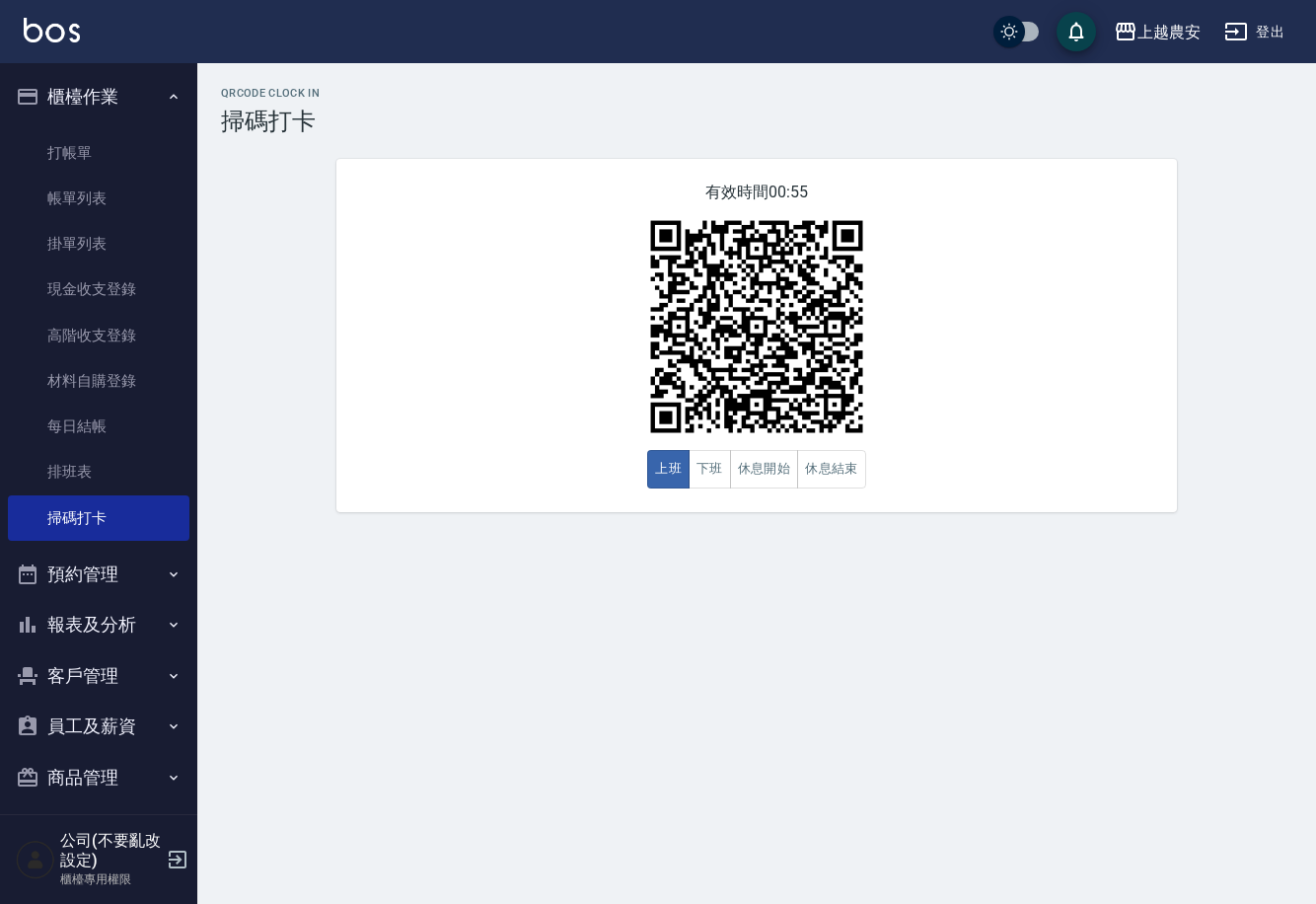 scroll, scrollTop: 0, scrollLeft: 0, axis: both 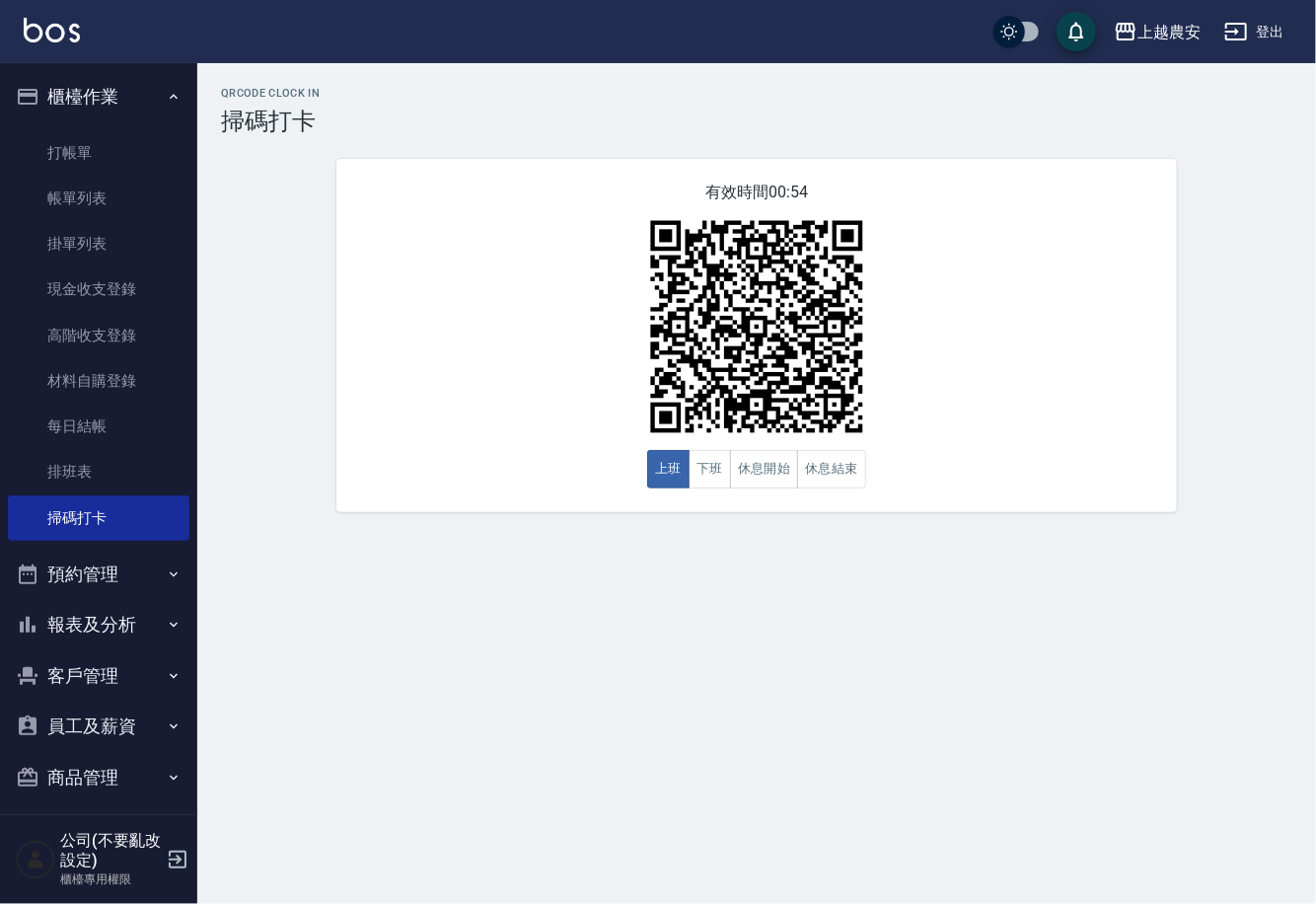 click on "QRcode Clock In 掃碼打卡 有效時間 00:54 上班 下班 休息開始 休息結束" at bounding box center (757, 299) 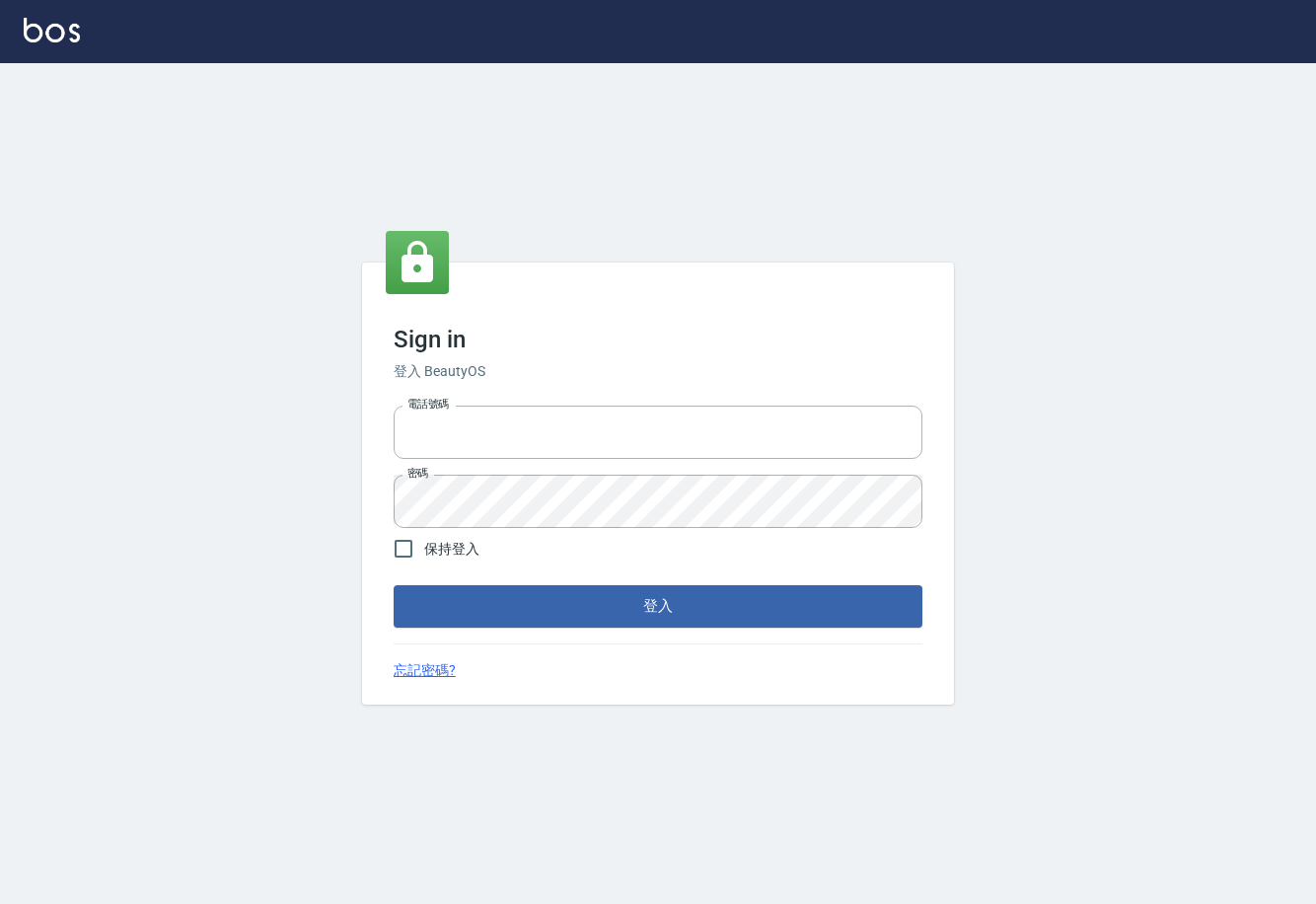 scroll, scrollTop: 0, scrollLeft: 0, axis: both 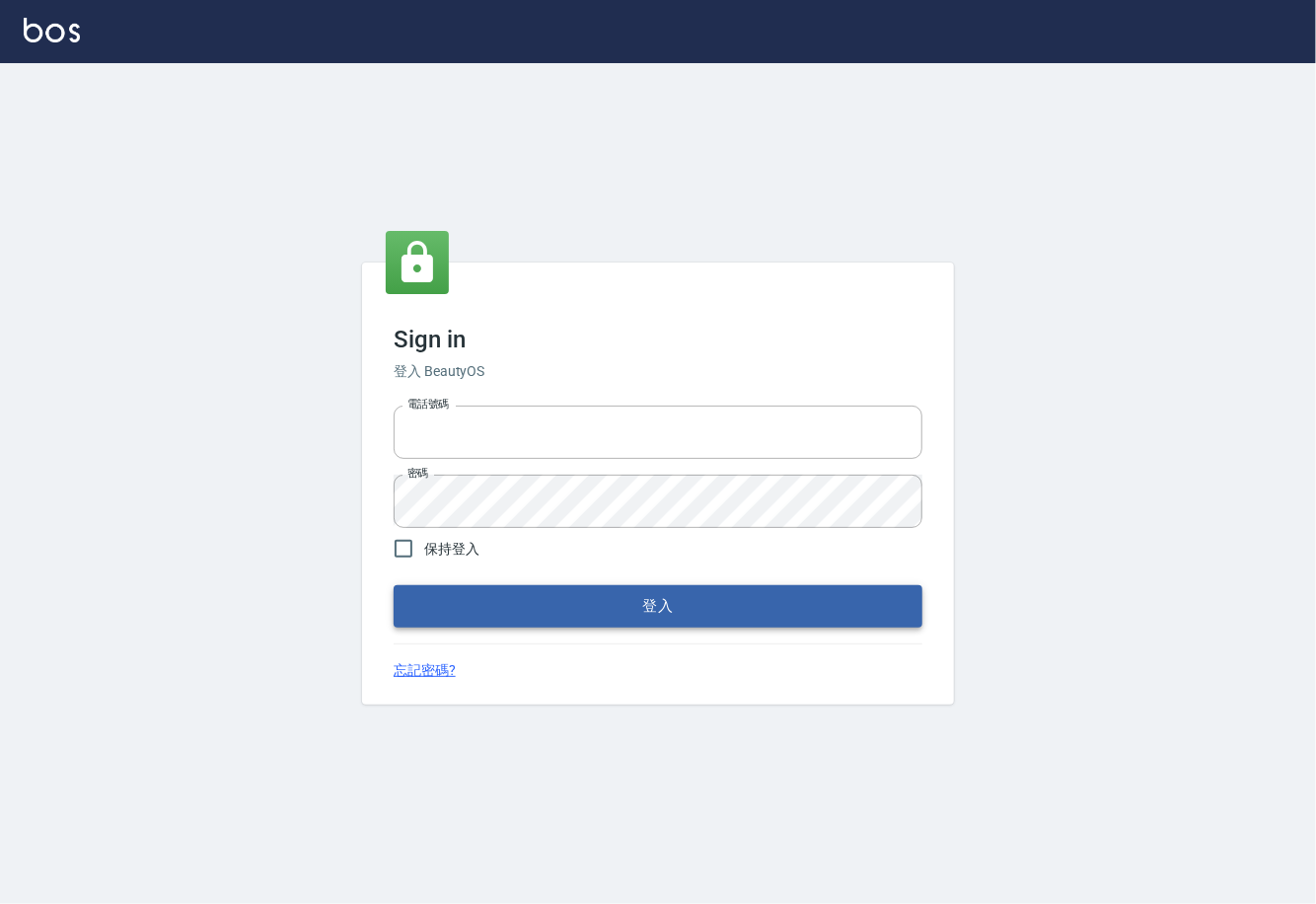 type on "0225929166" 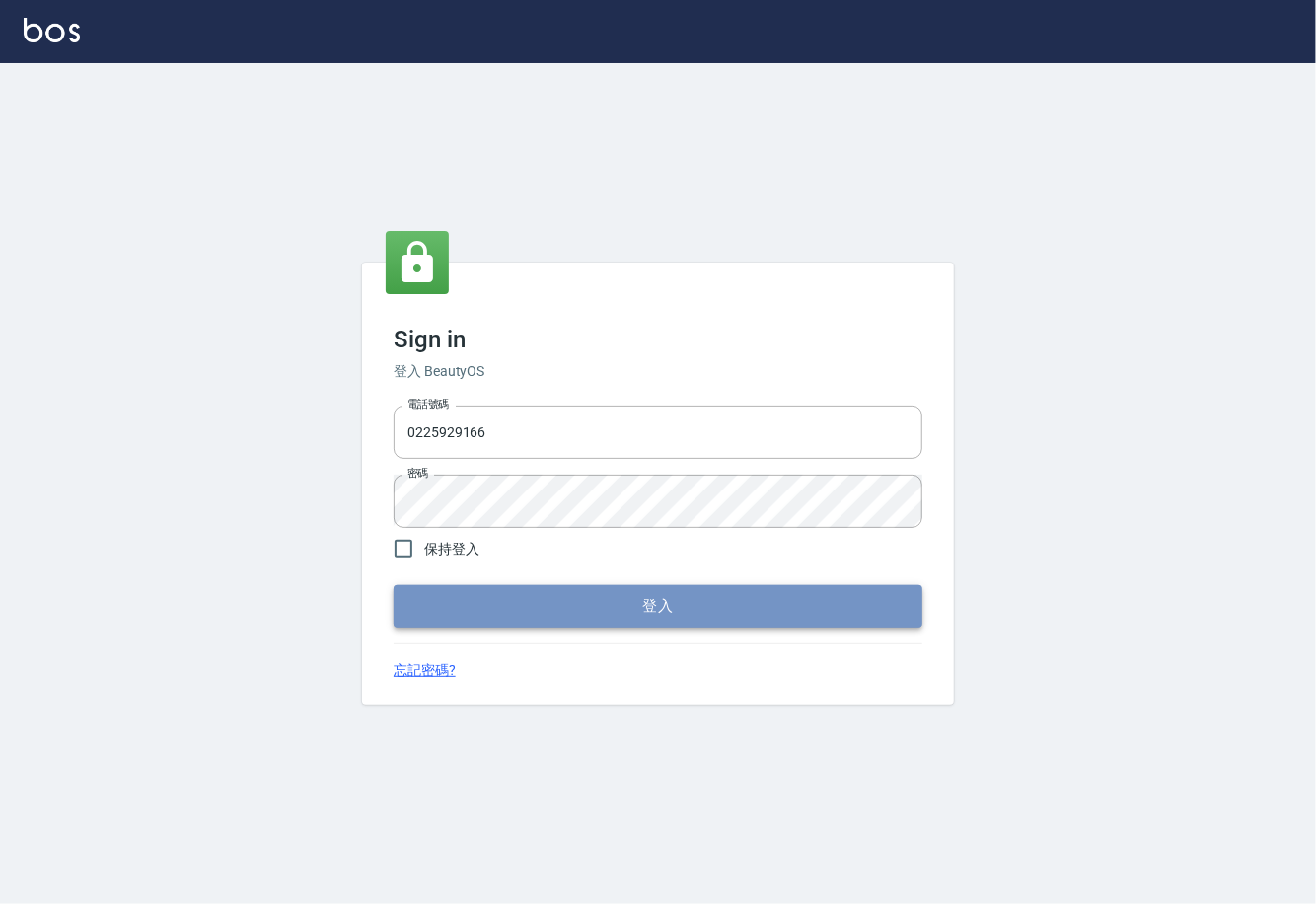 click on "登入" at bounding box center (658, 606) 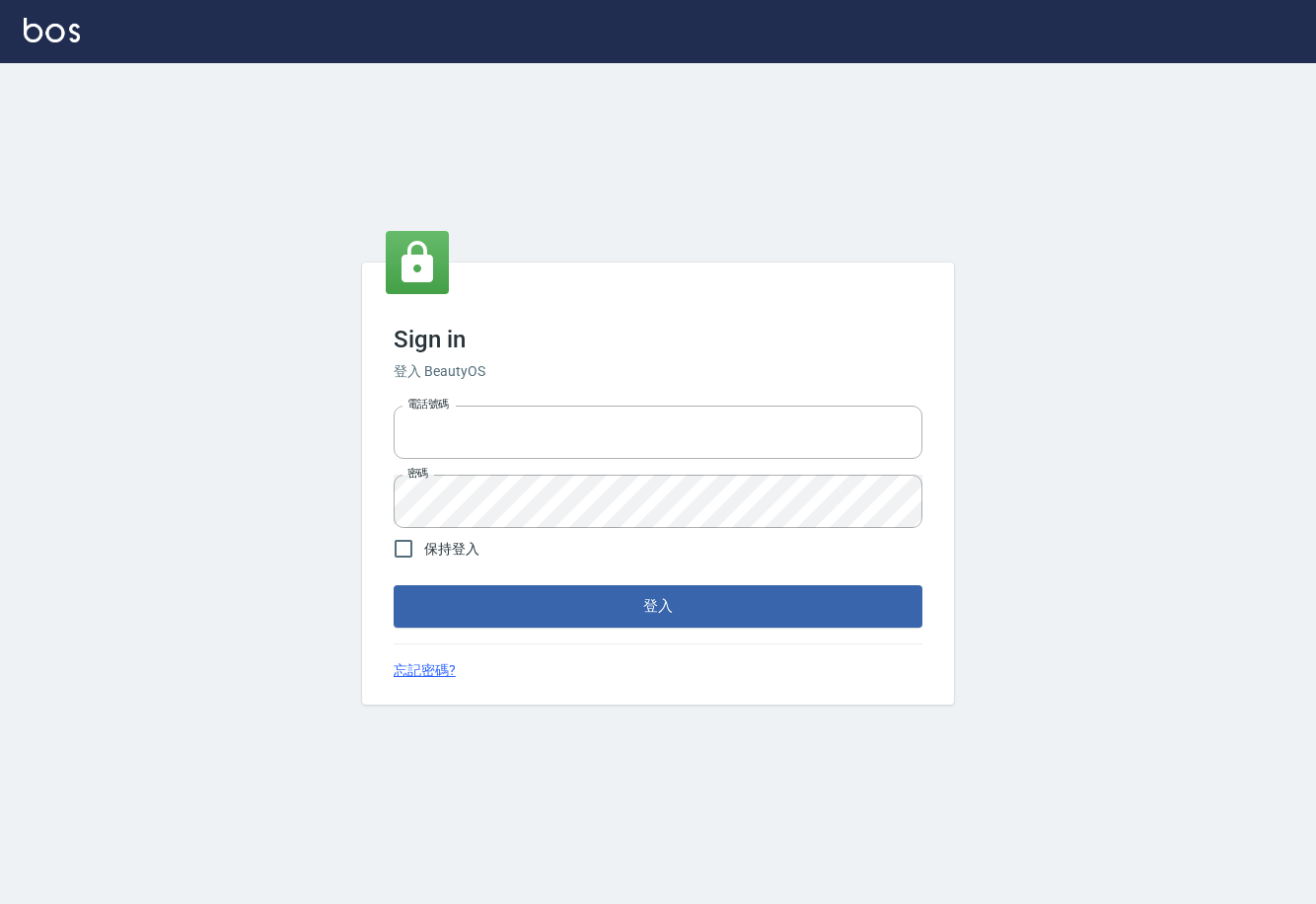 scroll, scrollTop: 0, scrollLeft: 0, axis: both 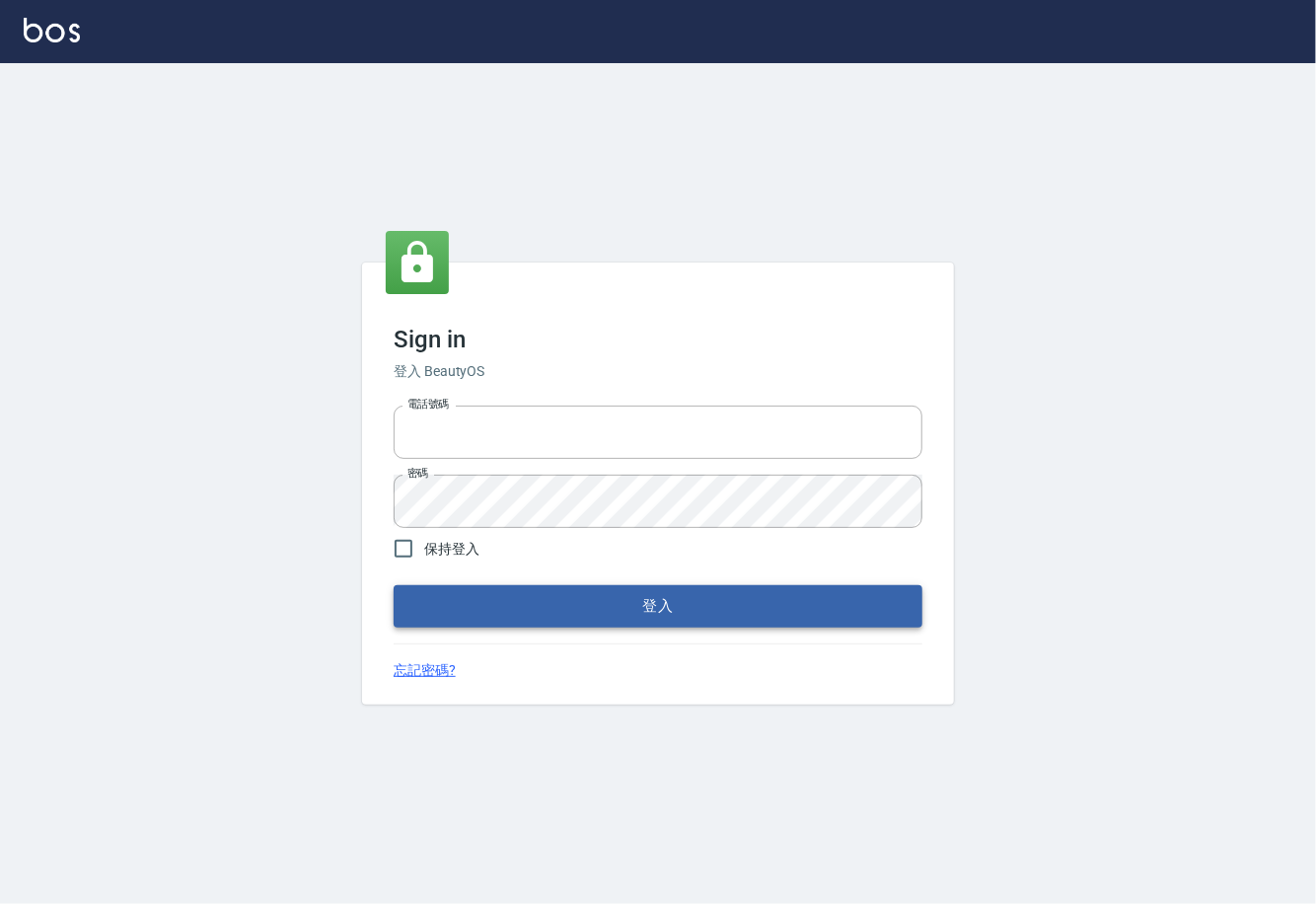 type on "0225929166" 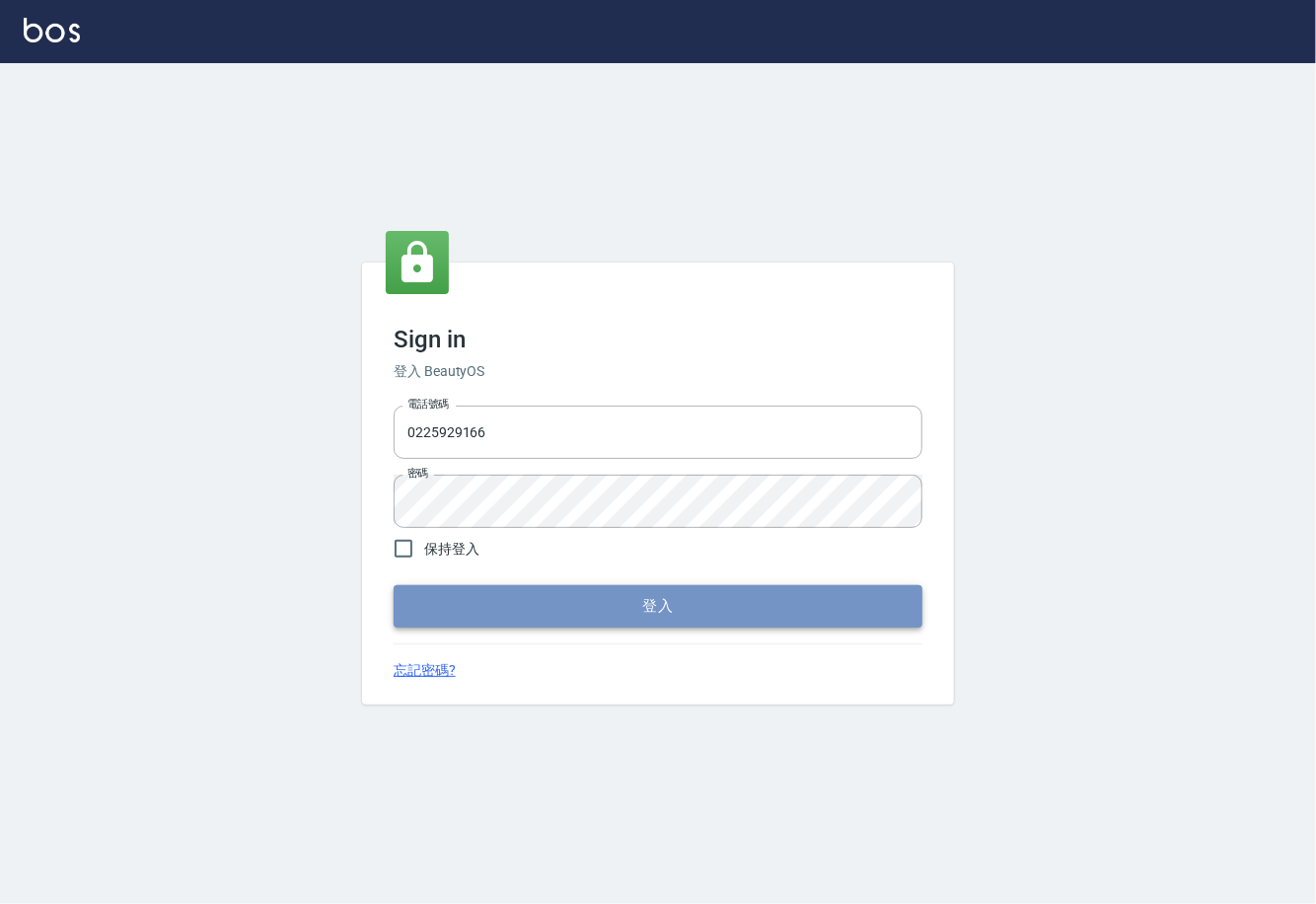 click on "登入" at bounding box center (658, 606) 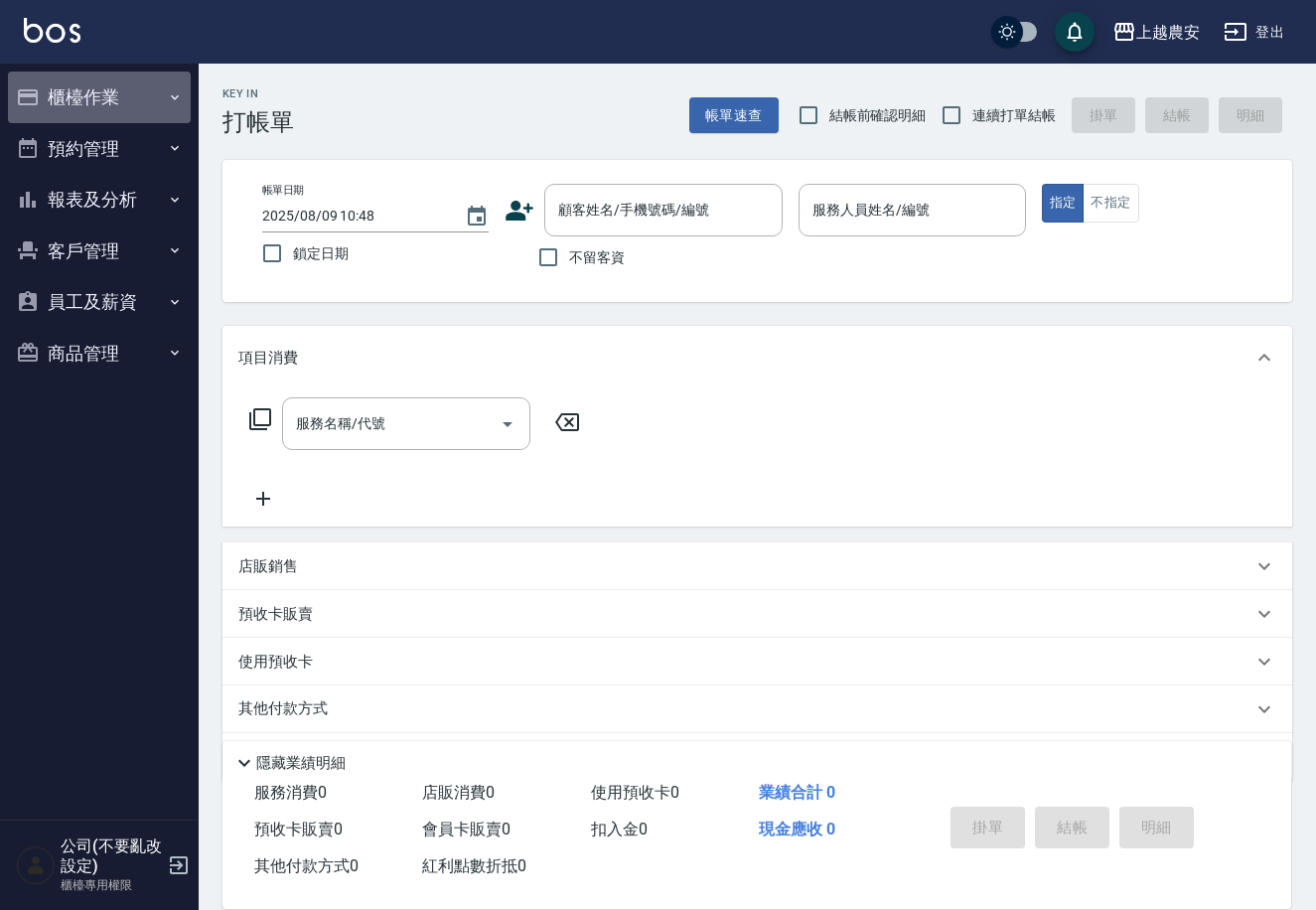click on "櫃檯作業" at bounding box center [99, 97] 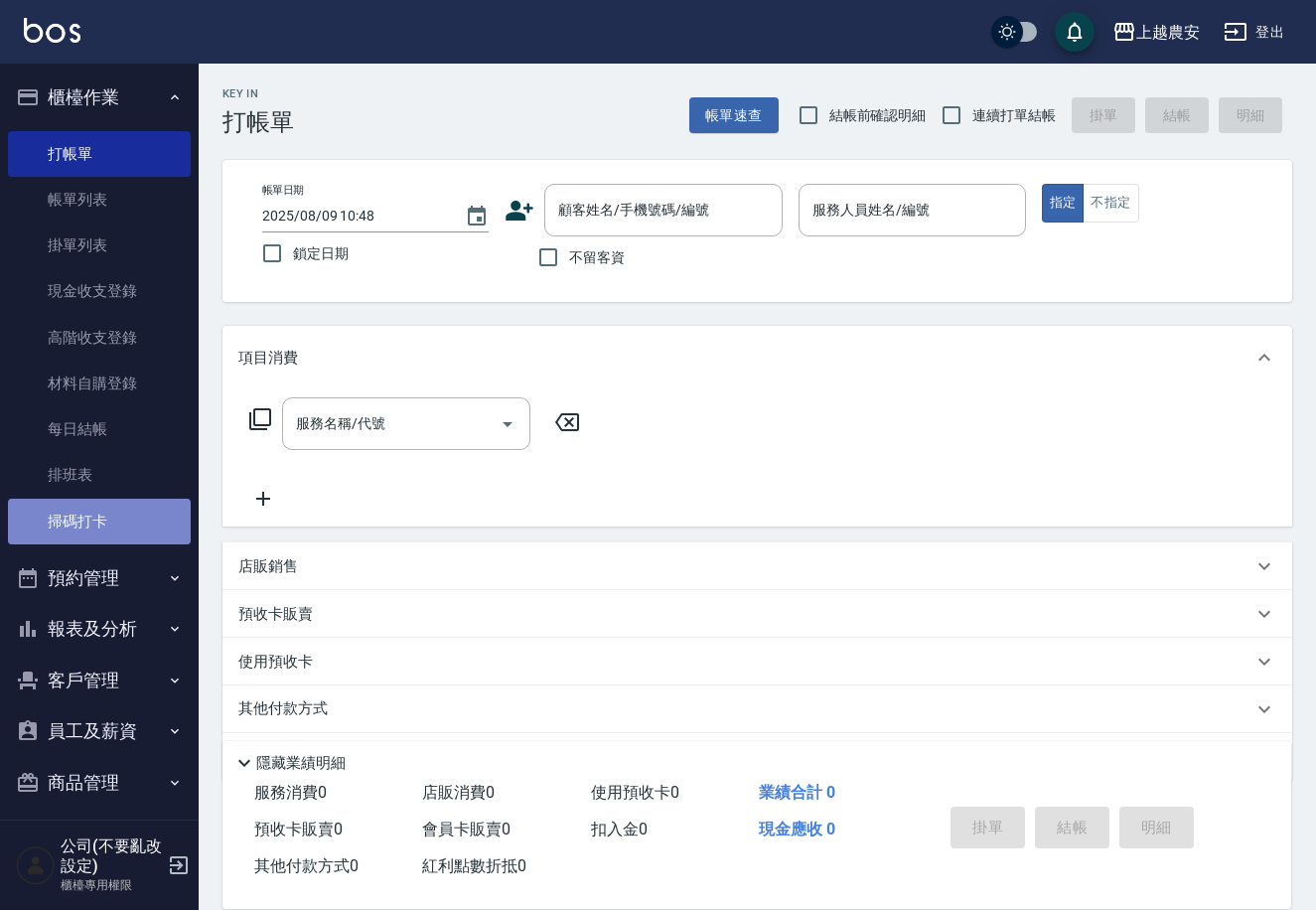 click on "掃碼打卡" at bounding box center (99, 522) 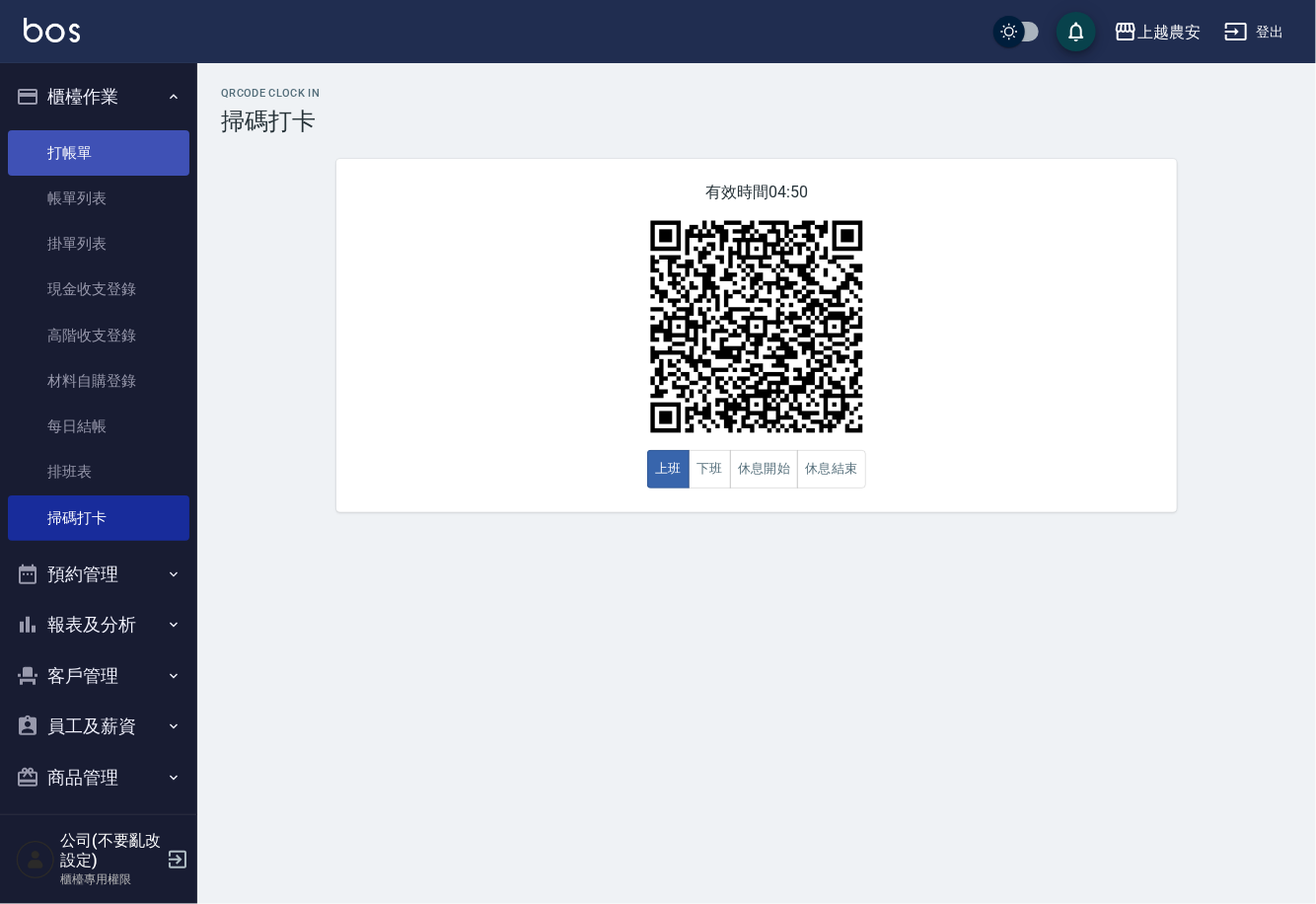 click on "打帳單" at bounding box center (99, 153) 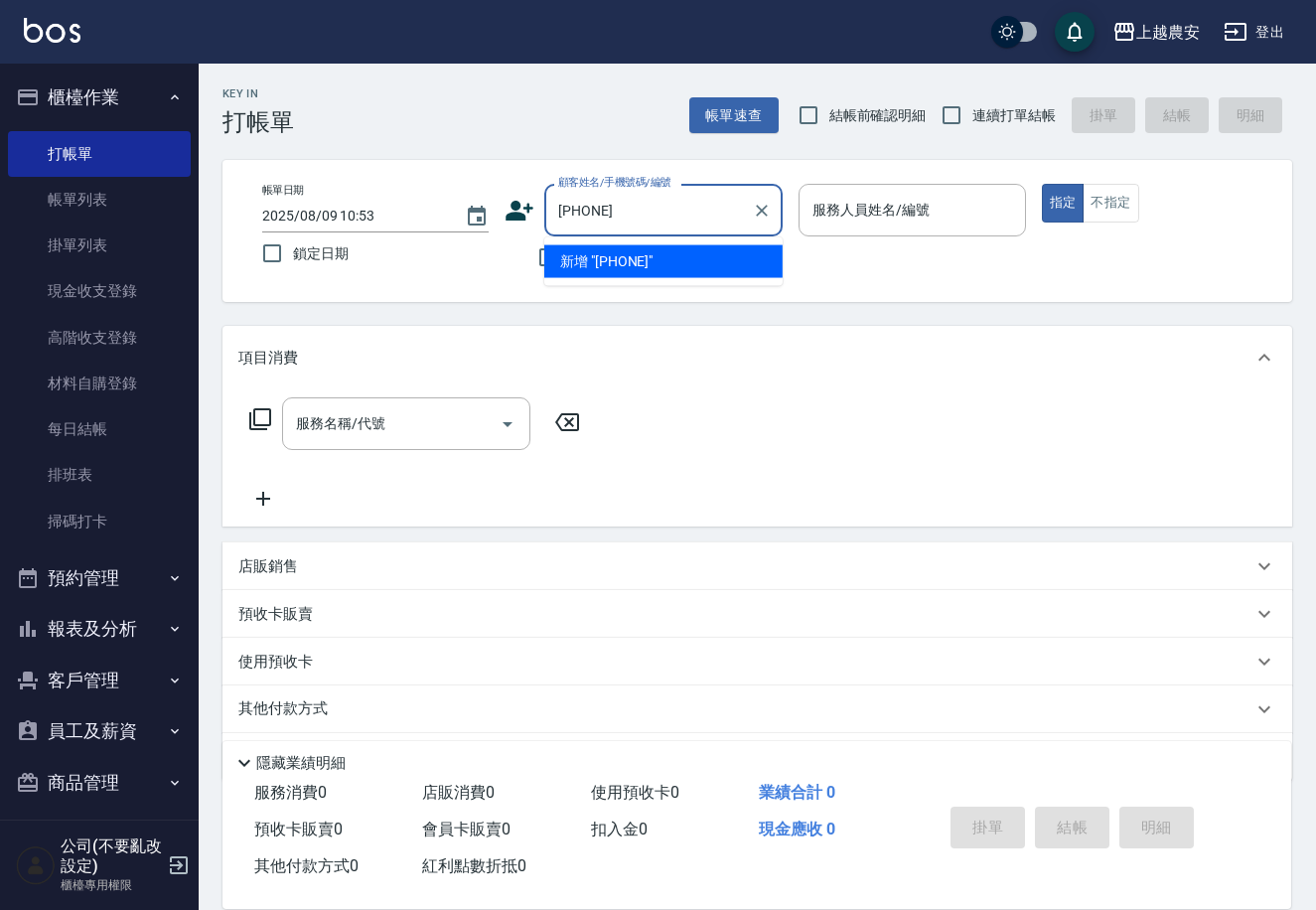 click on "新增 "0915693003"" at bounding box center (663, 261) 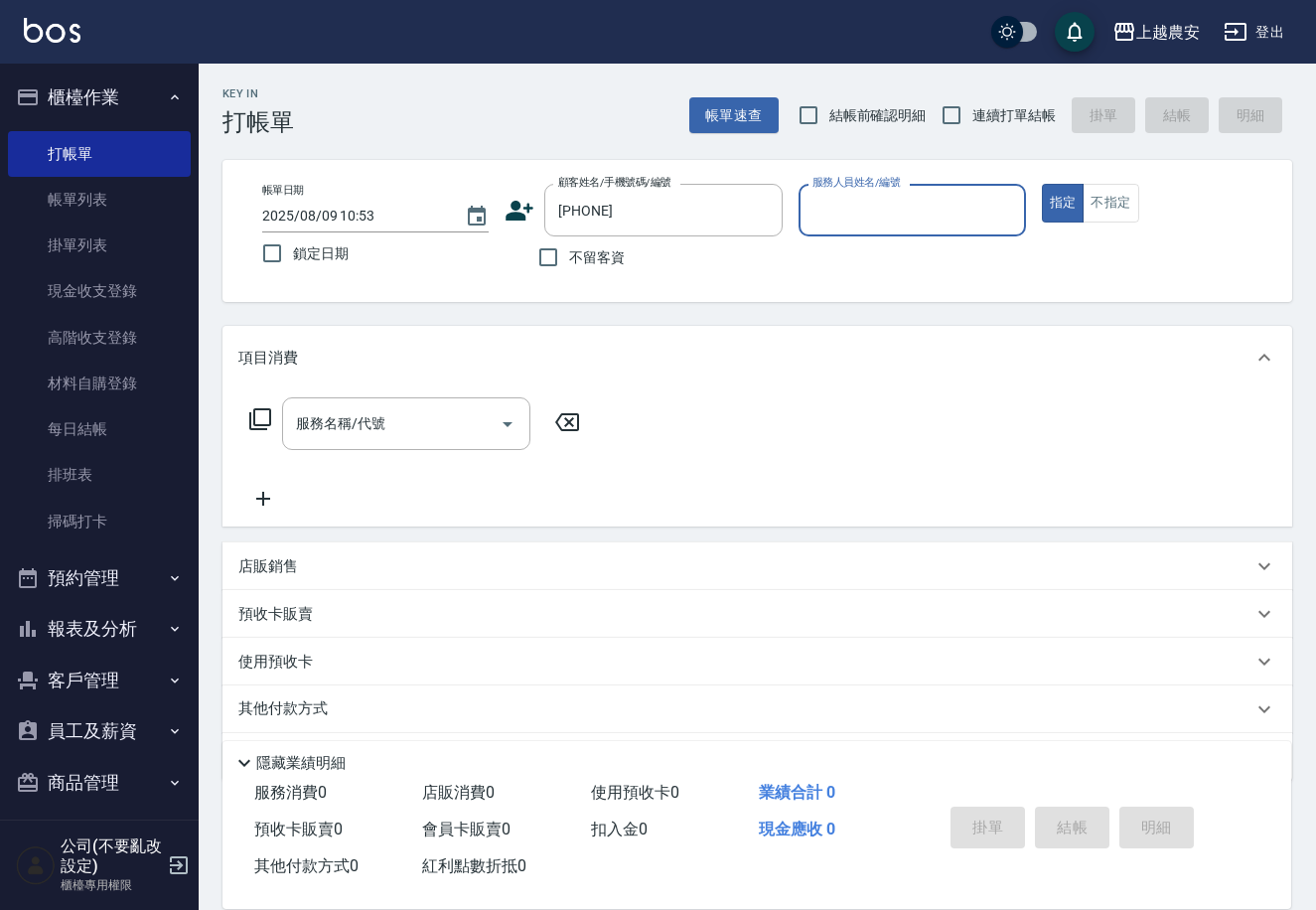 click 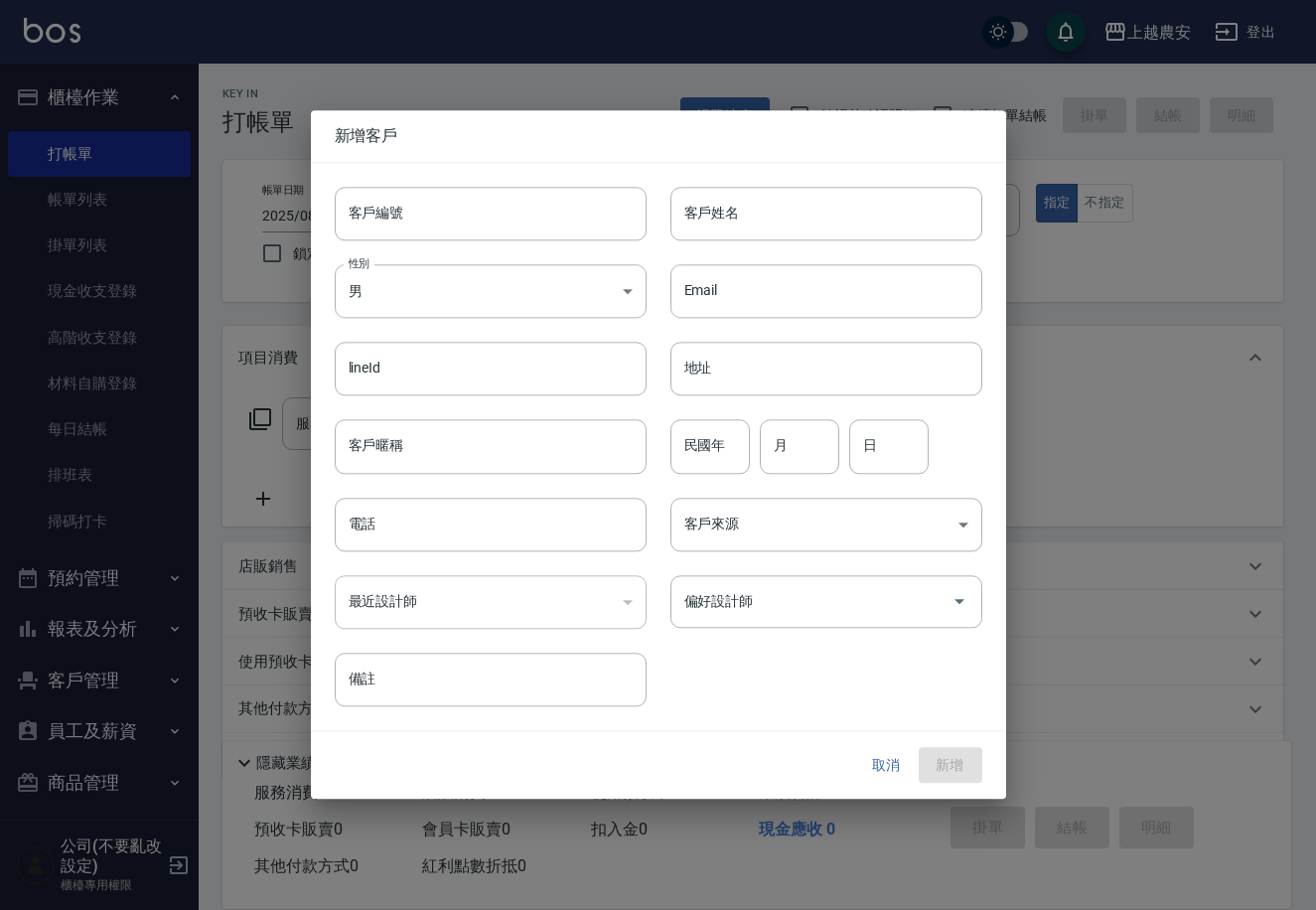 click on "客戶編號" at bounding box center (491, 214) 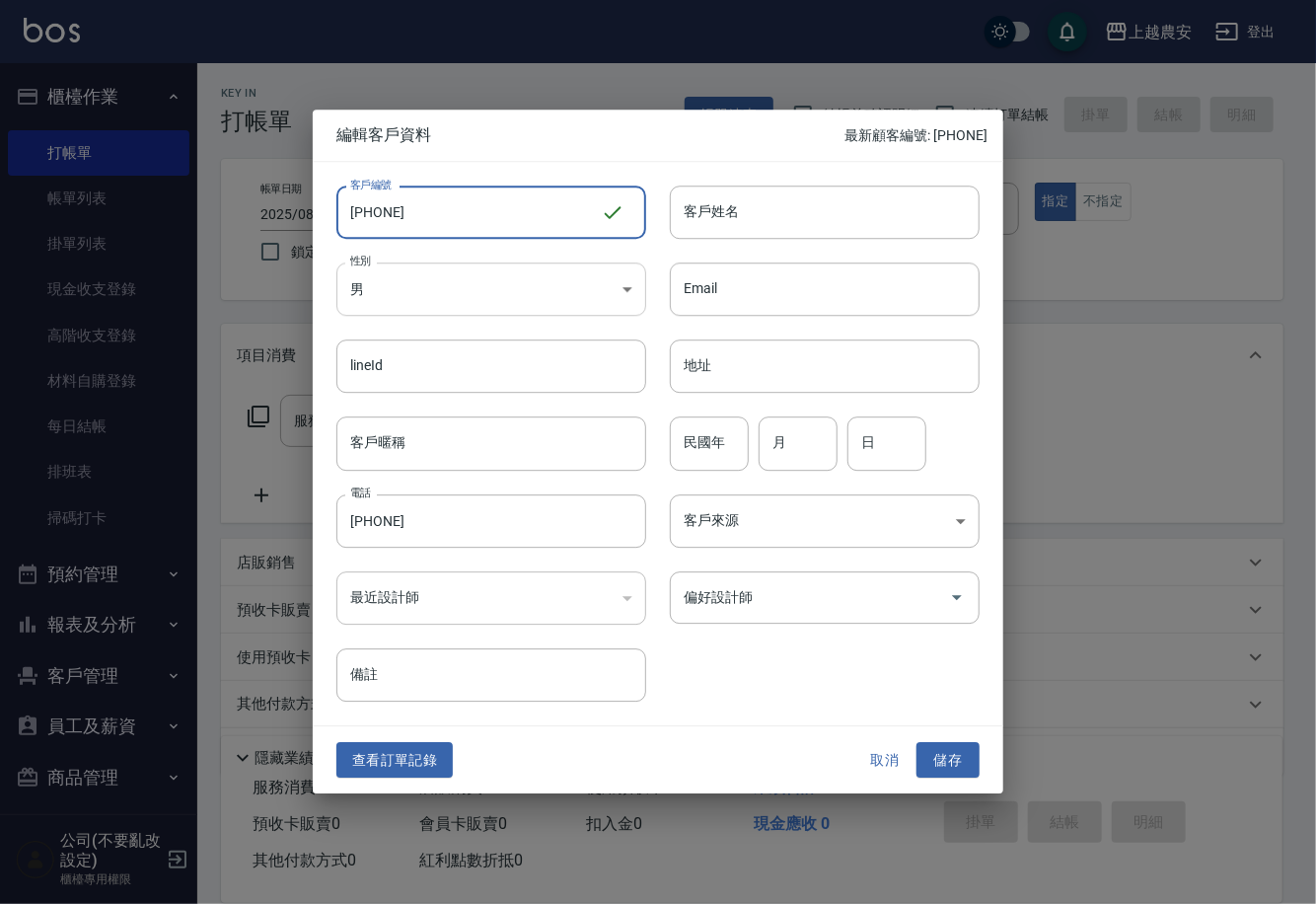 type on "0915693003" 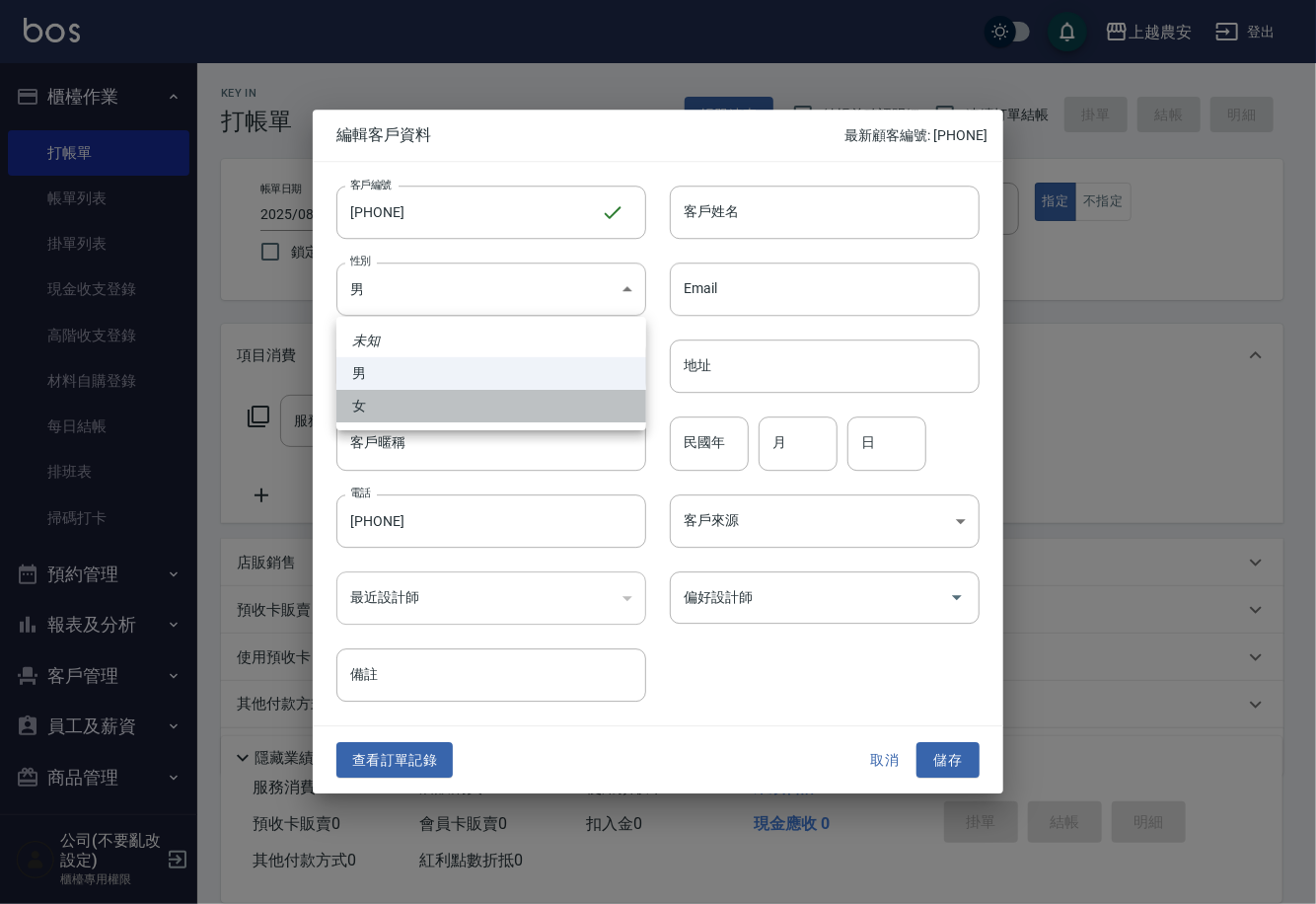 drag, startPoint x: 417, startPoint y: 410, endPoint x: 441, endPoint y: 384, distance: 35.383612 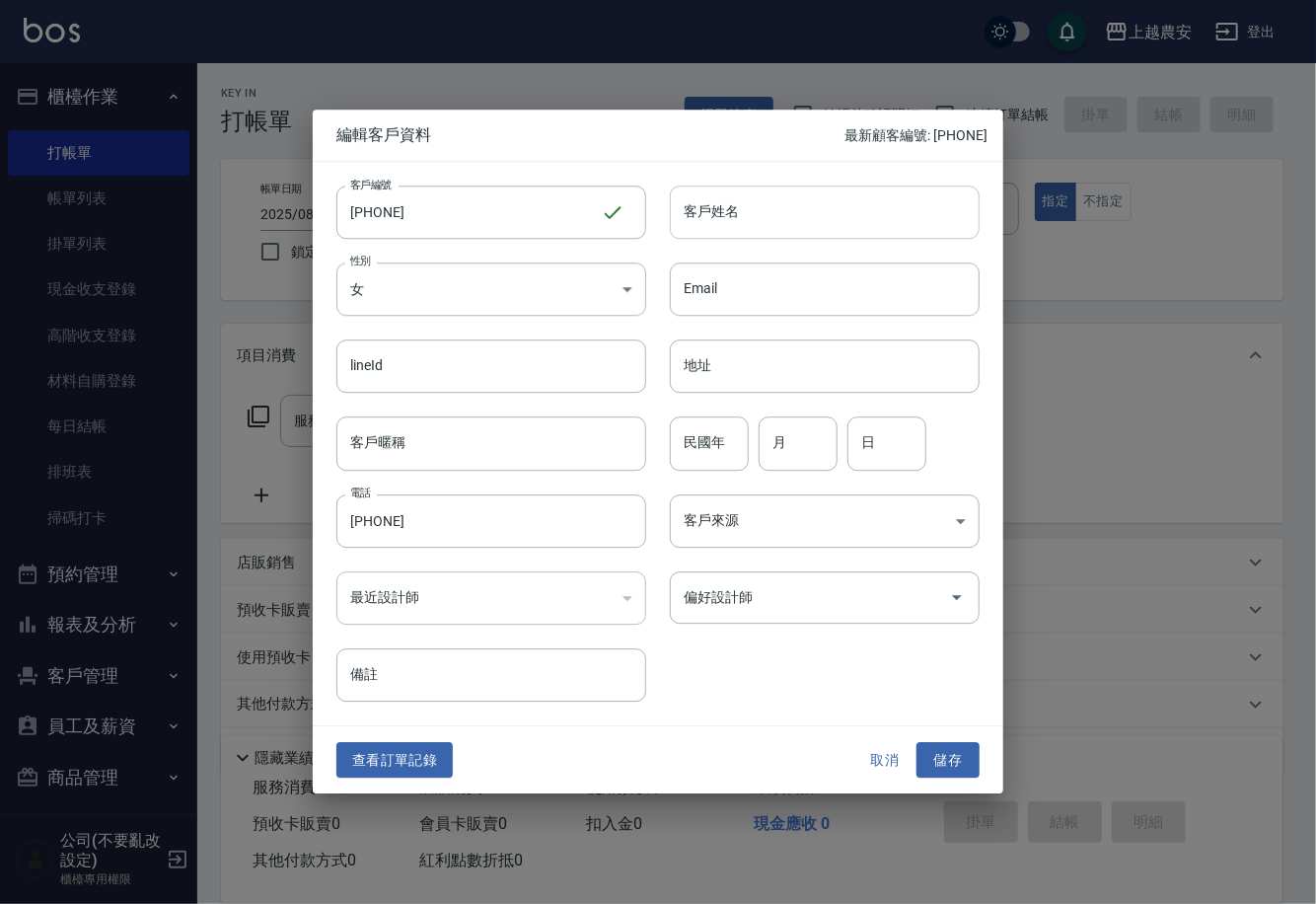 click on "客戶姓名" at bounding box center [825, 212] 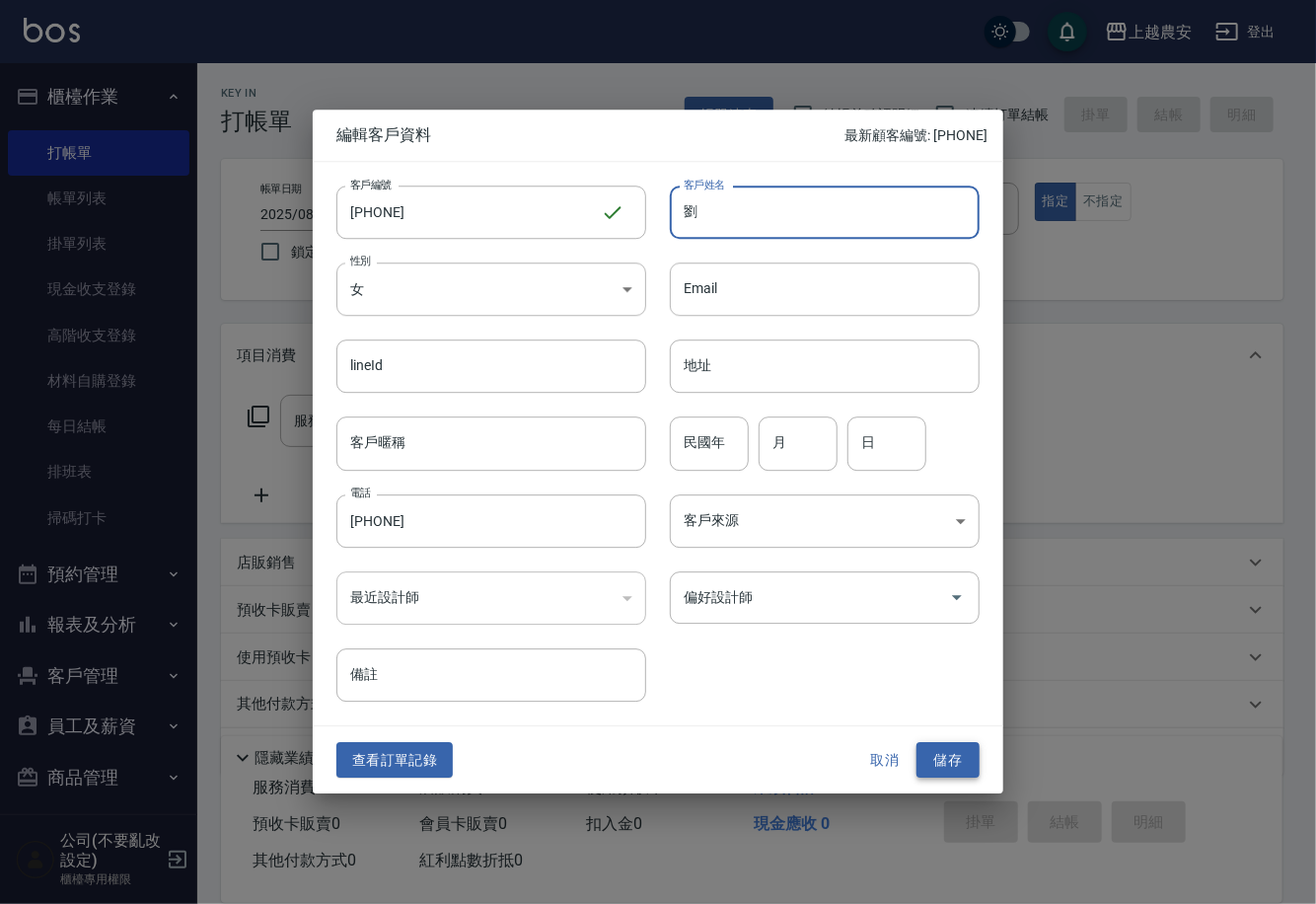 type on "劉" 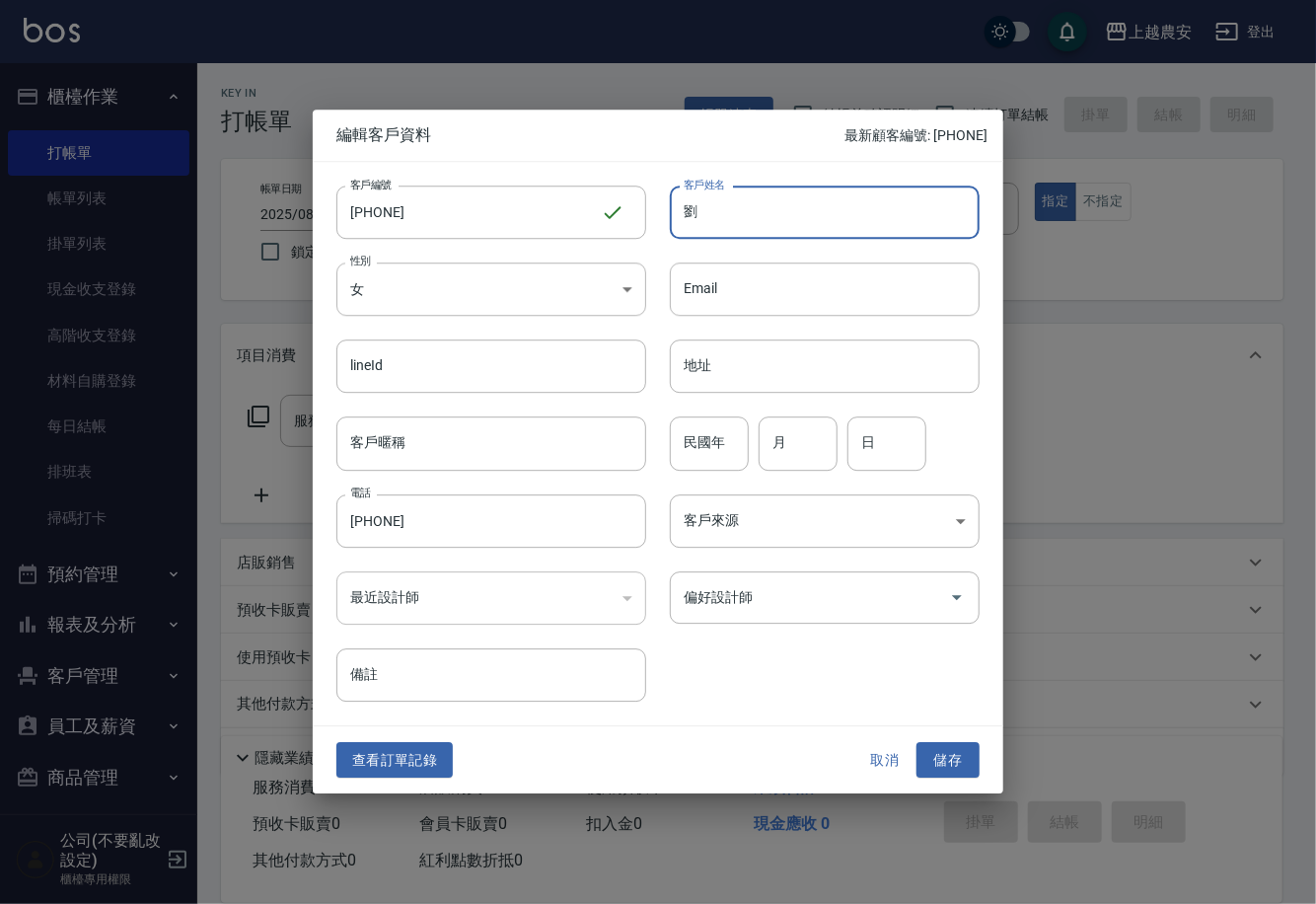 click on "儲存" at bounding box center [948, 760] 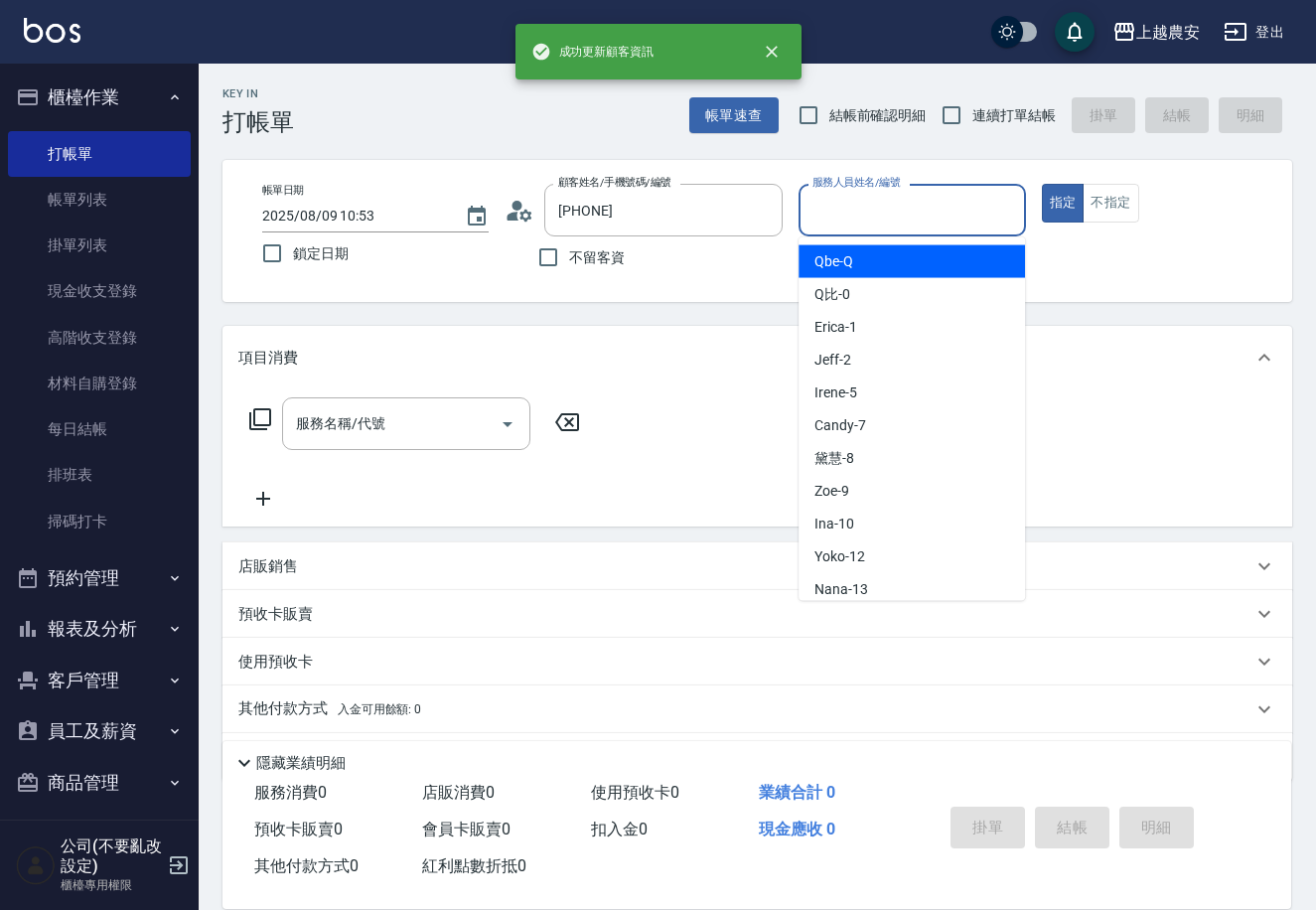 click on "服務人員姓名/編號" at bounding box center [912, 210] 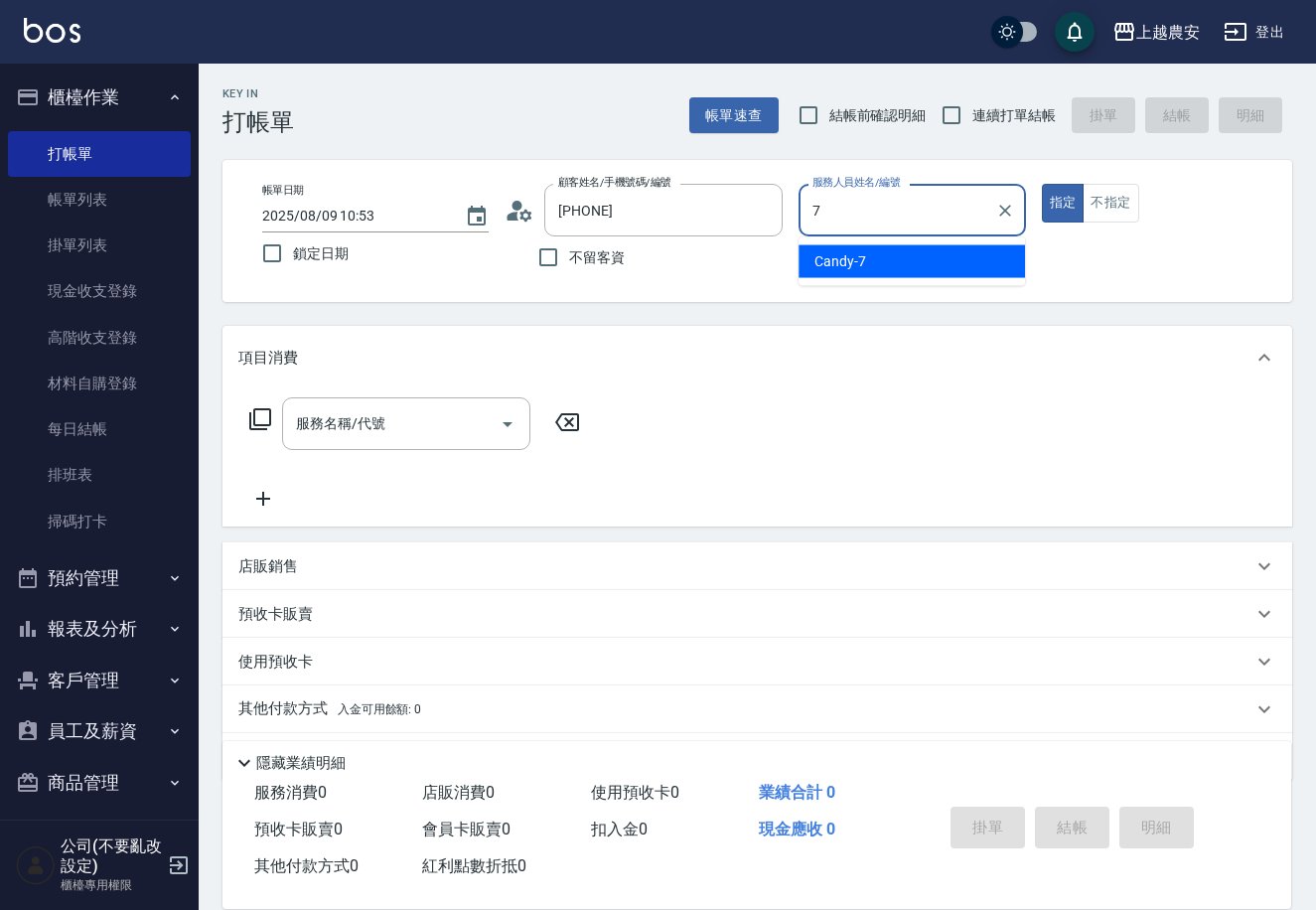 type on "Candy-7" 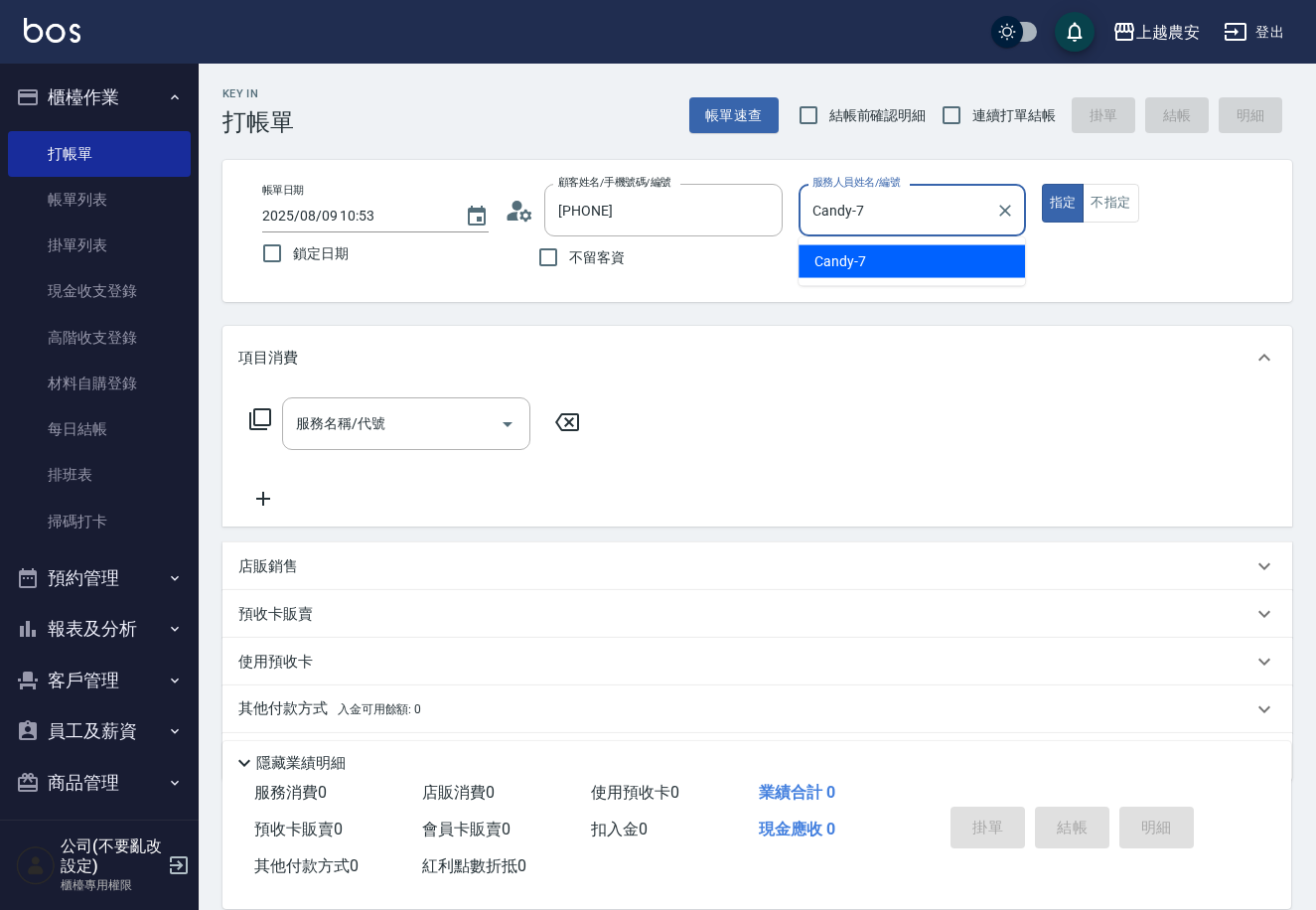 type on "true" 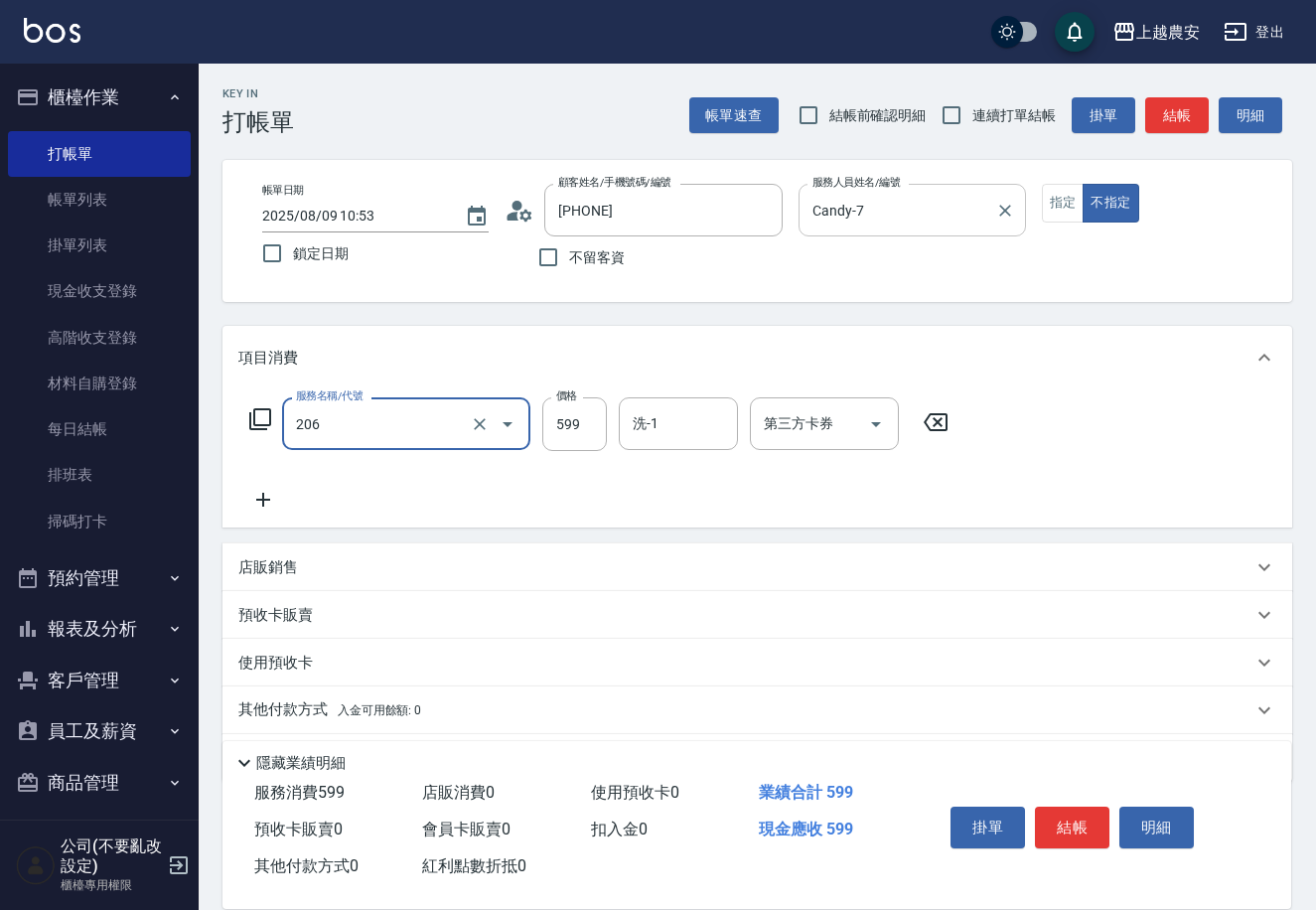 type on "洗+剪(206)" 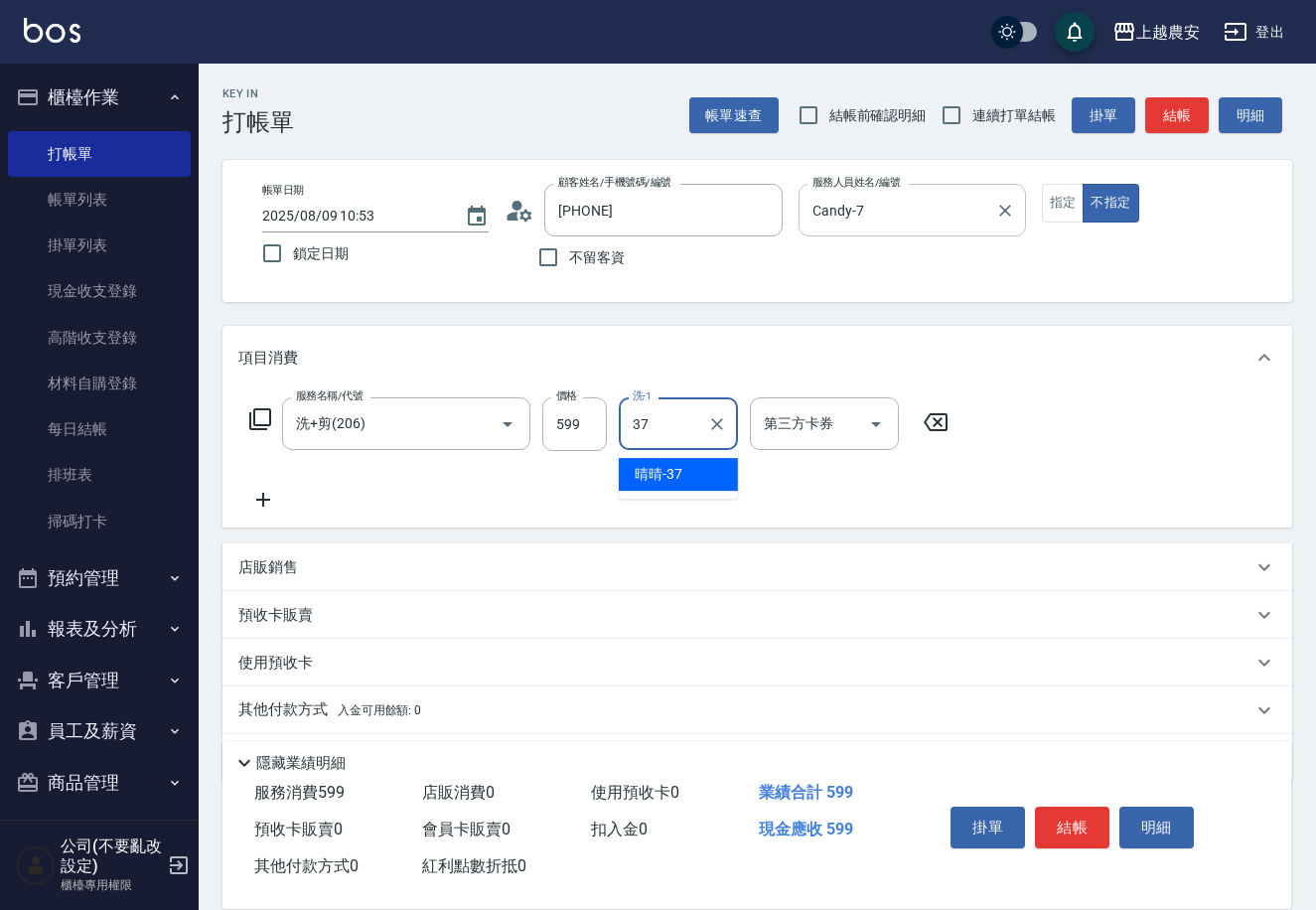 type on "晴晴-37" 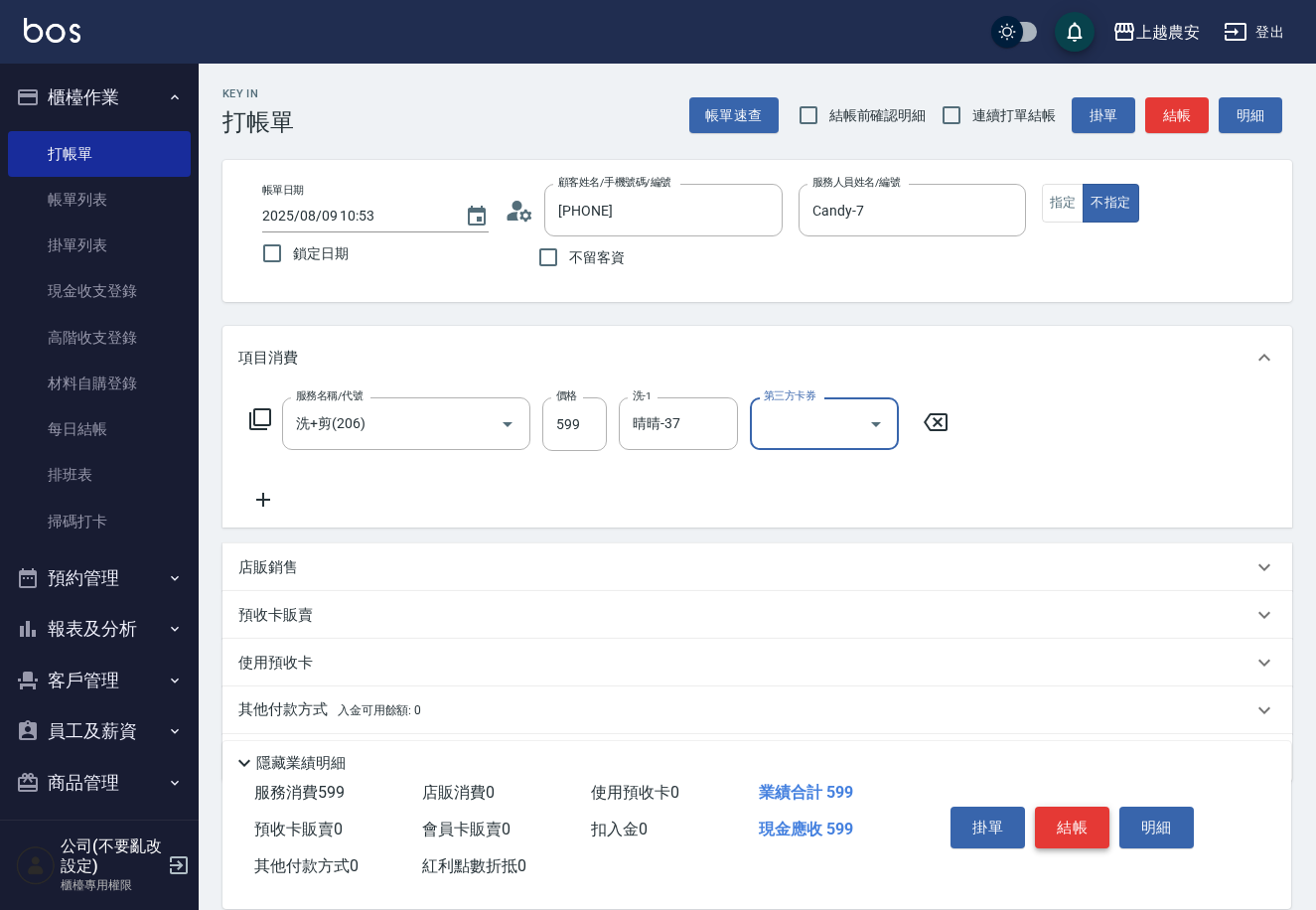 click on "結帳" at bounding box center (1072, 828) 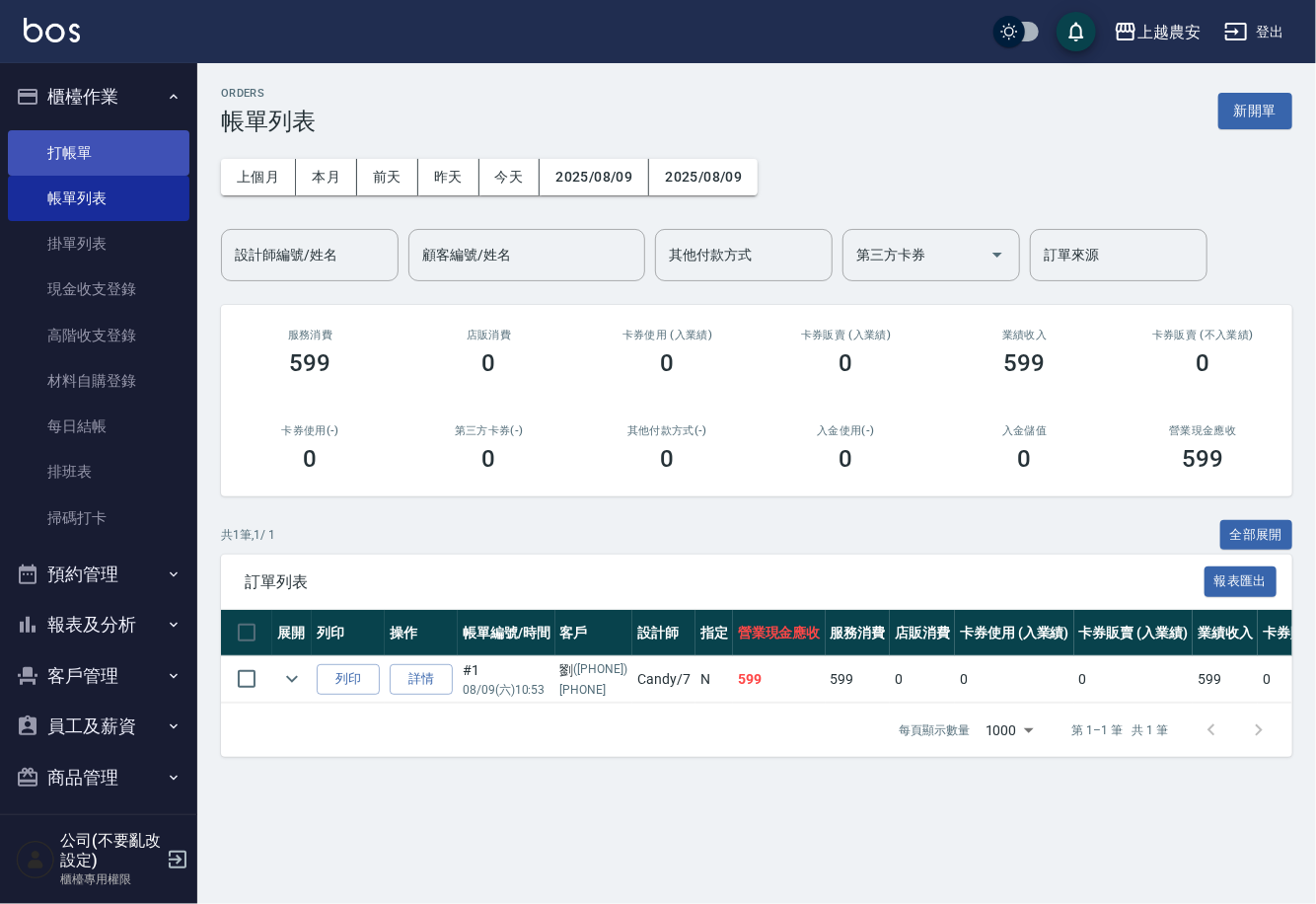 click on "打帳單" at bounding box center (99, 153) 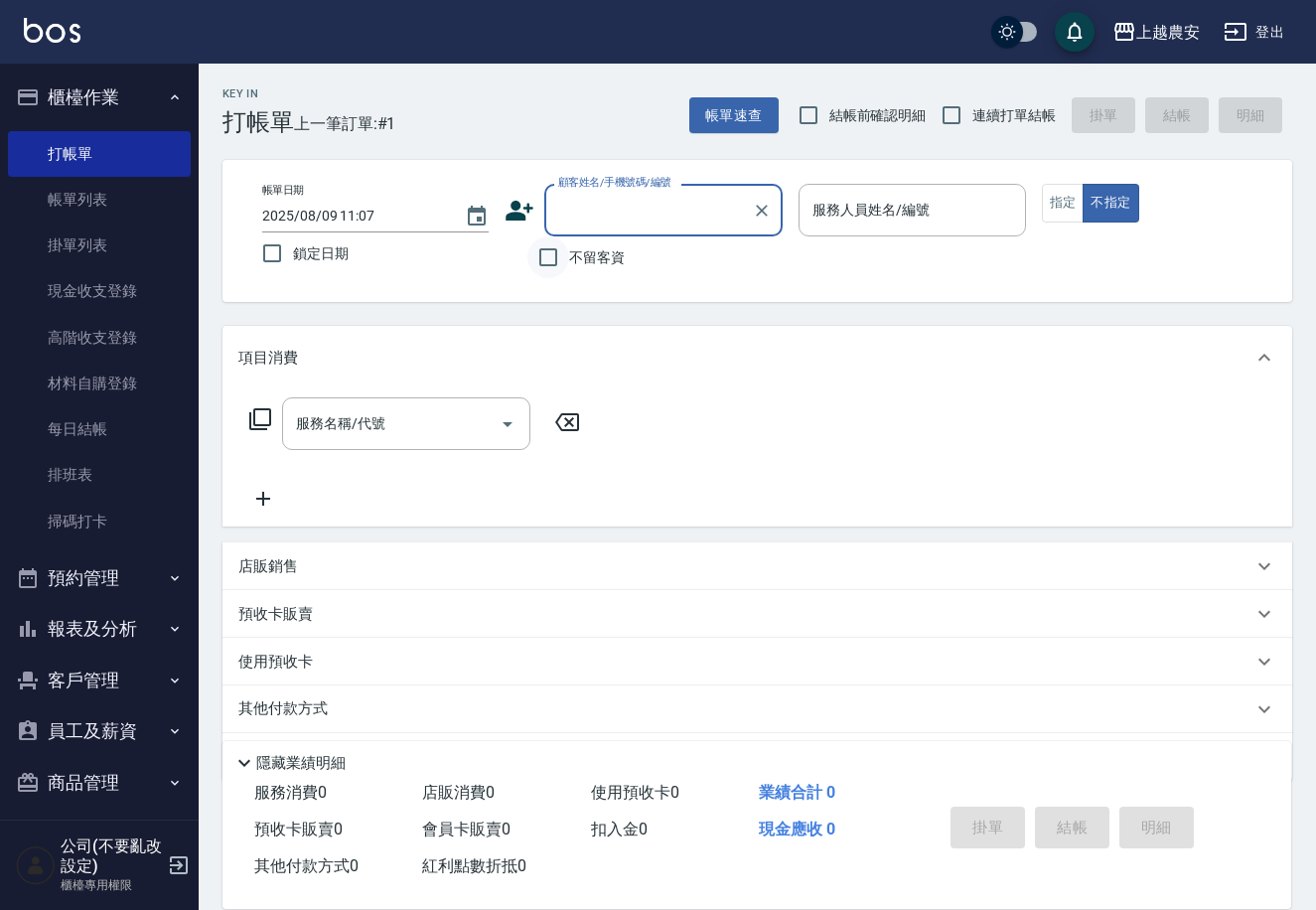 click on "不留客資" at bounding box center [548, 257] 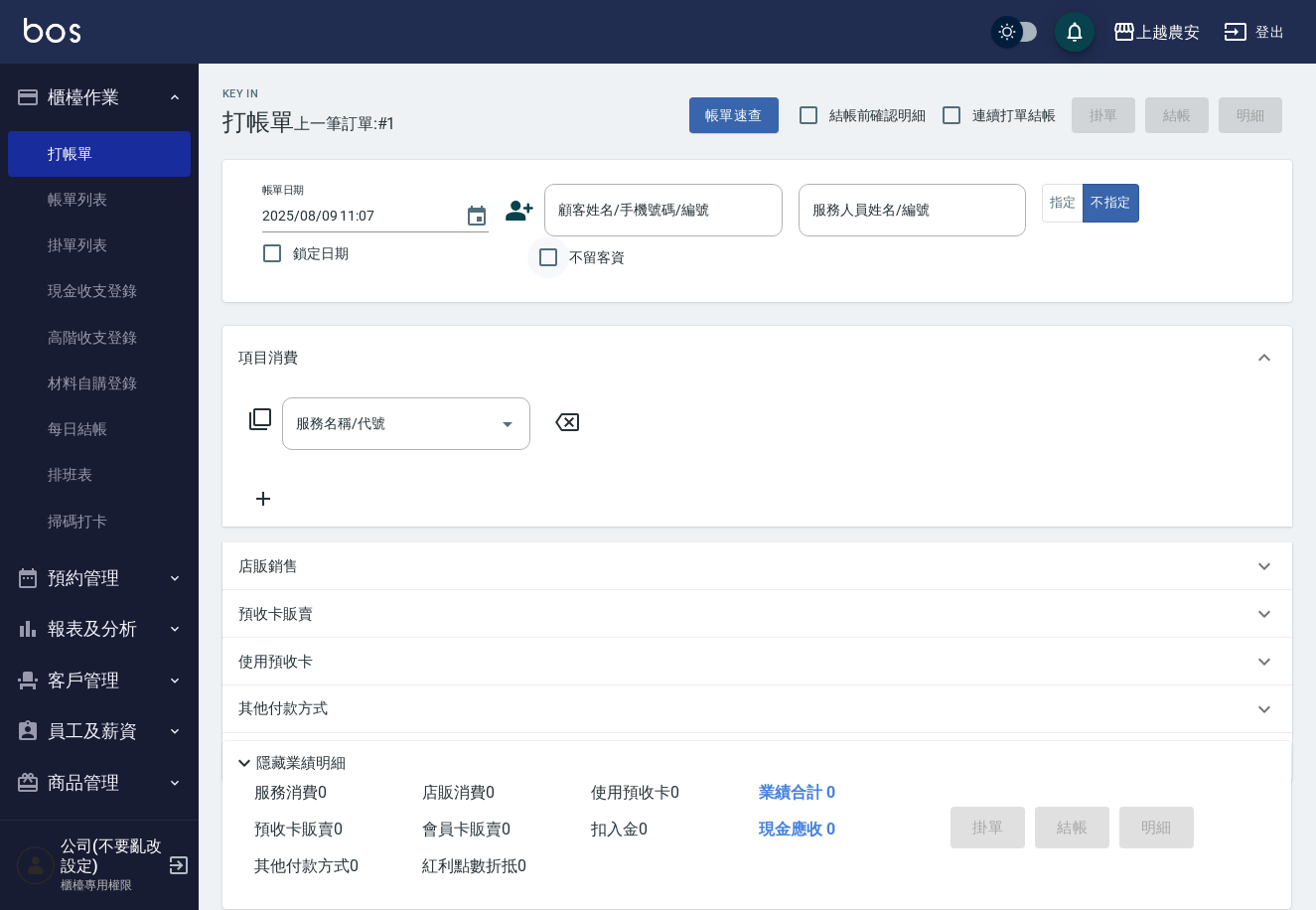 click on "不留客資" at bounding box center (548, 257) 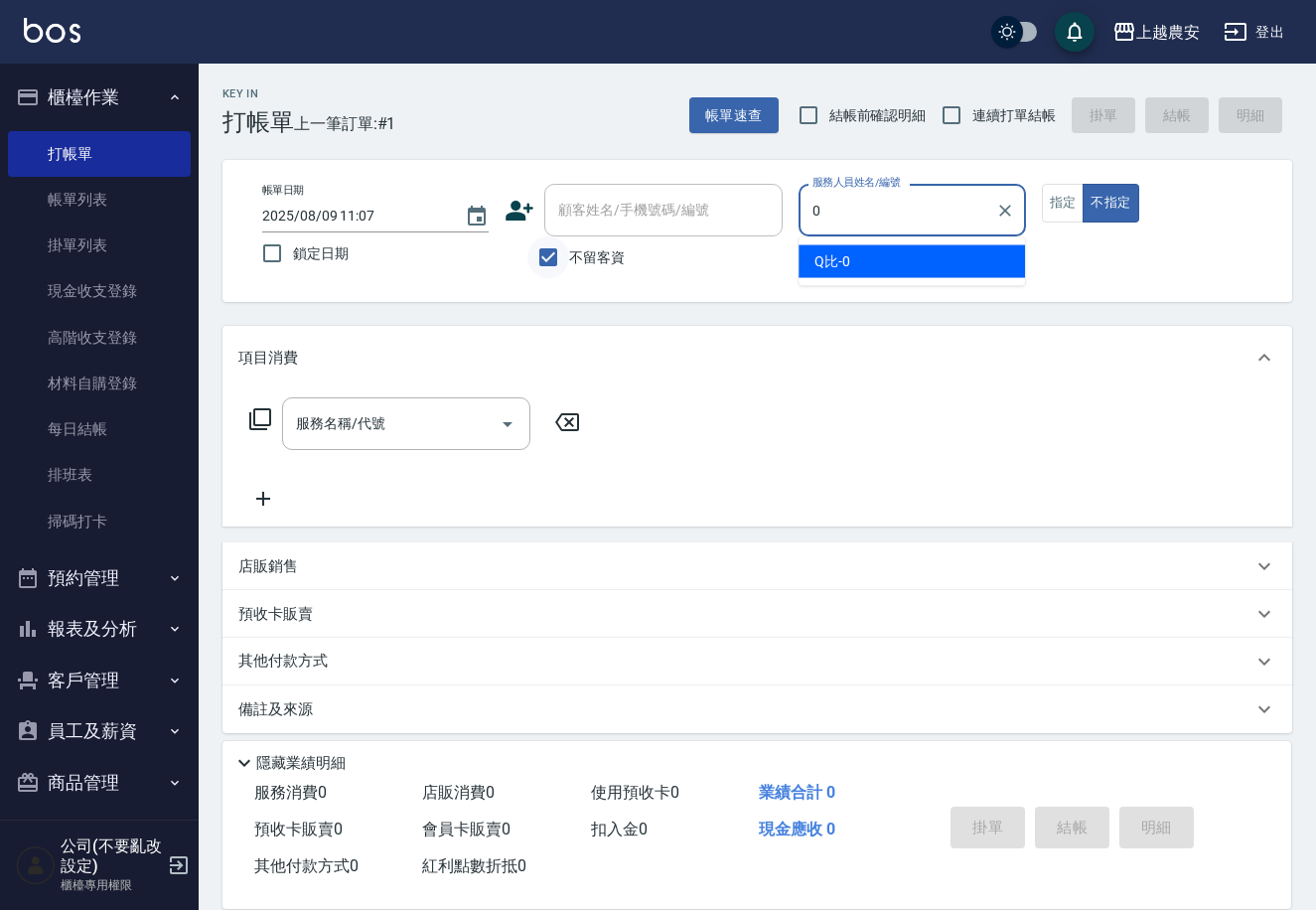 type on "Q比-0" 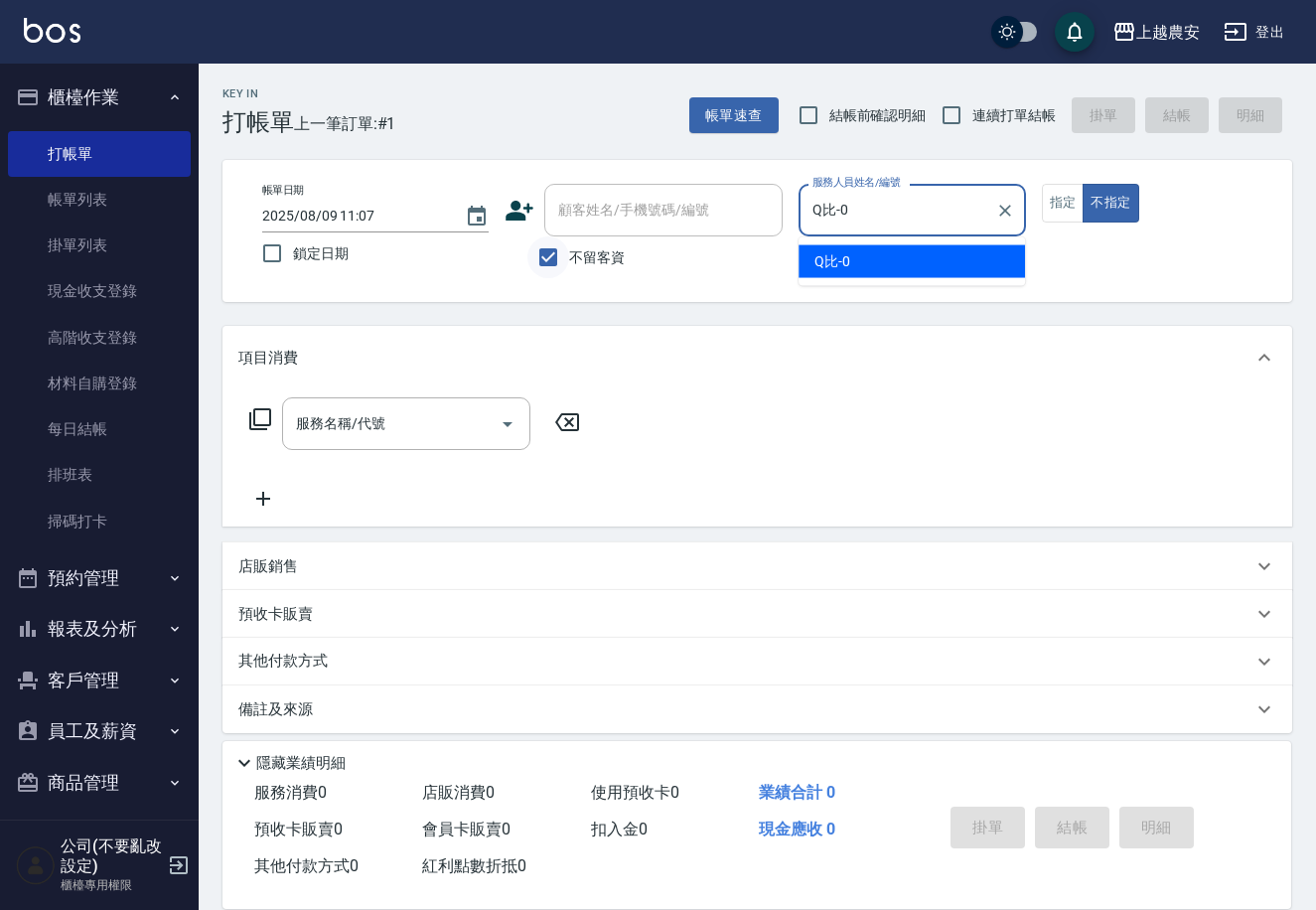 type on "false" 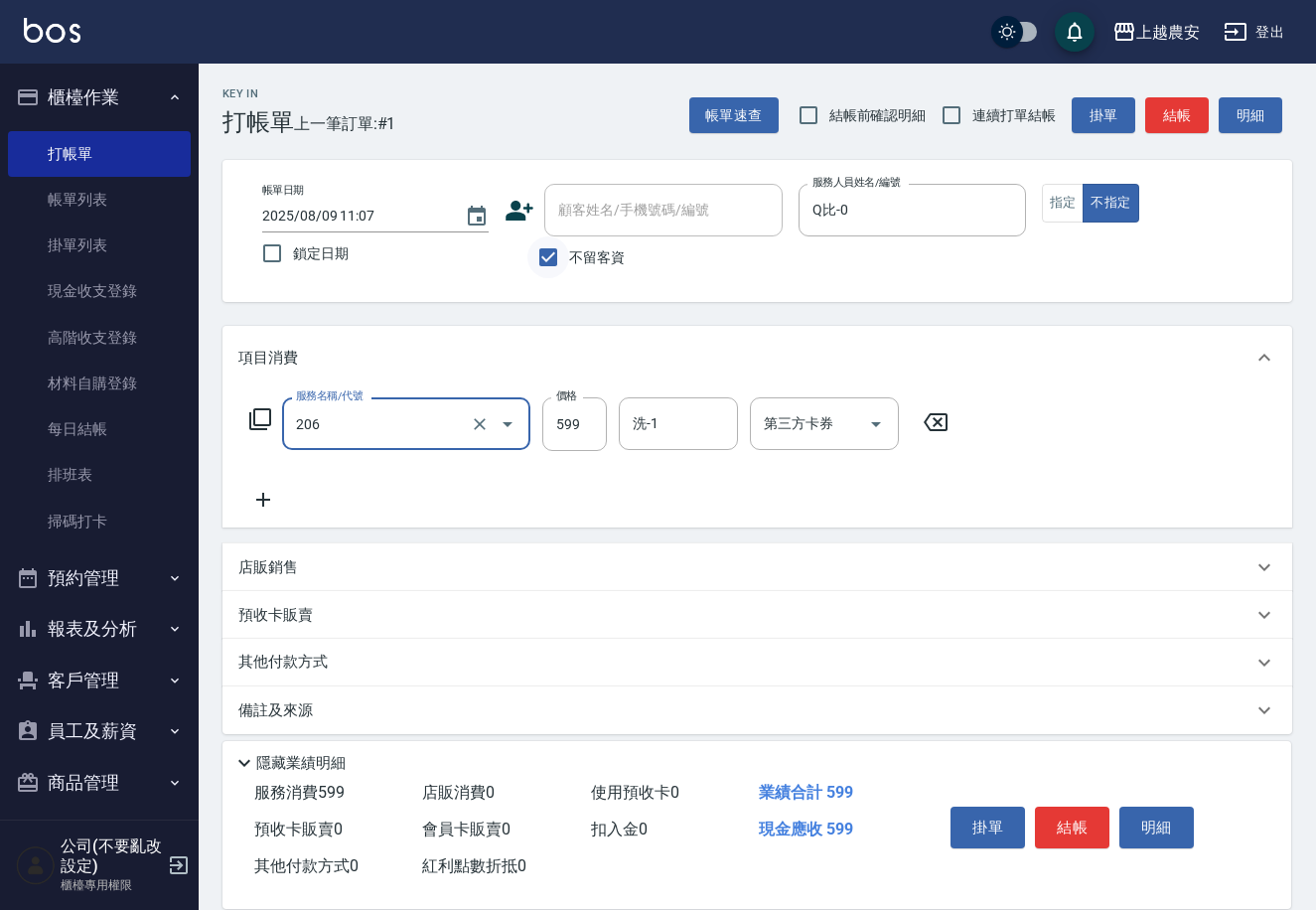 type on "洗+剪(206)" 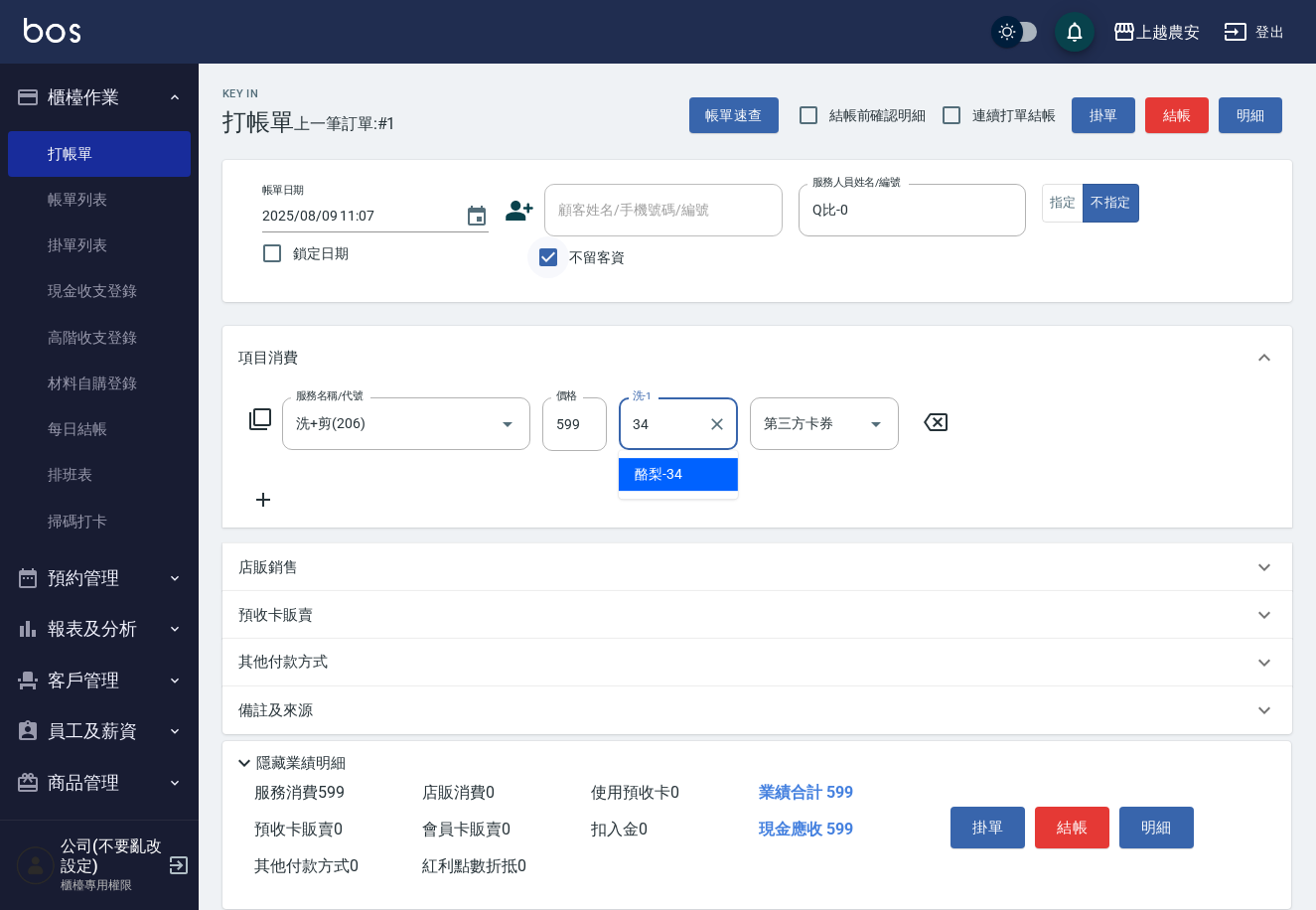 type on "酪梨-34" 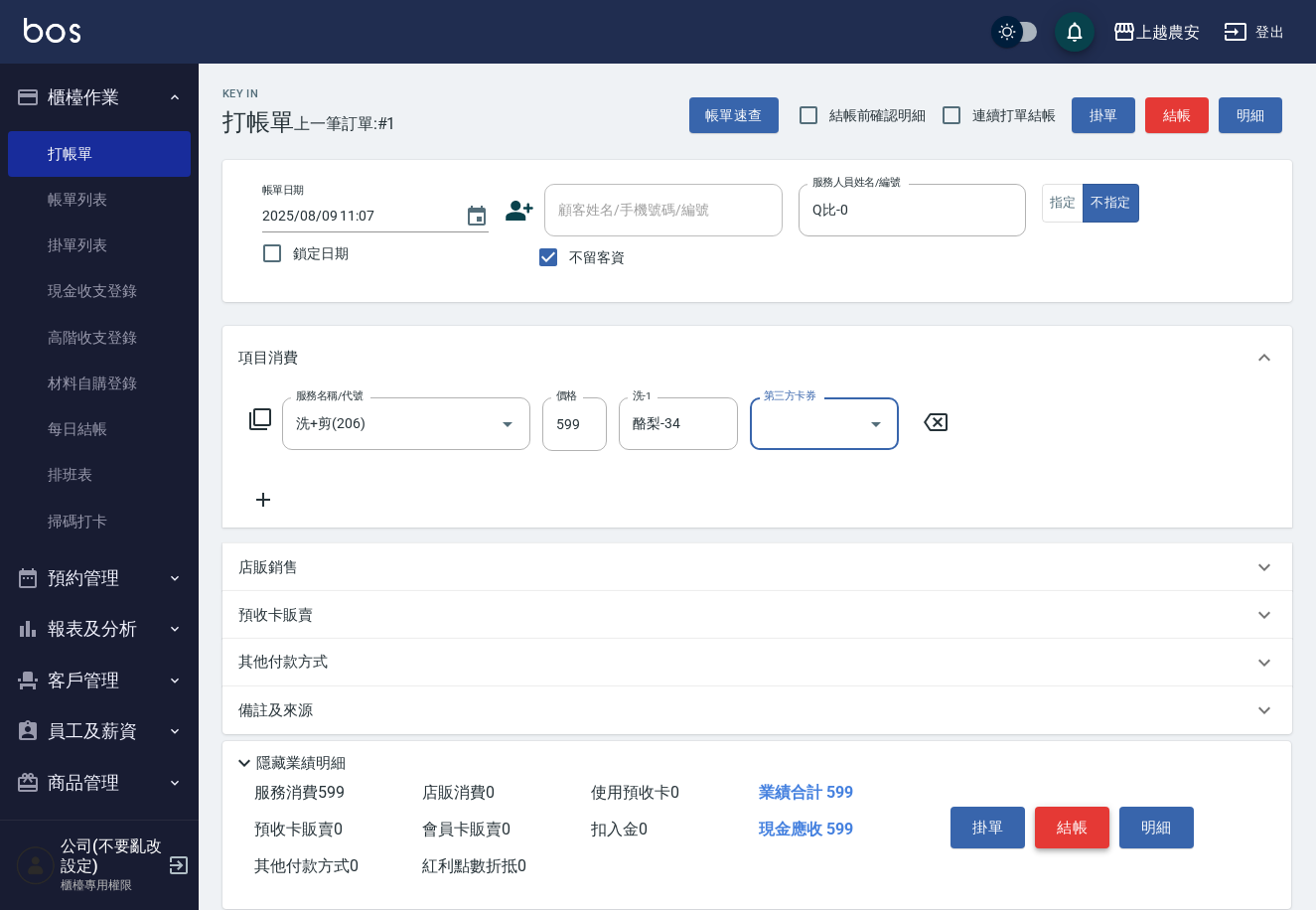 click on "結帳" at bounding box center [1072, 828] 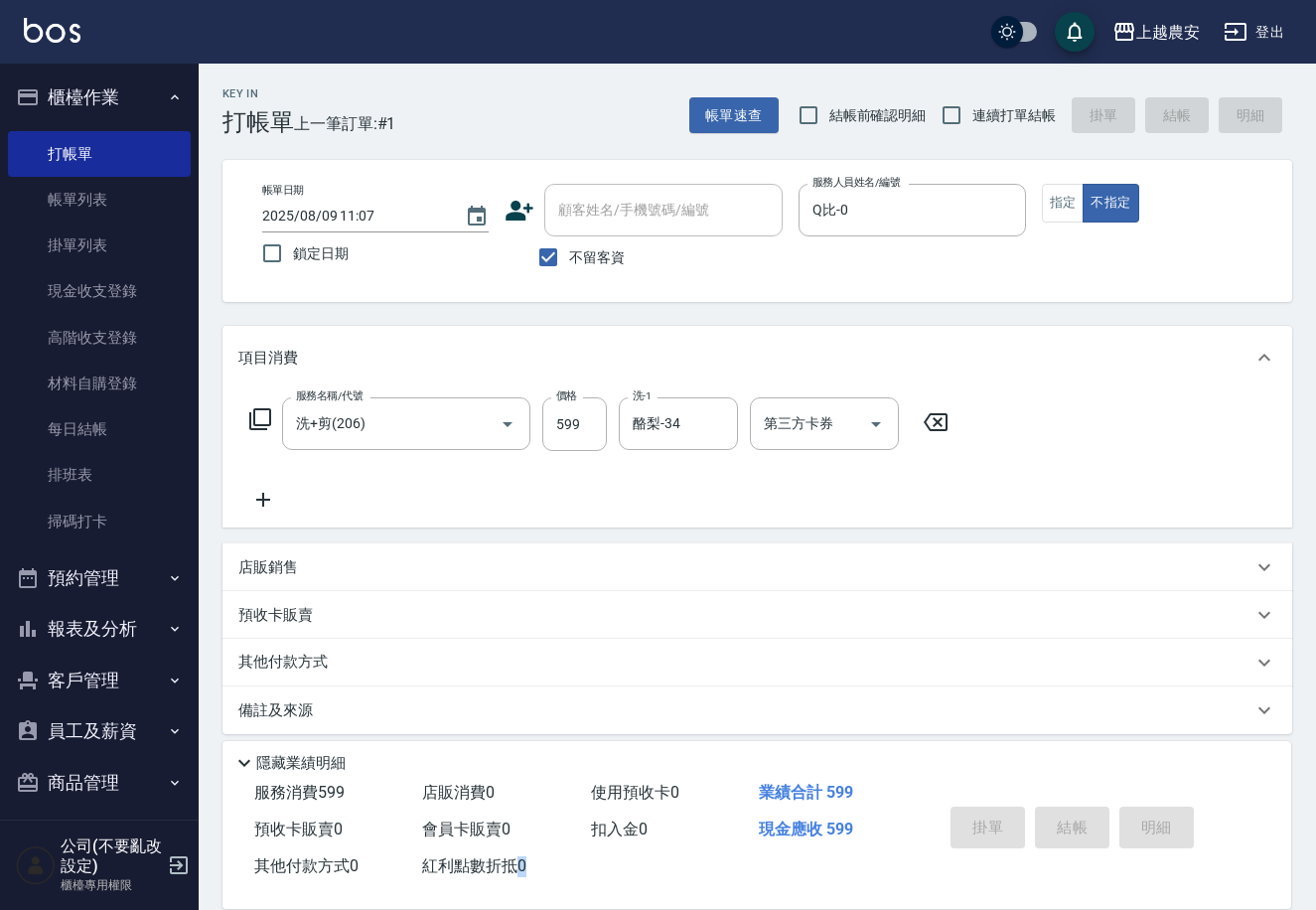 click on "掛單 結帳 明細" at bounding box center [1072, 830] 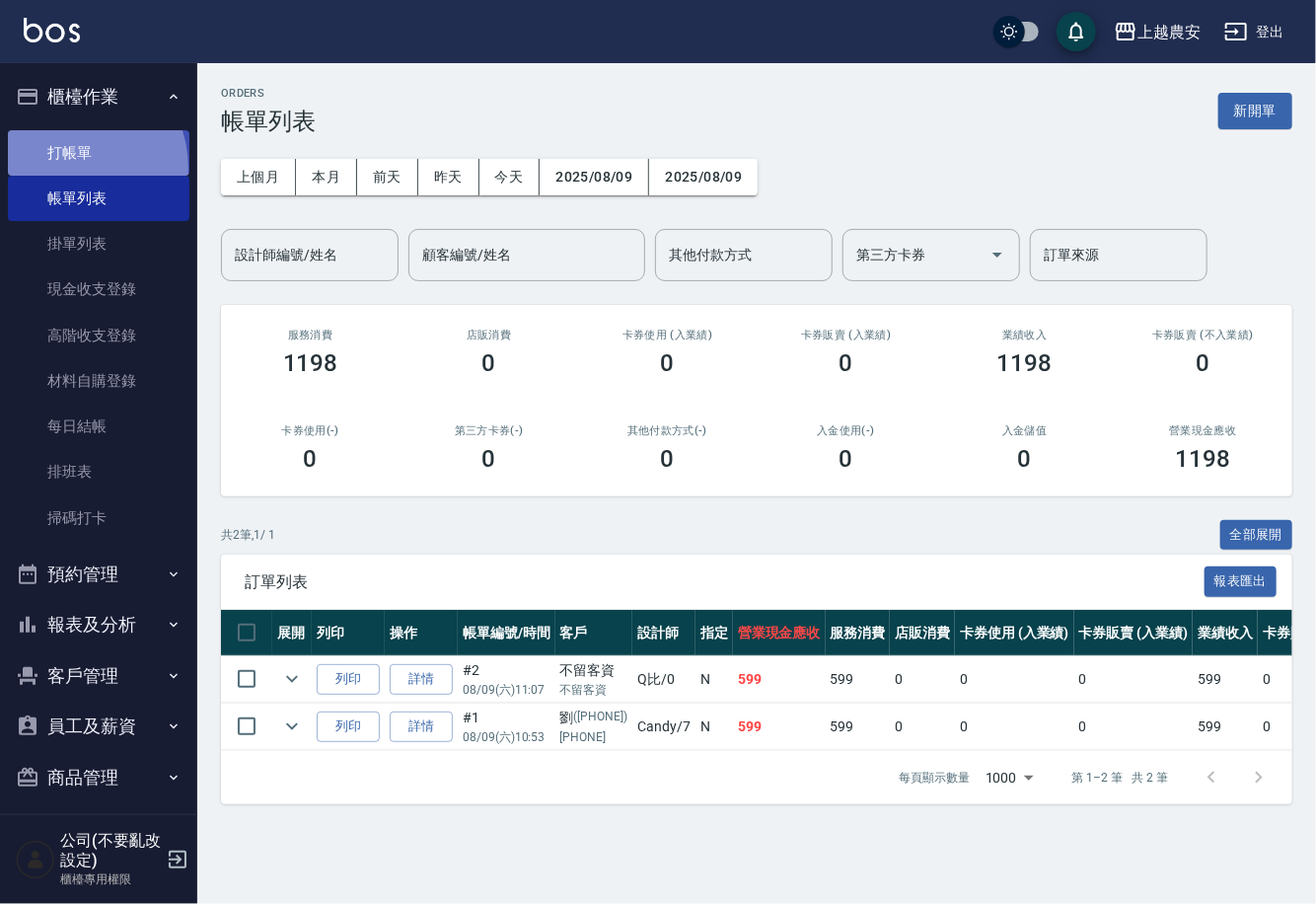 click on "打帳單" at bounding box center [99, 153] 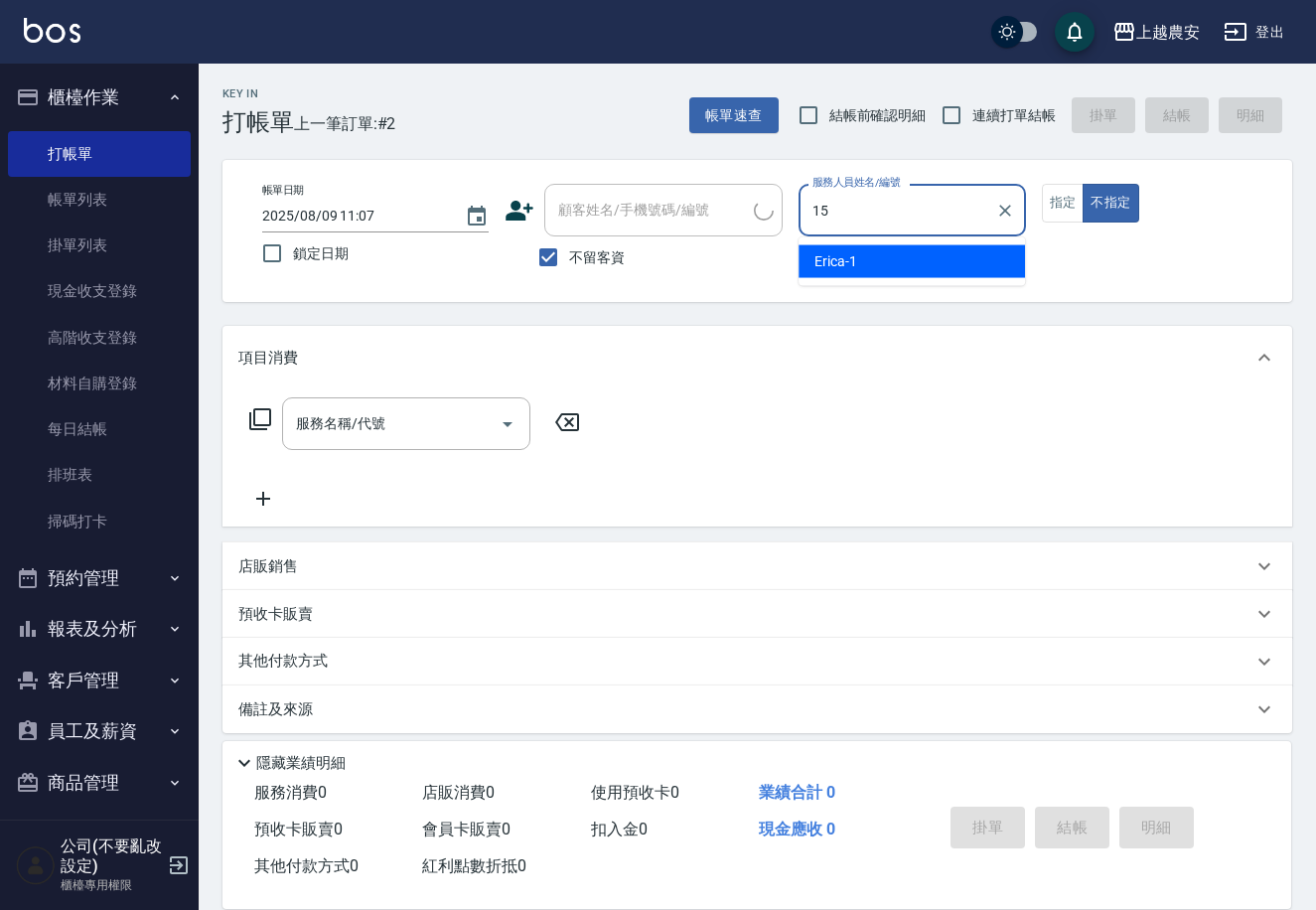 type on "美麗-15" 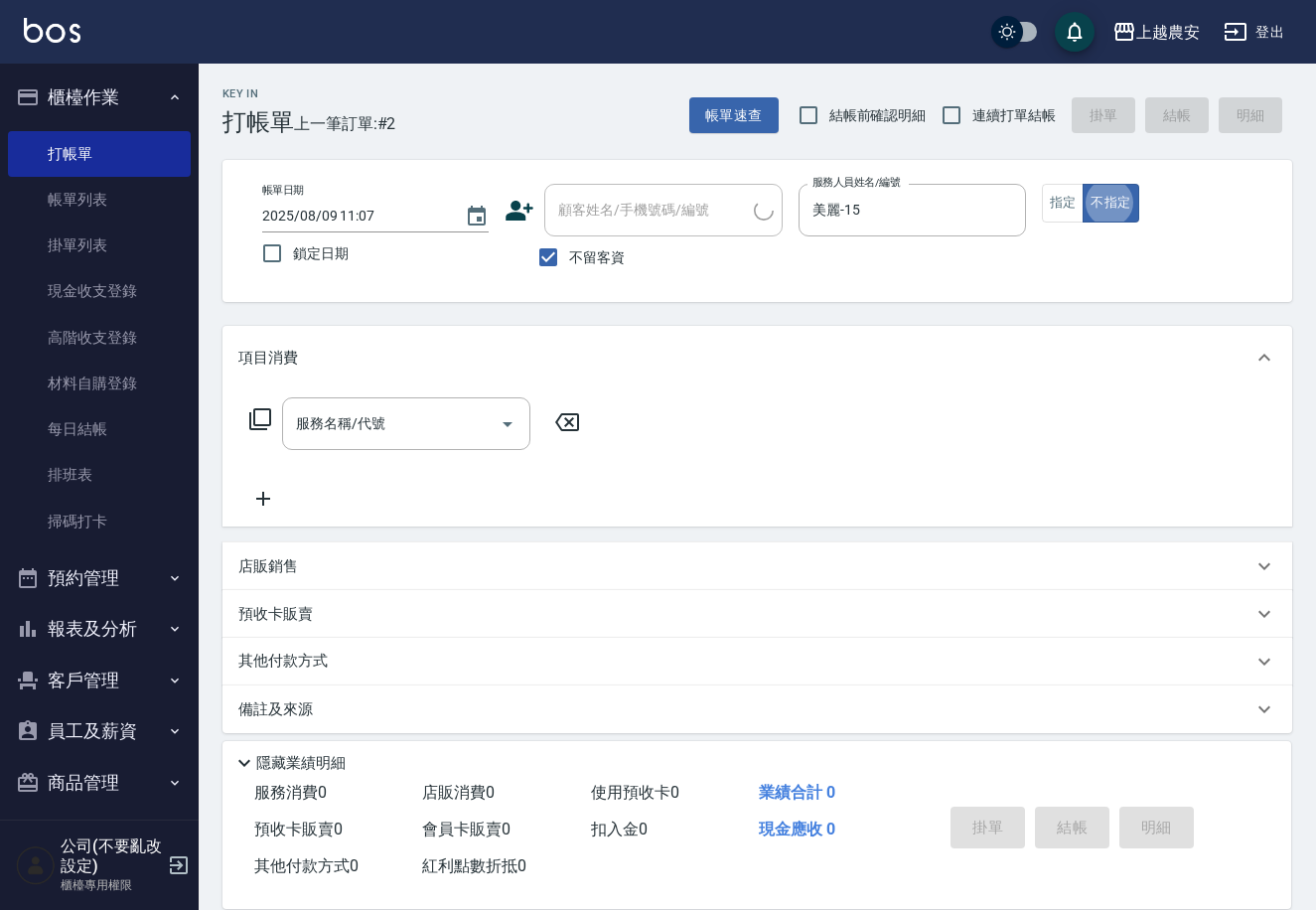 type on "false" 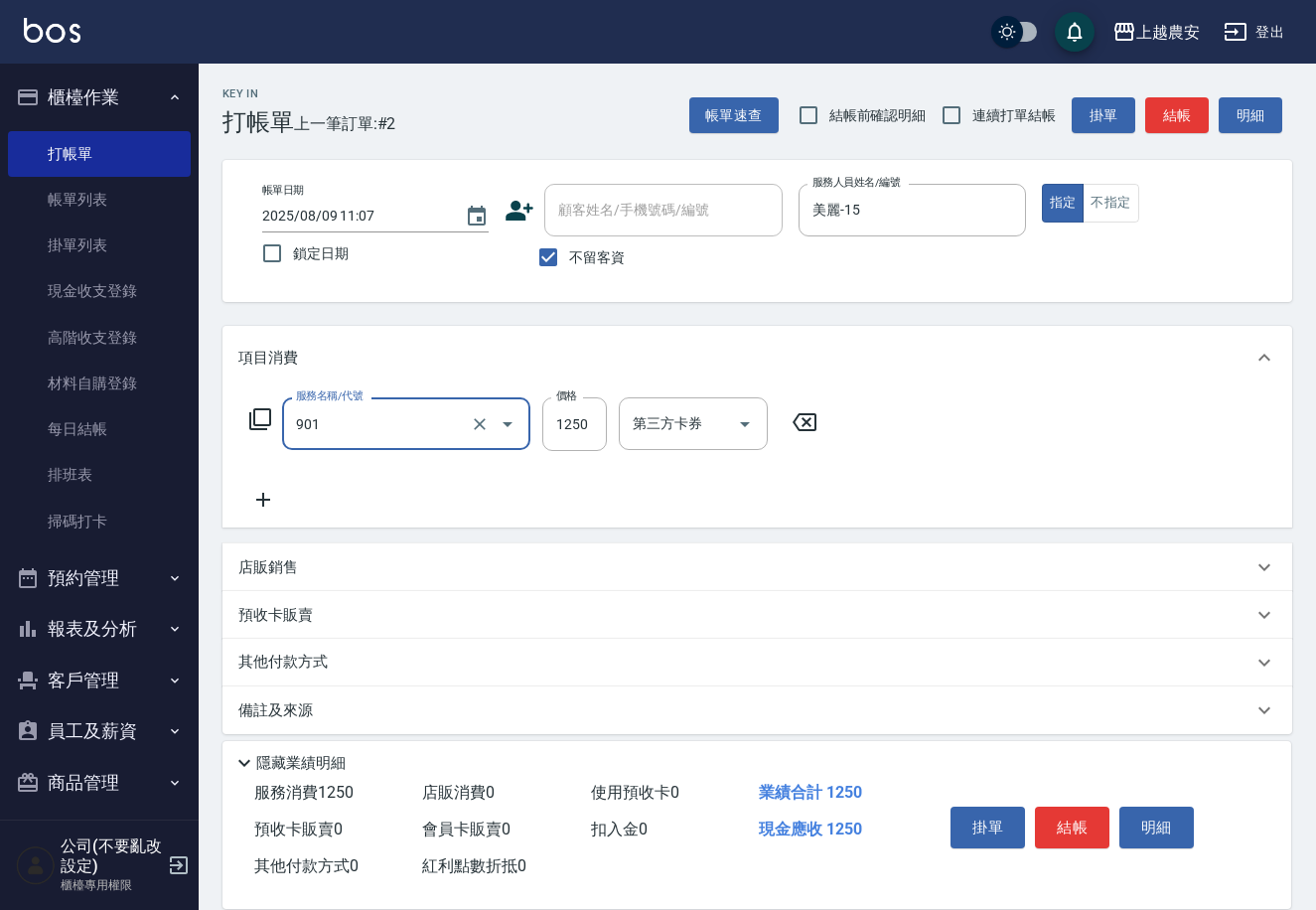 type on "修手指甲(901)" 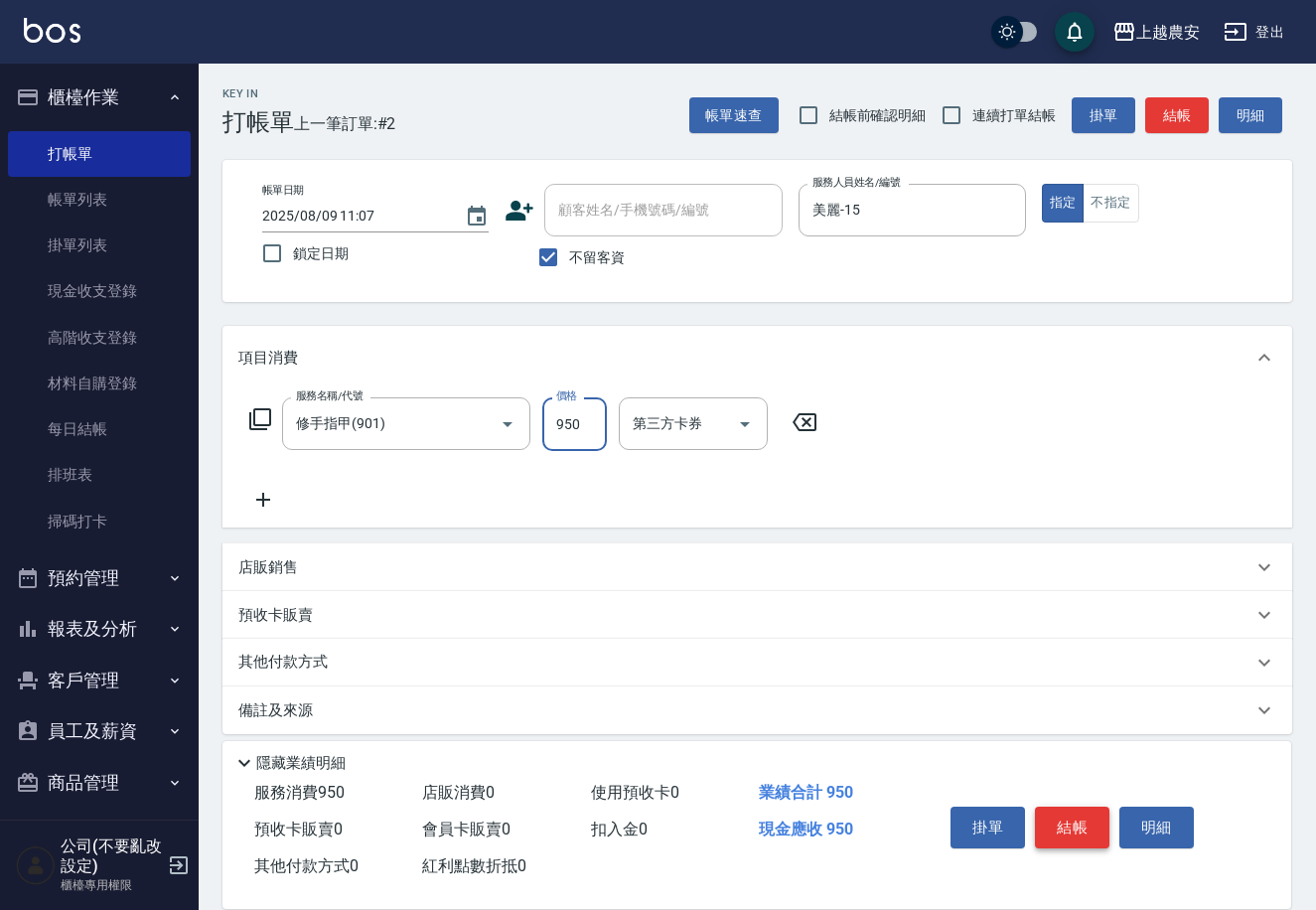 type on "950" 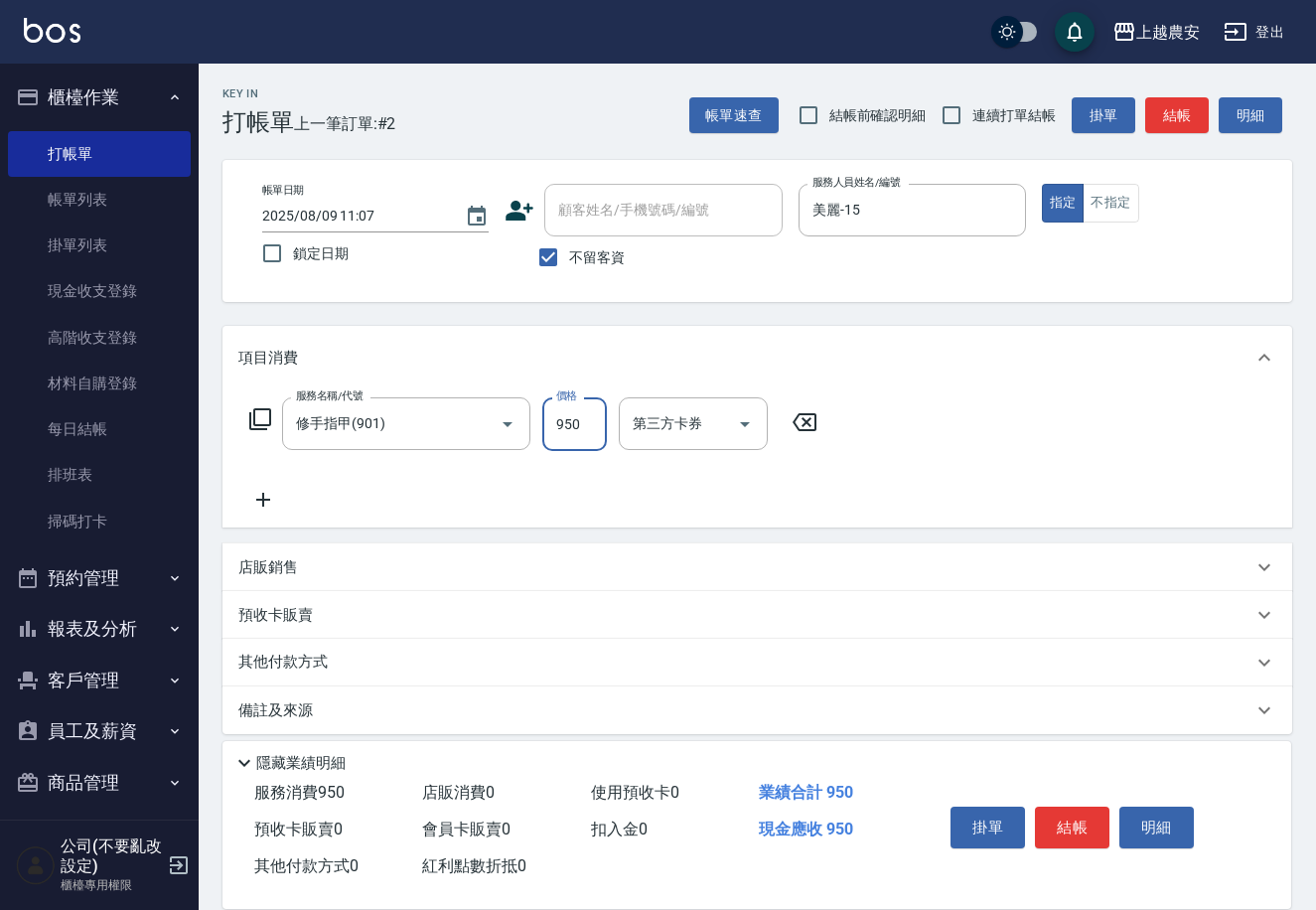 click on "結帳" at bounding box center [1072, 828] 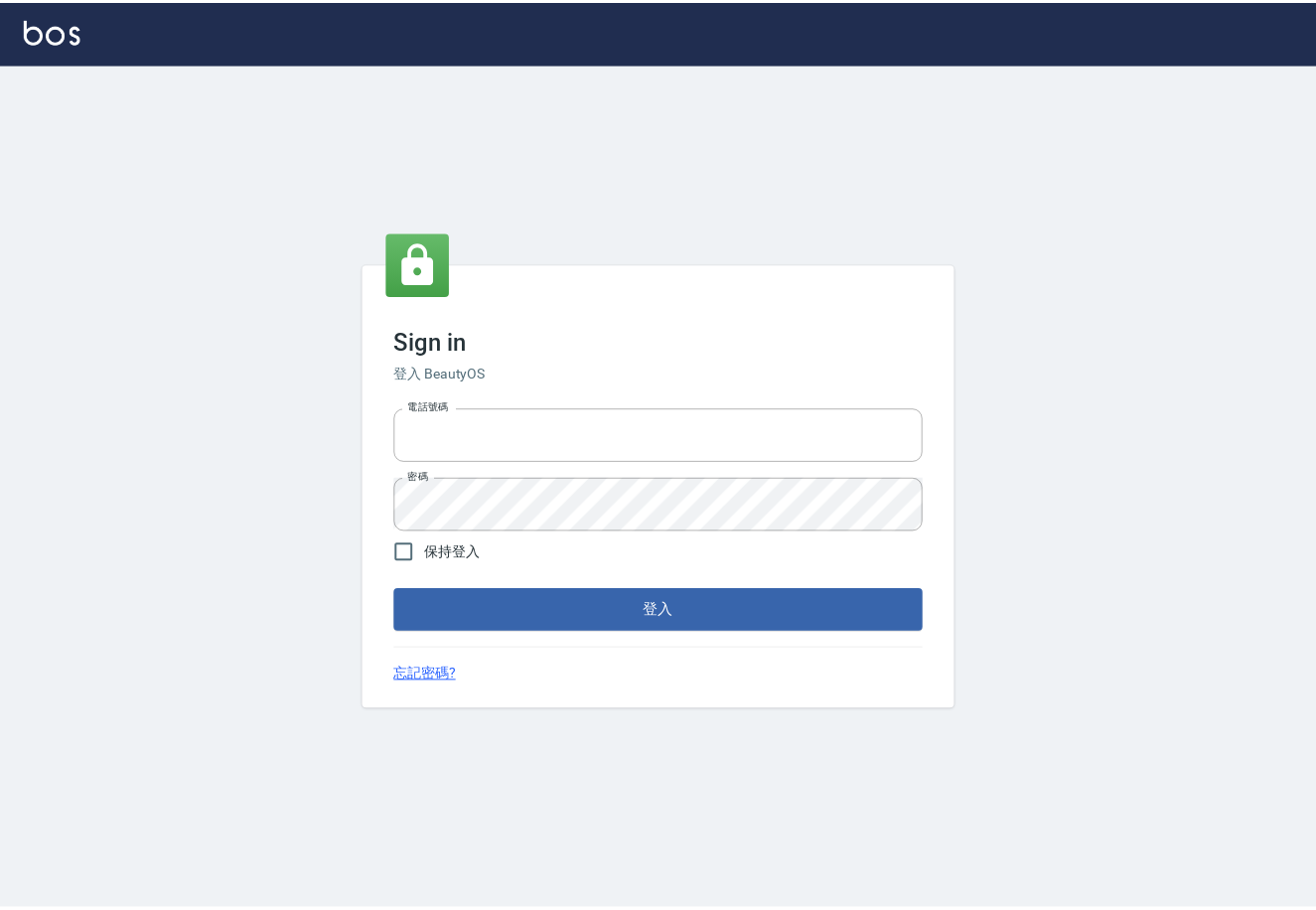 scroll, scrollTop: 0, scrollLeft: 0, axis: both 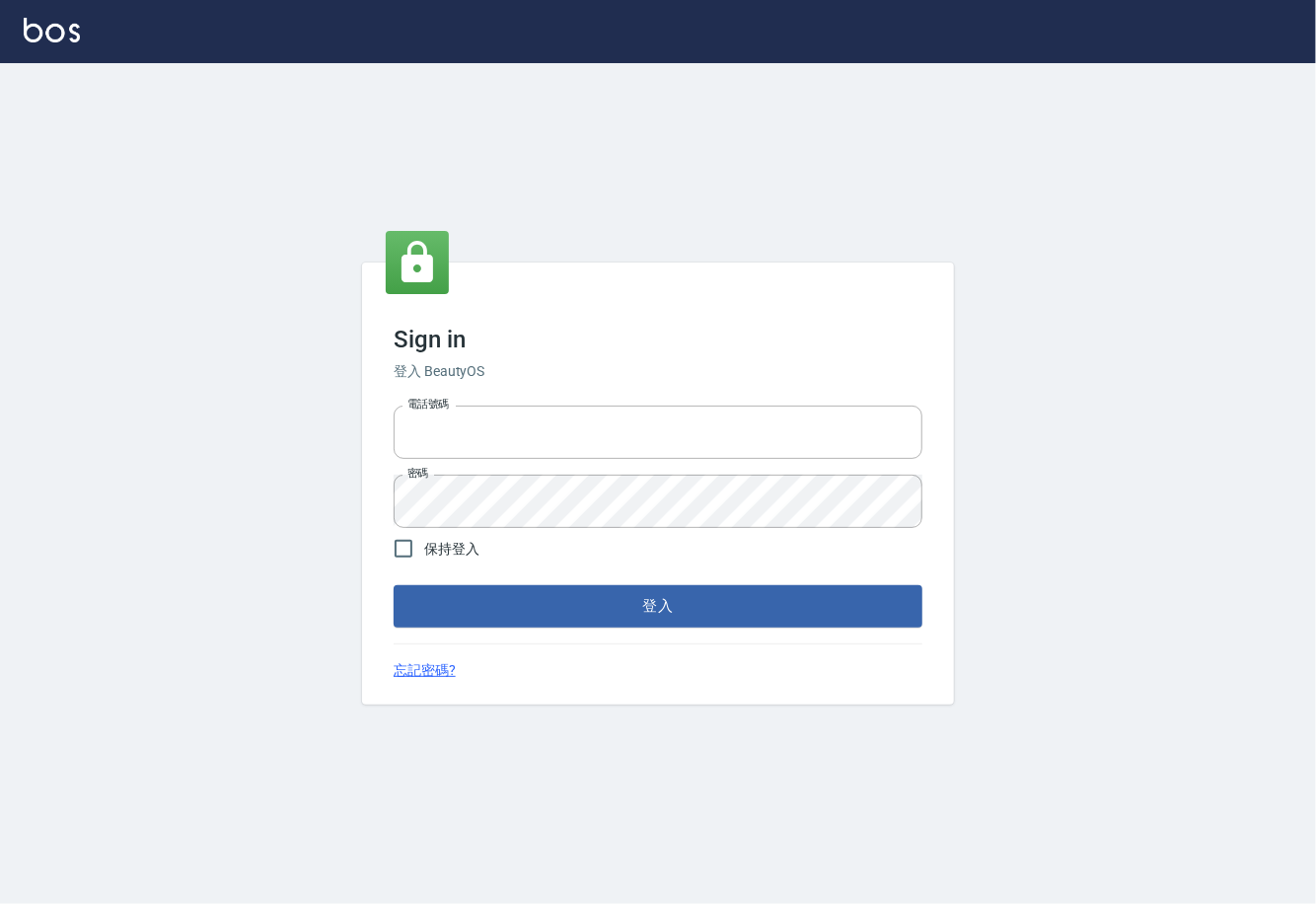 type on "0225929166" 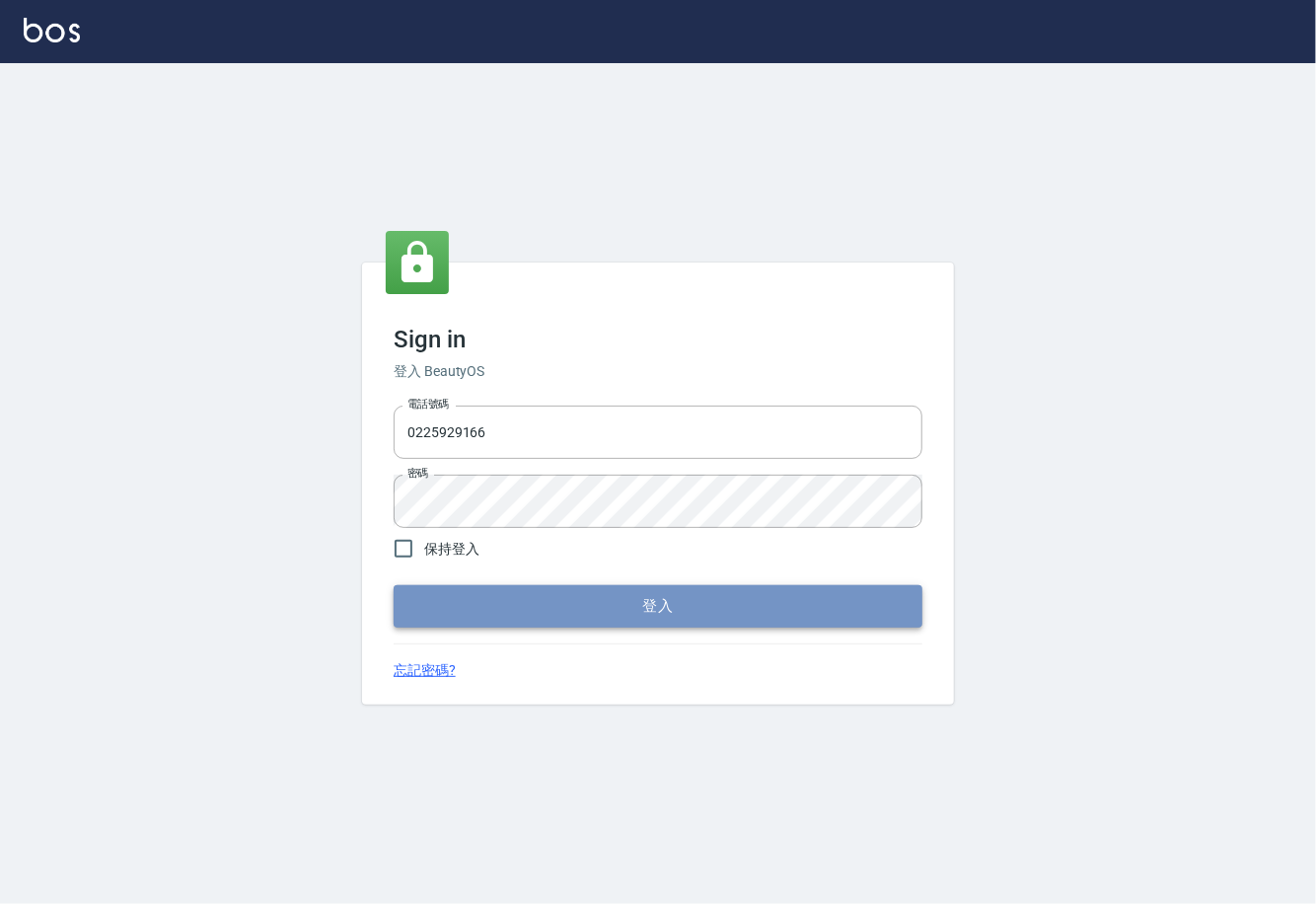 drag, startPoint x: 0, startPoint y: 0, endPoint x: 713, endPoint y: 615, distance: 941.5912 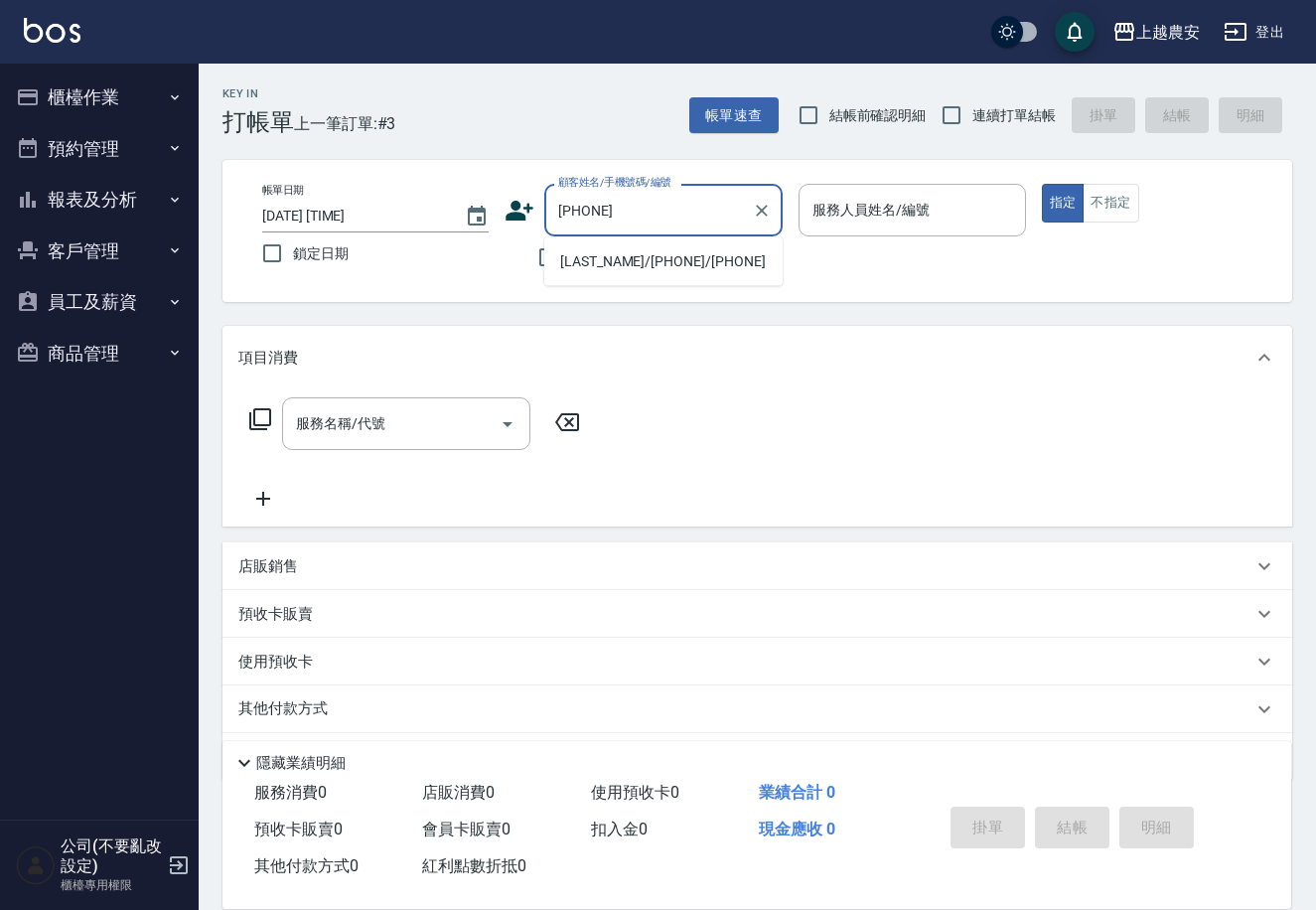 click on "謝曉函/0958866550/0958866550" at bounding box center [663, 261] 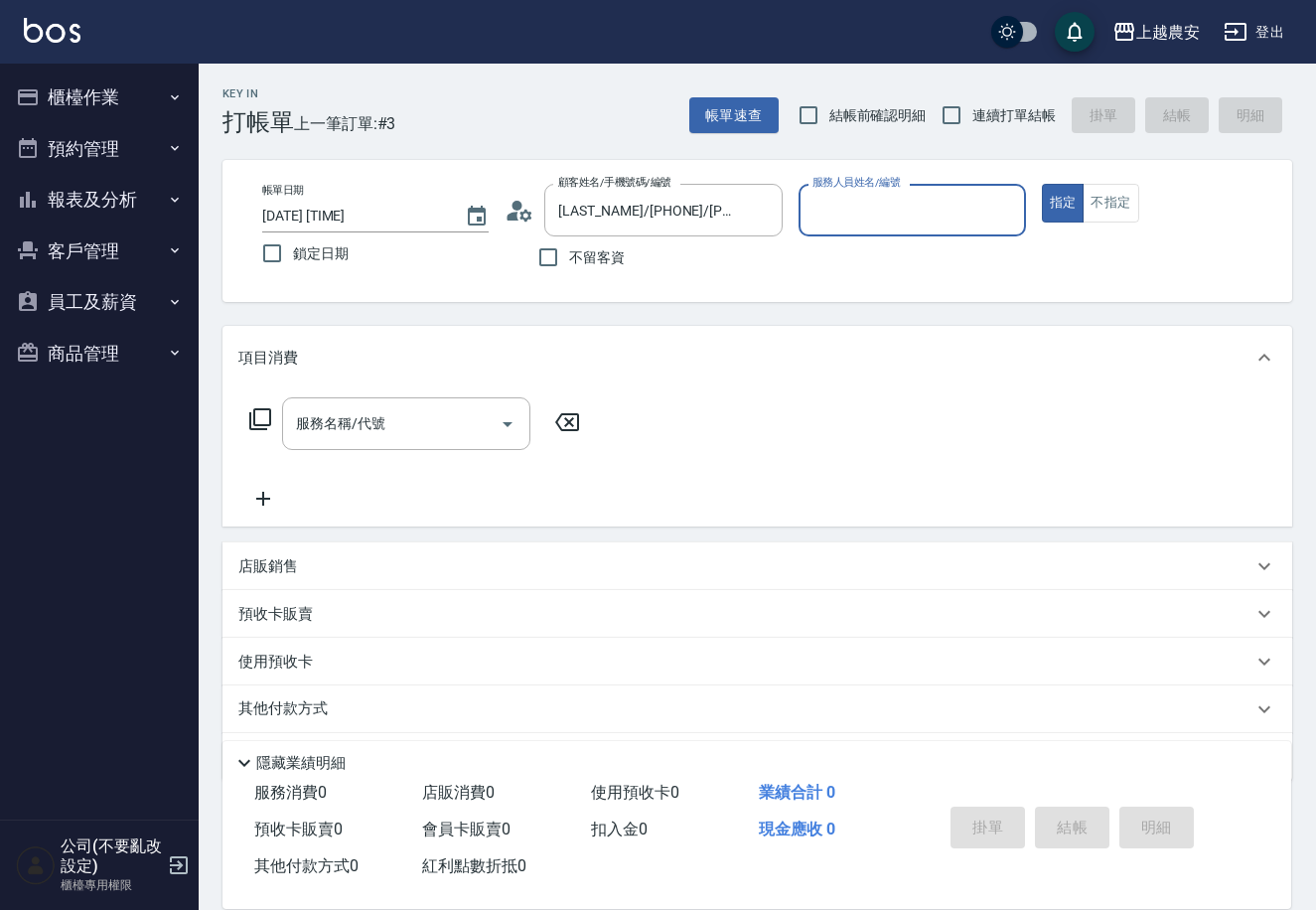 type on "Mia-M" 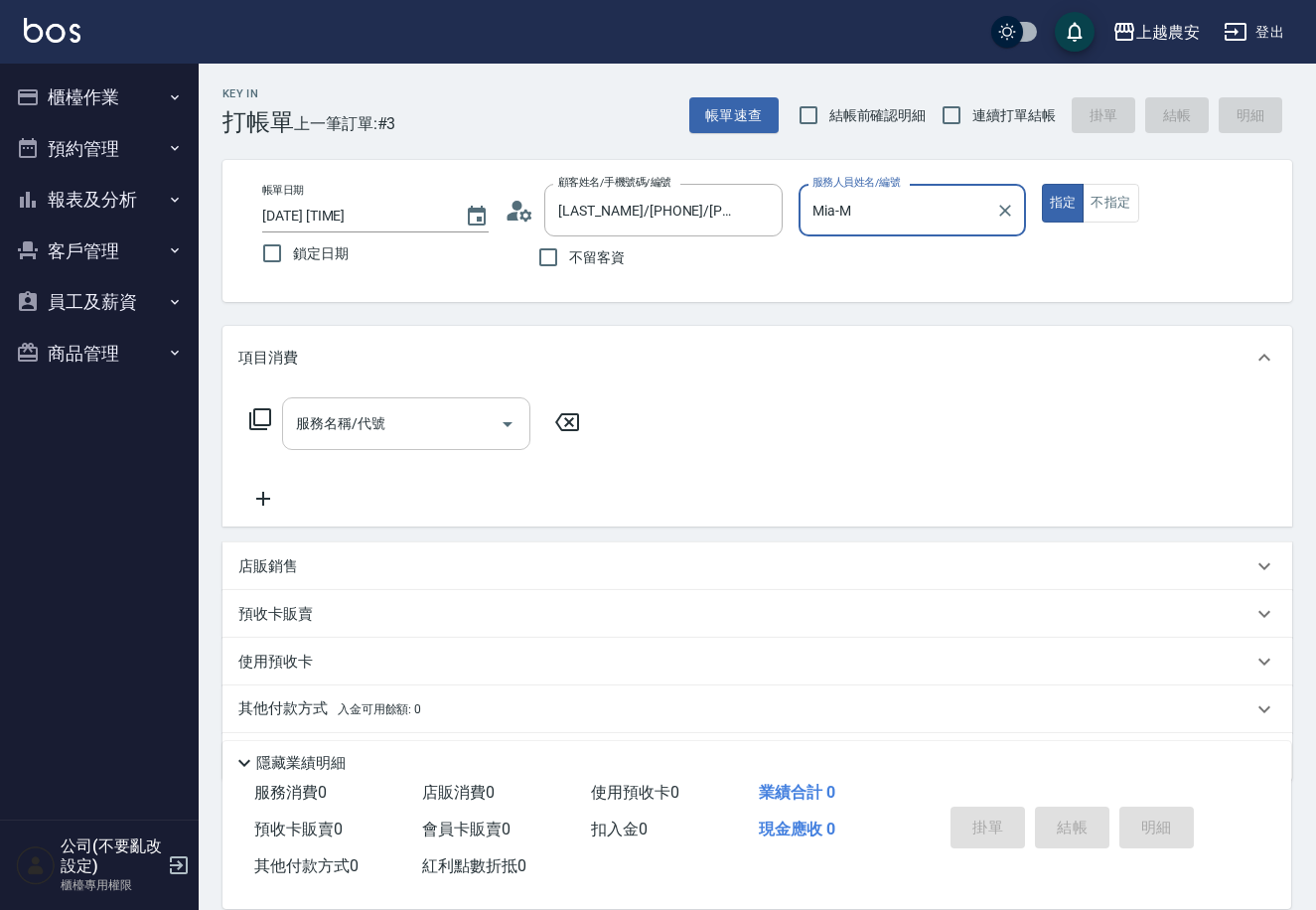 click on "服務名稱/代號" at bounding box center [391, 423] 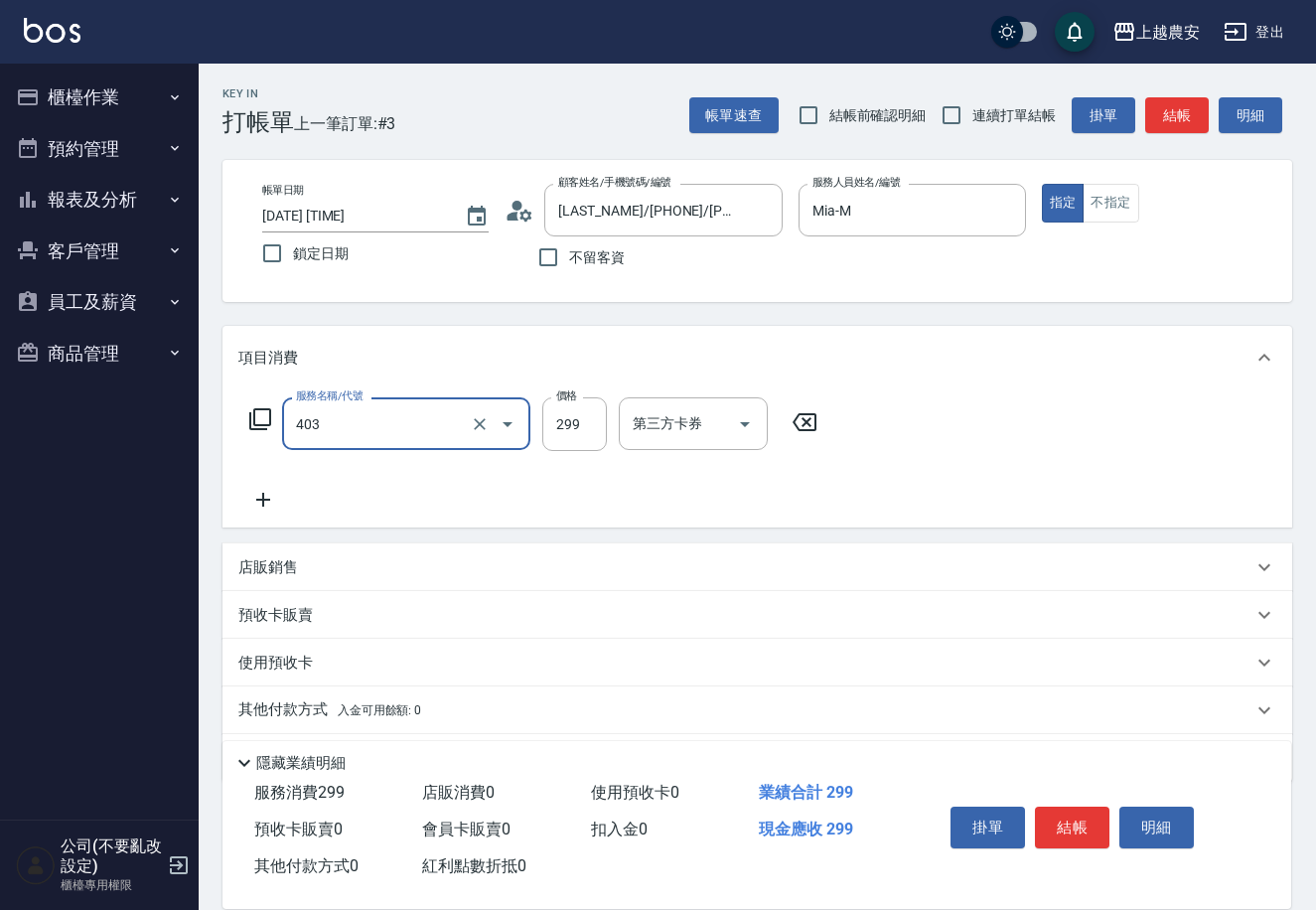 type on "剪髮(403)" 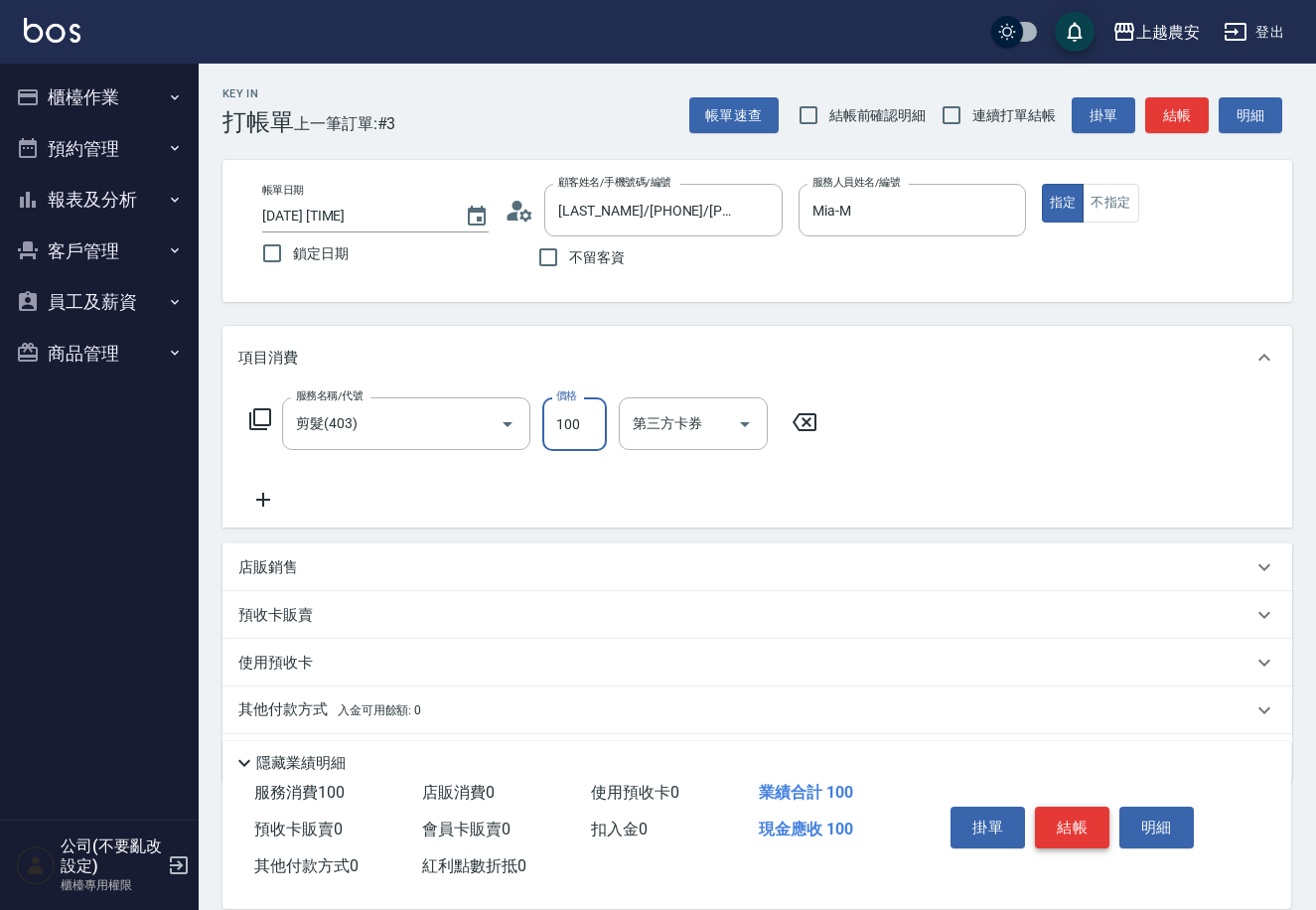 type on "100" 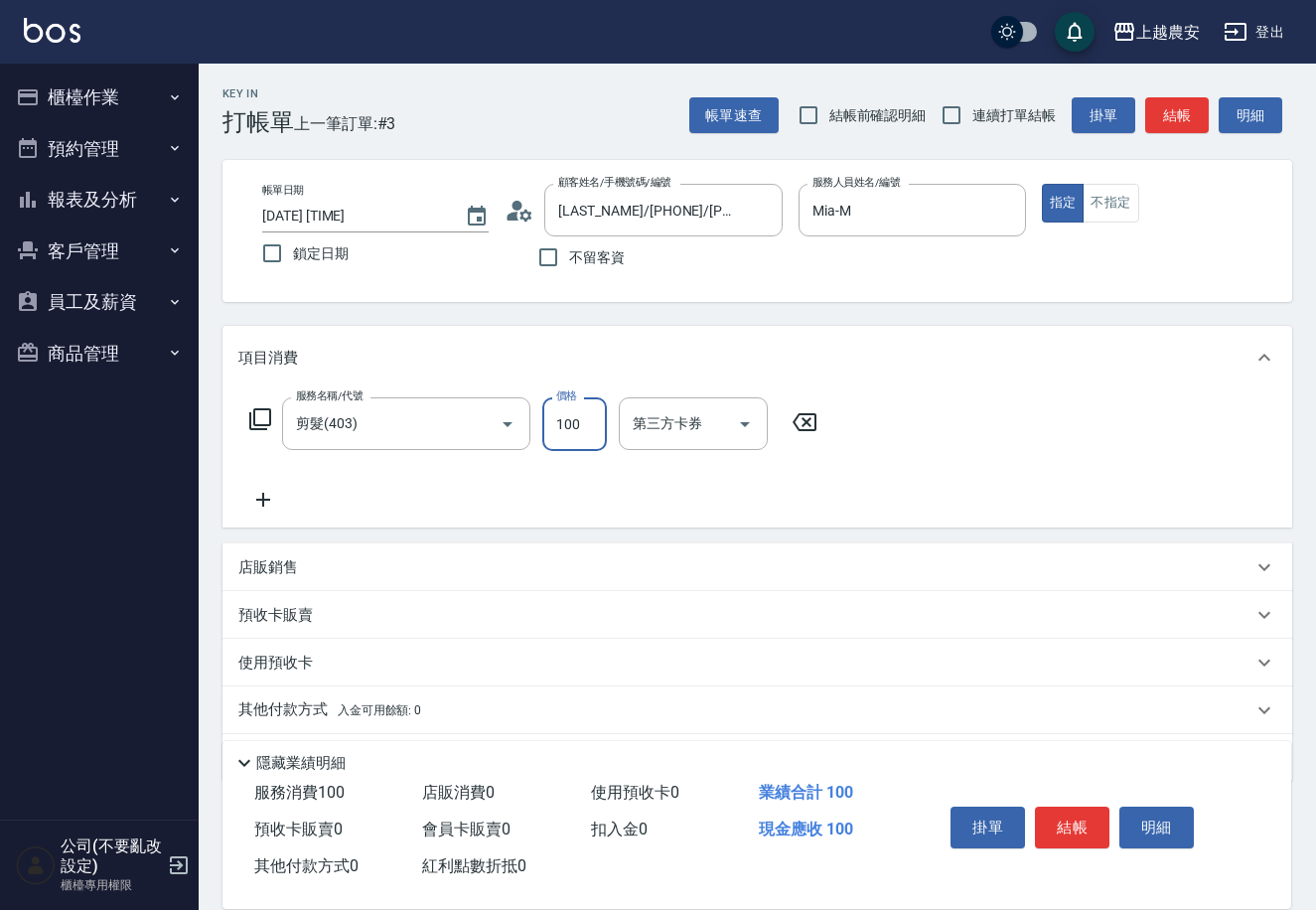 click on "結帳" at bounding box center (1072, 828) 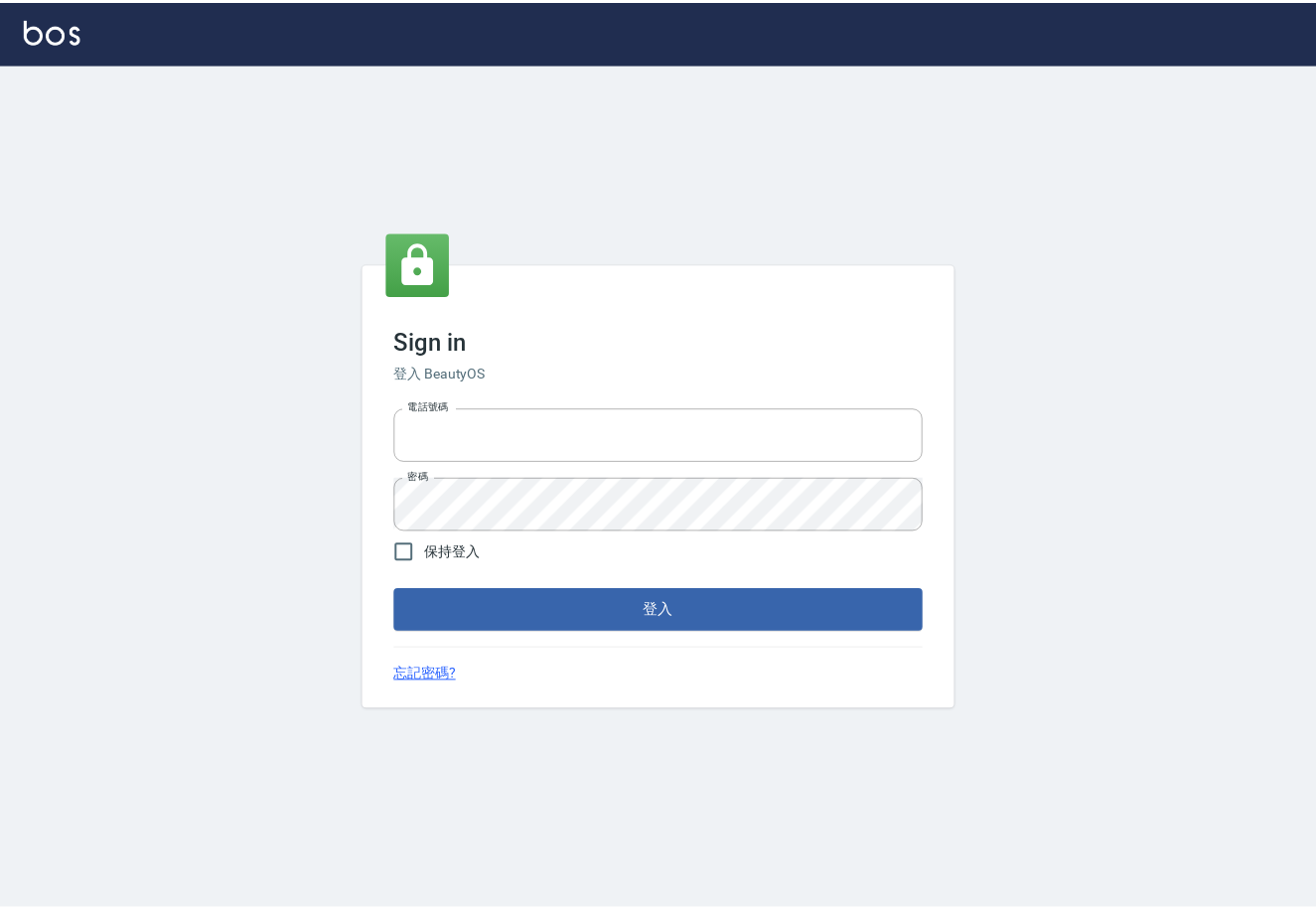 scroll, scrollTop: 0, scrollLeft: 0, axis: both 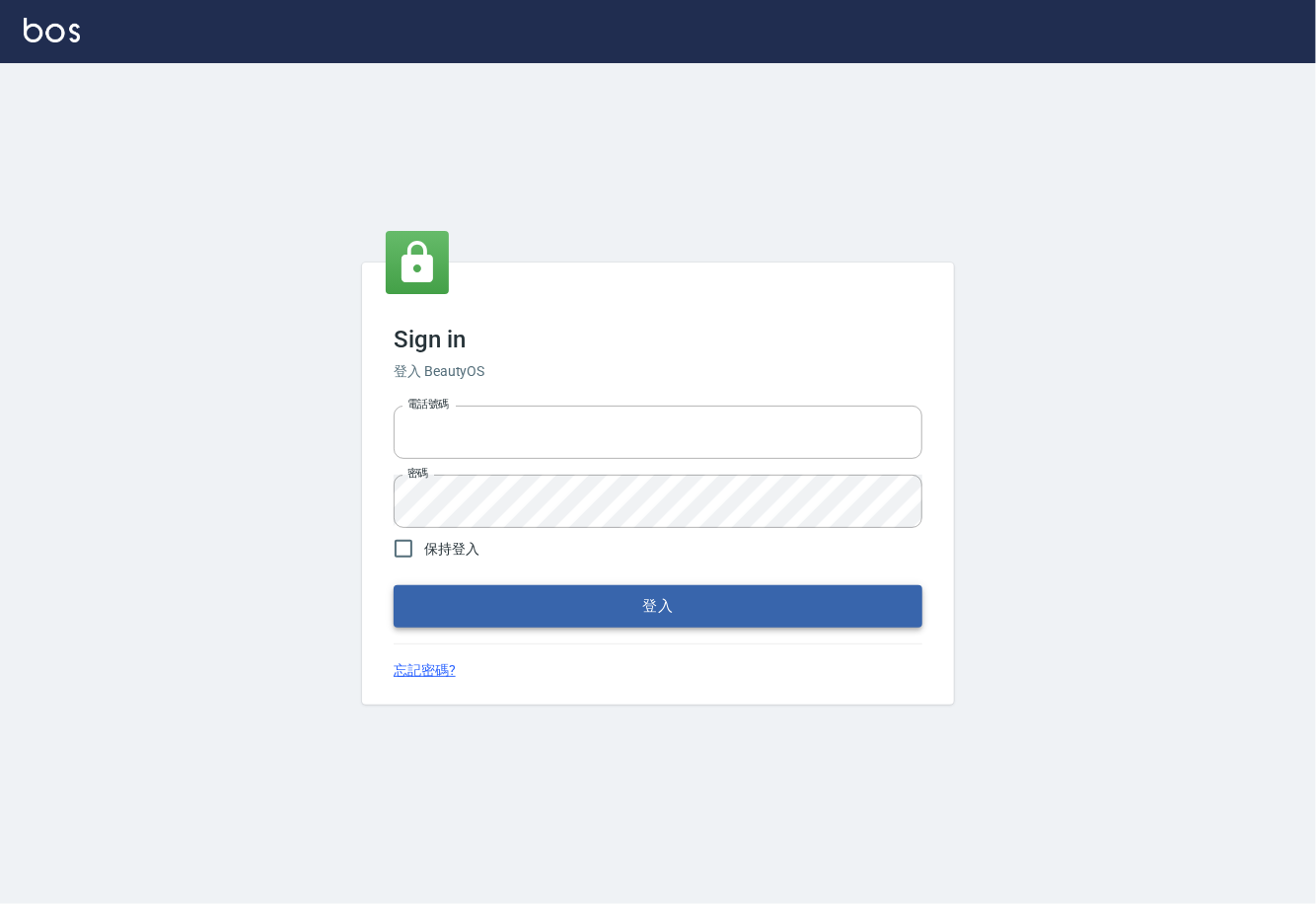 type on "0225929166" 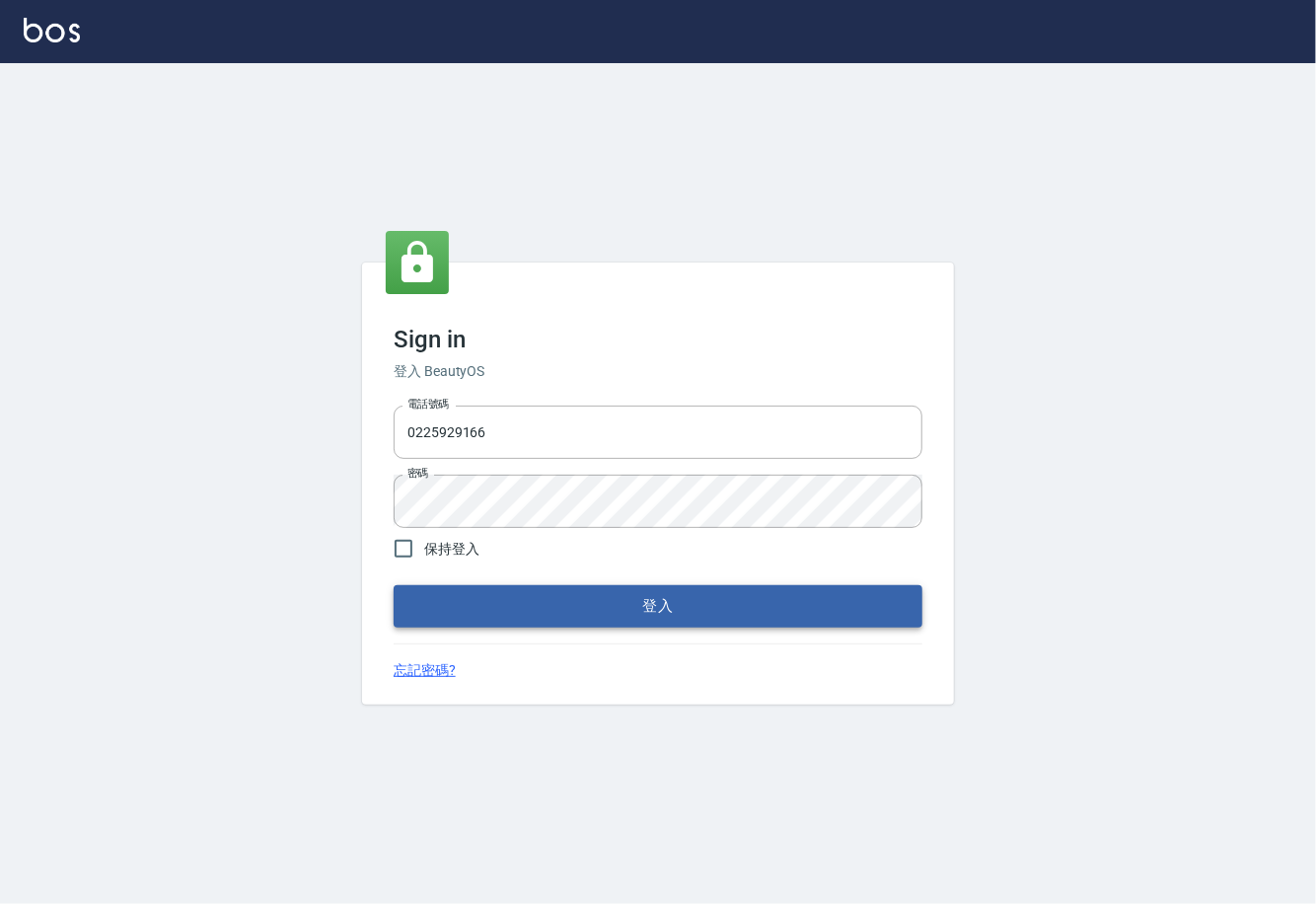 click on "登入" at bounding box center [658, 606] 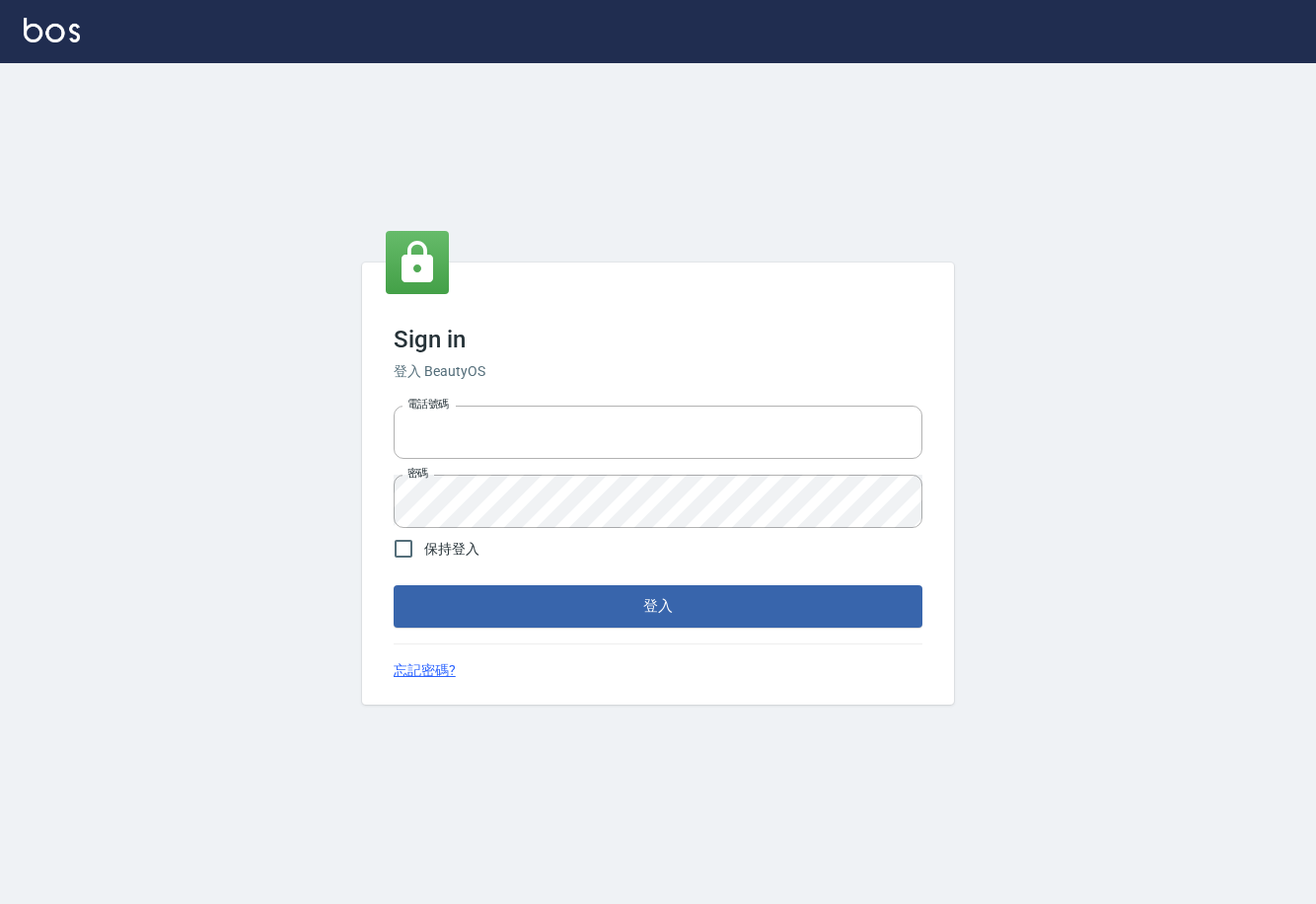 scroll, scrollTop: 0, scrollLeft: 0, axis: both 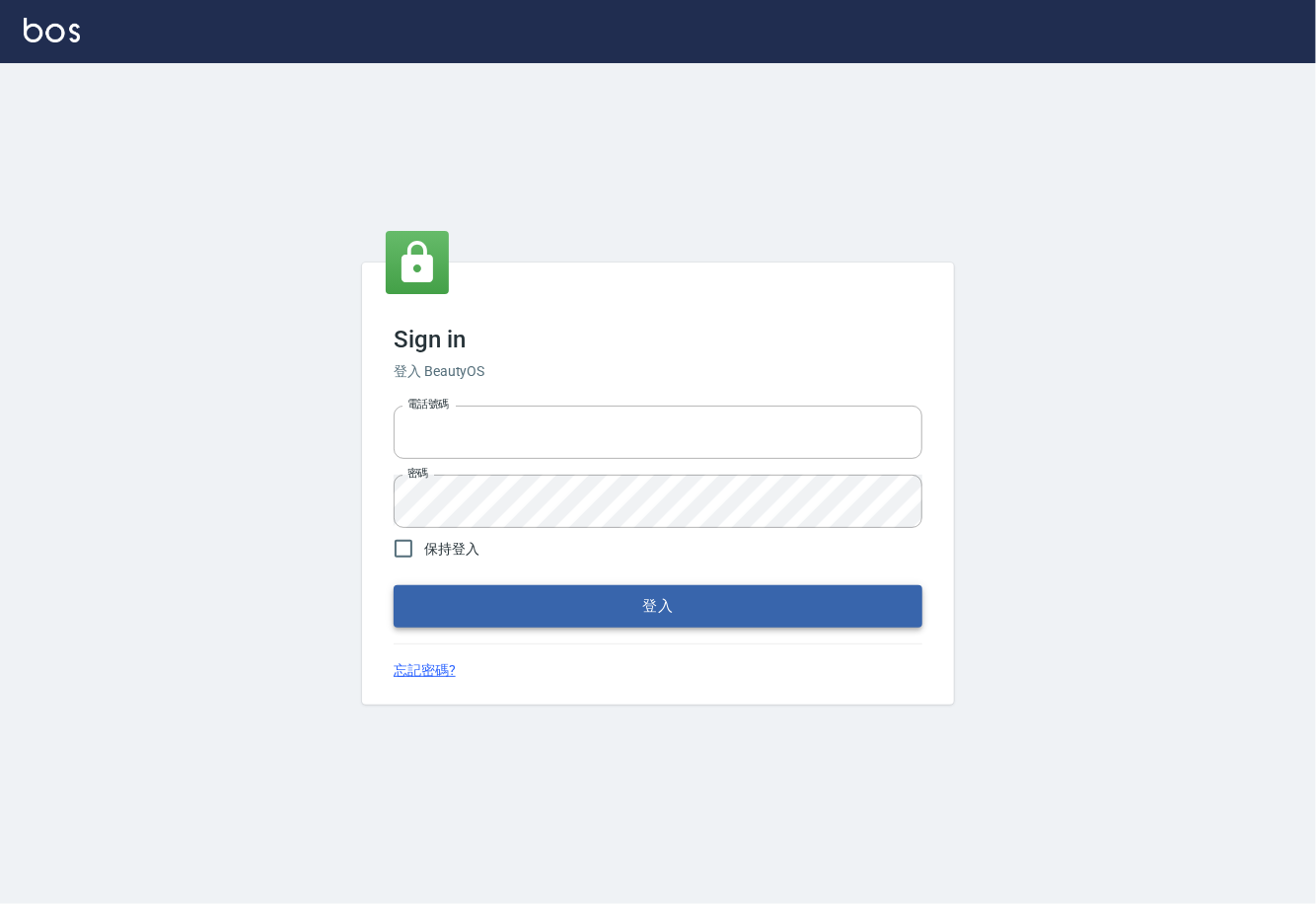 type on "0225929166" 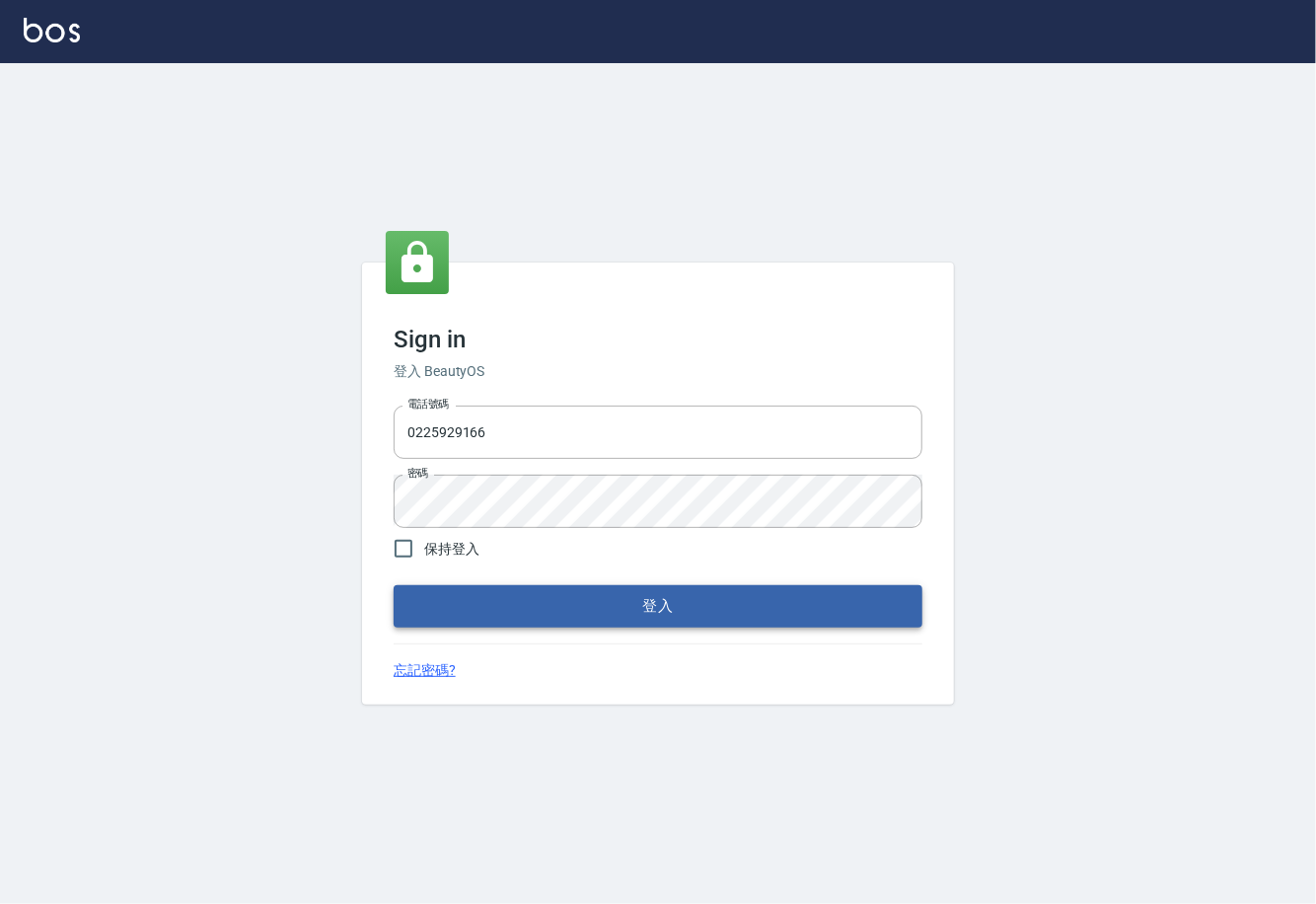click on "登入" at bounding box center [658, 606] 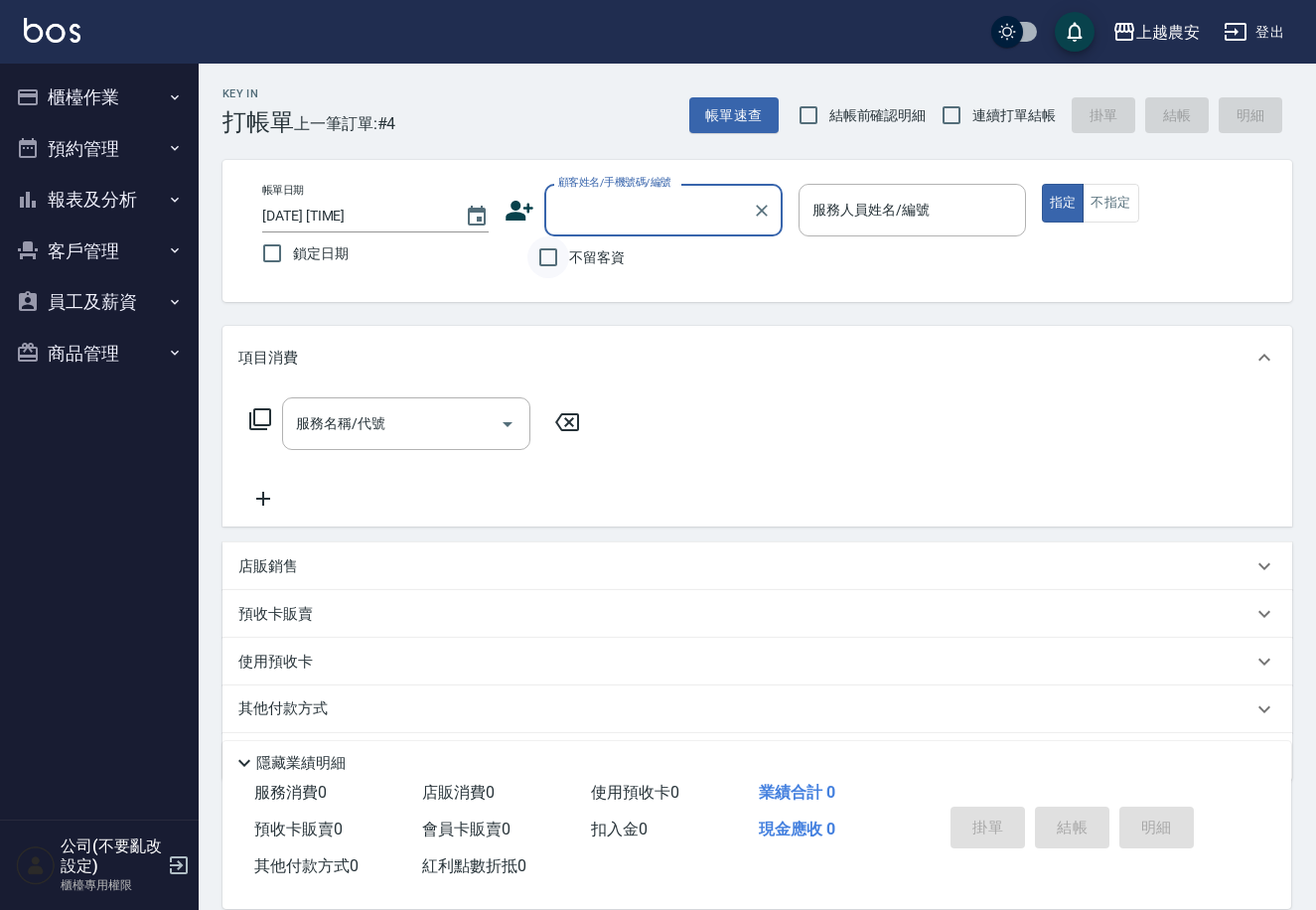 click on "不留客資" at bounding box center [548, 257] 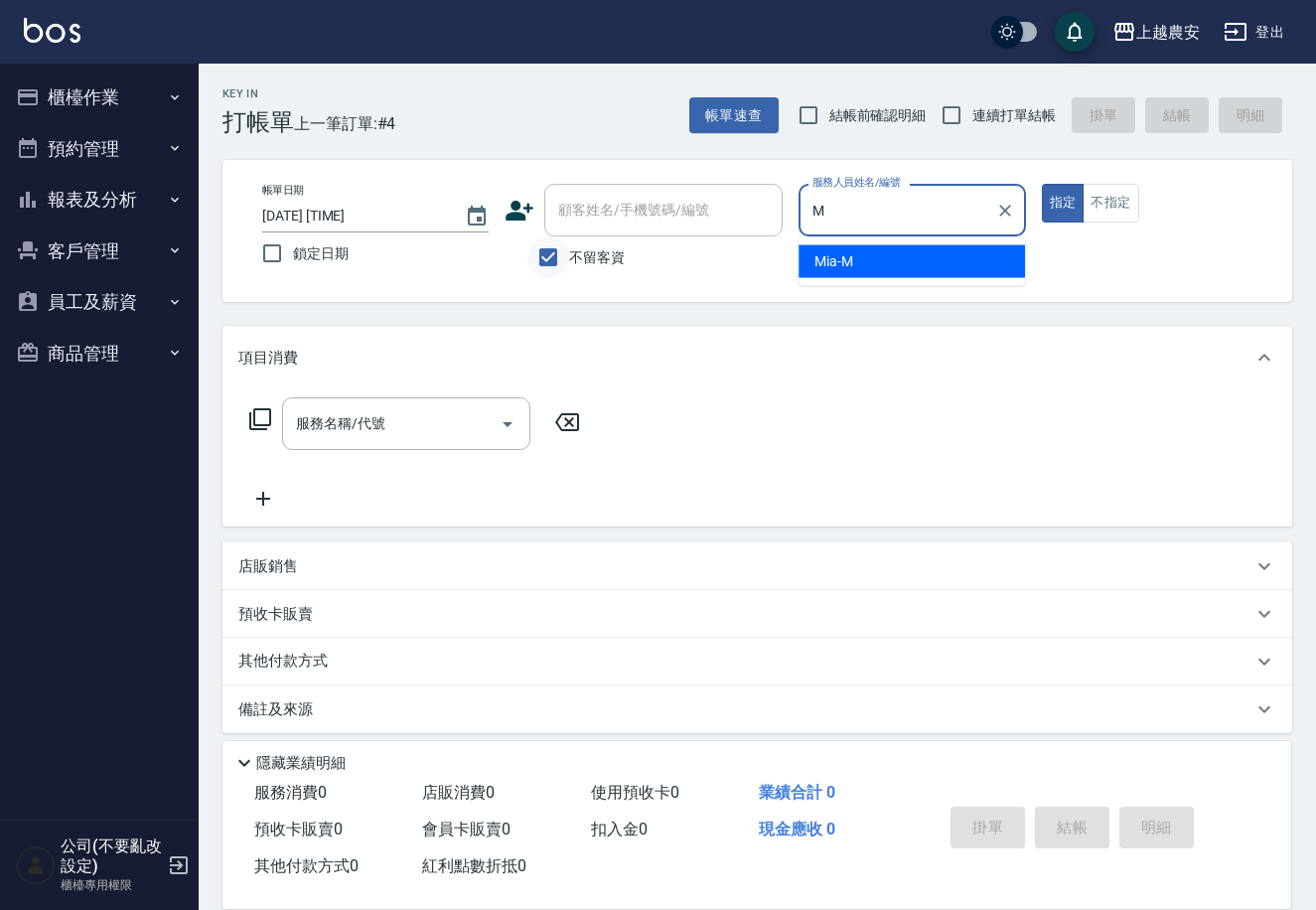 type on "Mia-M" 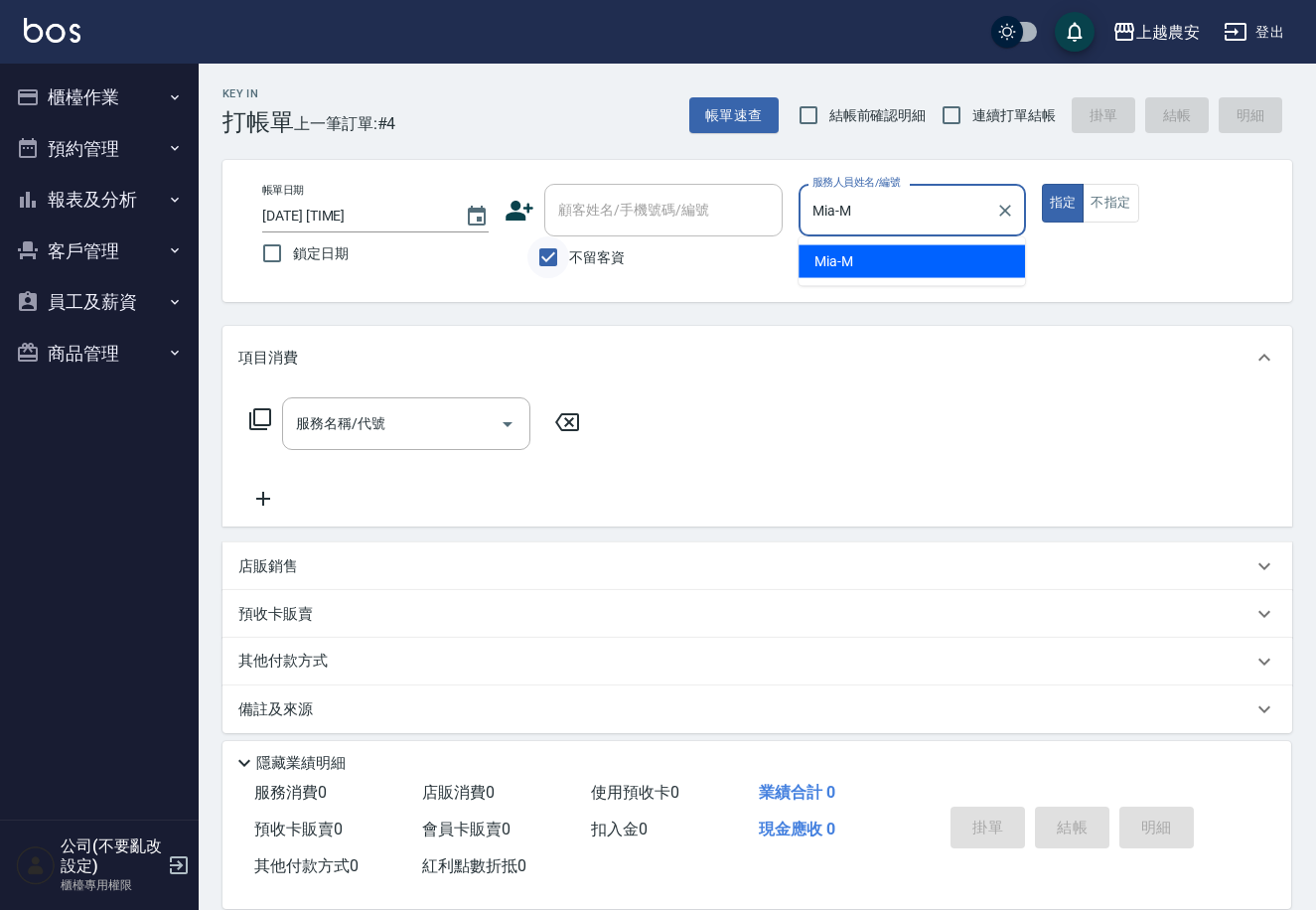type on "true" 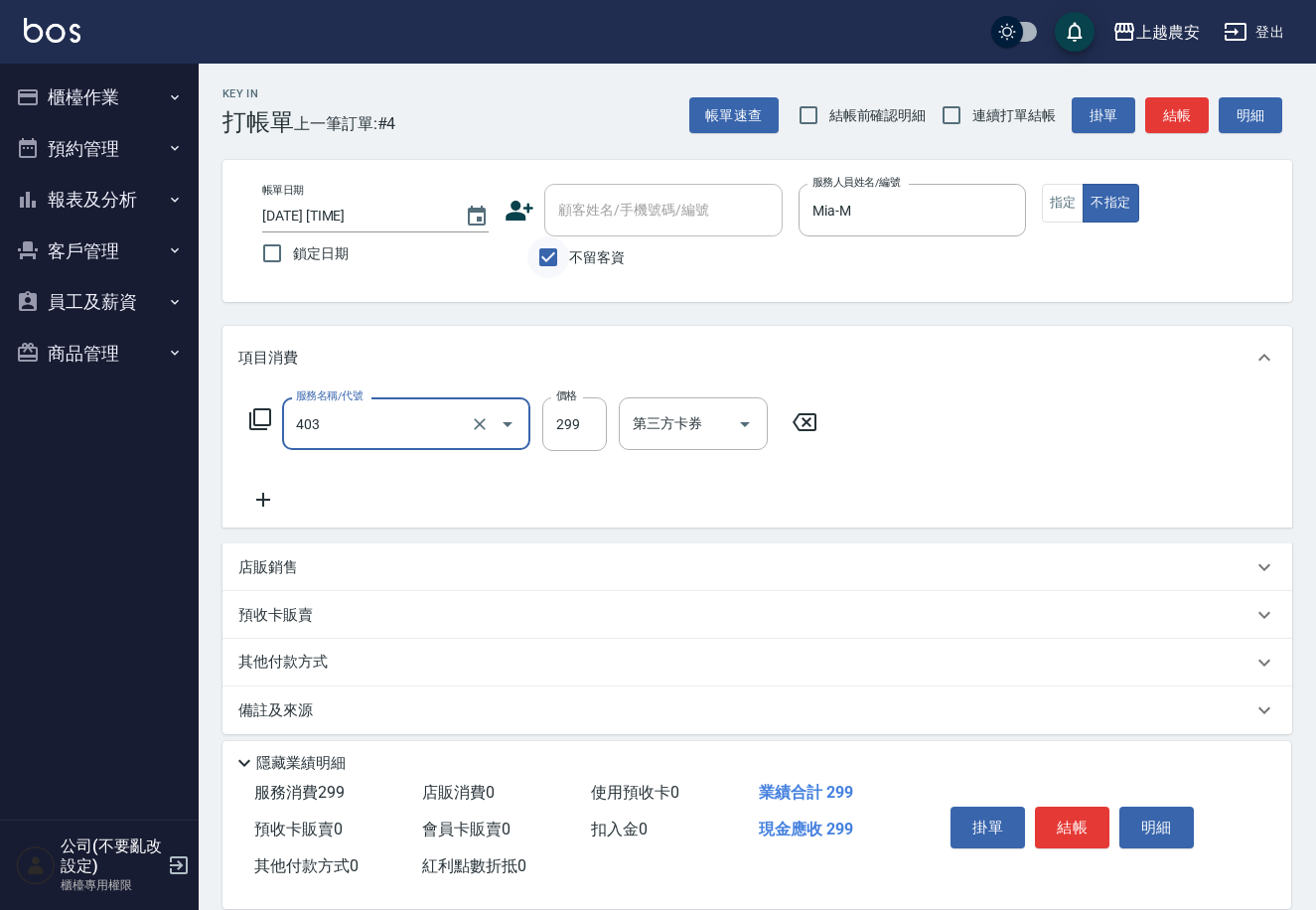 type on "剪髮(403)" 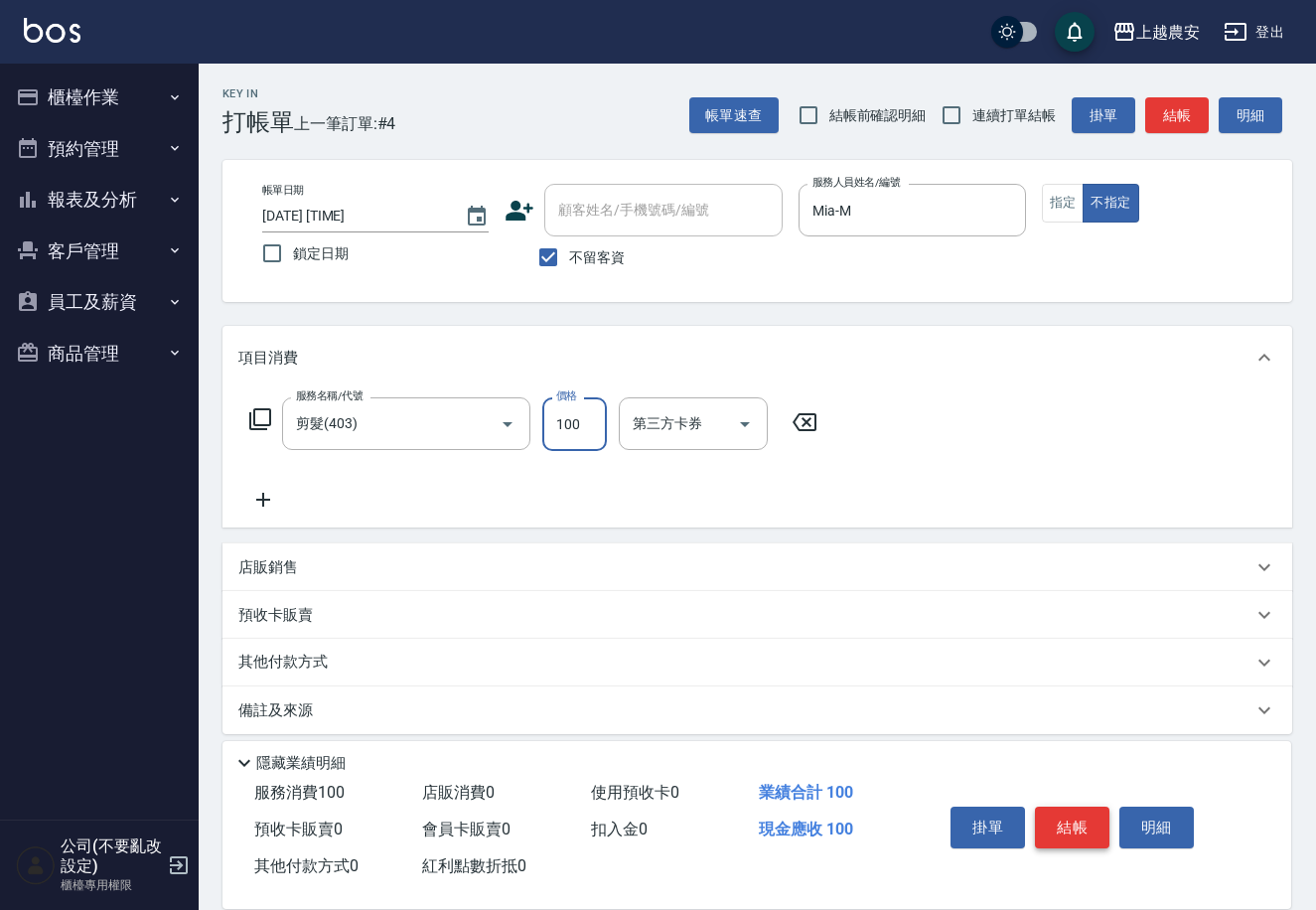 type on "100" 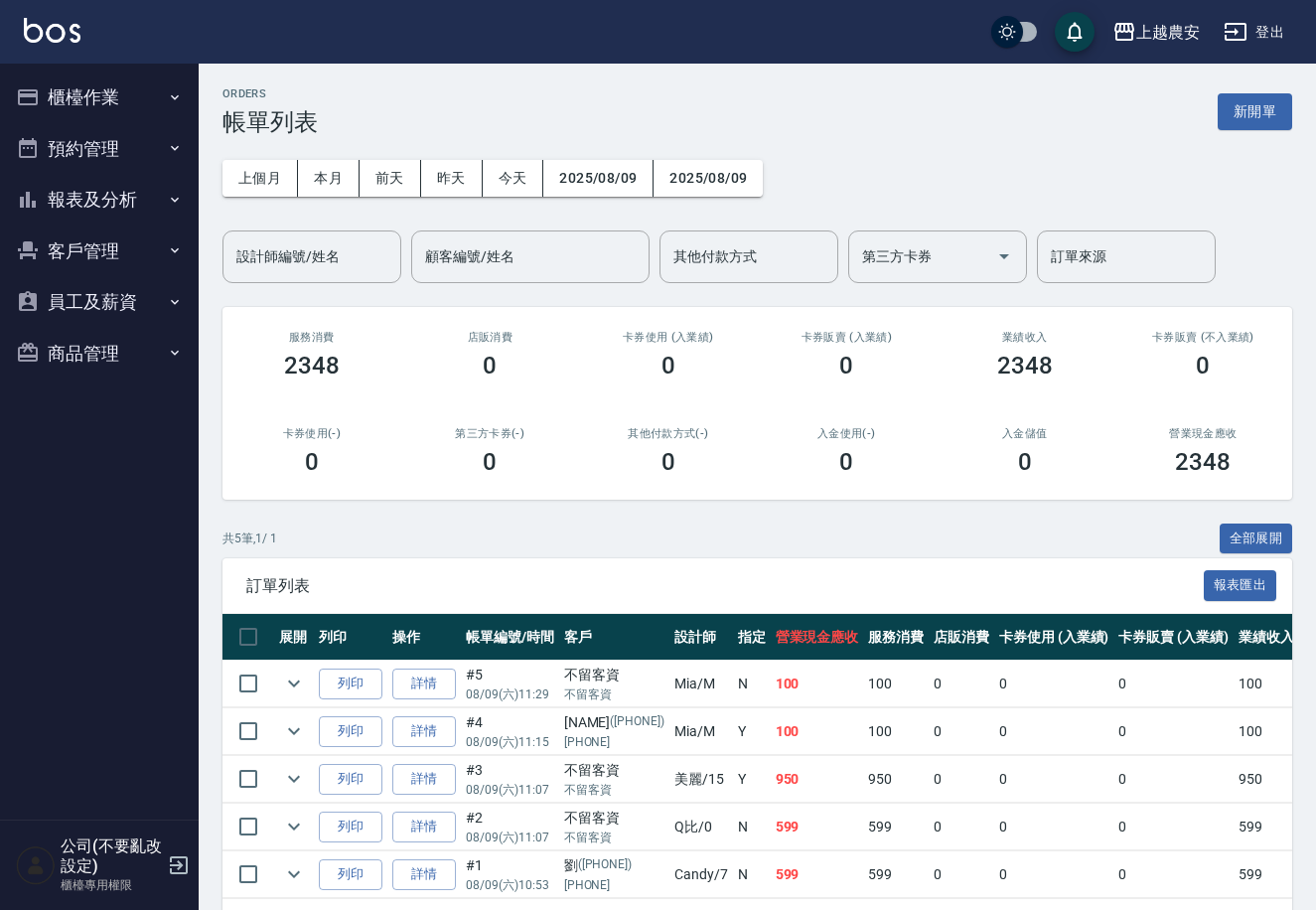 click on "報表及分析" at bounding box center (99, 200) 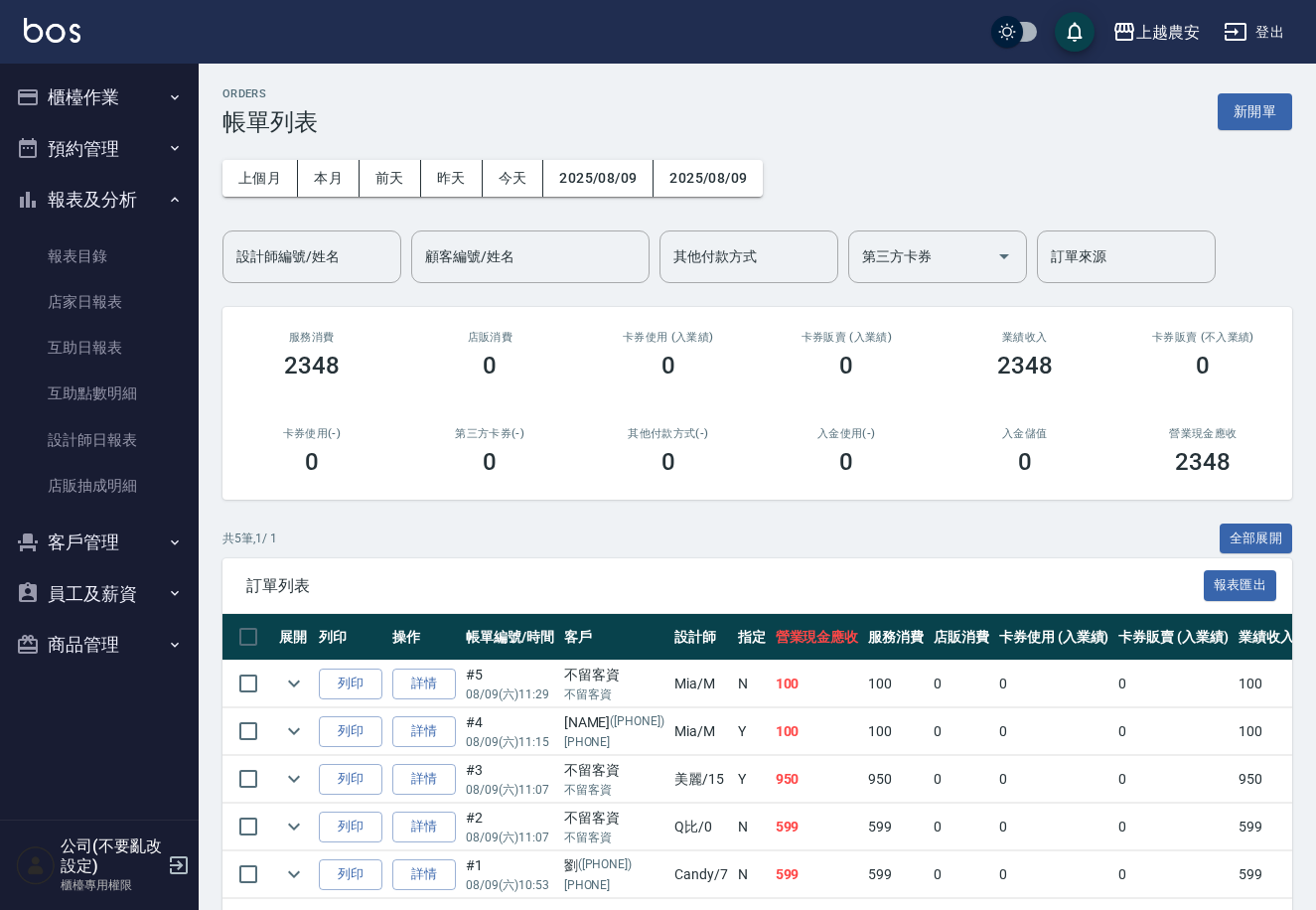 click on "客戶管理" at bounding box center [99, 542] 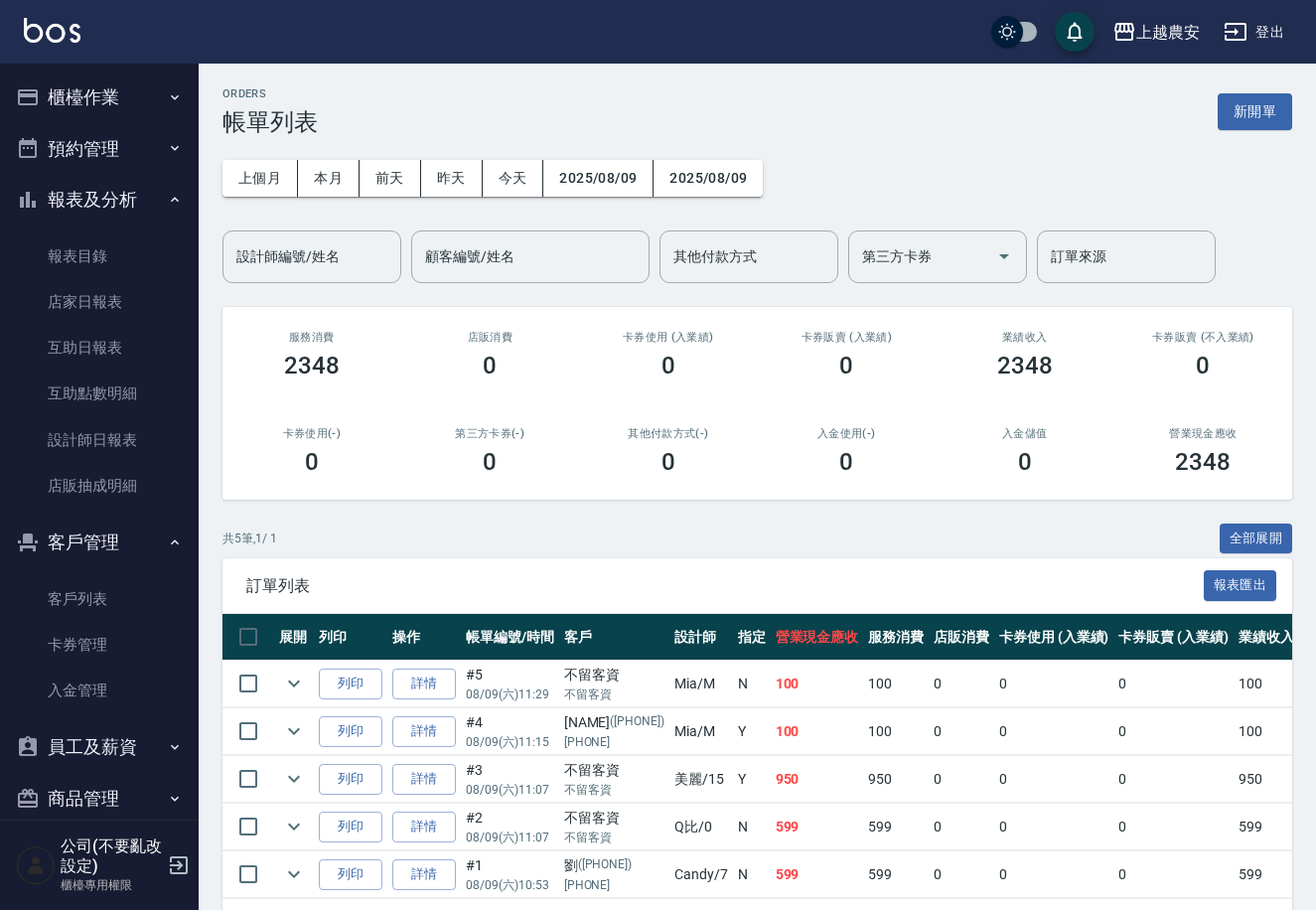 click on "預約管理" at bounding box center (99, 149) 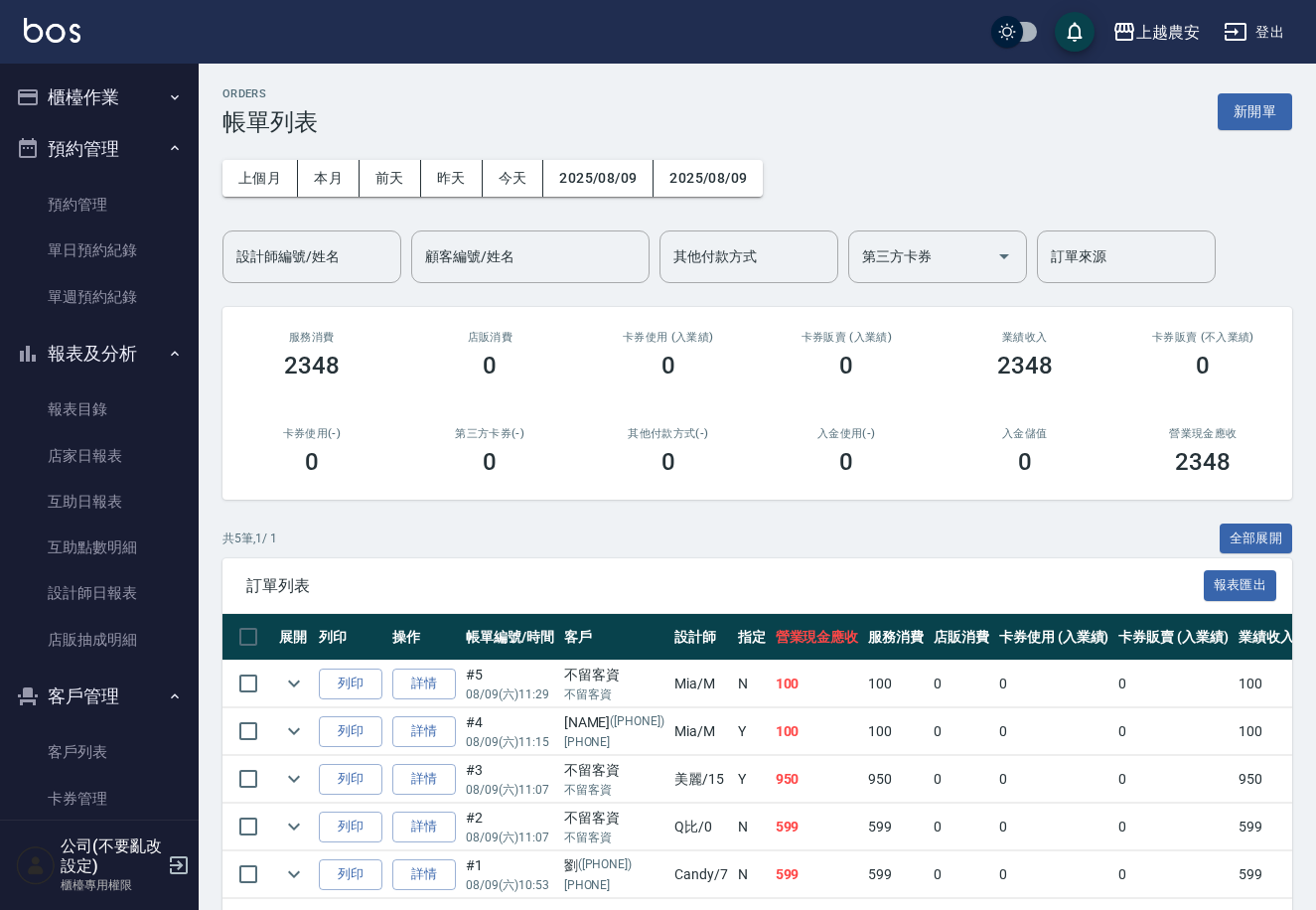 click on "櫃檯作業" at bounding box center (99, 97) 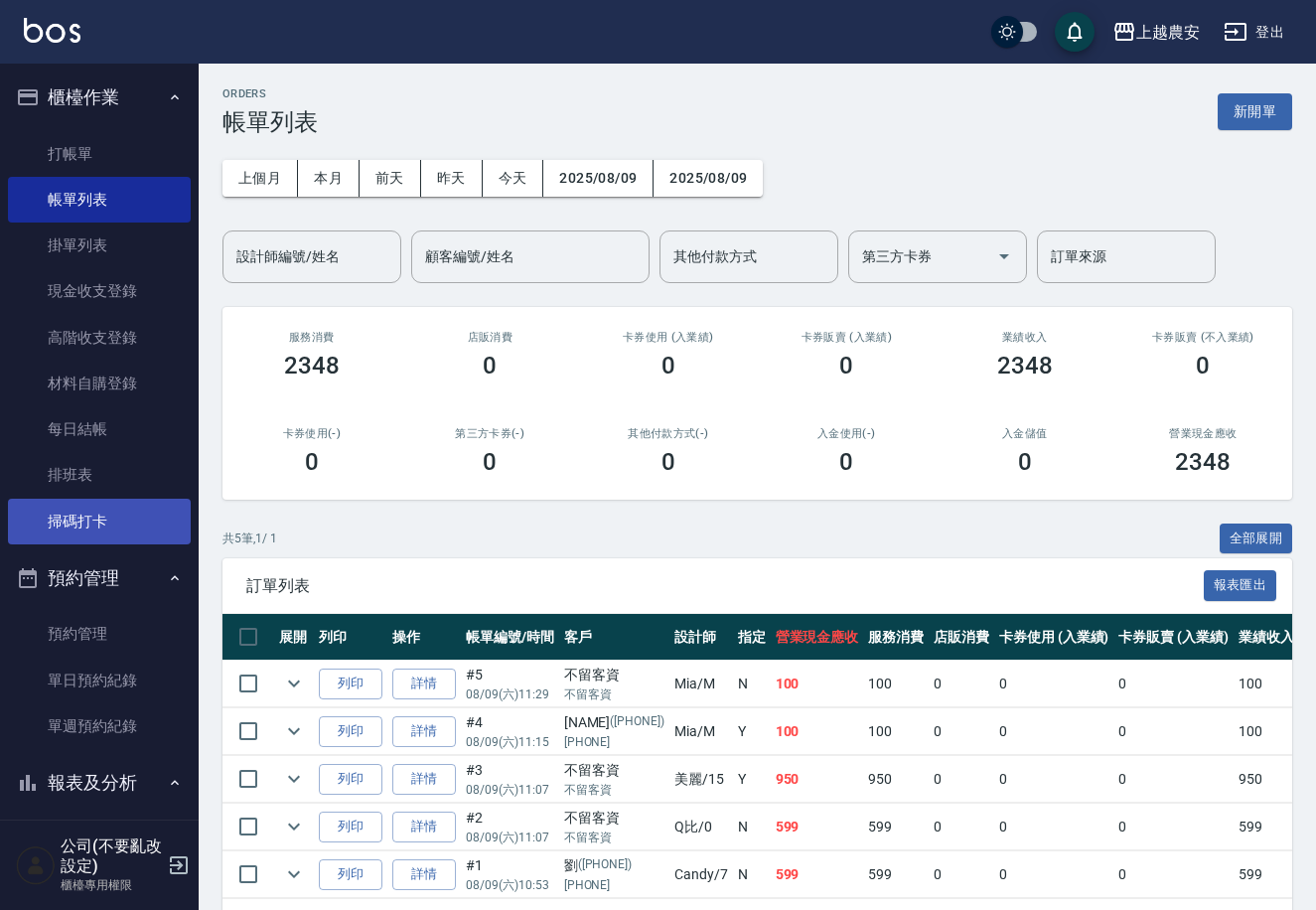 click on "掃碼打卡" at bounding box center (99, 522) 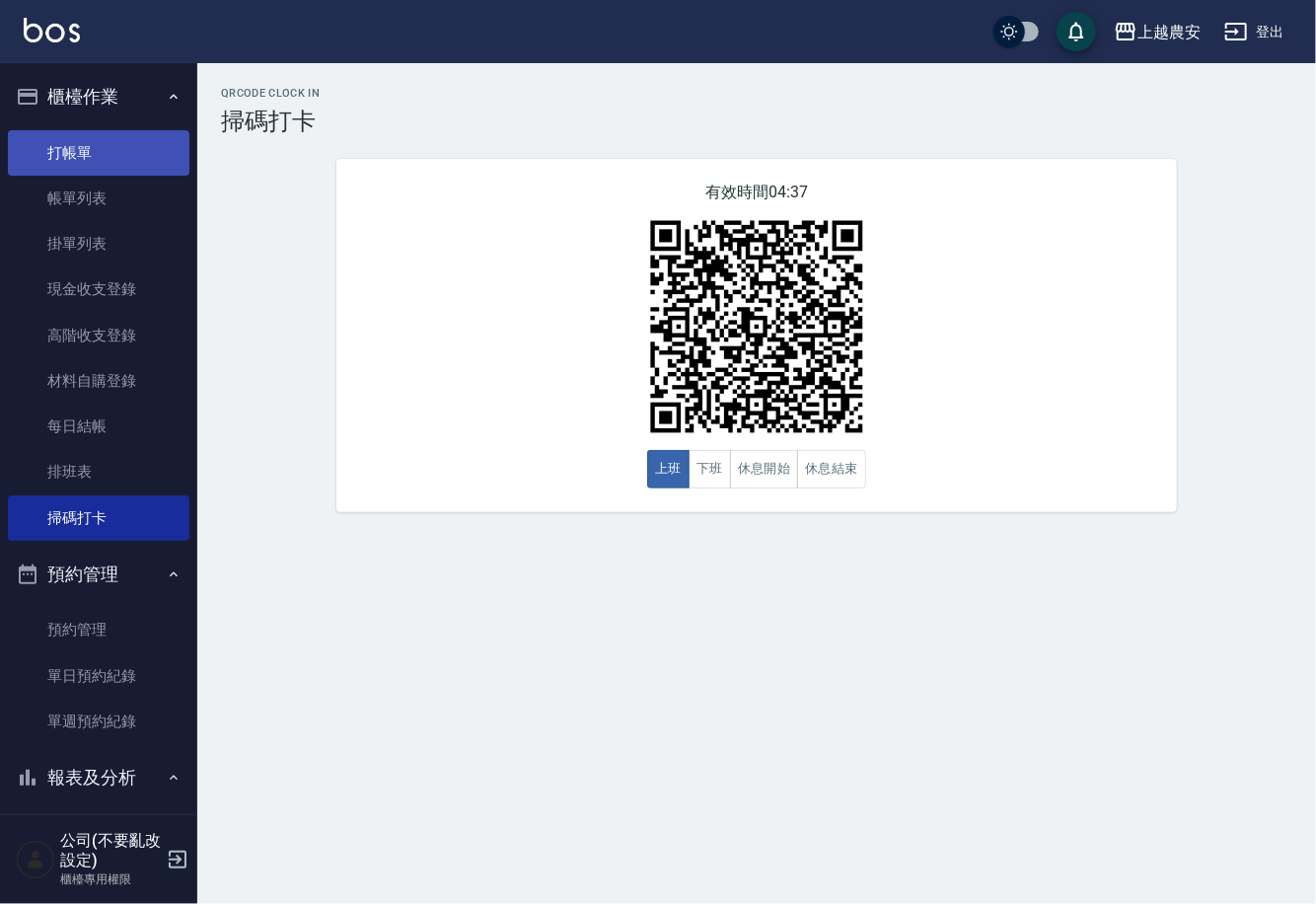 click on "打帳單" at bounding box center [99, 153] 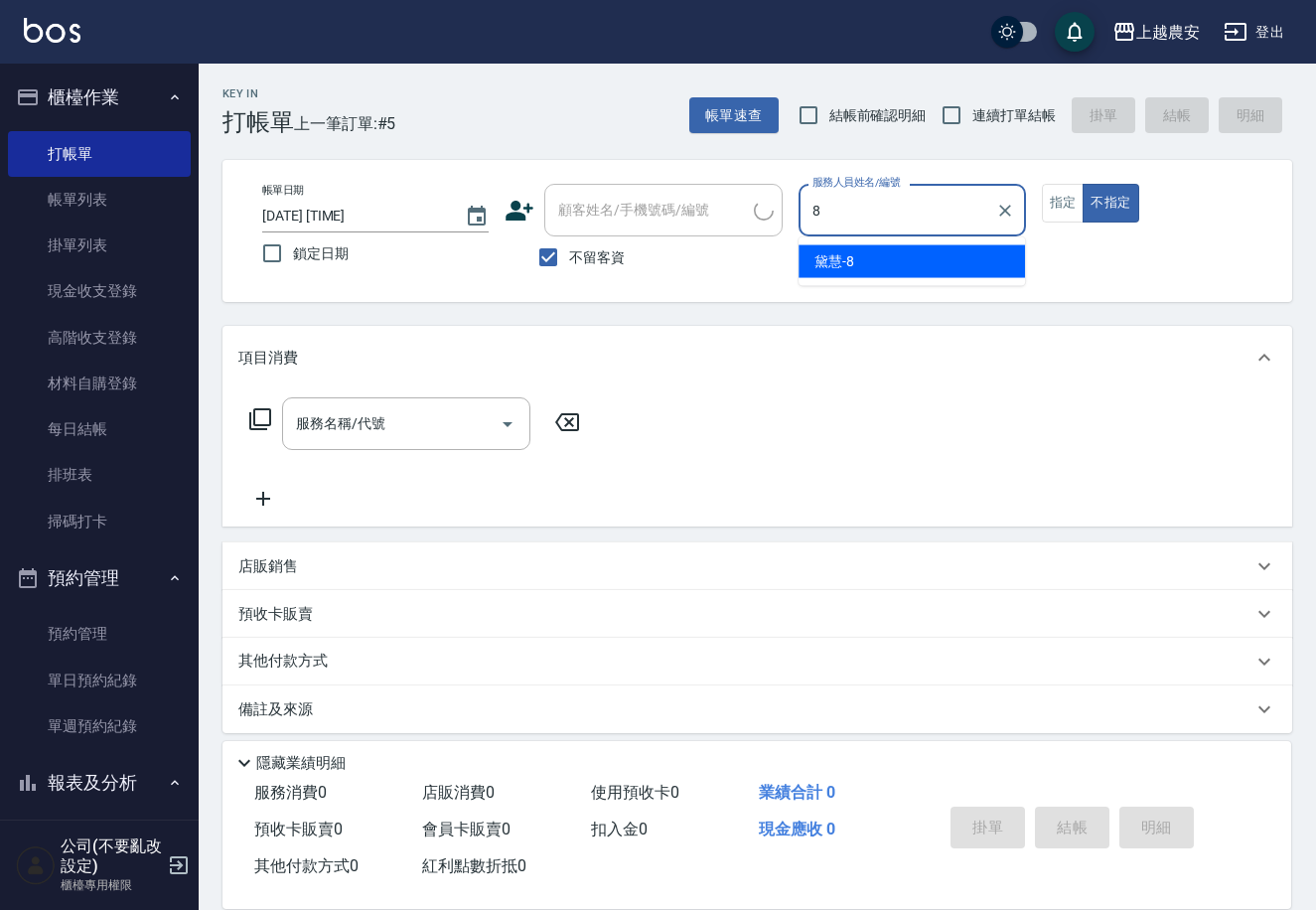 type on "黛慧-8" 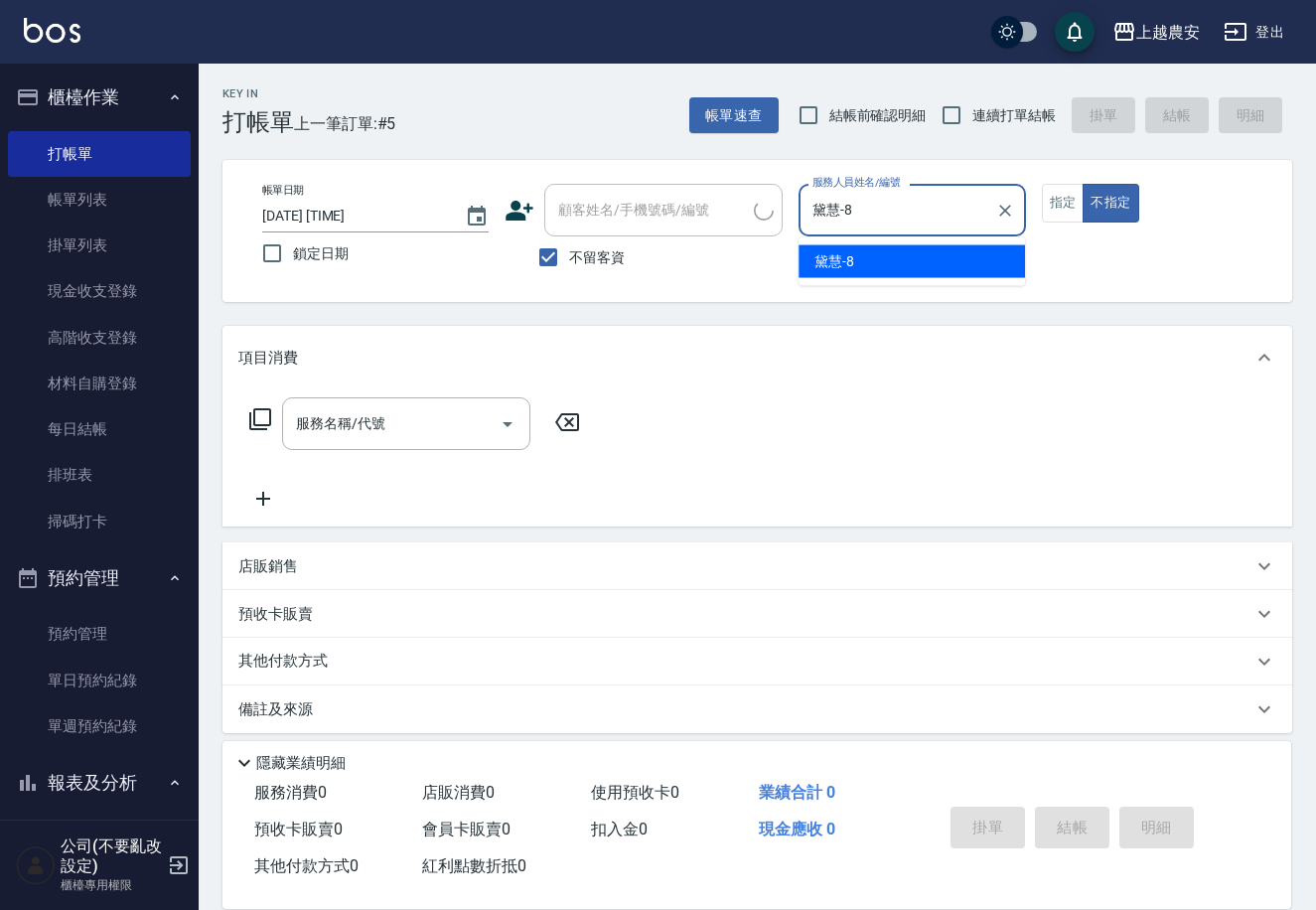type on "false" 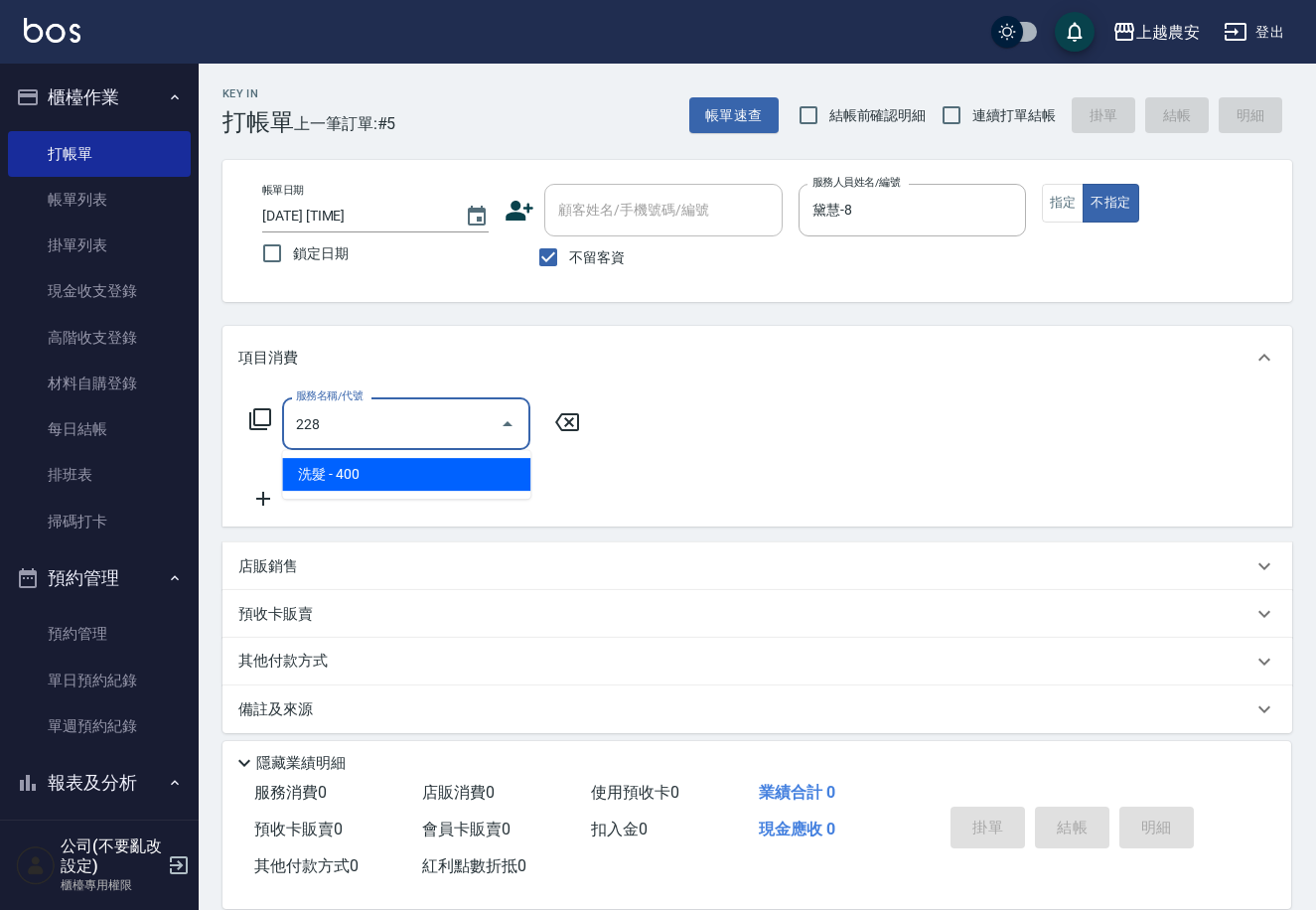 type on "洗髮(228)" 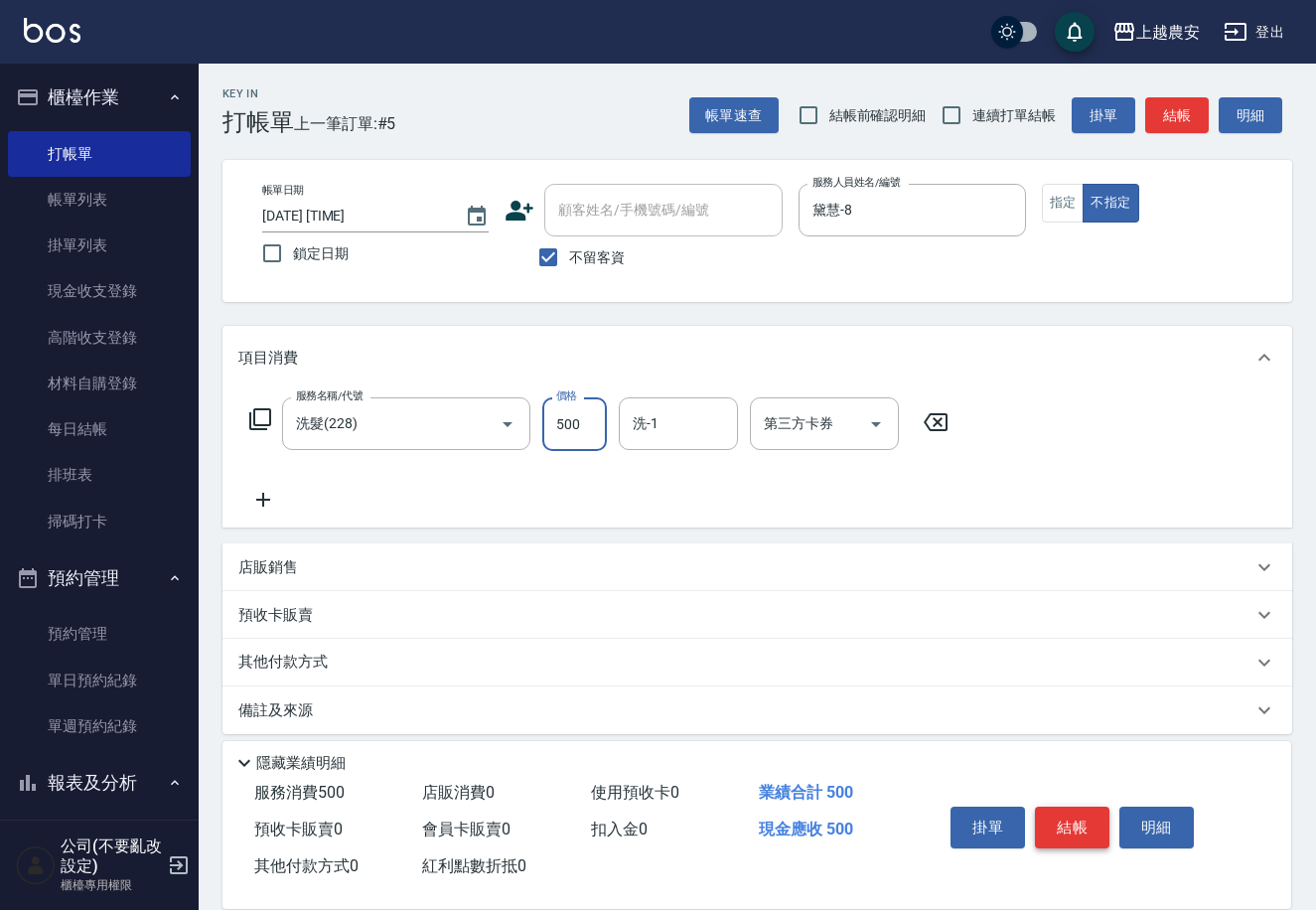 type on "500" 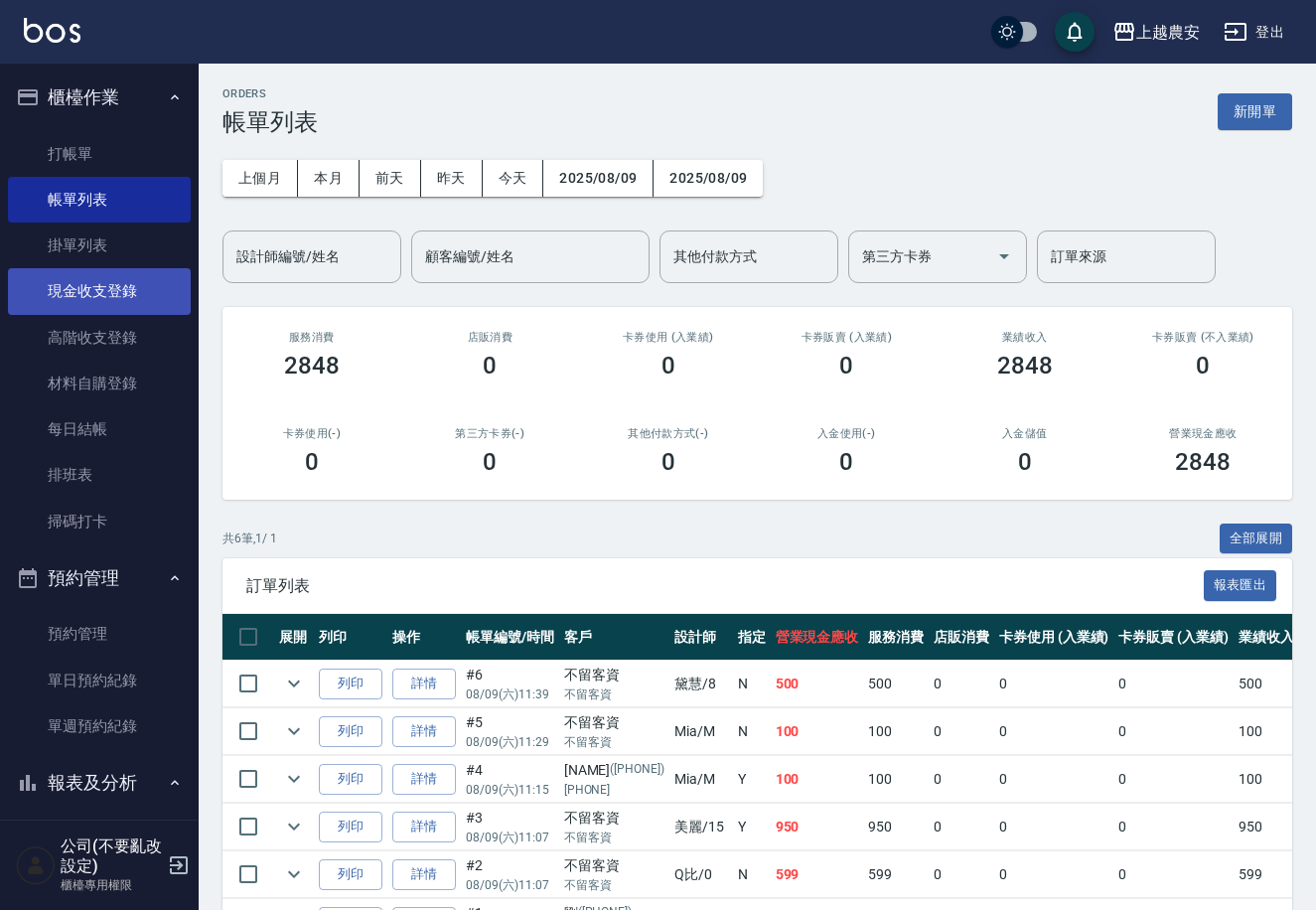 click on "現金收支登錄" at bounding box center (99, 291) 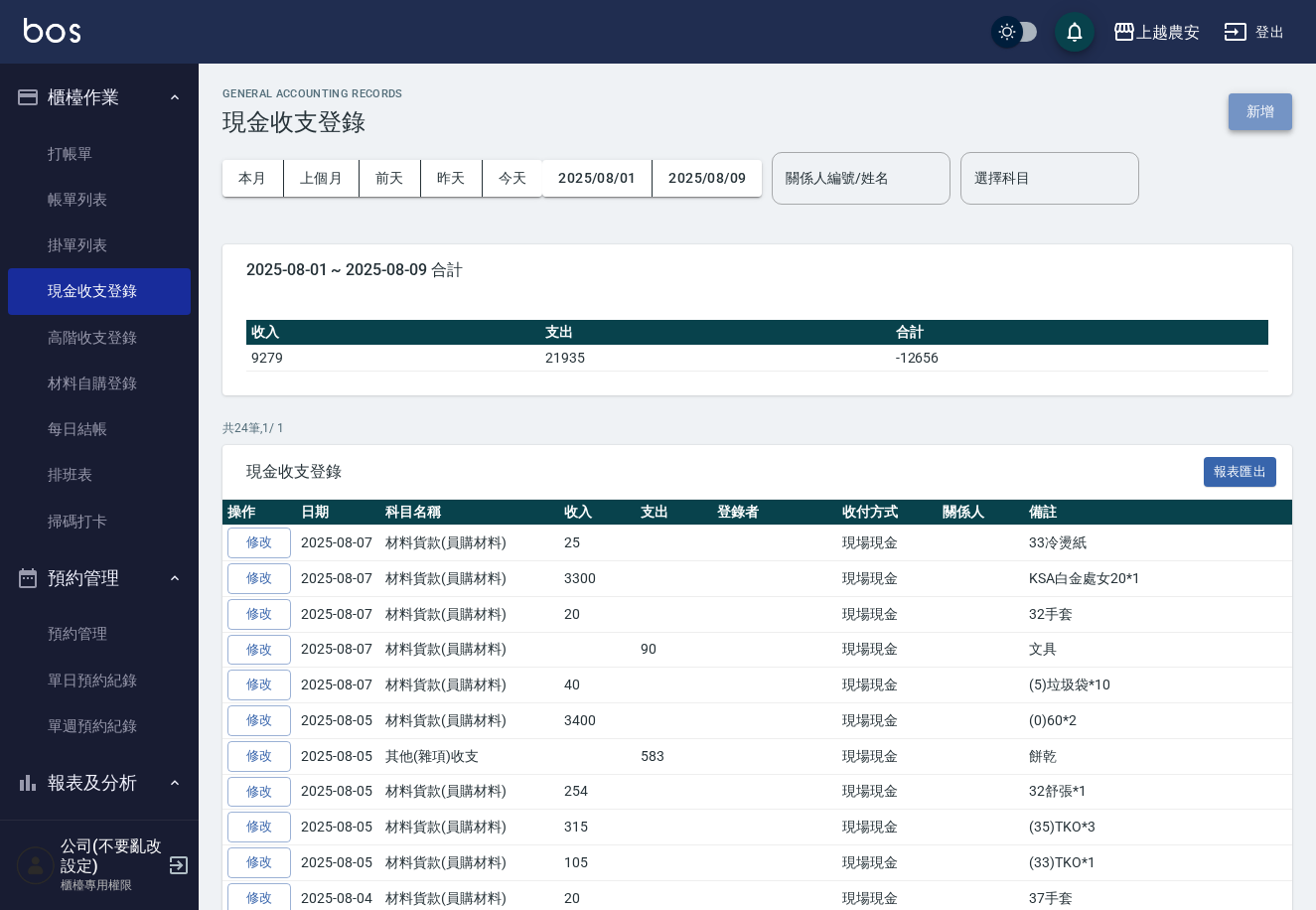 click on "新增" at bounding box center [1260, 111] 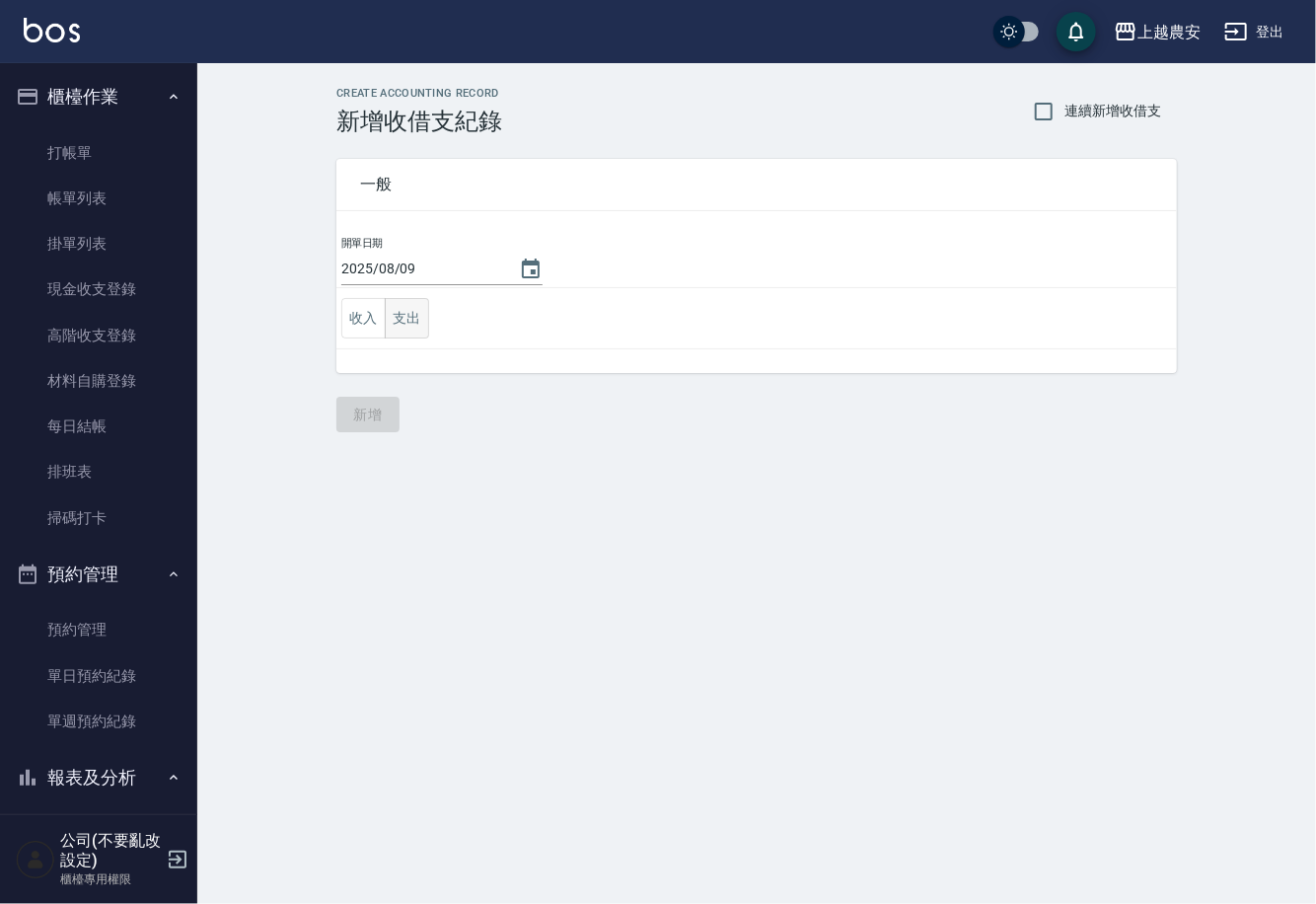 click on "支出" at bounding box center [406, 318] 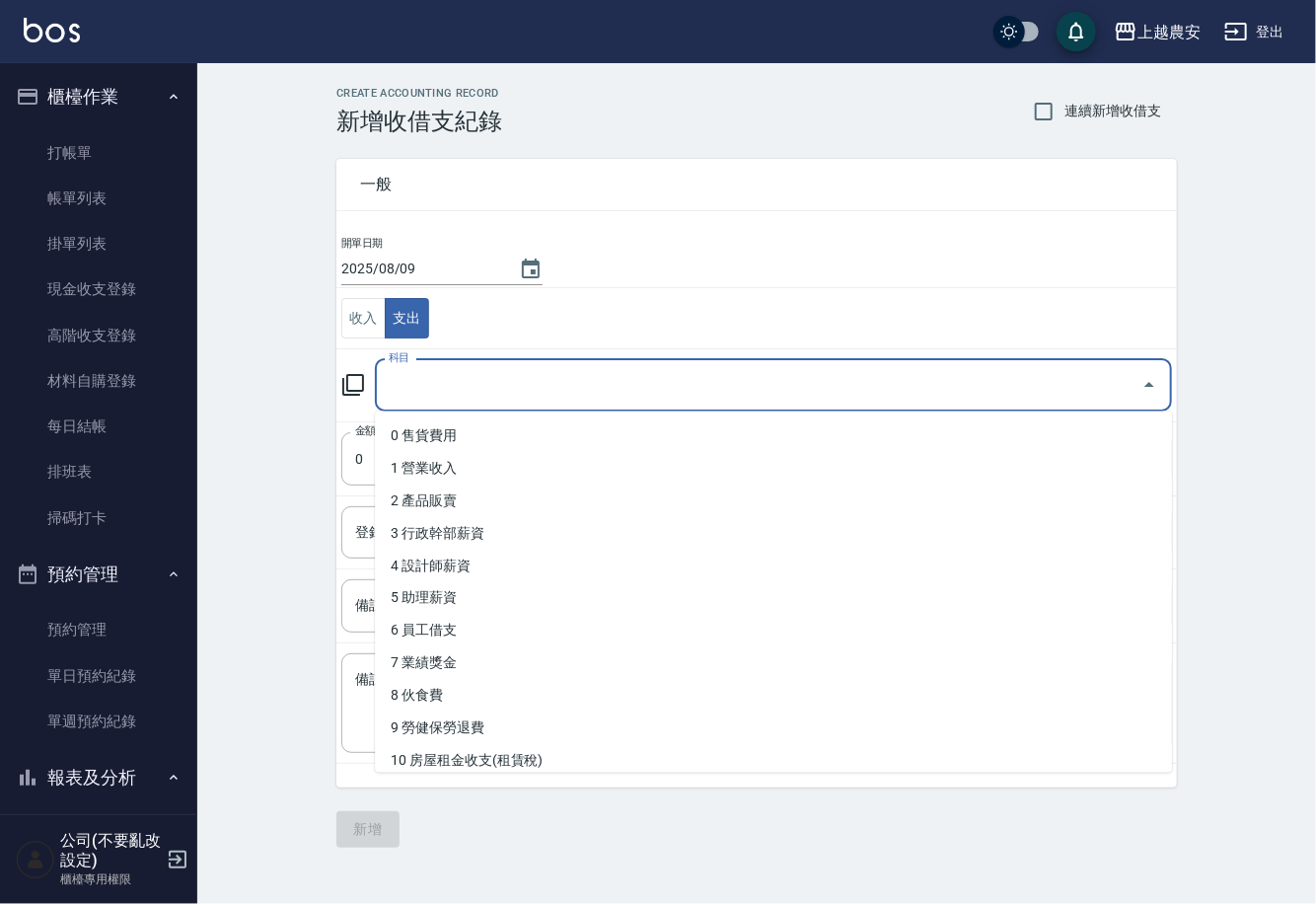 click on "科目" at bounding box center (759, 385) 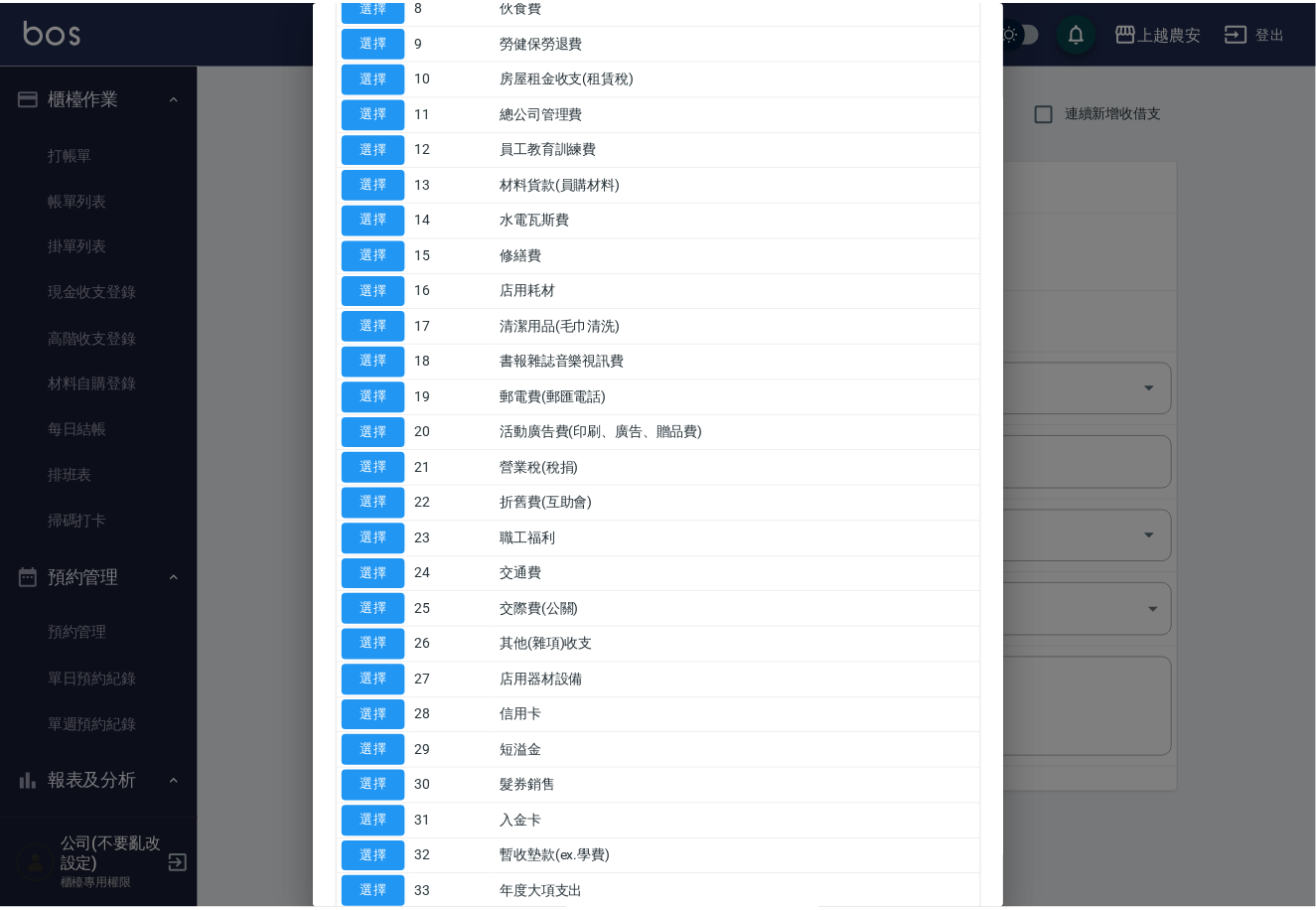 scroll, scrollTop: 443, scrollLeft: 0, axis: vertical 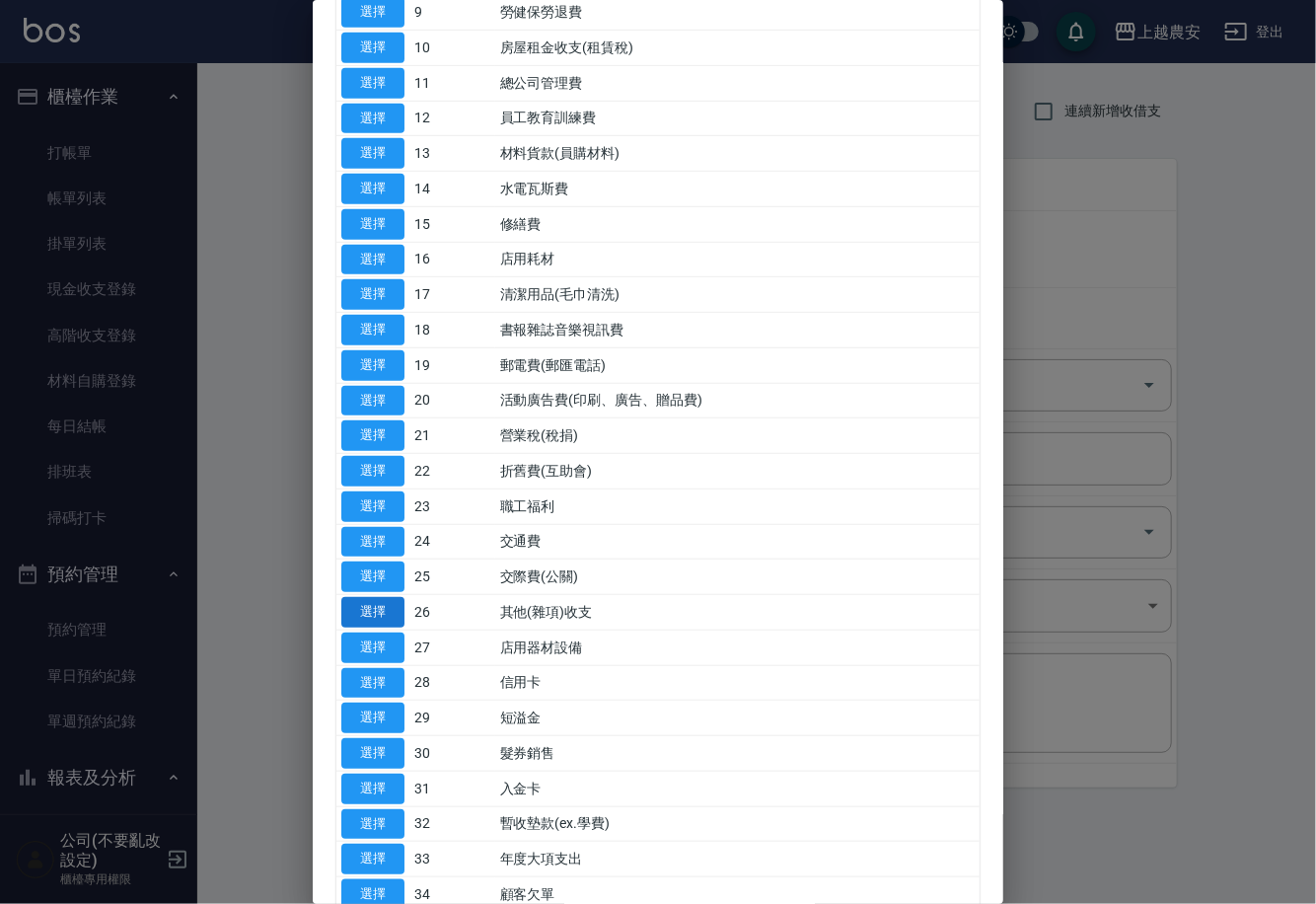 click on "選擇" at bounding box center (373, 612) 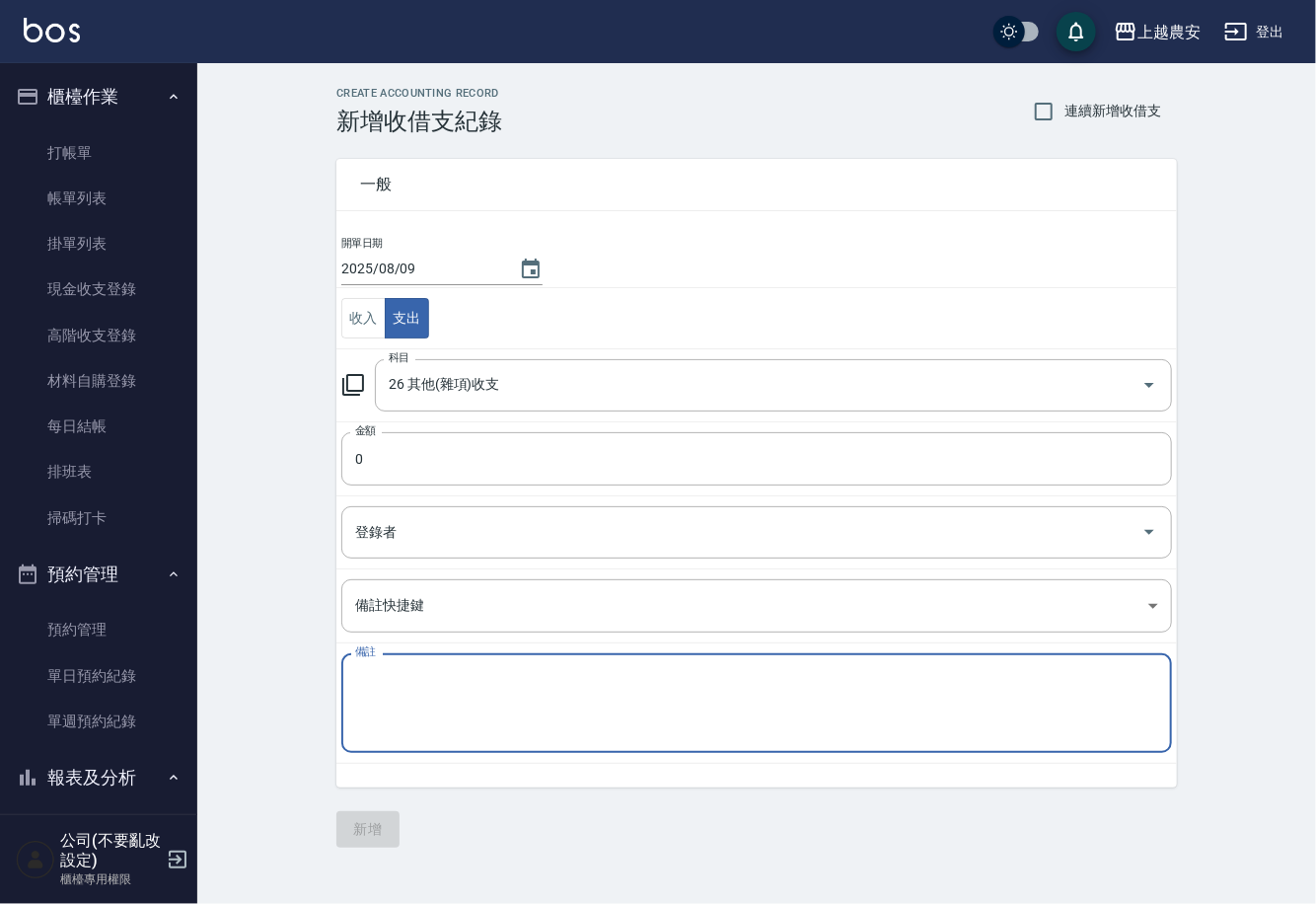 click on "備註" at bounding box center [757, 704] 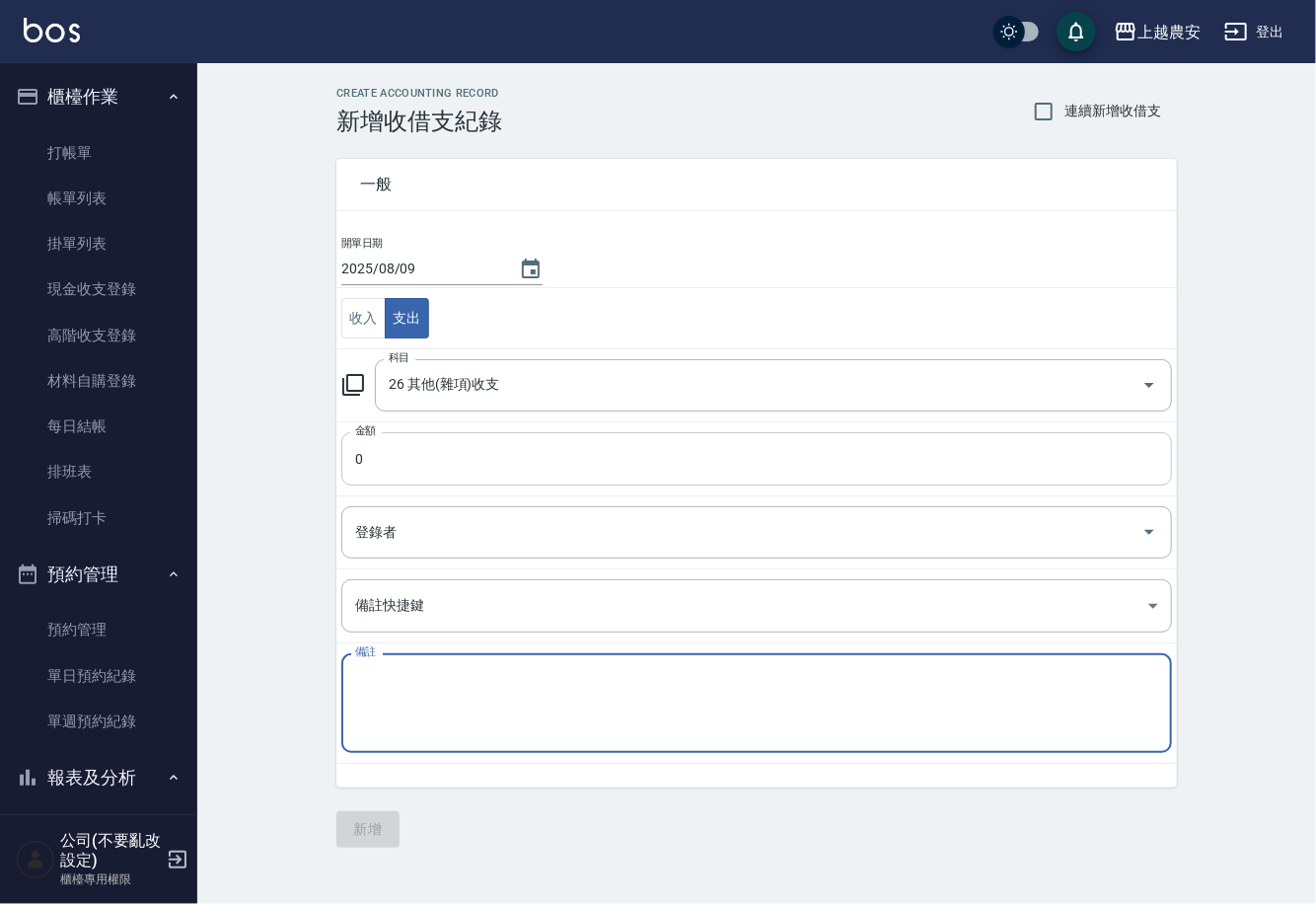 click on "0" at bounding box center (757, 459) 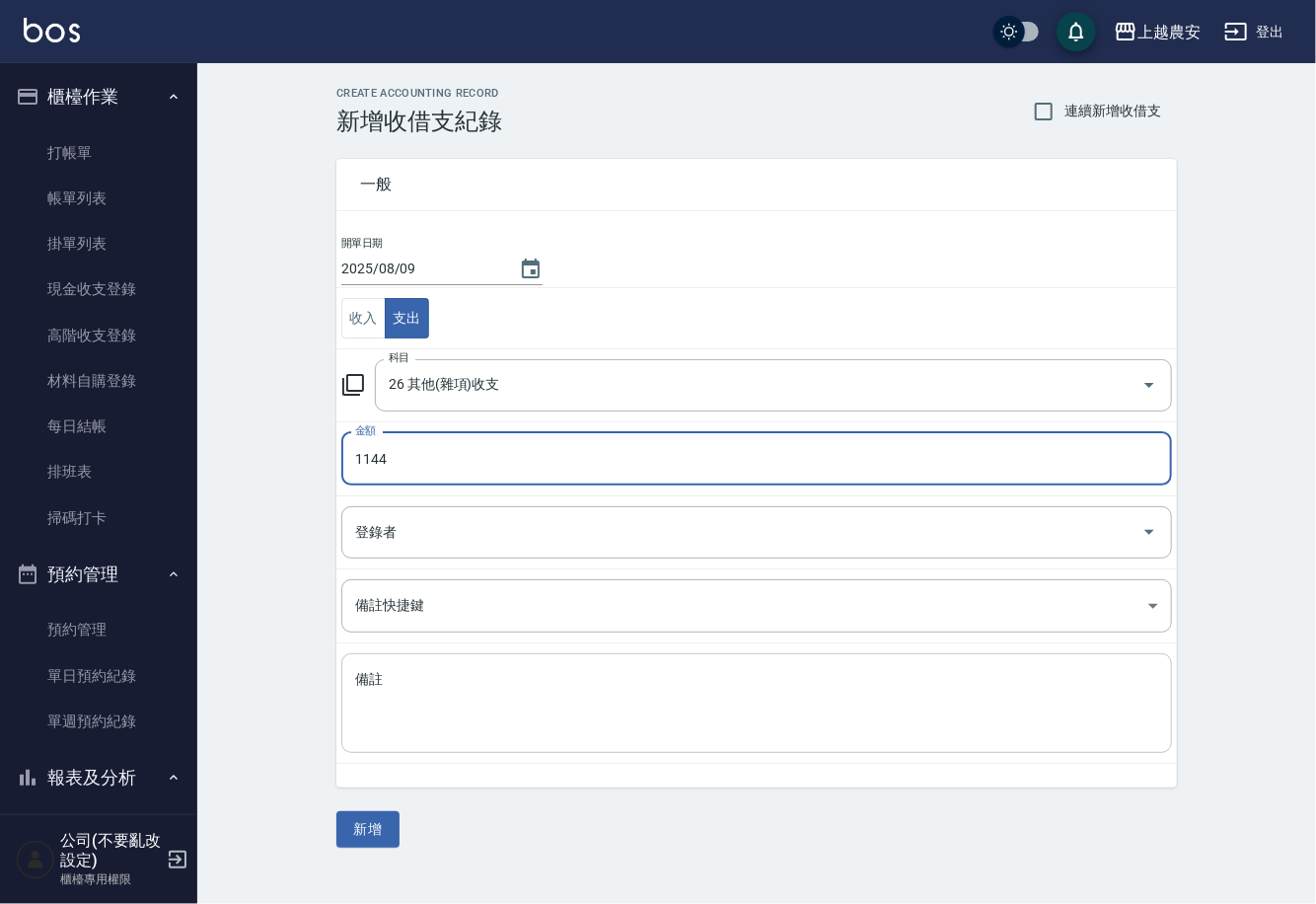 type on "1144" 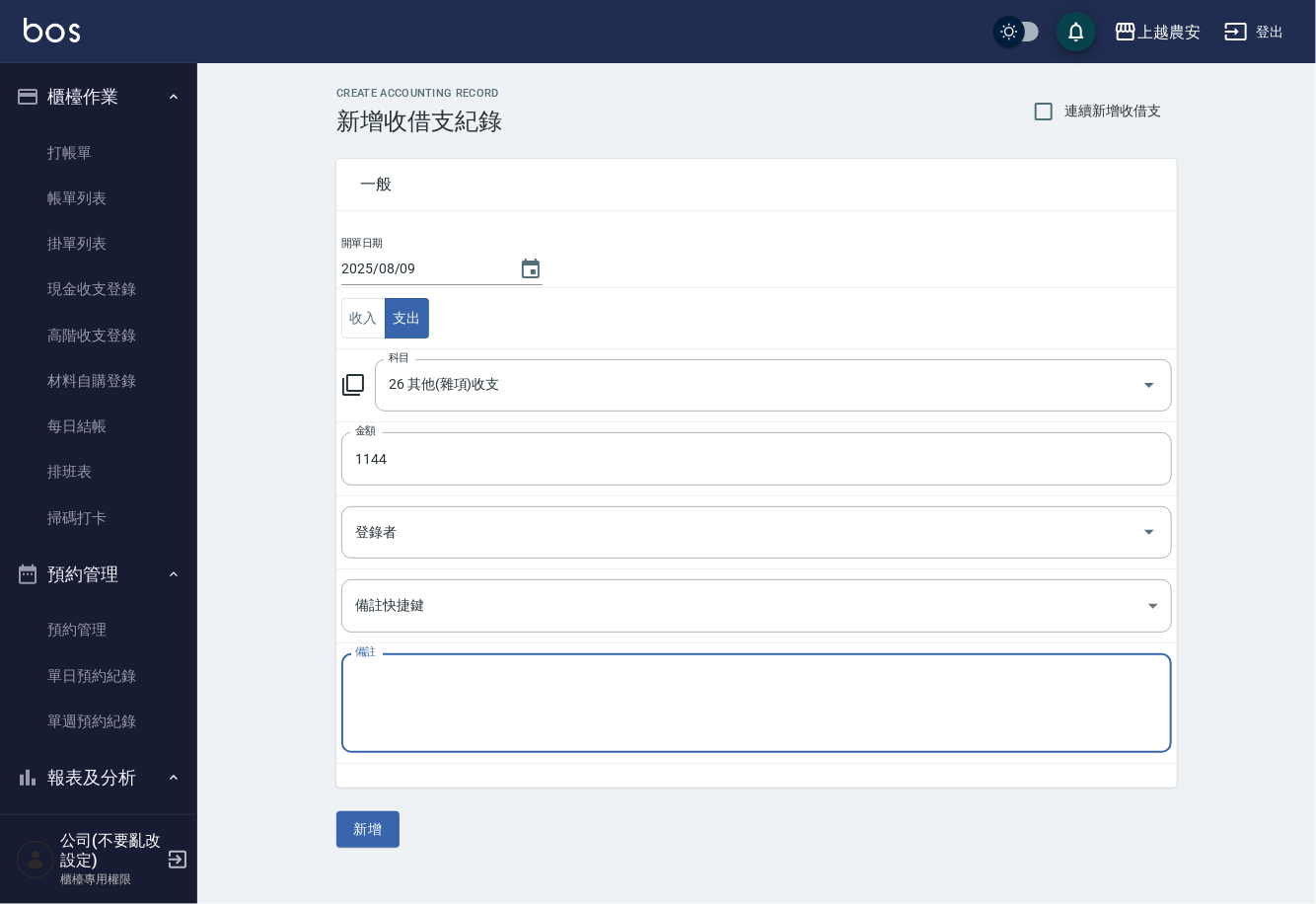 click on "備註" at bounding box center [757, 704] 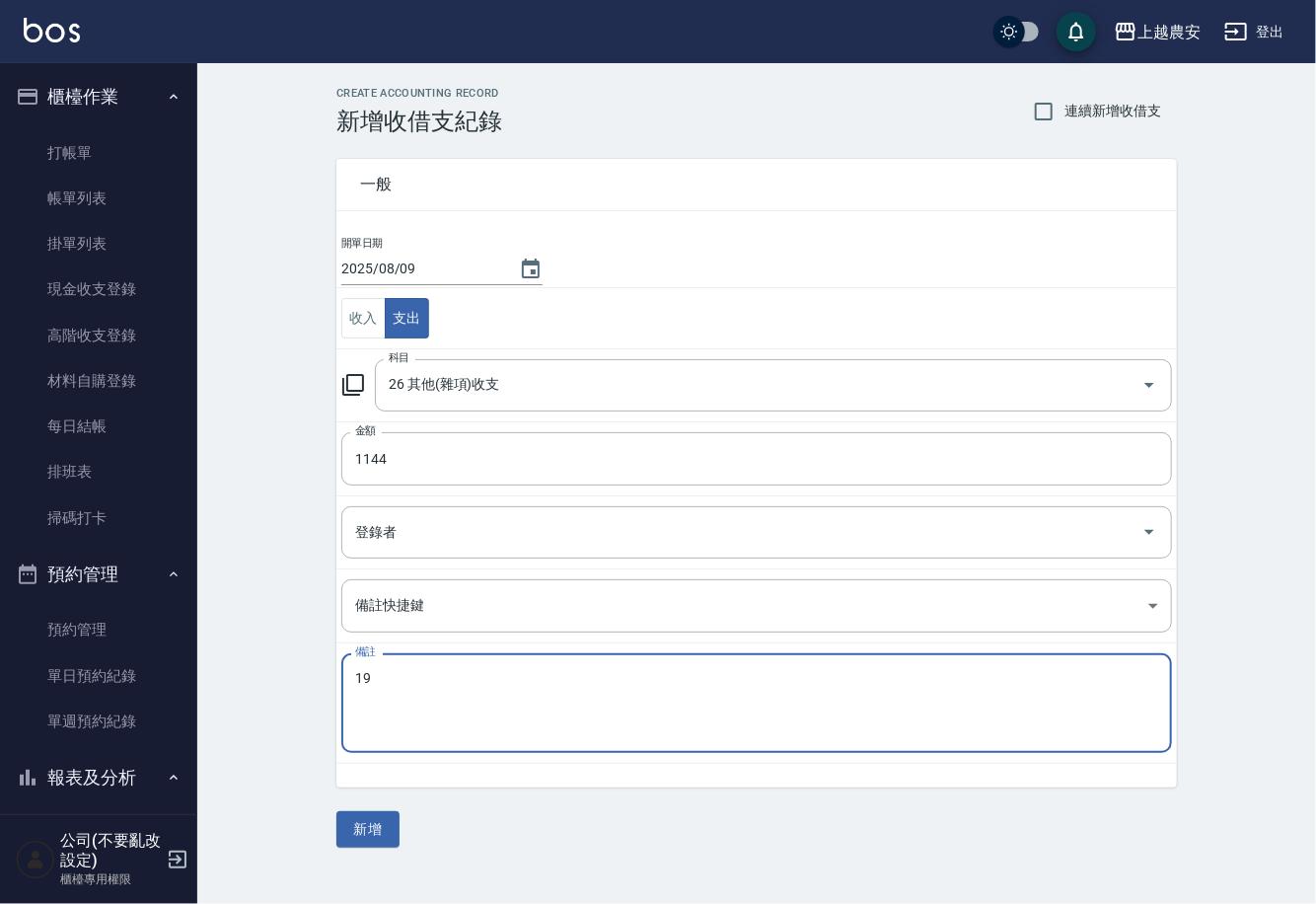 type on "1" 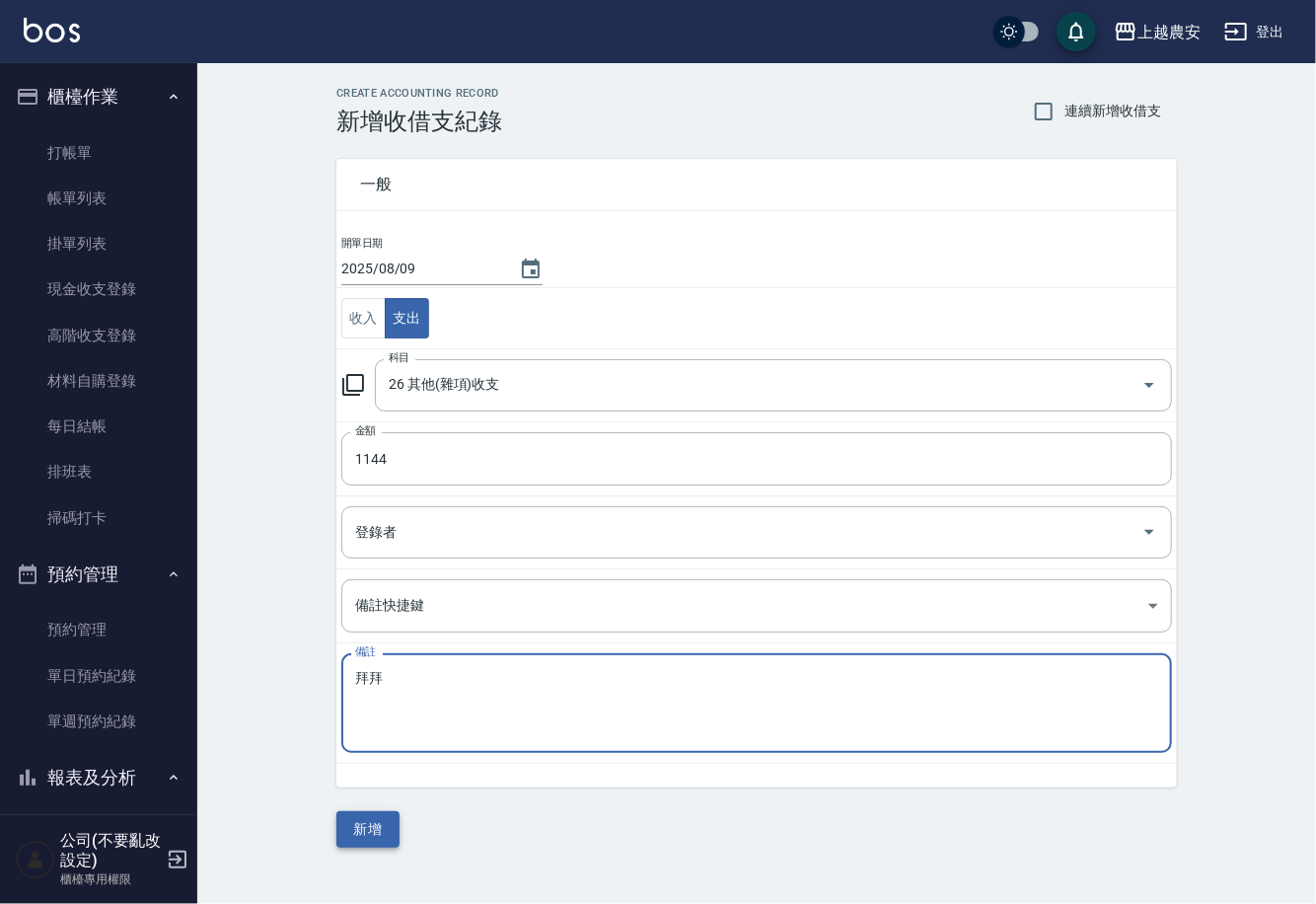 type on "拜拜" 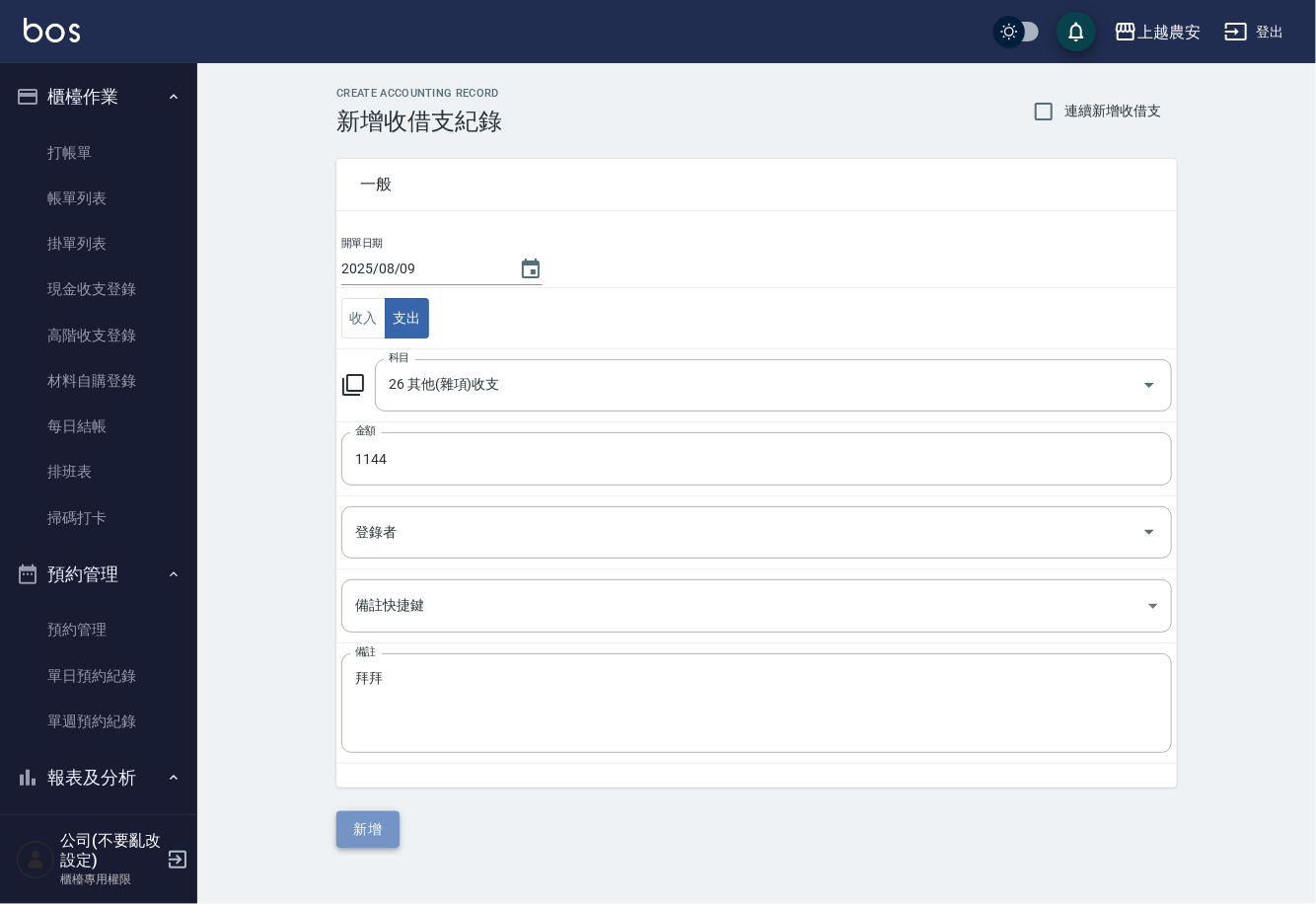 click on "新增" at bounding box center (368, 829) 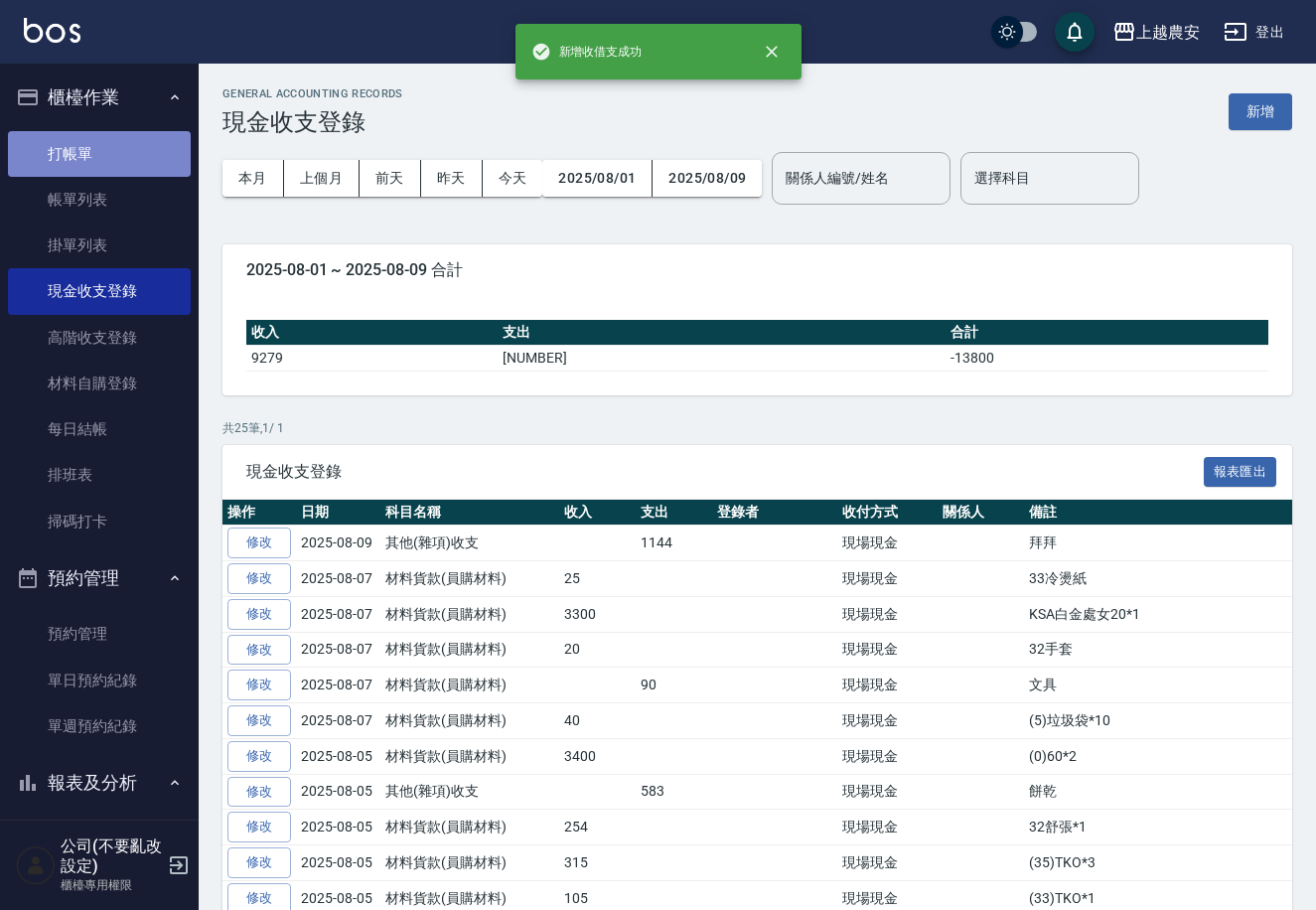 click on "打帳單" at bounding box center (99, 154) 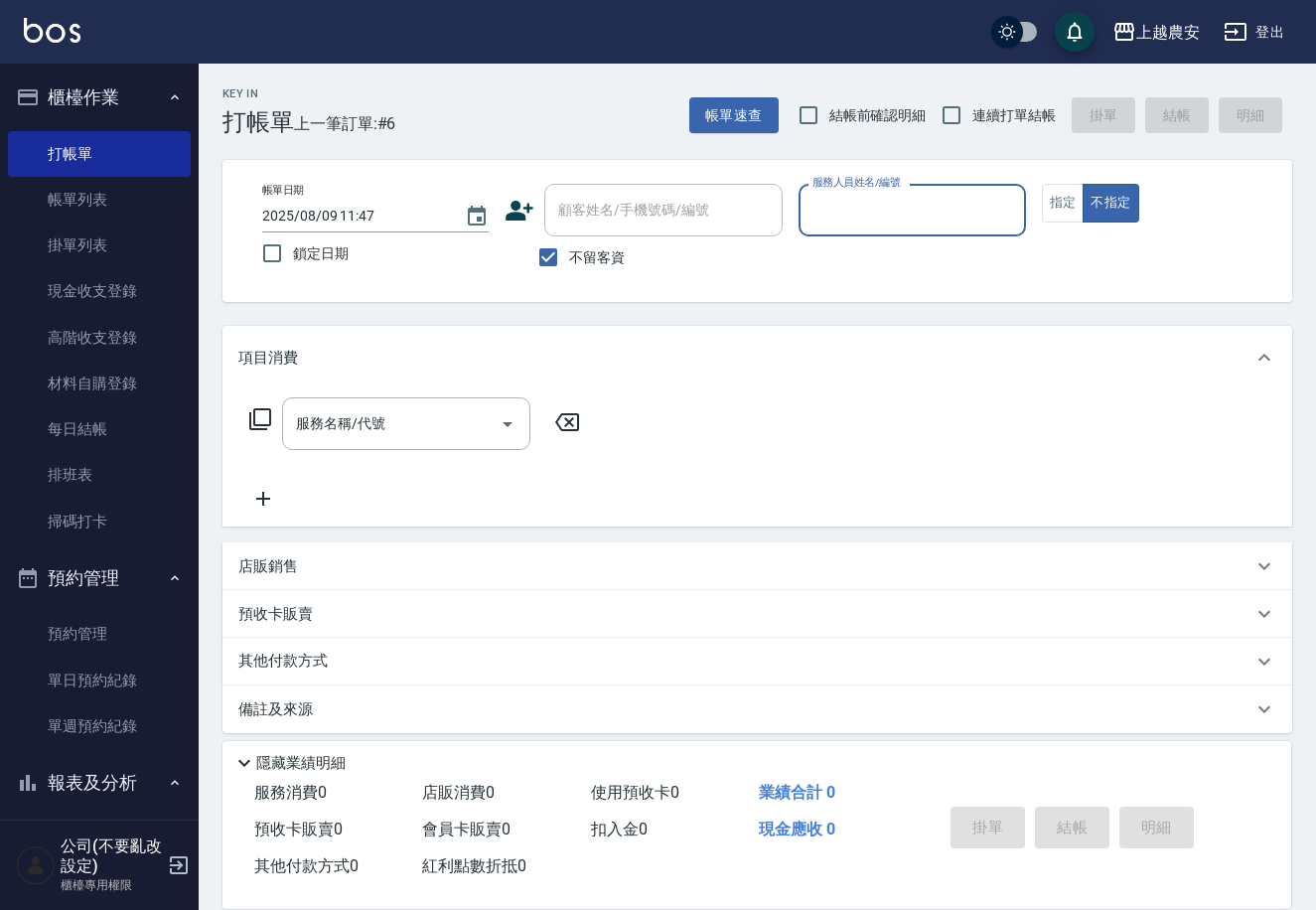 click on "不留客資" at bounding box center (597, 257) 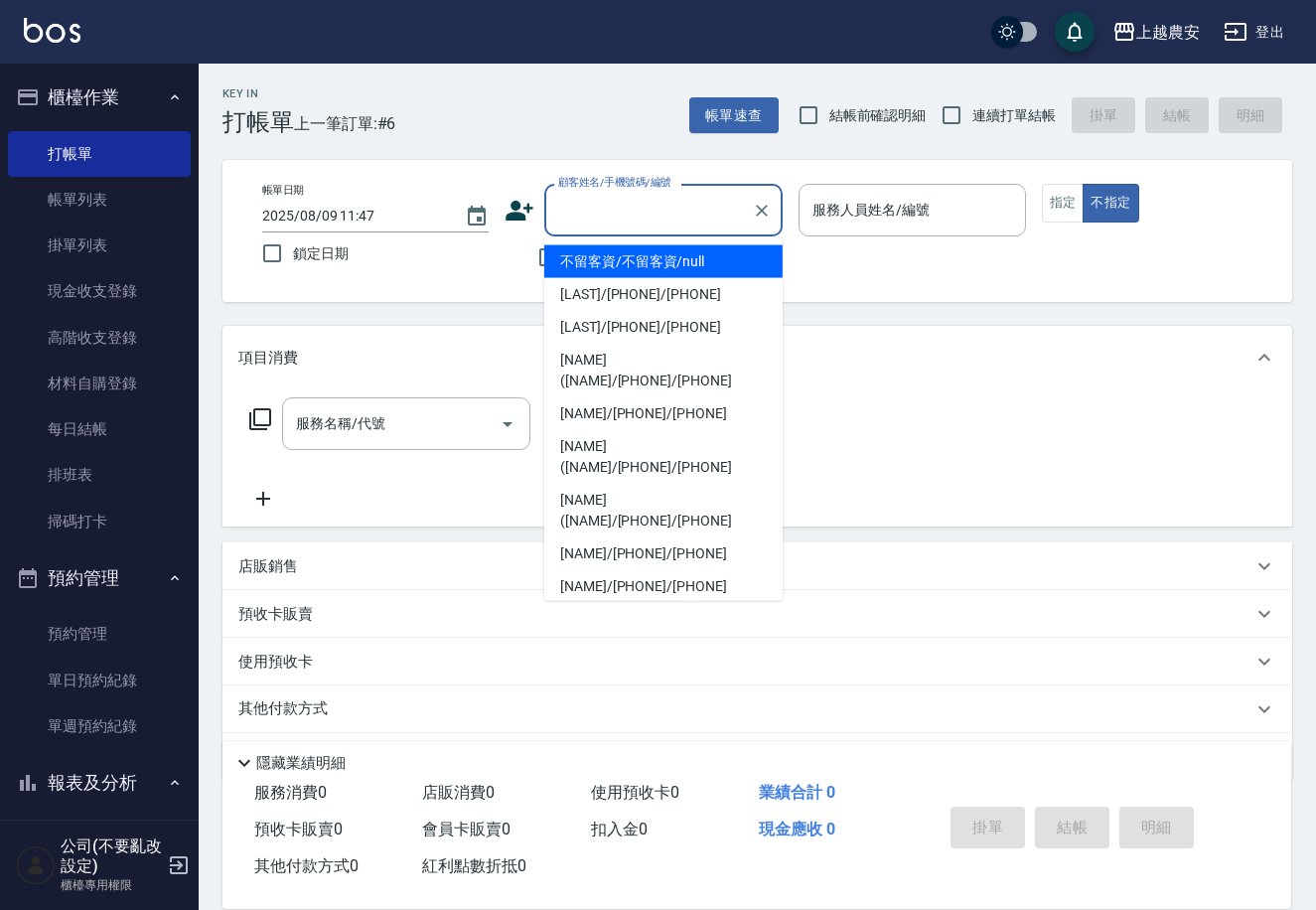 click on "顧客姓名/手機號碼/編號 顧客姓名/手機號碼/編號" at bounding box center [663, 210] 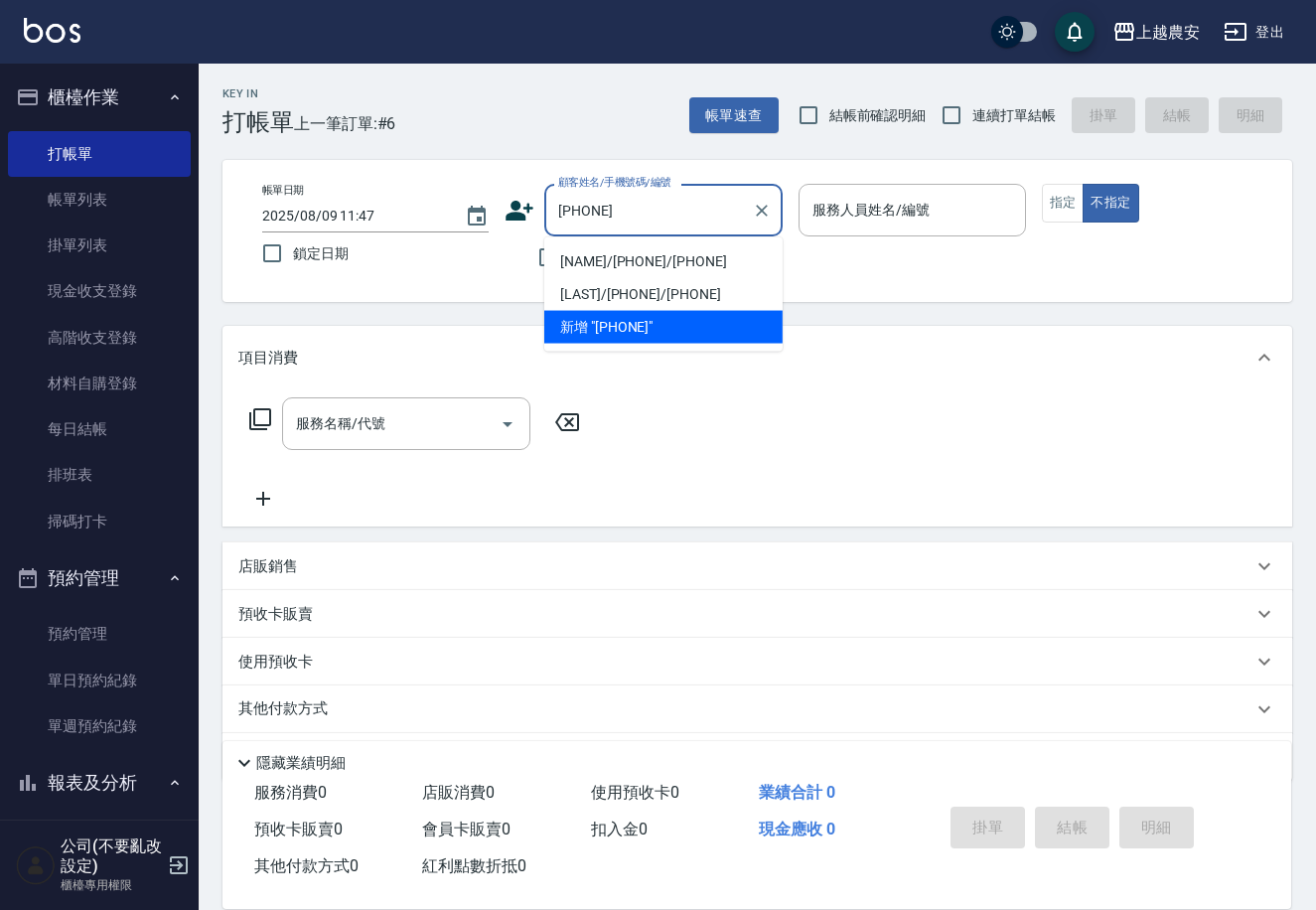 click on "[LAST]/[PHONE]/[PHONE]" at bounding box center (663, 261) 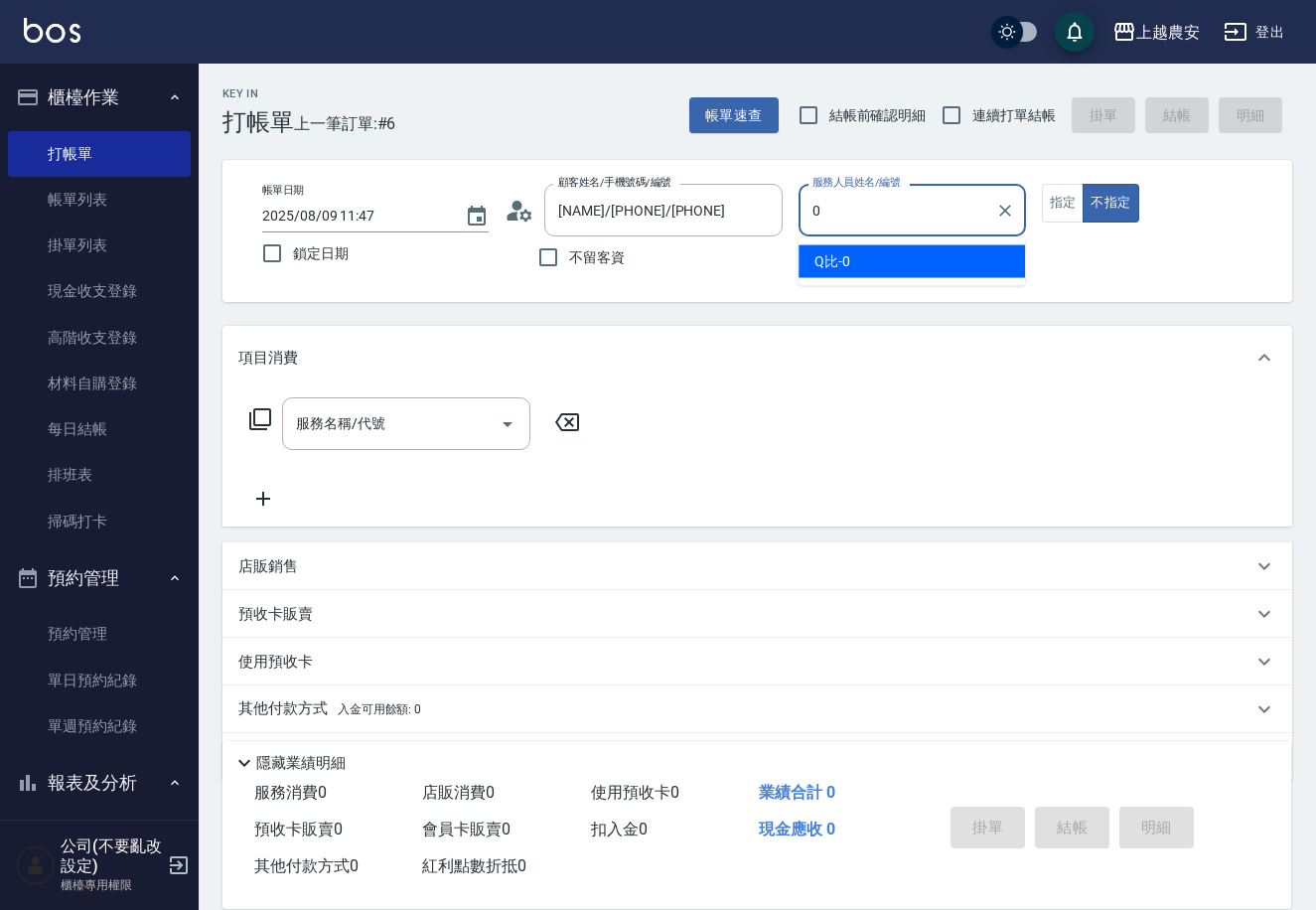 click on "Q比 -0" at bounding box center (912, 261) 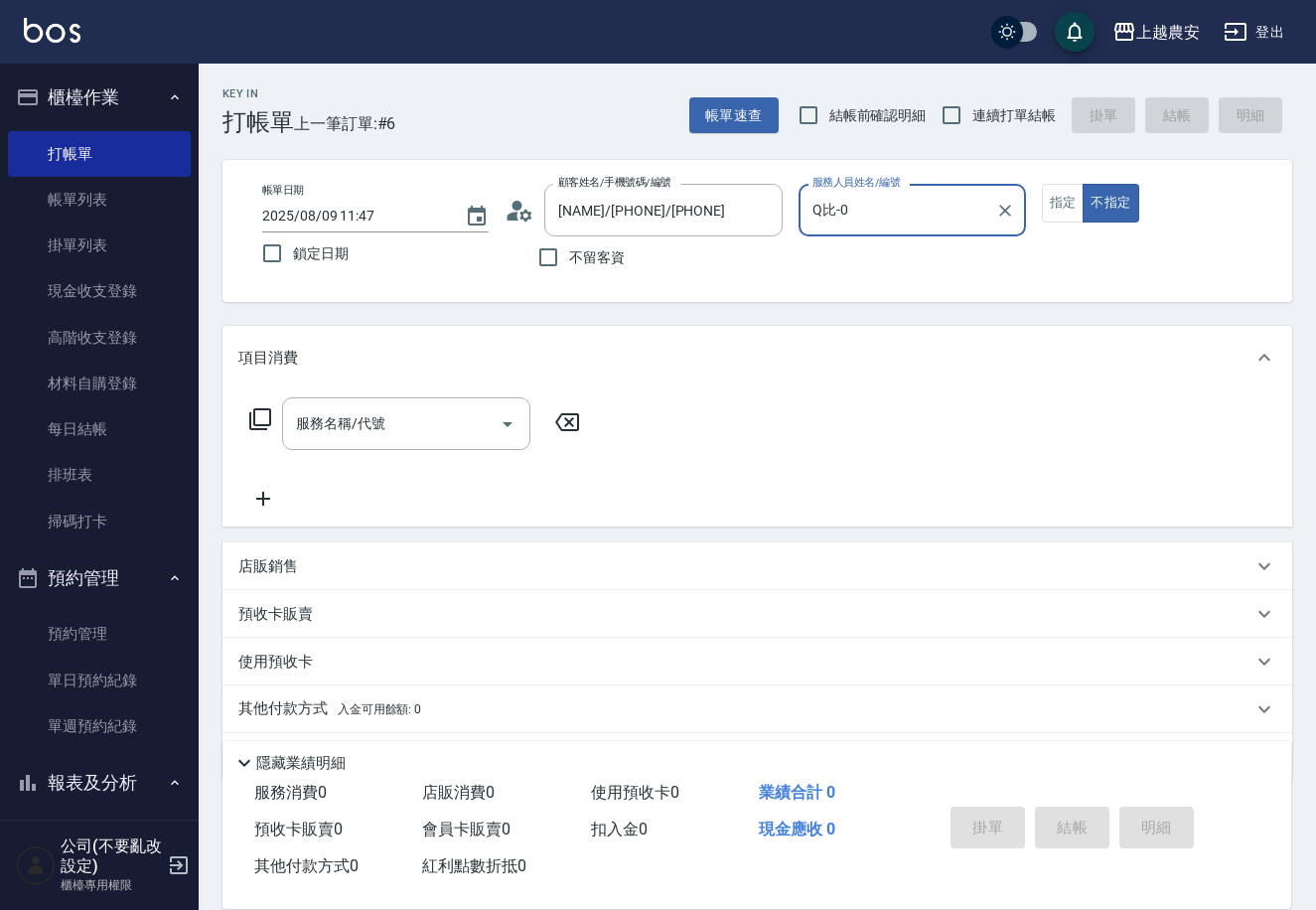 type on "Q比-0" 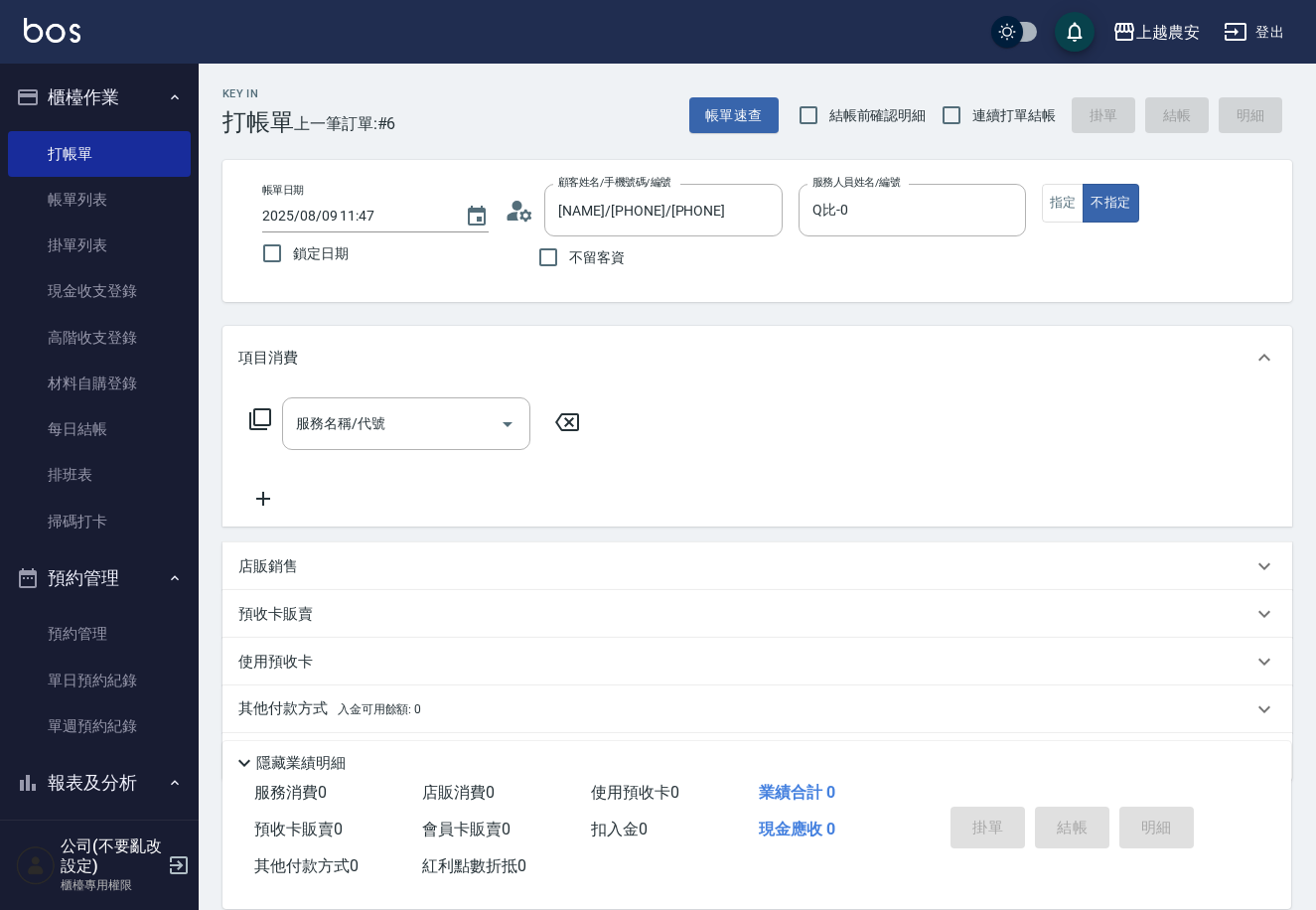 click on "服務名稱/代號 服務名稱/代號" at bounding box center [415, 423] 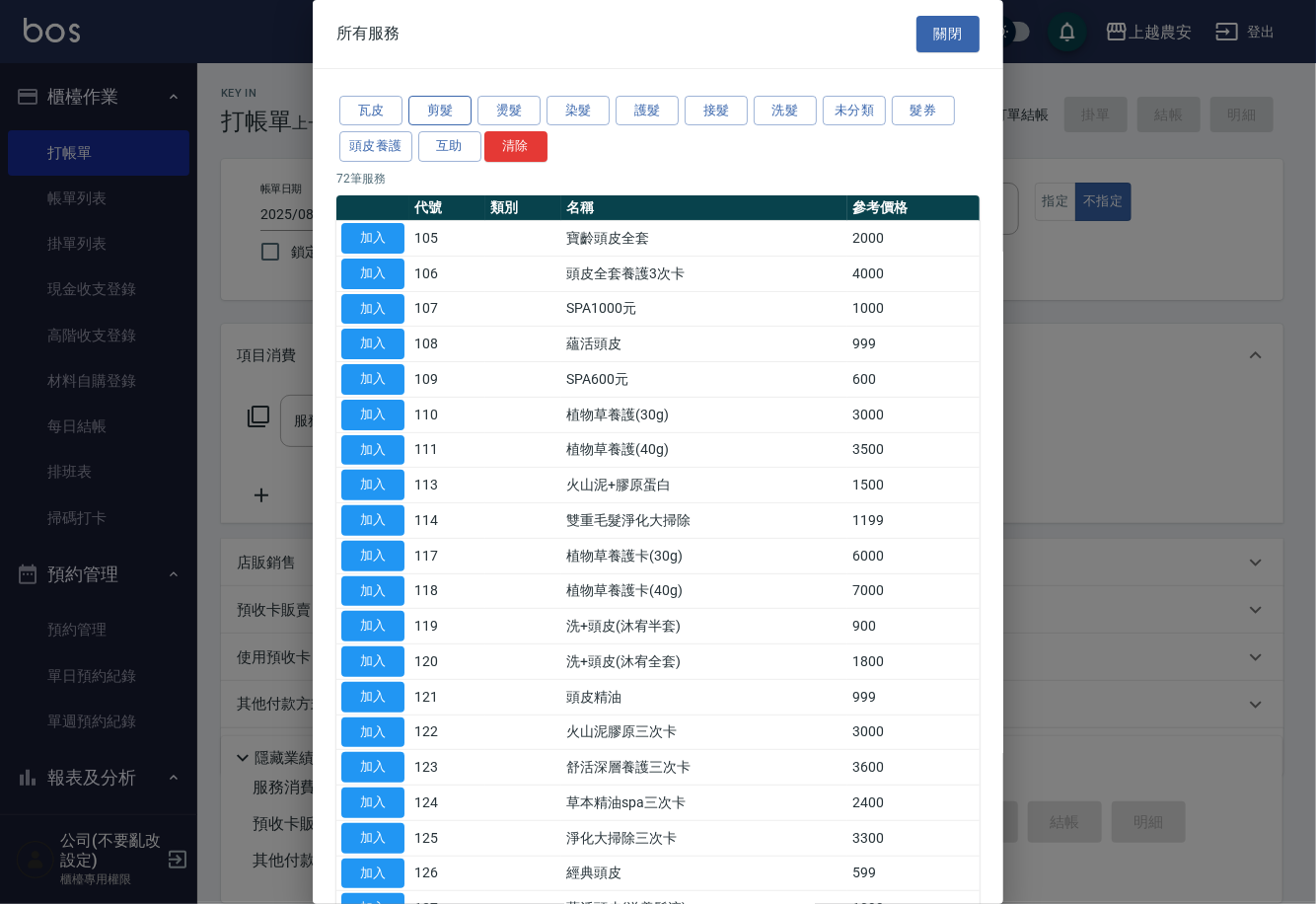 click on "剪髮" at bounding box center [440, 111] 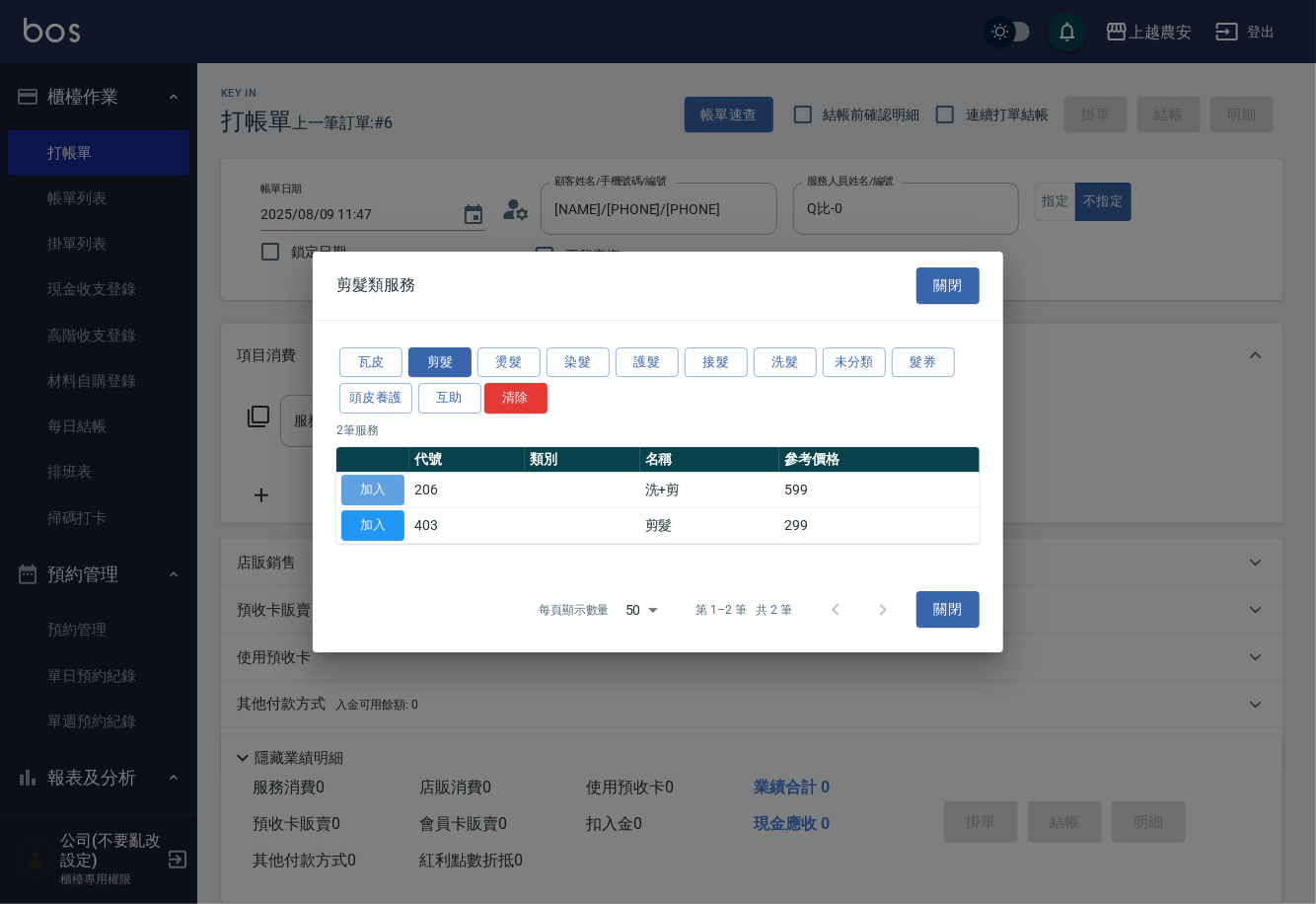 click on "加入" at bounding box center (373, 490) 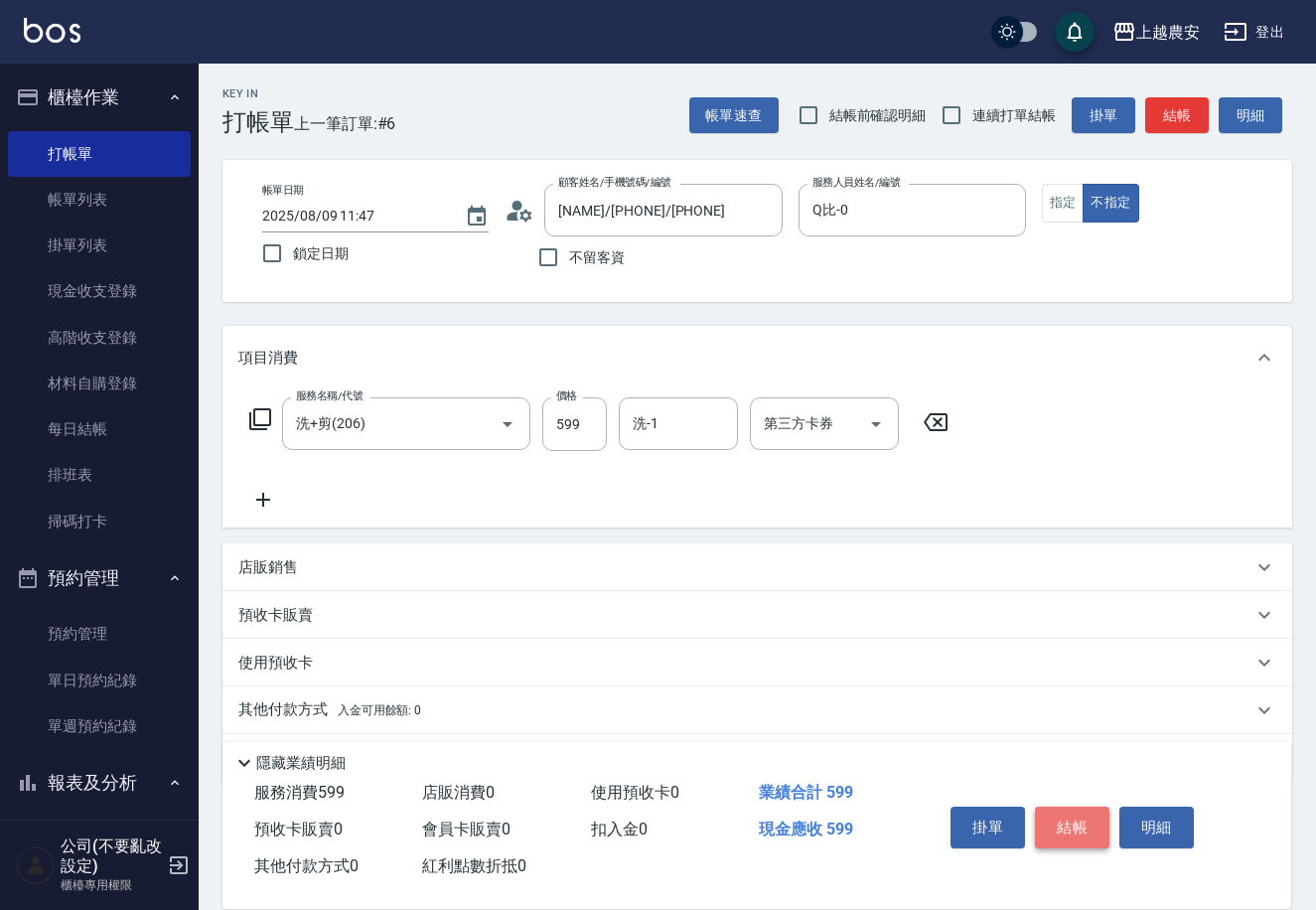 click on "結帳" at bounding box center [1072, 828] 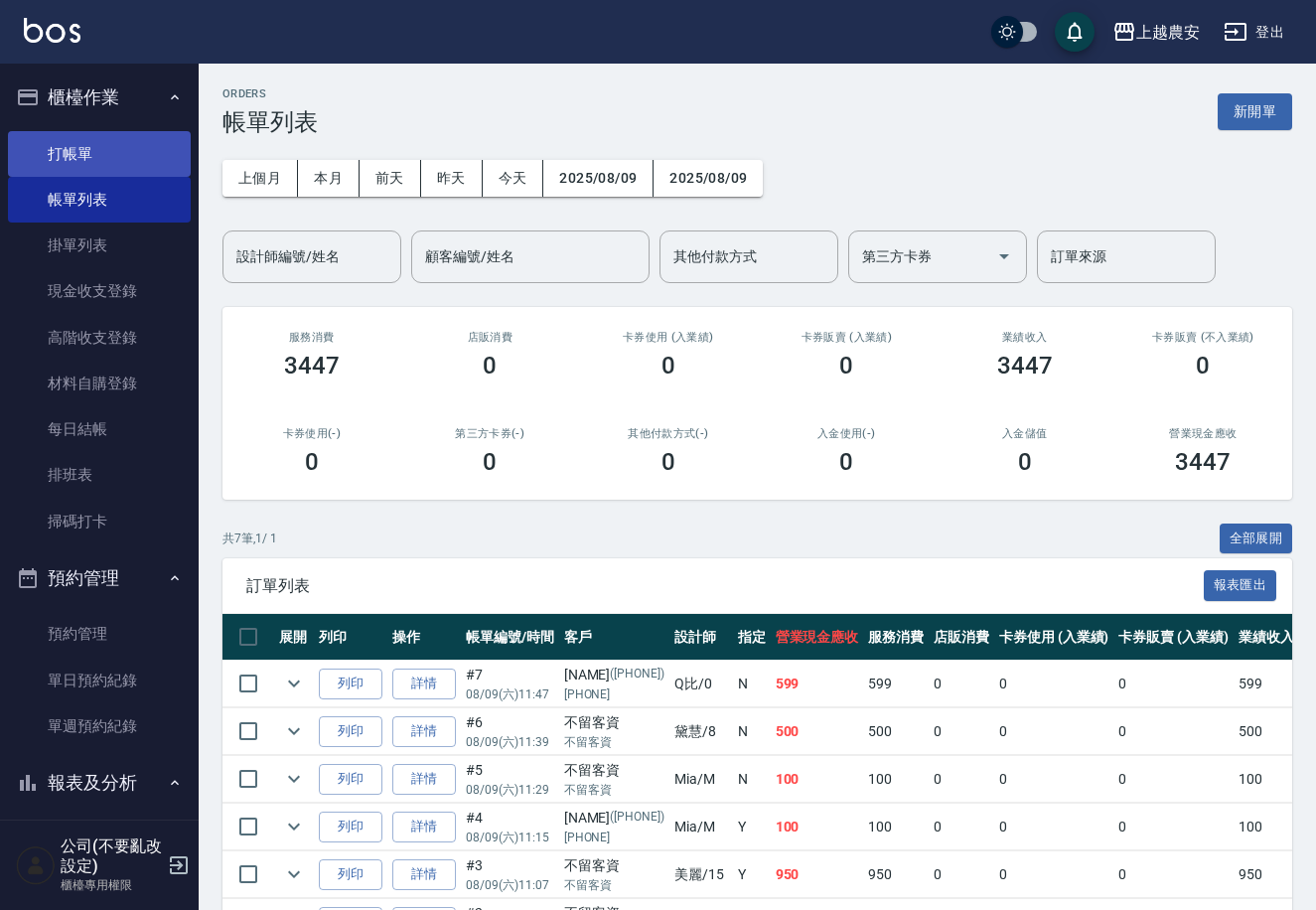 click on "打帳單" at bounding box center (99, 154) 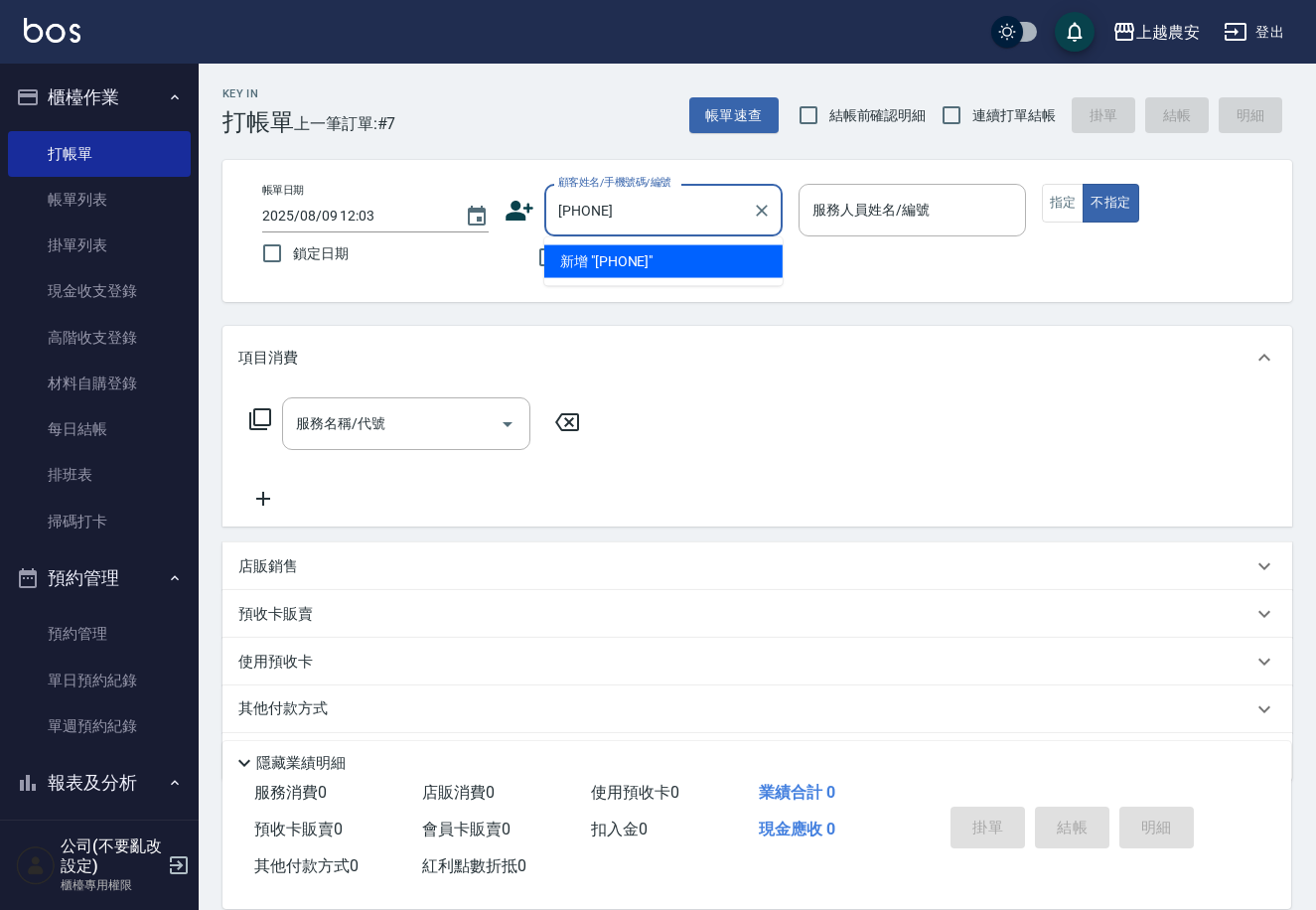 click on "新增 "0912285413"" at bounding box center [663, 261] 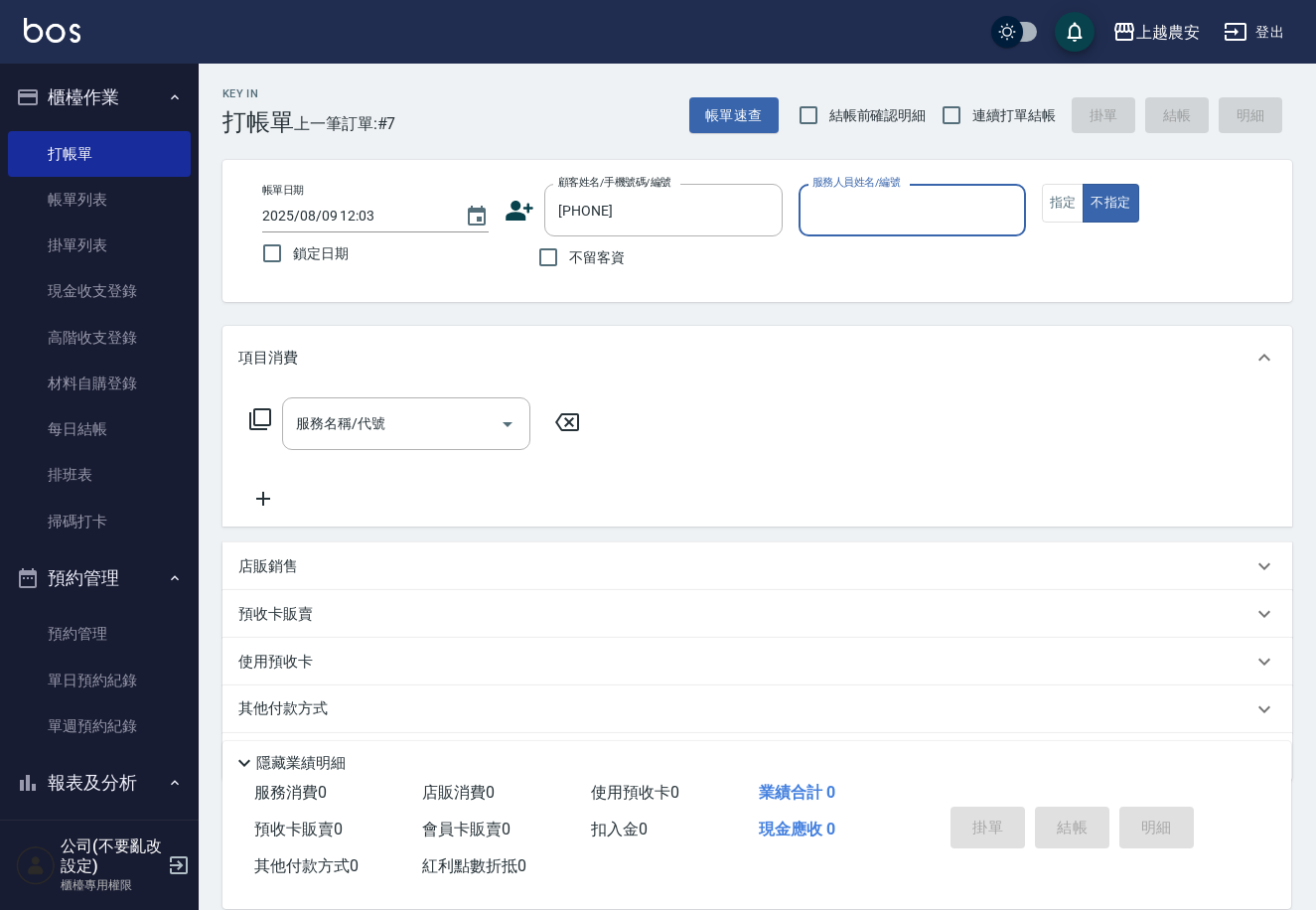 click 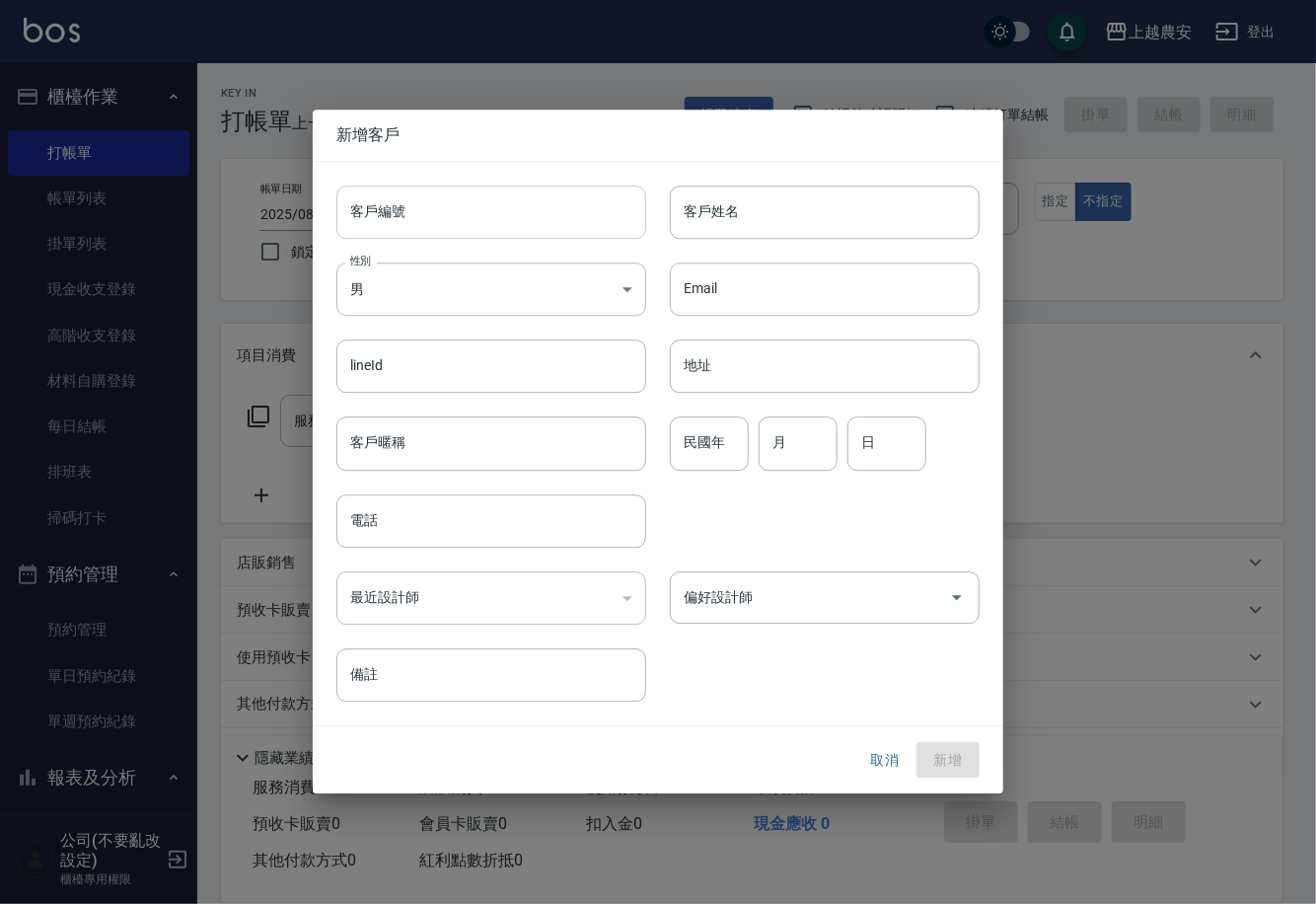 type on "0912285413" 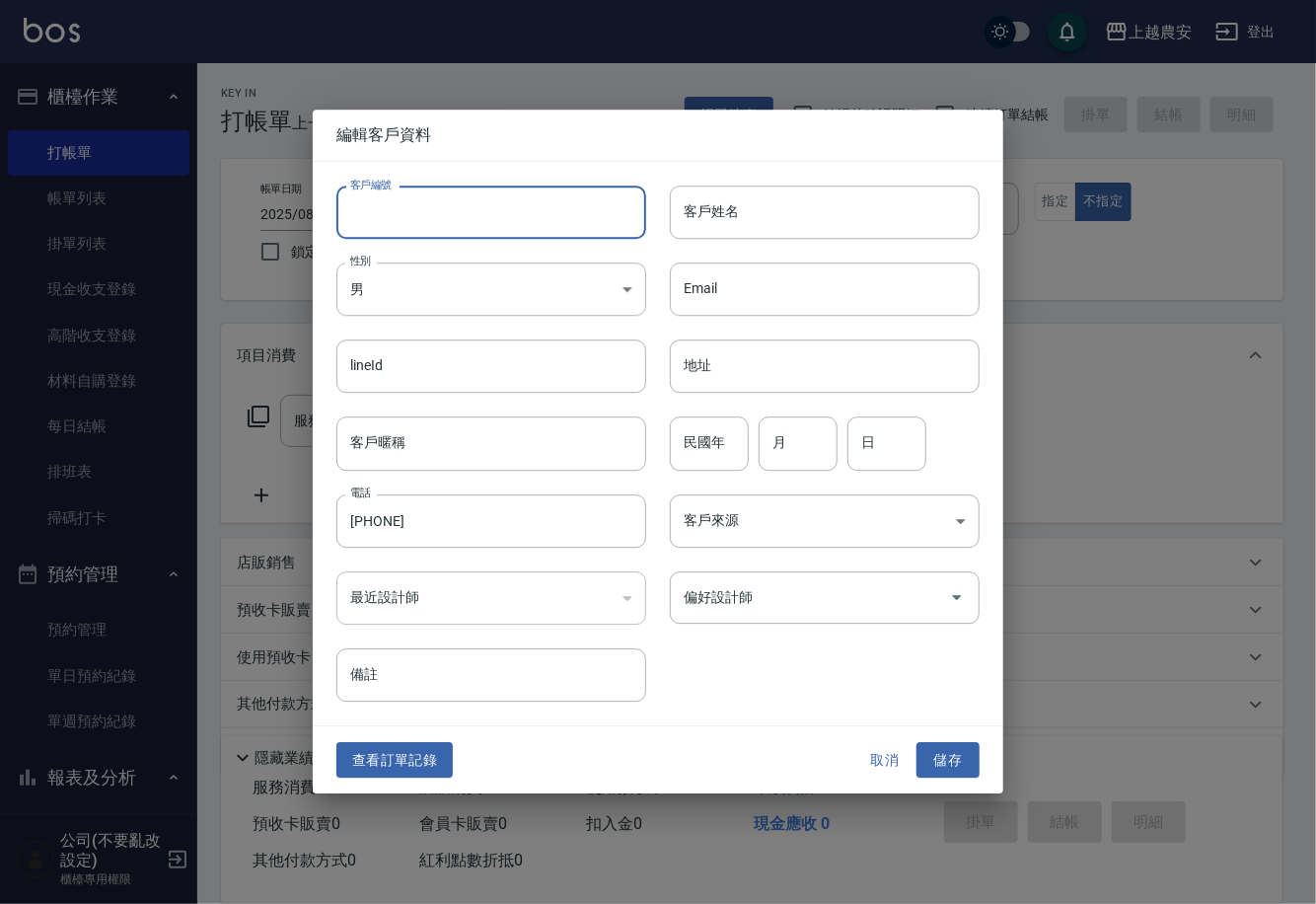 click on "客戶編號" at bounding box center (491, 212) 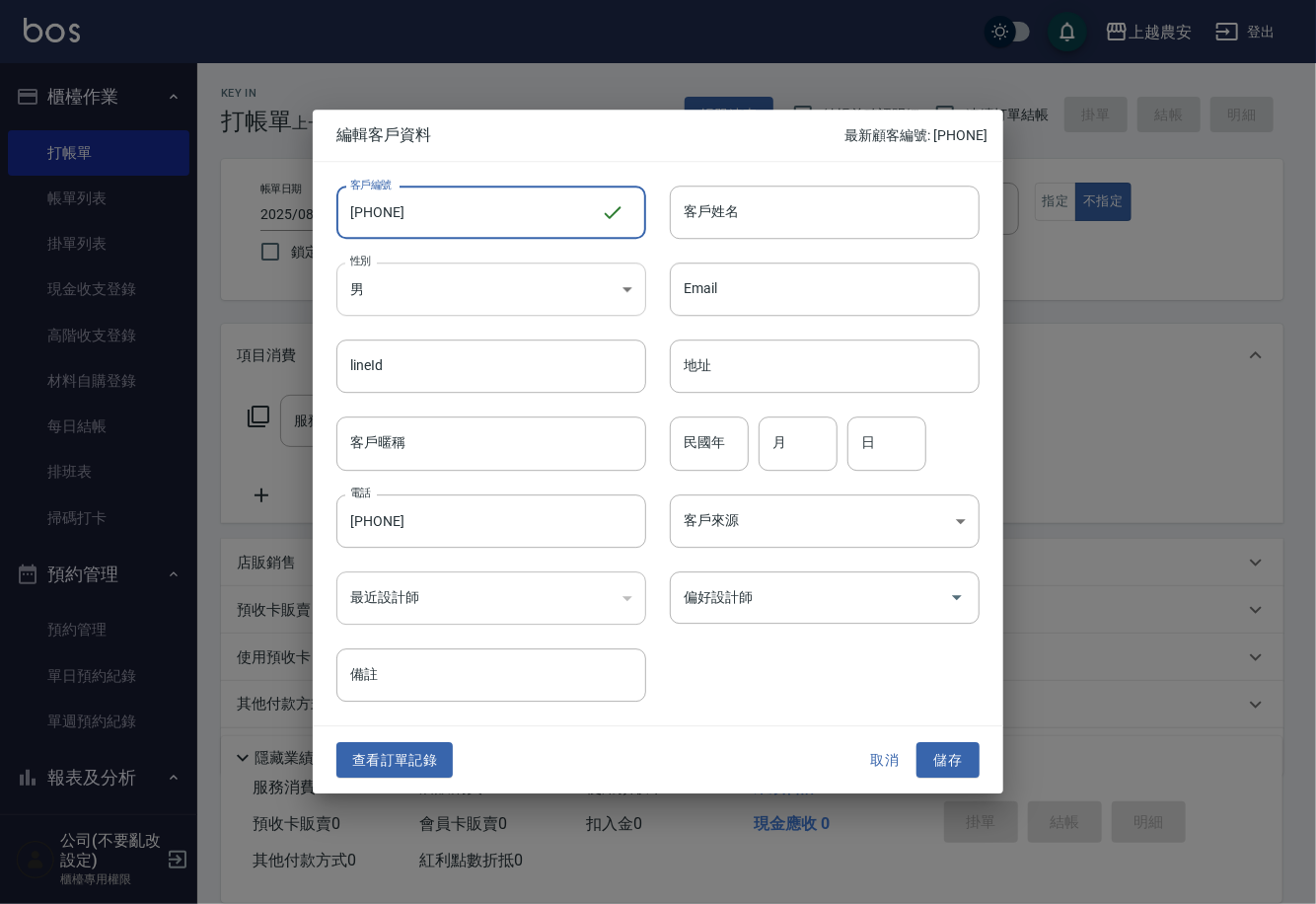 type on "0912285" 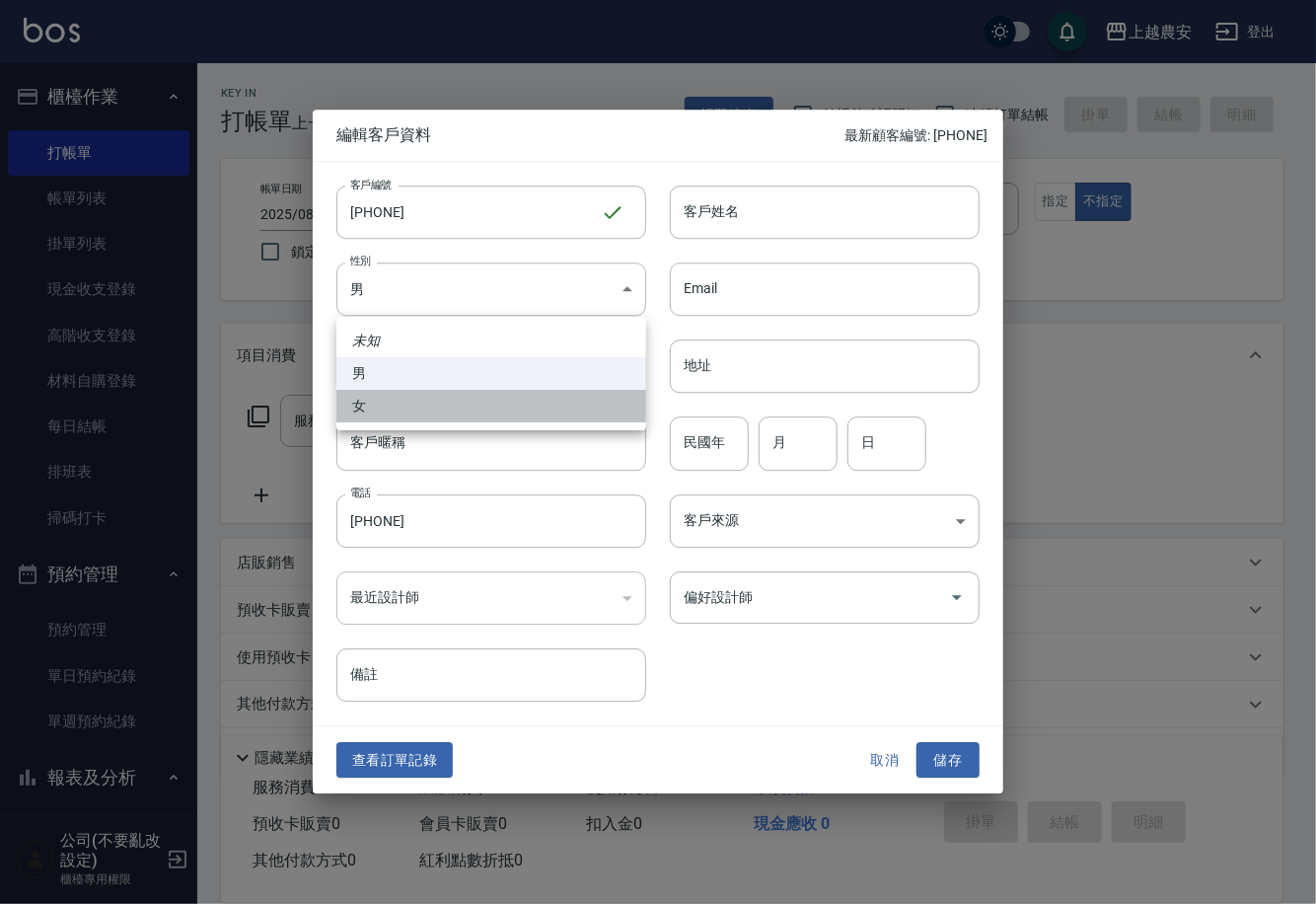 click on "女" at bounding box center [491, 406] 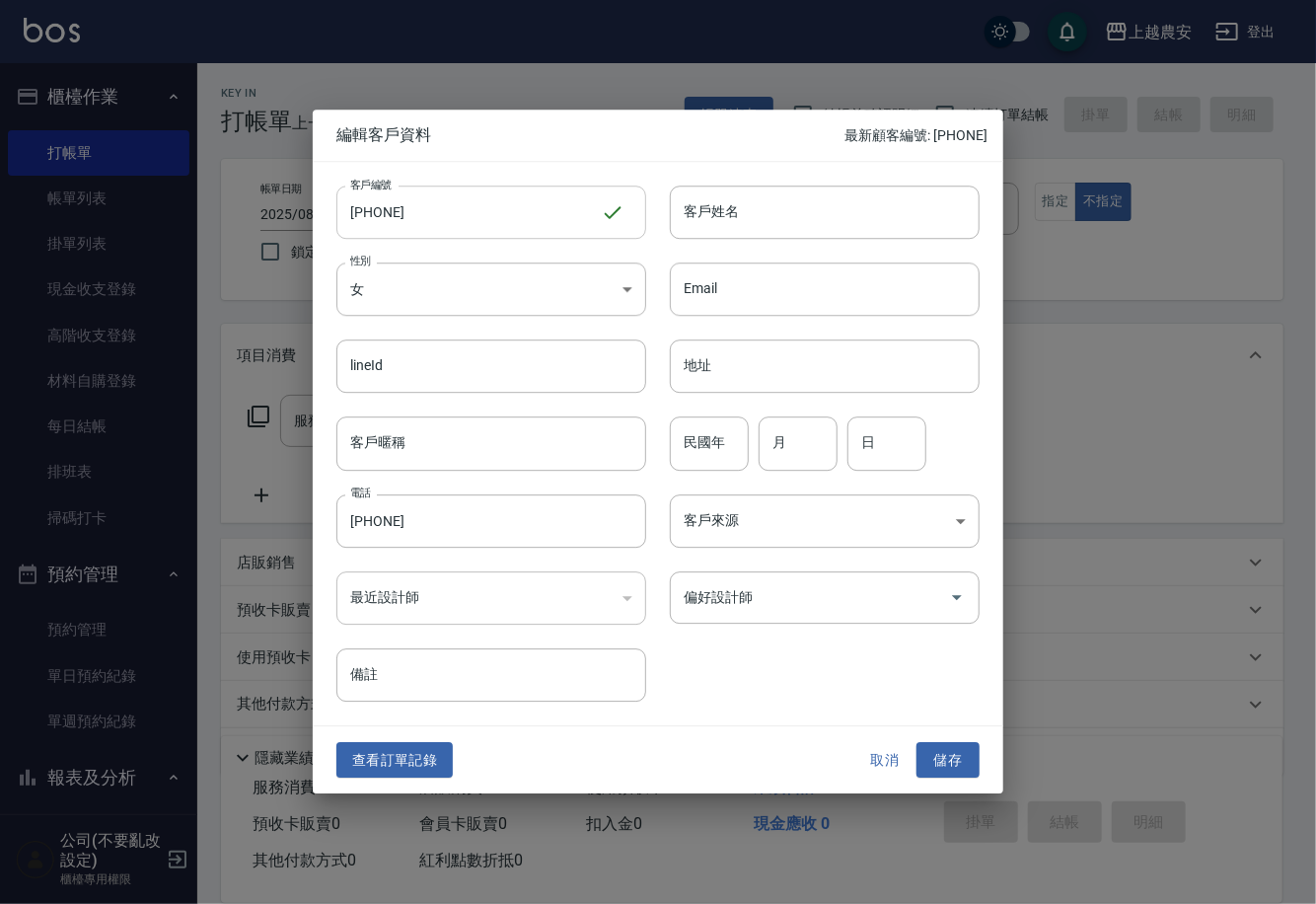click on "0912285" at bounding box center (469, 212) 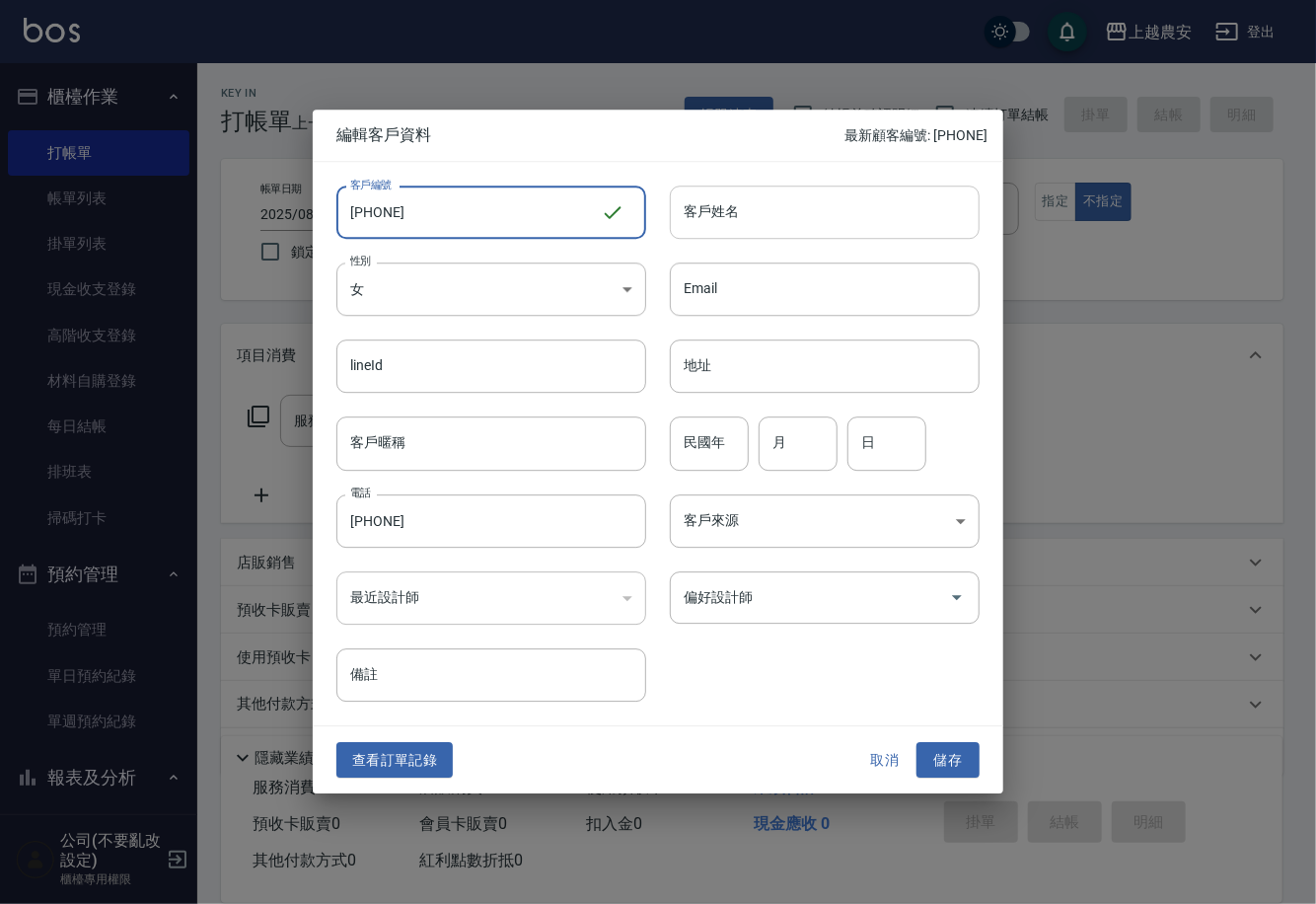 type on "0912285413" 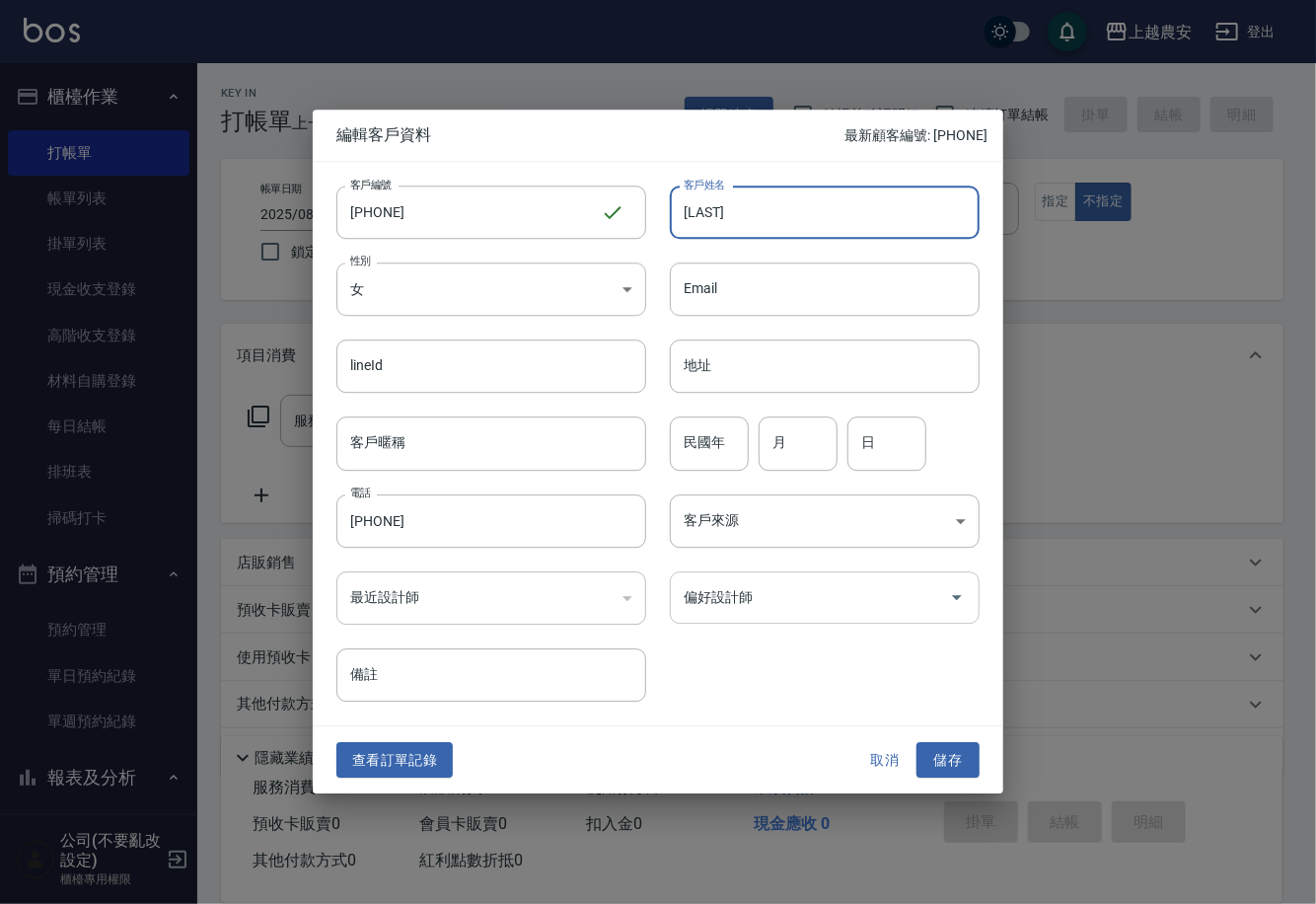 type on "黃菁鈺鈺" 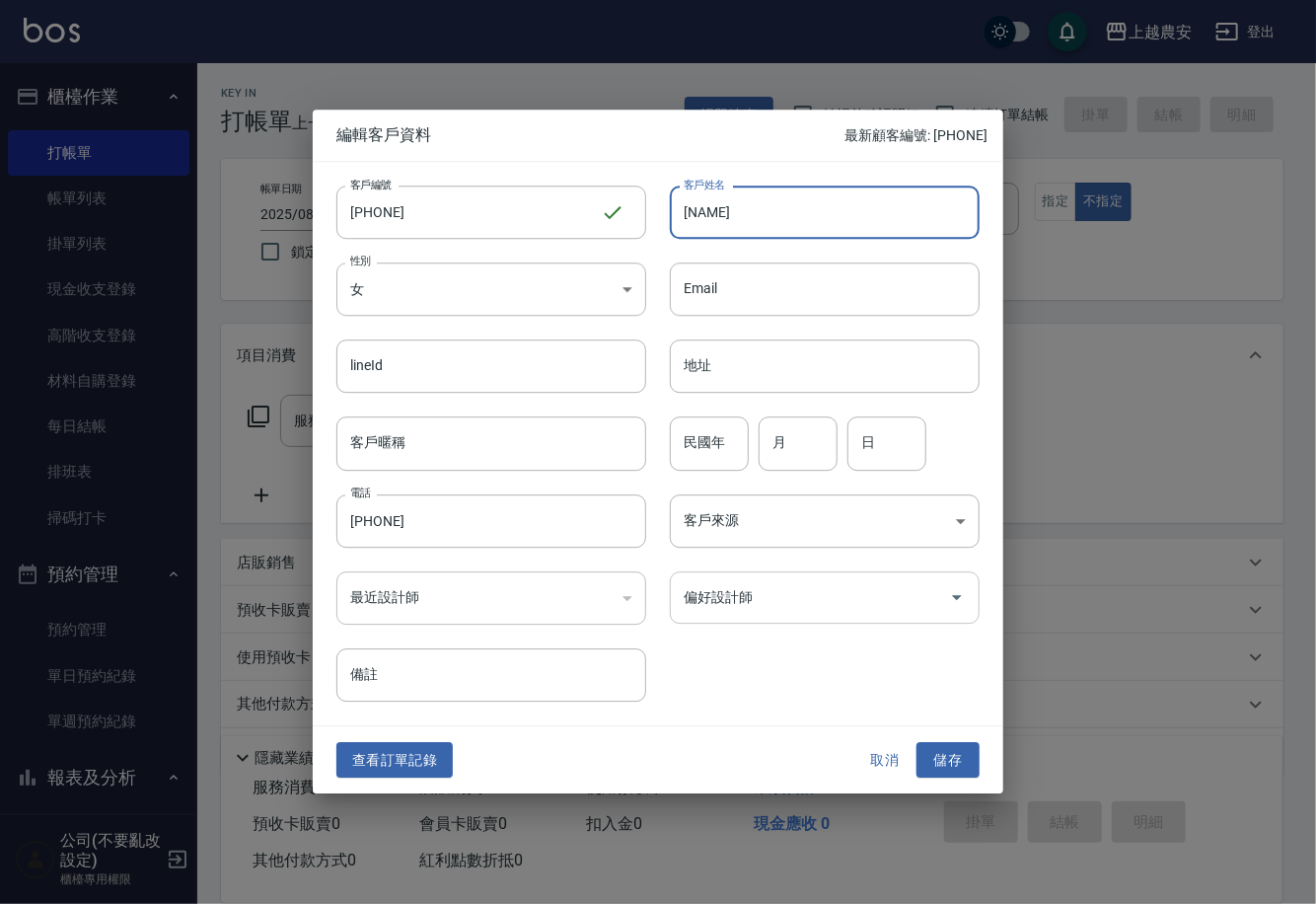 click on "偏好設計師" at bounding box center [810, 597] 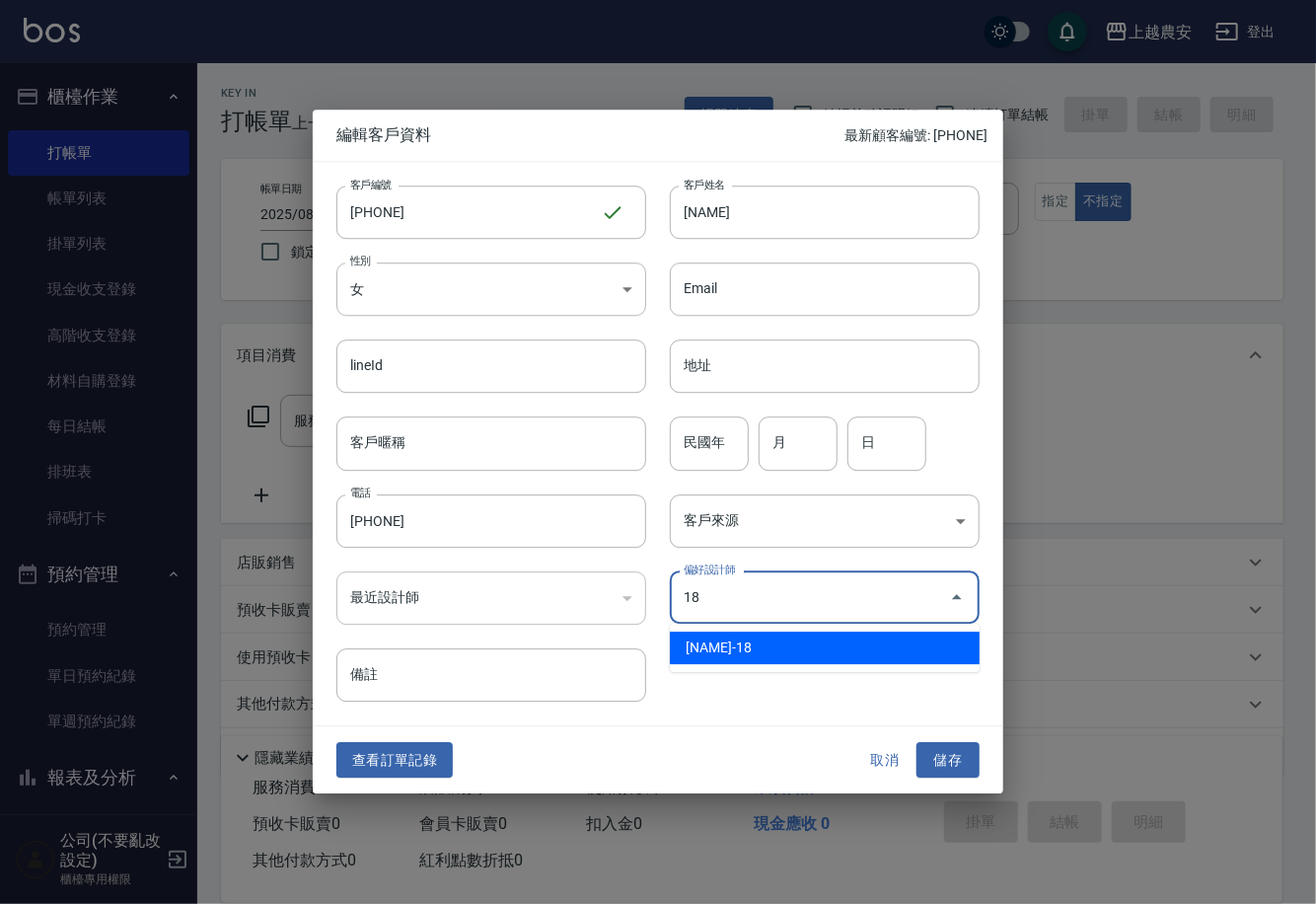 click on "陳亭吟-18" at bounding box center (825, 647) 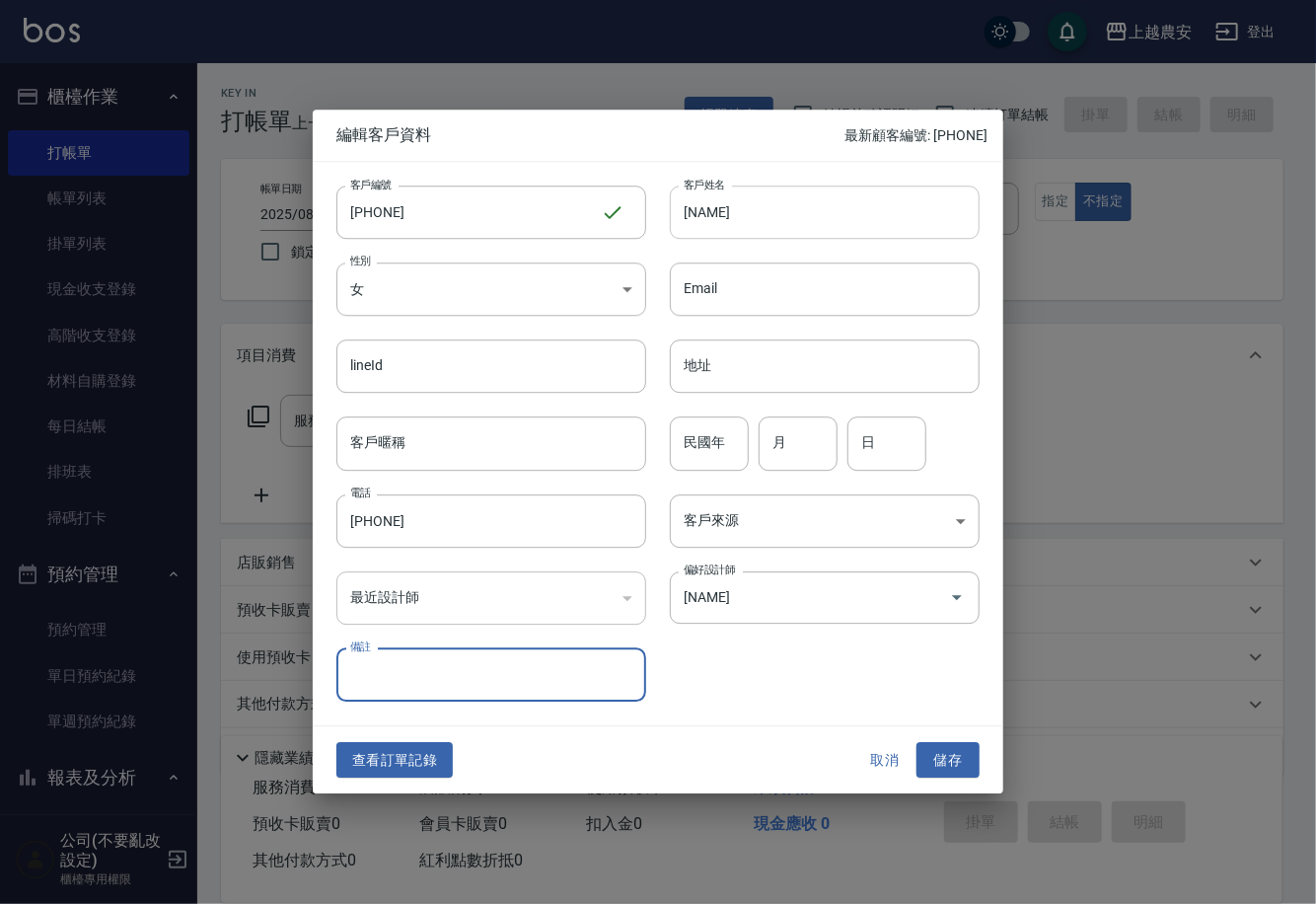 click on "黃菁鈺鈺" at bounding box center [825, 212] 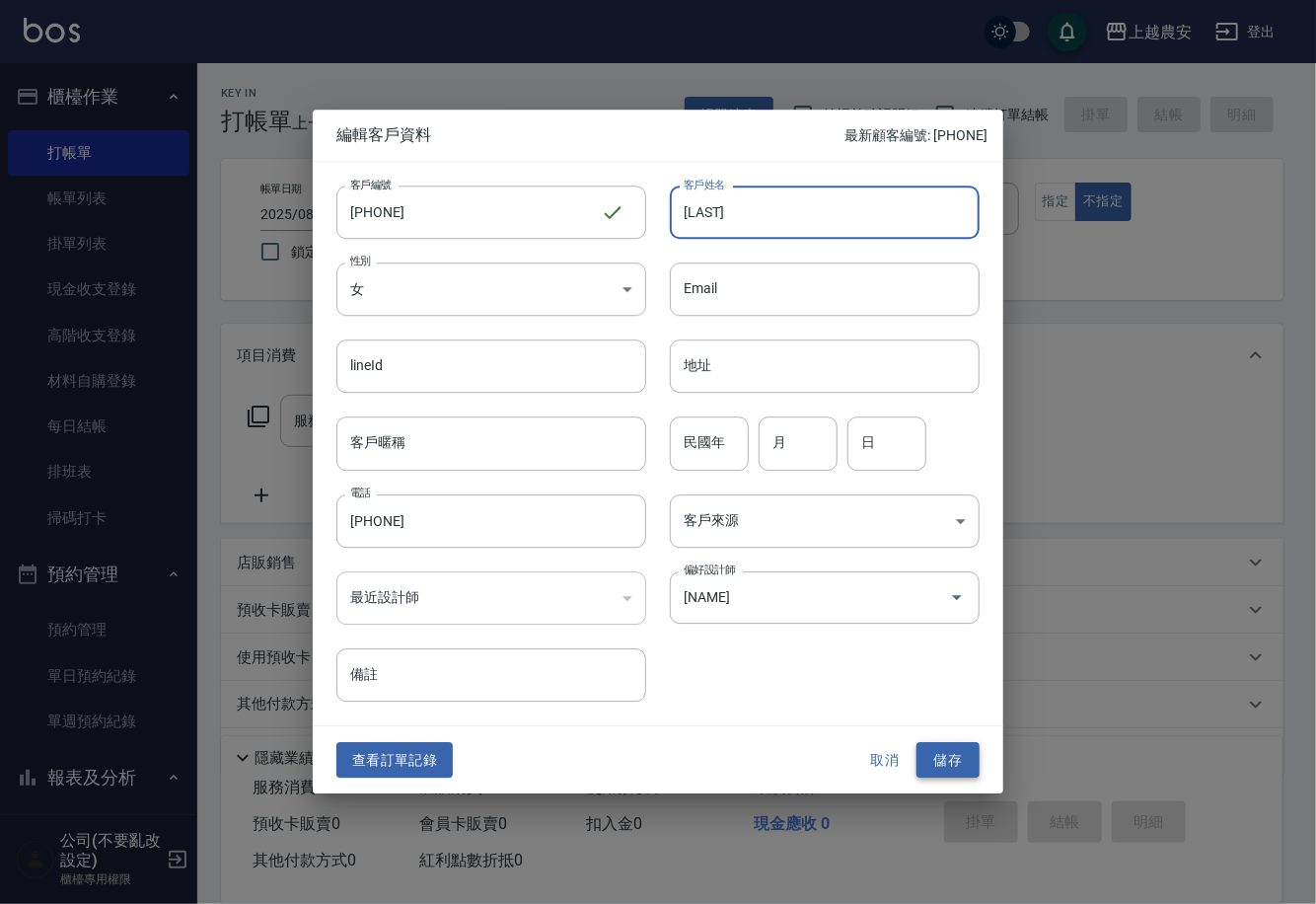 type on "黃菁鈺" 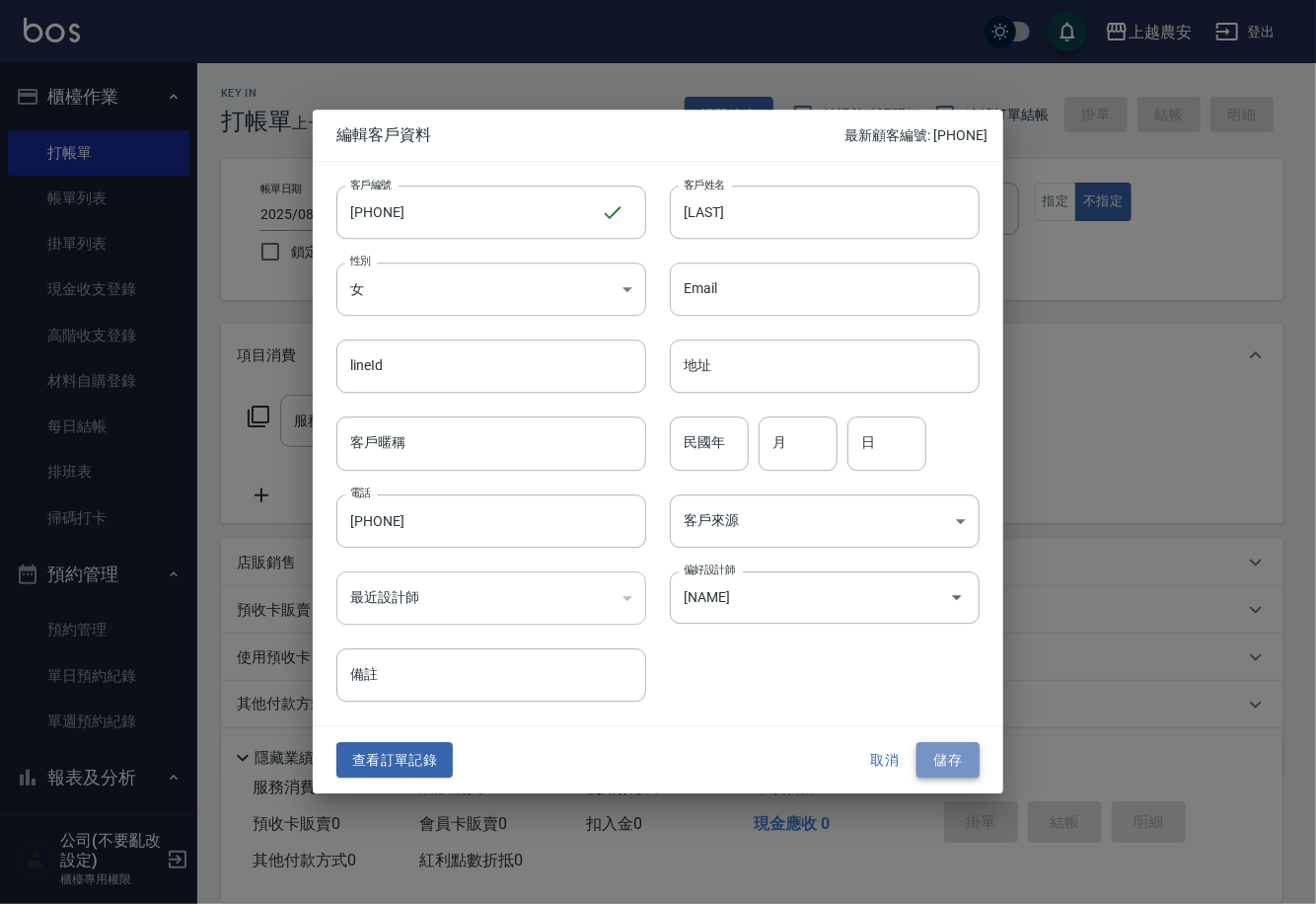 click on "儲存" at bounding box center [948, 760] 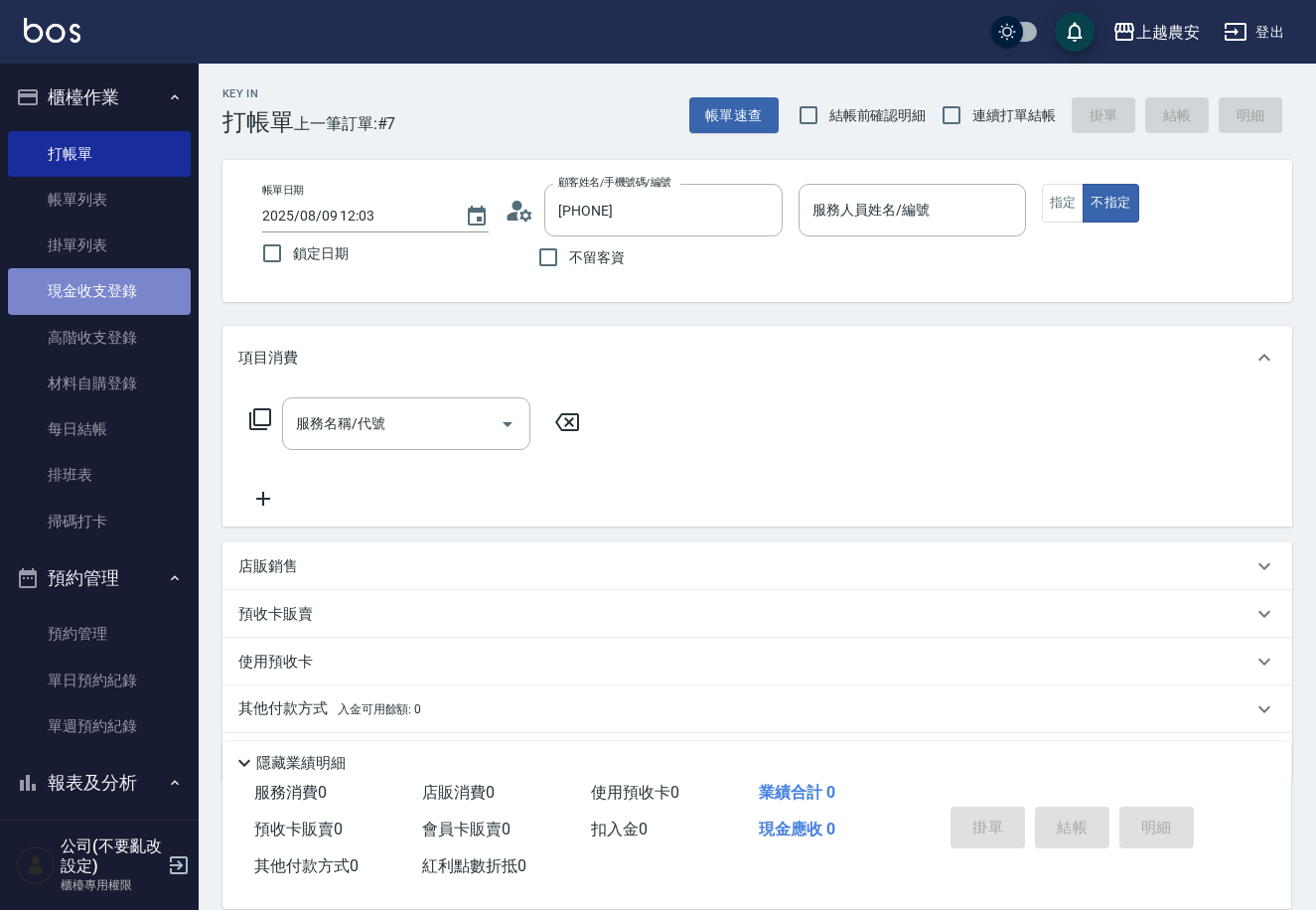 click on "現金收支登錄" at bounding box center [99, 291] 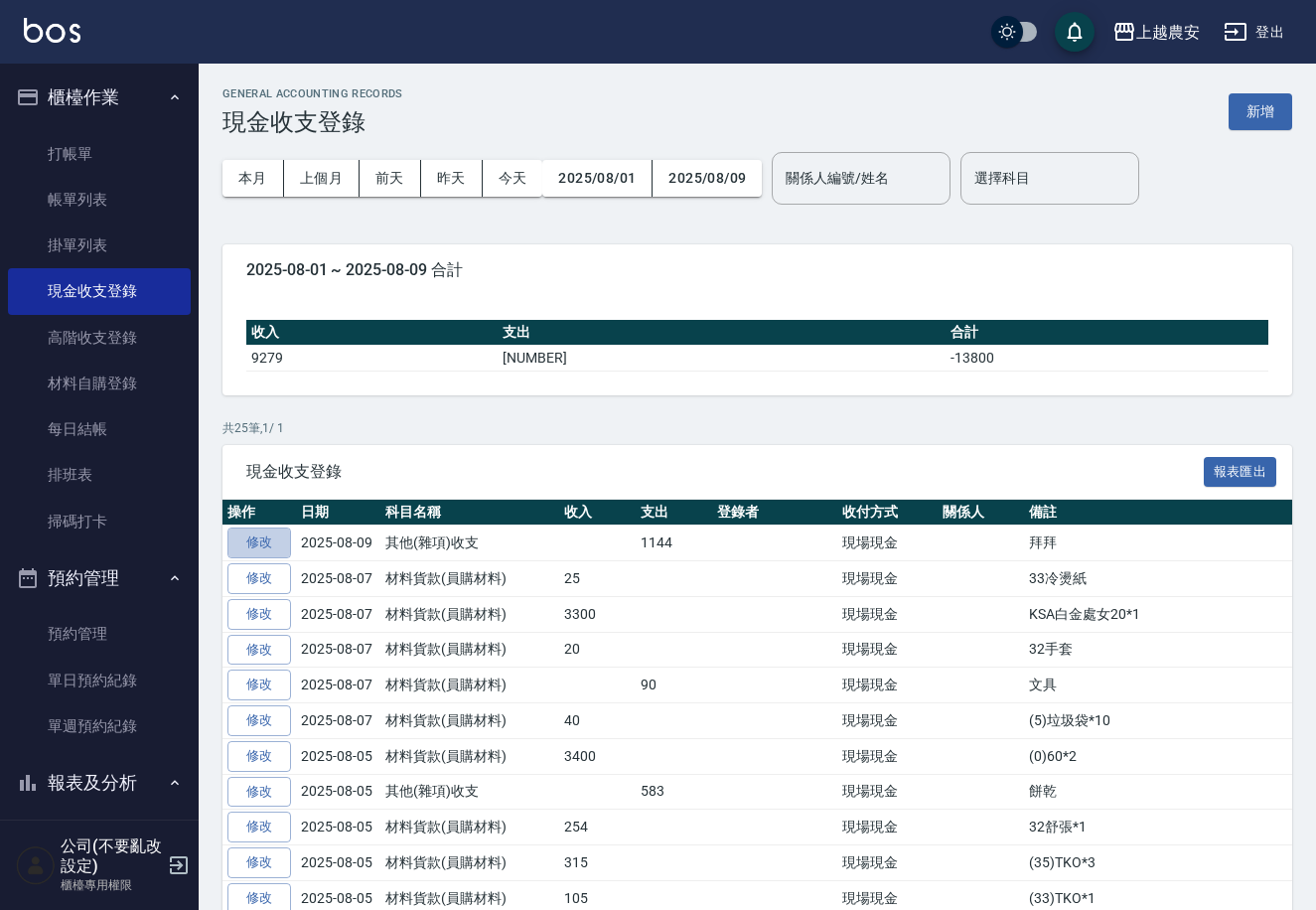 drag, startPoint x: 269, startPoint y: 534, endPoint x: 281, endPoint y: 525, distance: 15 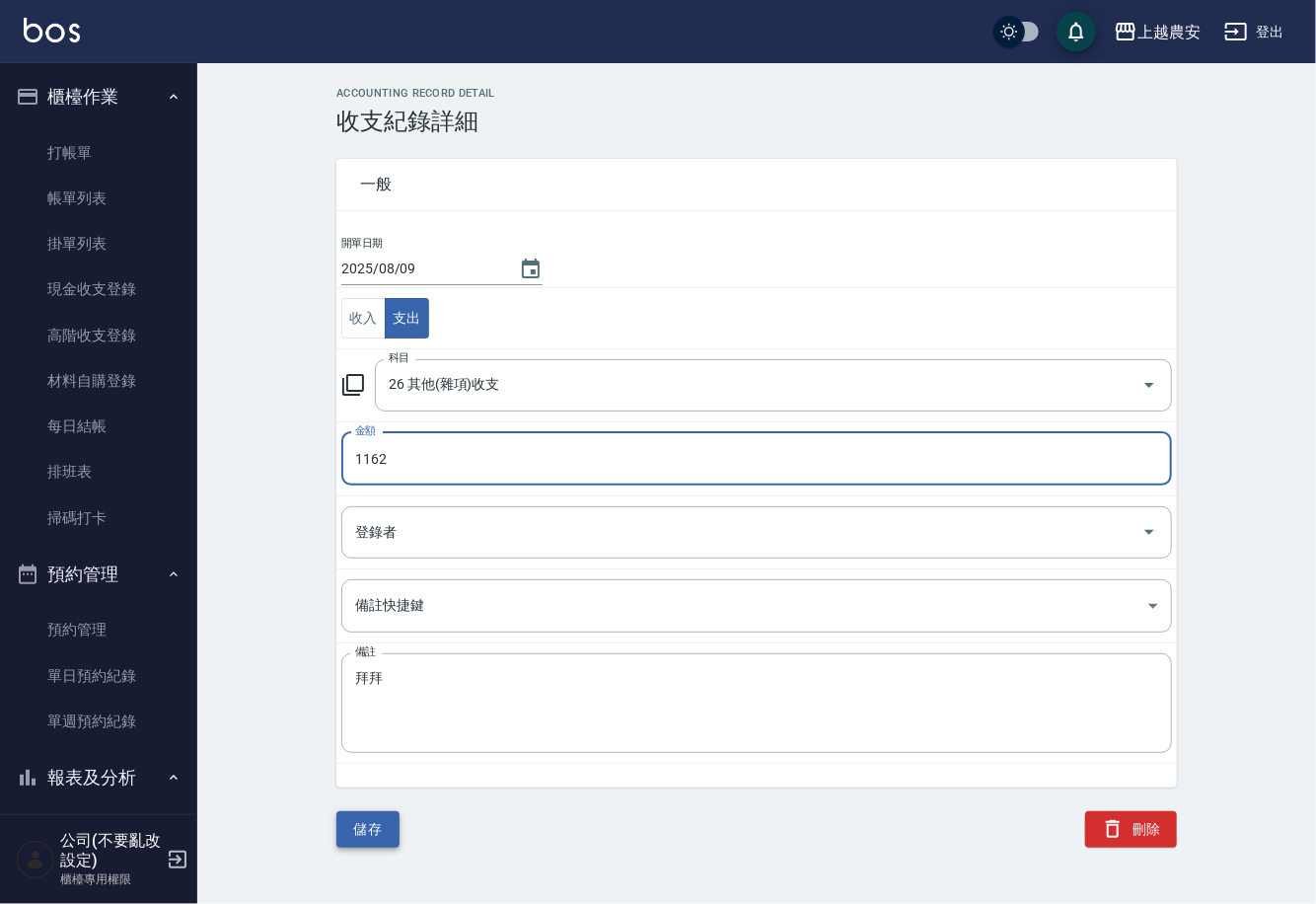 type on "1162" 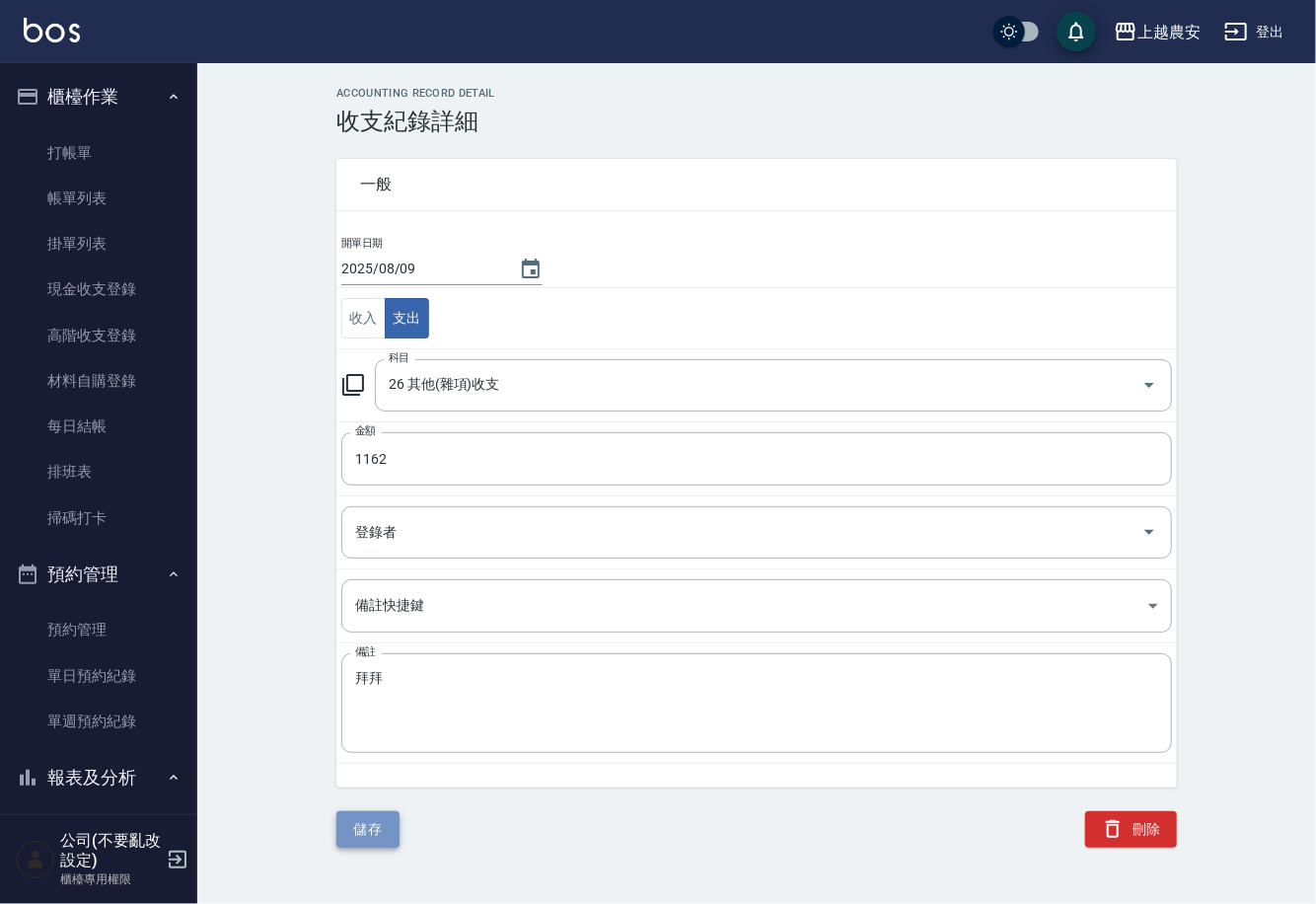 click on "儲存" at bounding box center (368, 829) 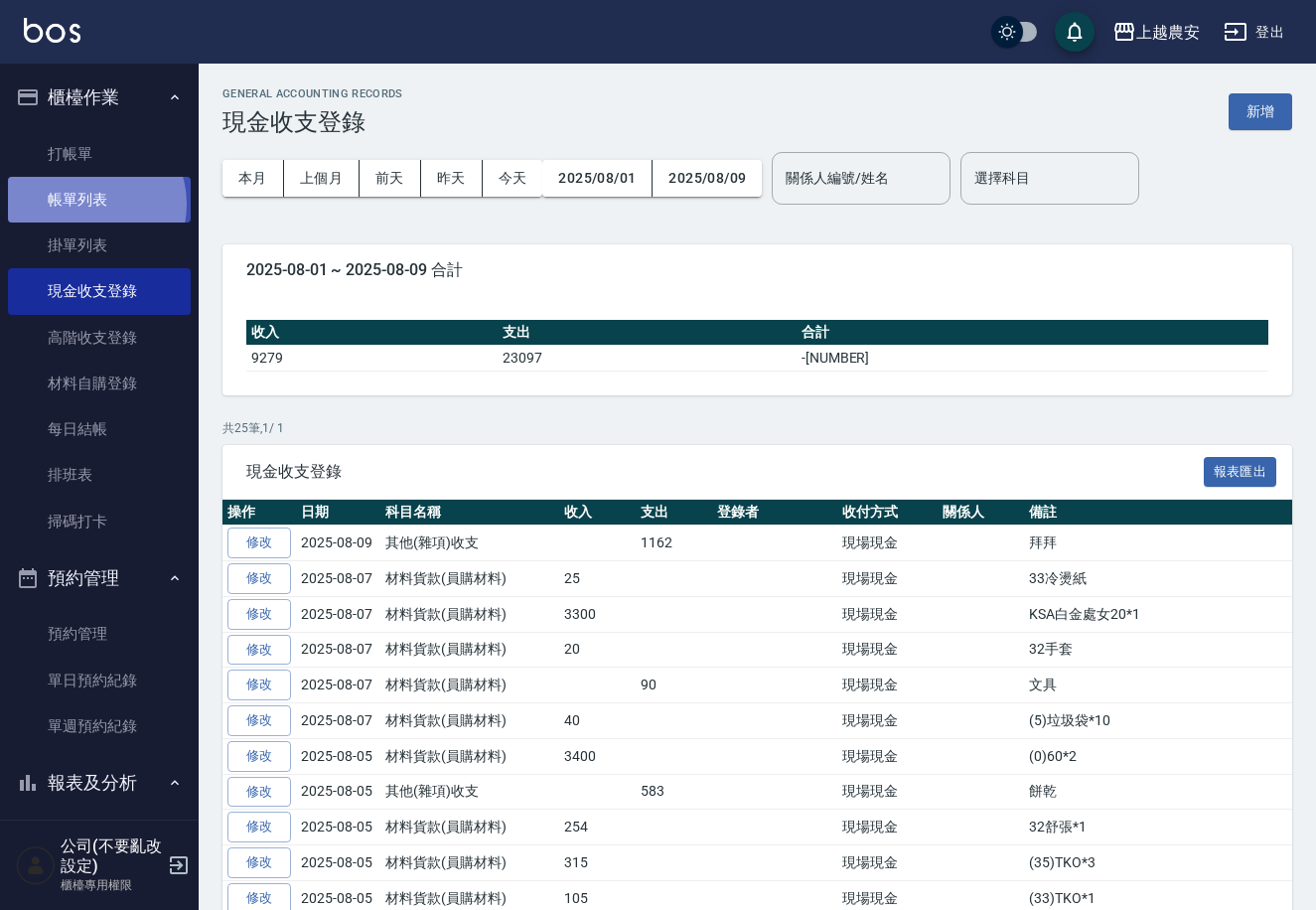 click on "帳單列表" at bounding box center [99, 200] 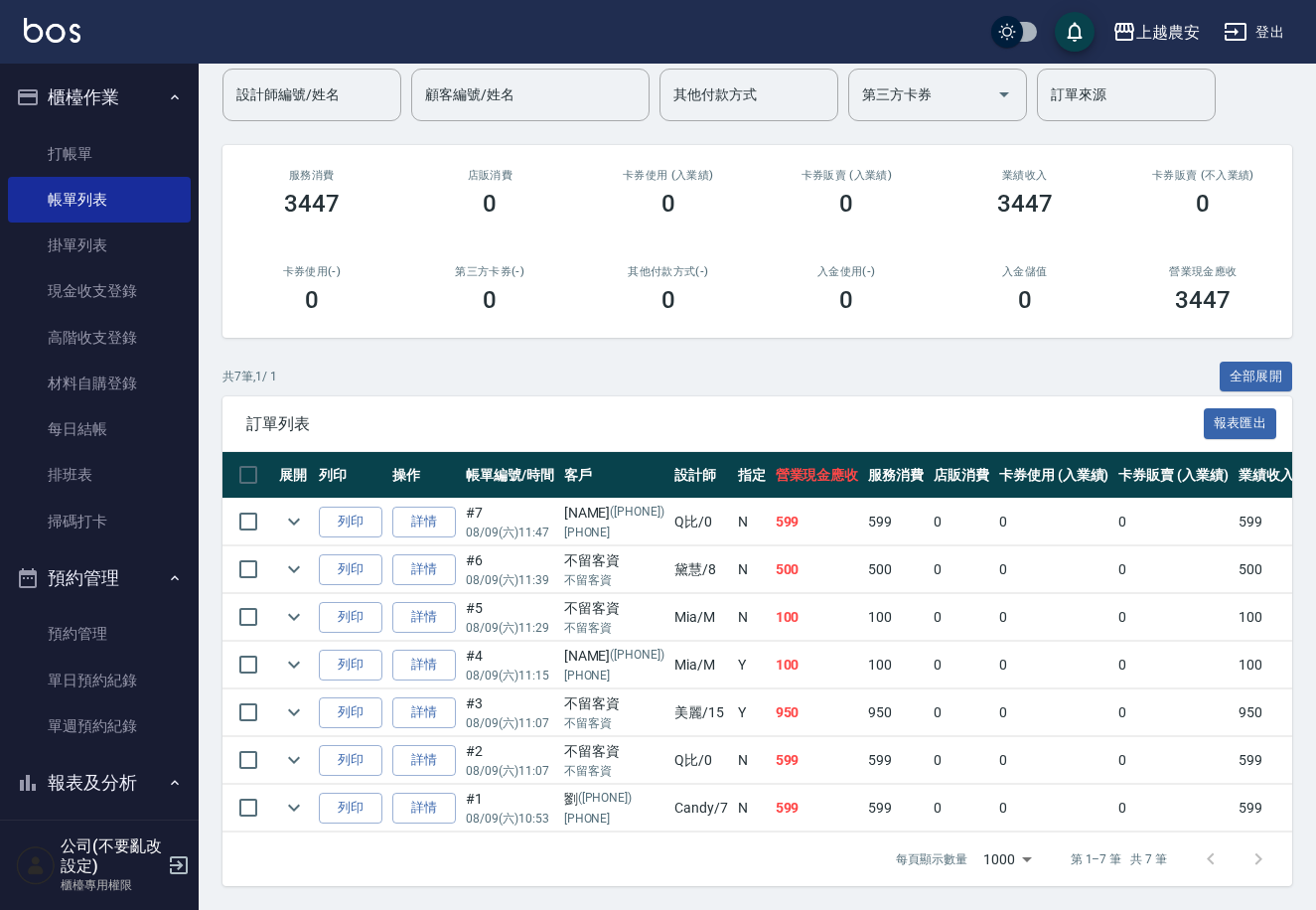 scroll, scrollTop: 178, scrollLeft: 0, axis: vertical 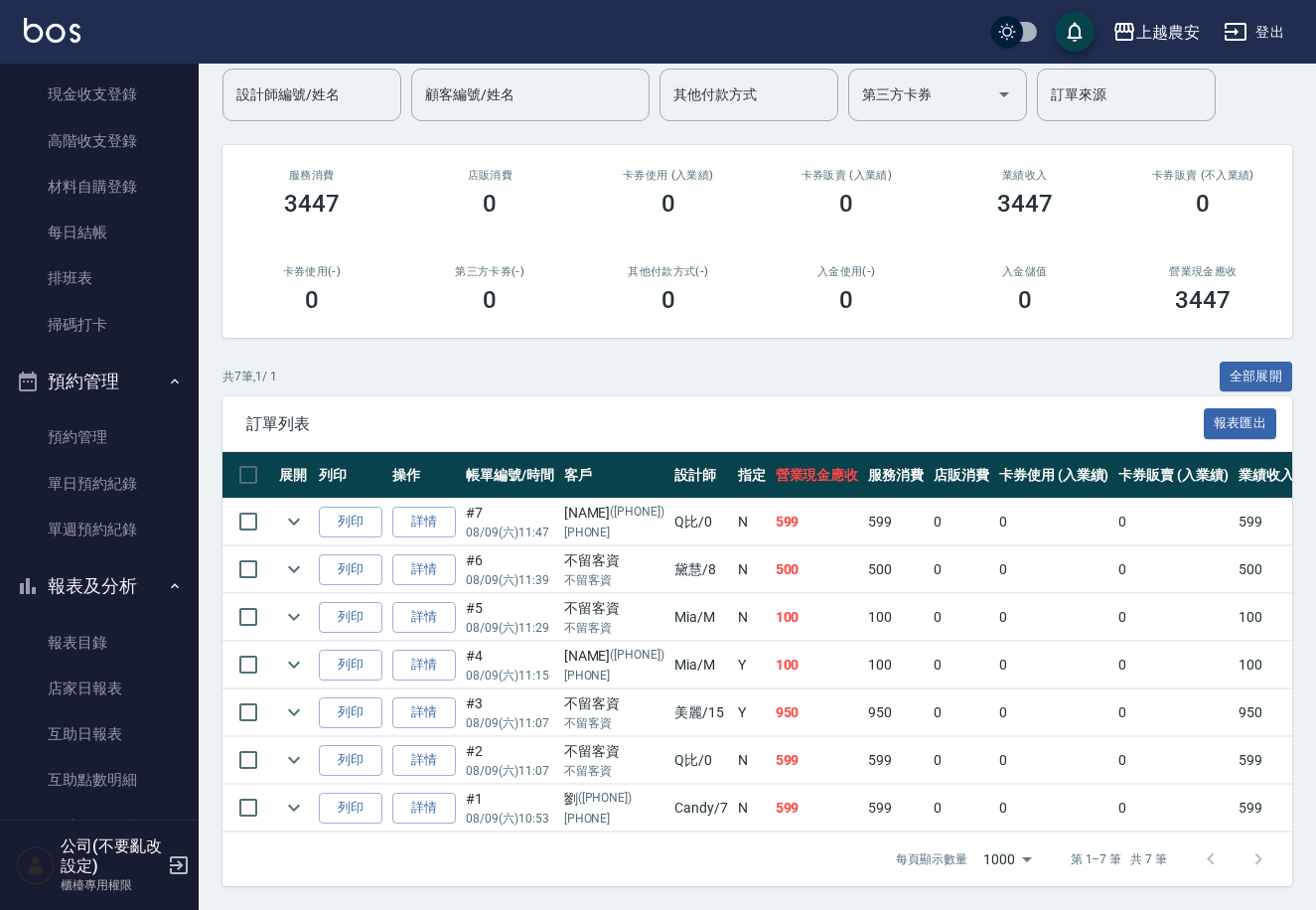 click on "預約管理" at bounding box center (99, 381) 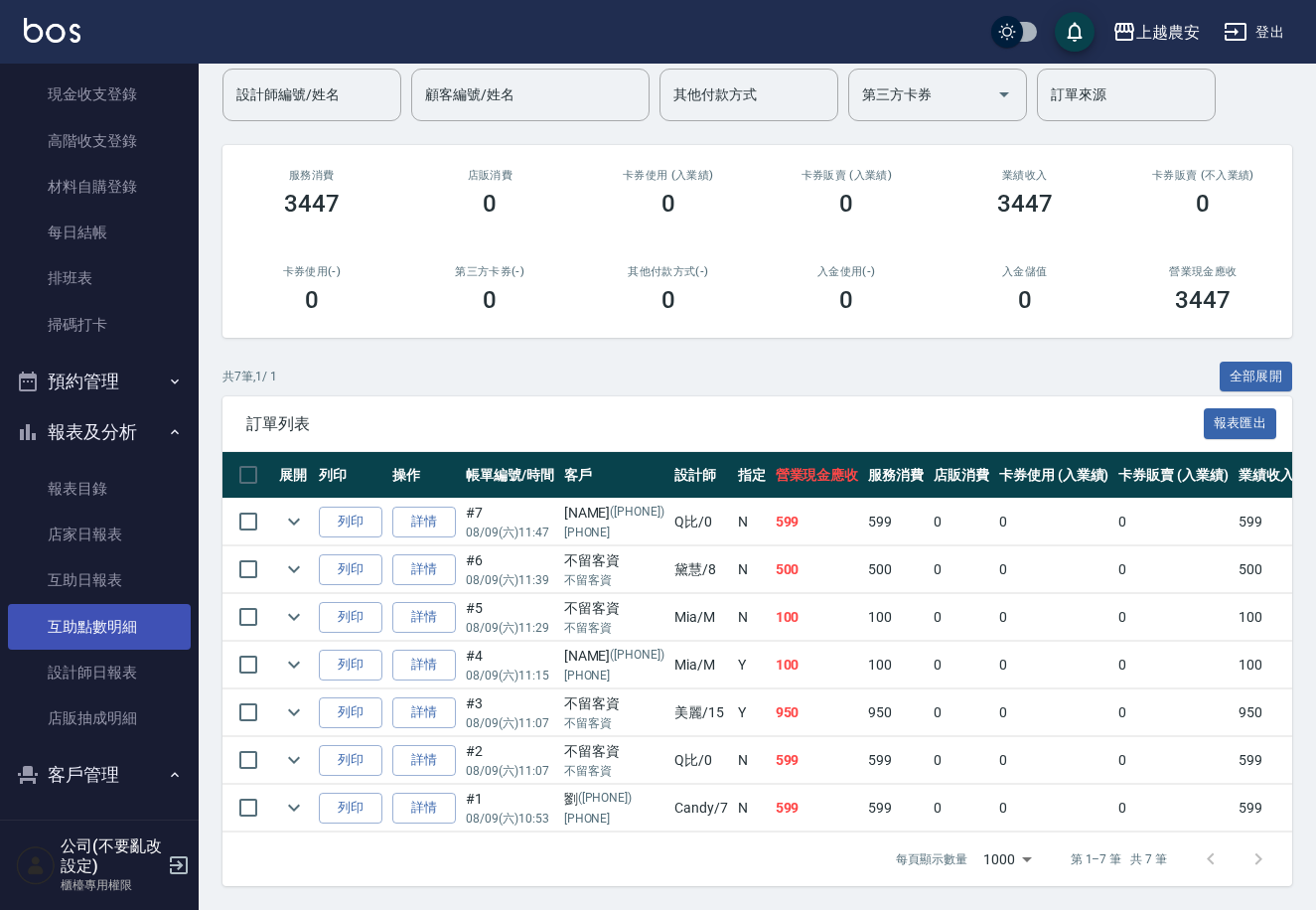 click on "互助點數明細" at bounding box center (99, 627) 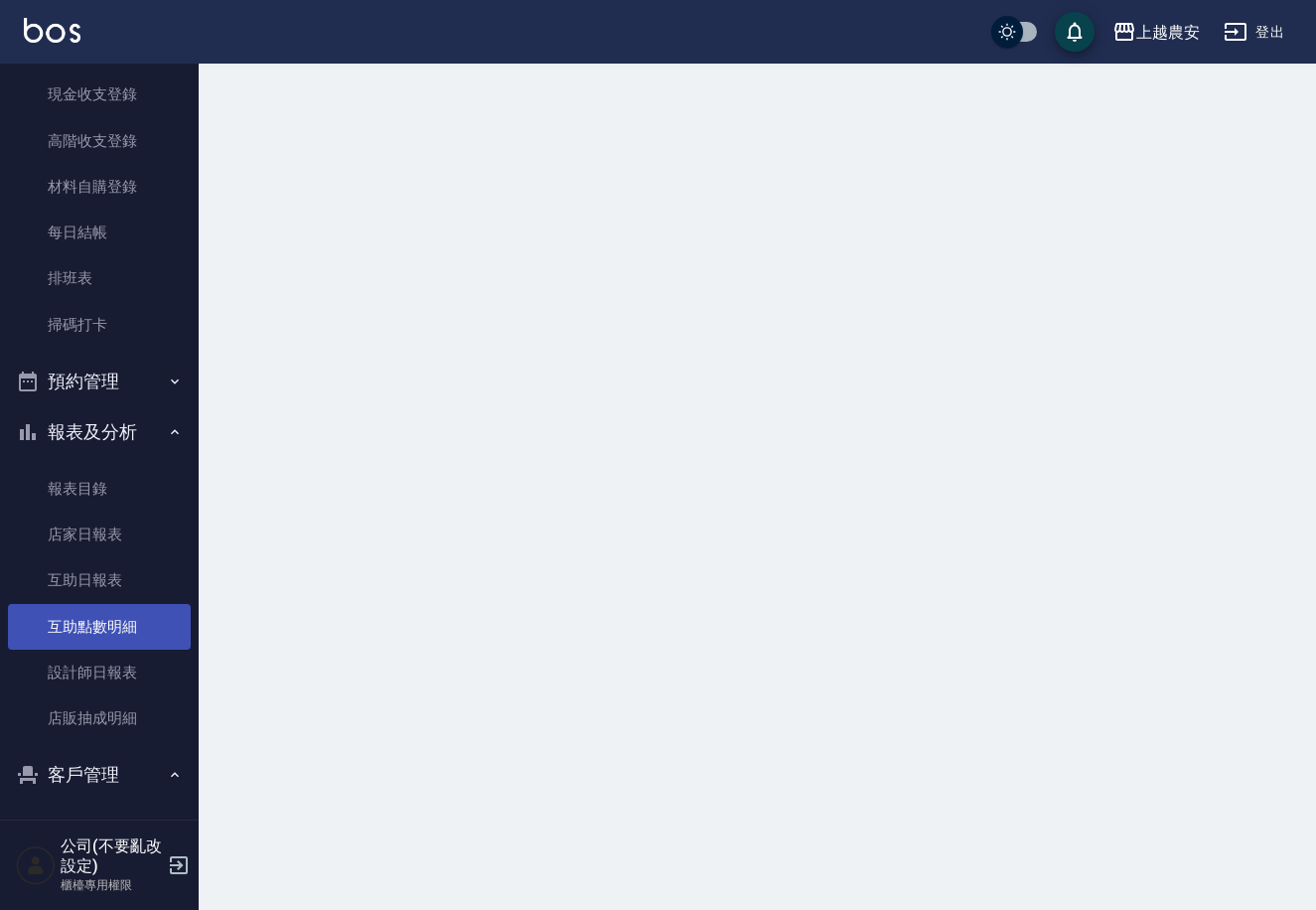 scroll, scrollTop: 0, scrollLeft: 0, axis: both 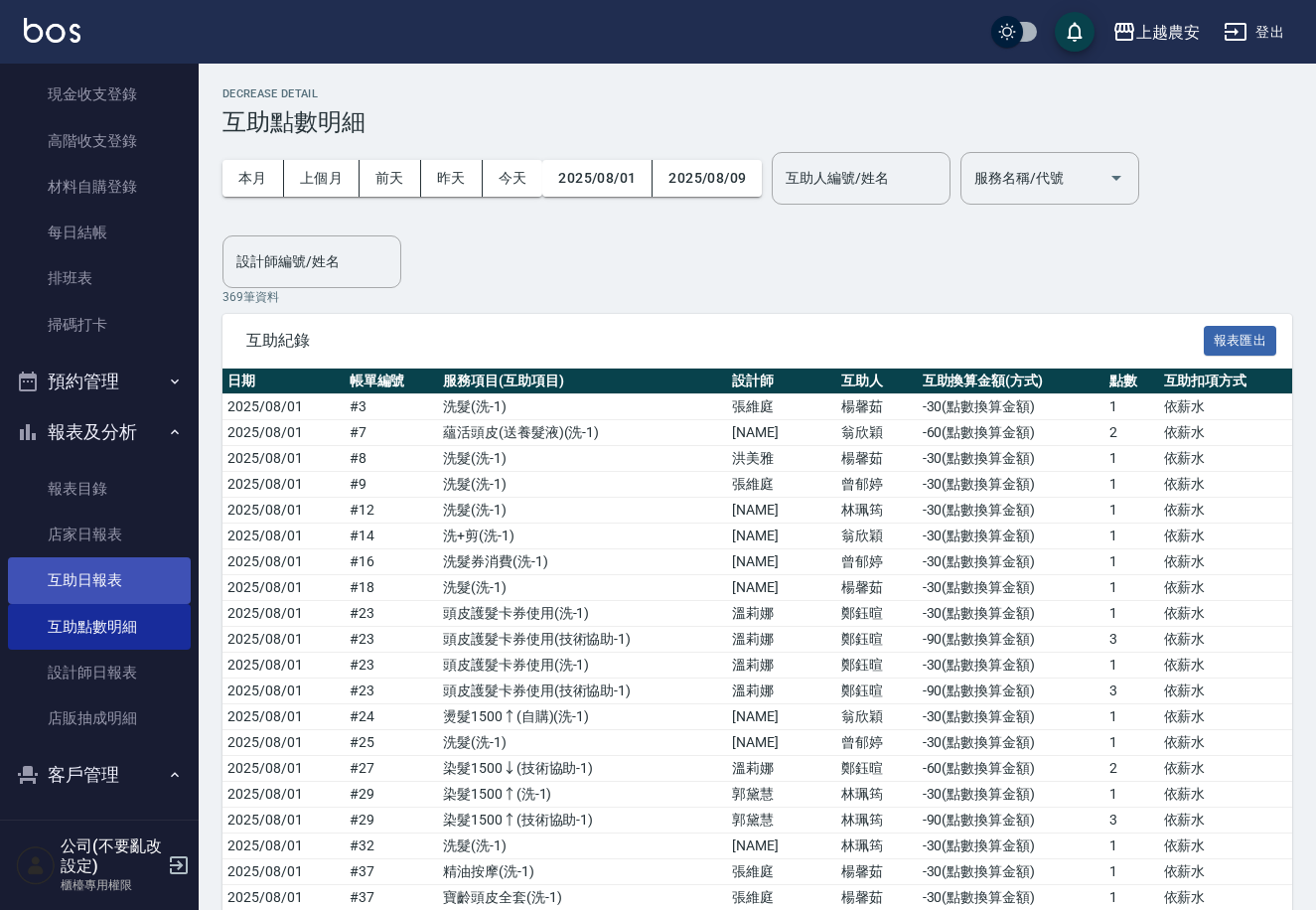 click on "互助日報表" at bounding box center [99, 580] 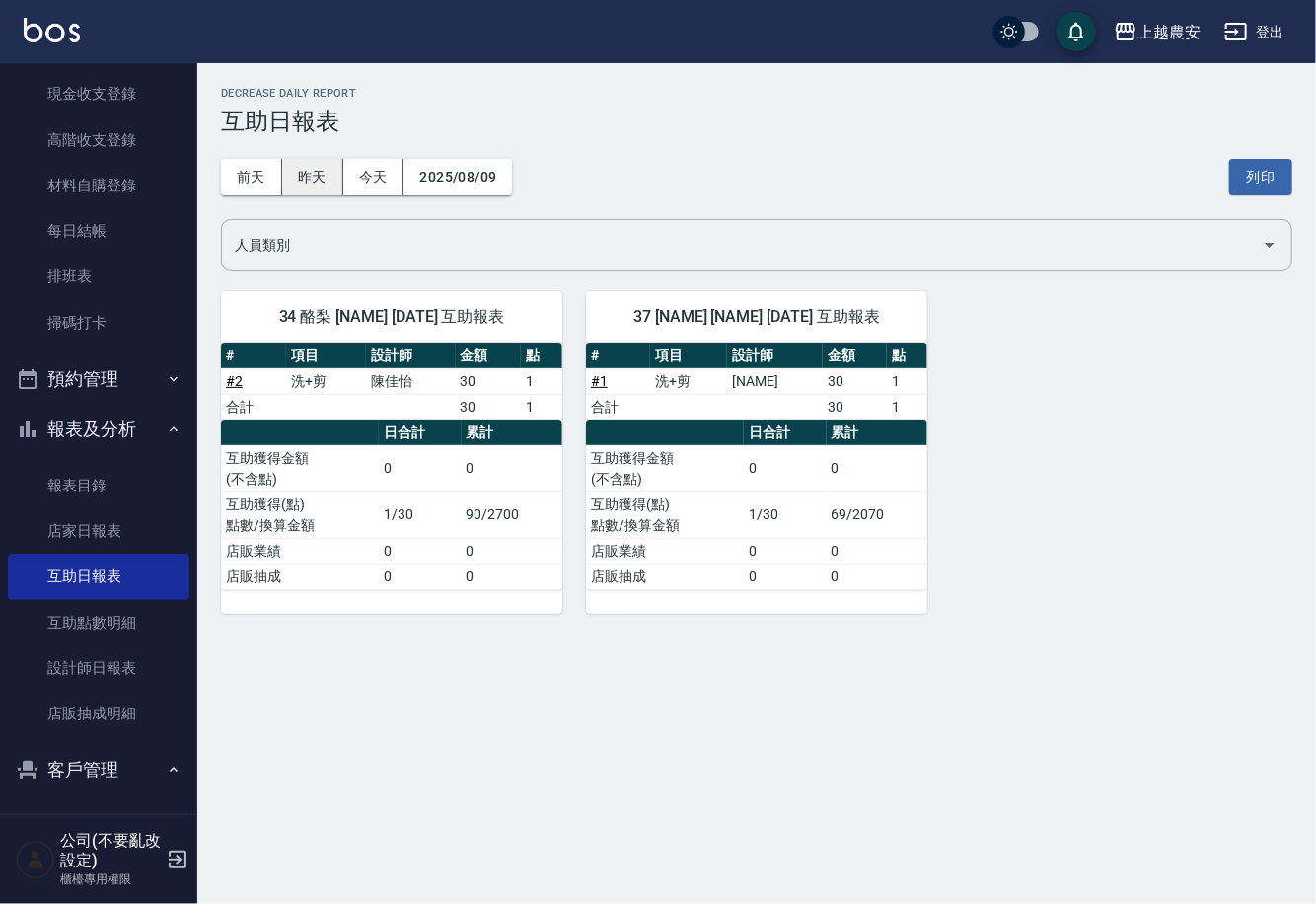 click on "昨天" at bounding box center (313, 177) 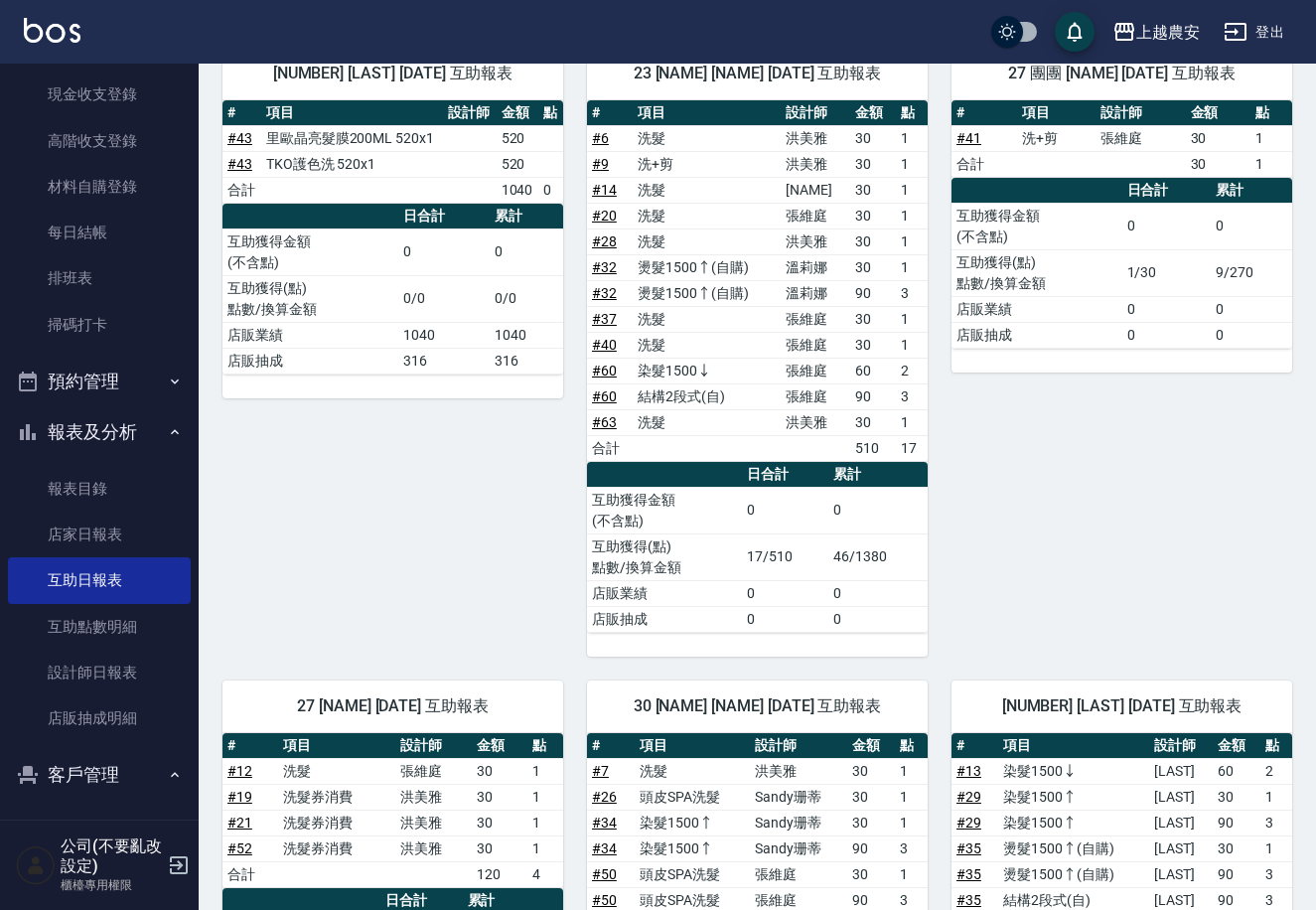 scroll, scrollTop: 455, scrollLeft: 0, axis: vertical 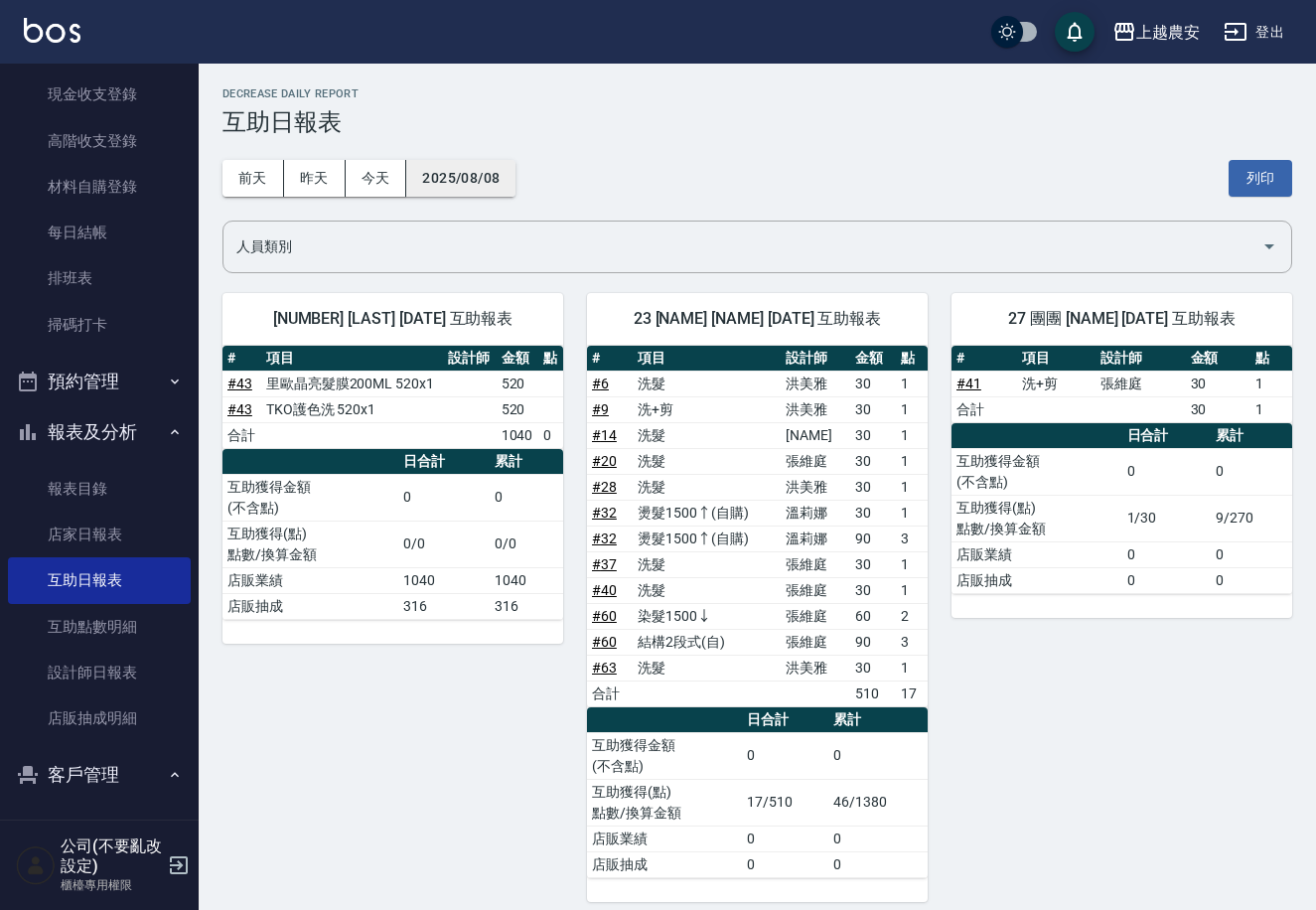 click on "2025/08/08" at bounding box center [461, 178] 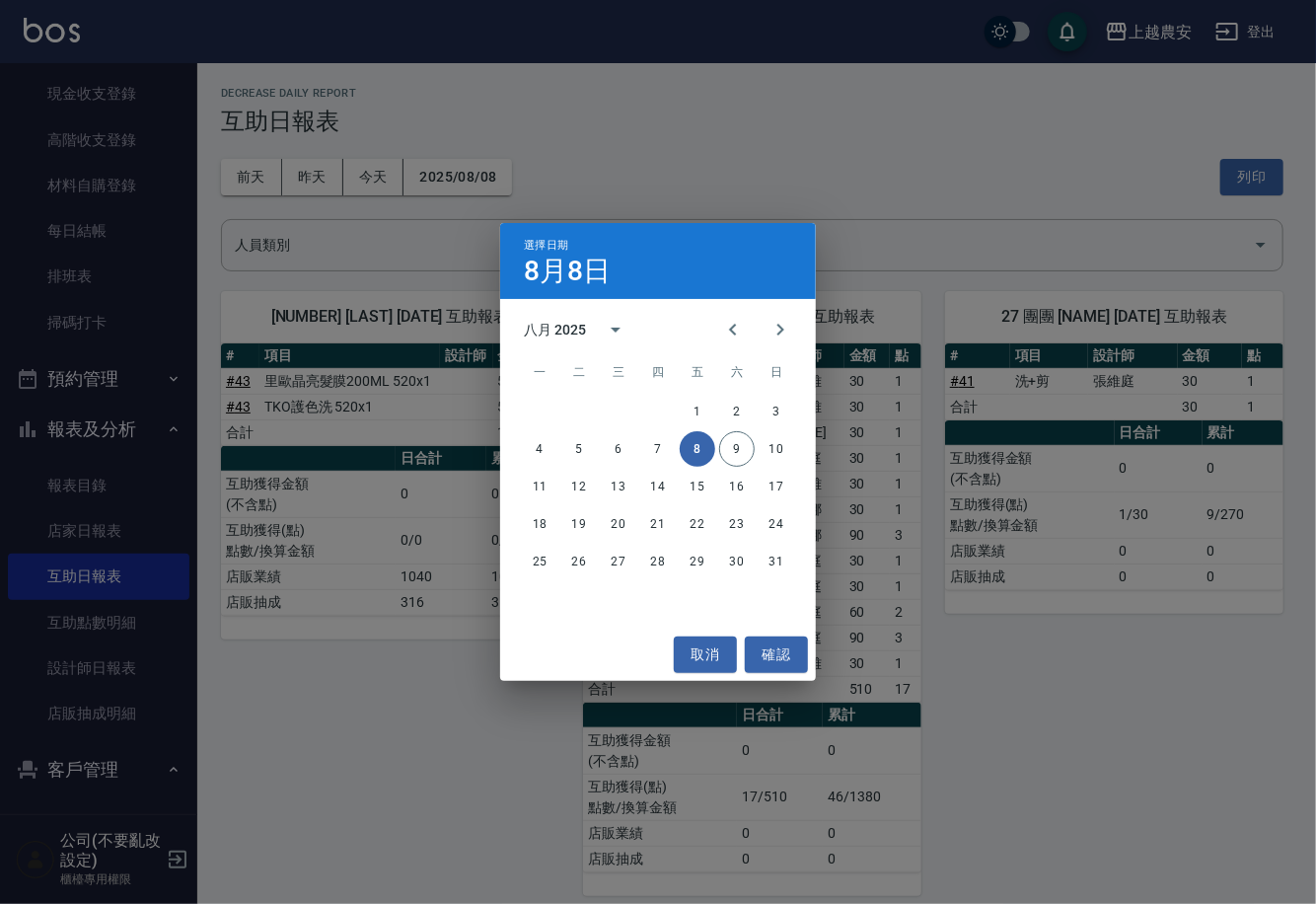 click on "選擇日期 8月8日 八月 2025 一 二 三 四 五 六 日 1 2 3 4 5 6 7 8 9 10 11 12 13 14 15 16 17 18 19 20 21 22 23 24 25 26 27 28 29 30 31 取消 確認" at bounding box center (658, 452) 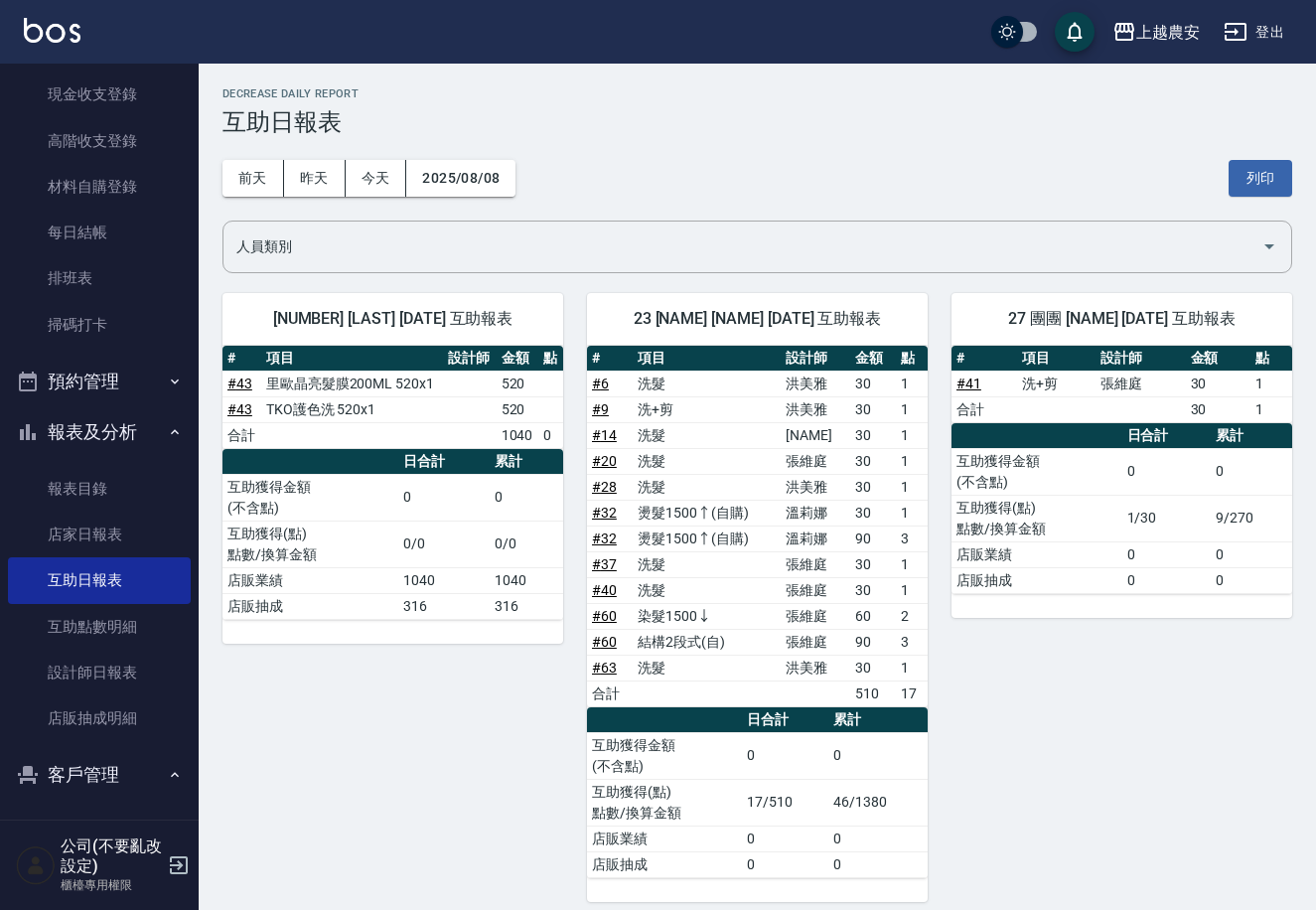 click on "今天" at bounding box center (376, 178) 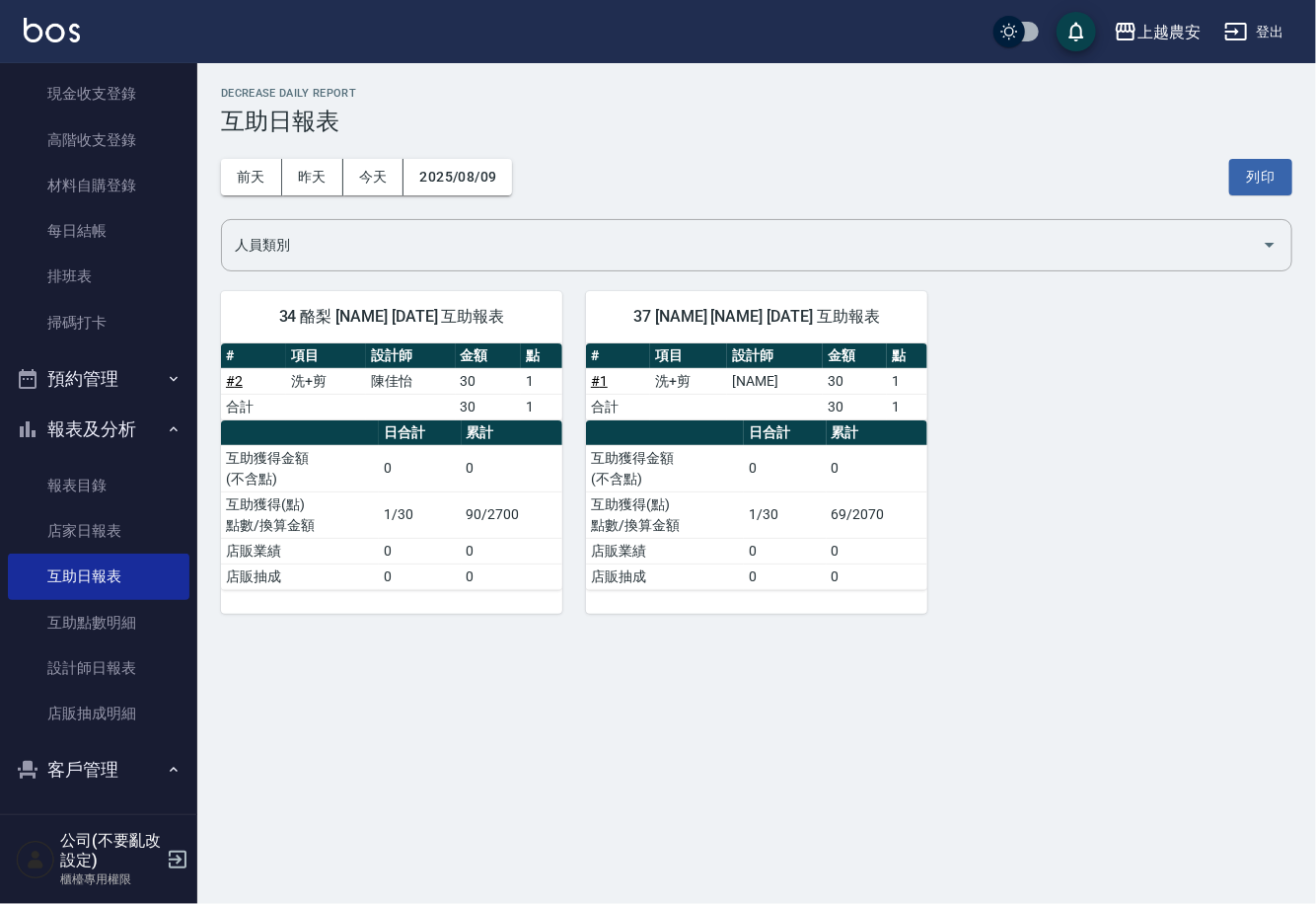 click on "報表及分析" at bounding box center [99, 429] 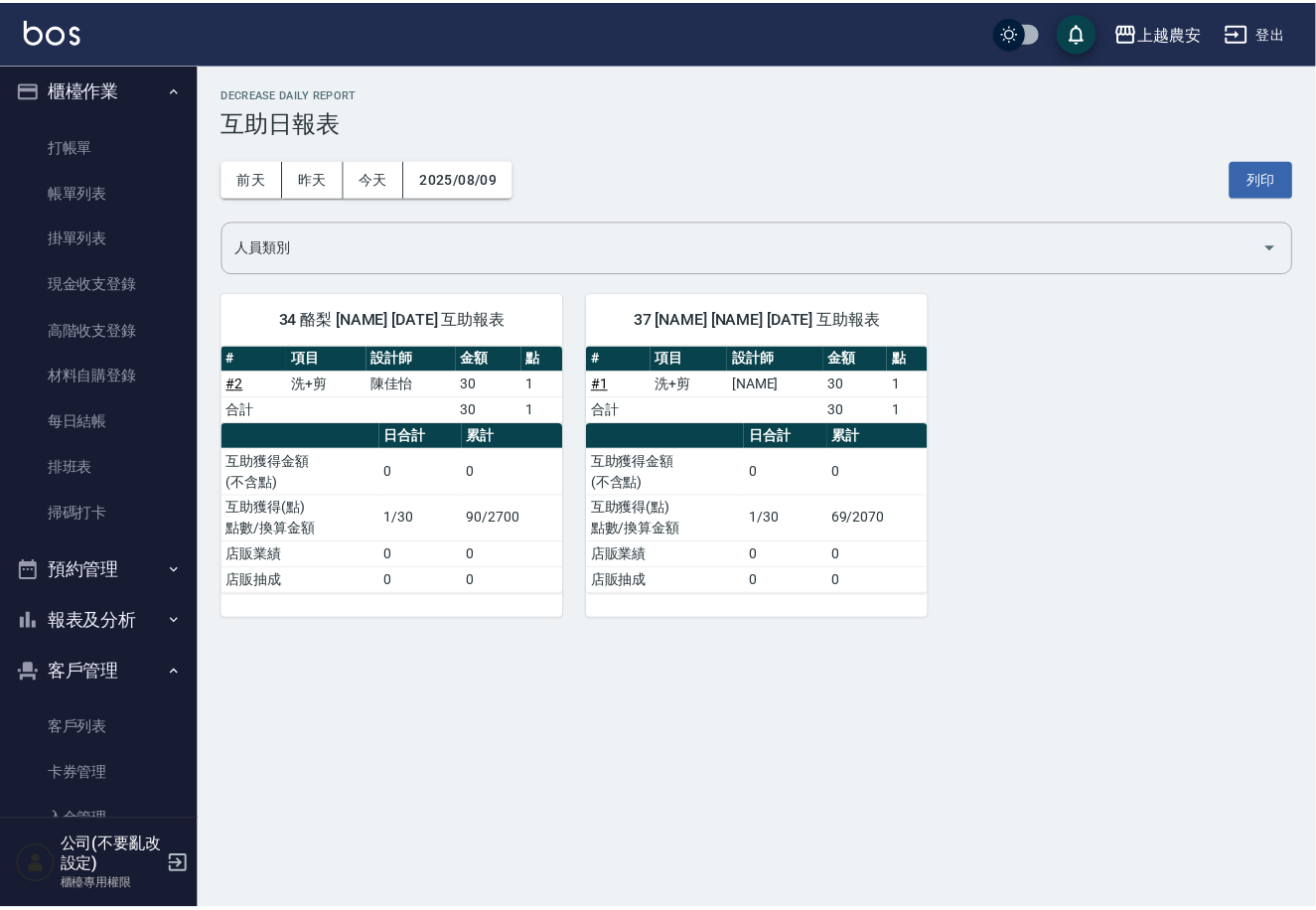 scroll, scrollTop: 0, scrollLeft: 0, axis: both 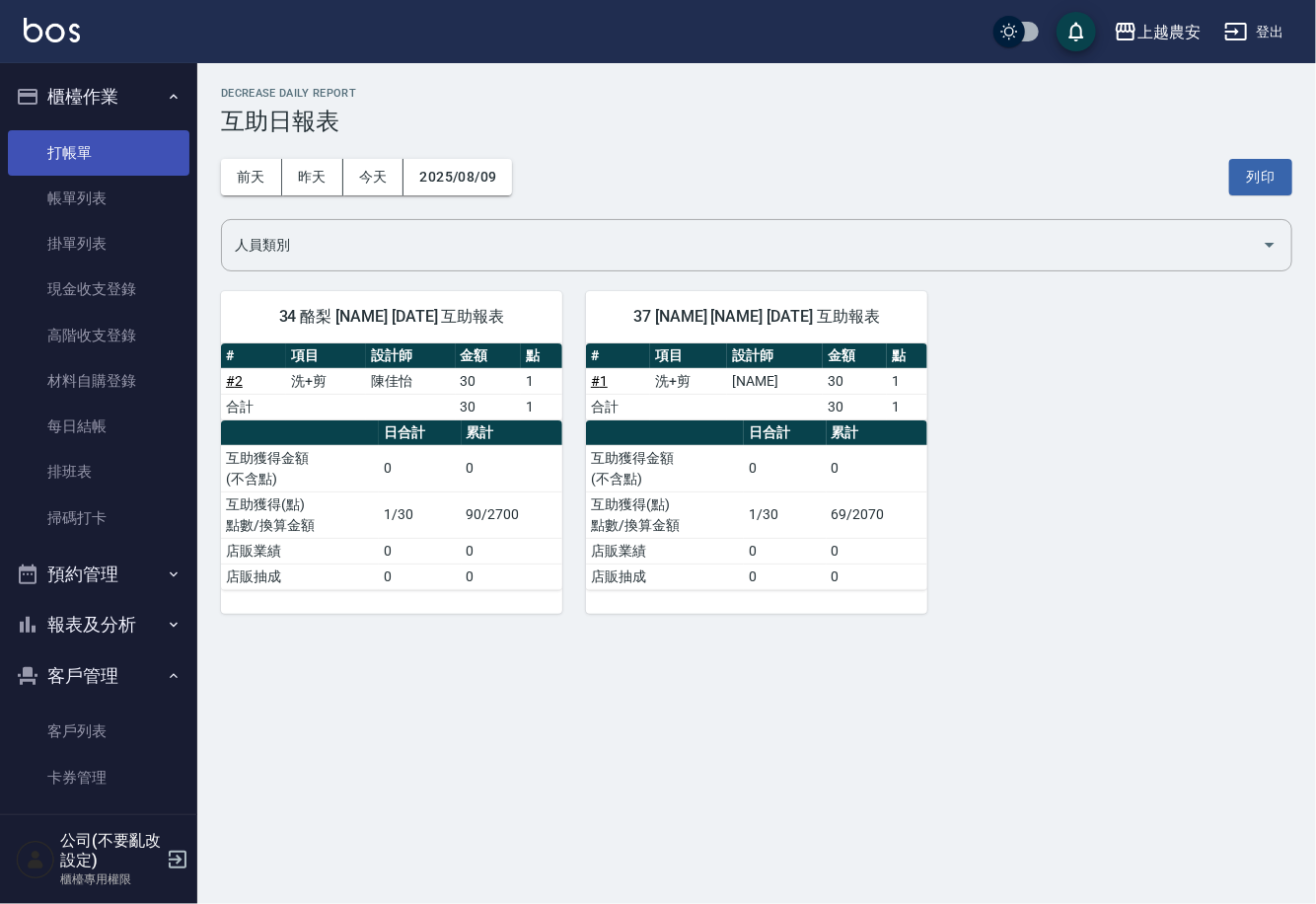 click on "打帳單" at bounding box center [99, 153] 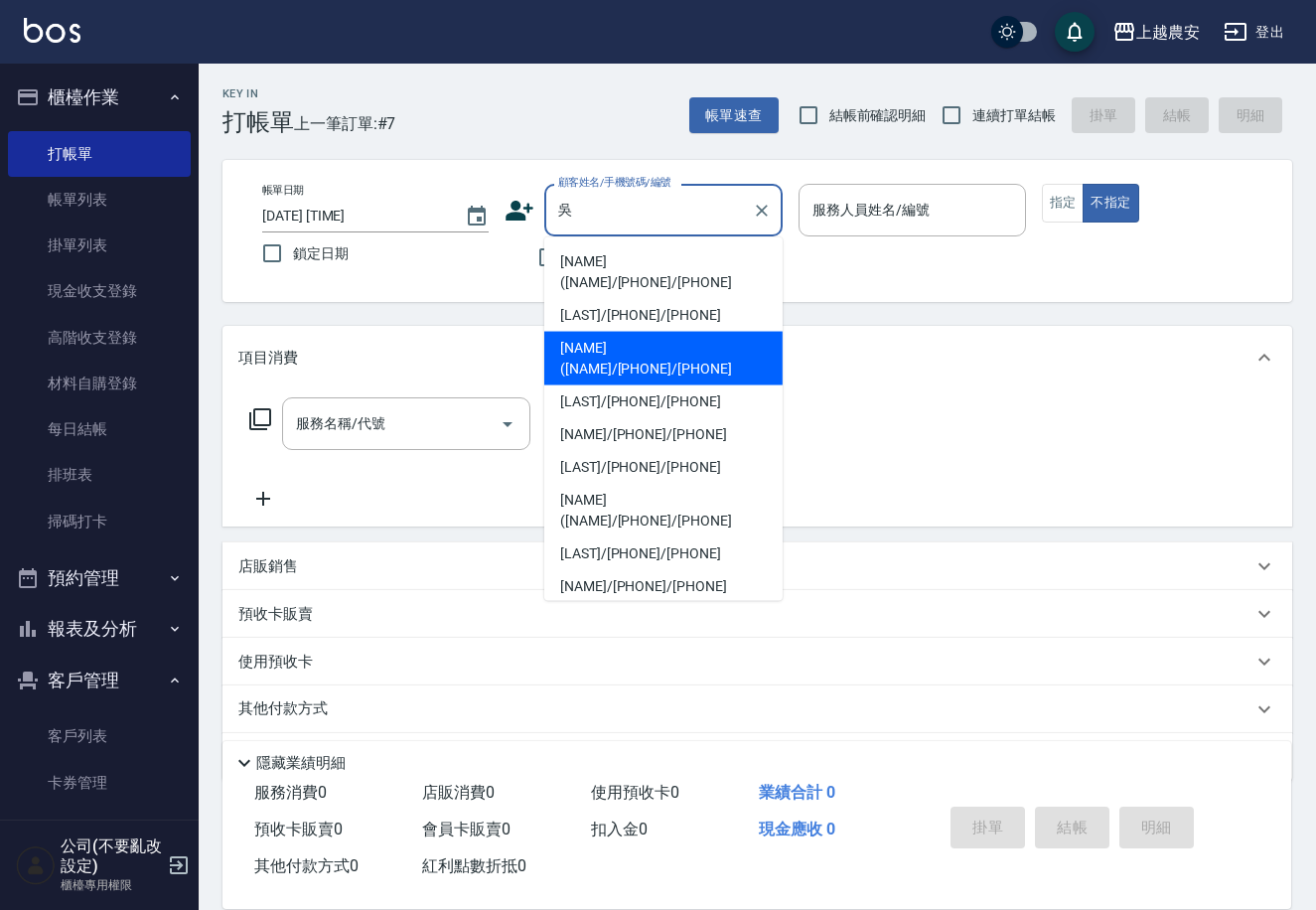 drag, startPoint x: 646, startPoint y: 366, endPoint x: 563, endPoint y: 408, distance: 93.0215 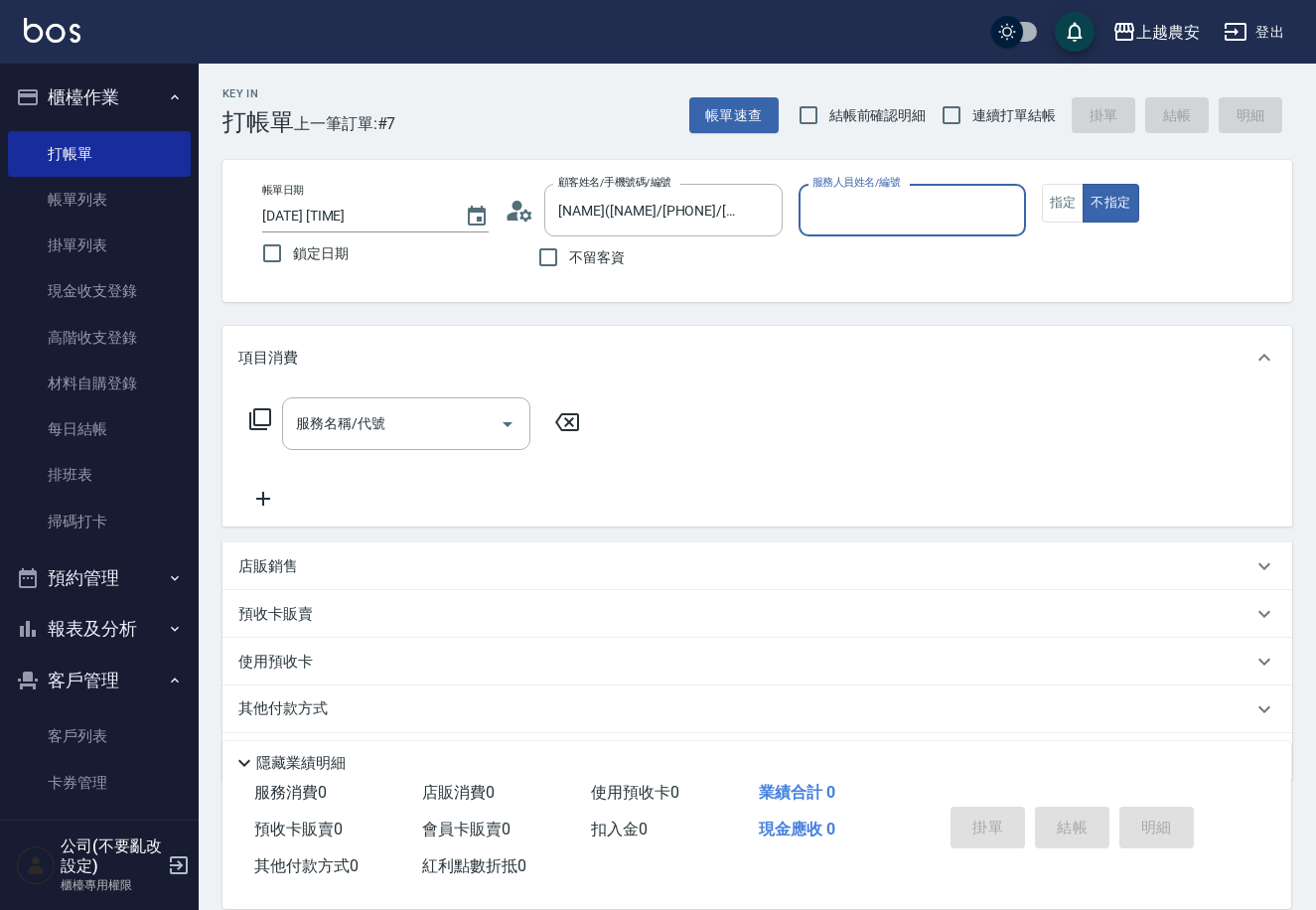 type on "美雅-B" 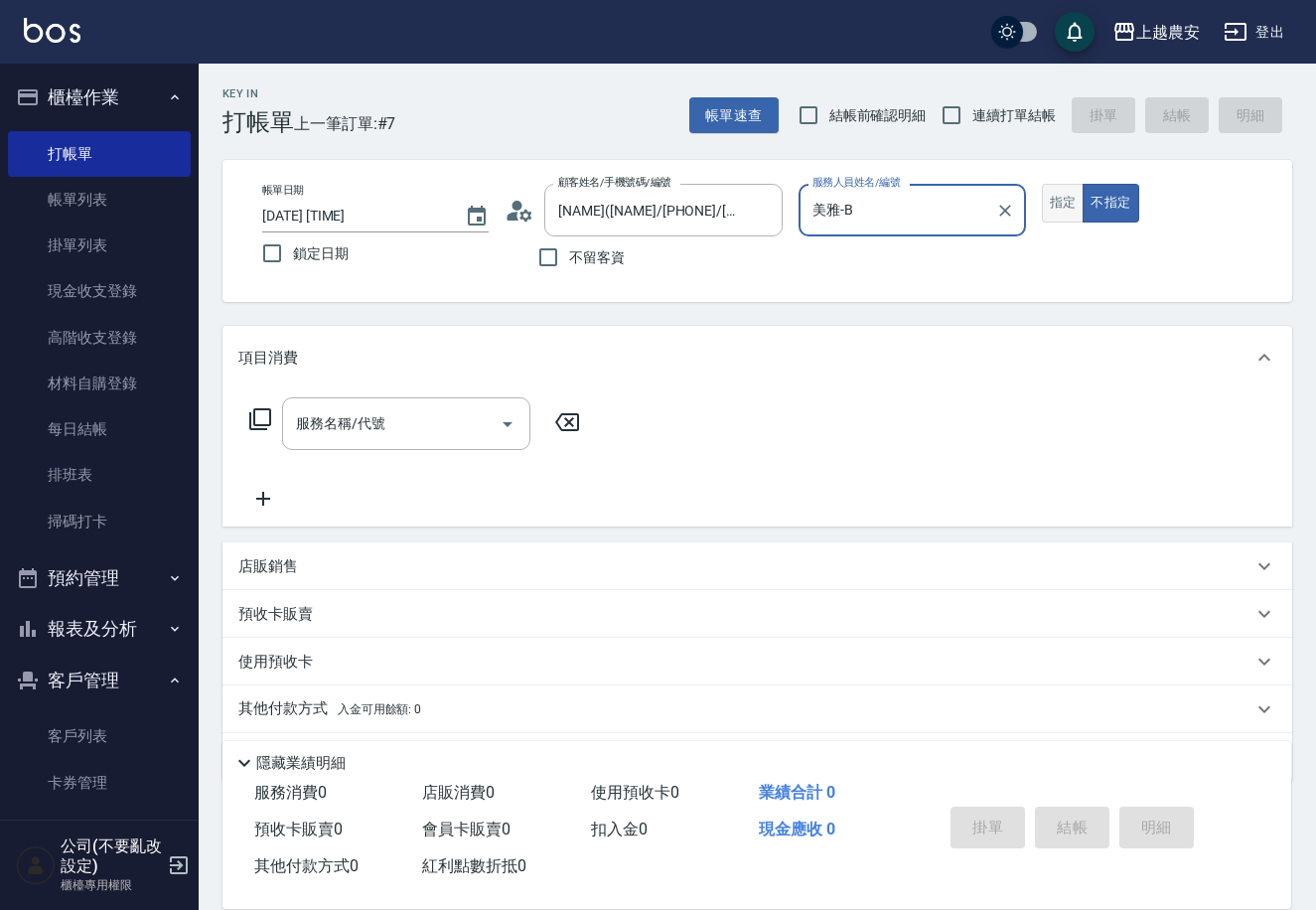 click on "指定" at bounding box center (1063, 203) 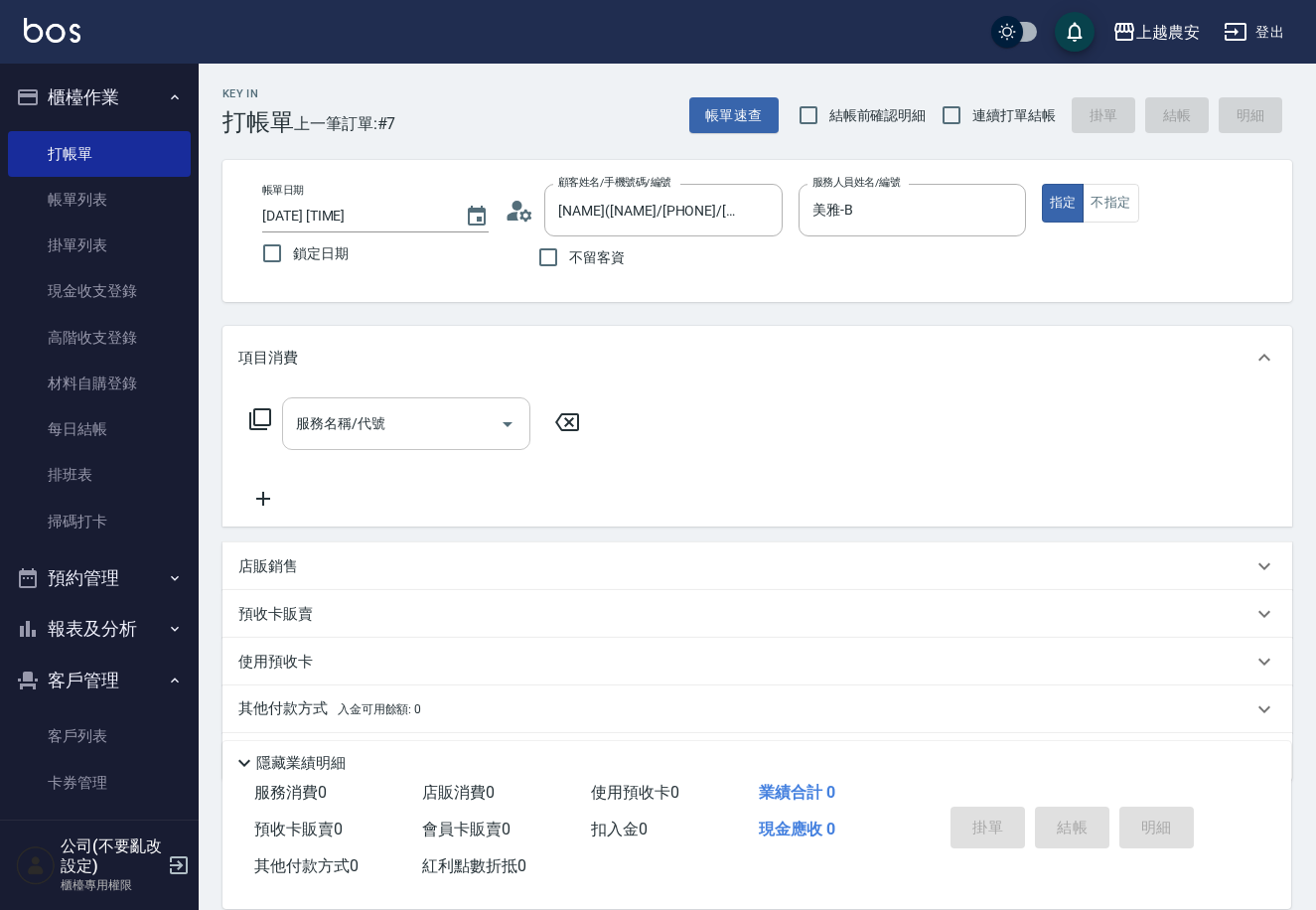 click on "服務名稱/代號 服務名稱/代號" at bounding box center (406, 423) 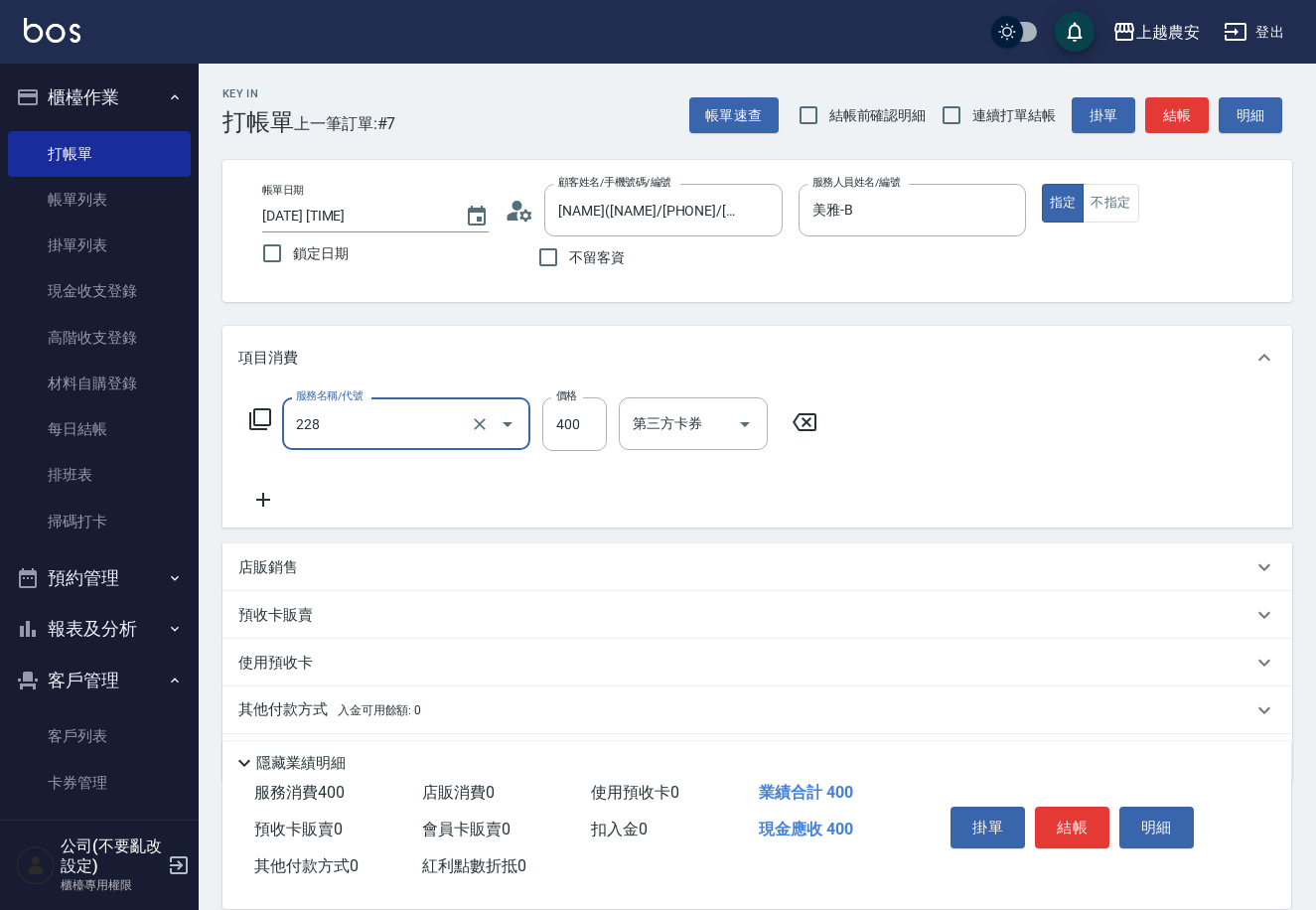 type on "洗髮(228)" 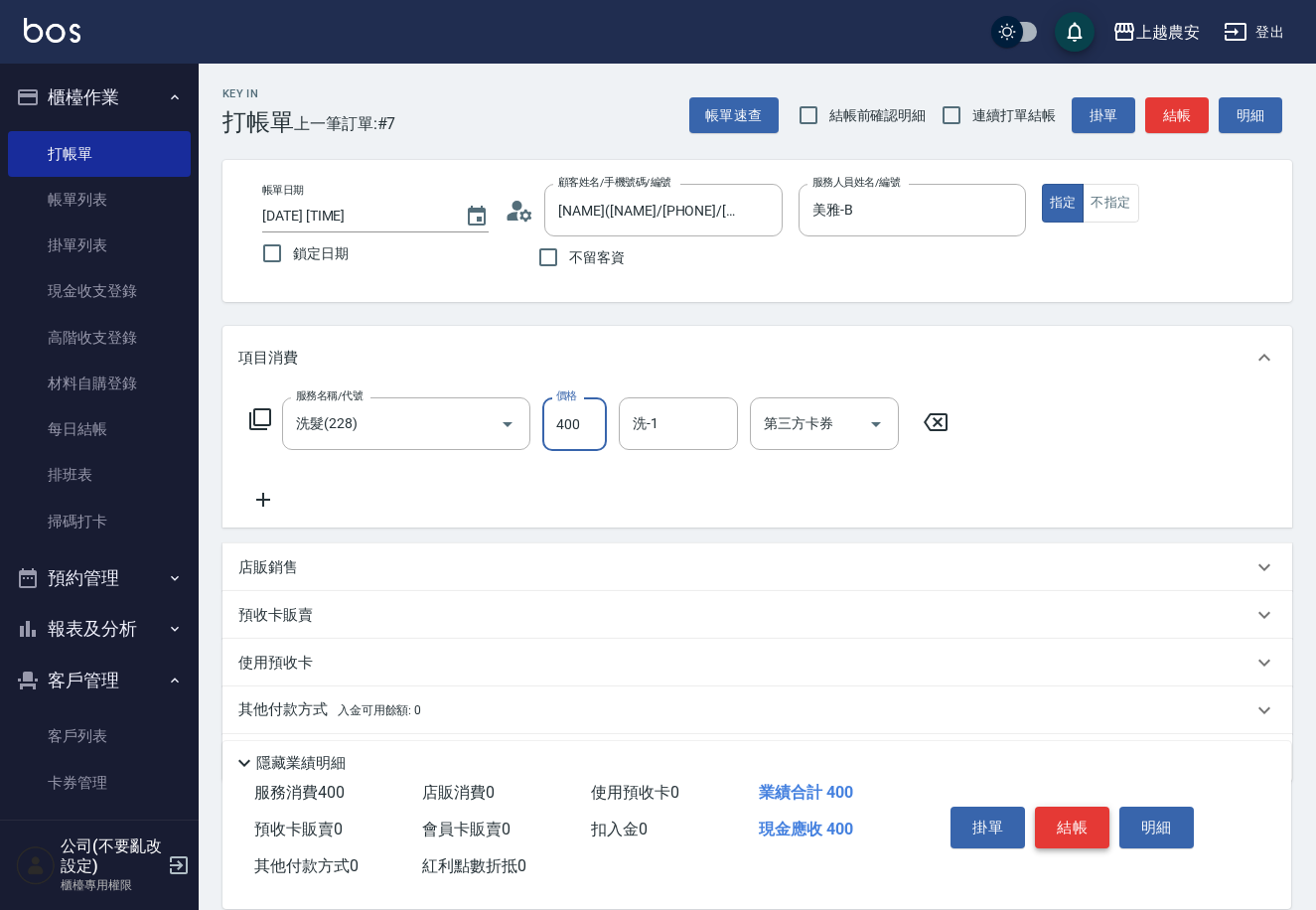 click on "結帳" at bounding box center [1072, 828] 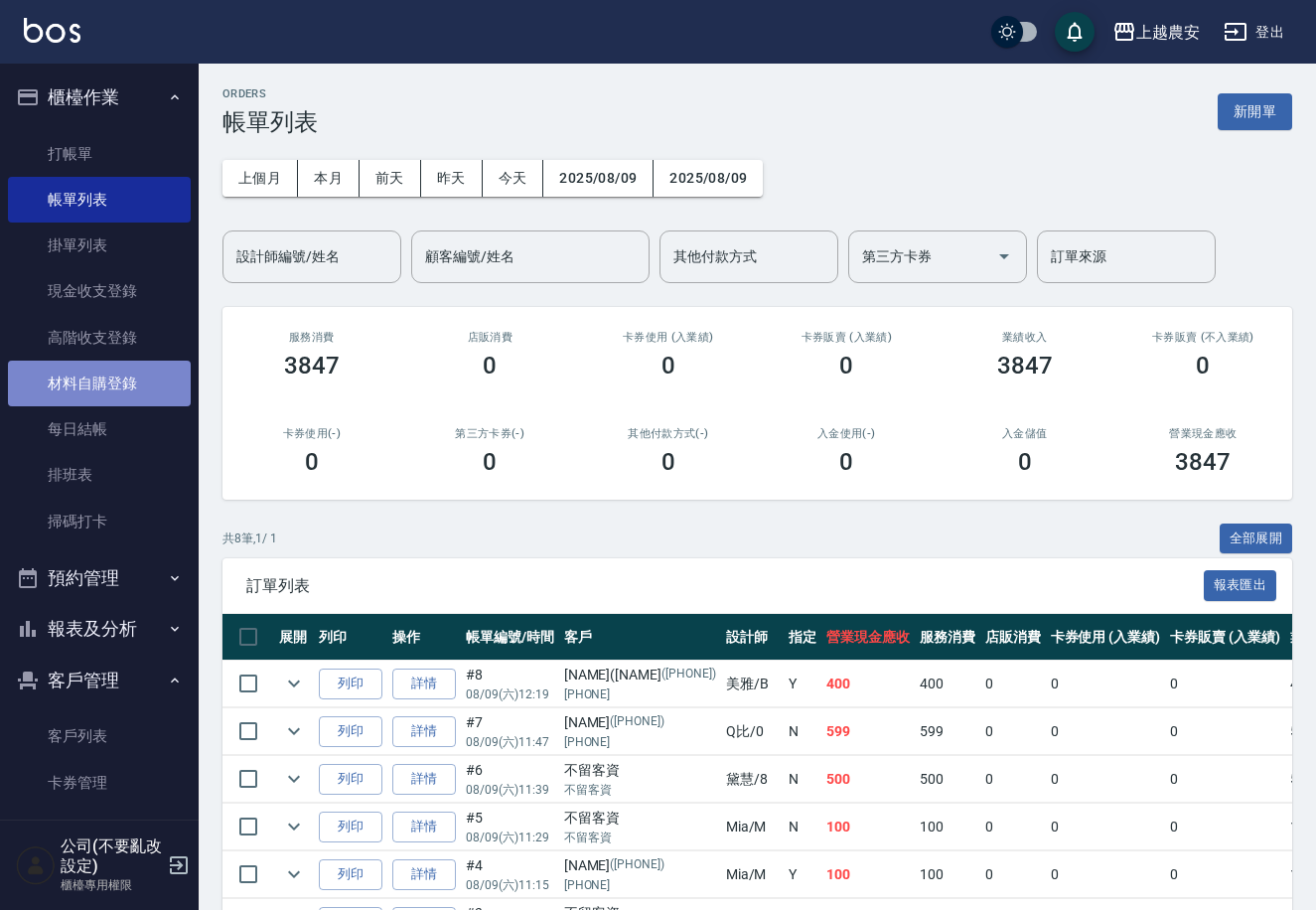 click on "材料自購登錄" at bounding box center (99, 383) 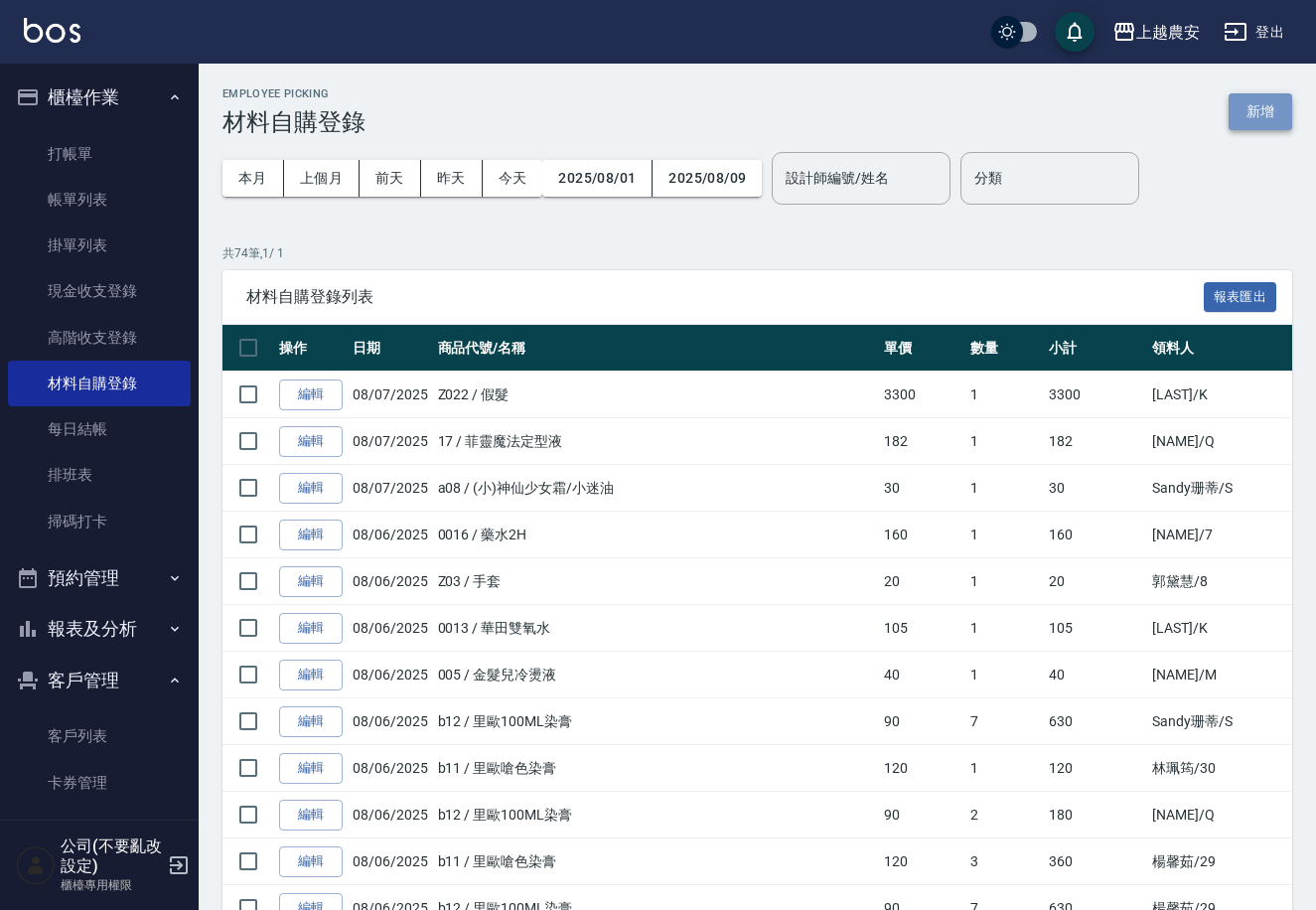 click on "新增" at bounding box center (1260, 111) 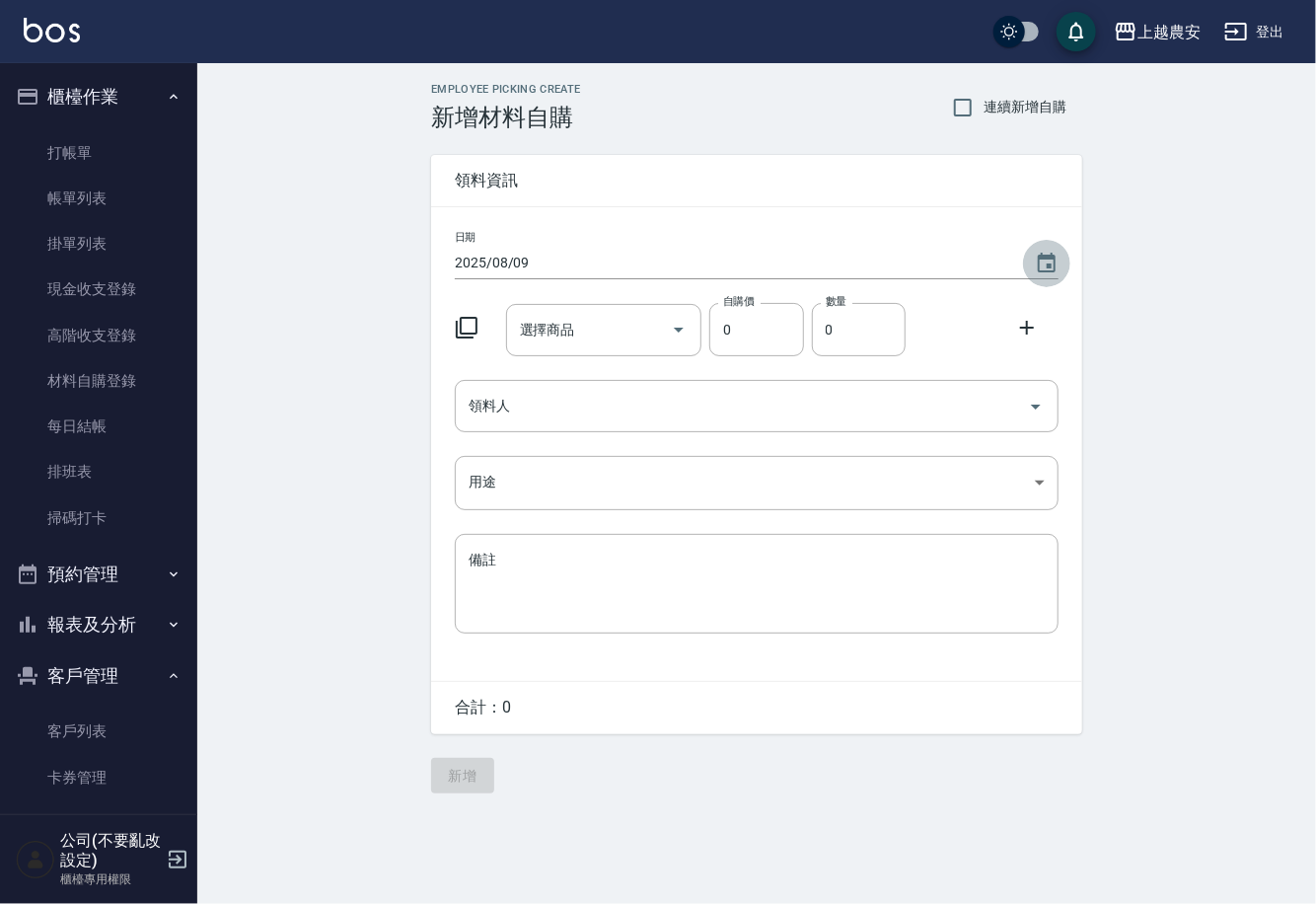 click 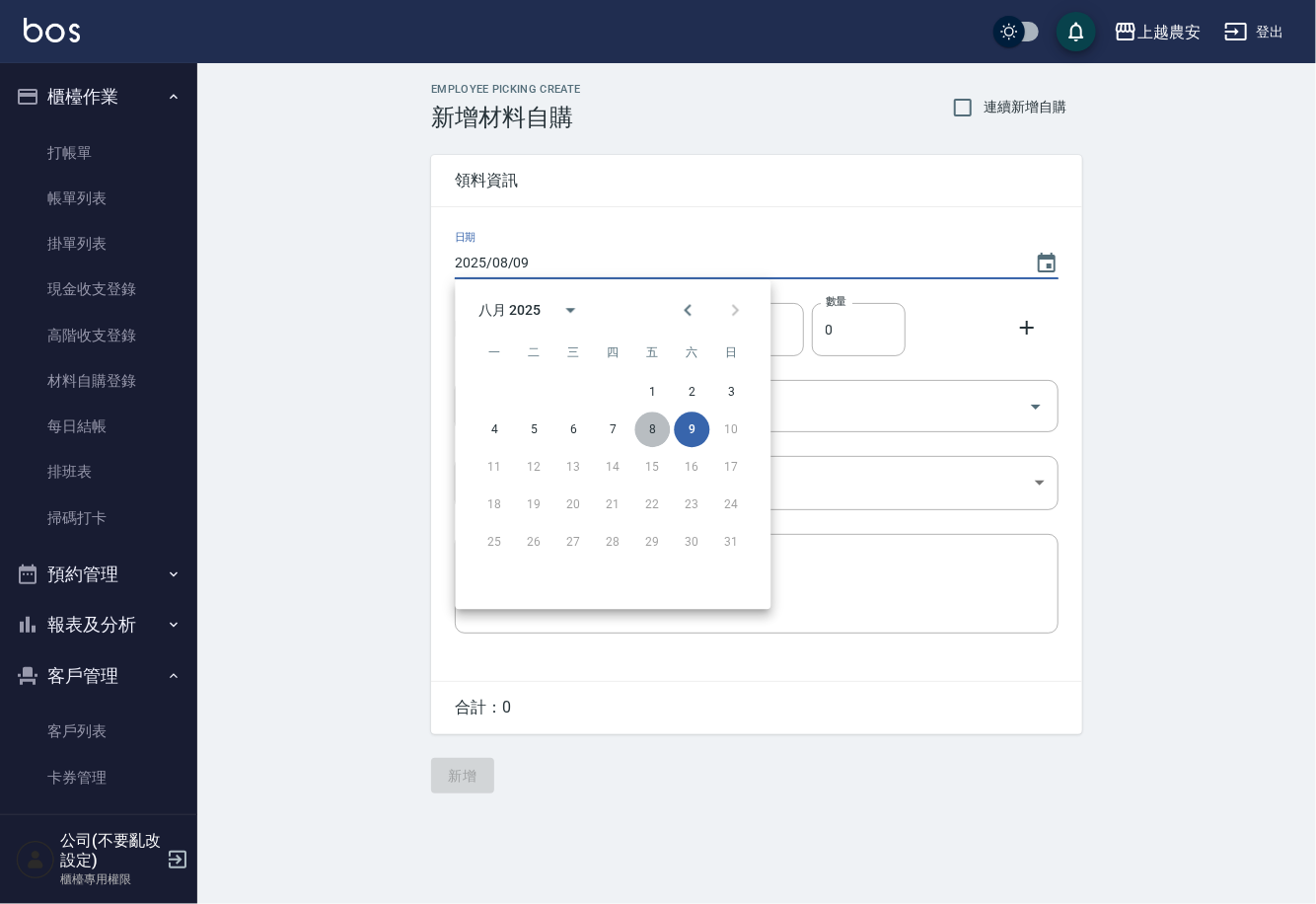 click on "8" at bounding box center (652, 429) 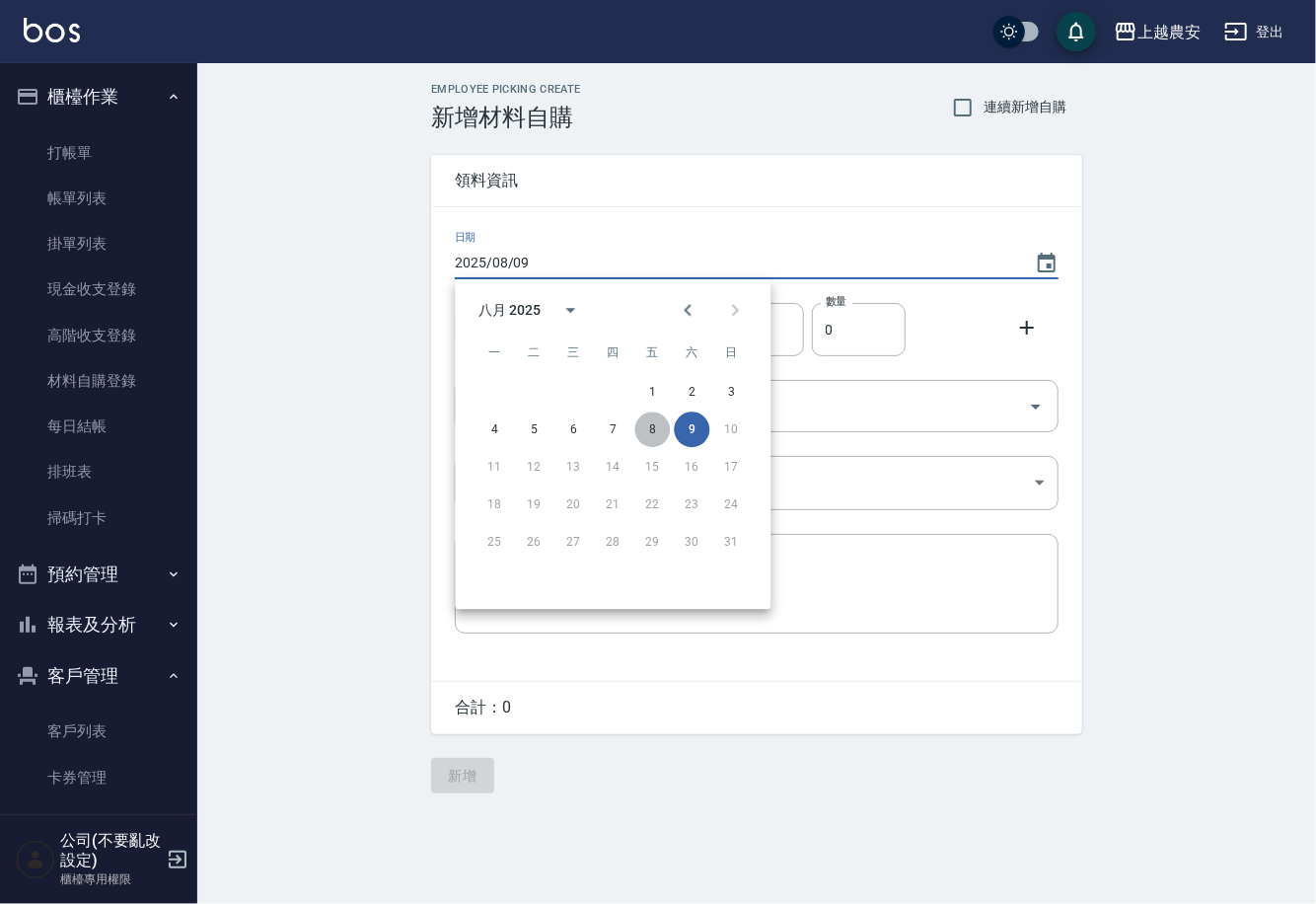 type on "2025/08/08" 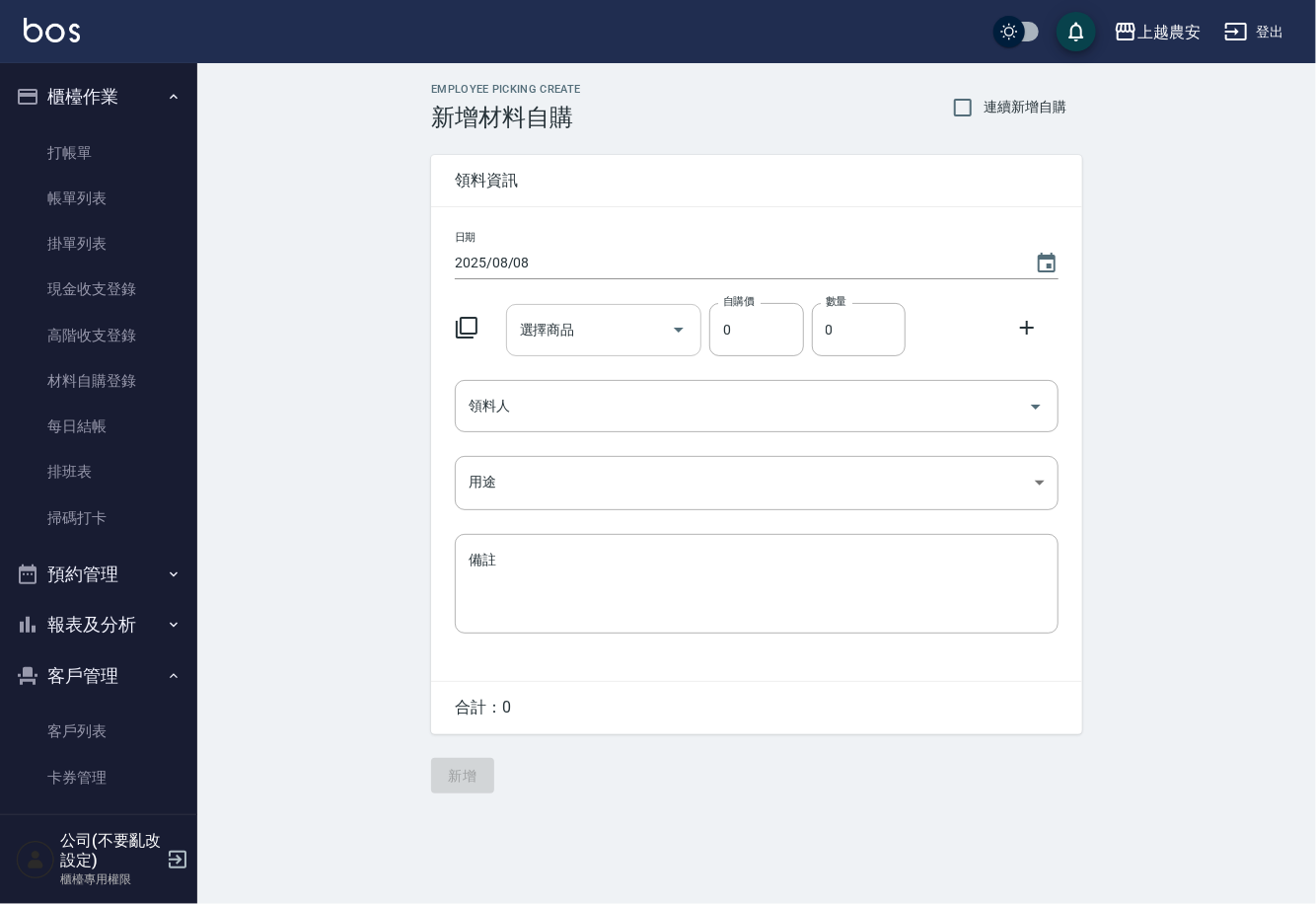 click on "選擇商品" at bounding box center [589, 330] 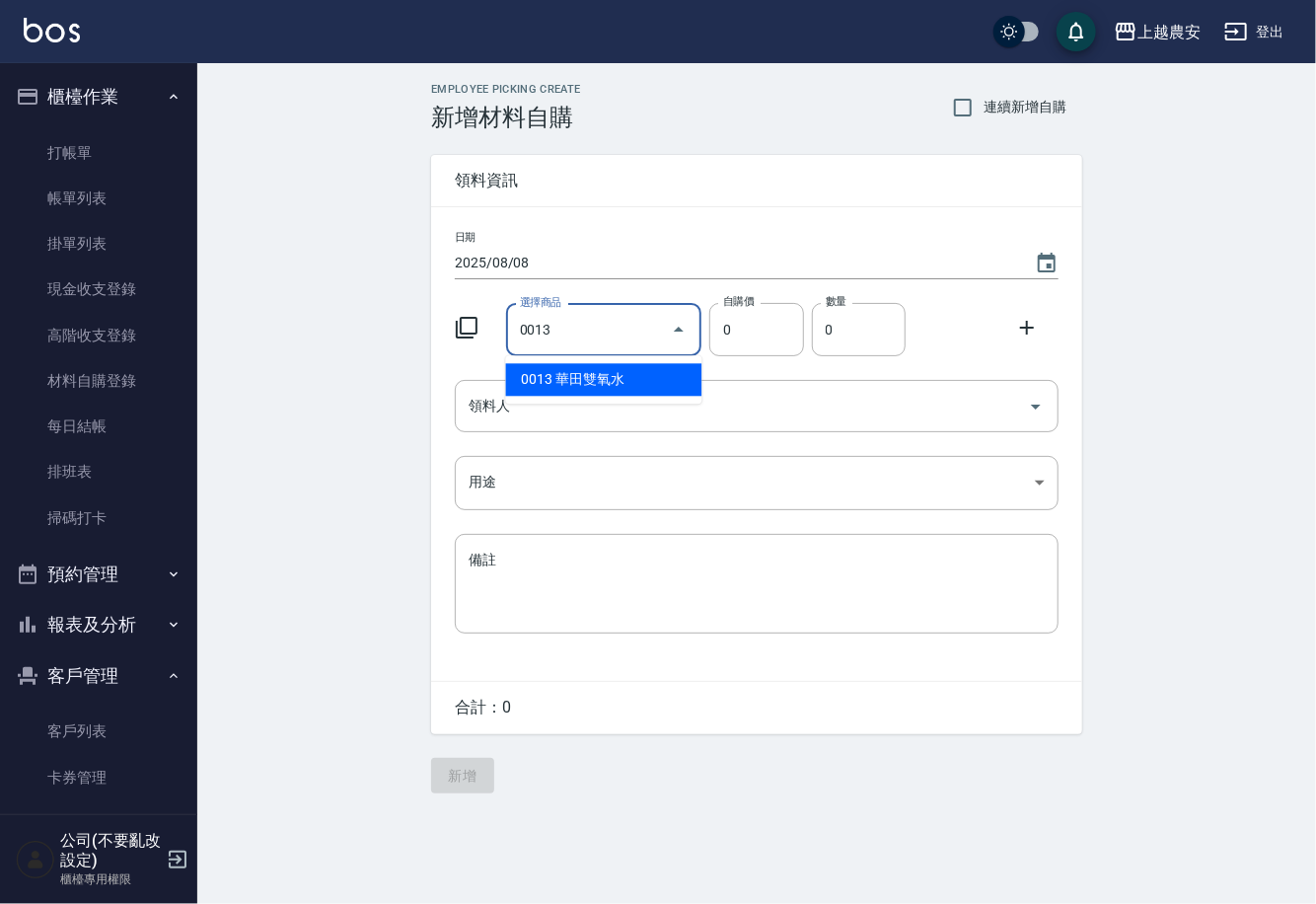 type on "華田雙氧水" 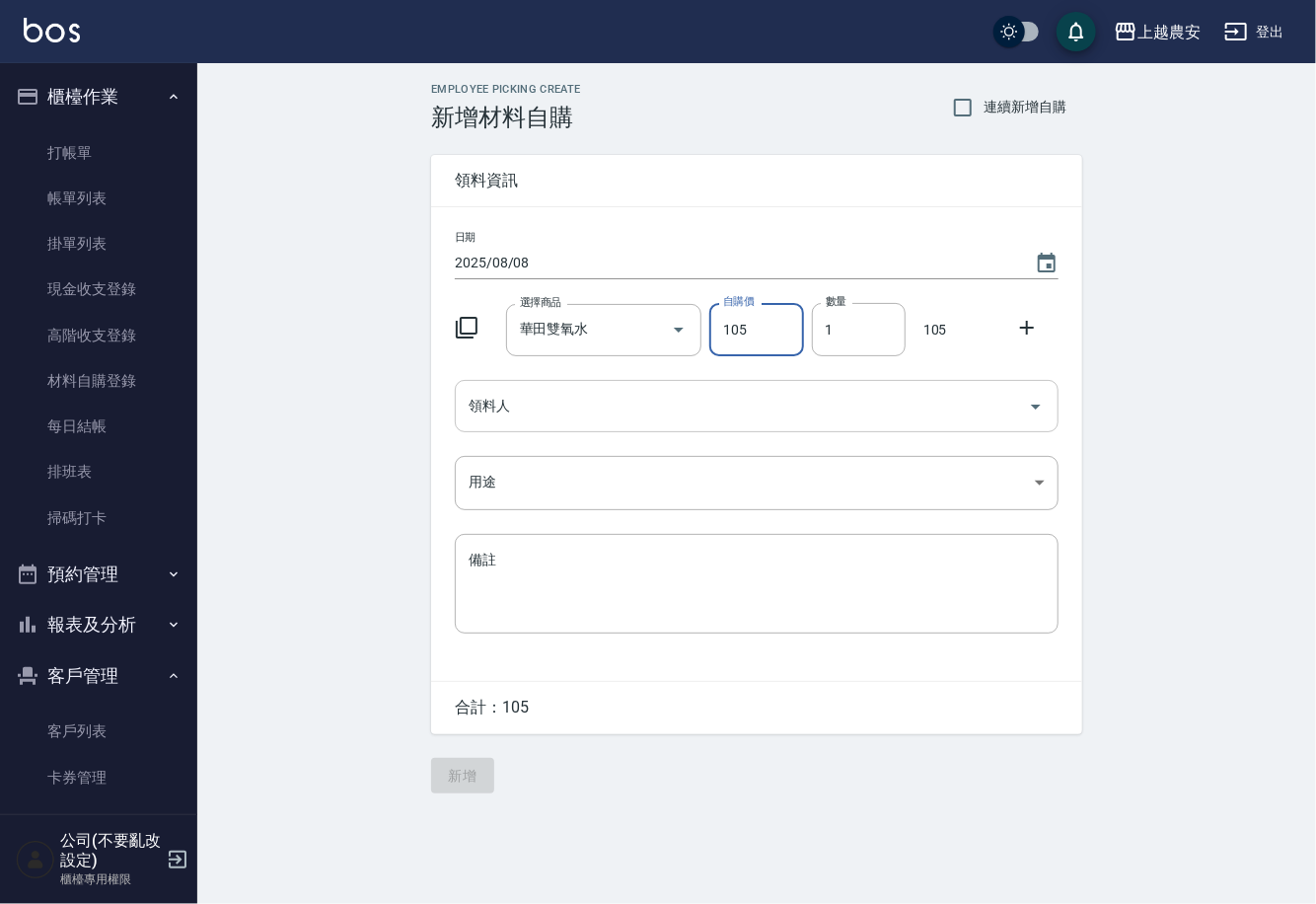 click on "領料人" at bounding box center (742, 406) 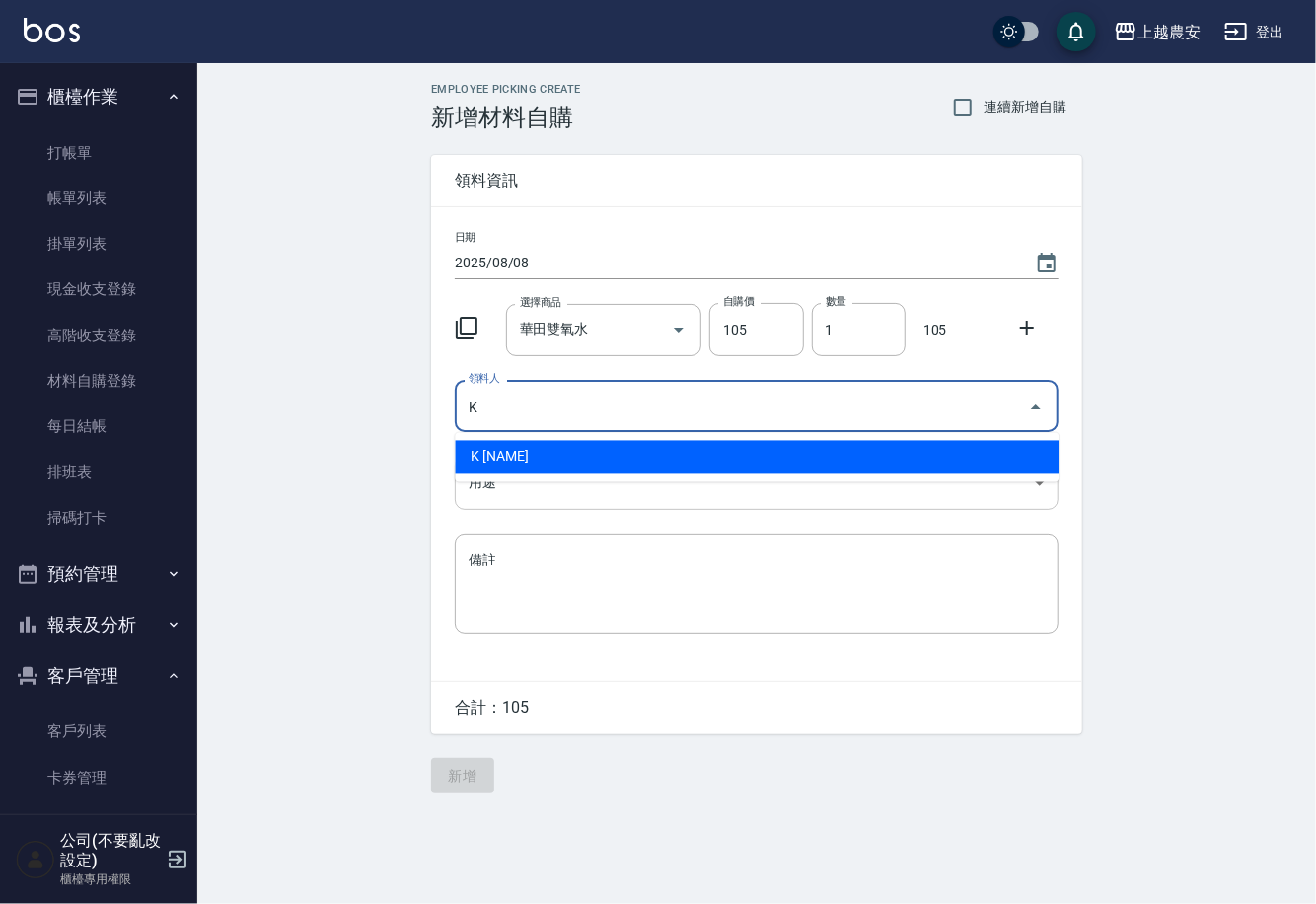 drag, startPoint x: 539, startPoint y: 463, endPoint x: 500, endPoint y: 490, distance: 47.434165 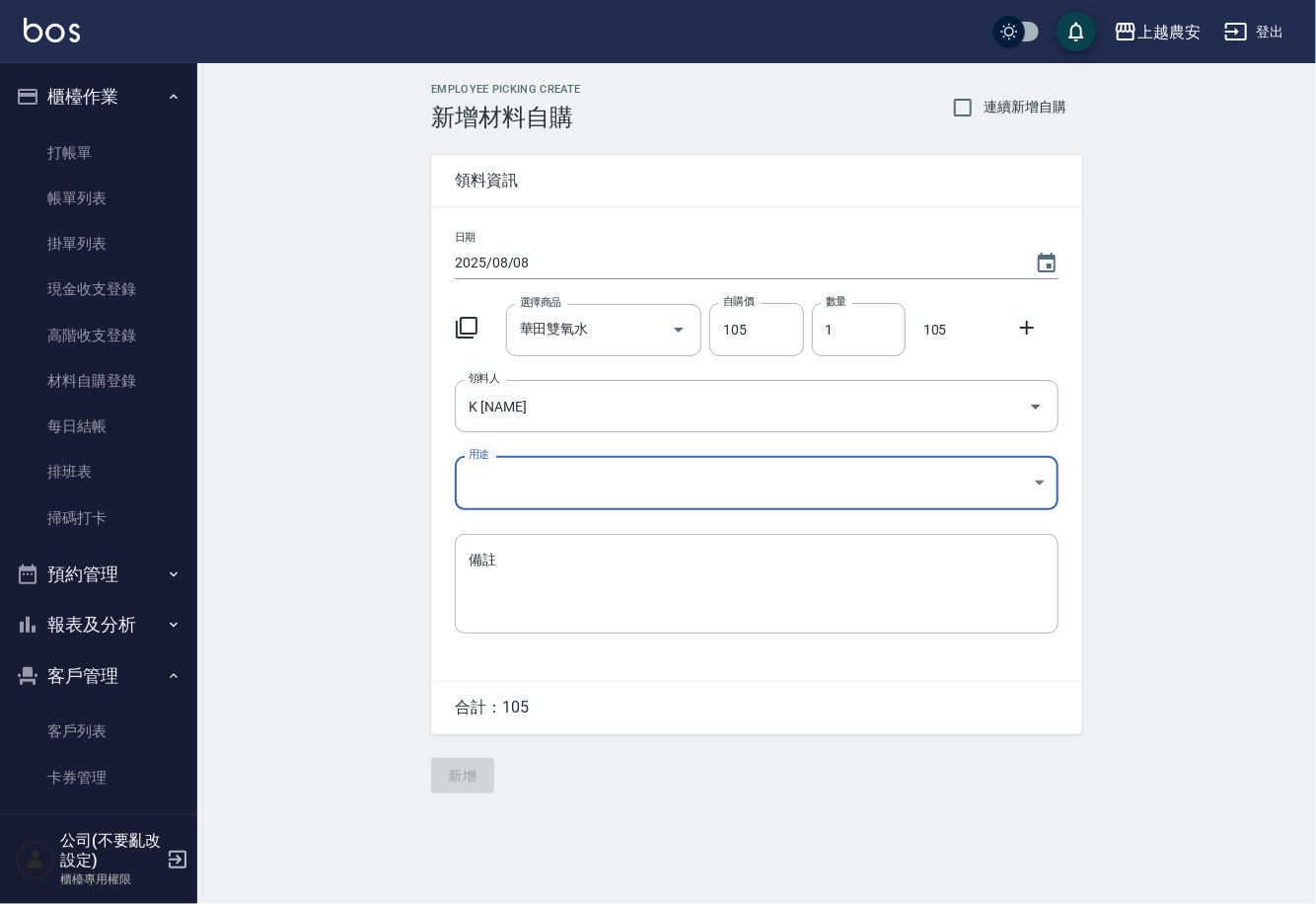 click on "上越農安 登出 櫃檯作業 打帳單 帳單列表 掛單列表 現金收支登錄 高階收支登錄 材料自購登錄 每日結帳 排班表 掃碼打卡 預約管理 預約管理 單日預約紀錄 單週預約紀錄 報表及分析 報表目錄 店家日報表 互助日報表 互助點數明細 設計師日報表 店販抽成明細 客戶管理 客戶列表 卡券管理 入金管理 員工及薪資 員工列表 商品管理 商品分類設定 商品列表 公司(不要亂改設定) 櫃檯專用權限 Employee Picking Create 新增材料自購 連續新增自購 領料資訊 日期 2025/08/08 選擇商品 華田雙氧水 選擇商品 自購價 105 自購價 數量 1 數量 105 領料人 K 林慧珊 領料人 用途 ​ 用途 備註 x 備註 合計： 105 新增" at bounding box center [658, 452] 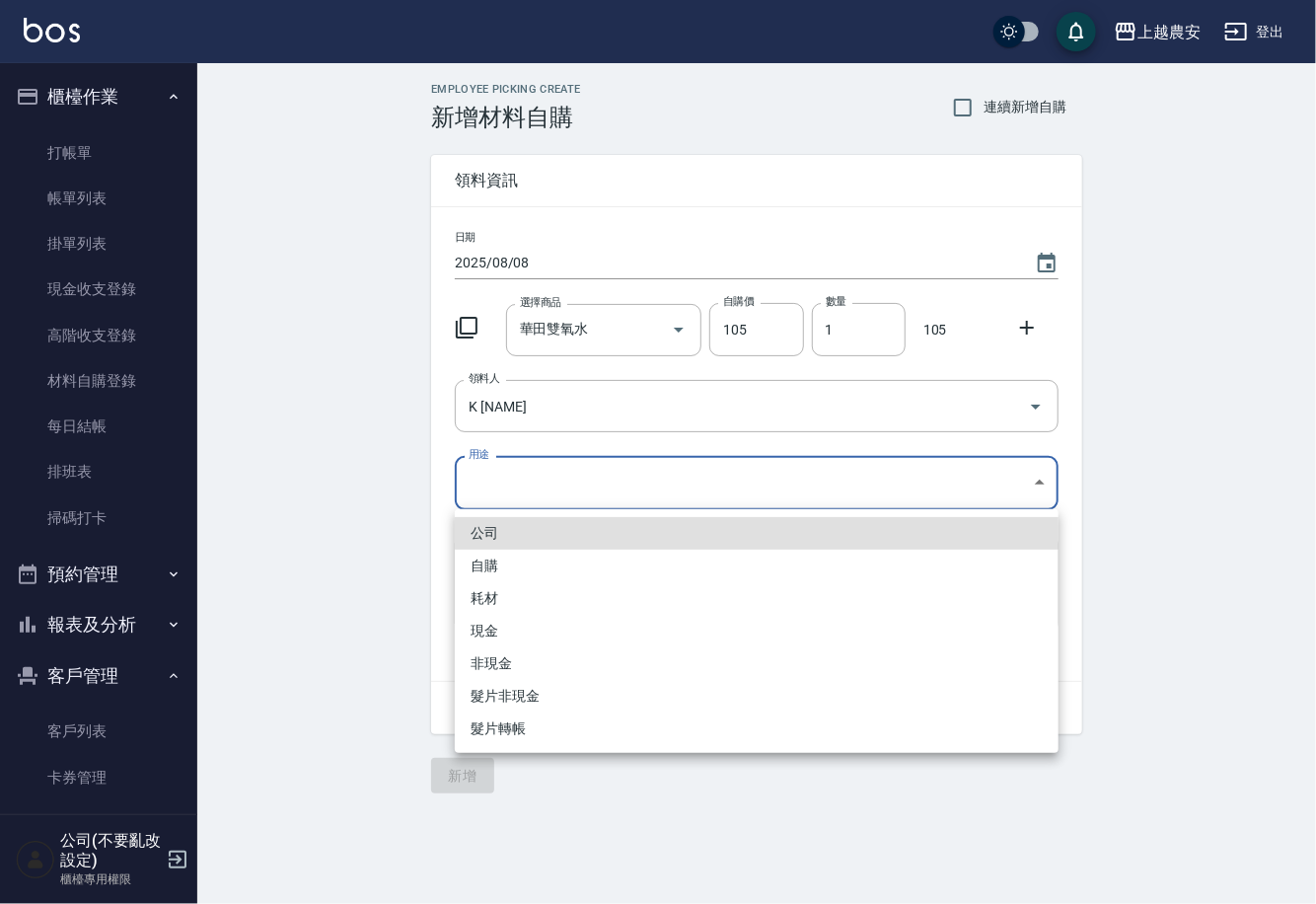 click on "自購" at bounding box center [757, 565] 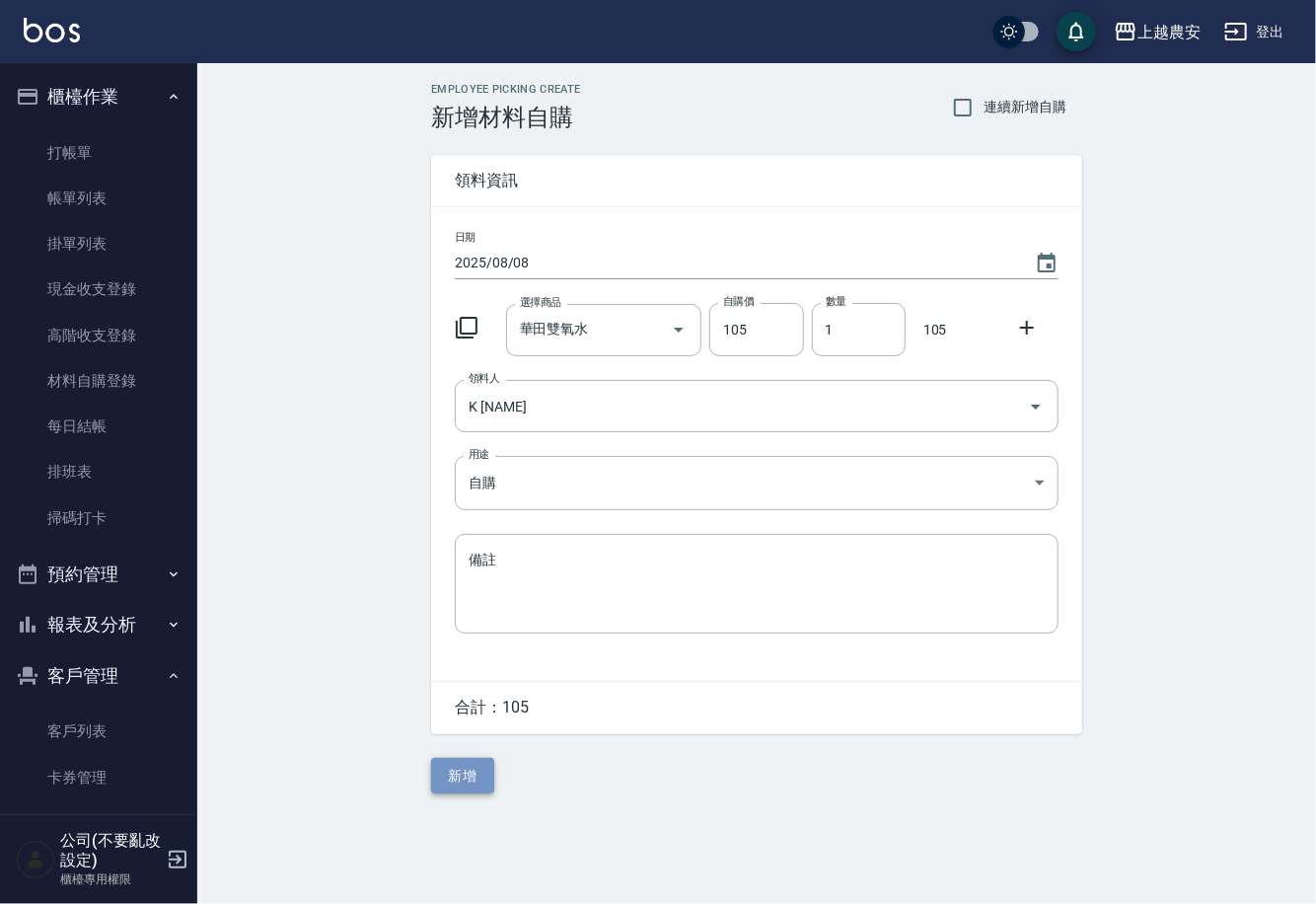 click on "新增" at bounding box center [463, 776] 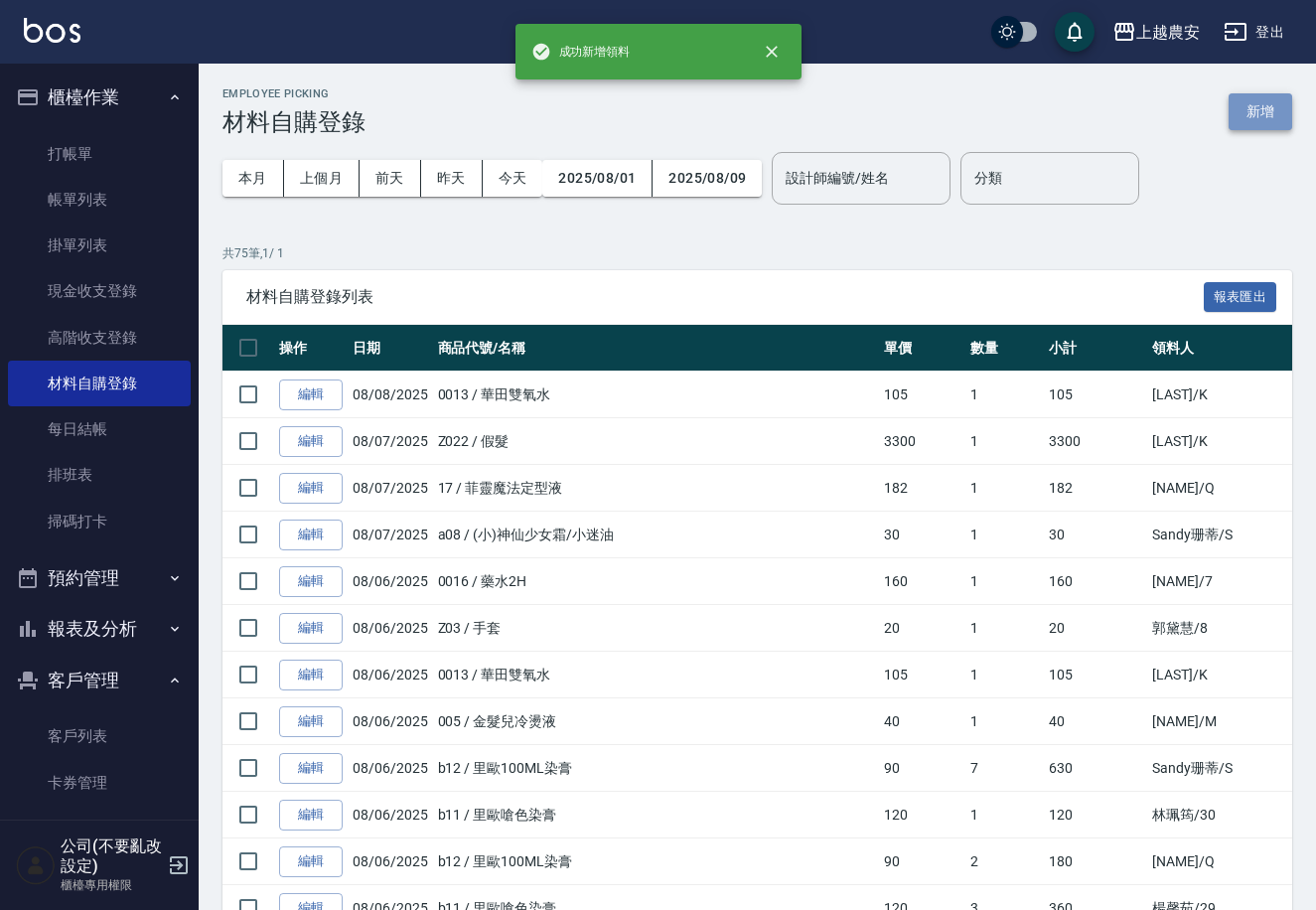 click on "新增" at bounding box center (1260, 111) 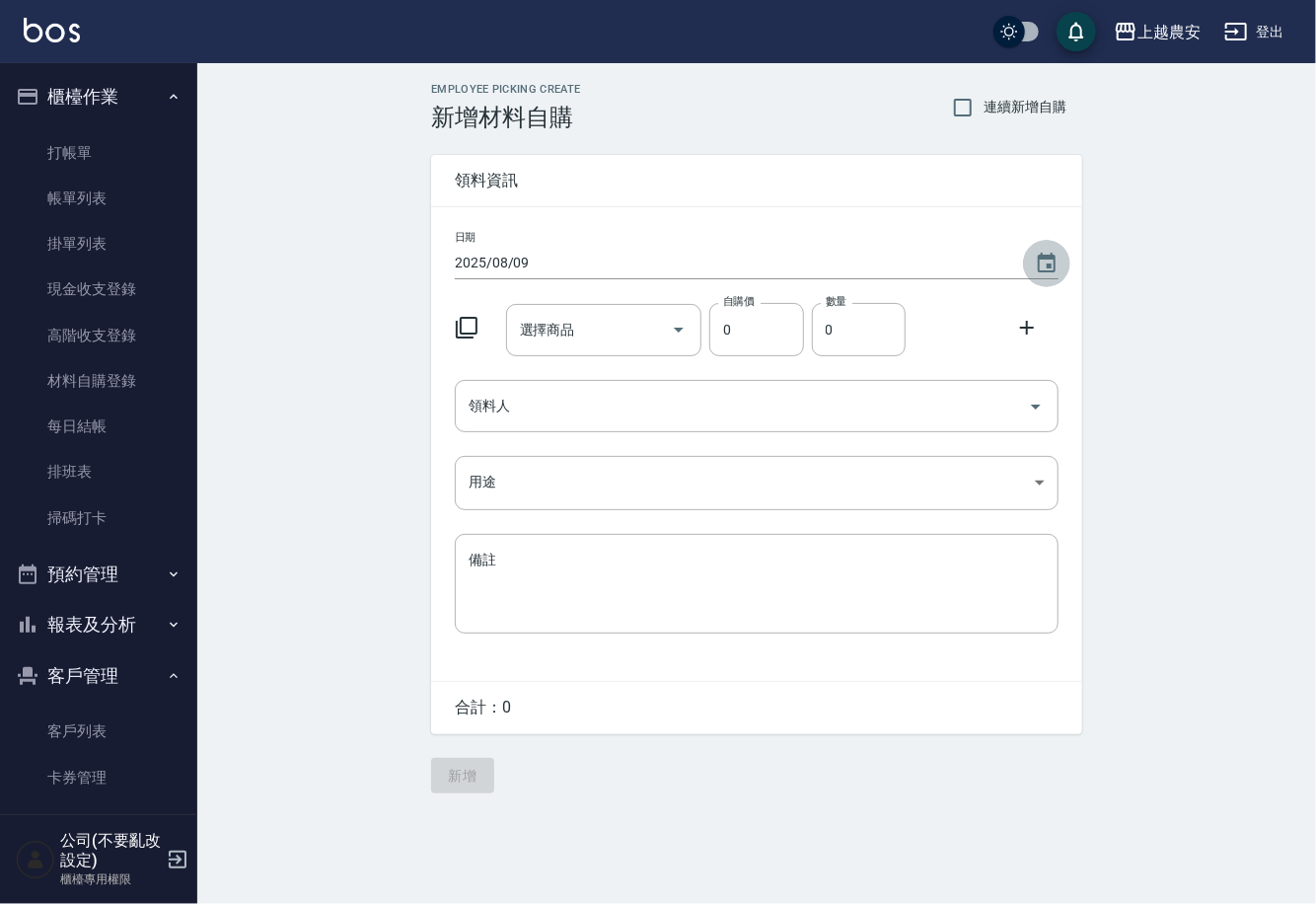 click 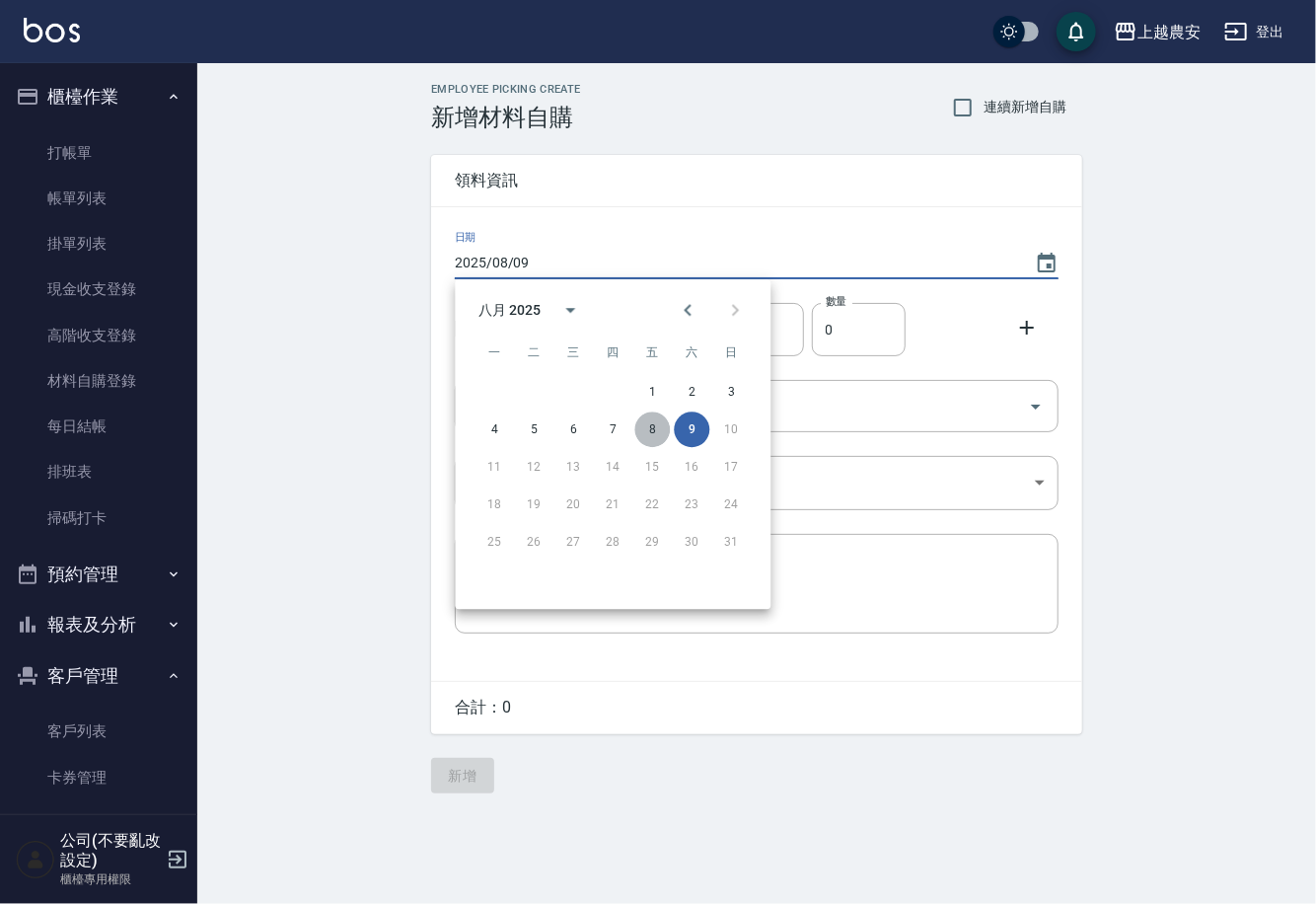 click on "8" at bounding box center [652, 429] 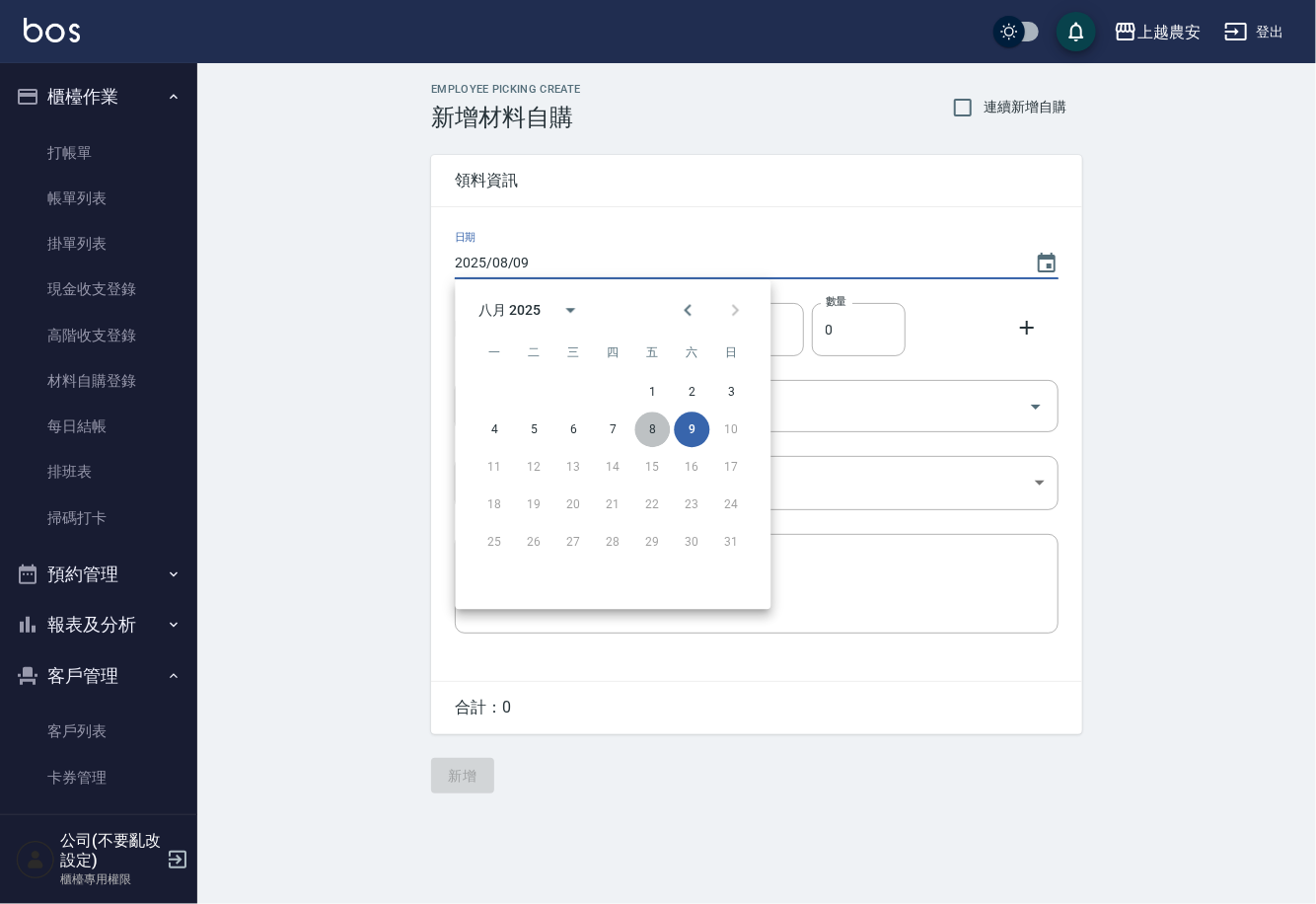 type on "2025/08/08" 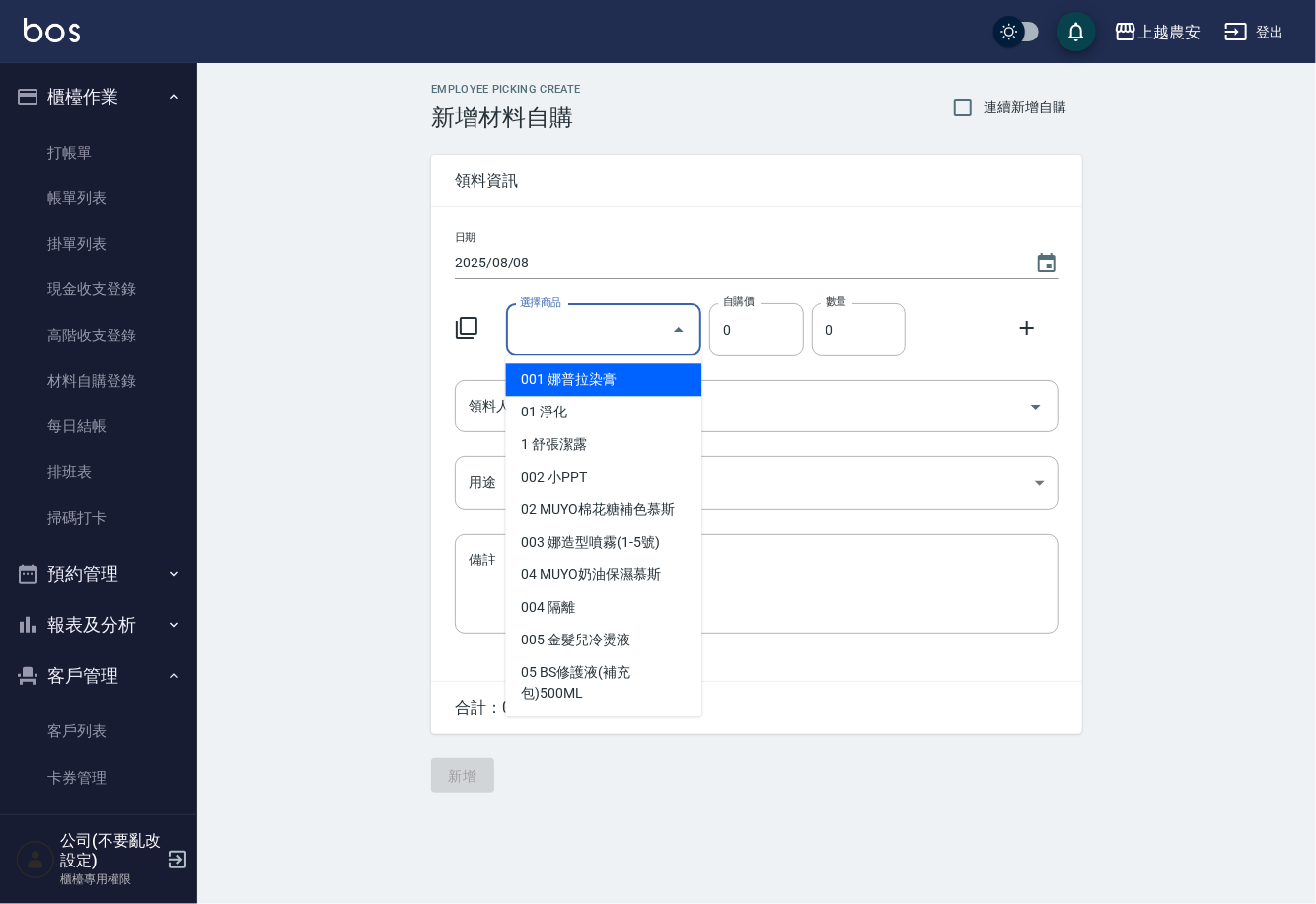 click on "選擇商品" at bounding box center [589, 330] 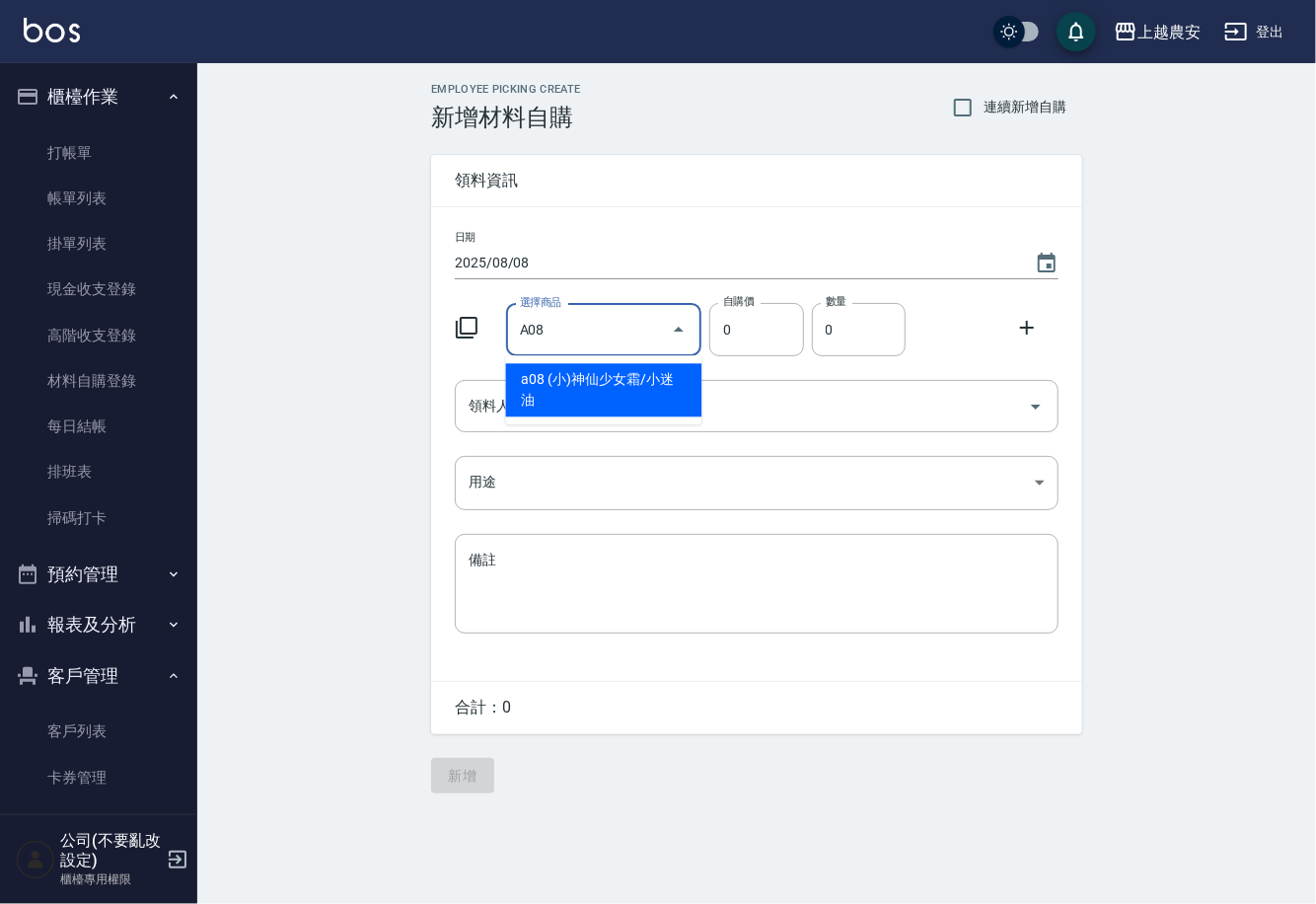 type on "(小)神仙少女霜/小迷油" 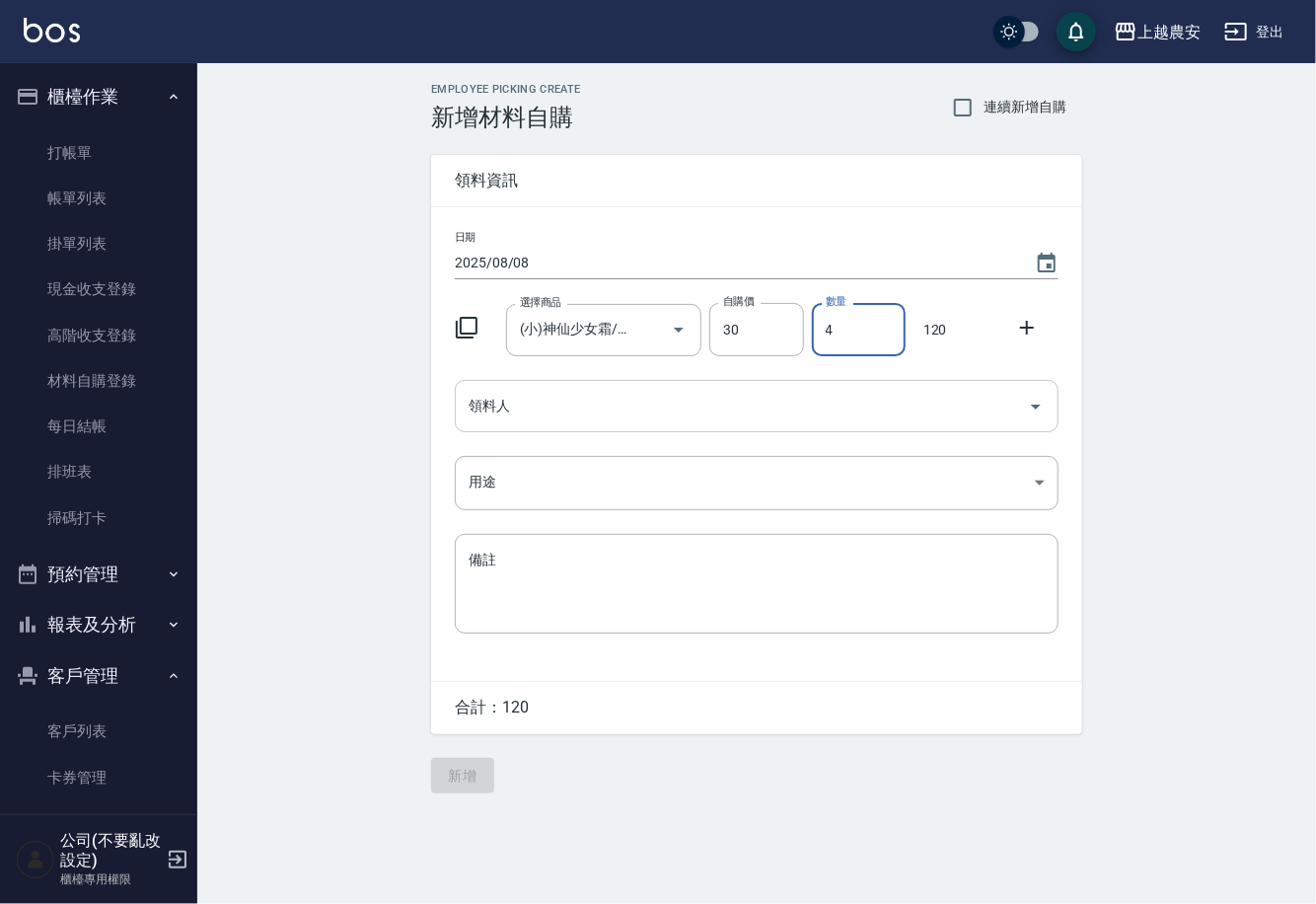 type on "4" 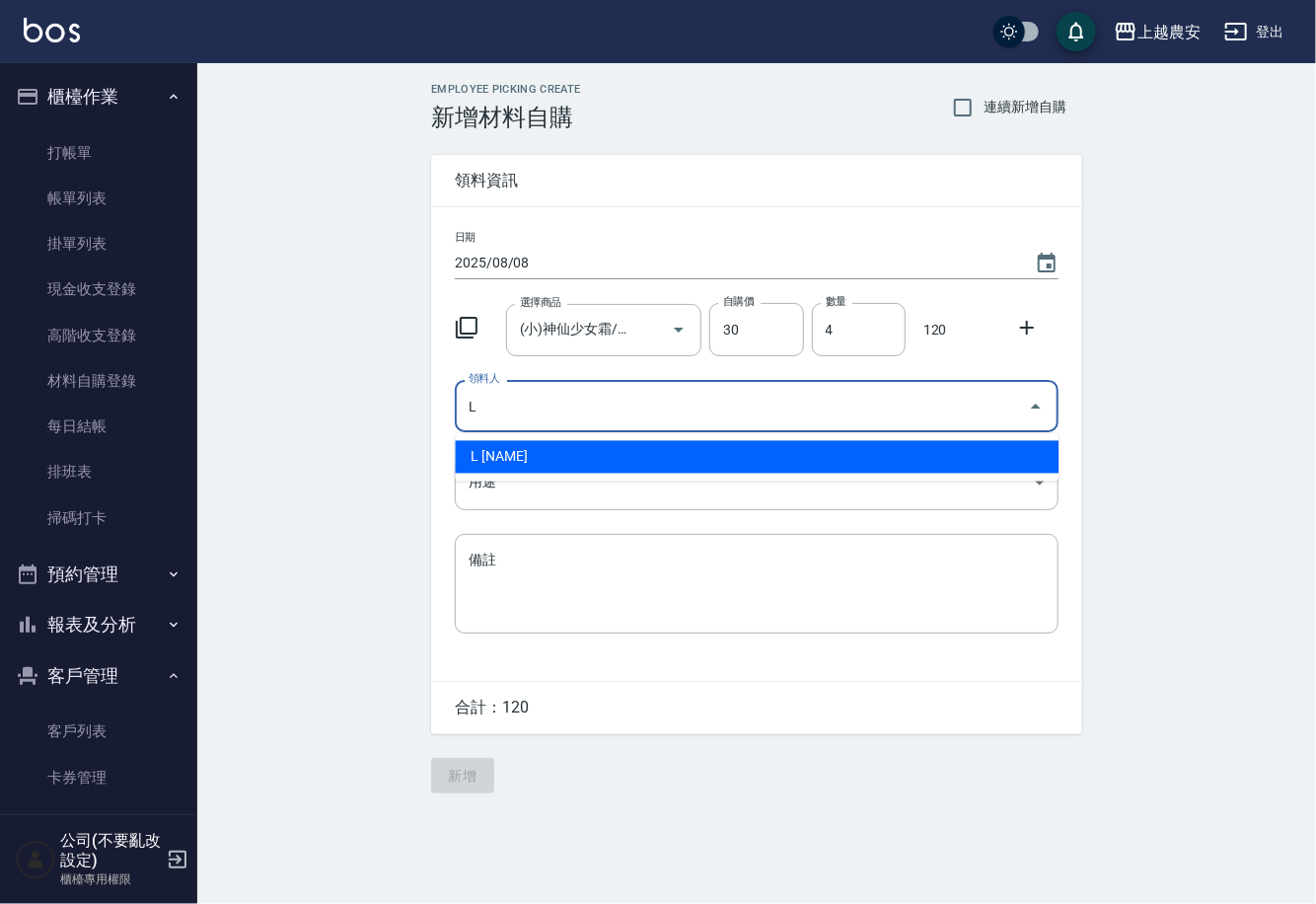 click on "L 溫莉娜" at bounding box center (757, 457) 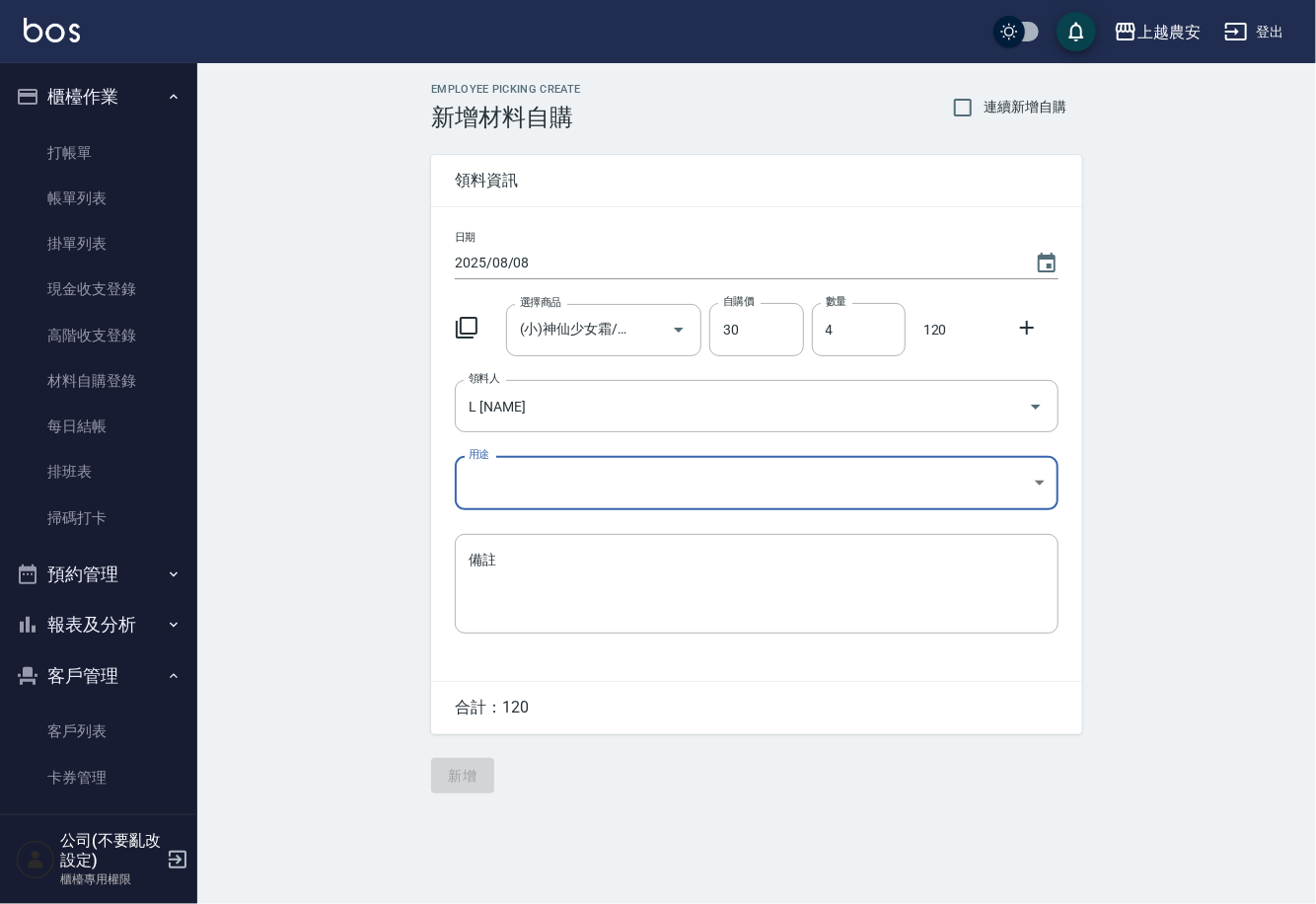 click on "上越農安 登出 櫃檯作業 打帳單 帳單列表 掛單列表 現金收支登錄 高階收支登錄 材料自購登錄 每日結帳 排班表 掃碼打卡 預約管理 預約管理 單日預約紀錄 單週預約紀錄 報表及分析 報表目錄 店家日報表 互助日報表 互助點數明細 設計師日報表 店販抽成明細 客戶管理 客戶列表 卡券管理 入金管理 員工及薪資 員工列表 商品管理 商品分類設定 商品列表 公司(不要亂改設定) 櫃檯專用權限 Employee Picking Create 新增材料自購 連續新增自購 領料資訊 日期 2025/08/08 選擇商品 (小)神仙少女霜/小迷油 選擇商品 自購價 30 自購價 數量 4 數量 120 領料人 L 溫莉娜 領料人 用途 ​ 用途 備註 x 備註 合計： 120 新增" at bounding box center [658, 452] 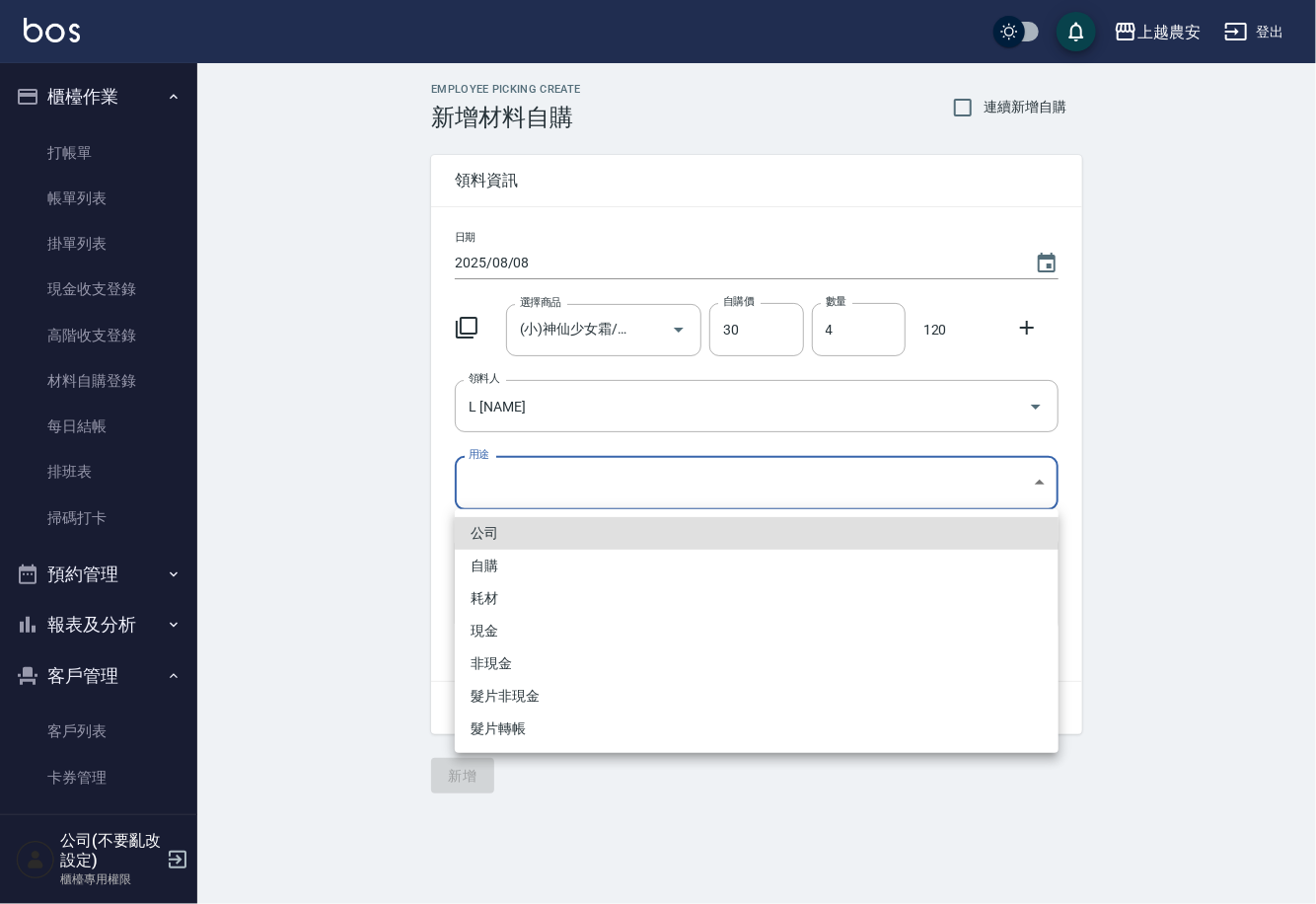 click on "自購" at bounding box center [757, 565] 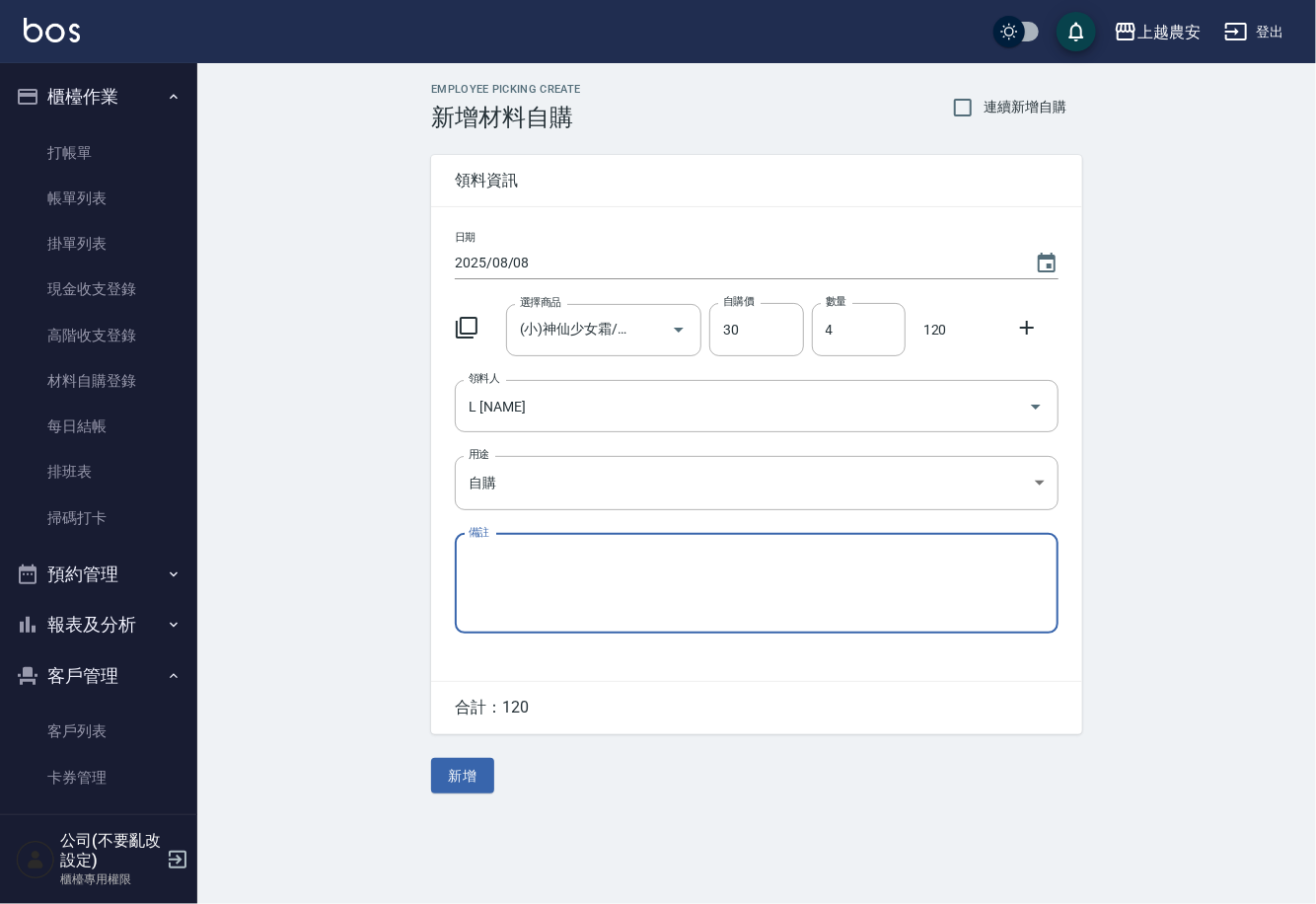 click 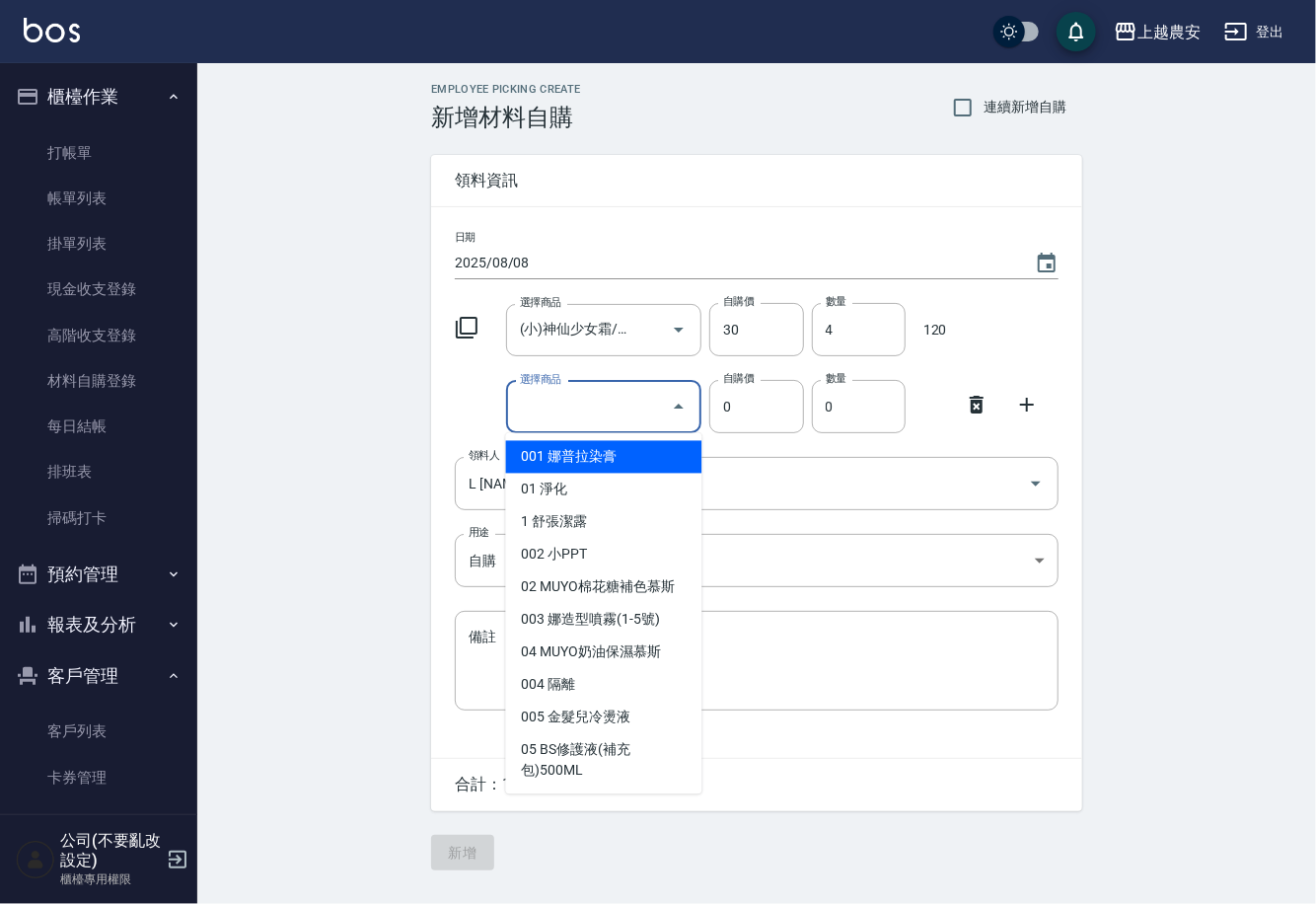 click on "選擇商品" at bounding box center [589, 407] 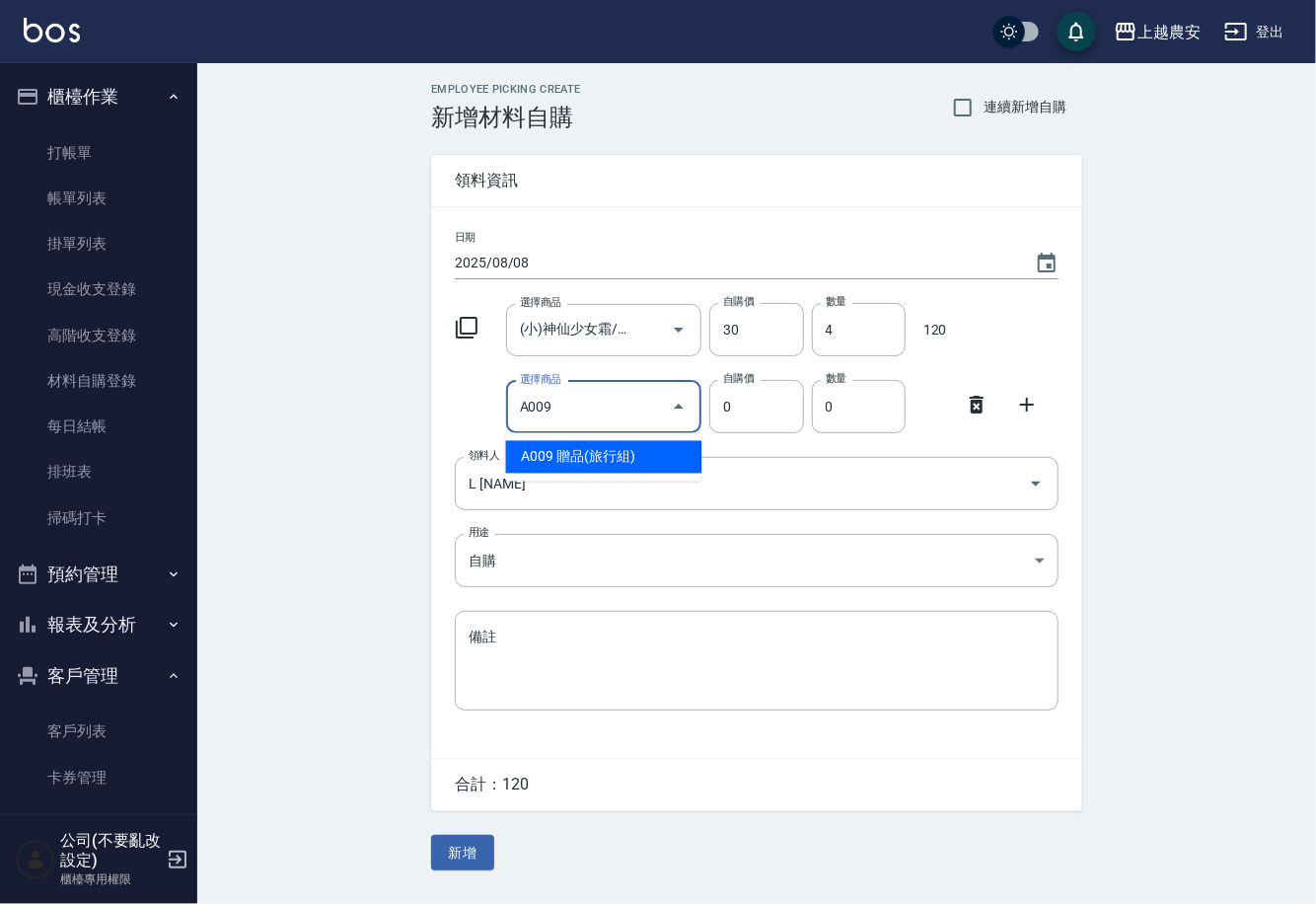 type on "贈品(旅行組)" 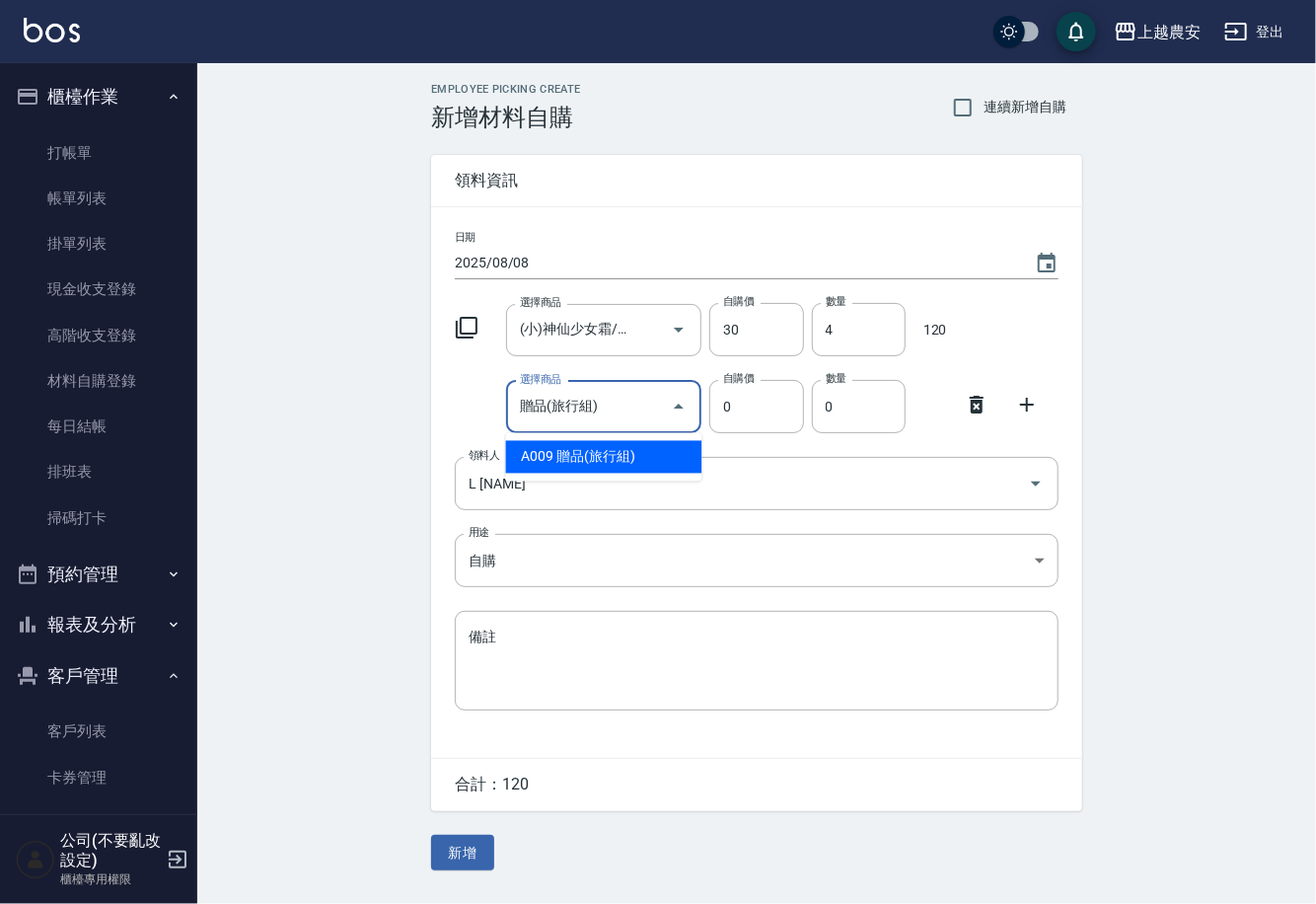 type on "50" 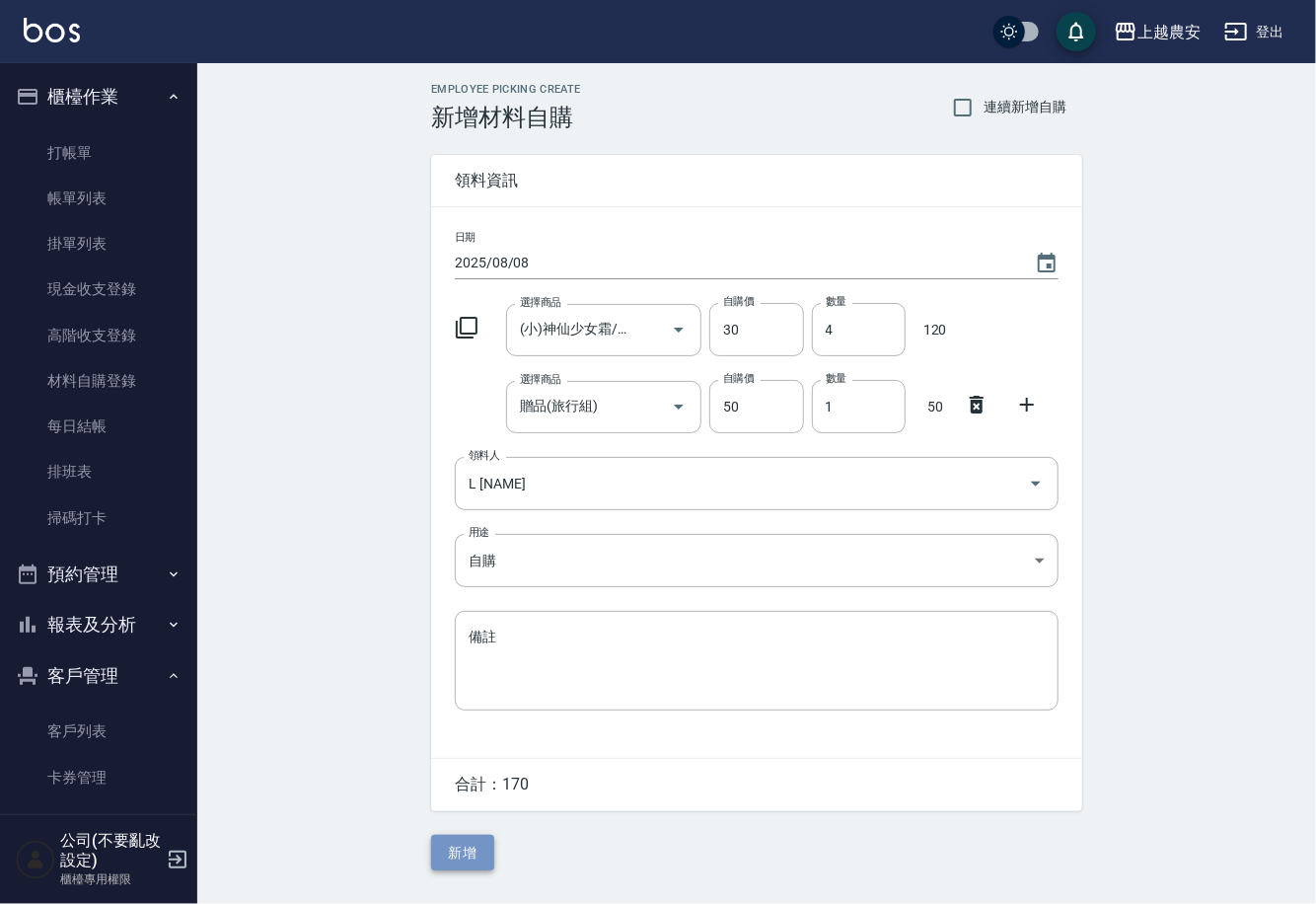click on "新增" at bounding box center [463, 853] 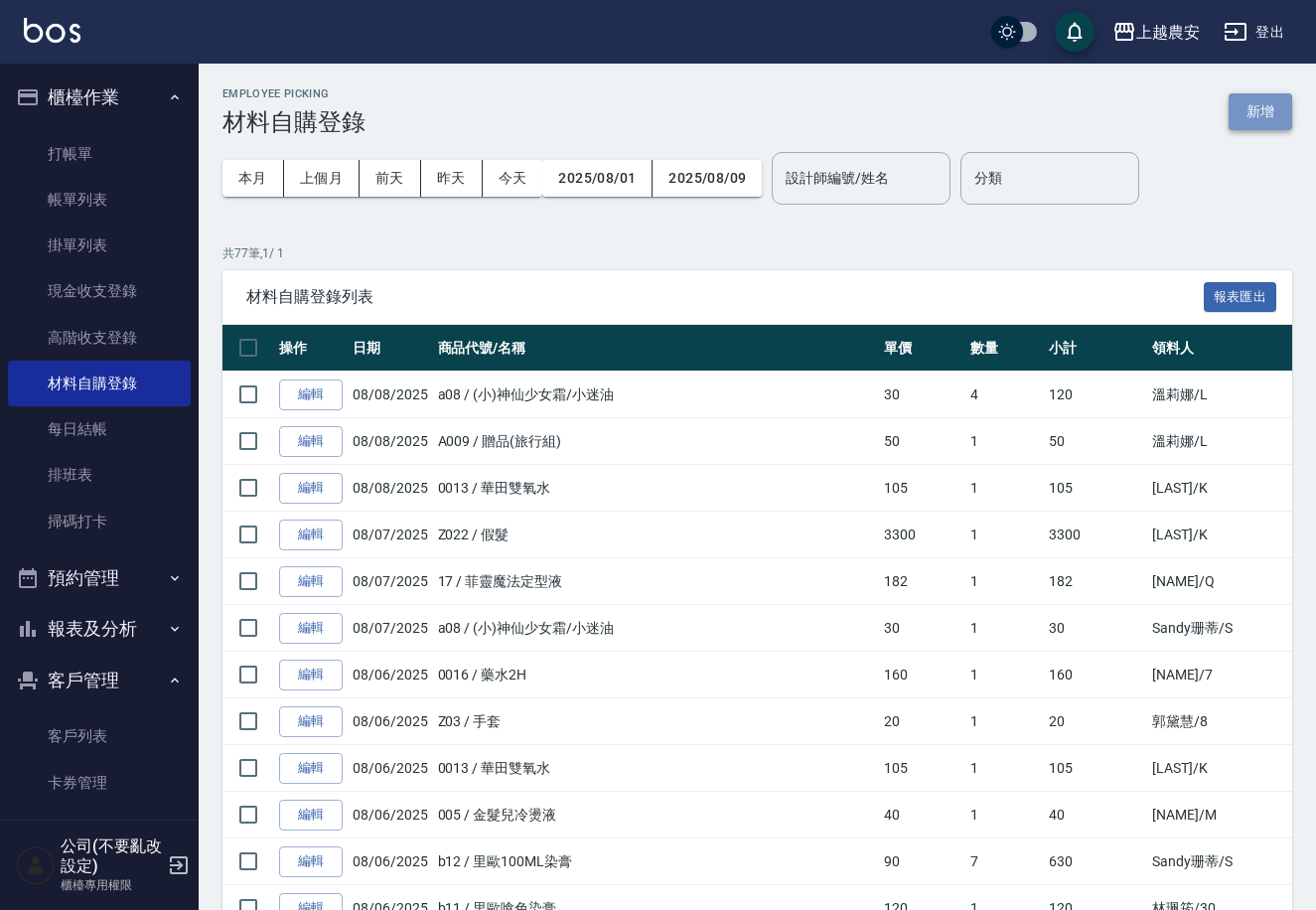 click on "新增" at bounding box center (1260, 111) 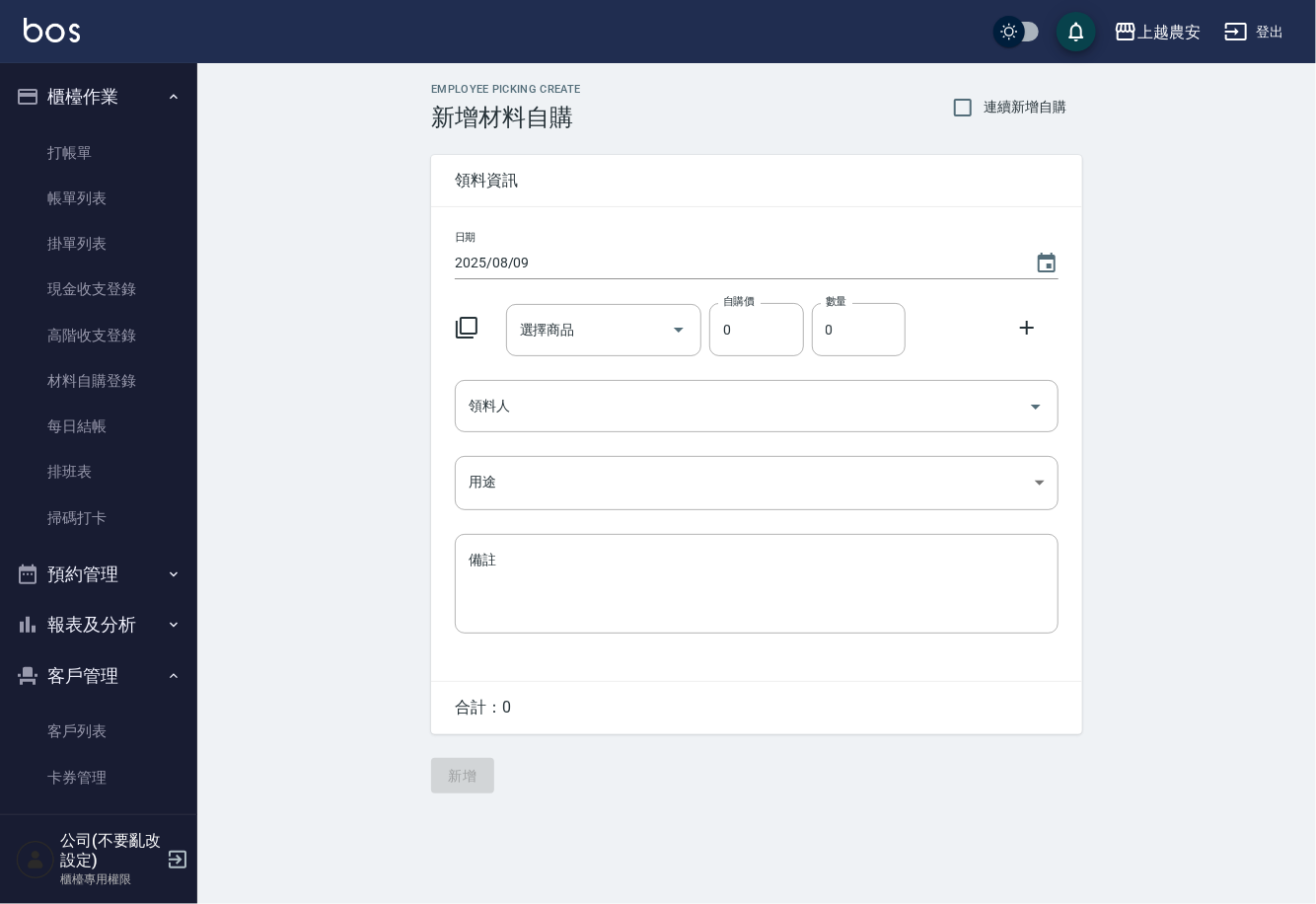 drag, startPoint x: 1050, startPoint y: 263, endPoint x: 1072, endPoint y: 254, distance: 23.769729 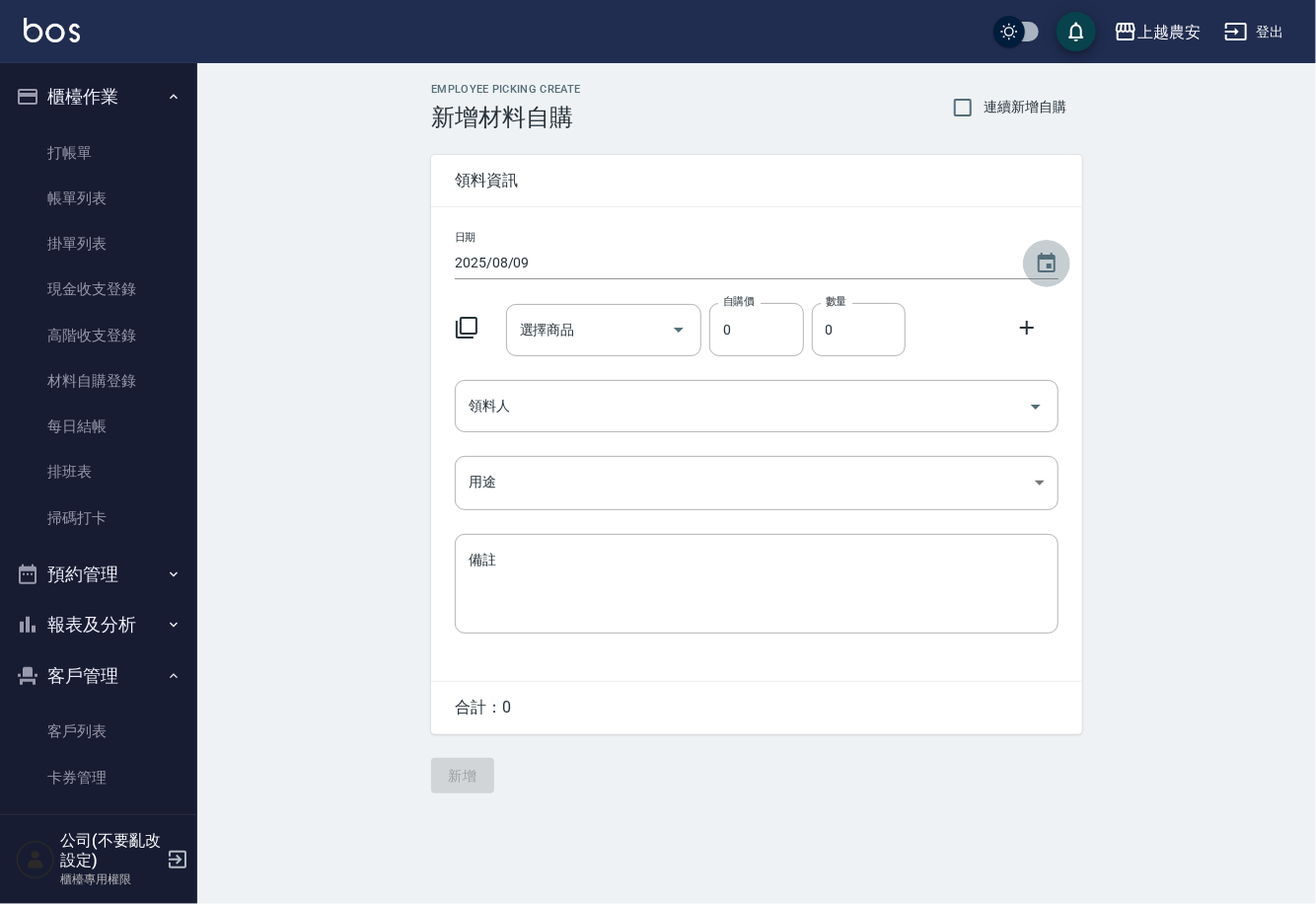 click 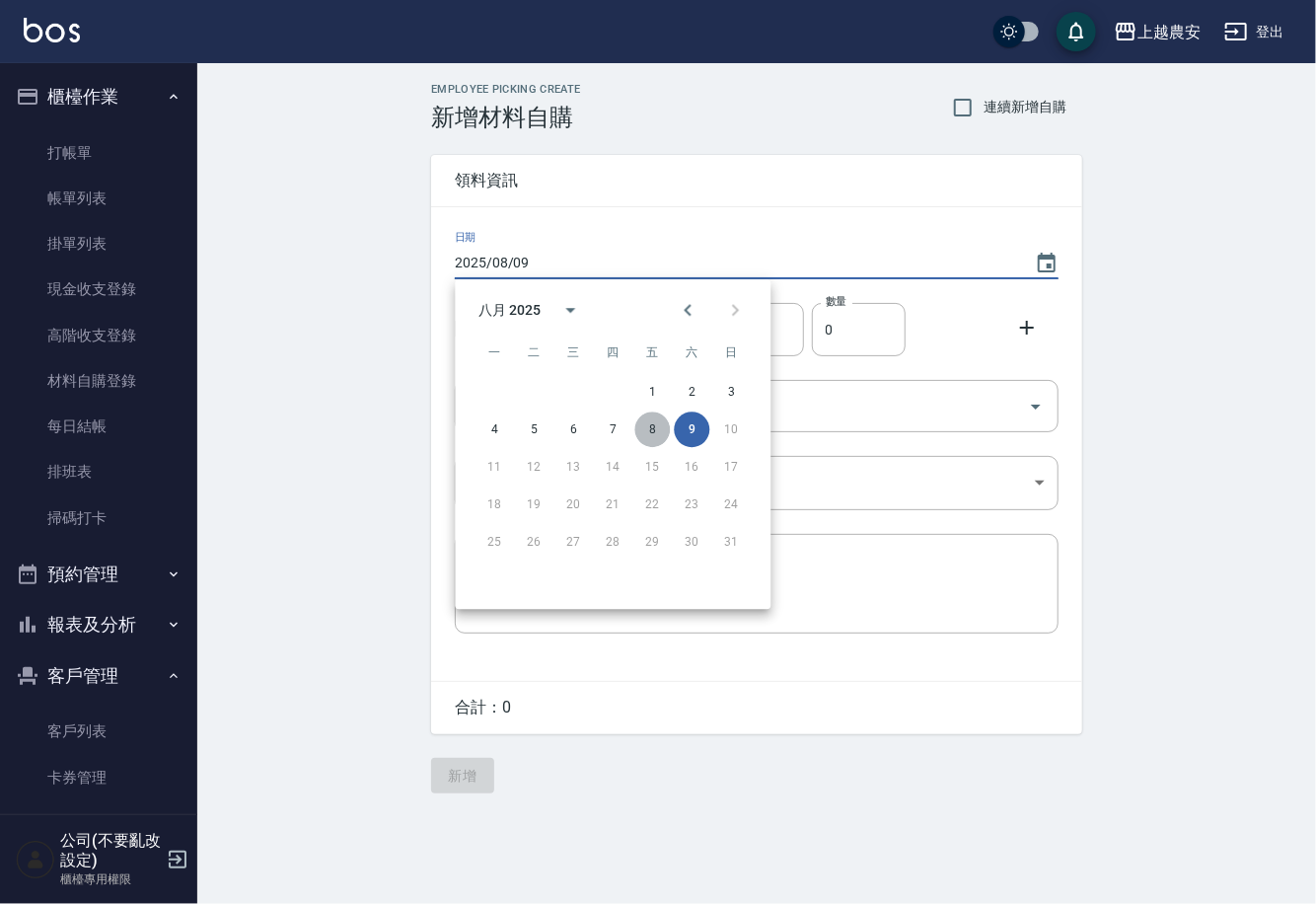 click on "8" at bounding box center [652, 429] 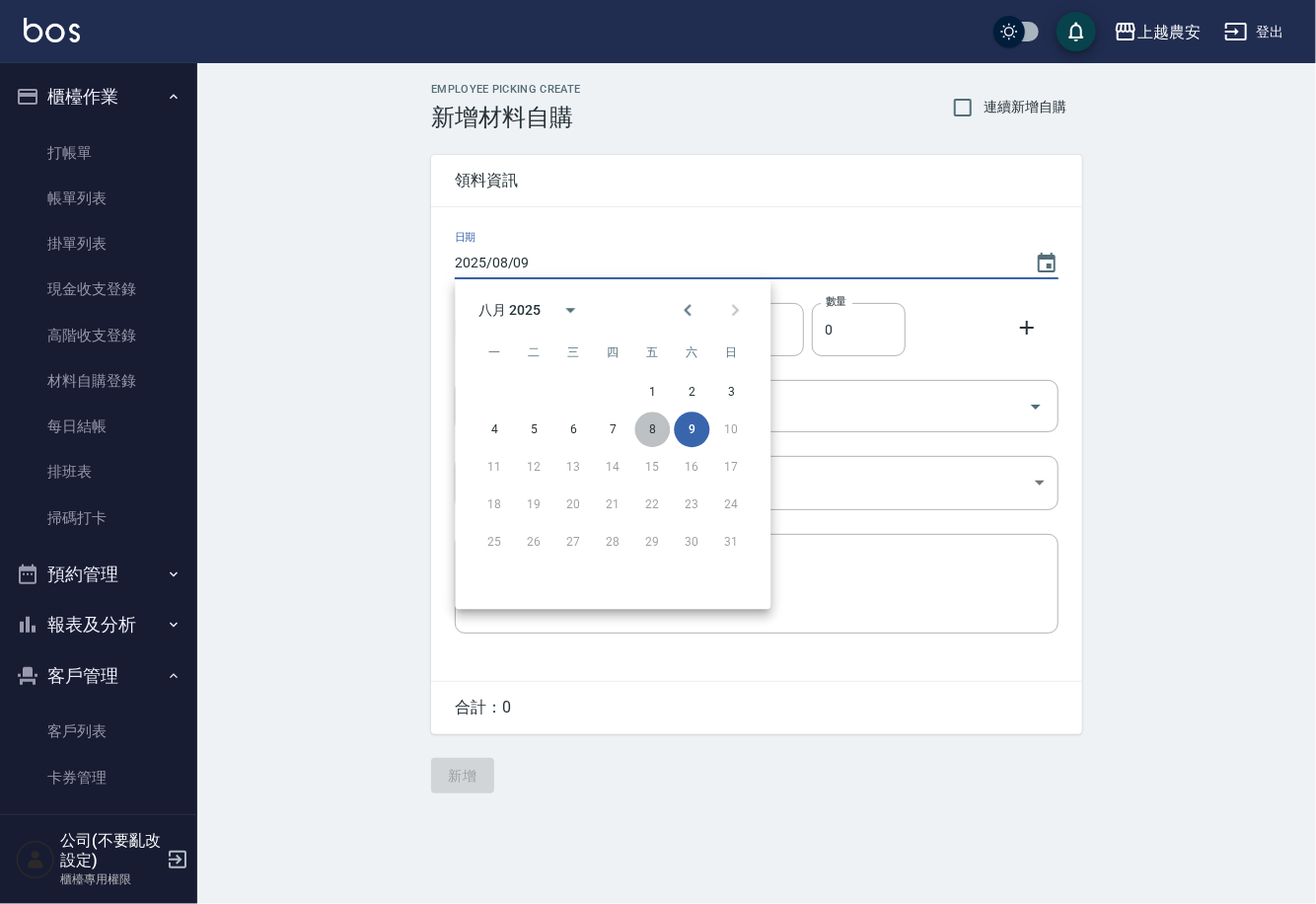 type on "2025/08/08" 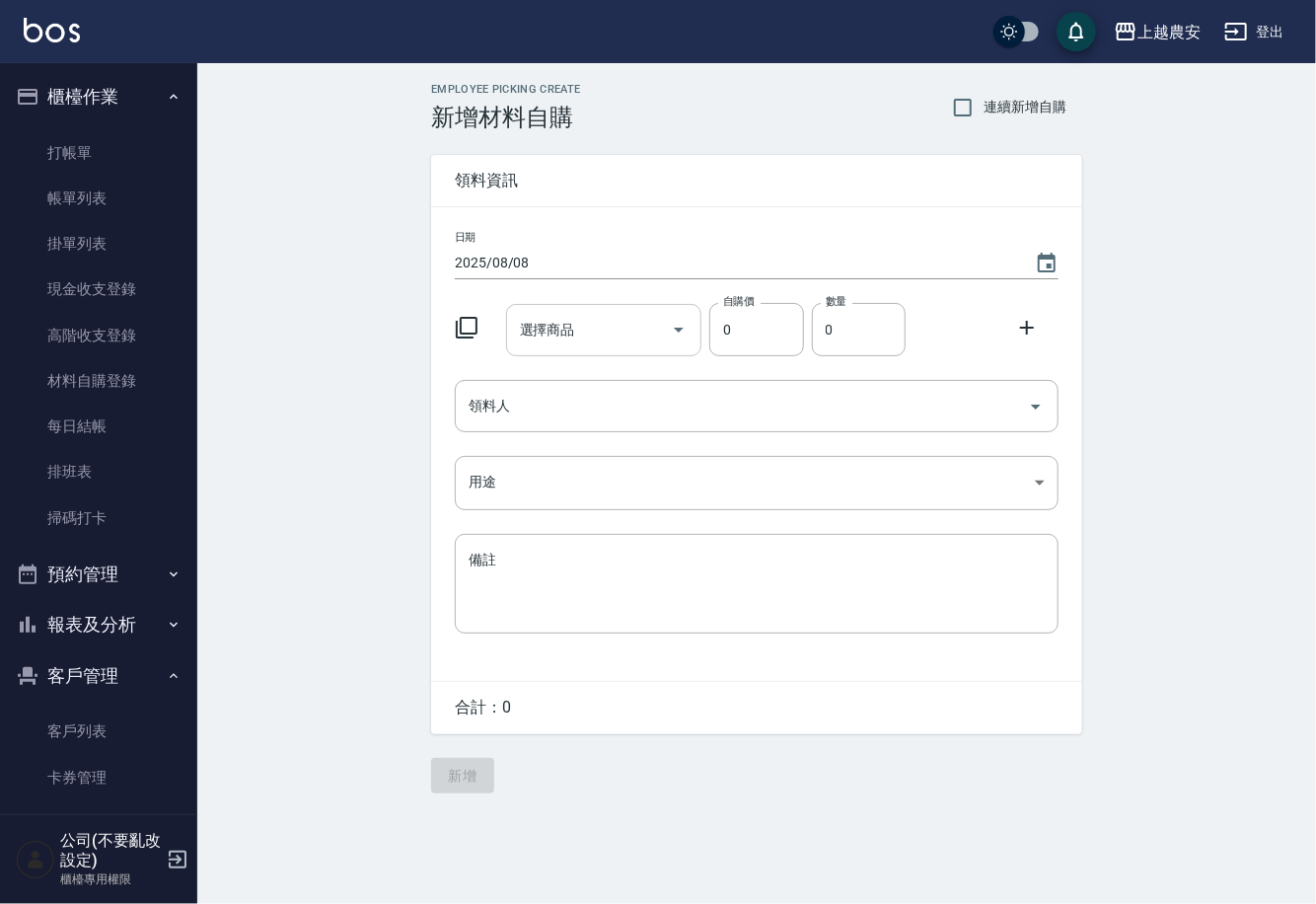 click on "選擇商品" at bounding box center (589, 330) 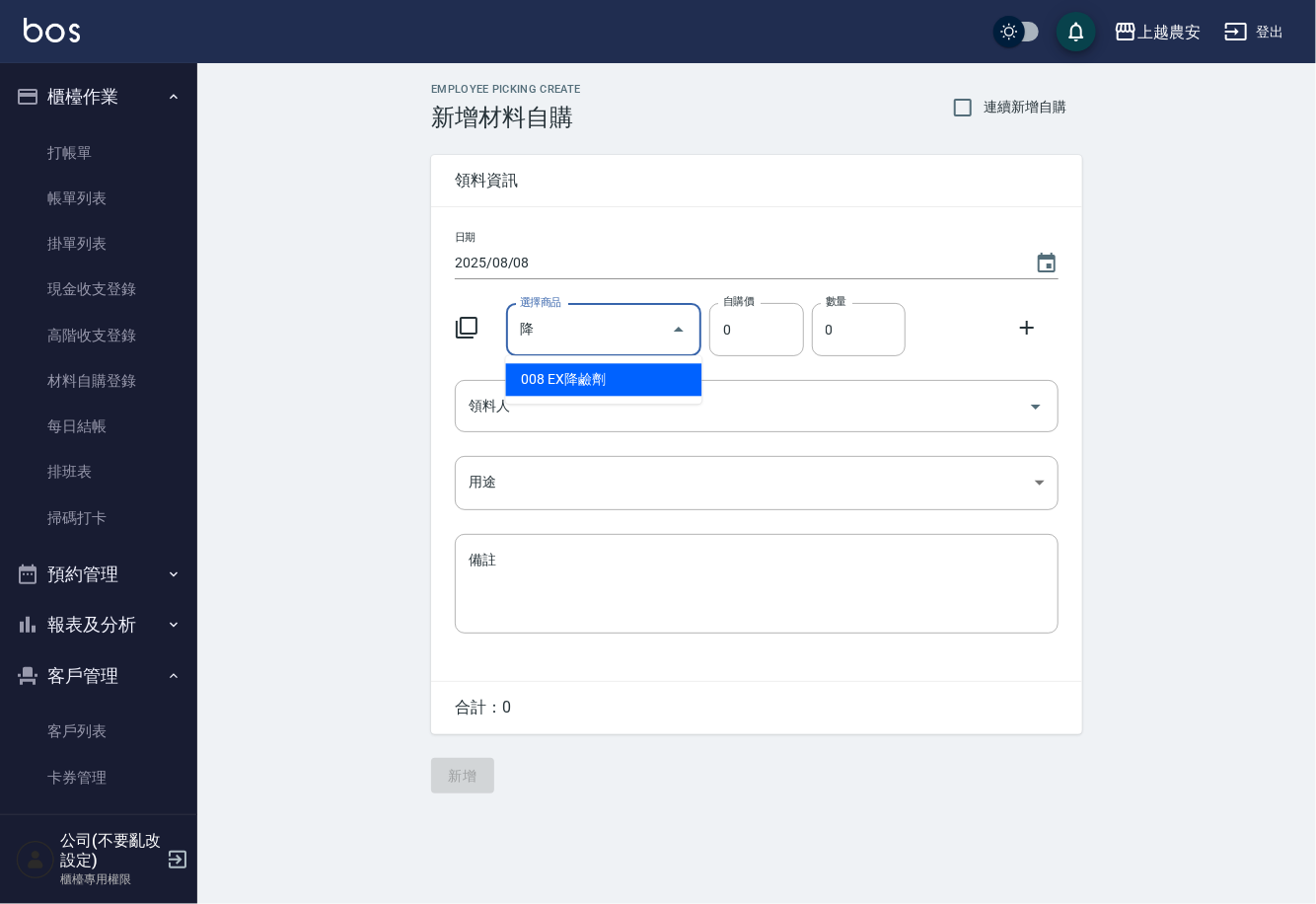 drag, startPoint x: 578, startPoint y: 372, endPoint x: 561, endPoint y: 391, distance: 25.495098 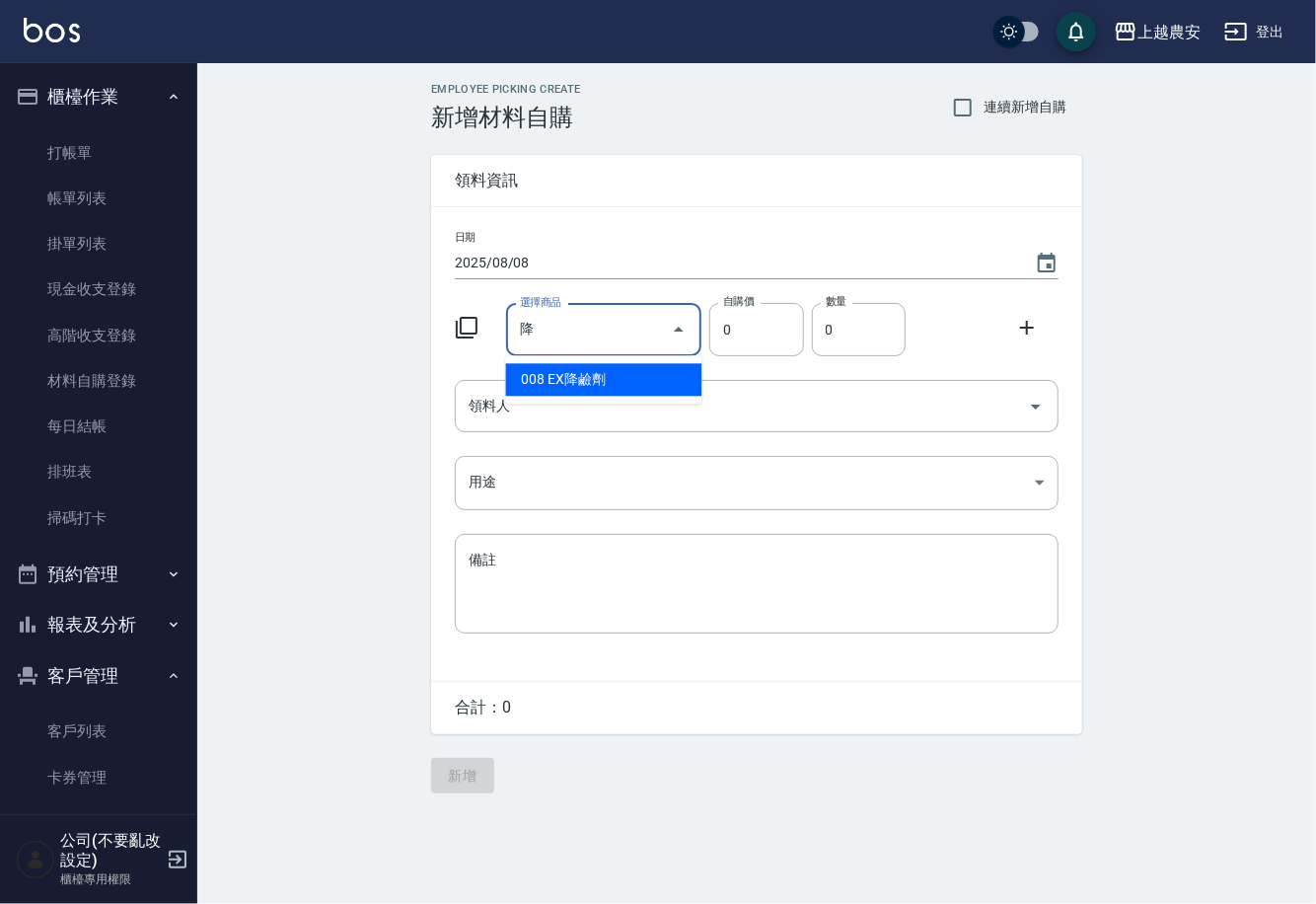 click on "008 EX降鹼劑" at bounding box center (604, 379) 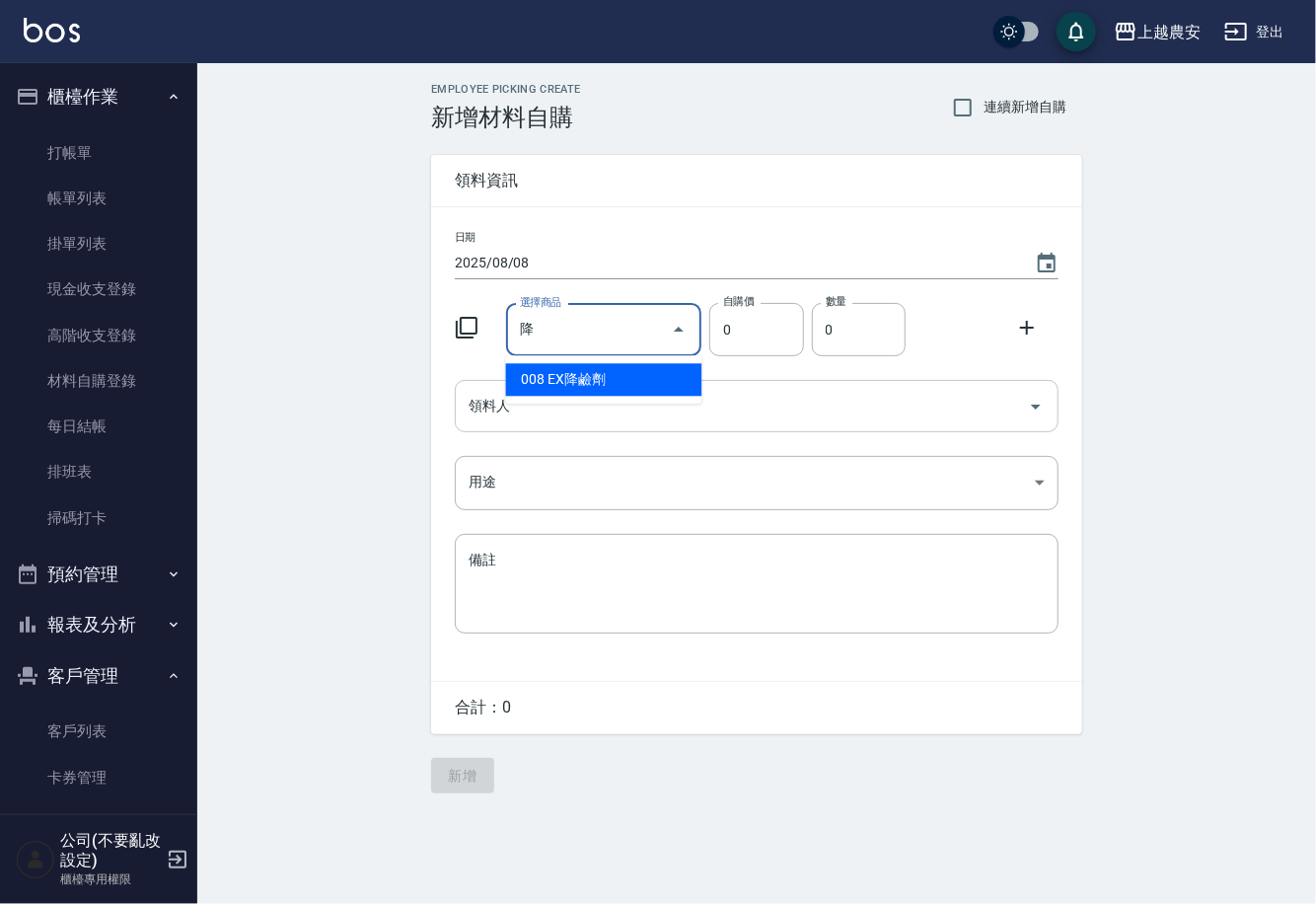 type on "EX降鹼劑" 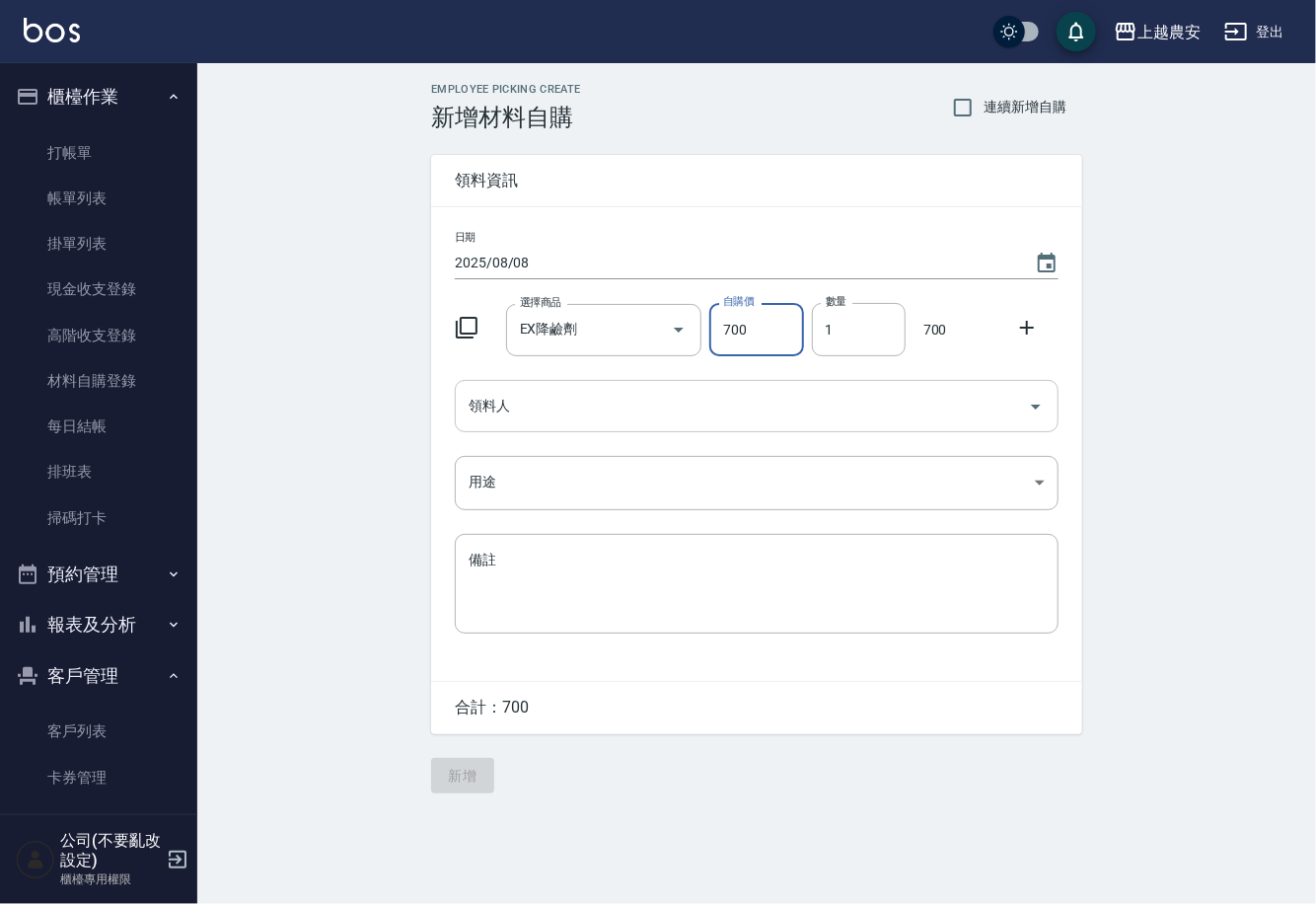 click on "領料人" at bounding box center (742, 406) 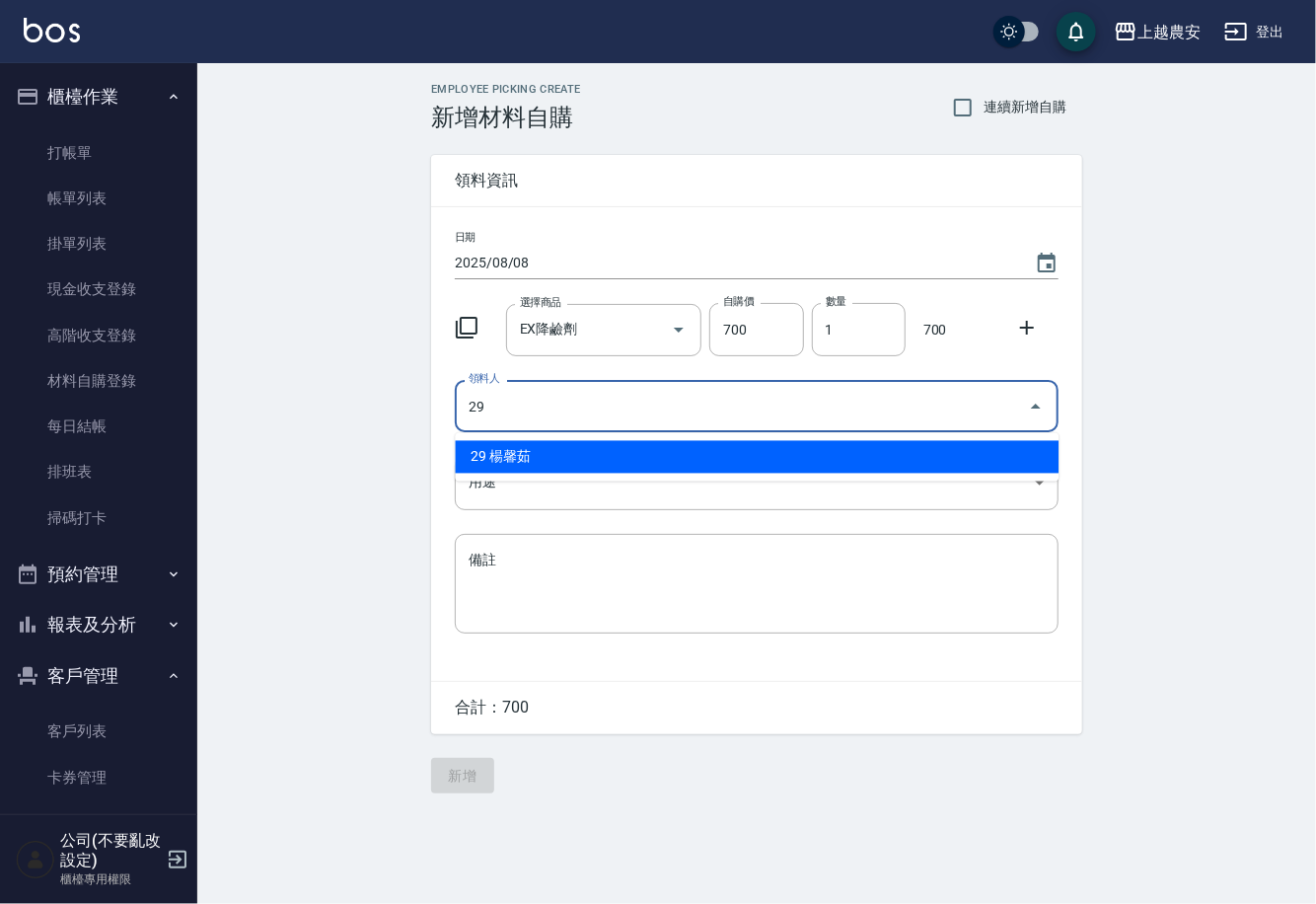 click on "29 楊馨茹" at bounding box center (757, 457) 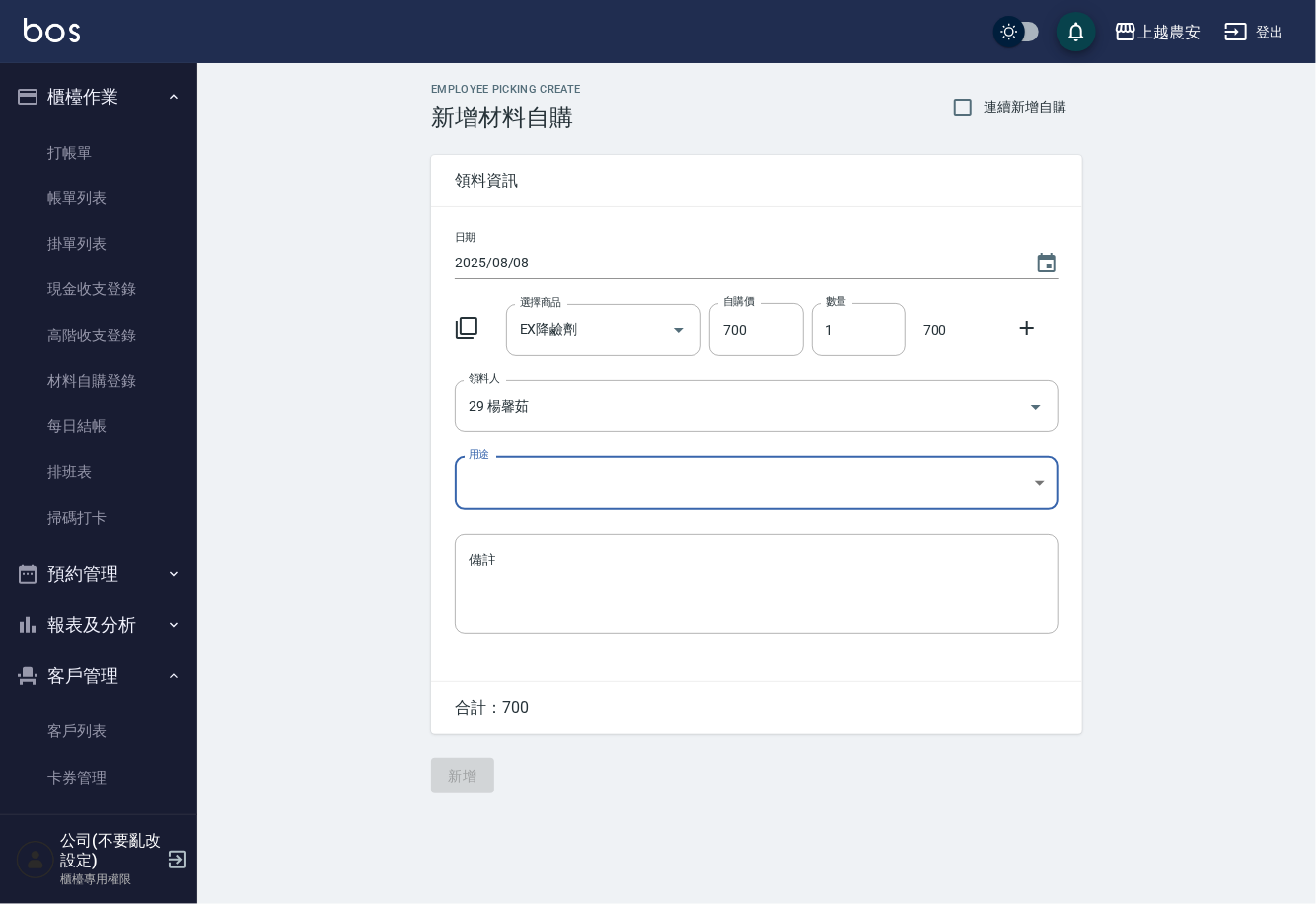 click on "上越農安 登出 櫃檯作業 打帳單 帳單列表 掛單列表 現金收支登錄 高階收支登錄 材料自購登錄 每日結帳 排班表 掃碼打卡 預約管理 預約管理 單日預約紀錄 單週預約紀錄 報表及分析 報表目錄 店家日報表 互助日報表 互助點數明細 設計師日報表 店販抽成明細 客戶管理 客戶列表 卡券管理 入金管理 員工及薪資 員工列表 商品管理 商品分類設定 商品列表 公司(不要亂改設定) 櫃檯專用權限 Employee Picking Create 新增材料自購 連續新增自購 領料資訊 日期 2025/08/08 選擇商品 EX降鹼劑 選擇商品 自購價 700 自購價 數量 1 數量 700 領料人 29 楊馨茹 領料人 用途 ​ 用途 備註 x 備註 合計： 700 新增" at bounding box center (658, 452) 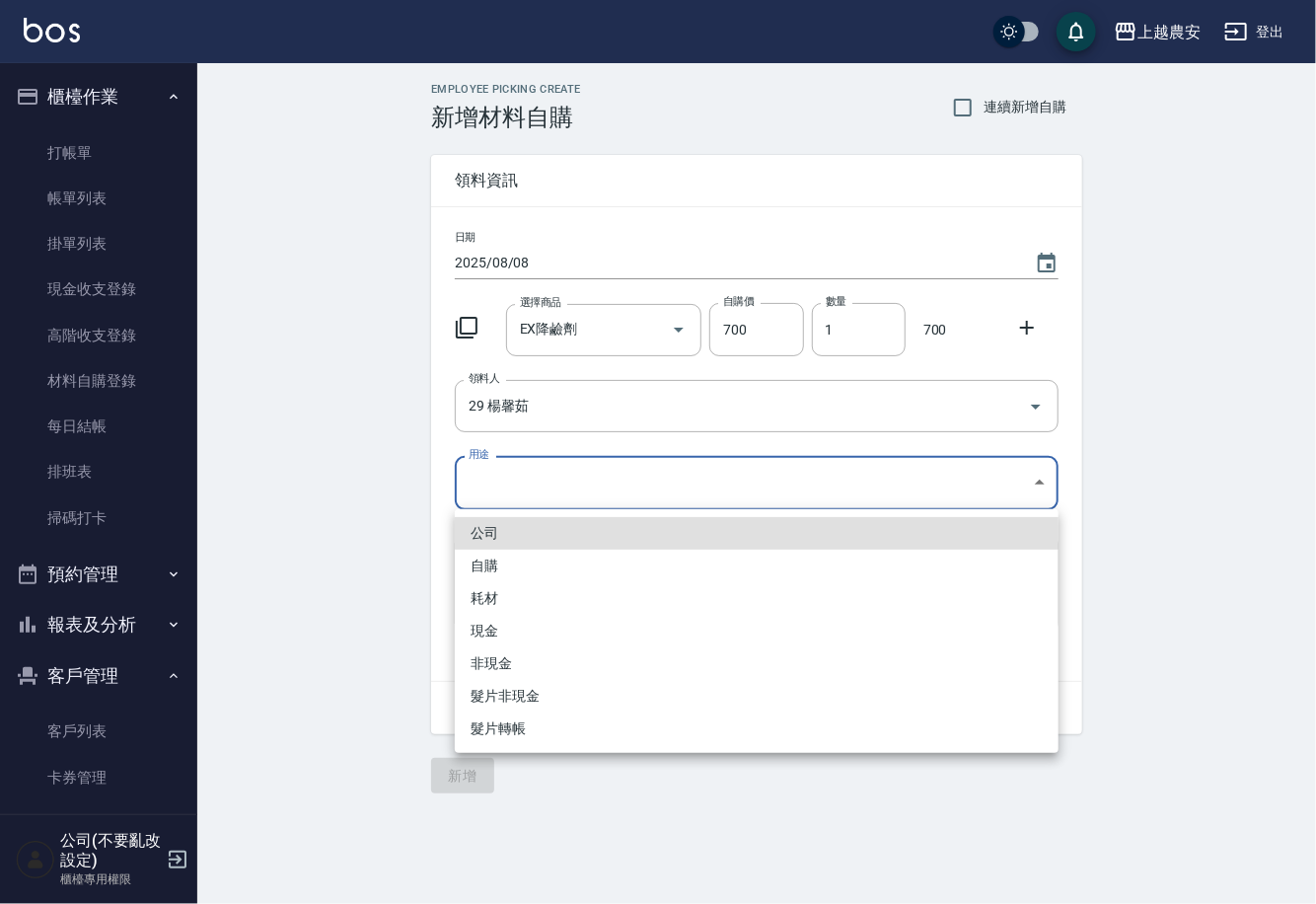 click on "自購" at bounding box center [757, 565] 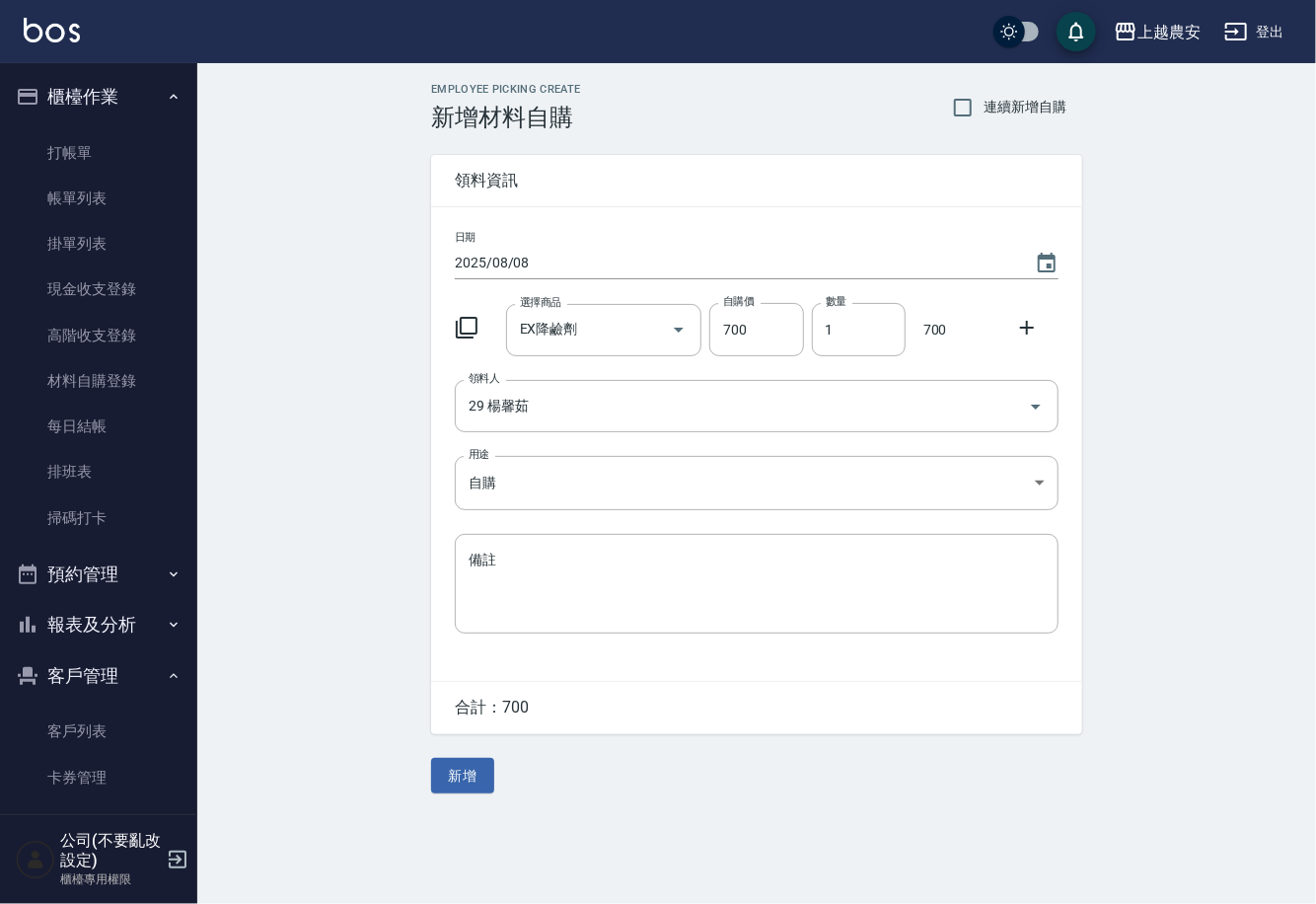 click 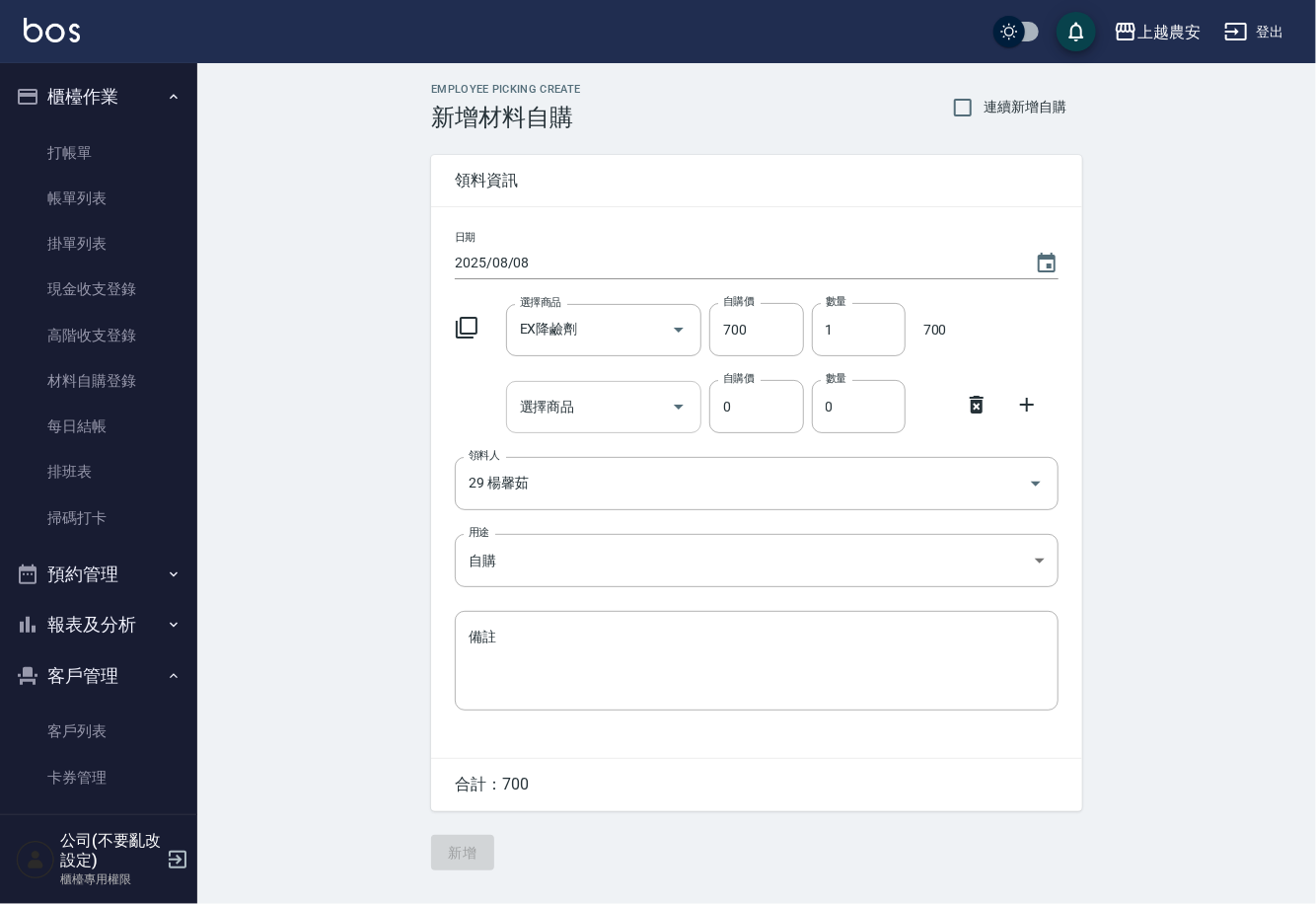 click on "選擇商品" at bounding box center [604, 407] 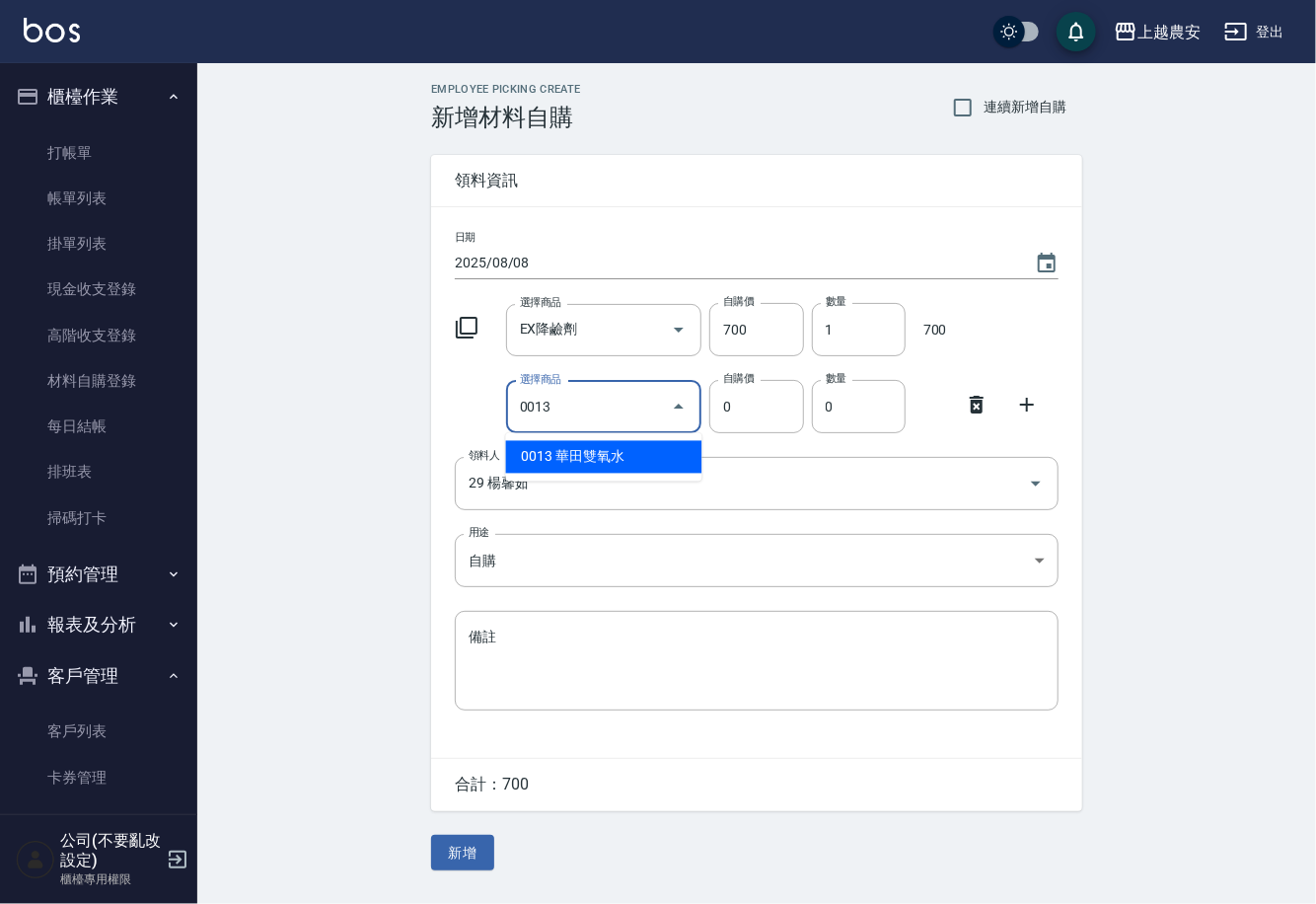 type on "華田雙氧水" 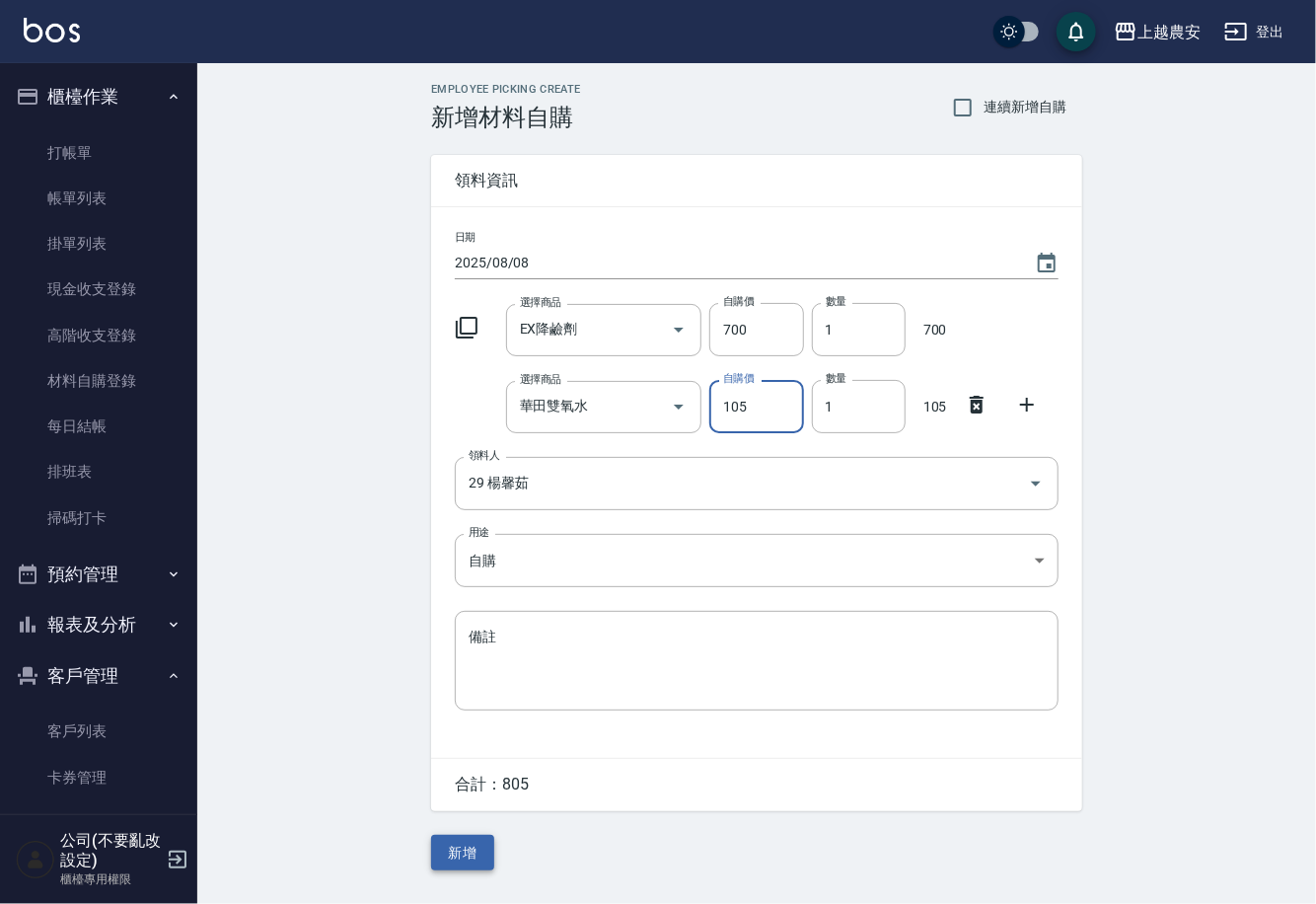 click on "新增" at bounding box center [463, 853] 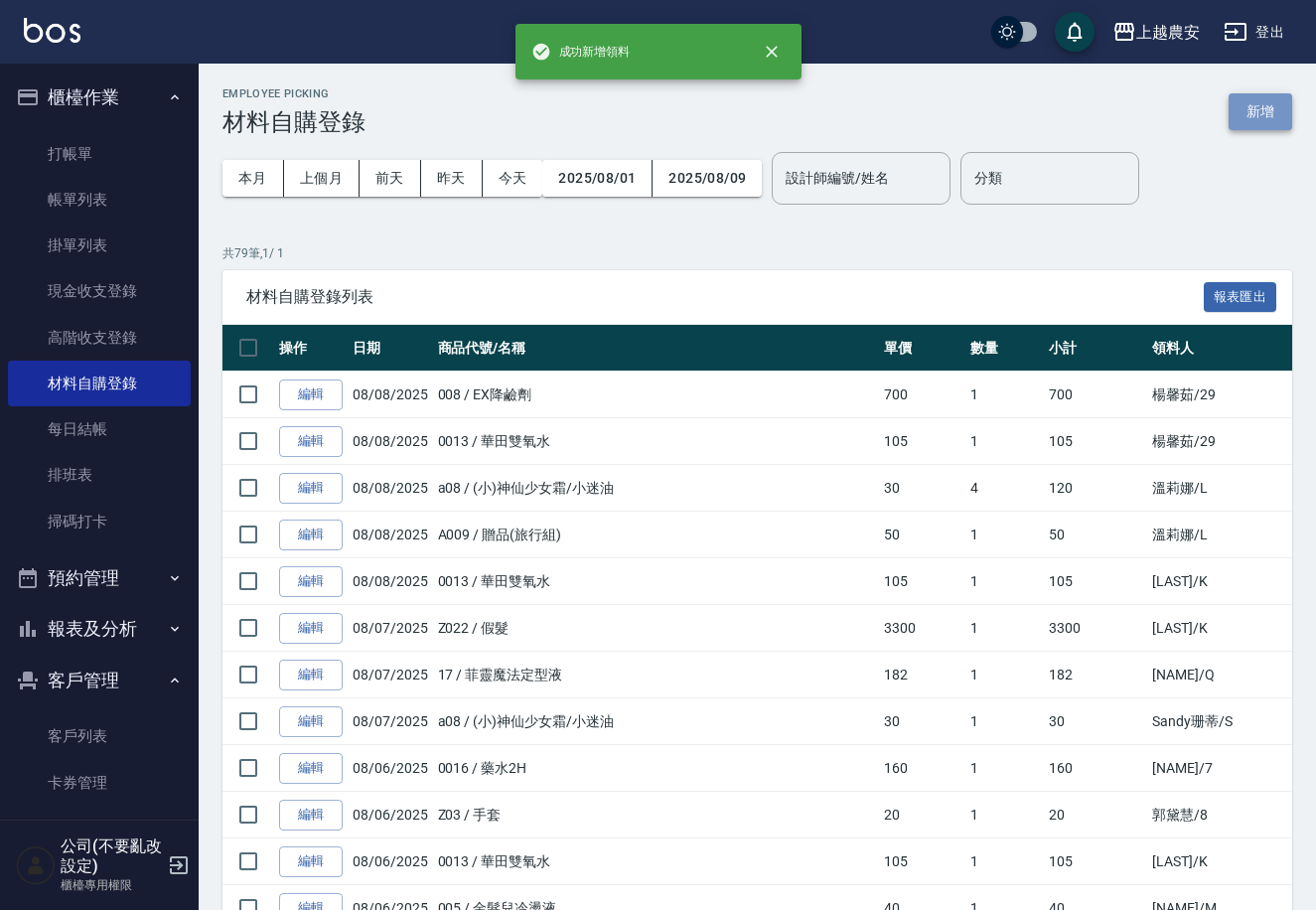 click on "新增" at bounding box center [1260, 111] 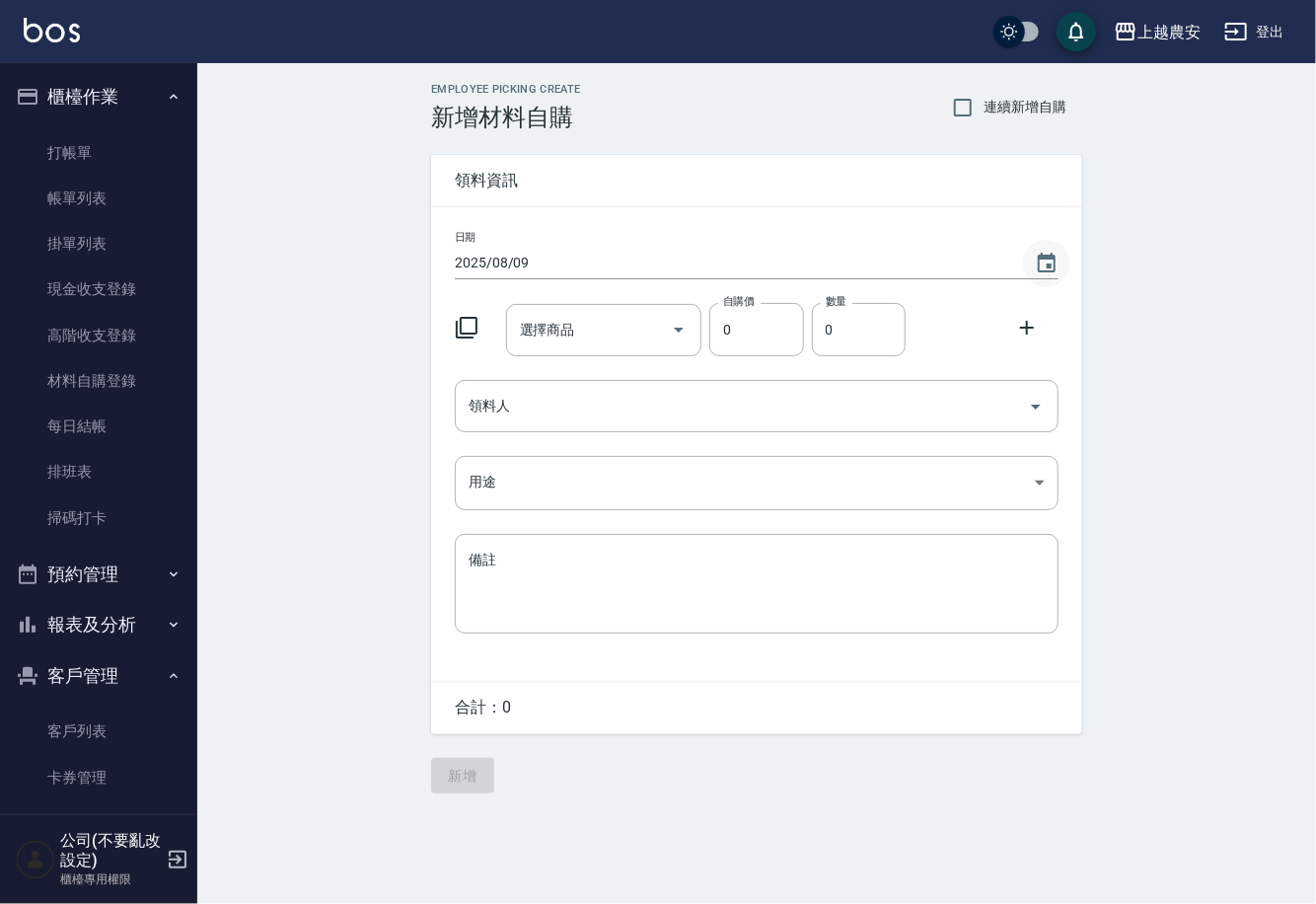 click 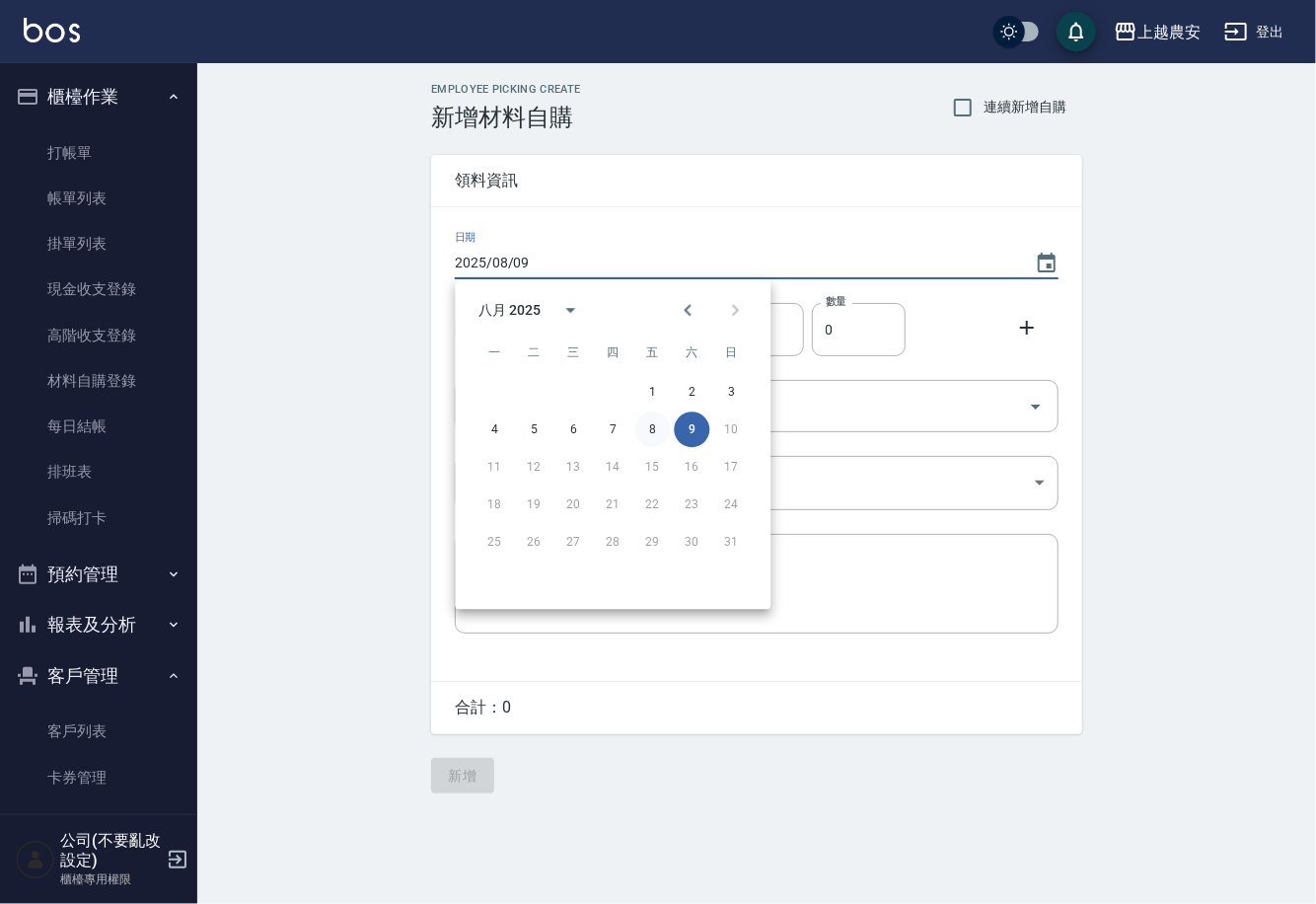 click on "8" at bounding box center (652, 429) 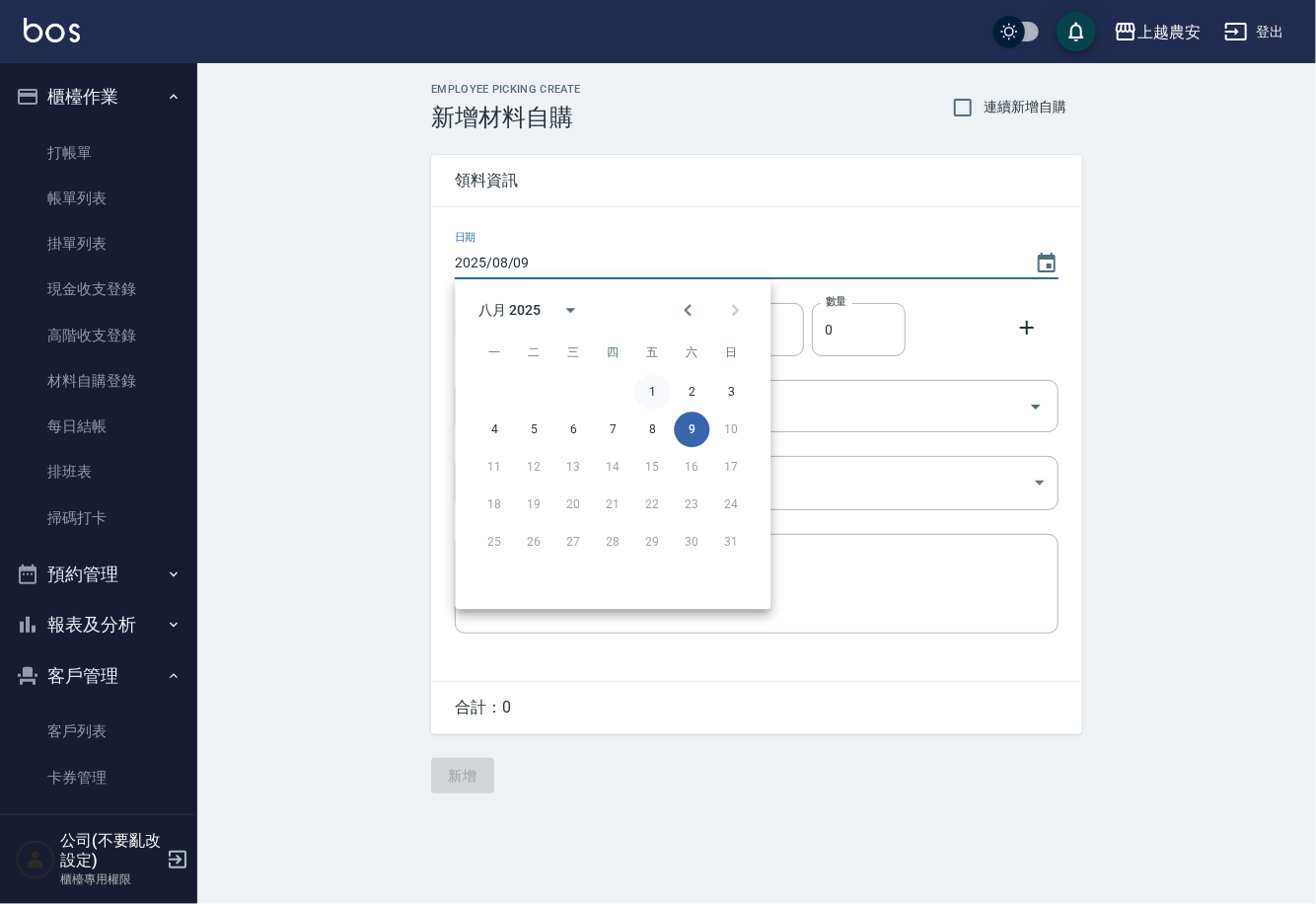 type on "2025/08/08" 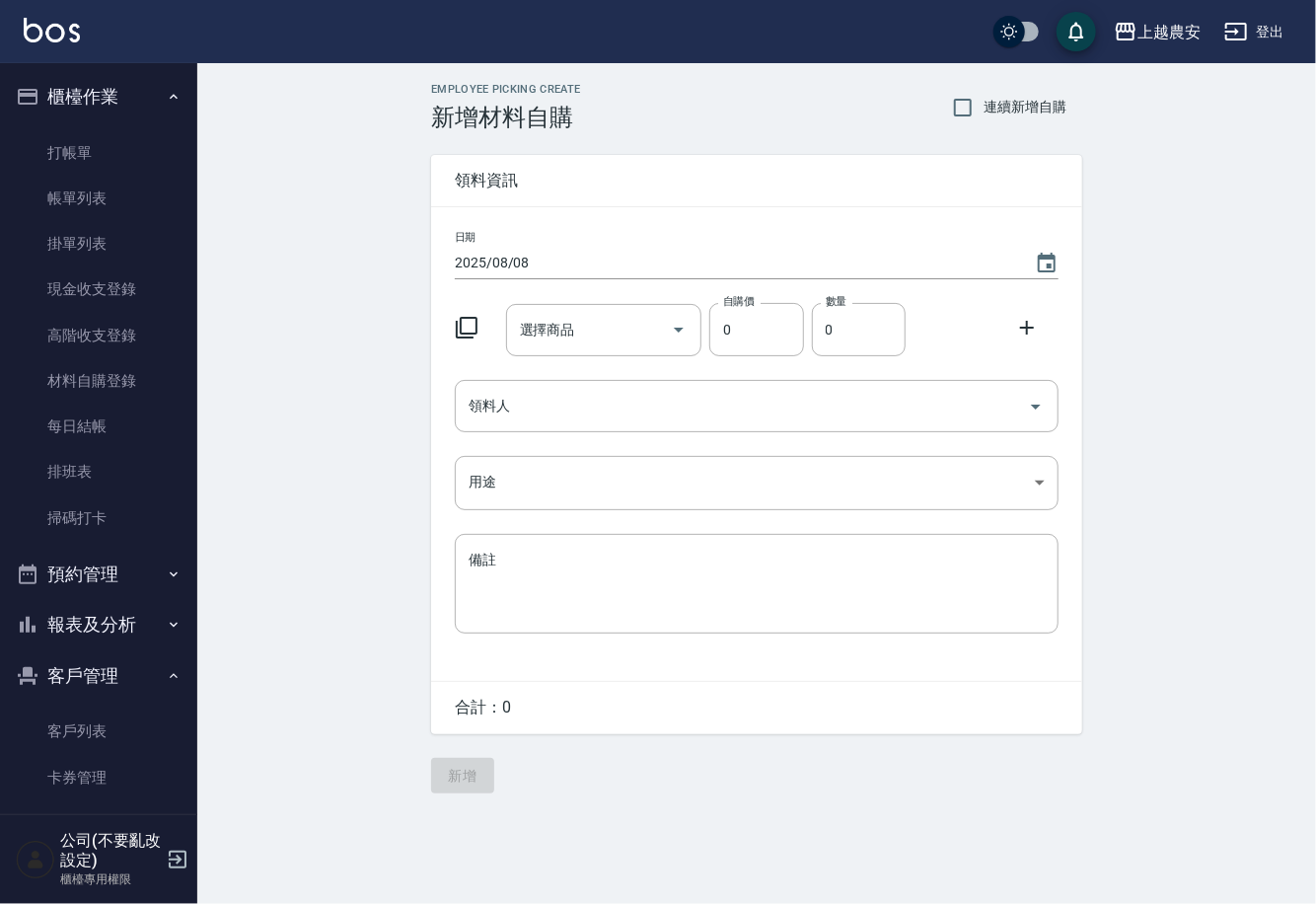 click on "選擇商品" at bounding box center [589, 330] 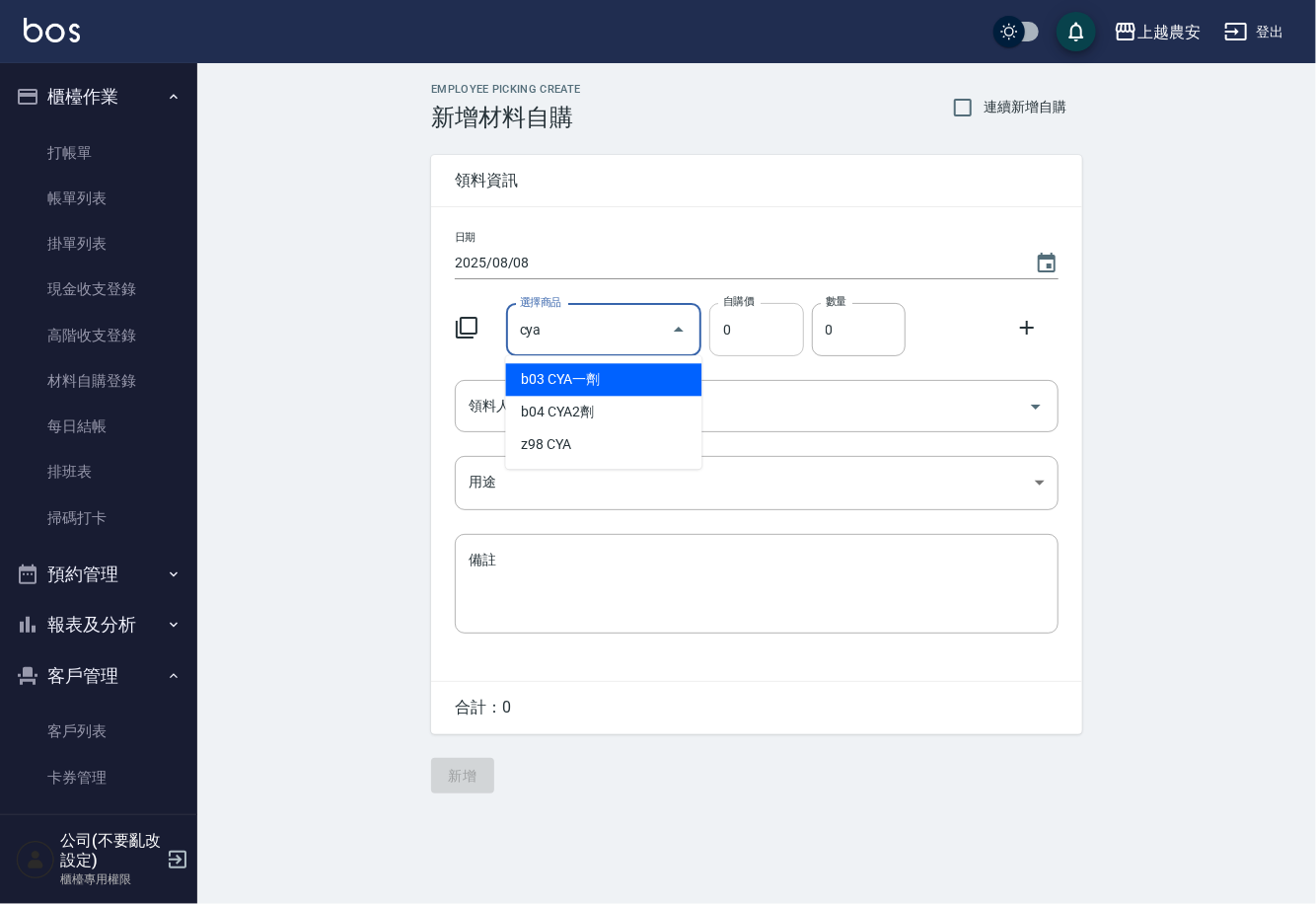 type on "CYA一劑" 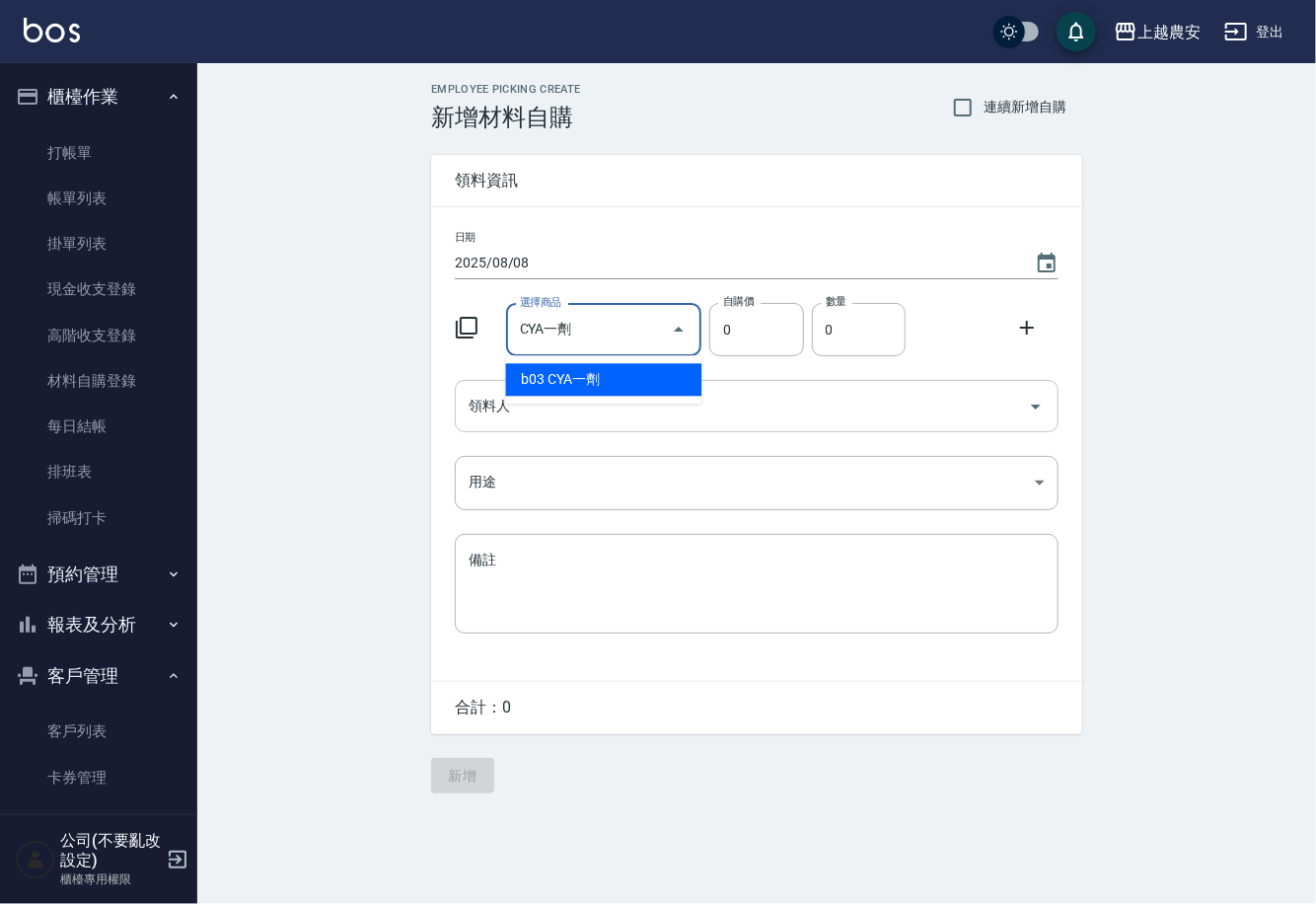 drag, startPoint x: 596, startPoint y: 369, endPoint x: 580, endPoint y: 403, distance: 37.576588 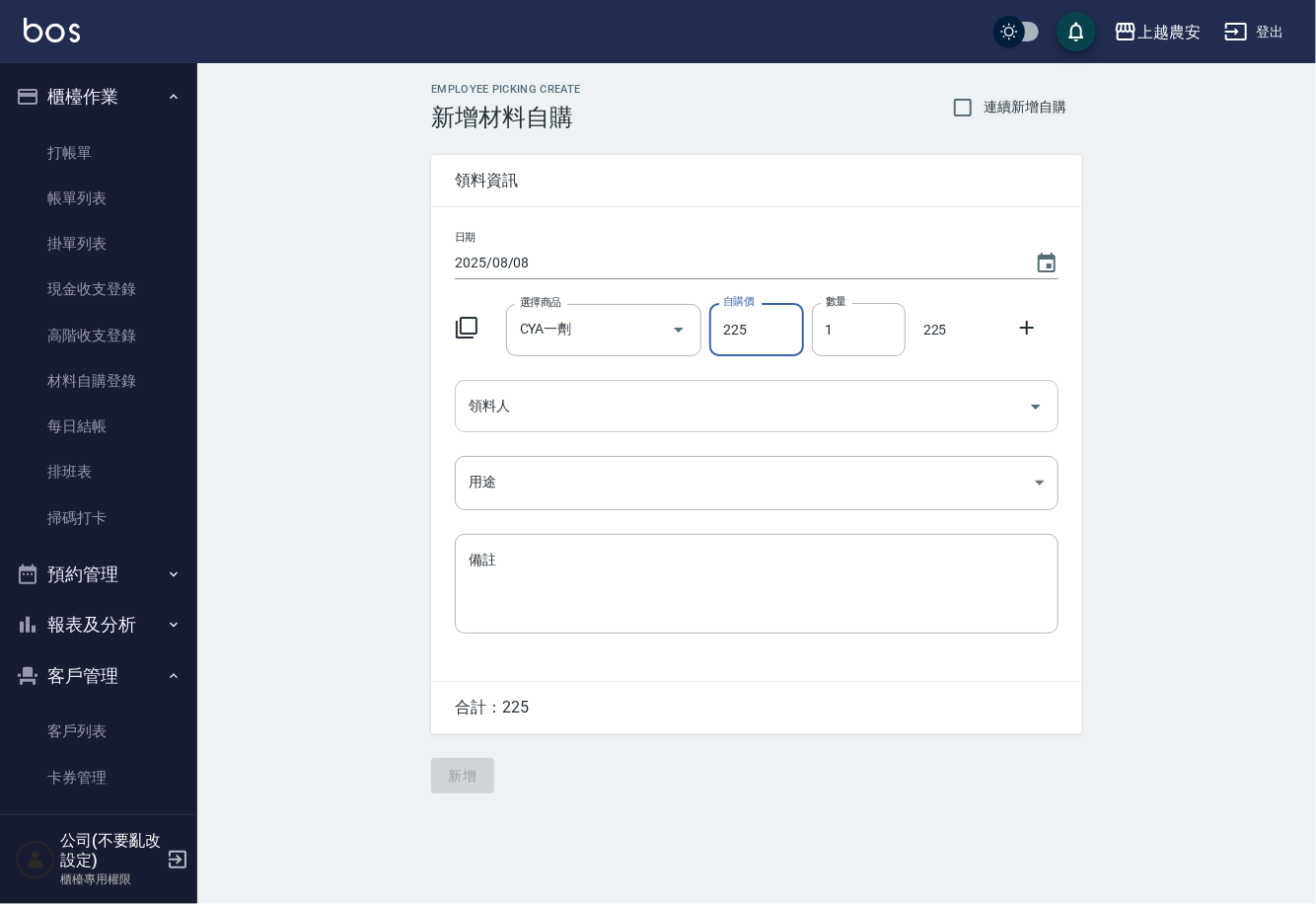 click on "領料人" at bounding box center [742, 406] 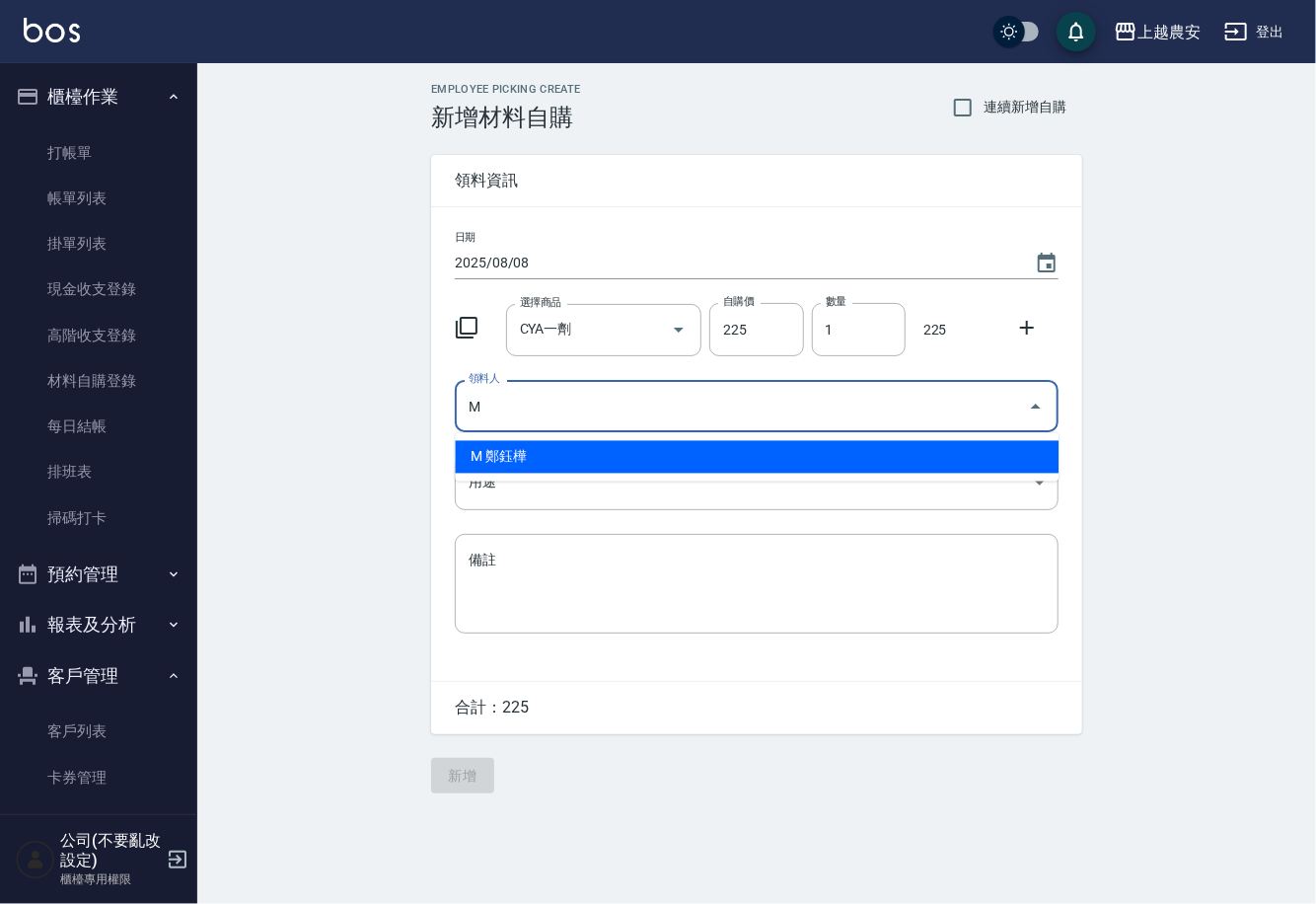 click on "M 鄭鈺樺" at bounding box center (757, 457) 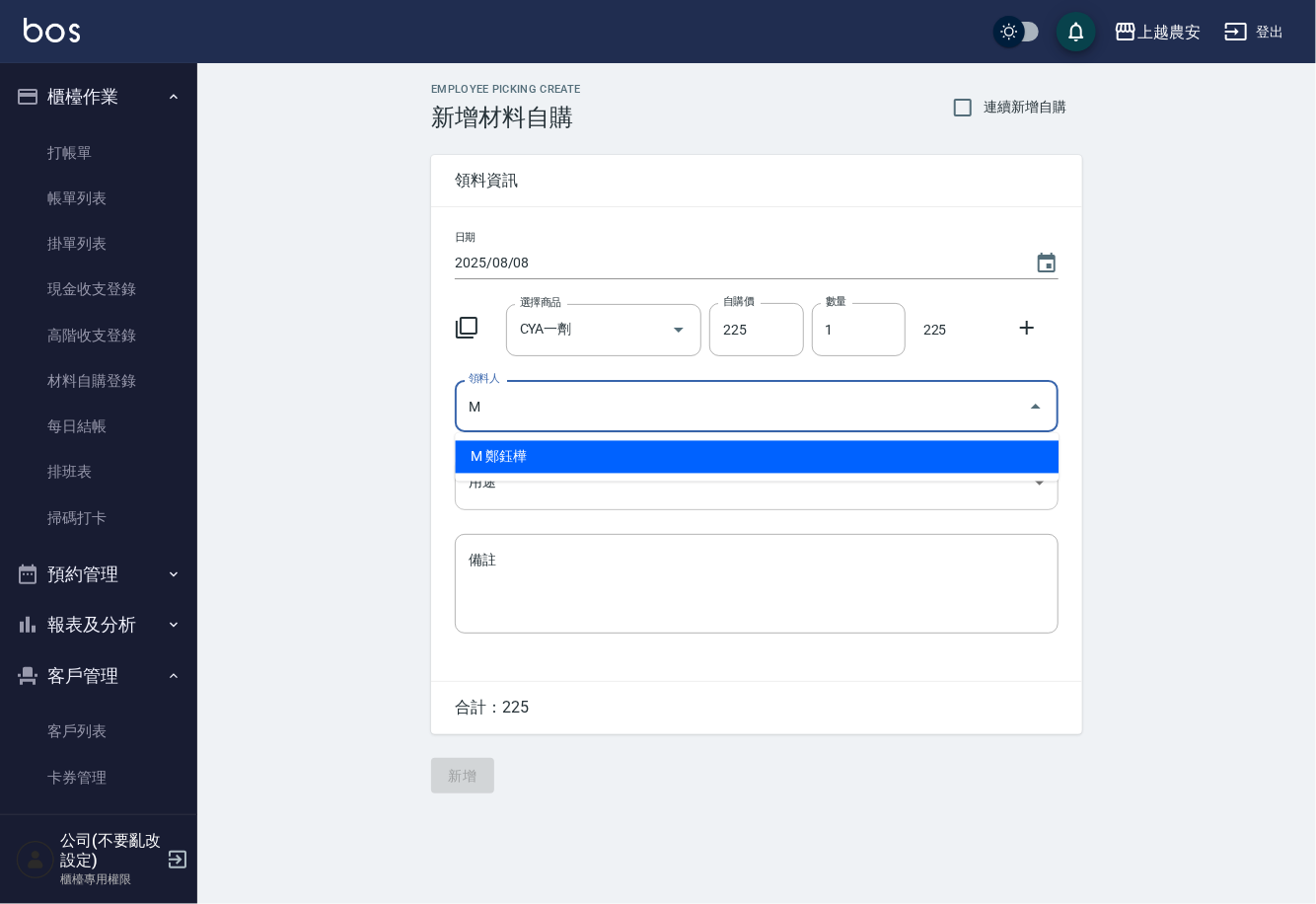 type on "M 鄭鈺樺" 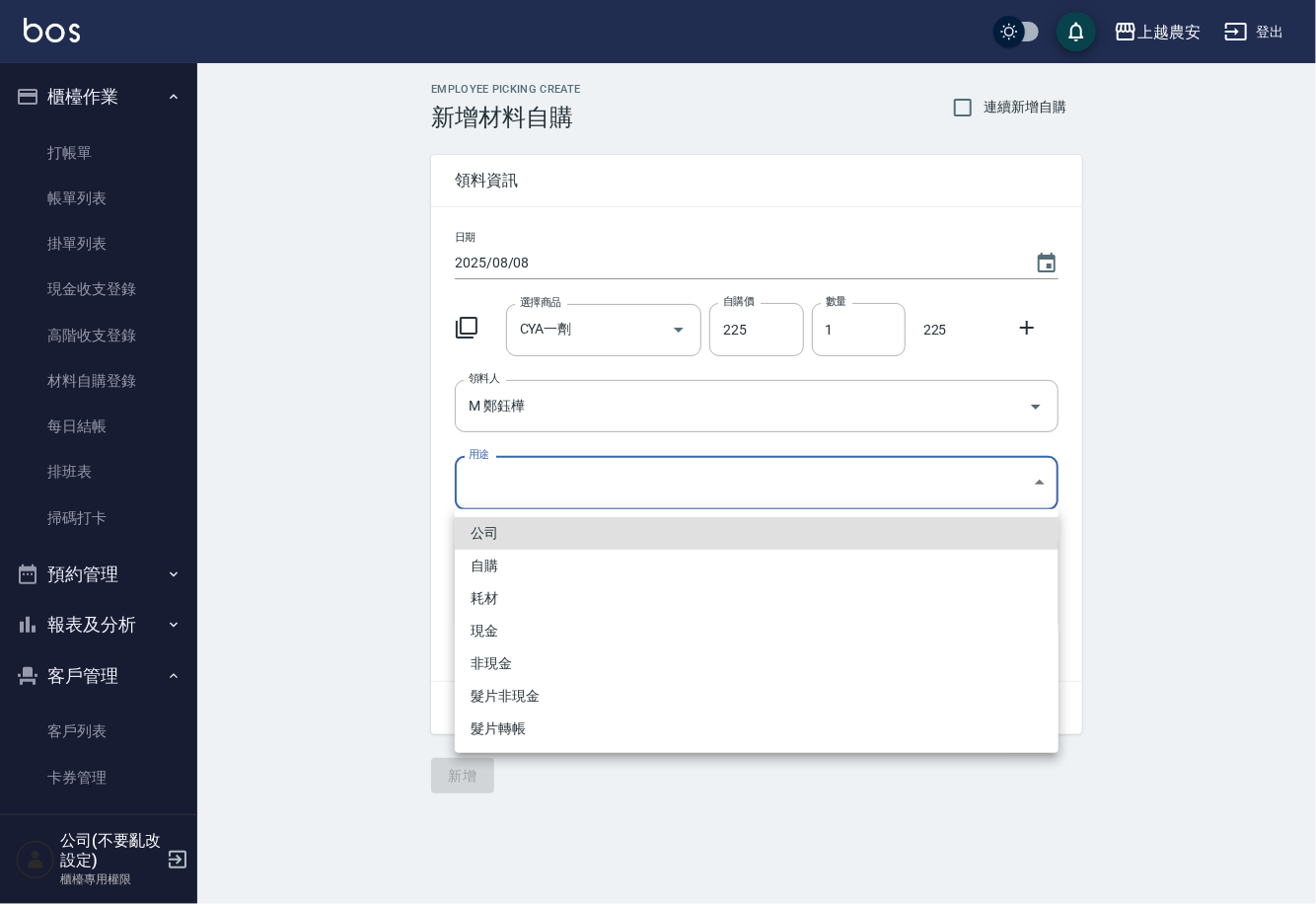 click on "上越農安 登出 櫃檯作業 打帳單 帳單列表 掛單列表 現金收支登錄 高階收支登錄 材料自購登錄 每日結帳 排班表 掃碼打卡 預約管理 預約管理 單日預約紀錄 單週預約紀錄 報表及分析 報表目錄 店家日報表 互助日報表 互助點數明細 設計師日報表 店販抽成明細 客戶管理 客戶列表 卡券管理 入金管理 員工及薪資 員工列表 商品管理 商品分類設定 商品列表 公司(不要亂改設定) 櫃檯專用權限 Employee Picking Create 新增材料自購 連續新增自購 領料資訊 日期 2025/08/08 選擇商品 CYA一劑 選擇商品 自購價 225 自購價 數量 1 數量 225 領料人 M 鄭鈺樺 領料人 用途 ​ 用途 備註 x 備註 合計： 225 新增 公司 自購 耗材 現金 非現金 髮片非現金 髮片轉帳" at bounding box center [658, 452] 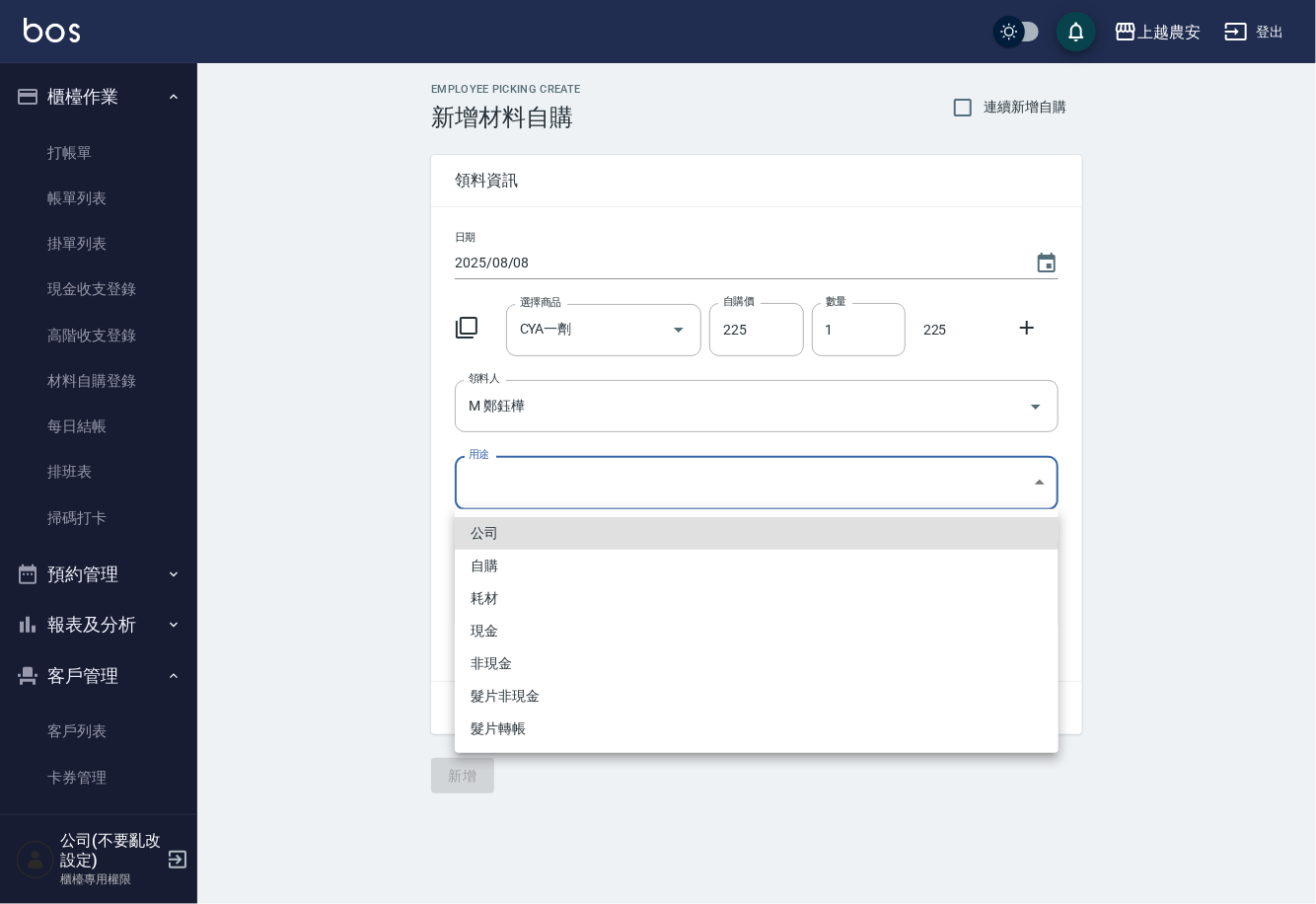 click on "自購" at bounding box center (757, 565) 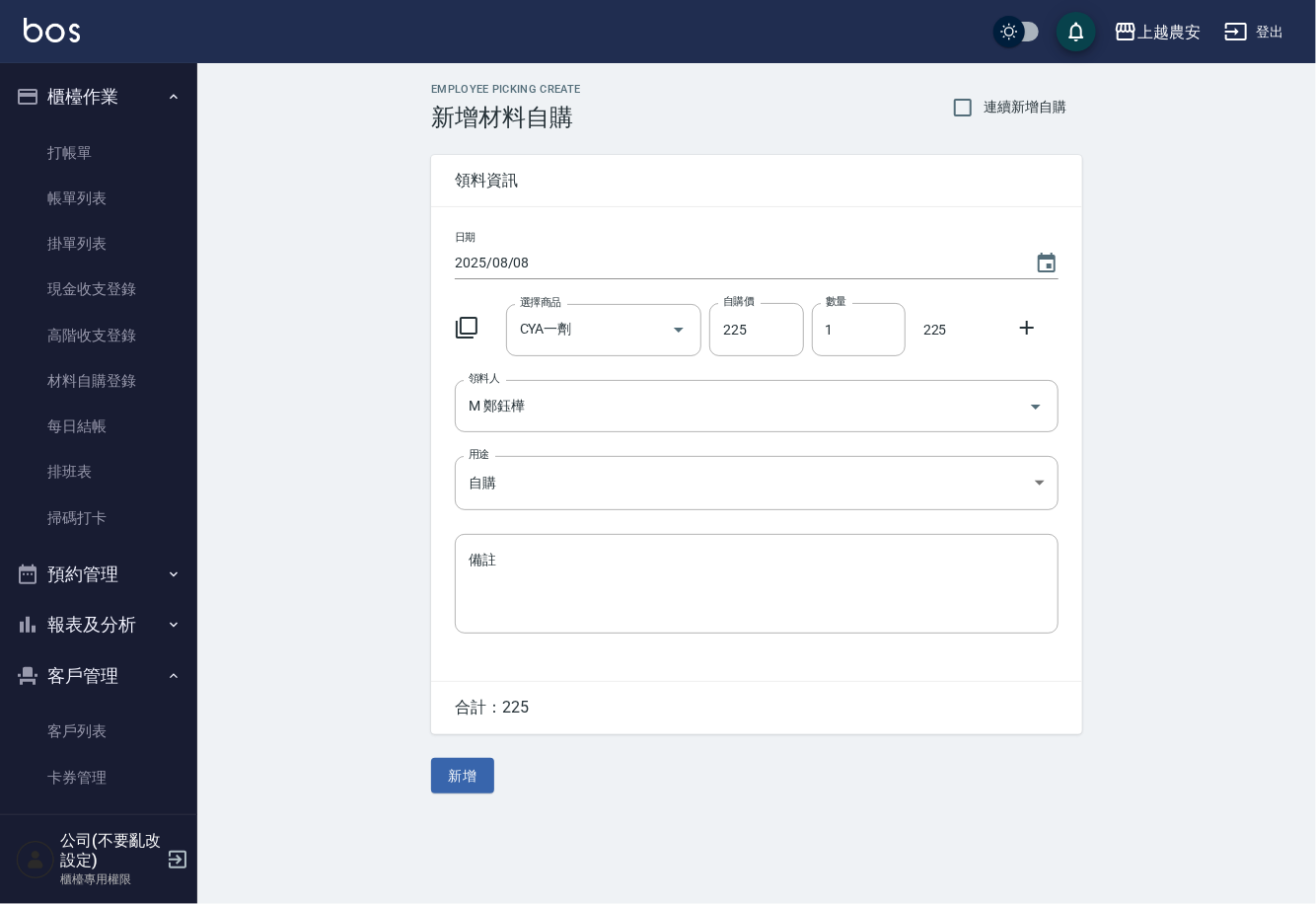 click 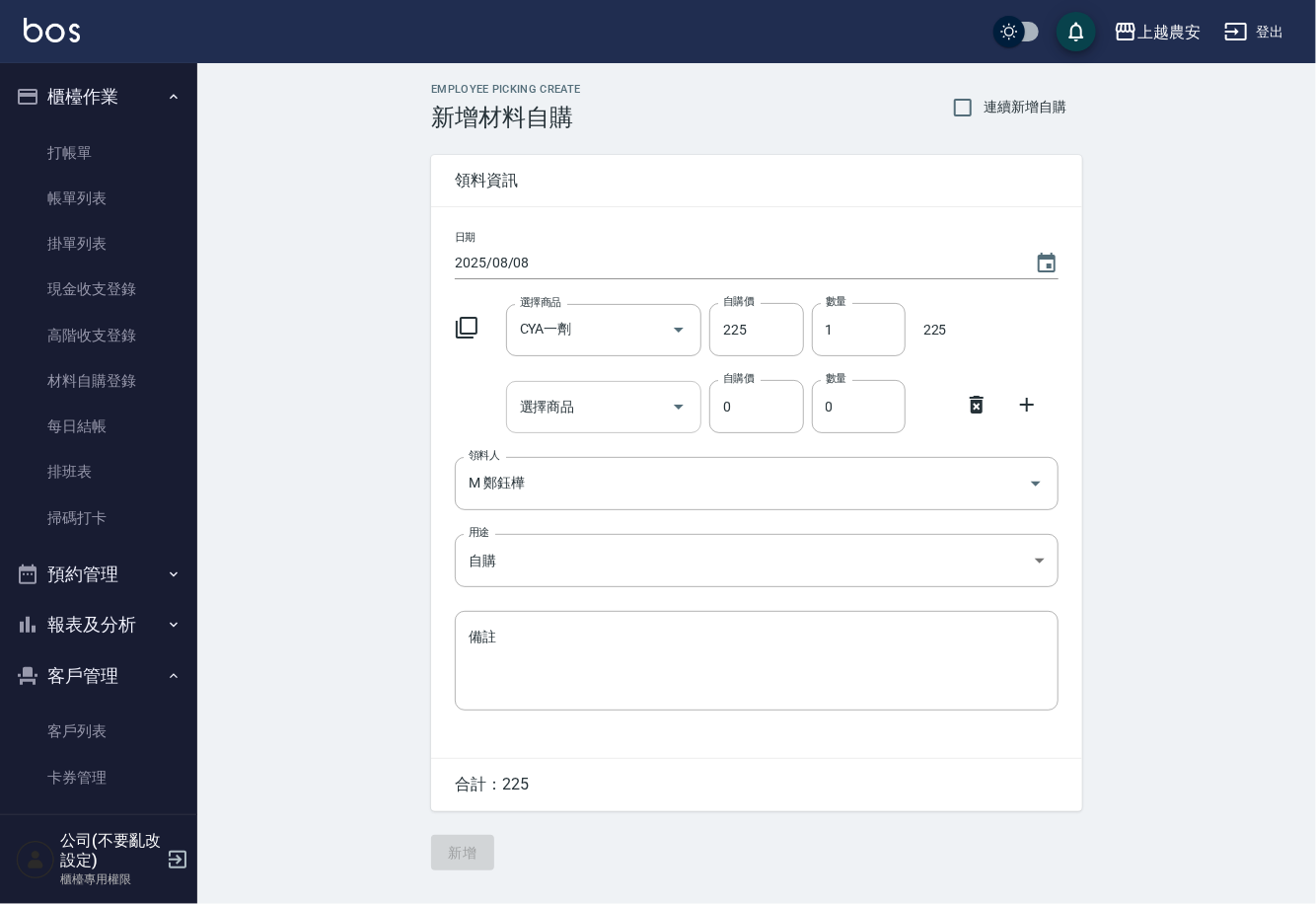 click on "選擇商品" at bounding box center (589, 407) 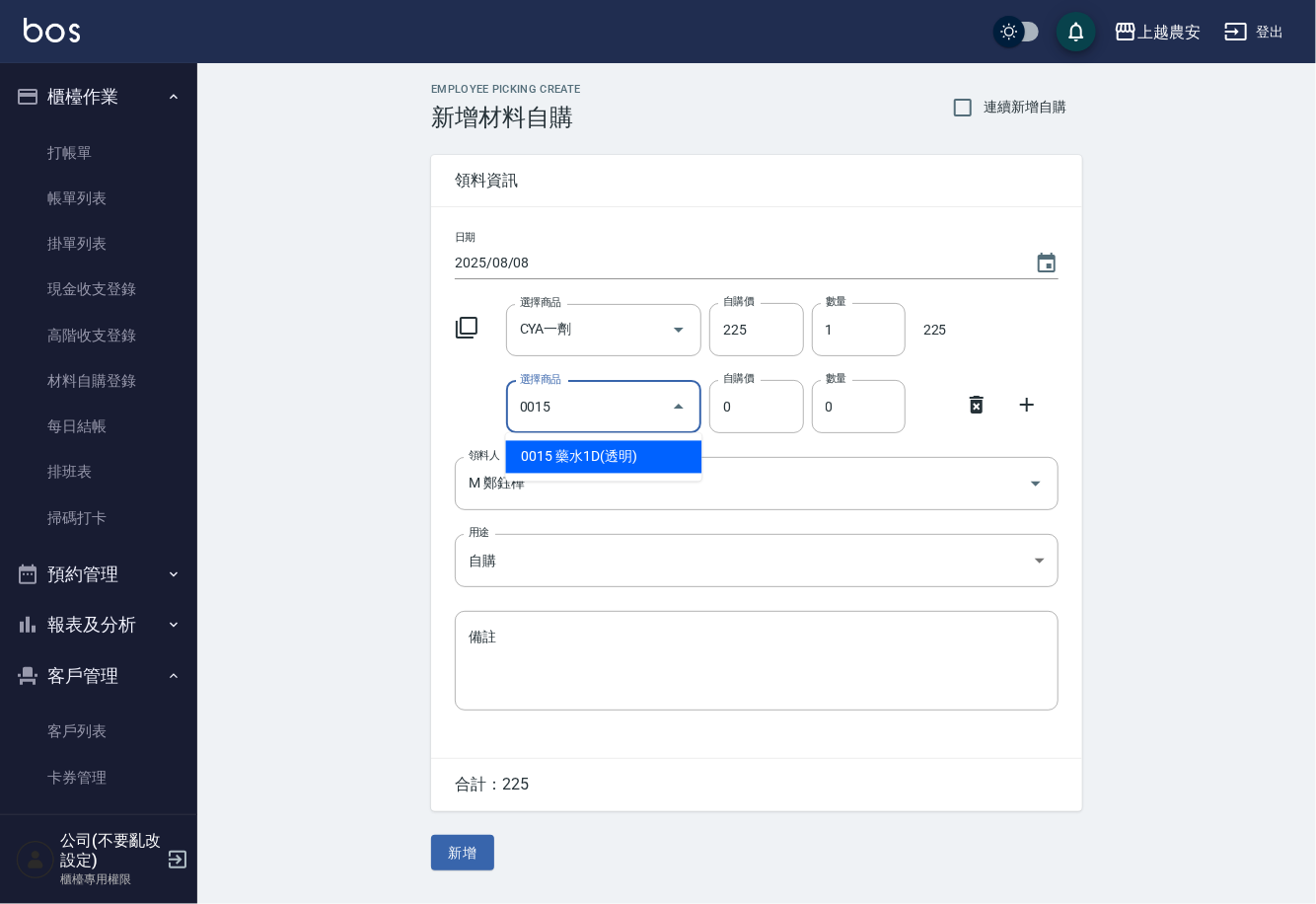 type on "藥水1D(透明)" 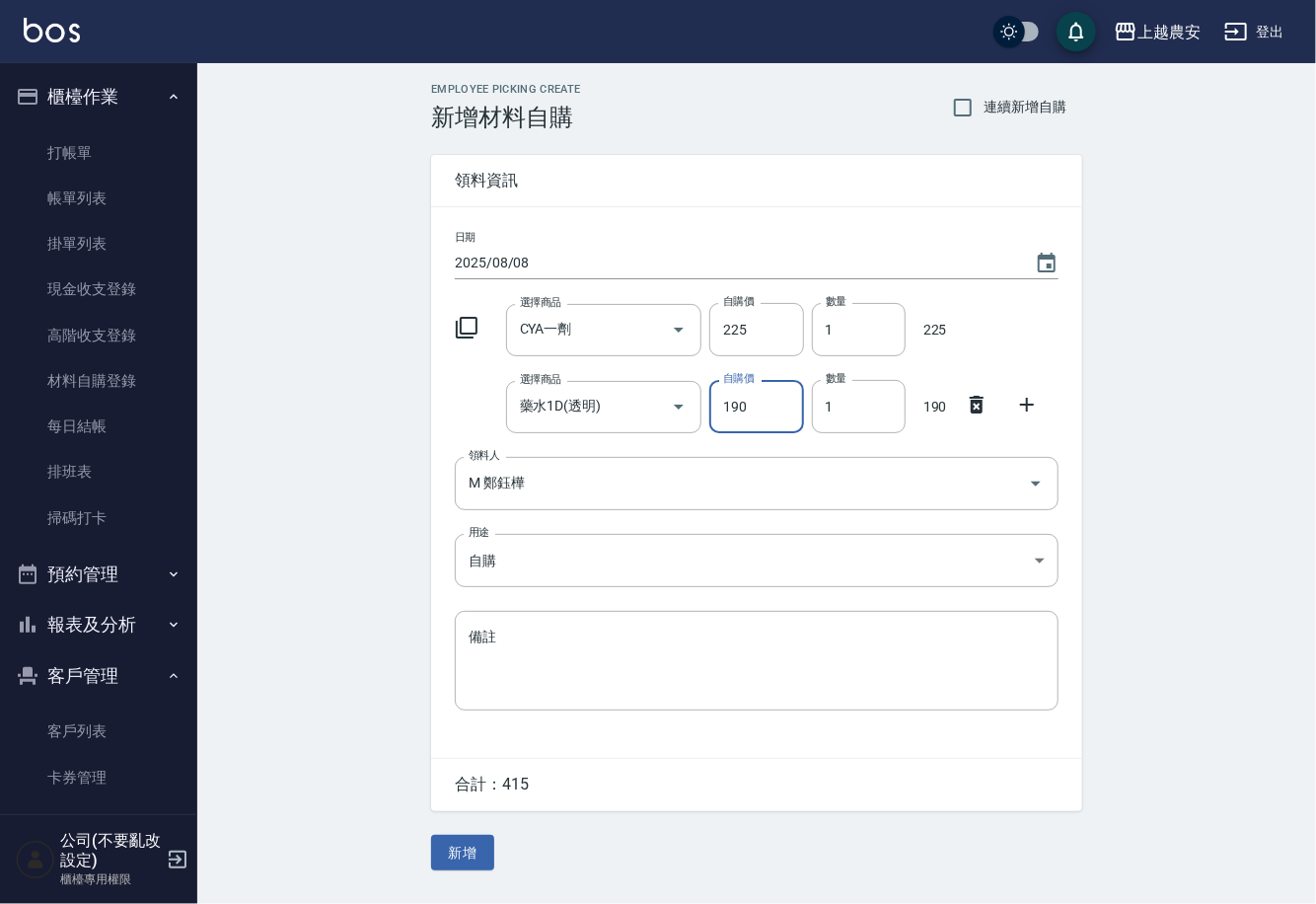 click 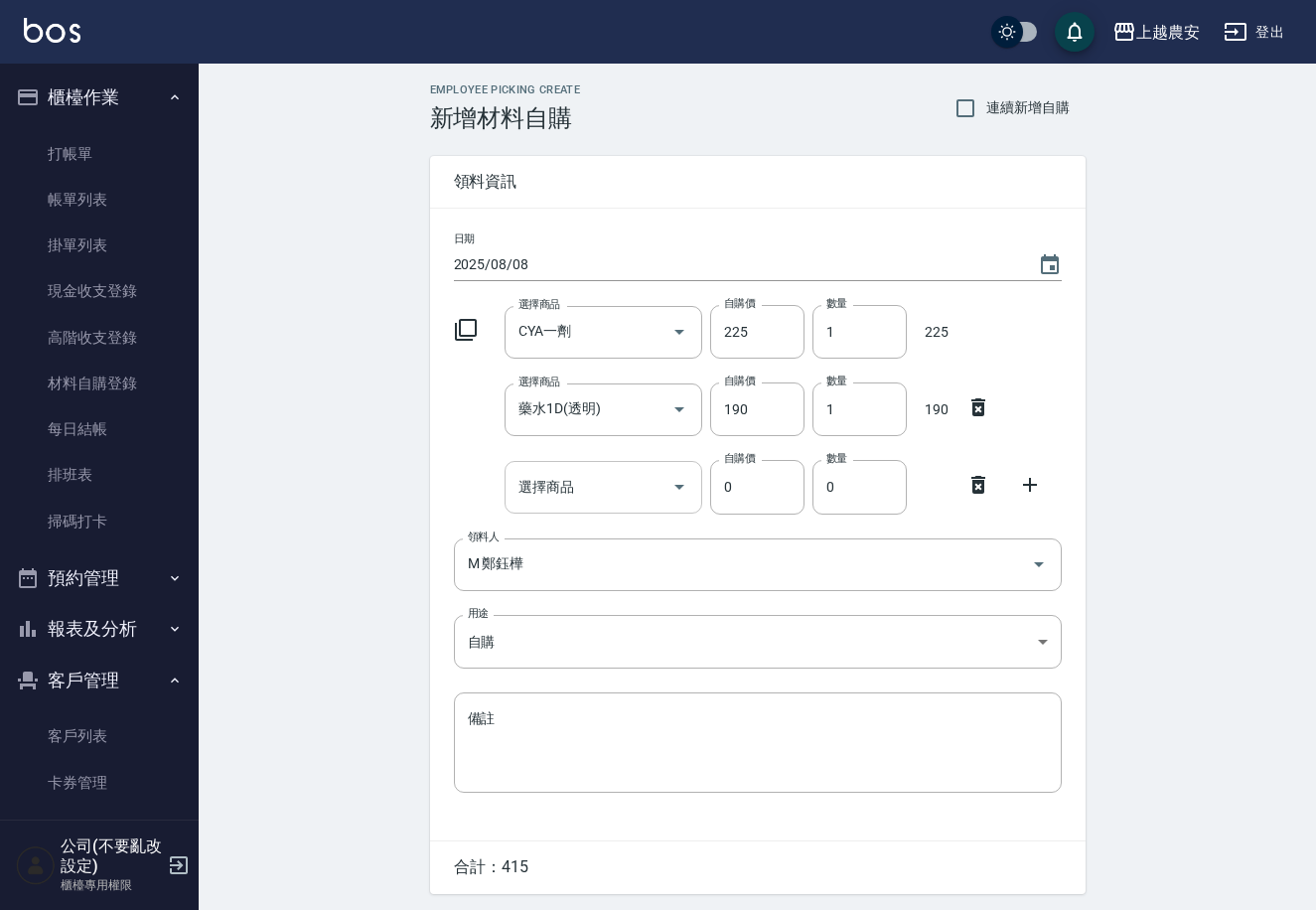 click 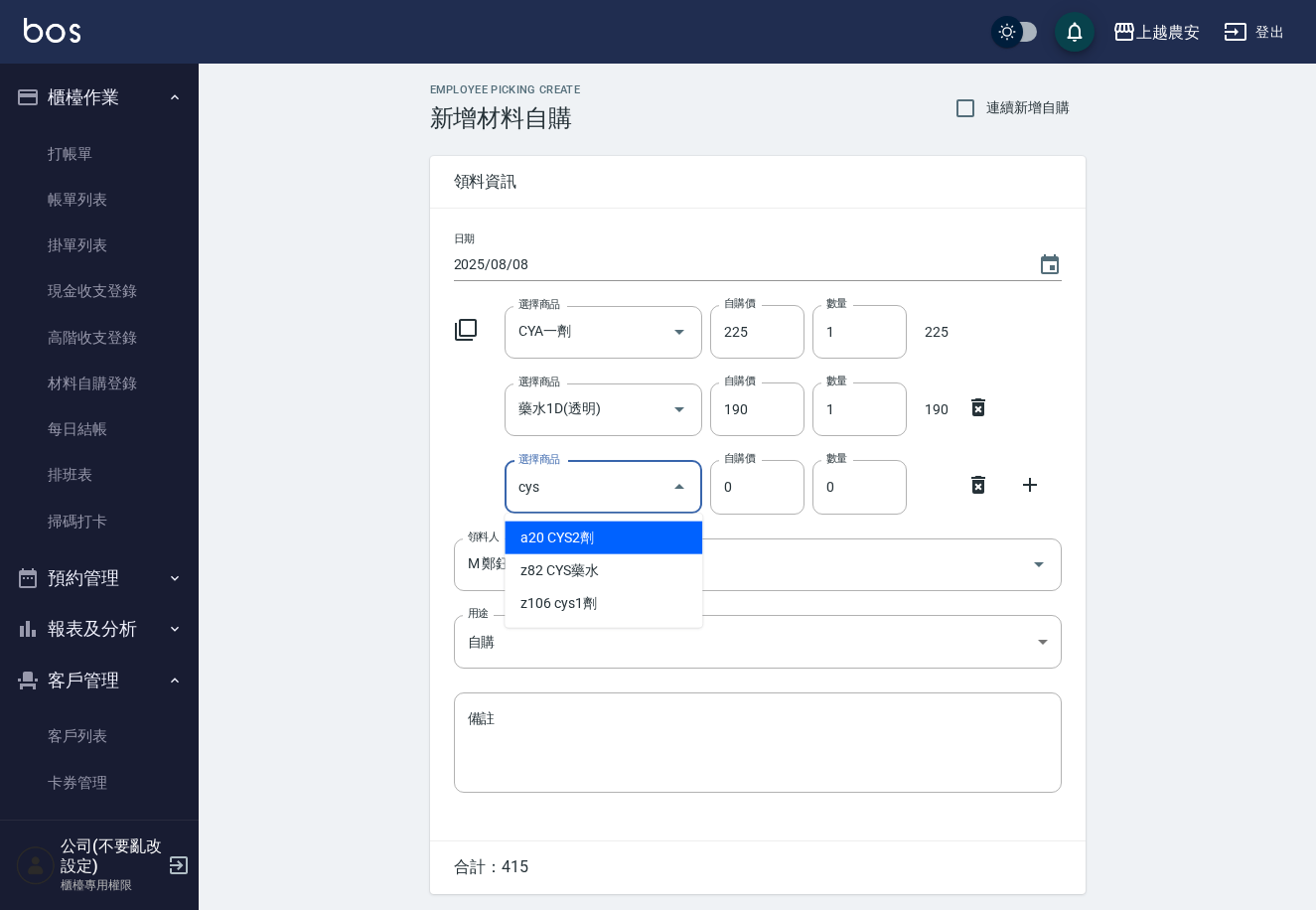 type on "cys1劑" 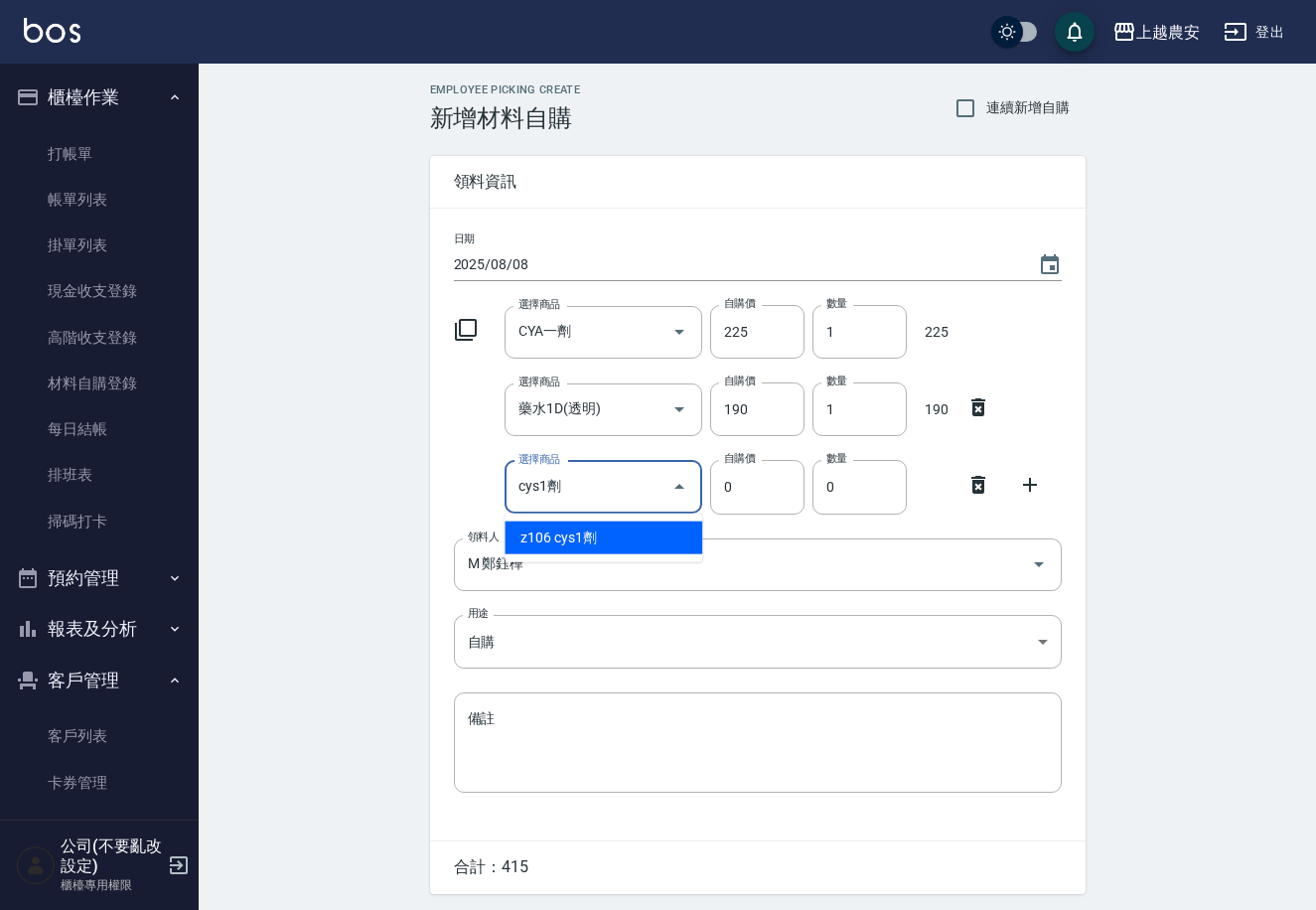click on "z106 cys1劑" at bounding box center (603, 537) 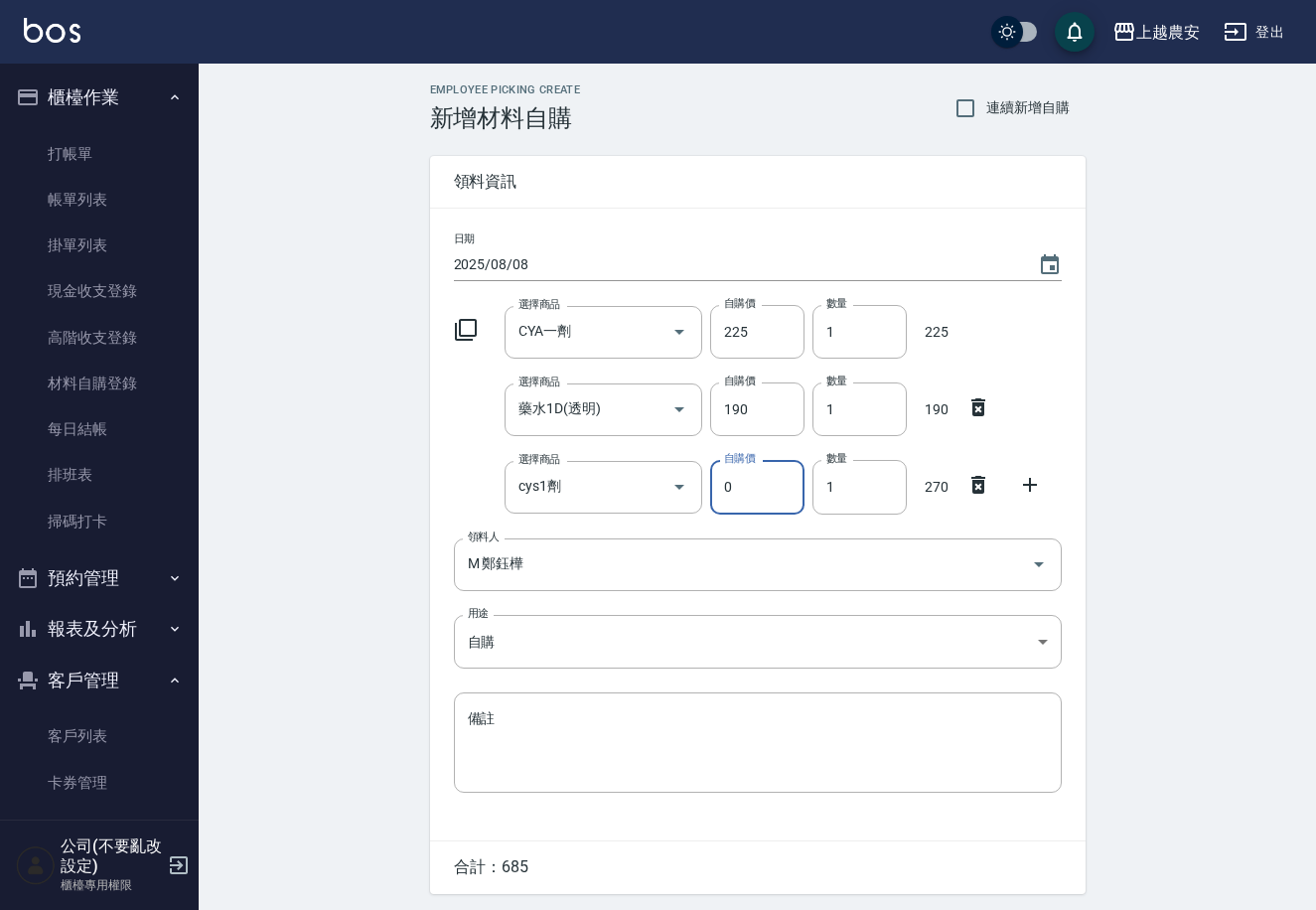 type on "270" 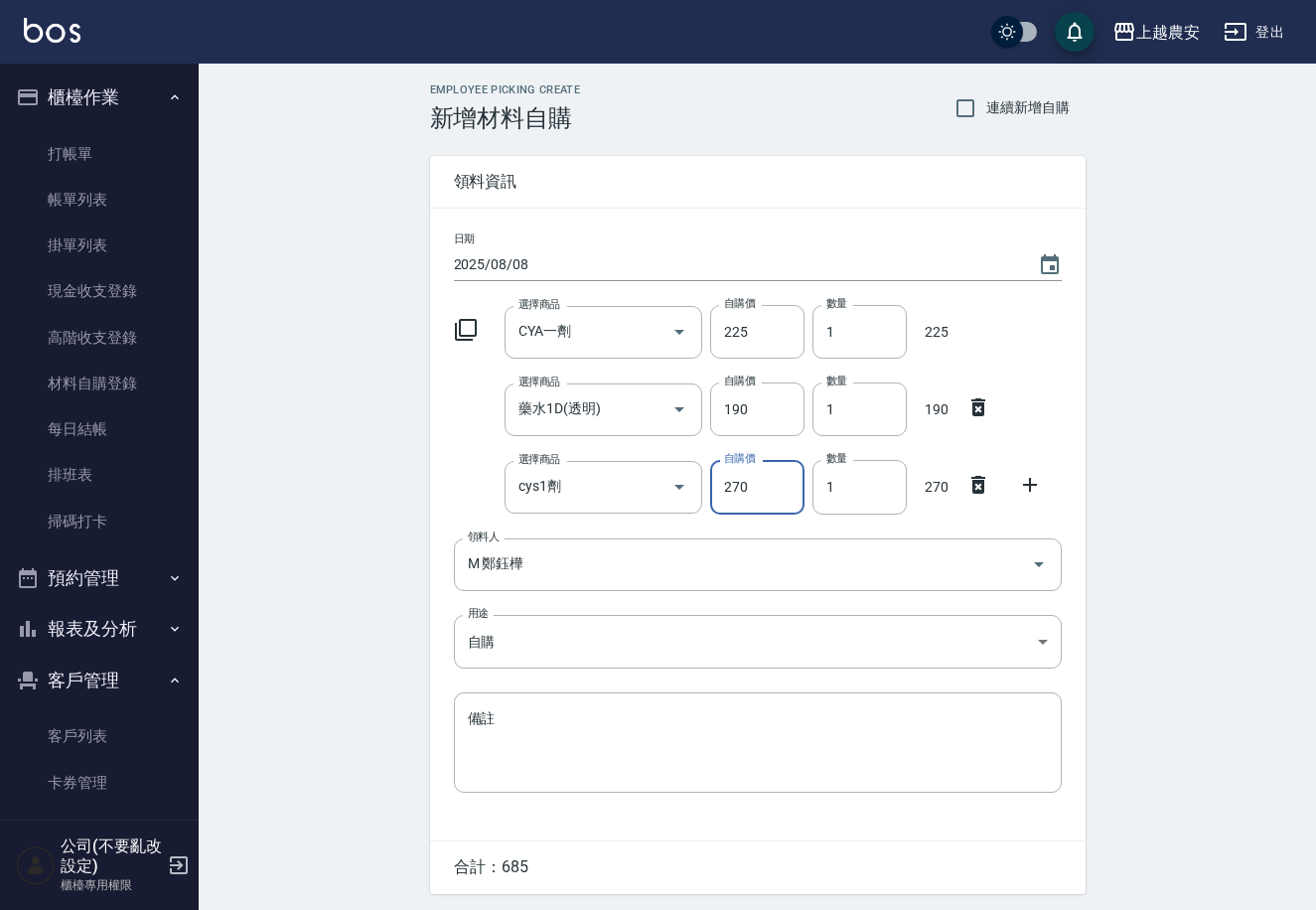 click 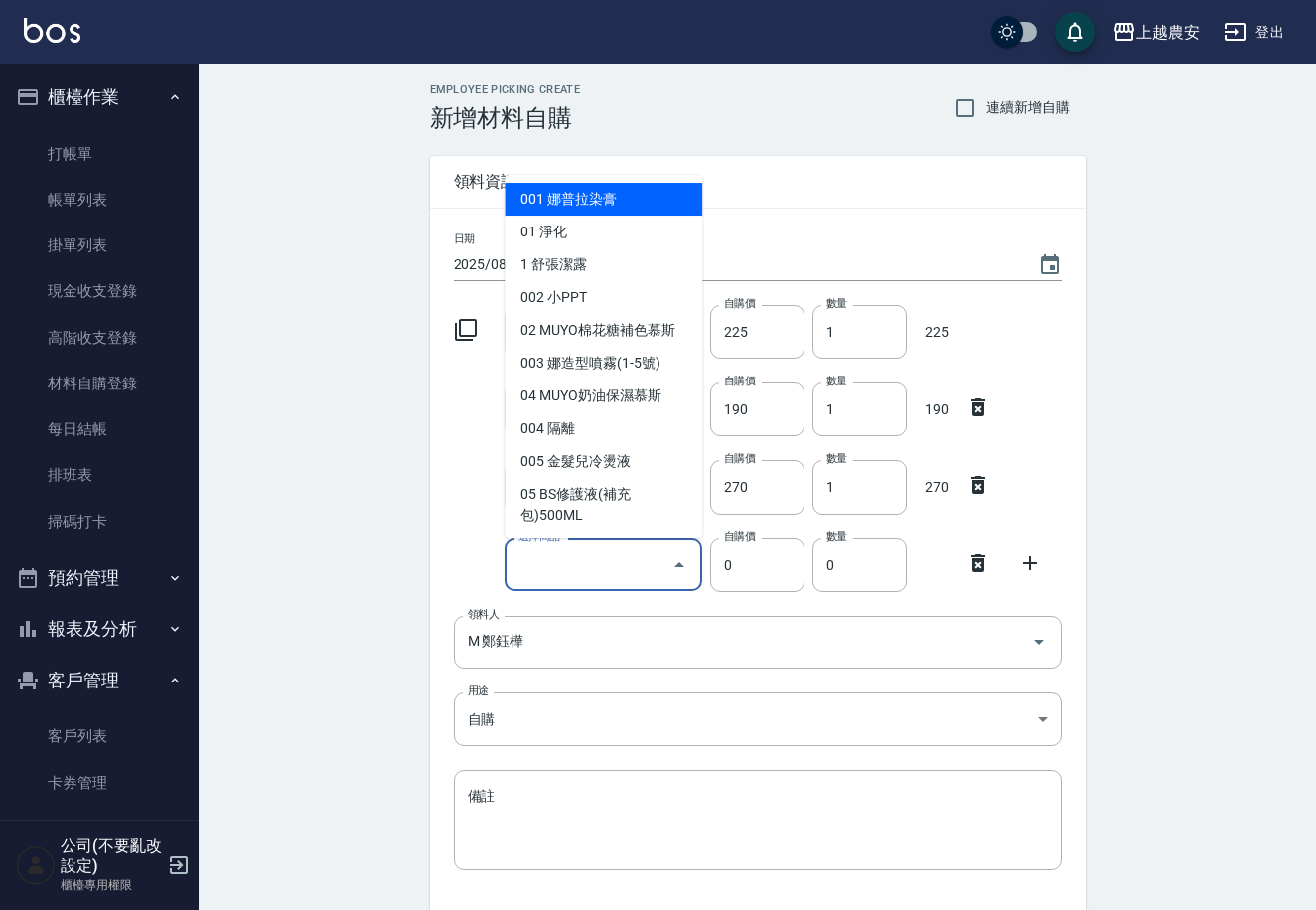 click on "選擇商品" at bounding box center (588, 564) 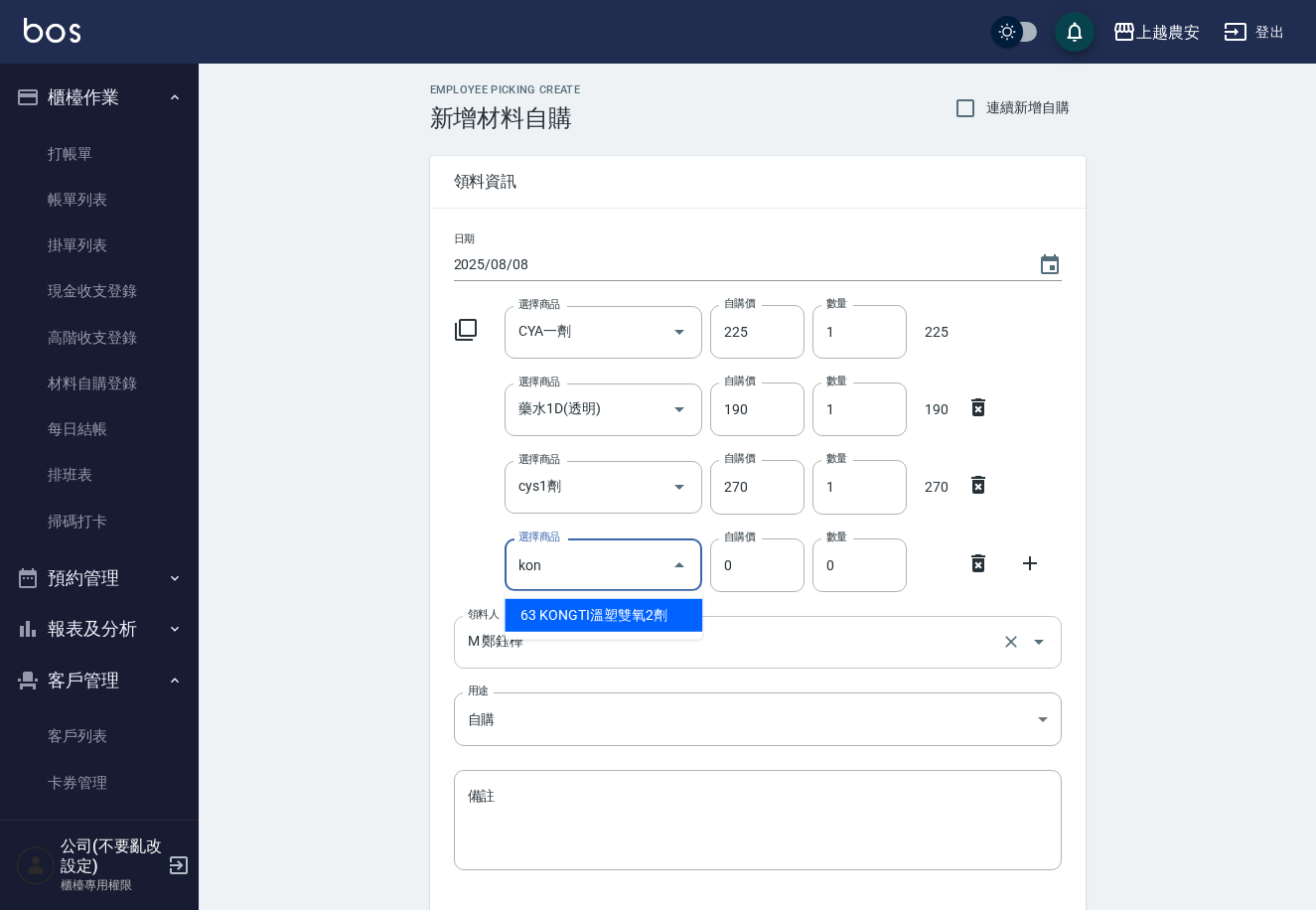 type on "KONGTI溫塑雙氧2劑" 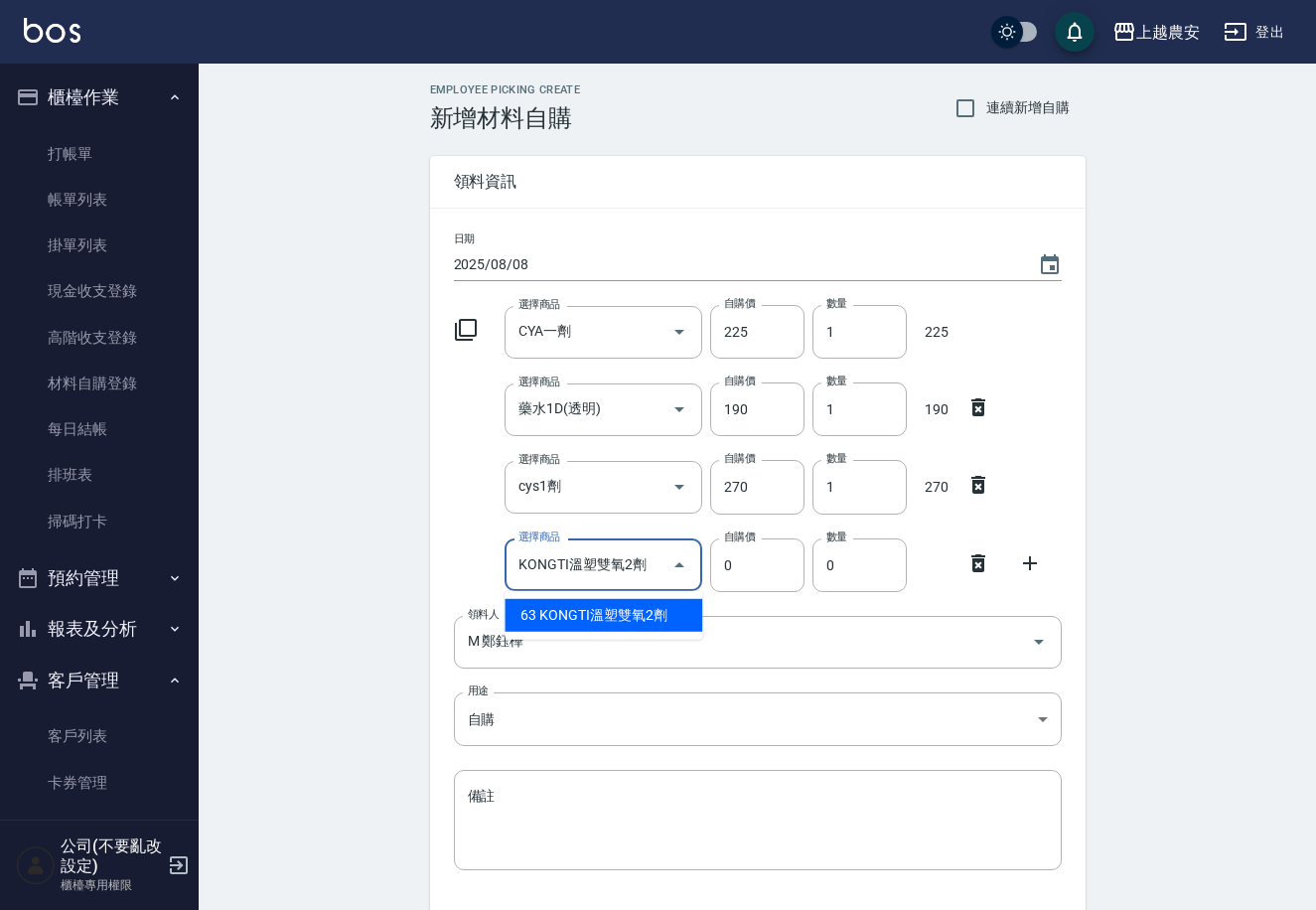 click on "63 KONGTI溫塑雙氧2劑" at bounding box center [603, 615] 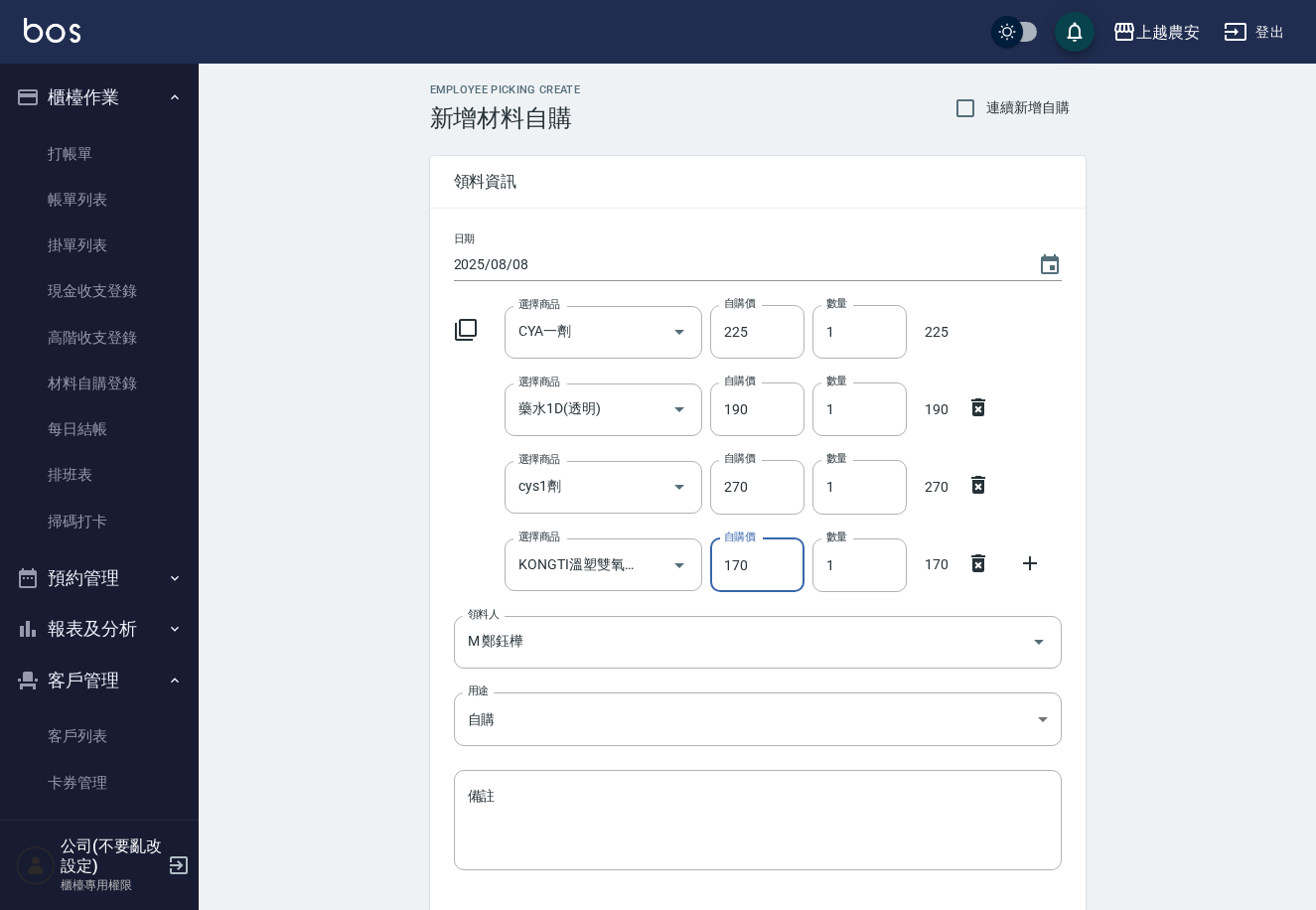 scroll, scrollTop: 142, scrollLeft: 0, axis: vertical 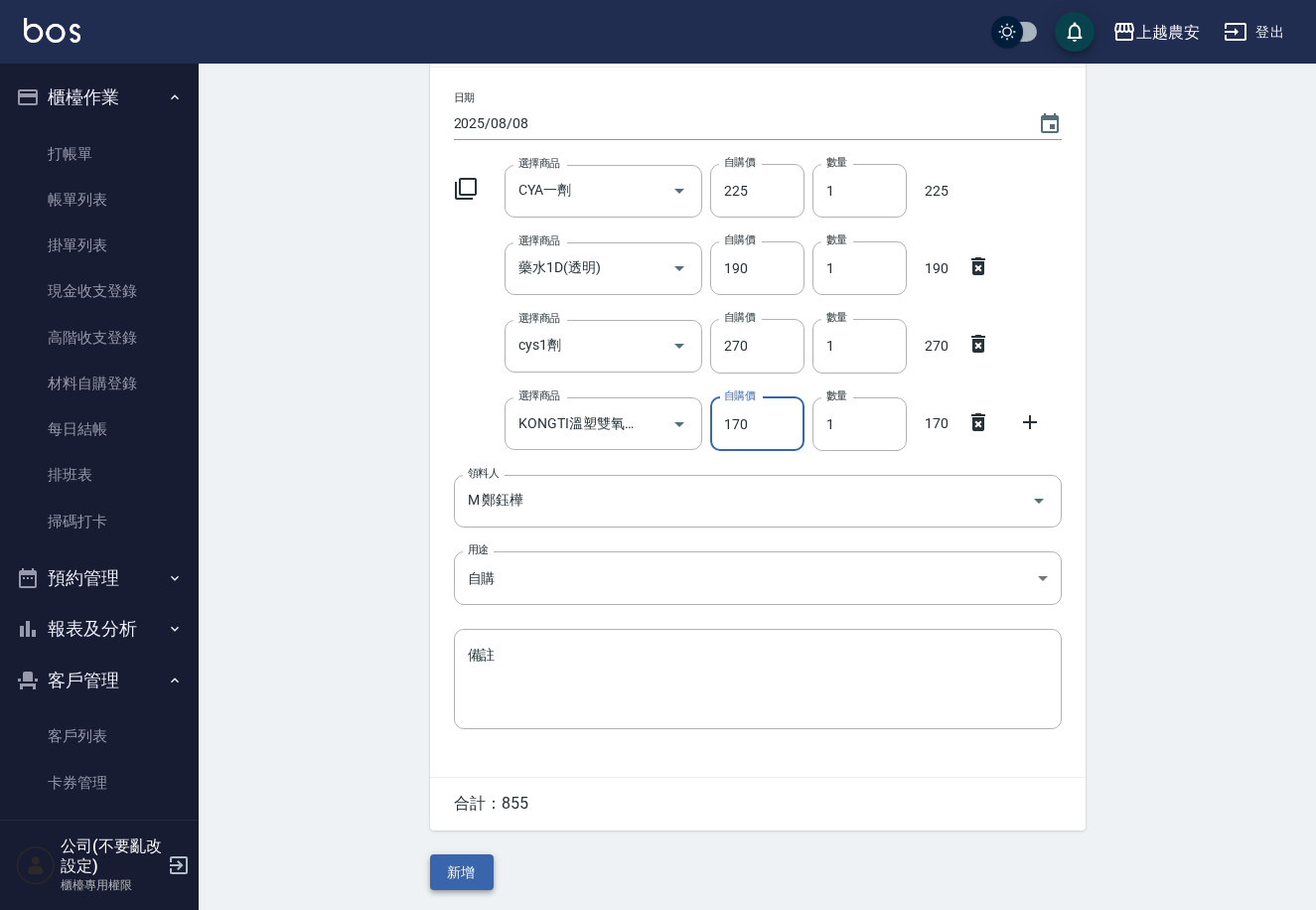 click on "新增" at bounding box center (462, 872) 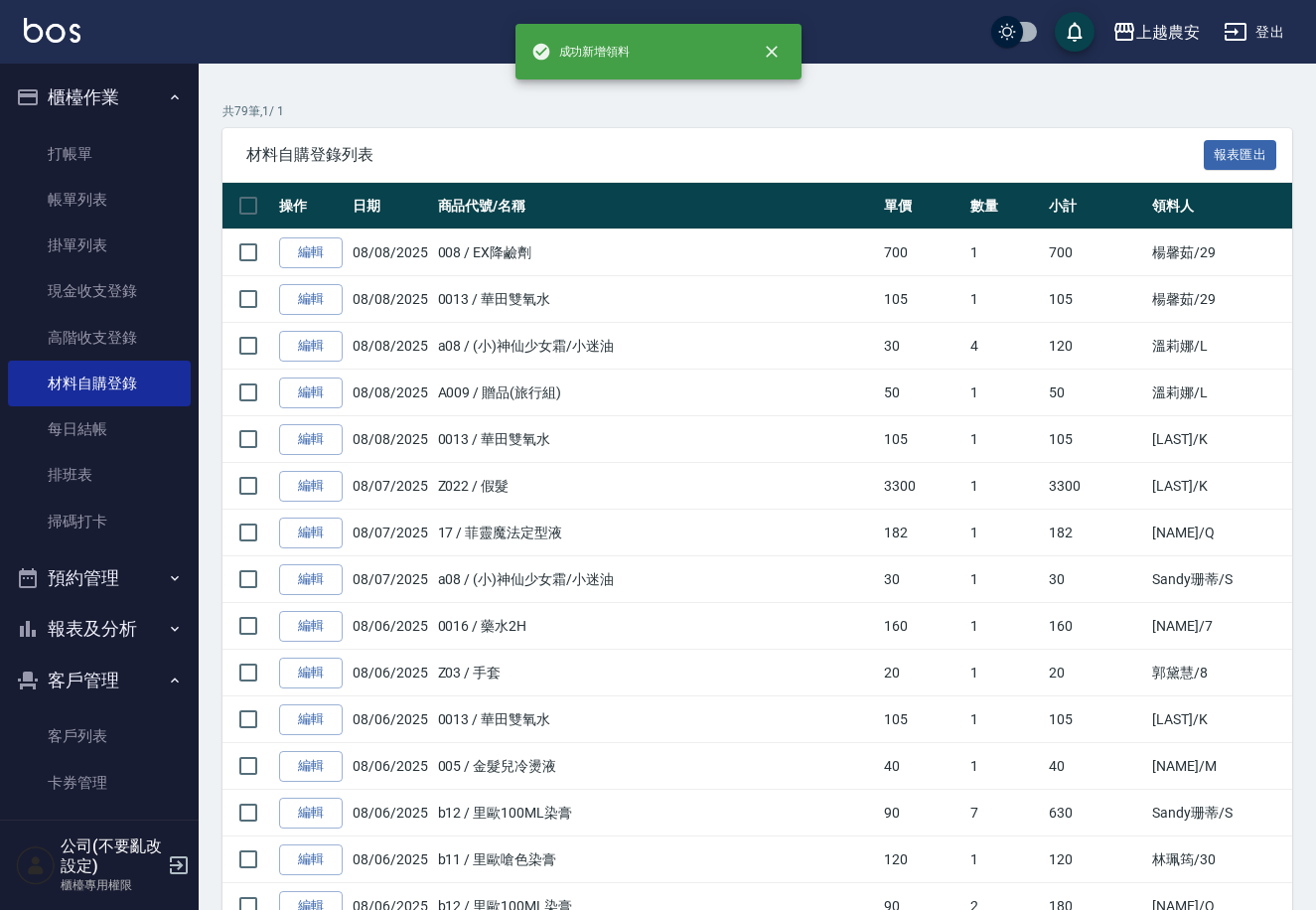 scroll, scrollTop: 0, scrollLeft: 0, axis: both 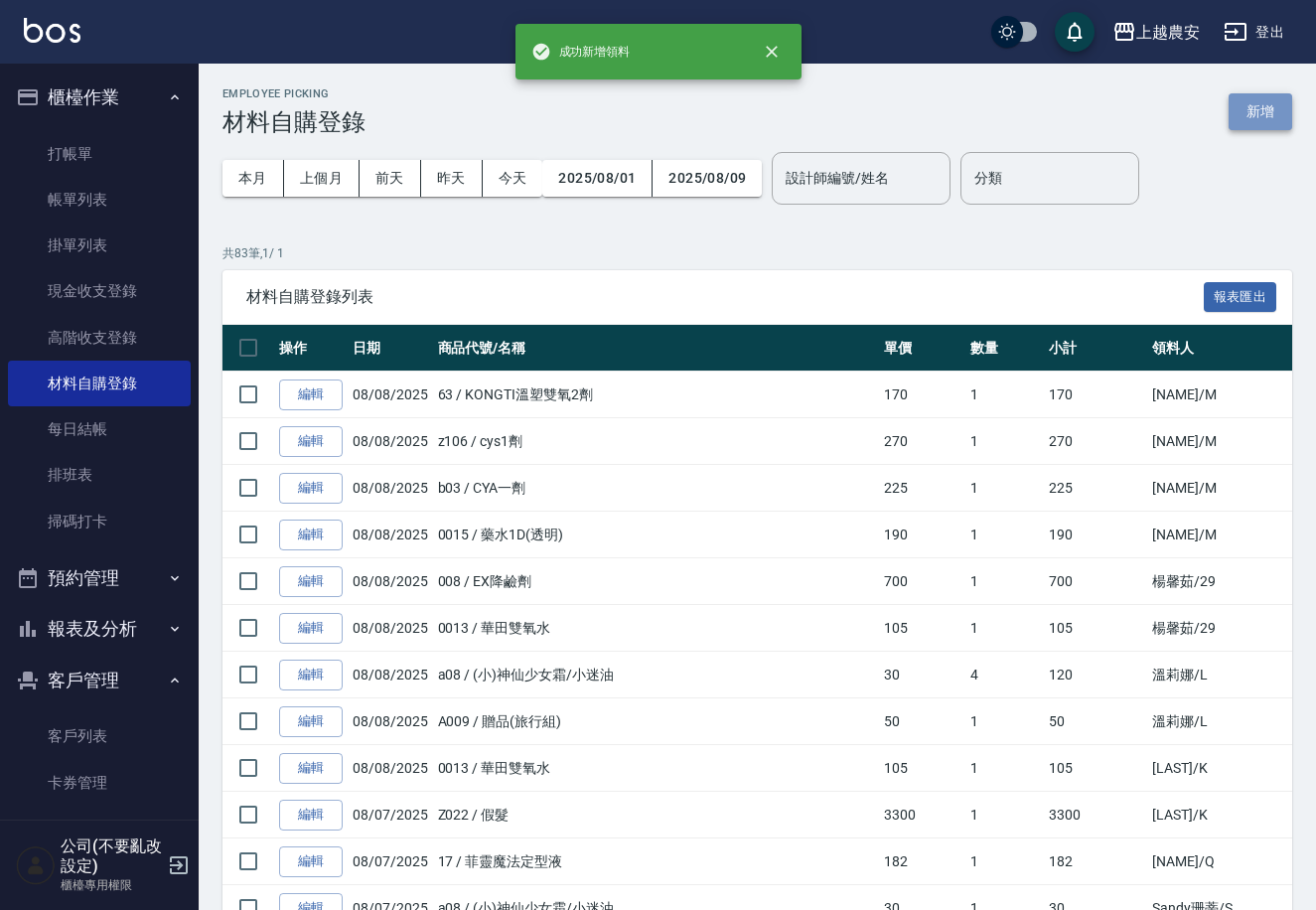 click on "新增" at bounding box center [1260, 111] 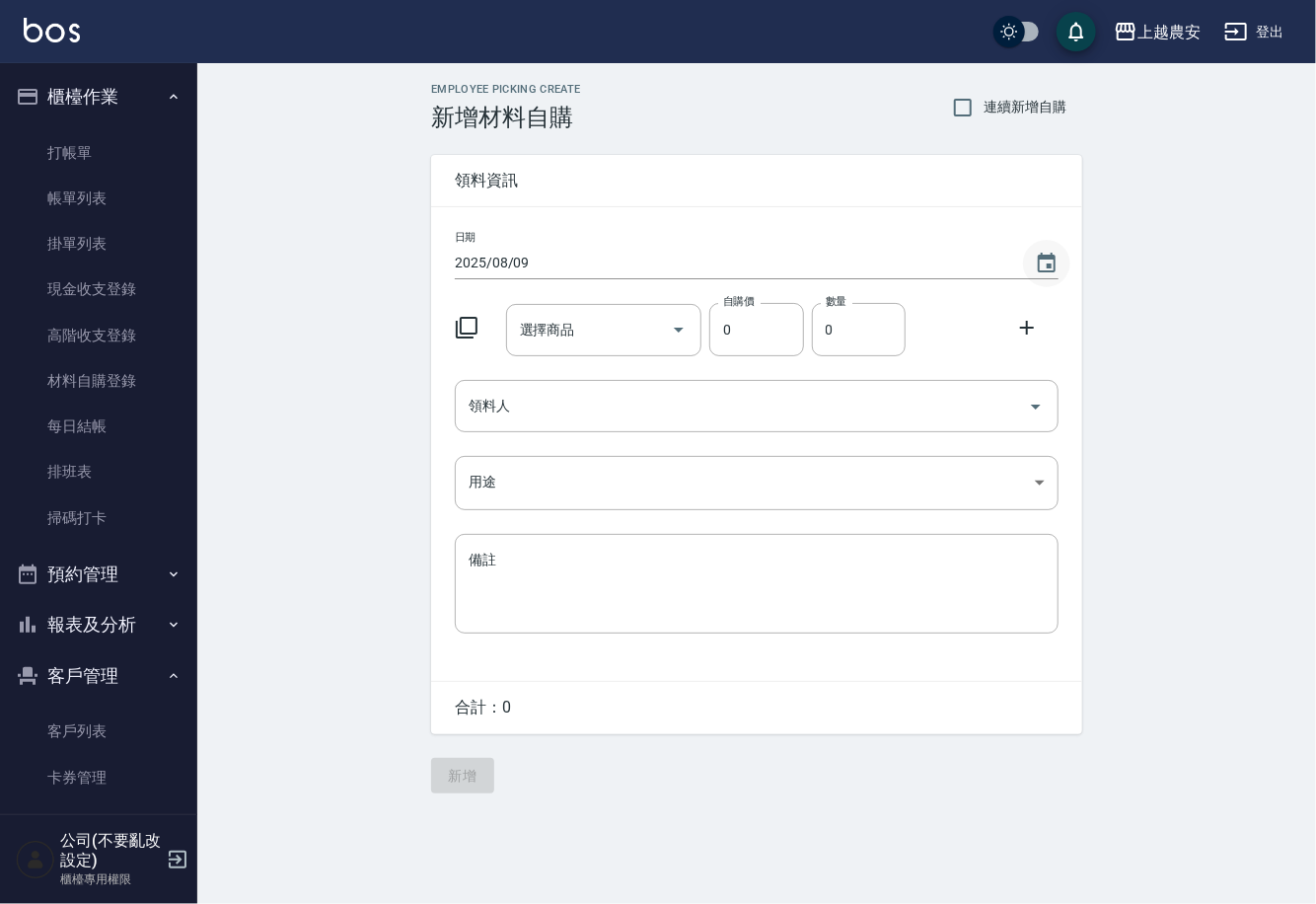 click 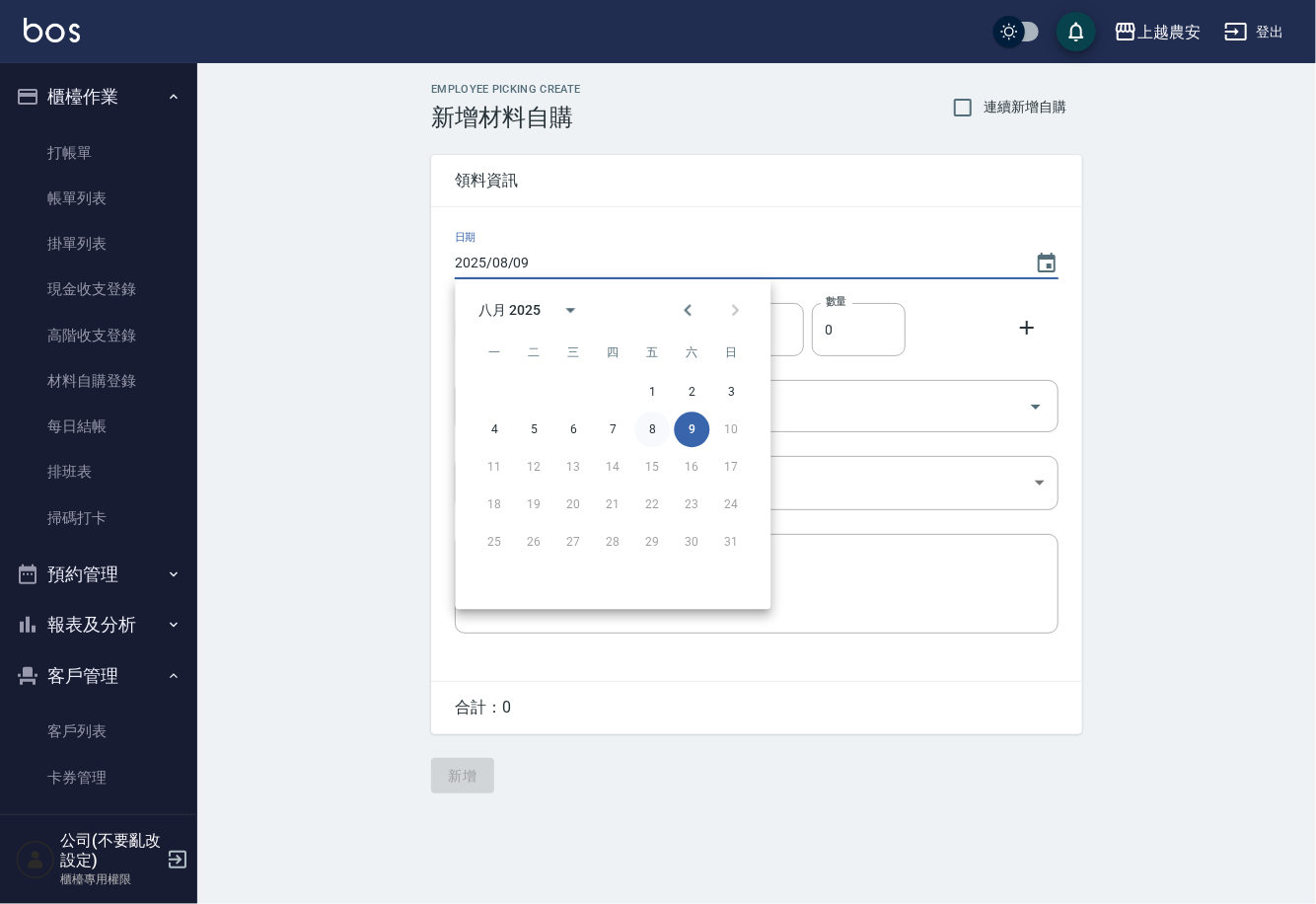 click on "8" at bounding box center (652, 429) 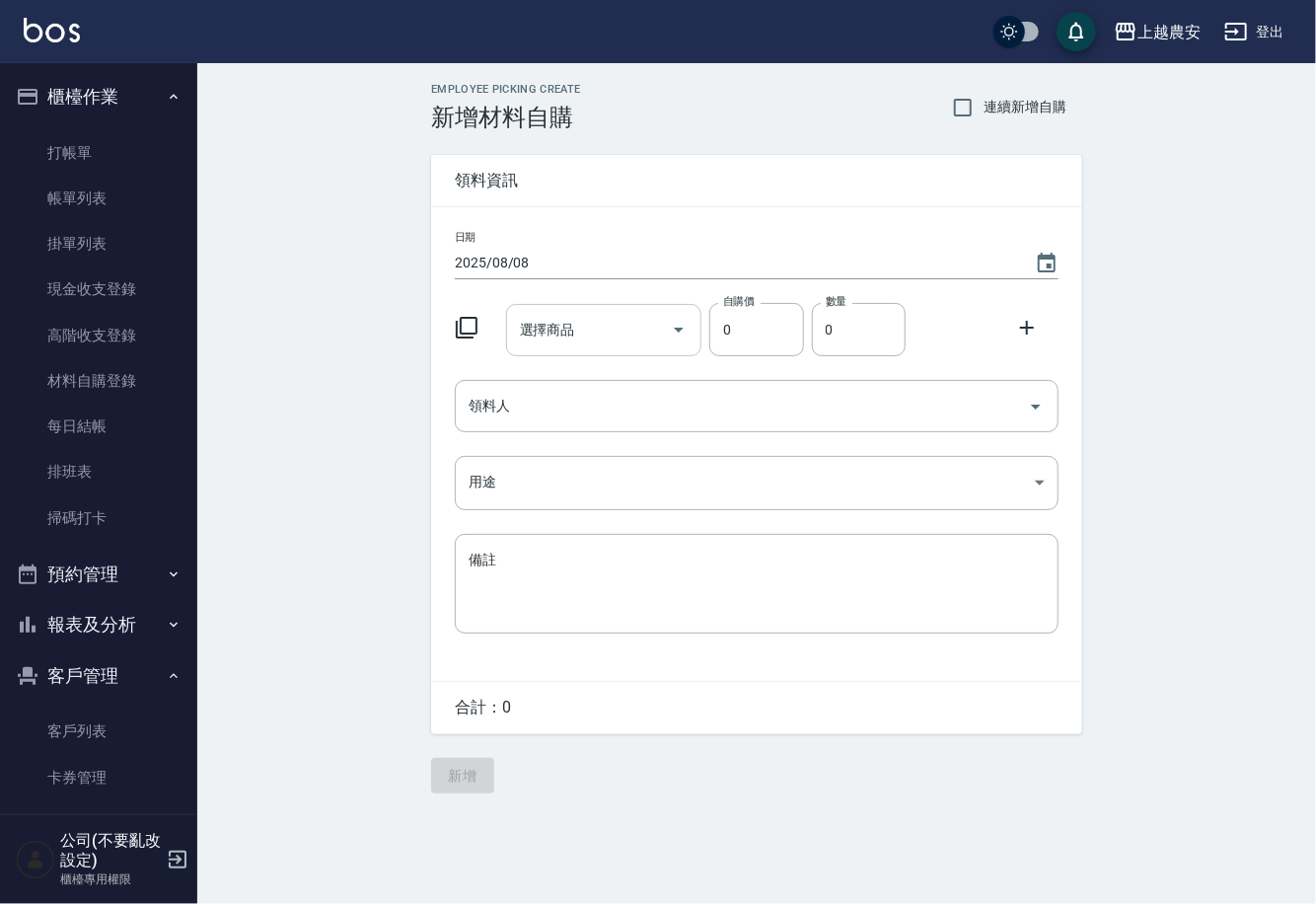 click on "選擇商品" at bounding box center [589, 330] 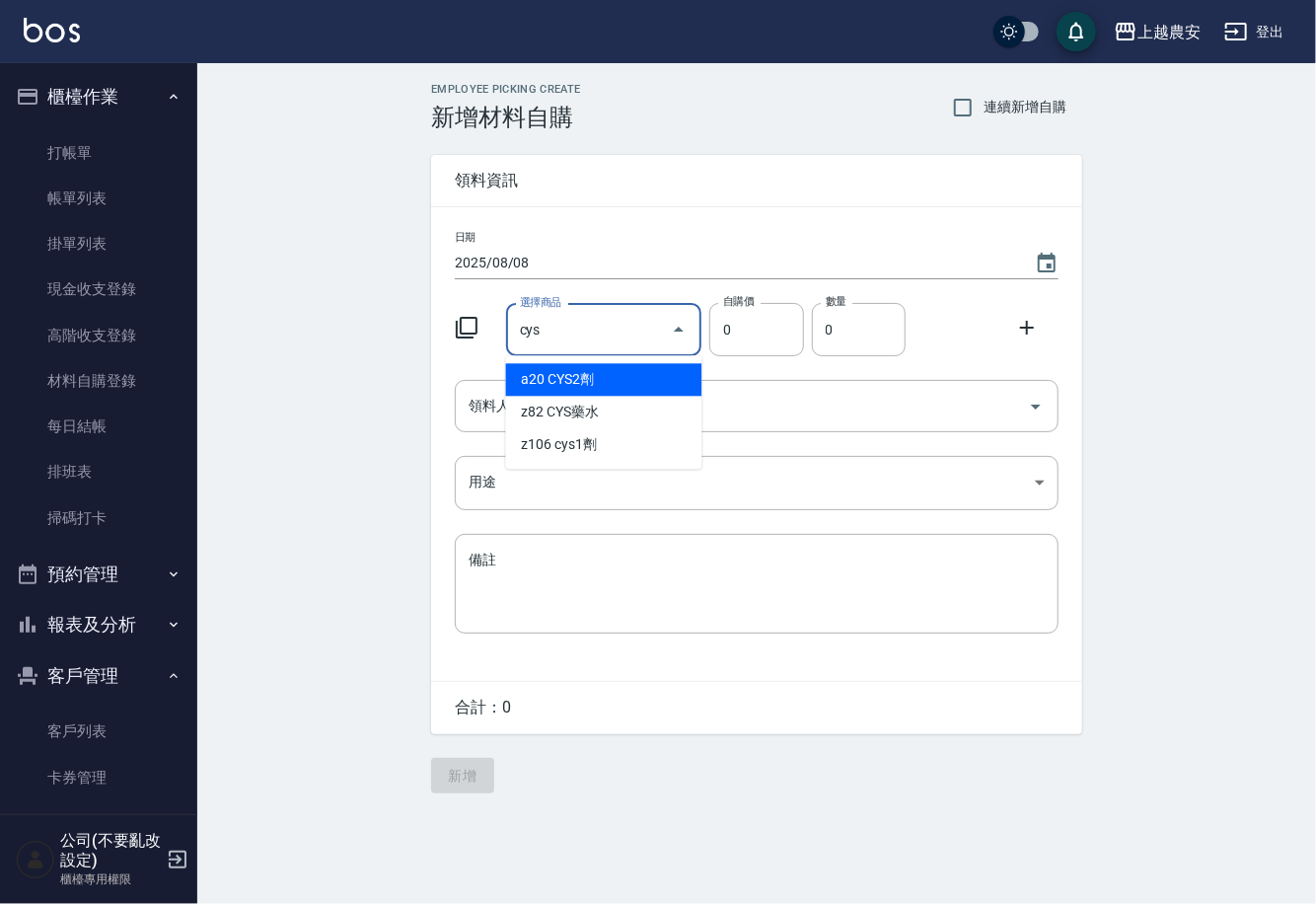 type on "cys1劑" 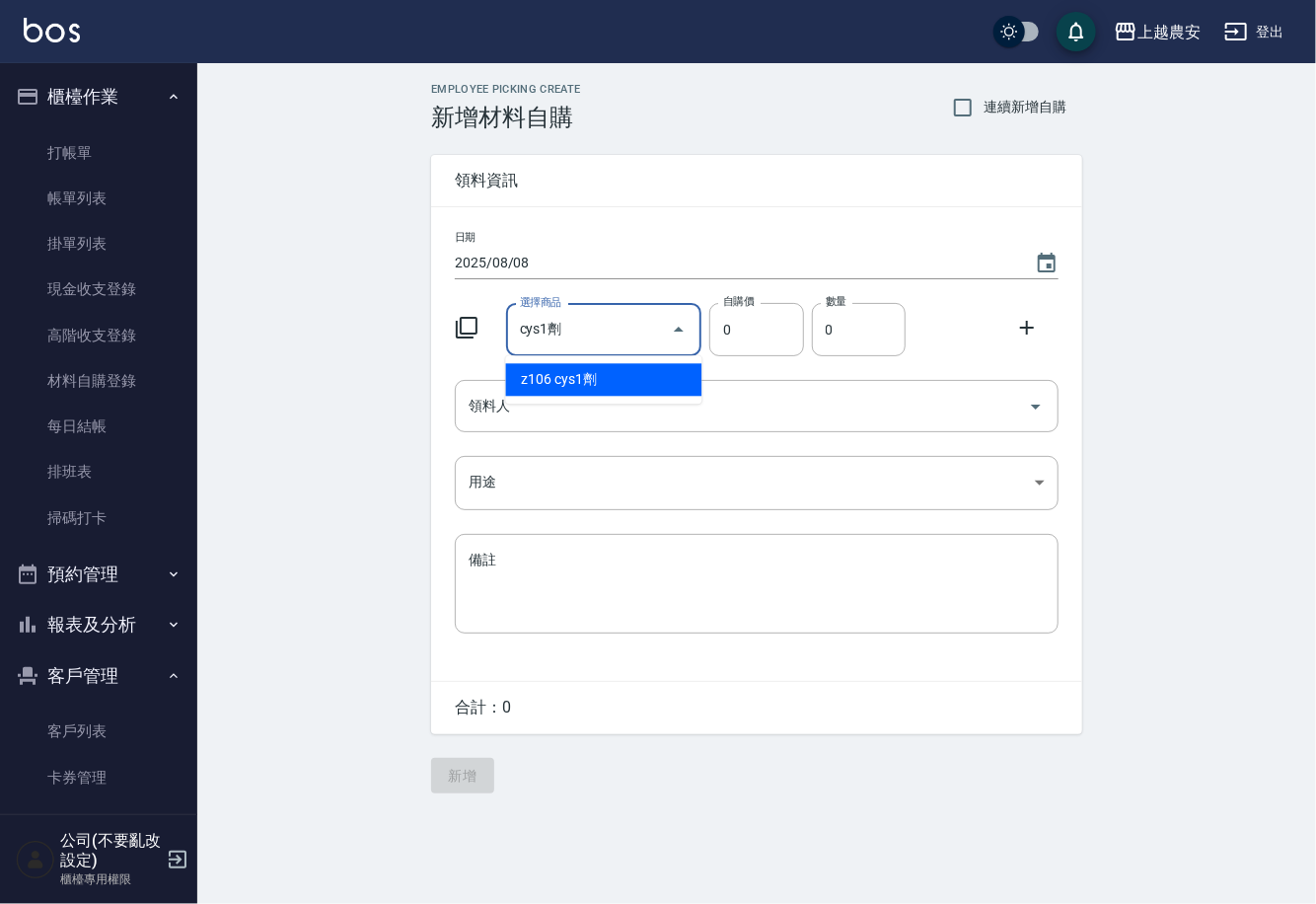 click on "z106 cys1劑" at bounding box center (604, 379) 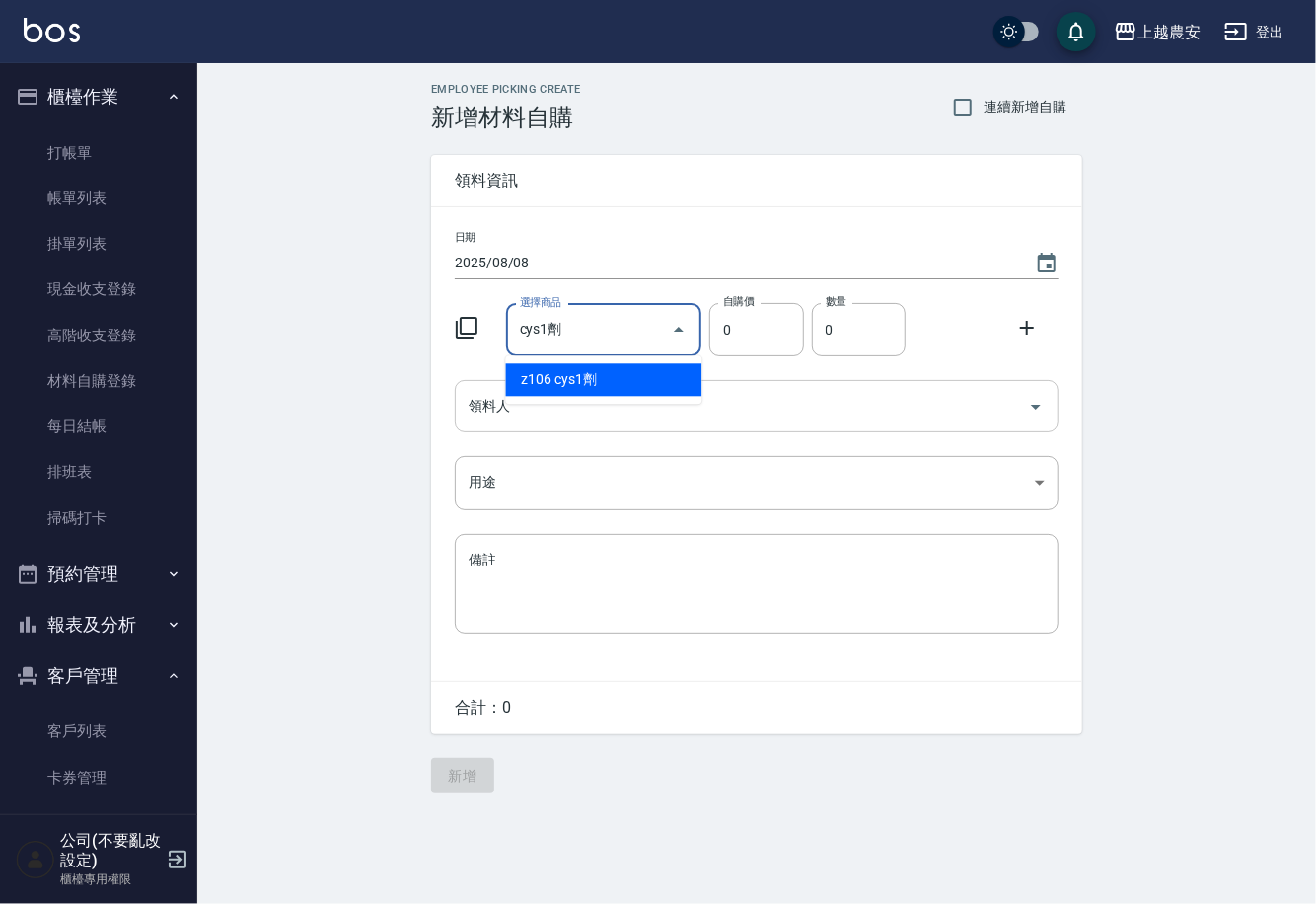 type on "270" 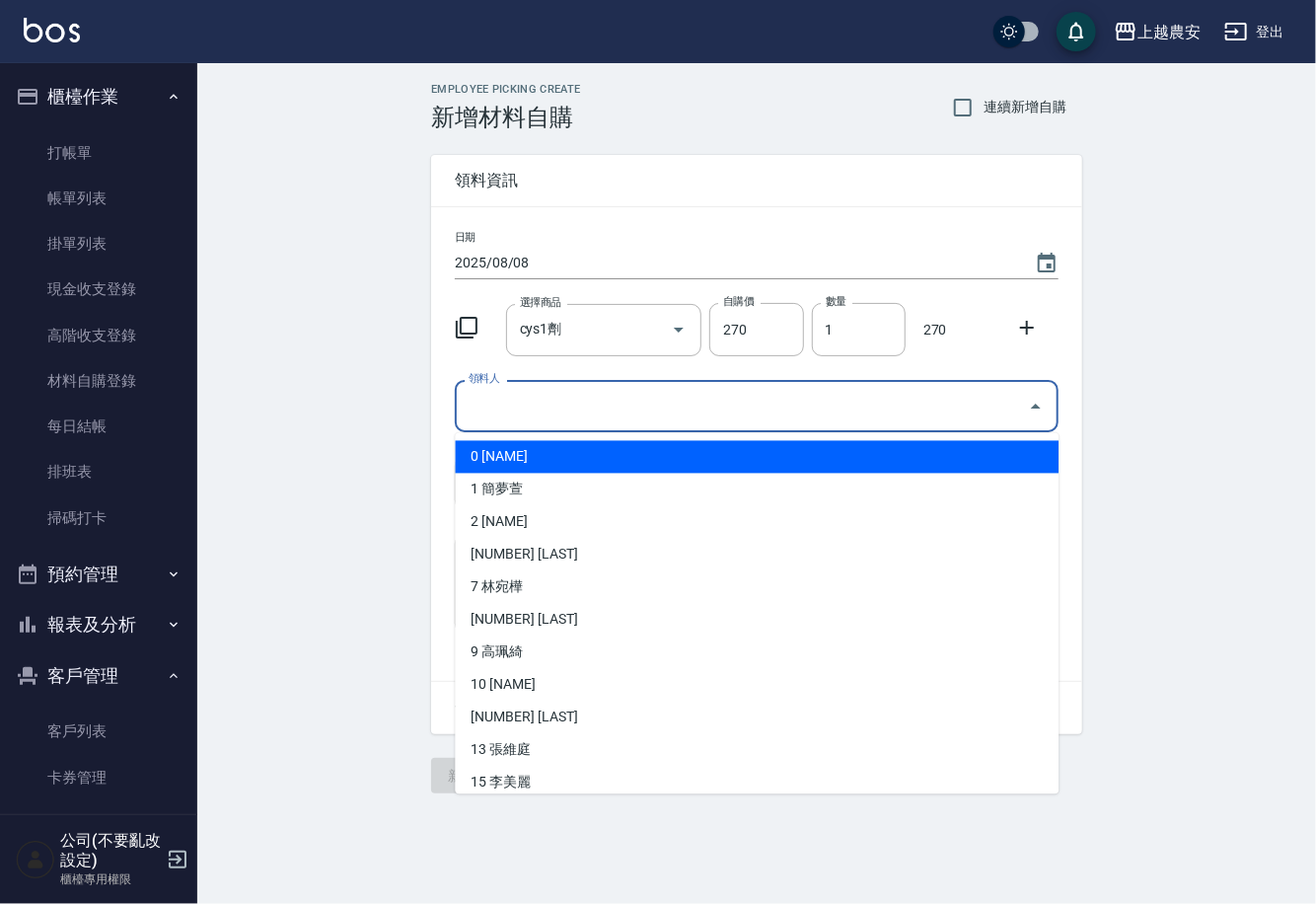 click on "領料人" at bounding box center (742, 406) 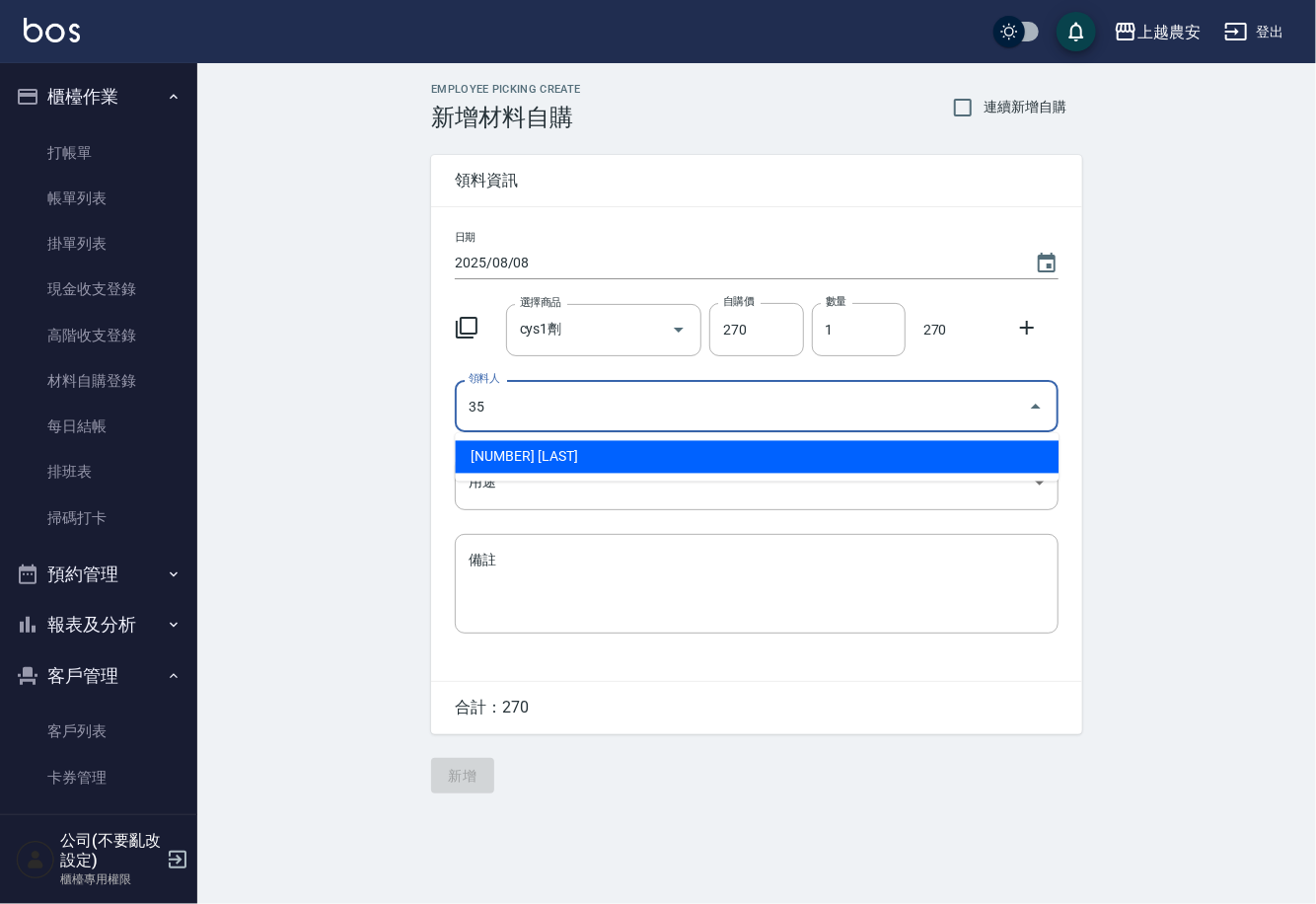 click on "35 巫芸瑄" at bounding box center (757, 457) 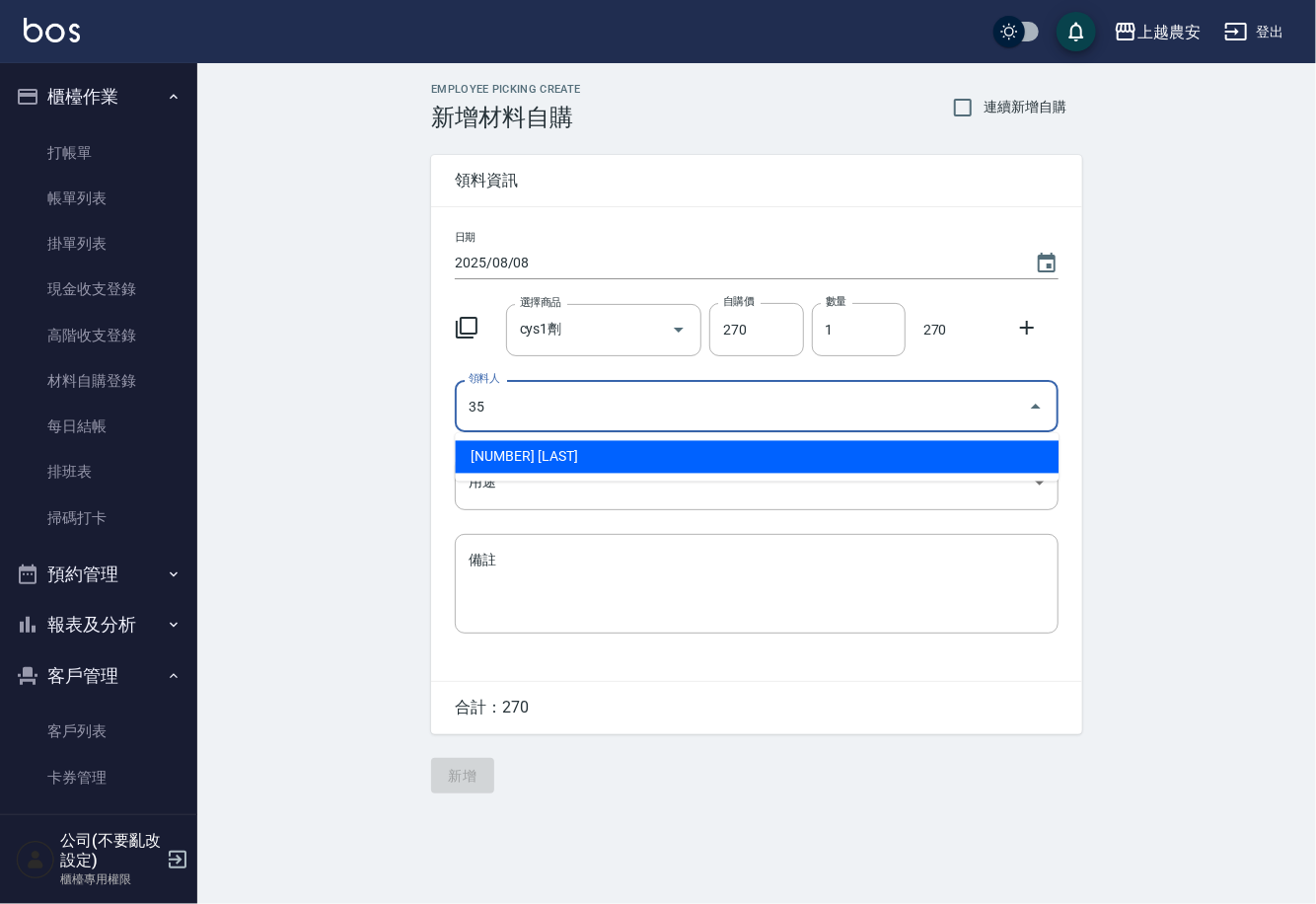 type on "35 巫芸瑄" 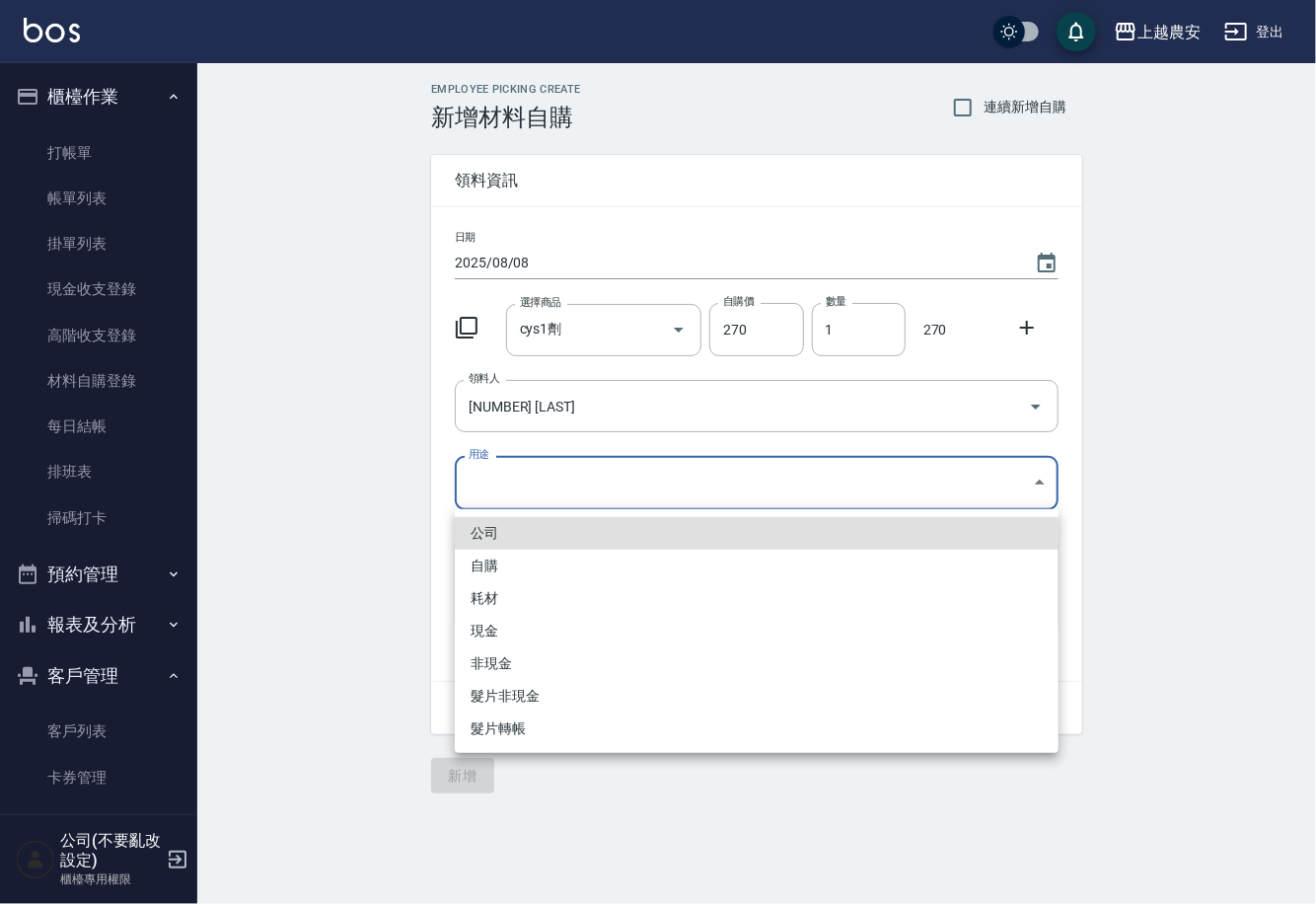 click on "上越農安 登出 櫃檯作業 打帳單 帳單列表 掛單列表 現金收支登錄 高階收支登錄 材料自購登錄 每日結帳 排班表 掃碼打卡 預約管理 預約管理 單日預約紀錄 單週預約紀錄 報表及分析 報表目錄 店家日報表 互助日報表 互助點數明細 設計師日報表 店販抽成明細 客戶管理 客戶列表 卡券管理 入金管理 員工及薪資 員工列表 商品管理 商品分類設定 商品列表 公司(不要亂改設定) 櫃檯專用權限 Employee Picking Create 新增材料自購 連續新增自購 領料資訊 日期 2025/08/08 選擇商品 cys1劑 選擇商品 自購價 270 自購價 數量 1 數量 270 領料人 35 巫芸瑄 領料人 用途 ​ 用途 備註 x 備註 合計： 270 新增 公司 自購 耗材 現金 非現金 髮片非現金 髮片轉帳" at bounding box center (658, 452) 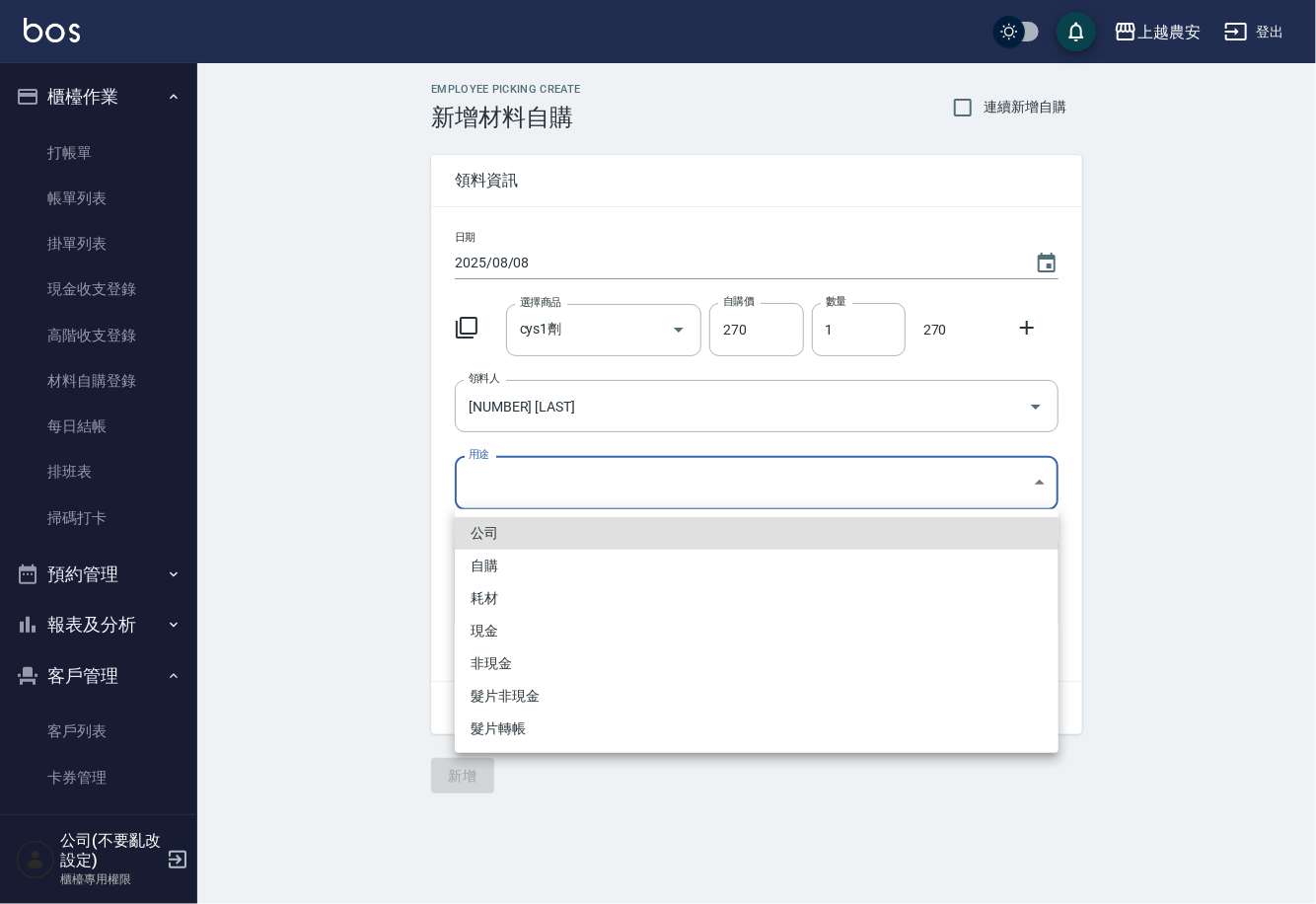 click on "自購" at bounding box center (757, 565) 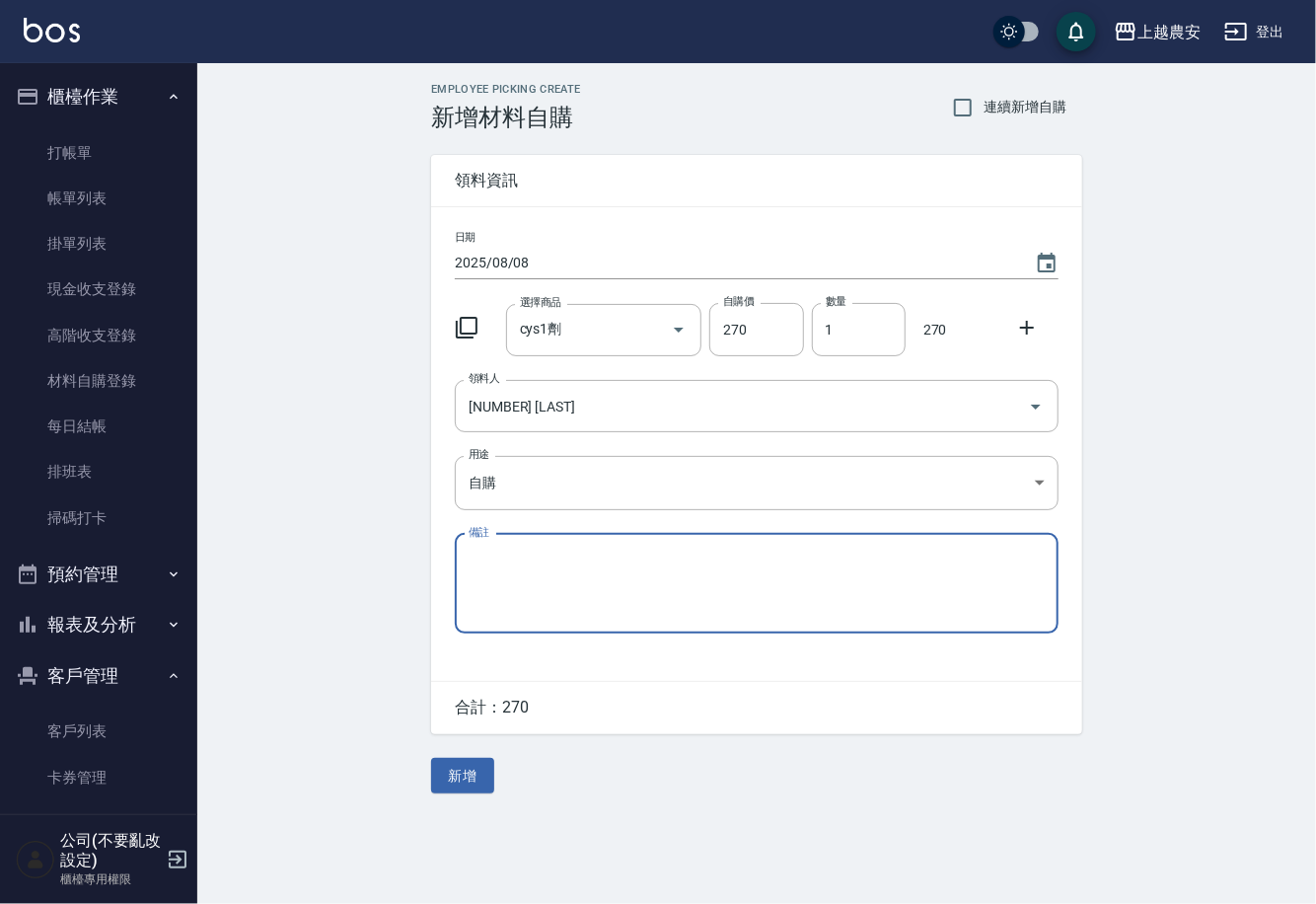 click 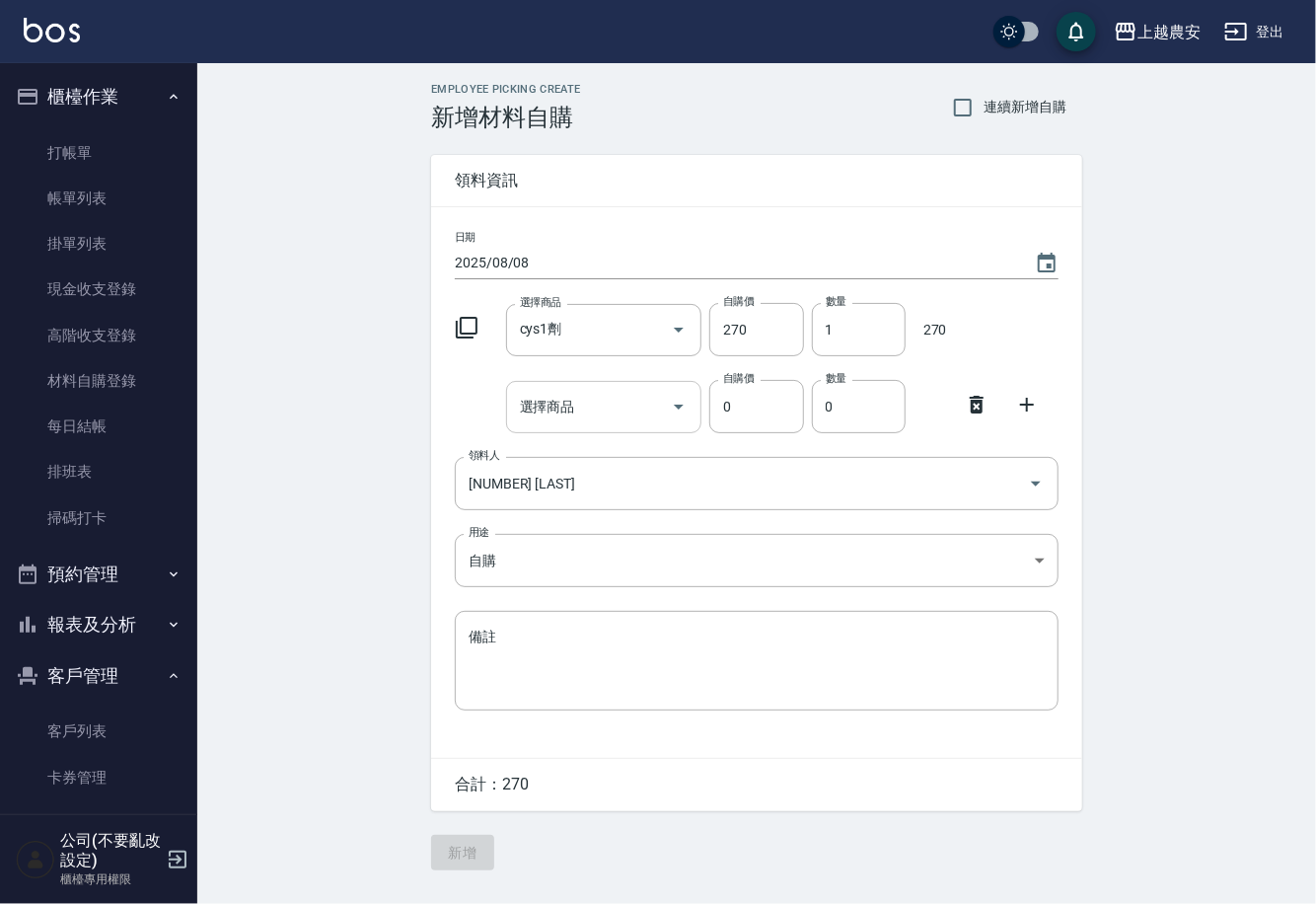 click on "選擇商品" at bounding box center (589, 407) 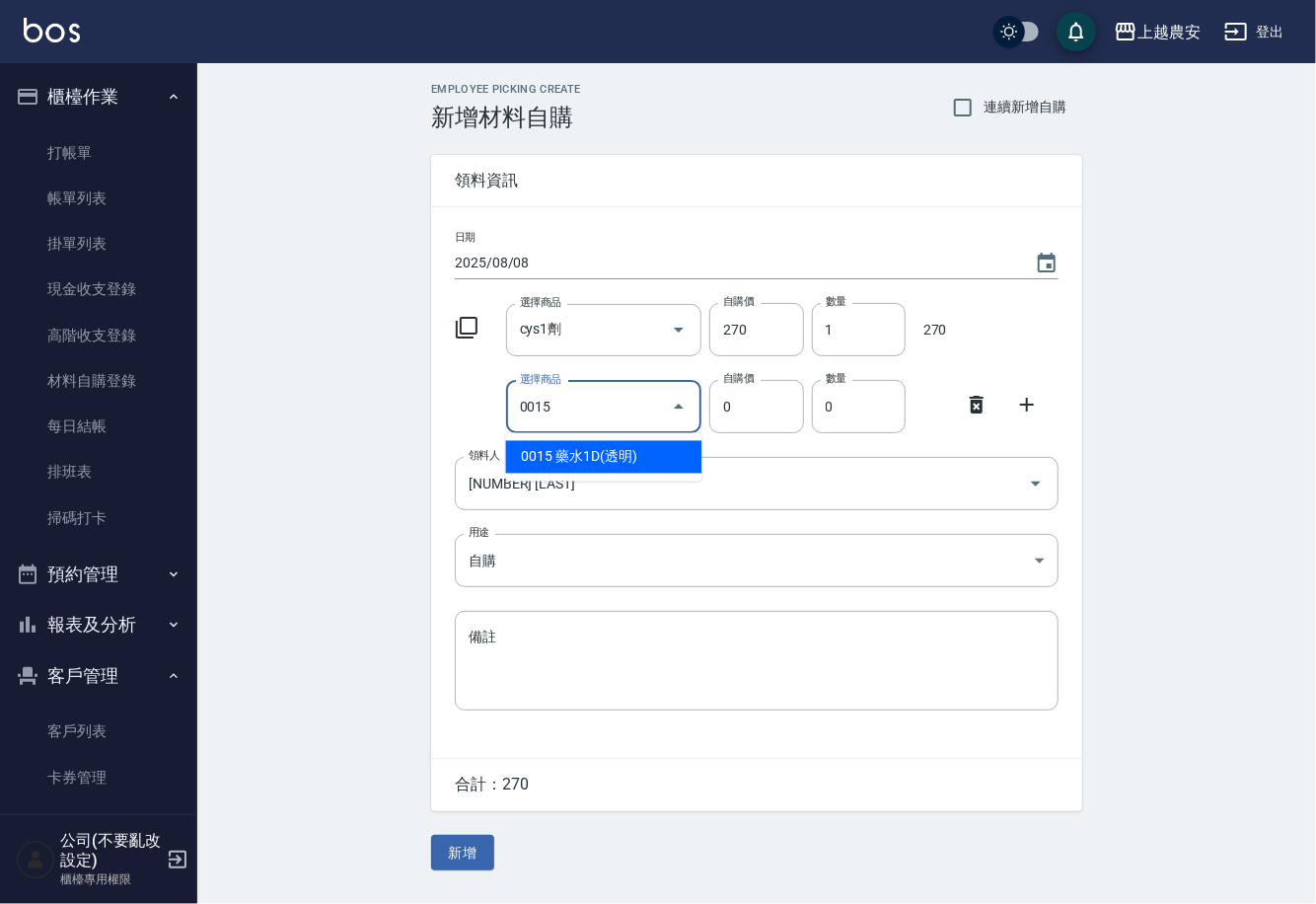 type on "藥水1D(透明)" 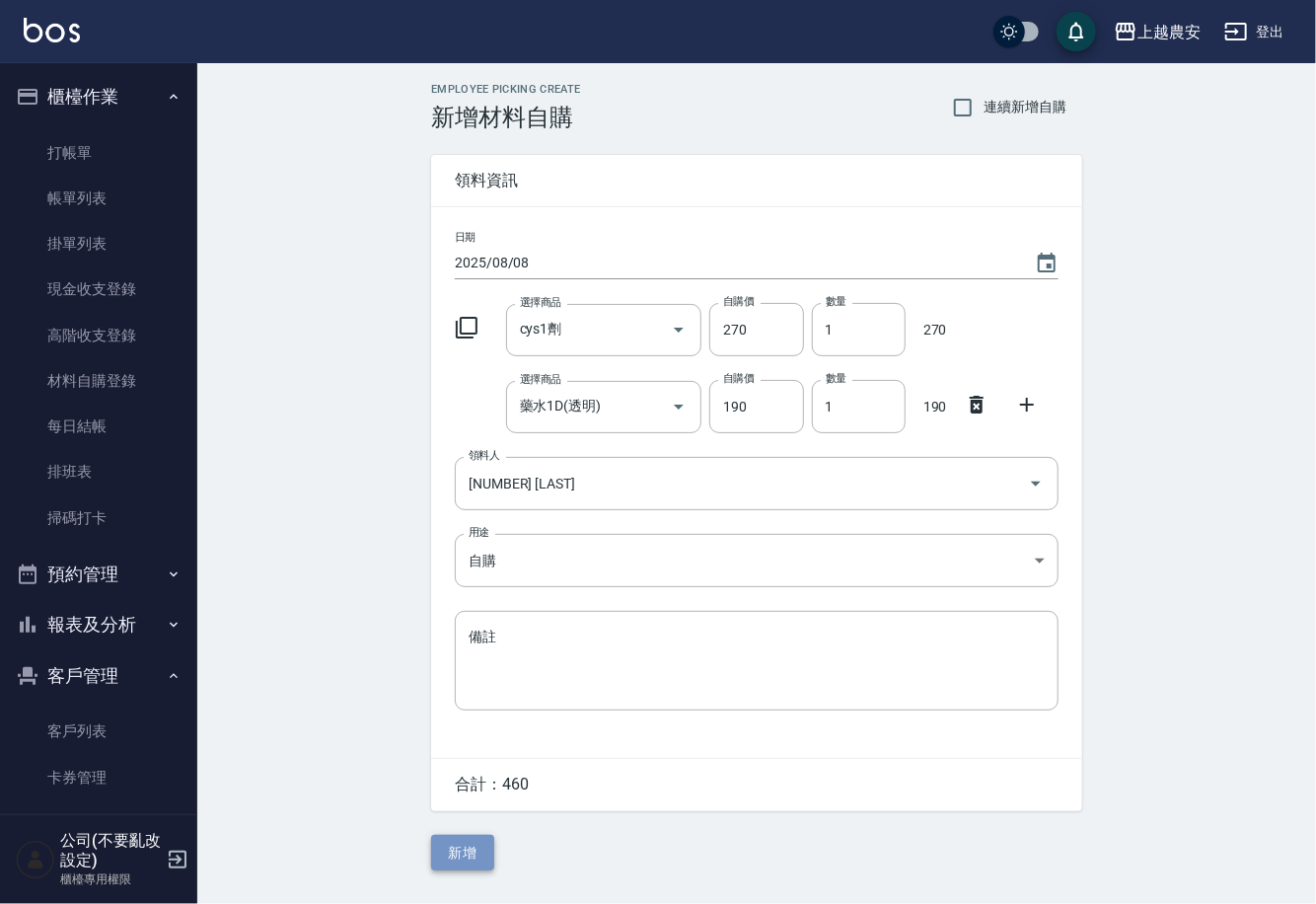 click on "新增" at bounding box center [463, 853] 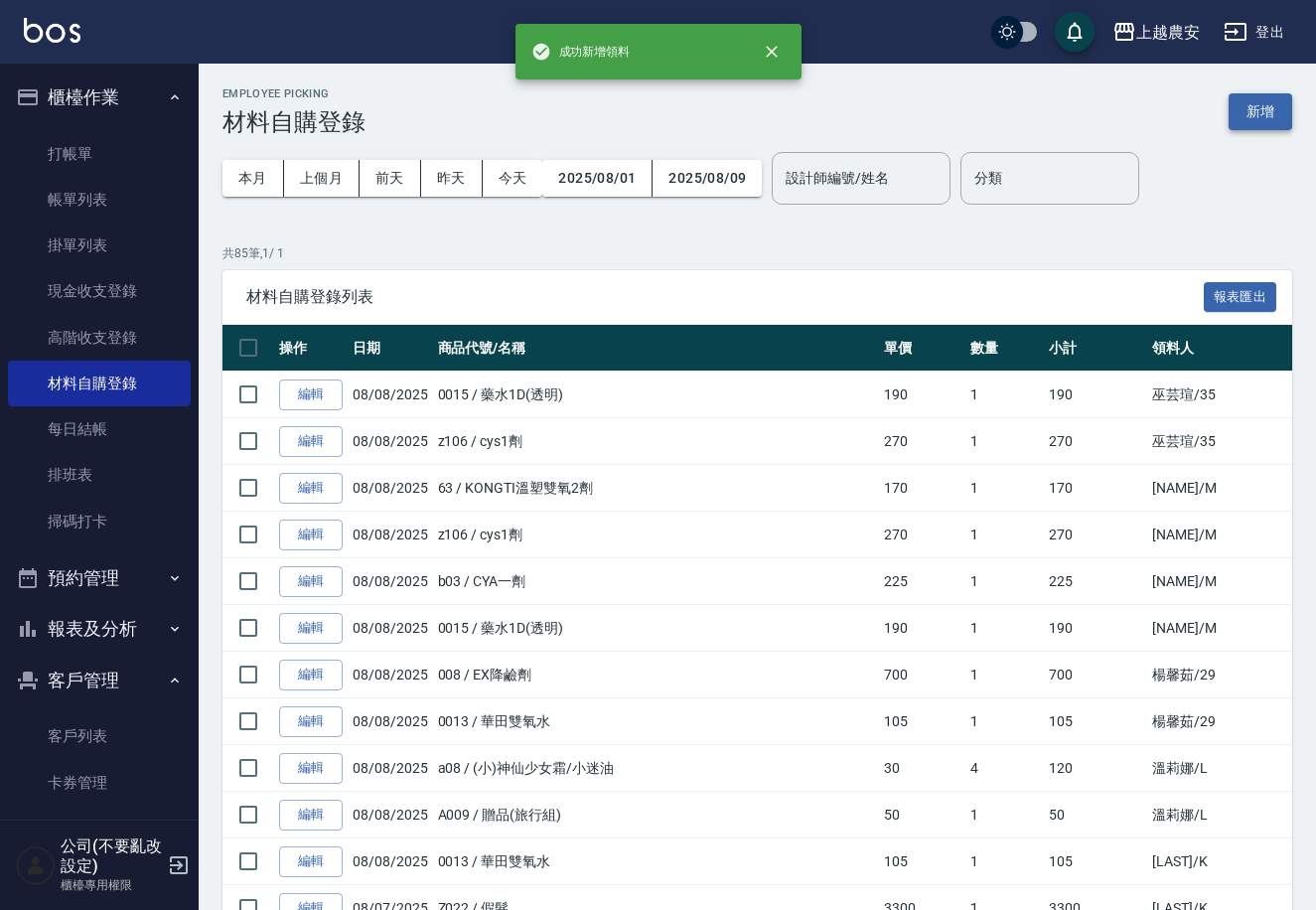 click on "新增" at bounding box center [1260, 111] 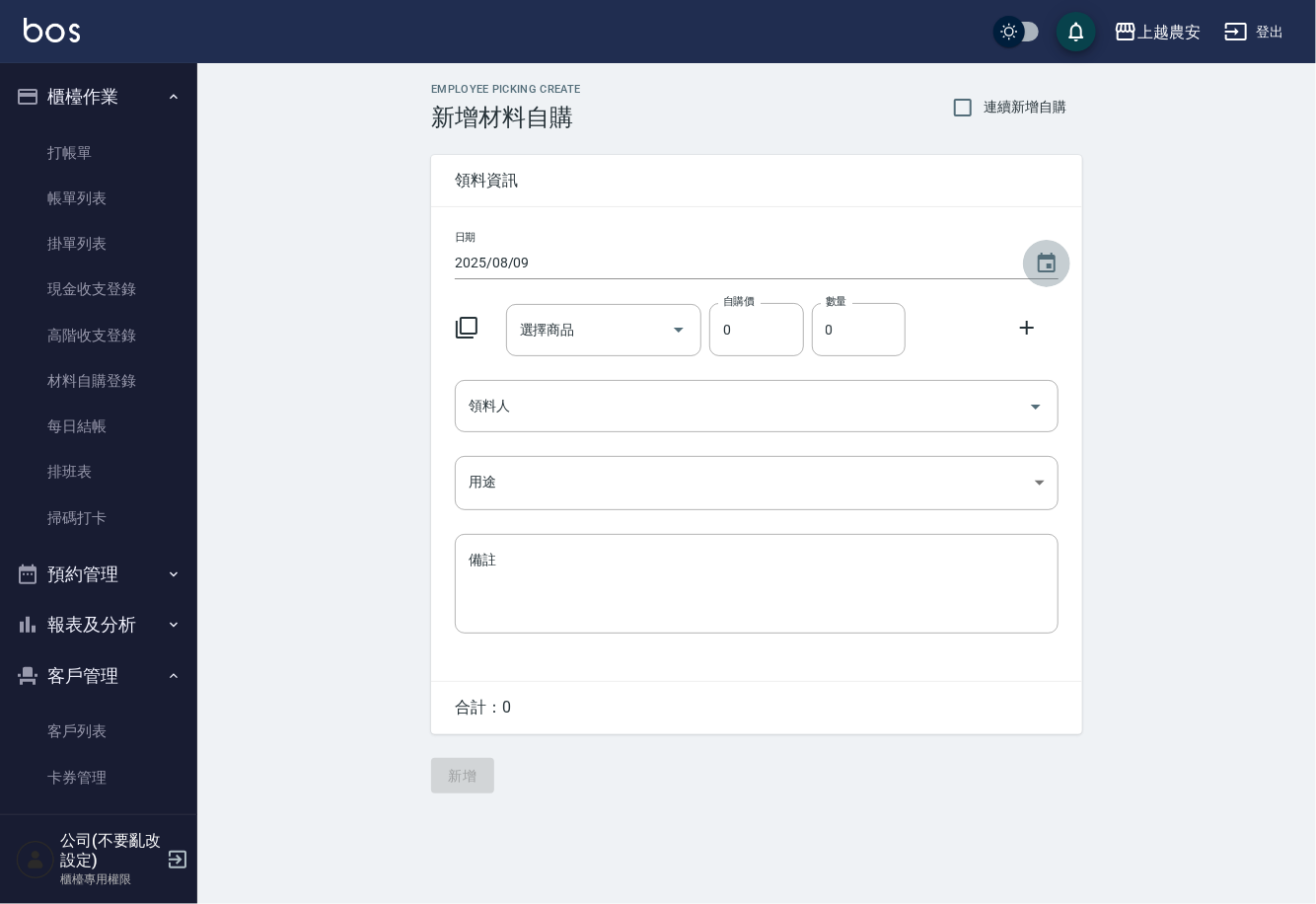 drag, startPoint x: 1040, startPoint y: 264, endPoint x: 1053, endPoint y: 248, distance: 20.615528 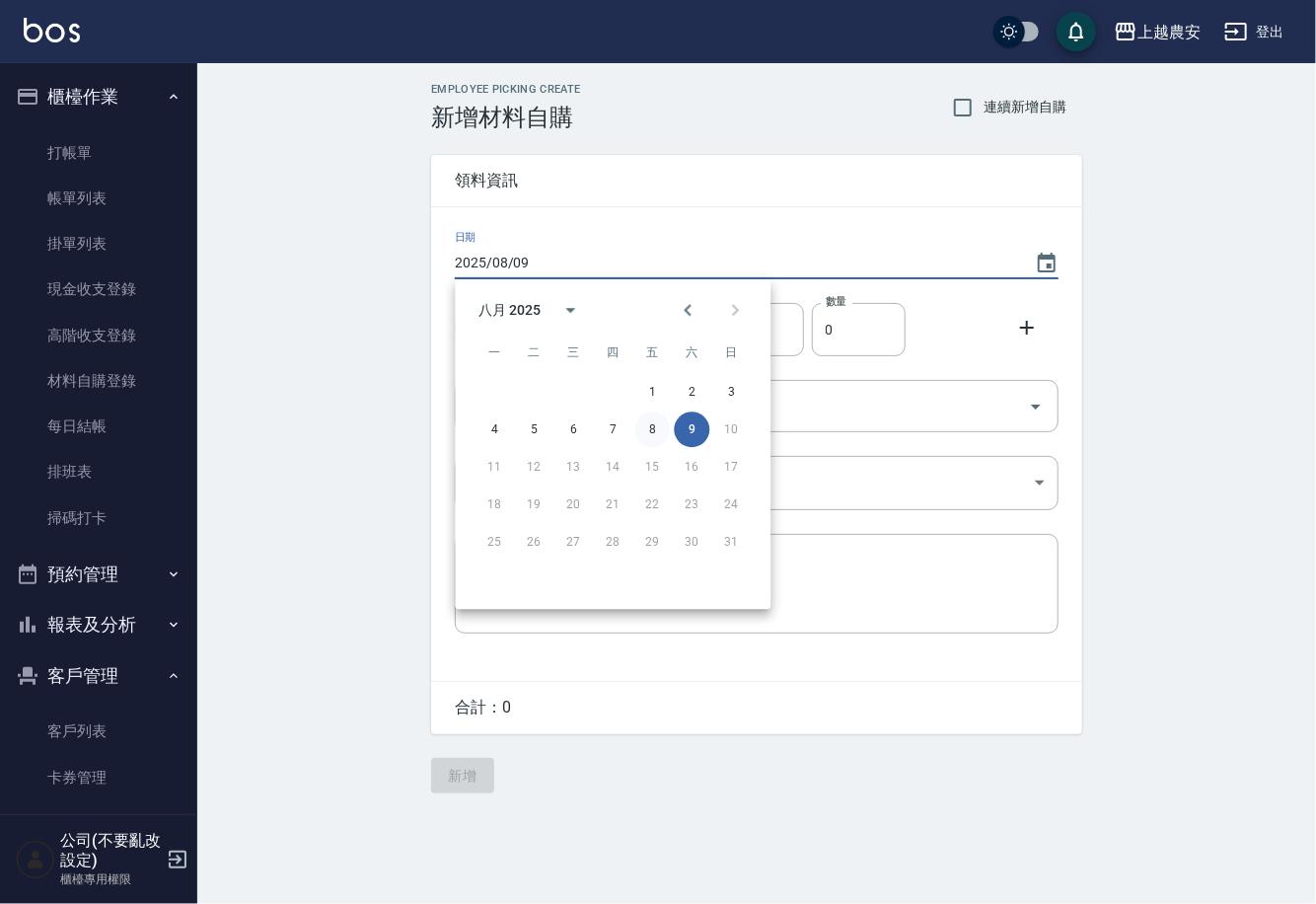 click on "8" at bounding box center [652, 429] 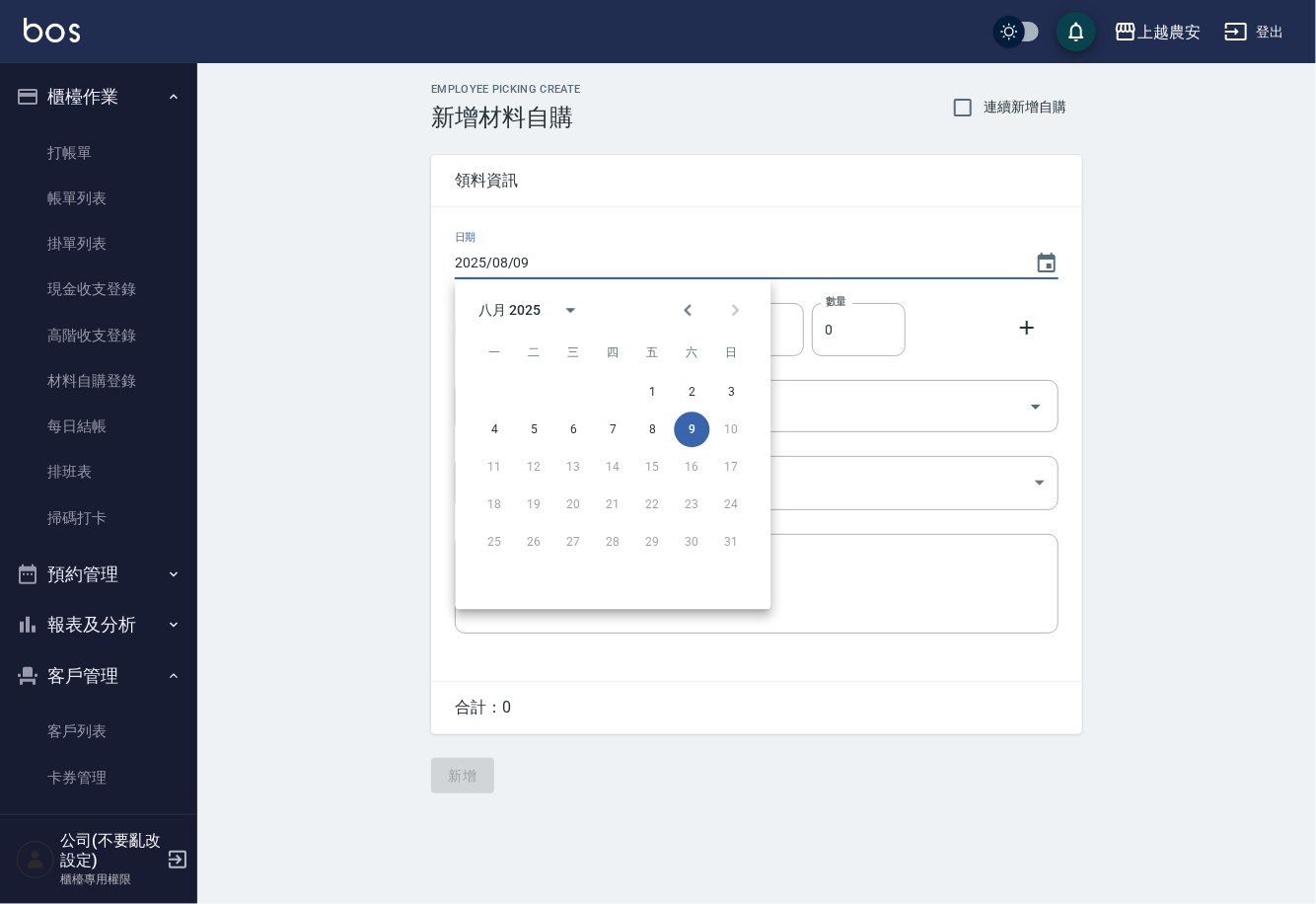 type on "2025/08/08" 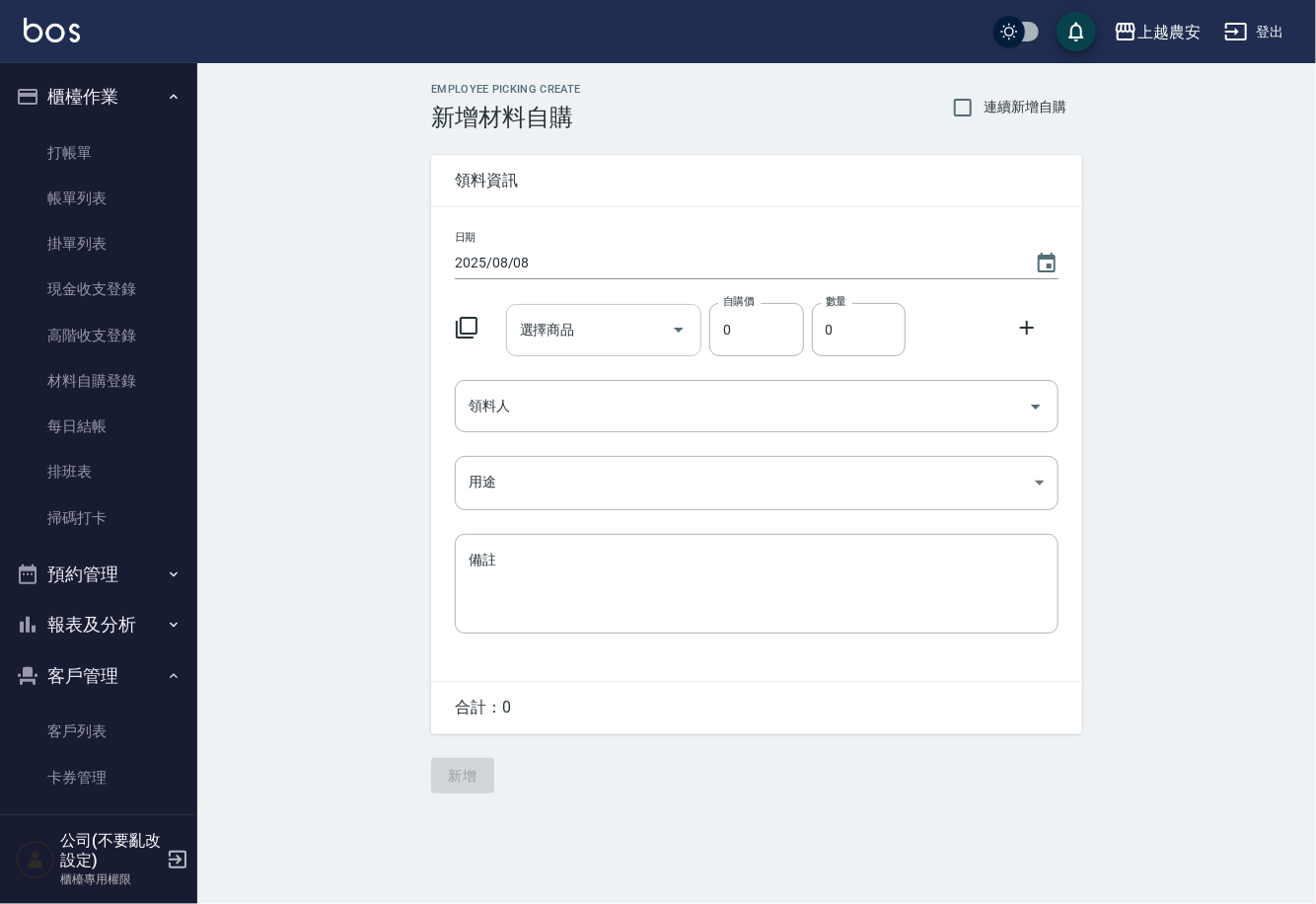 click on "選擇商品" at bounding box center (589, 330) 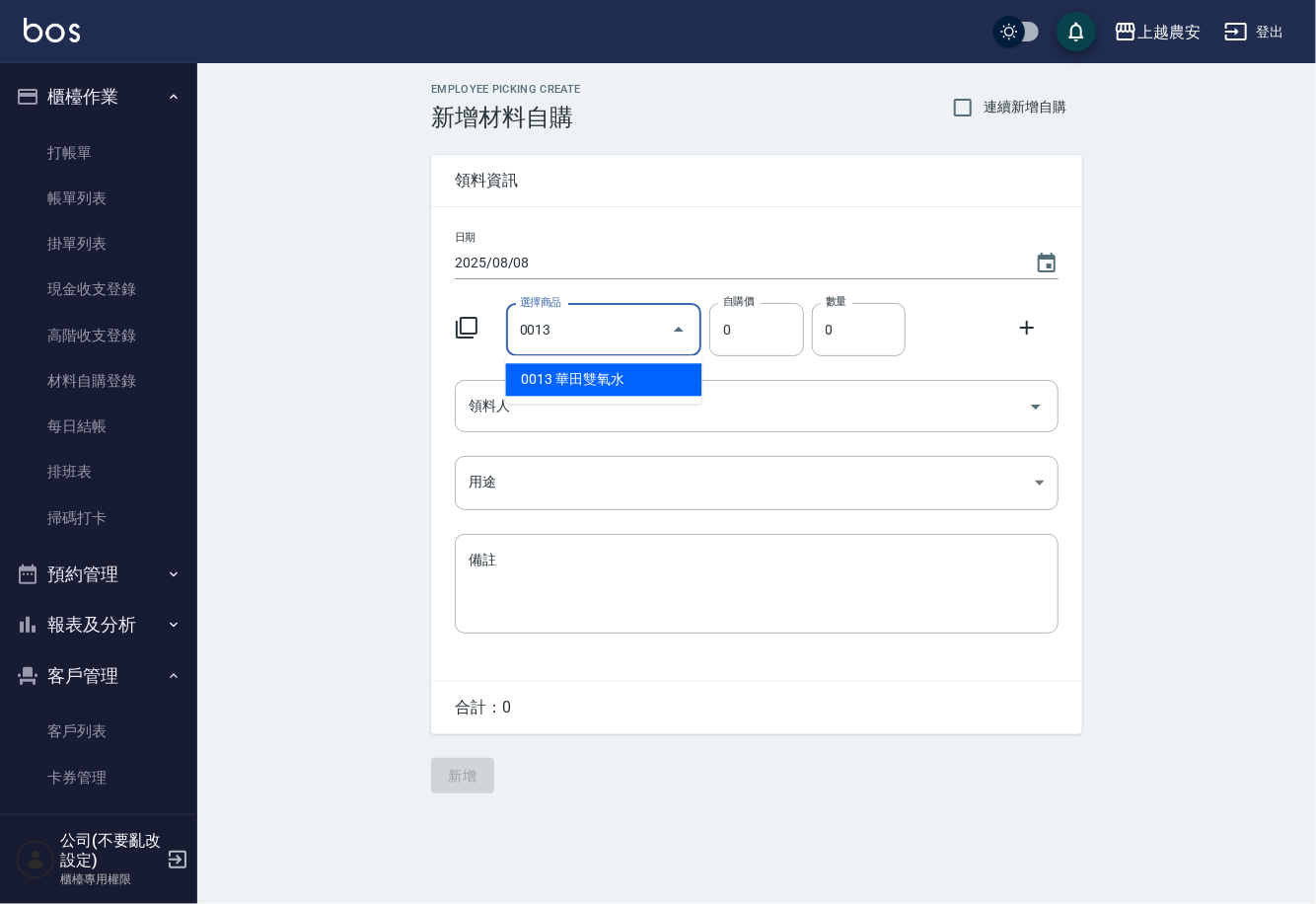 type on "華田雙氧水" 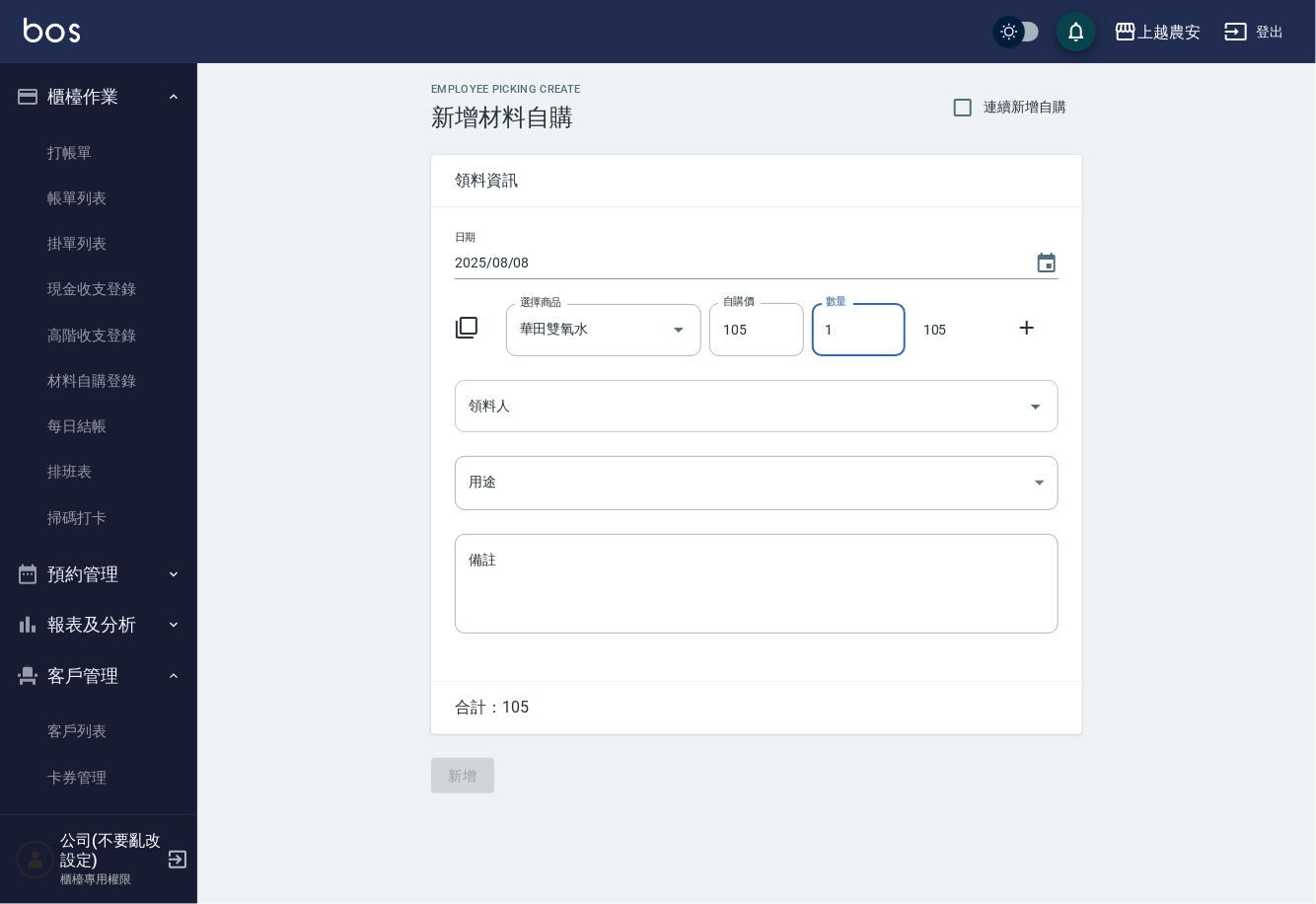 click on "領料人" at bounding box center (742, 406) 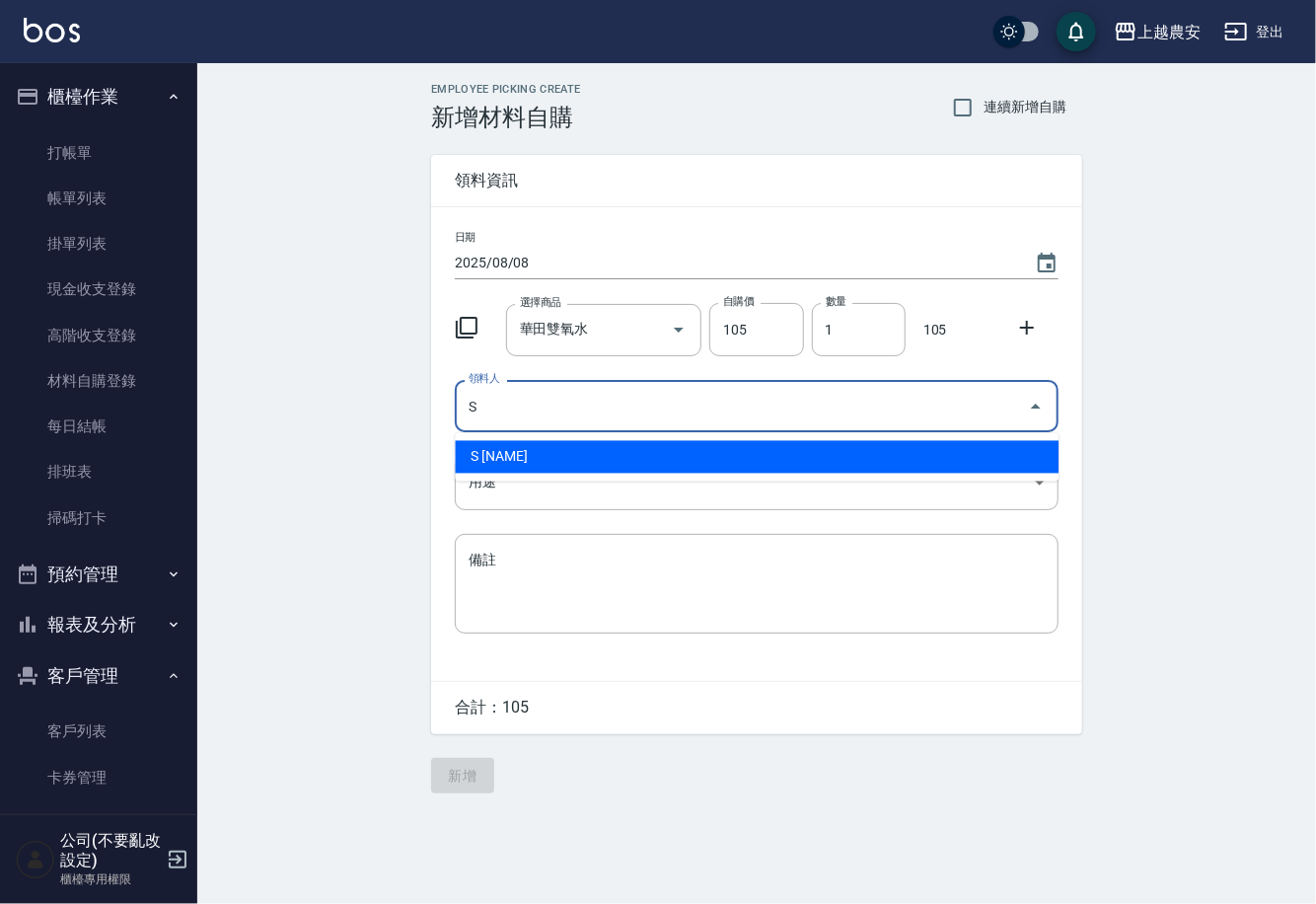 click on "S Sandy珊蒂" at bounding box center (757, 457) 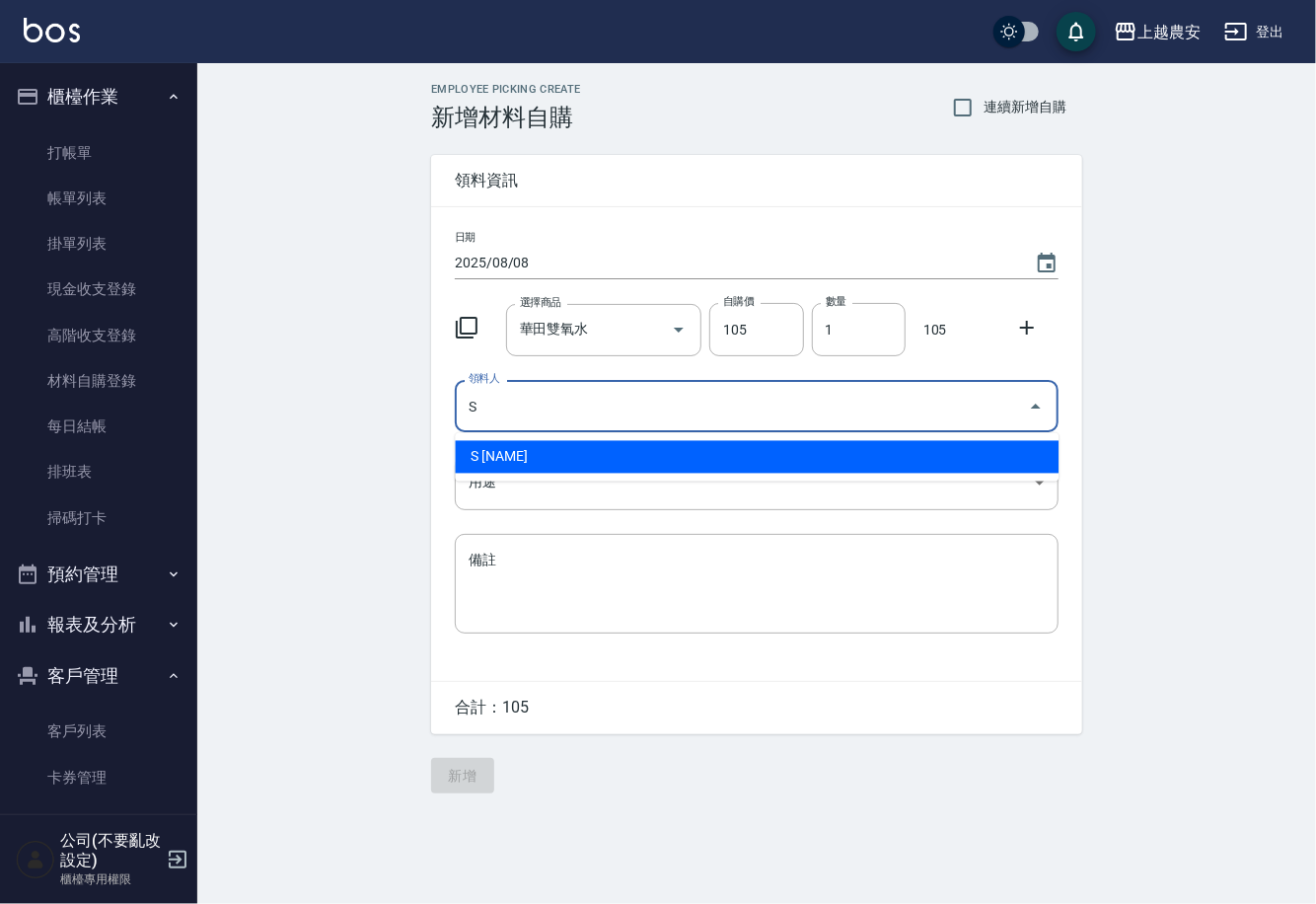 type on "S Sandy珊蒂" 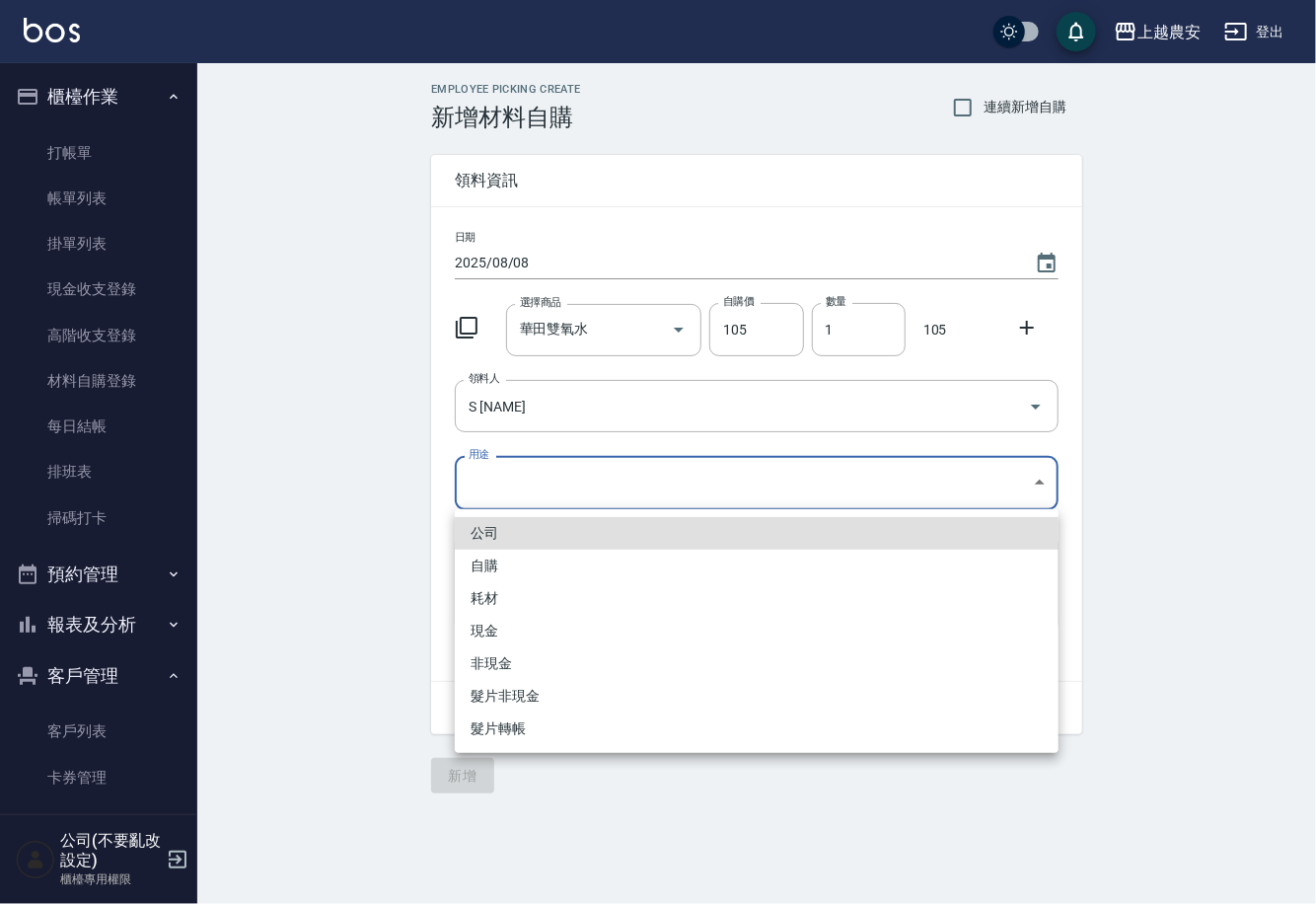 drag, startPoint x: 501, startPoint y: 491, endPoint x: 478, endPoint y: 560, distance: 72.73239 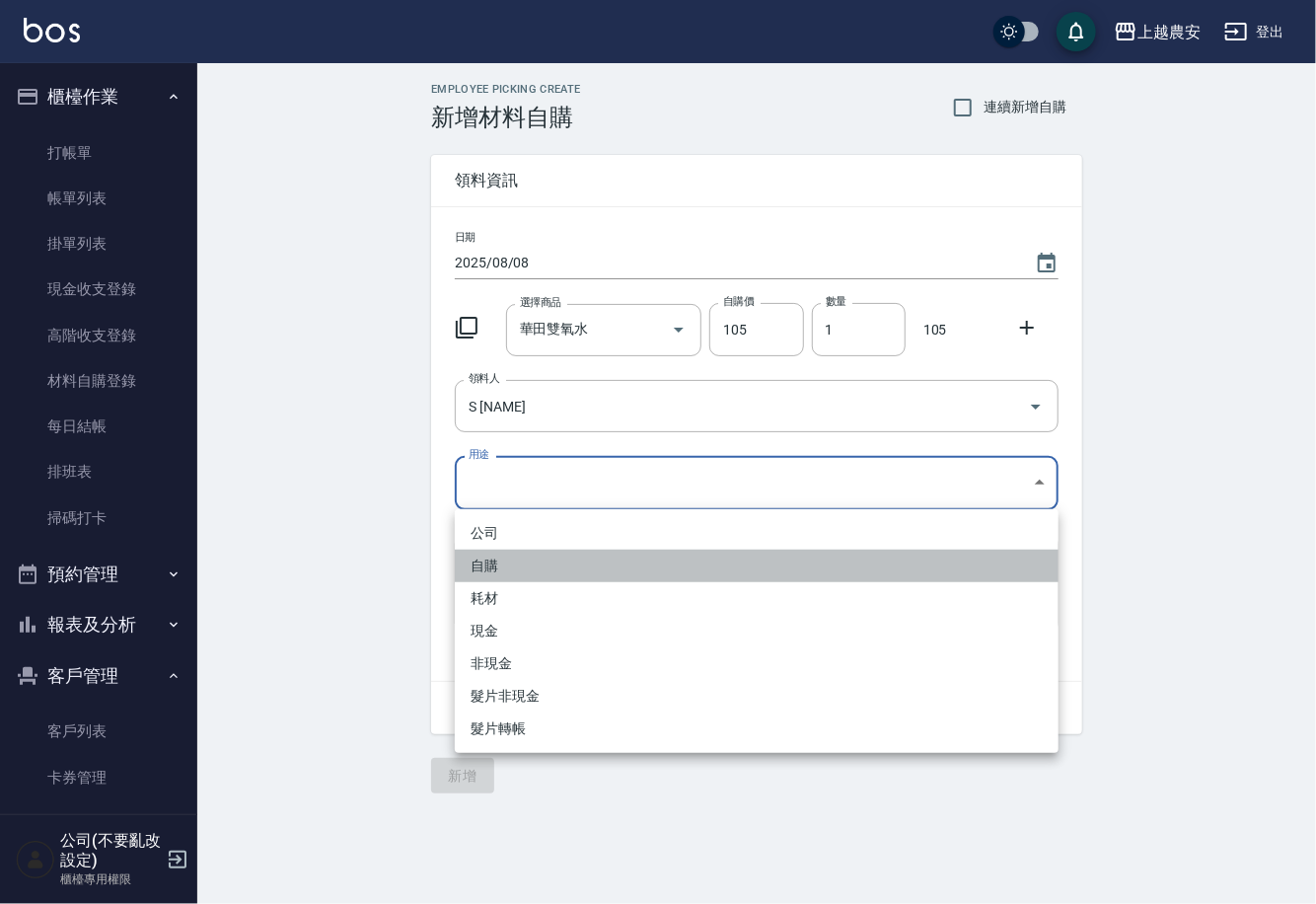 click on "自購" at bounding box center (757, 565) 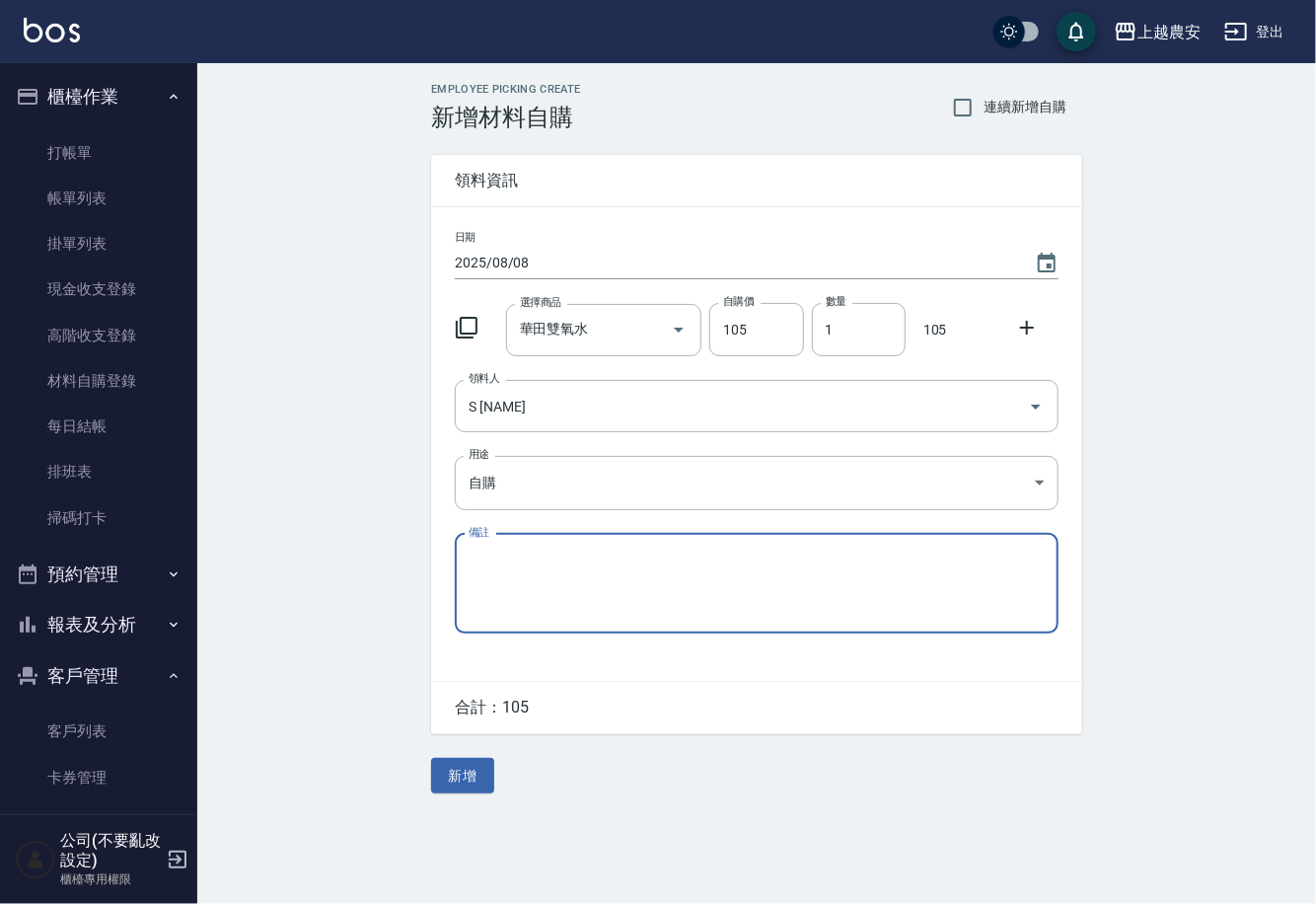 click on "新增" at bounding box center [463, 776] 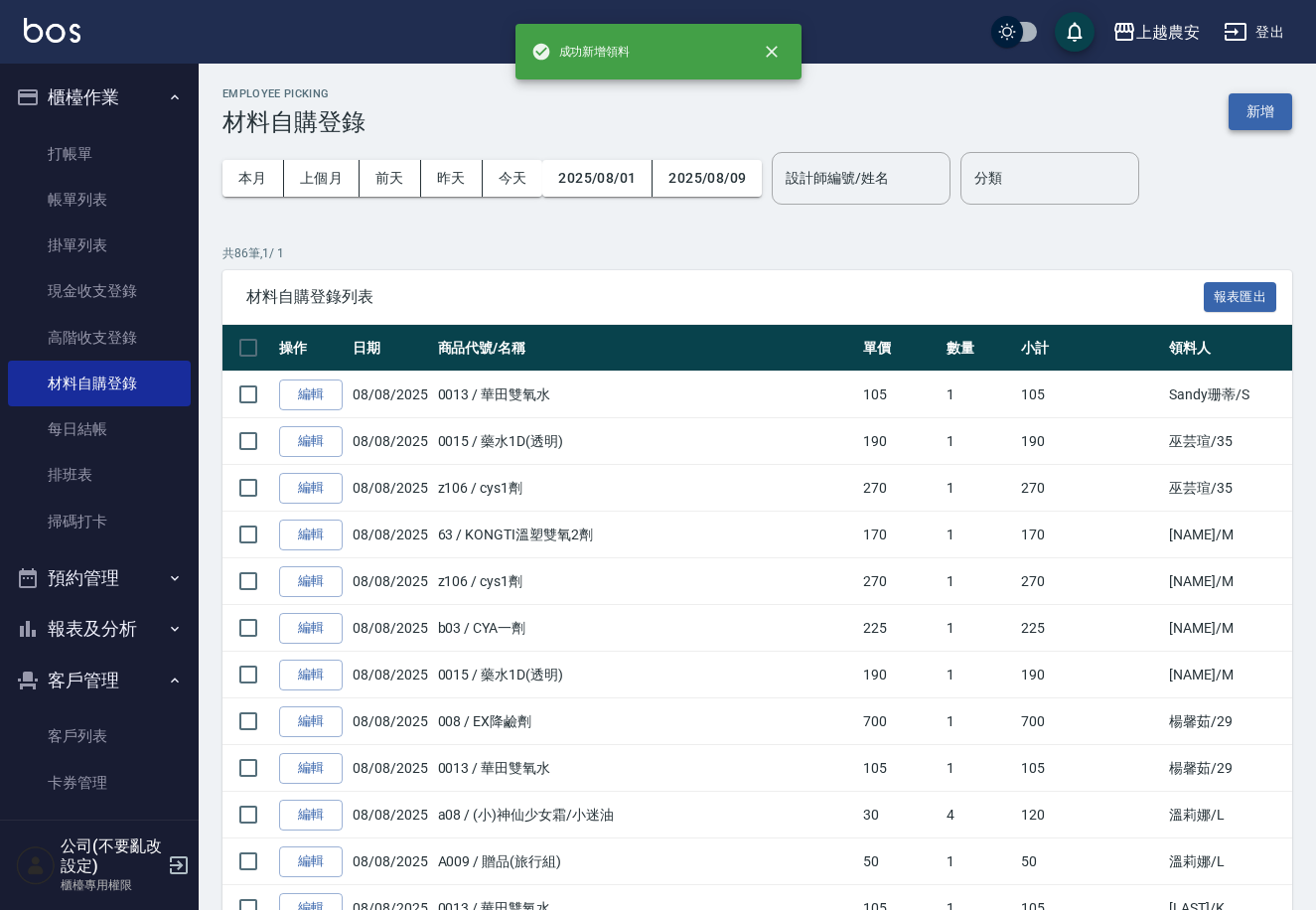 click on "新增" at bounding box center [1260, 111] 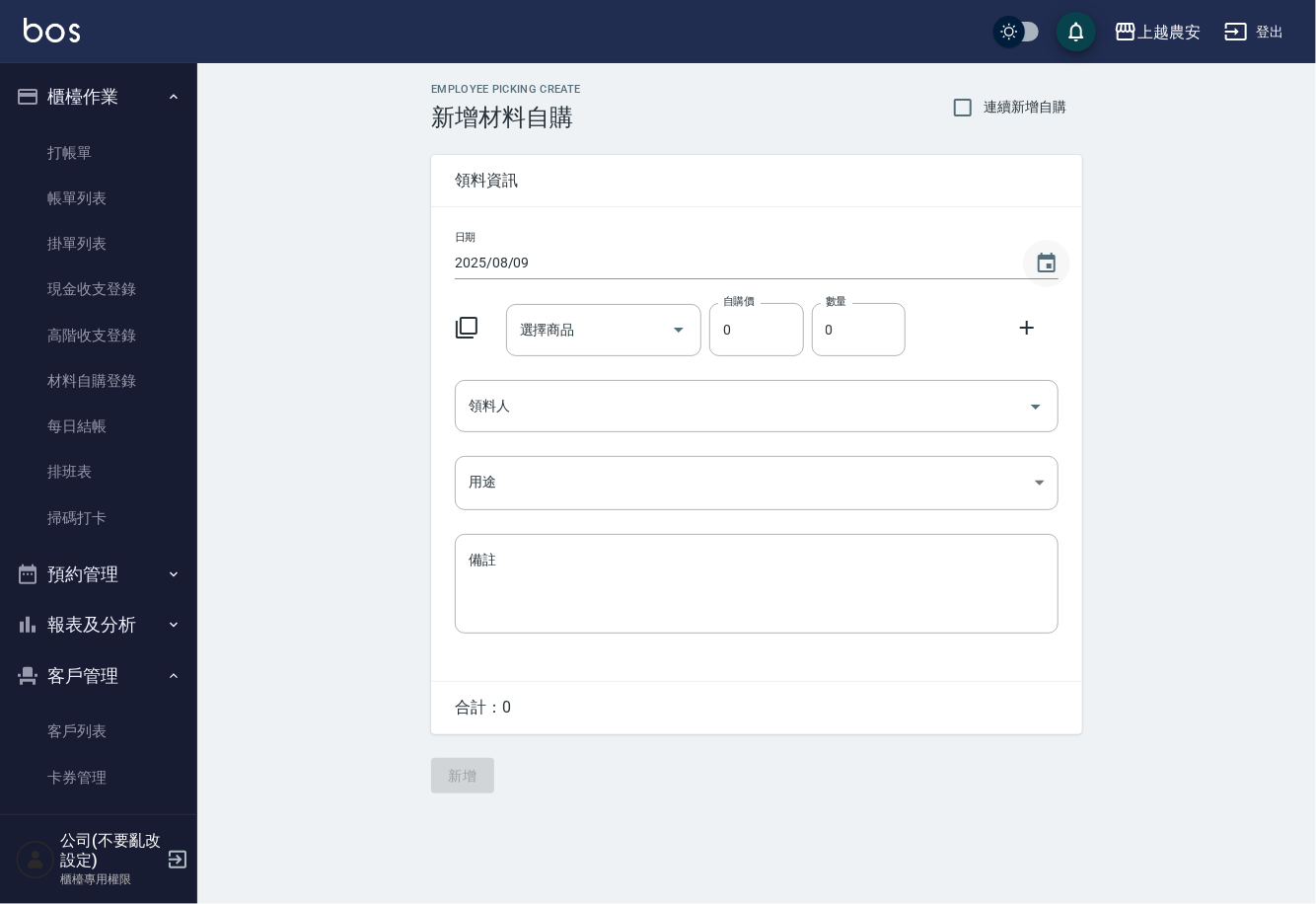 click 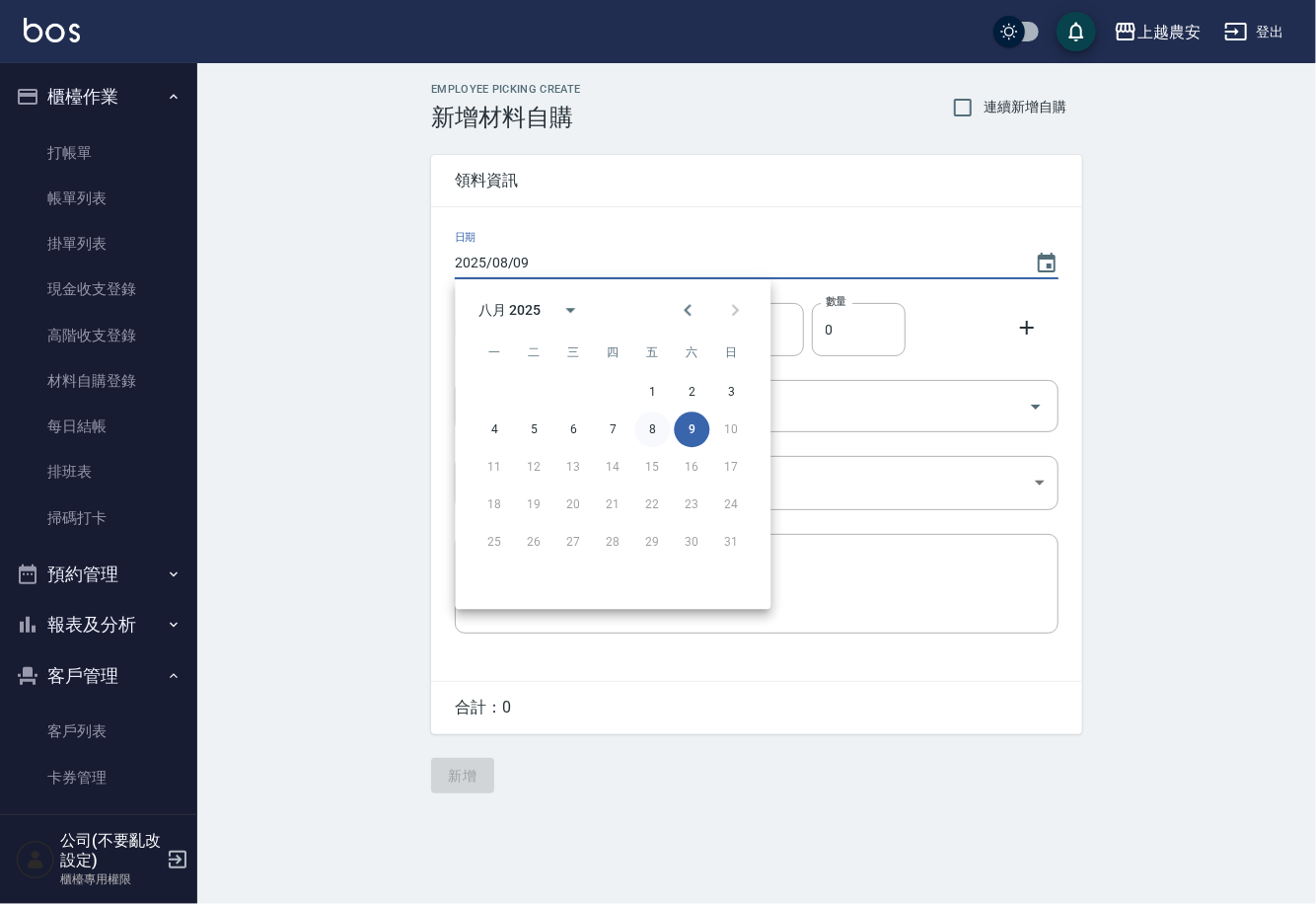 click on "8" at bounding box center (652, 429) 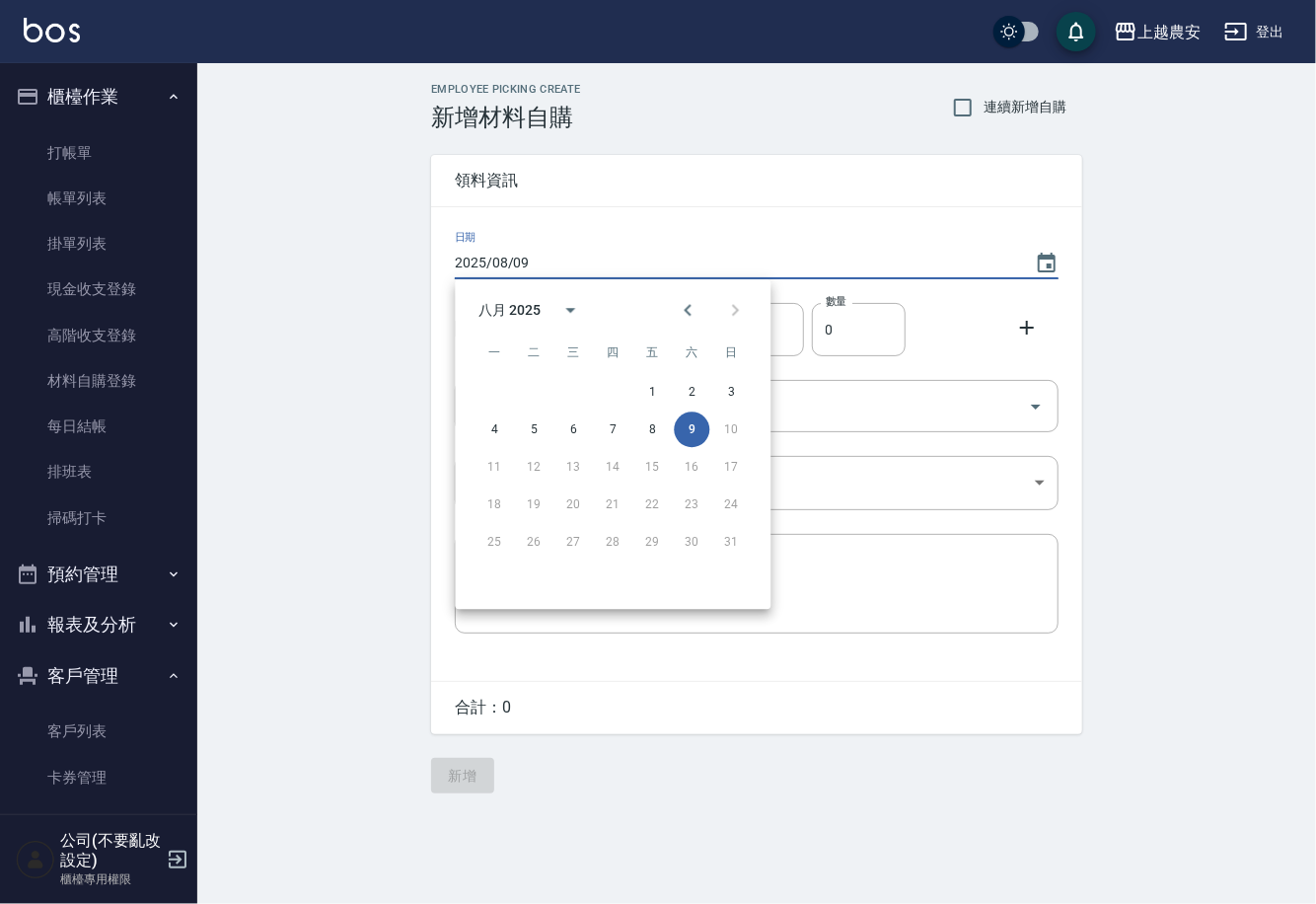 type on "2025/08/08" 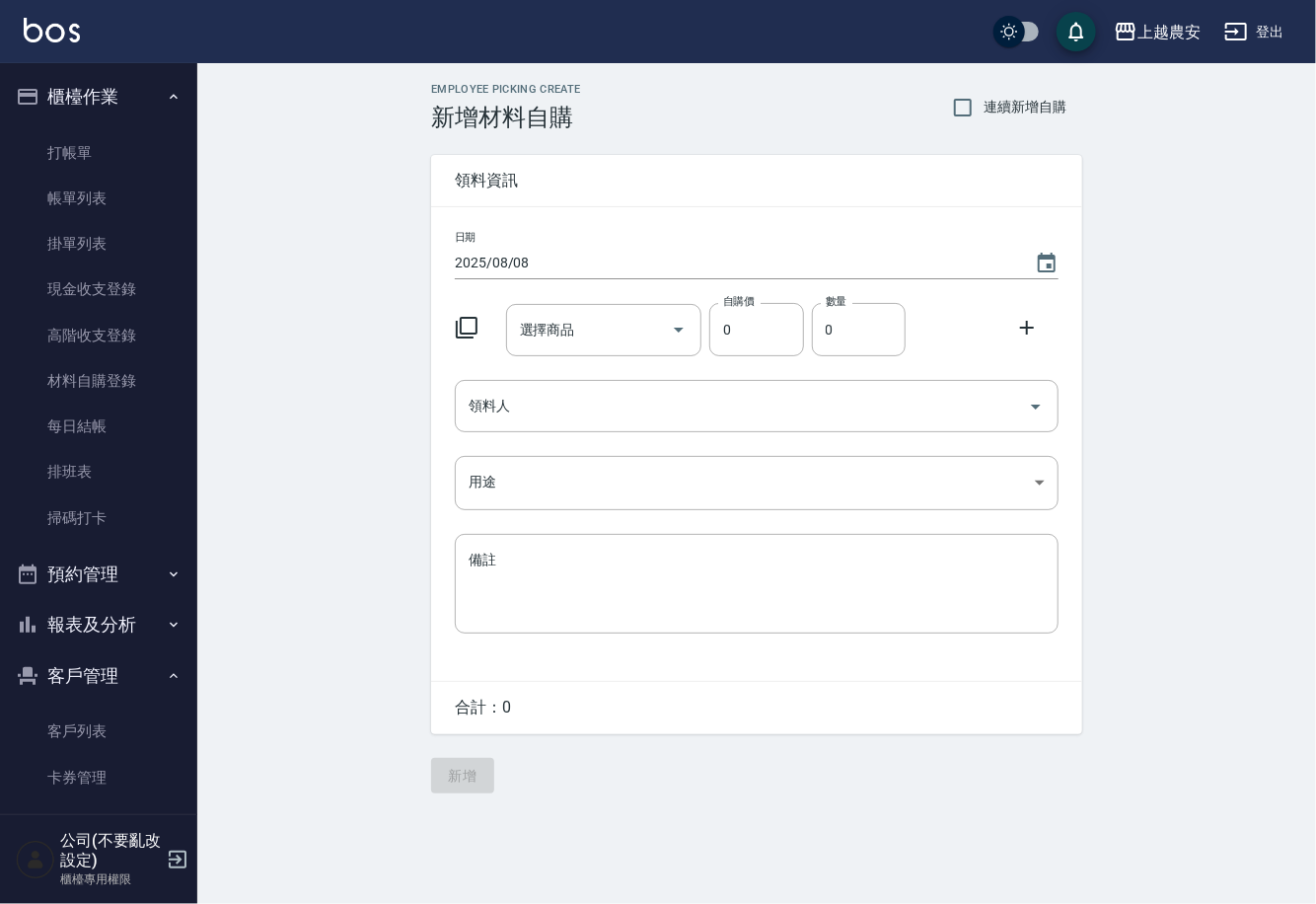 click on "選擇商品" at bounding box center (604, 330) 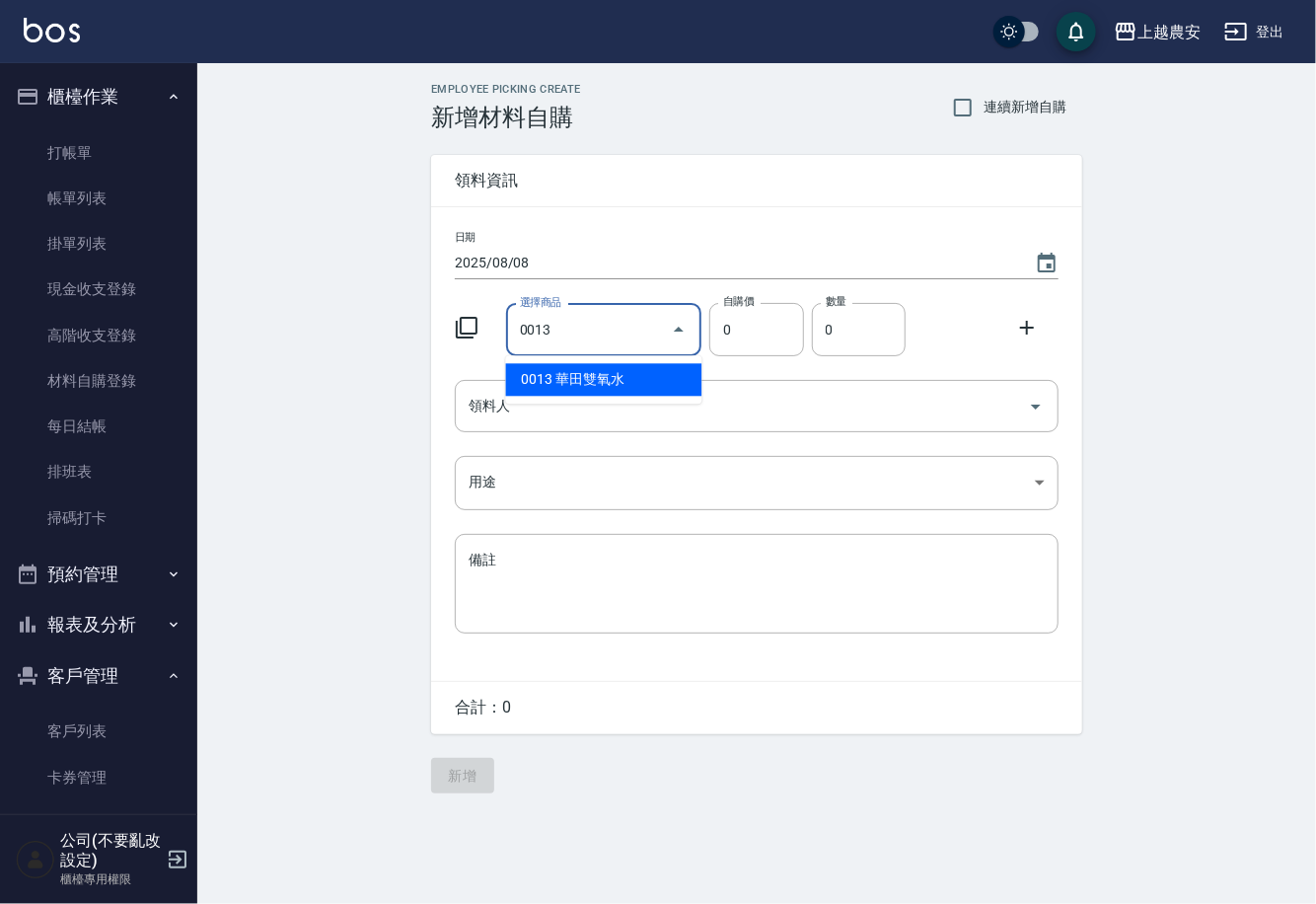 type on "華田雙氧水" 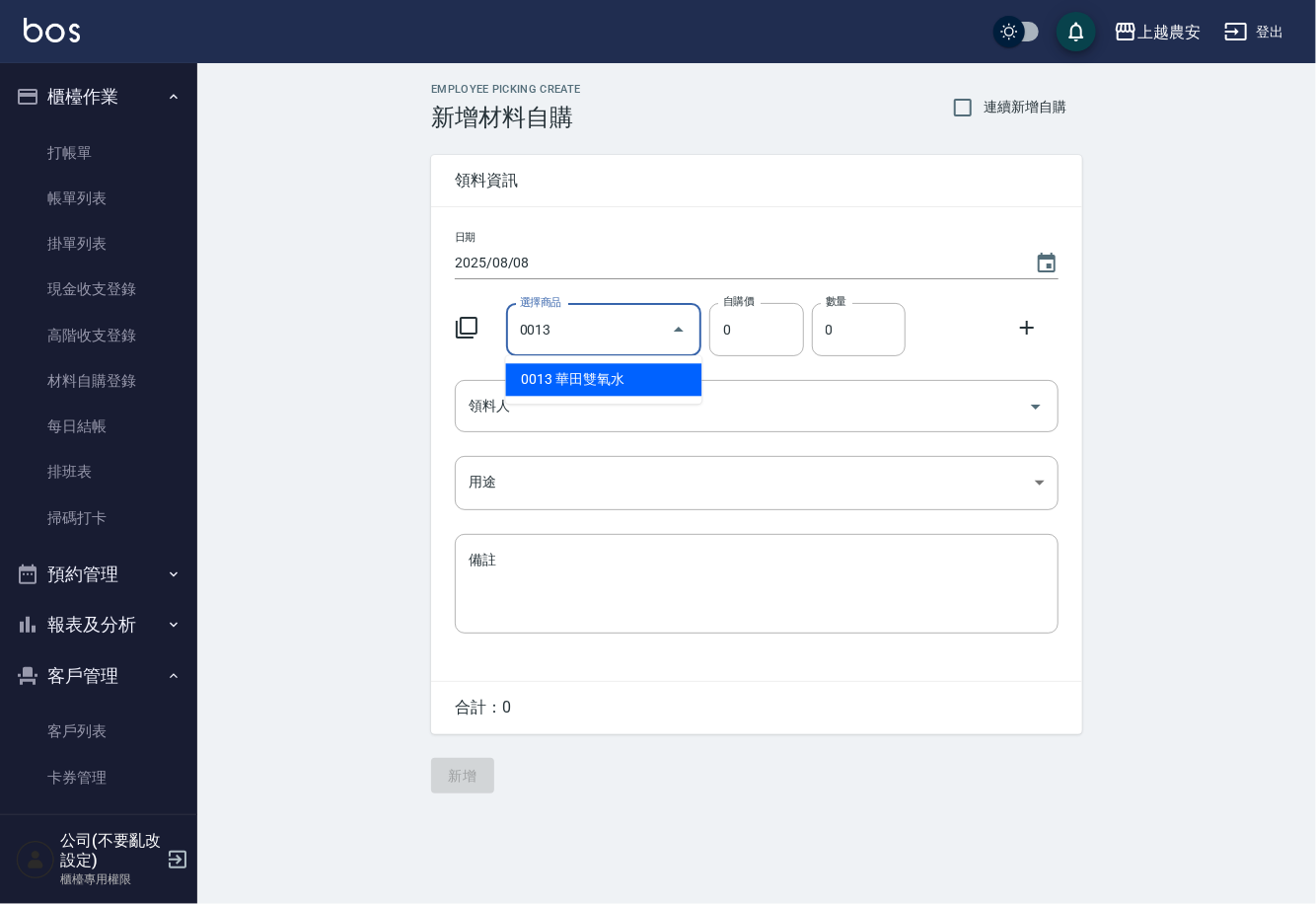 type on "105" 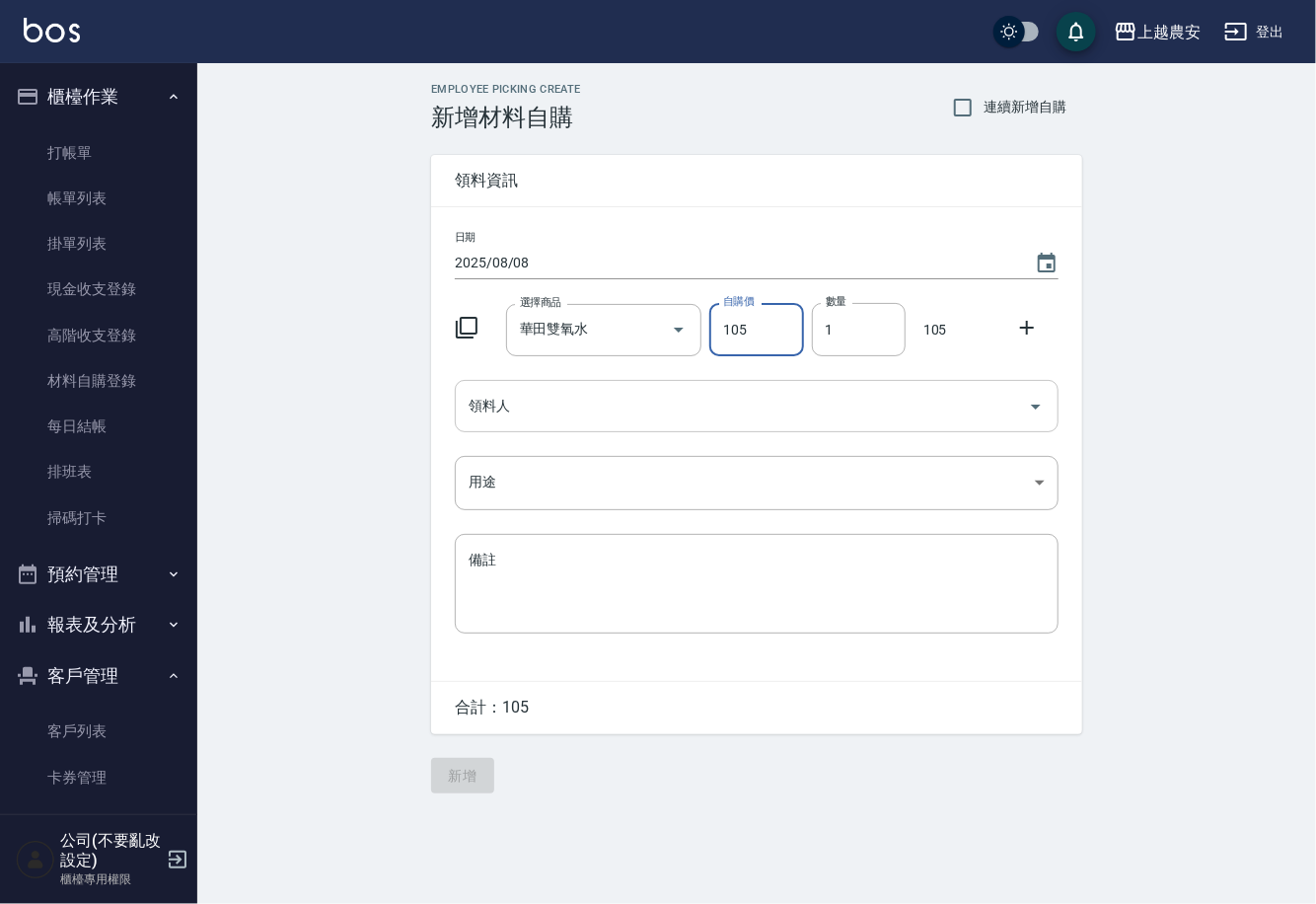 click on "領料人" at bounding box center [742, 406] 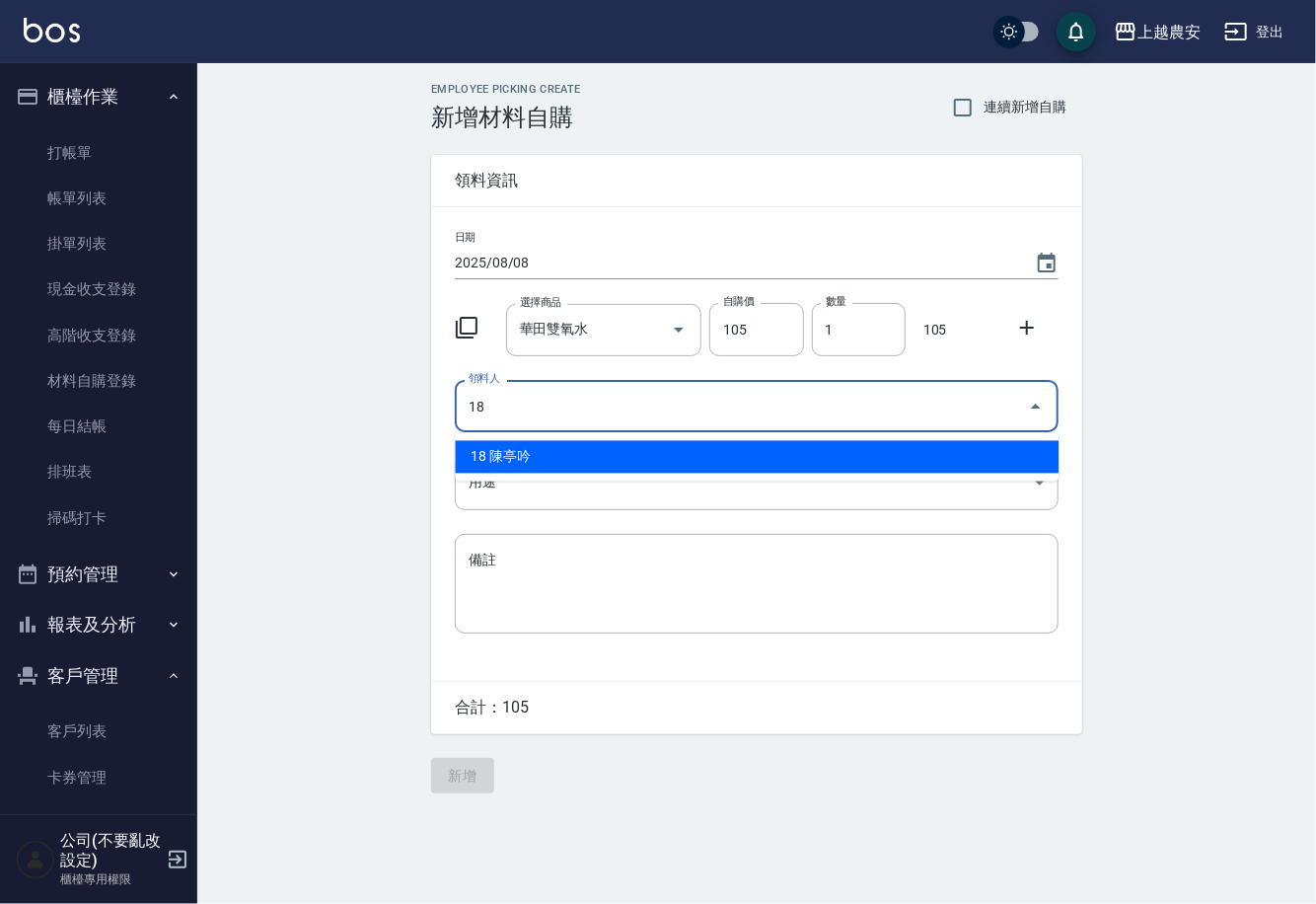 click on "18 陳亭吟" at bounding box center [757, 457] 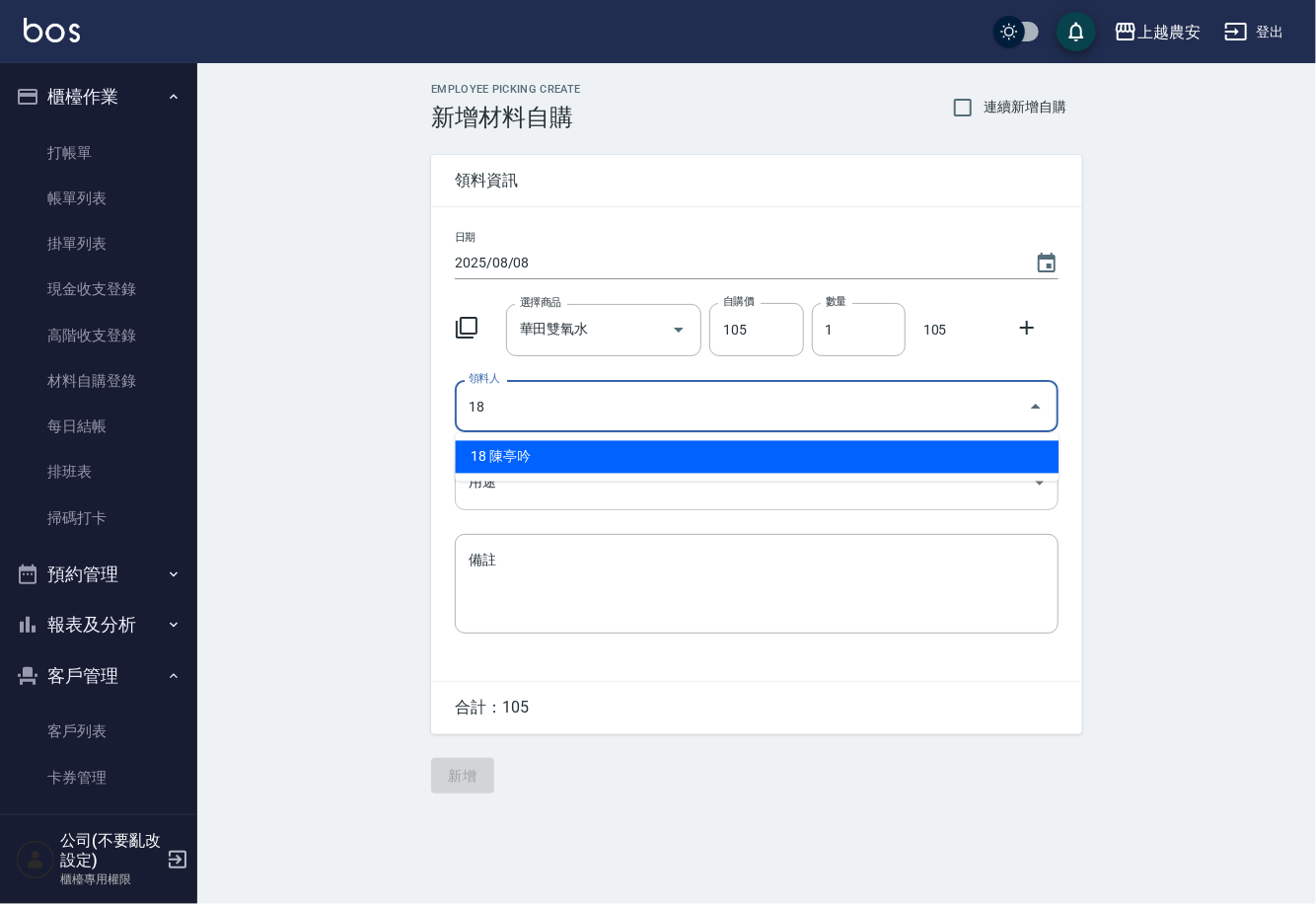type on "18 陳亭吟" 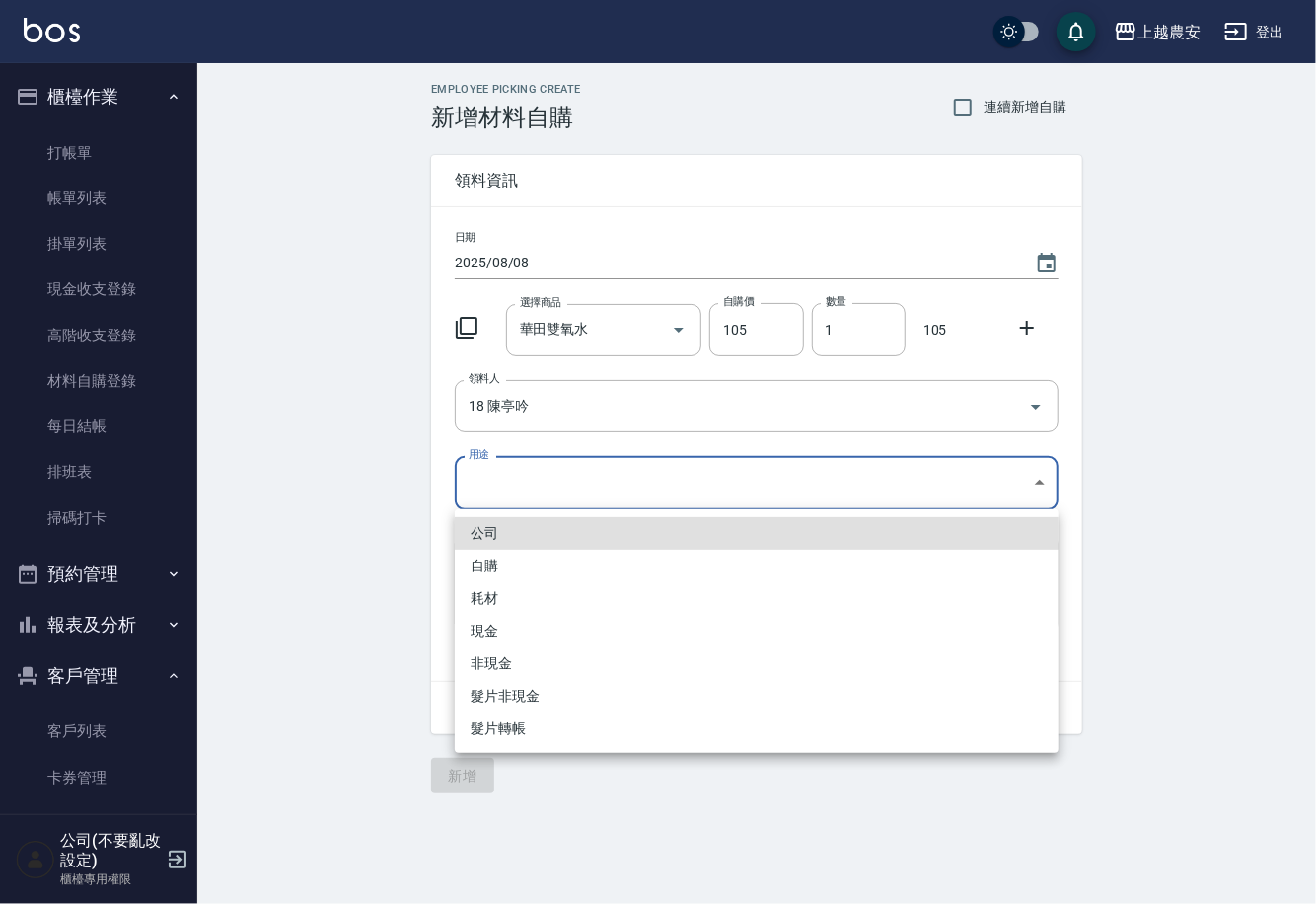 click on "上越農安 登出 櫃檯作業 打帳單 帳單列表 掛單列表 現金收支登錄 高階收支登錄 材料自購登錄 每日結帳 排班表 掃碼打卡 預約管理 預約管理 單日預約紀錄 單週預約紀錄 報表及分析 報表目錄 店家日報表 互助日報表 互助點數明細 設計師日報表 店販抽成明細 客戶管理 客戶列表 卡券管理 入金管理 員工及薪資 員工列表 商品管理 商品分類設定 商品列表 公司(不要亂改設定) 櫃檯專用權限 Employee Picking Create 新增材料自購 連續新增自購 領料資訊 日期 2025/08/08 選擇商品 華田雙氧水 選擇商品 自購價 105 自購價 數量 1 數量 105 領料人 18 陳亭吟 領料人 用途 ​ 用途 備註 x 備註 合計： 105 新增 公司 自購 耗材 現金 非現金 髮片非現金 髮片轉帳" at bounding box center (658, 452) 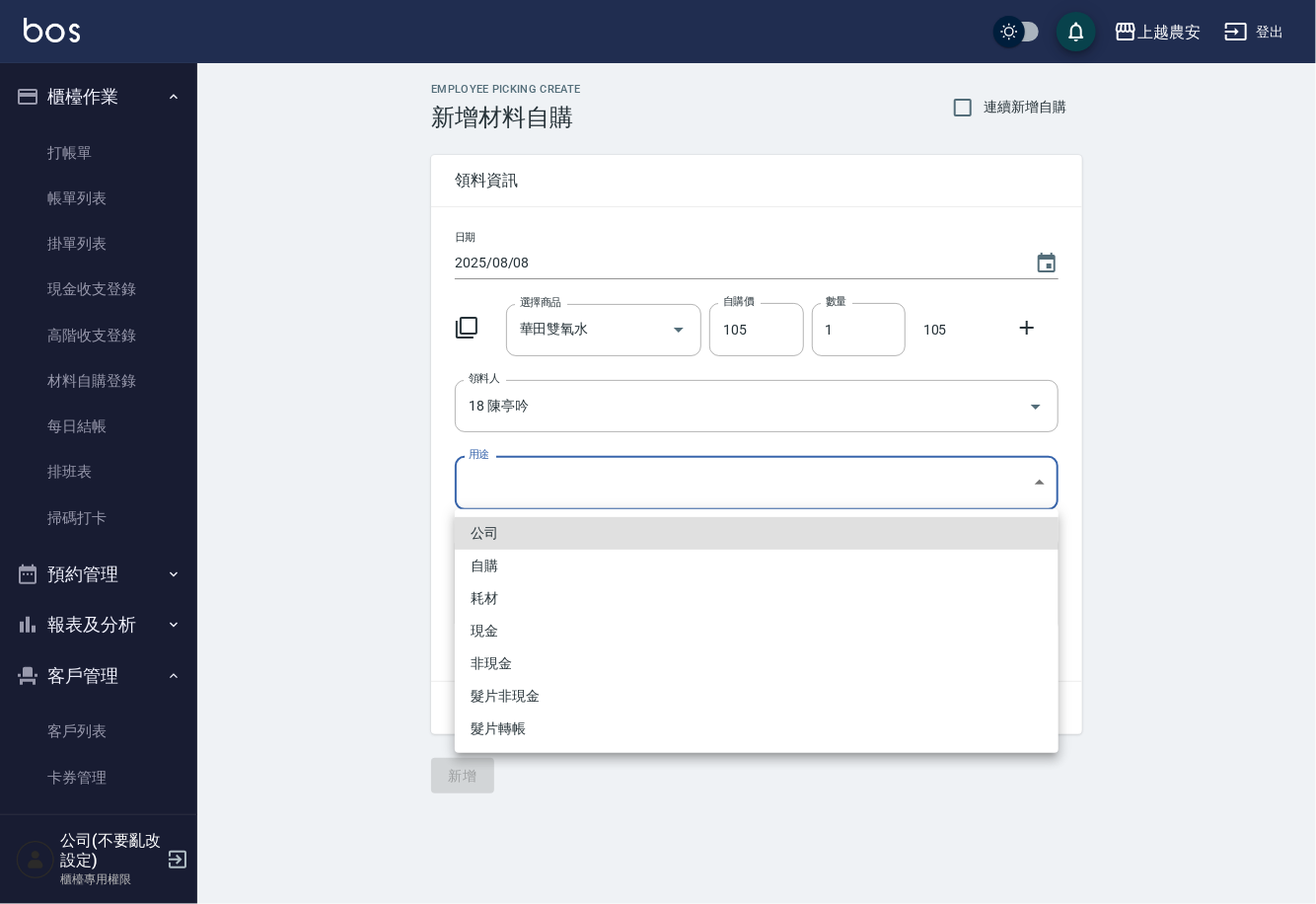 click on "自購" at bounding box center (757, 565) 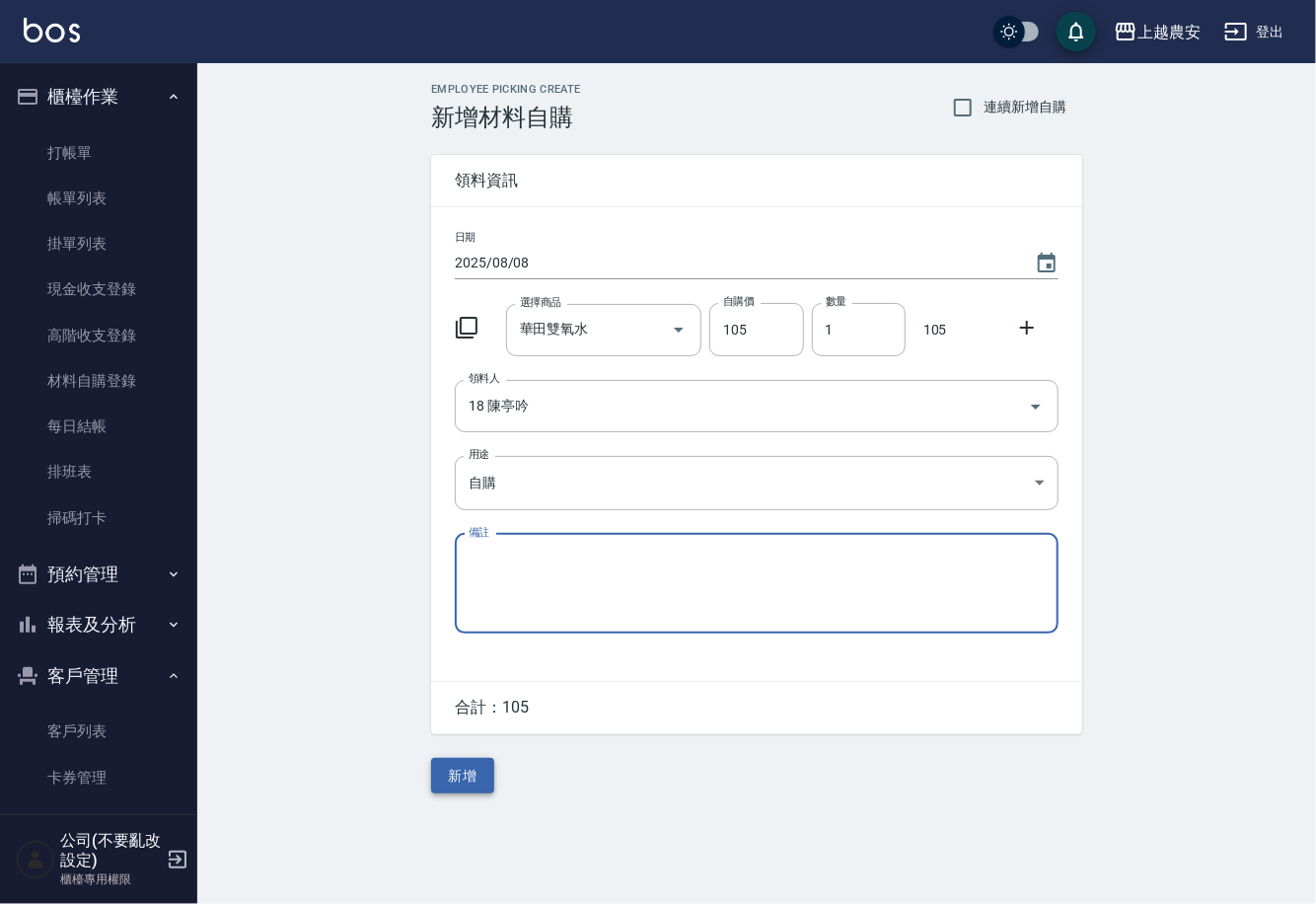 click on "新增" at bounding box center (463, 776) 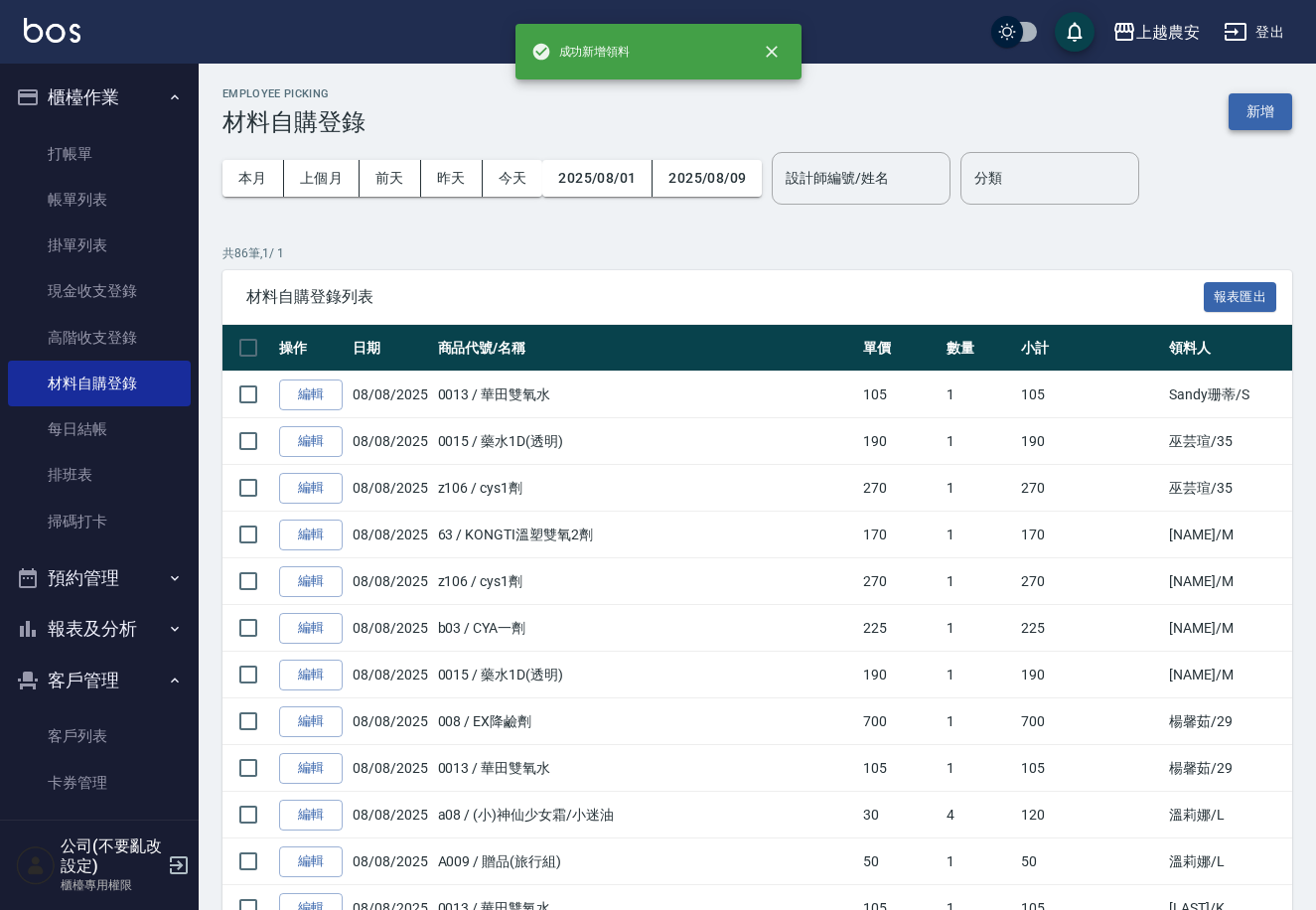 click on "新增" at bounding box center [1260, 111] 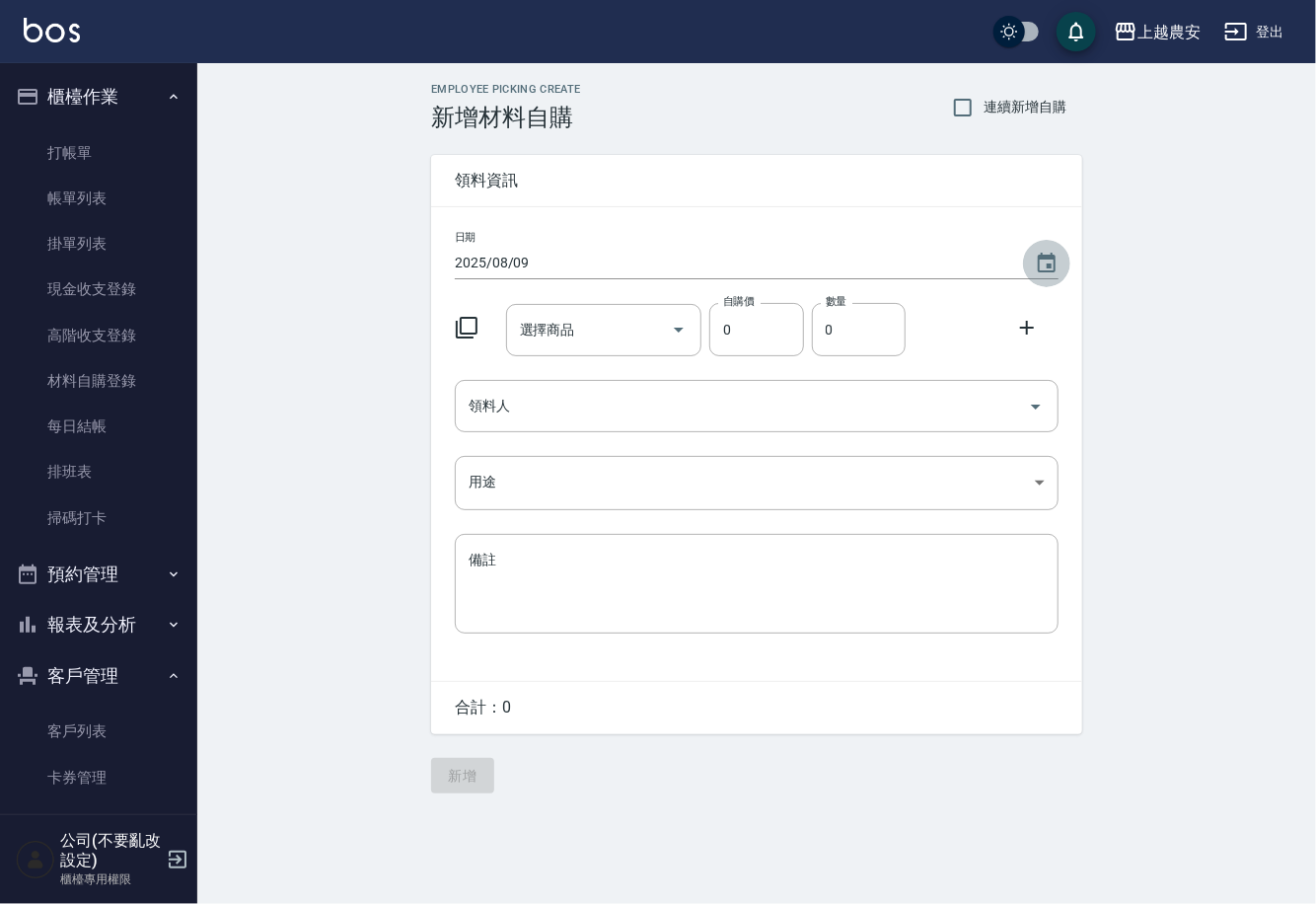 click 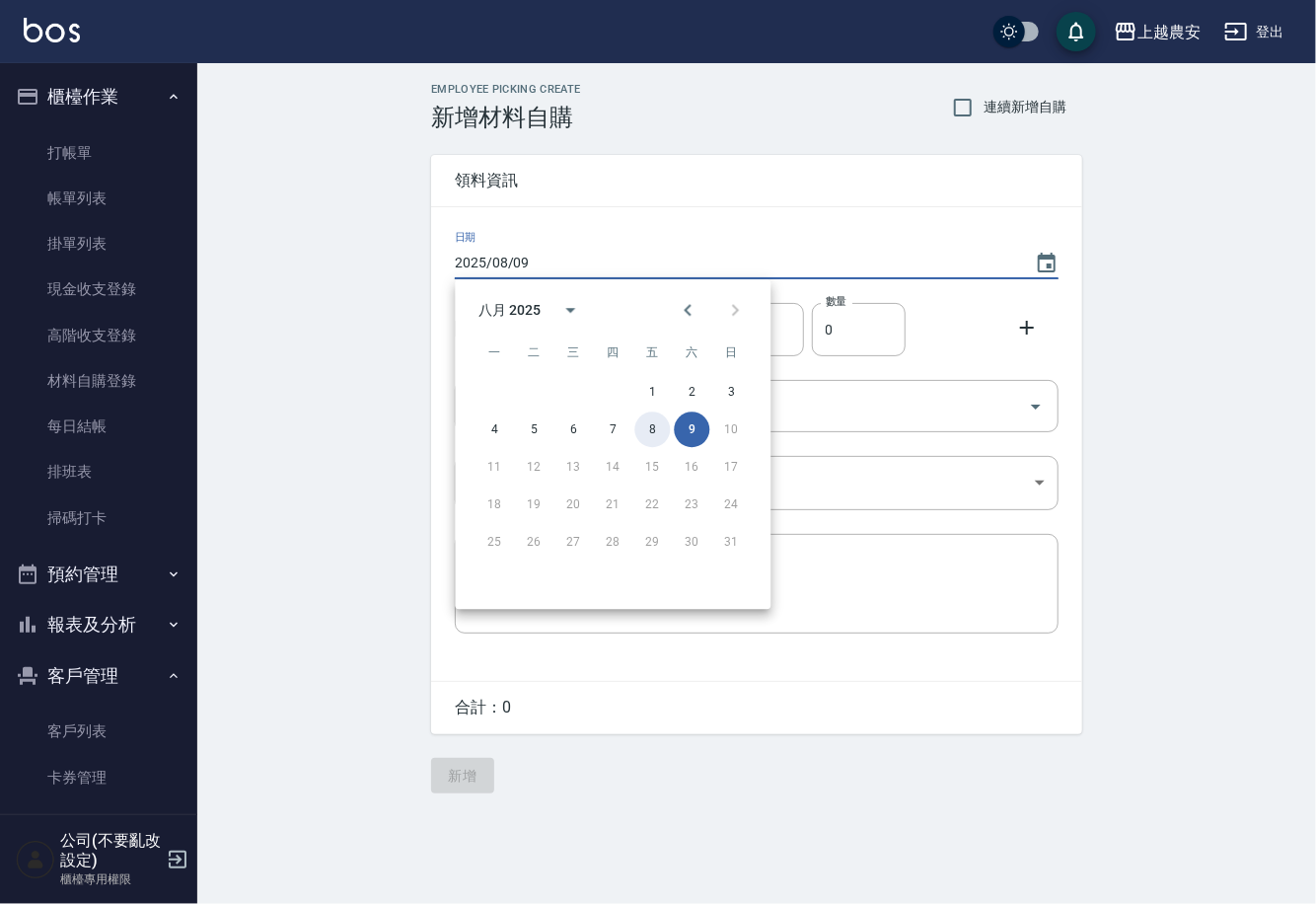 drag, startPoint x: 651, startPoint y: 424, endPoint x: 618, endPoint y: 370, distance: 63.28507 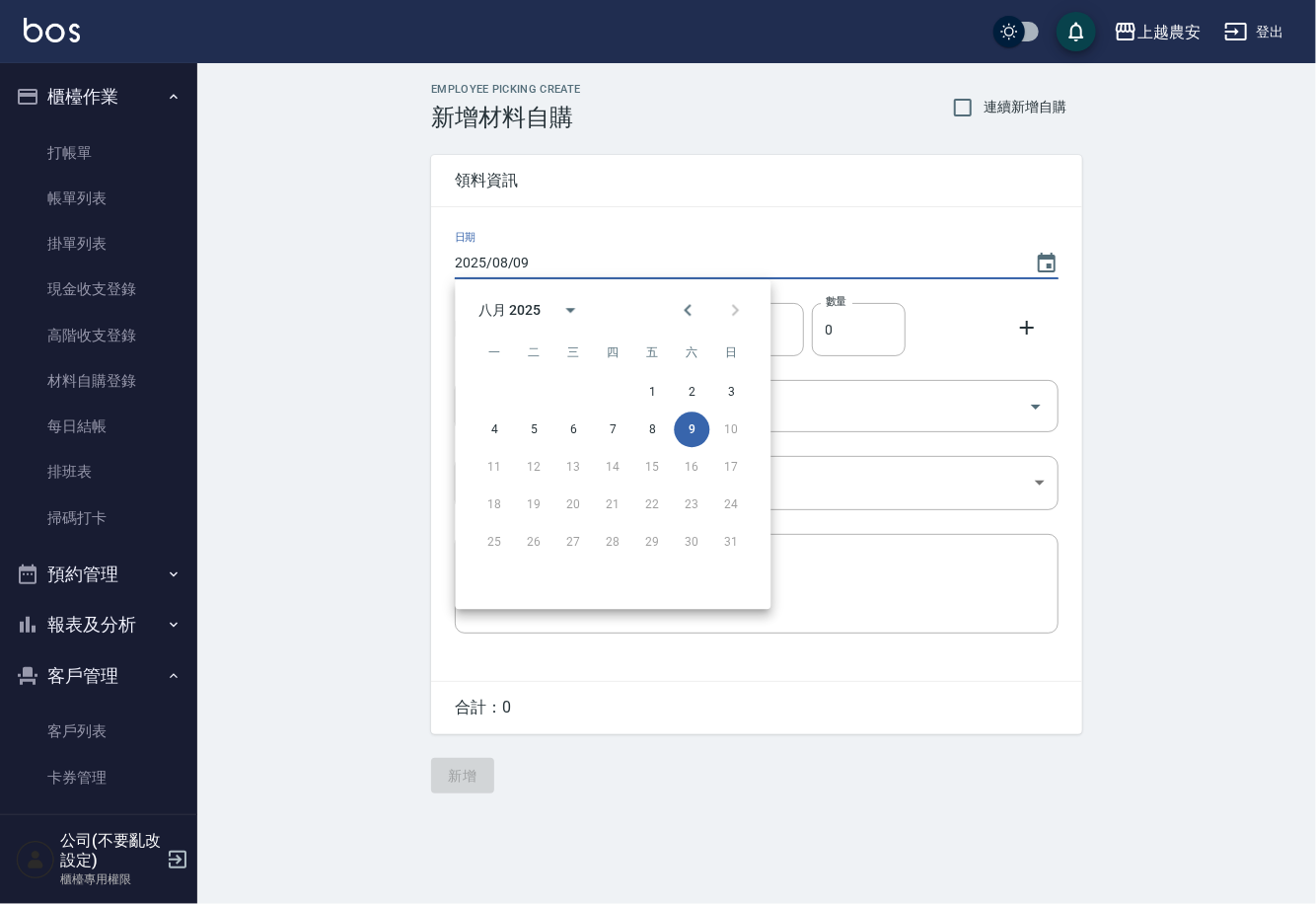 type on "2025/08/08" 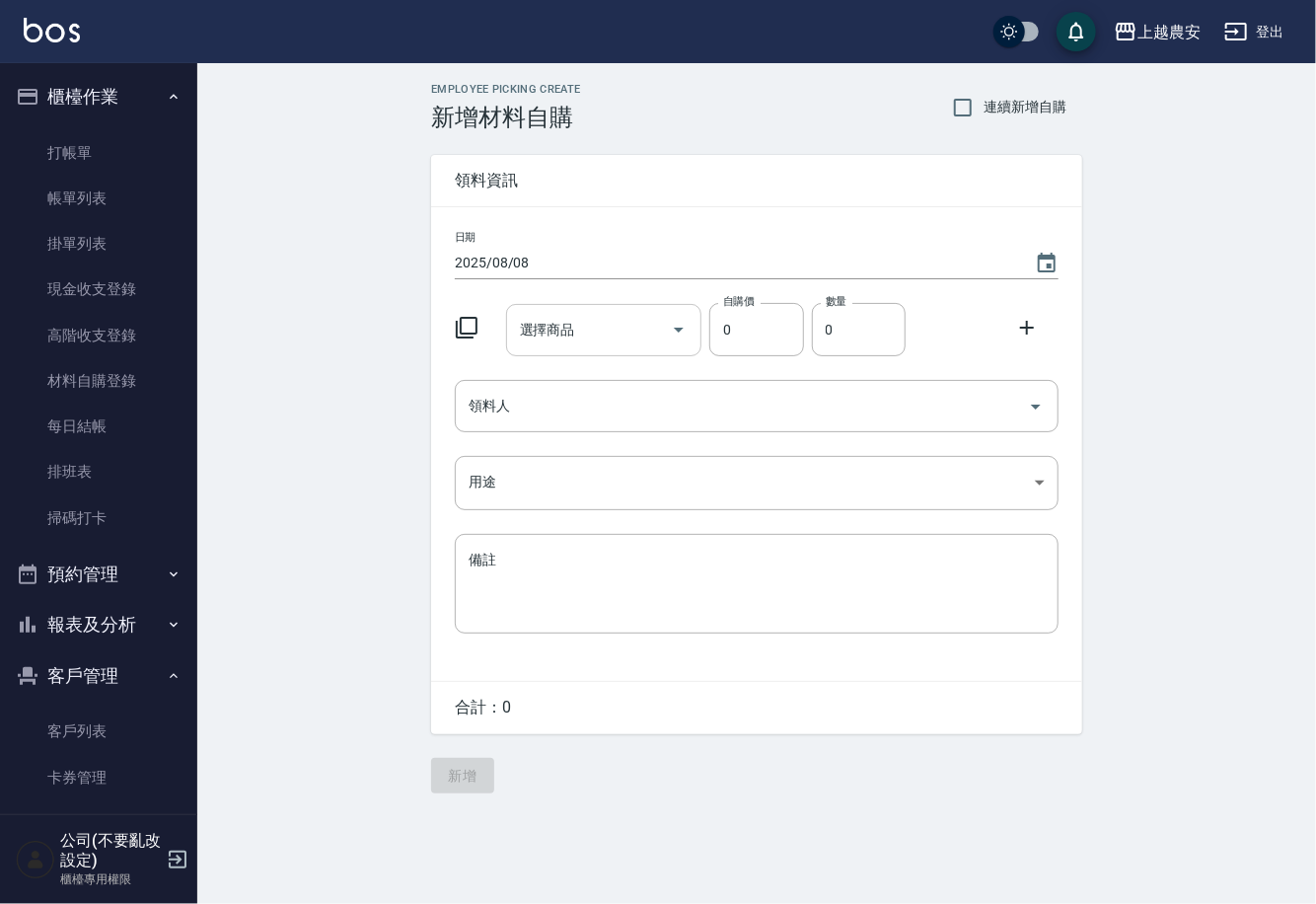 click on "選擇商品" at bounding box center (589, 330) 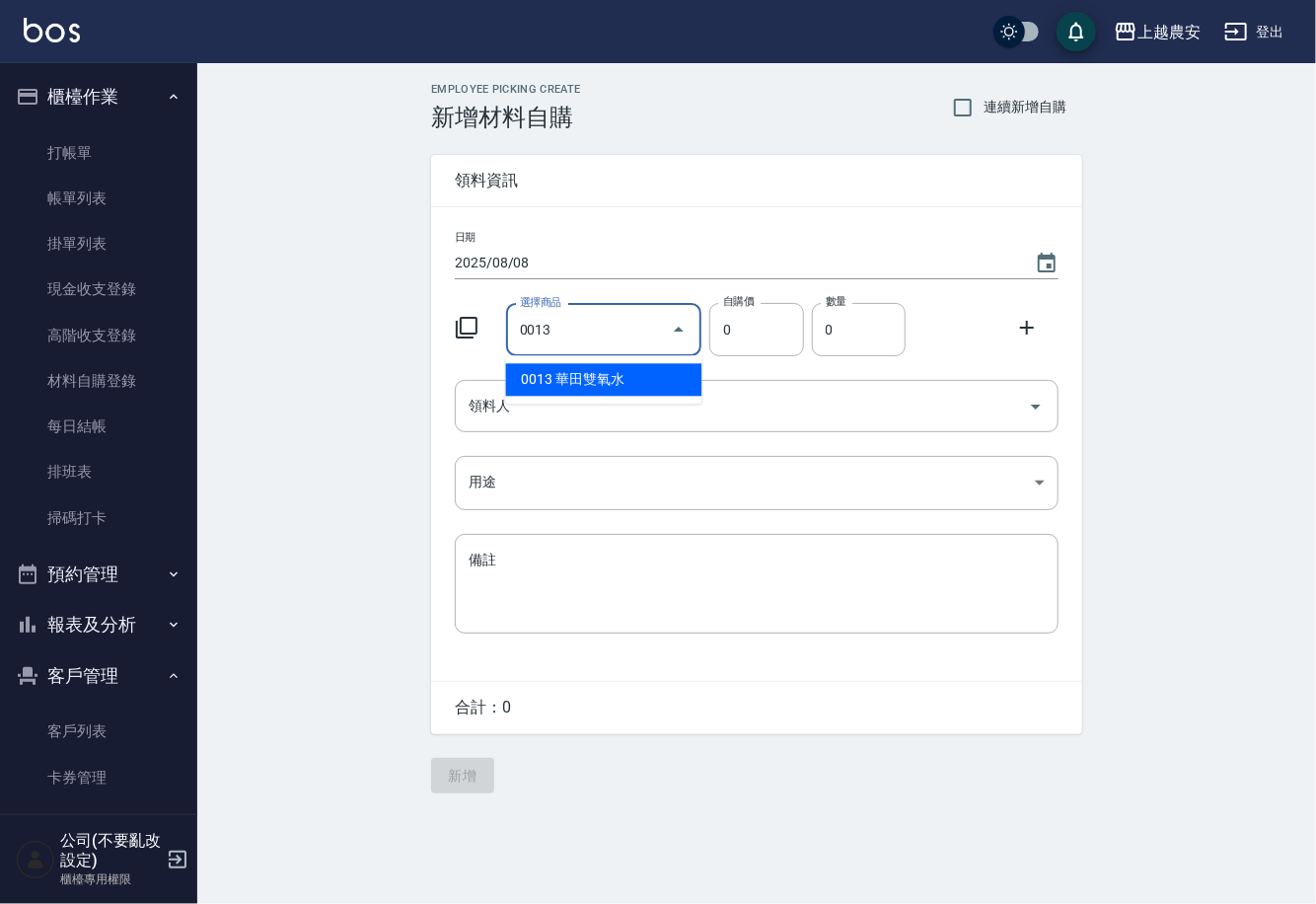 type on "華田雙氧水" 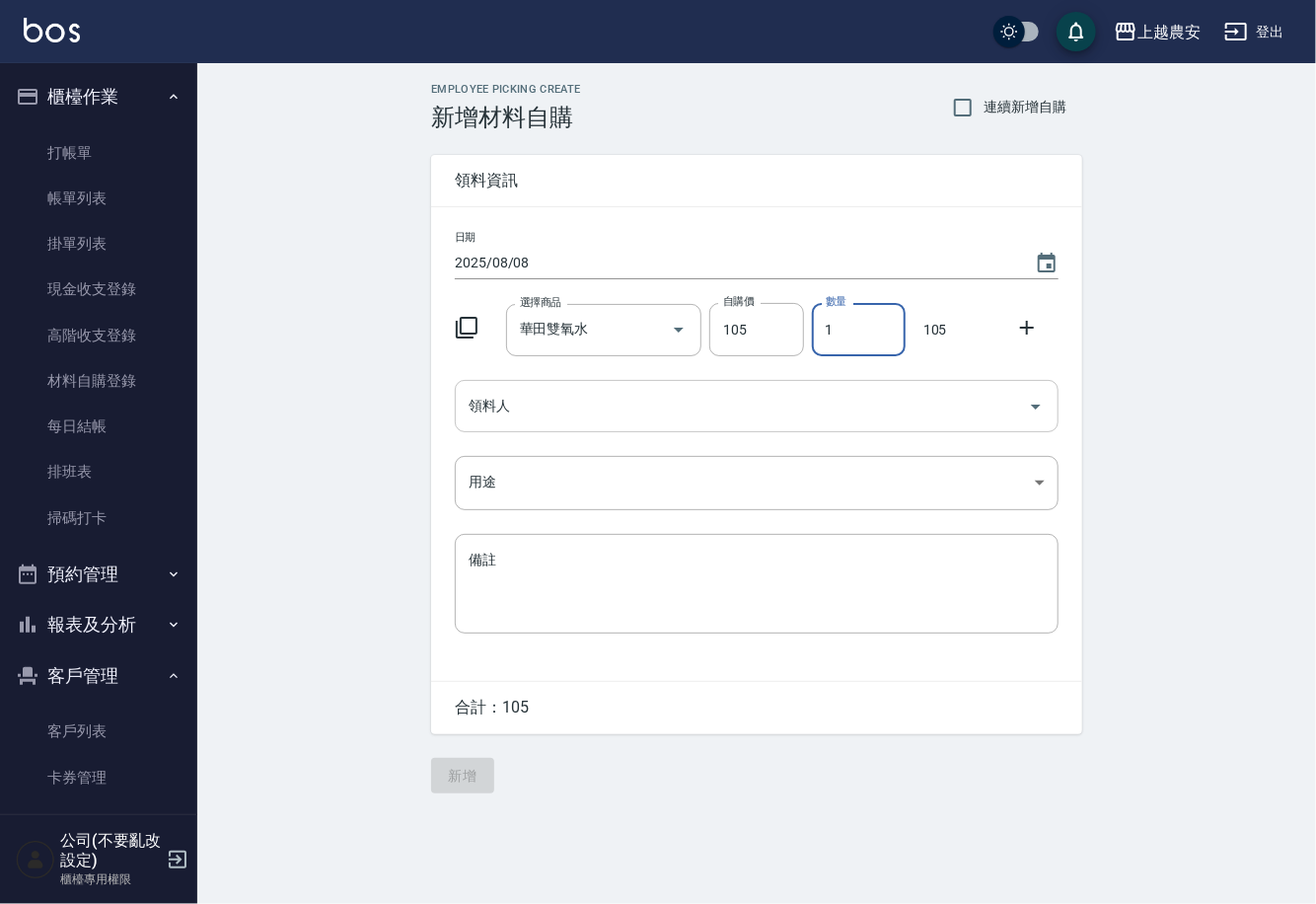 click on "領料人" at bounding box center (742, 406) 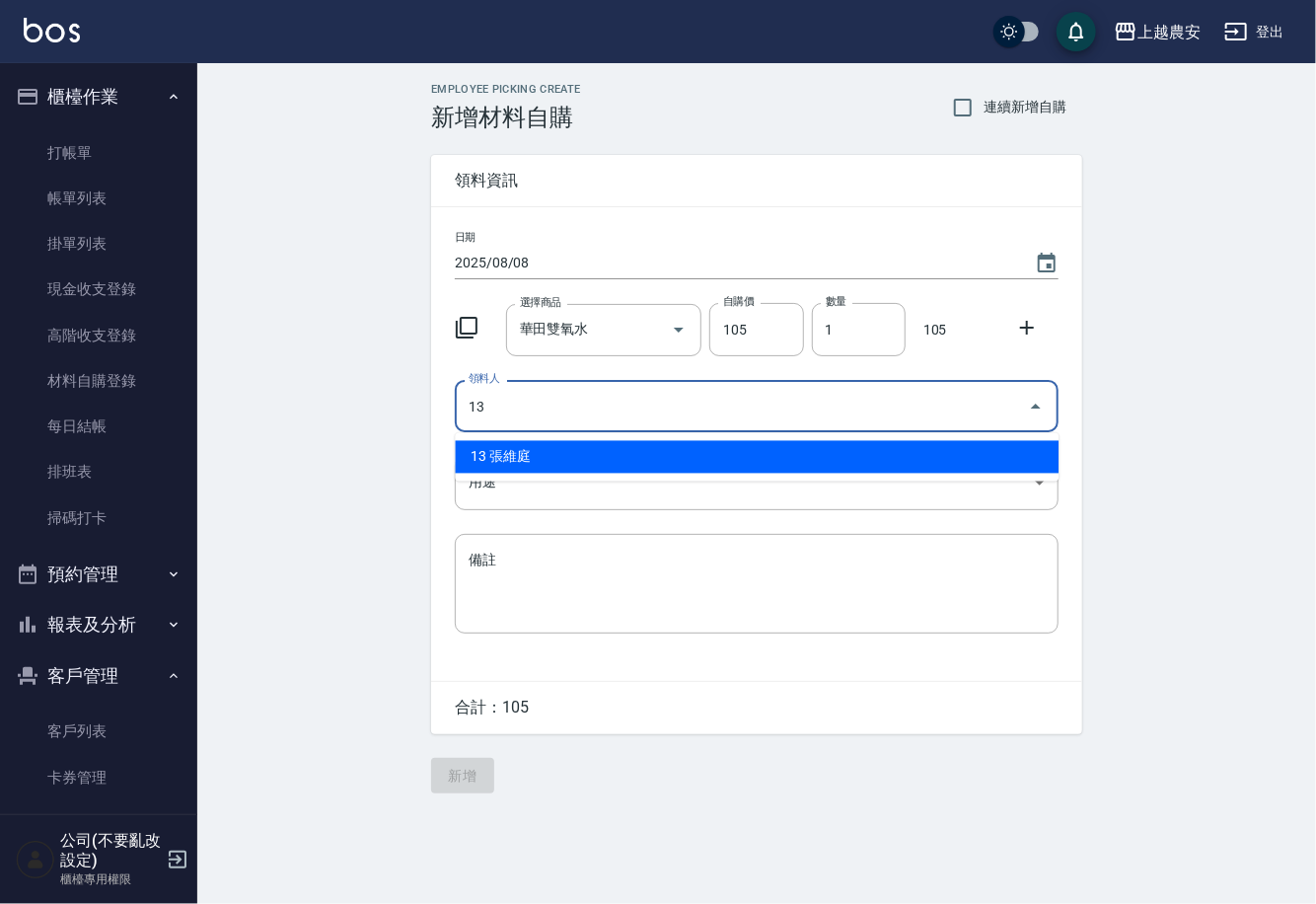 type on "13 張維庭" 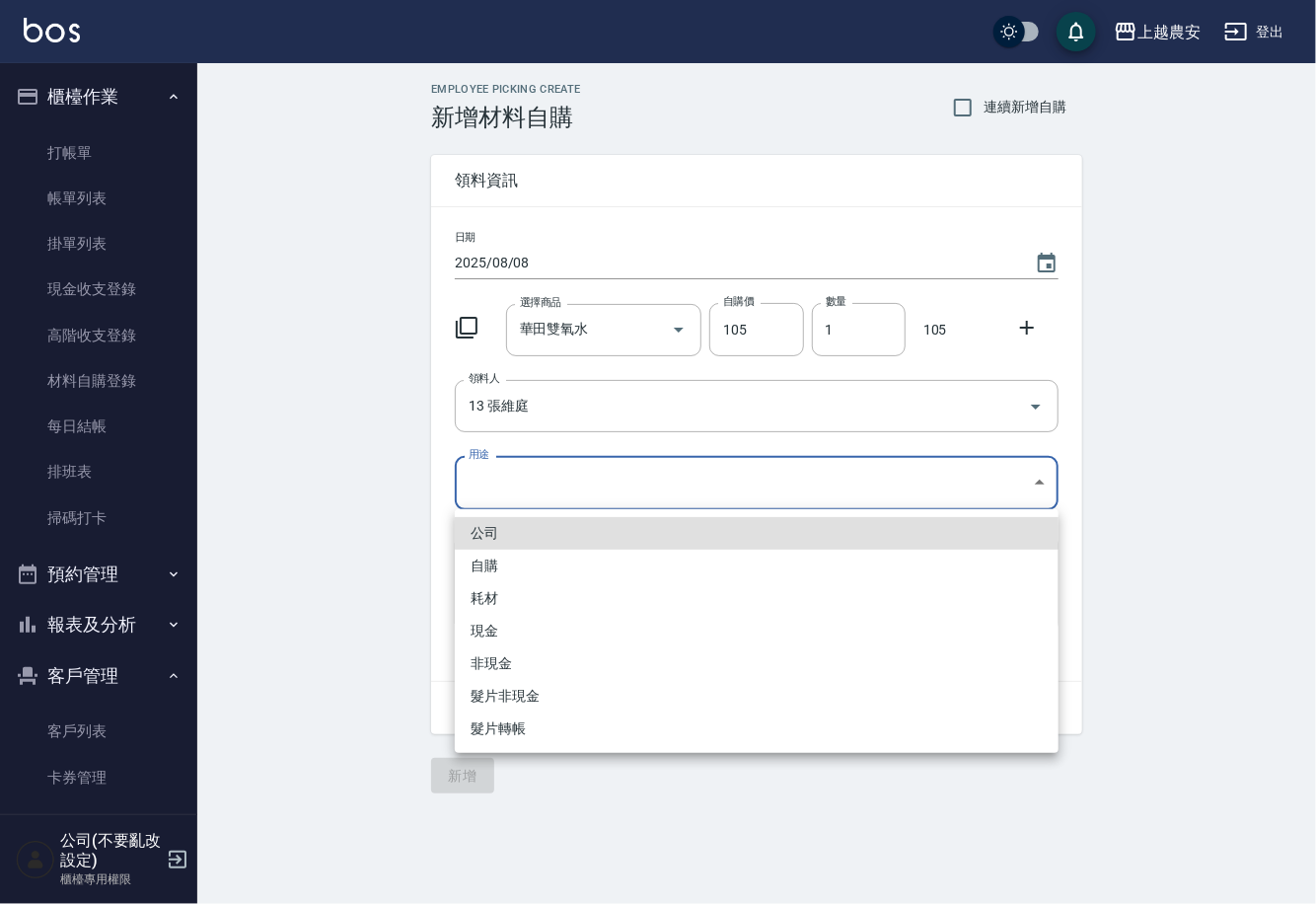 click on "上越農安 登出 櫃檯作業 打帳單 帳單列表 掛單列表 現金收支登錄 高階收支登錄 材料自購登錄 每日結帳 排班表 掃碼打卡 預約管理 預約管理 單日預約紀錄 單週預約紀錄 報表及分析 報表目錄 店家日報表 互助日報表 互助點數明細 設計師日報表 店販抽成明細 客戶管理 客戶列表 卡券管理 入金管理 員工及薪資 員工列表 商品管理 商品分類設定 商品列表 公司(不要亂改設定) 櫃檯專用權限 Employee Picking Create 新增材料自購 連續新增自購 領料資訊 日期 2025/08/08 選擇商品 華田雙氧水 選擇商品 自購價 105 自購價 數量 1 數量 105 領料人 13 張維庭 領料人 用途 ​ 用途 備註 x 備註 合計： 105 新增 公司 自購 耗材 現金 非現金 髮片非現金 髮片轉帳" at bounding box center (658, 452) 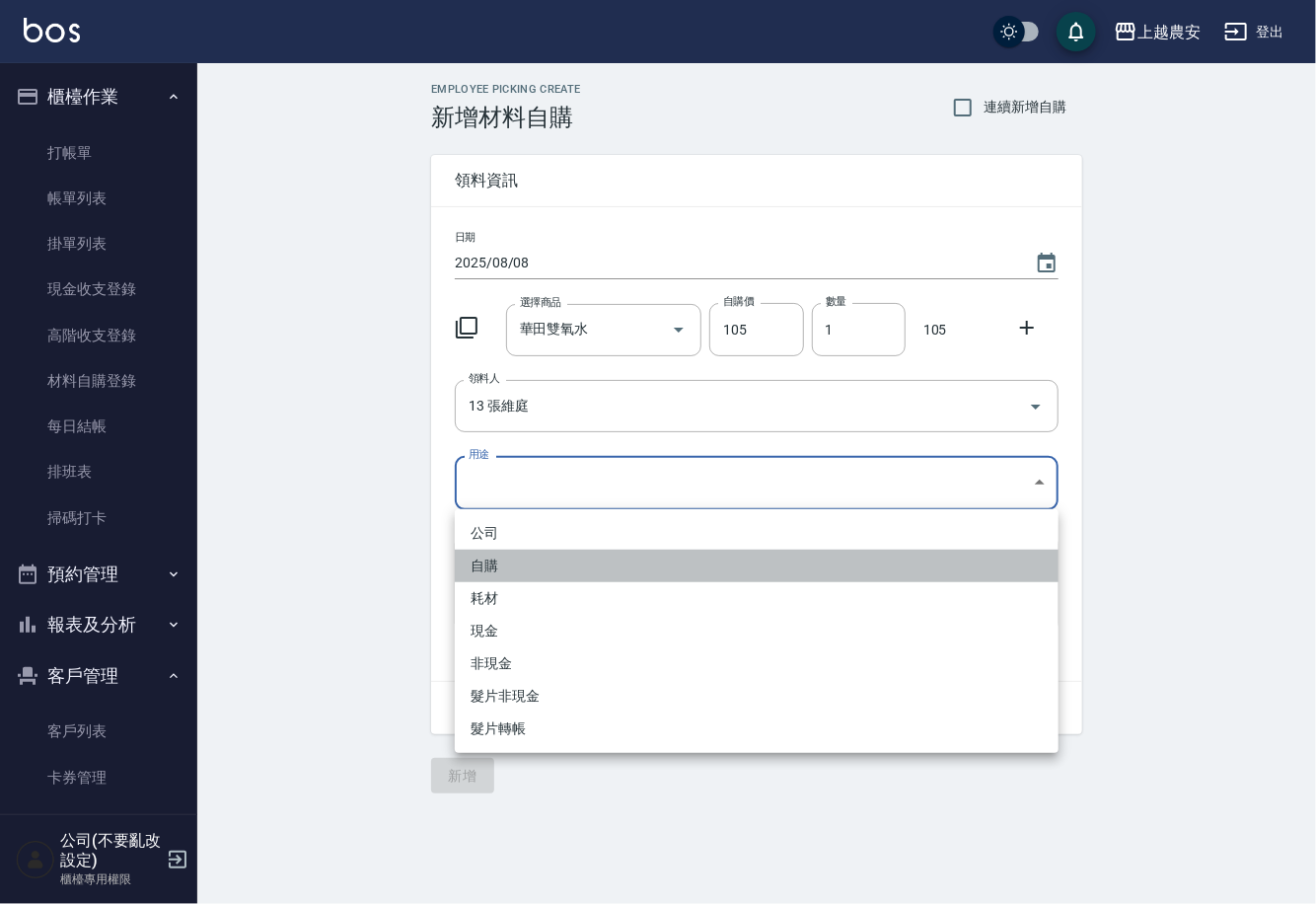 click on "自購" at bounding box center [757, 565] 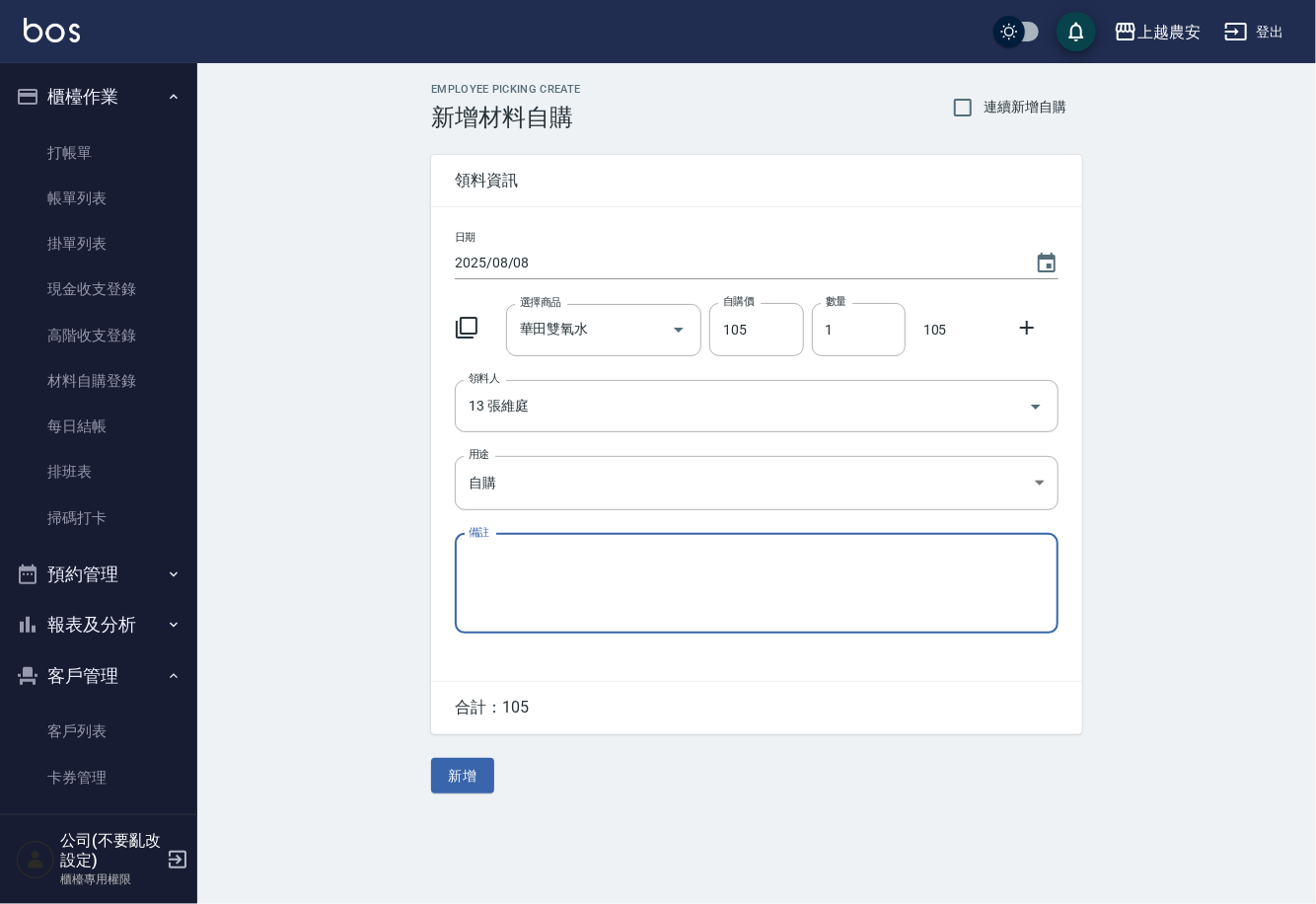 drag, startPoint x: 1018, startPoint y: 334, endPoint x: 949, endPoint y: 346, distance: 70.03571 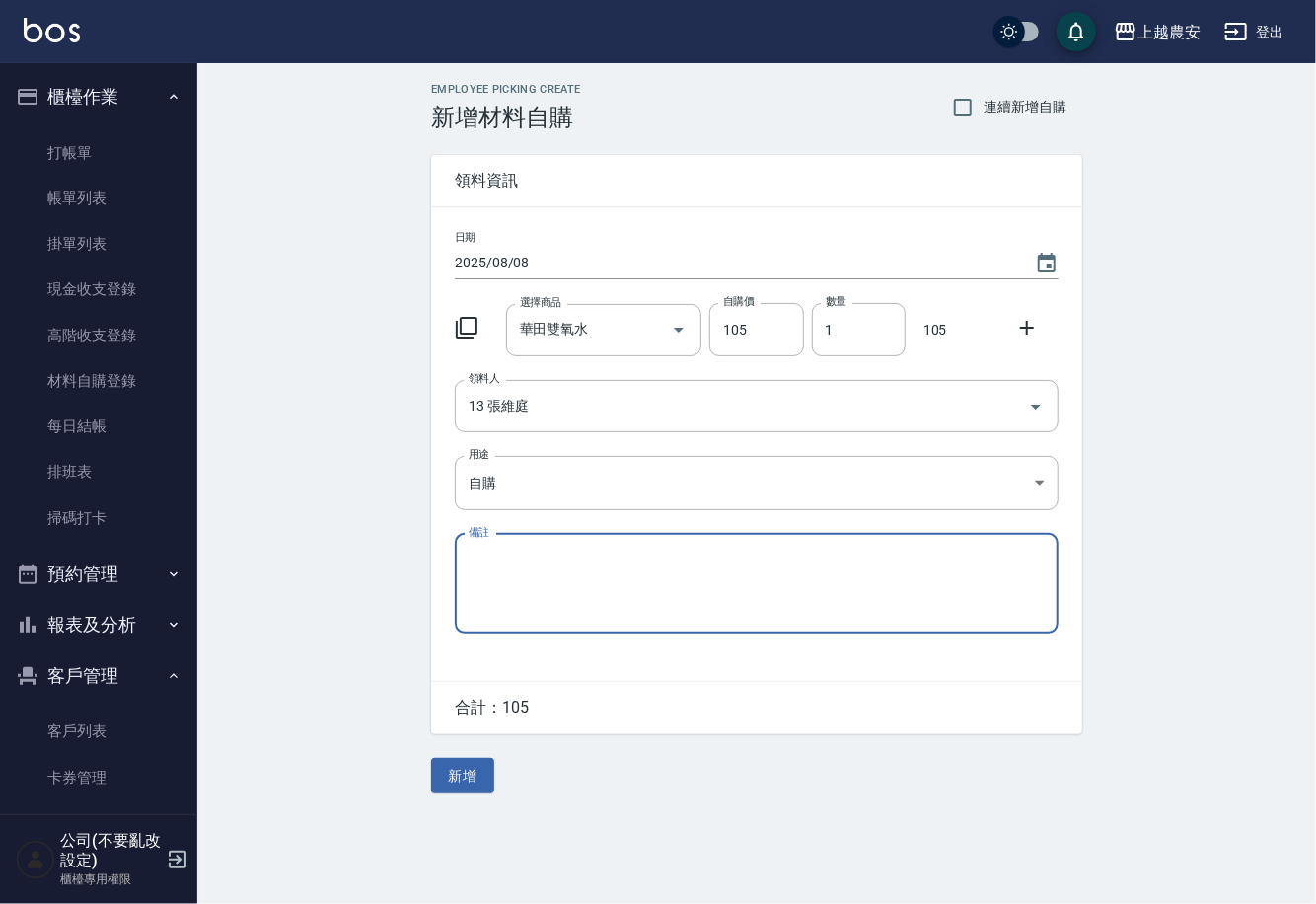 click 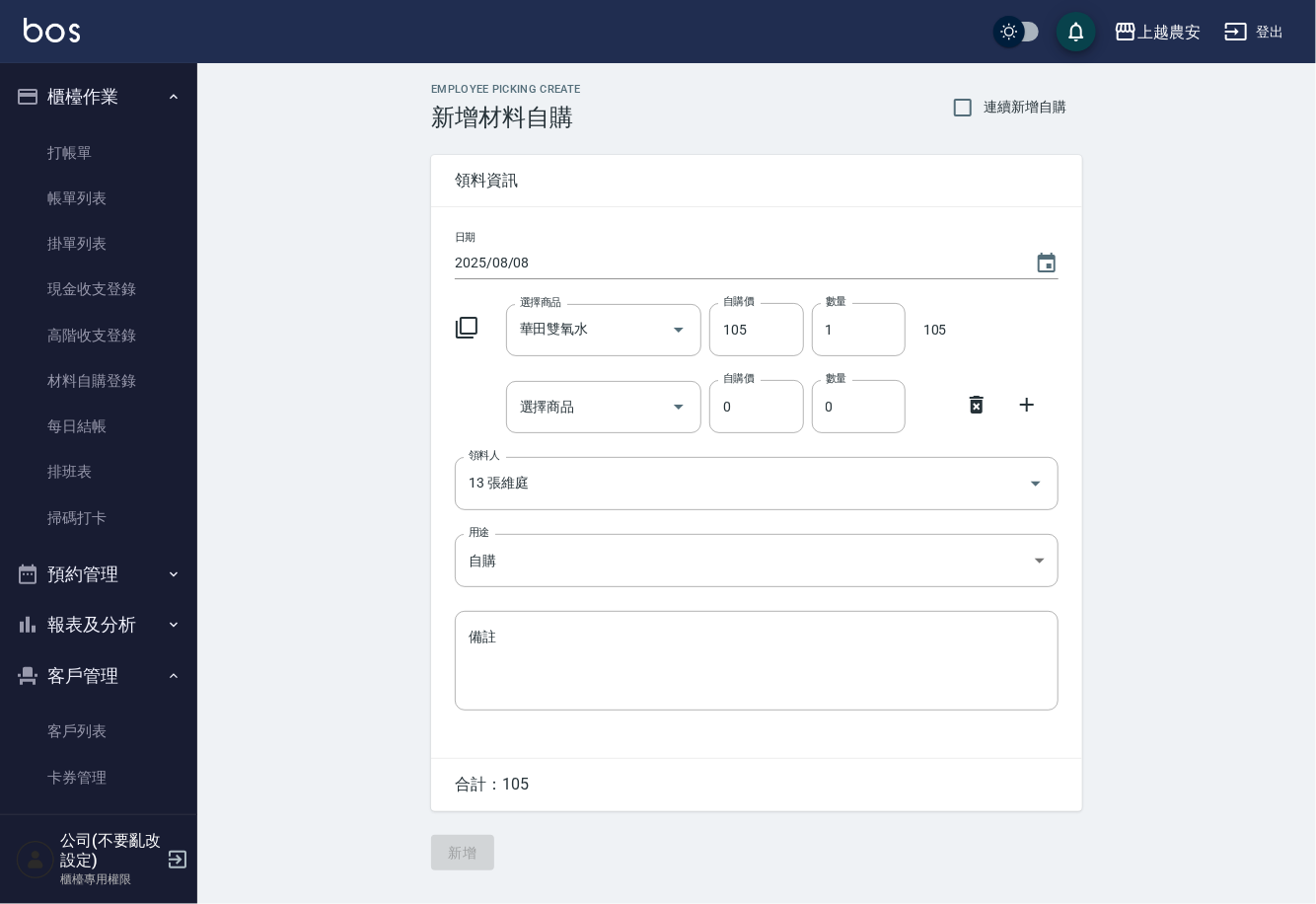 click on "選擇商品 選擇商品" at bounding box center [604, 407] 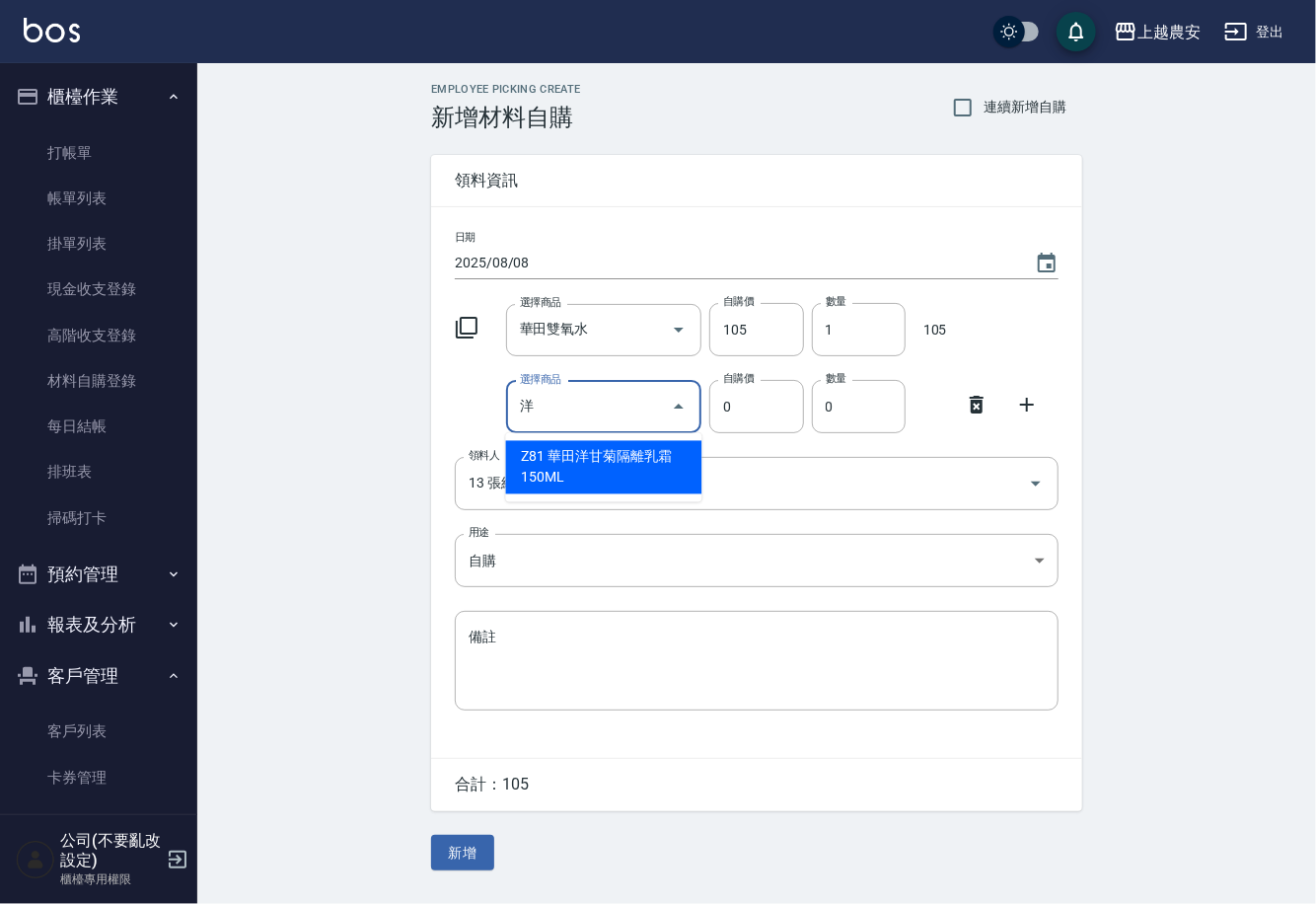 click on "Z81 華田洋甘菊隔離乳霜150ML" at bounding box center (604, 468) 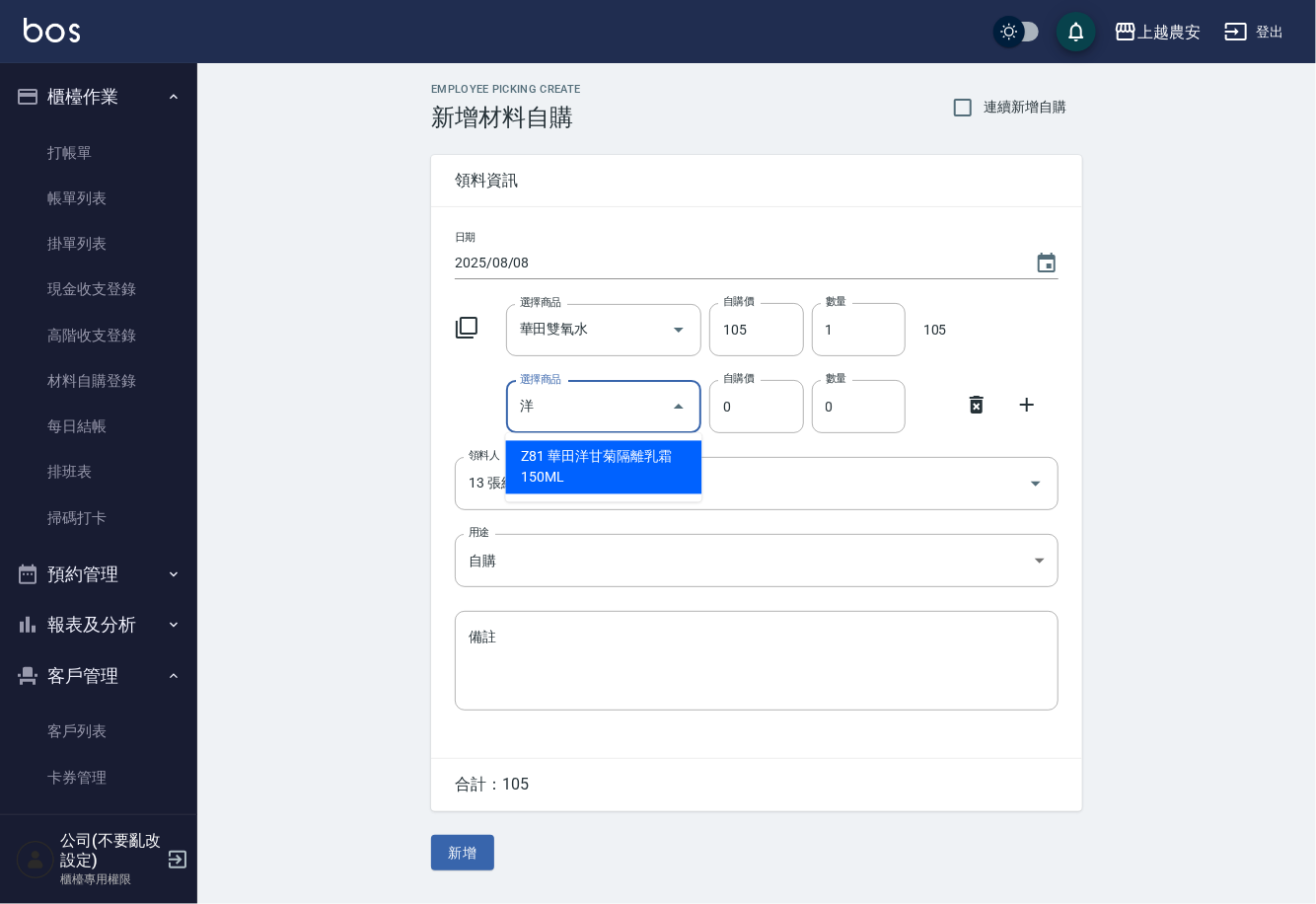 type on "華田洋甘菊隔離乳霜150ML" 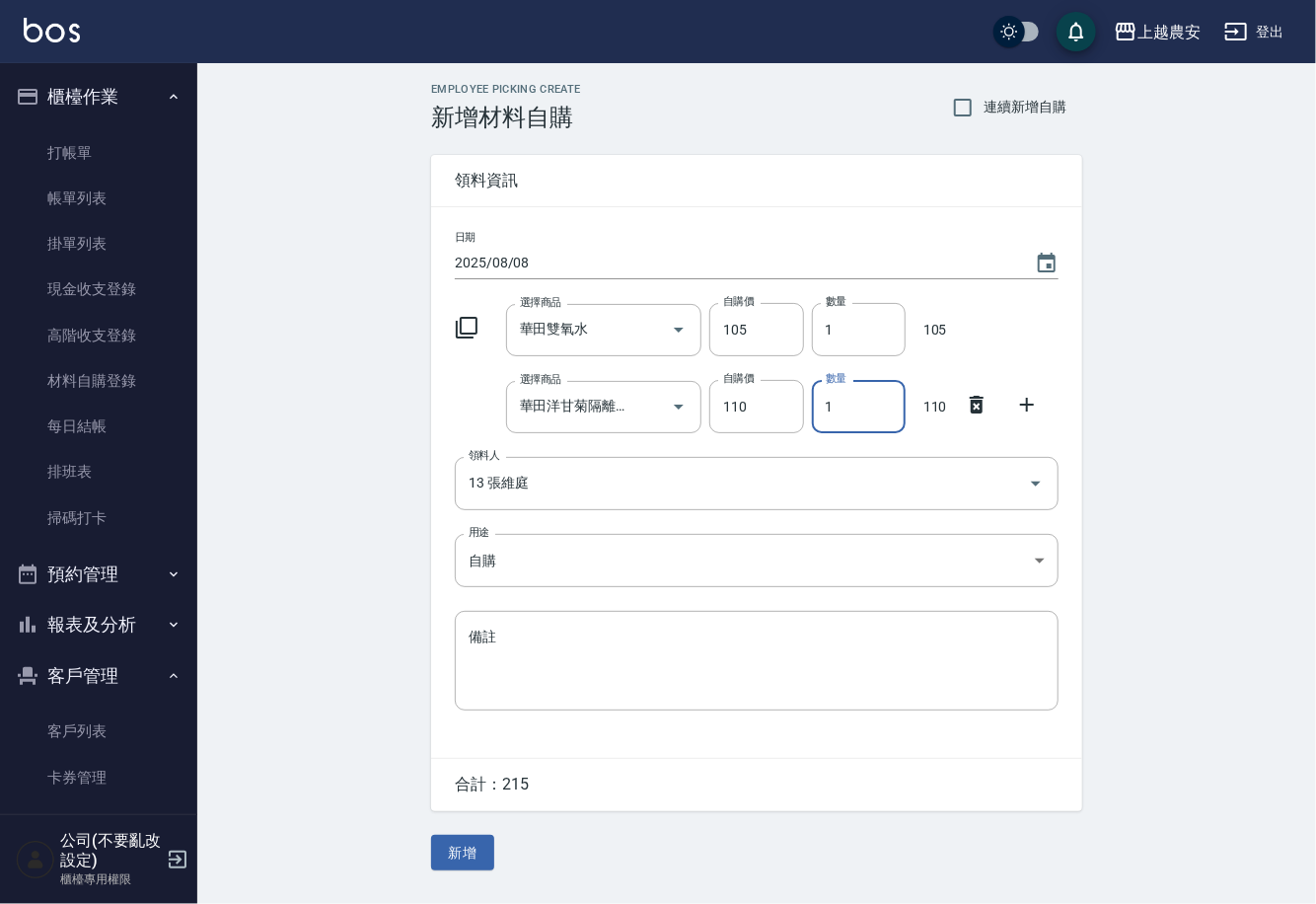 click on "1" at bounding box center [858, 407] 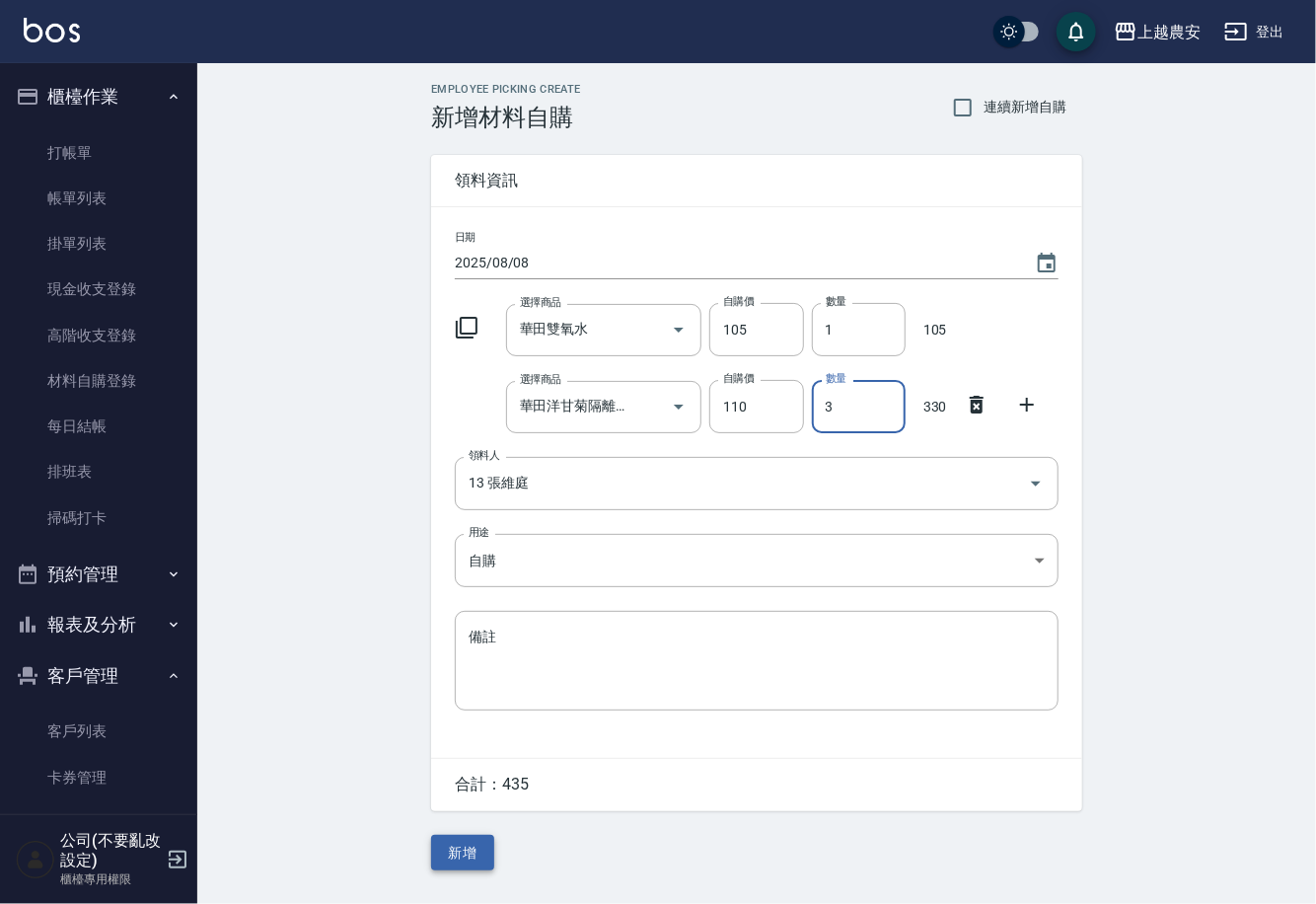 type on "3" 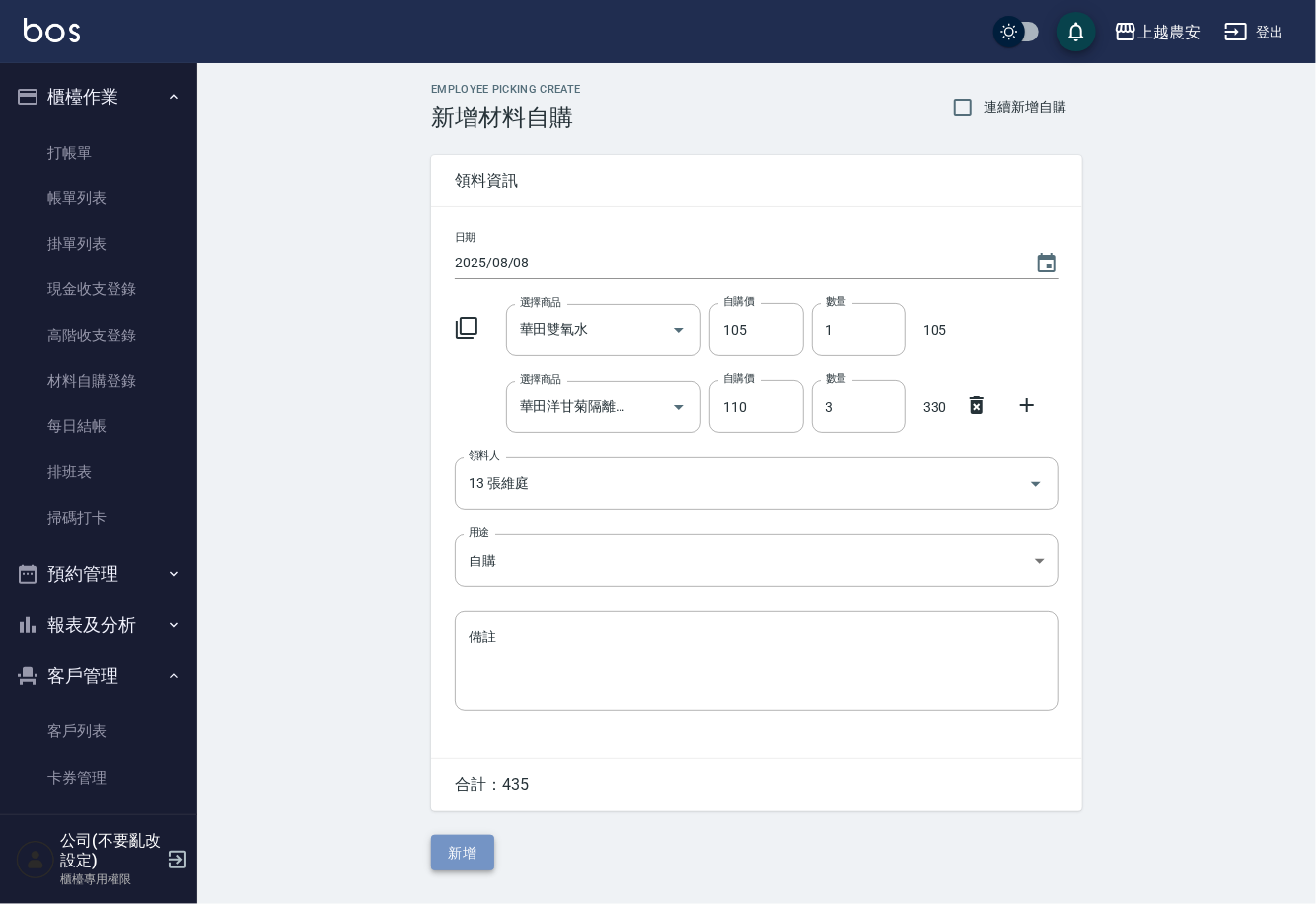 click on "新增" at bounding box center (463, 853) 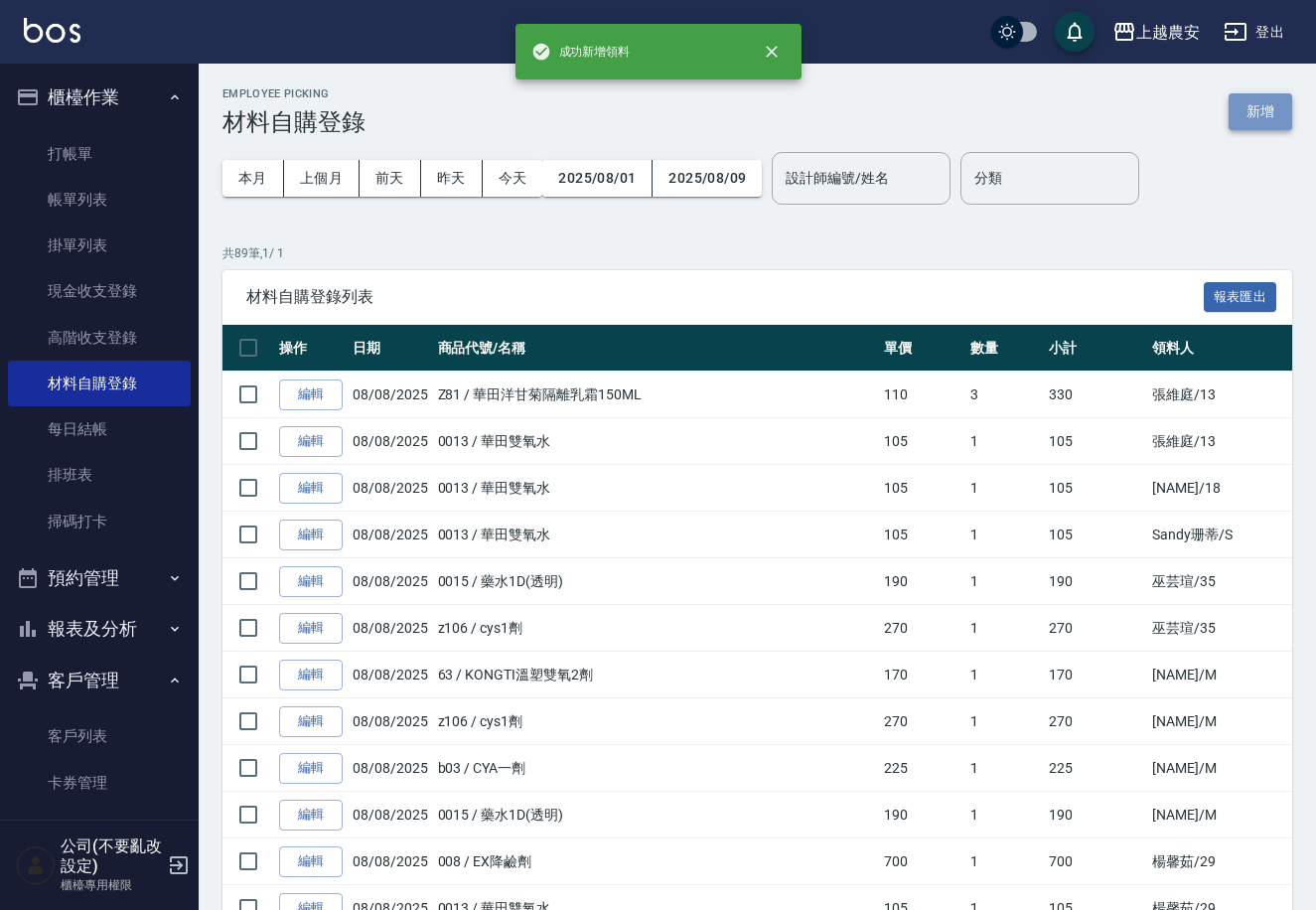 click on "新增" at bounding box center (1260, 111) 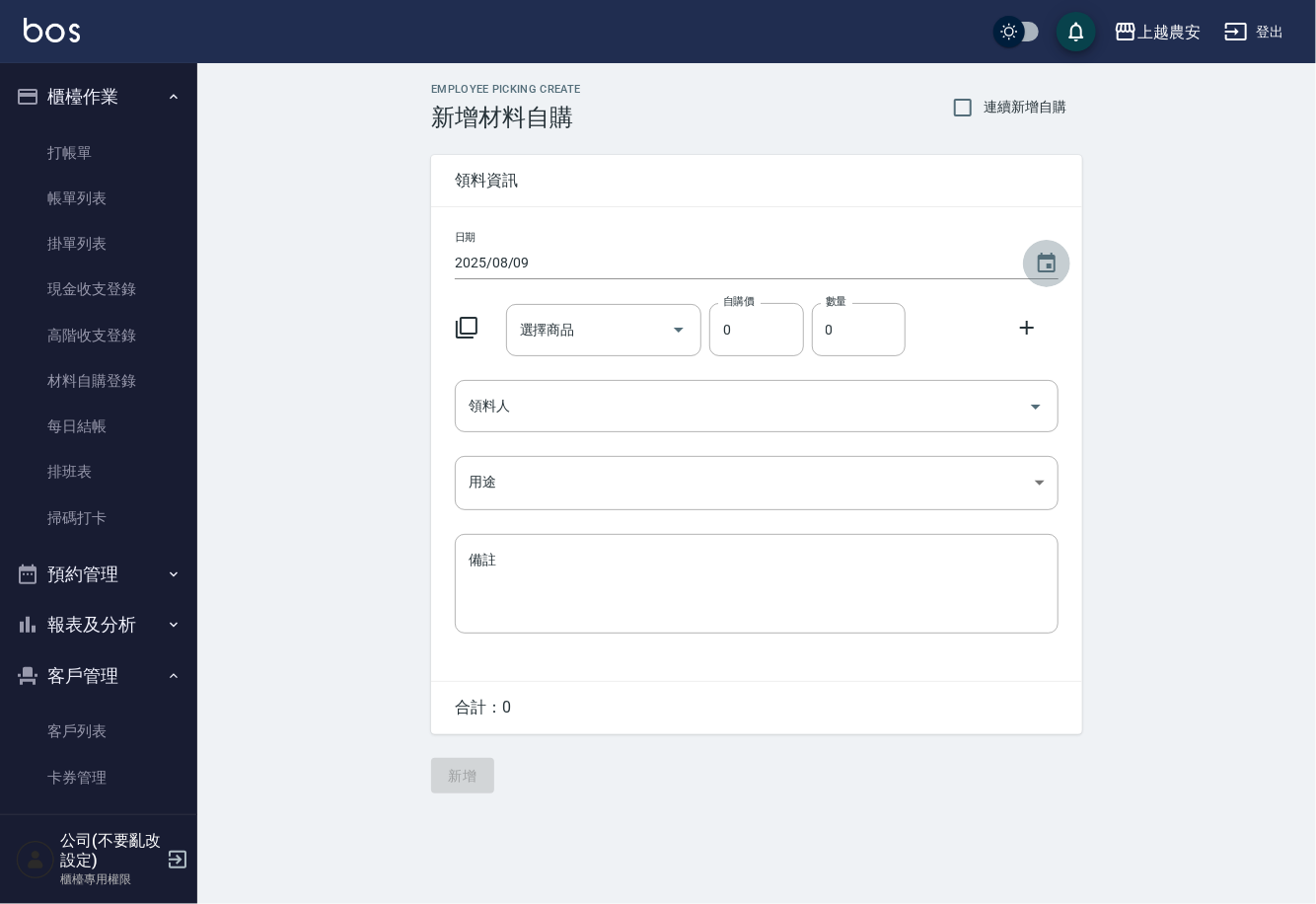 click 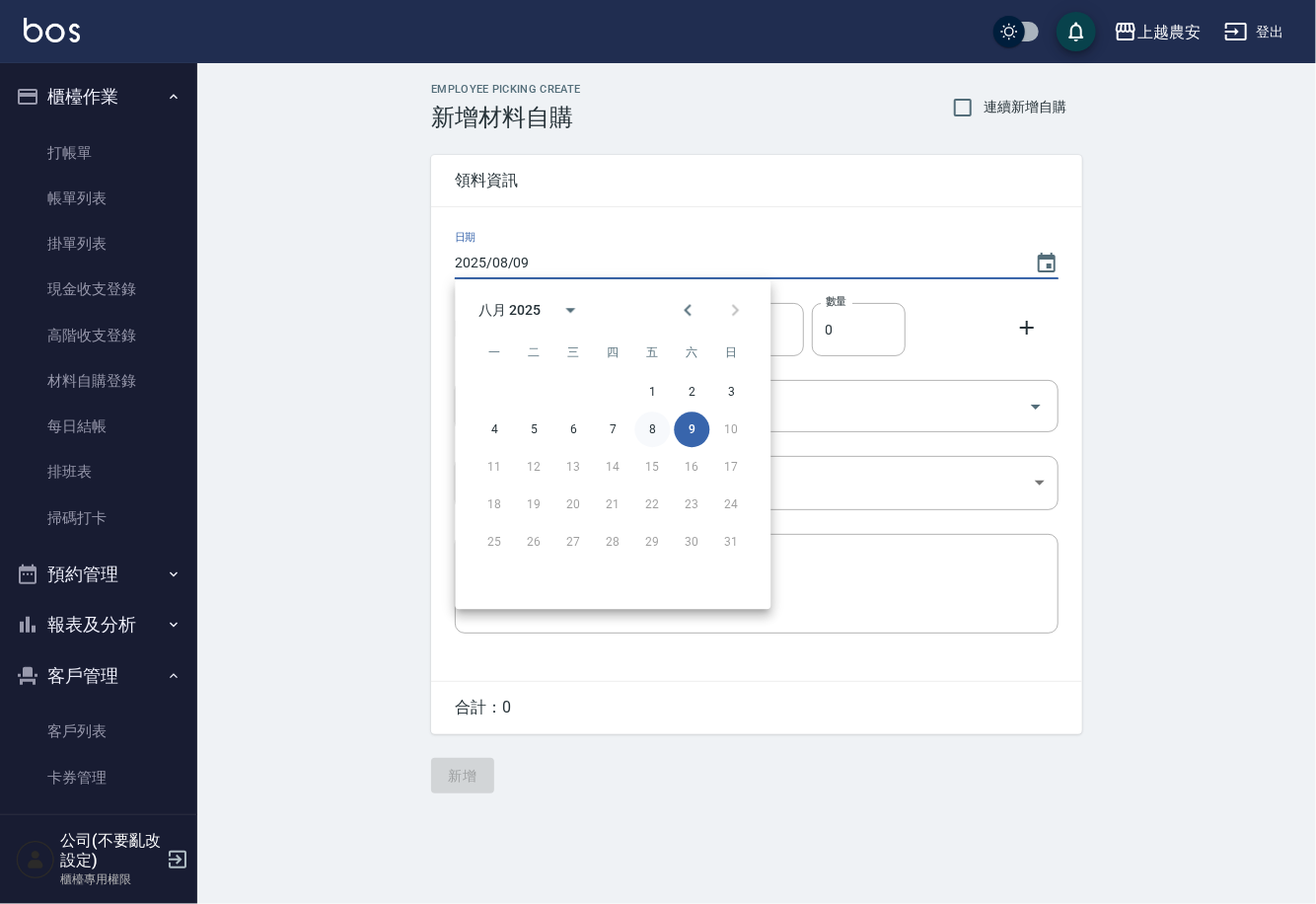 click on "8" at bounding box center (652, 429) 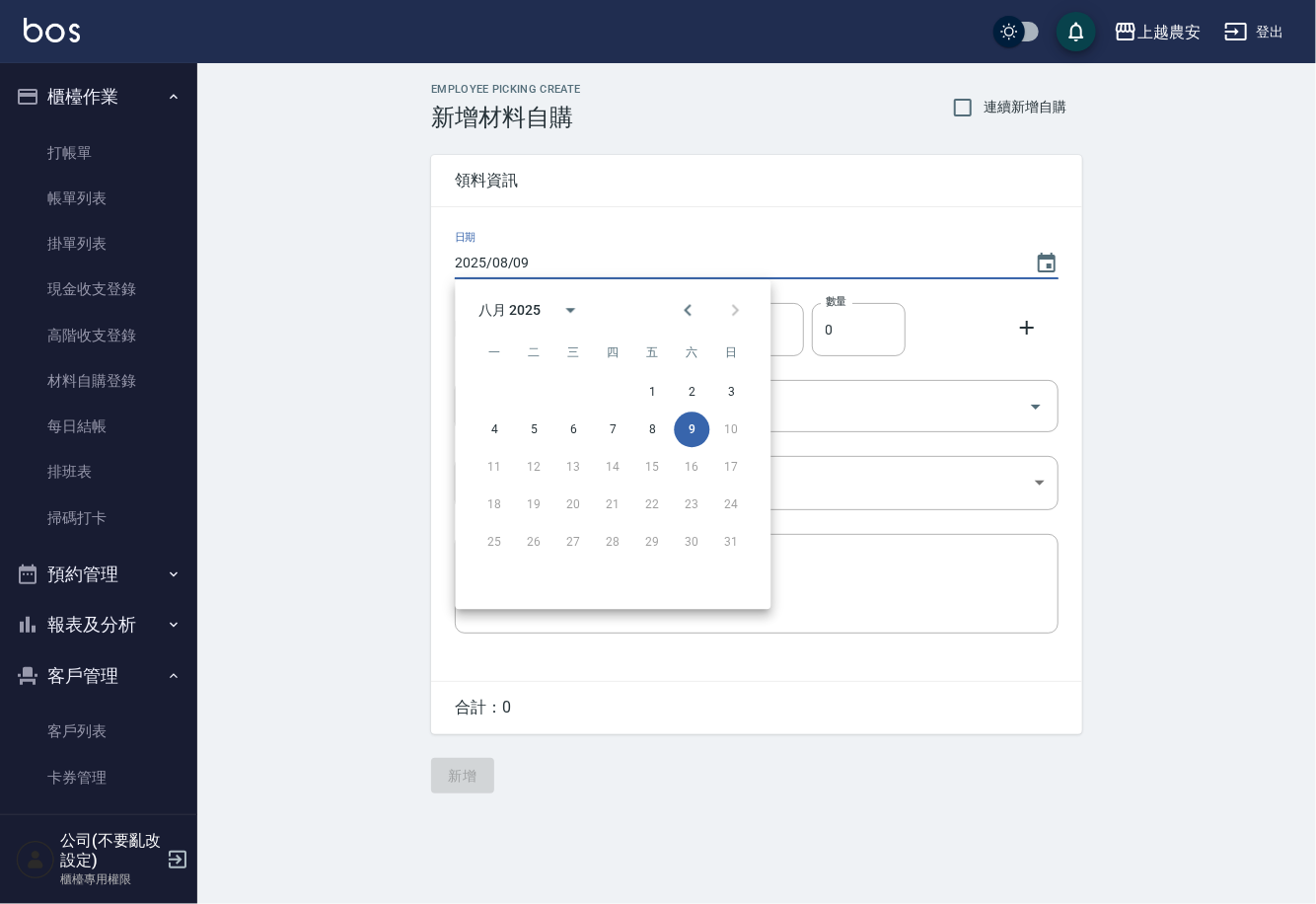 type on "2025/08/08" 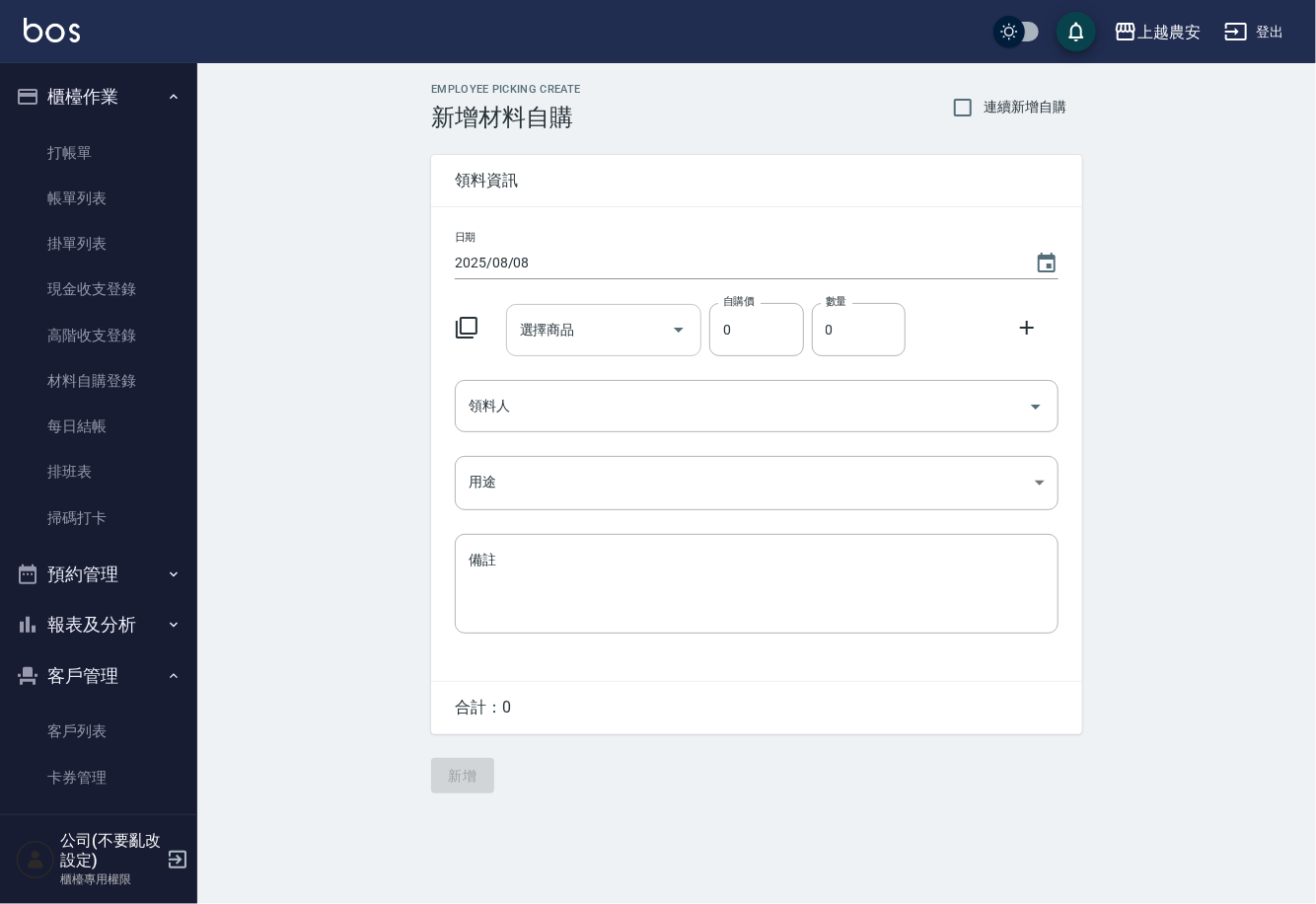 click on "選擇商品" at bounding box center [589, 330] 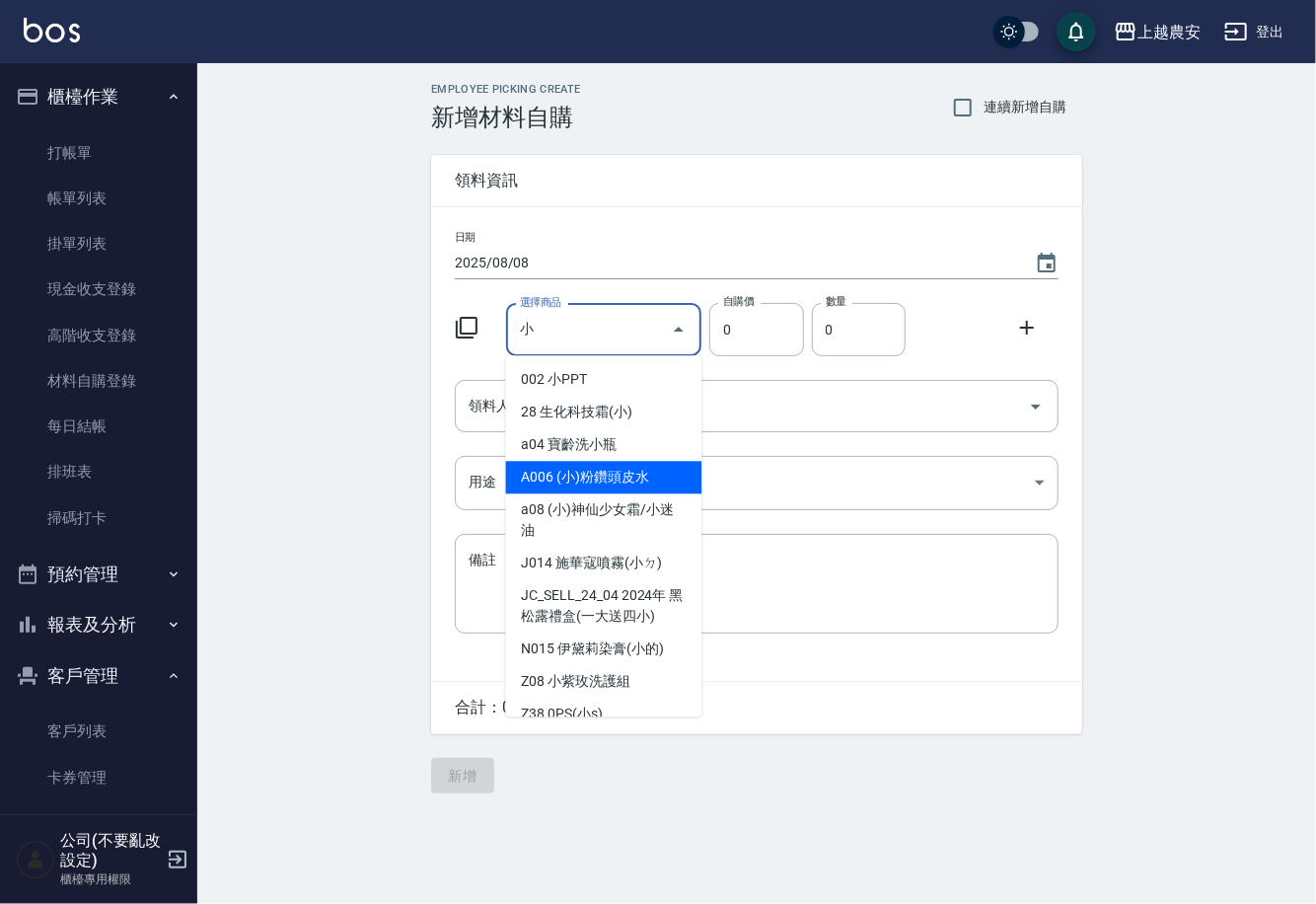 click on "A006 (小)粉鑽頭皮水" at bounding box center [604, 477] 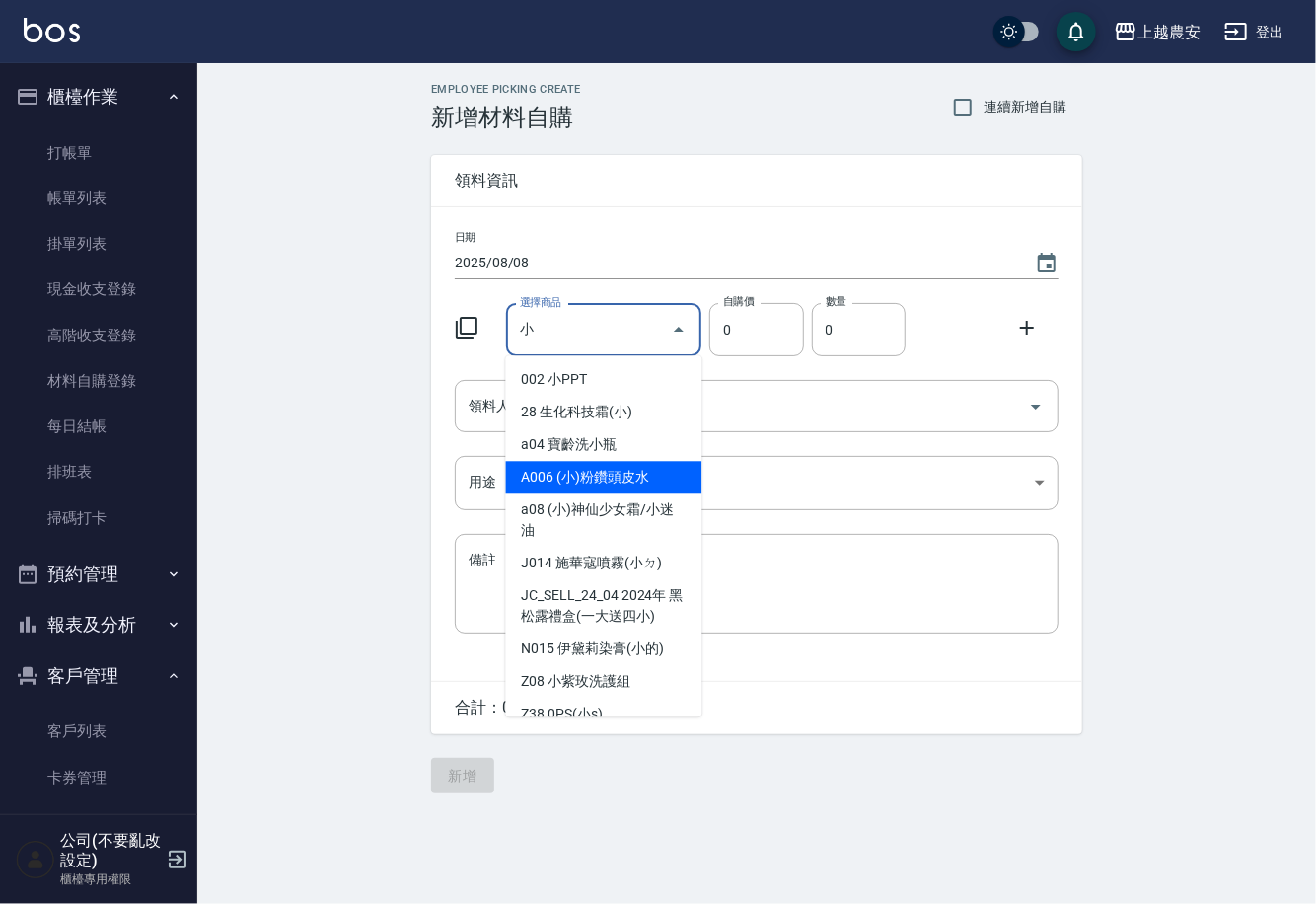 type on "(小)粉鑽頭皮水" 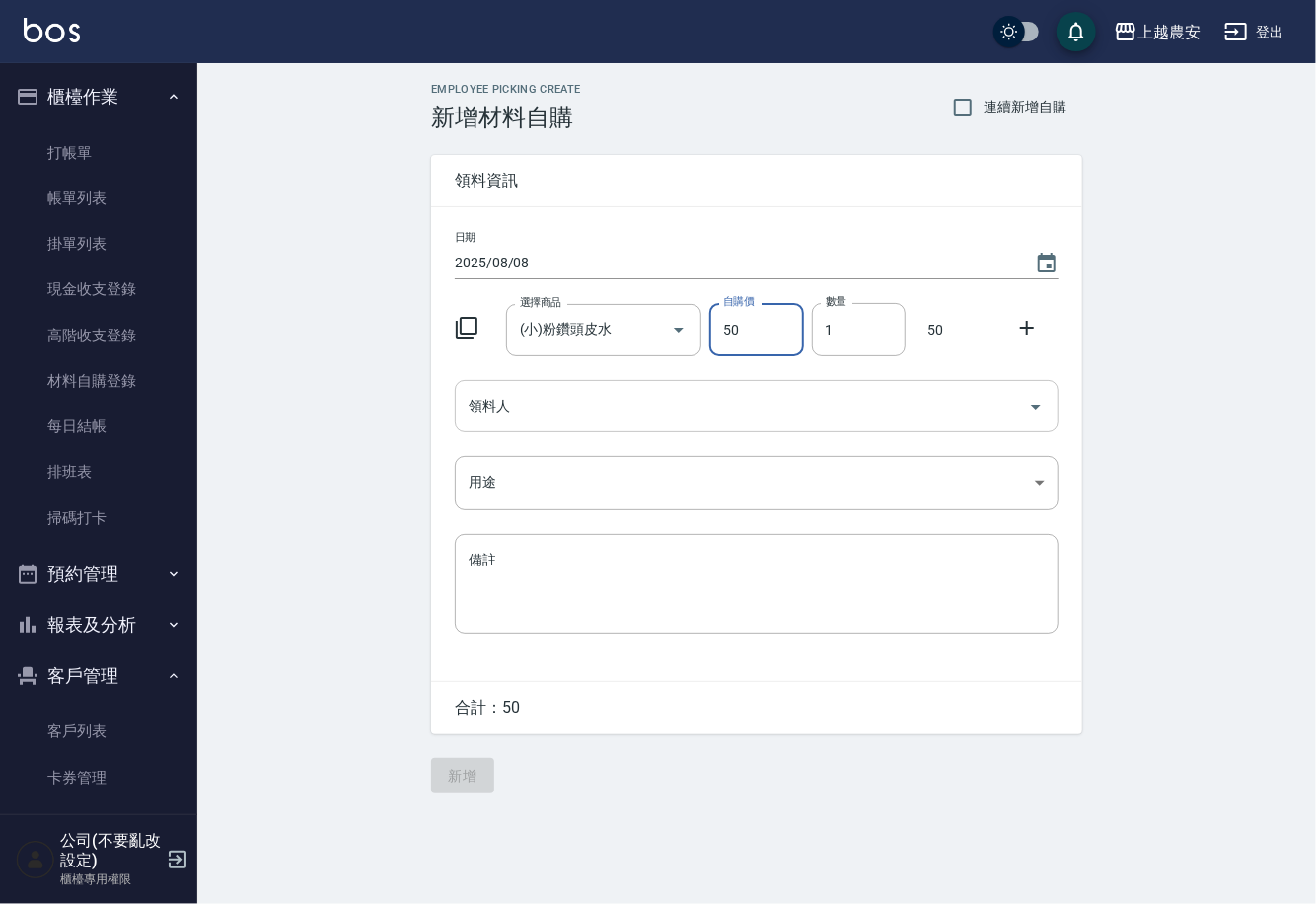 click on "領料人" at bounding box center [742, 406] 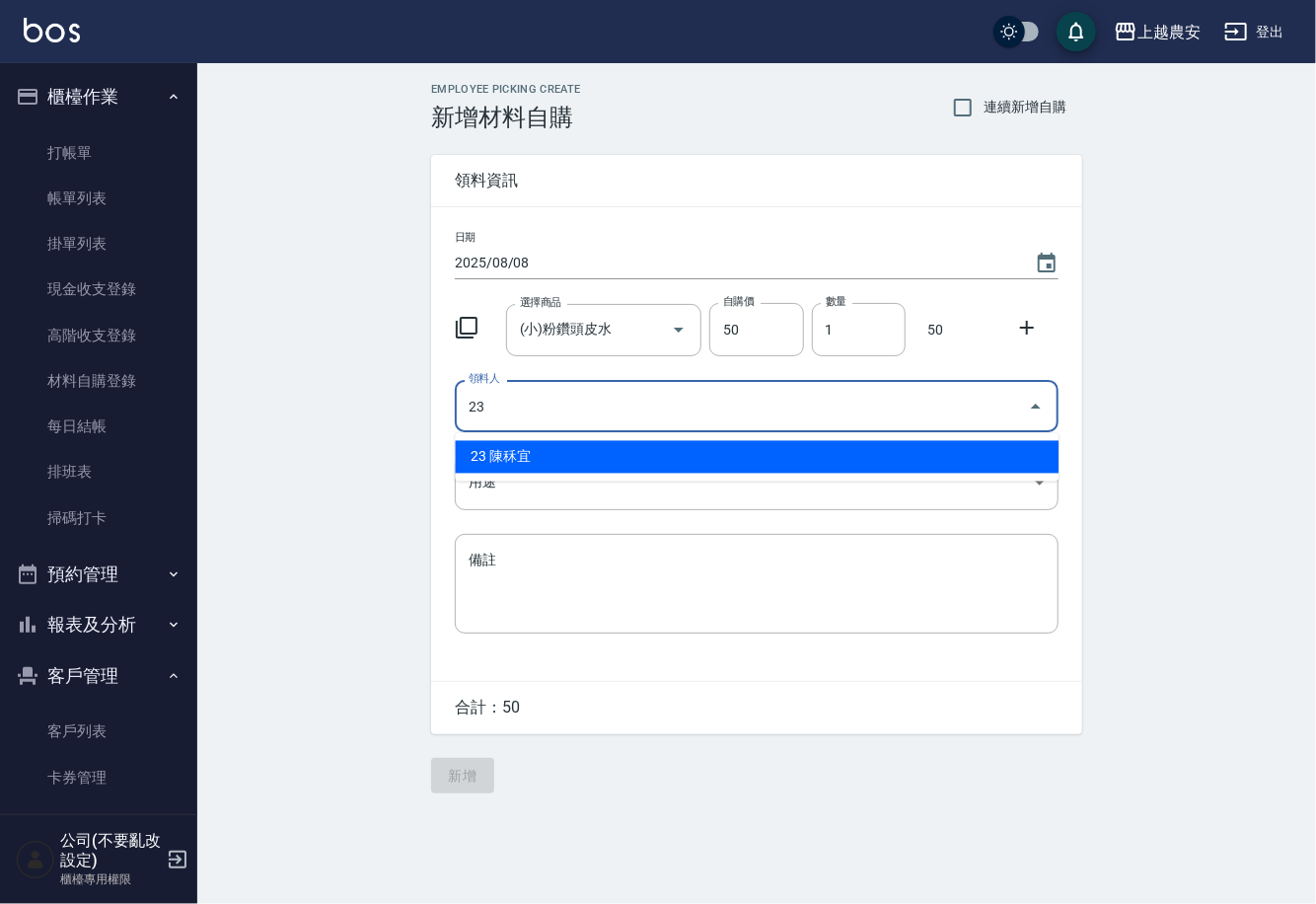 type on "23 陳秝宜" 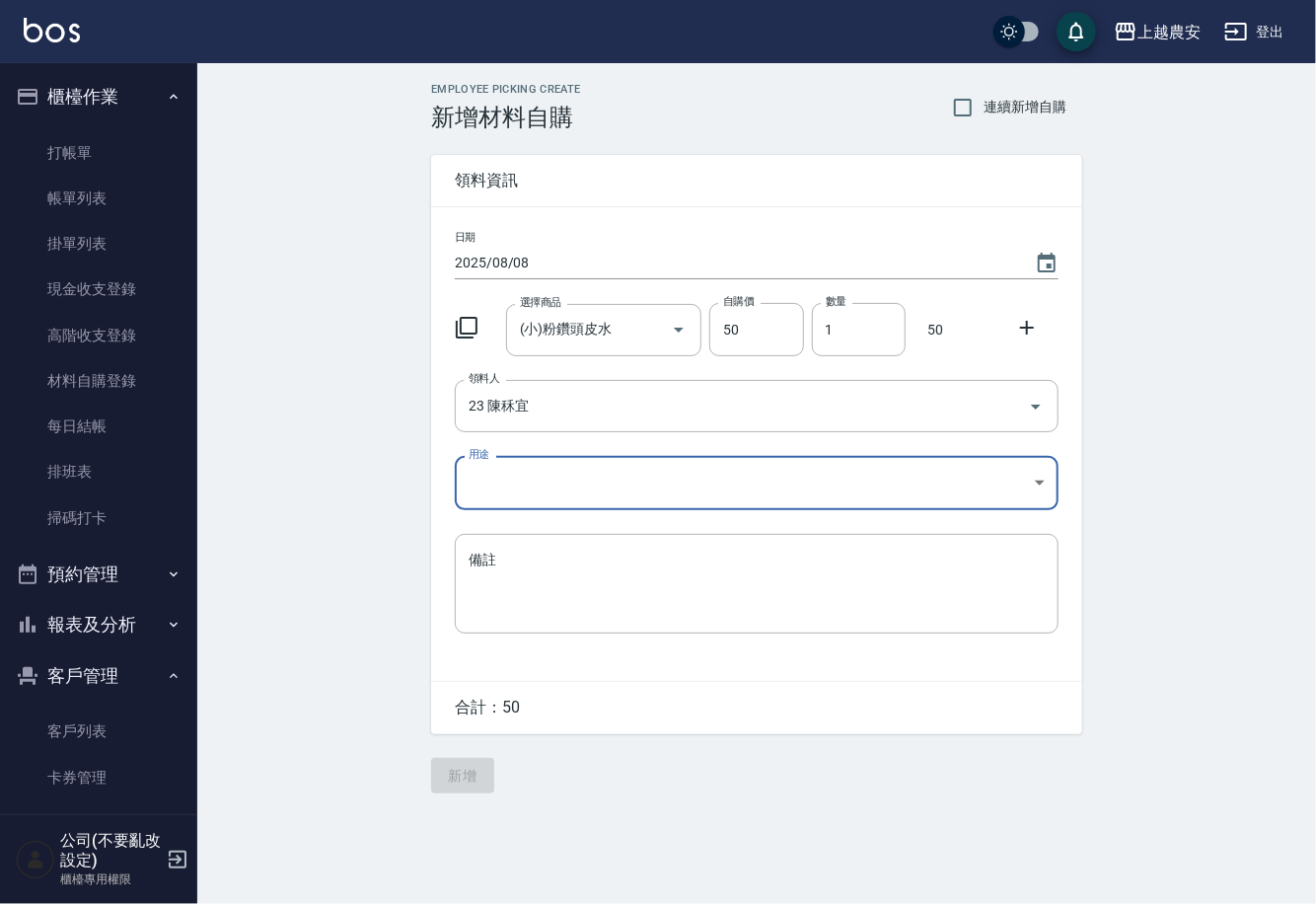 click on "上越農安 登出 櫃檯作業 打帳單 帳單列表 掛單列表 現金收支登錄 高階收支登錄 材料自購登錄 每日結帳 排班表 掃碼打卡 預約管理 預約管理 單日預約紀錄 單週預約紀錄 報表及分析 報表目錄 店家日報表 互助日報表 互助點數明細 設計師日報表 店販抽成明細 客戶管理 客戶列表 卡券管理 入金管理 員工及薪資 員工列表 商品管理 商品分類設定 商品列表 公司(不要亂改設定) 櫃檯專用權限 Employee Picking Create 新增材料自購 連續新增自購 領料資訊 日期 2025/08/08 選擇商品 (小)粉鑽頭皮水 選擇商品 自購價 50 自購價 數量 1 數量 50 領料人 23 陳秝宜 領料人 用途 ​ 用途 備註 x 備註 合計： 50 新增" at bounding box center (658, 452) 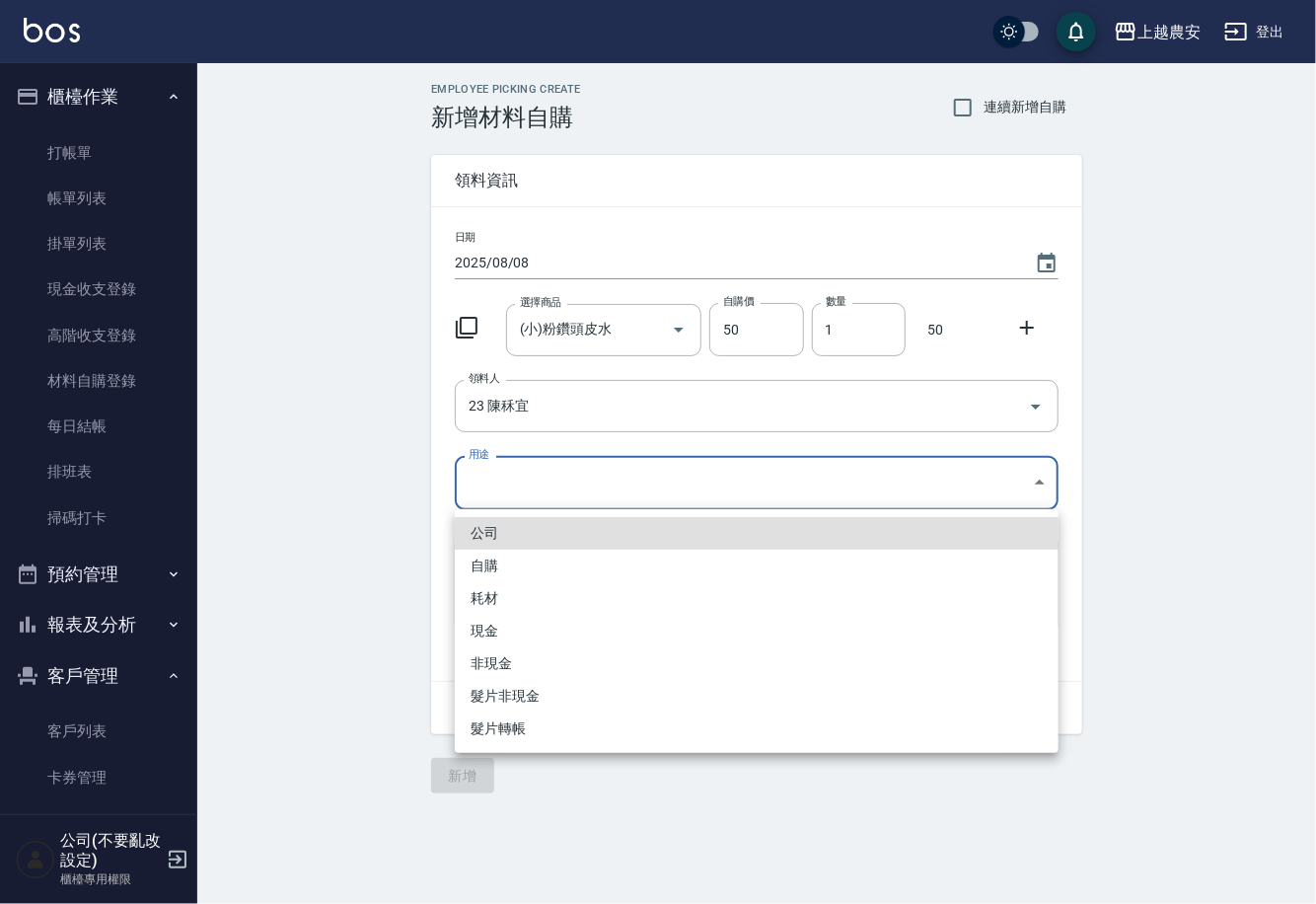 click on "自購" at bounding box center [757, 565] 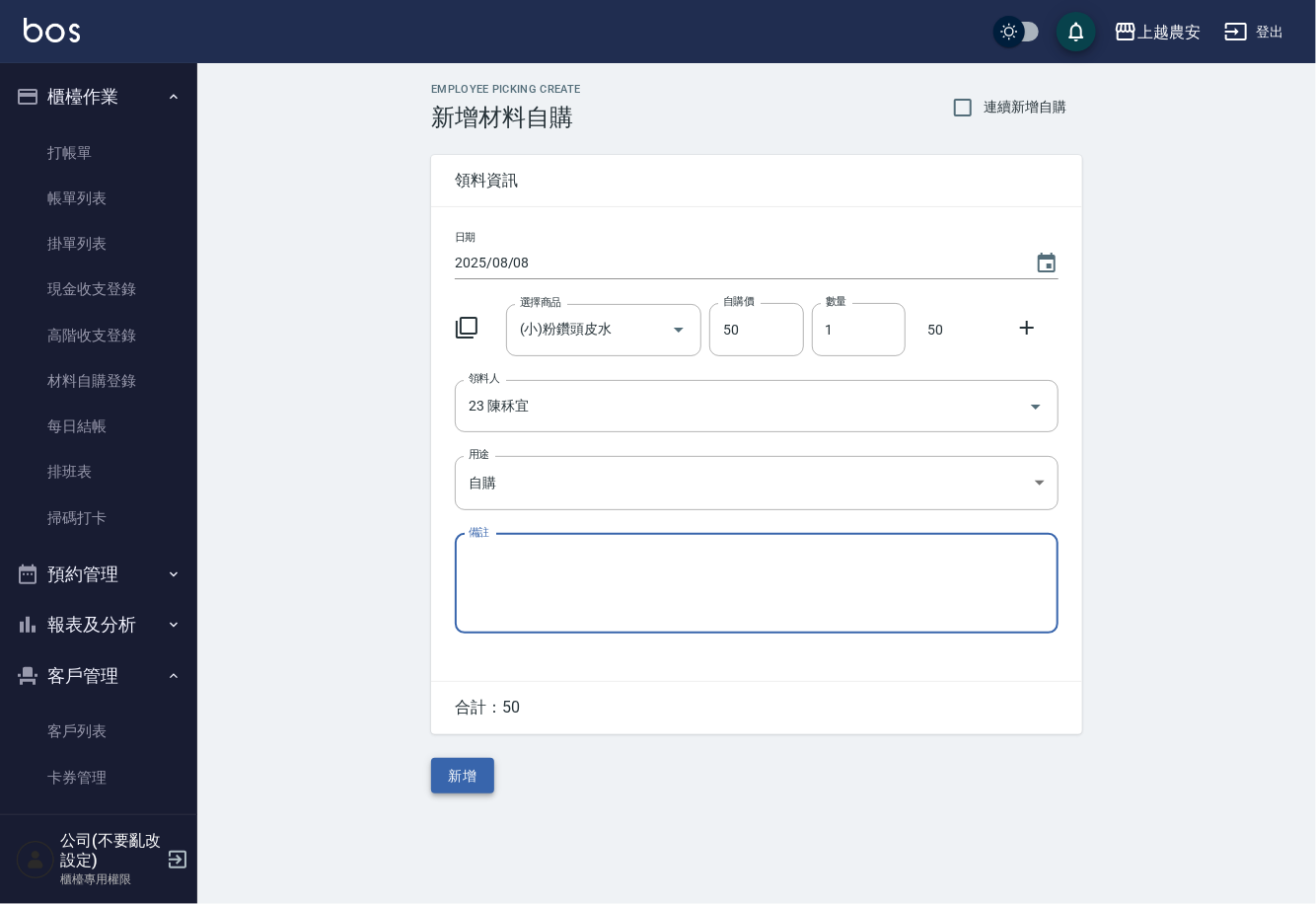 click on "新增" at bounding box center (463, 776) 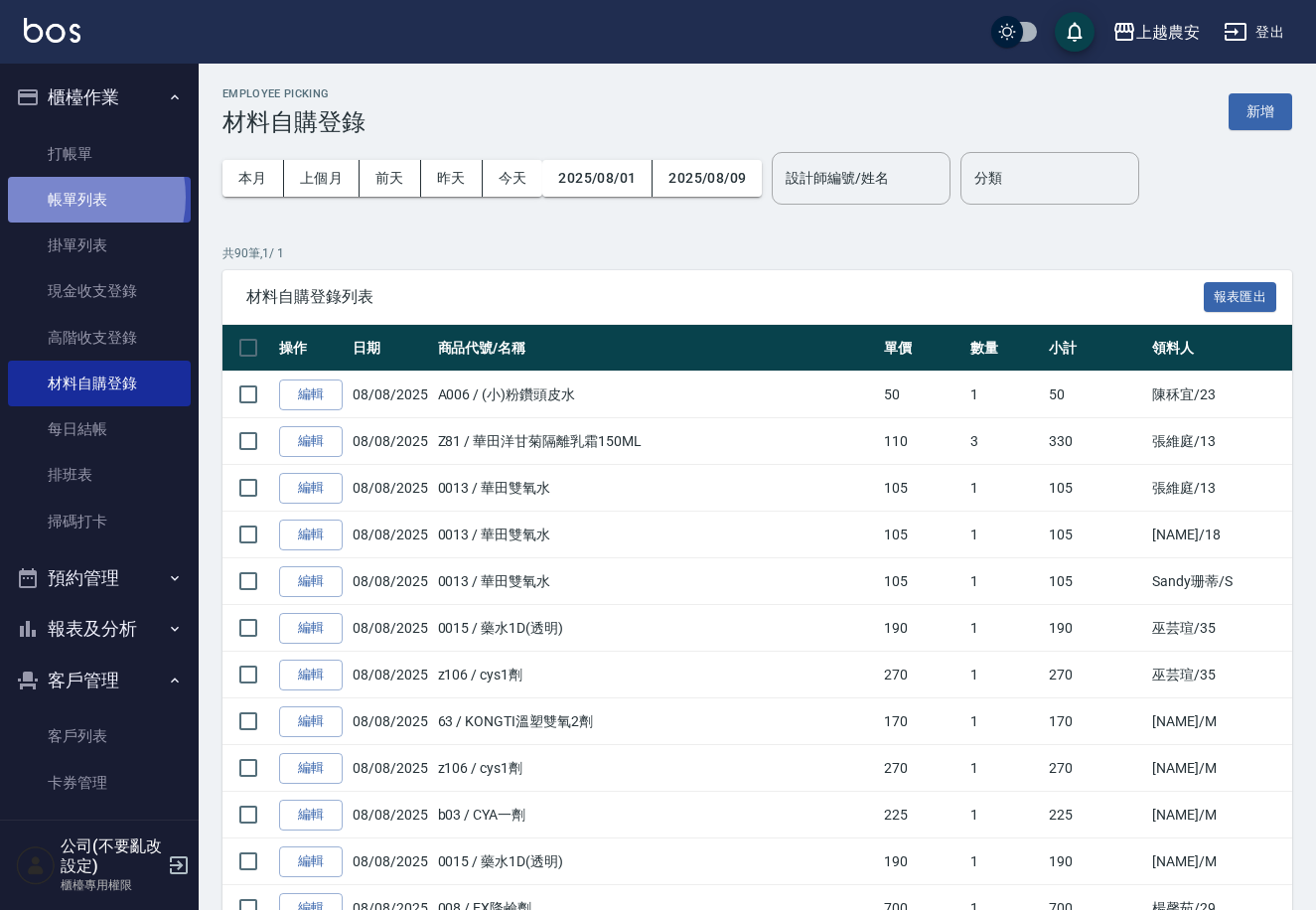 click on "帳單列表" at bounding box center (99, 200) 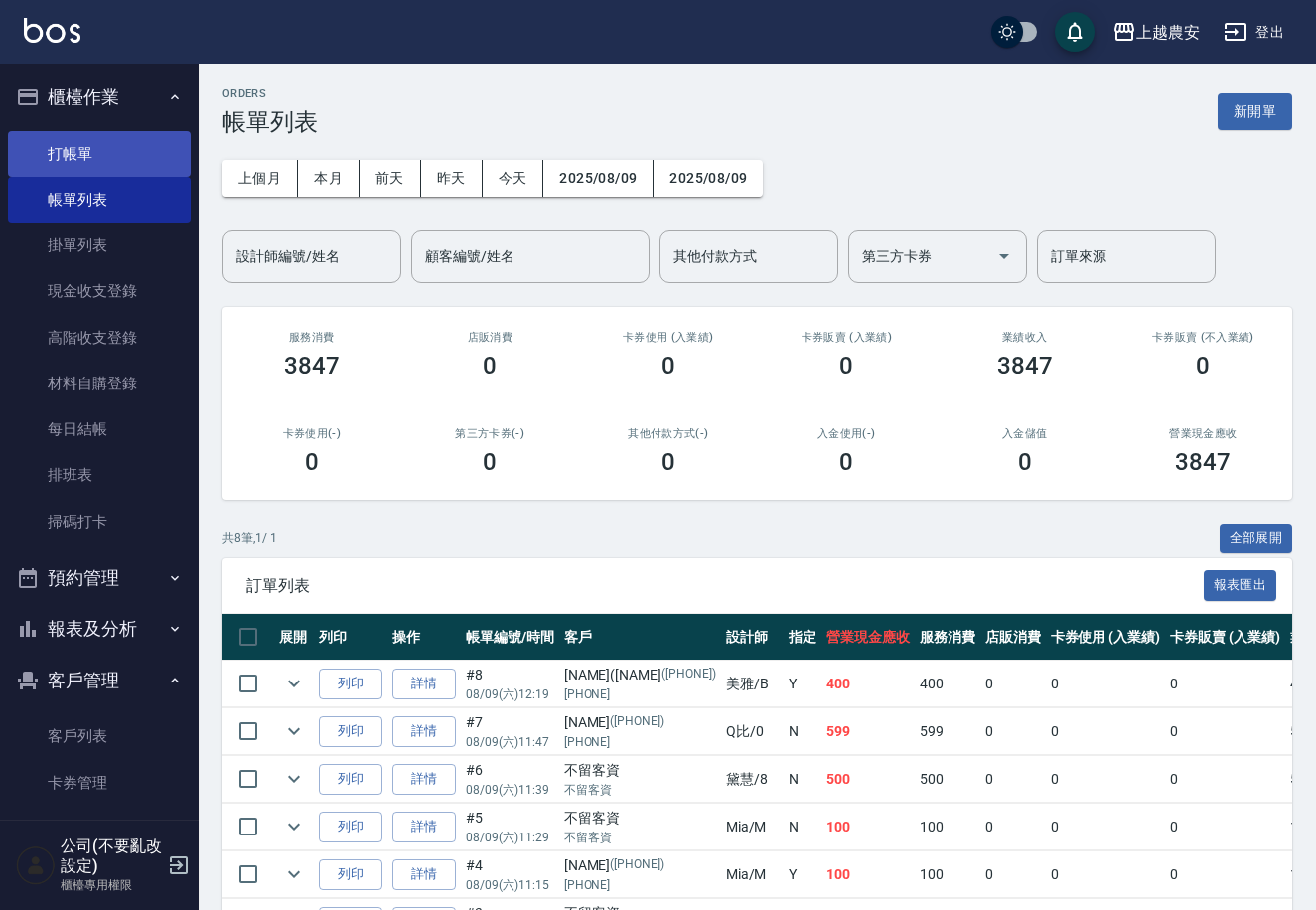click on "打帳單" at bounding box center (99, 154) 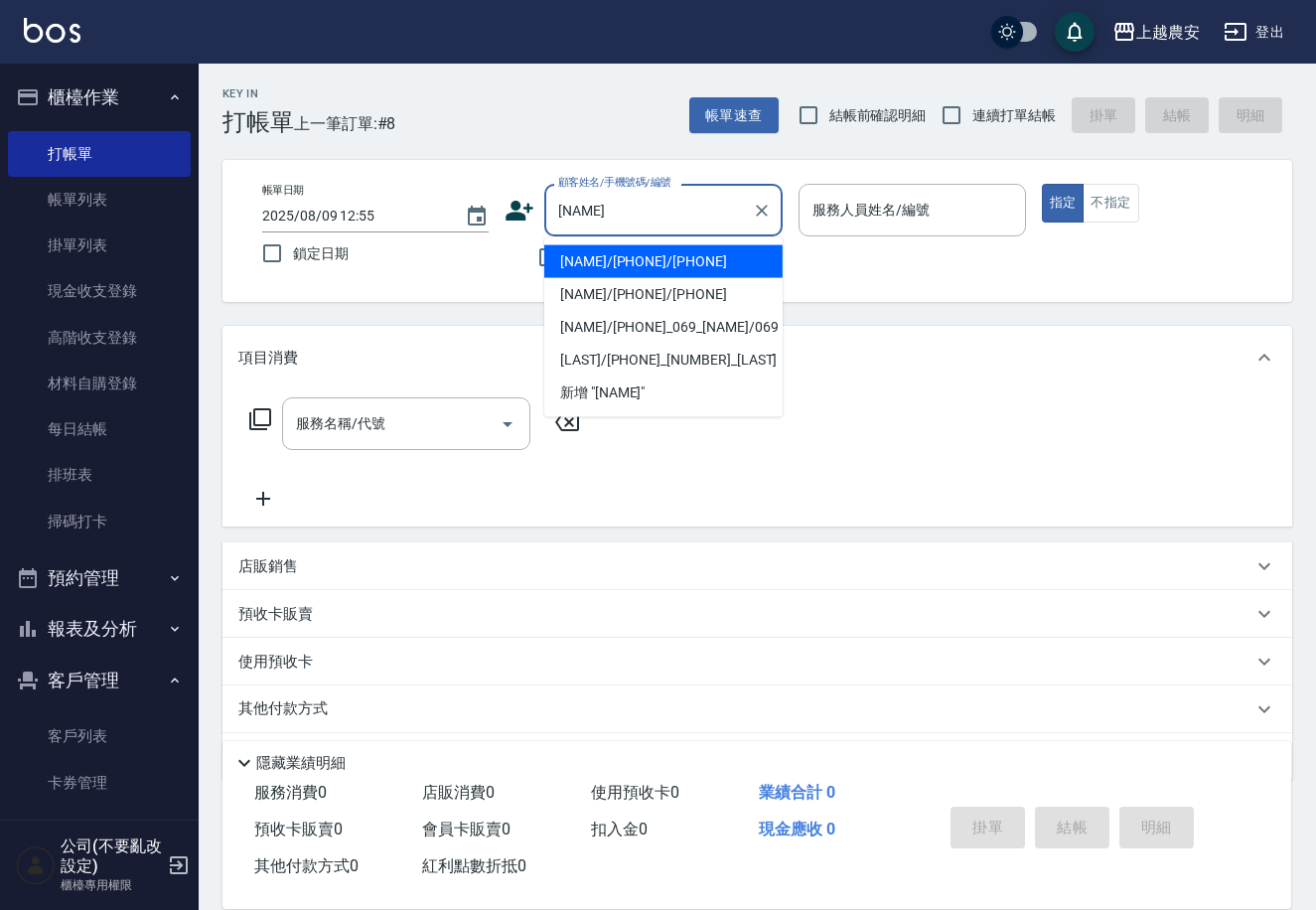 click on "[NAME]/[PHONE]/[PHONE]" at bounding box center [663, 261] 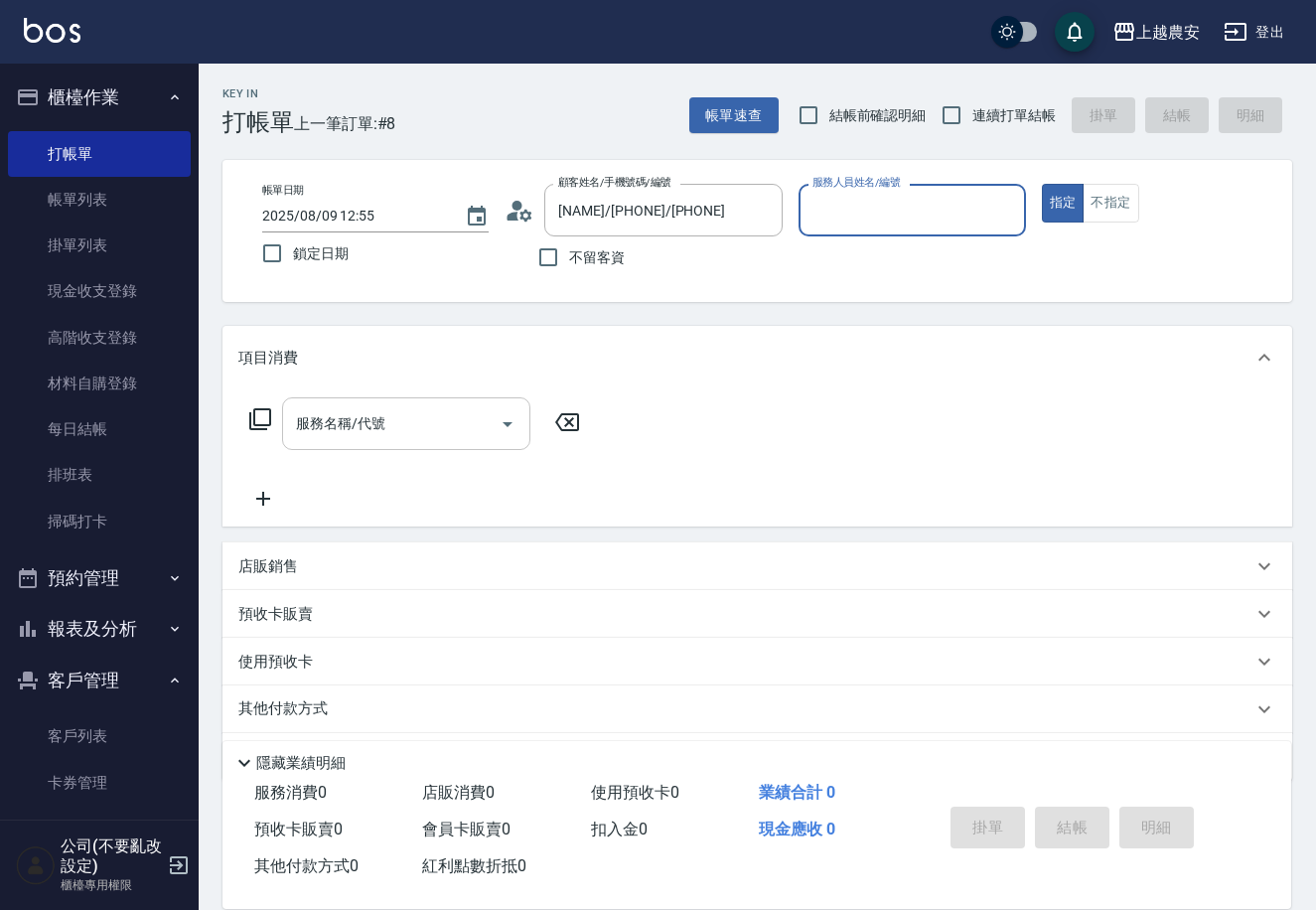 type on "Nana-13" 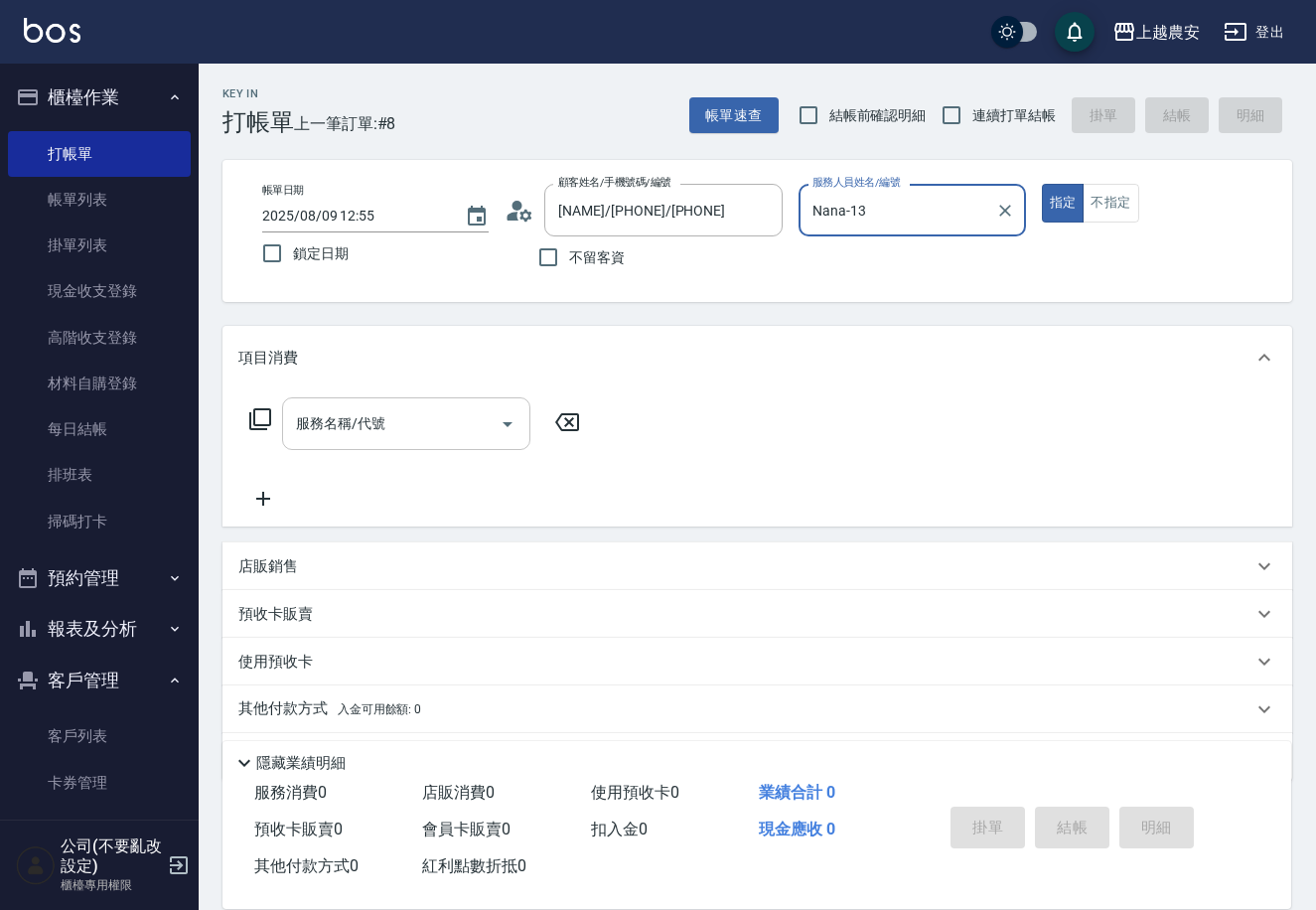 click on "服務名稱/代號" at bounding box center [391, 423] 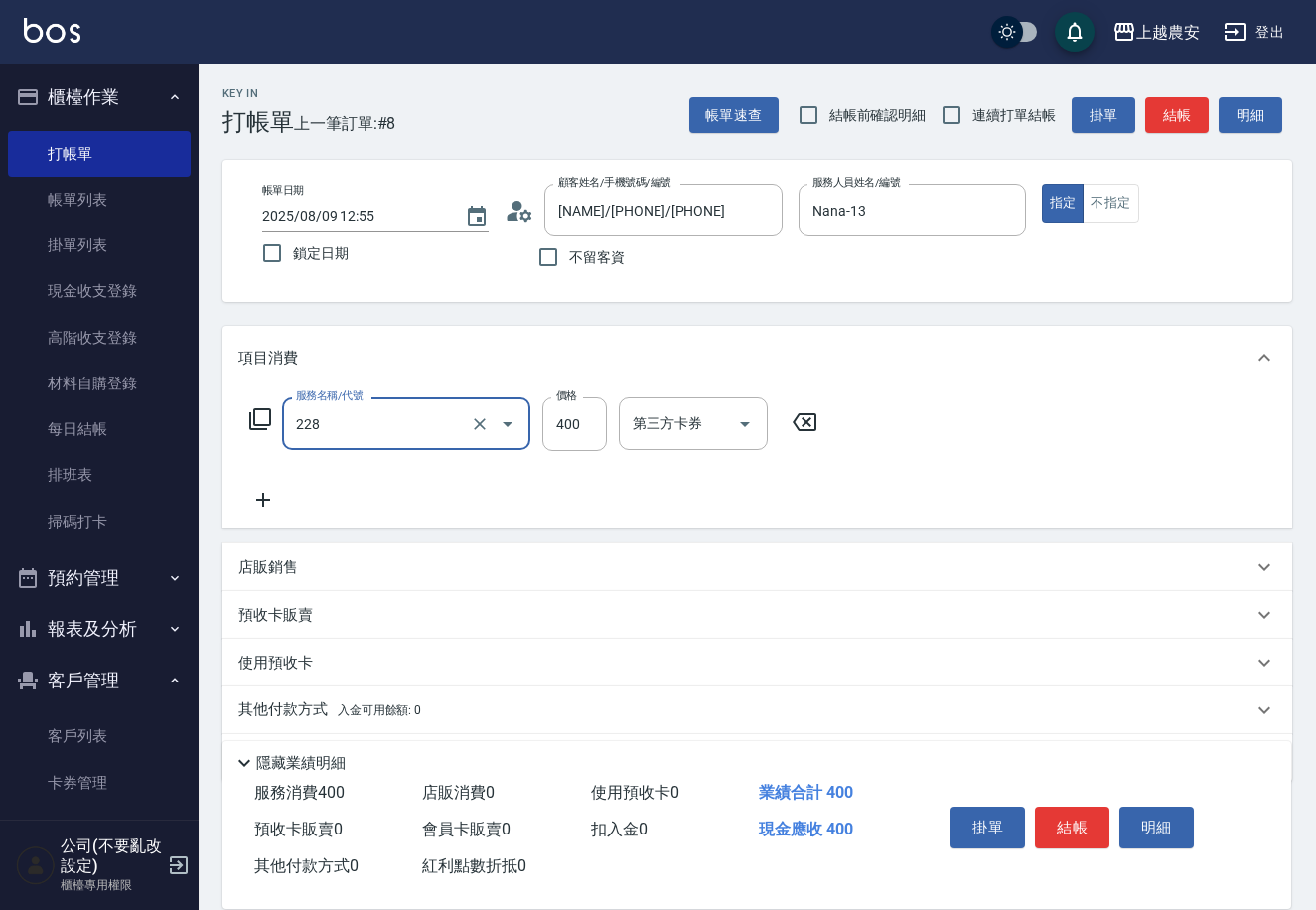 type on "洗髮(228)" 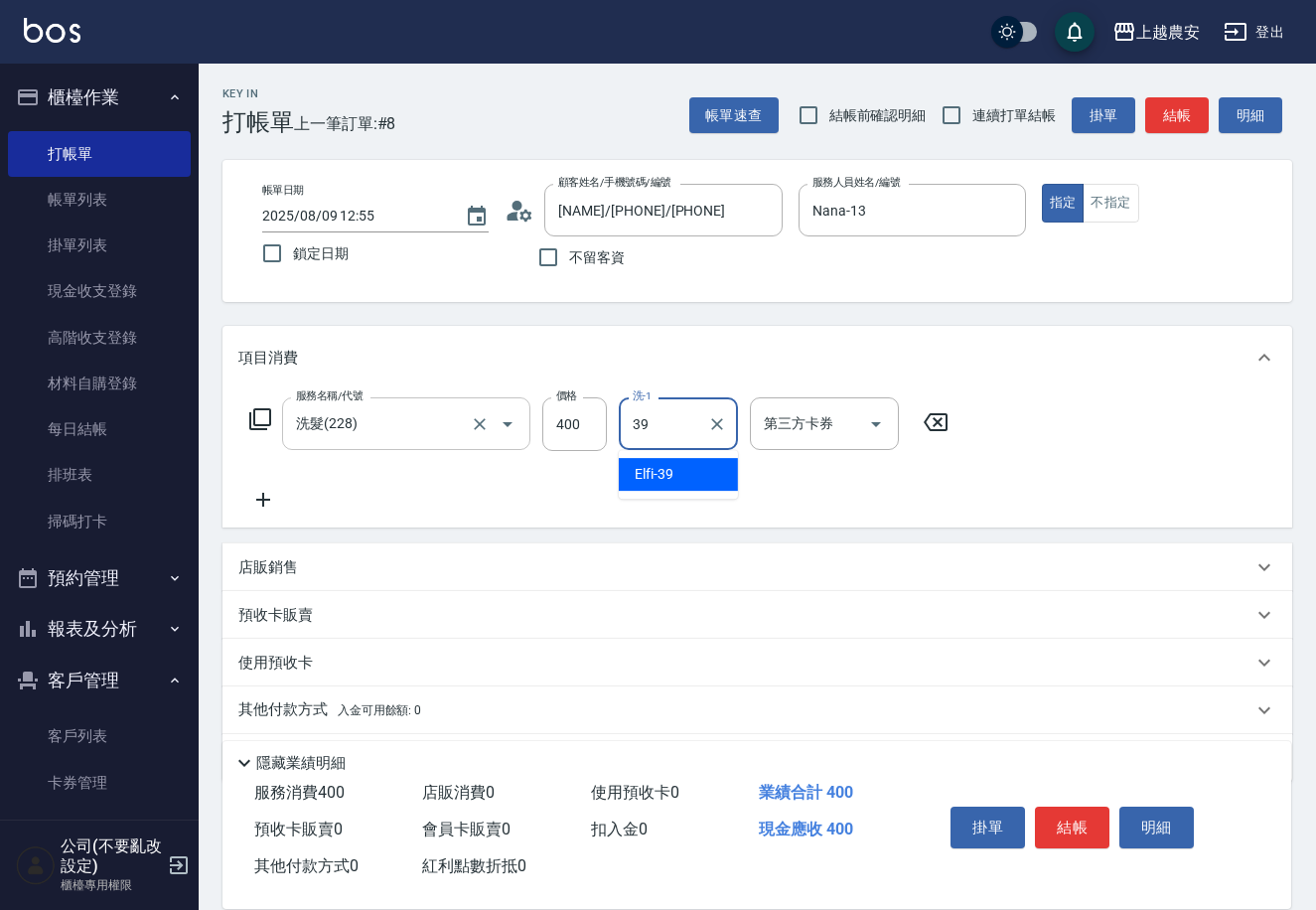 type on "Elfi-39" 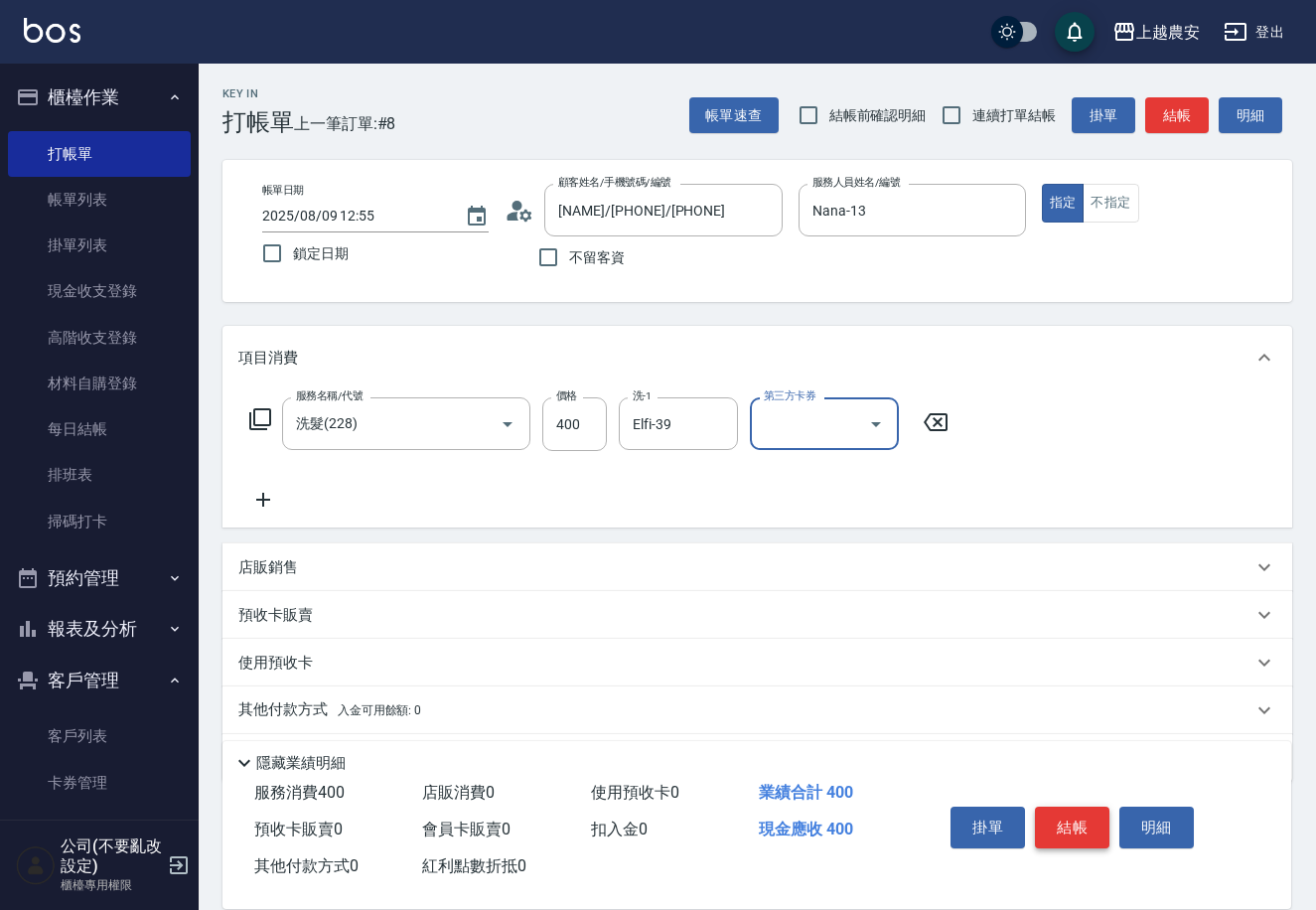 click on "結帳" at bounding box center [1072, 828] 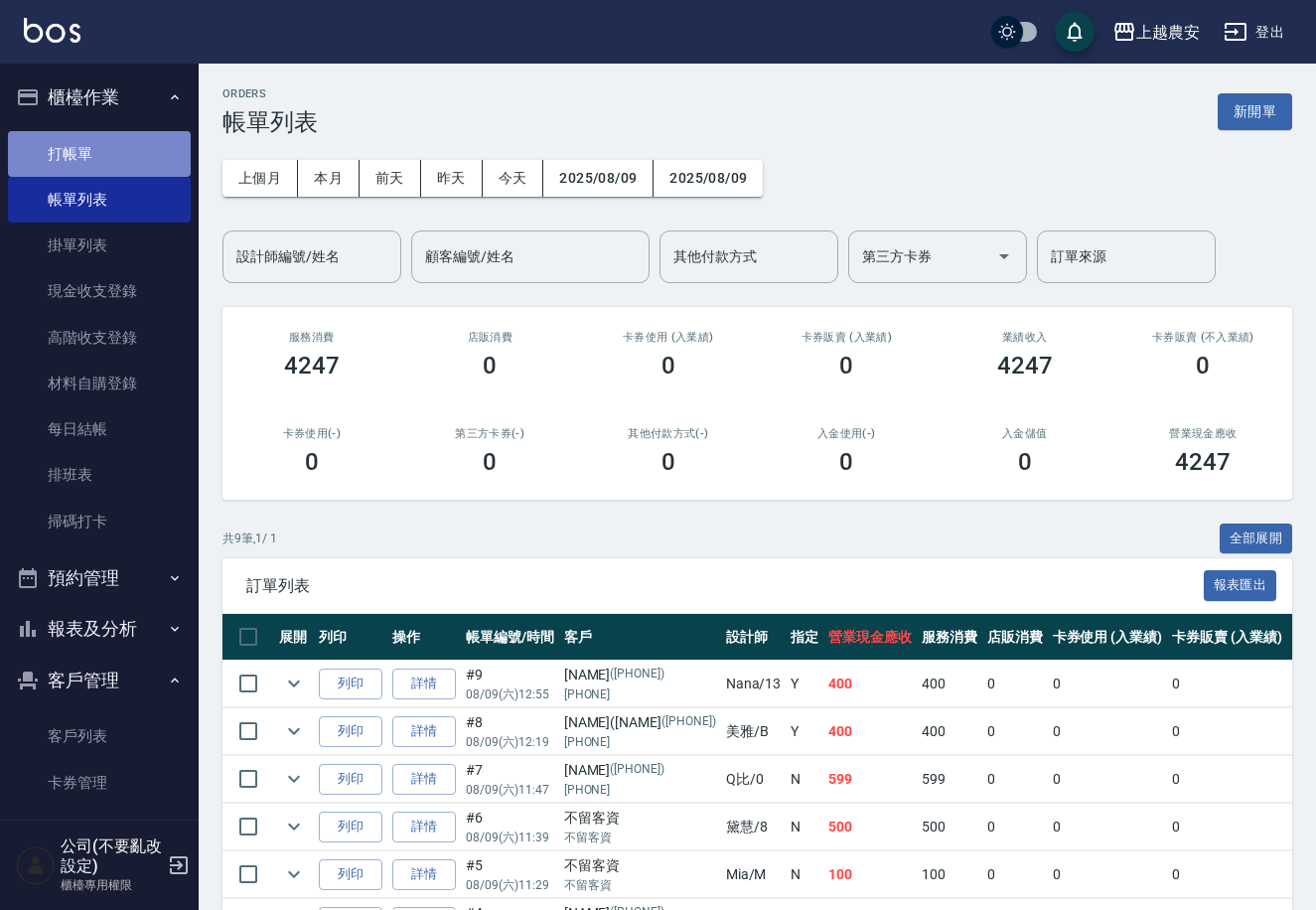 click on "打帳單" at bounding box center (99, 154) 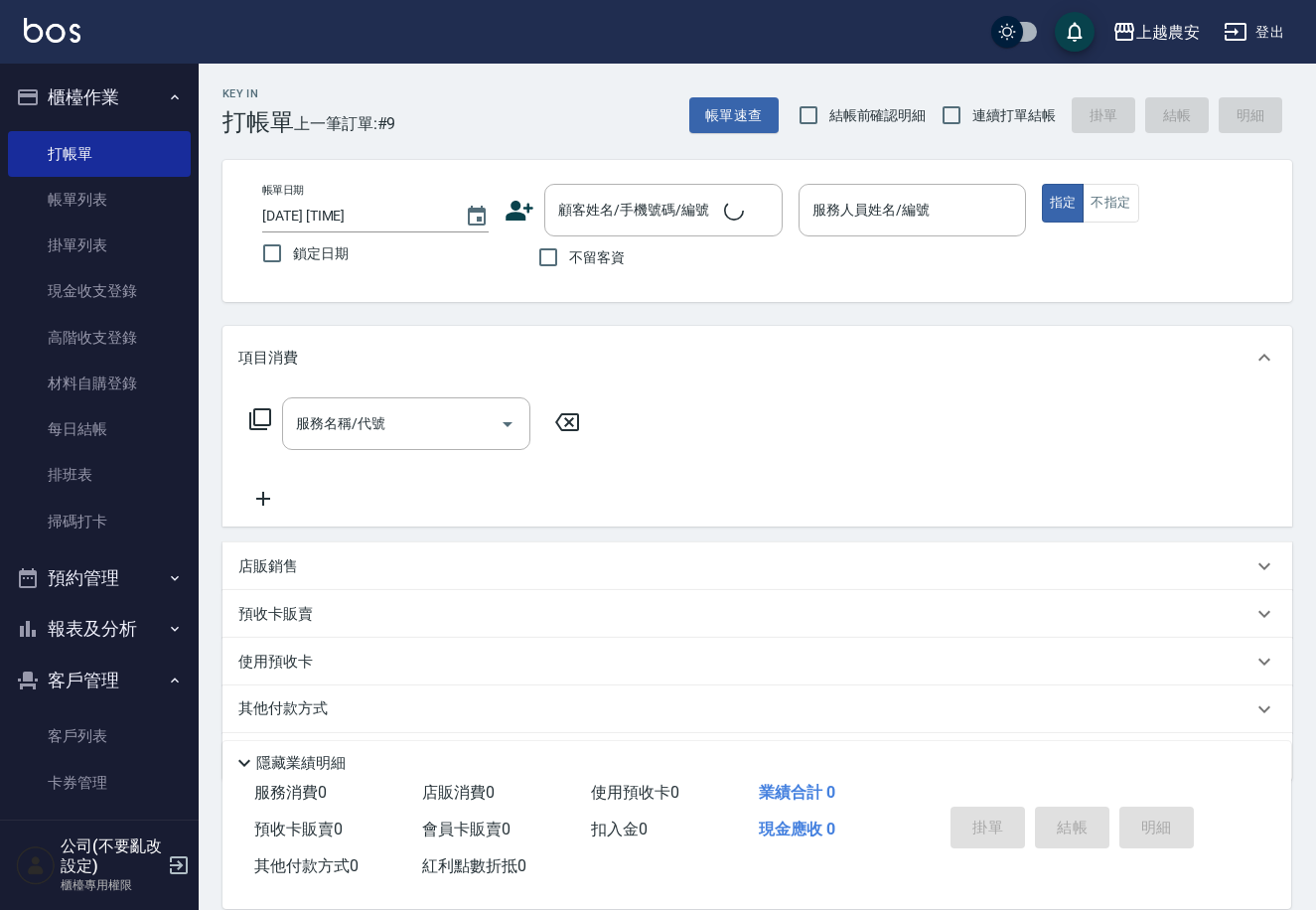 click on "不留客資" at bounding box center (576, 257) 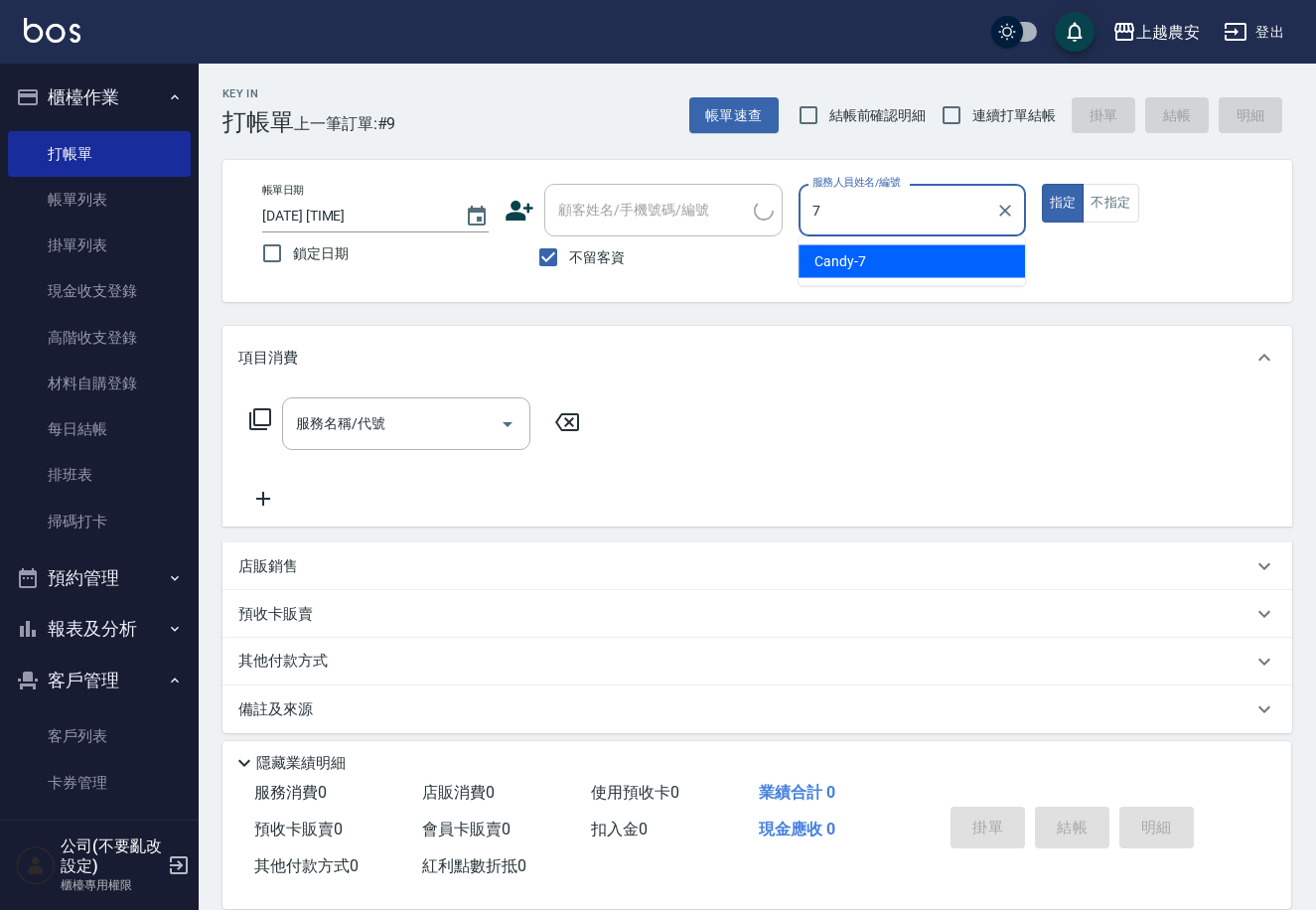 type on "Candy-7" 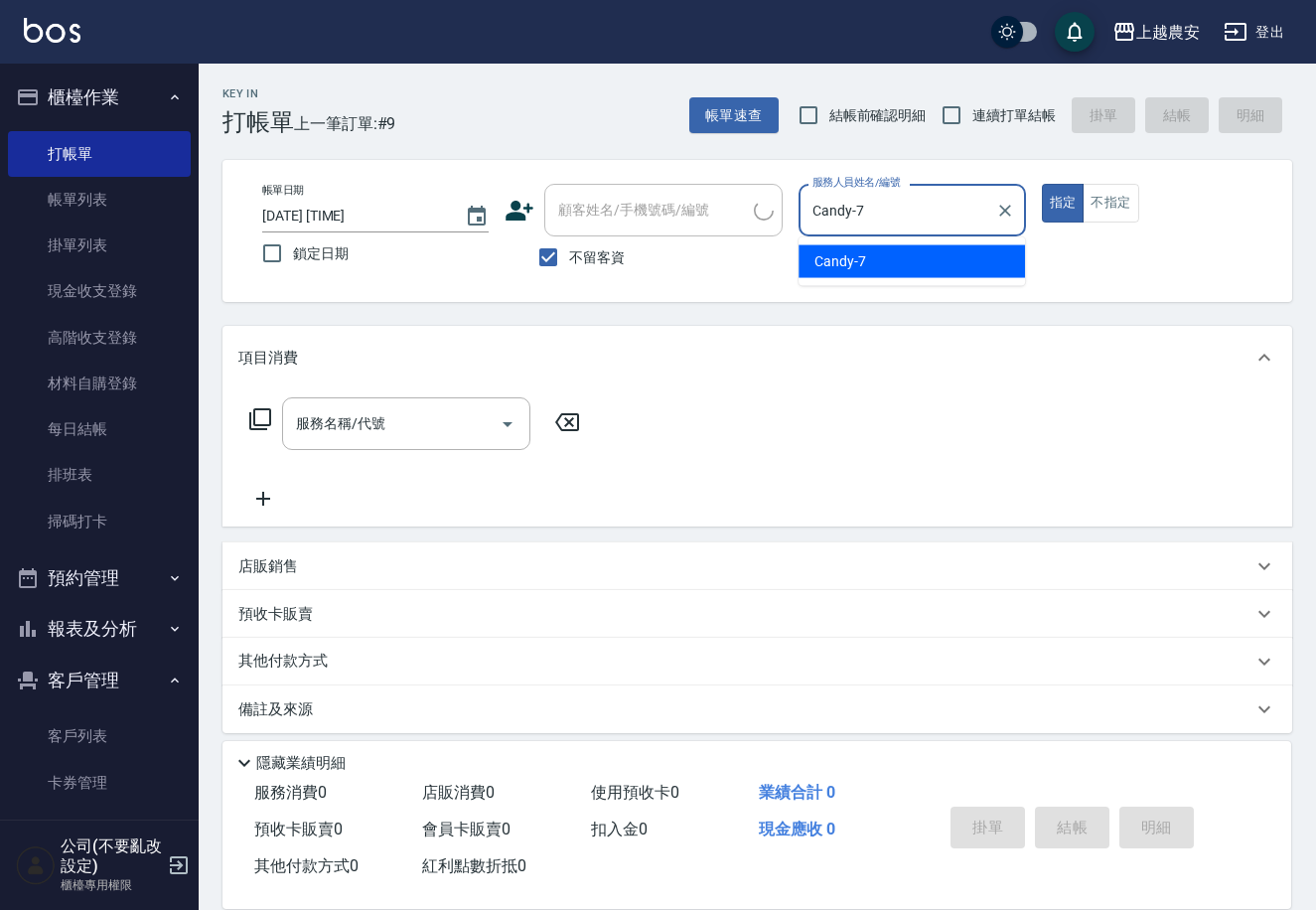 type on "true" 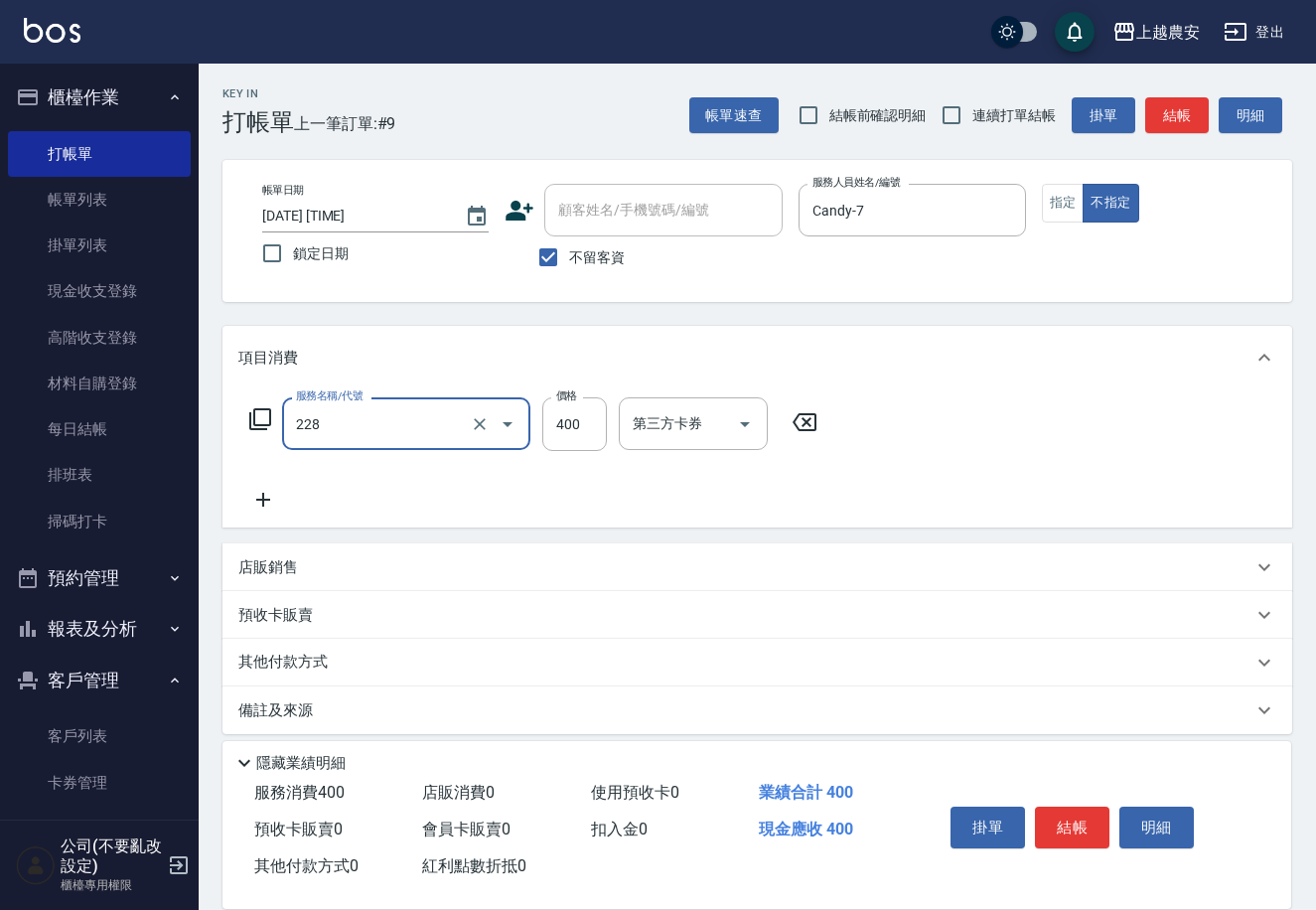type on "洗髮(228)" 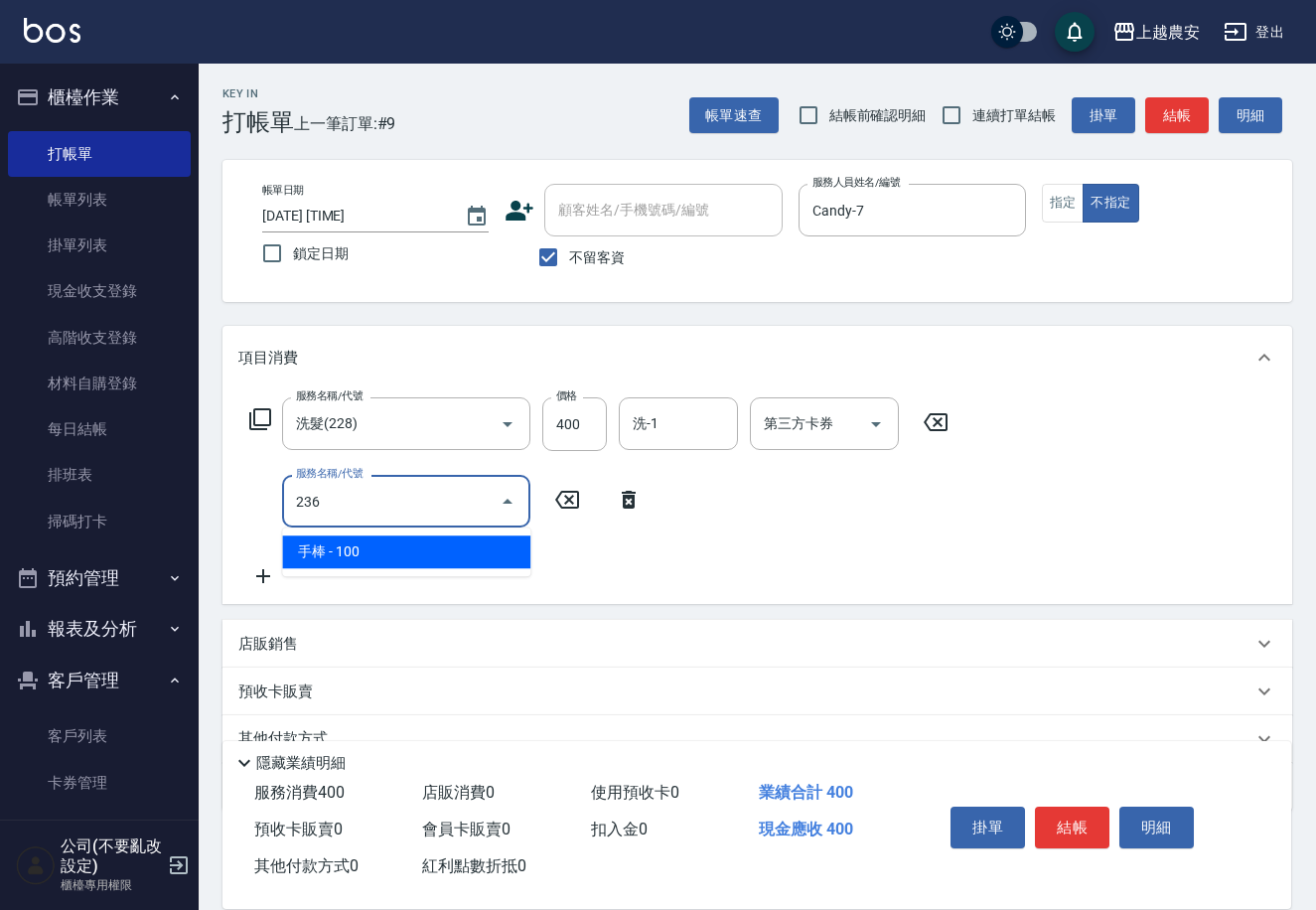 type on "手棒(236)" 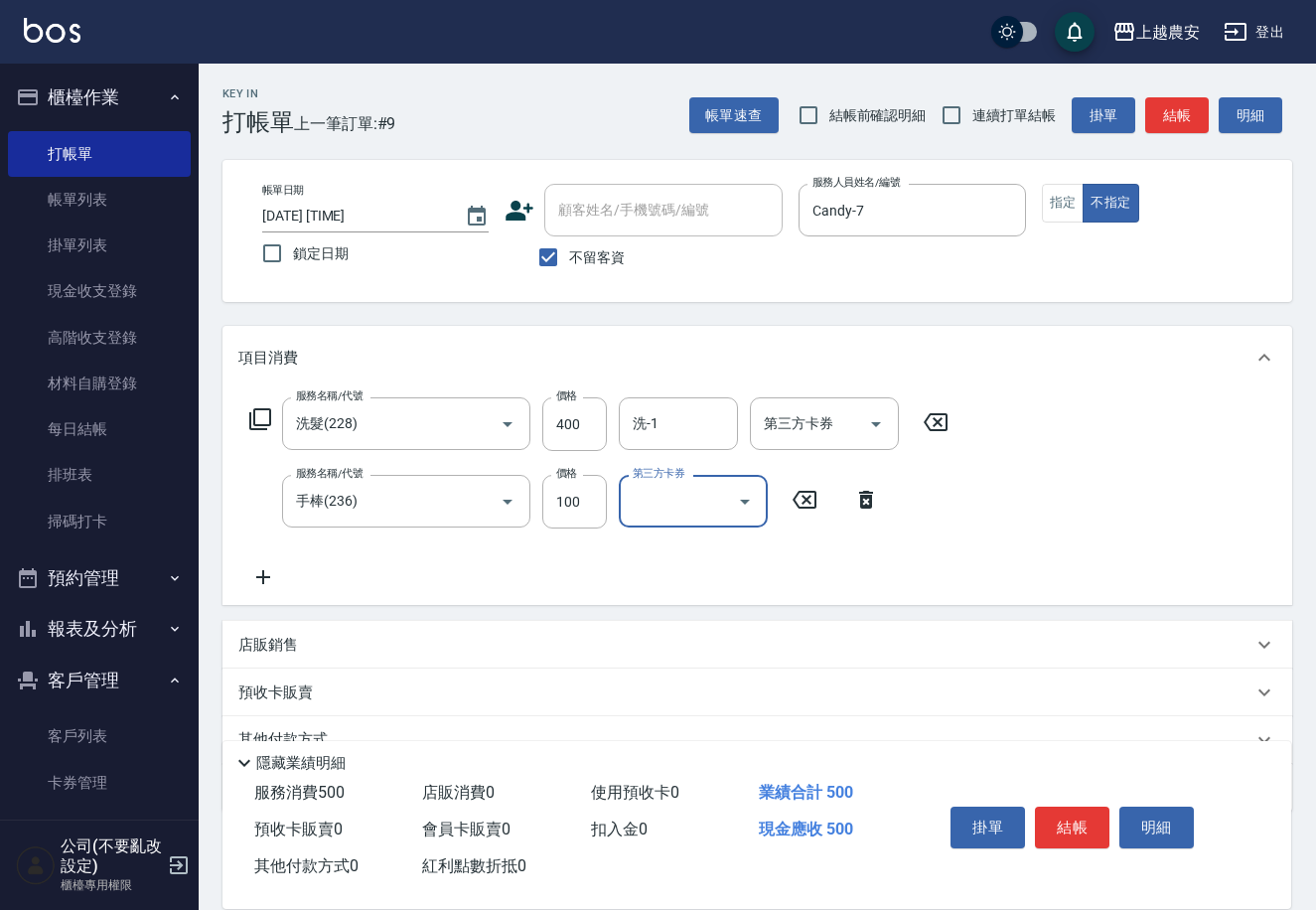 scroll, scrollTop: 88, scrollLeft: 0, axis: vertical 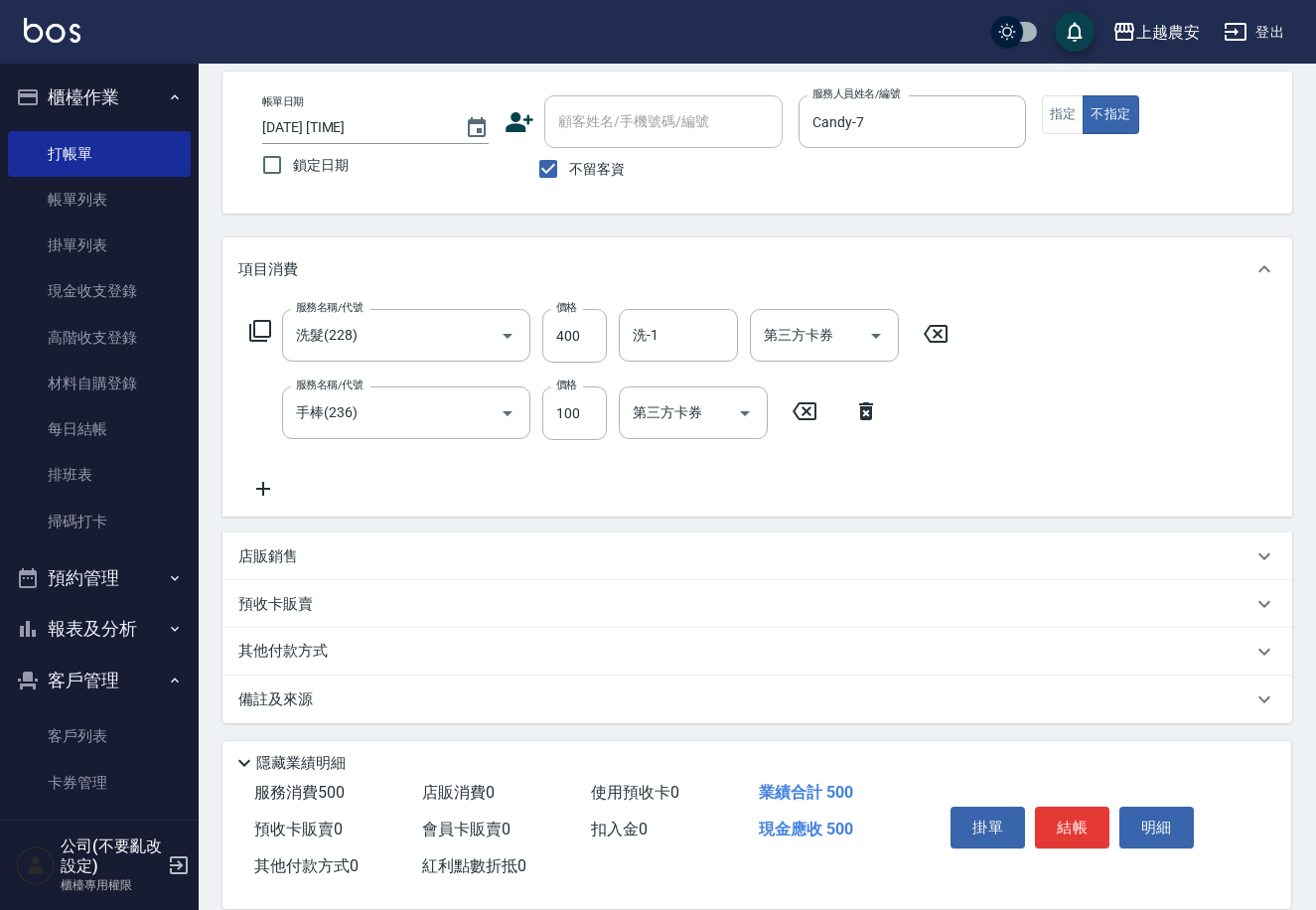 click on "其他付款方式" at bounding box center (757, 652) 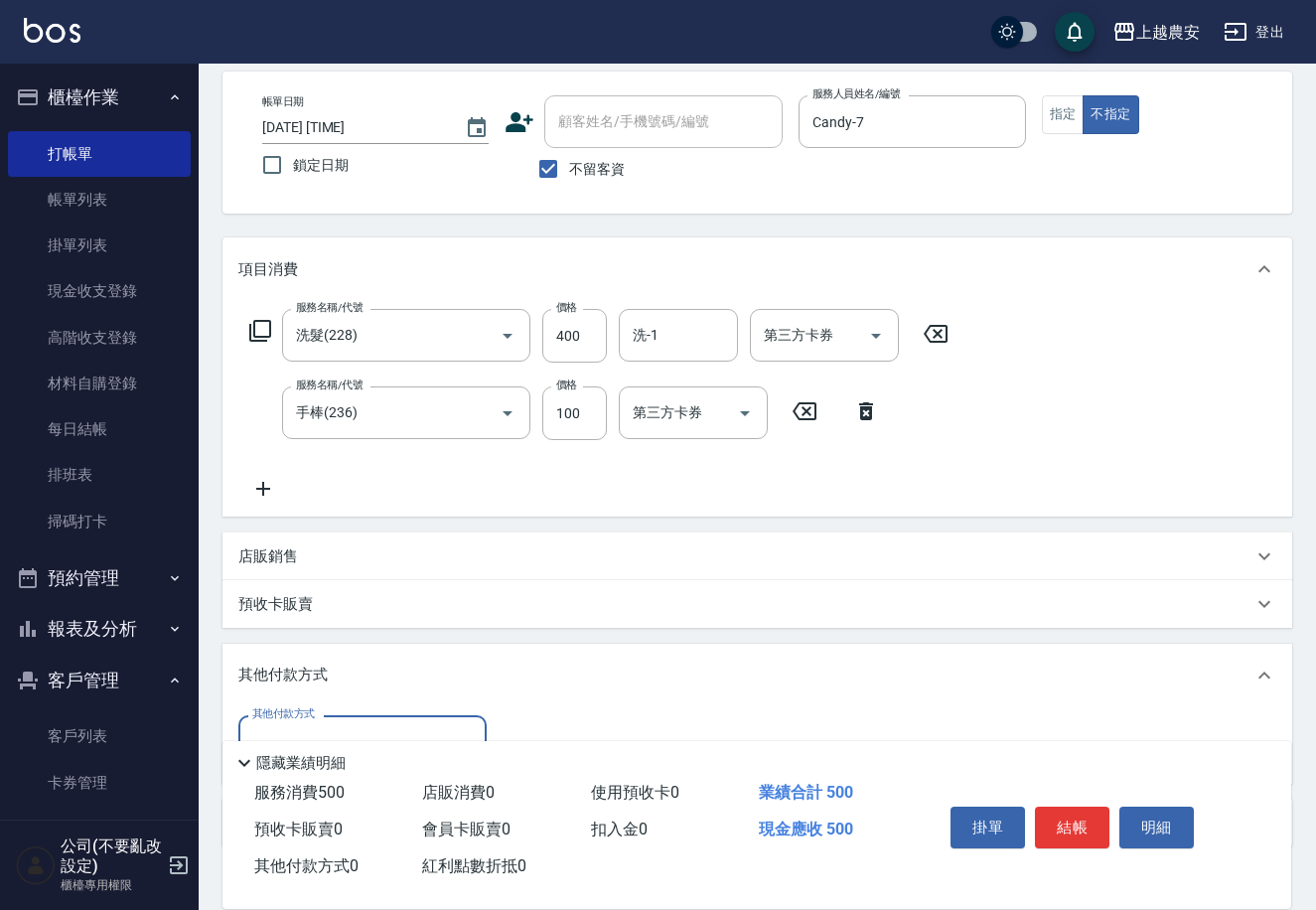 scroll, scrollTop: 0, scrollLeft: 0, axis: both 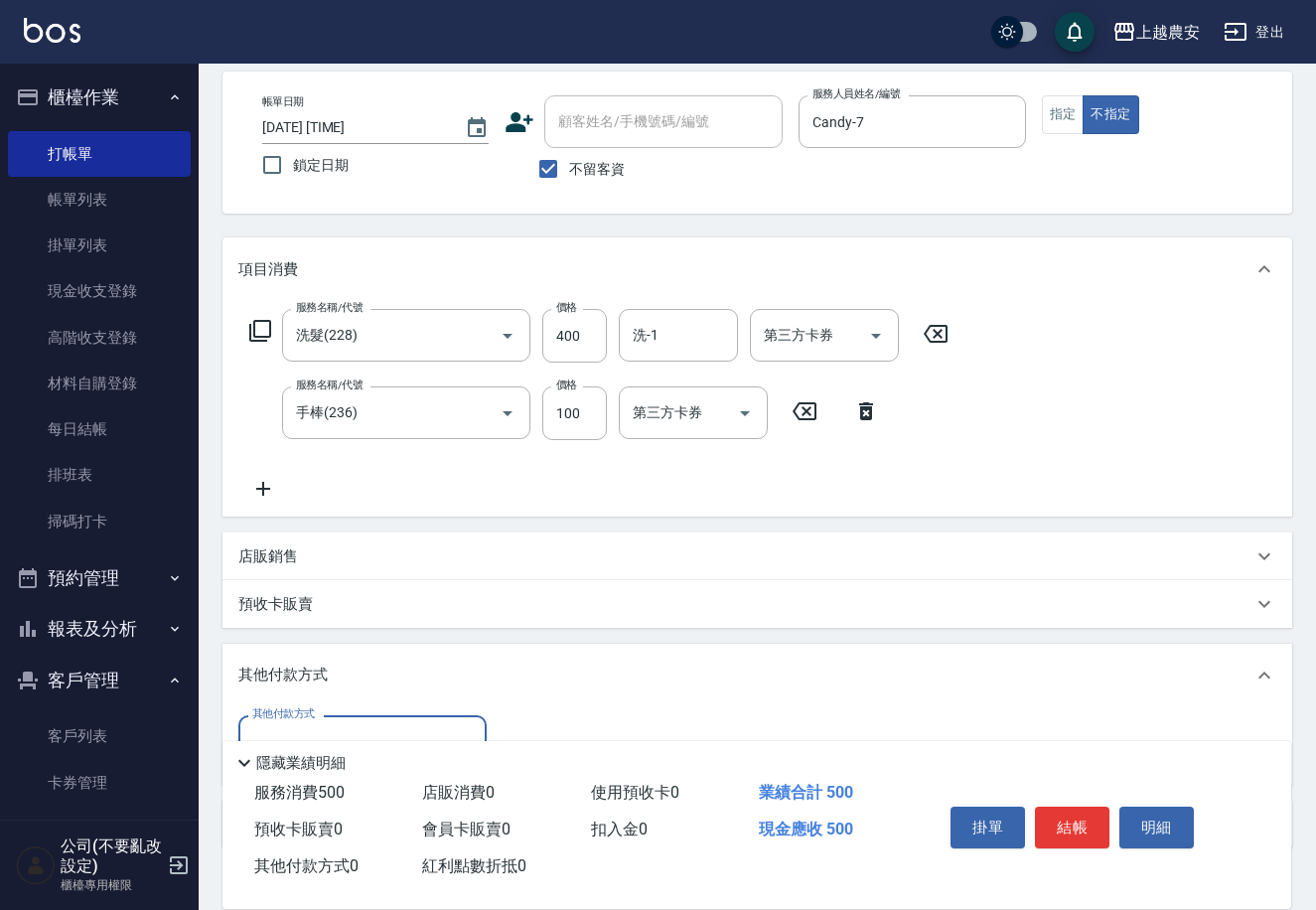 click on "其他付款方式" at bounding box center (283, 713) 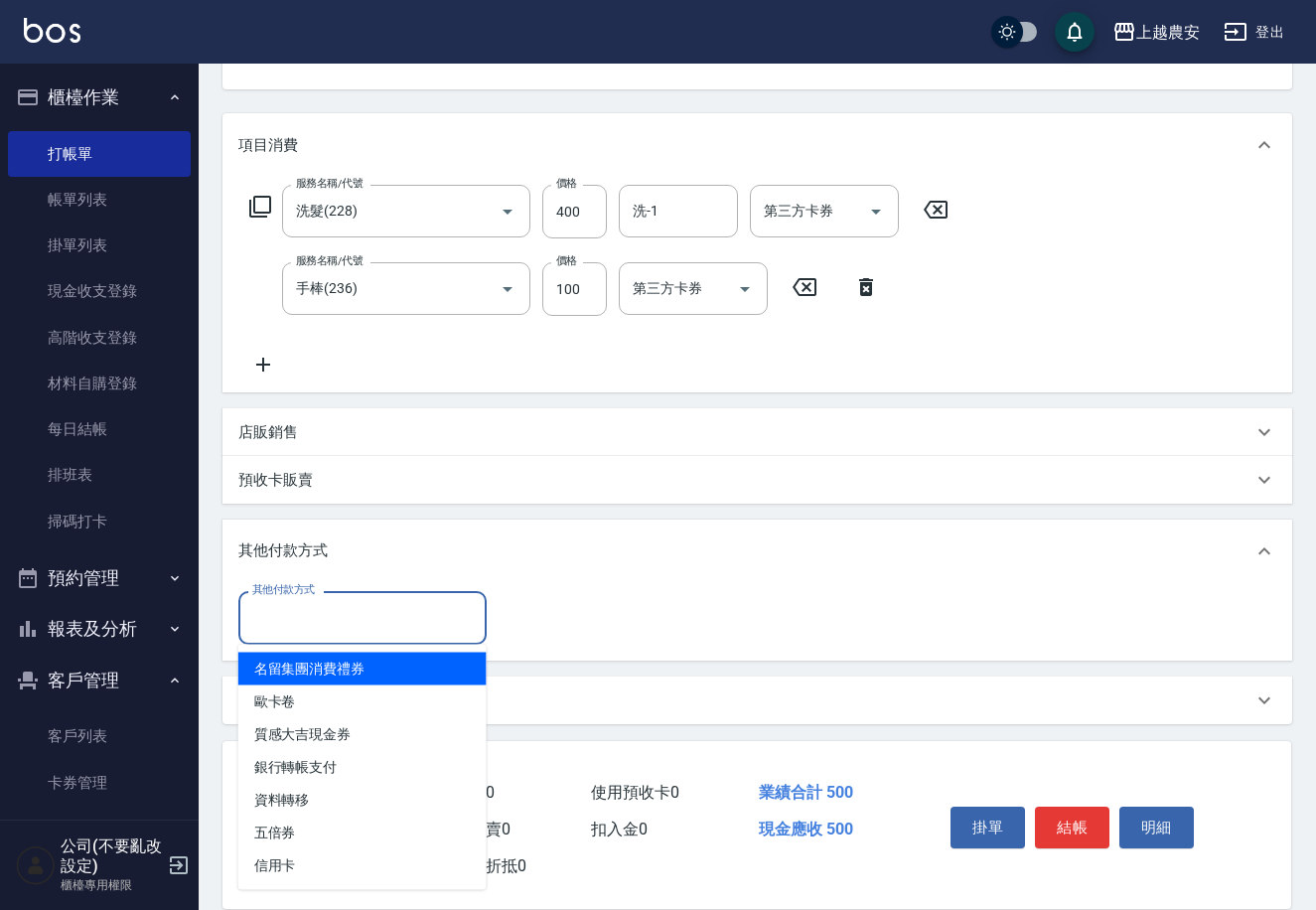click on "其他付款方式" at bounding box center (363, 617) 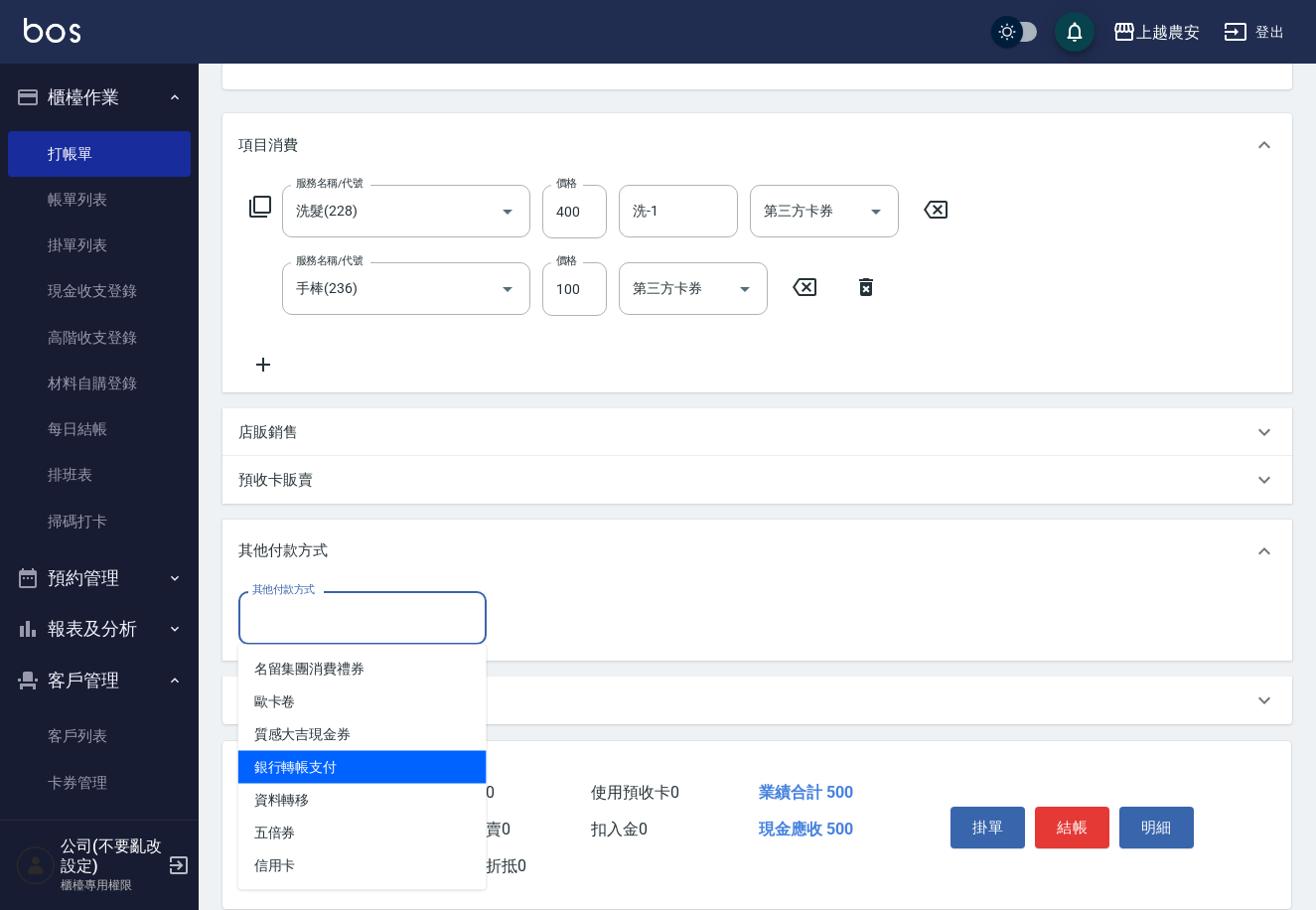 click on "銀行轉帳支付" at bounding box center [363, 767] 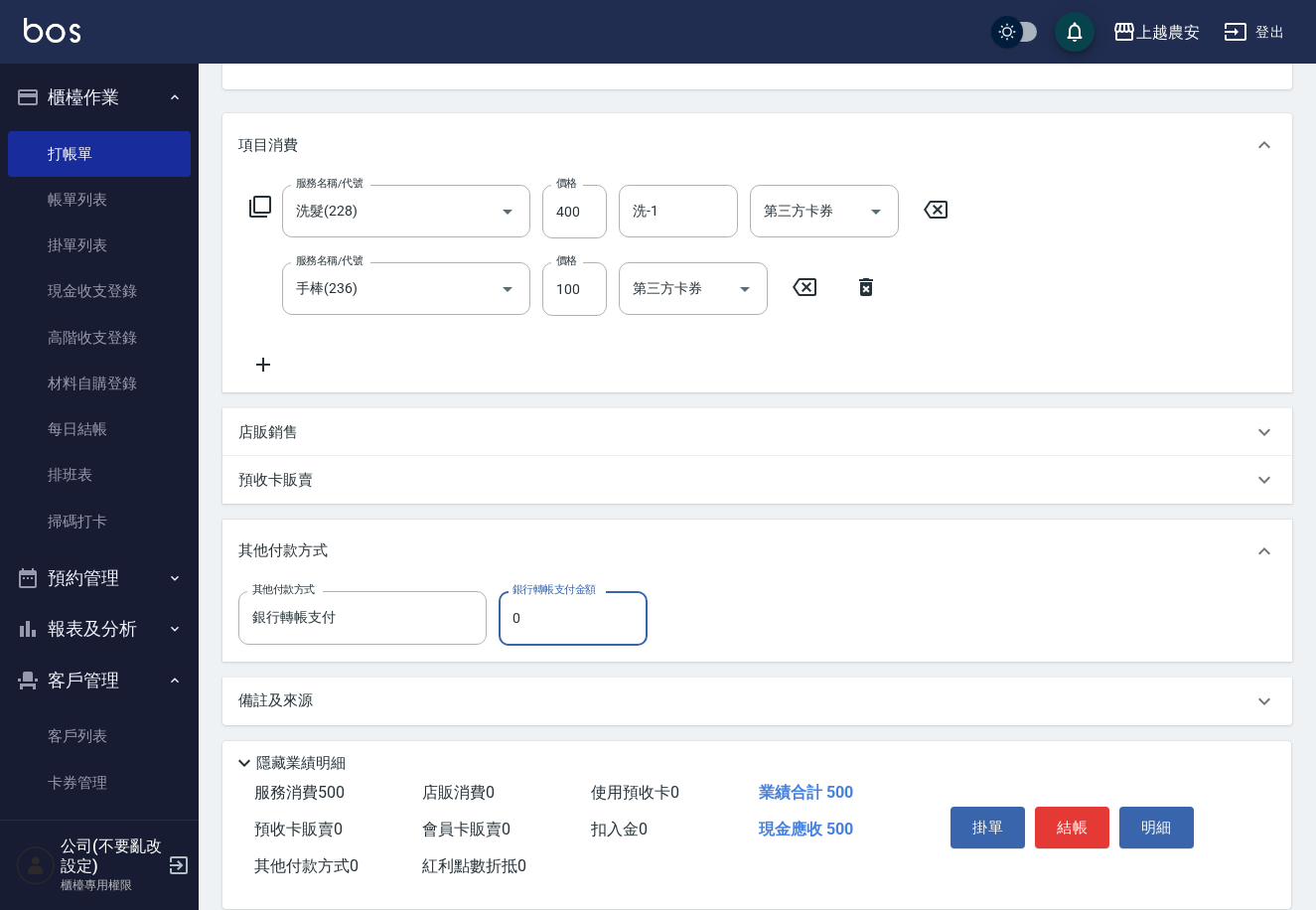drag, startPoint x: 514, startPoint y: 616, endPoint x: 527, endPoint y: 620, distance: 13.601471 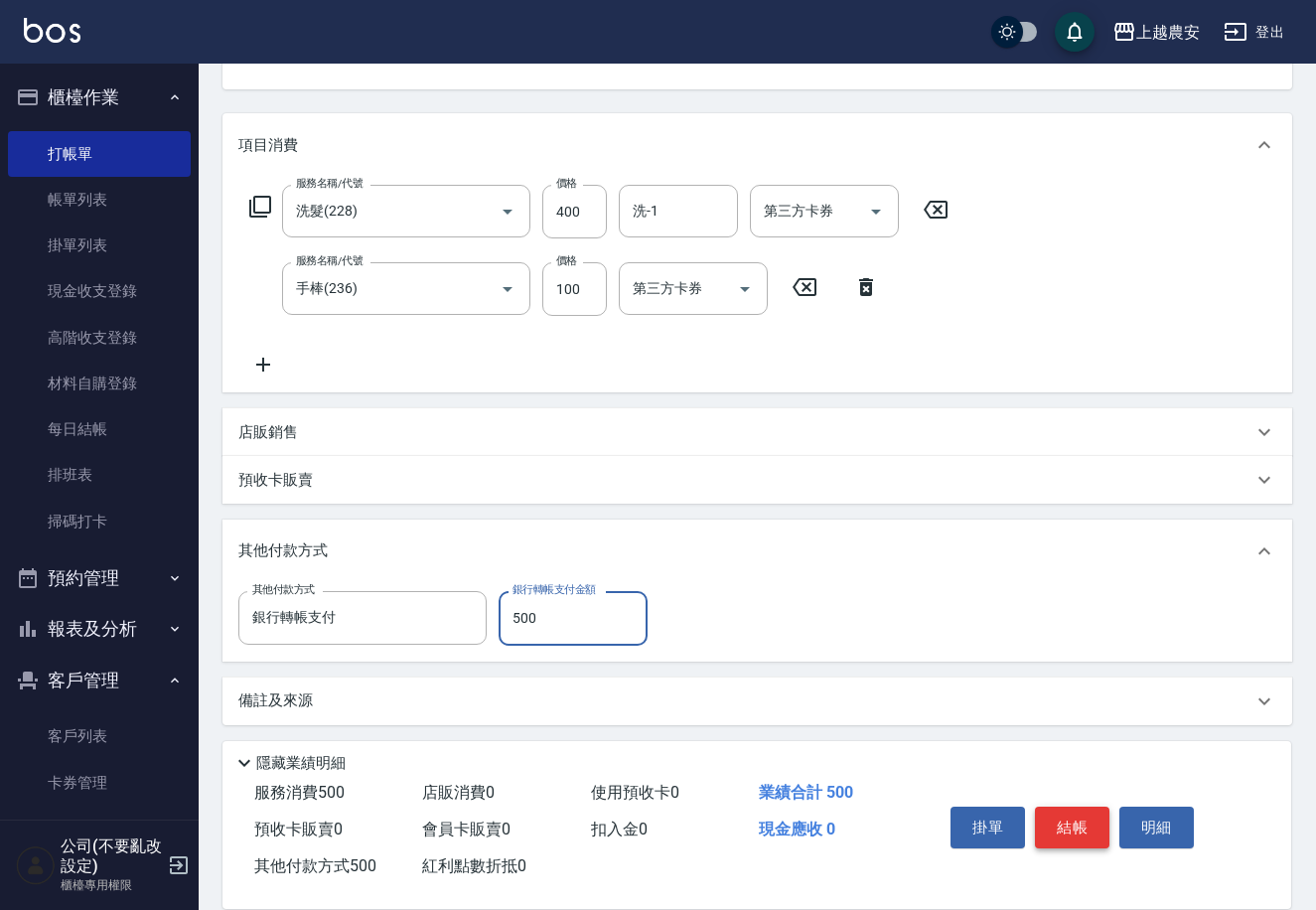 type on "500" 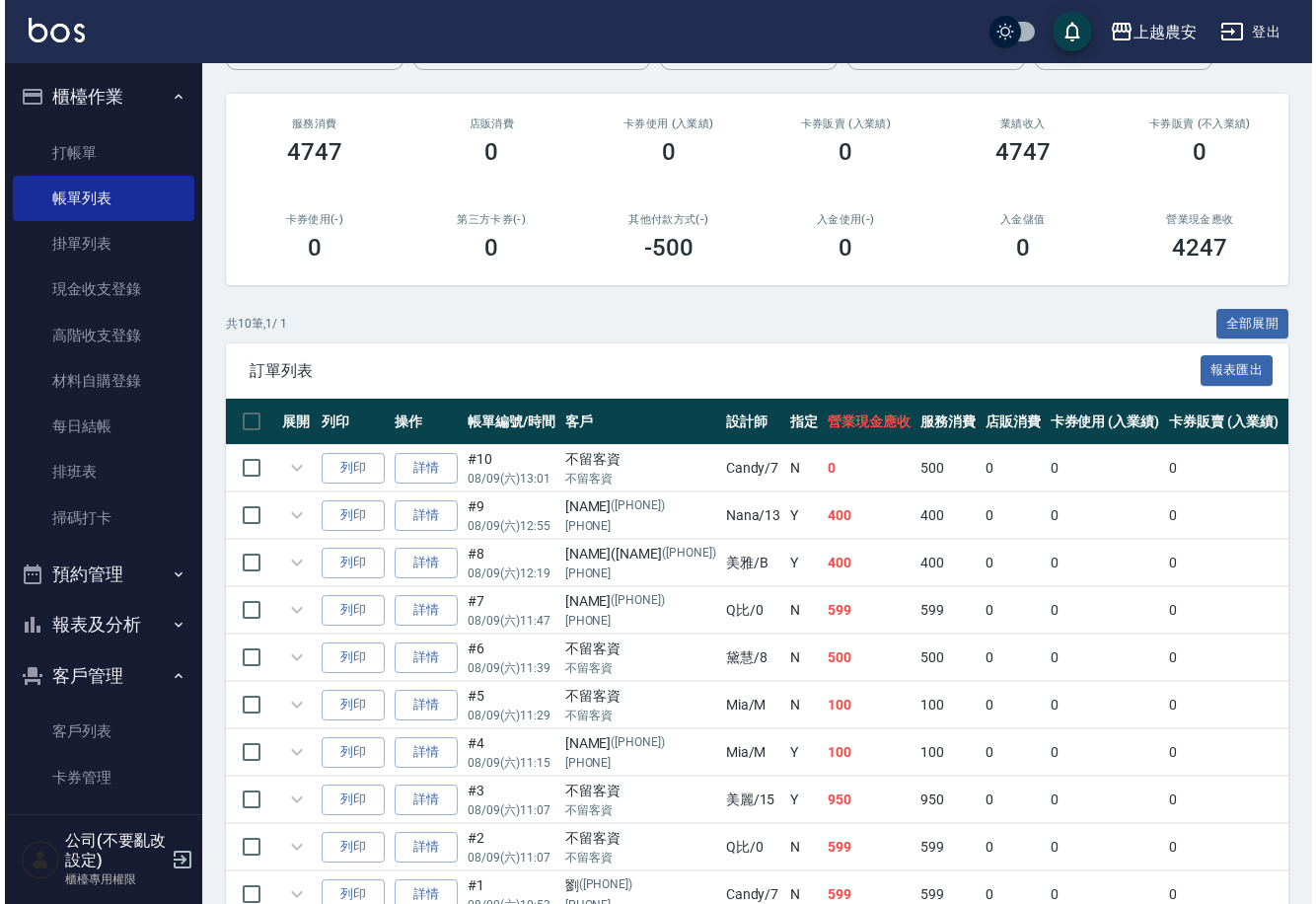scroll, scrollTop: 0, scrollLeft: 0, axis: both 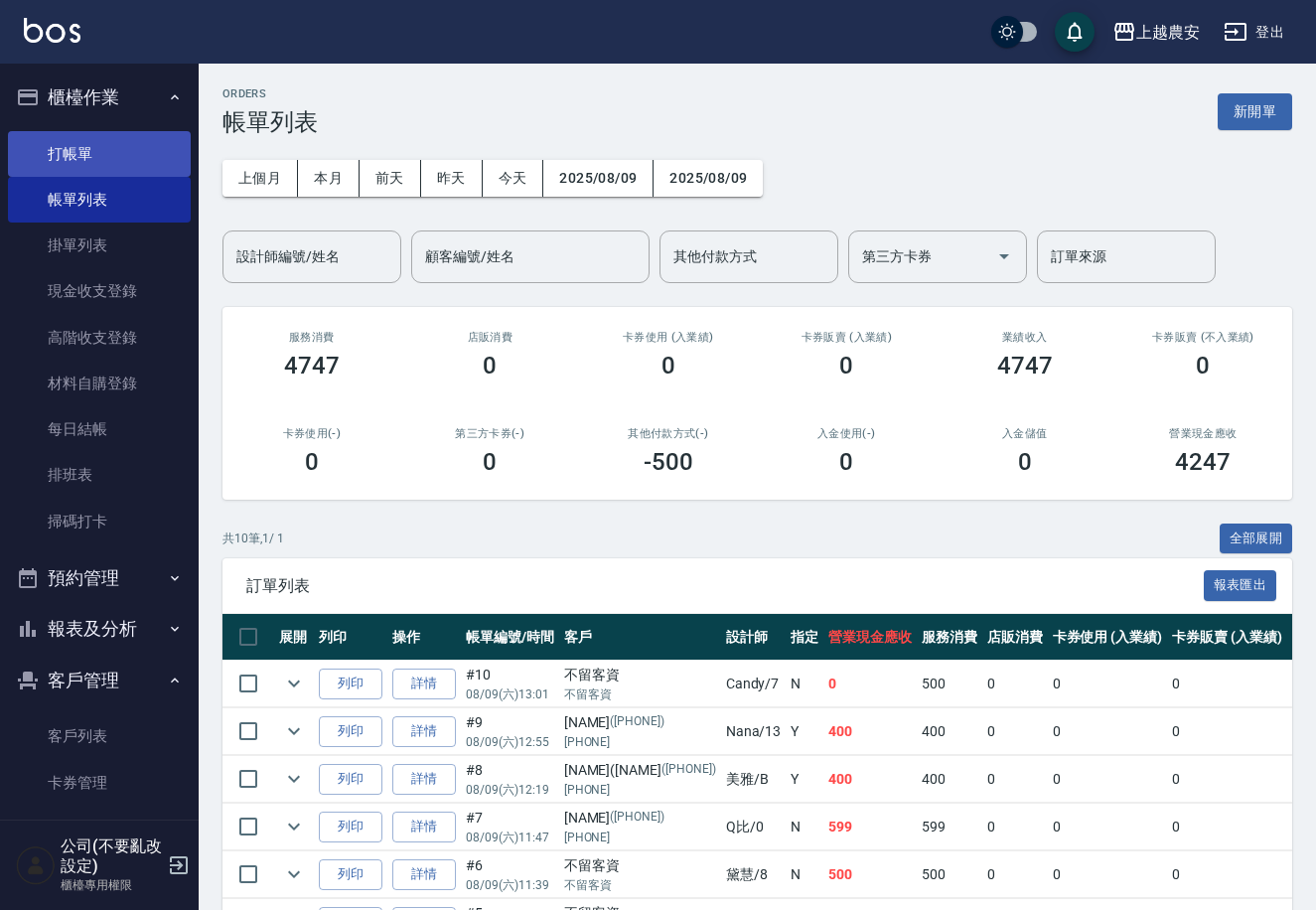 click on "打帳單" at bounding box center (99, 154) 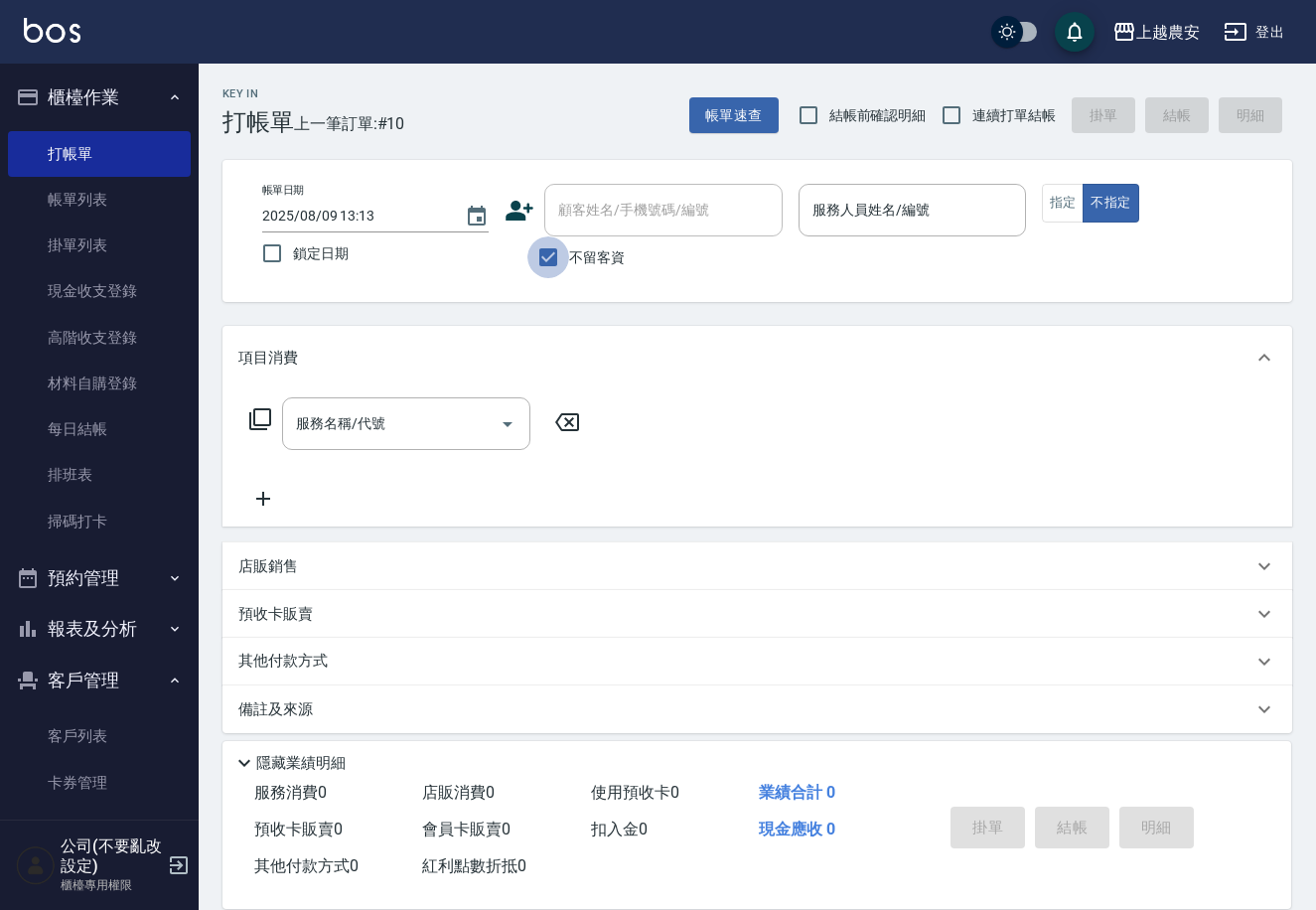 click on "不留客資" at bounding box center (548, 257) 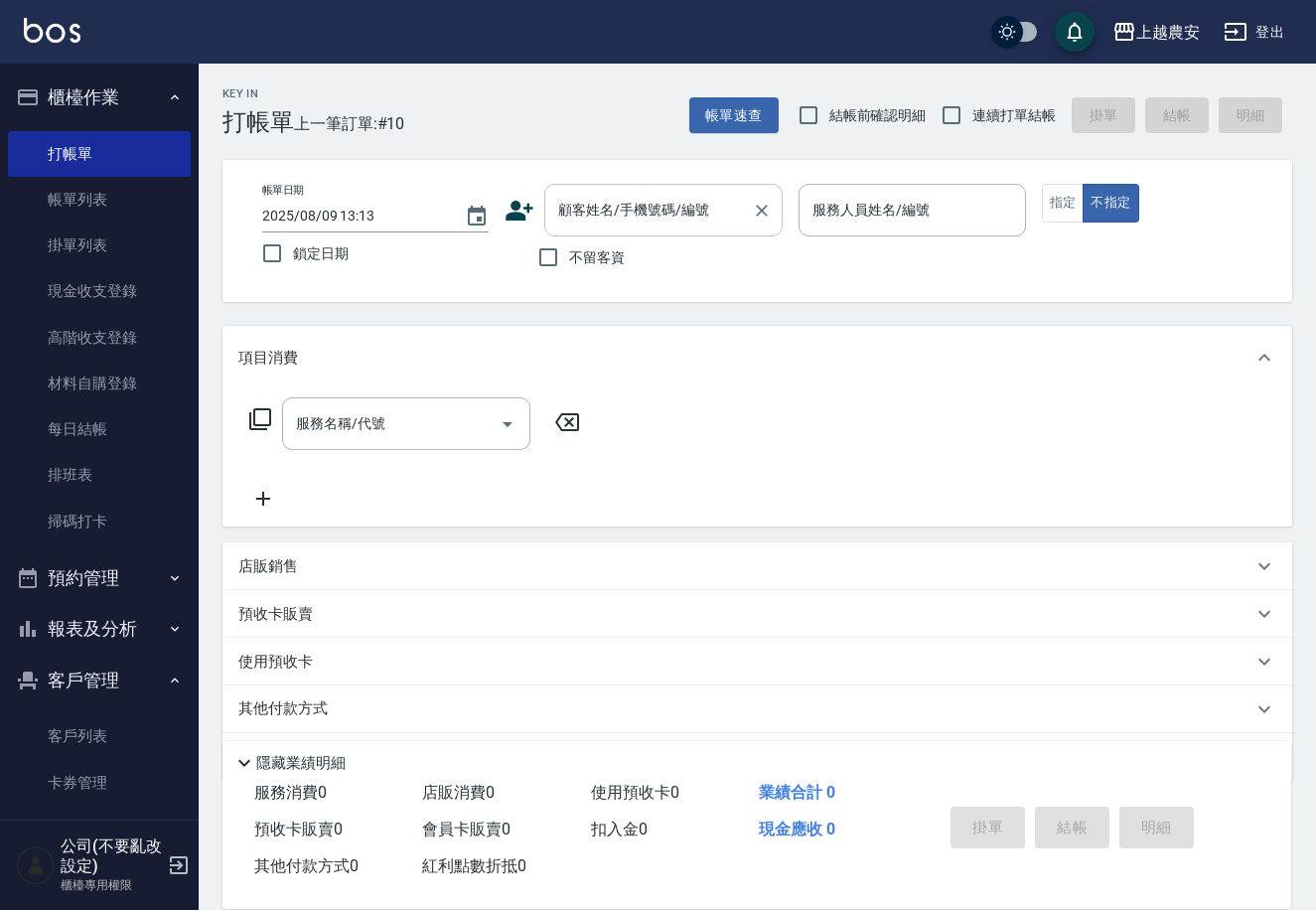 click on "顧客姓名/手機號碼/編號" at bounding box center [649, 210] 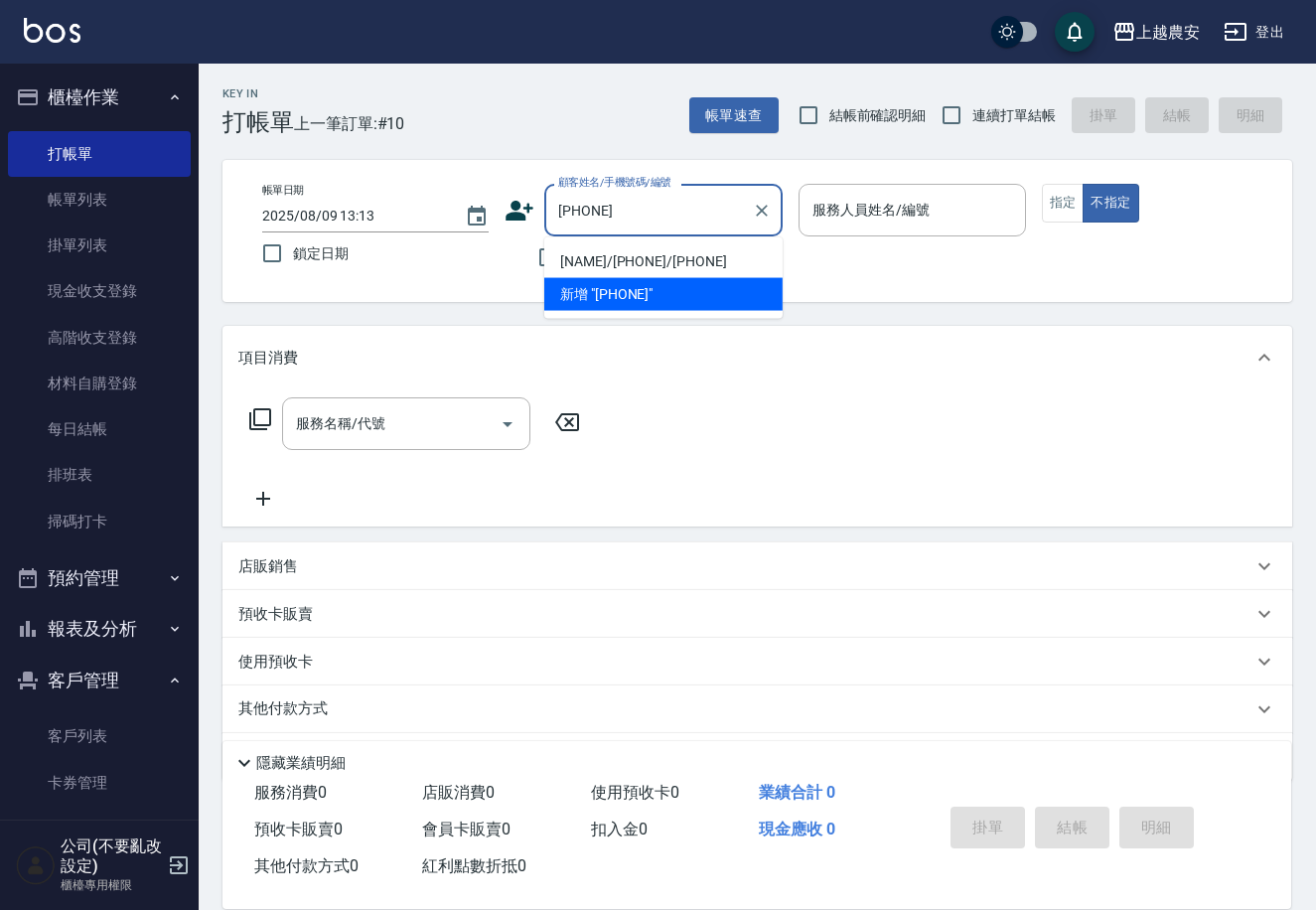 click on "[NAME]/[PHONE]/[PHONE]" at bounding box center [663, 261] 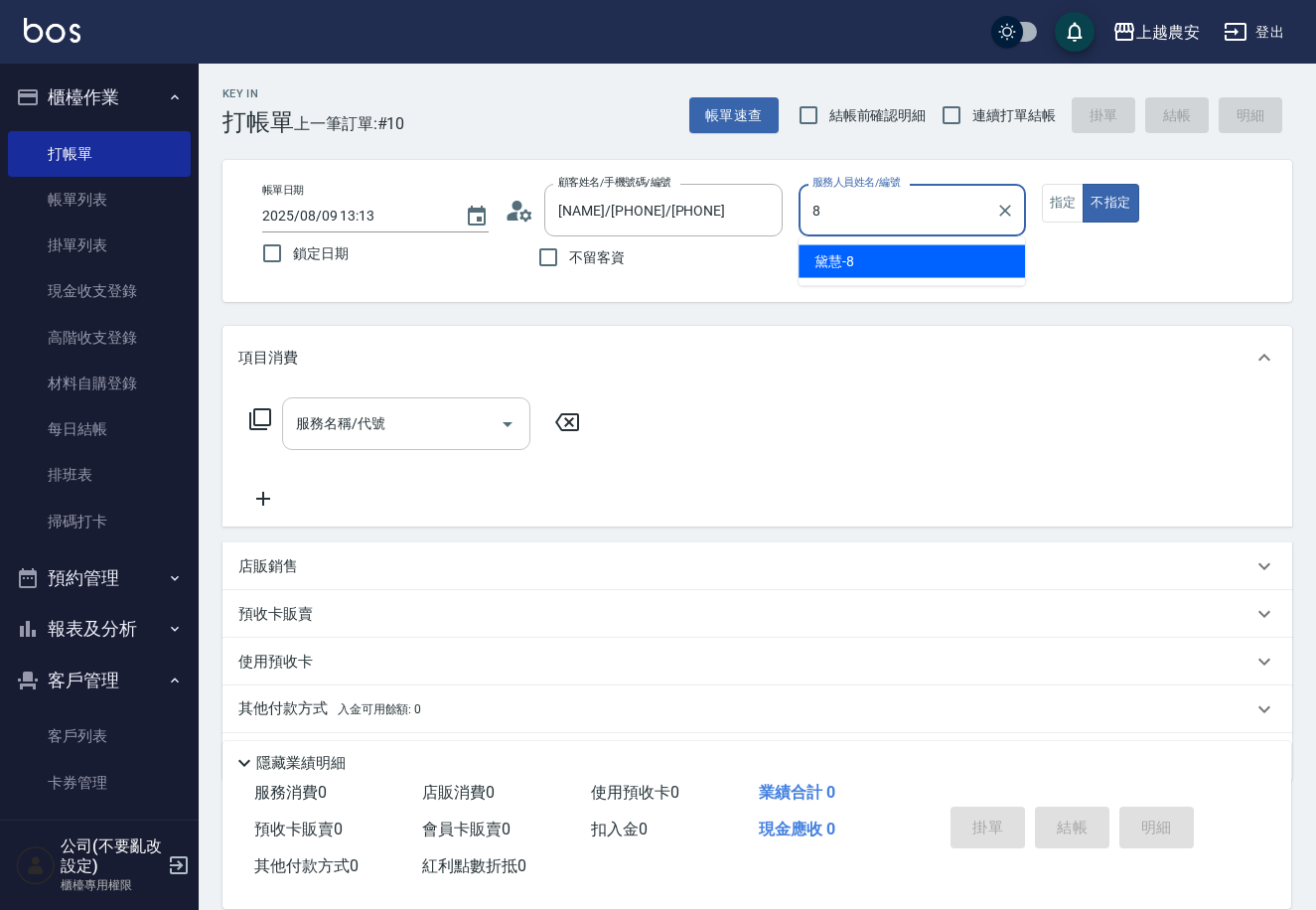 type on "8" 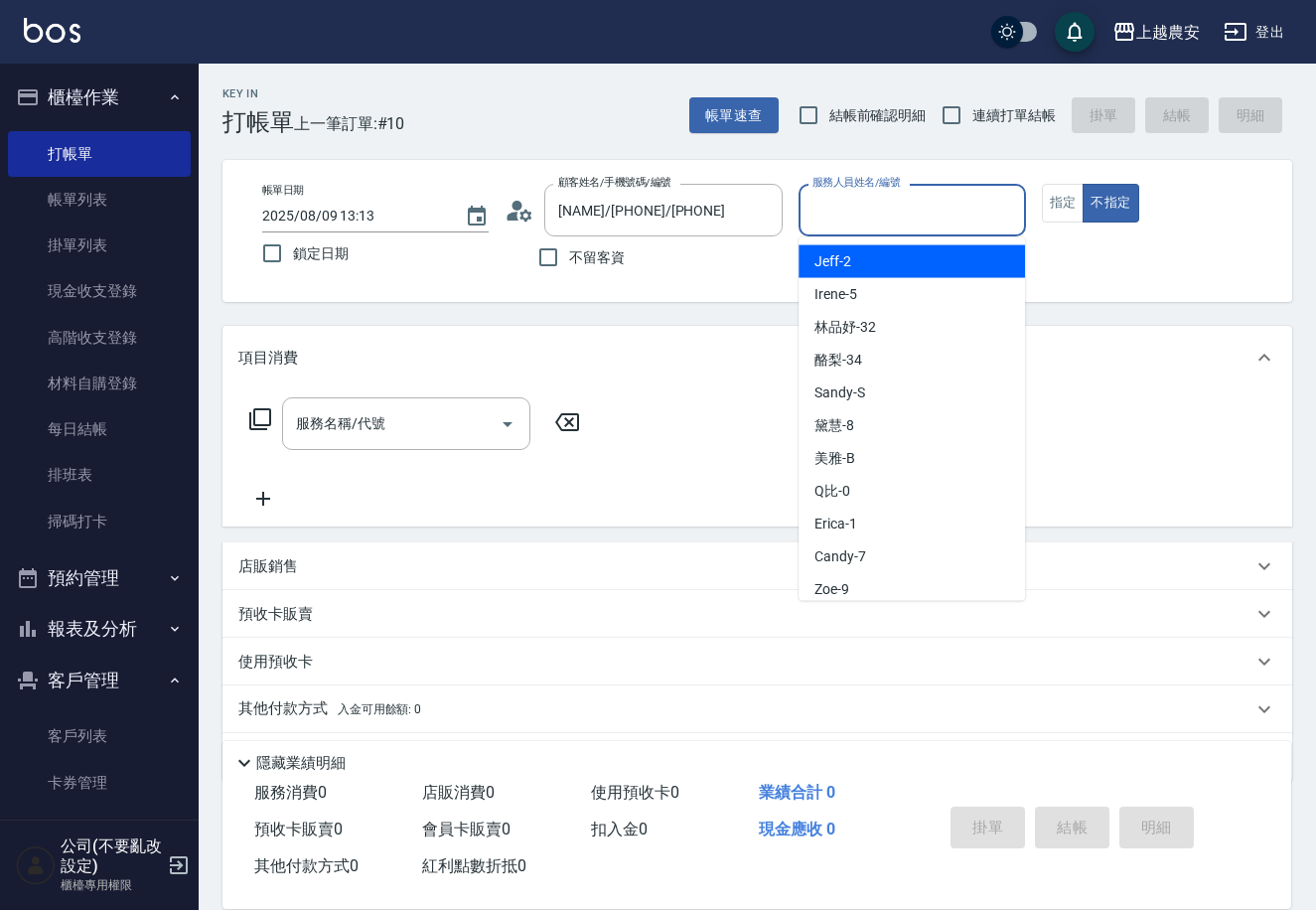 drag, startPoint x: 962, startPoint y: 197, endPoint x: 888, endPoint y: 173, distance: 77.7946 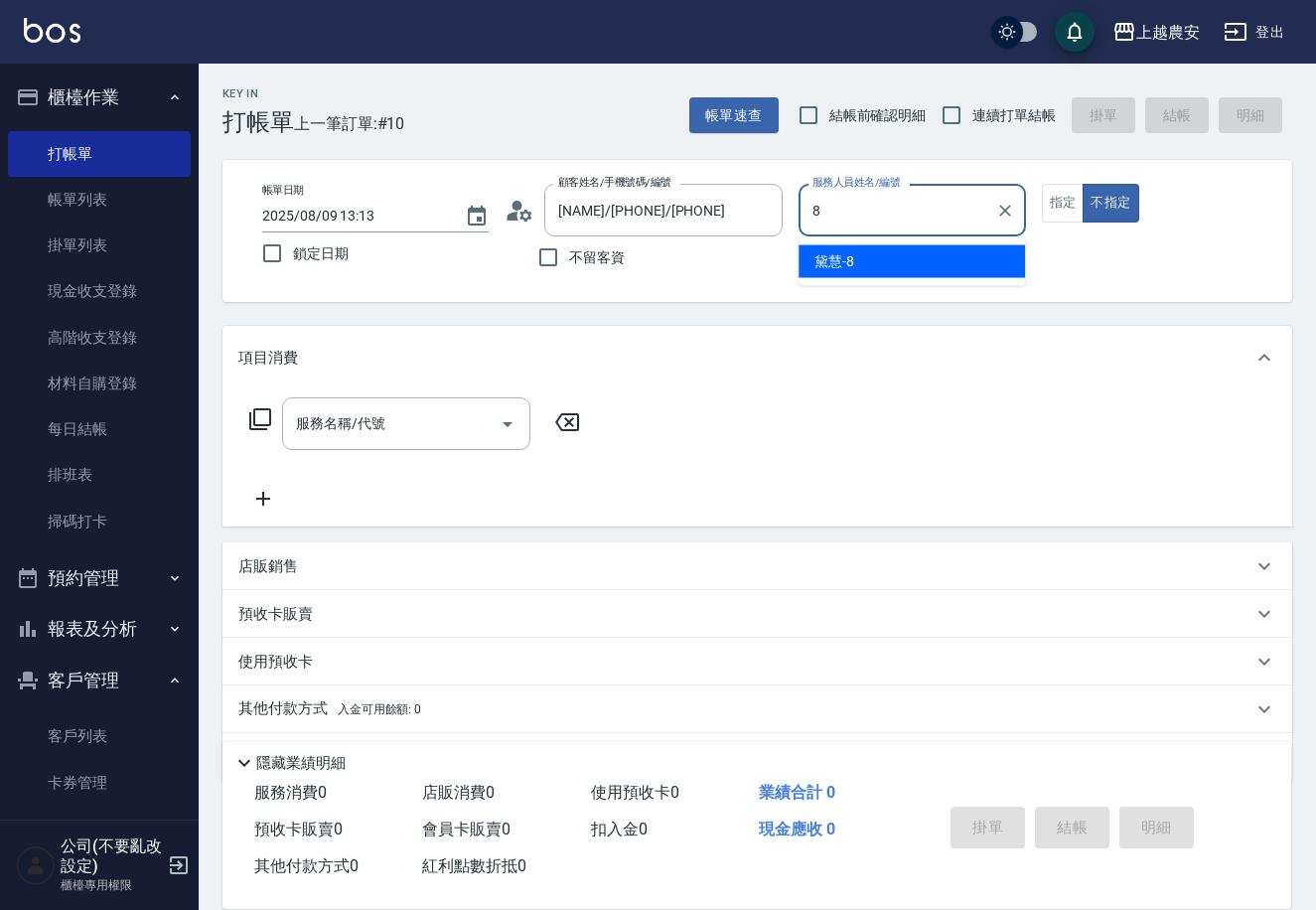 type on "黛慧-8" 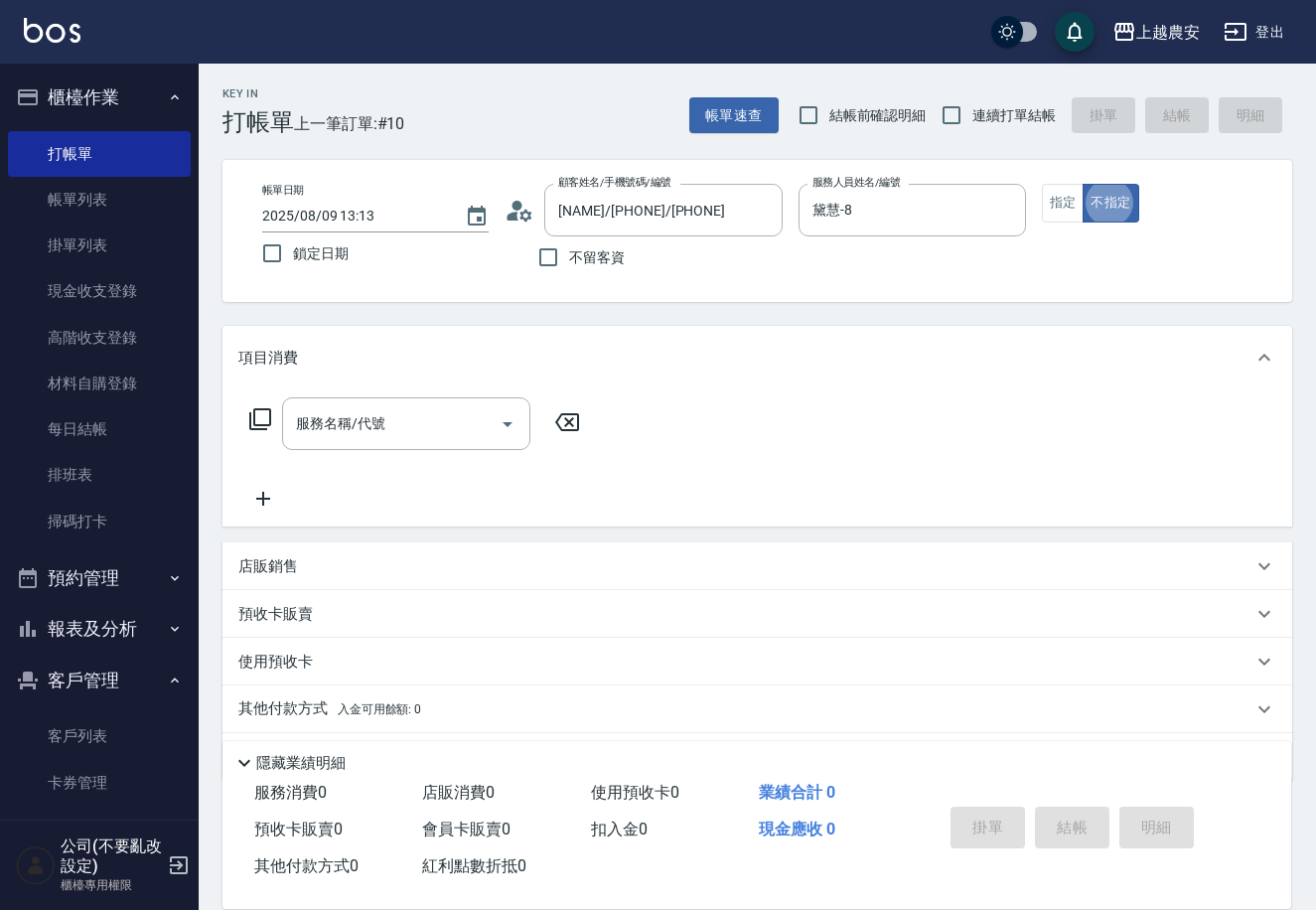 type on "false" 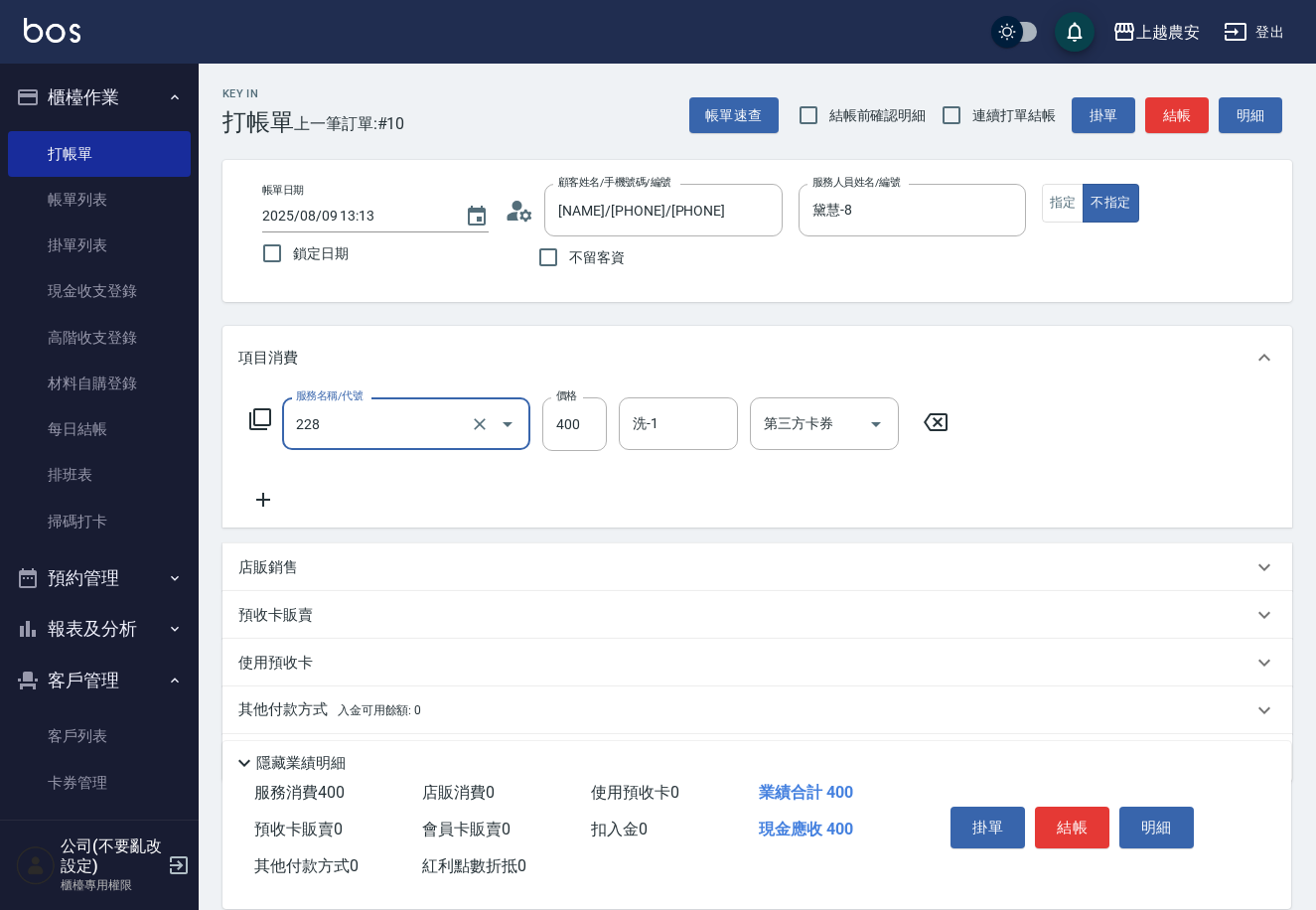 type on "洗髮(228)" 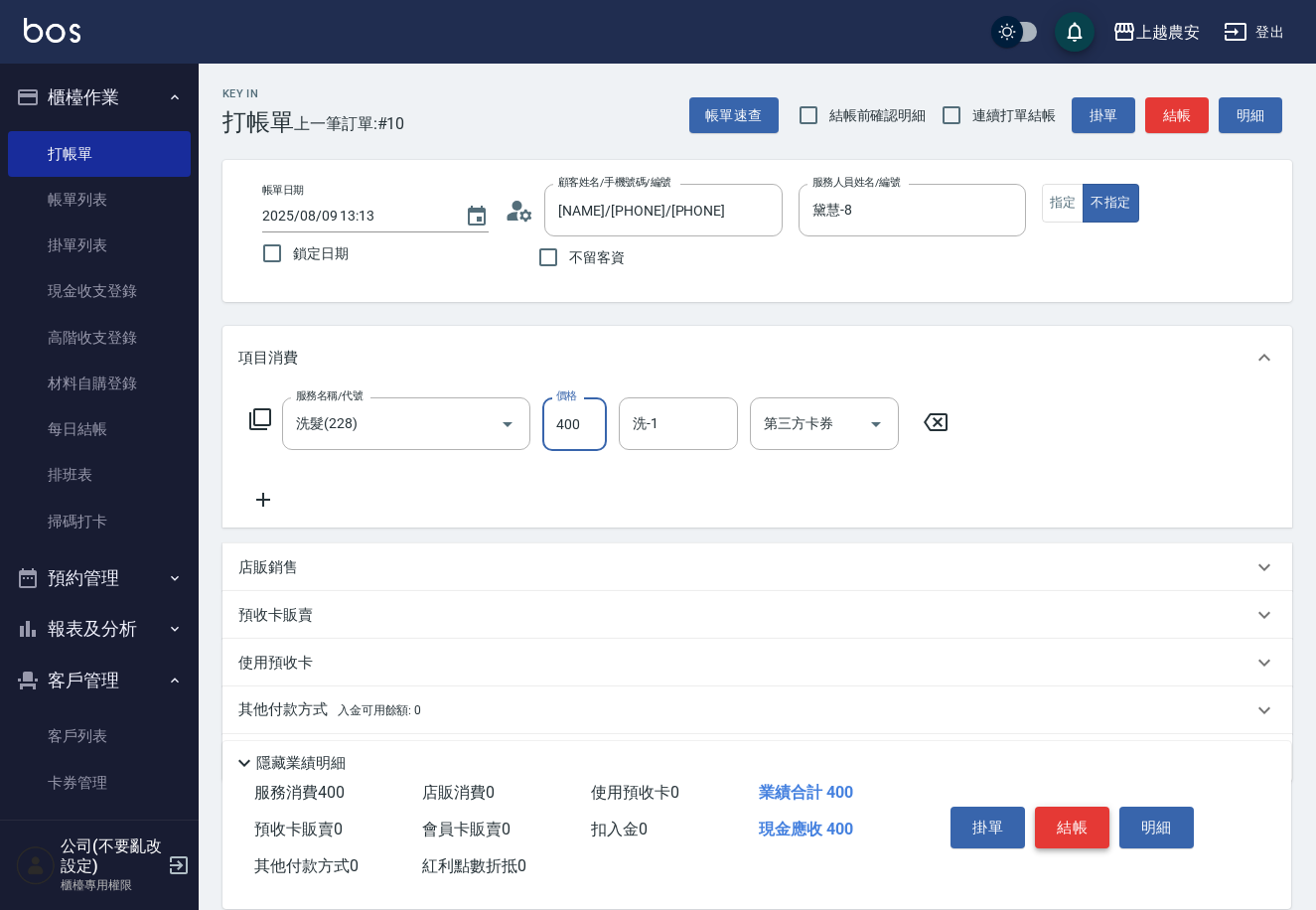 click on "結帳" at bounding box center [1072, 828] 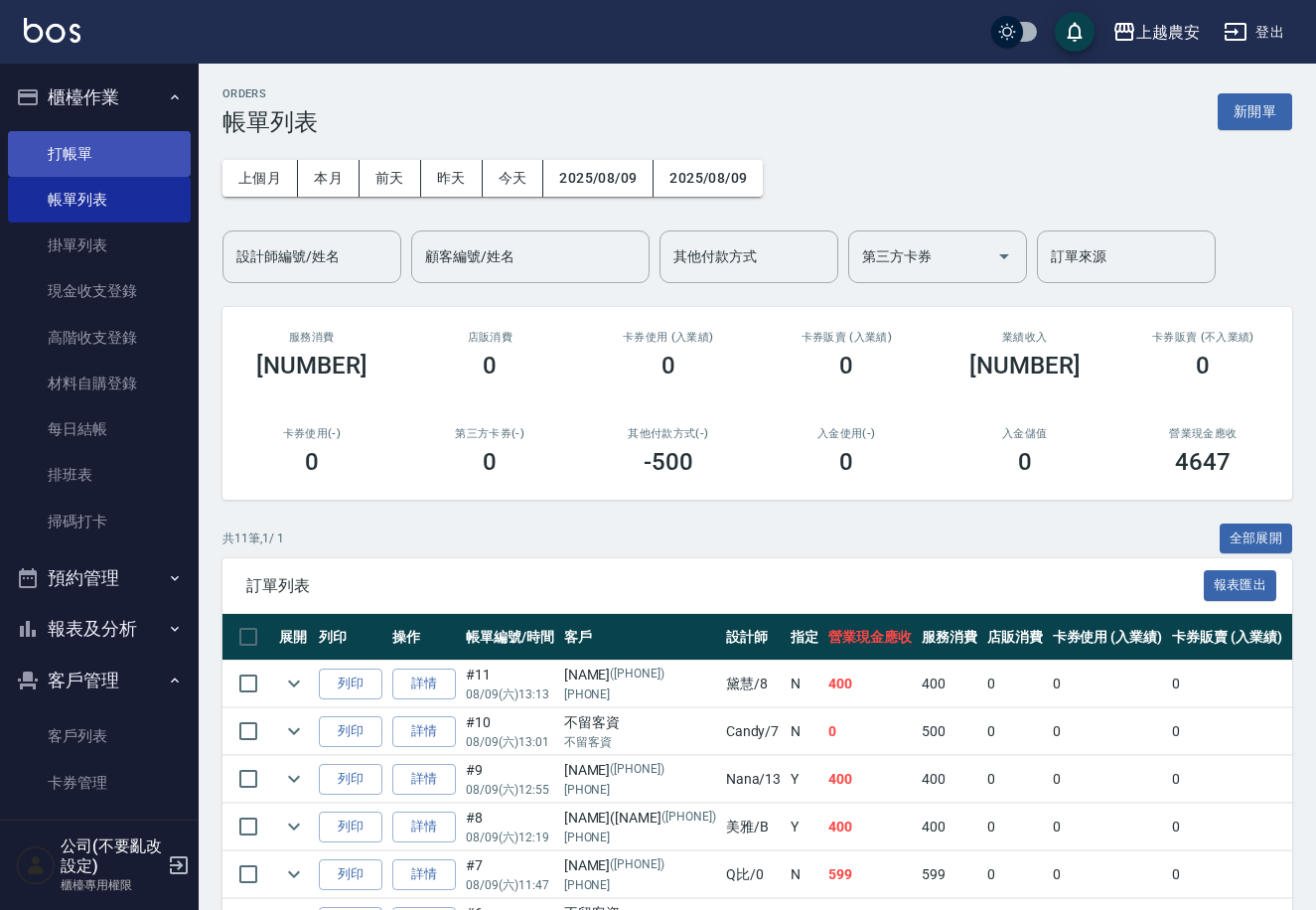click on "打帳單" at bounding box center [99, 154] 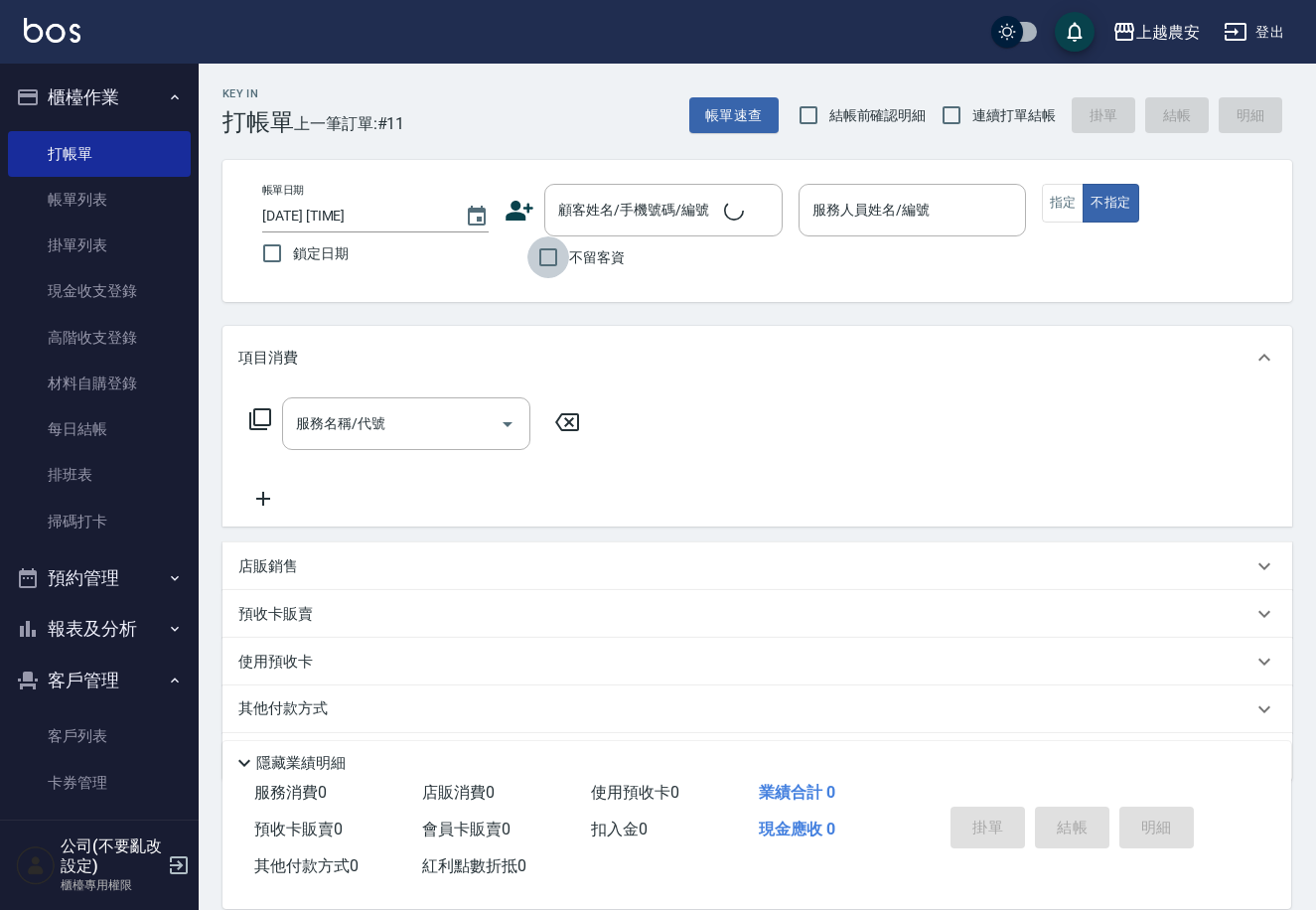 click on "不留客資" at bounding box center [548, 257] 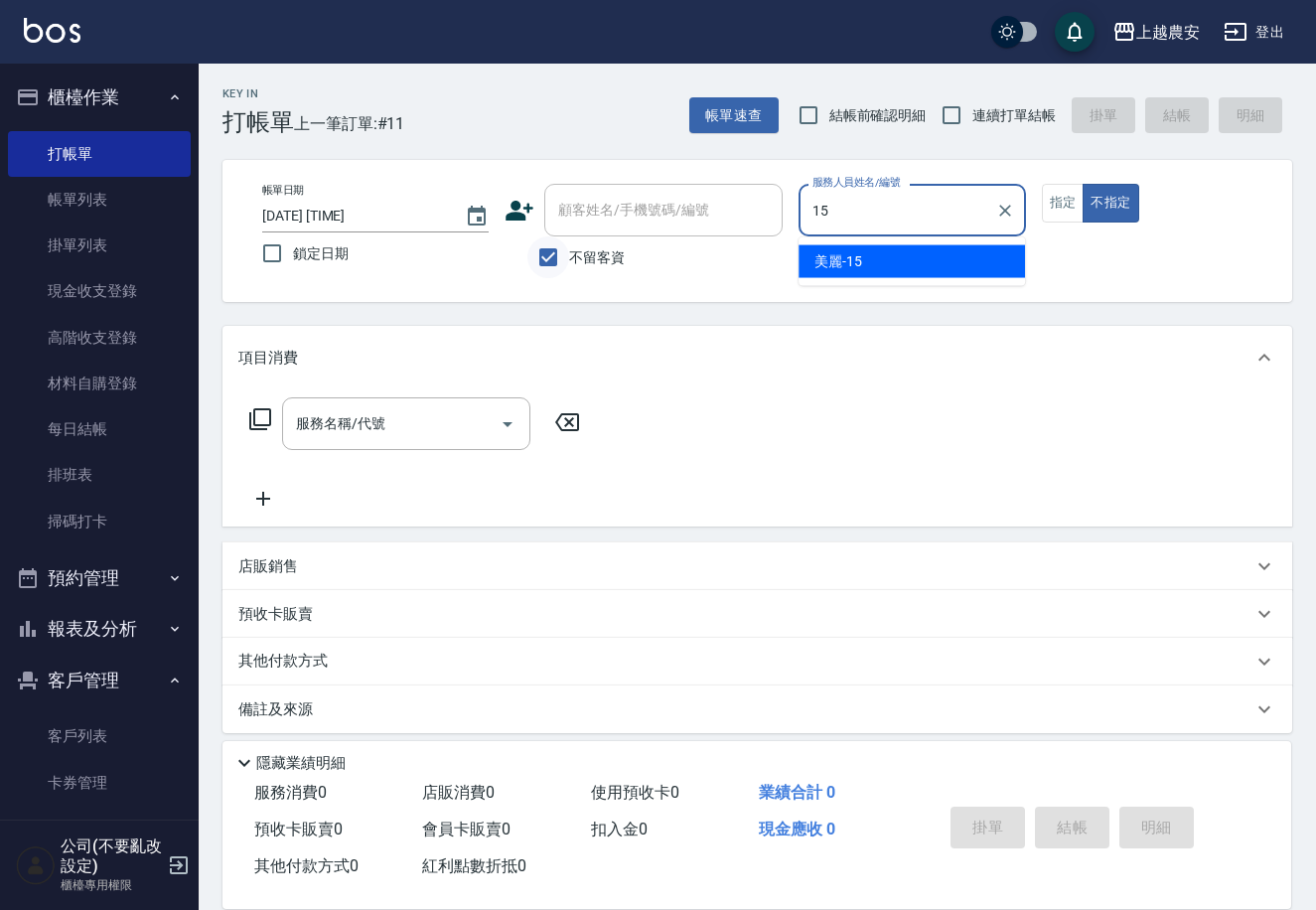 type on "美麗-15" 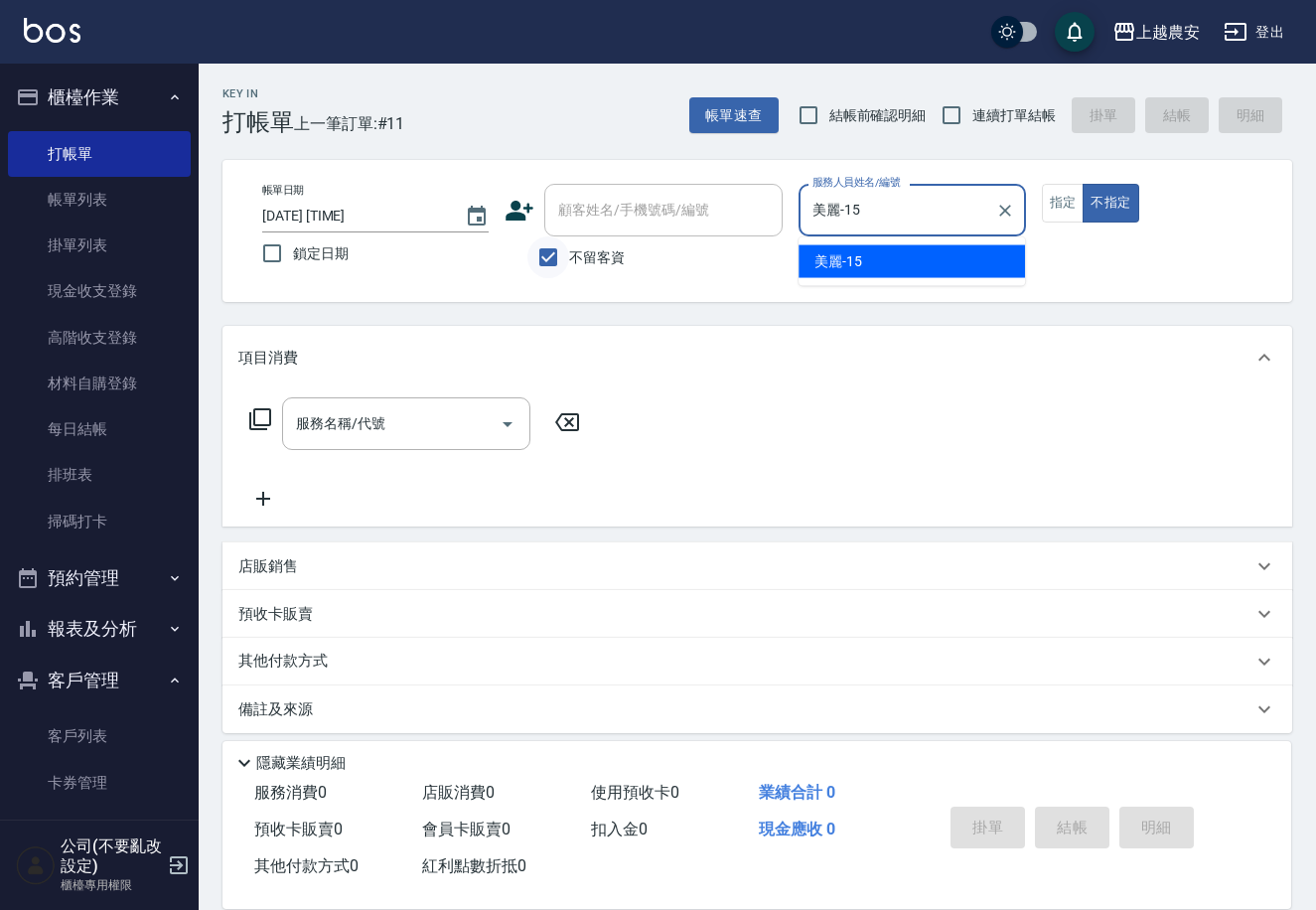 type on "false" 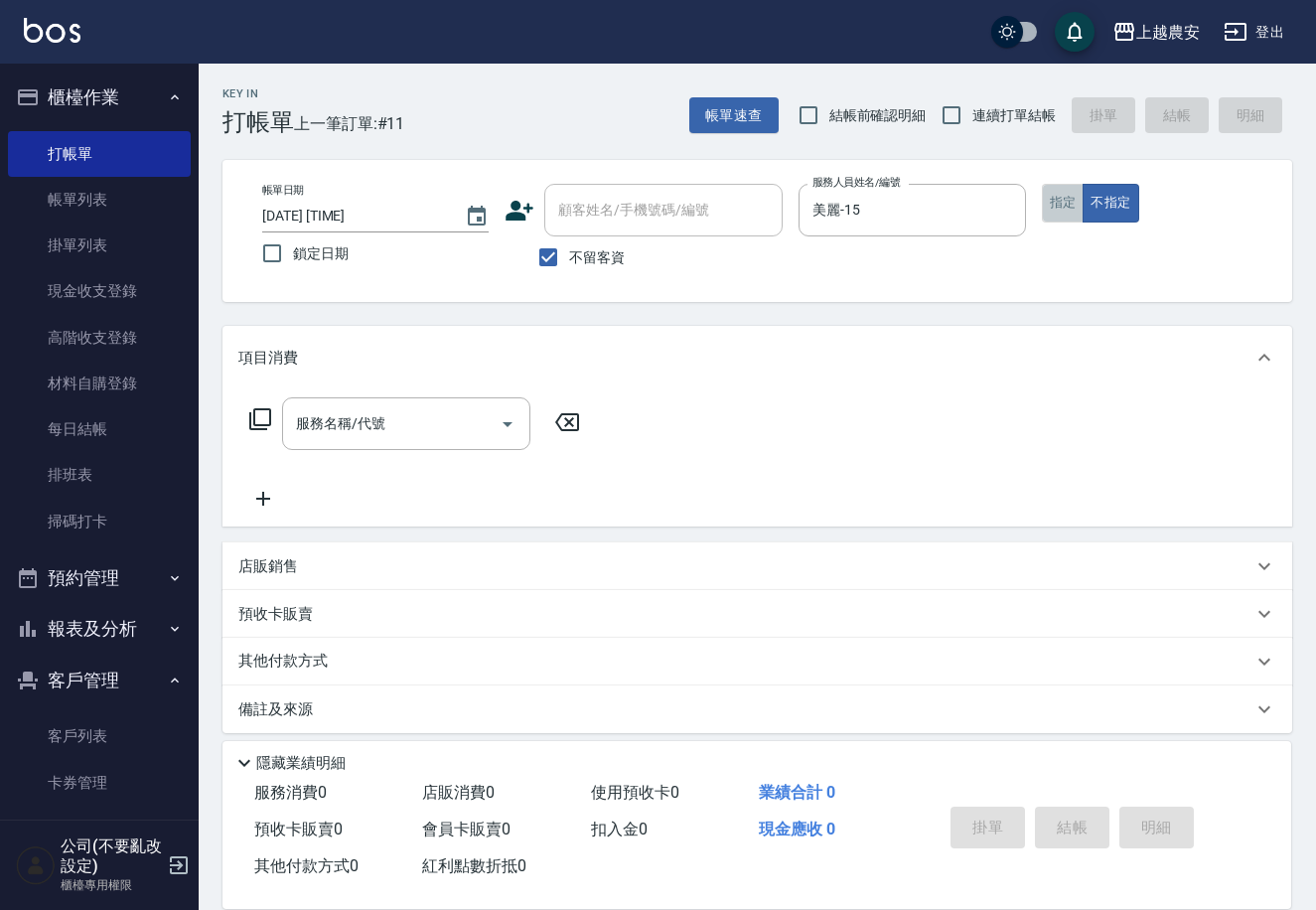 click on "指定" at bounding box center (1063, 203) 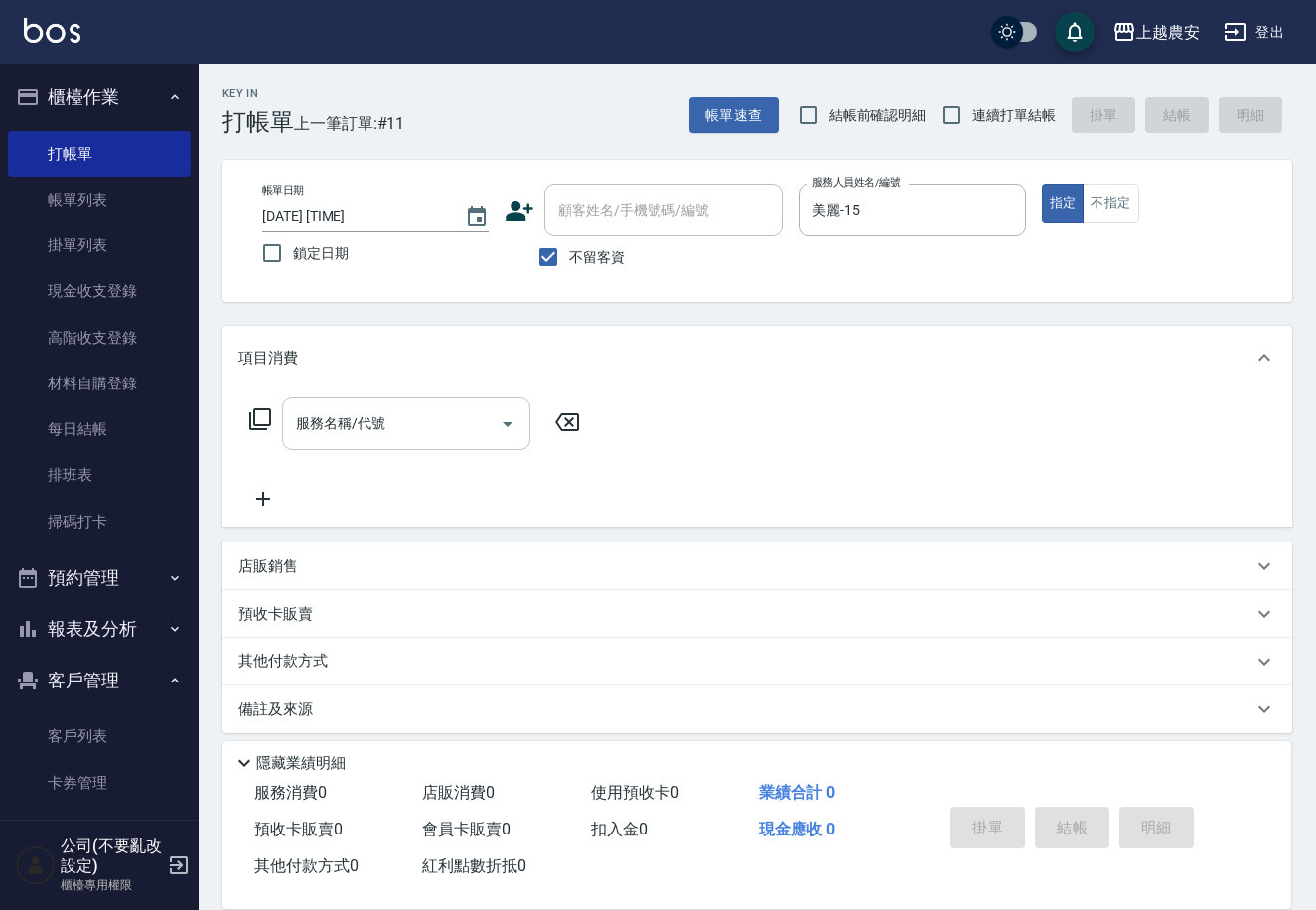 click on "服務名稱/代號" at bounding box center [406, 423] 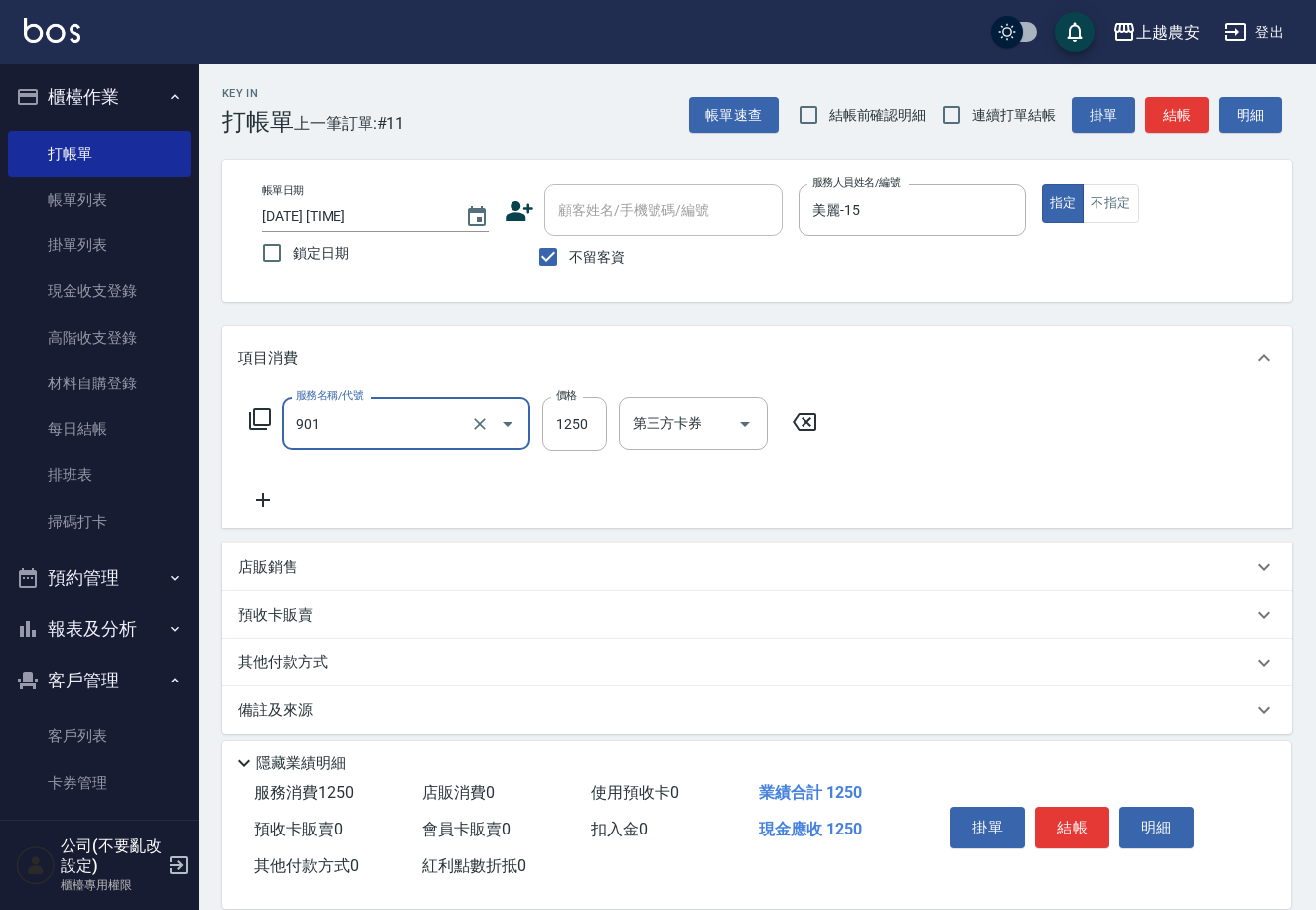 type on "修手指甲(901)" 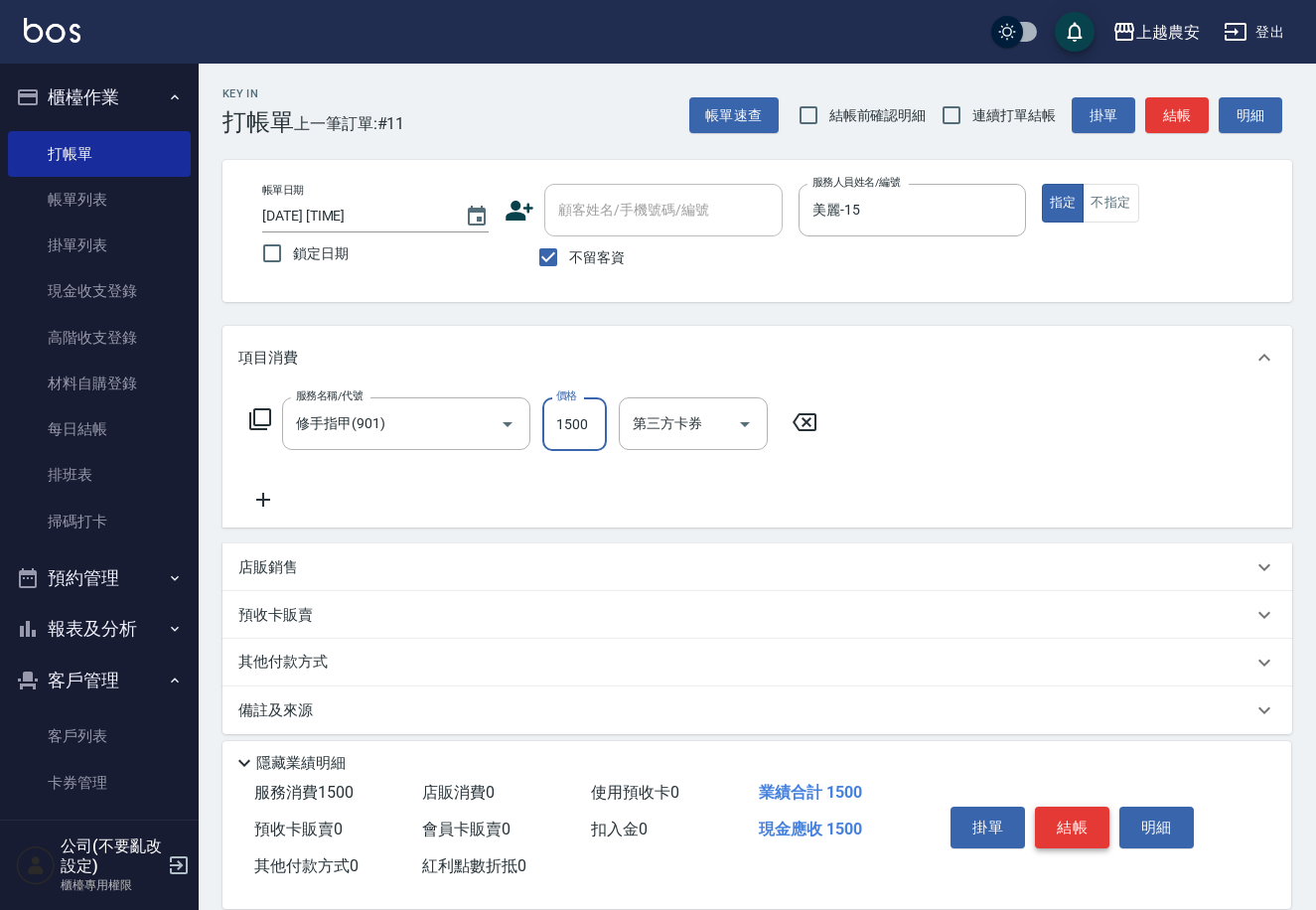 type on "1500" 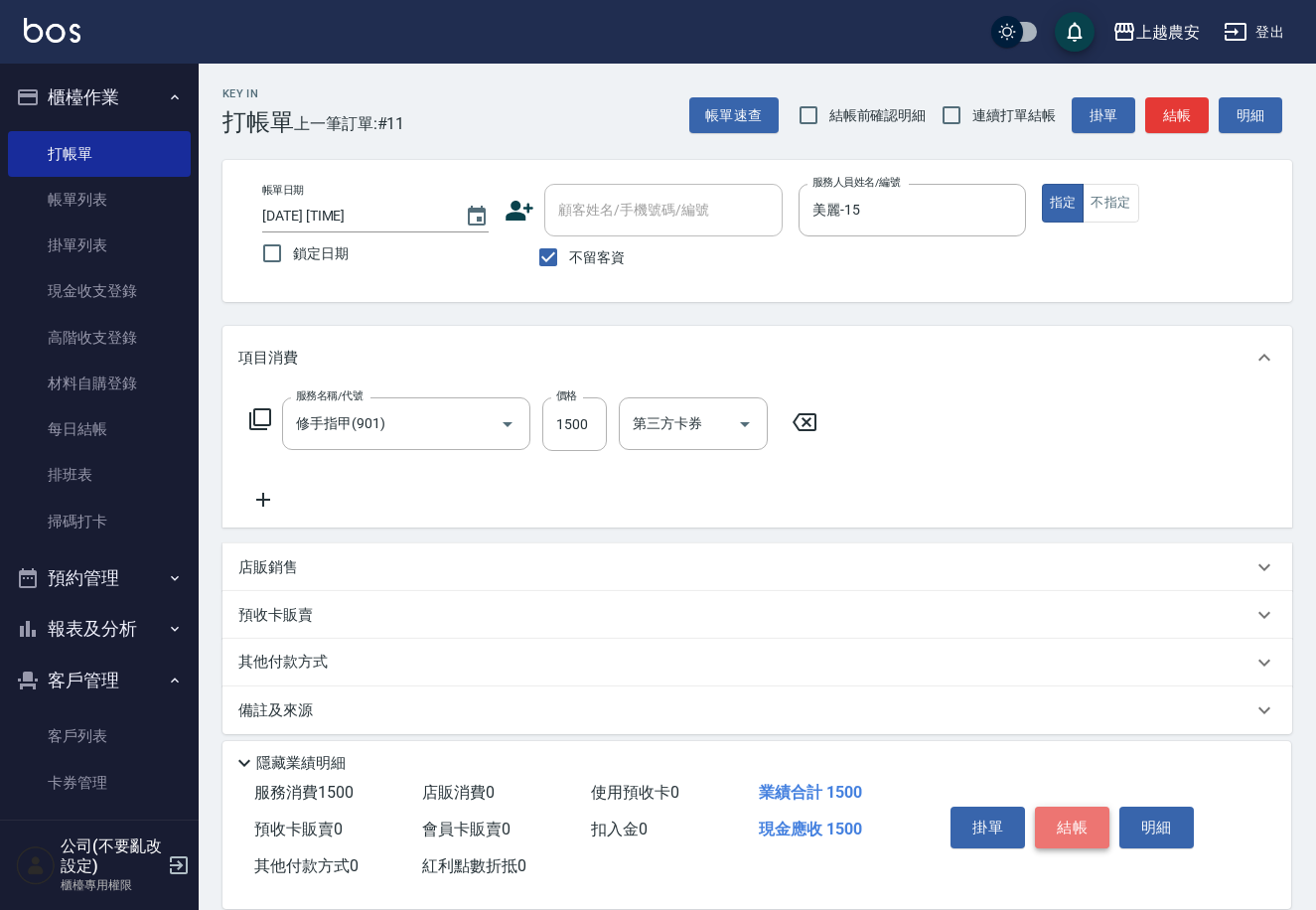 click on "結帳" at bounding box center (1072, 828) 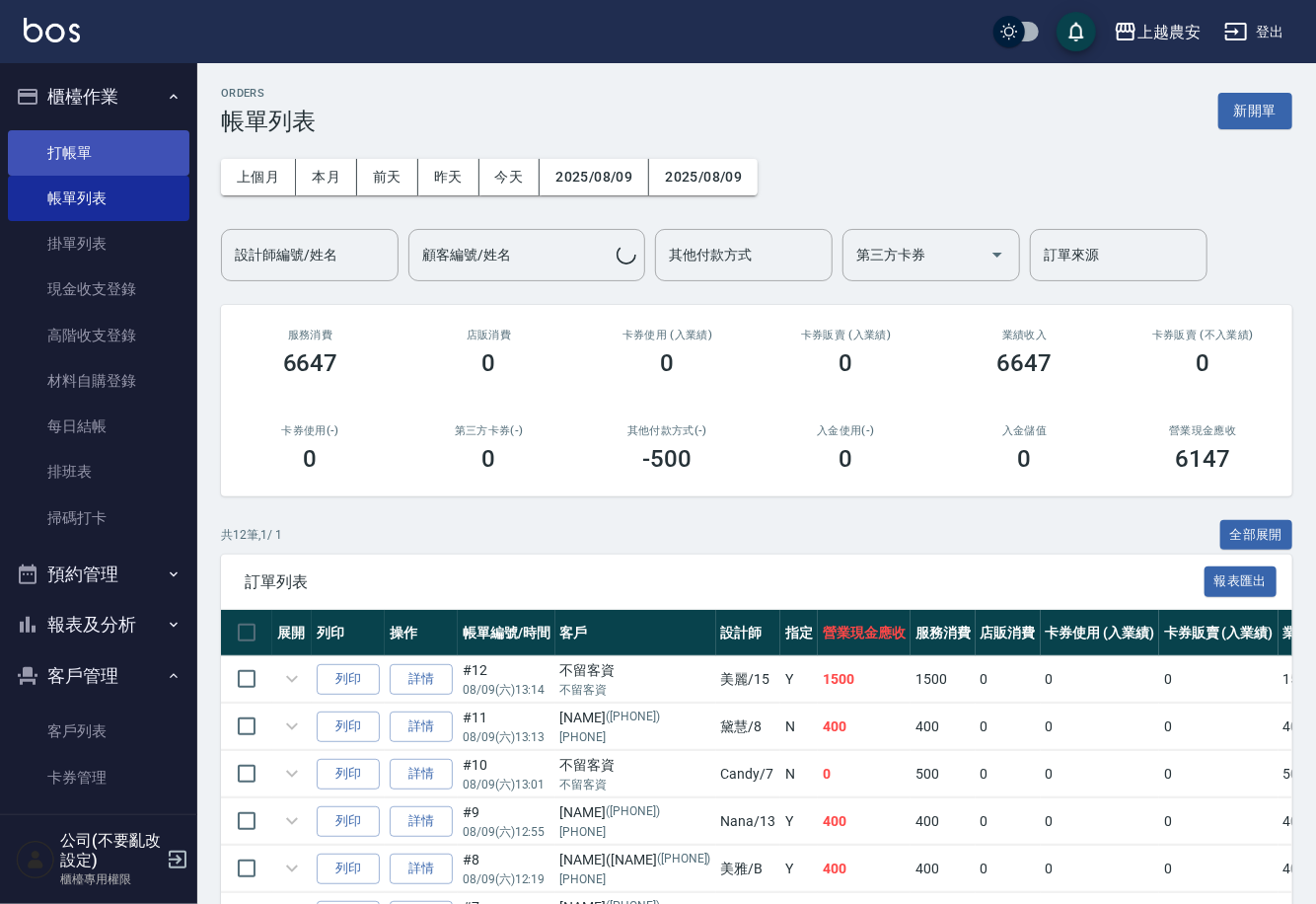 click on "打帳單" at bounding box center (99, 153) 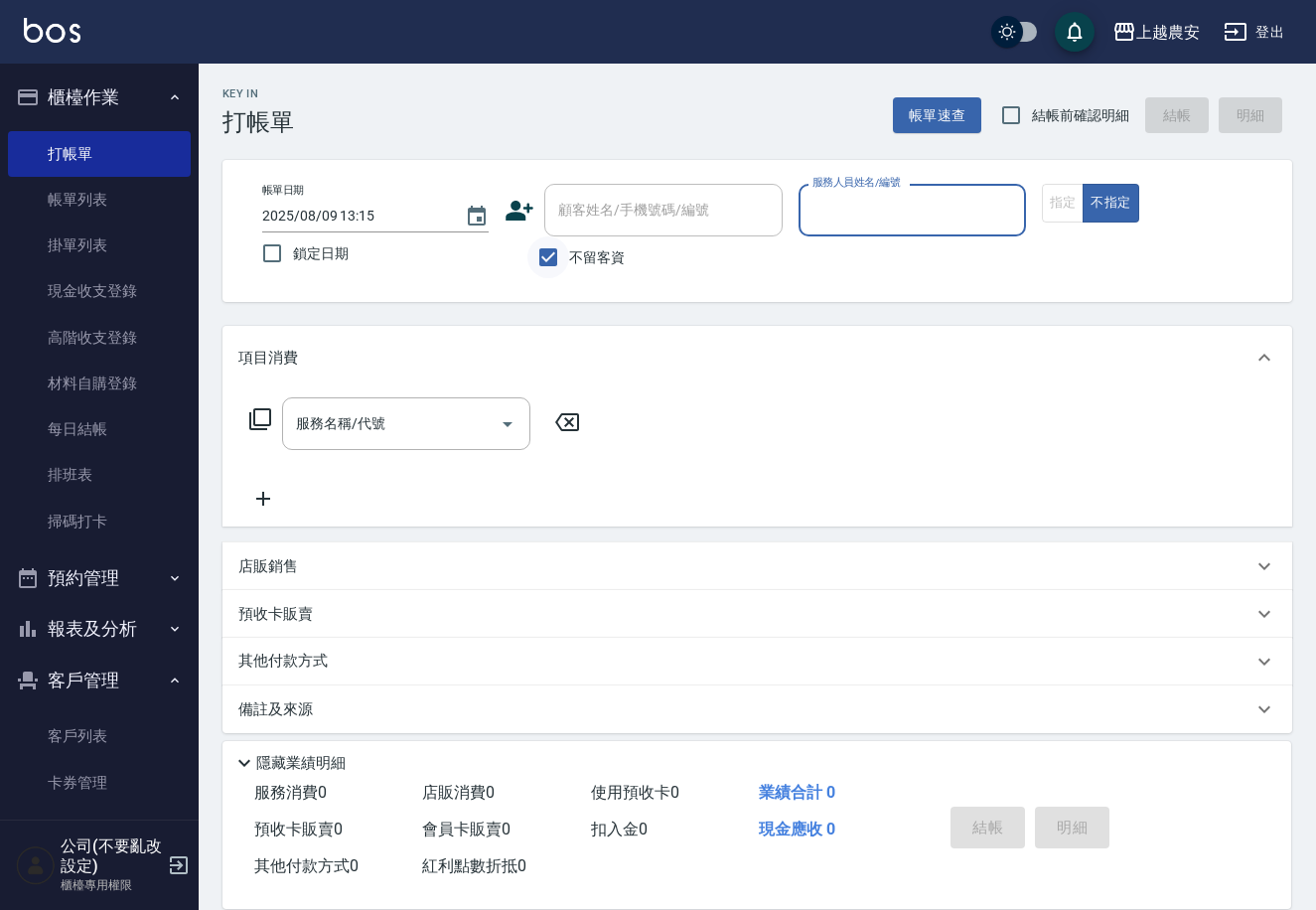 click on "不留客資" at bounding box center (548, 257) 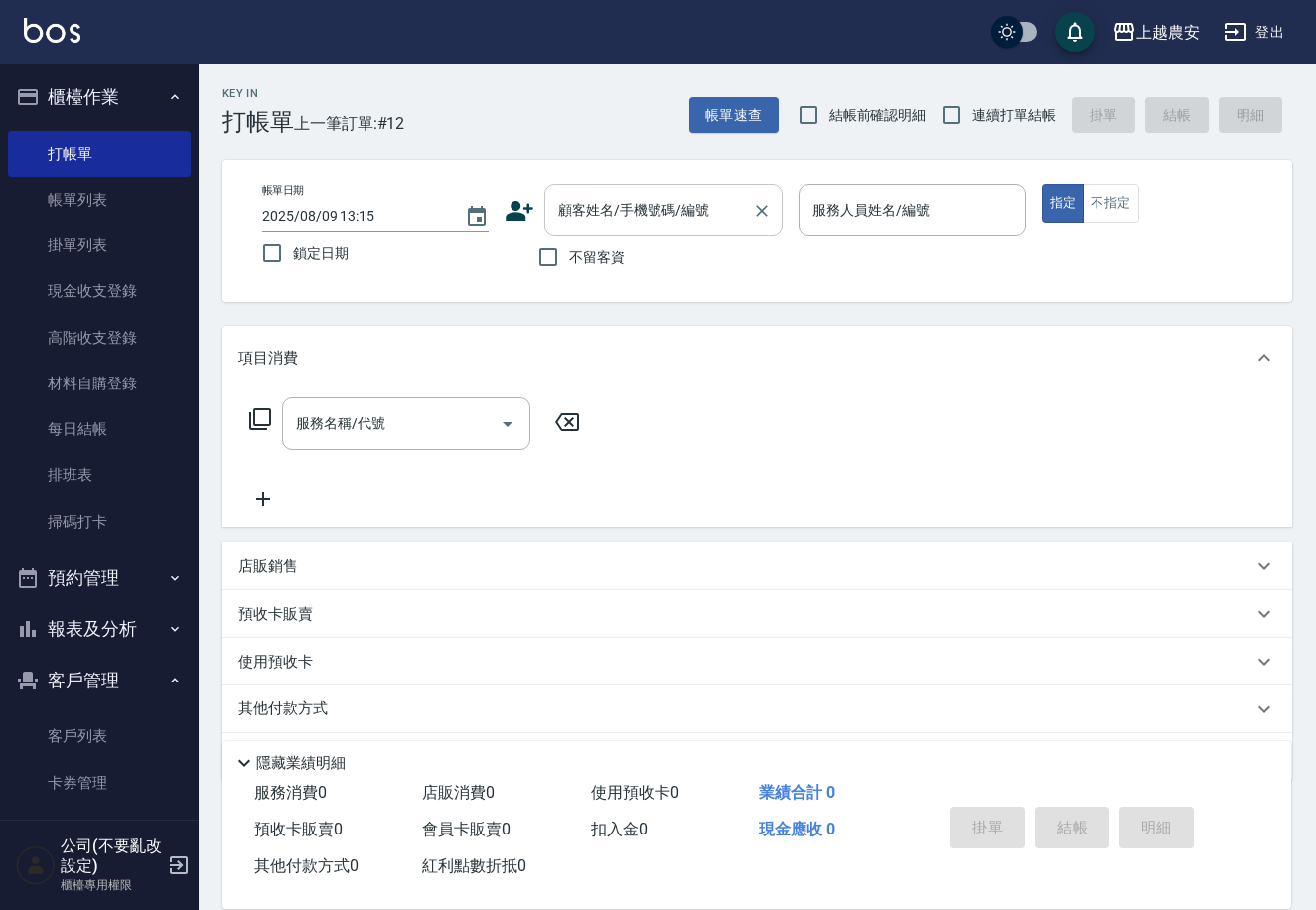 click on "顧客姓名/手機號碼/編號" at bounding box center (663, 210) 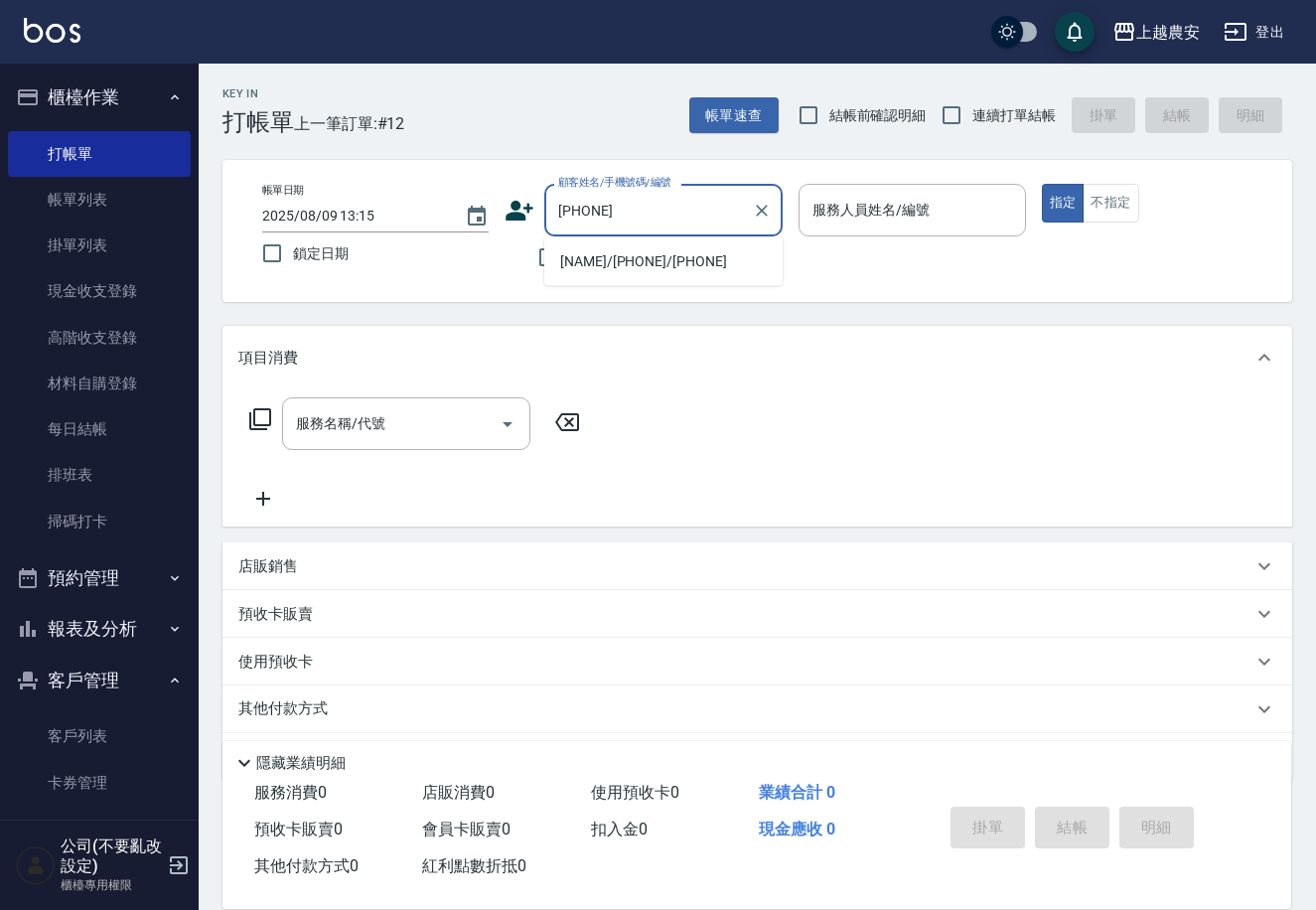 click on "[NAME]/[PHONE]/[PHONE]" at bounding box center (663, 261) 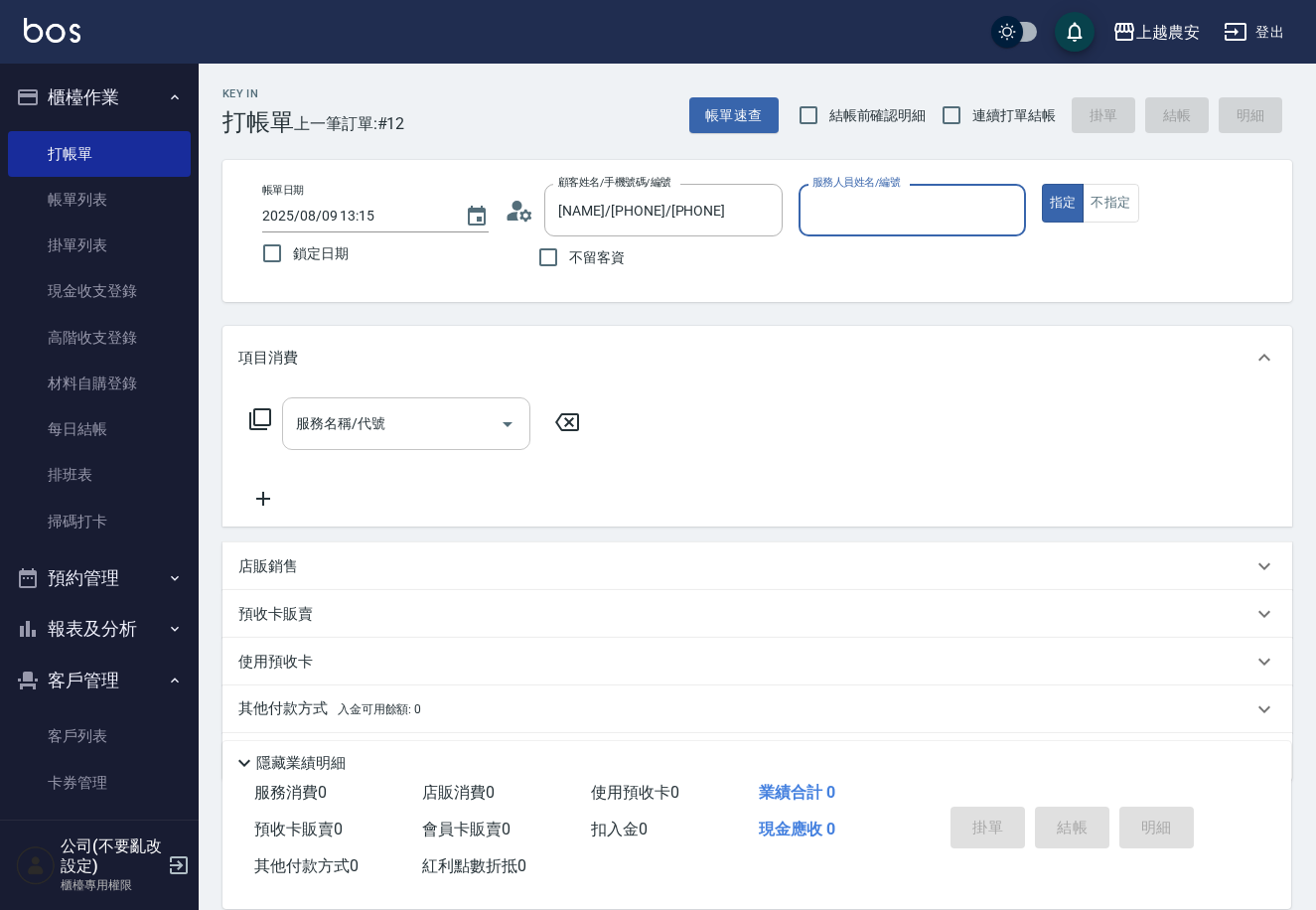 type on "Yuna-18" 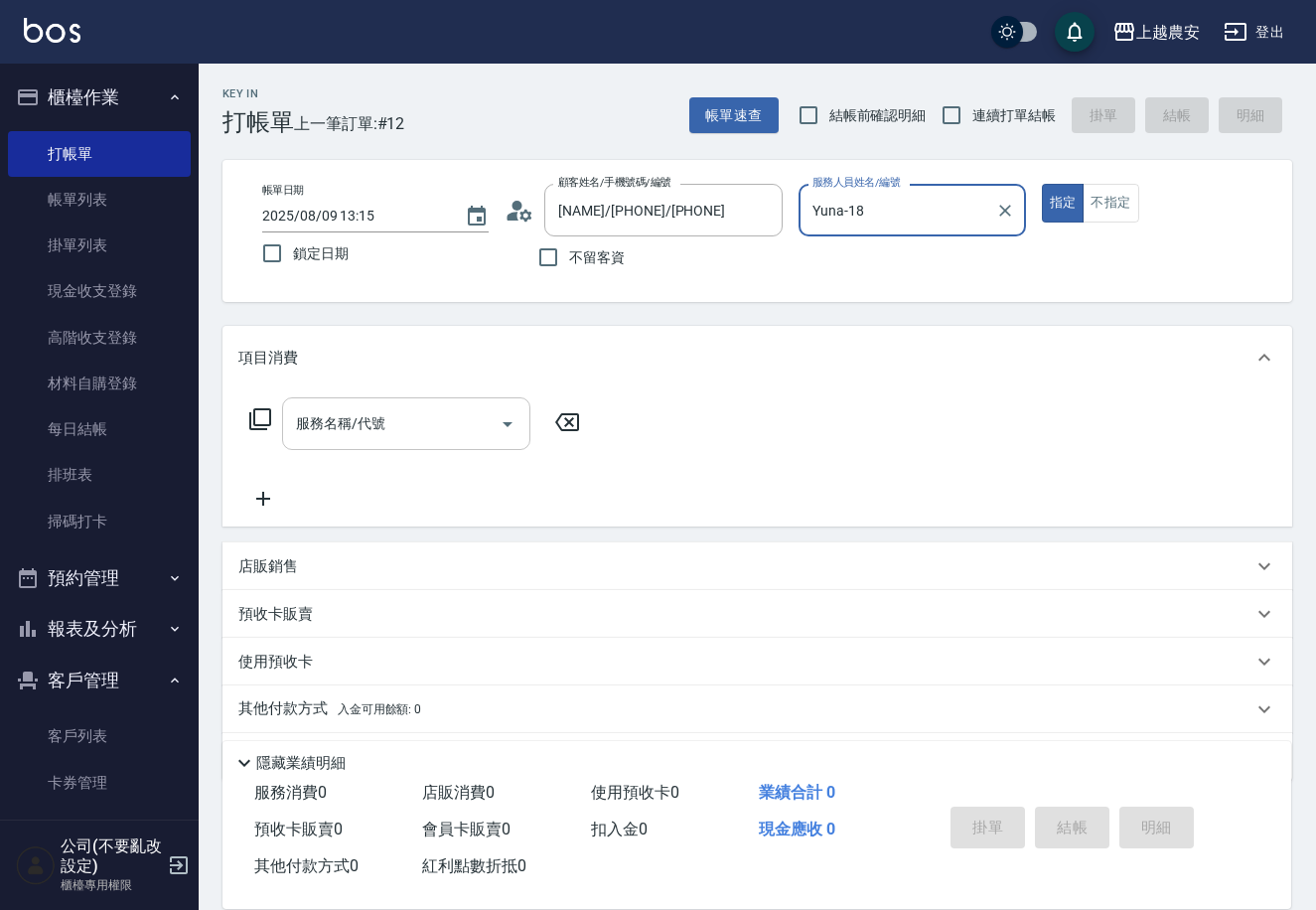 click on "服務名稱/代號" at bounding box center [391, 423] 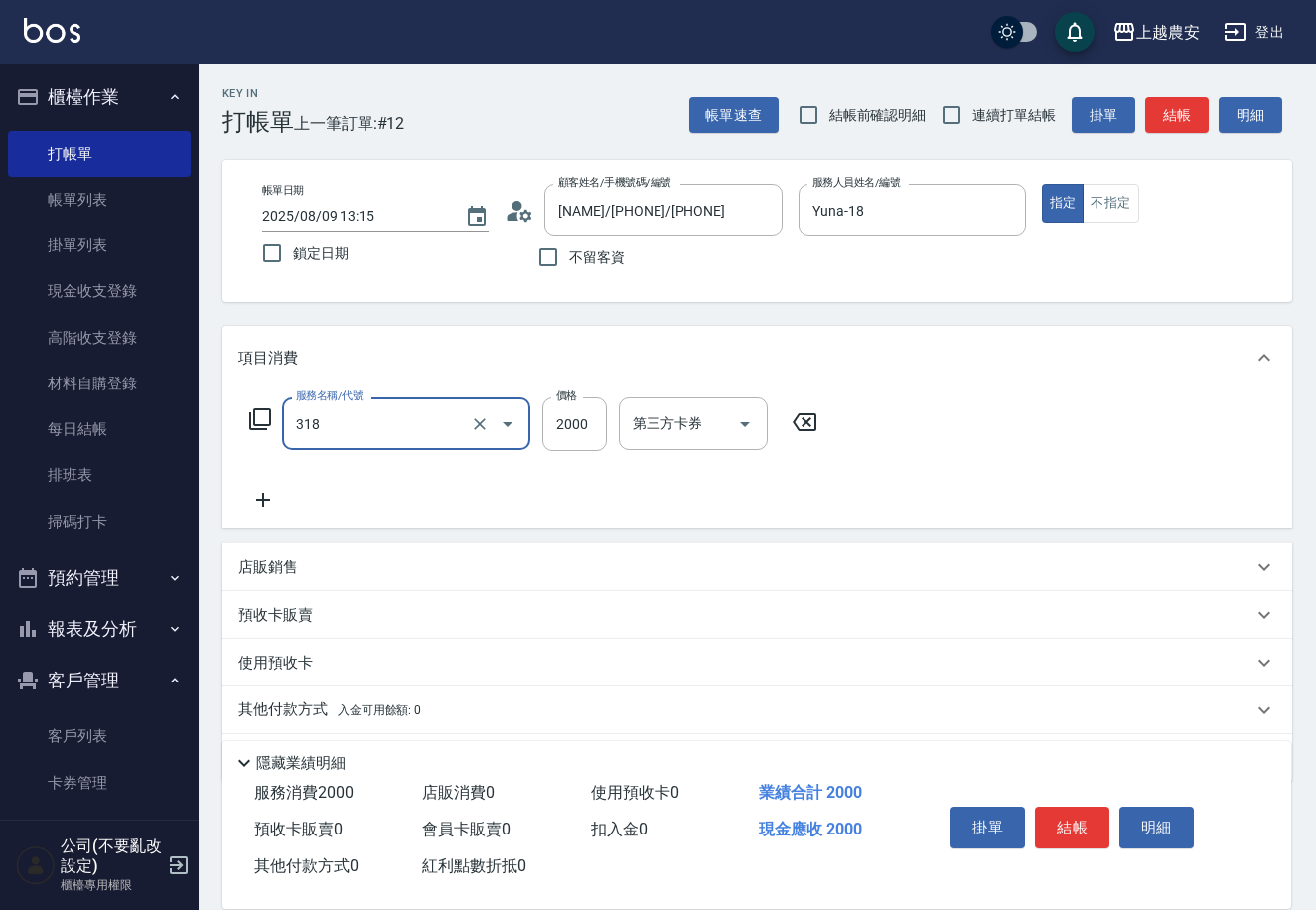 type on "燙髮1500↑(自購)(318)" 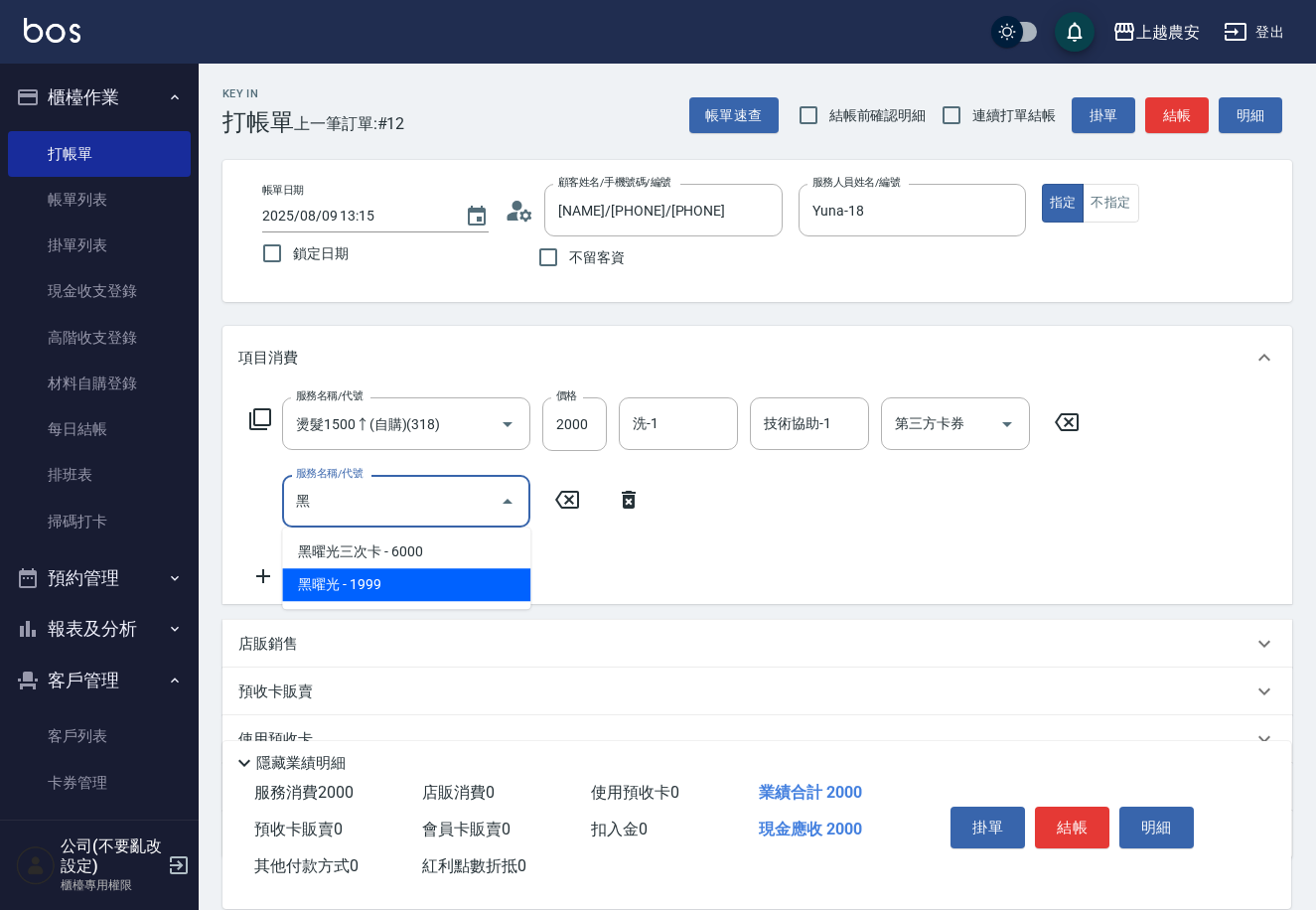 click on "黑曜光 - 1999" at bounding box center [406, 584] 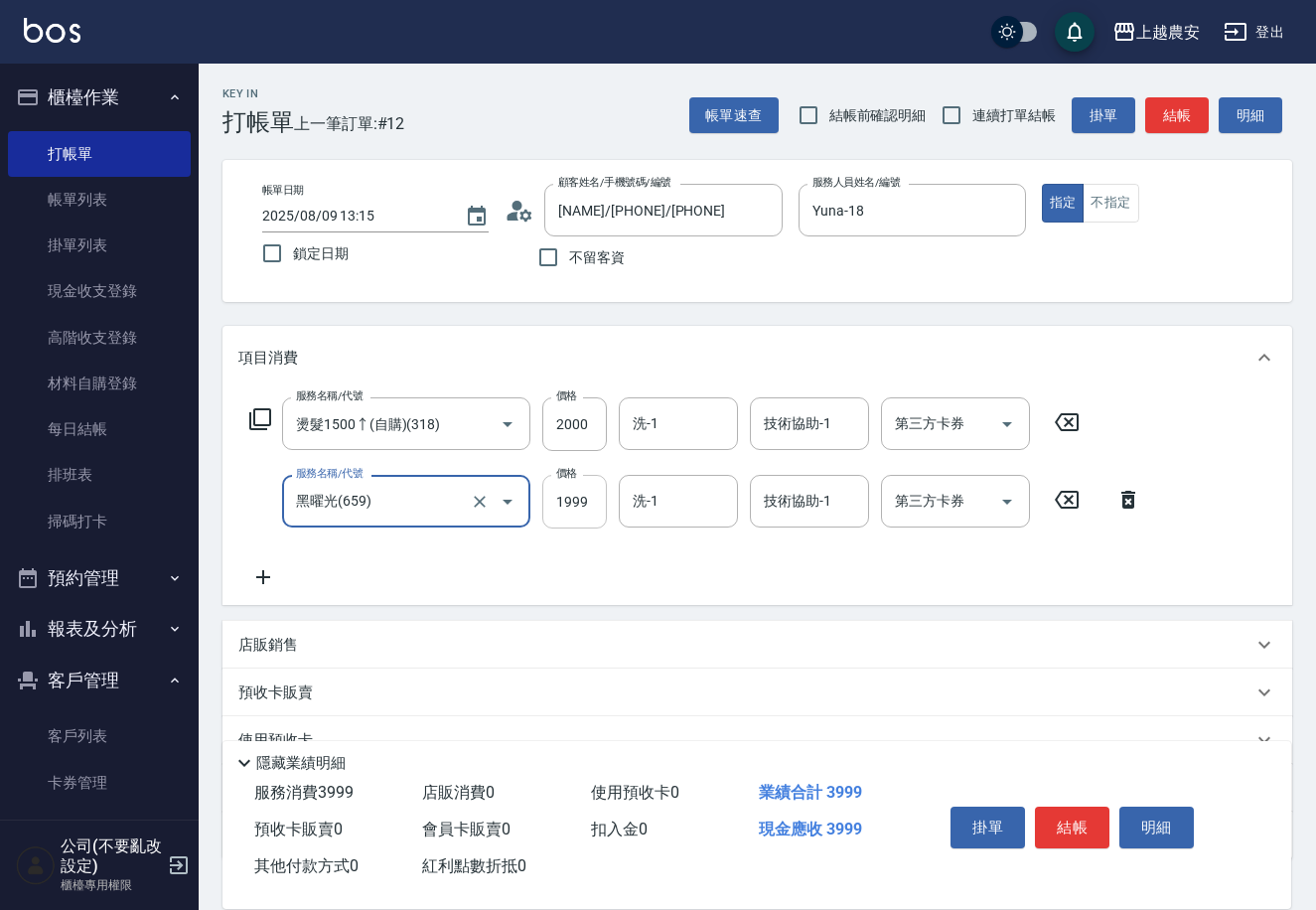 type on "黑曜光(659)" 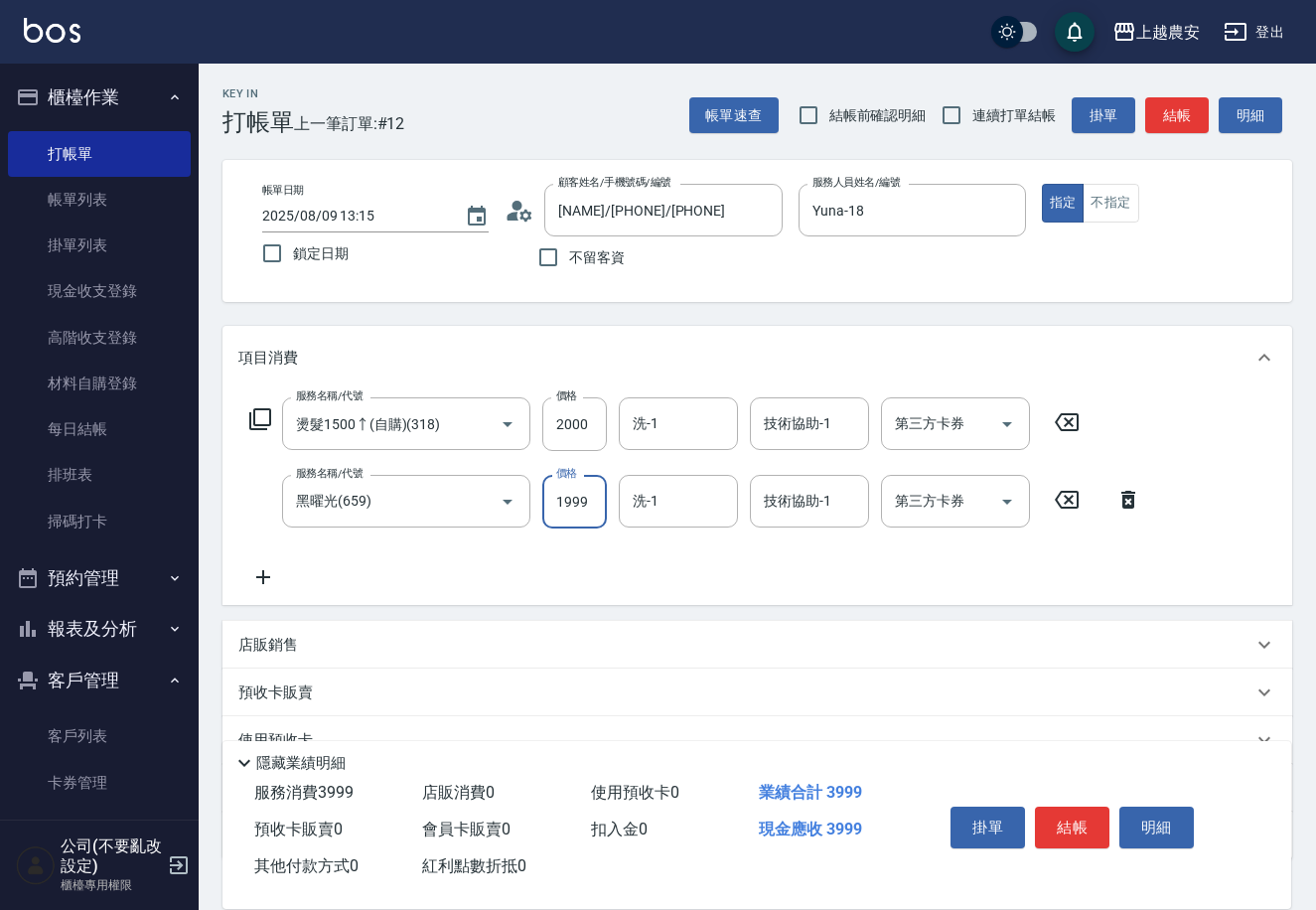 click on "1999" at bounding box center [574, 502] 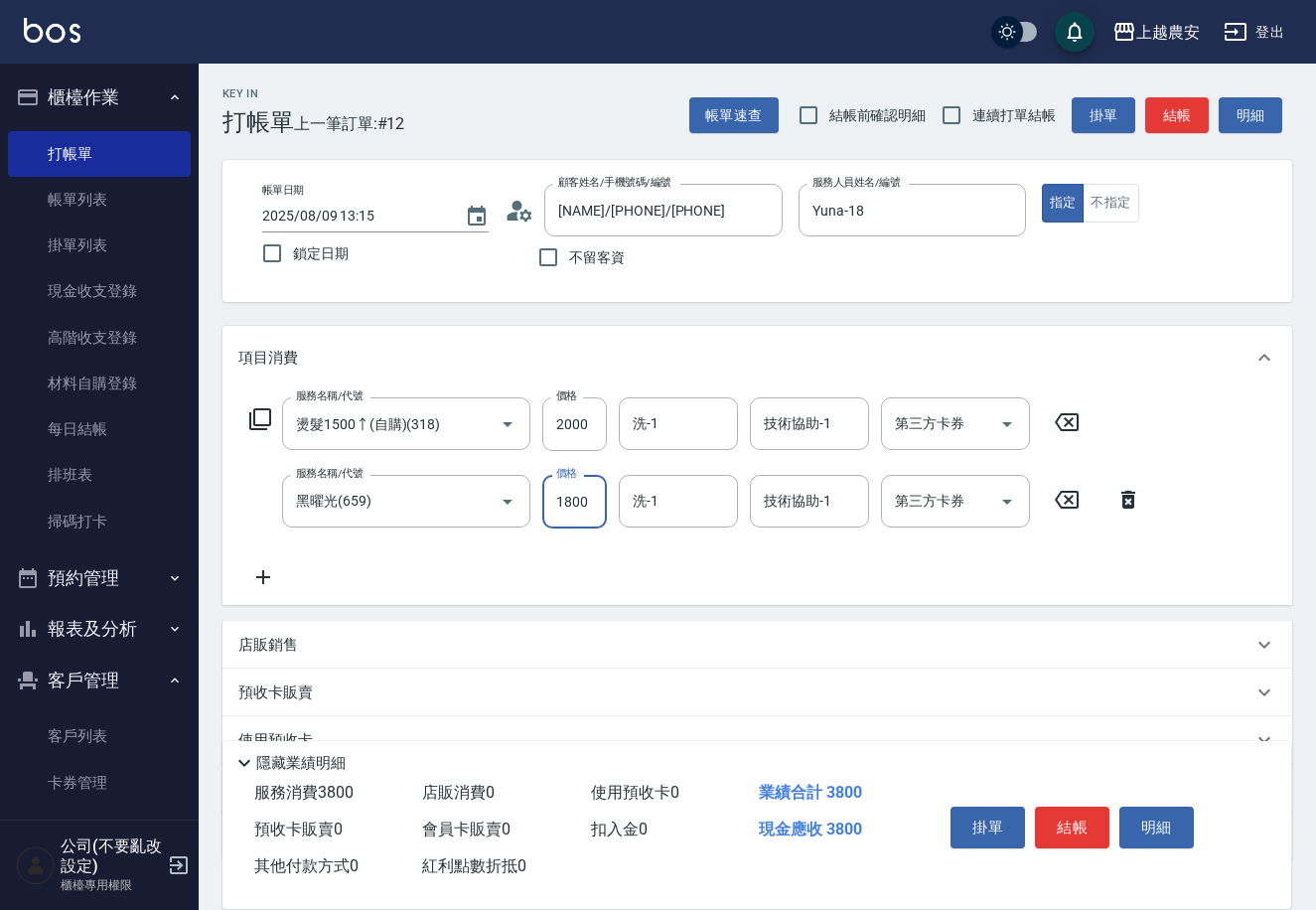 type on "1800" 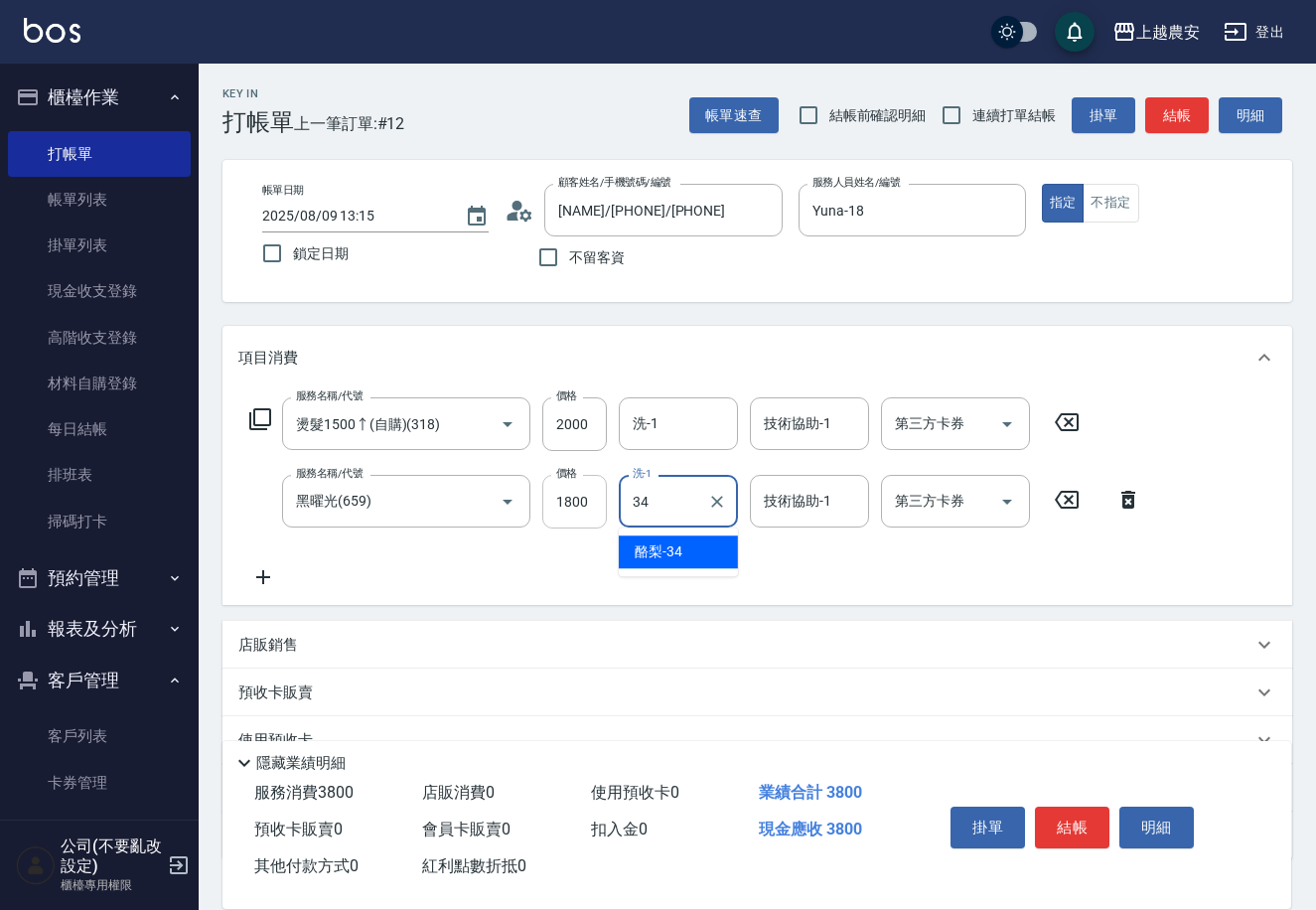 type on "酪梨-34" 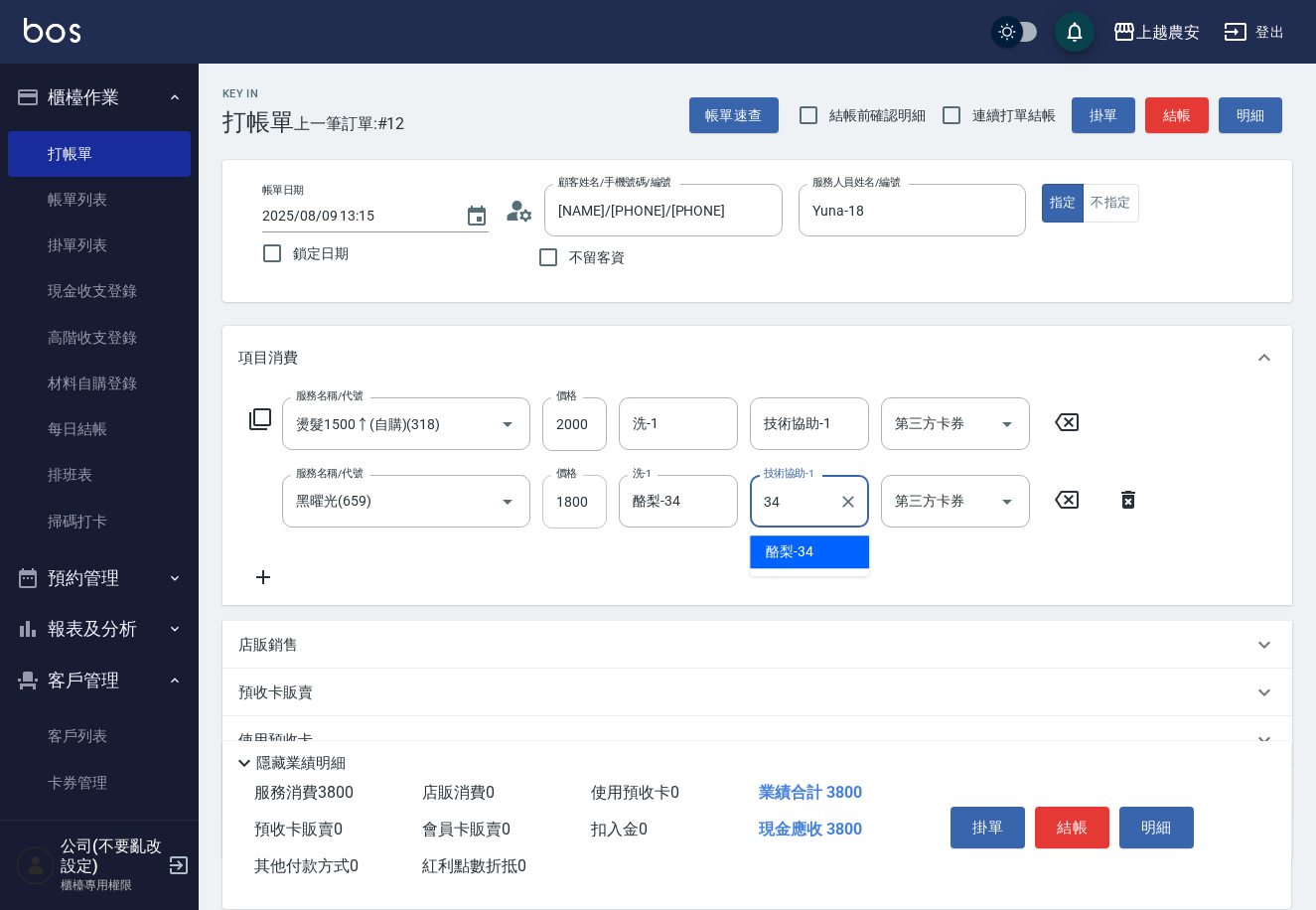 type on "酪梨-34" 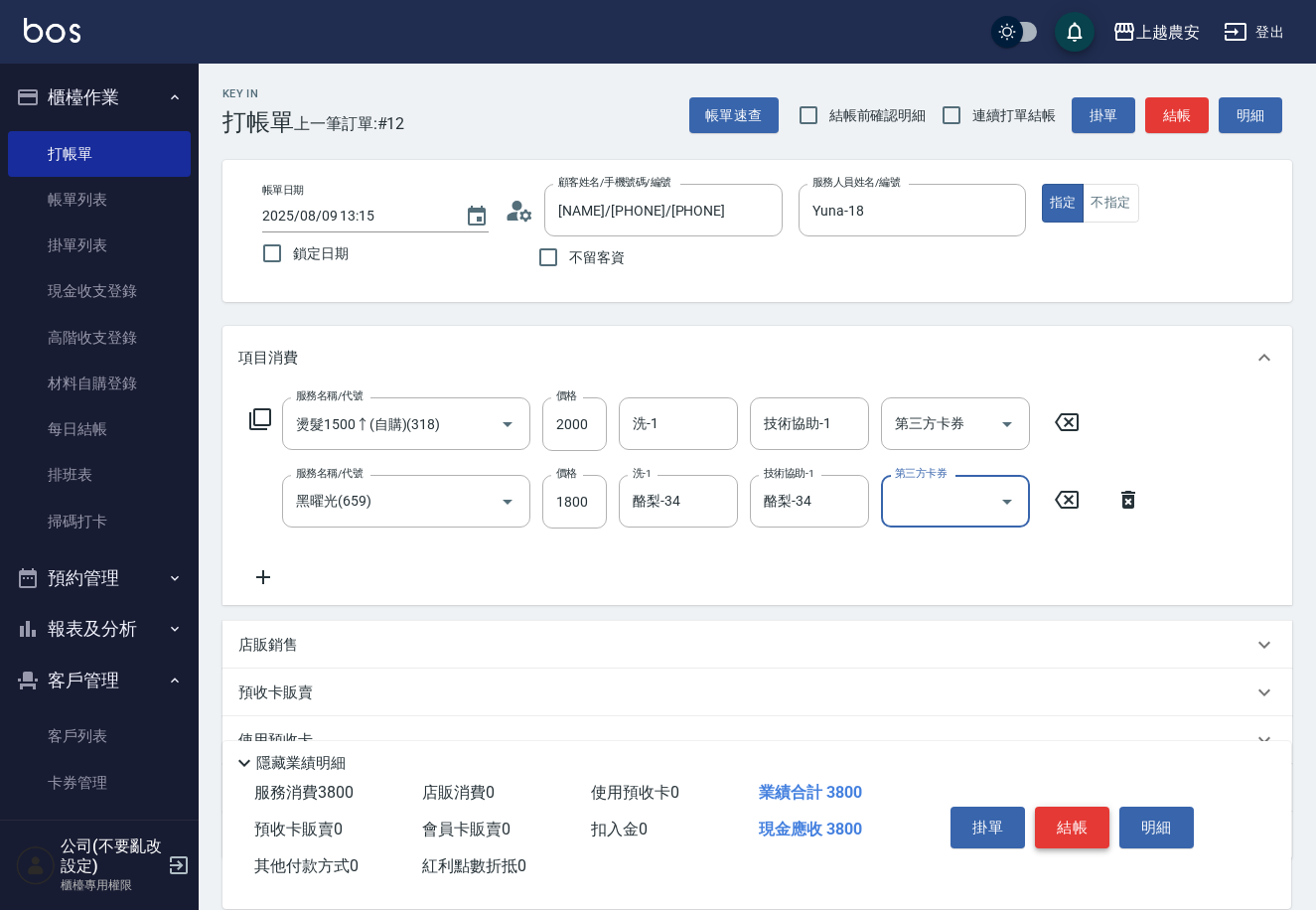 click on "結帳" at bounding box center [1072, 828] 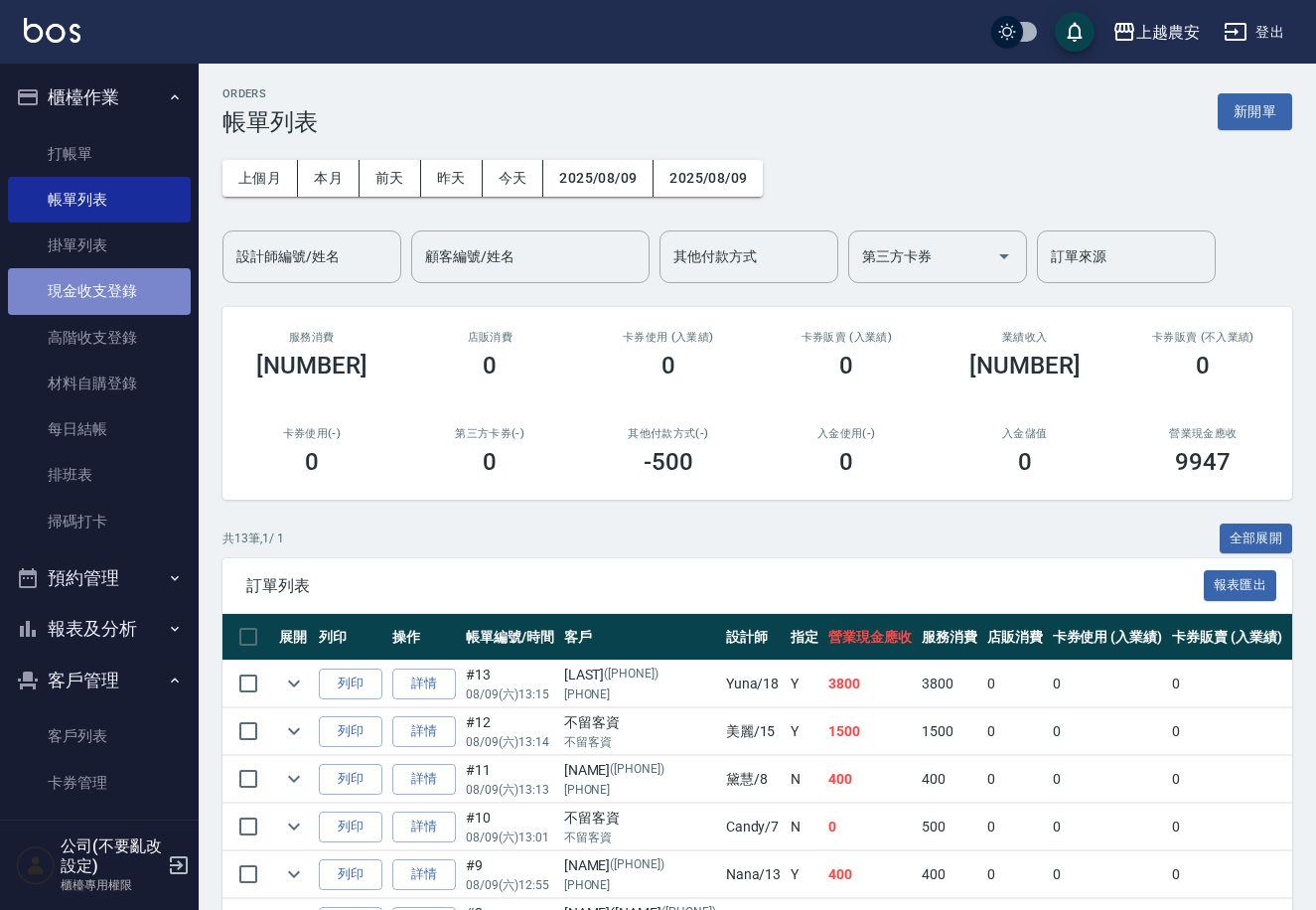drag, startPoint x: 166, startPoint y: 286, endPoint x: 1323, endPoint y: 101, distance: 1171.6971 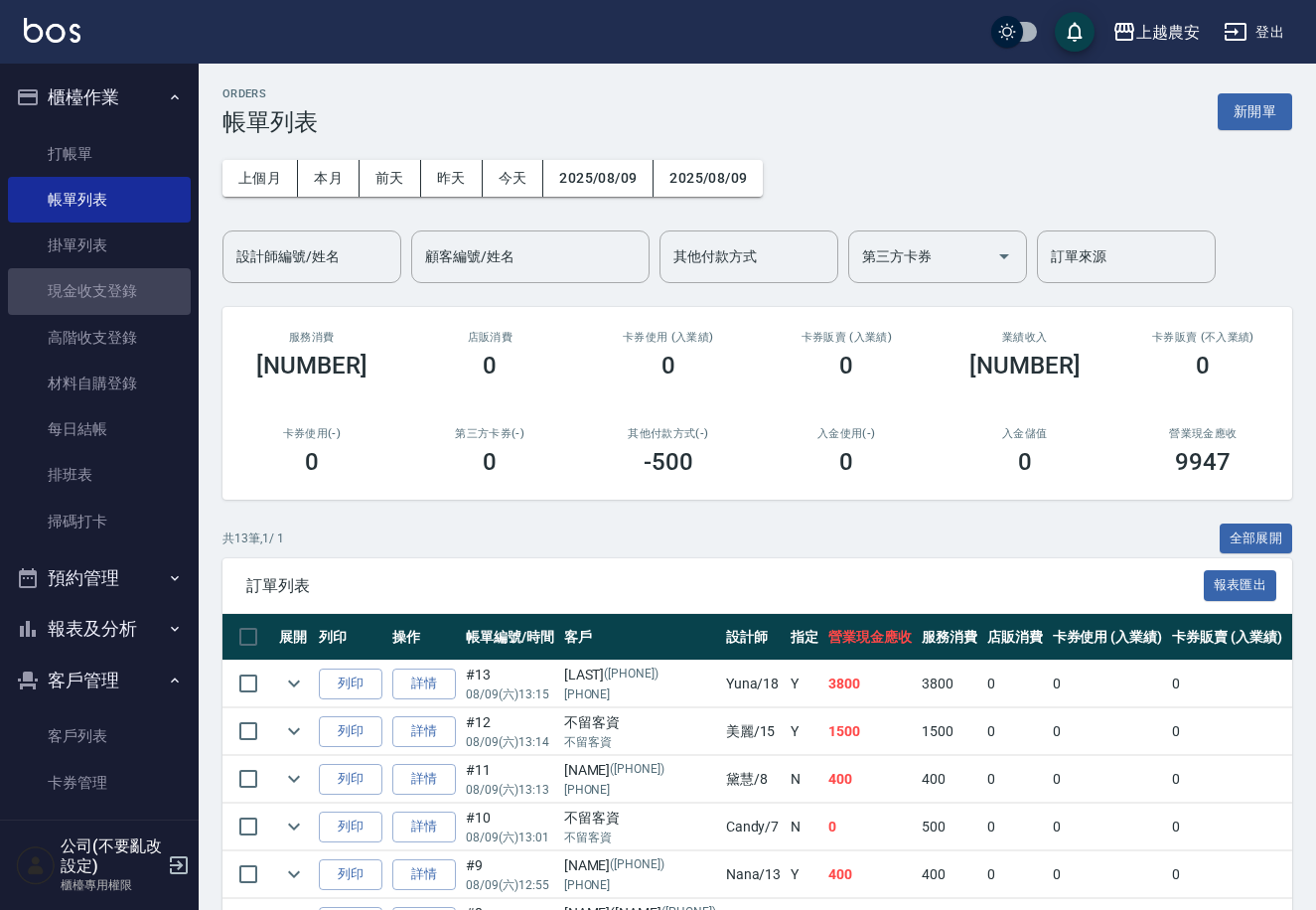 click on "現金收支登錄" at bounding box center (99, 291) 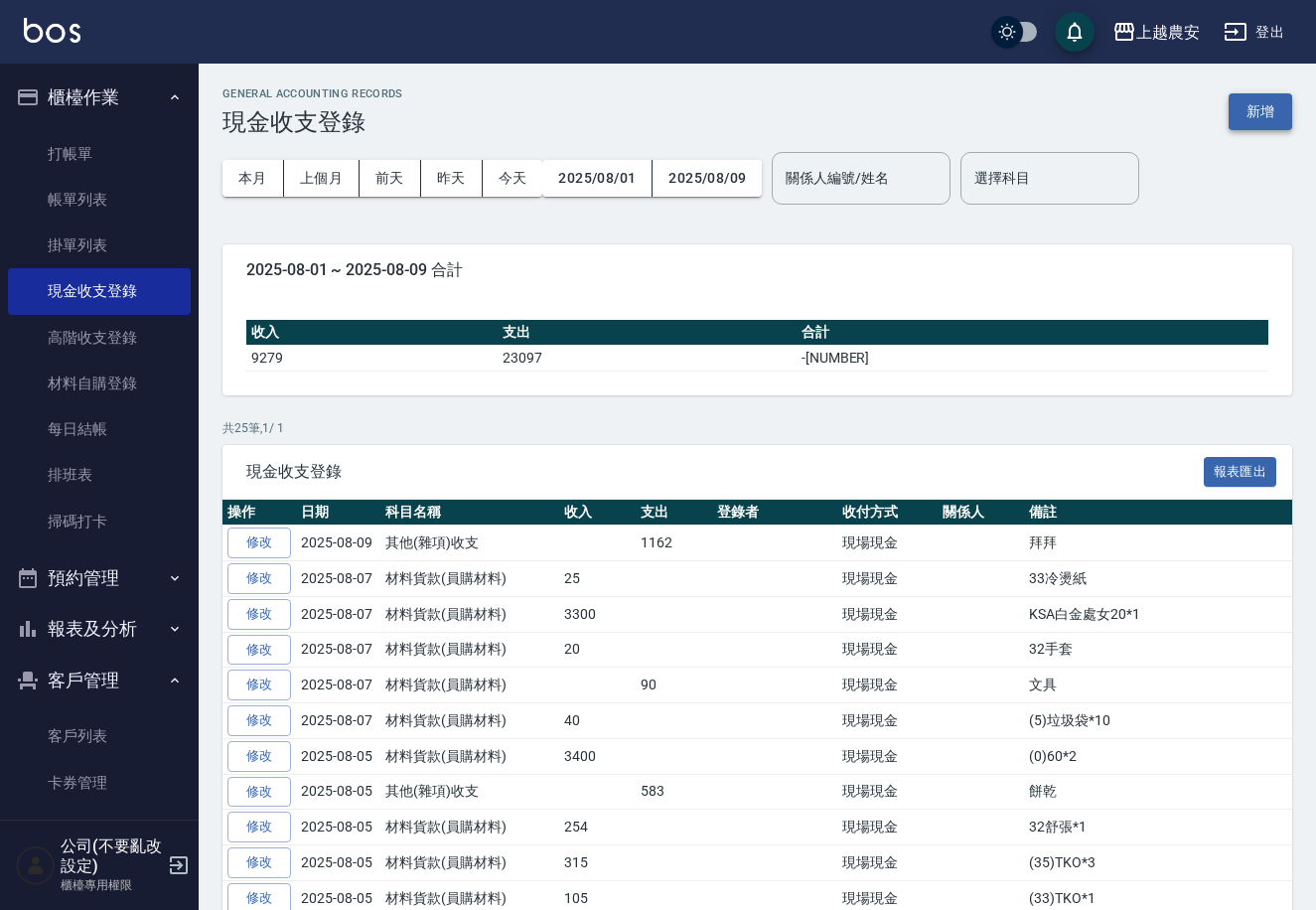 click on "新增" at bounding box center (1260, 111) 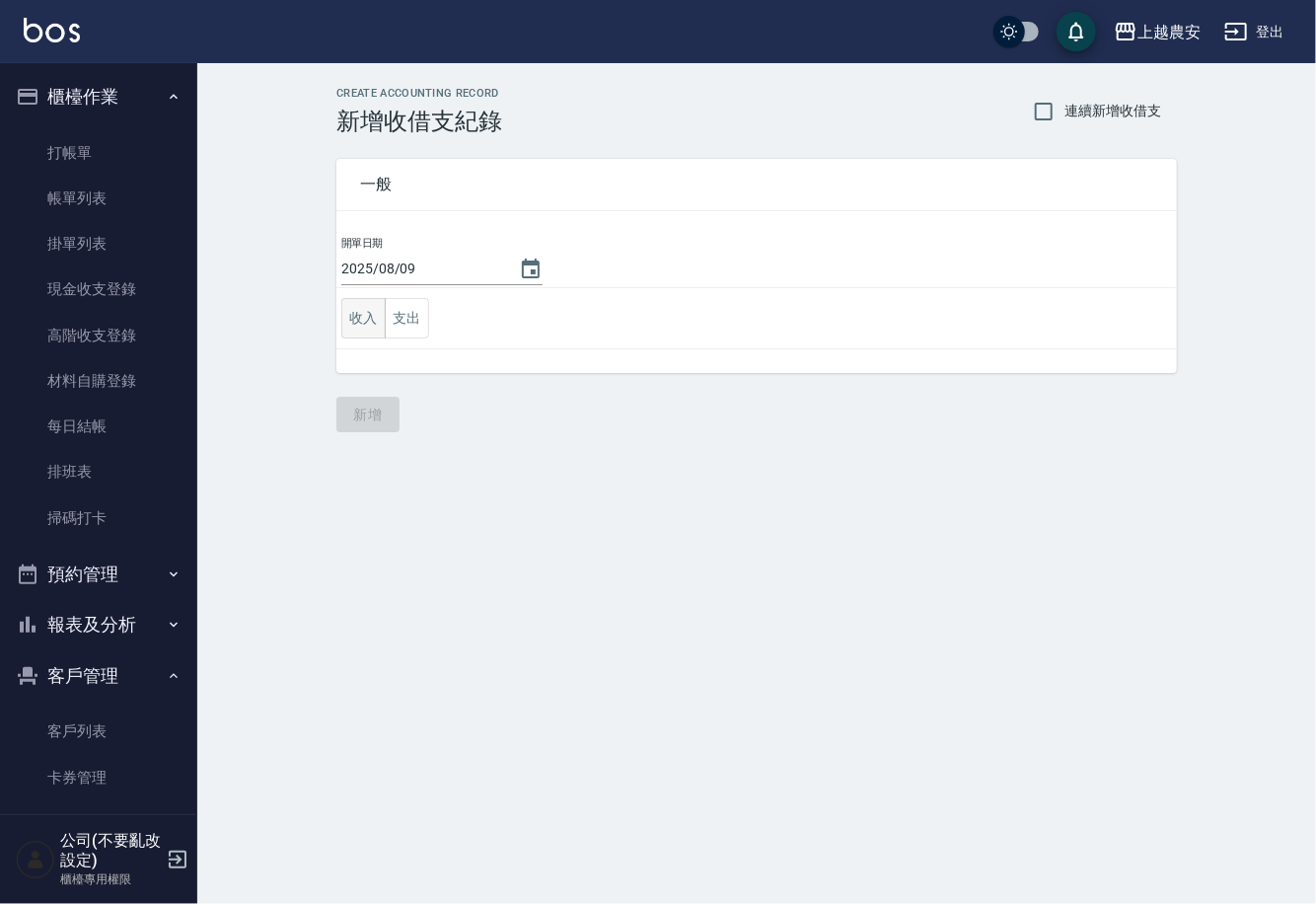 click on "收入" at bounding box center [363, 318] 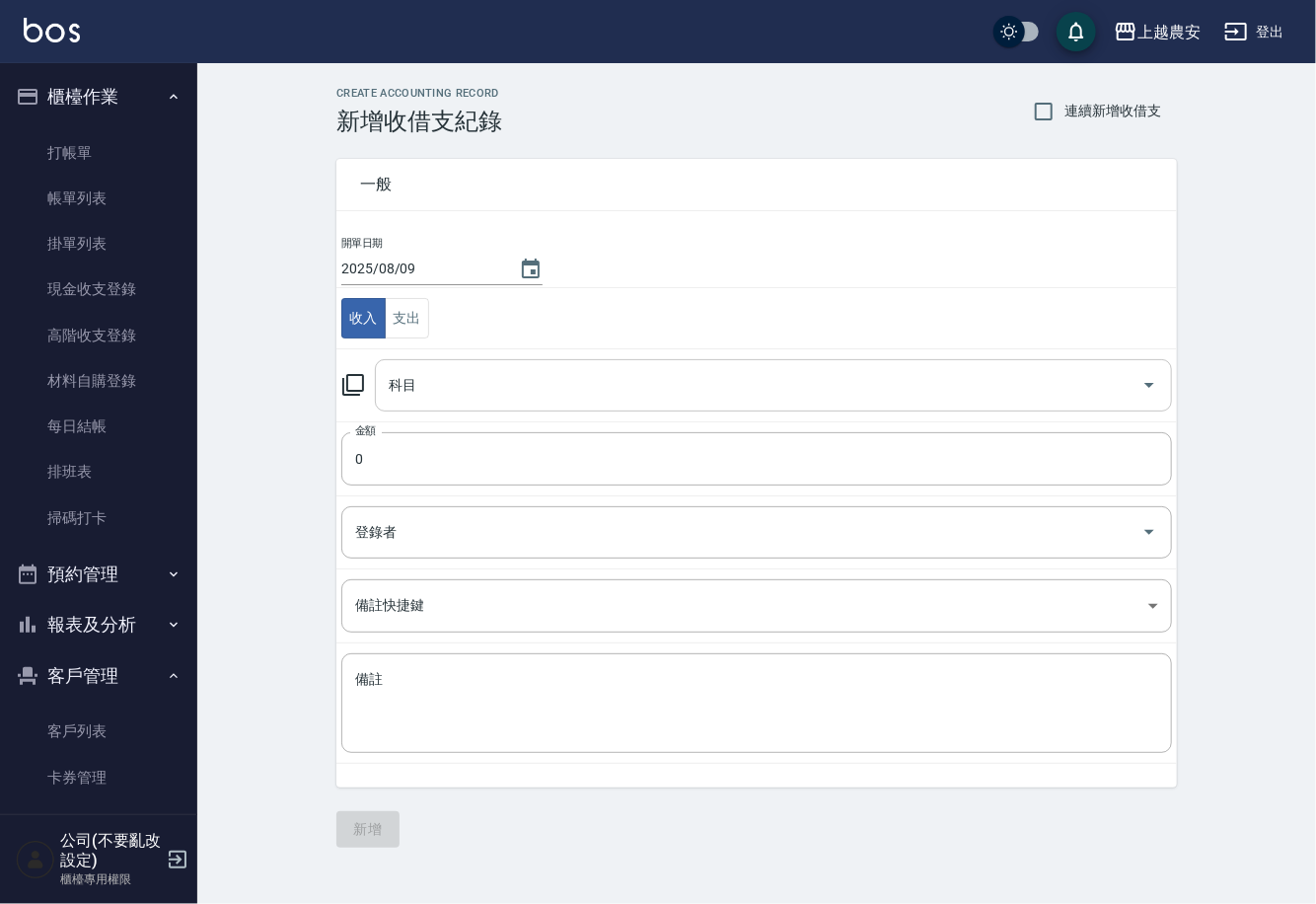 click on "科目" at bounding box center (759, 385) 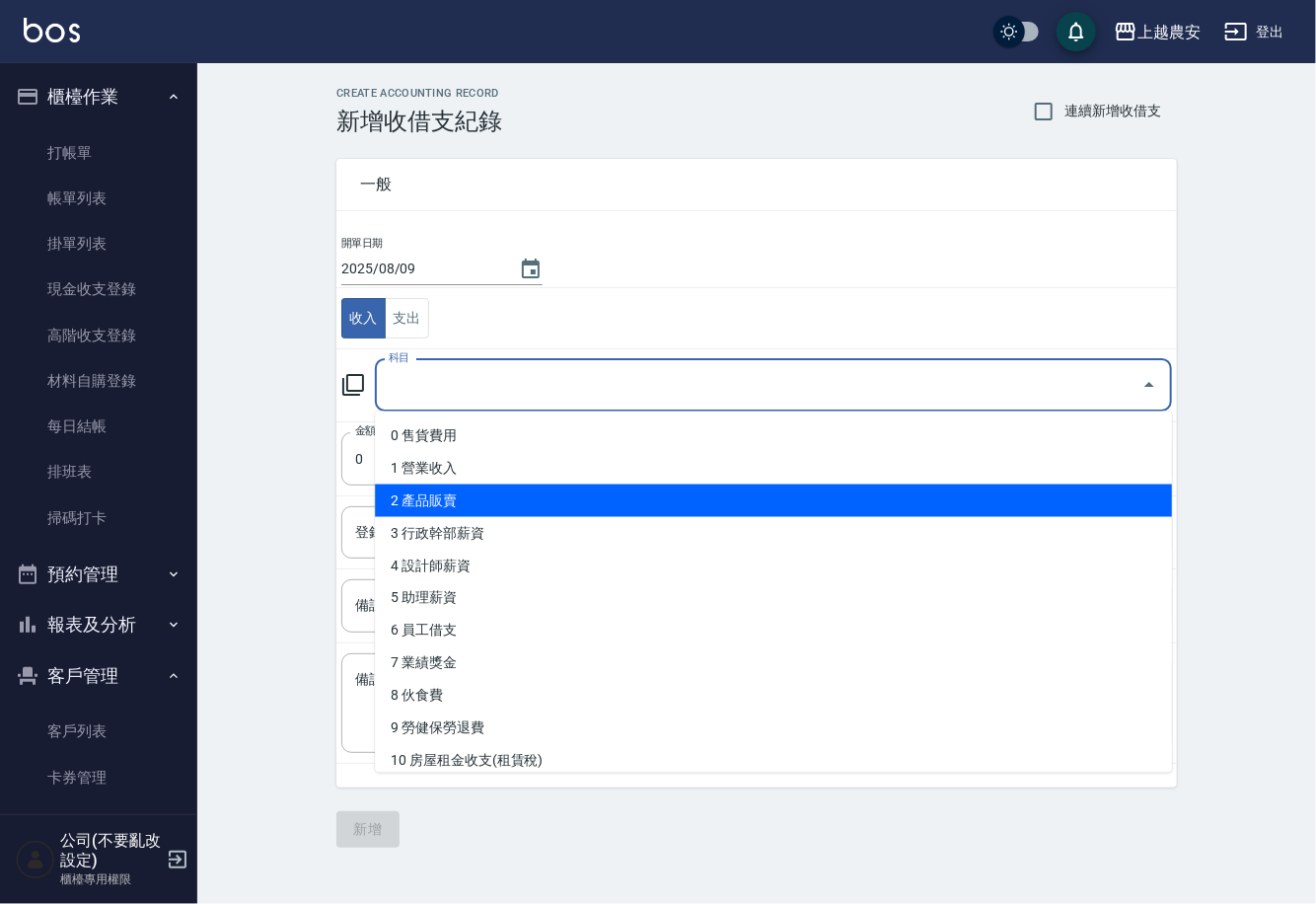 drag, startPoint x: 1162, startPoint y: 490, endPoint x: 1177, endPoint y: 520, distance: 33.54102 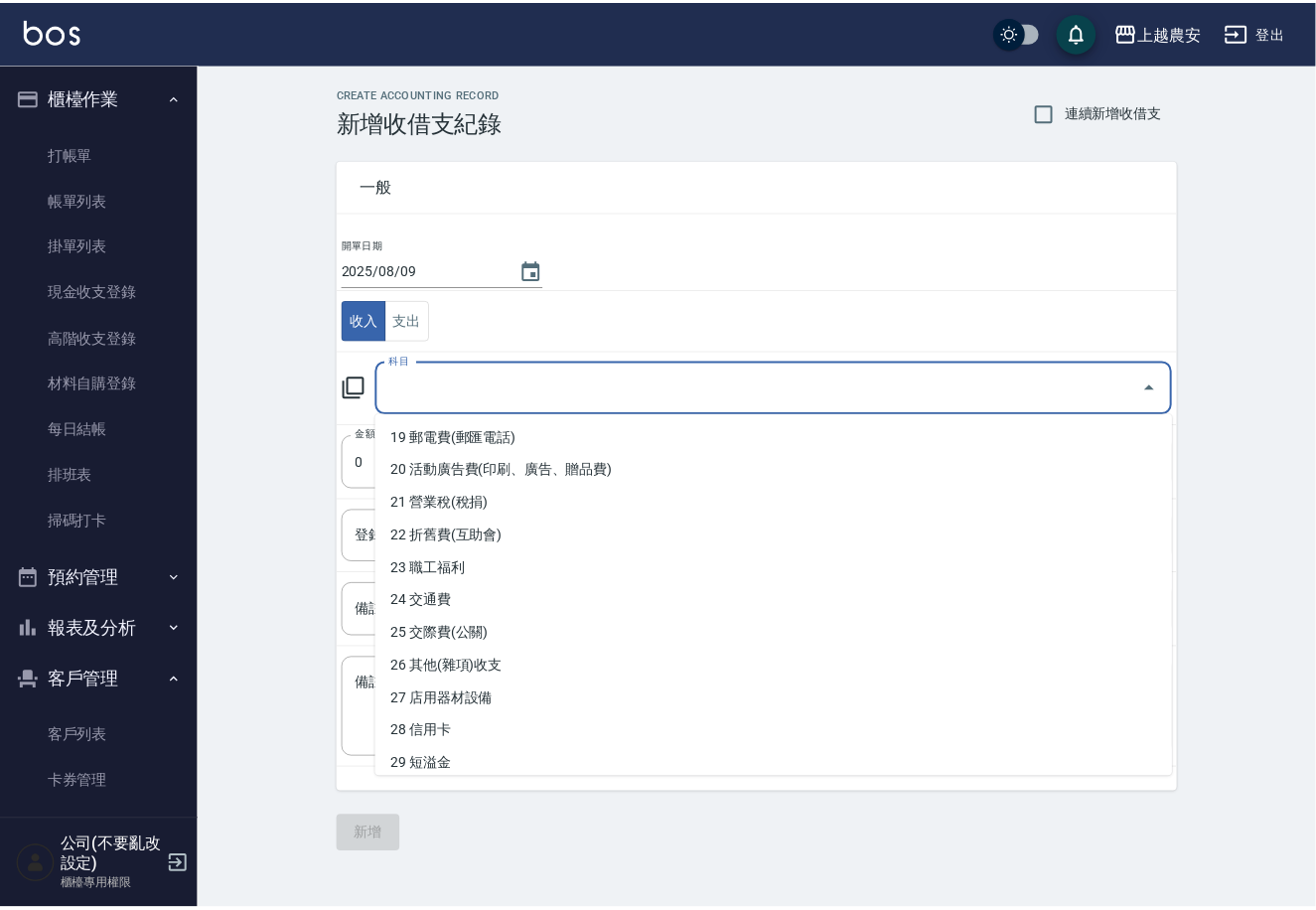 scroll, scrollTop: 648, scrollLeft: 0, axis: vertical 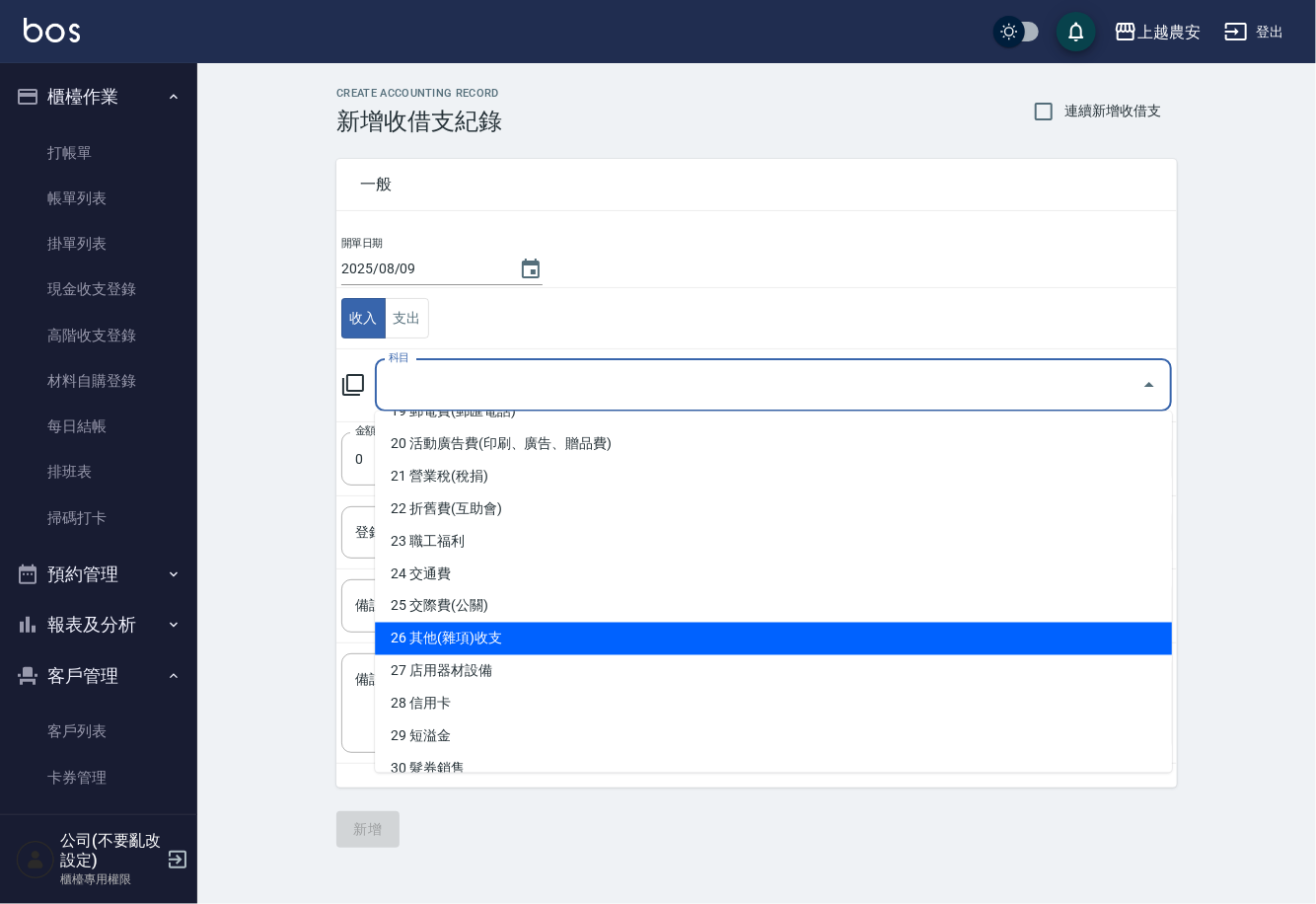 click on "26 其他(雜項)收支" at bounding box center (773, 639) 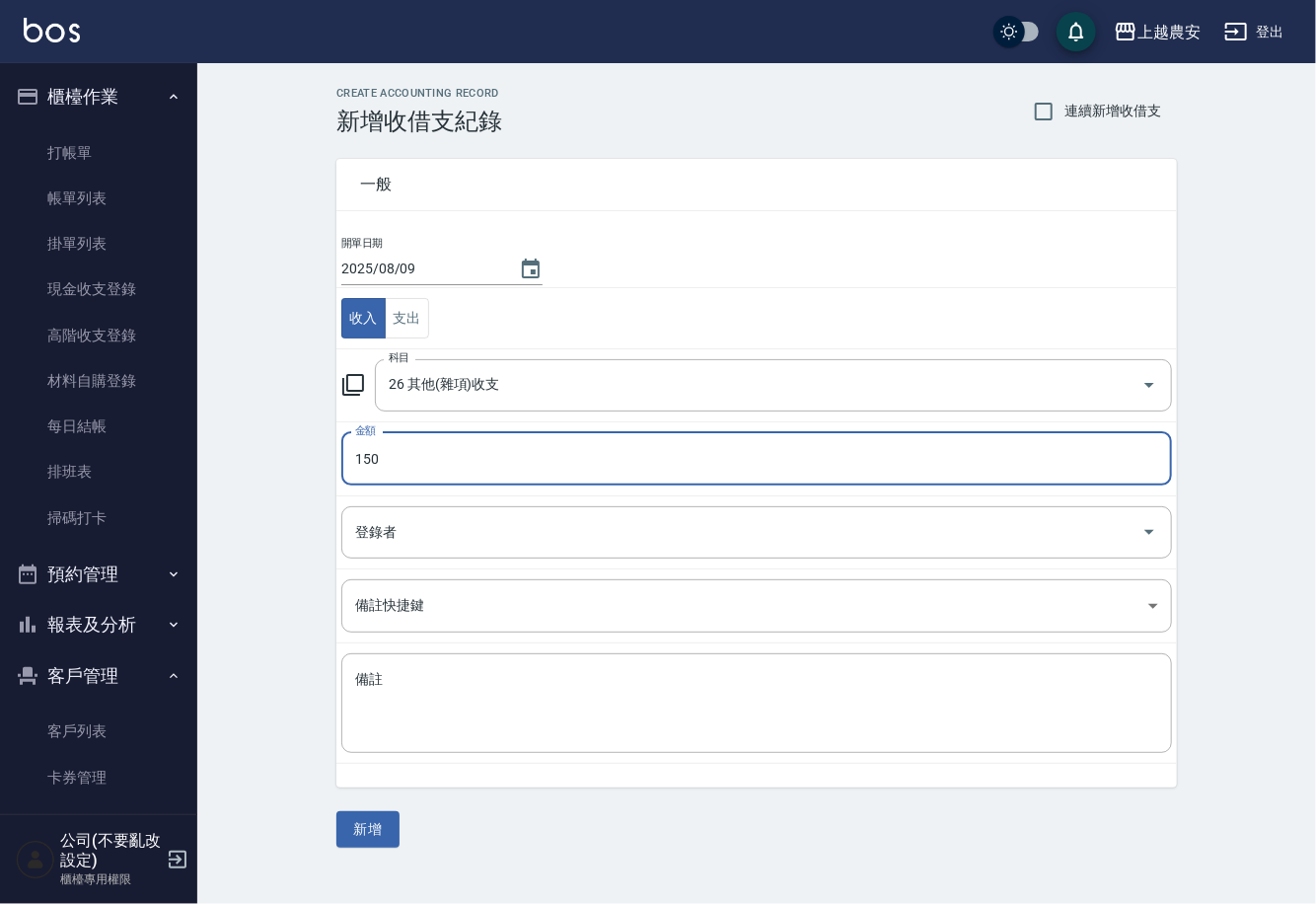 type on "150" 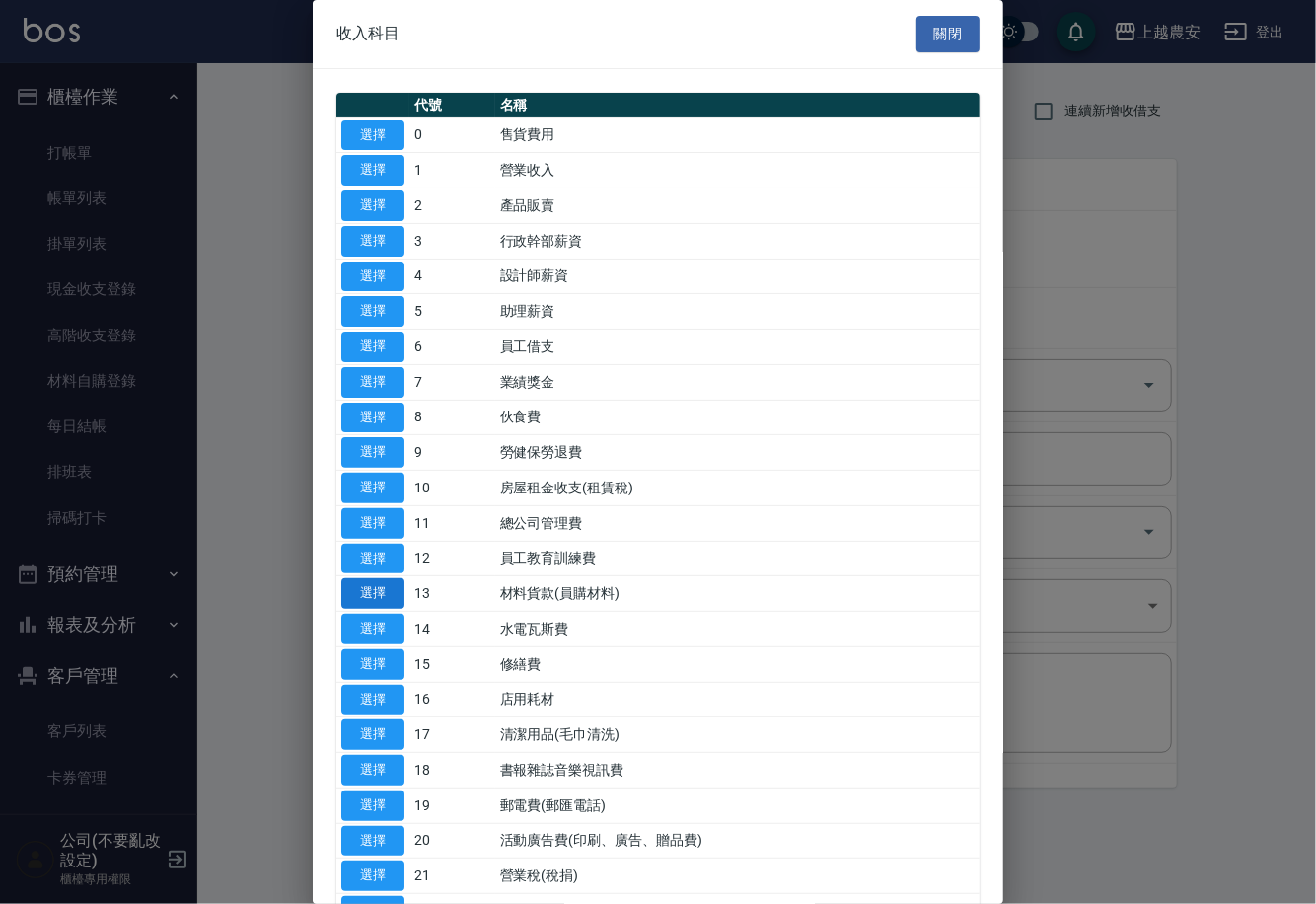 click on "選擇" at bounding box center [373, 593] 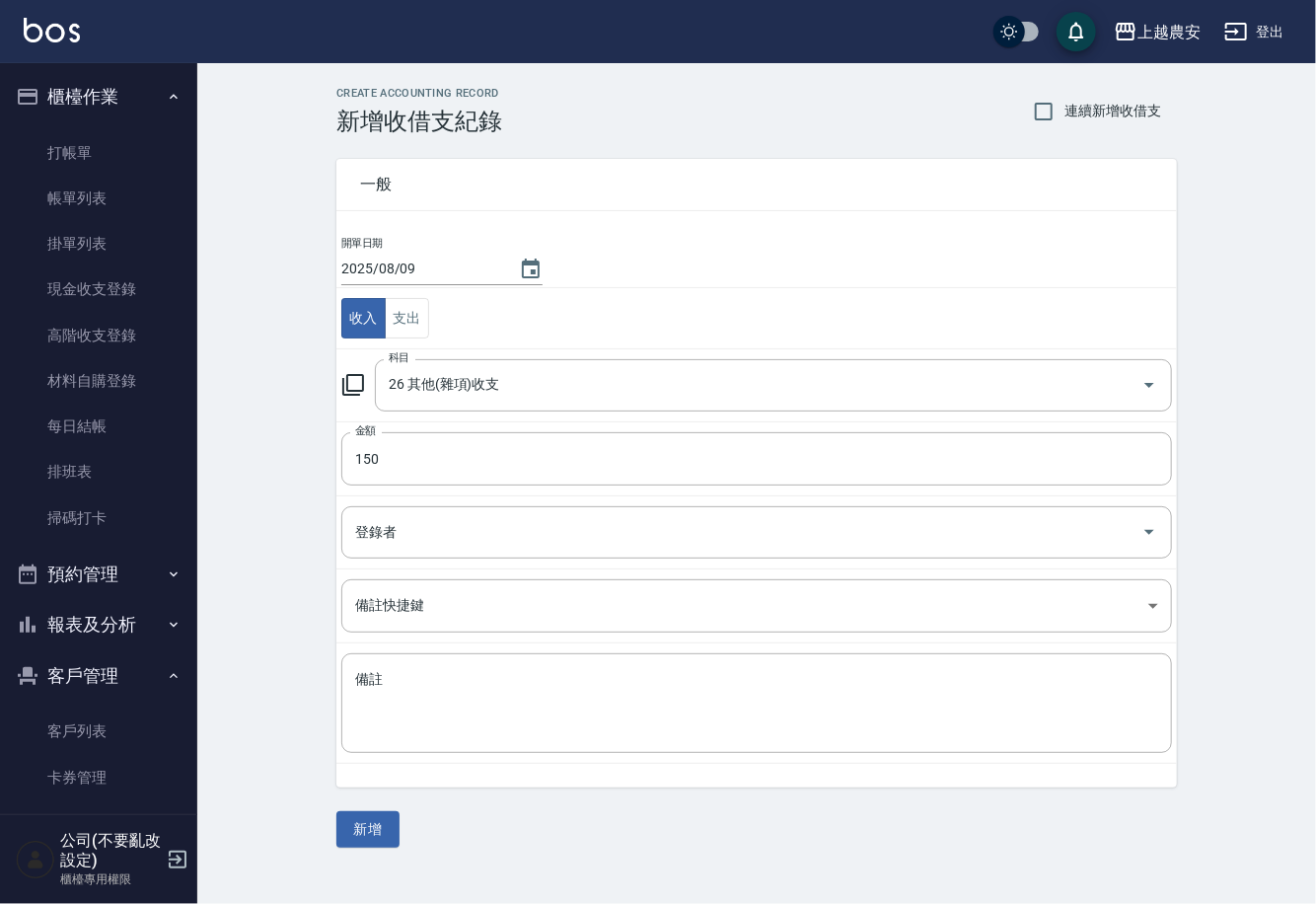 type on "13 材料貨款(員購材料)" 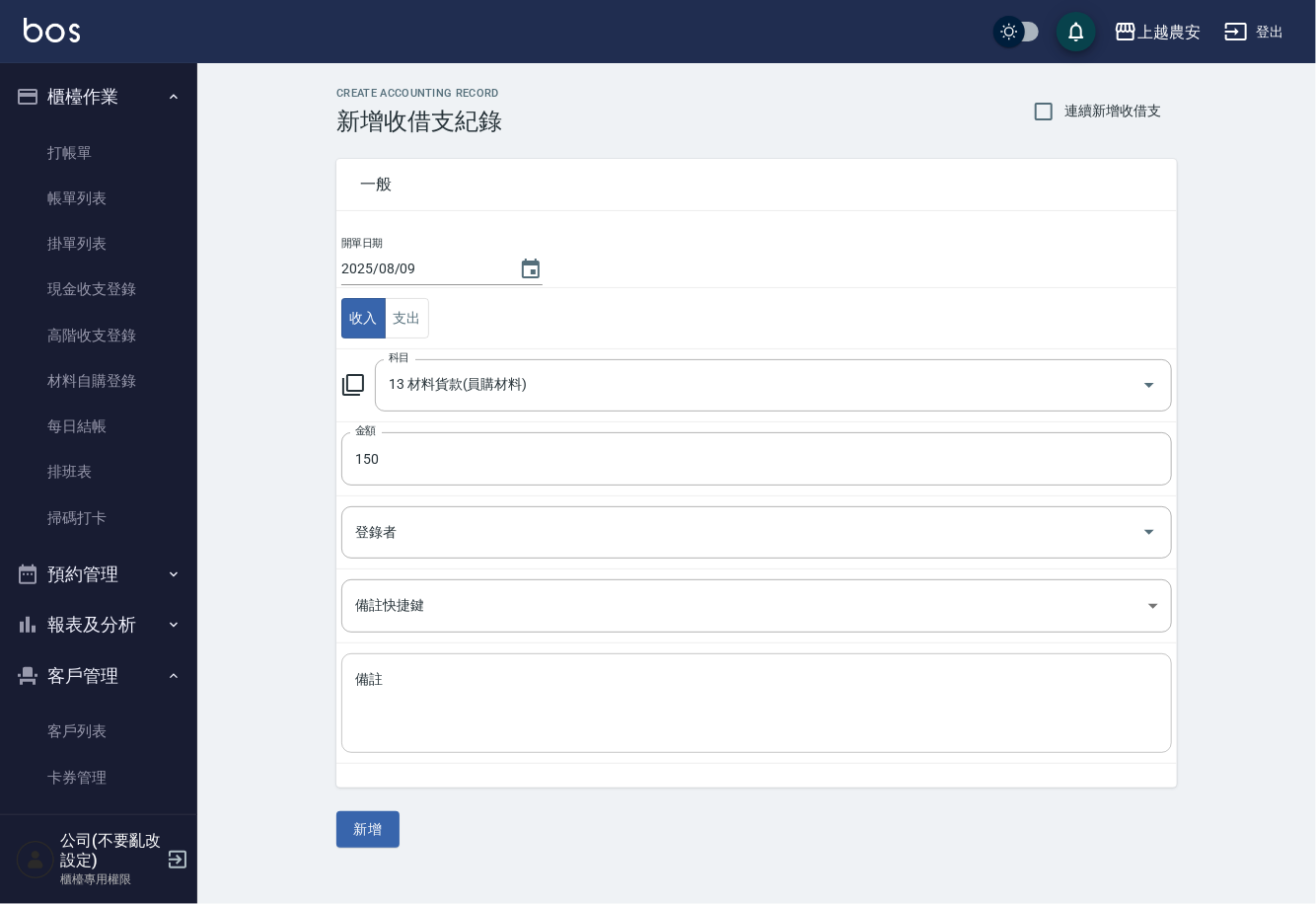 click on "備註" at bounding box center [757, 704] 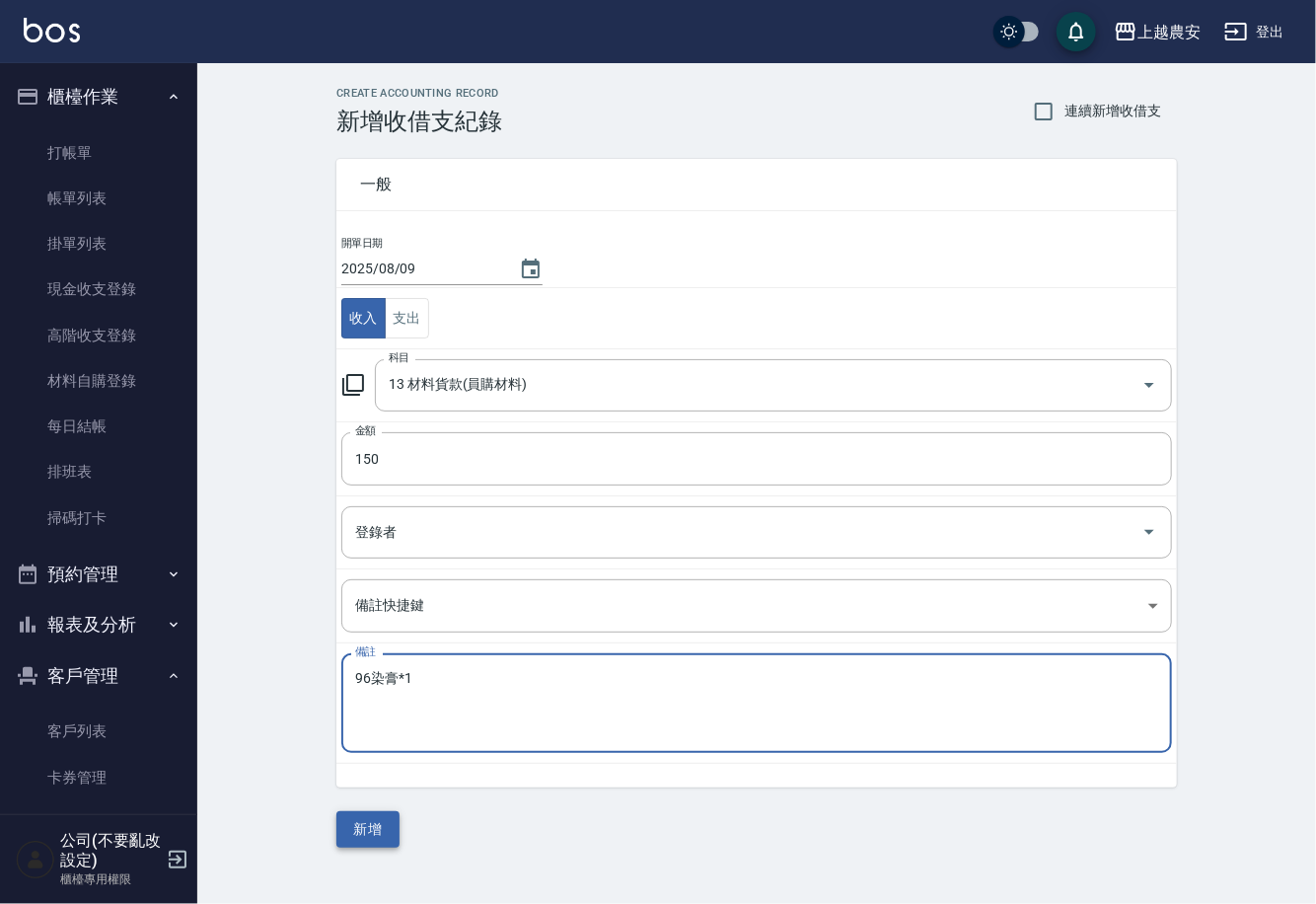 type on "96染膏*1" 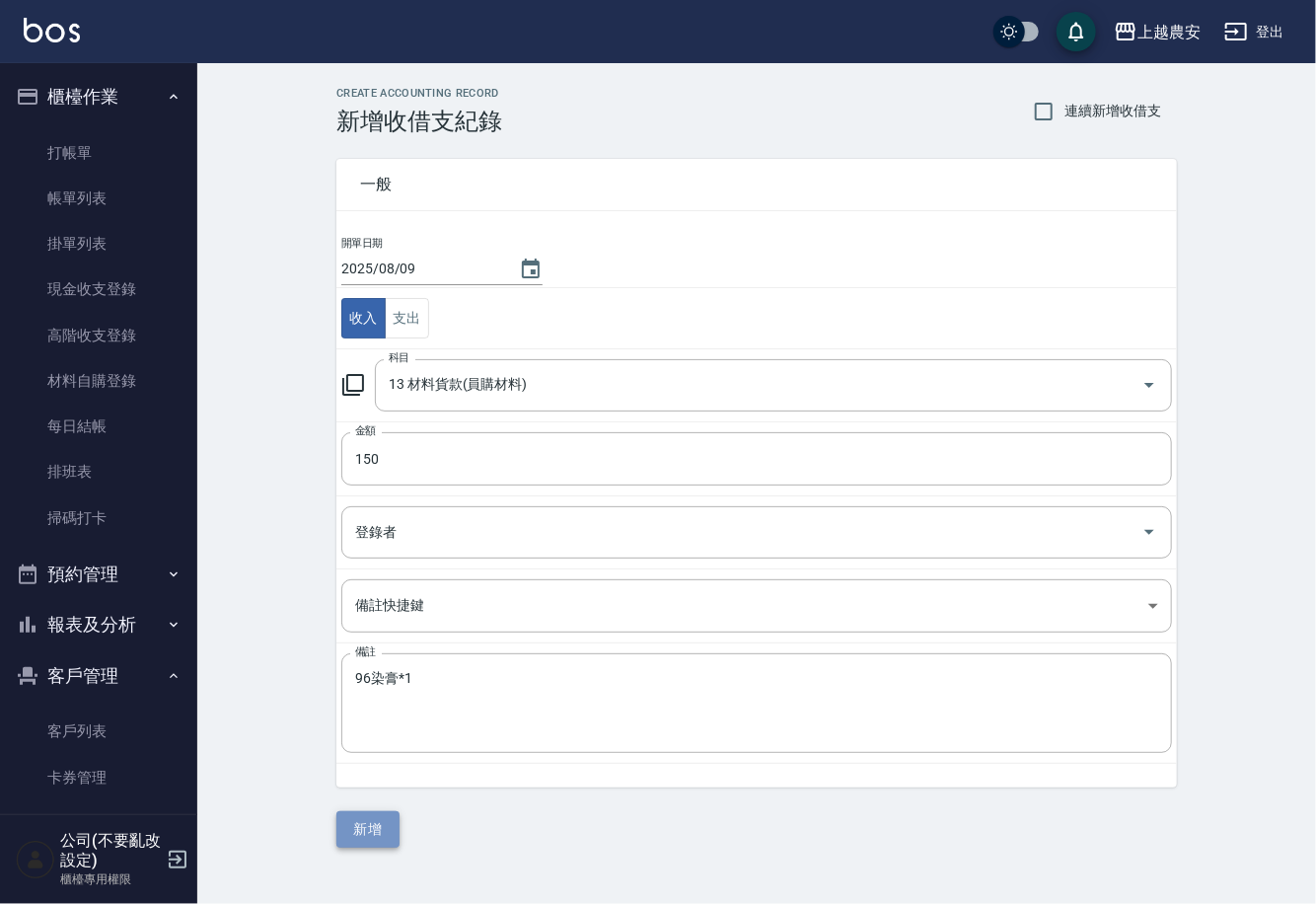 click on "新增" at bounding box center (368, 829) 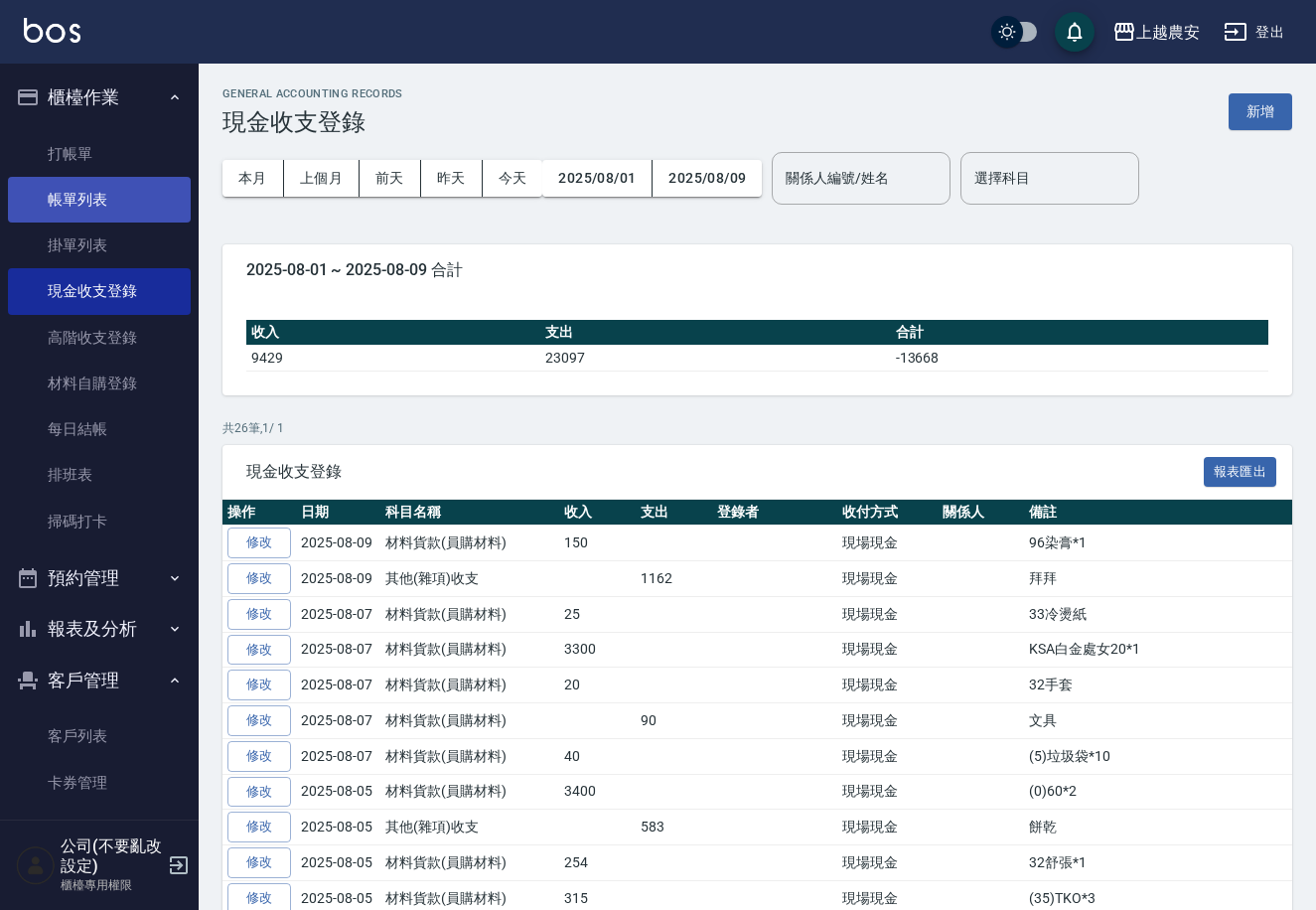 click on "帳單列表" at bounding box center (99, 200) 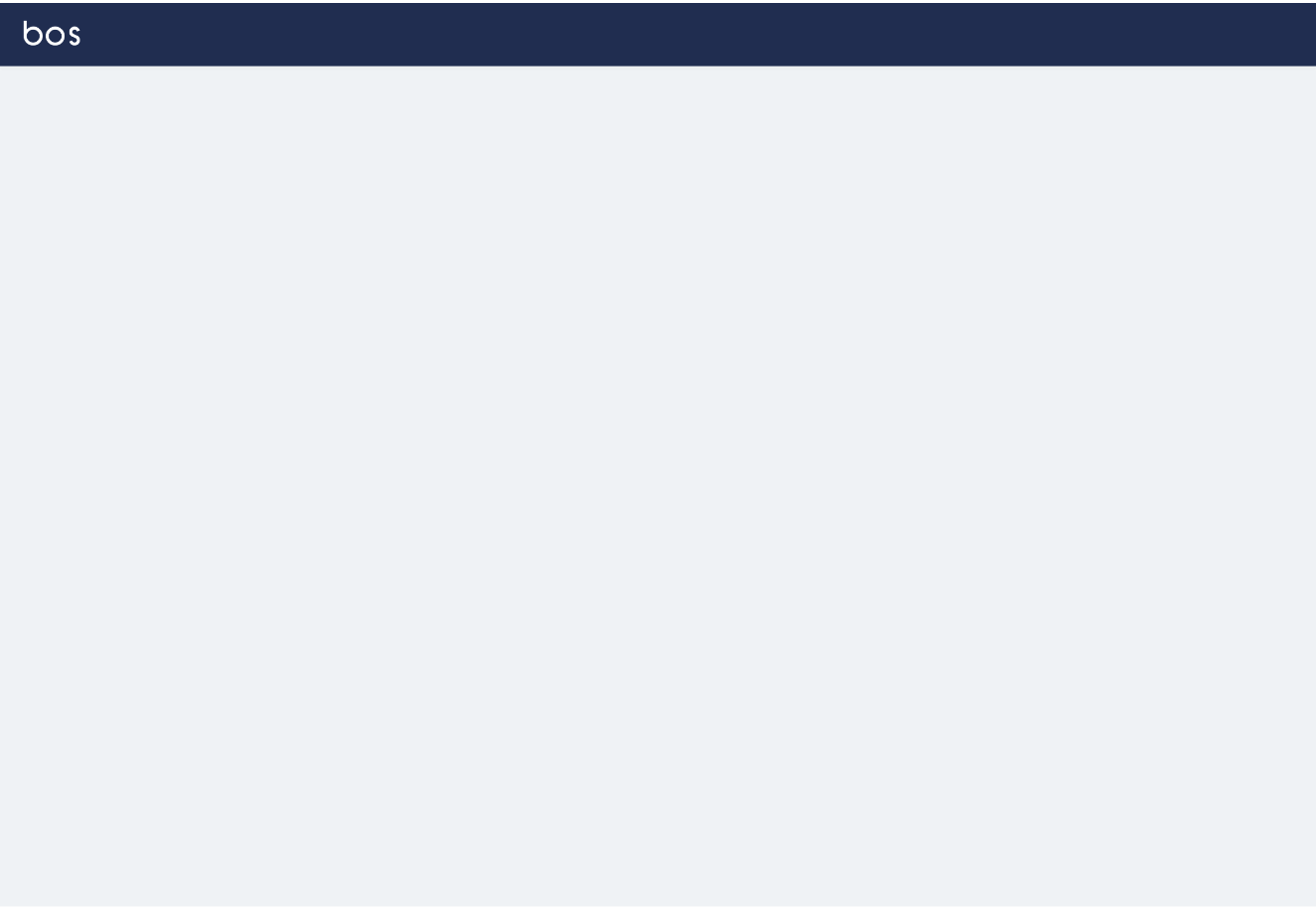 scroll, scrollTop: 0, scrollLeft: 0, axis: both 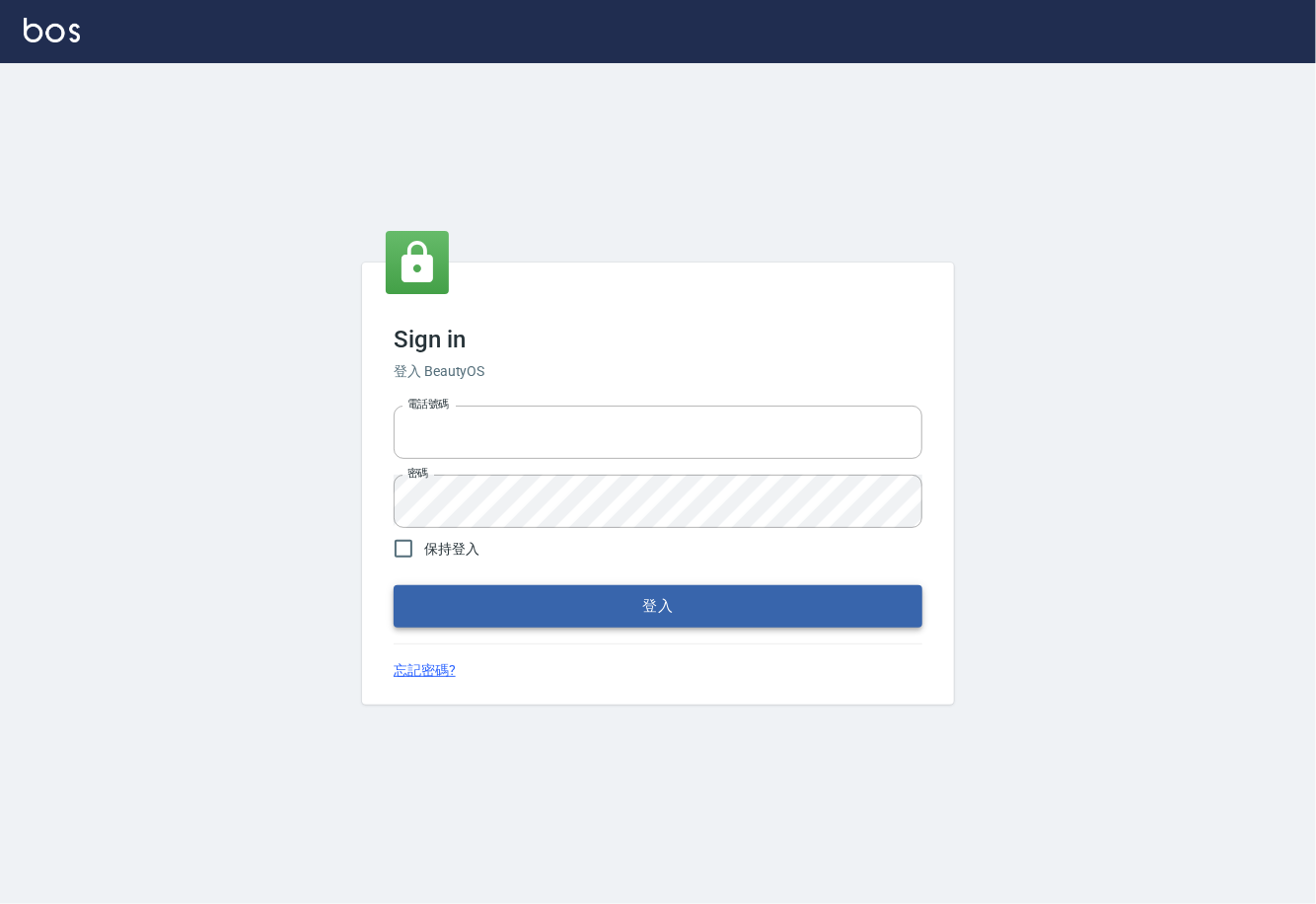 type on "0225929166" 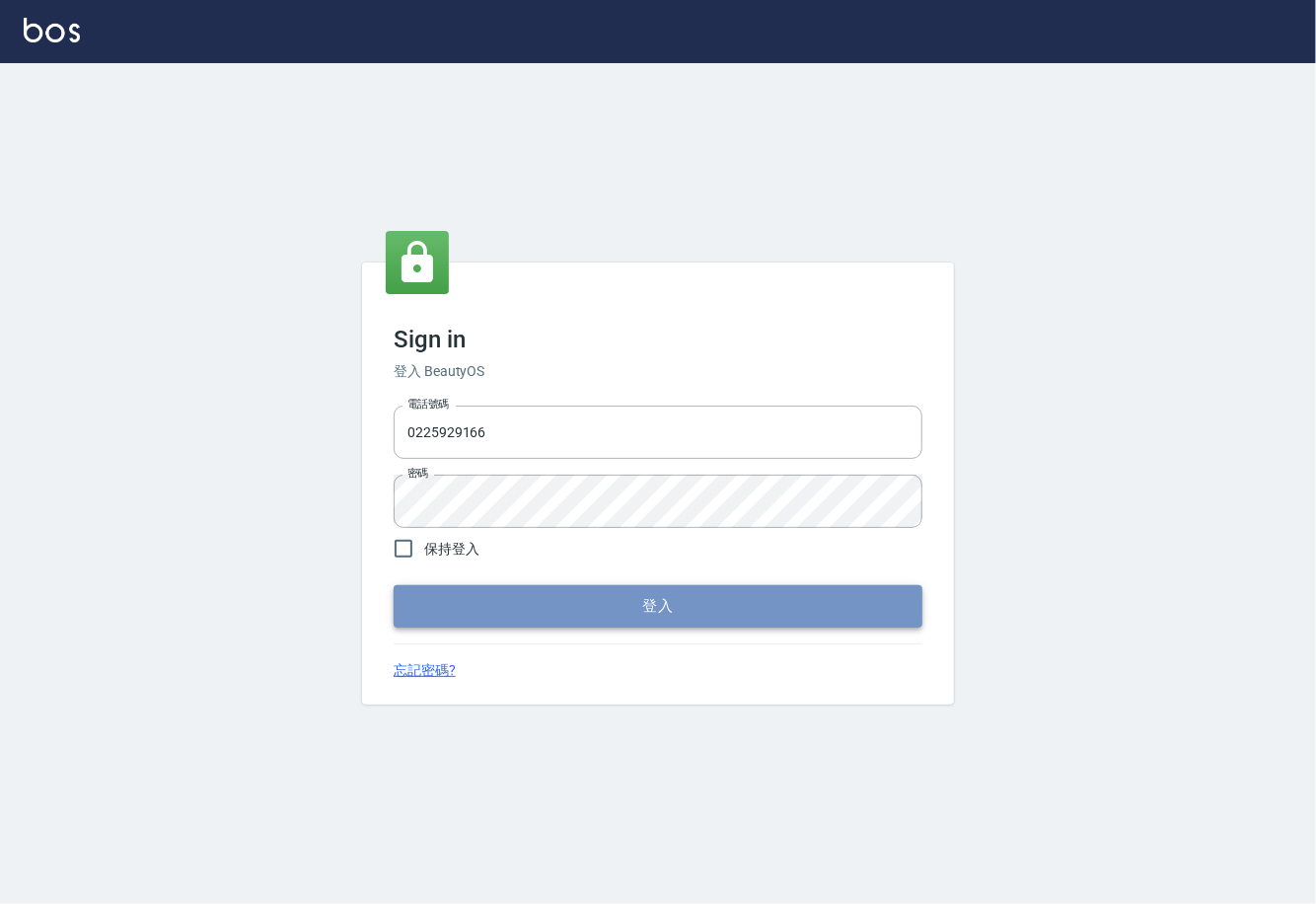 click on "登入" at bounding box center [658, 606] 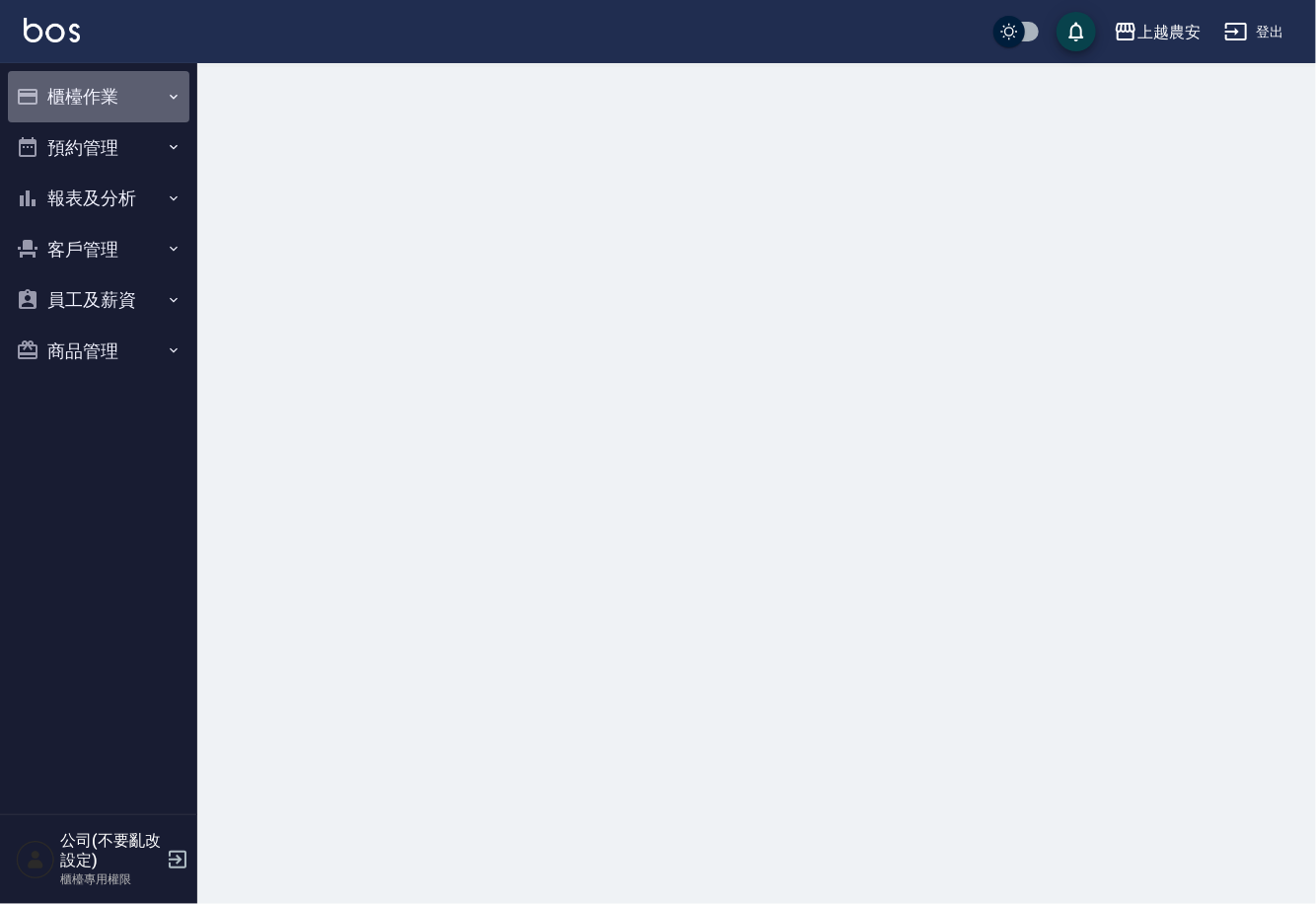 click on "櫃檯作業" at bounding box center [99, 97] 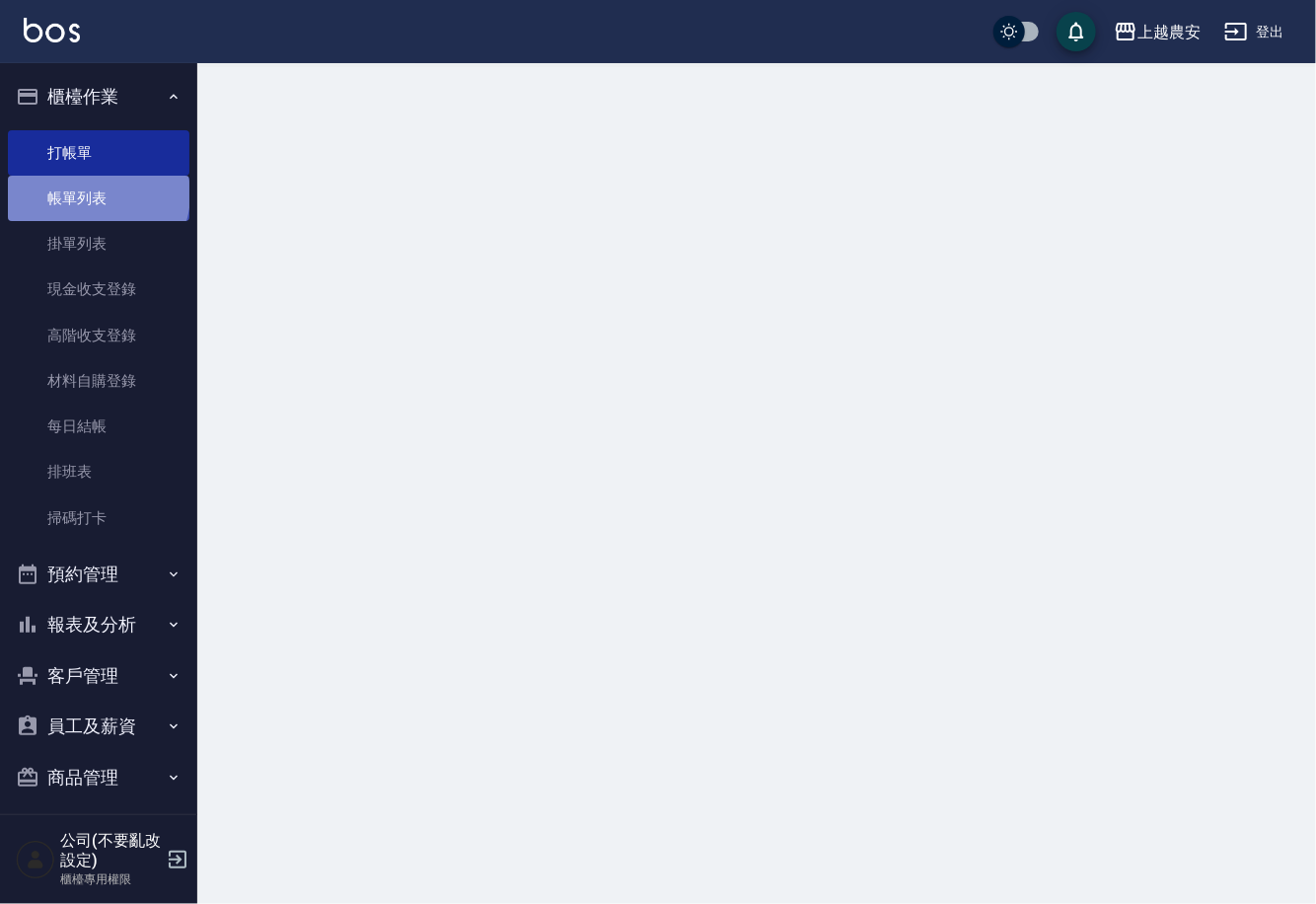 click on "帳單列表" at bounding box center [99, 198] 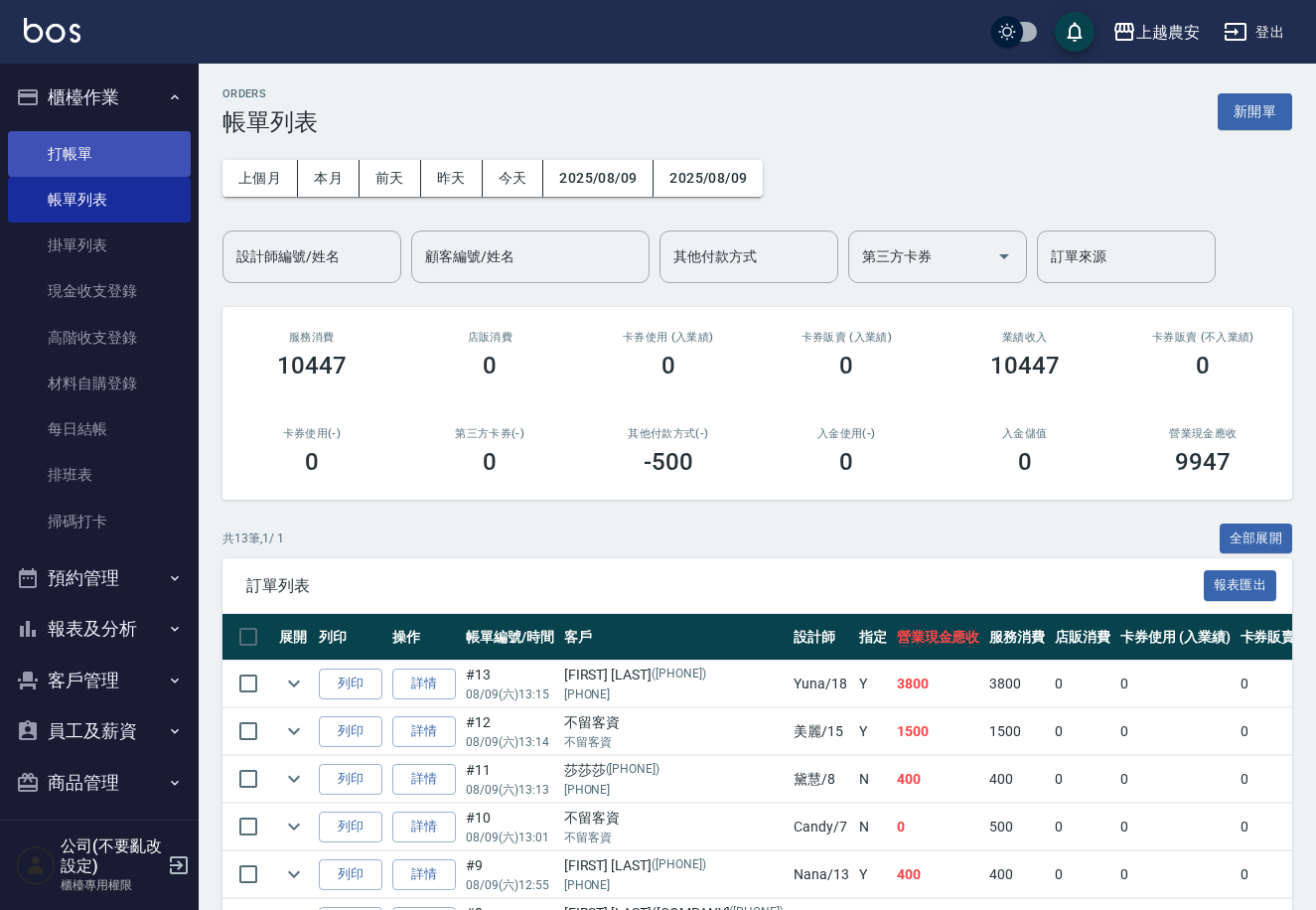 click on "打帳單" at bounding box center [99, 154] 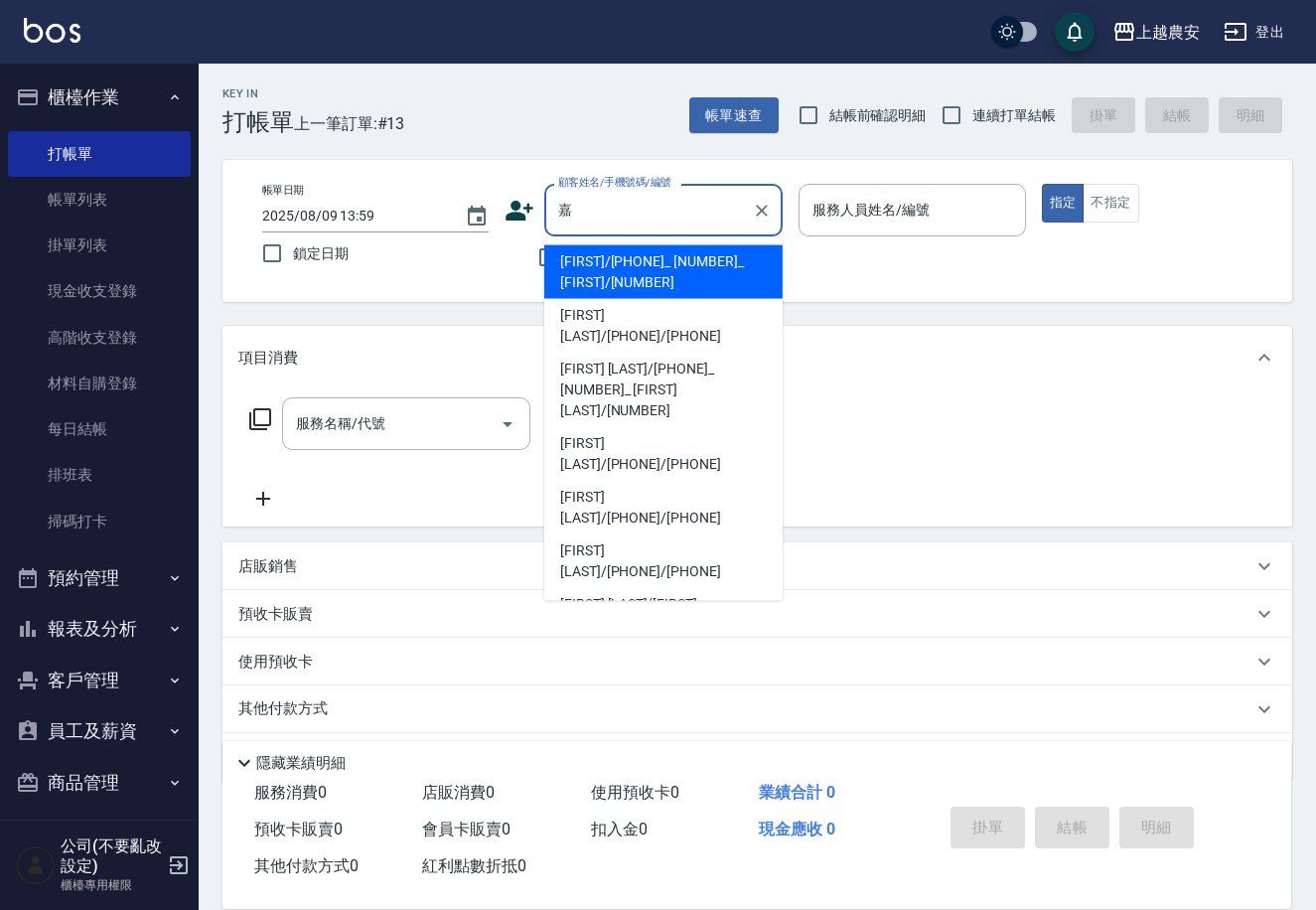 click on "[LAST]/[PHONE]_130531_[LAST]/130531" at bounding box center (663, 272) 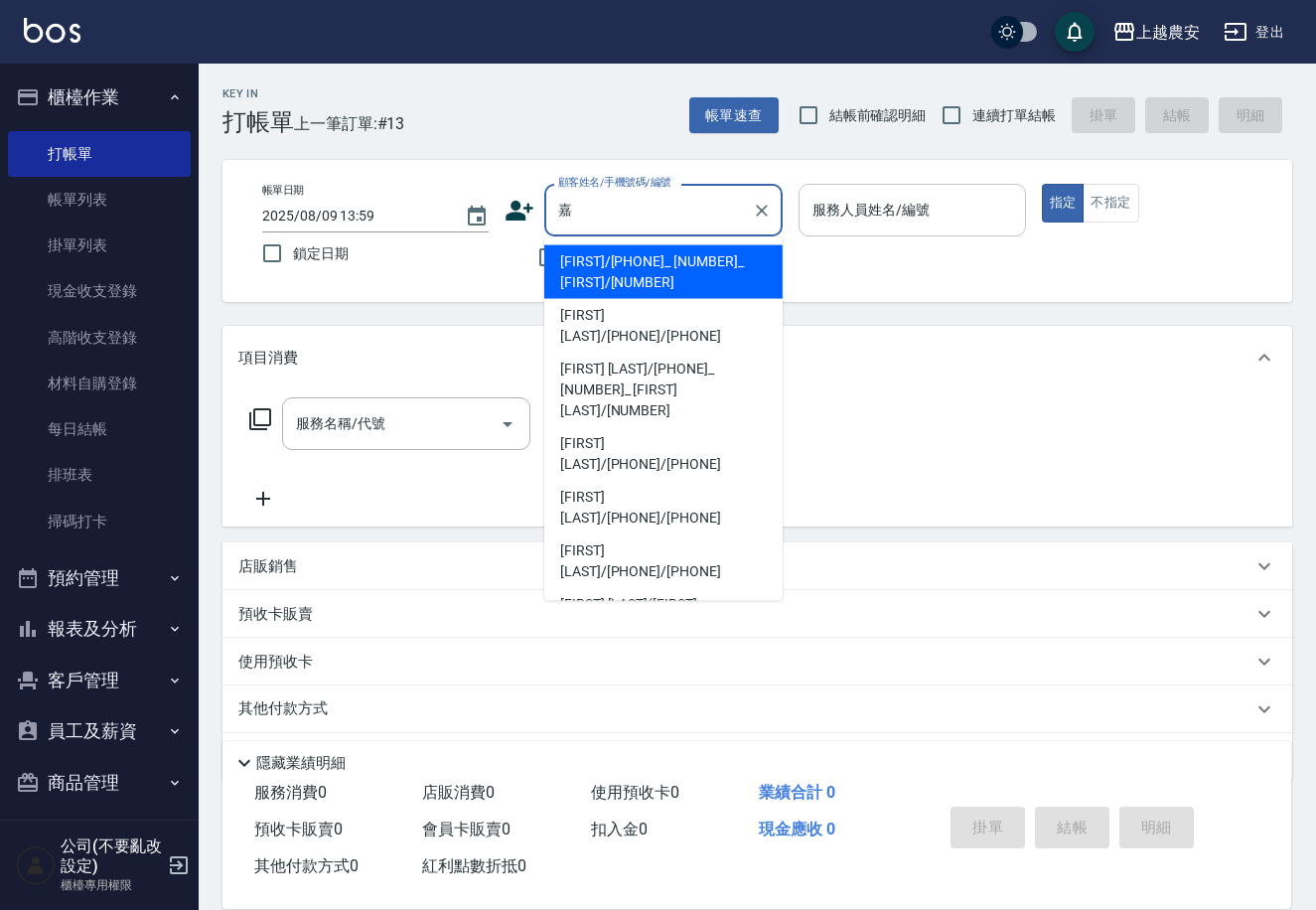 type on "嘉嘉/0986501822_130531_嘉嘉/130531" 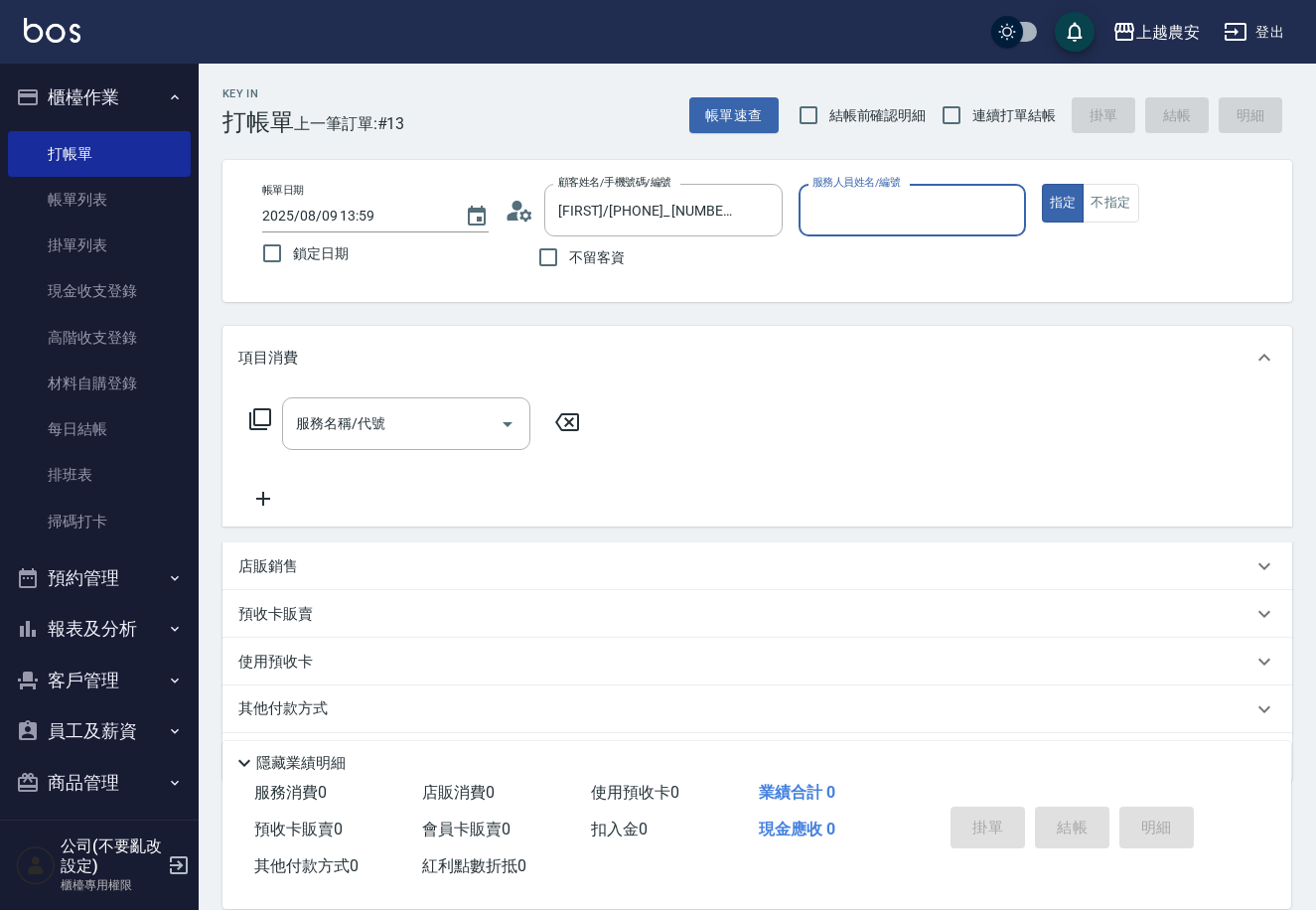 type on "Nana-13" 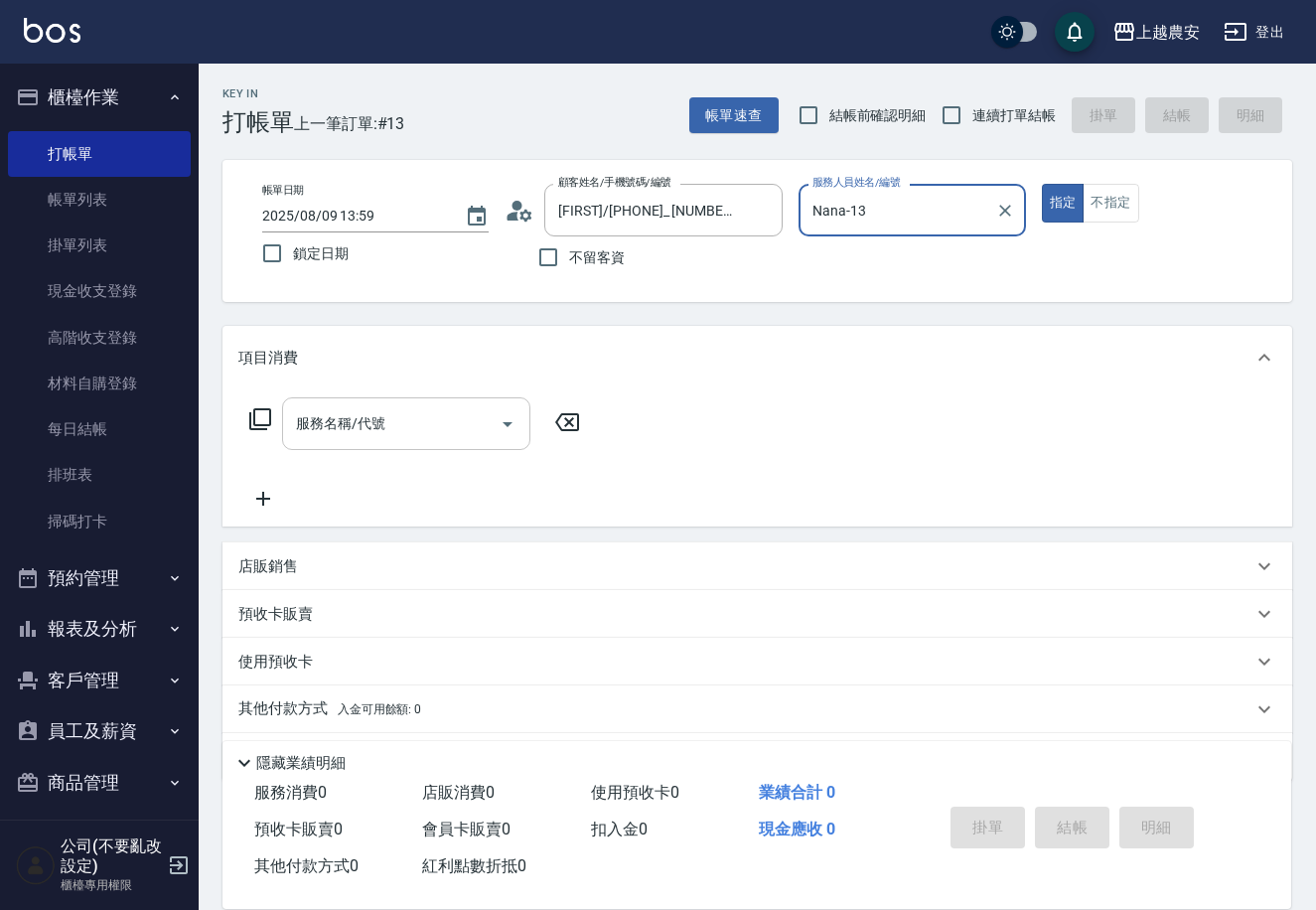 click on "服務名稱/代號" at bounding box center [406, 423] 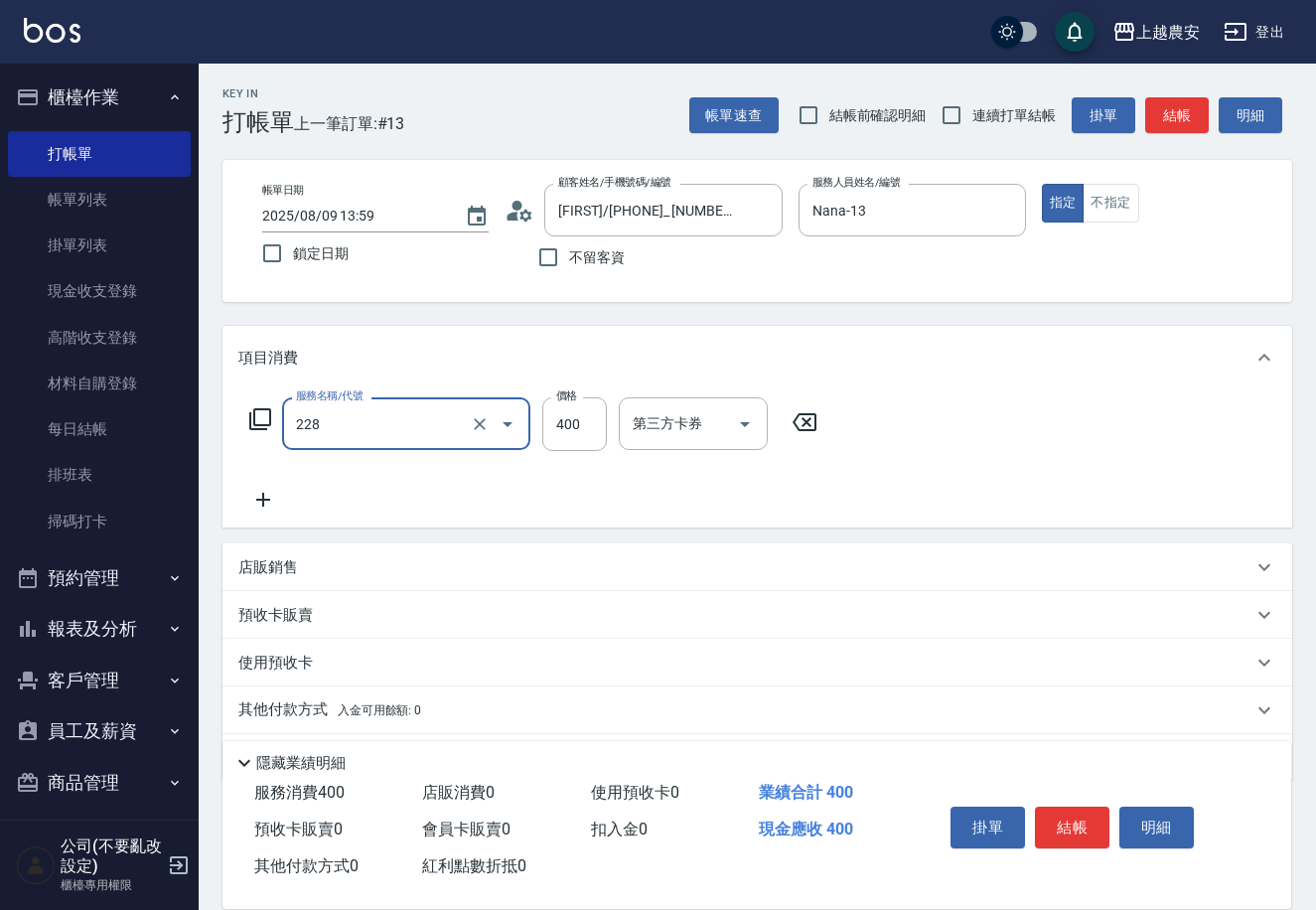type on "洗髮(228)" 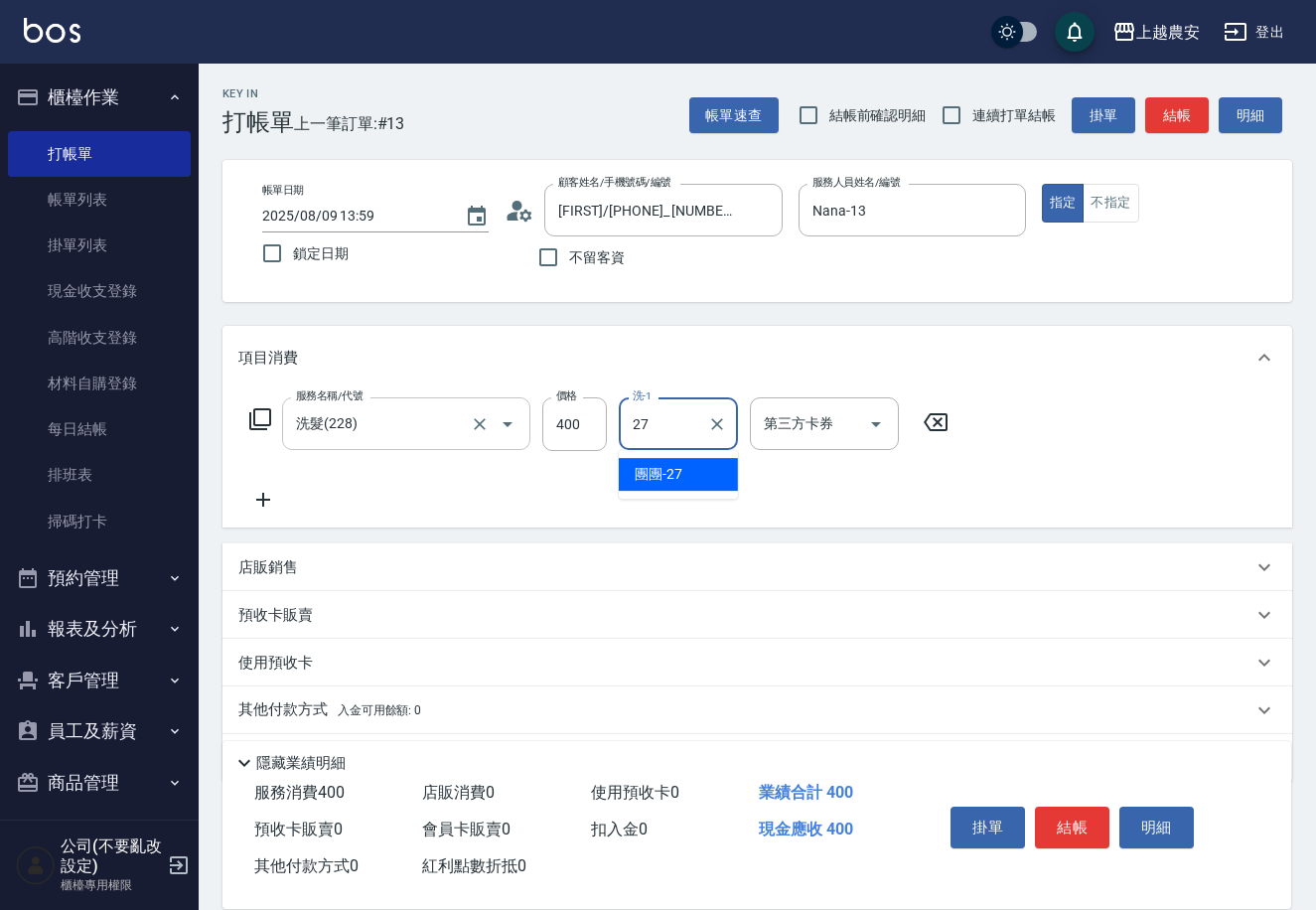 type on "團團-27" 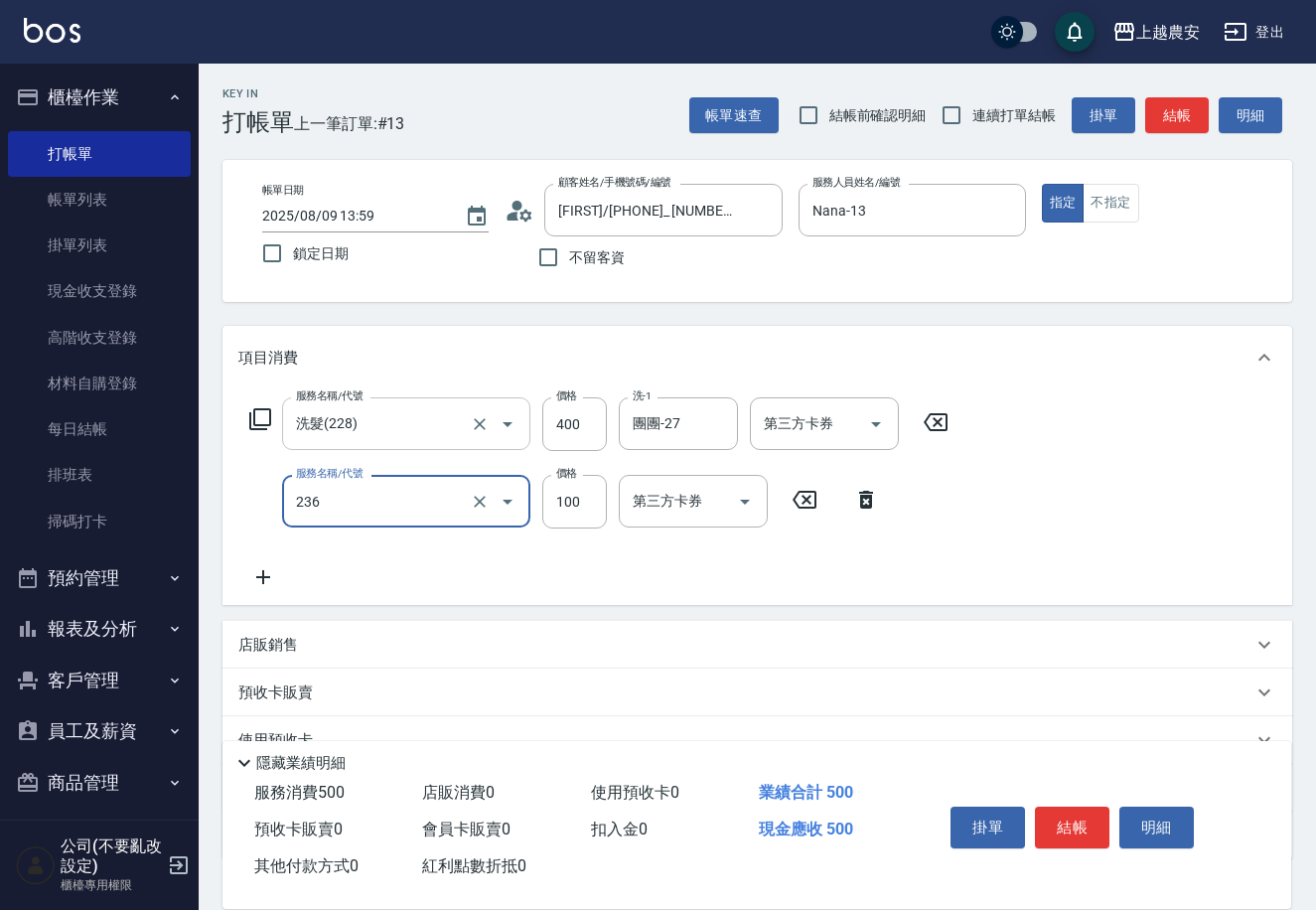 type on "手棒(236)" 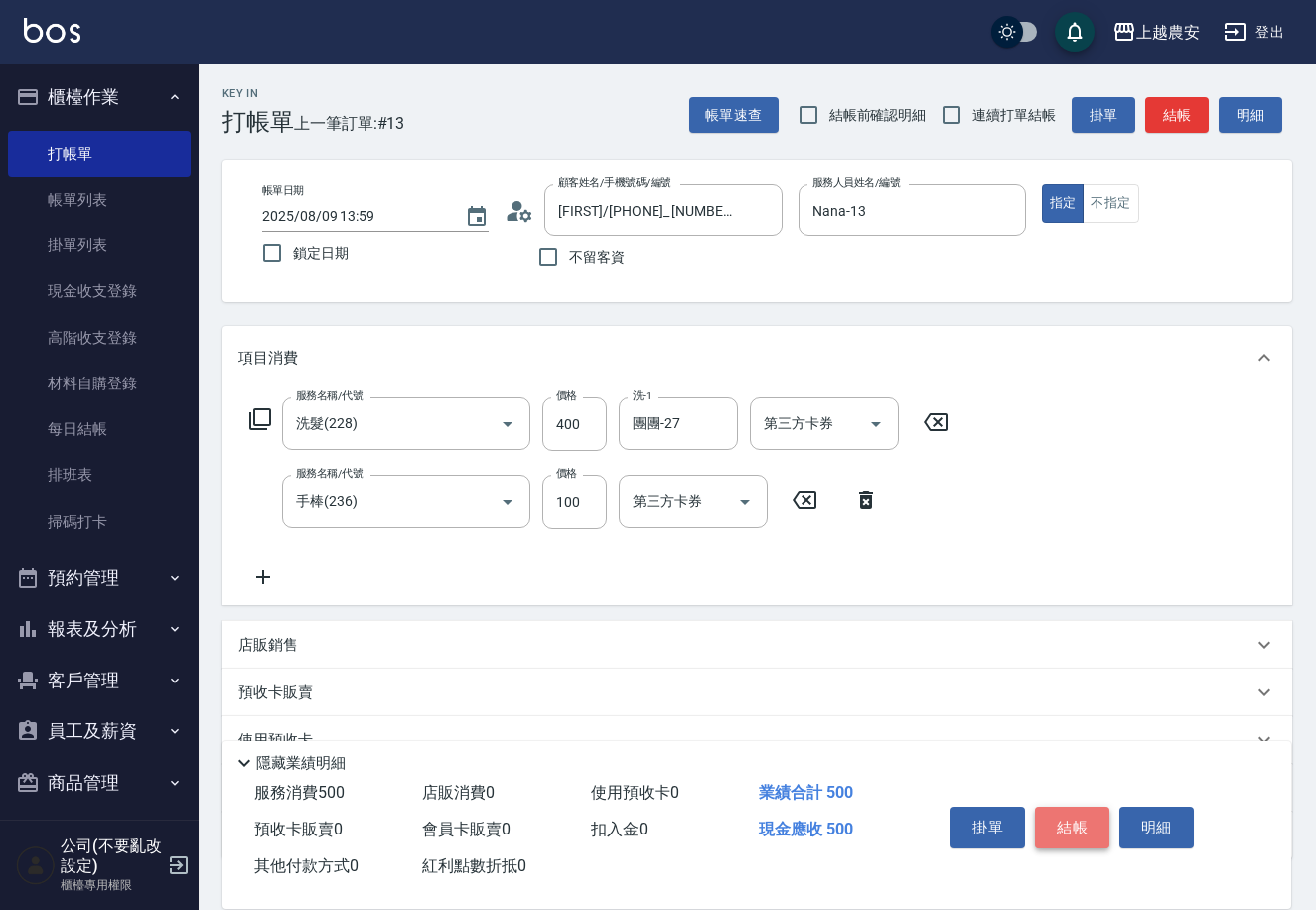 click on "結帳" at bounding box center (1072, 828) 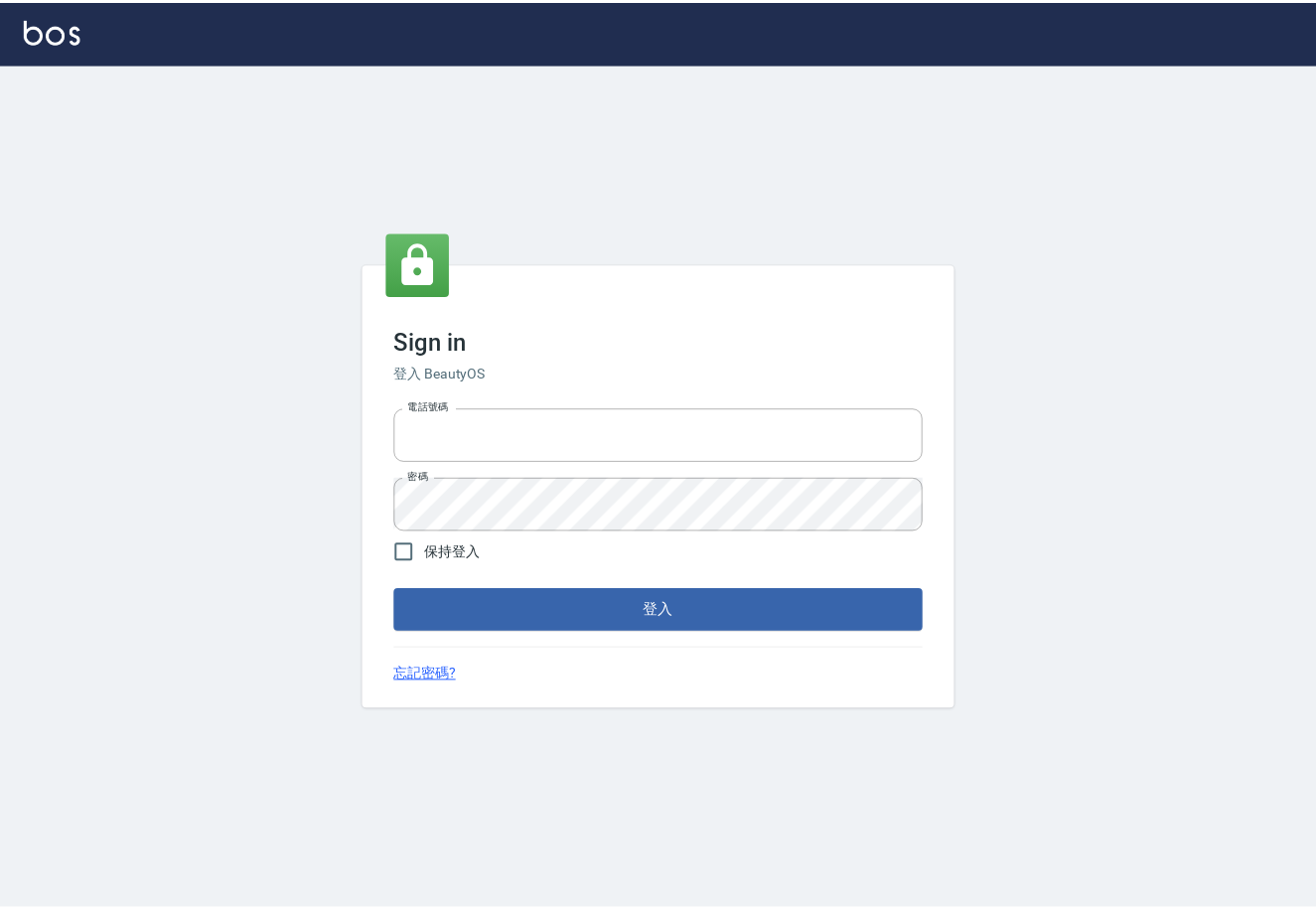 scroll, scrollTop: 0, scrollLeft: 0, axis: both 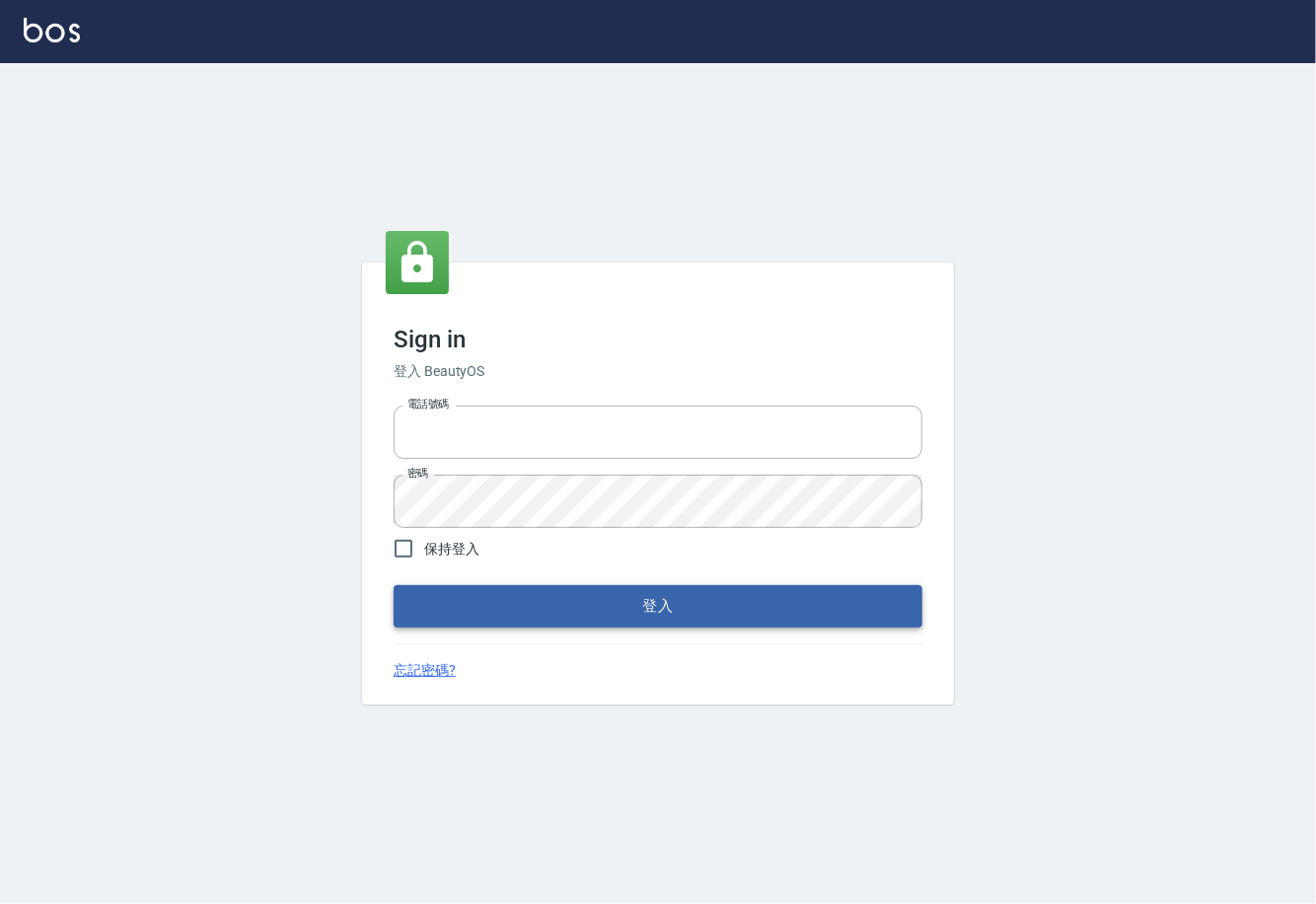 type on "0225929166" 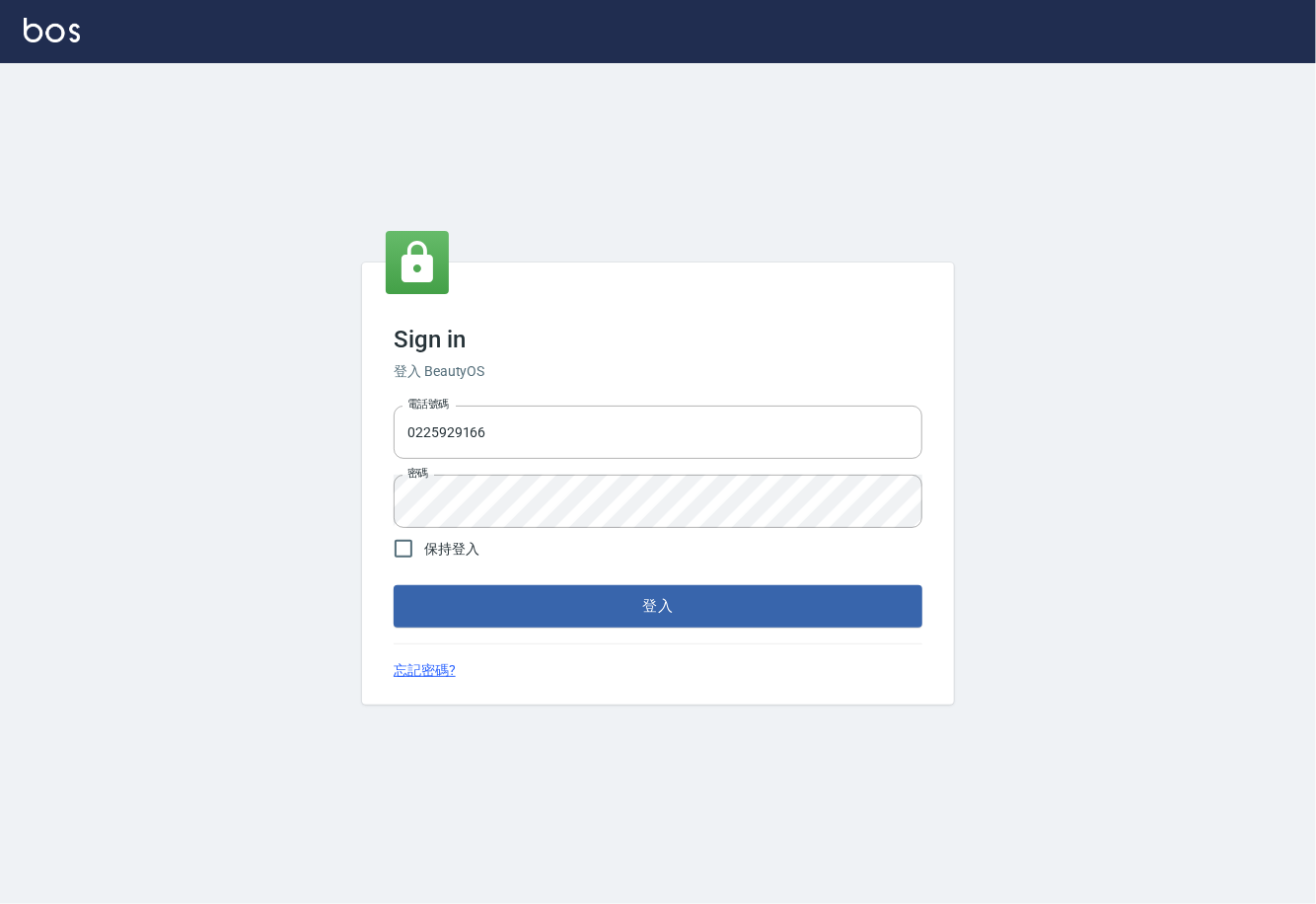 click on "登入" at bounding box center [658, 606] 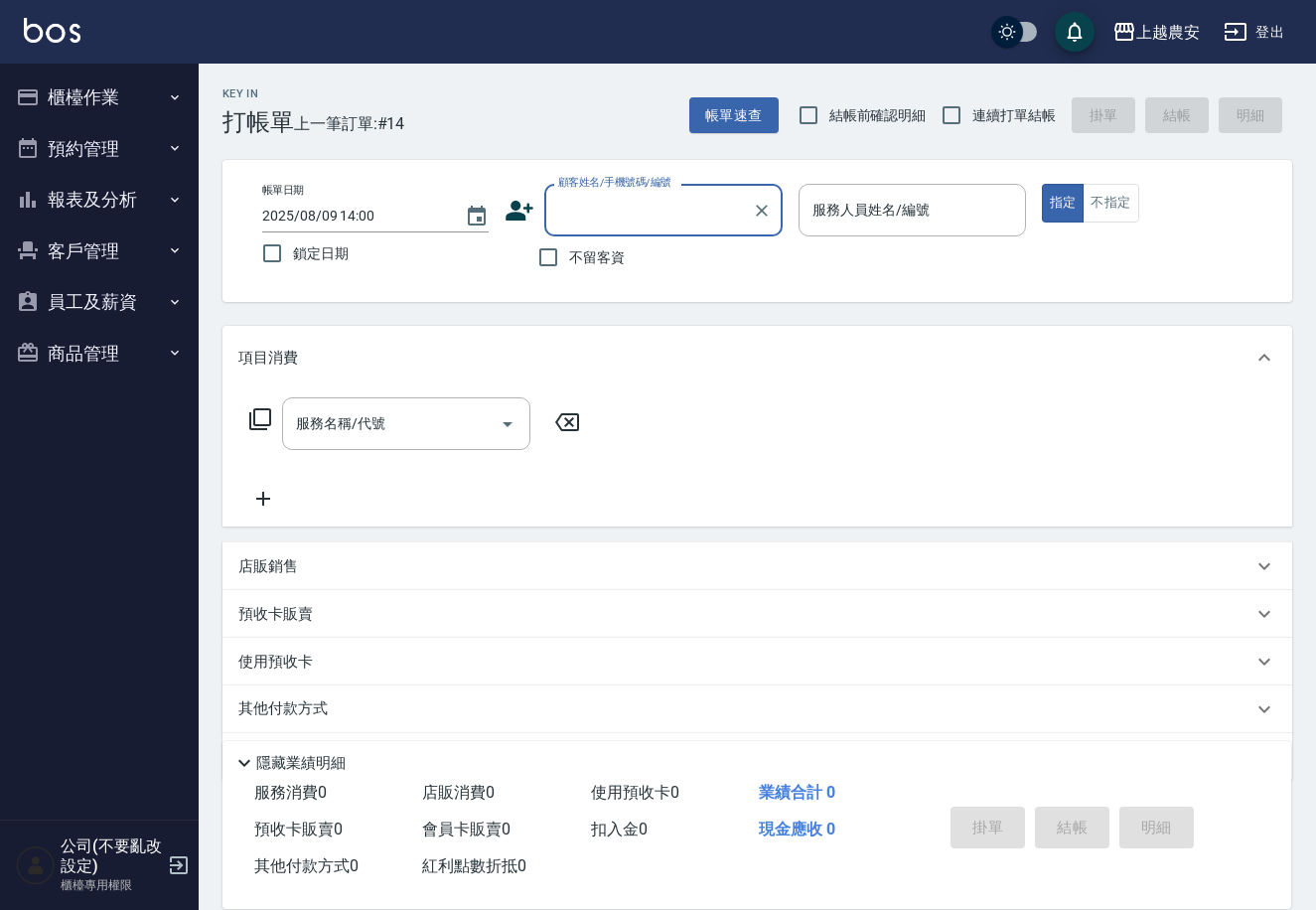 click on "報表及分析" at bounding box center [99, 200] 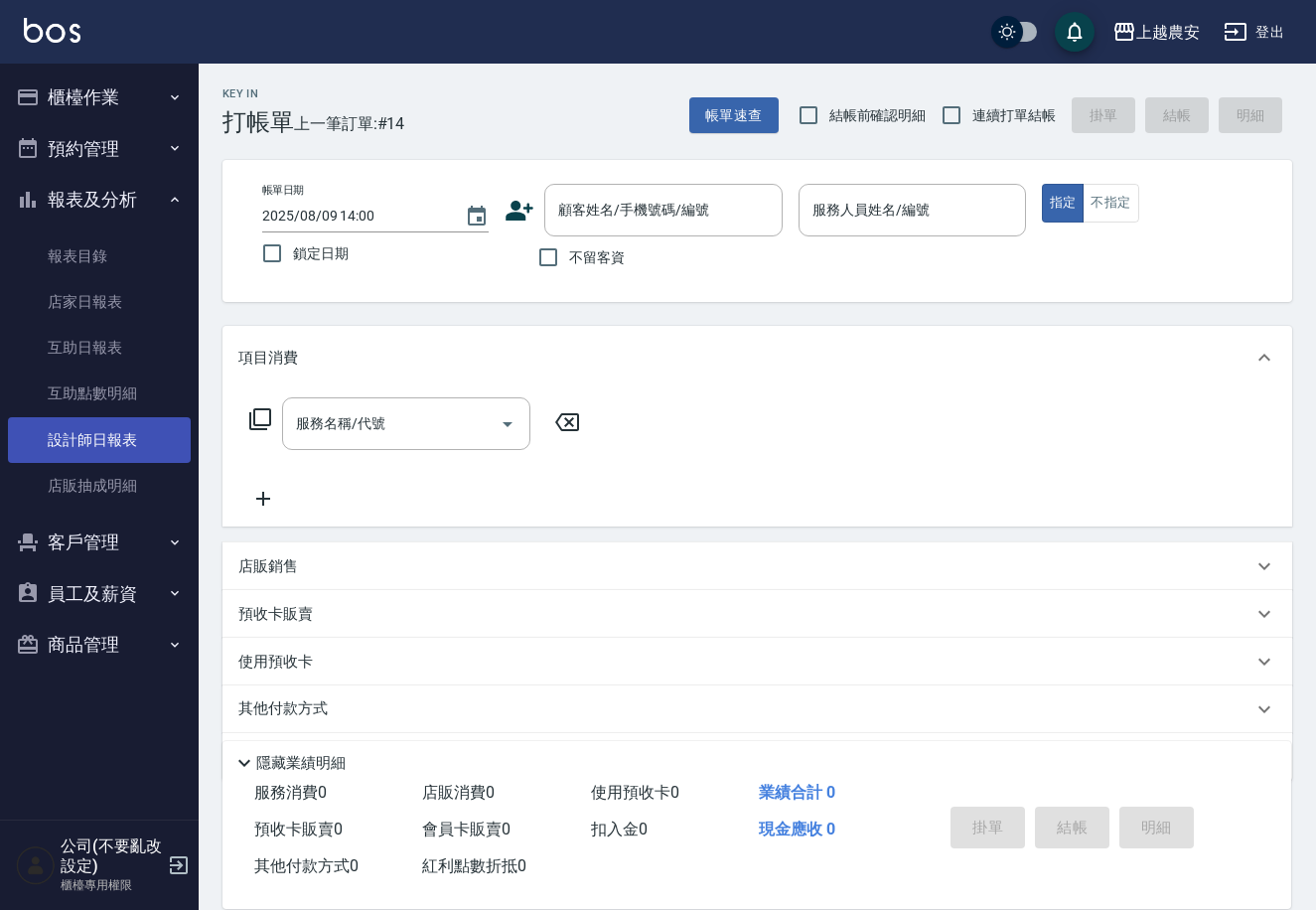 click on "設計師日報表" at bounding box center (99, 440) 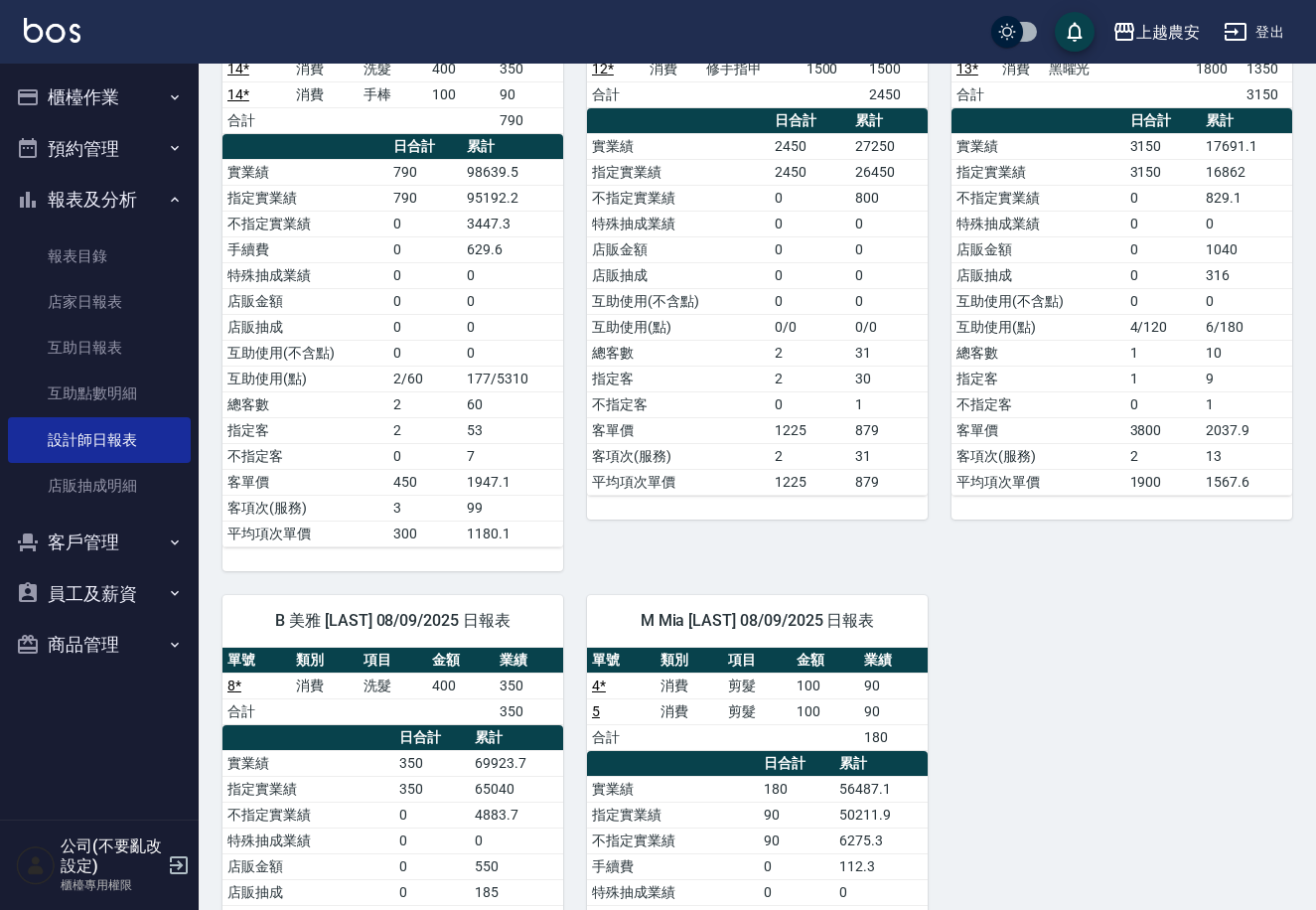 scroll, scrollTop: 975, scrollLeft: 0, axis: vertical 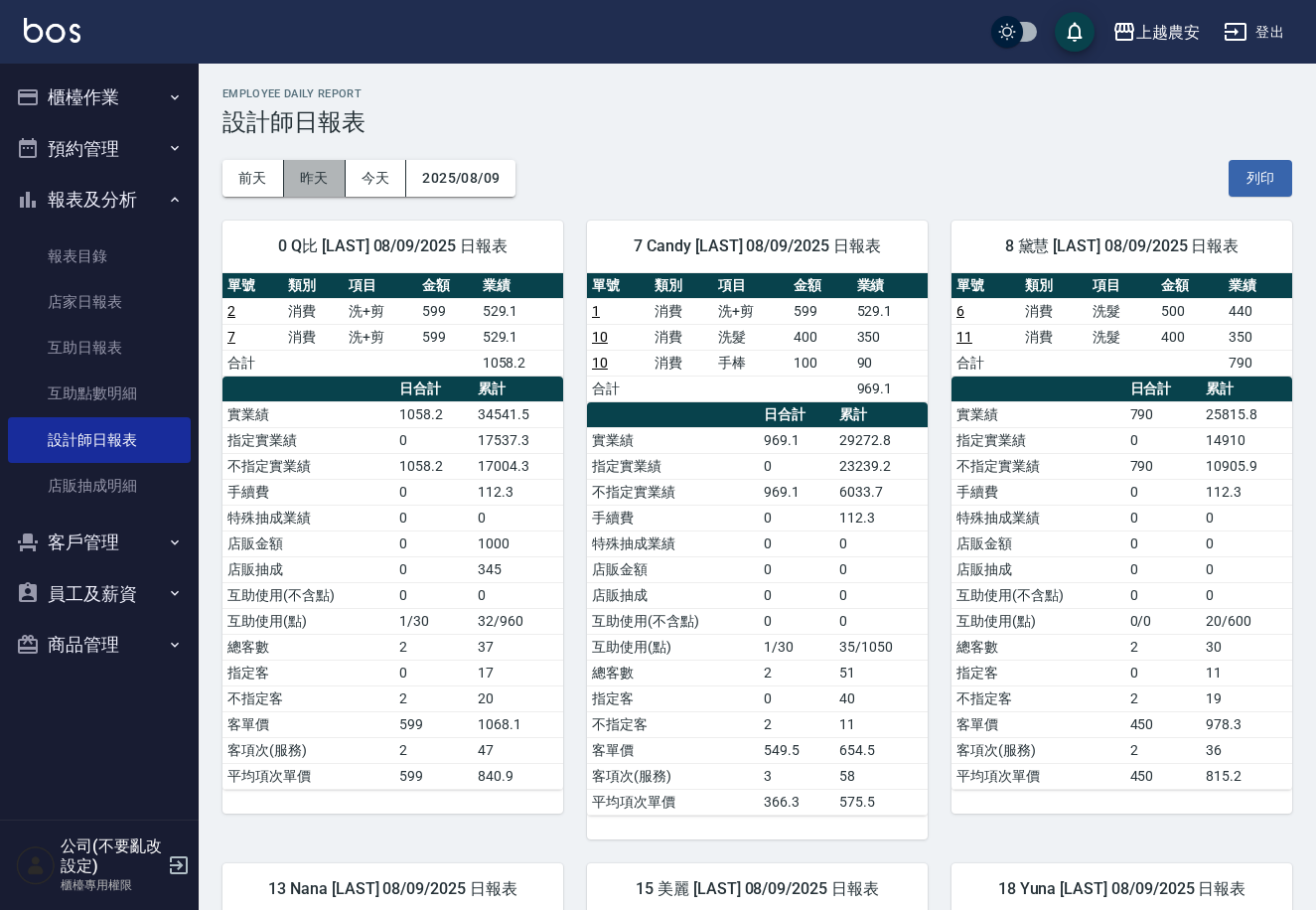 click on "昨天" at bounding box center (315, 178) 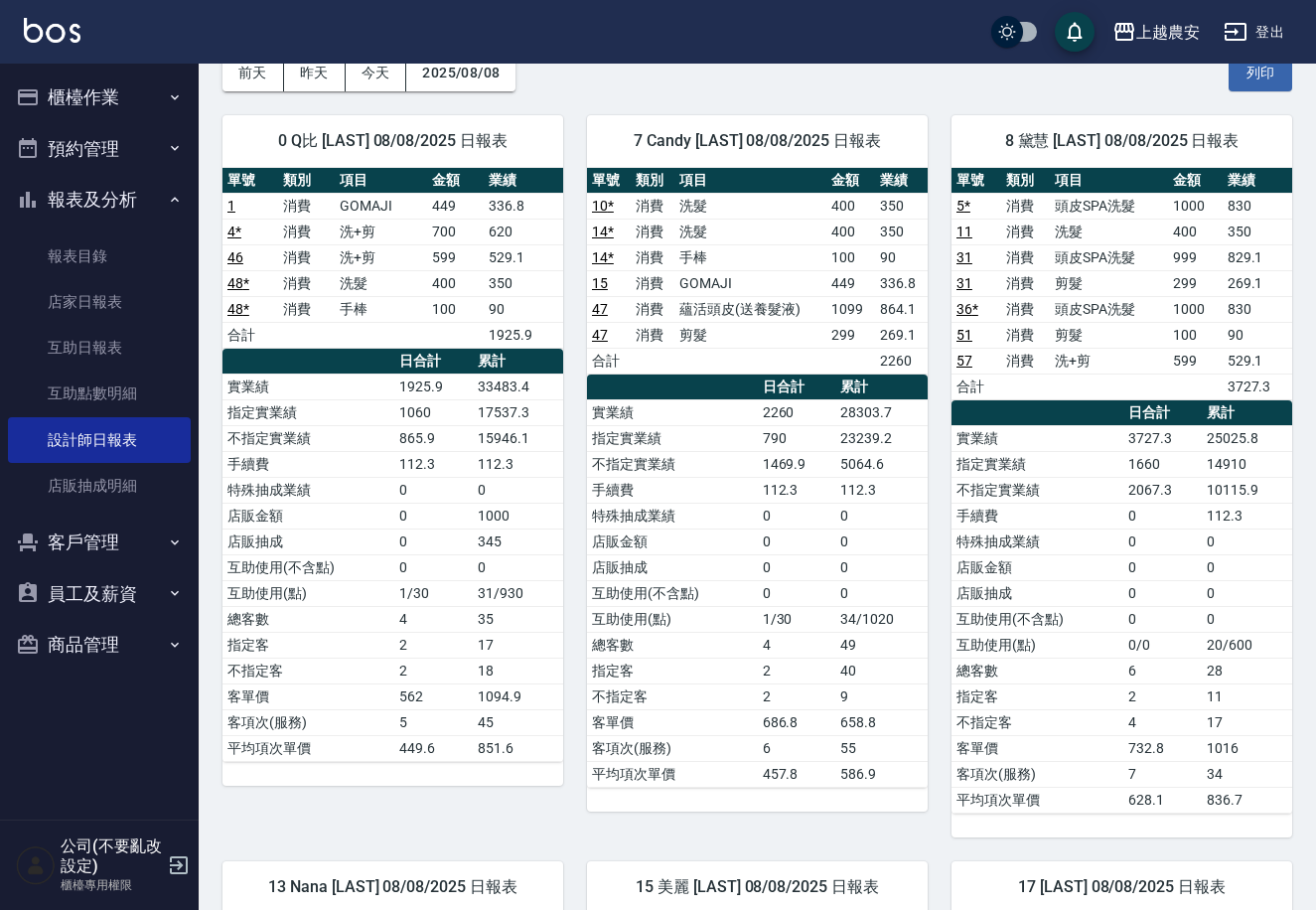 scroll, scrollTop: 0, scrollLeft: 0, axis: both 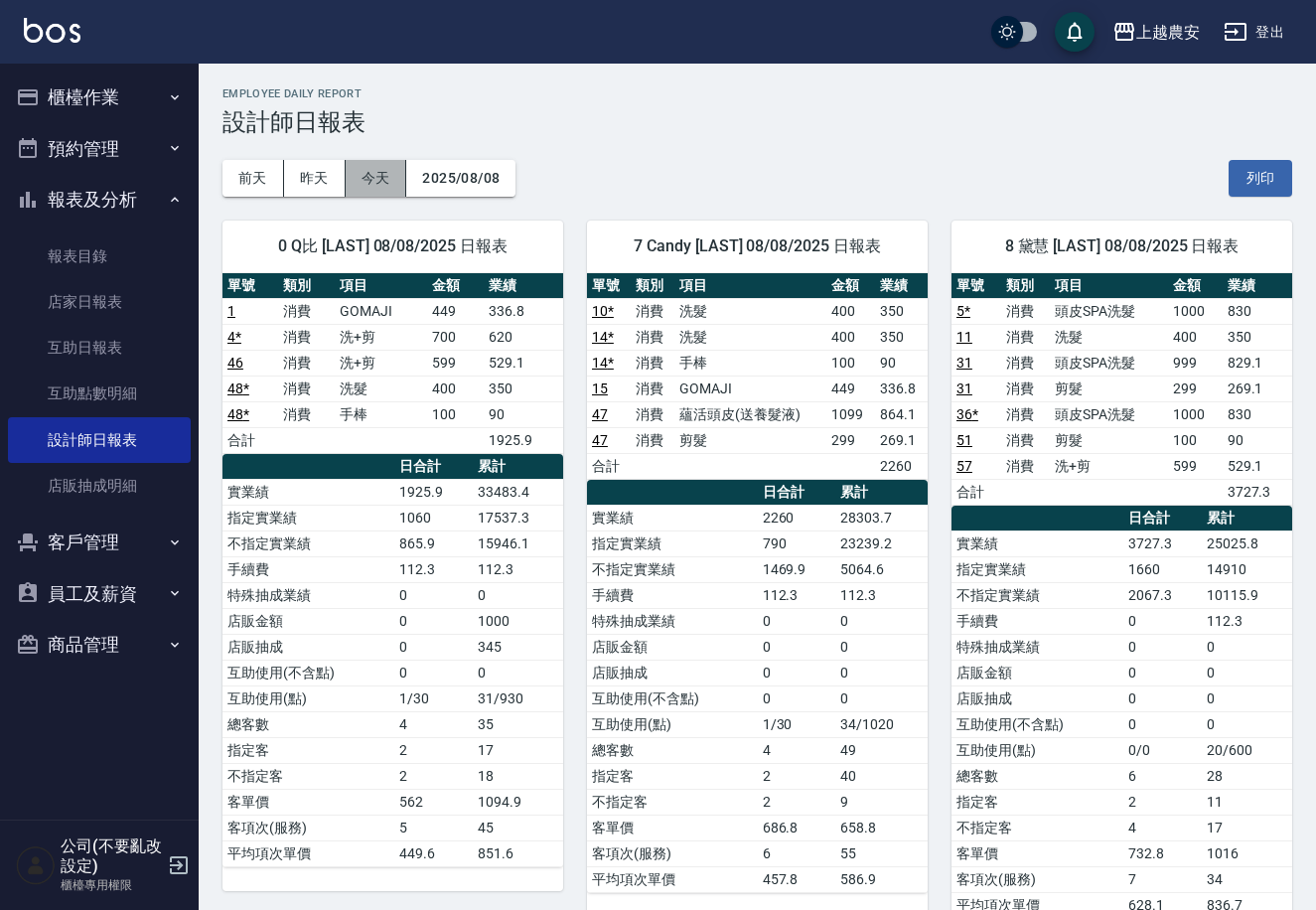 click on "今天" at bounding box center (376, 178) 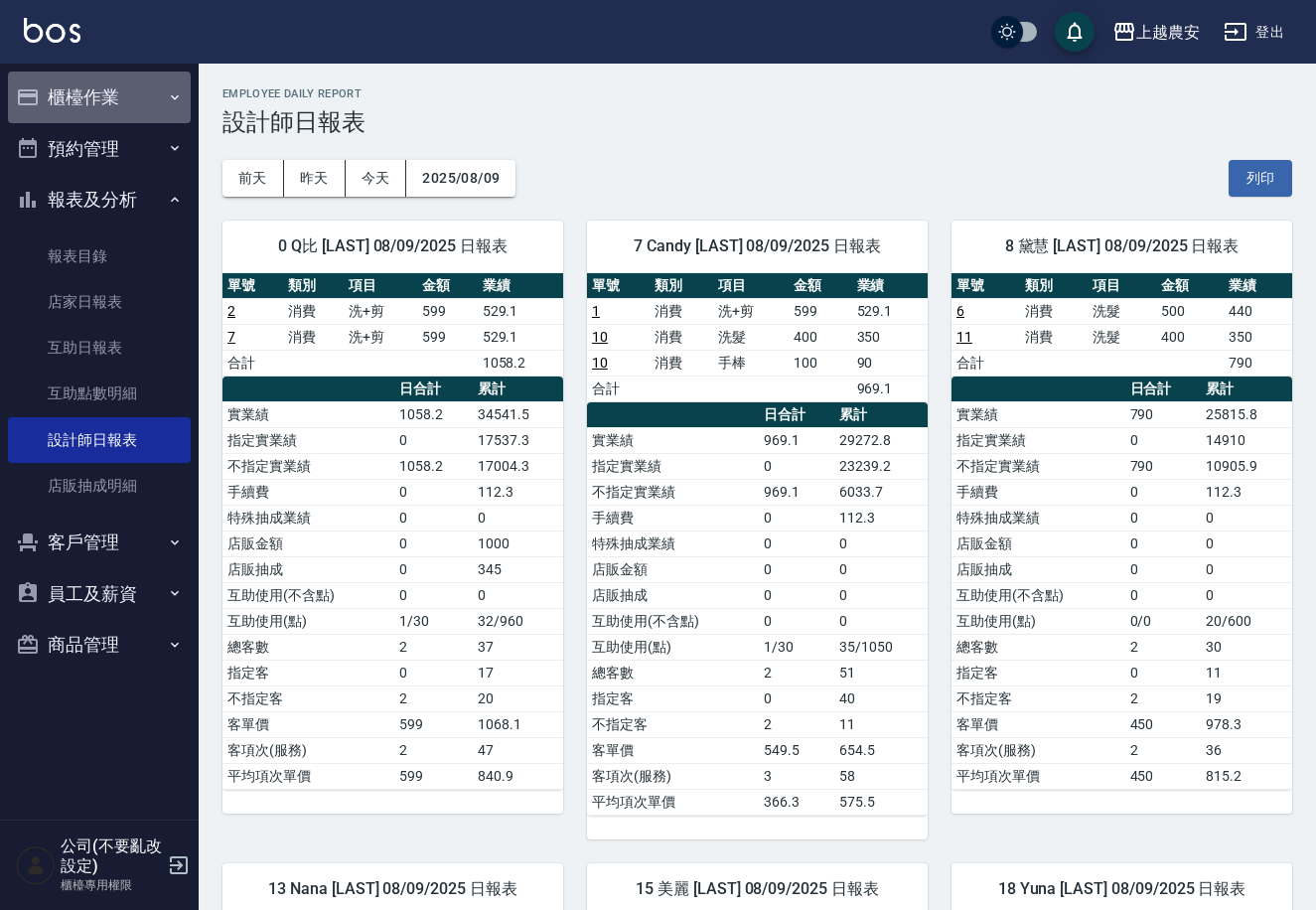click on "櫃檯作業" at bounding box center [99, 97] 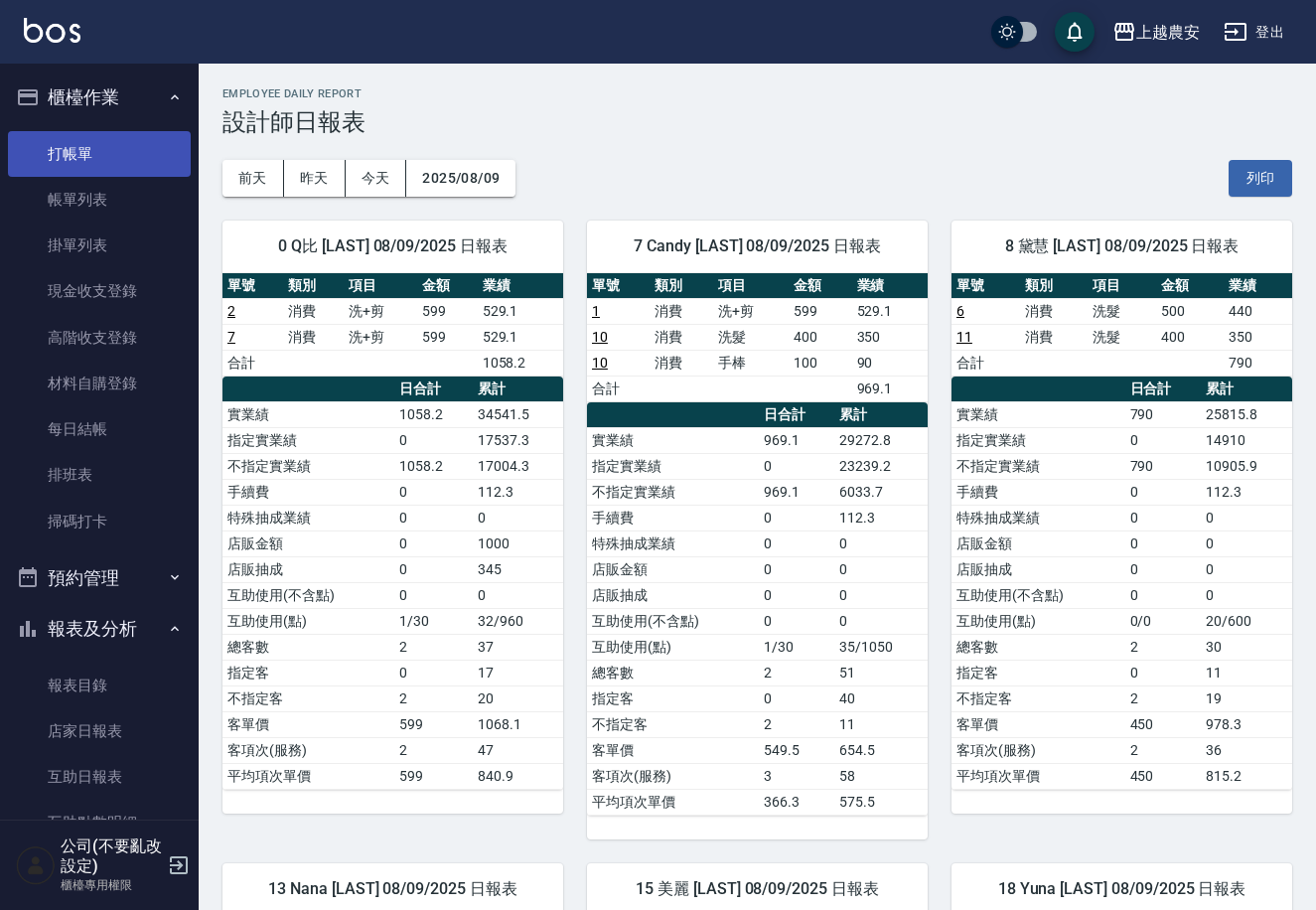 click on "打帳單" at bounding box center (99, 154) 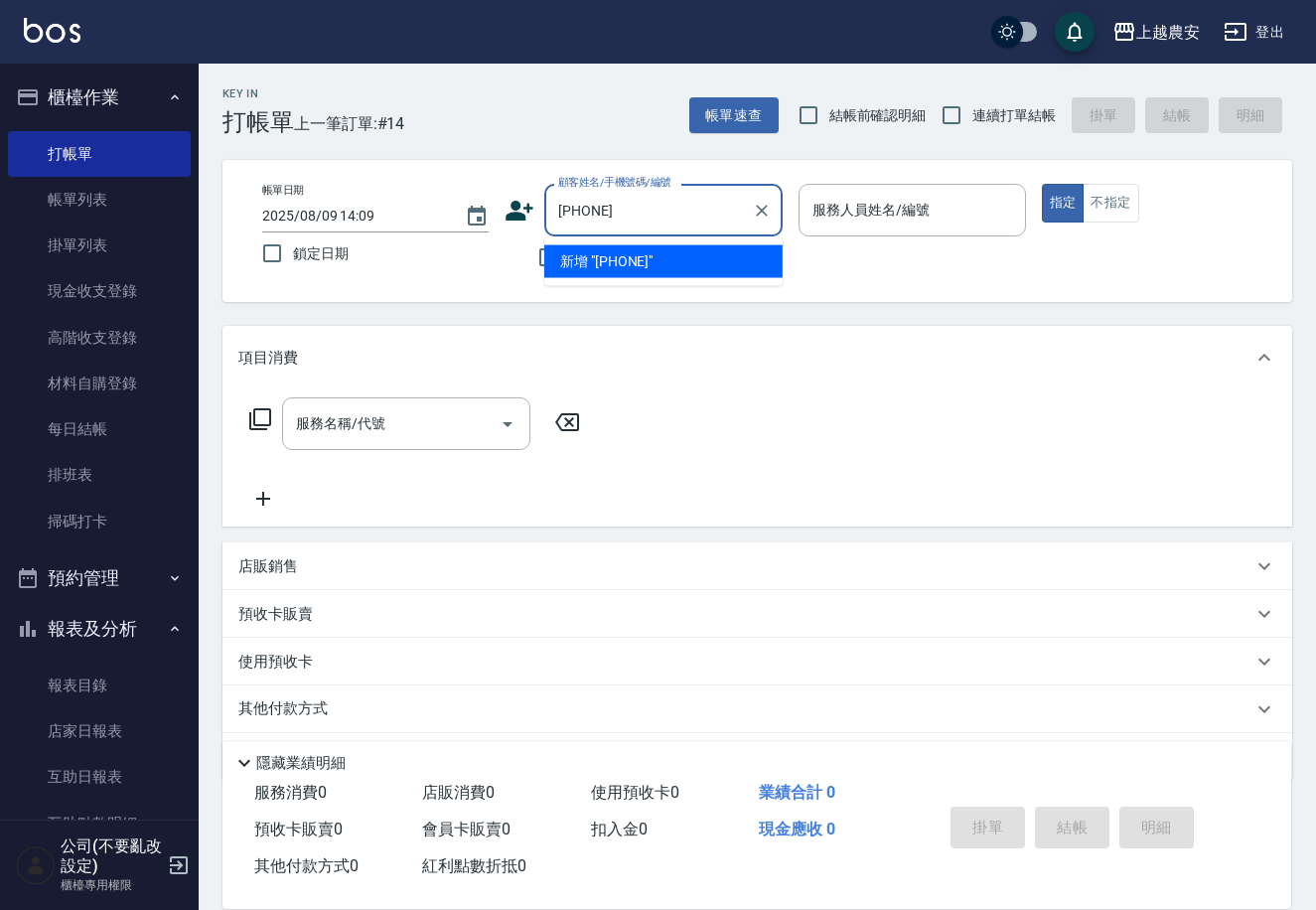 click on "新增 "0908803802"" at bounding box center (663, 261) 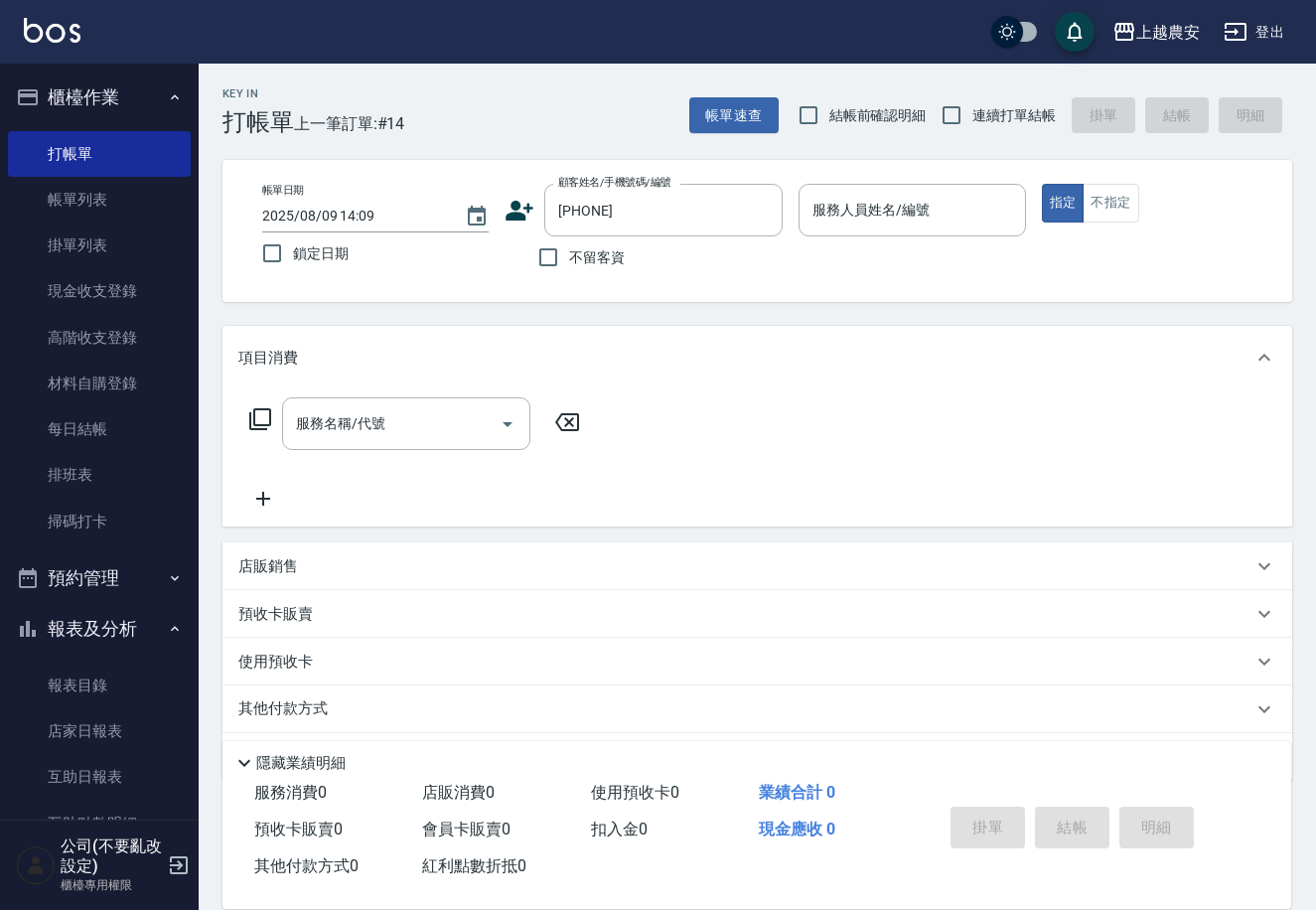 click 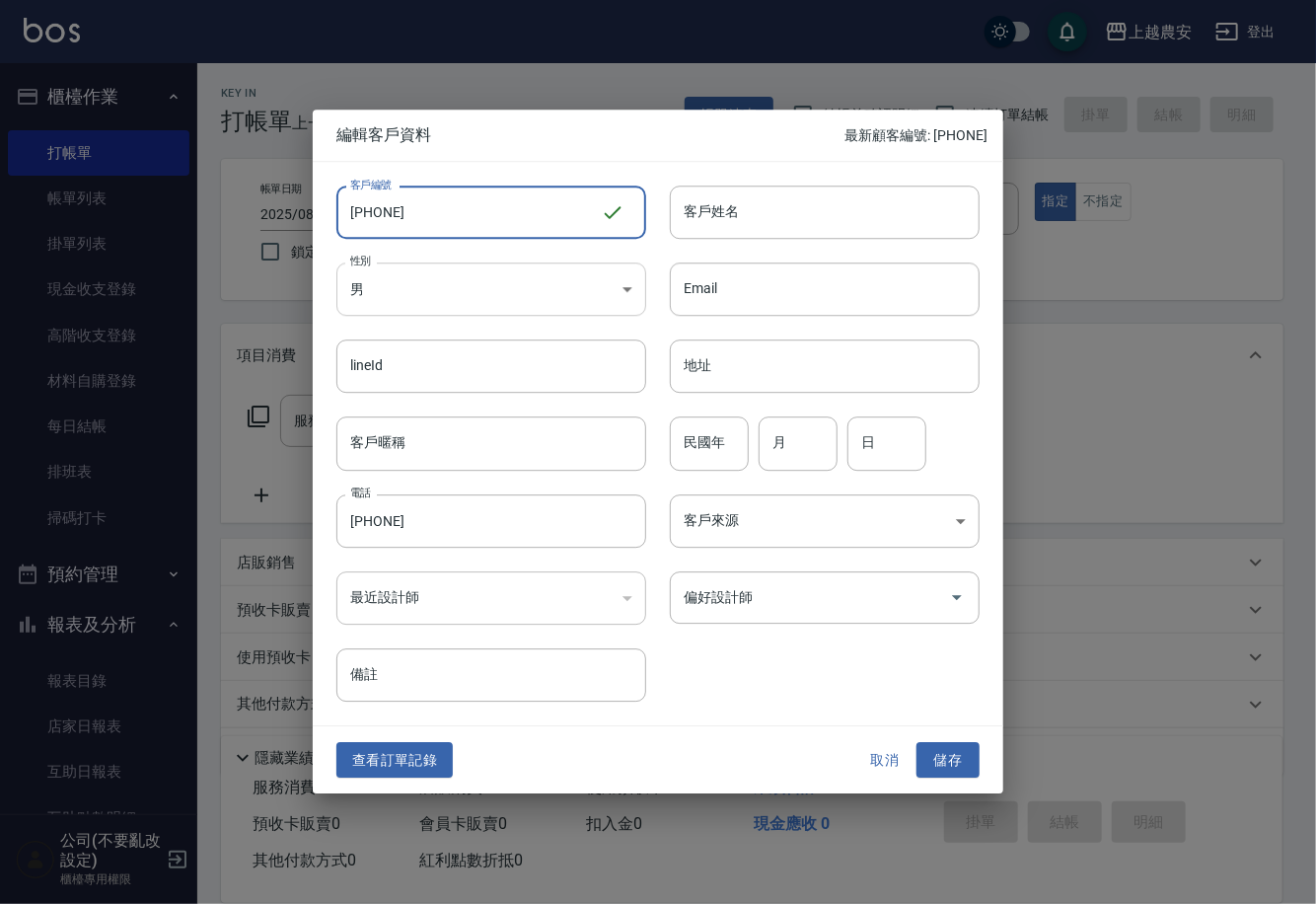 type on "[PHONE]" 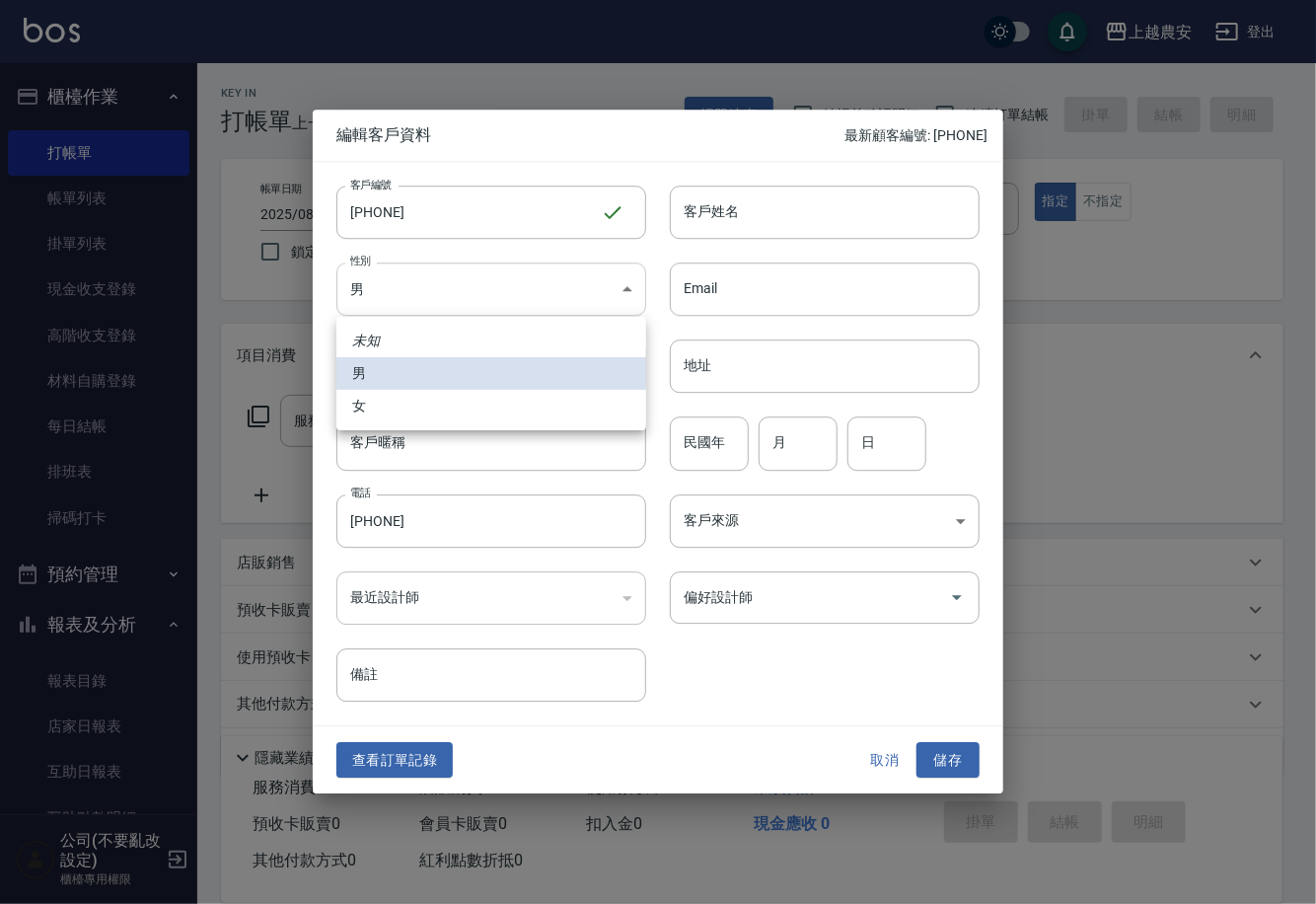 click on "上越農安 登出 櫃檯作業 打帳單 帳單列表 掛單列表 現金收支登錄 高階收支登錄 材料自購登錄 每日結帳 排班表 掃碼打卡 預約管理 預約管理 單日預約紀錄 單週預約紀錄 報表及分析 報表目錄 店家日報表 互助日報表 互助點數明細 設計師日報表 店販抽成明細 客戶管理 客戶列表 卡券管理 入金管理 員工及薪資 員工列表 商品管理 商品分類設定 商品列表 公司(不要亂改設定) 櫃檯專用權限 Key In 打帳單 上一筆訂單:#14 帳單速查 結帳前確認明細 連續打單結帳 掛單 結帳 明細 帳單日期 2025/08/09 14:09 鎖定日期 顧客姓名/手機號碼/編號 0908803802 顧客姓名/手機號碼/編號 不留客資 服務人員姓名/編號 服務人員姓名/編號 指定 不指定 項目消費 服務名稱/代號 服務名稱/代號 店販銷售 服務人員姓名/編號 服務人員姓名/編號 商品代號/名稱 商品代號/名稱 預收卡販賣 卡券名稱/代號" at bounding box center (658, 481) 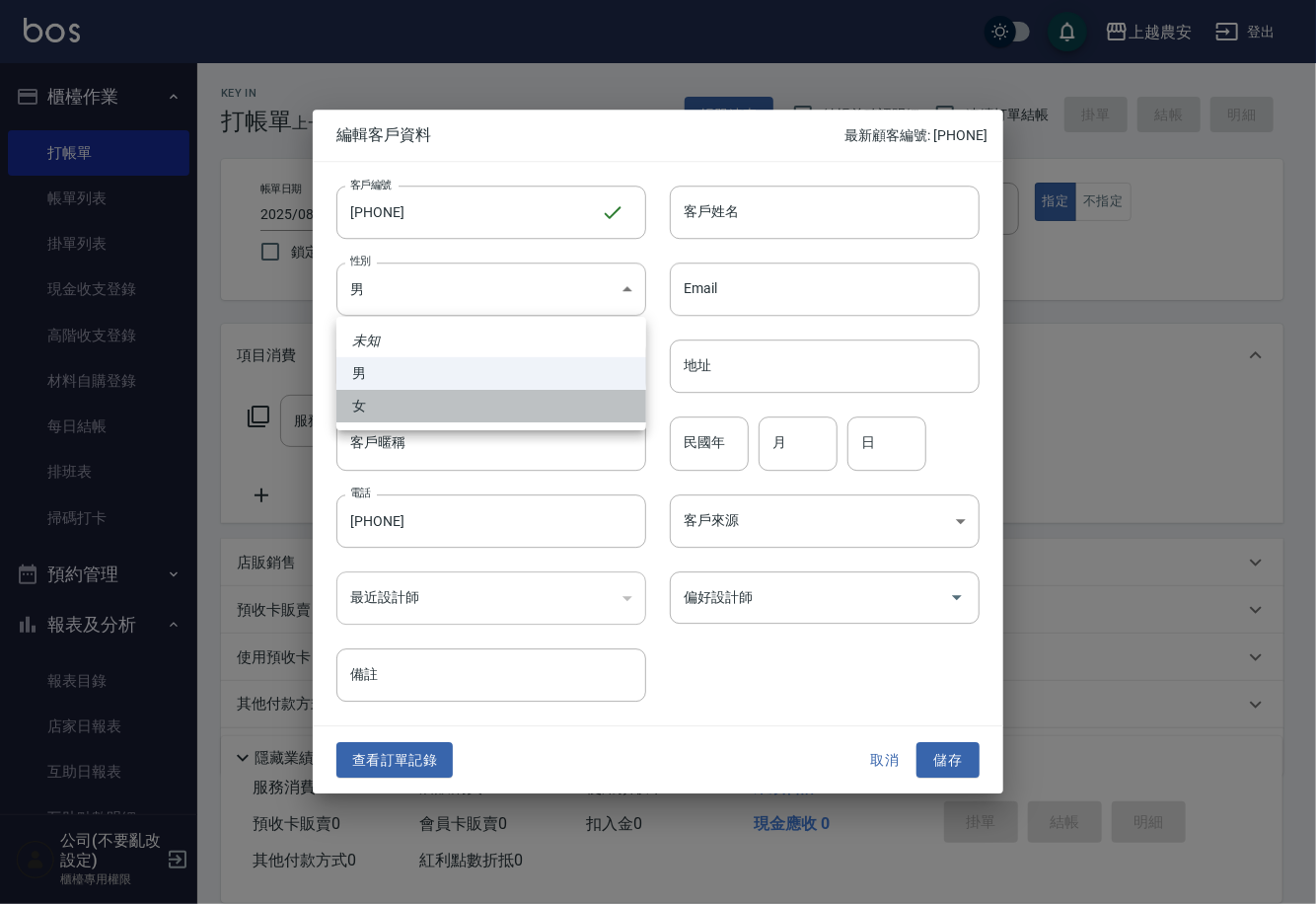 click on "女" at bounding box center [491, 406] 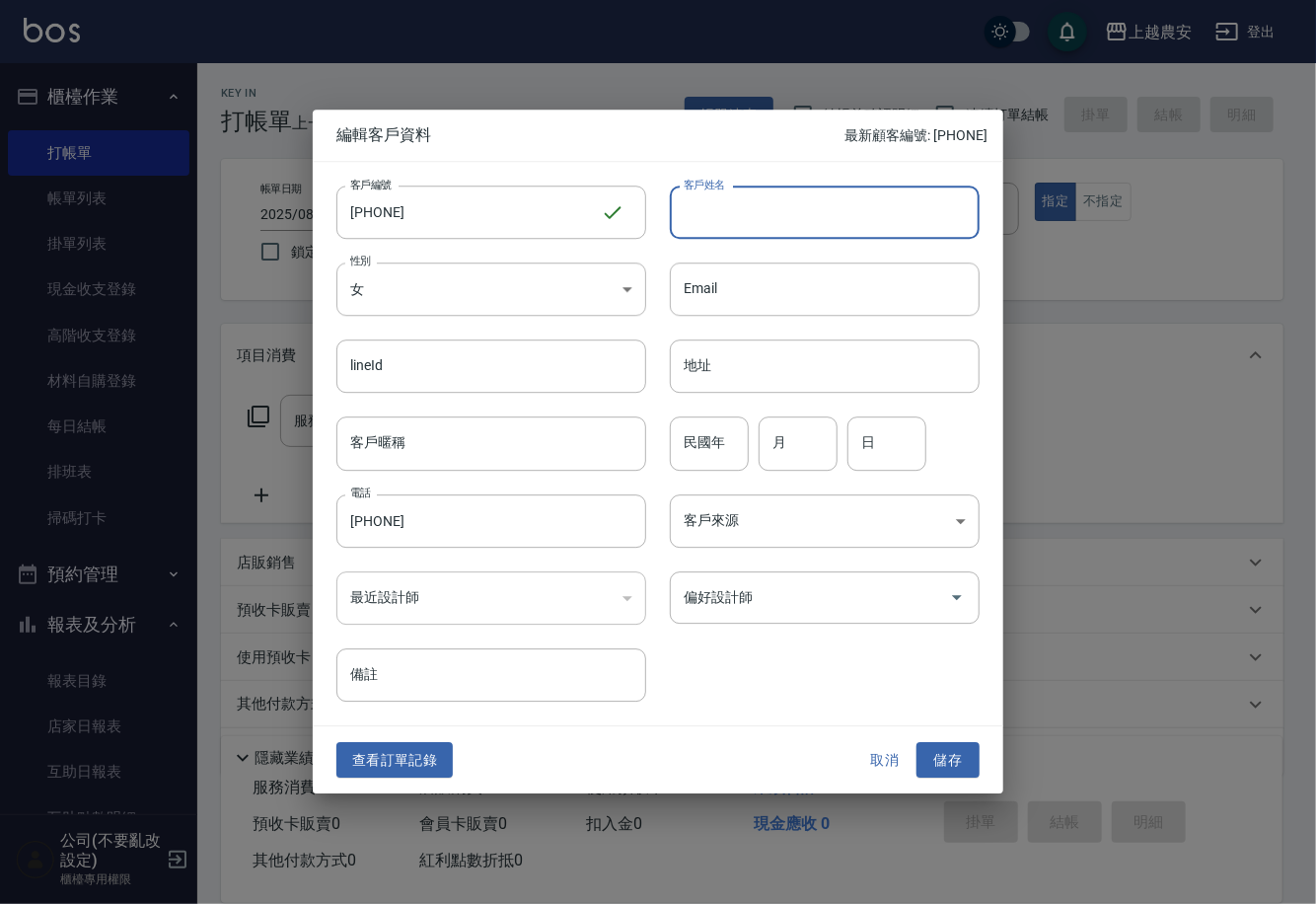 drag, startPoint x: 783, startPoint y: 210, endPoint x: 775, endPoint y: 237, distance: 28.160256 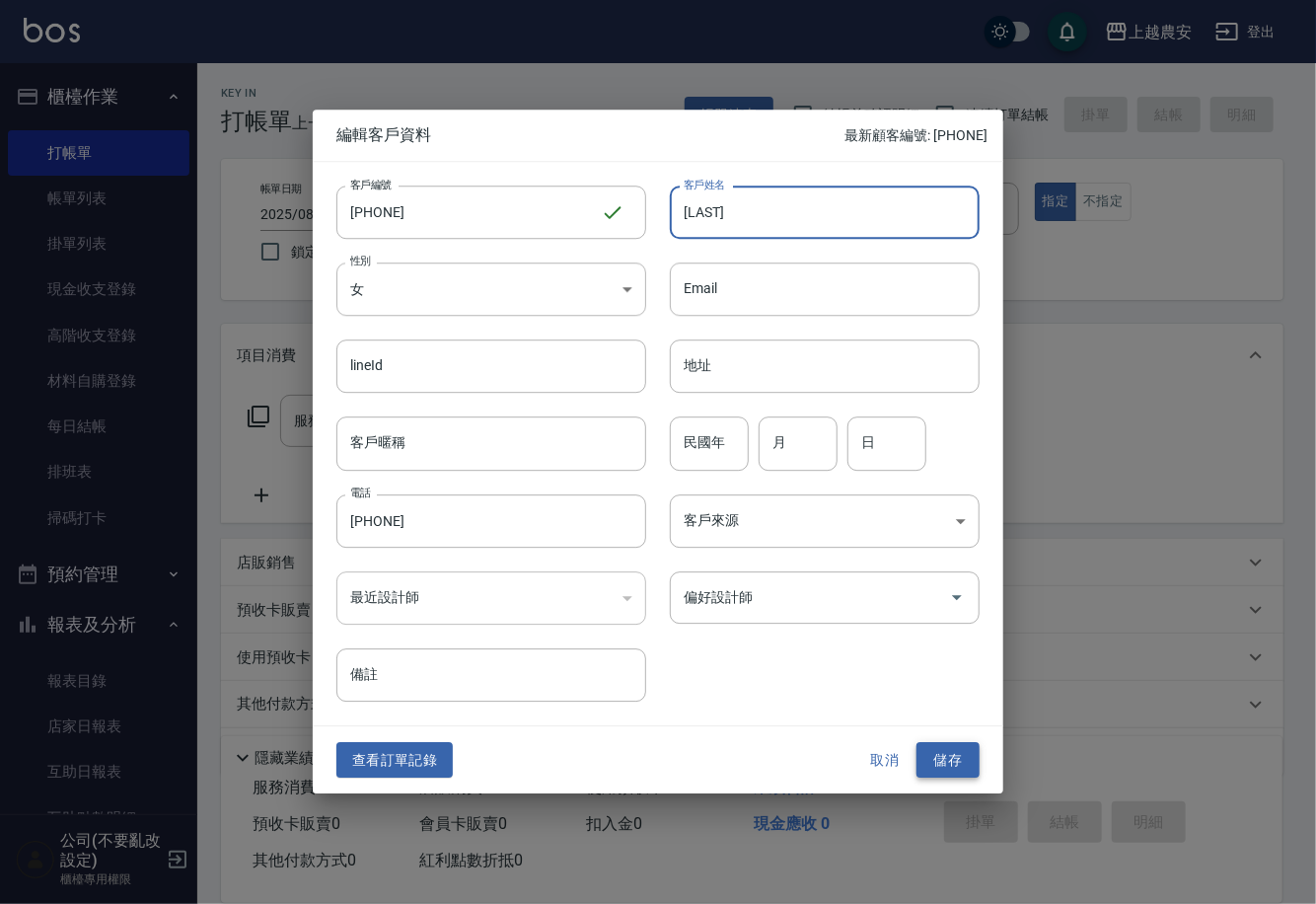 type on "呂珮瑄" 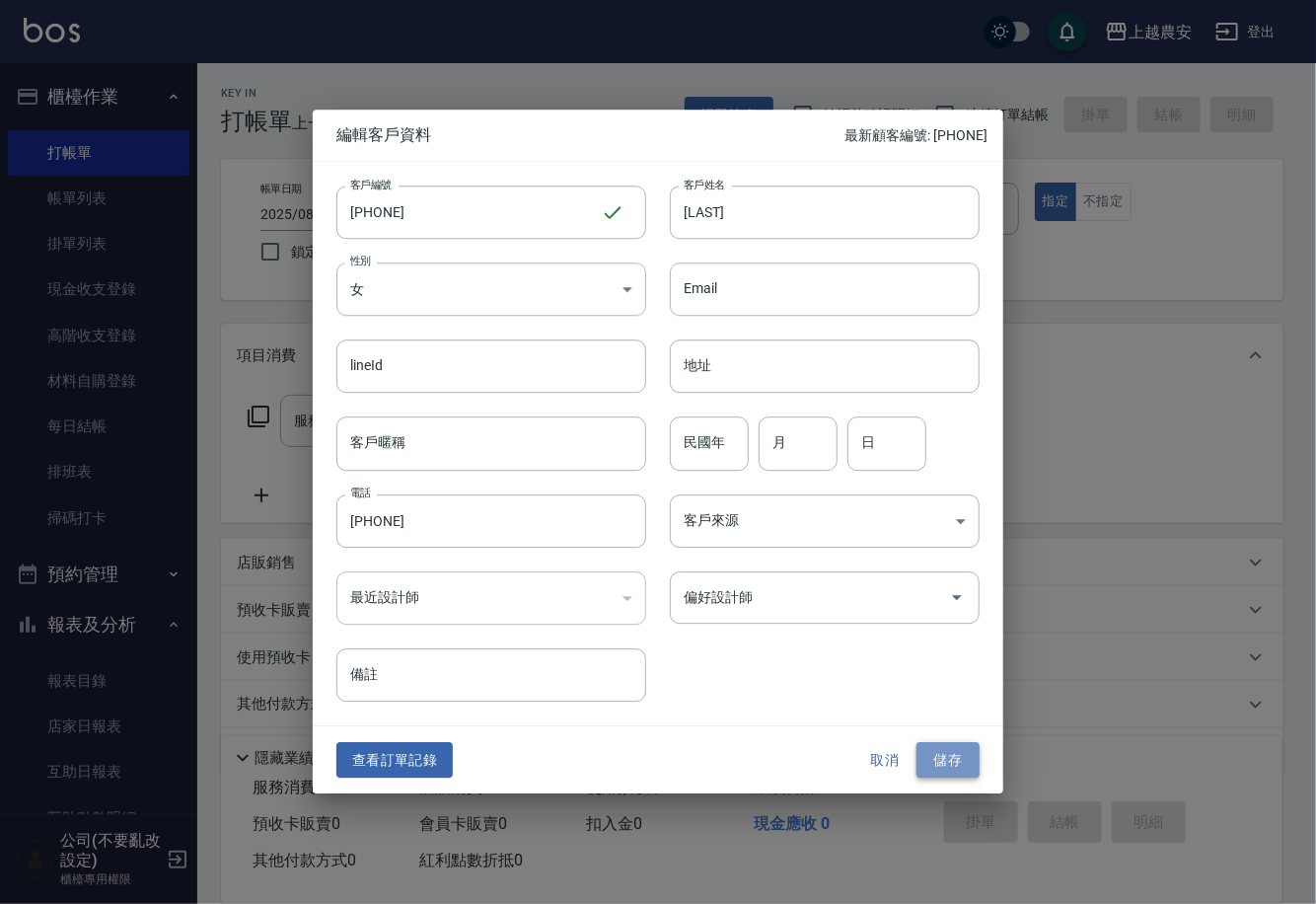 click on "儲存" at bounding box center (948, 760) 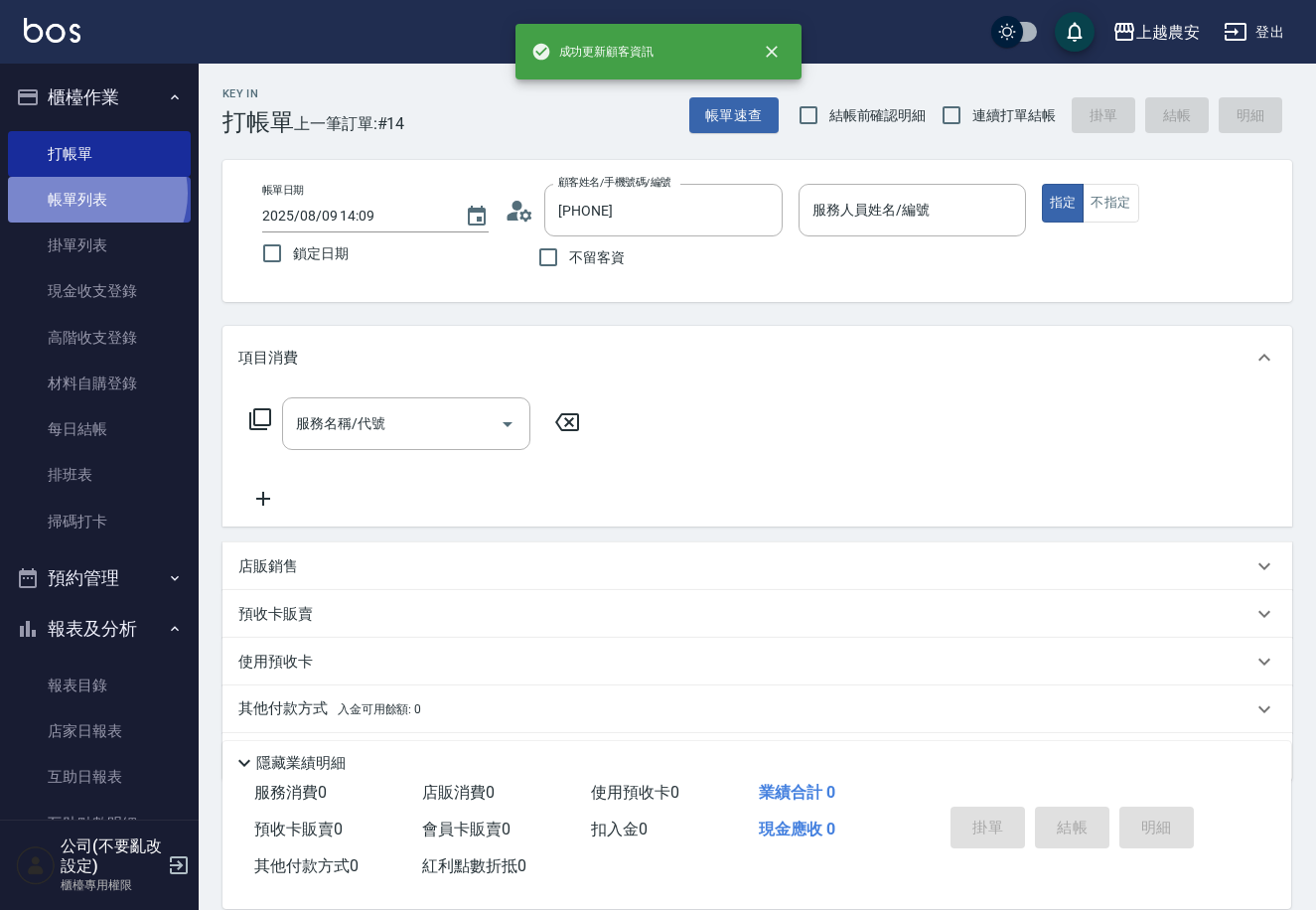 click on "帳單列表" at bounding box center (99, 200) 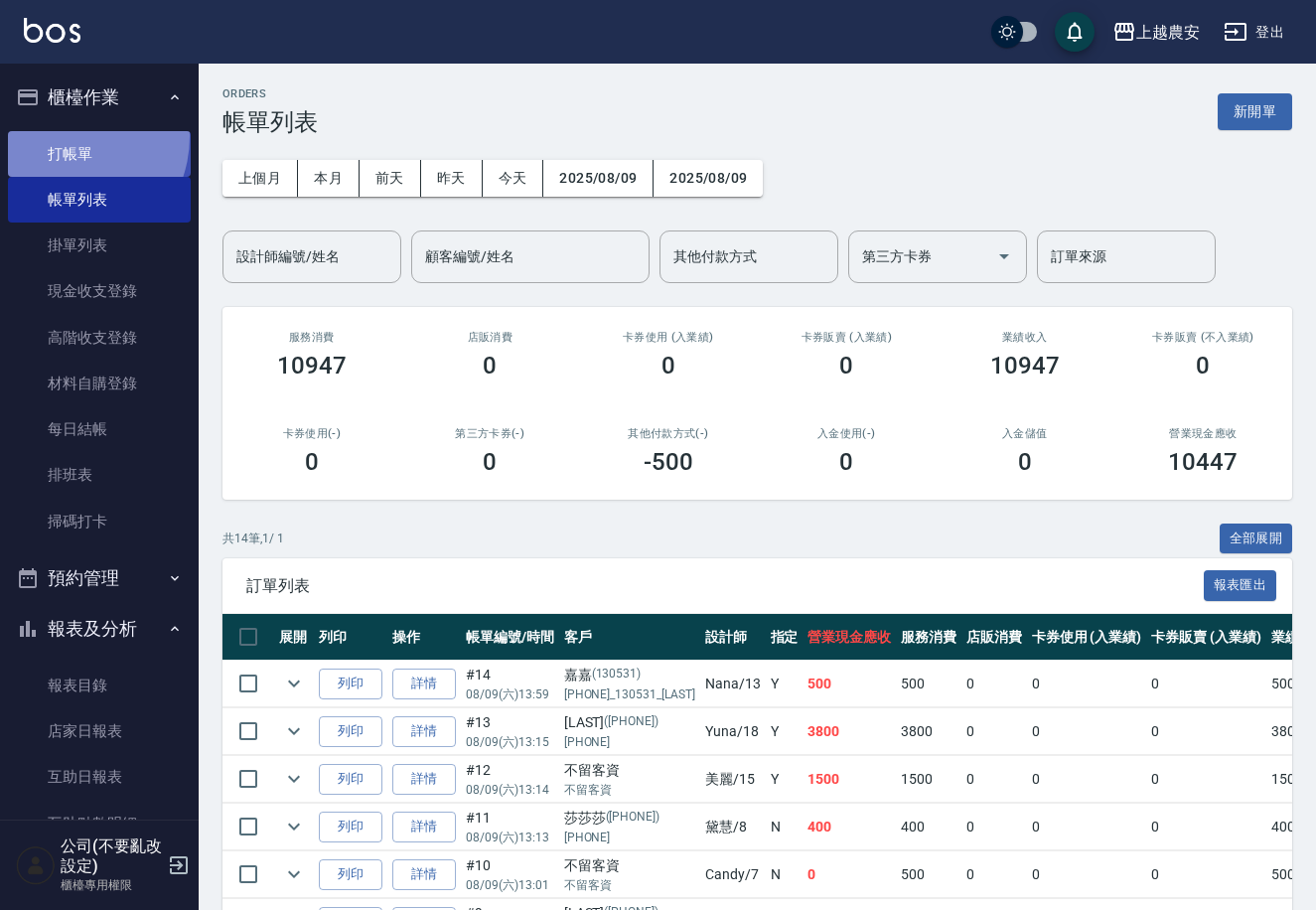 click on "打帳單" at bounding box center [99, 154] 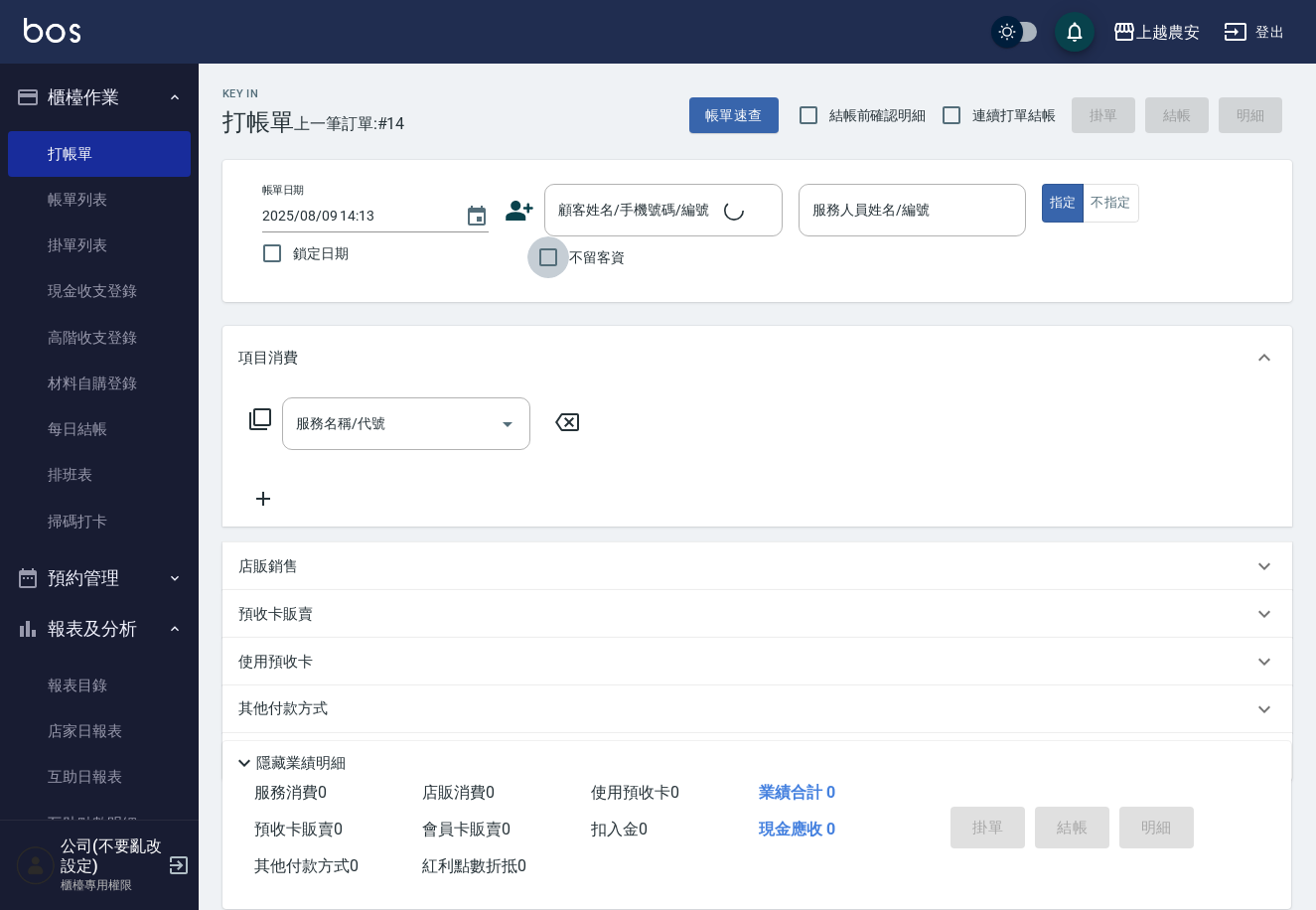 click on "不留客資" at bounding box center [548, 257] 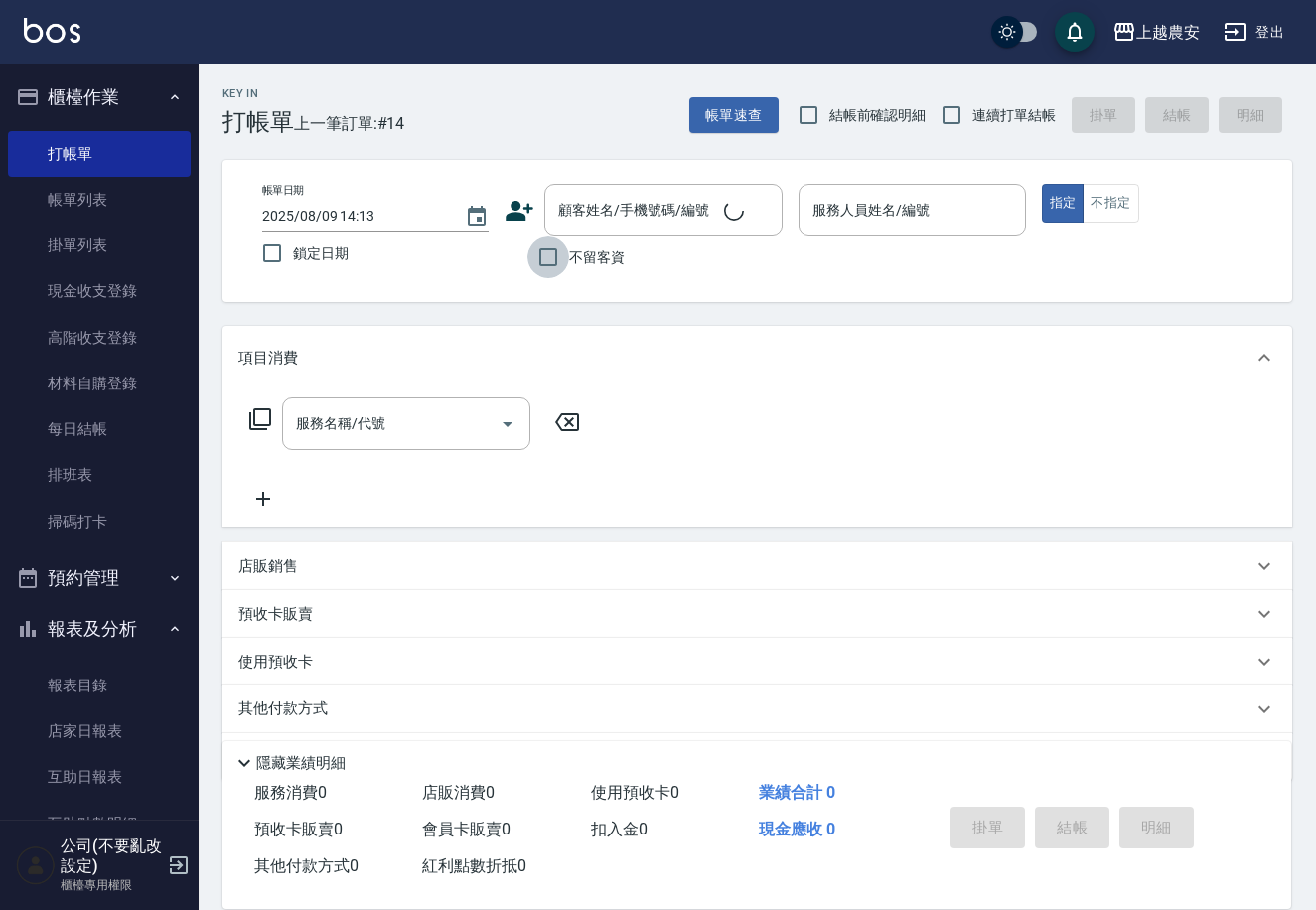 checkbox on "true" 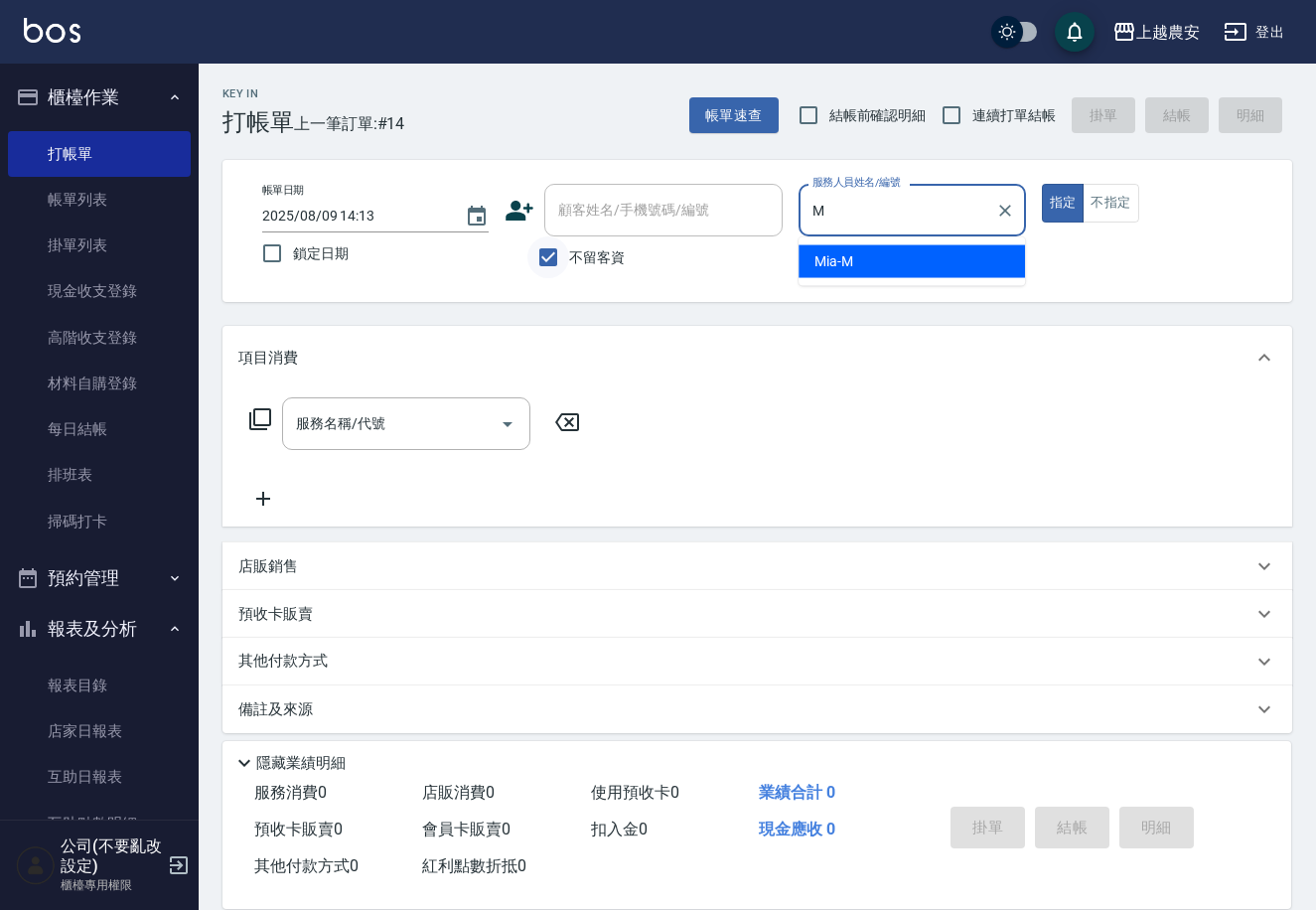 type on "Mia-M" 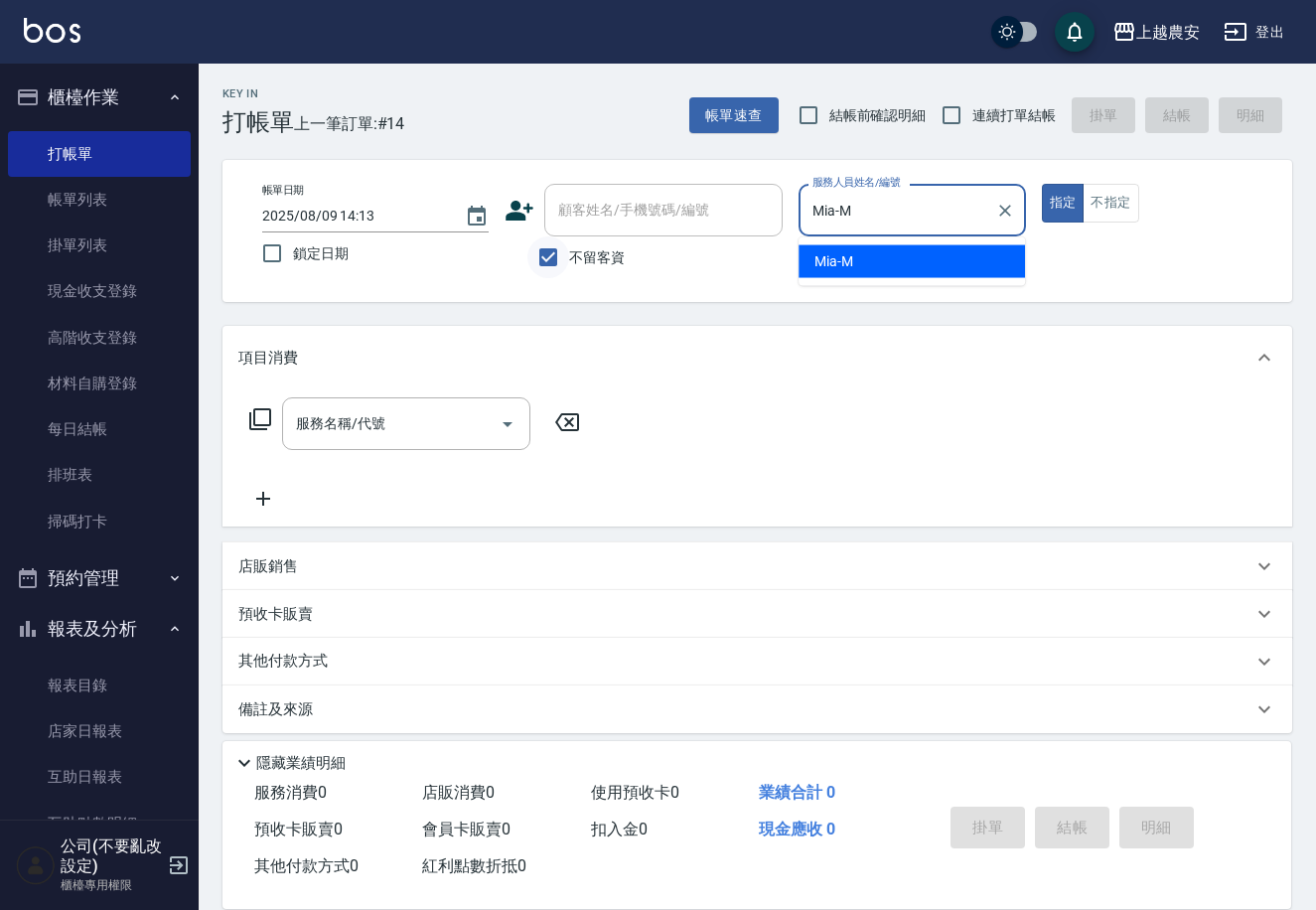type on "true" 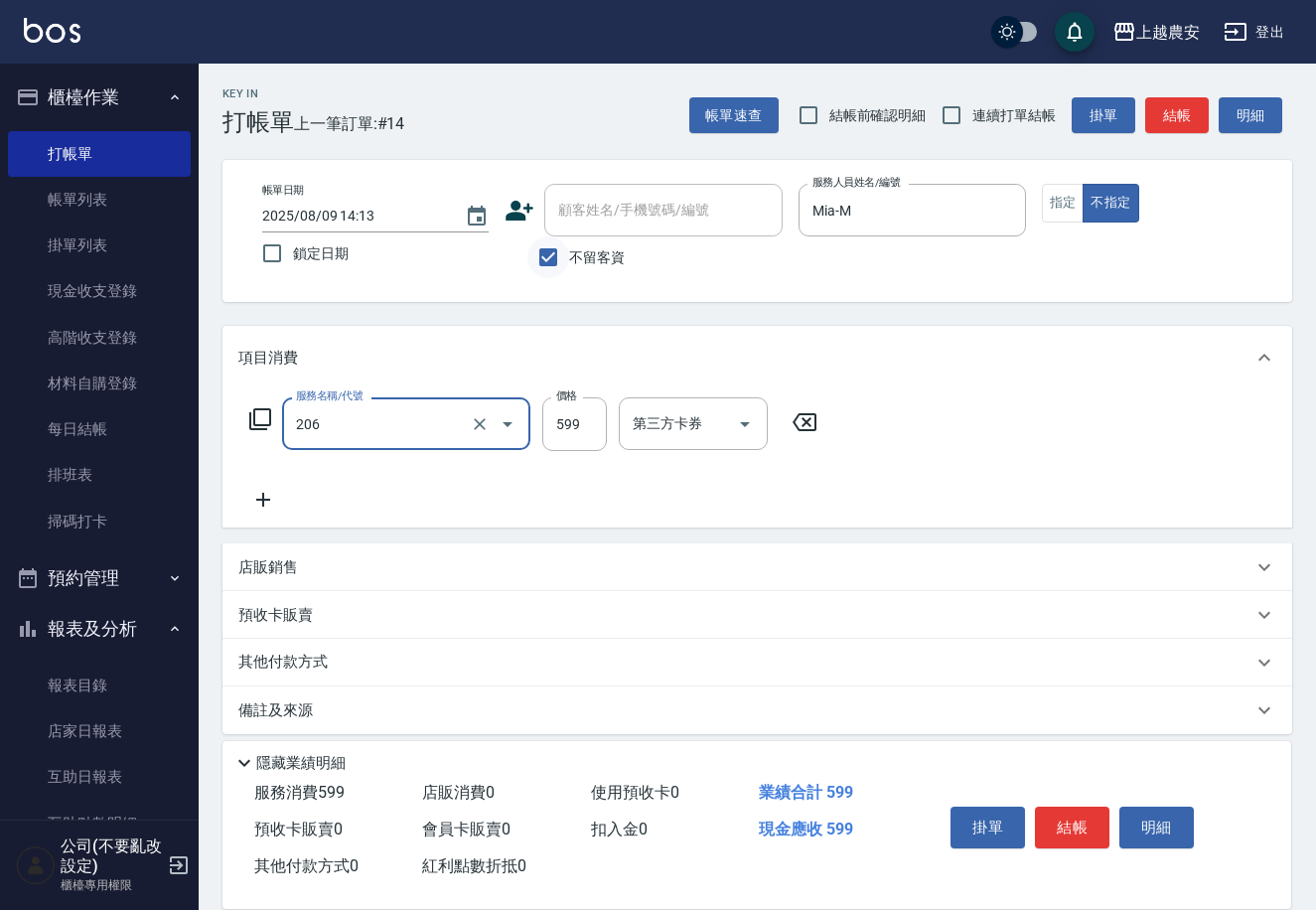 type on "洗+剪(206)" 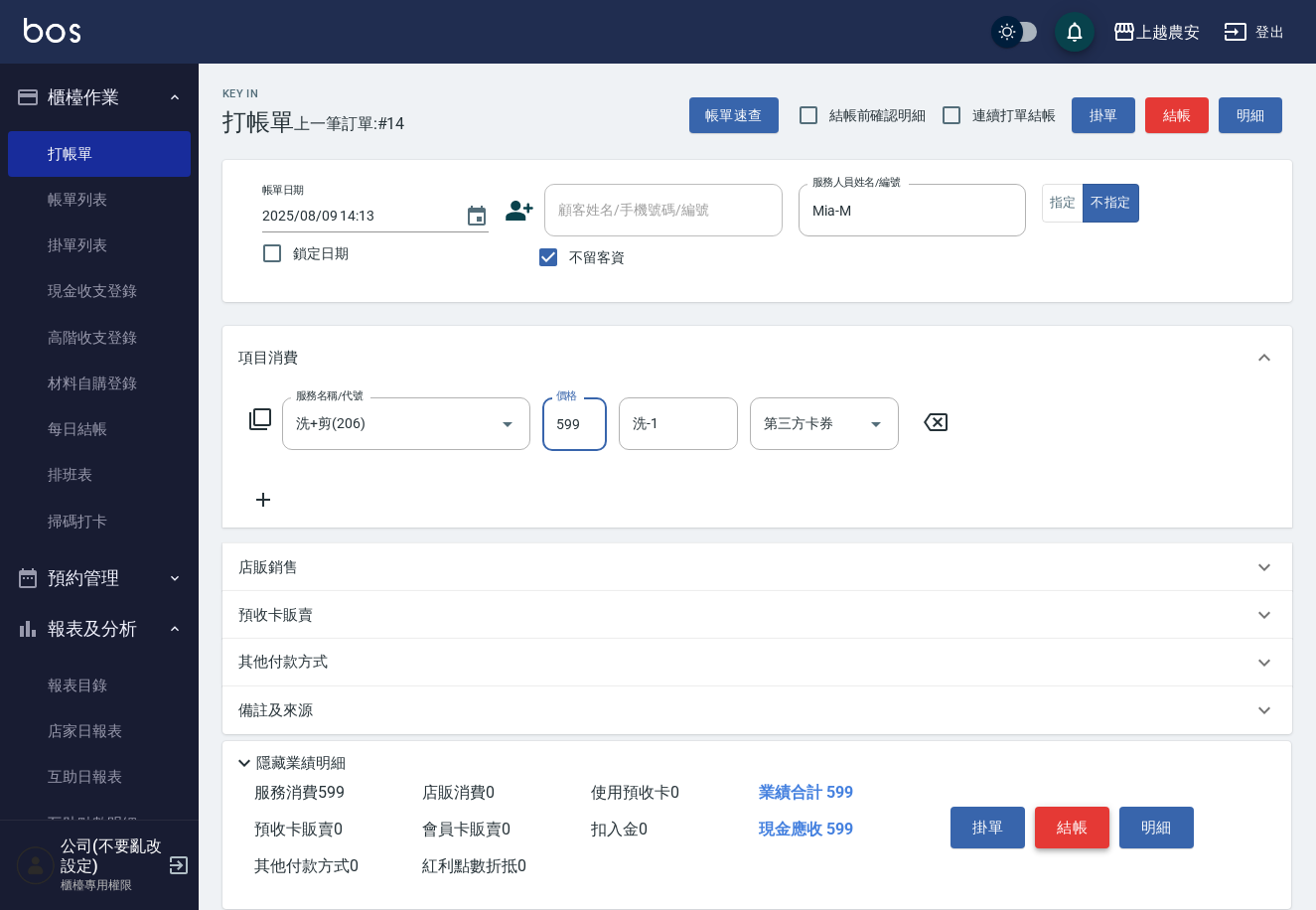 click on "結帳" at bounding box center [1072, 828] 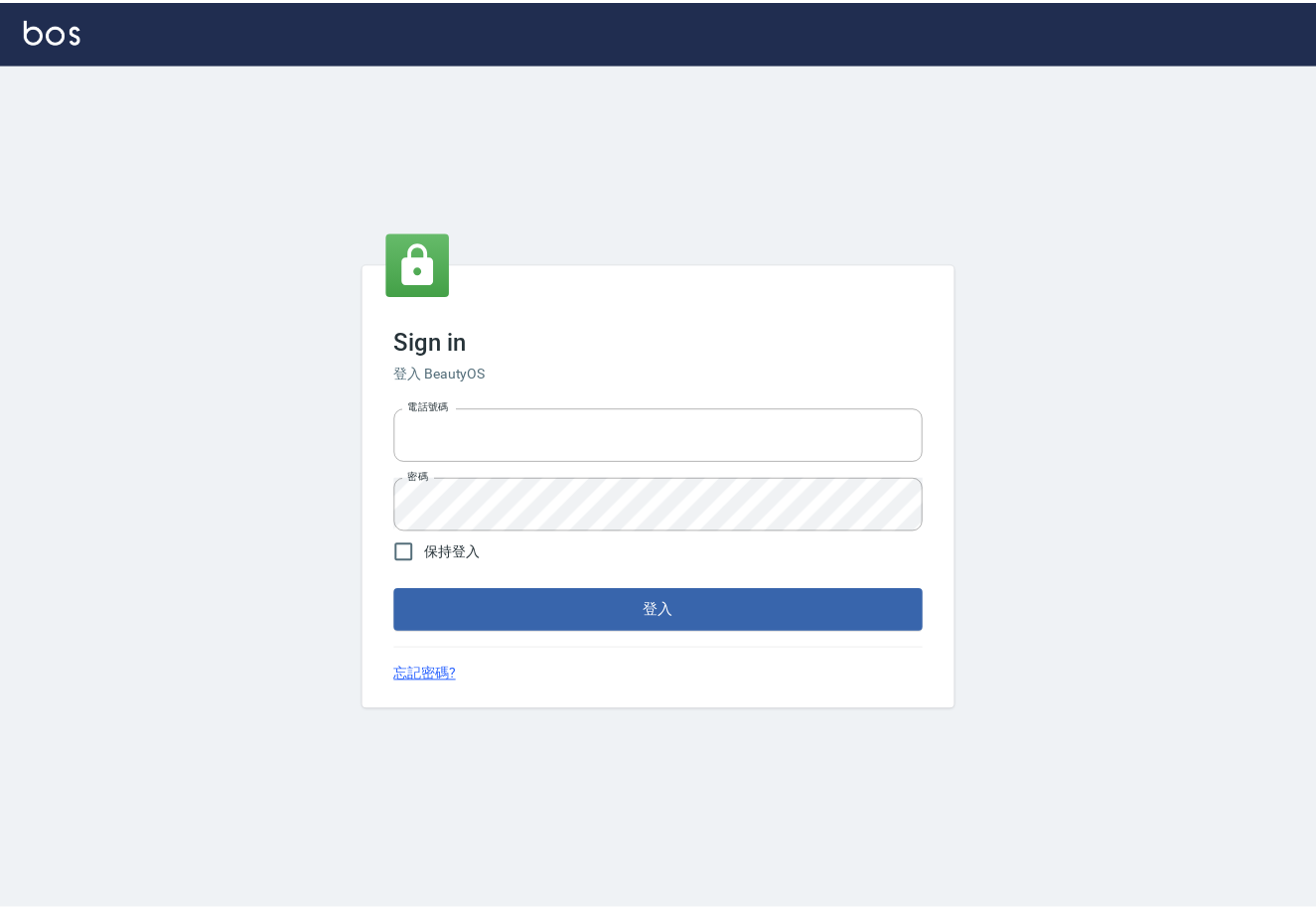 scroll, scrollTop: 0, scrollLeft: 0, axis: both 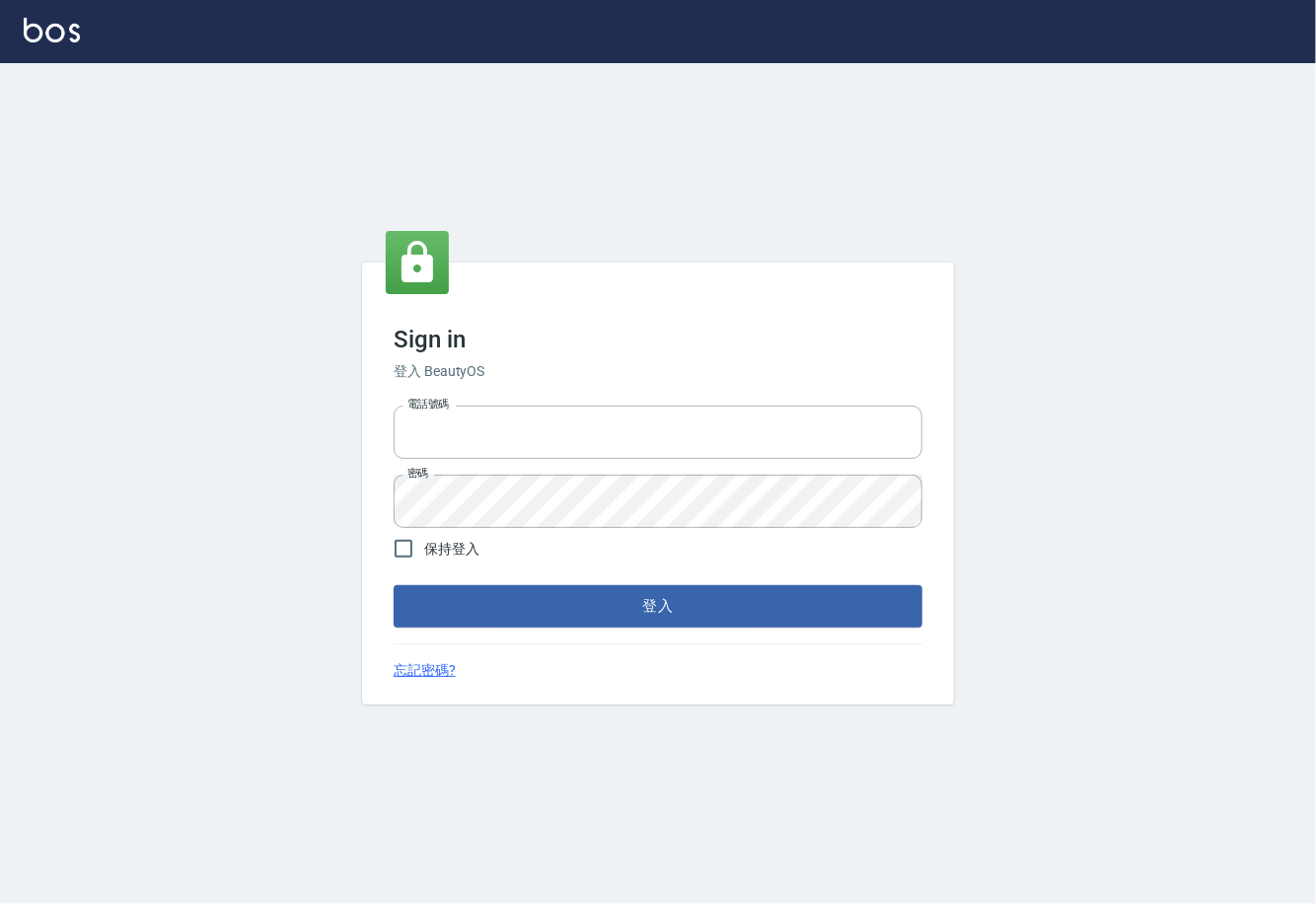 type on "0225929166" 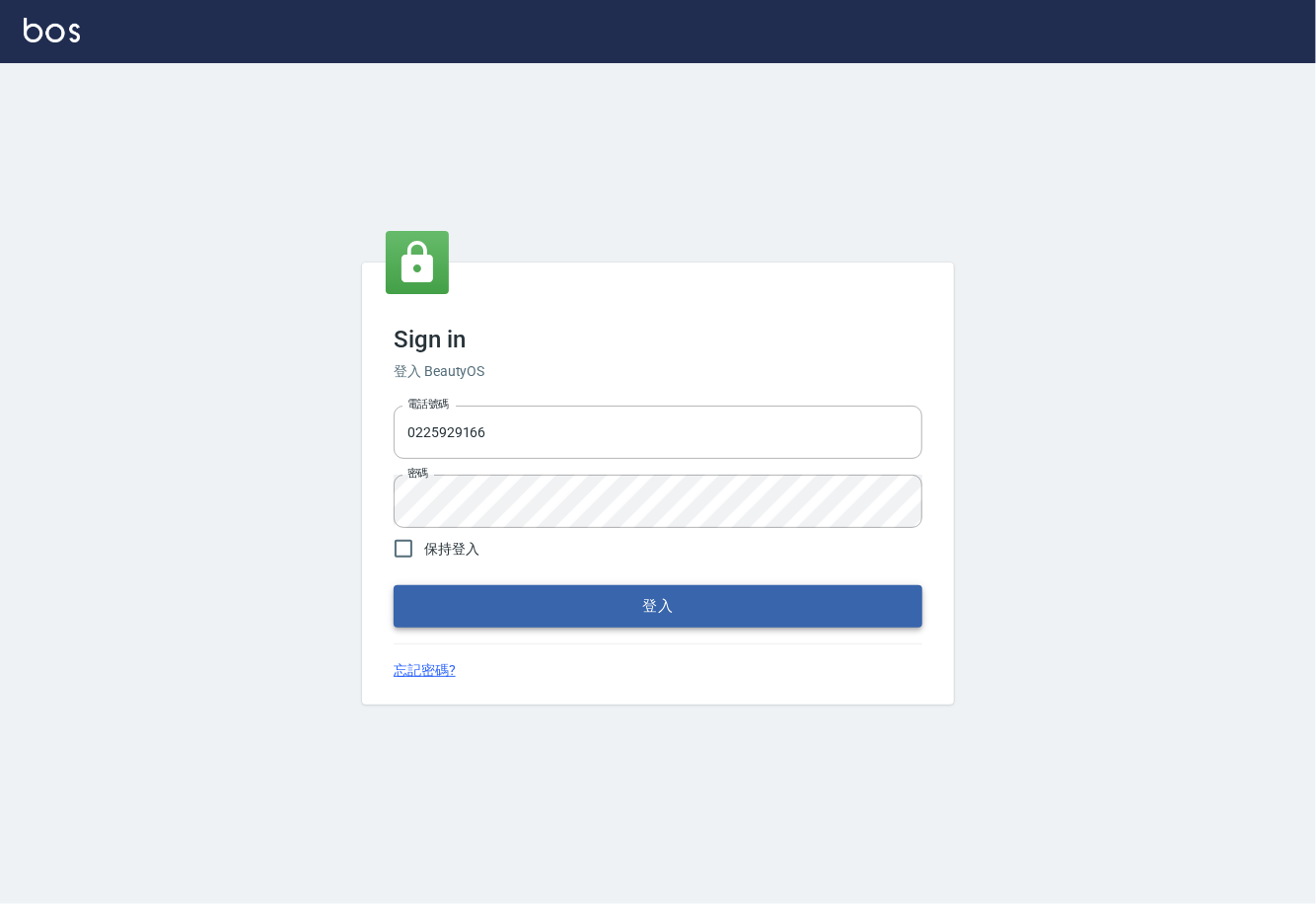drag, startPoint x: 0, startPoint y: 0, endPoint x: 656, endPoint y: 609, distance: 895.10726 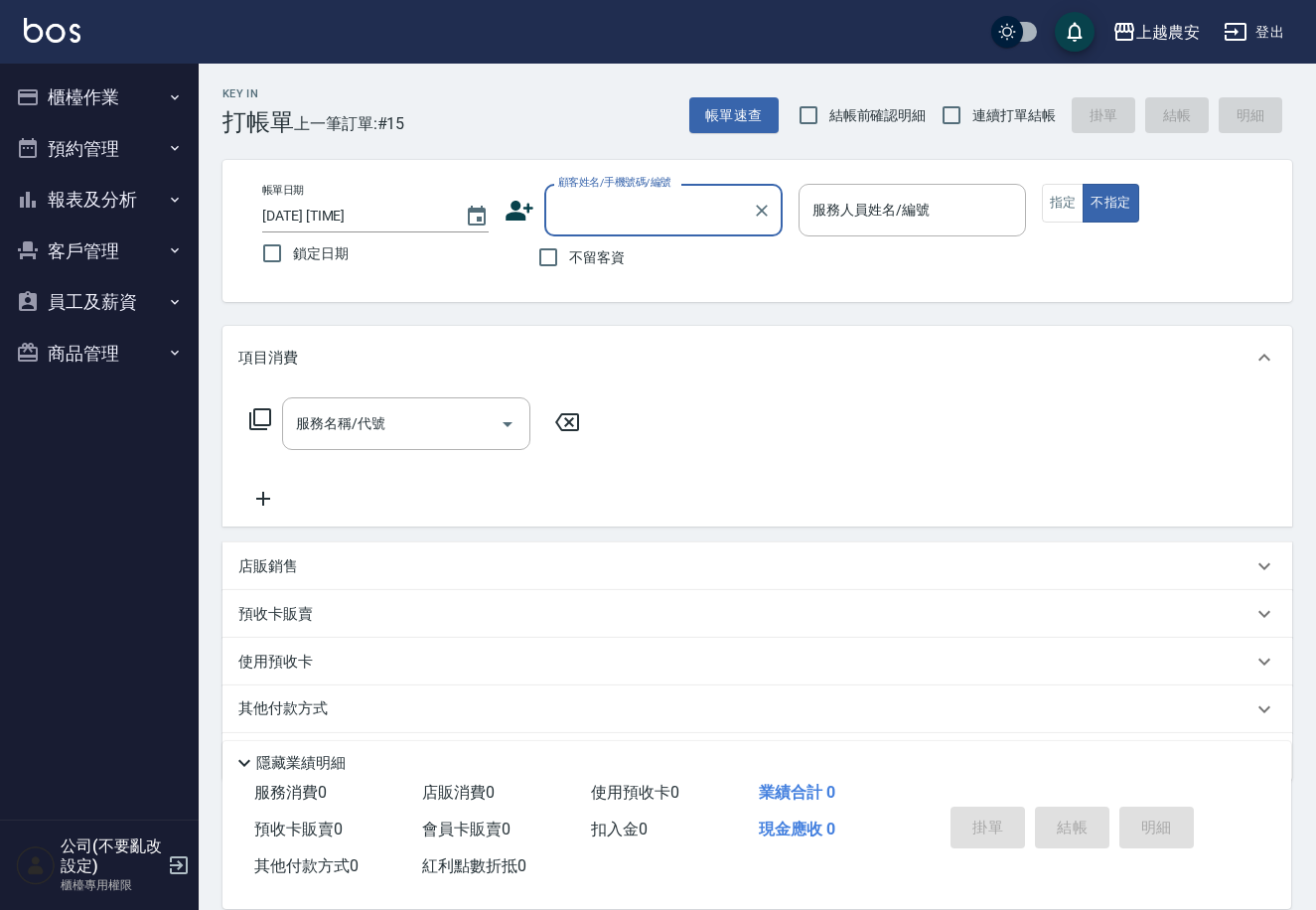 click on "商品管理" at bounding box center [99, 354] 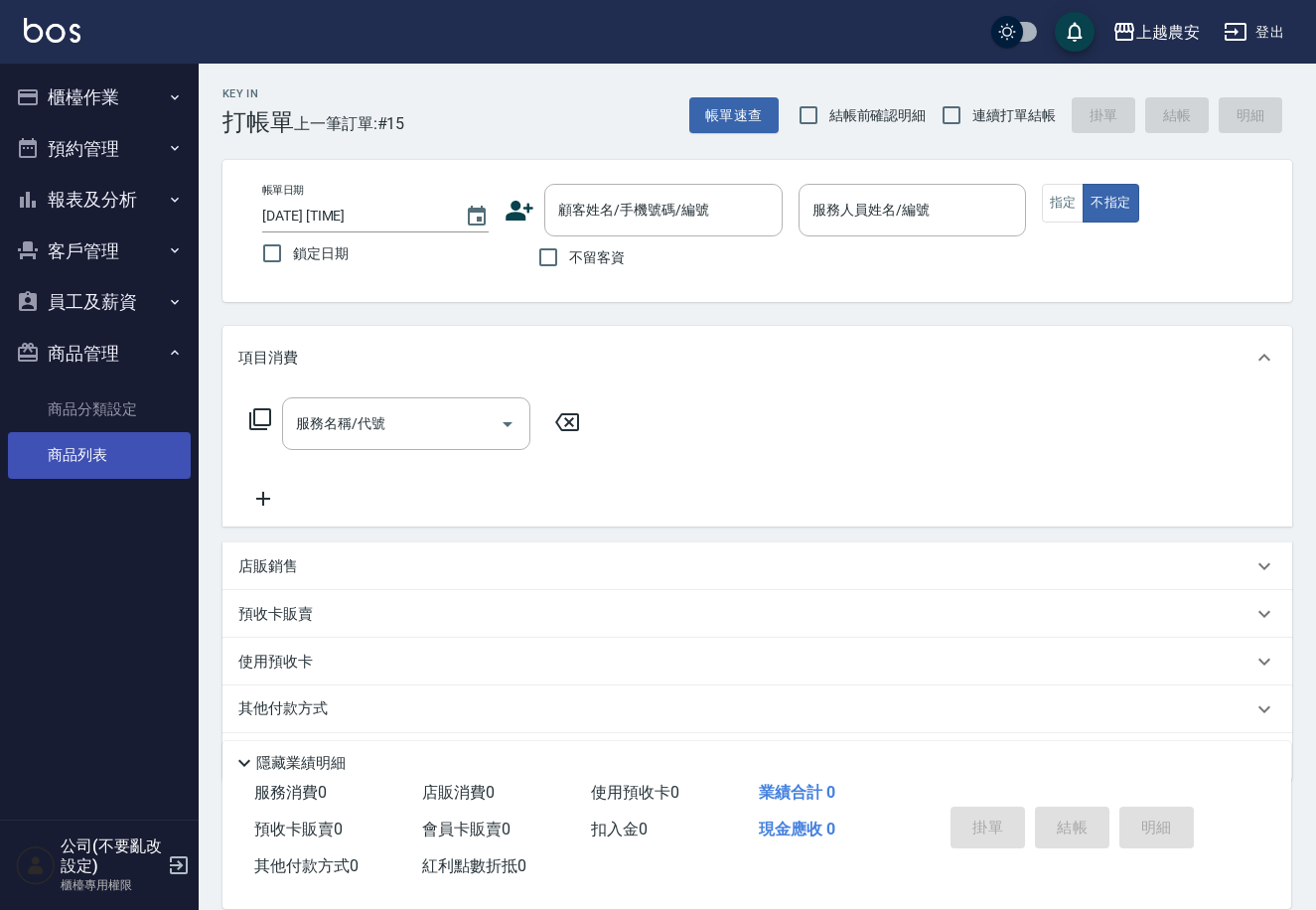 click on "商品列表" at bounding box center [99, 455] 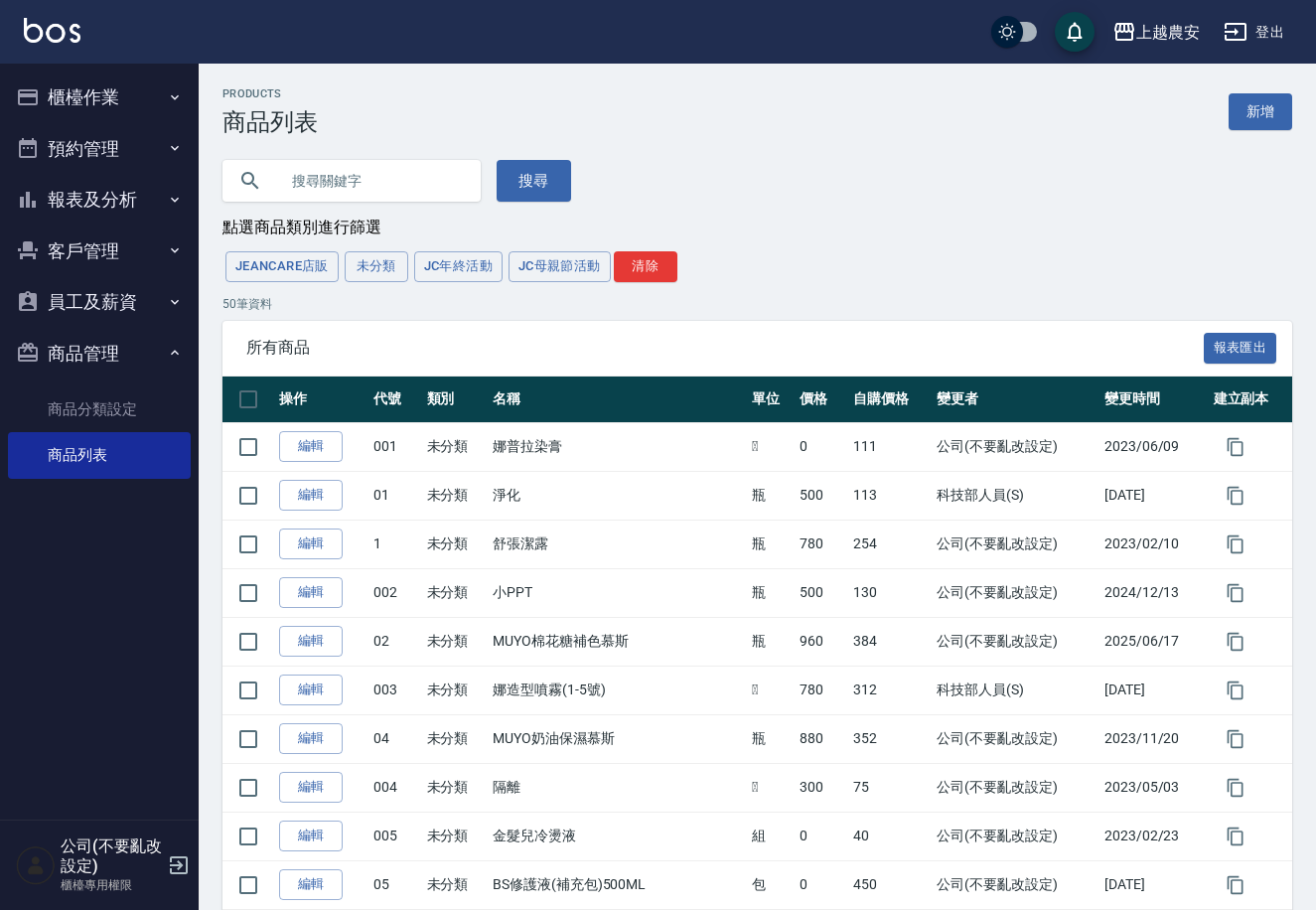 click at bounding box center (371, 181) 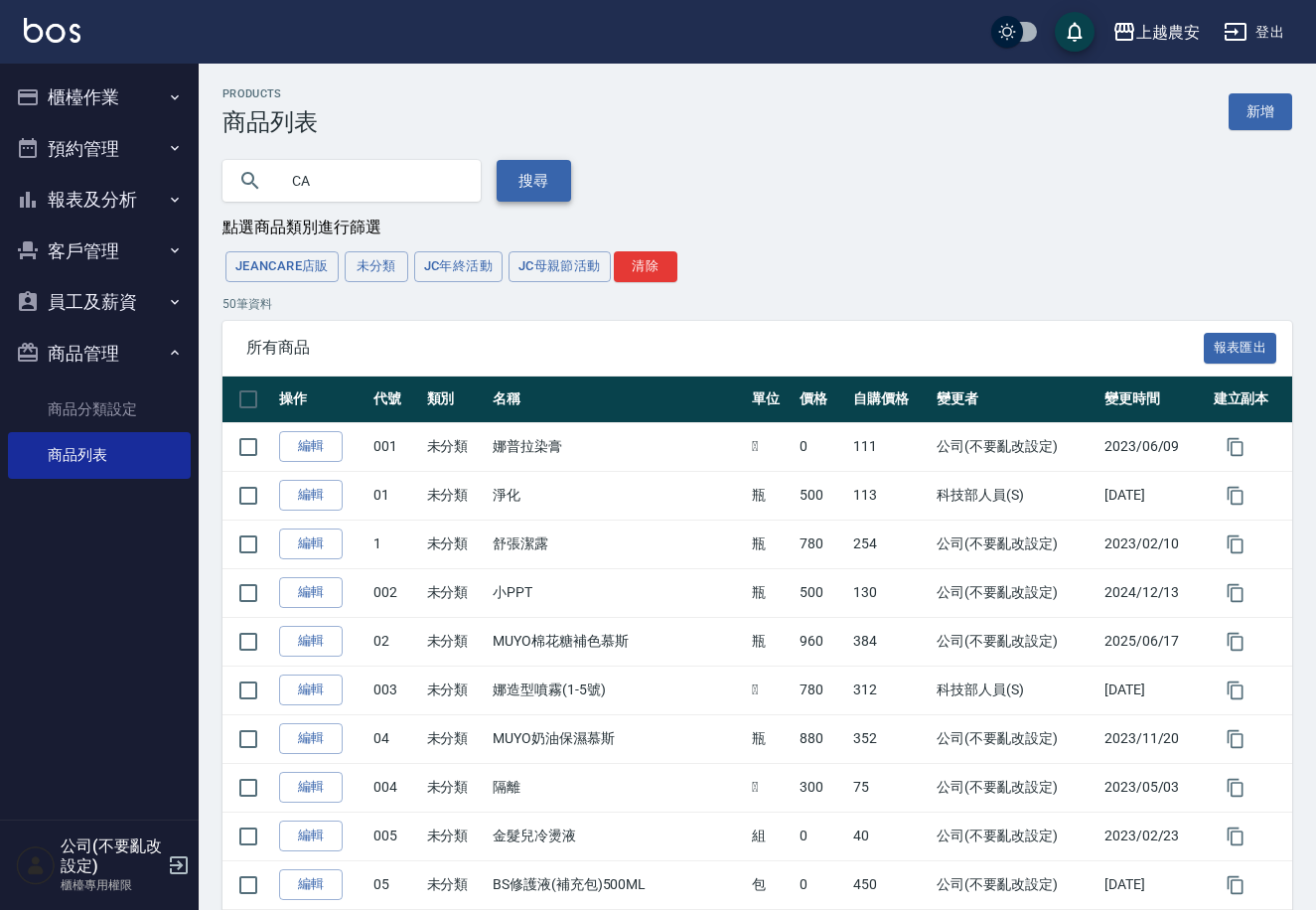 type on "CA" 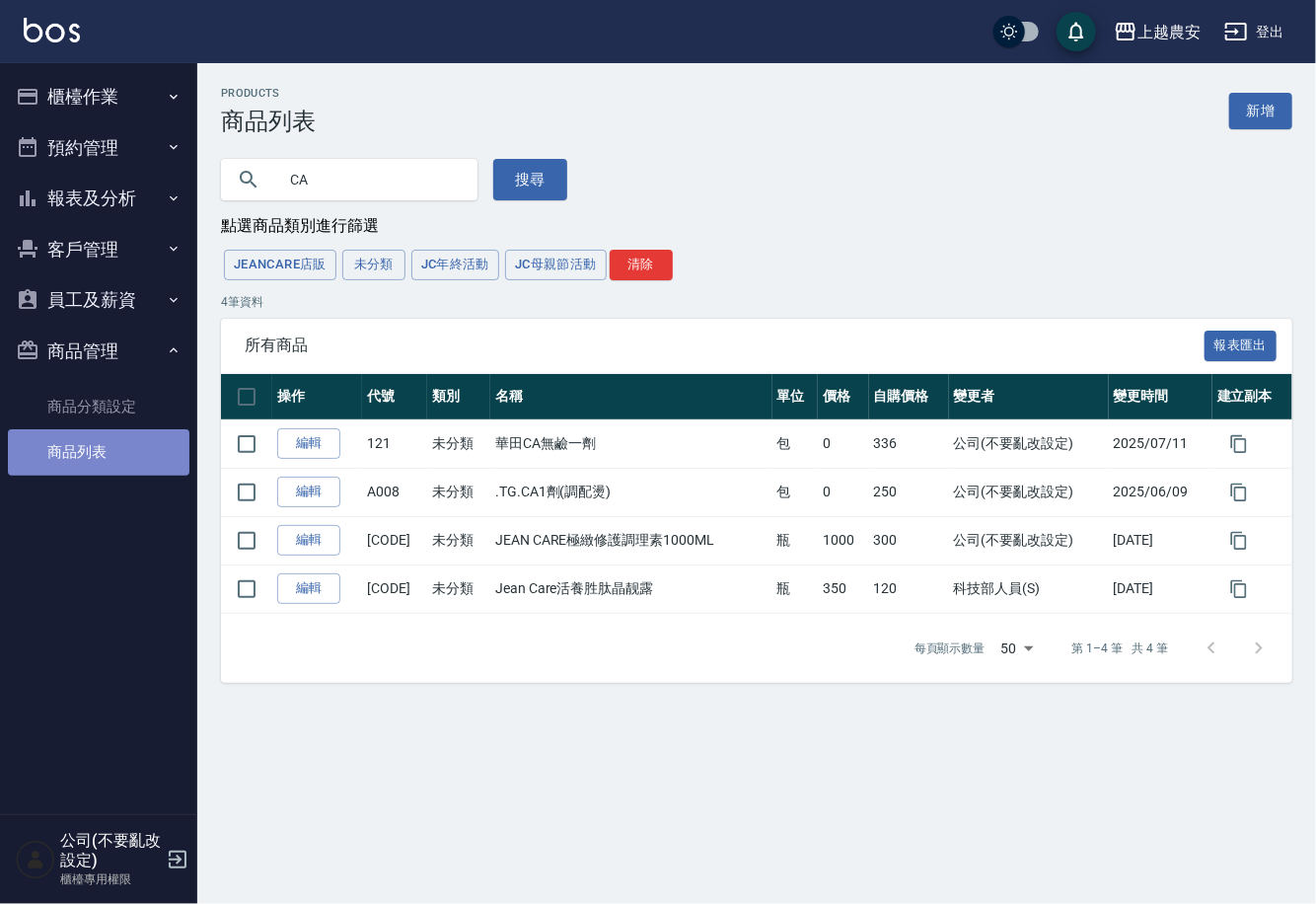 click on "商品列表" at bounding box center [99, 452] 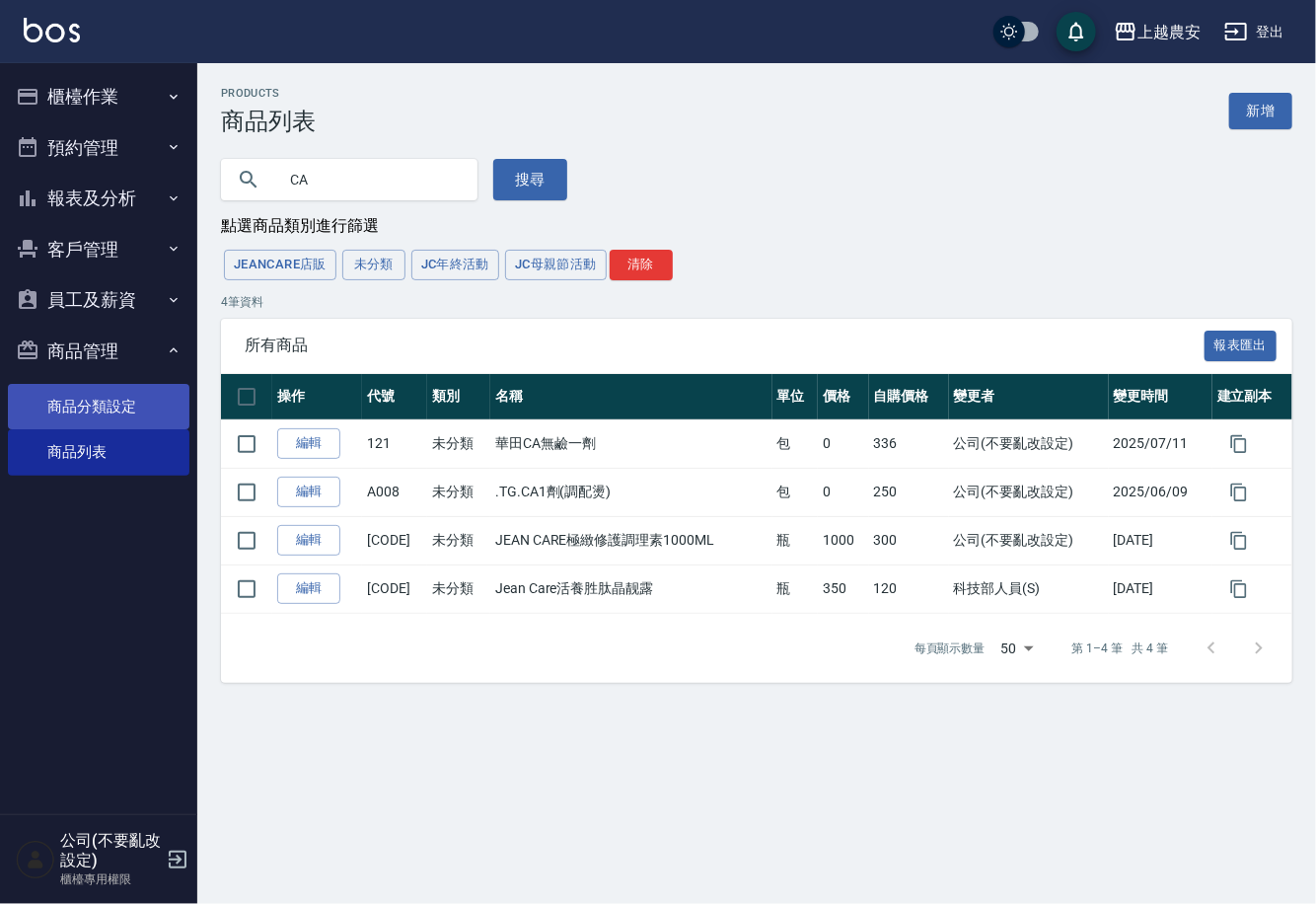 click on "商品分類設定" at bounding box center [99, 407] 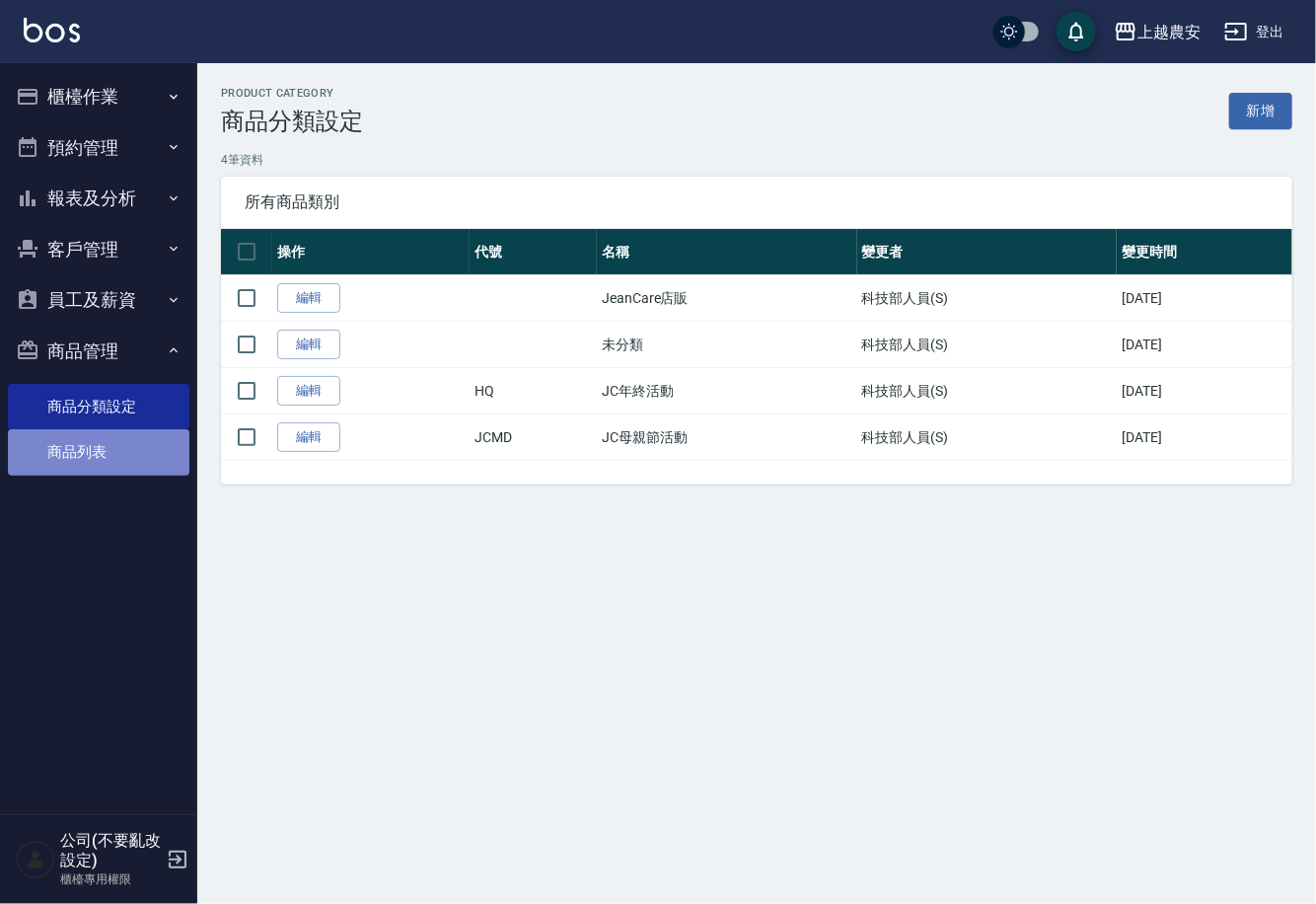 click on "商品列表" at bounding box center [99, 452] 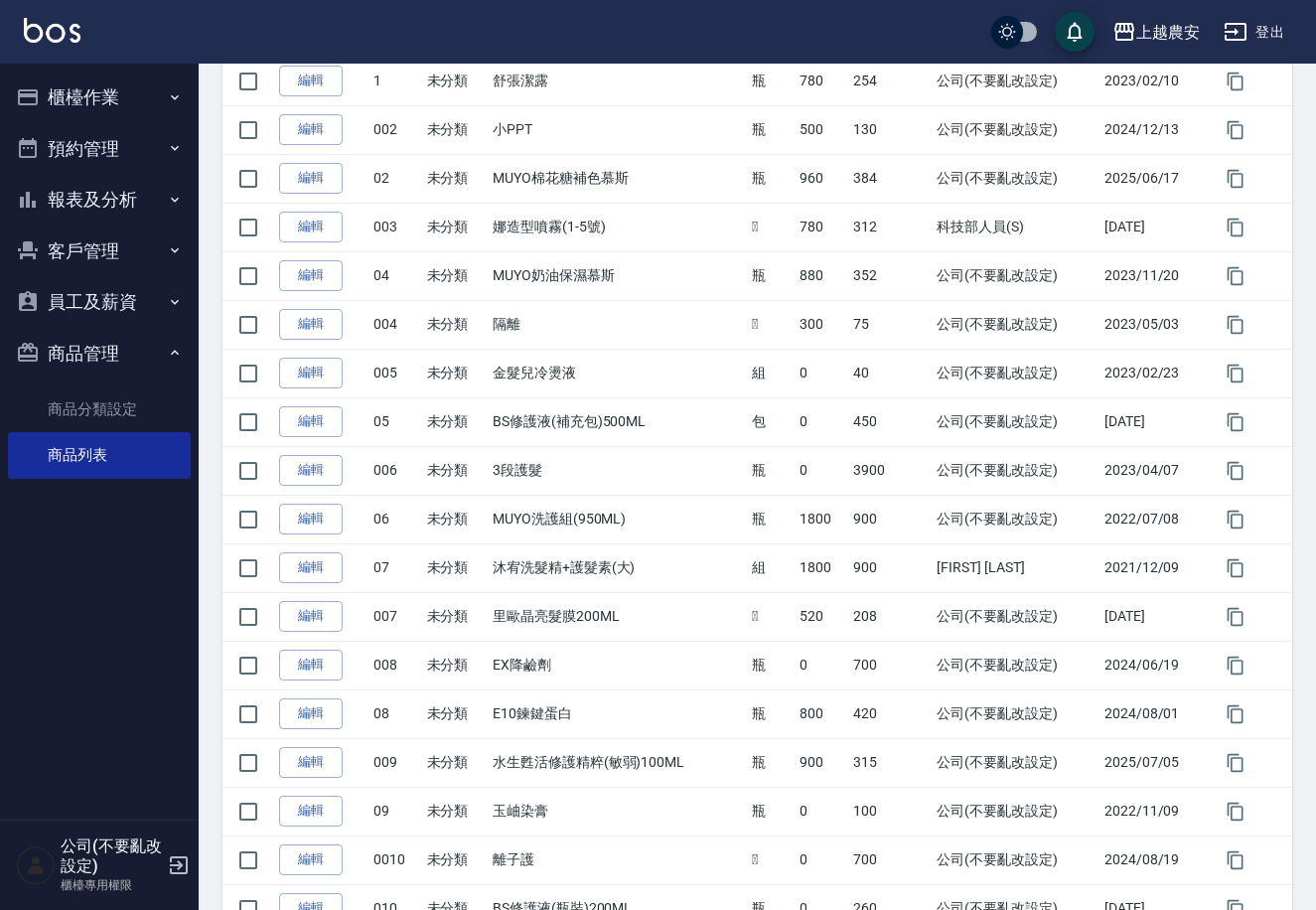 scroll, scrollTop: 490, scrollLeft: 0, axis: vertical 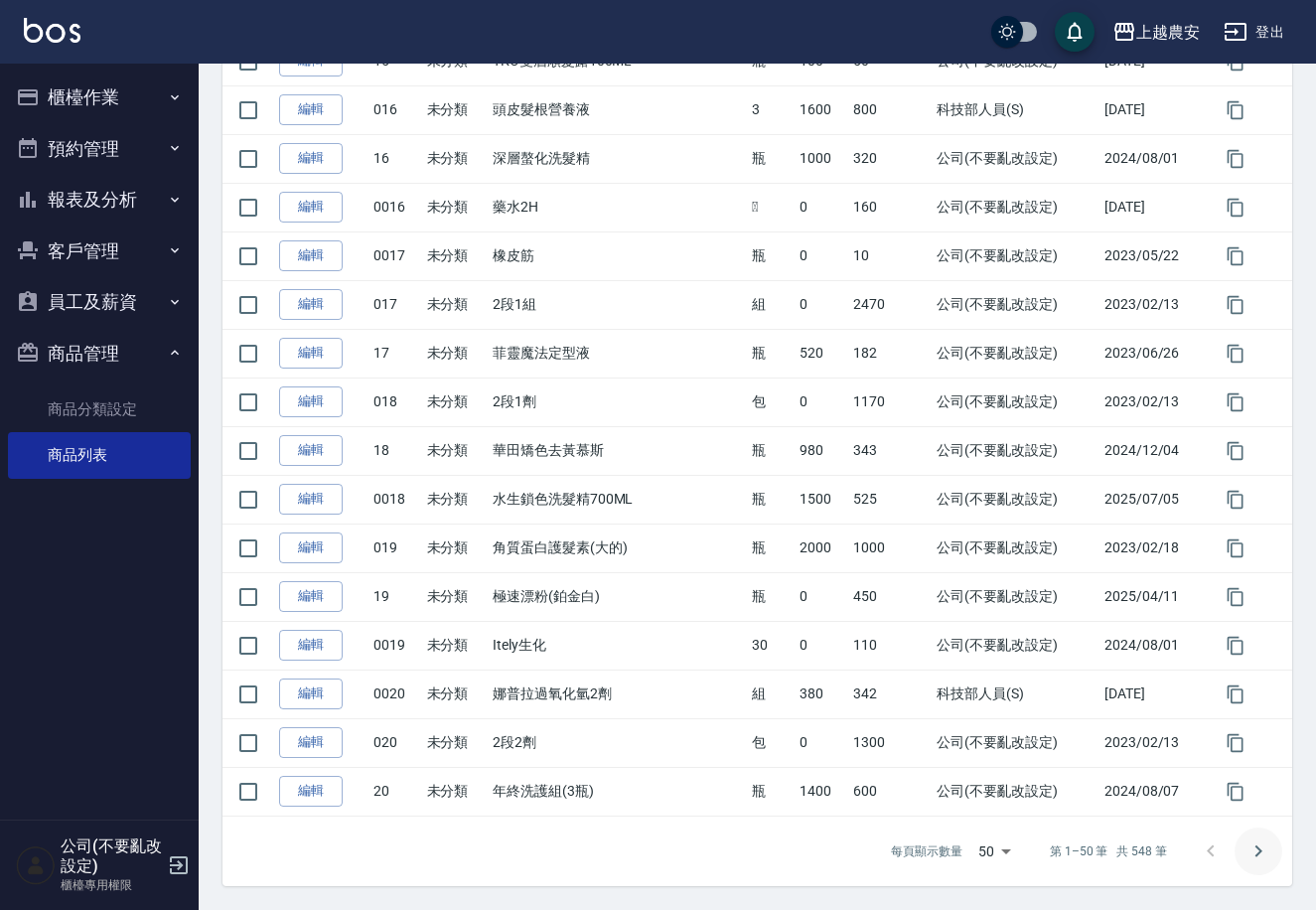 click 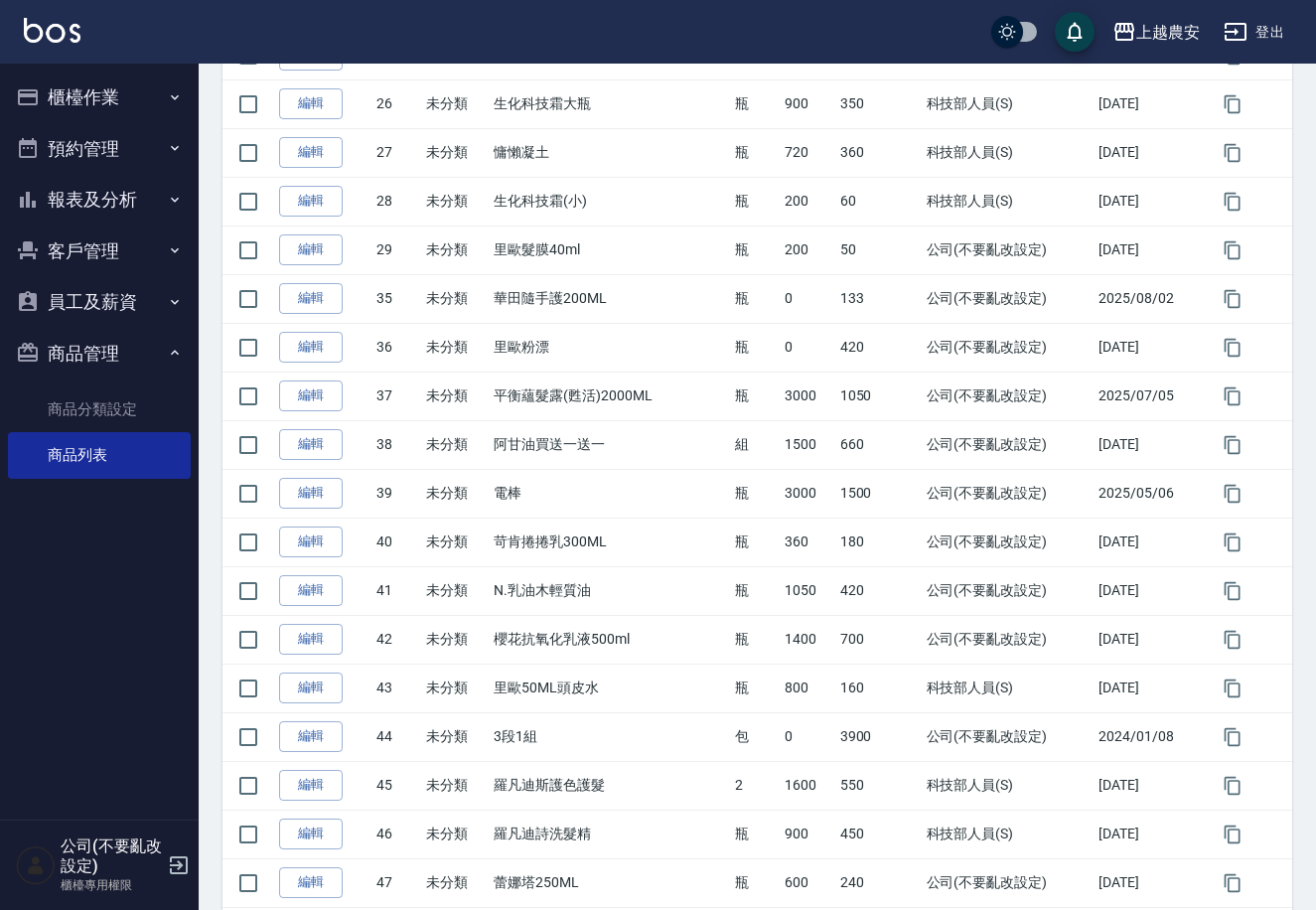 scroll, scrollTop: 221, scrollLeft: 0, axis: vertical 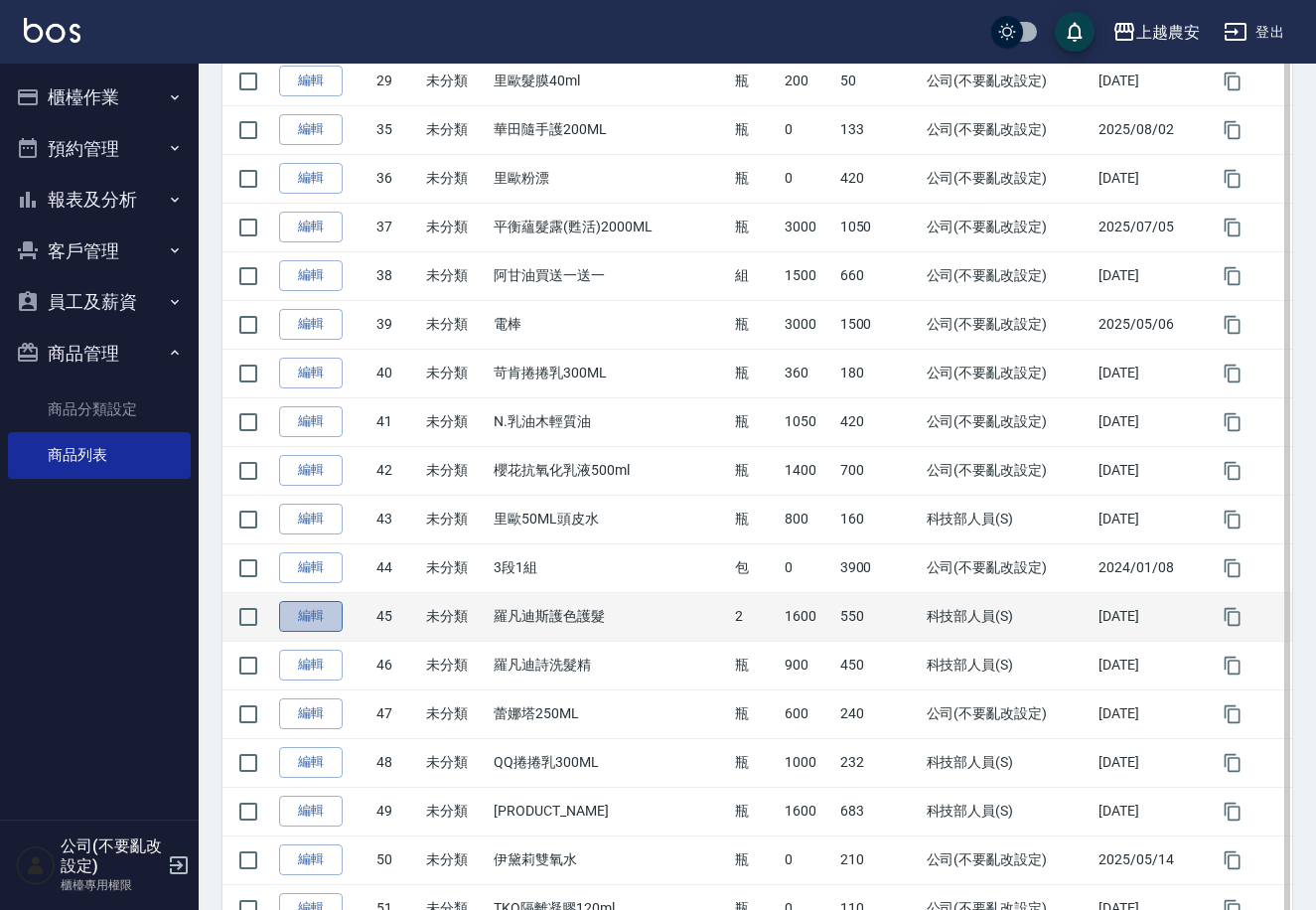 click on "編輯" at bounding box center (311, 616) 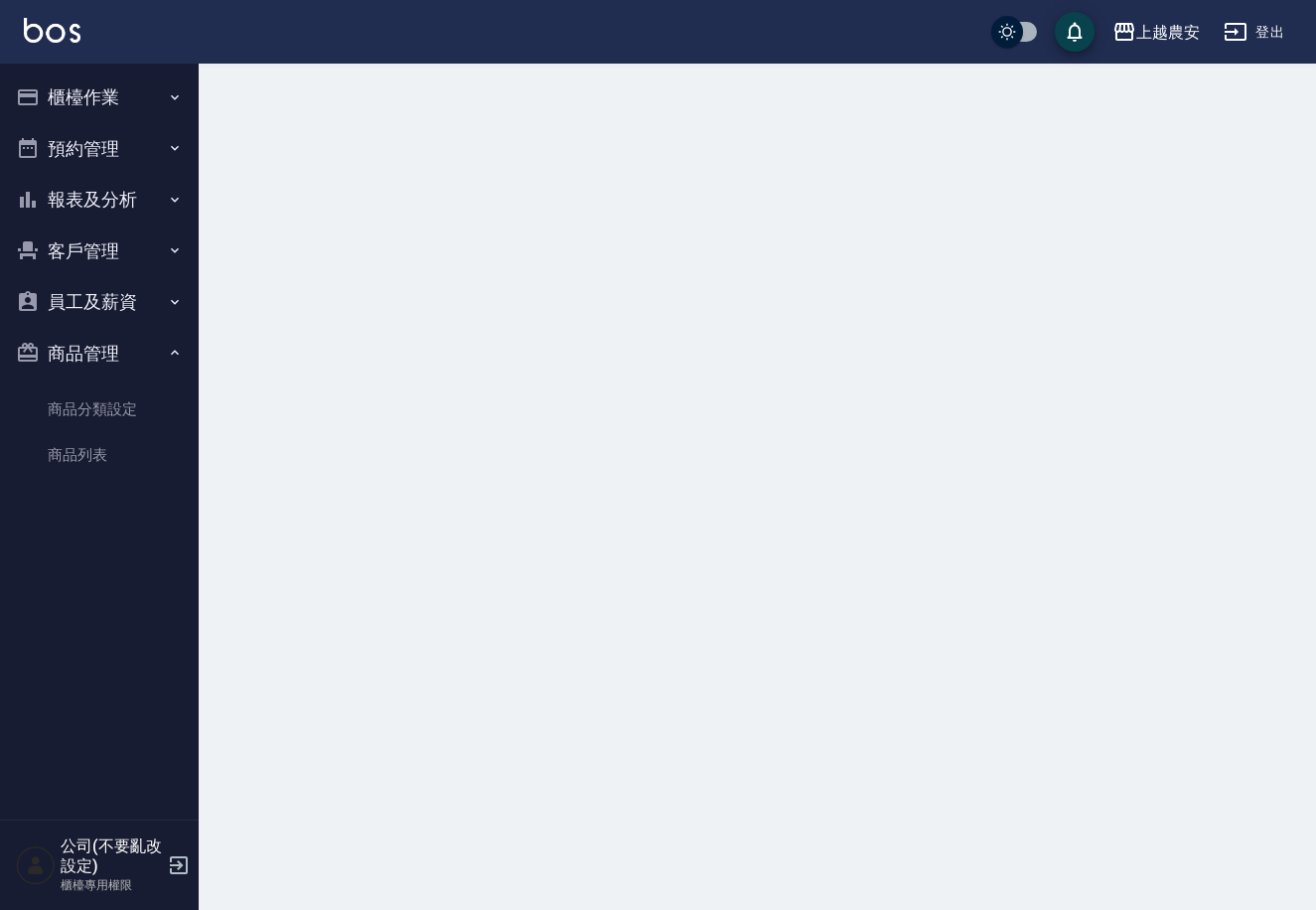 scroll, scrollTop: 0, scrollLeft: 0, axis: both 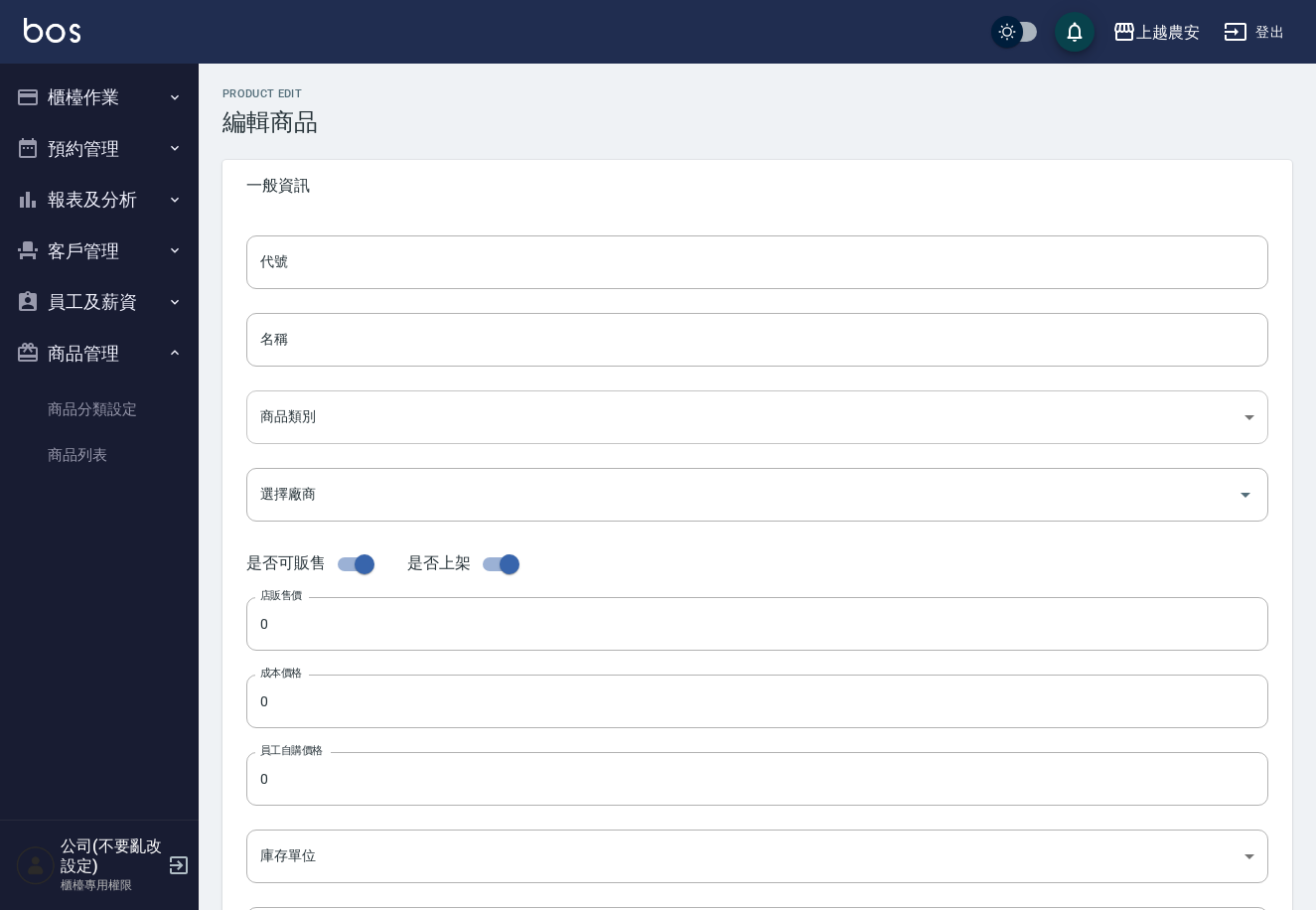 type on "45" 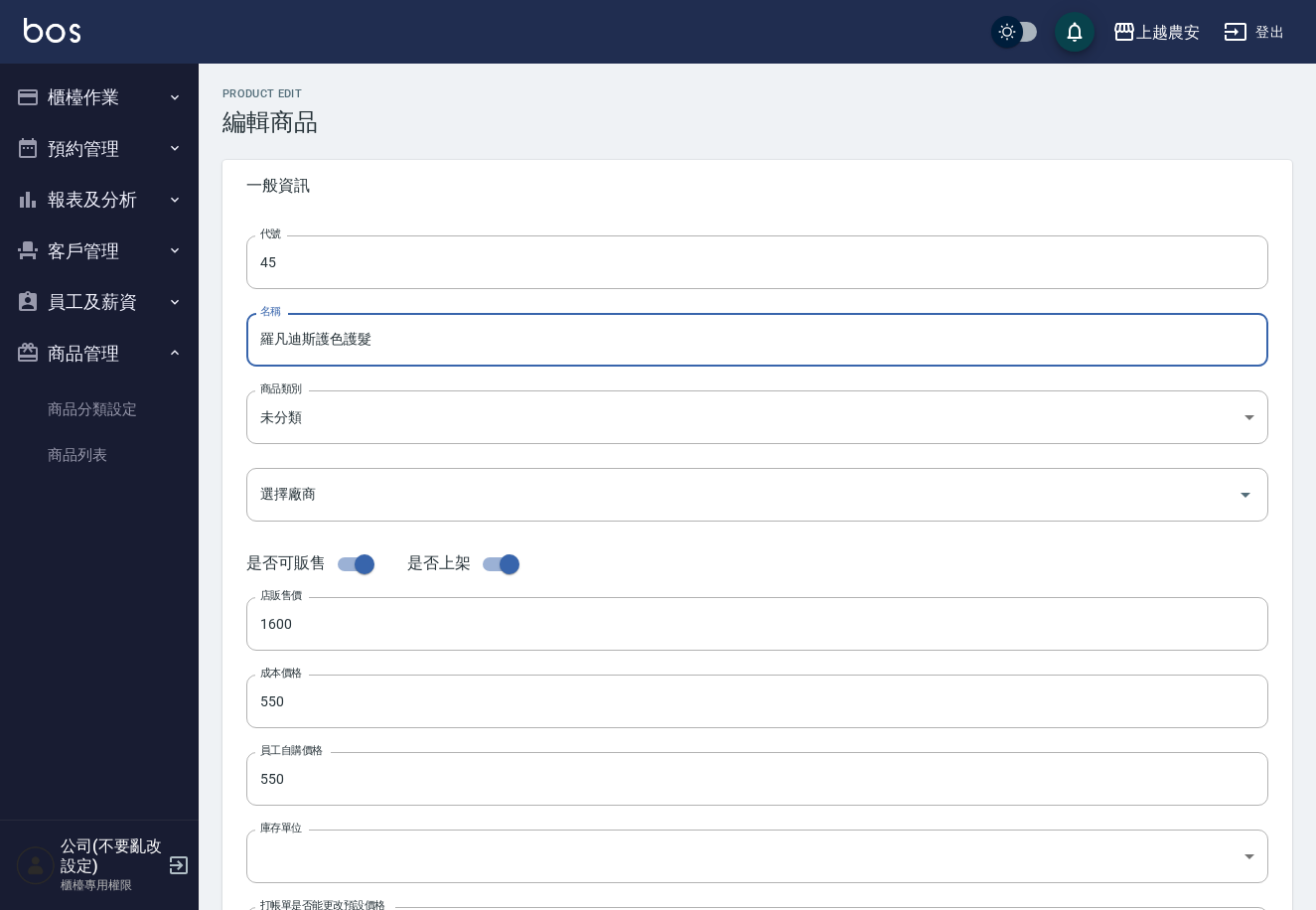 drag, startPoint x: 414, startPoint y: 350, endPoint x: 63, endPoint y: 344, distance: 351.05128 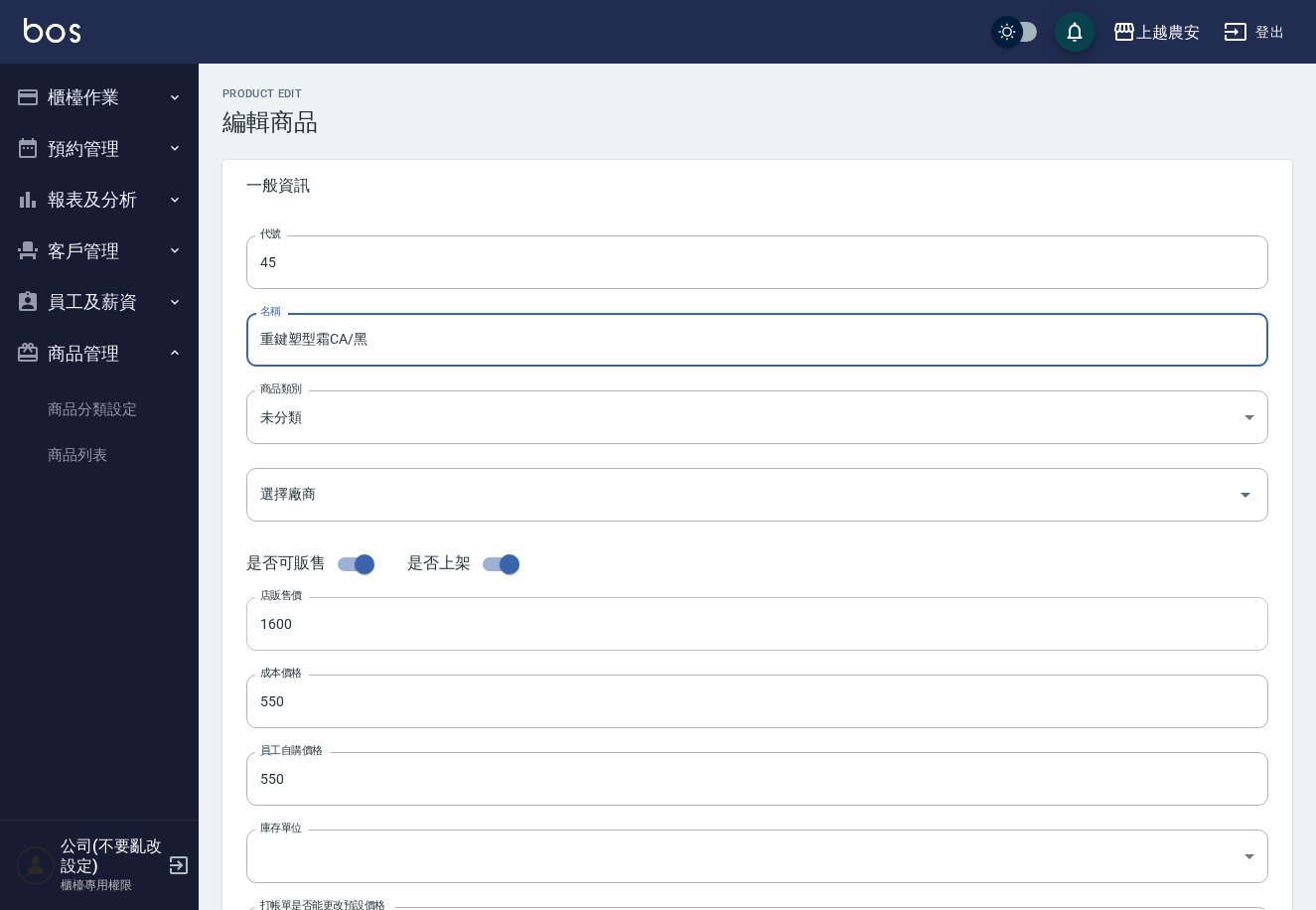 type on "重鍵塑型霜CA/黑" 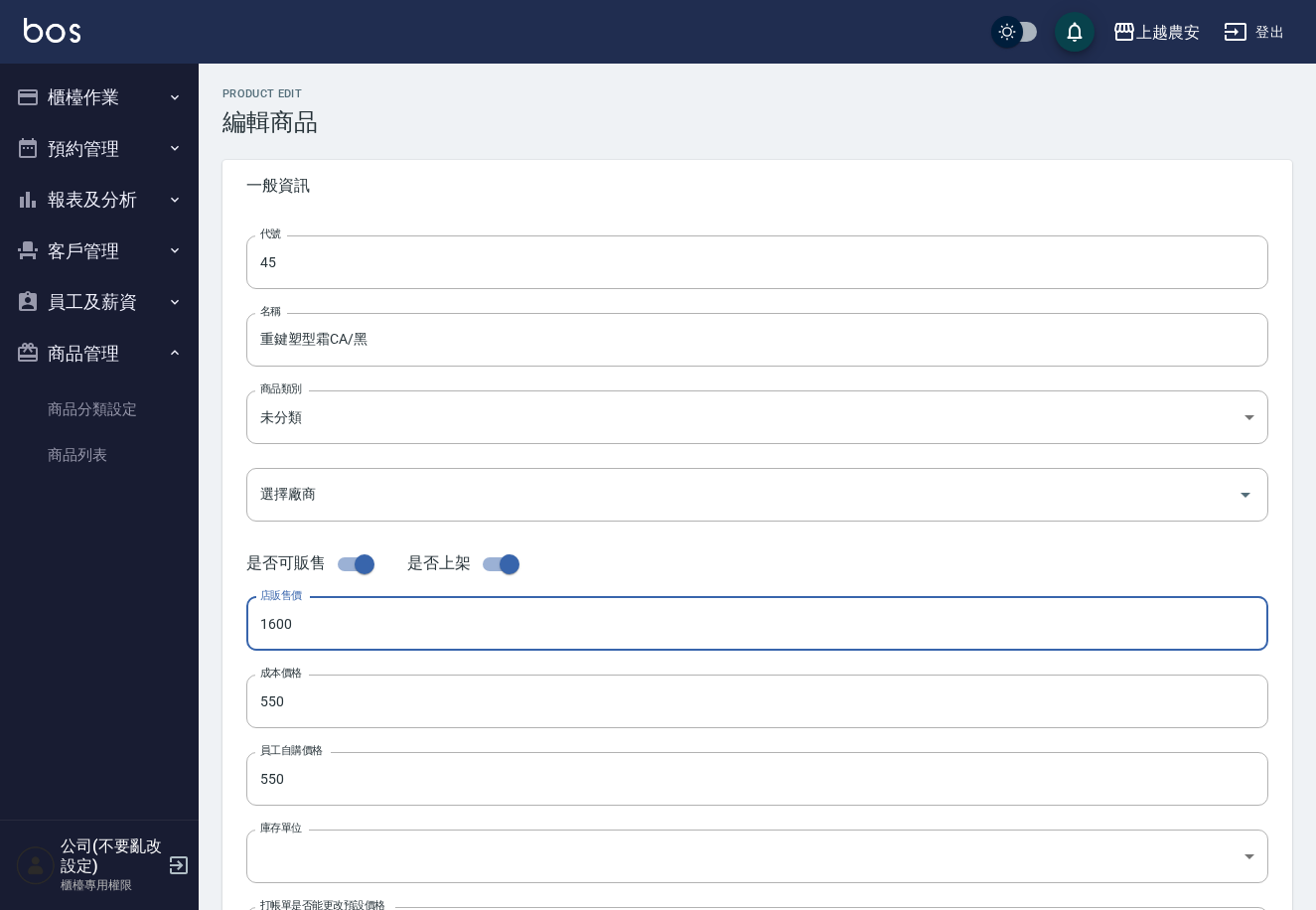 drag, startPoint x: 273, startPoint y: 626, endPoint x: 167, endPoint y: 658, distance: 110.72488 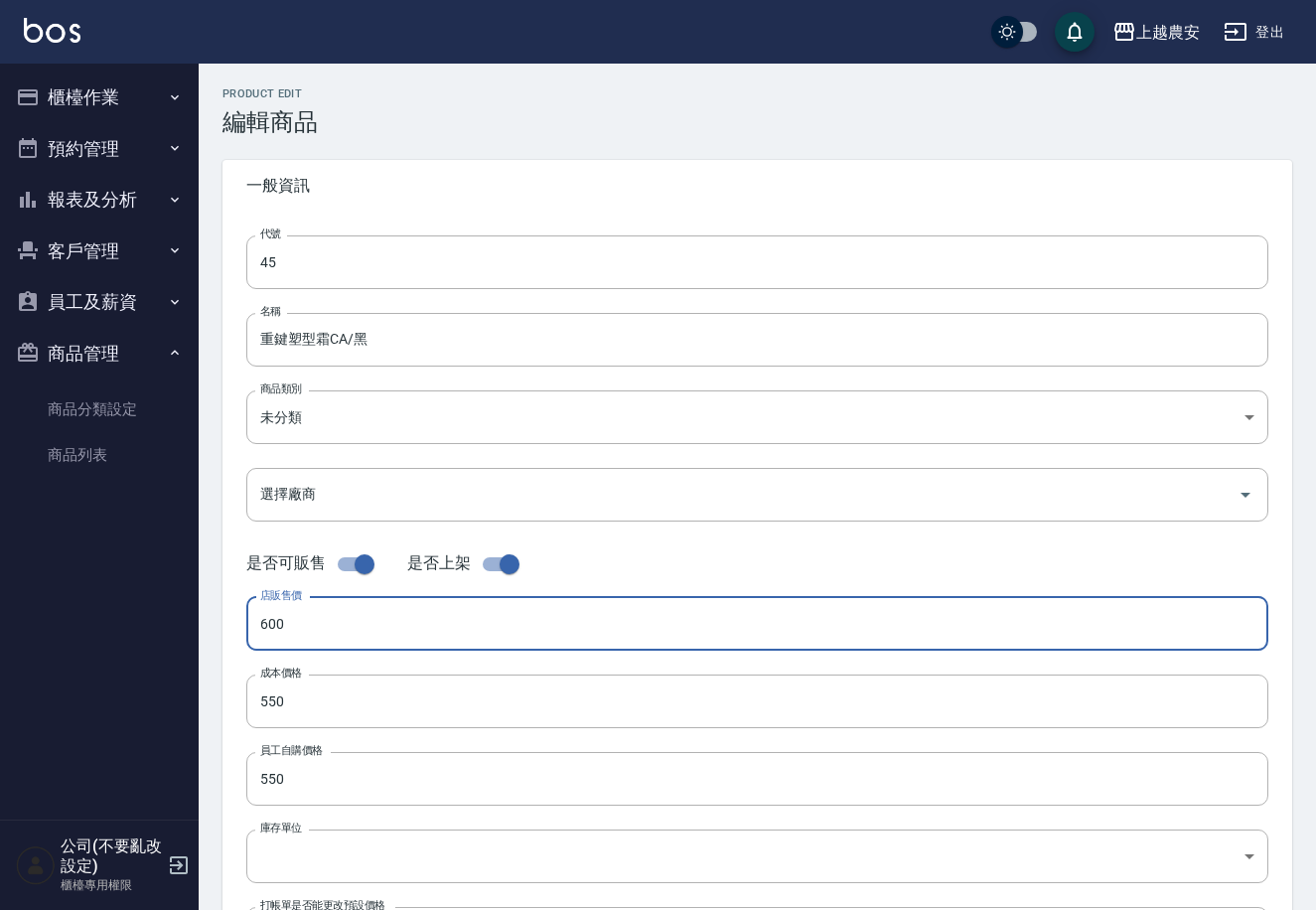 type on "600" 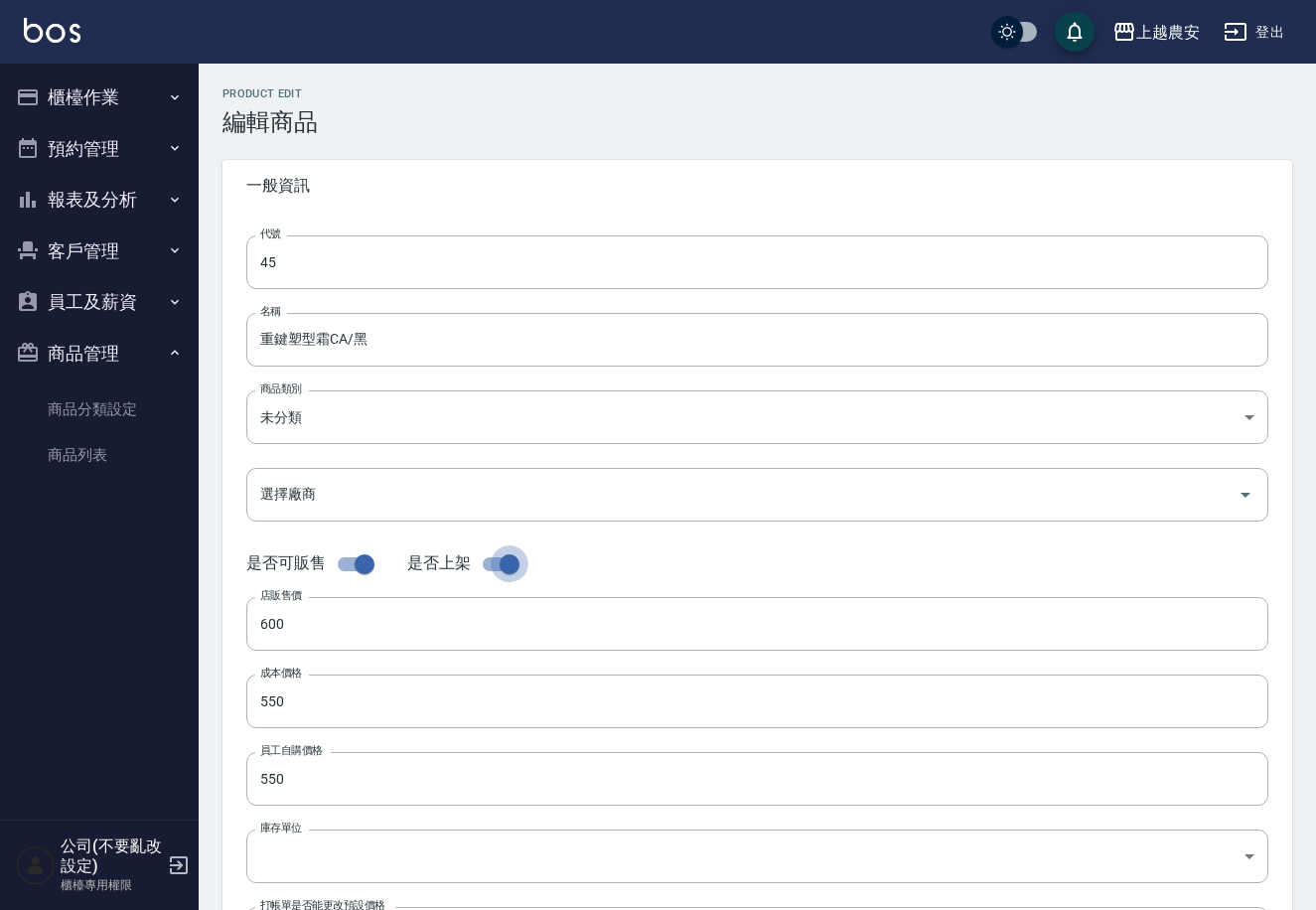 click at bounding box center (510, 564) 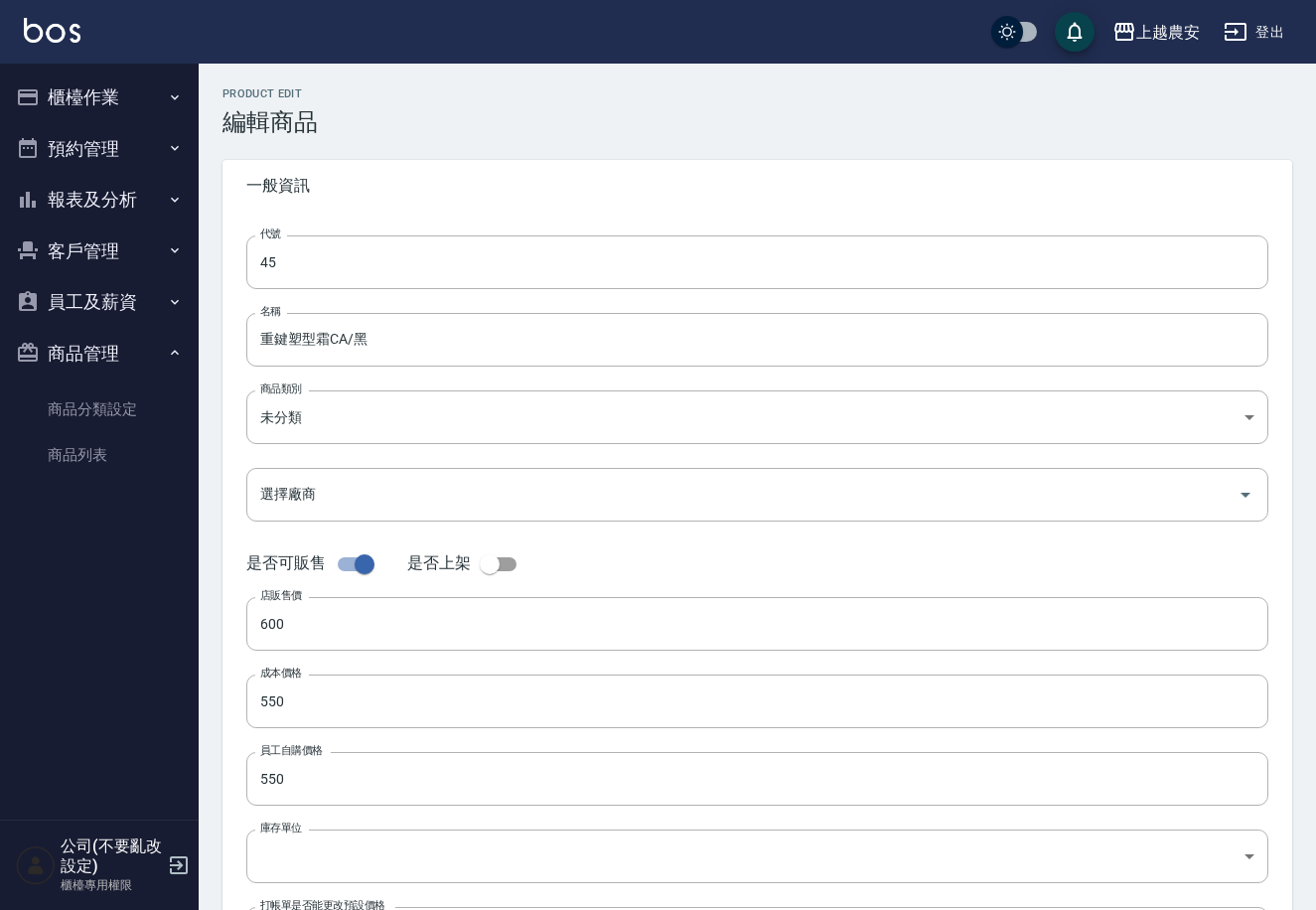 click at bounding box center (365, 564) 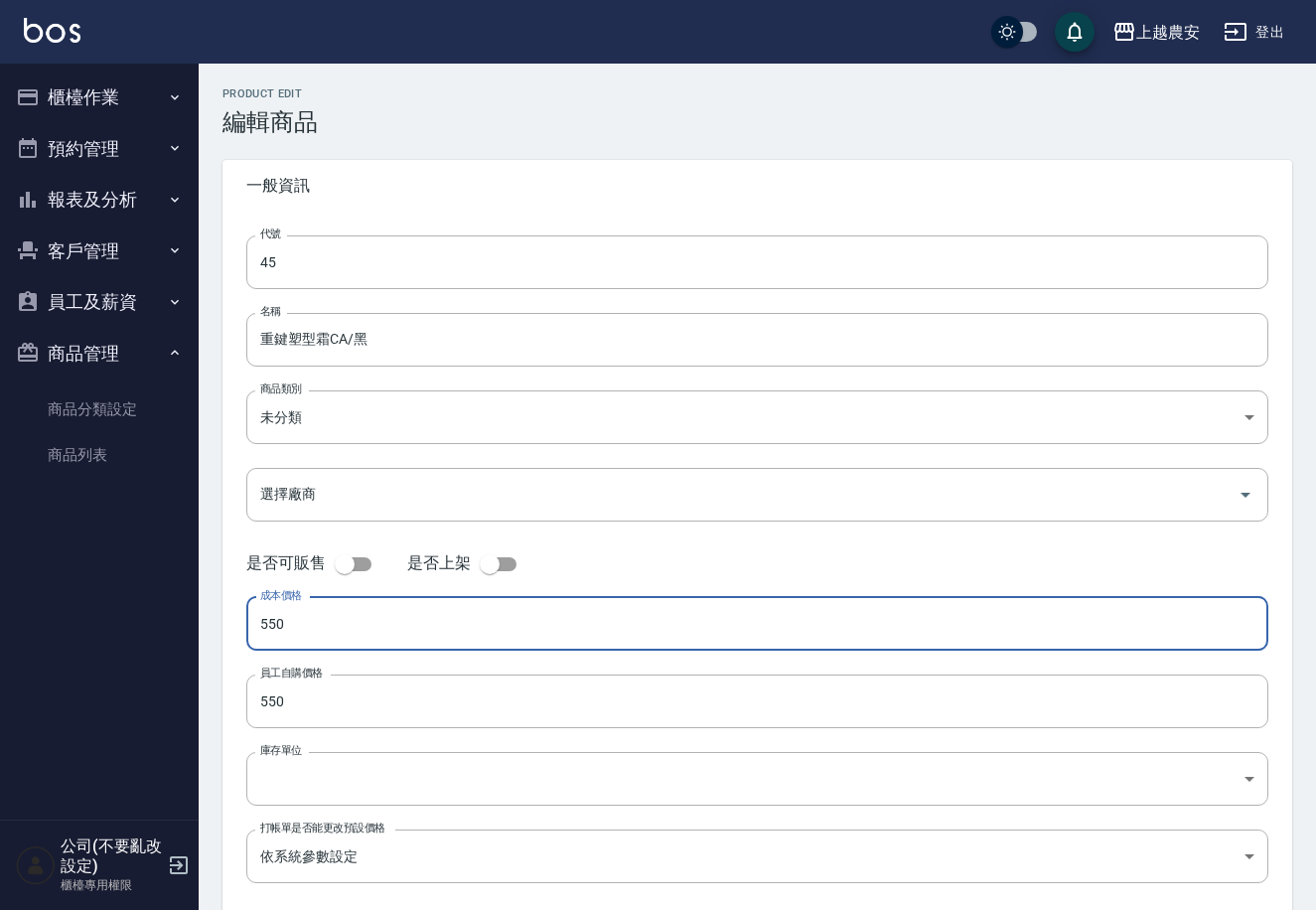 drag, startPoint x: 316, startPoint y: 616, endPoint x: 162, endPoint y: 646, distance: 156.89487 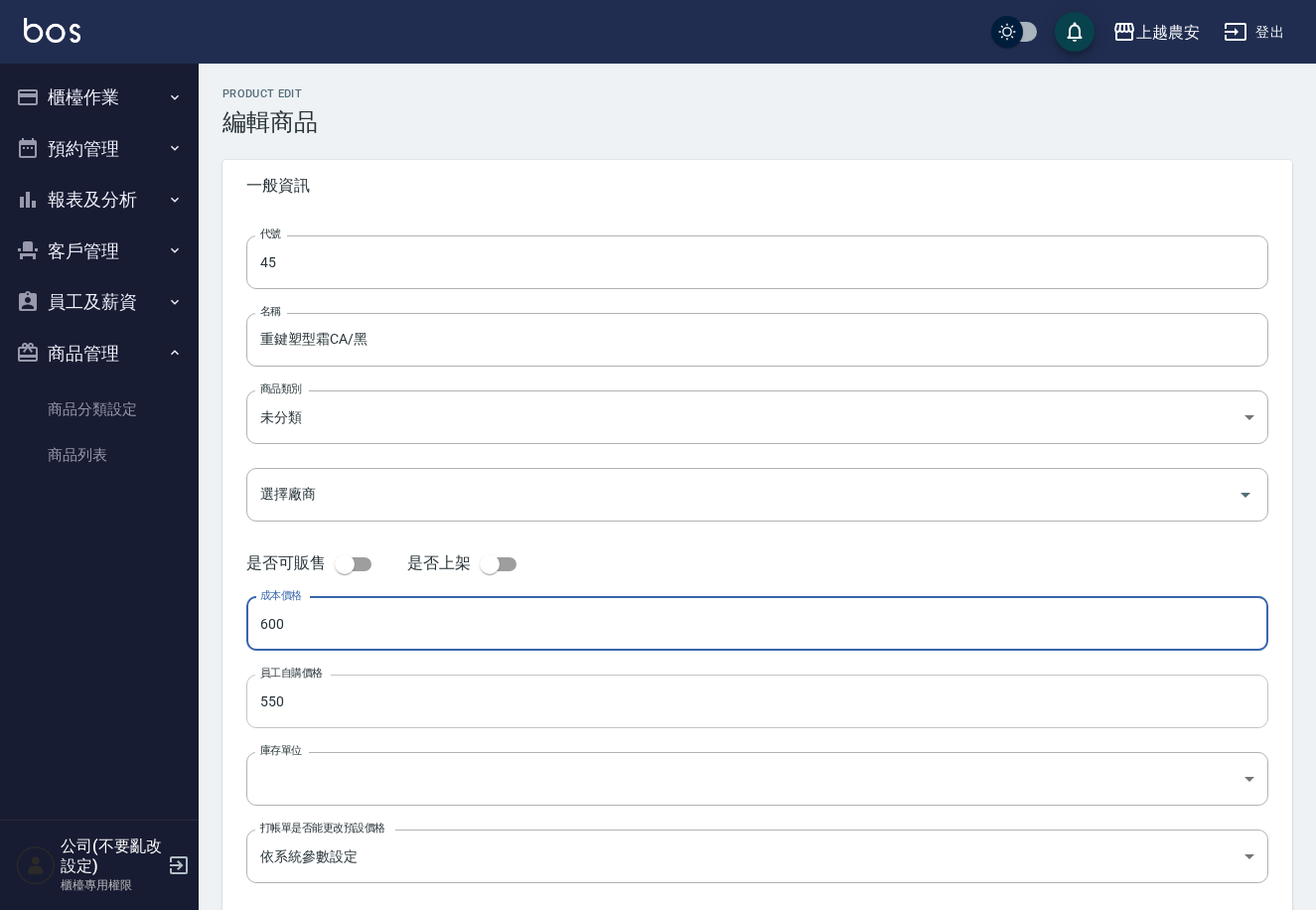 type on "600" 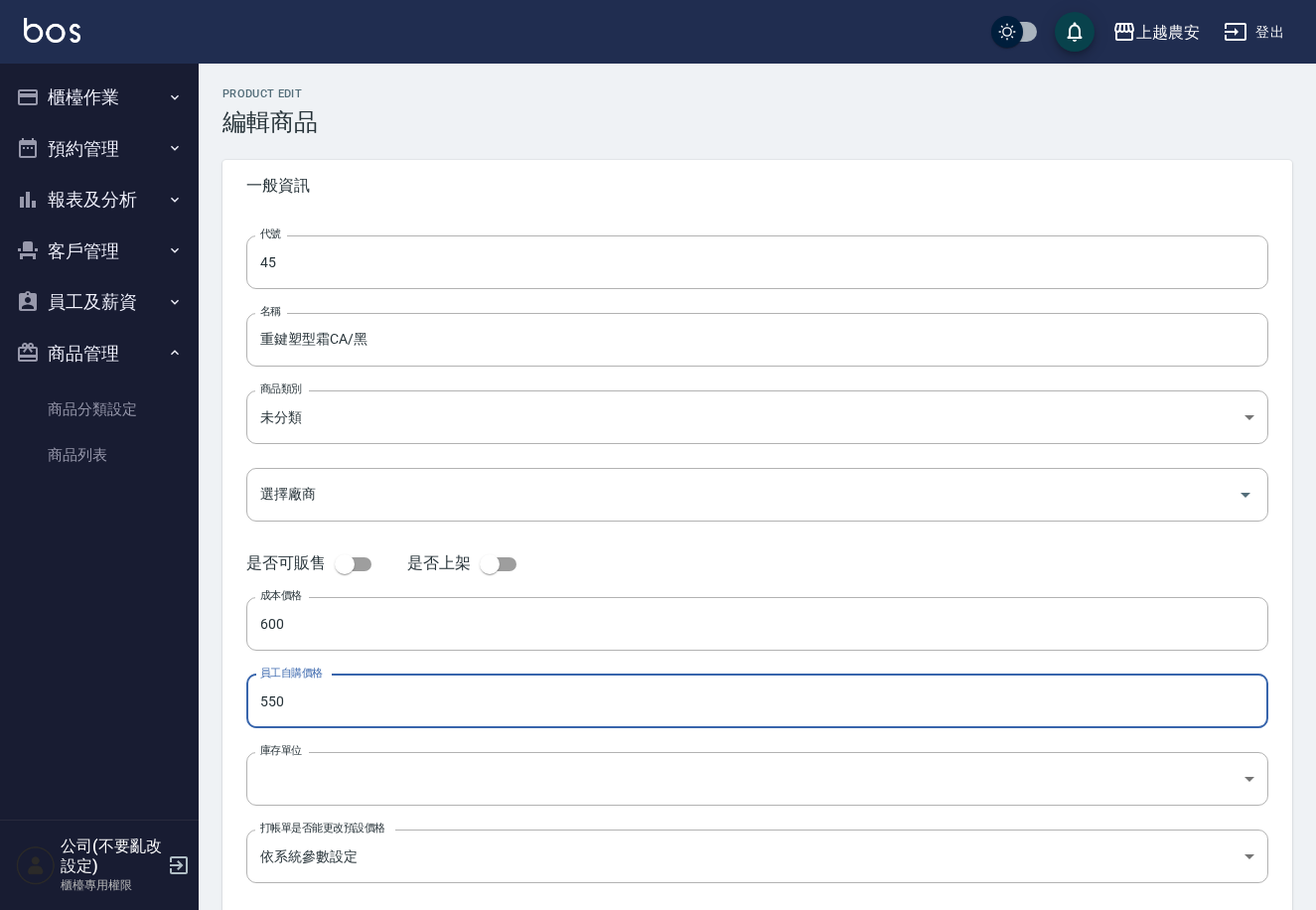 drag, startPoint x: 282, startPoint y: 693, endPoint x: 190, endPoint y: 720, distance: 95.88013 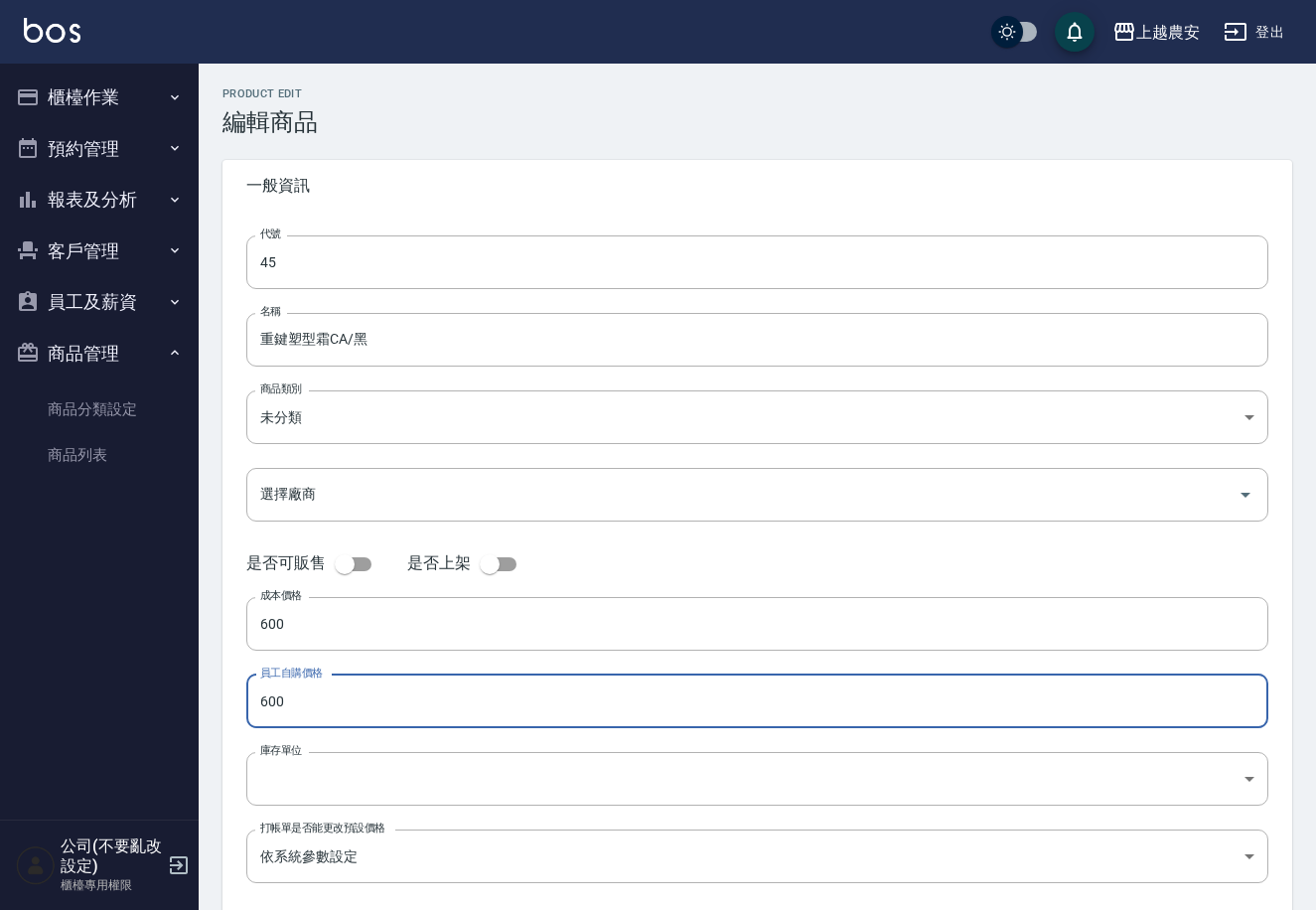 scroll, scrollTop: 103, scrollLeft: 0, axis: vertical 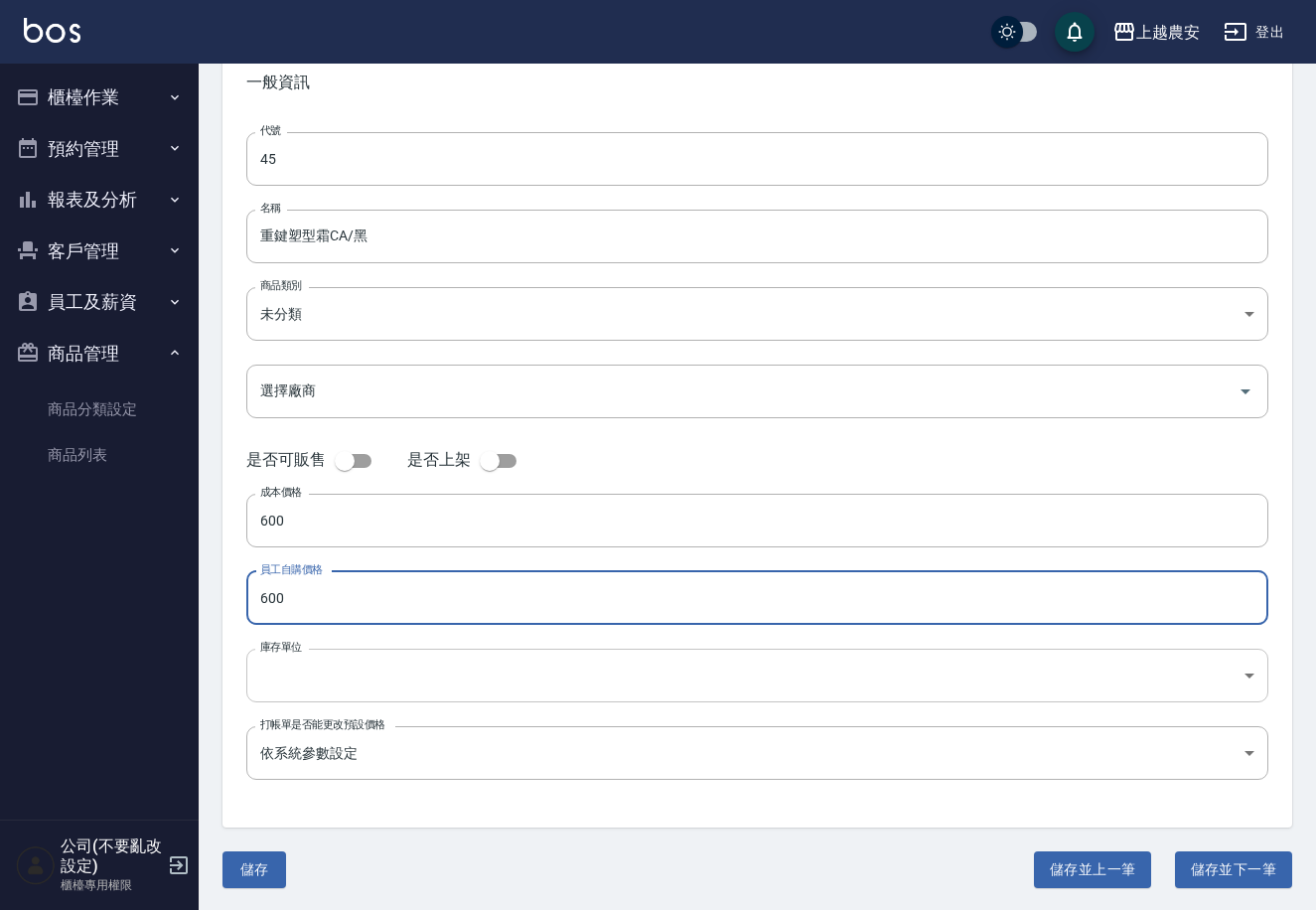 type on "600" 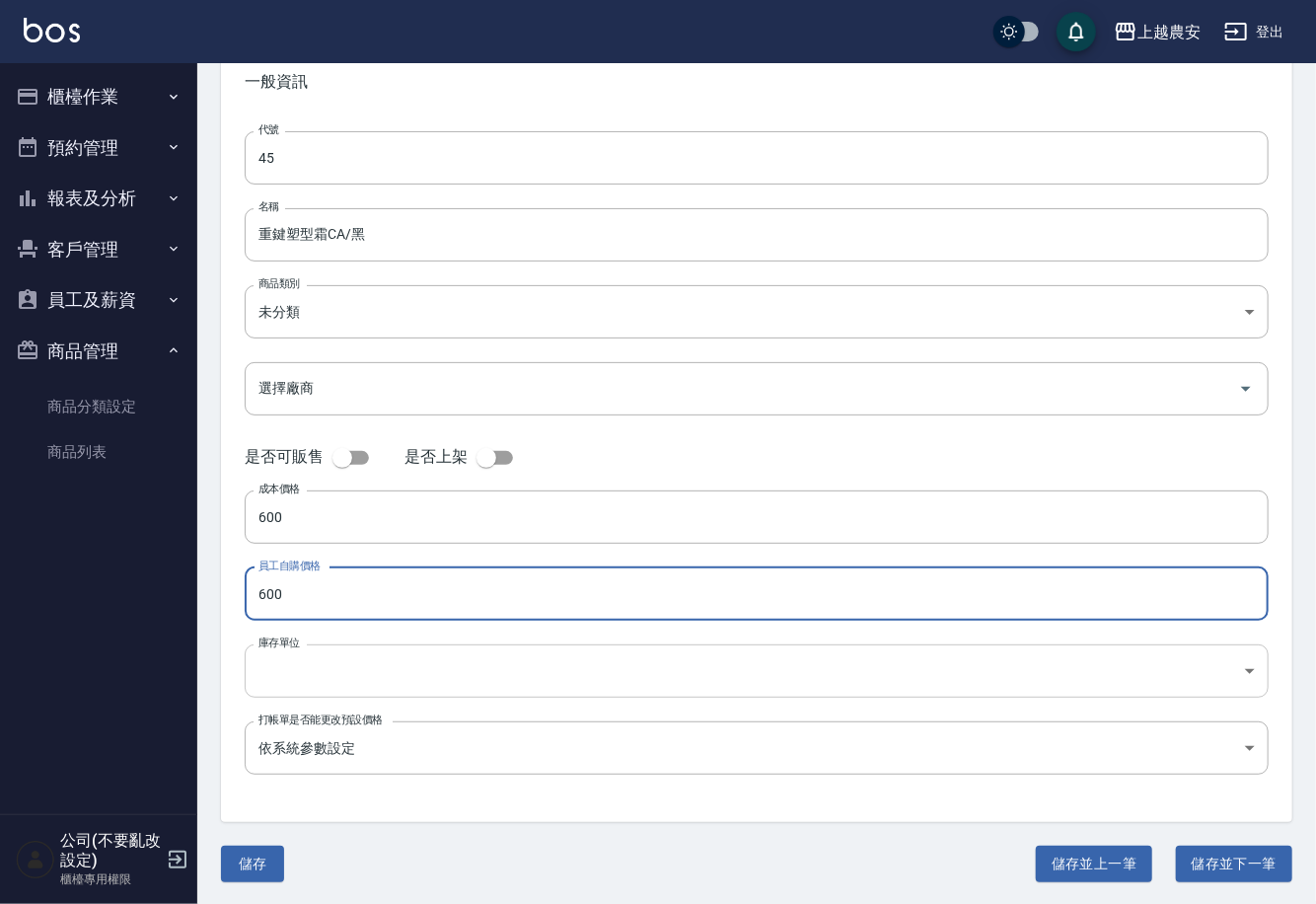 click on "[UUID]" at bounding box center (658, 402) 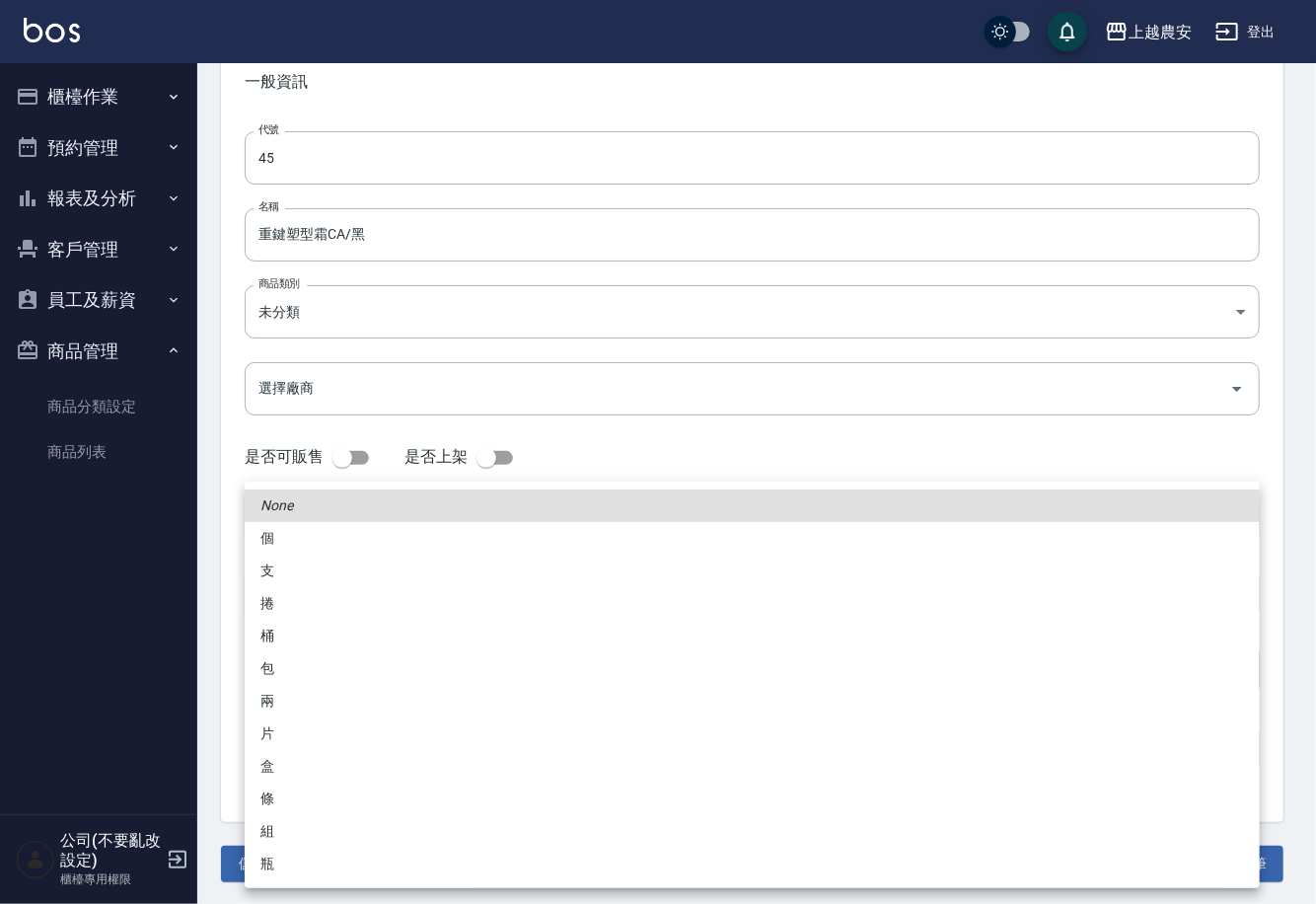 click on "包" at bounding box center (752, 668) 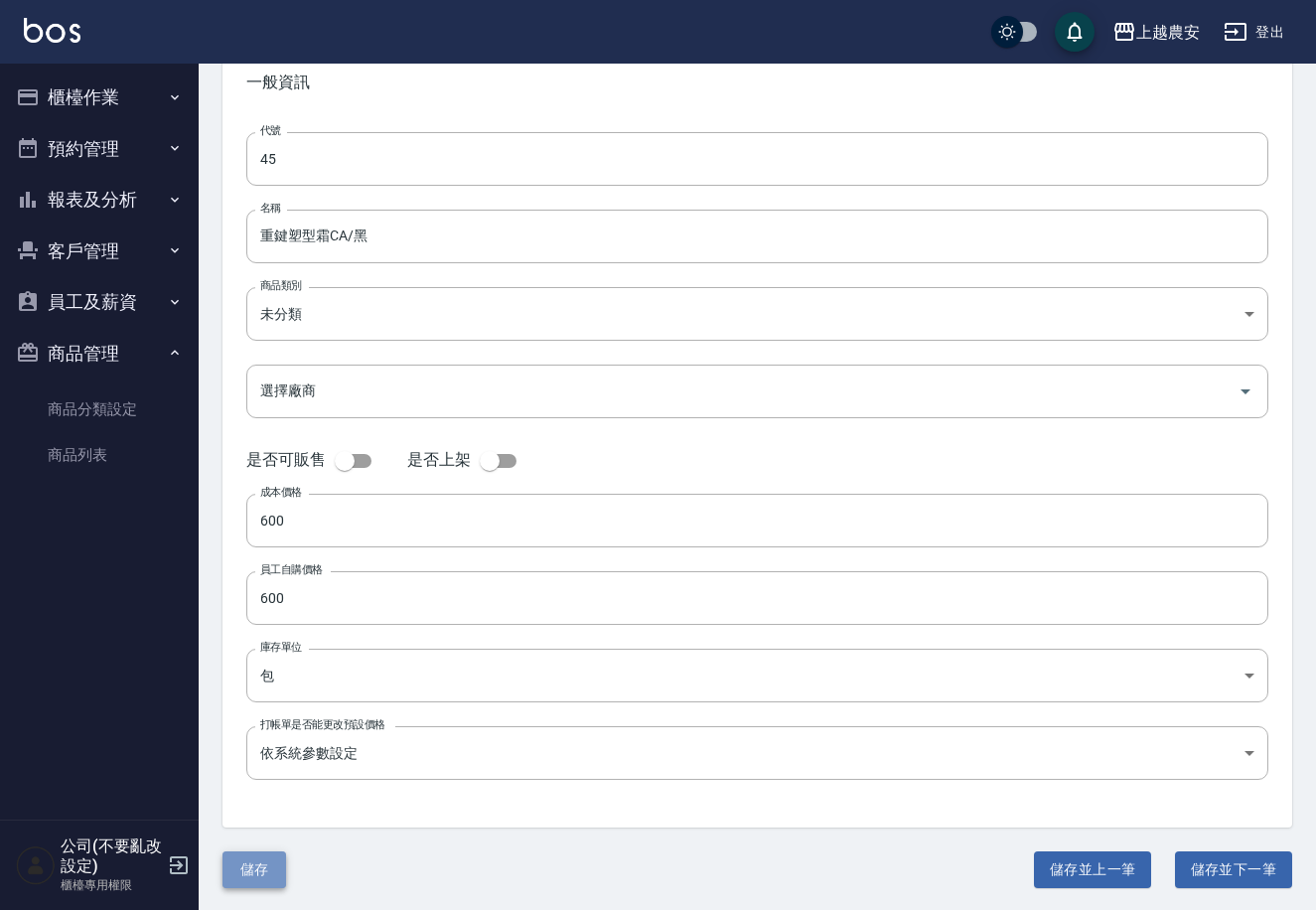 click on "儲存" at bounding box center [254, 869] 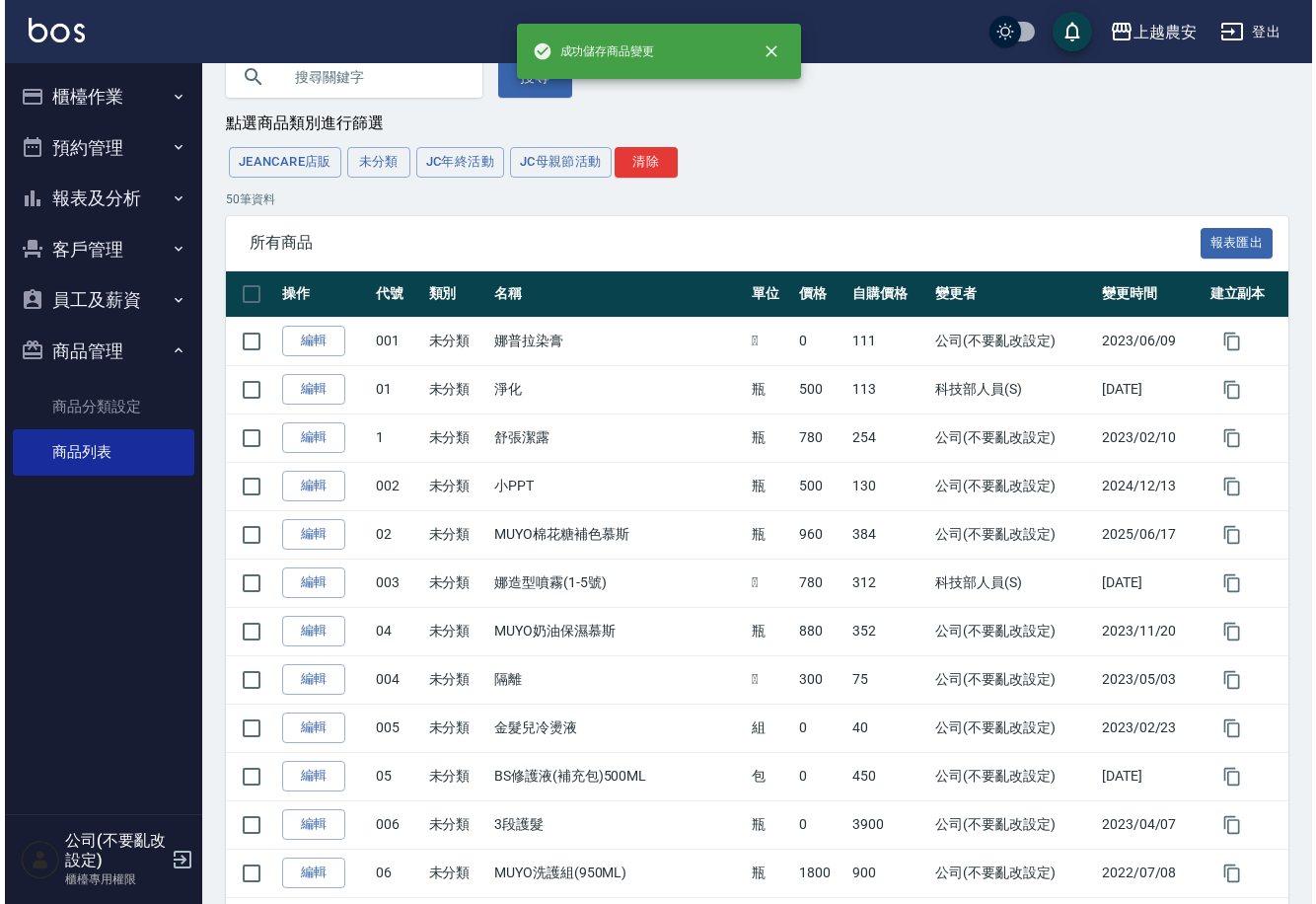 scroll, scrollTop: 0, scrollLeft: 0, axis: both 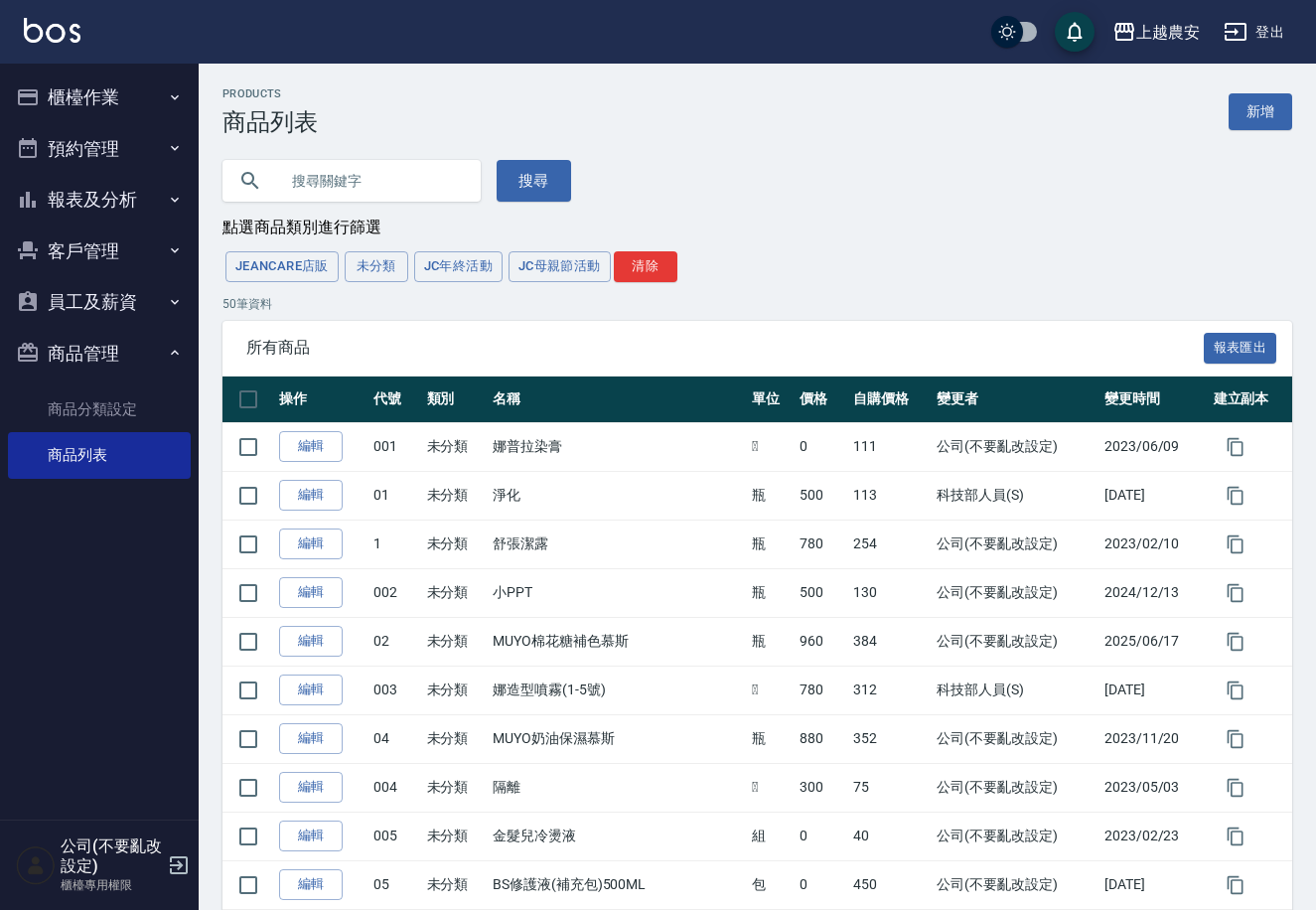 click at bounding box center [371, 181] 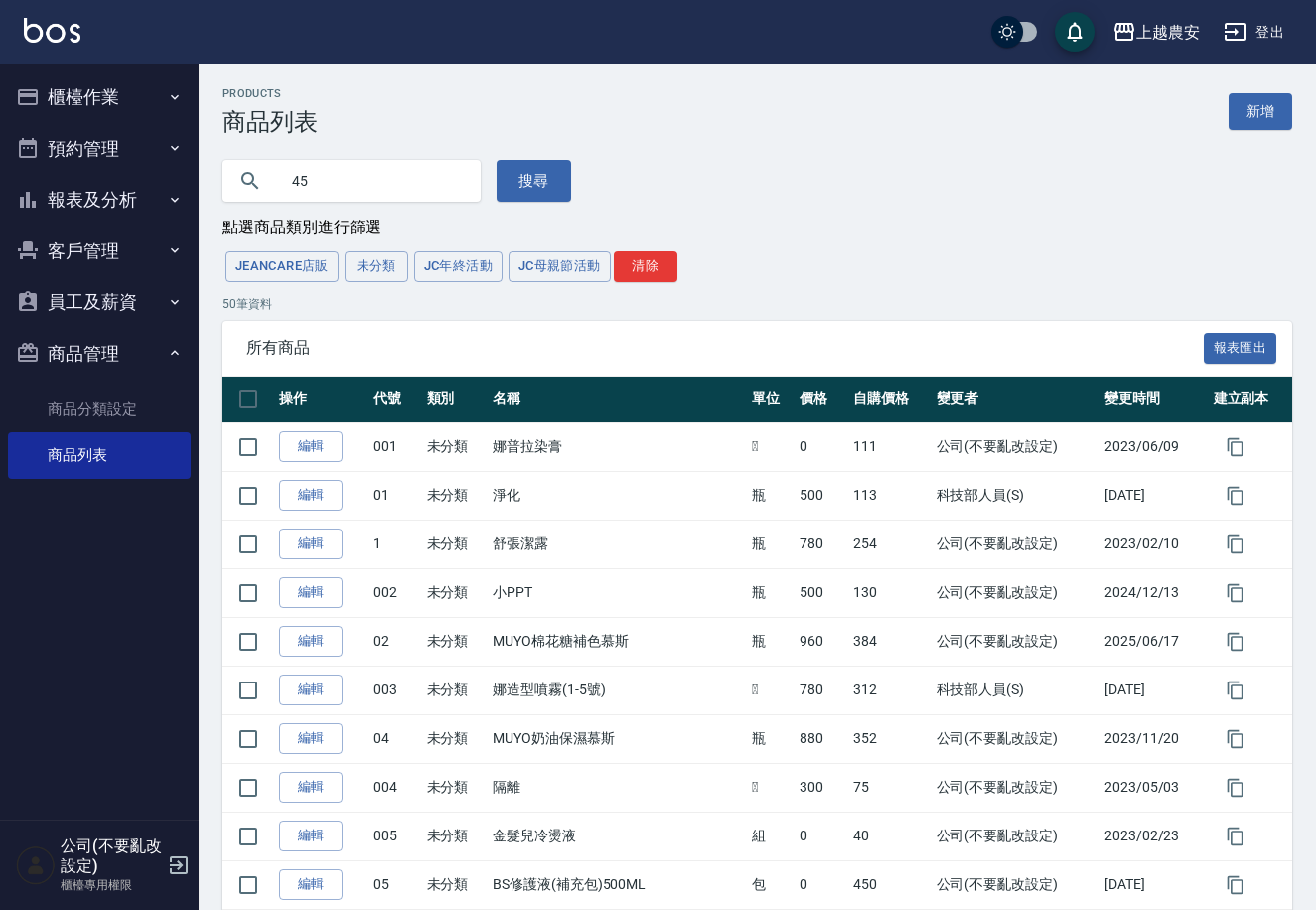 type on "45" 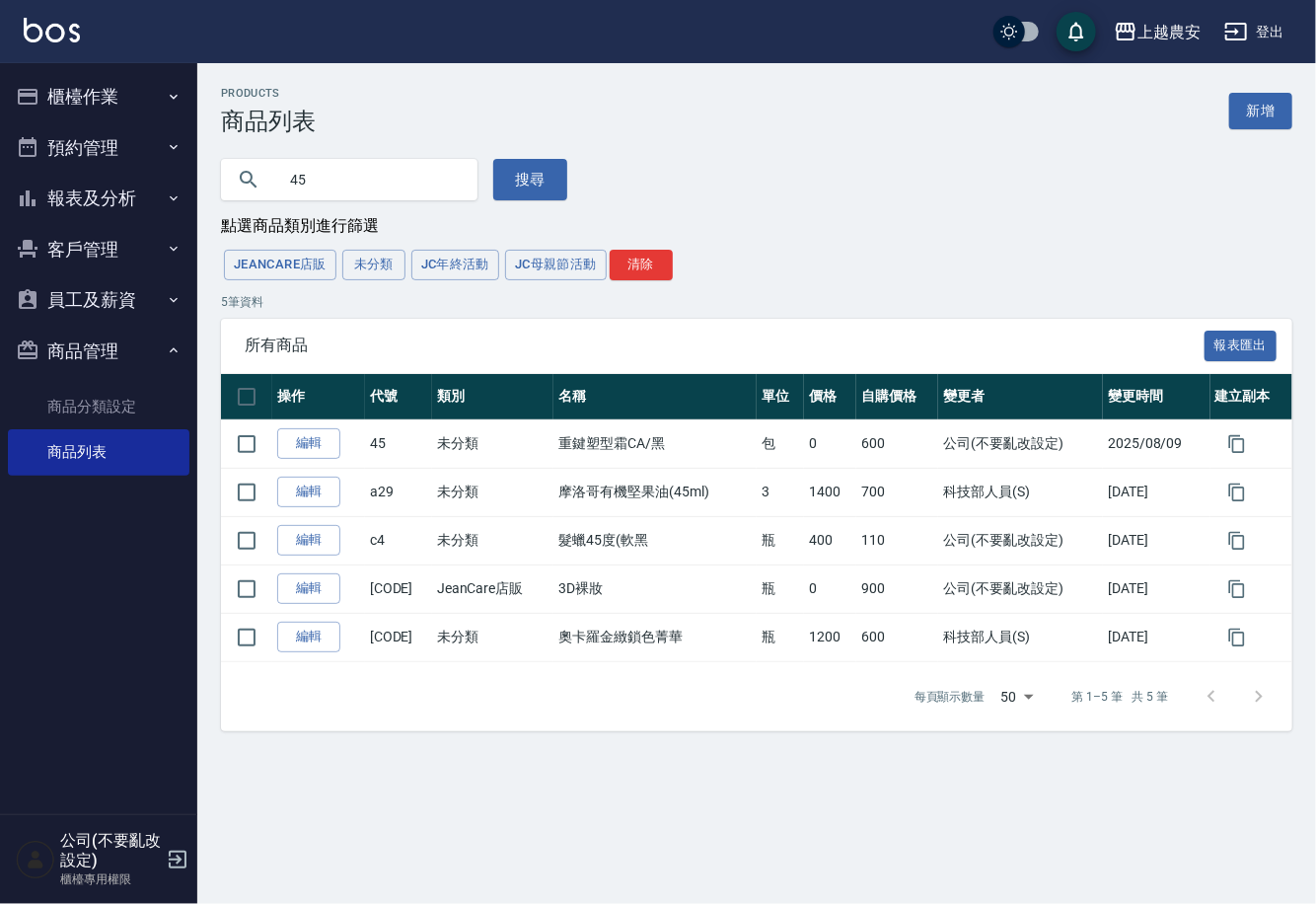 drag, startPoint x: 309, startPoint y: 174, endPoint x: 83, endPoint y: 173, distance: 226.00221 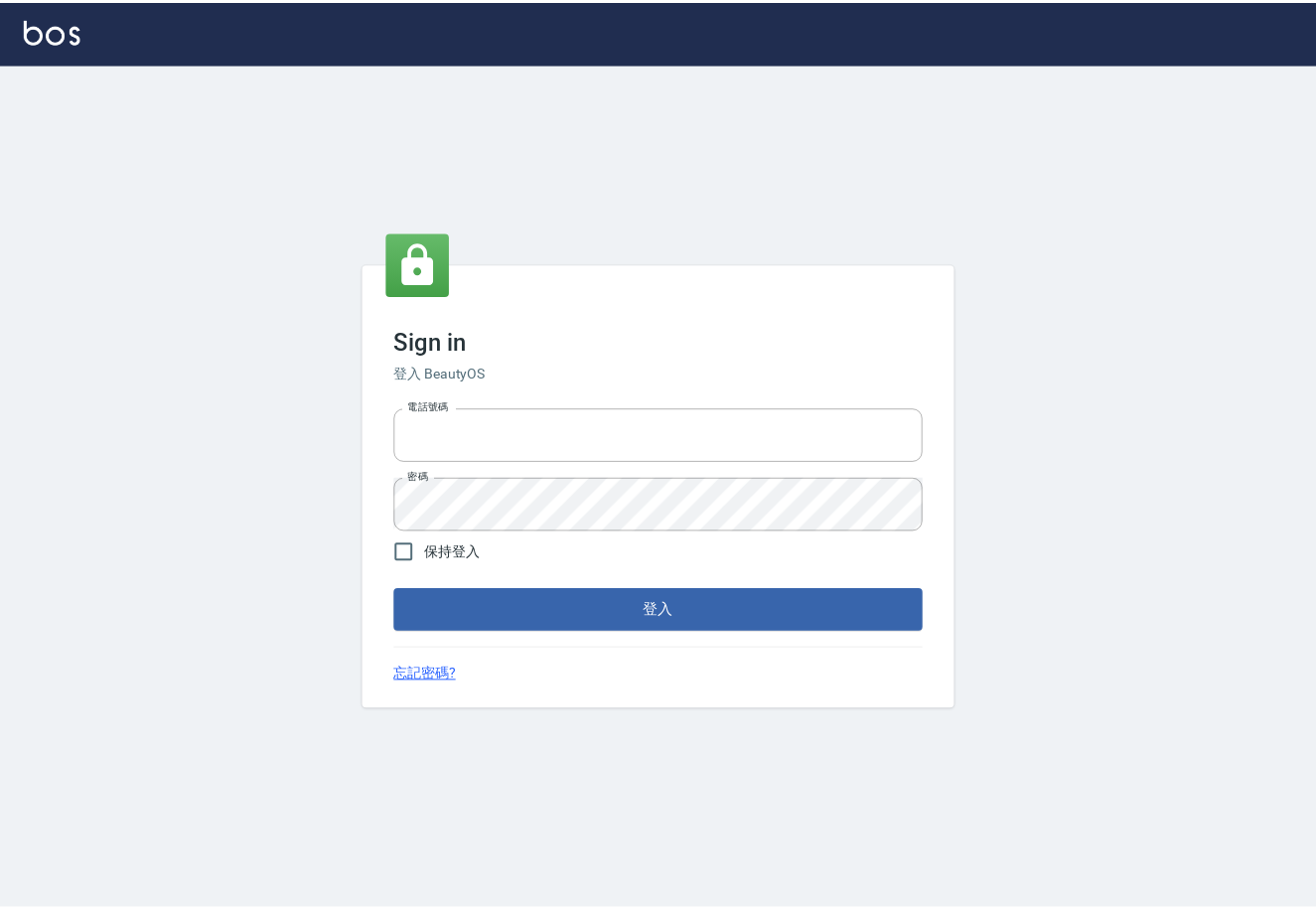 scroll, scrollTop: 0, scrollLeft: 0, axis: both 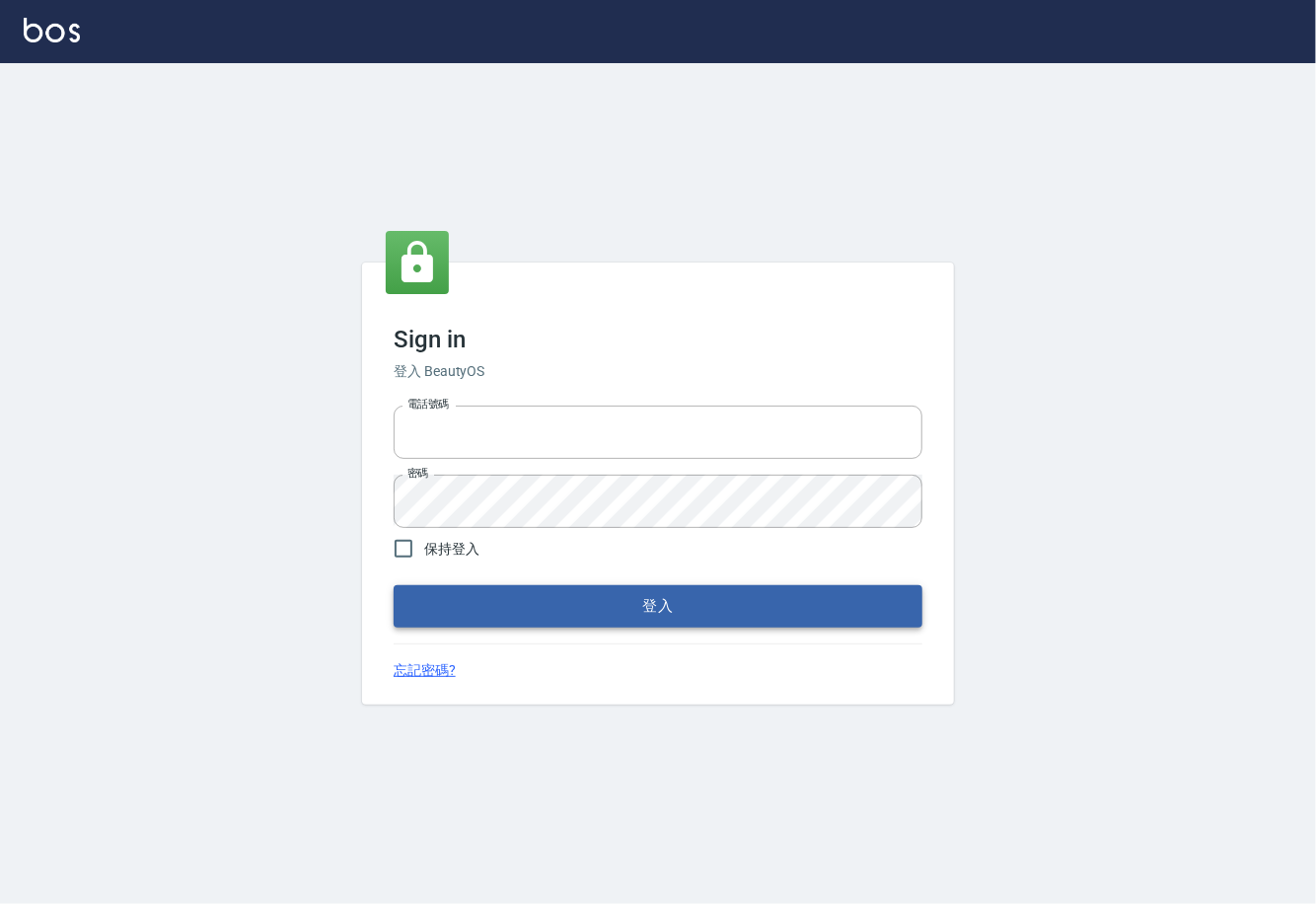 type on "0225929166" 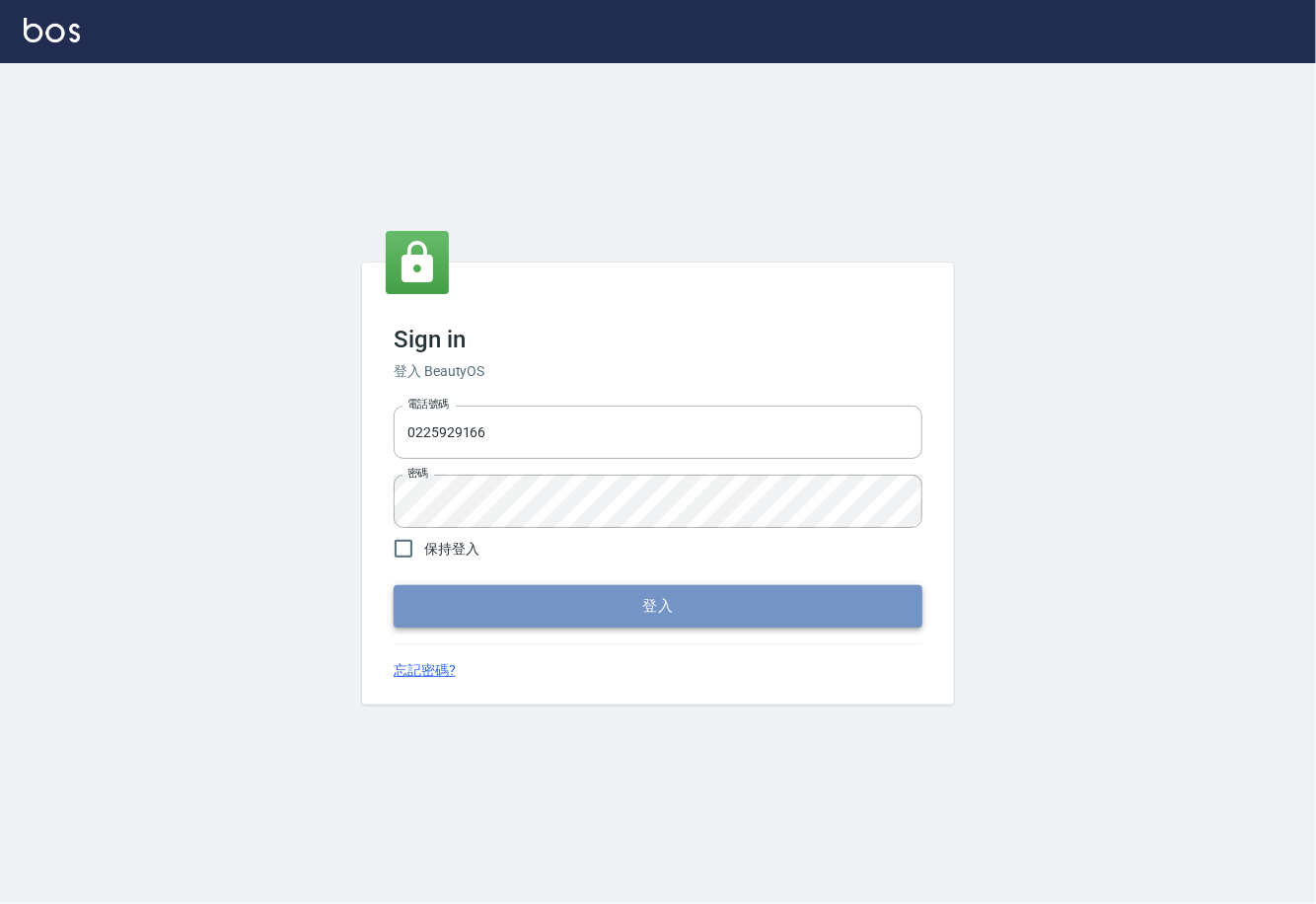 click on "登入" at bounding box center [658, 606] 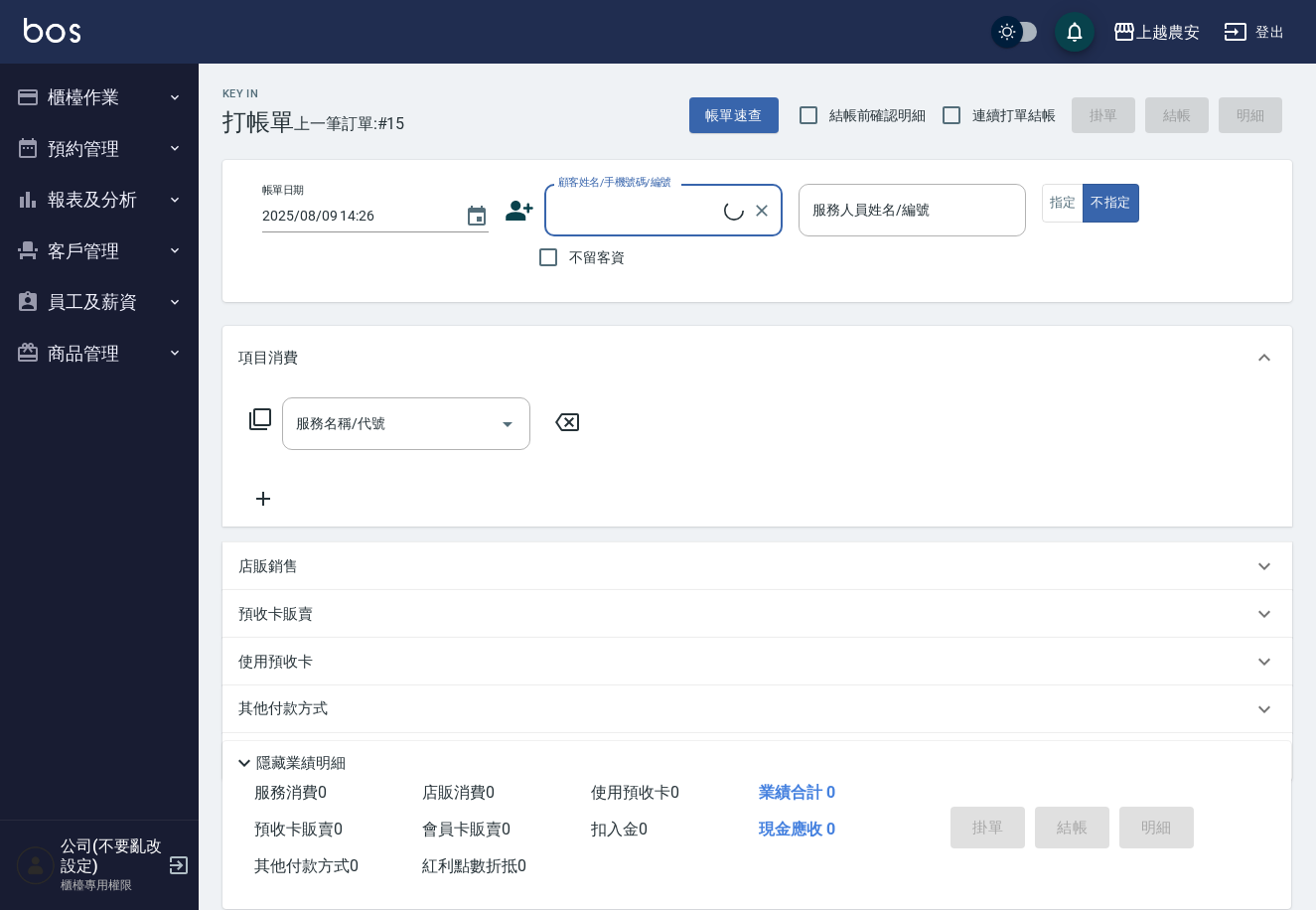 click on "商品管理" at bounding box center (99, 354) 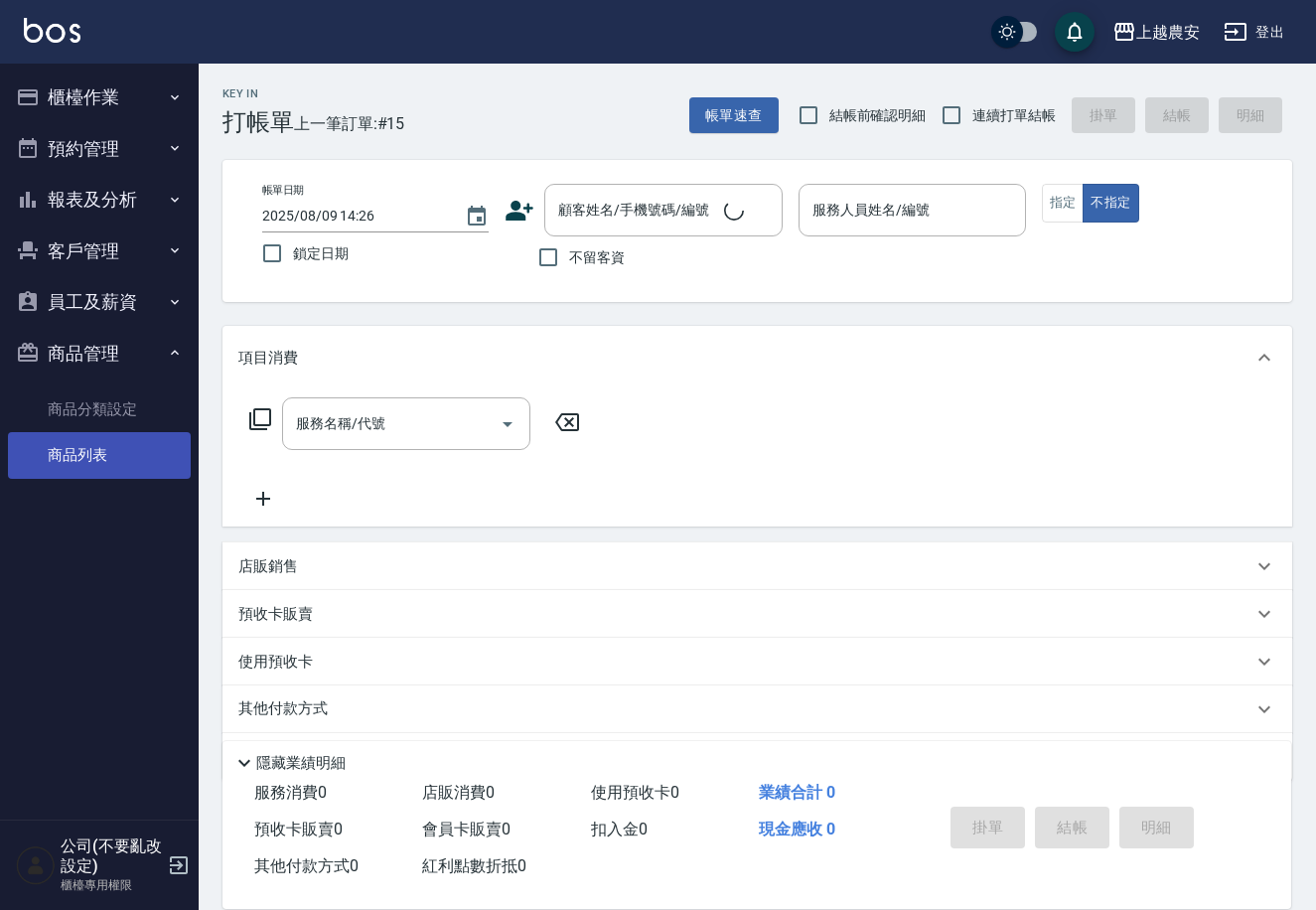 click on "商品列表" at bounding box center (99, 455) 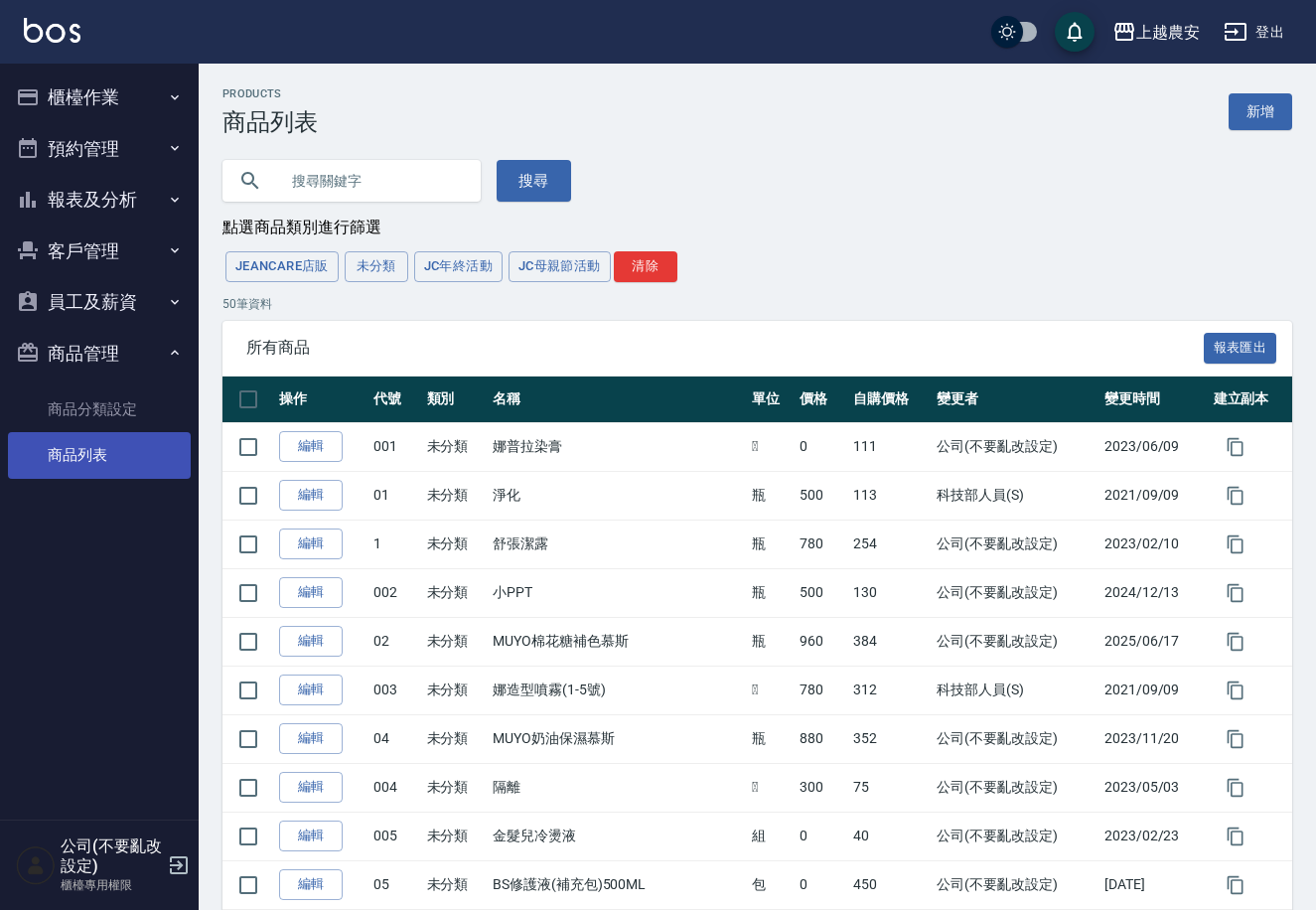 click at bounding box center (371, 181) 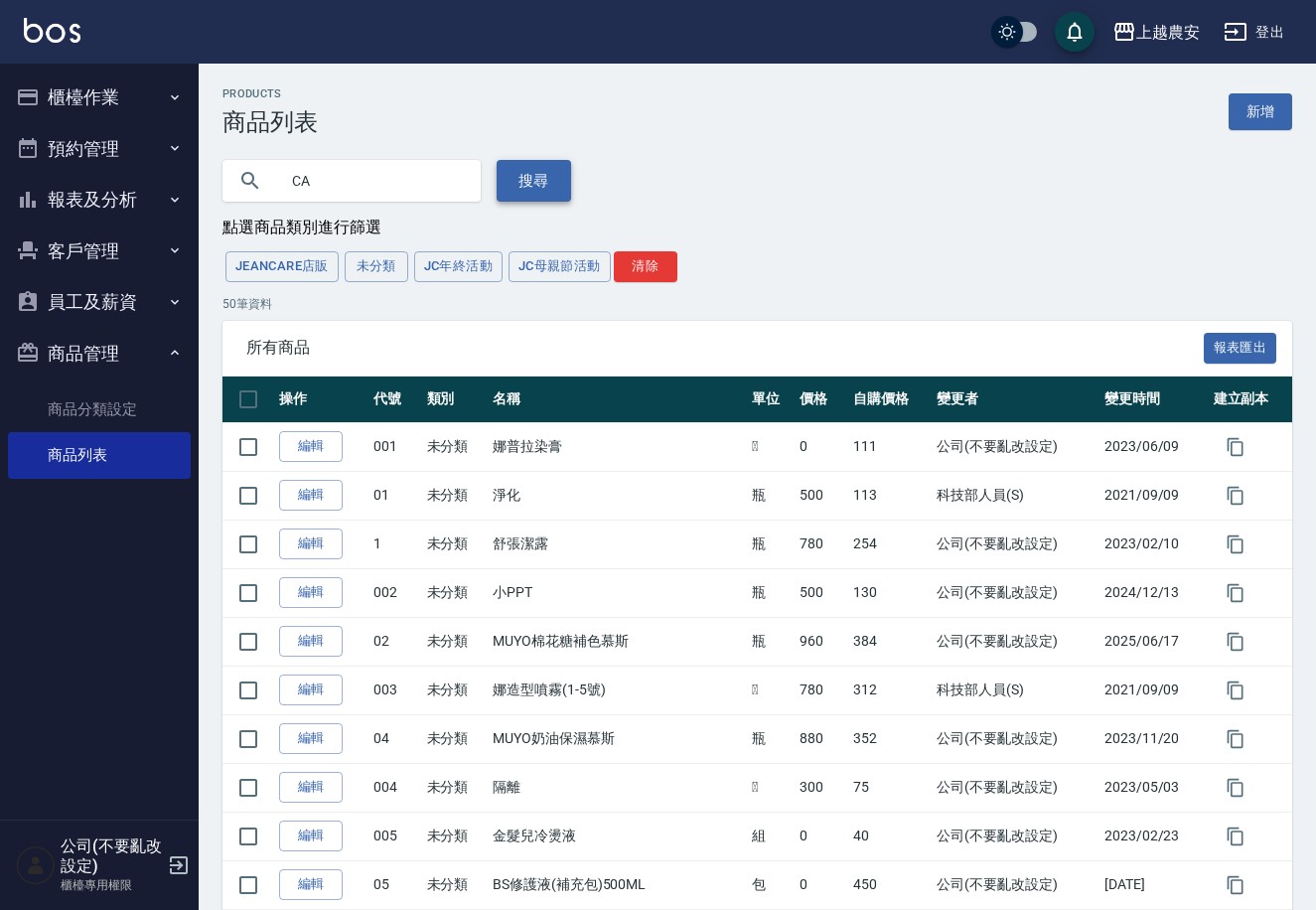type on "CA" 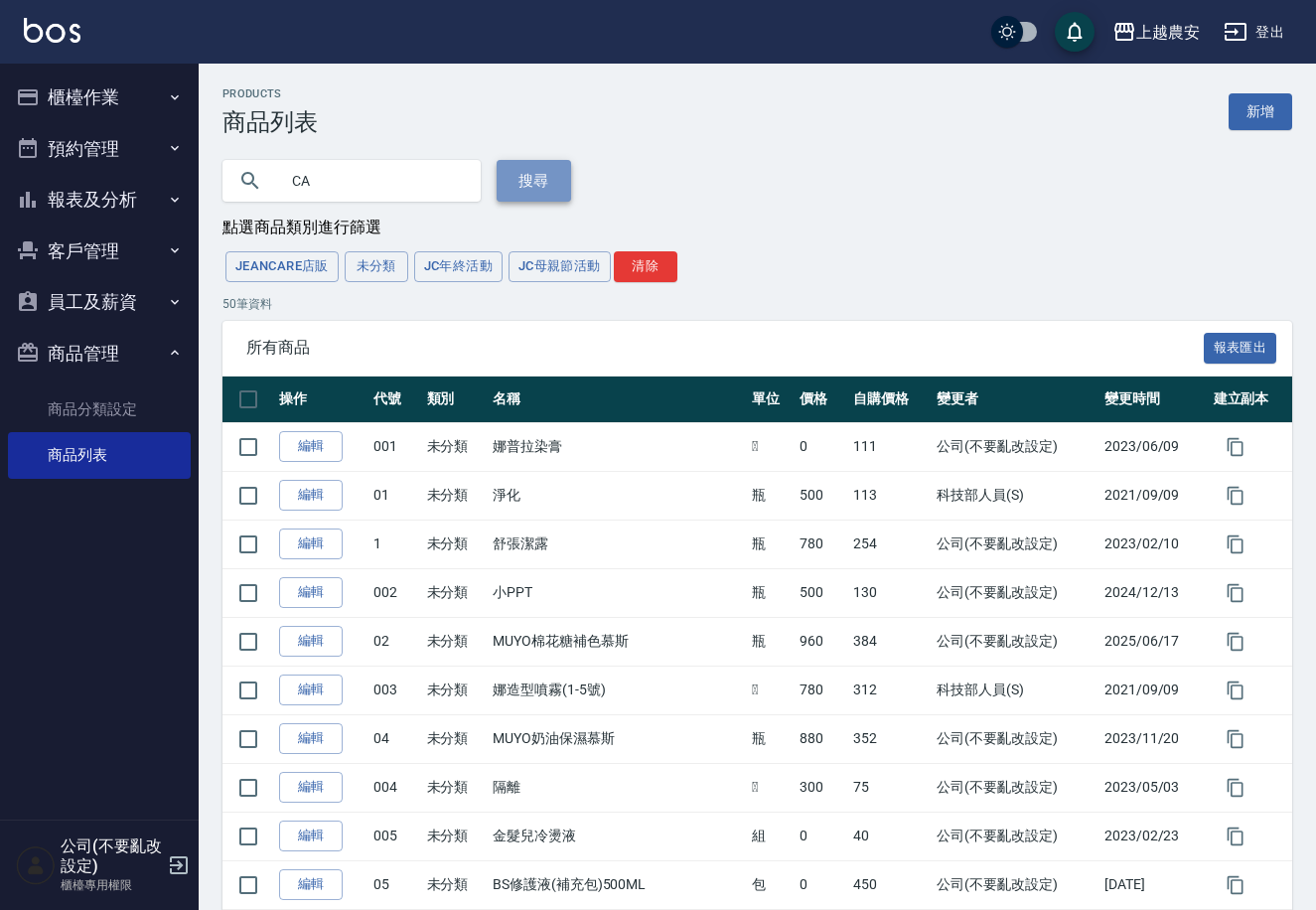click on "搜尋" at bounding box center (533, 181) 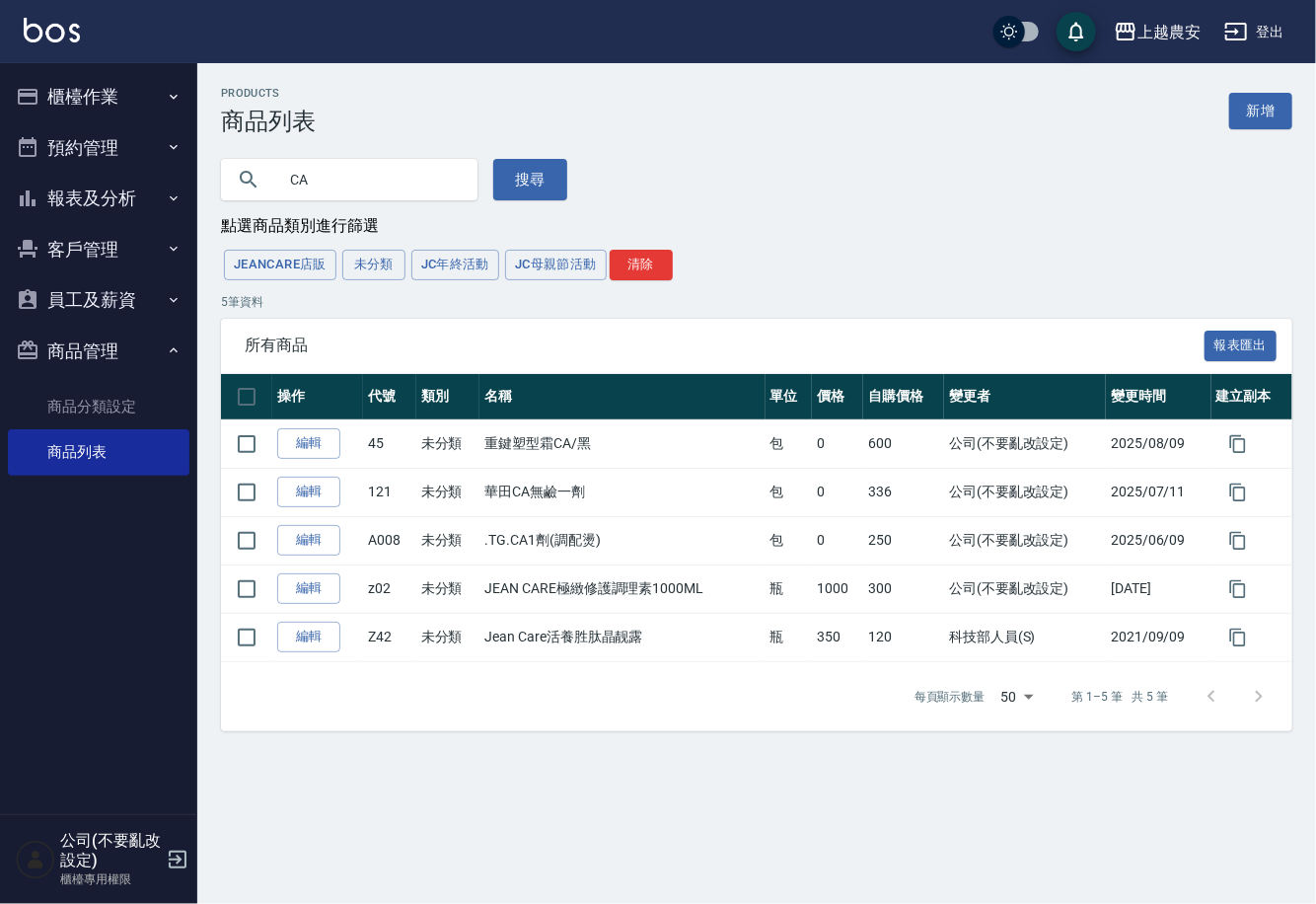 click on "櫃檯作業" at bounding box center [99, 97] 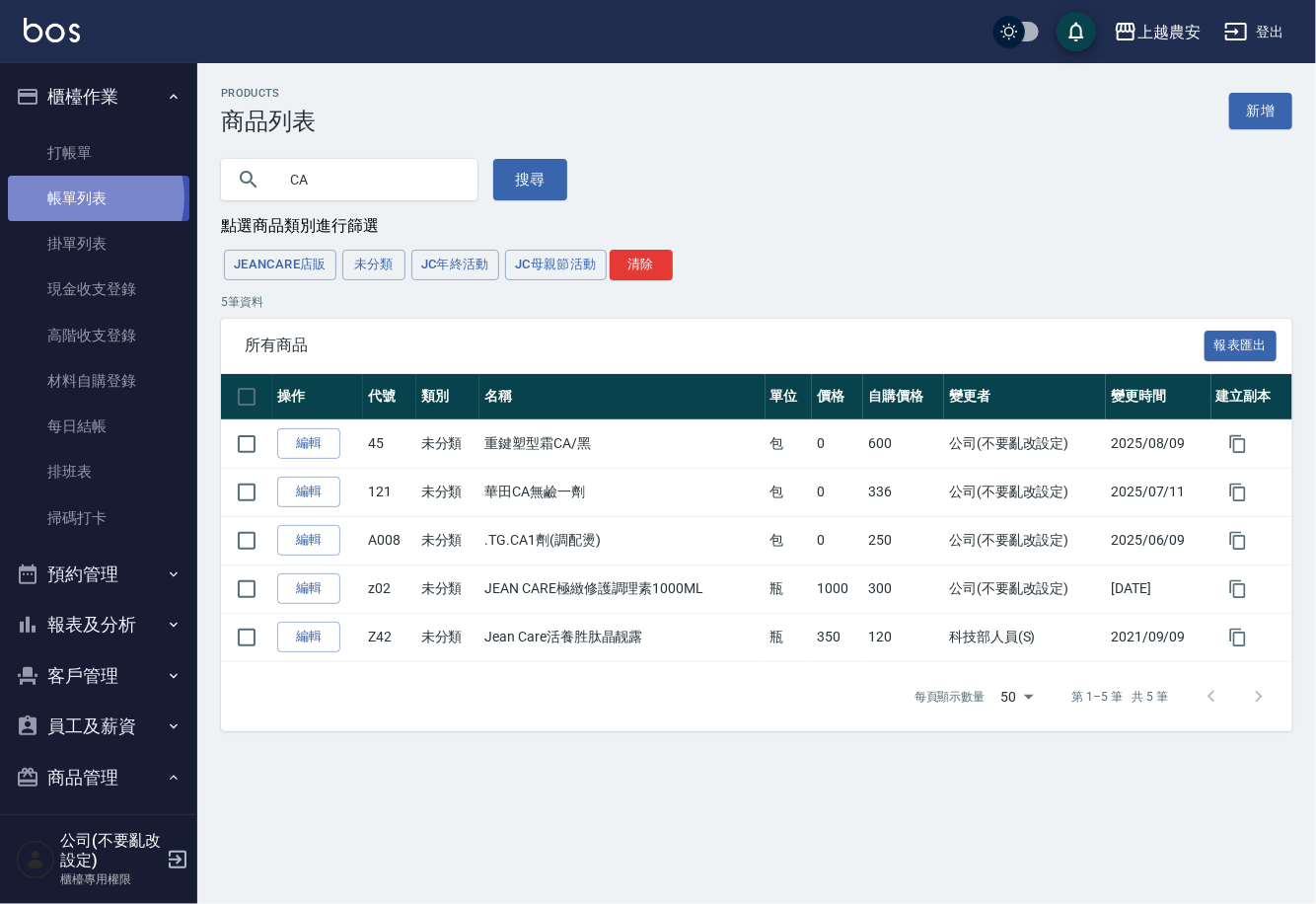 click on "帳單列表" at bounding box center [99, 198] 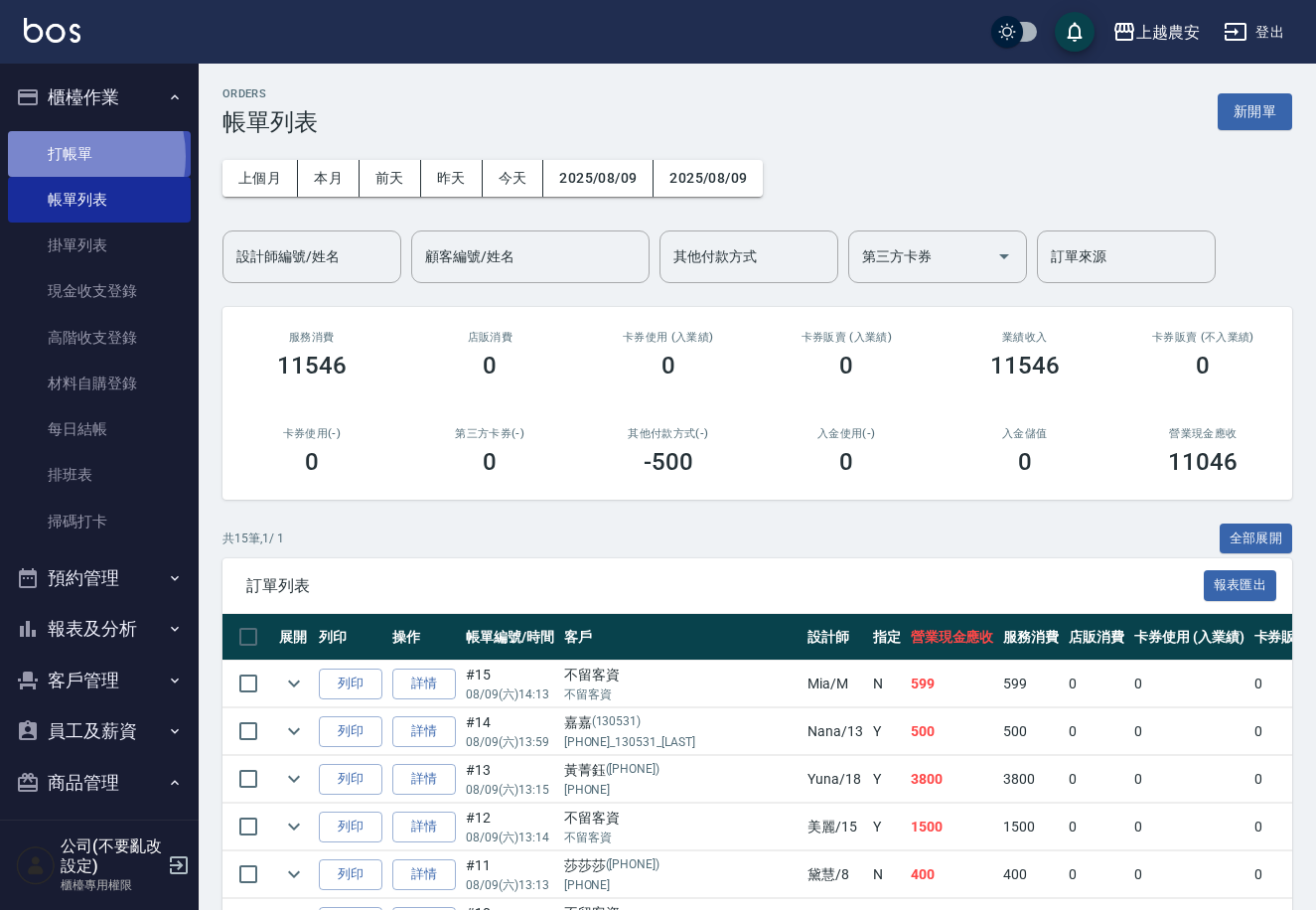 click on "打帳單" at bounding box center (99, 154) 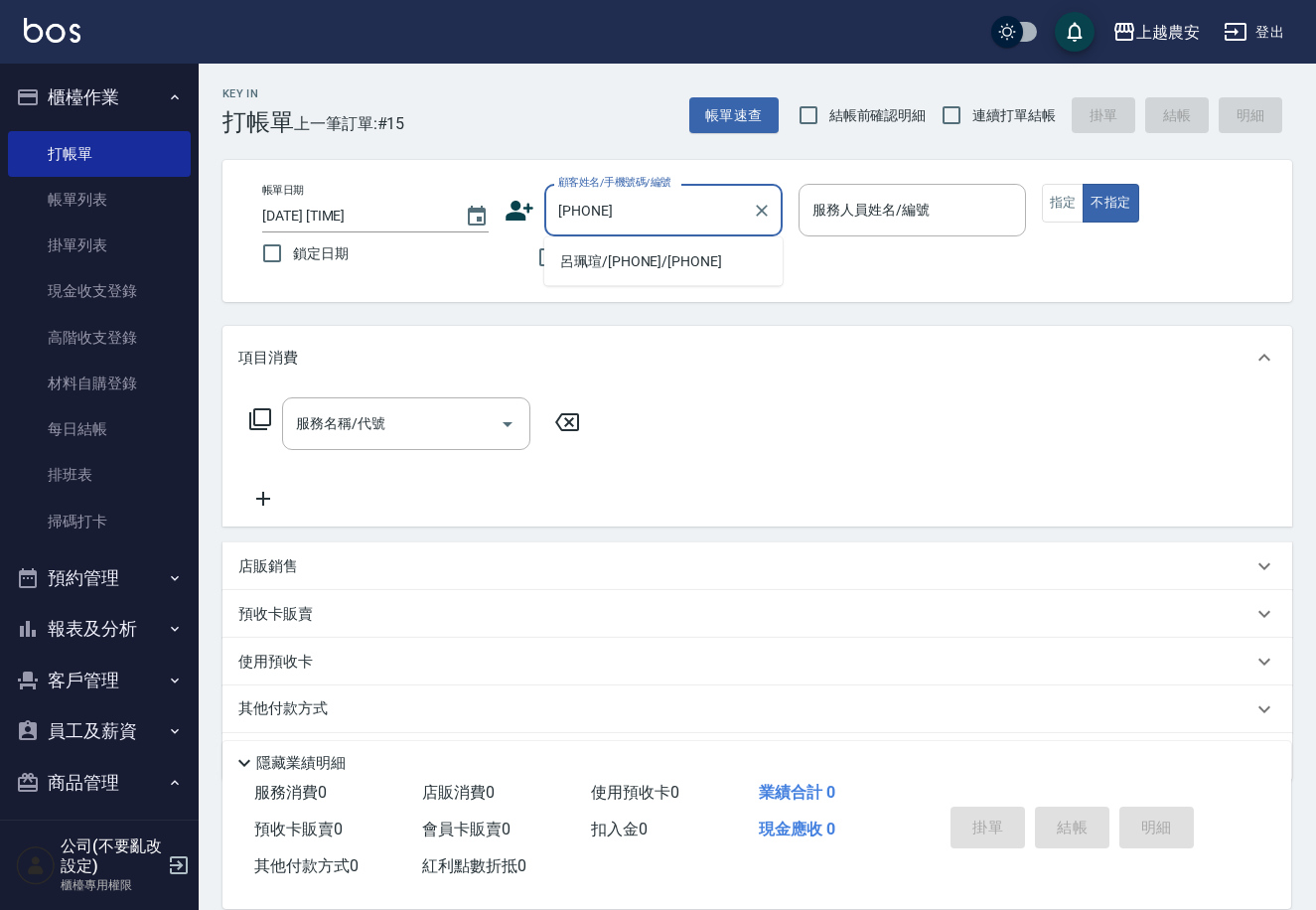 click on "[NAME]/[PHONE]/[PHONE]" at bounding box center [663, 261] 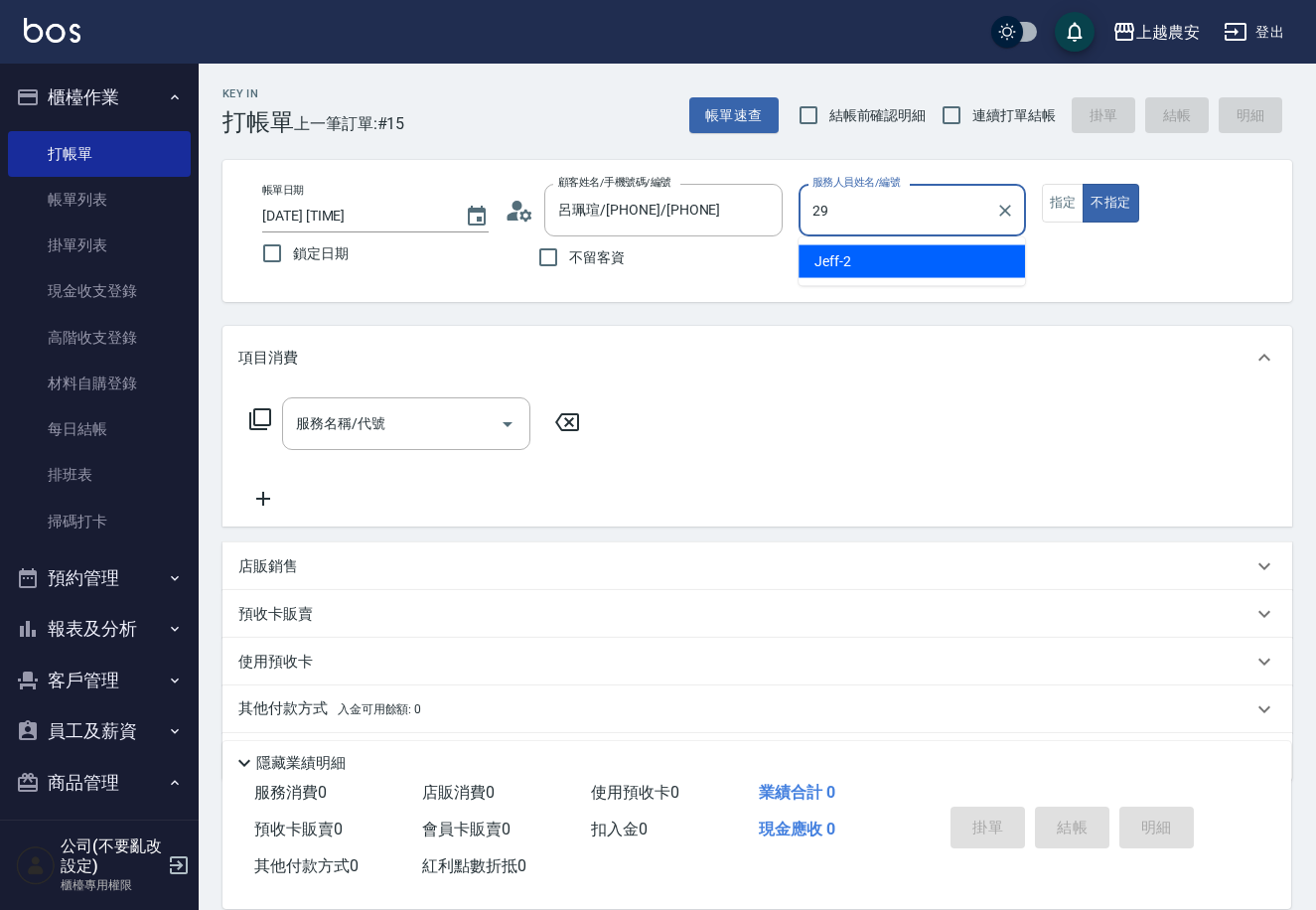 type on "楊馨茹-29" 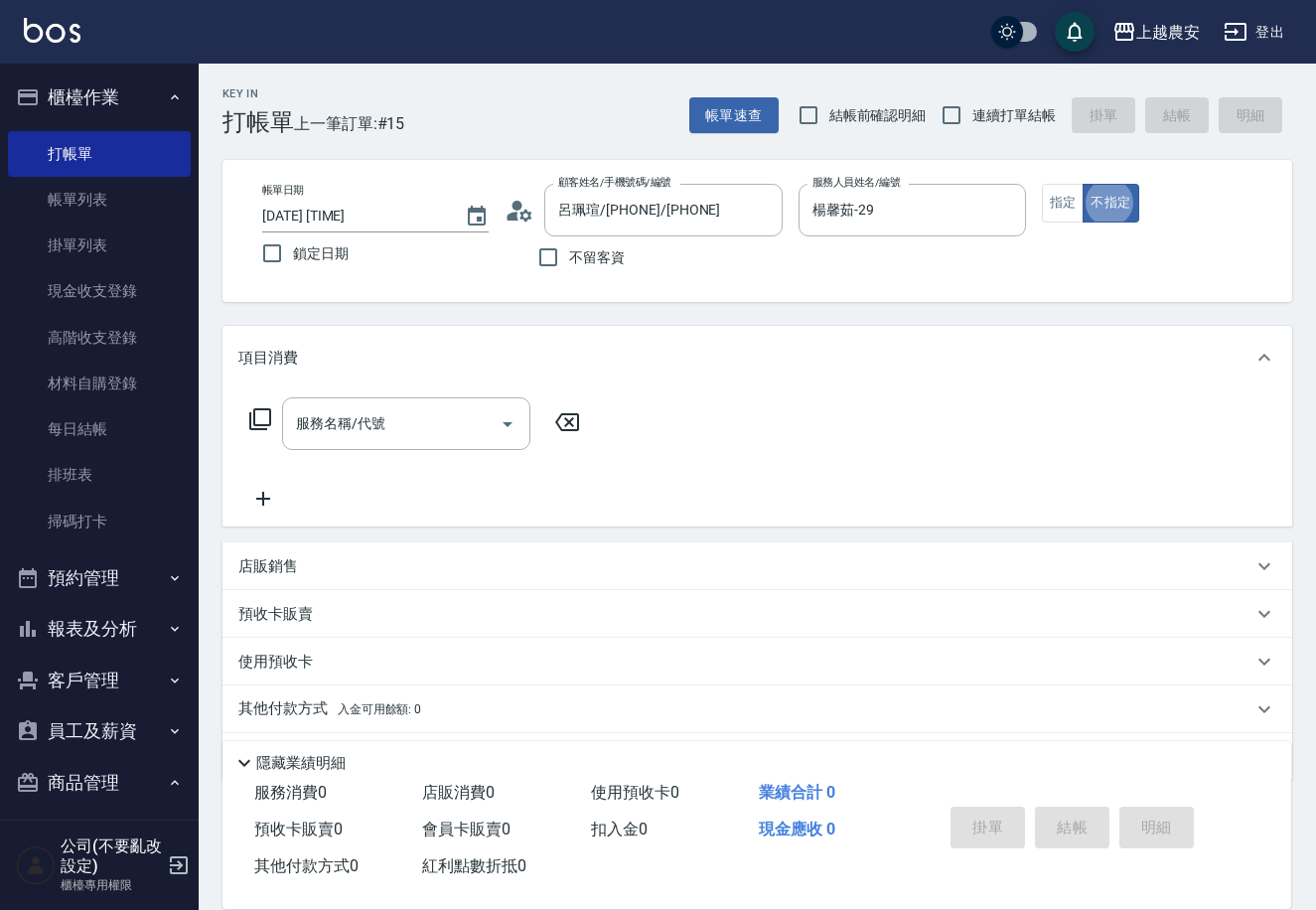 type on "false" 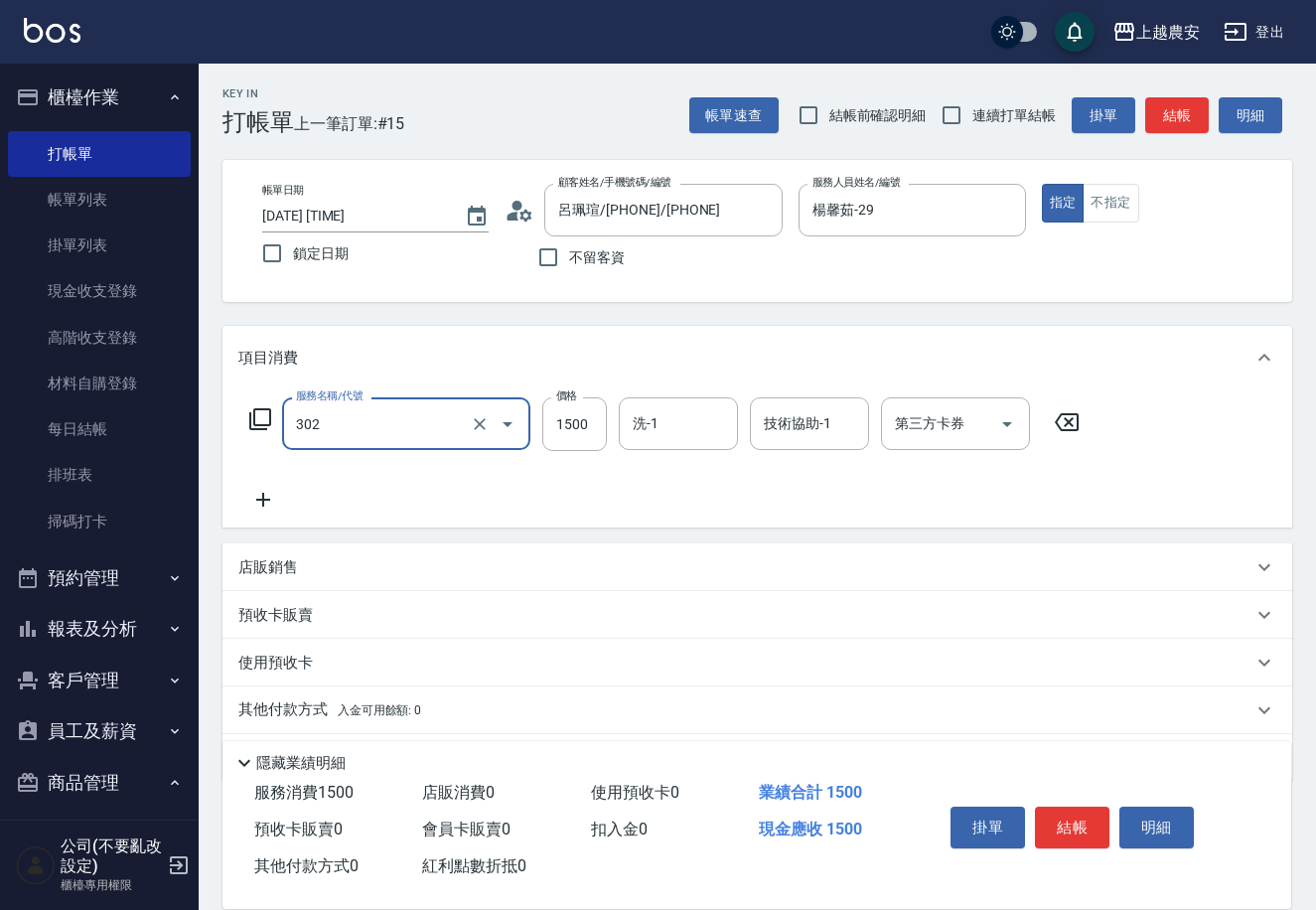 type on "燙髮1500↓(自購)(302)" 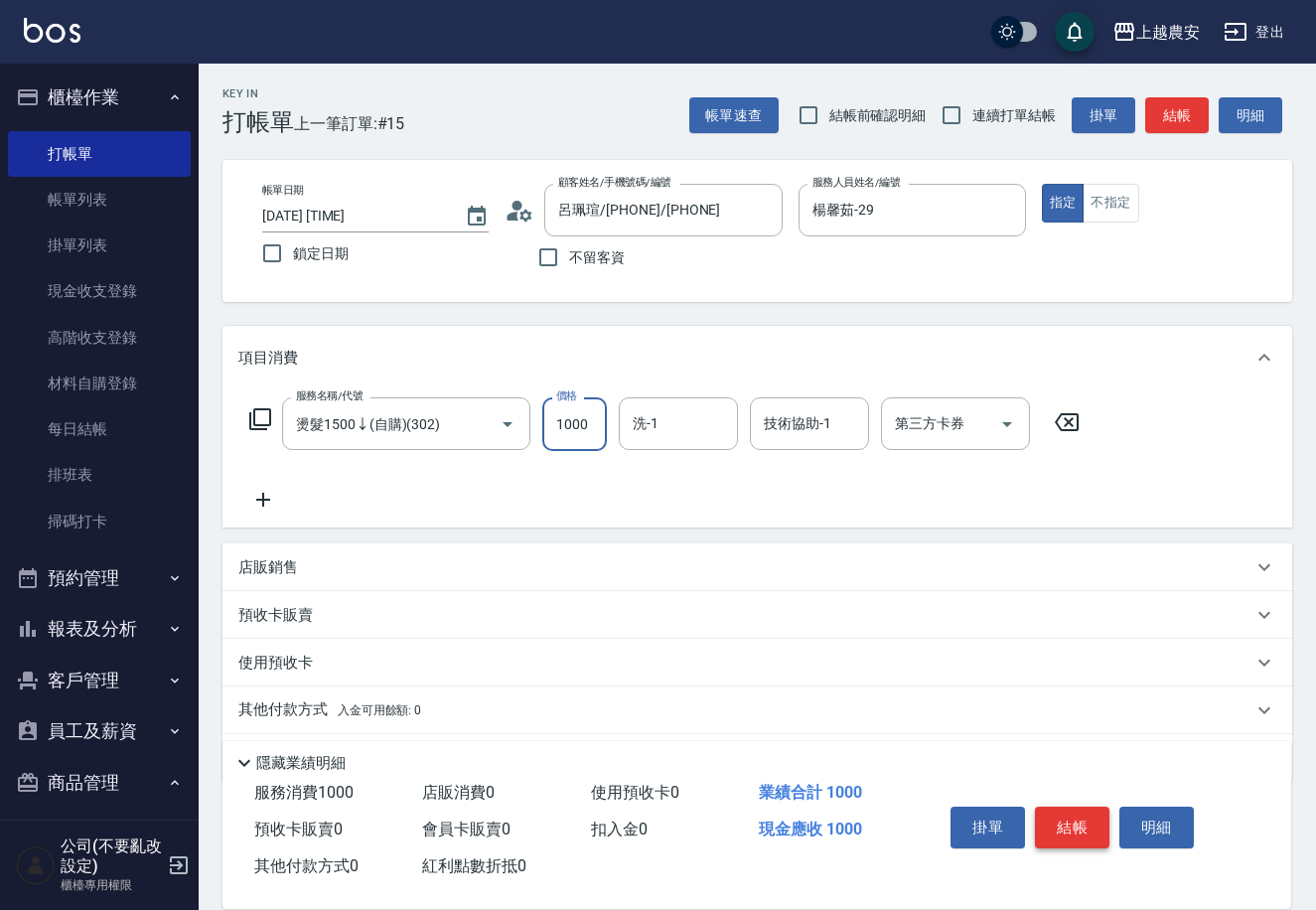 type on "1000" 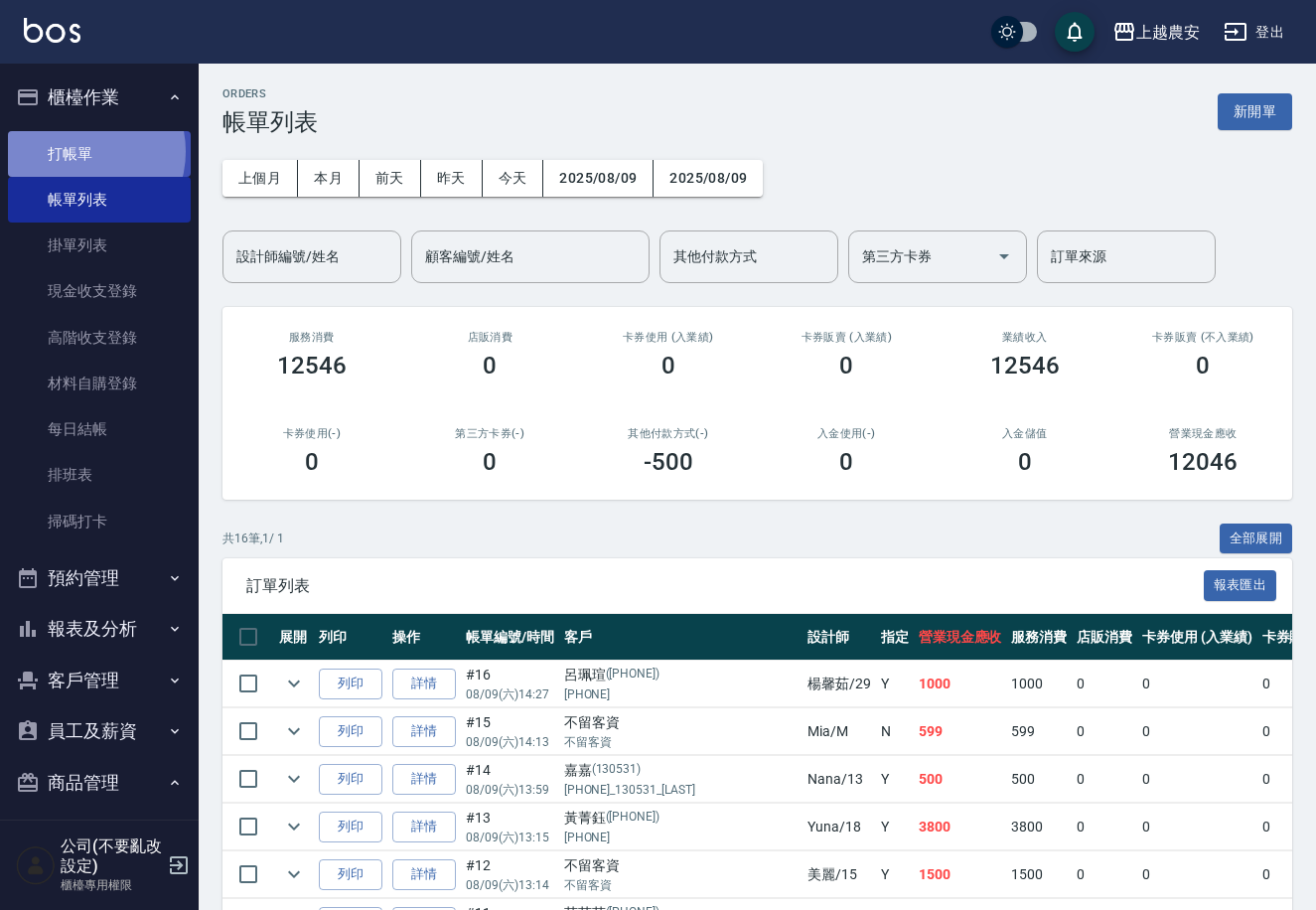 click on "打帳單" at bounding box center [99, 154] 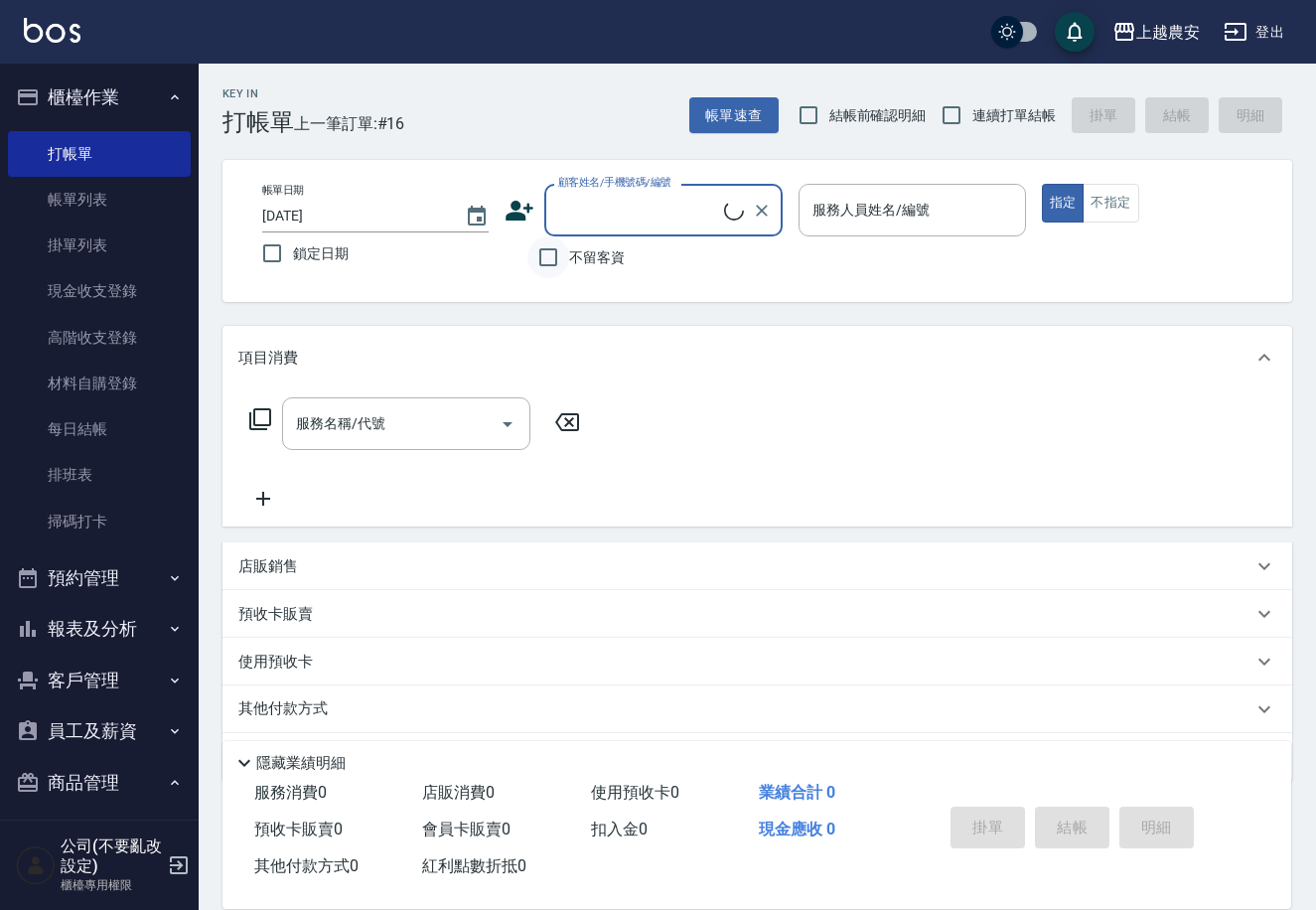 click on "不留客資" at bounding box center [548, 257] 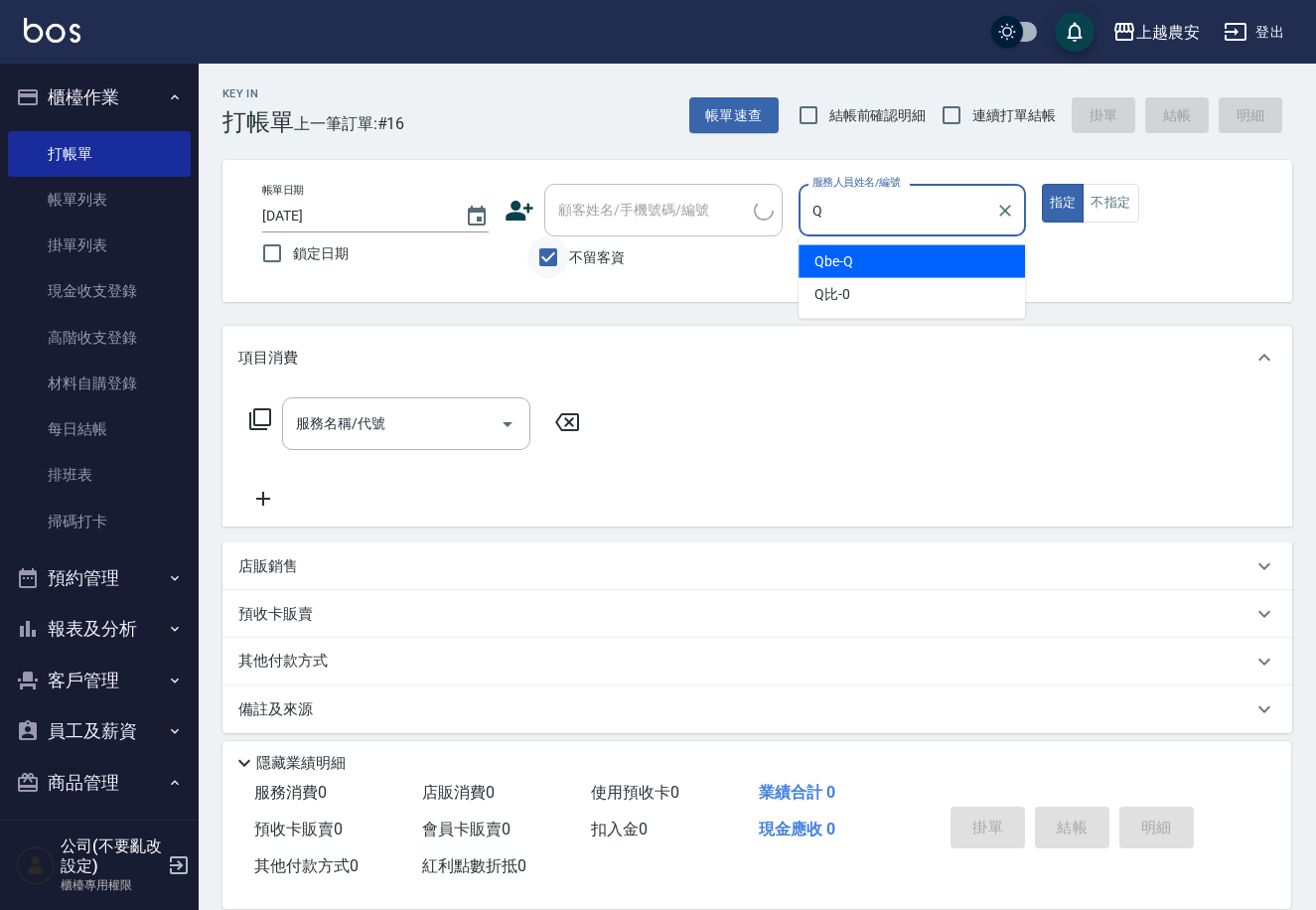 type on "Qbe-Q" 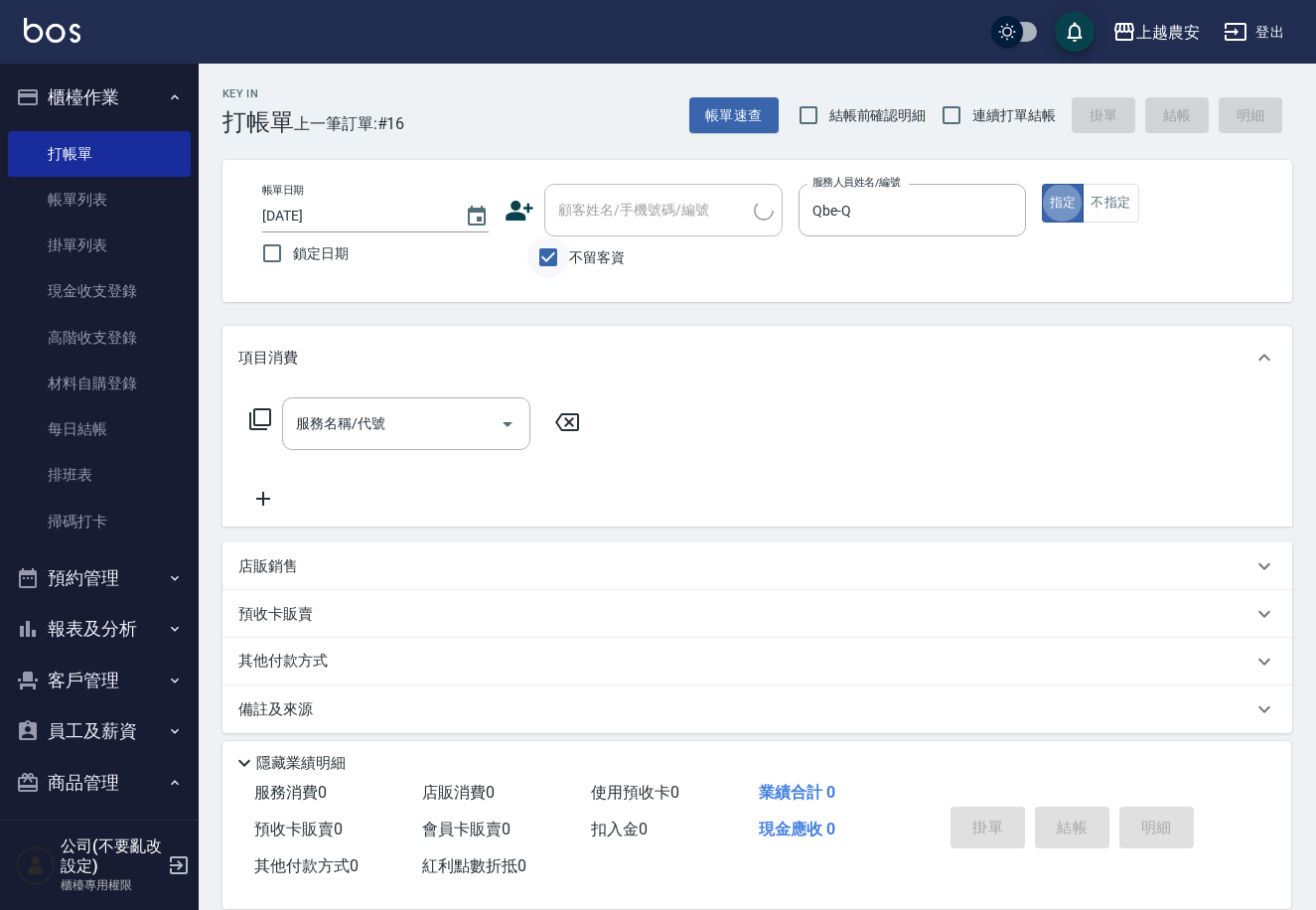 type on "true" 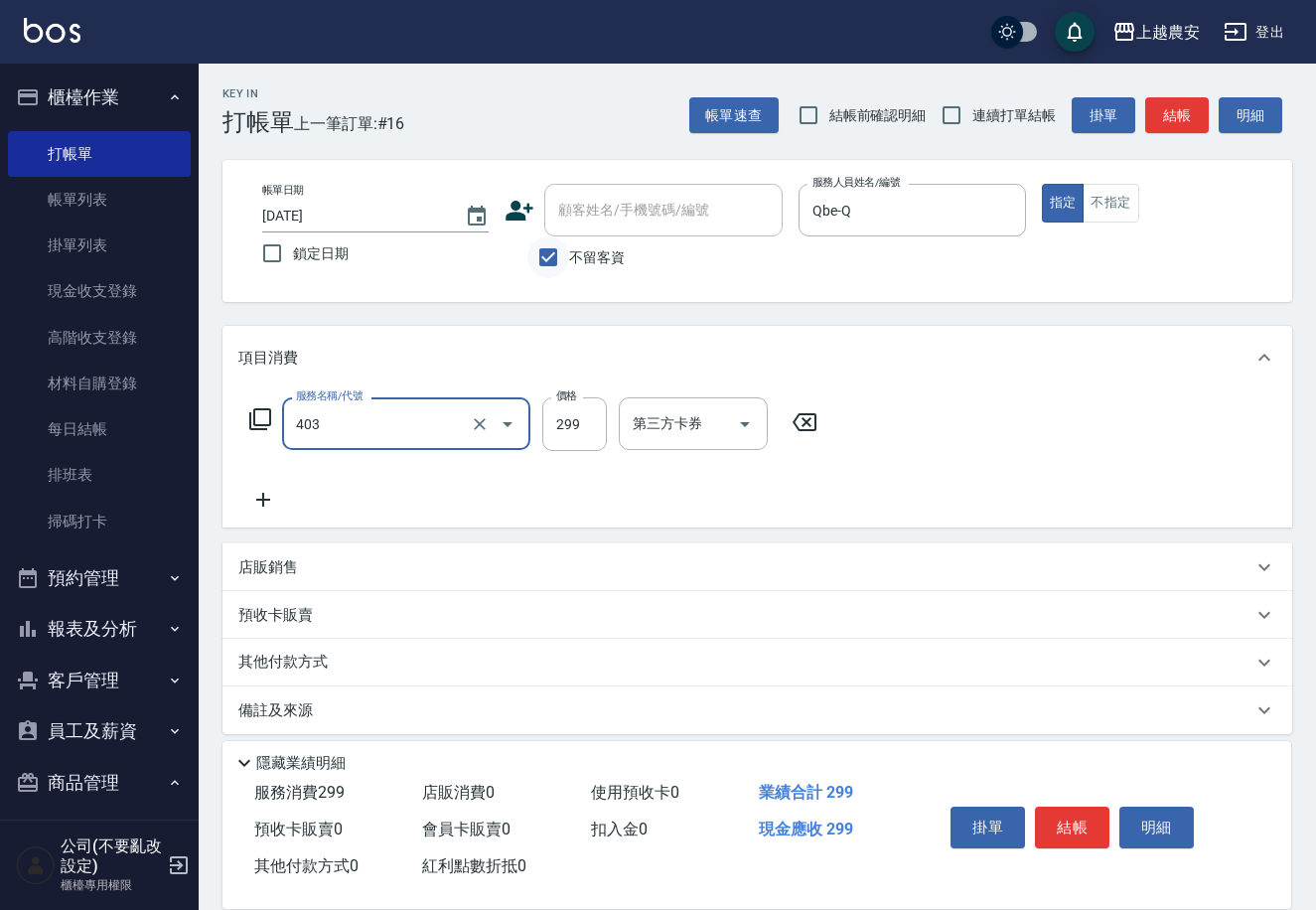 type on "剪髮(403)" 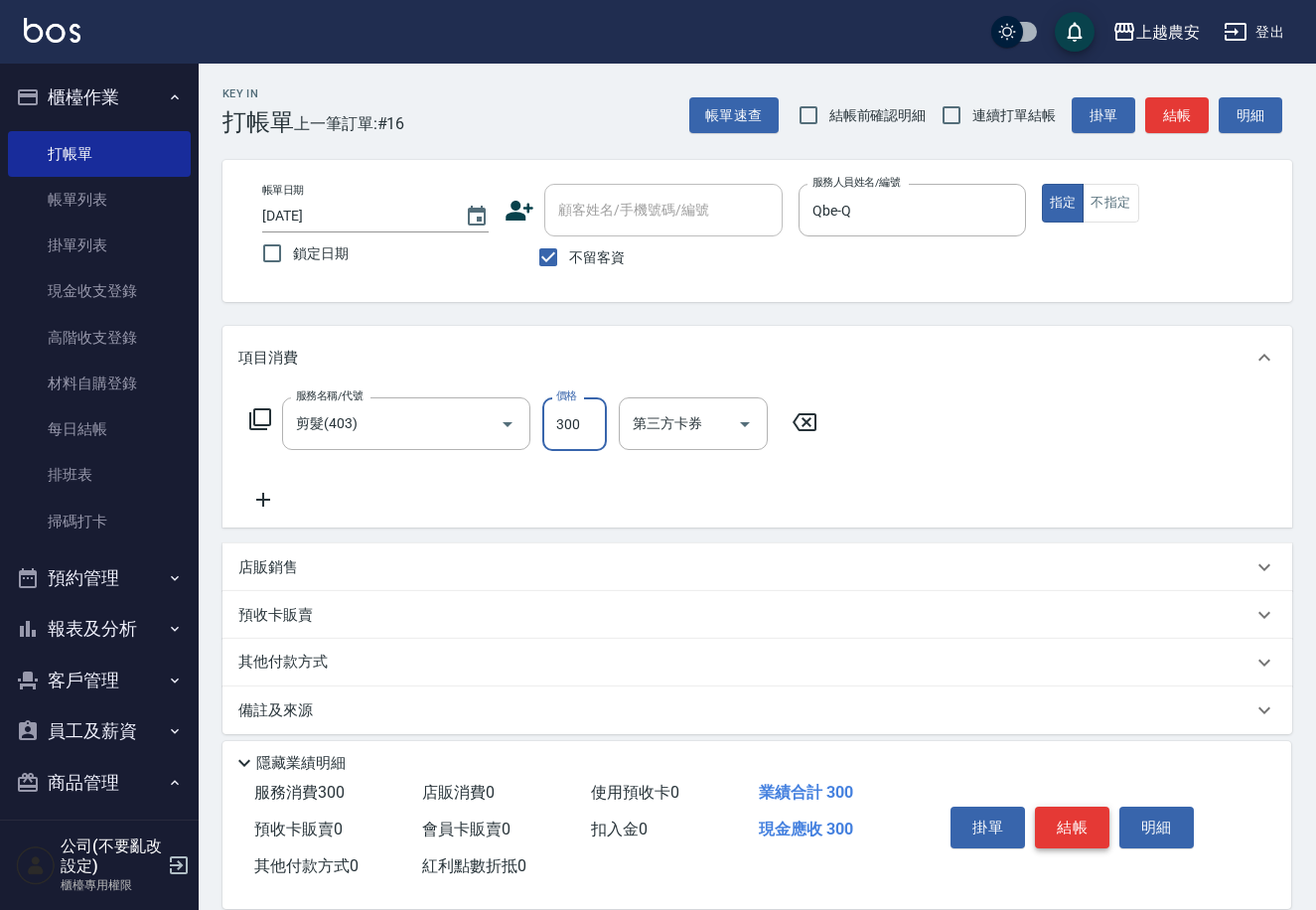 type on "300" 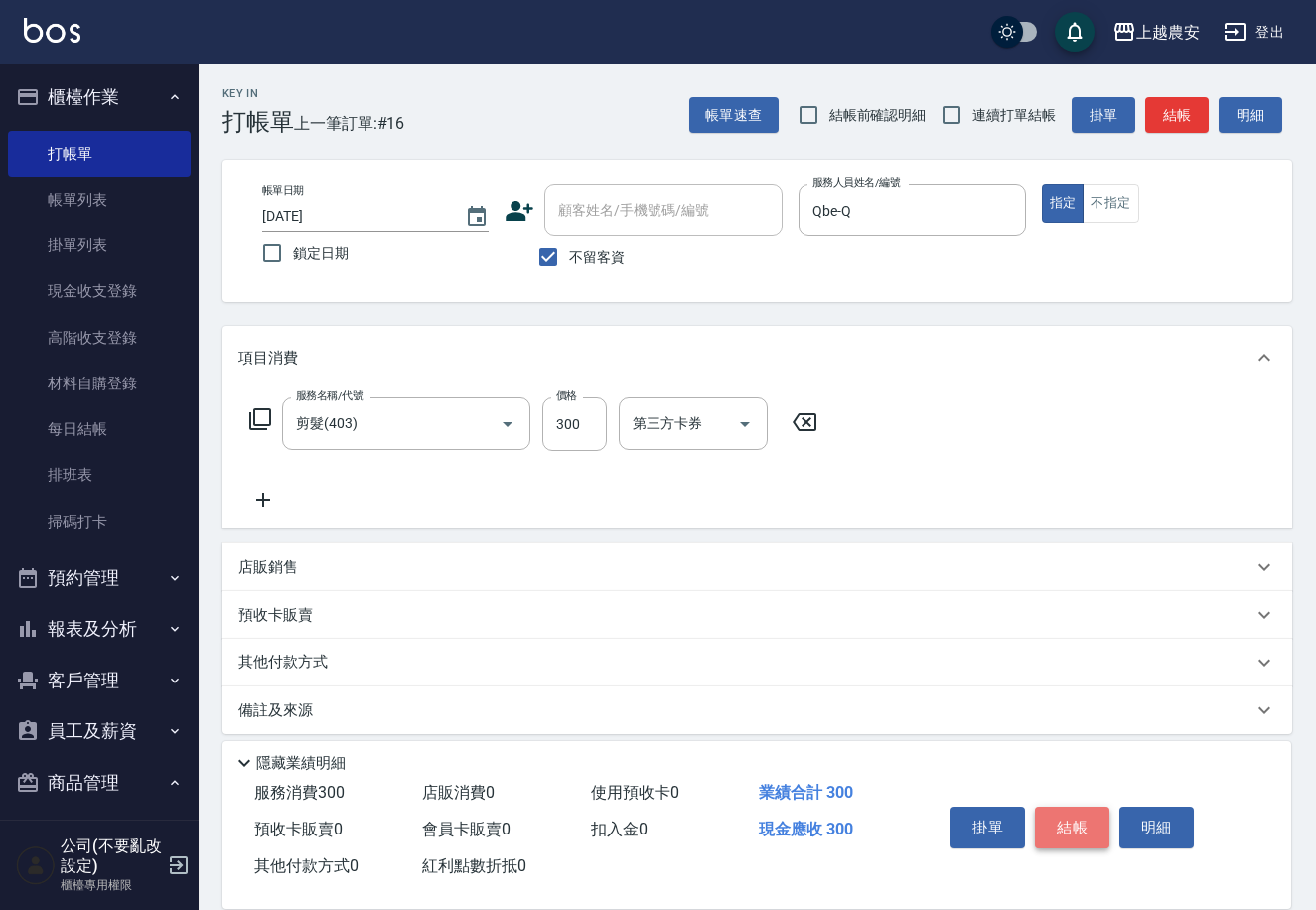 click on "結帳" at bounding box center [1072, 828] 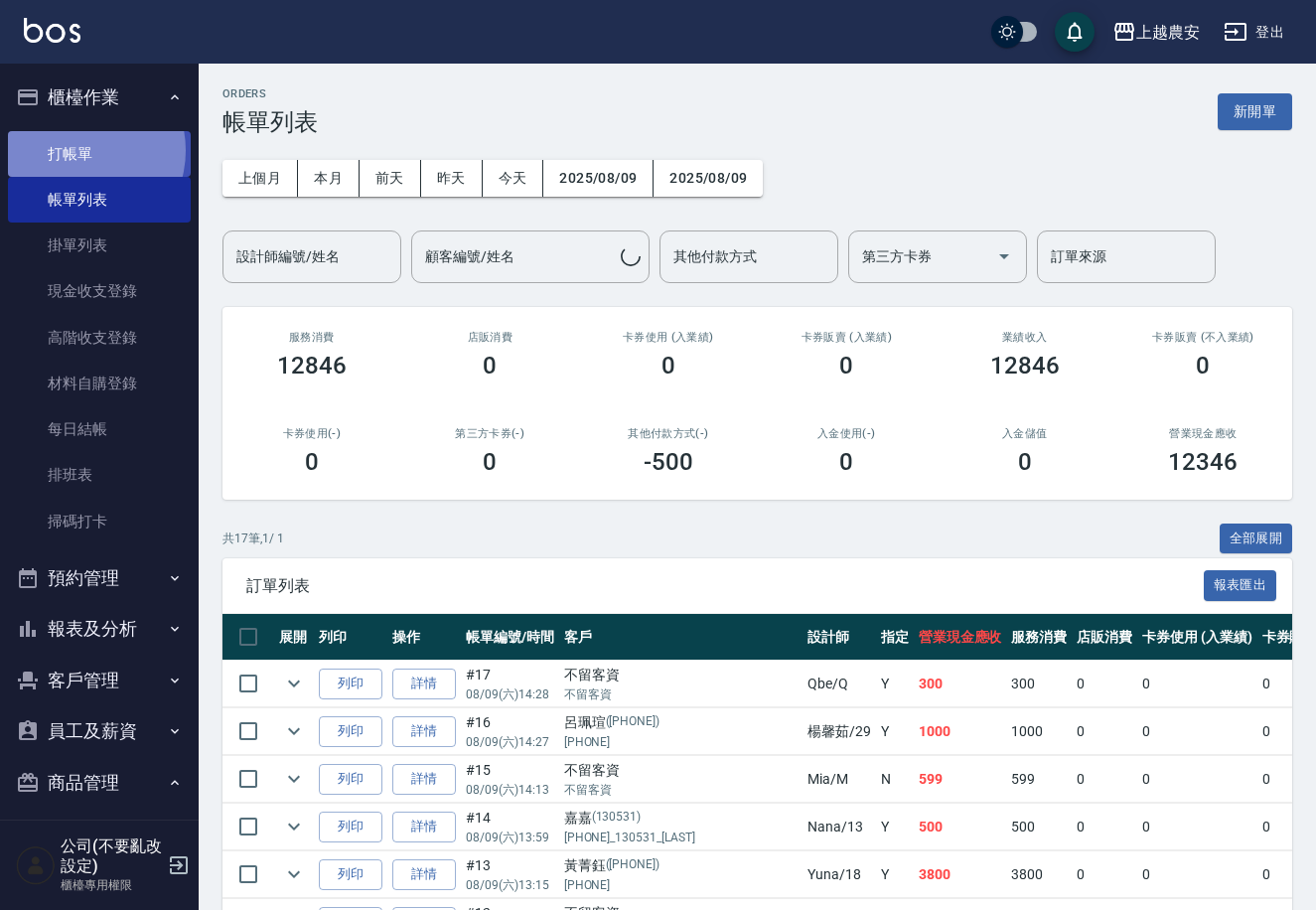 click on "打帳單" at bounding box center (99, 154) 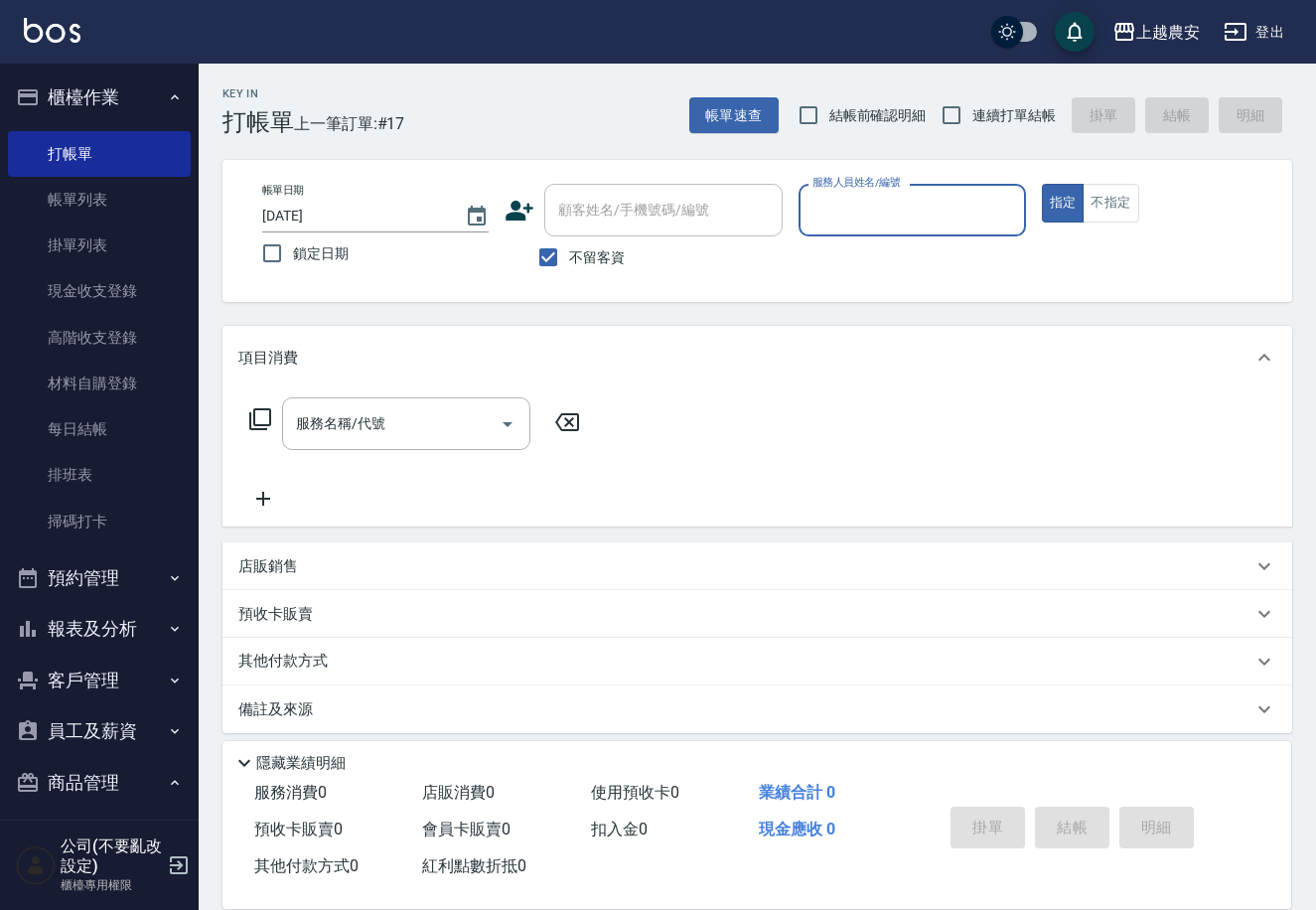 click on "不留客資" at bounding box center (597, 257) 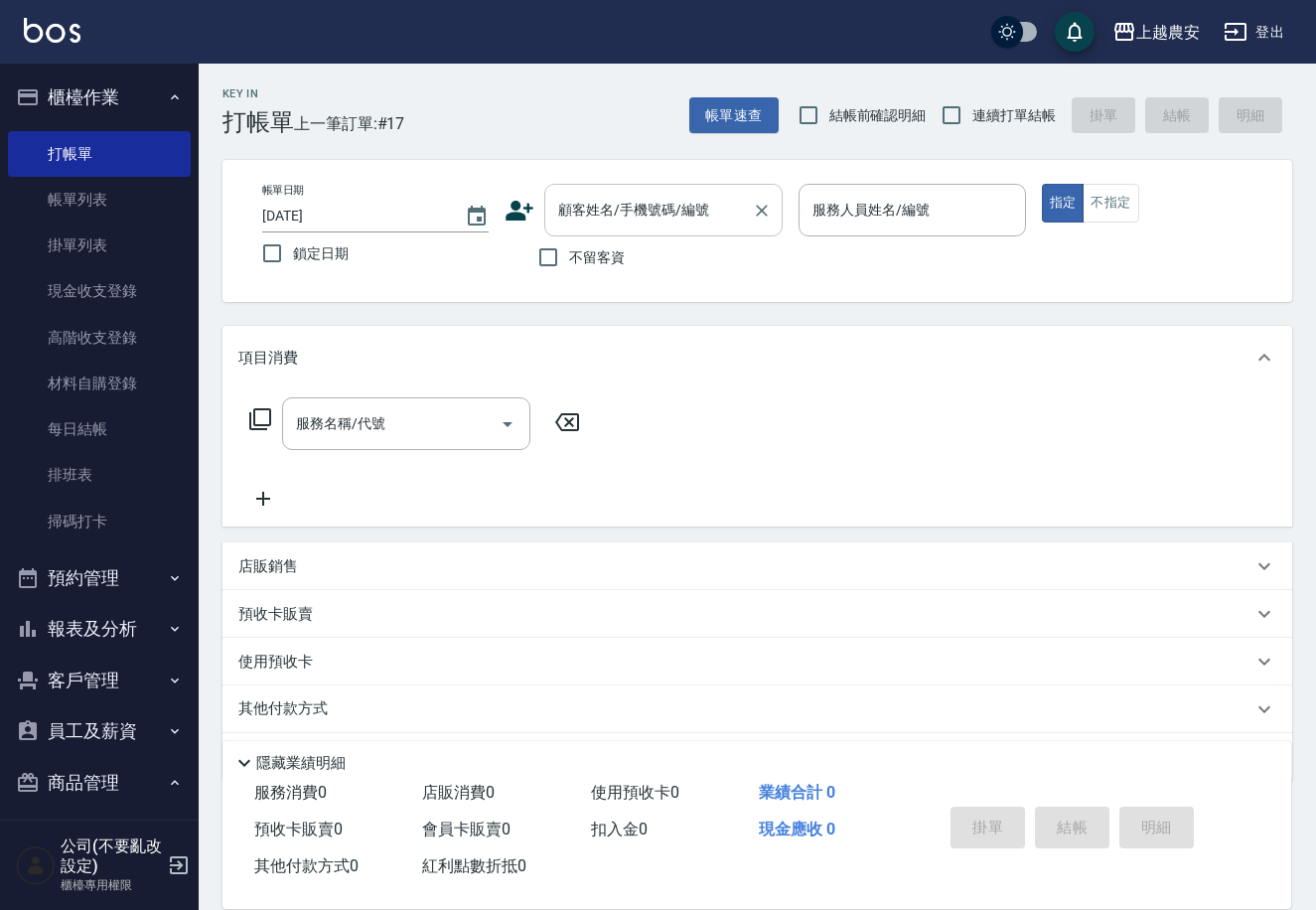 click on "顧客姓名/手機號碼/編號" at bounding box center [649, 210] 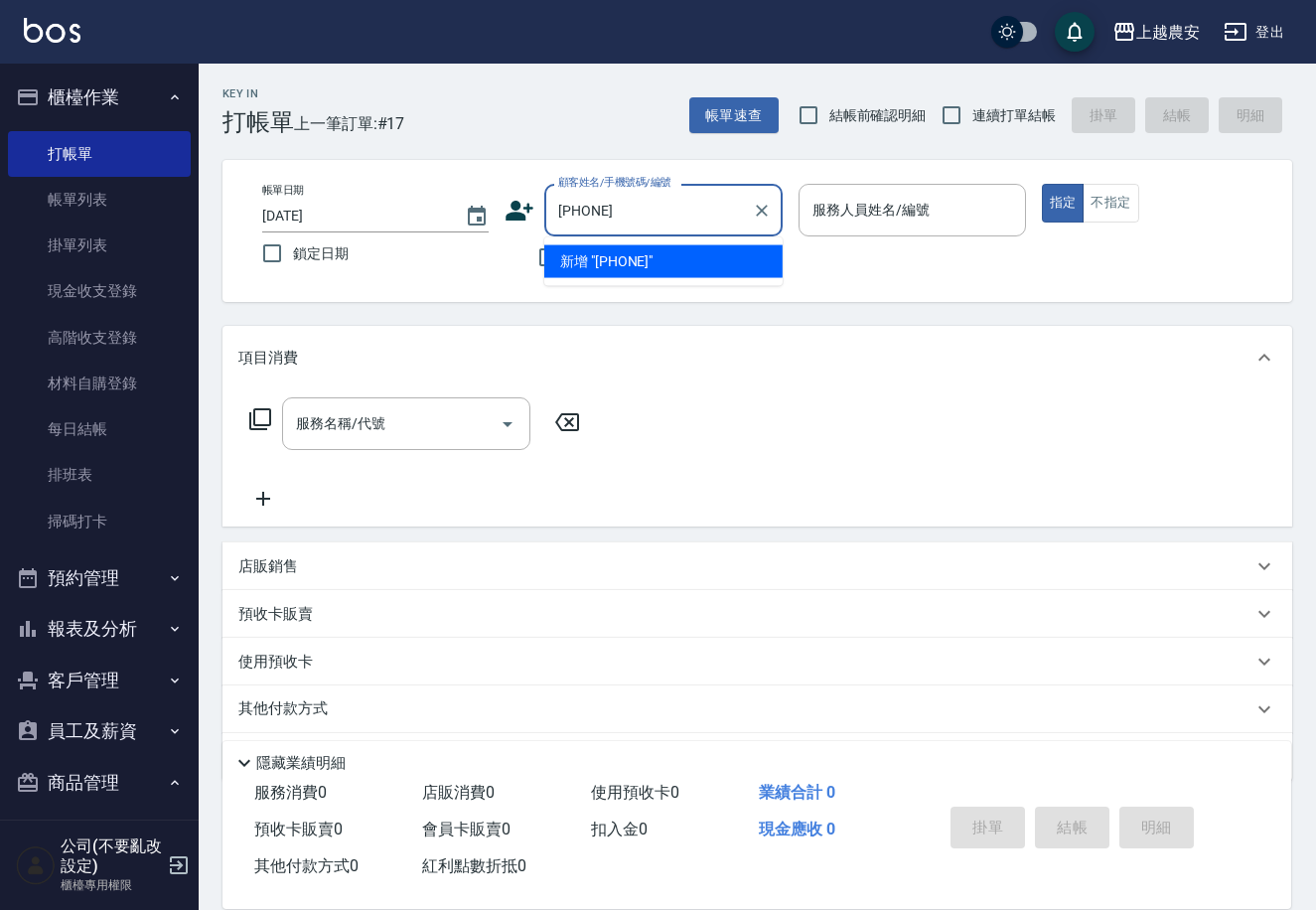 click on "新增 "0966864831"" at bounding box center (663, 261) 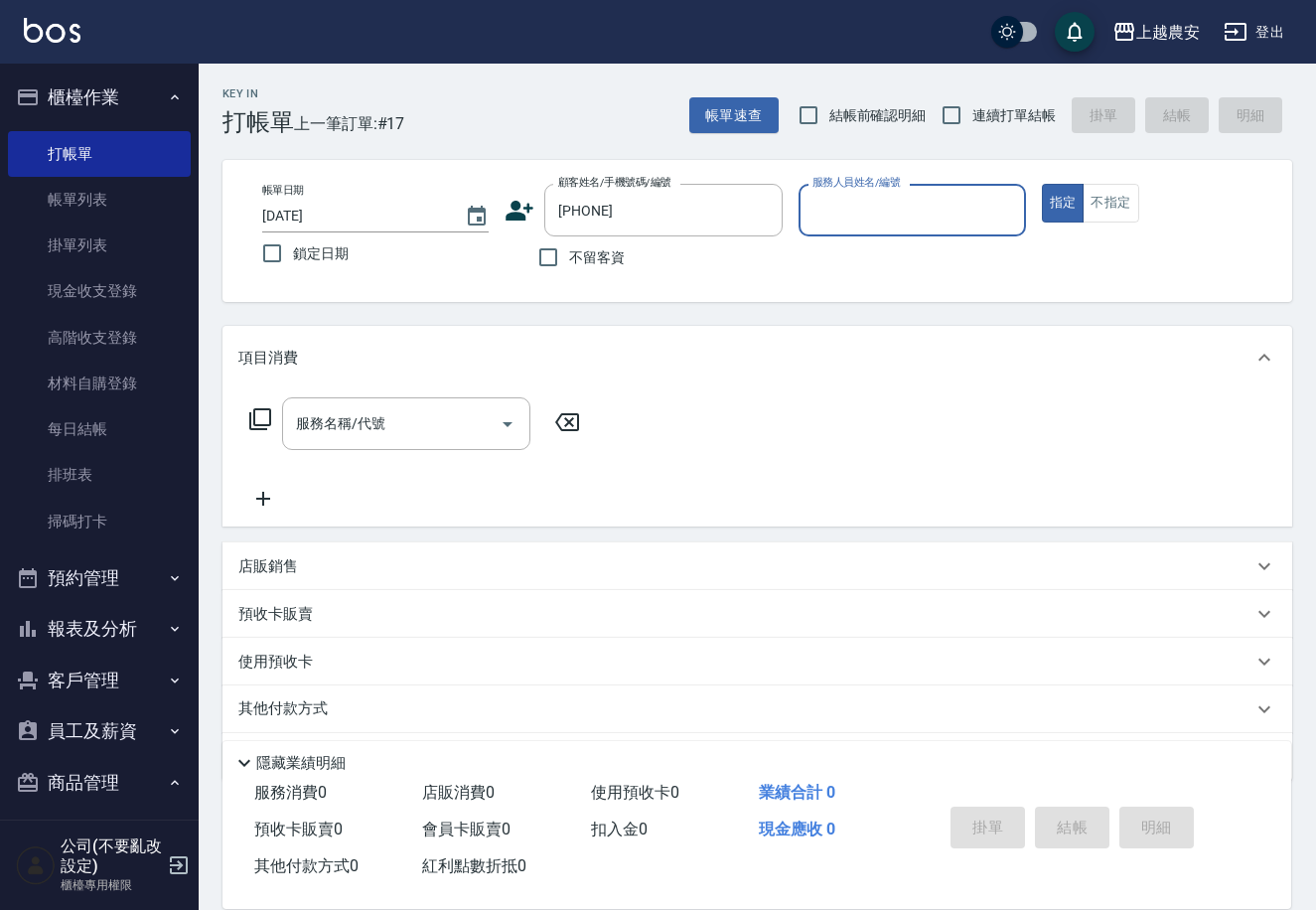 click 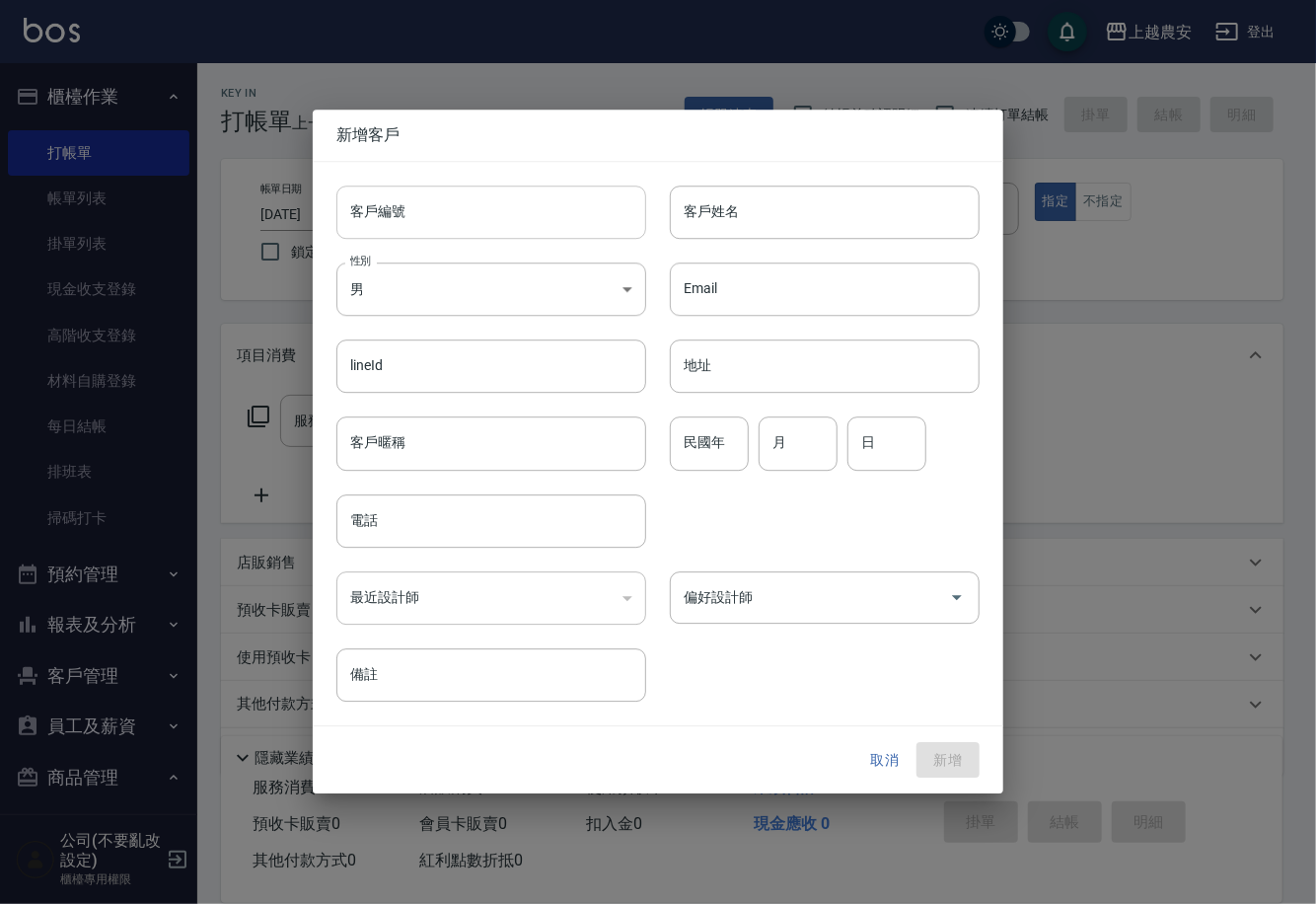 click on "客戶編號" at bounding box center (491, 212) 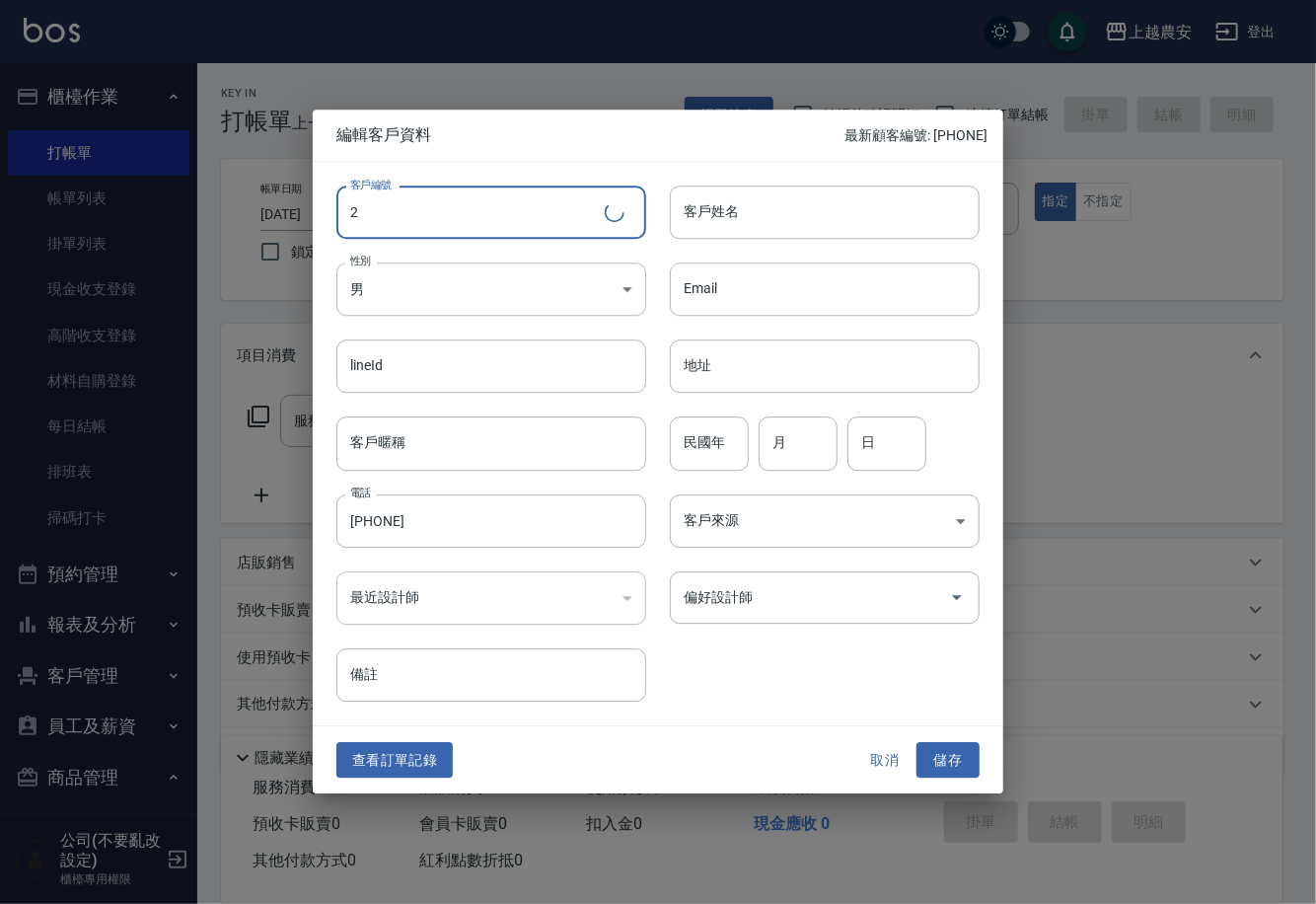 type on "2" 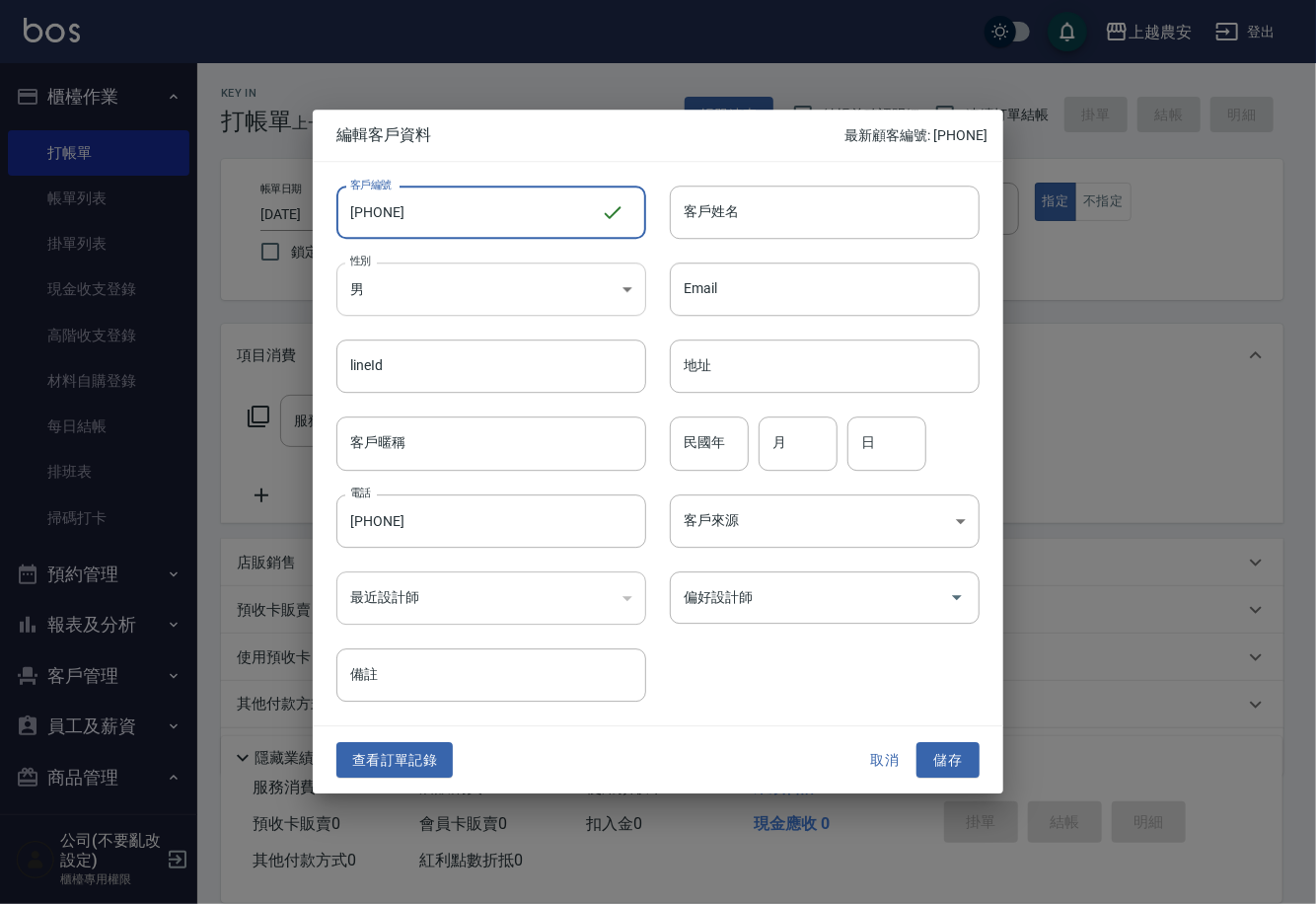 type on "[PHONE]" 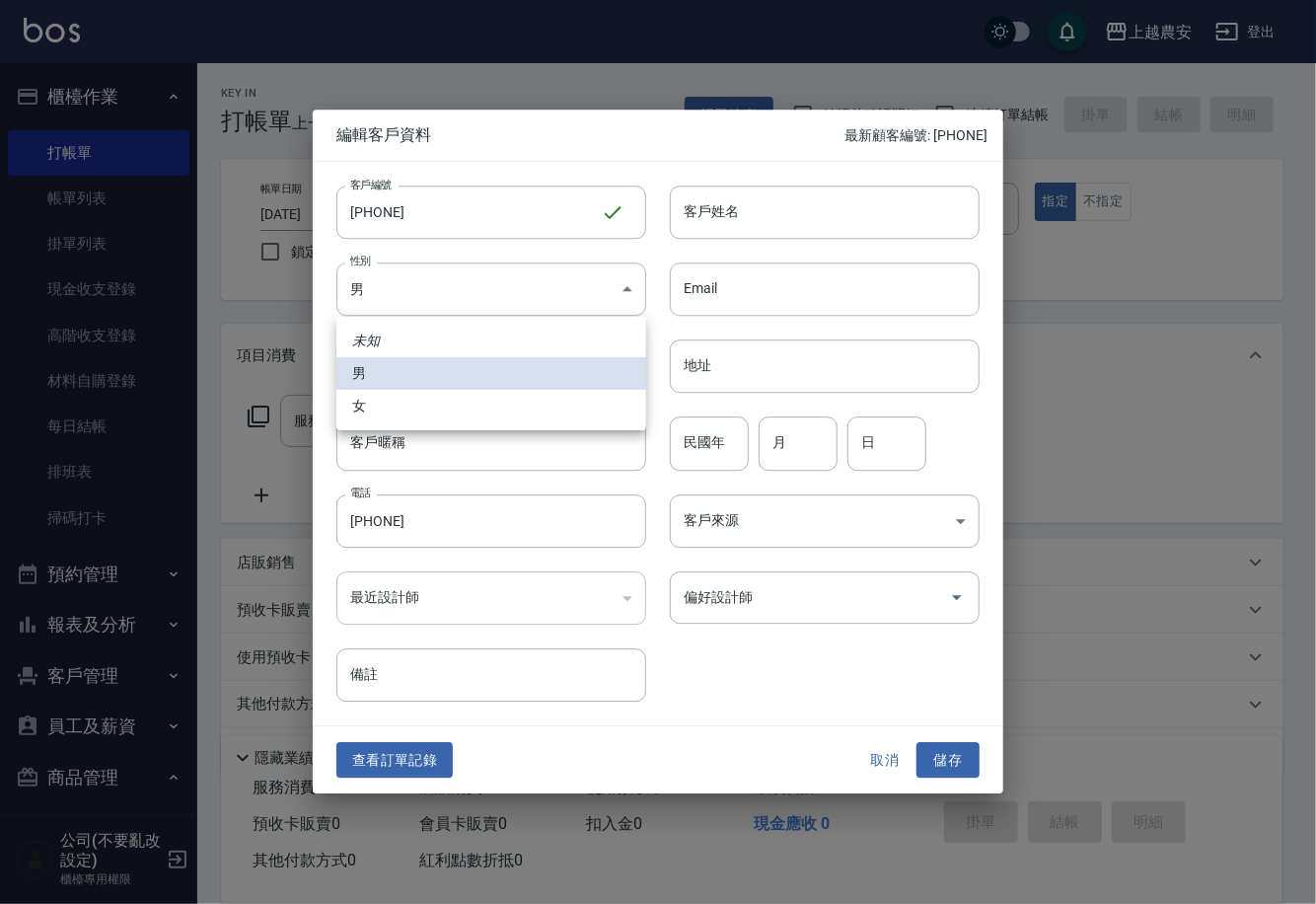 click on "女" at bounding box center [491, 406] 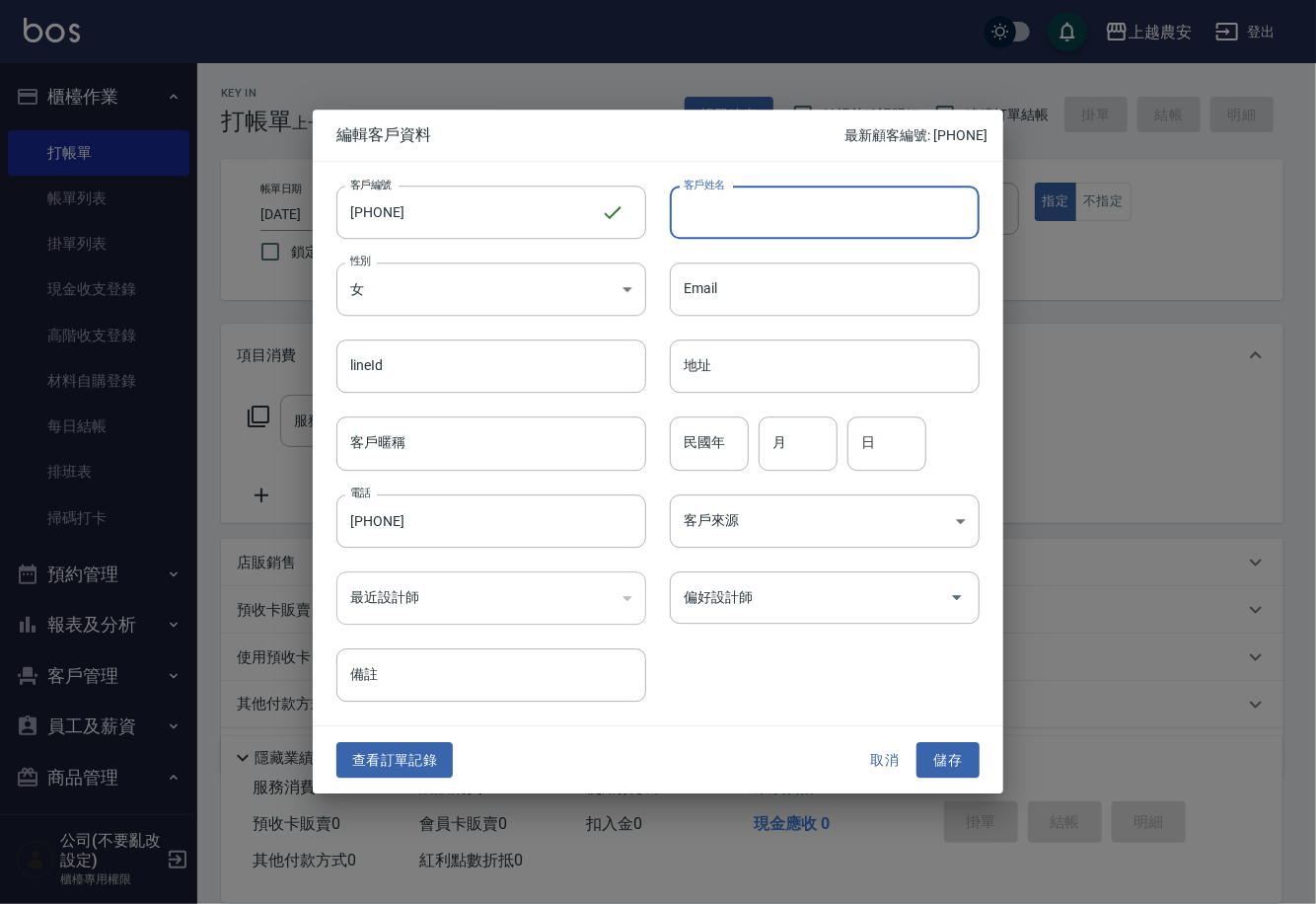 click on "客戶姓名" at bounding box center (825, 212) 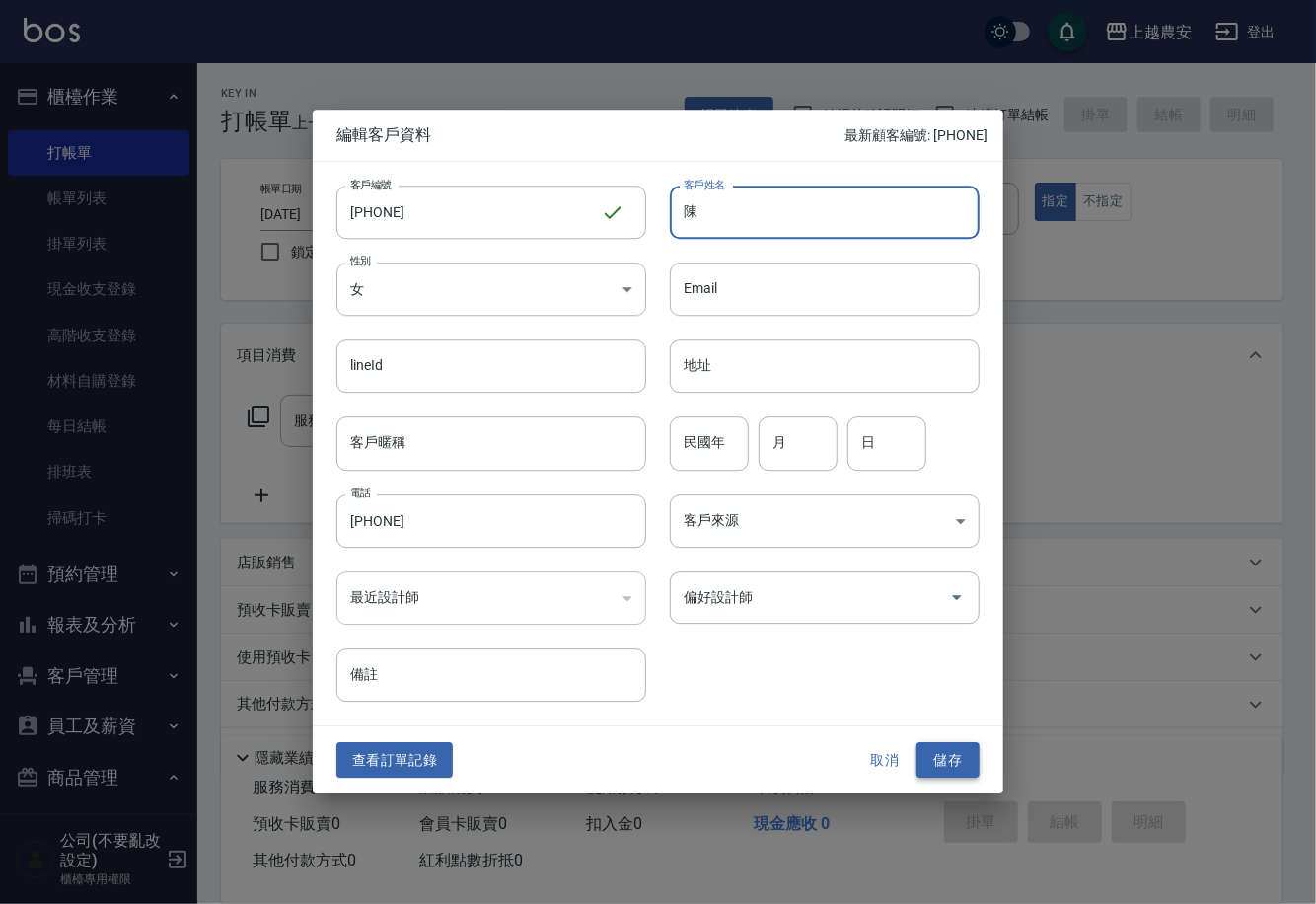 type on "陳" 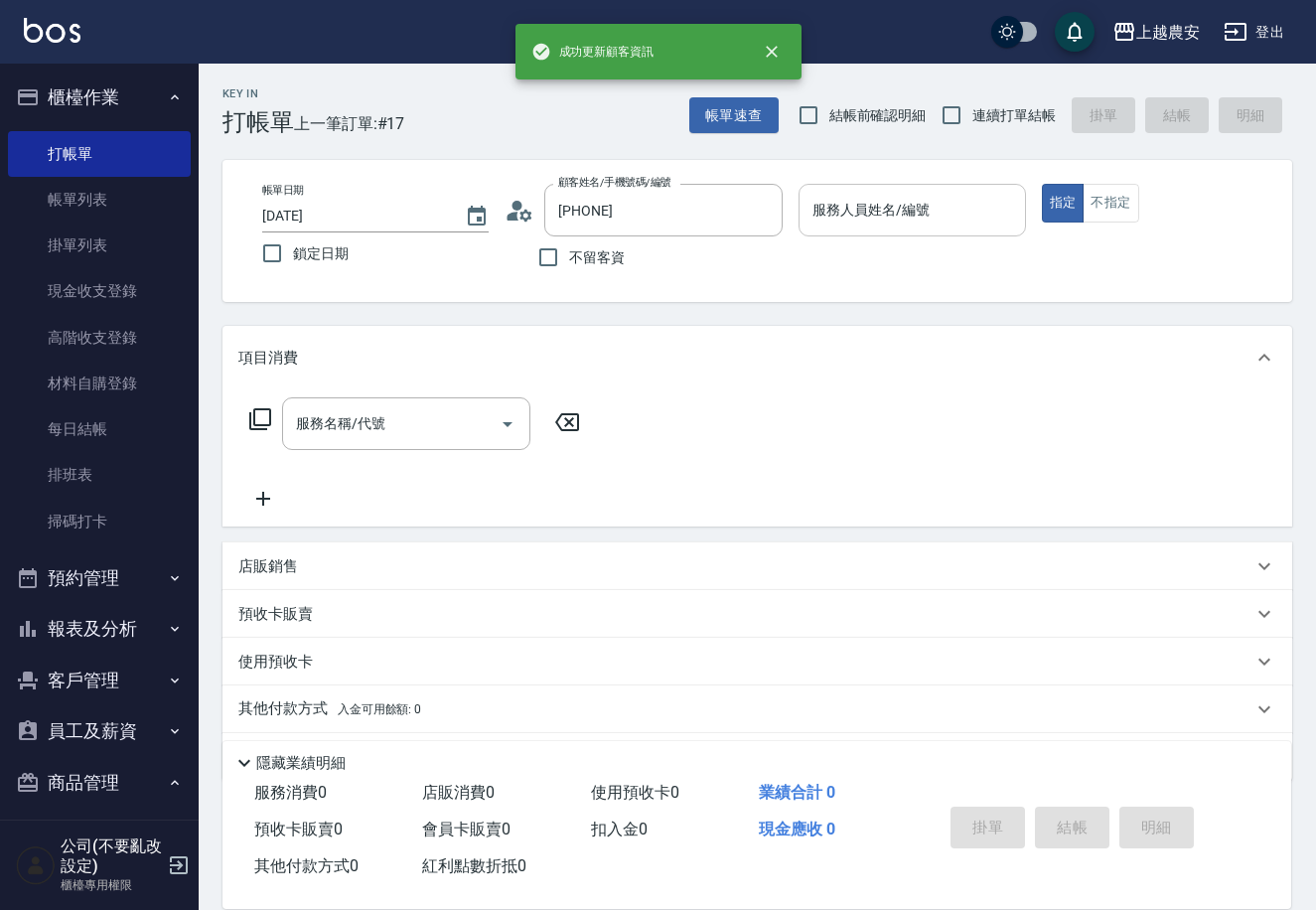 click on "服務人員姓名/編號" at bounding box center [912, 210] 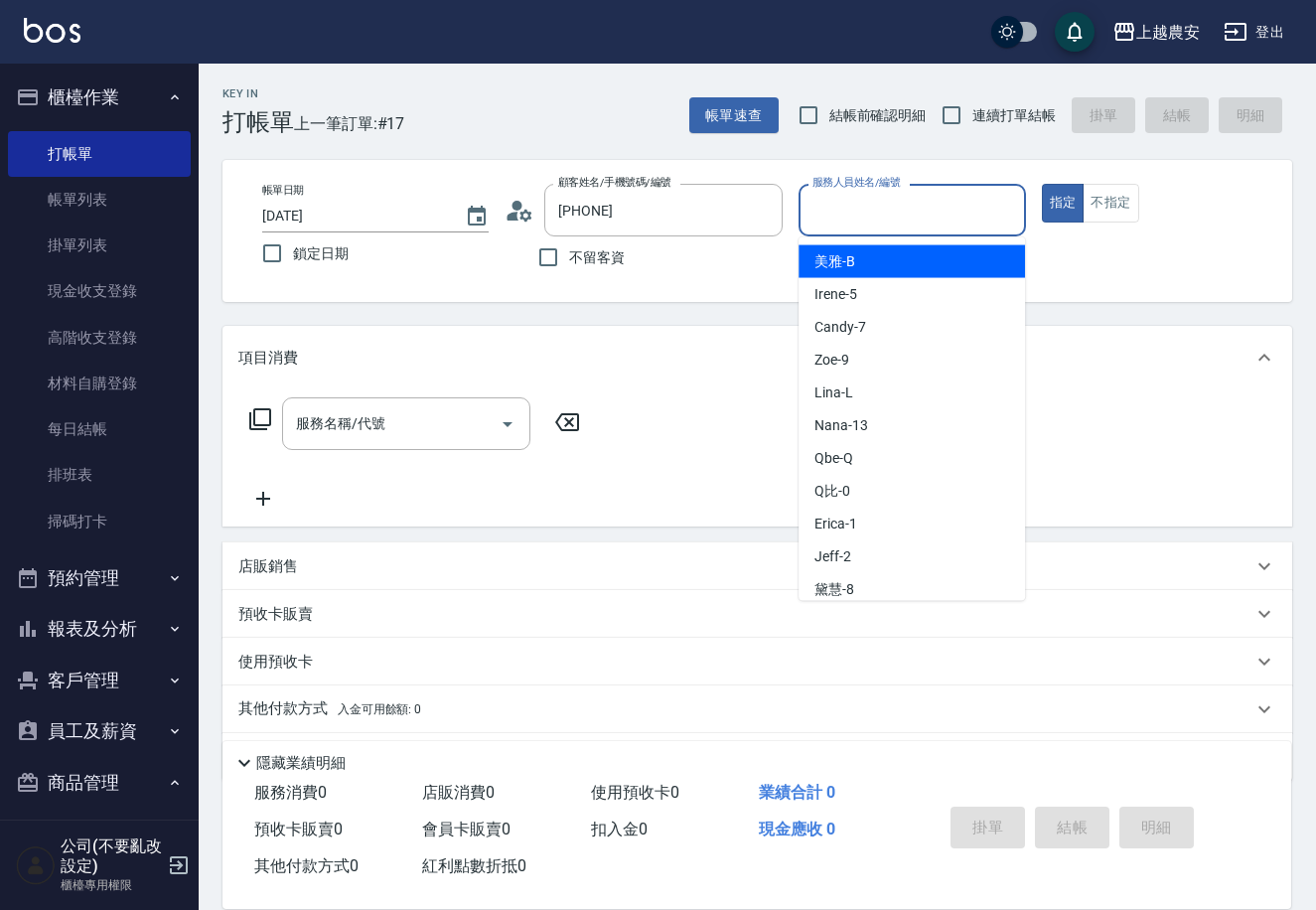 type on "N" 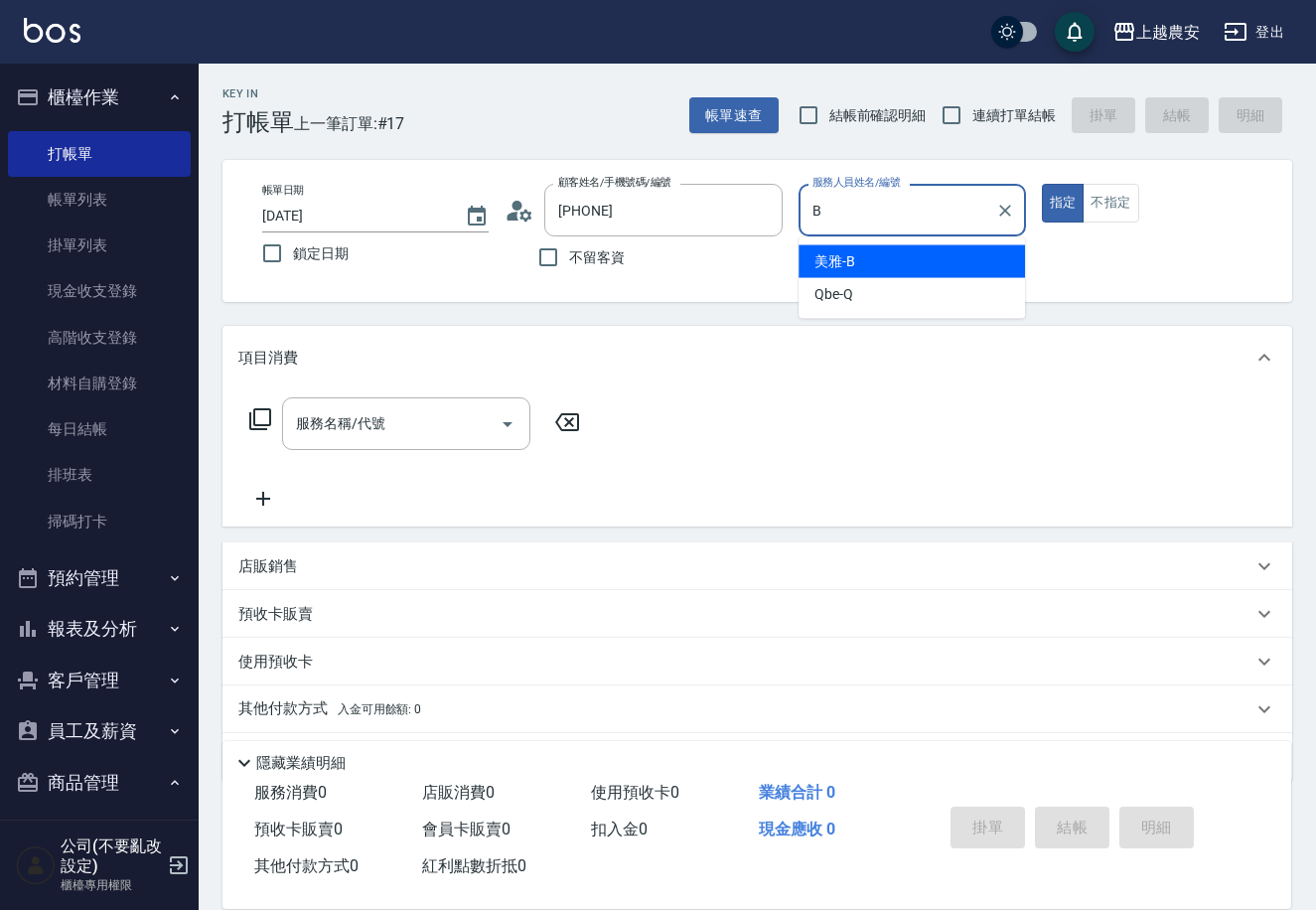 type on "美雅-B" 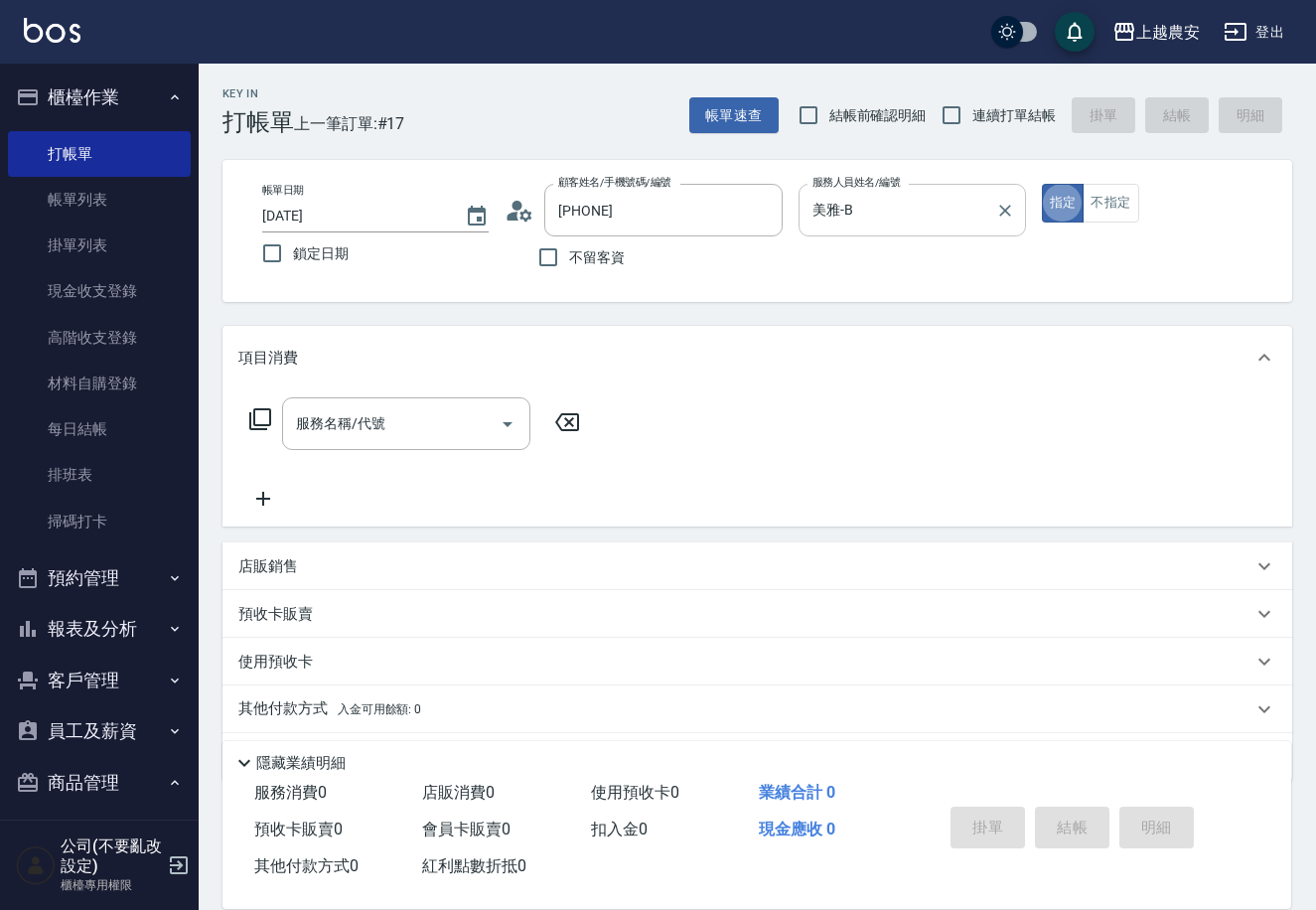 type on "true" 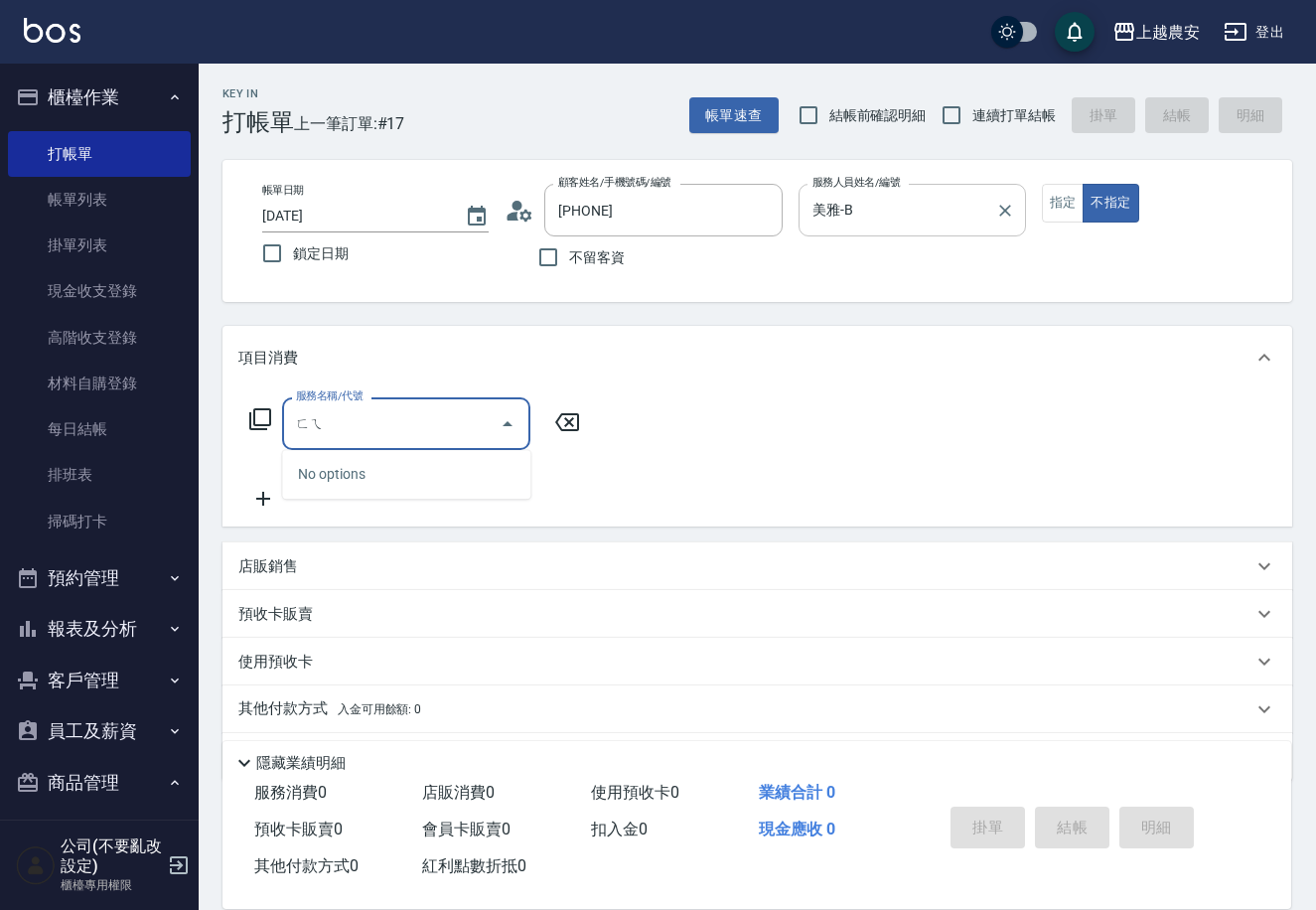 type on "非" 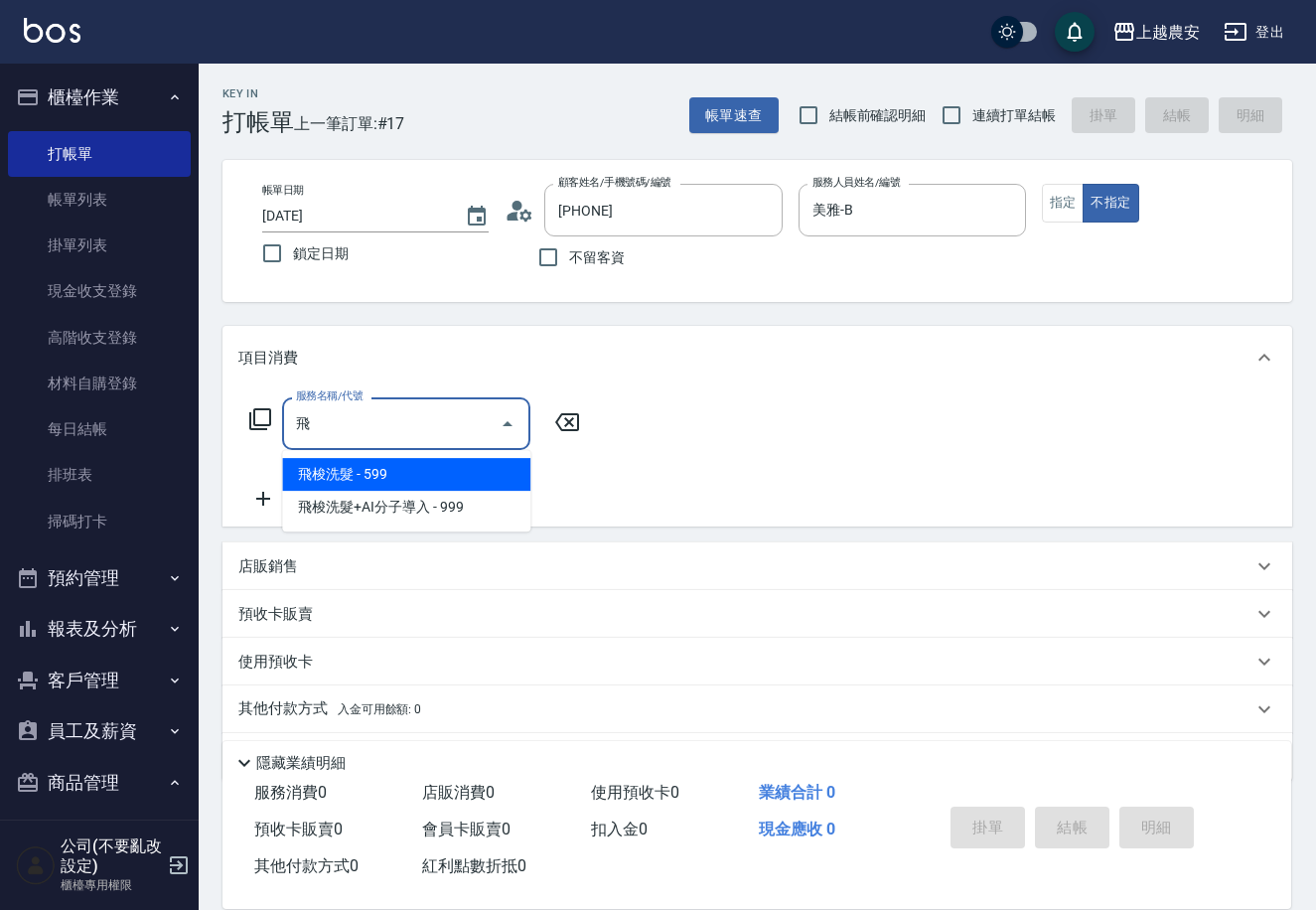 click on "飛梭洗髮 - 599" at bounding box center (406, 474) 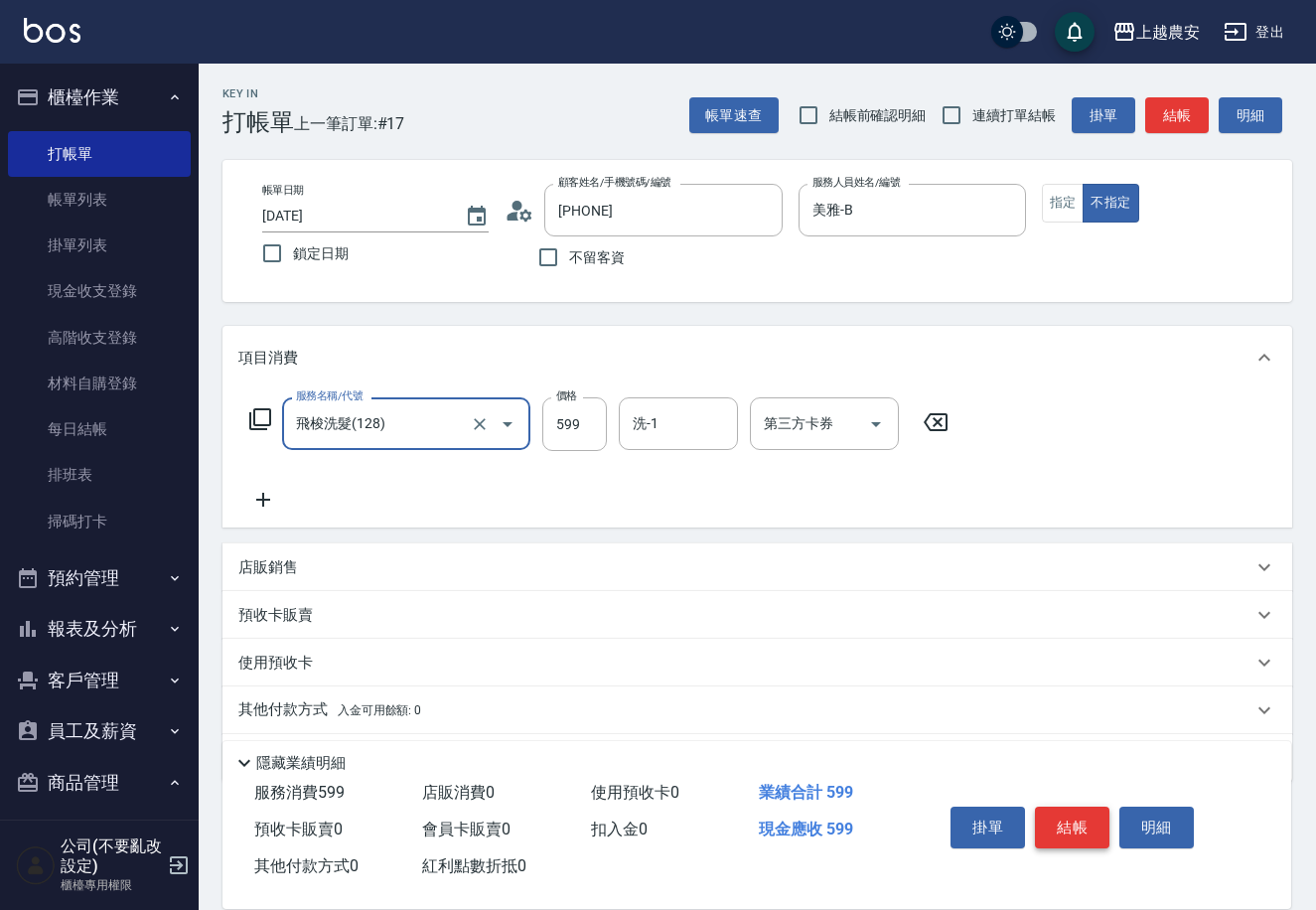 type on "飛梭洗髮(128)" 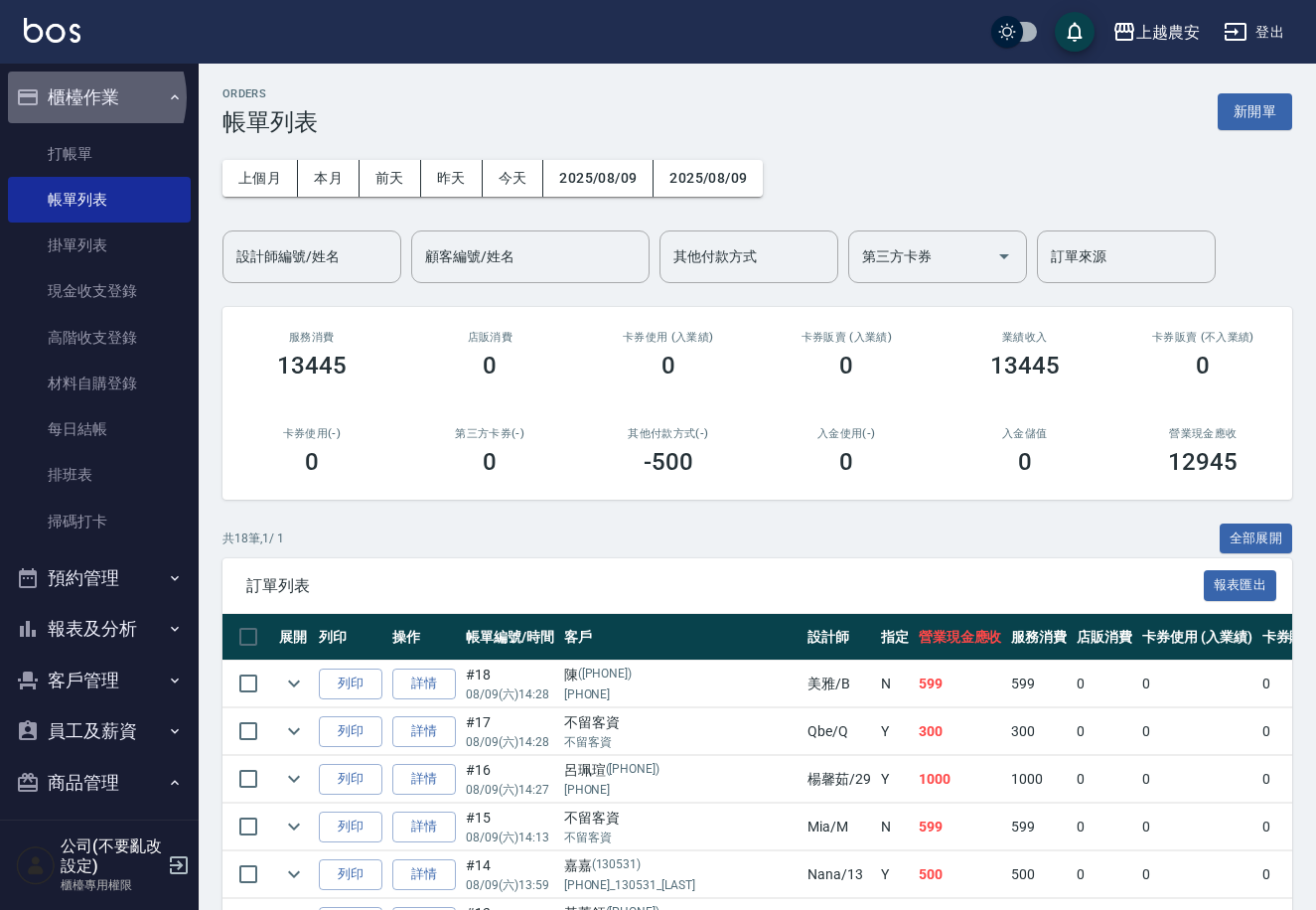 click on "櫃檯作業" at bounding box center [99, 97] 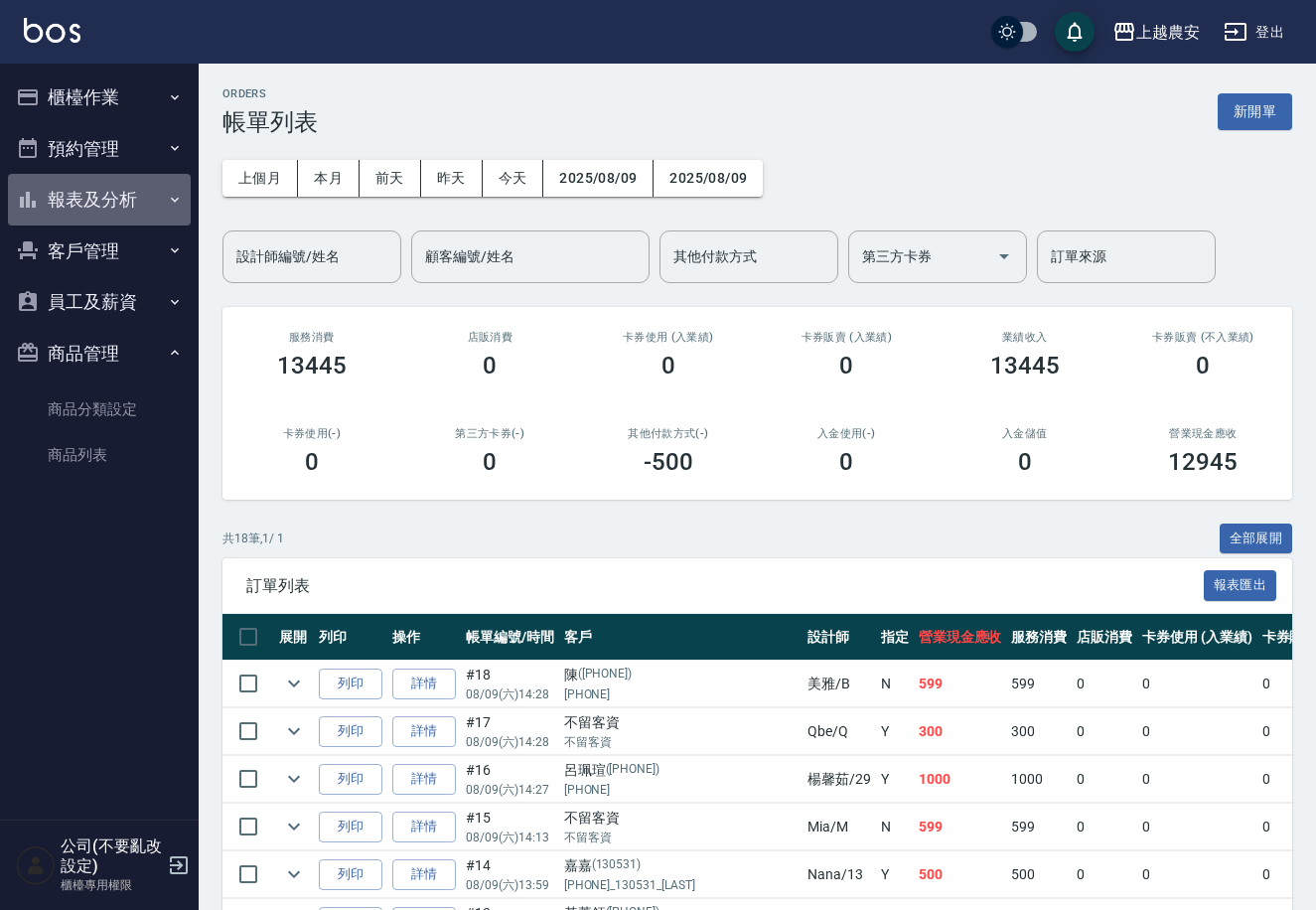 click on "報表及分析" at bounding box center (99, 200) 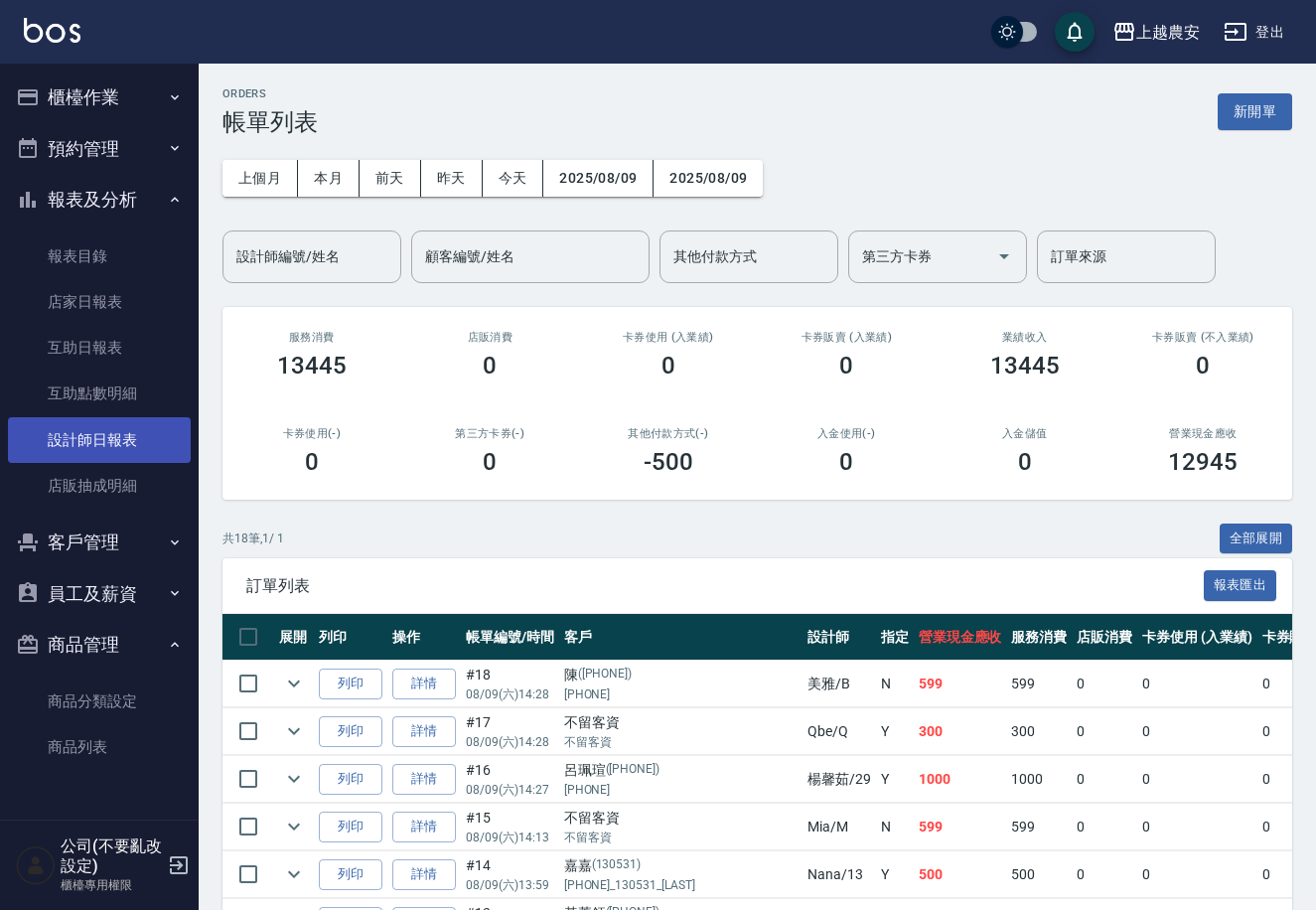 click on "設計師日報表" at bounding box center (99, 440) 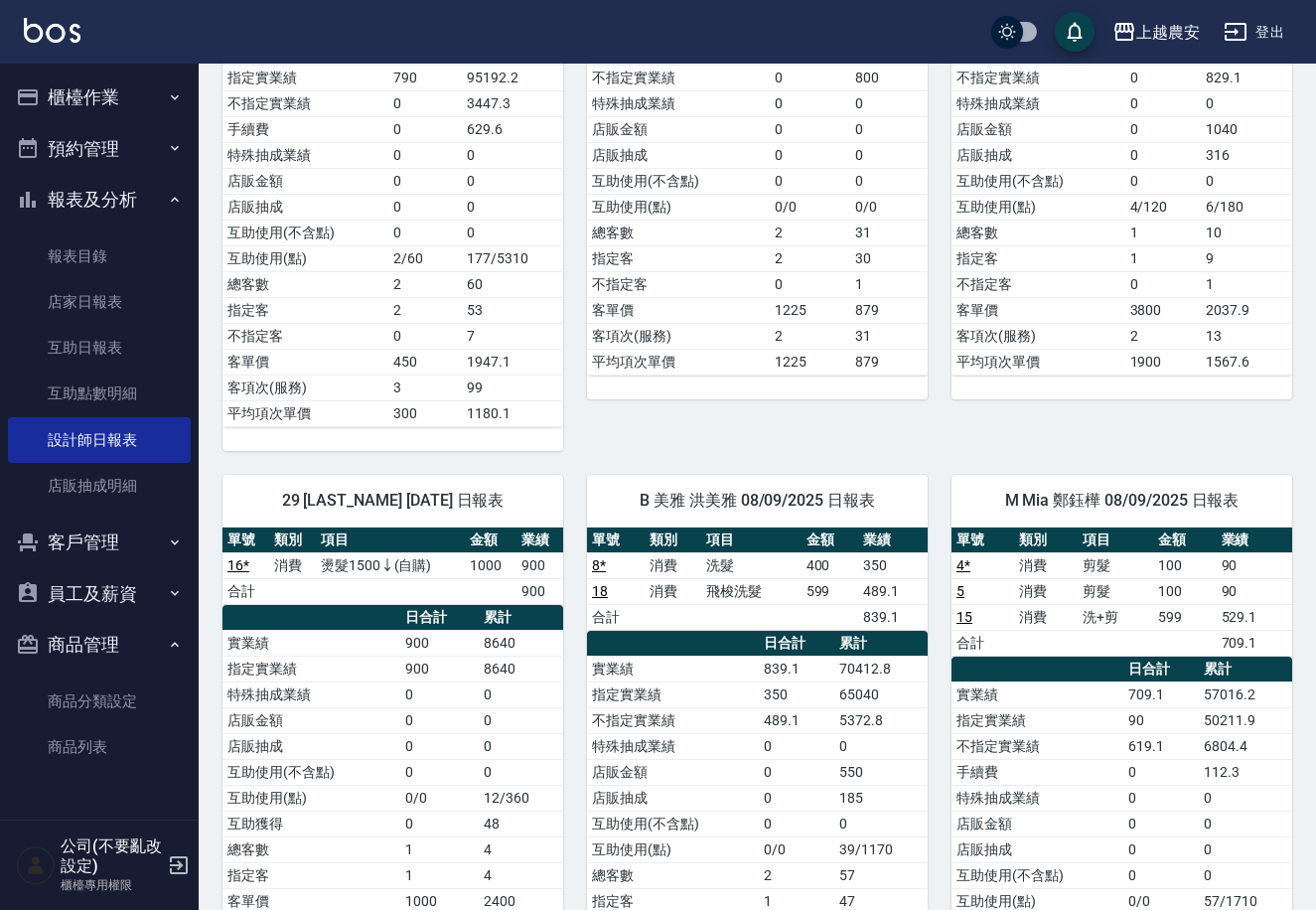 scroll, scrollTop: 1072, scrollLeft: 0, axis: vertical 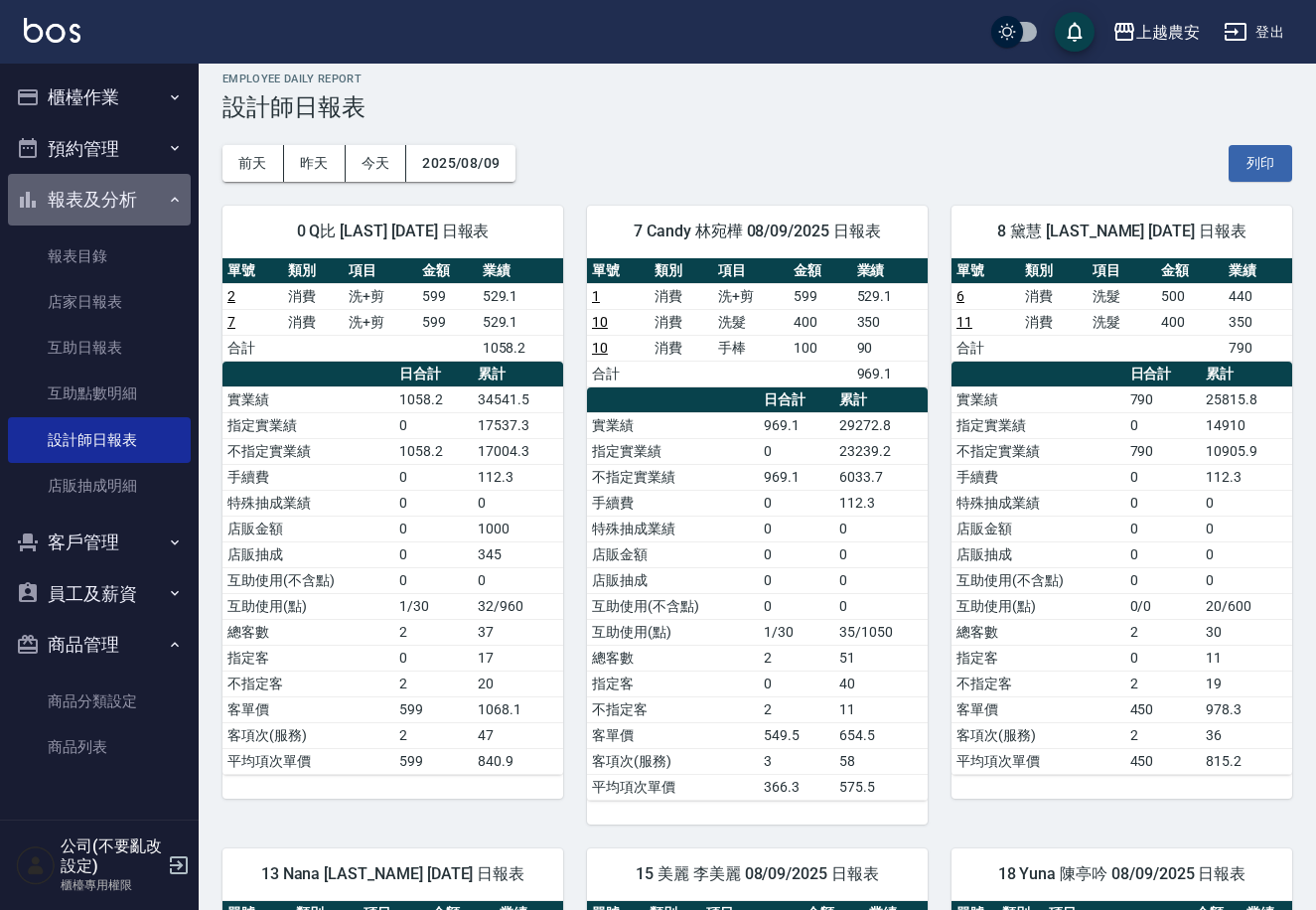 drag, startPoint x: 143, startPoint y: 198, endPoint x: 163, endPoint y: 78, distance: 121.65525 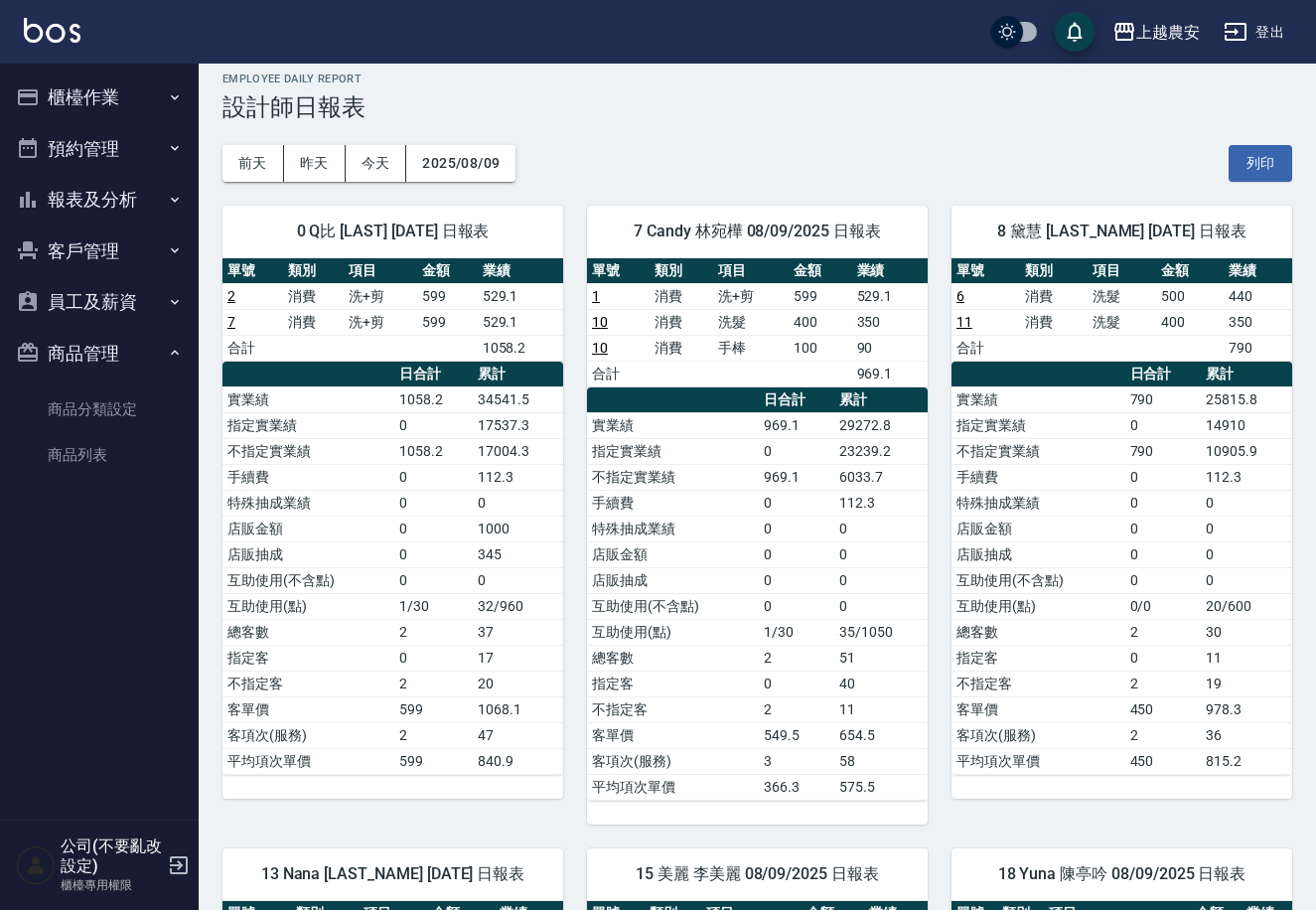 click on "櫃檯作業 打帳單 帳單列表 掛單列表 現金收支登錄 高階收支登錄 材料自購登錄 每日結帳 排班表 掃碼打卡 預約管理 預約管理 單日預約紀錄 單週預約紀錄 報表及分析 報表目錄 店家日報表 互助日報表 互助點數明細 設計師日報表 店販抽成明細 客戶管理 客戶列表 卡券管理 入金管理 員工及薪資 員工列表 商品管理 商品分類設定 商品列表" at bounding box center (99, 279) 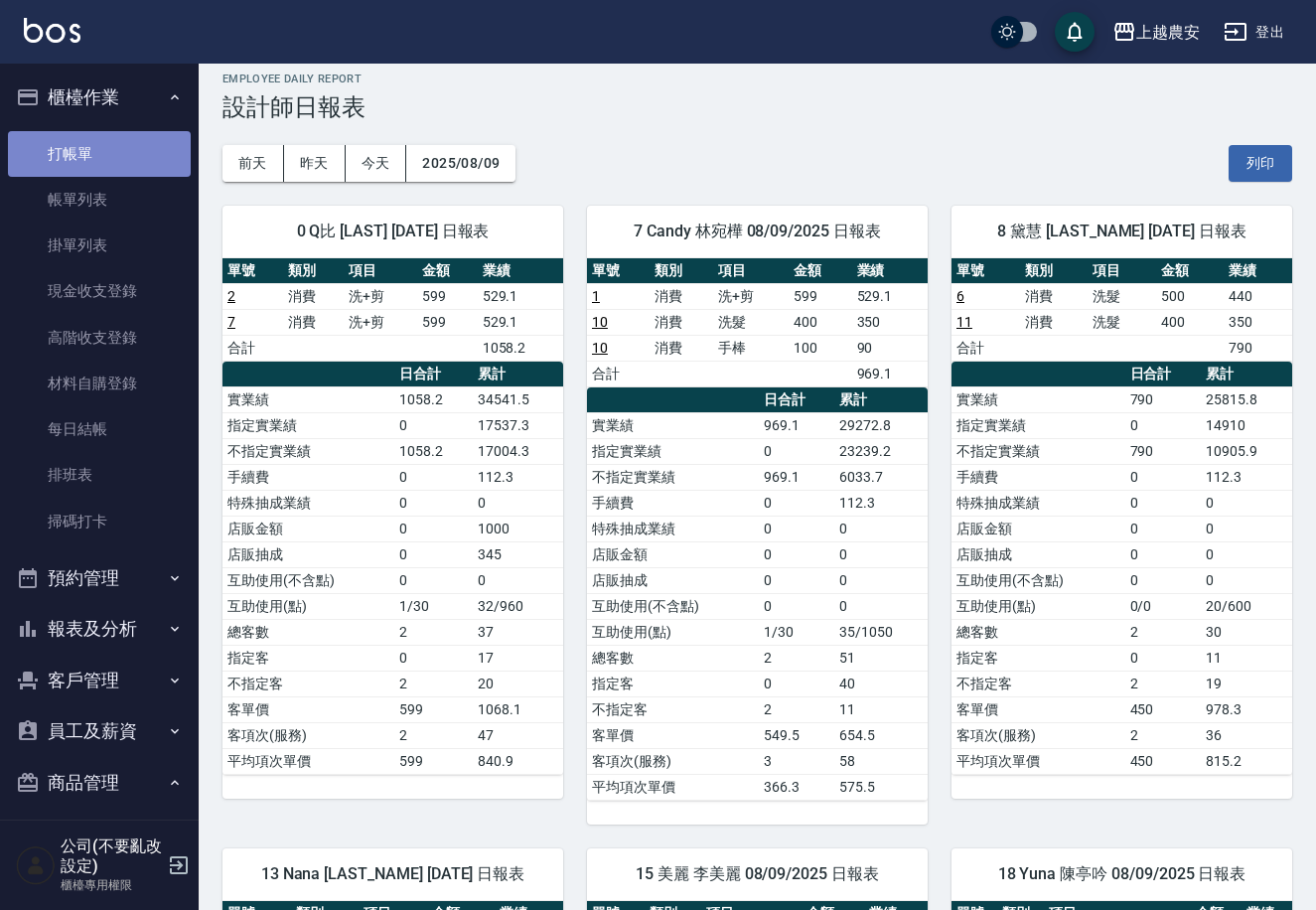 click on "打帳單" at bounding box center (99, 154) 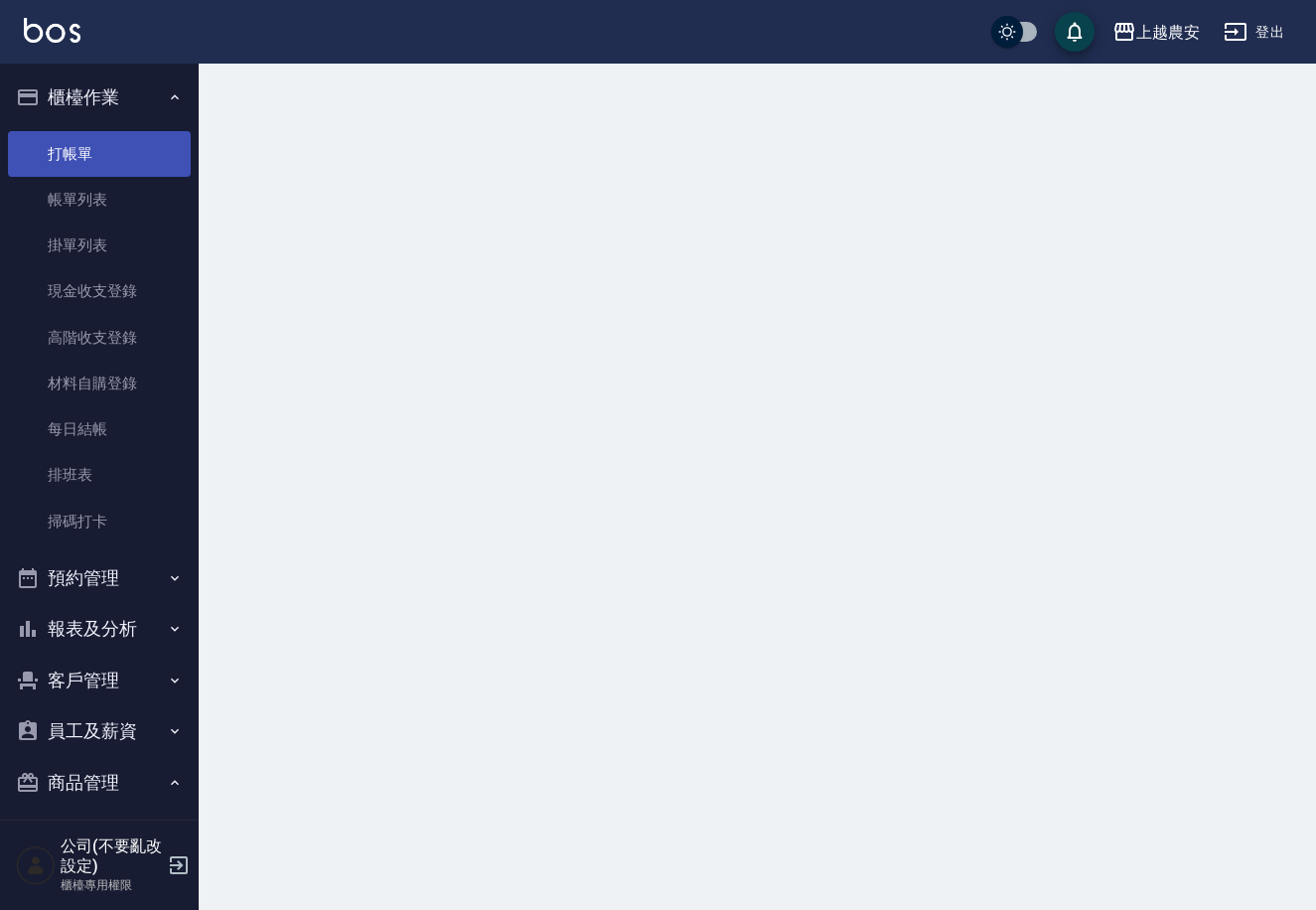 scroll, scrollTop: 0, scrollLeft: 0, axis: both 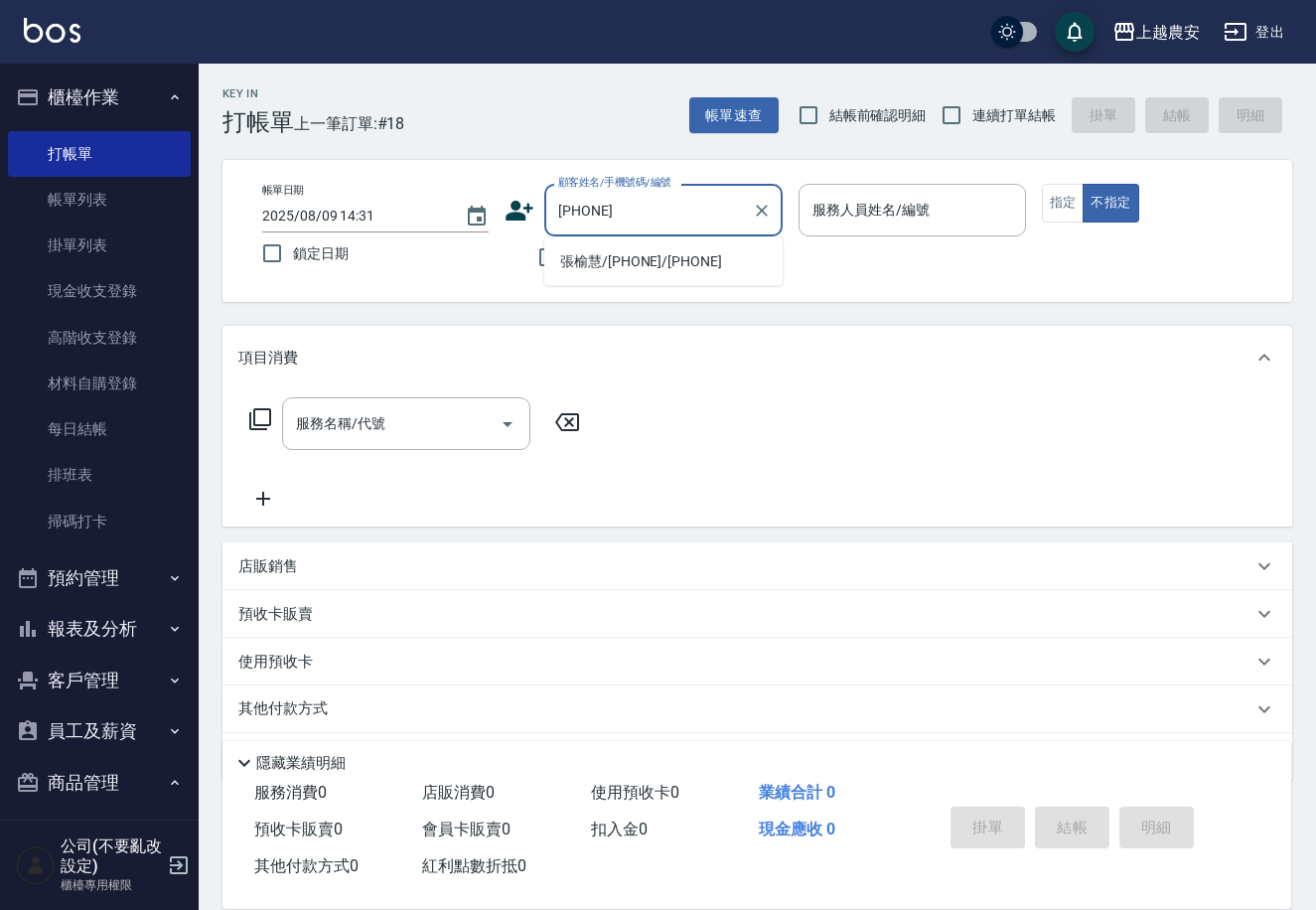 click on "[NAME]/[PHONE]/[PHONE]" at bounding box center [663, 261] 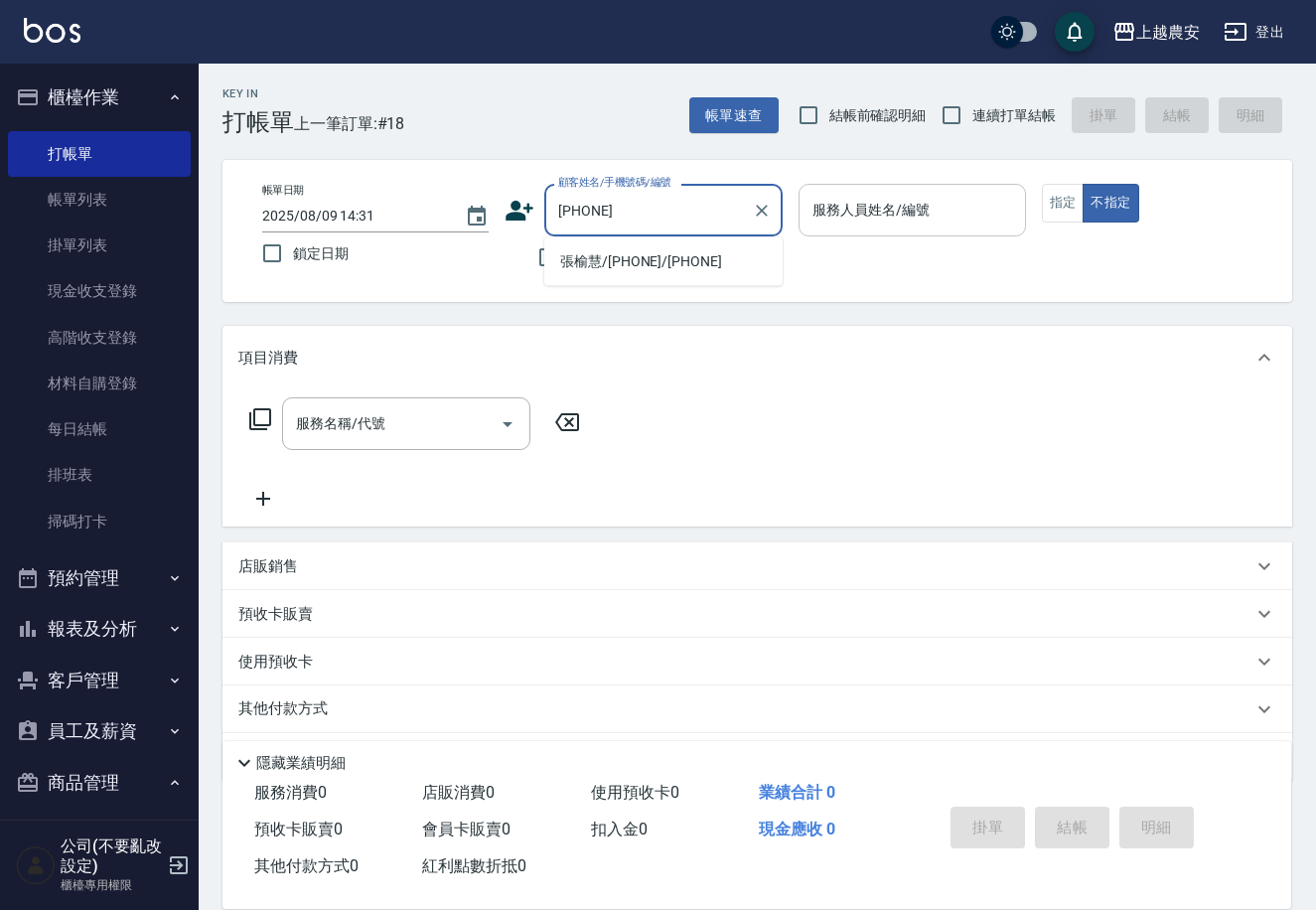 type on "[NAME]/[PHONE]/[PHONE]" 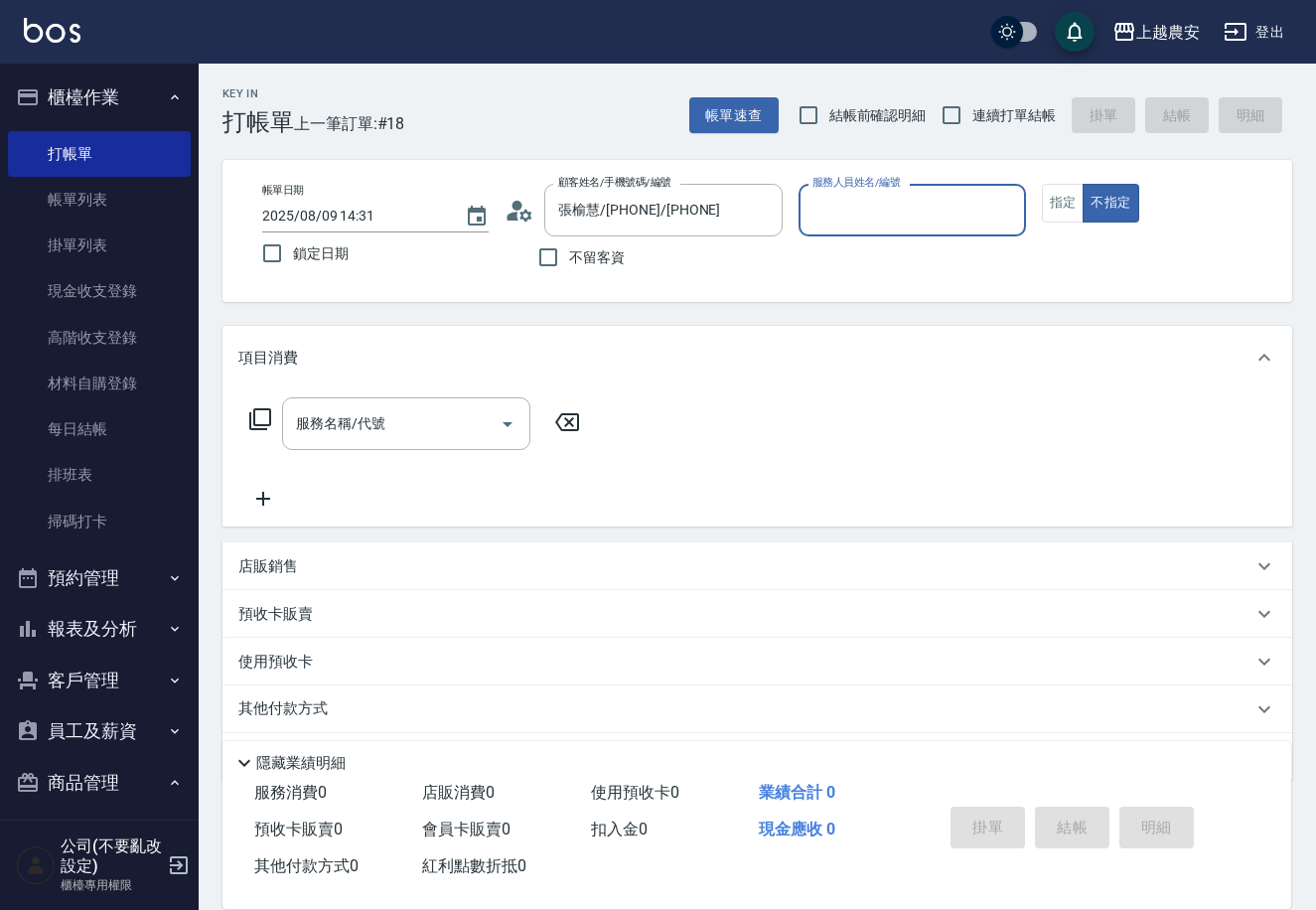 type on "Nana-13" 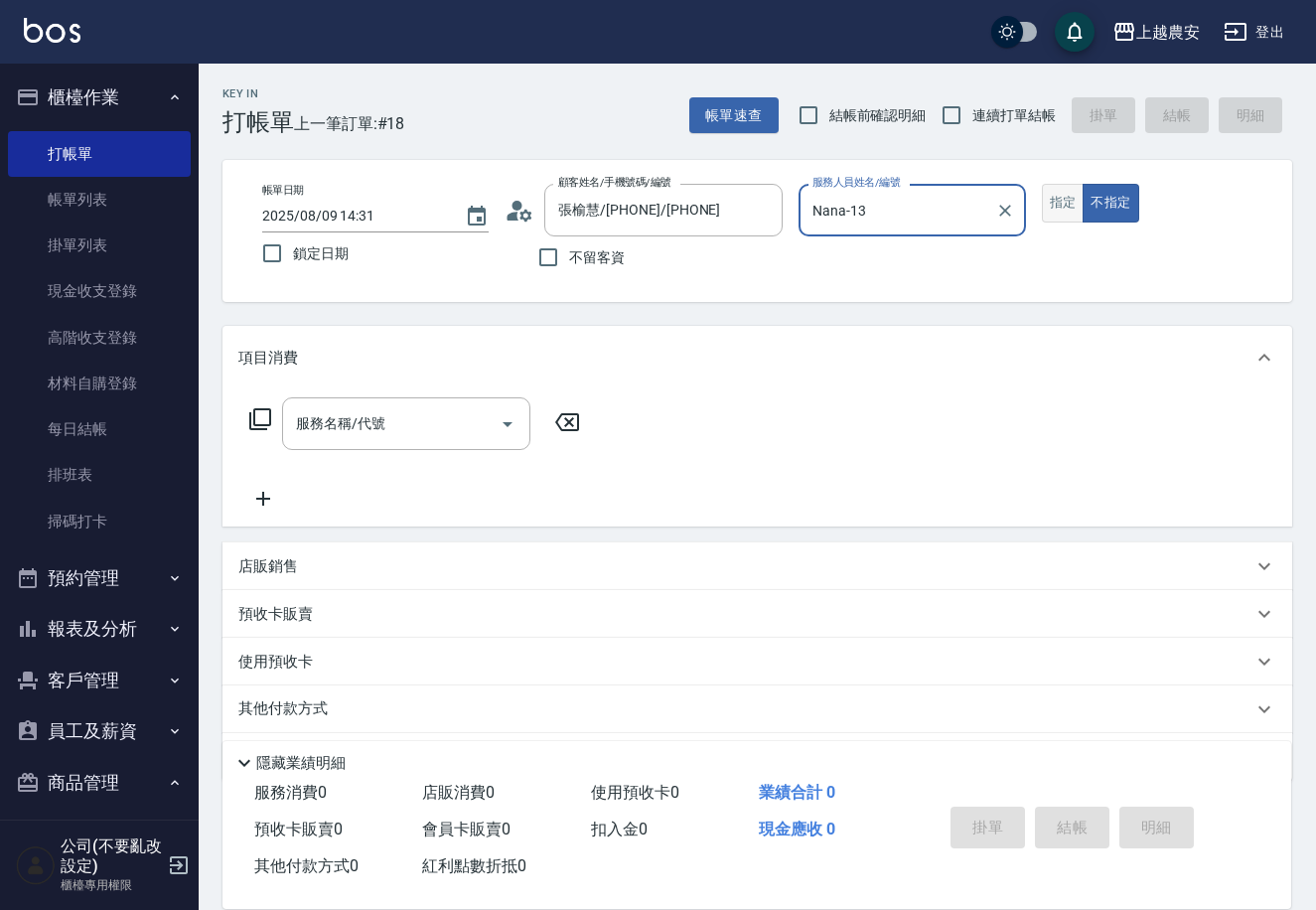 drag, startPoint x: 1066, startPoint y: 198, endPoint x: 1035, endPoint y: 212, distance: 34.0147 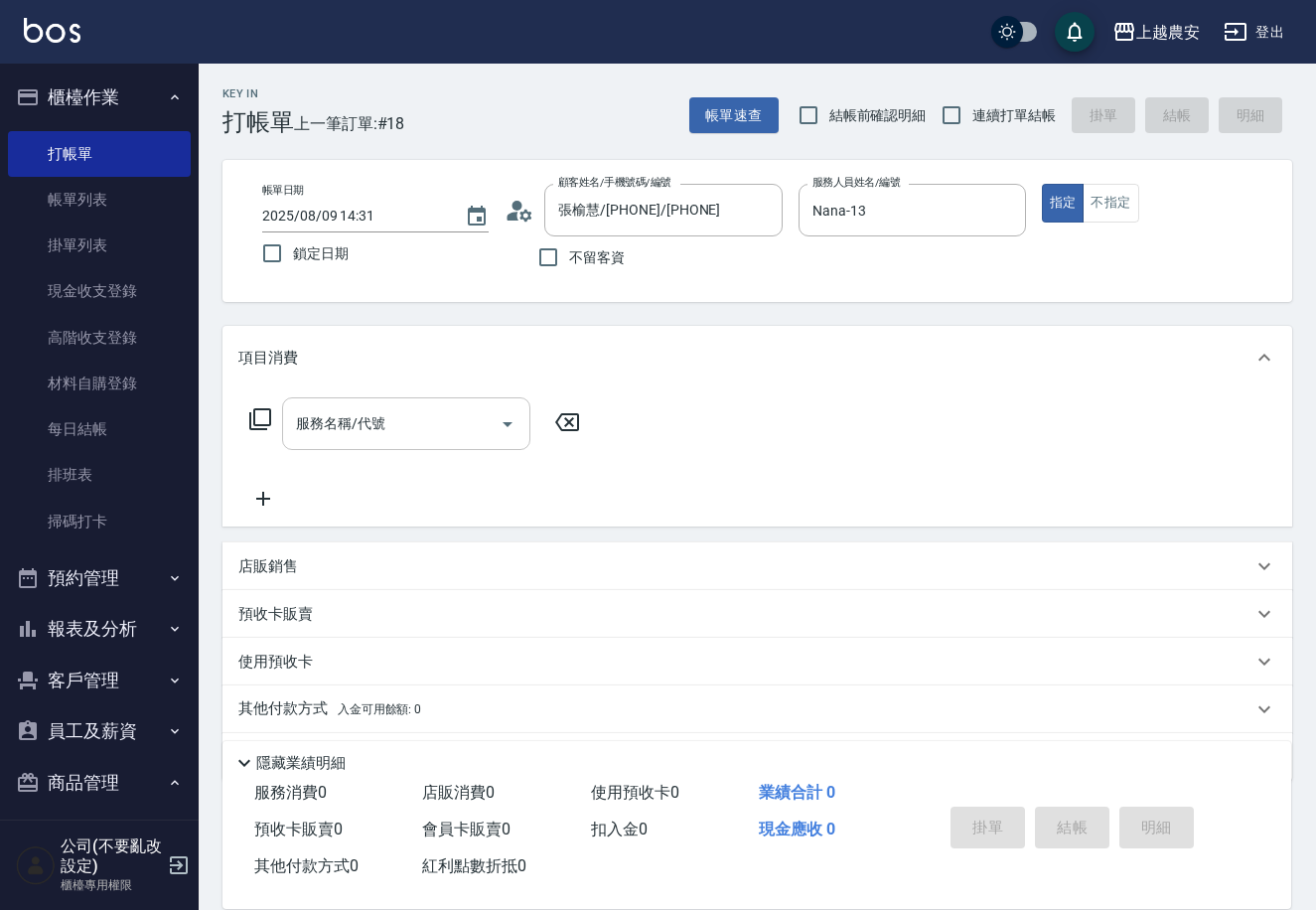 click on "服務名稱/代號" at bounding box center (391, 423) 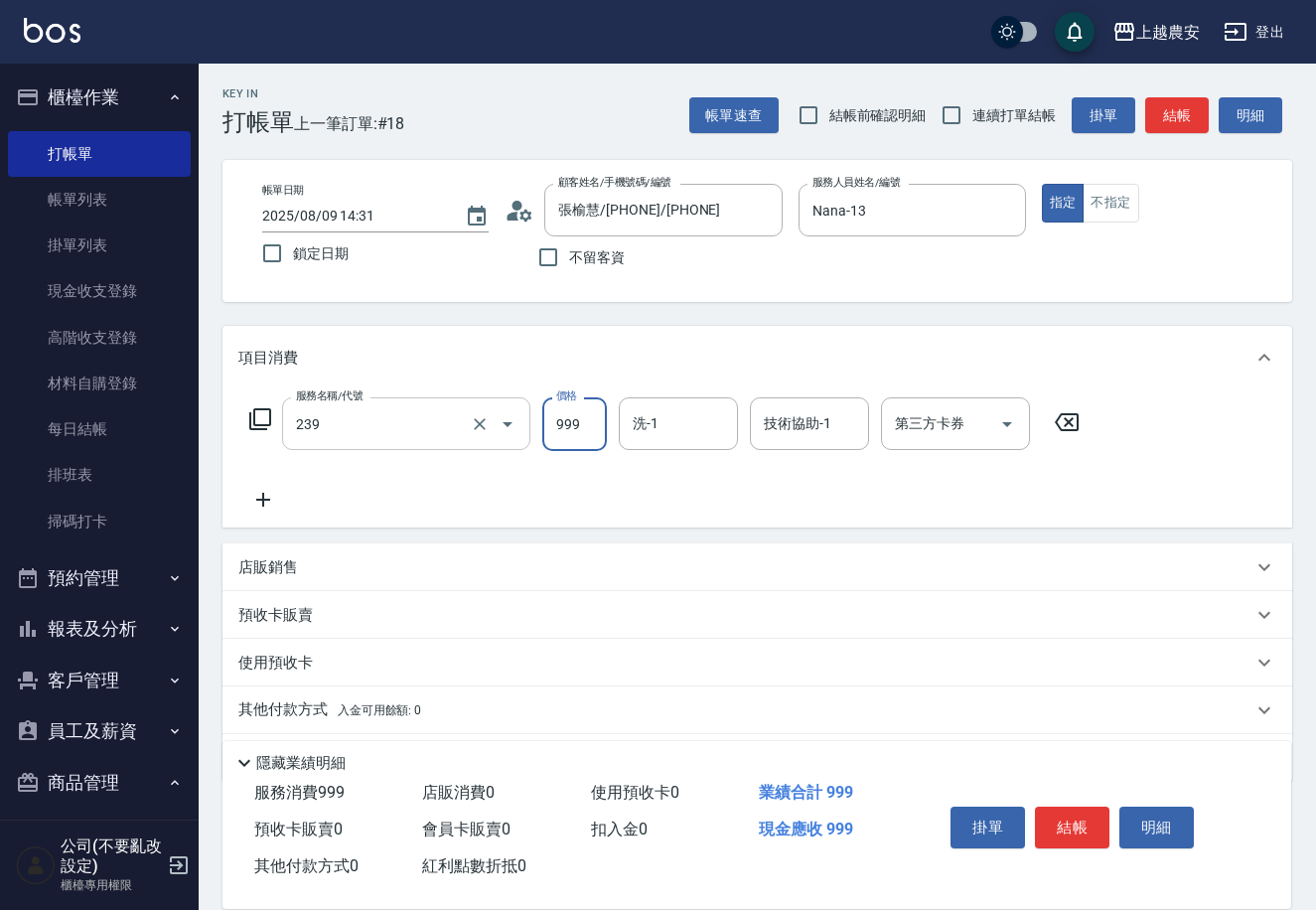 type on "頭皮SPA洗髮(239)" 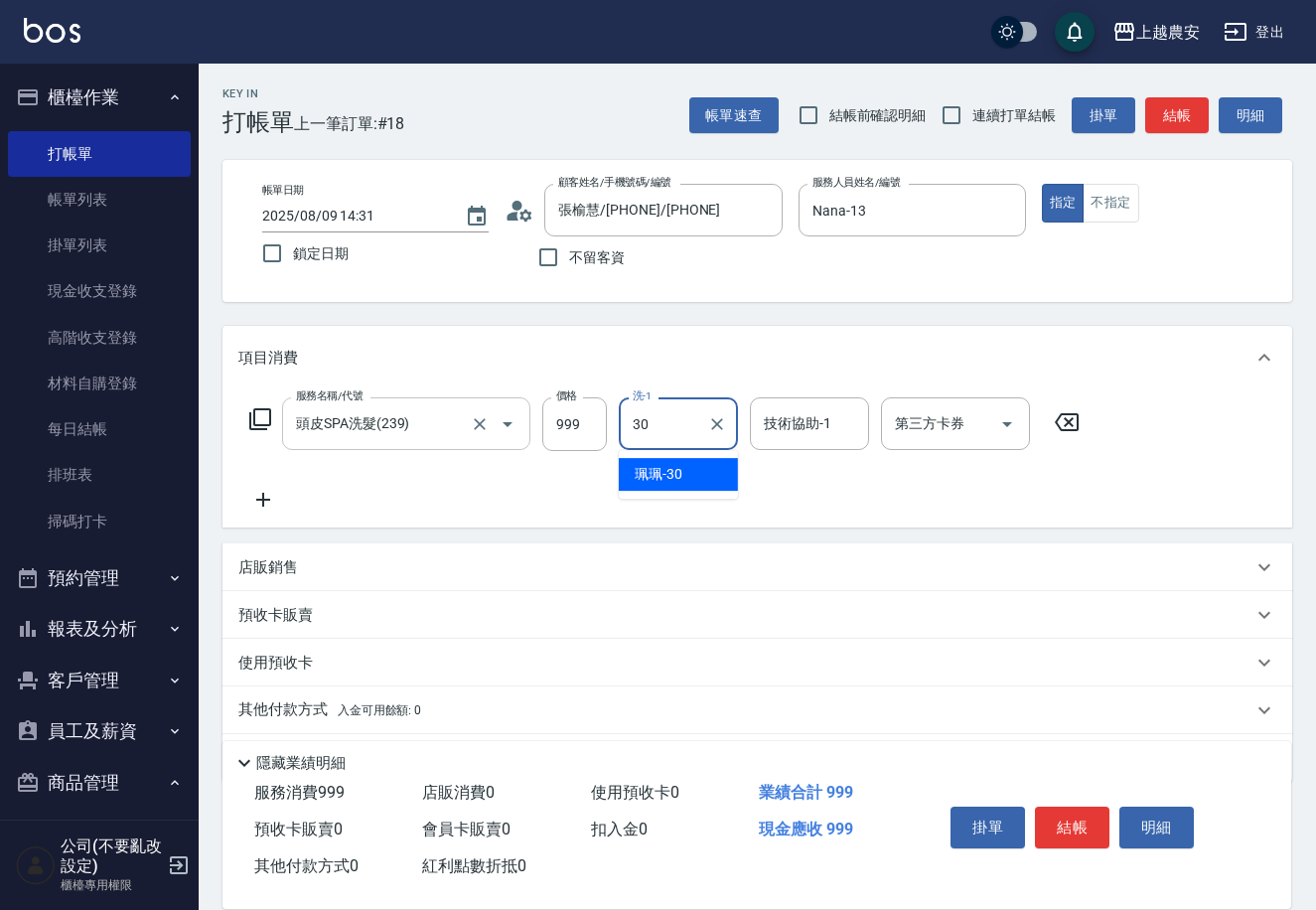 type on "珮珮-30" 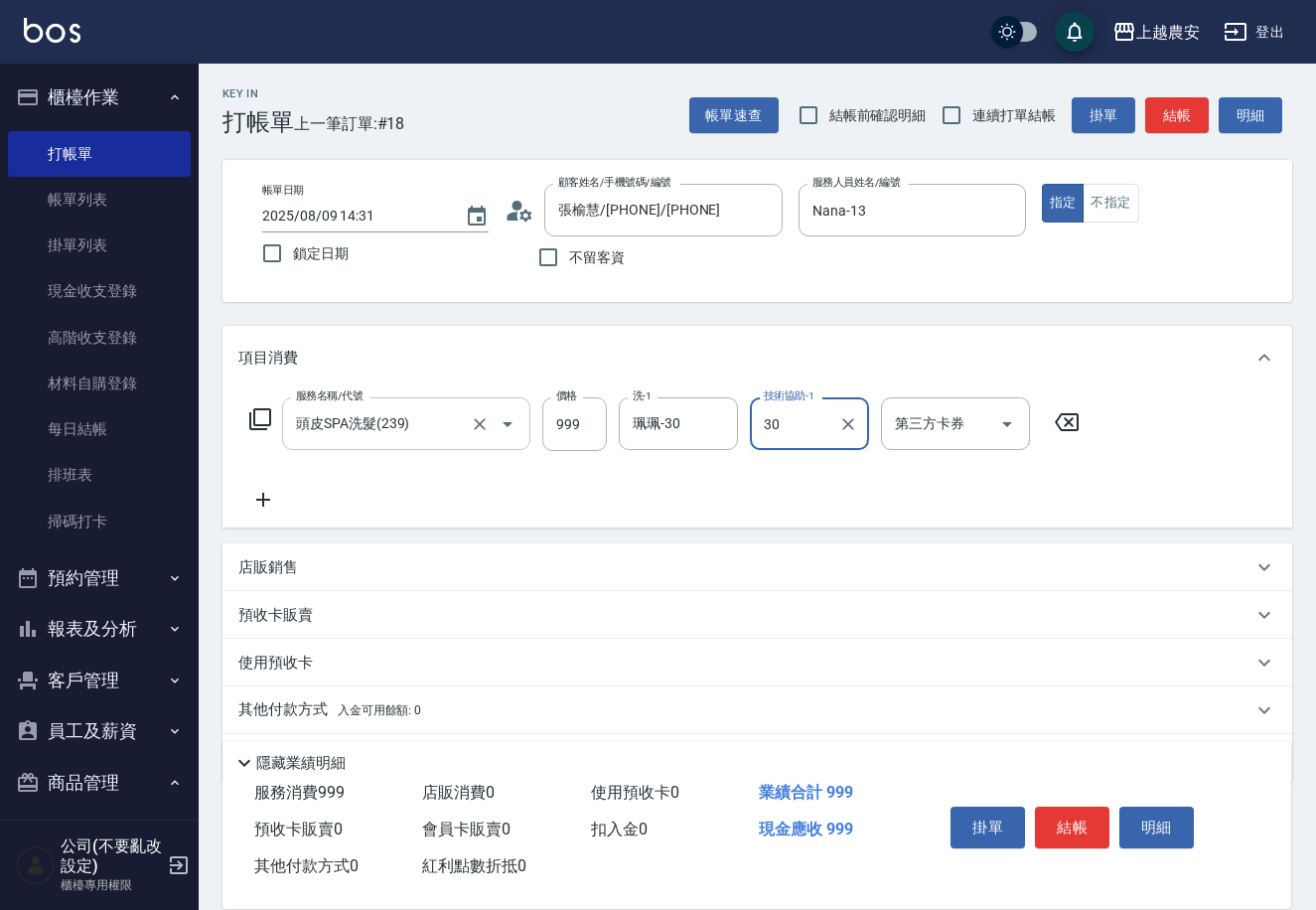 type on "珮珮-30" 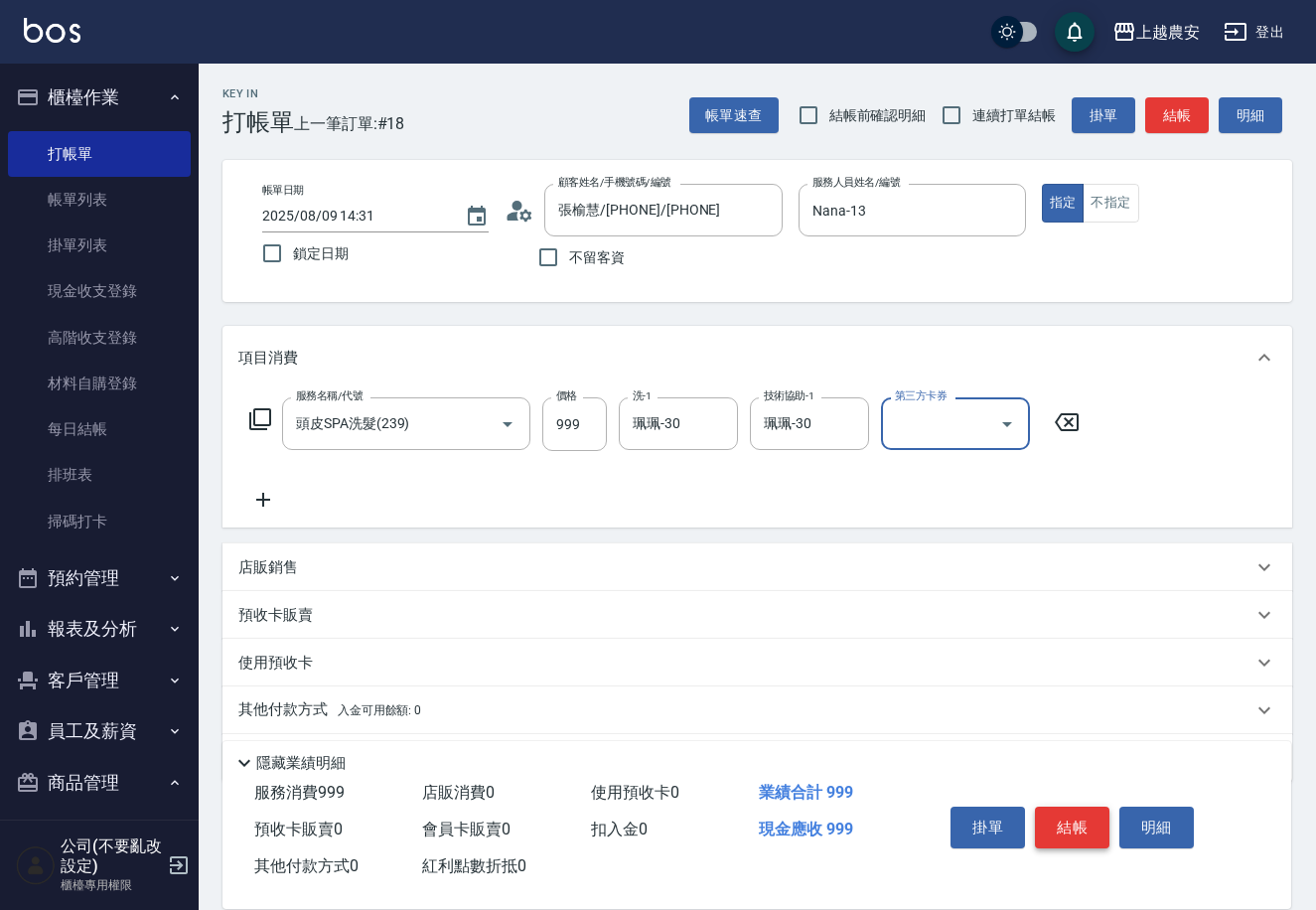 click on "結帳" at bounding box center (1072, 828) 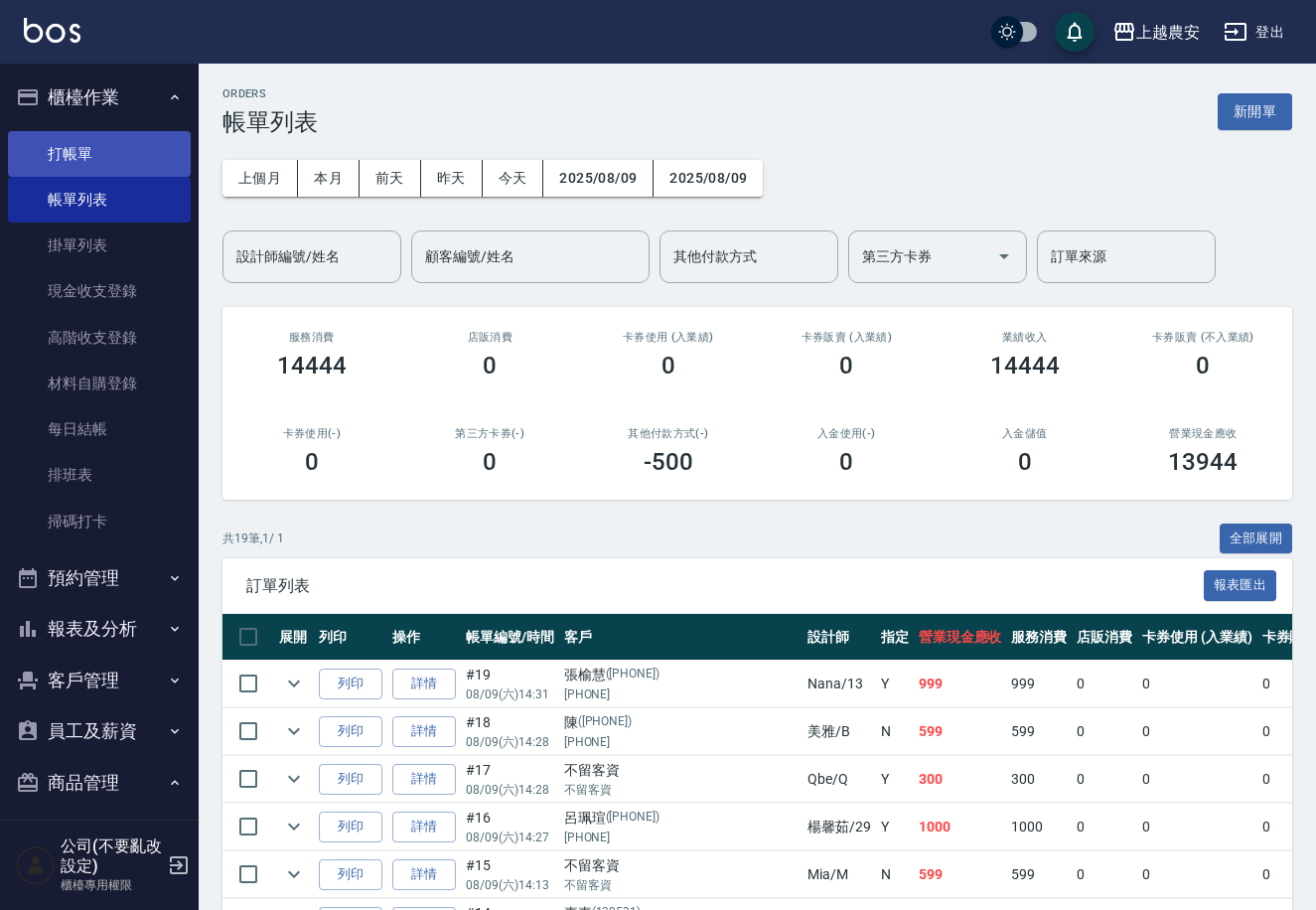 click on "打帳單" at bounding box center [99, 154] 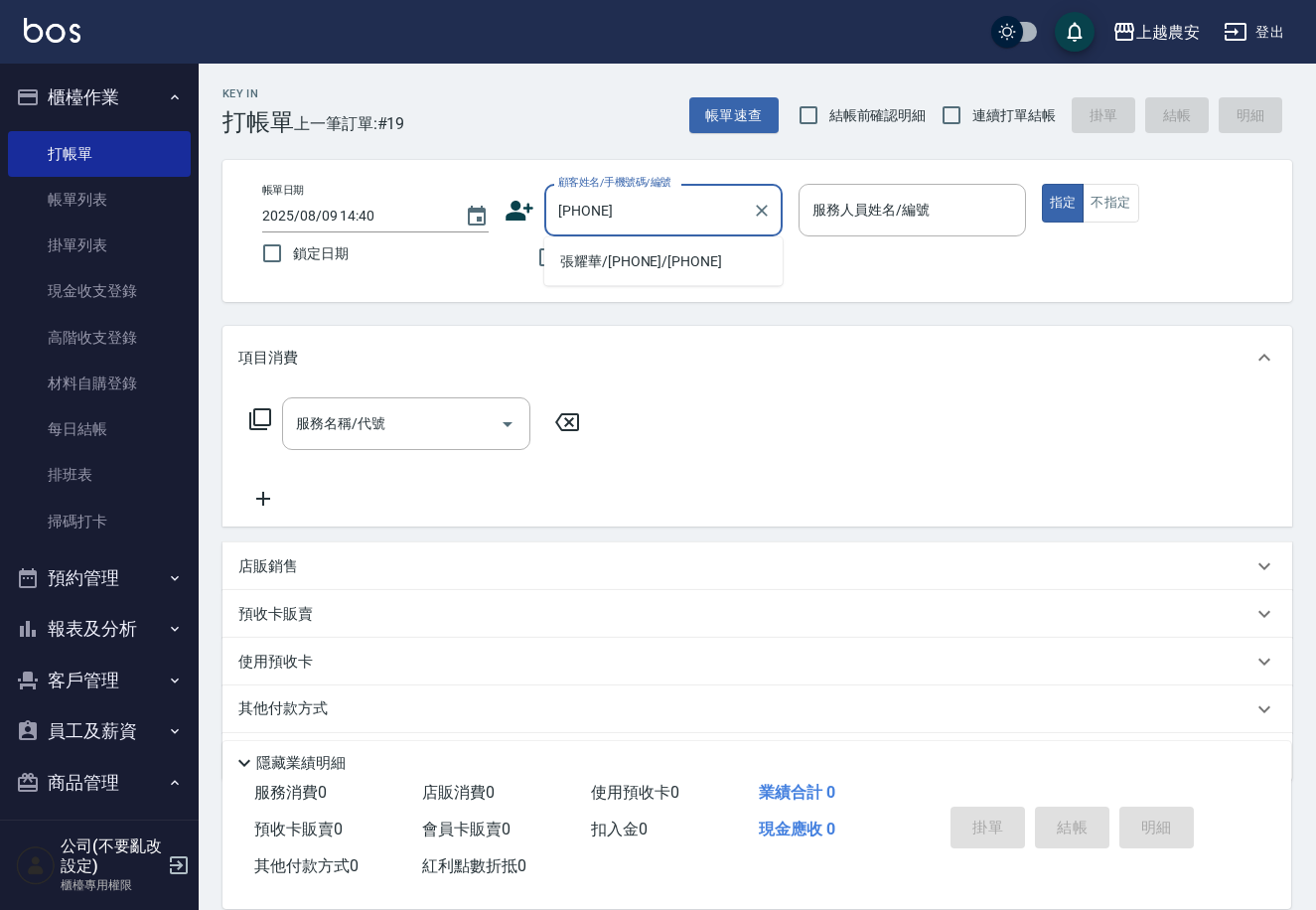 click on "[NAME]/[PHONE]/[PHONE]" at bounding box center (663, 261) 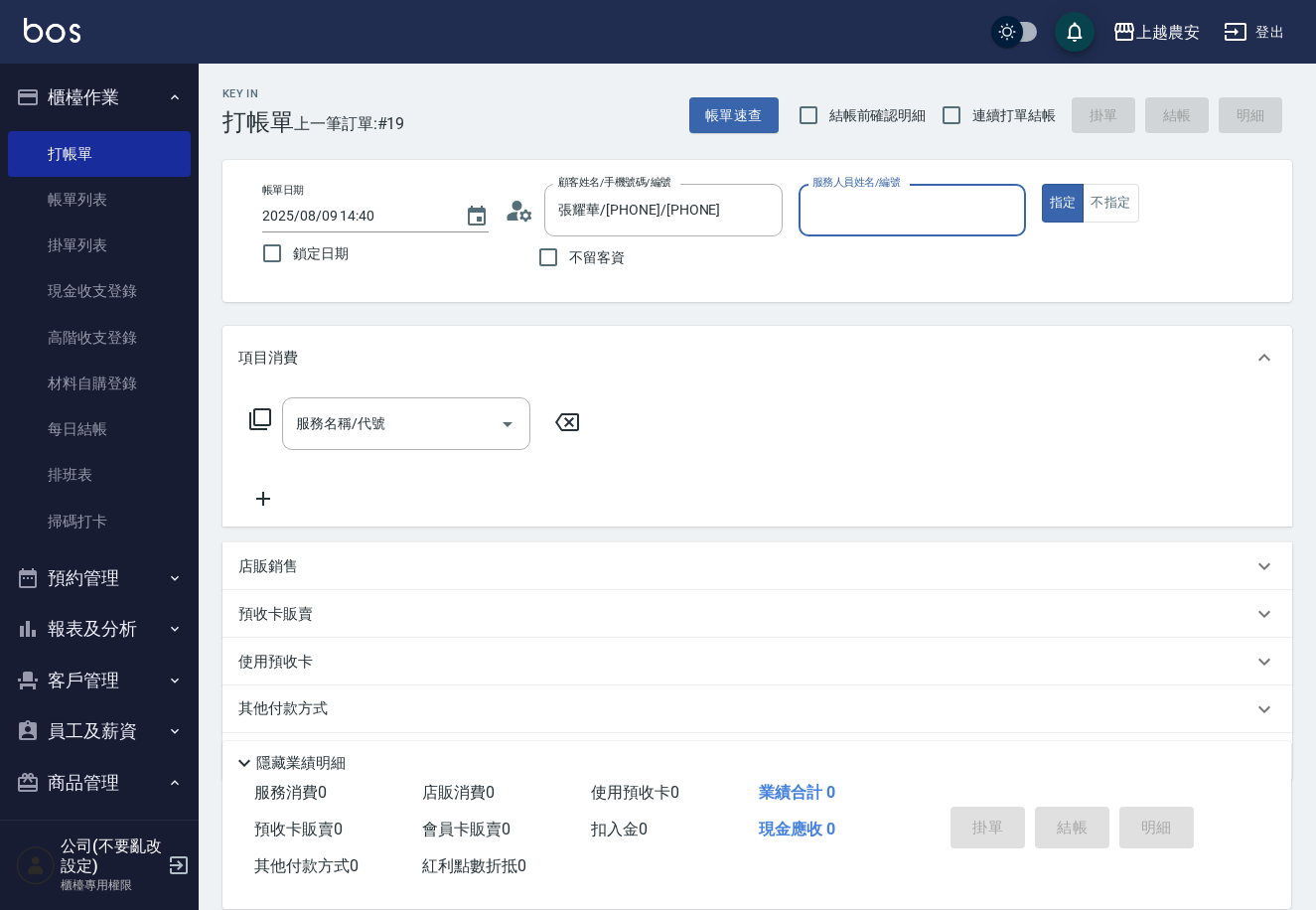 type on "Candy-7" 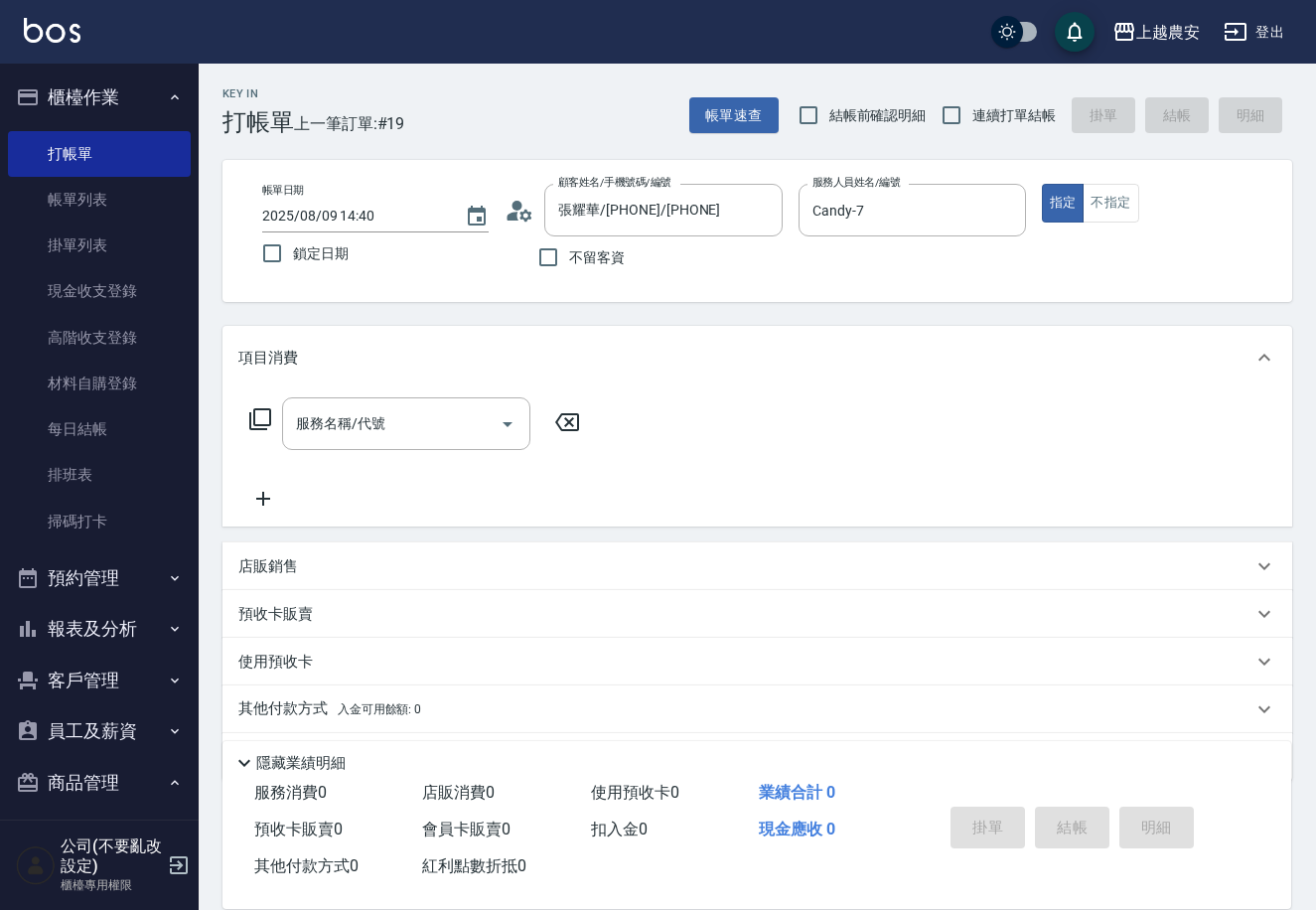 click on "服務名稱/代號 服務名稱/代號" at bounding box center [757, 458] 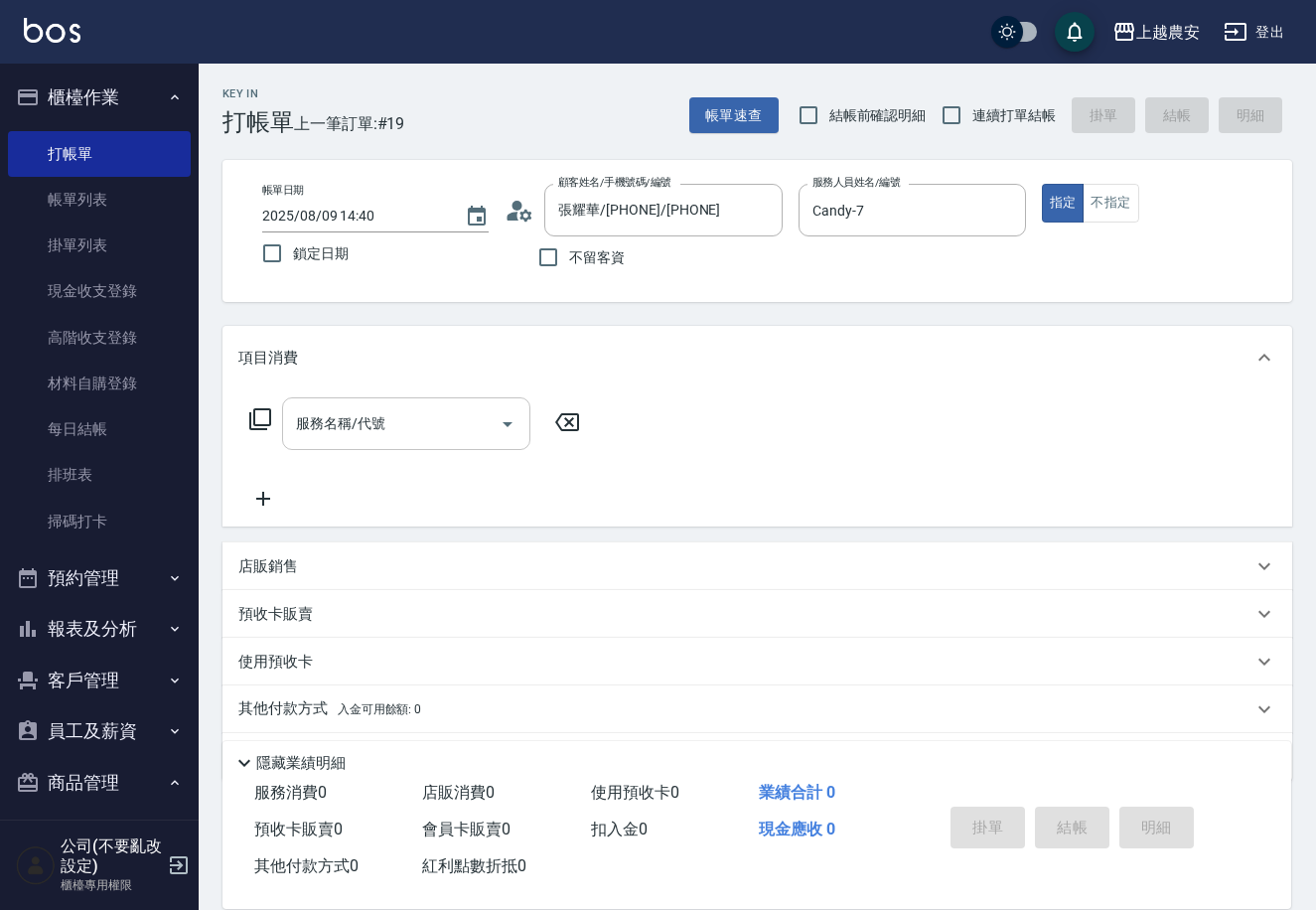 click on "服務名稱/代號" at bounding box center [391, 423] 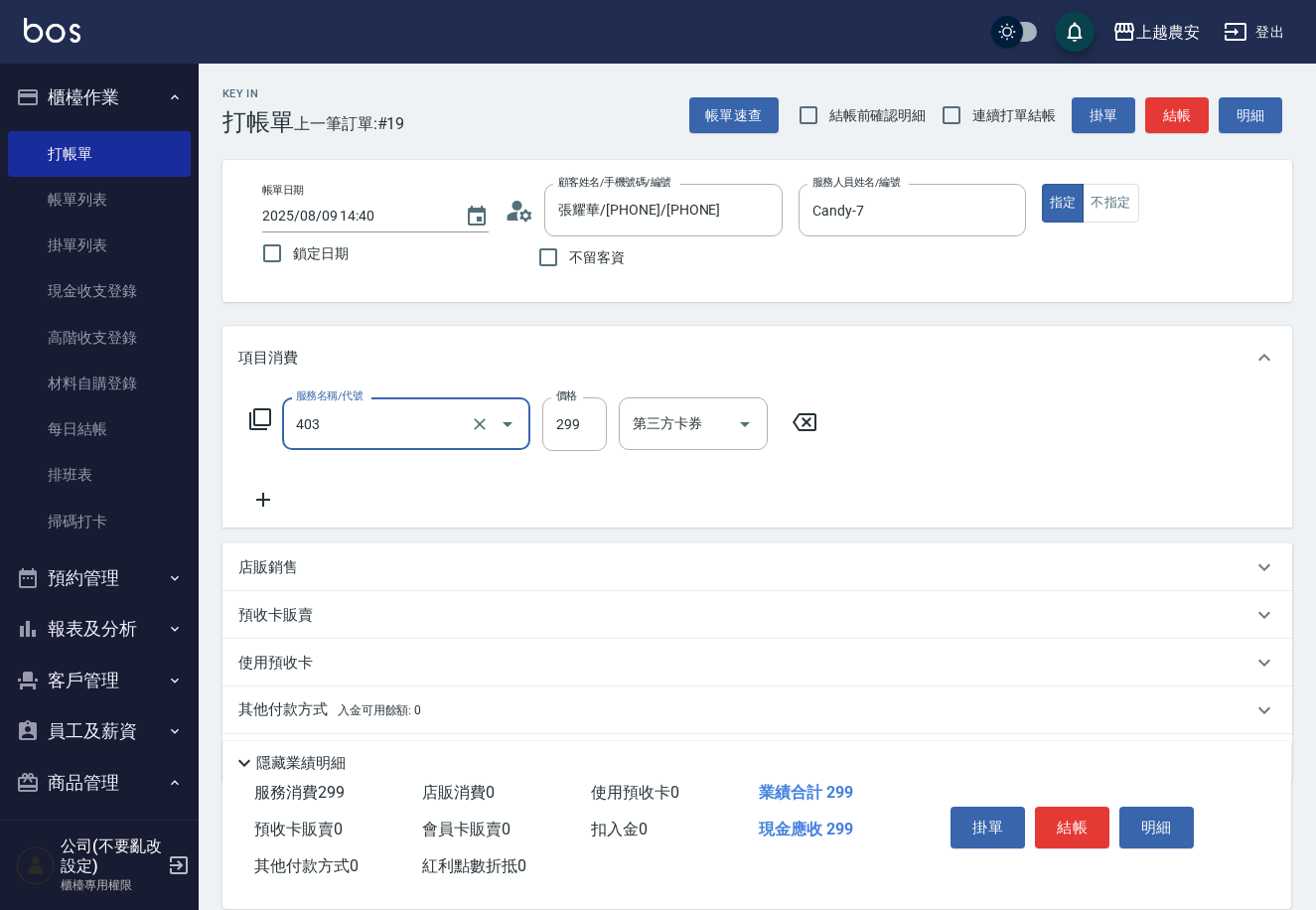 type on "剪髮(403)" 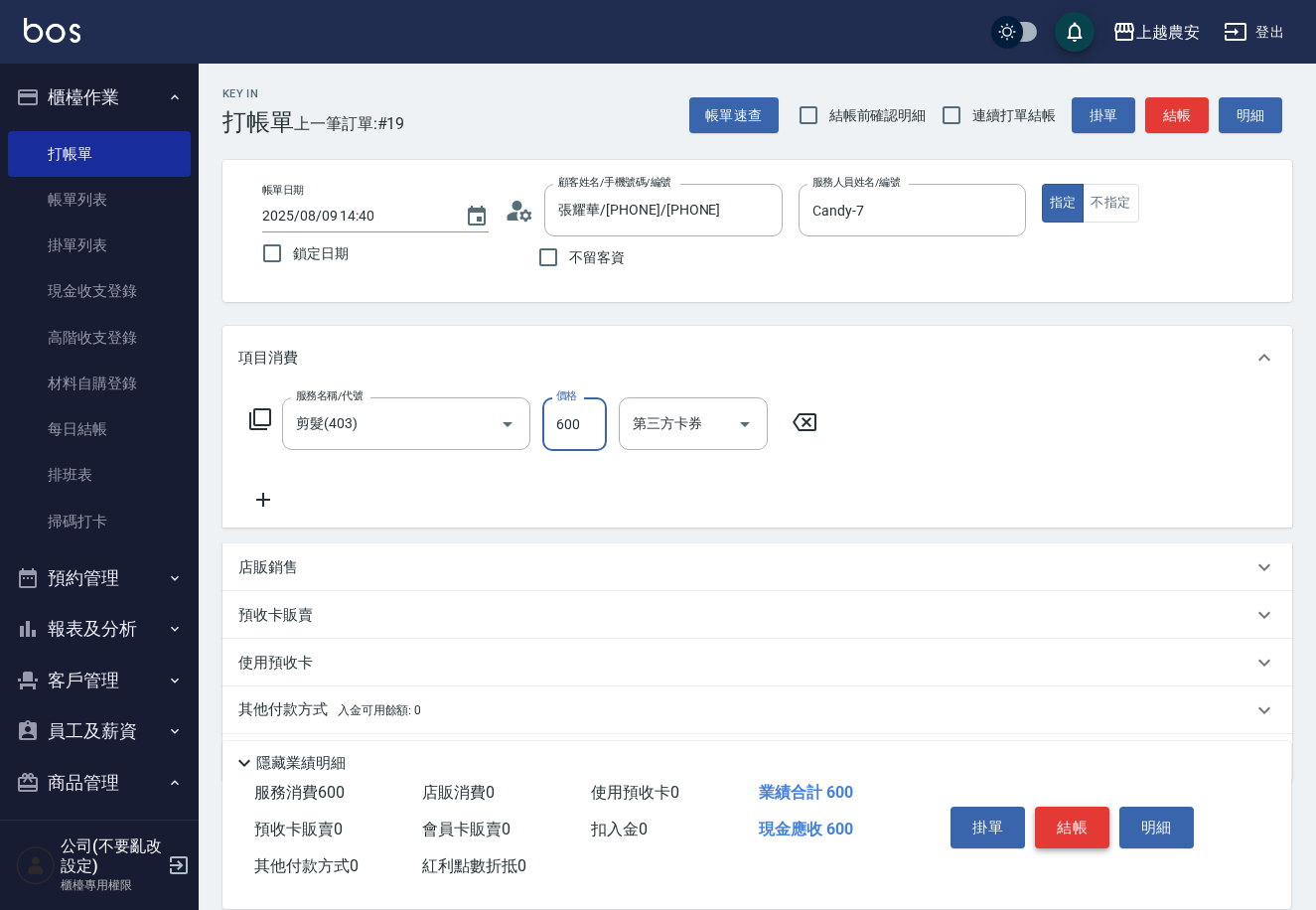 type on "600" 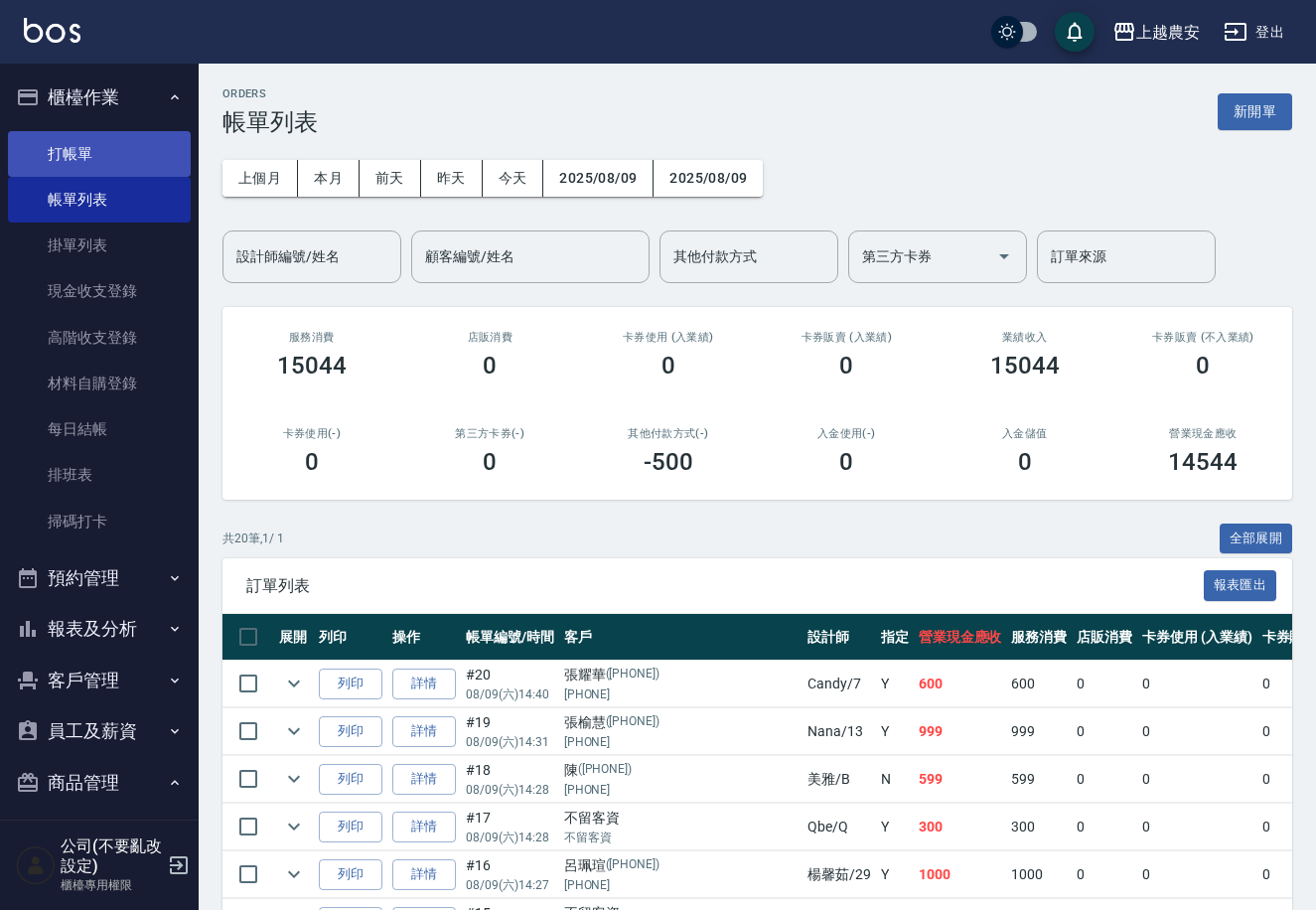 click on "打帳單" at bounding box center (99, 154) 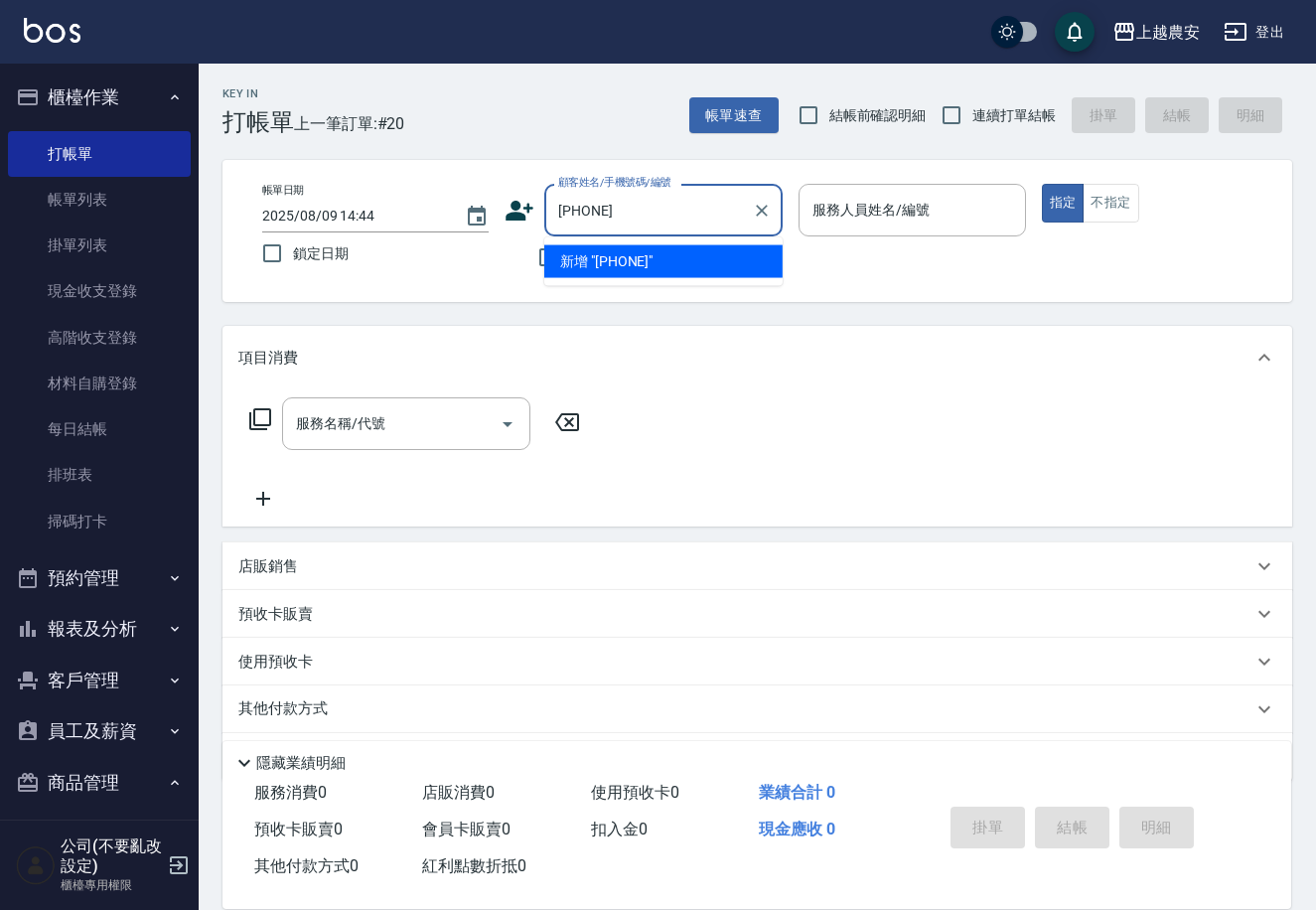 click on "新增 "0976623462"" at bounding box center (663, 261) 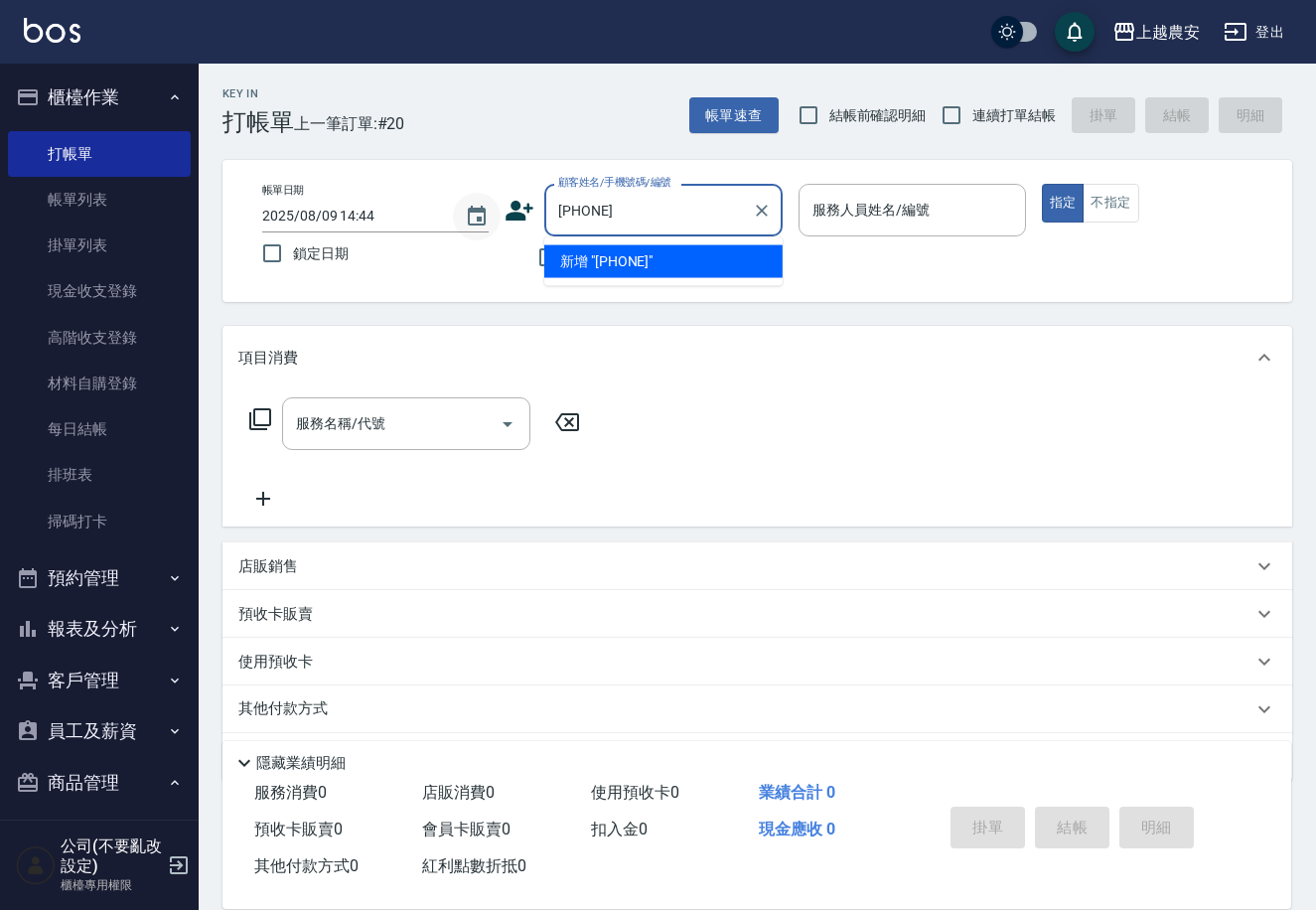 type on "[PHONE]" 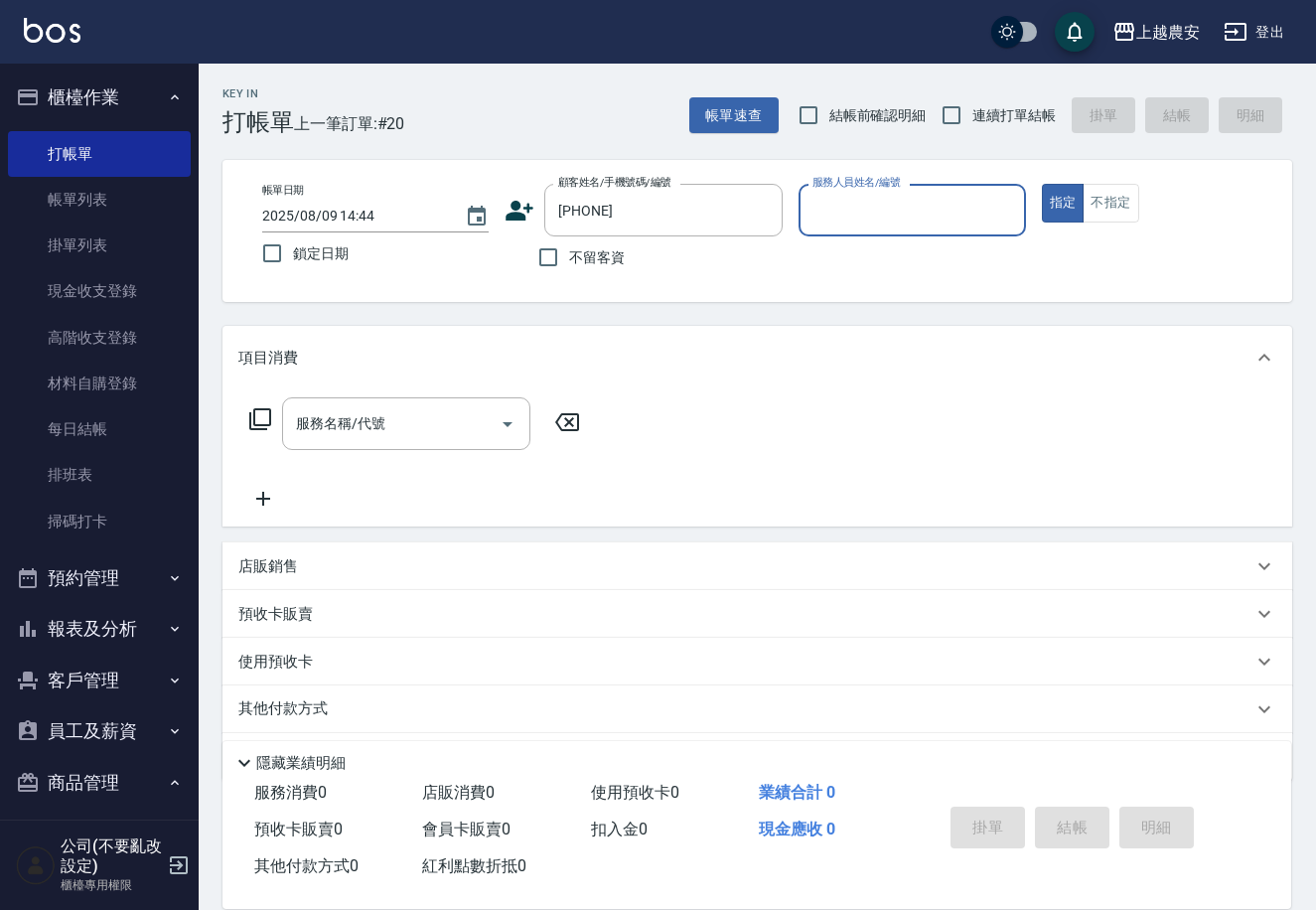 click 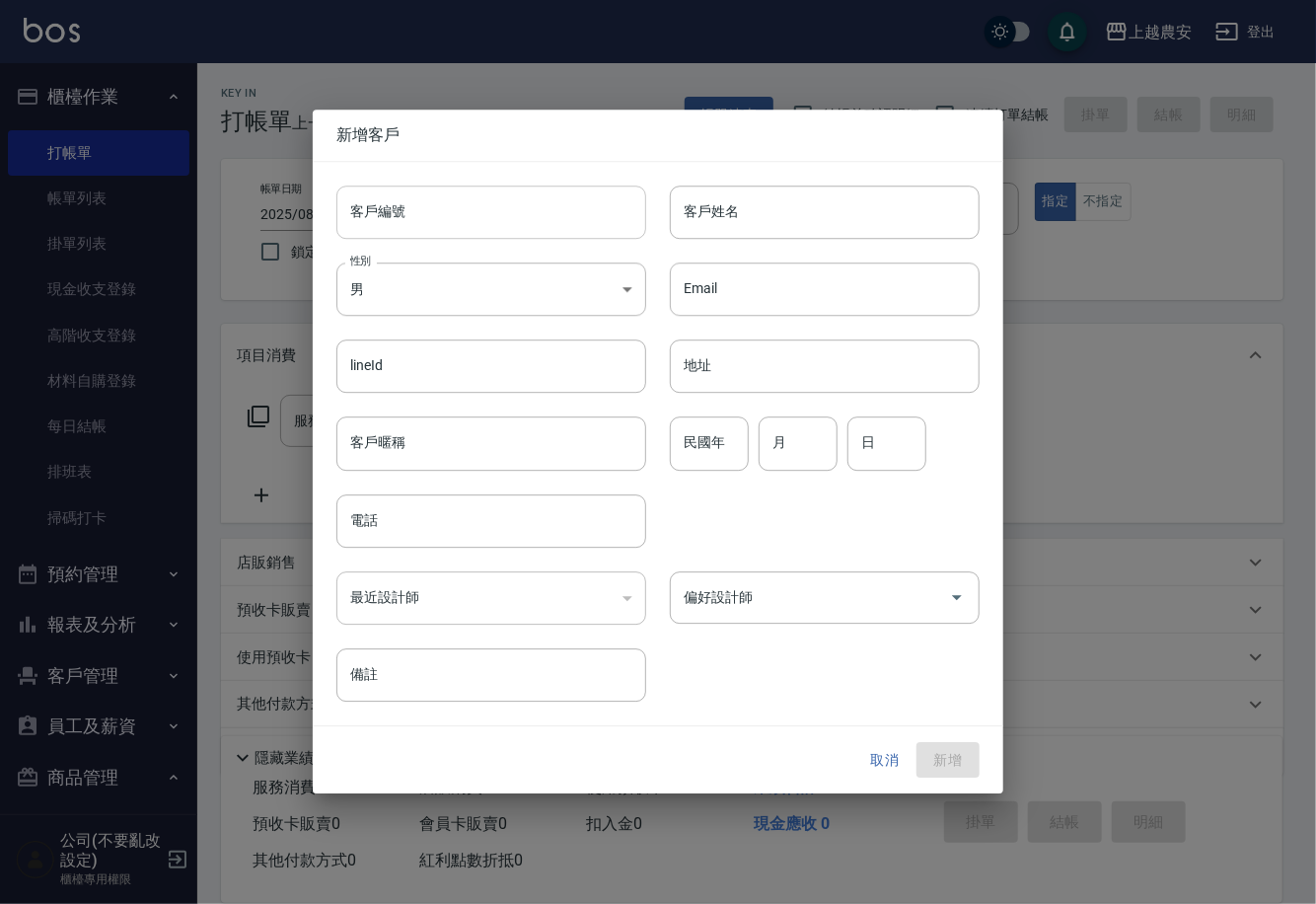 type on "[PHONE]" 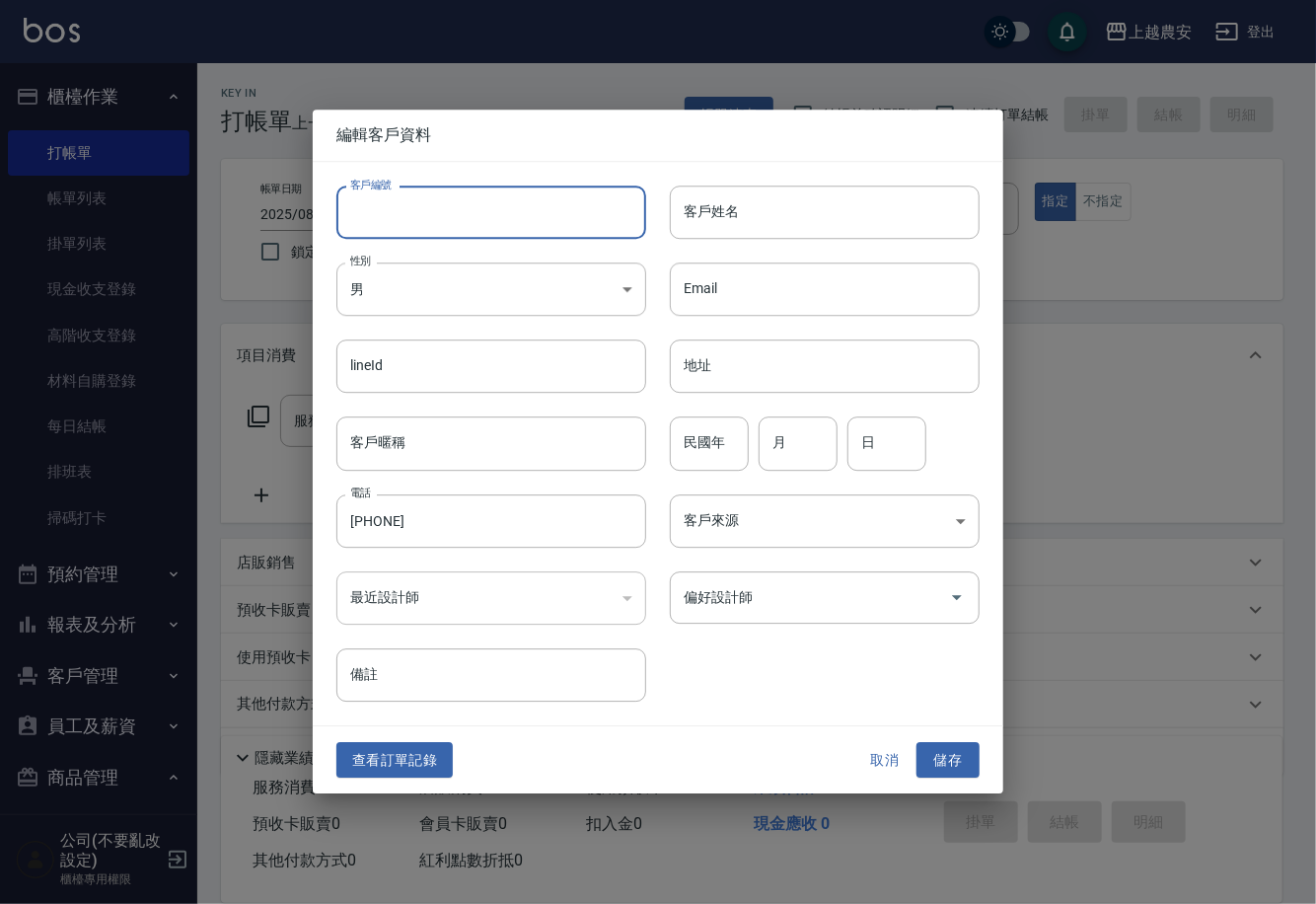 click on "客戶編號" at bounding box center (491, 212) 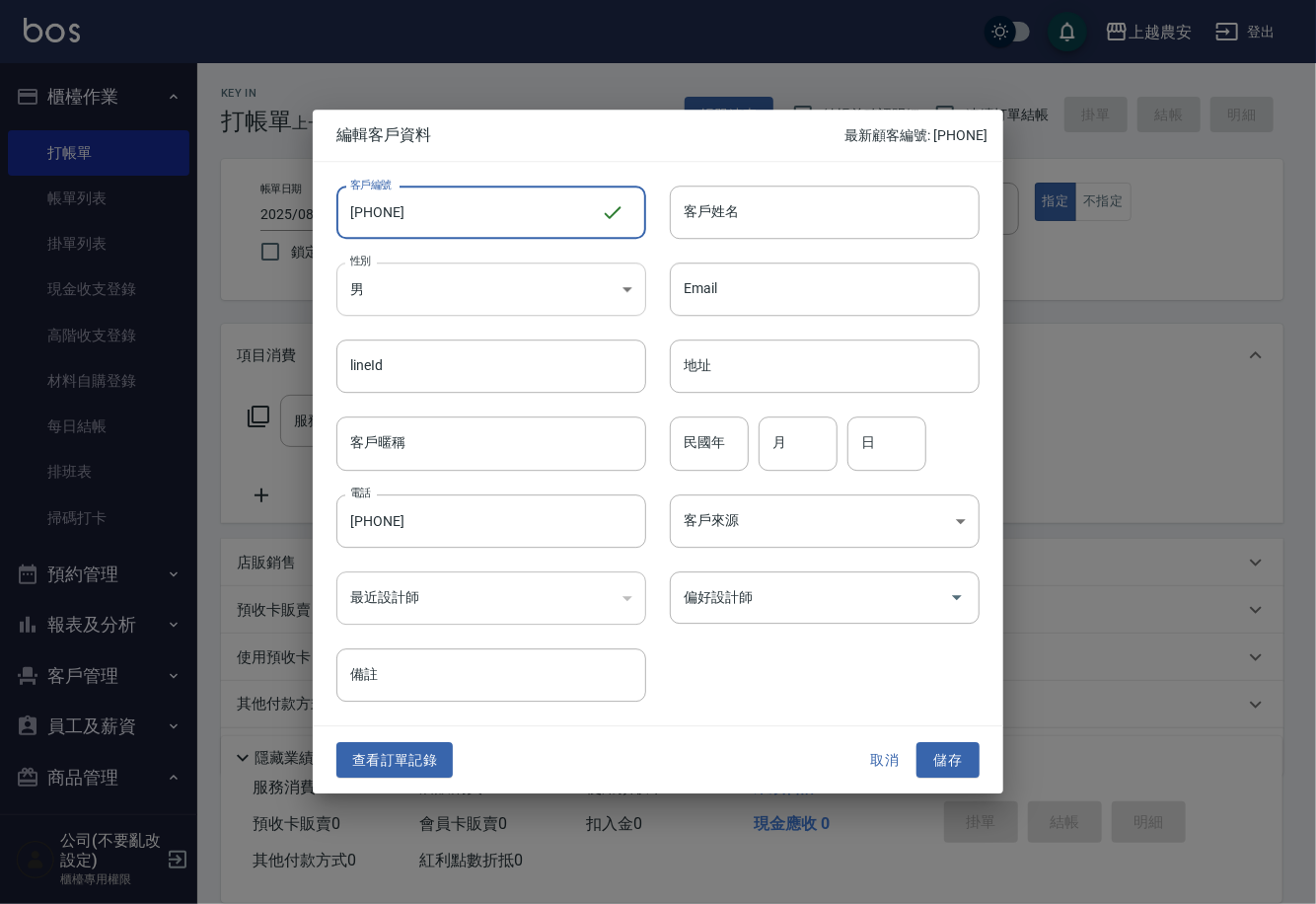 type on "[PHONE]" 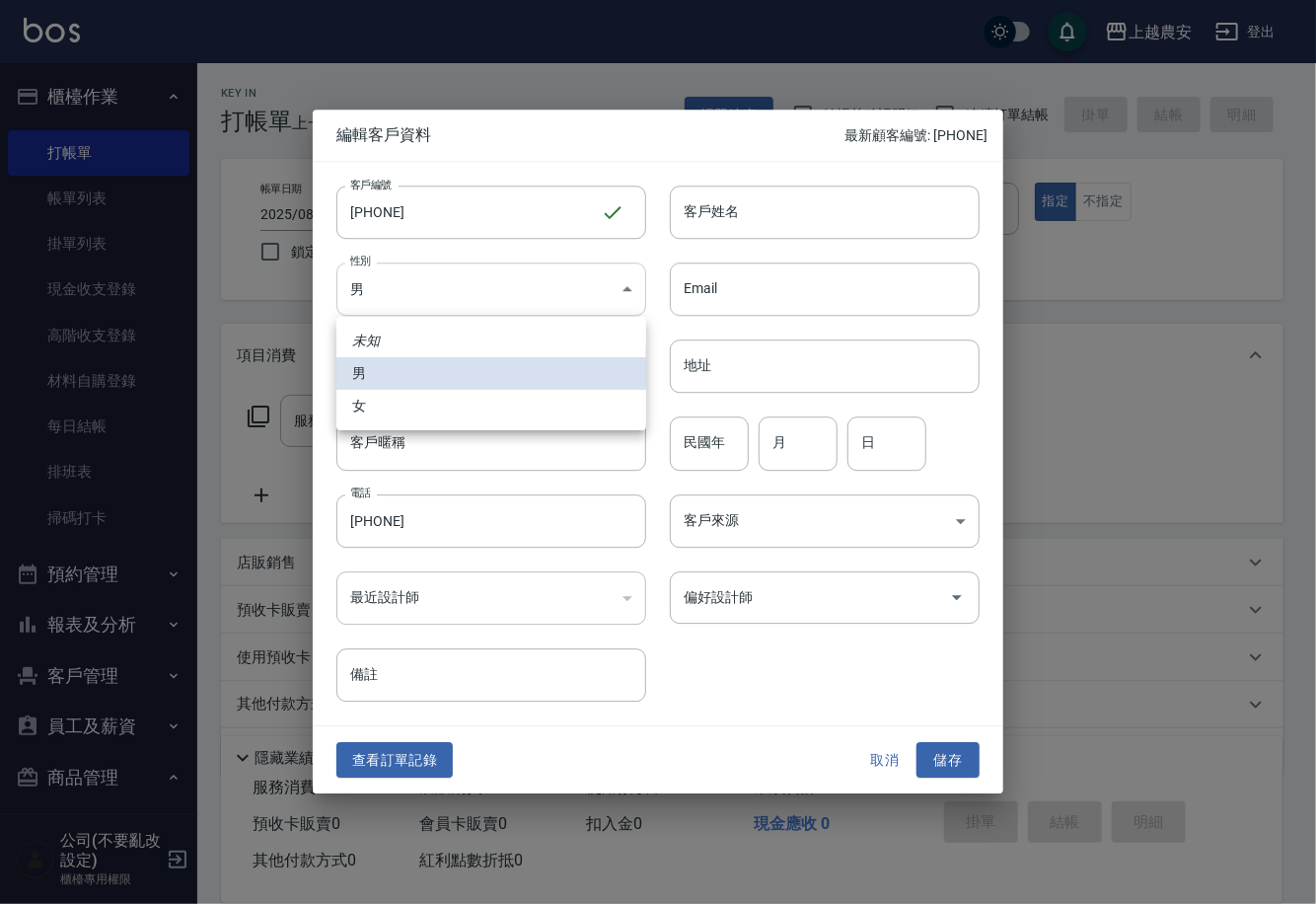 drag, startPoint x: 416, startPoint y: 299, endPoint x: 408, endPoint y: 425, distance: 126.25371 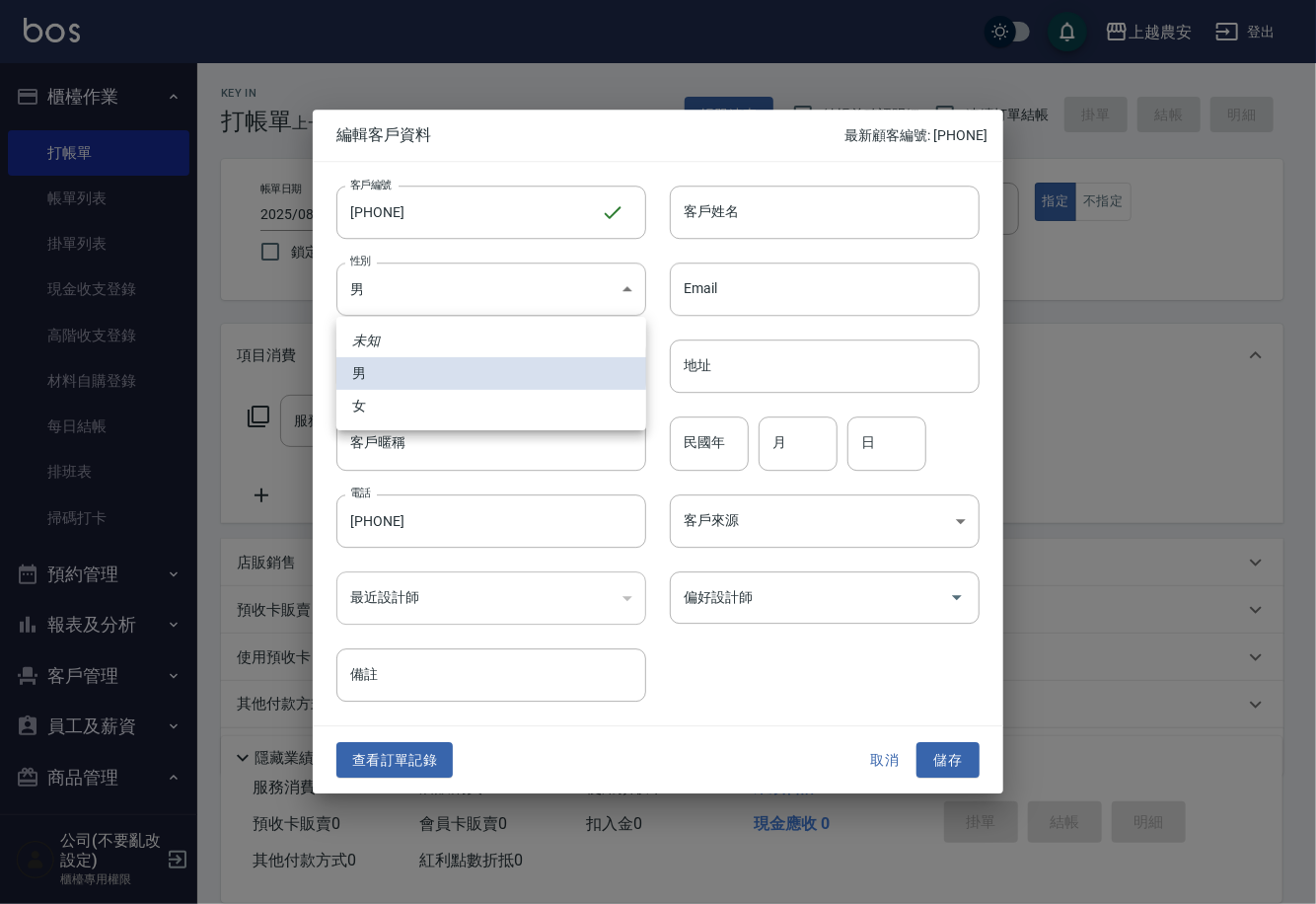 click on "女" at bounding box center [491, 406] 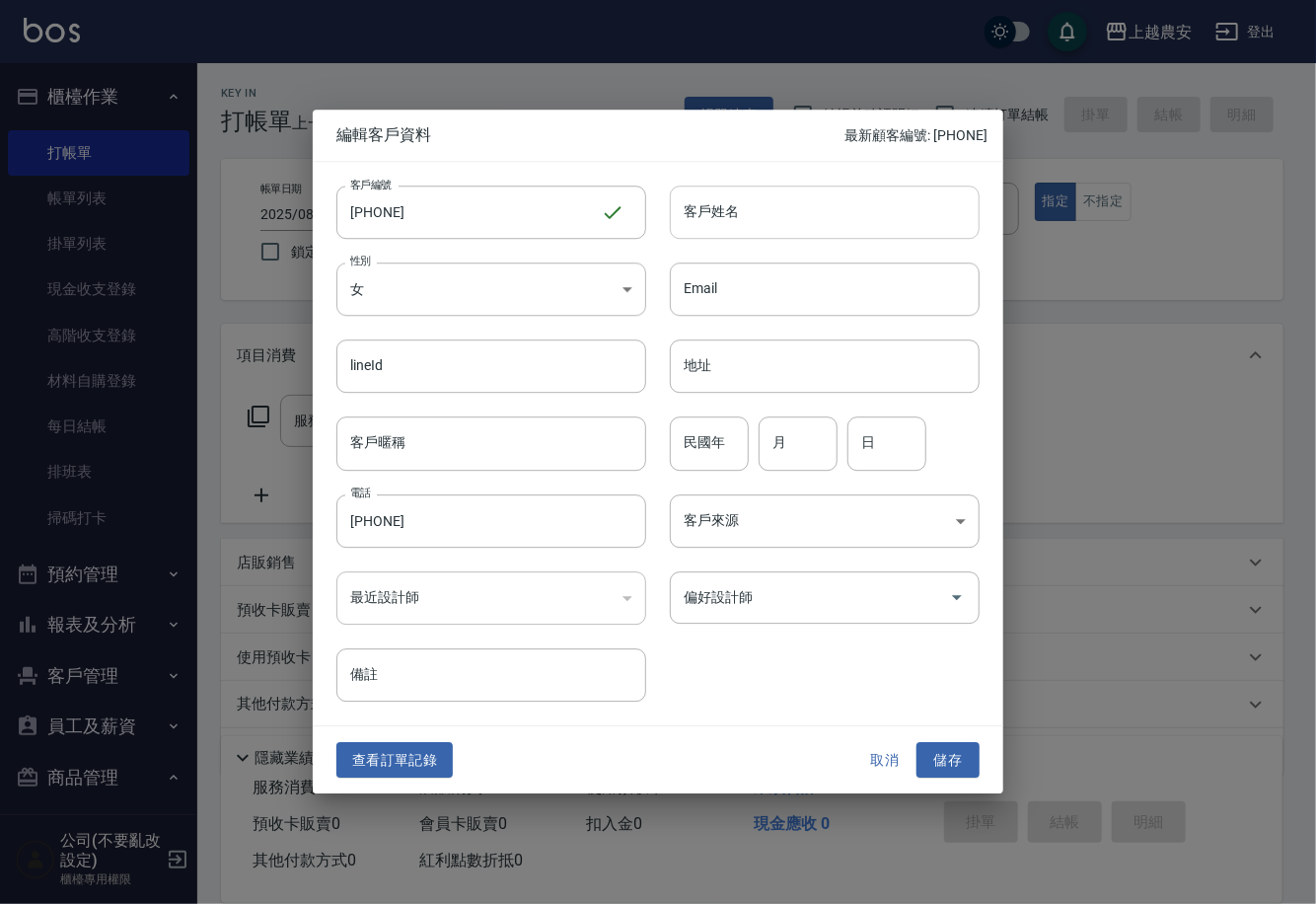 click on "客戶姓名" at bounding box center [825, 212] 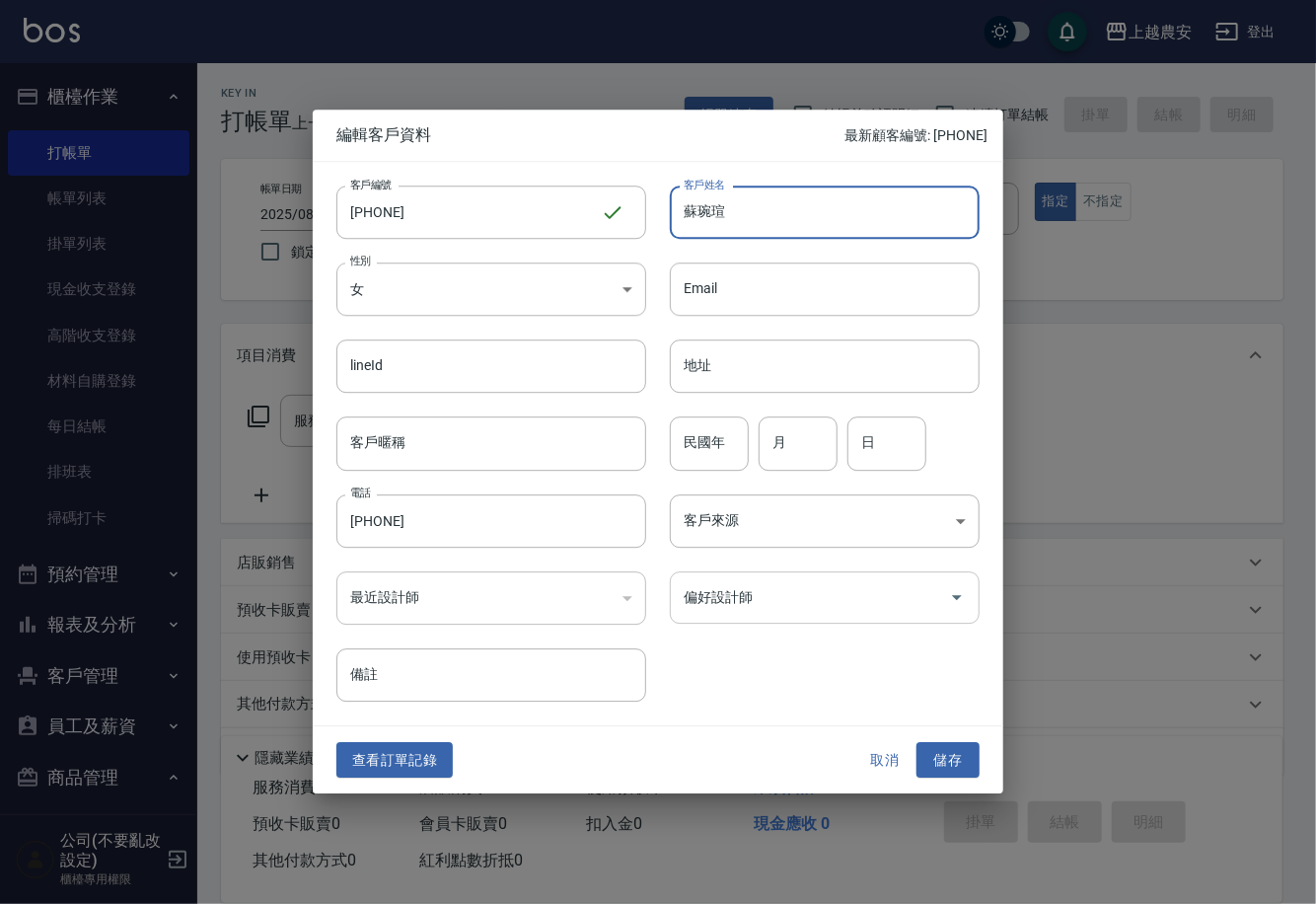 type on "[NAME]" 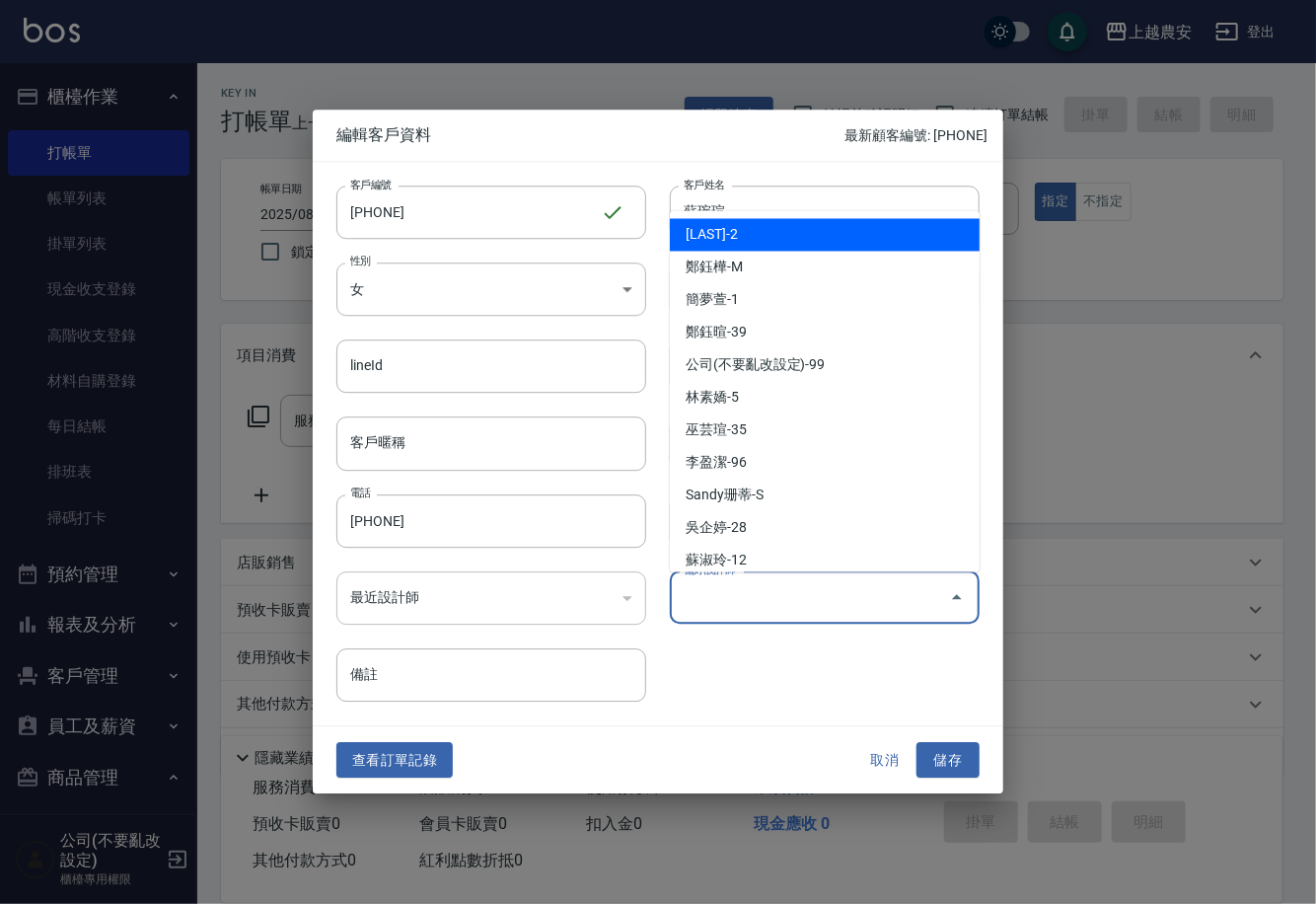 click on "偏好設計師" at bounding box center [810, 597] 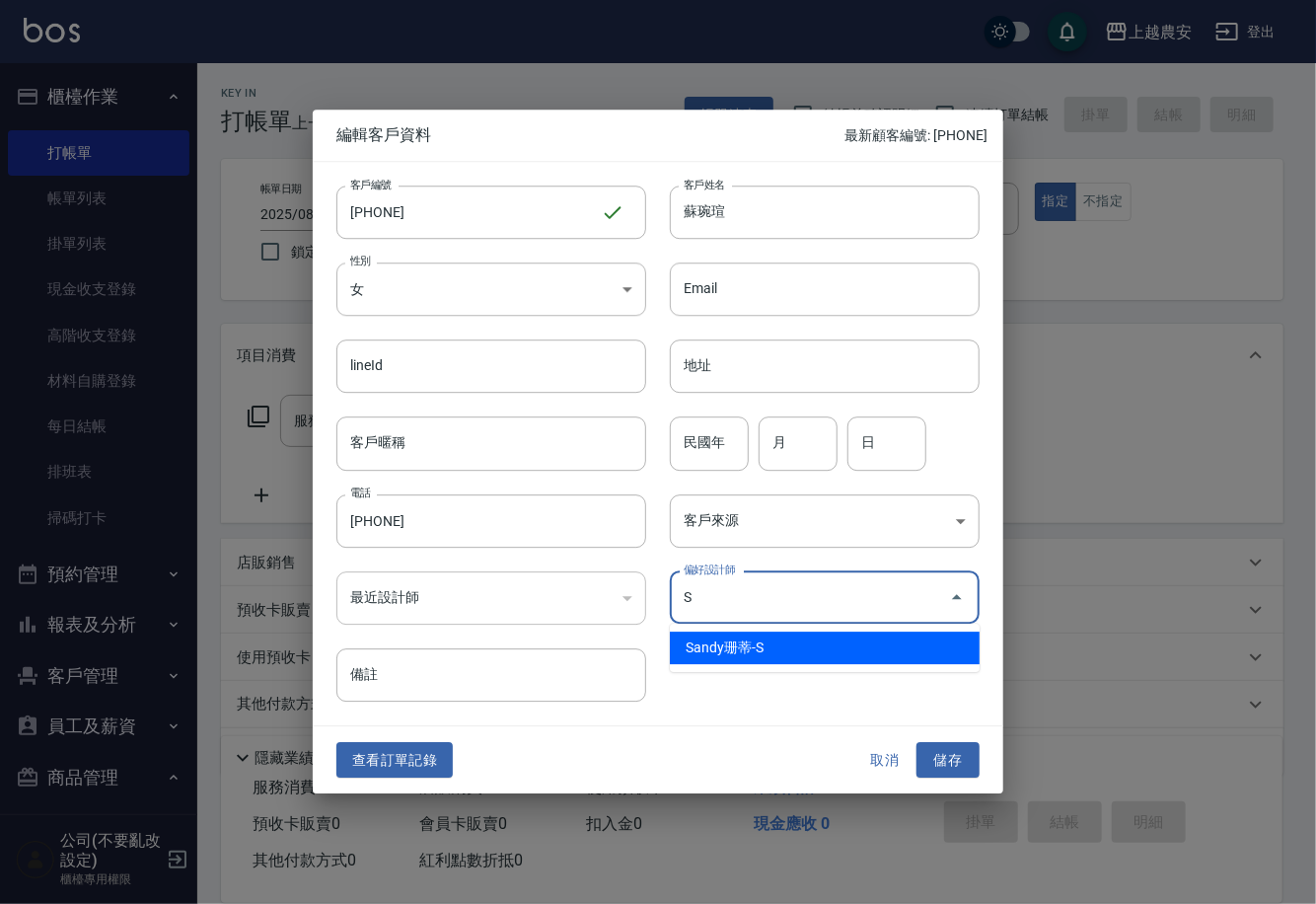 click on "Sandy珊蒂-S" at bounding box center (825, 647) 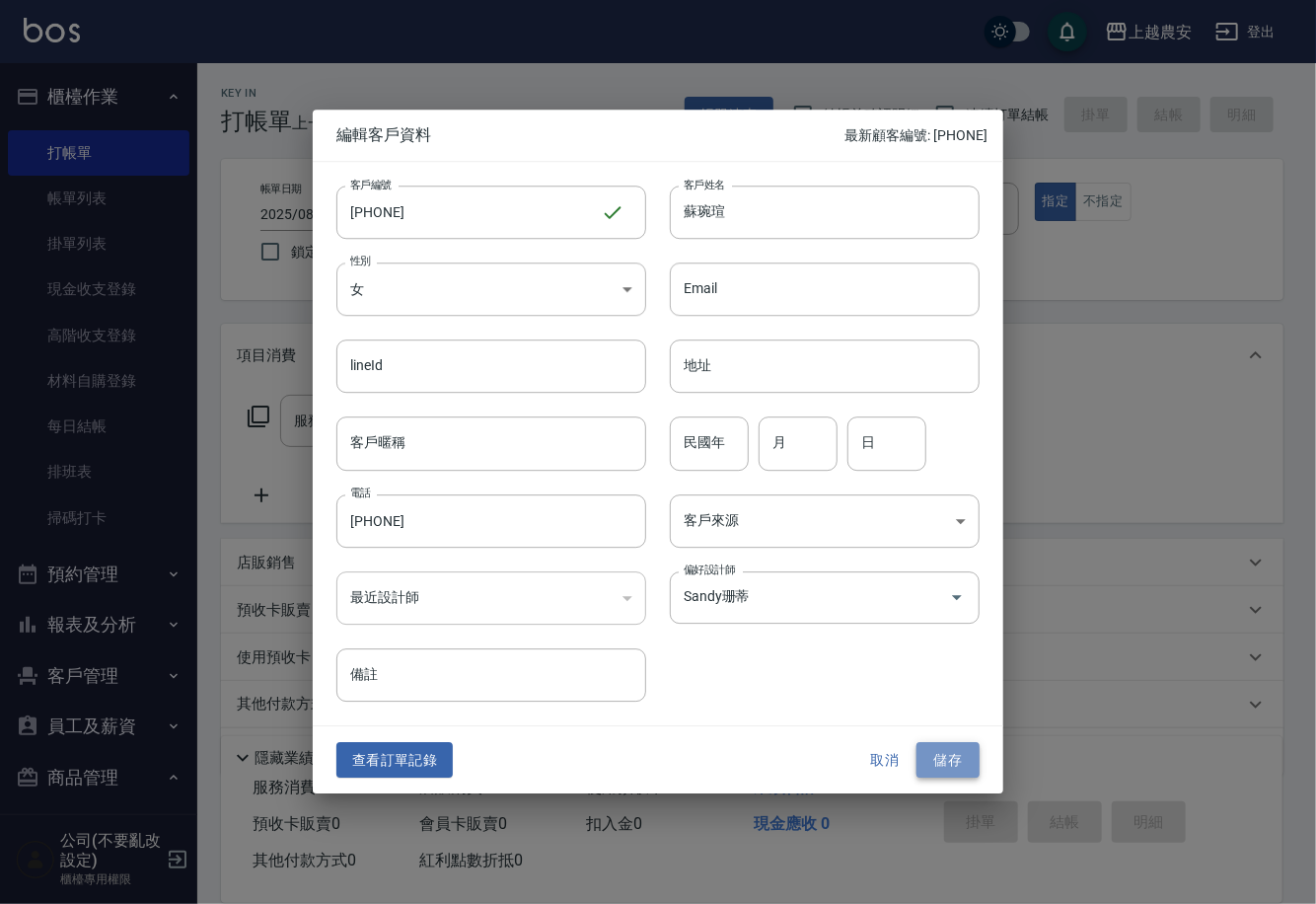 click on "儲存" at bounding box center [948, 760] 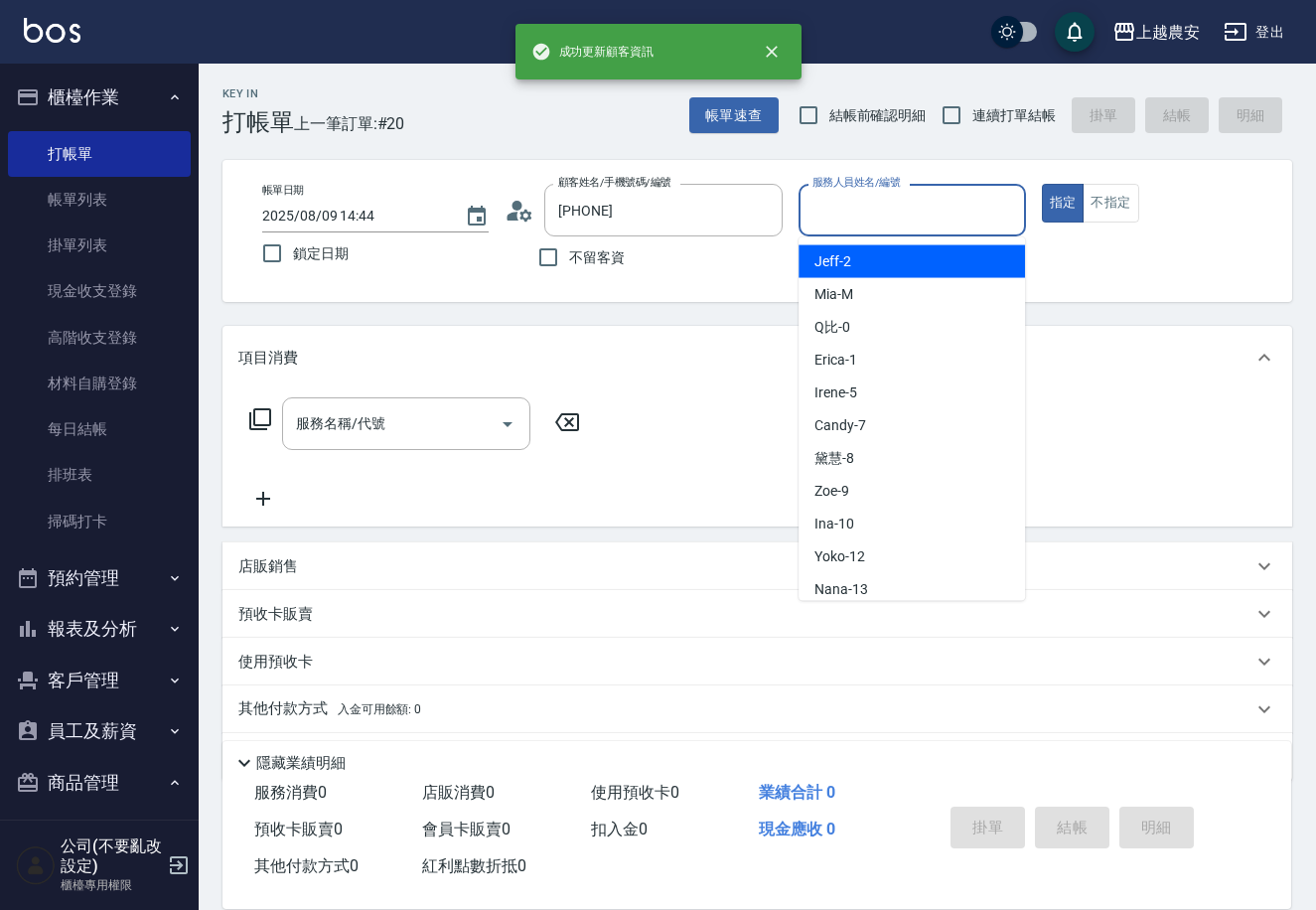 click on "服務人員姓名/編號" at bounding box center [912, 210] 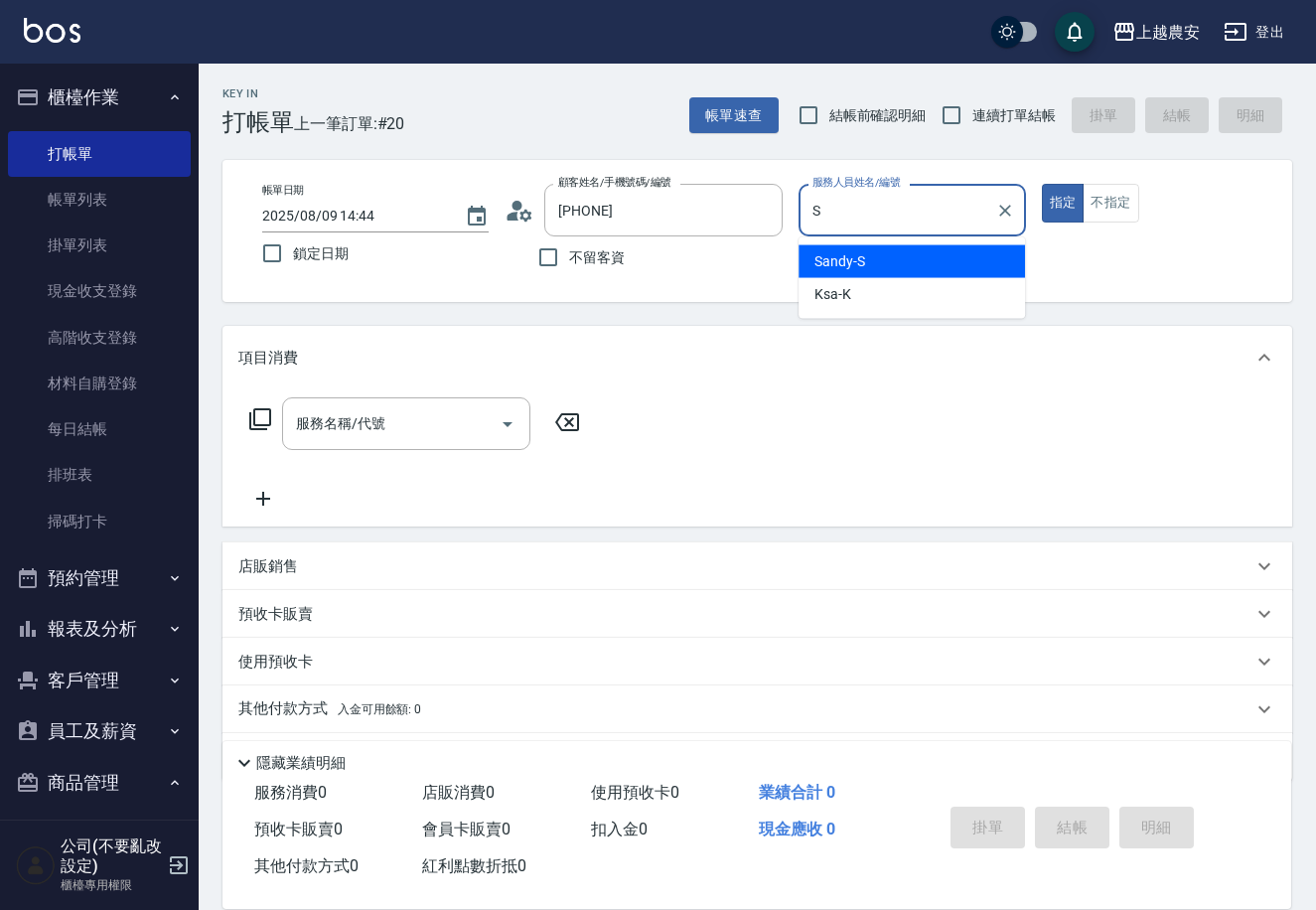 type on "Sandy-S" 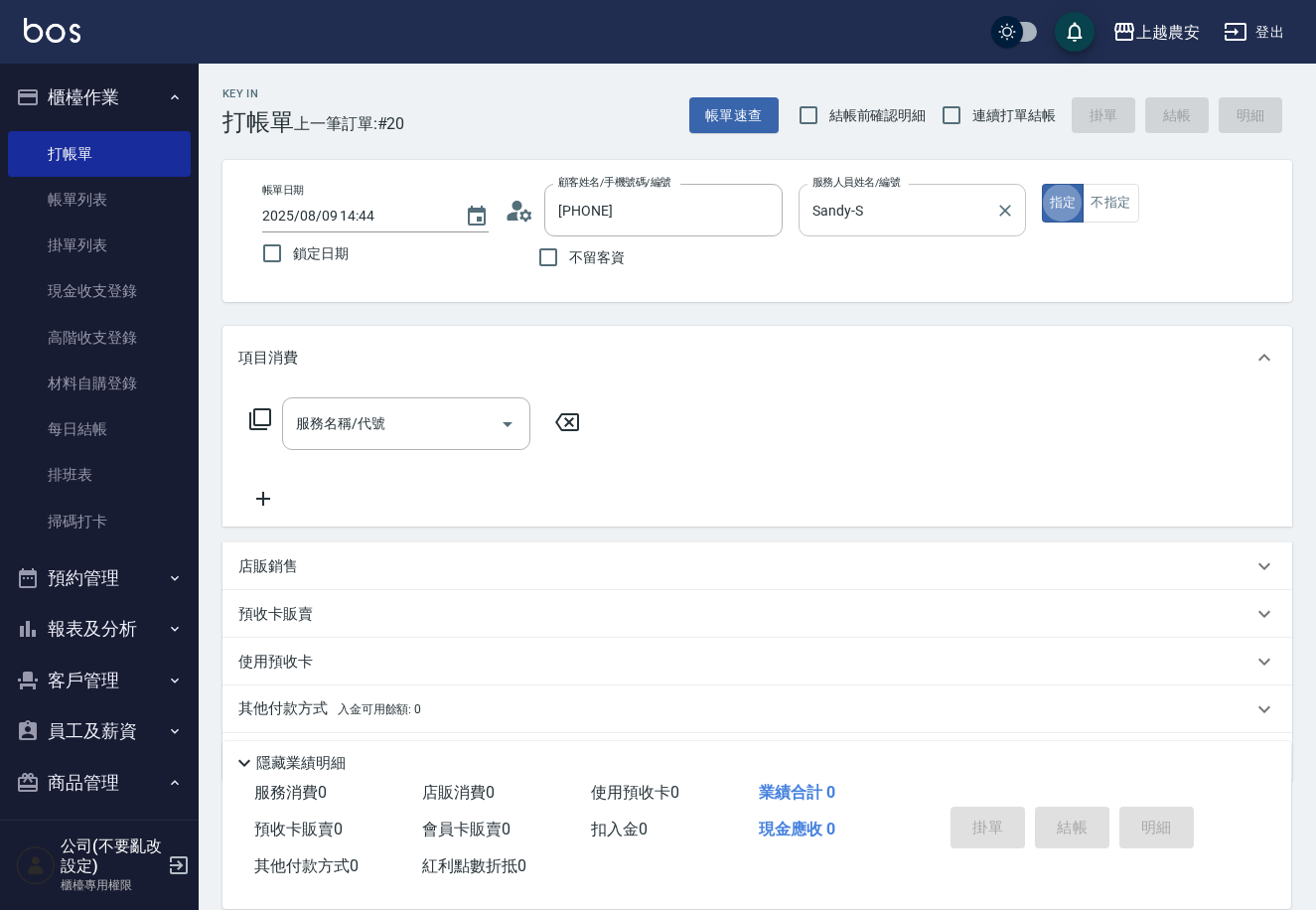 type on "true" 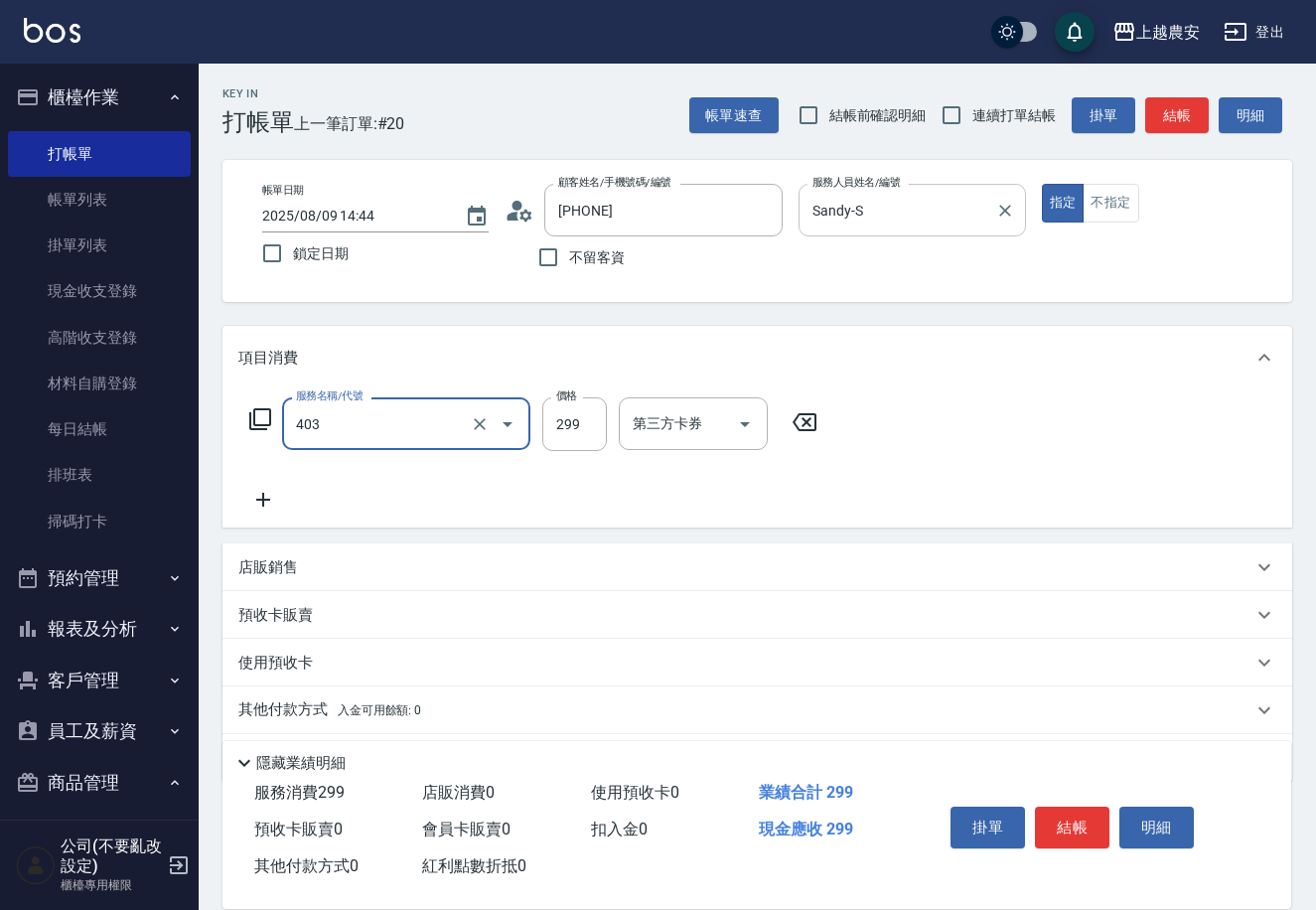 type on "剪髮(403)" 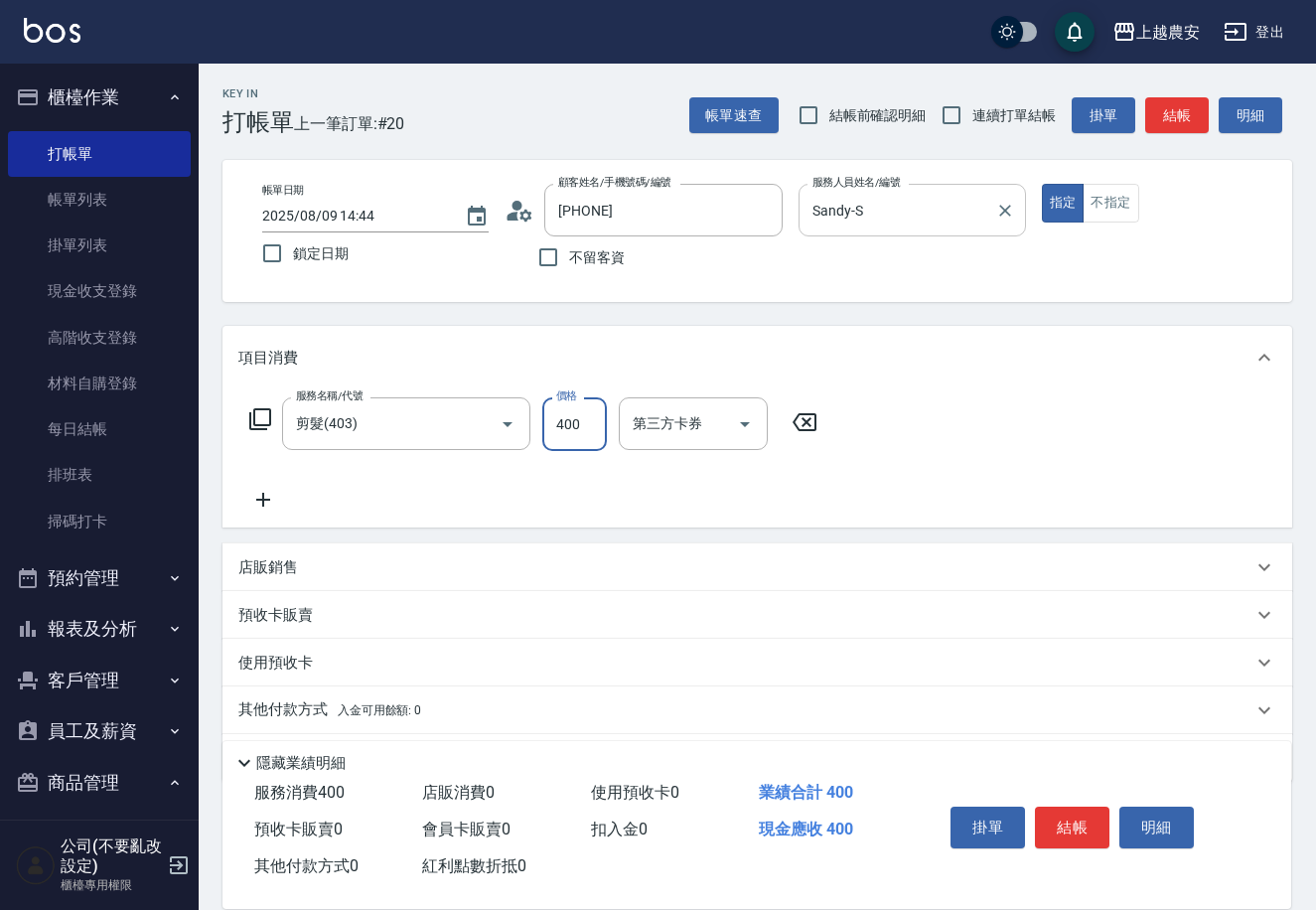 type on "400" 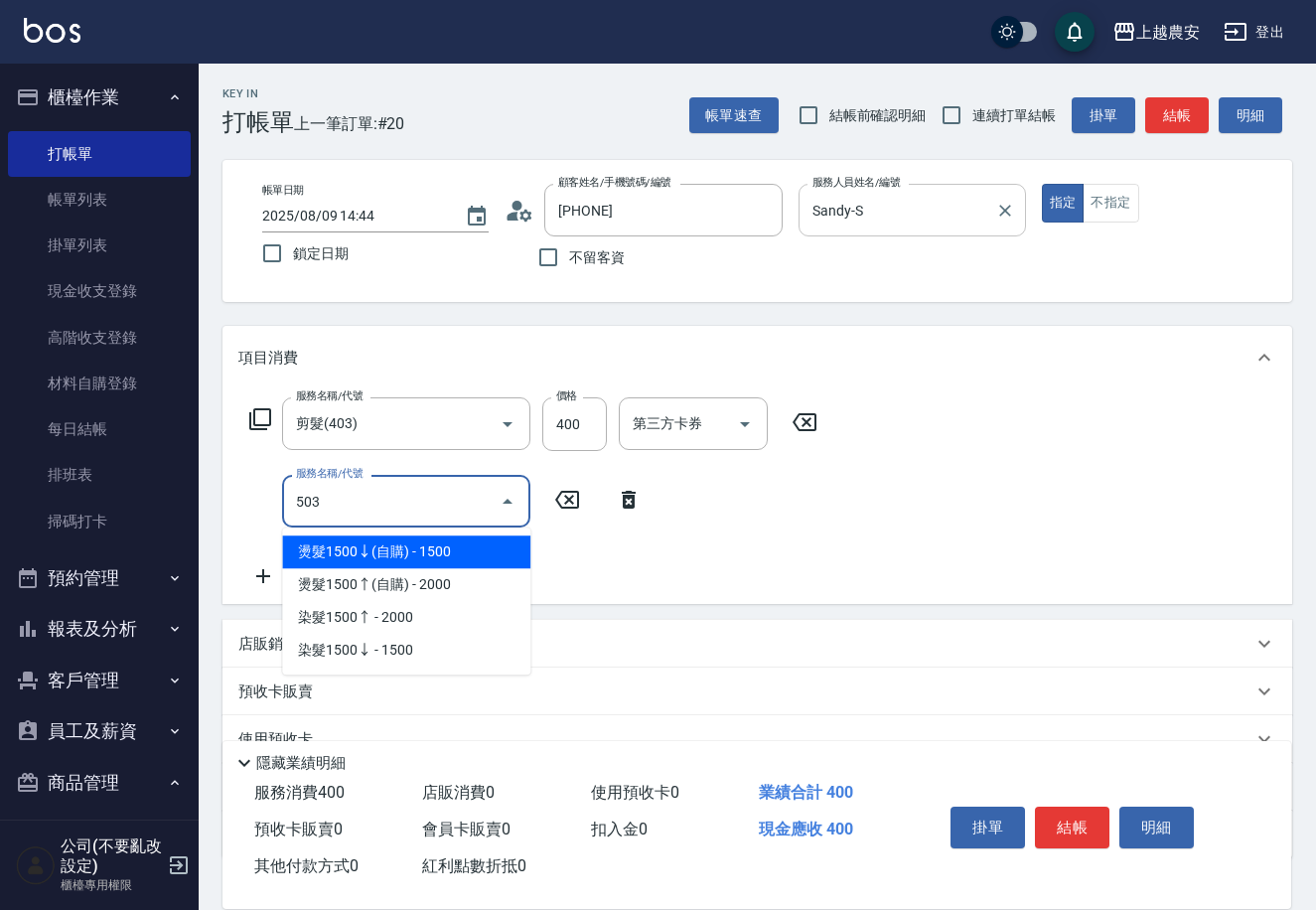 type on "染髮1500↑(503)" 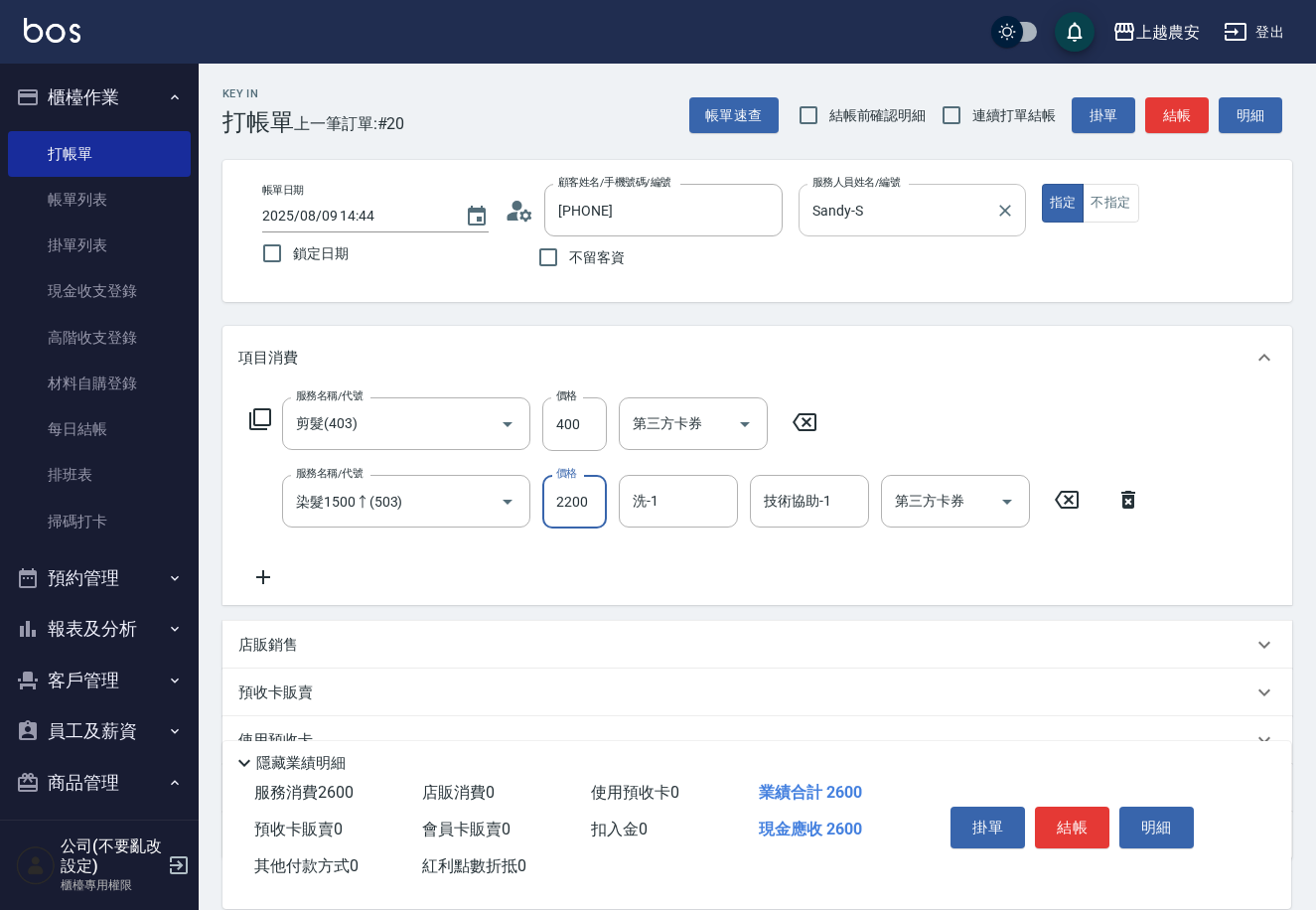 type on "2200" 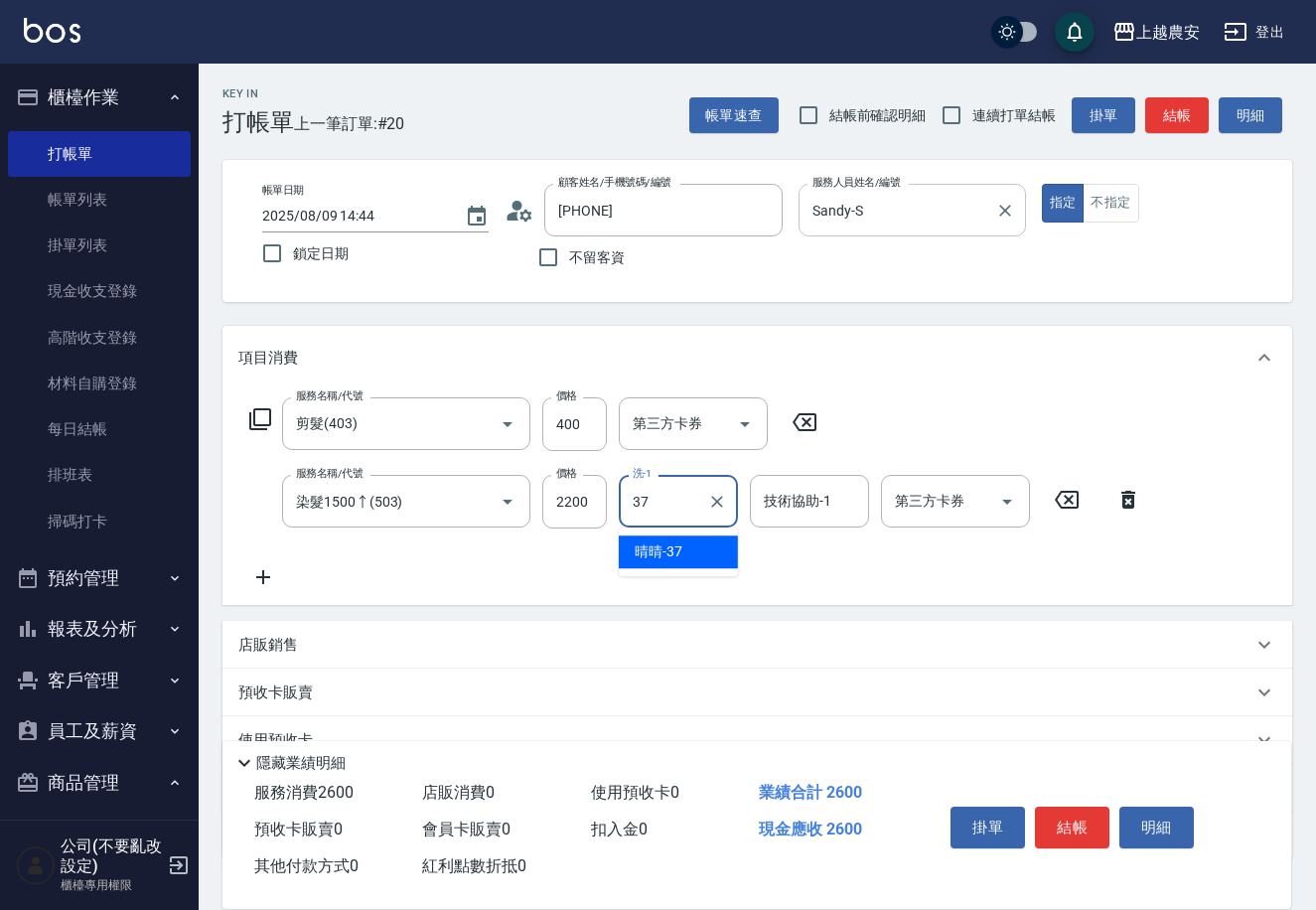 type on "晴晴-37" 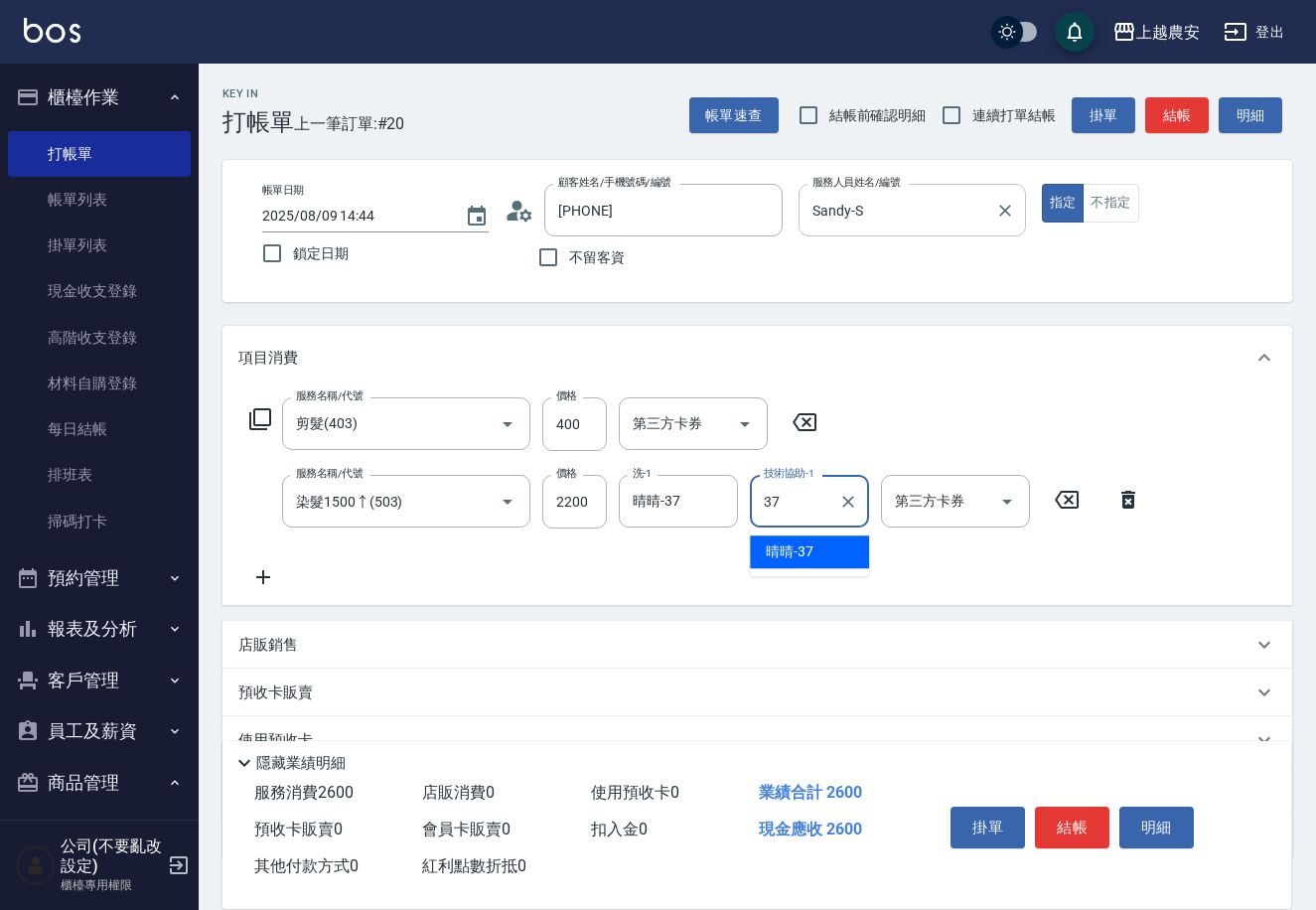 type on "晴晴-37" 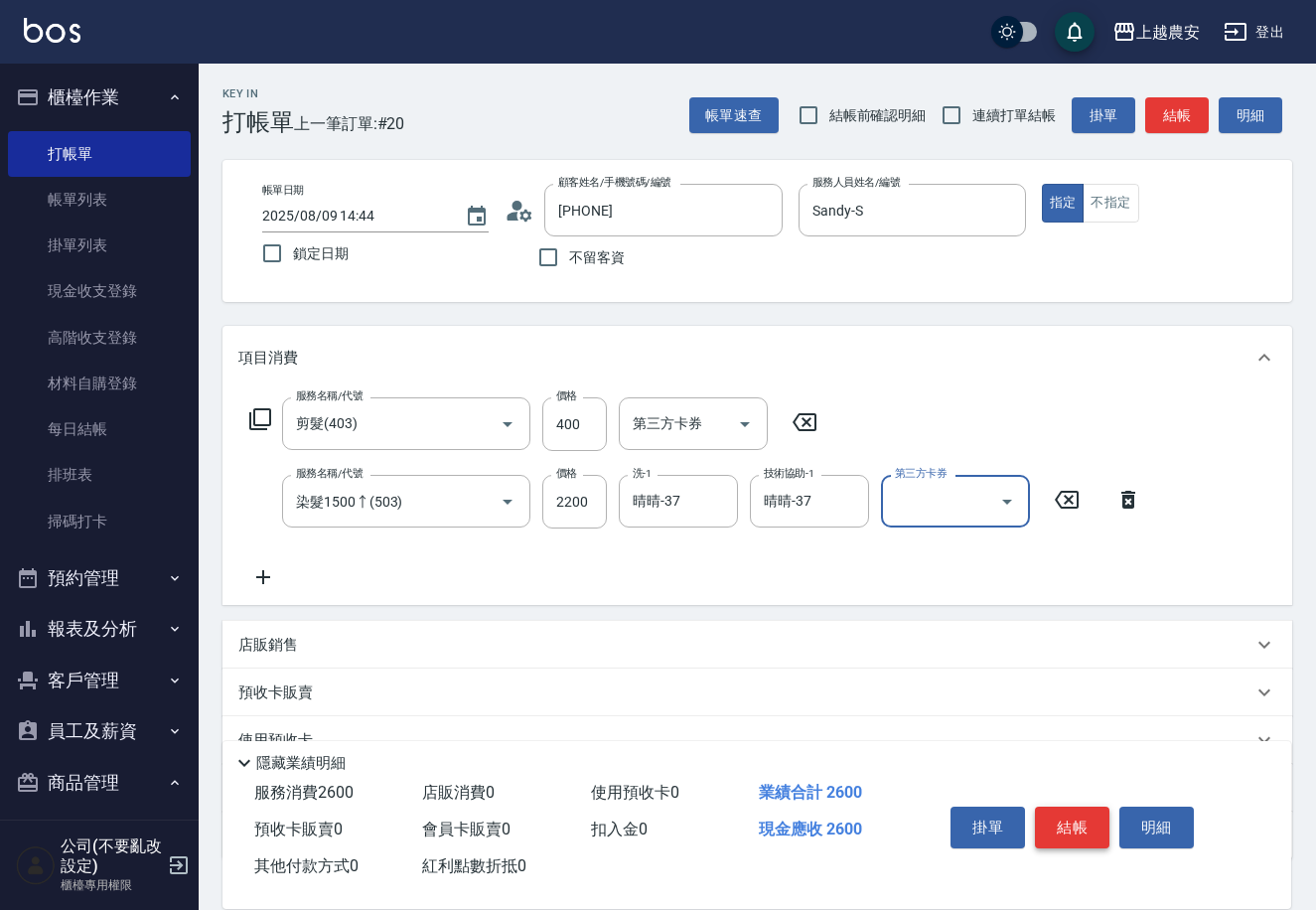 click on "結帳" at bounding box center [1072, 828] 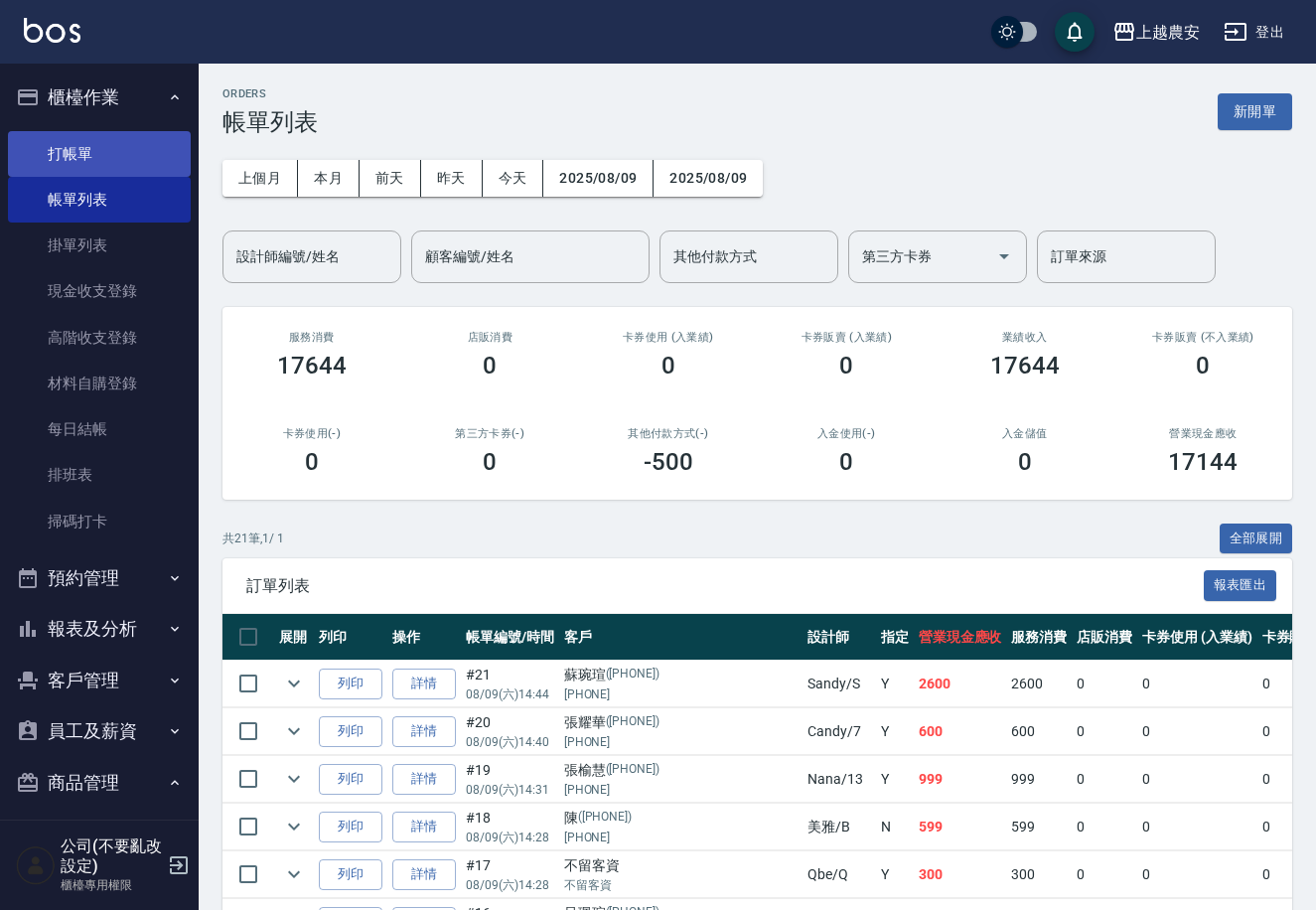 click on "打帳單" at bounding box center [99, 154] 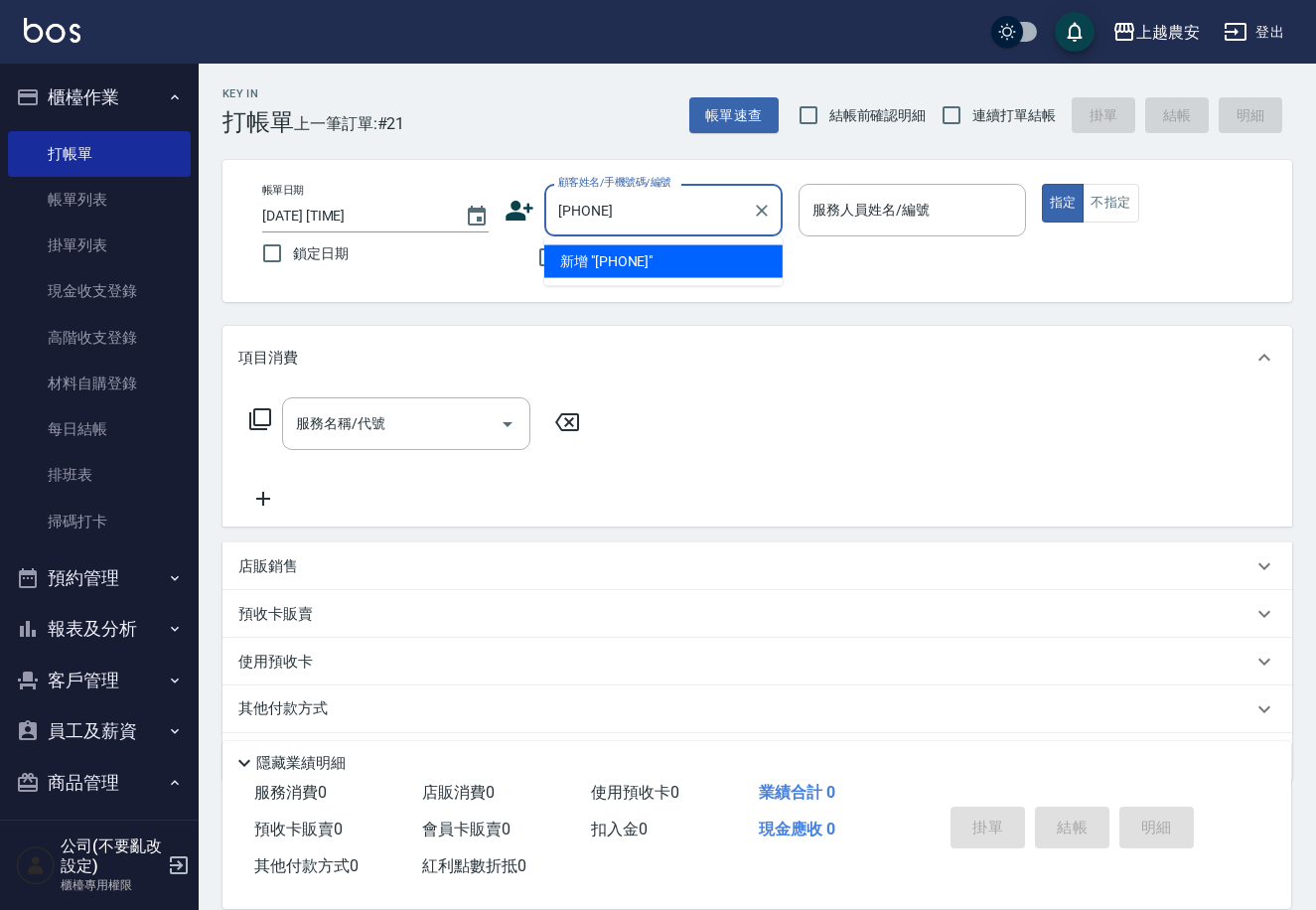 click on "新增 "0933920247"" at bounding box center [663, 261] 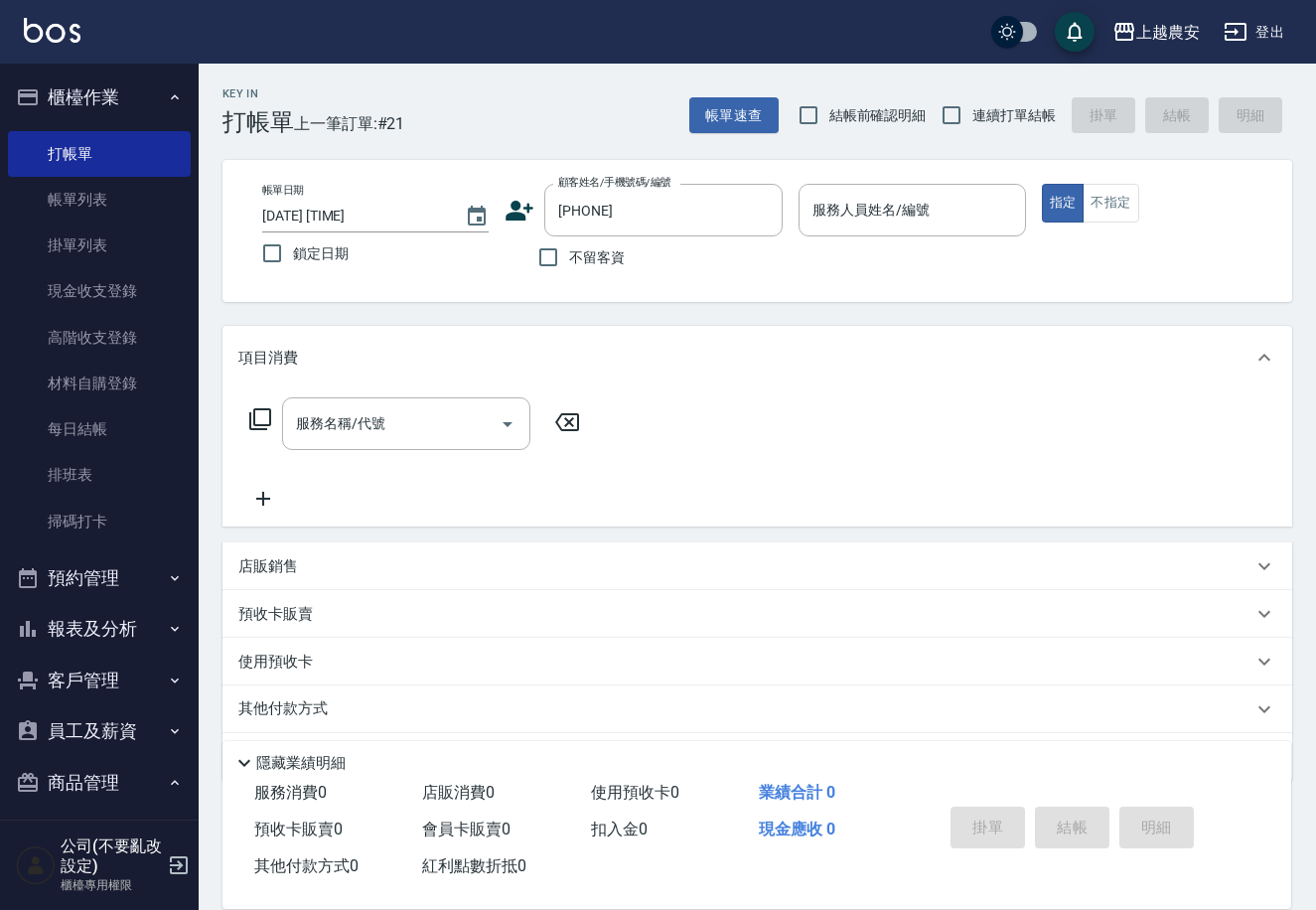 click 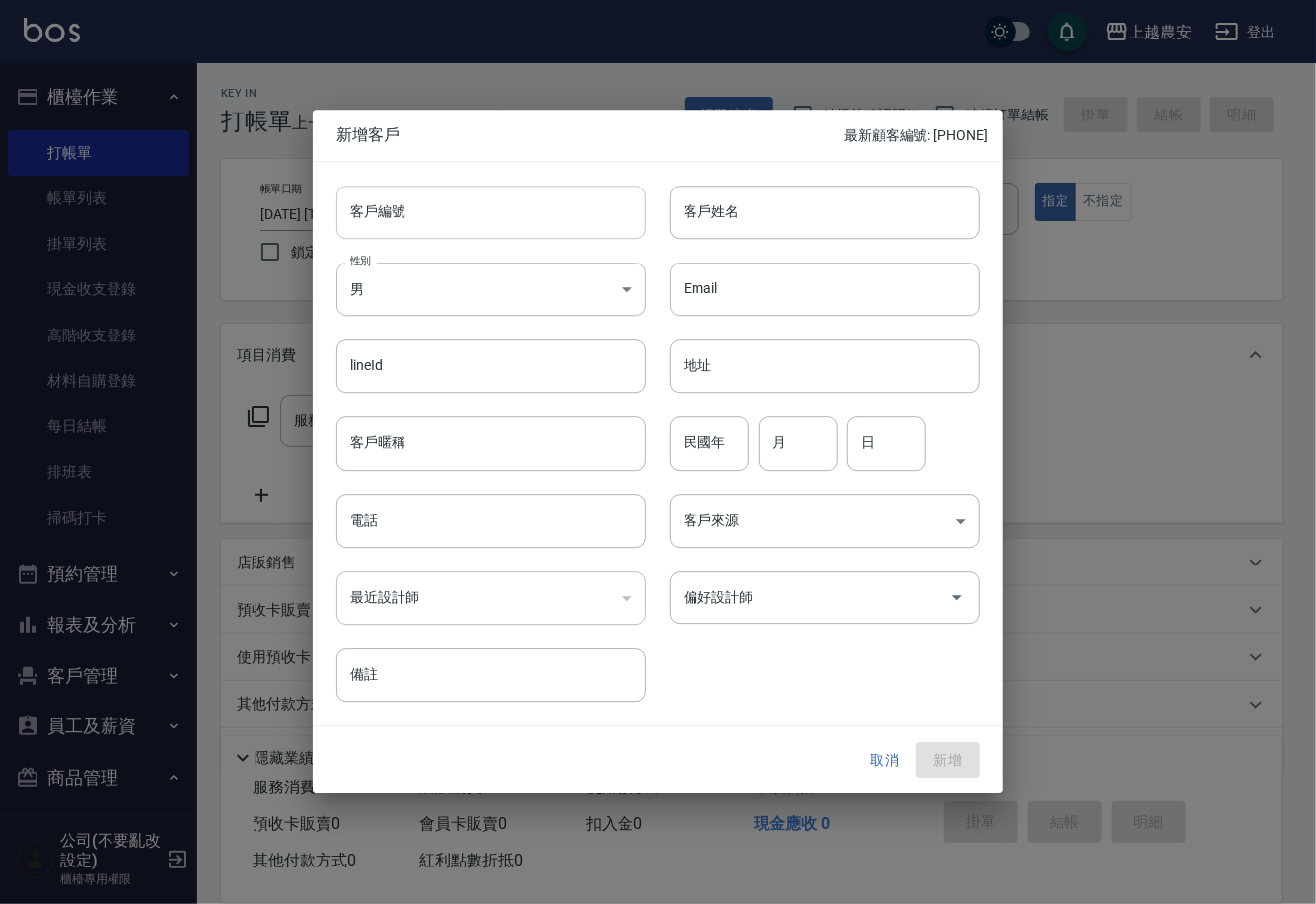 click on "客戶編號" at bounding box center [491, 212] 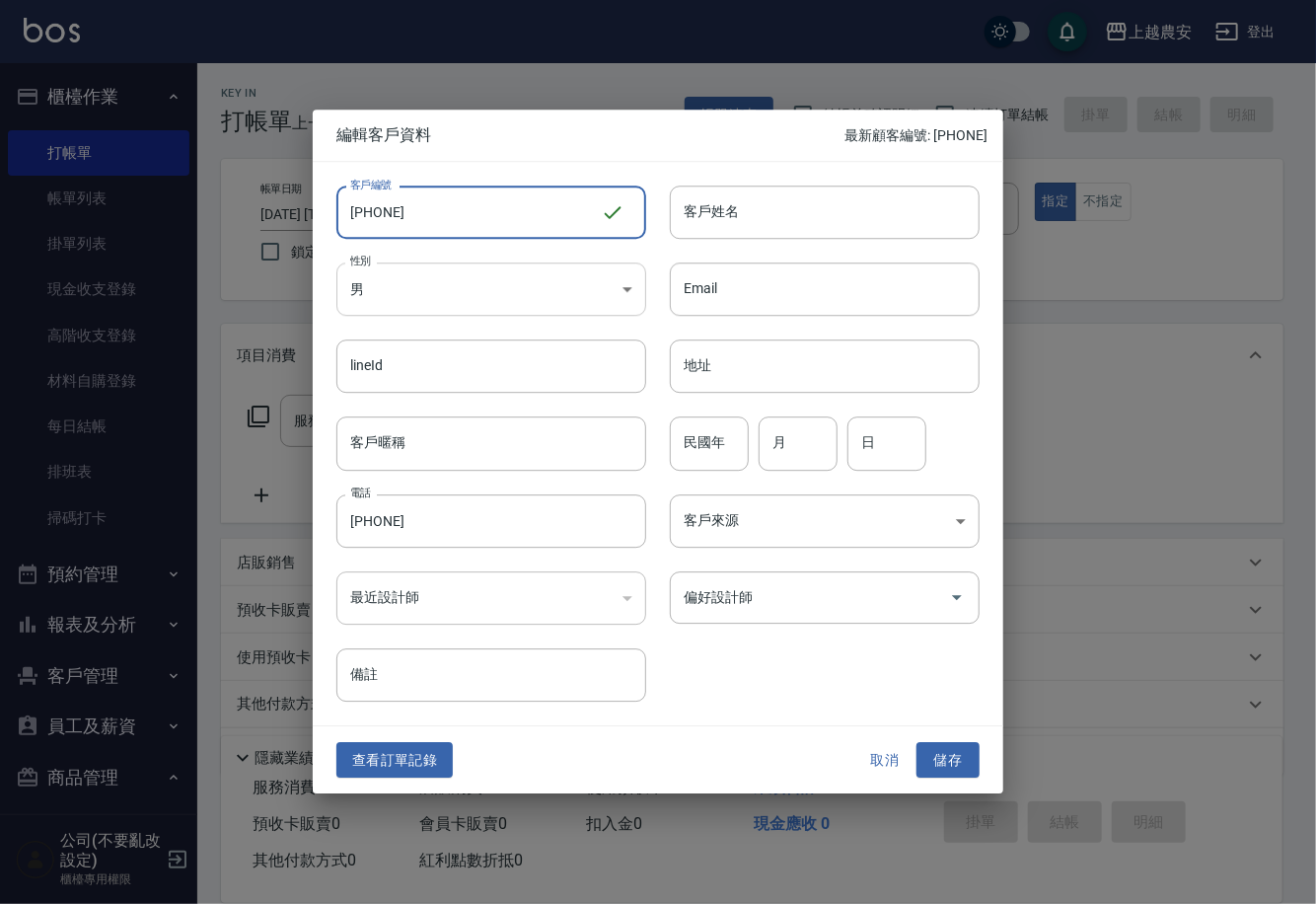 type on "[PHONE]" 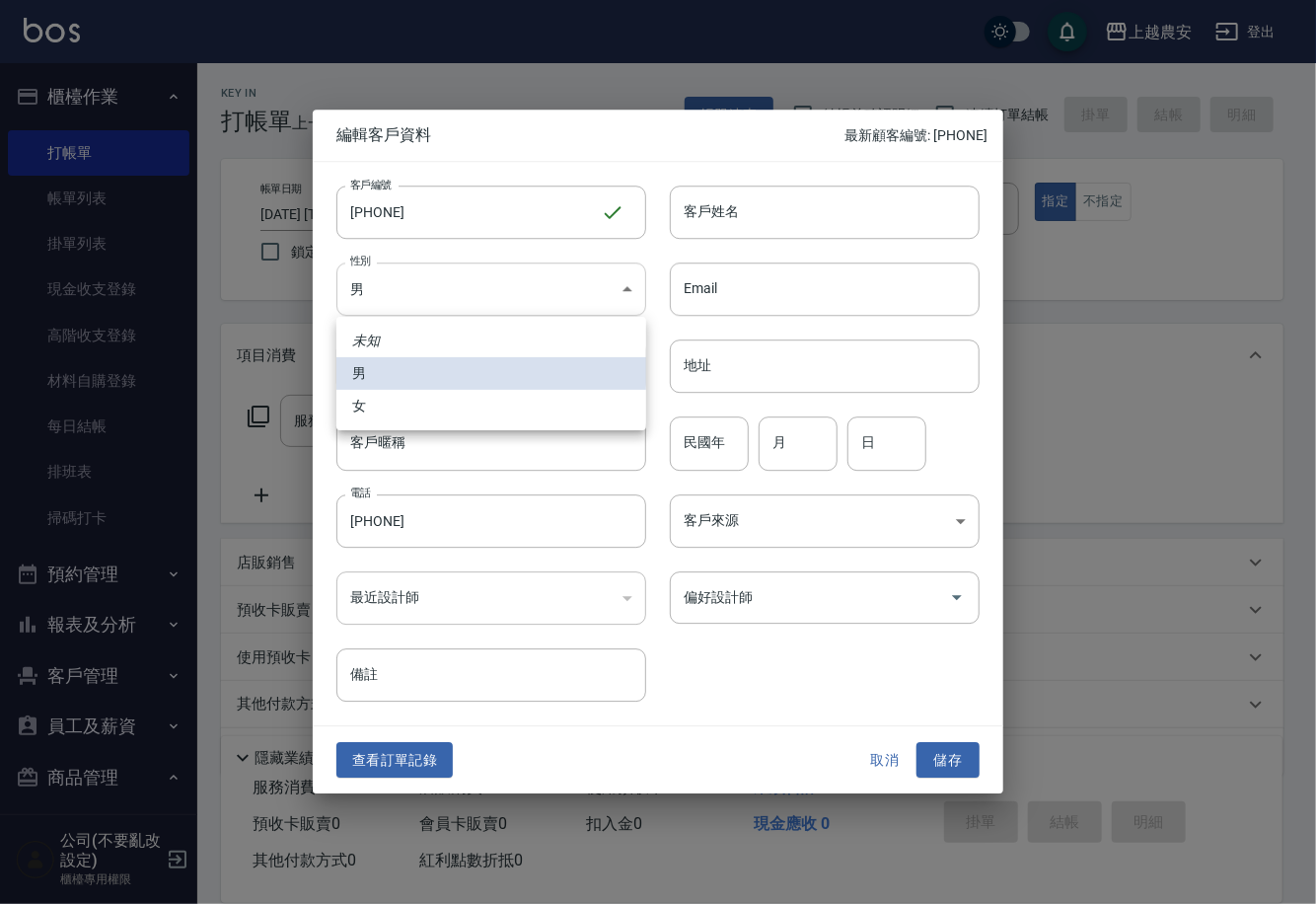 click on "上越農安 登出 櫃檯作業 打帳單 帳單列表 掛單列表 現金收支登錄 高階收支登錄 材料自購登錄 每日結帳 排班表 掃碼打卡 預約管理 預約管理 單日預約紀錄 單週預約紀錄 報表及分析 報表目錄 店家日報表 互助日報表 互助點數明細 設計師日報表 店販抽成明細 客戶管理 客戶列表 卡券管理 入金管理 員工及薪資 員工列表 商品管理 商品分類設定 商品列表 公司(不要亂改設定) 櫃檯專用權限 Key In 打帳單 上一筆訂單:#21 帳單速查 結帳前確認明細 連續打單結帳 掛單 結帳 明細 帳單日期 2025/08/09 14:50 鎖定日期 顧客姓名/手機號碼/編號 0933920247 顧客姓名/手機號碼/編號 不留客資 服務人員姓名/編號 服務人員姓名/編號 指定 不指定 項目消費 服務名稱/代號 服務名稱/代號 店販銷售 服務人員姓名/編號 服務人員姓名/編號 商品代號/名稱 商品代號/名稱 預收卡販賣 卡券名稱/代號" at bounding box center [658, 481] 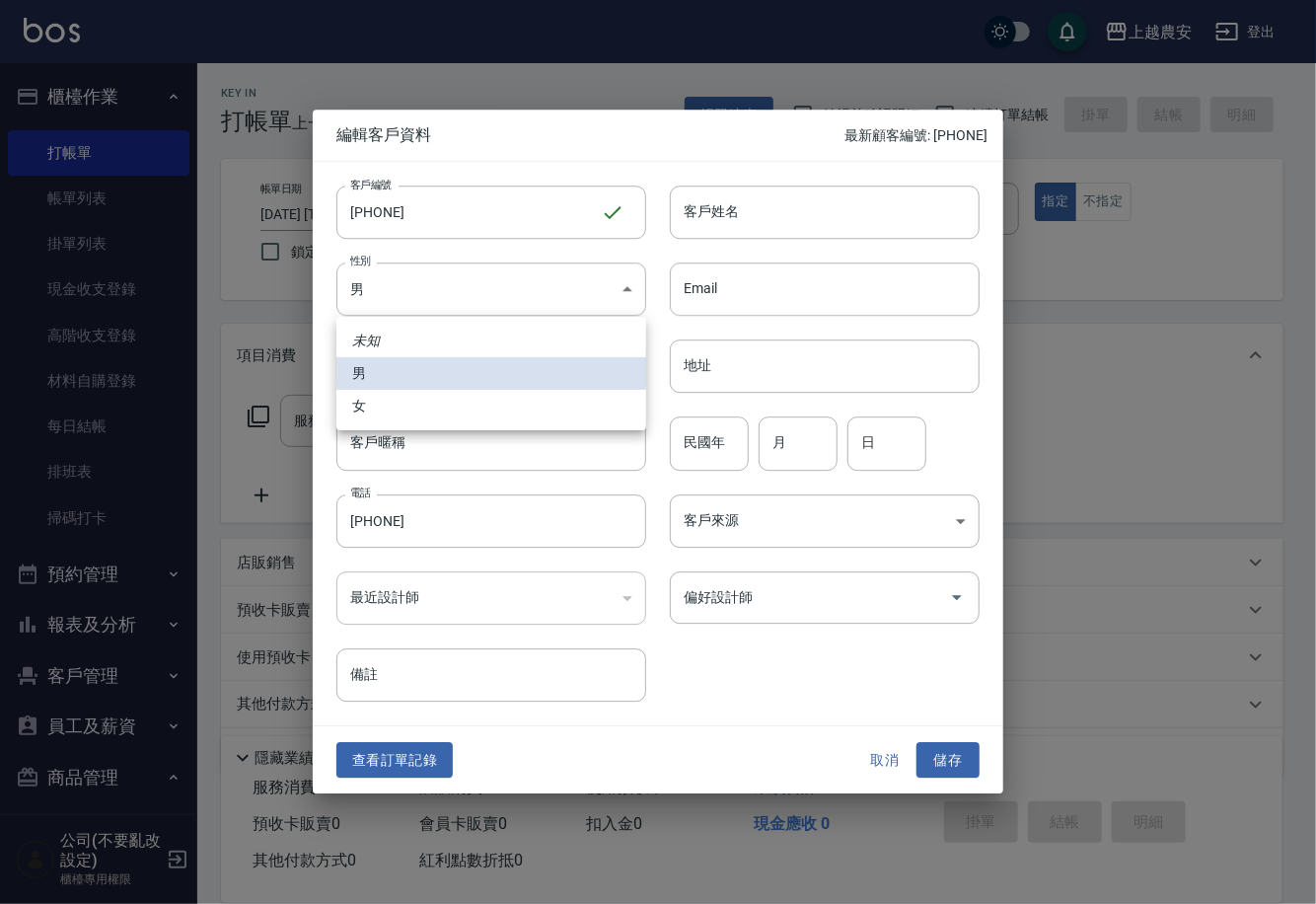 click on "女" at bounding box center (491, 406) 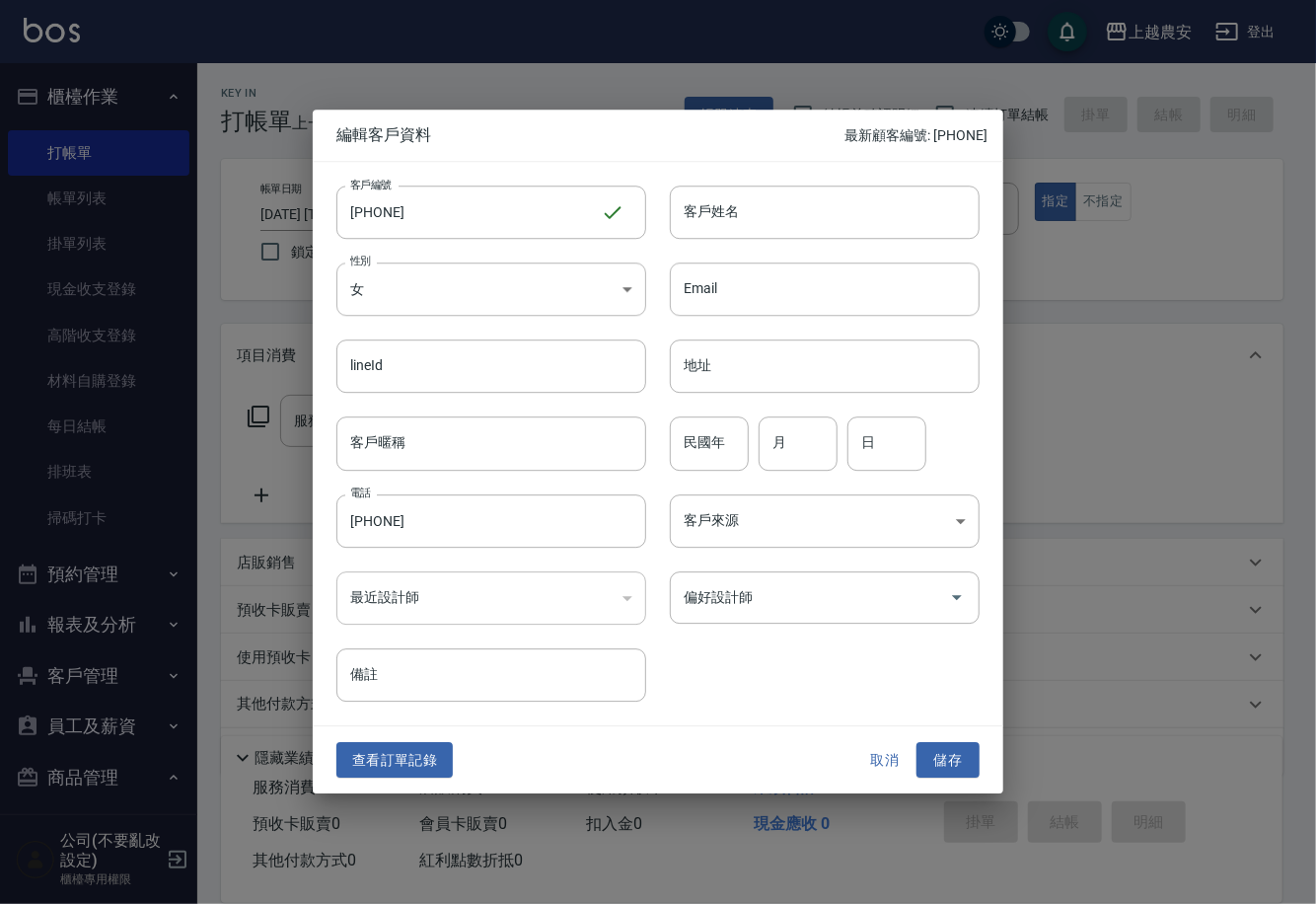 type on "FEMALE" 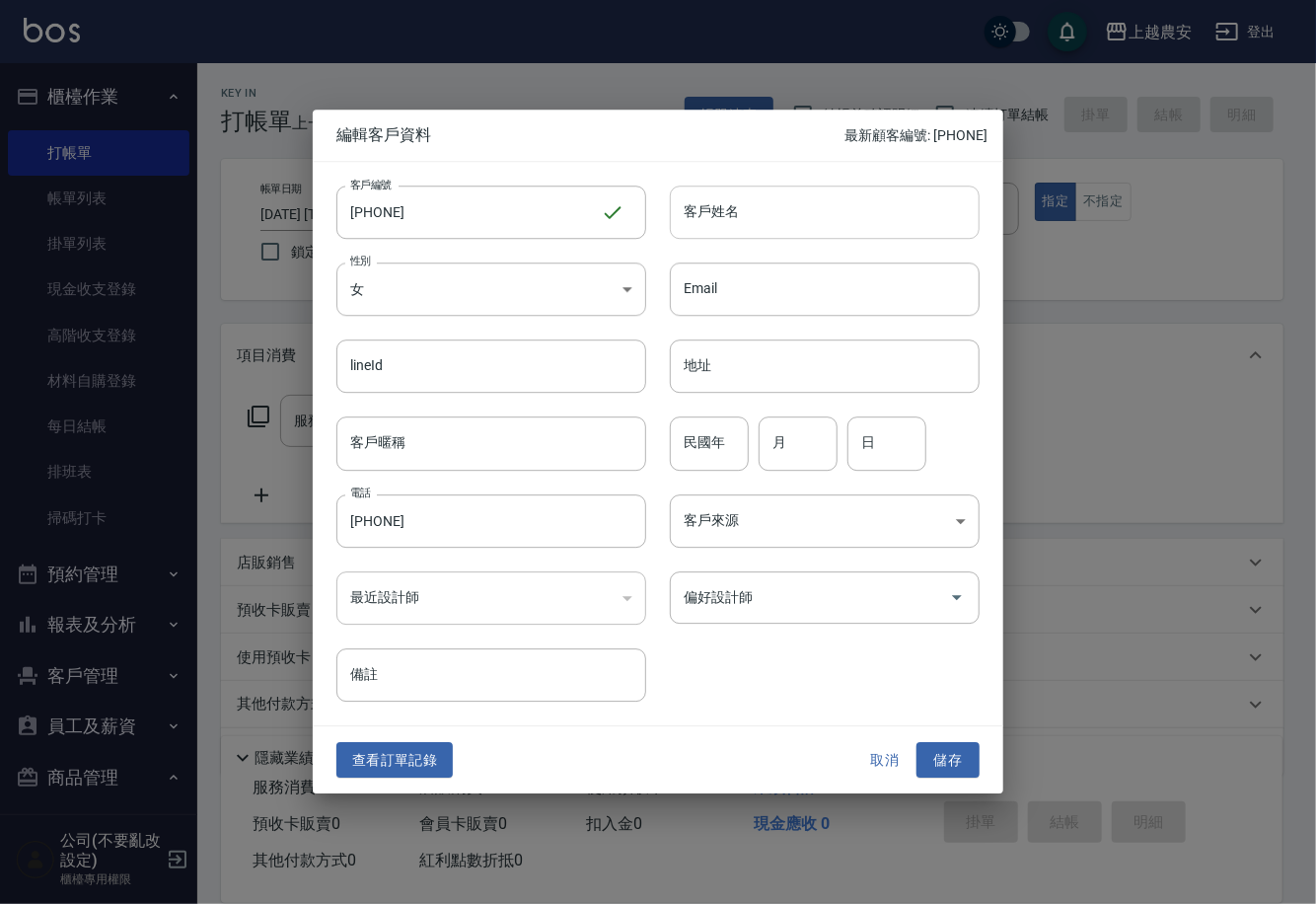 click on "客戶姓名" at bounding box center (825, 212) 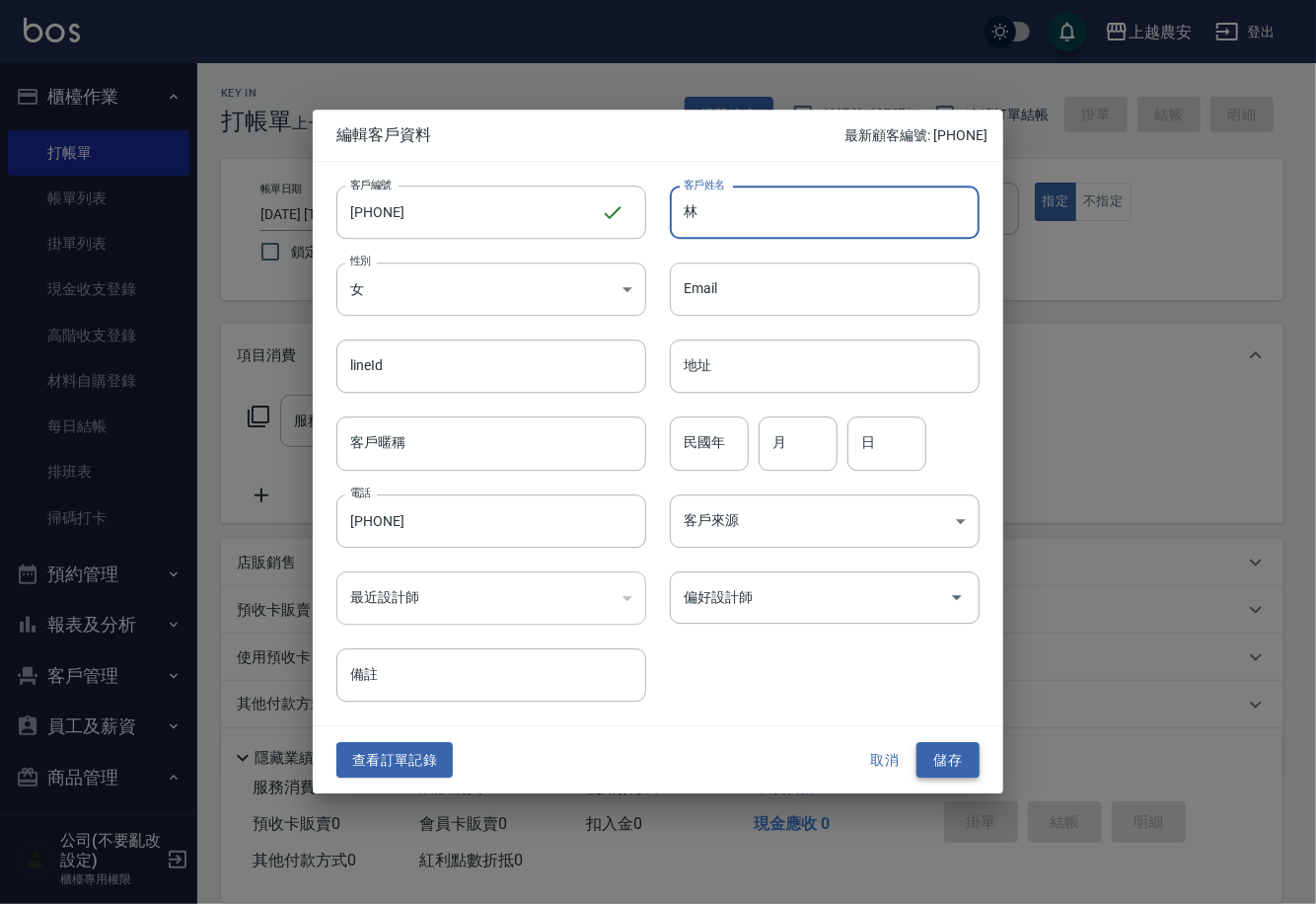 type on "林" 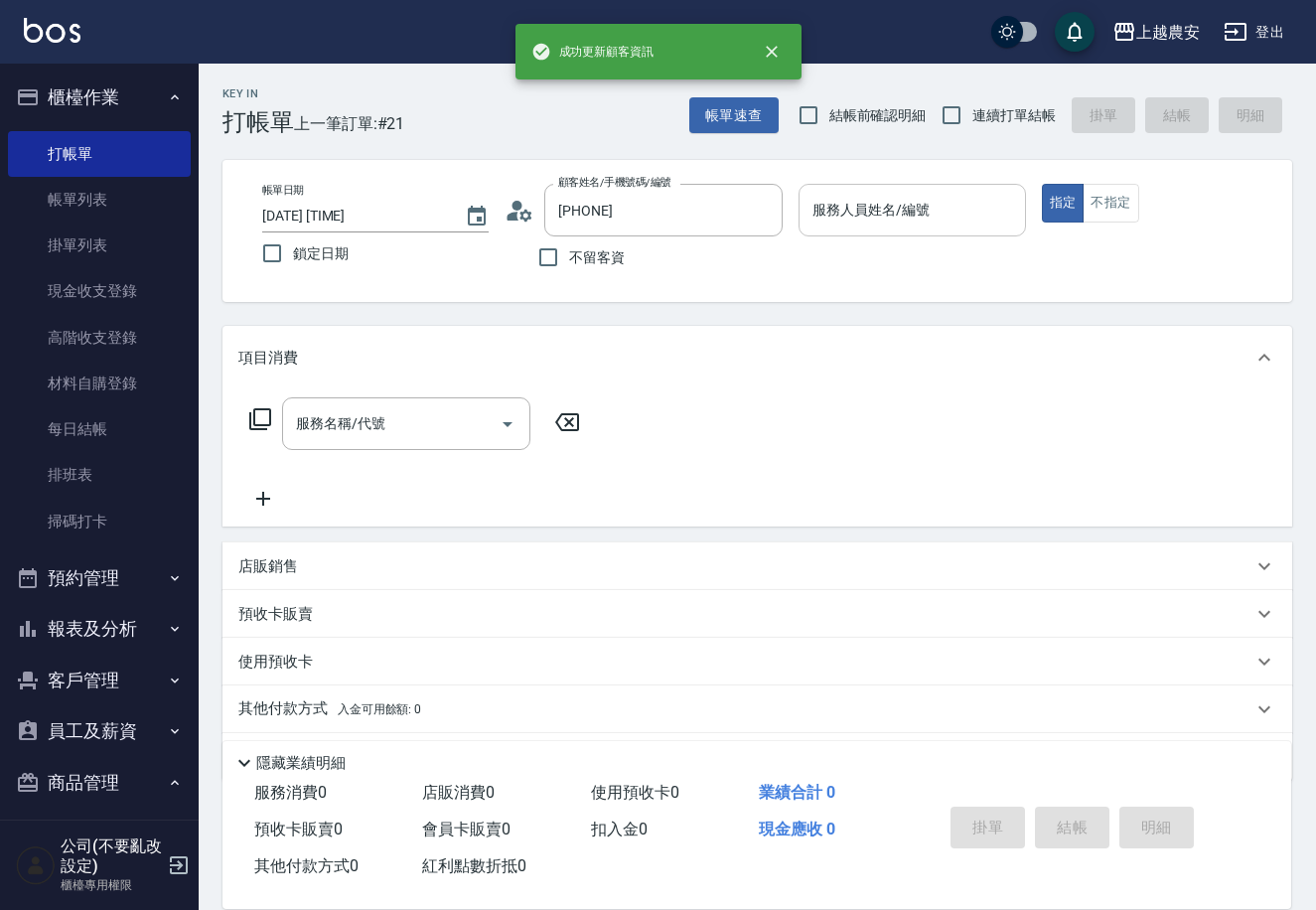 click on "服務人員姓名/編號" at bounding box center [912, 210] 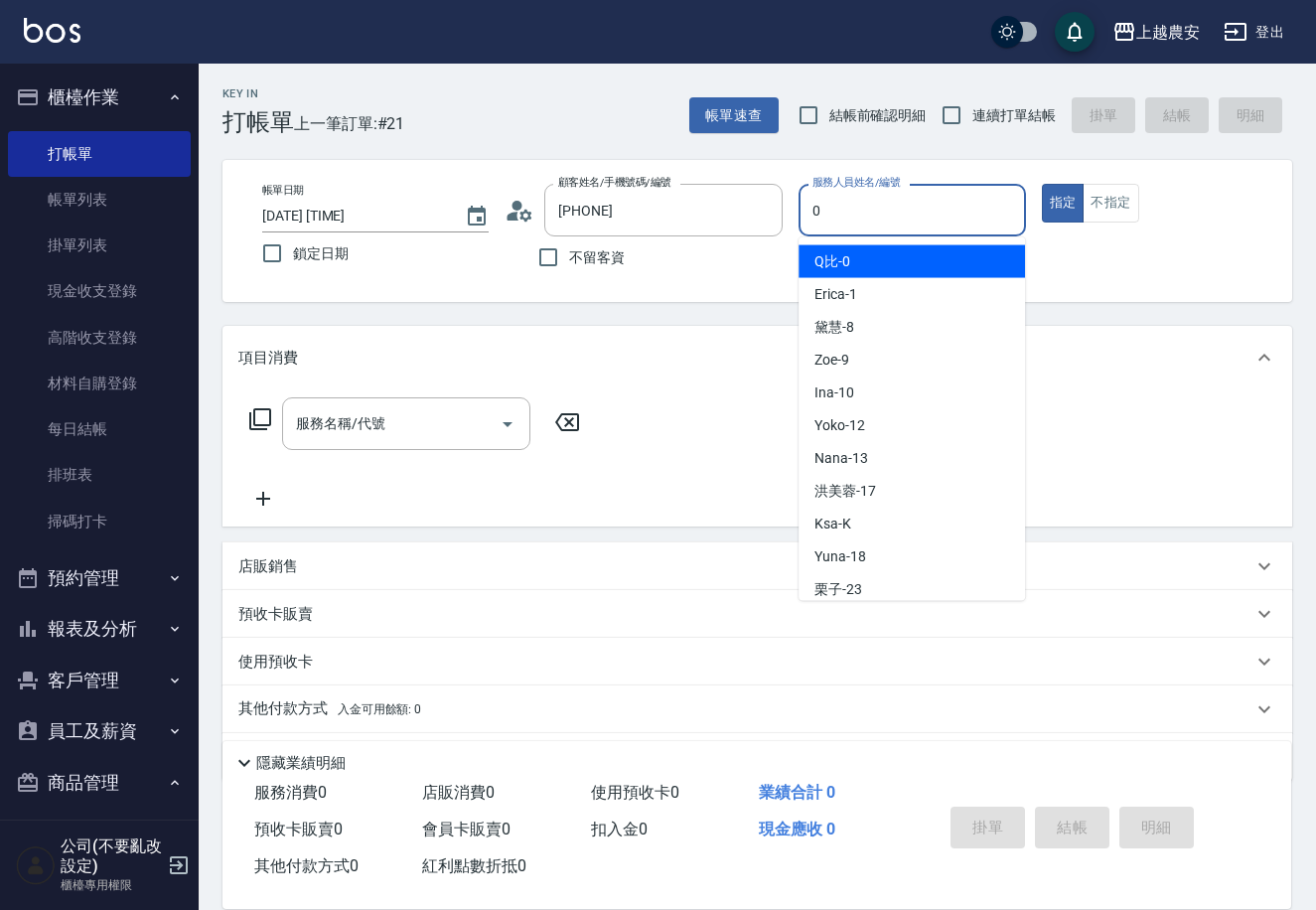 type on "0" 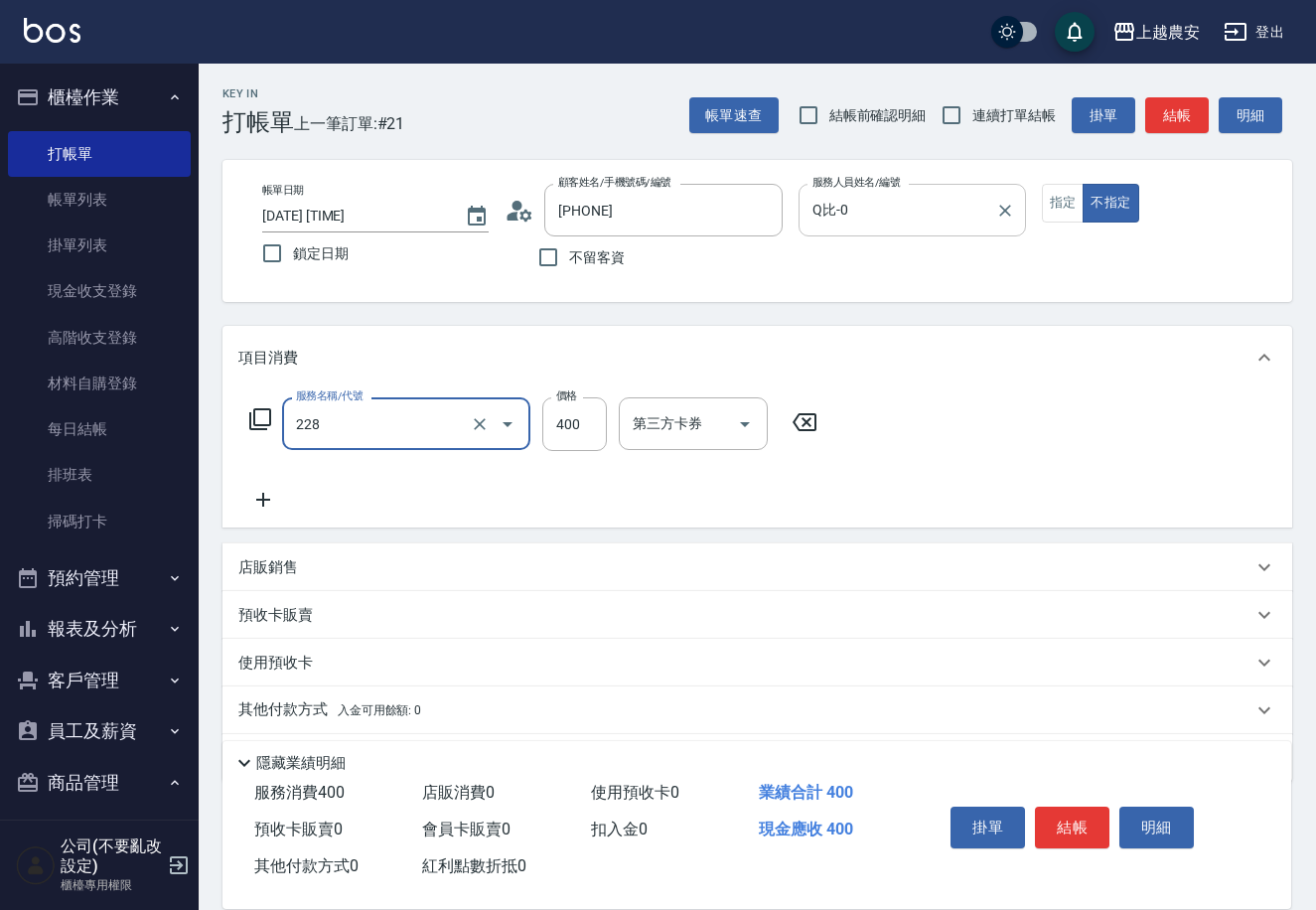 type on "洗髮(228)" 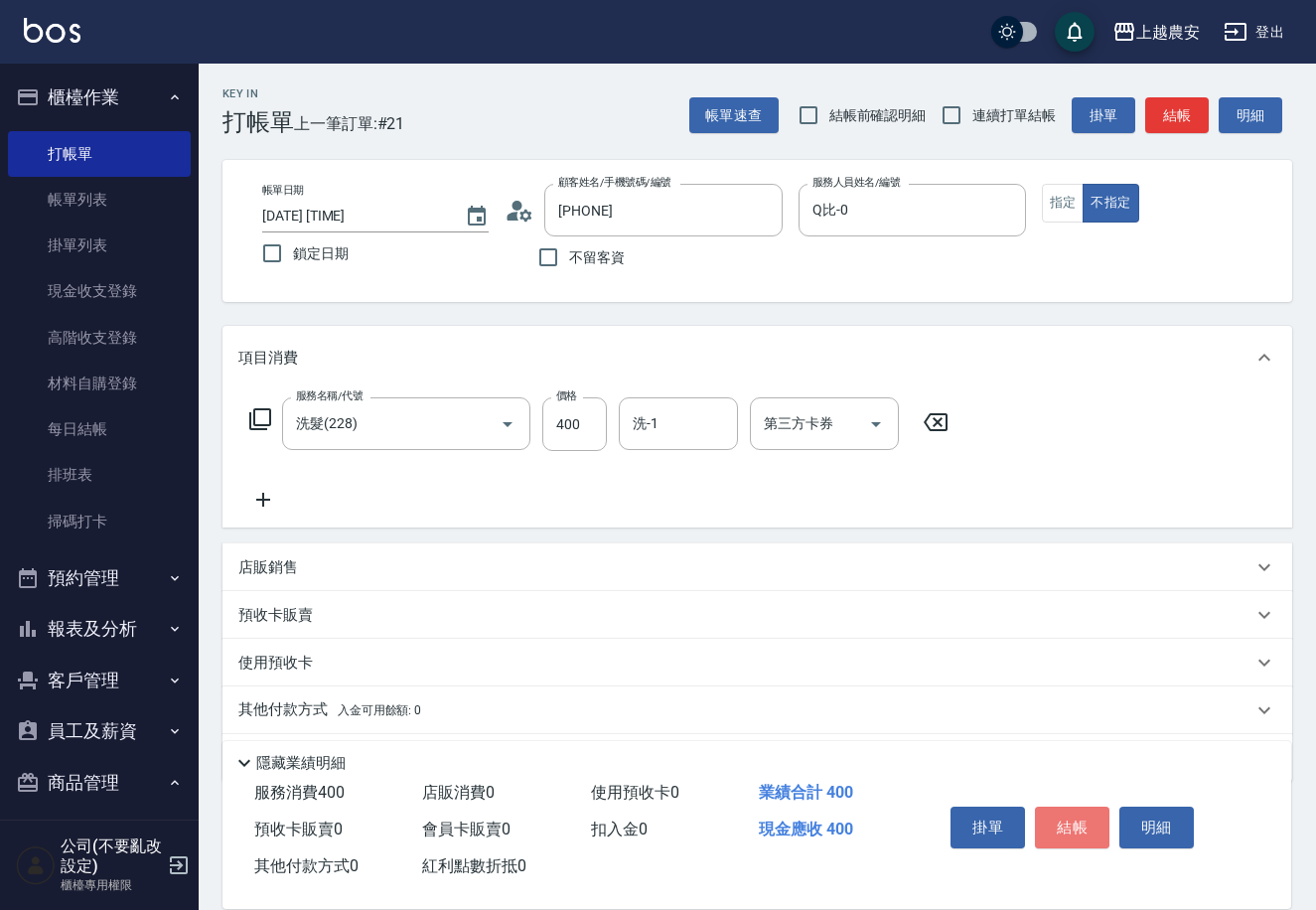 click on "結帳" at bounding box center [1072, 828] 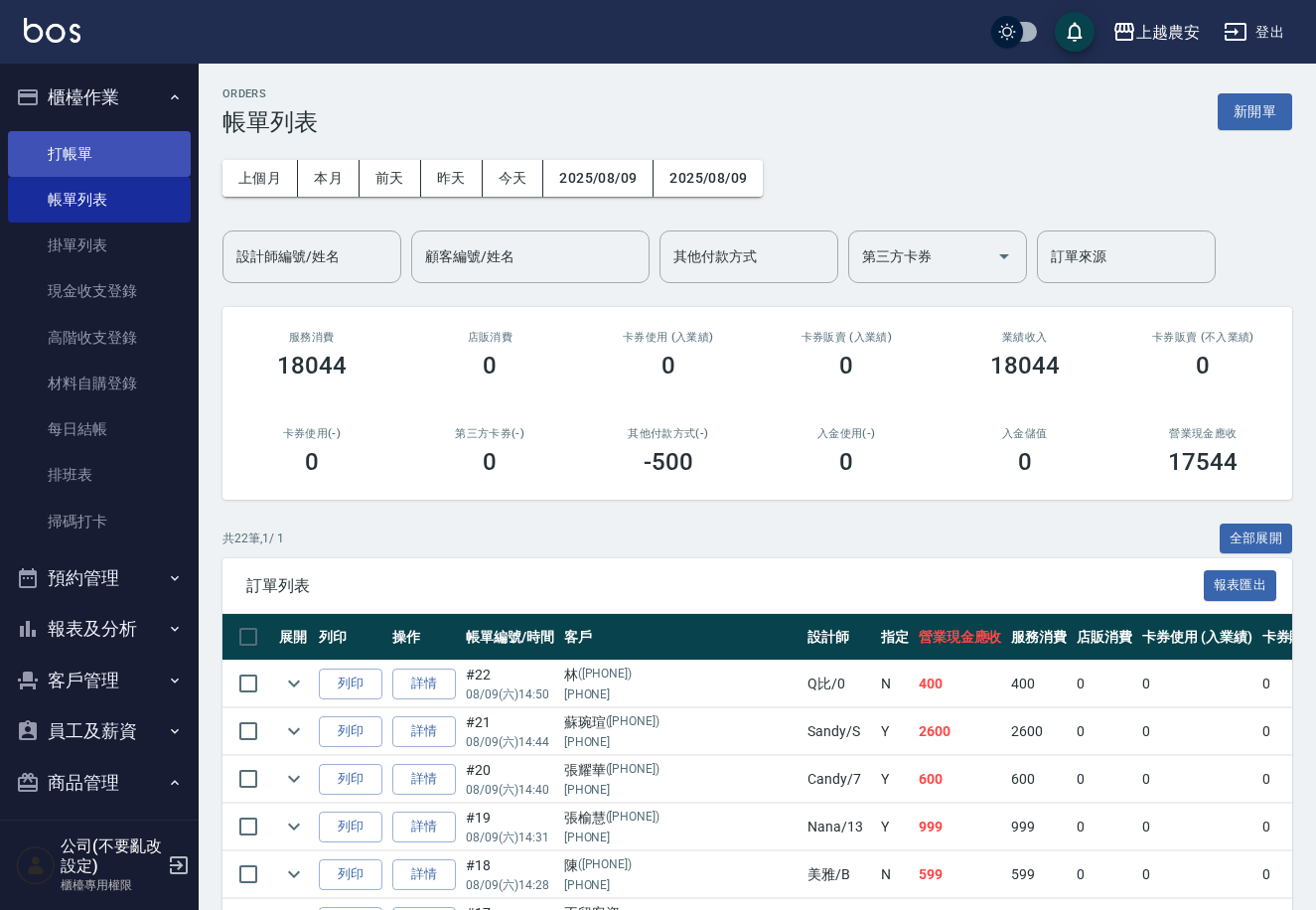 click on "打帳單" at bounding box center [99, 154] 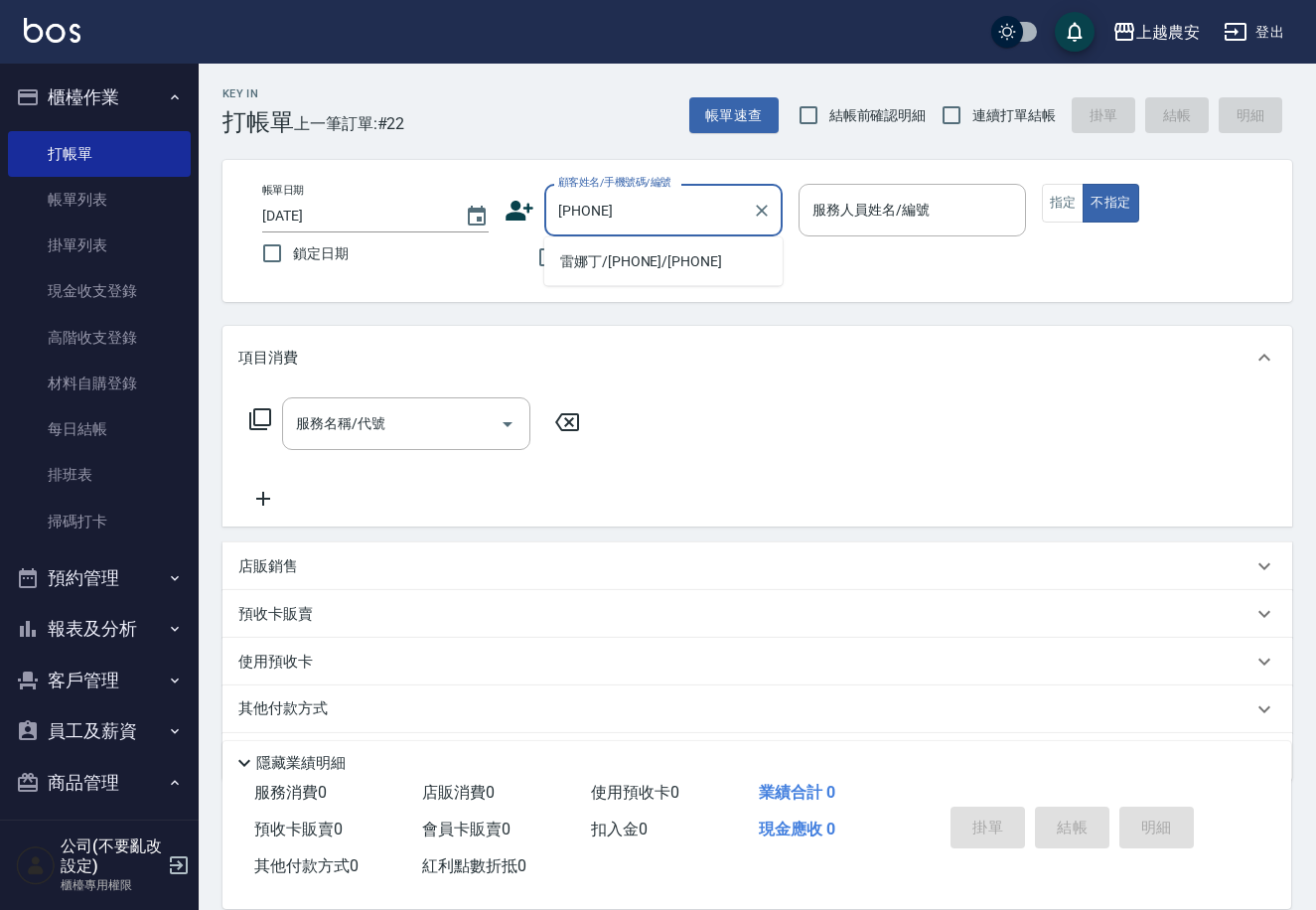 click on "[NAME]/[PHONE]/[PHONE]" at bounding box center (663, 261) 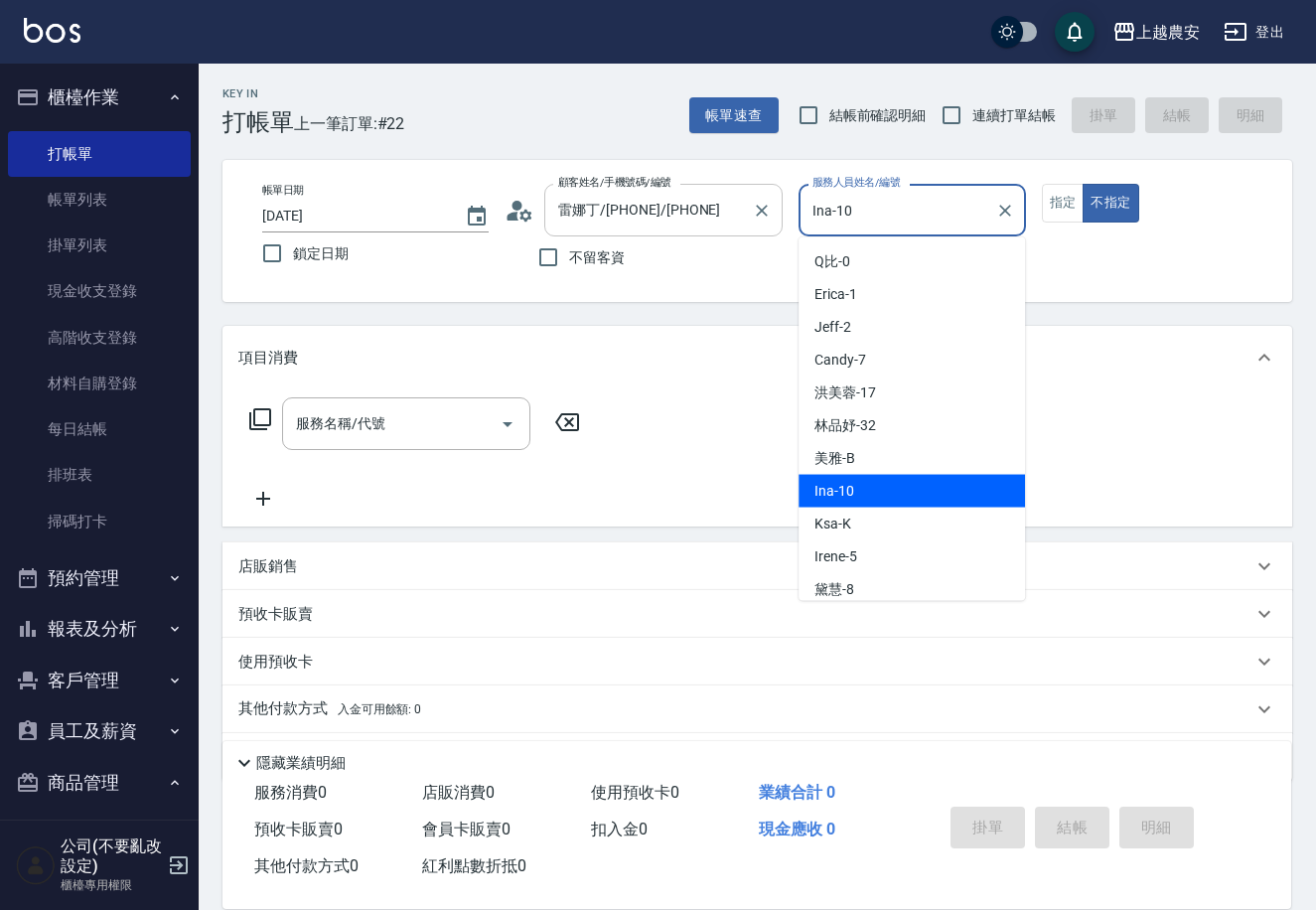drag, startPoint x: 857, startPoint y: 210, endPoint x: 615, endPoint y: 228, distance: 242.6685 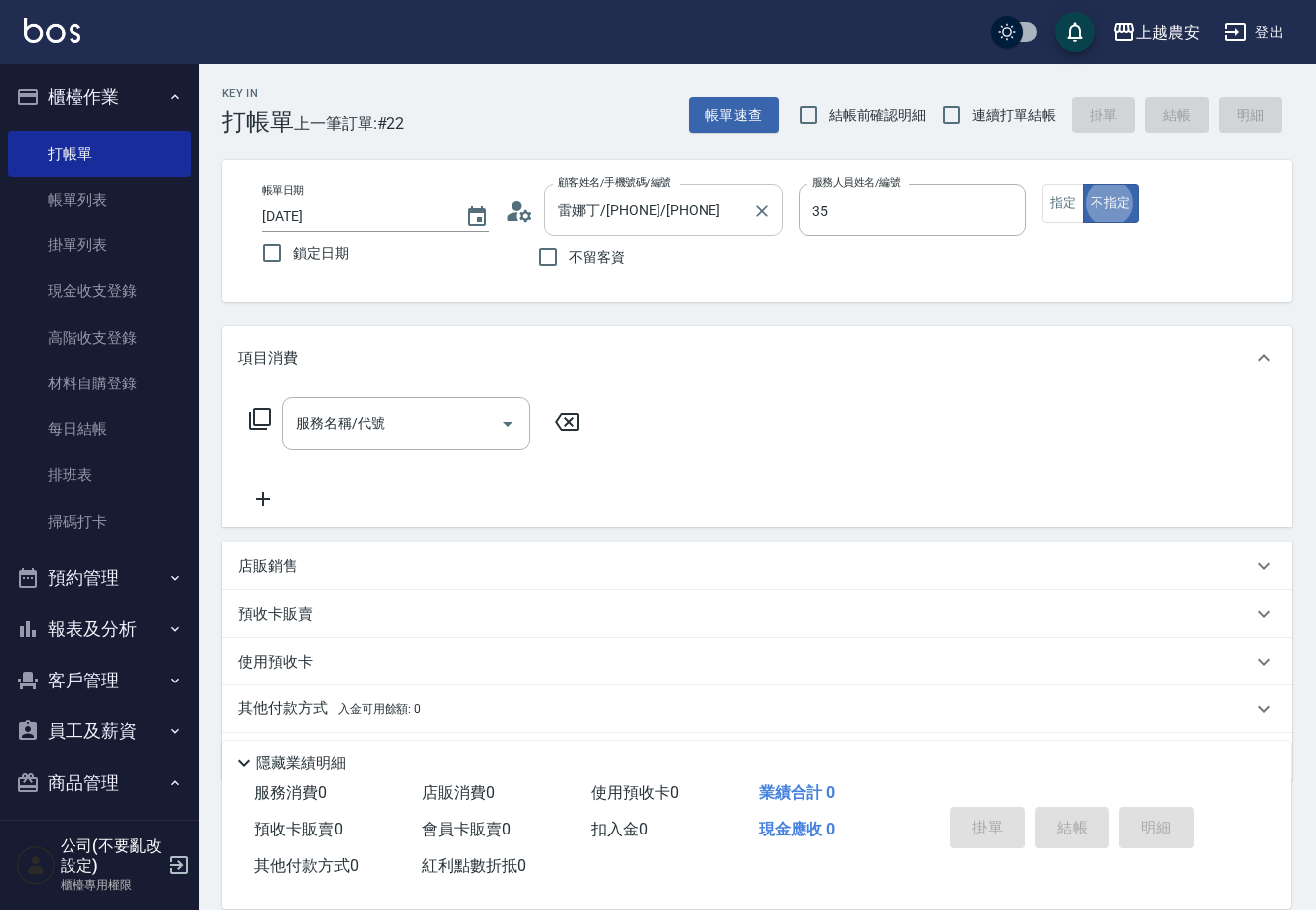 type on "[NAME]-[NUMBER]" 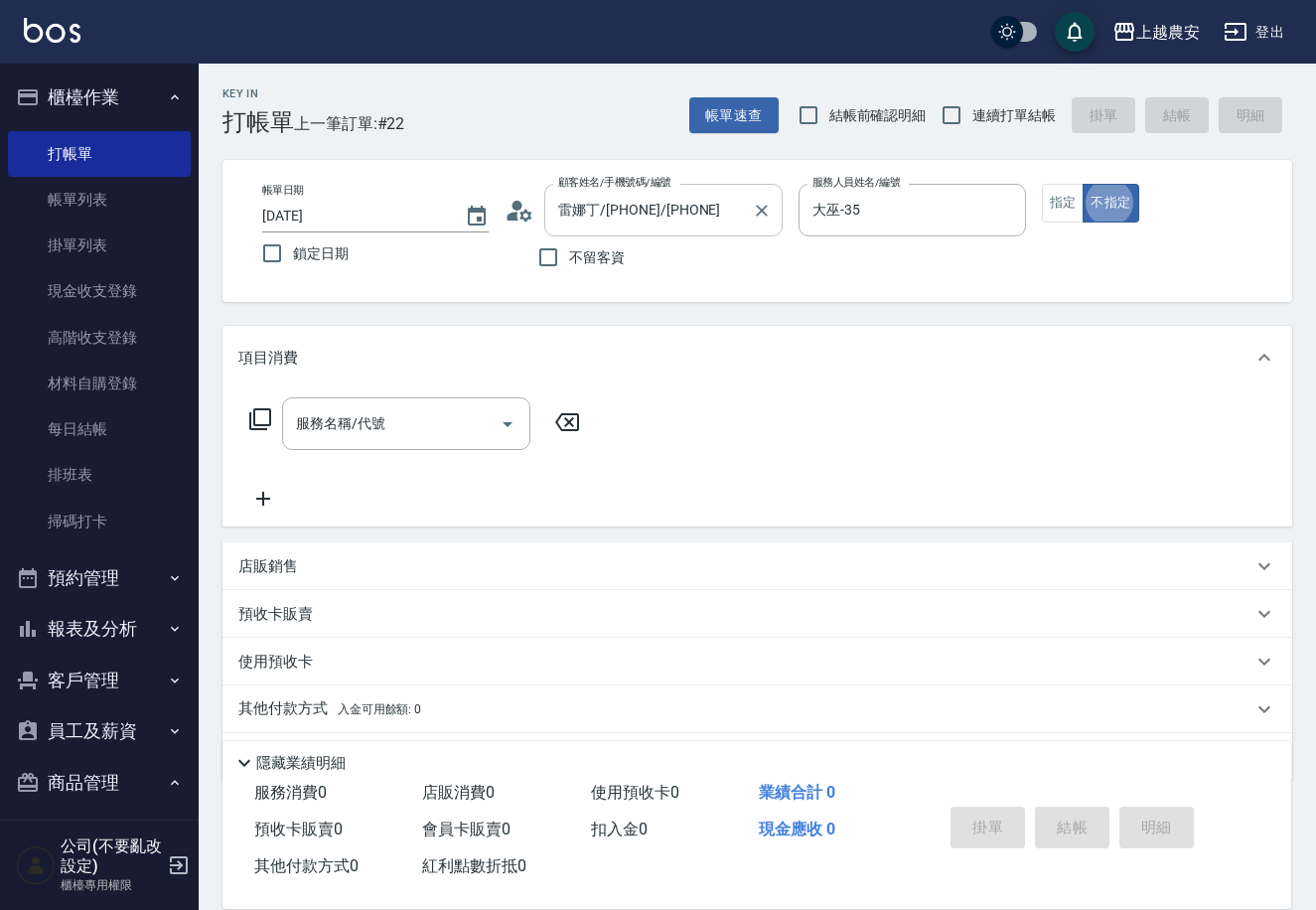 type on "false" 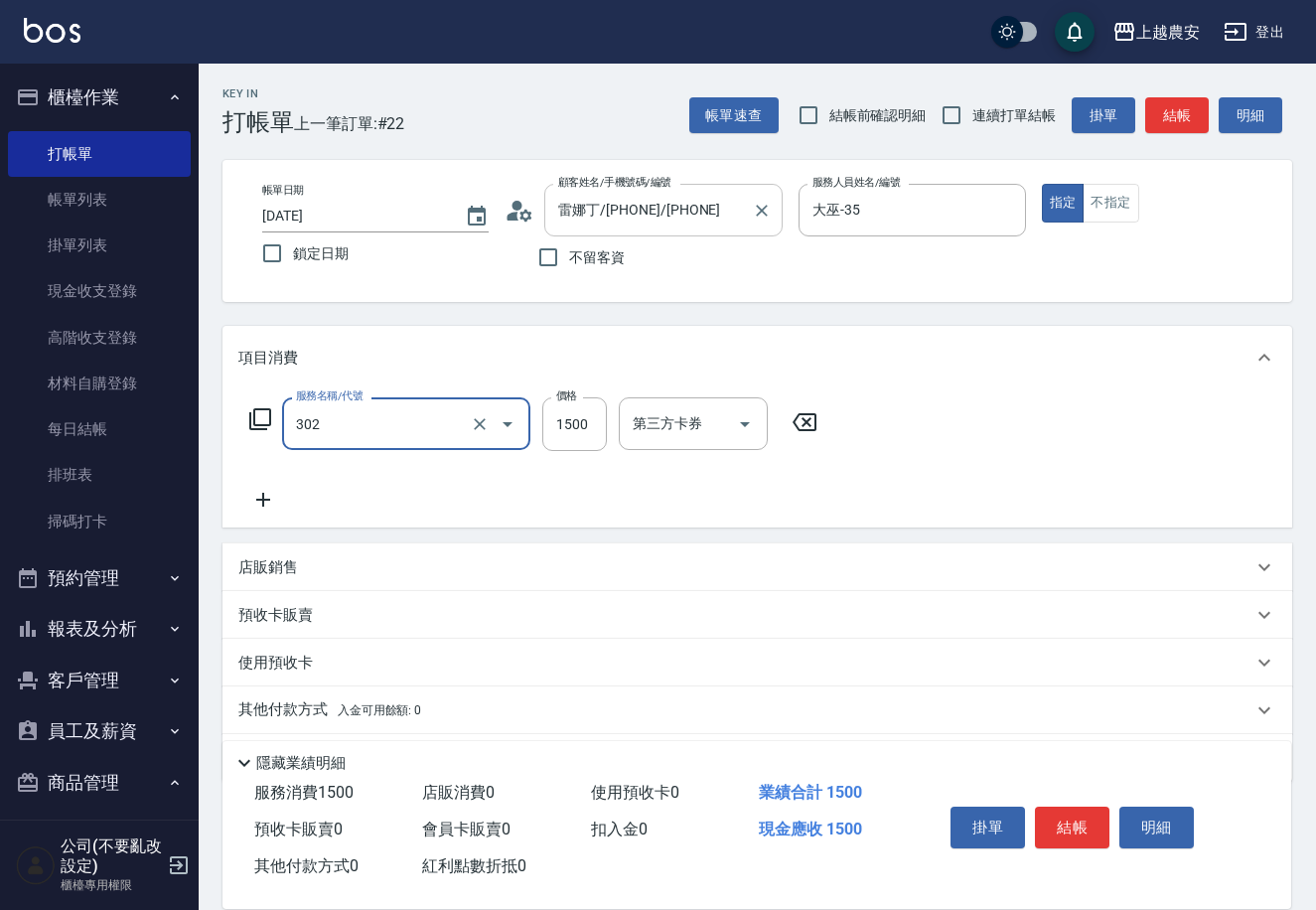 type on "燙髮1500↓(自購)(302)" 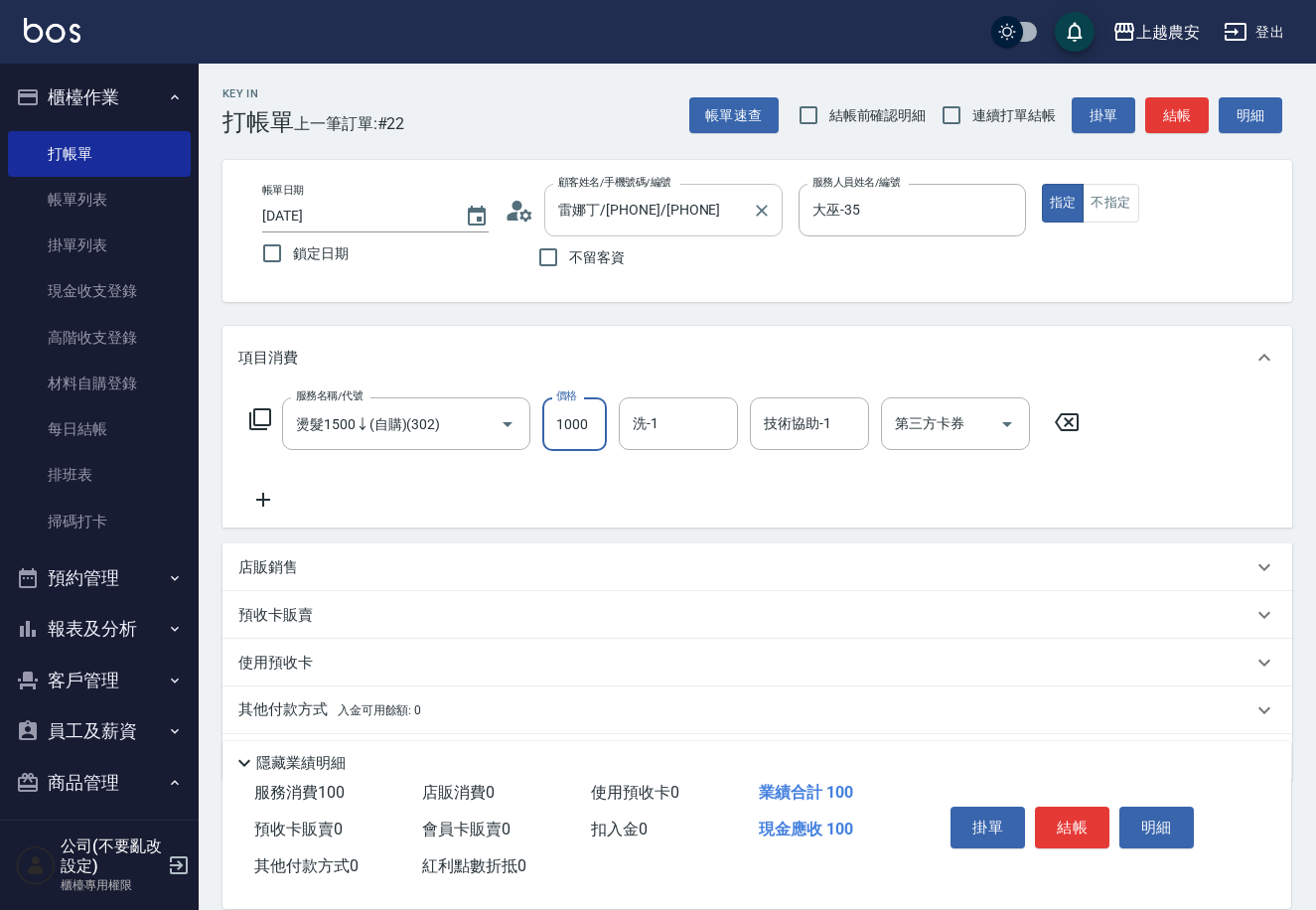 type on "1000" 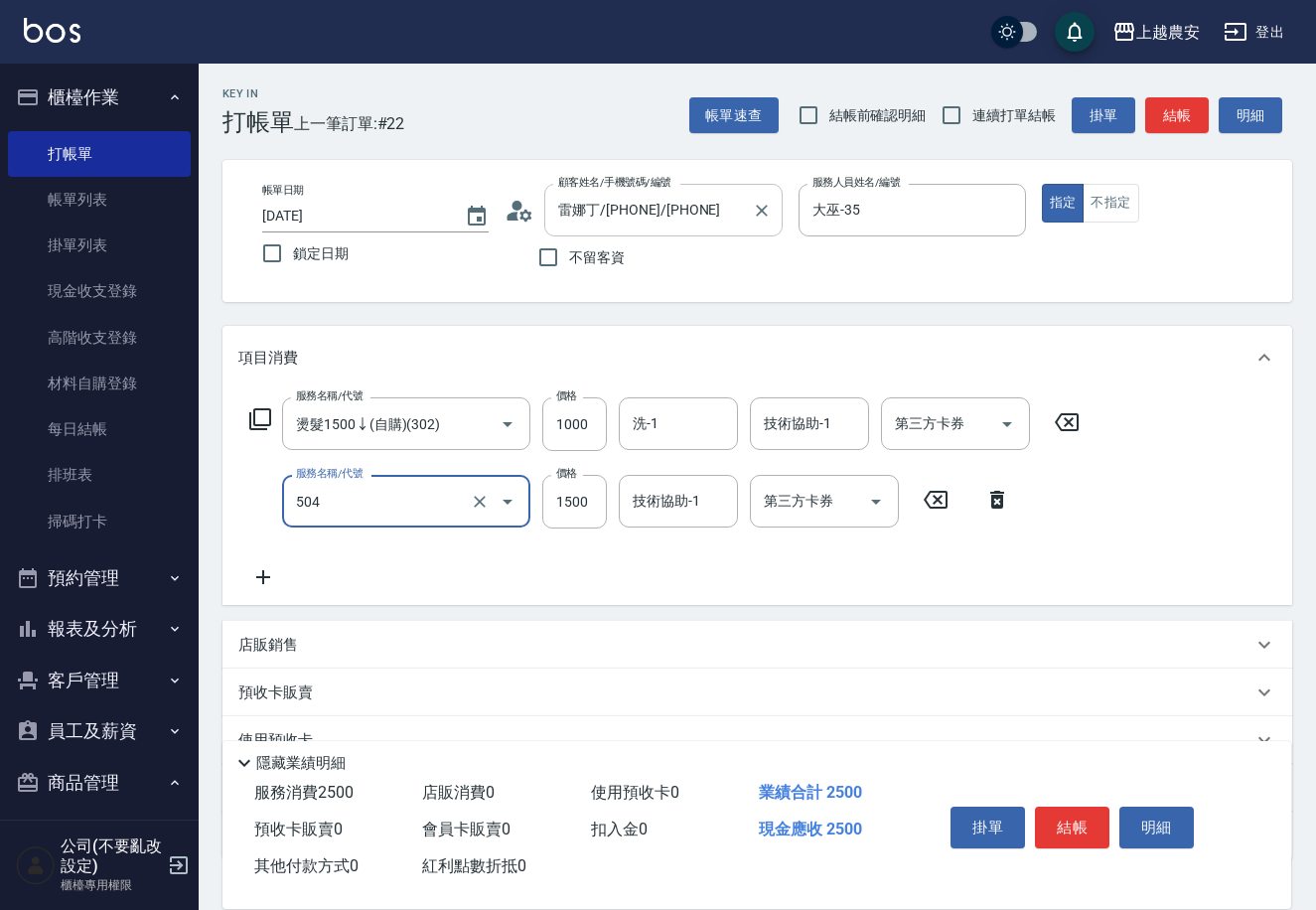 type on "染髮1500↓(504)" 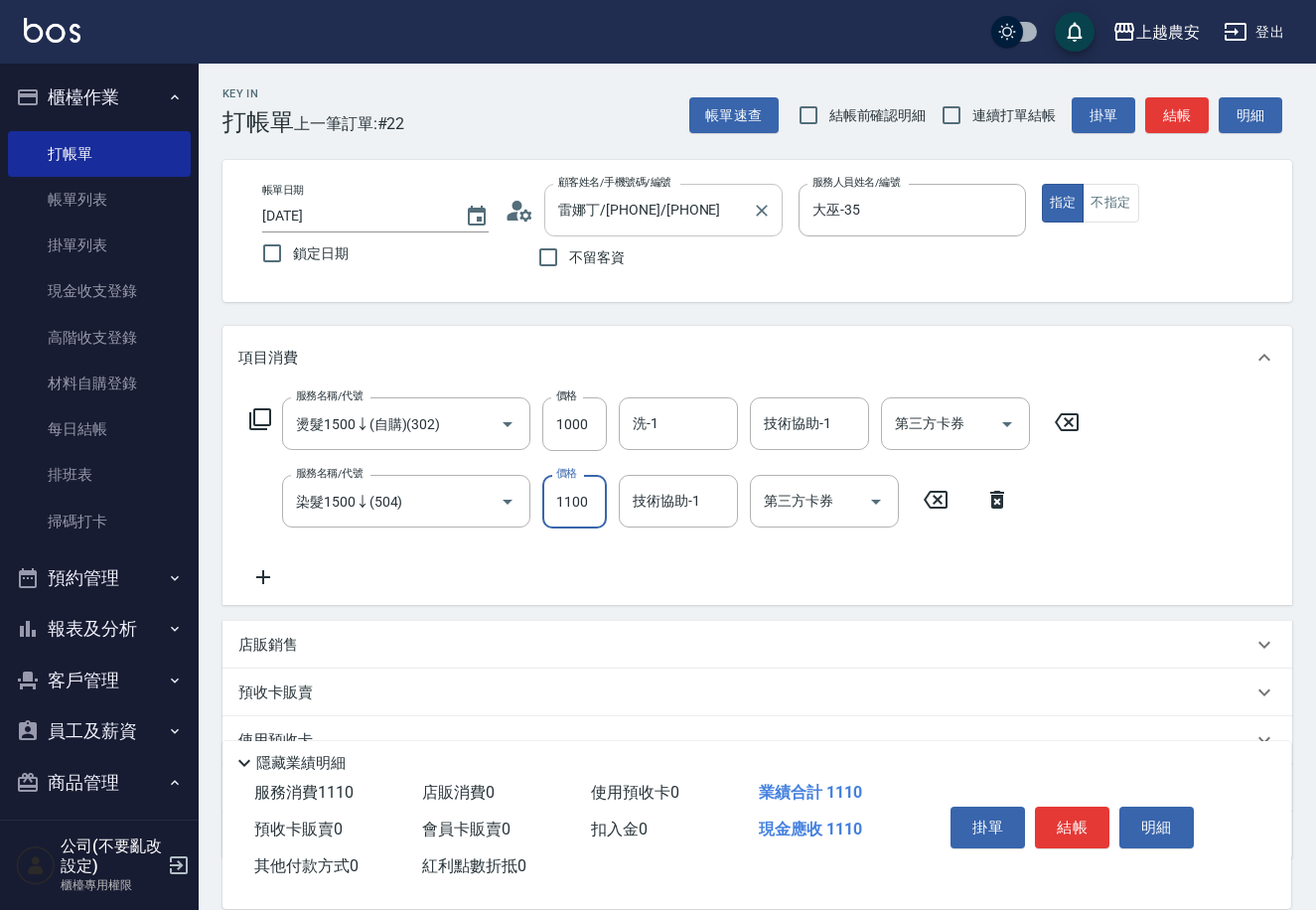 type on "1100" 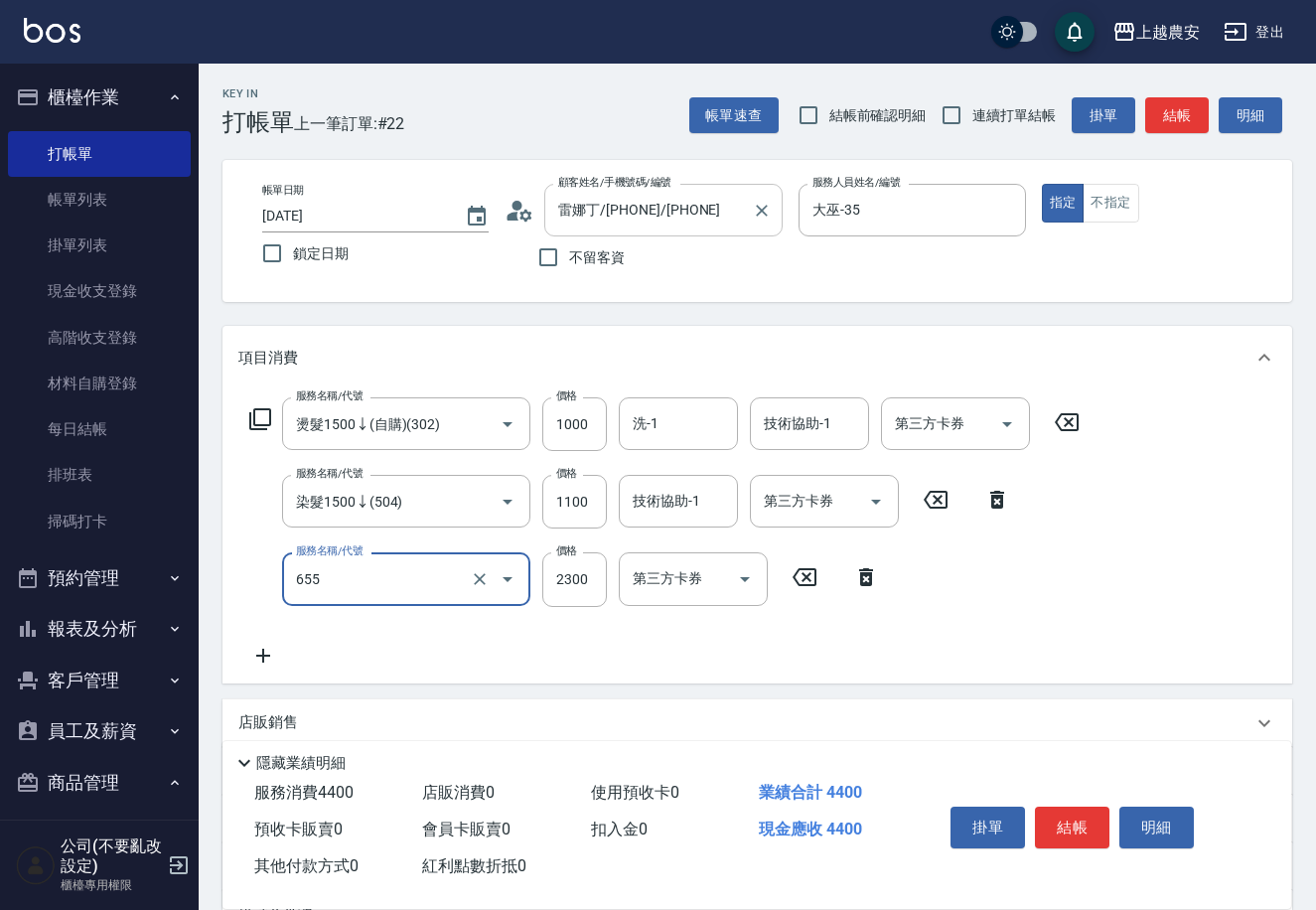 type on "結構2段式(自)(655)" 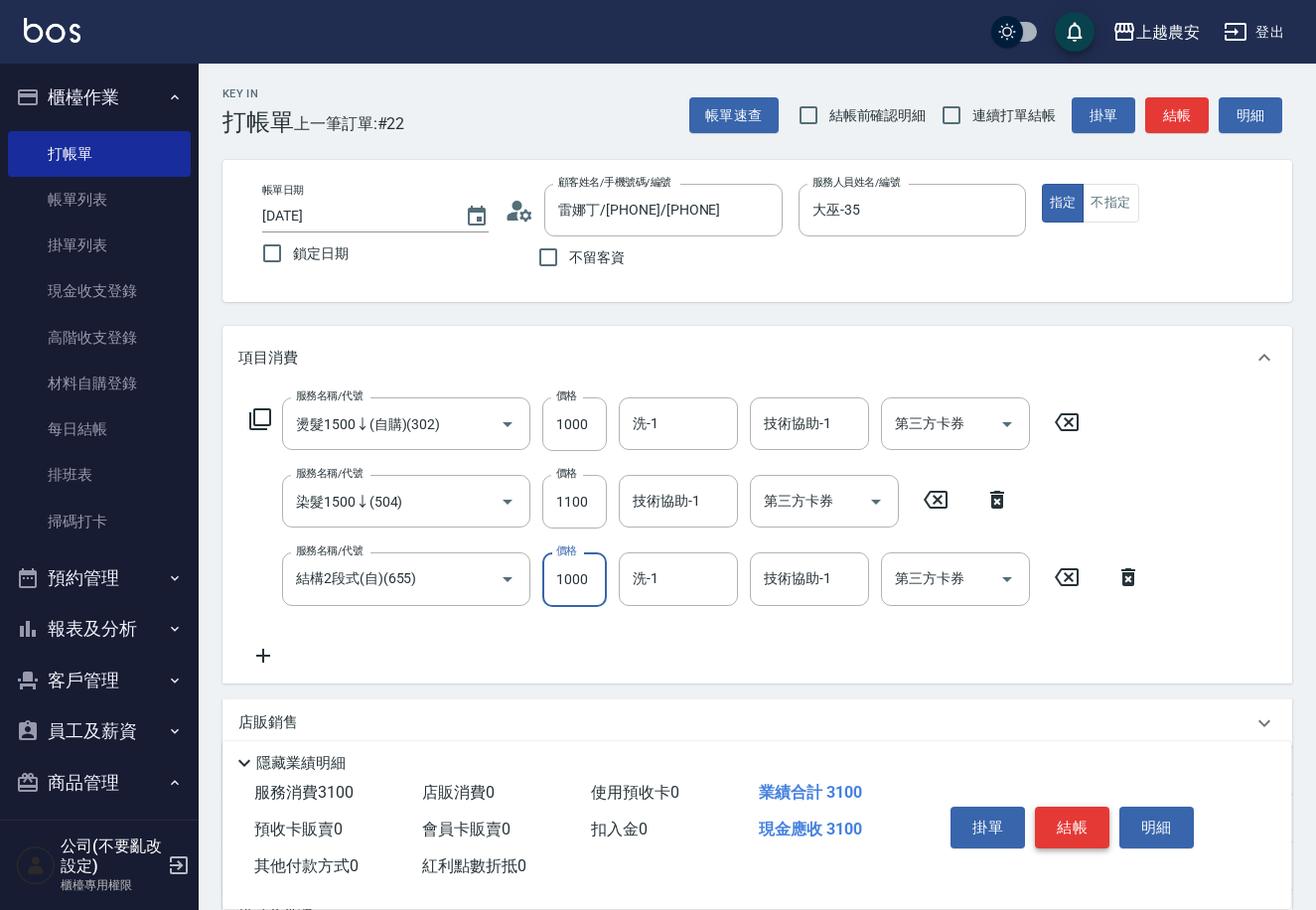 type on "1000" 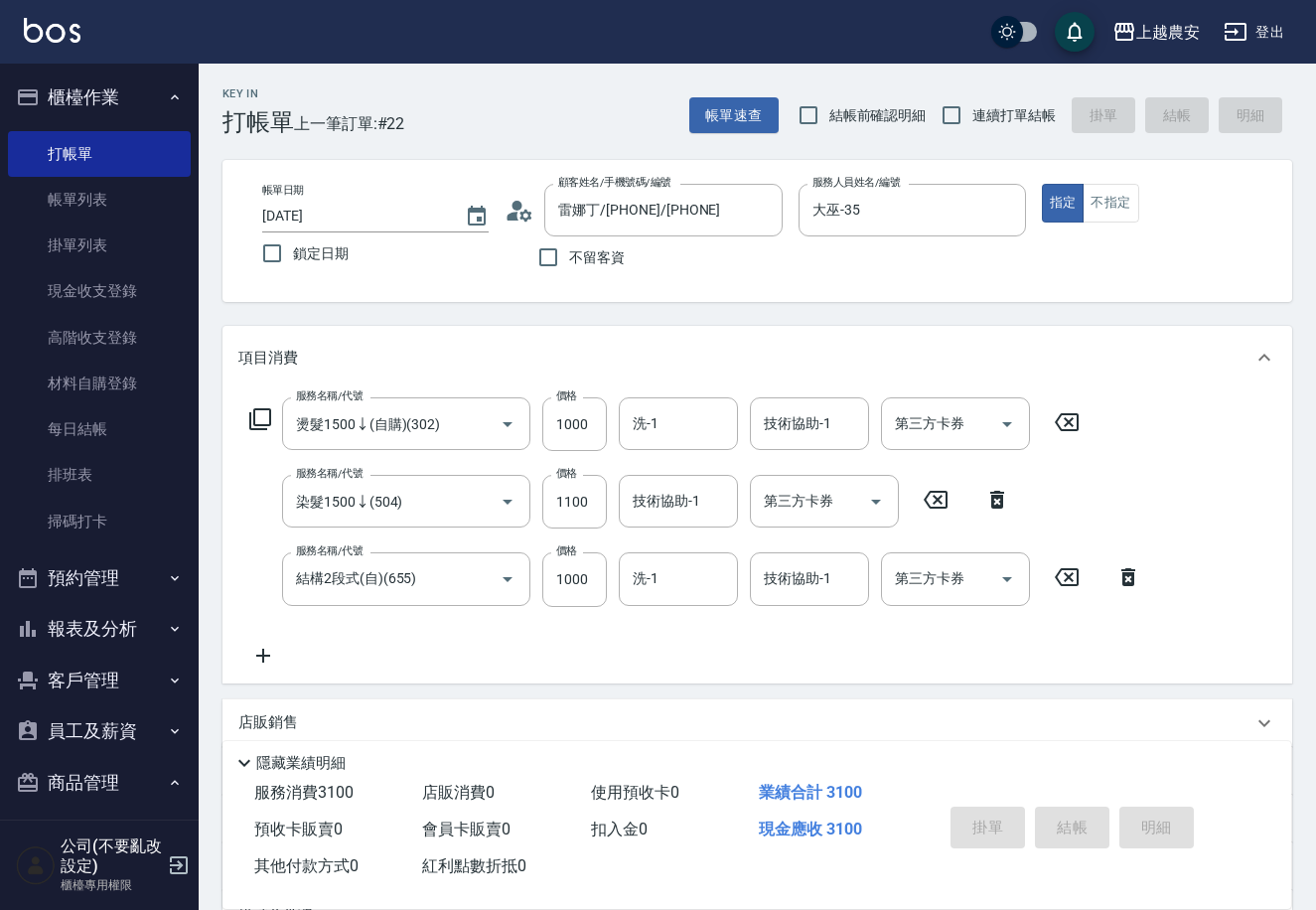 click on "客戶管理" at bounding box center [99, 681] 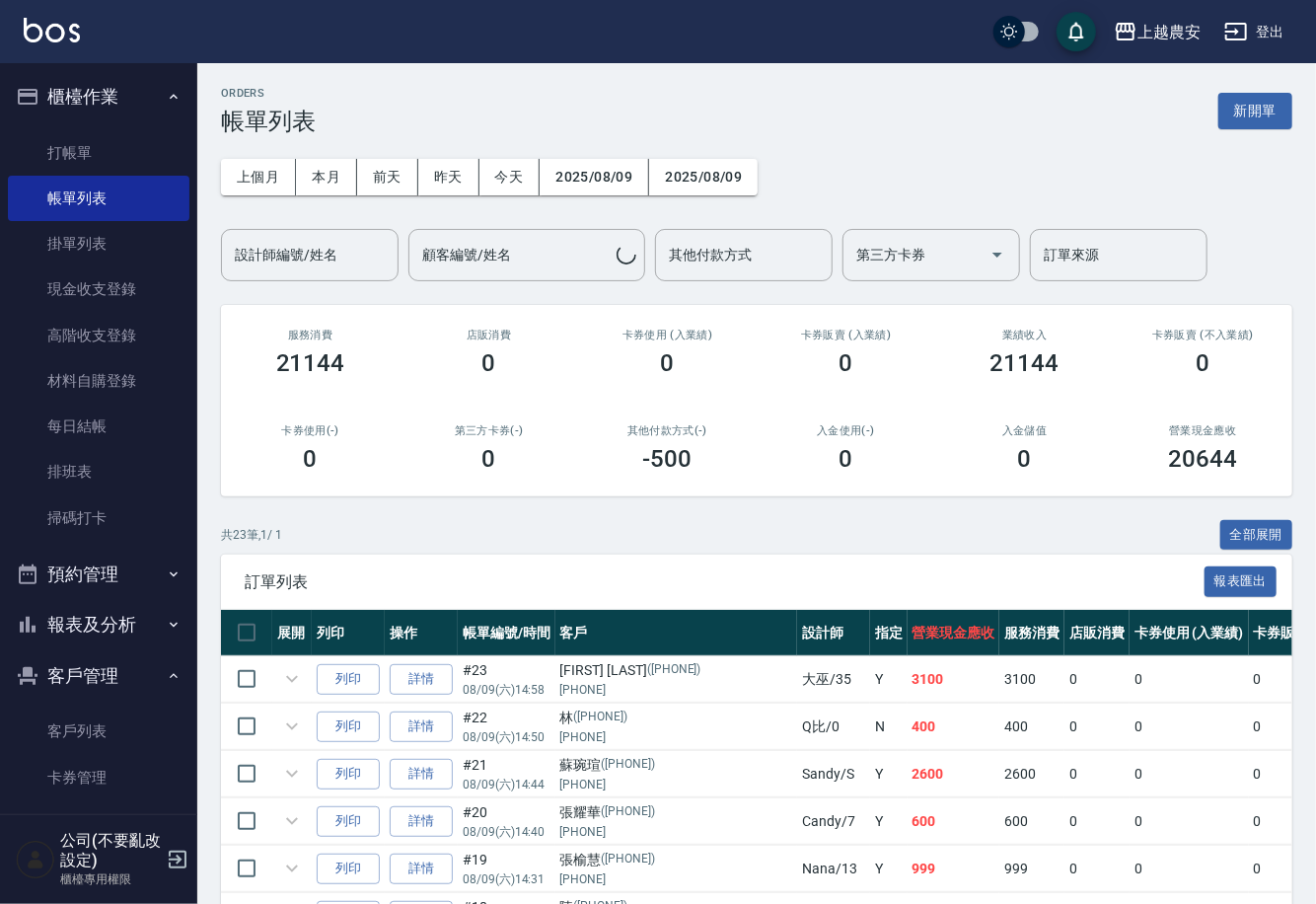 click on "客戶列表" at bounding box center [99, 731] 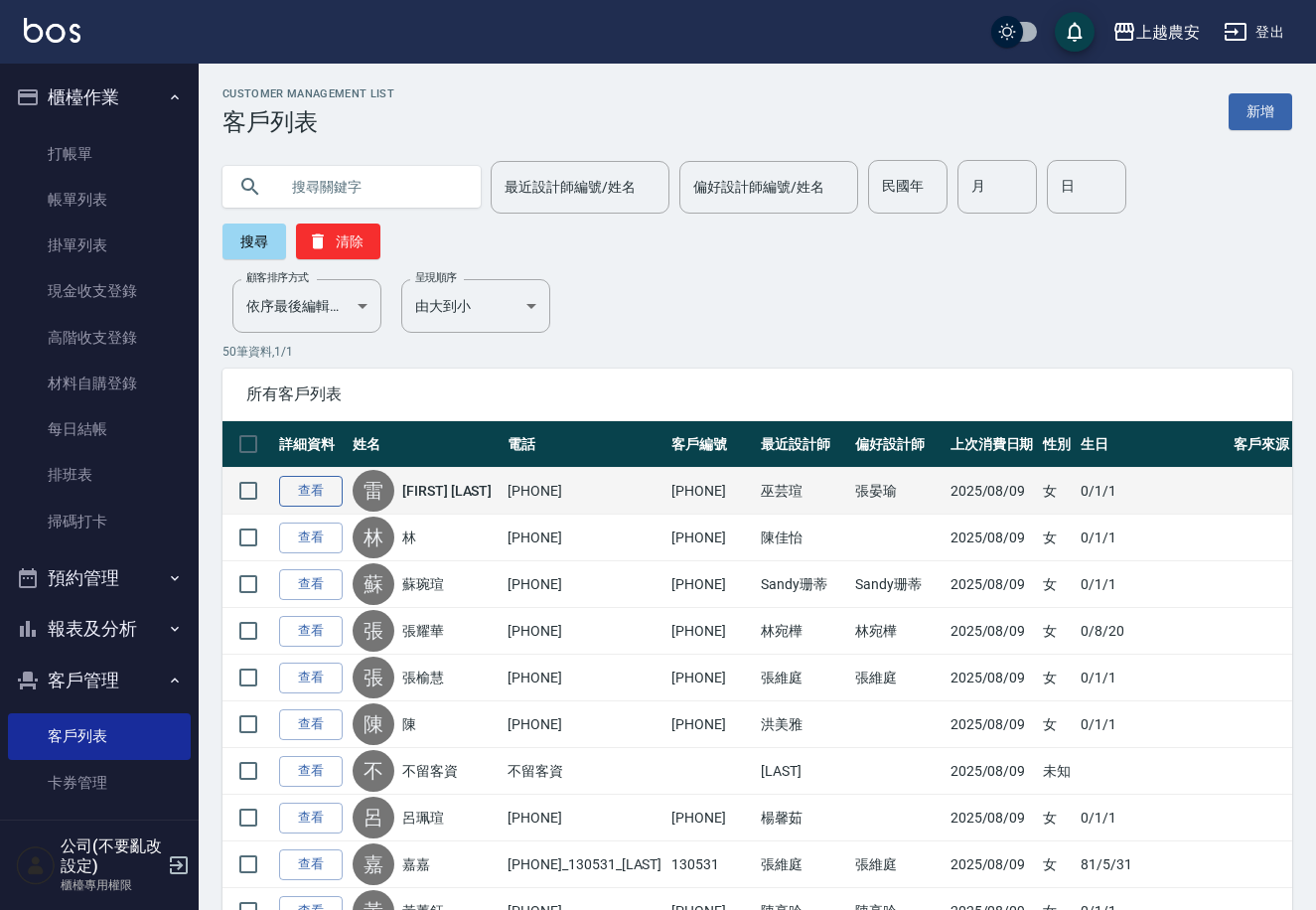click on "查看" at bounding box center (311, 491) 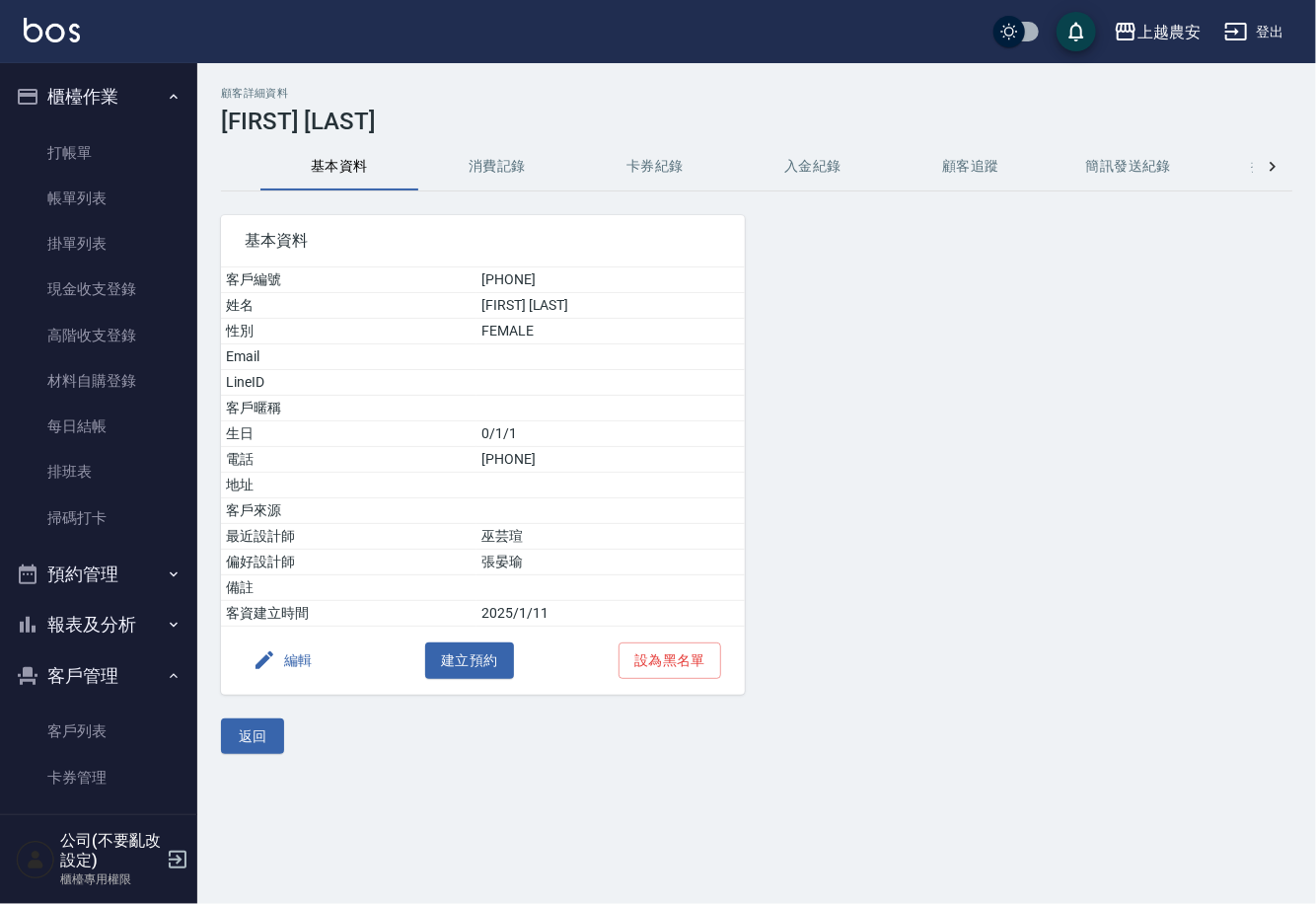 click on "編輯" at bounding box center (282, 660) 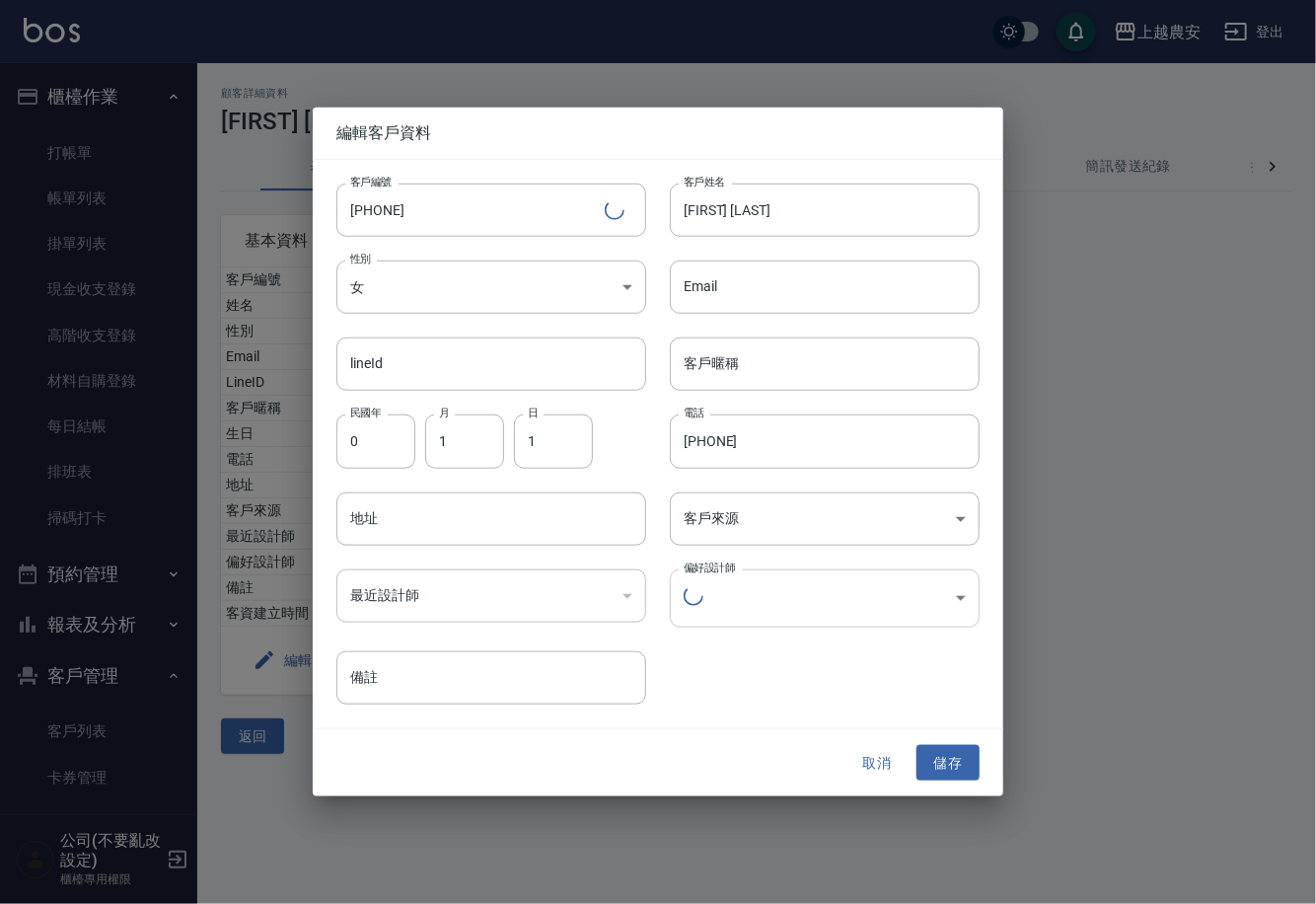 type 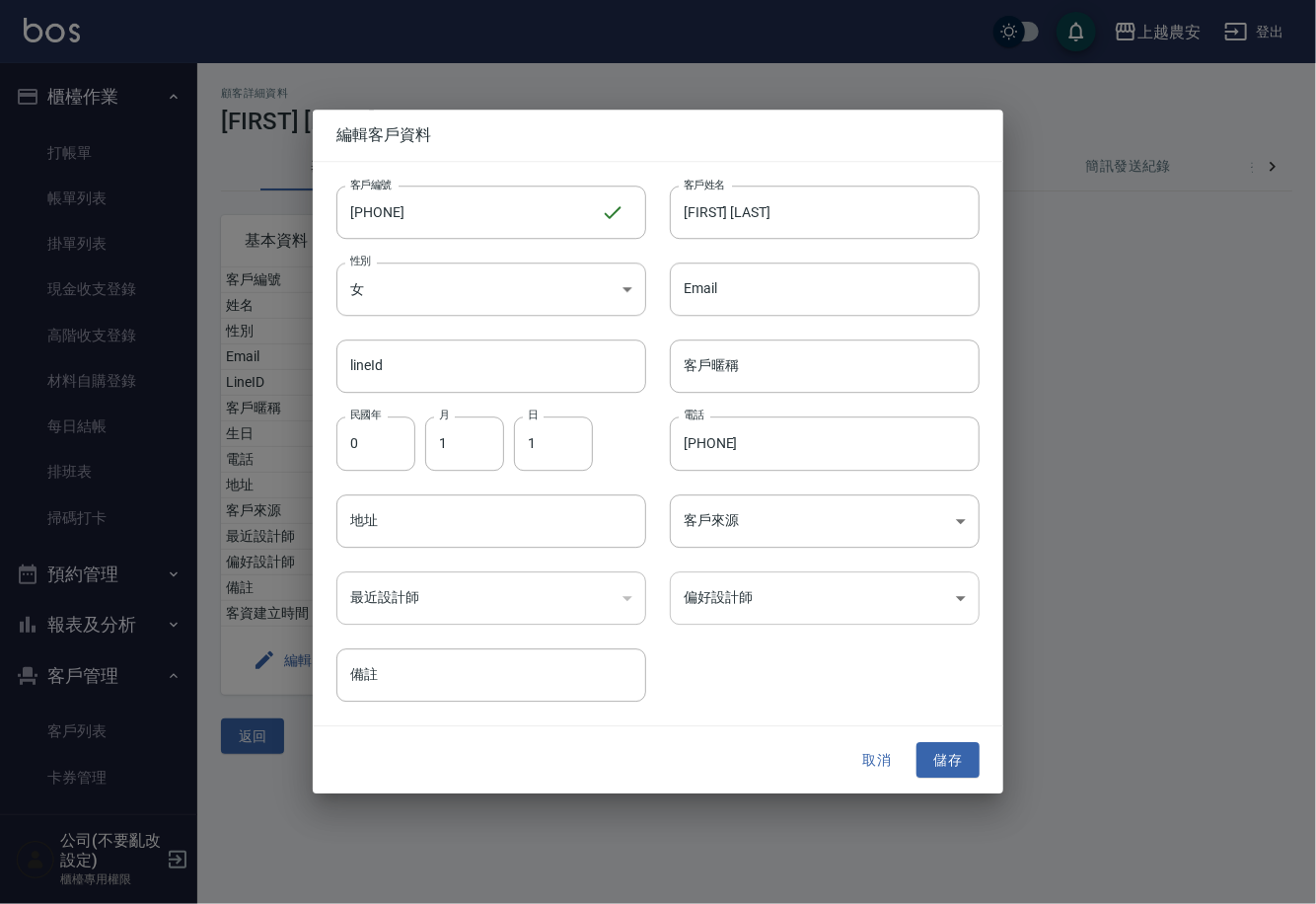 click on "上越農安 登出 櫃檯作業 打帳單 帳單列表 掛單列表 現金收支登錄 高階收支登錄 材料自購登錄 每日結帳 排班表 掃碼打卡 預約管理 預約管理 單日預約紀錄 單週預約紀錄 報表及分析 報表目錄 店家日報表 互助日報表 互助點數明細 設計師日報表 店販抽成明細 客戶管理 客戶列表 卡券管理 入金管理 員工及薪資 員工列表 商品管理 商品分類設定 商品列表 公司(不要亂改設定) 櫃檯專用權限 顧客詳細資料 雷娜丁 基本資料 消費記錄 卡券紀錄 入金紀錄 顧客追蹤 簡訊發送紀錄 抽獎券紀錄 基本資料 客戶編號 0966765979 姓名 雷娜丁 性別 FEMALE Email LineID 客戶暱稱 生日 0/1/1 電話 0966765979 地址 客戶來源 最近設計師 巫芸瑄 偏好設計師 張晏瑜 備註 客資建立時間 2025/1/11 編輯 建立預約 設為黑名單 返回 編輯客戶資料 客戶編號 0966765979 ​ 客戶編號 客戶姓名 雷娜丁 客戶姓名 性別" at bounding box center [658, 452] 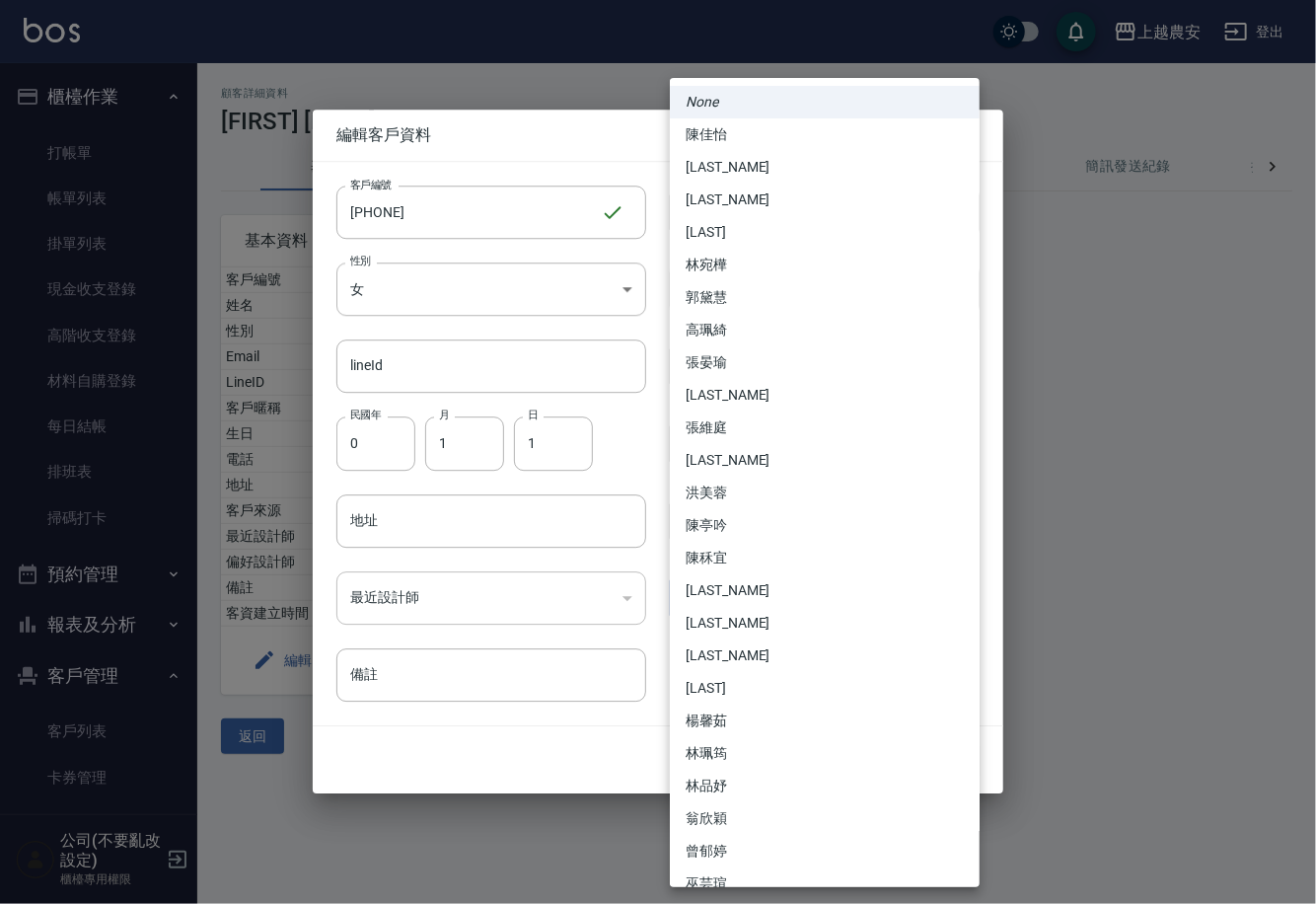 click on "None" at bounding box center (825, 102) 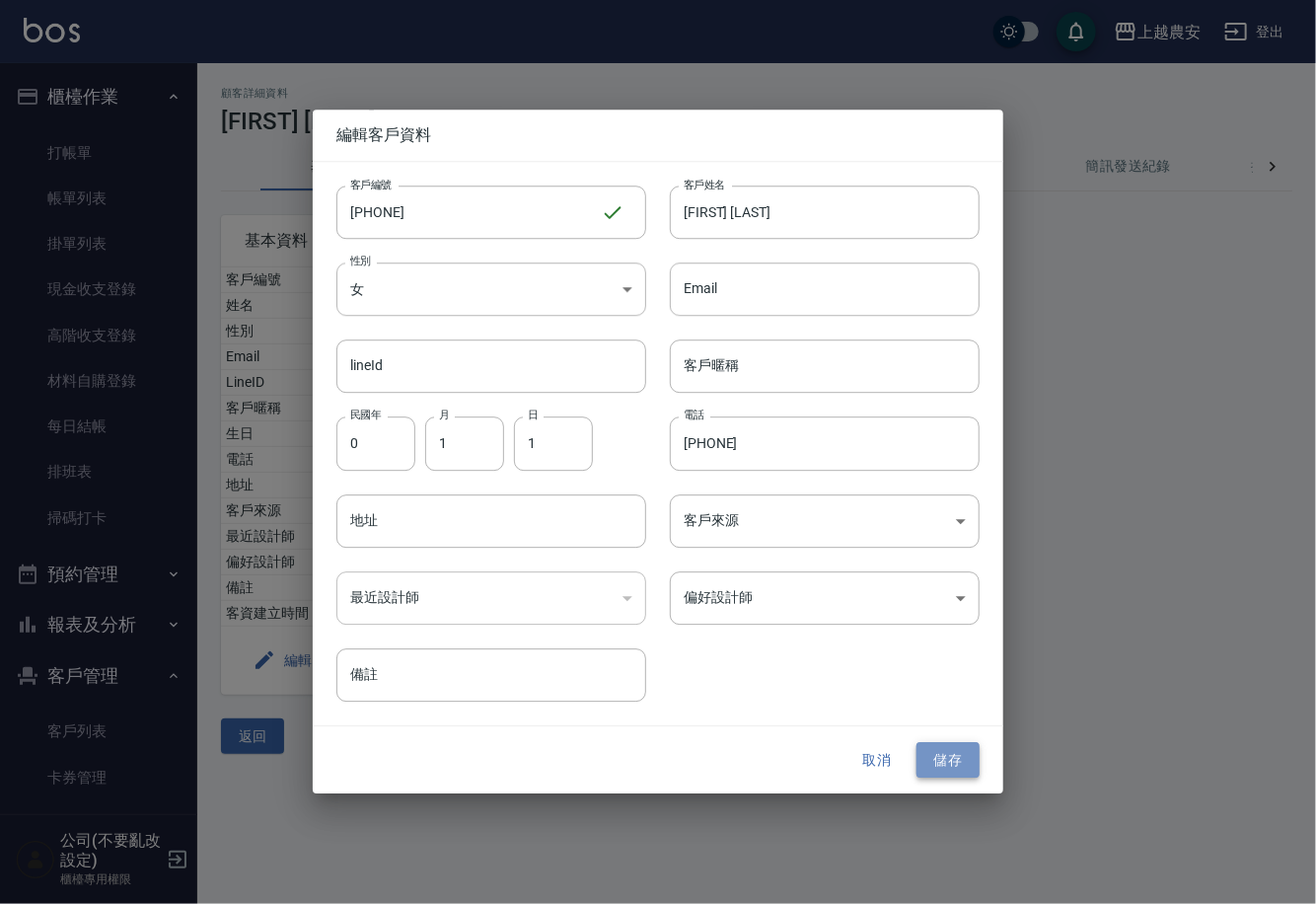 click on "儲存" at bounding box center (948, 760) 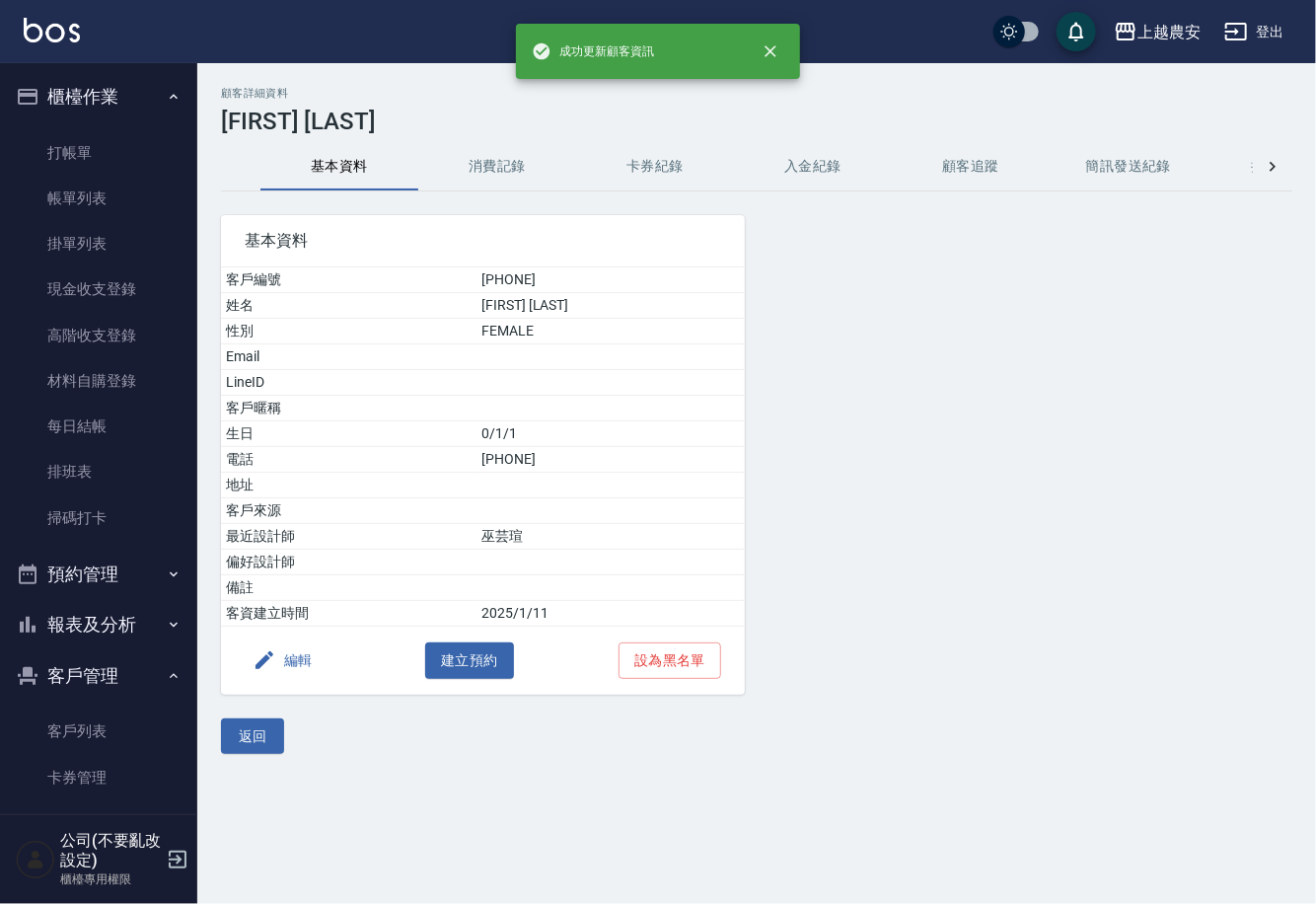 click on "消費記錄" at bounding box center (497, 167) 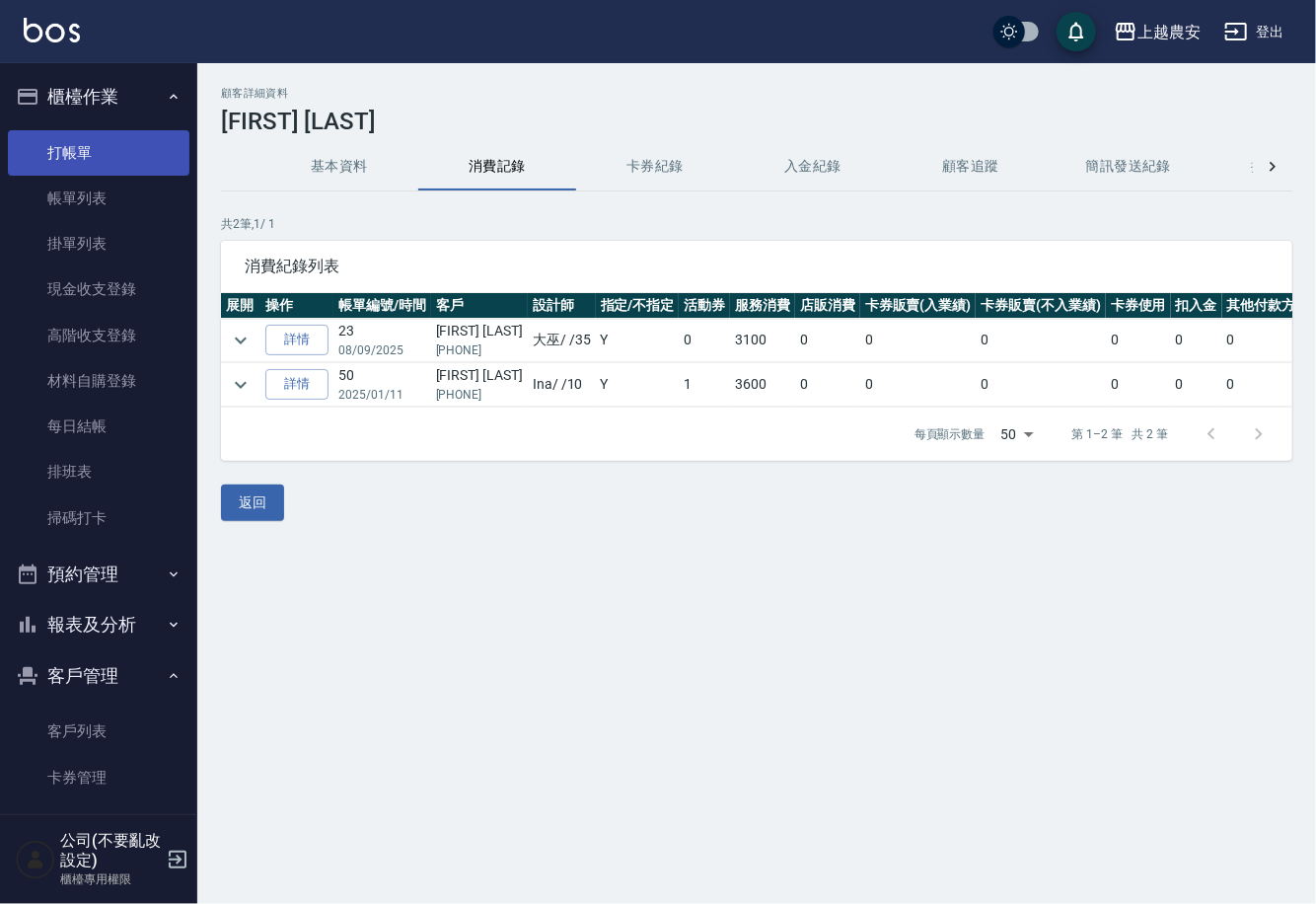 click on "帳單列表" at bounding box center (99, 198) 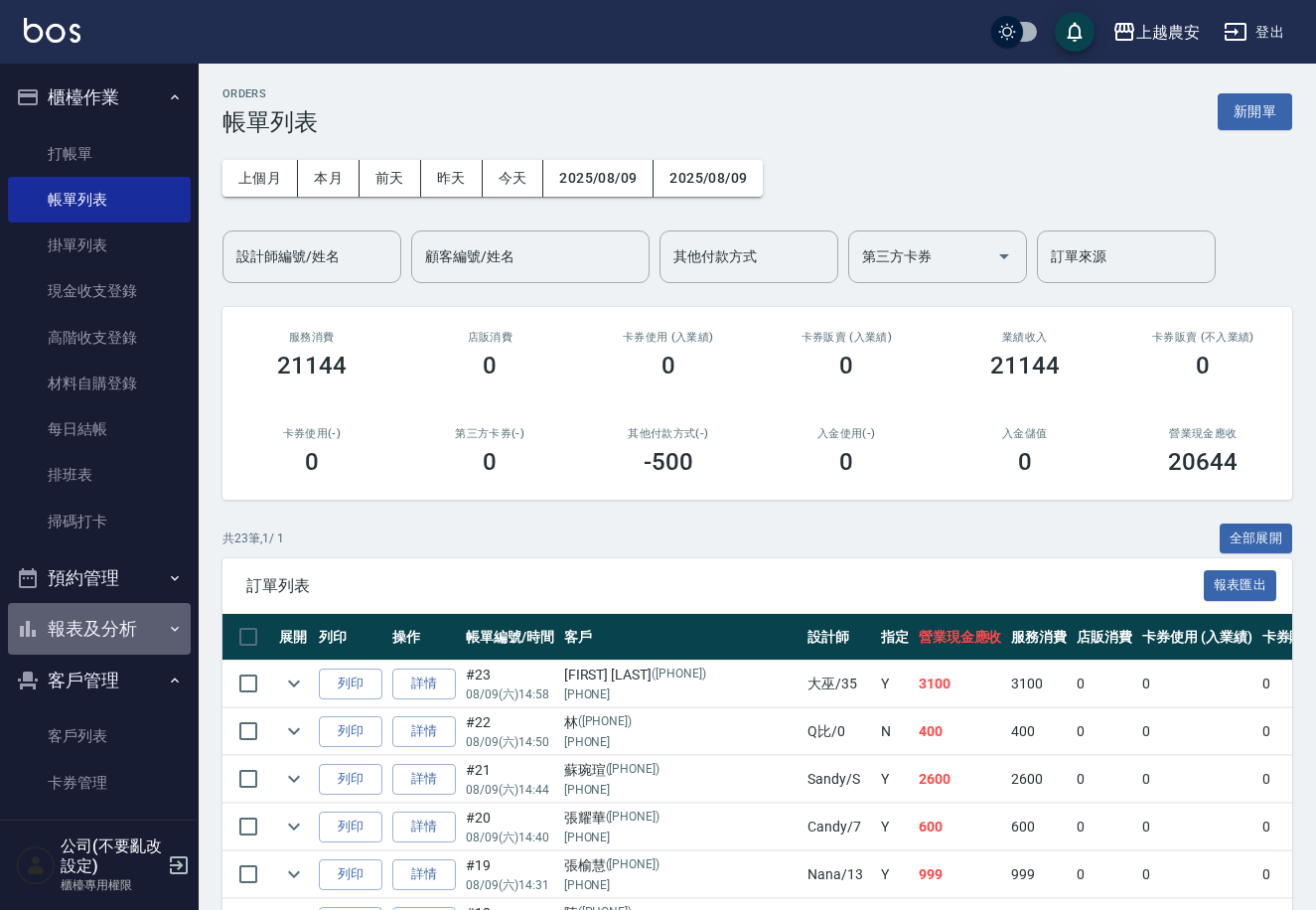 click on "報表及分析" at bounding box center [99, 629] 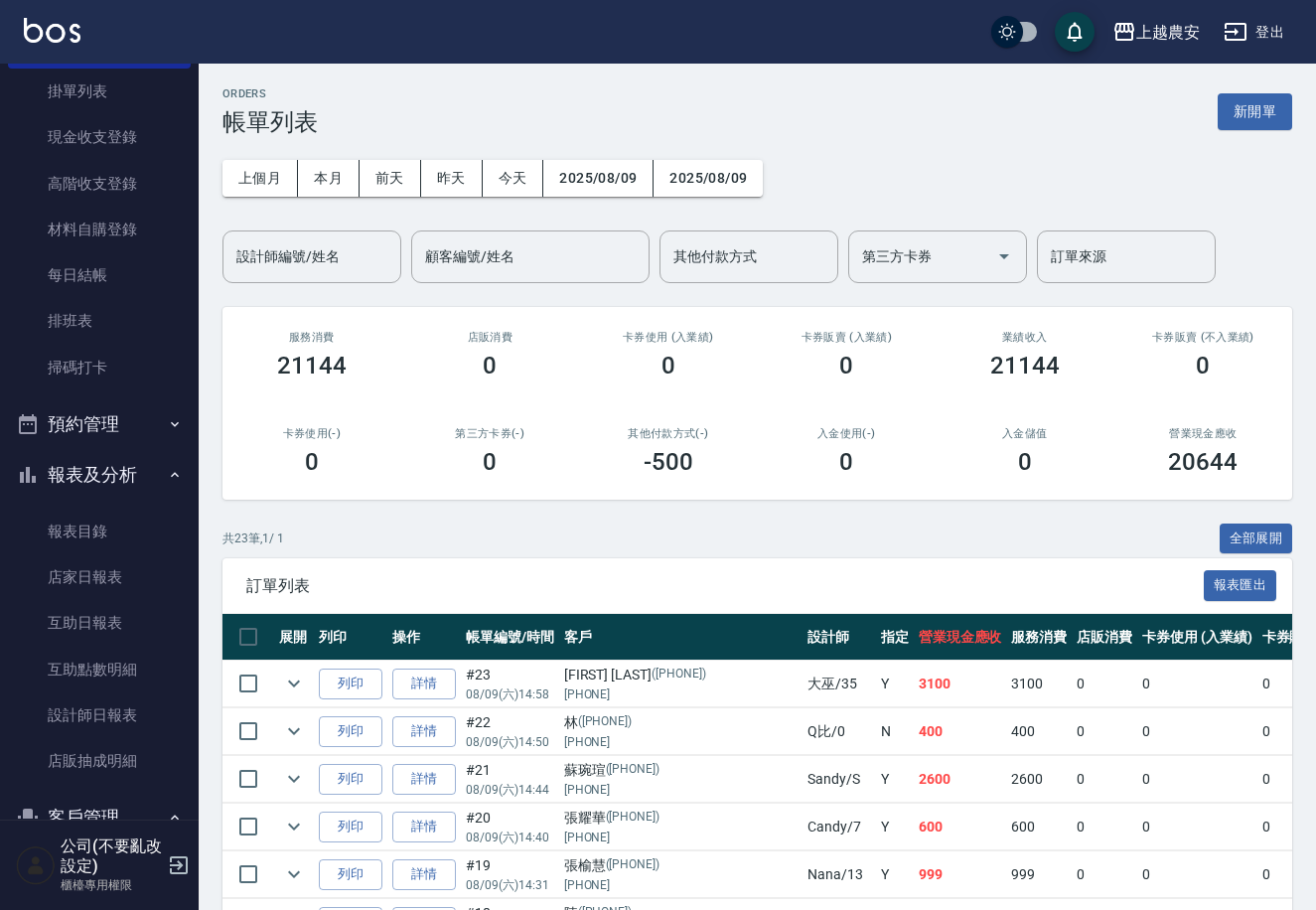 scroll, scrollTop: 172, scrollLeft: 0, axis: vertical 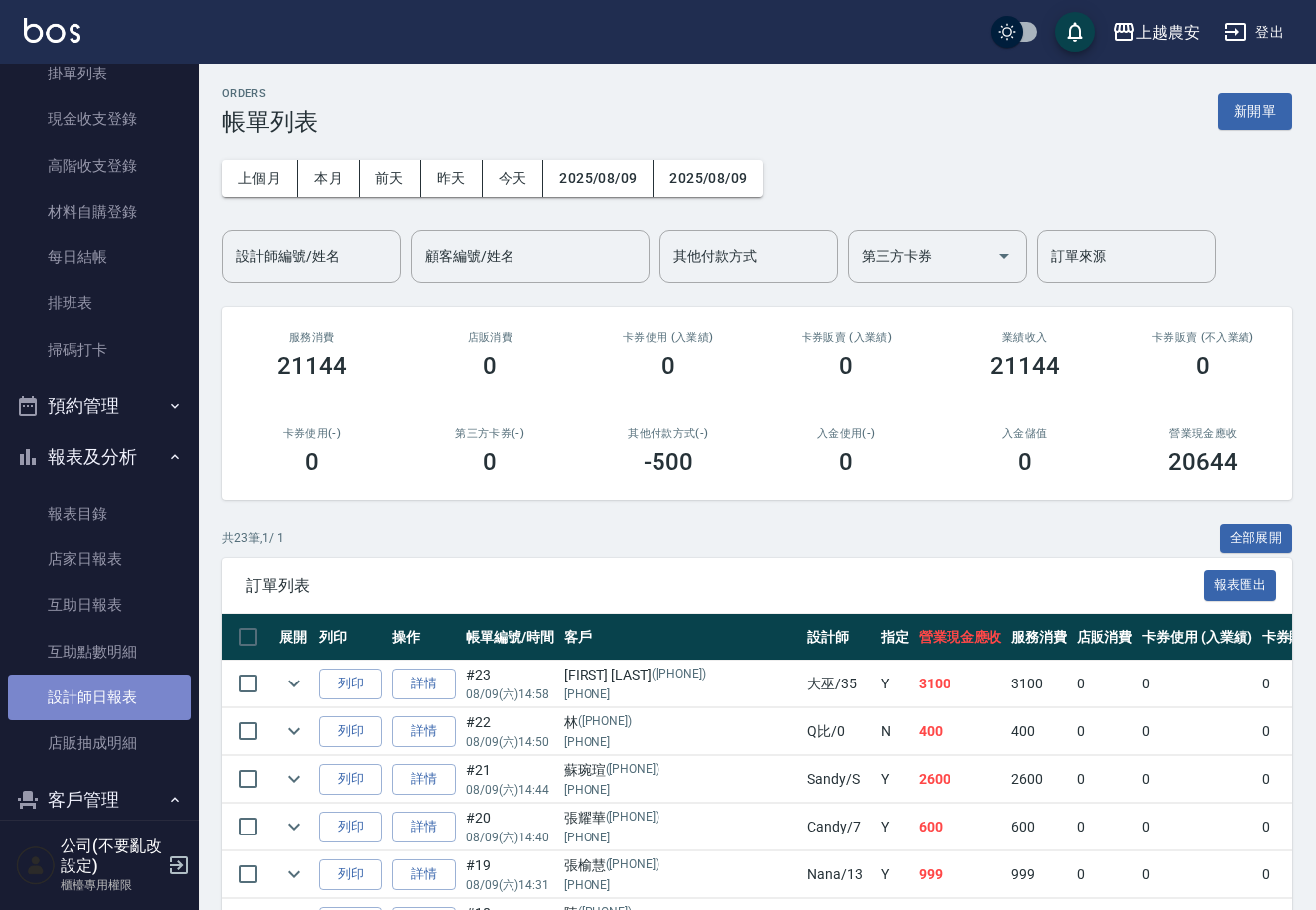 click on "設計師日報表" at bounding box center [99, 697] 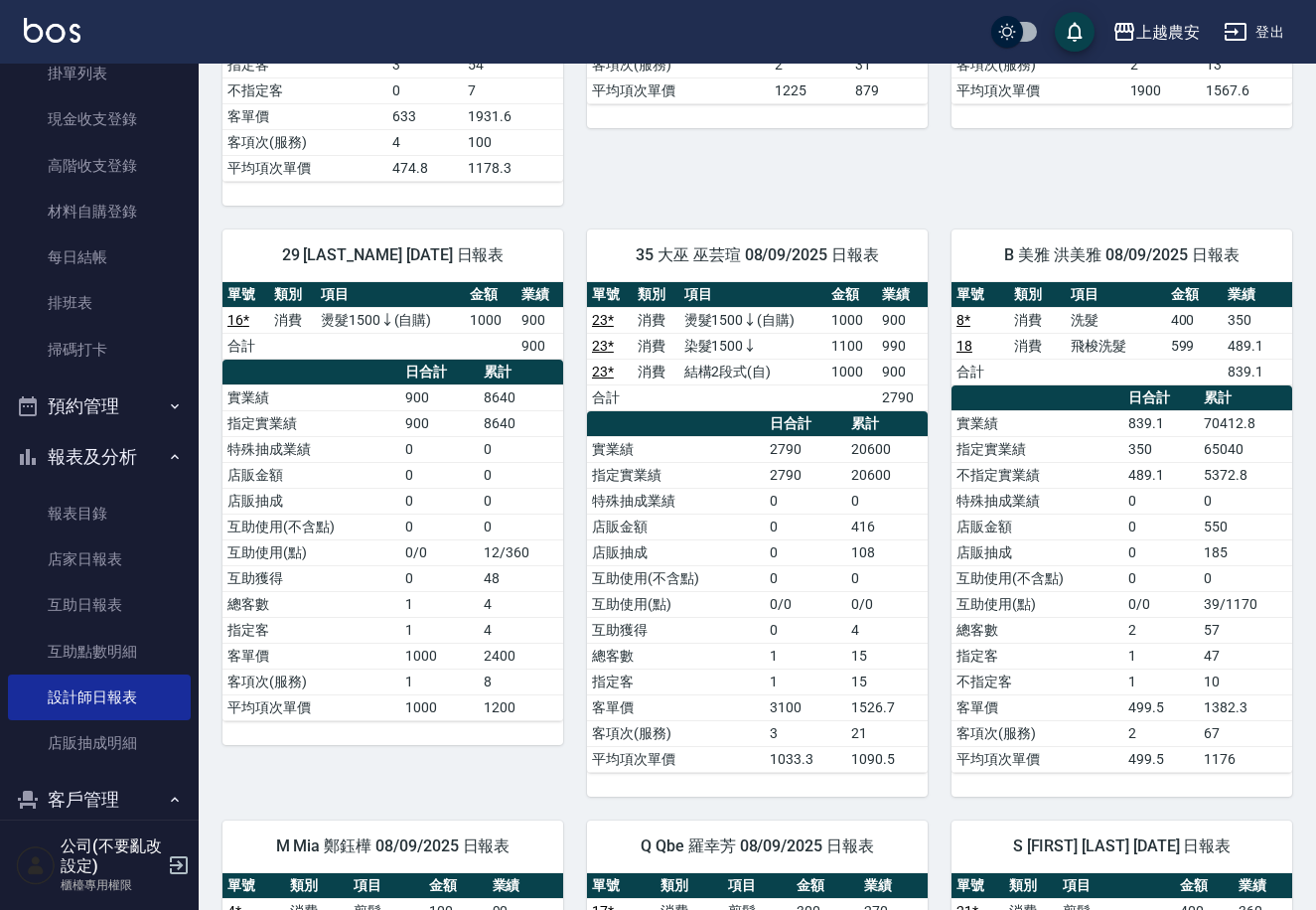 scroll, scrollTop: 0, scrollLeft: 0, axis: both 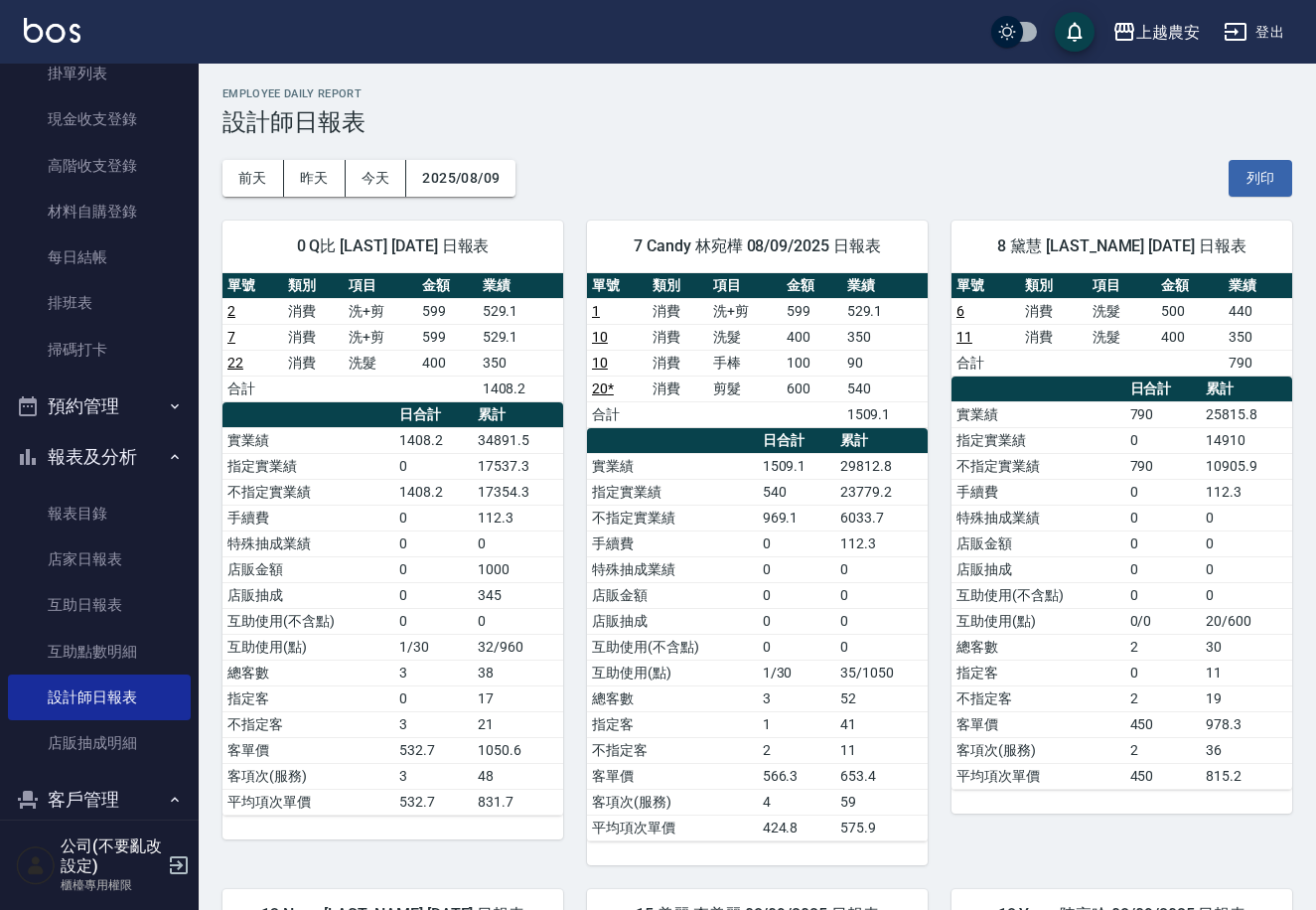 click on "0 Q比 陳佳怡 08/09/2025 日報表  單號 類別 項目 金額 業績 2 消費 洗+剪 599 529.1 7 消費 洗+剪 599 529.1 22 消費 洗髮 400 350 合計 1408.2 日合計 累計 實業績 1408.2 34891.5 指定實業績 0 17537.3 不指定實業績 1408.2 17354.3 手續費 0 112.3 特殊抽成業績 0 0 店販金額 0 1000 店販抽成 0 345 互助使用(不含點) 0 0 互助使用(點) 1/30 32/960 總客數 3 38 指定客 0 17 不指定客 3 21 客單價 532.7 1050.6 客項次(服務) 3 48 平均項次單價 532.7 831.7" at bounding box center (380, 531) 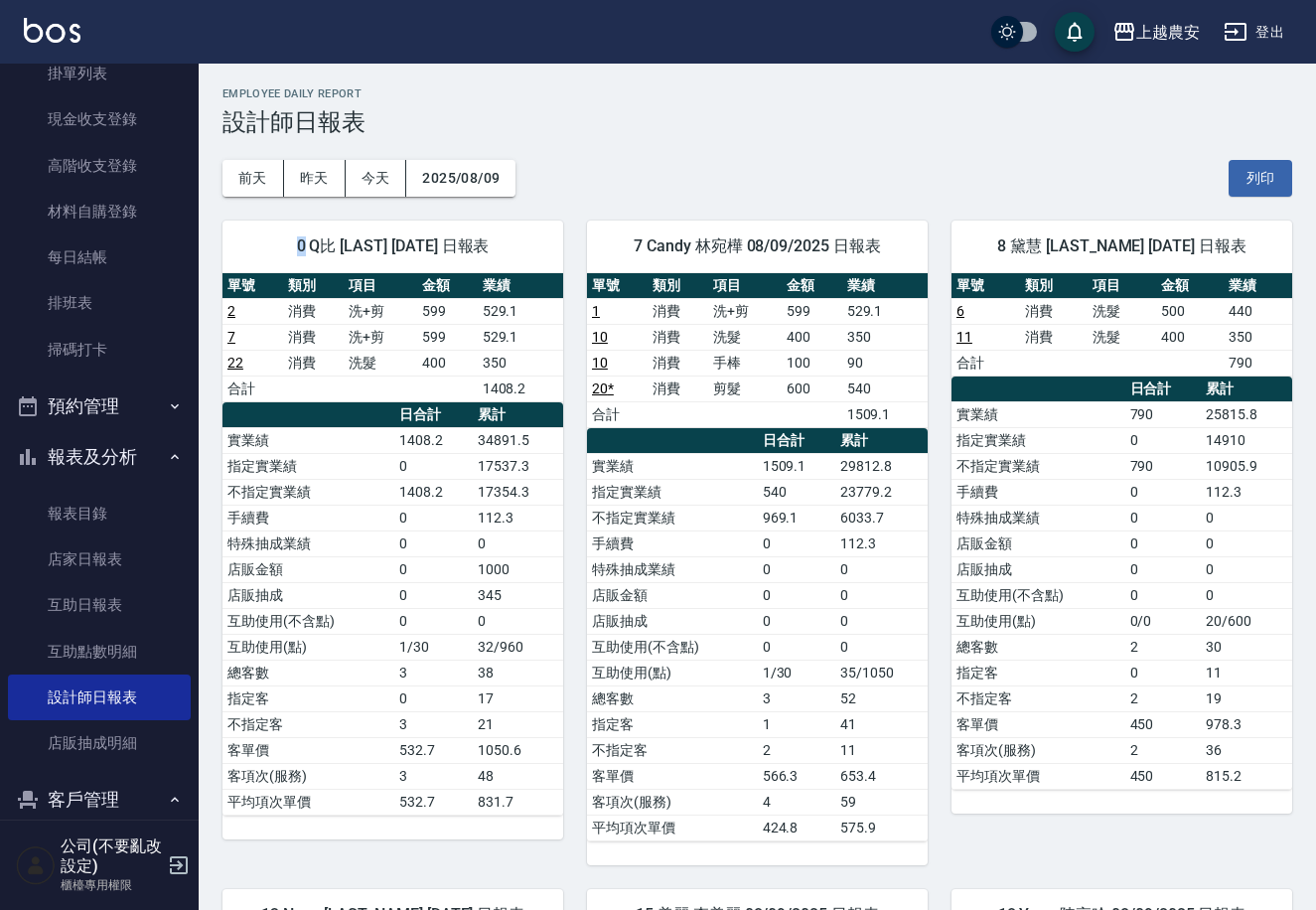 drag, startPoint x: 202, startPoint y: 195, endPoint x: 202, endPoint y: 180, distance: 15 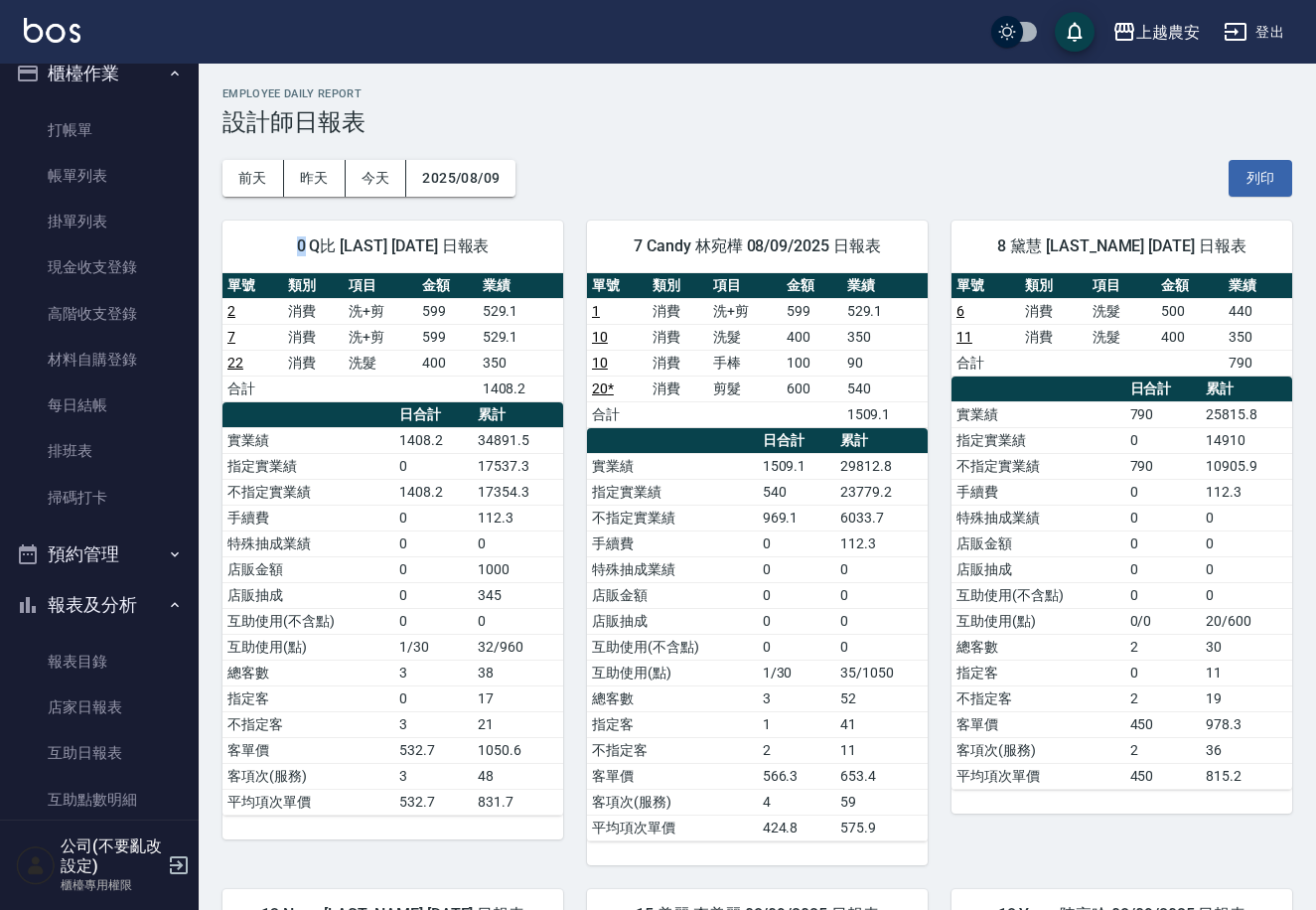 scroll, scrollTop: 16, scrollLeft: 0, axis: vertical 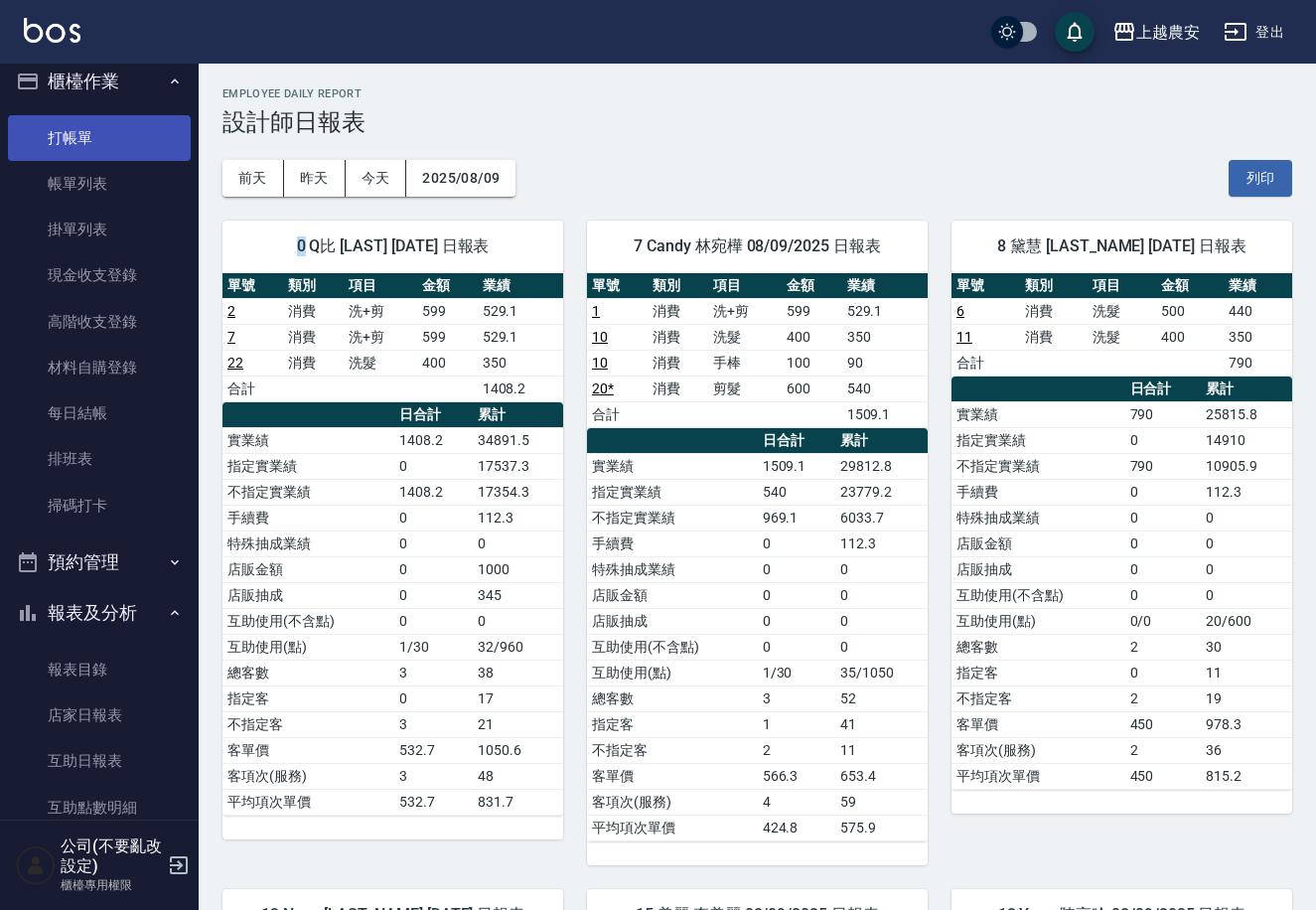 click on "打帳單" at bounding box center (99, 138) 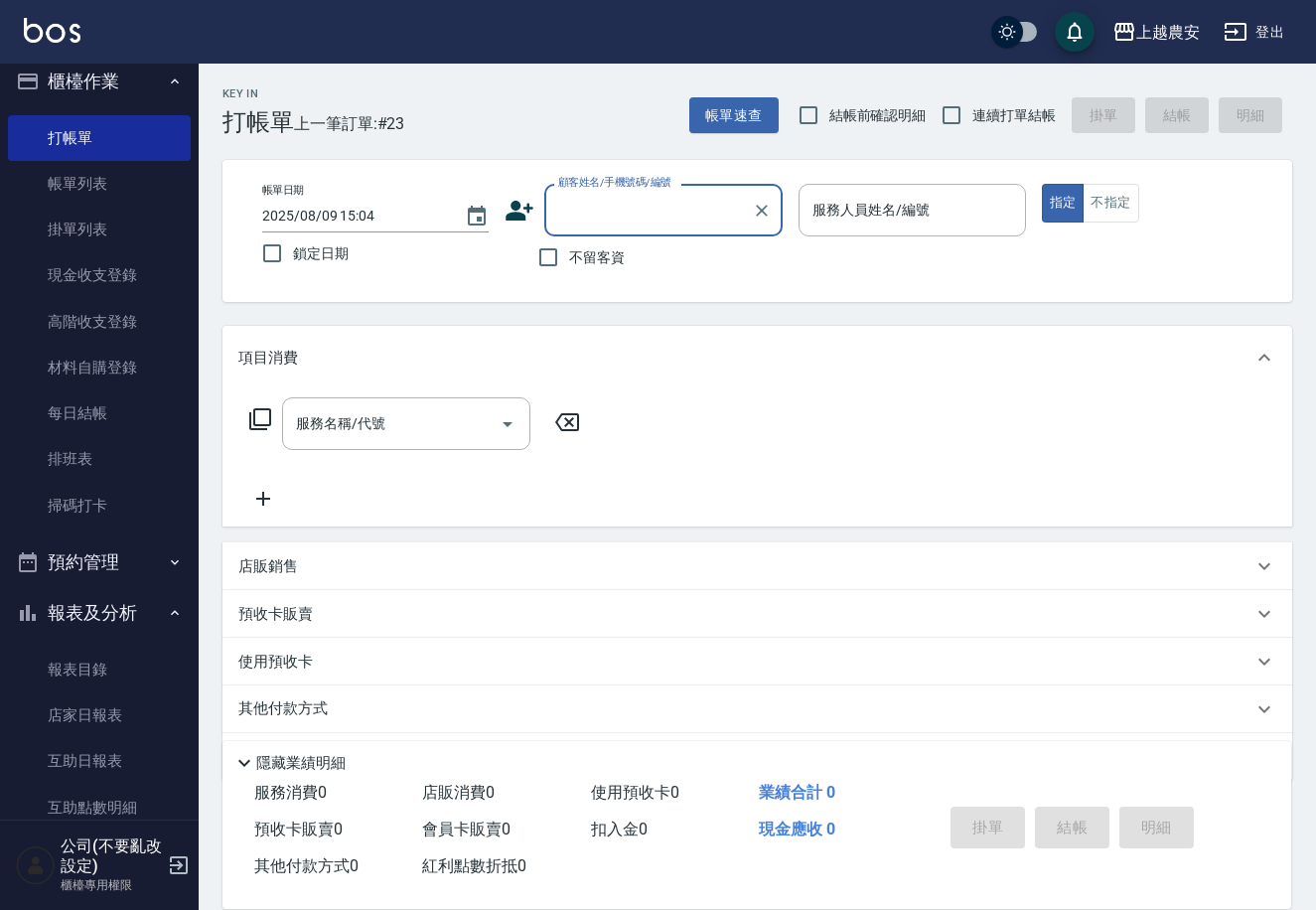 scroll, scrollTop: 563, scrollLeft: 0, axis: vertical 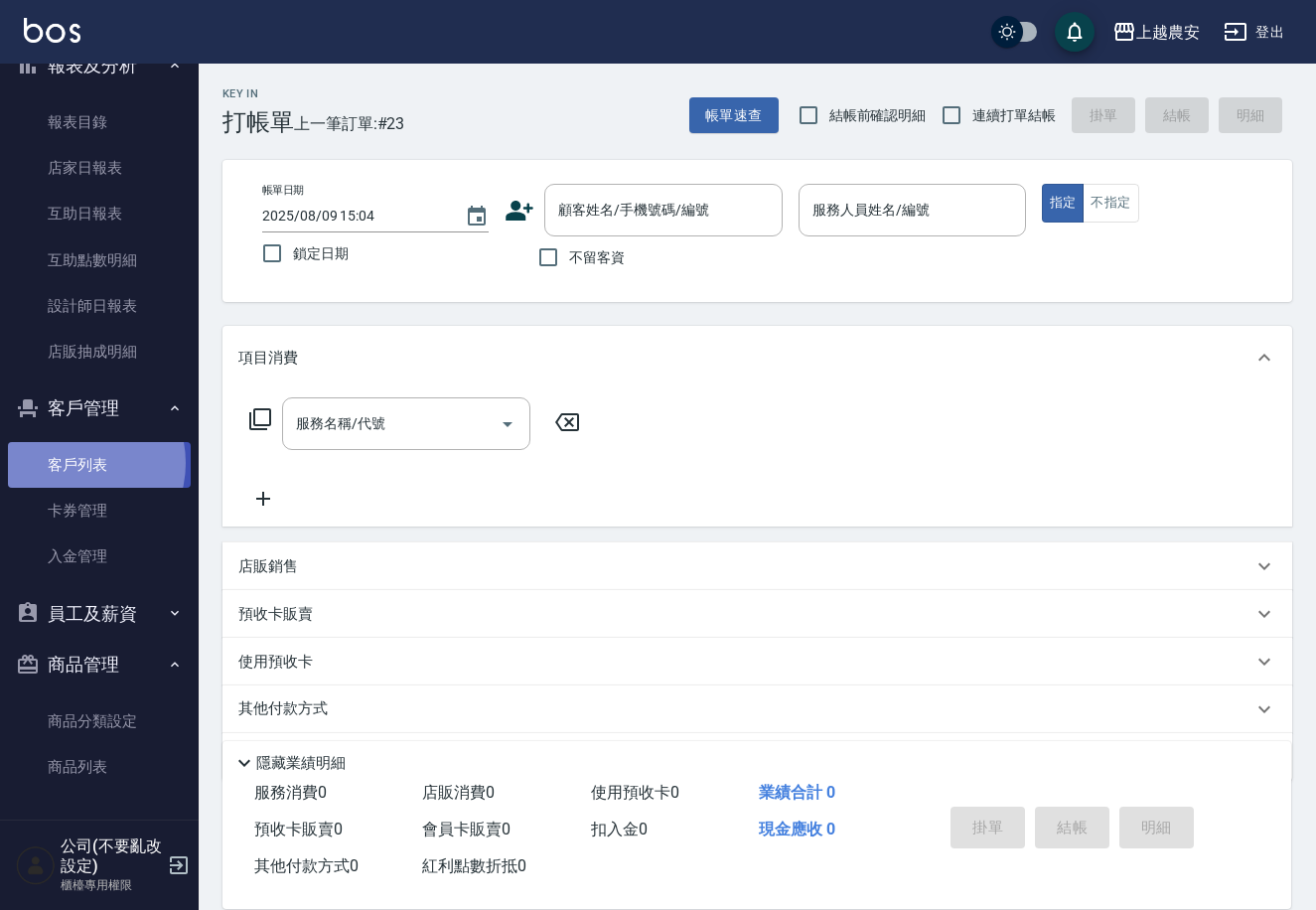 click on "客戶列表" at bounding box center (99, 465) 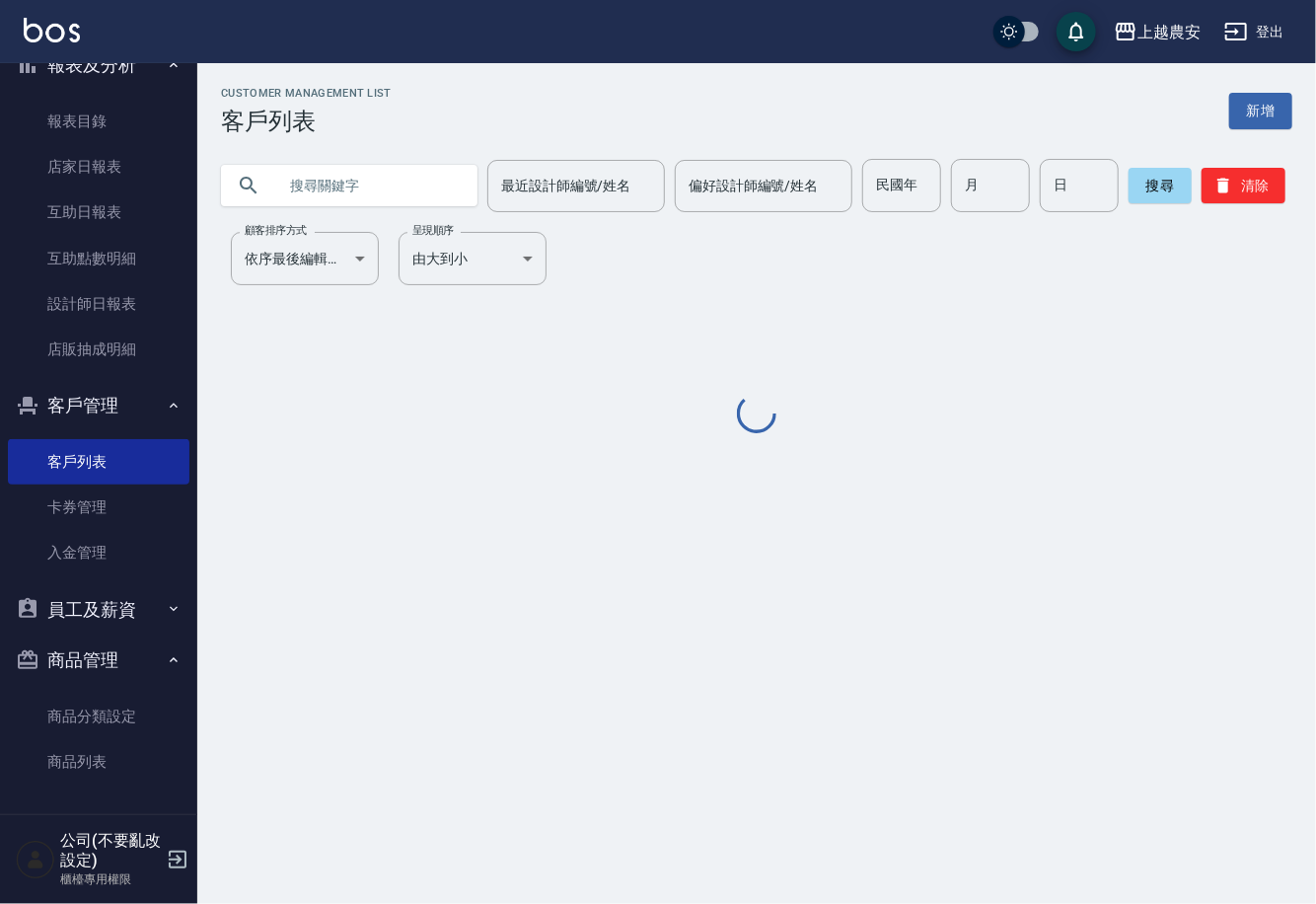 click at bounding box center [369, 186] 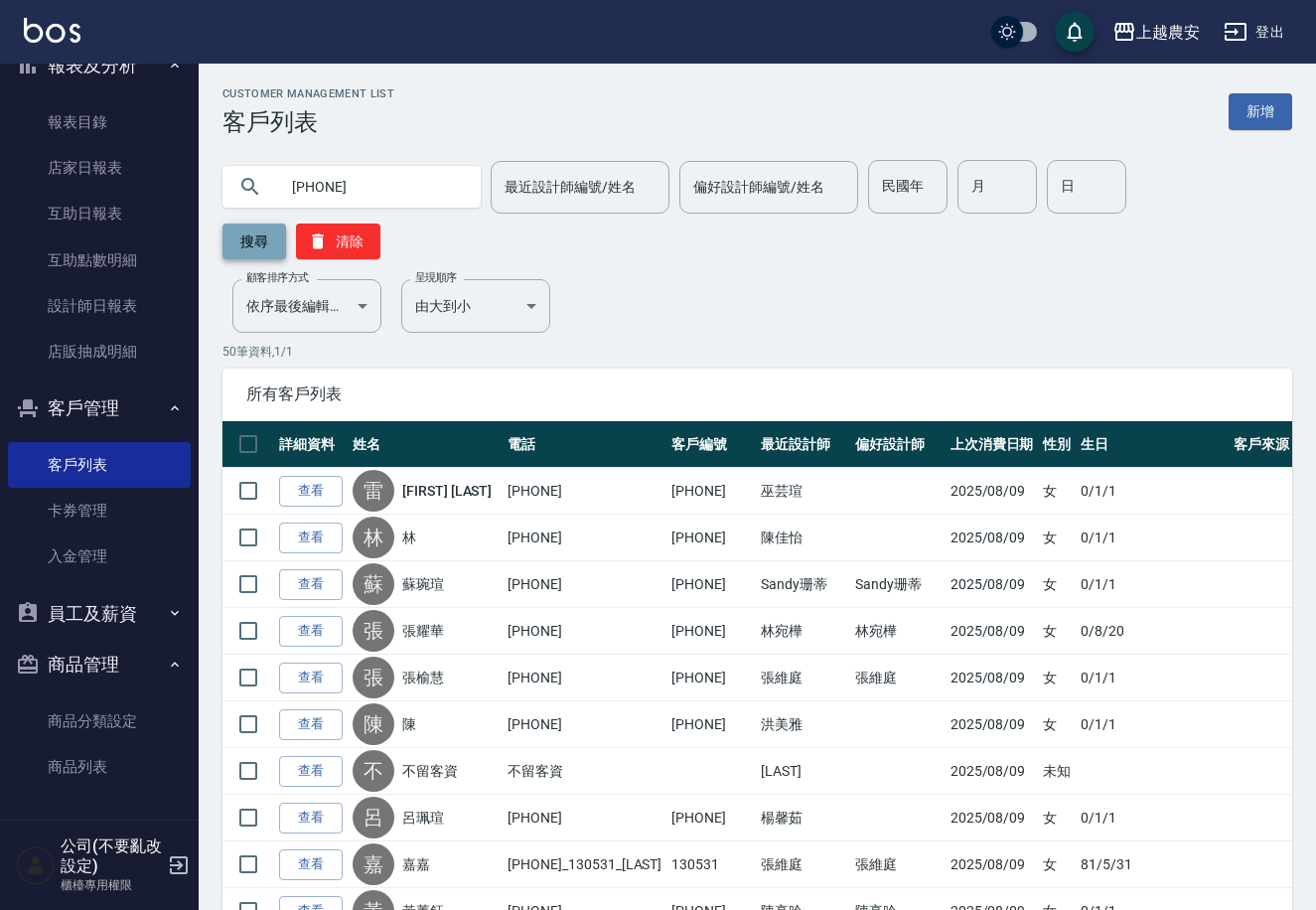 type on "0922993802" 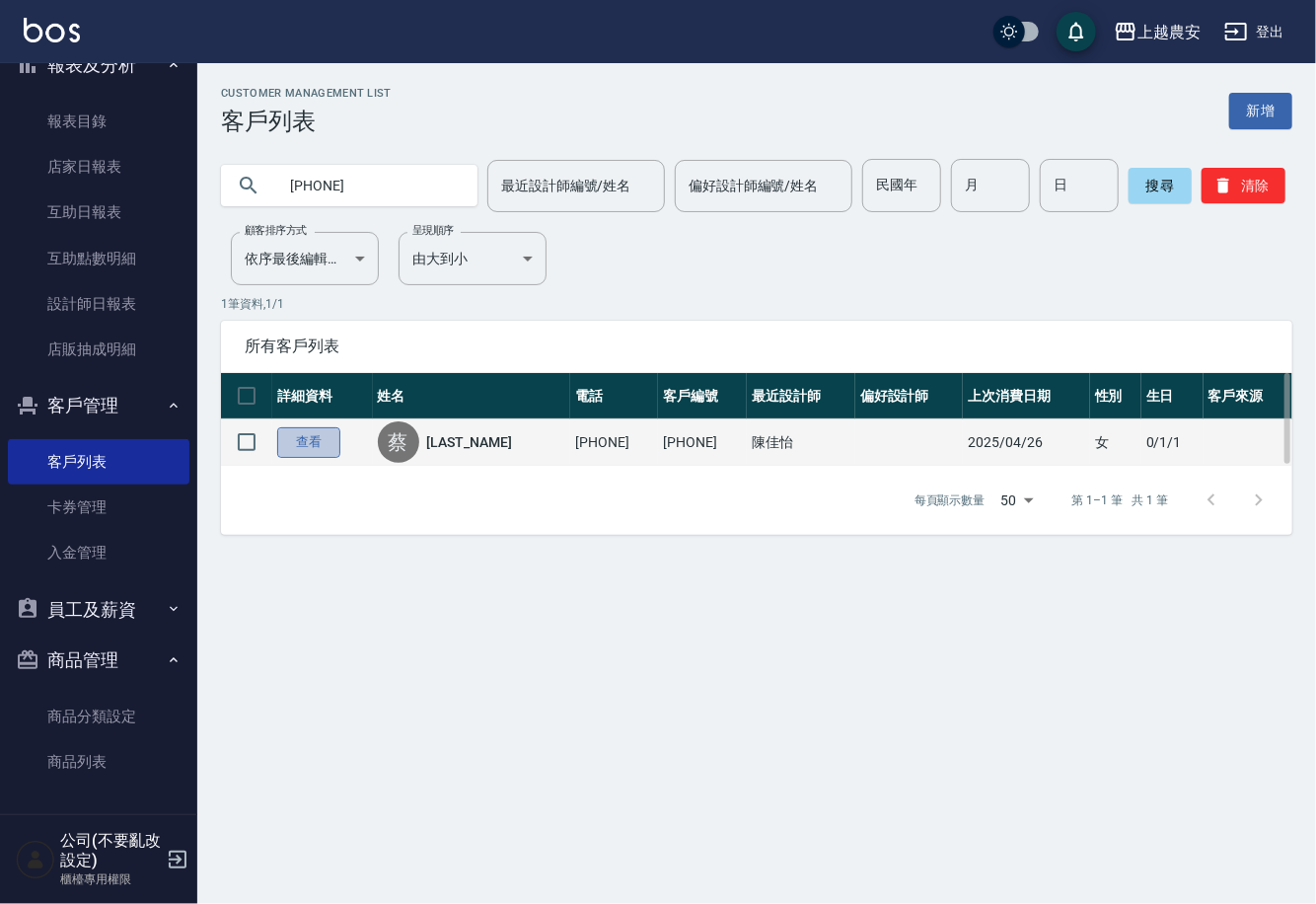 click on "查看" at bounding box center (309, 442) 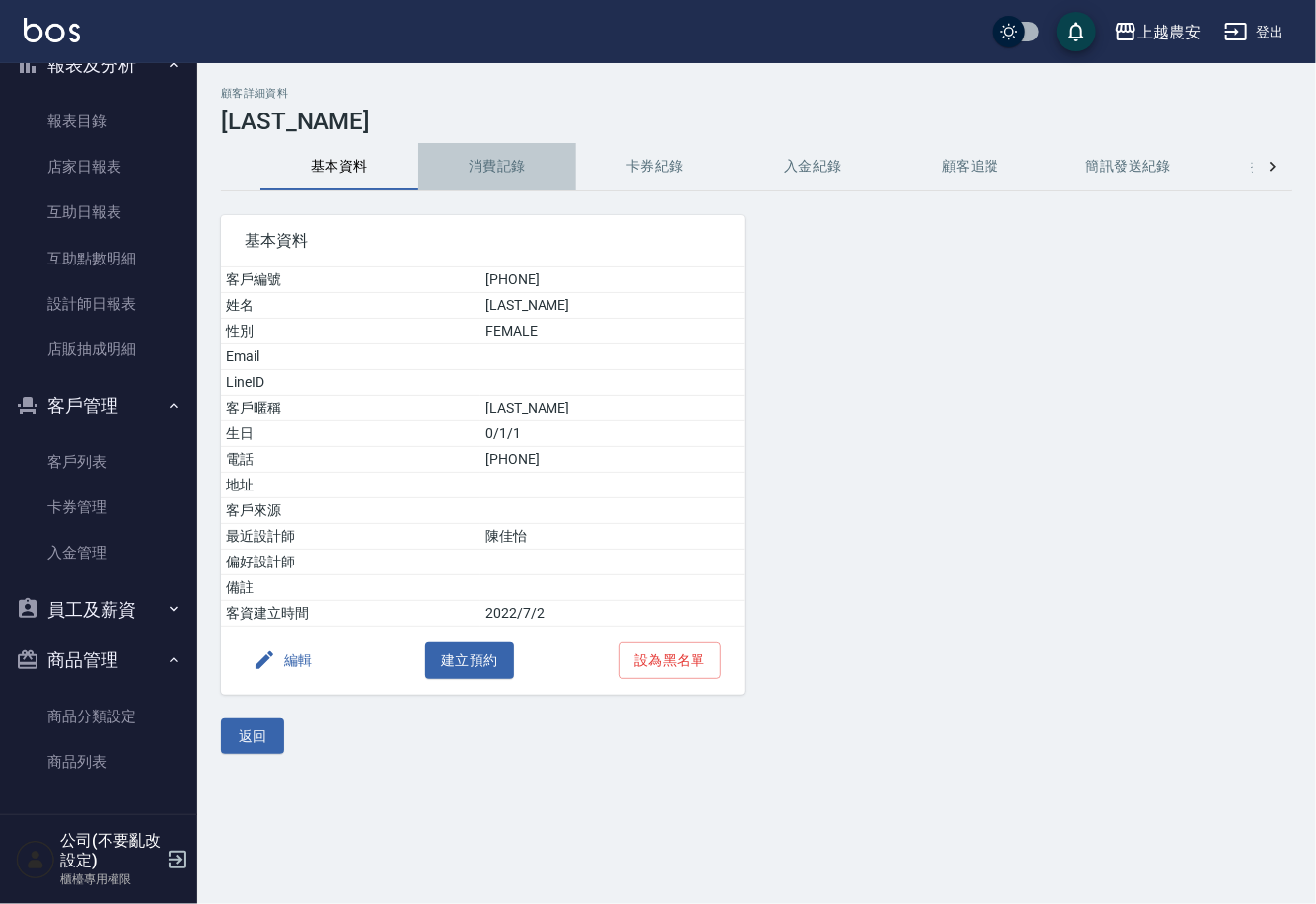 click on "消費記錄" at bounding box center (497, 167) 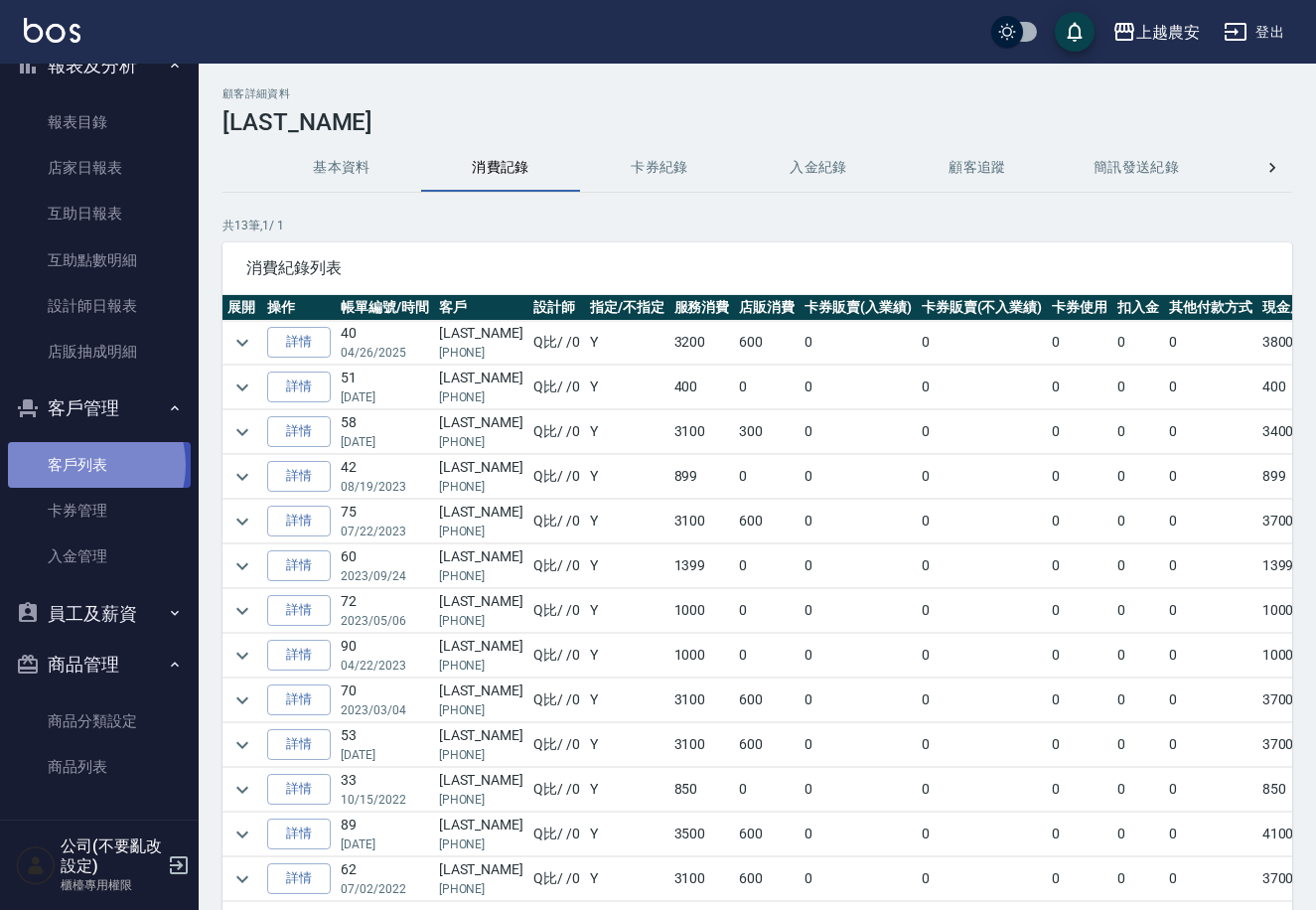click on "客戶列表" at bounding box center [99, 465] 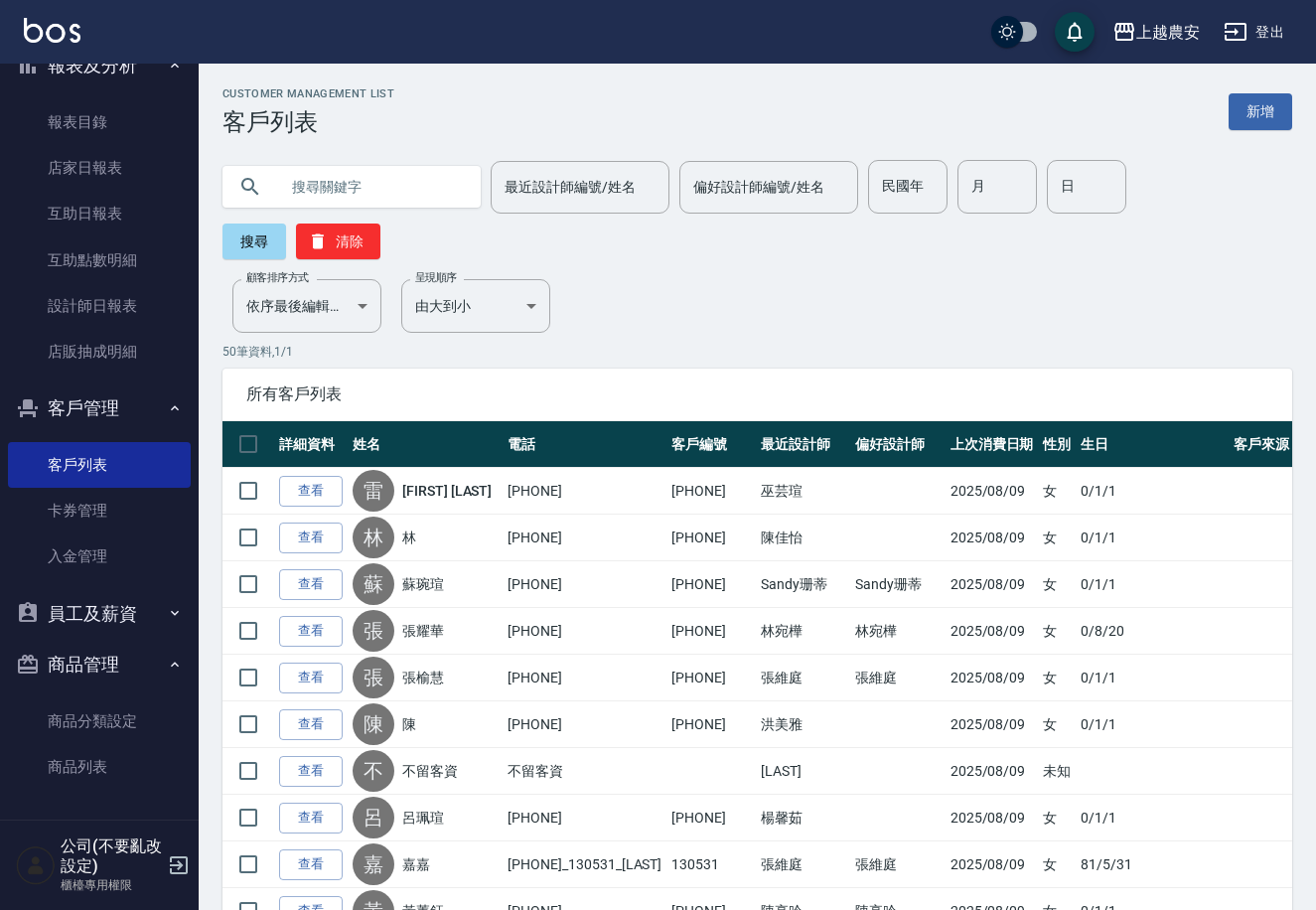 click at bounding box center [371, 187] 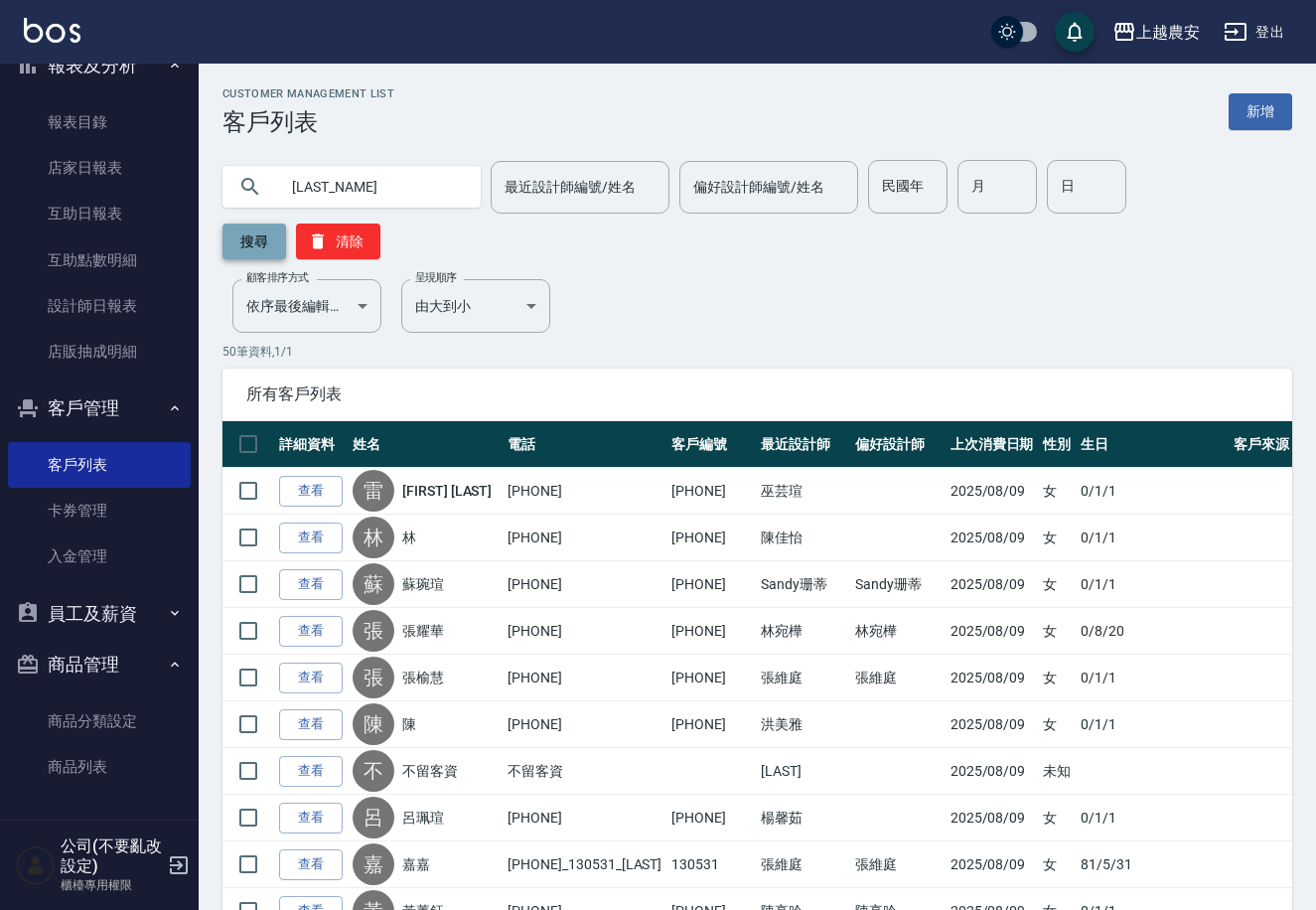 type on "蔡宜楹" 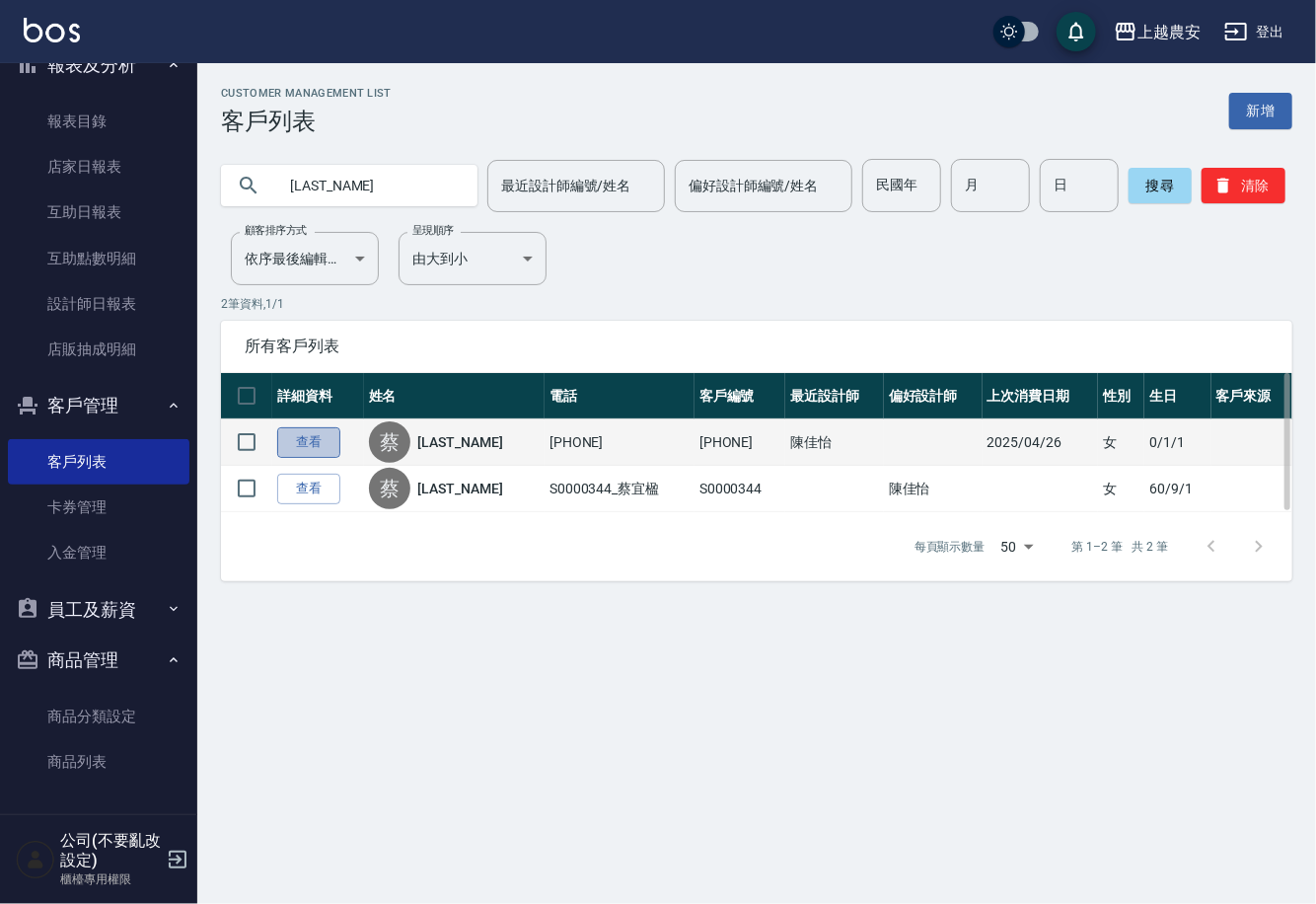 click on "查看" at bounding box center (309, 442) 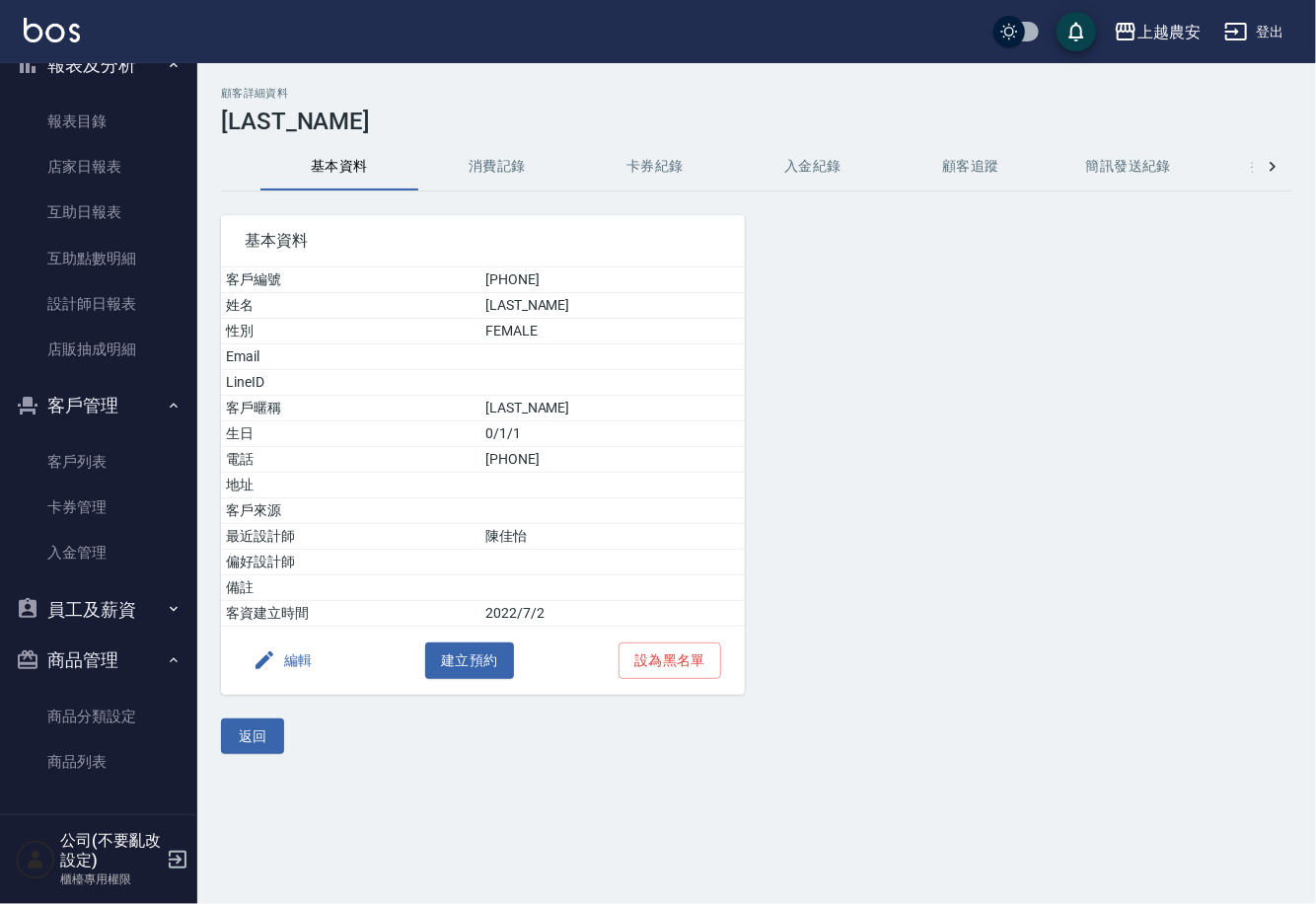 click on "消費記錄" at bounding box center (497, 167) 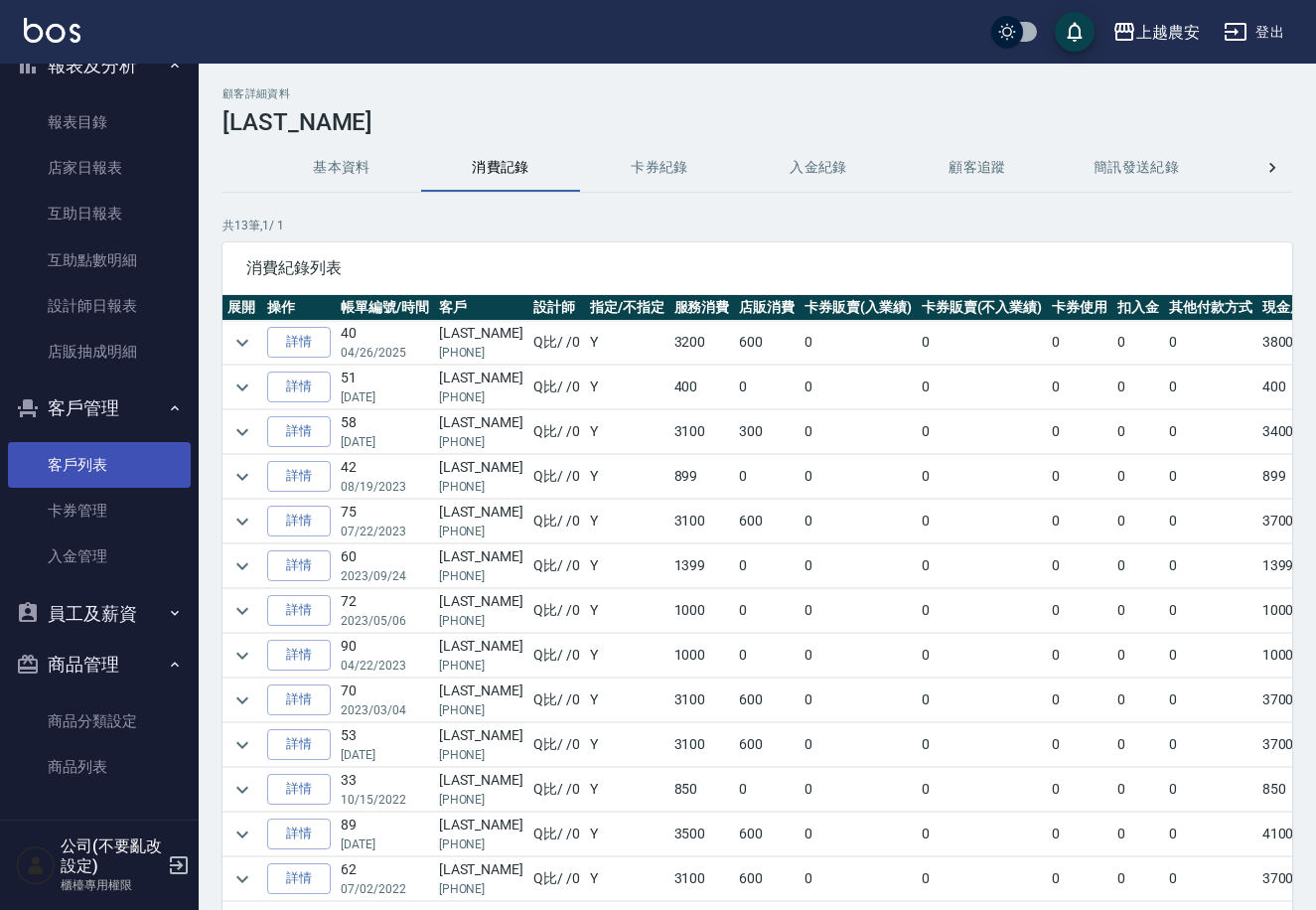 click on "客戶列表" at bounding box center [99, 465] 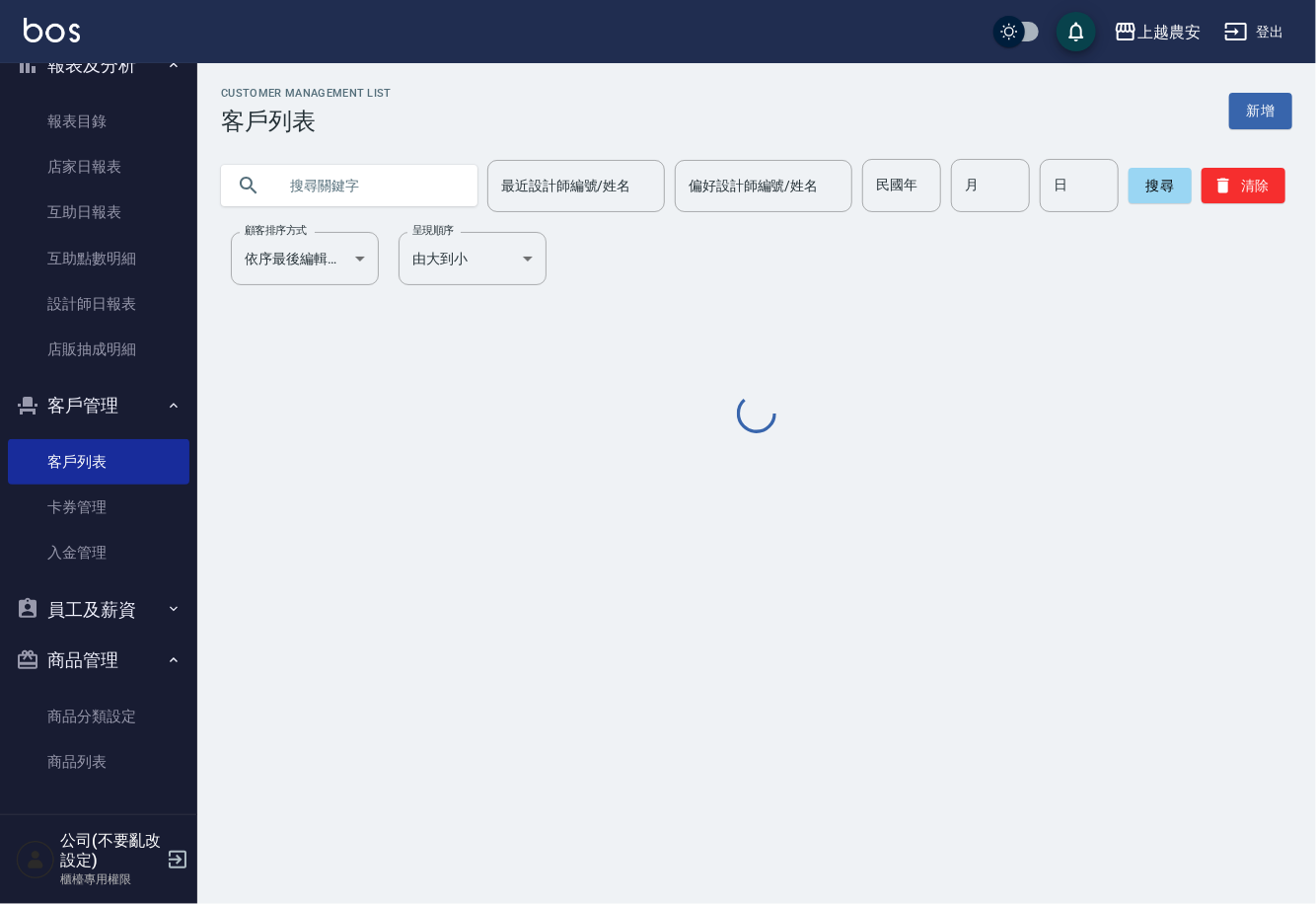 click at bounding box center [369, 186] 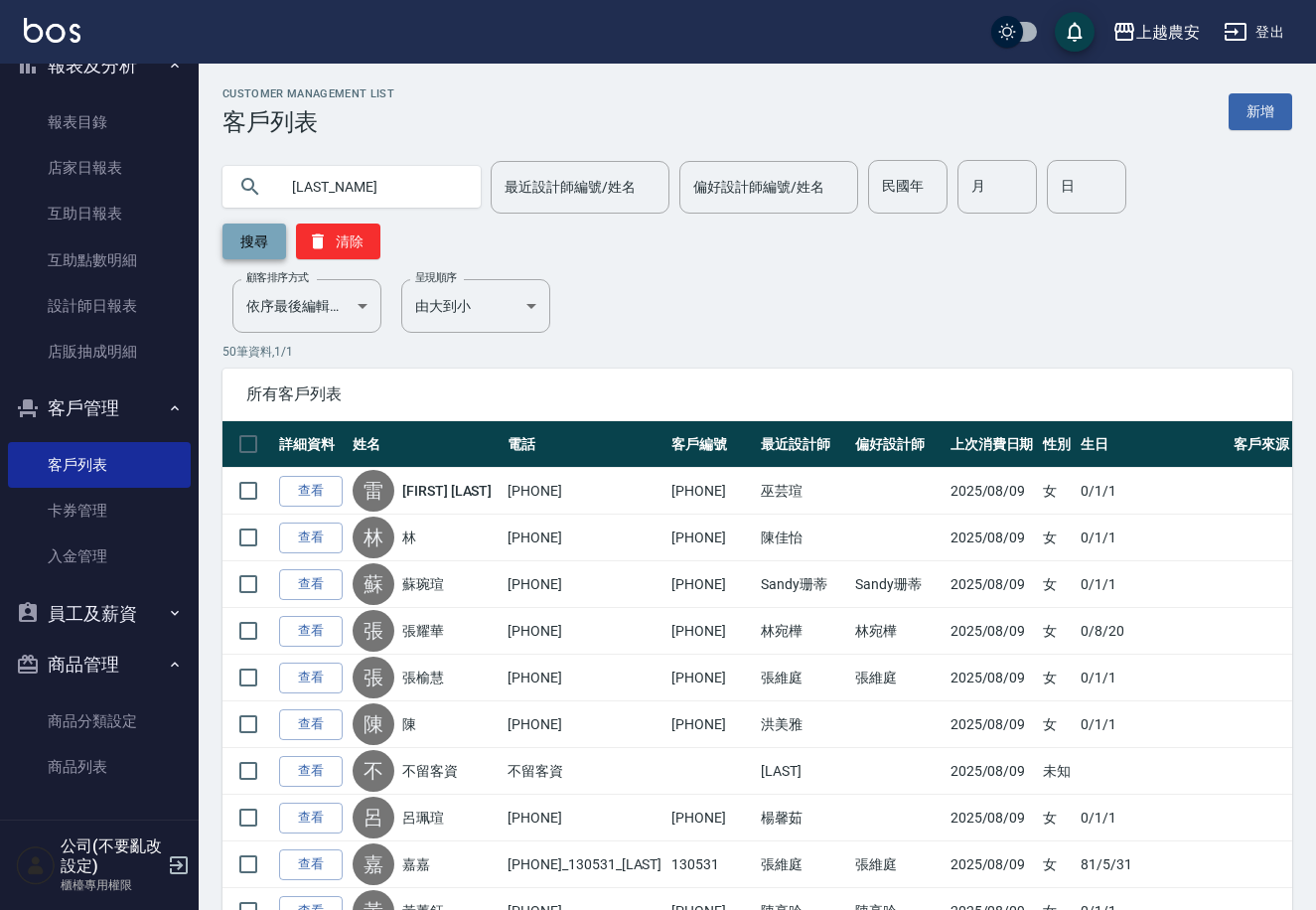 type on "蔡宜楹" 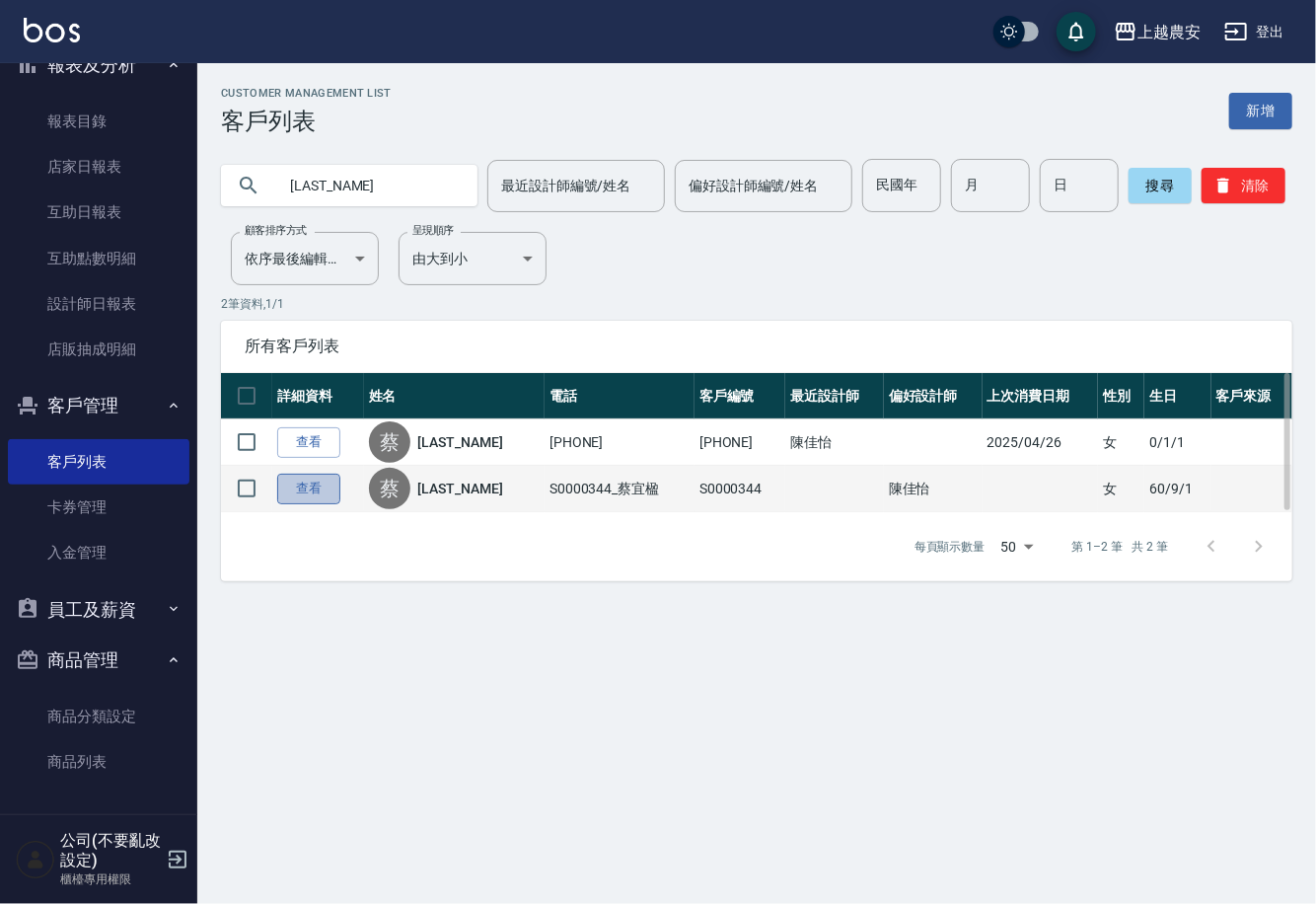 click on "查看" at bounding box center [309, 489] 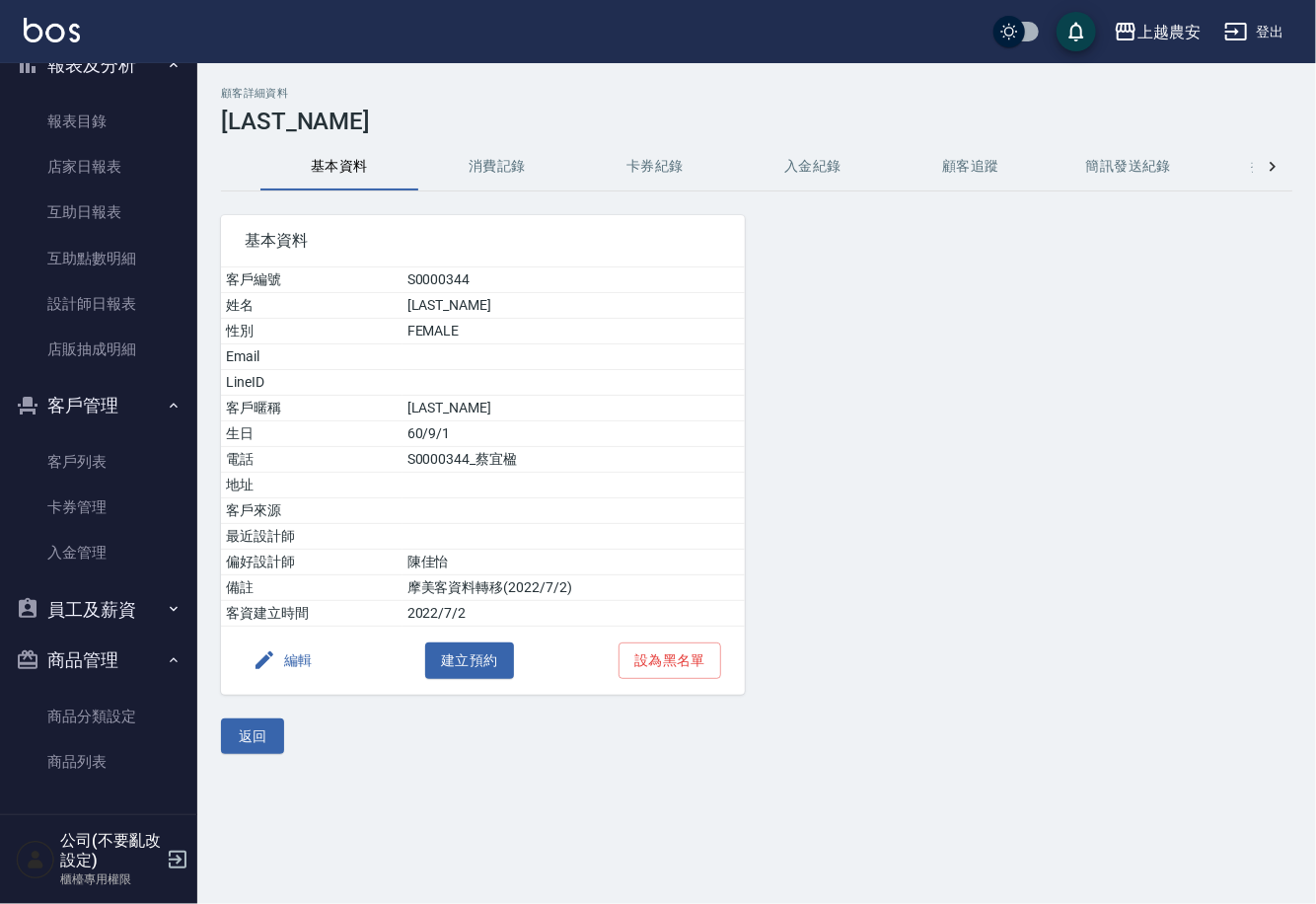 click on "消費記錄" at bounding box center (497, 167) 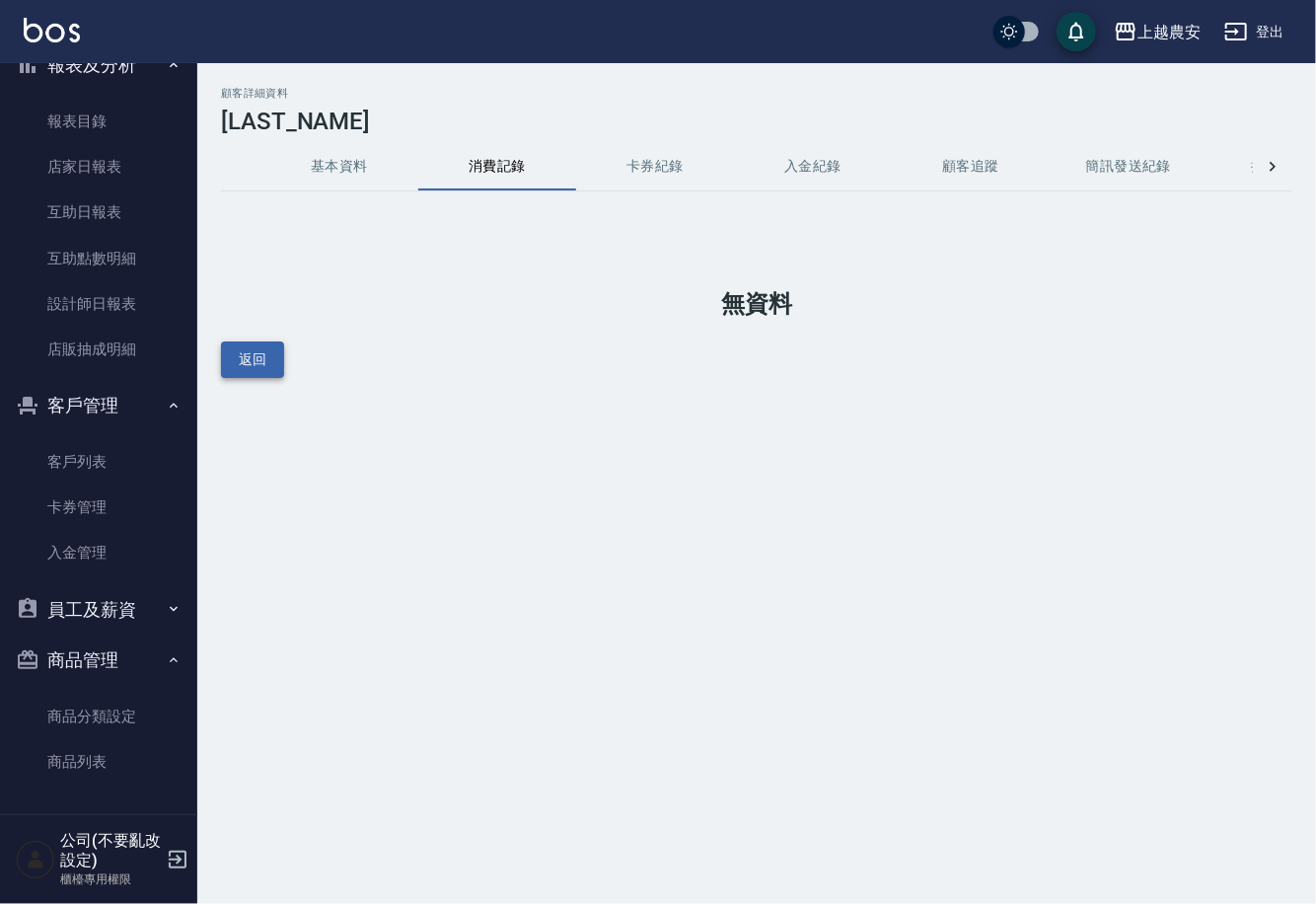 click on "返回" at bounding box center (253, 359) 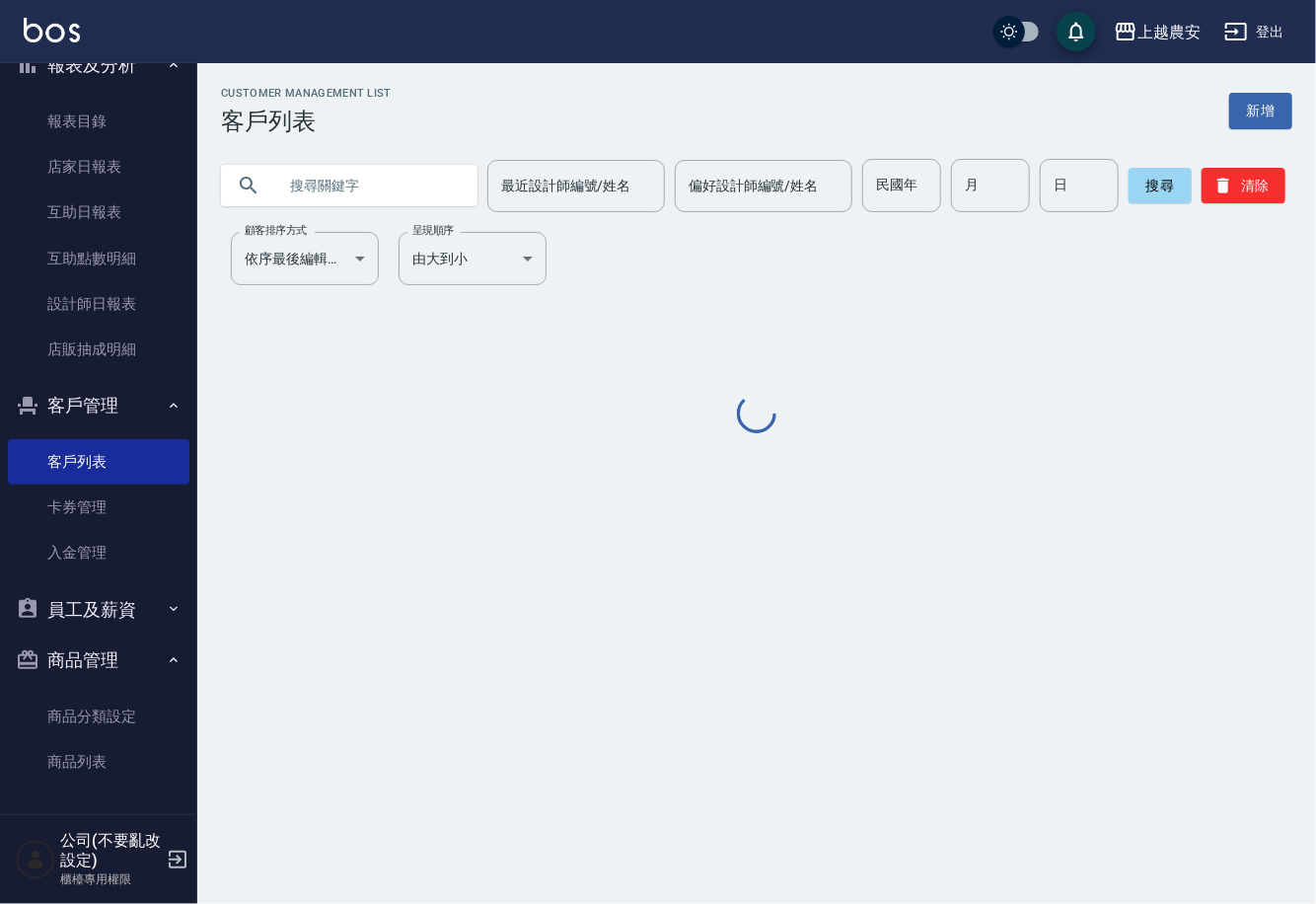 click at bounding box center (369, 186) 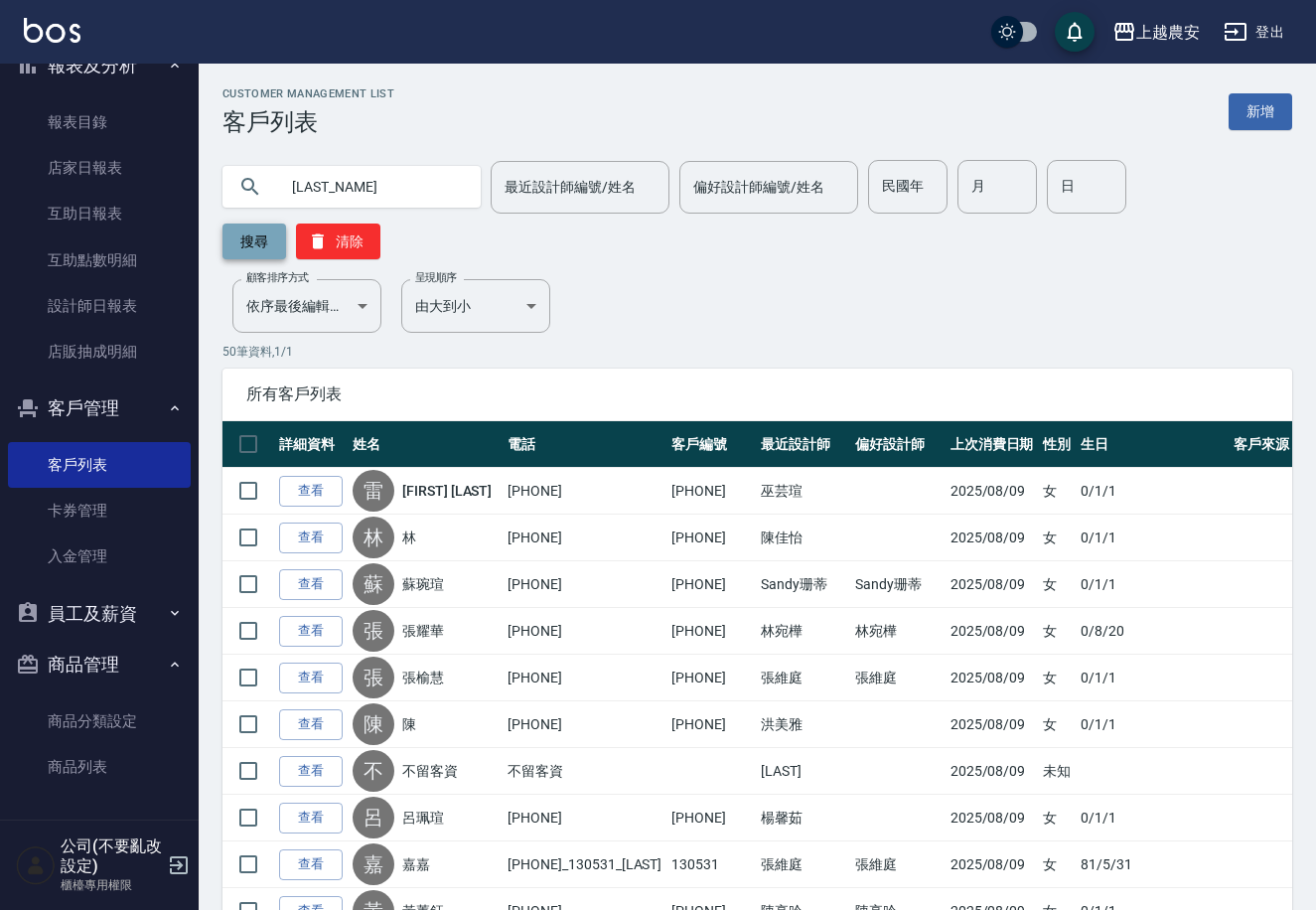 type on "蔡宜楹" 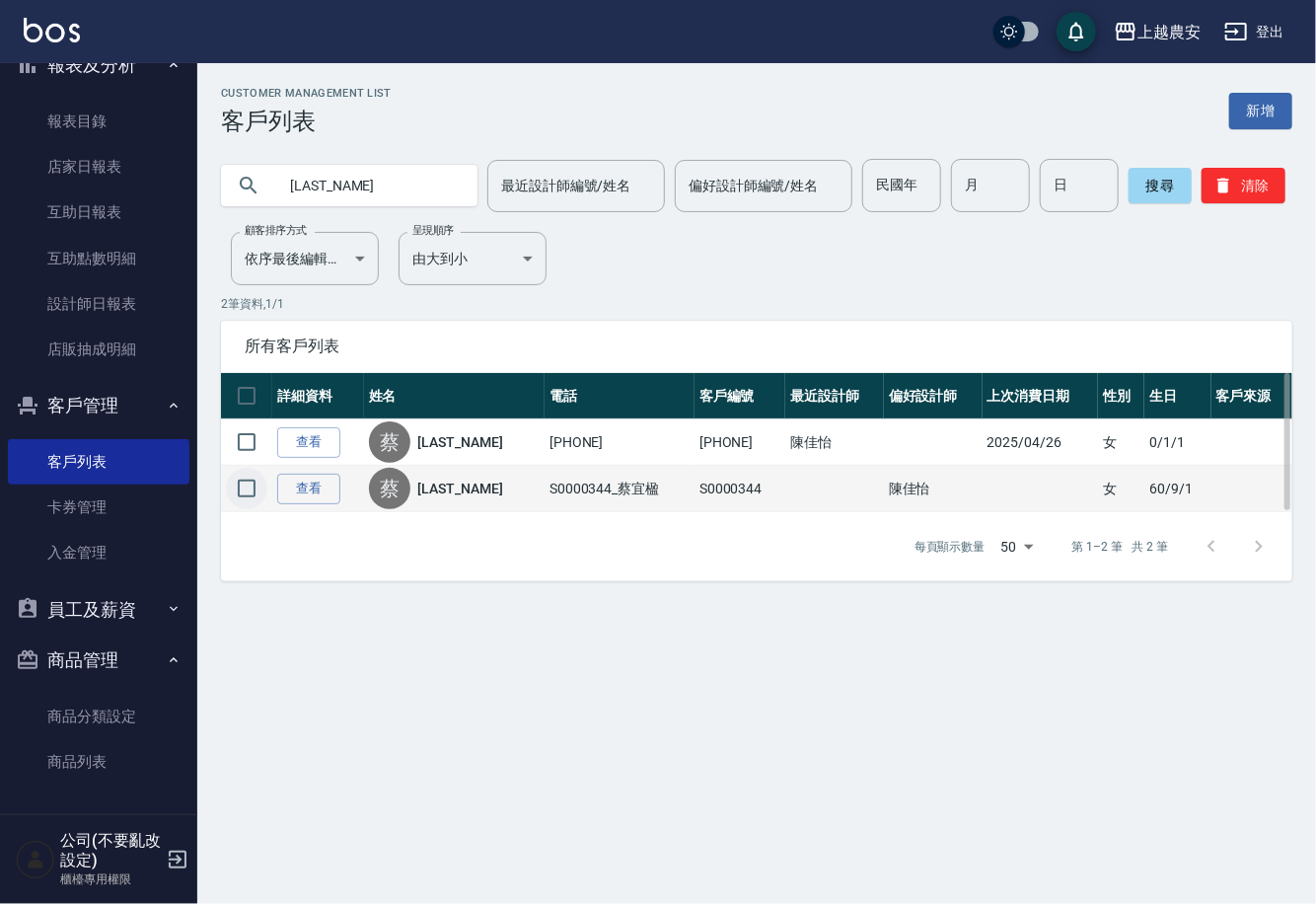 click at bounding box center [247, 489] 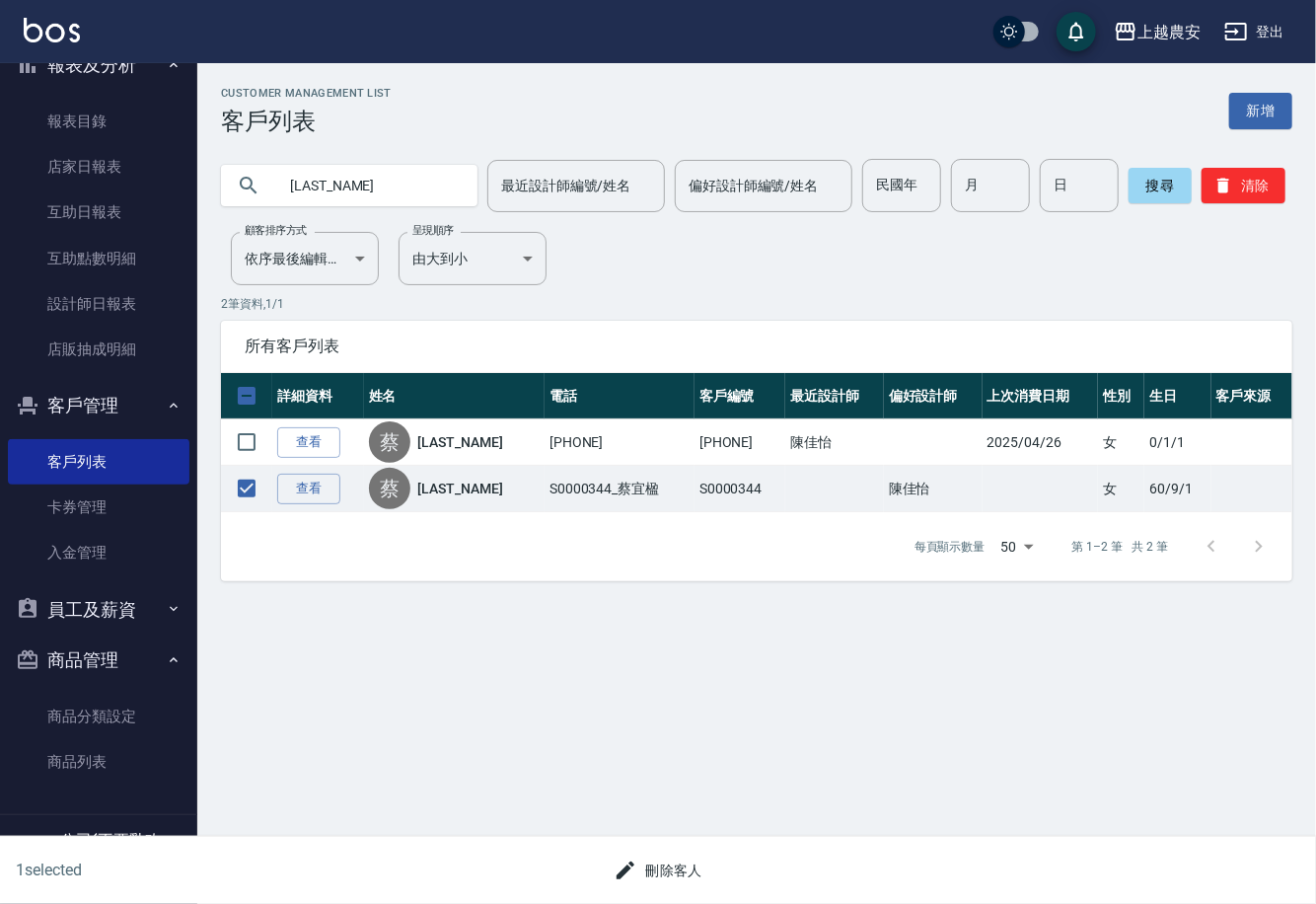 click on "刪除客人" at bounding box center (658, 870) 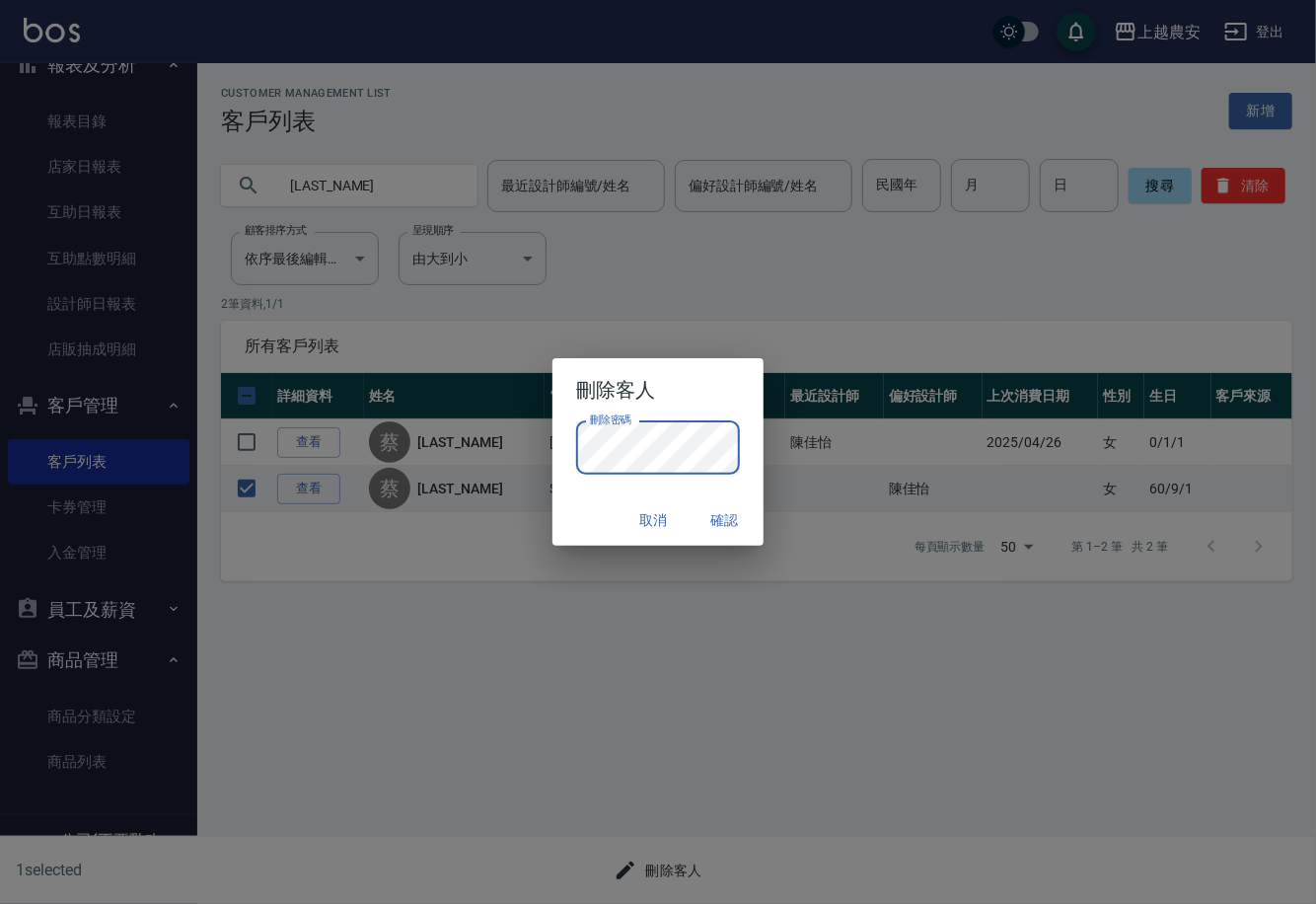click on "確認" at bounding box center (724, 520) 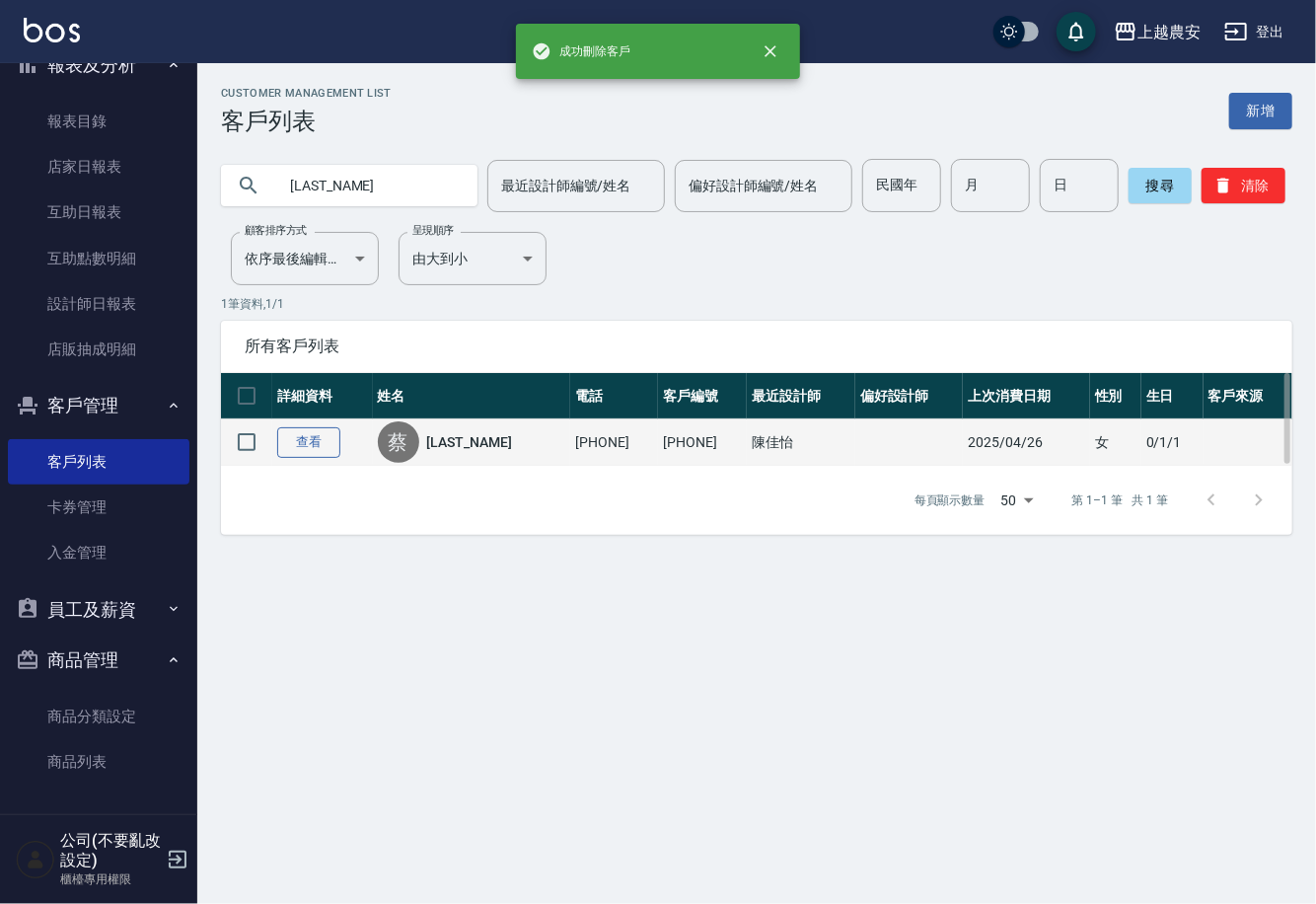 click on "查看" at bounding box center [309, 442] 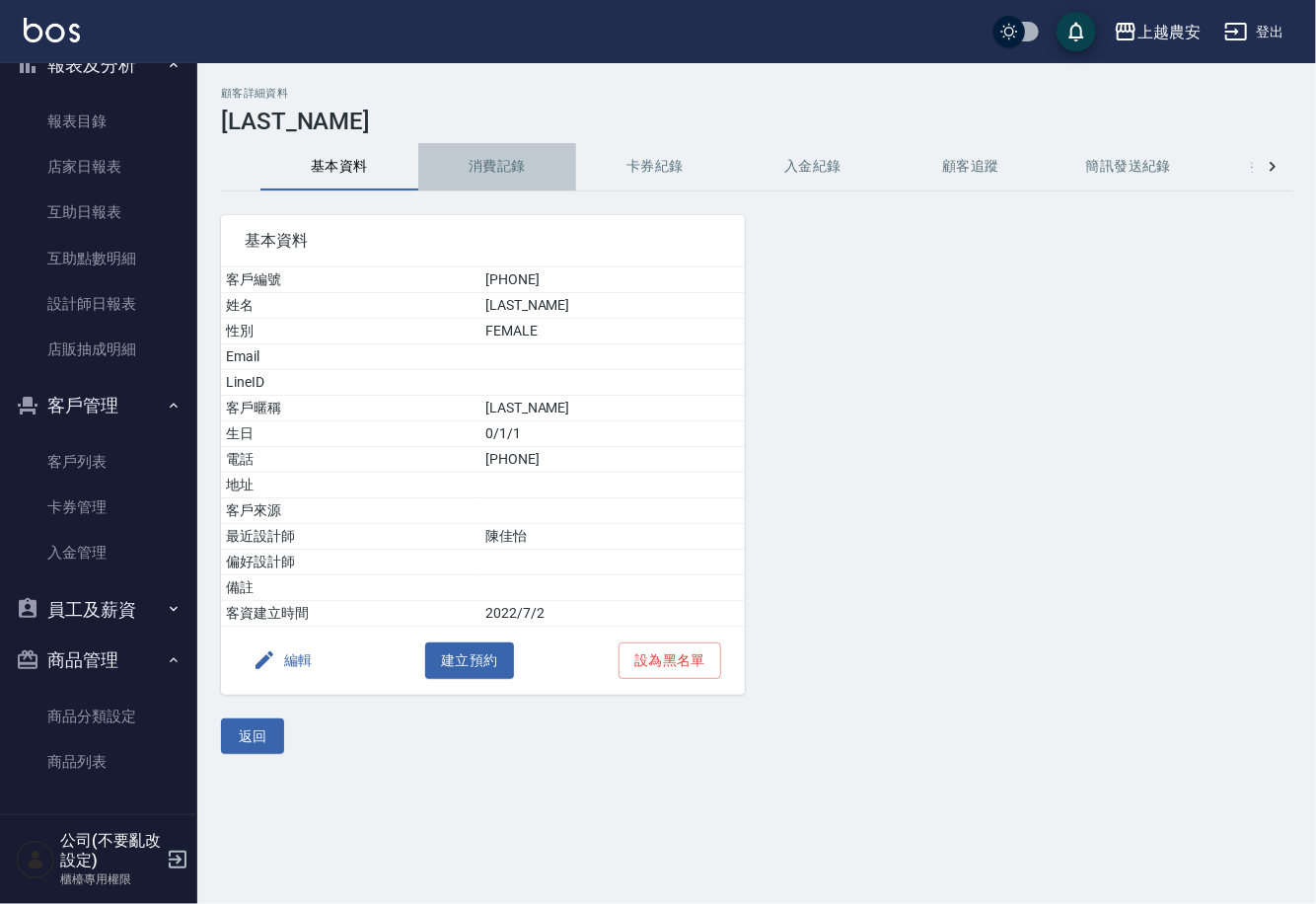 click on "消費記錄" at bounding box center (497, 167) 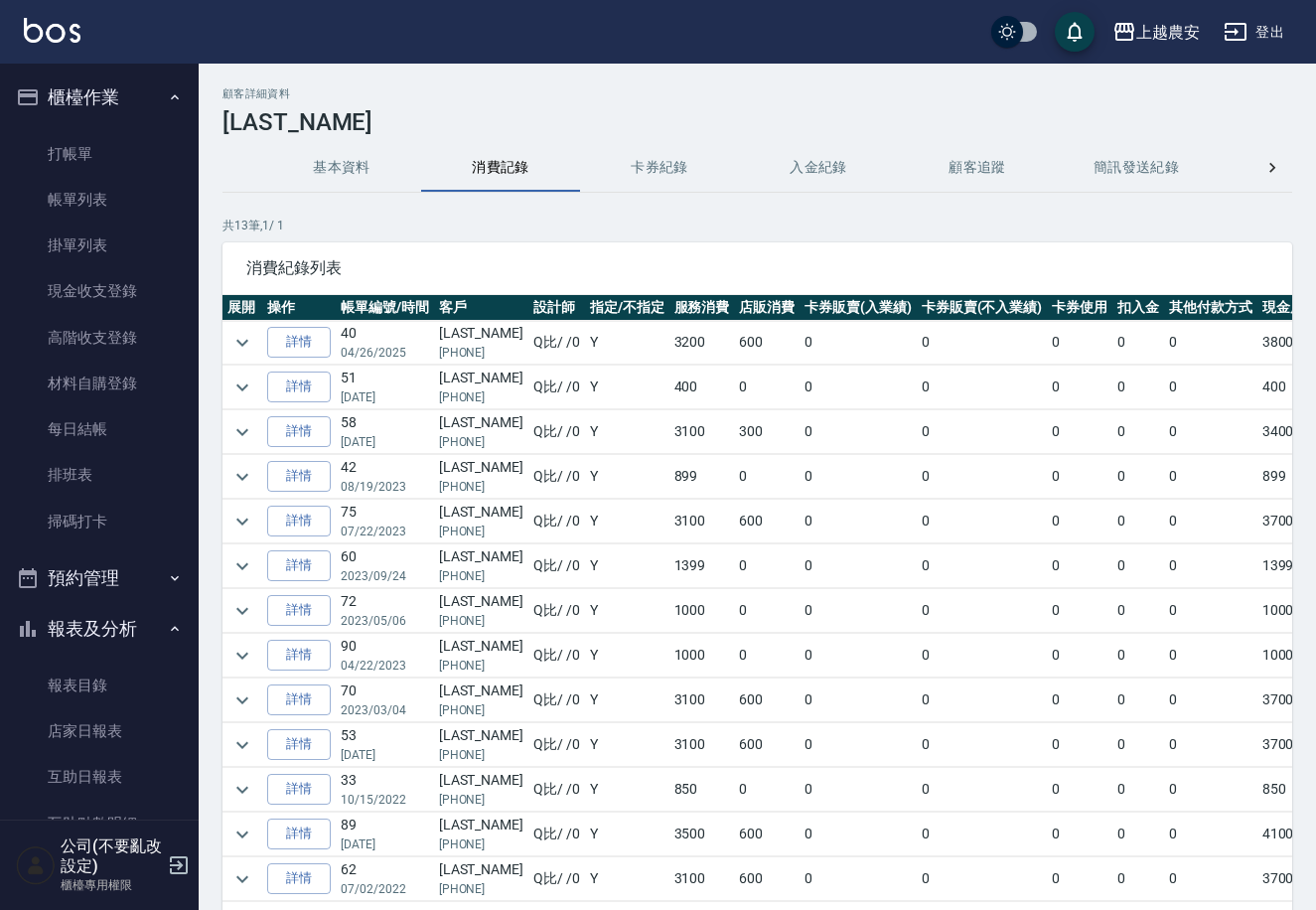 scroll, scrollTop: 563, scrollLeft: 0, axis: vertical 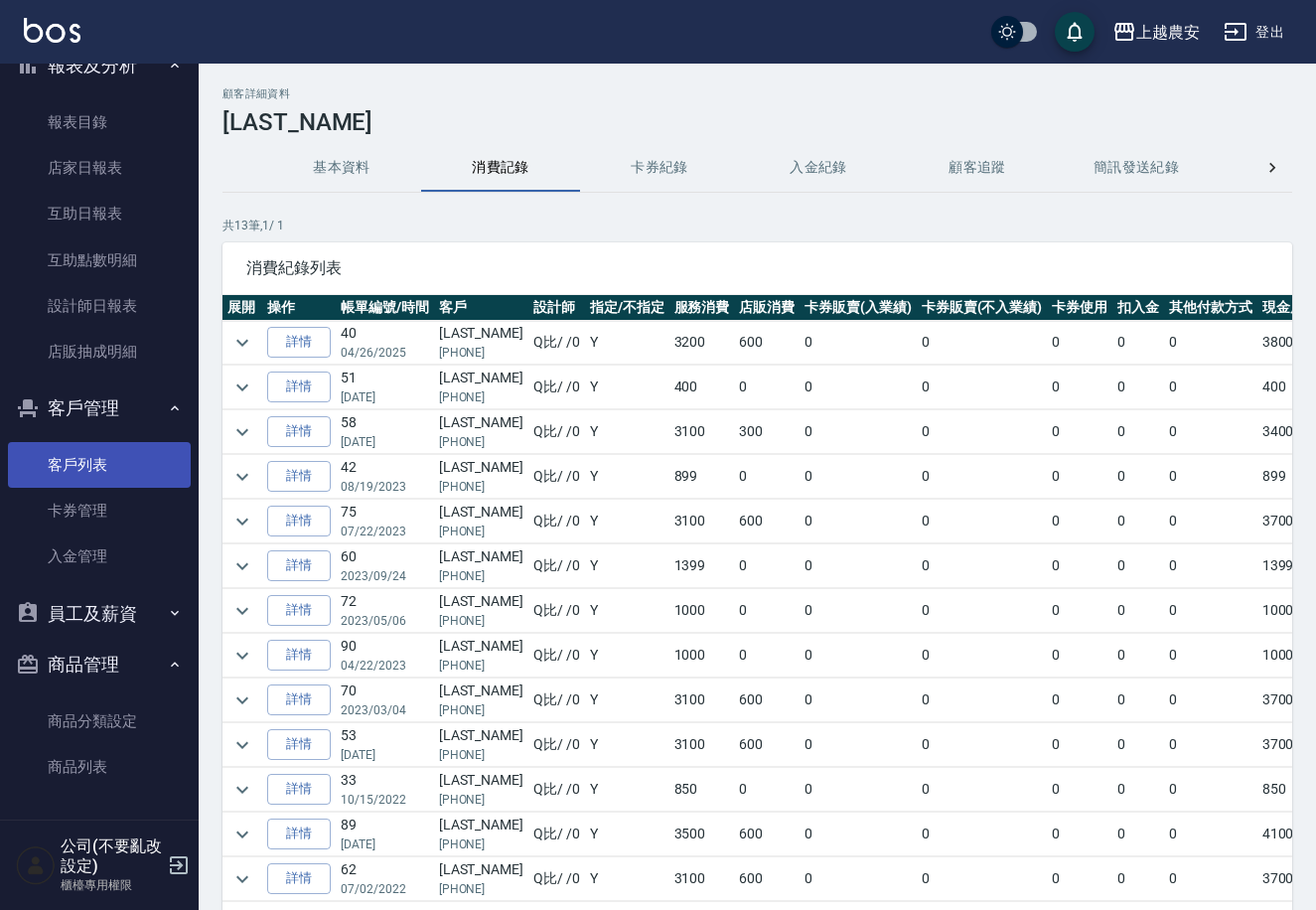 click on "客戶列表" at bounding box center (99, 465) 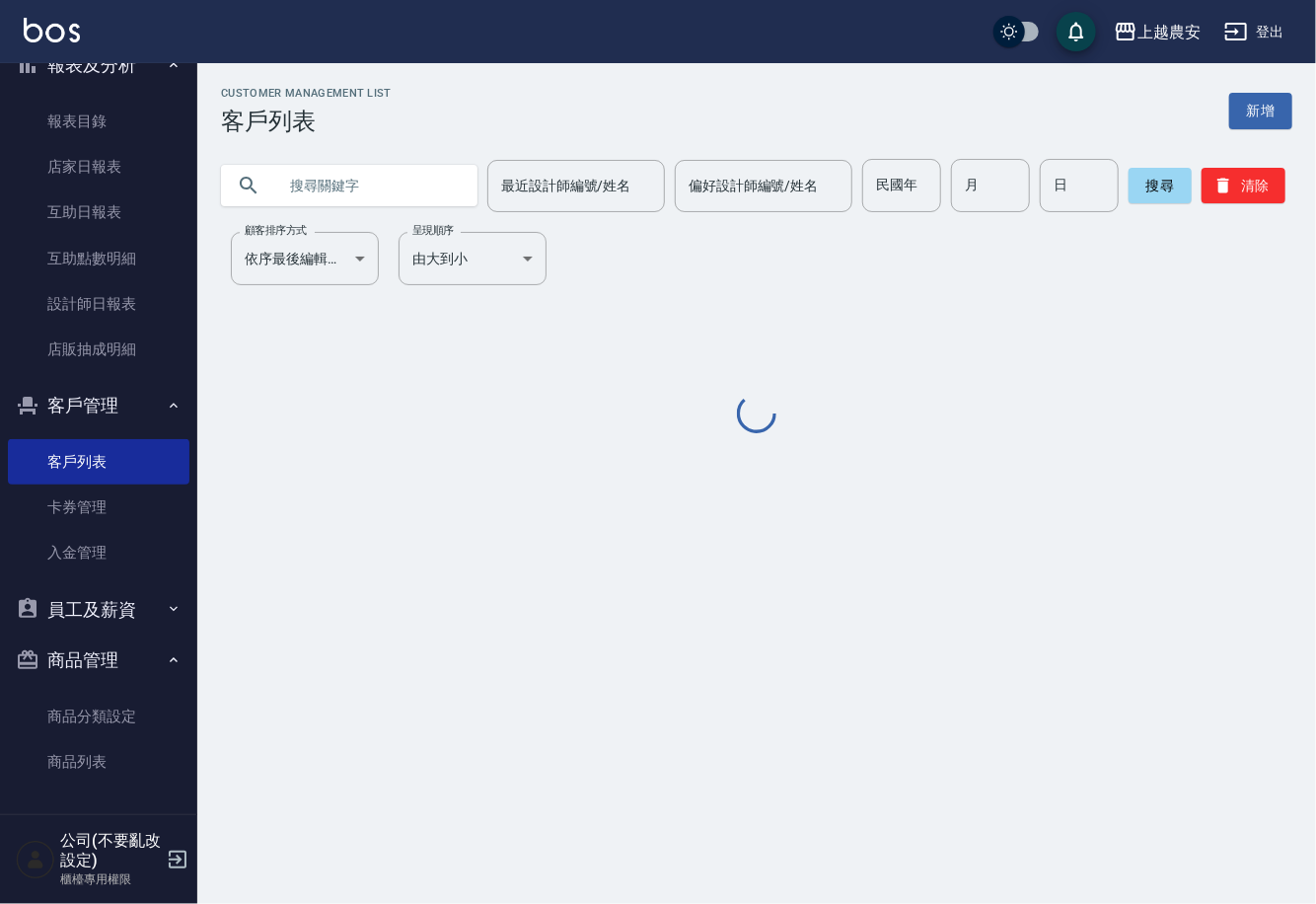 click at bounding box center (369, 186) 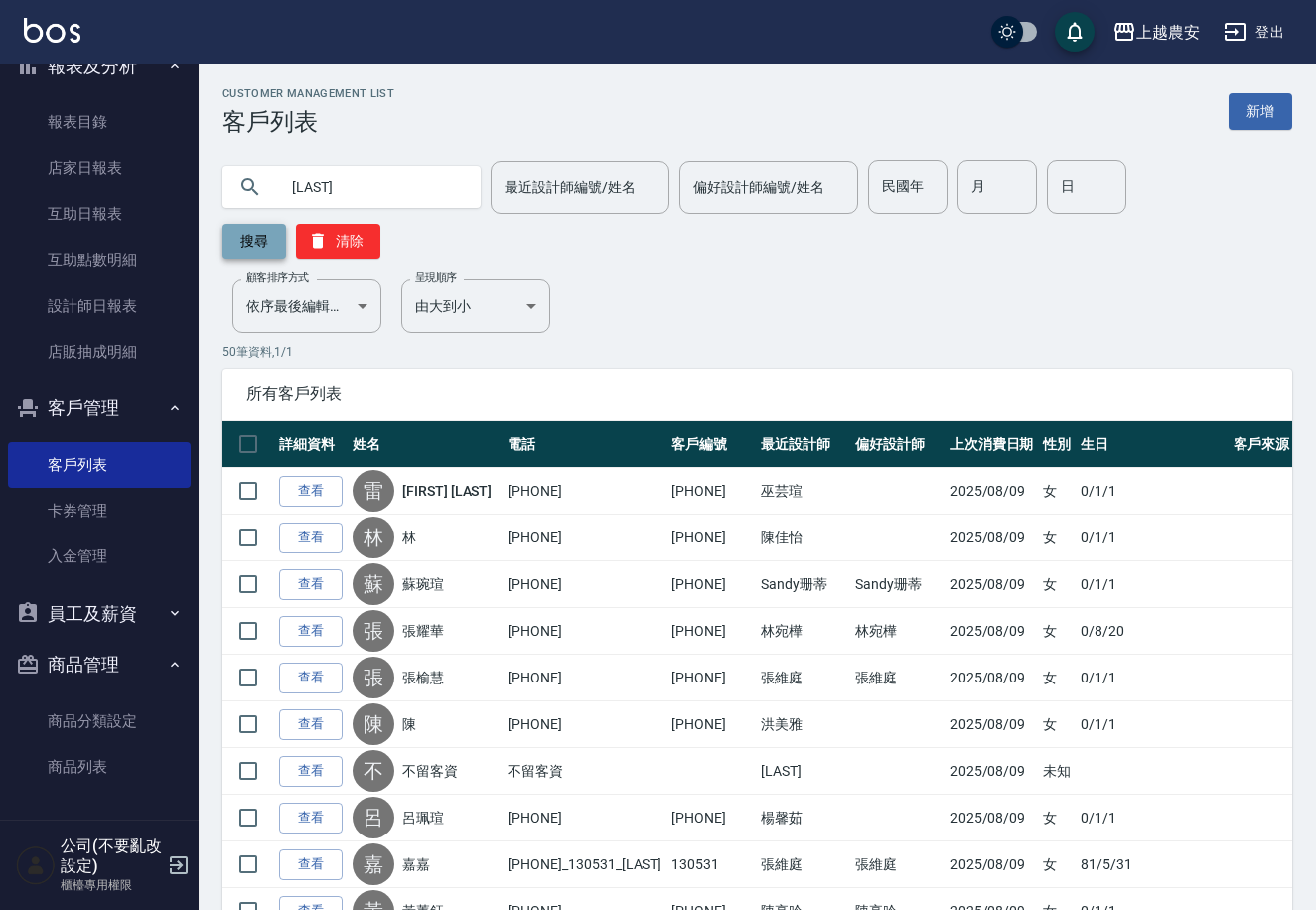 type on "蔡宜" 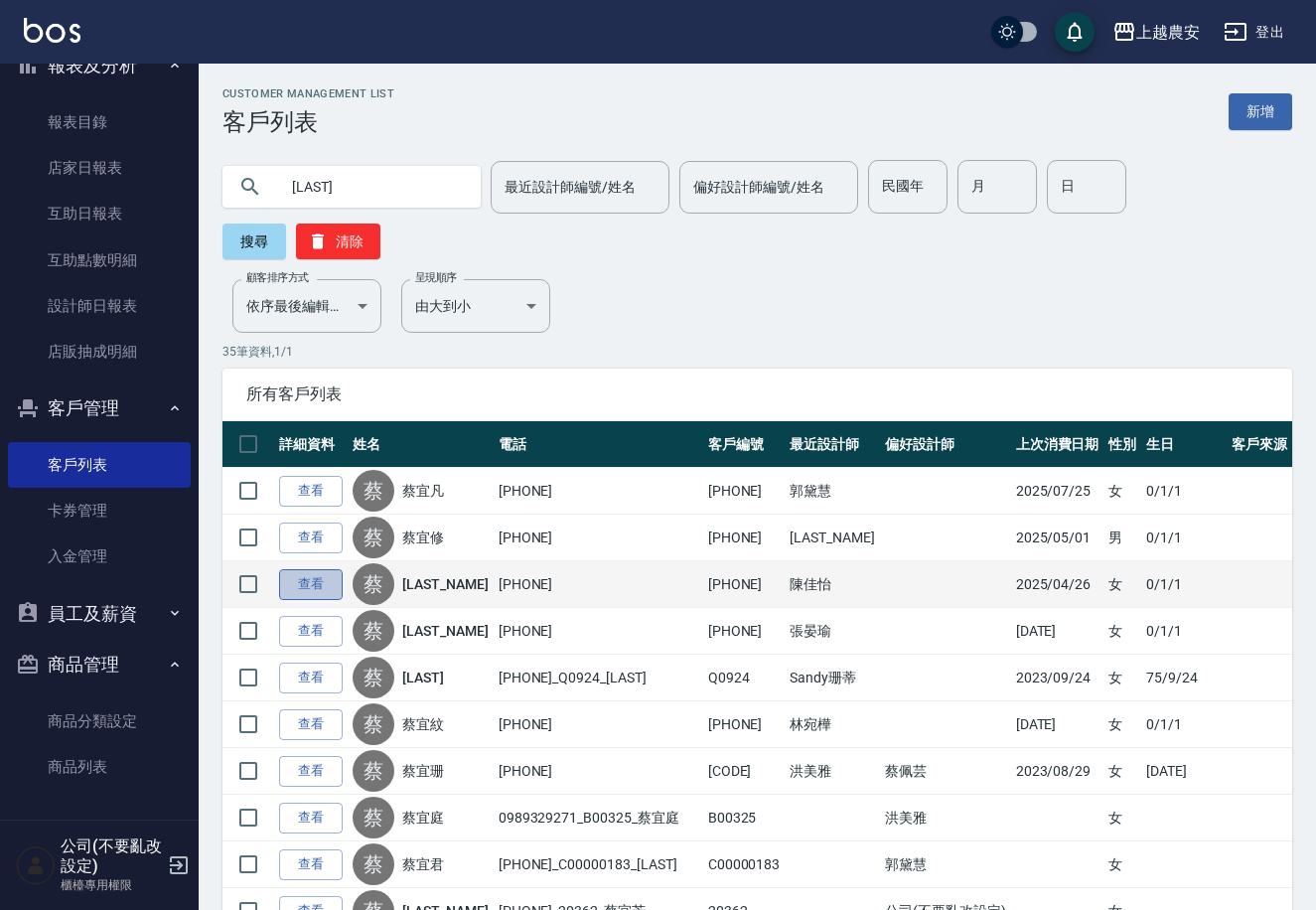 click on "查看" at bounding box center (311, 584) 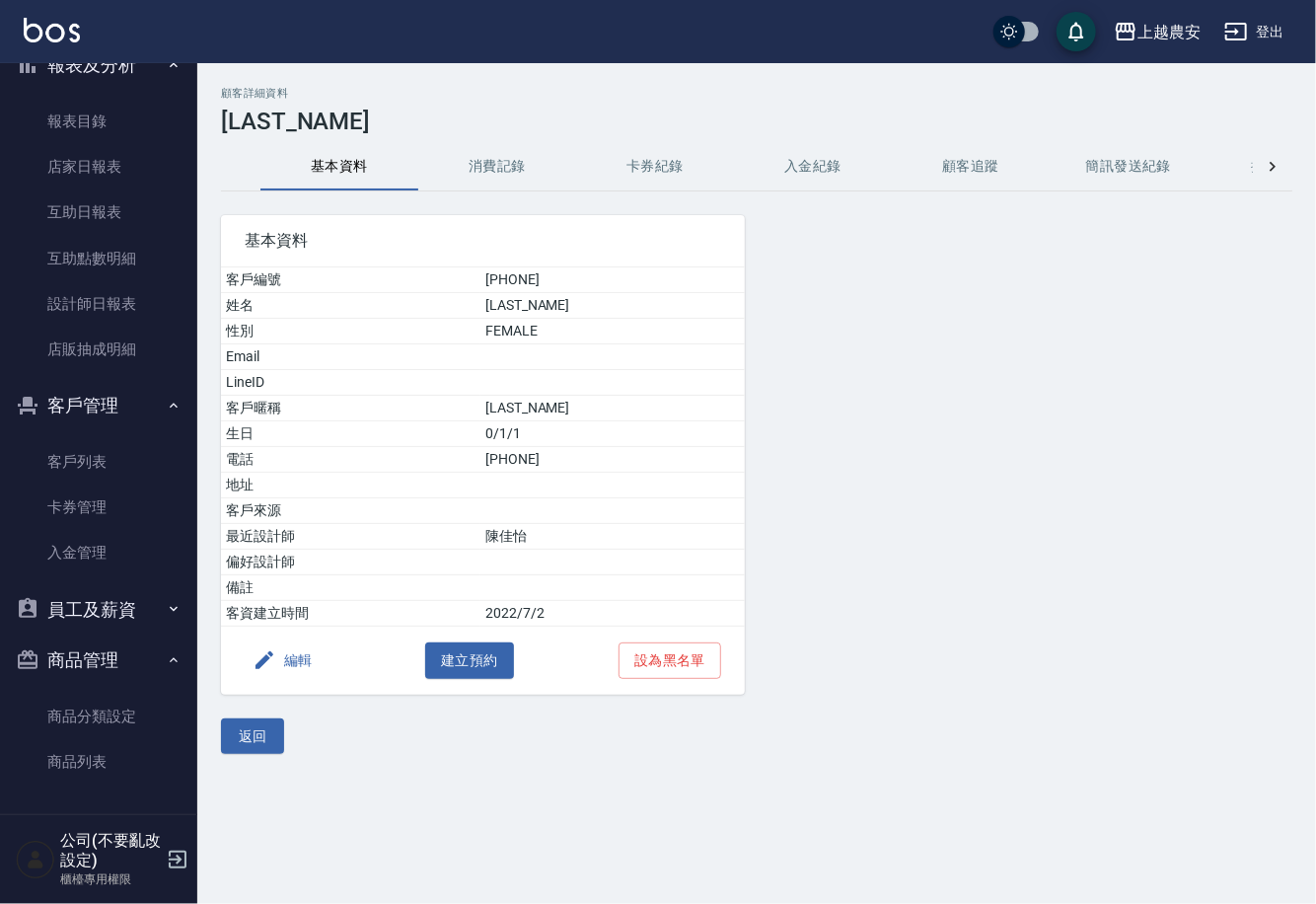 click on "消費記錄" at bounding box center (497, 167) 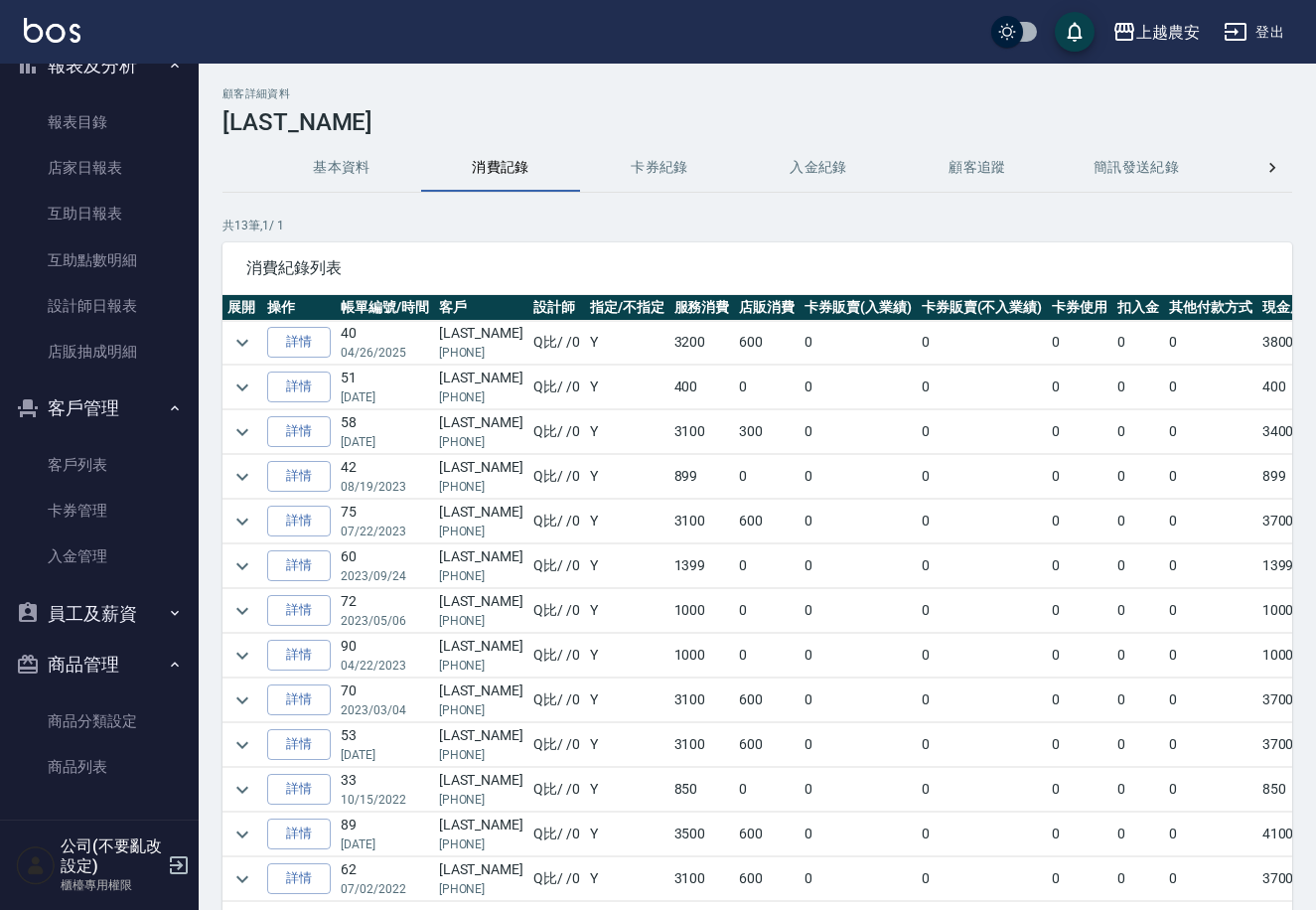 click on "顧客詳細資料 蔡宜楹 基本資料 消費記錄 卡券紀錄 入金紀錄 顧客追蹤 簡訊發送紀錄 抽獎券紀錄 共  13  筆,  1  /   1 消費紀錄列表 展開 操作 帳單編號/時間 客戶 設計師 指定/不指定 服務消費 店販消費 卡券販賣(入業績) 卡券販賣(不入業績) 卡券使用 扣入金 其他付款方式 現金應收 備註 詳情 40 04/26/2025 蔡宜楹 0922993802 Q比  /   /0 Y 3200 600 0 0 0 0 0 3800 詳情 51 11/04/2023 蔡宜楹 0922993802 Q比  /   /0 Y 400 0 0 0 0 0 0 400 詳情 58 10/28/2023 蔡宜楹 0922993802 Q比  /   /0 Y 3100 300 0 0 0 0 0 3400 詳情 42 08/19/2023 蔡宜楹 0922993802 Q比  /   /0 Y 899 0 0 0 0 0 0 899 詳情 75 07/22/2023 蔡宜楹 0922993802 Q比  /   /0 Y 3100 600 0 0 0 0 0 3700 詳情 60 07/08/2023 蔡宜楹 0922993802 Q比  /   /0 Y 1399 0 0 0 0 0 0 1399 詳情 72 05/06/2023 蔡宜楹 0922993802 Q比  /   /0 Y 1000 0 0 0 0 0 0 1000 詳情 90 04/22/2023 蔡宜楹 0922993802 Q比  /   /0 Y 1000 0 0 0 0 0 0 1000 詳情 70" at bounding box center (757, 551) 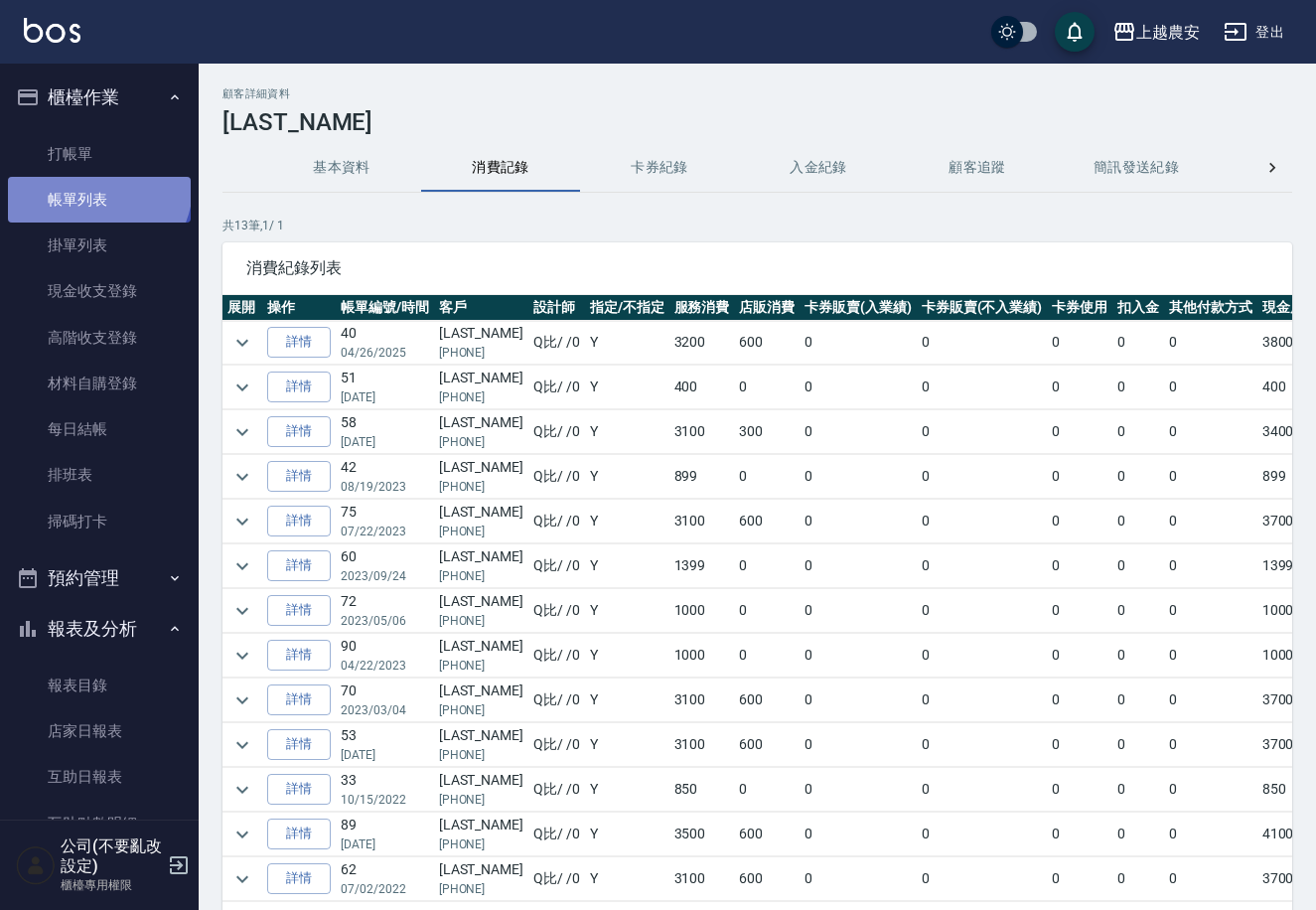 click on "帳單列表" at bounding box center (99, 200) 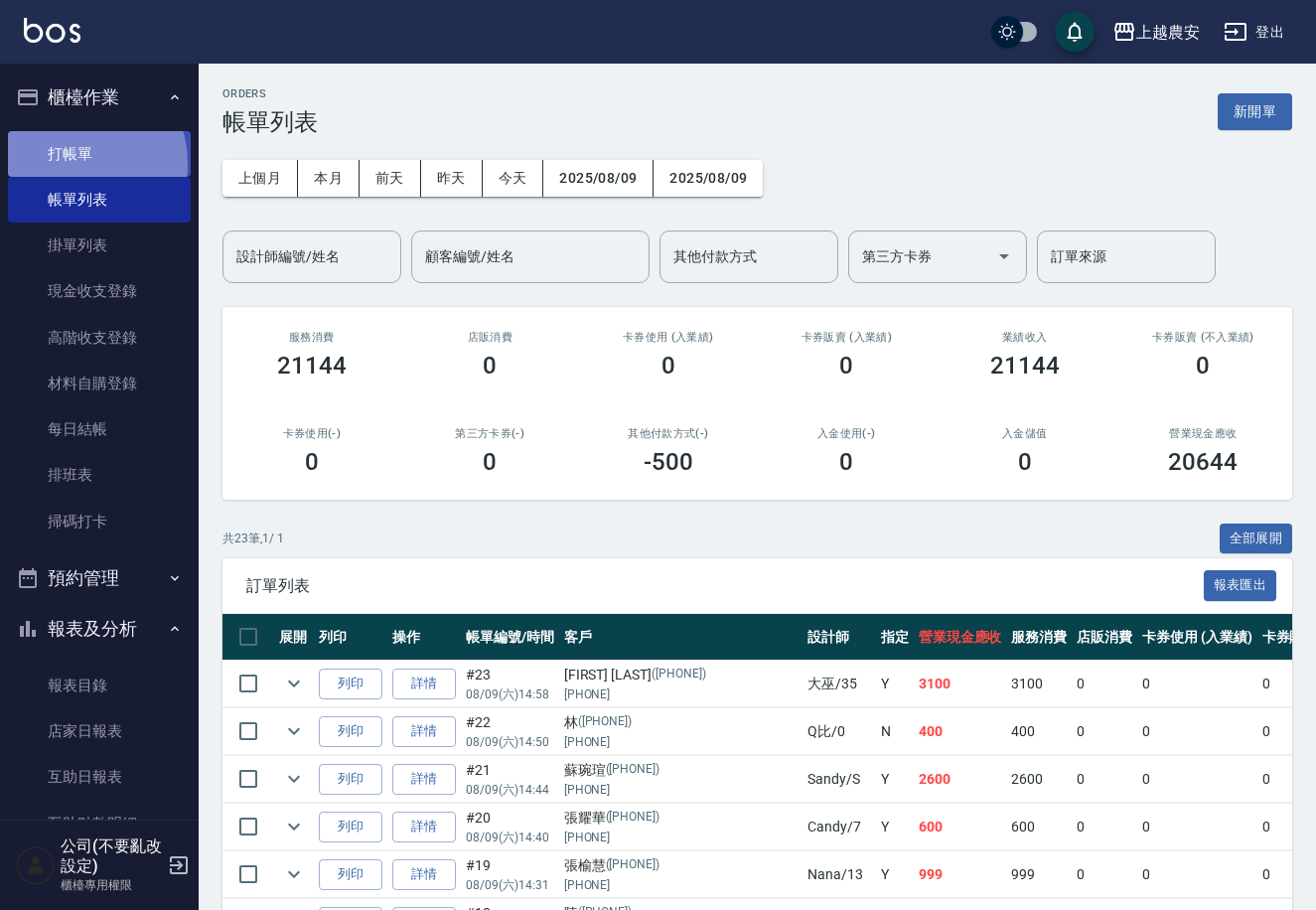 click on "打帳單" at bounding box center (99, 154) 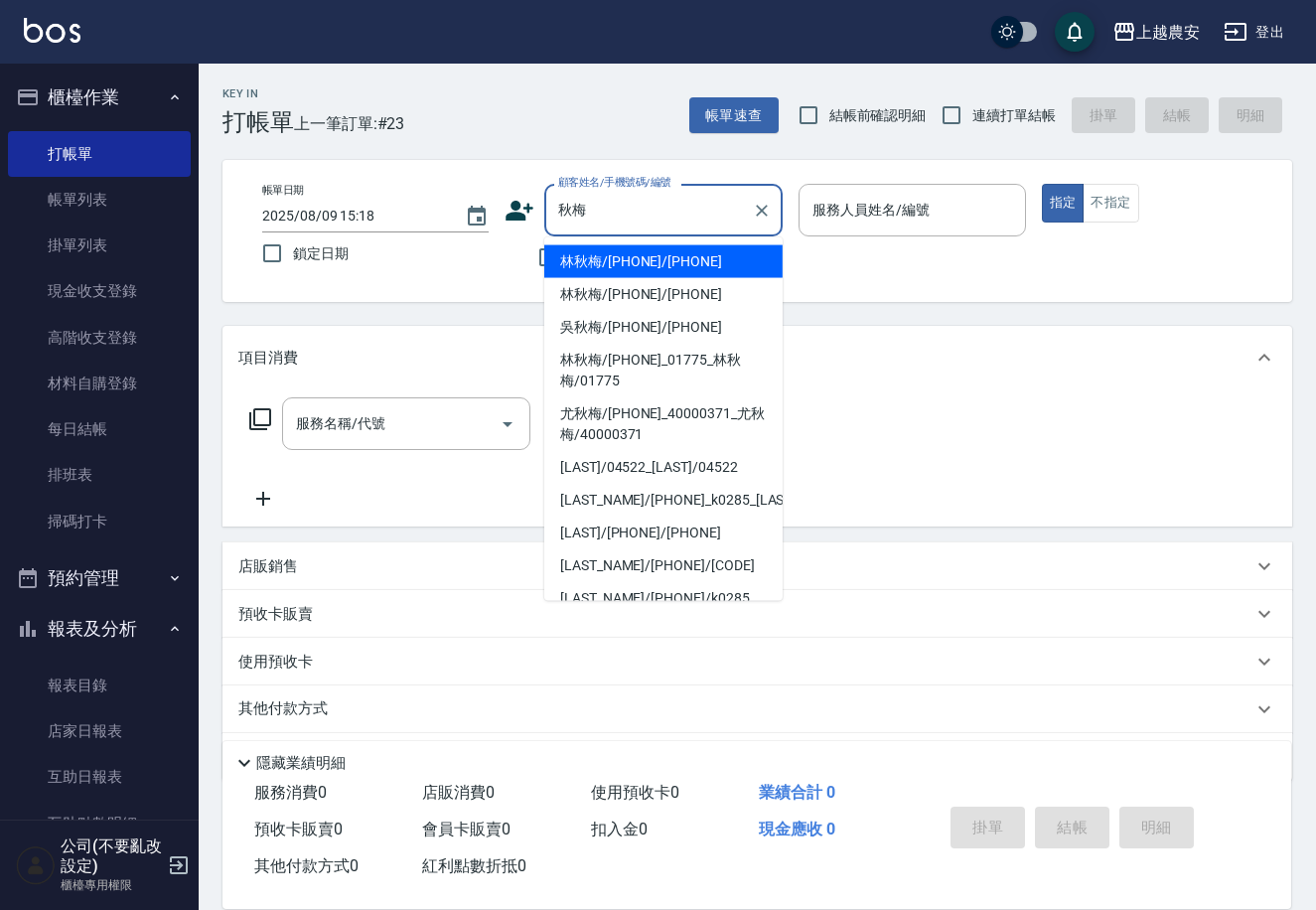 click on "[NAME]/[PHONE]/[PHONE]" at bounding box center (663, 261) 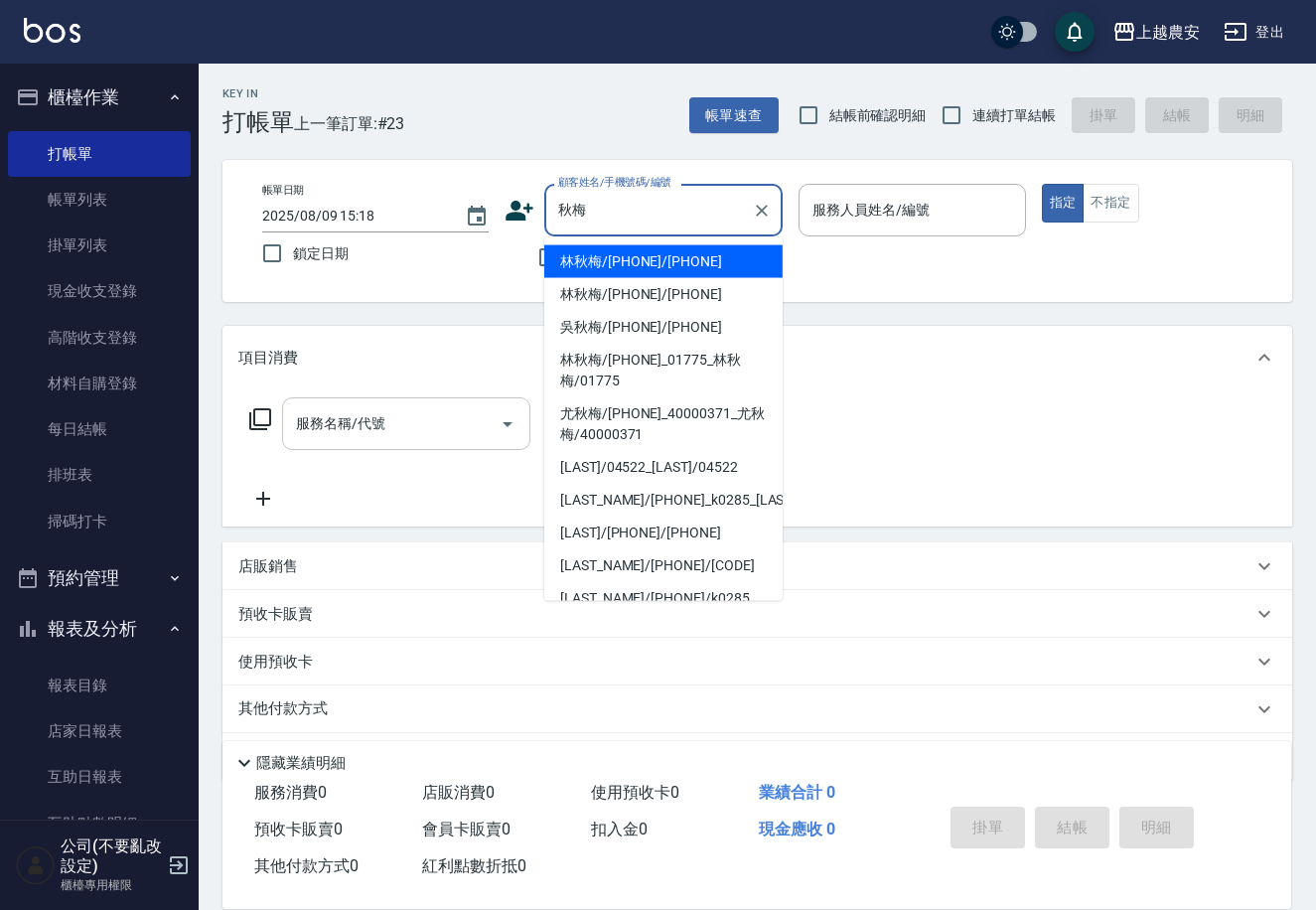 type on "[NAME]/[PHONE]/[PHONE]" 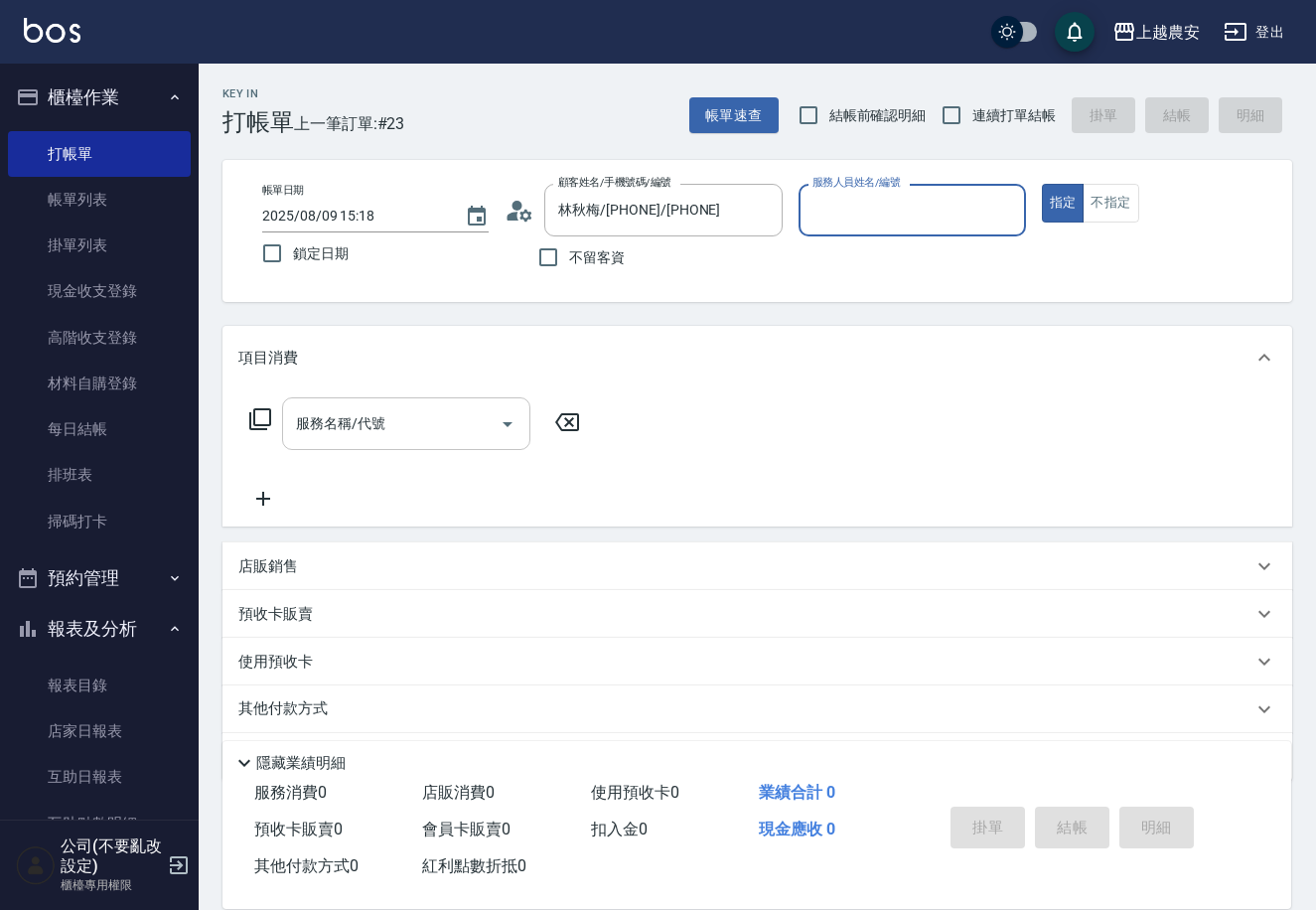 type on "美雅-B" 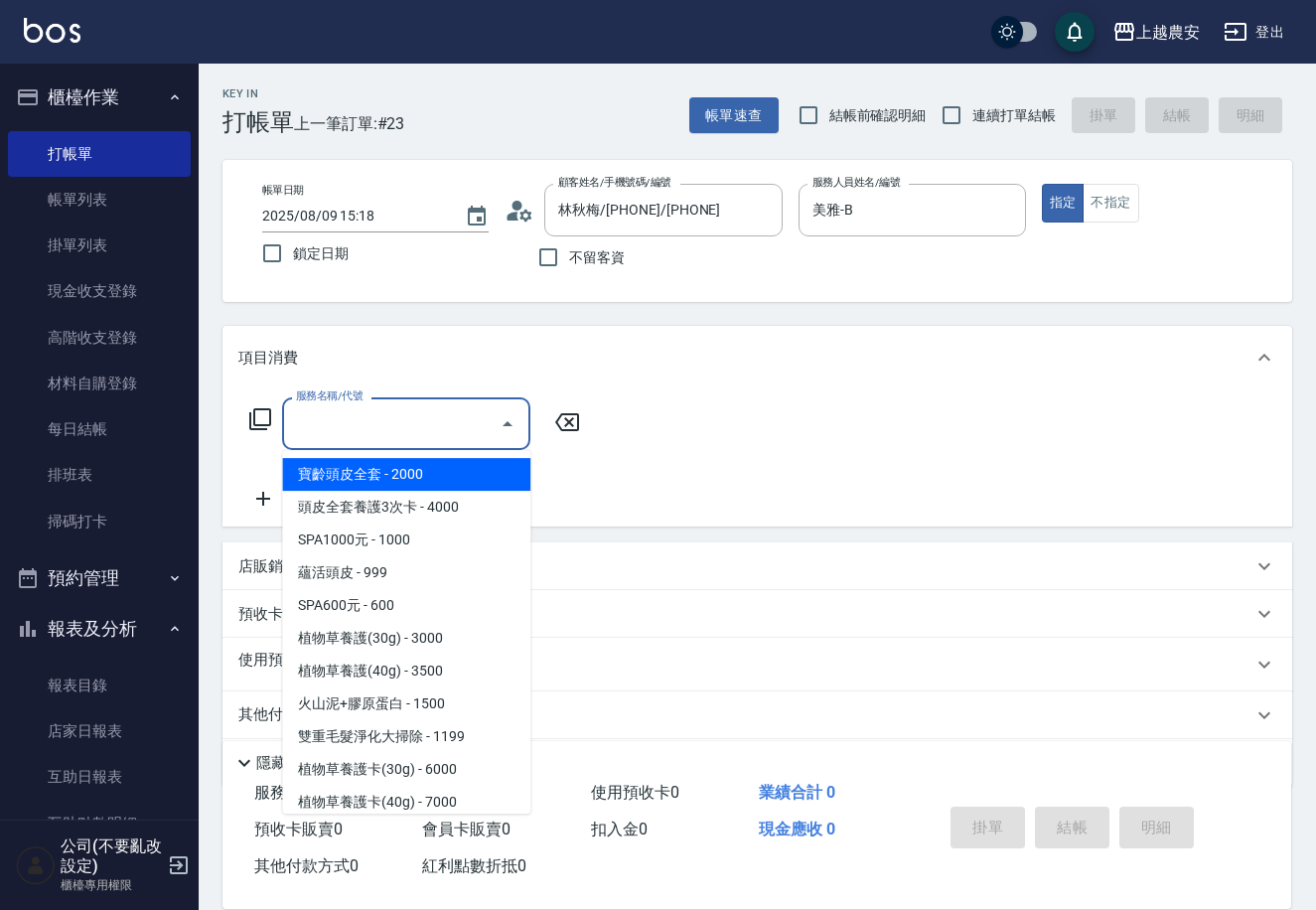 click on "服務名稱/代號" at bounding box center [391, 423] 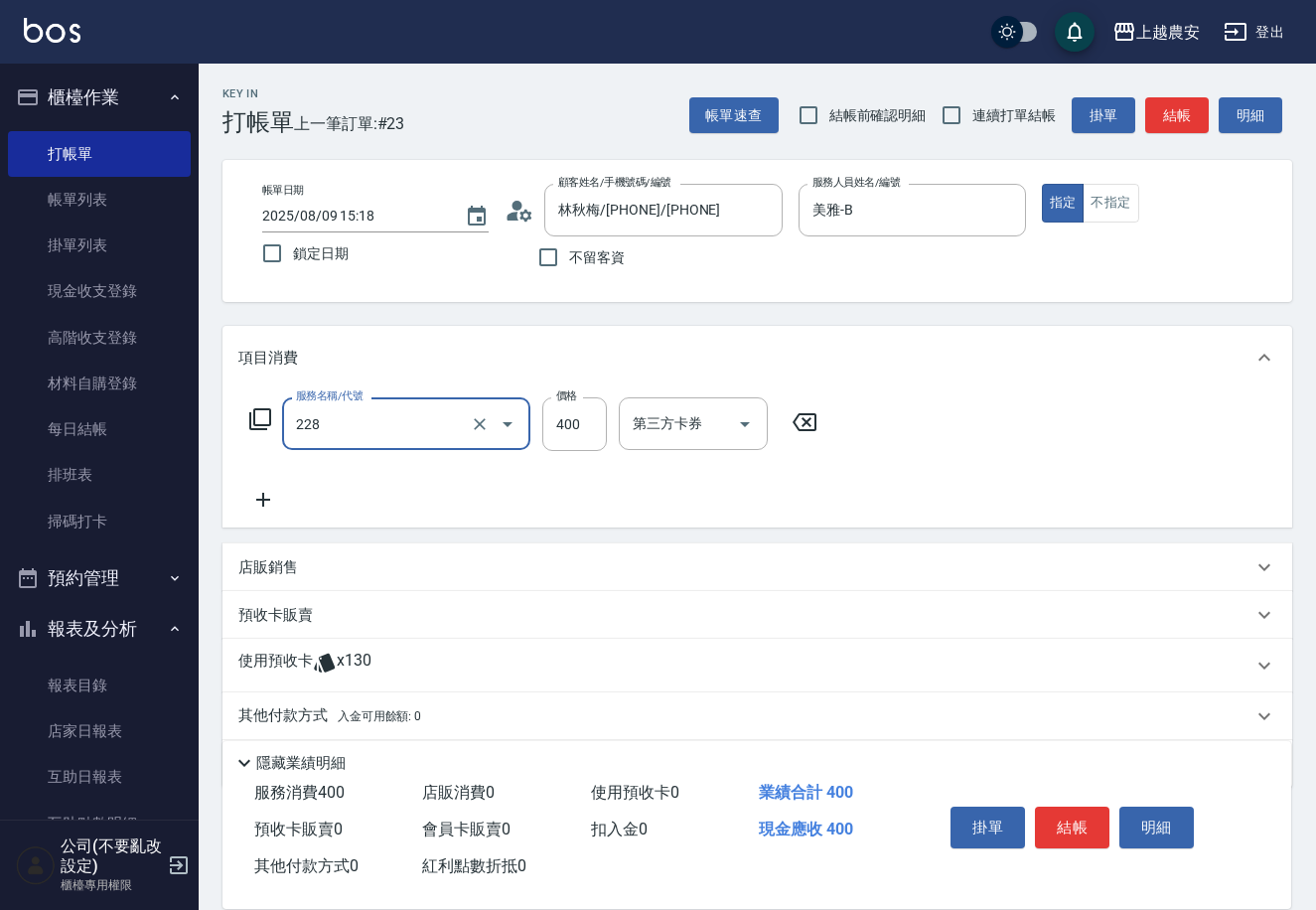 type on "洗髮(228)" 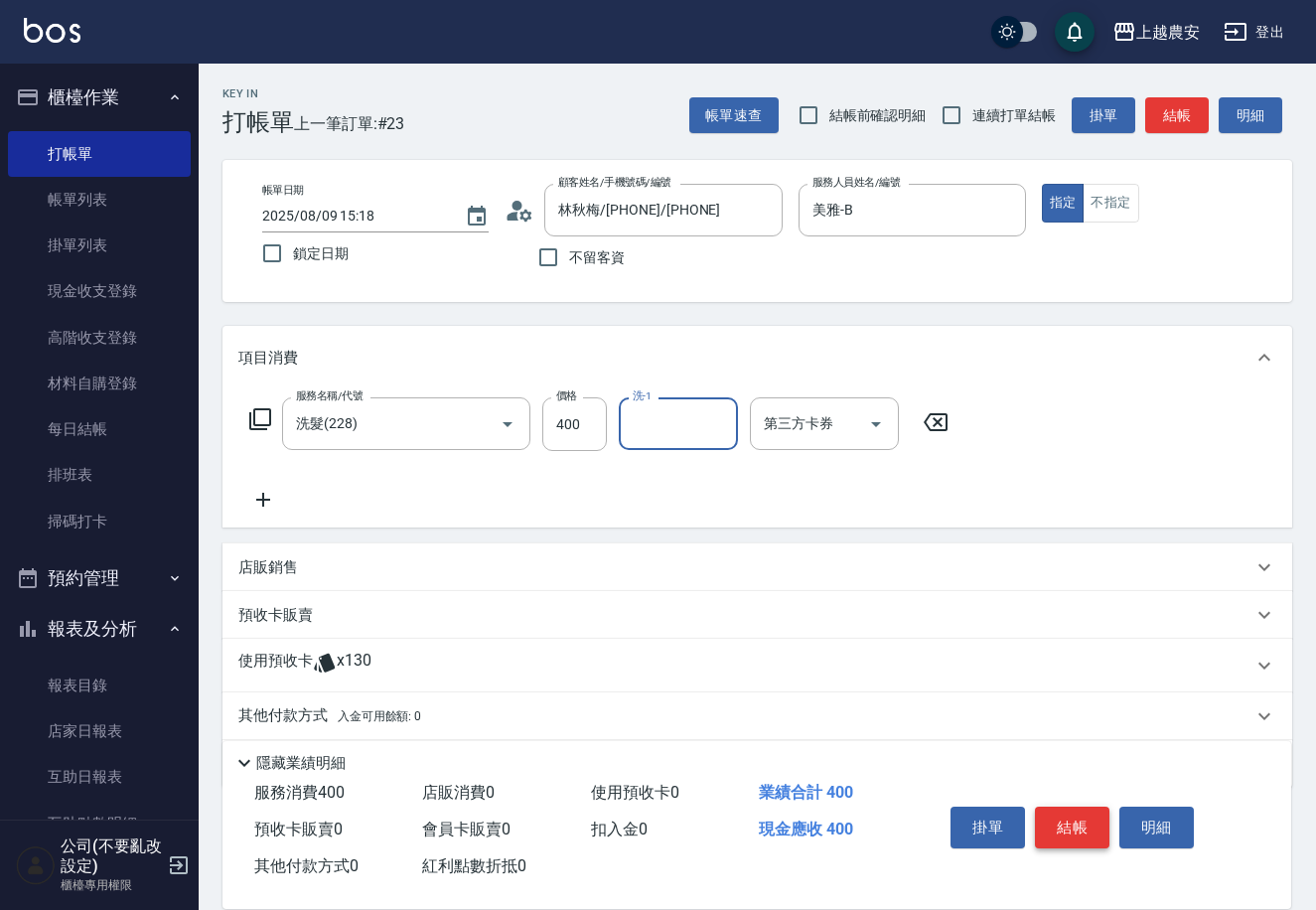 click on "結帳" at bounding box center (1072, 828) 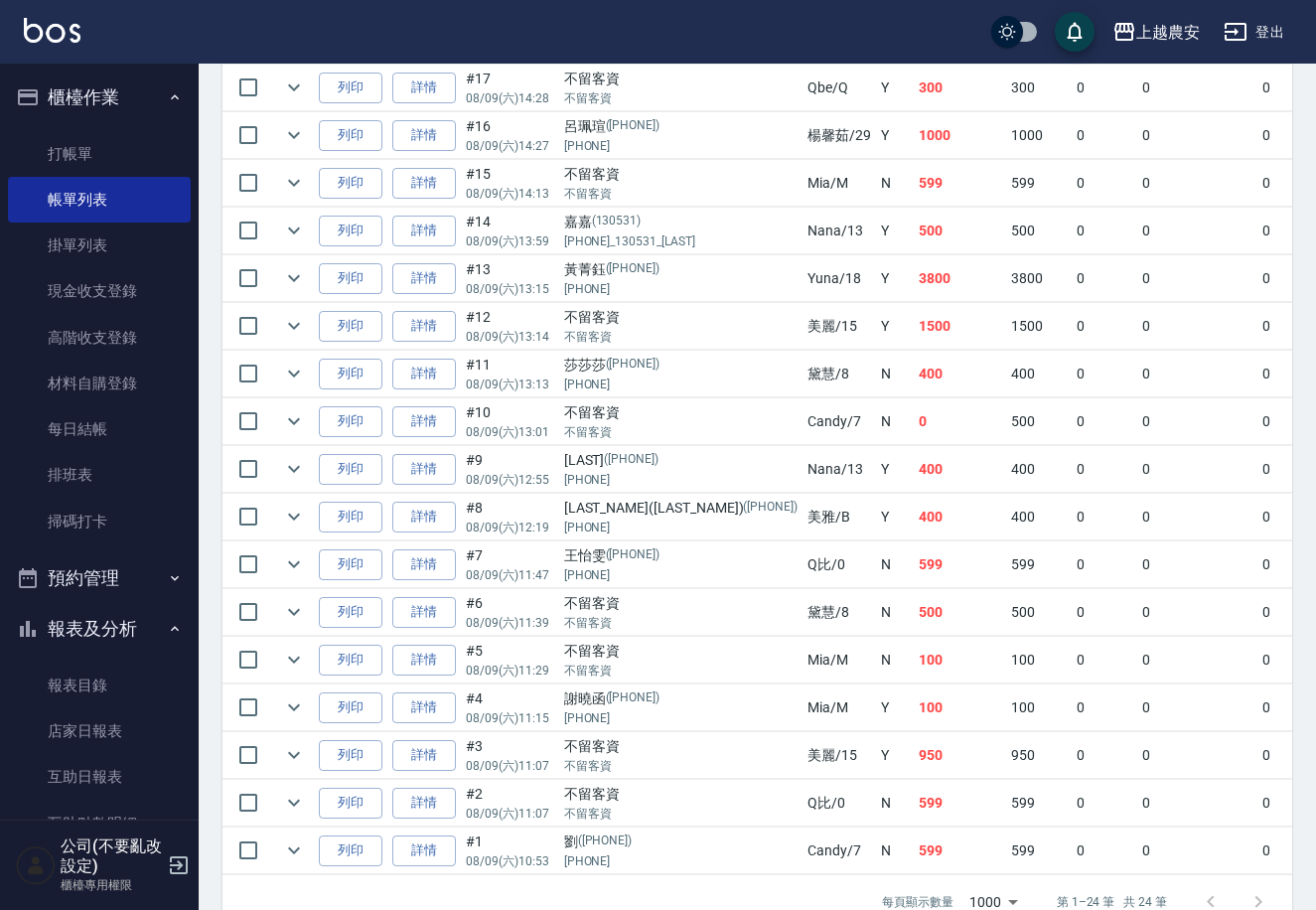 scroll, scrollTop: 976, scrollLeft: 0, axis: vertical 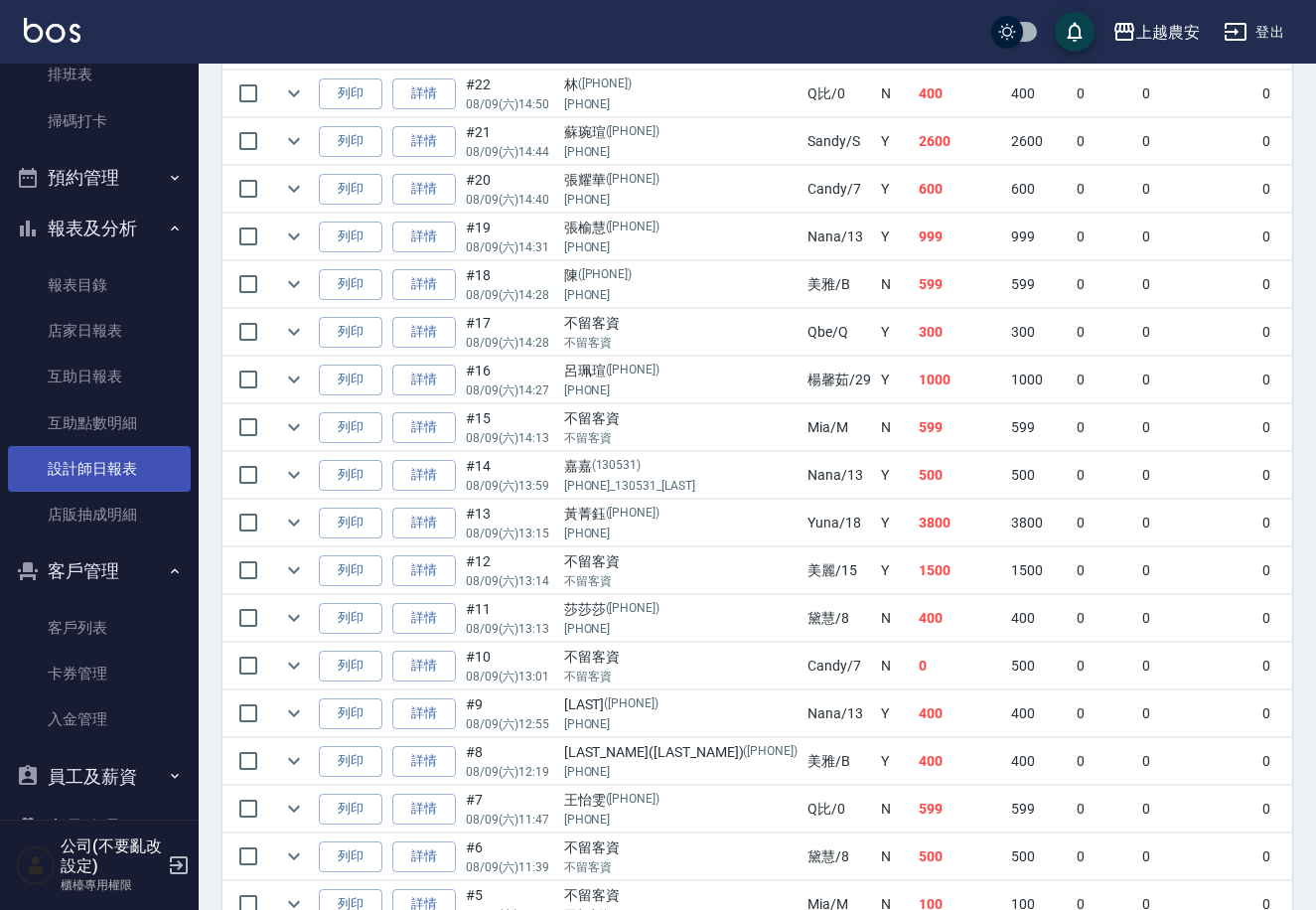 click on "設計師日報表" at bounding box center (99, 469) 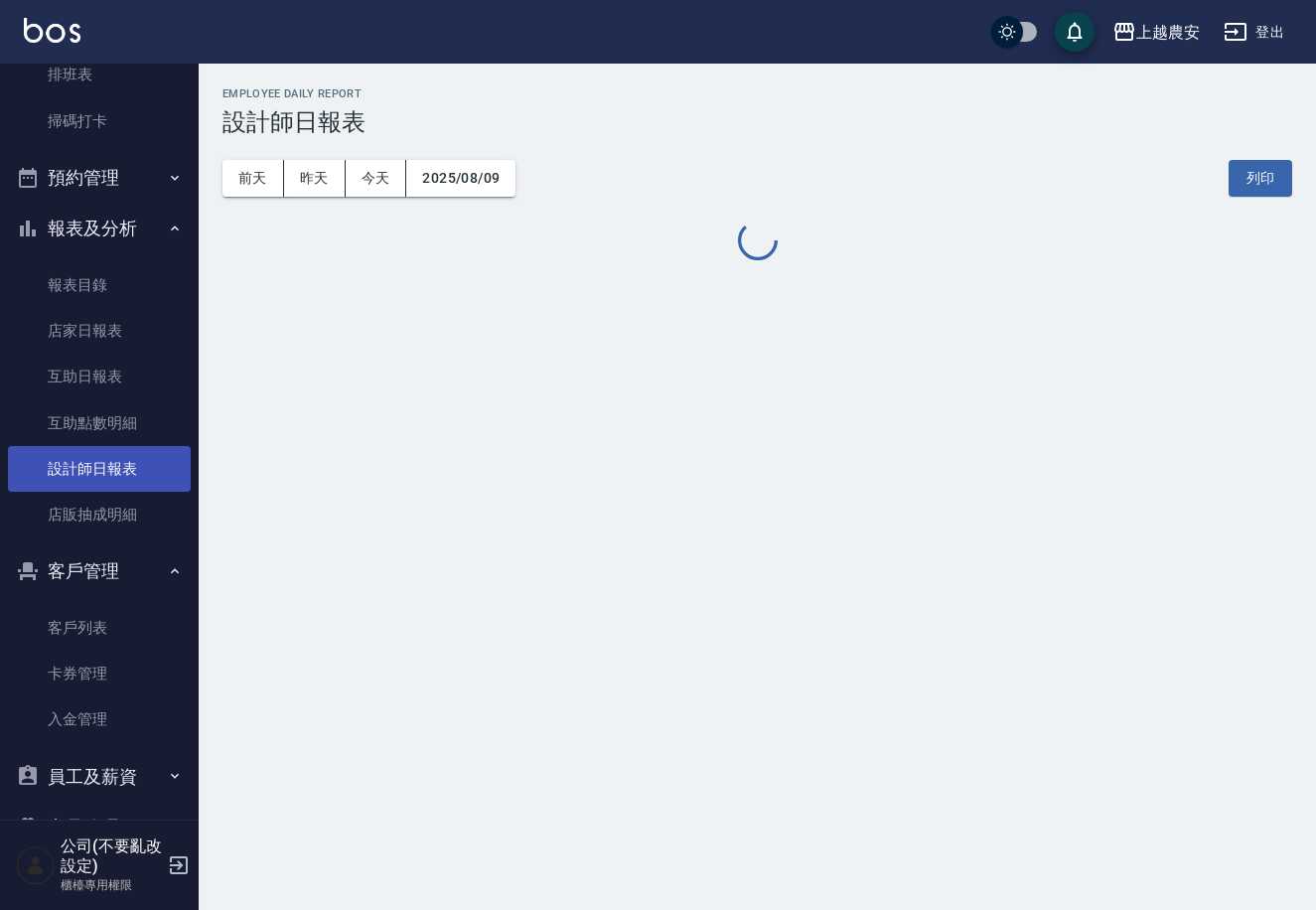 scroll, scrollTop: 0, scrollLeft: 0, axis: both 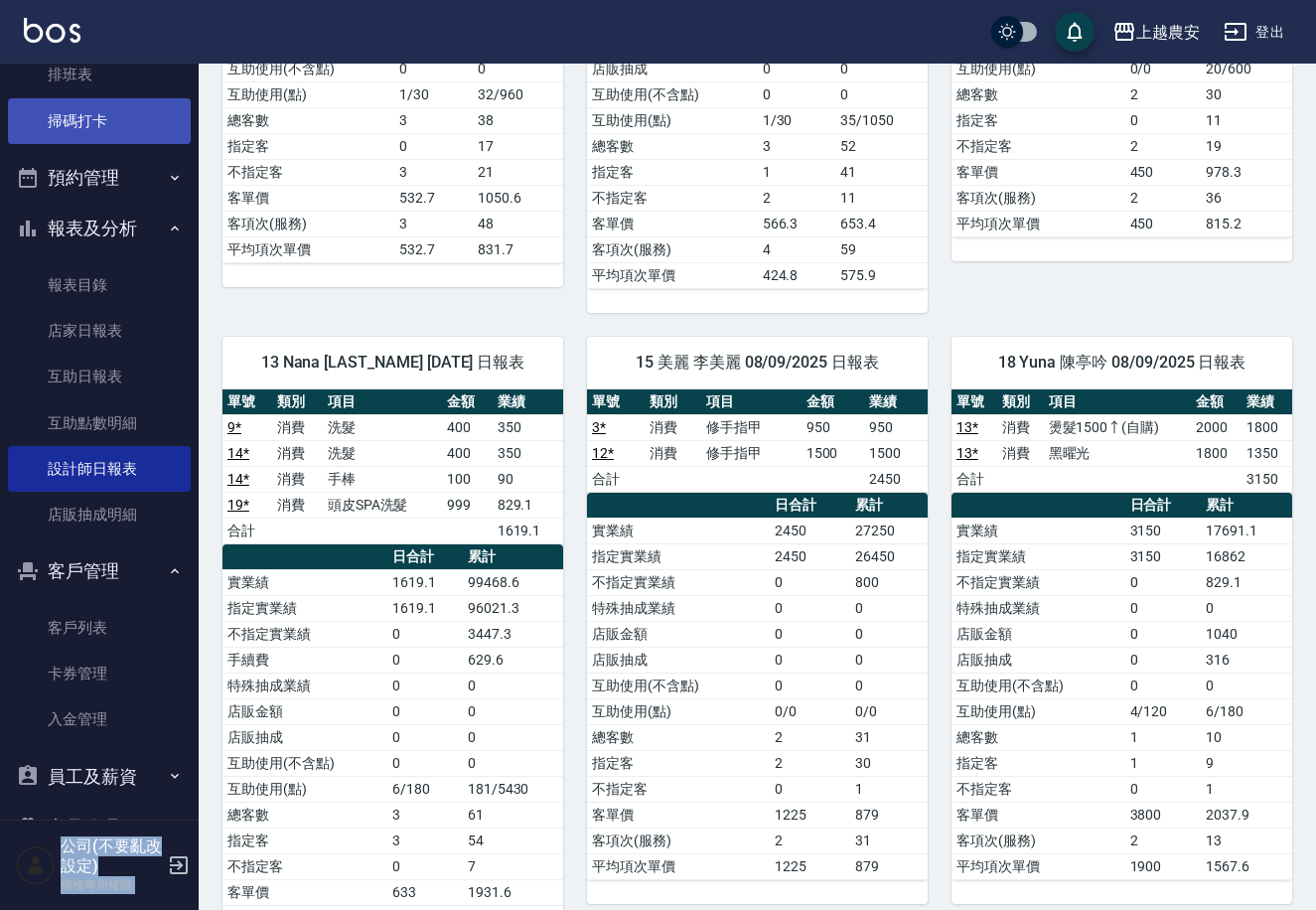 drag, startPoint x: 200, startPoint y: 84, endPoint x: 141, endPoint y: 117, distance: 67.601775 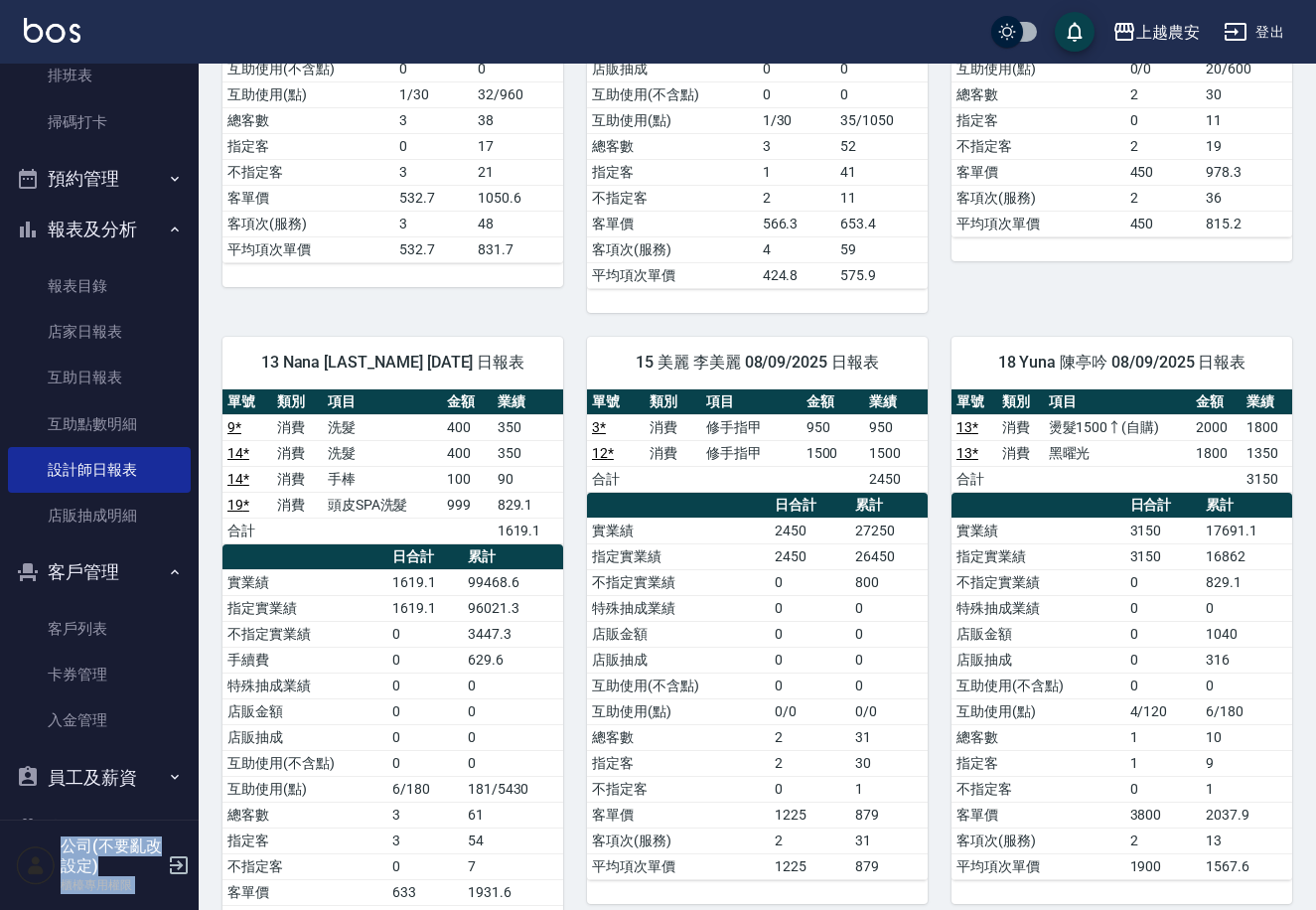 scroll, scrollTop: 0, scrollLeft: 0, axis: both 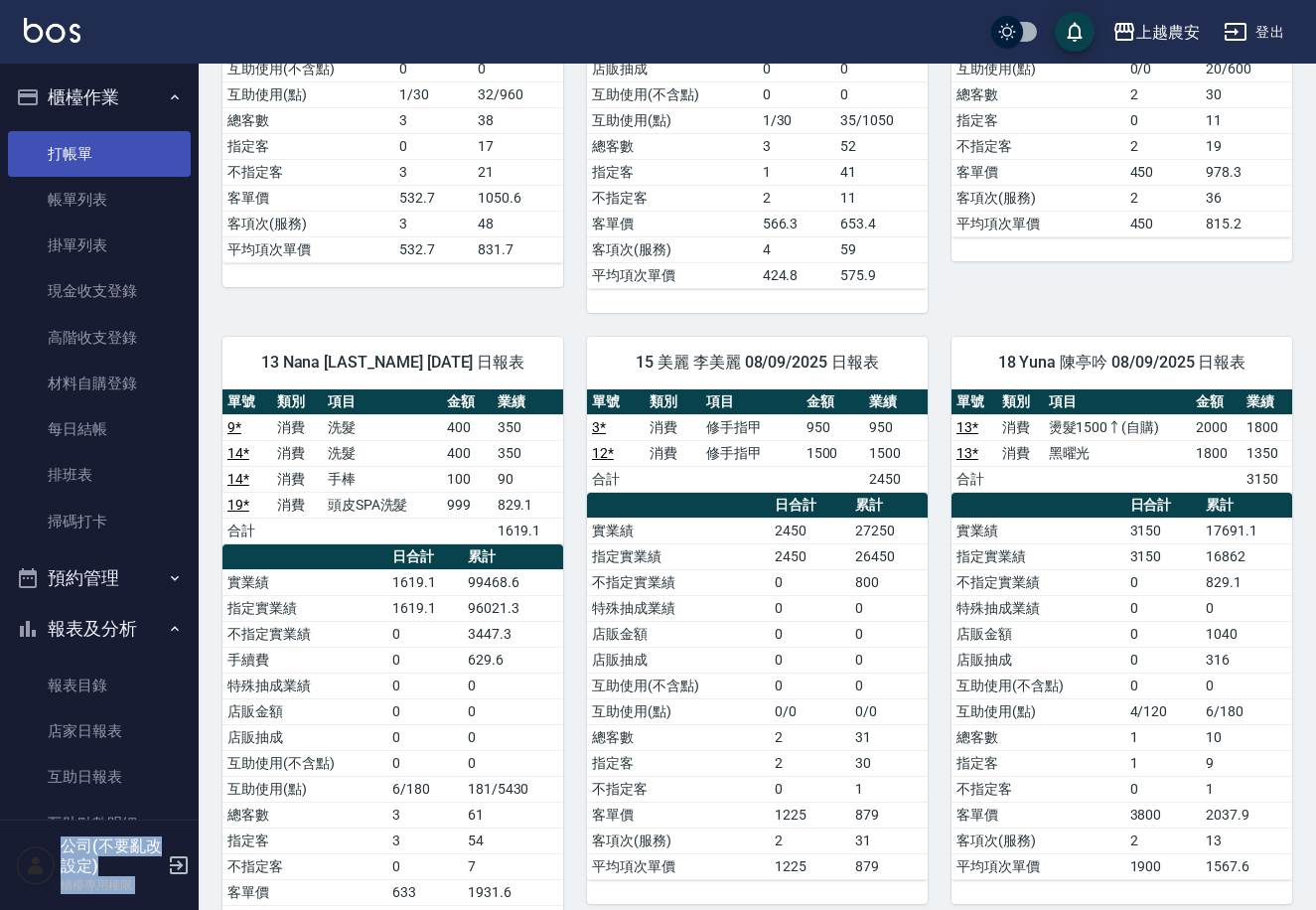 click on "打帳單" at bounding box center (99, 154) 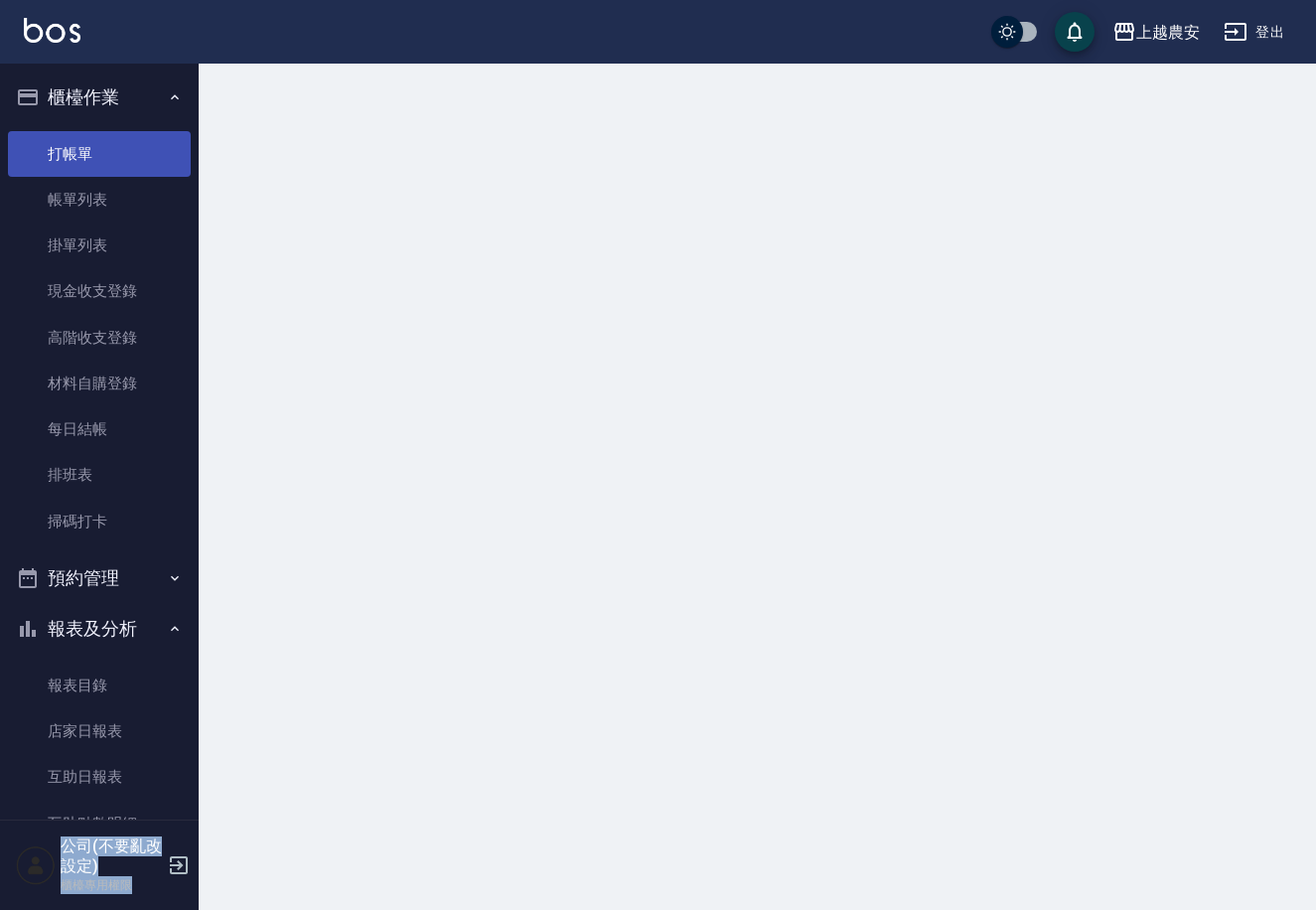 scroll, scrollTop: 0, scrollLeft: 0, axis: both 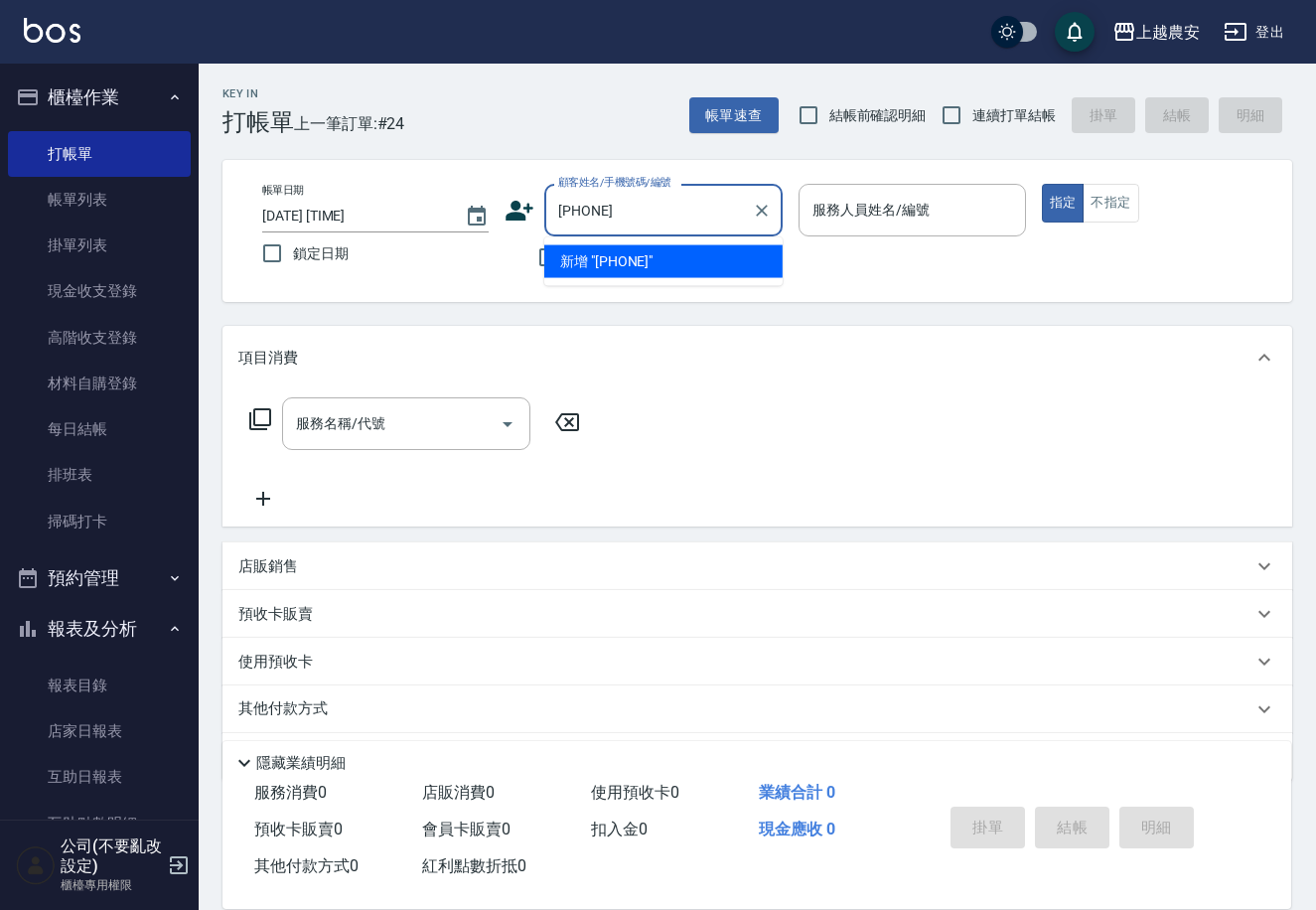 click on "新增 "0983196122"" at bounding box center (663, 261) 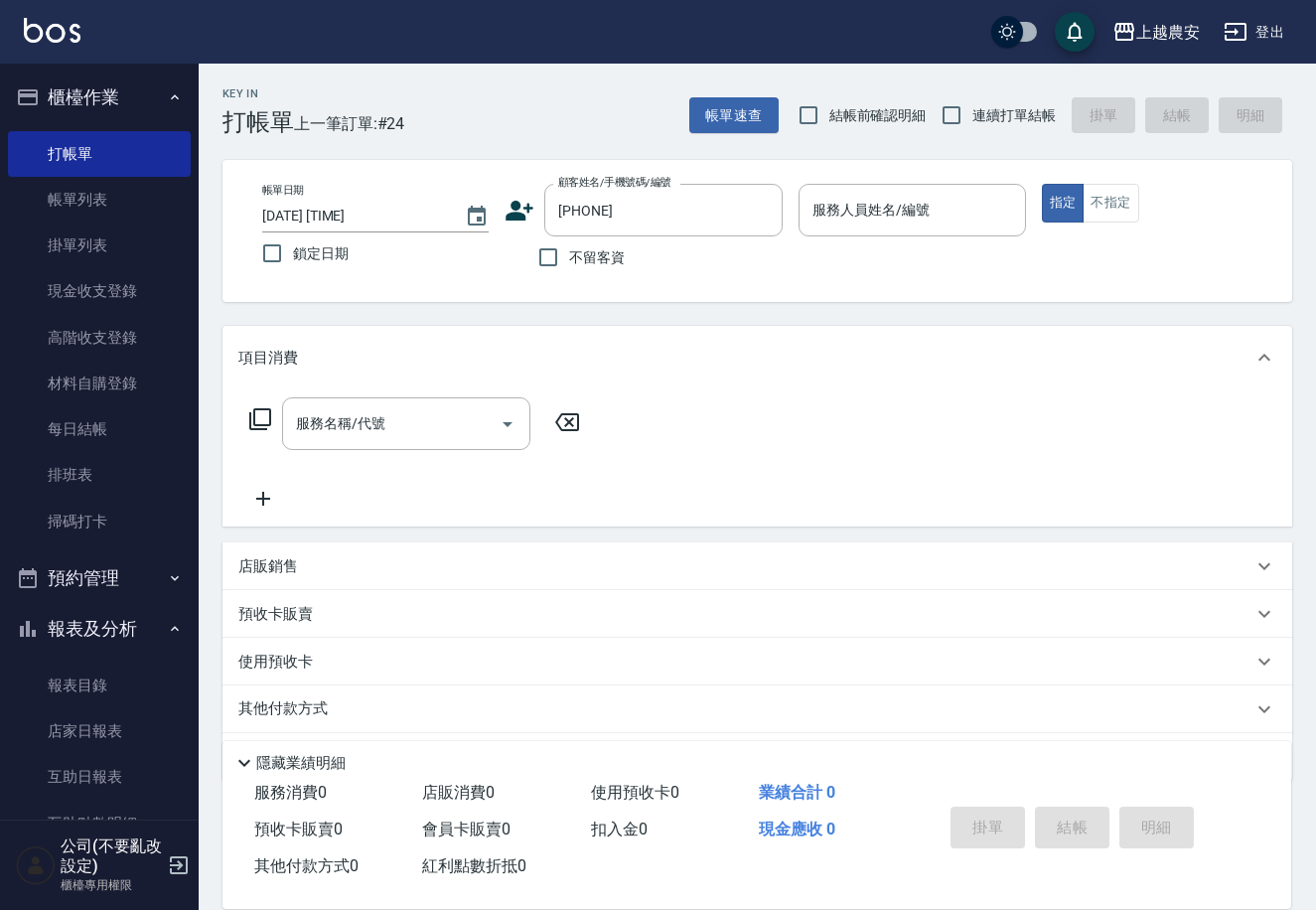 click 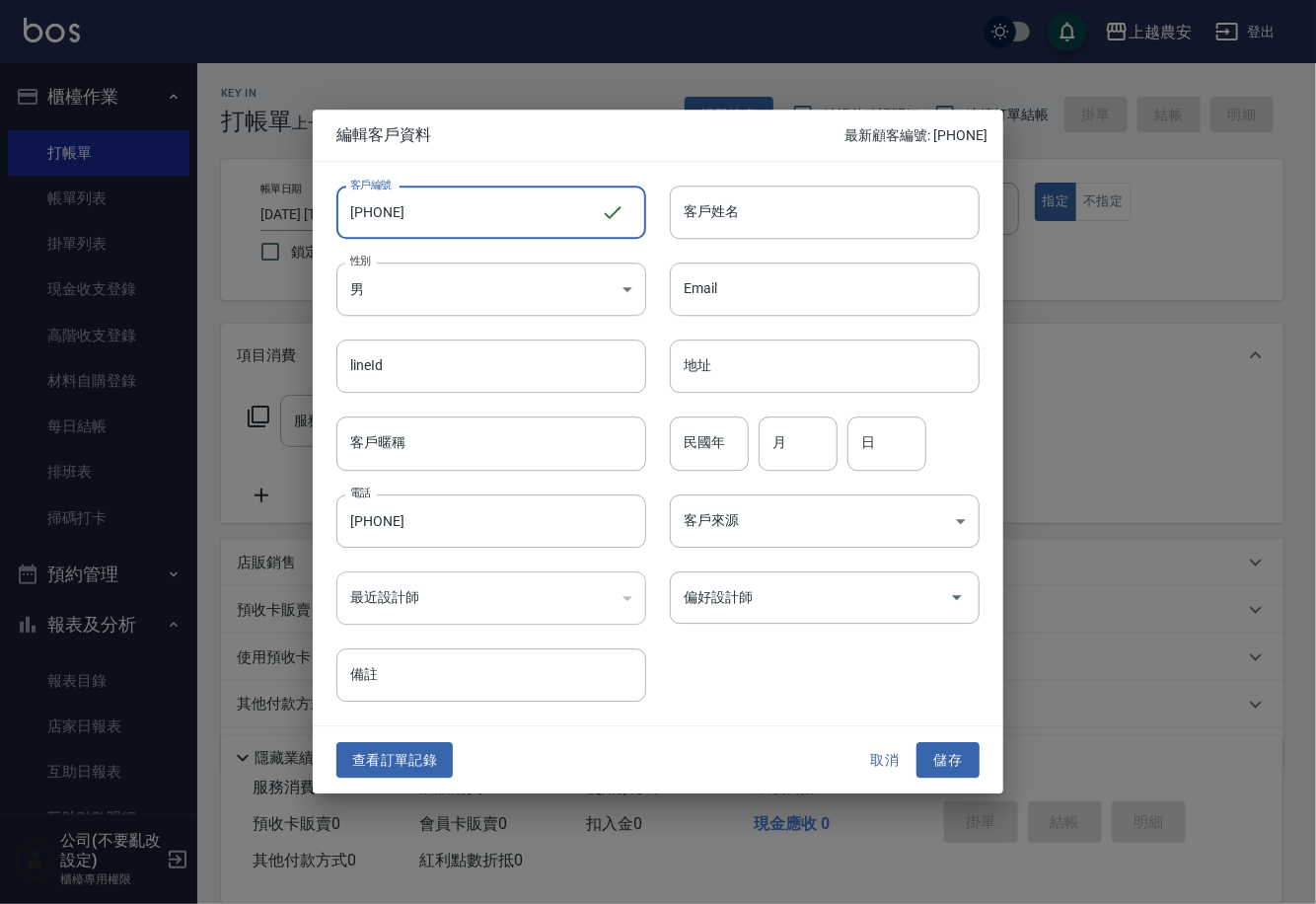type on "[PHONE]" 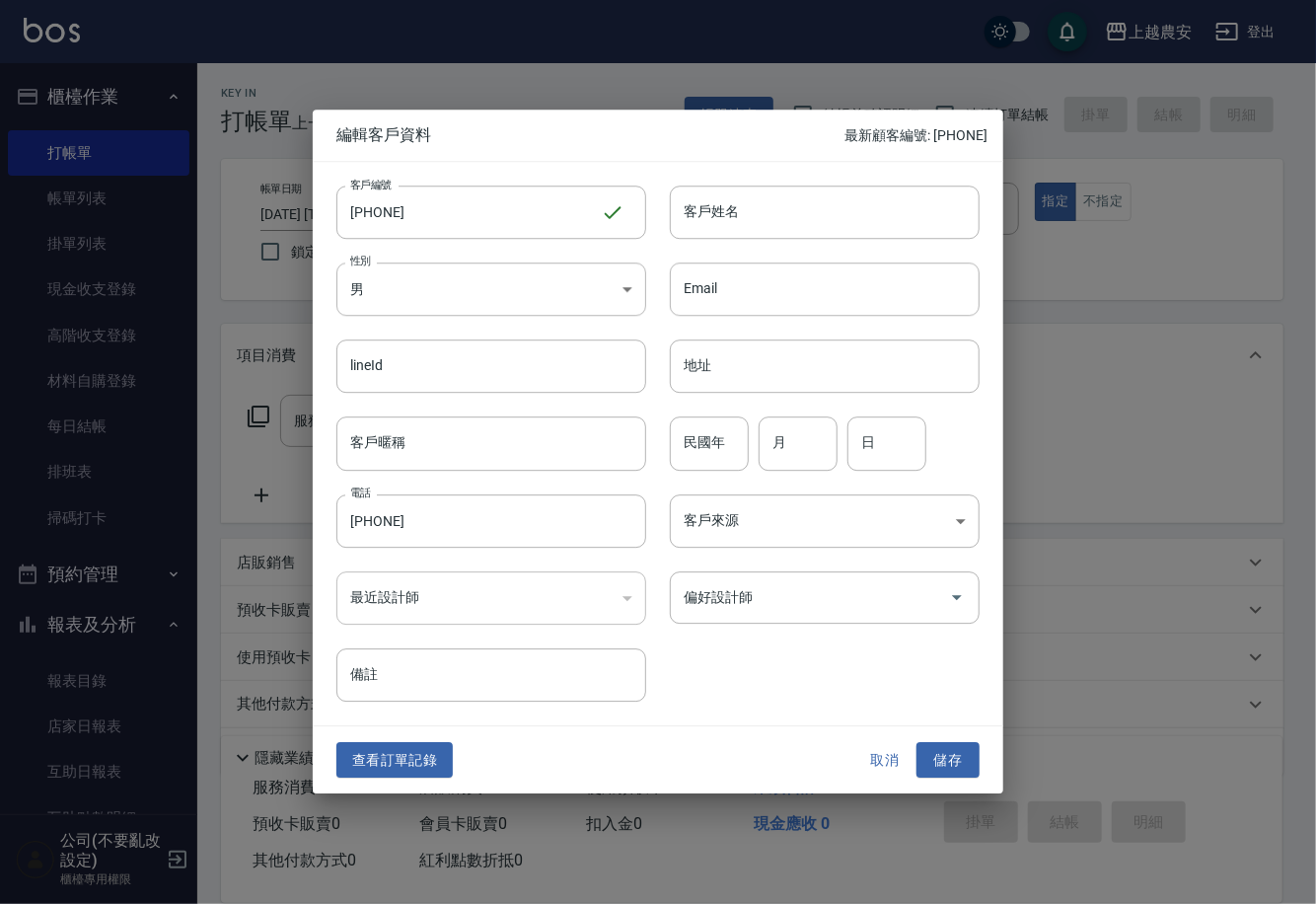 click on "Email Email" at bounding box center (813, 277) 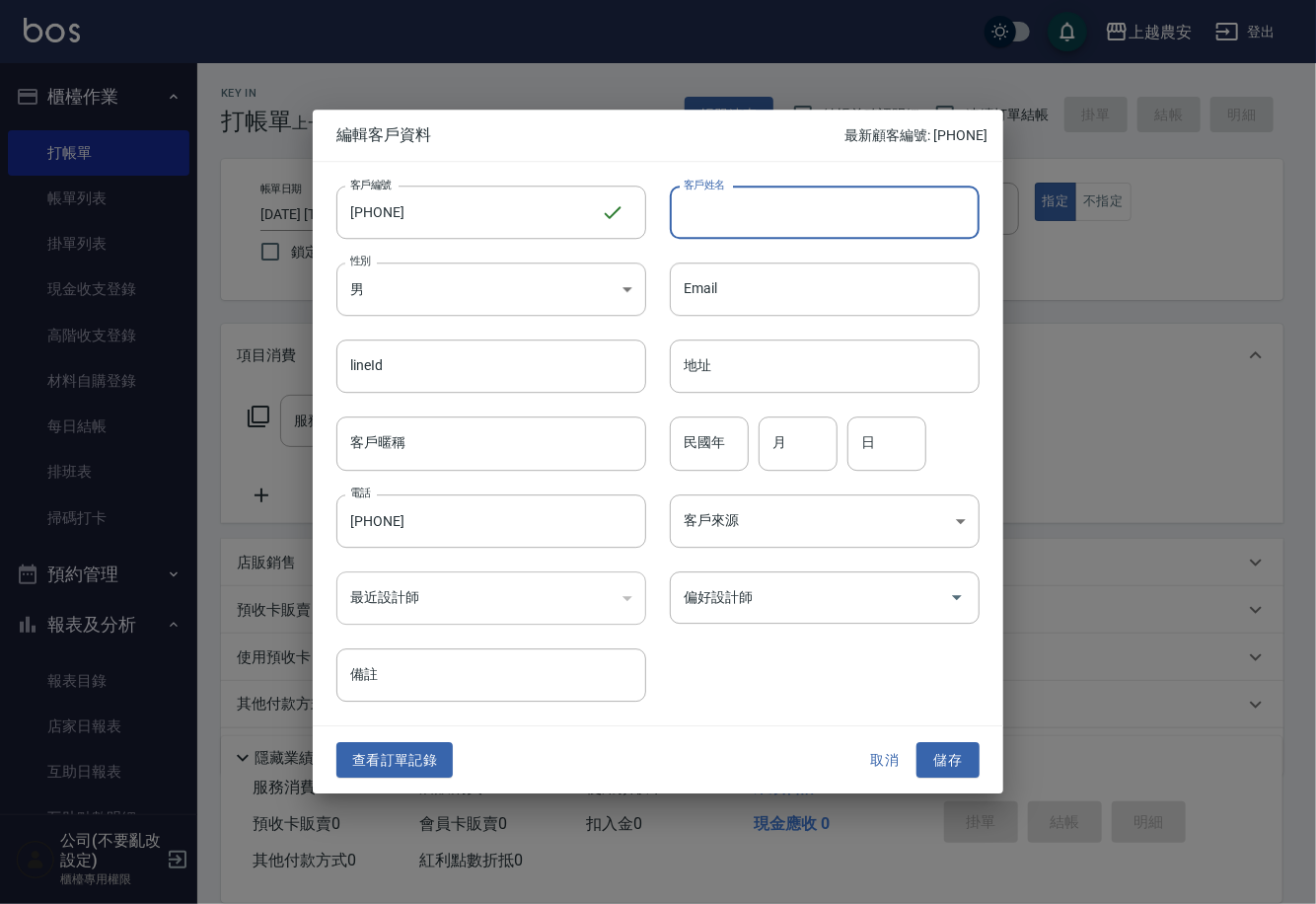click on "客戶姓名" at bounding box center [825, 212] 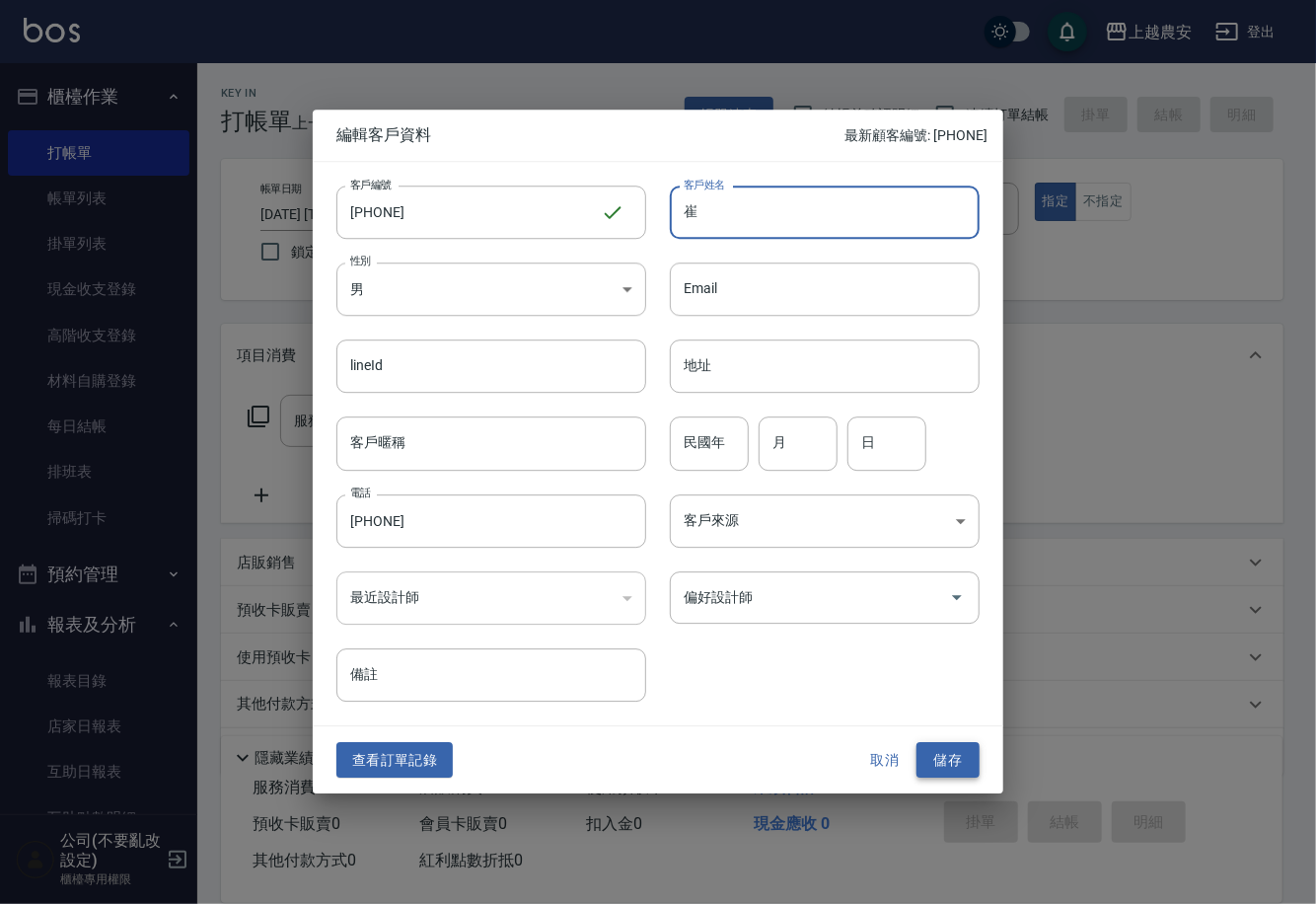 type on "[LAST_NAME]" 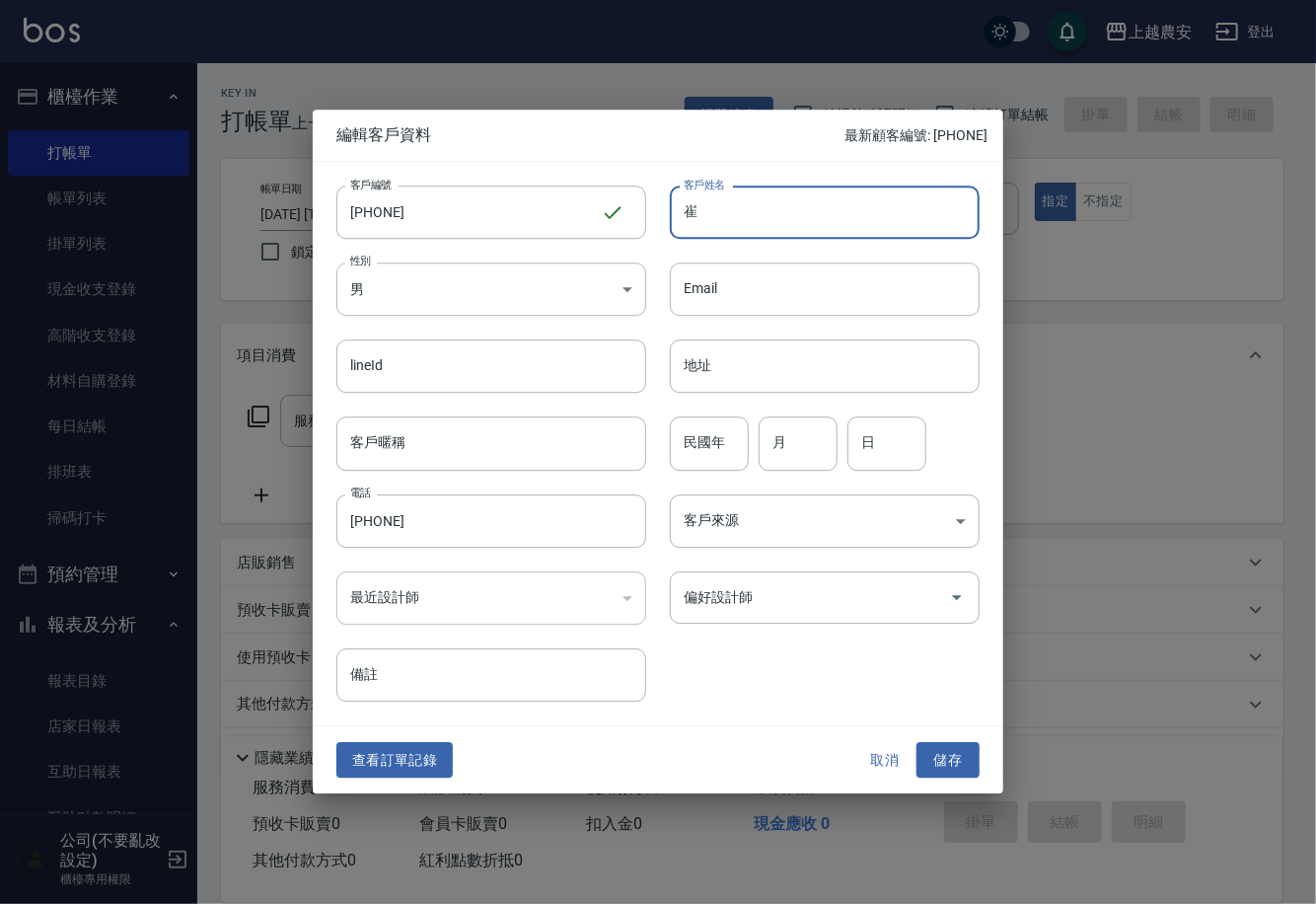 click on "儲存" at bounding box center (948, 760) 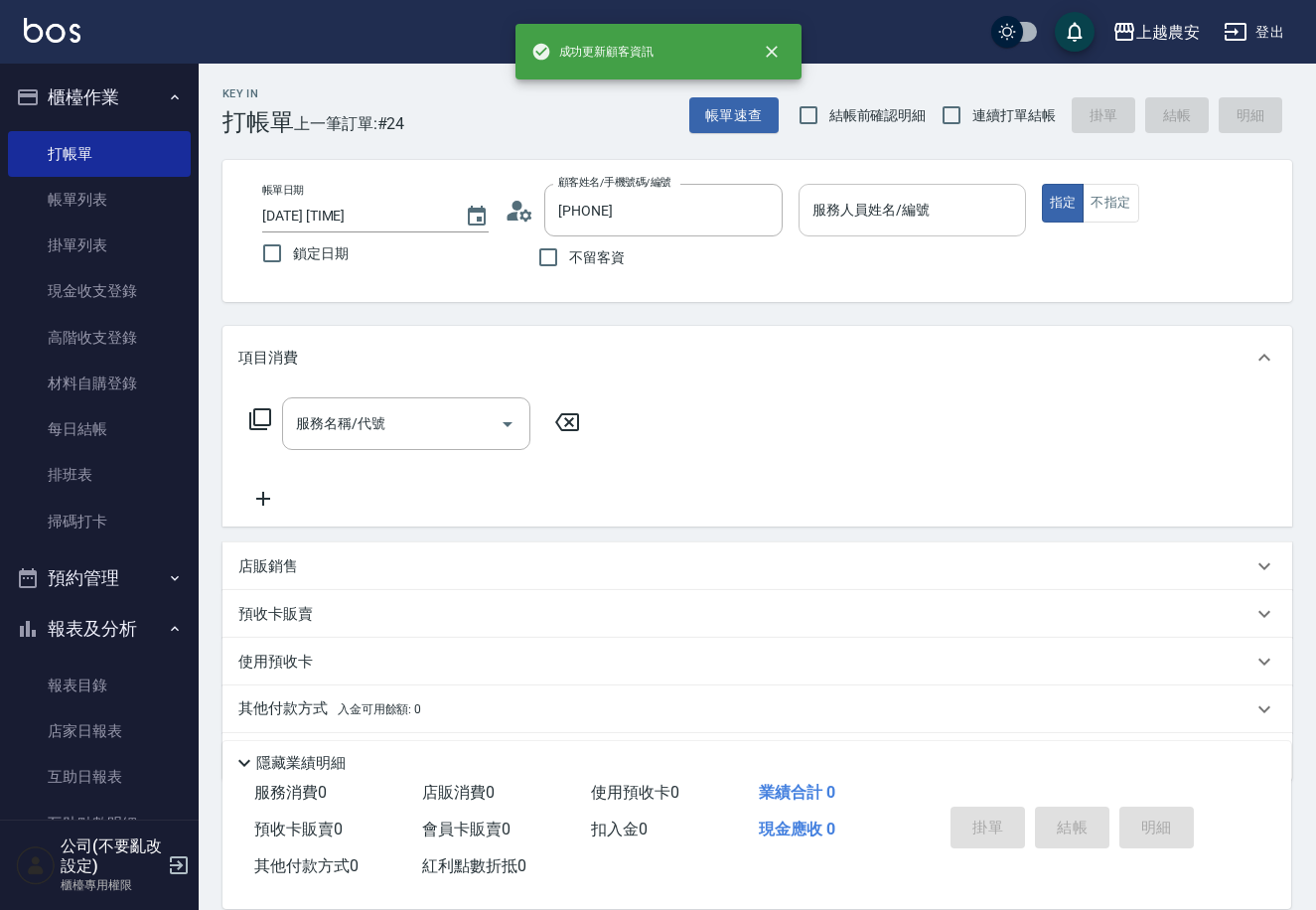 click on "服務人員姓名/編號" at bounding box center (912, 210) 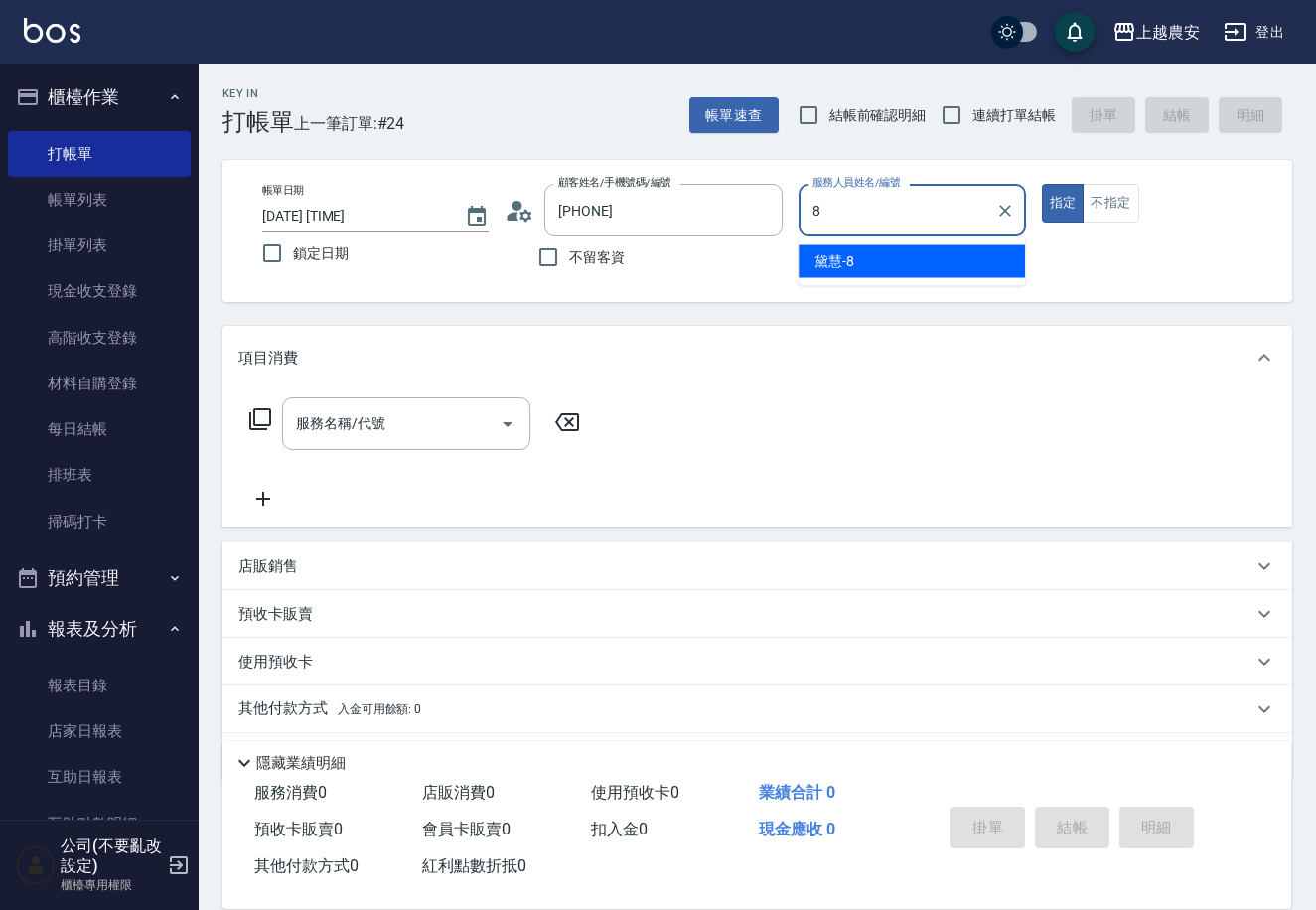 type on "黛慧-8" 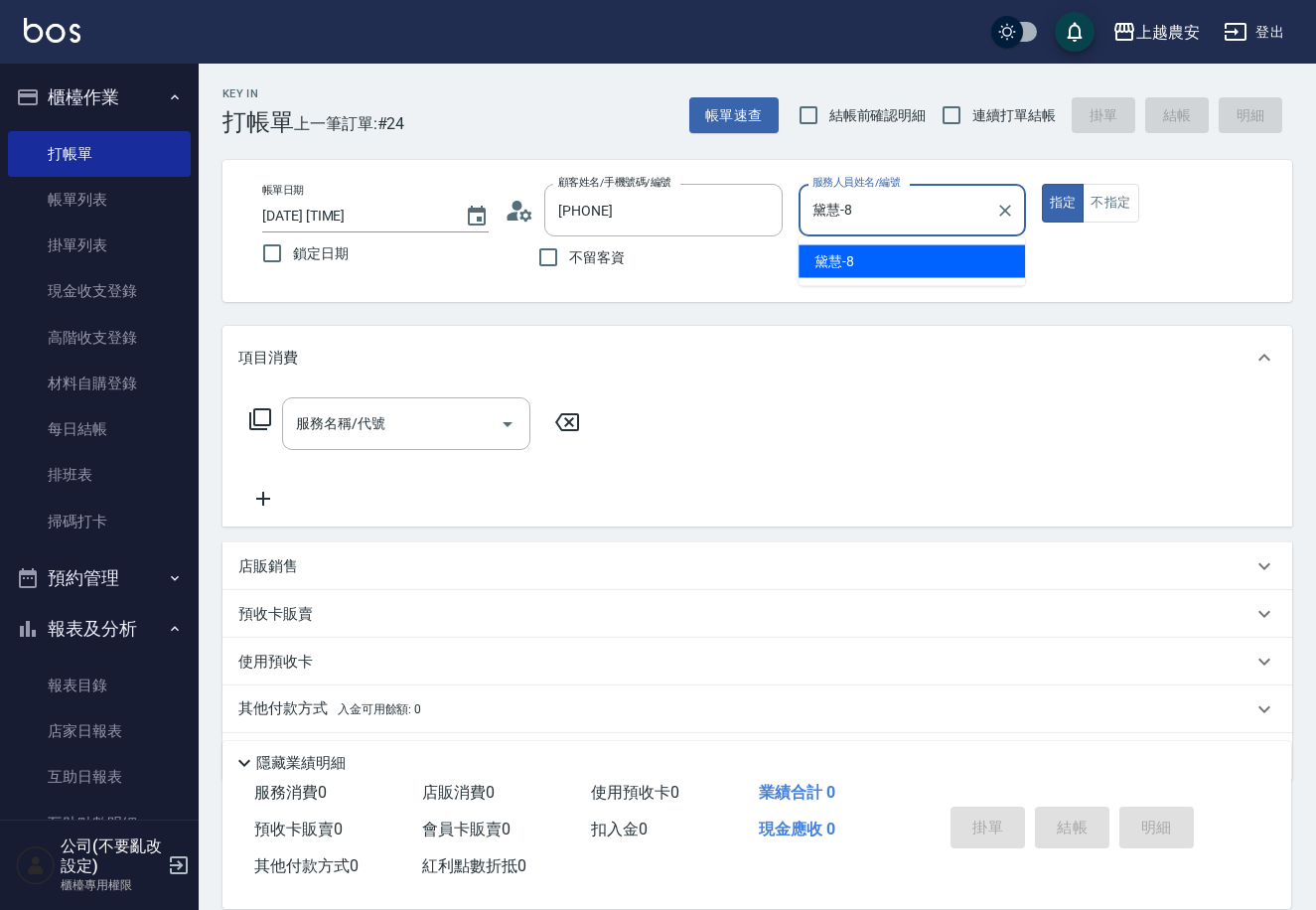 type on "true" 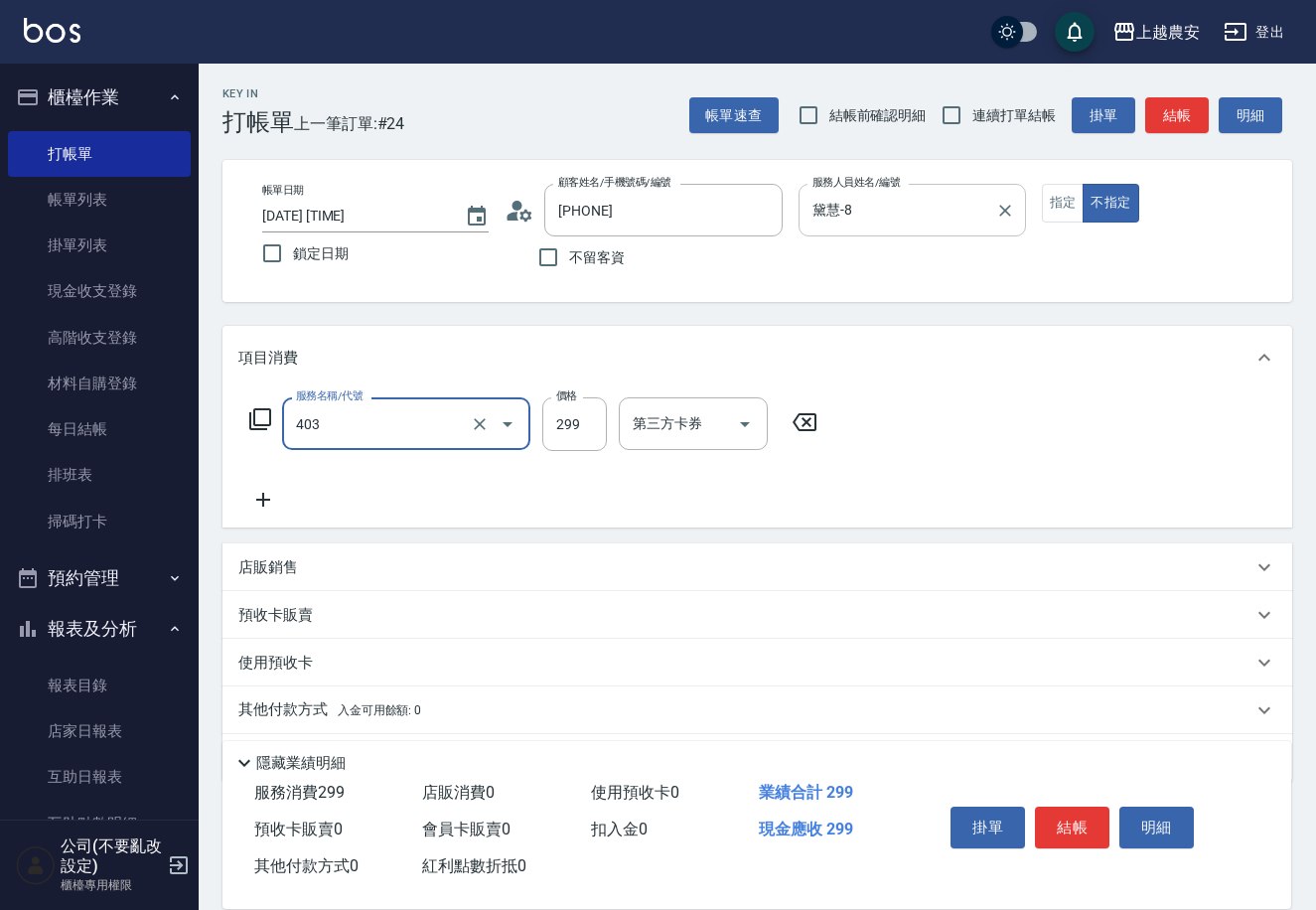 type on "剪髮(403)" 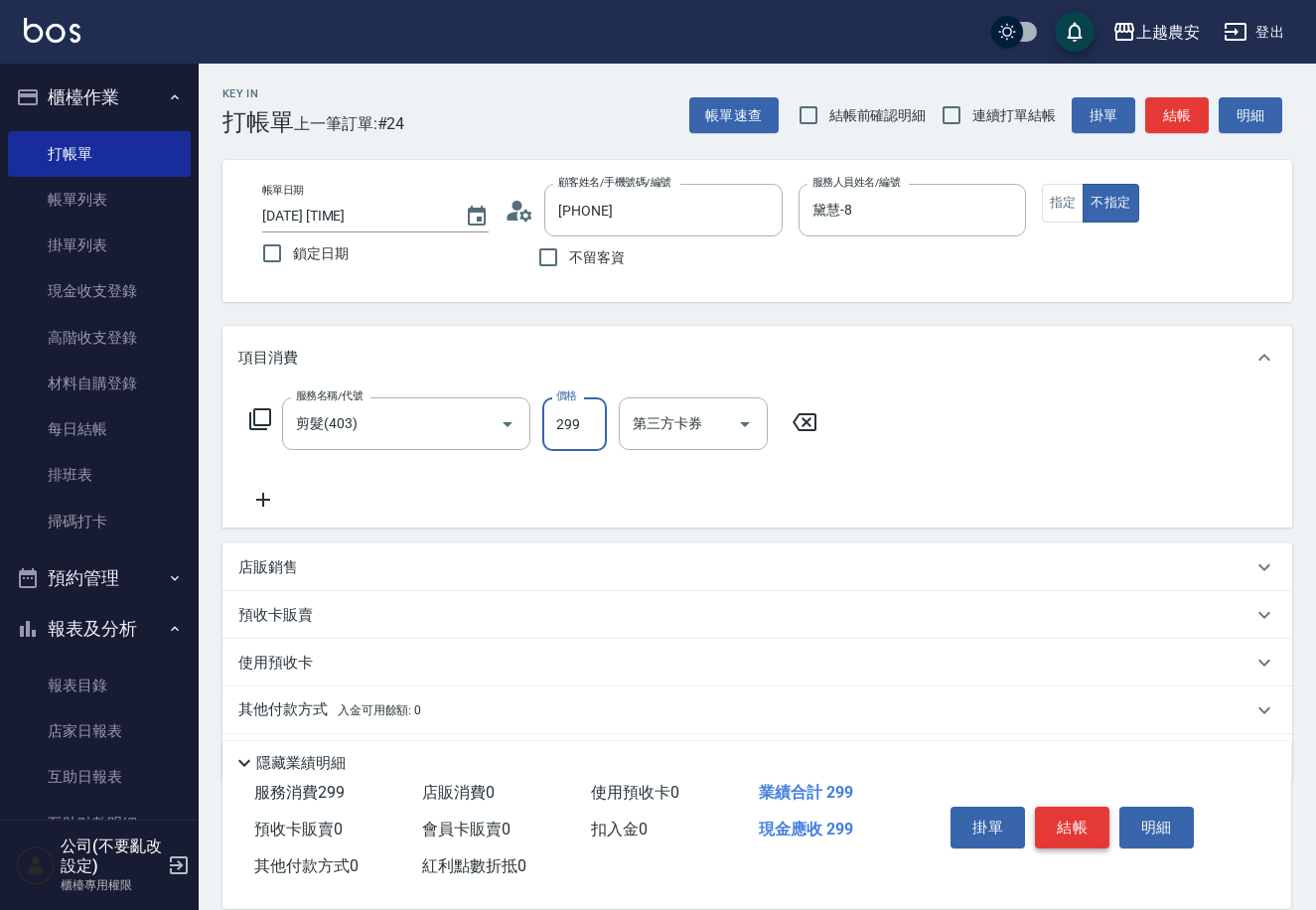 click on "結帳" at bounding box center [1072, 828] 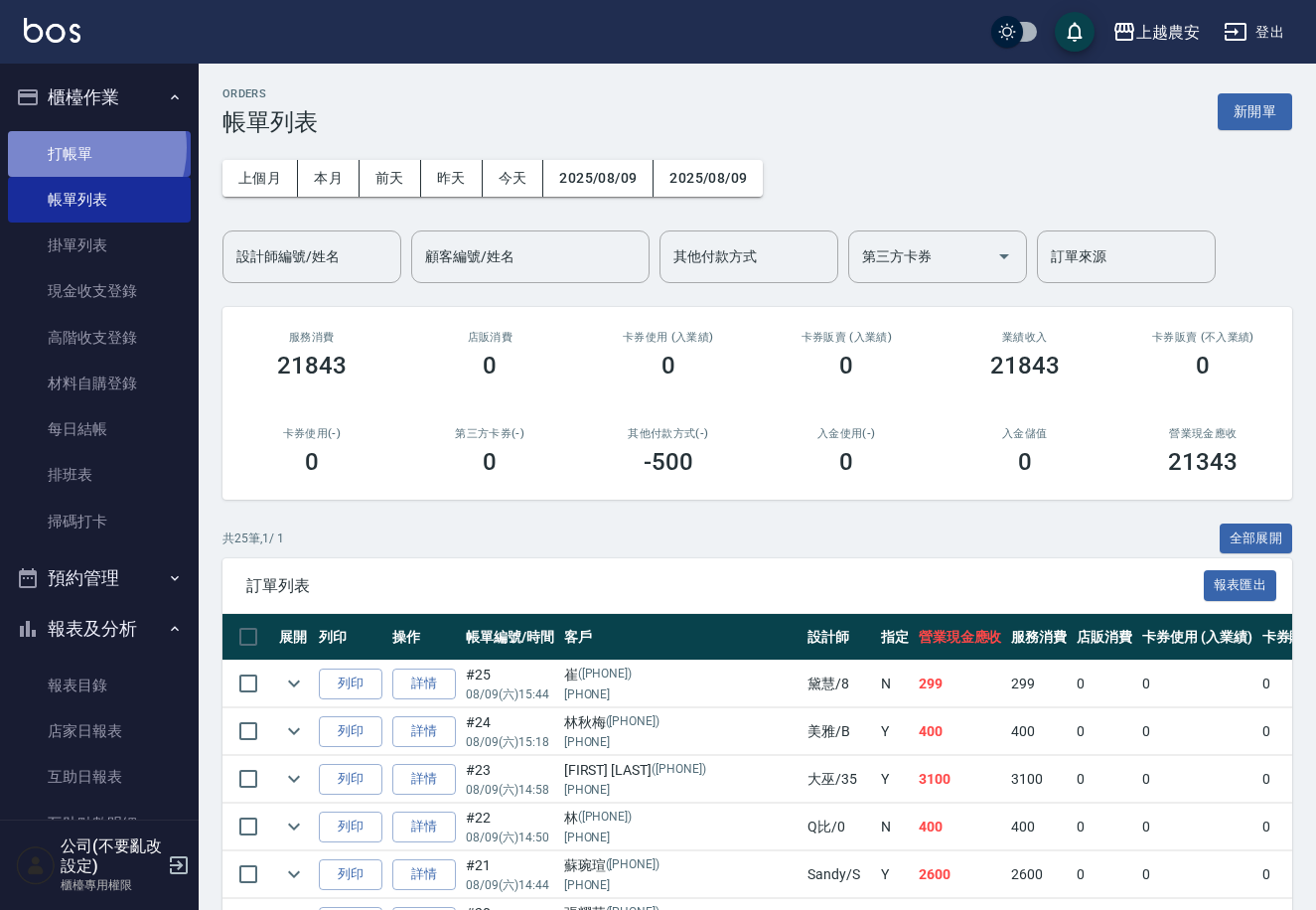 click on "打帳單" at bounding box center [99, 154] 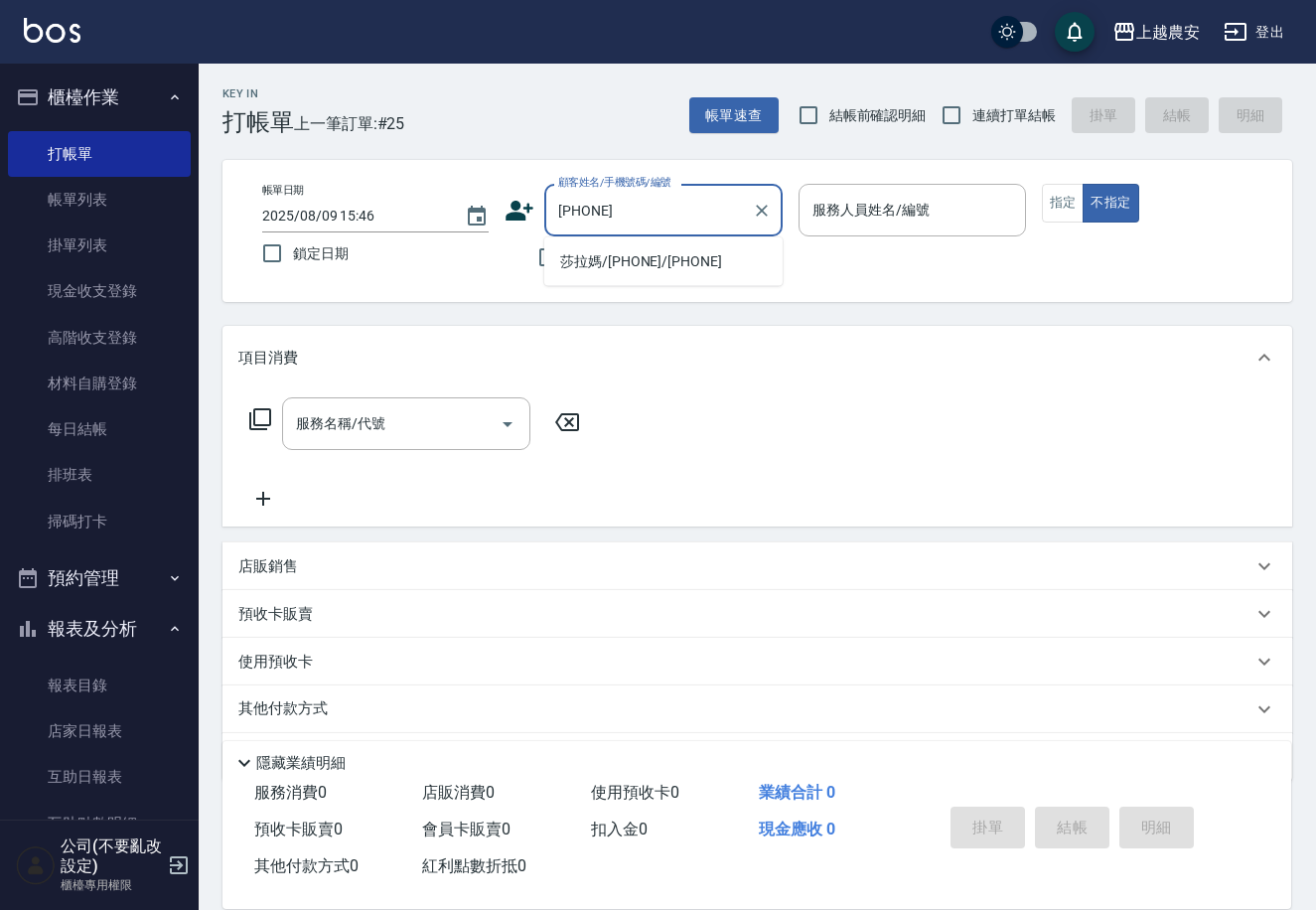 click on "[NAME]媽/[PHONE]/[PHONE]" at bounding box center [663, 261] 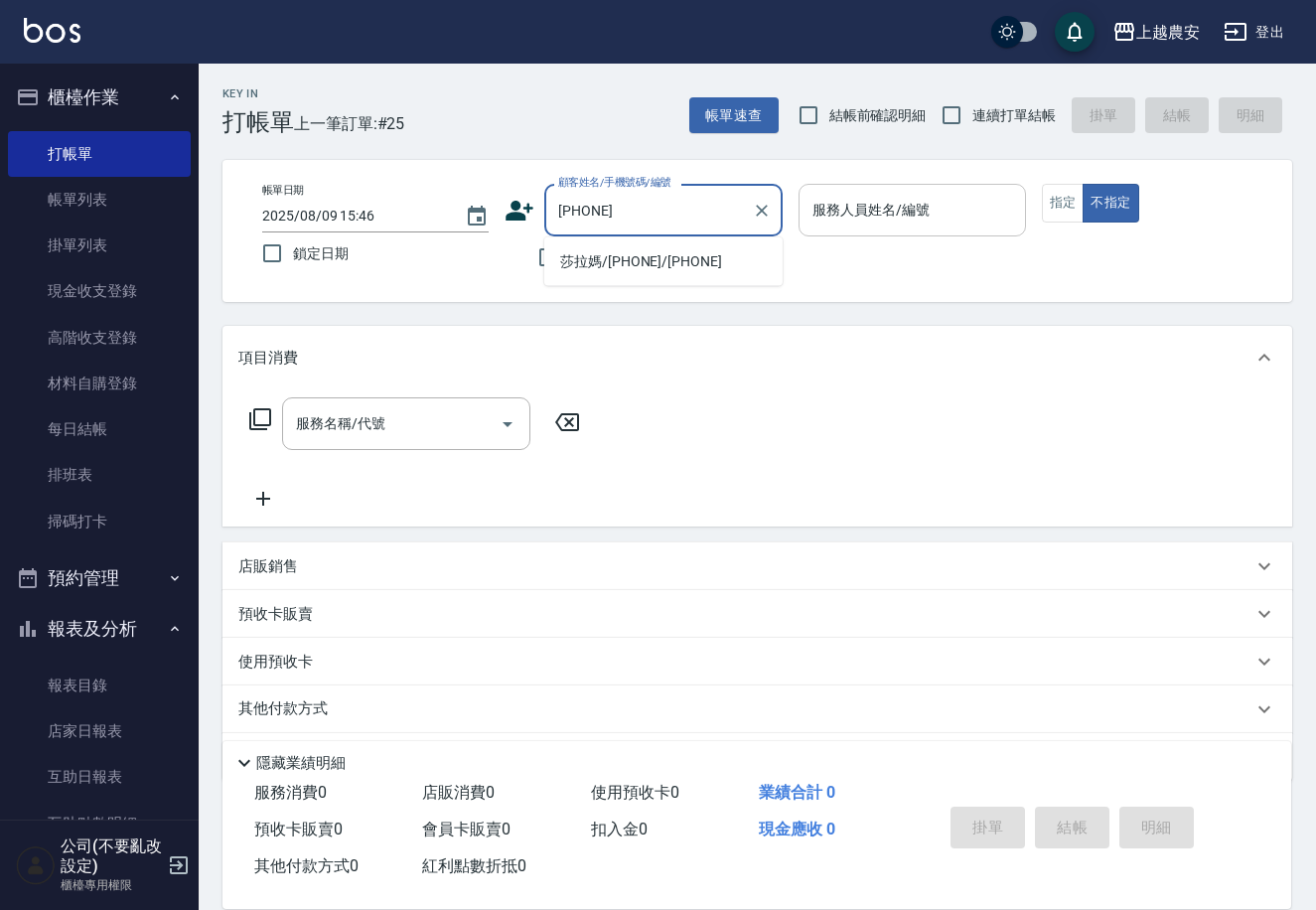 type on "[NAME]媽/[PHONE]/[PHONE]" 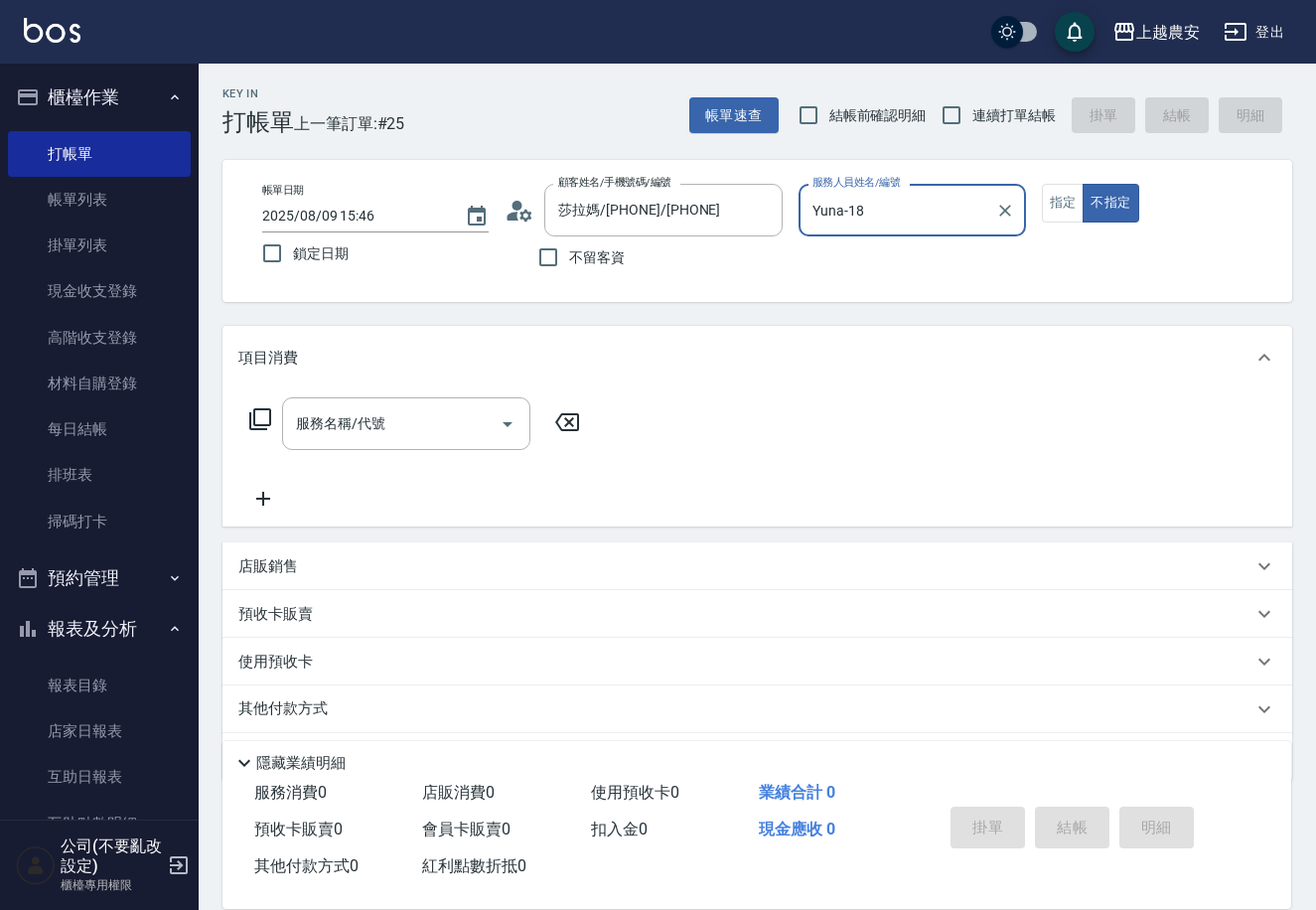 type on "Yuna-18" 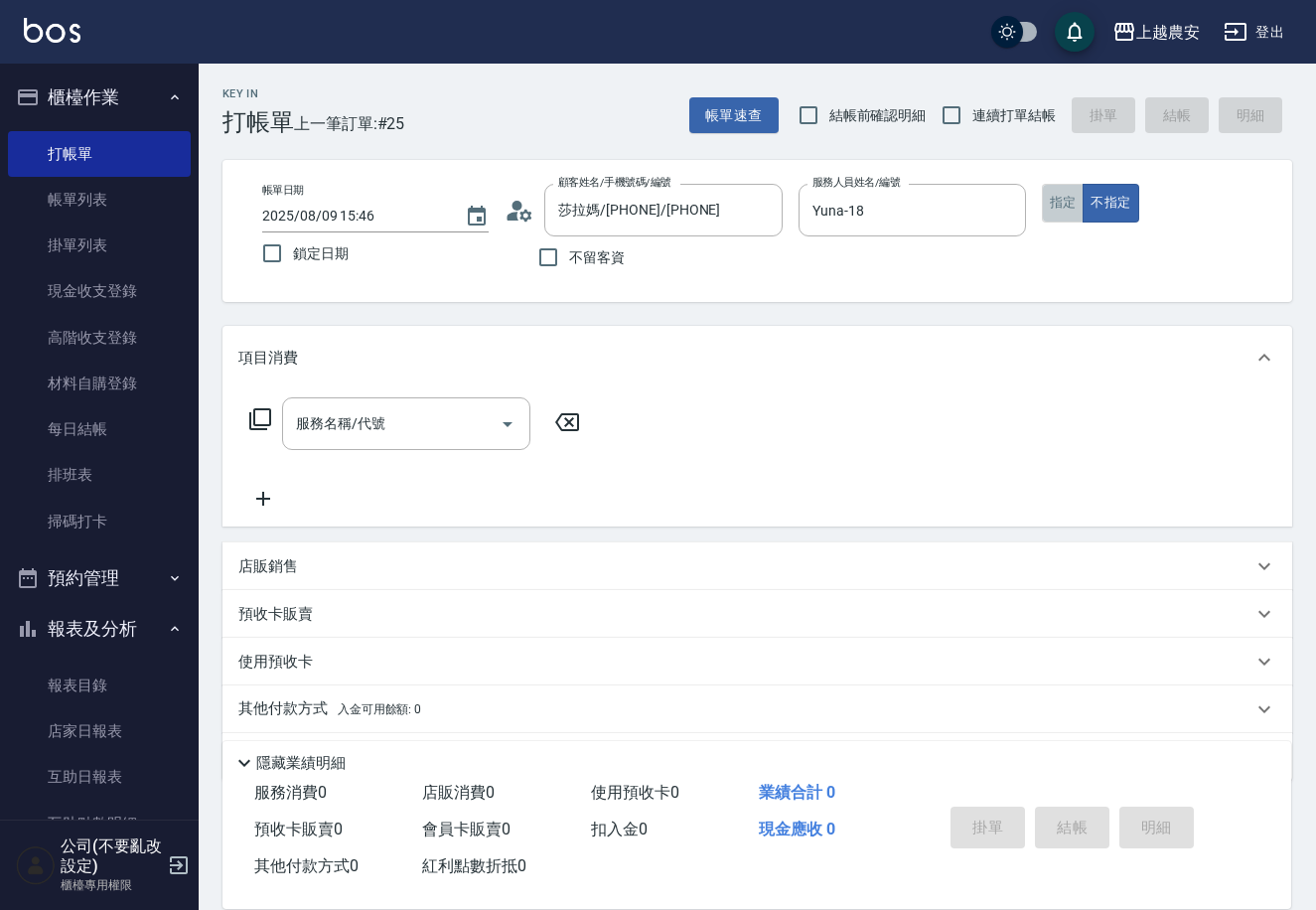 click on "指定" at bounding box center [1063, 203] 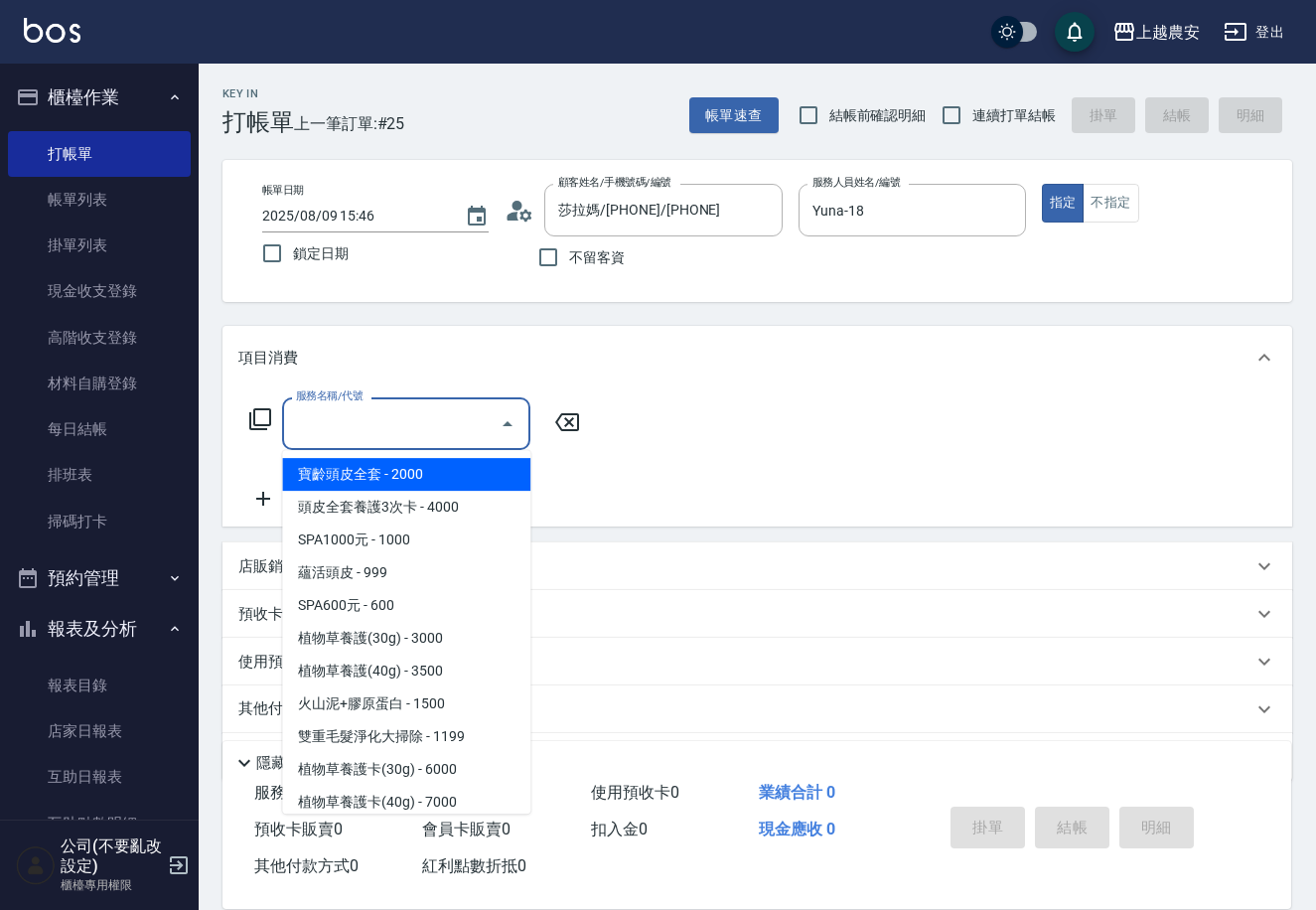 click on "服務名稱/代號" at bounding box center (391, 423) 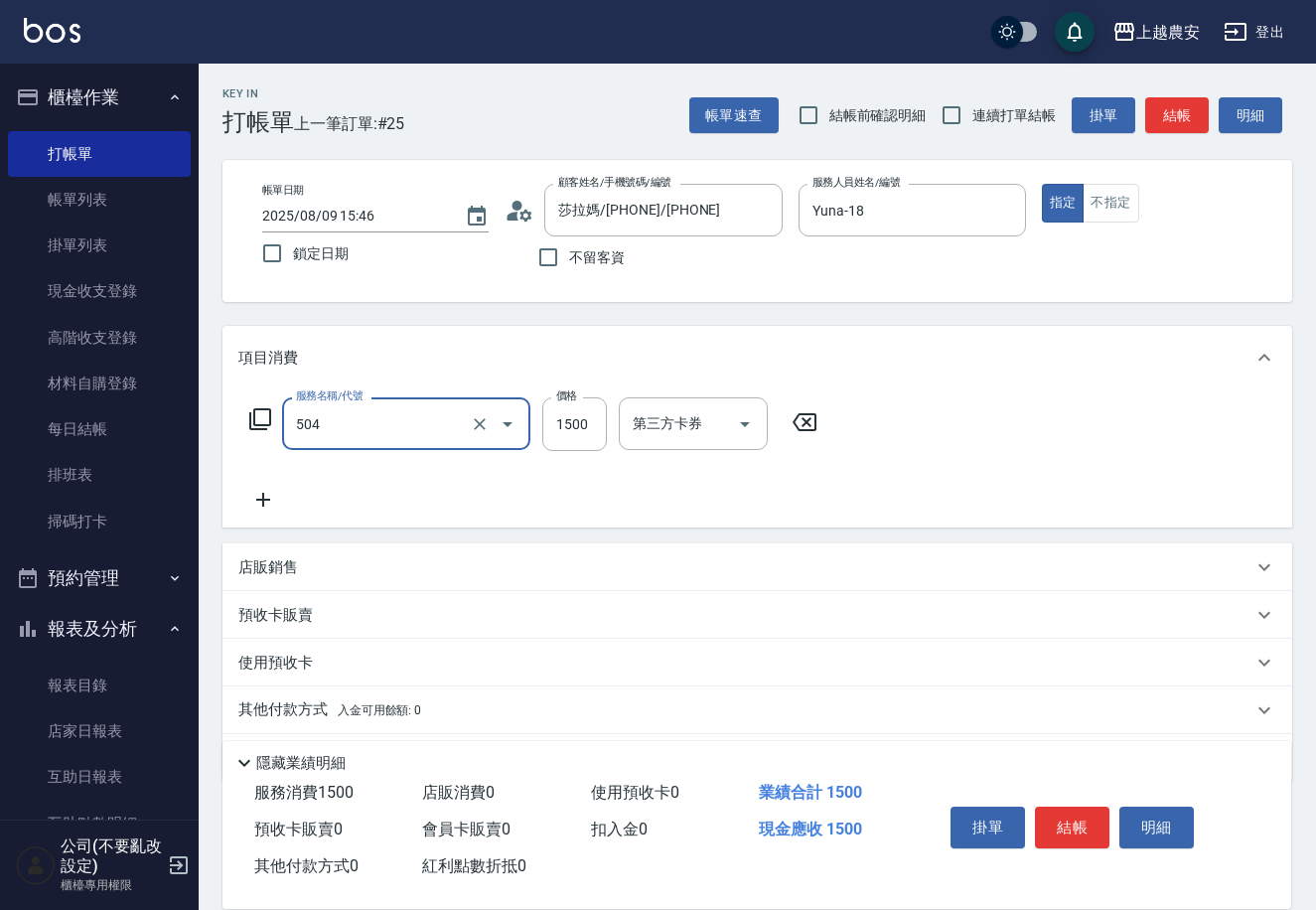 type on "染髮1500↓(504)" 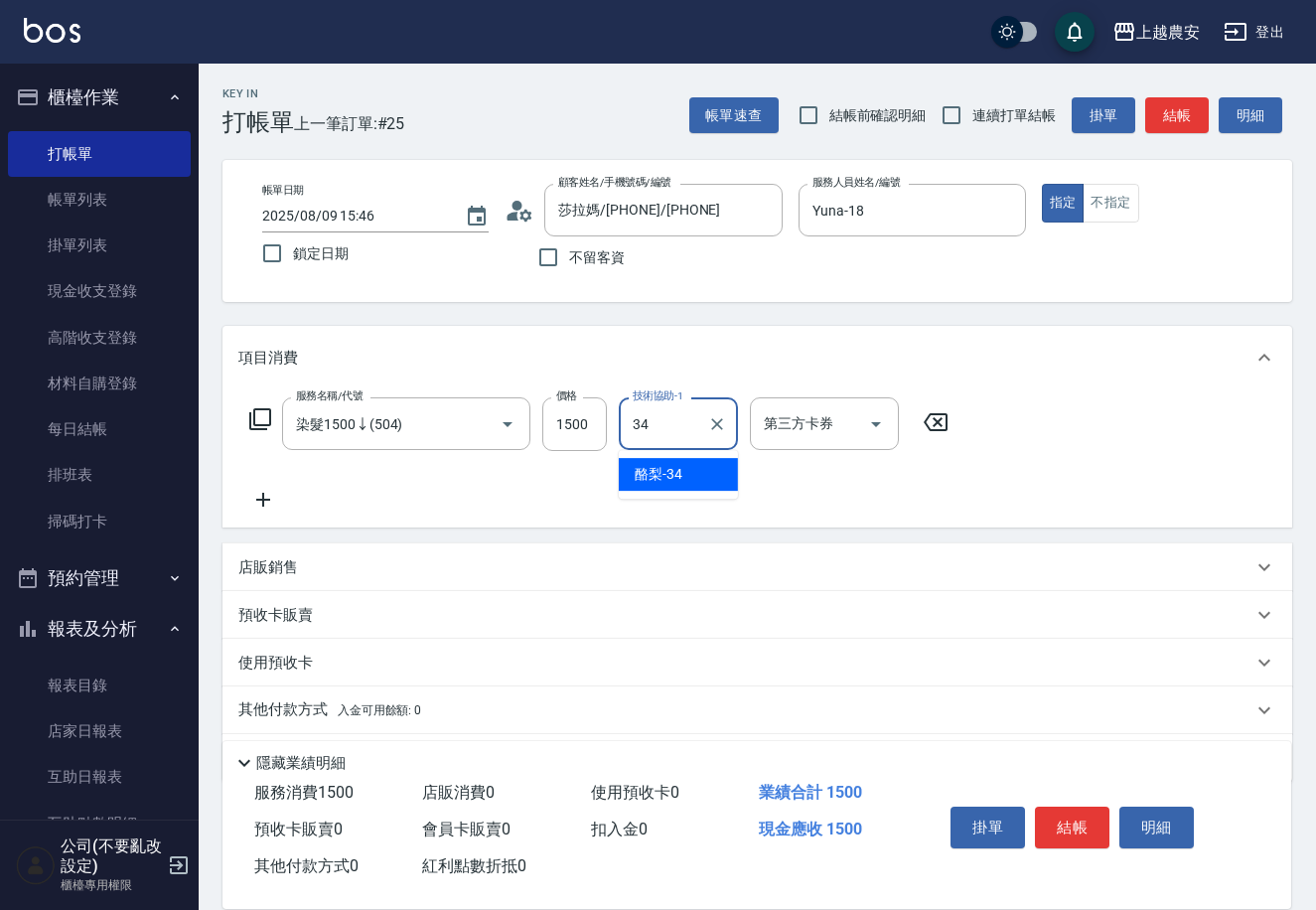 type on "酪梨-34" 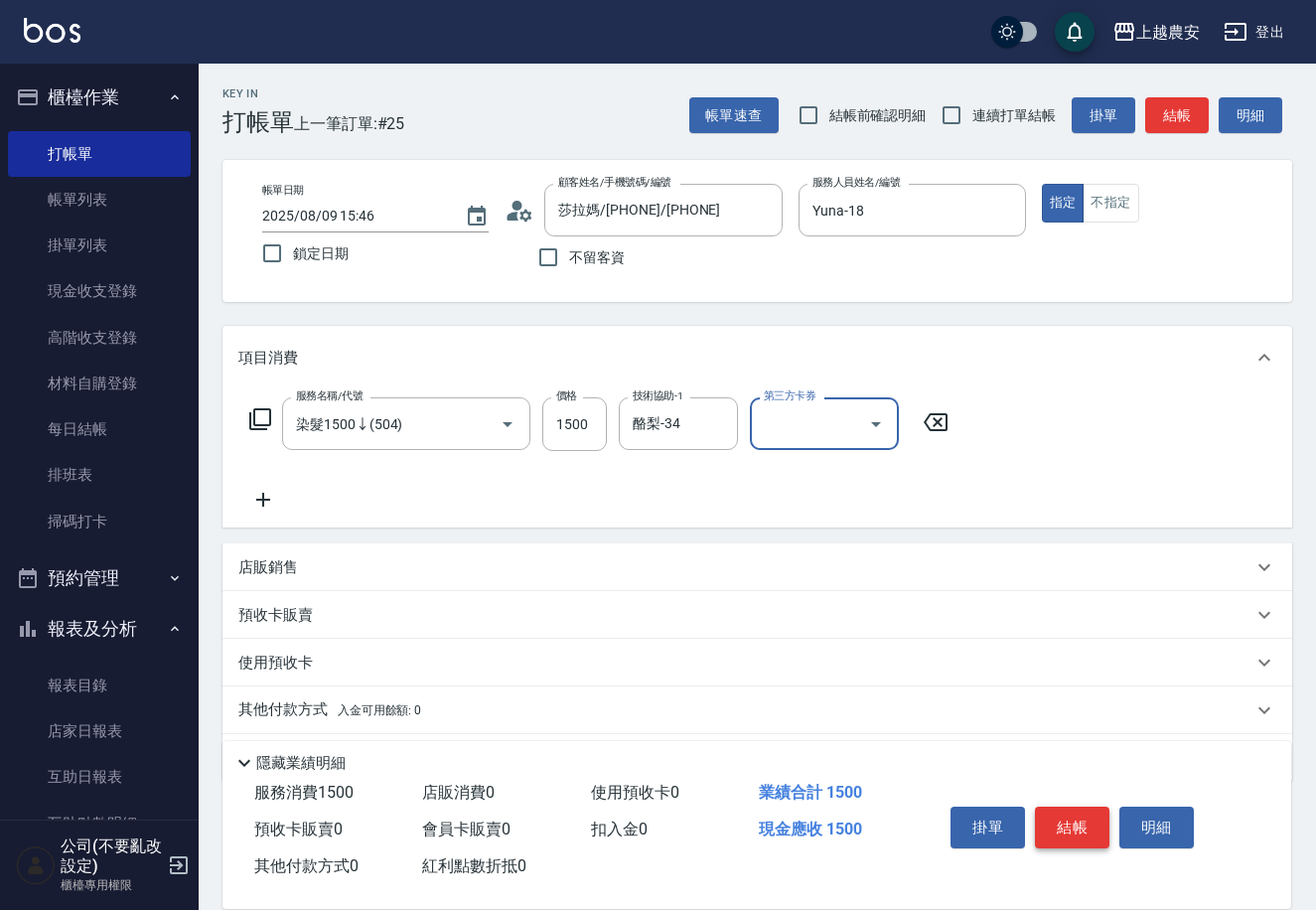 click on "結帳" at bounding box center (1072, 828) 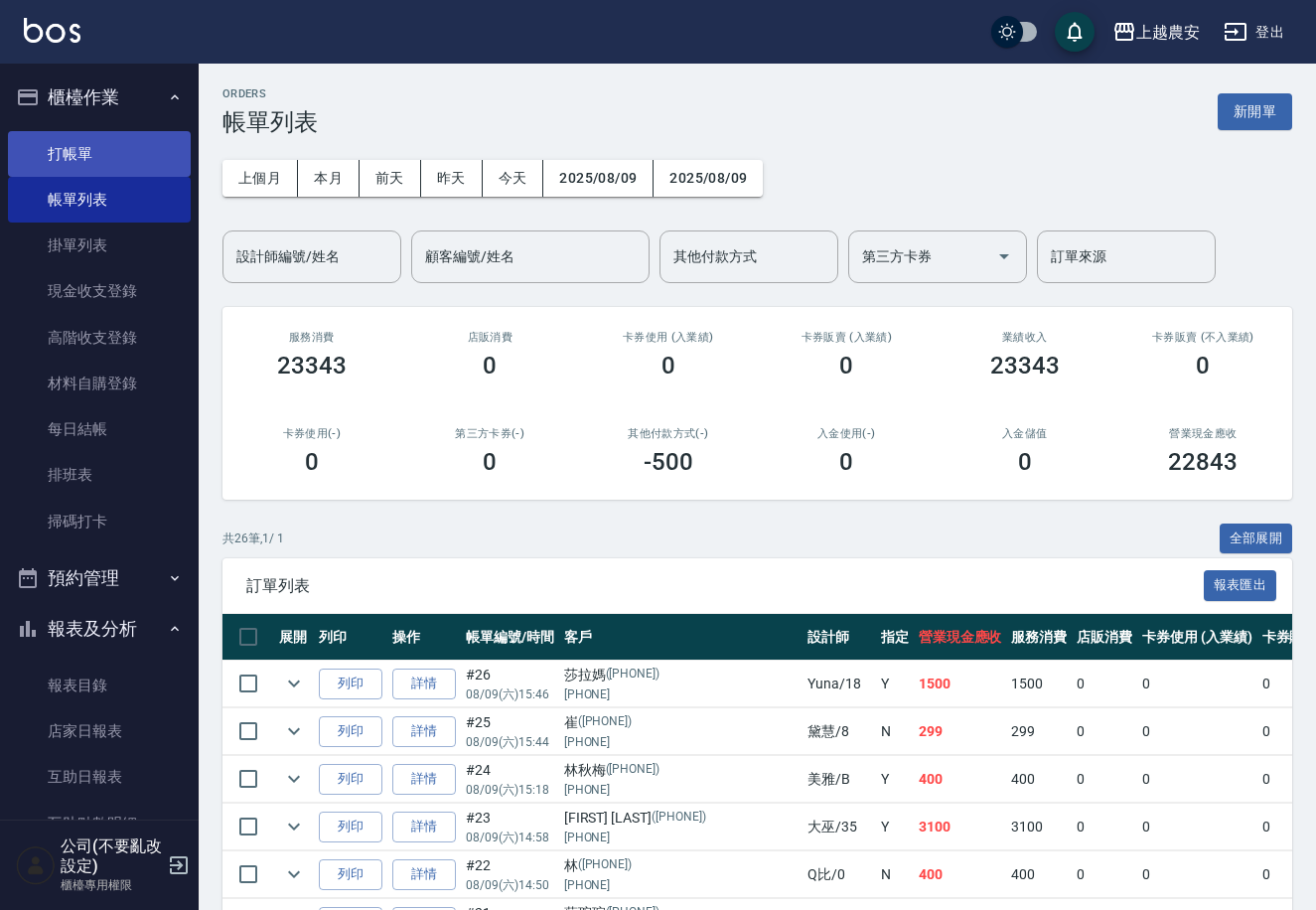 click on "打帳單" at bounding box center [99, 154] 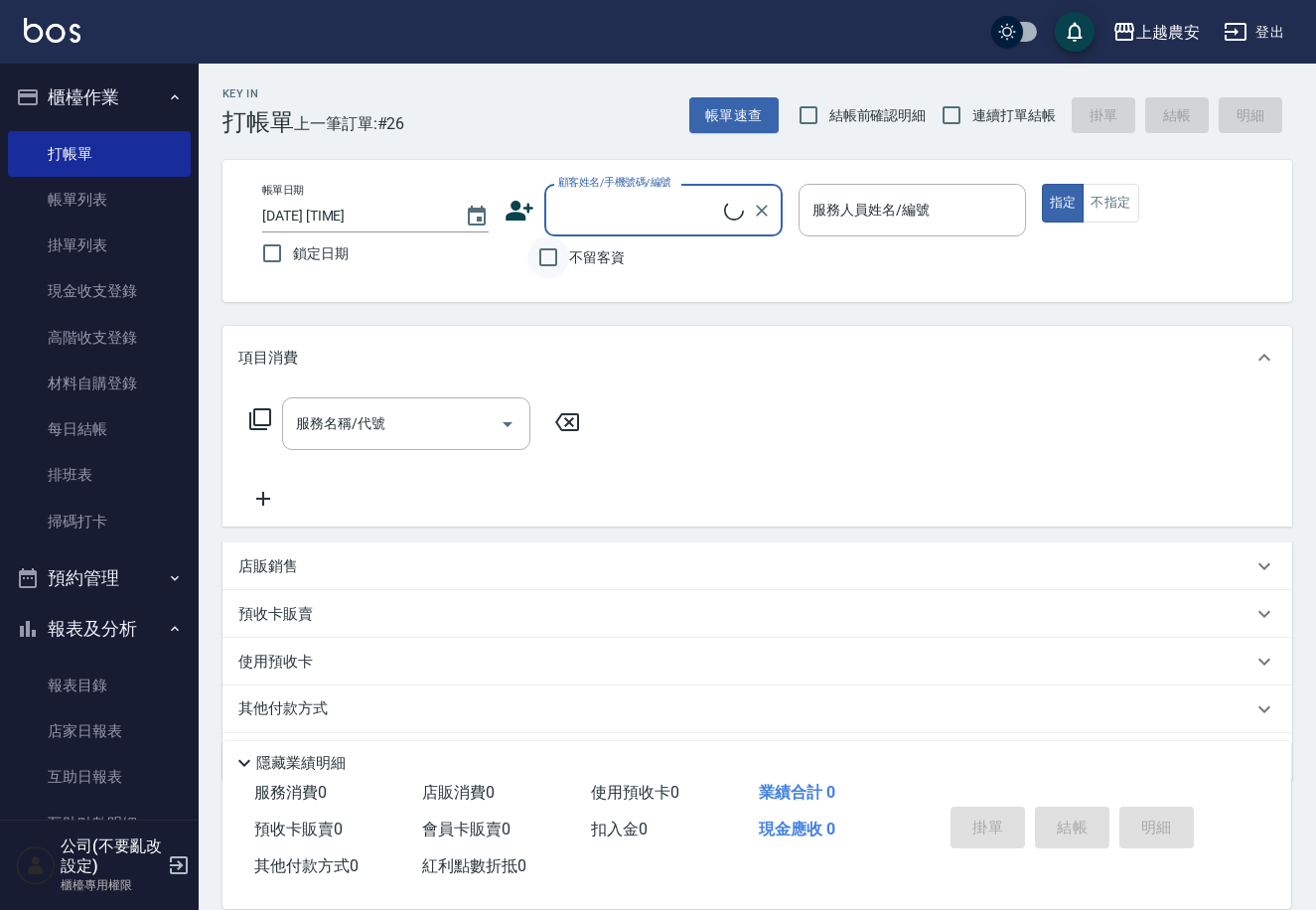 click on "不留客資" at bounding box center (548, 257) 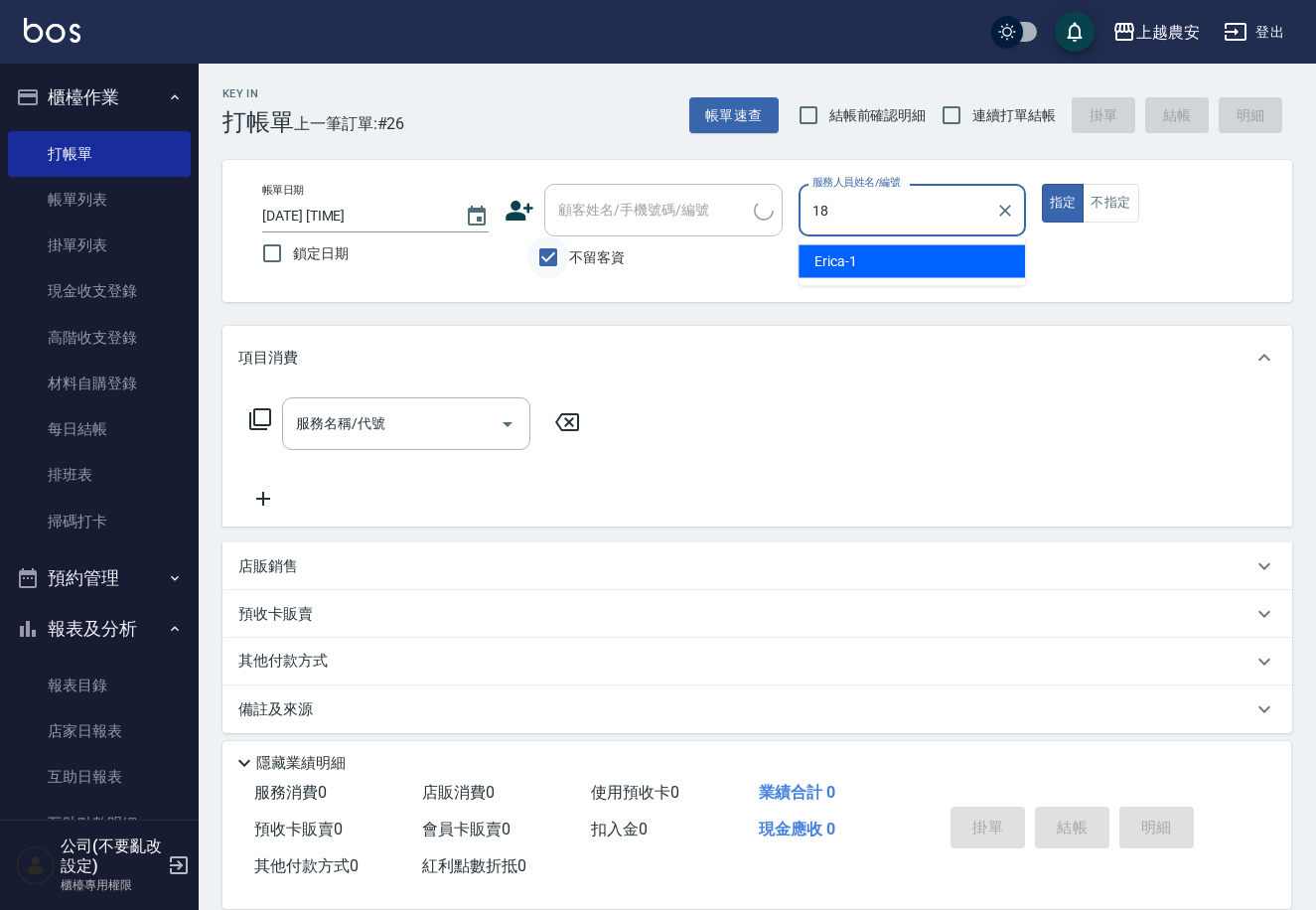 type on "Yuna-18" 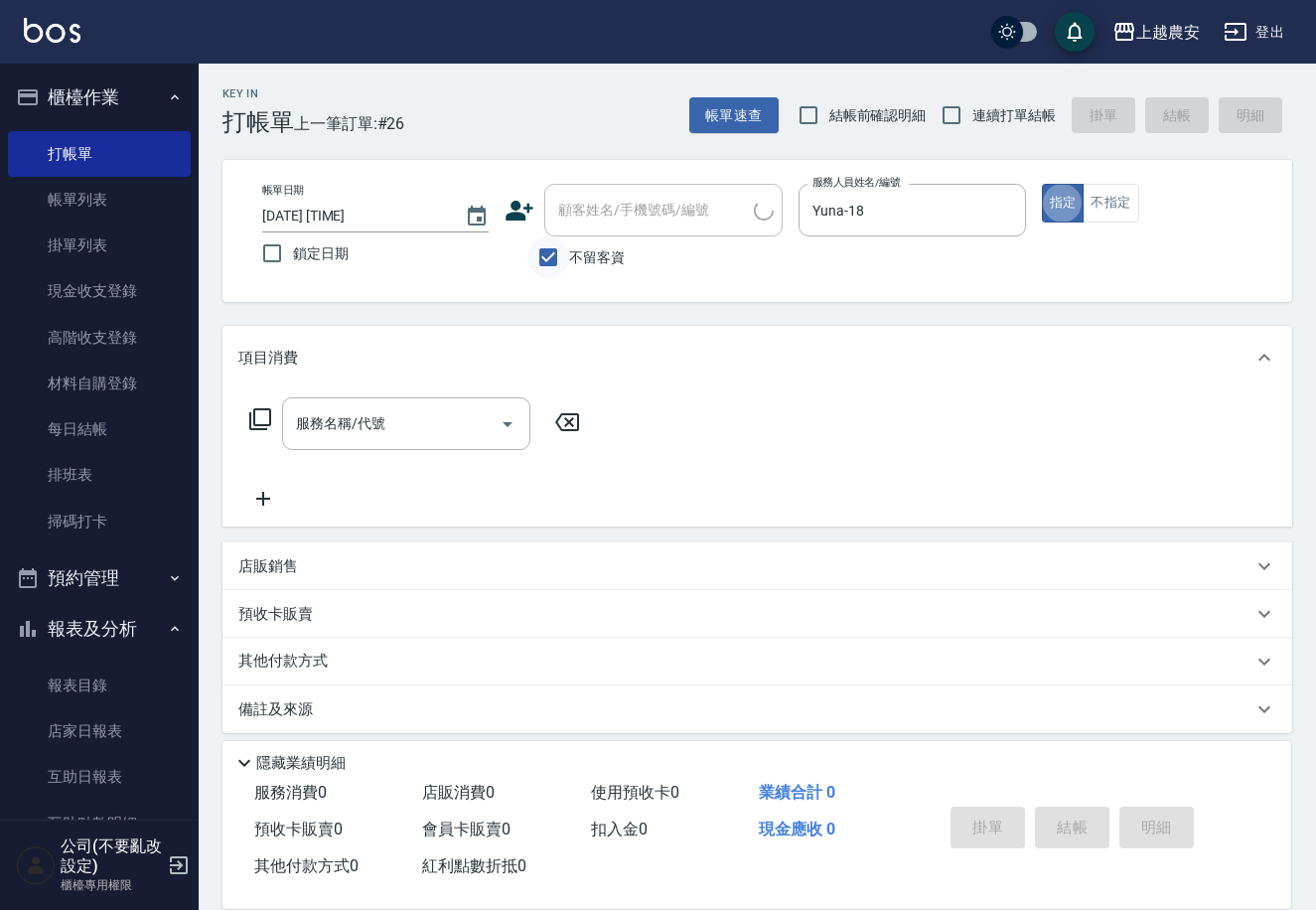 type on "true" 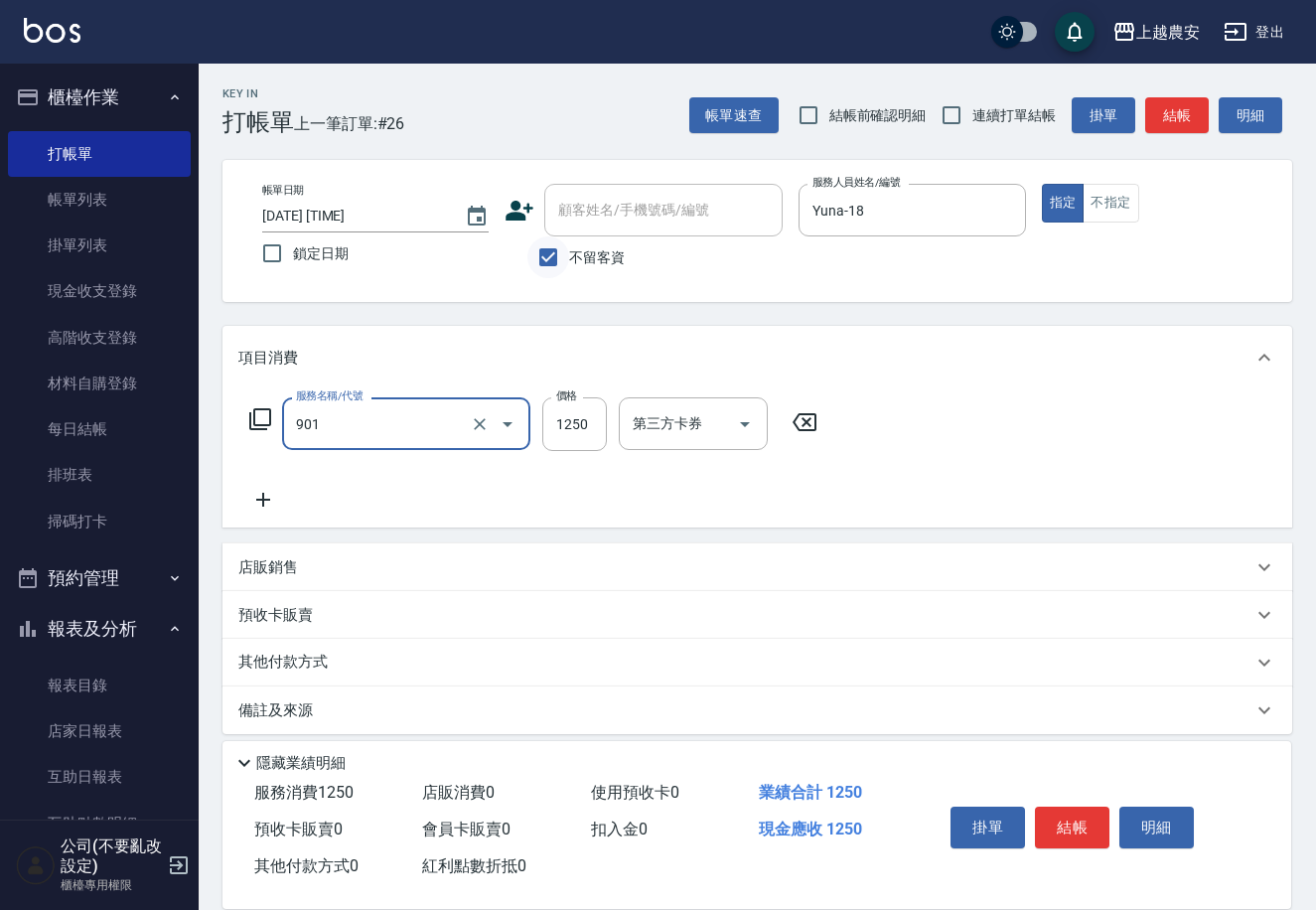 type on "修手指甲(901)" 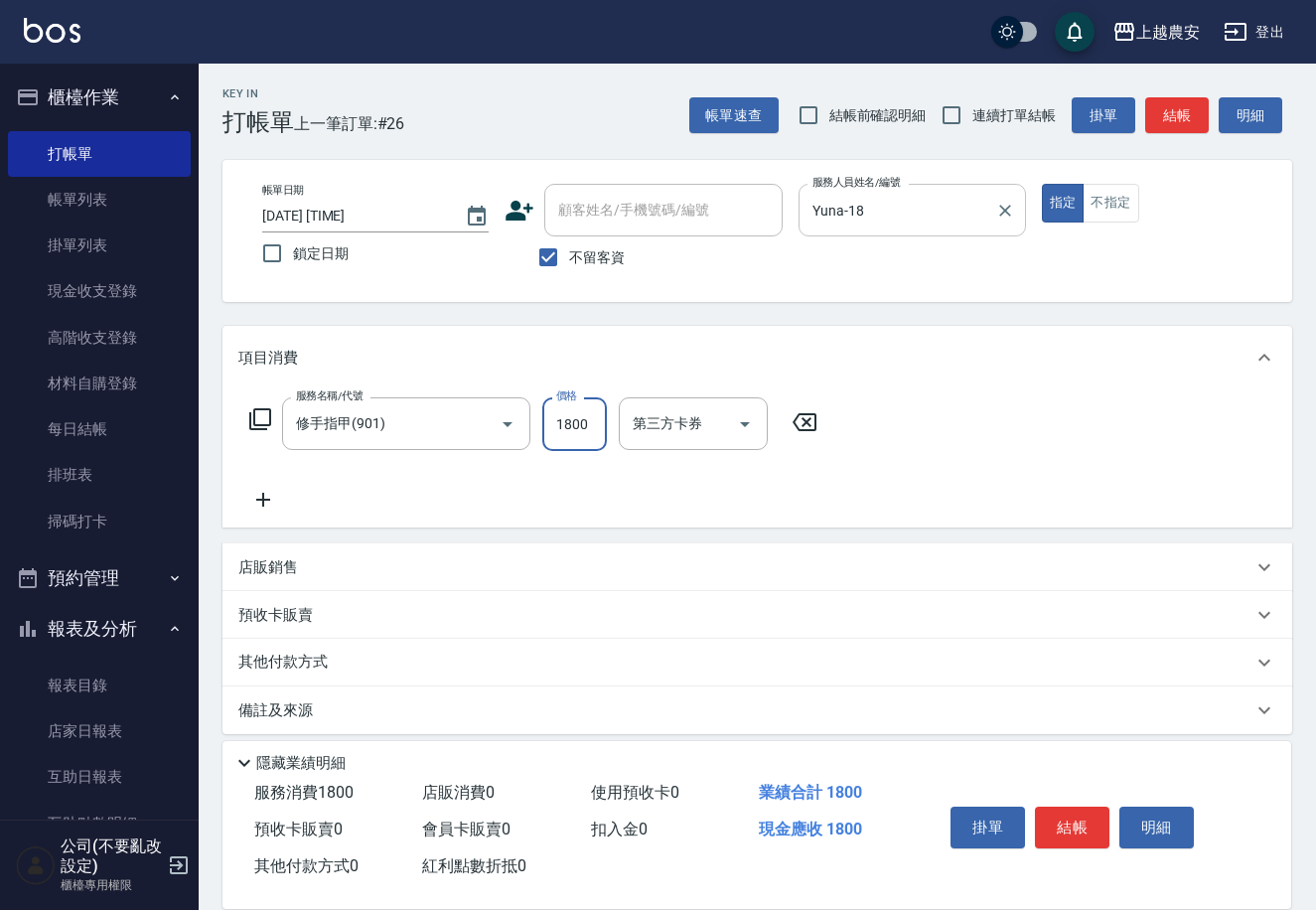 type on "1800" 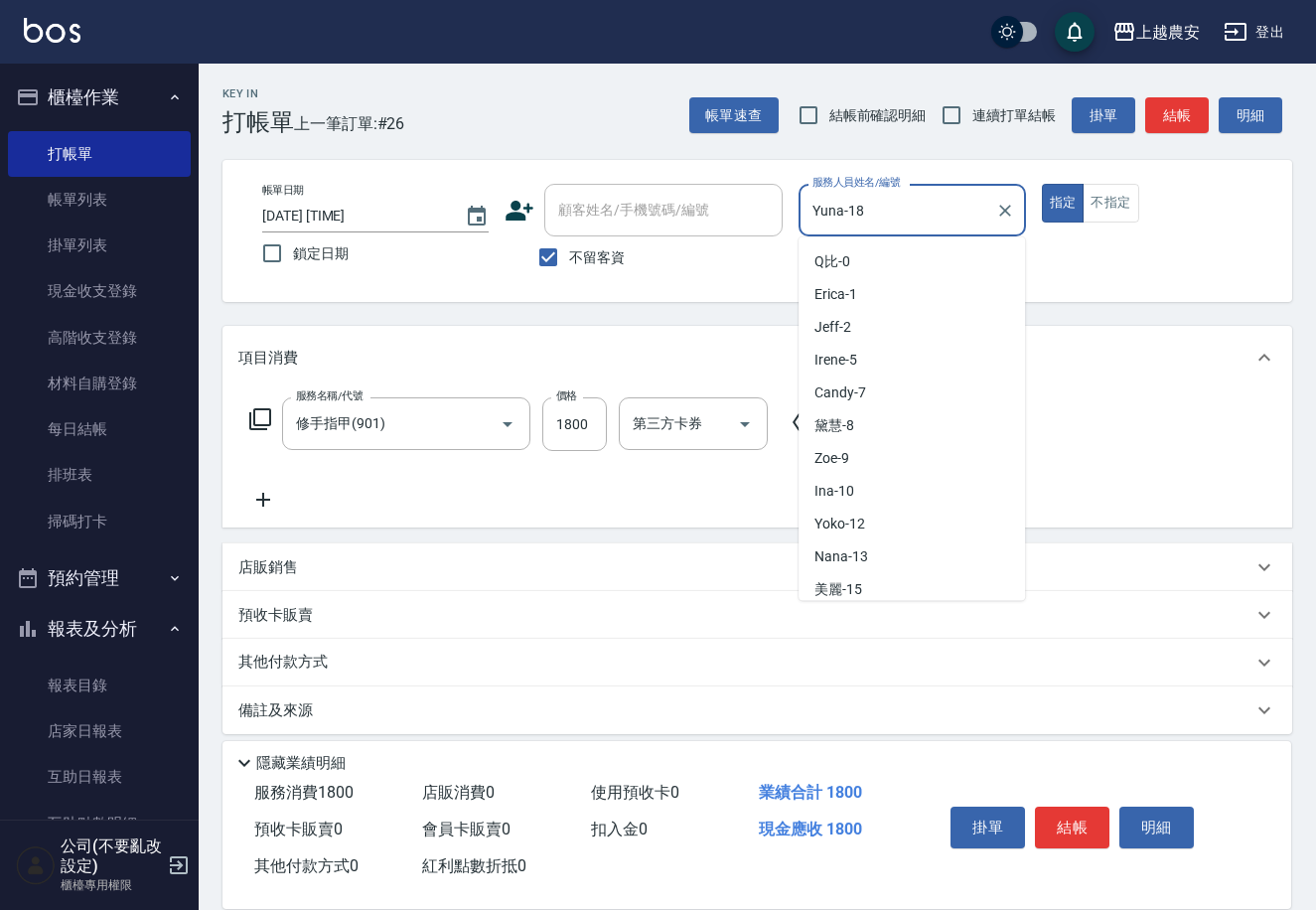 scroll, scrollTop: 69, scrollLeft: 0, axis: vertical 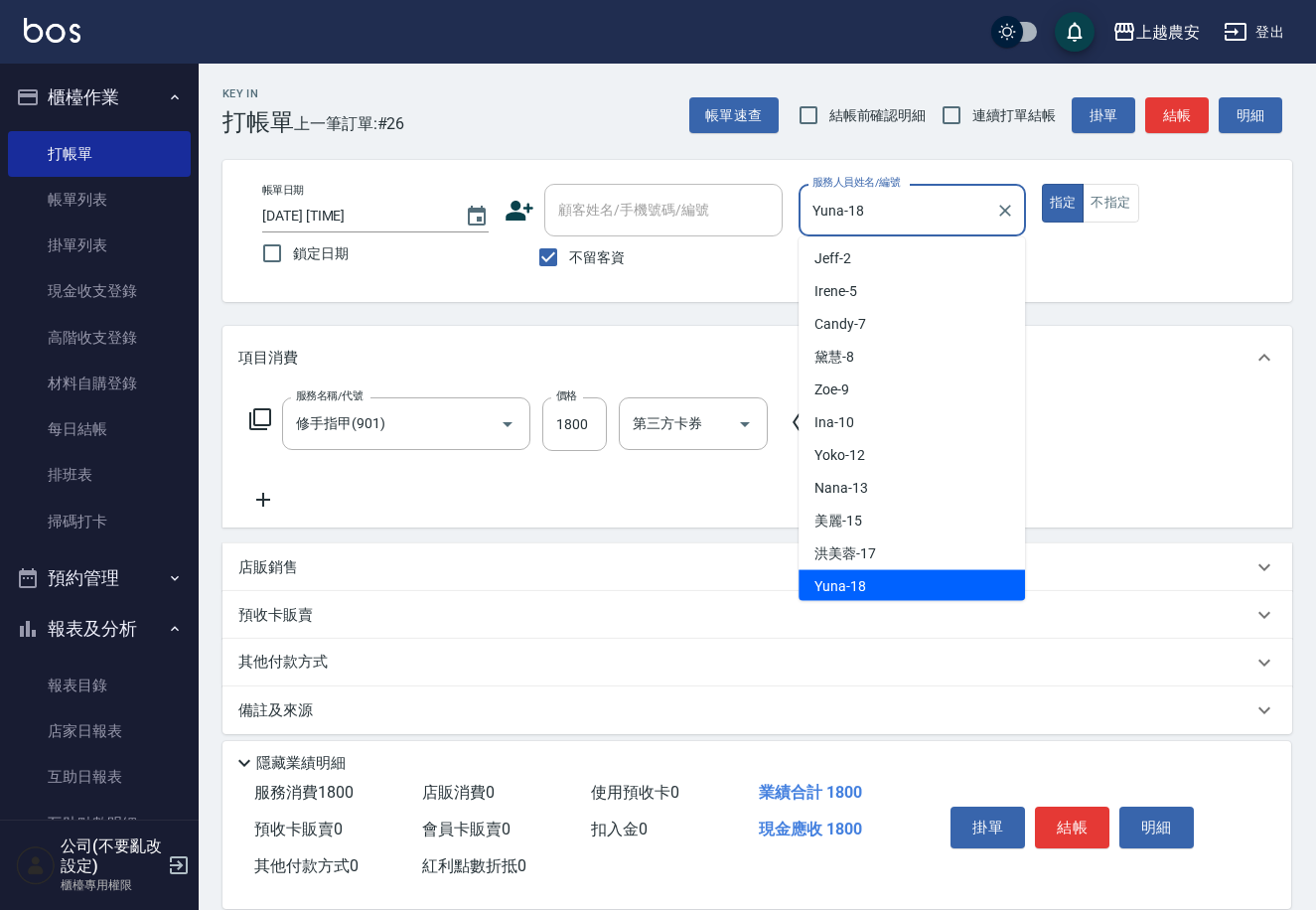 drag, startPoint x: 870, startPoint y: 218, endPoint x: 793, endPoint y: 228, distance: 77.64664 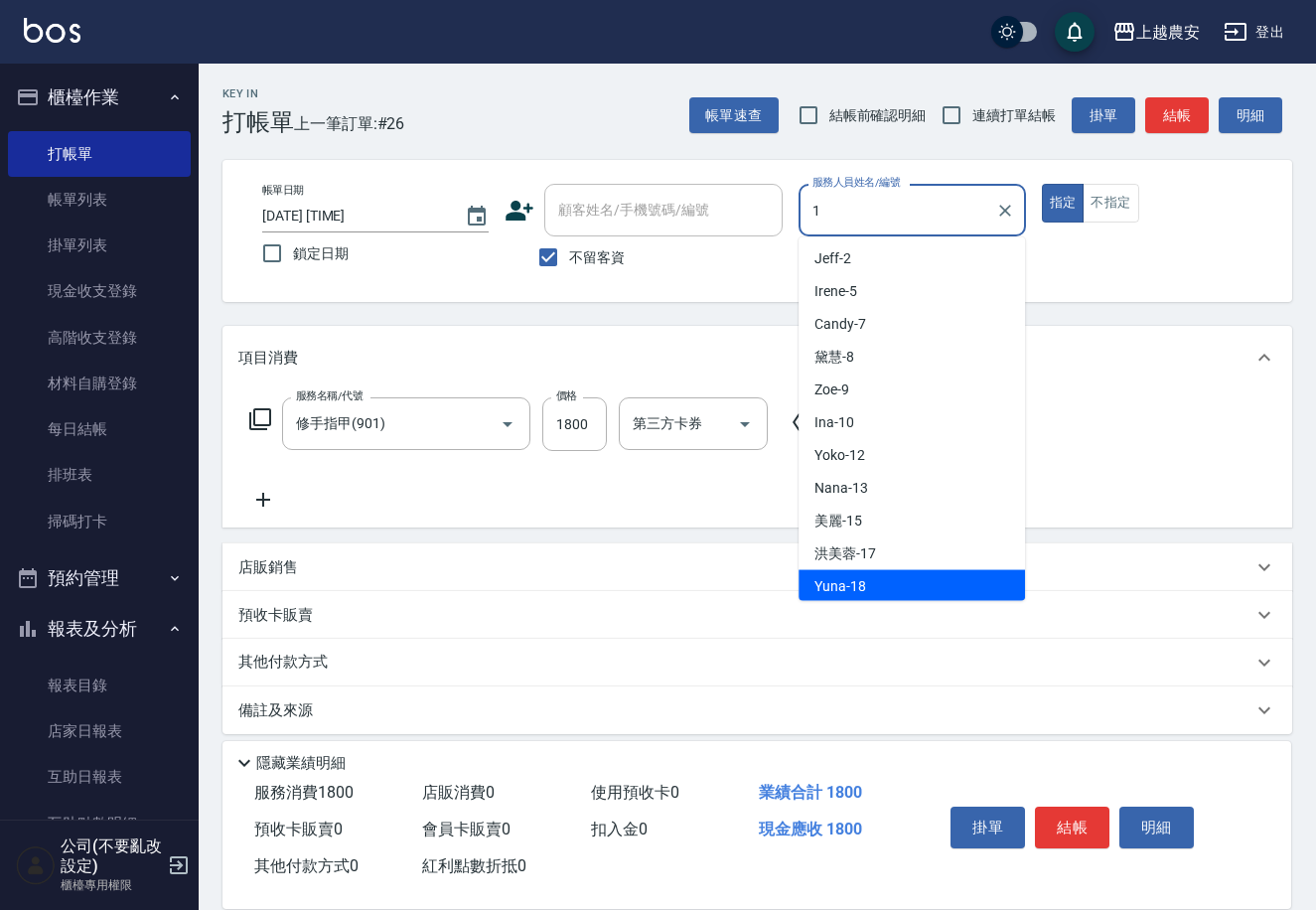 scroll, scrollTop: 0, scrollLeft: 0, axis: both 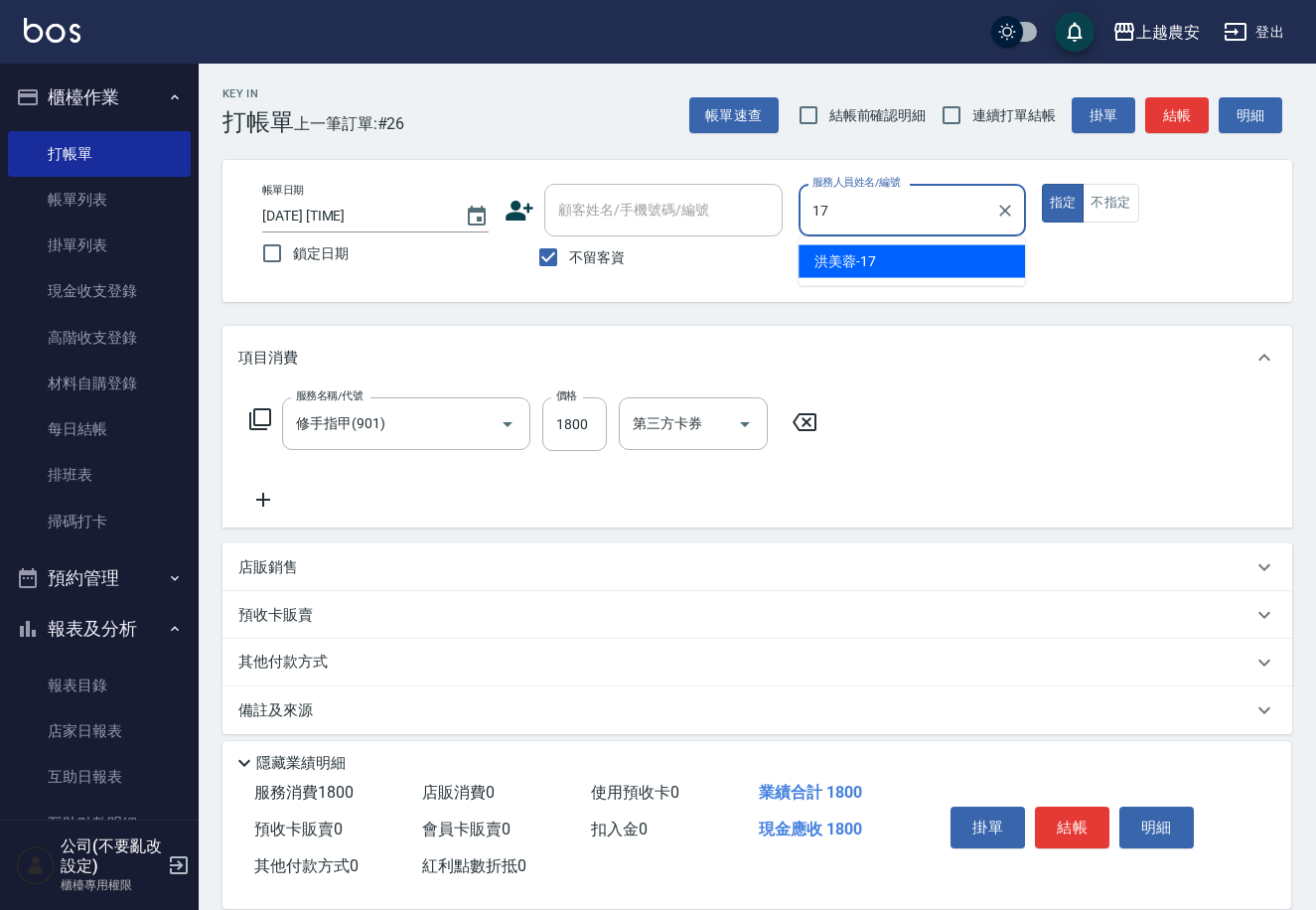 type on "洪美蓉-17" 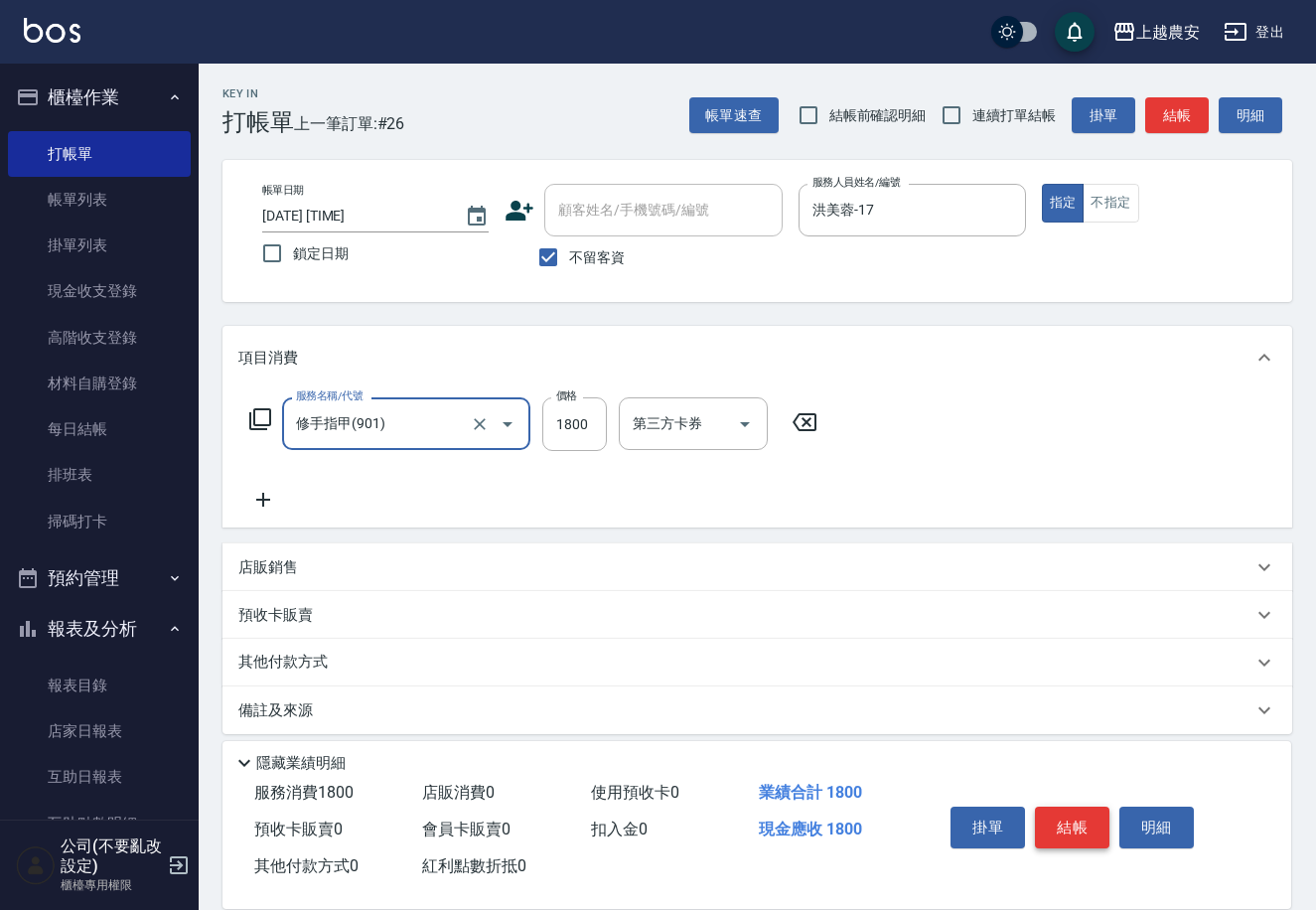 drag, startPoint x: 1055, startPoint y: 834, endPoint x: 1039, endPoint y: 819, distance: 21.931712 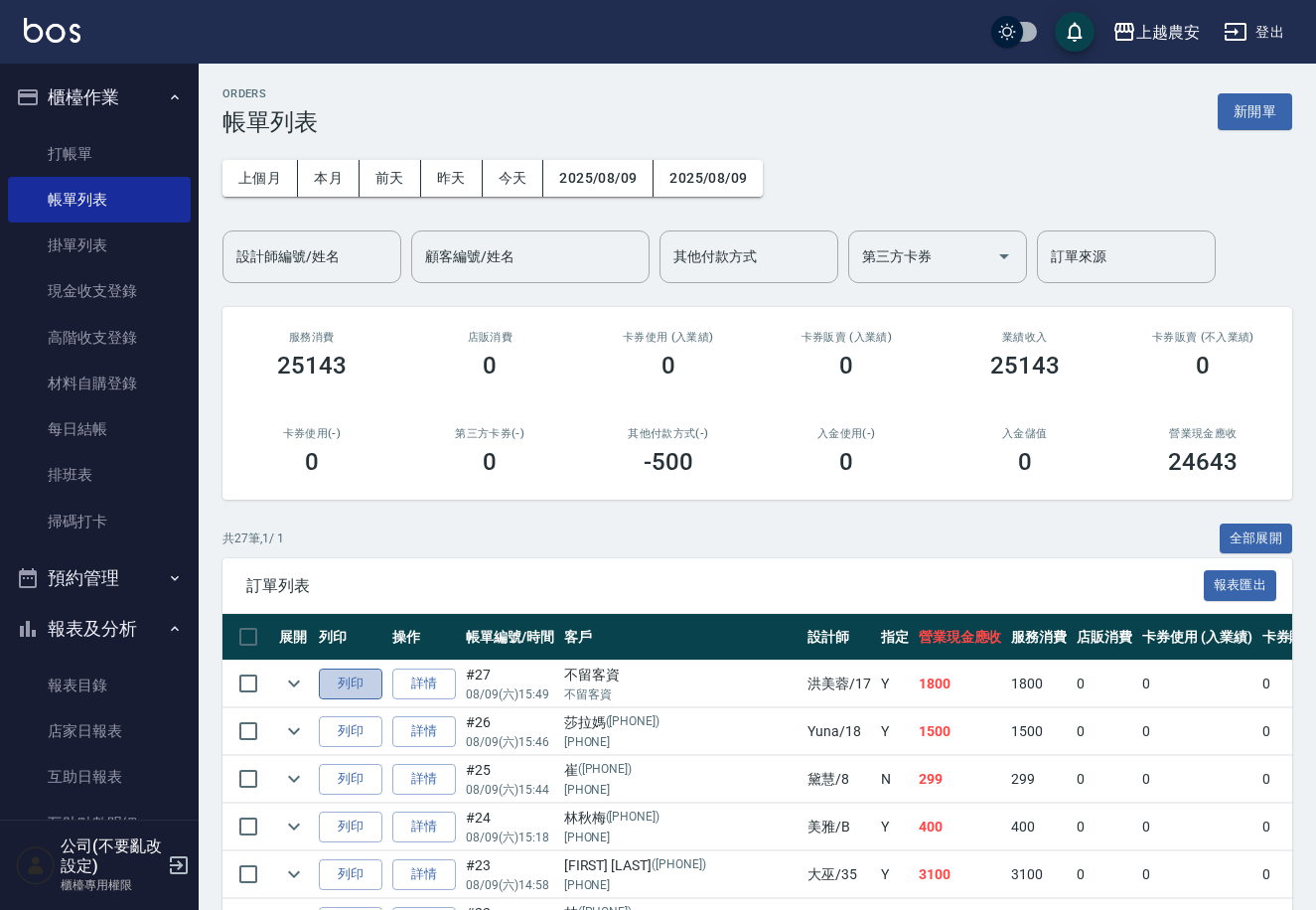 click on "列印" at bounding box center [351, 683] 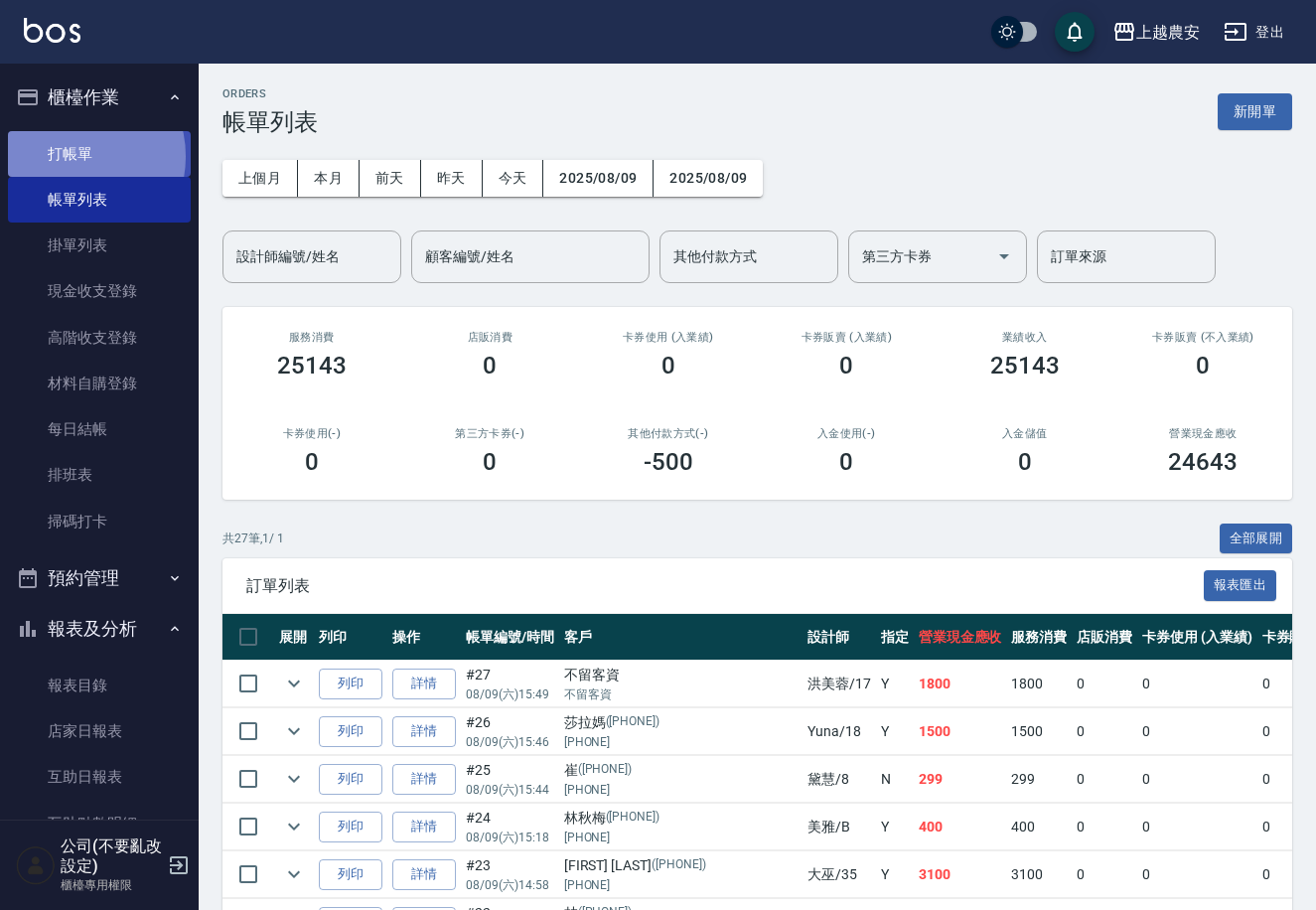 click on "打帳單" at bounding box center (99, 154) 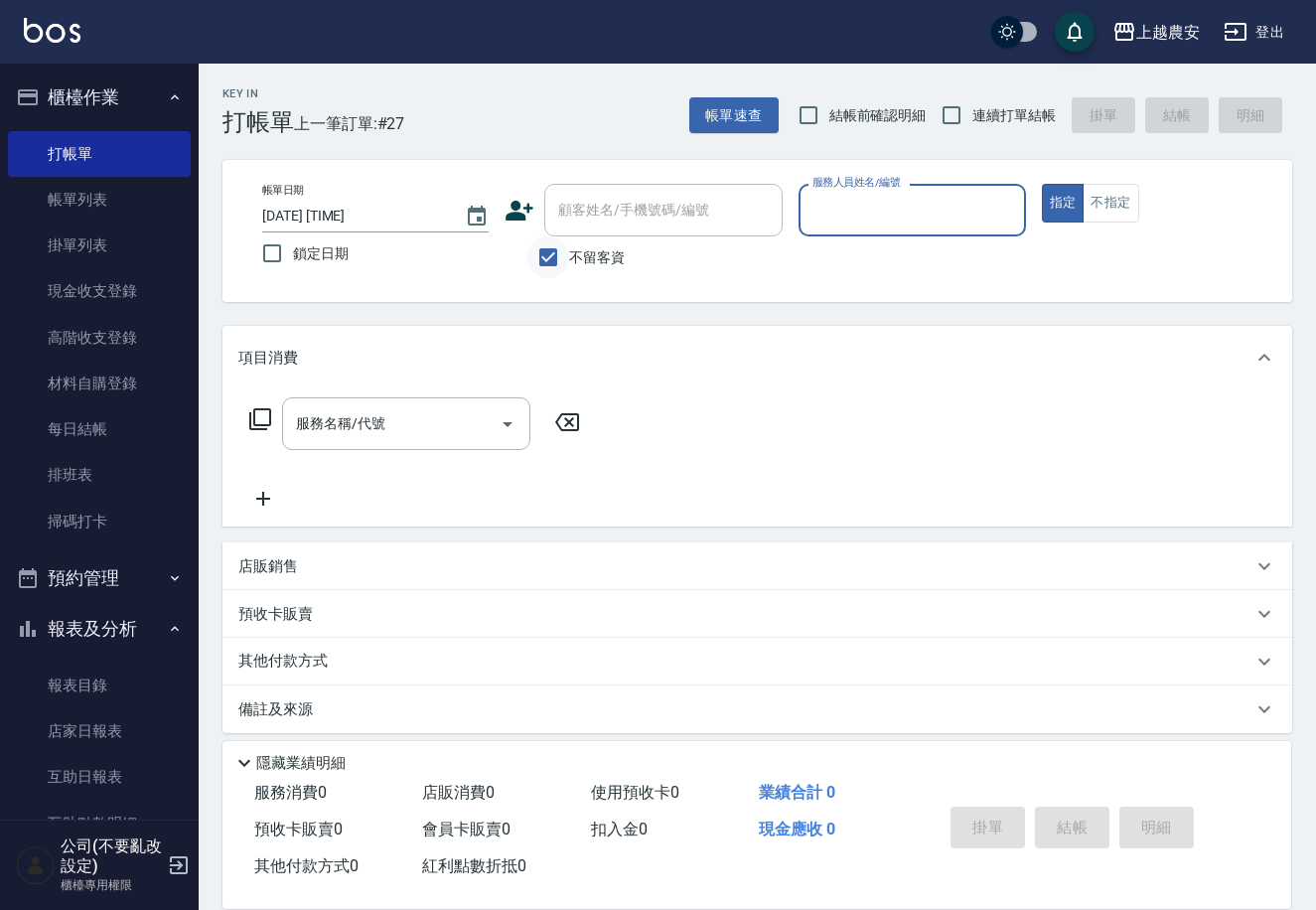 drag, startPoint x: 544, startPoint y: 250, endPoint x: 562, endPoint y: 219, distance: 35.8469 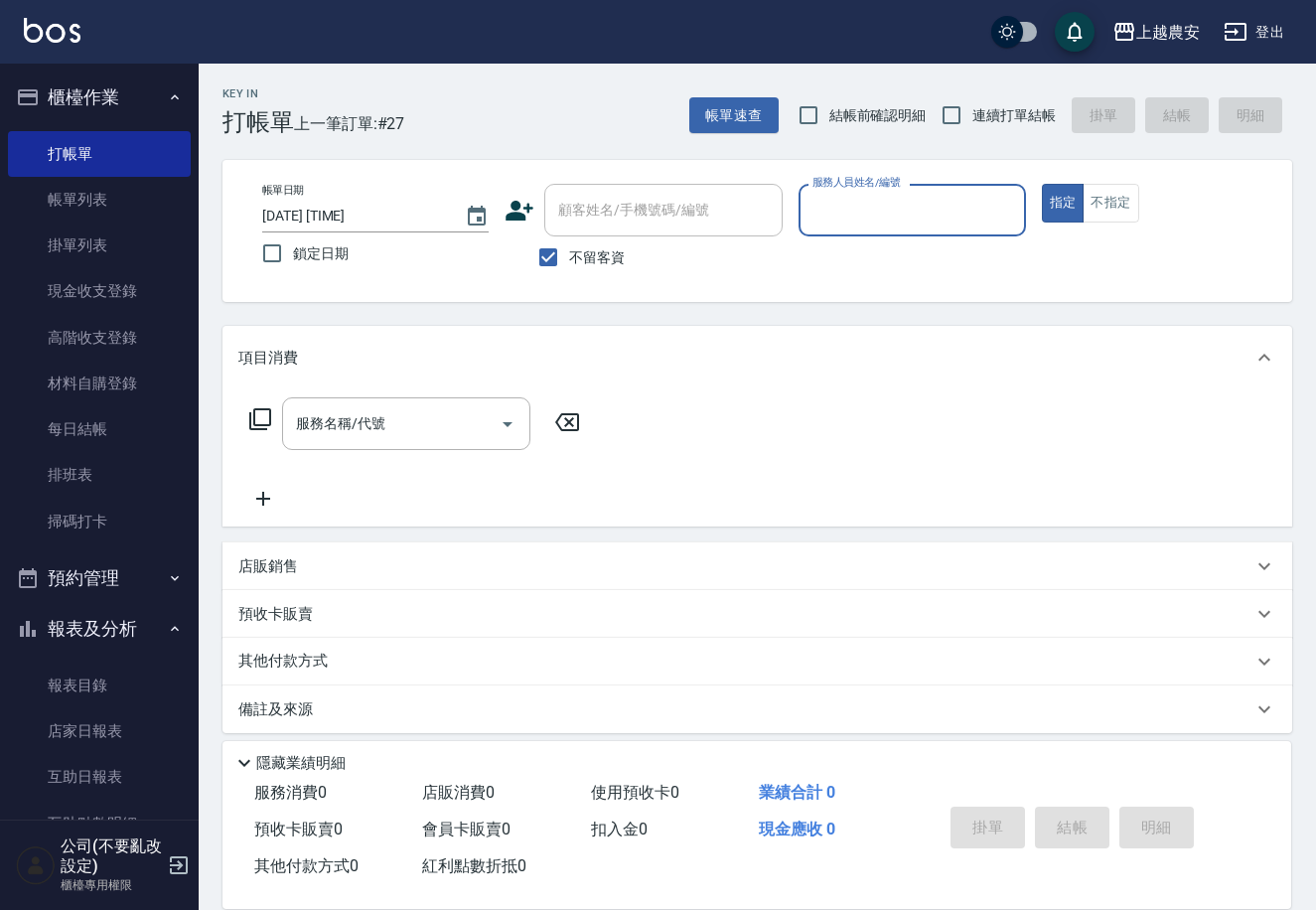 checkbox on "false" 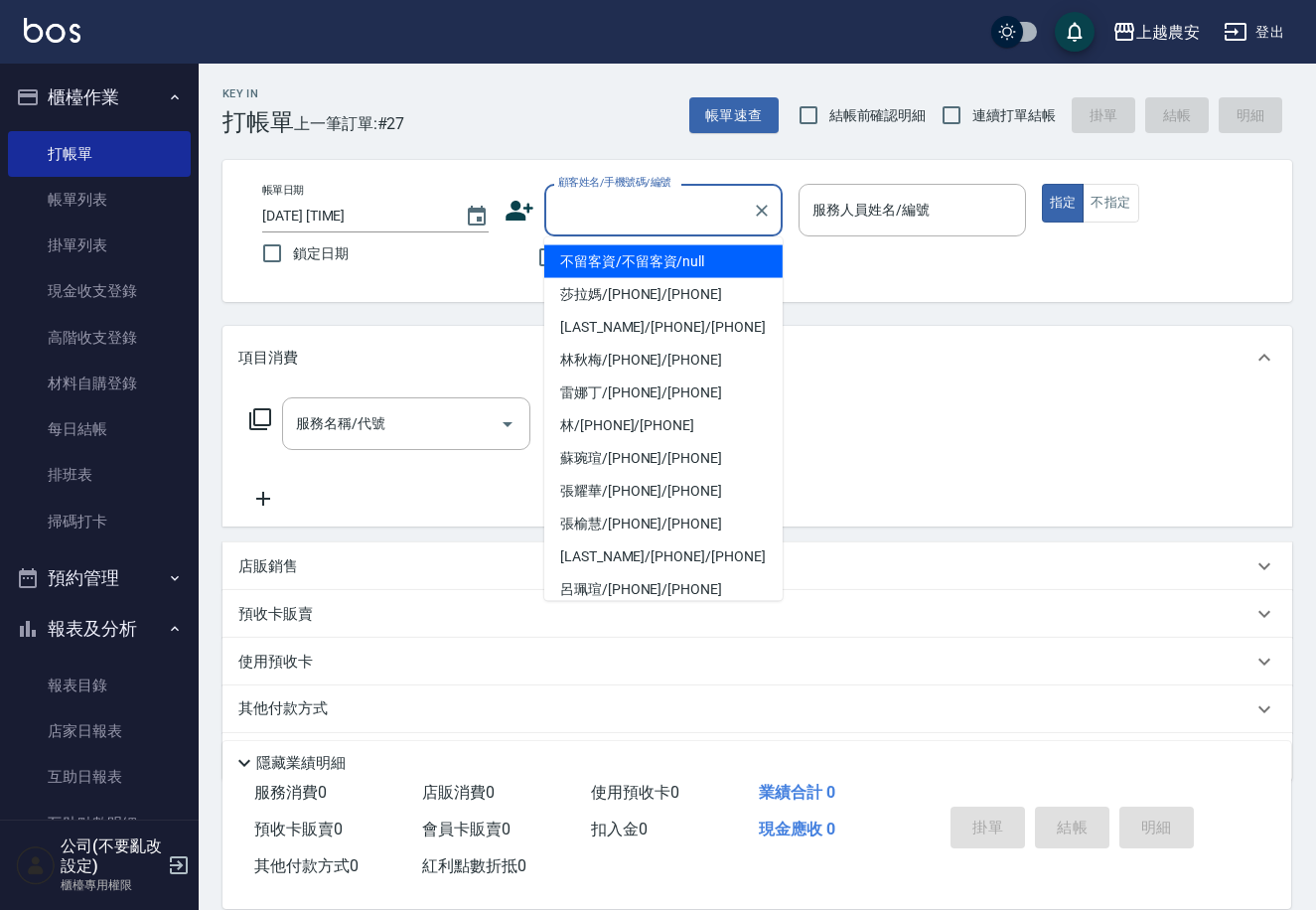 click on "顧客姓名/手機號碼/編號" at bounding box center (649, 210) 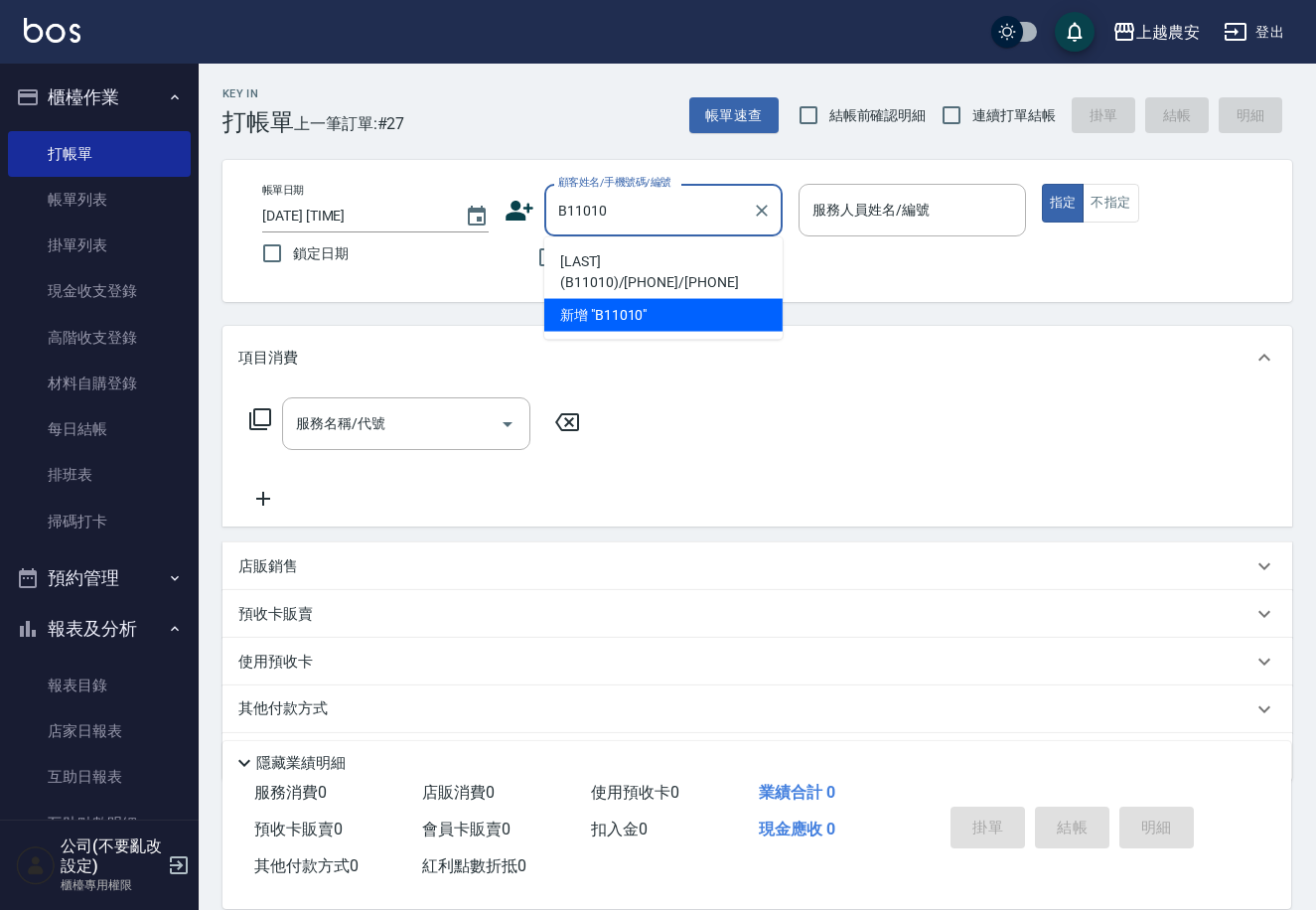 click on "[NAME]([ID])/[PHONE]/[PHONE]" at bounding box center (663, 272) 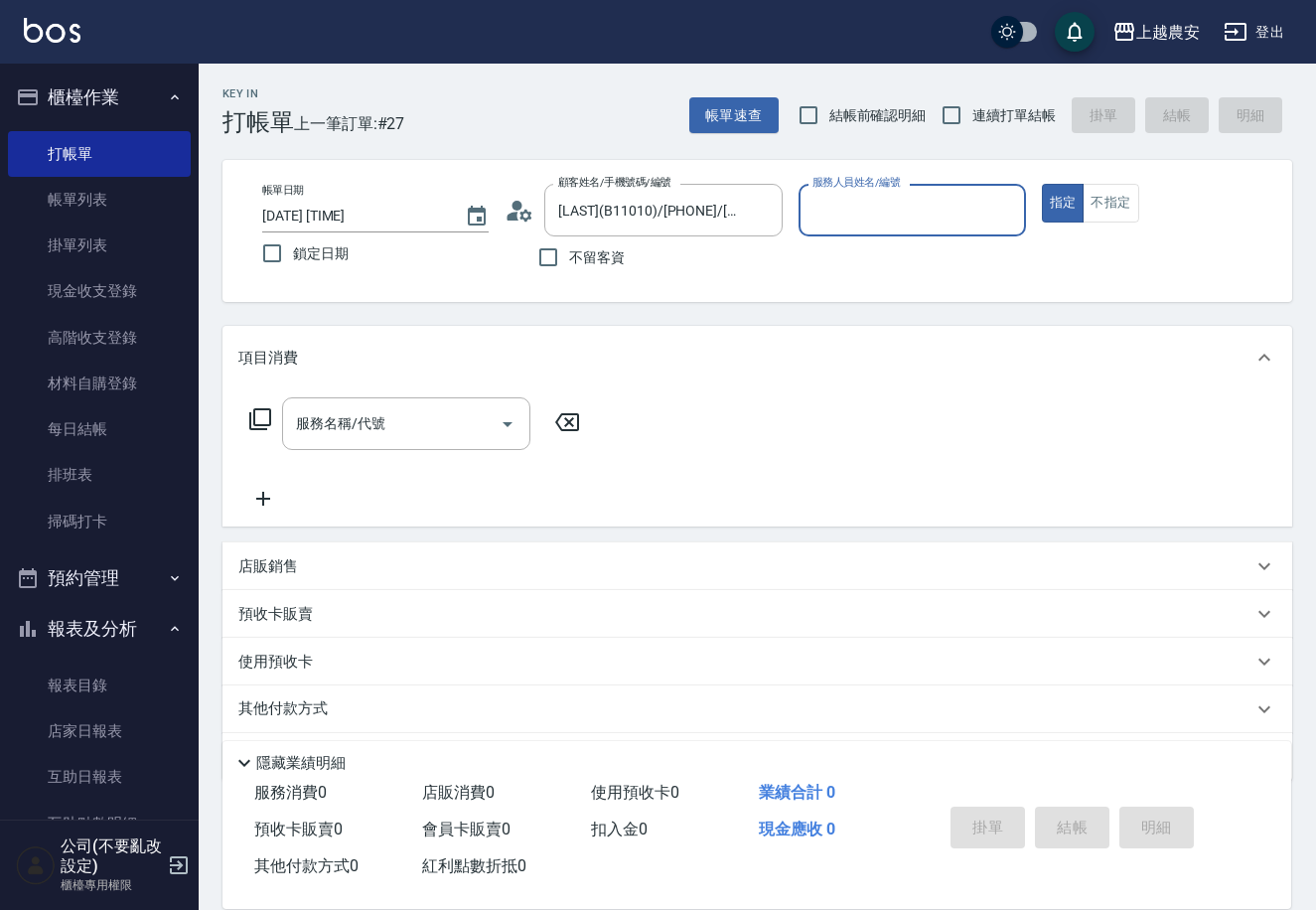 type on "Nana-13" 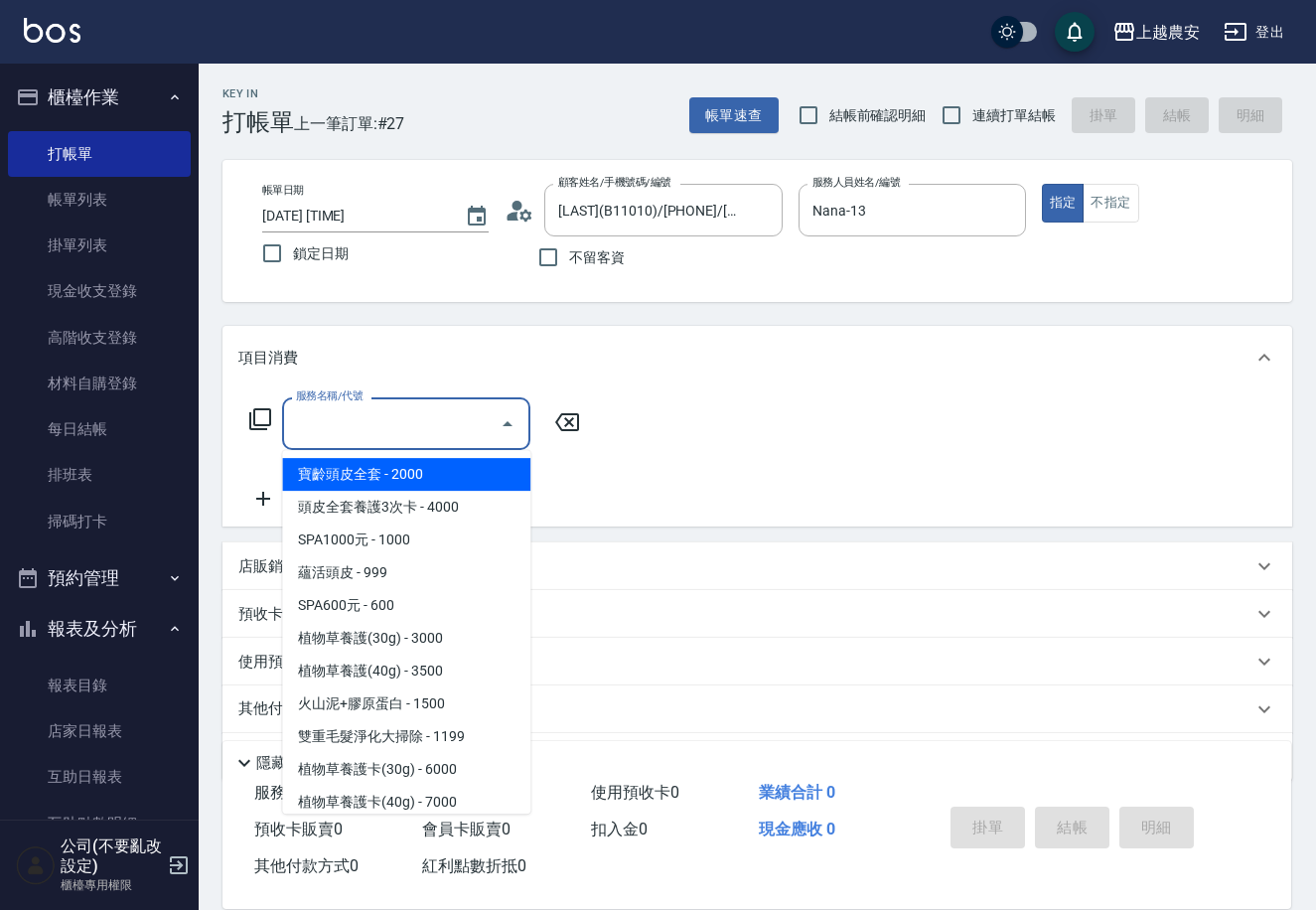 click on "服務名稱/代號" at bounding box center [391, 423] 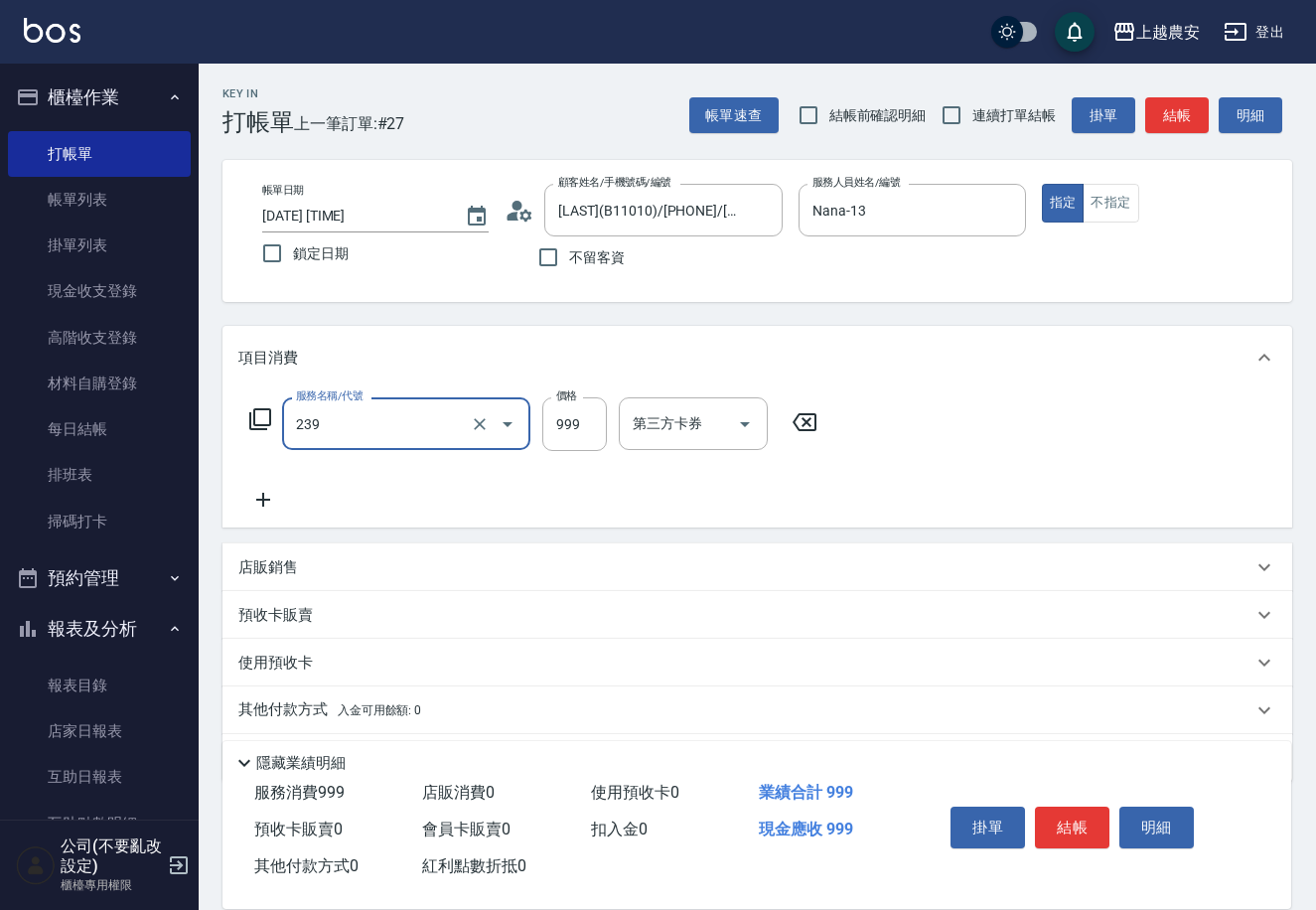 type on "頭皮SPA洗髮(239)" 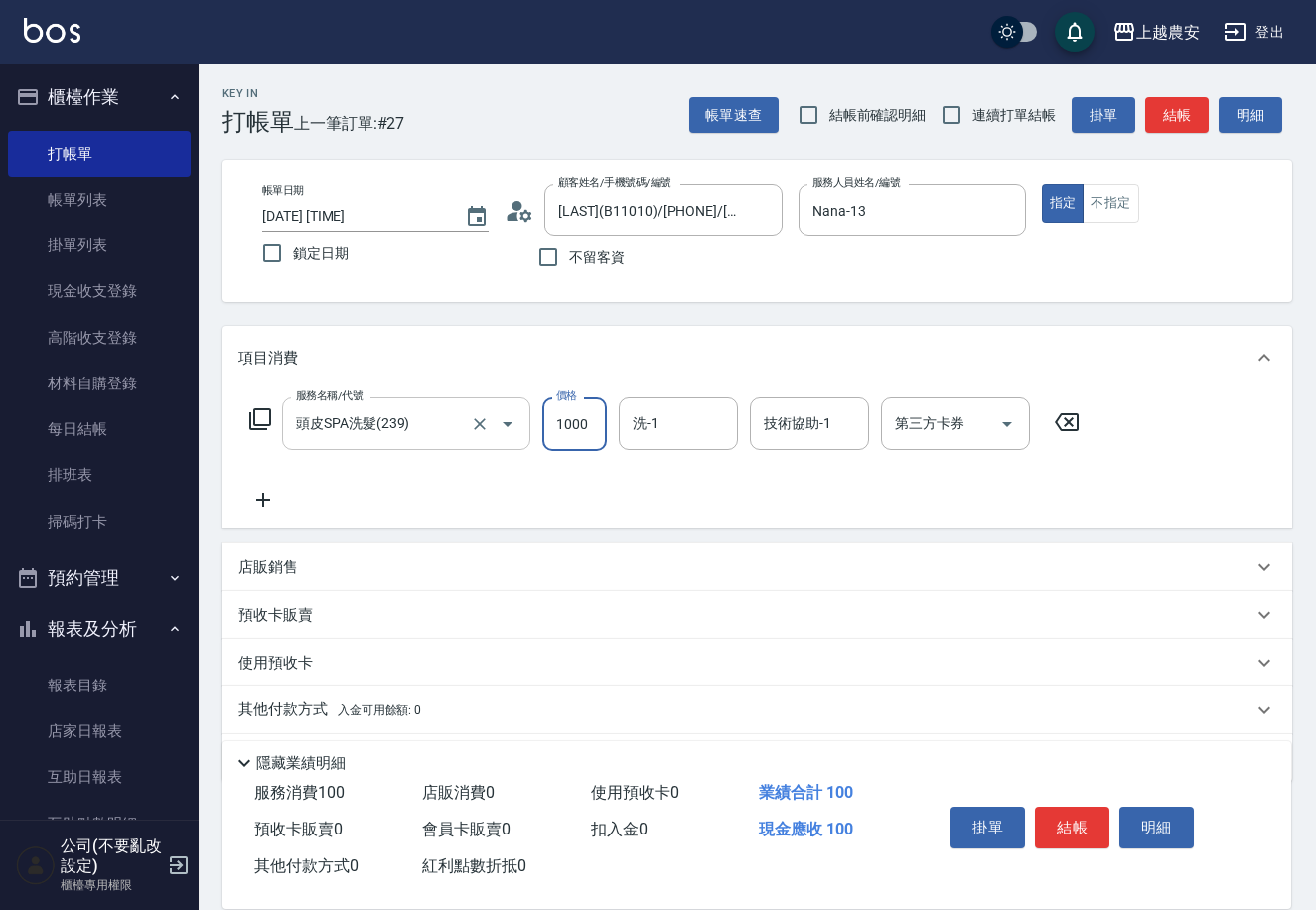type on "1000" 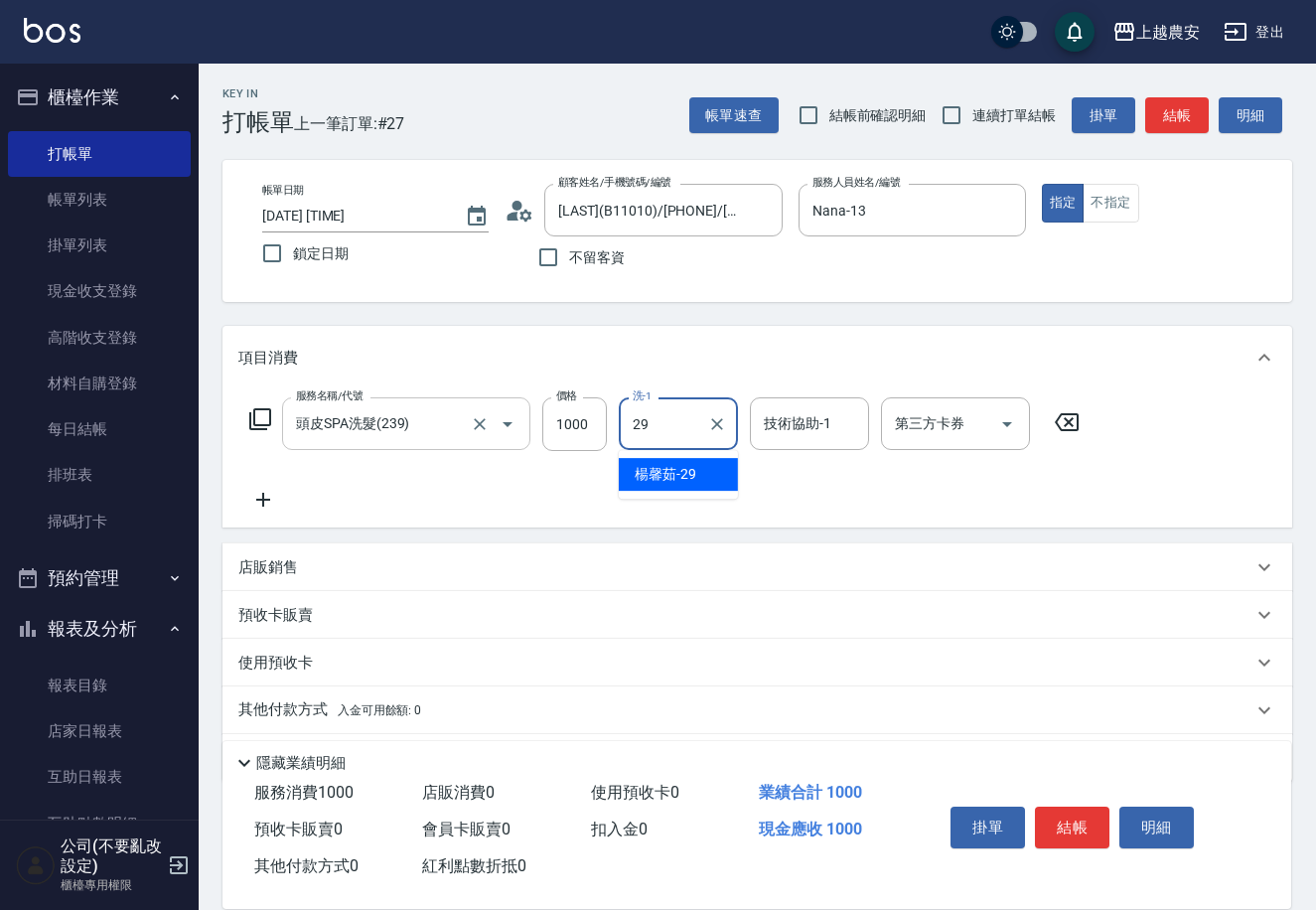 type on "楊馨茹-29" 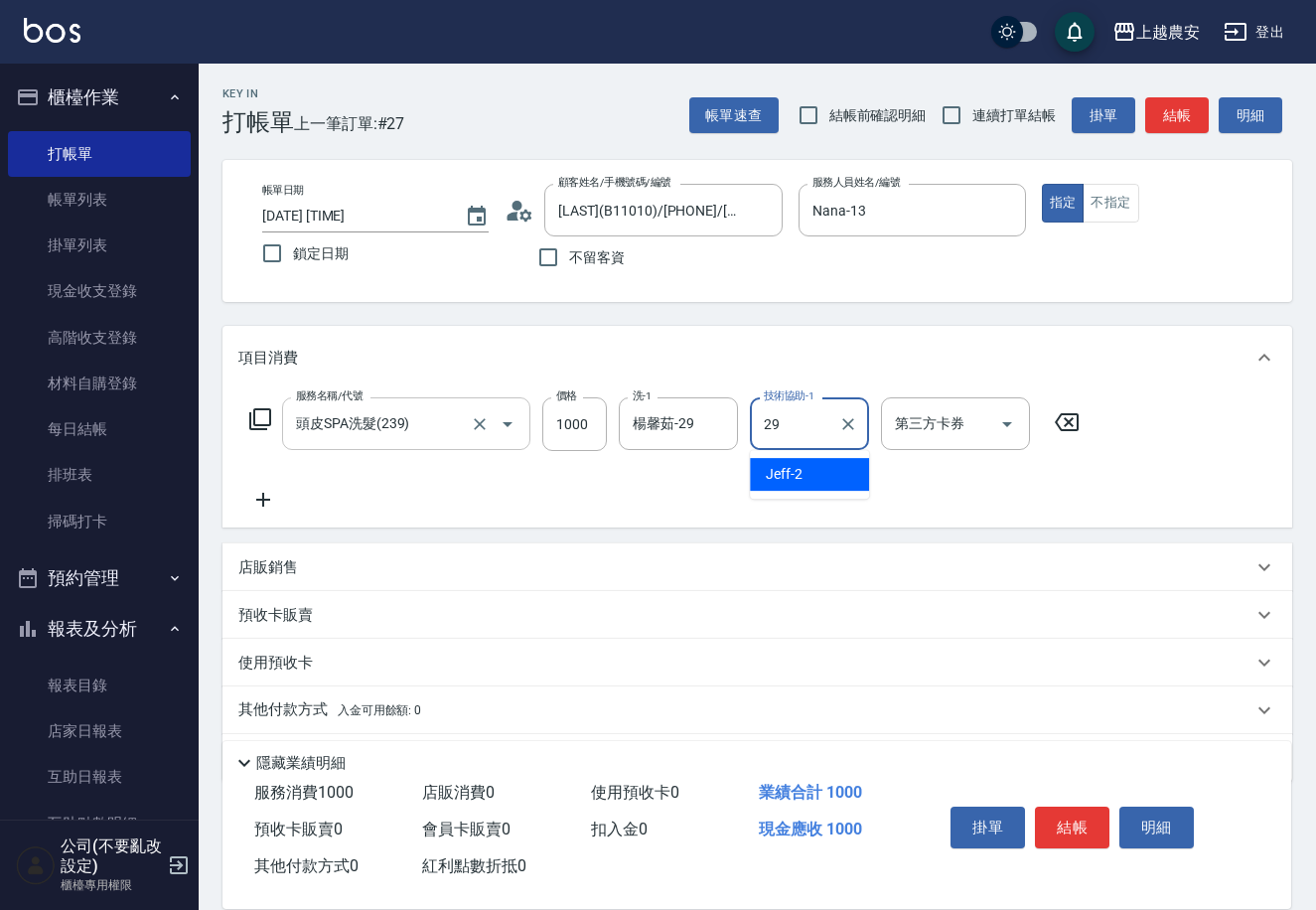 type on "楊馨茹-29" 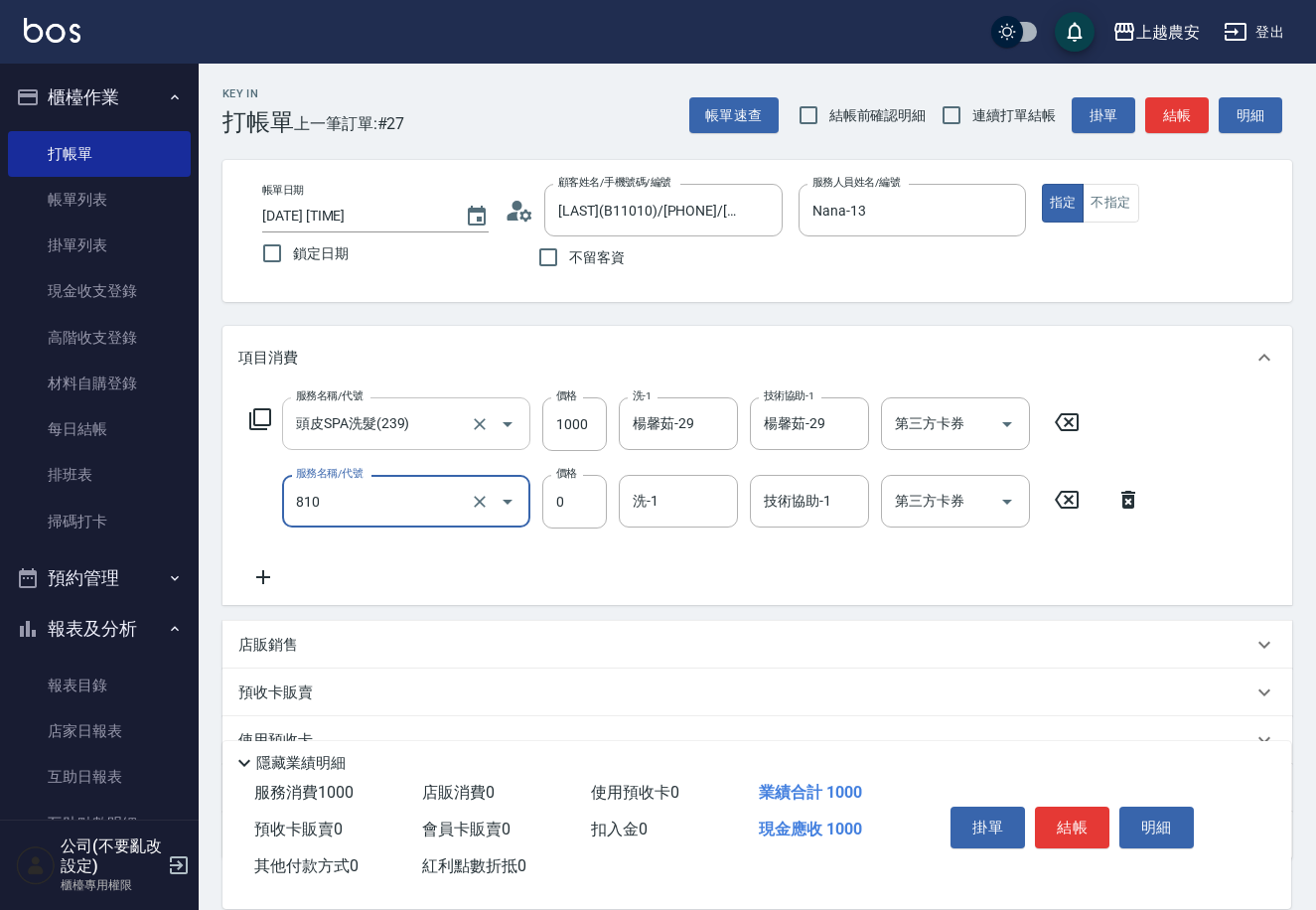 type on "頭皮護髮卡券使用(810)" 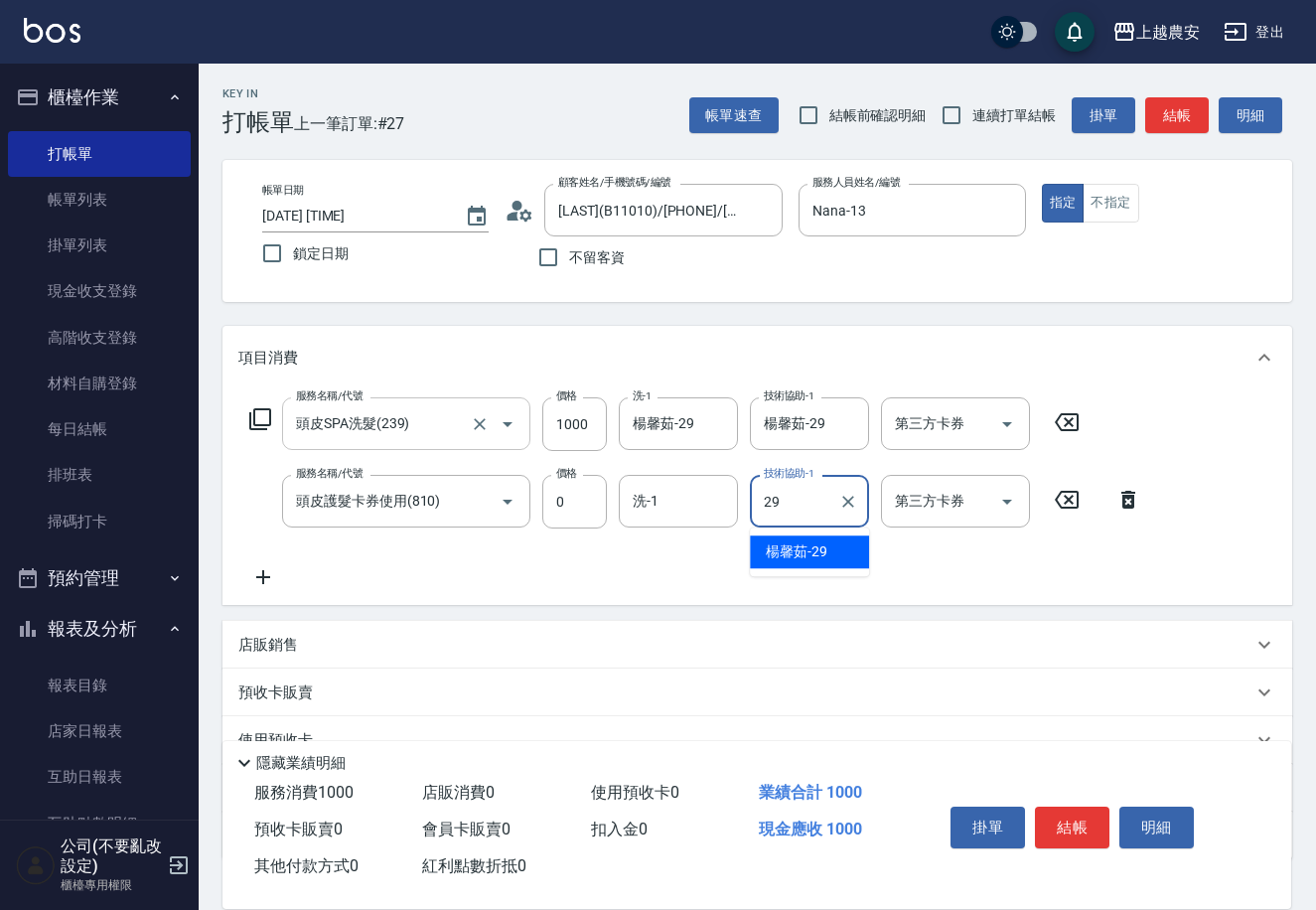 type on "楊馨茹-29" 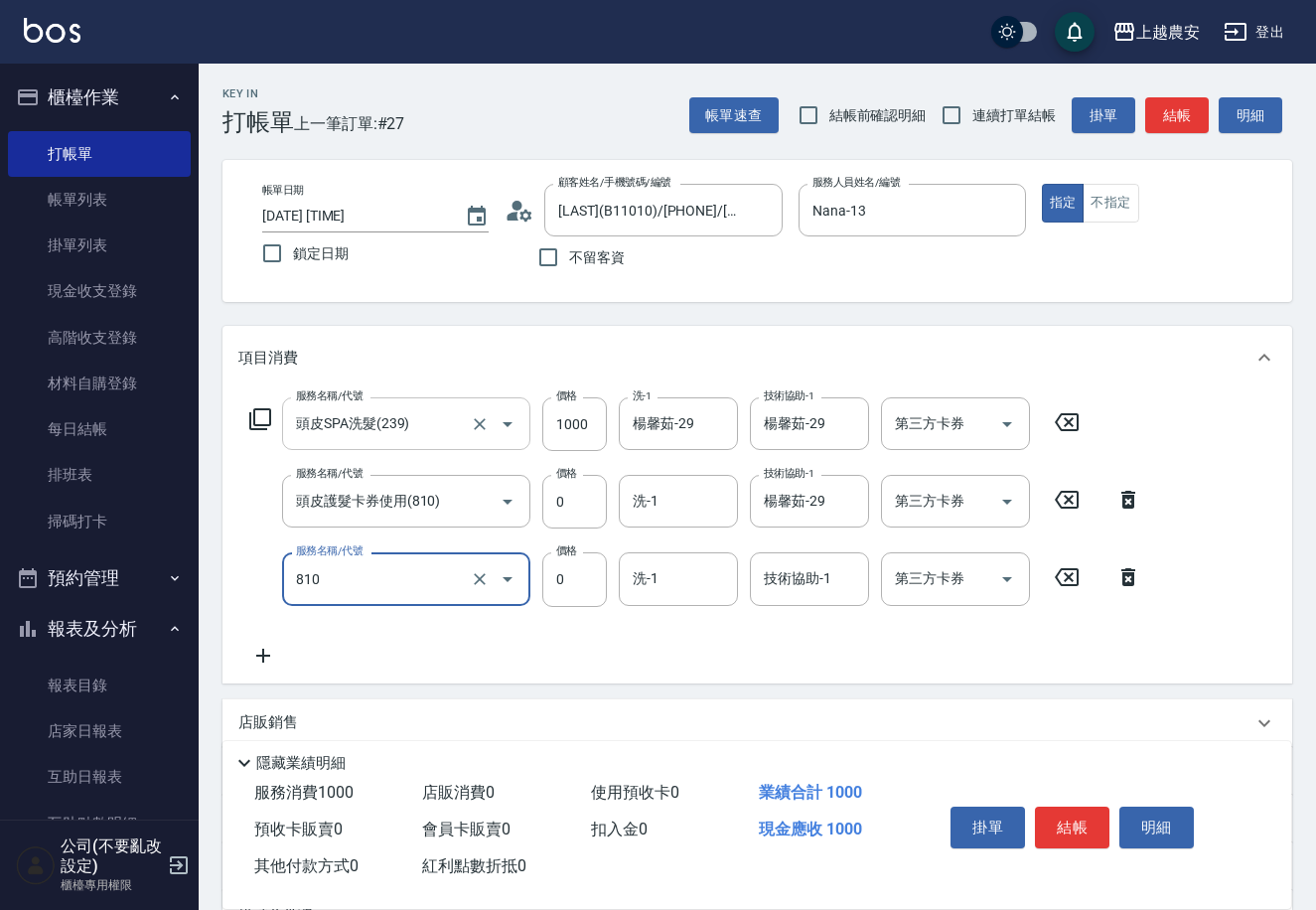 type on "頭皮護髮卡券使用(810)" 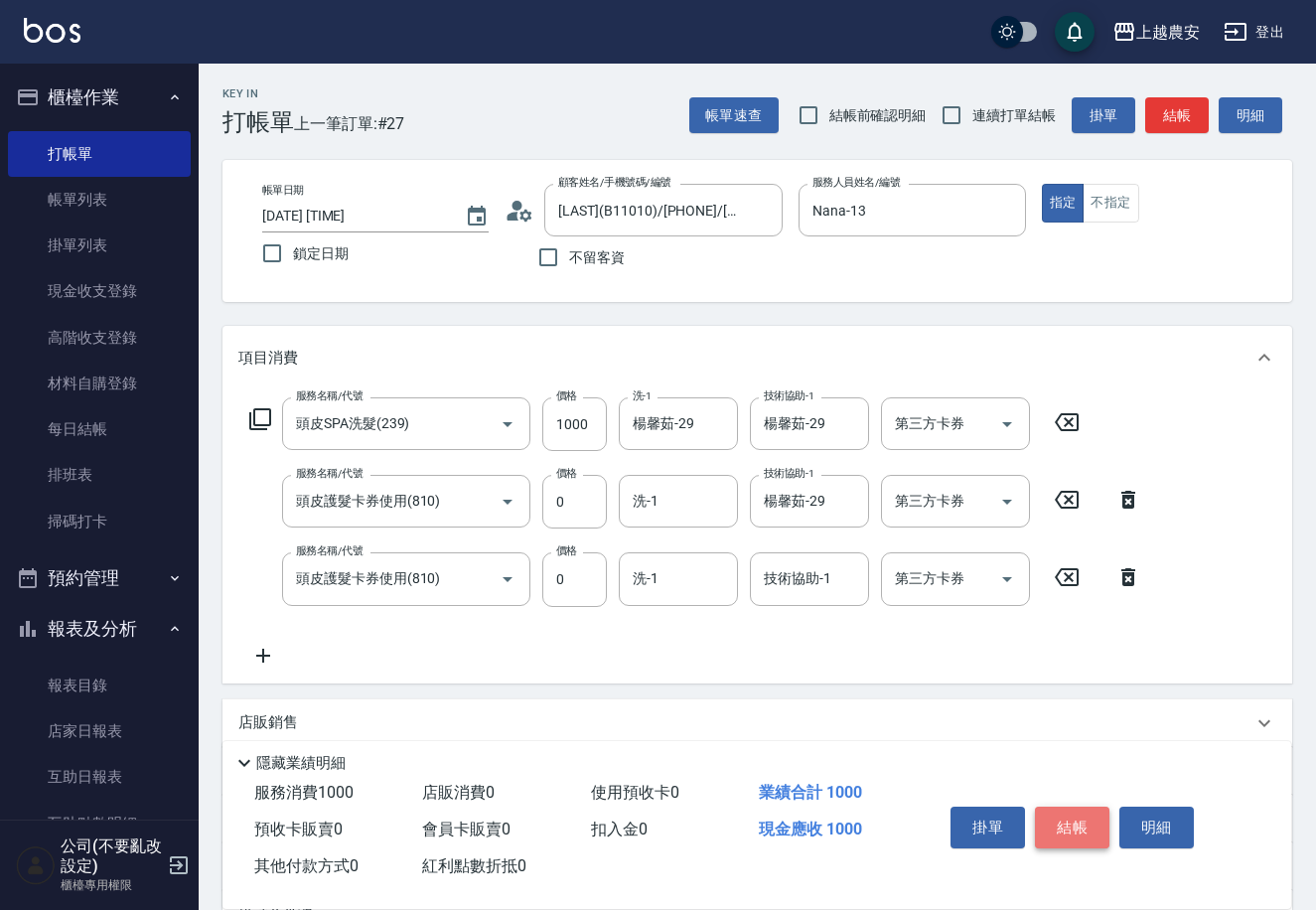 click on "結帳" at bounding box center (1072, 828) 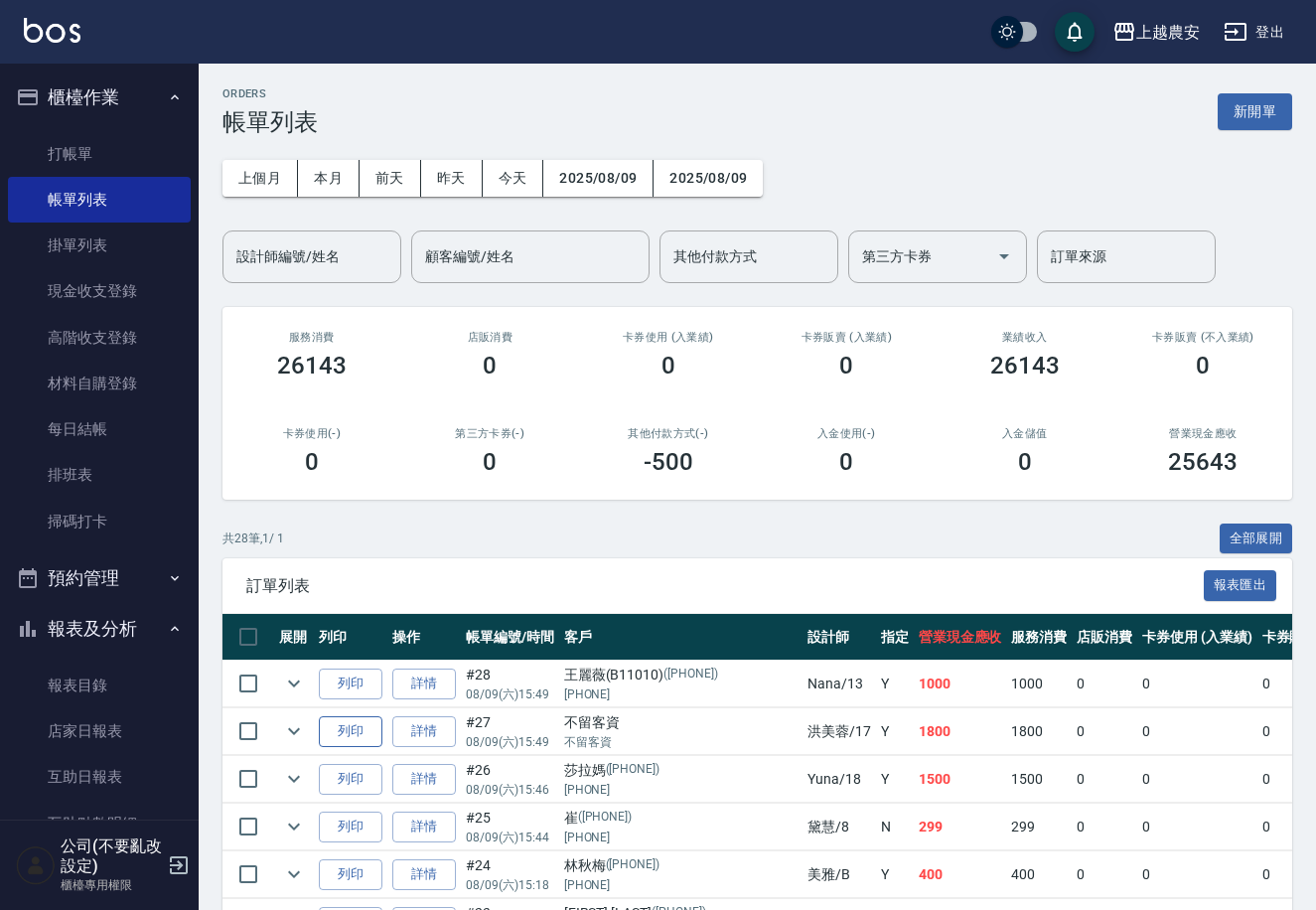 click on "列印" at bounding box center [351, 731] 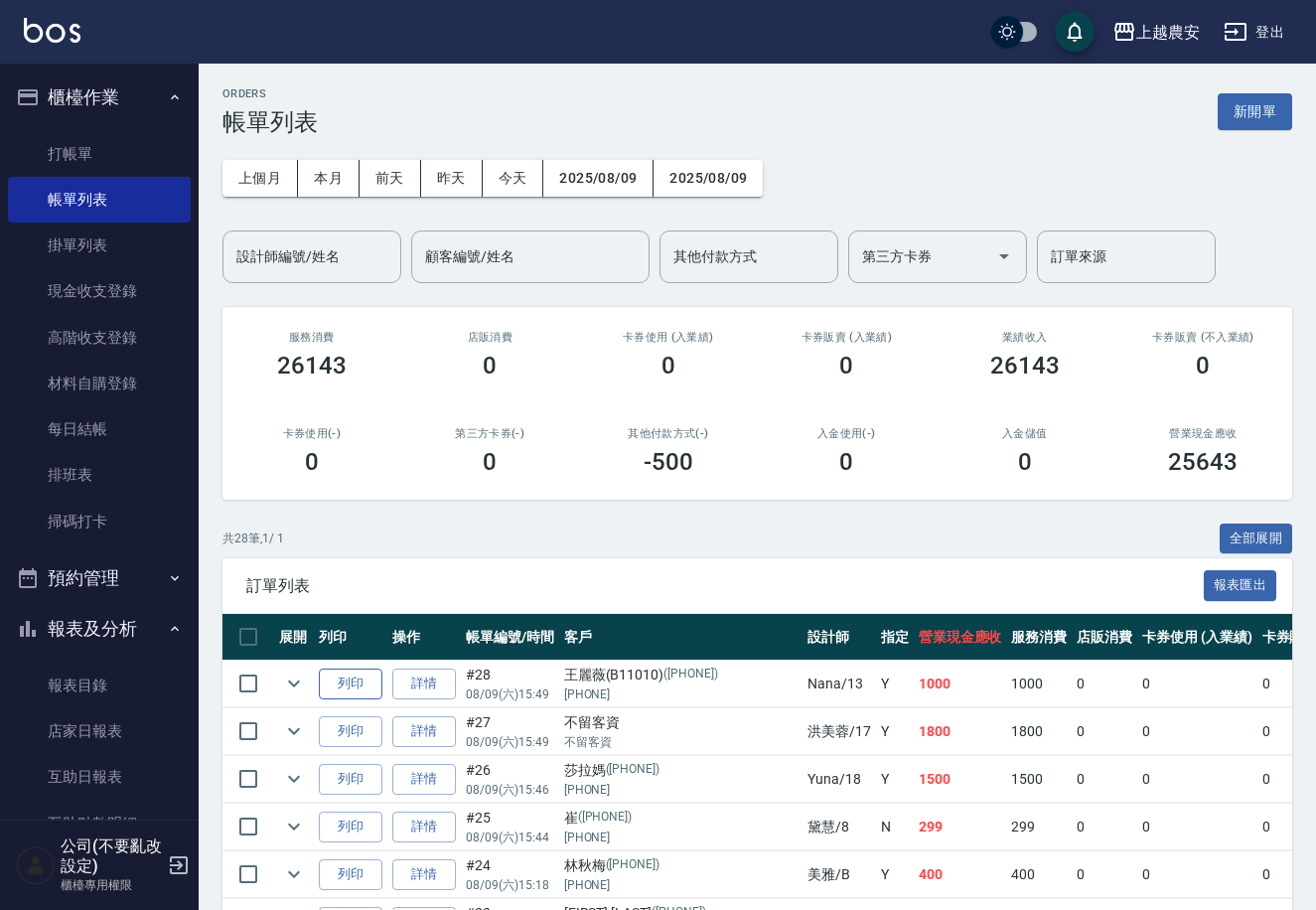 click on "列印" at bounding box center [351, 683] 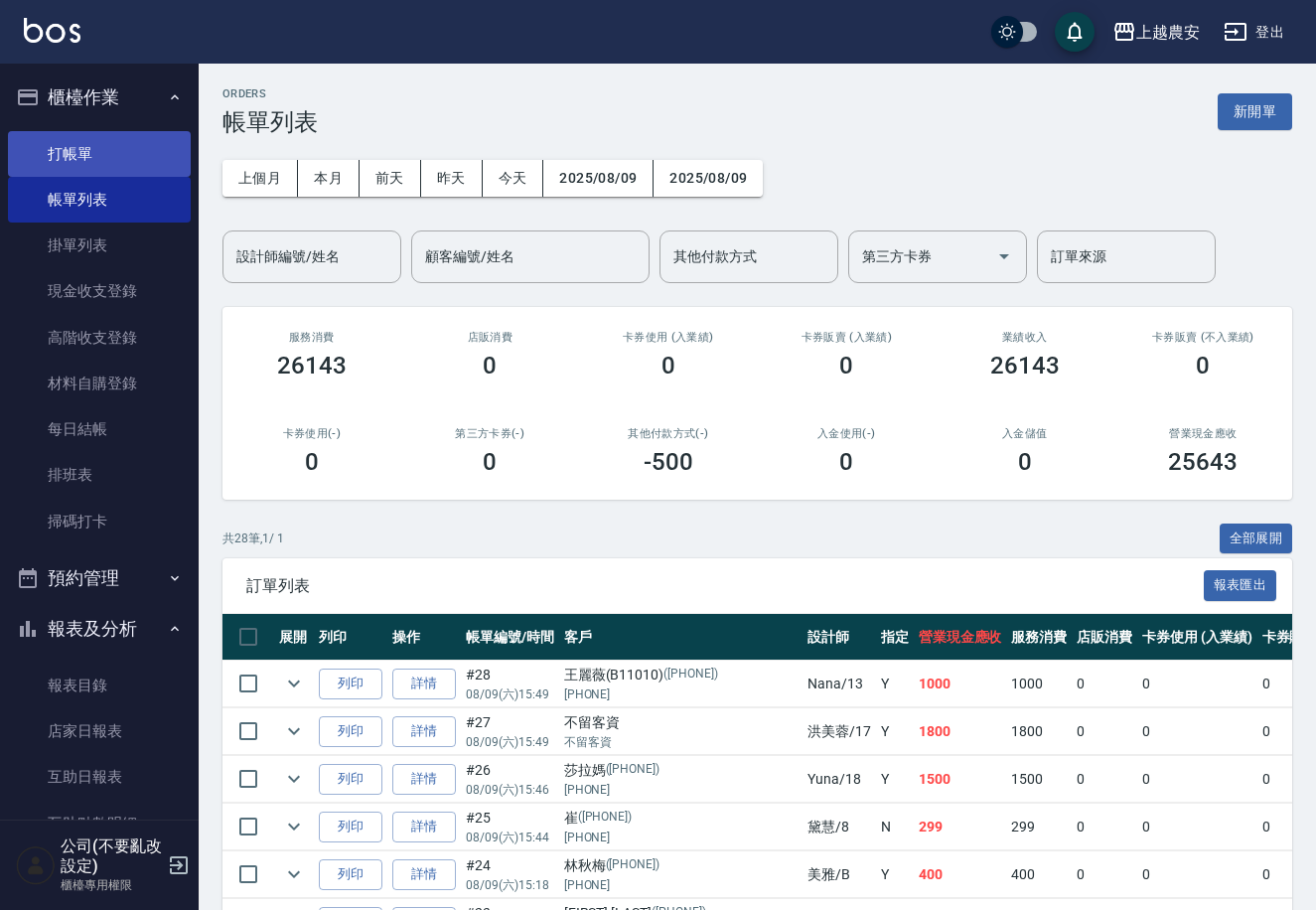 click on "打帳單" at bounding box center (99, 154) 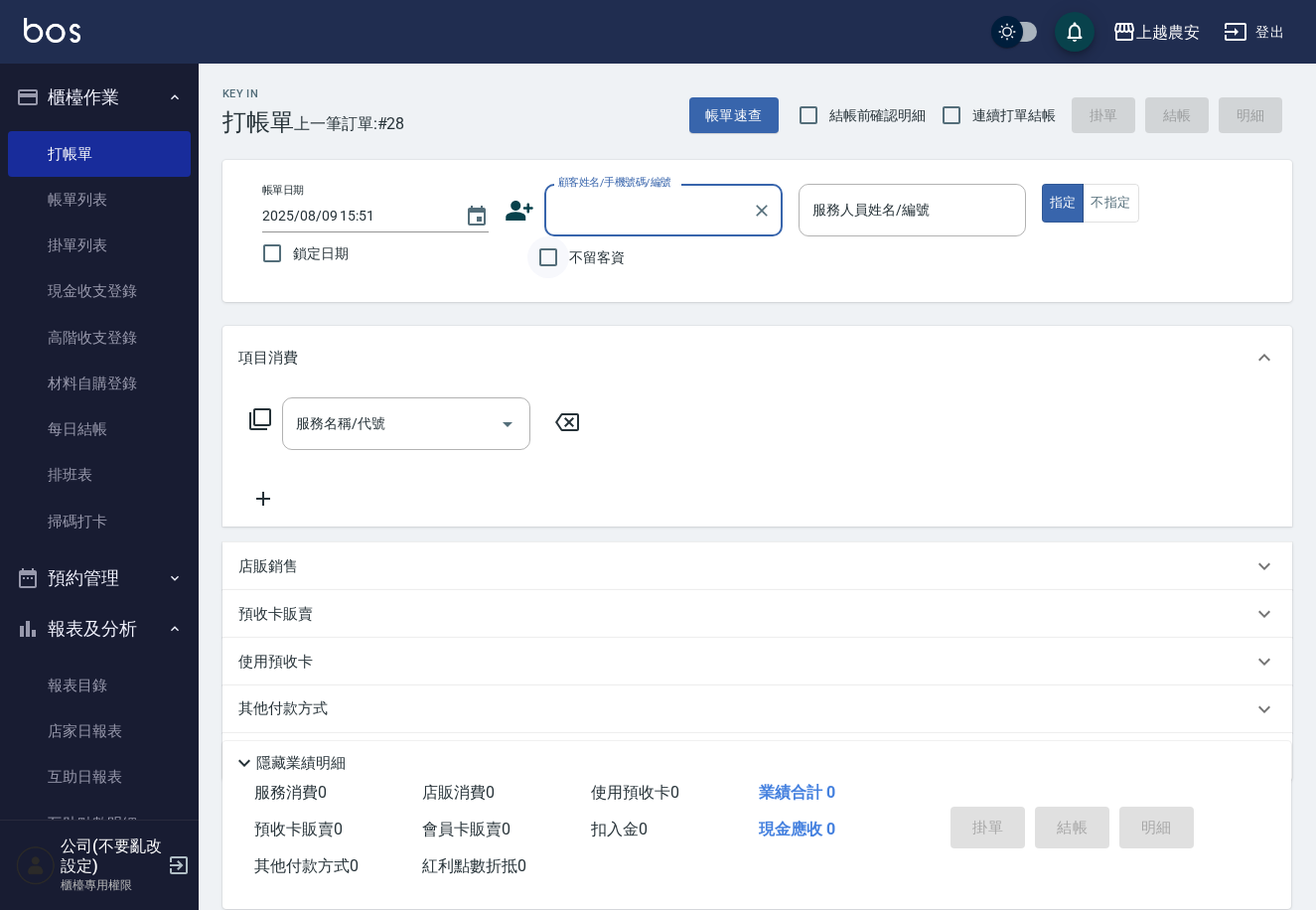 click on "不留客資" at bounding box center (548, 257) 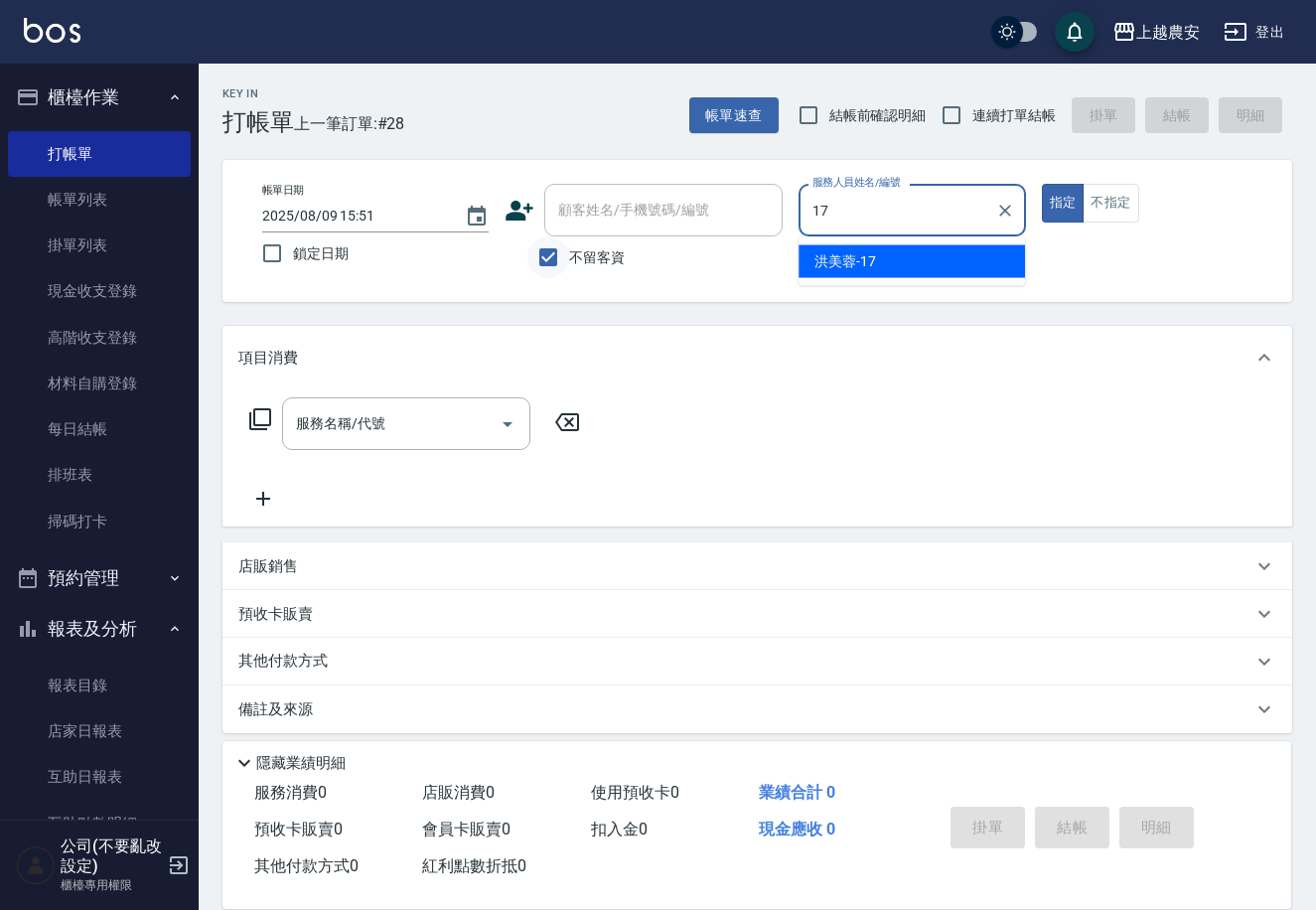 type on "洪美蓉-17" 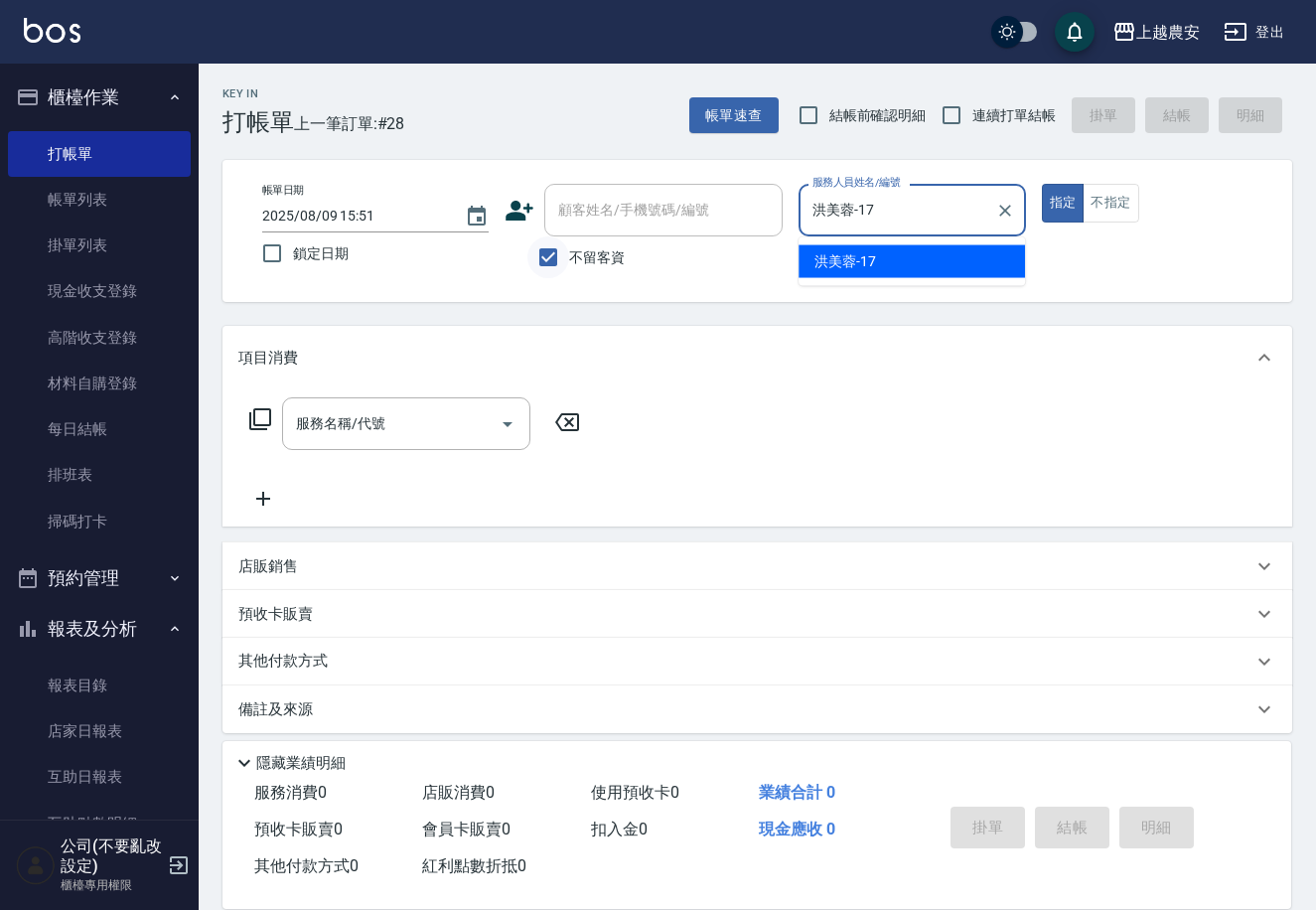 type on "true" 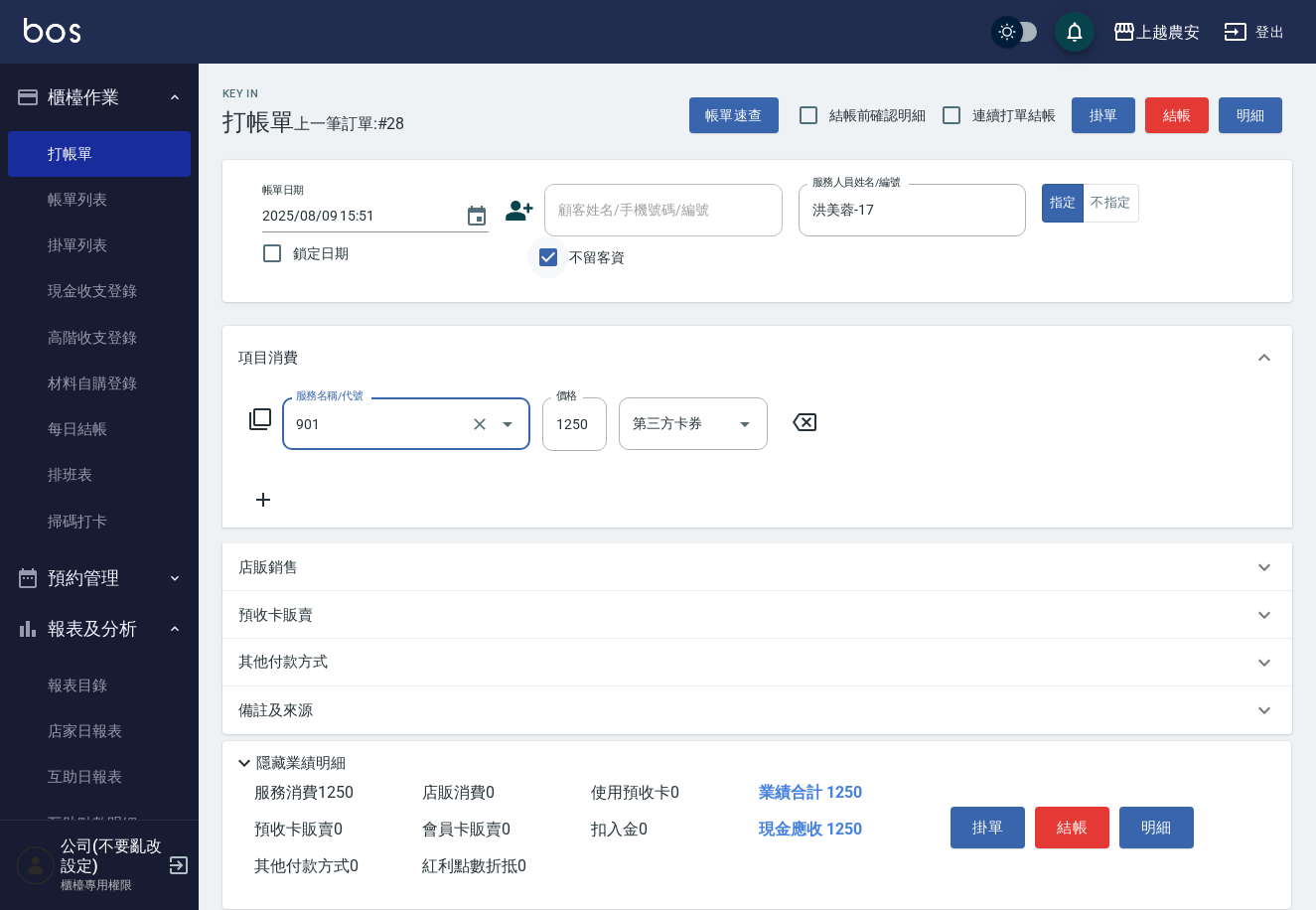 type on "修手指甲(901)" 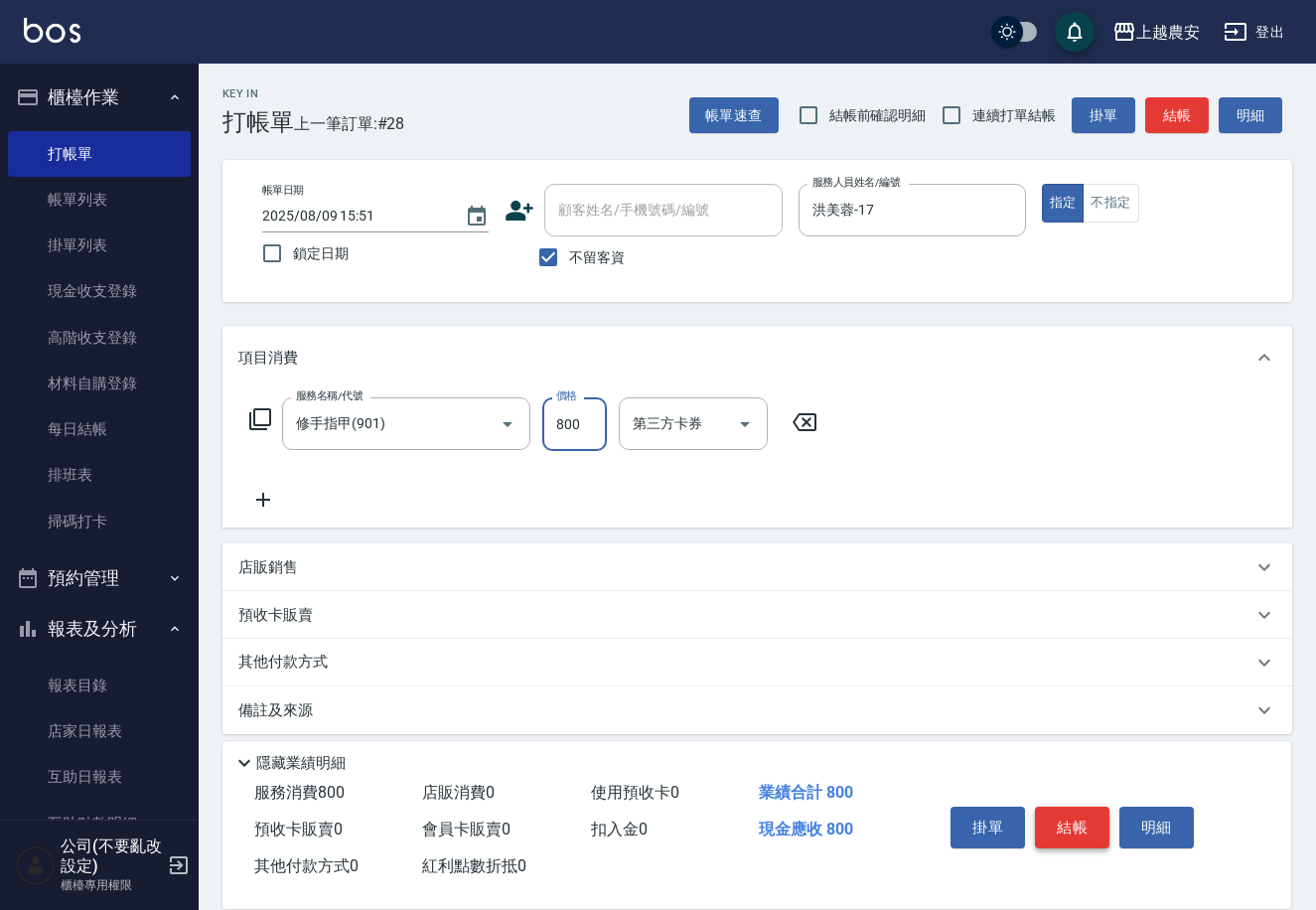 type on "800" 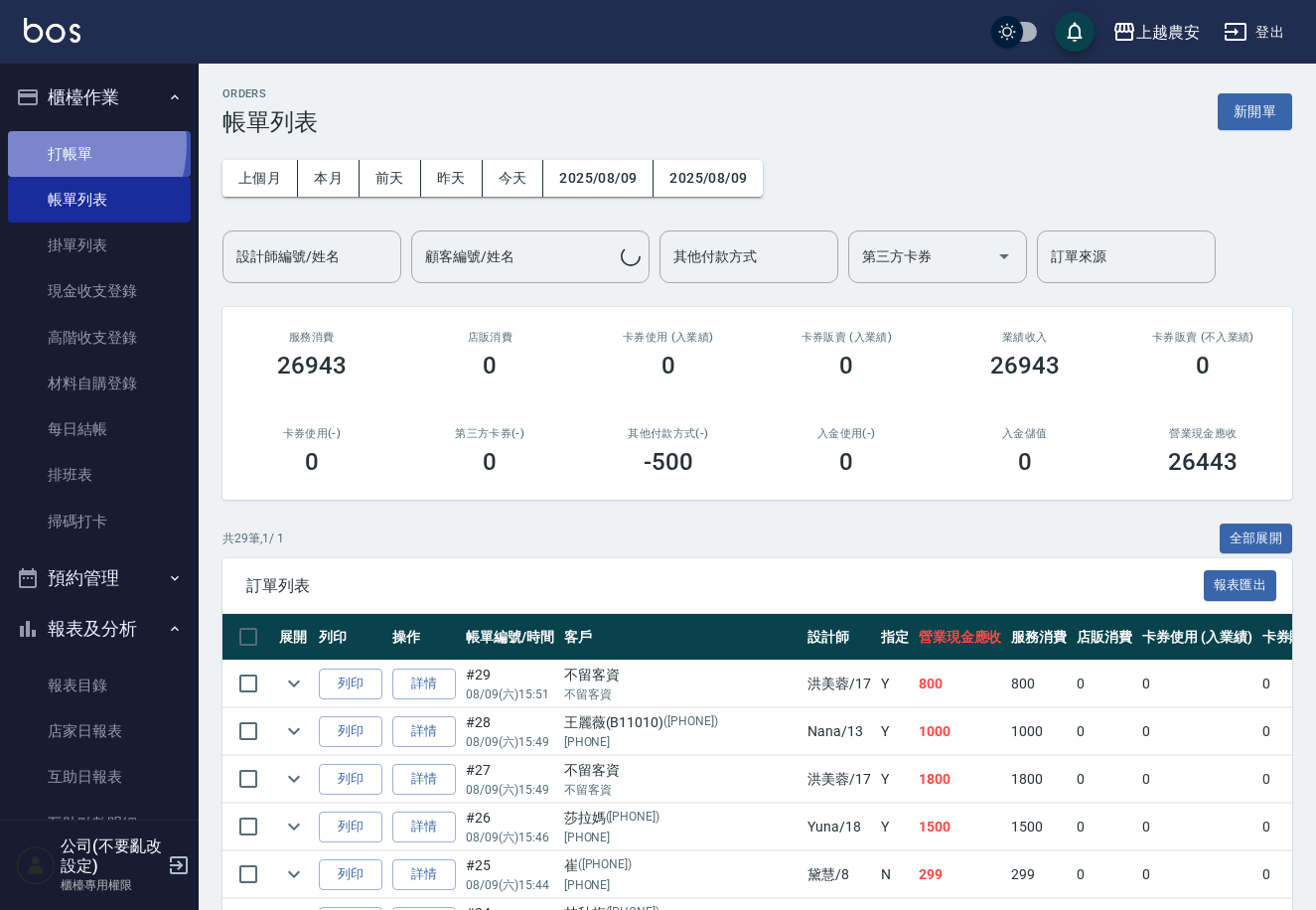 click on "打帳單" at bounding box center [99, 154] 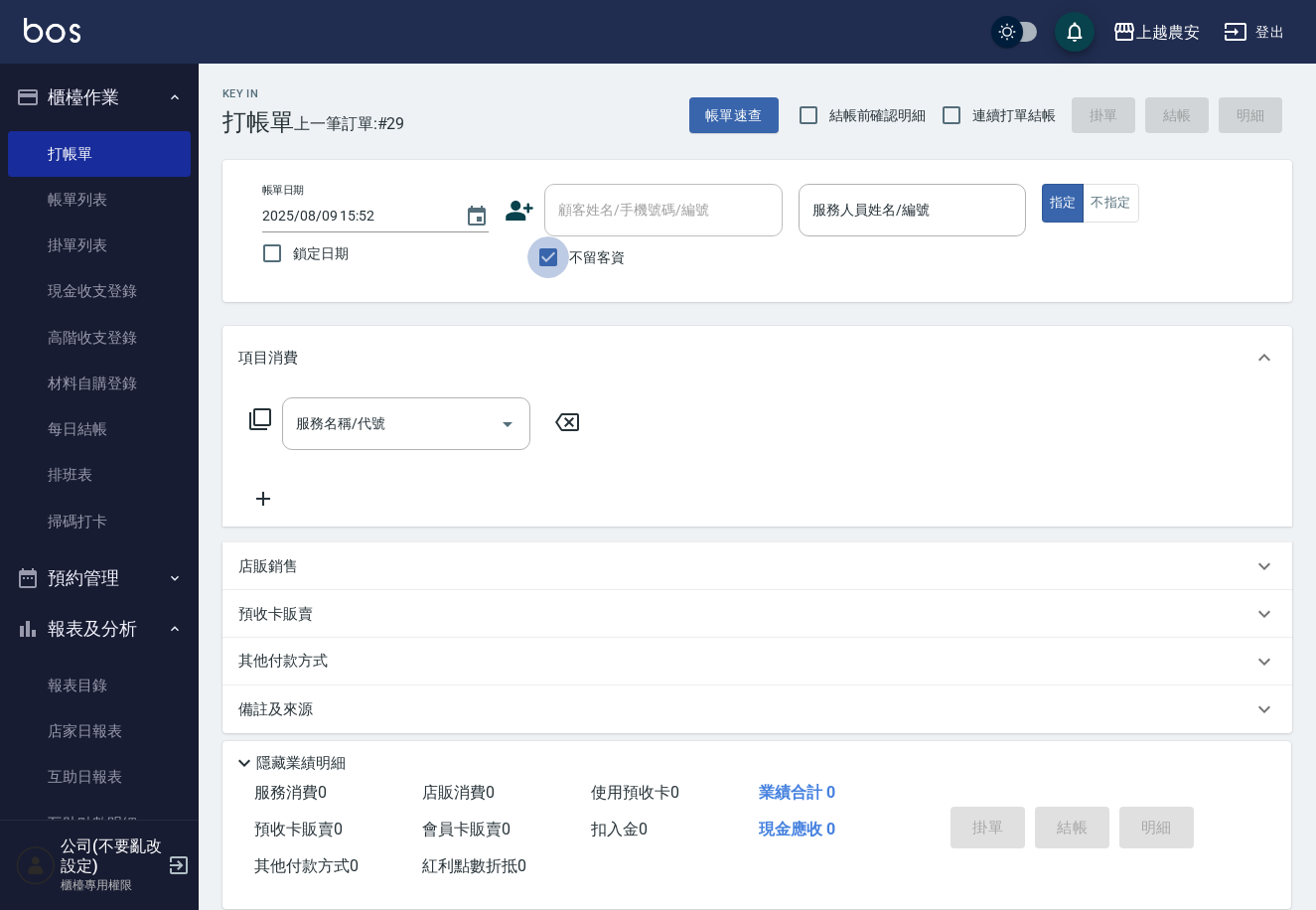 click on "不留客資" at bounding box center (548, 257) 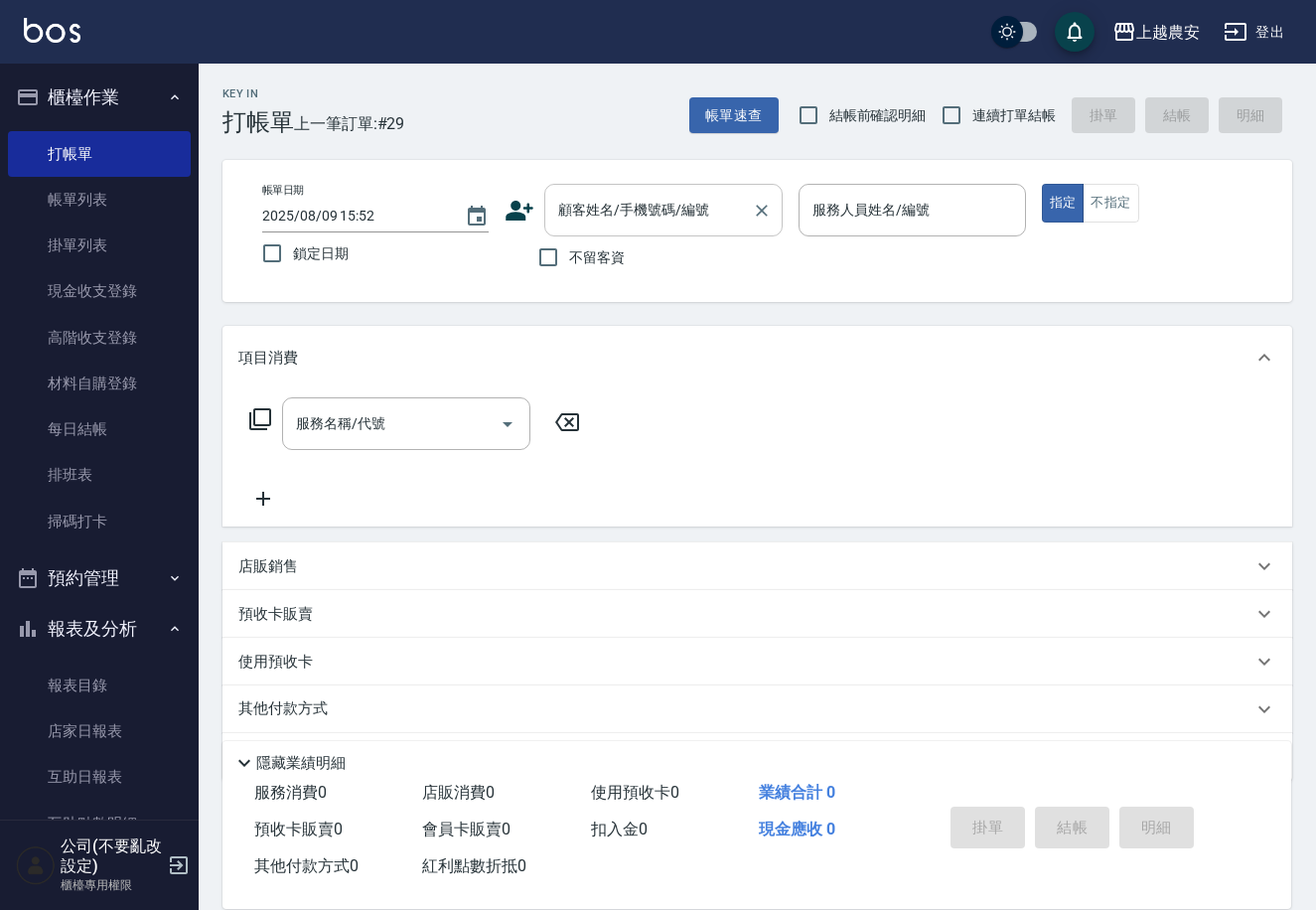 click on "顧客姓名/手機號碼/編號" at bounding box center (649, 210) 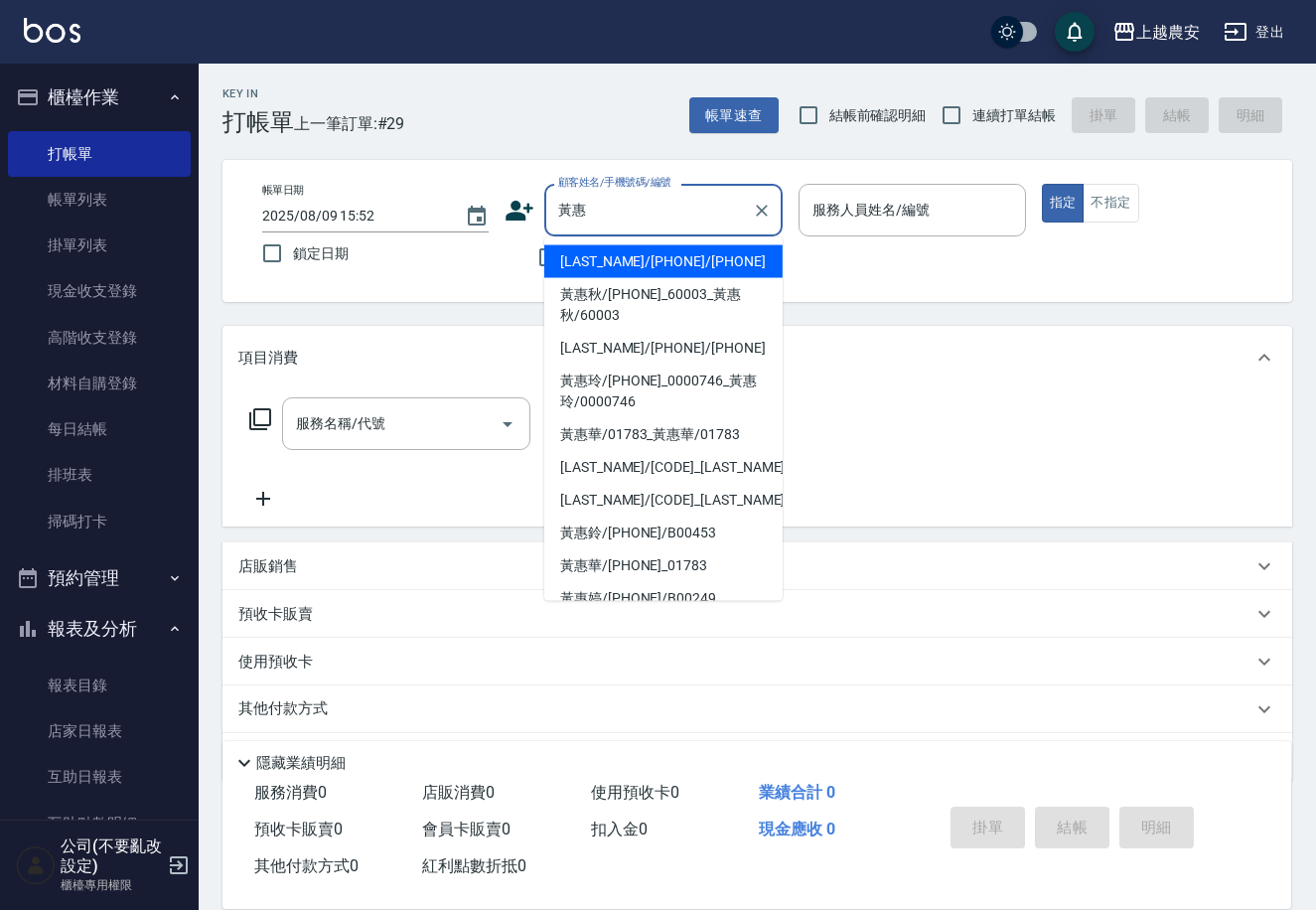 click on "黃惠美/0932393387/0932393387" at bounding box center (663, 261) 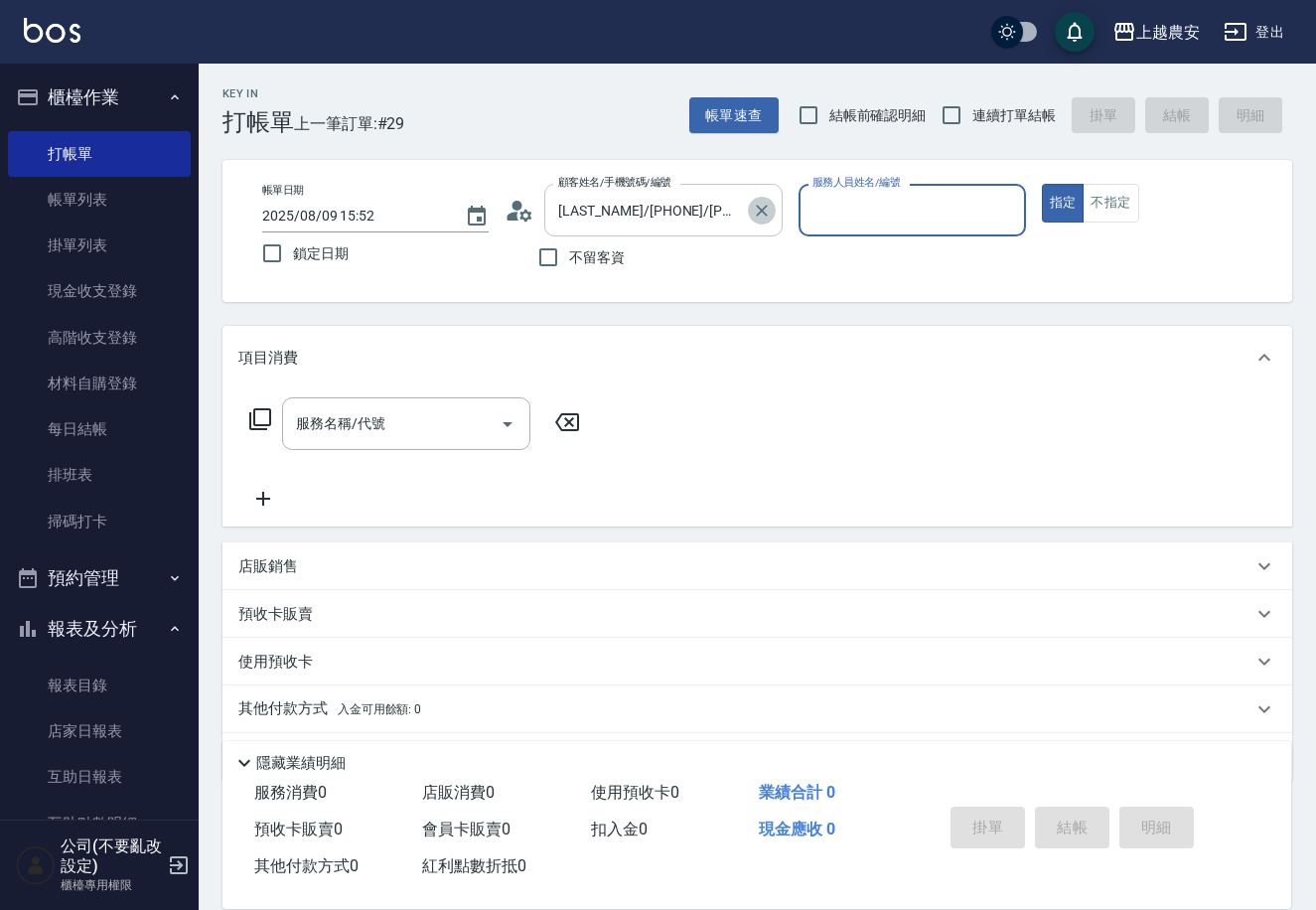 click 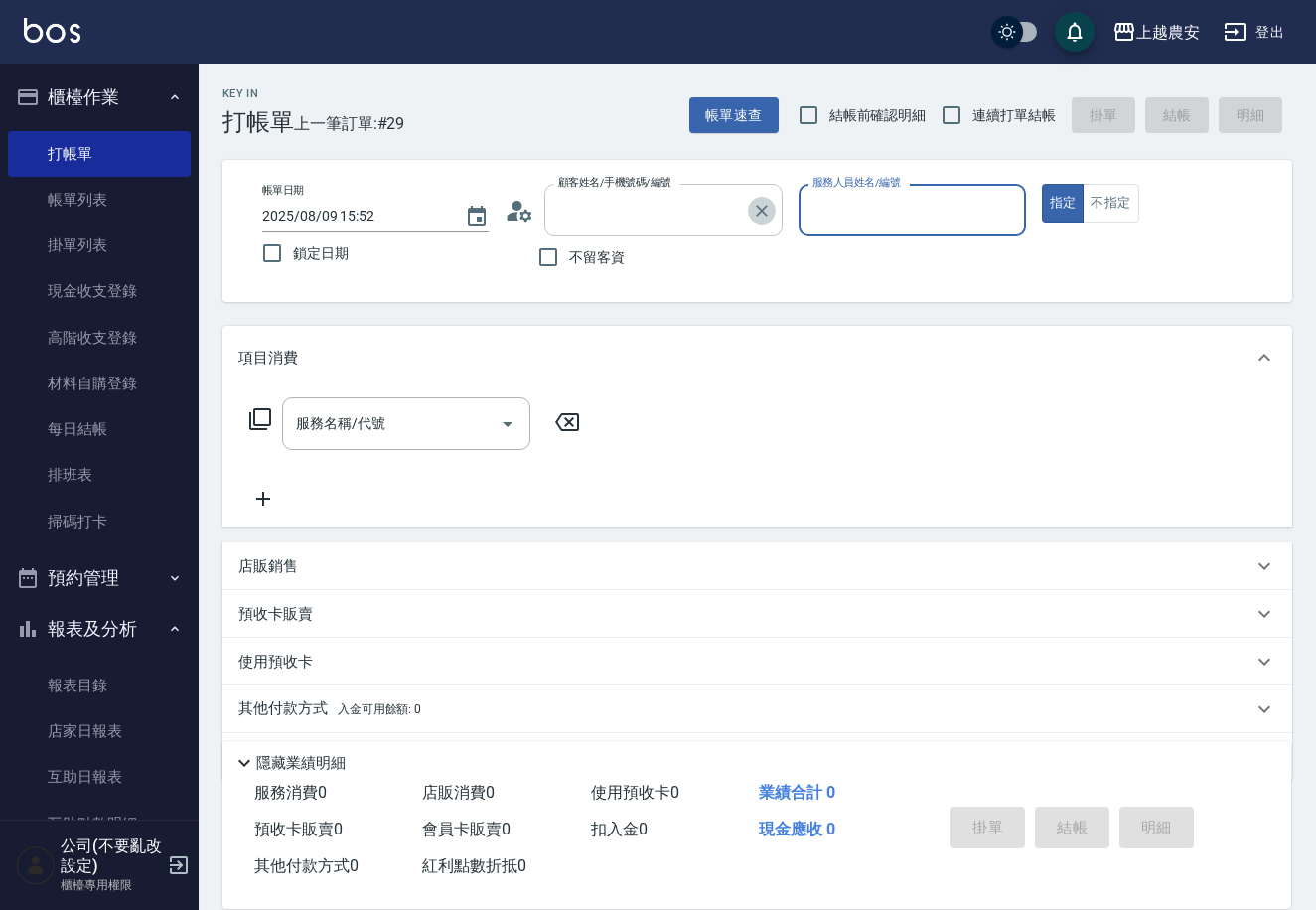 scroll, scrollTop: 0, scrollLeft: 0, axis: both 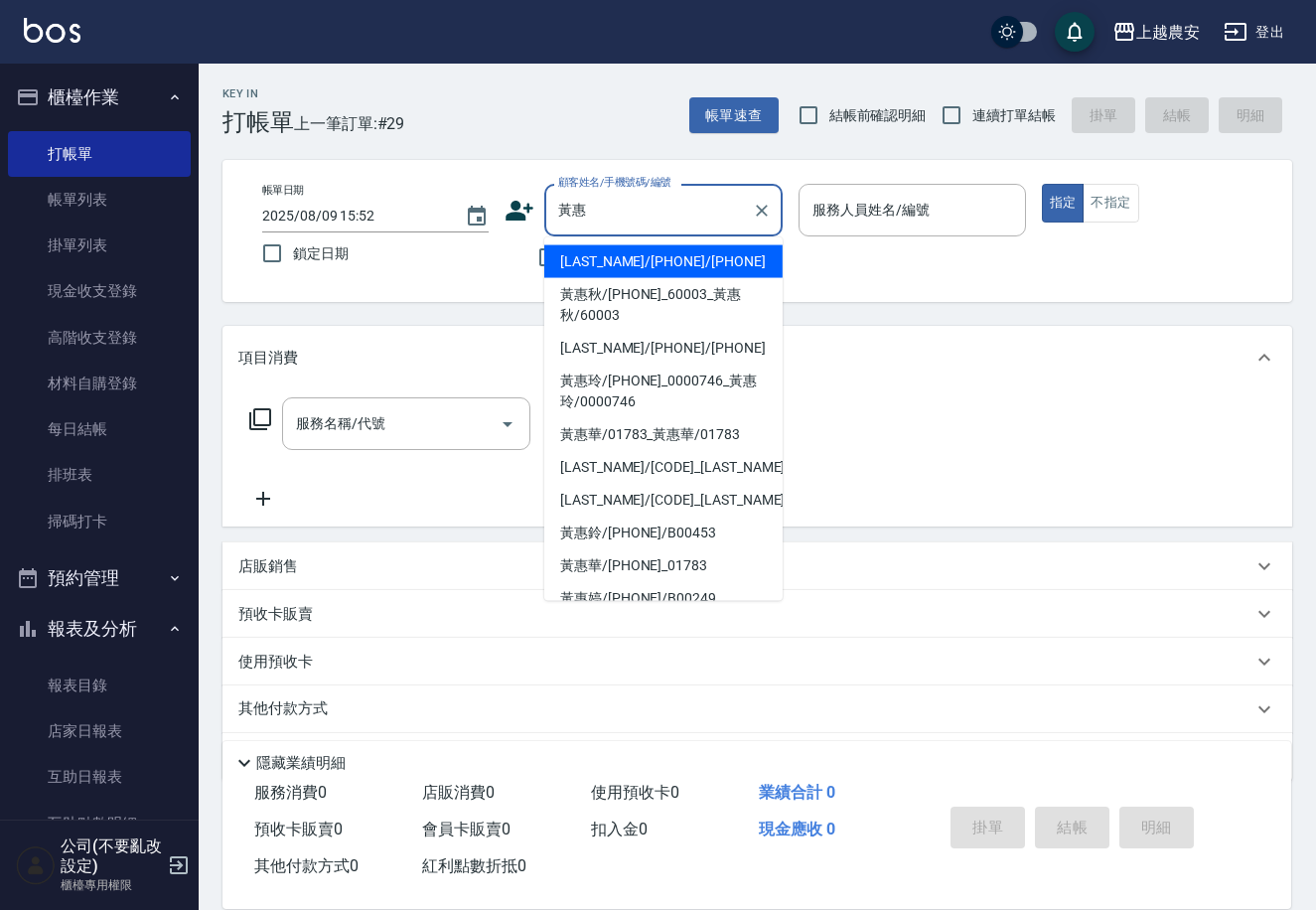 click on "黃惠美/0932393387/0932393387" at bounding box center (663, 261) 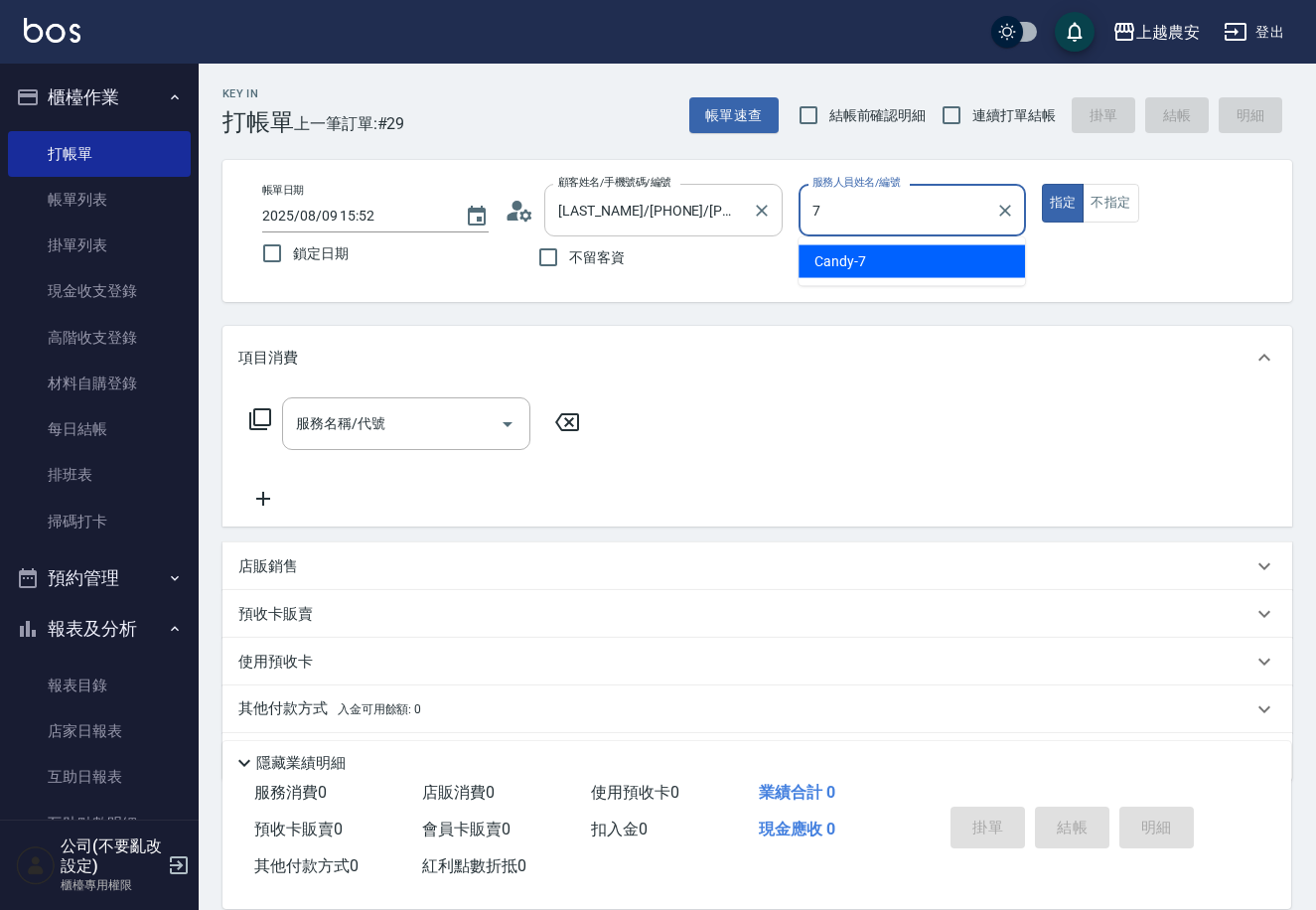 type on "Candy-7" 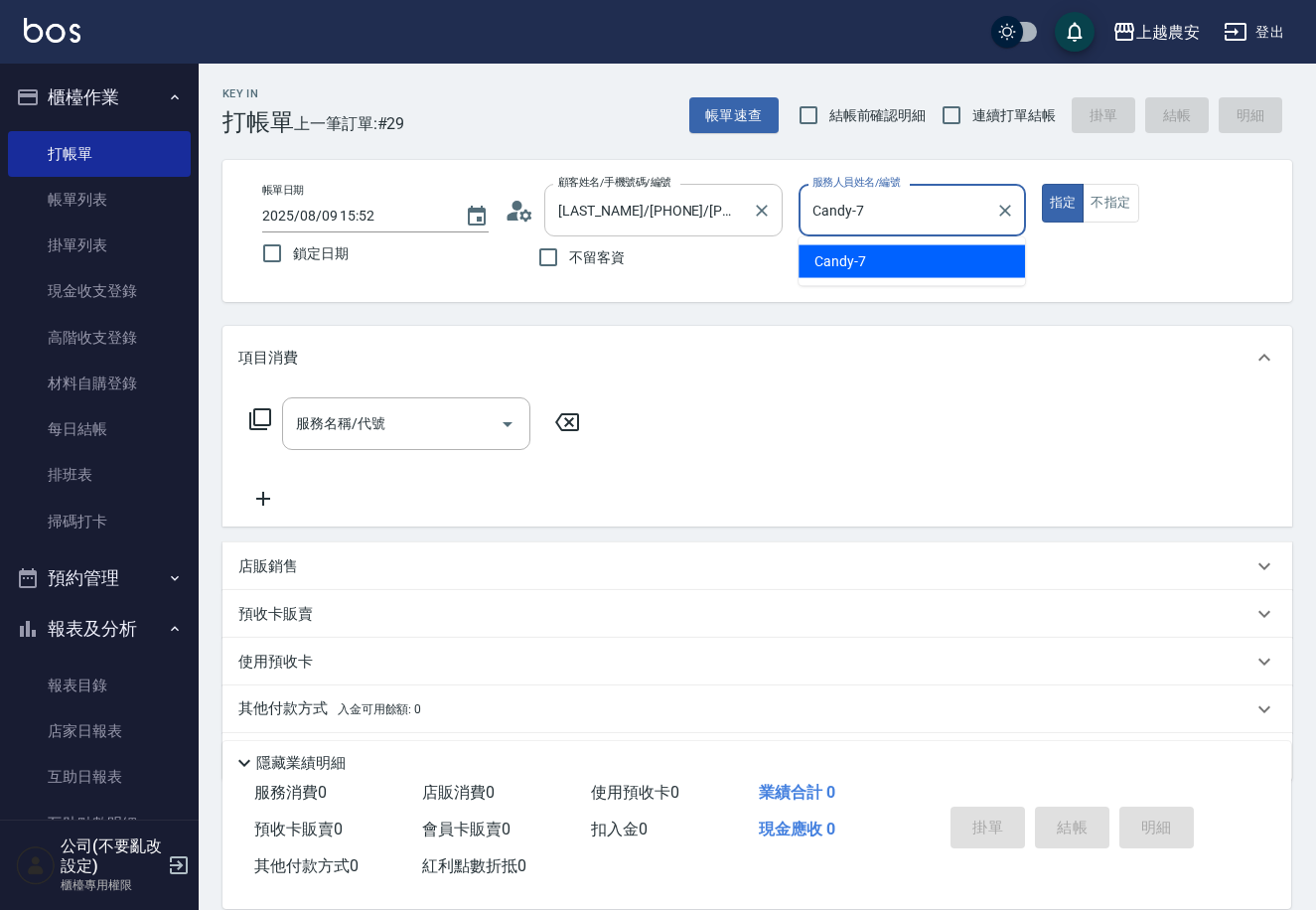 type on "true" 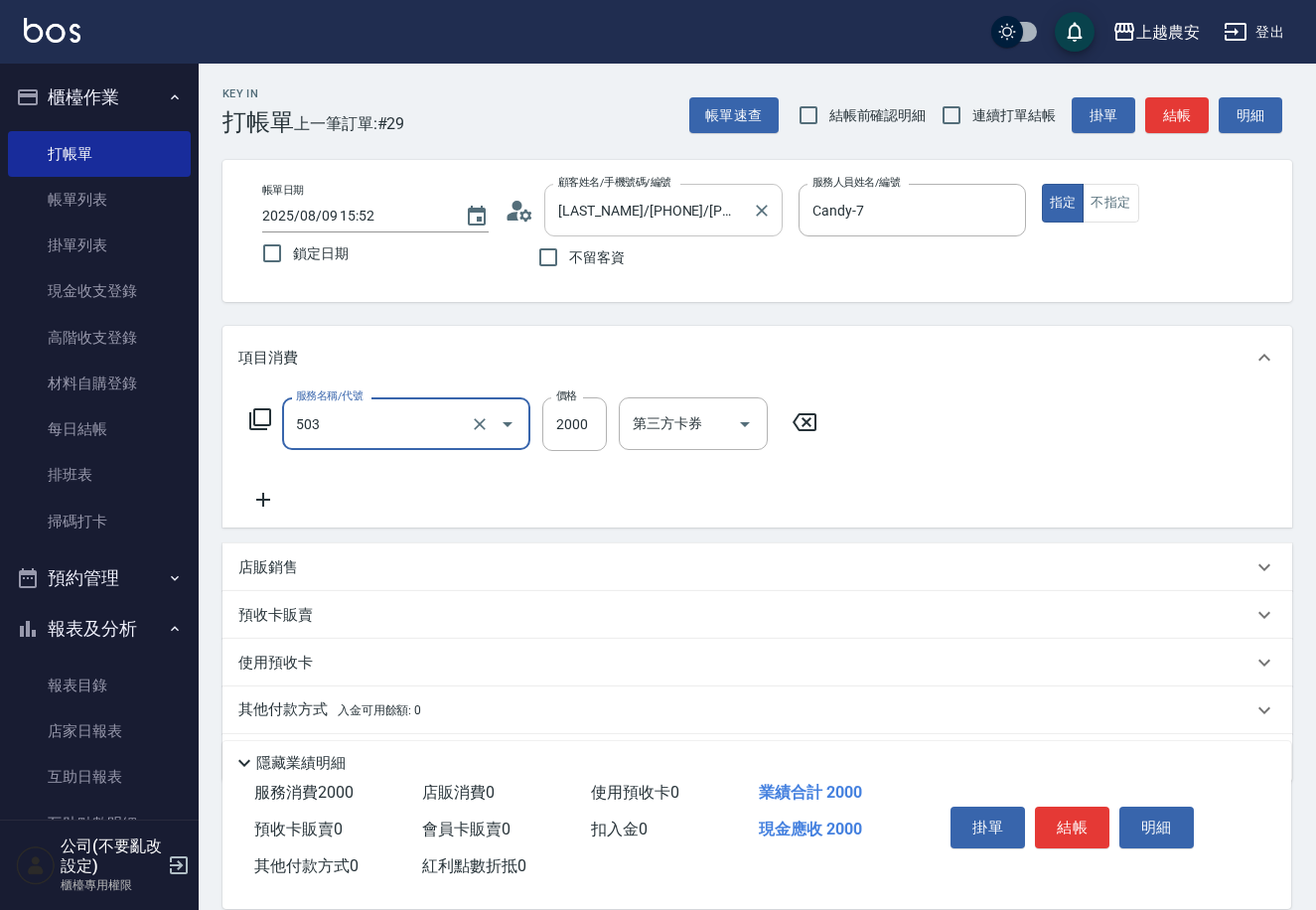 type on "染髮1500↑(503)" 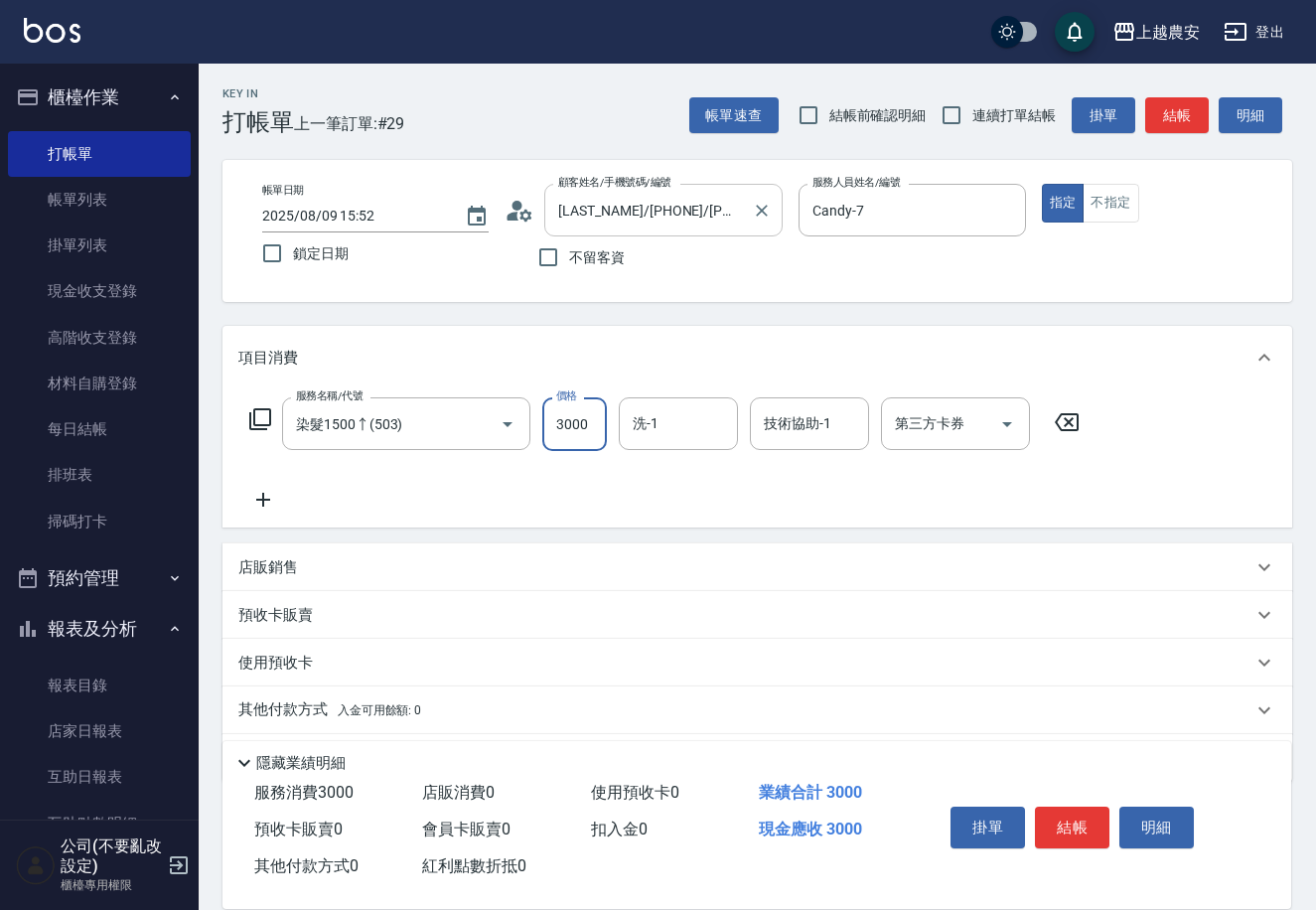 type on "3000" 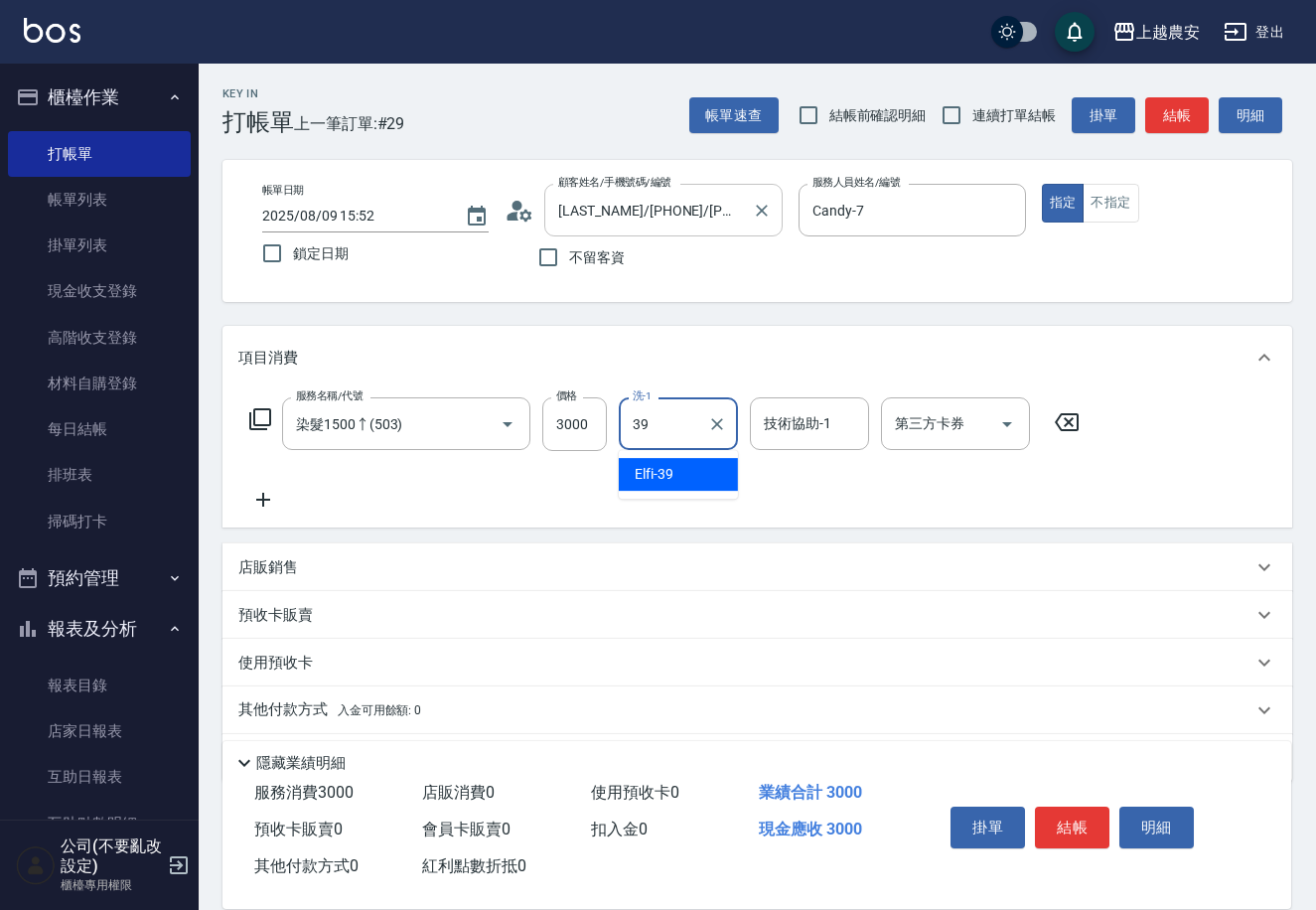 type on "Elfi-39" 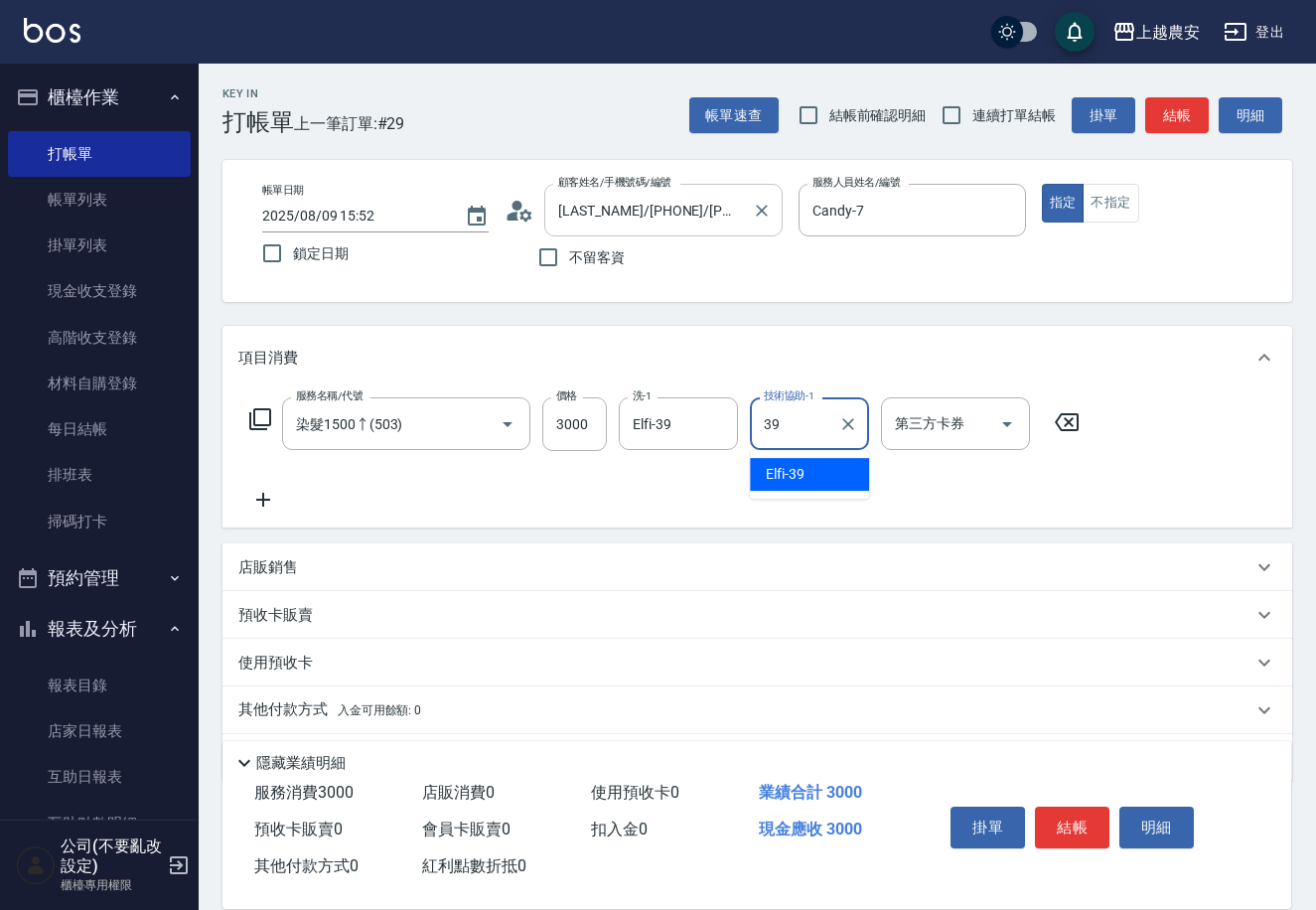 type on "Elfi-39" 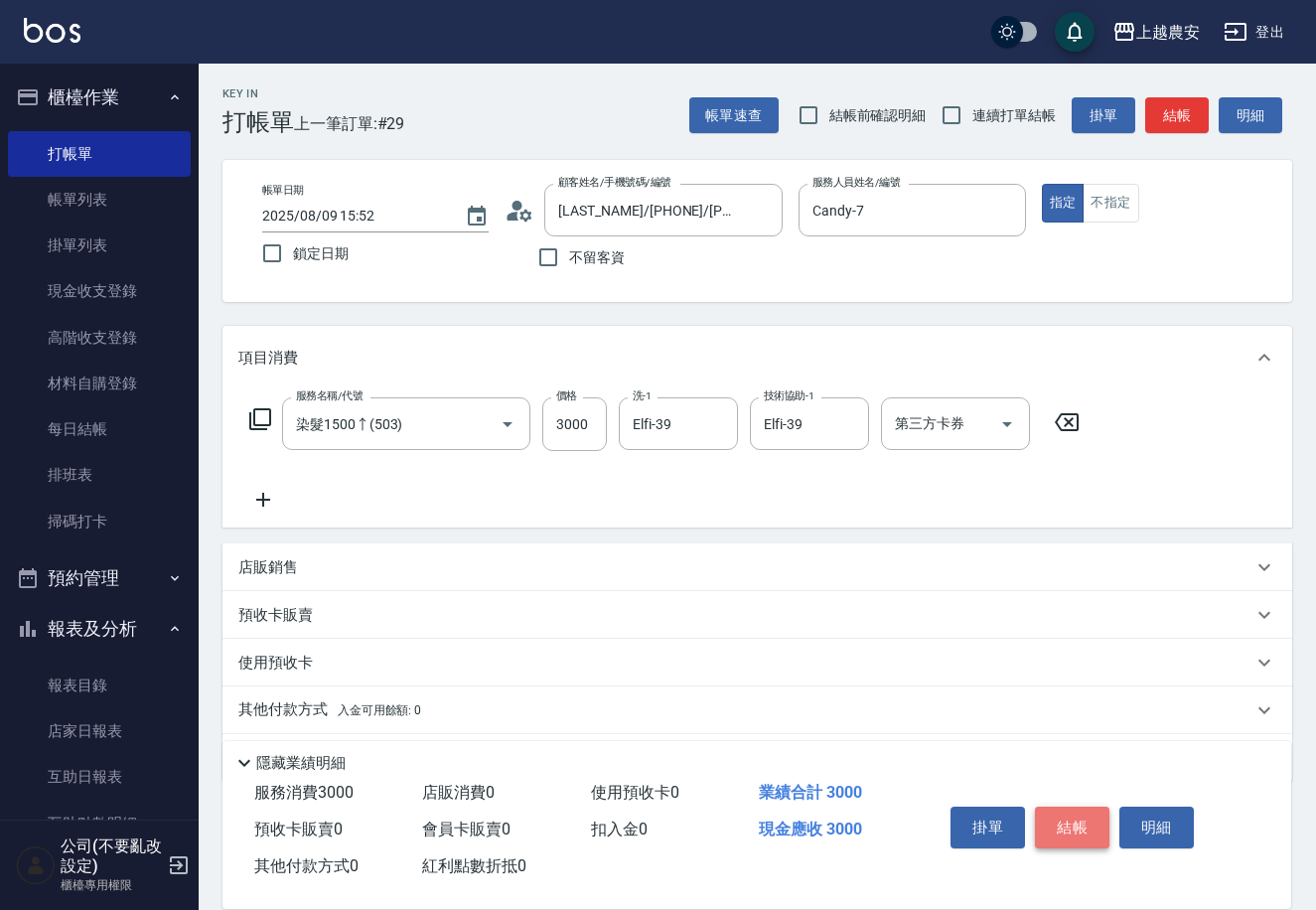 click on "結帳" at bounding box center (1072, 828) 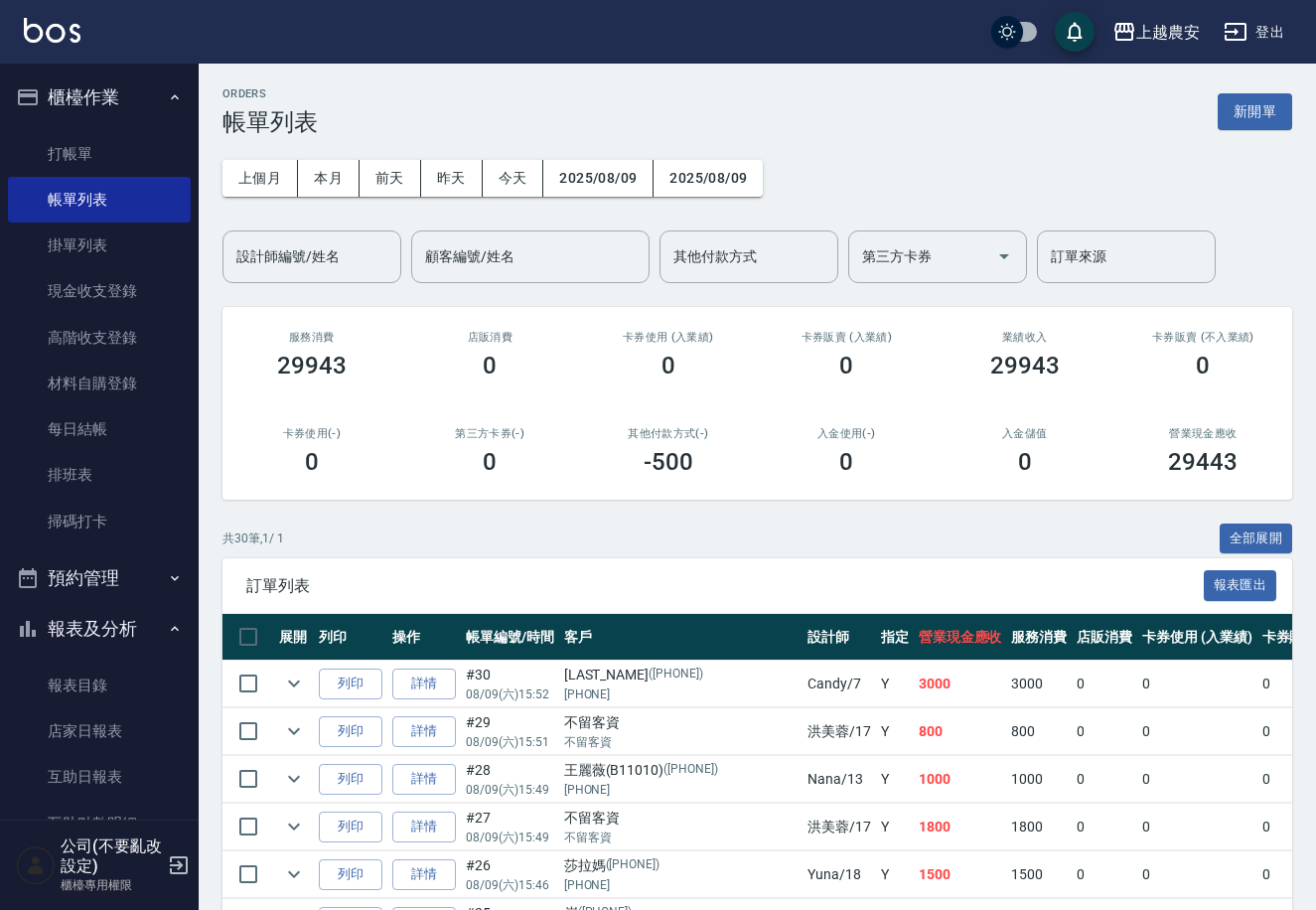 scroll, scrollTop: 563, scrollLeft: 0, axis: vertical 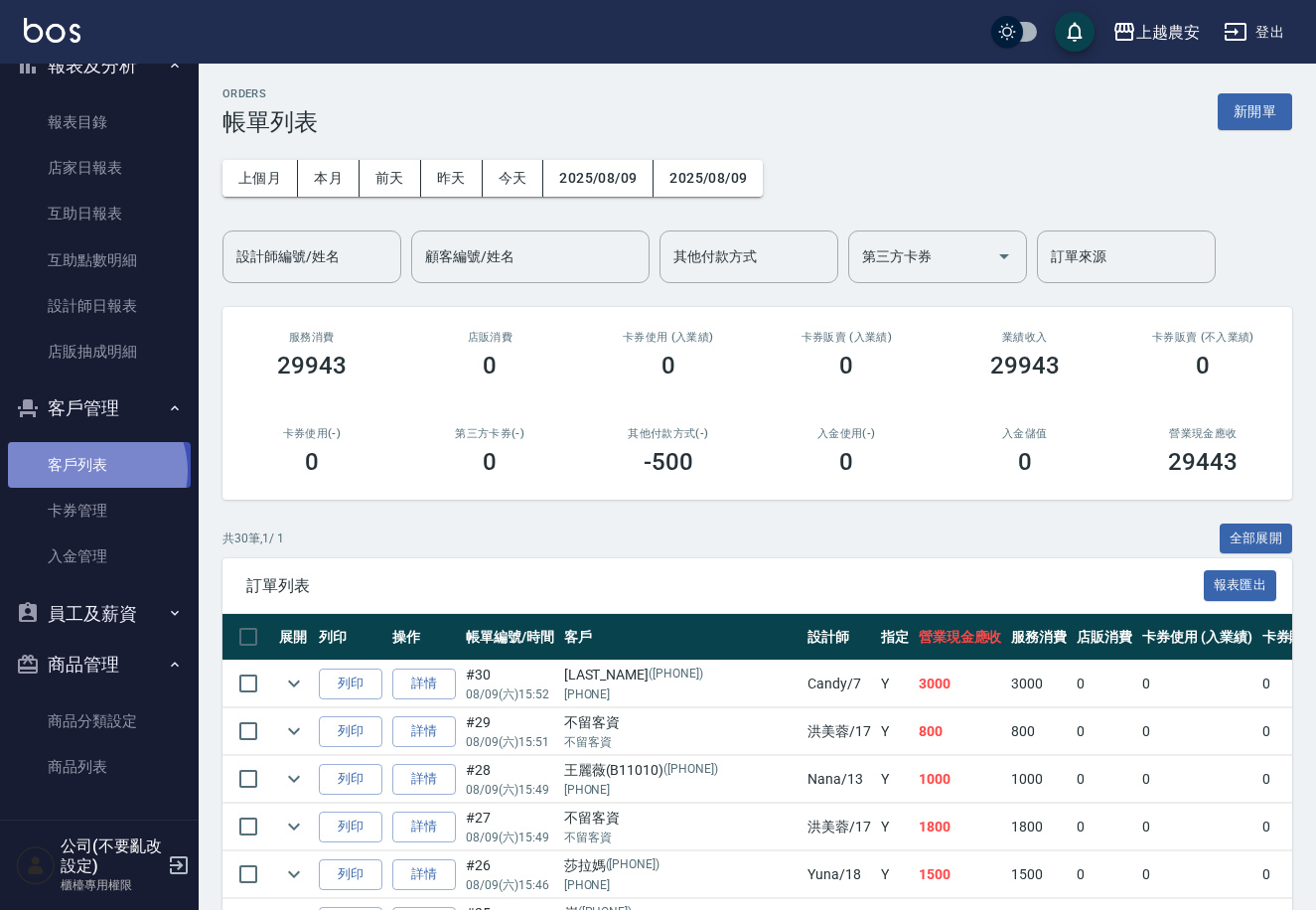 click on "客戶列表" at bounding box center (99, 465) 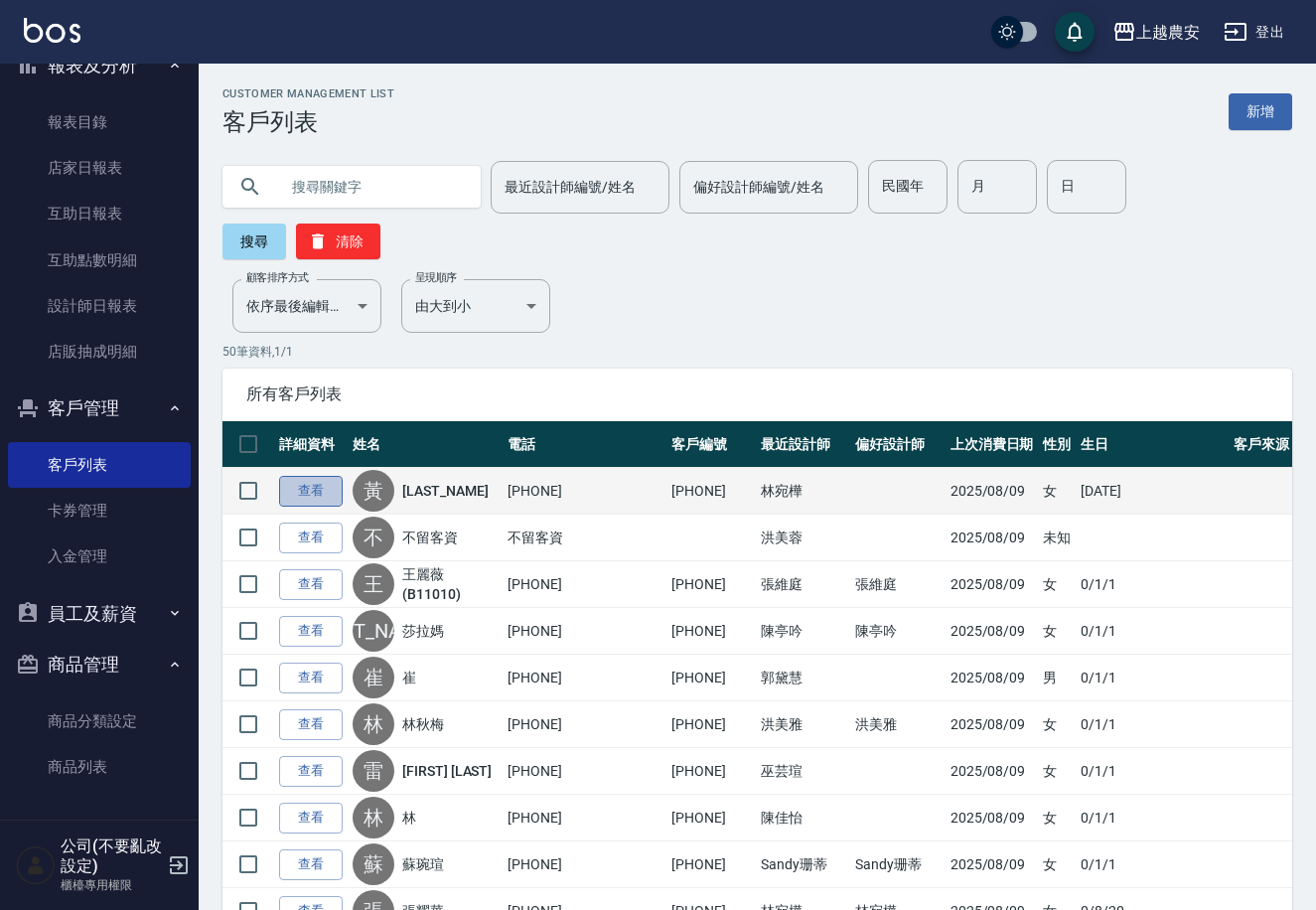 click on "查看" at bounding box center [311, 491] 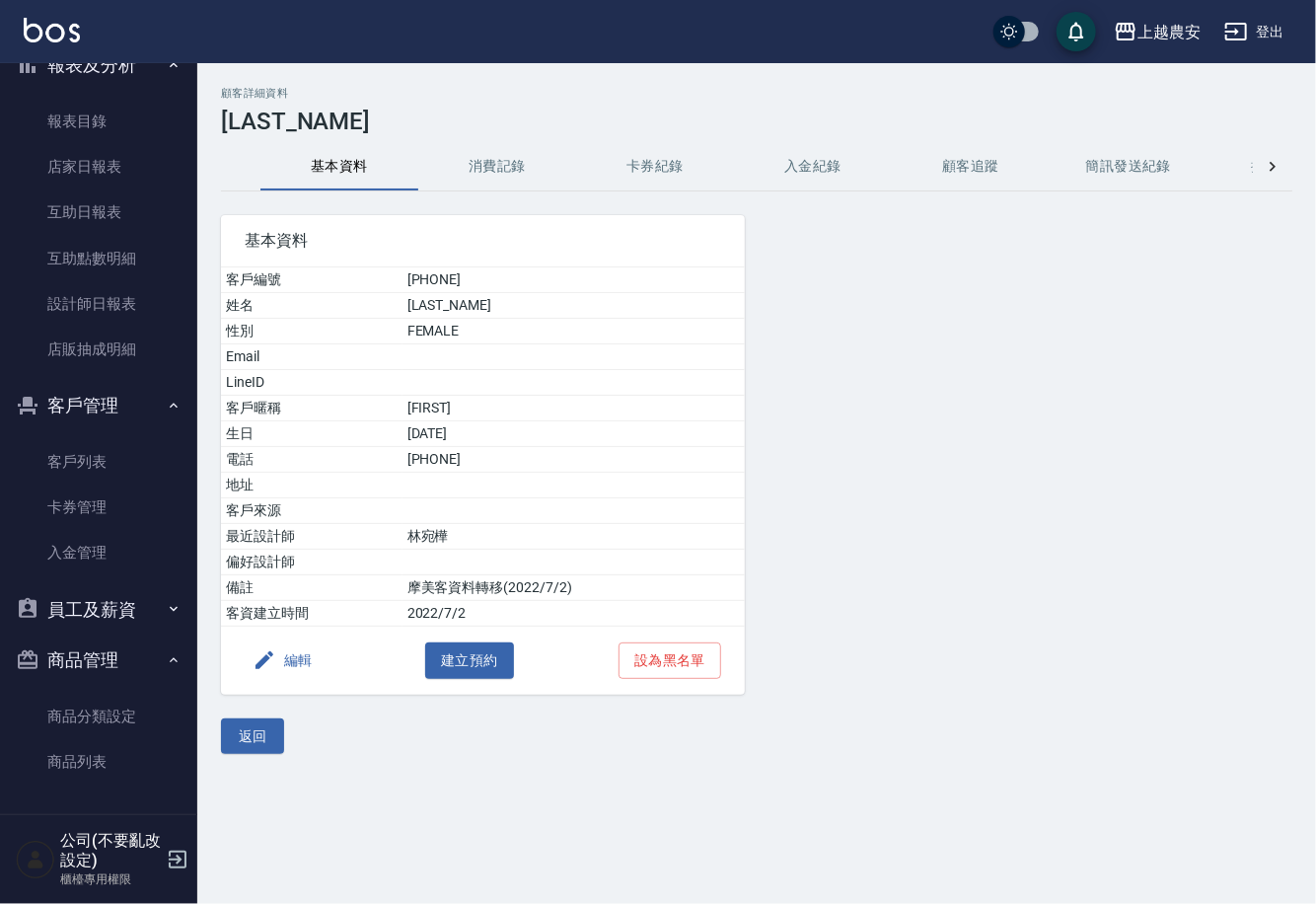 click on "黃惠美" at bounding box center [757, 121] 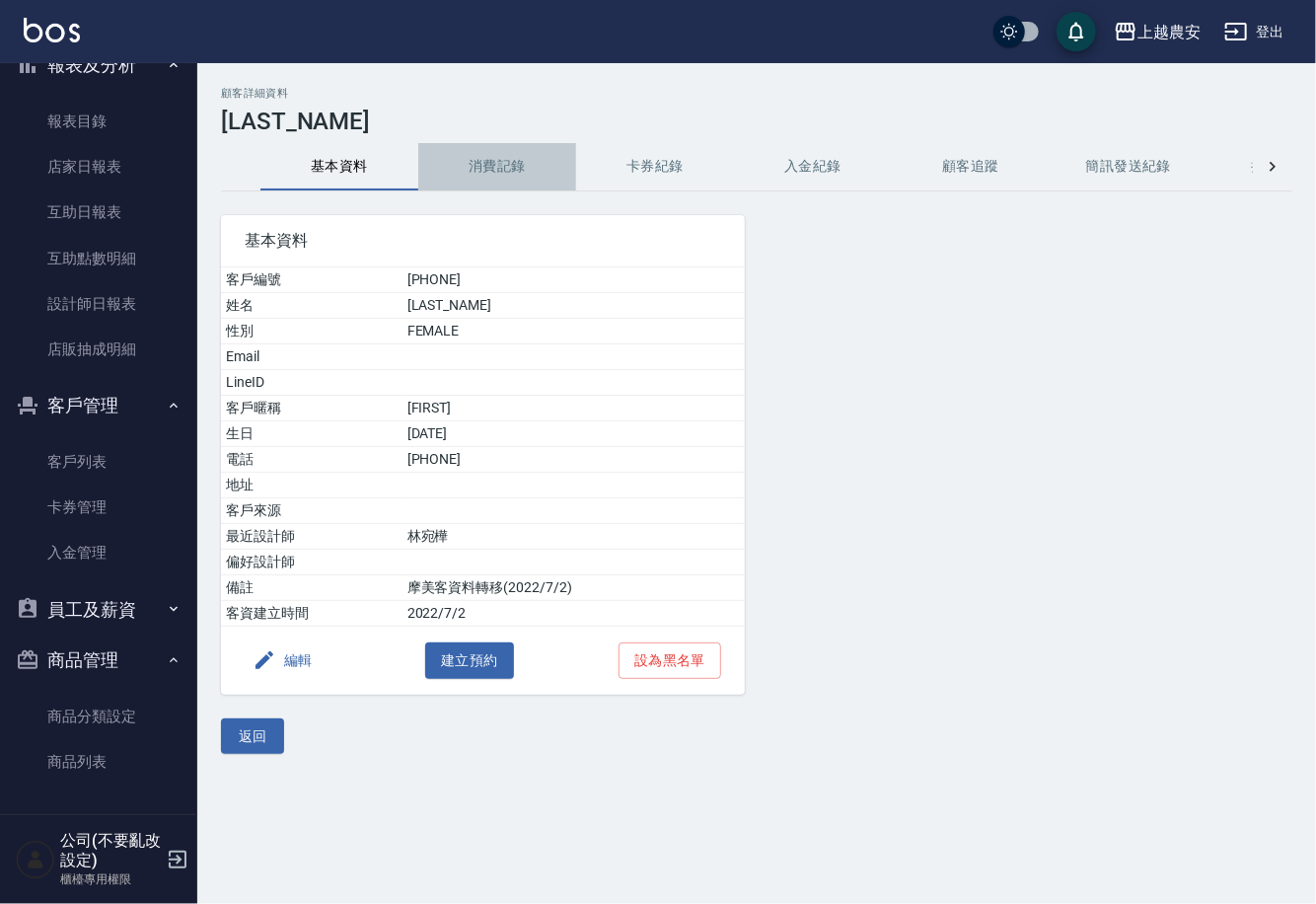 click on "消費記錄" at bounding box center (497, 167) 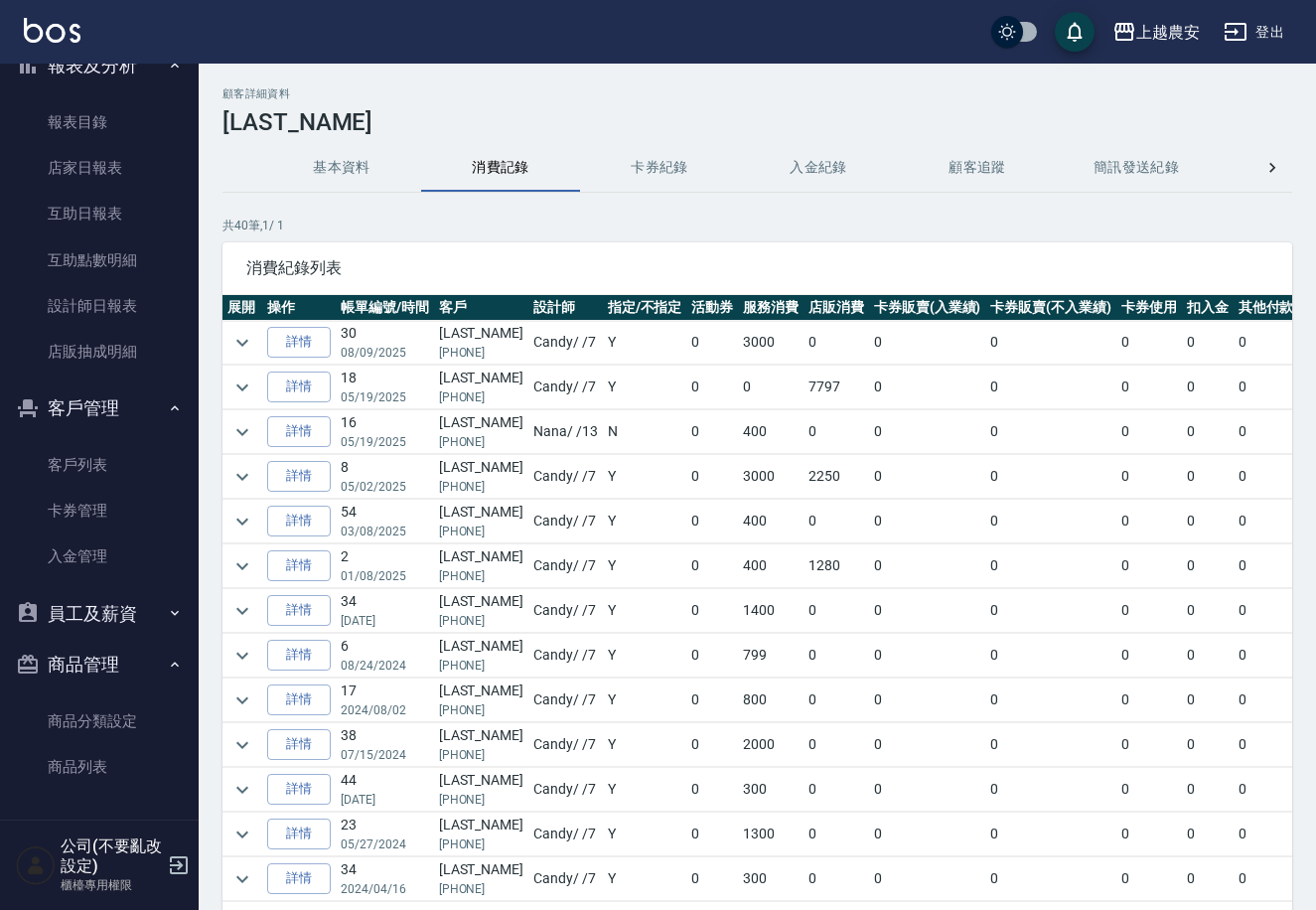 scroll, scrollTop: 0, scrollLeft: 0, axis: both 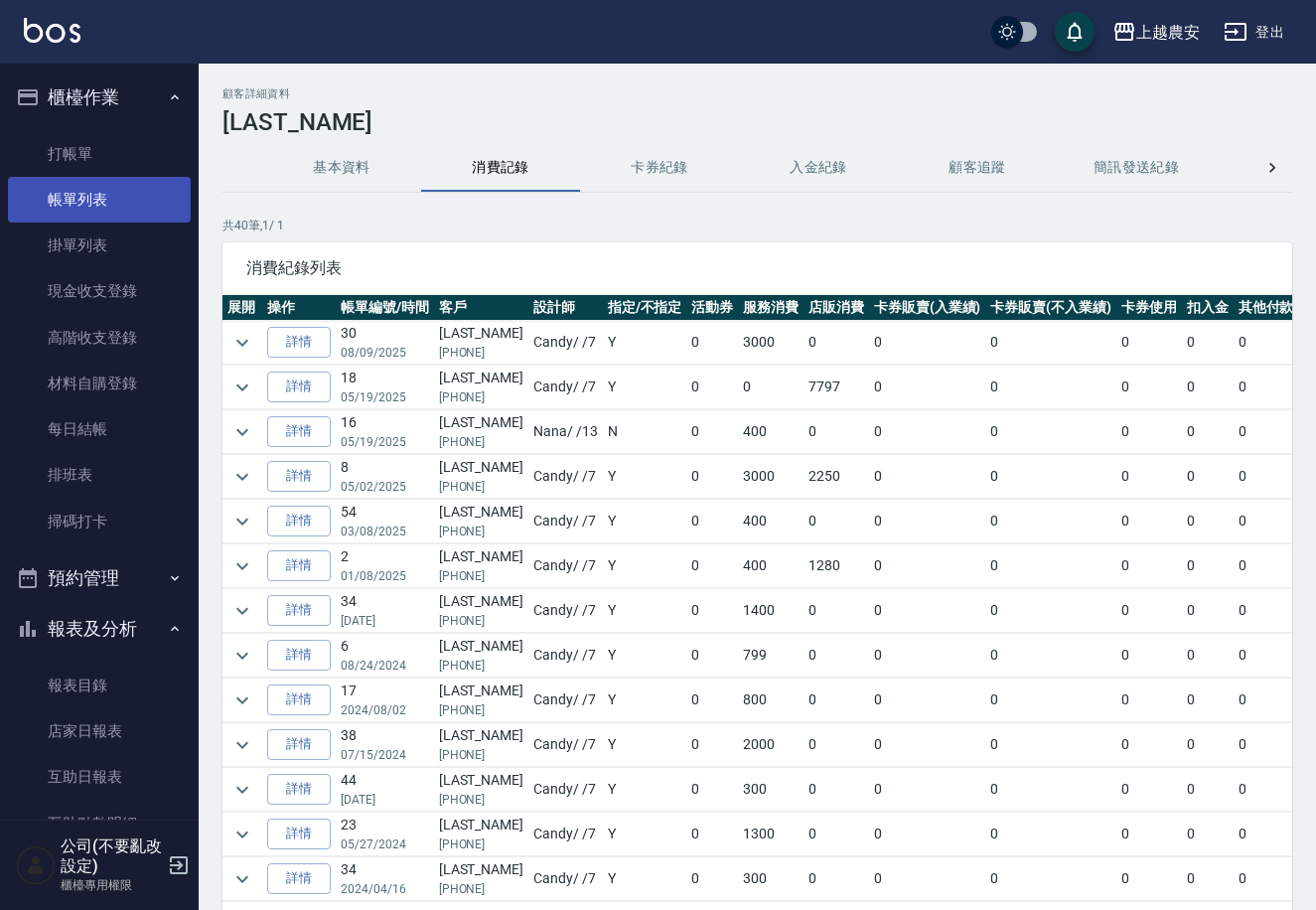 click on "帳單列表" at bounding box center [99, 200] 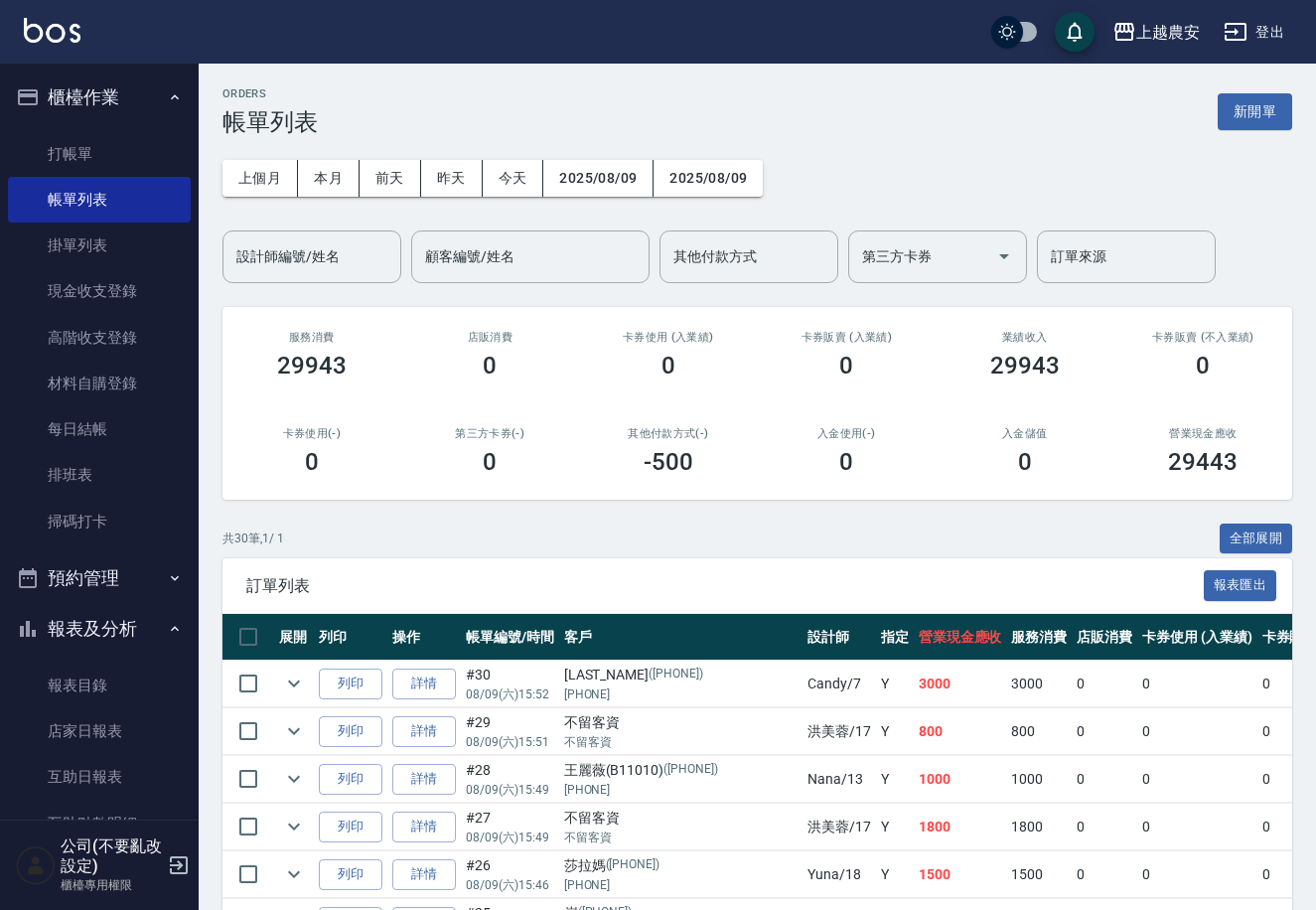 click on "ORDERS 帳單列表 新開單 上個月 本月 前天 昨天 今天 2025/08/09 2025/08/09 設計師編號/姓名 設計師編號/姓名 顧客編號/姓名 顧客編號/姓名 其他付款方式 其他付款方式 第三方卡券 第三方卡券 訂單來源 訂單來源 服務消費 29943 店販消費 0 卡券使用 (入業績) 0 卡券販賣 (入業績) 0 業績收入 29943 卡券販賣 (不入業績) 0 卡券使用(-) 0 第三方卡券(-) 0 其他付款方式(-) -500 入金使用(-) 0 入金儲值 0 營業現金應收 29443 共  30  筆,  1  /   1 全部展開 訂單列表 報表匯出 展開 列印 操作 帳單編號/時間 客戶 設計師 指定 營業現金應收 服務消費 店販消費 卡券使用 (入業績) 卡券販賣 (入業績) 業績收入 卡券販賣 (不入業績) 卡券使用(-) 第三方卡券(-) 其他付款方式(-) 入金使用(-) 備註 訂單來源 列印 詳情 #30 08/09 (六) 15:52 黃惠美 (0932393387) 0932393387 Candy /7 Y 3000 3000 0 0 0 3000 0 0 0 0 0 列印 詳情 #29 /17" at bounding box center [757, 1116] 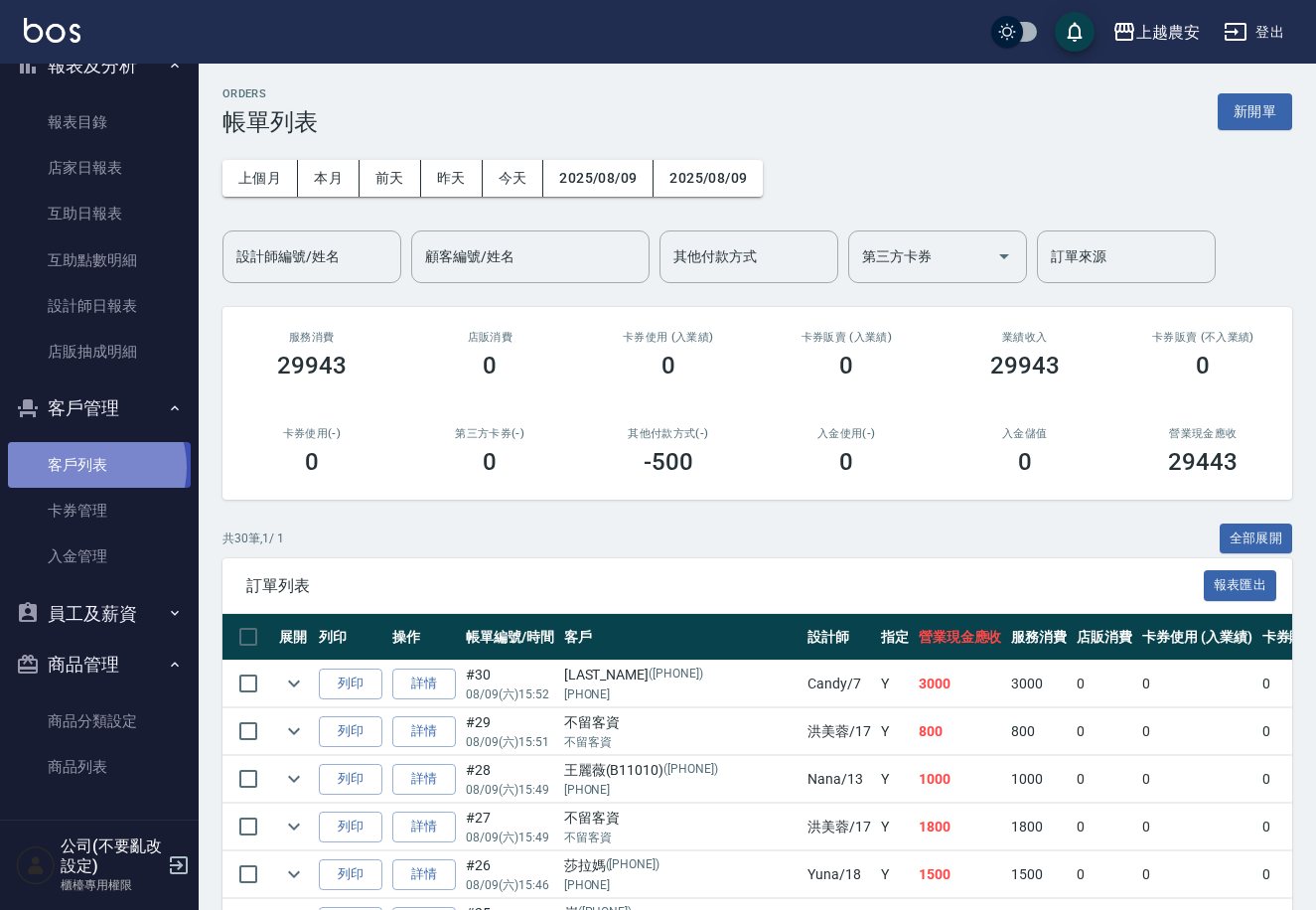 click on "客戶列表" at bounding box center (99, 465) 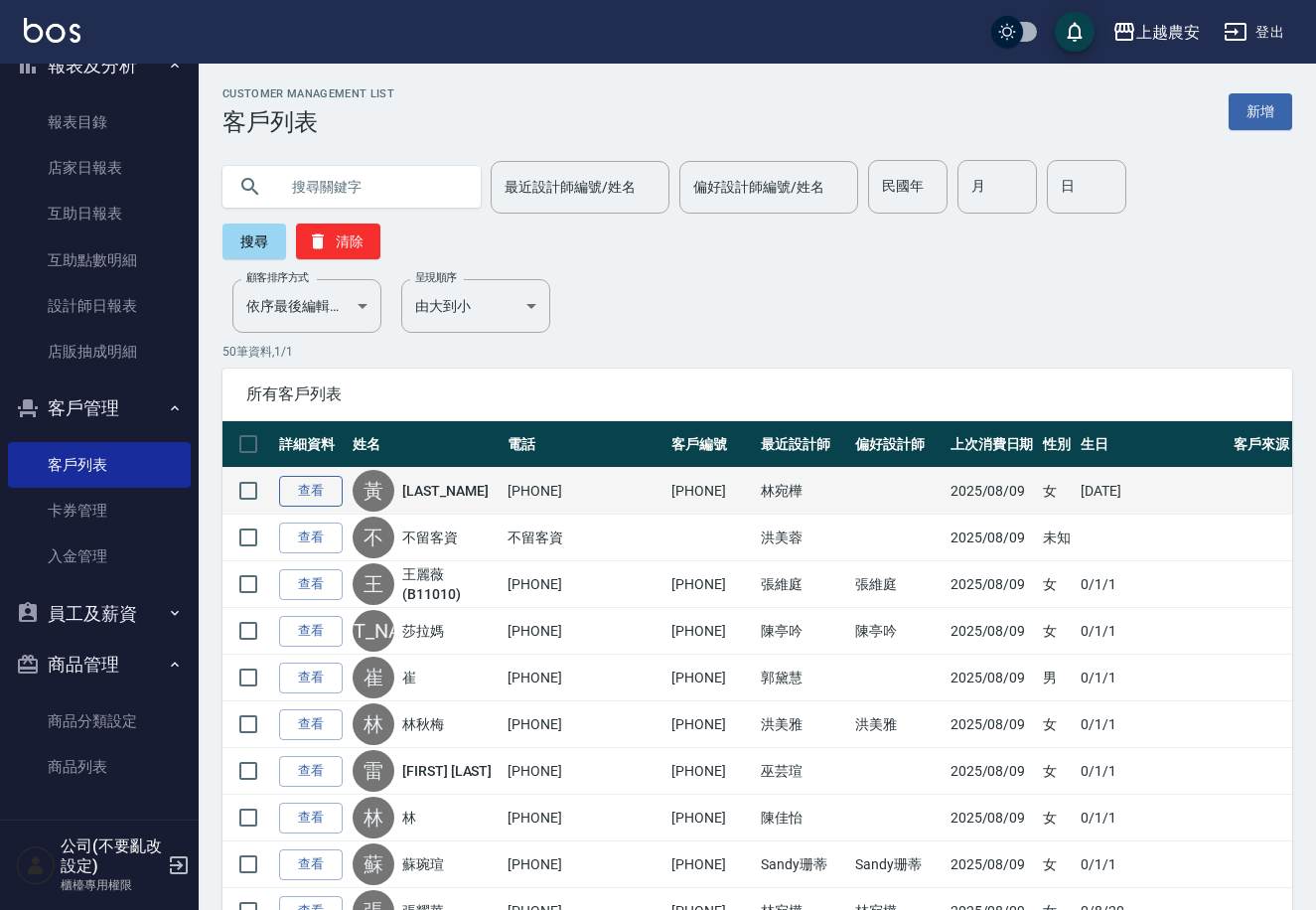click on "查看" at bounding box center (311, 491) 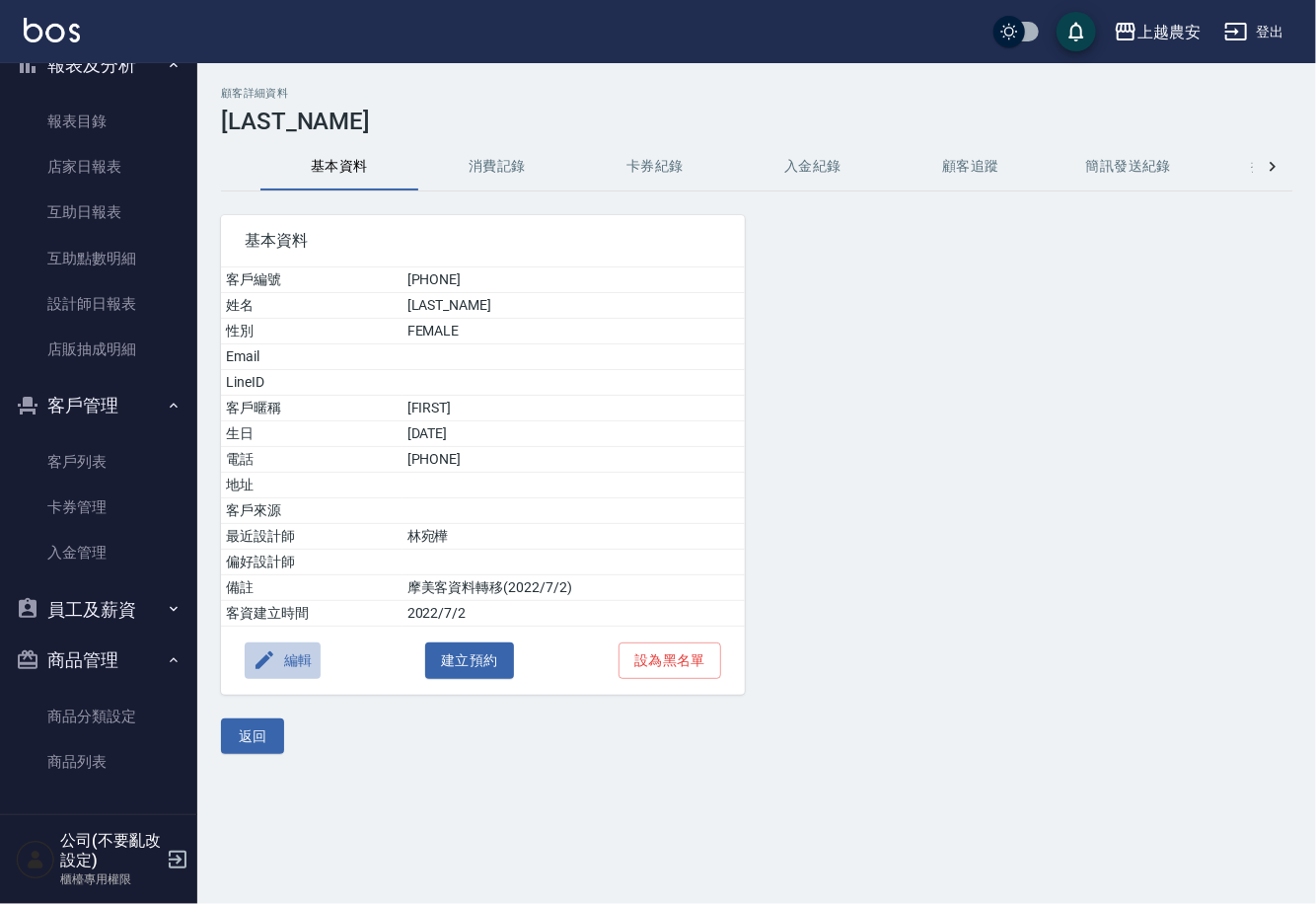 click on "編輯" at bounding box center [282, 660] 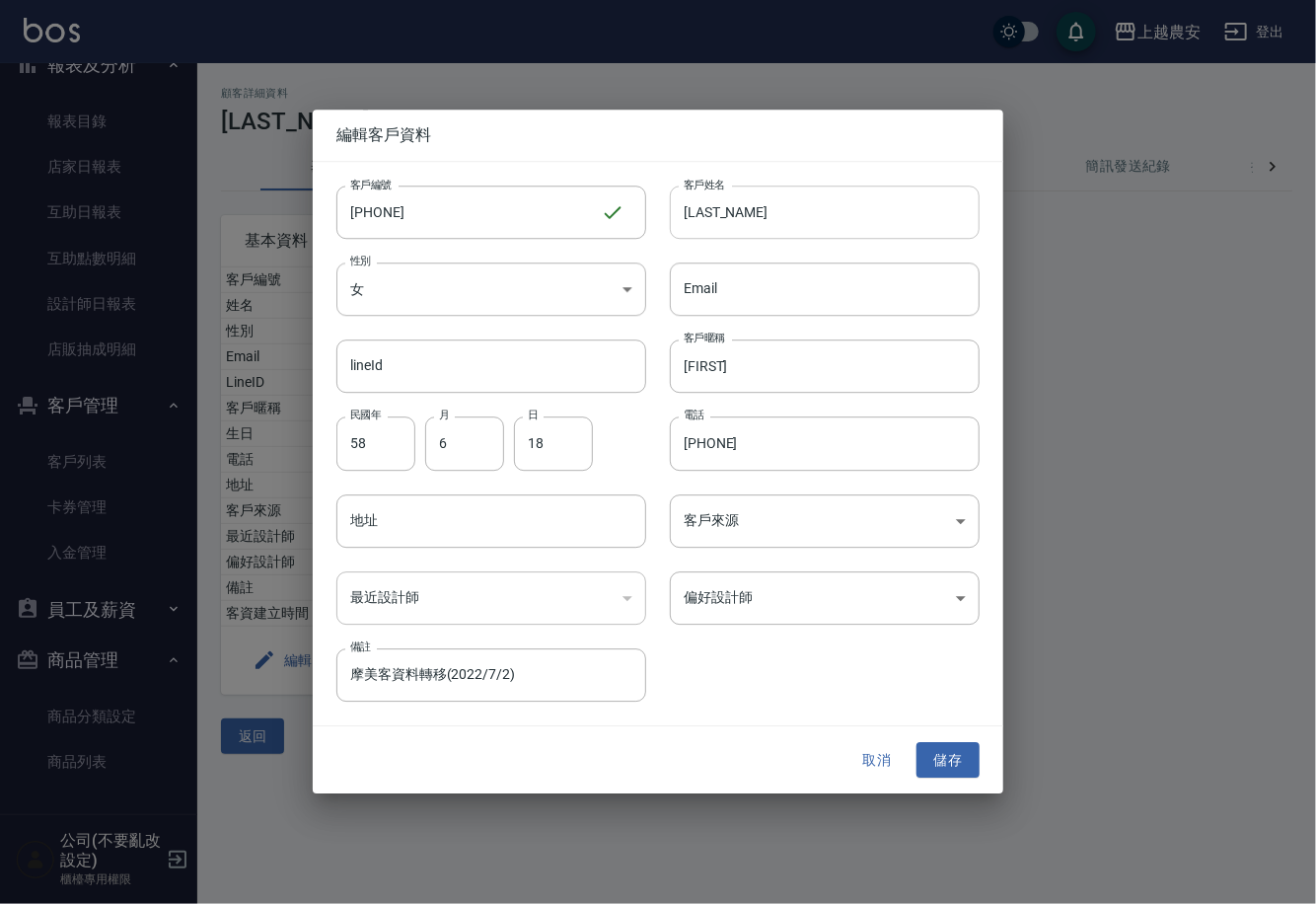 click on "黃惠美" at bounding box center [825, 212] 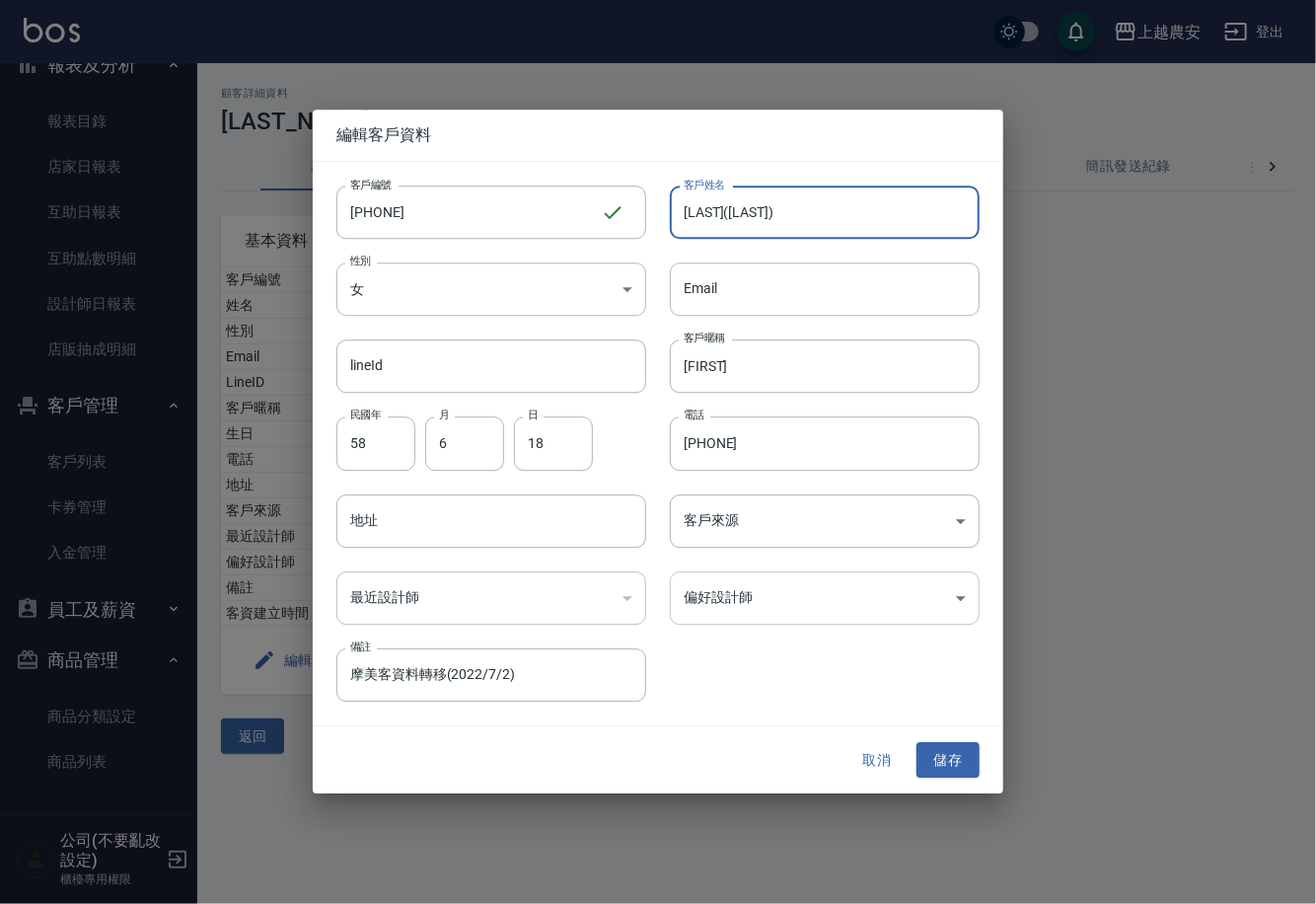 type on "[LAST] ([LAST]小姐)" 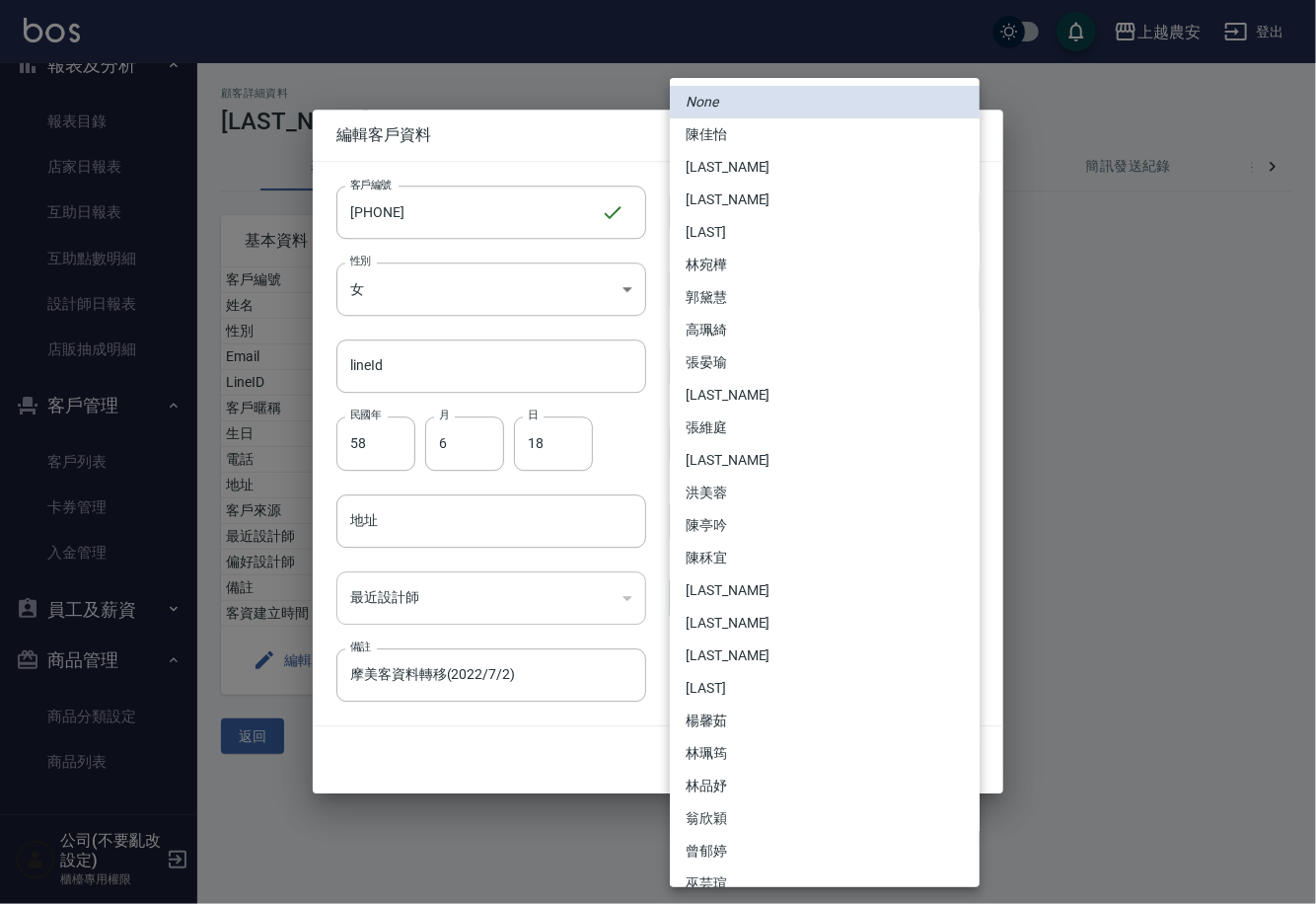 click on "上越農安 登出 櫃檯作業 打帳單 帳單列表 掛單列表 現金收支登錄 高階收支登錄 材料自購登錄 每日結帳 排班表 掃碼打卡 預約管理 預約管理 單日預約紀錄 單週預約紀錄 報表及分析 報表目錄 店家日報表 互助日報表 互助點數明細 設計師日報表 店販抽成明細 客戶管理 客戶列表 卡券管理 入金管理 員工及薪資 員工列表 商品管理 商品分類設定 商品列表 公司(不要亂改設定) 櫃檯專用權限 顧客詳細資料 黃惠美 基本資料 消費記錄 卡券紀錄 入金紀錄 顧客追蹤 簡訊發送紀錄 抽獎券紀錄 基本資料 客戶編號 0932393387 姓名 黃惠美 性別 FEMALE Email LineID 客戶暱稱 惠美 生日 58/6/18 電話 0932393387 地址 客戶來源 最近設計師 林宛樺 偏好設計師 備註 摩美客資料轉移(2022/7/2) 客資建立時間 2022/7/2 編輯 建立預約 設為黑名單 返回 編輯客戶資料 客戶編號 0932393387 ​ 客戶編號 客戶姓名" at bounding box center [658, 452] 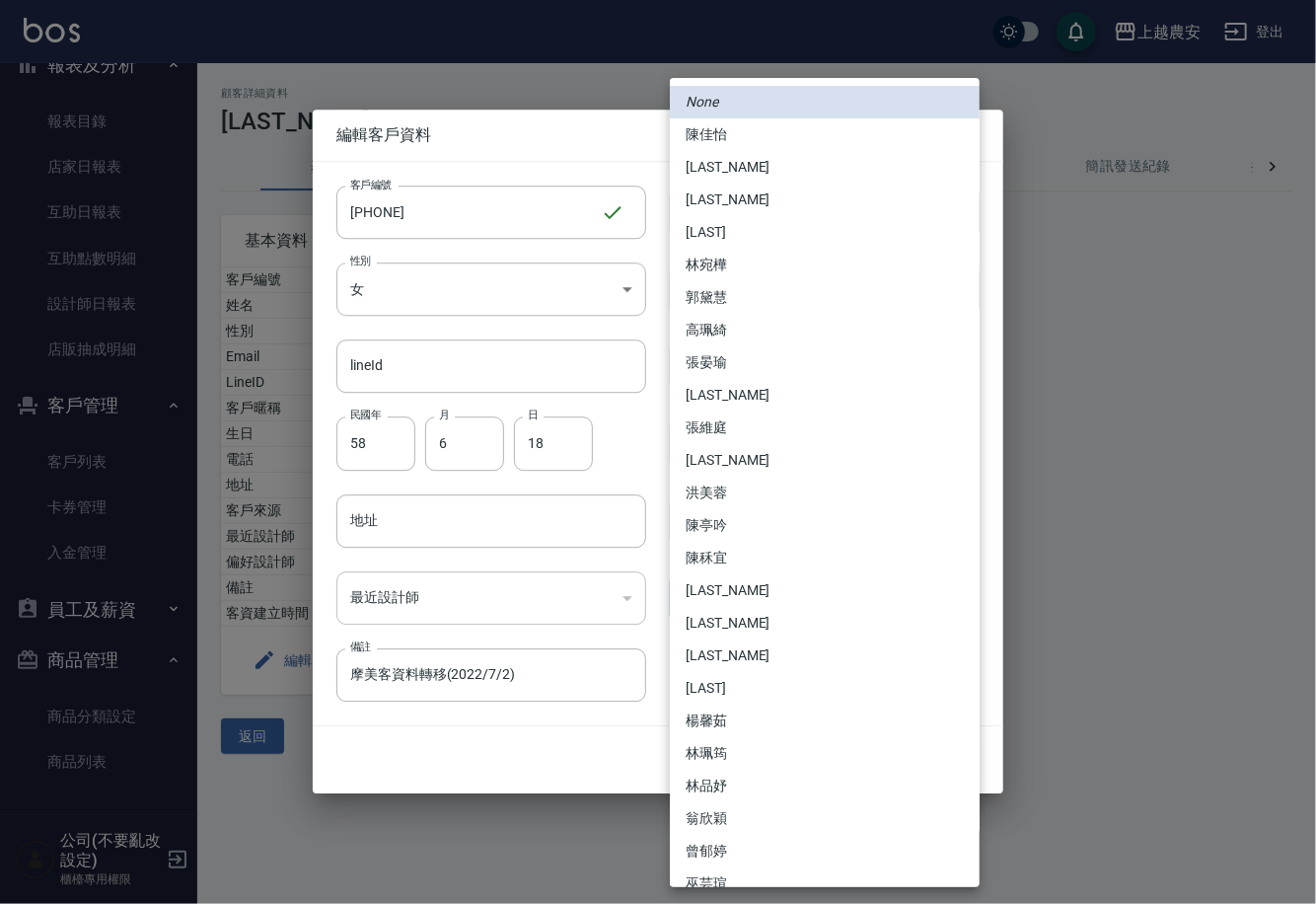 click on "[NAME]" at bounding box center [825, 264] 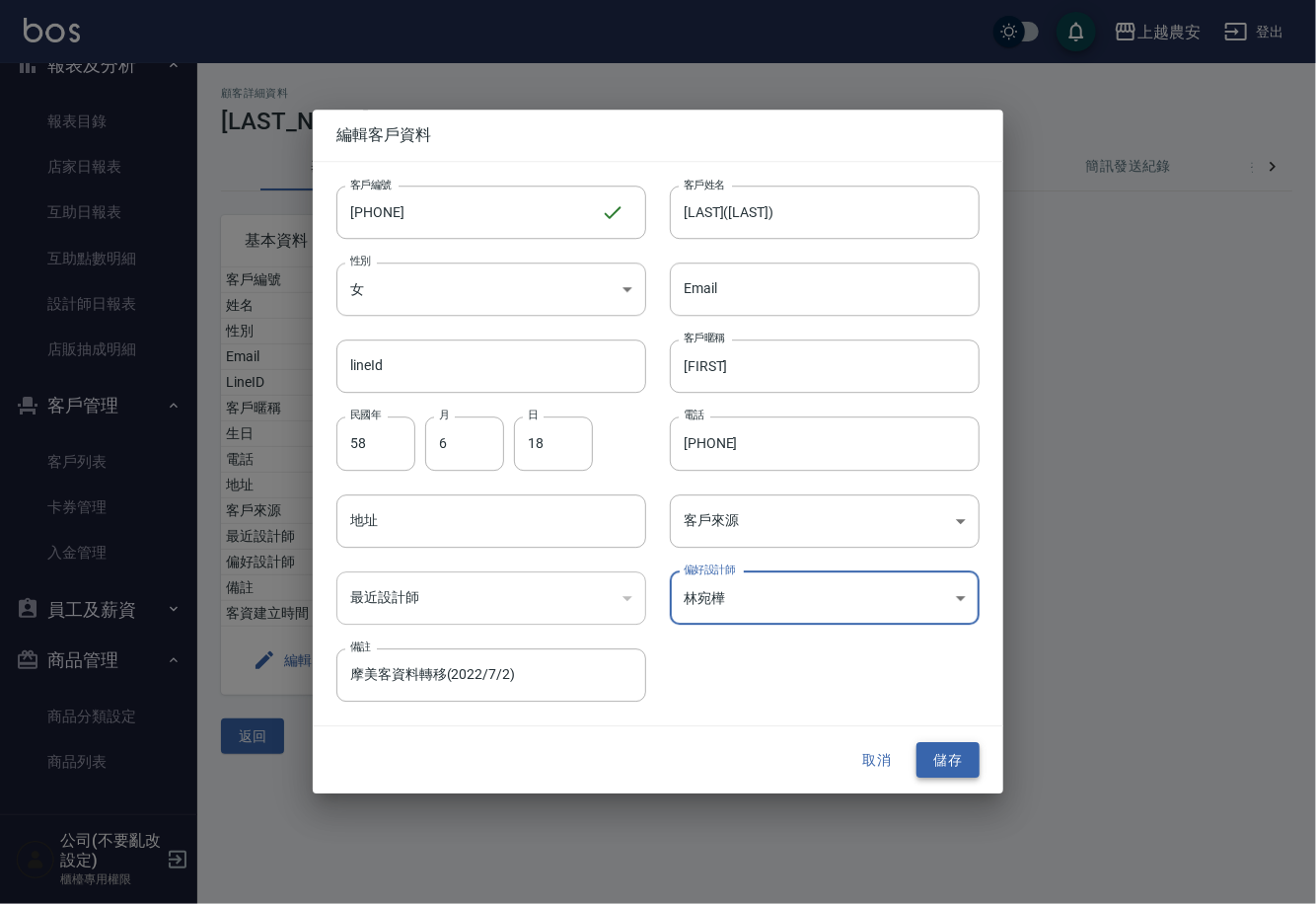 click on "儲存" at bounding box center (948, 760) 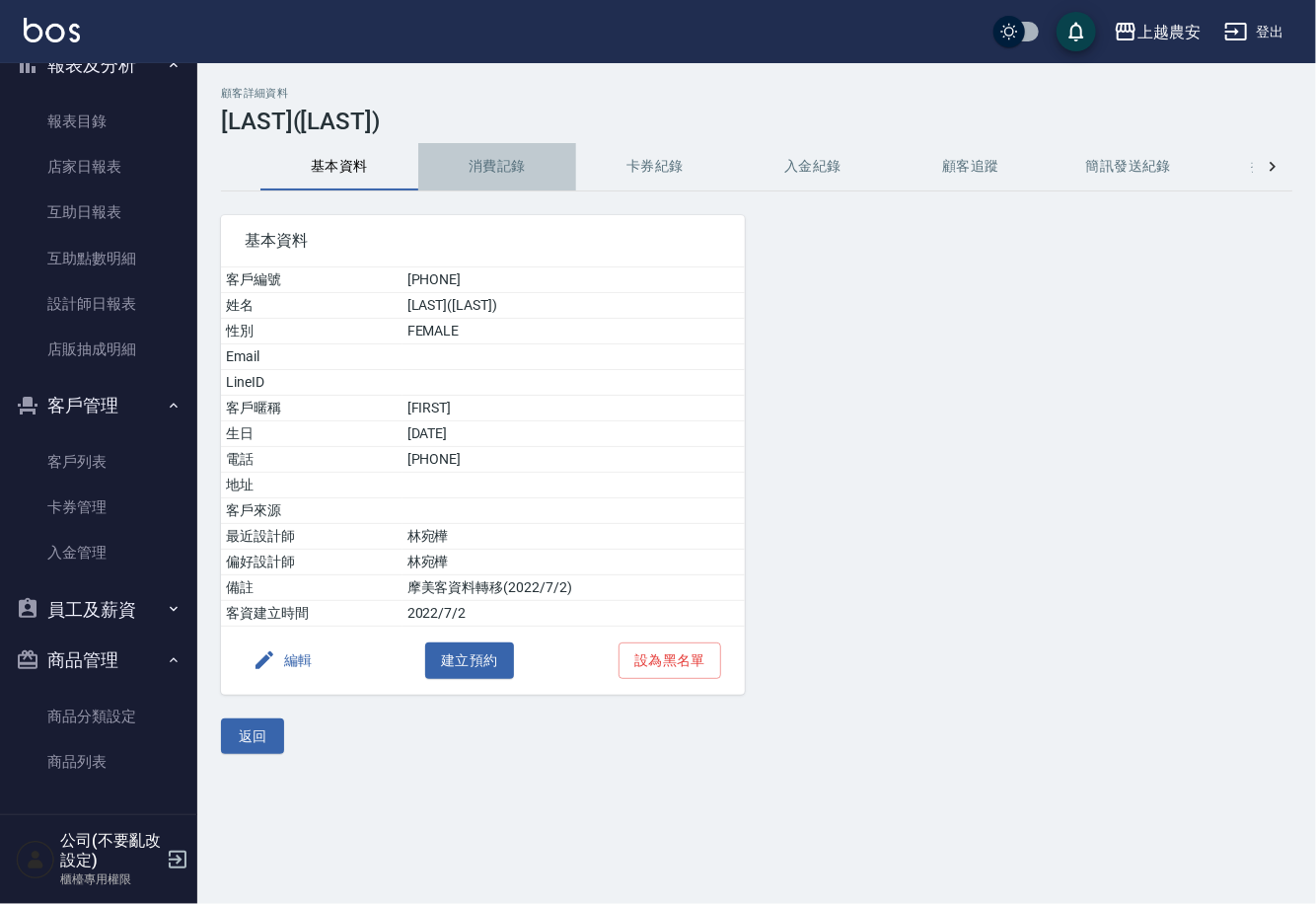 click on "消費記錄" at bounding box center [497, 167] 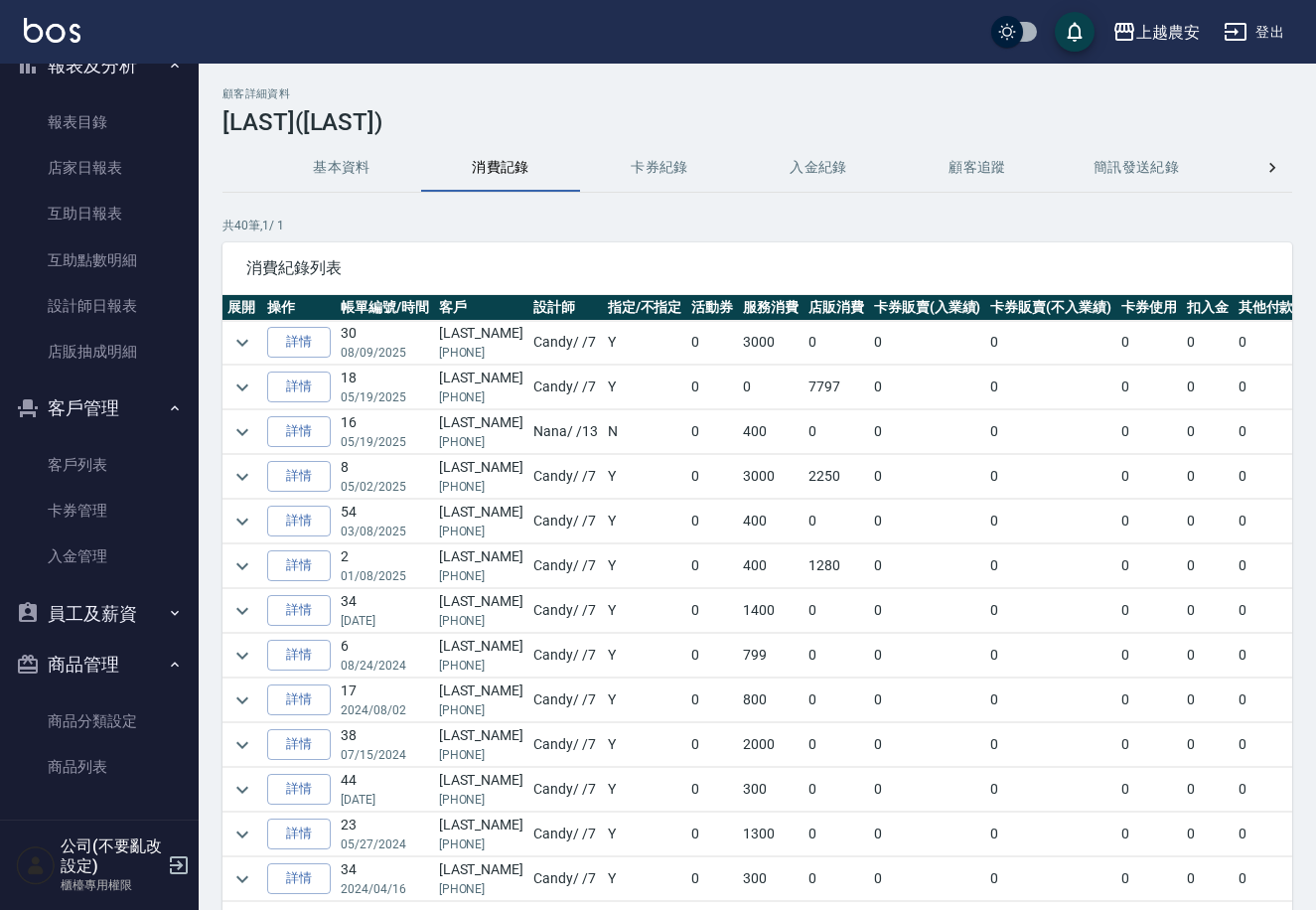 scroll, scrollTop: 0, scrollLeft: 0, axis: both 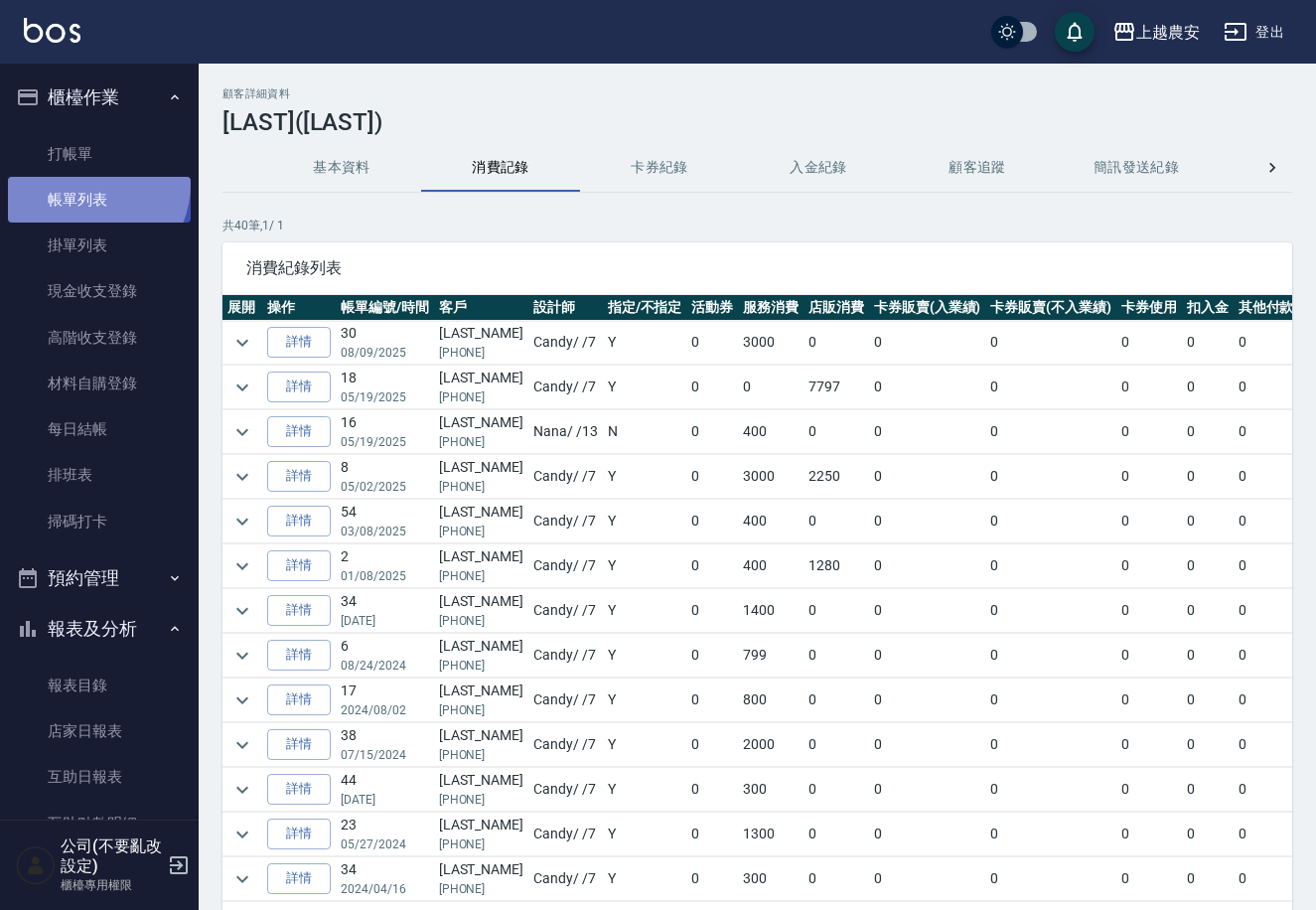click on "帳單列表" at bounding box center [99, 200] 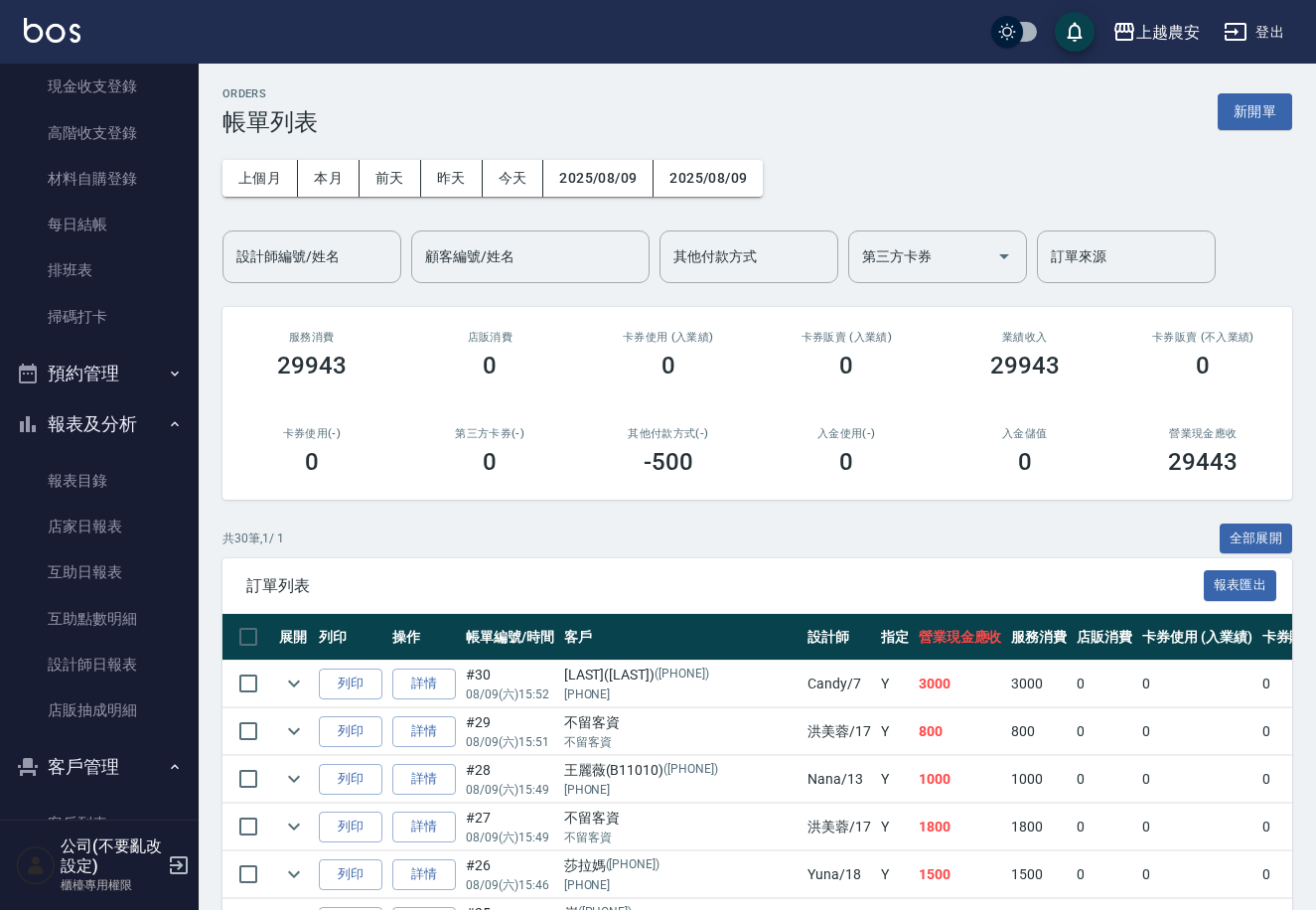 scroll, scrollTop: 269, scrollLeft: 0, axis: vertical 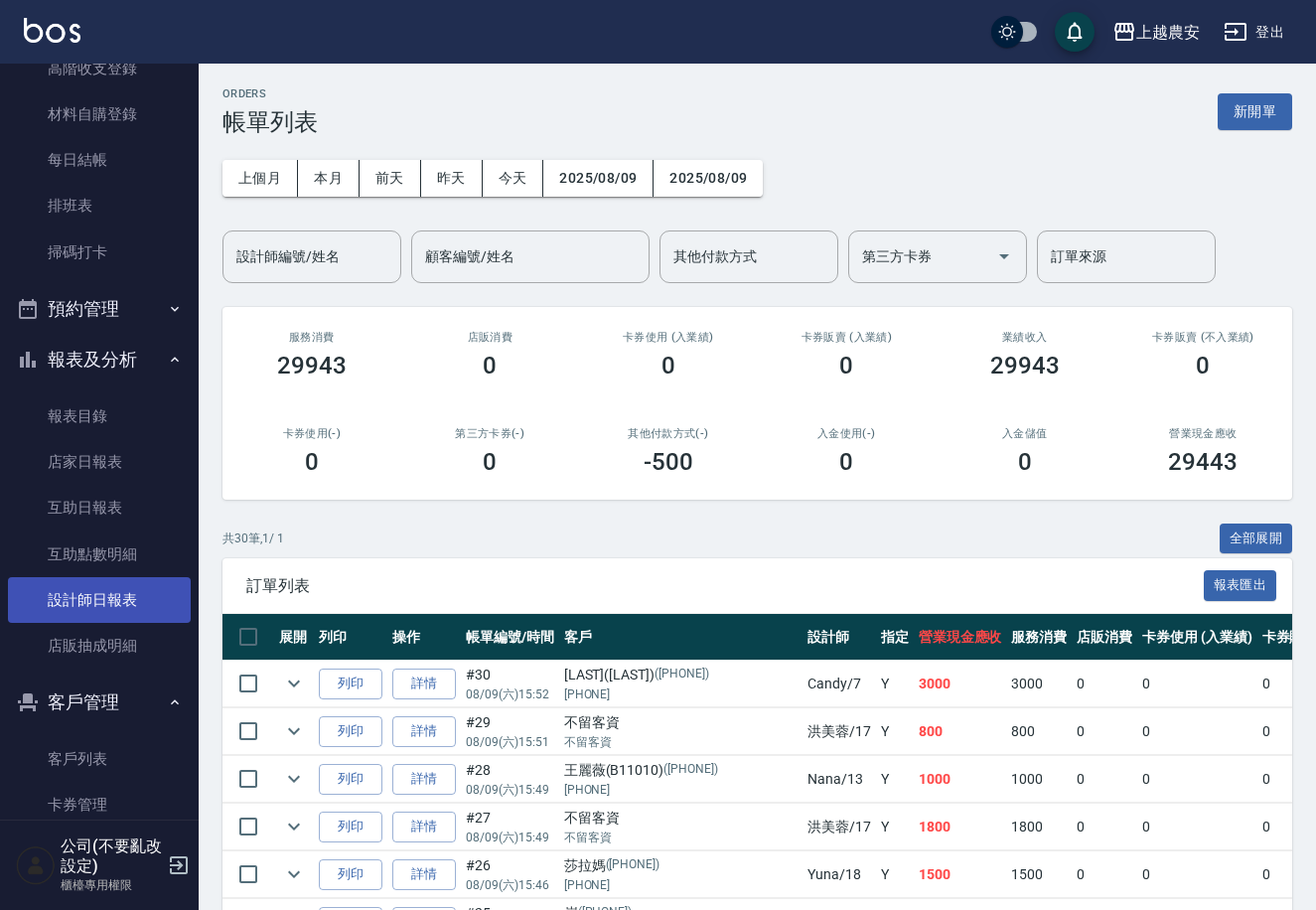 click on "設計師日報表" at bounding box center [99, 600] 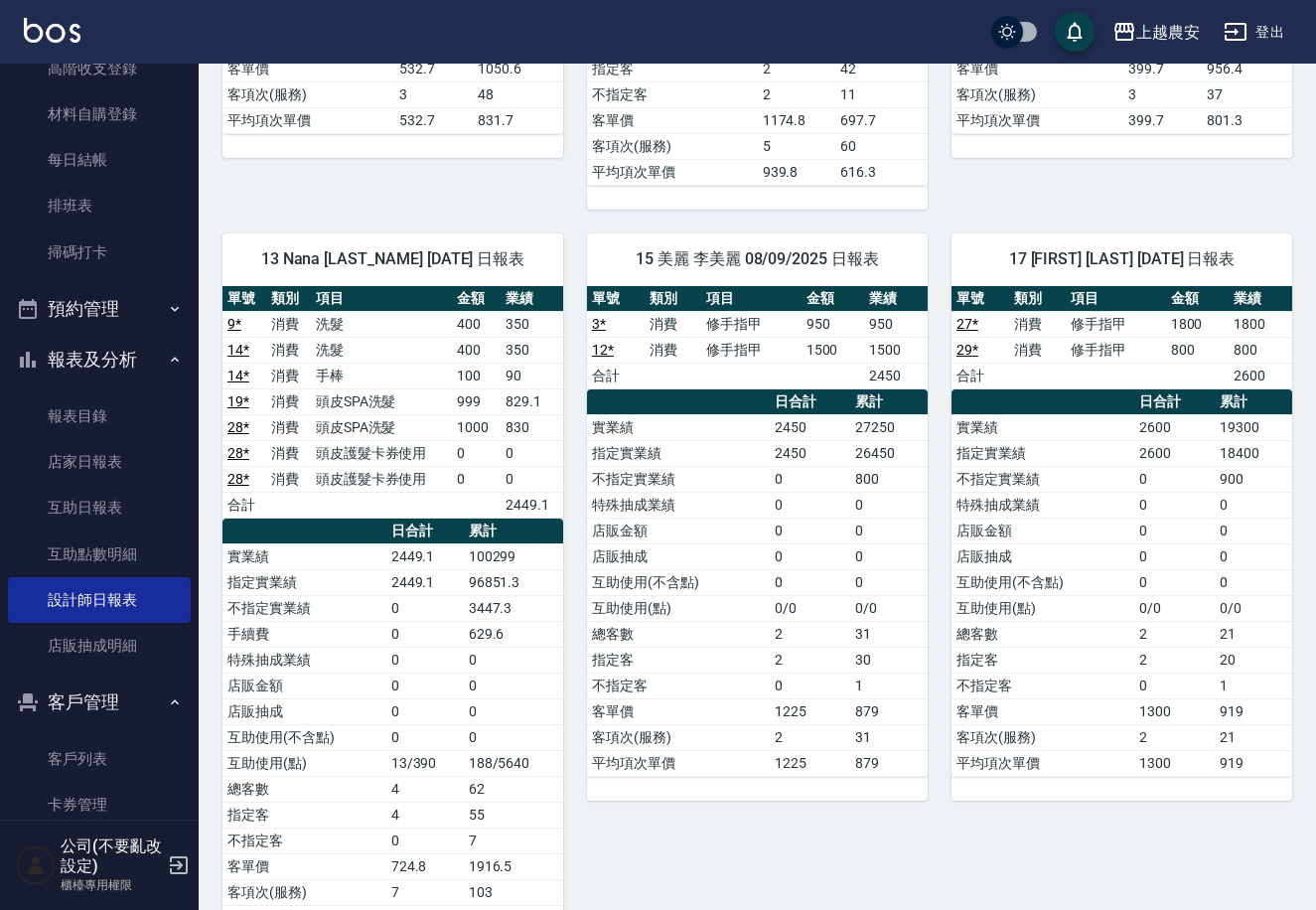 scroll, scrollTop: 614, scrollLeft: 0, axis: vertical 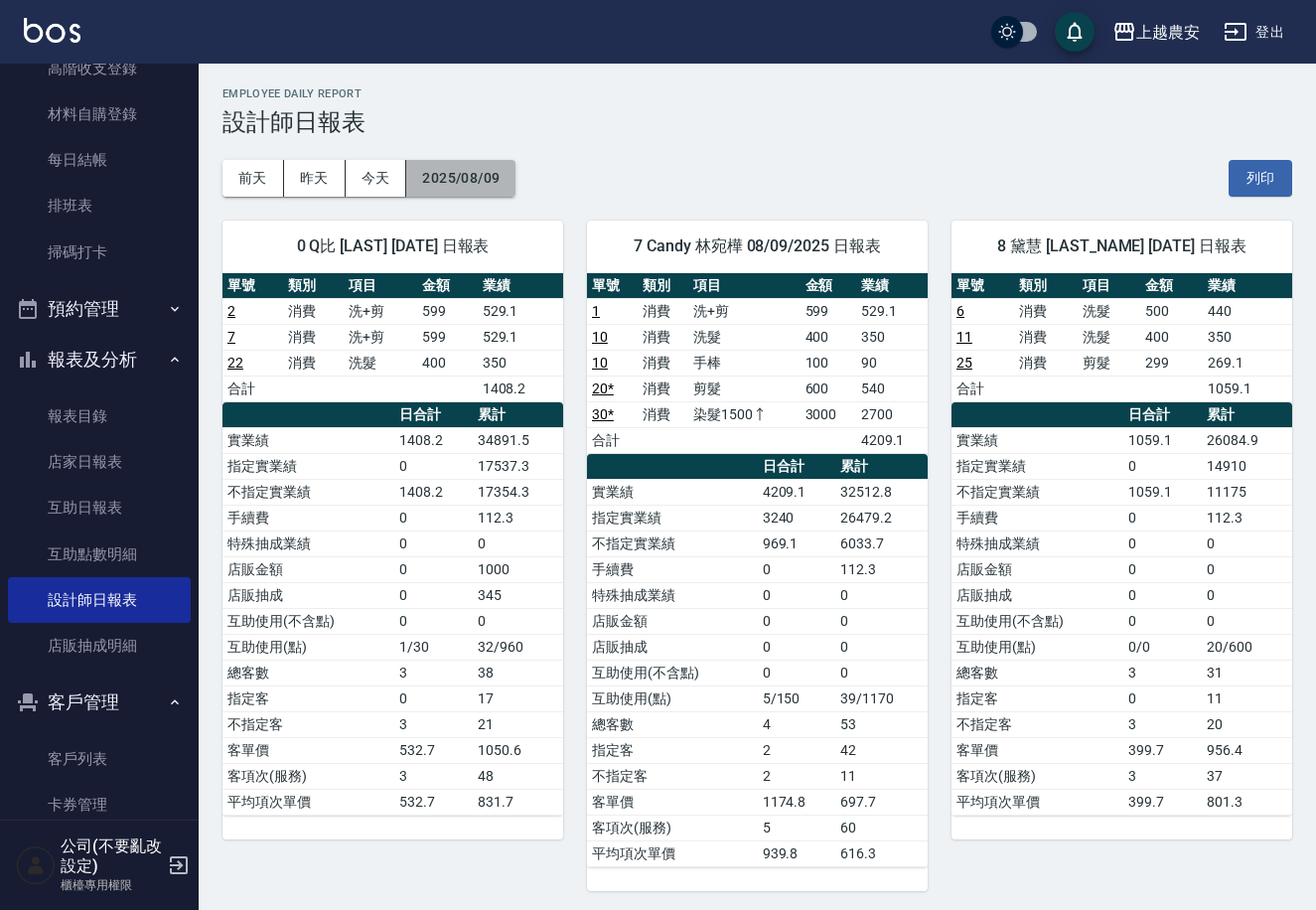 click on "2025/08/09" at bounding box center [461, 178] 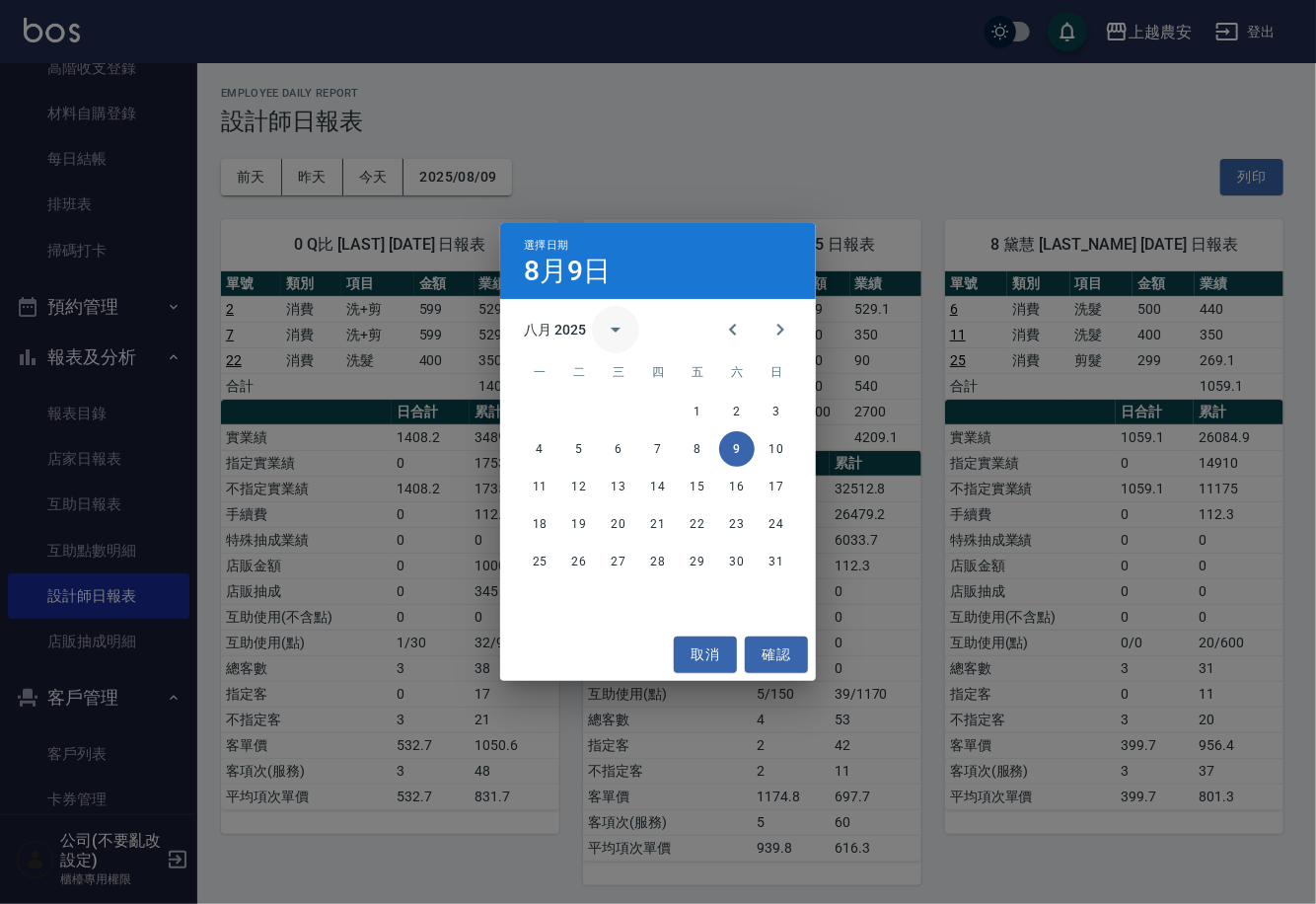 click at bounding box center [616, 330] 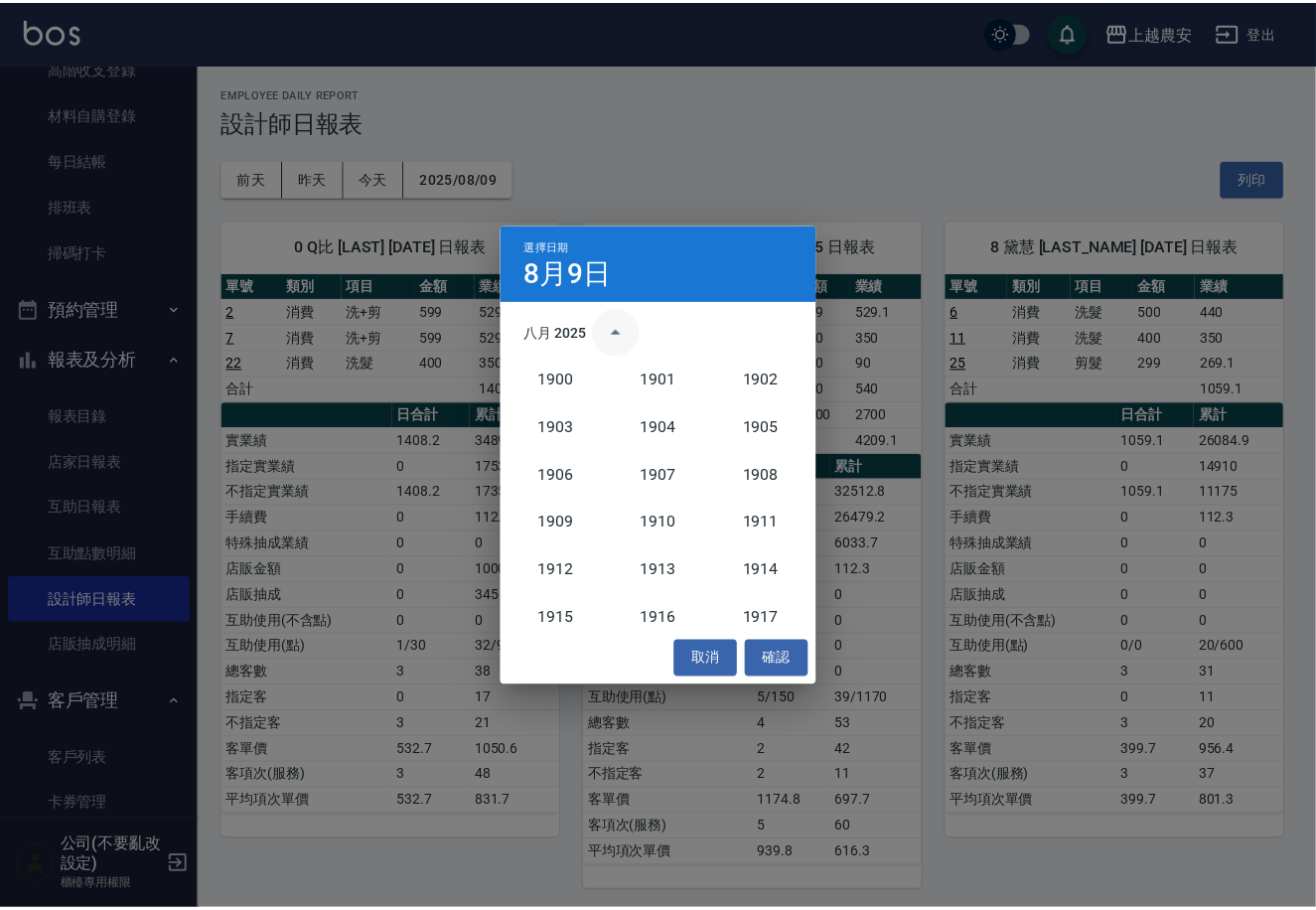 scroll, scrollTop: 1839, scrollLeft: 0, axis: vertical 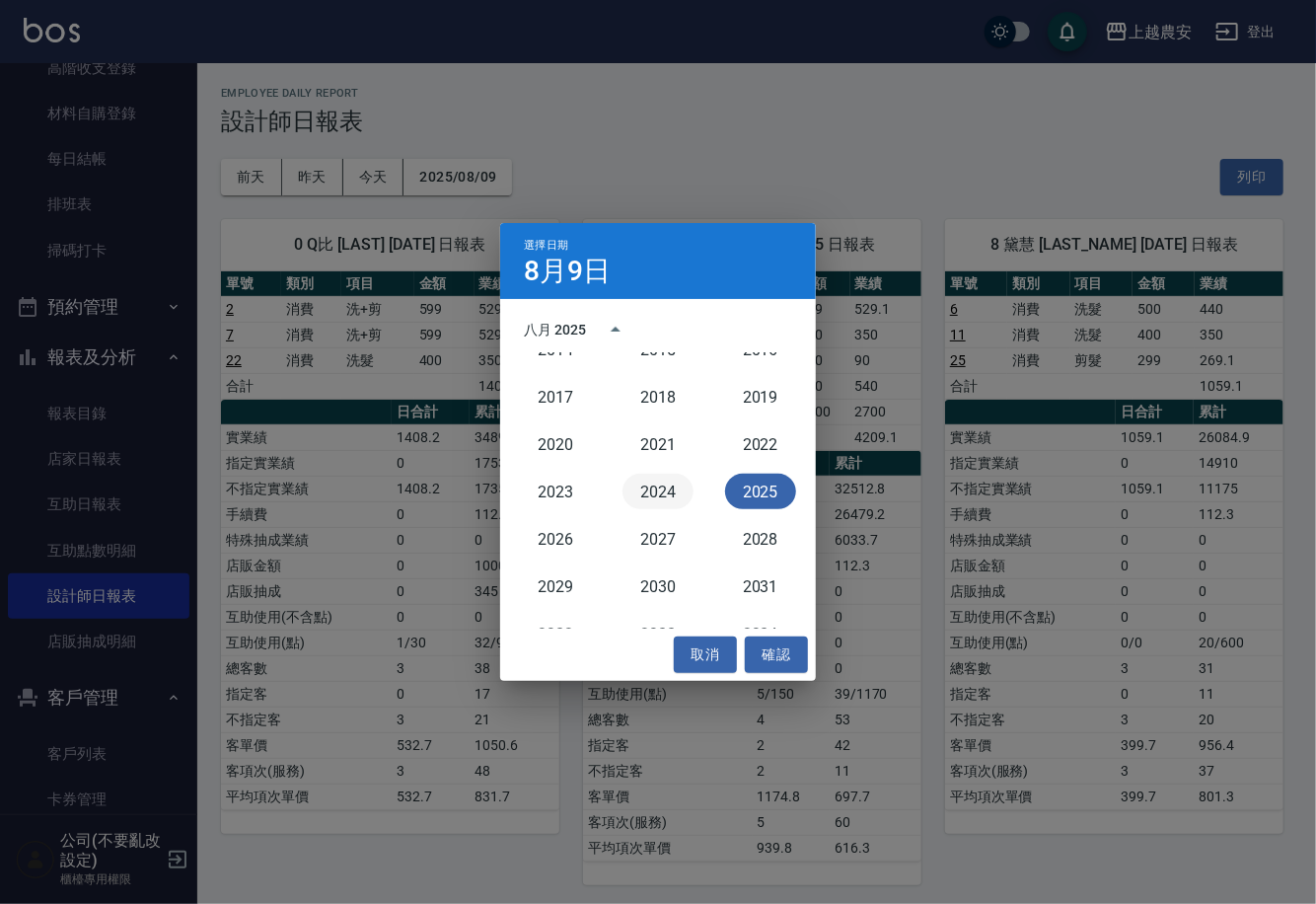 click on "2024" at bounding box center [658, 491] 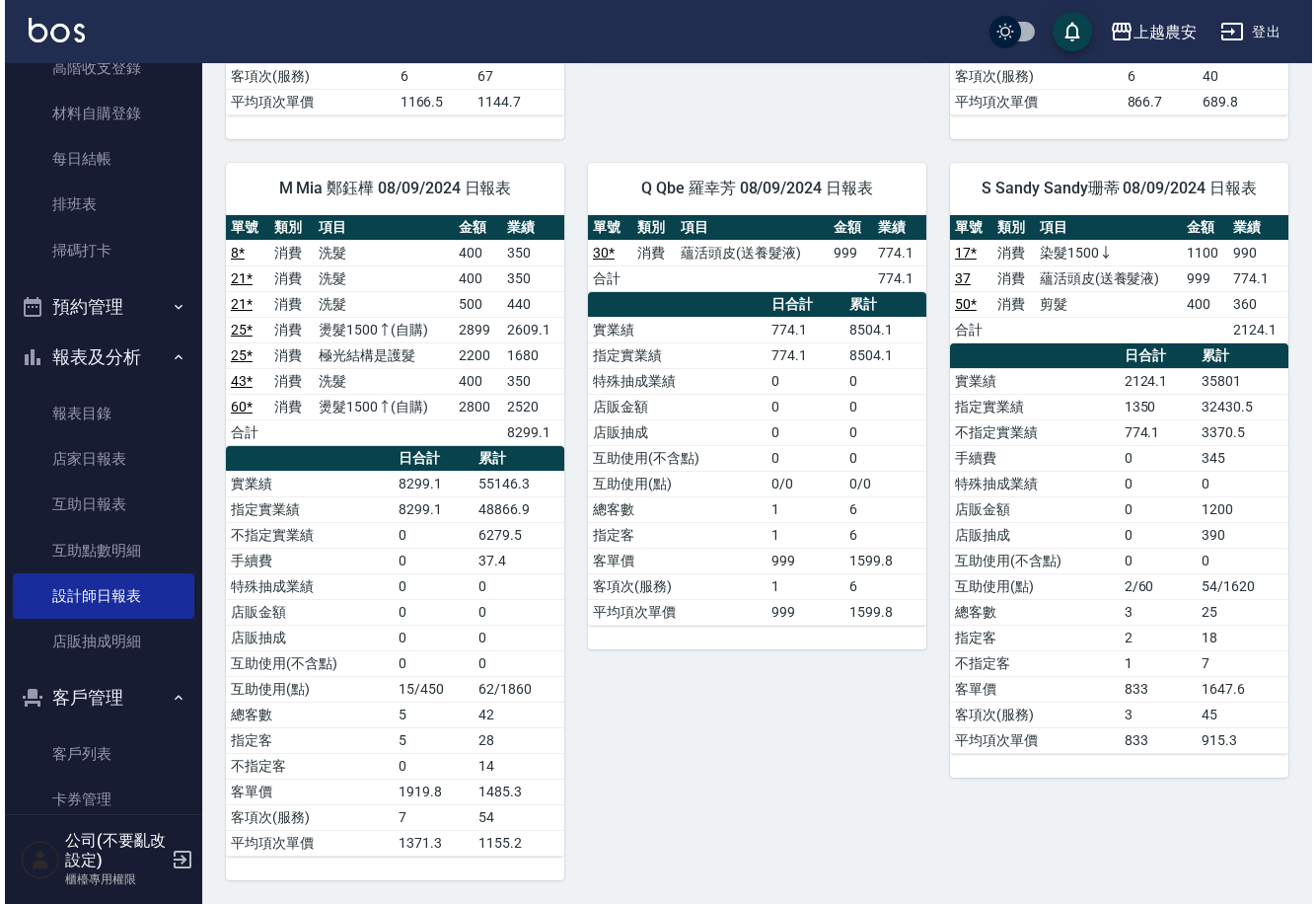 scroll, scrollTop: 0, scrollLeft: 0, axis: both 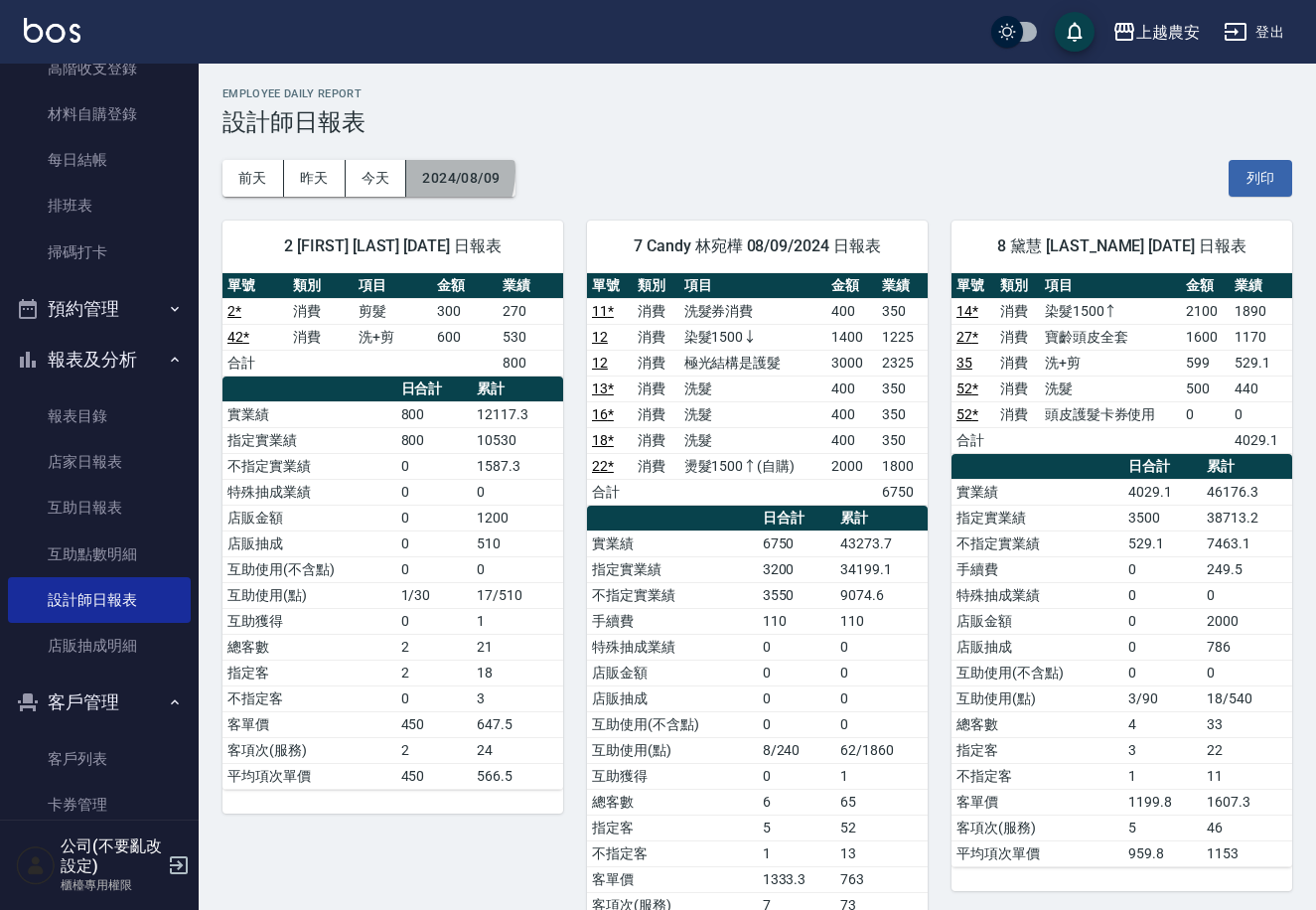 click on "2024/08/09" at bounding box center (461, 178) 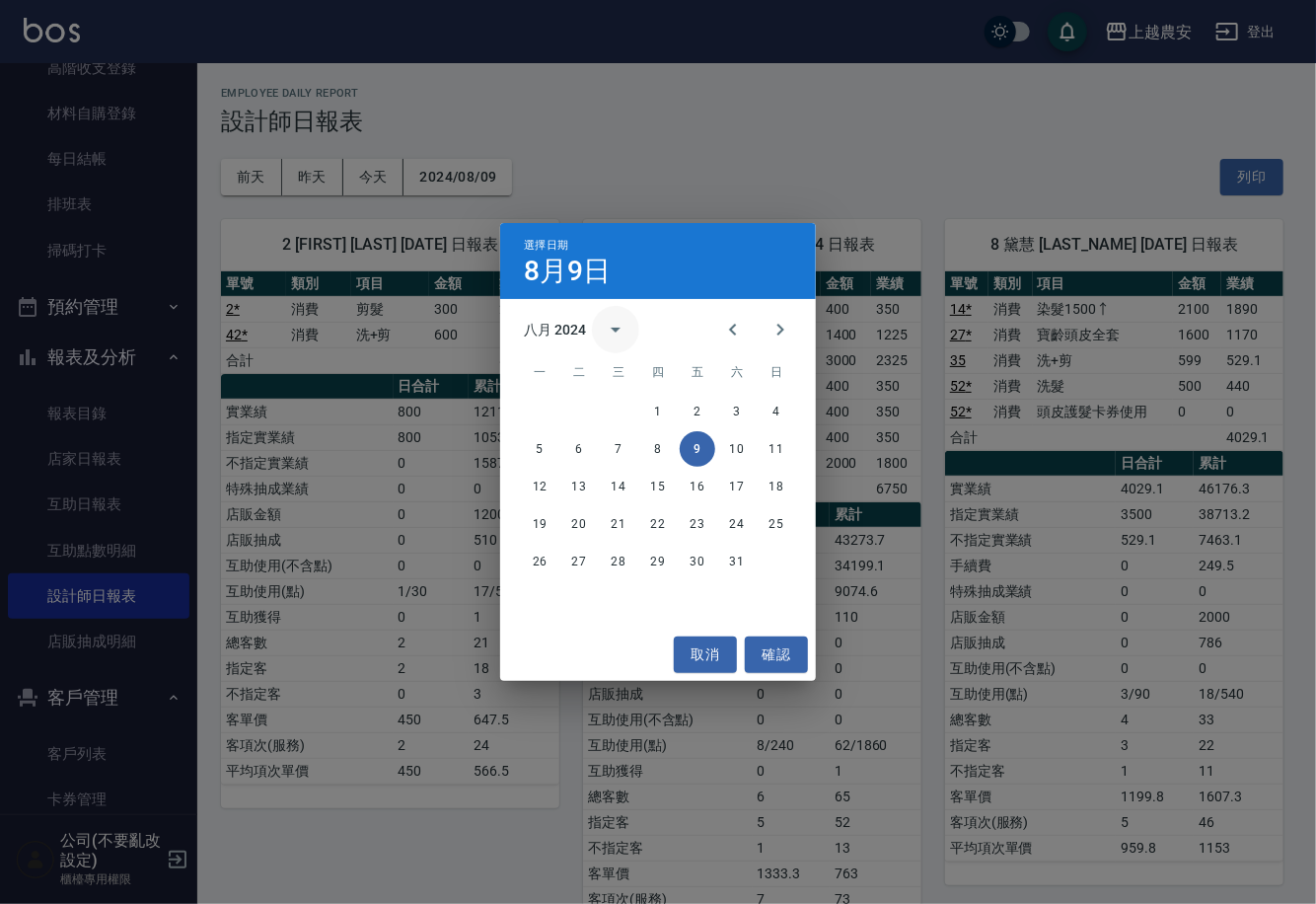 click at bounding box center (616, 330) 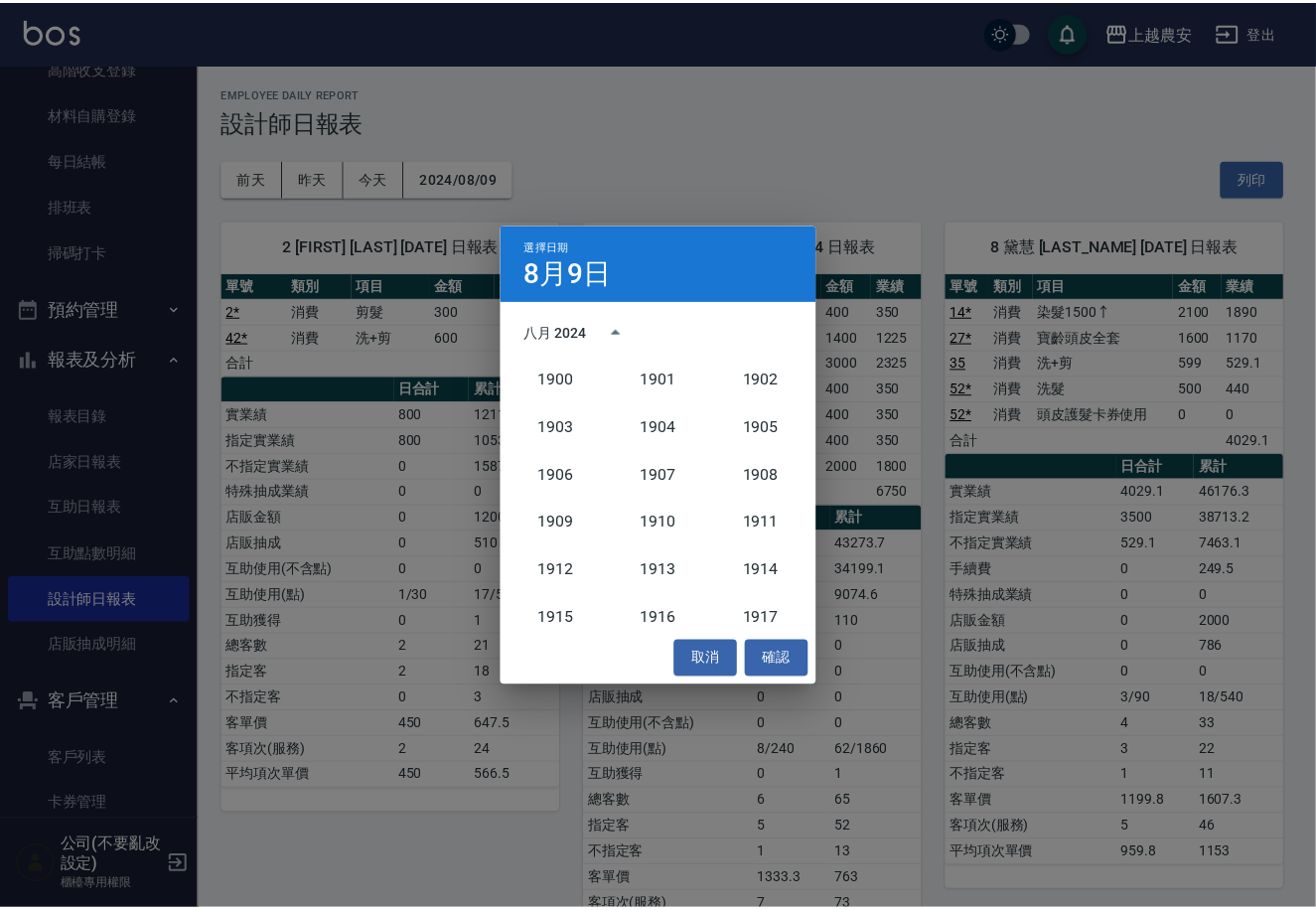 scroll, scrollTop: 1839, scrollLeft: 0, axis: vertical 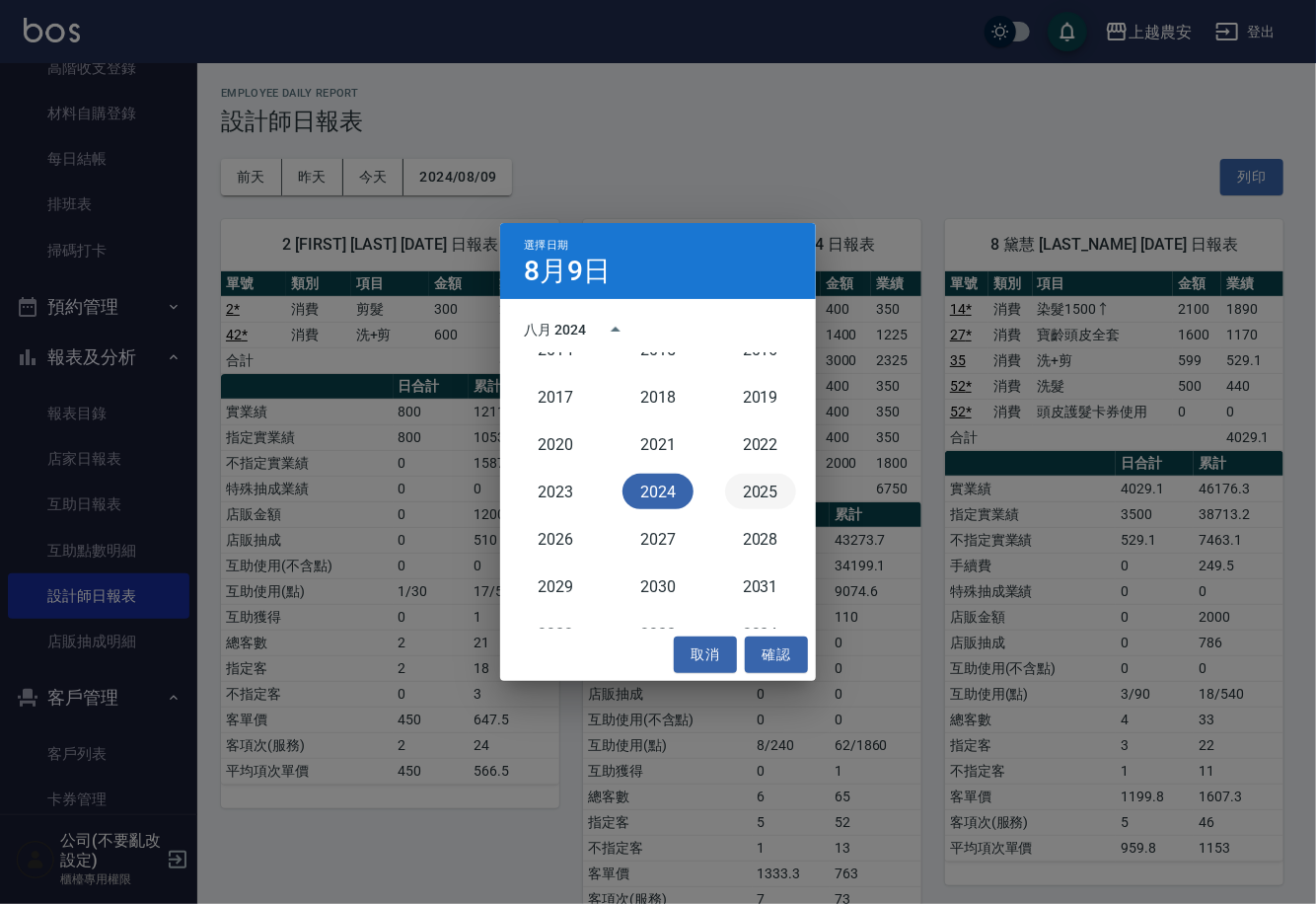 click on "2025" at bounding box center (761, 491) 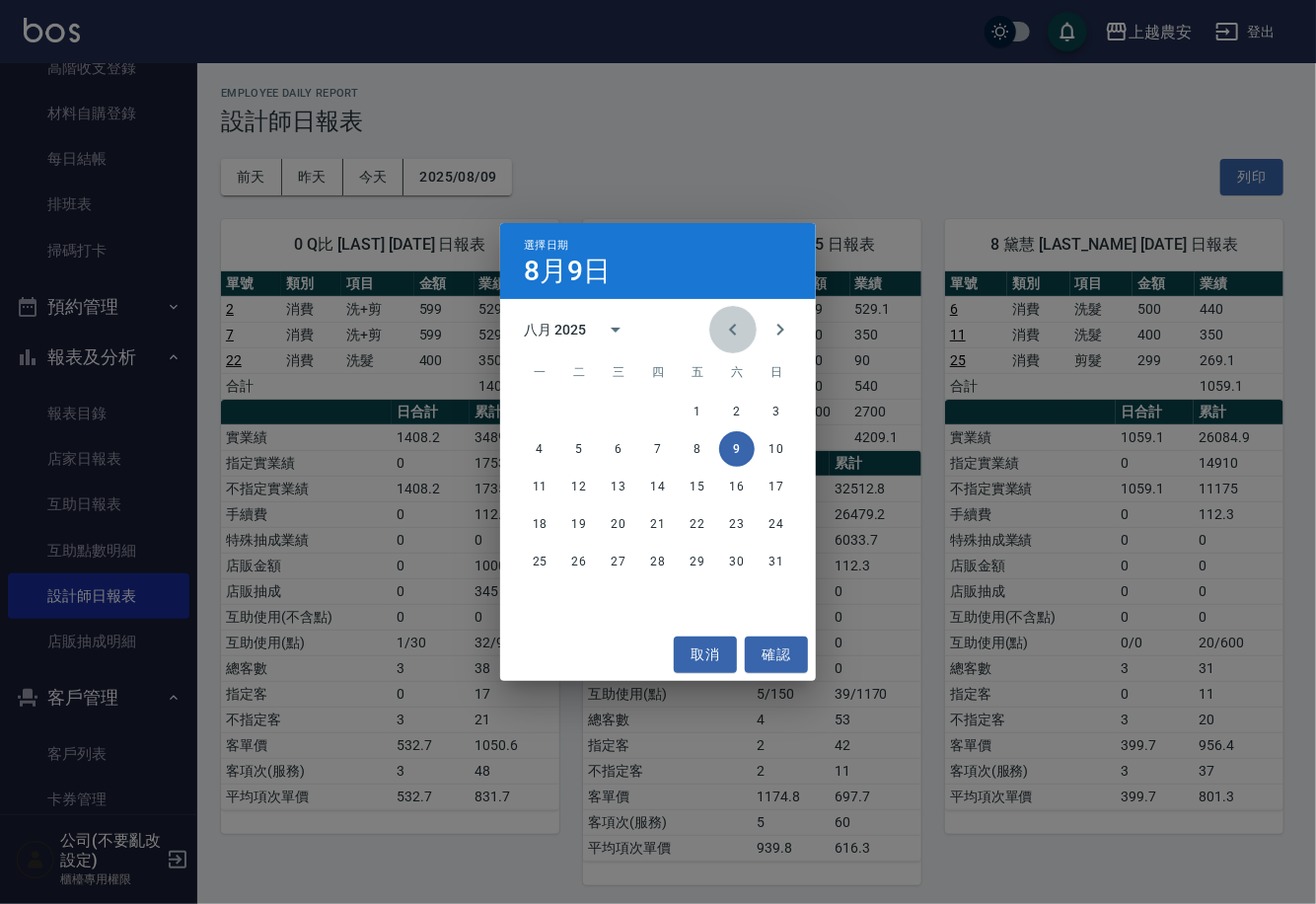 click 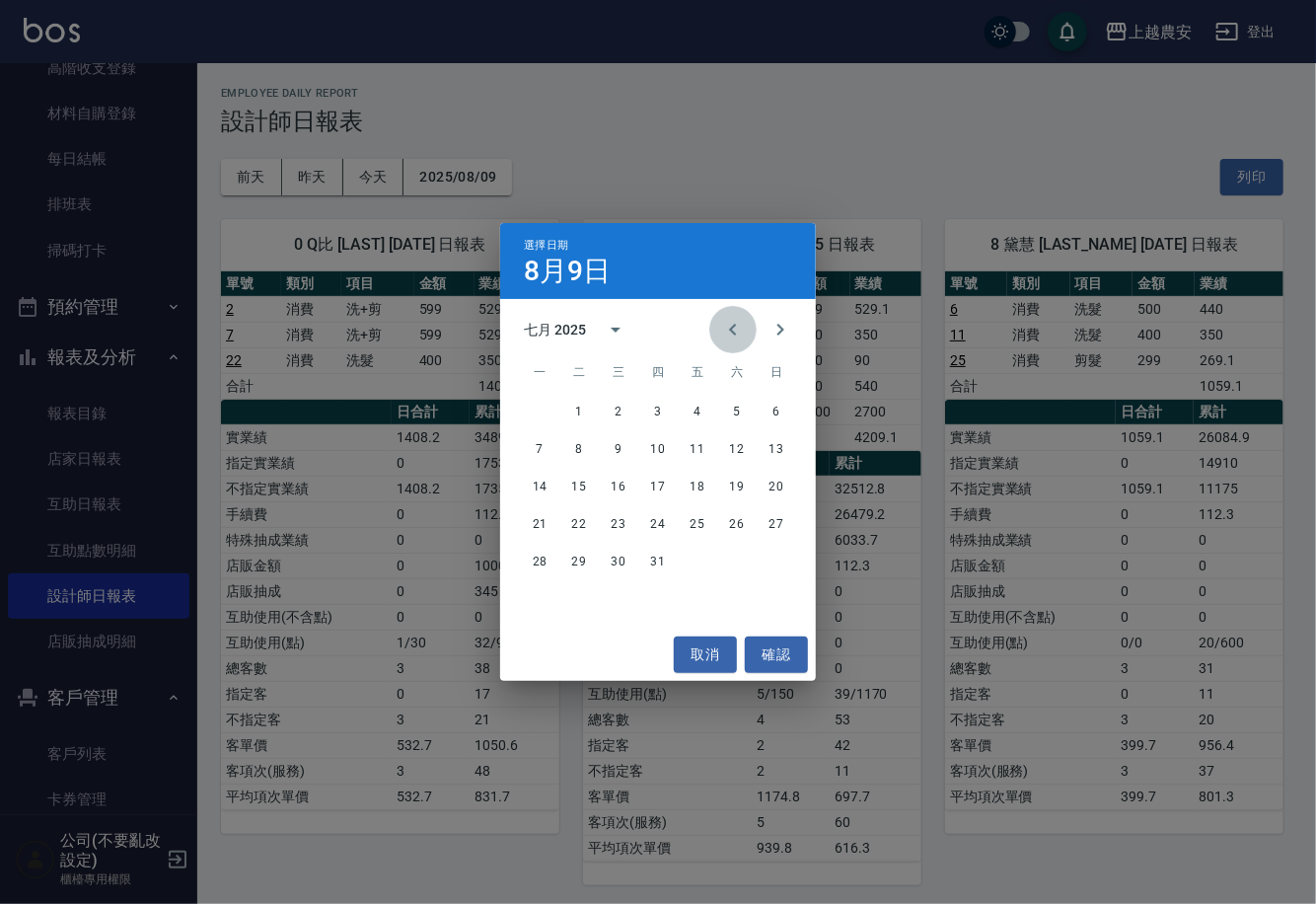 click 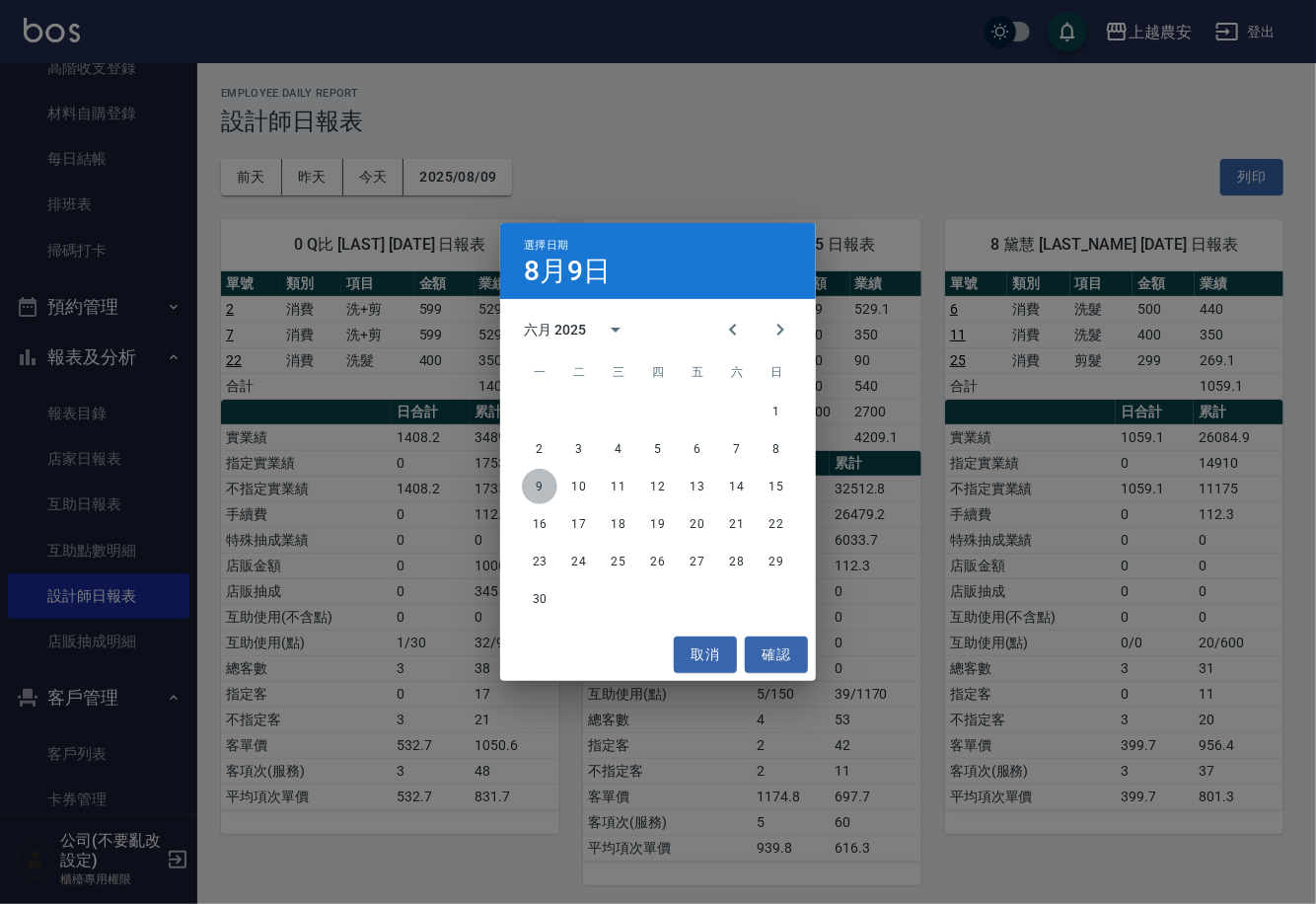 click on "9" at bounding box center (540, 487) 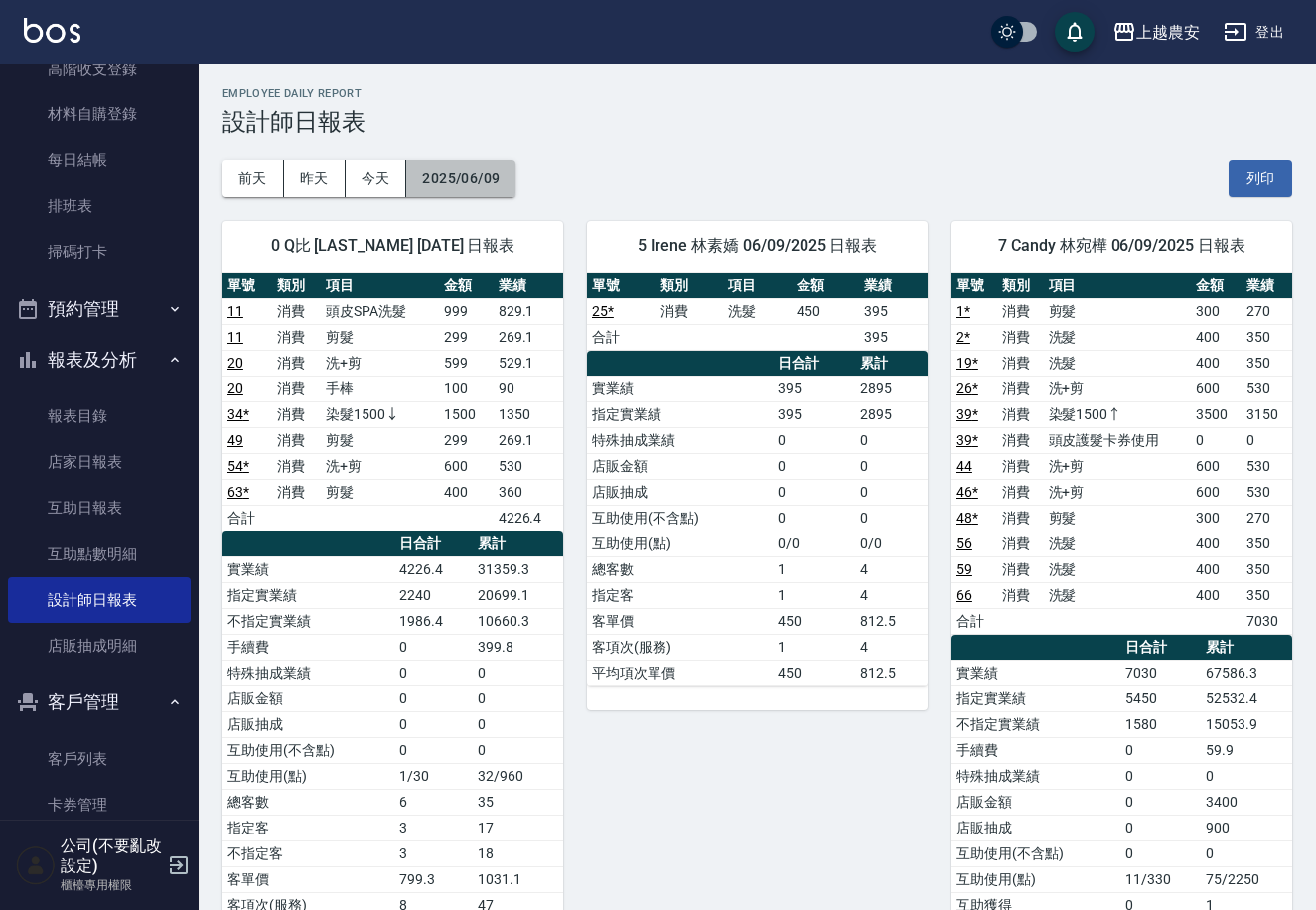 click on "2025/06/09" at bounding box center [461, 178] 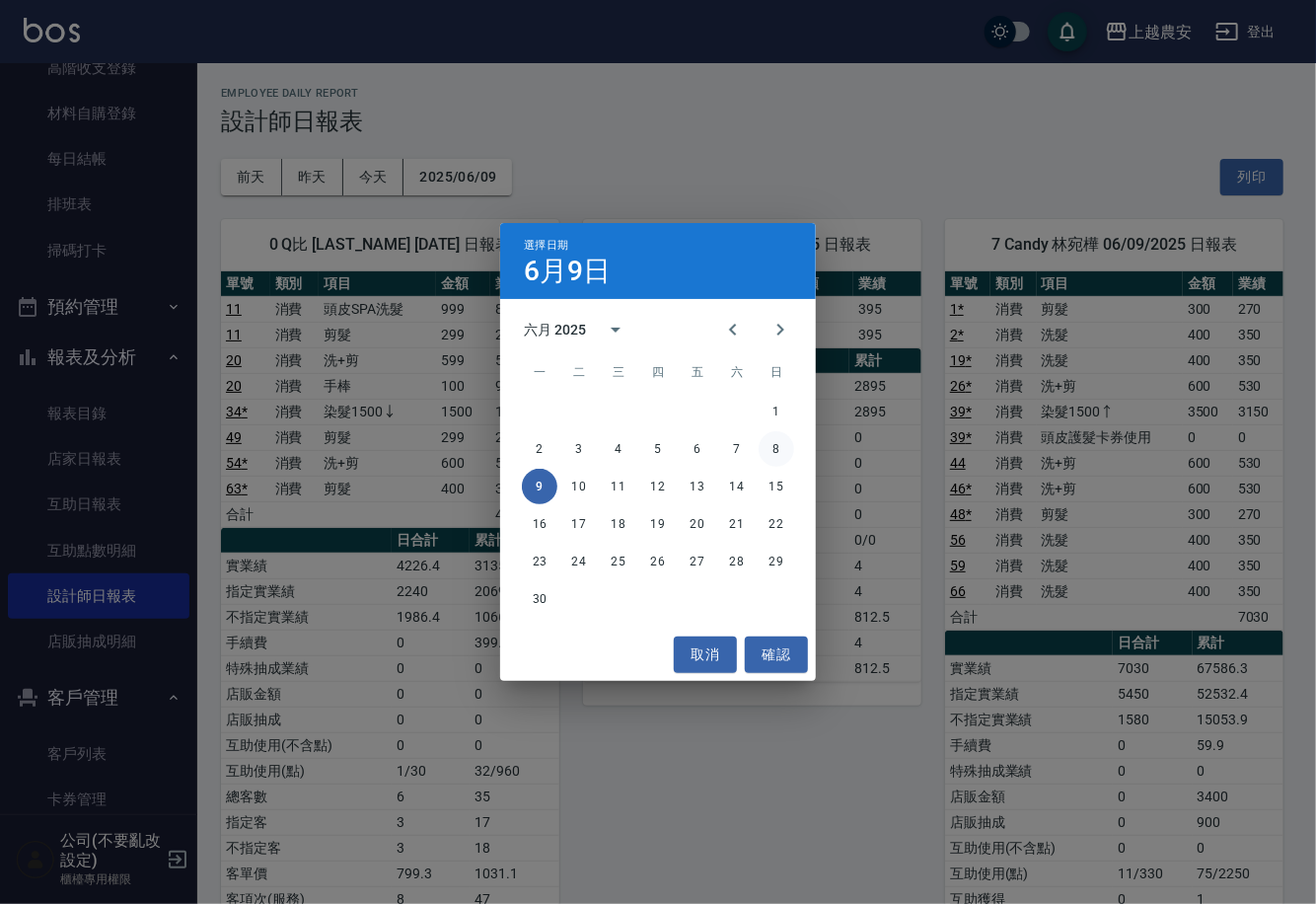 click on "8" at bounding box center (776, 449) 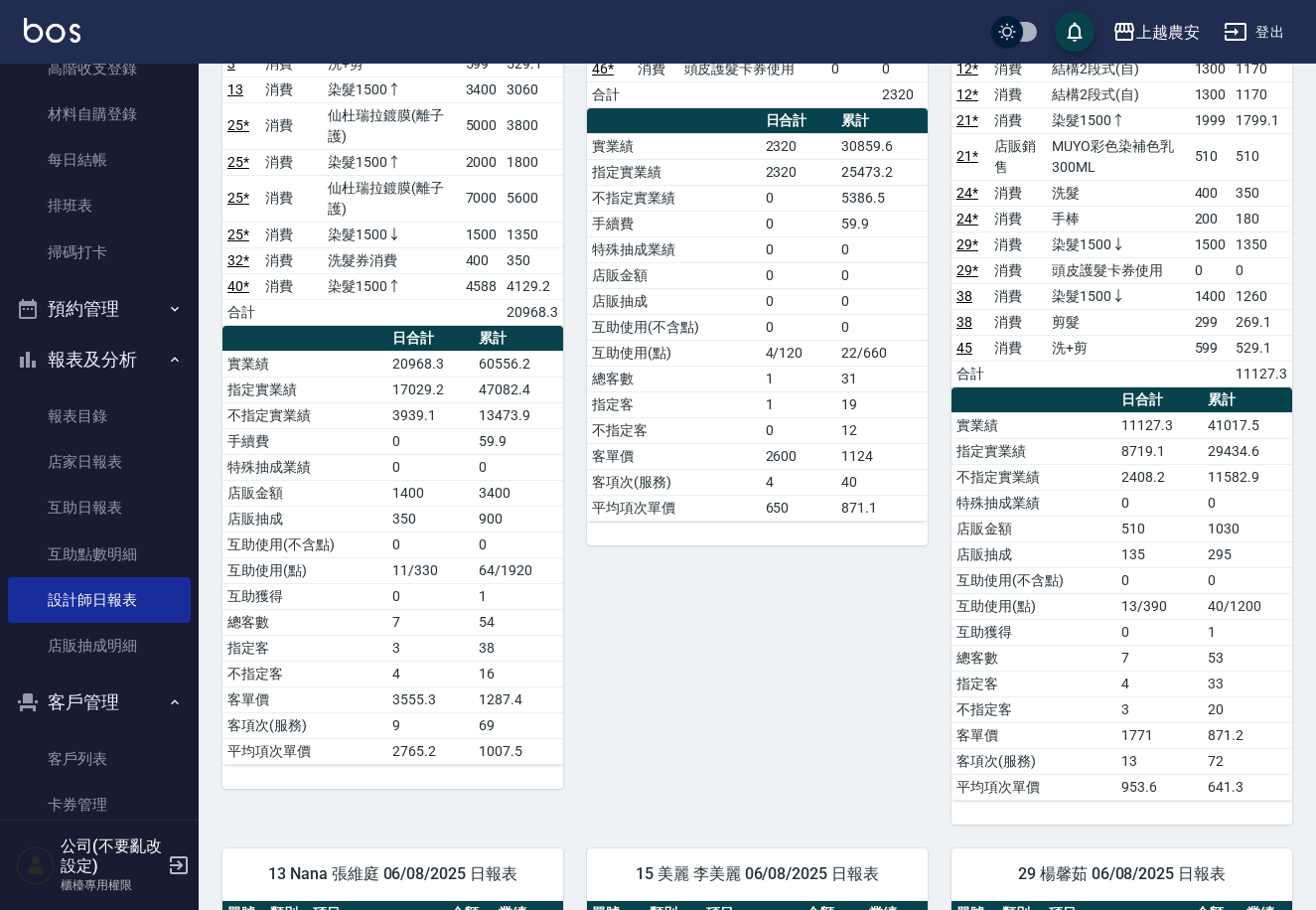 scroll, scrollTop: 0, scrollLeft: 0, axis: both 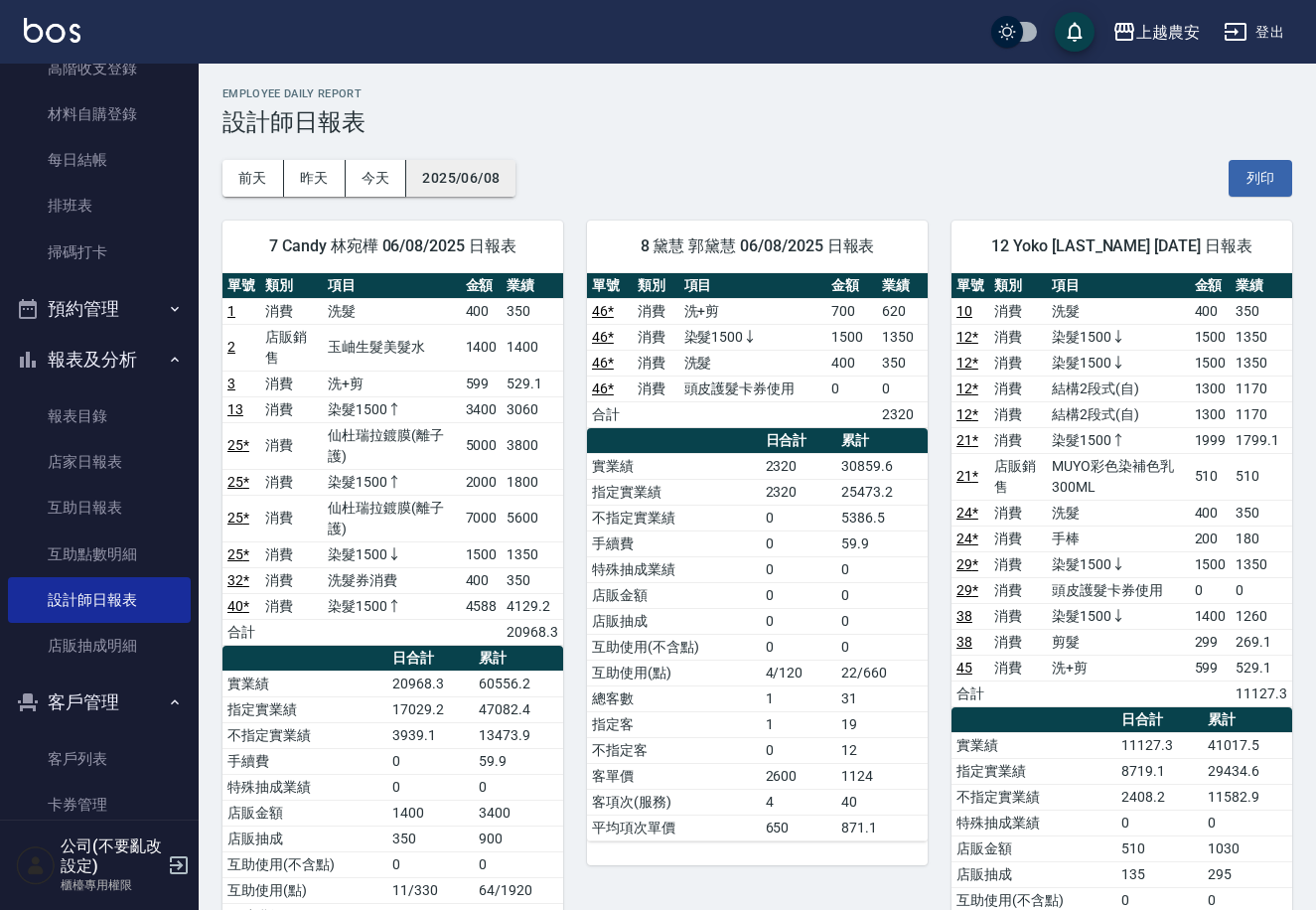 click on "2025/06/08" at bounding box center [461, 178] 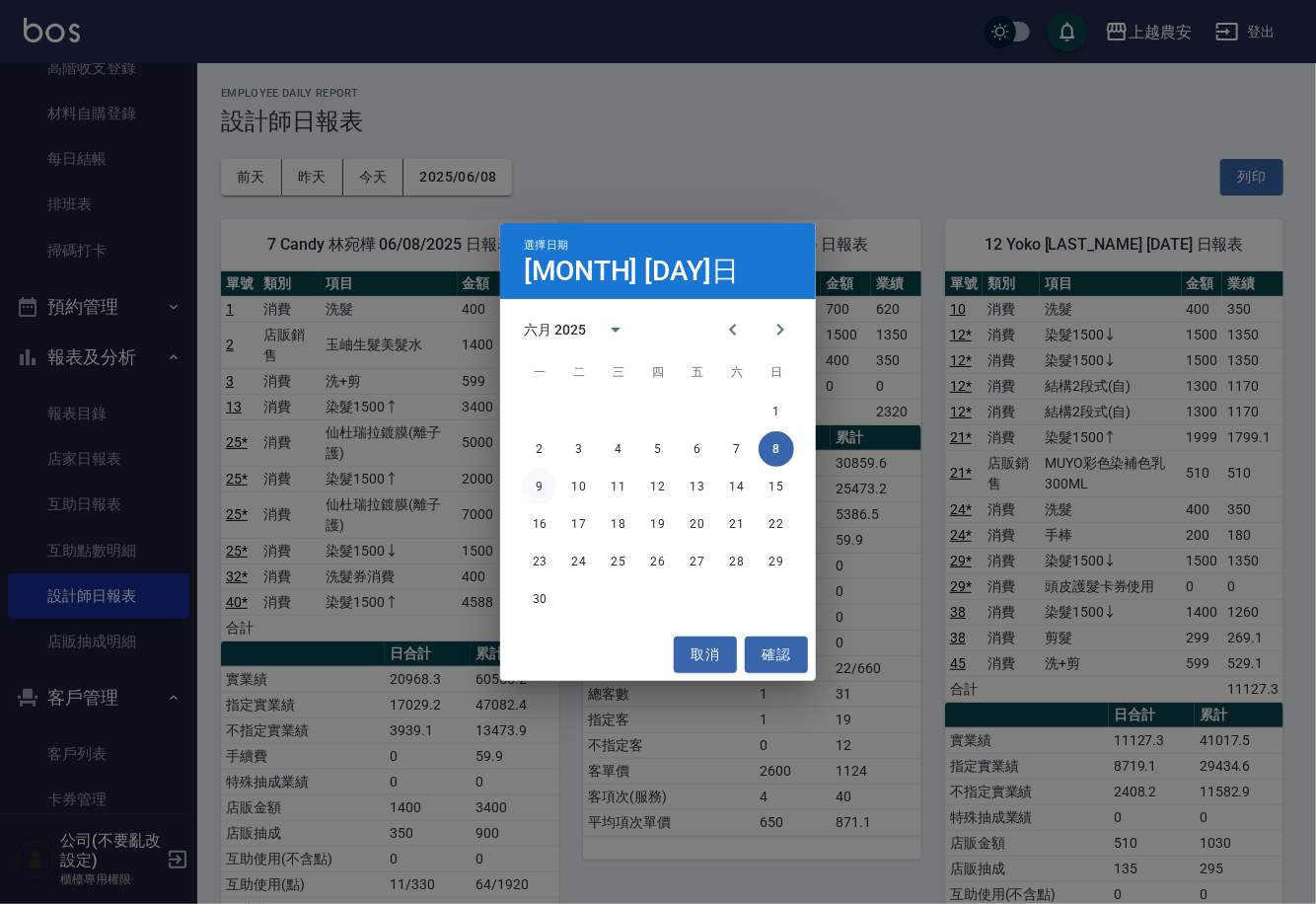click on "9" at bounding box center [540, 487] 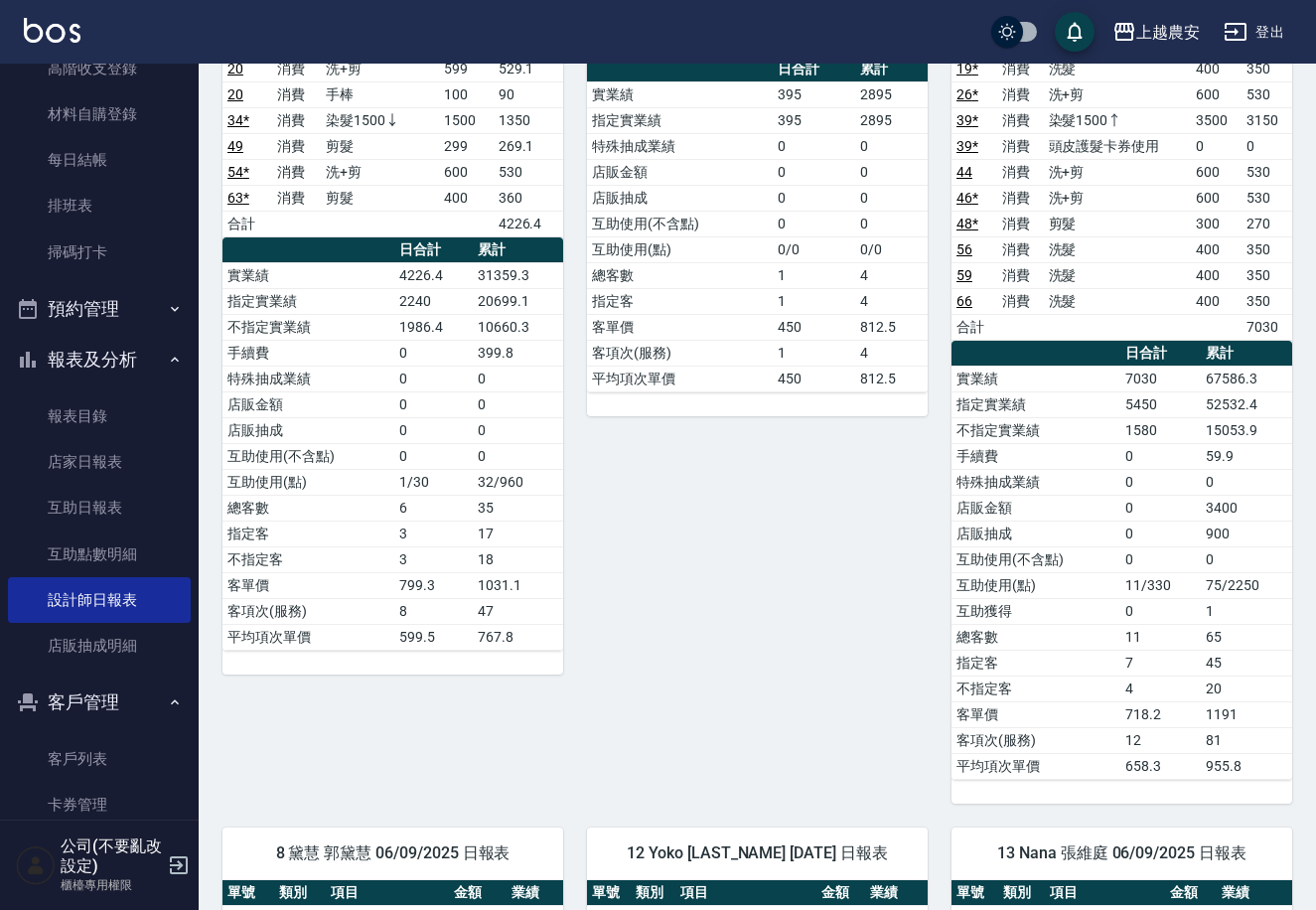 scroll, scrollTop: 0, scrollLeft: 0, axis: both 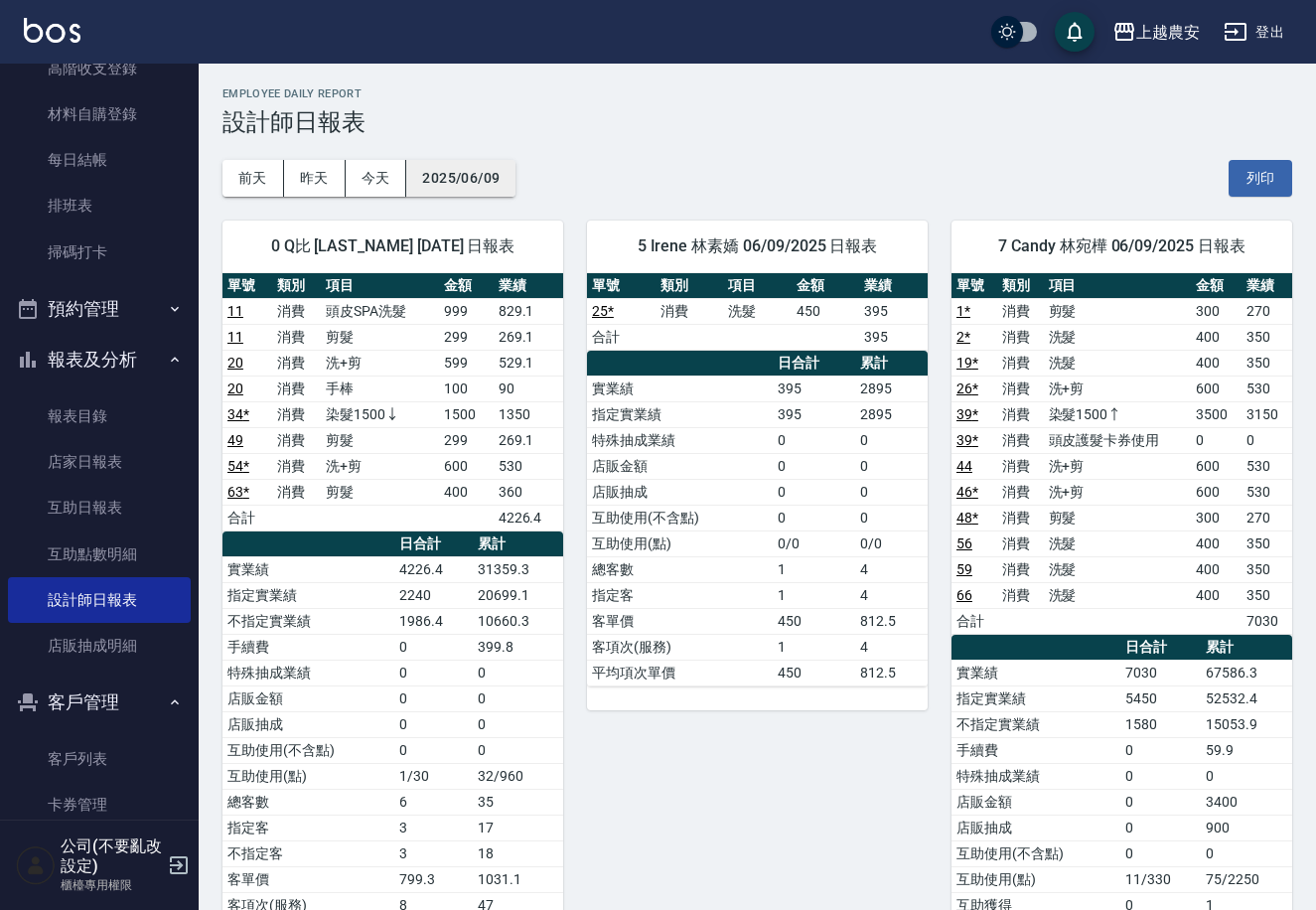 click on "2025/06/09" at bounding box center [461, 178] 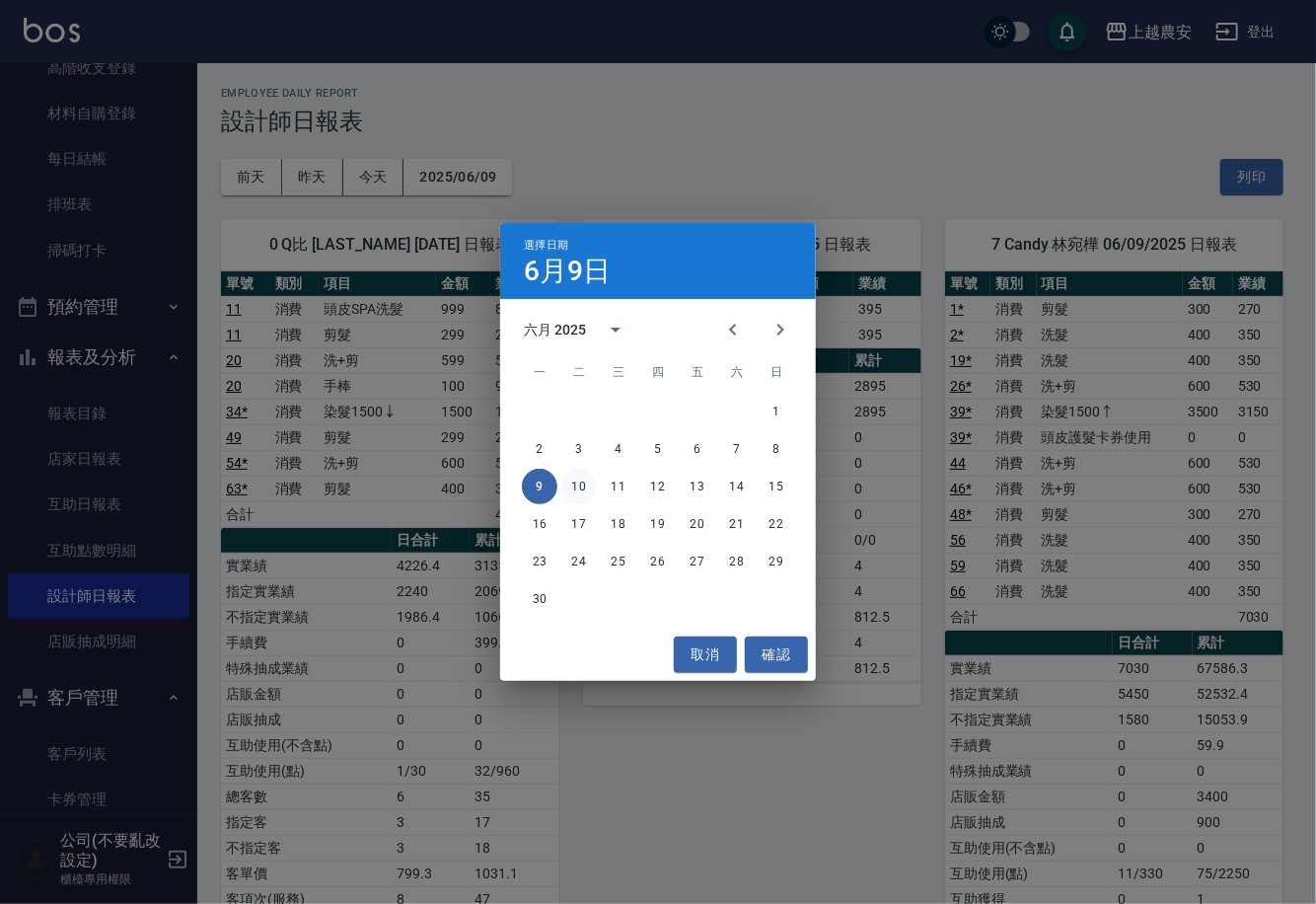 click on "10" at bounding box center [579, 487] 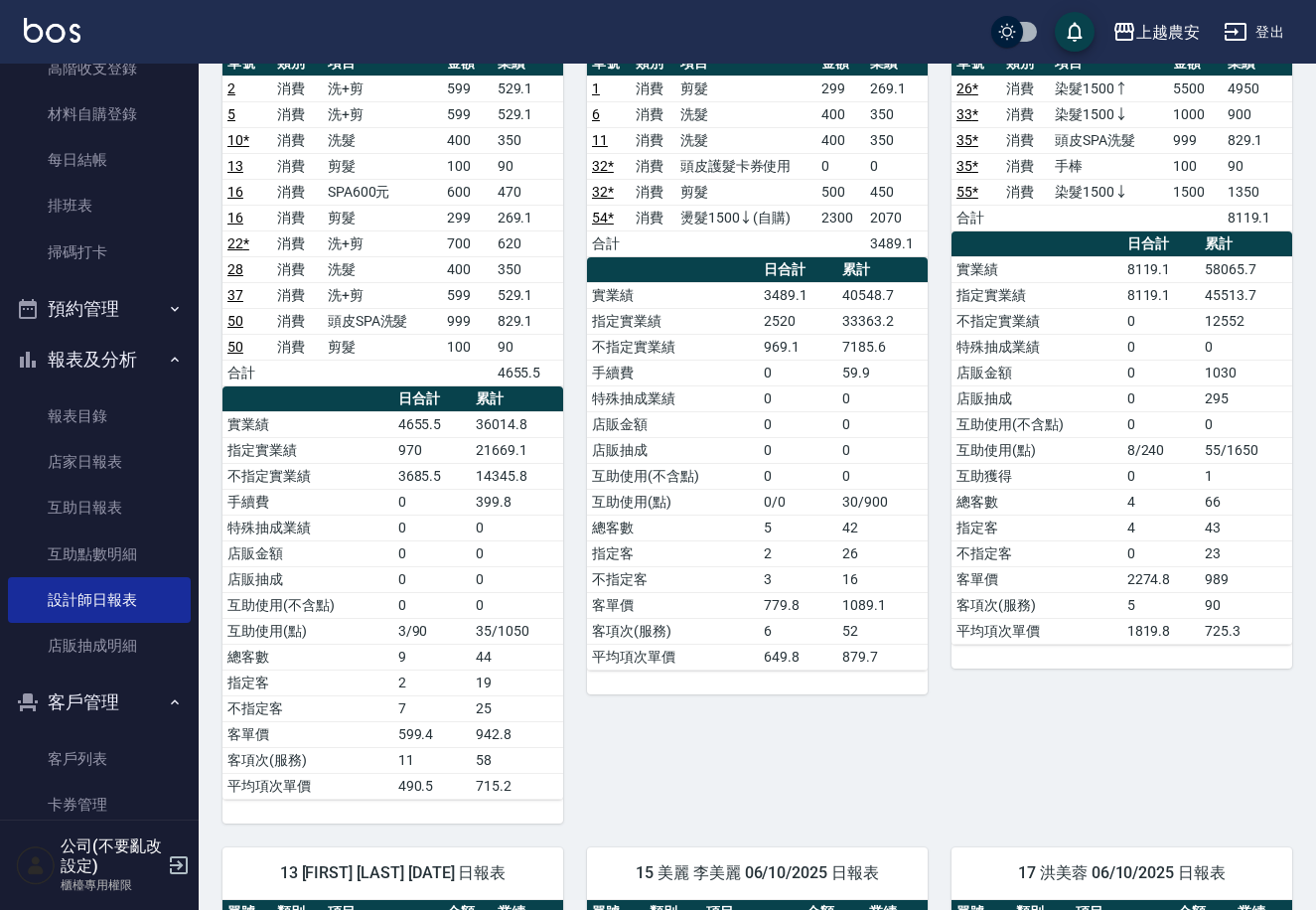 scroll, scrollTop: 0, scrollLeft: 0, axis: both 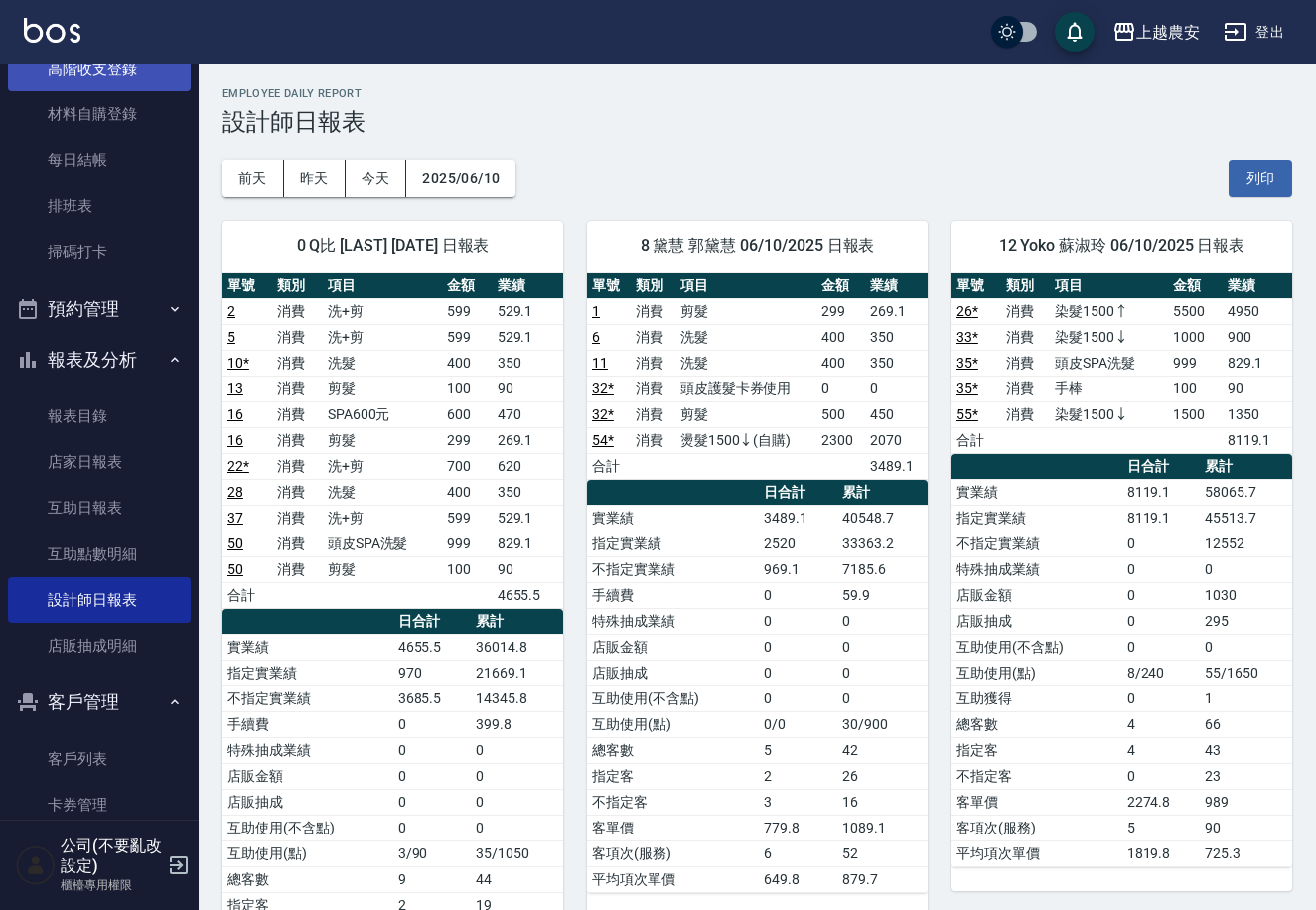 click on "高階收支登錄" at bounding box center [99, 69] 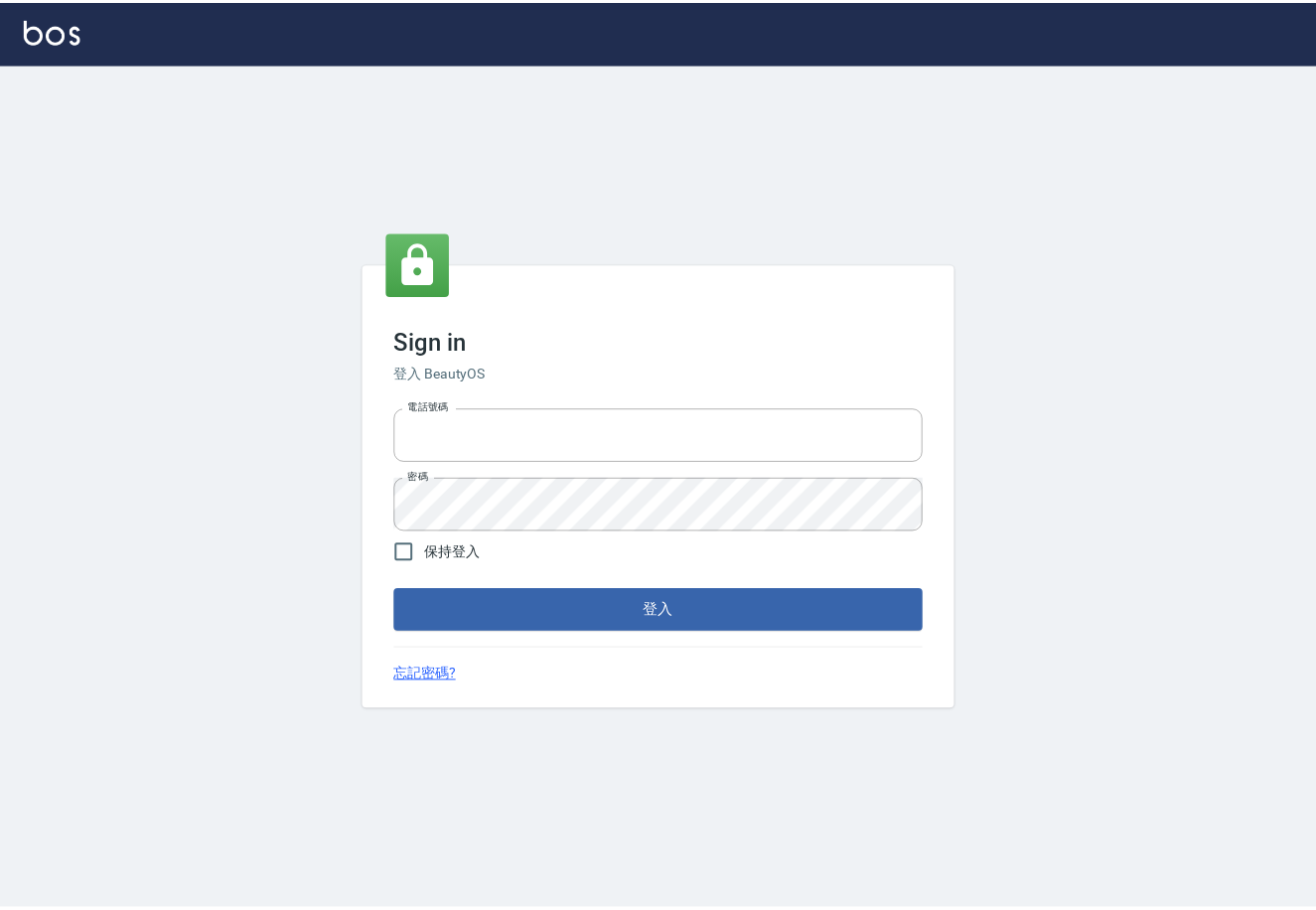 scroll, scrollTop: 0, scrollLeft: 0, axis: both 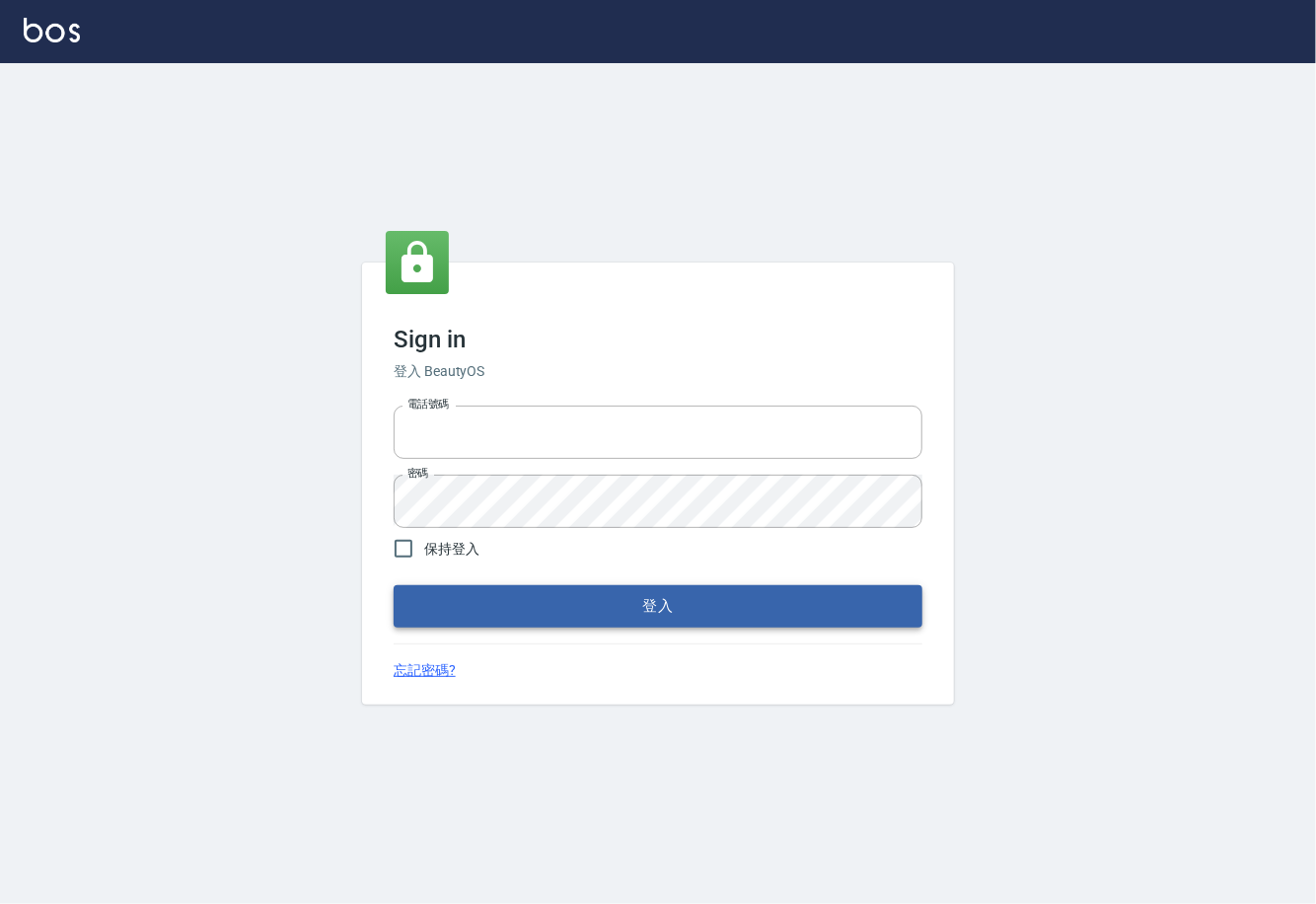 type on "0225929166" 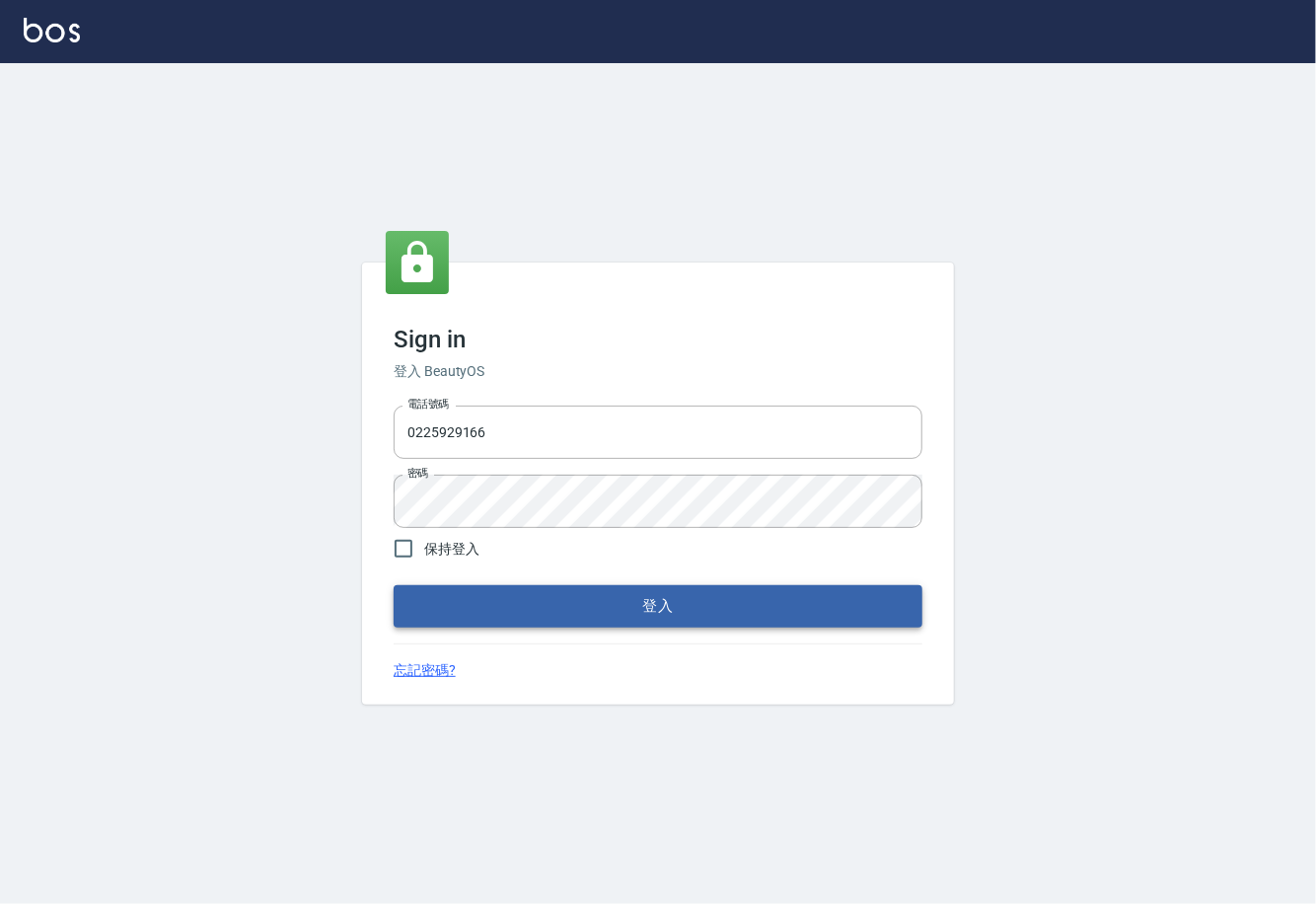 click on "登入" at bounding box center (658, 606) 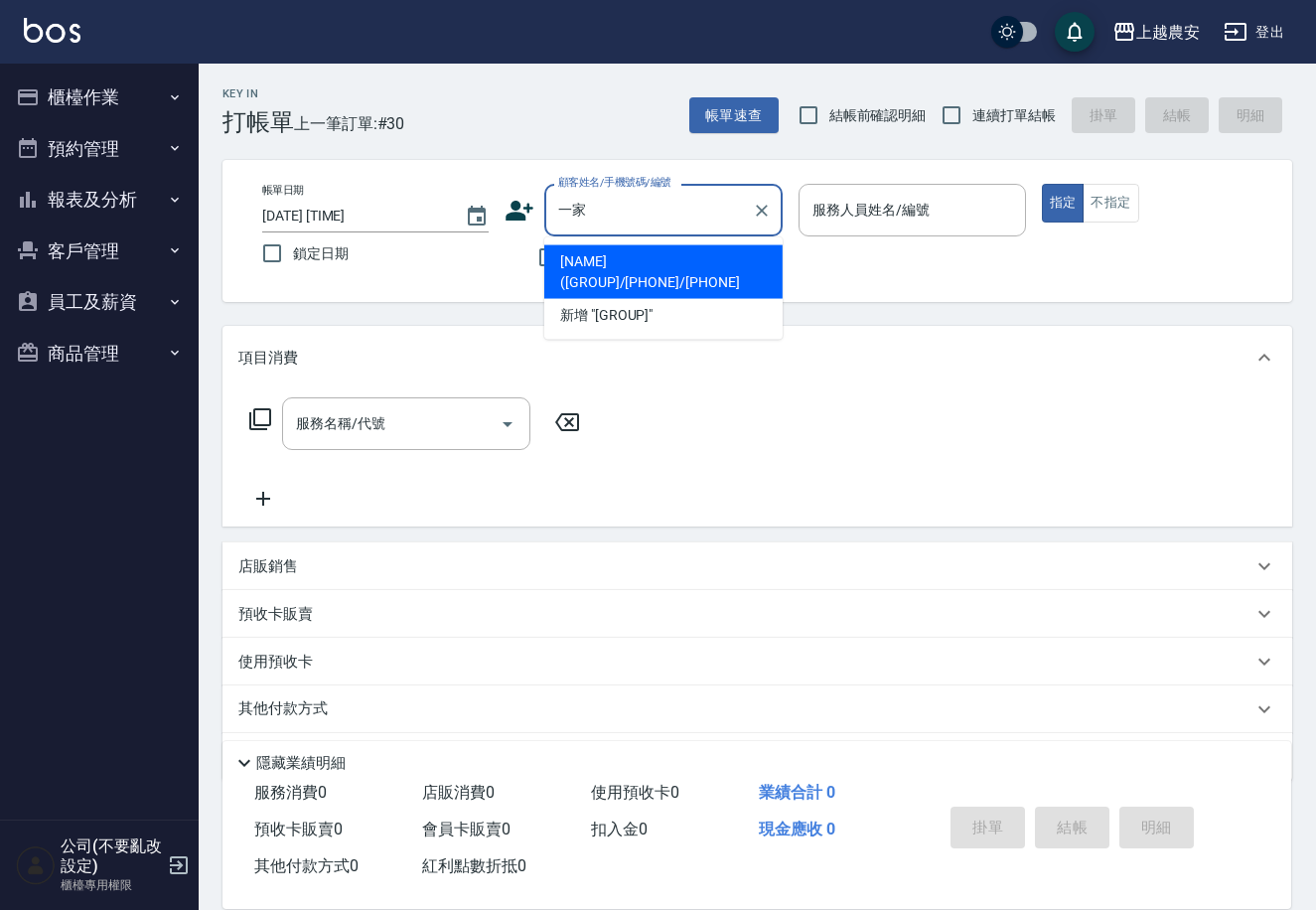 click on "[NAME]([GROUP]/[PHONE]/[PHONE]" at bounding box center [663, 272] 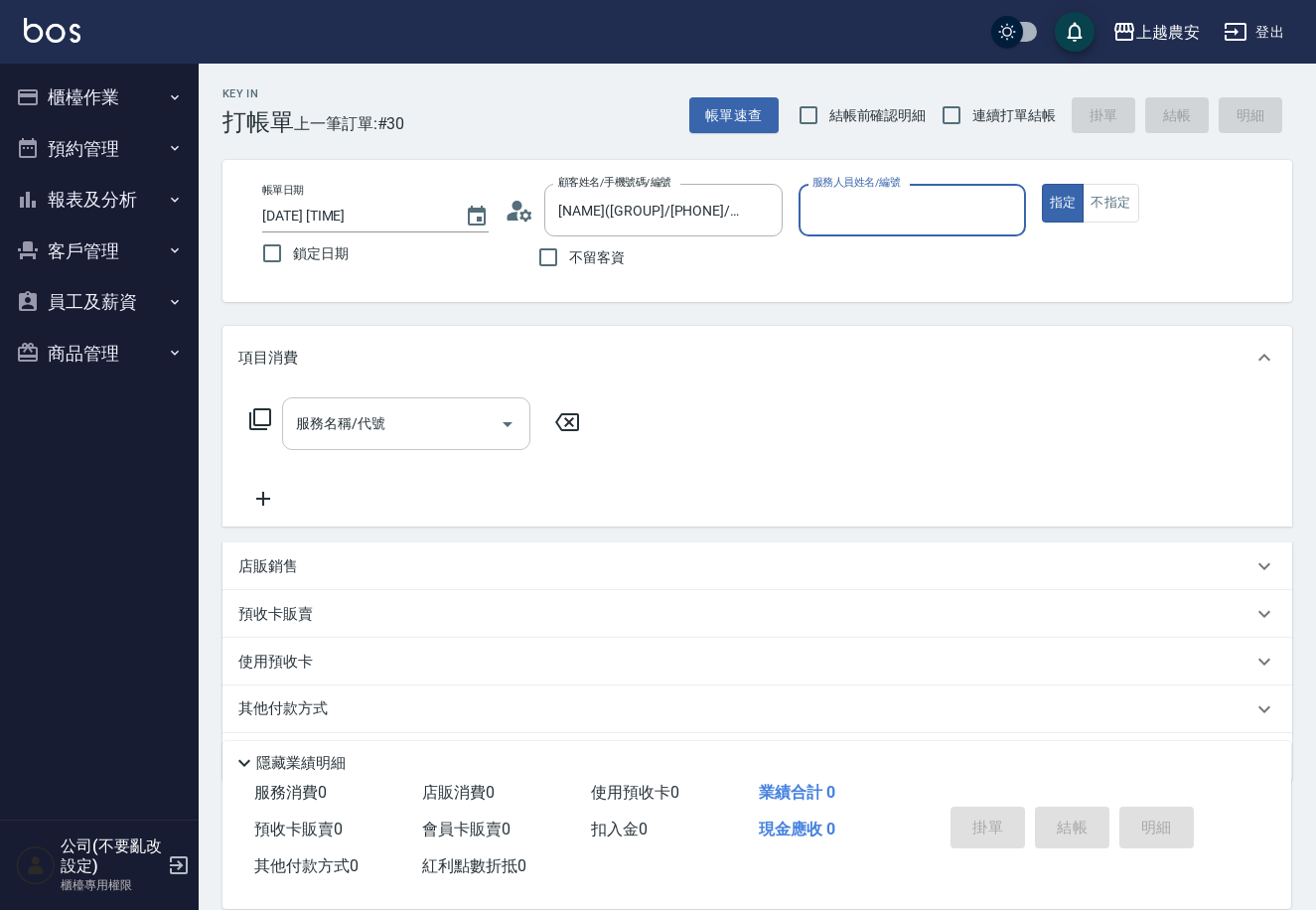 type on "Candy-7" 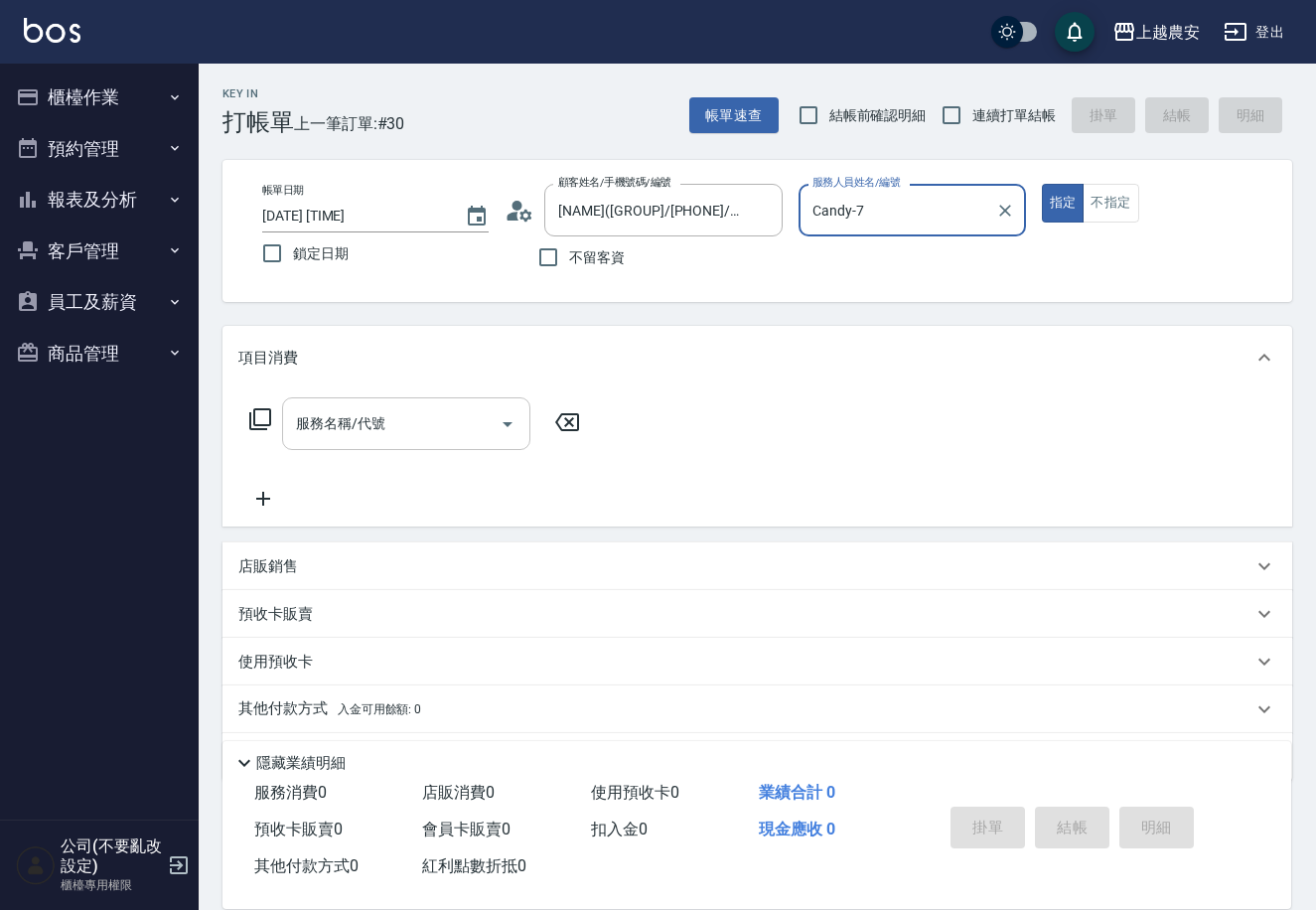 click on "服務名稱/代號" at bounding box center (406, 423) 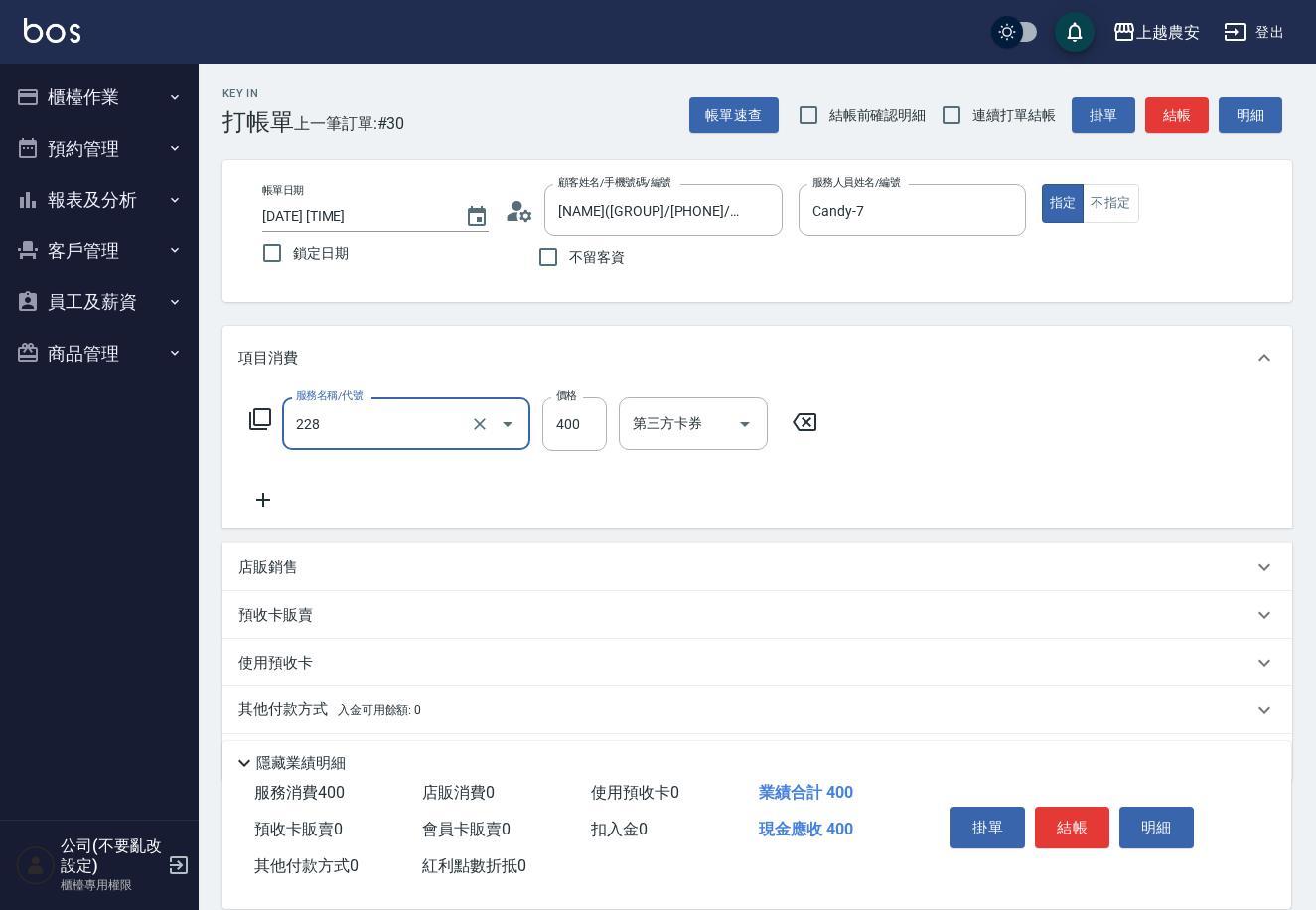 type on "洗髮(228)" 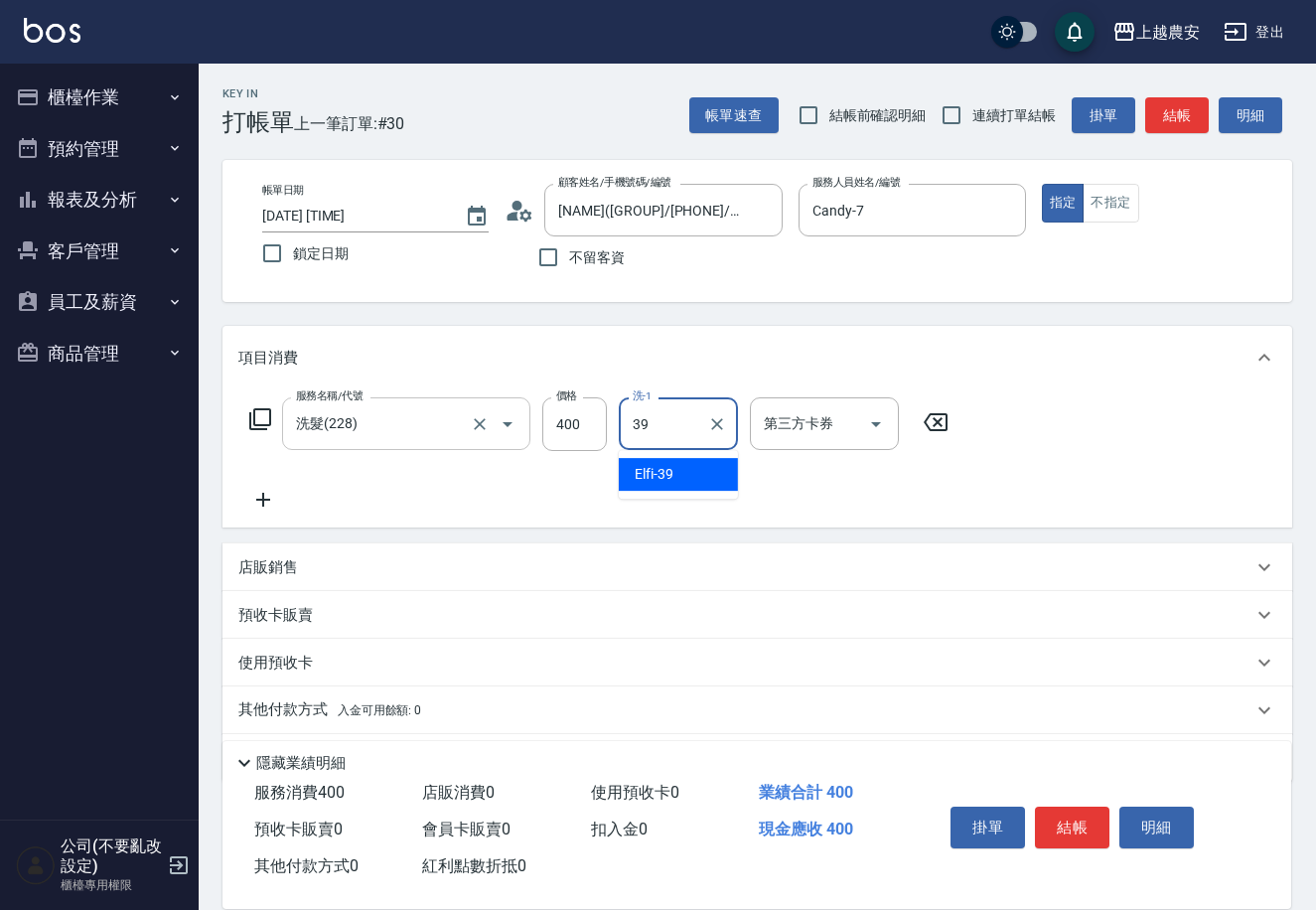 type on "Elfi-39" 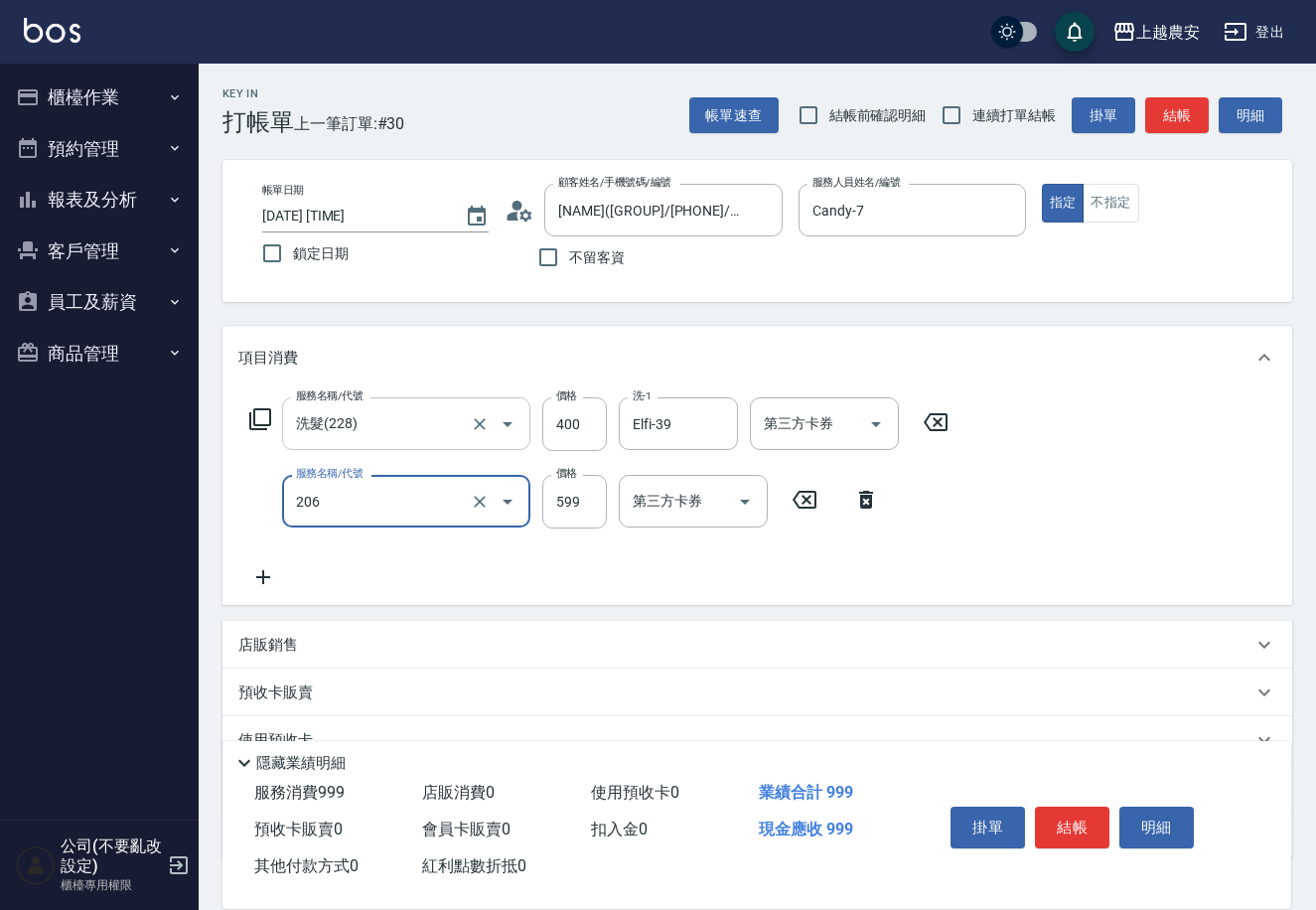 type on "洗+剪(206)" 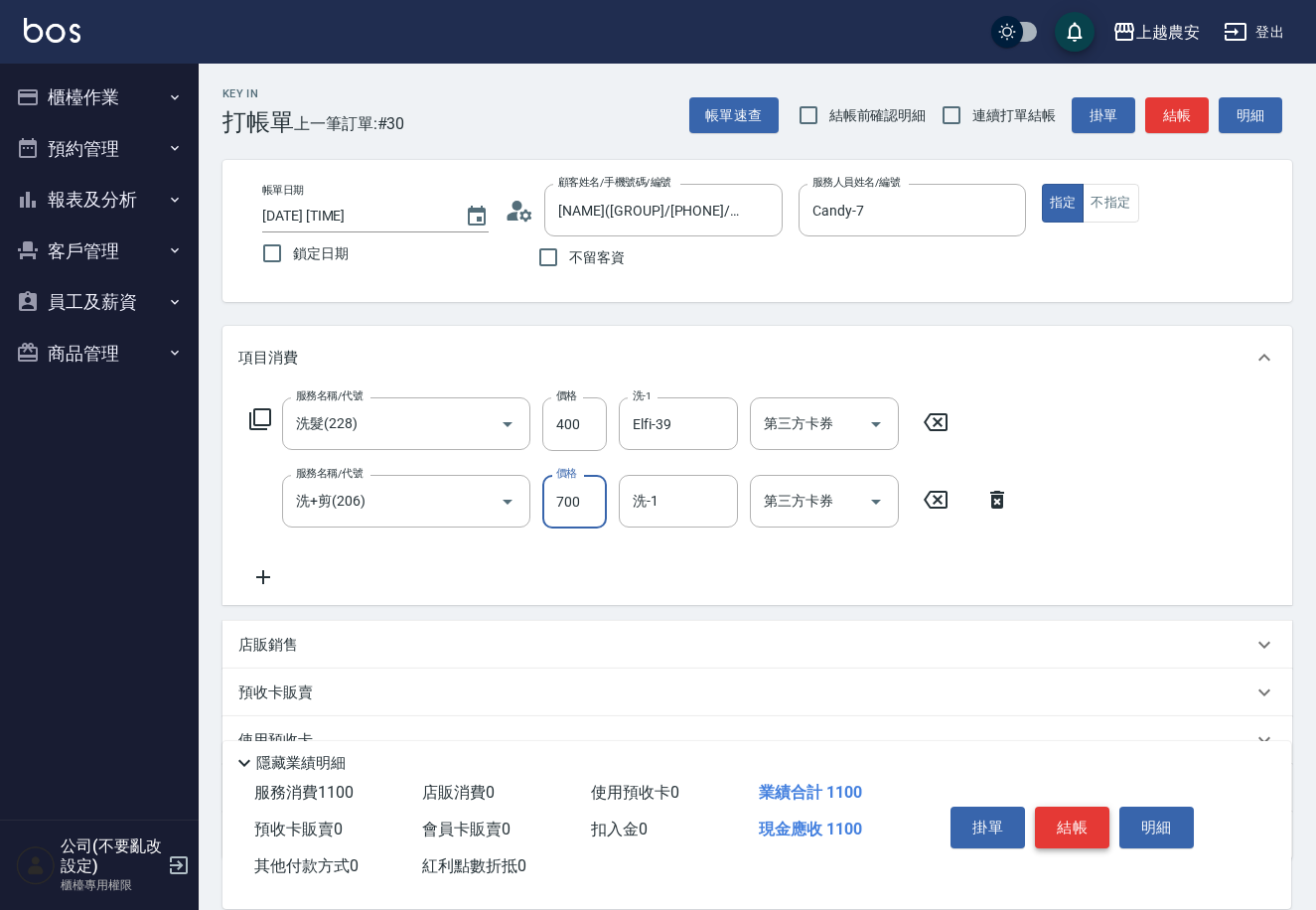 type on "700" 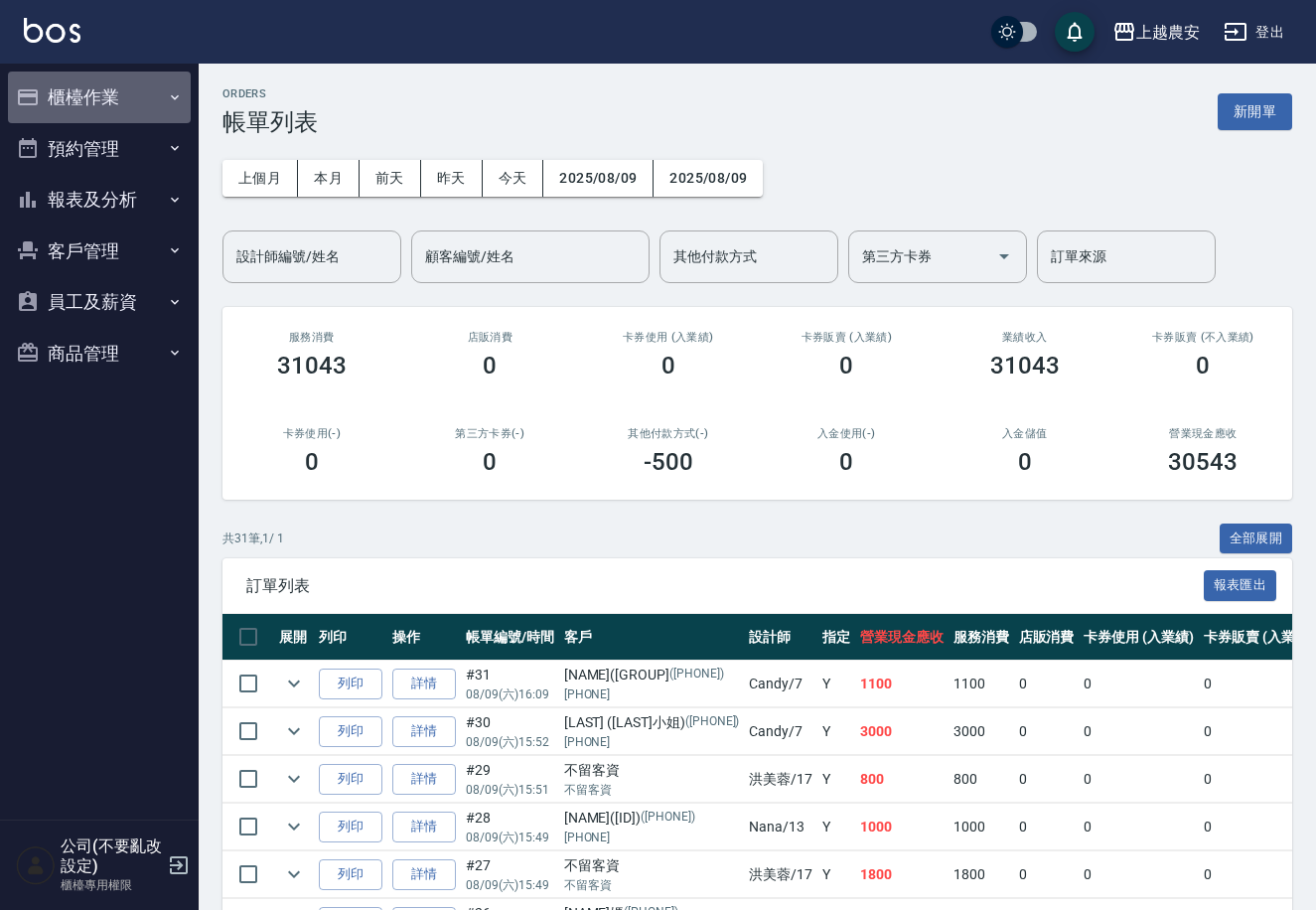 click on "櫃檯作業" at bounding box center (99, 97) 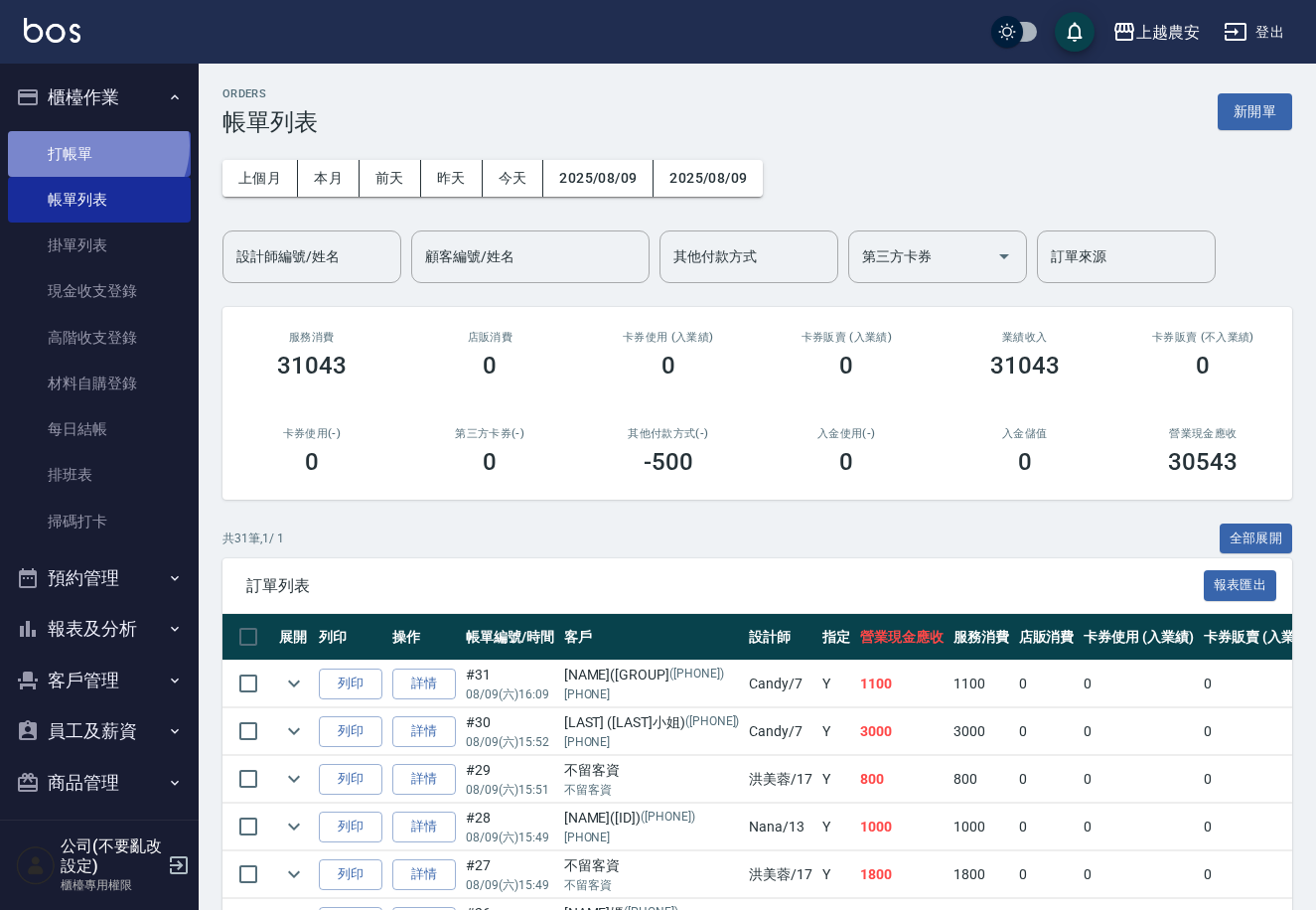 click on "打帳單" at bounding box center (99, 154) 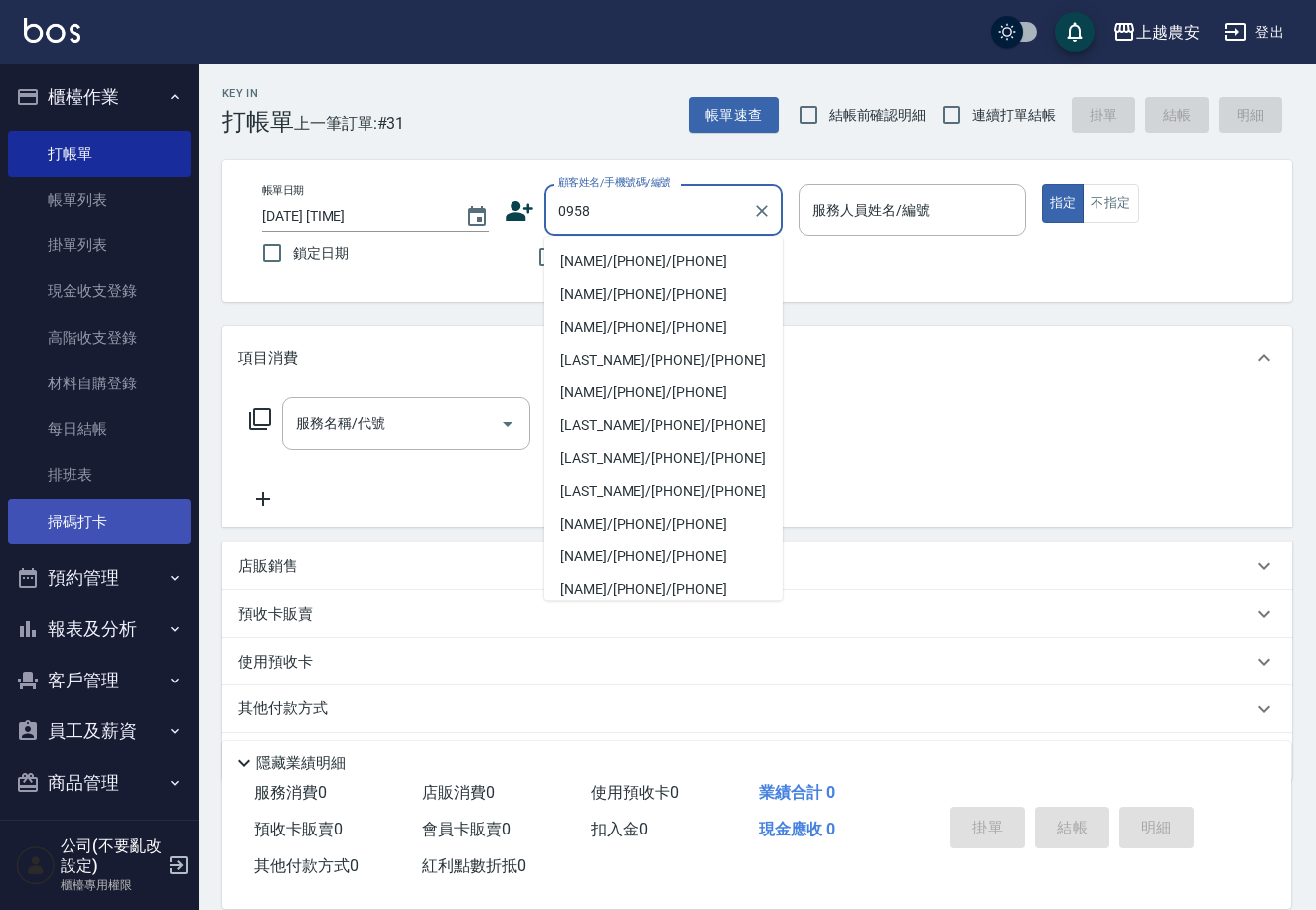 type on "0958" 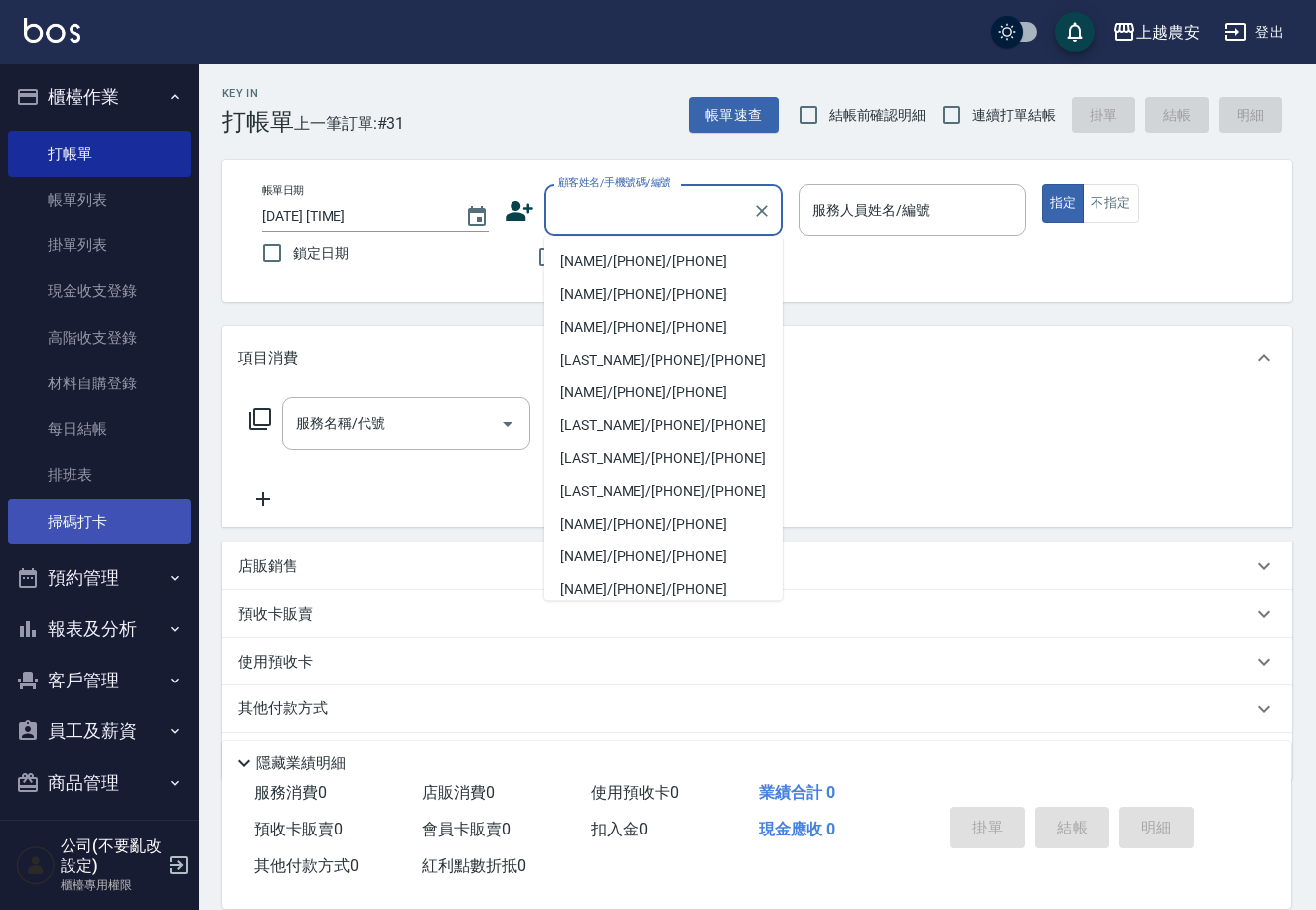 click on "掃碼打卡" at bounding box center [99, 522] 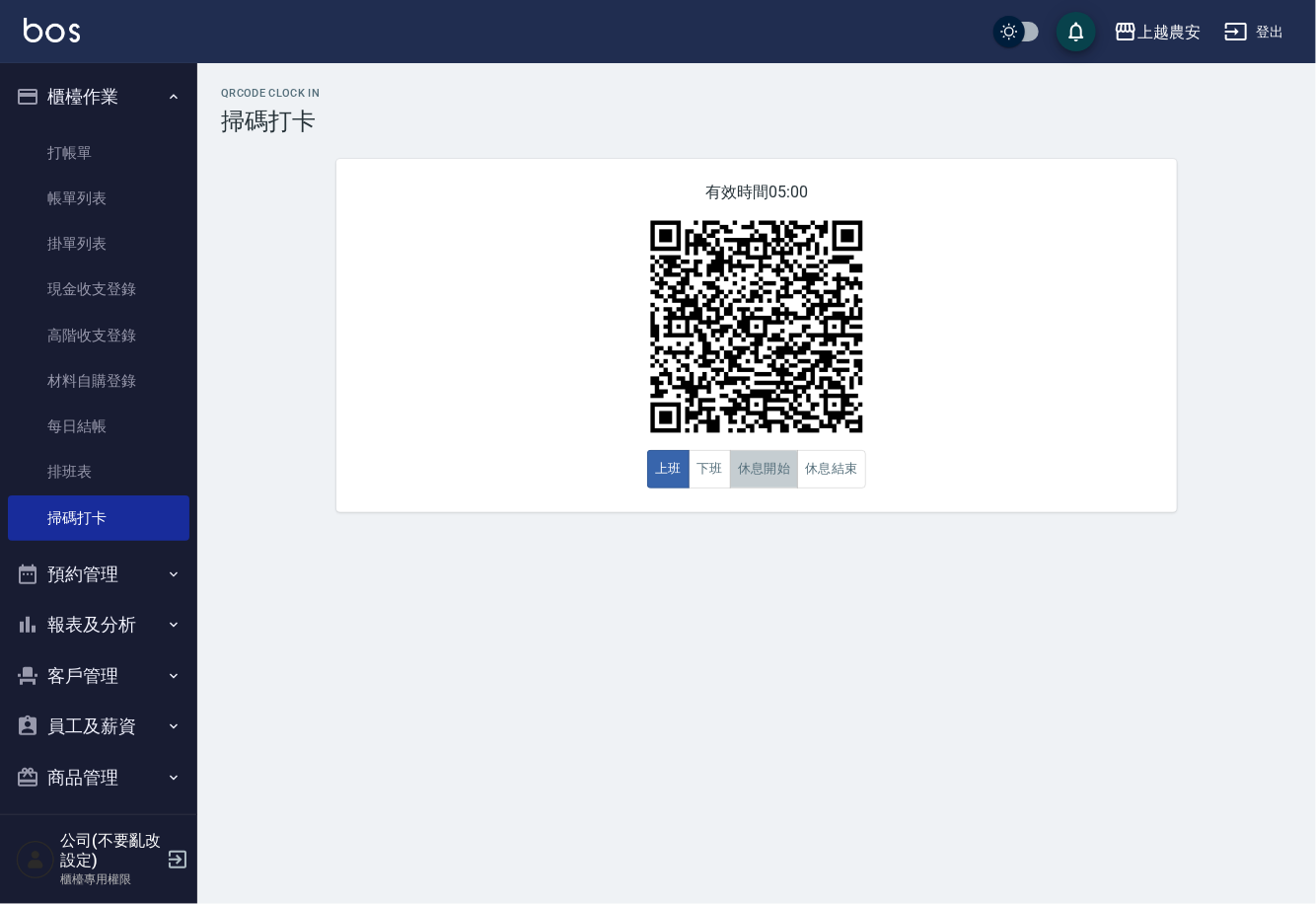 click on "休息開始" at bounding box center (765, 469) 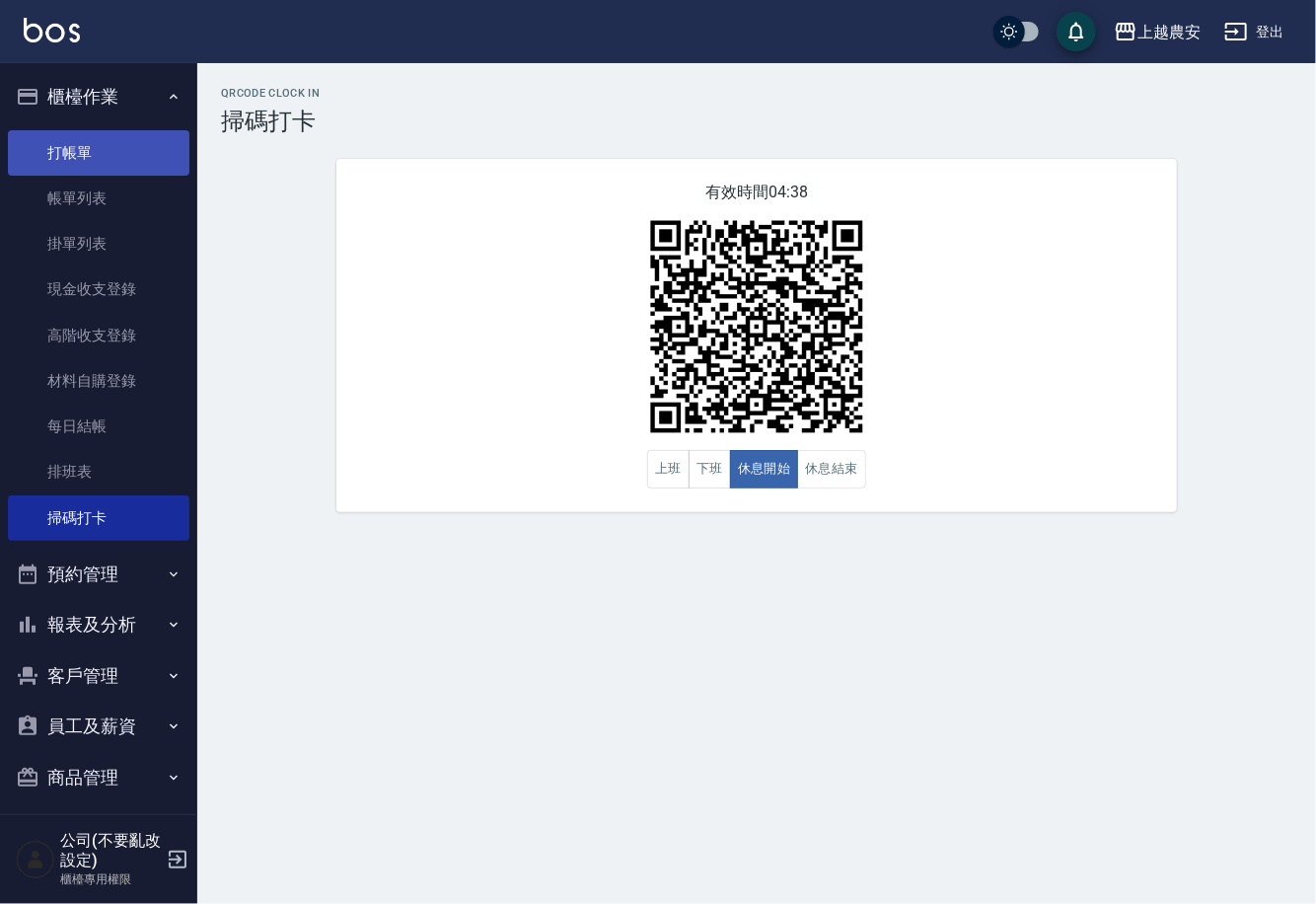 click on "打帳單" at bounding box center [99, 153] 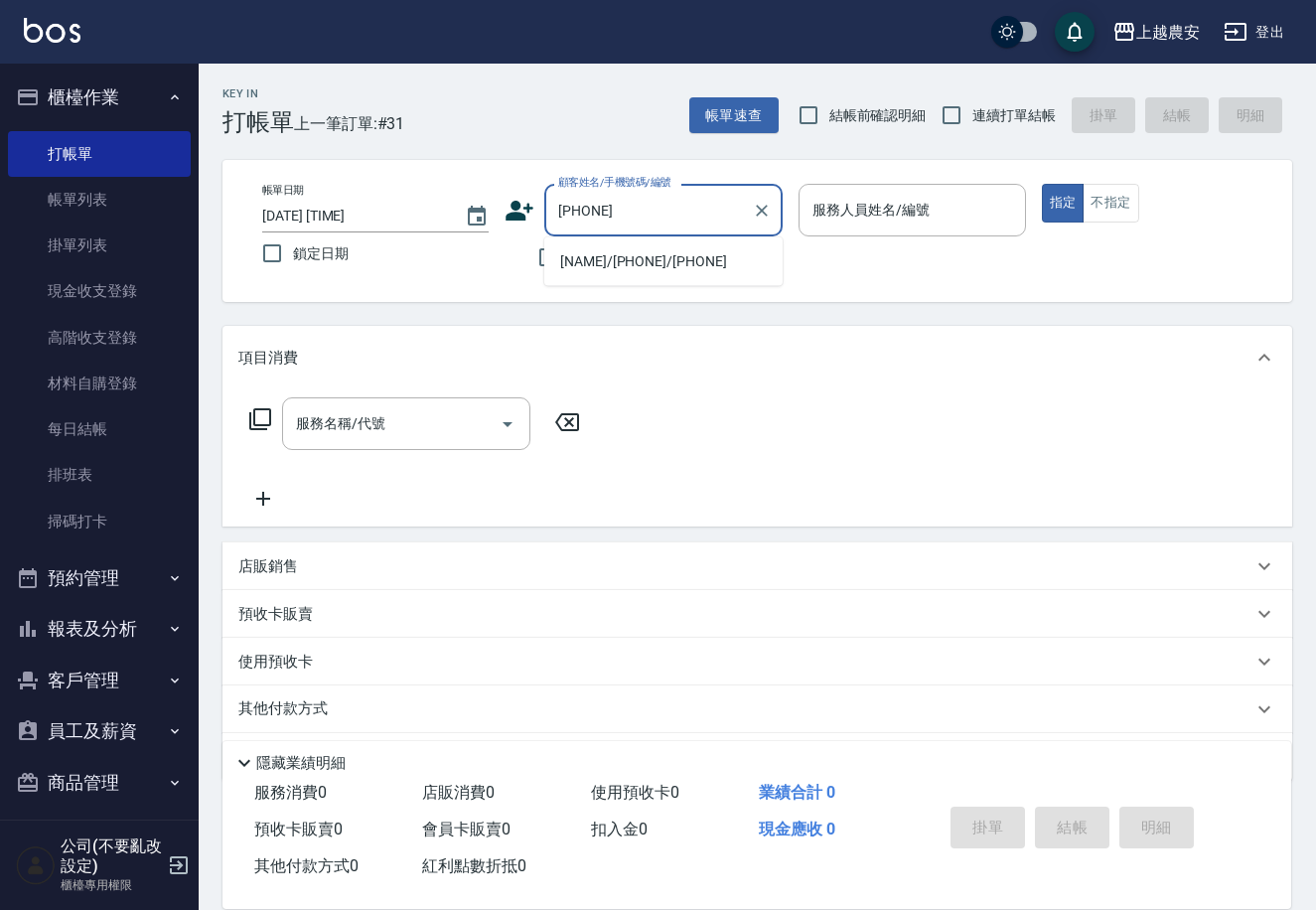click on "[NAME]/[PHONE]/[PHONE]" at bounding box center [663, 261] 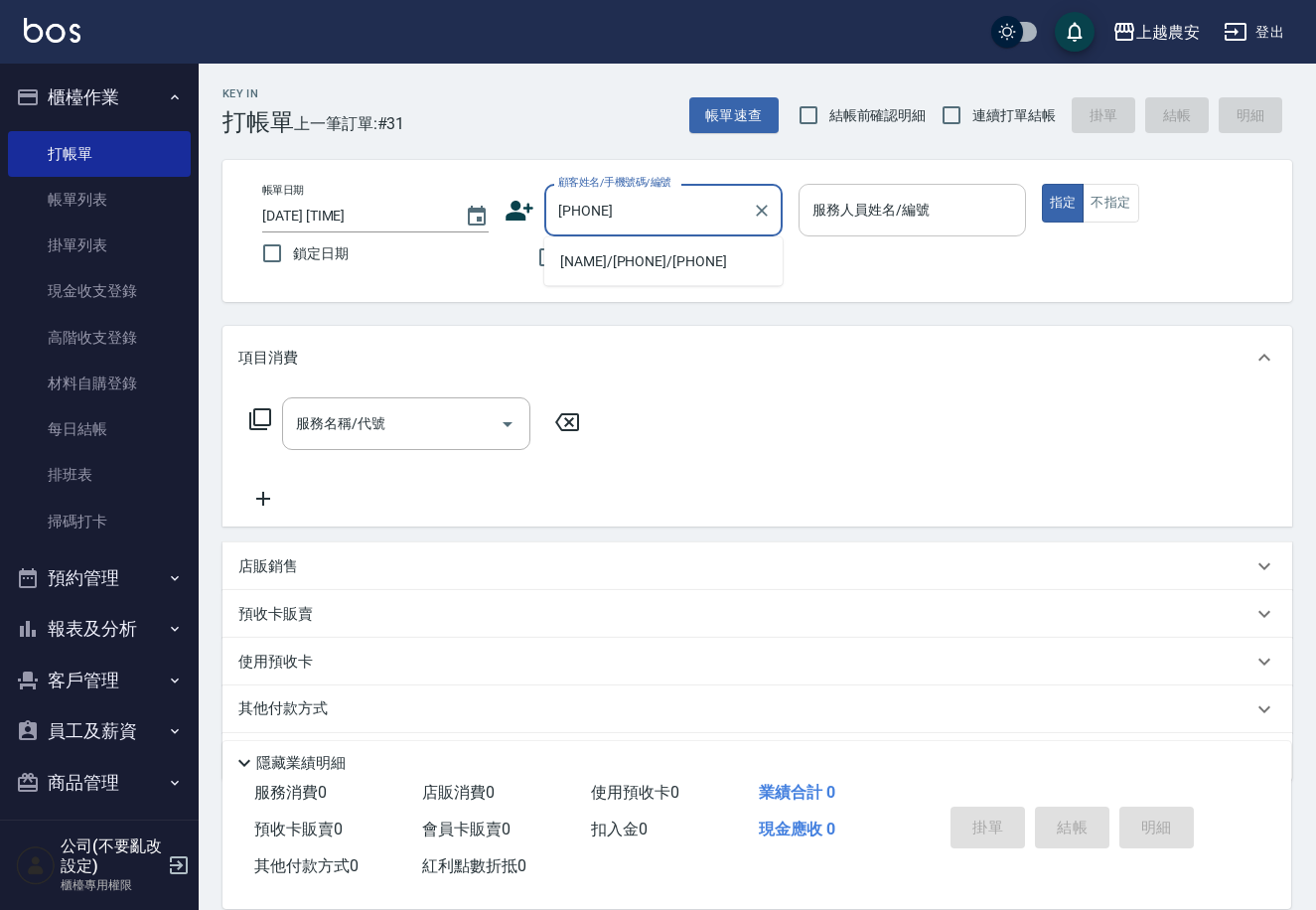 type on "[NAME]/[PHONE]/[PHONE]" 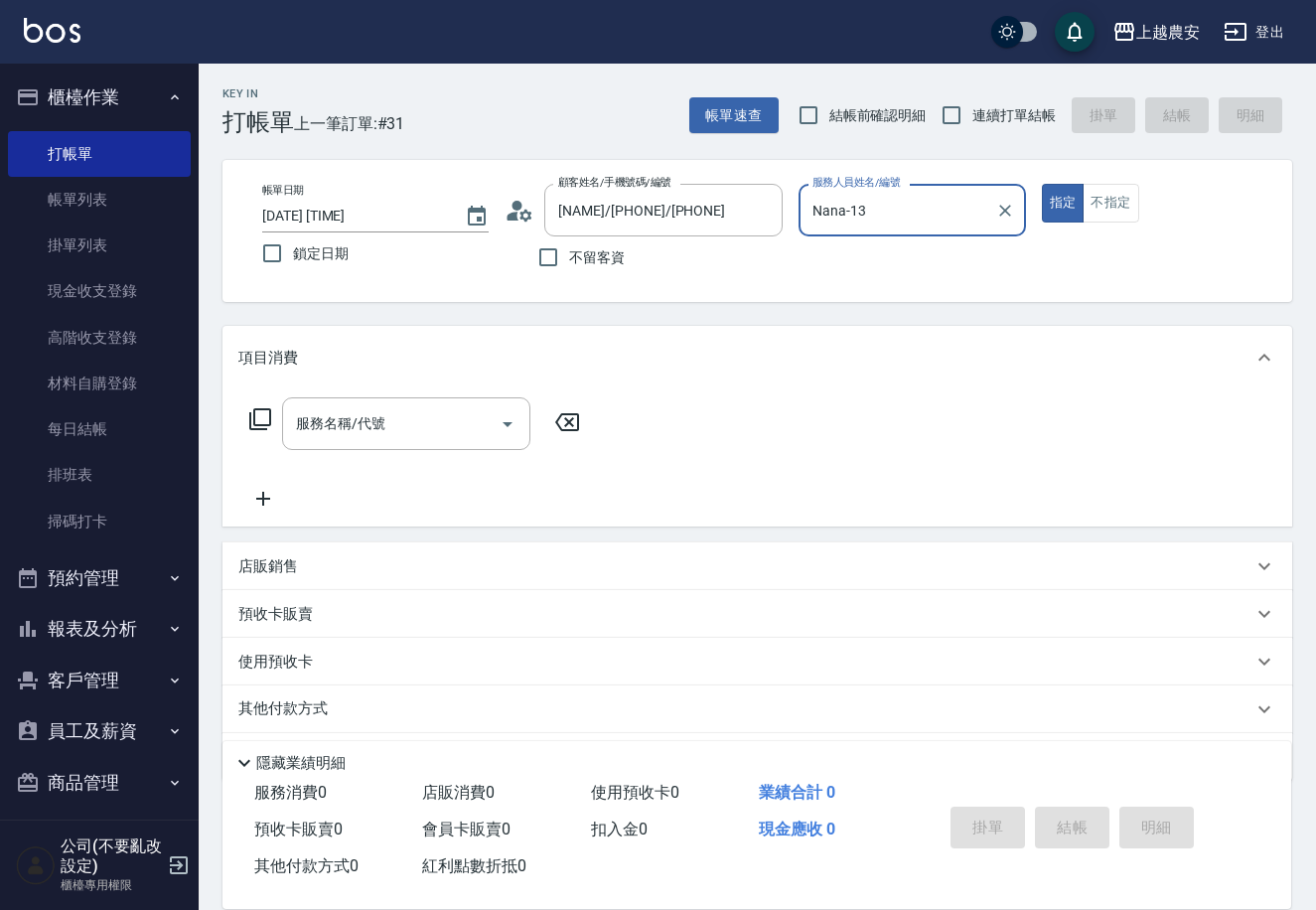 type on "Nana-13" 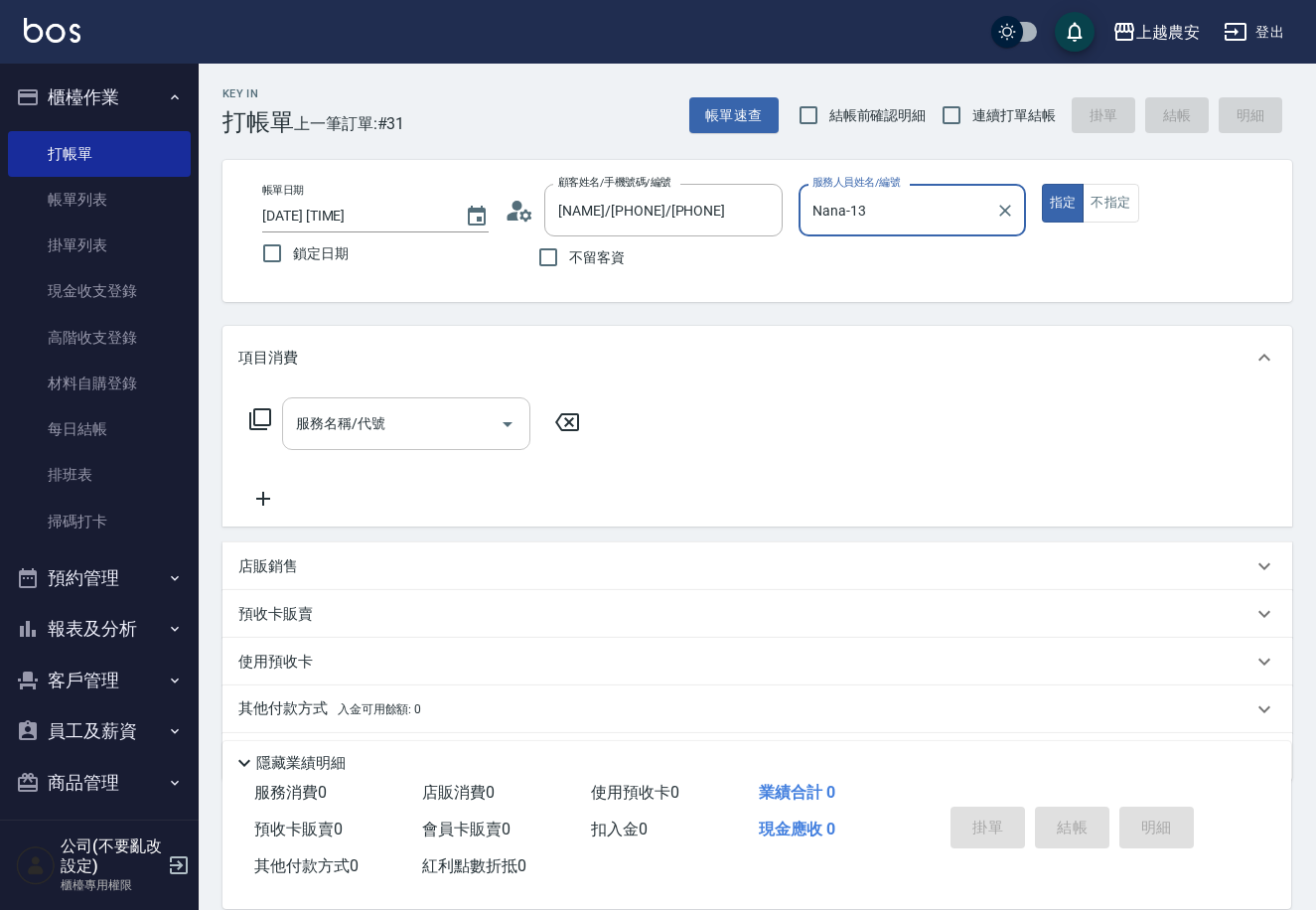 click on "服務名稱/代號" at bounding box center (391, 423) 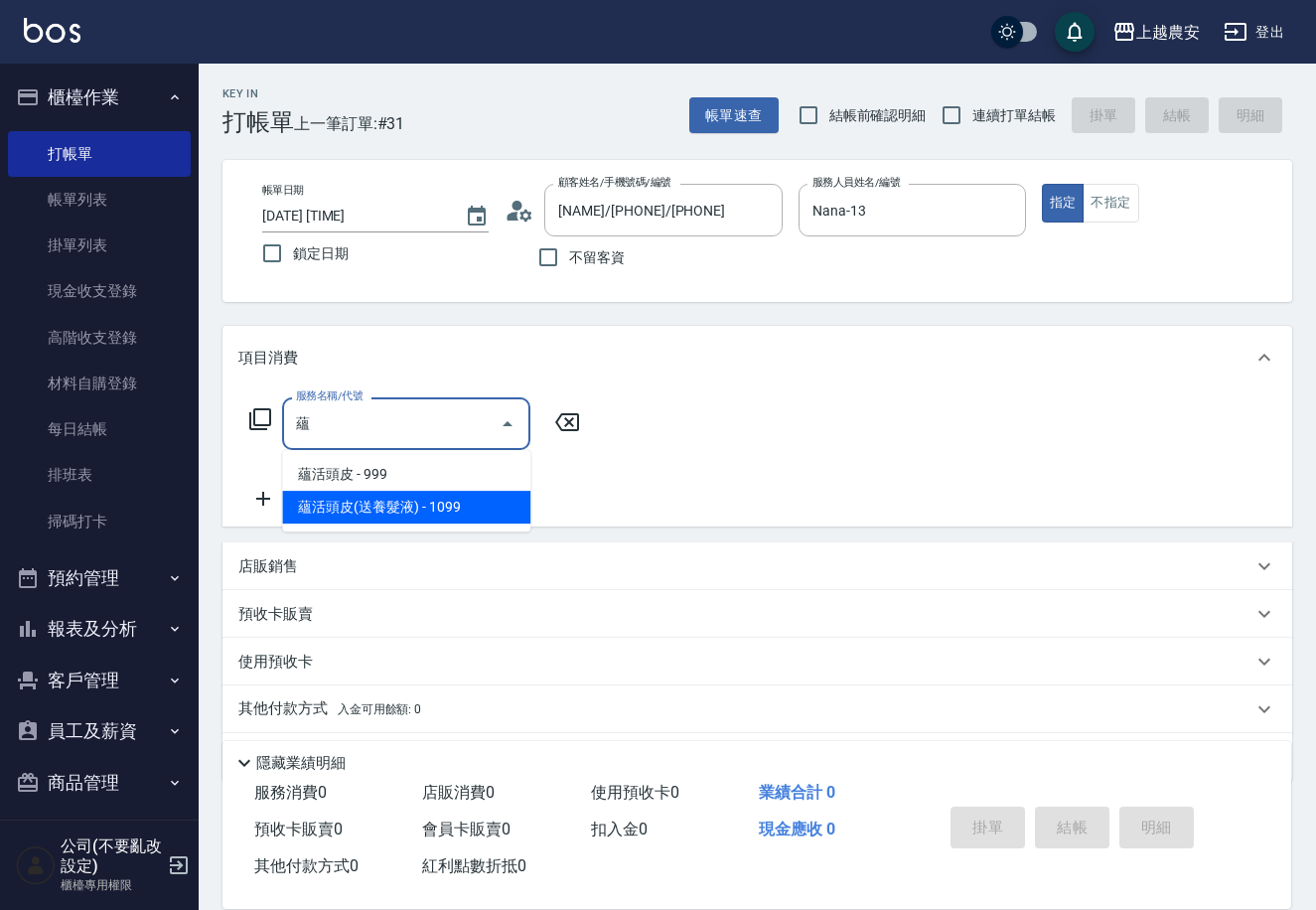 click on "蘊活頭皮(送養髮液) - 1099" at bounding box center [406, 507] 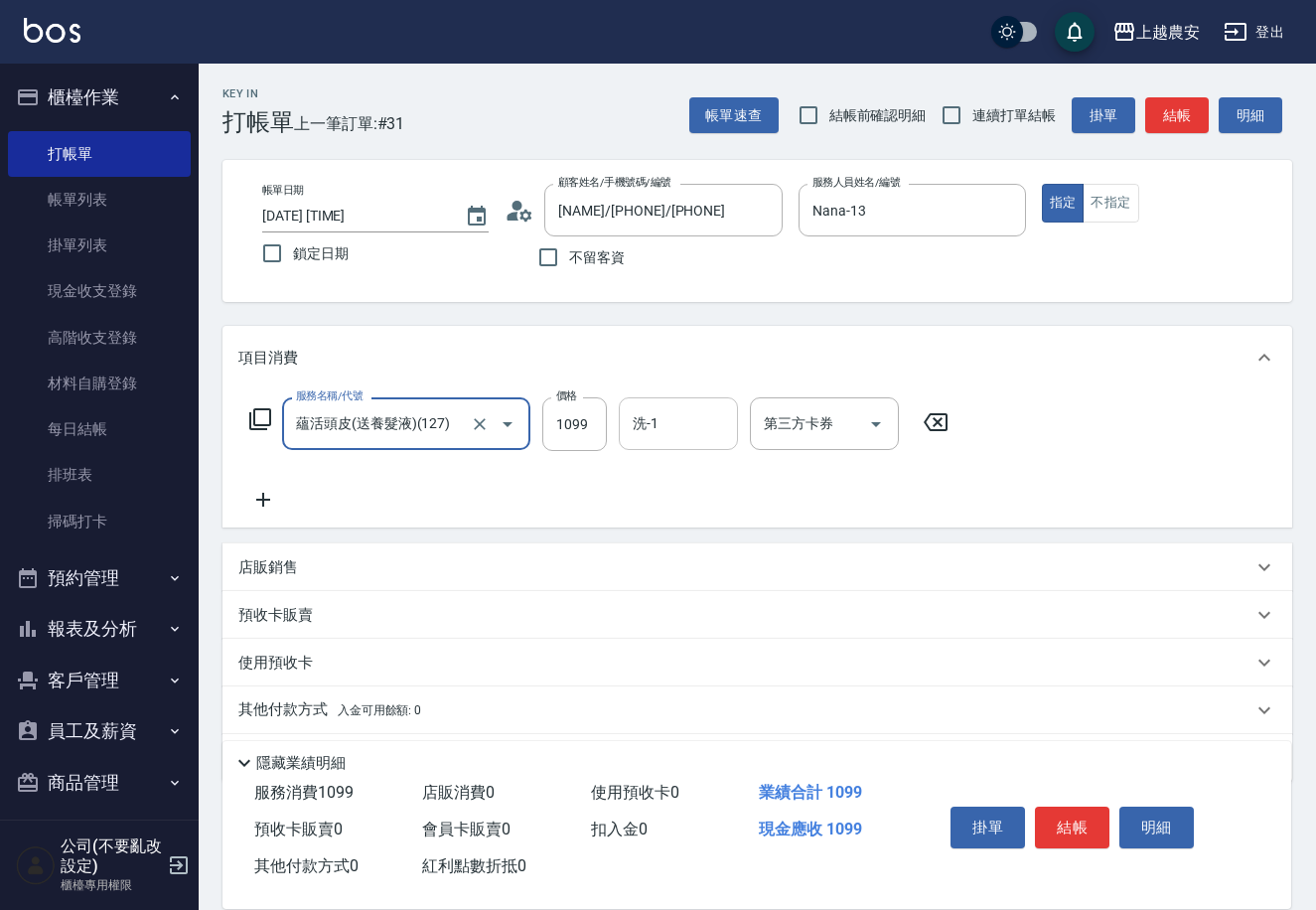 type on "蘊活頭皮(送養髮液)(127)" 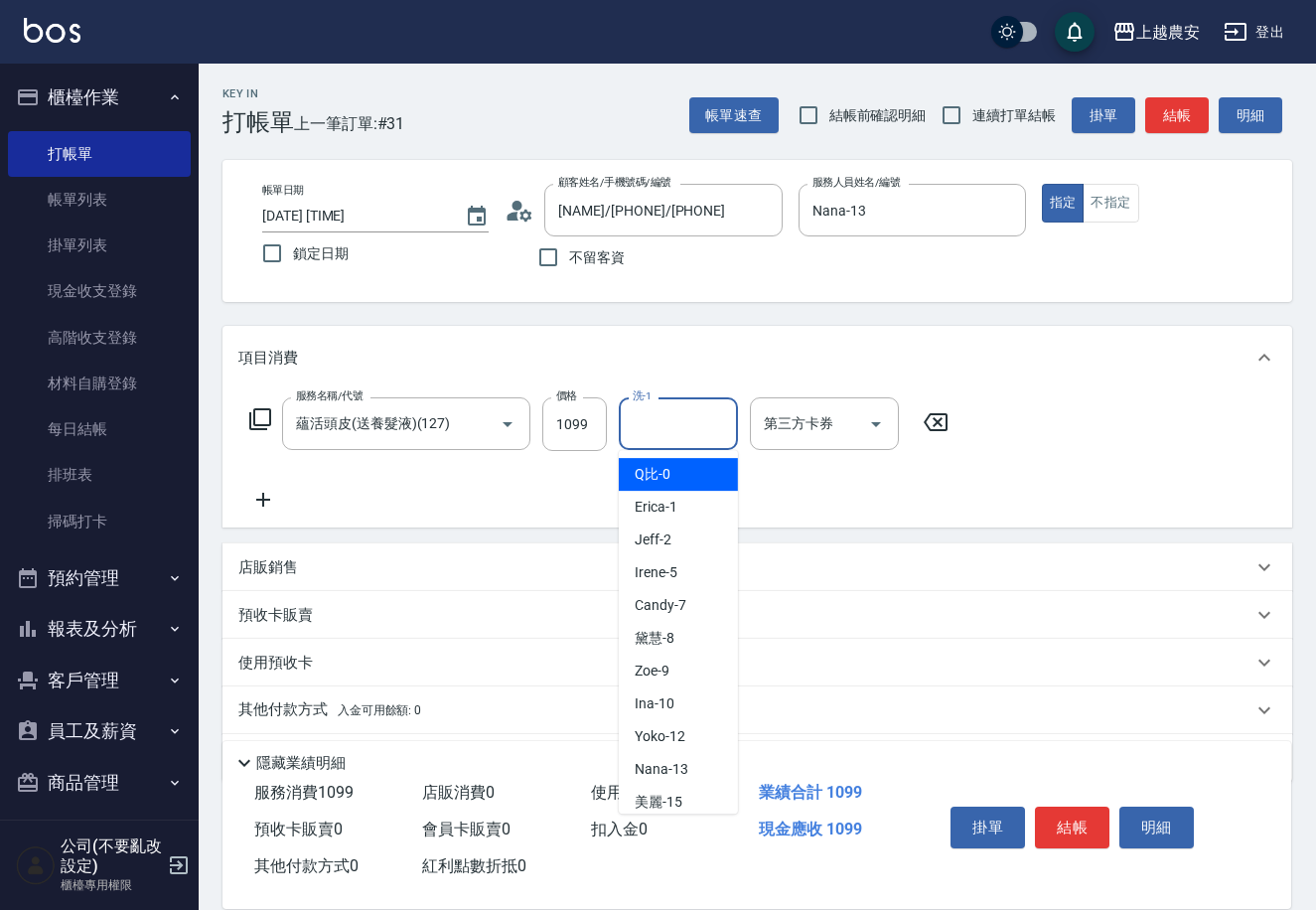 click on "洗-1" at bounding box center (678, 423) 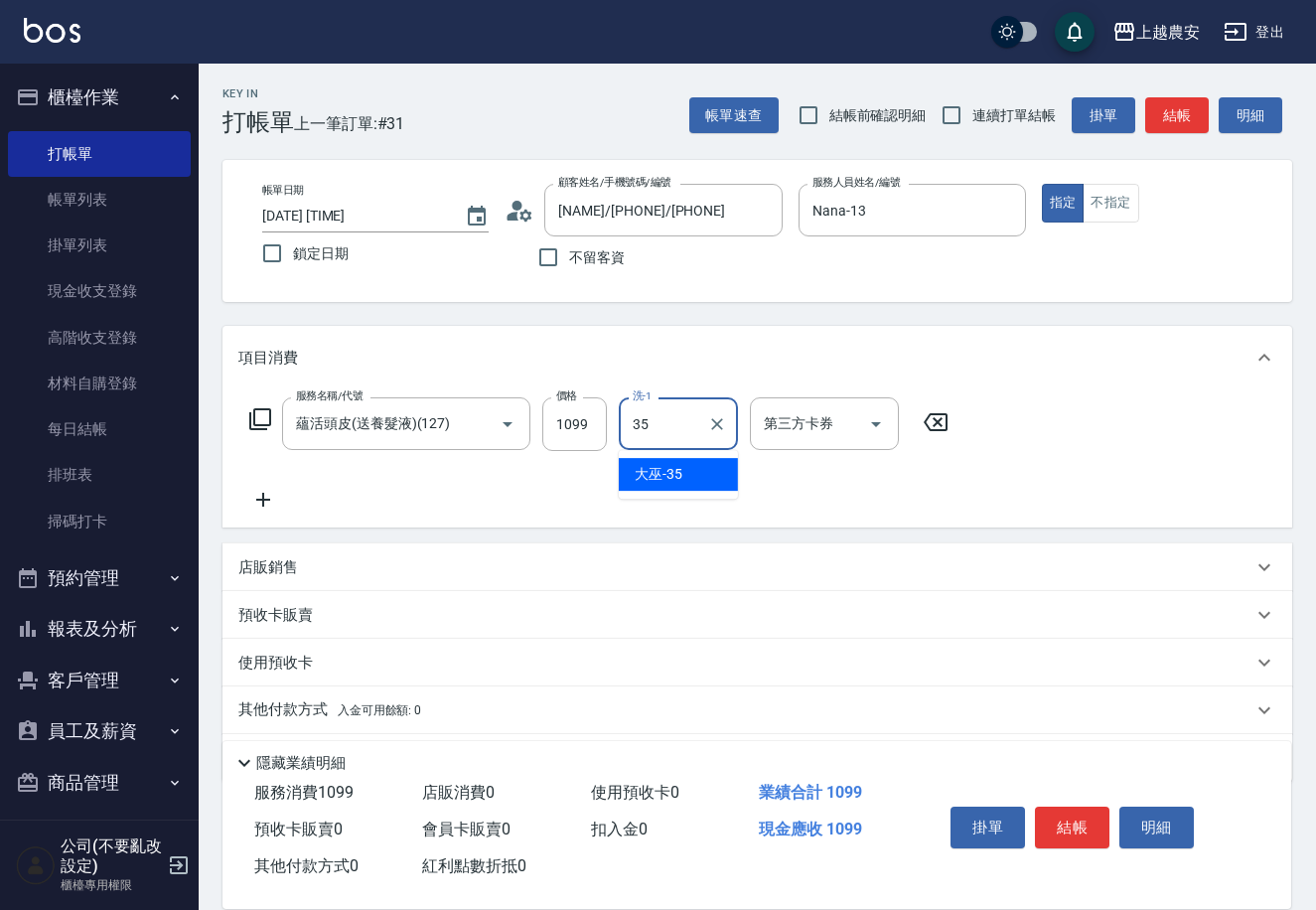 type on "[NAME]-[NUMBER]" 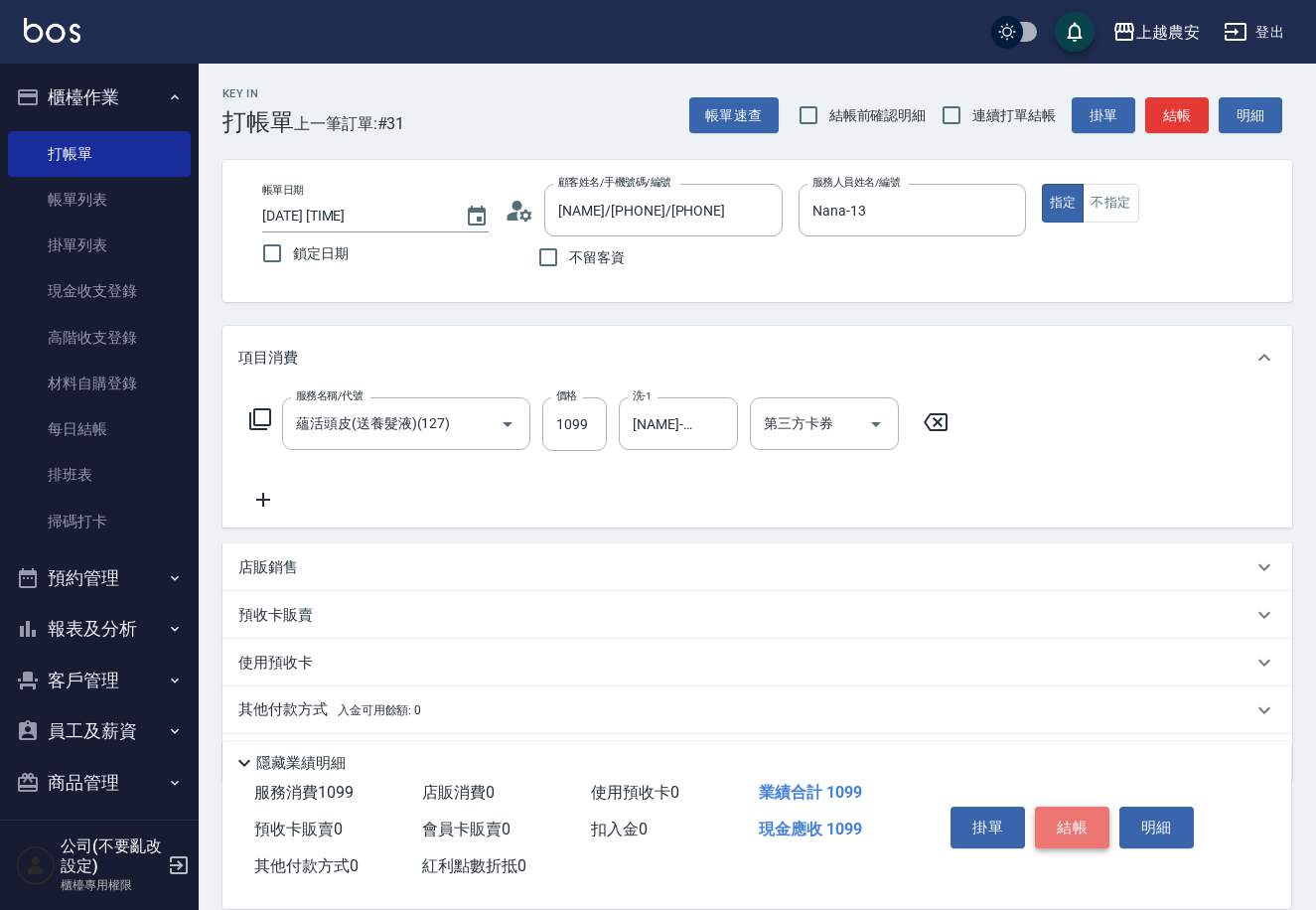click on "結帳" at bounding box center [1072, 828] 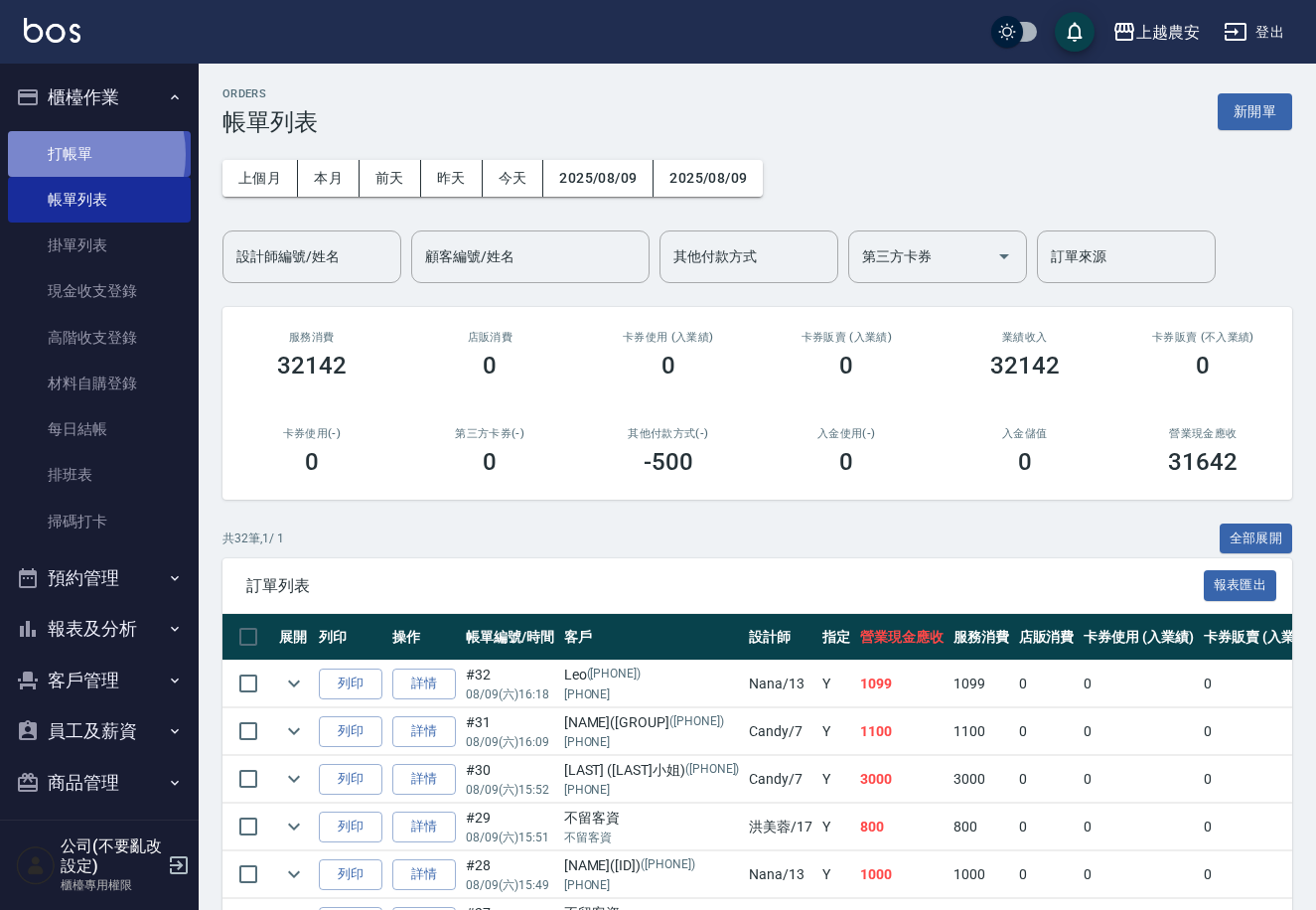 click on "打帳單" at bounding box center (99, 154) 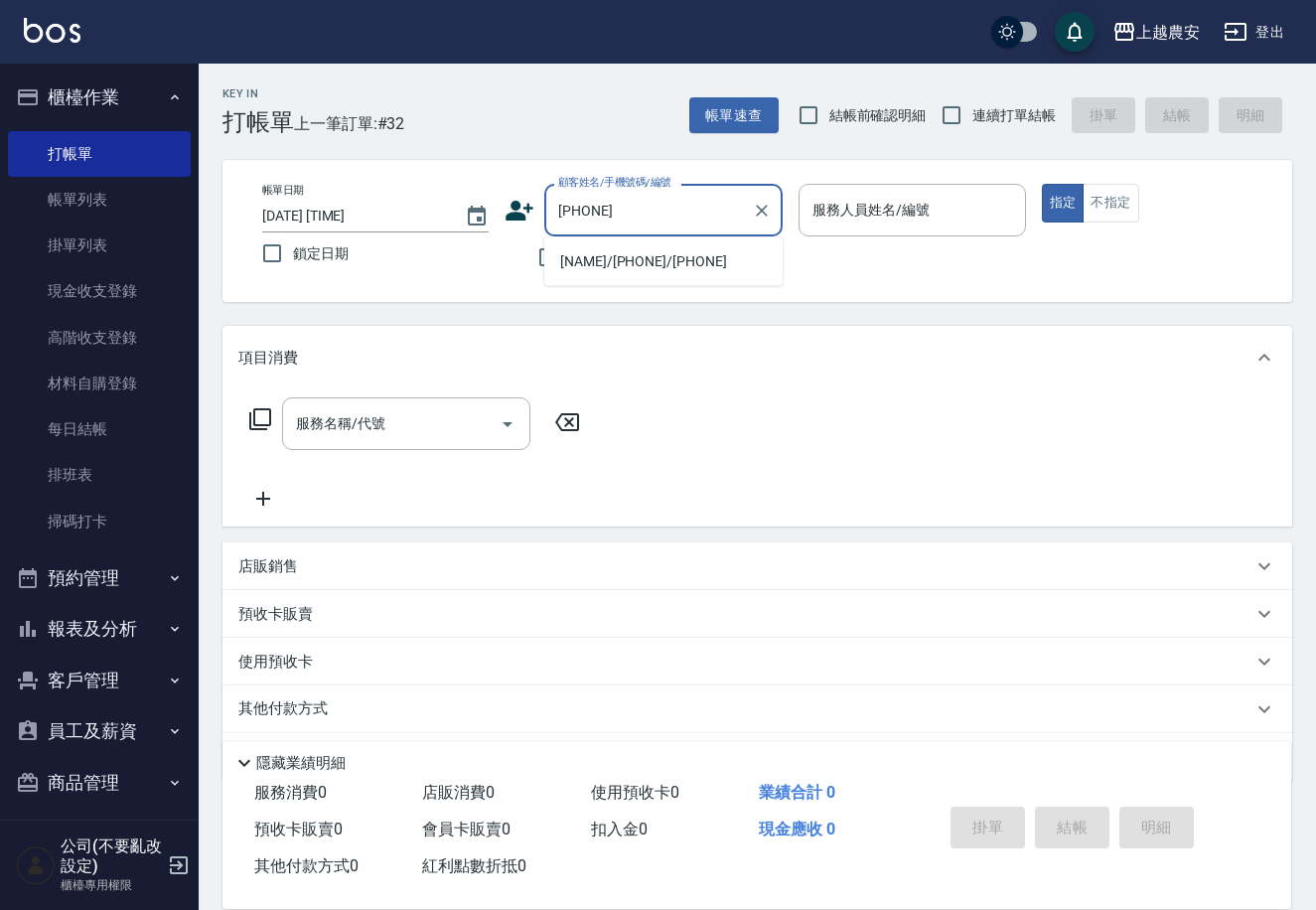 click on "[NAME]/[PHONE]/[PHONE]" at bounding box center [663, 261] 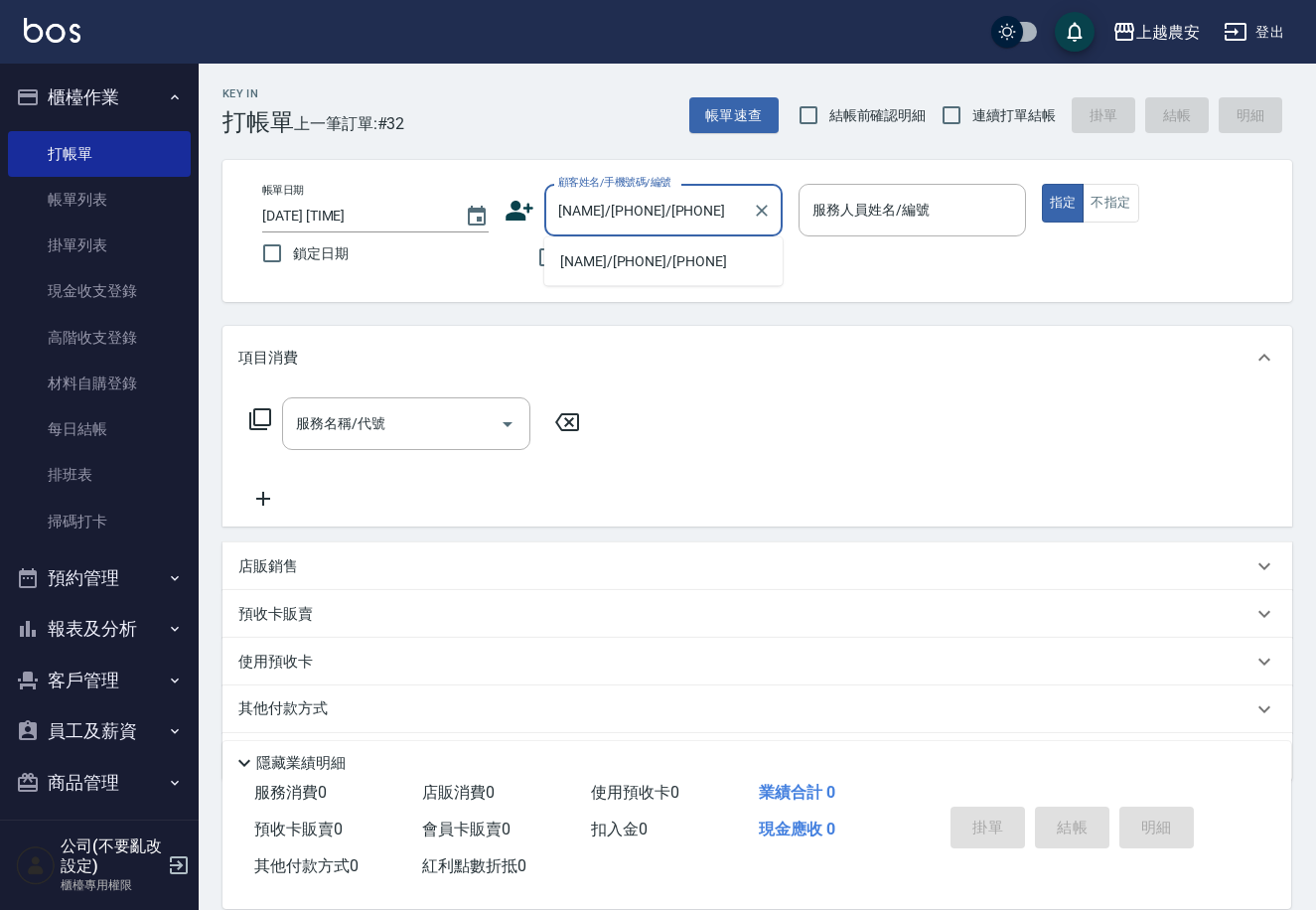 type on "Yuna-18" 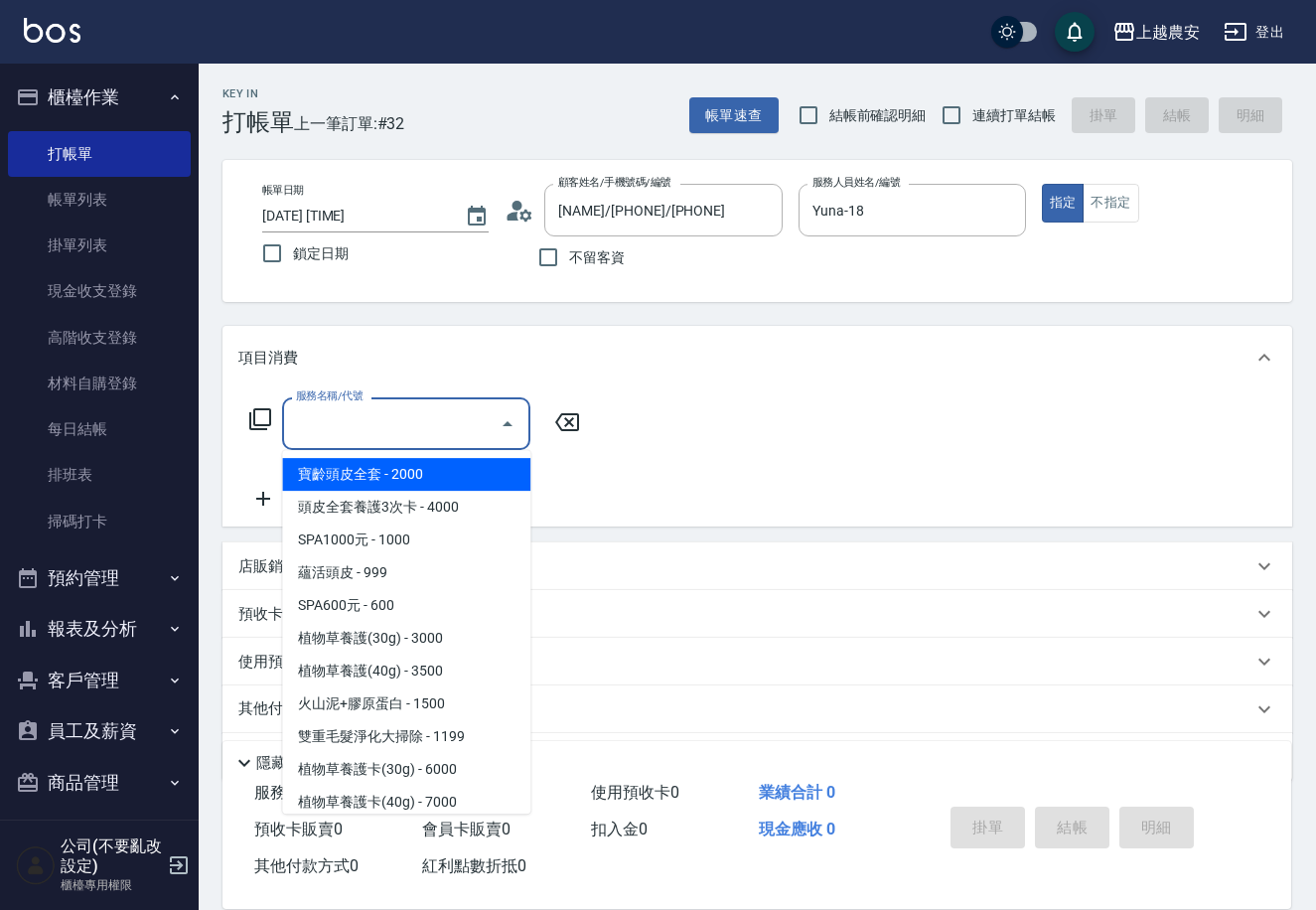 click on "服務名稱/代號 服務名稱/代號" at bounding box center [406, 423] 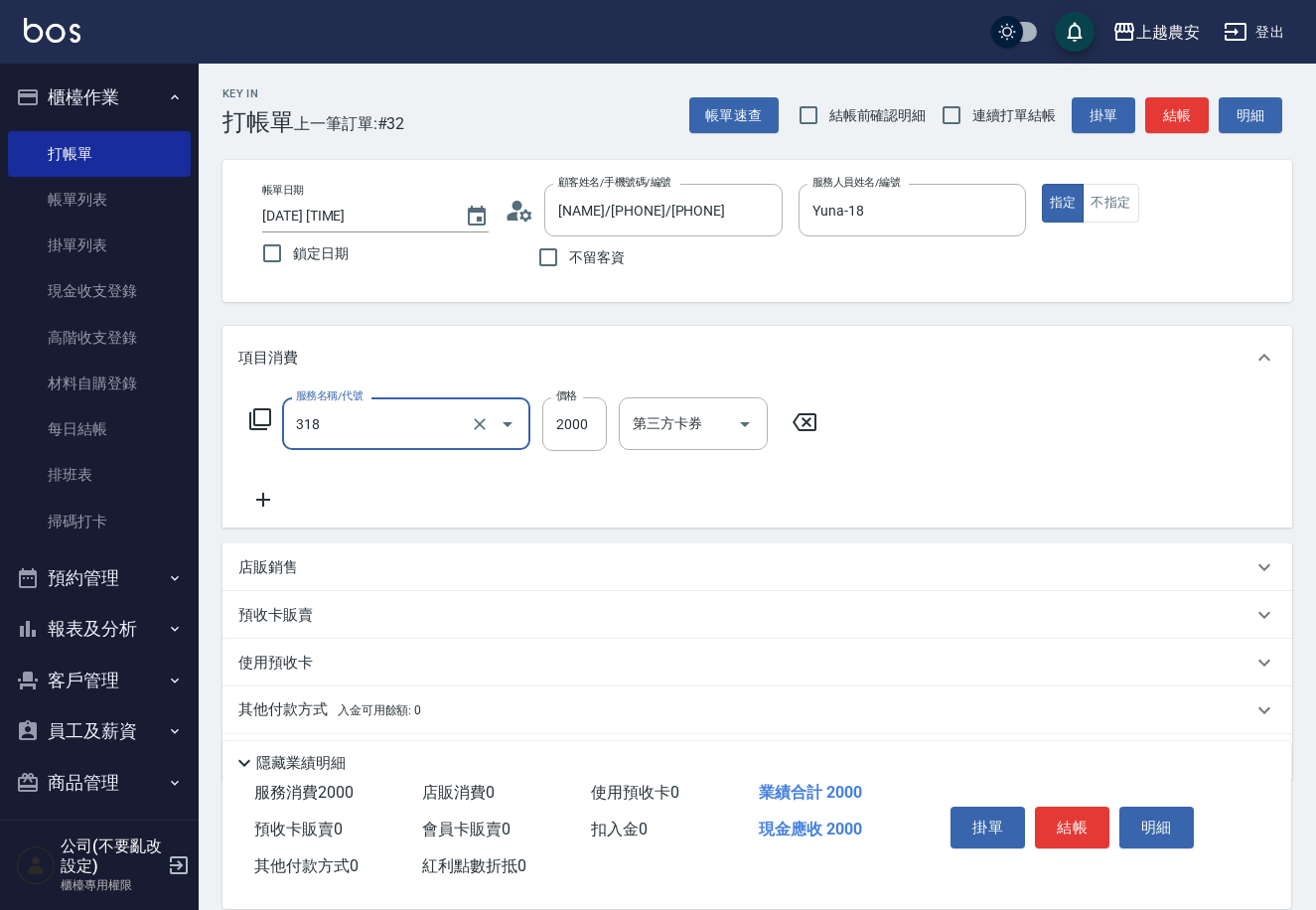 type on "燙髮1500↑(自購)(318)" 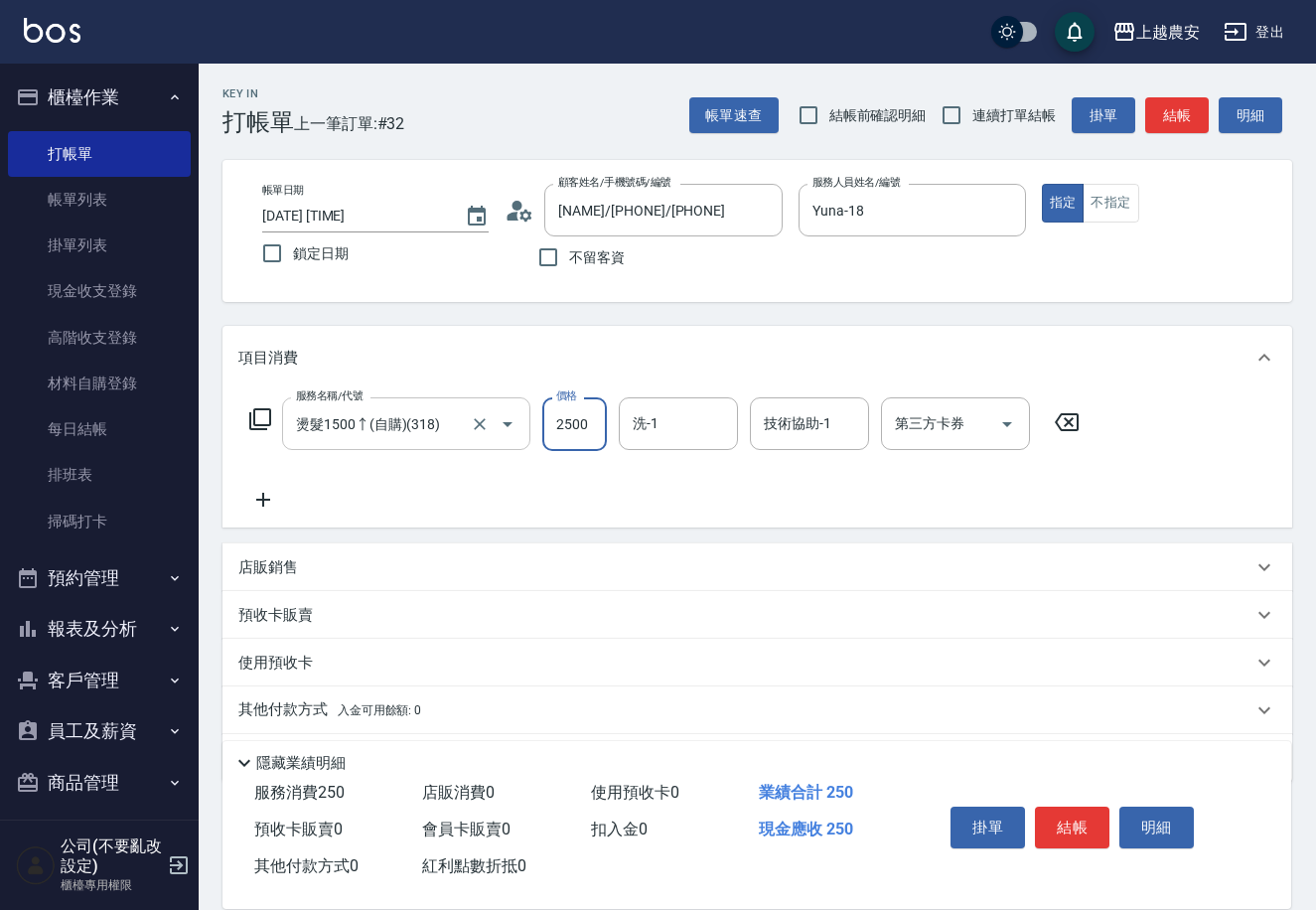 type on "2500" 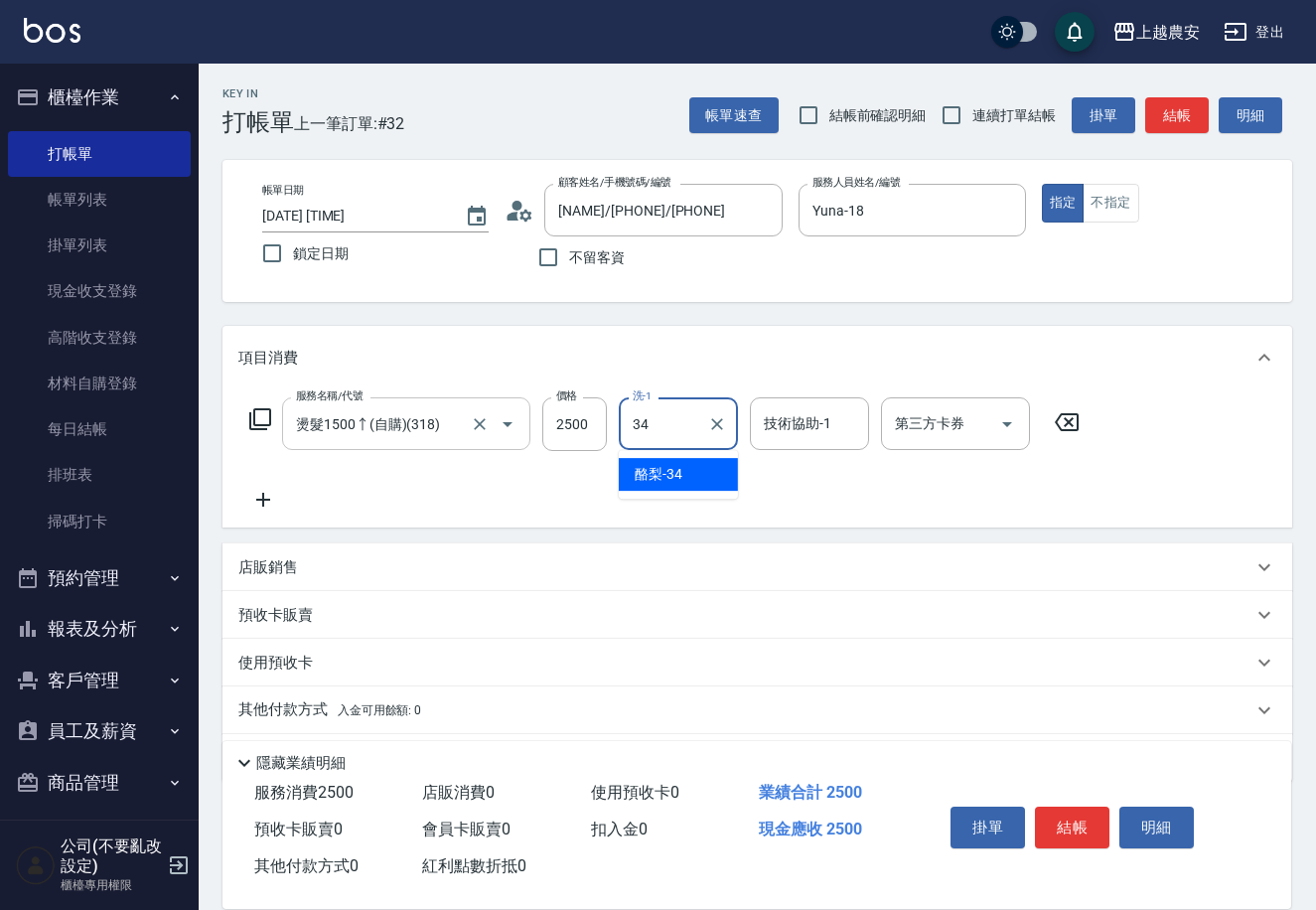 type on "酪梨-34" 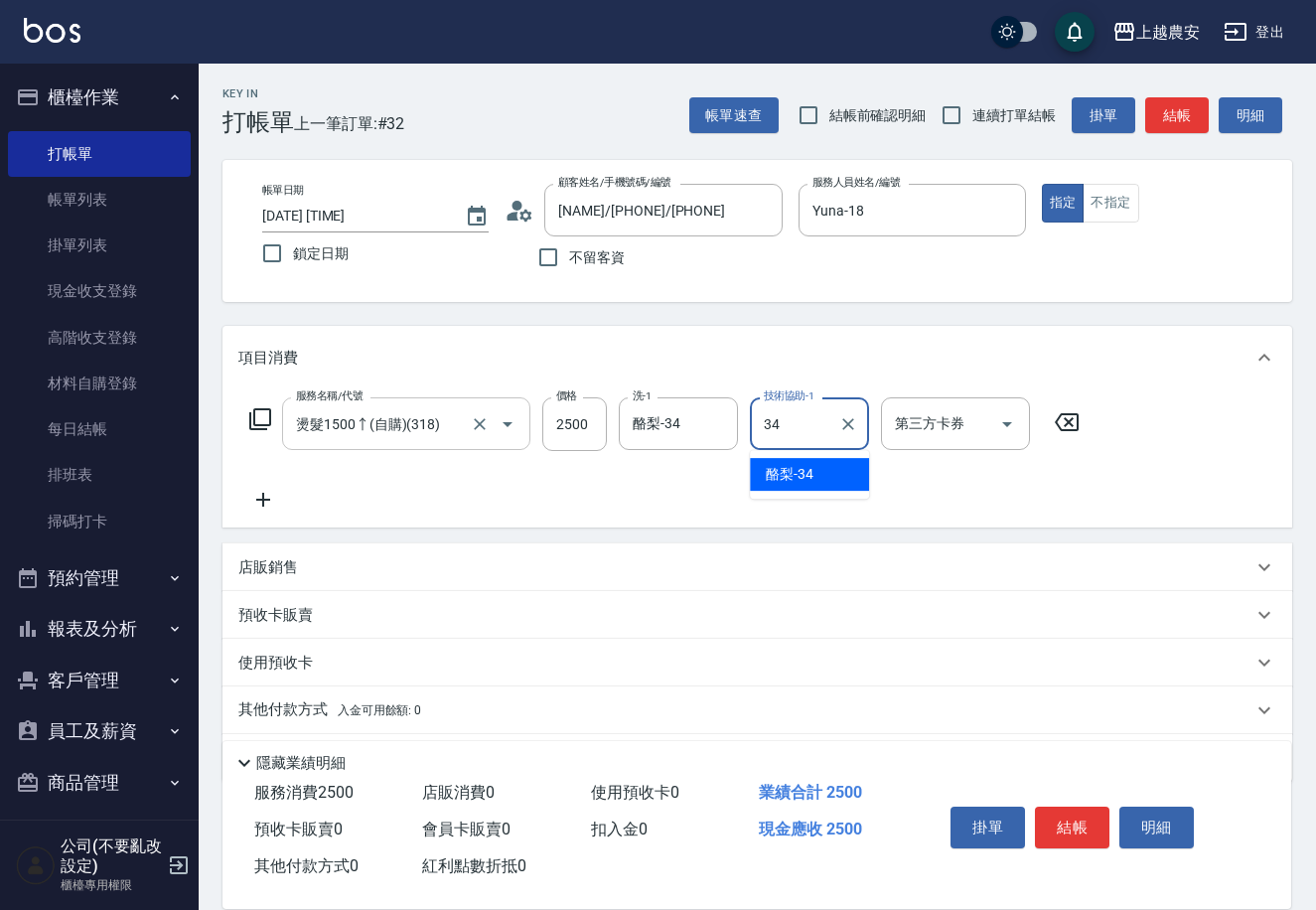 type on "酪梨-34" 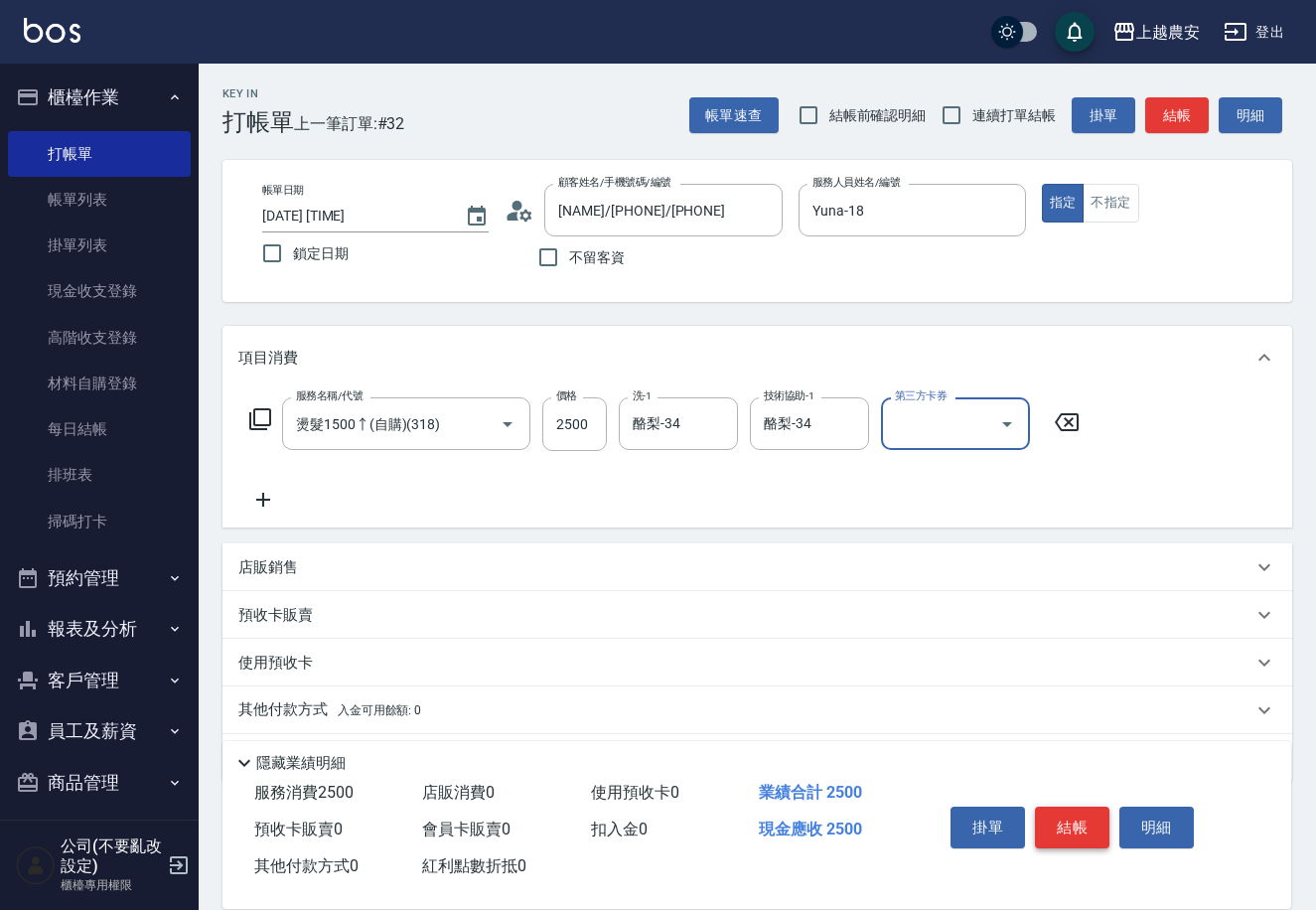 click on "結帳" at bounding box center [1072, 828] 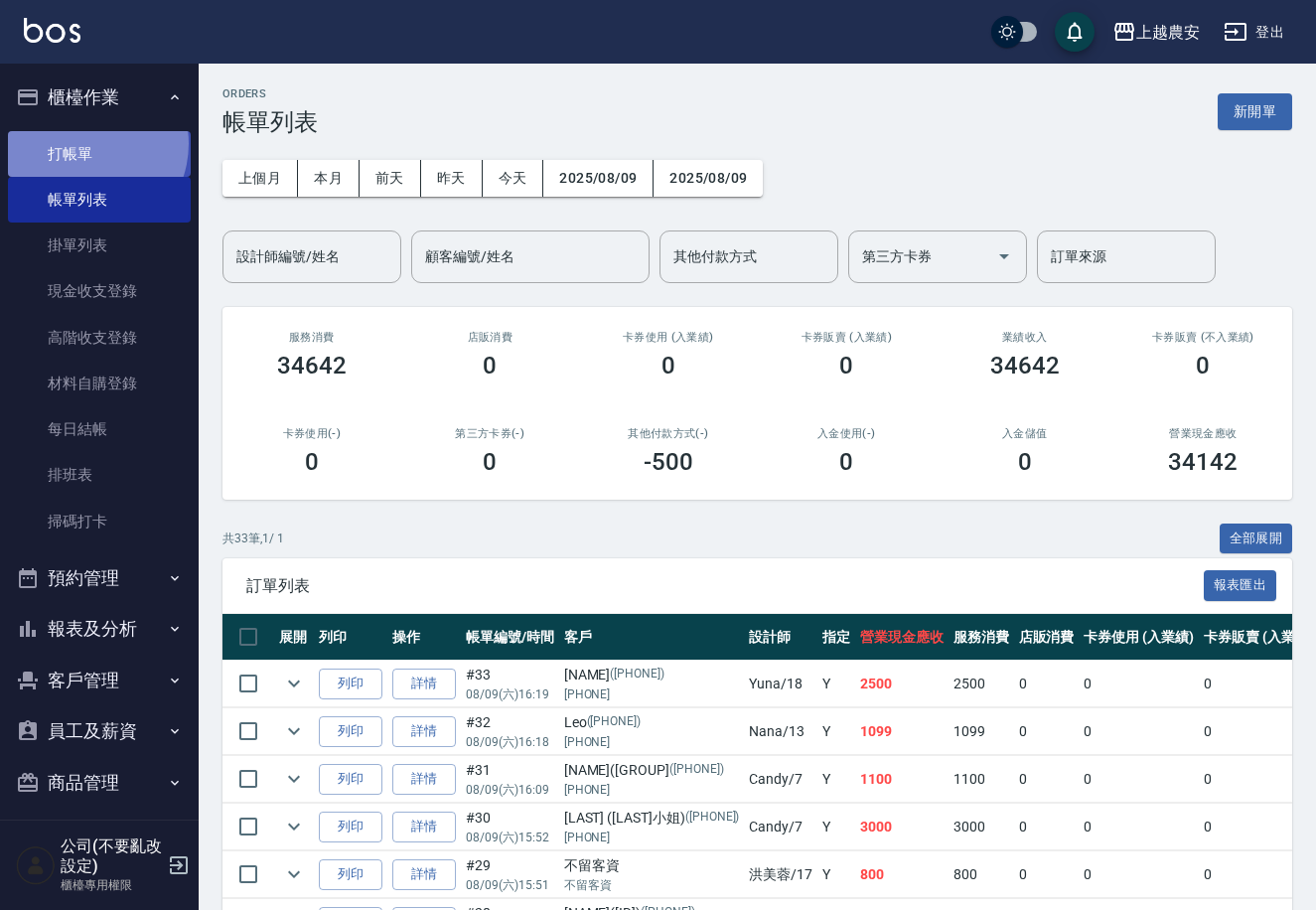 click on "打帳單" at bounding box center (99, 154) 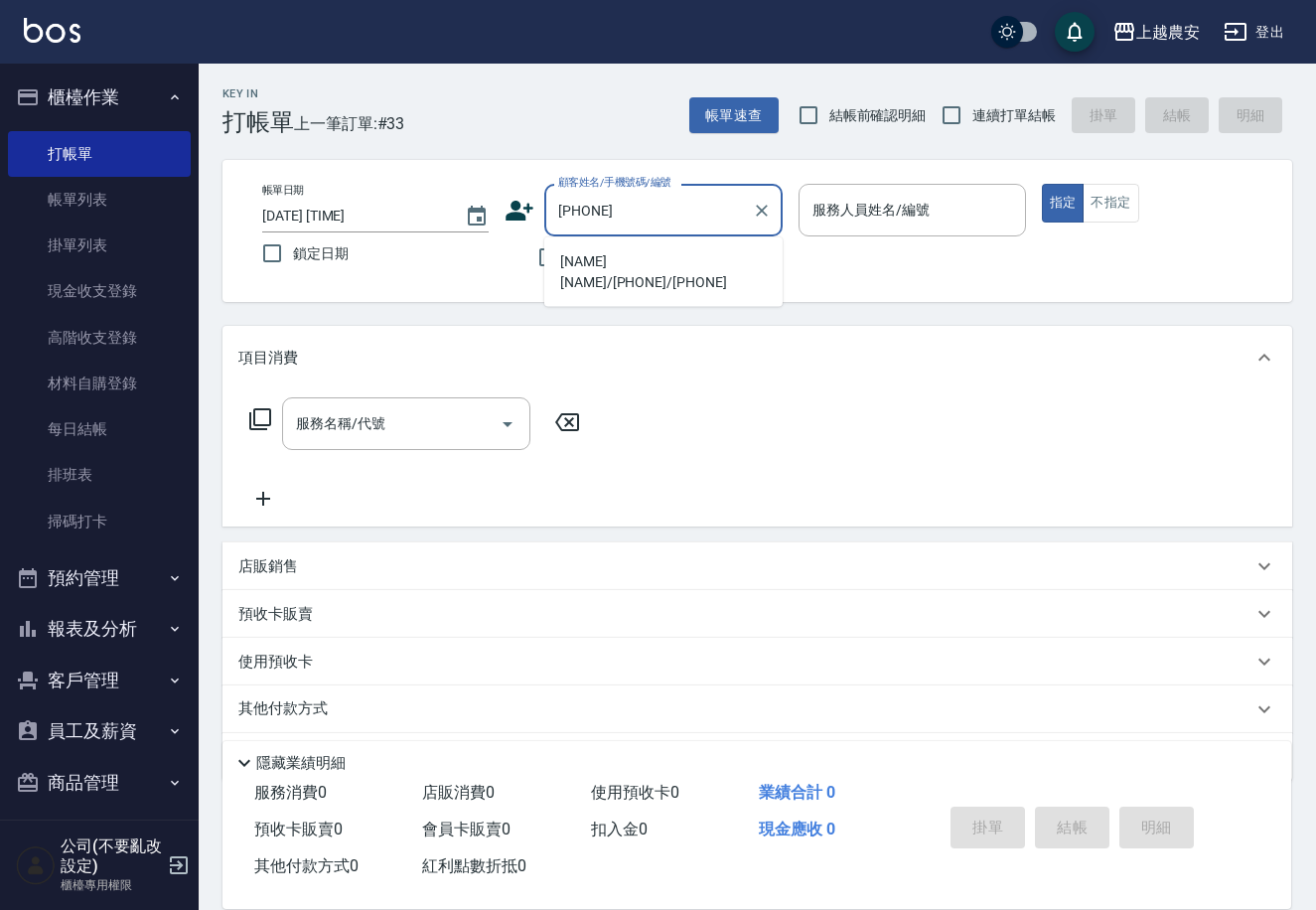 drag, startPoint x: 603, startPoint y: 262, endPoint x: 845, endPoint y: 254, distance: 242.1322 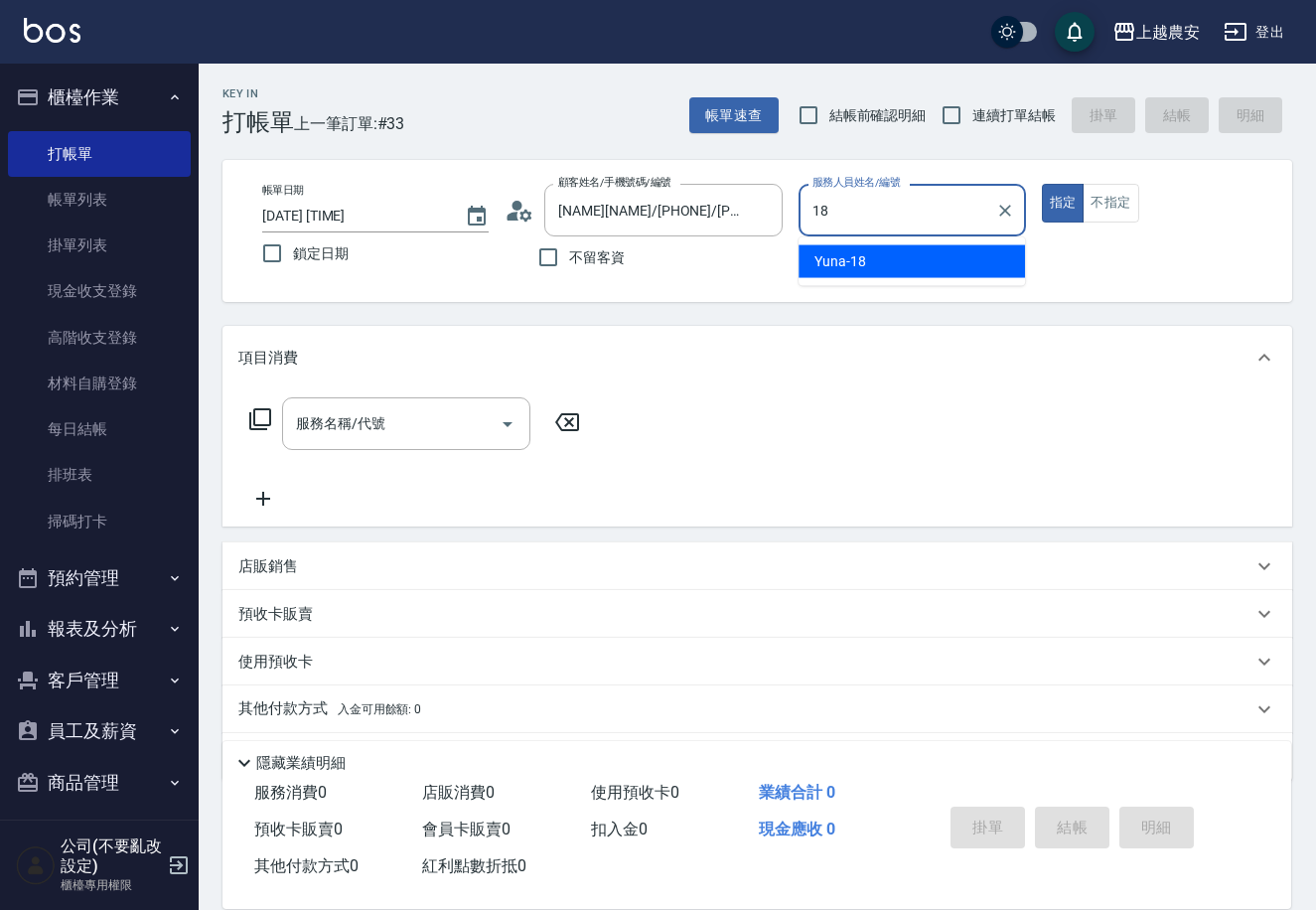 type on "Yuna-18" 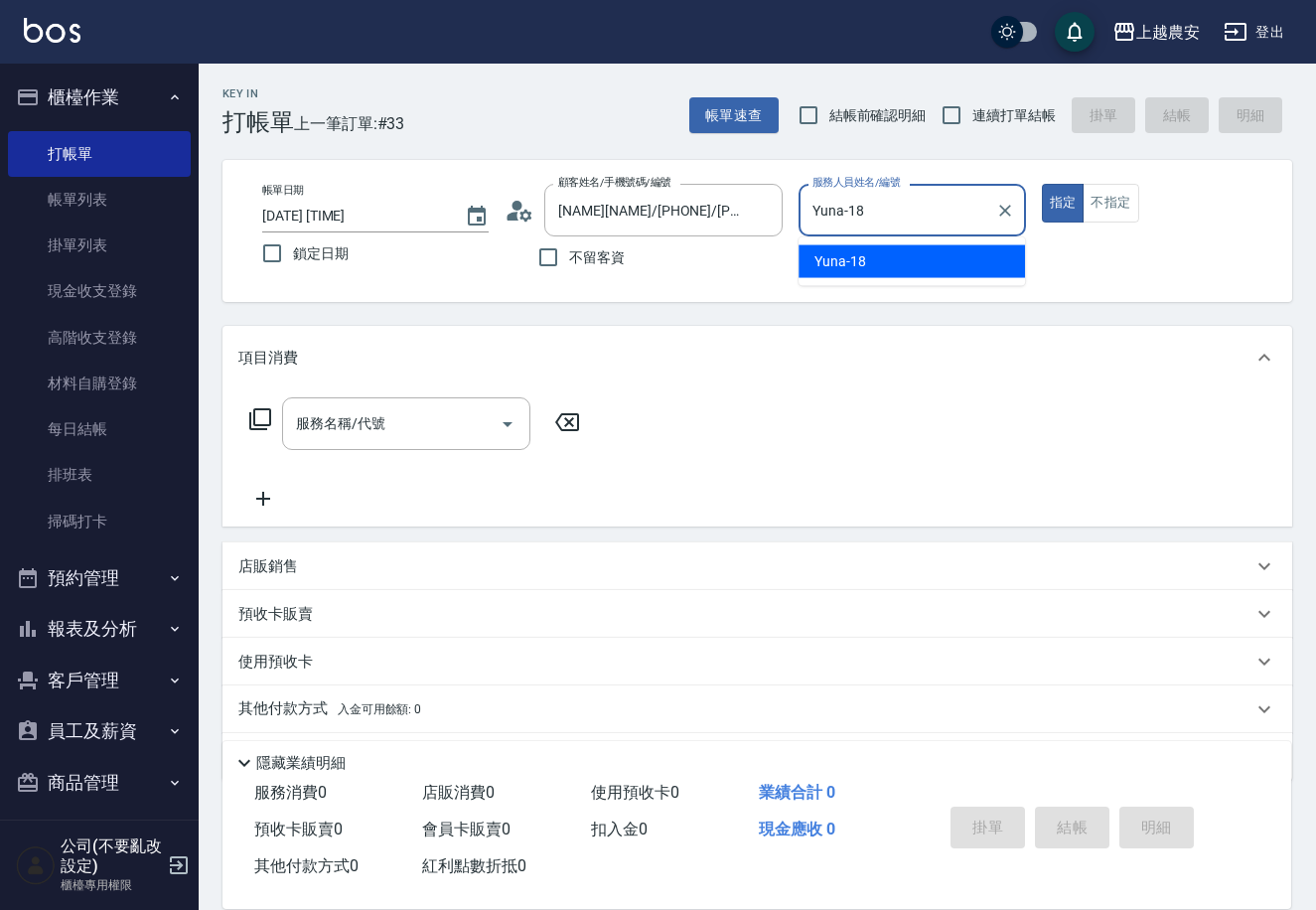 type on "true" 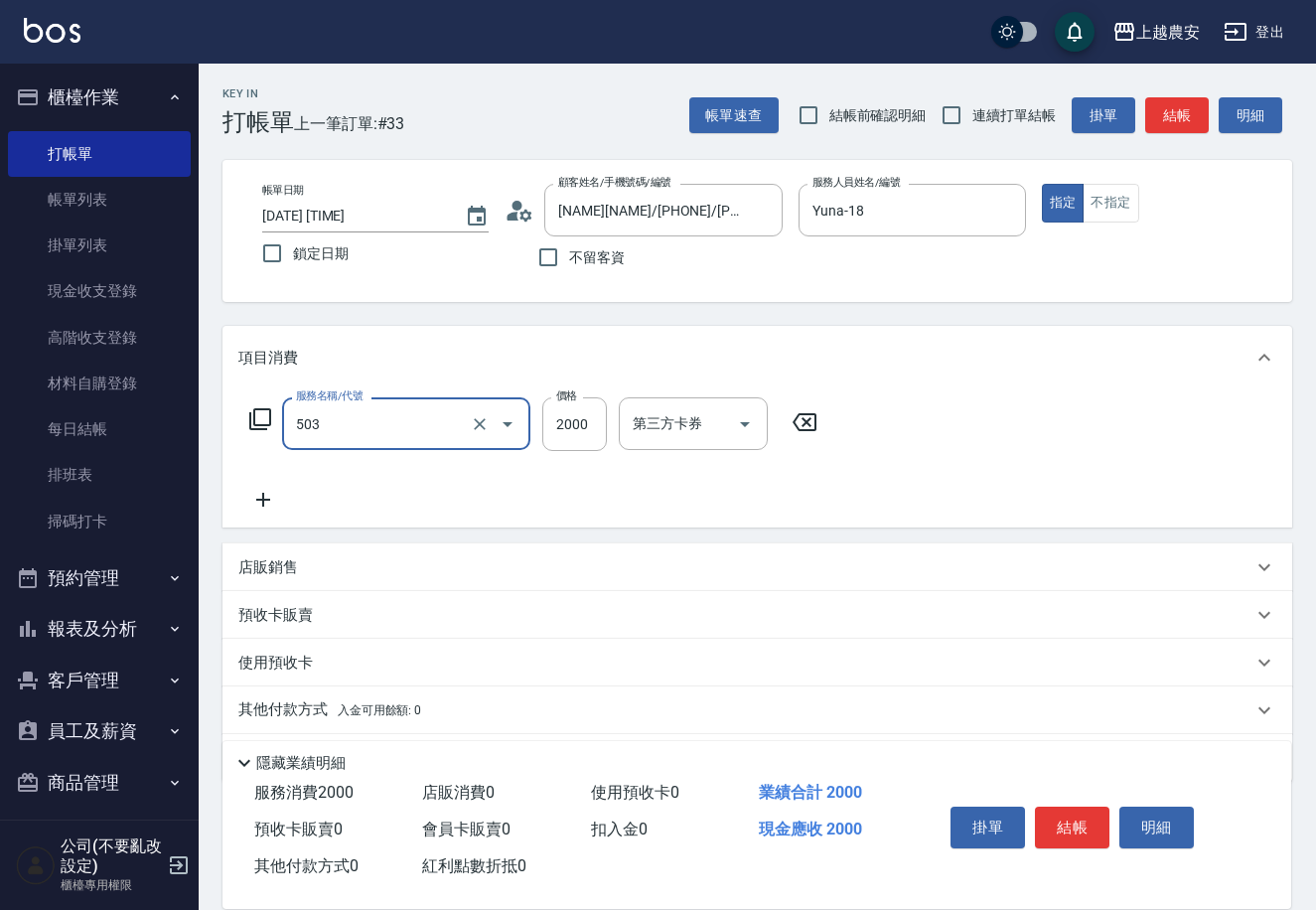 type on "染髮1500↑(503)" 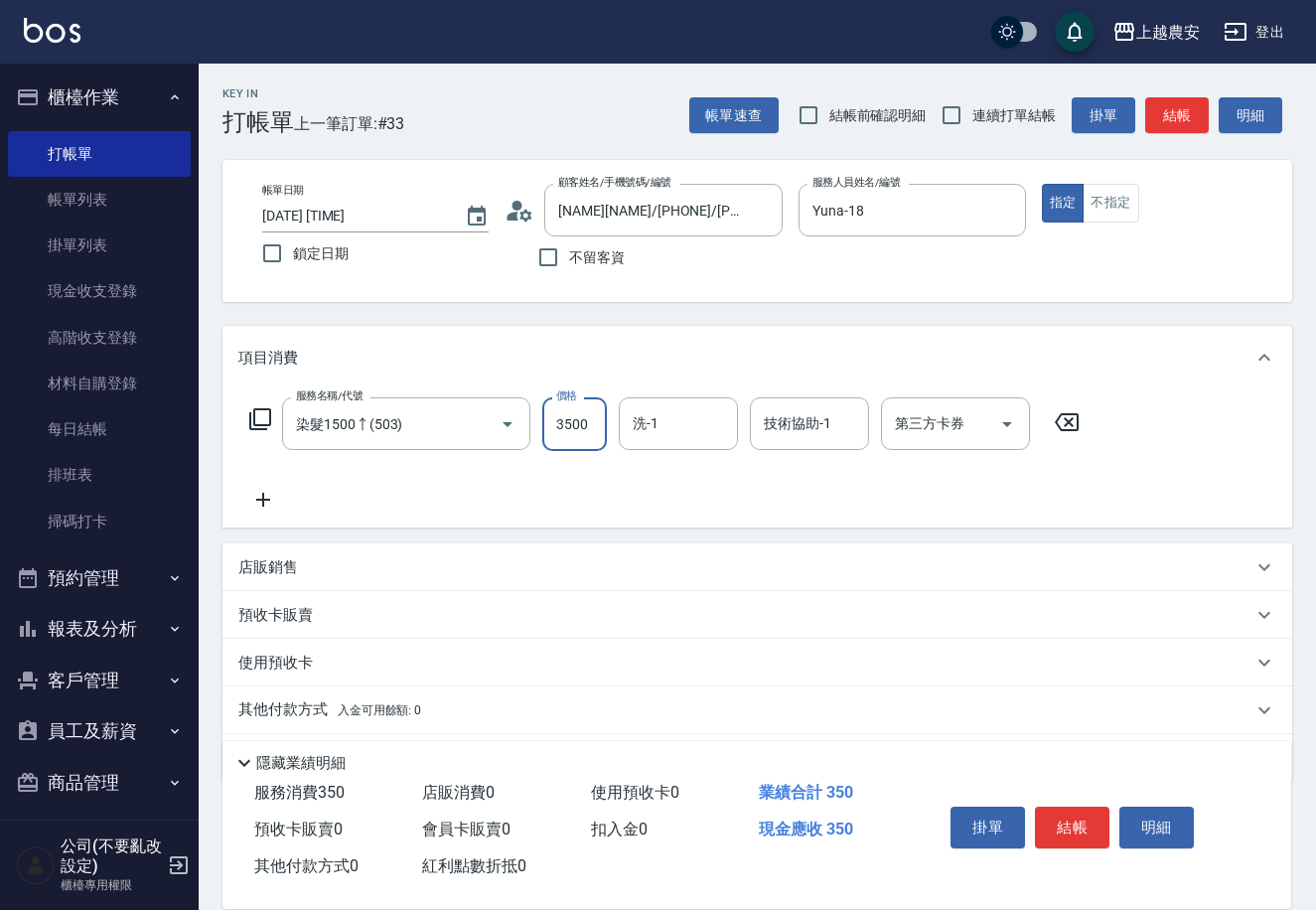 type on "3500" 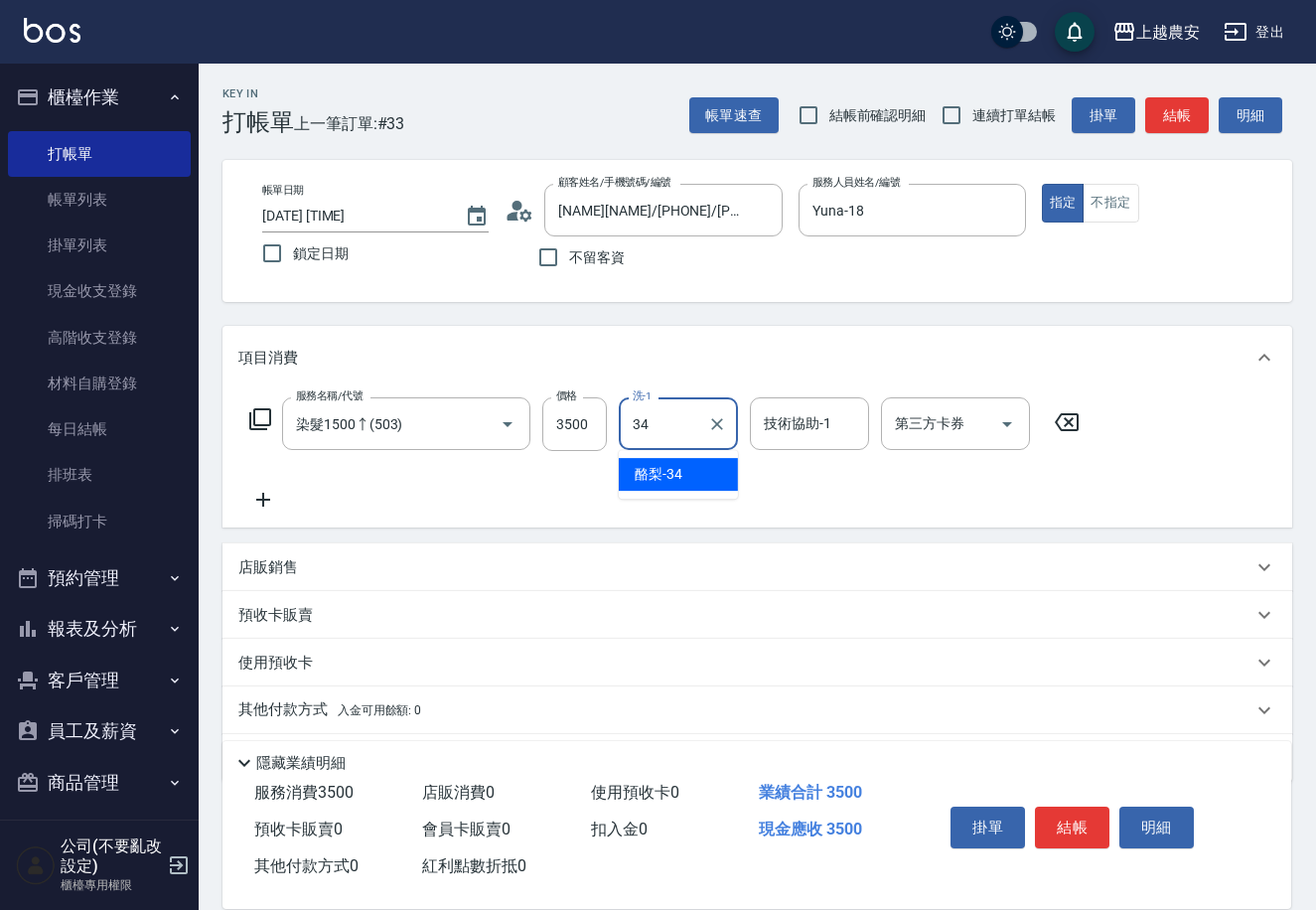 type on "酪梨-34" 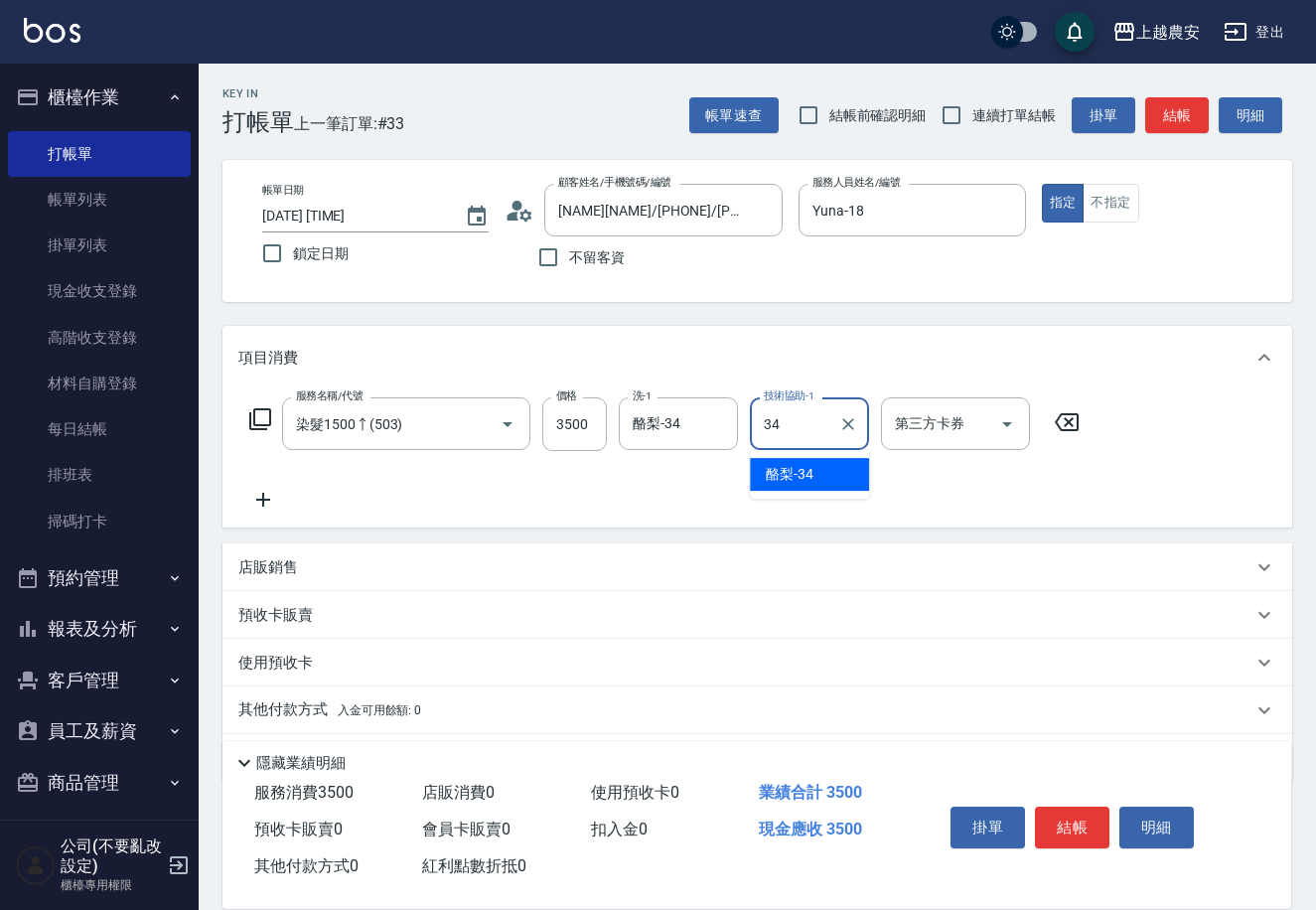 type on "酪梨-34" 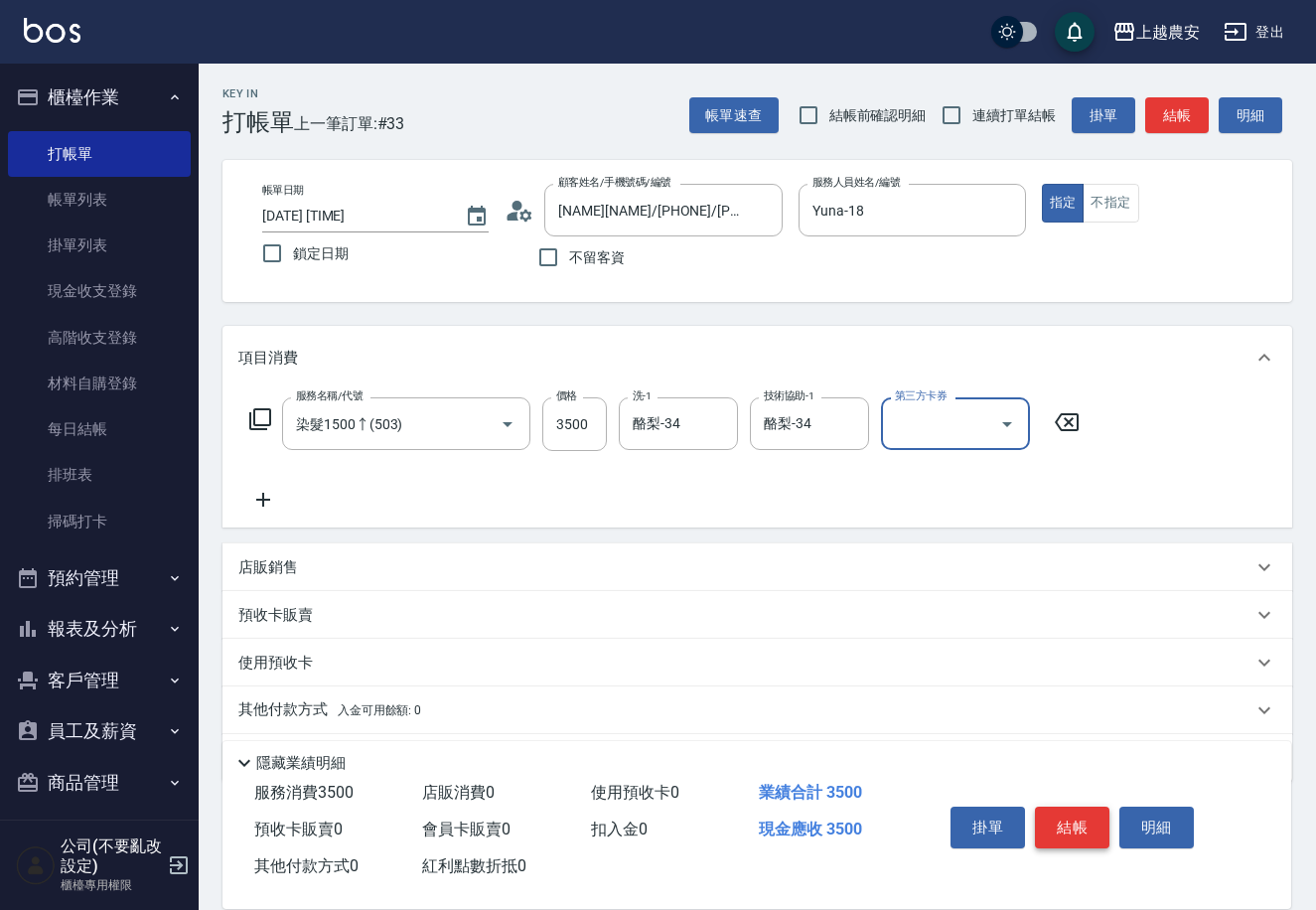 click on "結帳" at bounding box center [1072, 828] 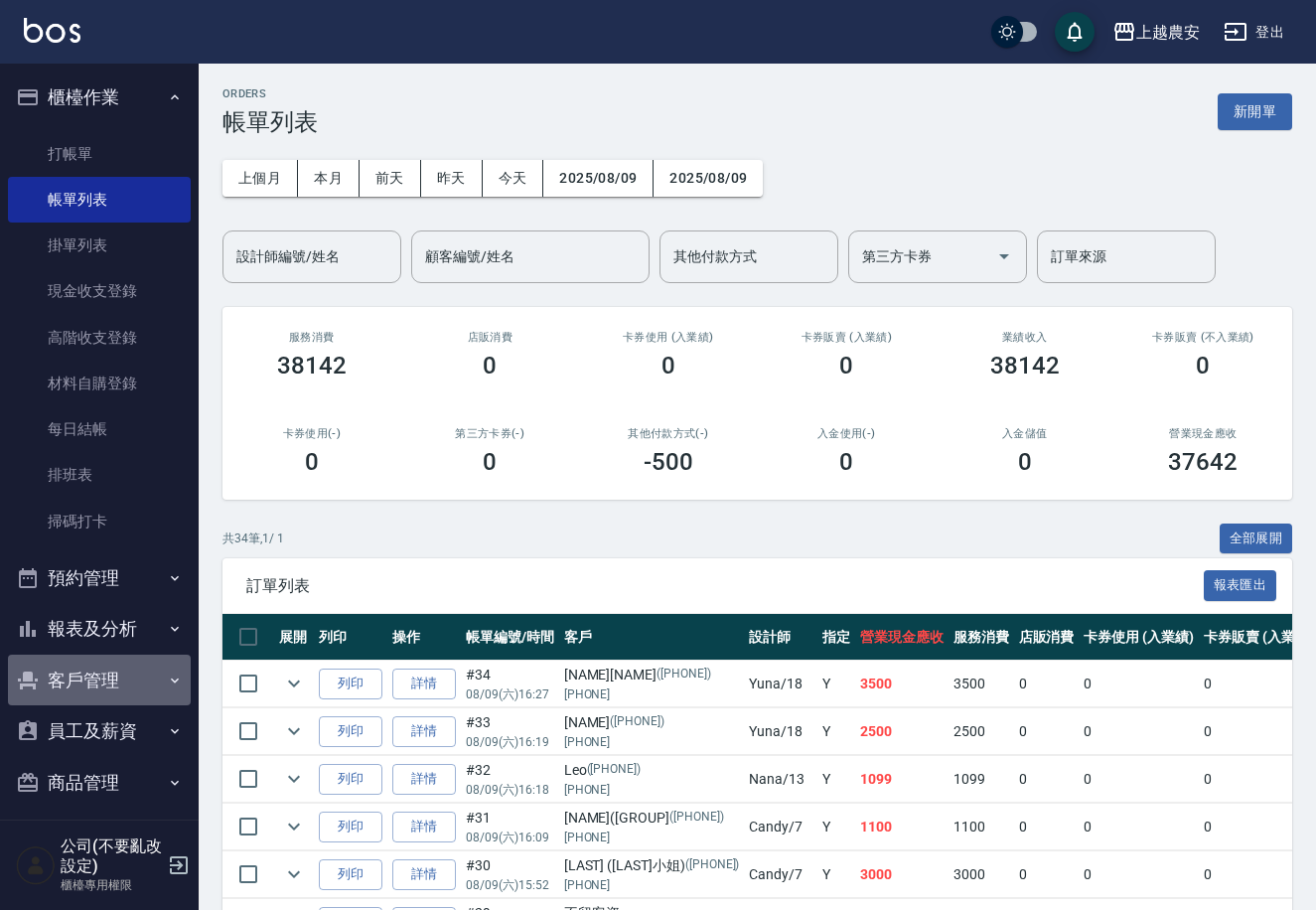 click on "客戶管理" at bounding box center [99, 681] 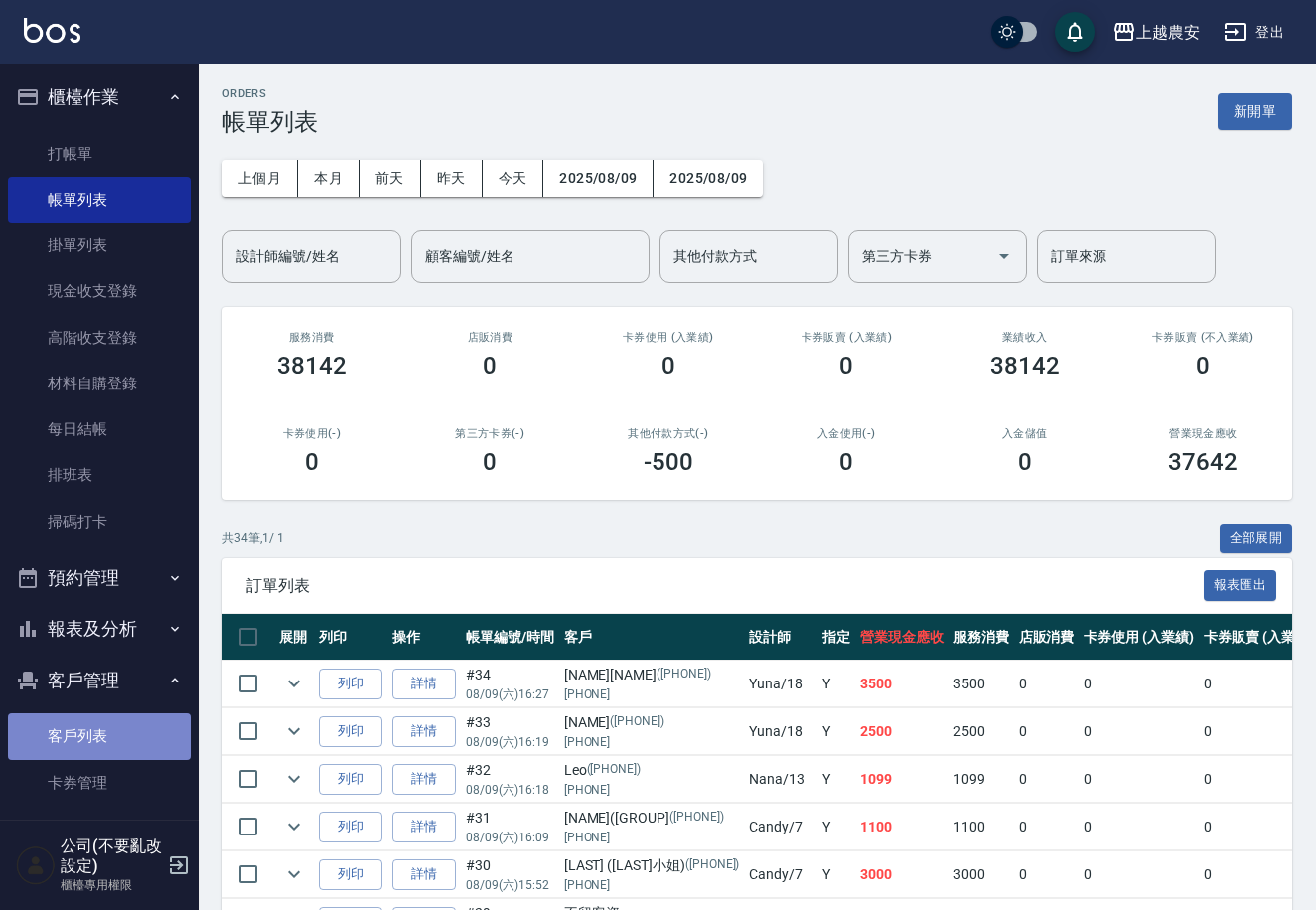 click on "客戶列表" at bounding box center [99, 736] 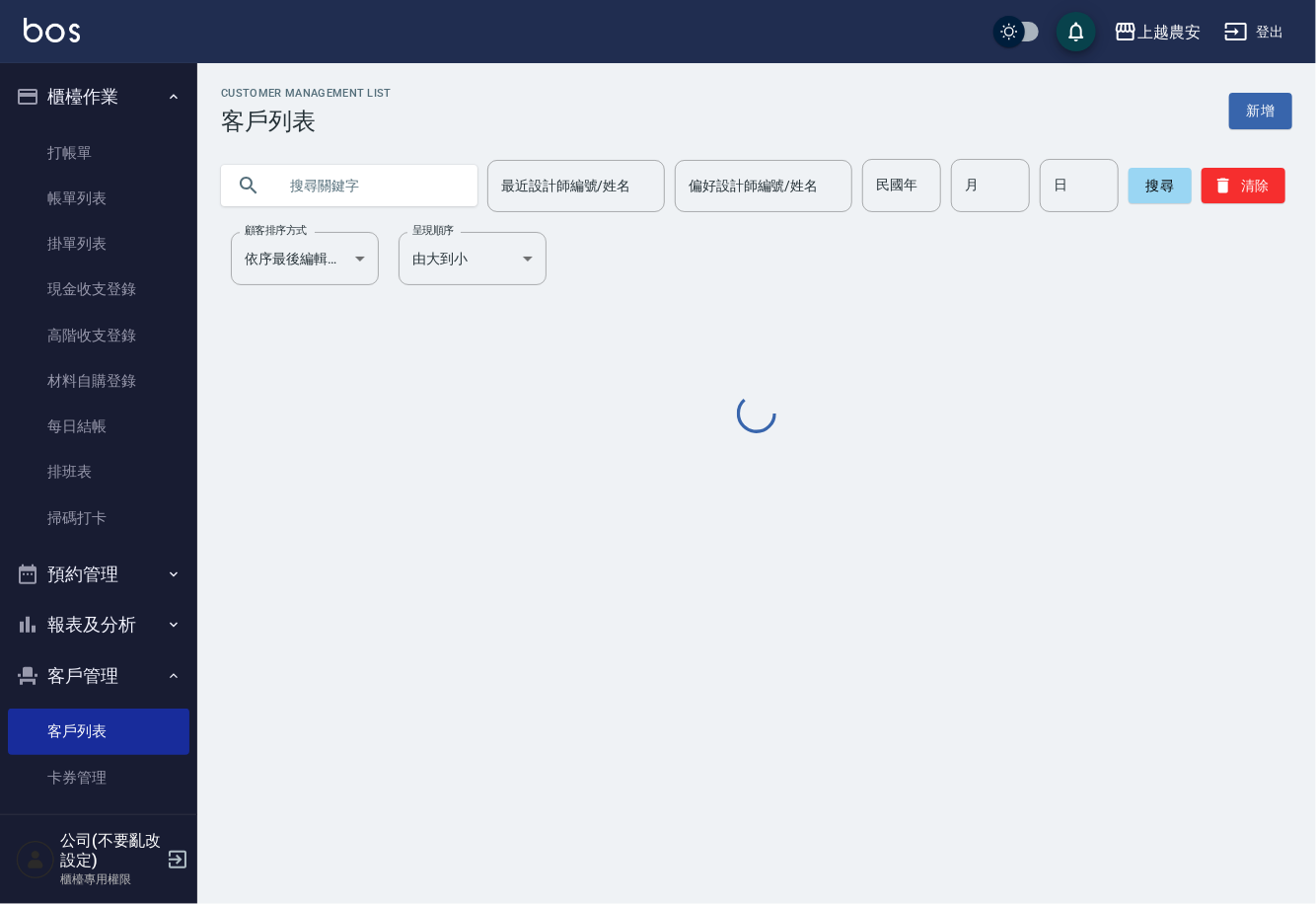 click at bounding box center (369, 186) 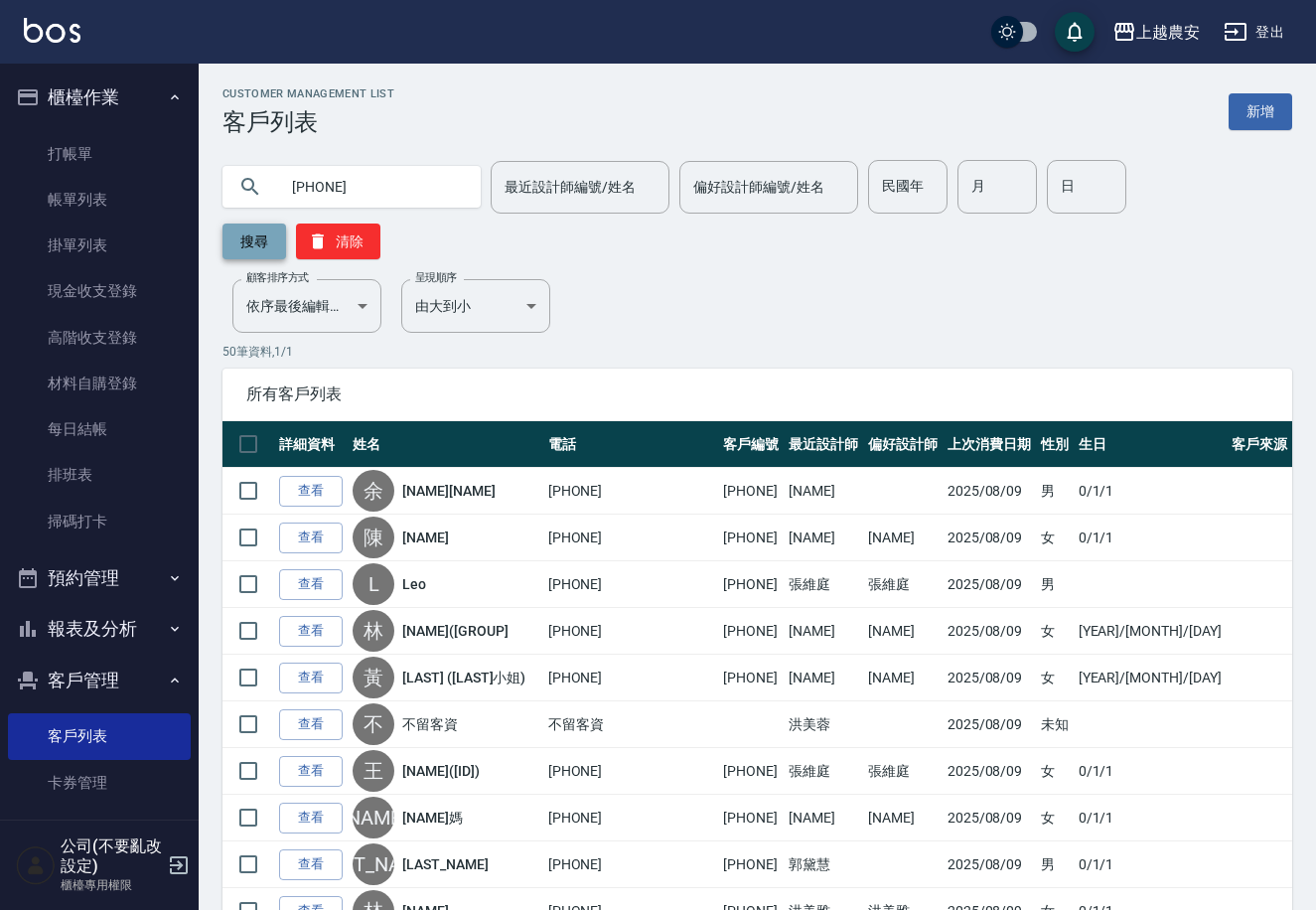 type on "[PHONE]" 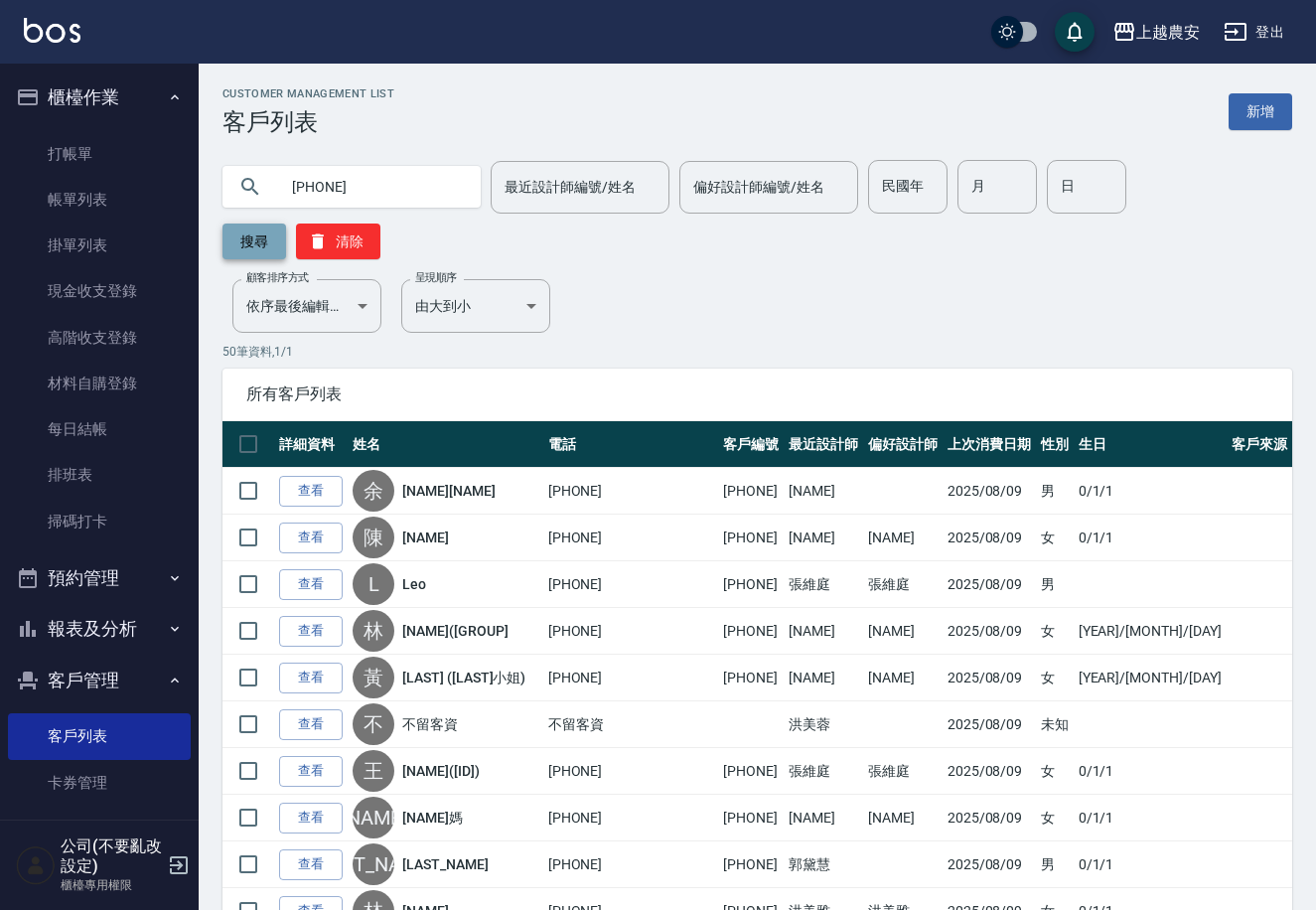 click on "搜尋" at bounding box center (254, 241) 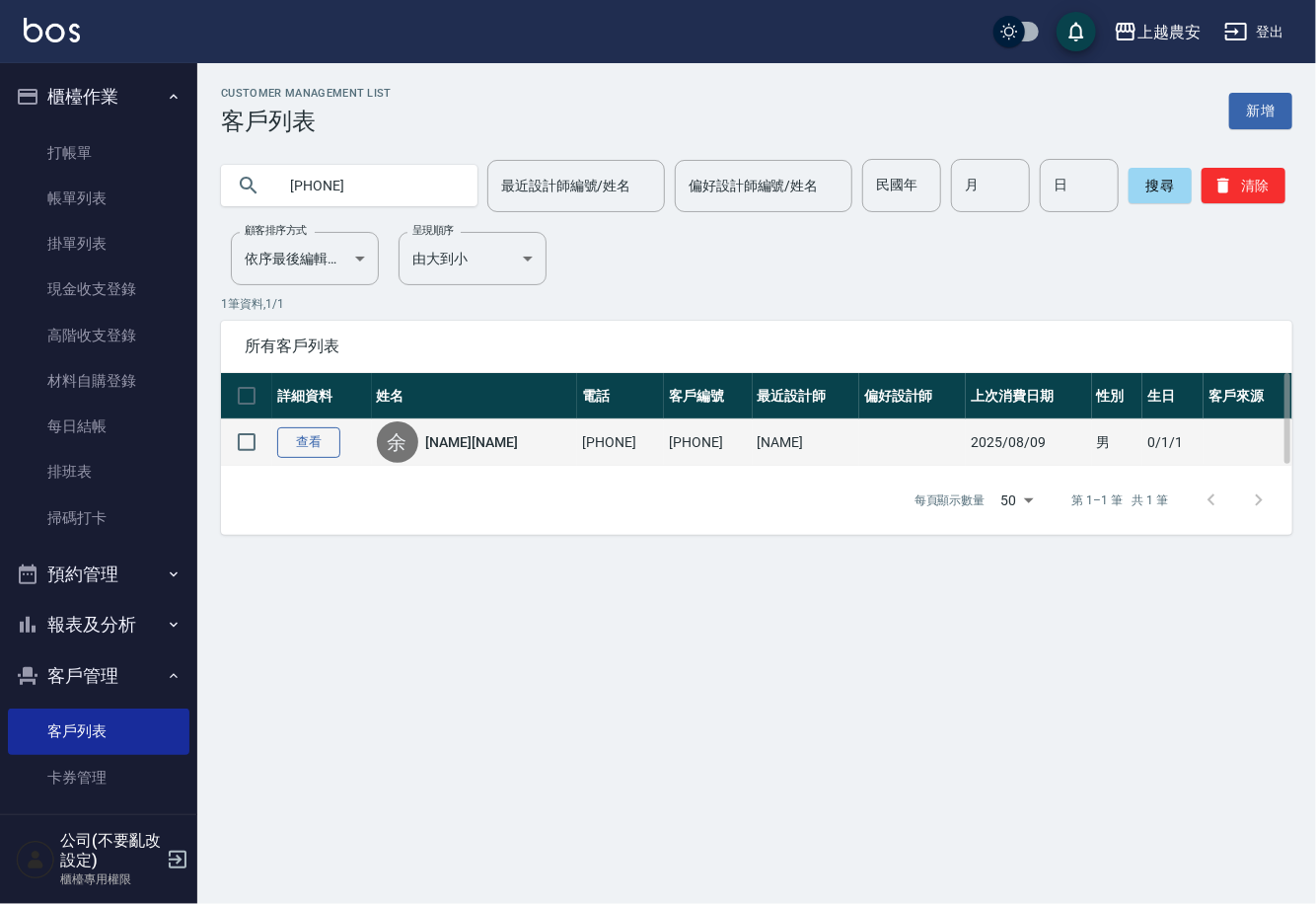 click on "查看" at bounding box center [309, 442] 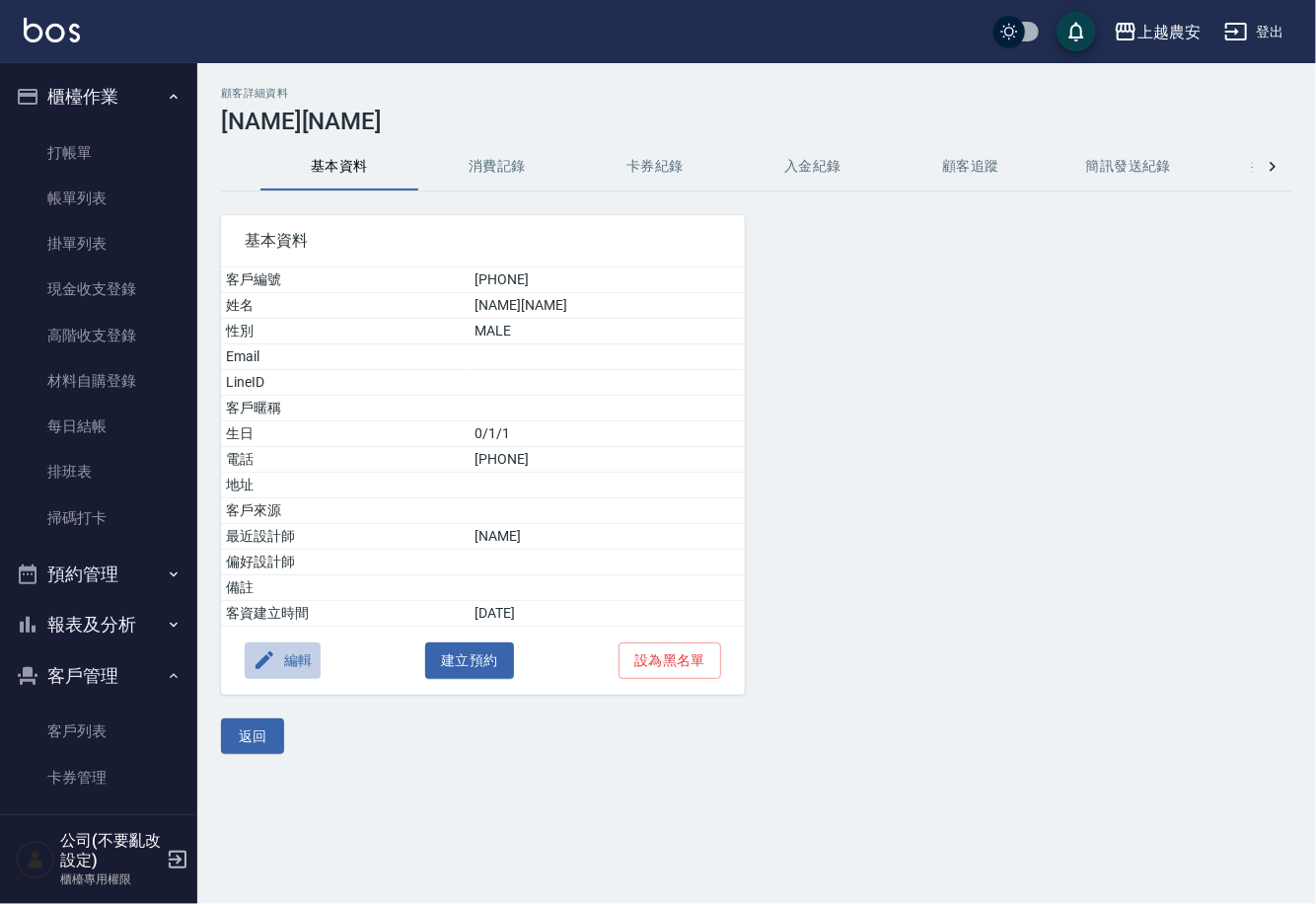 click on "編輯" at bounding box center (282, 660) 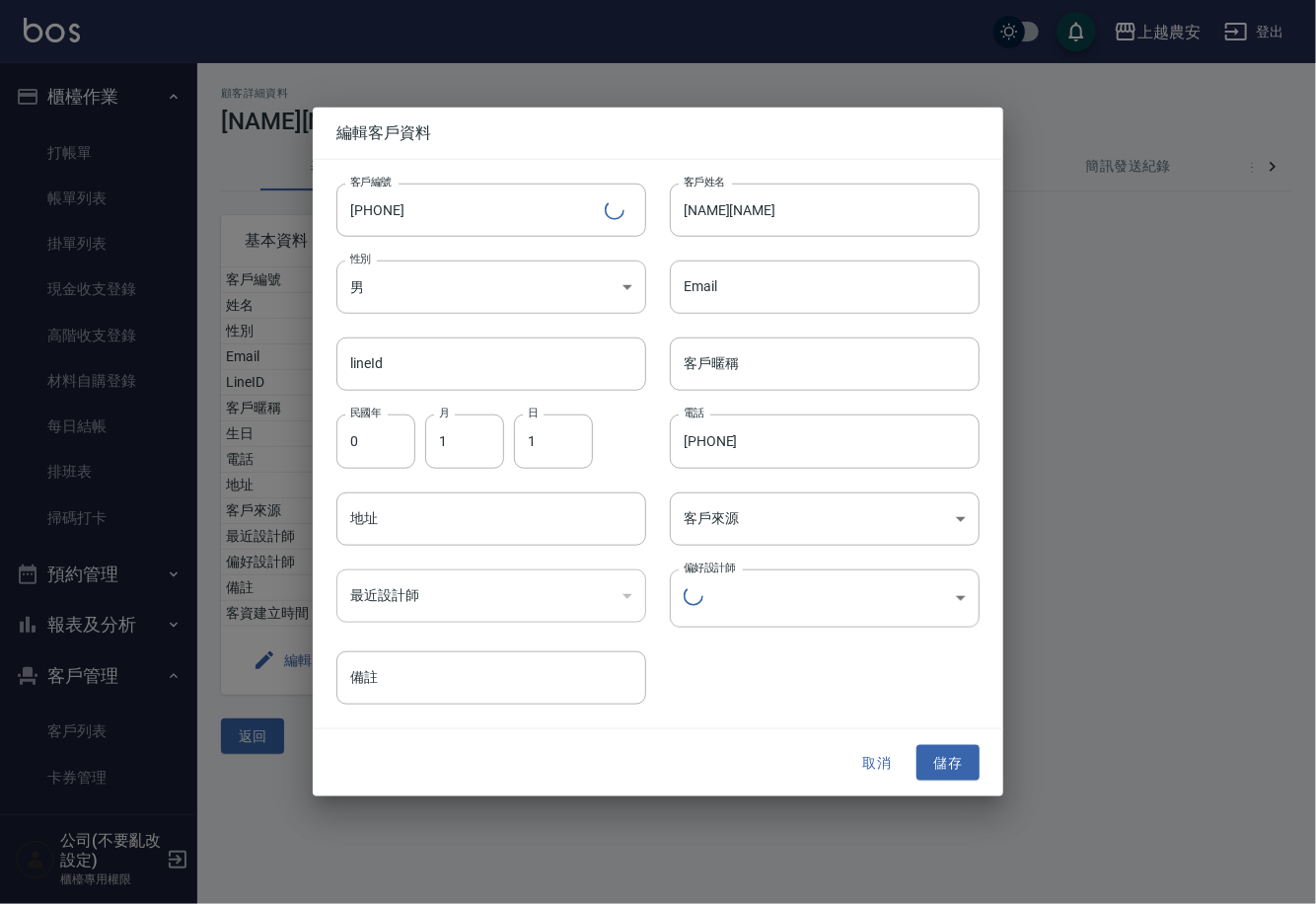 type 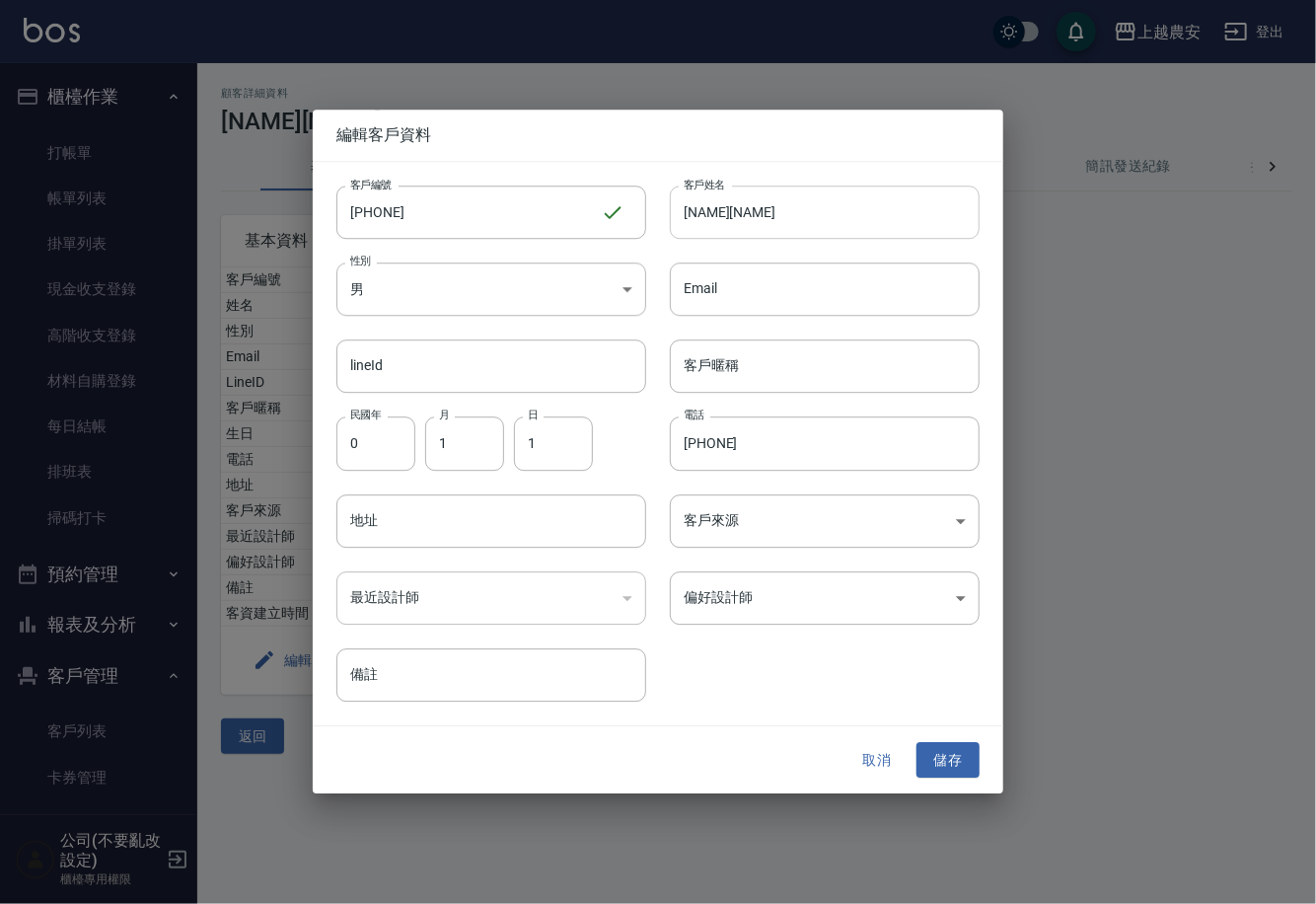 click on "余家綺綺" at bounding box center (825, 212) 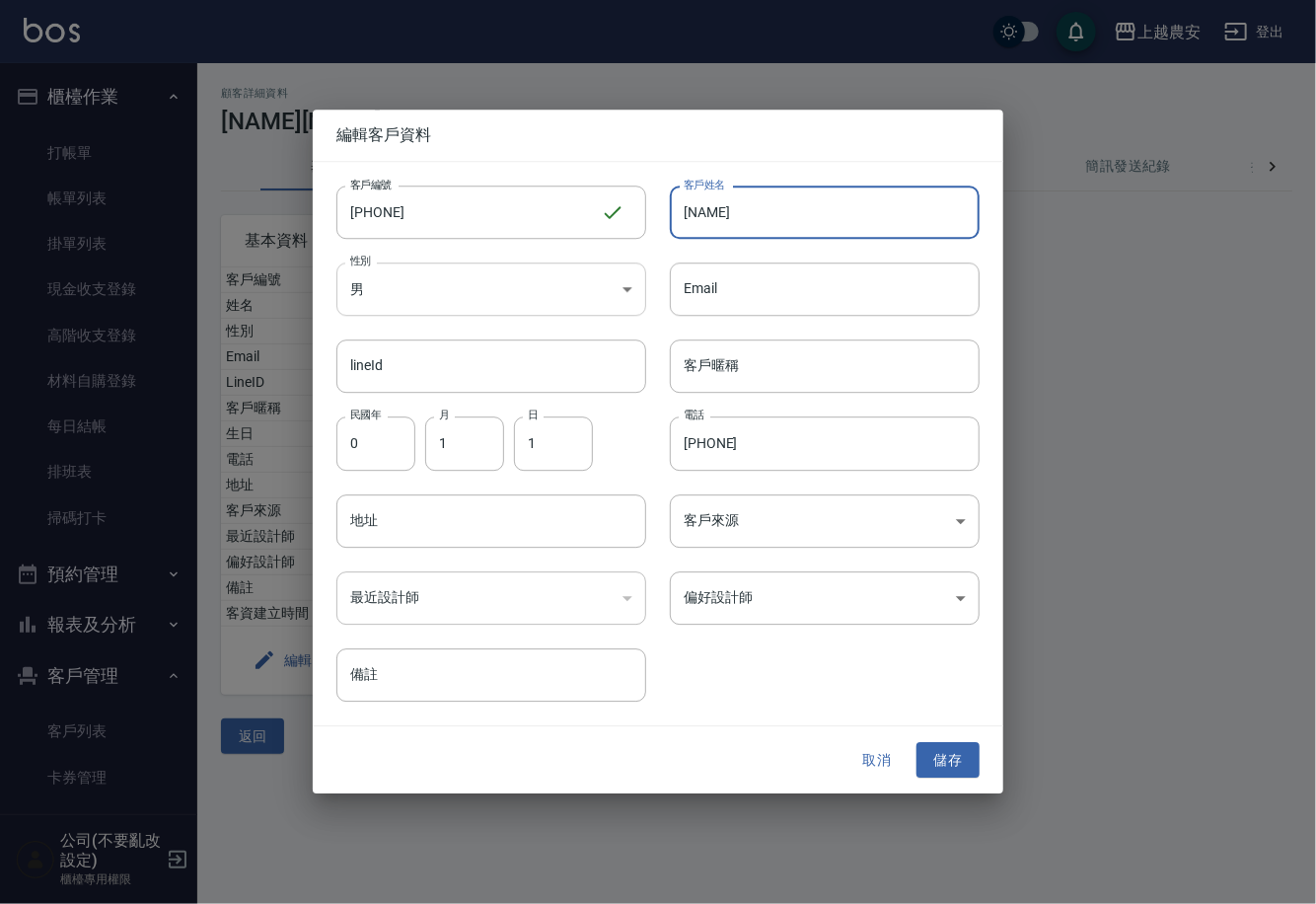 type on "[NAME]" 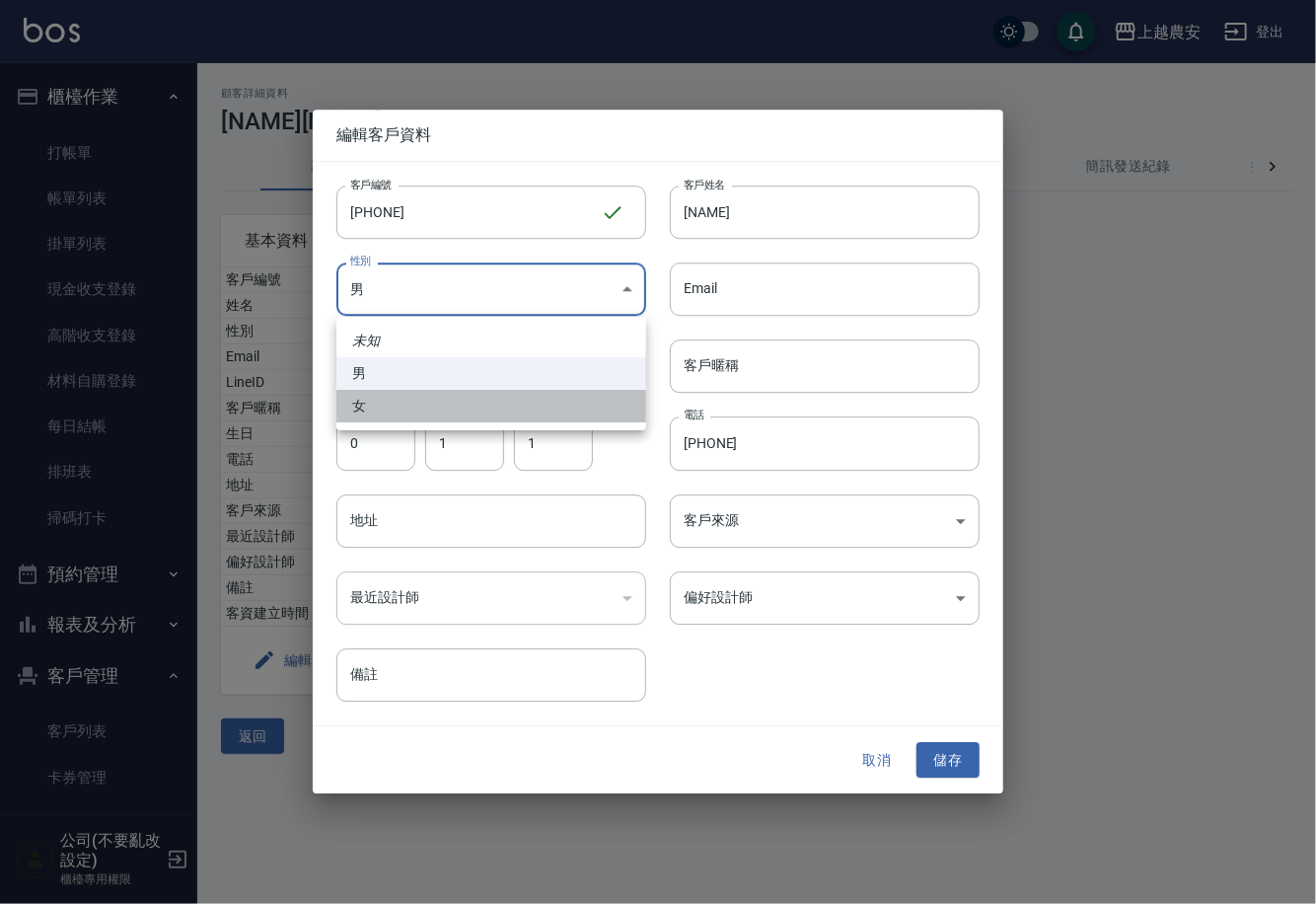click on "女" at bounding box center [491, 406] 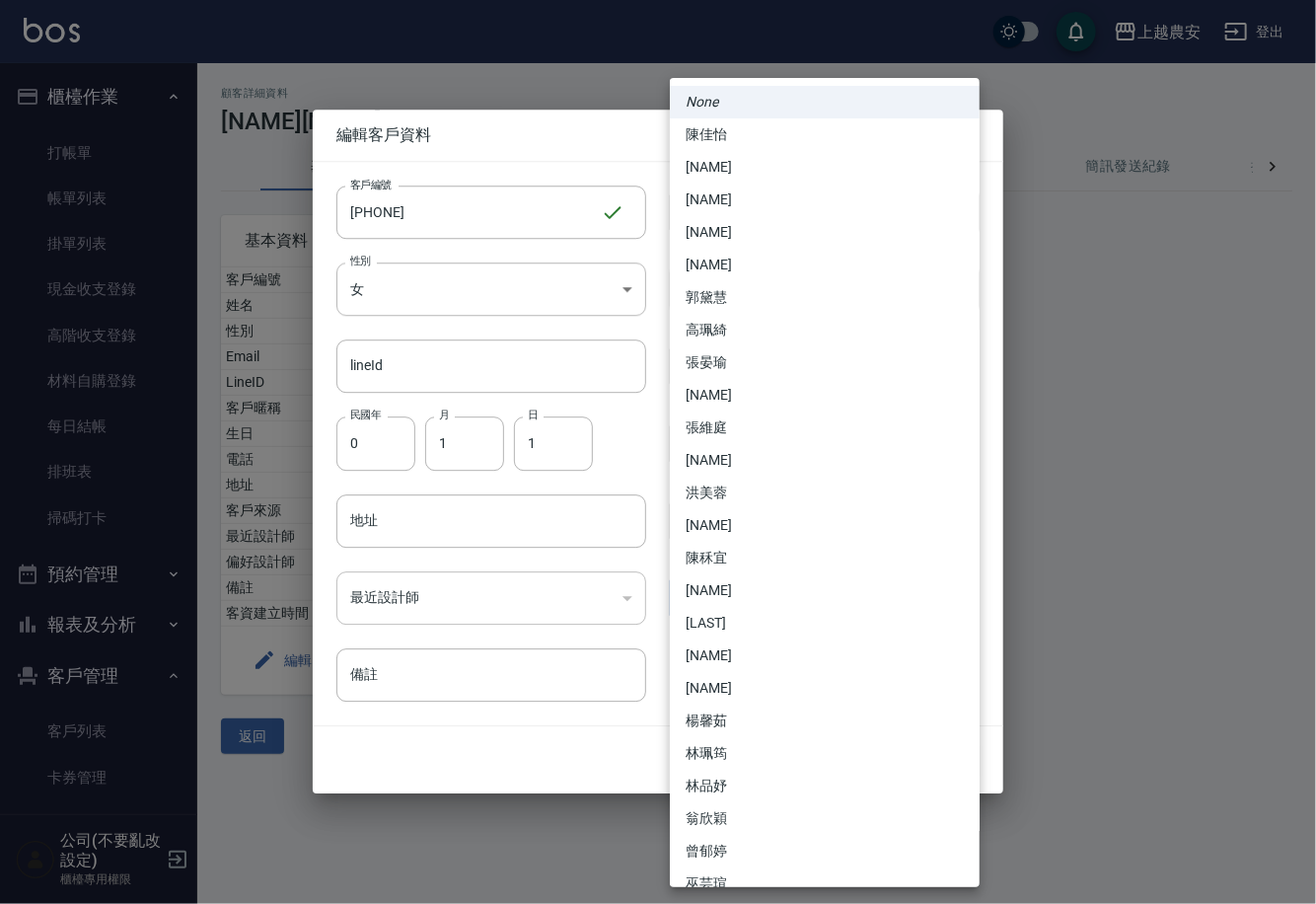click on "上越農安 登出 櫃檯作業 打帳單 帳單列表 掛單列表 現金收支登錄 高階收支登錄 材料自購登錄 每日結帳 排班表 掃碼打卡 預約管理 預約管理 單日預約紀錄 單週預約紀錄 報表及分析 報表目錄 店家日報表 互助日報表 互助點數明細 設計師日報表 店販抽成明細 客戶管理 客戶列表 卡券管理 入金管理 員工及薪資 員工列表 商品管理 商品分類設定 商品列表 公司(不要亂改設定) 櫃檯專用權限 顧客詳細資料 余家綺綺 基本資料 消費記錄 卡券紀錄 入金紀錄 顧客追蹤 簡訊發送紀錄 抽獎券紀錄 基本資料 客戶編號 0906014657 姓名 余家綺綺 性別 MALE Email LineID 客戶暱稱 生日 0/1/1 電話 0906014657 地址 客戶來源 最近設計師 陳亭吟 偏好設計師 備註 客資建立時間 2024/8/13 編輯 建立預約 設為黑名單 返回 編輯客戶資料 客戶編號 0906014657 ​ 客戶編號 客戶姓名 余家綺 客戶姓名 性別 女 0" at bounding box center (658, 452) 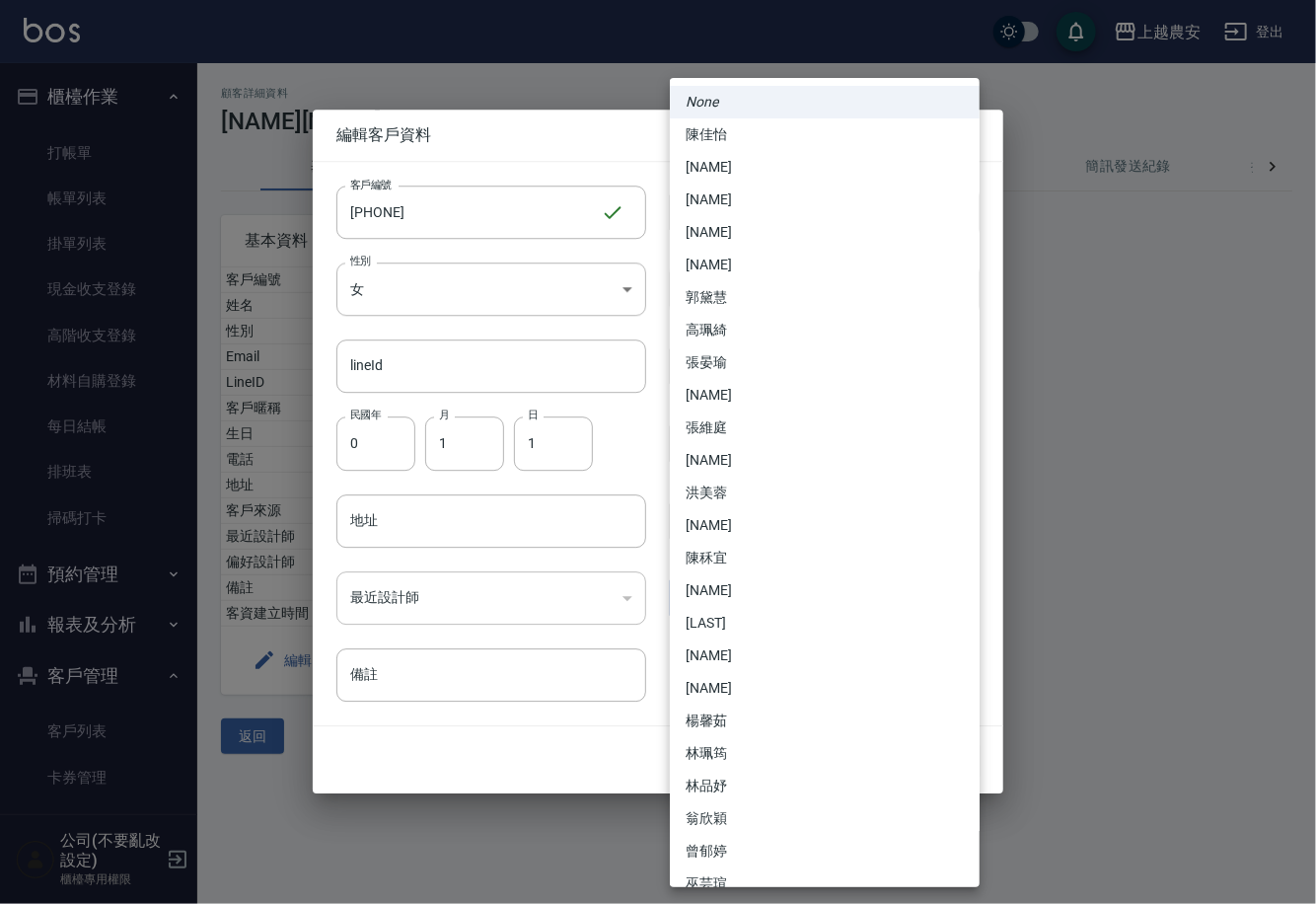 click on "陳亭吟" at bounding box center [825, 525] 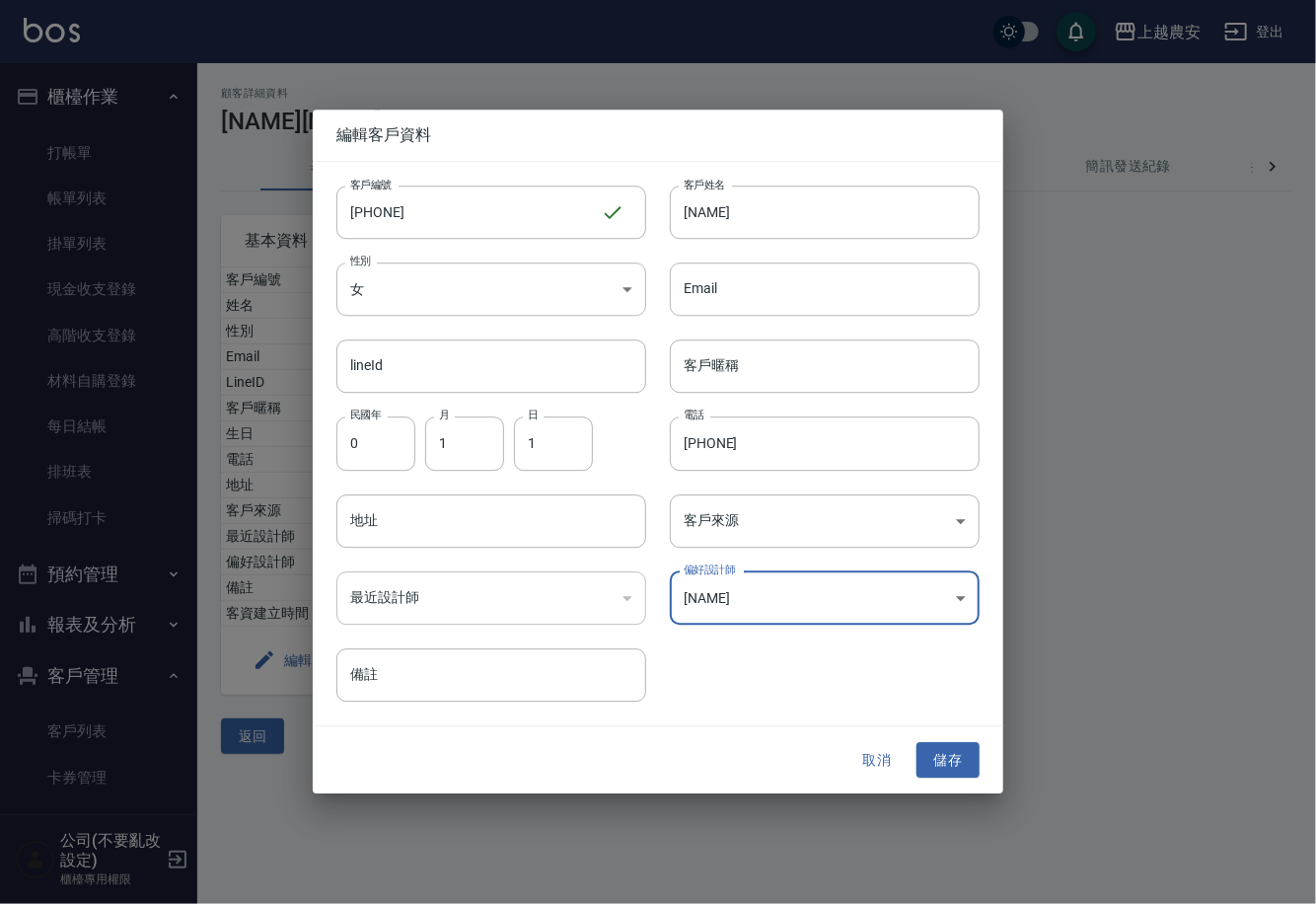 type on "3ea2235d-682c-4d33-b48c-8cb01966e171" 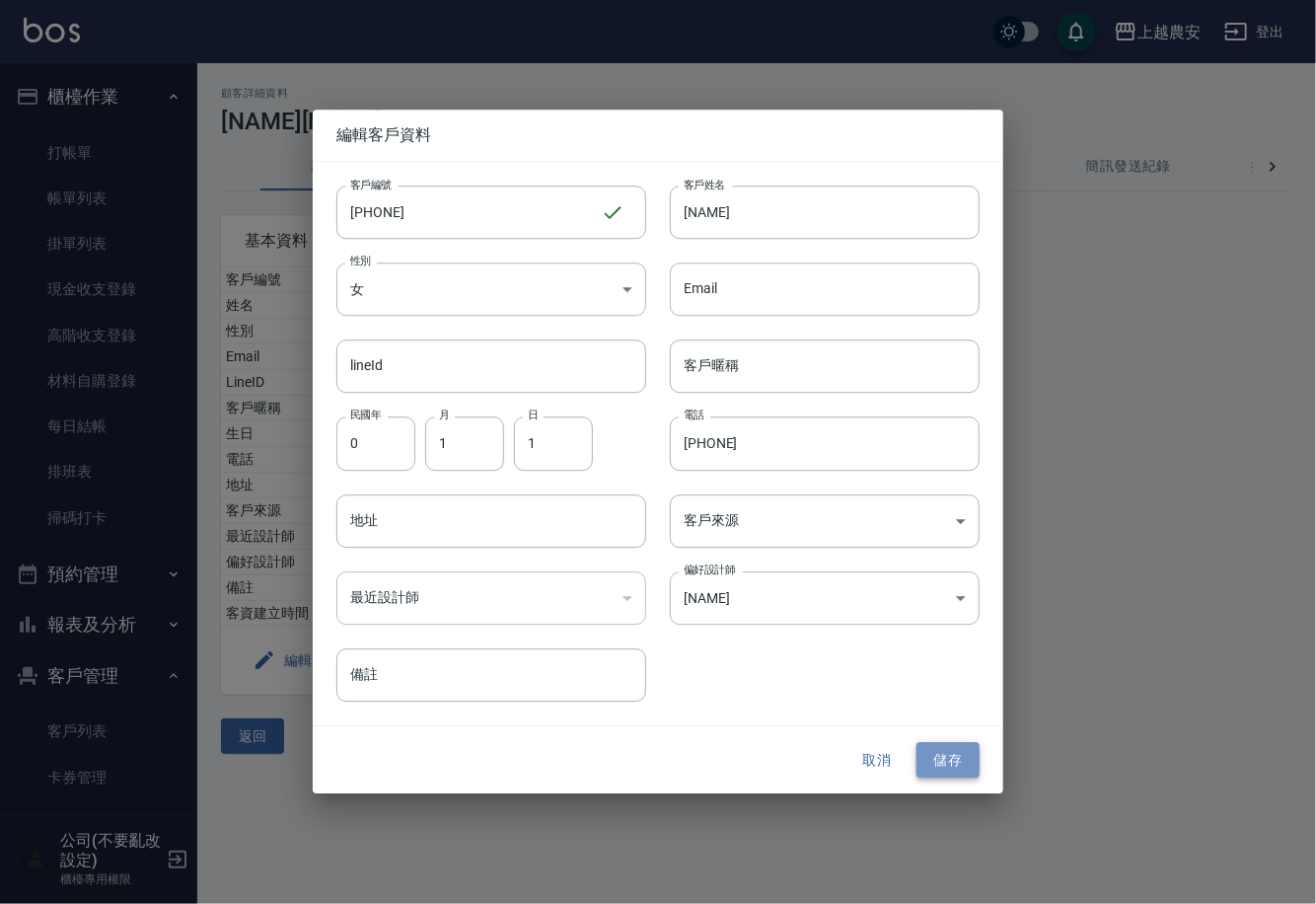 click on "儲存" at bounding box center (948, 760) 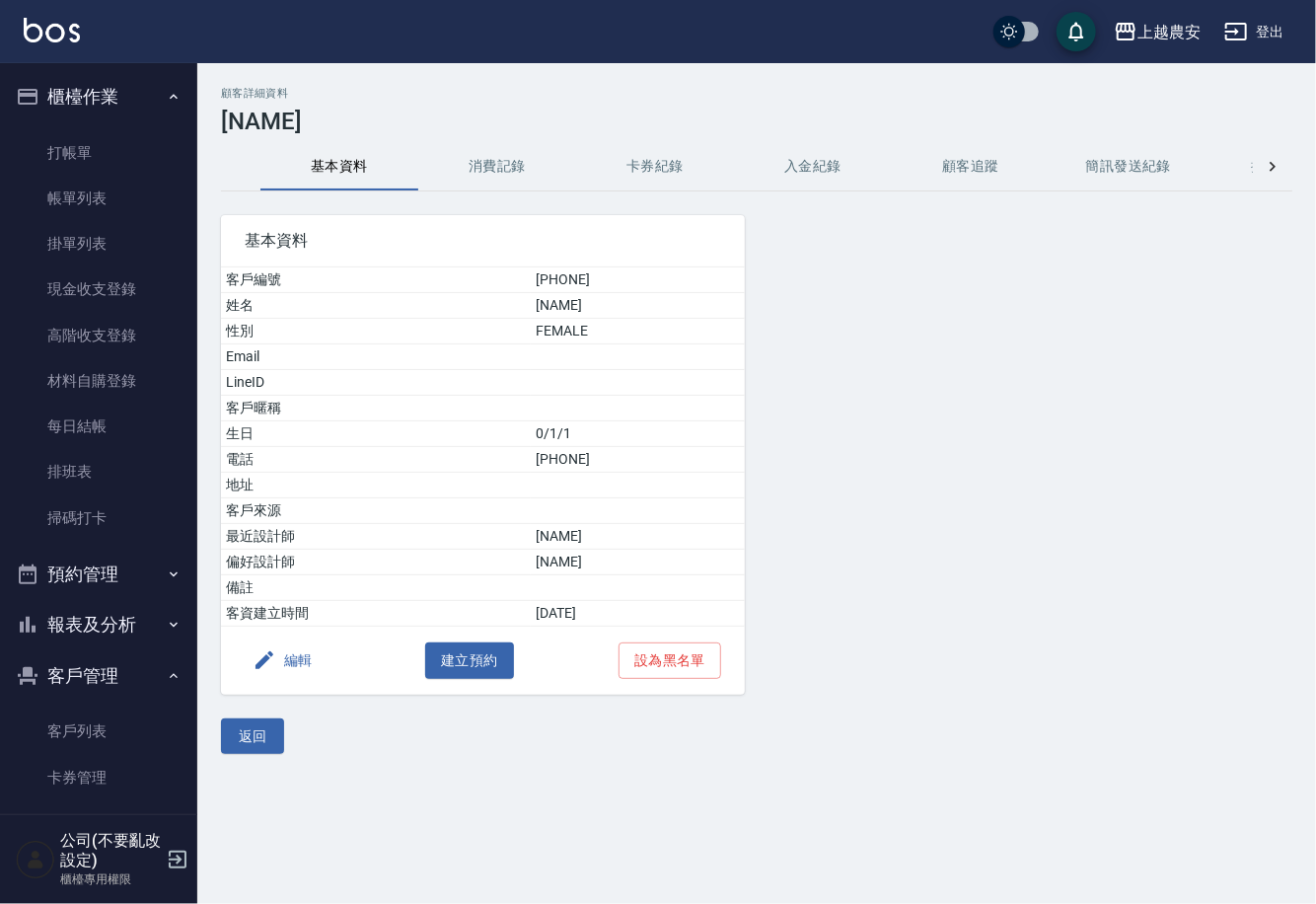 click on "消費記錄" at bounding box center [497, 167] 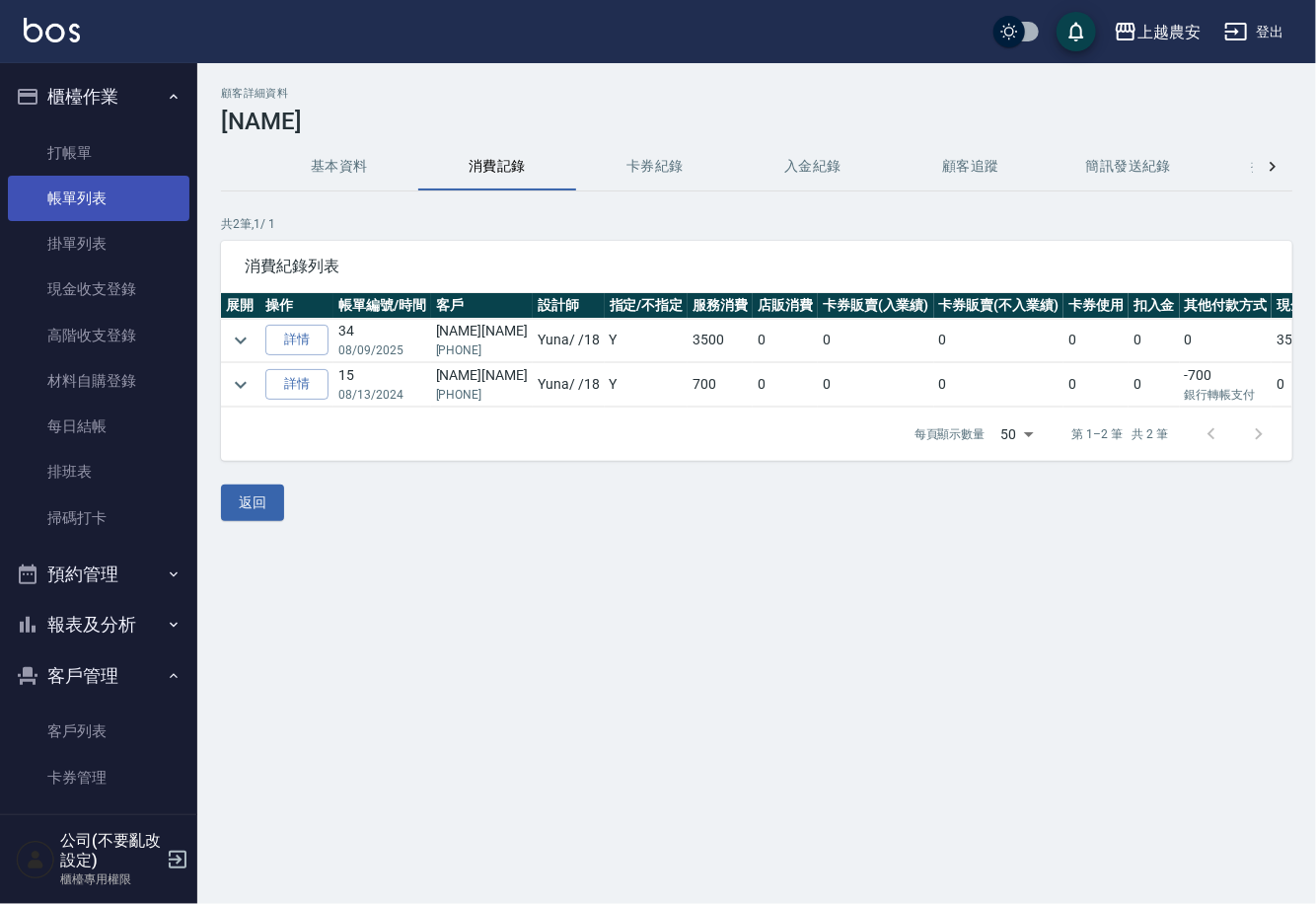 click on "帳單列表" at bounding box center [99, 198] 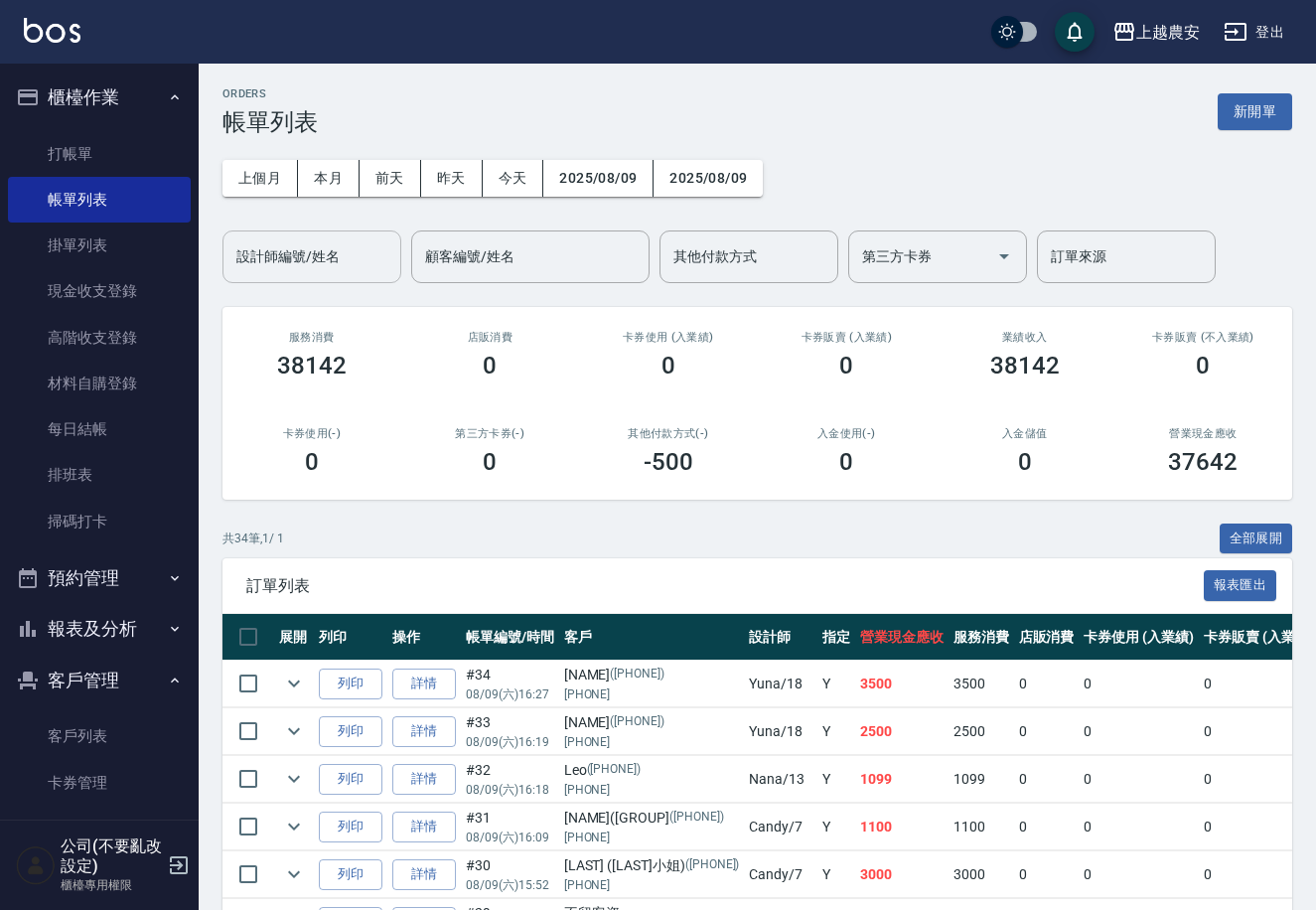 click on "設計師編號/姓名" at bounding box center (312, 256) 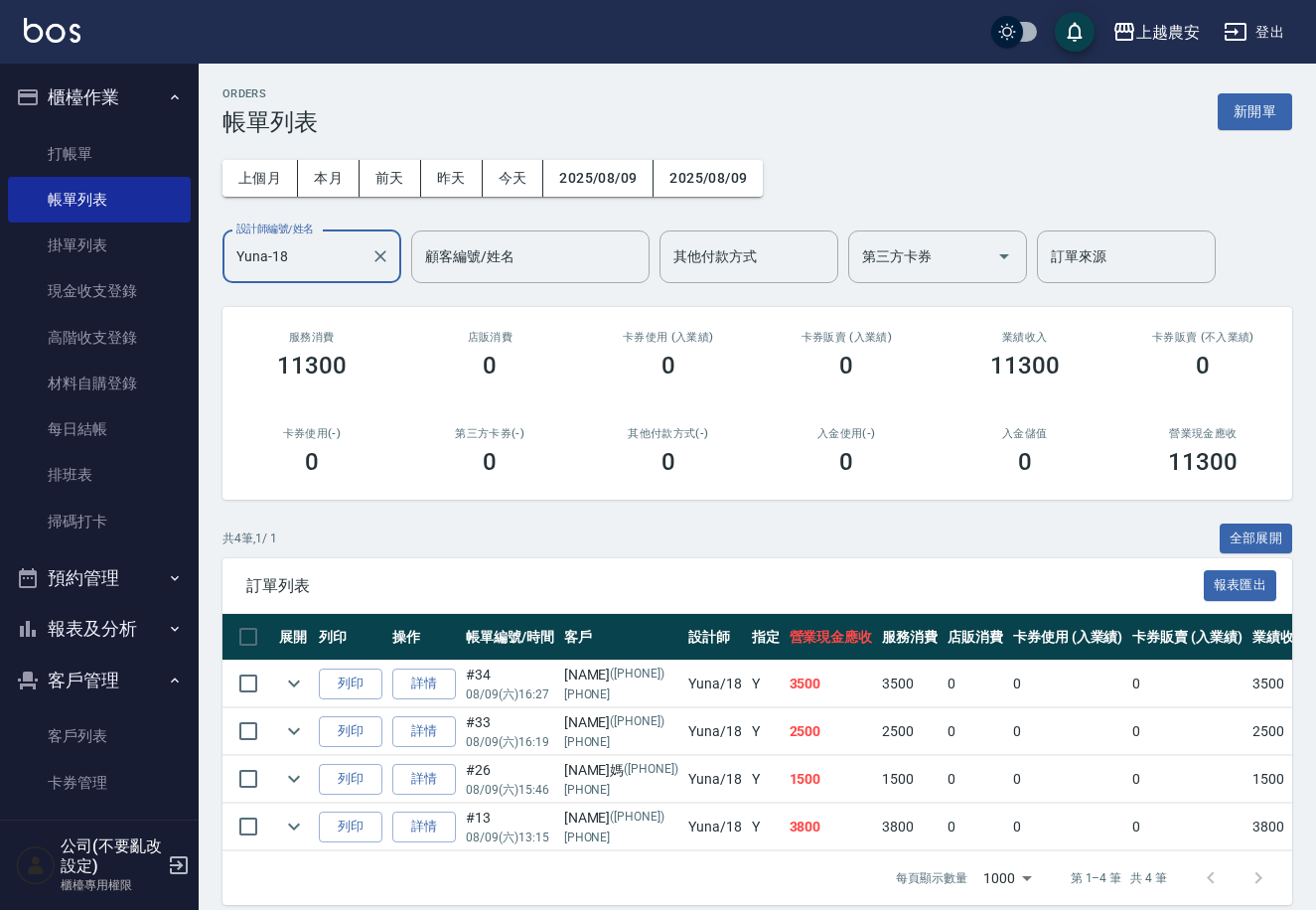 type on "Yuna-18" 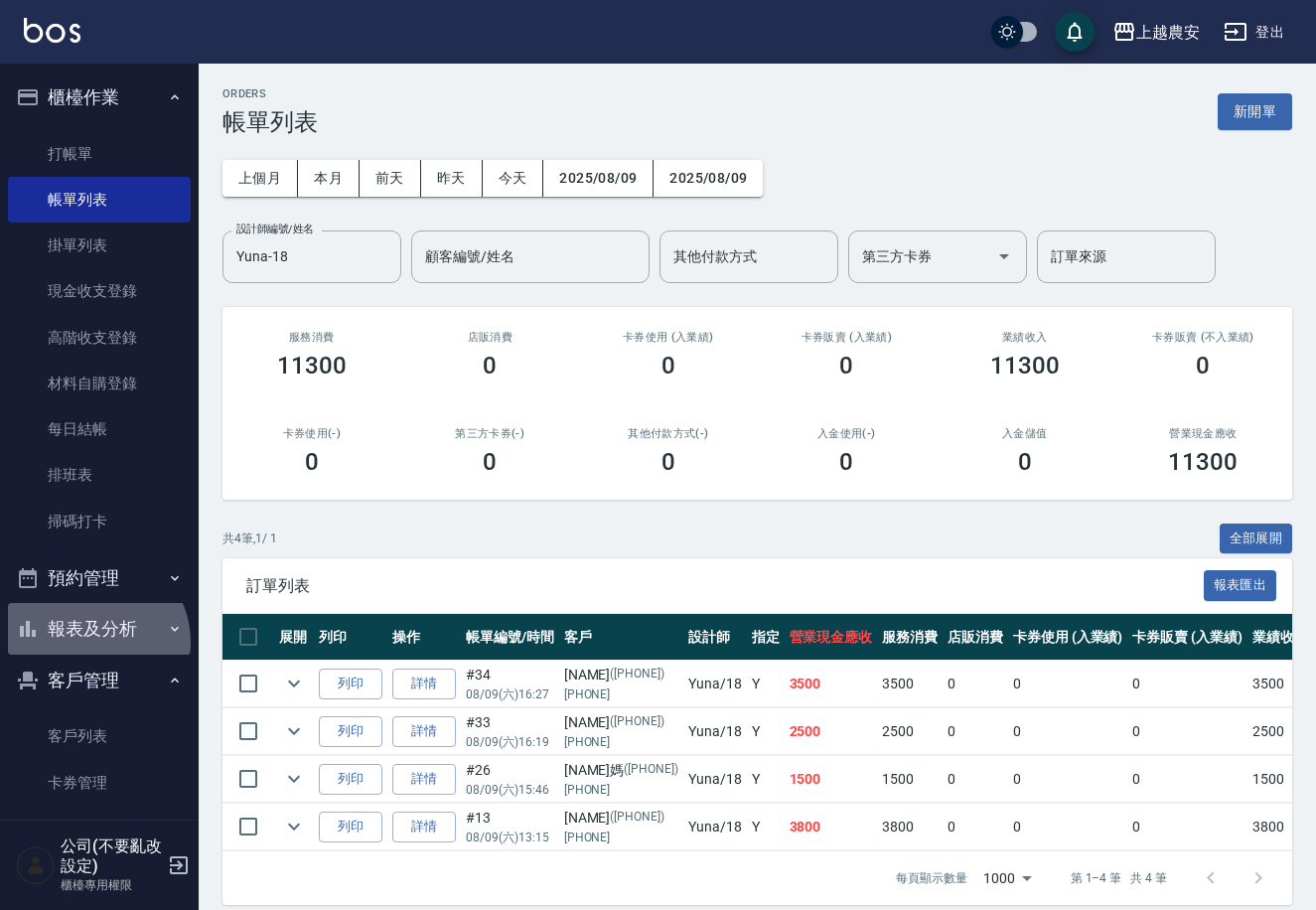 click on "報表及分析" at bounding box center (99, 629) 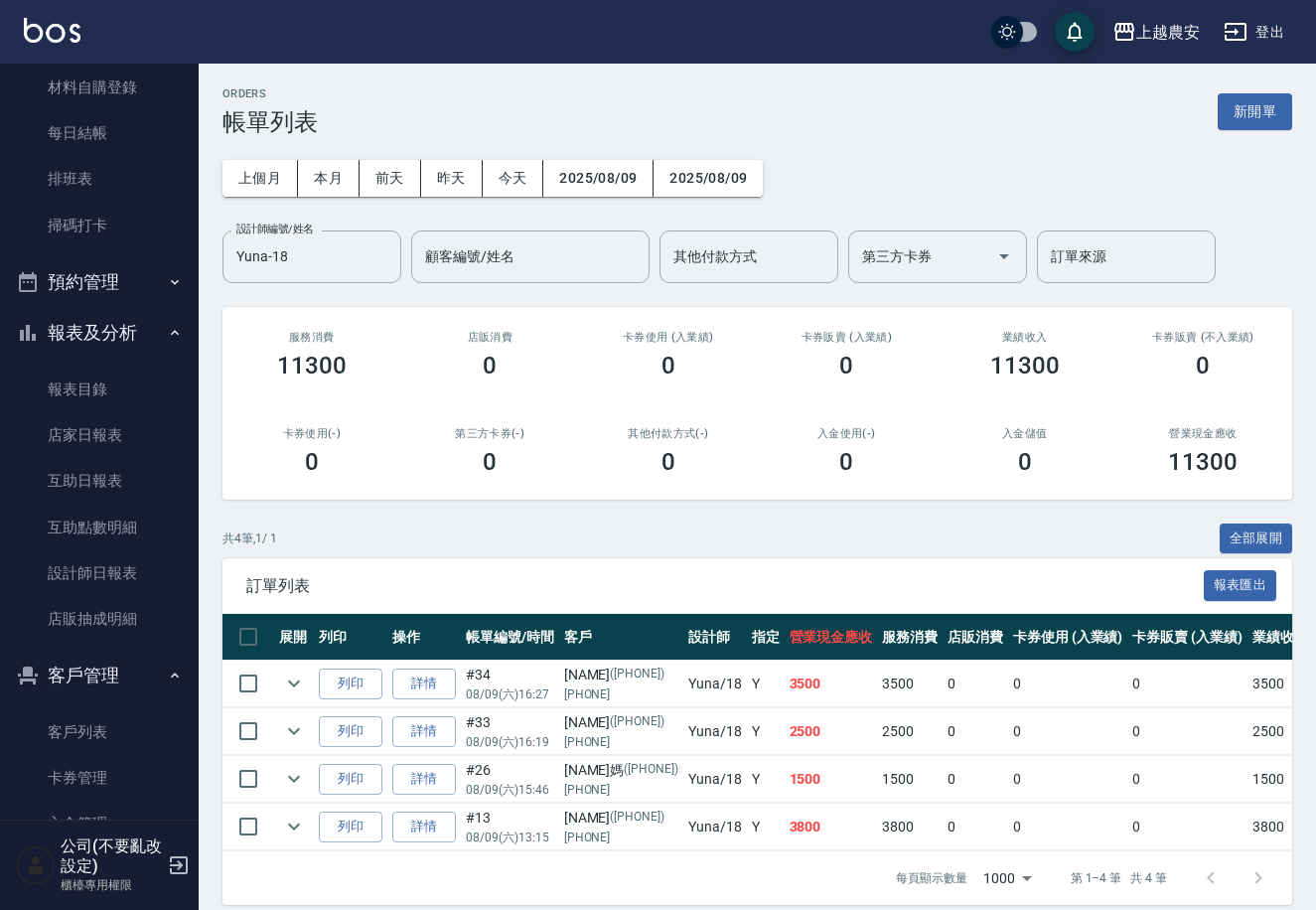 scroll, scrollTop: 299, scrollLeft: 0, axis: vertical 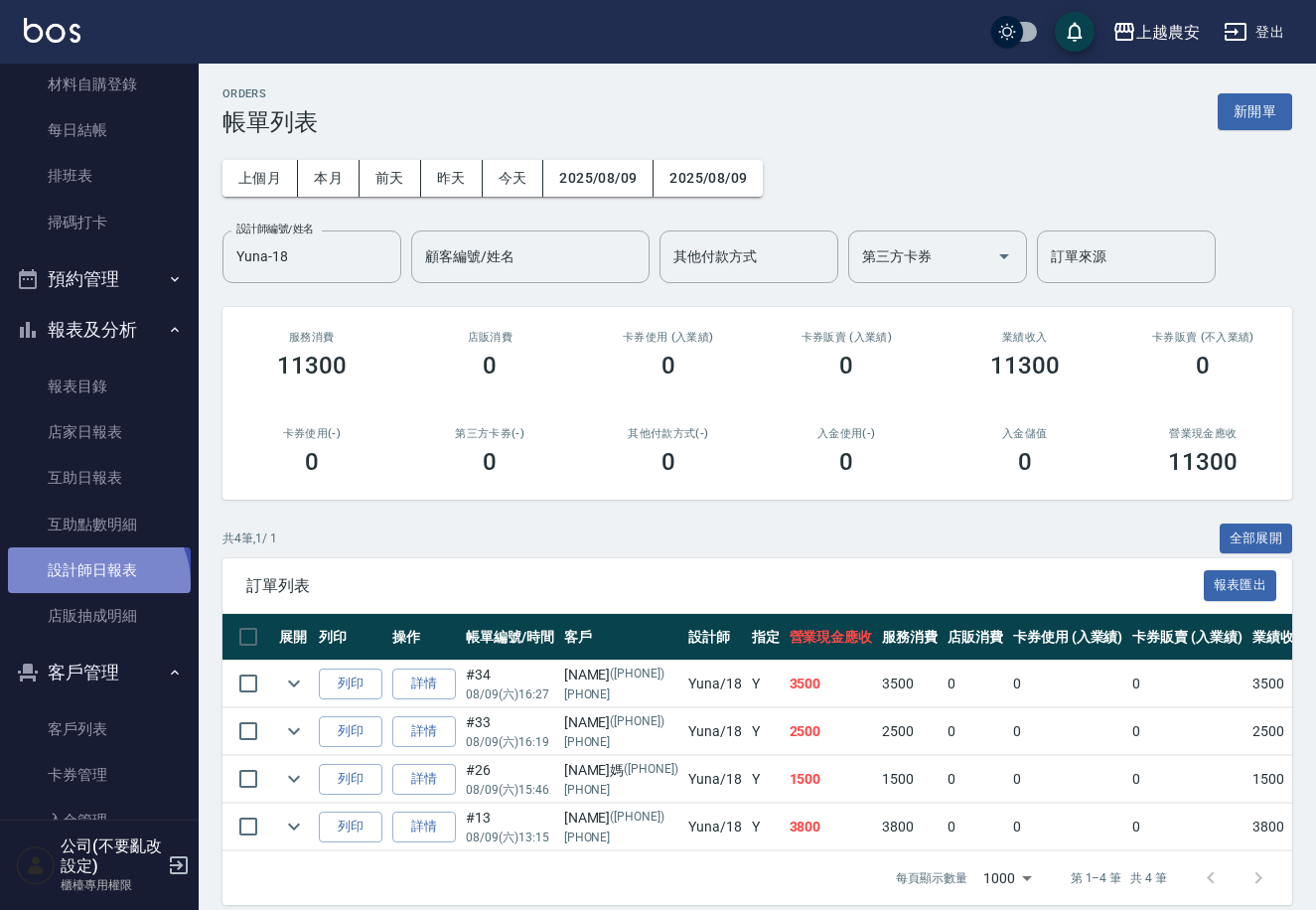click on "設計師日報表" at bounding box center [99, 570] 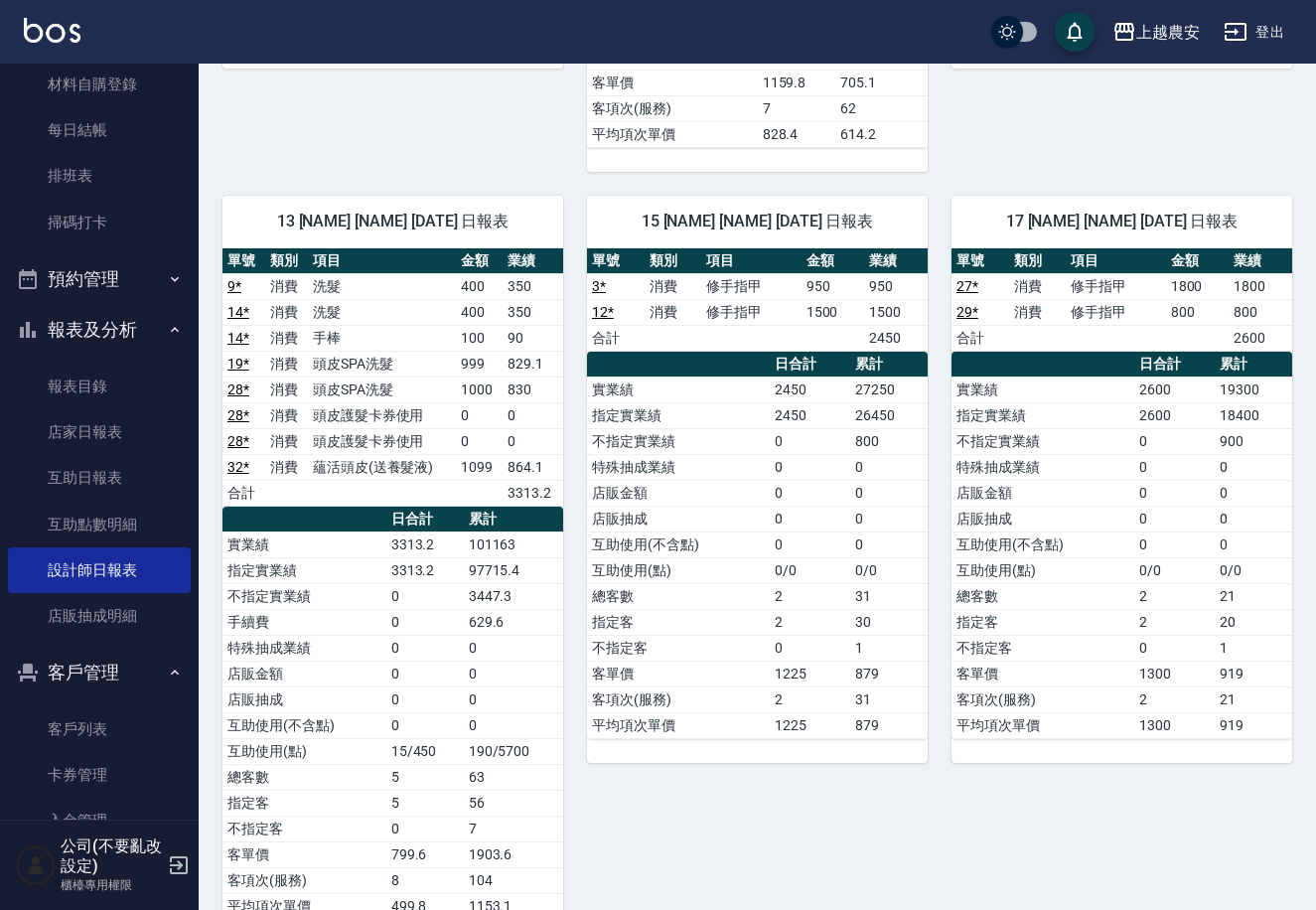 scroll, scrollTop: 633, scrollLeft: 0, axis: vertical 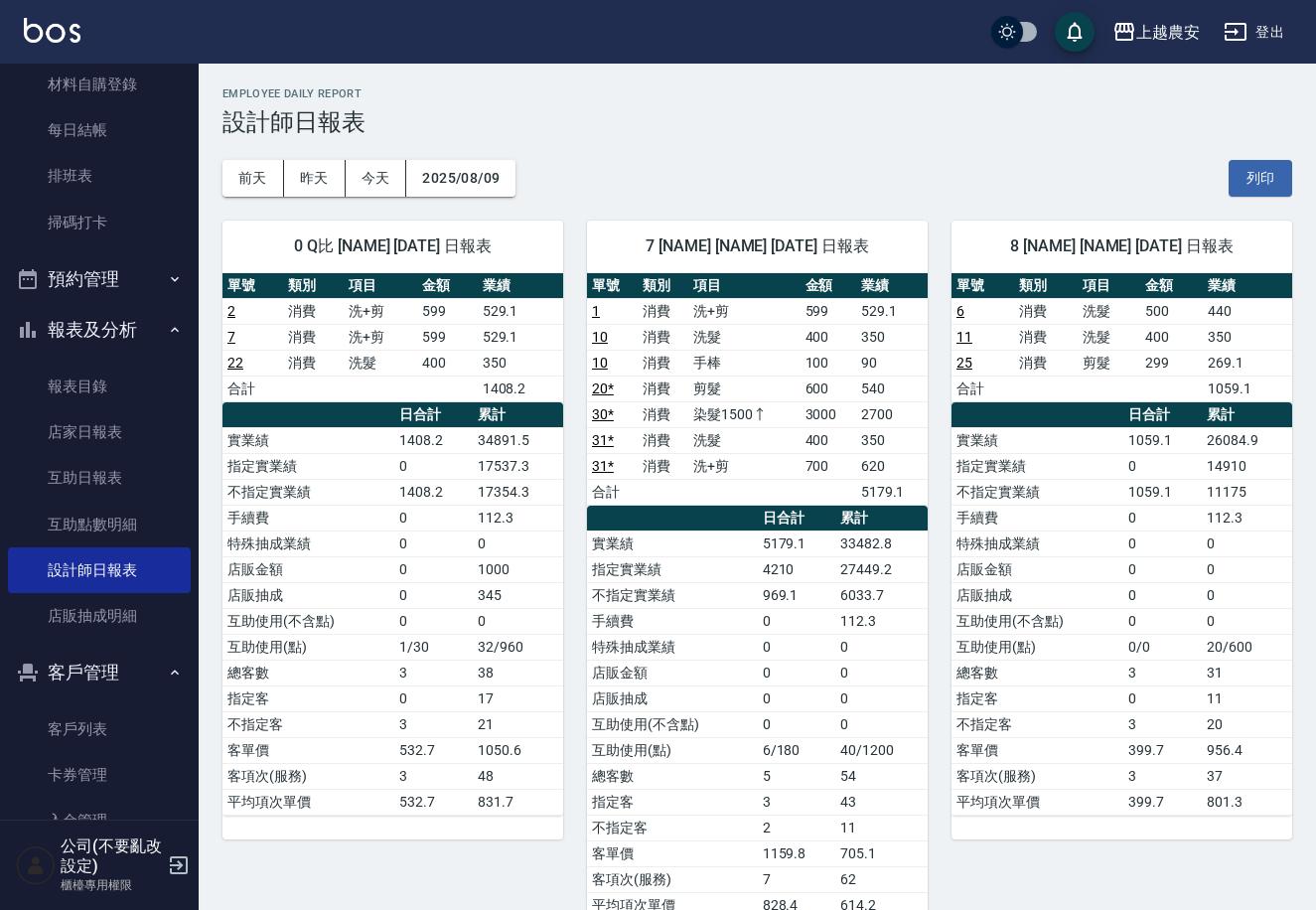 drag, startPoint x: 188, startPoint y: 340, endPoint x: 188, endPoint y: 153, distance: 187 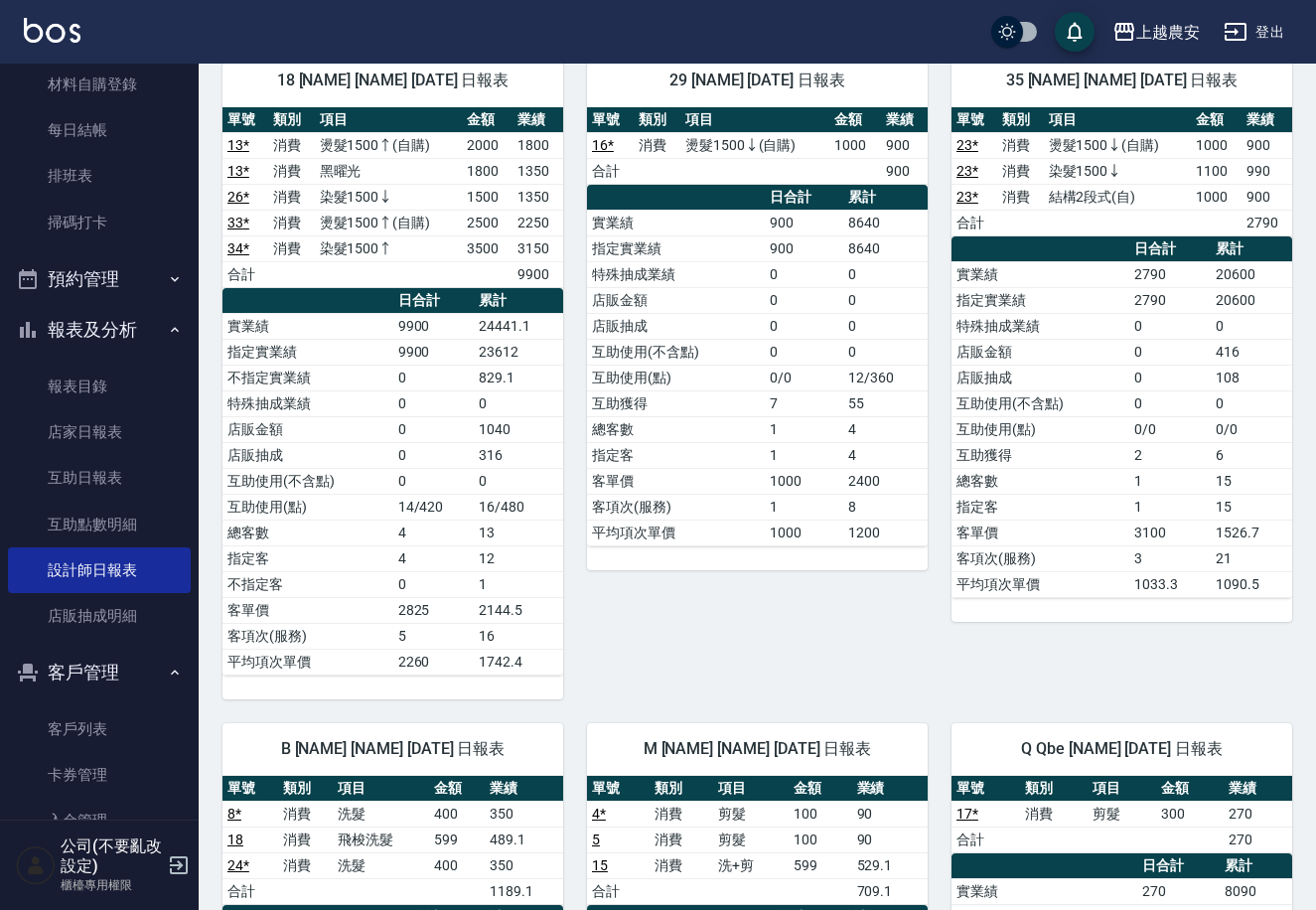 scroll, scrollTop: 123, scrollLeft: 0, axis: vertical 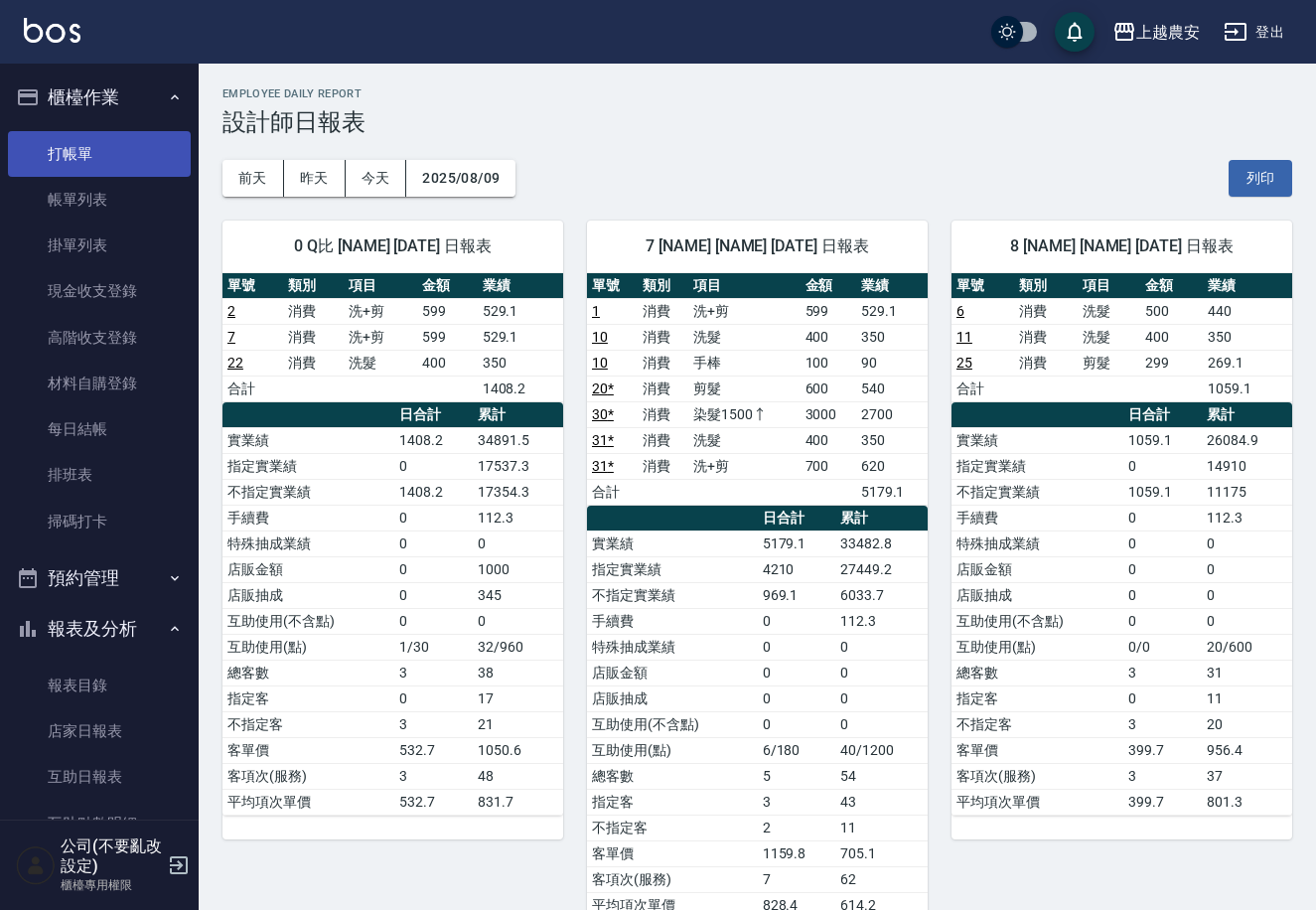 click on "打帳單" at bounding box center (99, 154) 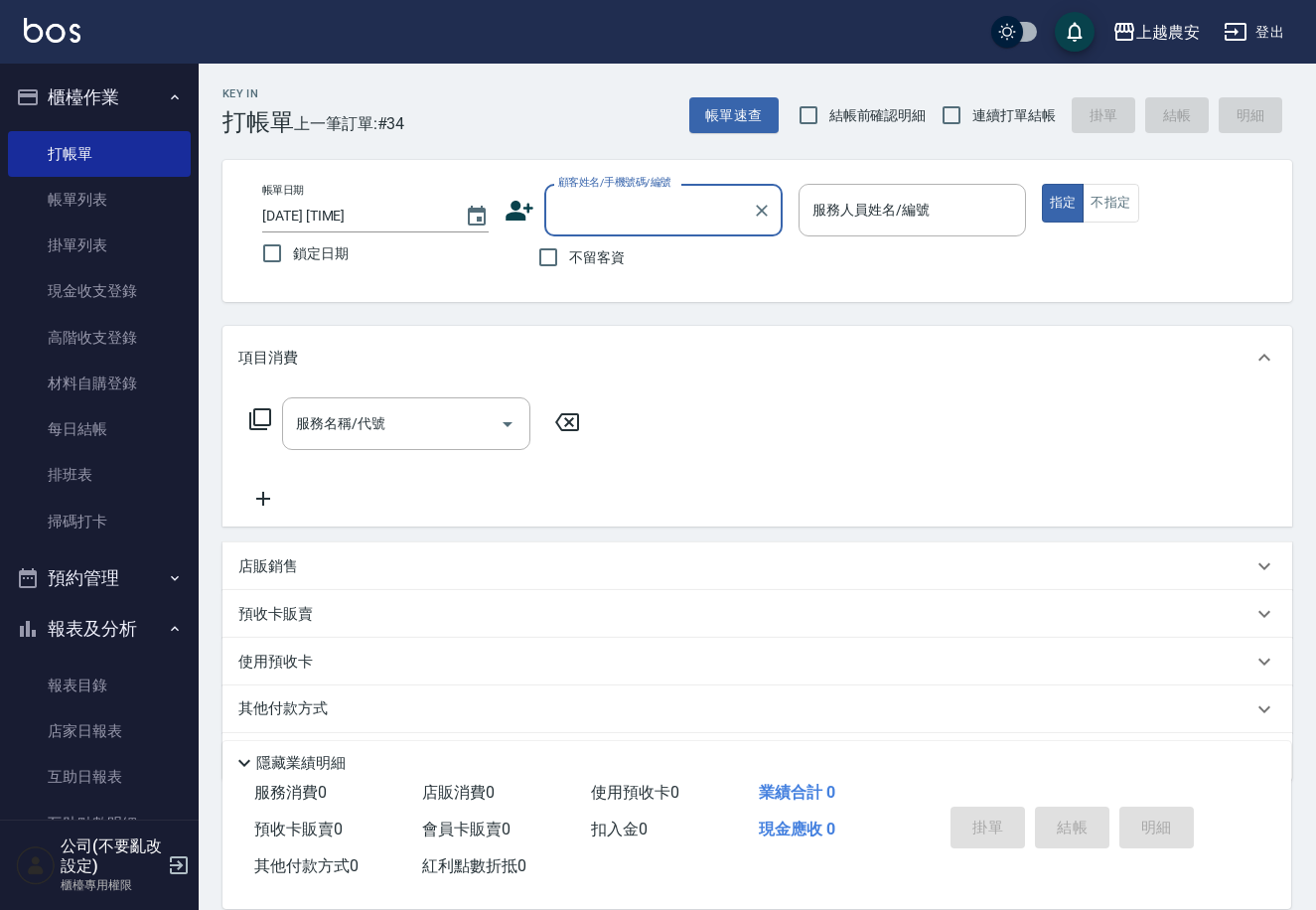 click on "顧客姓名/手機號碼/編號" at bounding box center (663, 210) 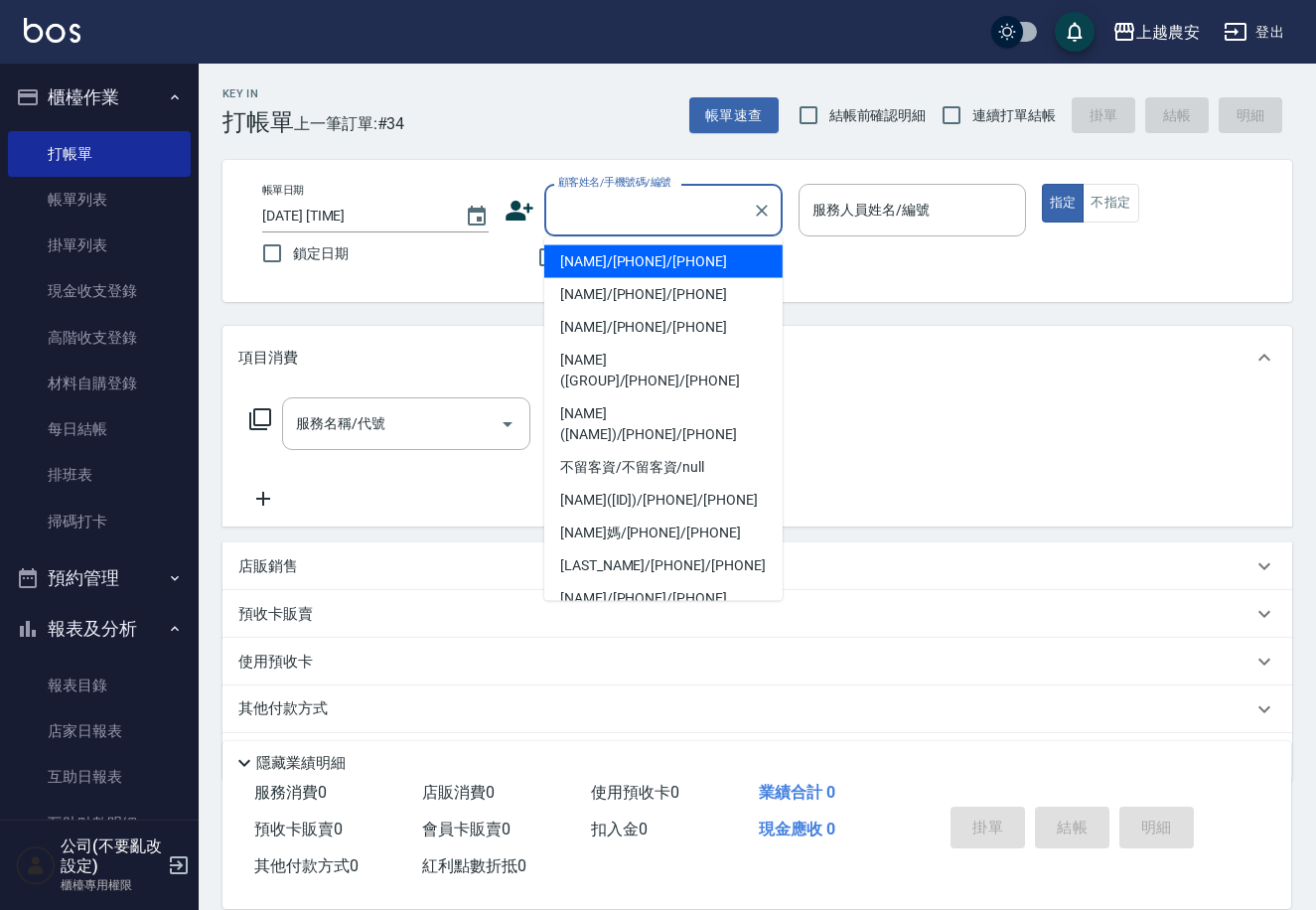click on "余家綺/0906014657/0906014657" at bounding box center [663, 261] 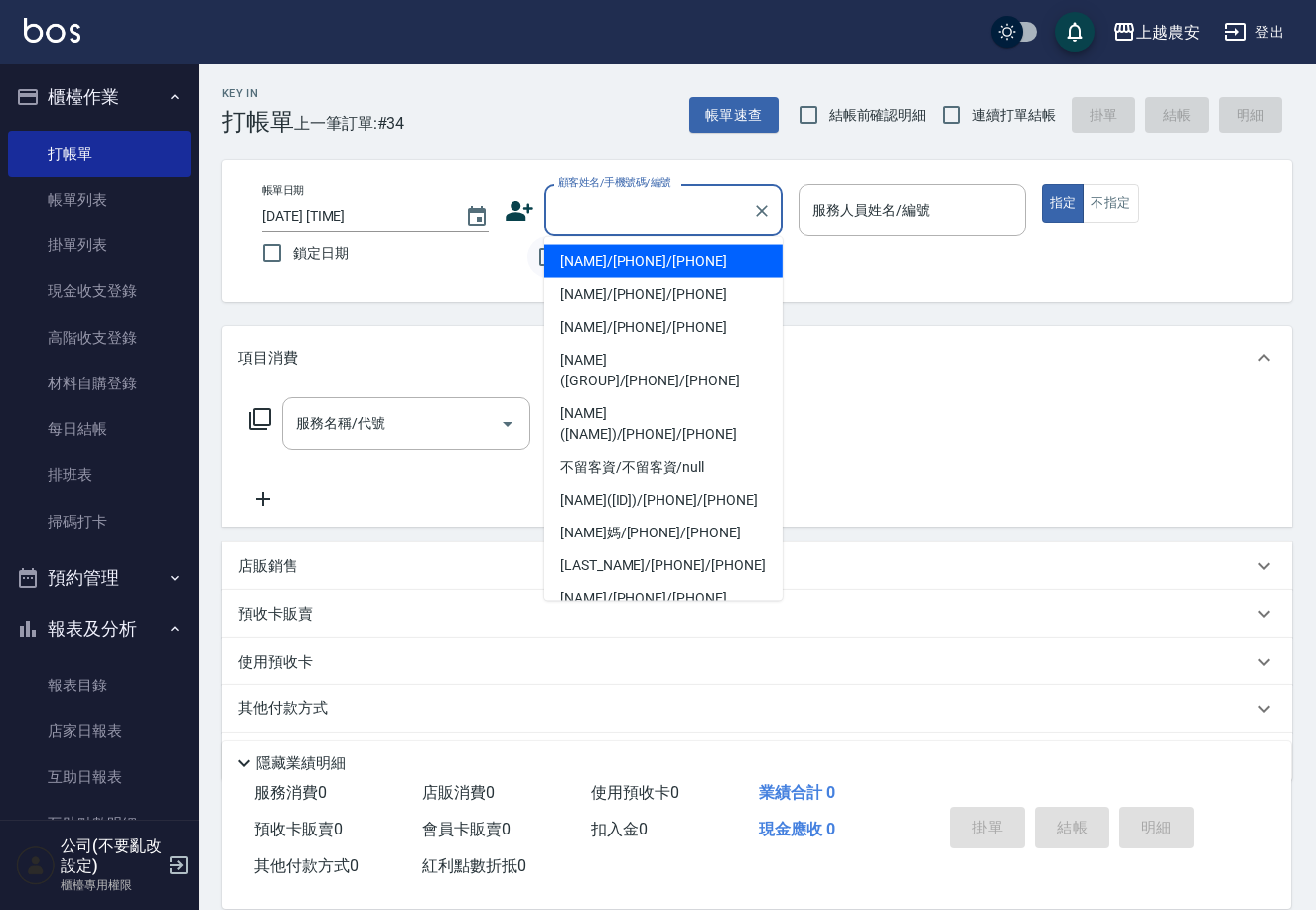 type on "余家綺/0906014657/0906014657" 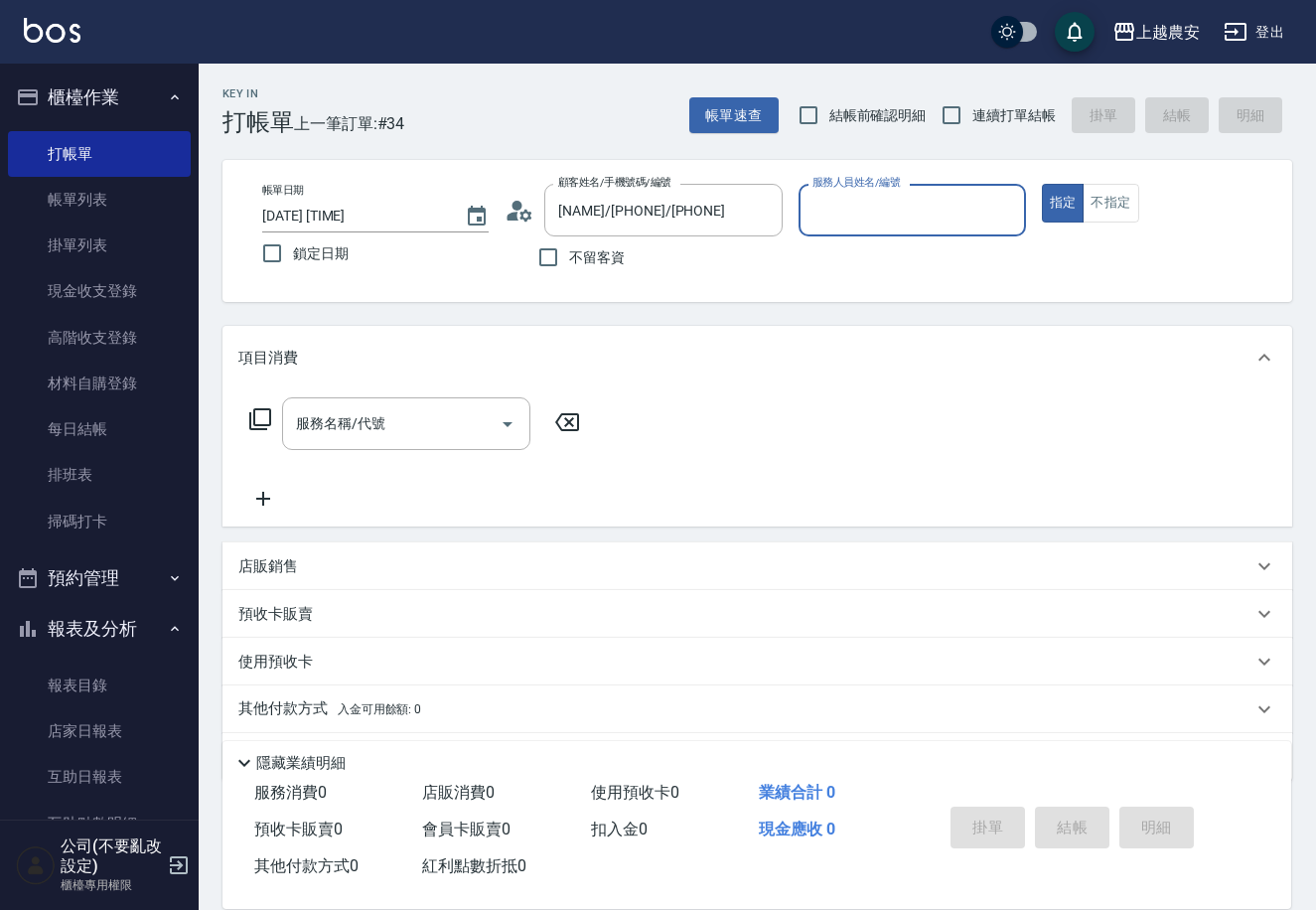 type on "Yuna-18" 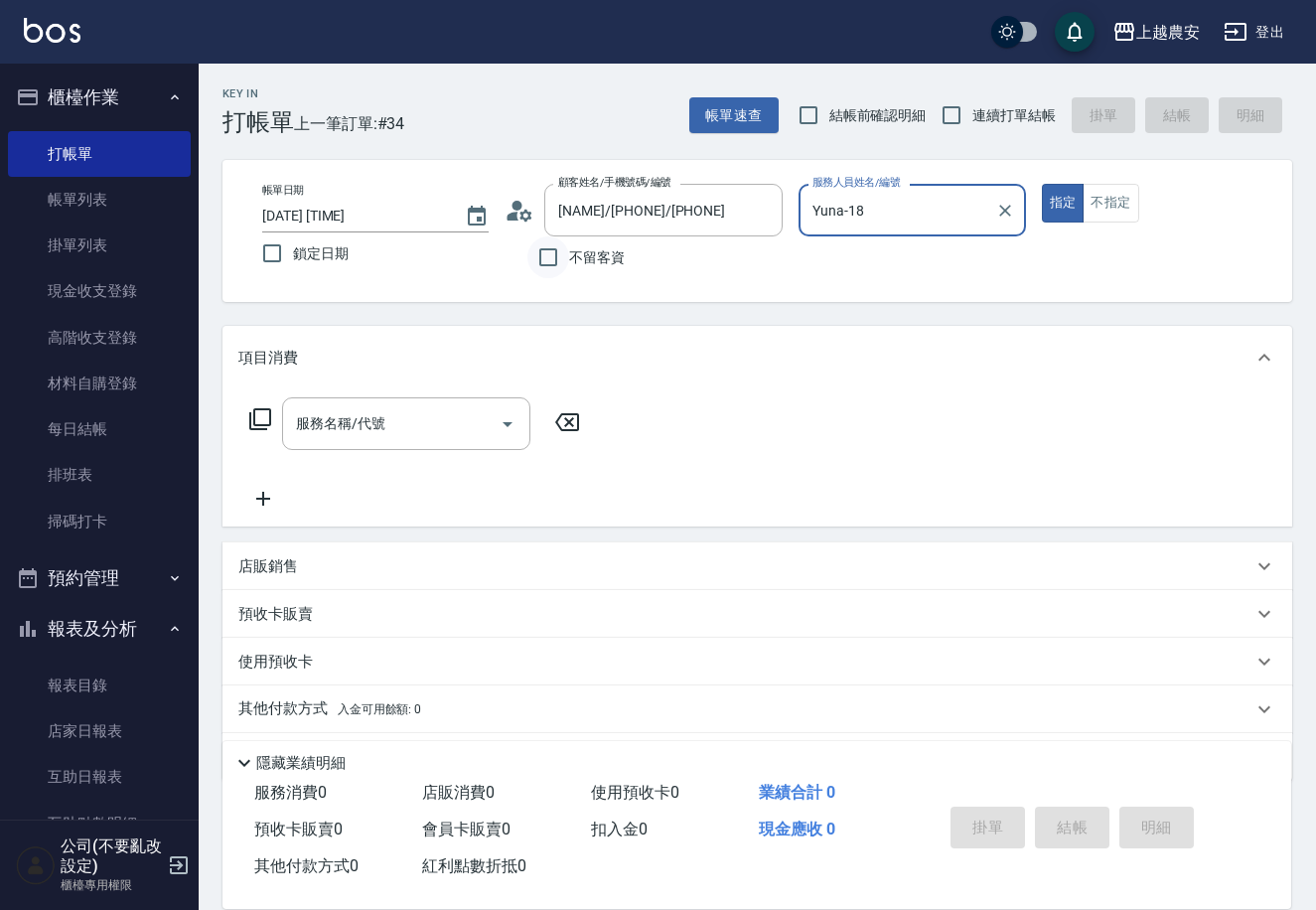 click on "不留客資" at bounding box center (548, 257) 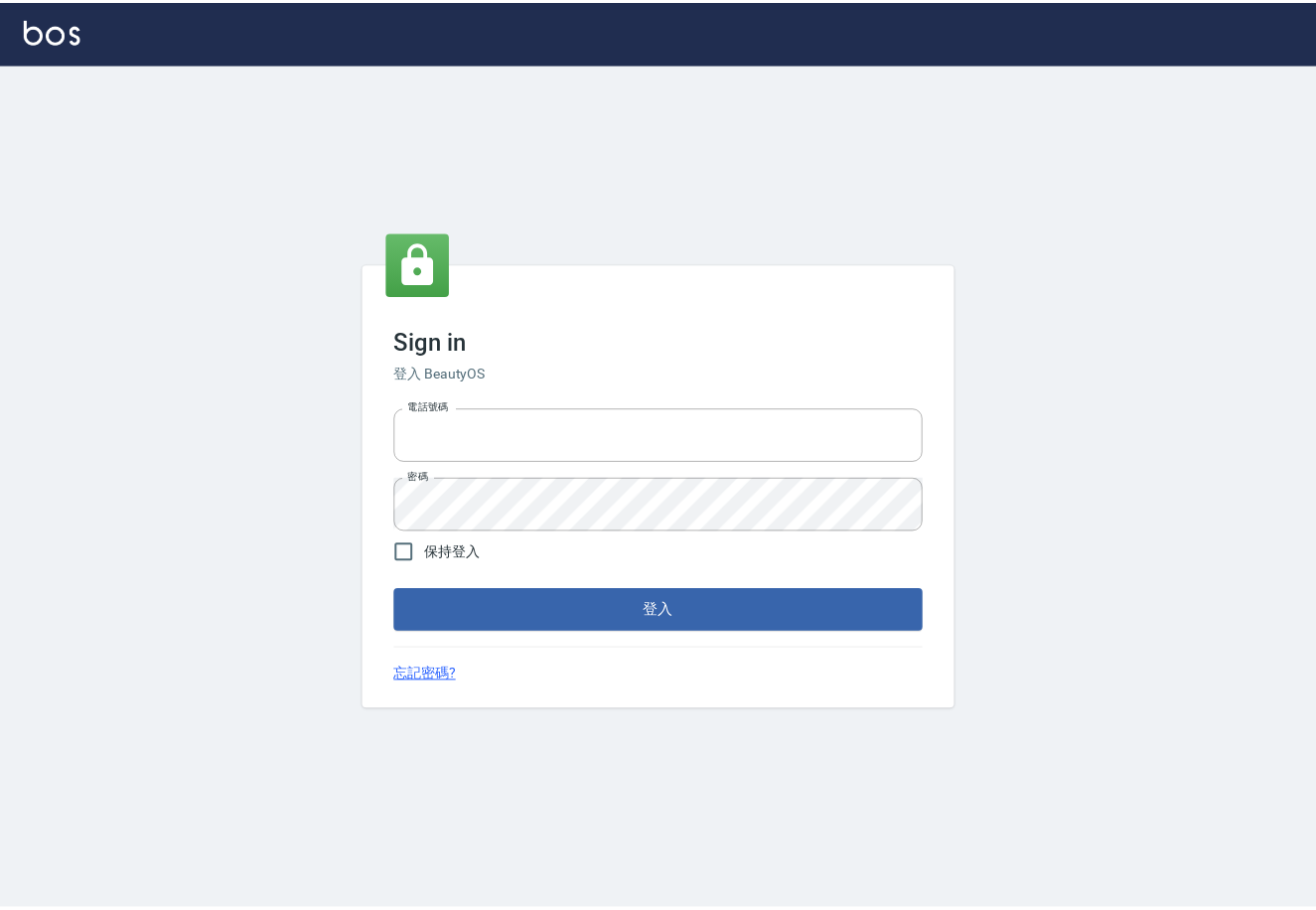scroll, scrollTop: 0, scrollLeft: 0, axis: both 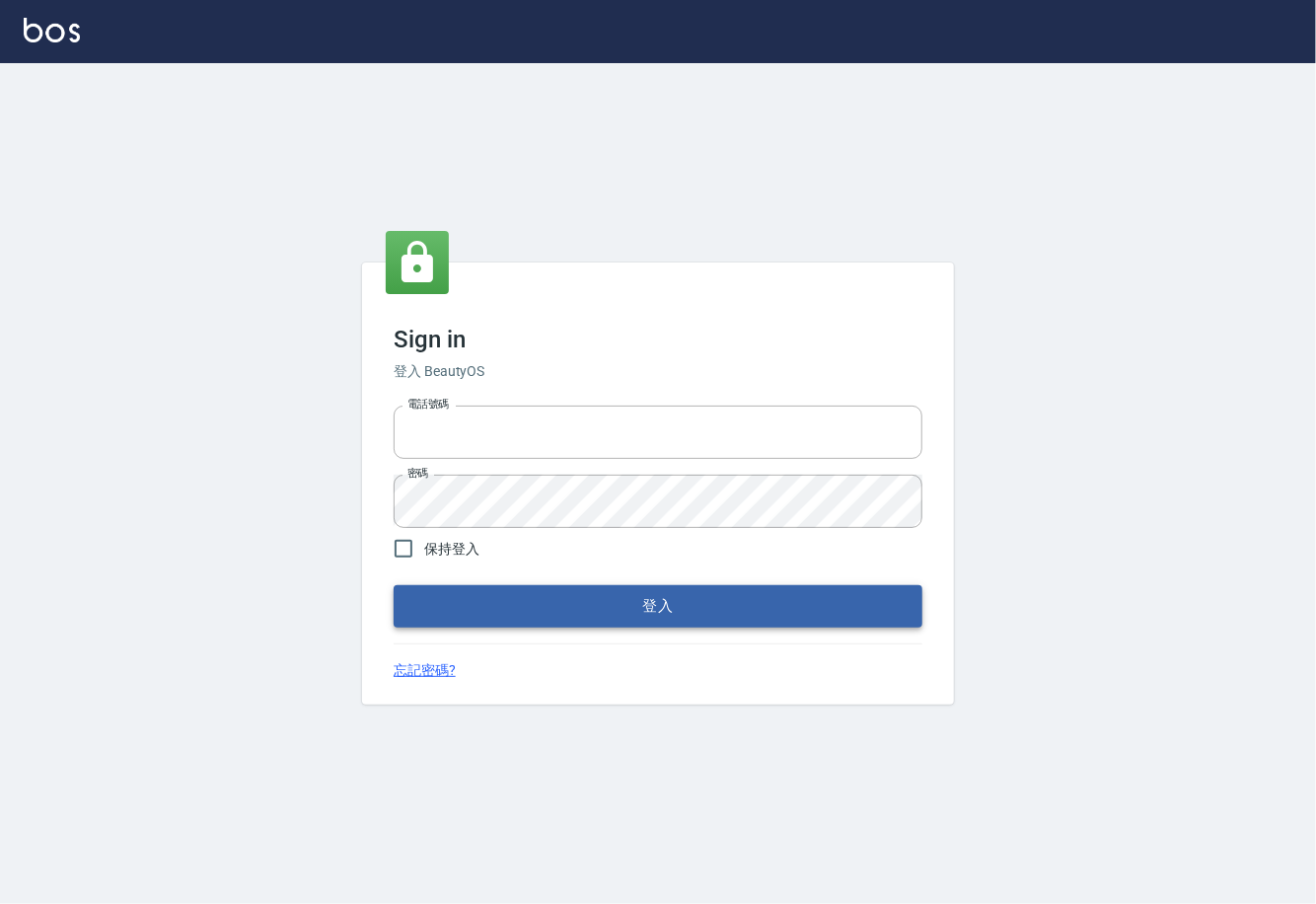 type on "0225929166" 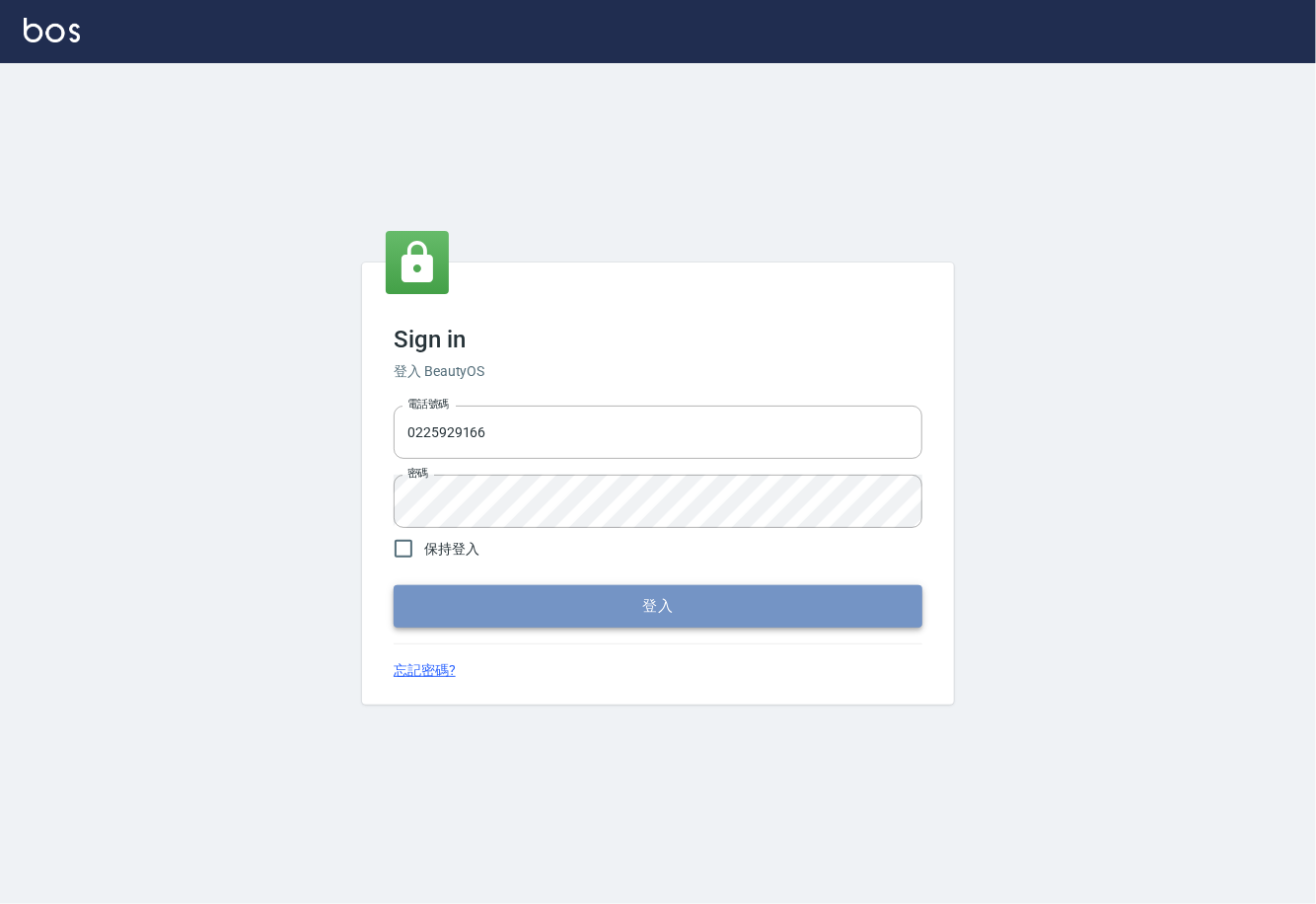 click on "登入" at bounding box center [658, 606] 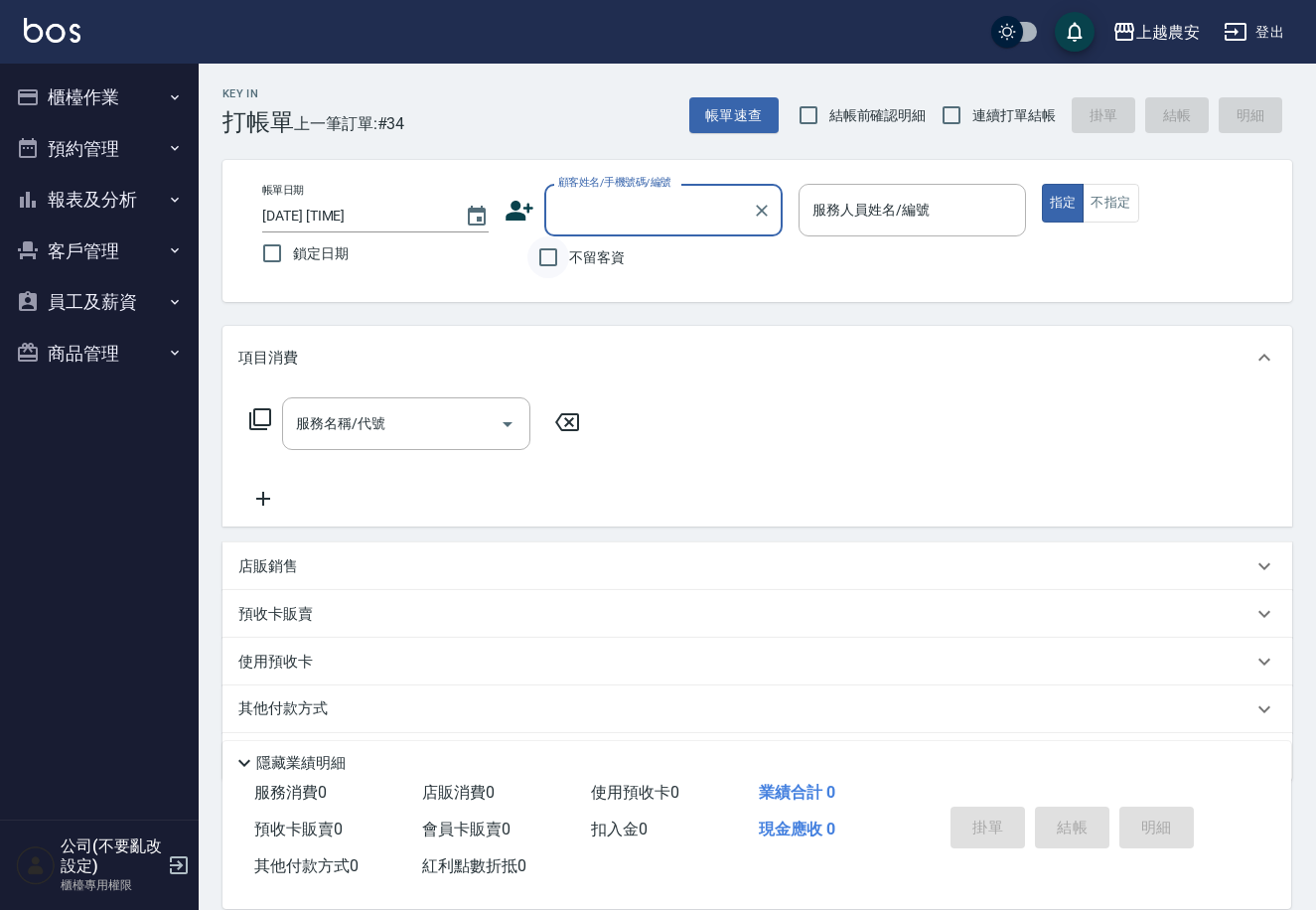 click on "不留客資" at bounding box center [548, 257] 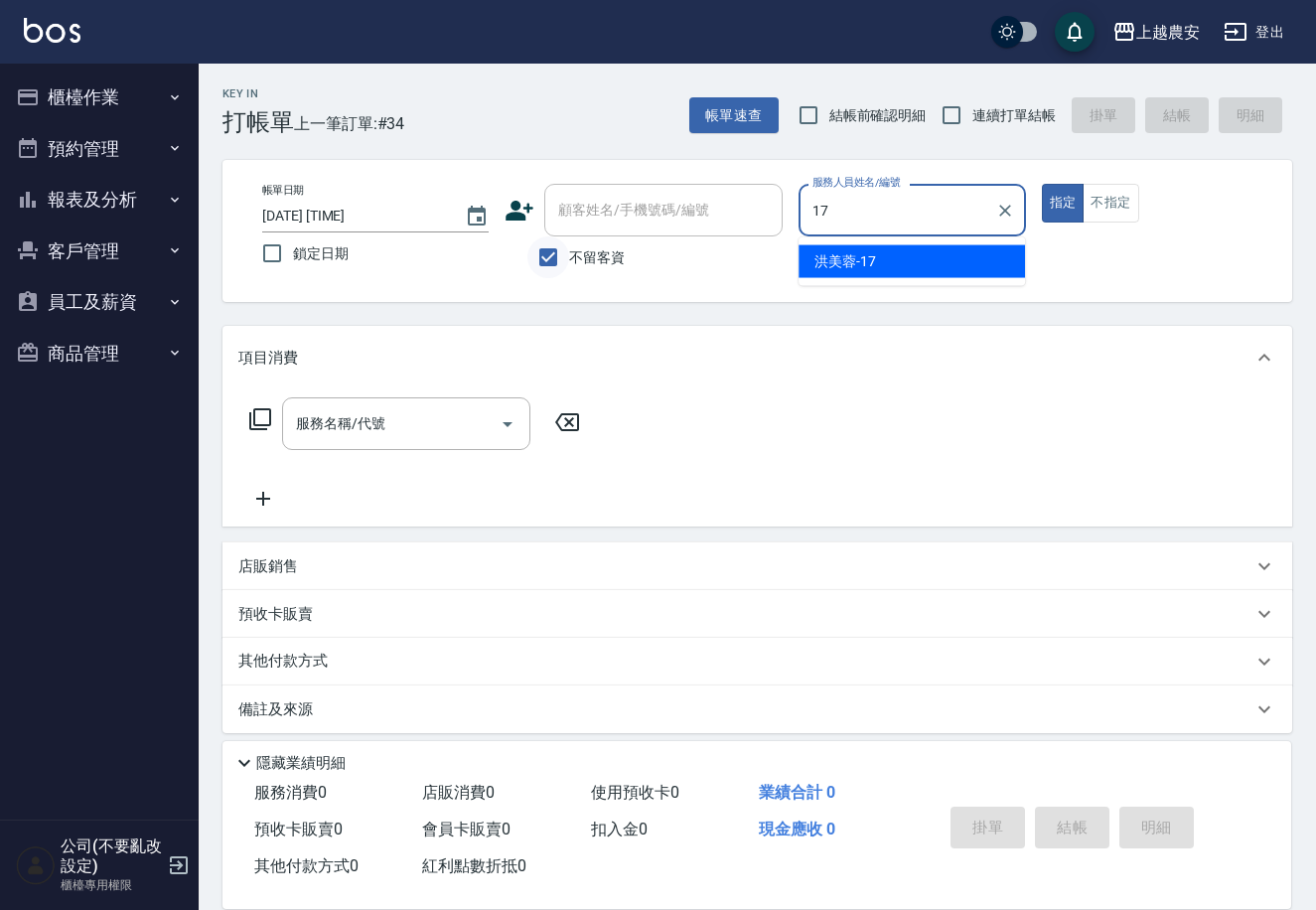 type on "洪美蓉-17" 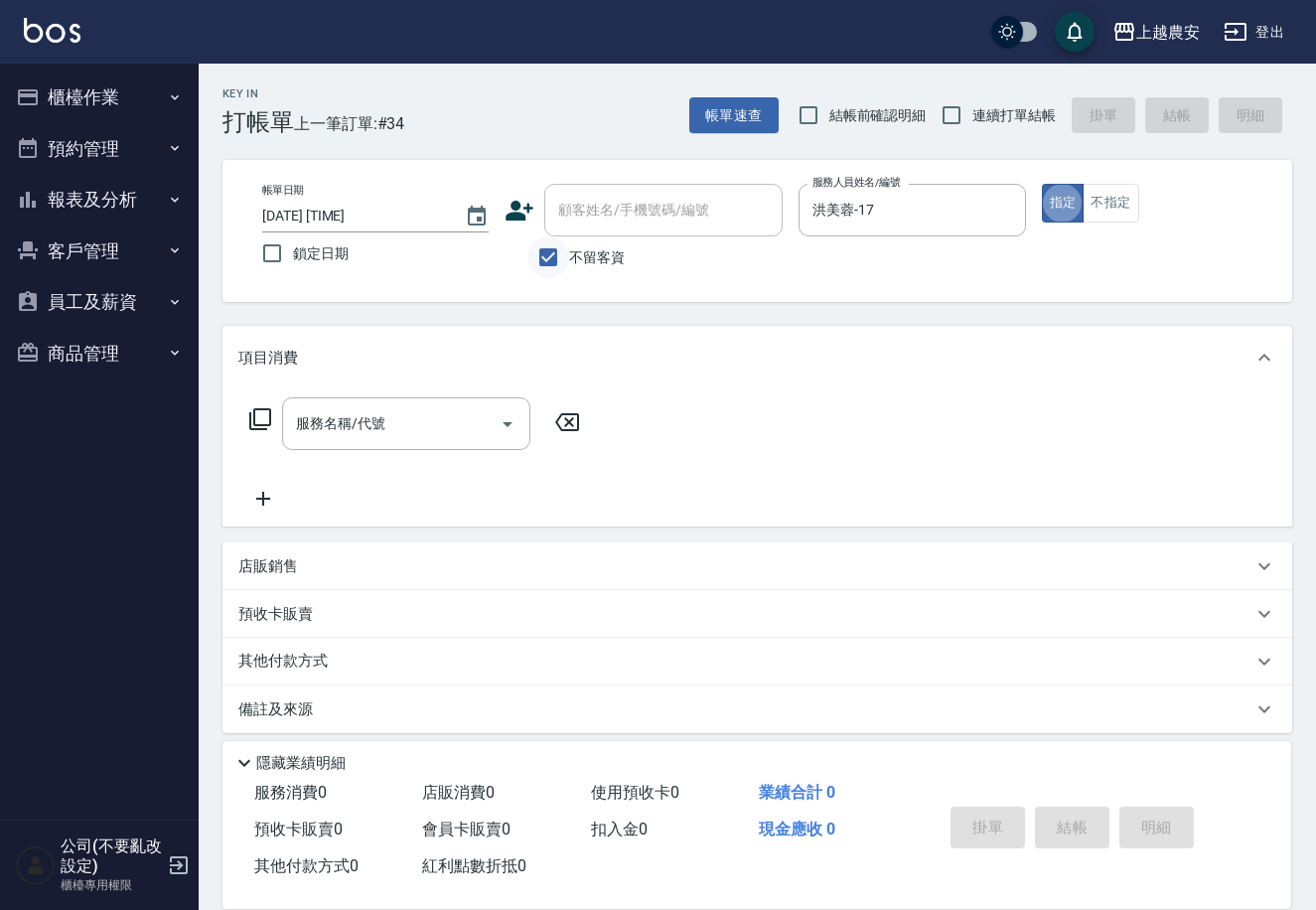 type on "true" 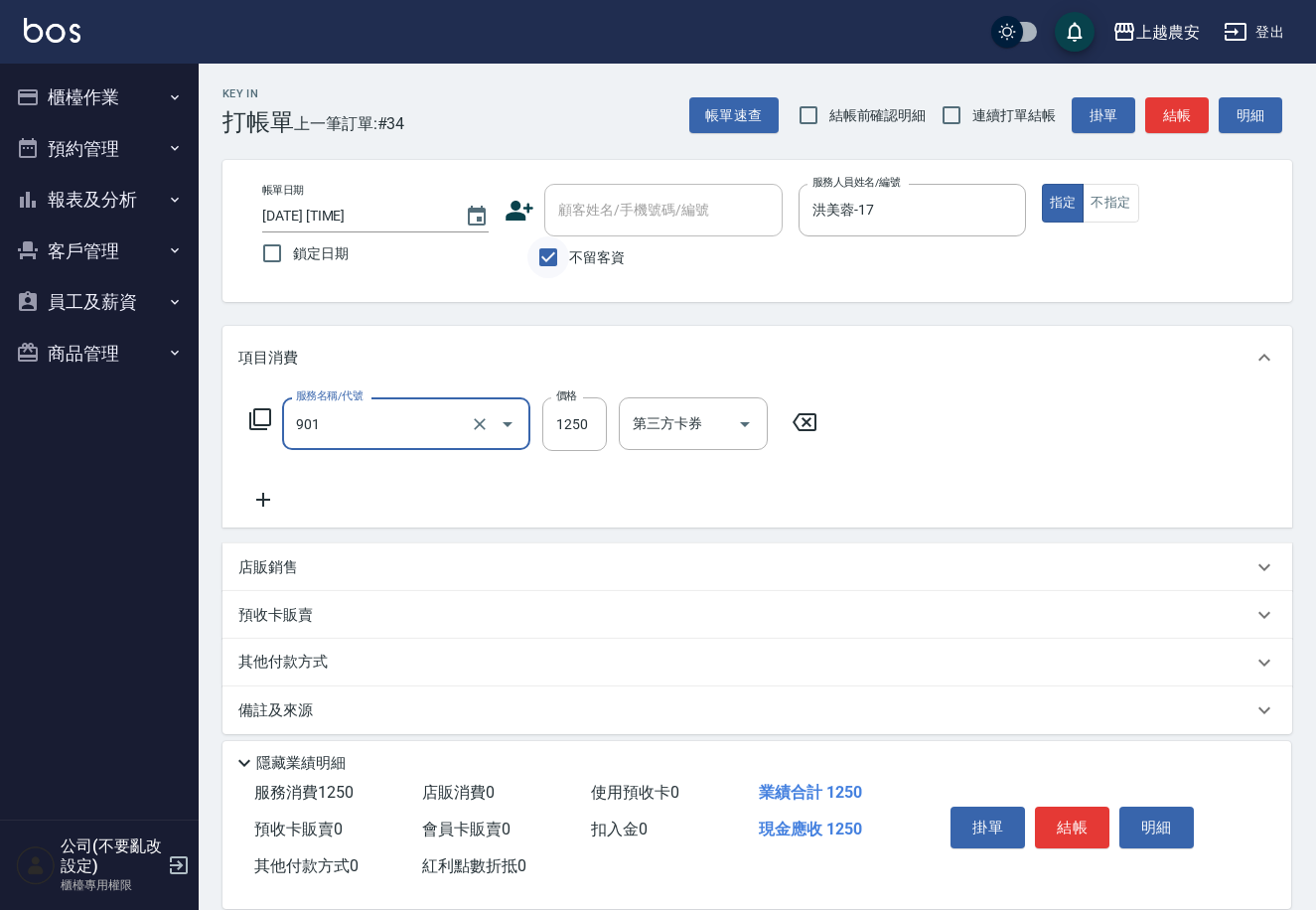 type on "修手指甲(901)" 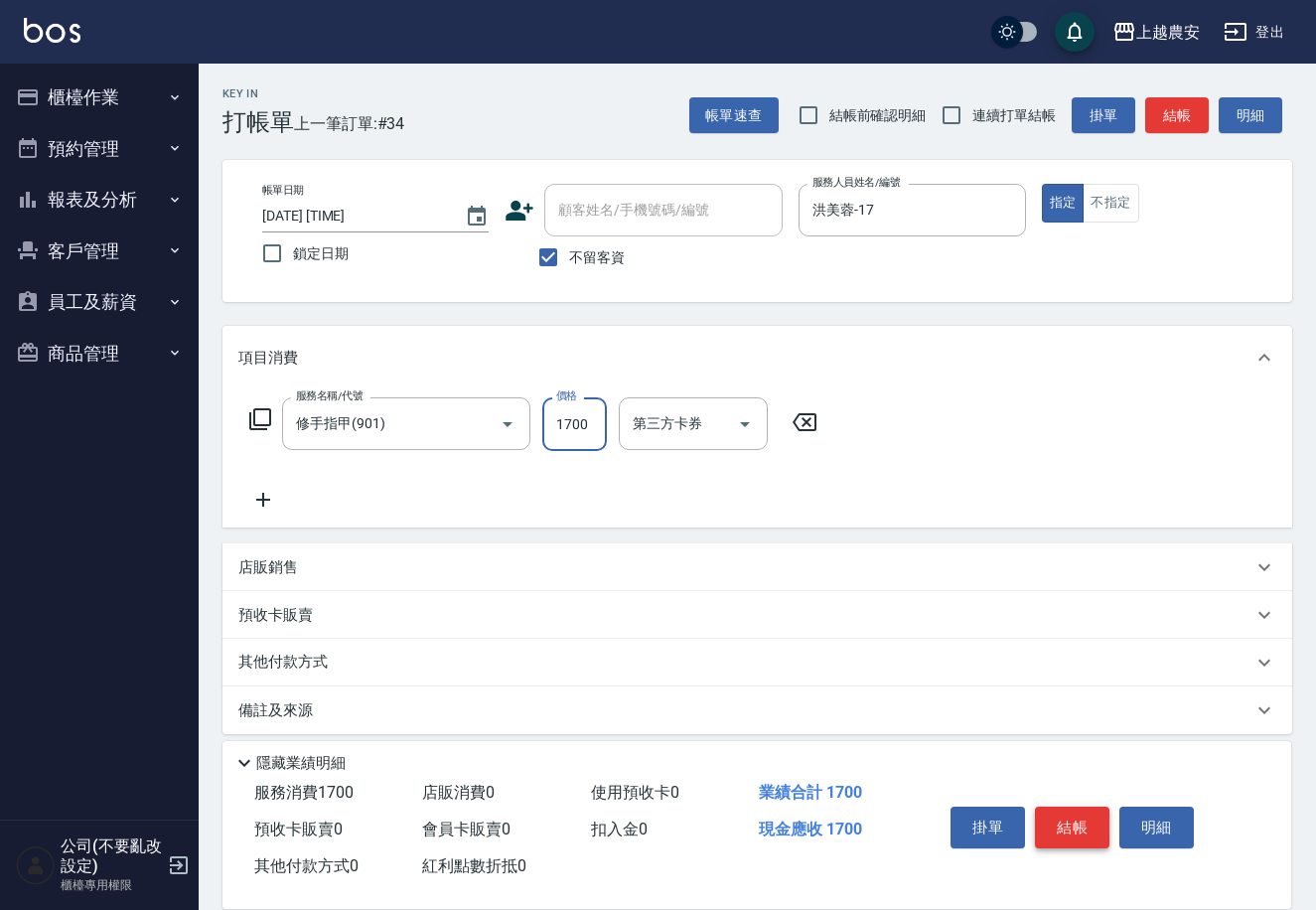 type on "1700" 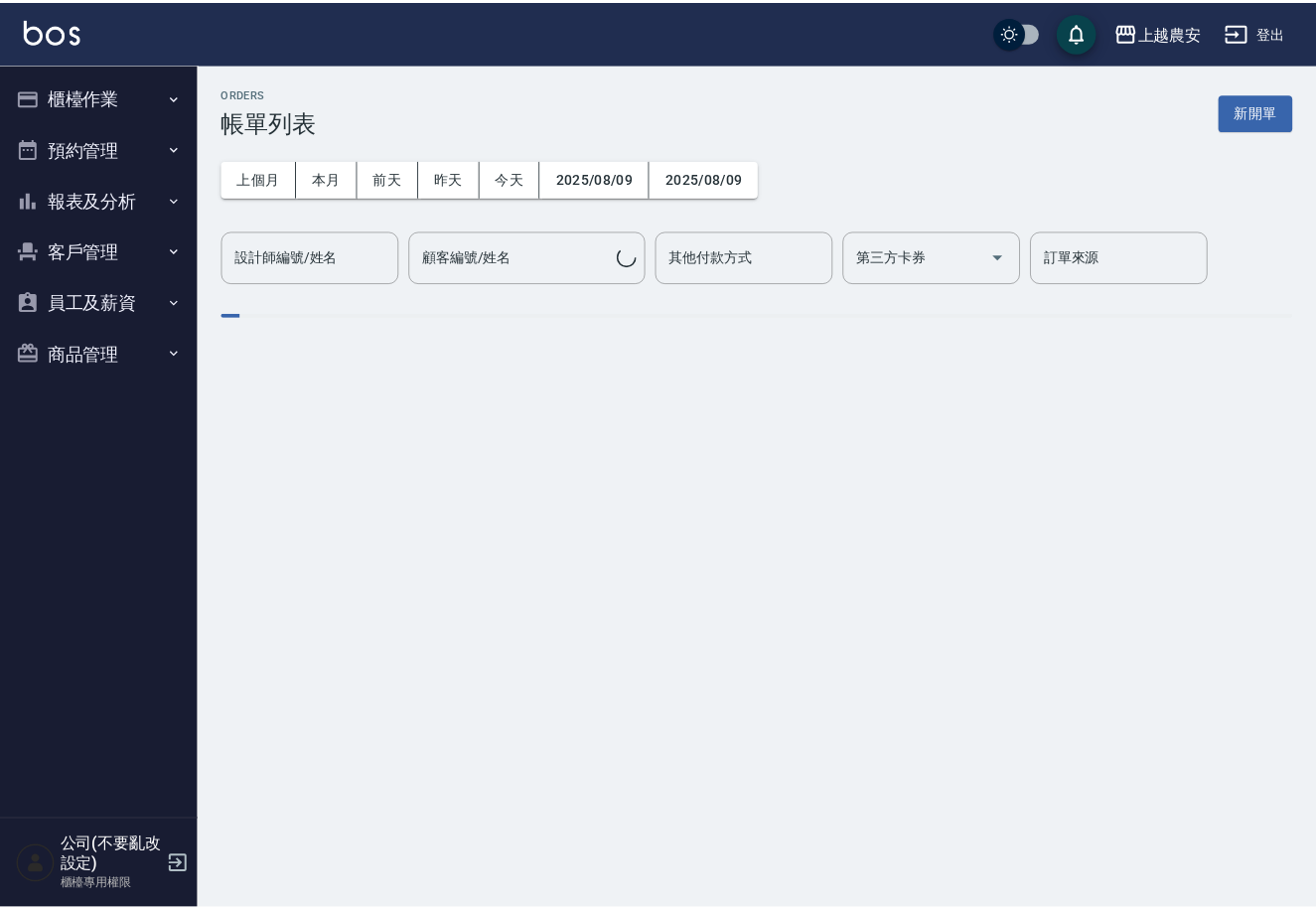 scroll, scrollTop: 0, scrollLeft: 0, axis: both 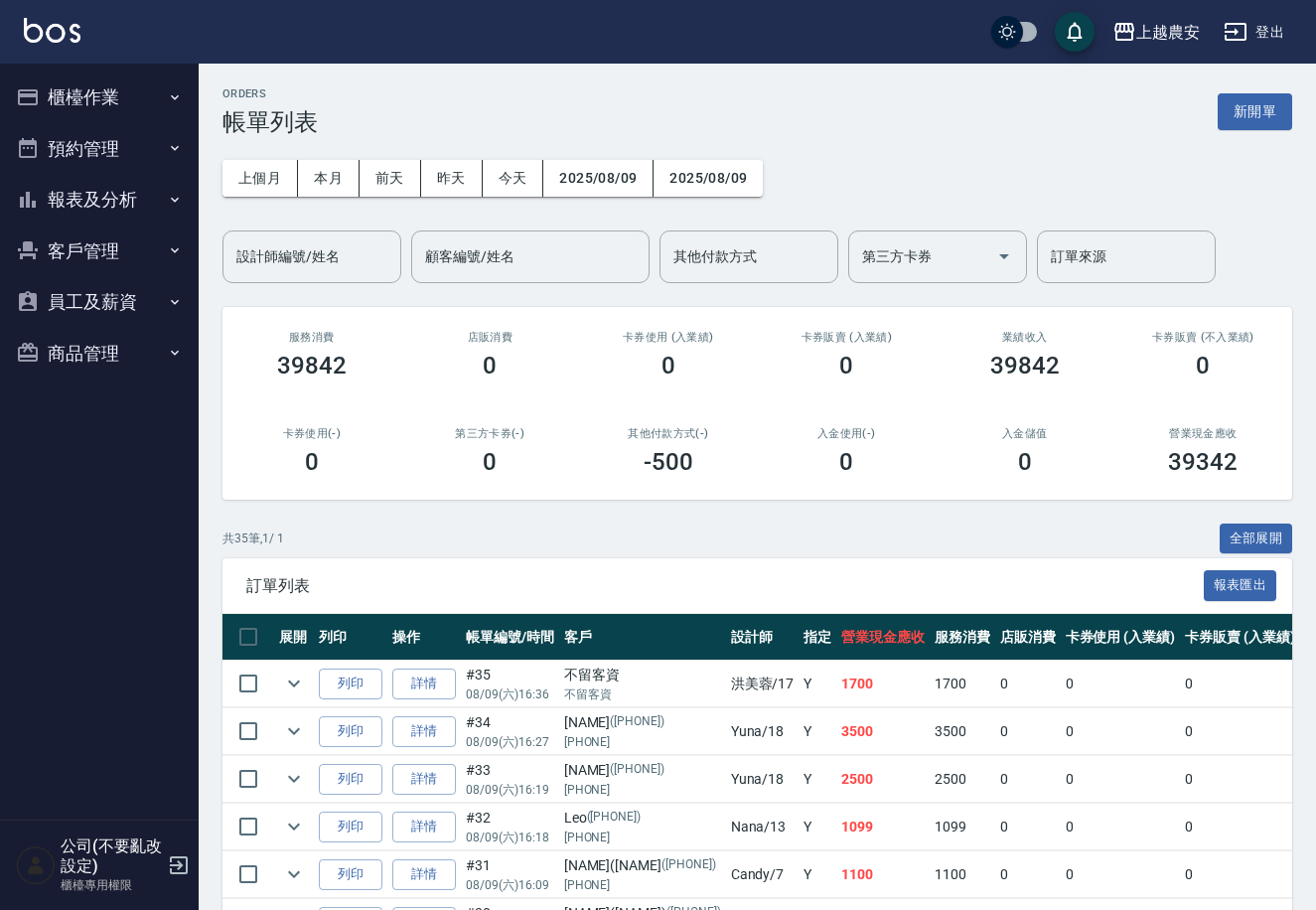 click on "櫃檯作業" at bounding box center [99, 97] 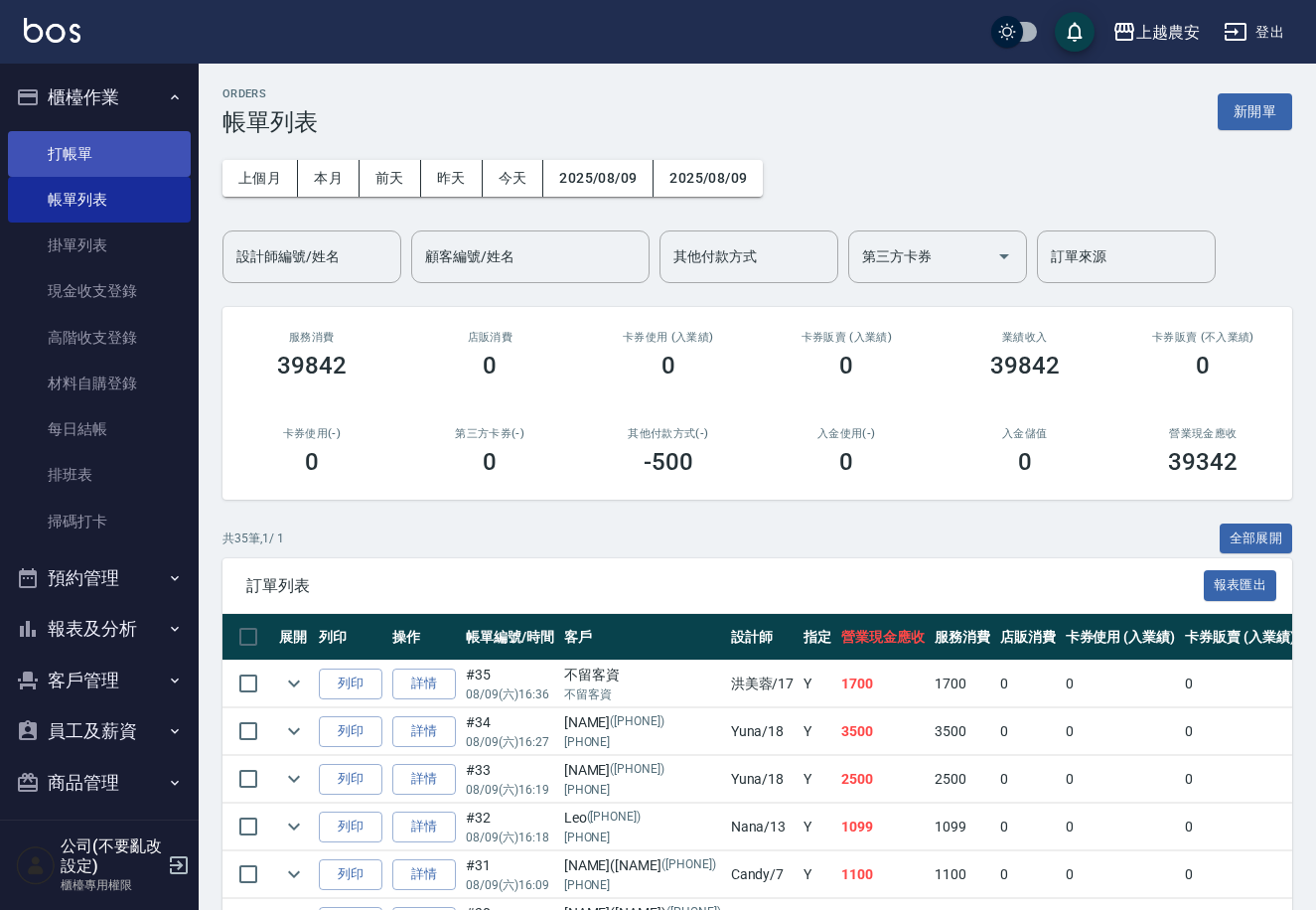 click on "打帳單" at bounding box center [99, 154] 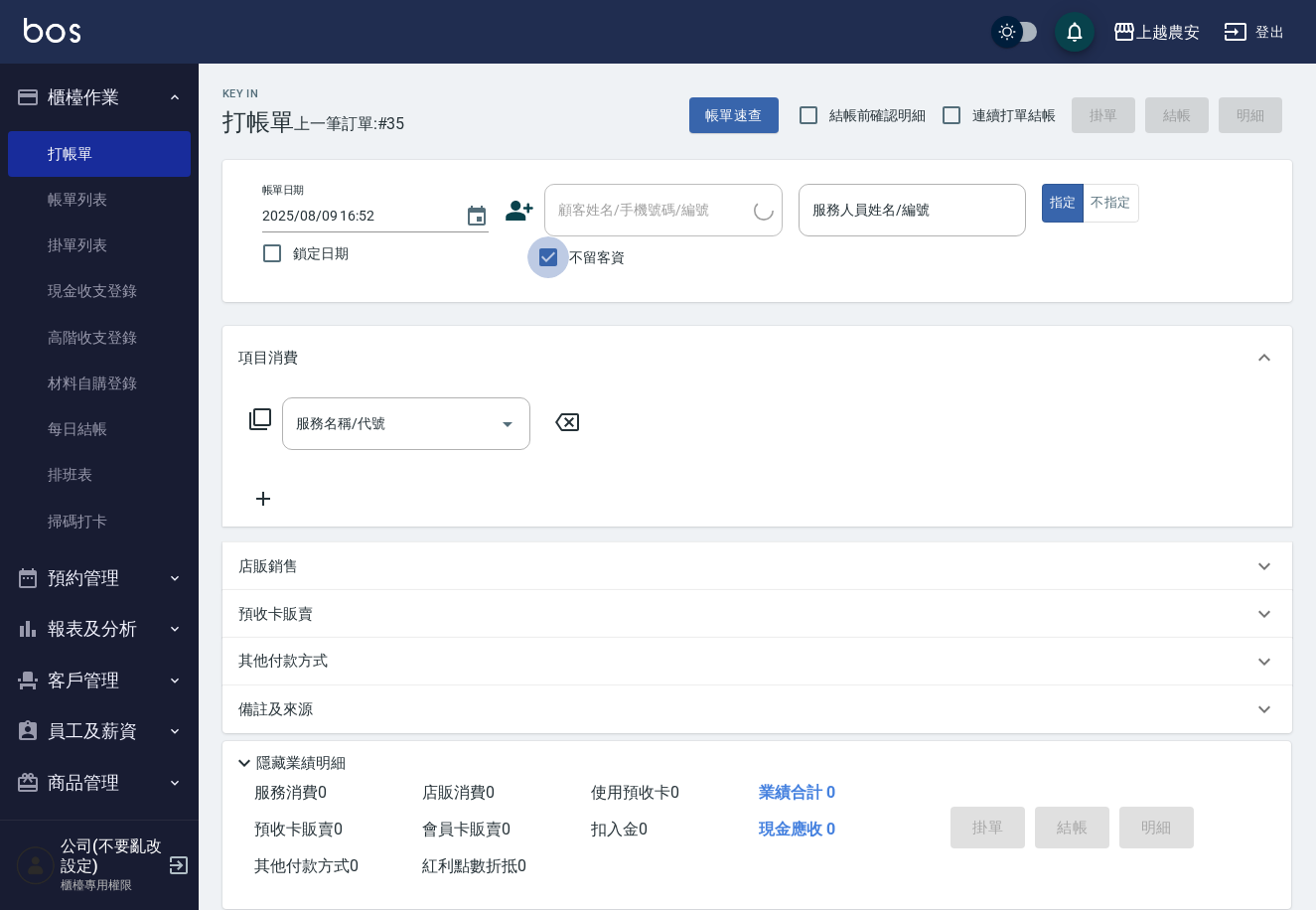 click on "不留客資" at bounding box center (548, 257) 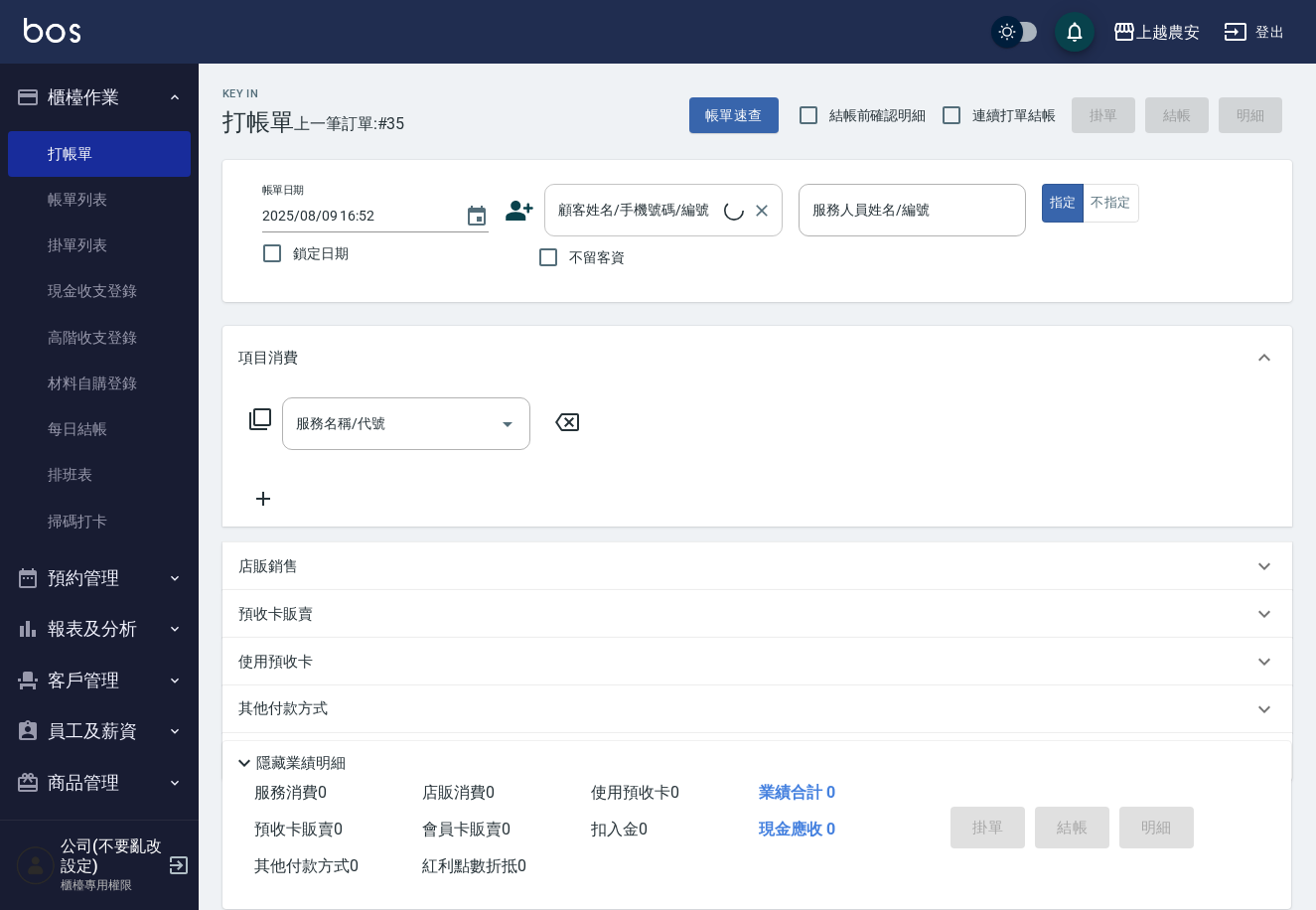click on "顧客姓名/手機號碼/編號 顧客姓名/手機號碼/編號" at bounding box center [663, 210] 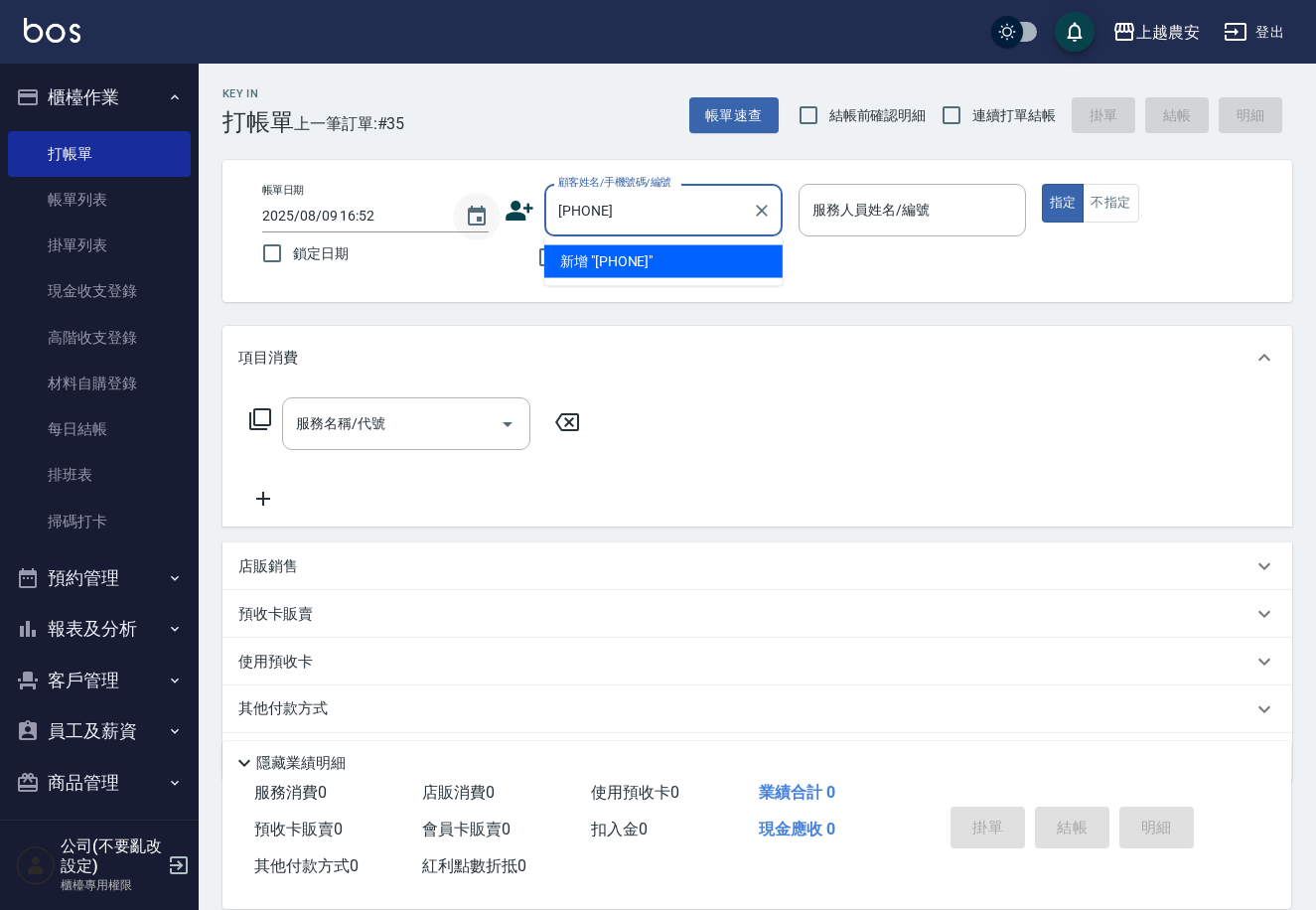 drag, startPoint x: 666, startPoint y: 213, endPoint x: 466, endPoint y: 224, distance: 200.30227 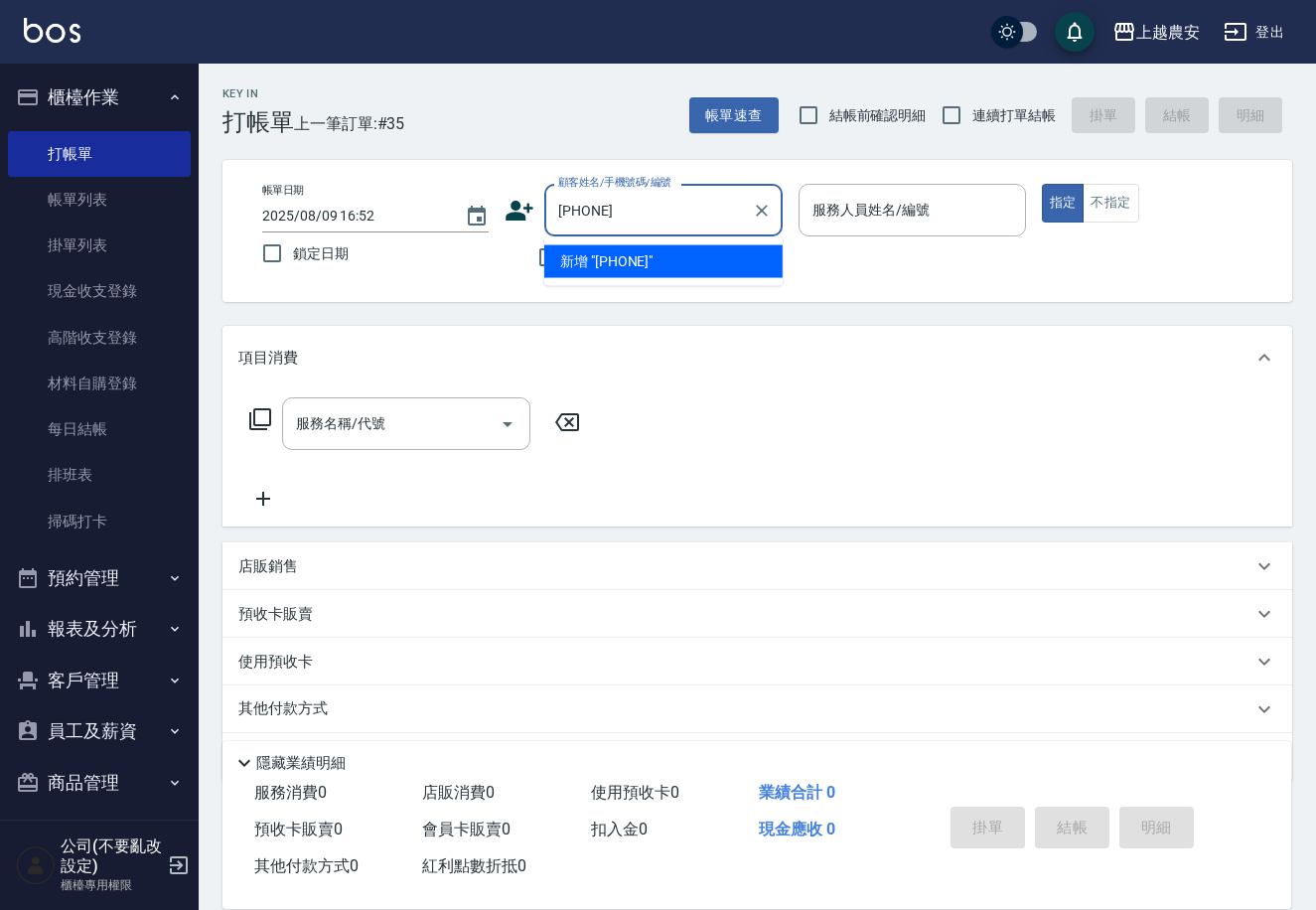 type on "[PHONE]" 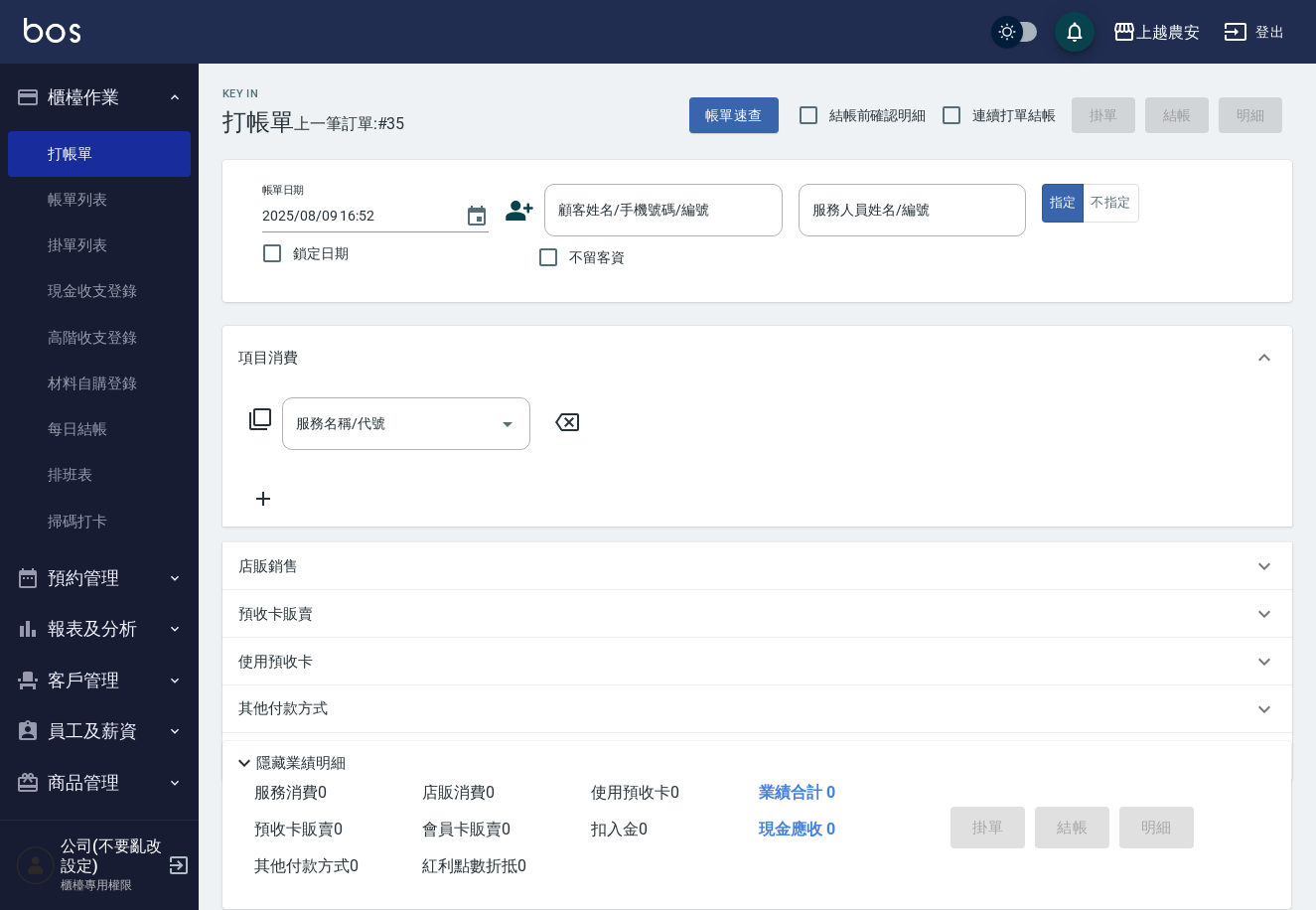 click 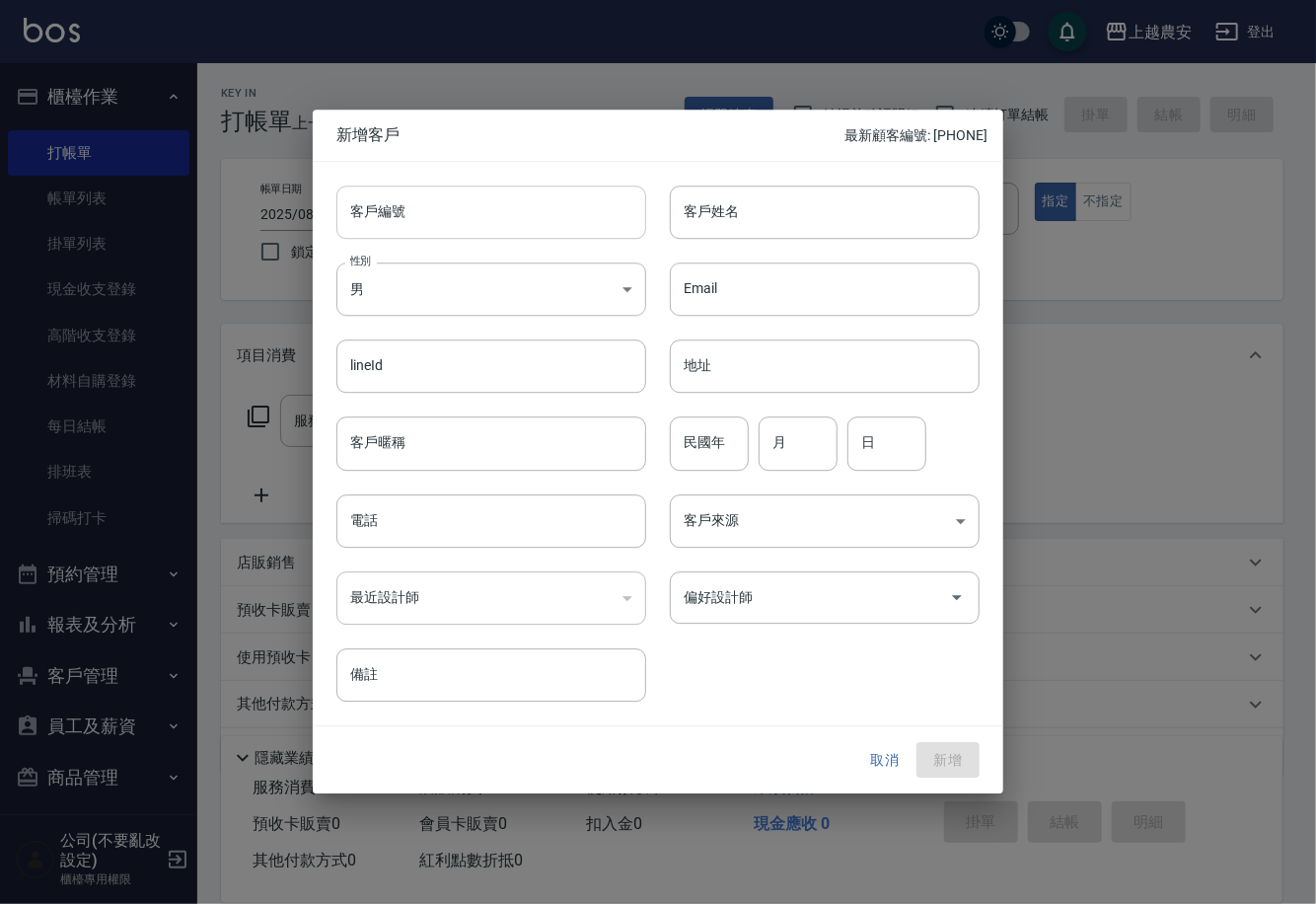 click on "客戶編號" at bounding box center [491, 212] 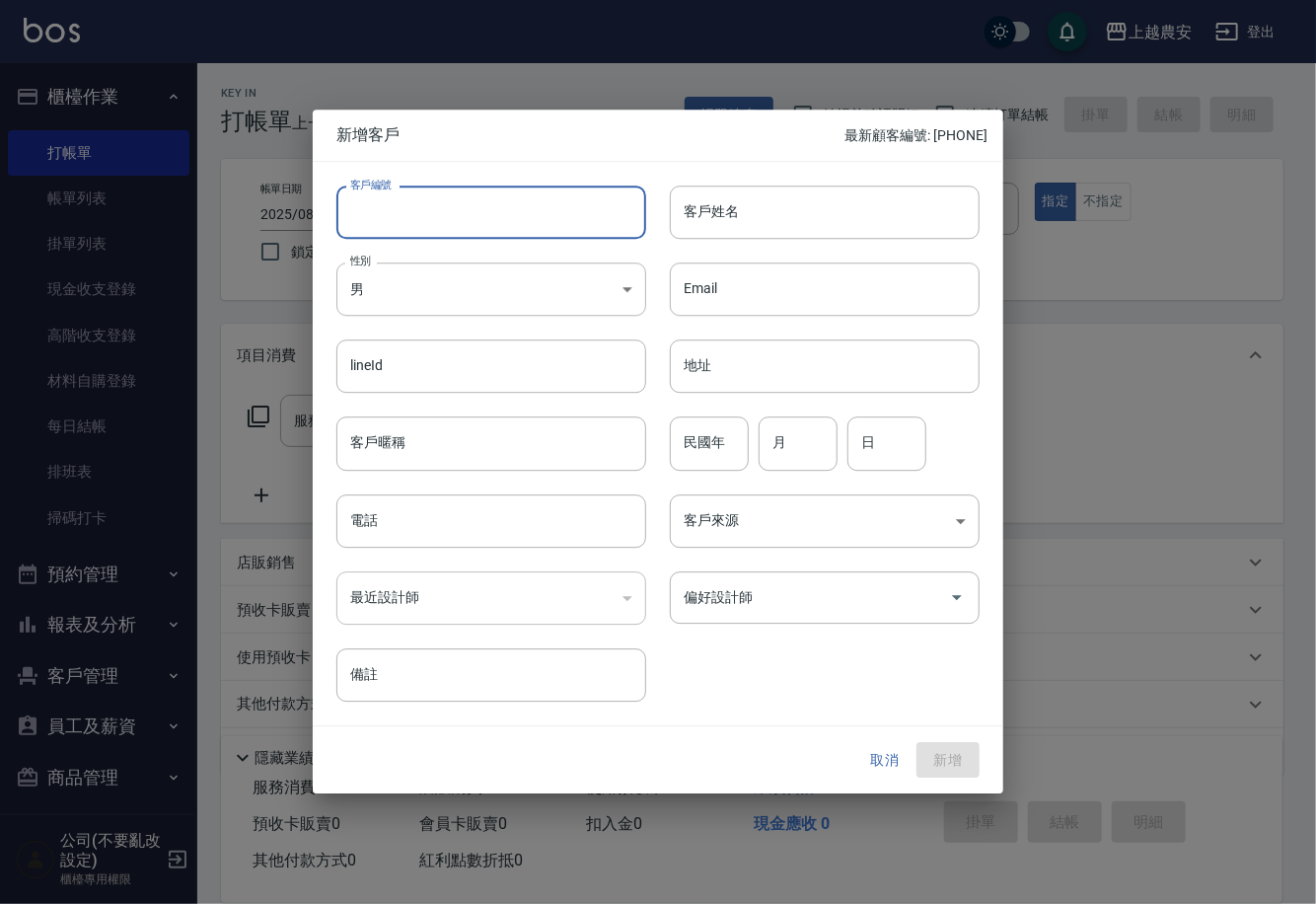 paste on "0978856039" 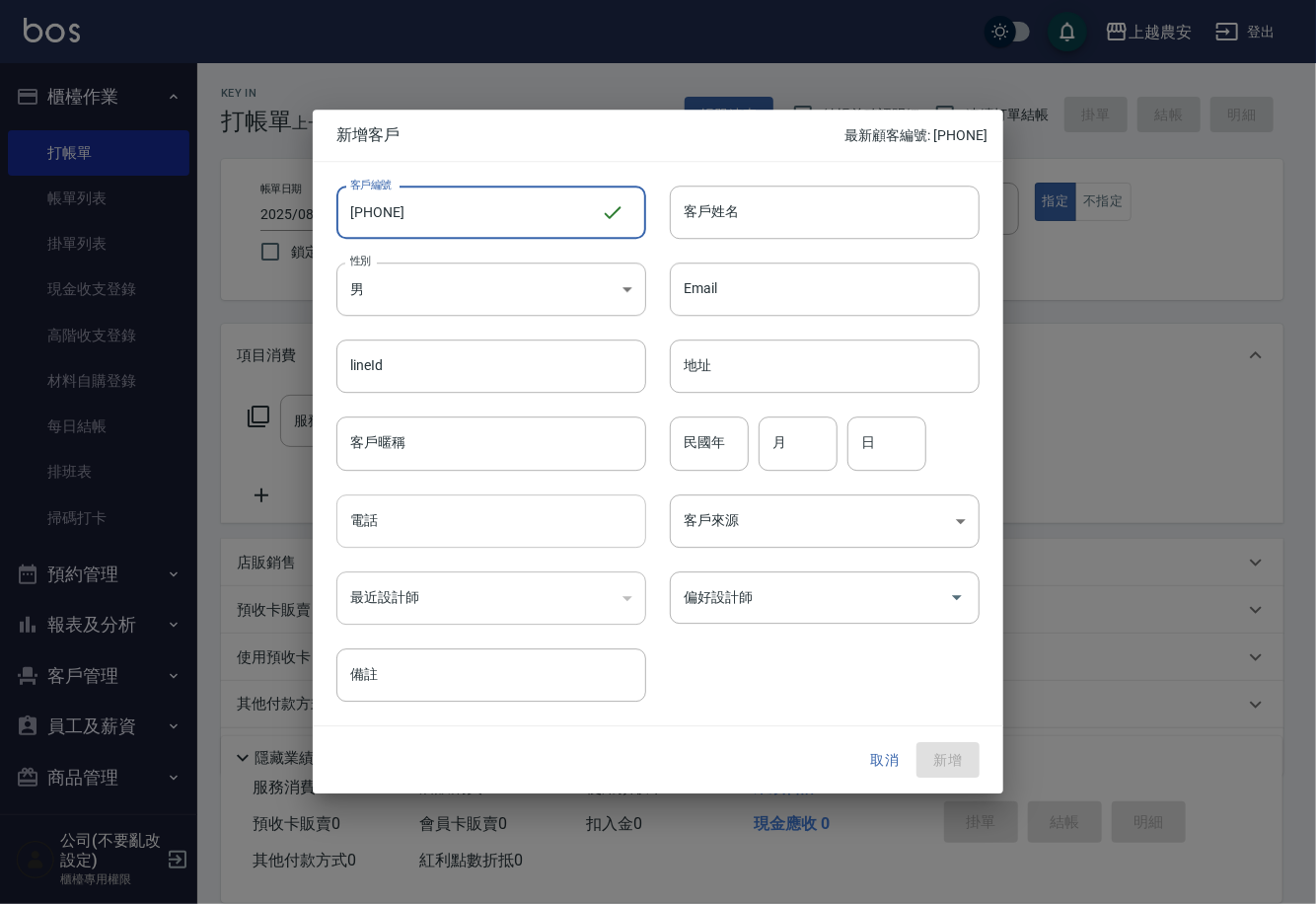 type on "0978856039" 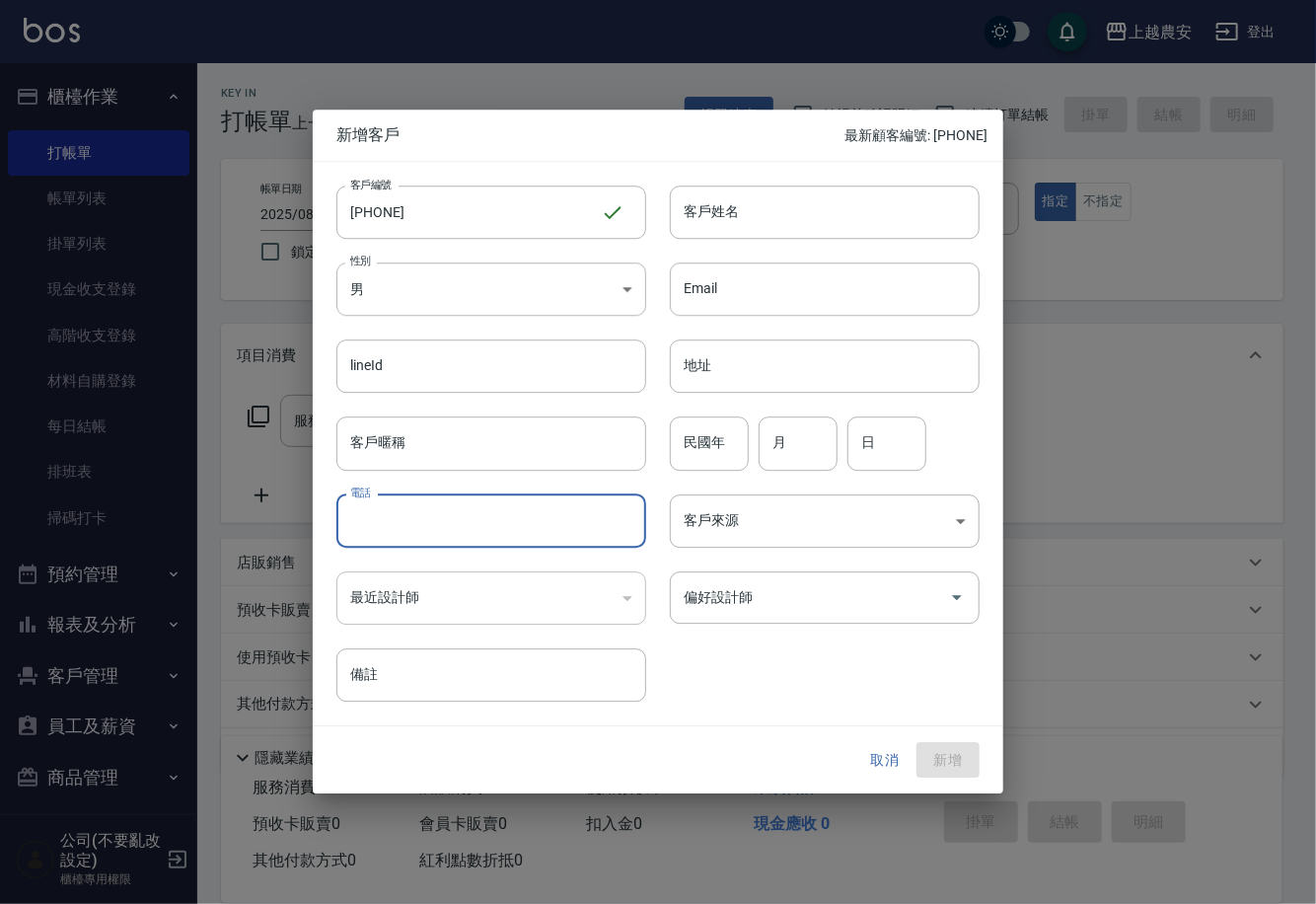 paste on "0978856039" 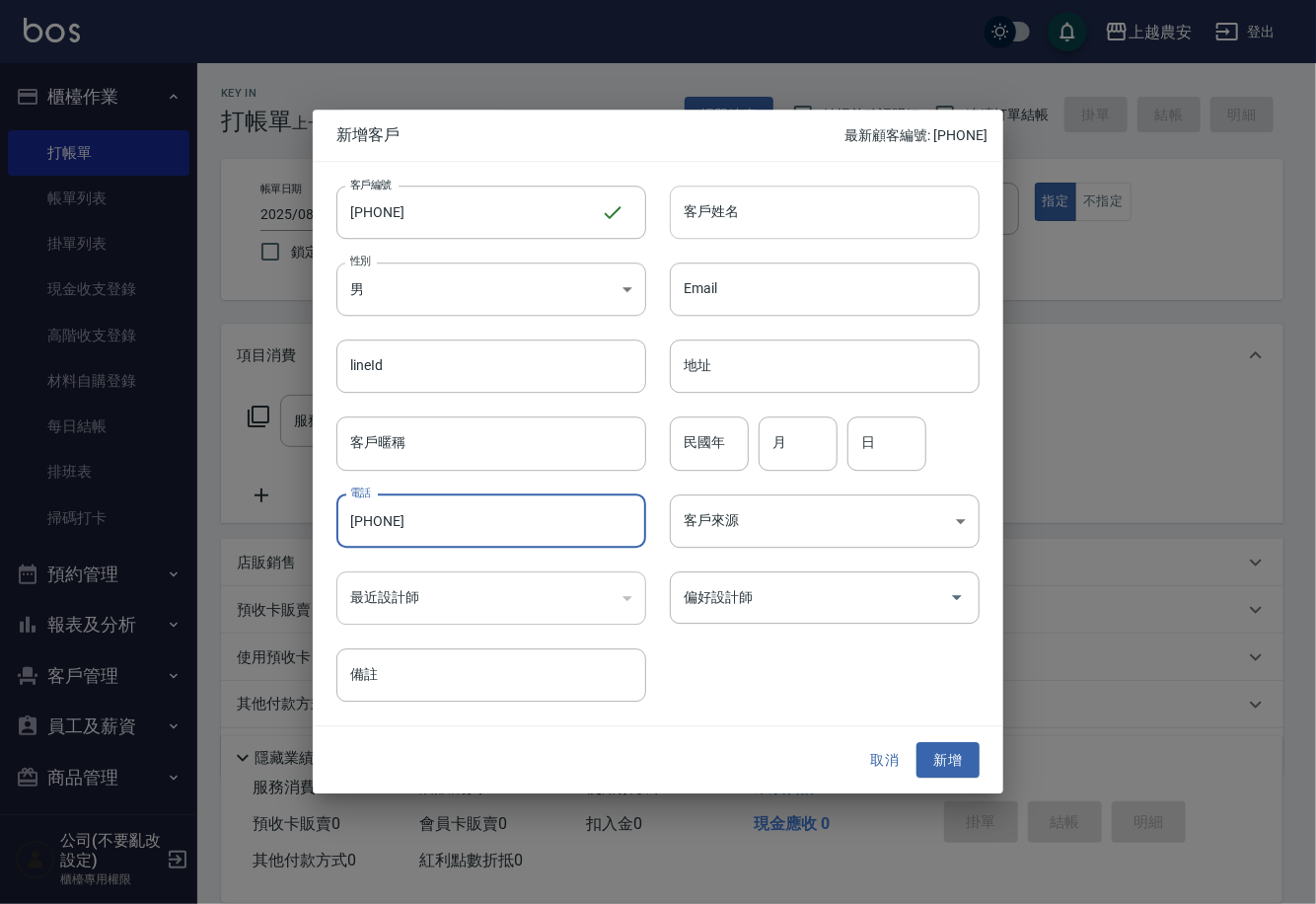 type on "0978856039" 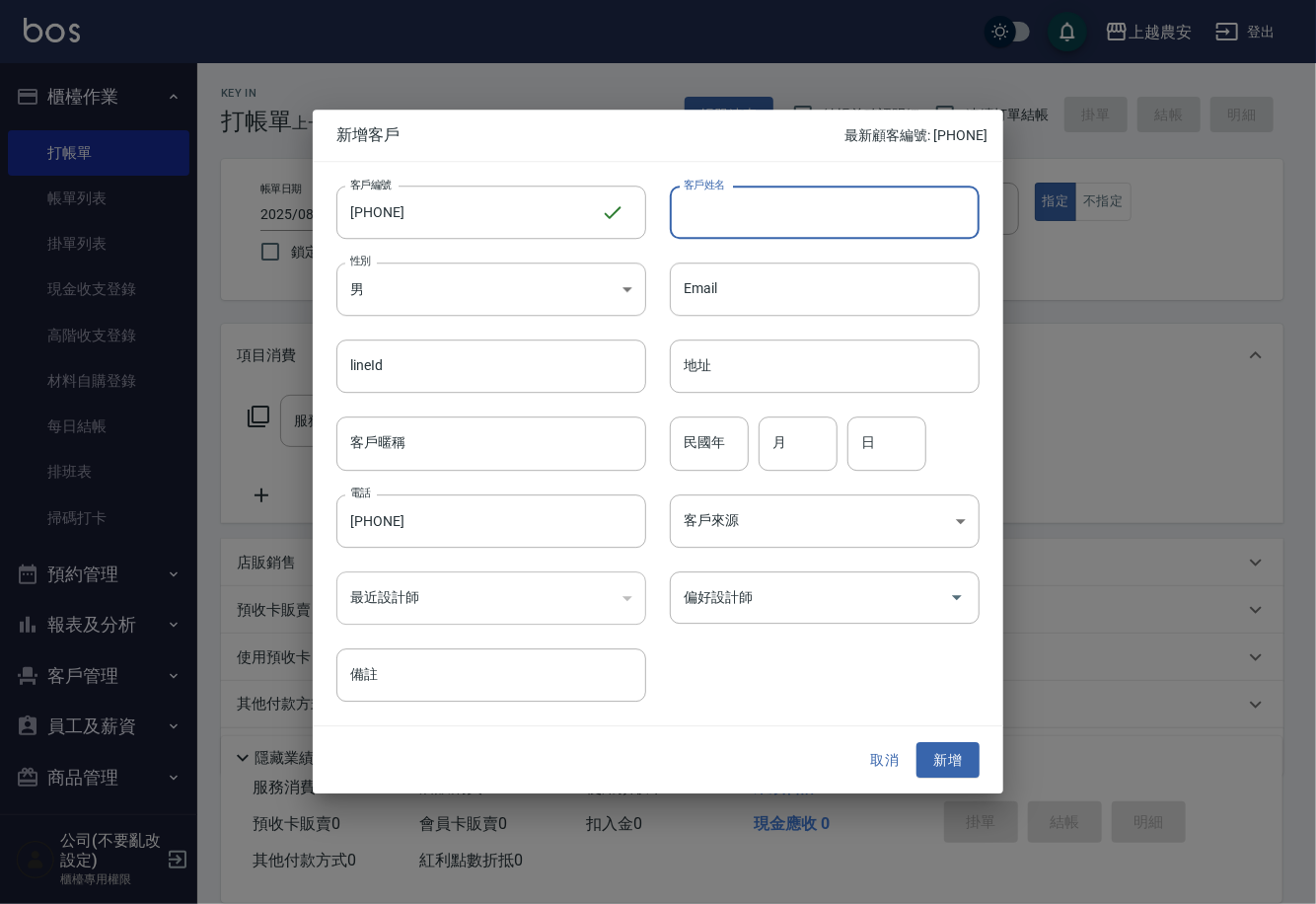 click on "客戶姓名" at bounding box center [825, 212] 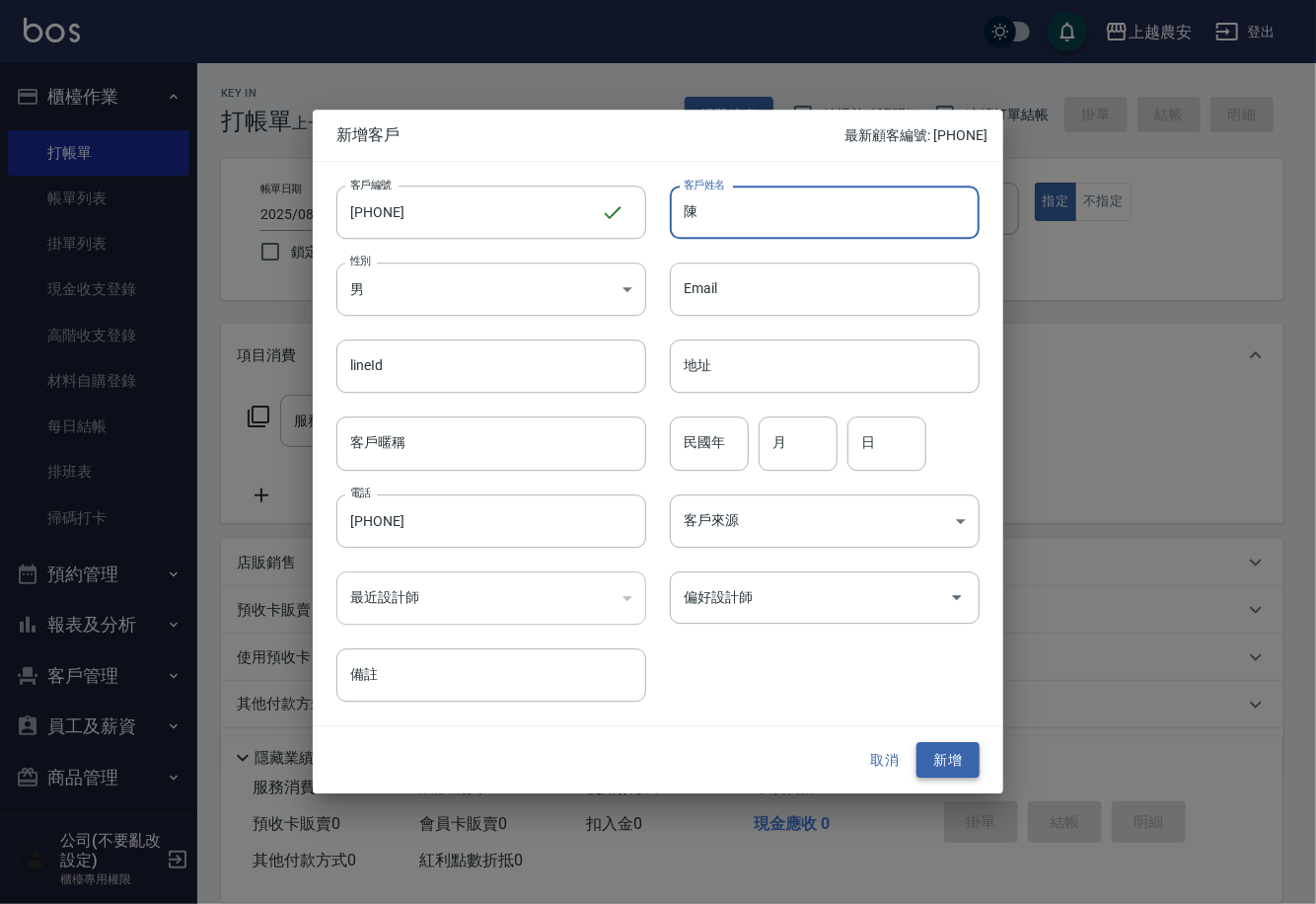 type on "陳" 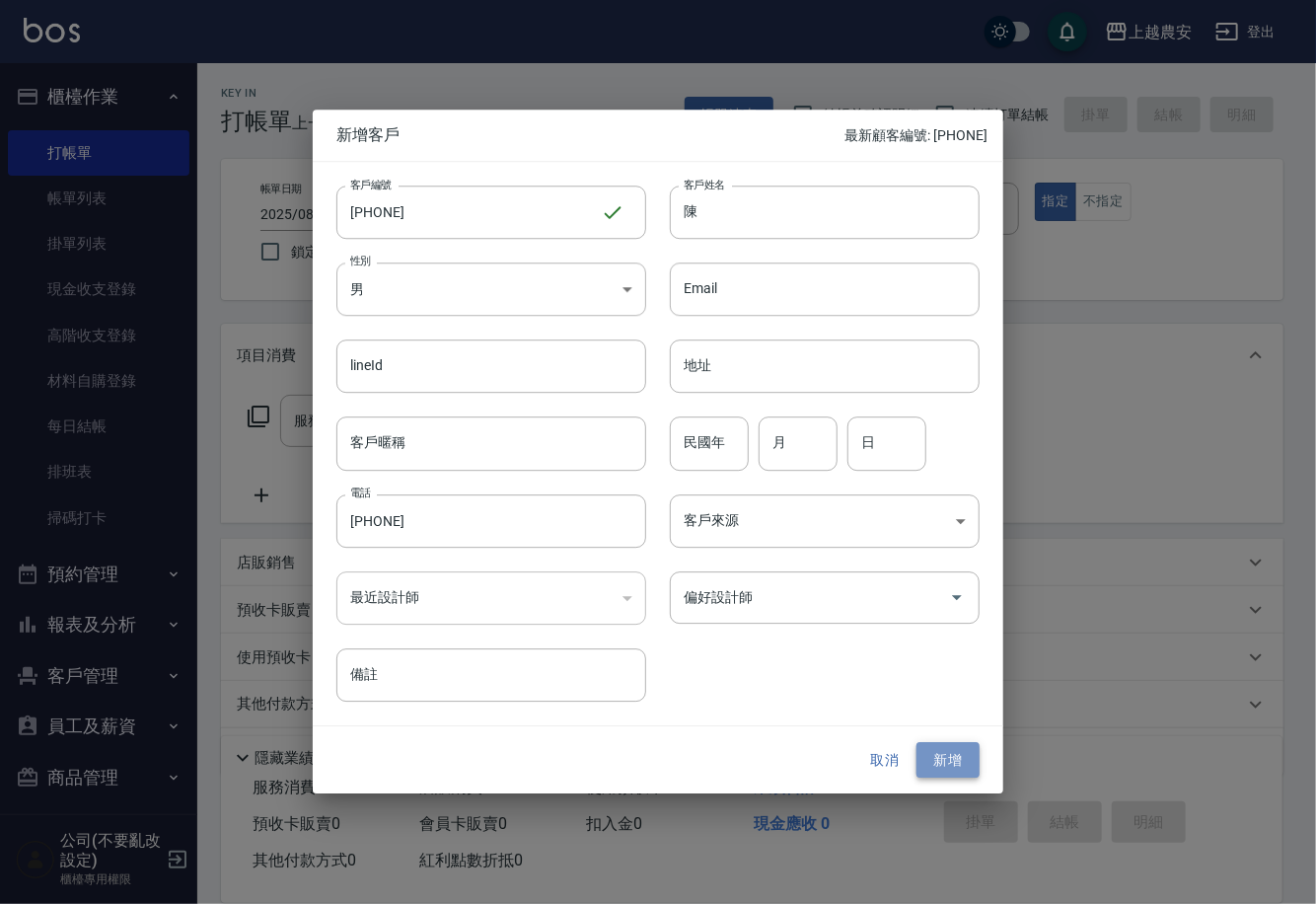 click on "新增" at bounding box center (948, 760) 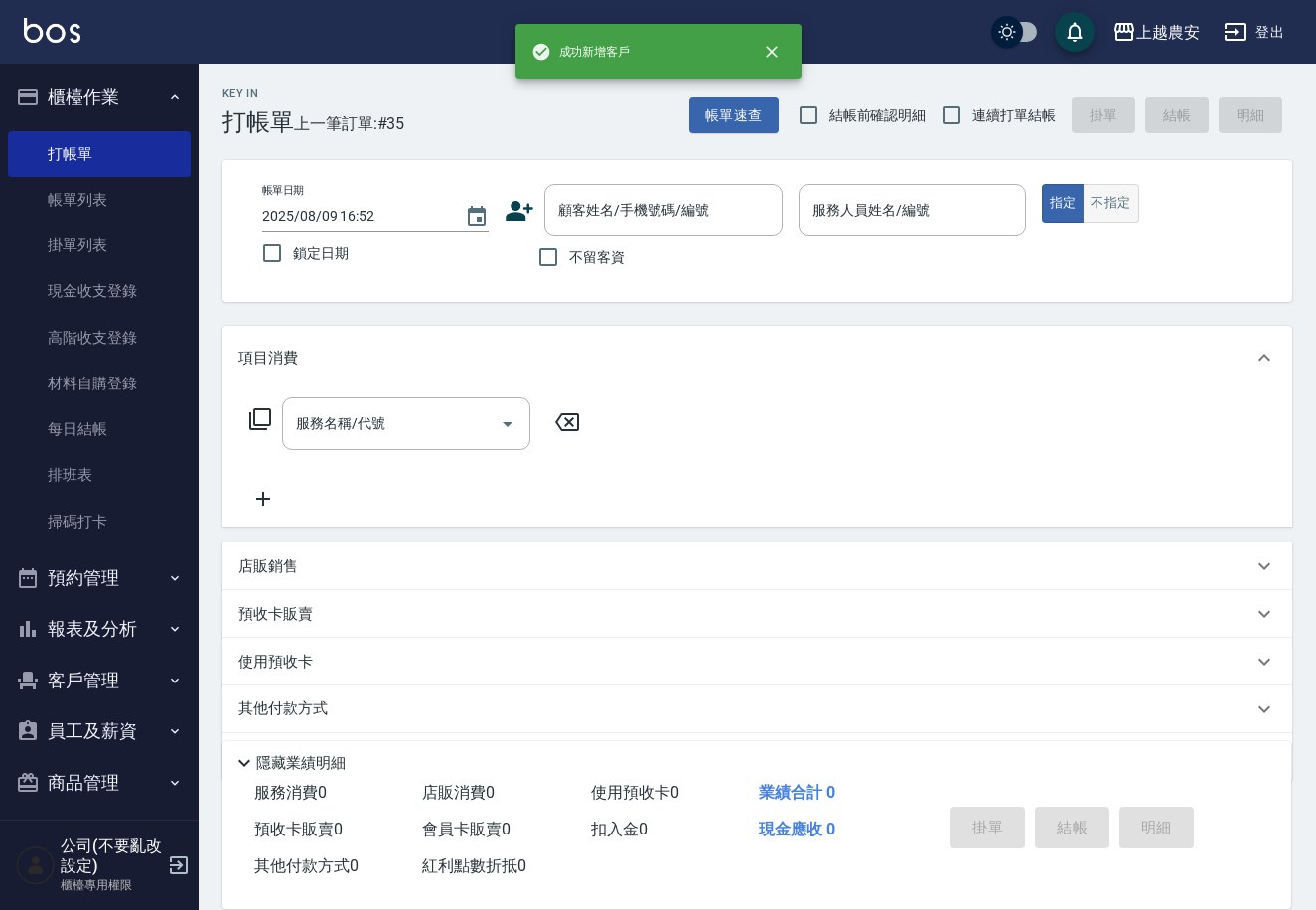 click on "不指定" at bounding box center (1110, 203) 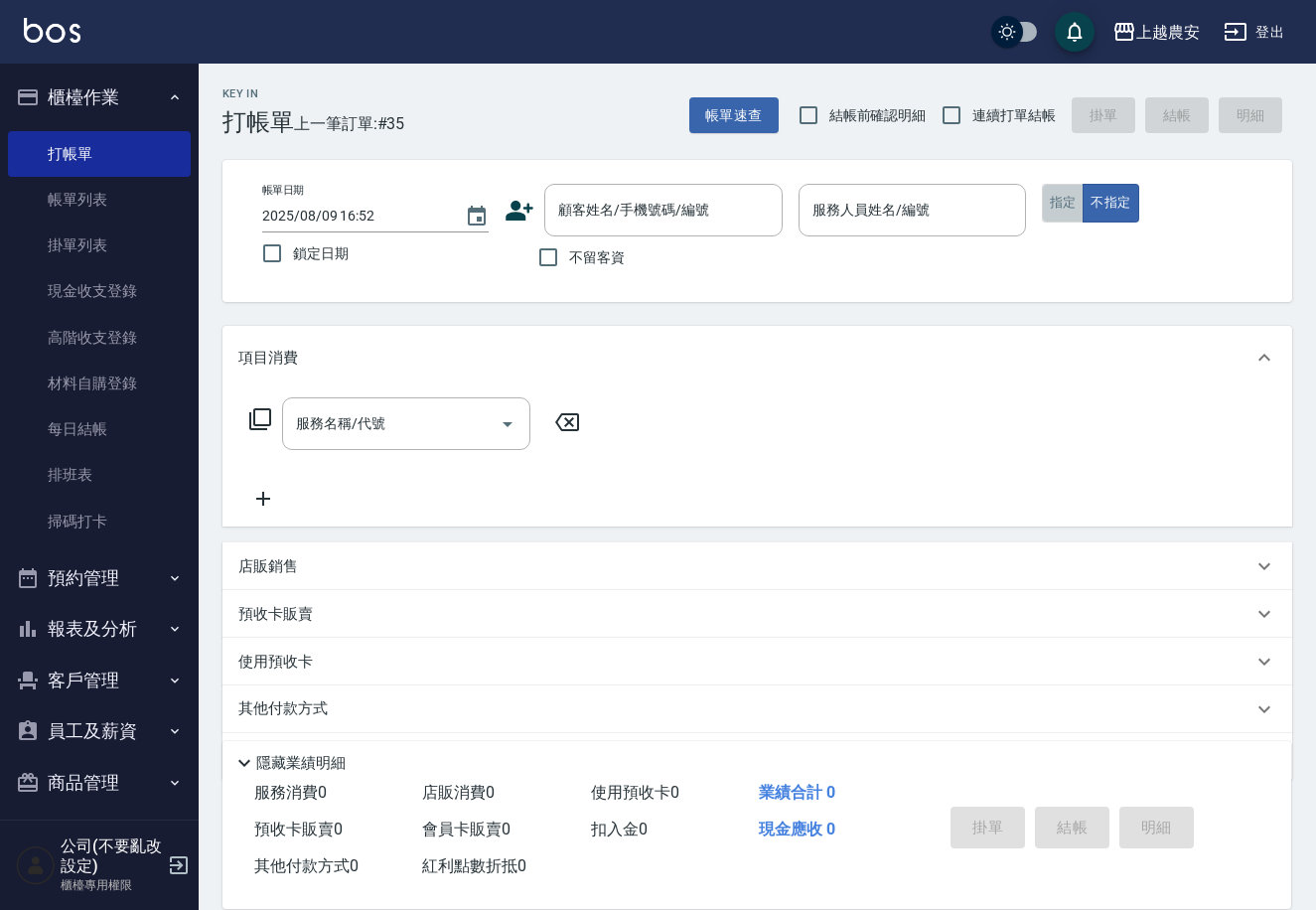 click on "指定" at bounding box center (1063, 203) 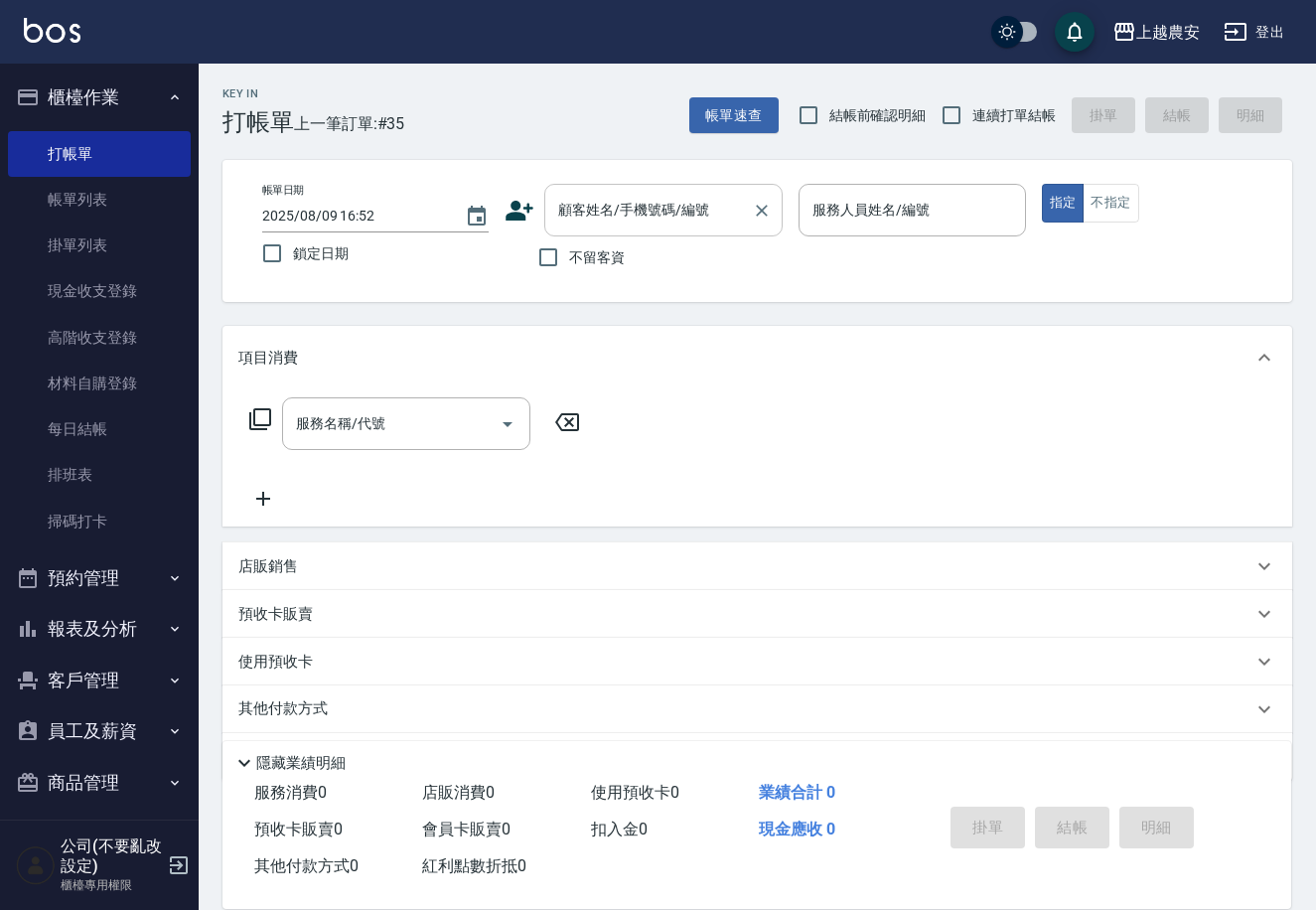 click on "顧客姓名/手機號碼/編號" at bounding box center [663, 210] 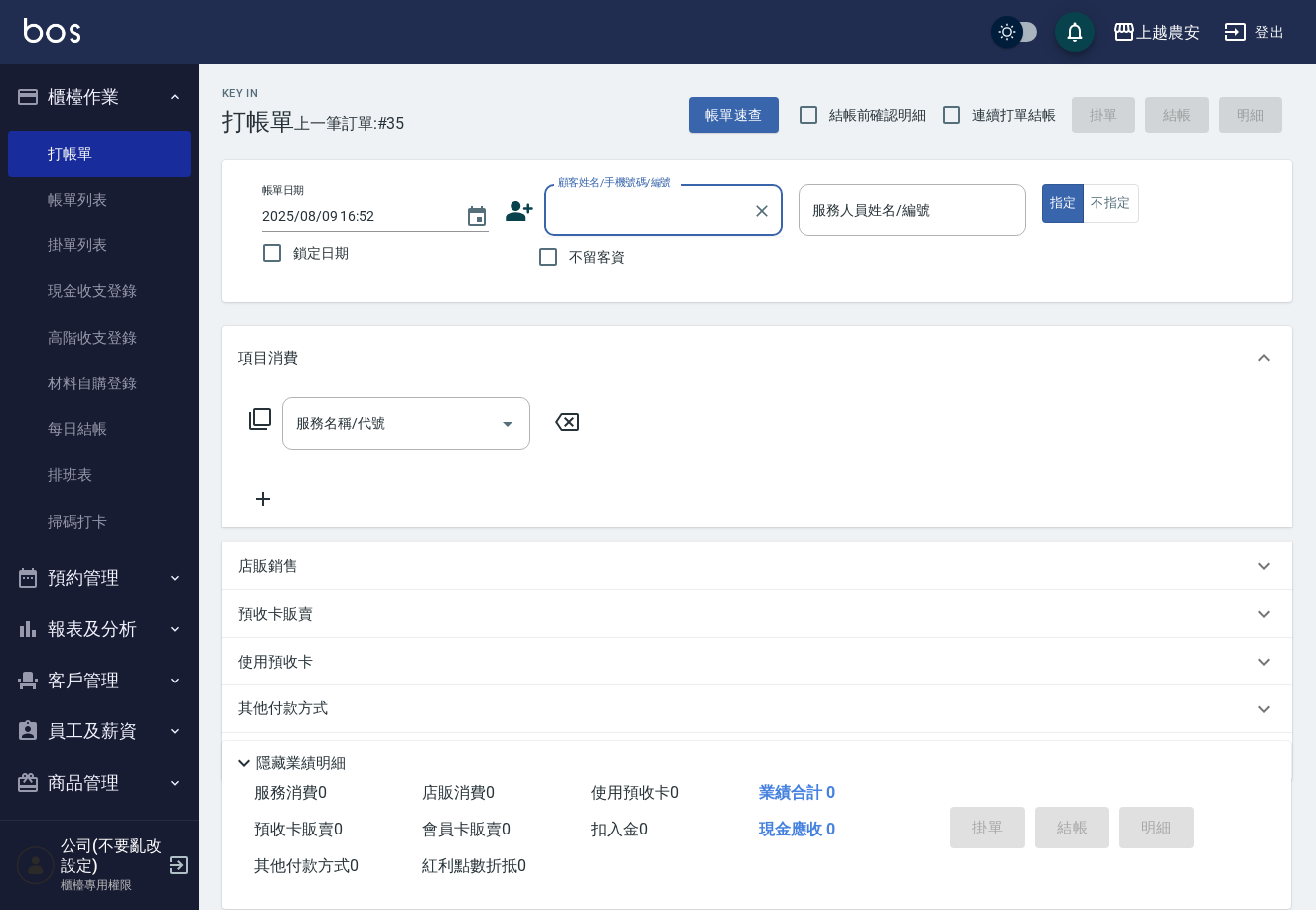 paste on "0978856039" 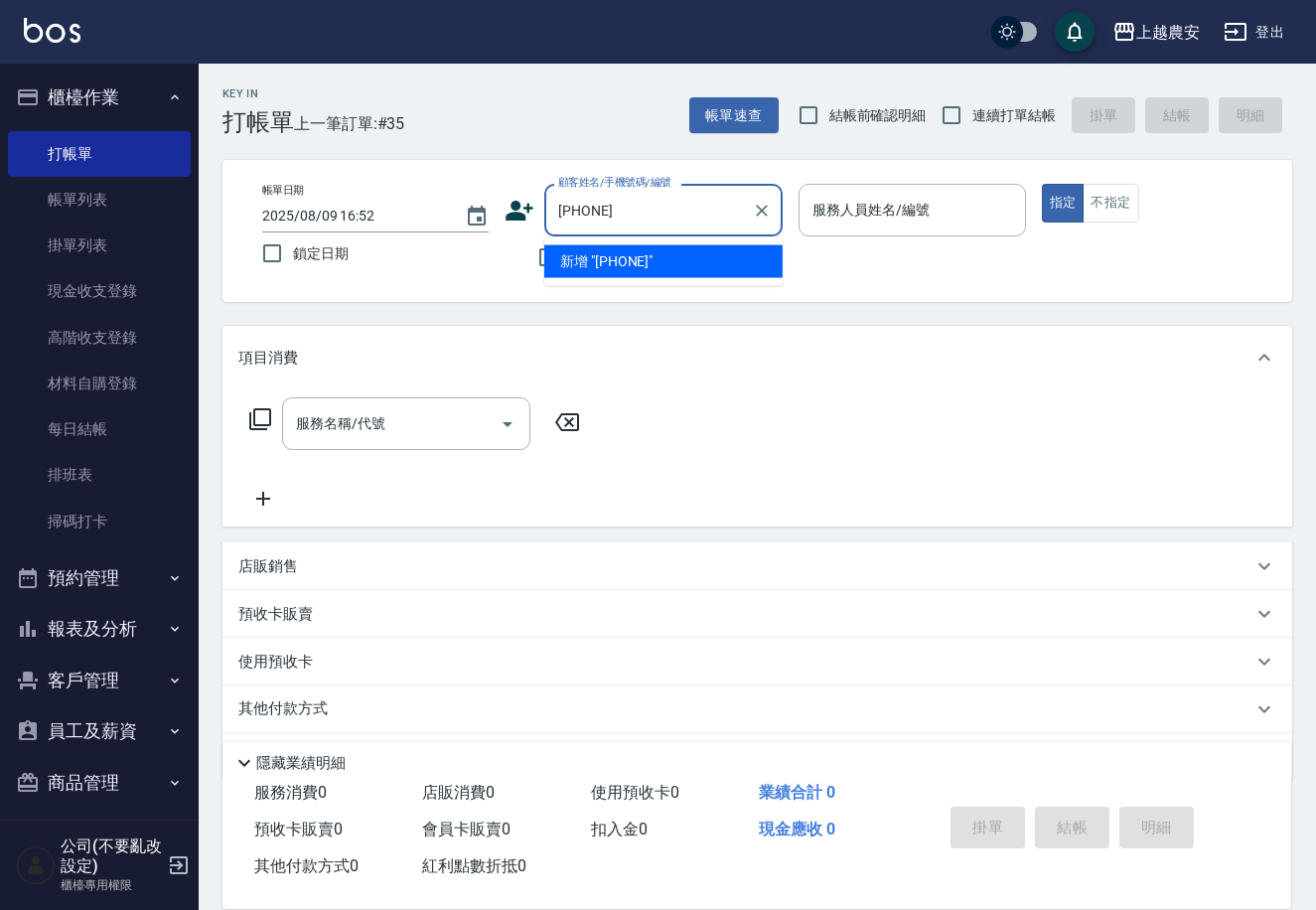 type on "0978856039" 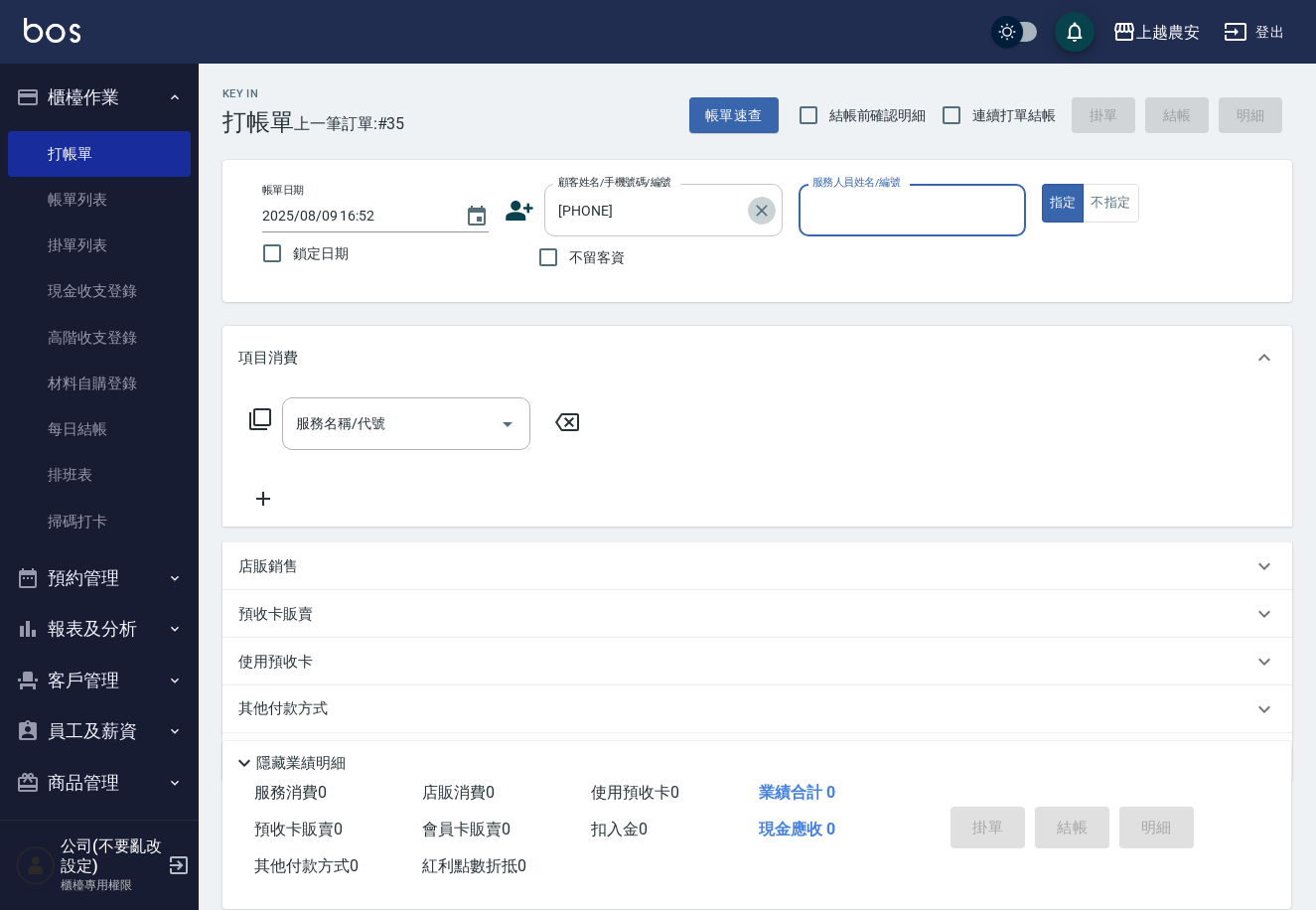 drag, startPoint x: 770, startPoint y: 203, endPoint x: 689, endPoint y: 211, distance: 81.394103 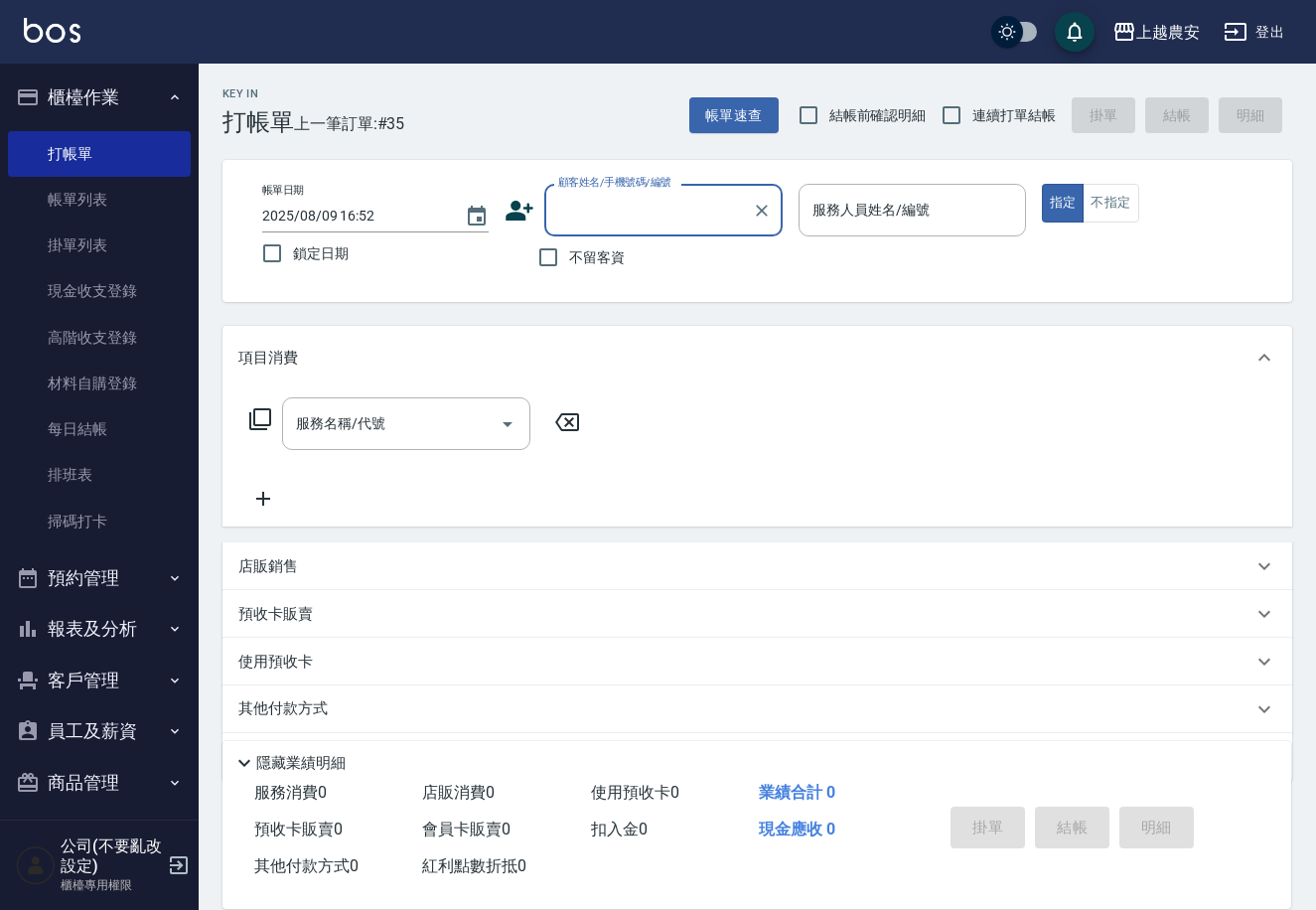 drag, startPoint x: 681, startPoint y: 211, endPoint x: 680, endPoint y: 199, distance: 12.0415946 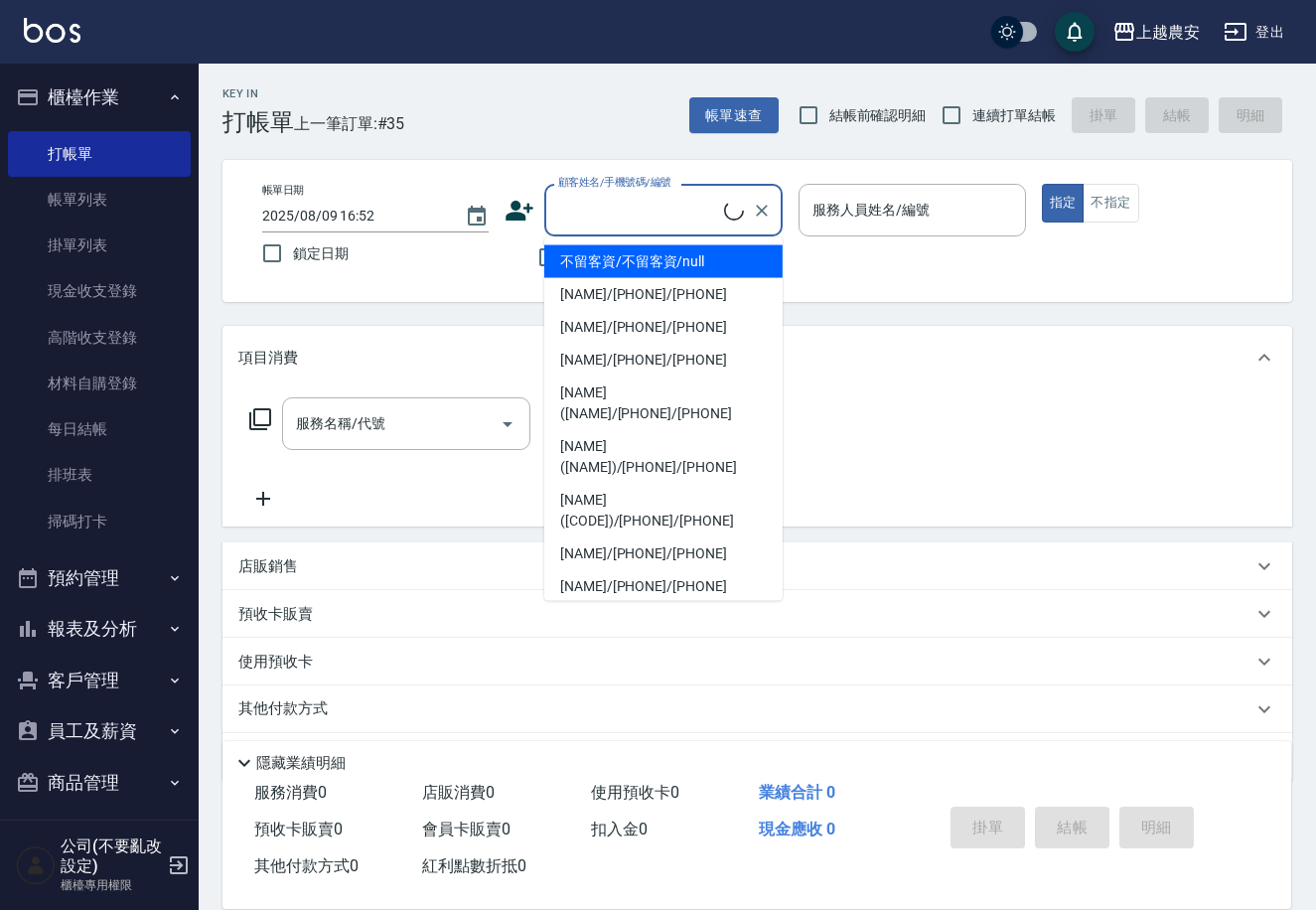 paste on "0978856039" 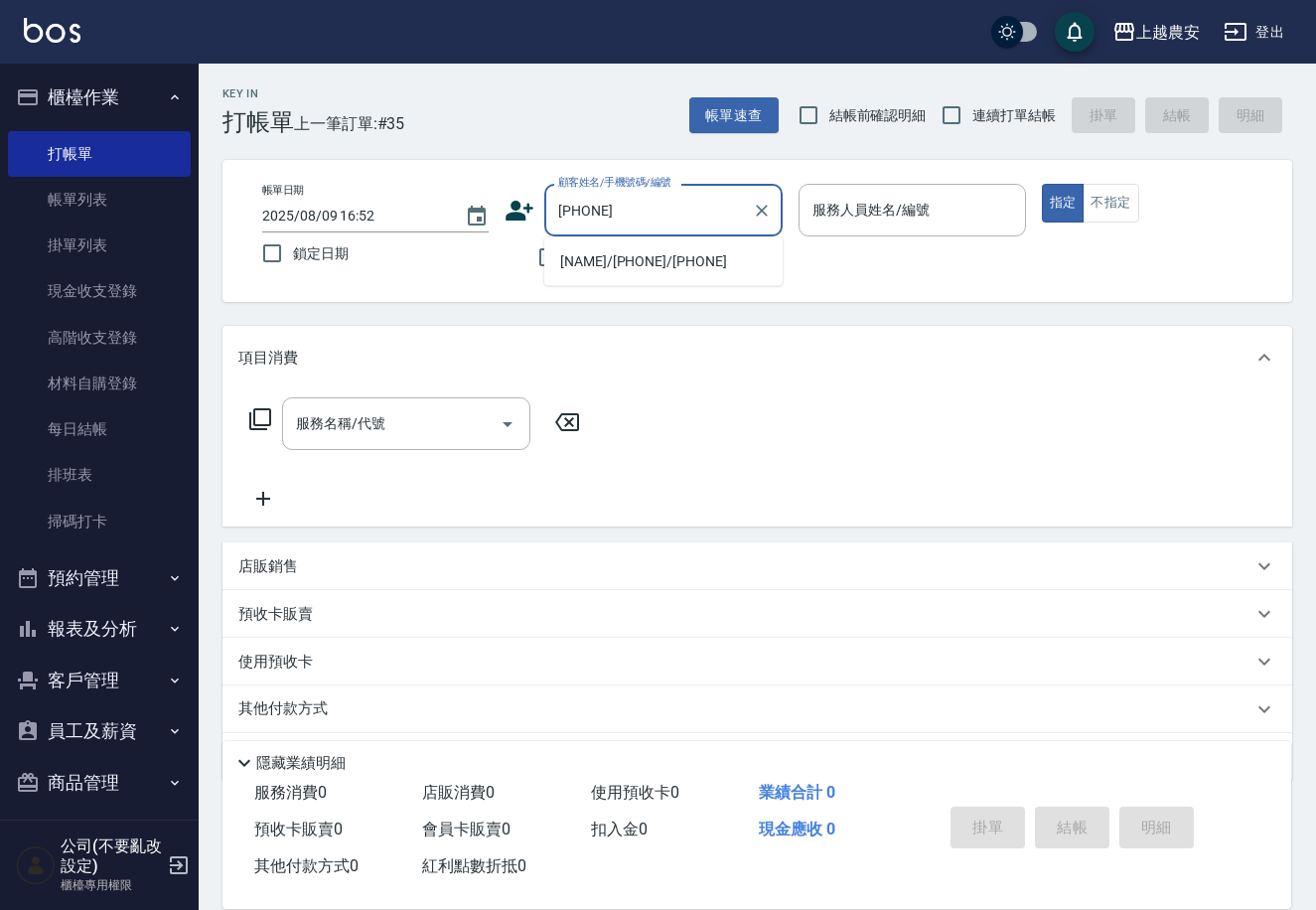 click on "[LAST]/[PHONE]/[PHONE]" at bounding box center [663, 261] 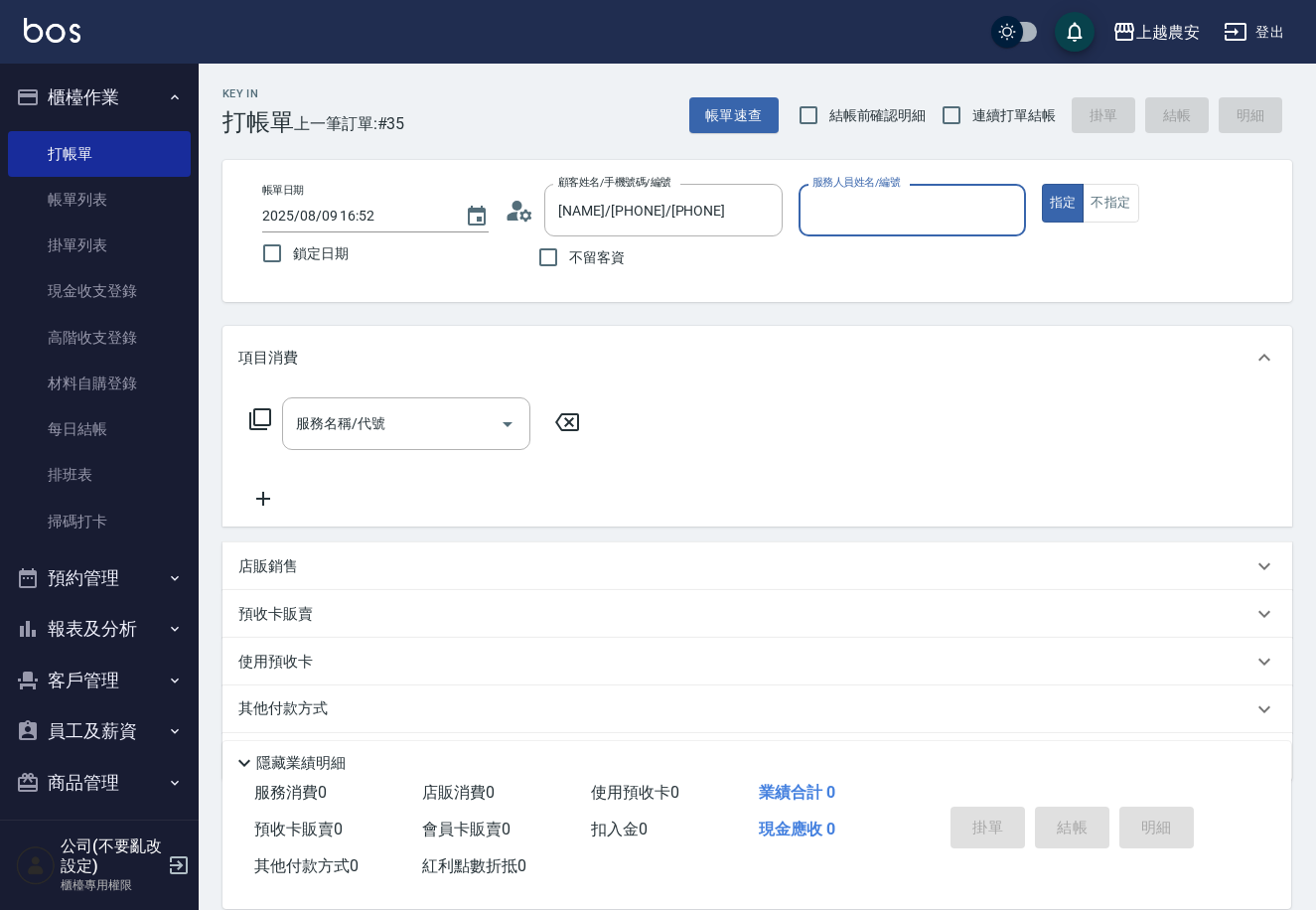 click on "不留客資" at bounding box center (644, 257) 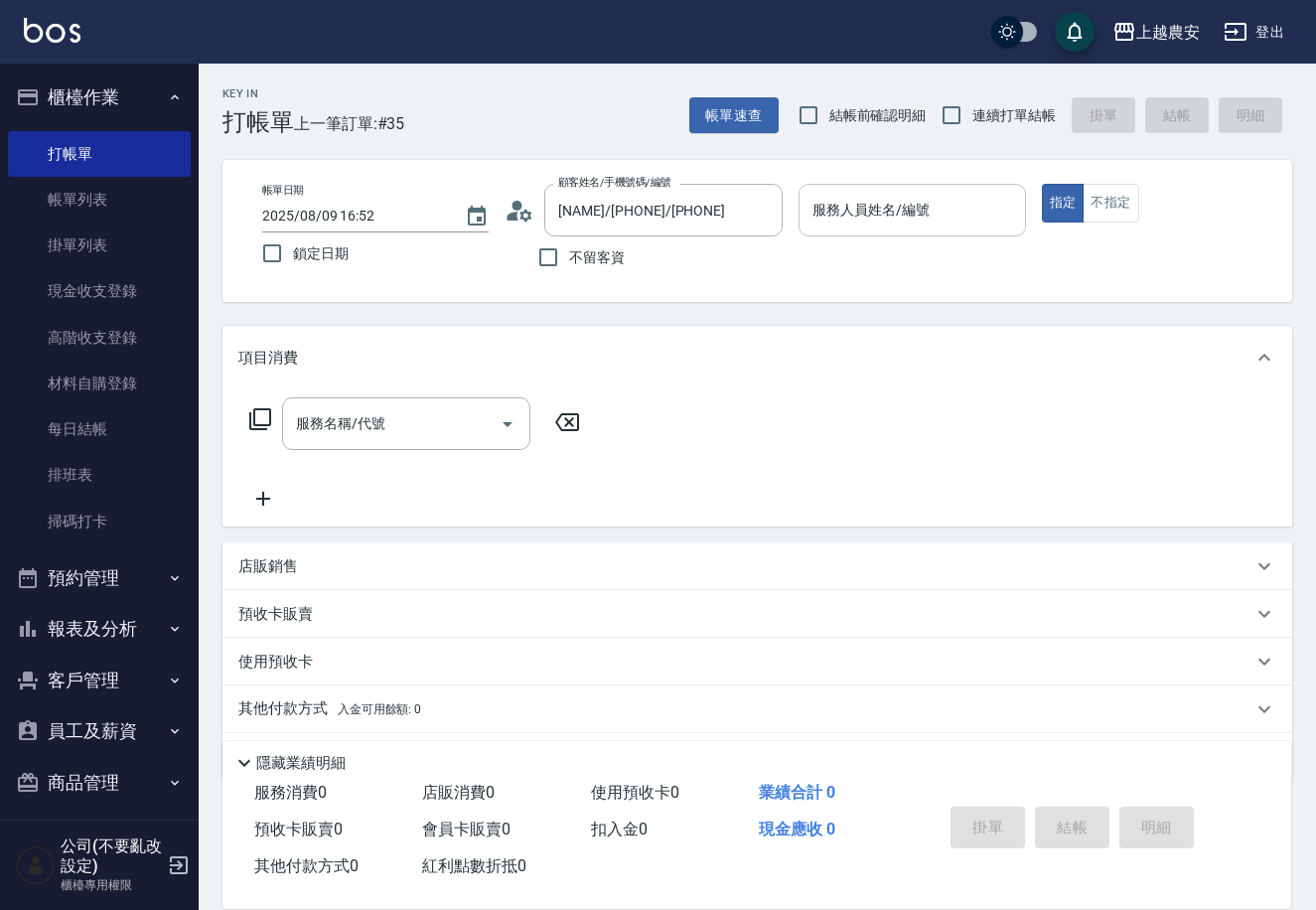 click on "服務人員姓名/編號" at bounding box center [912, 210] 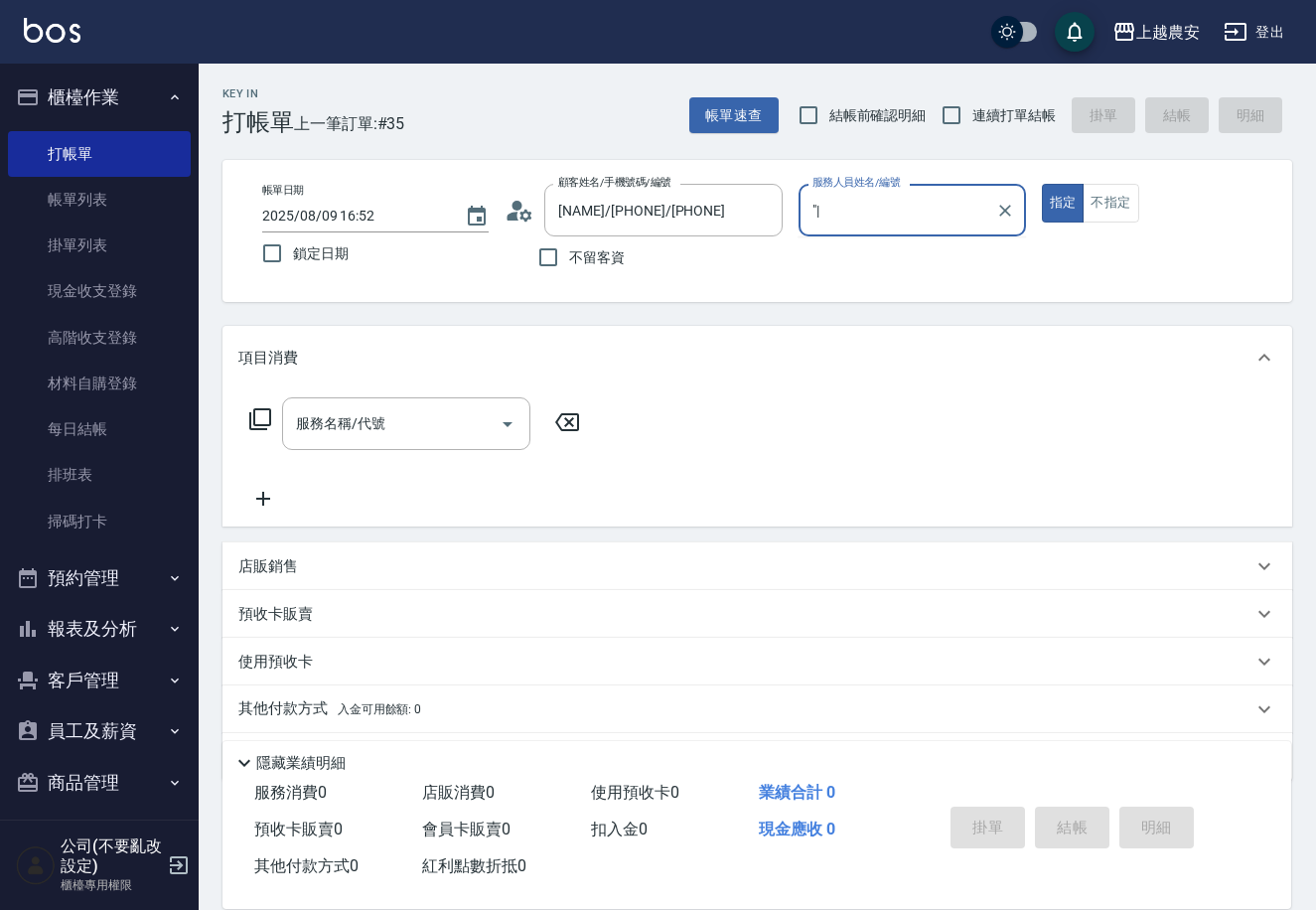 type on """ 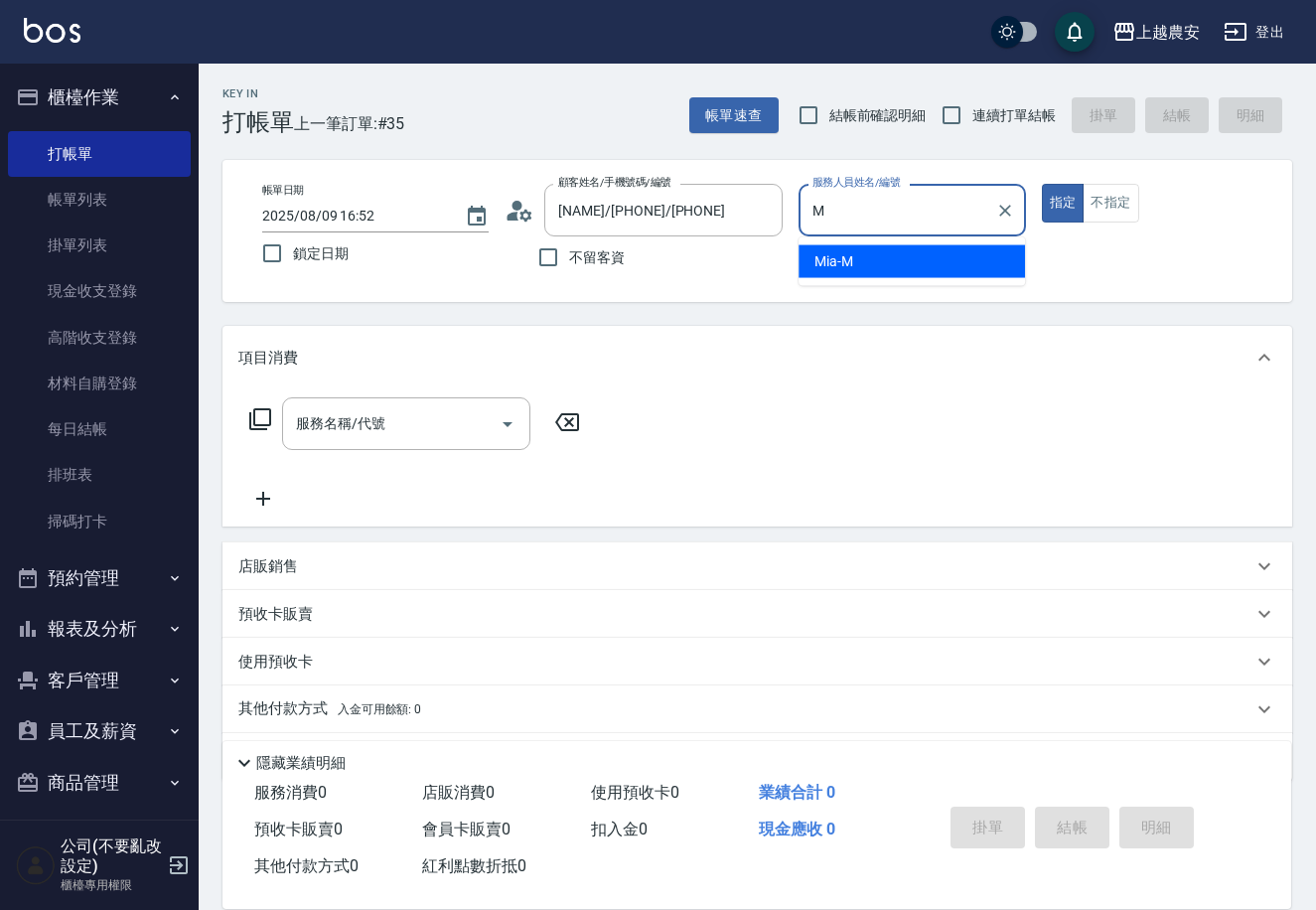 type on "Mia-M" 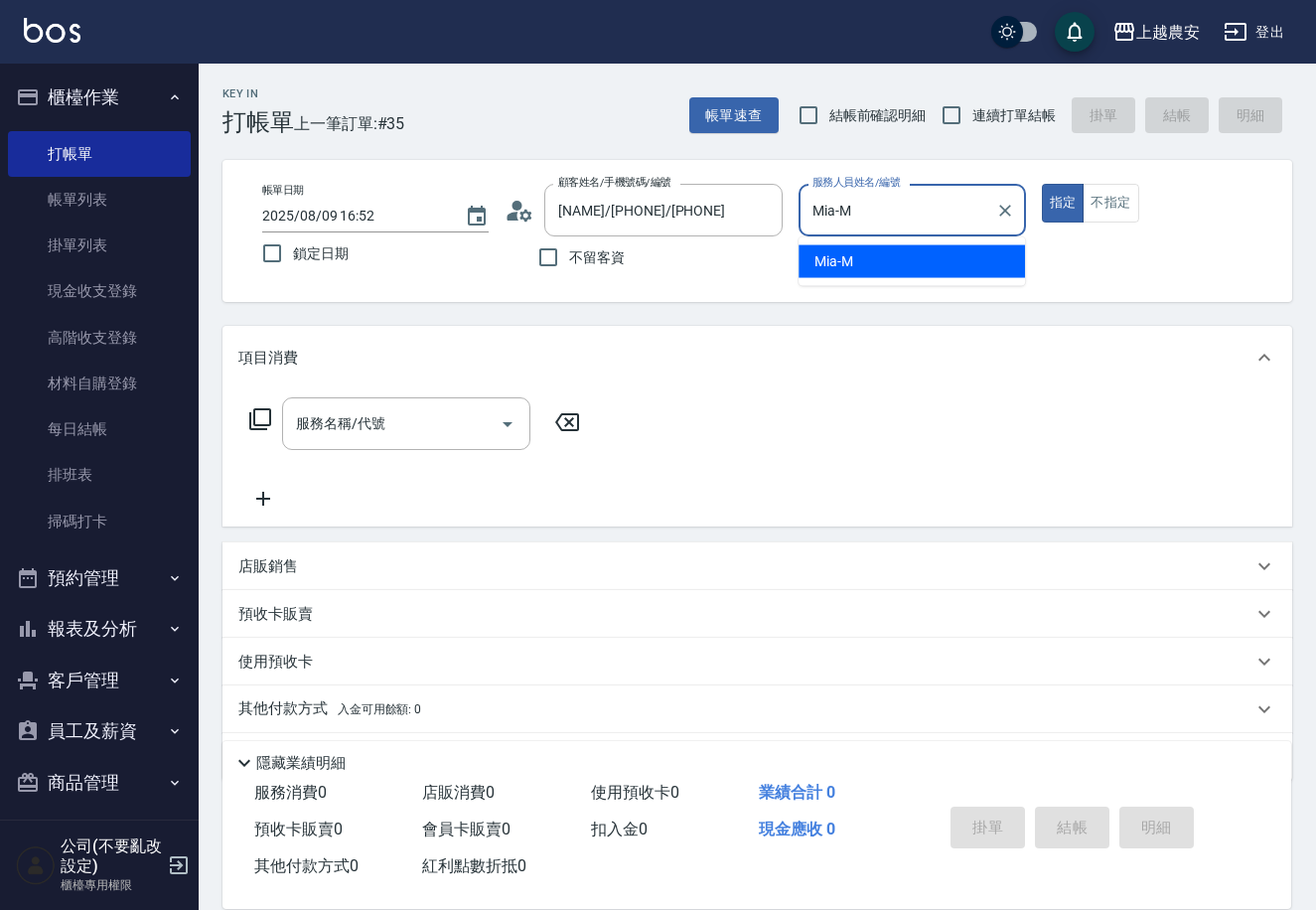 type on "true" 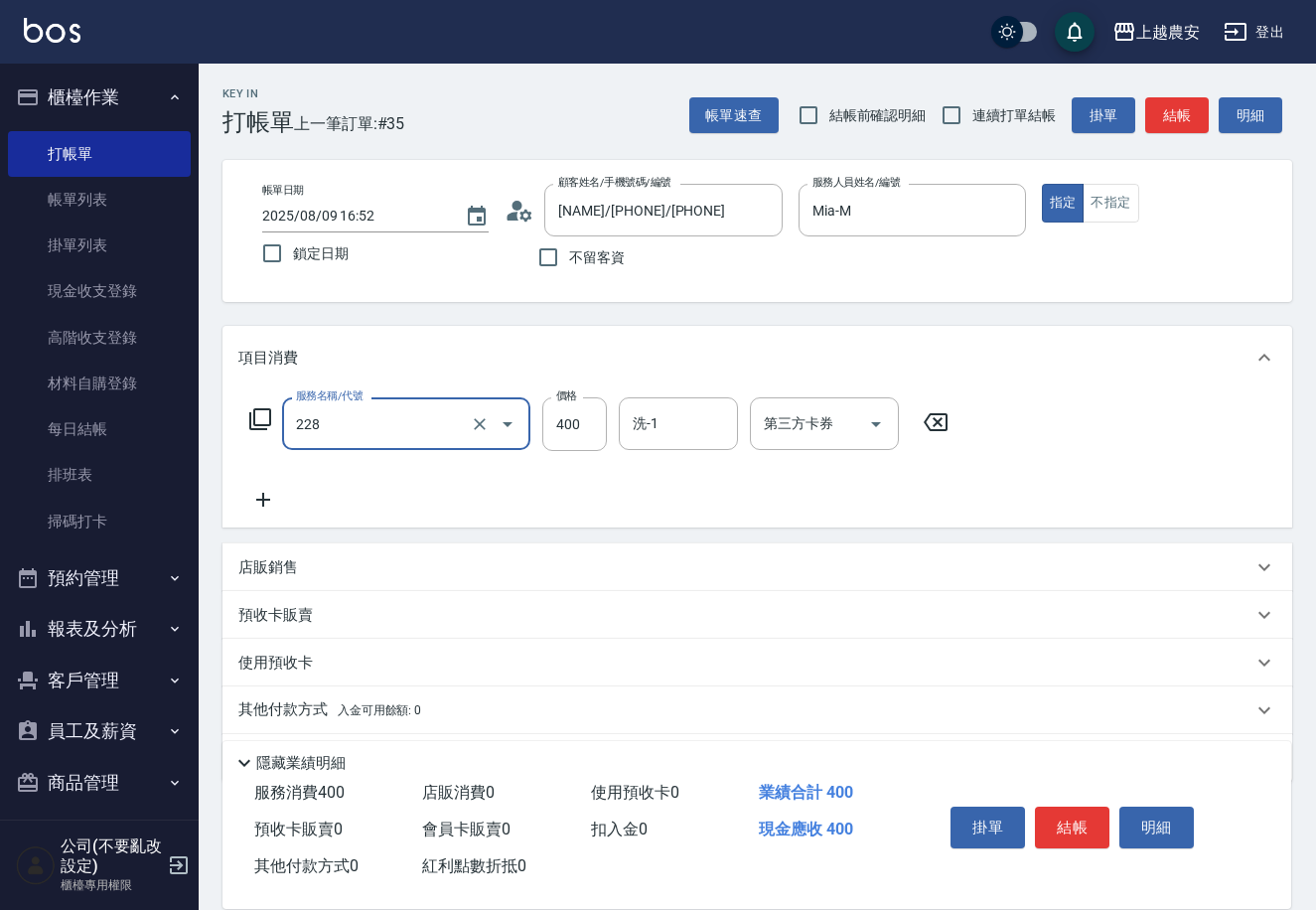 type on "洗髮(228)" 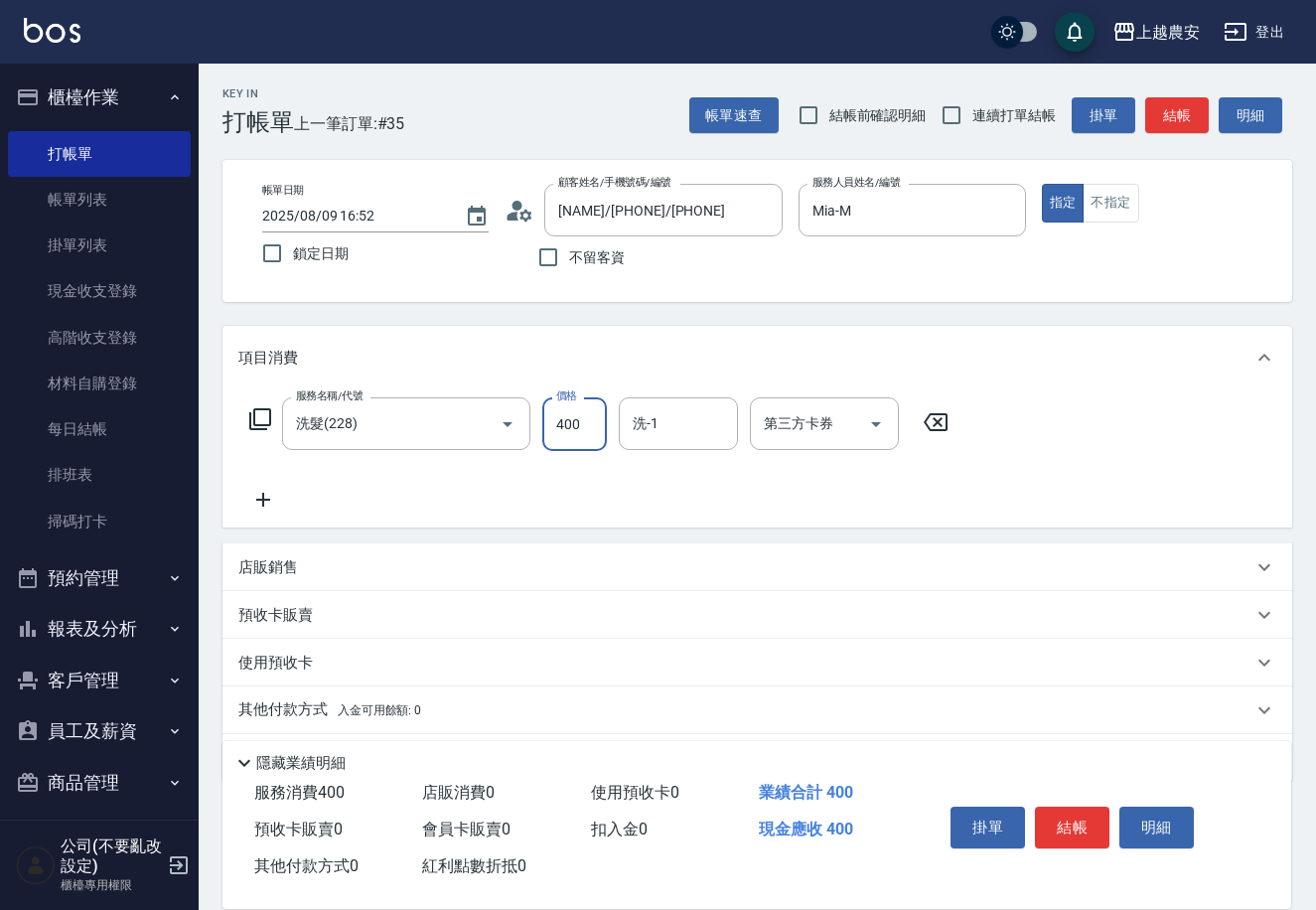 click 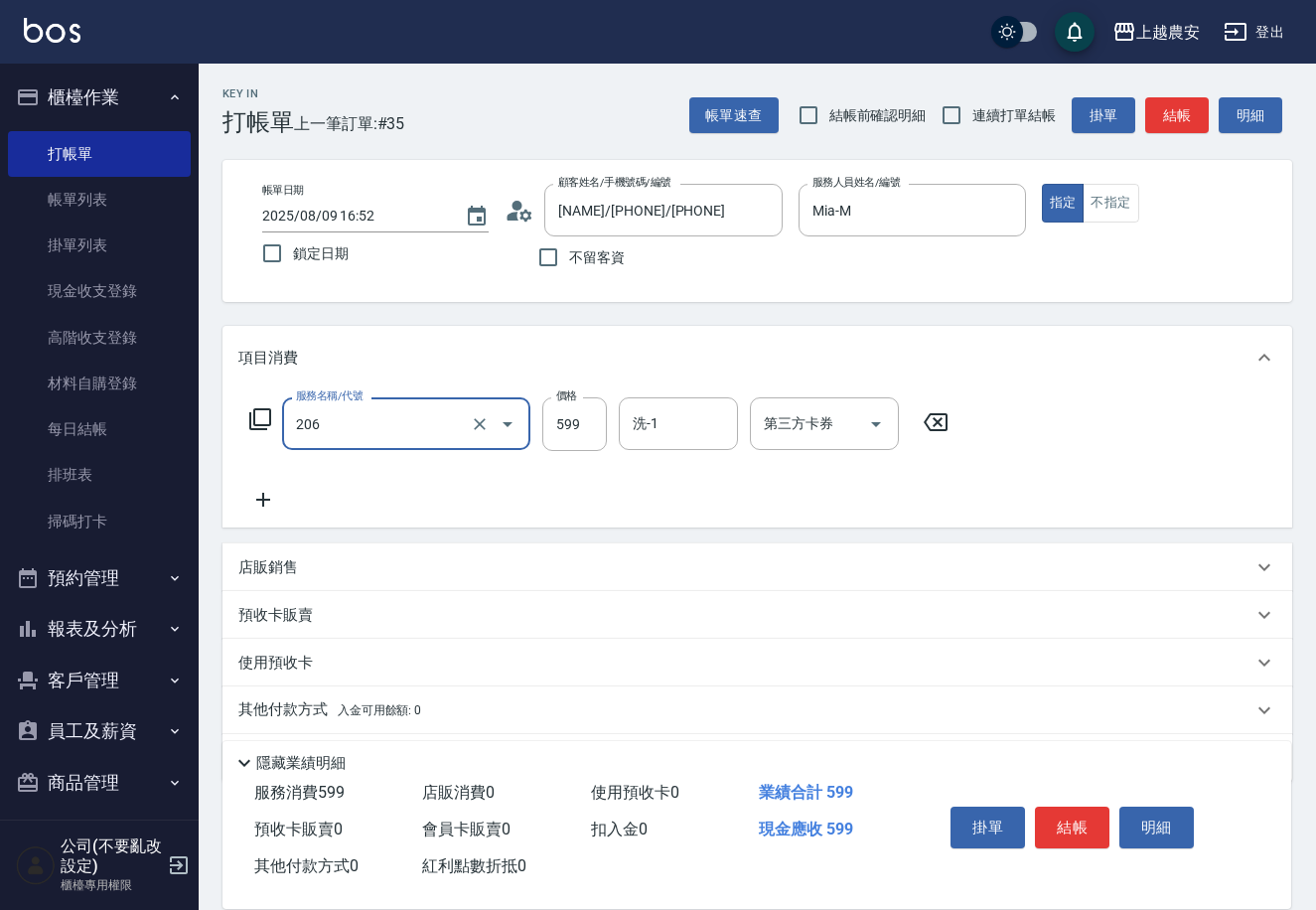 type on "洗+剪(206)" 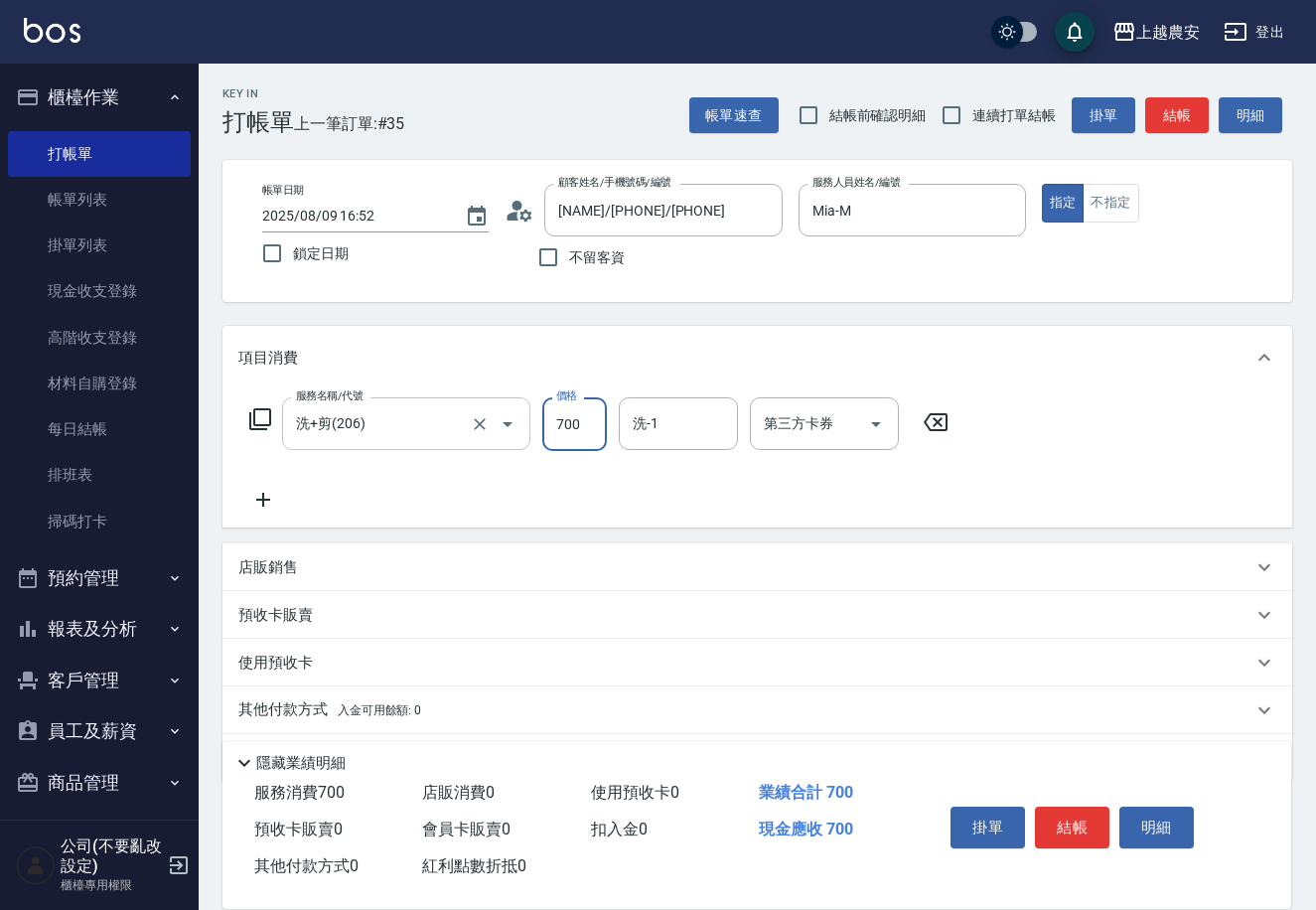 type on "700" 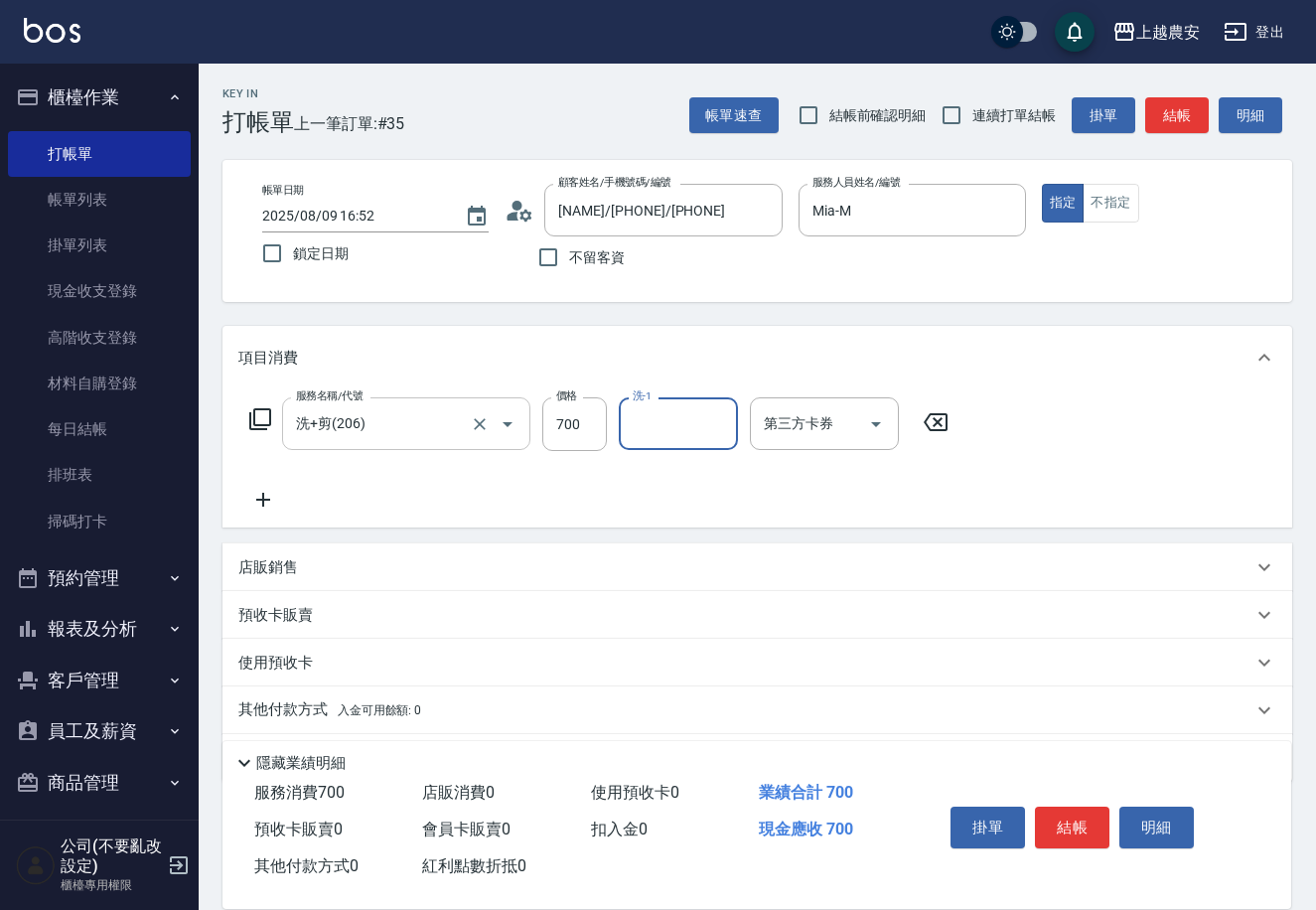 scroll, scrollTop: 59, scrollLeft: 0, axis: vertical 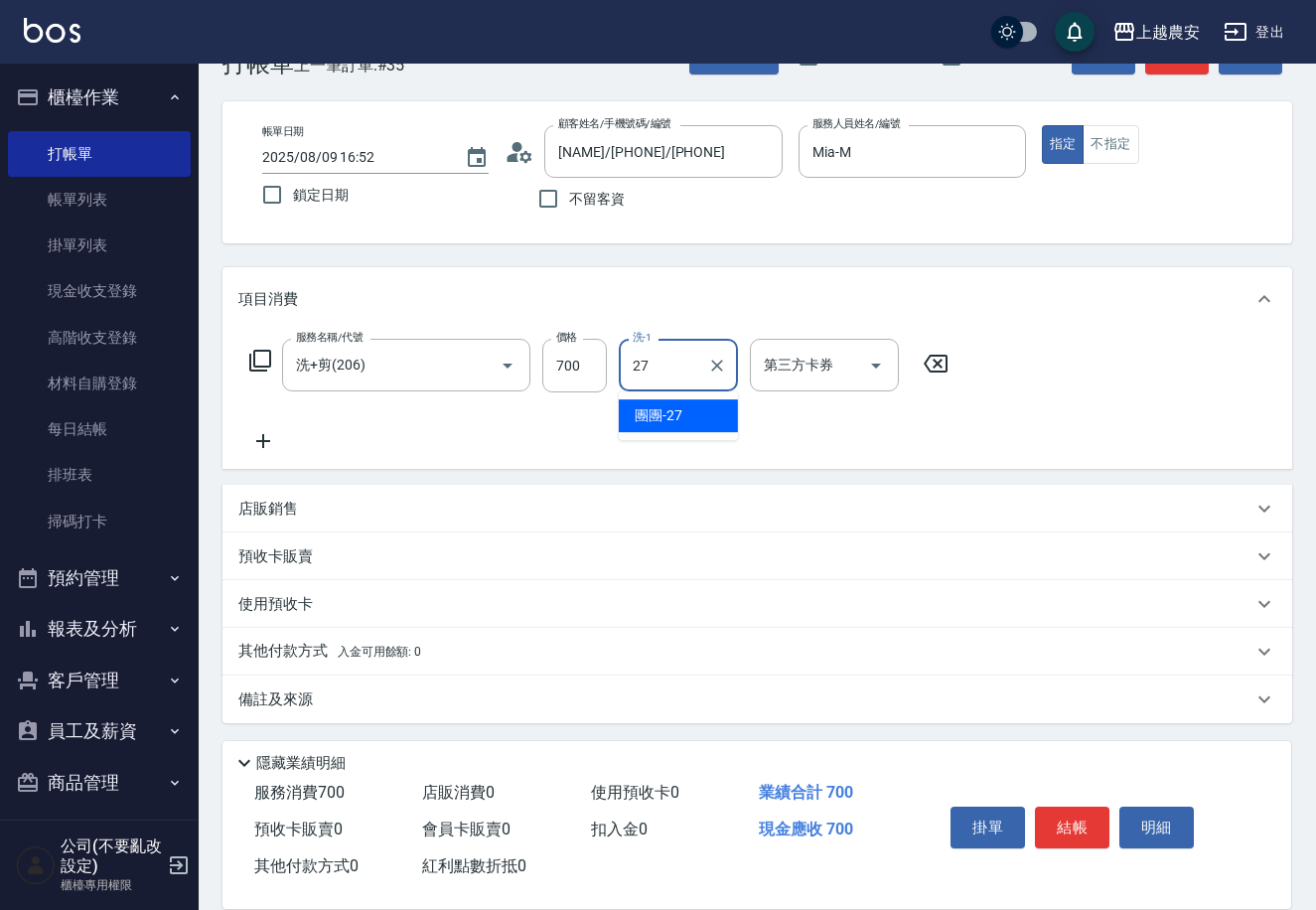 type on "團團-27" 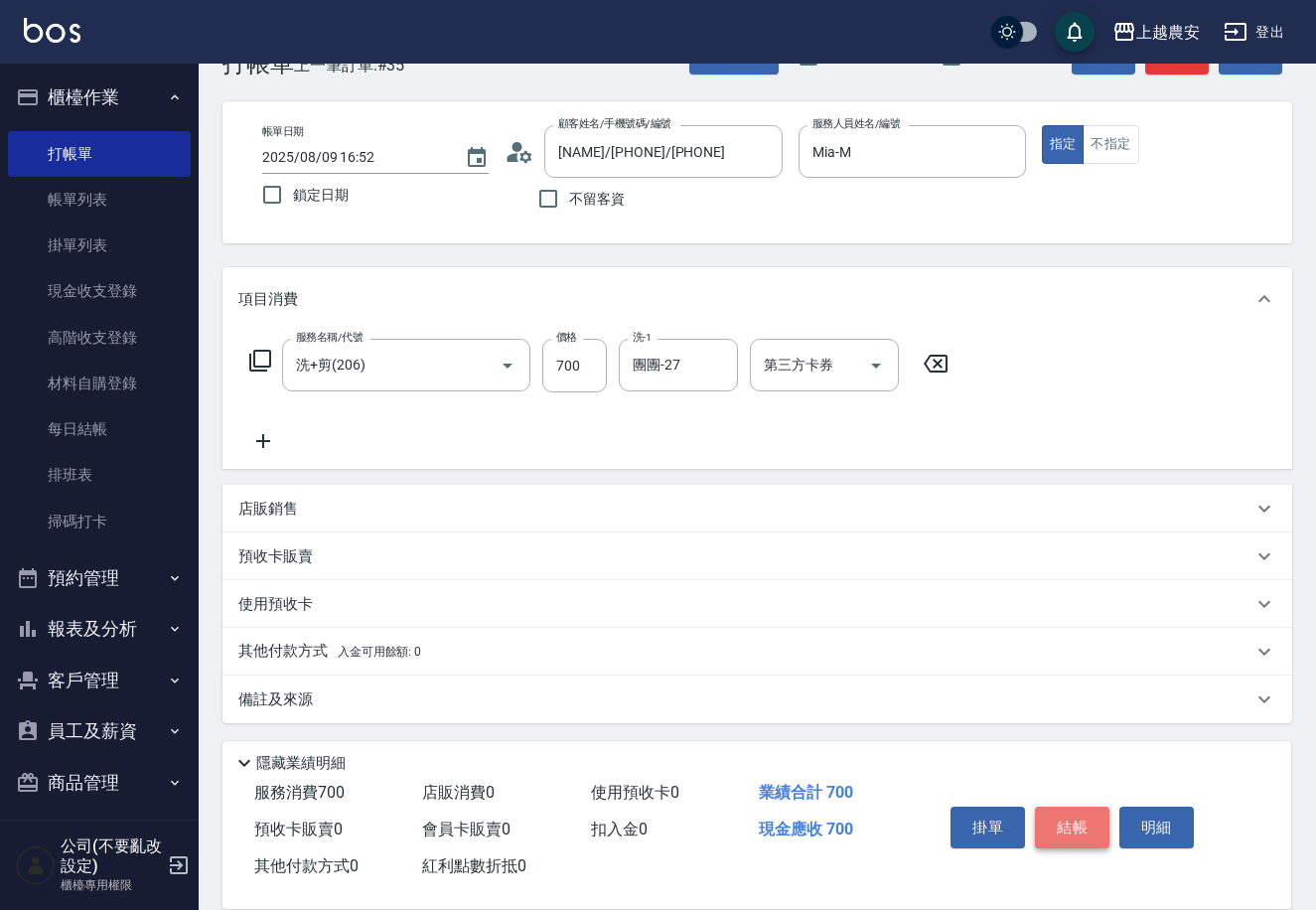click on "結帳" at bounding box center (1072, 828) 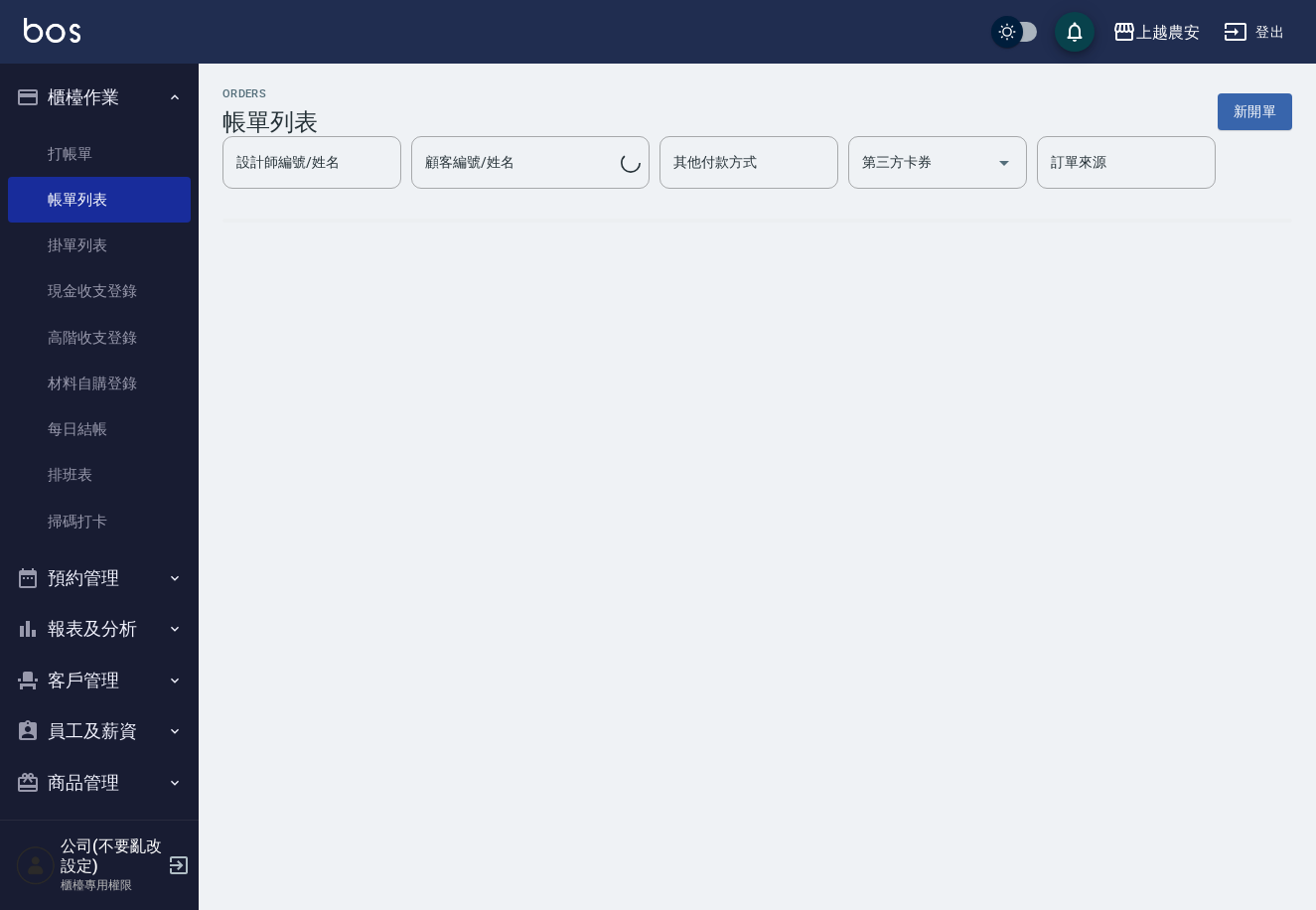 scroll, scrollTop: 0, scrollLeft: 0, axis: both 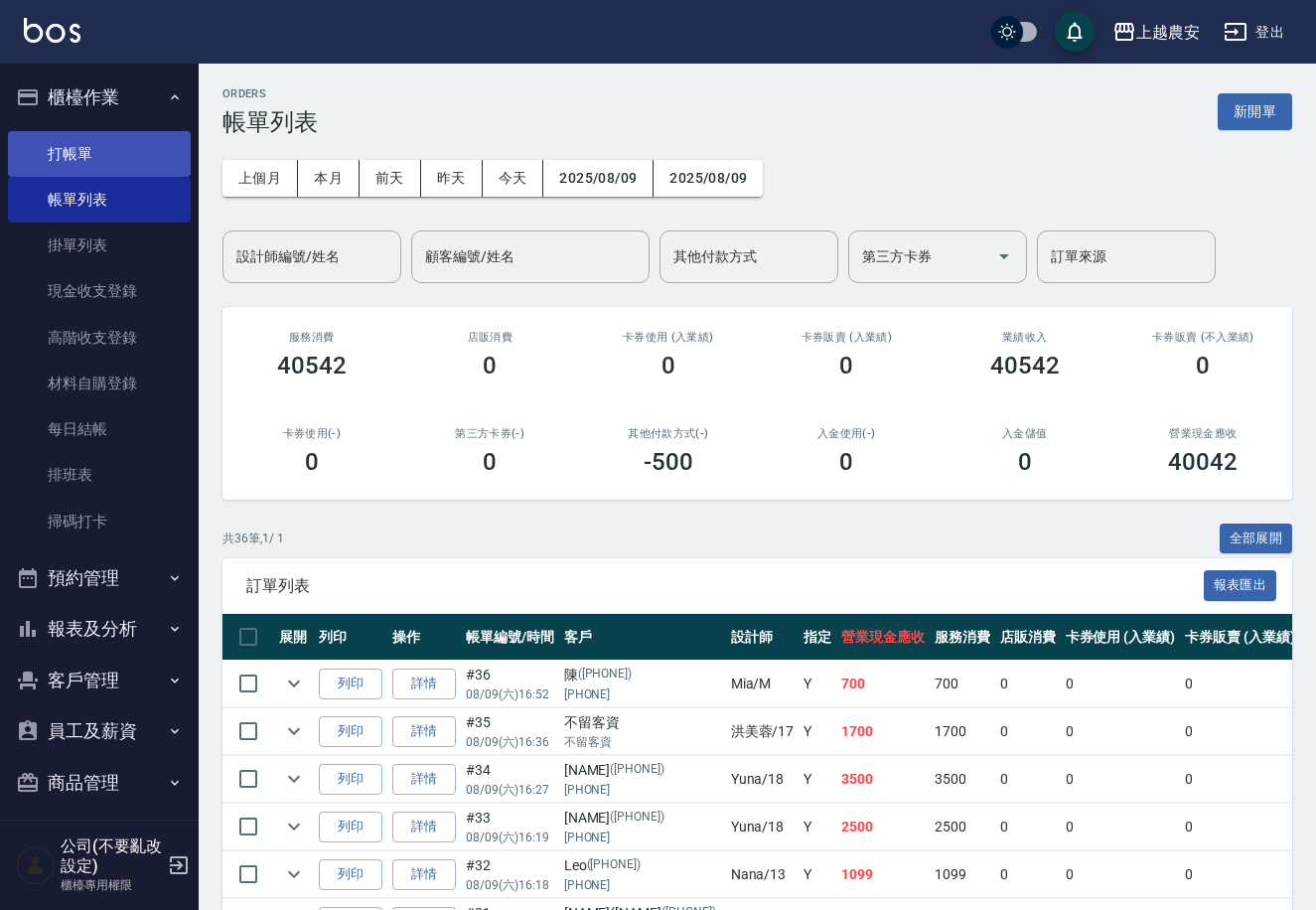 click on "打帳單" at bounding box center (99, 154) 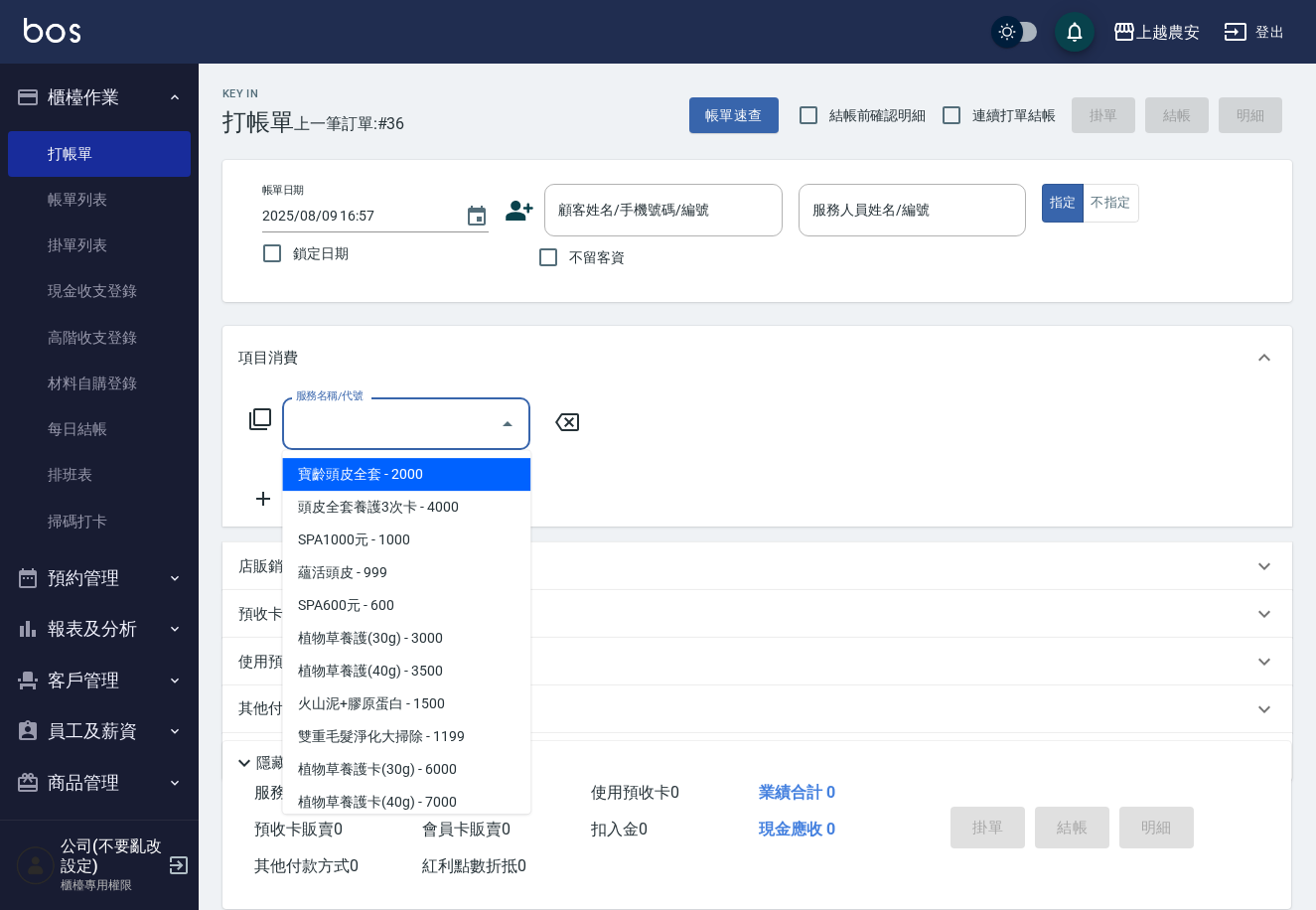 click on "服務名稱/代號 服務名稱/代號" at bounding box center [406, 423] 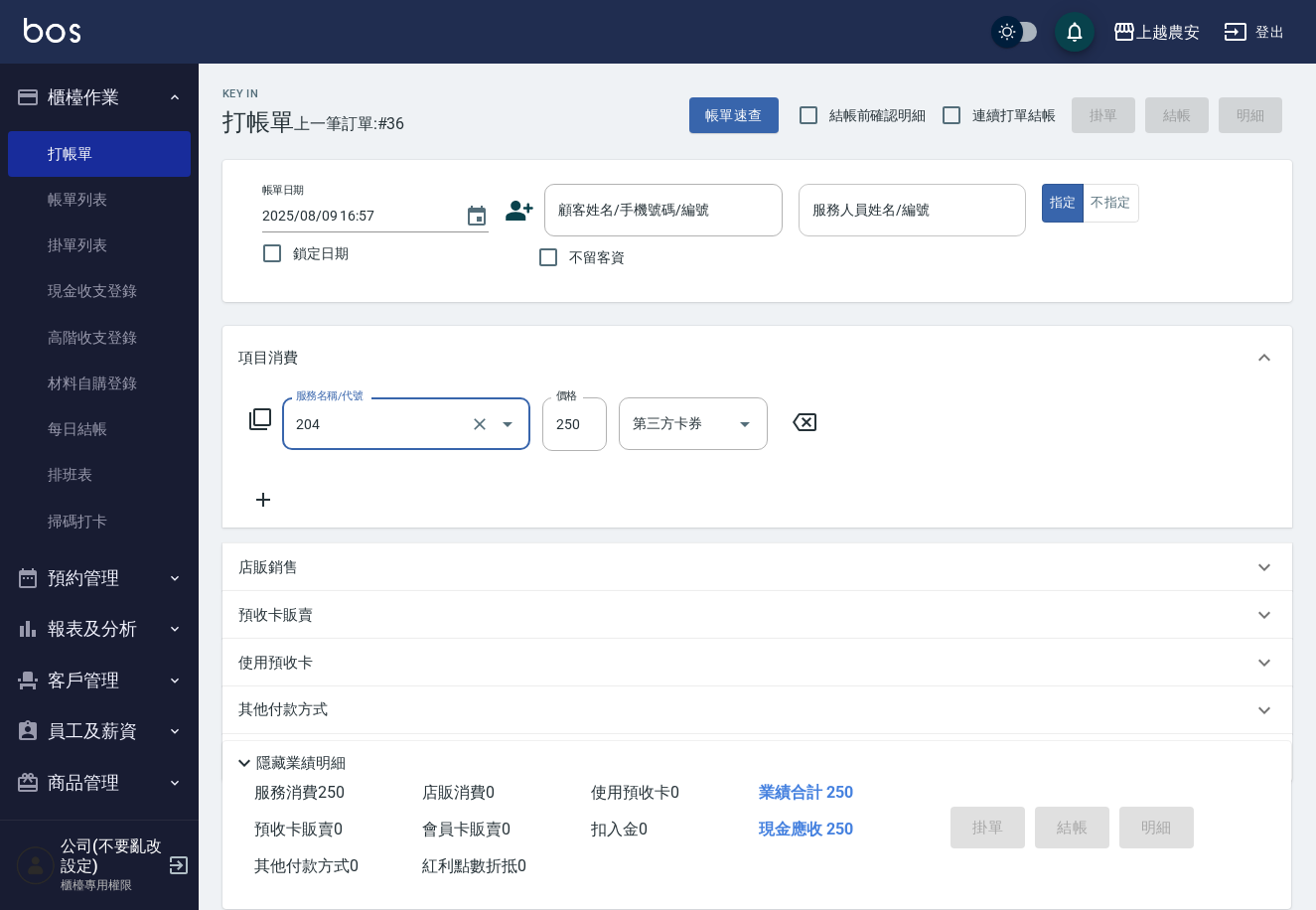 type on "梳髮(204)" 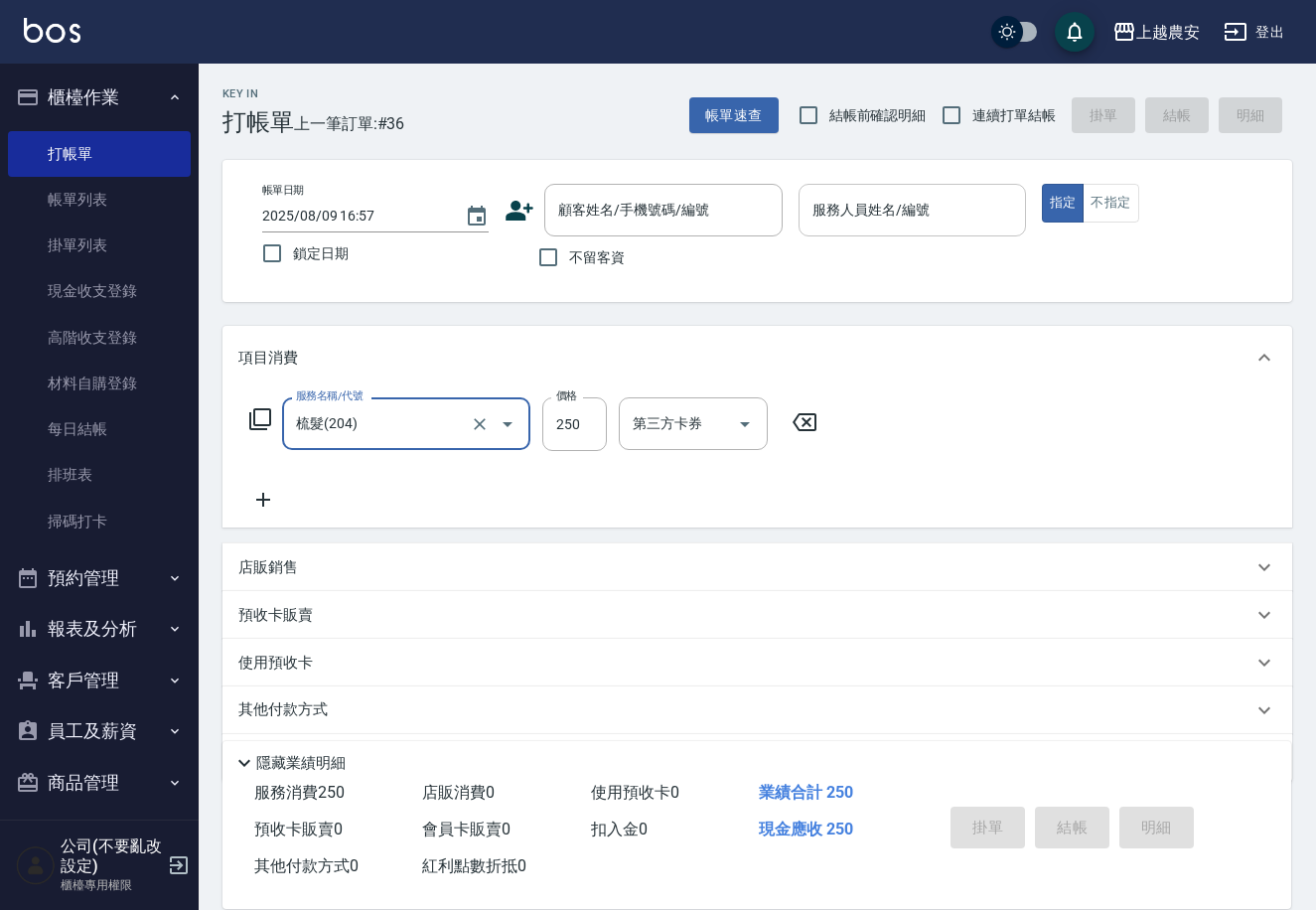 click on "服務人員姓名/編號" at bounding box center (912, 210) 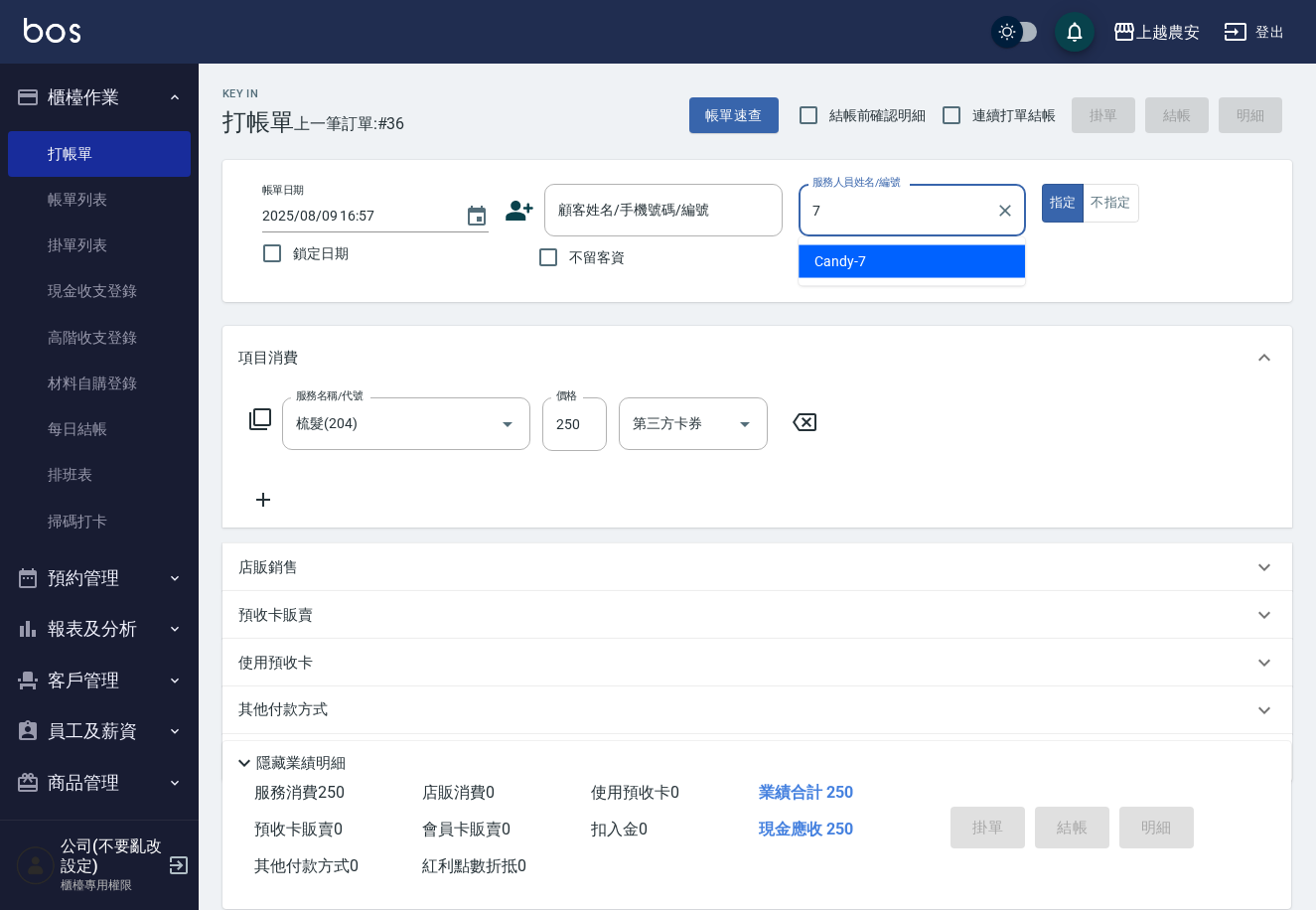 type on "Candy-7" 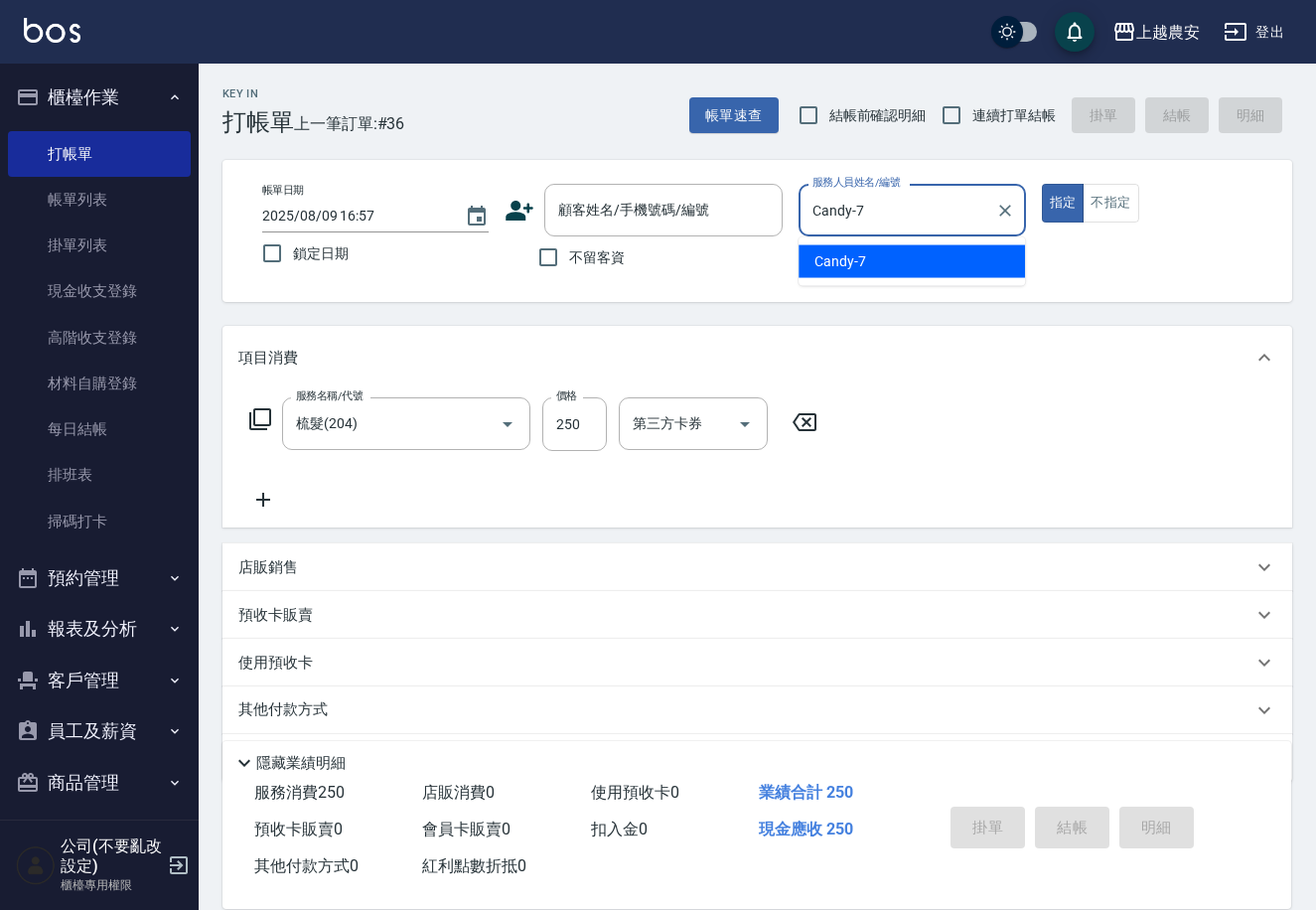 type on "true" 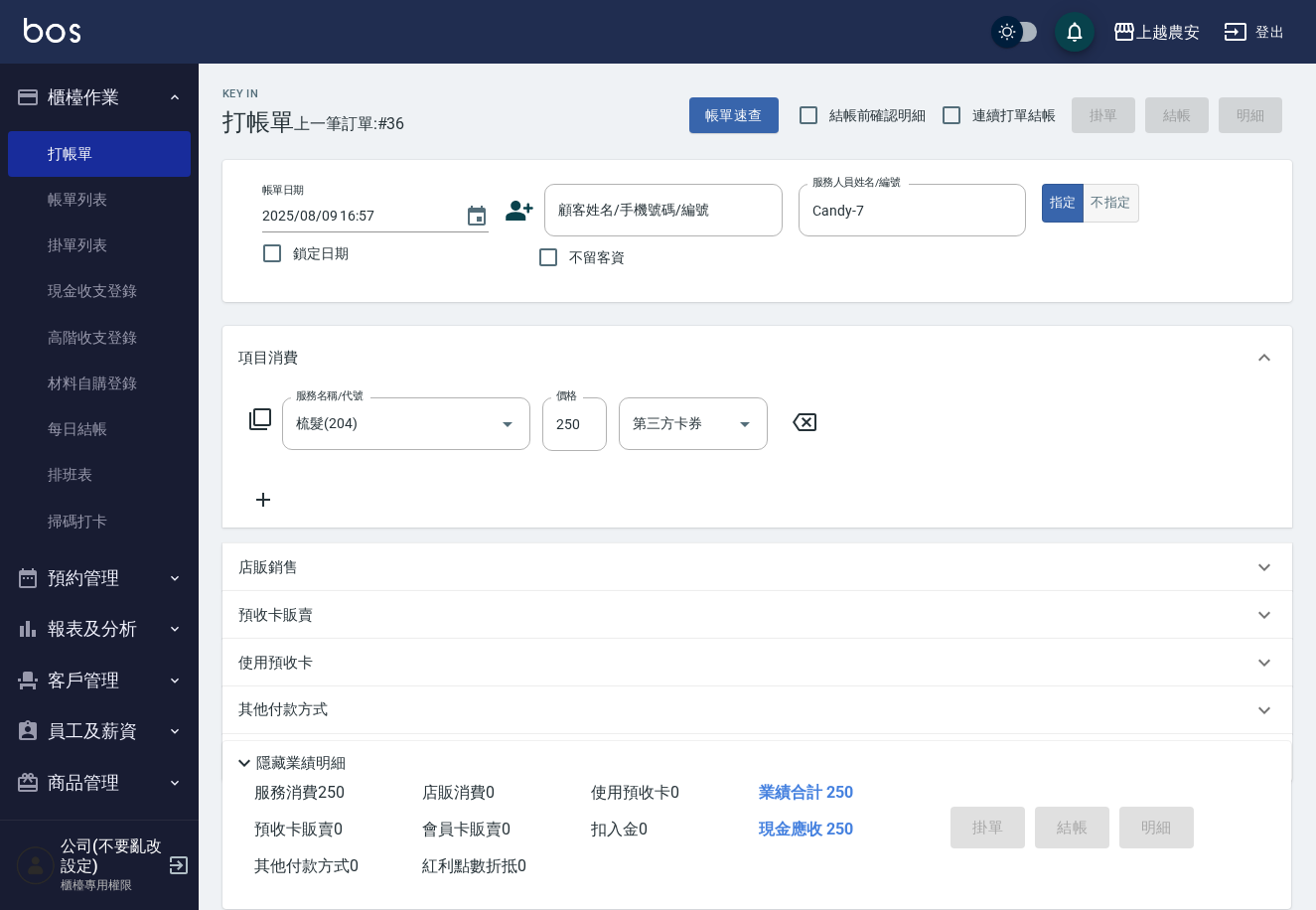 click on "不指定" at bounding box center [1110, 203] 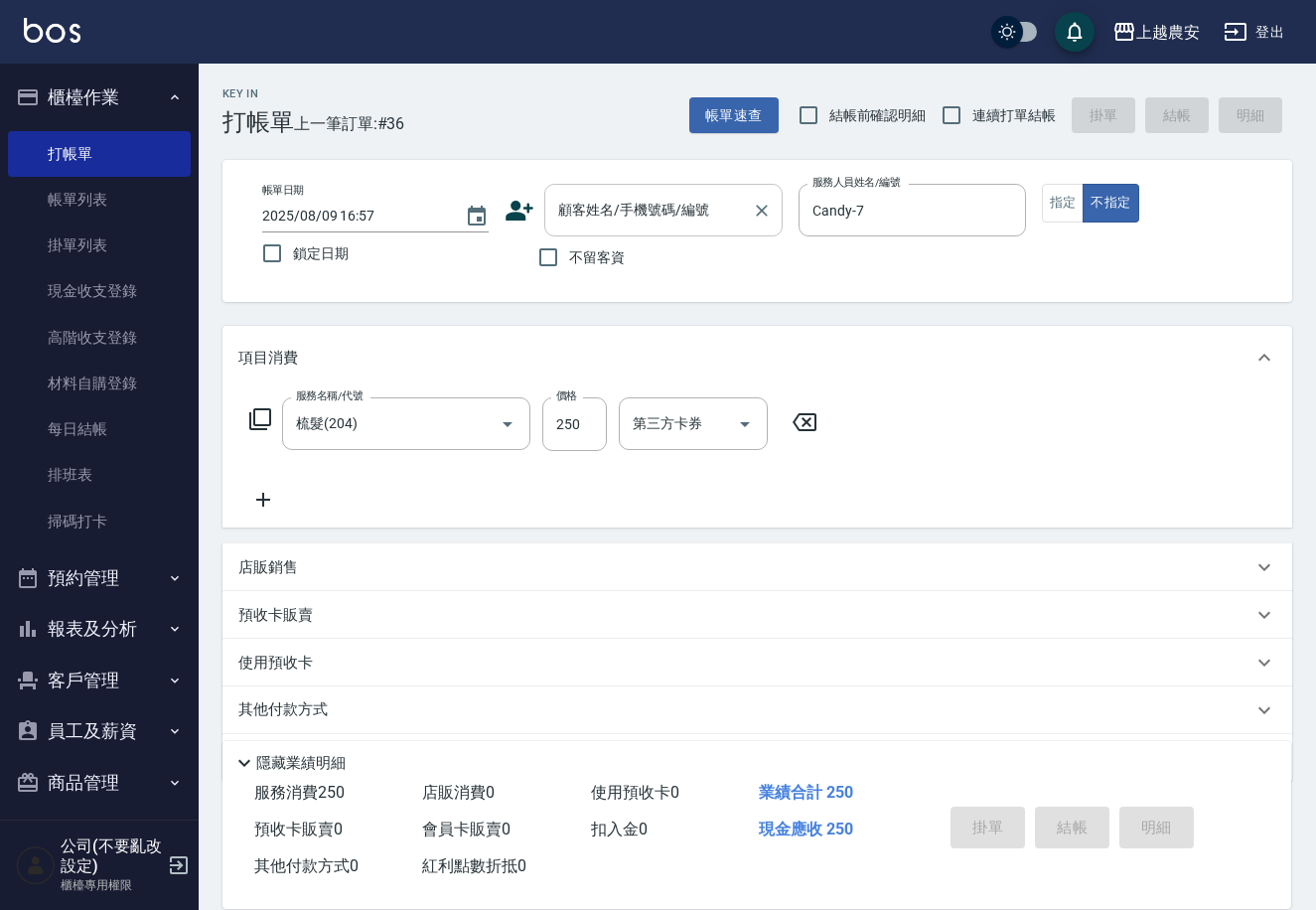 click on "顧客姓名/手機號碼/編號 顧客姓名/手機號碼/編號" at bounding box center (663, 210) 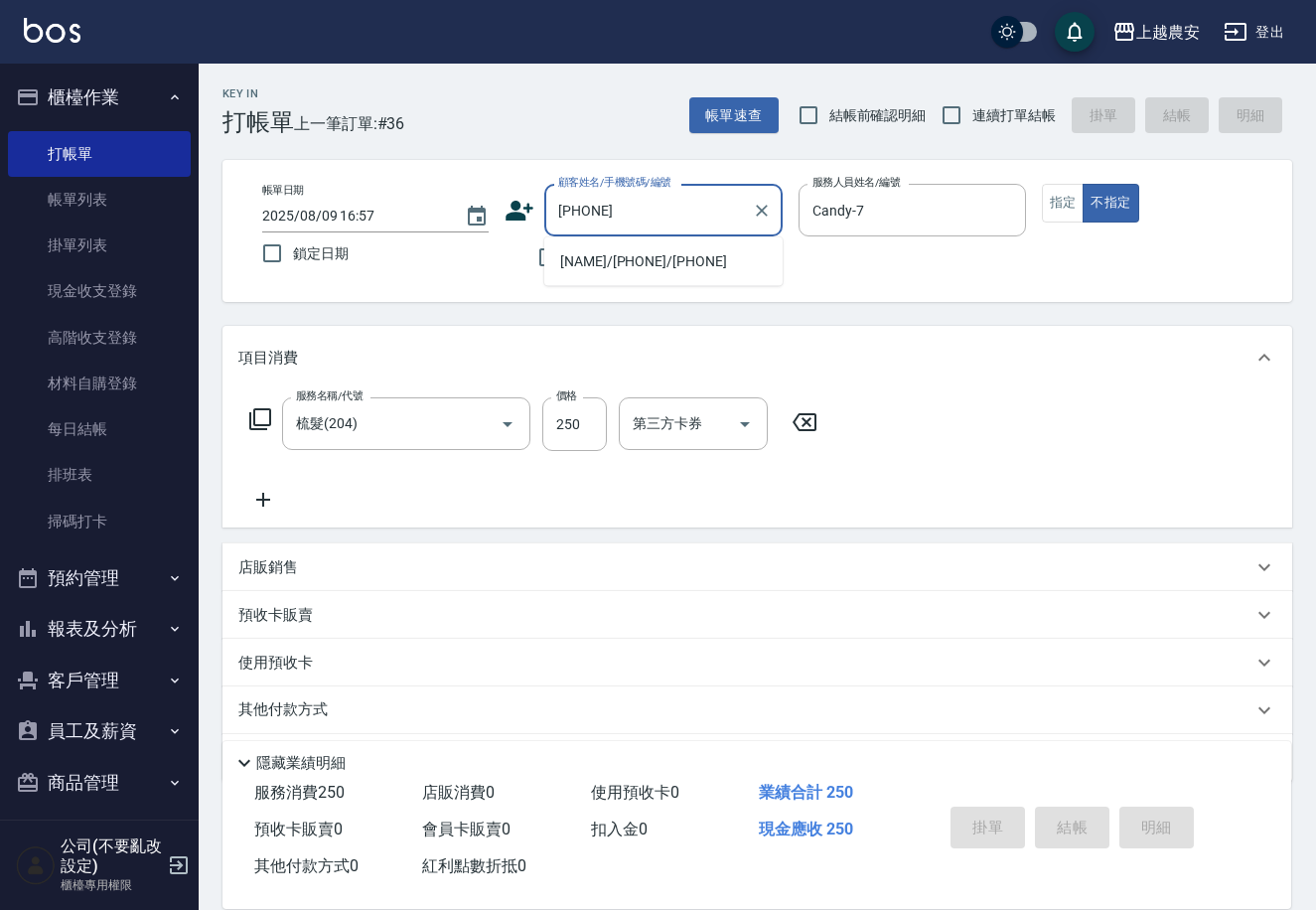 click on "[LAST]/[PHONE]/[PHONE]" at bounding box center (663, 261) 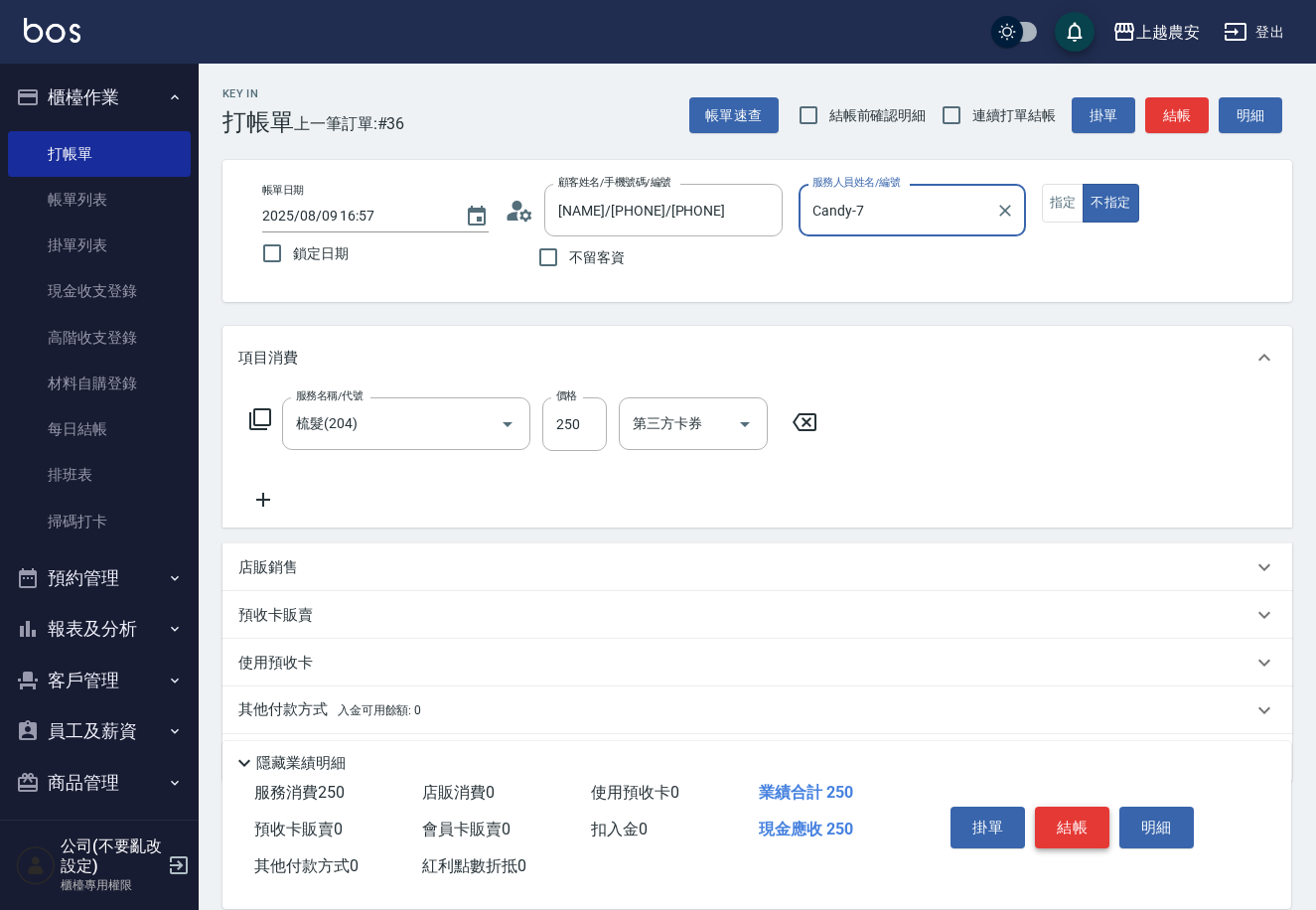click on "結帳" at bounding box center (1072, 828) 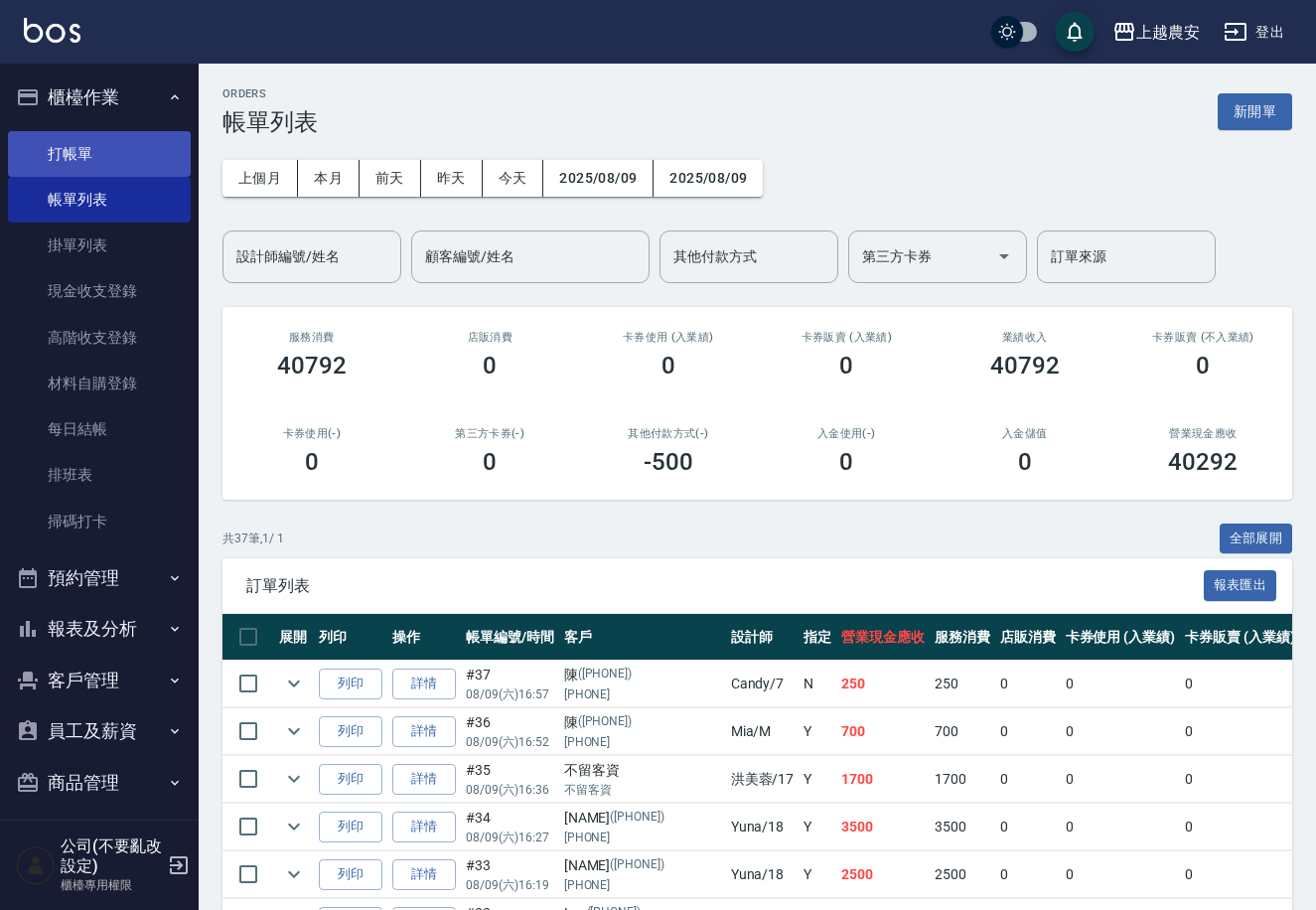 click on "打帳單" at bounding box center (99, 154) 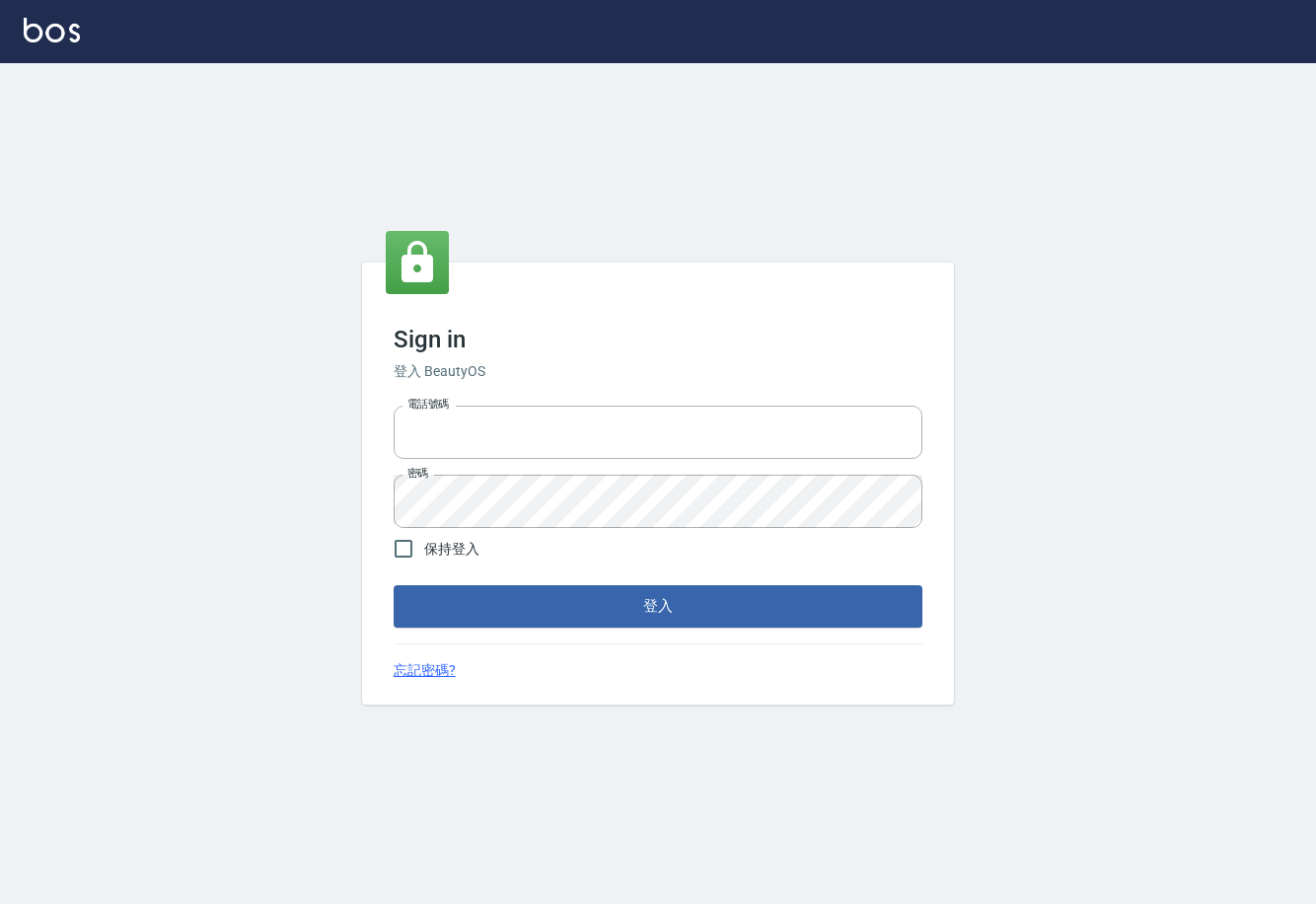 scroll, scrollTop: 0, scrollLeft: 0, axis: both 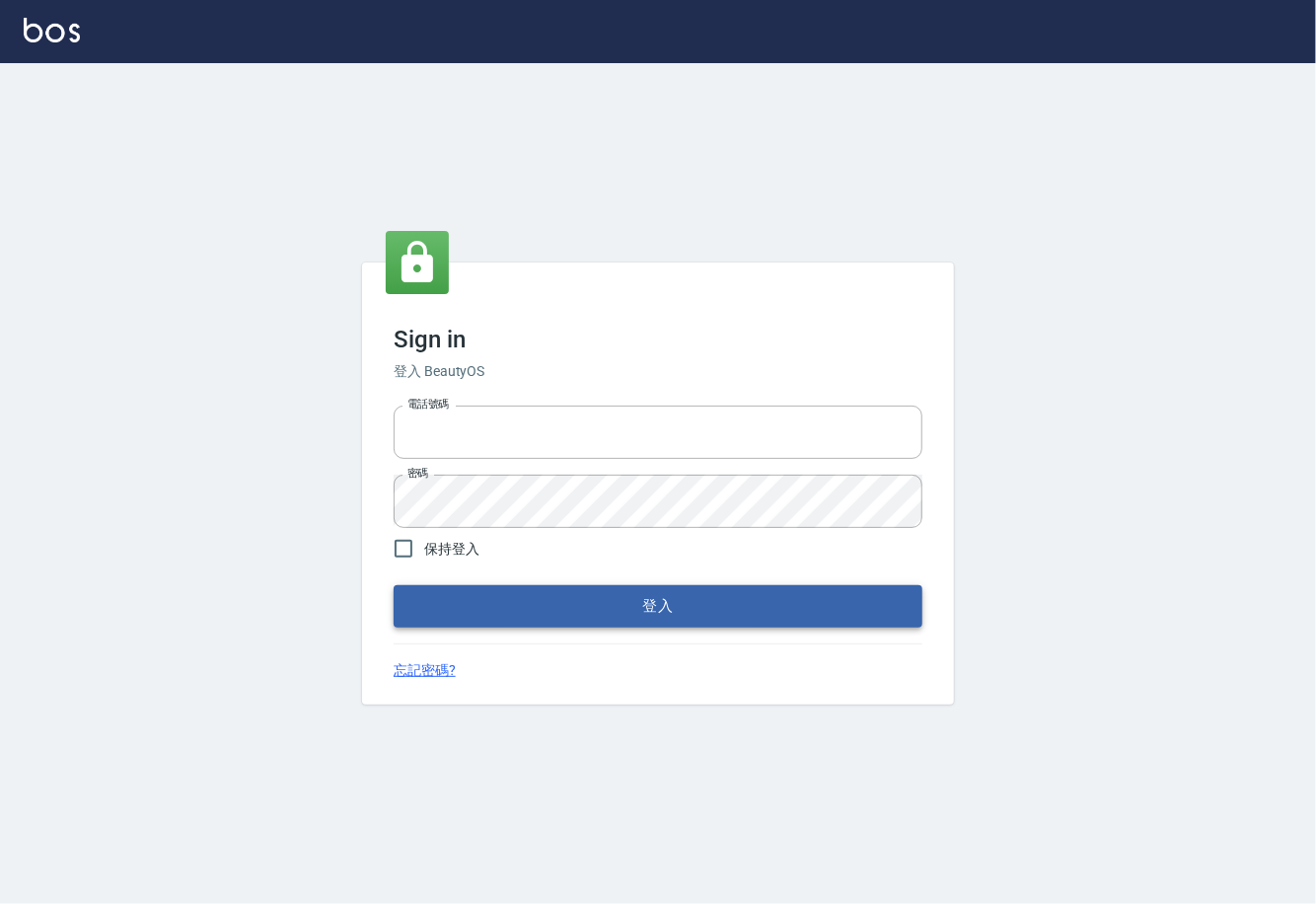 type on "0225929166" 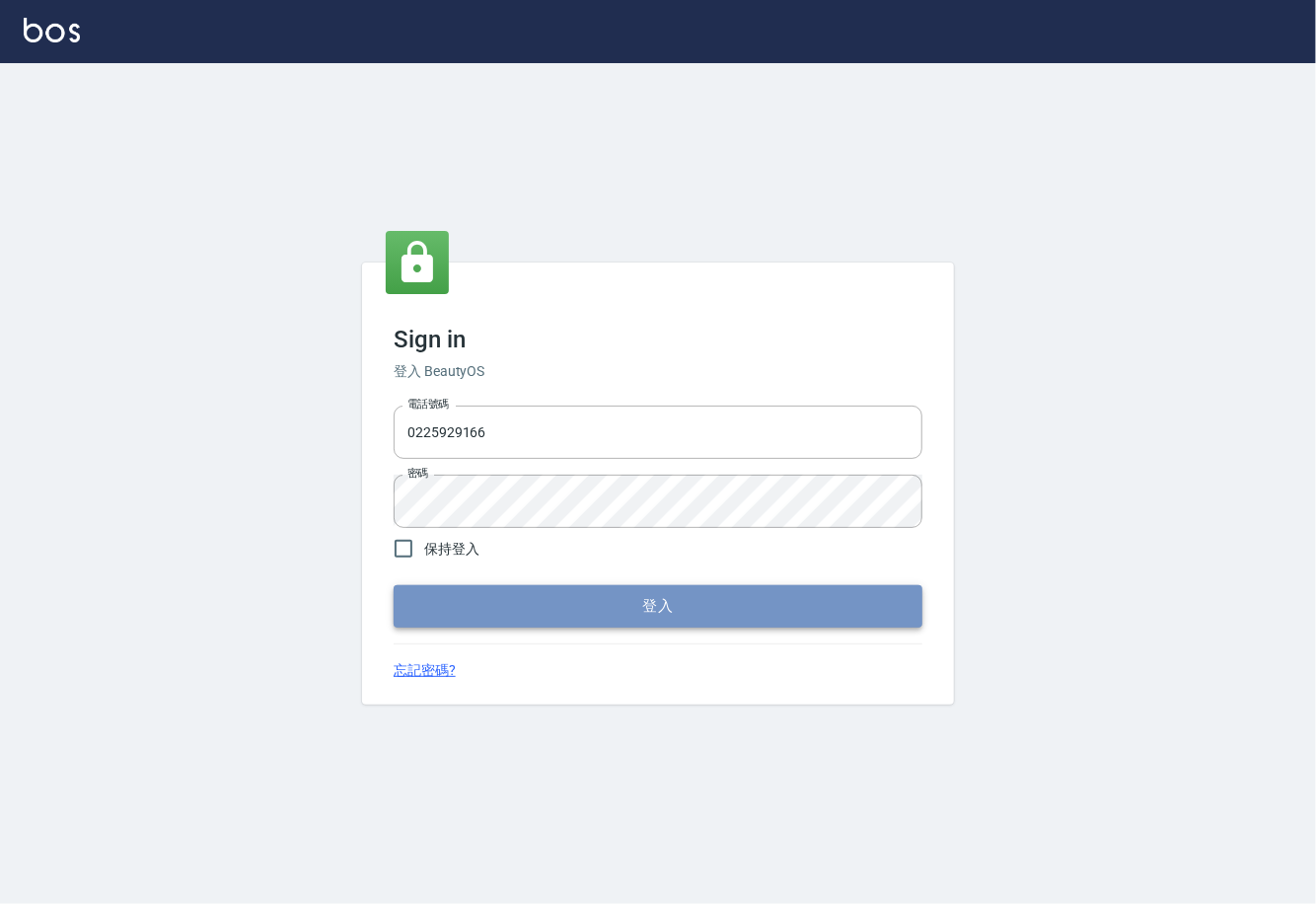 click on "登入" at bounding box center (658, 606) 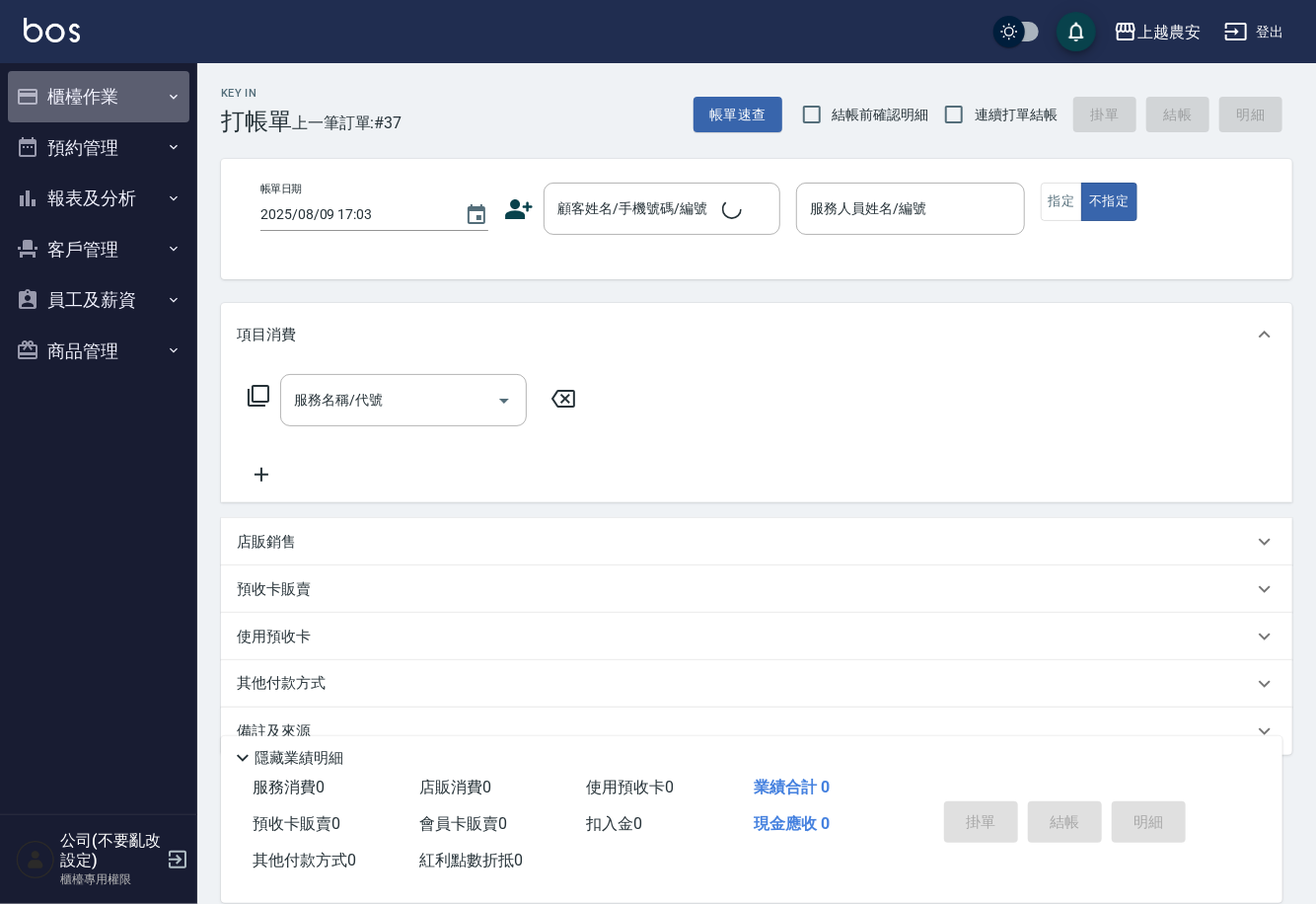 click on "櫃檯作業" at bounding box center (99, 97) 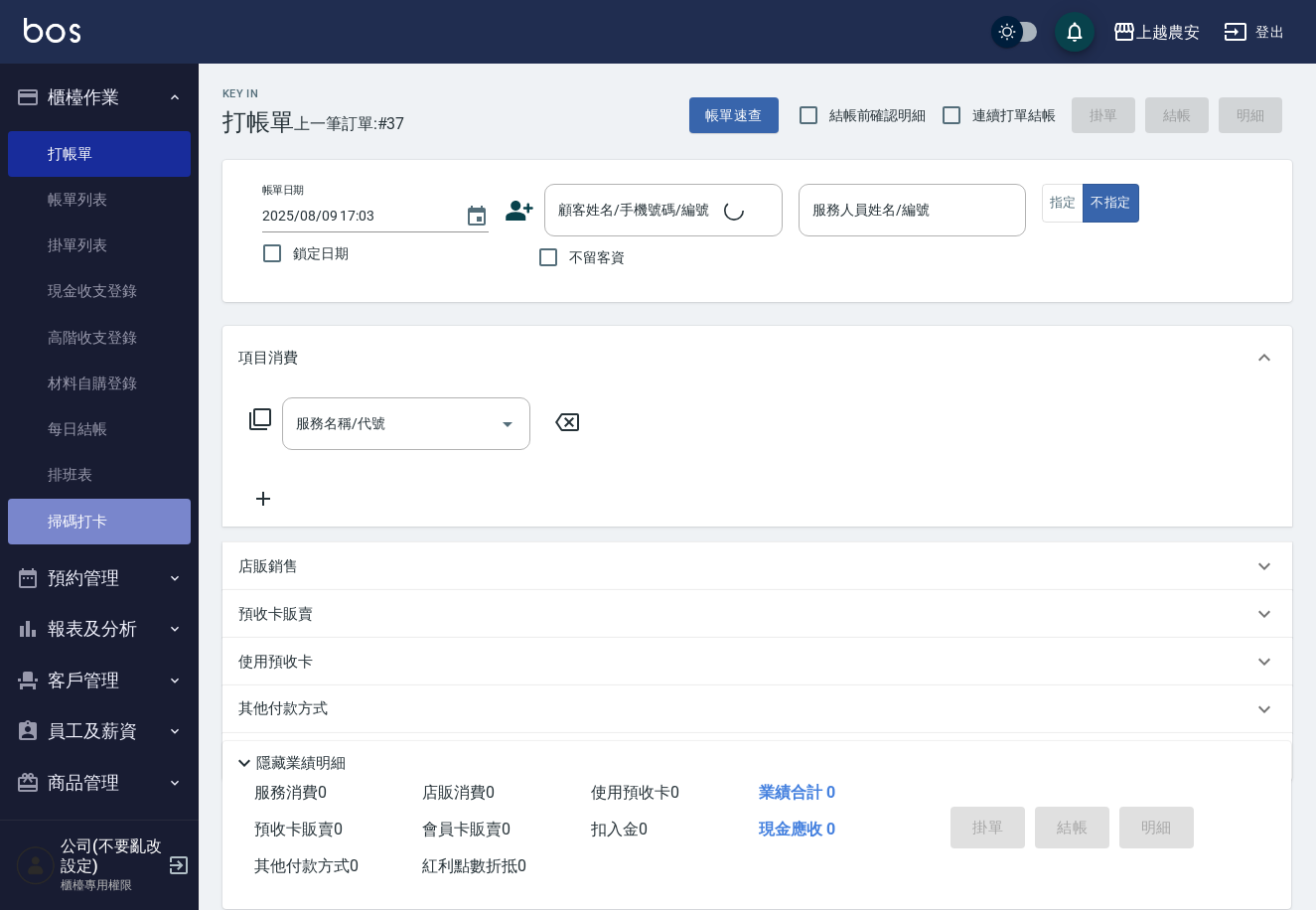 click on "掃碼打卡" at bounding box center (99, 522) 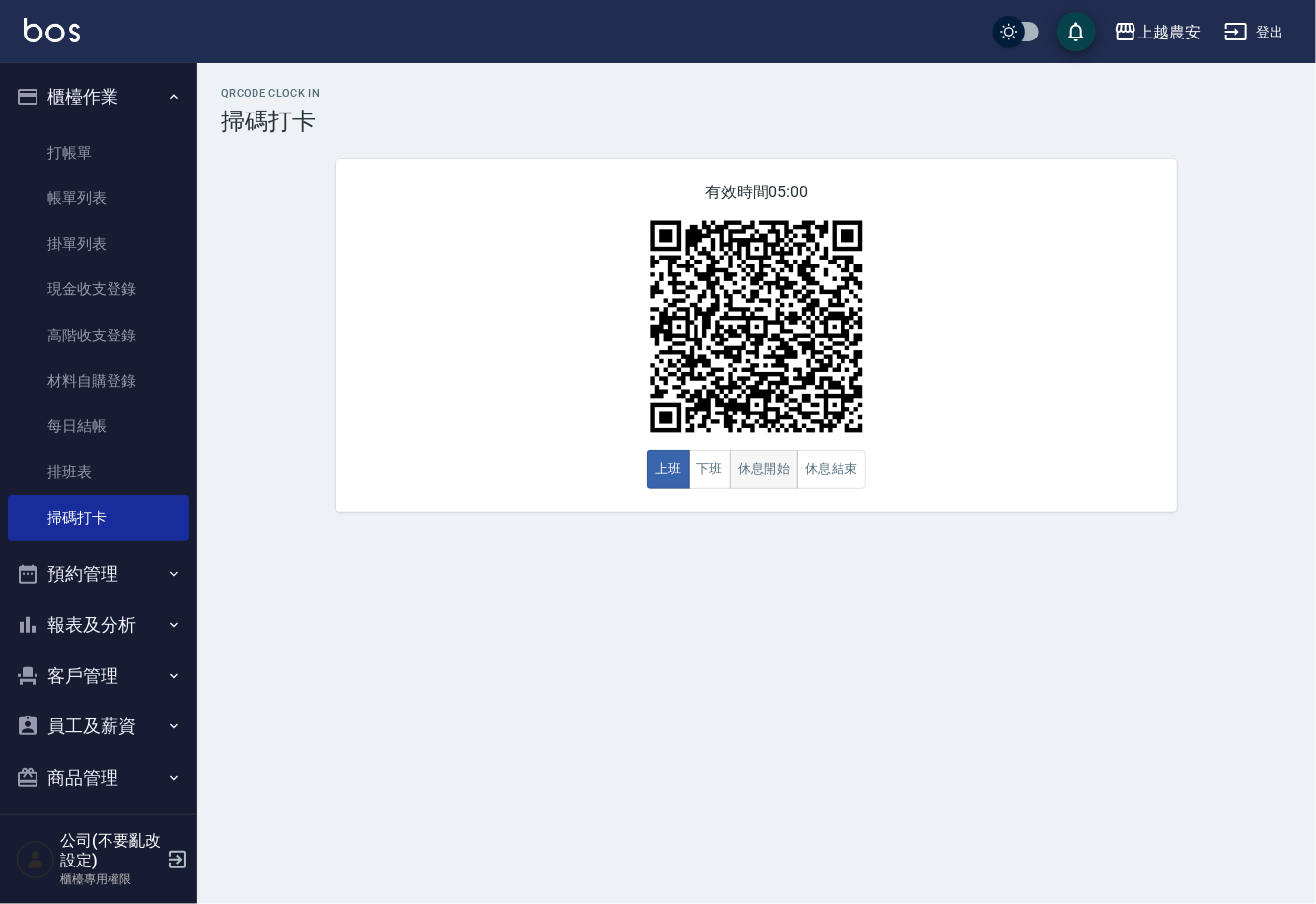 click on "休息開始" at bounding box center [765, 469] 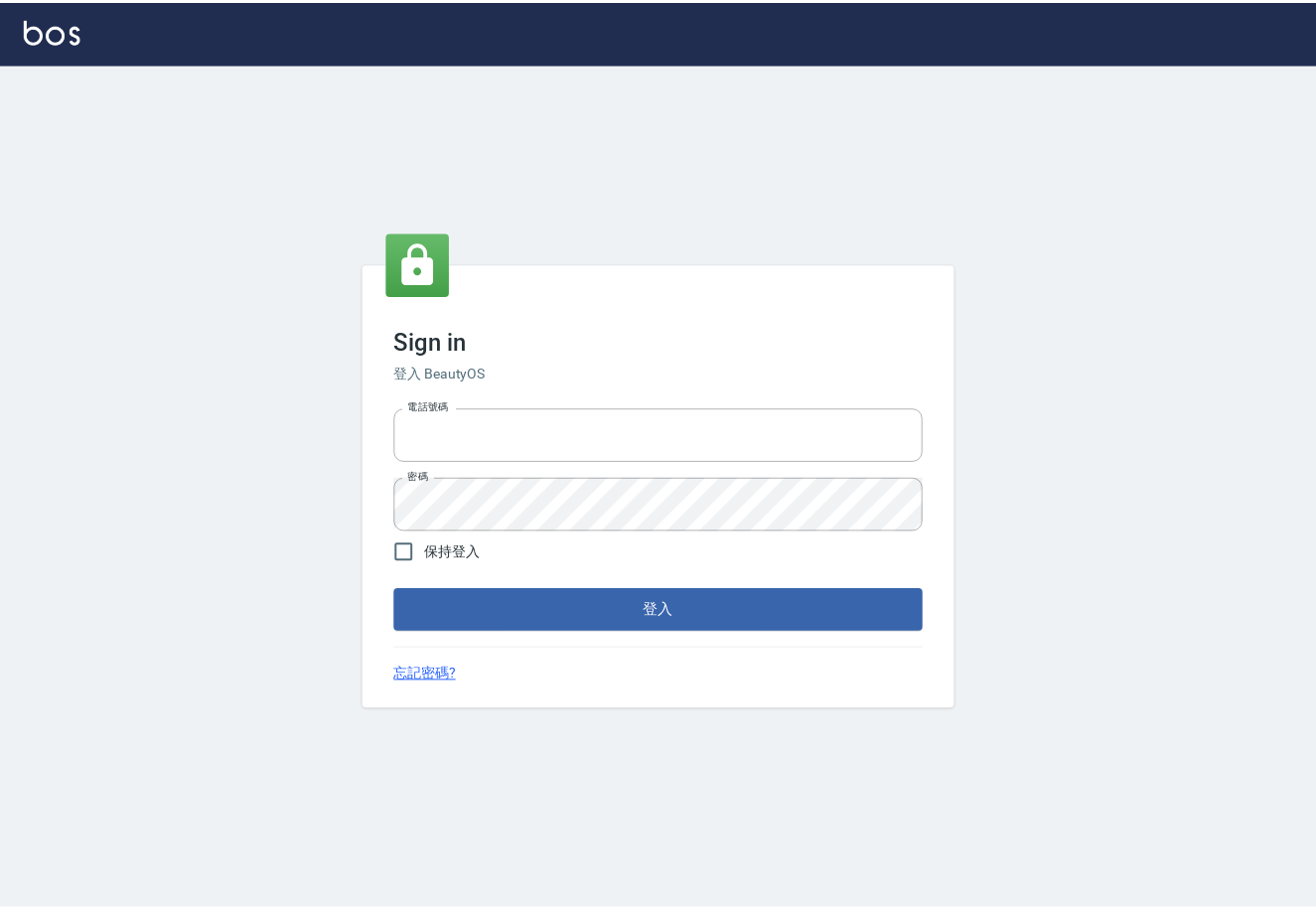 scroll, scrollTop: 0, scrollLeft: 0, axis: both 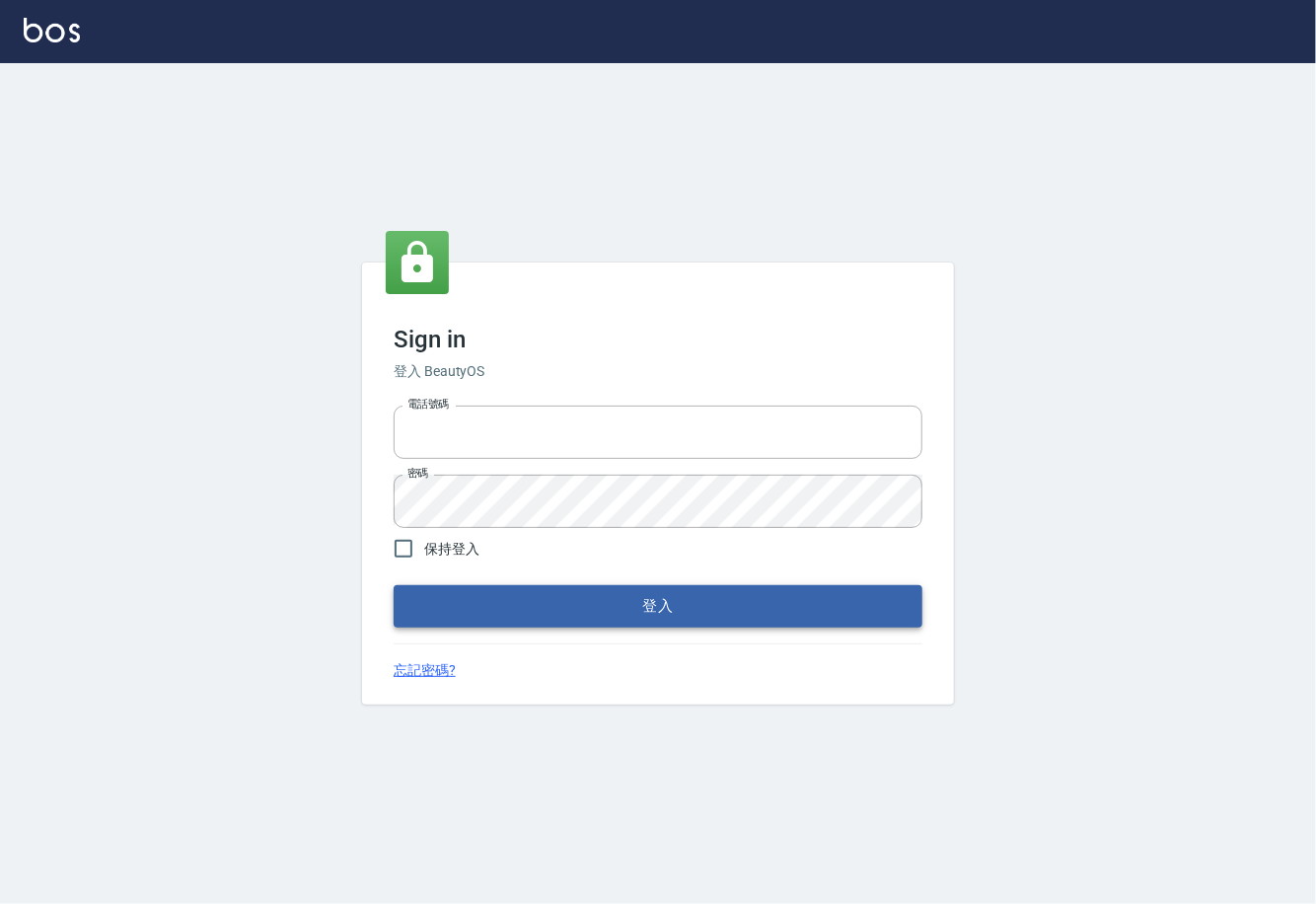 type on "0225929166" 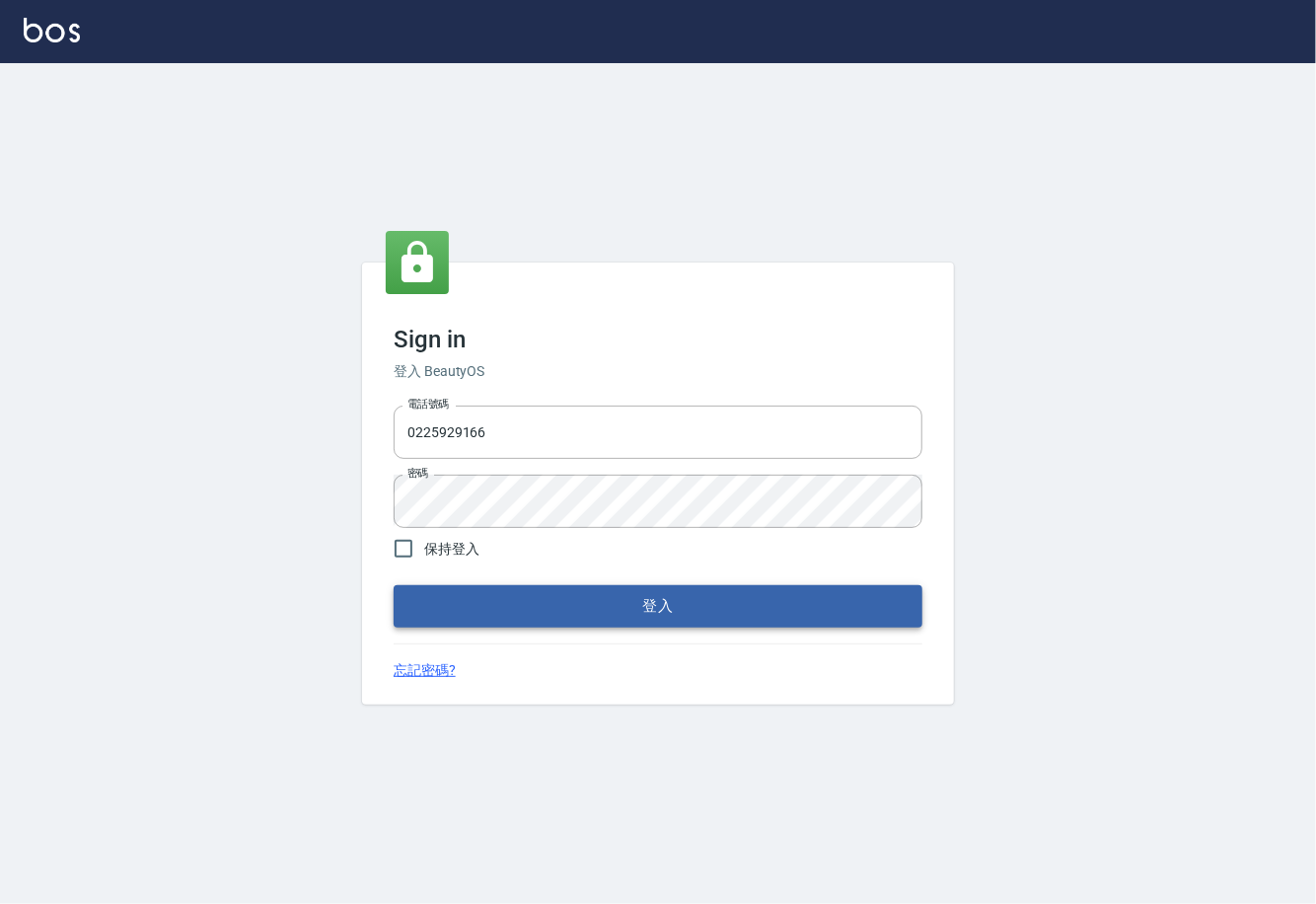 click on "登入" at bounding box center [658, 606] 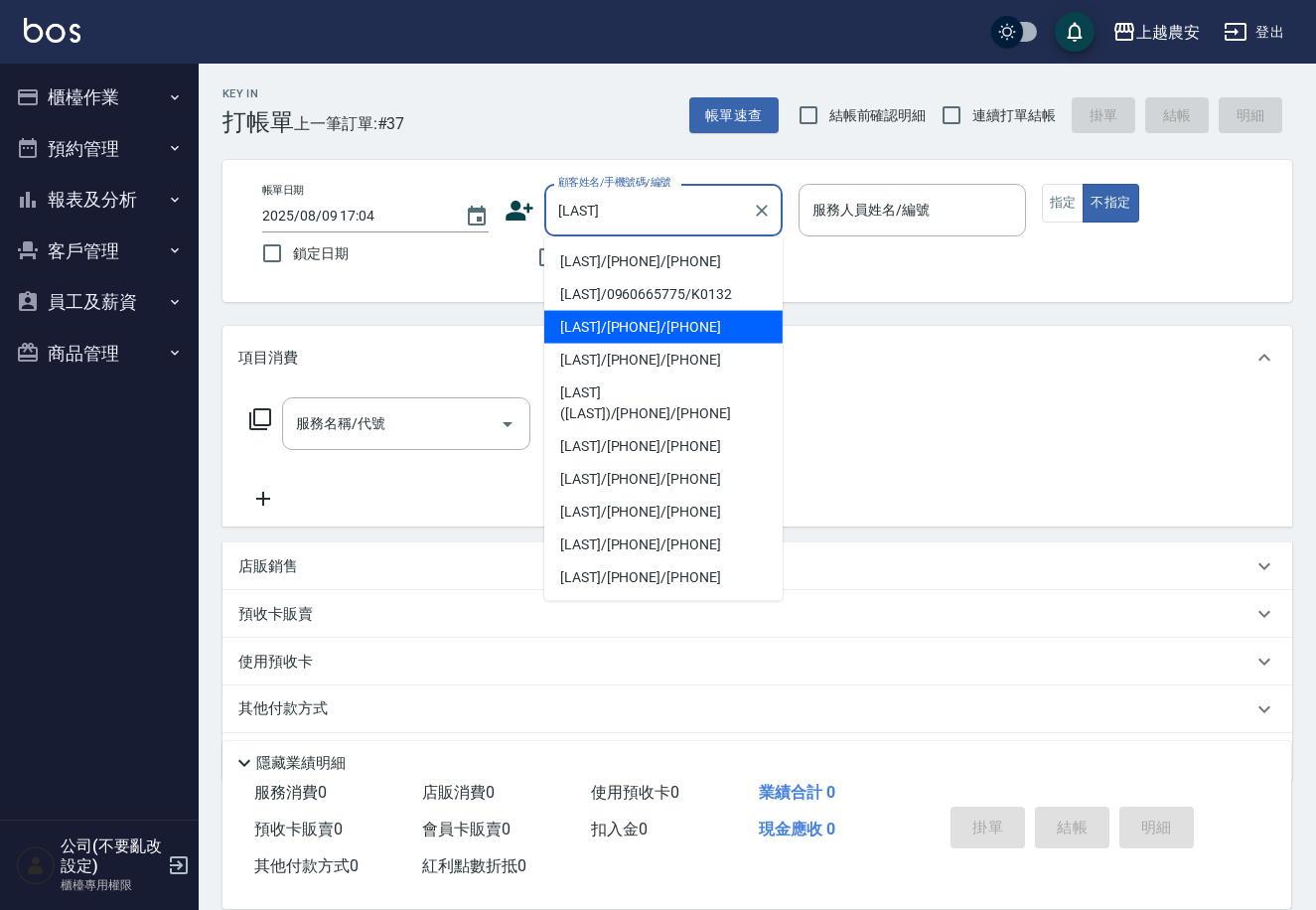 click on "[LAST]/[PHONE]/[PHONE]" at bounding box center [663, 327] 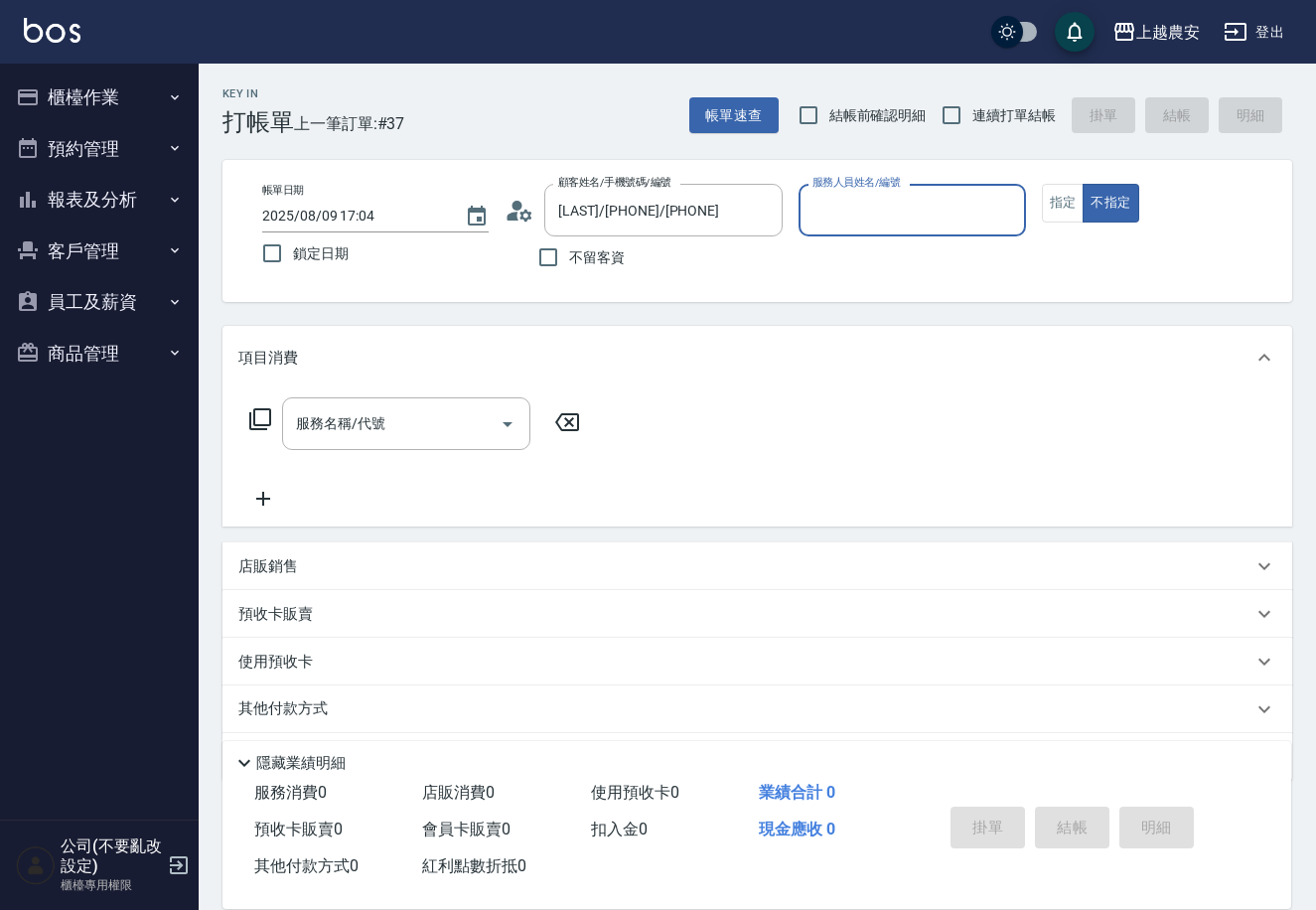 type on "Mia-M" 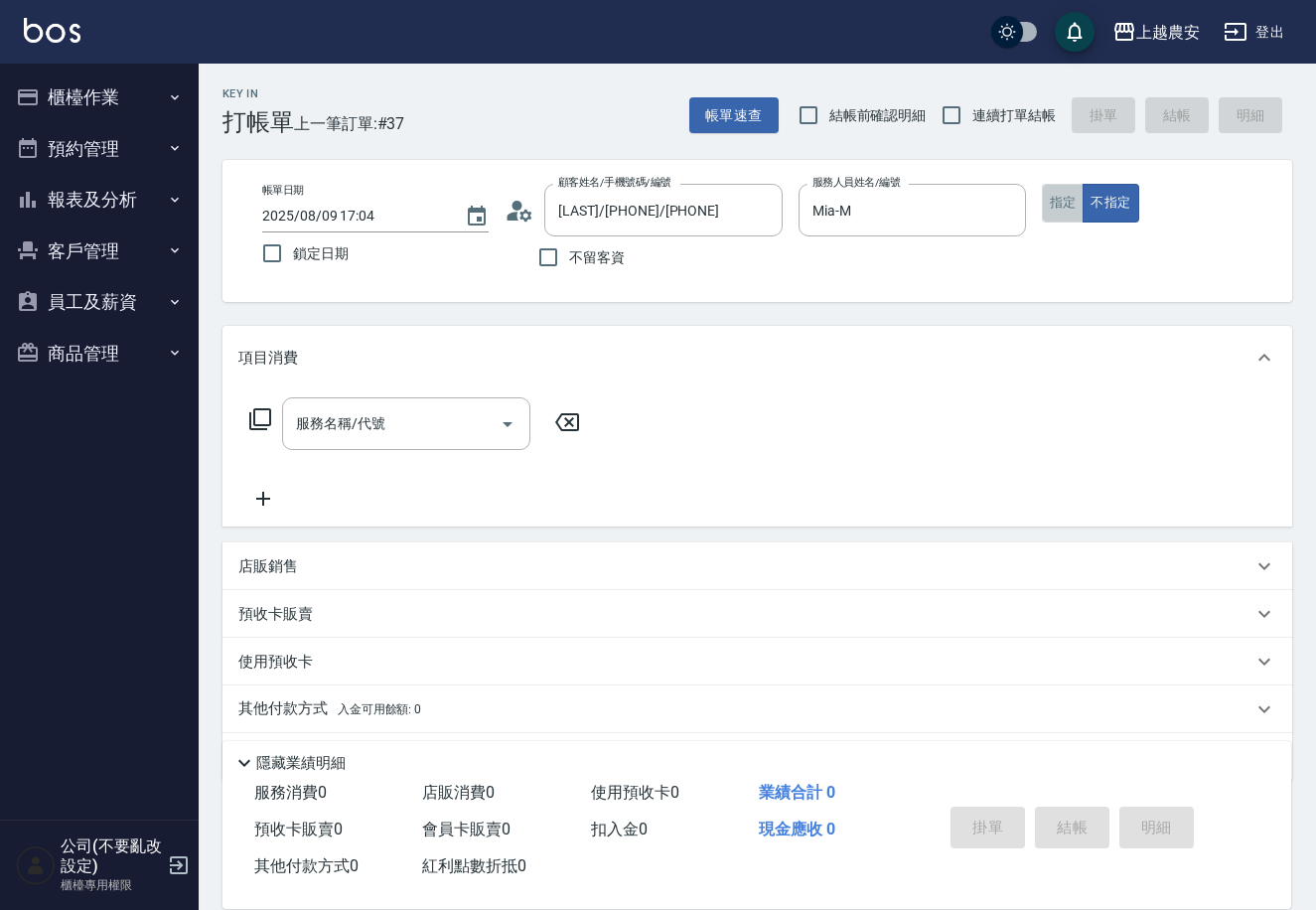drag, startPoint x: 1072, startPoint y: 210, endPoint x: 997, endPoint y: 226, distance: 76.687678 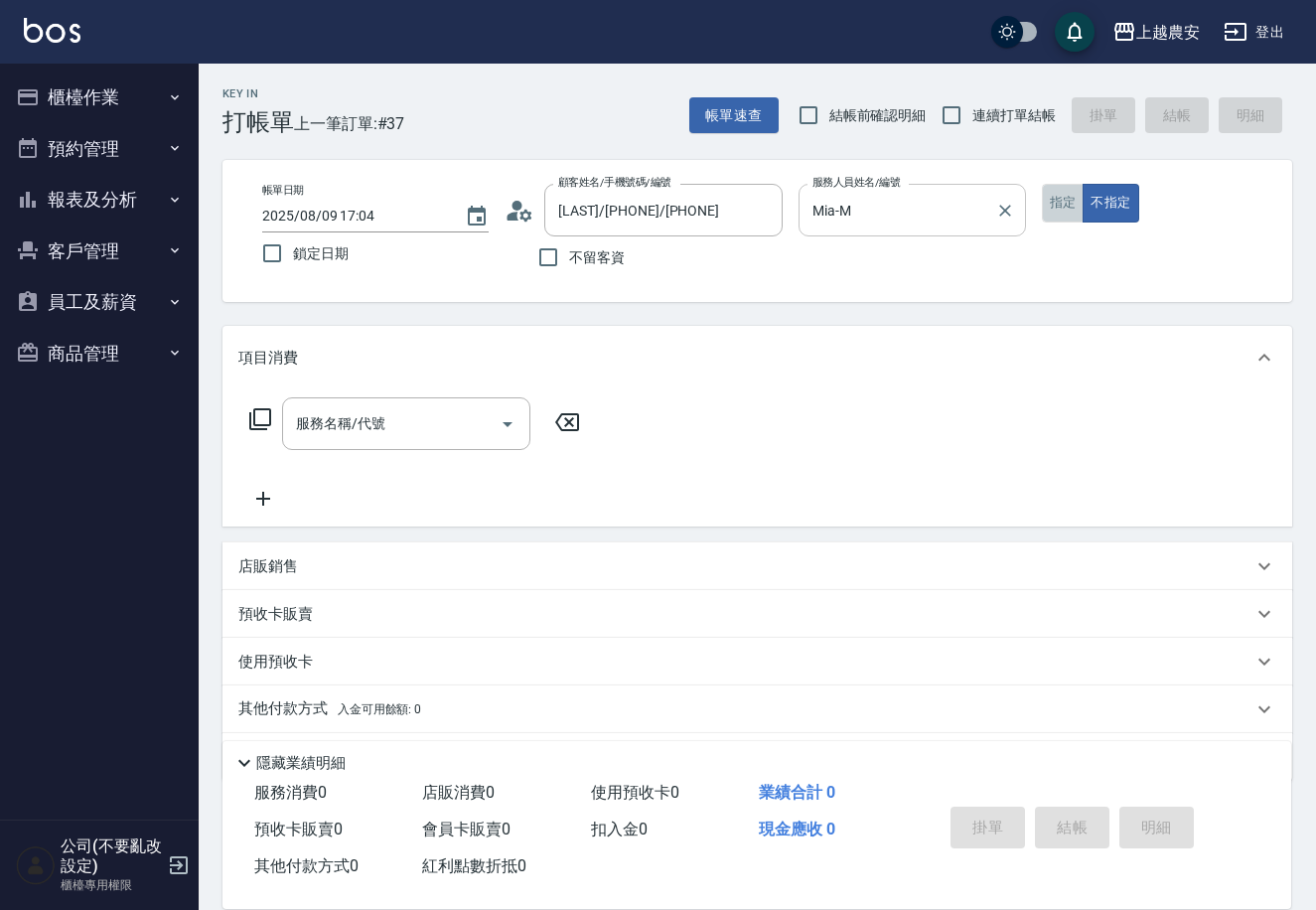 click on "指定" at bounding box center (1063, 203) 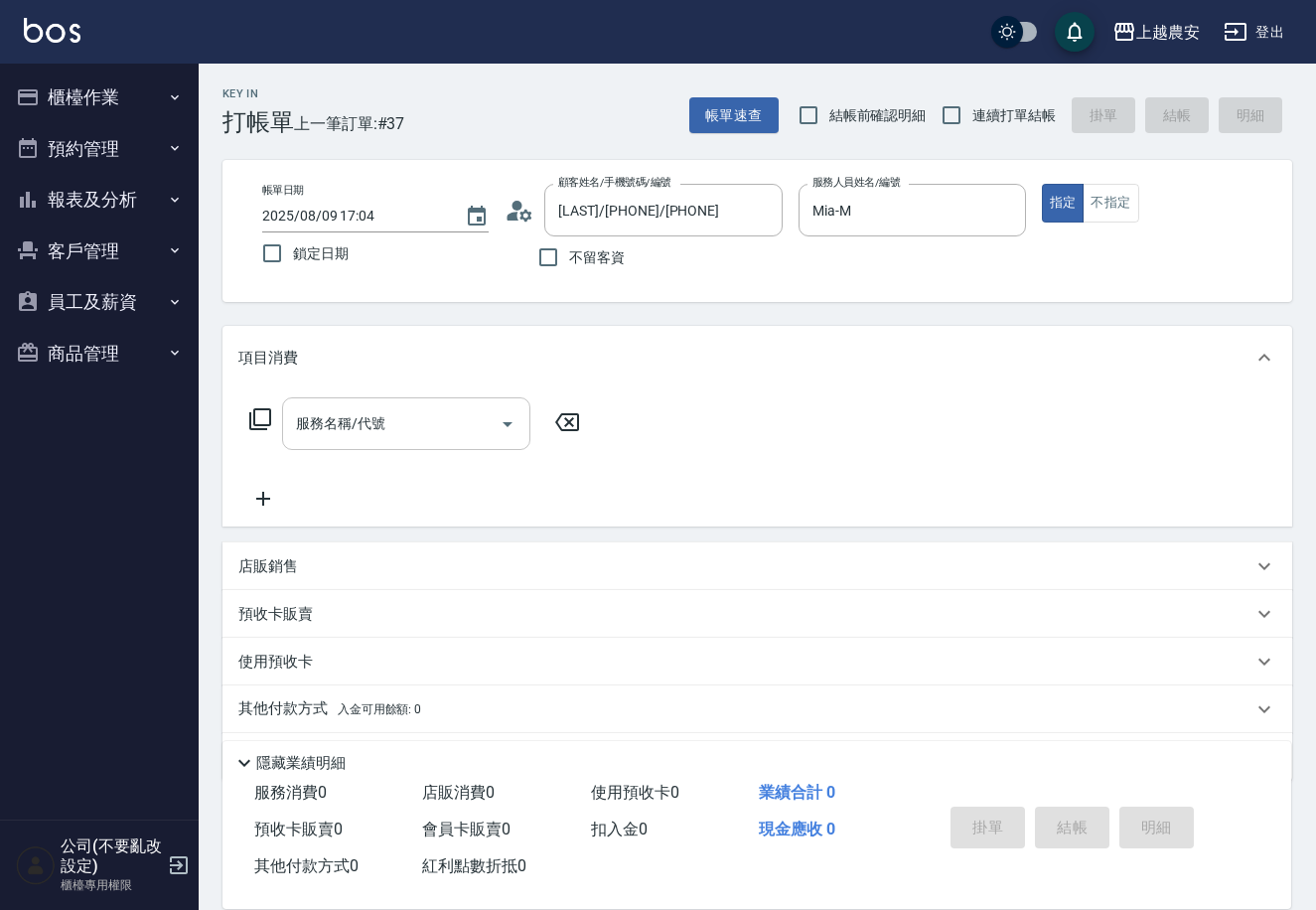 click on "服務名稱/代號" at bounding box center (391, 423) 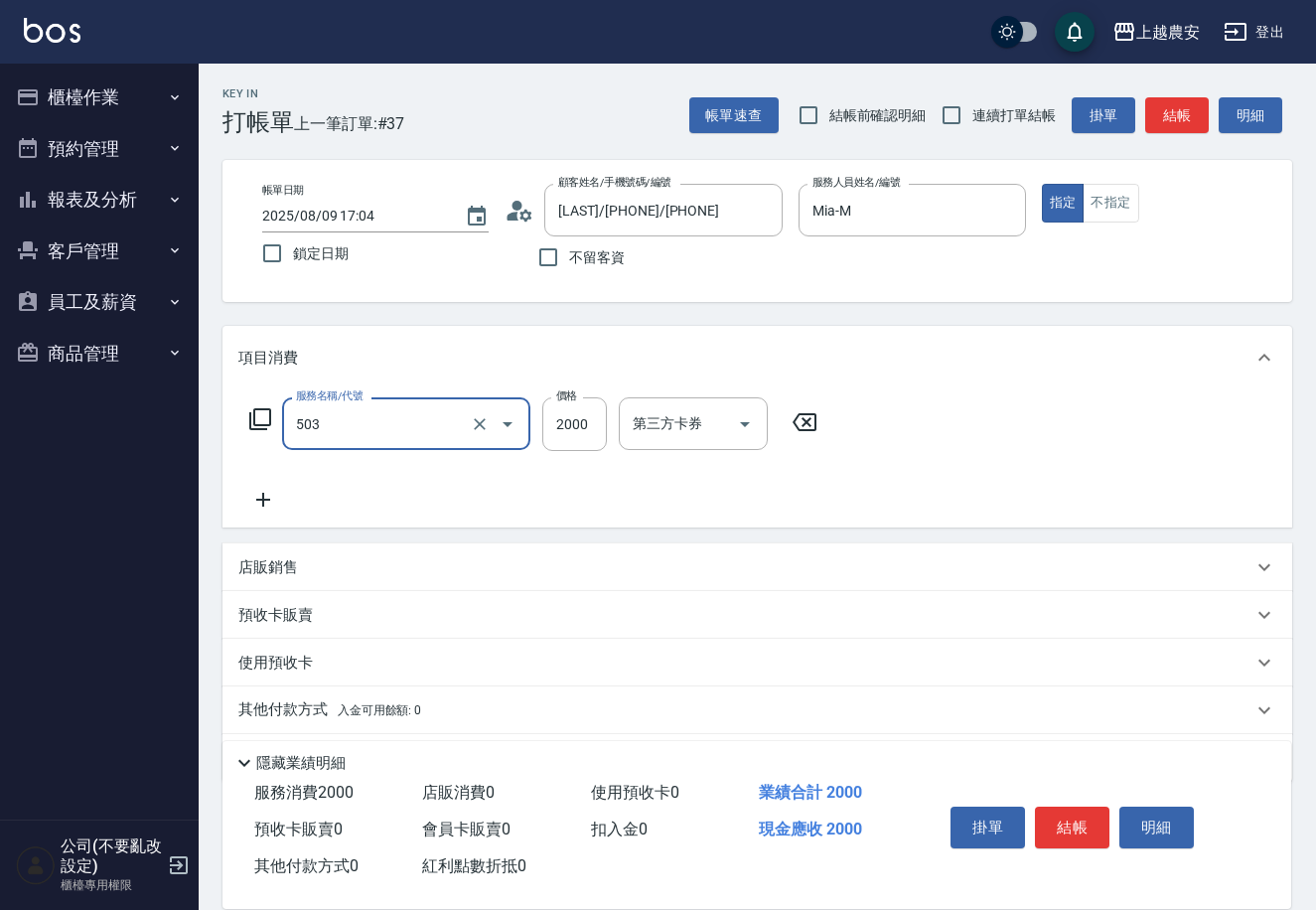 type on "染髮1500↑(503)" 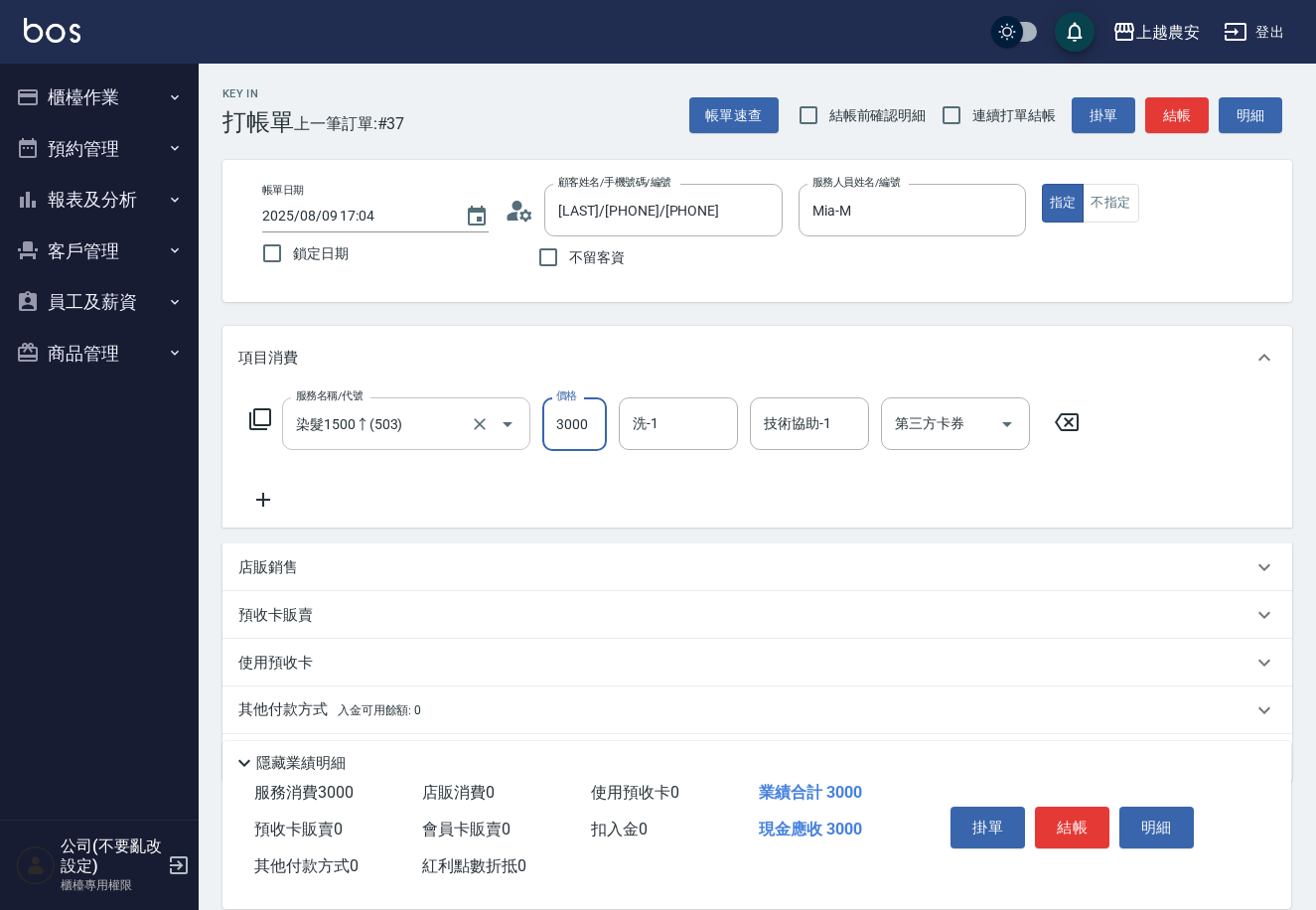 type on "3000" 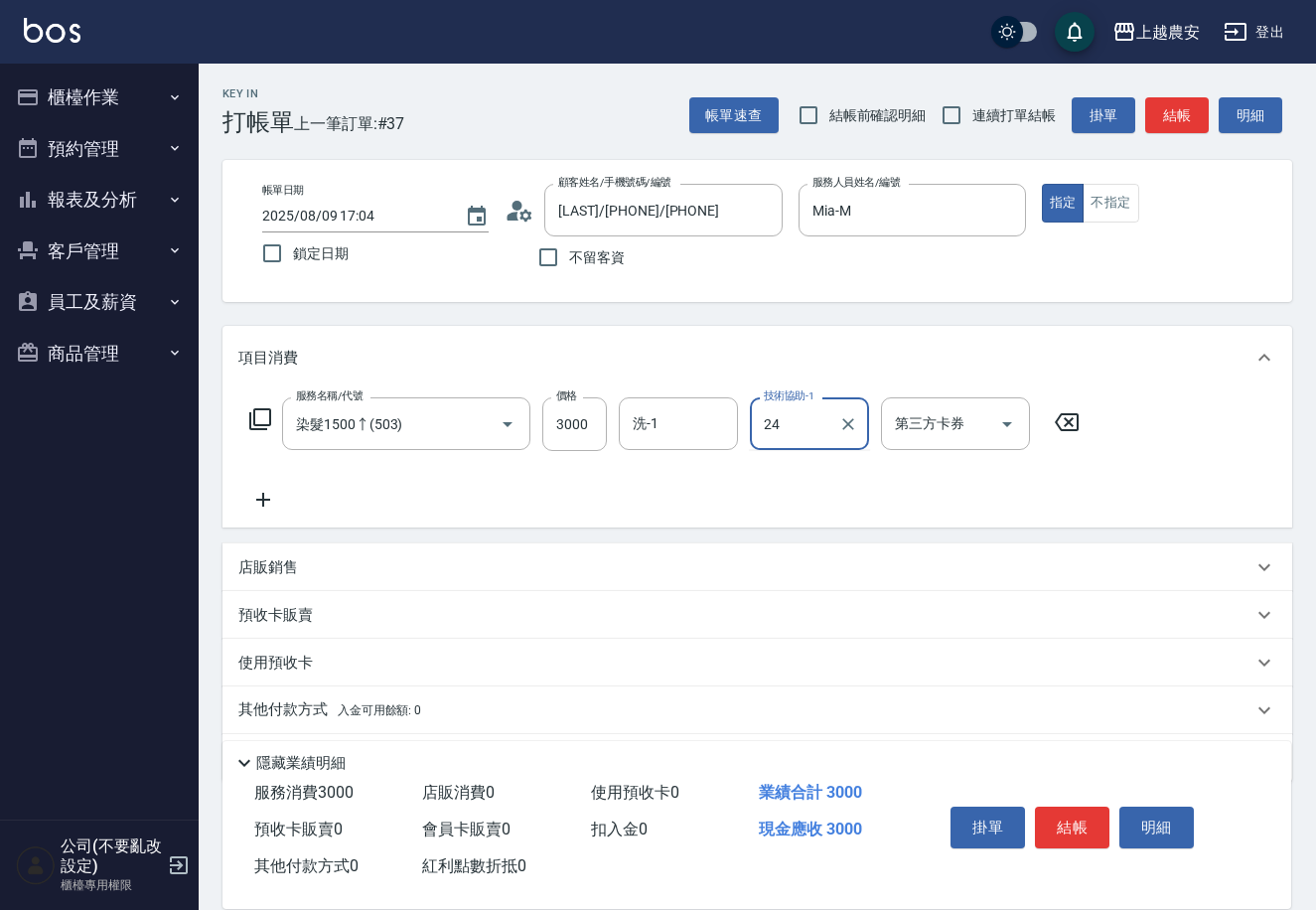 type on "24" 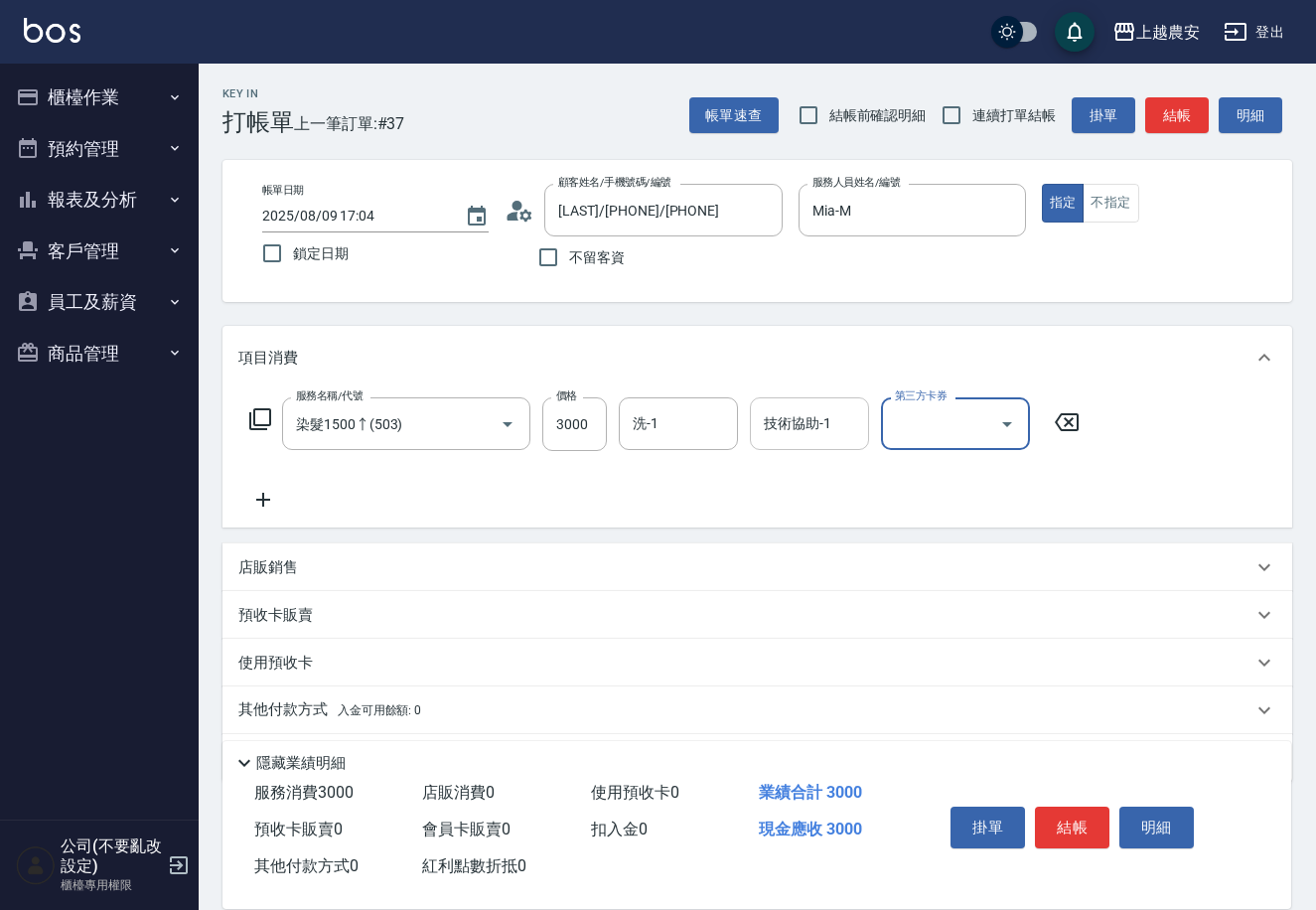 click on "技術協助-1 技術協助-1" at bounding box center [809, 423] 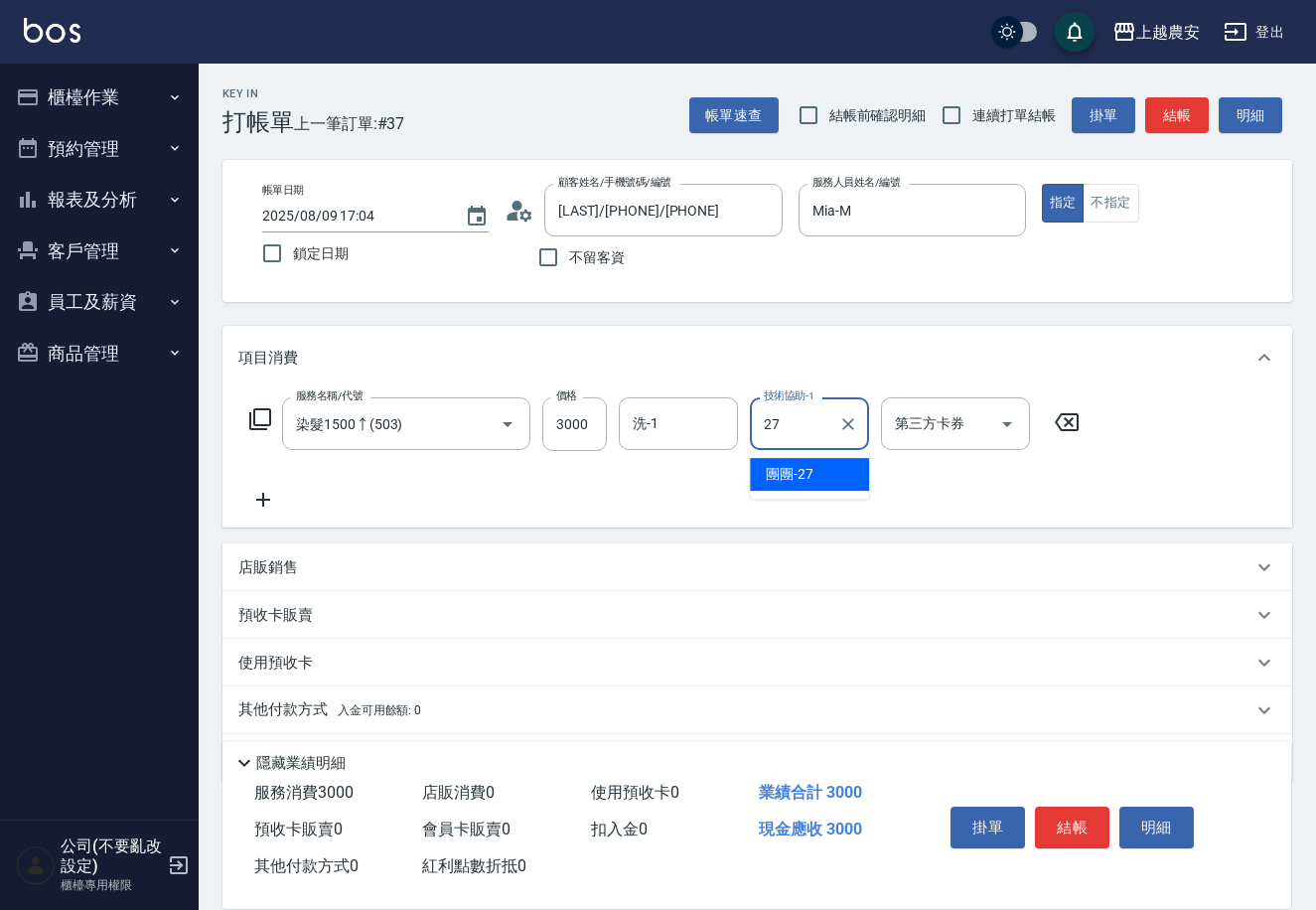 type on "團團-27" 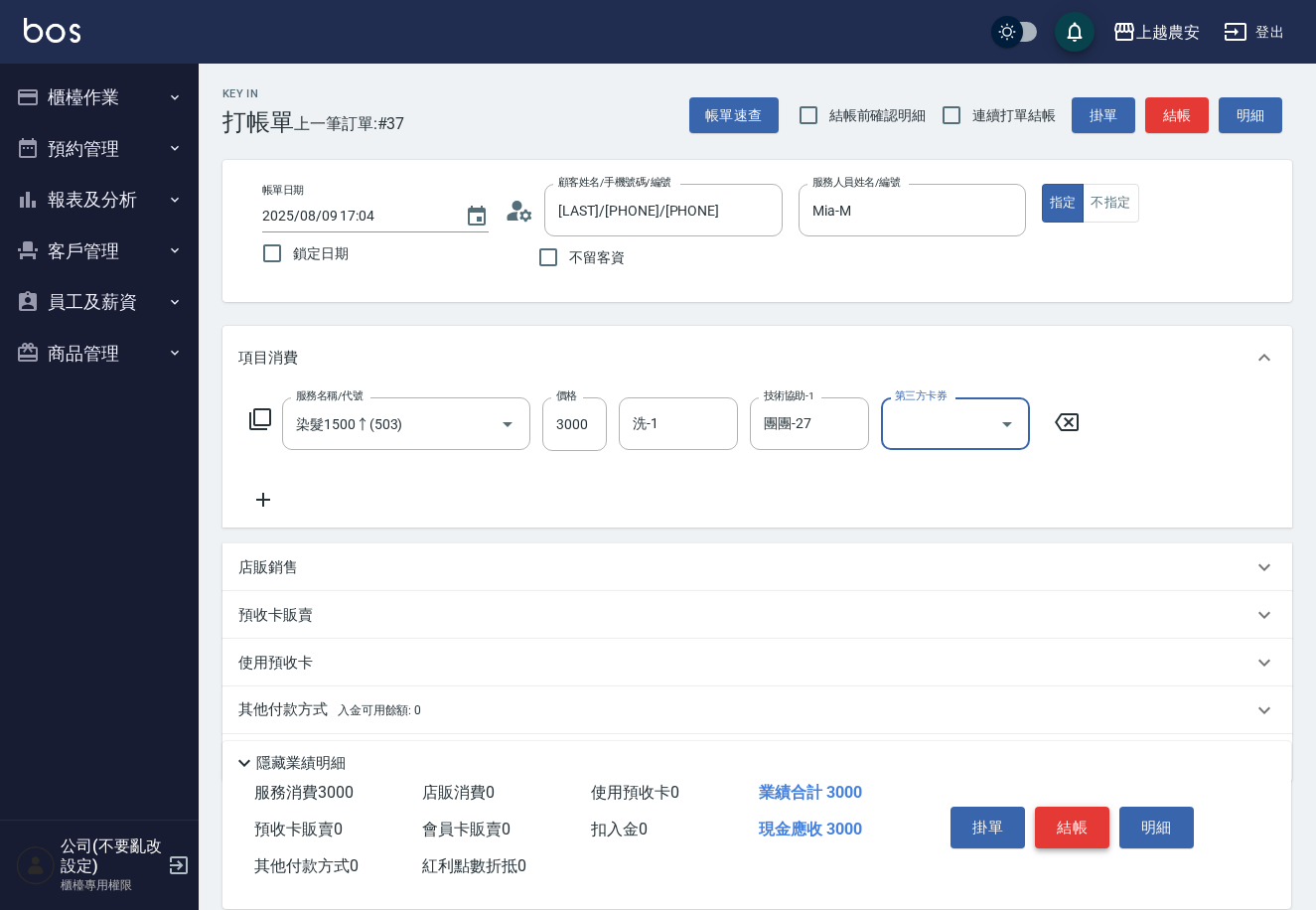 click on "結帳" at bounding box center (1072, 828) 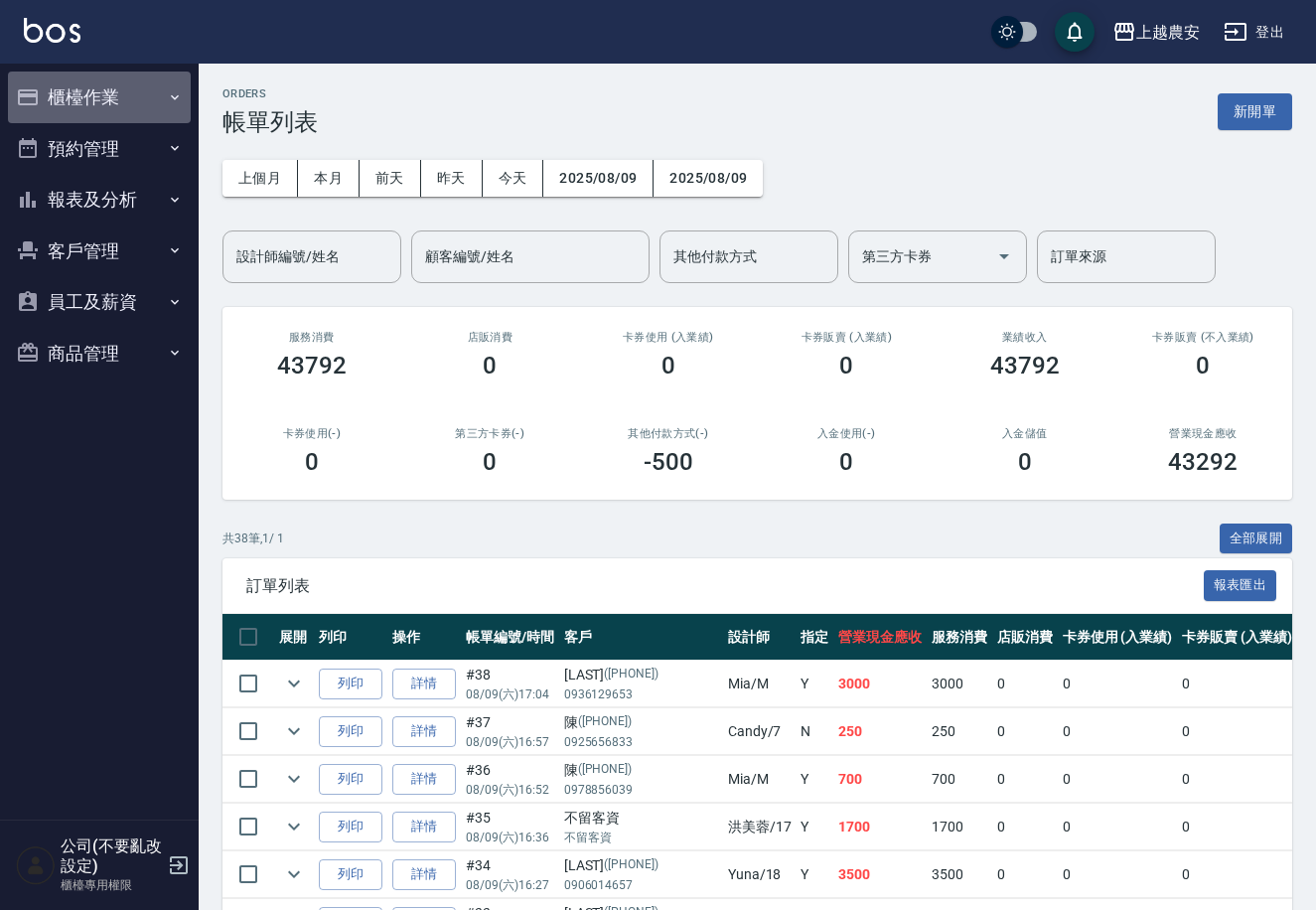 drag, startPoint x: 90, startPoint y: 106, endPoint x: 90, endPoint y: 144, distance: 38 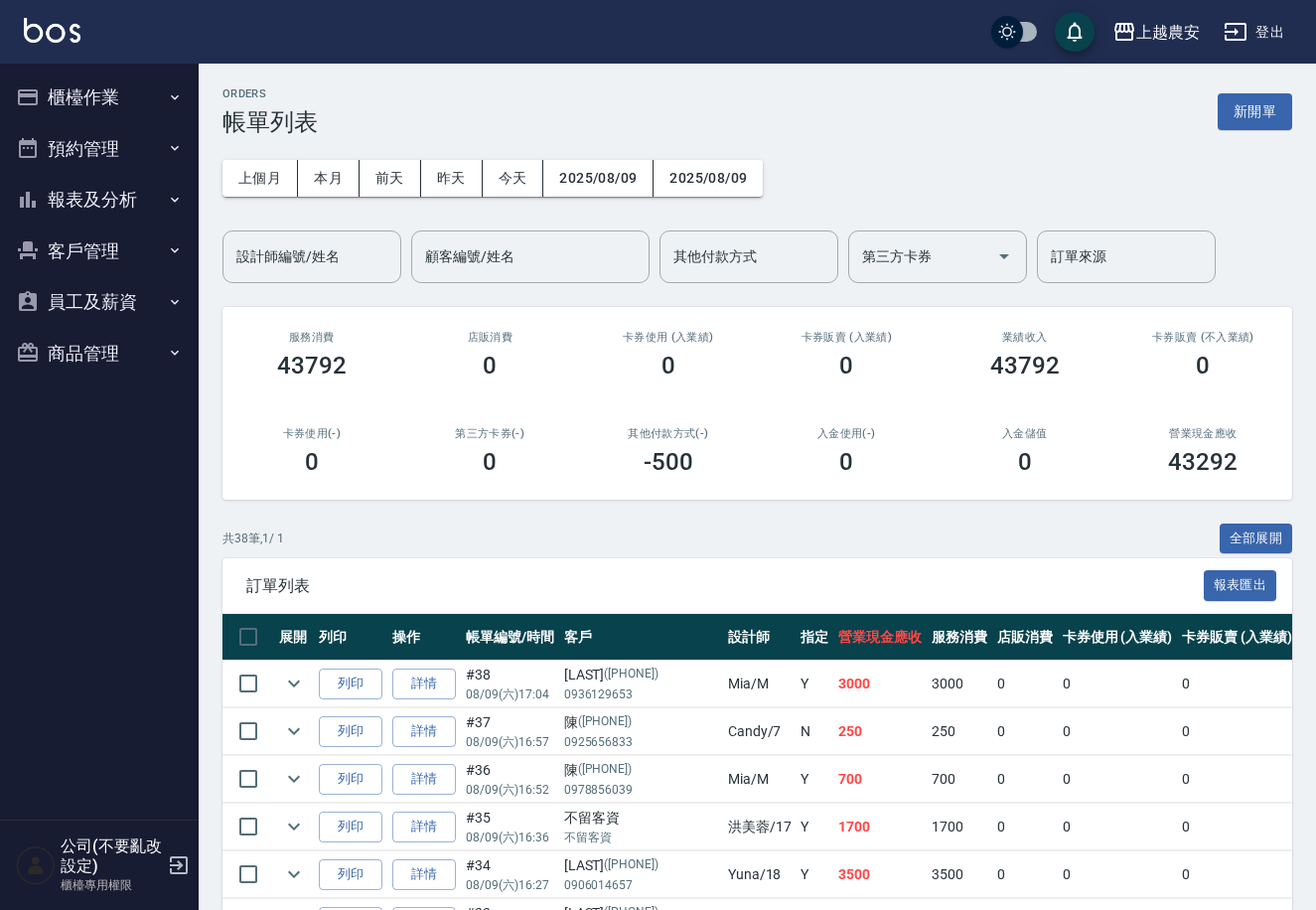 drag, startPoint x: 104, startPoint y: 66, endPoint x: 92, endPoint y: 87, distance: 24.186773 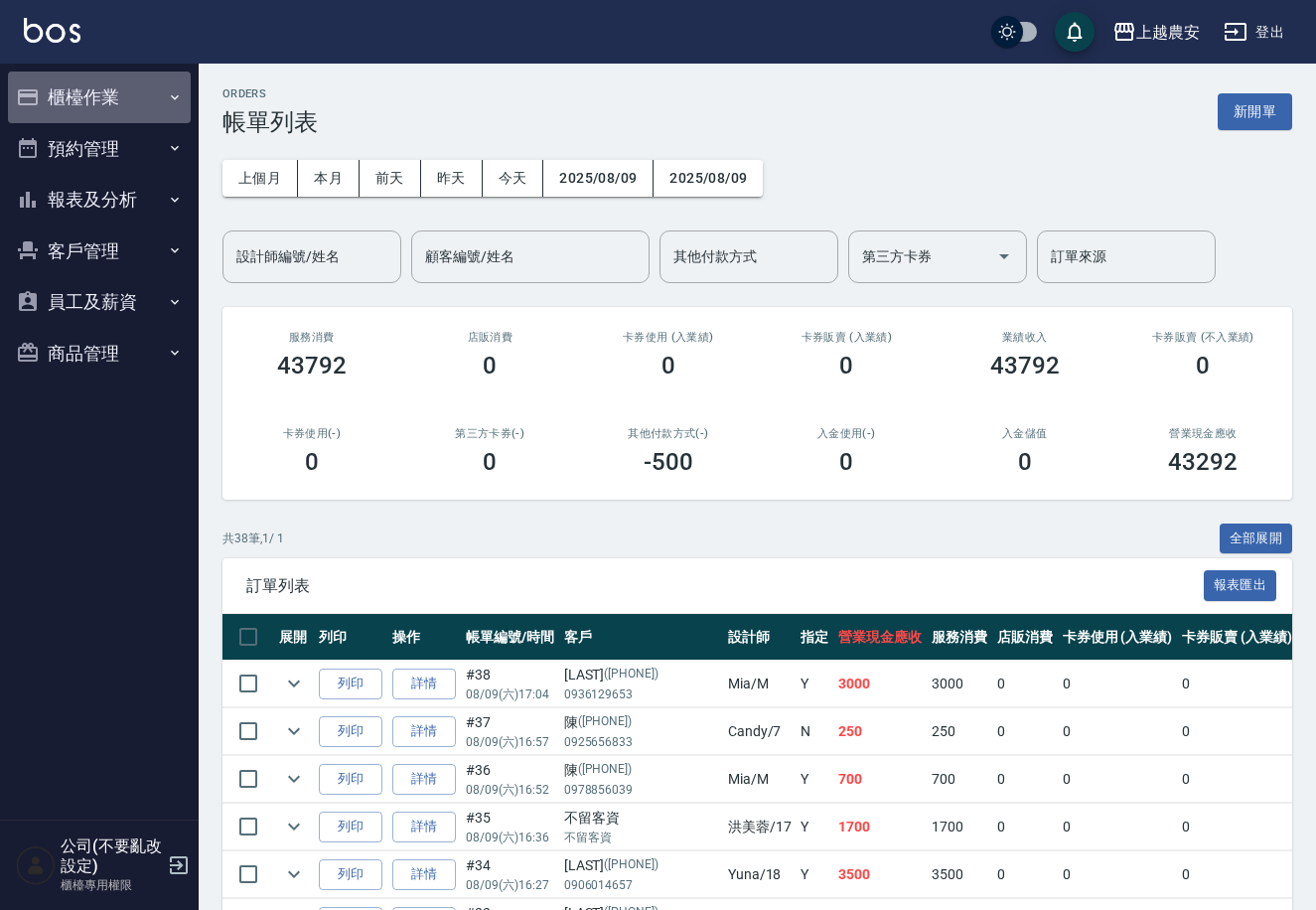 drag, startPoint x: 83, startPoint y: 90, endPoint x: 76, endPoint y: 121, distance: 31.780497 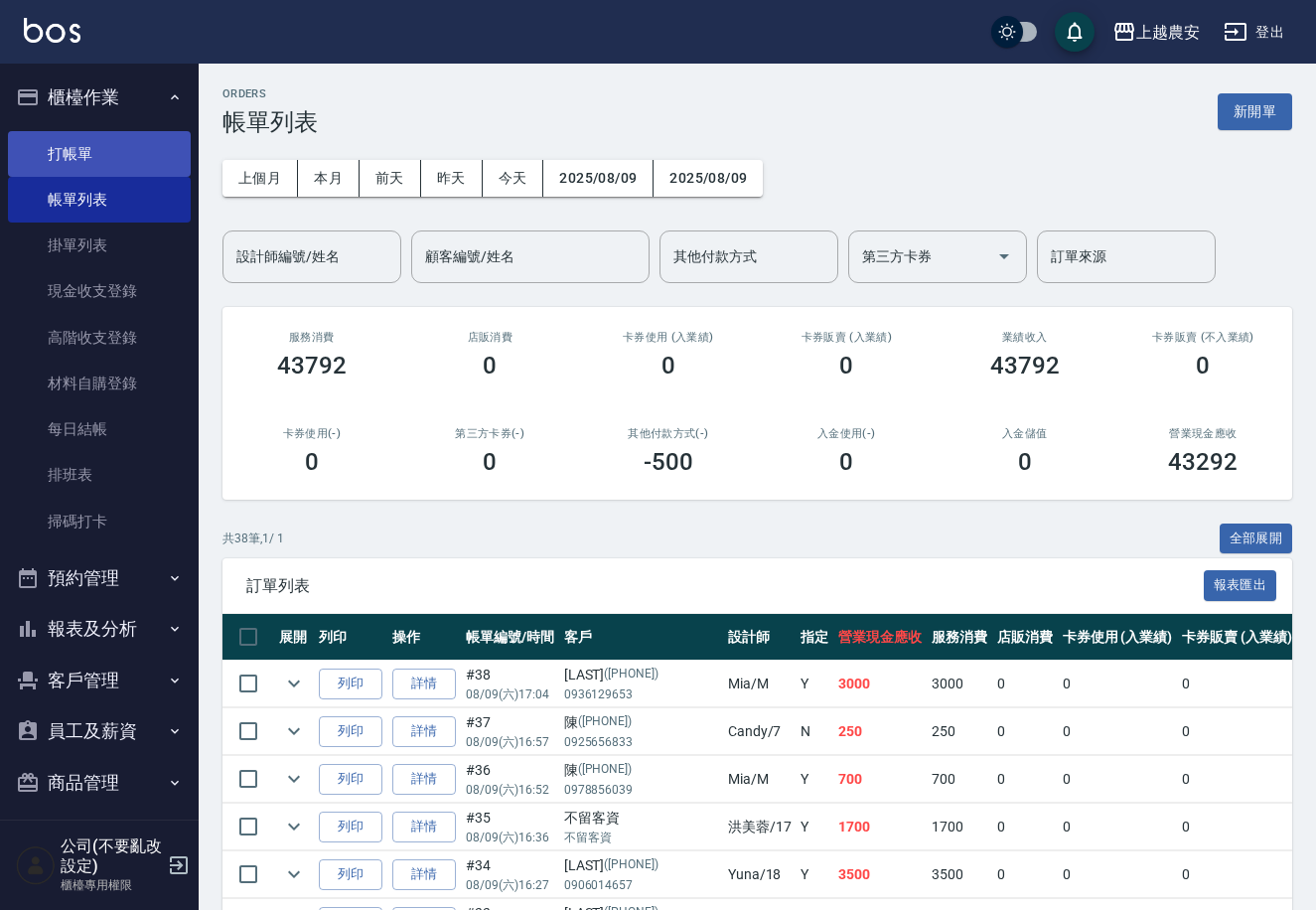 click on "打帳單" at bounding box center (99, 154) 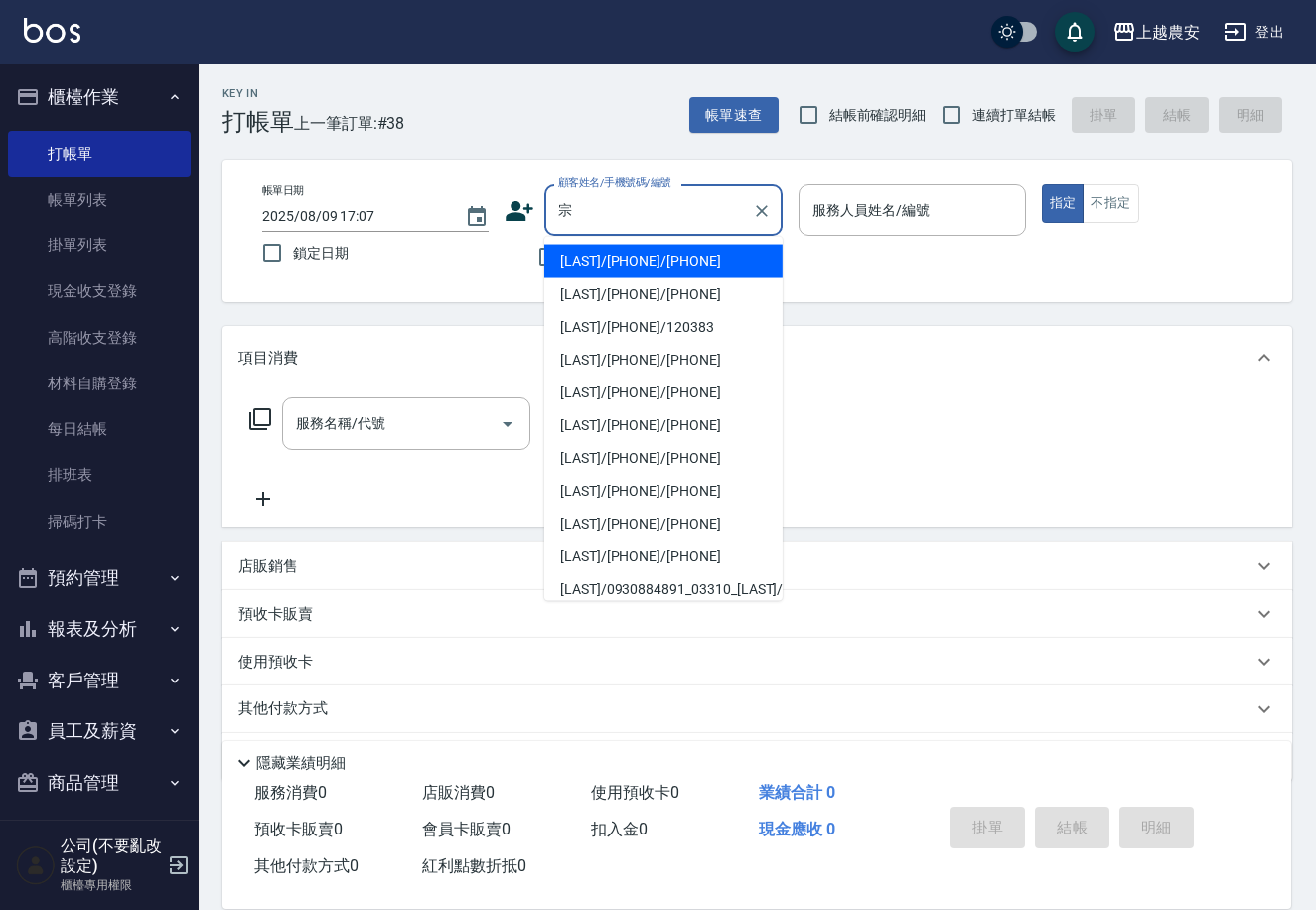 click on "[LAST]/[PHONE]/[PHONE]" at bounding box center [663, 261] 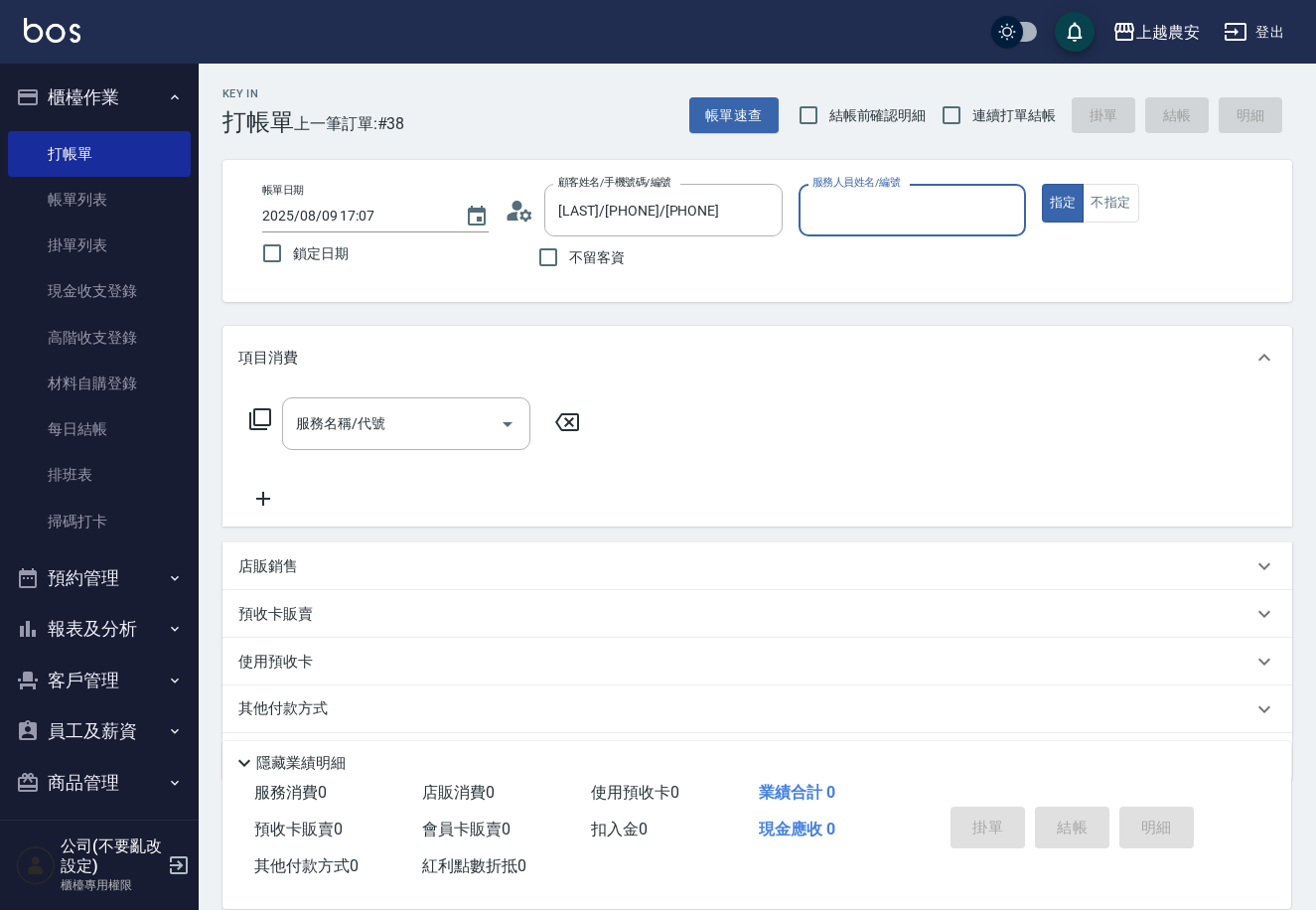 type on "Nana-13" 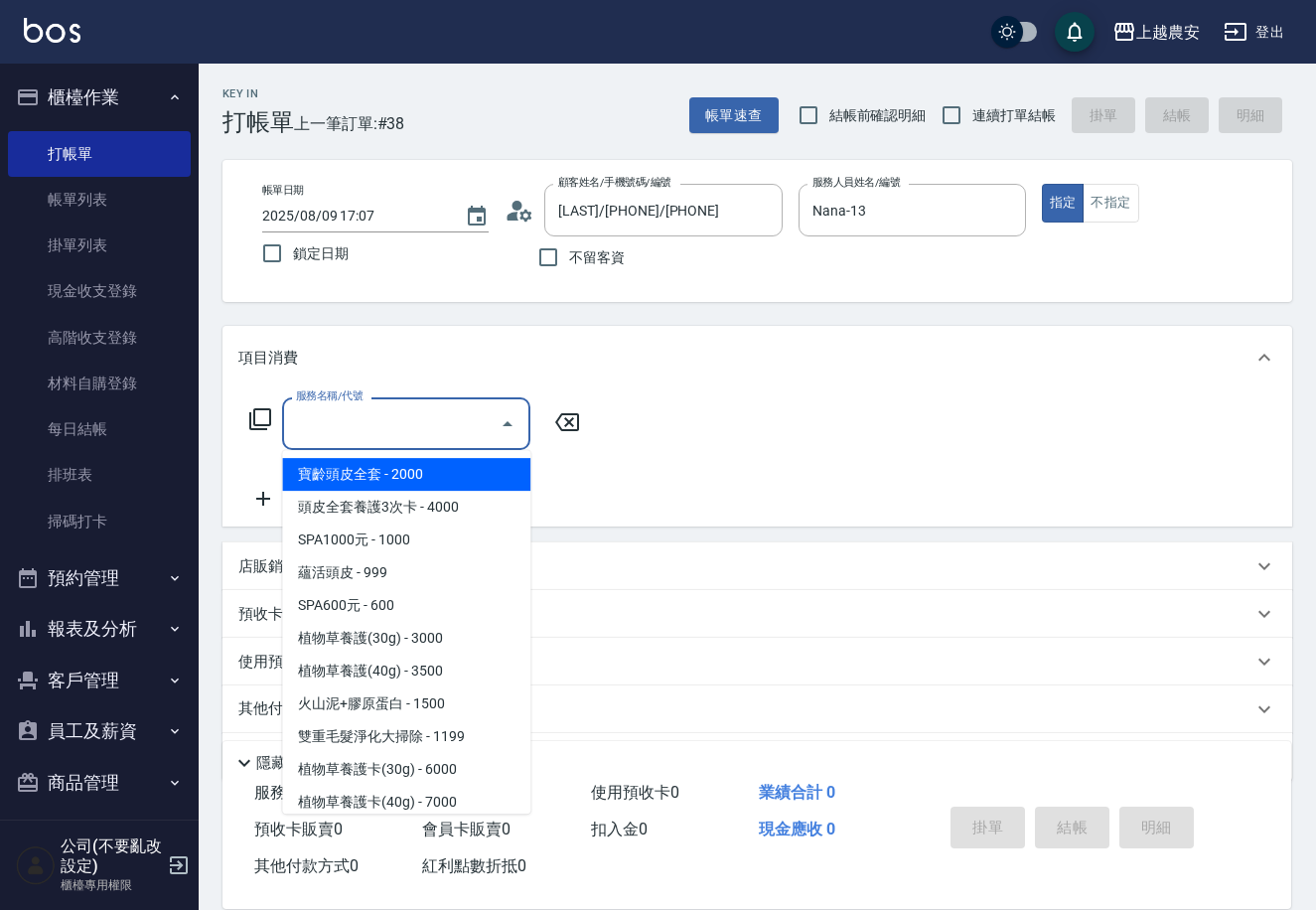 click on "服務名稱/代號" at bounding box center (391, 423) 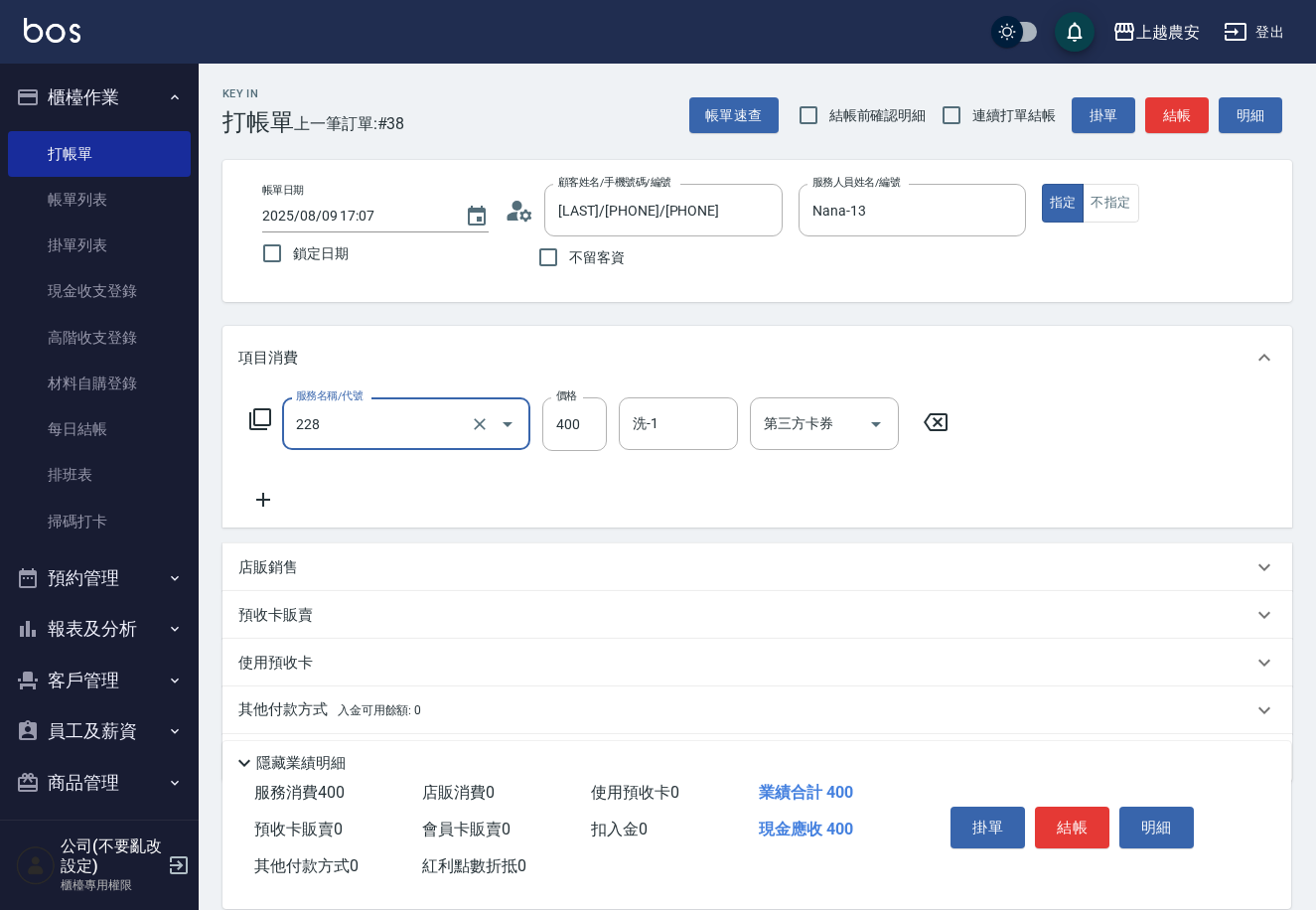 type on "洗髮(228)" 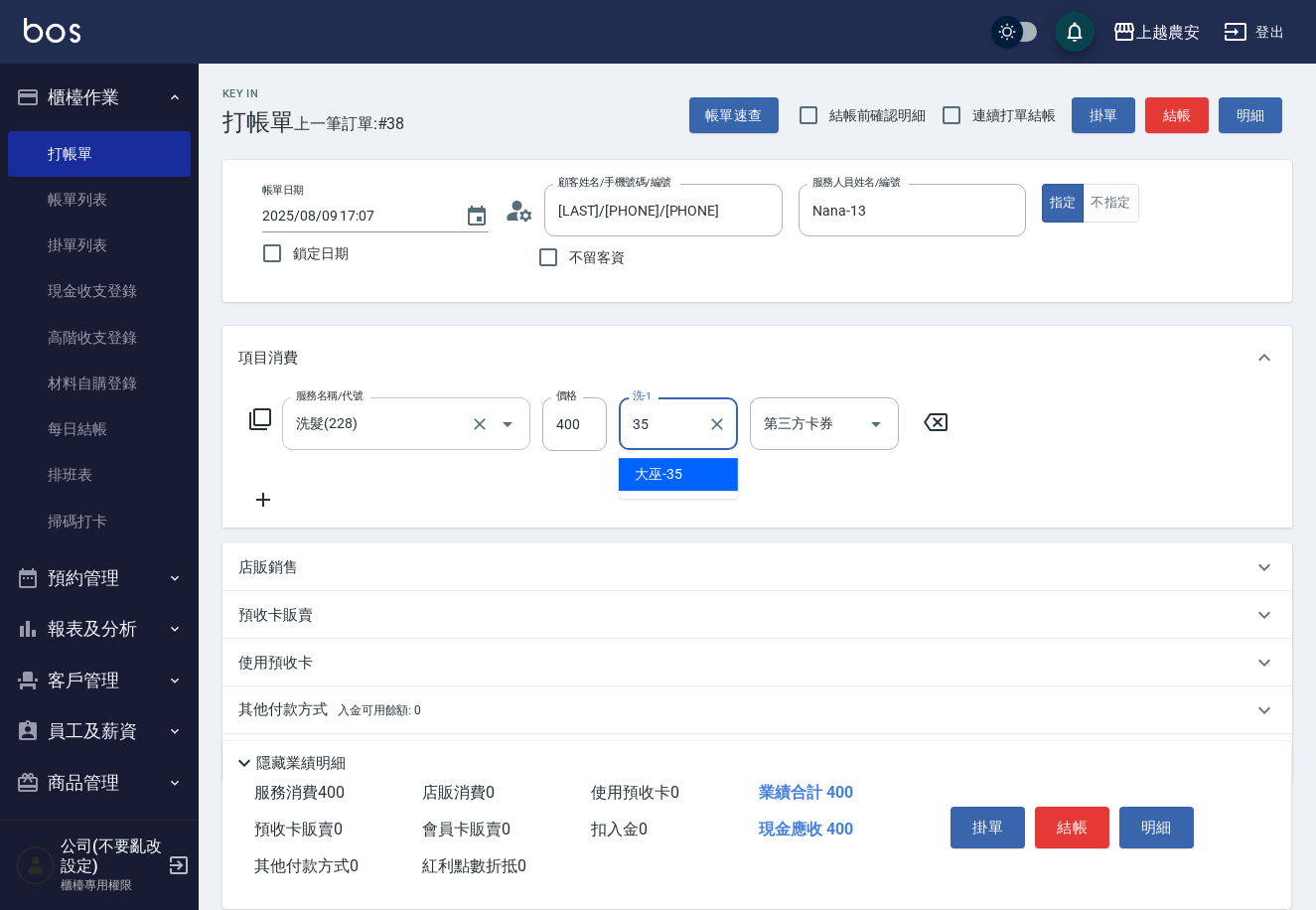 type on "大巫-35" 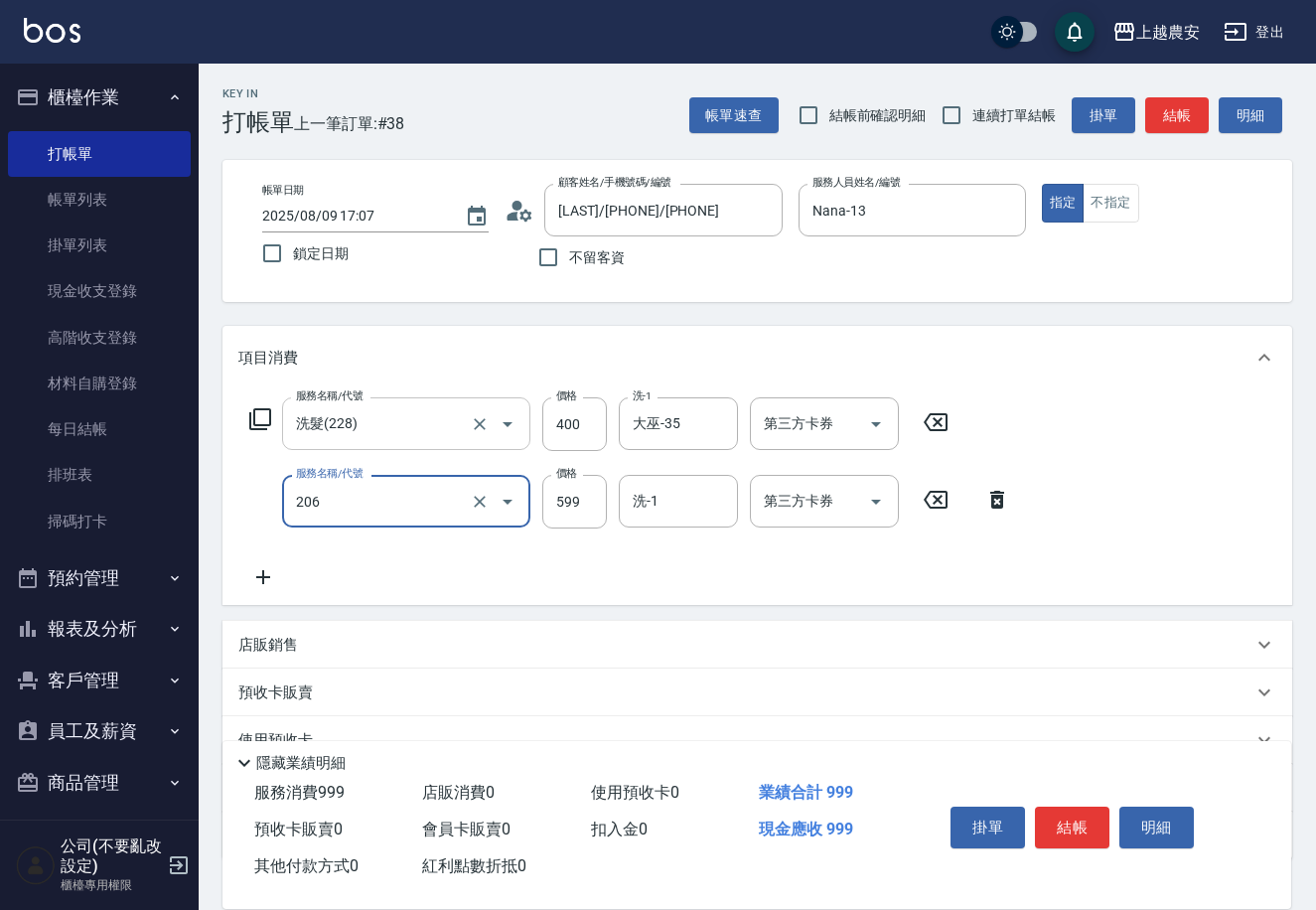 type on "洗+剪(206)" 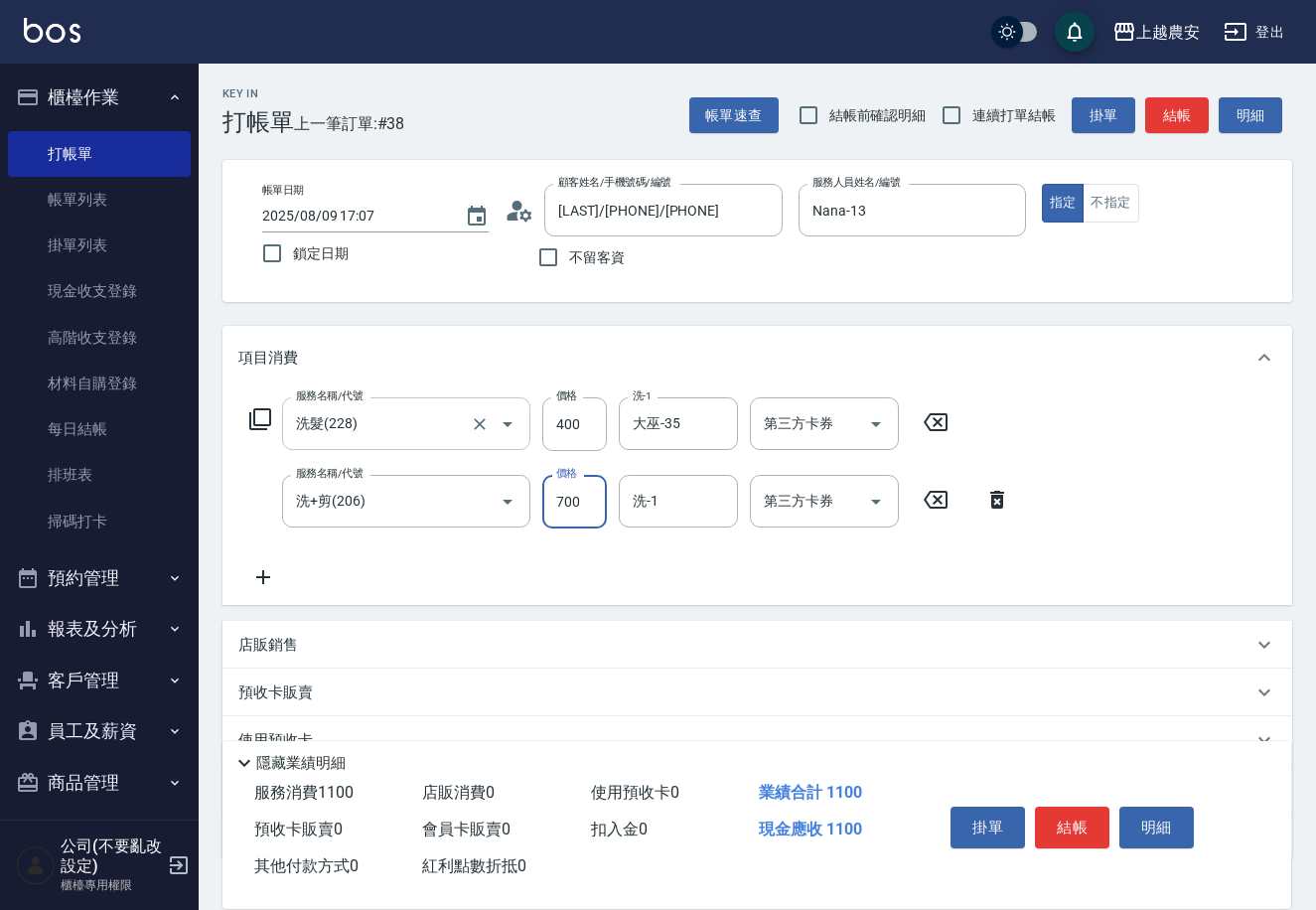 type on "700" 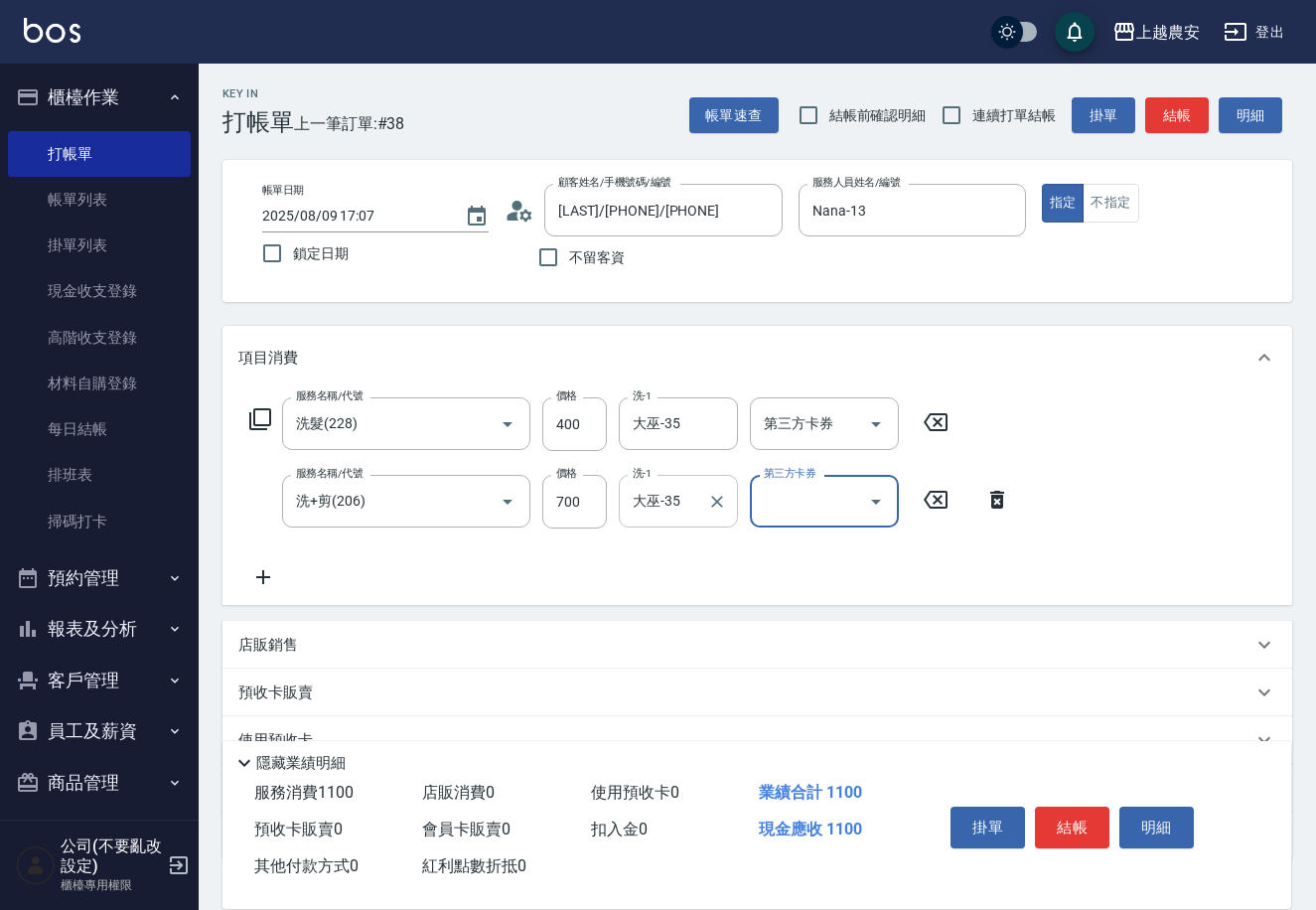 drag, startPoint x: 704, startPoint y: 501, endPoint x: 666, endPoint y: 501, distance: 38 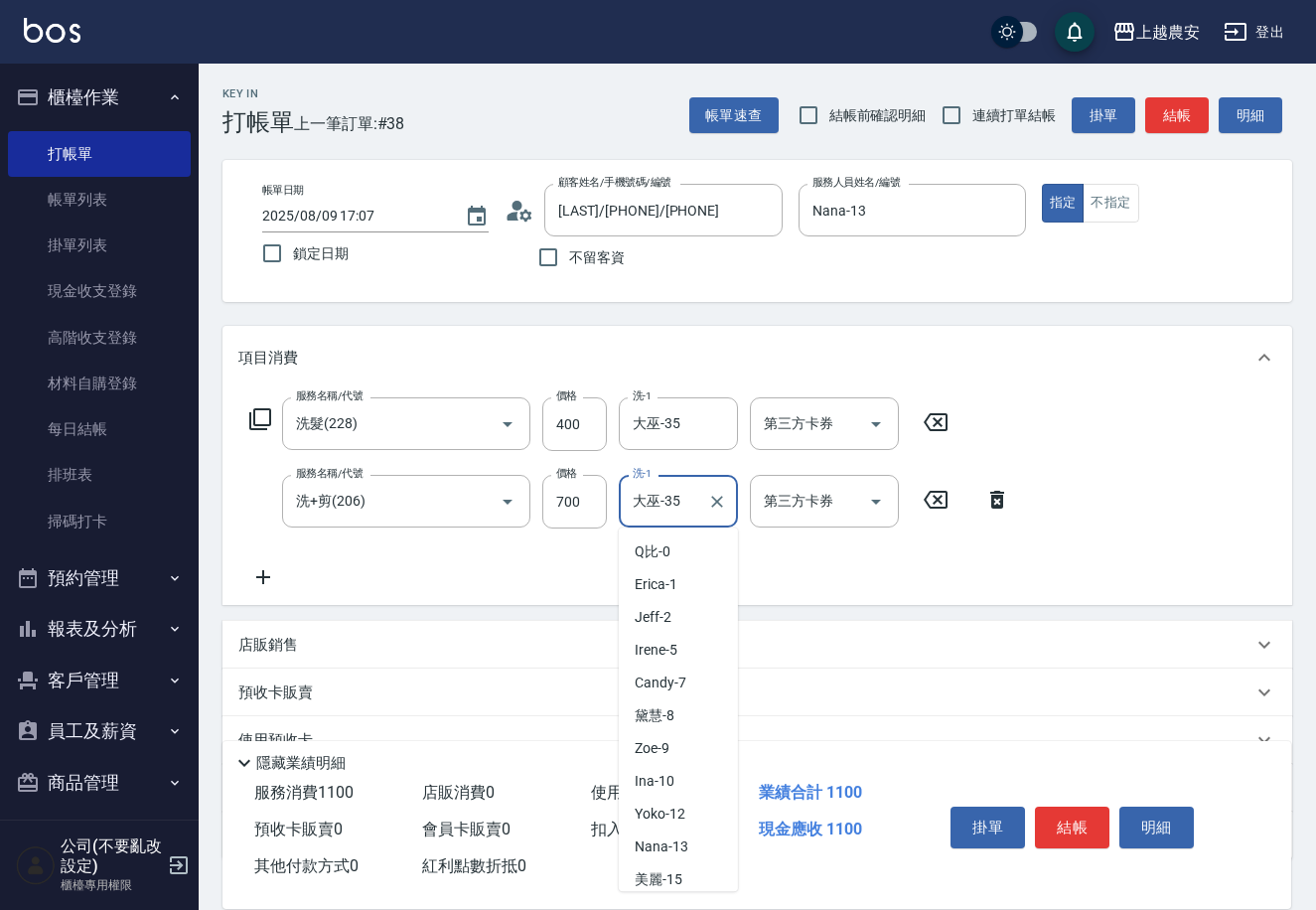 scroll, scrollTop: 778, scrollLeft: 0, axis: vertical 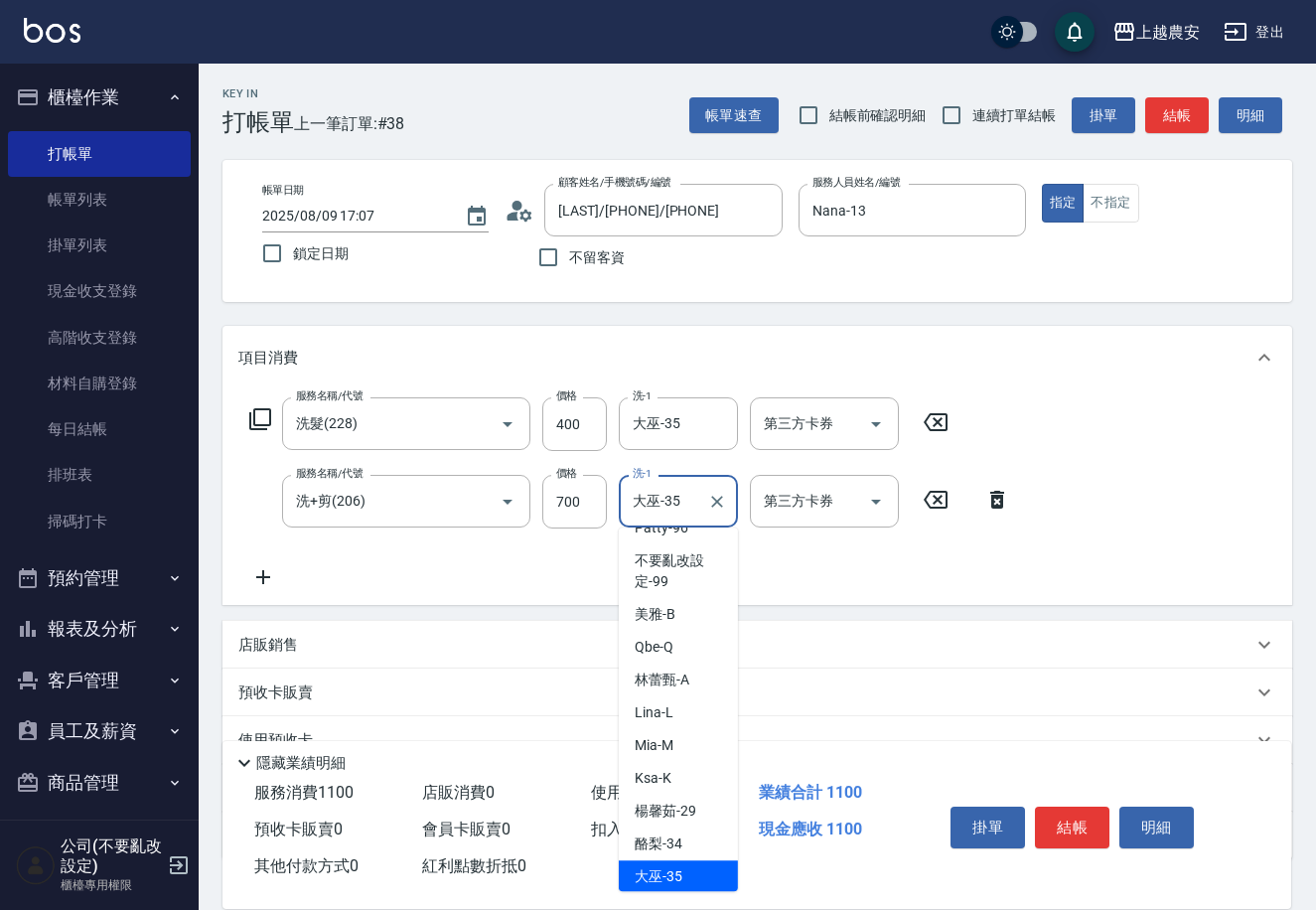 drag, startPoint x: 682, startPoint y: 502, endPoint x: 627, endPoint y: 504, distance: 55.0364 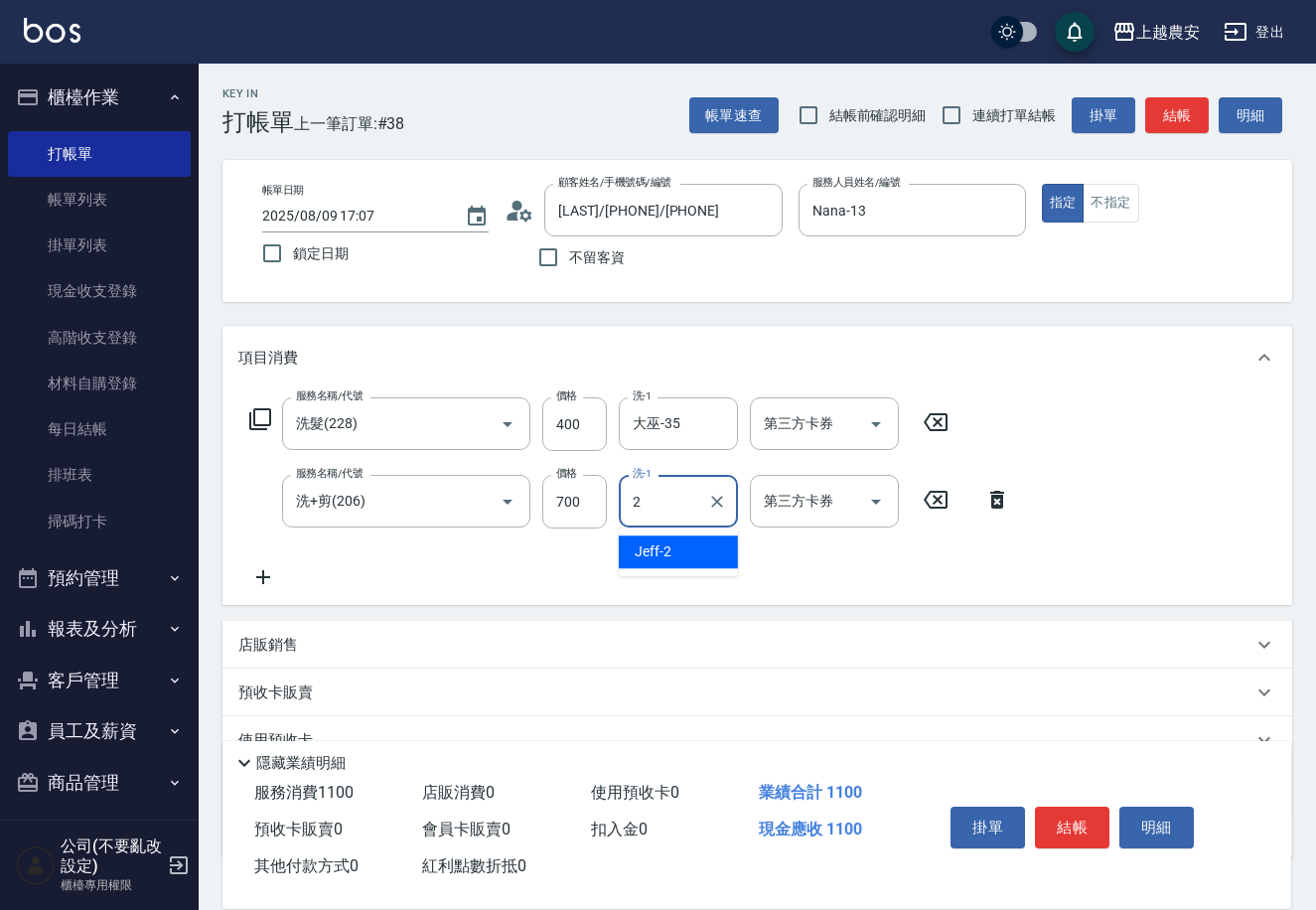 scroll, scrollTop: 0, scrollLeft: 0, axis: both 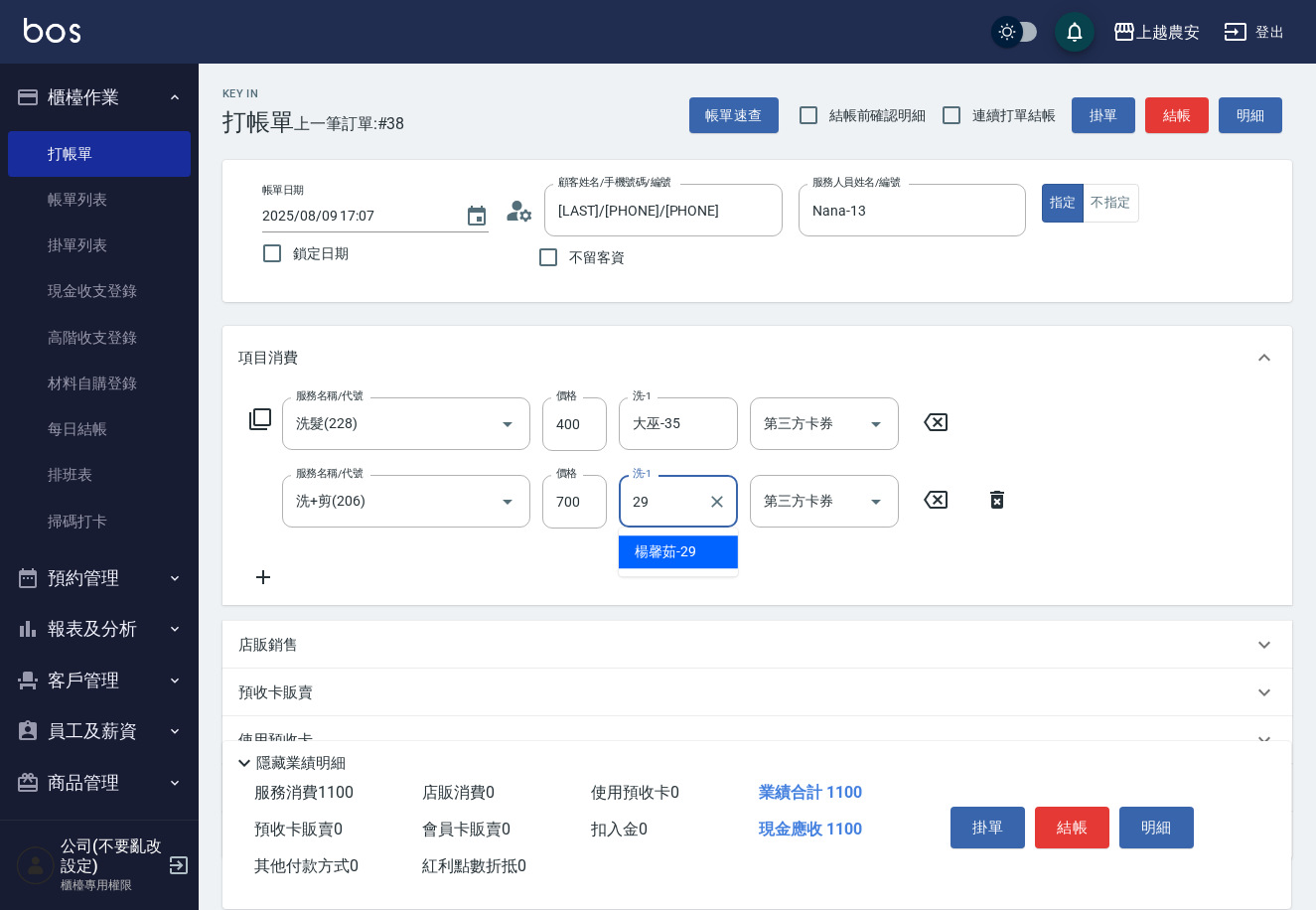 type on "楊馨茹-29" 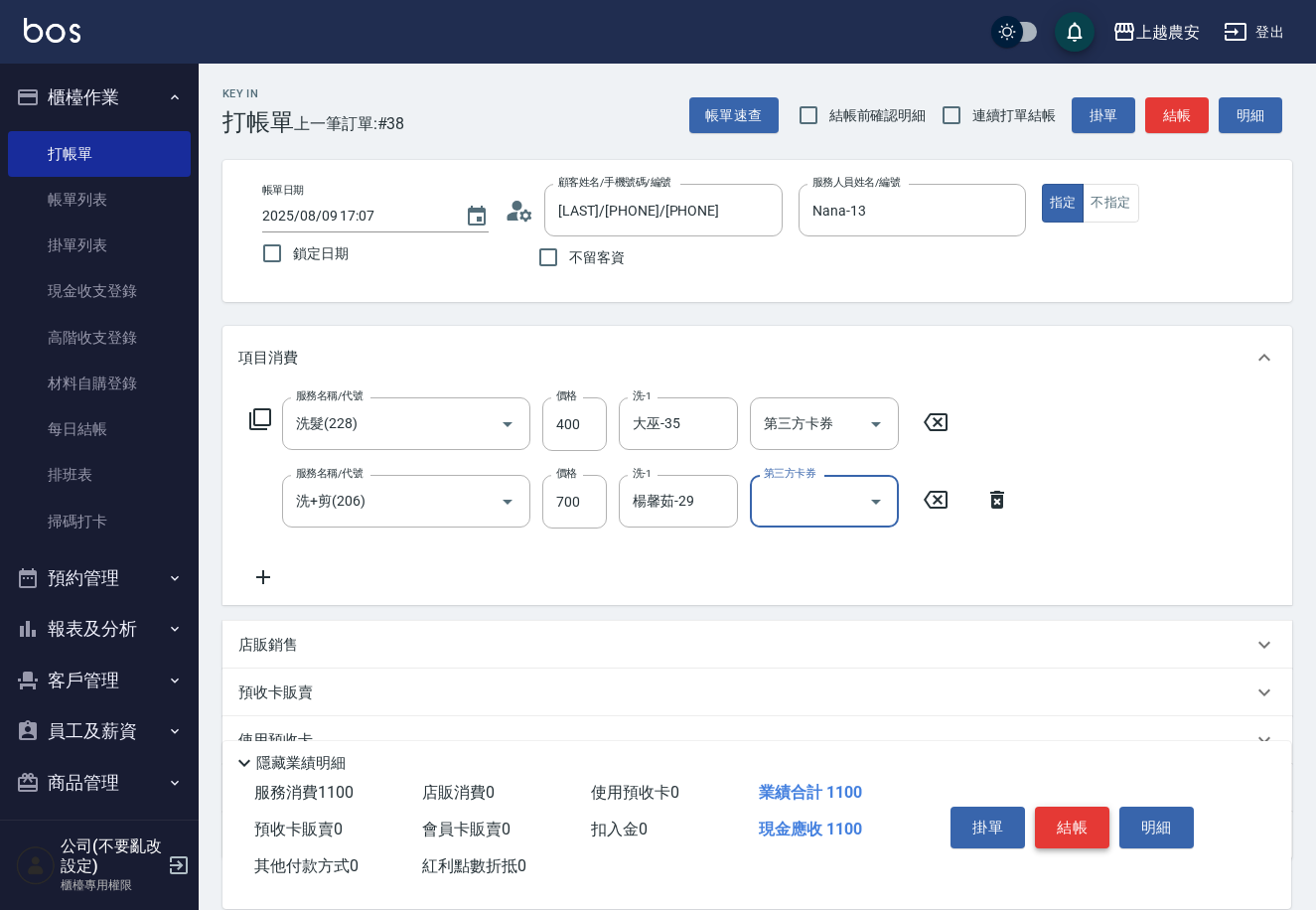 click on "結帳" at bounding box center (1072, 828) 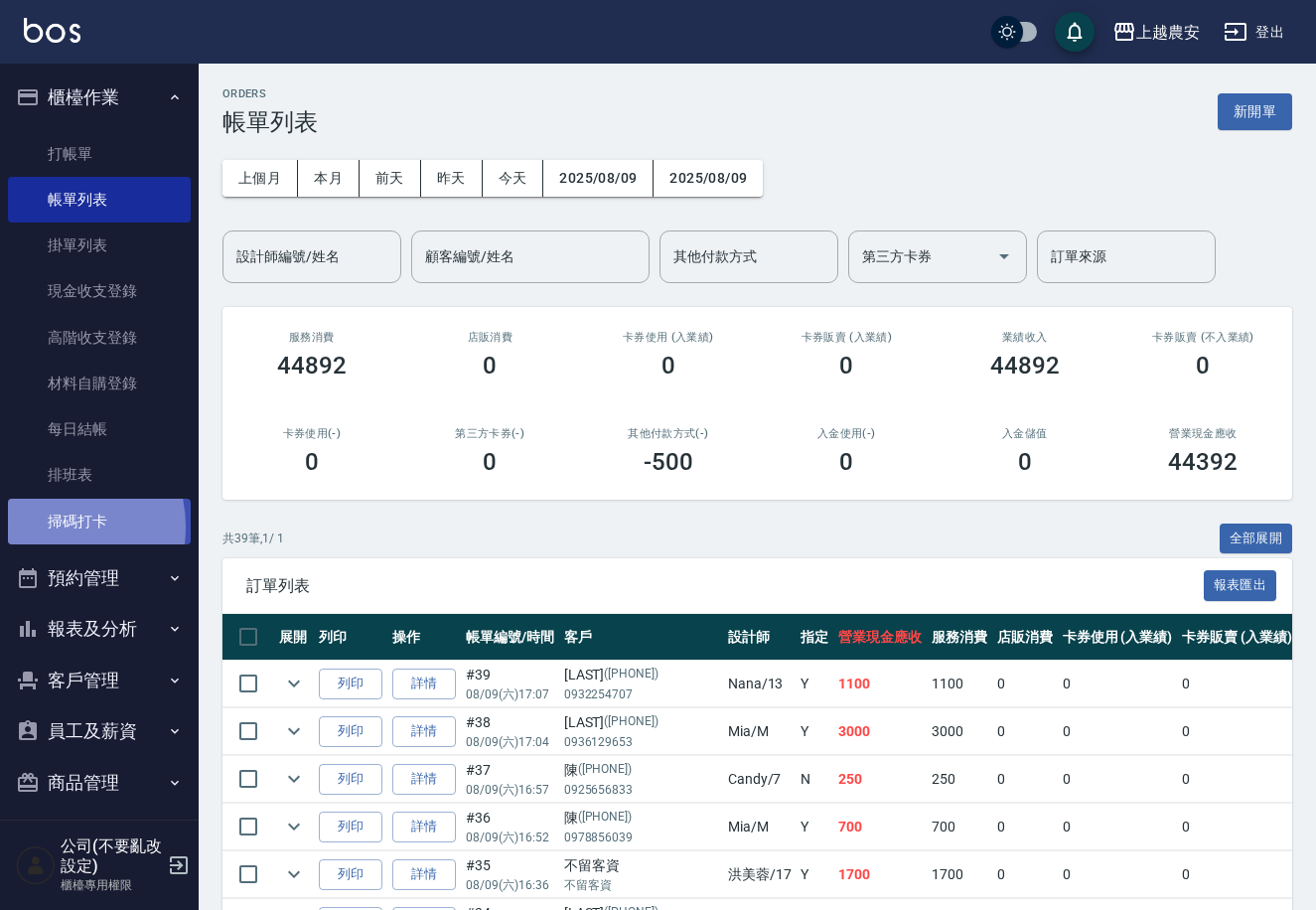 click on "掃碼打卡" at bounding box center (99, 522) 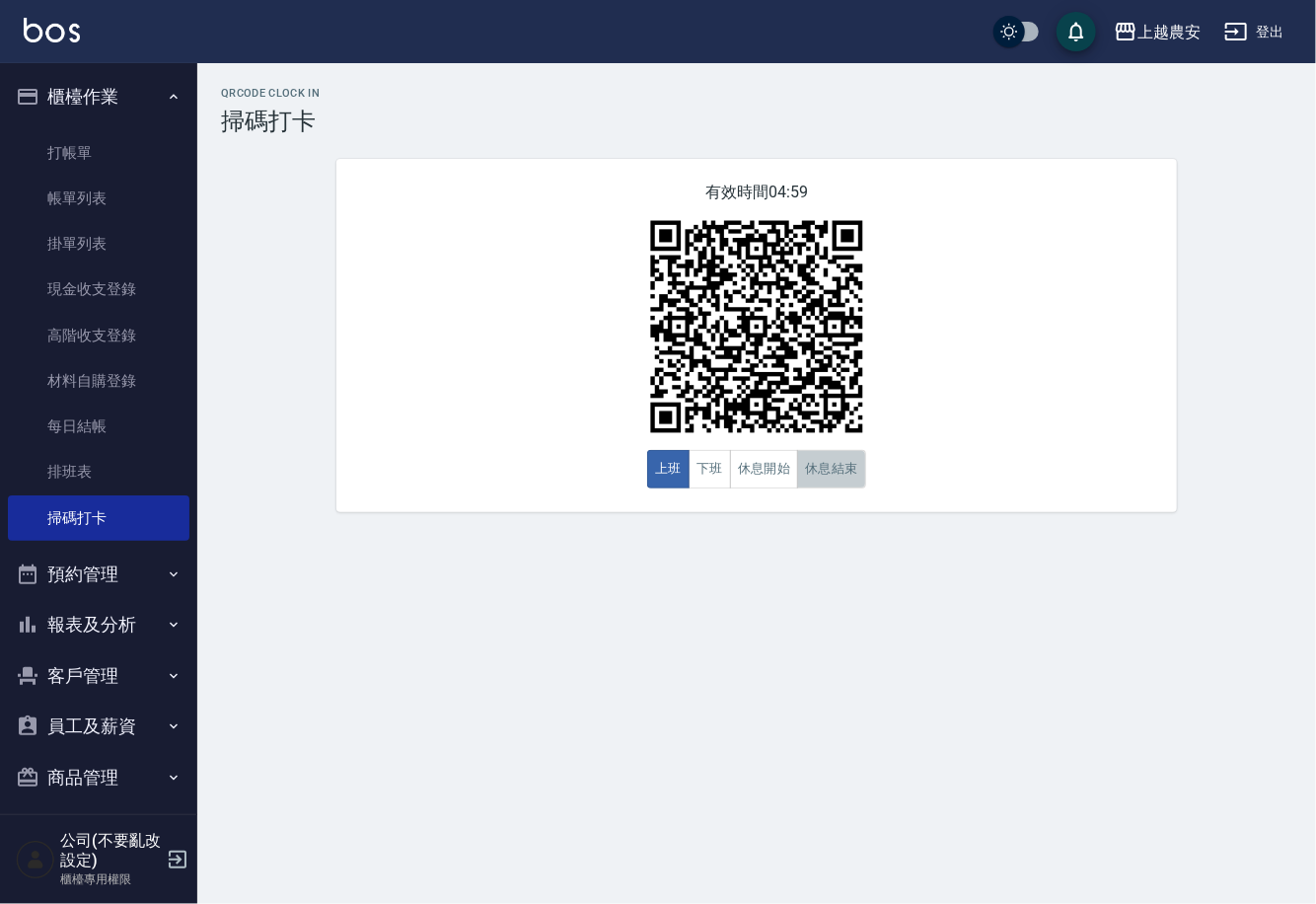 click on "休息結束" at bounding box center [832, 469] 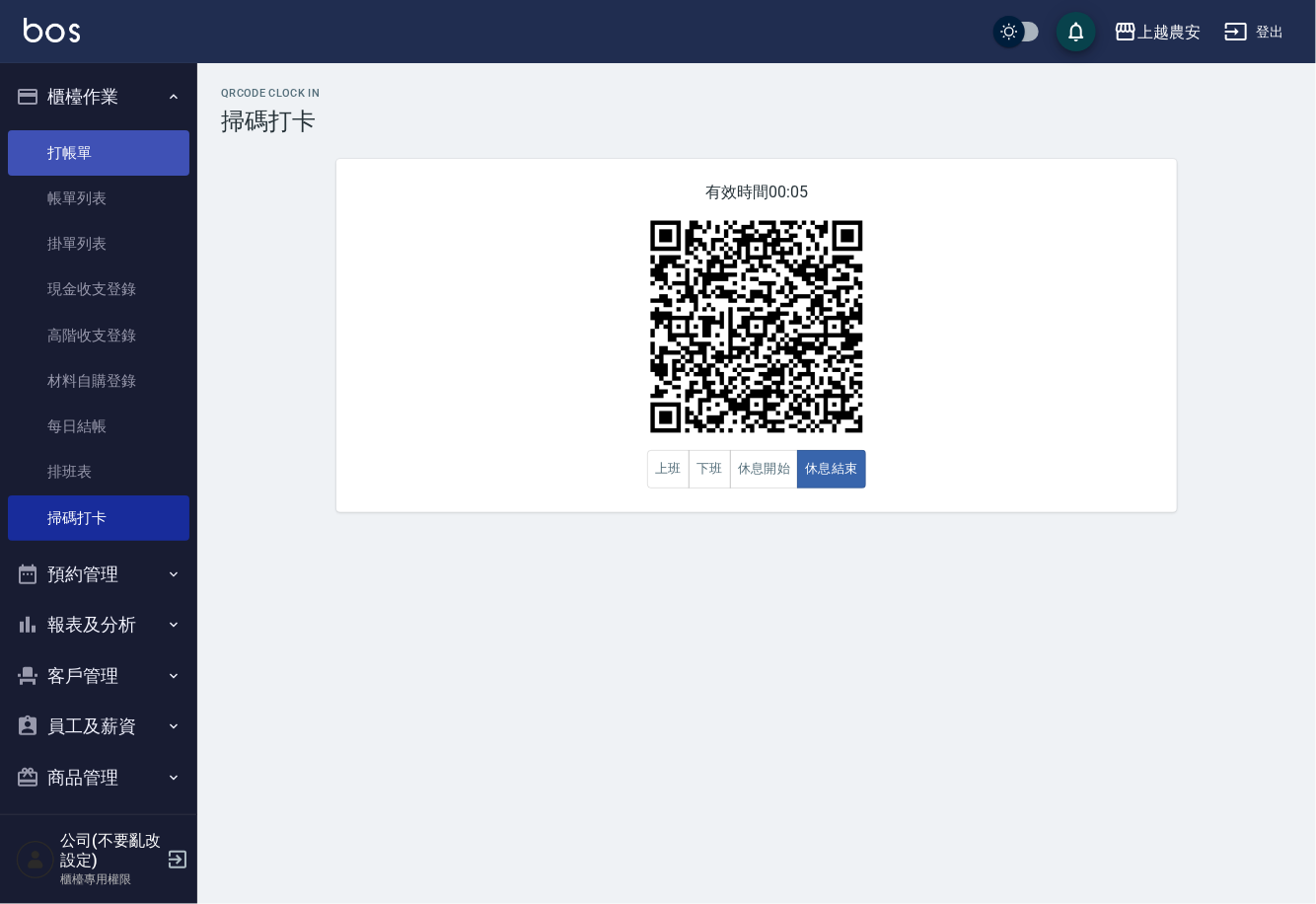 click on "打帳單" at bounding box center [99, 153] 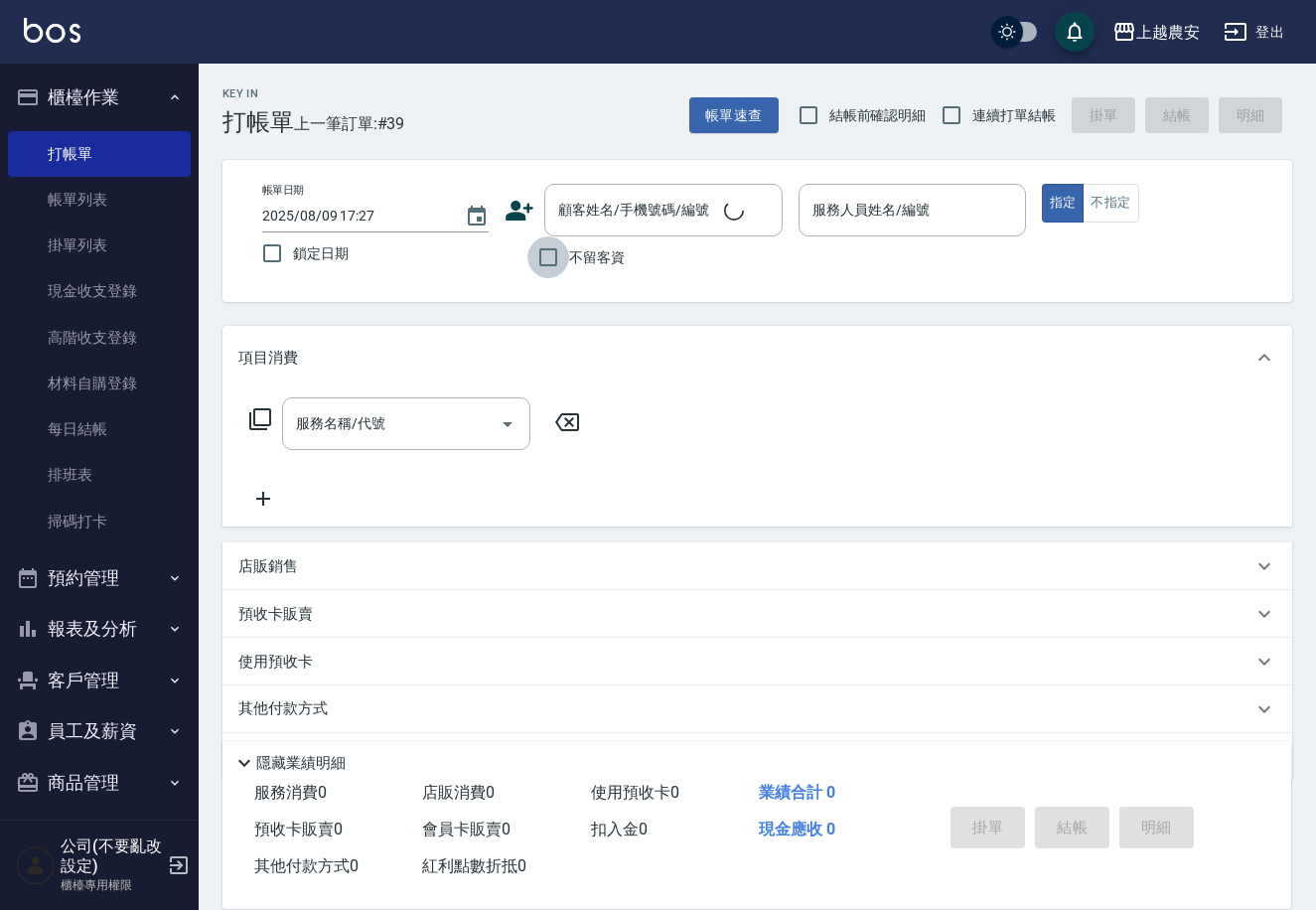 click on "不留客資" at bounding box center [548, 257] 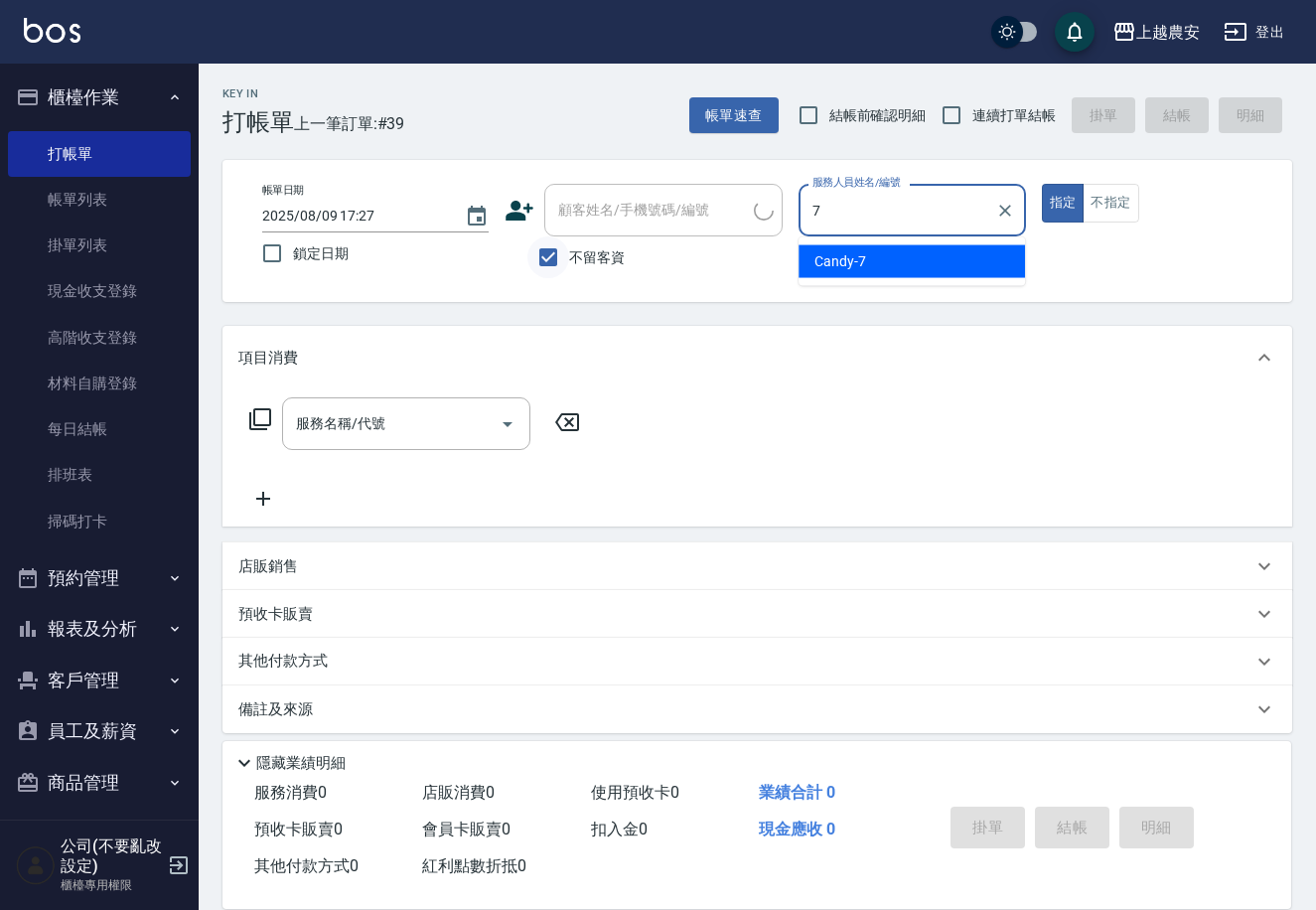 type on "Candy-7" 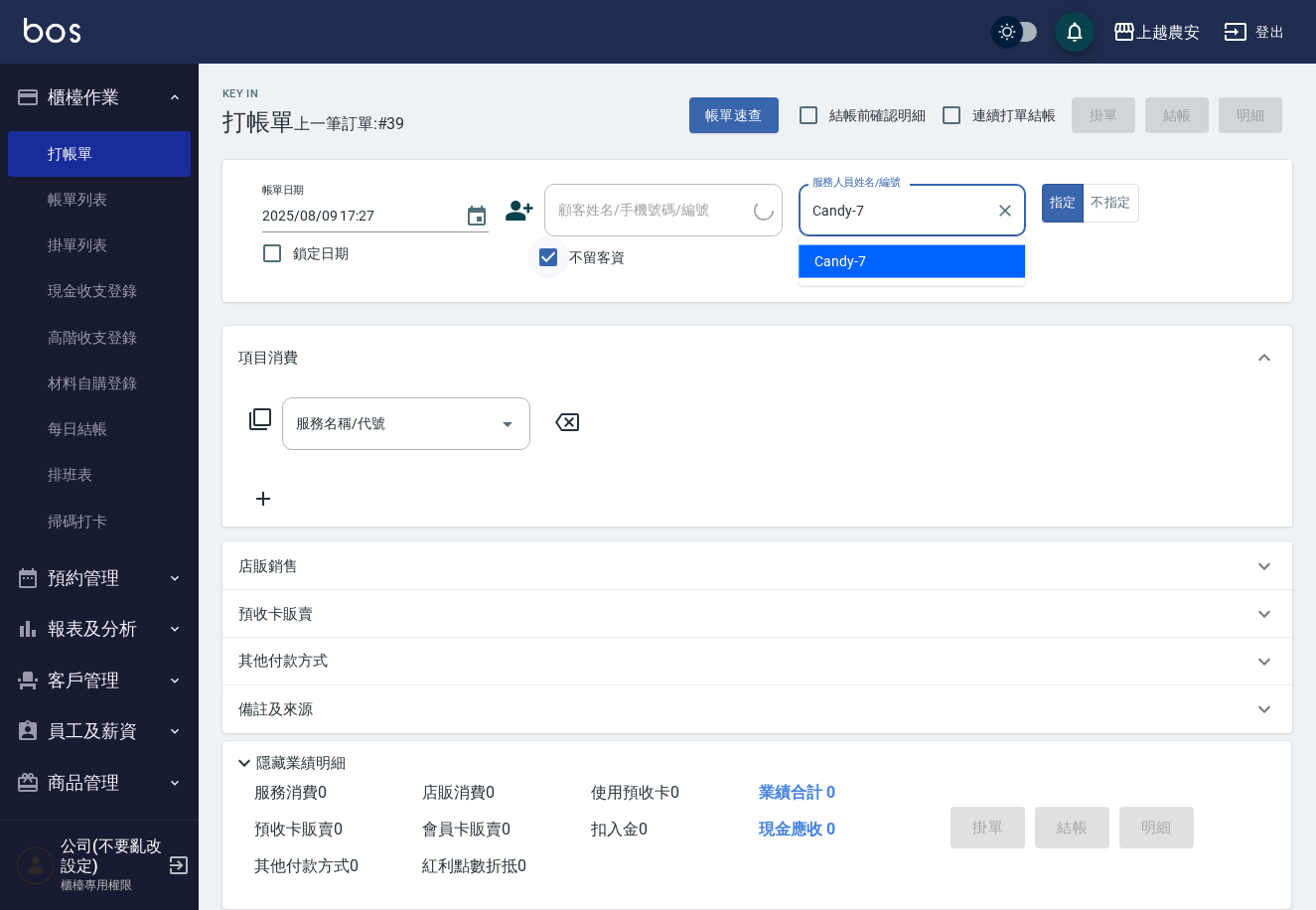 type on "true" 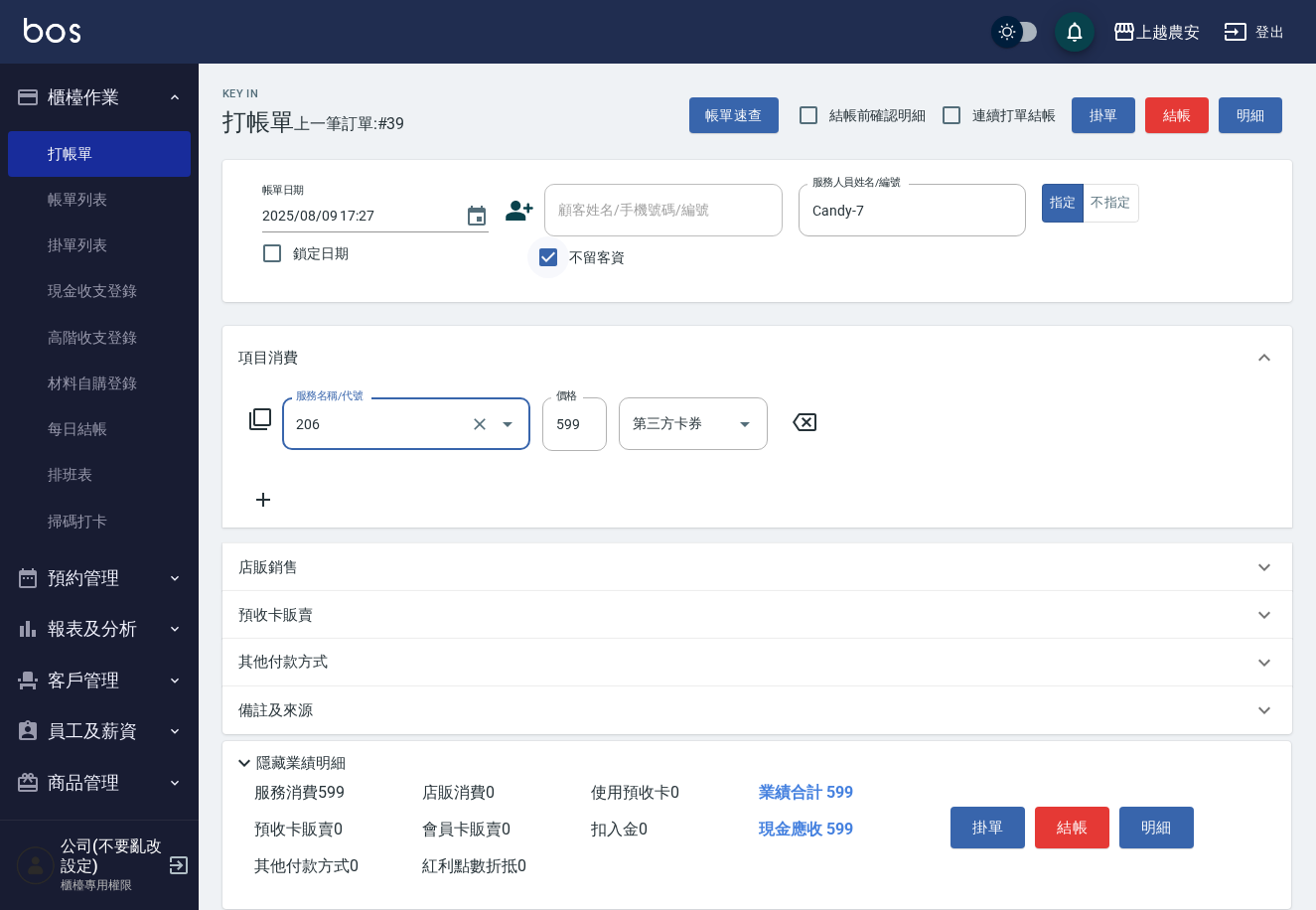 type on "洗+剪(206)" 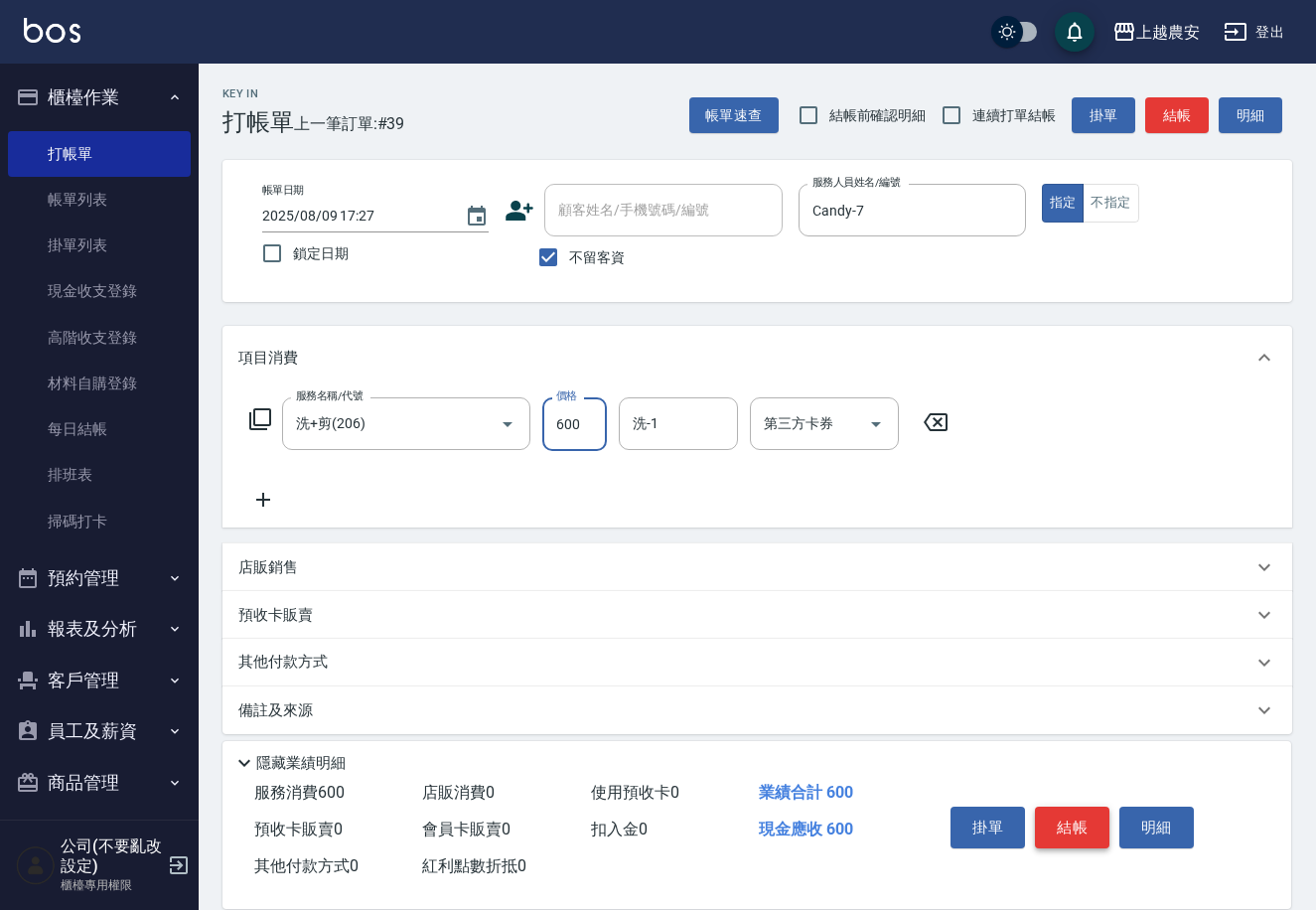type on "600" 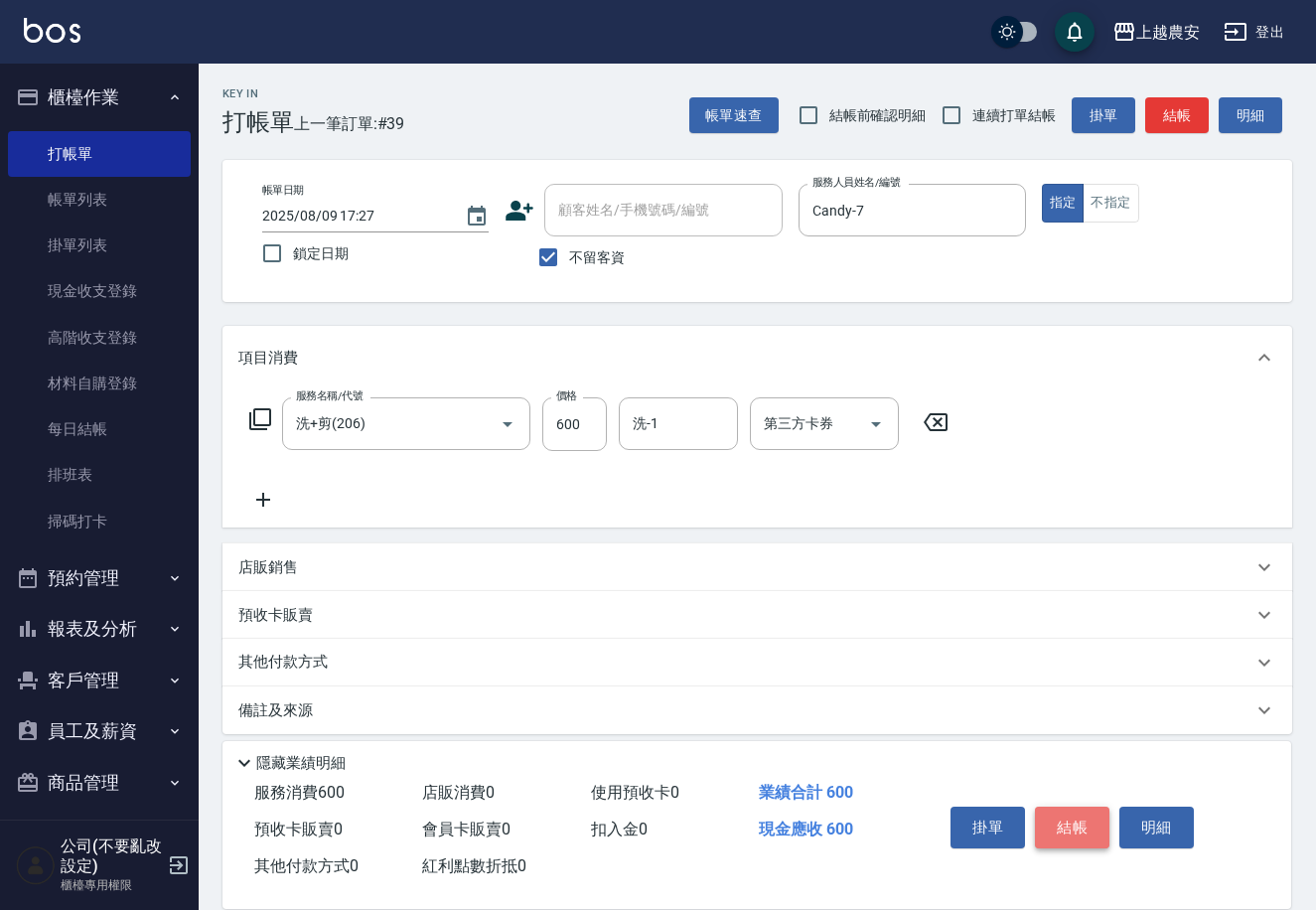 click on "結帳" at bounding box center [1072, 828] 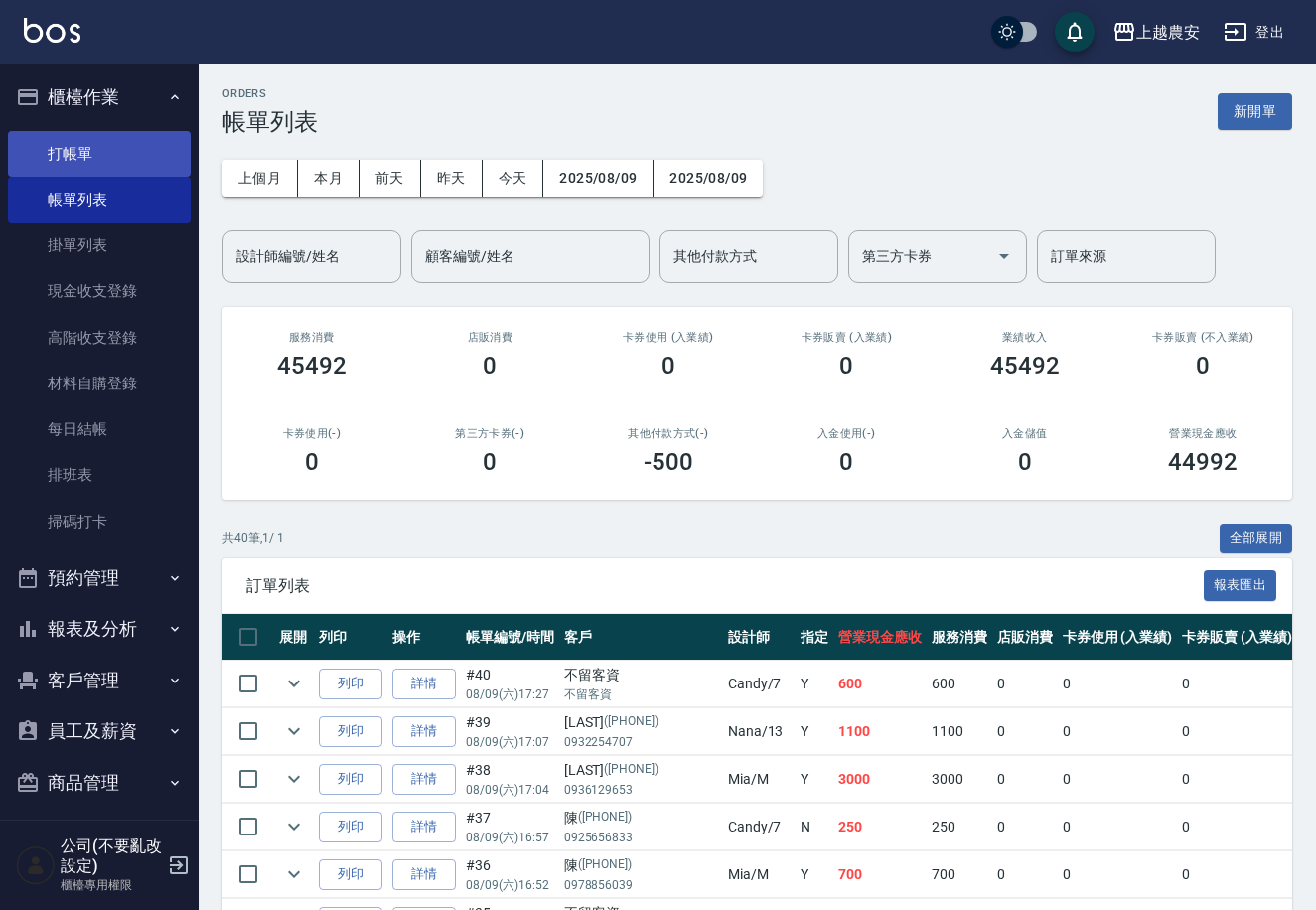 click on "打帳單" at bounding box center (99, 154) 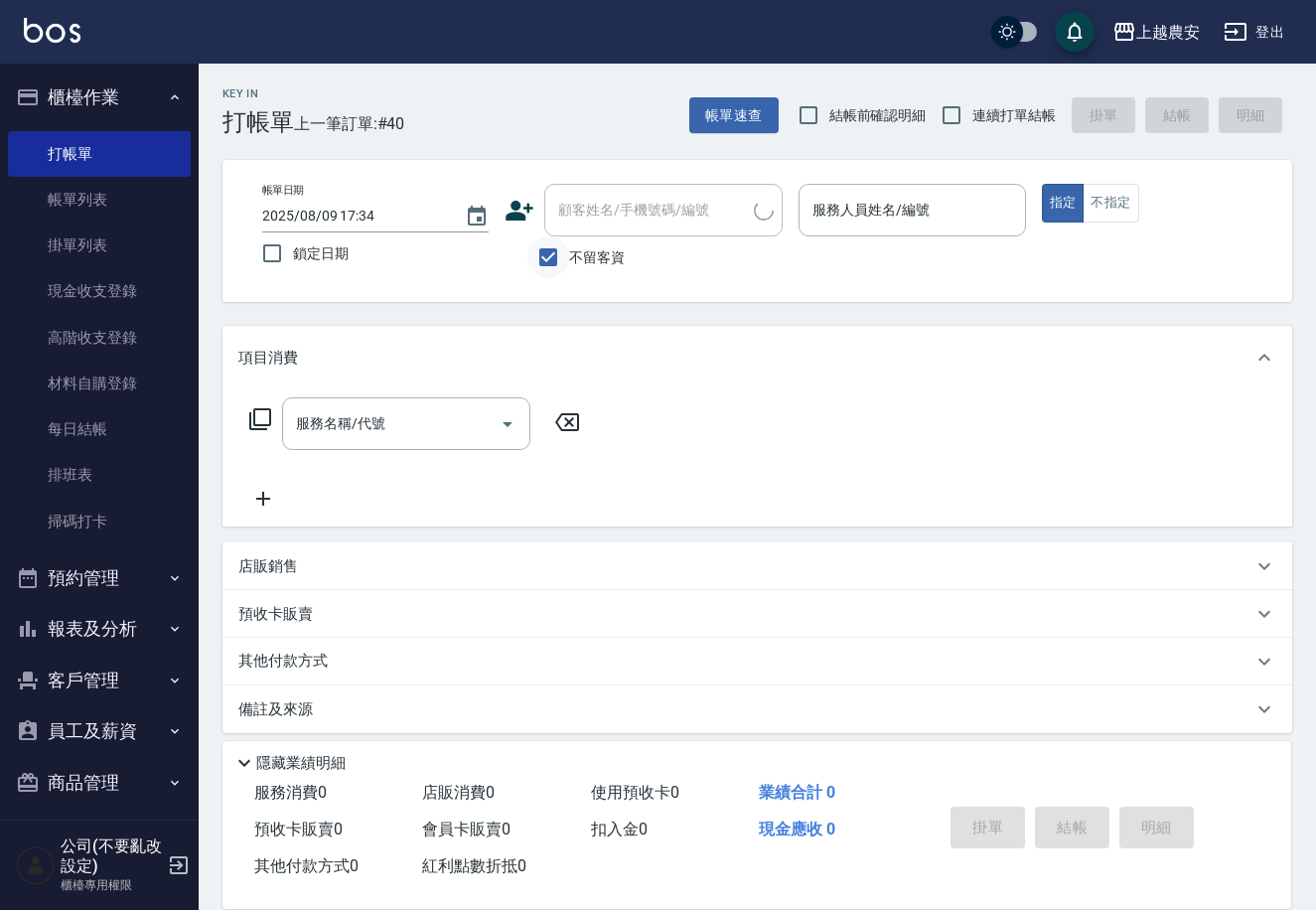 drag, startPoint x: 577, startPoint y: 292, endPoint x: 559, endPoint y: 249, distance: 46.615448 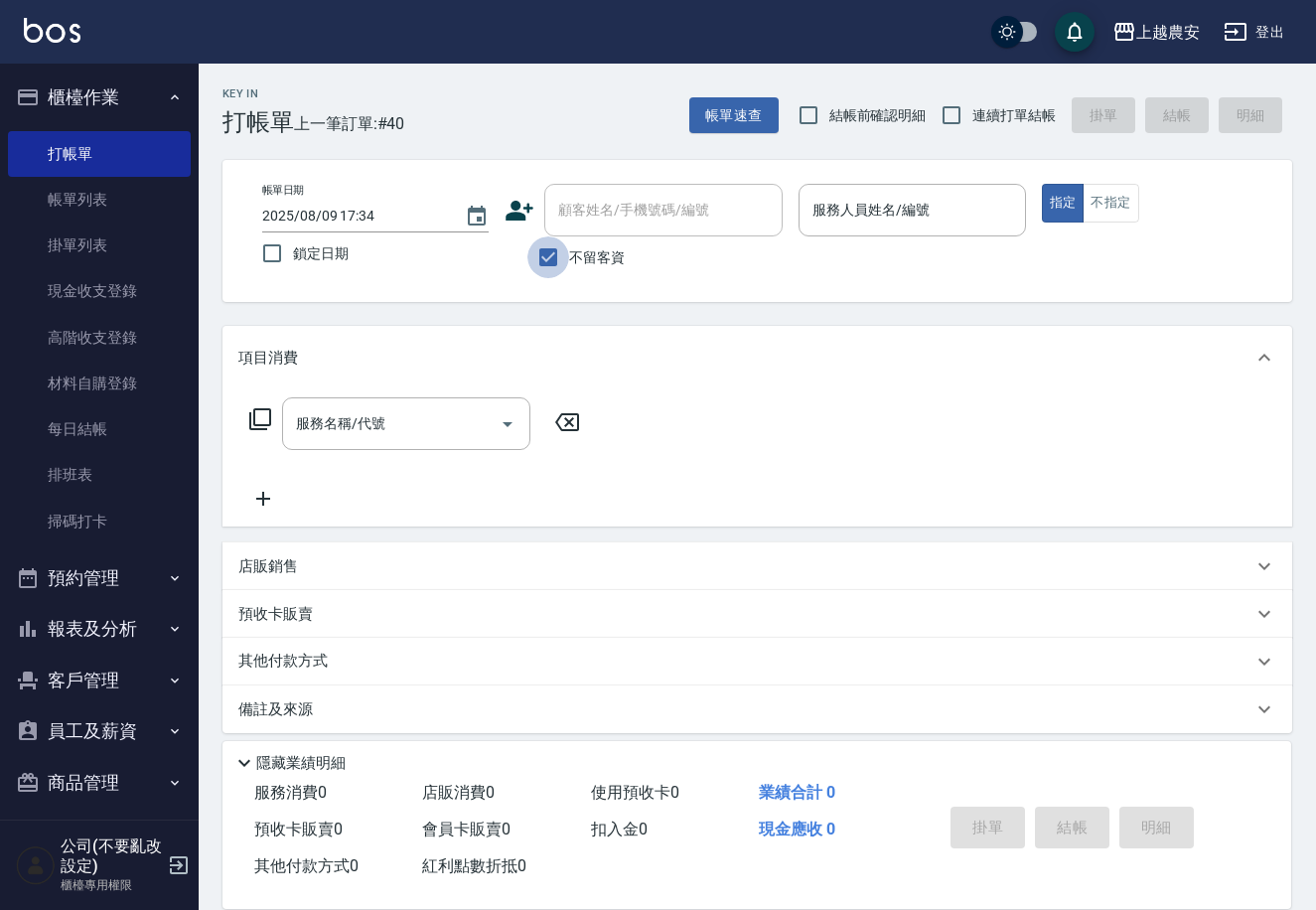 drag, startPoint x: 559, startPoint y: 249, endPoint x: 579, endPoint y: 211, distance: 42.941821 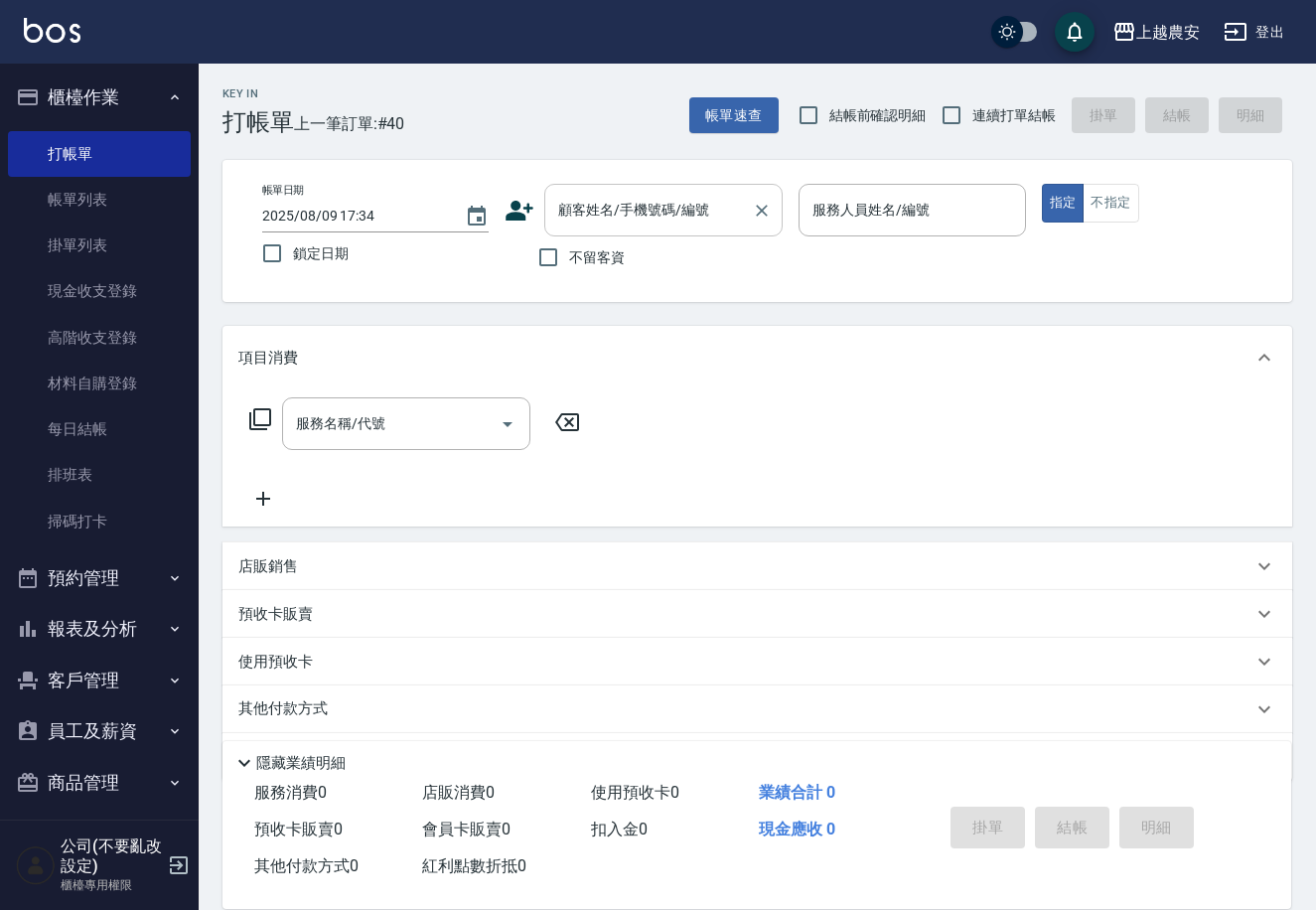 click on "顧客姓名/手機號碼/編號" at bounding box center (649, 210) 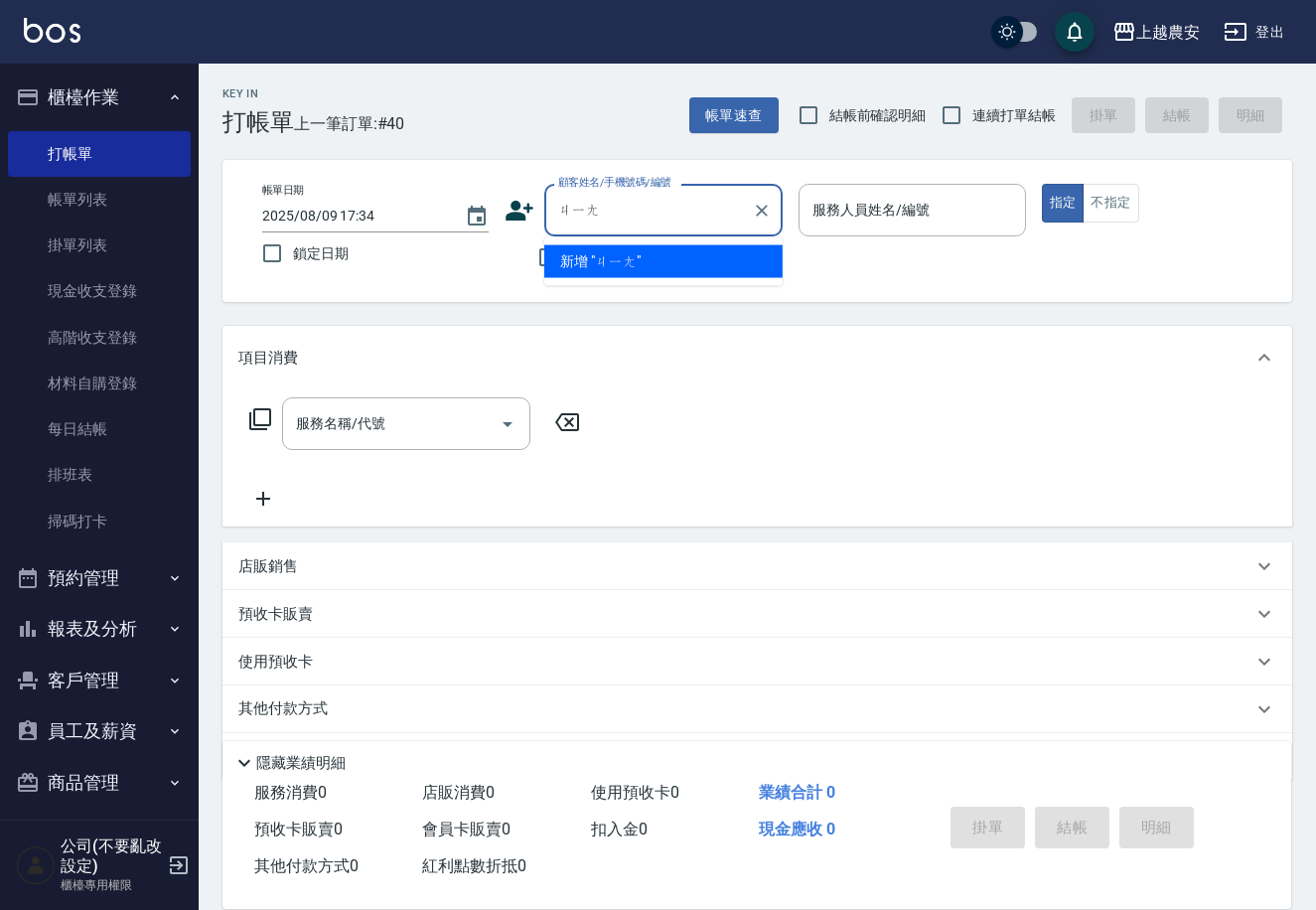 type on "將" 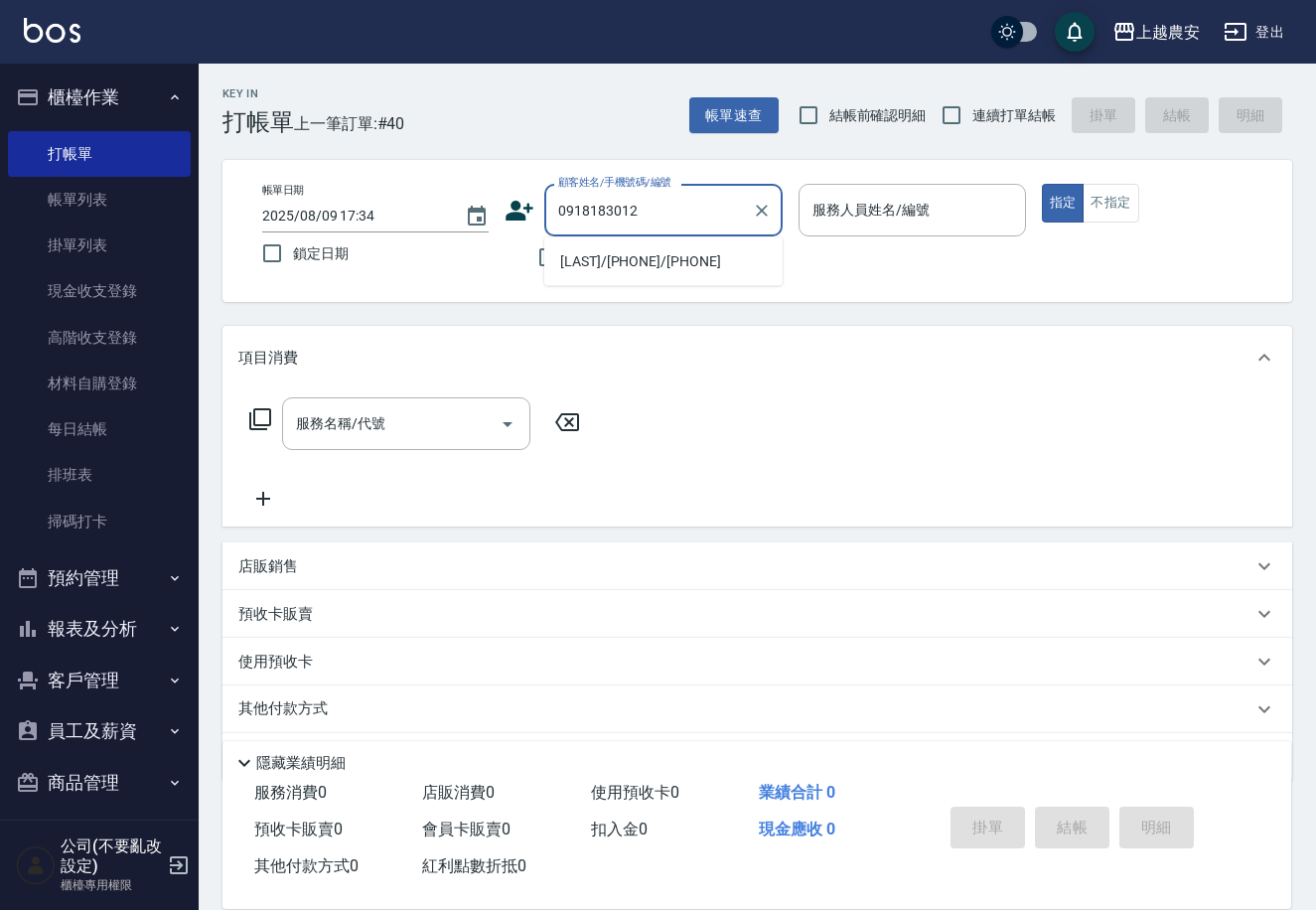 click on "[LAST]/[PHONE]/[PHONE]" at bounding box center [663, 261] 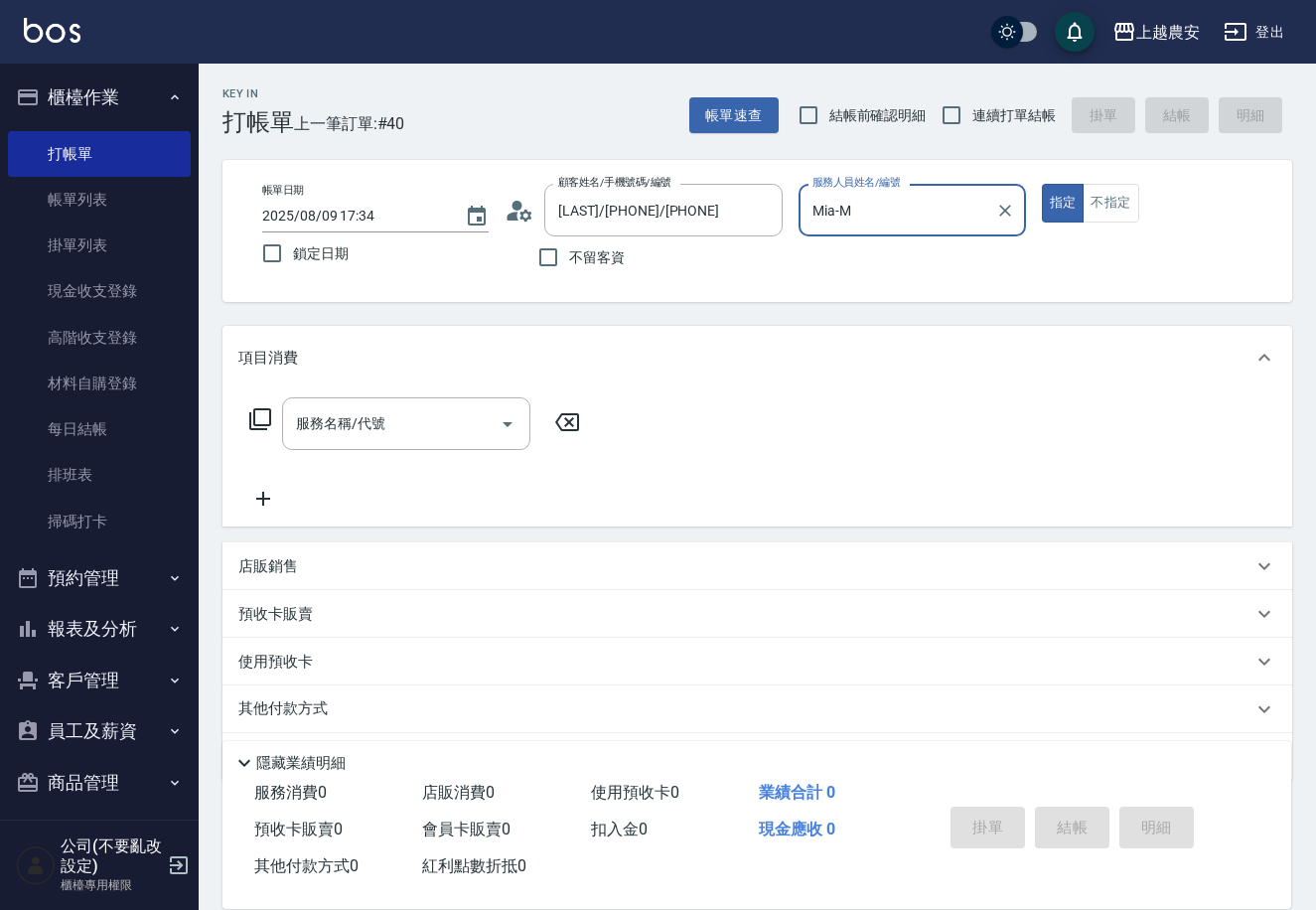 type on "Mia-M" 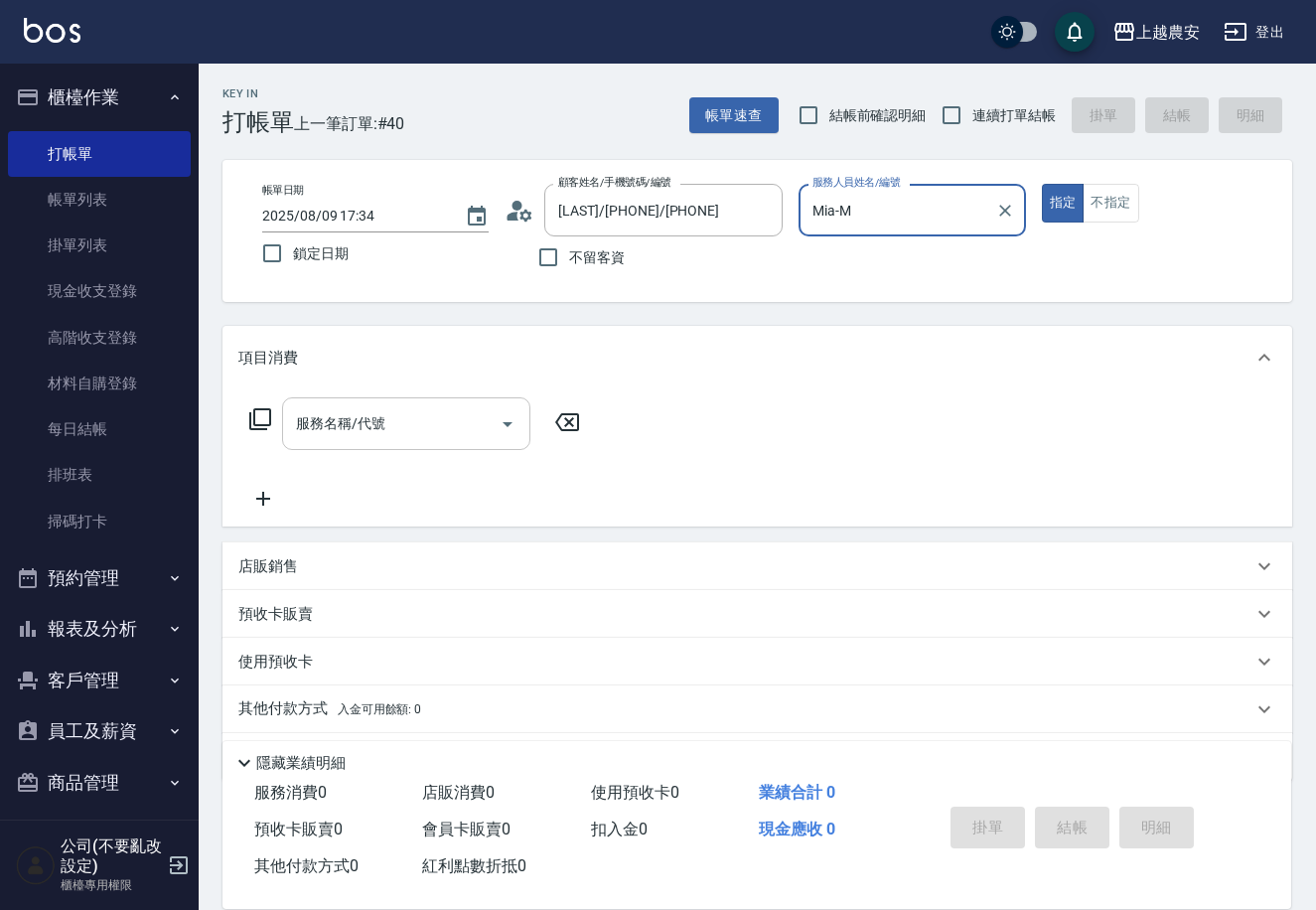 click on "服務名稱/代號" at bounding box center [391, 423] 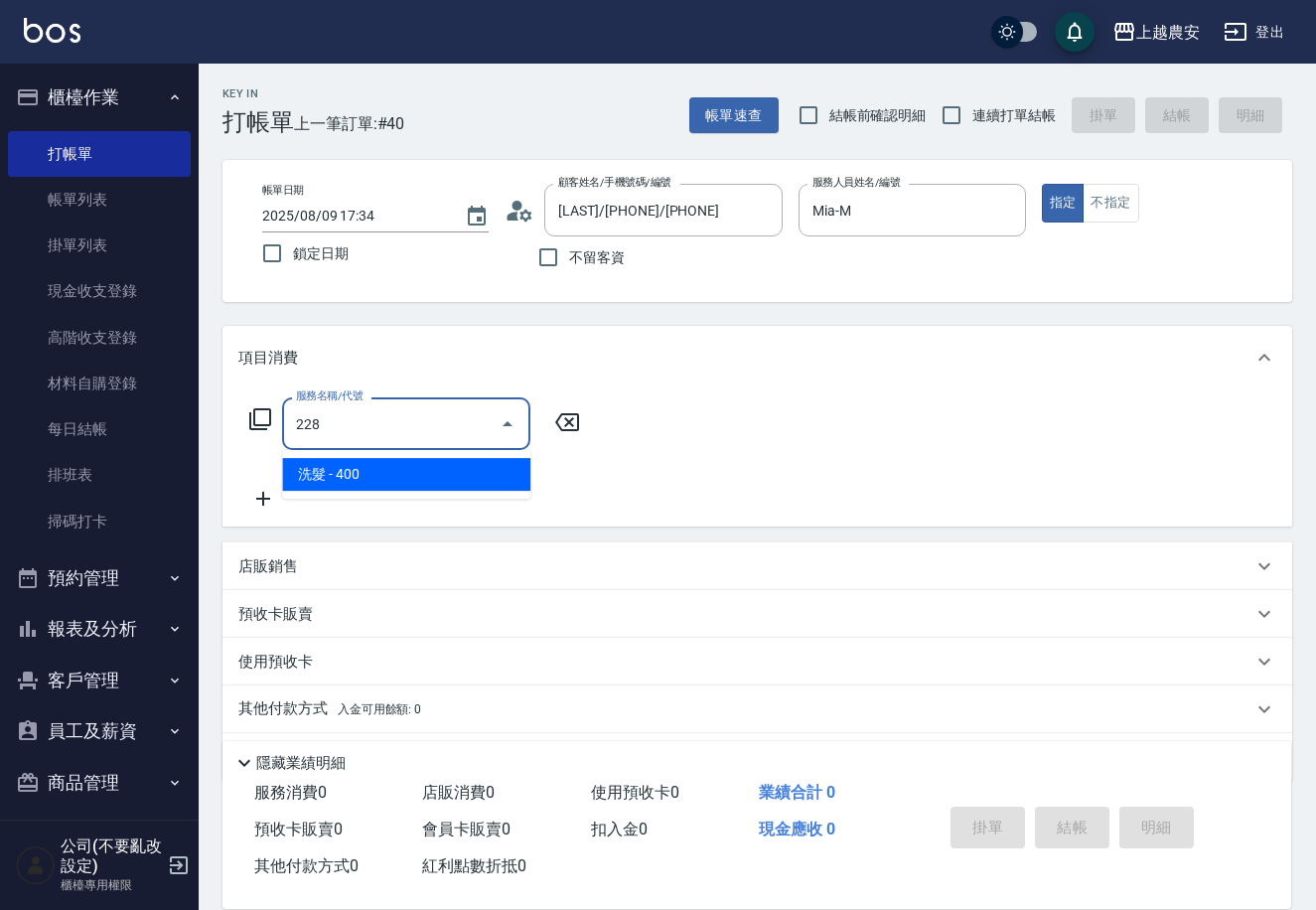 type on "洗髮(228)" 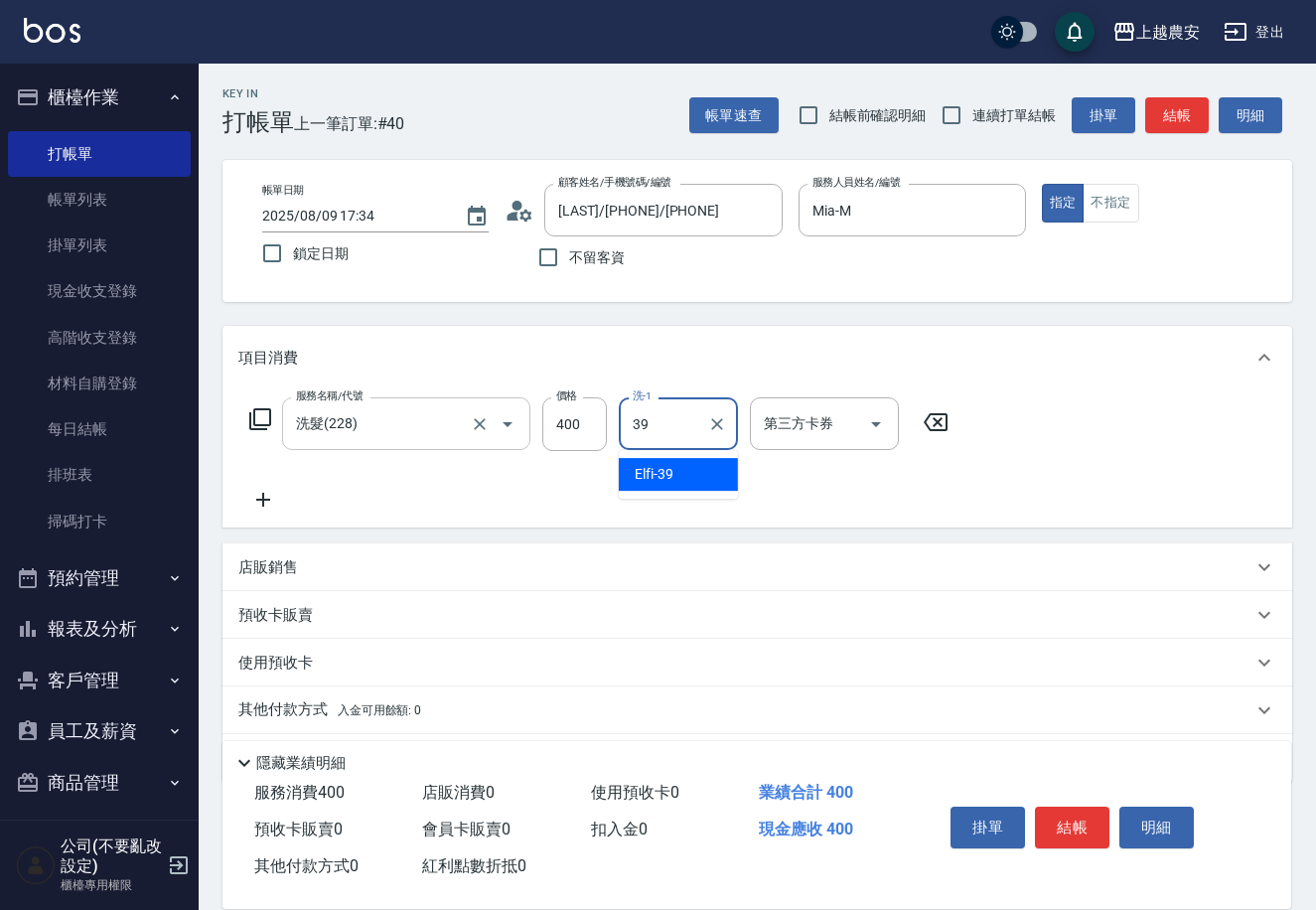 type on "Elfi-39" 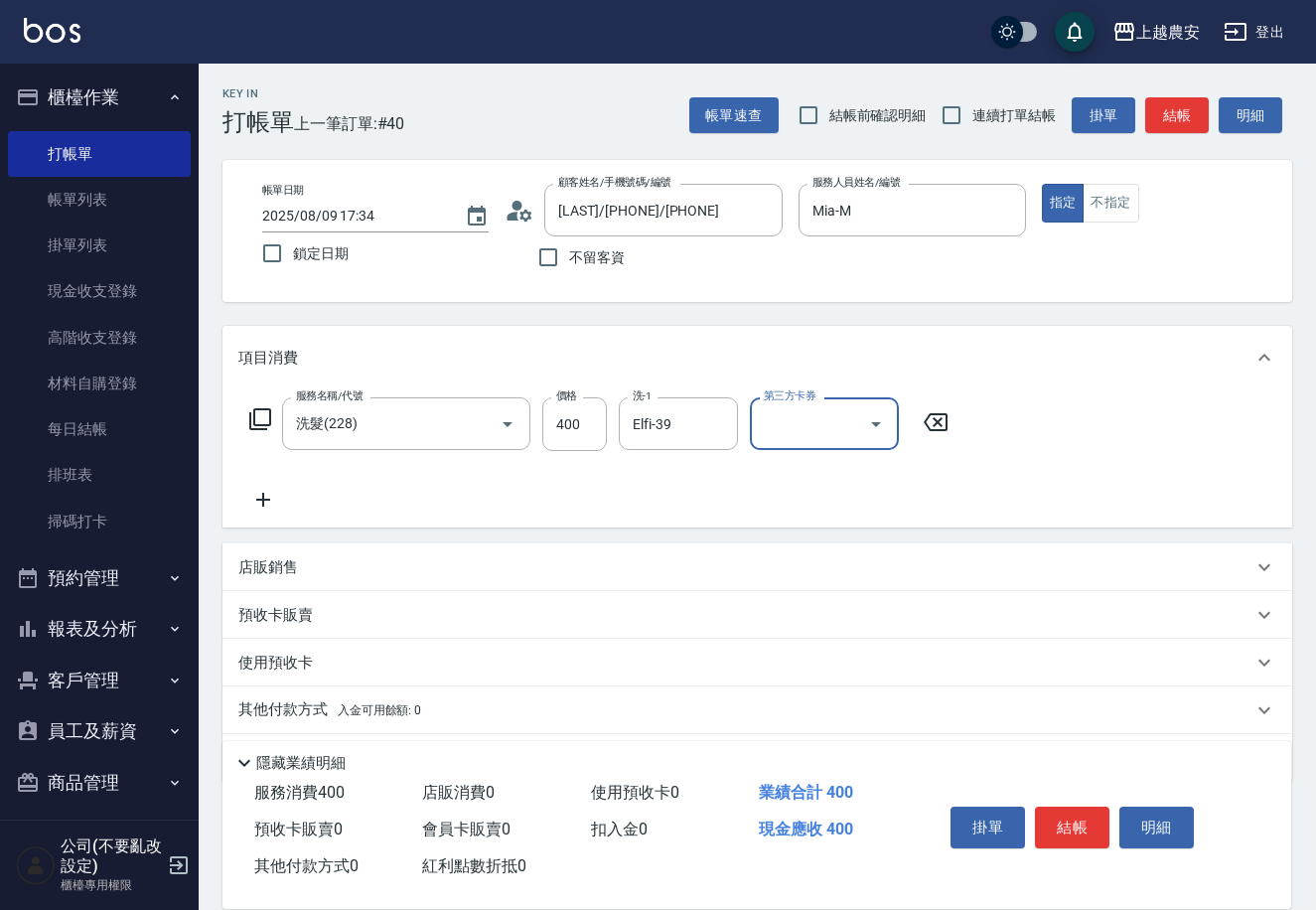 click on "結帳" at bounding box center (1072, 828) 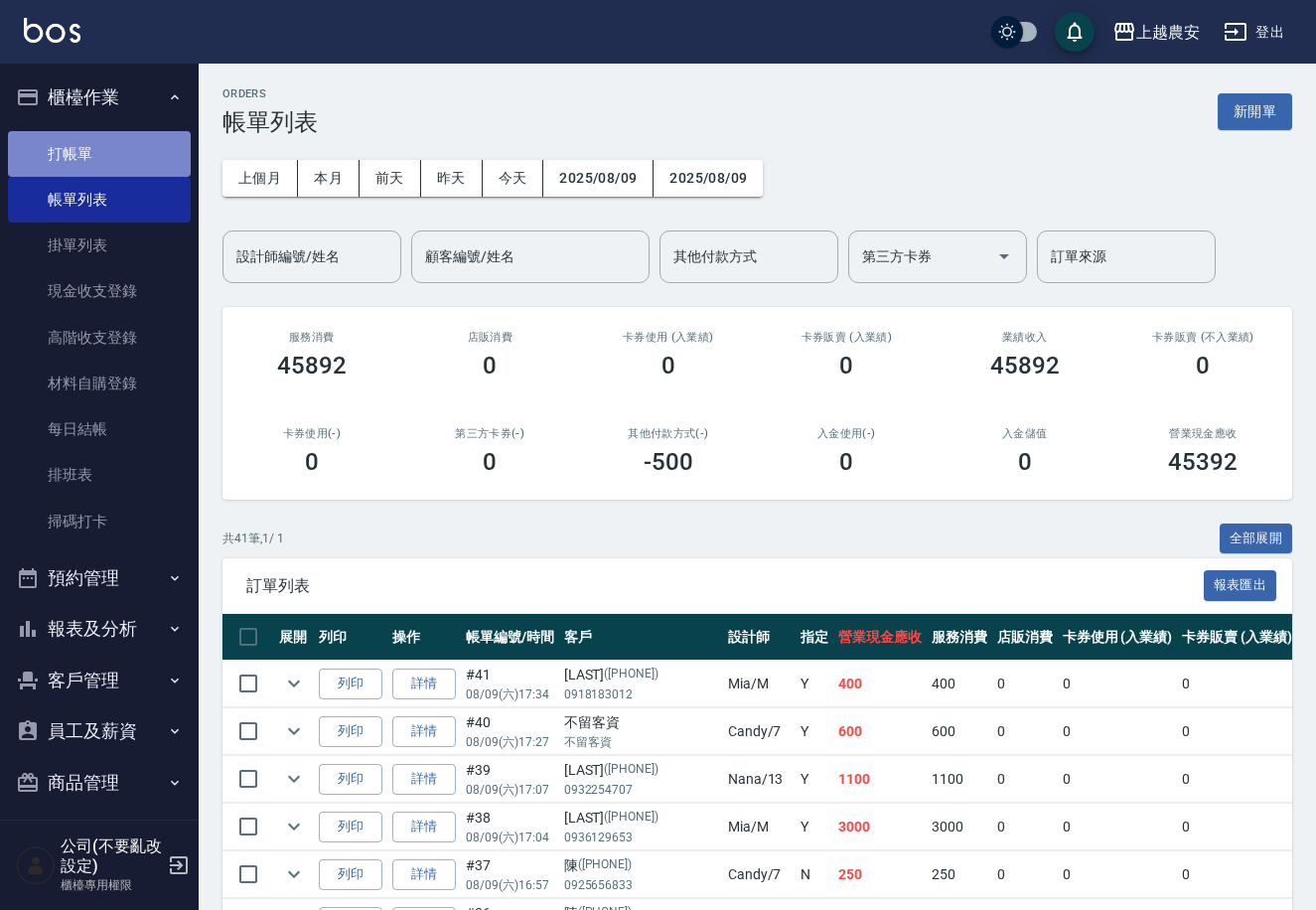 click on "打帳單" at bounding box center [99, 154] 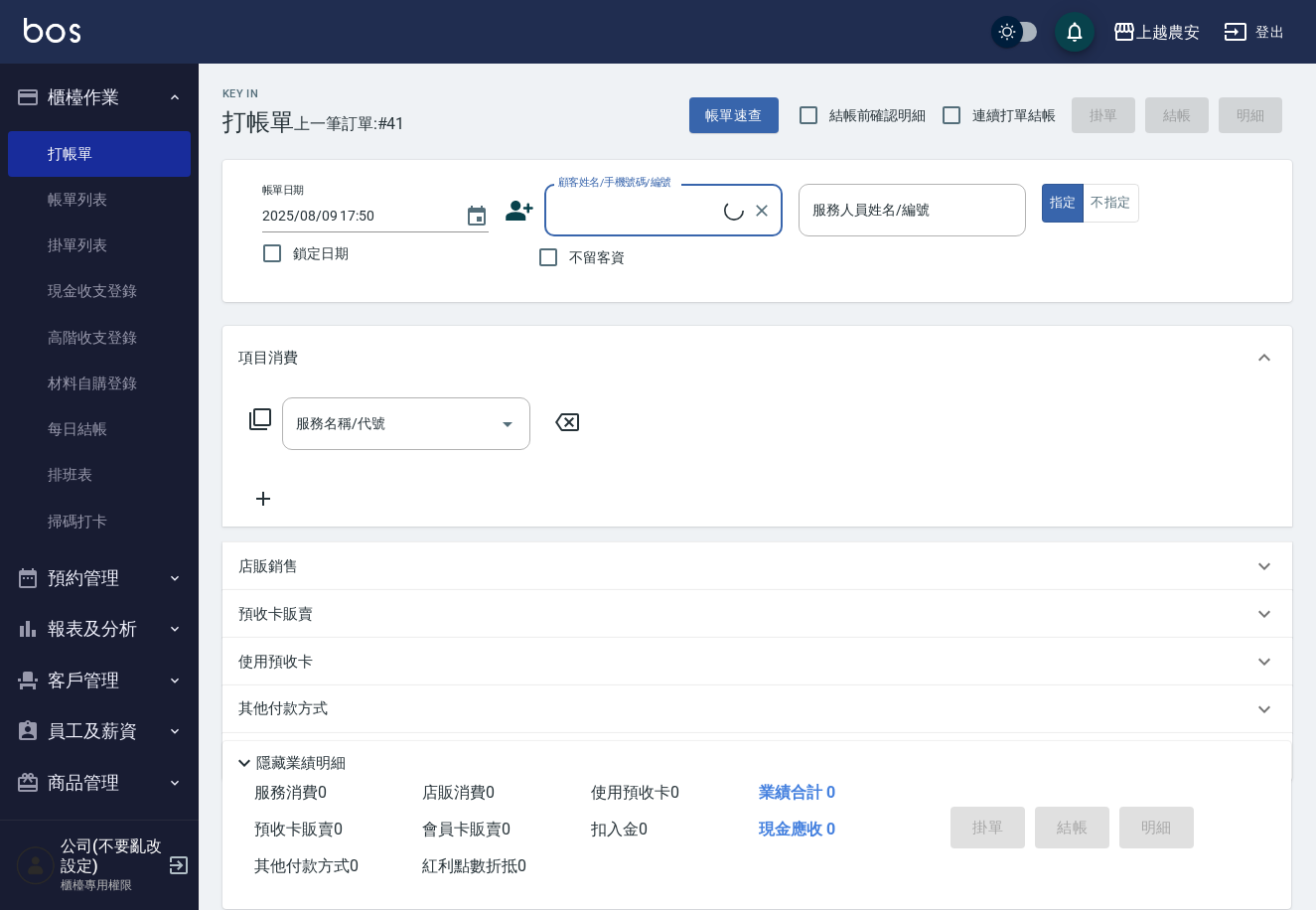drag, startPoint x: 549, startPoint y: 252, endPoint x: 740, endPoint y: 202, distance: 197.436 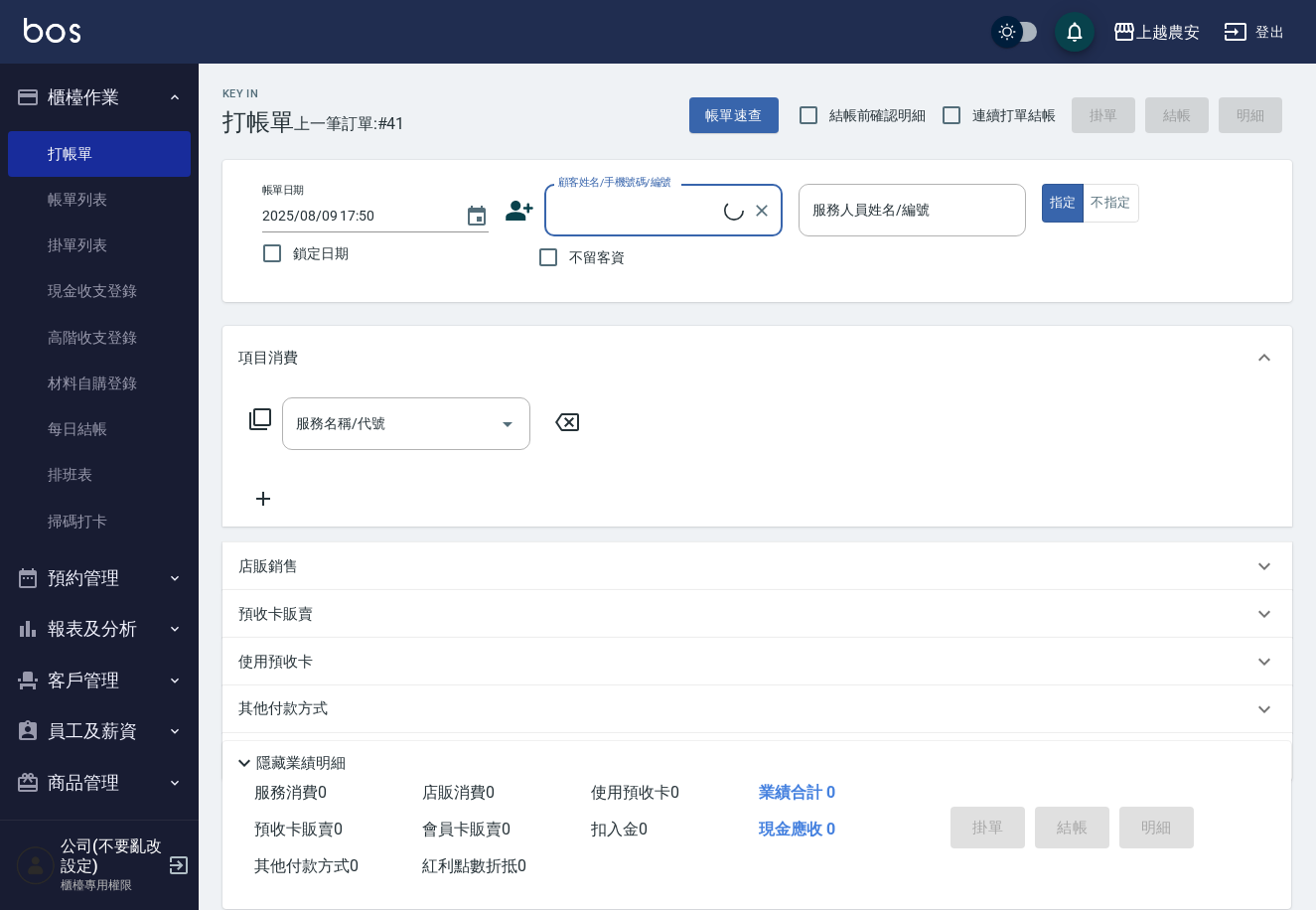 click on "不留客資" at bounding box center (548, 257) 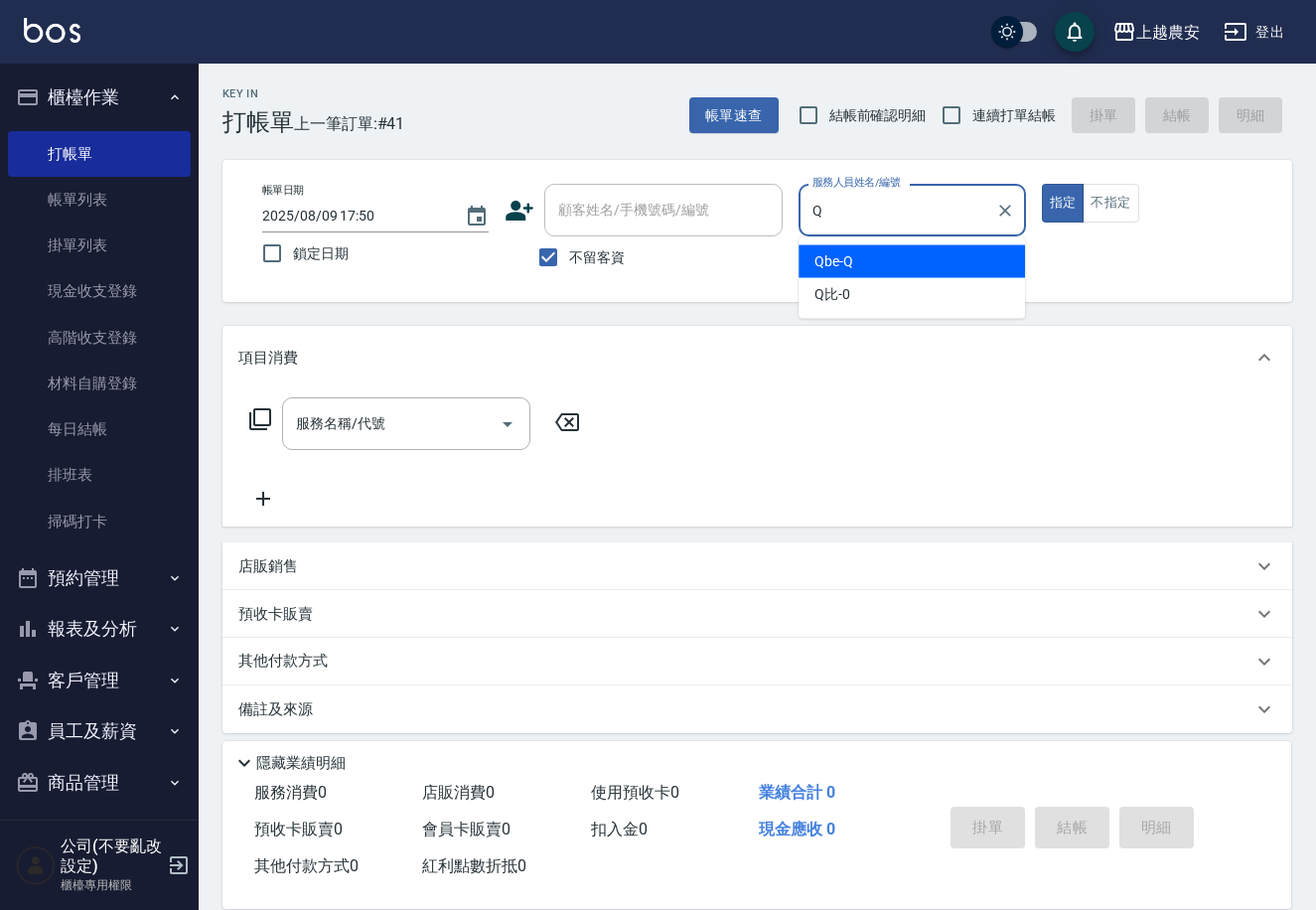 click on "Qbe -Q" at bounding box center (833, 261) 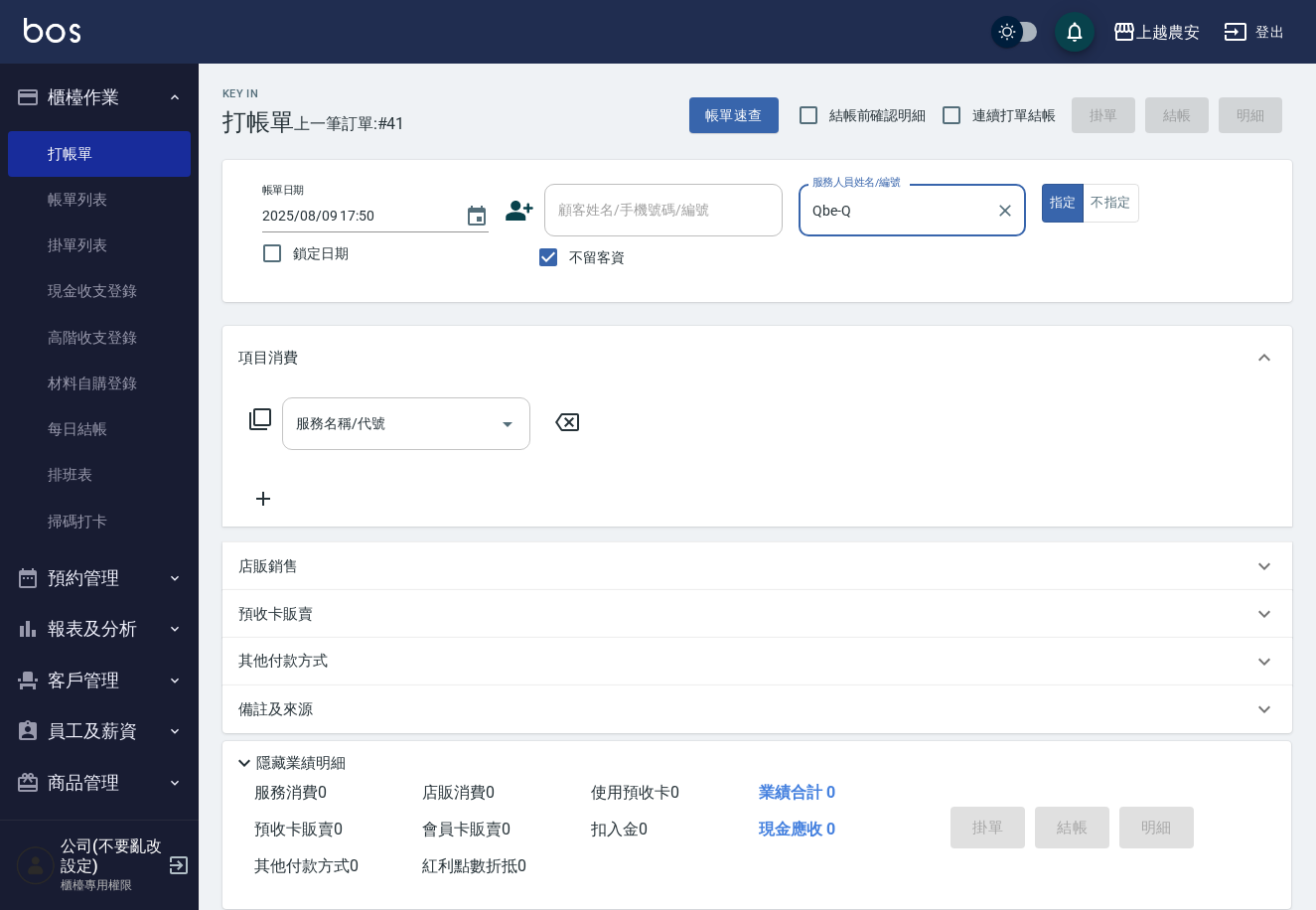 type on "Qbe-Q" 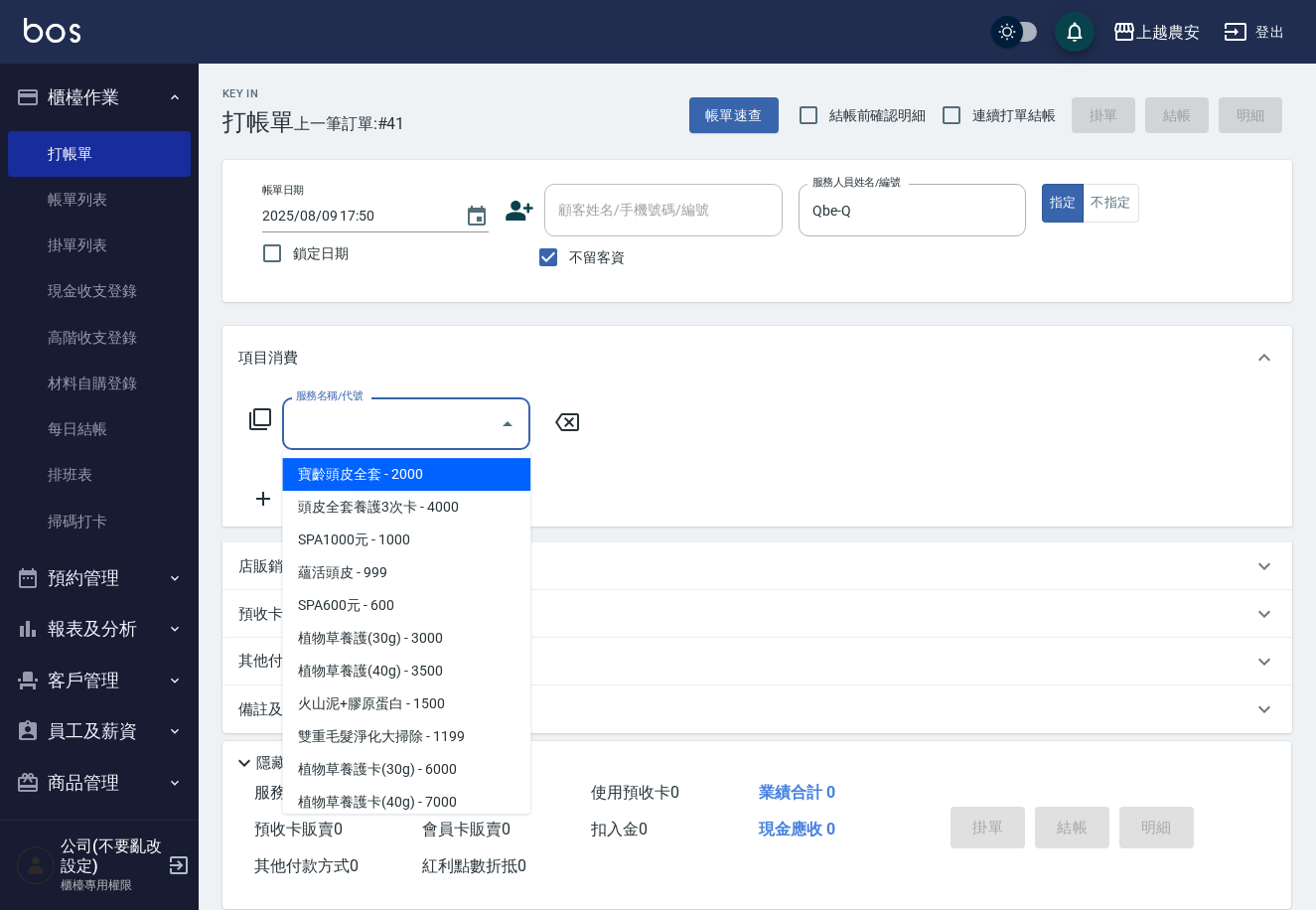 click on "服務名稱/代號" at bounding box center (391, 423) 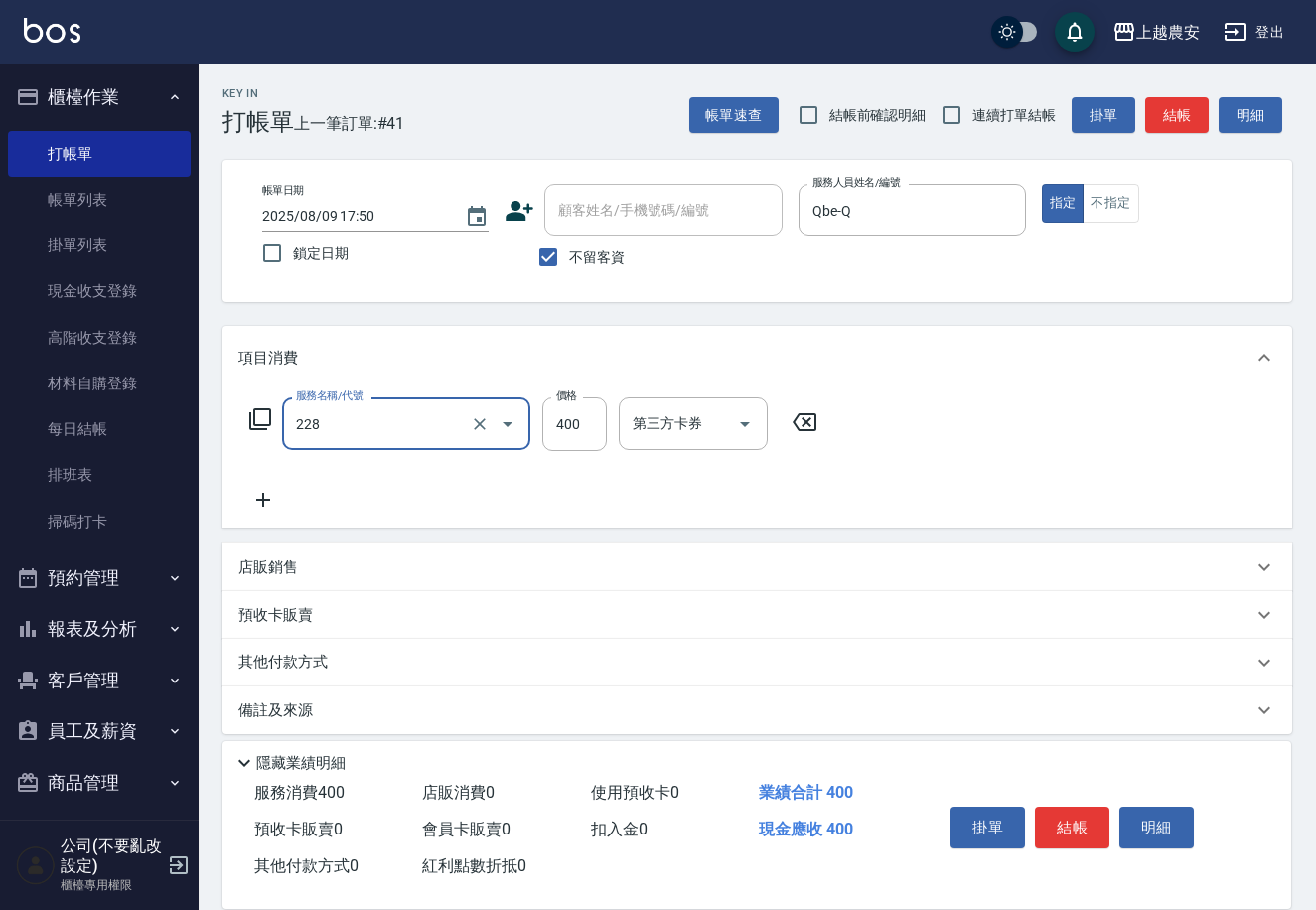 type on "洗髮(228)" 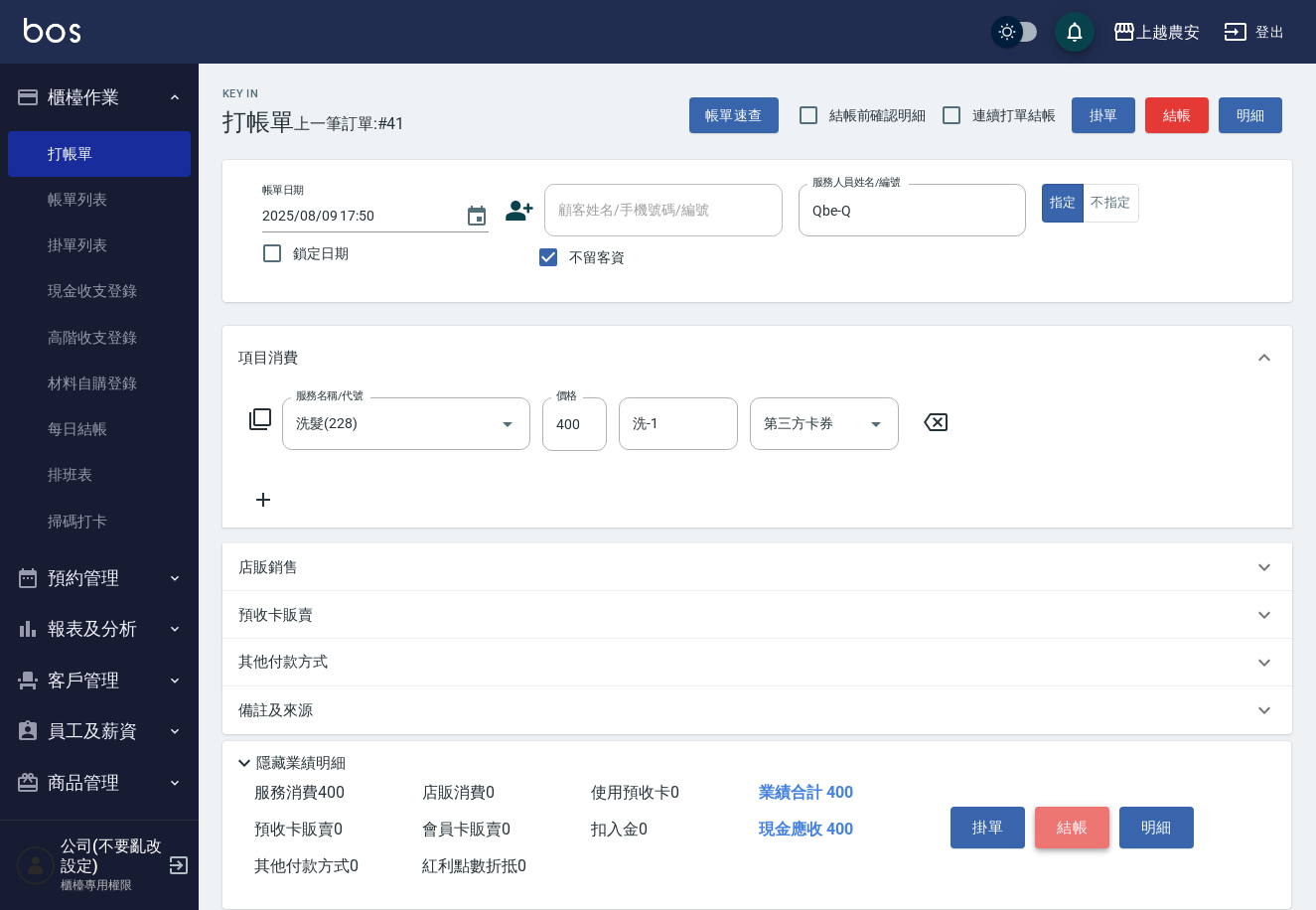 click on "結帳" at bounding box center (1072, 828) 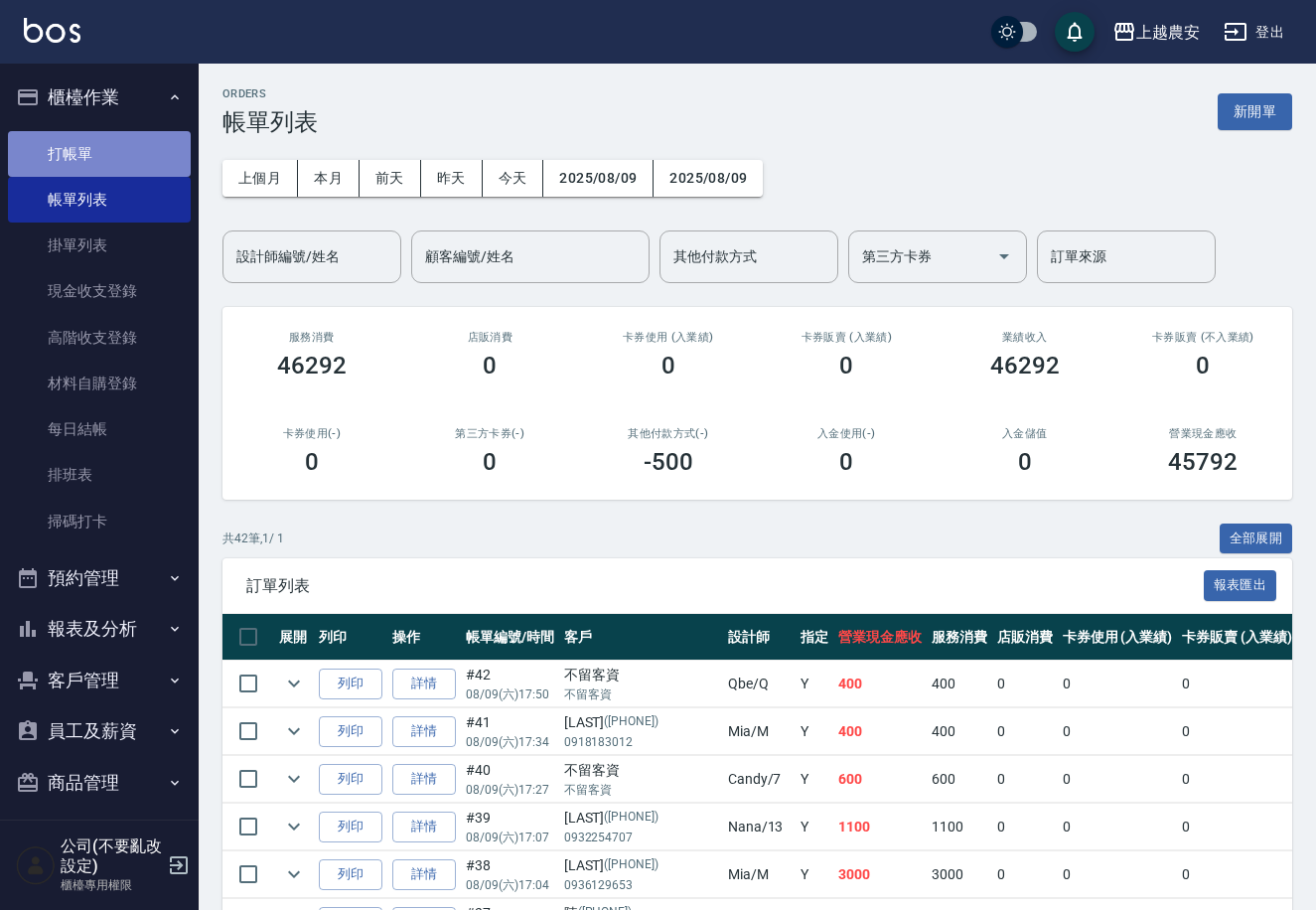 click on "打帳單" at bounding box center (99, 154) 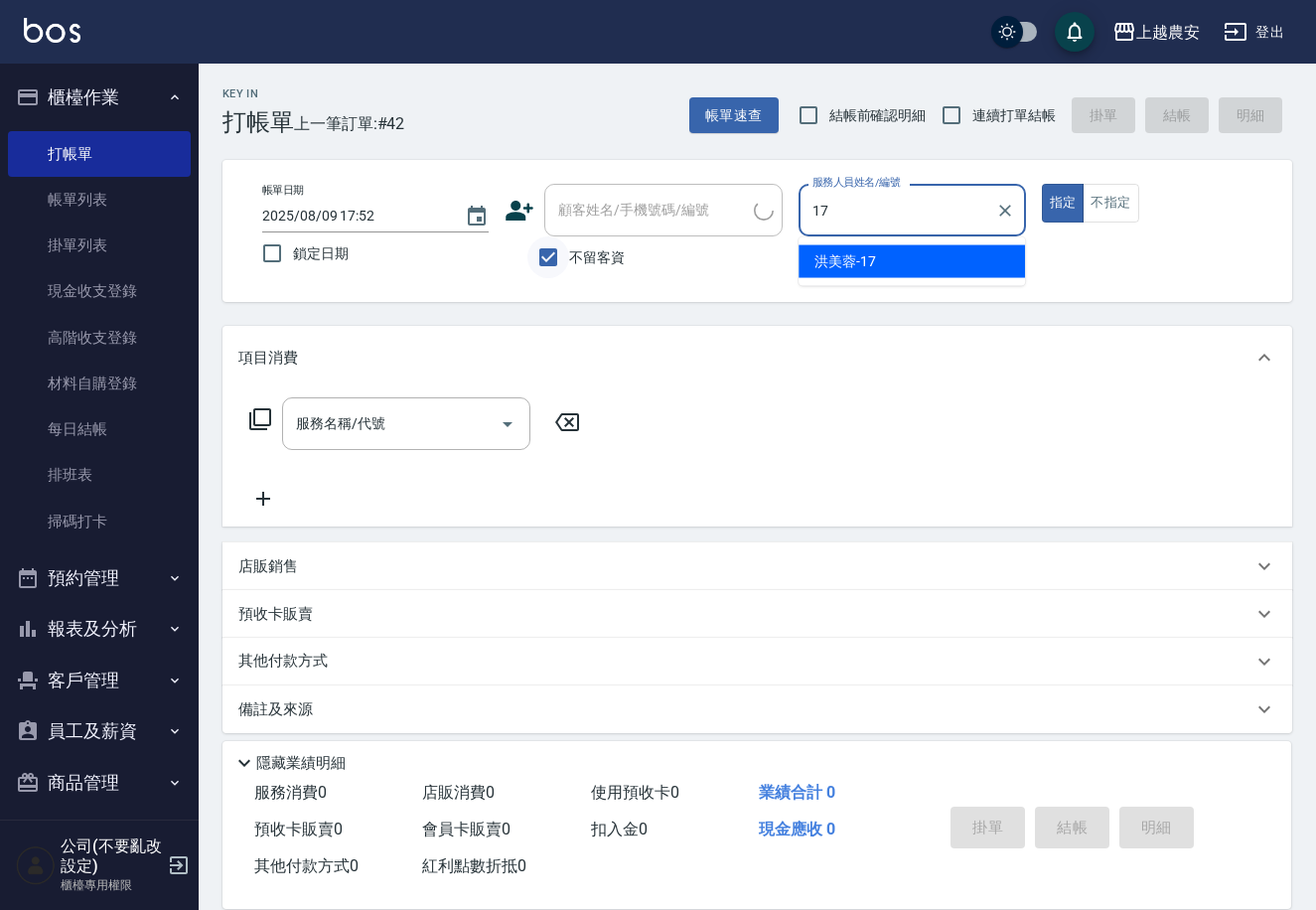 type on "洪美蓉-17" 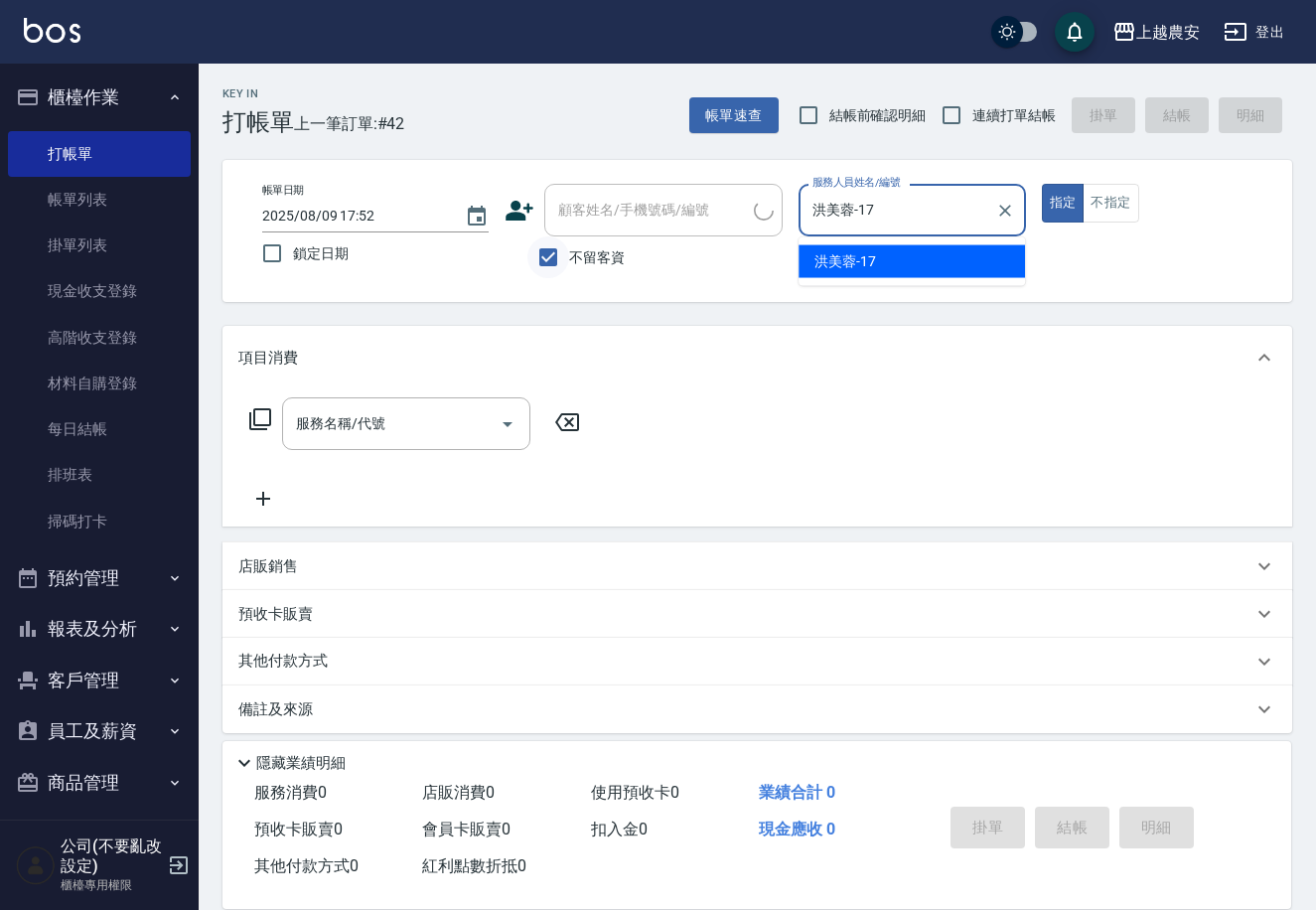 type on "true" 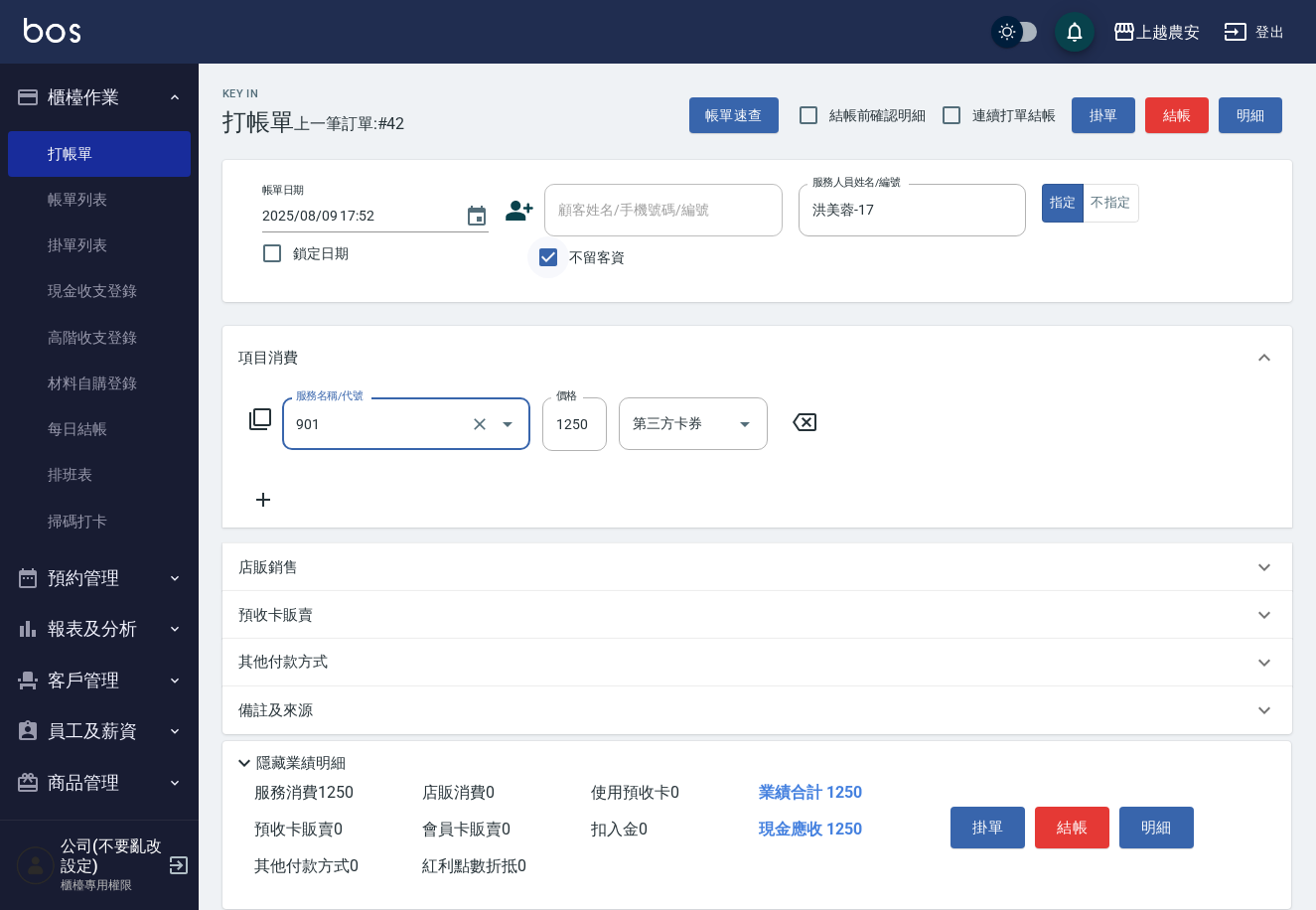 type on "修手指甲(901)" 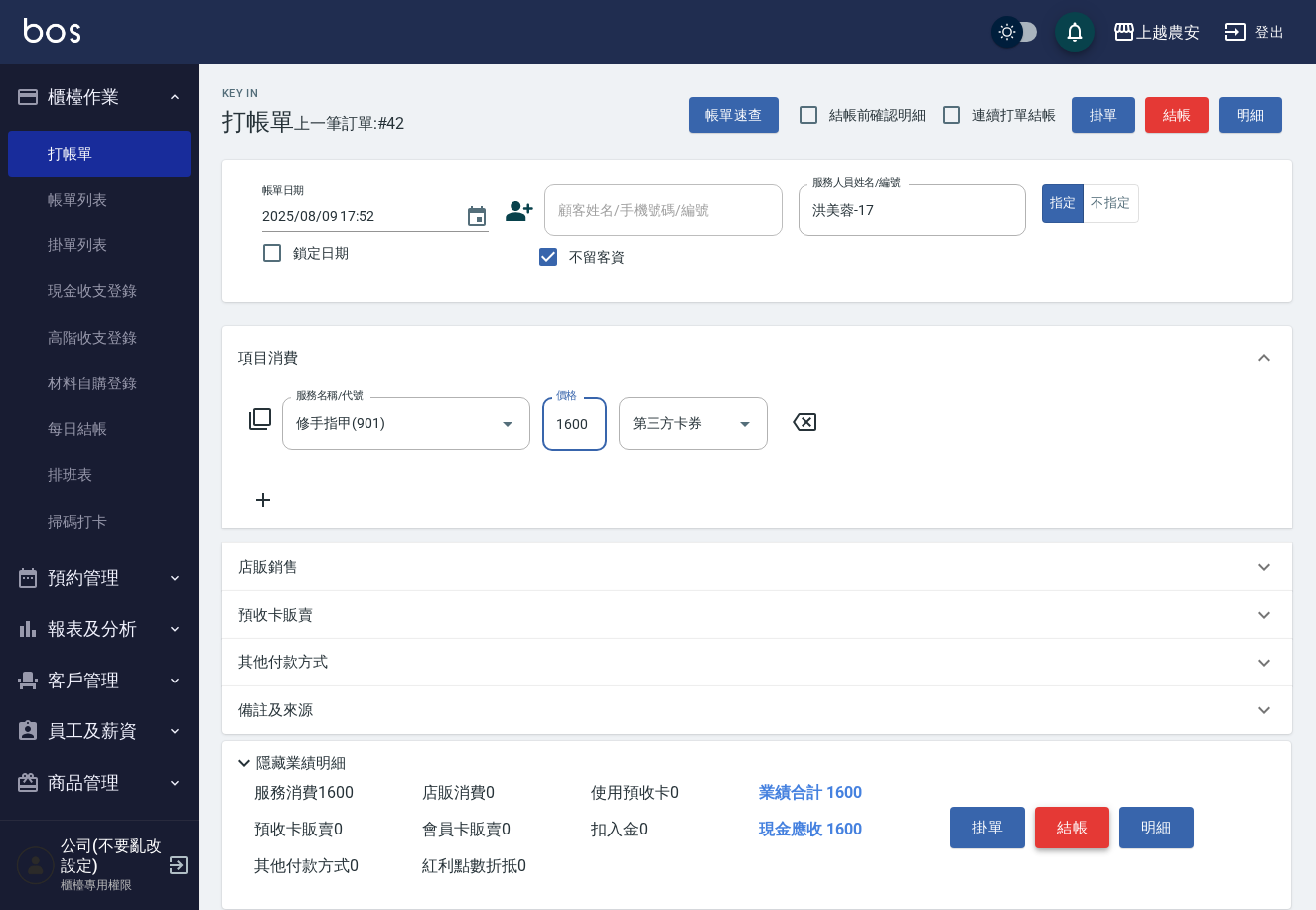 type on "1600" 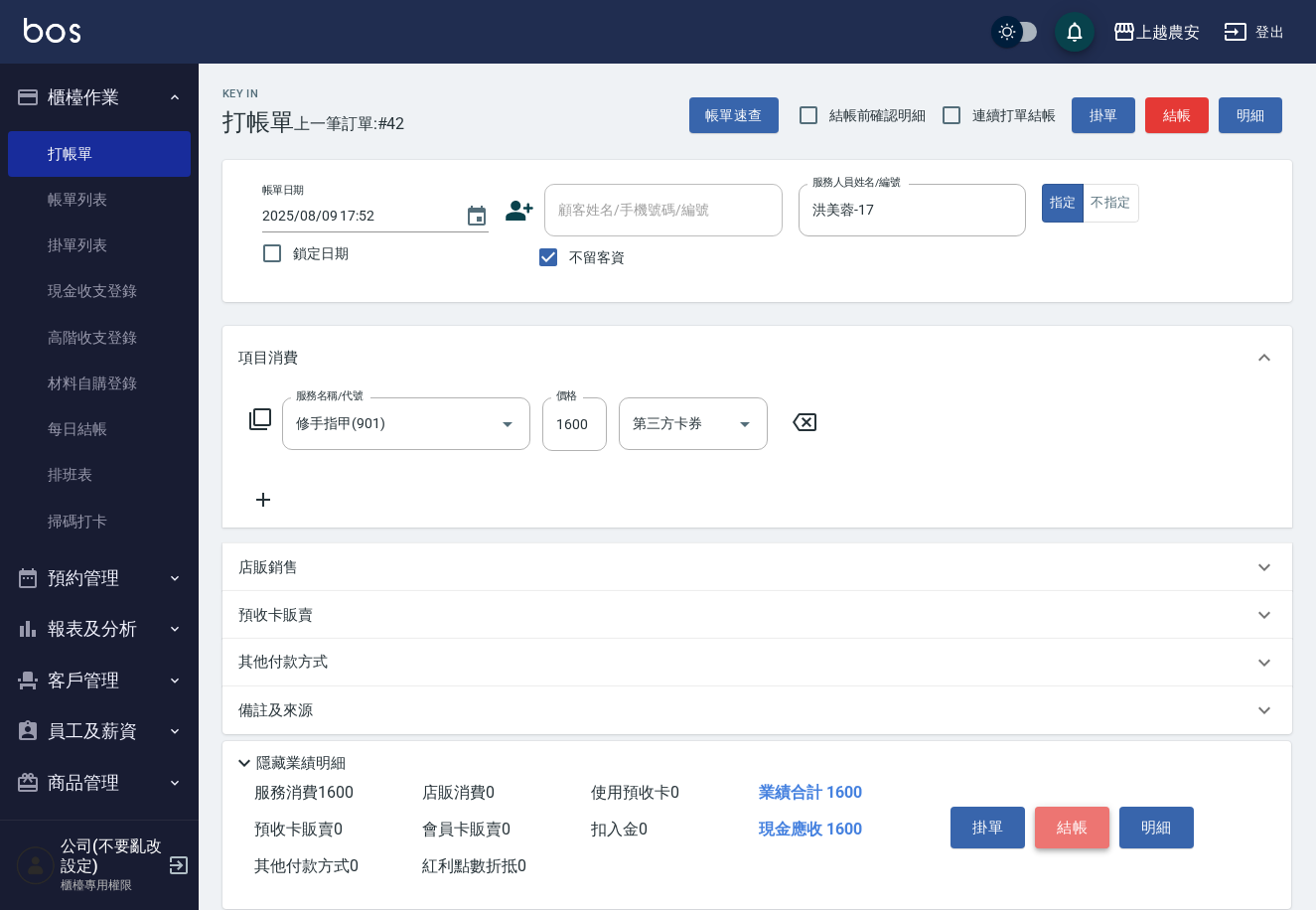 click on "結帳" at bounding box center [1072, 828] 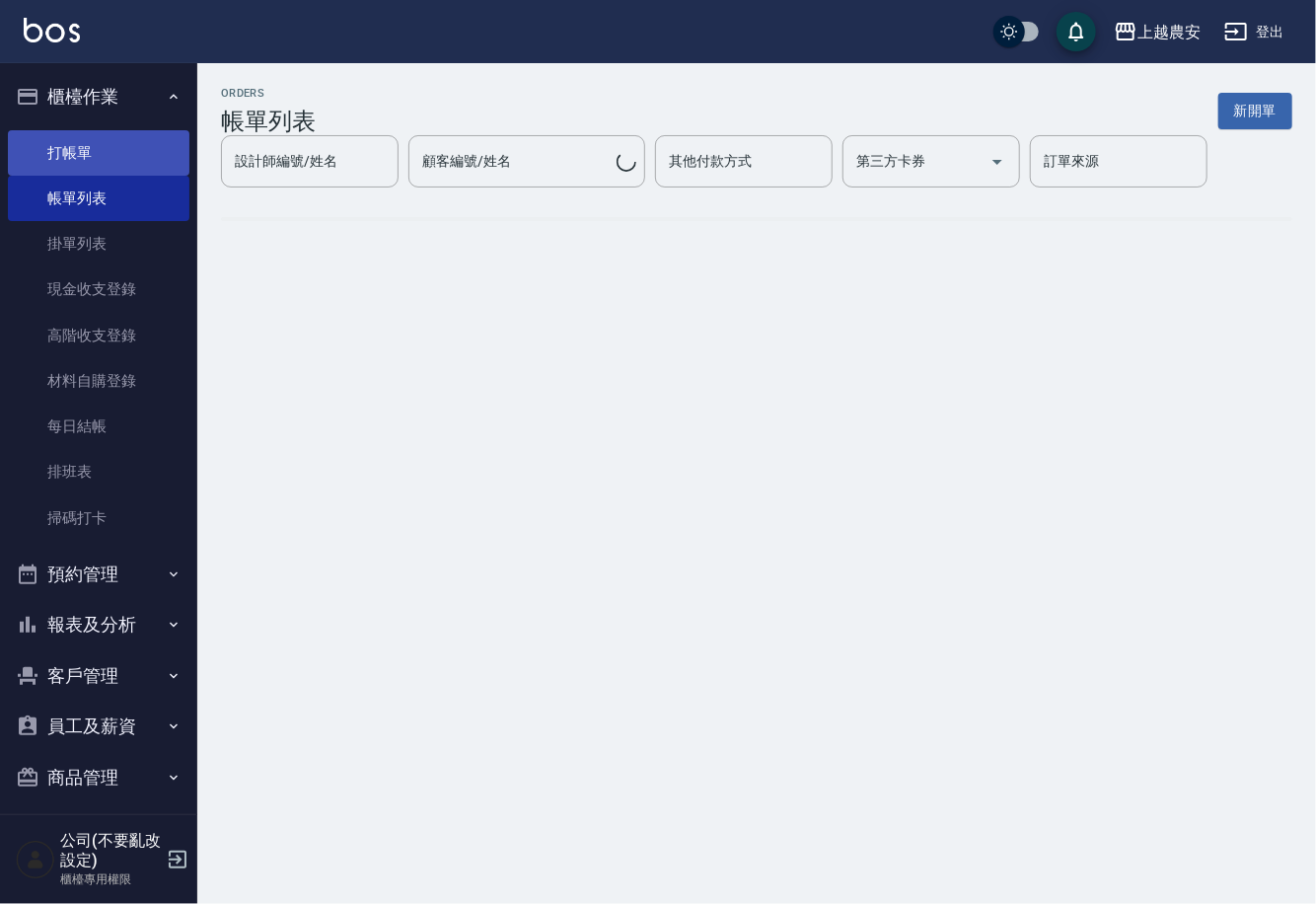 click on "打帳單" at bounding box center [99, 153] 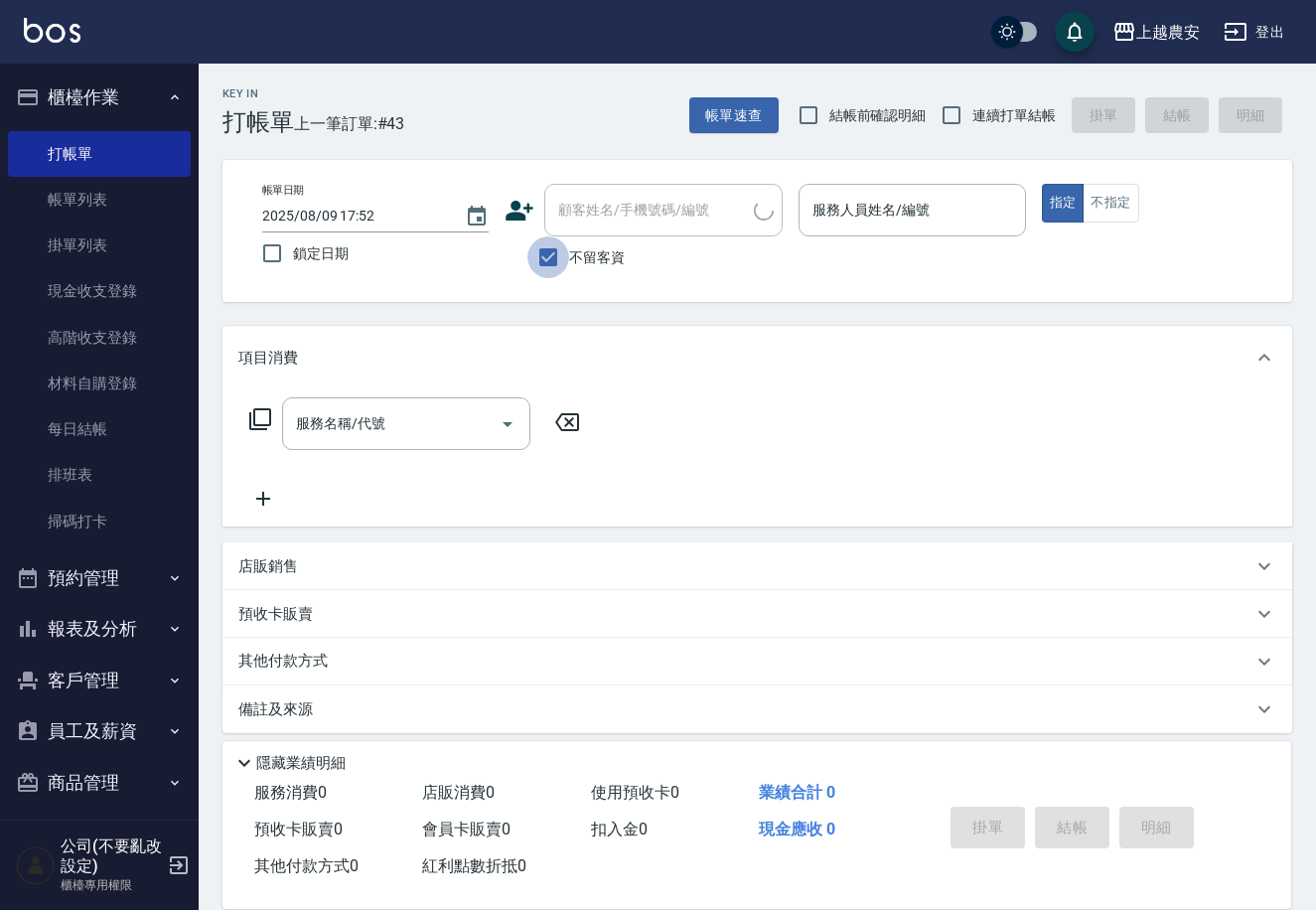 click on "不留客資" at bounding box center [548, 257] 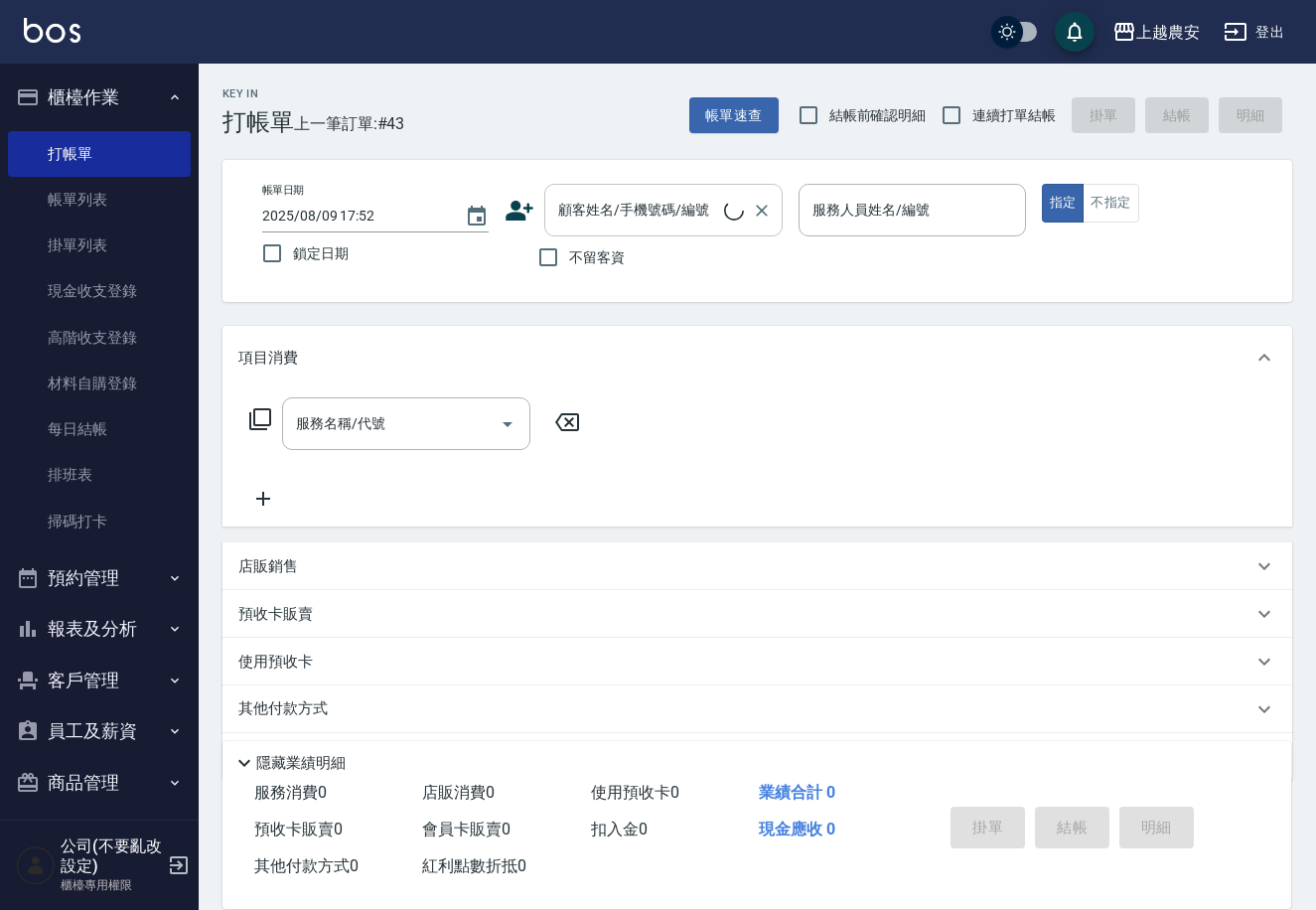 click on "顧客姓名/手機號碼/編號" at bounding box center [639, 210] 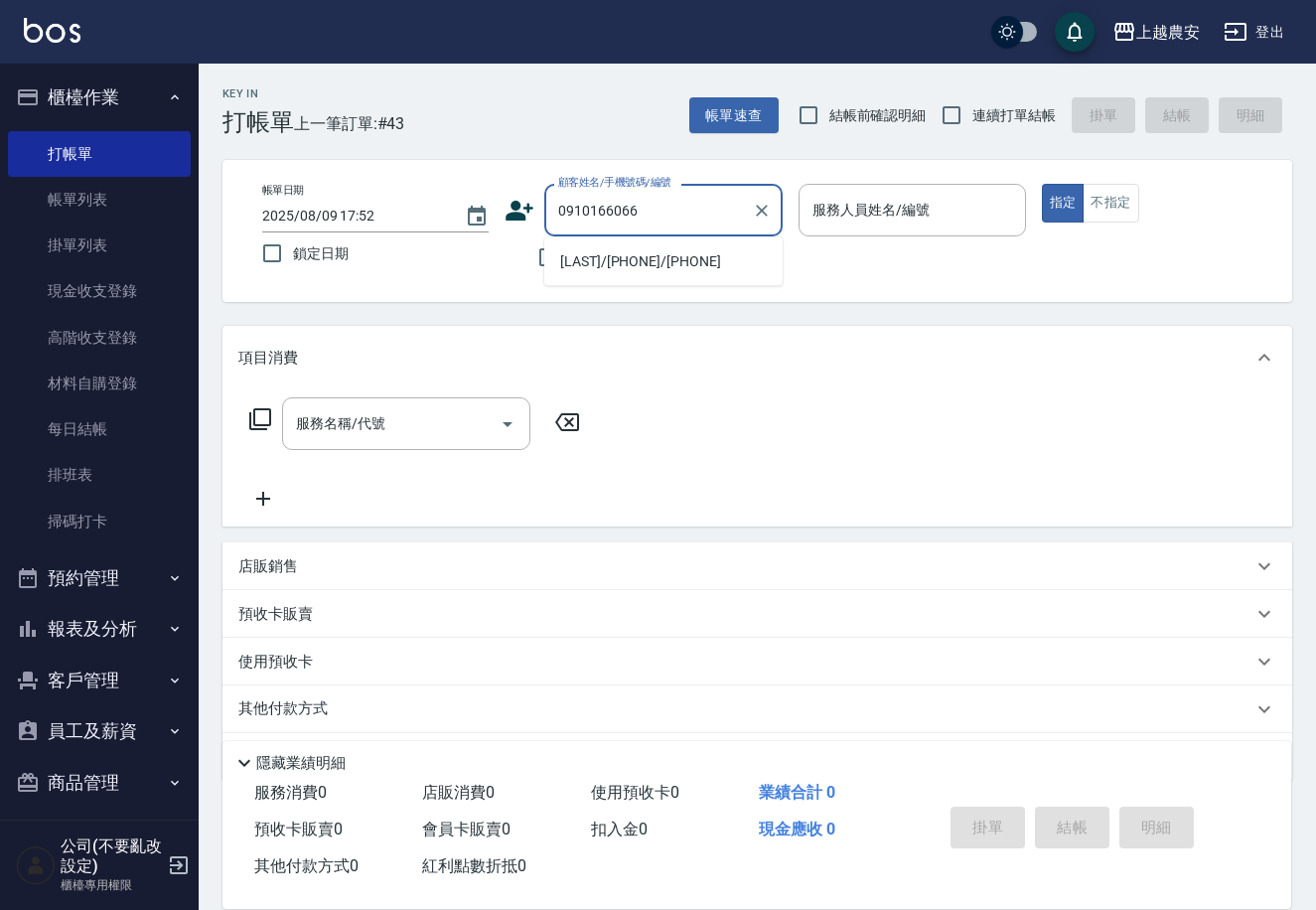 click on "[LAST]/[PHONE]/[PHONE]" at bounding box center [663, 261] 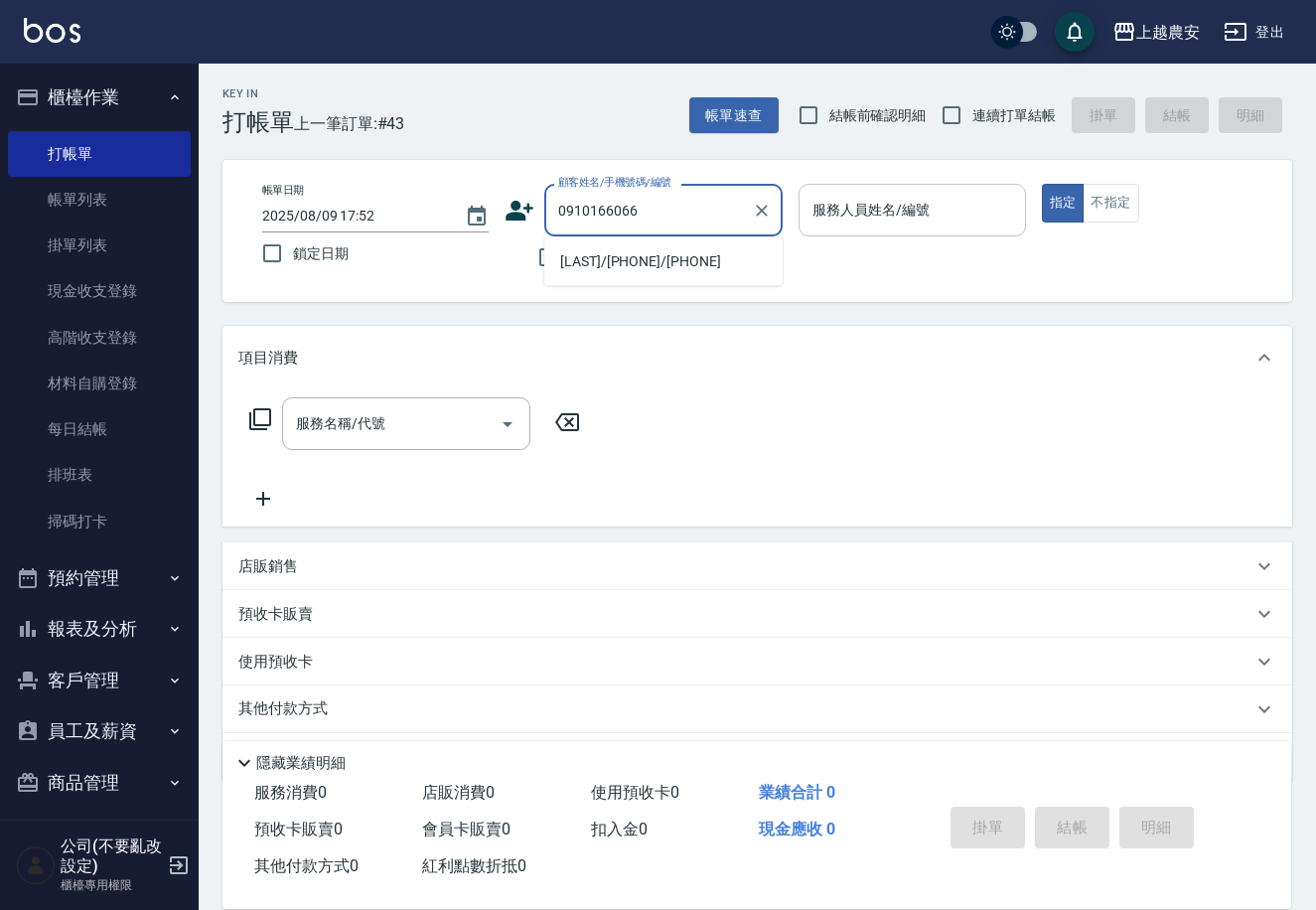 type on "[LAST]/[PHONE]/[PHONE]" 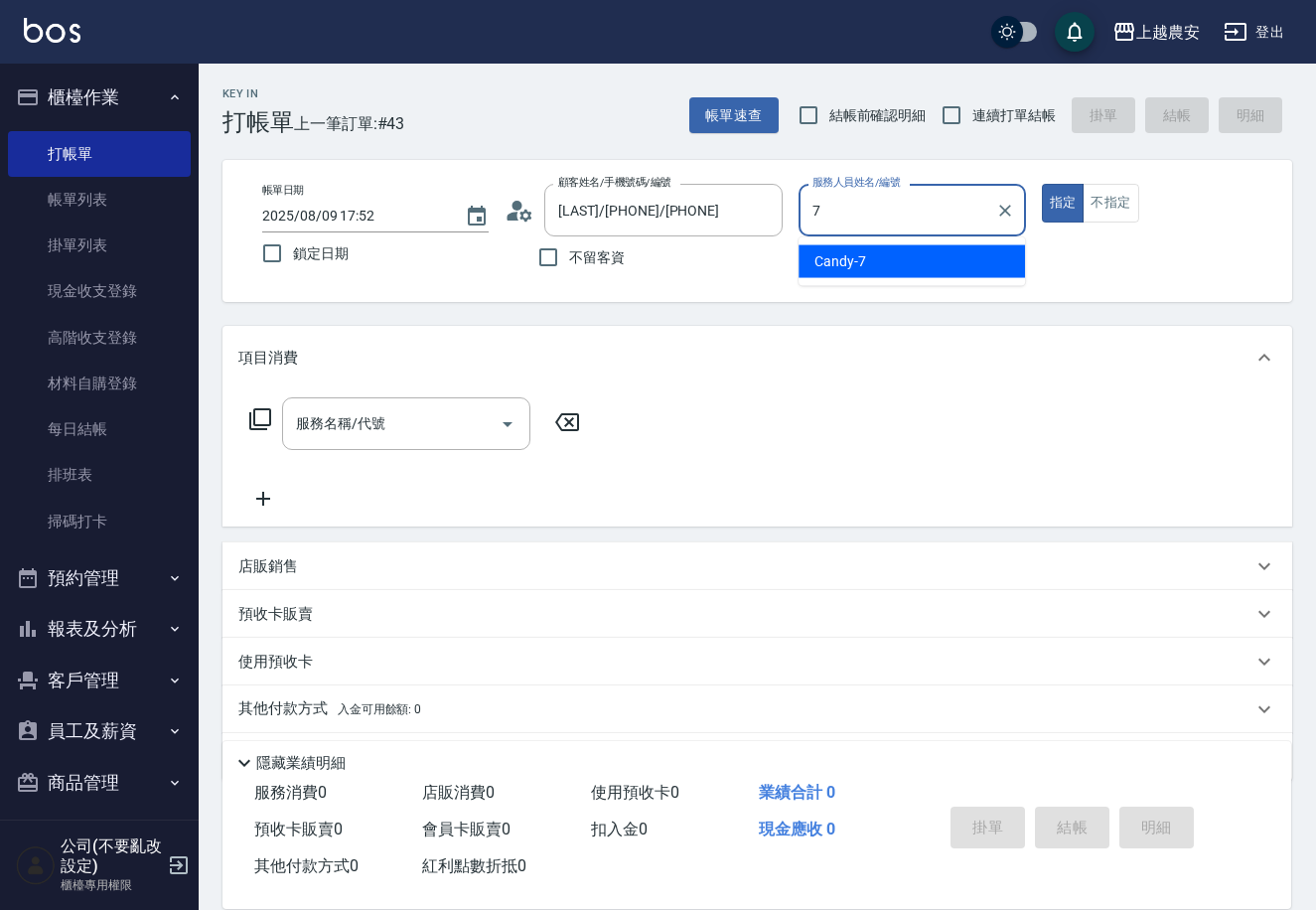 type on "Candy-7" 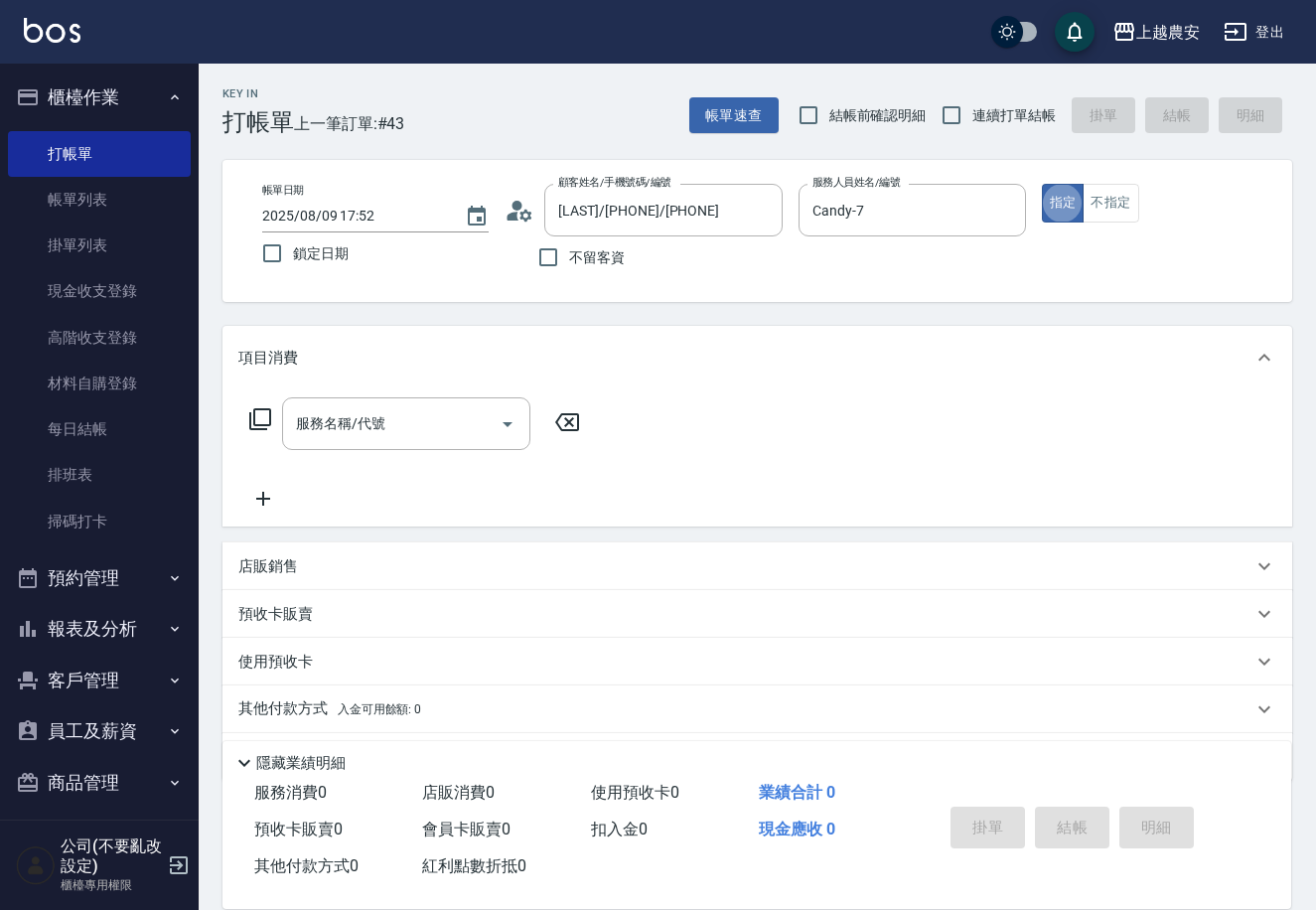 type on "true" 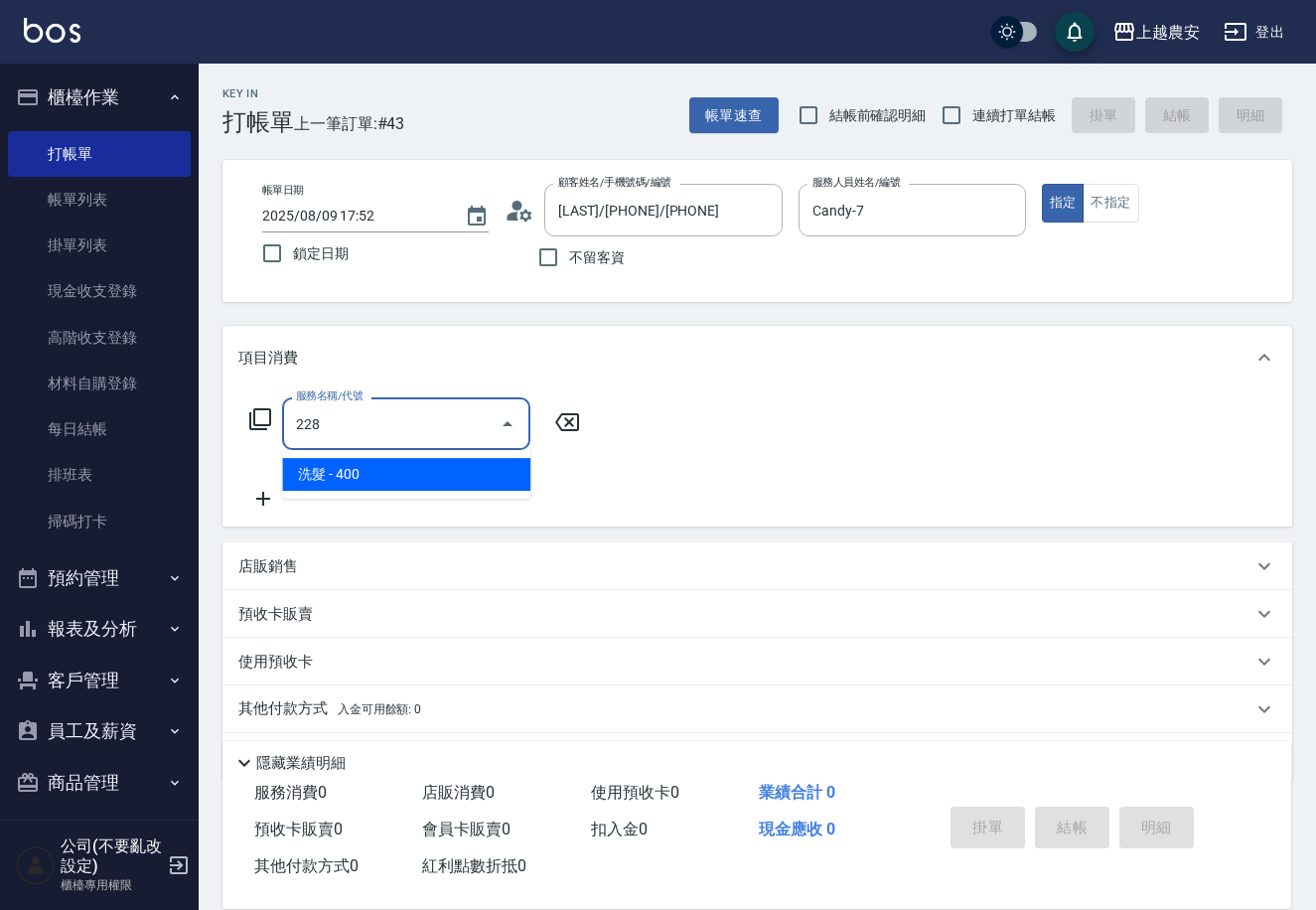 type on "洗髮(228)" 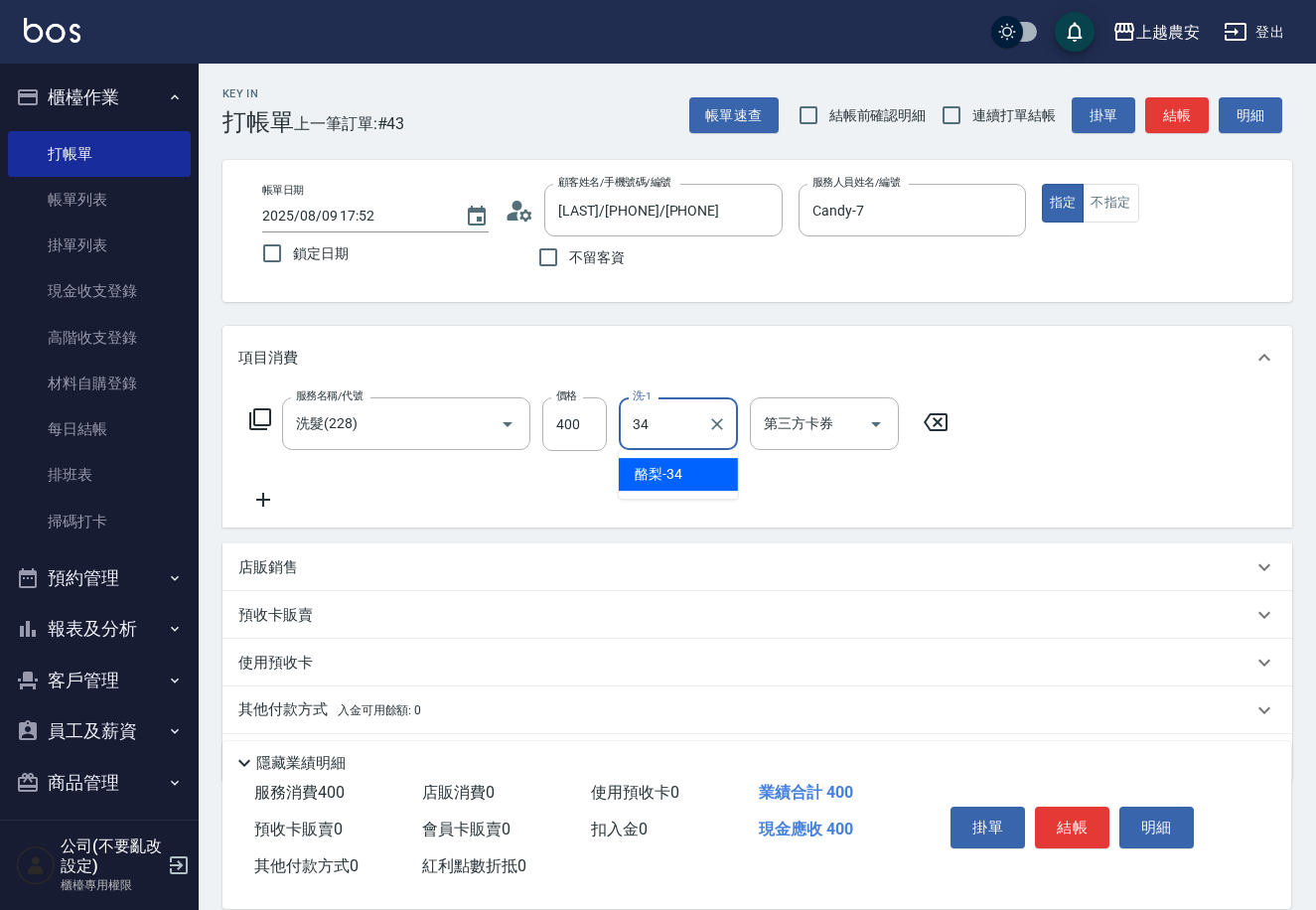 type on "酪梨-34" 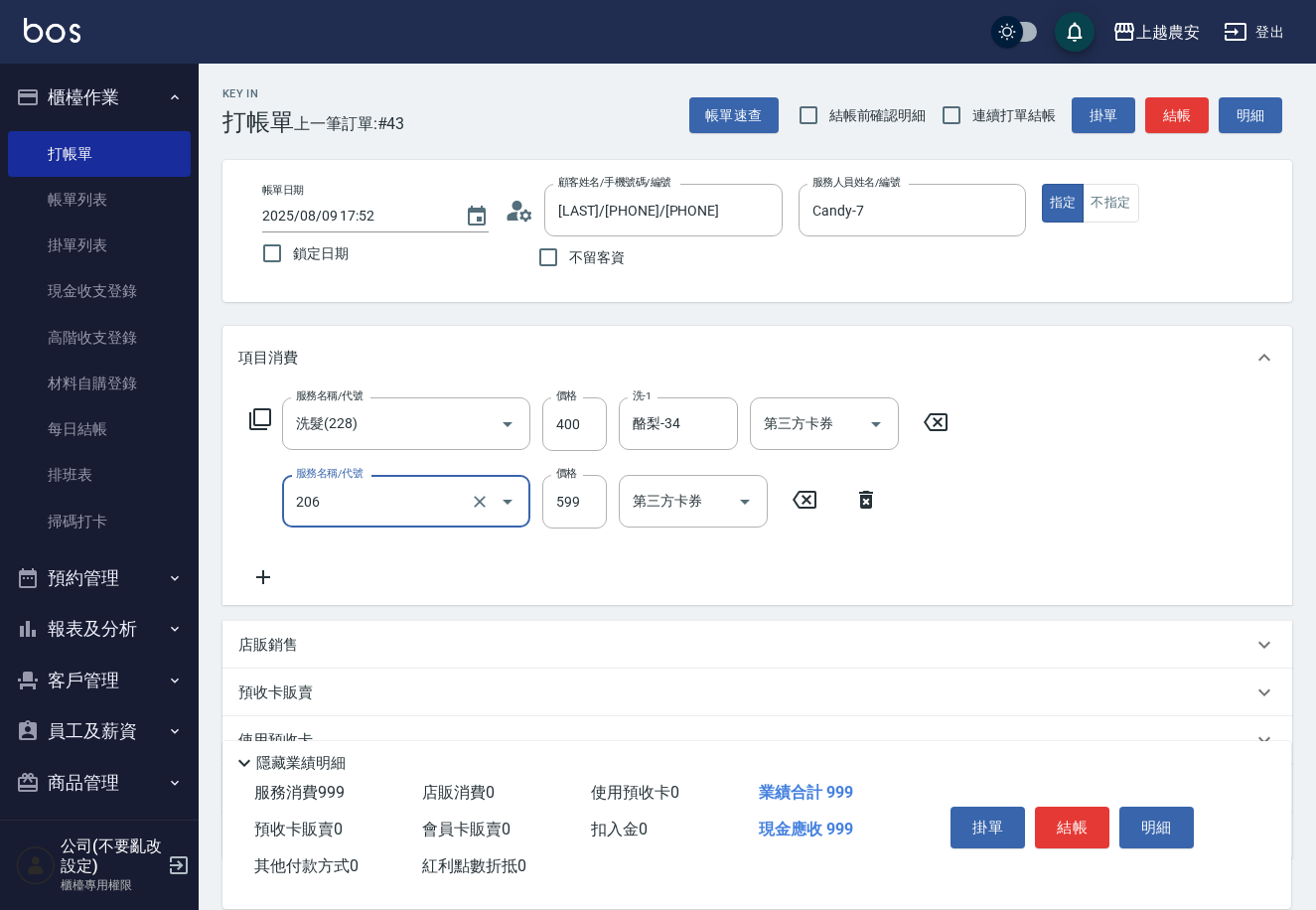 type on "洗+剪(206)" 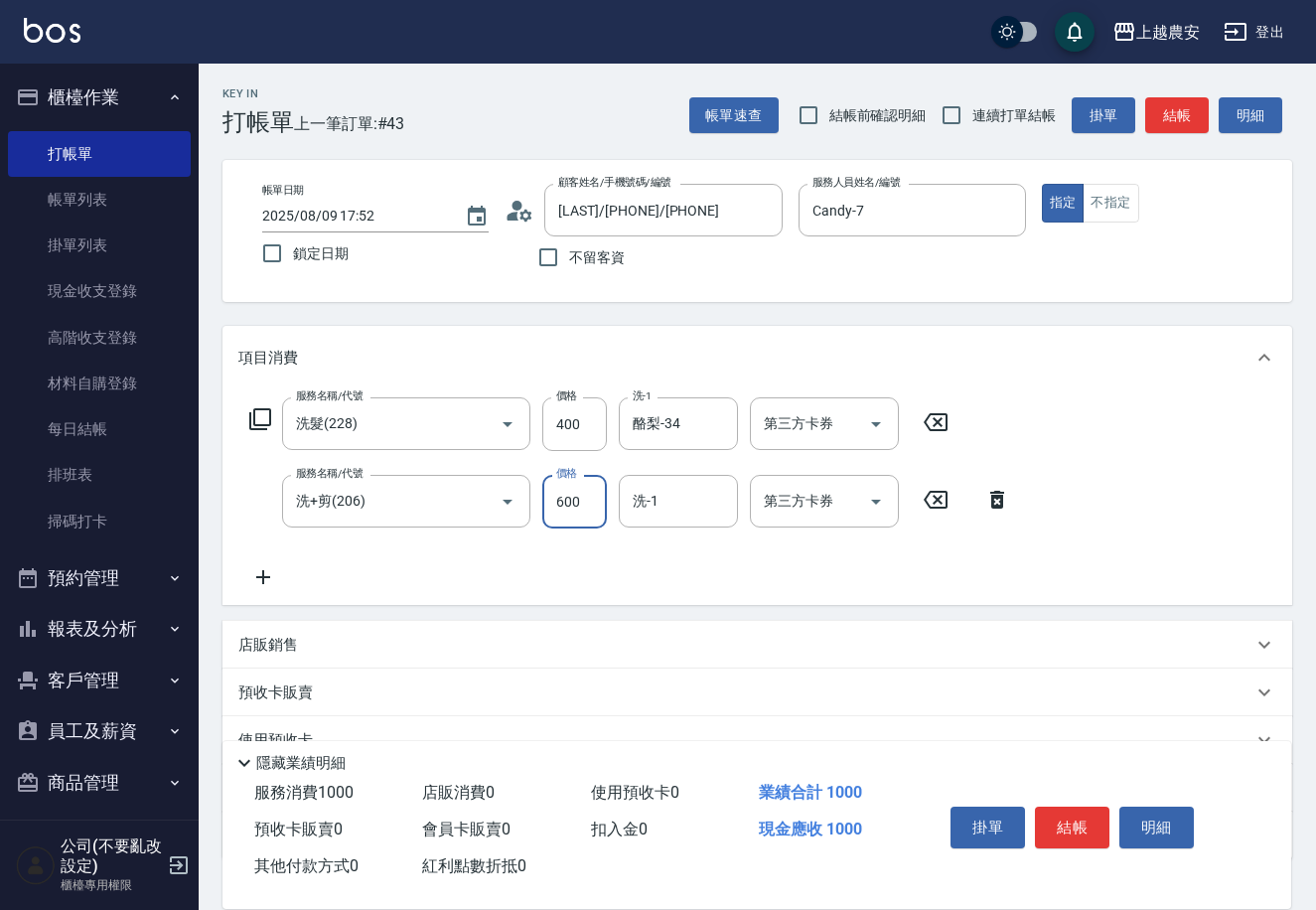 type on "600" 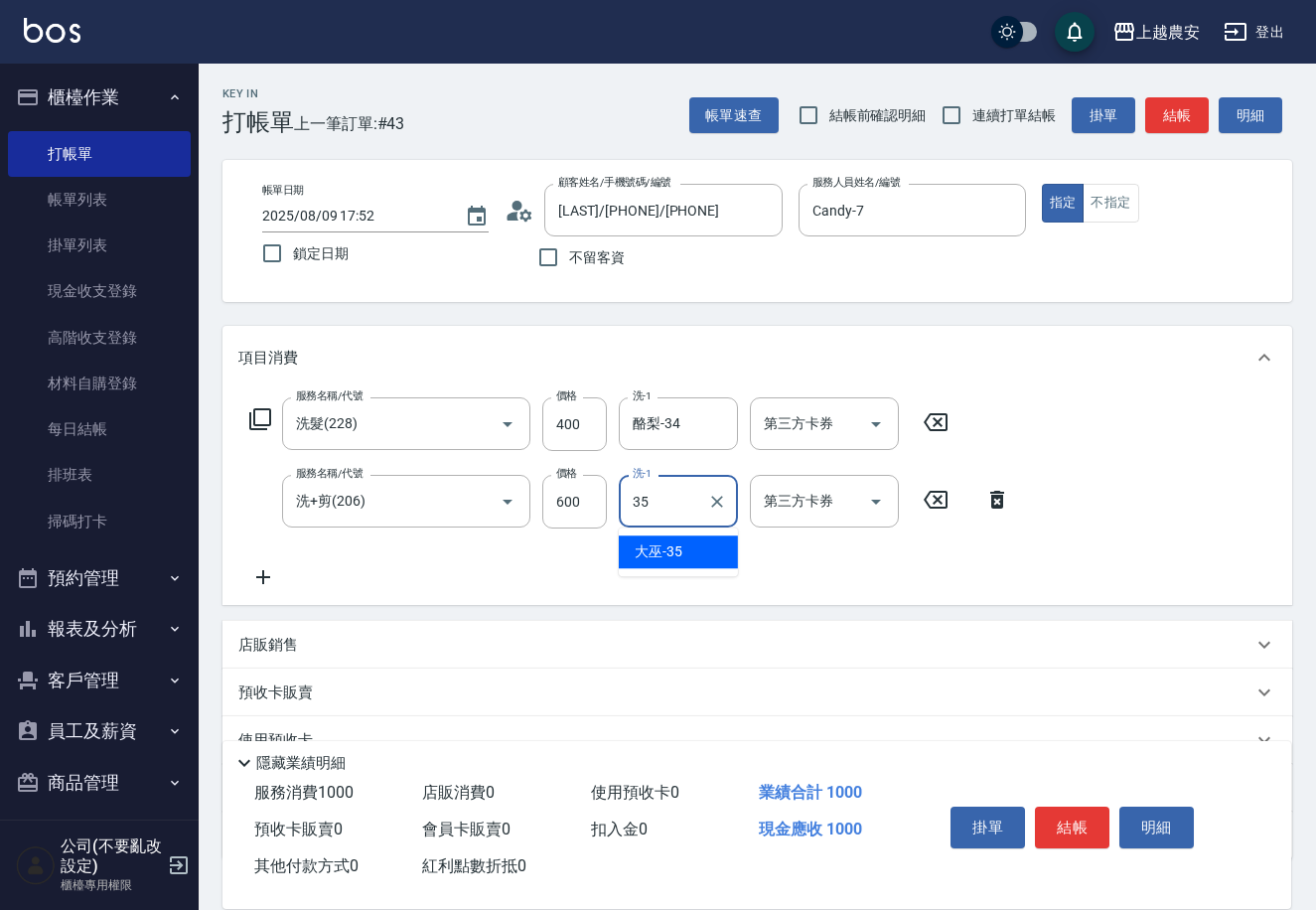 type on "大巫-35" 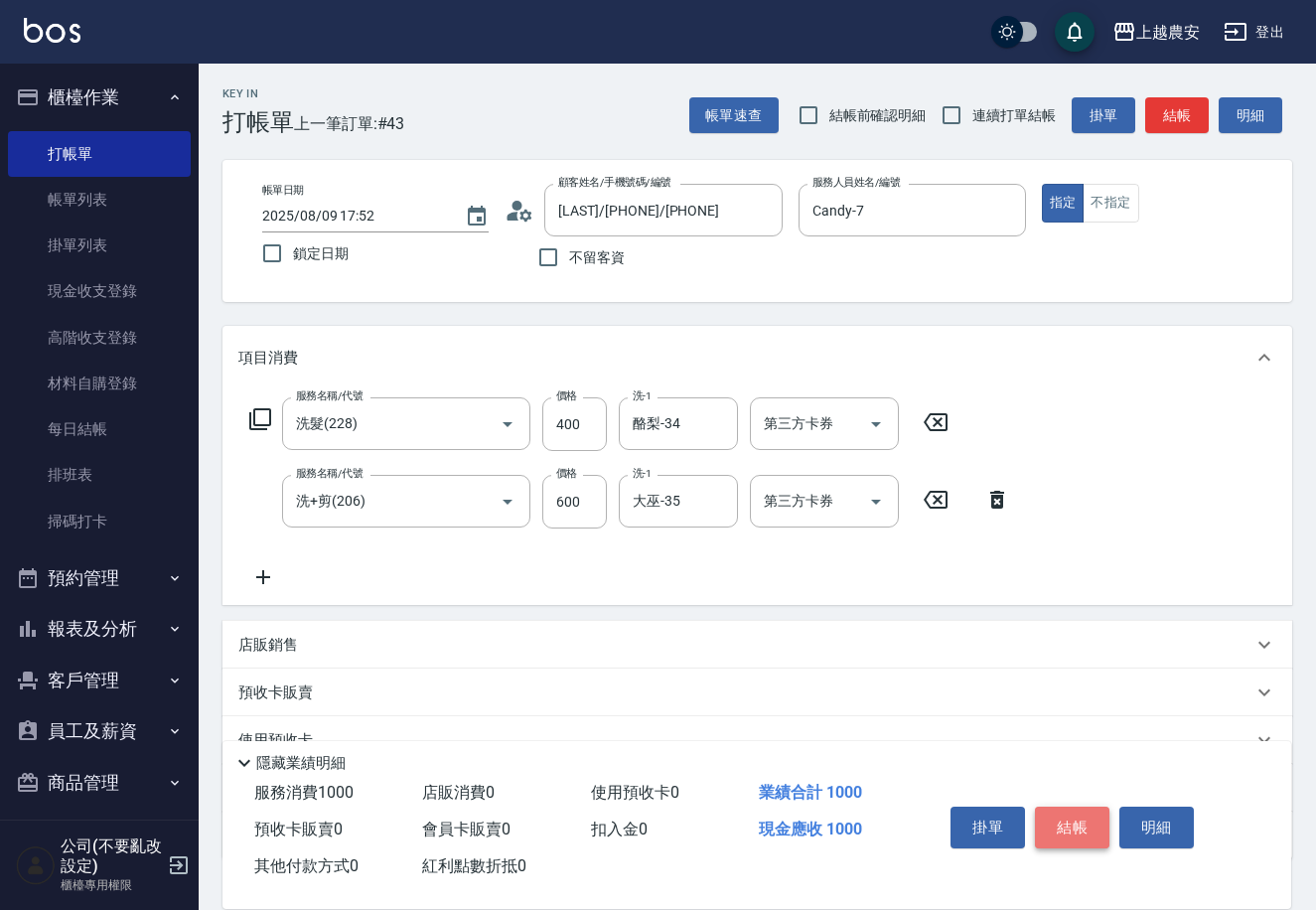 click on "結帳" at bounding box center [1072, 828] 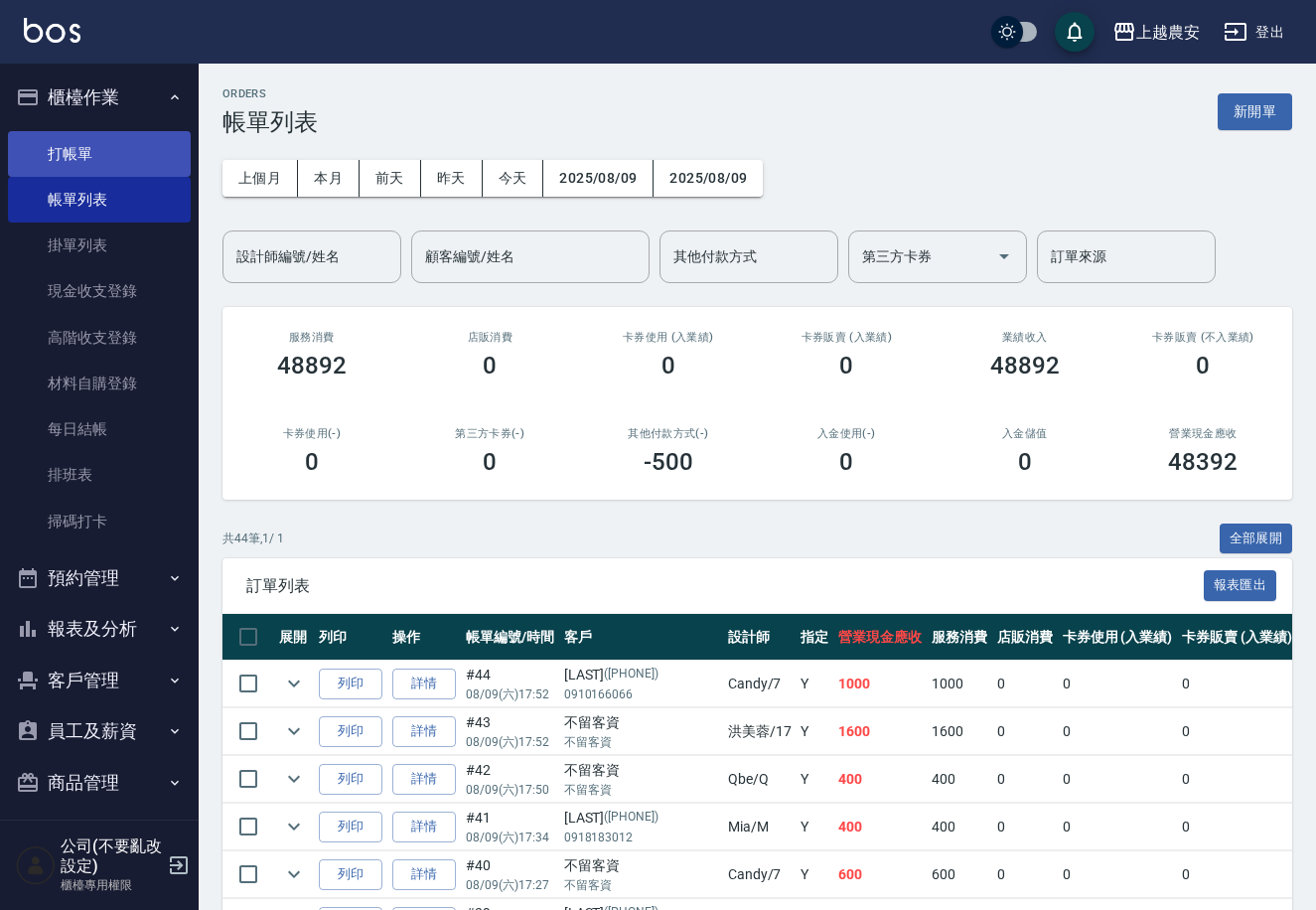 click on "打帳單" at bounding box center [99, 154] 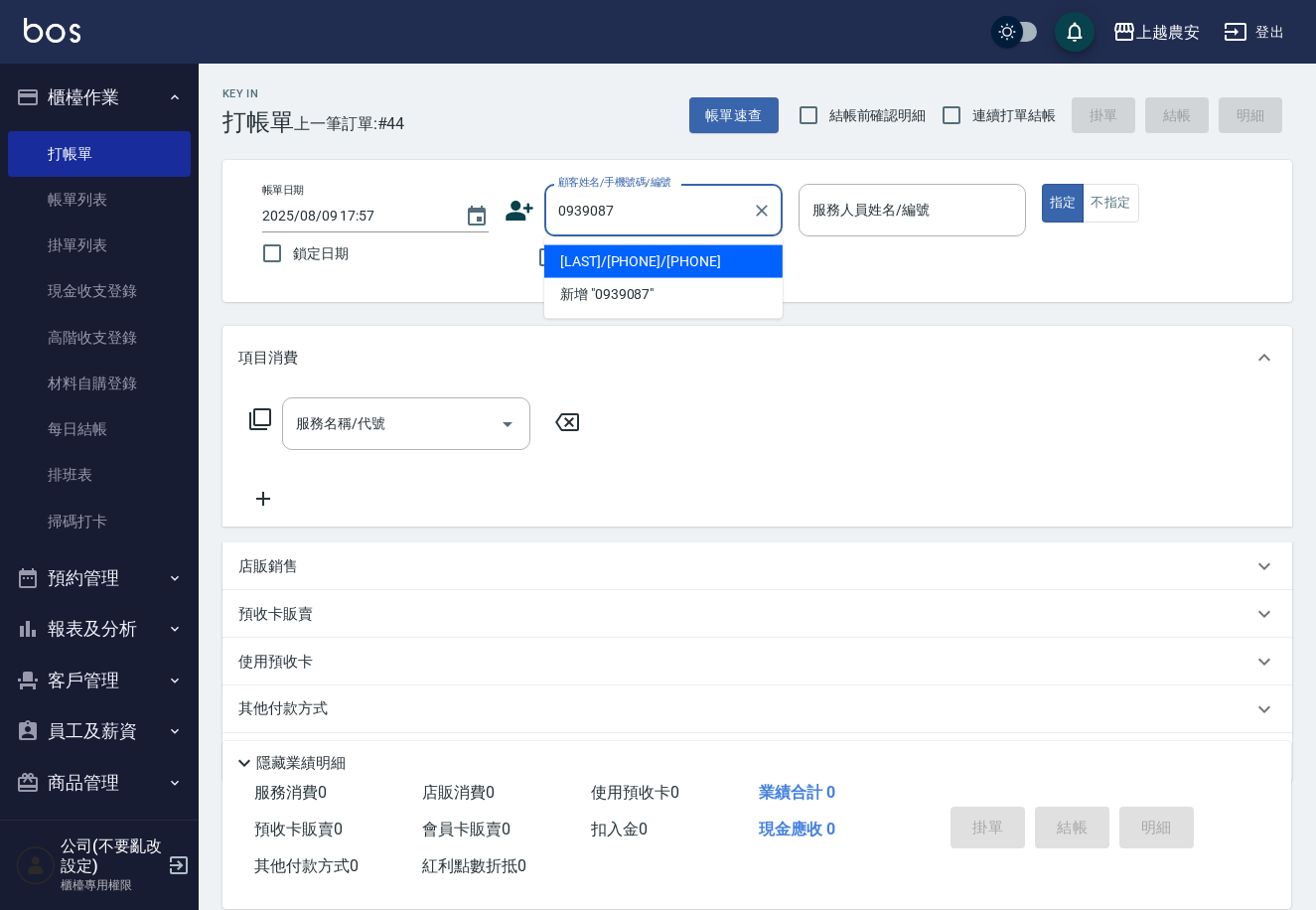click on "顏晞幼/0939087013/0939087013" at bounding box center [663, 261] 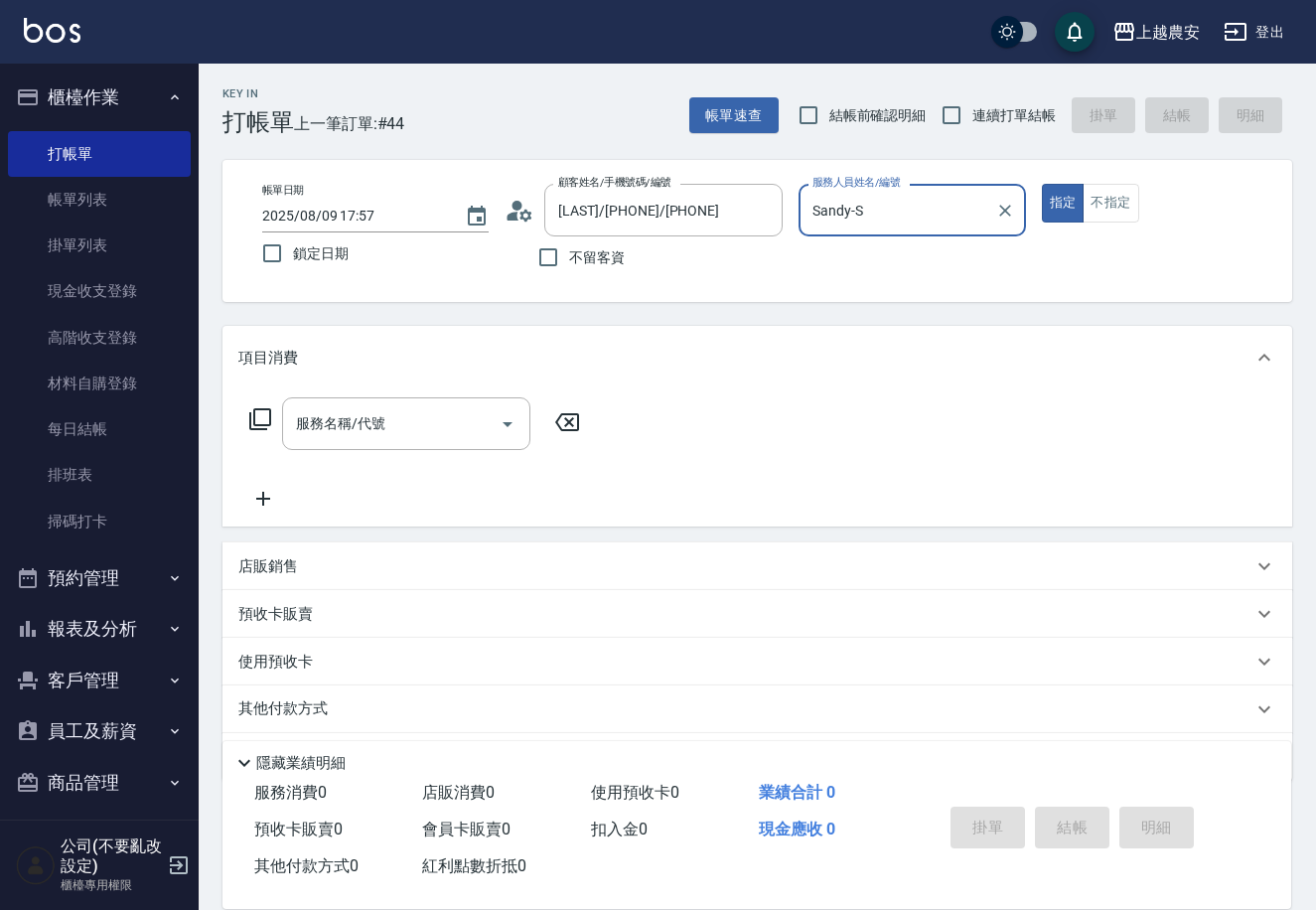type on "Sandy-S" 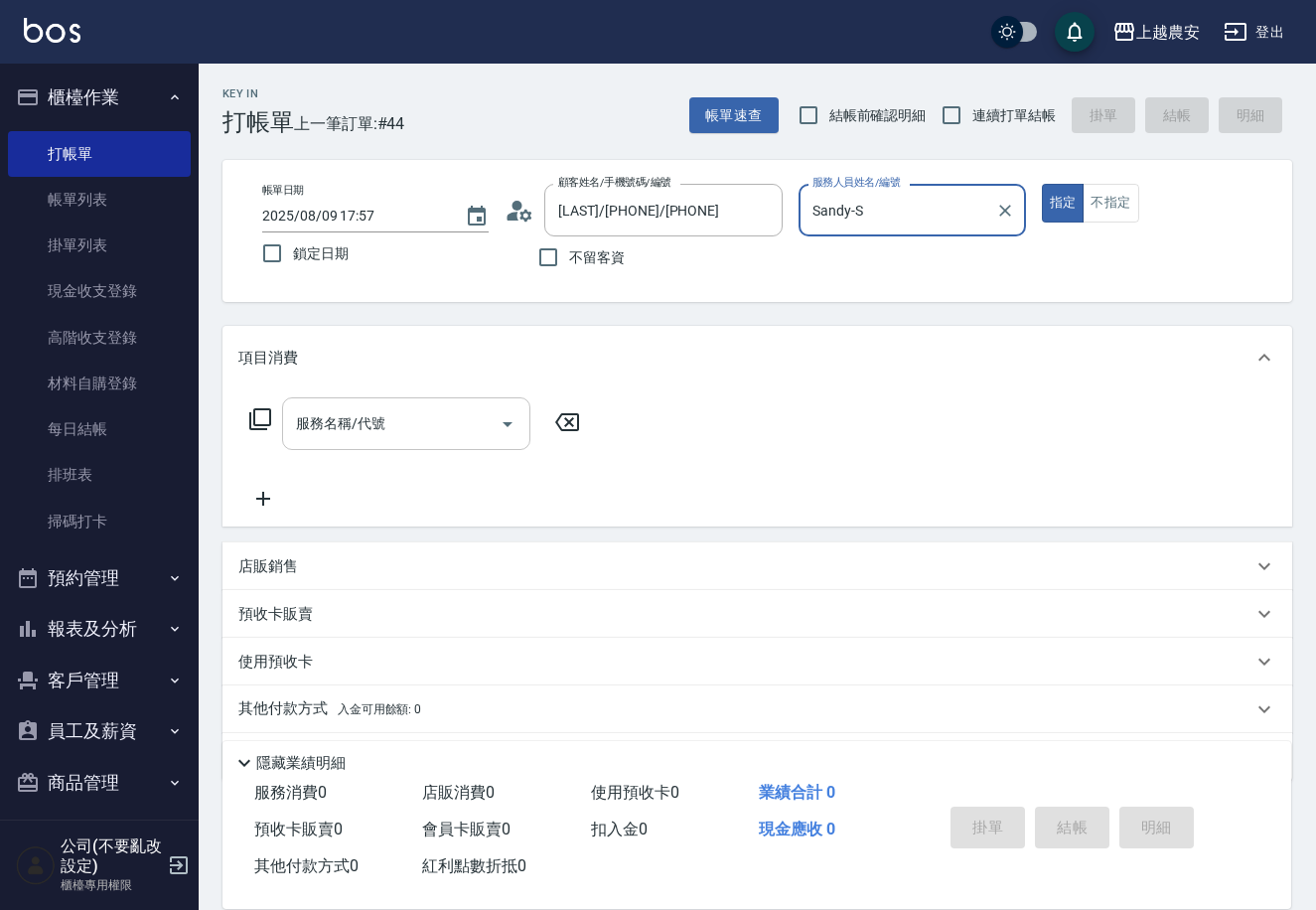 click on "服務名稱/代號" at bounding box center [391, 423] 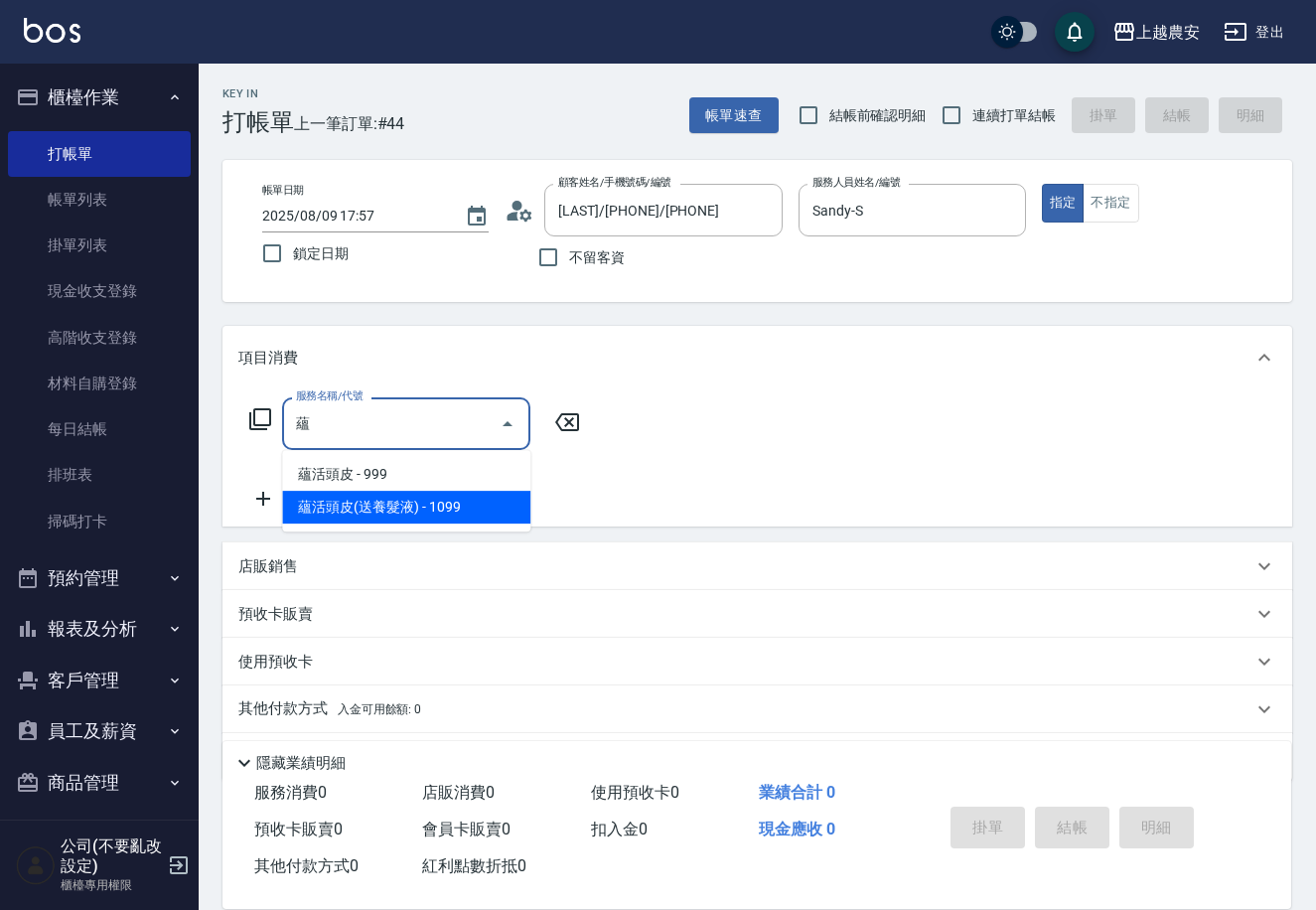 drag, startPoint x: 464, startPoint y: 505, endPoint x: 326, endPoint y: 521, distance: 138.92444 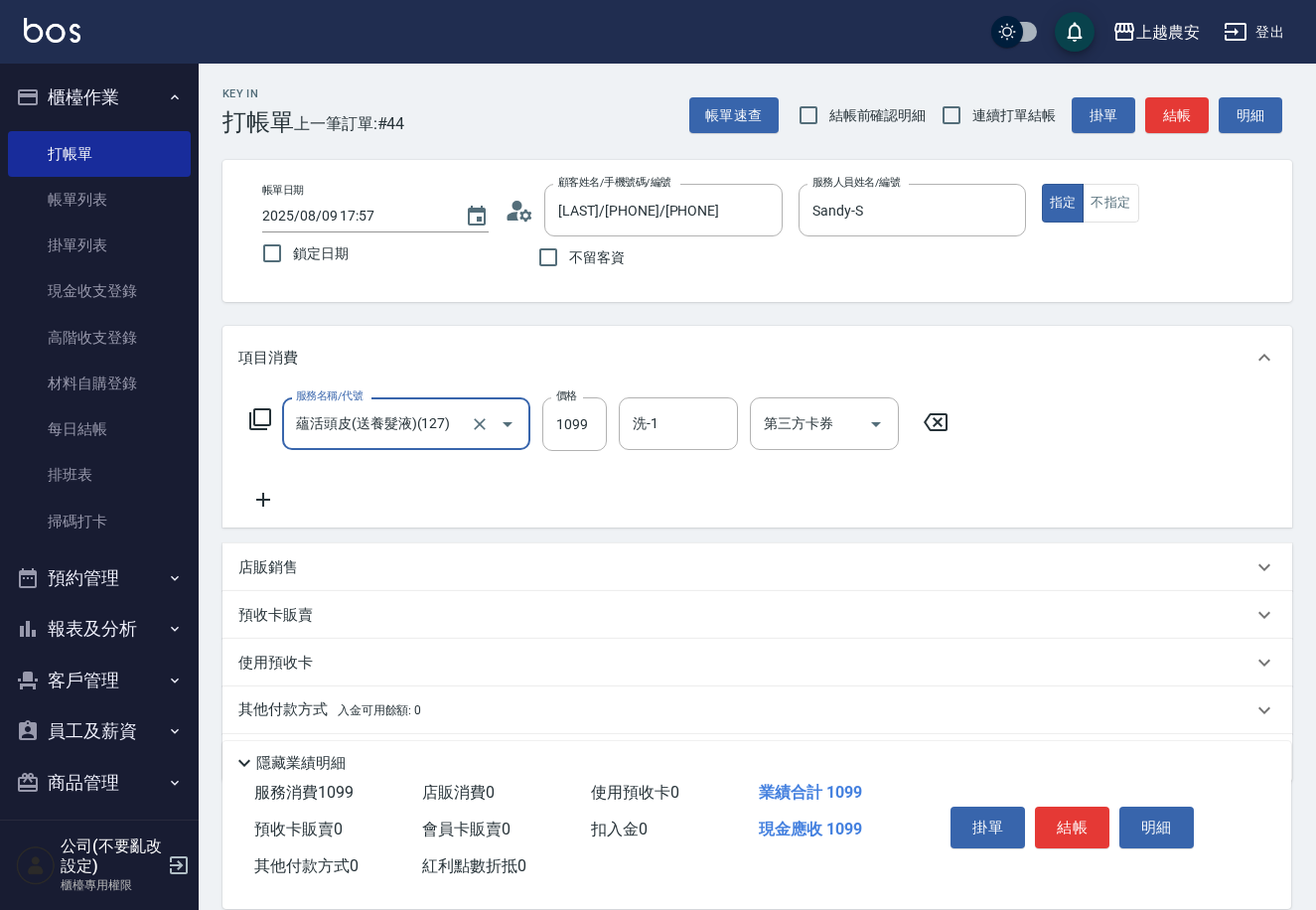 type on "蘊活頭皮(送養髮液)(127)" 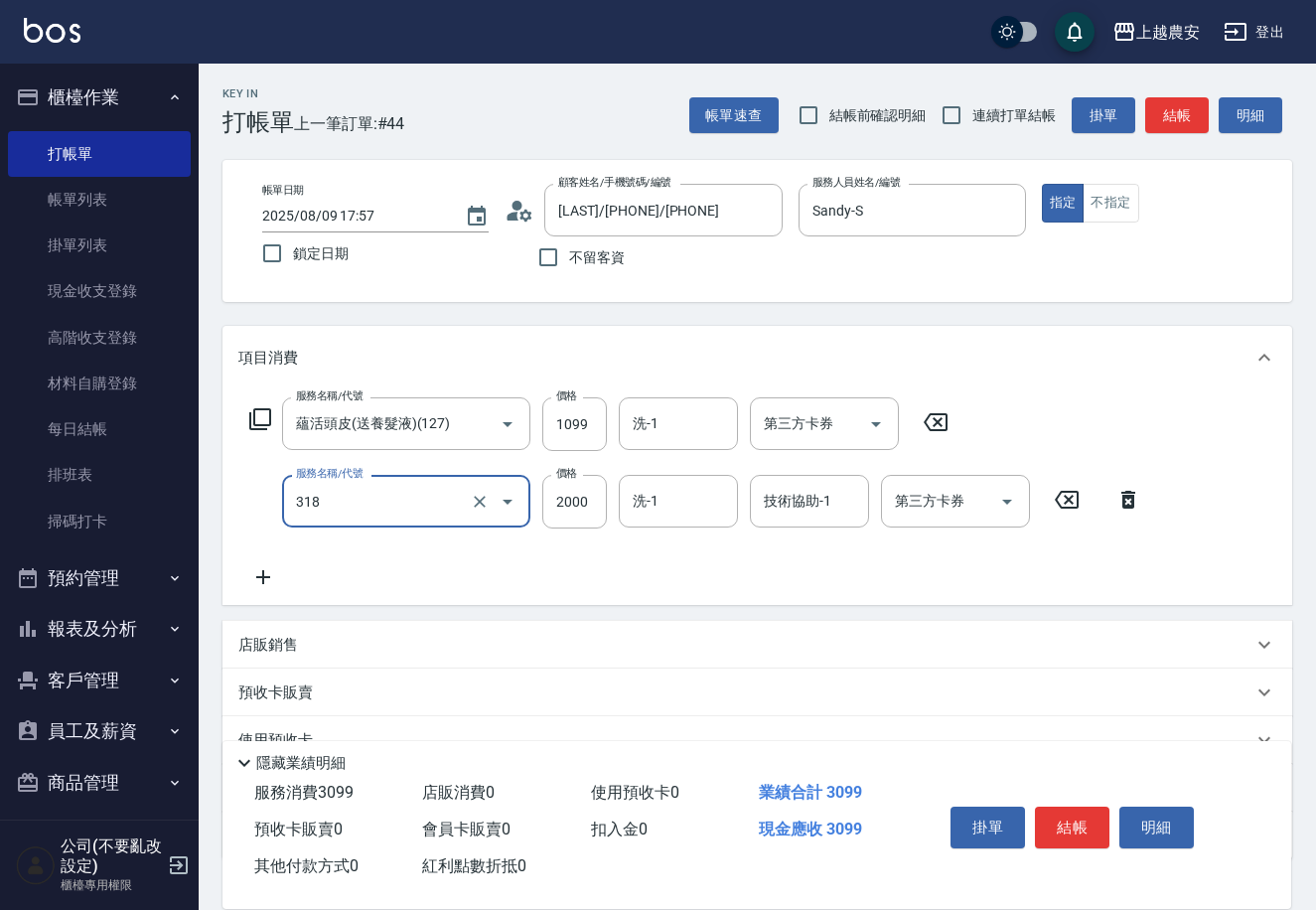 type on "燙髮1500↑(自購)(318)" 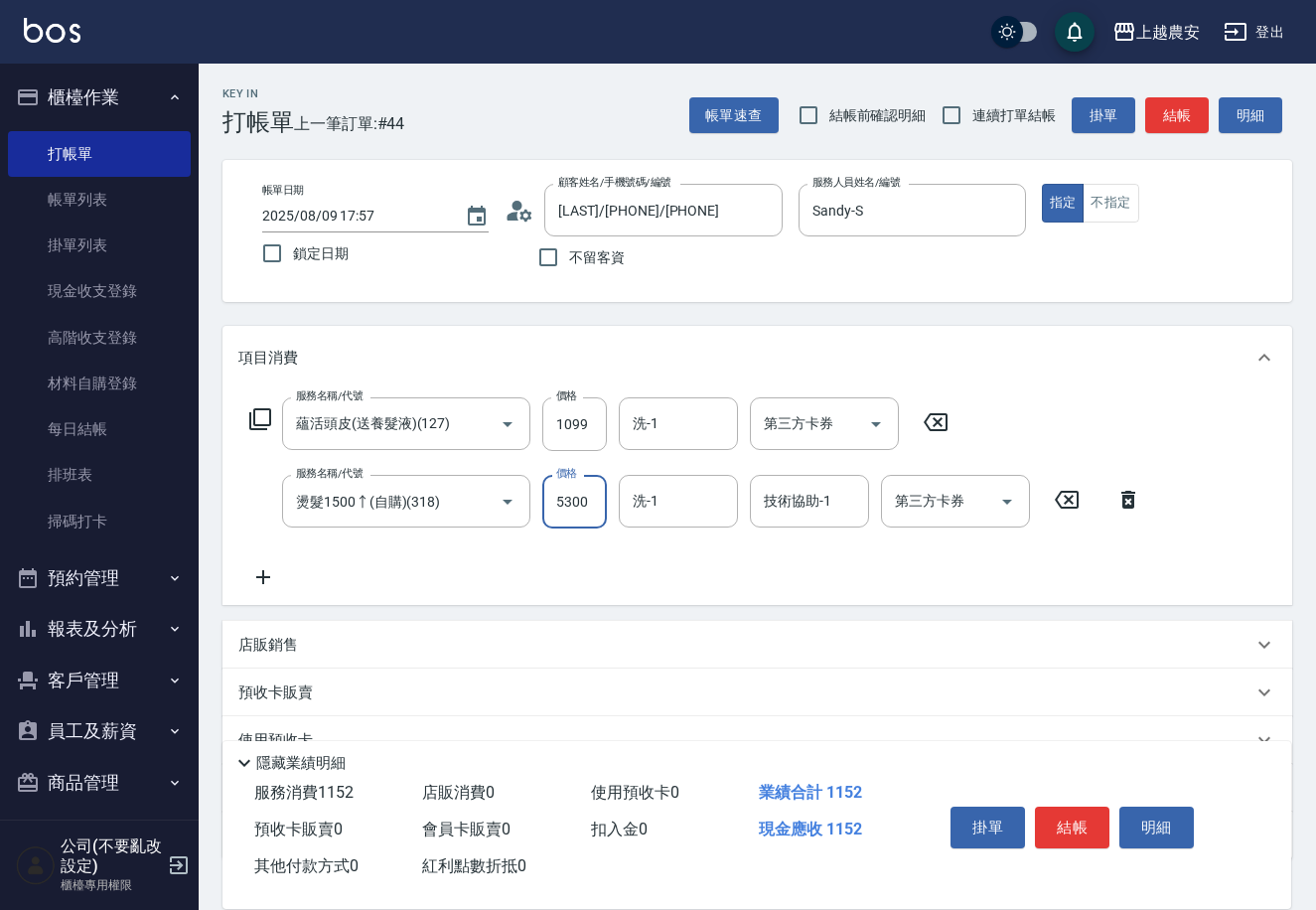 type on "5300" 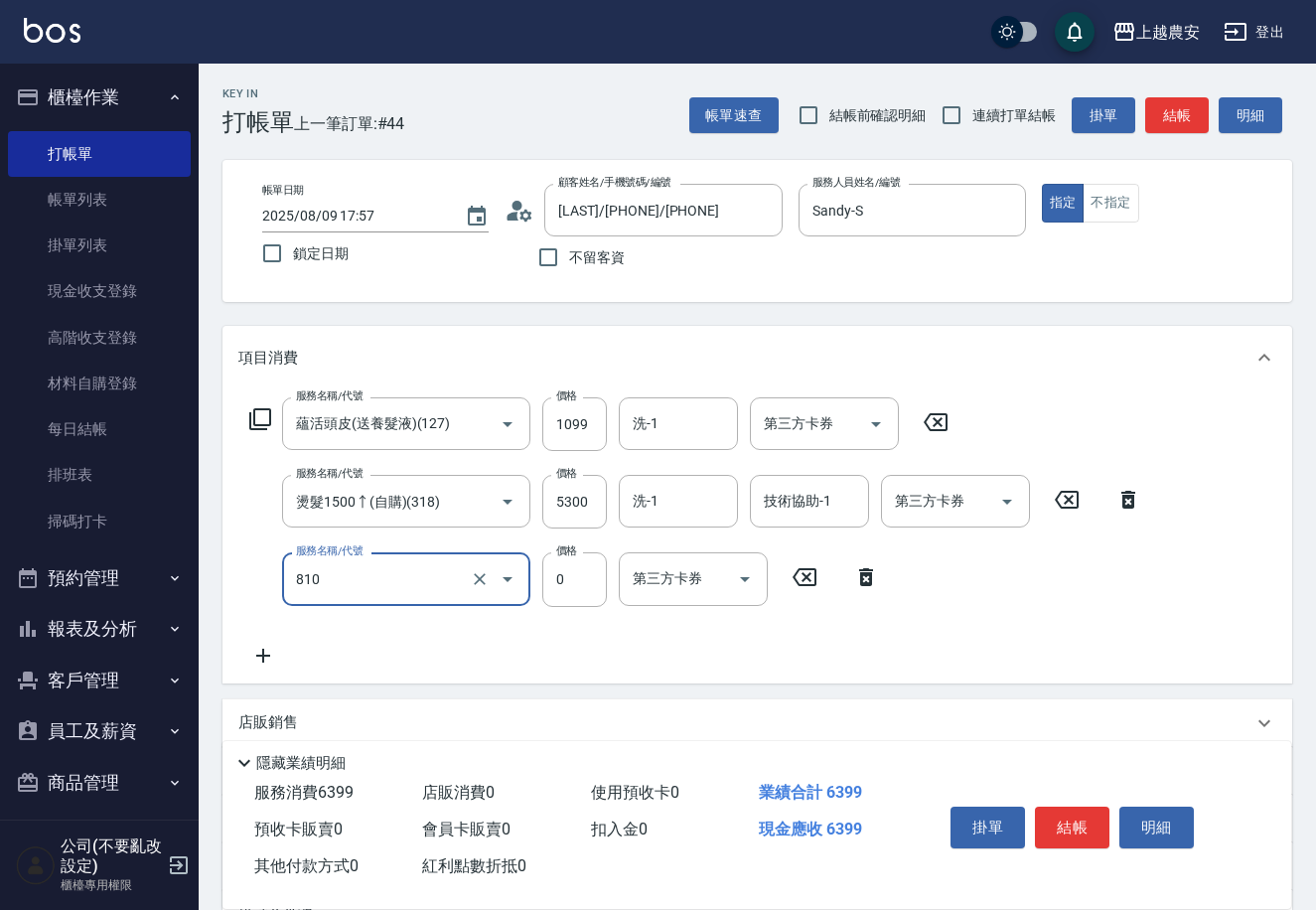 type on "頭皮護髮卡券使用(810)" 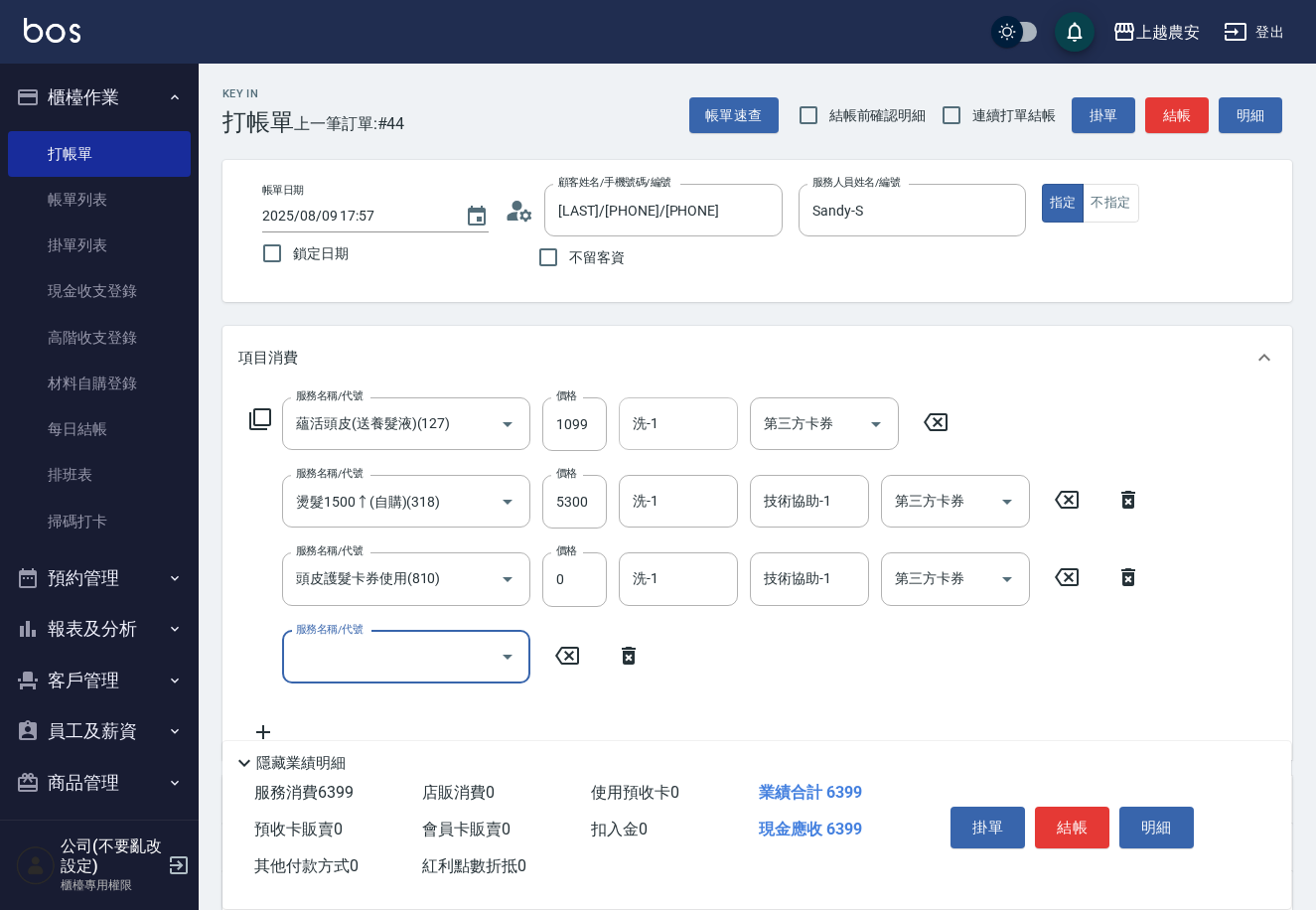 click on "洗-1" at bounding box center [678, 423] 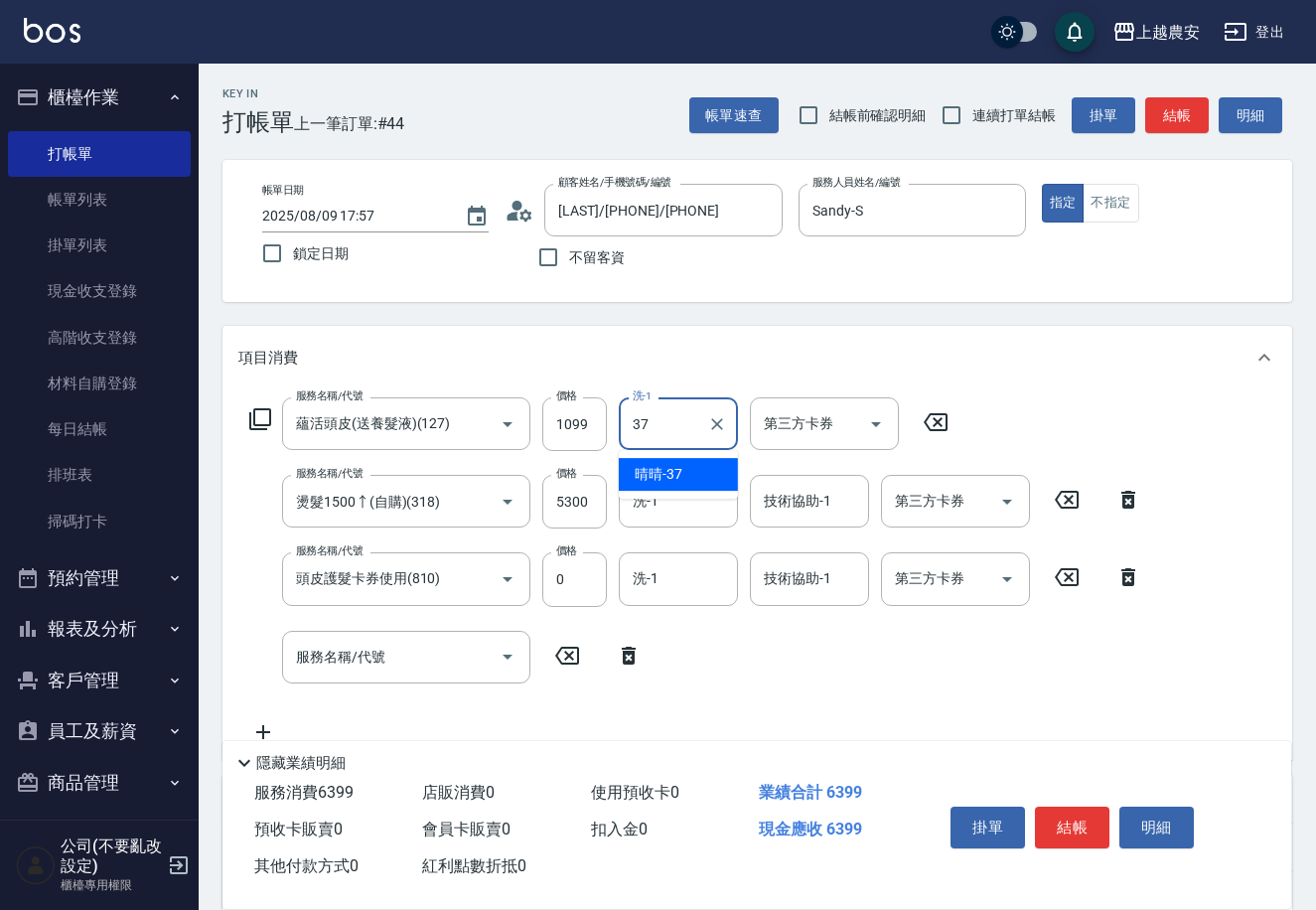 type on "晴晴-37" 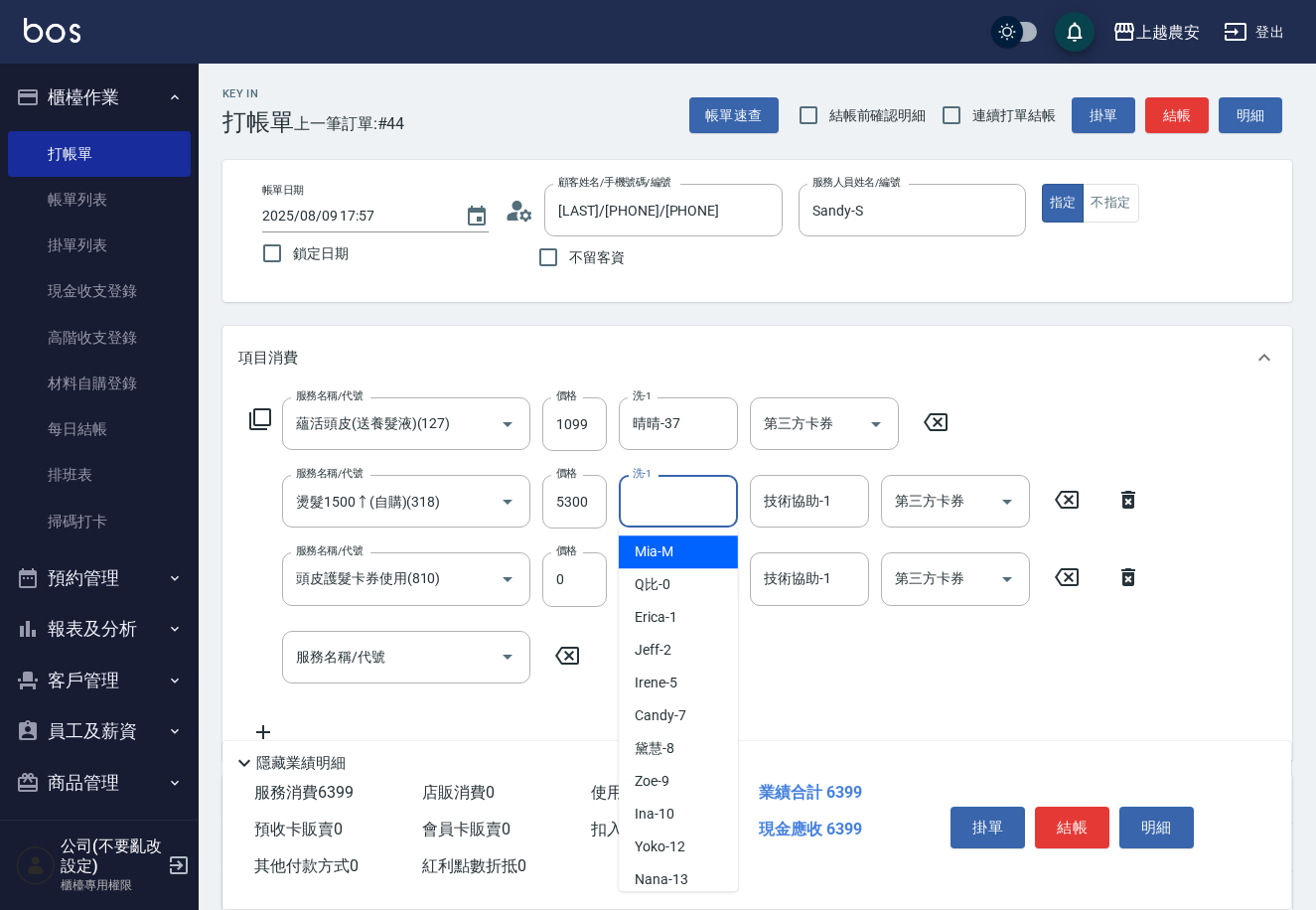 click on "洗-1" at bounding box center (678, 501) 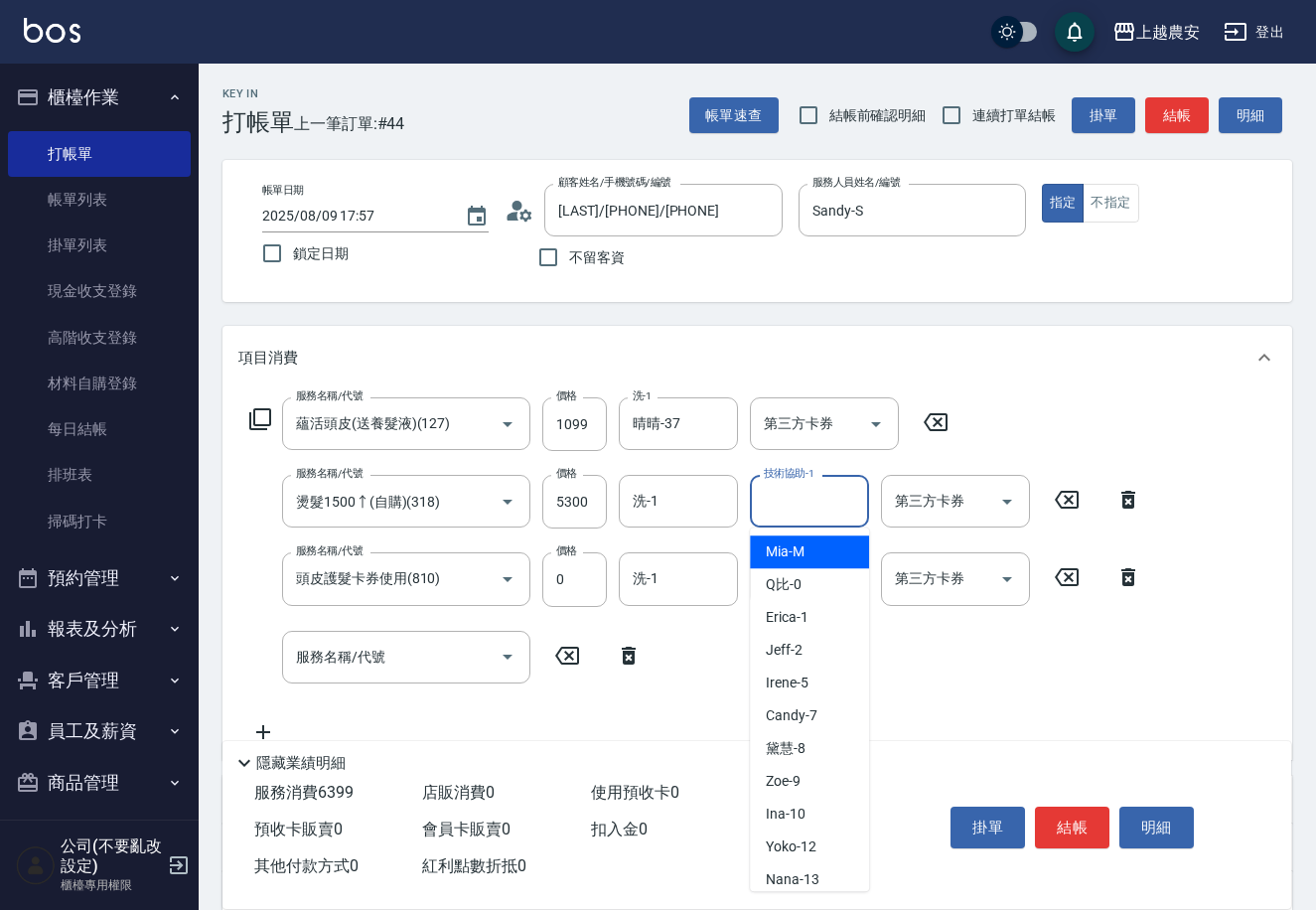 click on "技術協助-1" at bounding box center [809, 501] 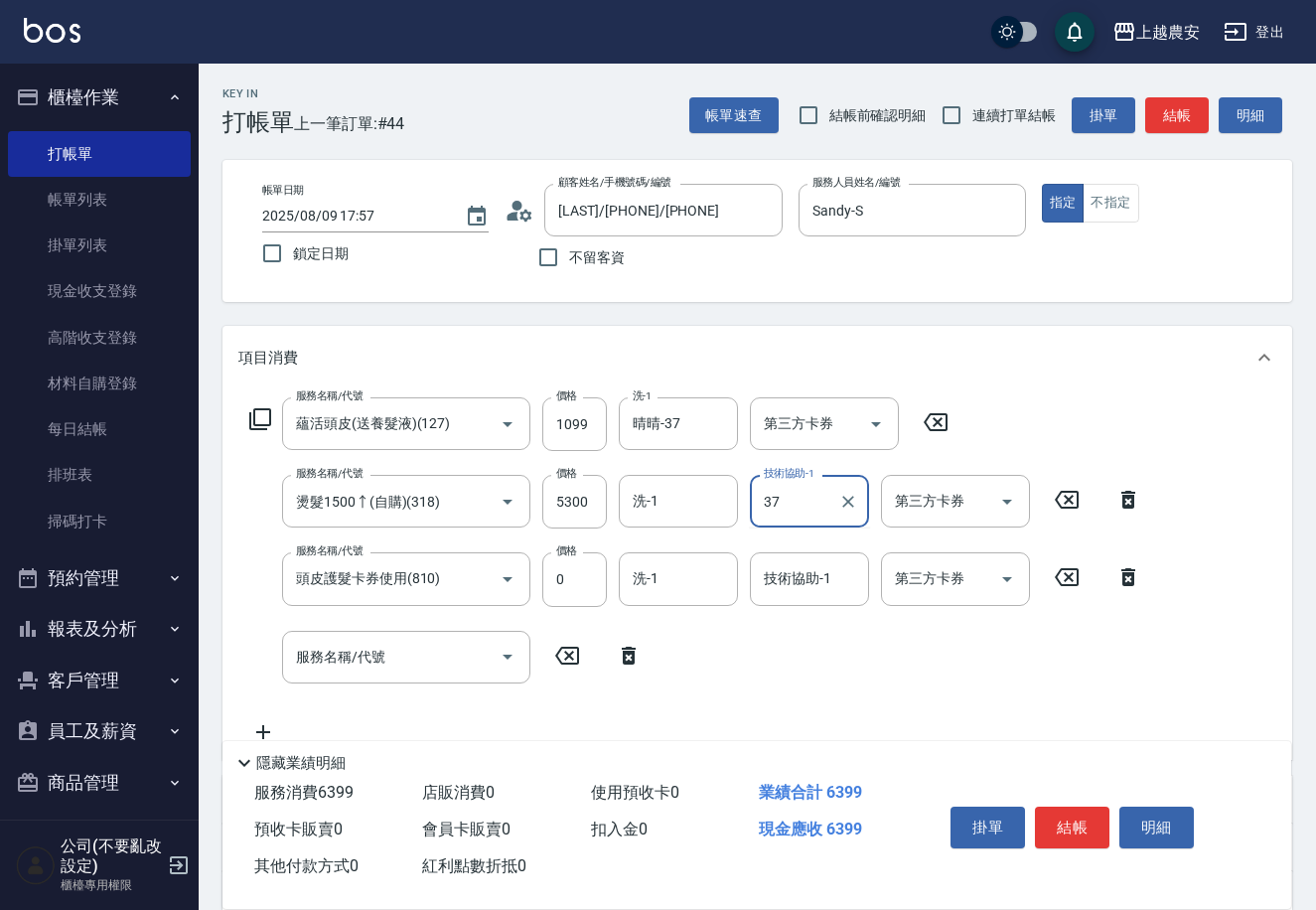 type on "晴晴-37" 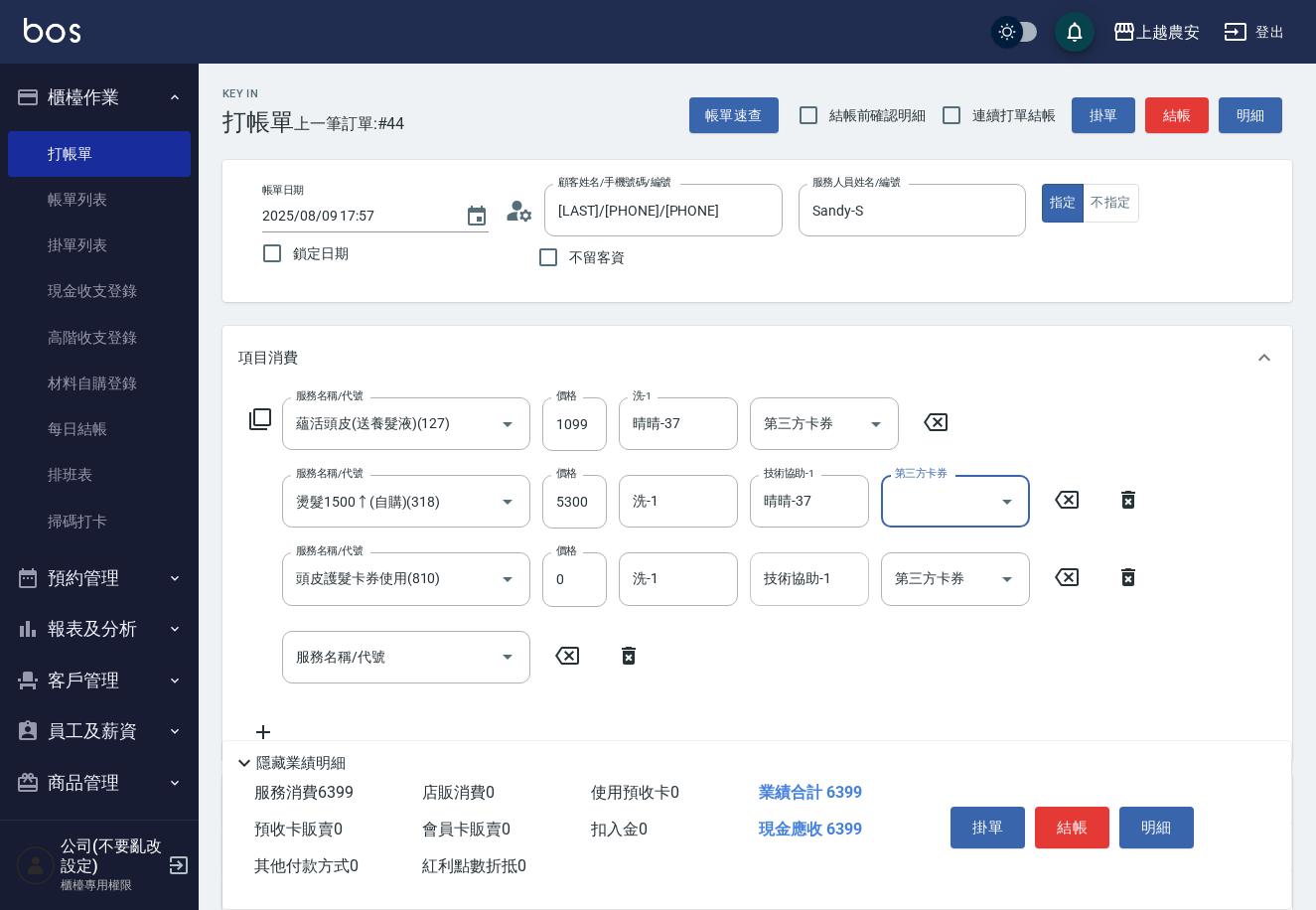 click on "技術協助-1" at bounding box center [809, 578] 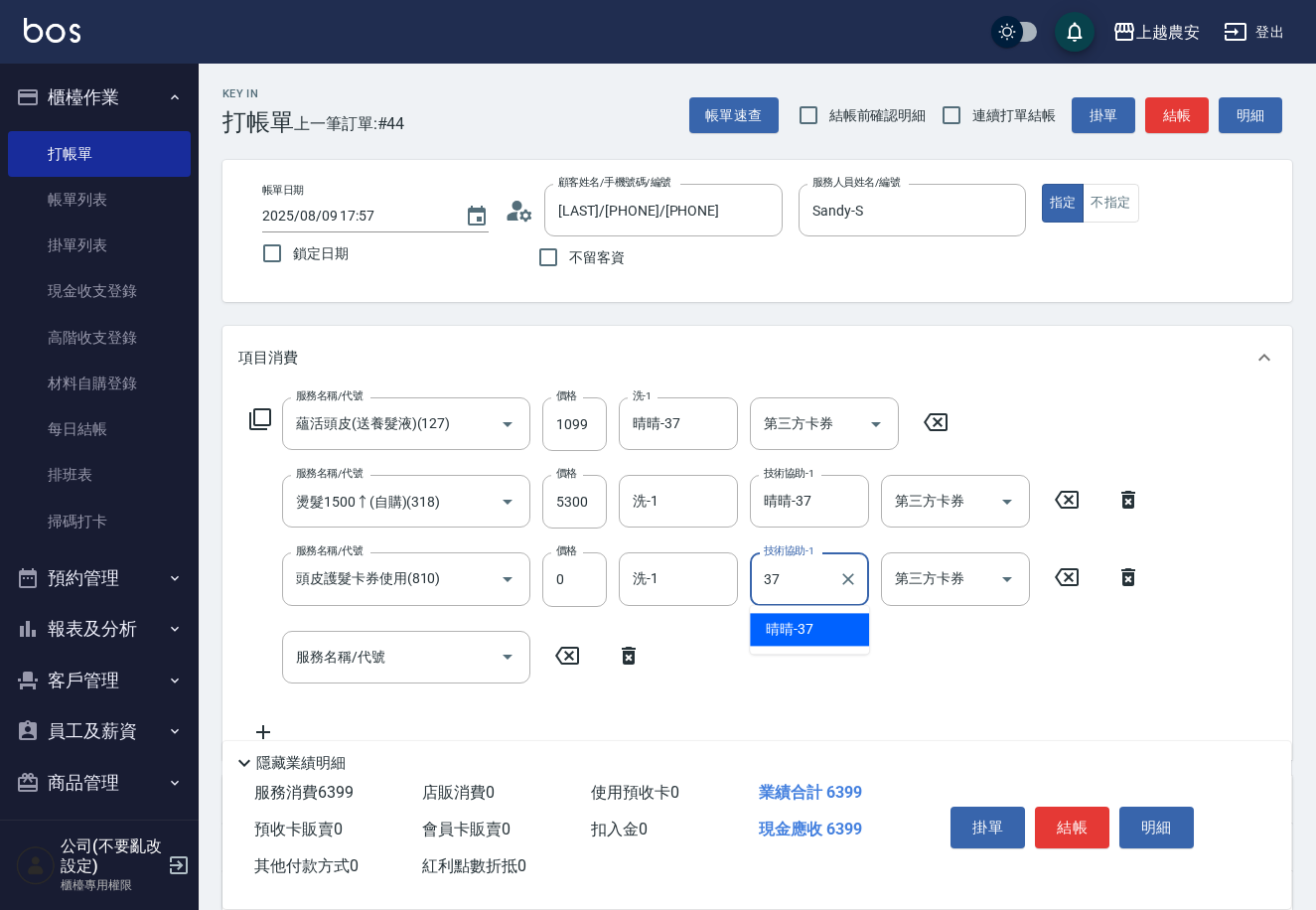 type on "晴晴-37" 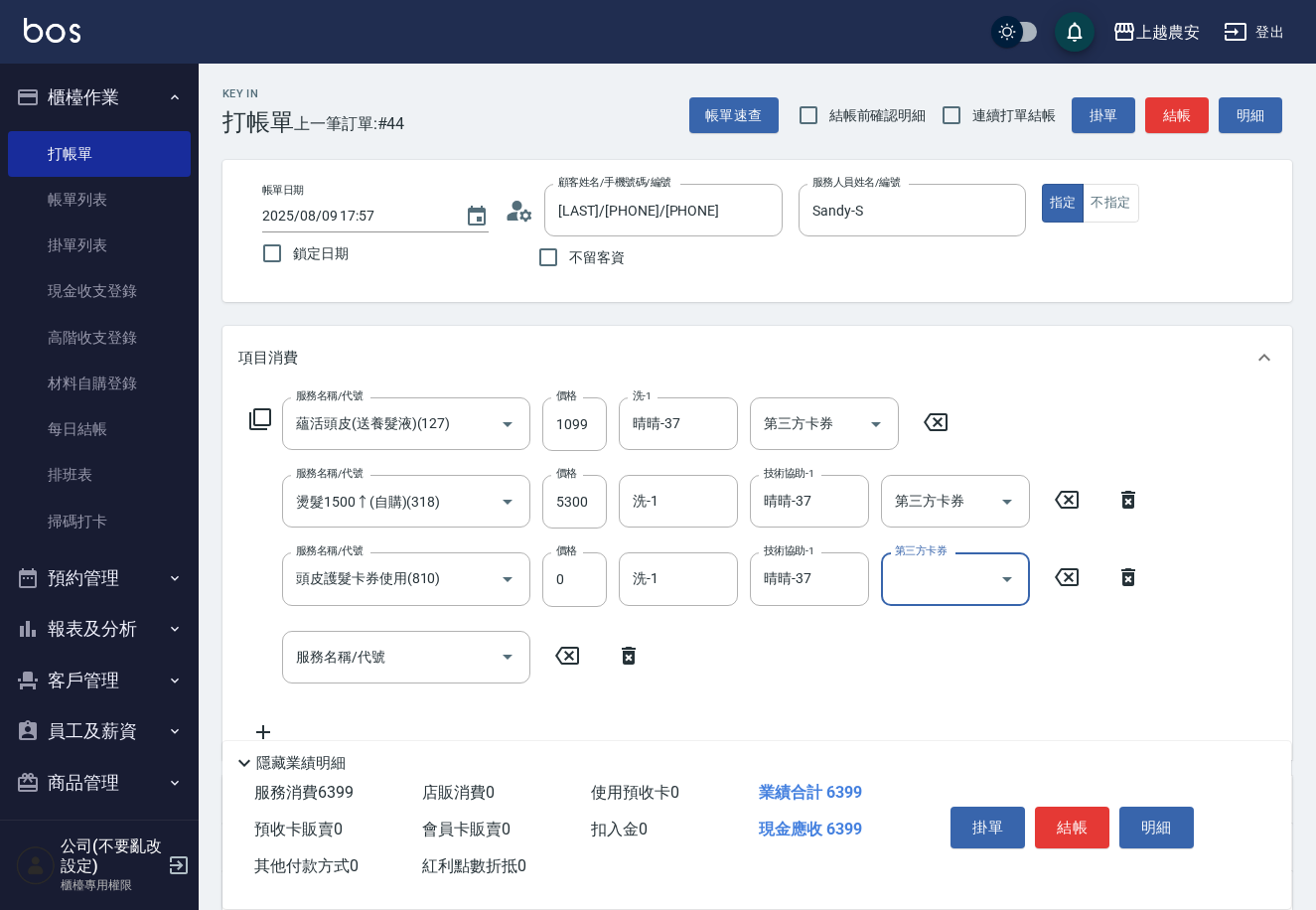 click 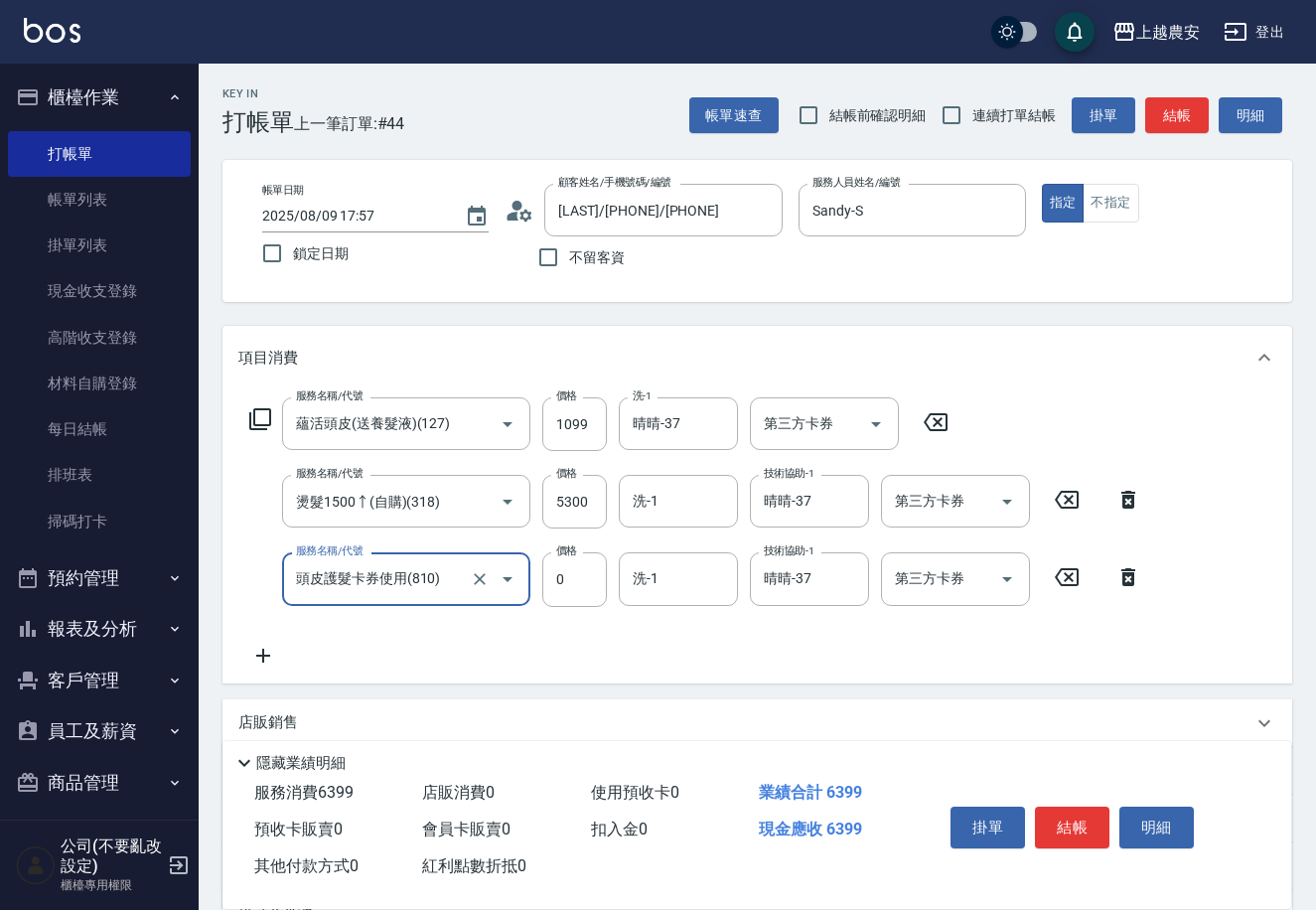 scroll, scrollTop: 214, scrollLeft: 0, axis: vertical 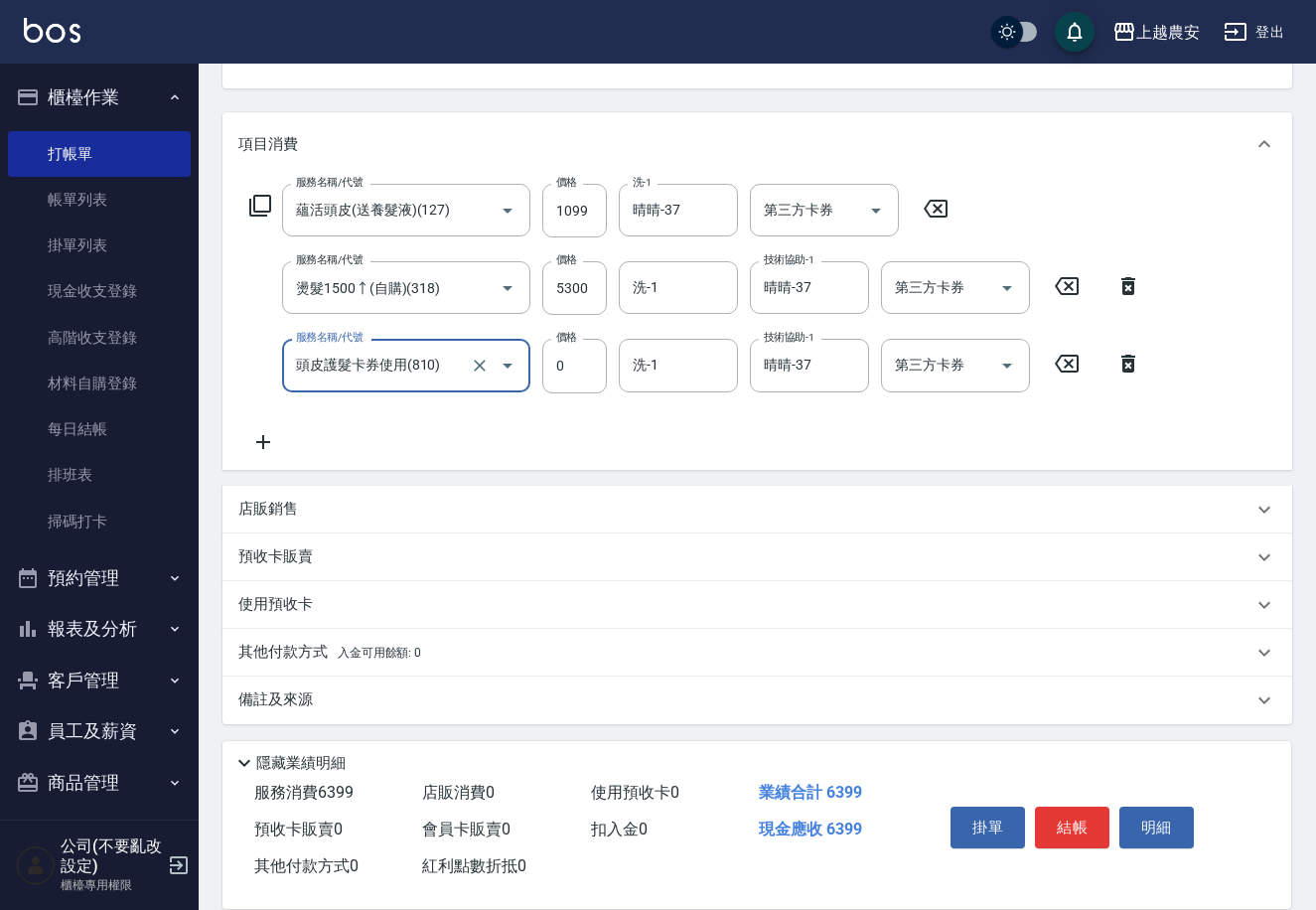 click on "其他付款方式 入金可用餘額: 0" at bounding box center [330, 653] 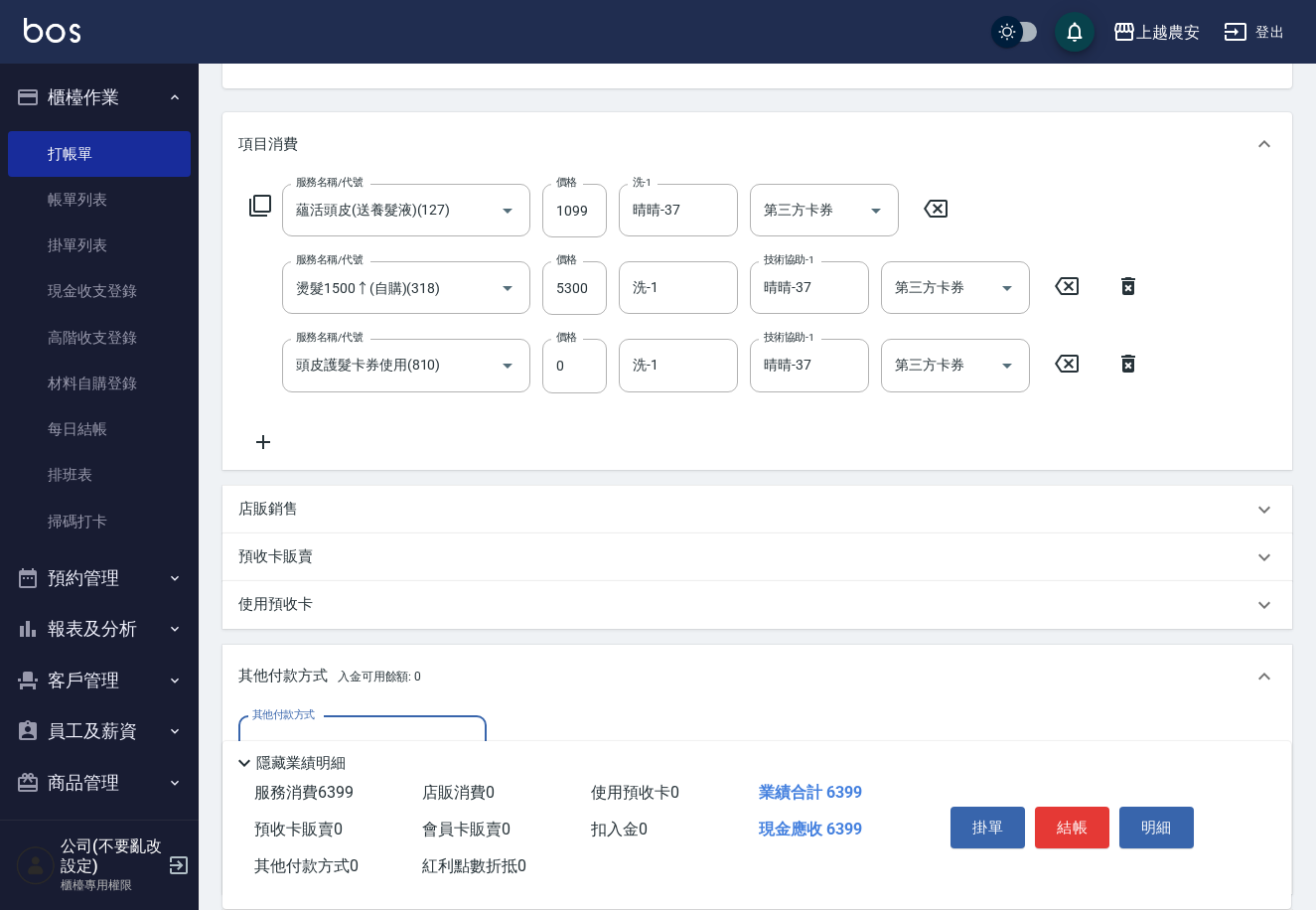 scroll, scrollTop: 1, scrollLeft: 0, axis: vertical 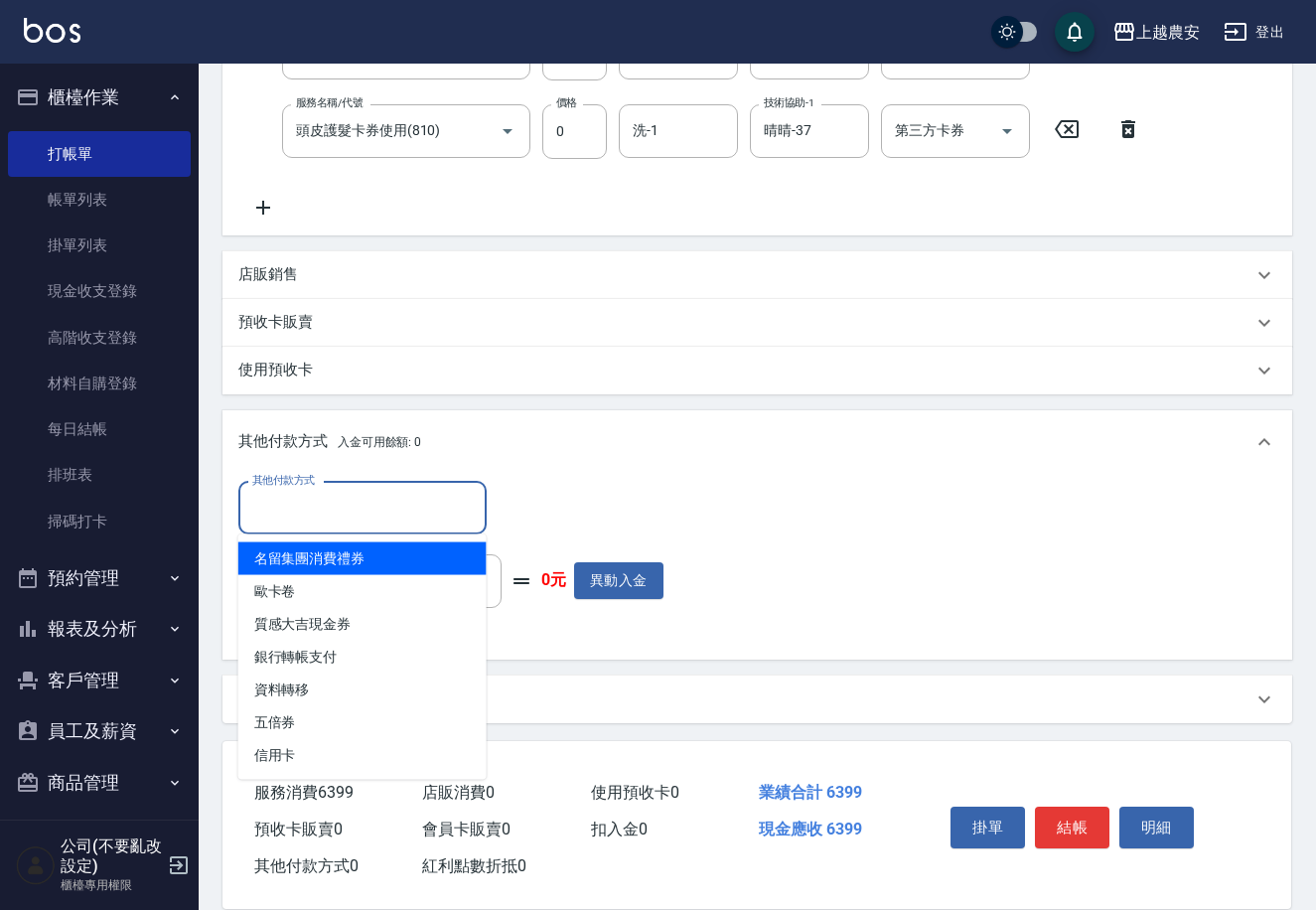 click on "其他付款方式" at bounding box center [363, 508] 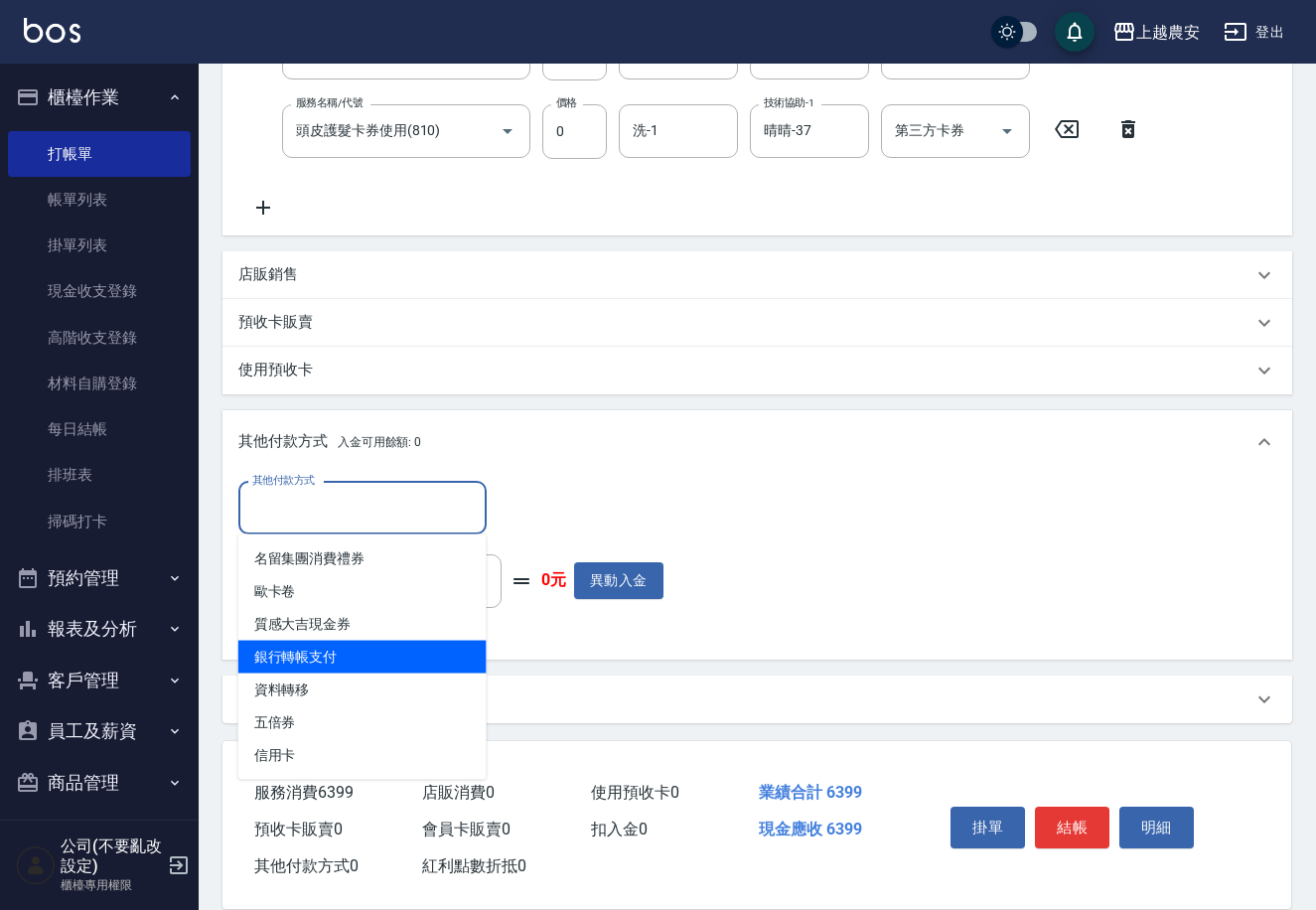 click on "銀行轉帳支付" at bounding box center (363, 657) 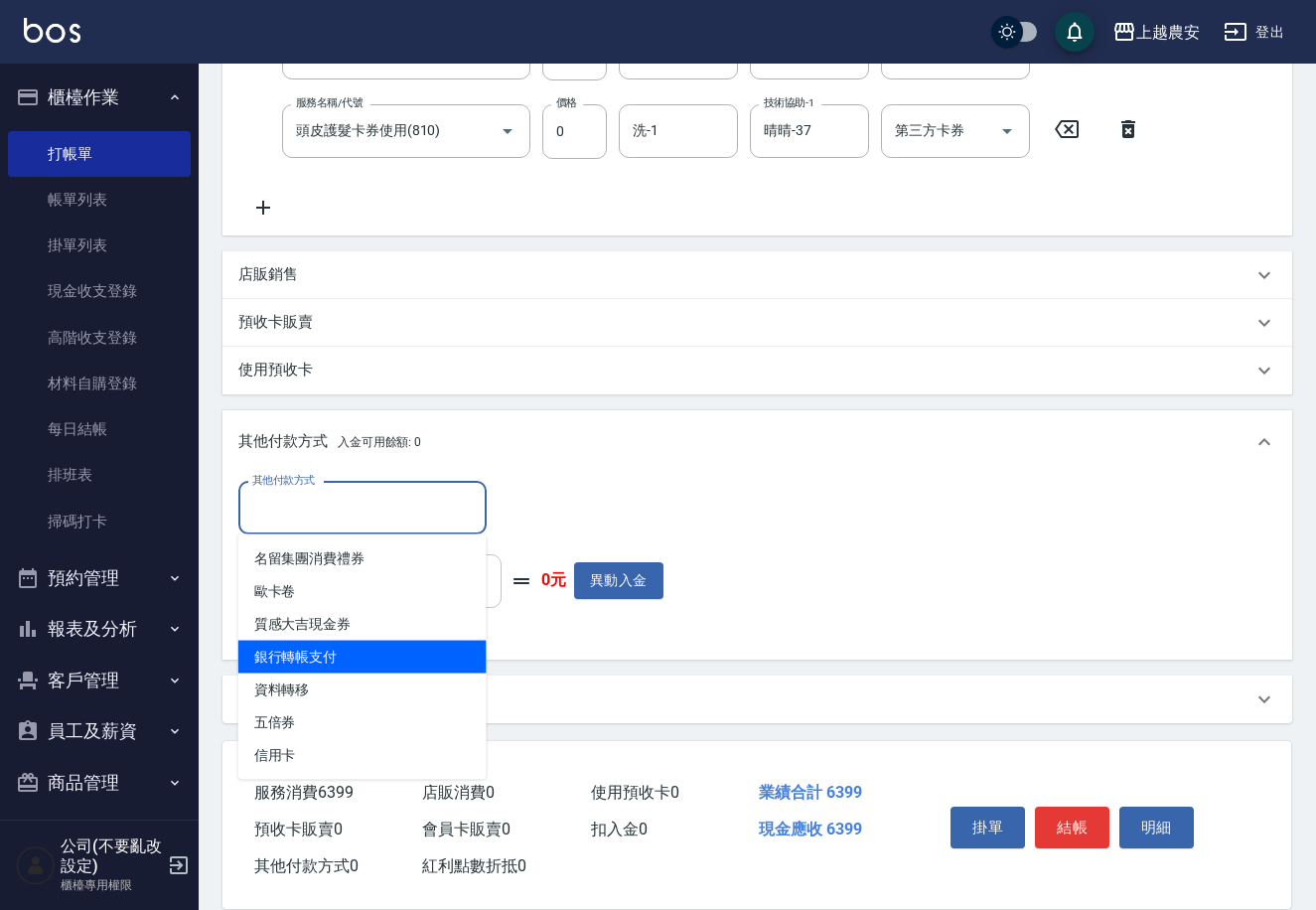 type on "銀行轉帳支付" 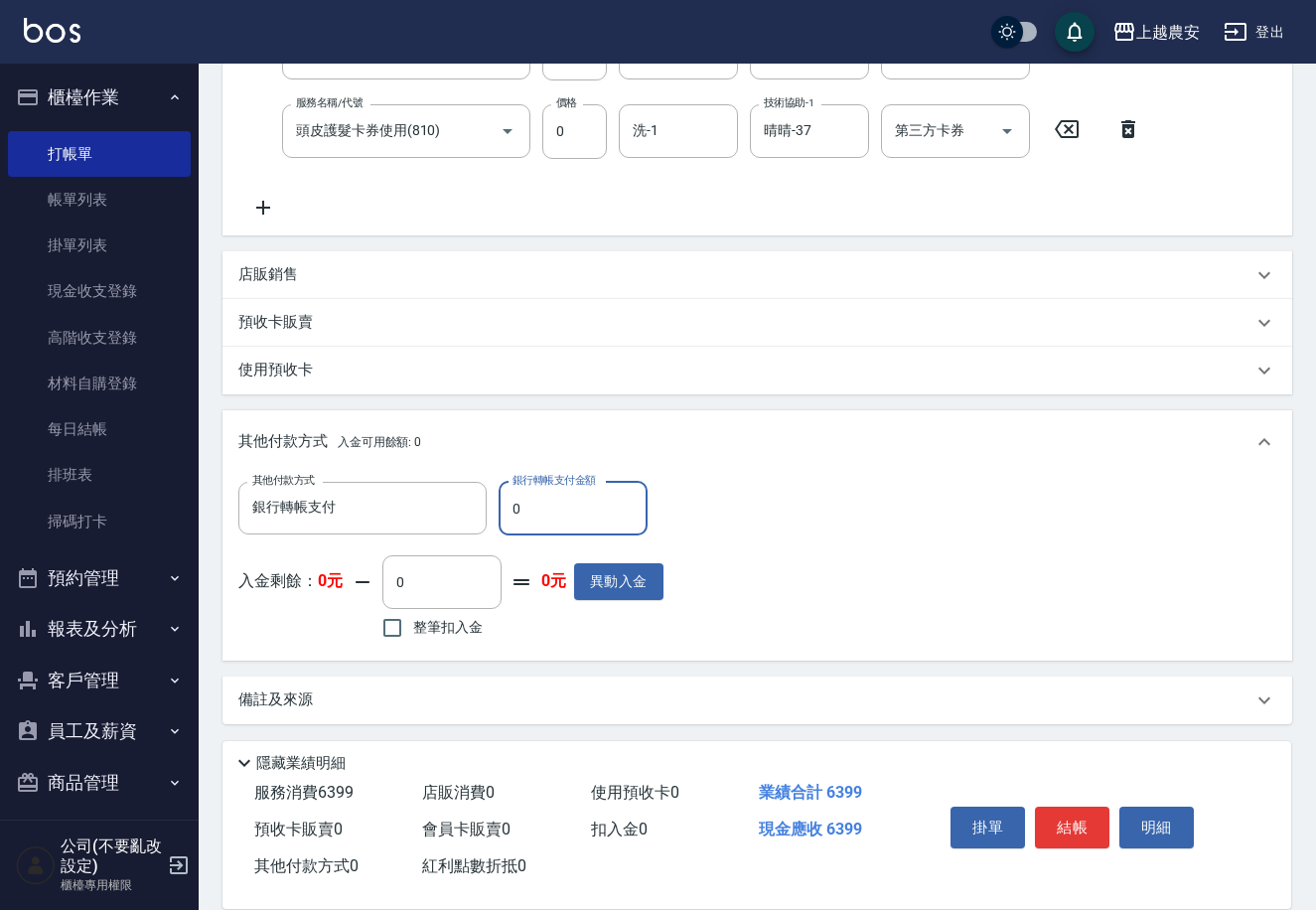 drag, startPoint x: 505, startPoint y: 507, endPoint x: 581, endPoint y: 518, distance: 76.791927 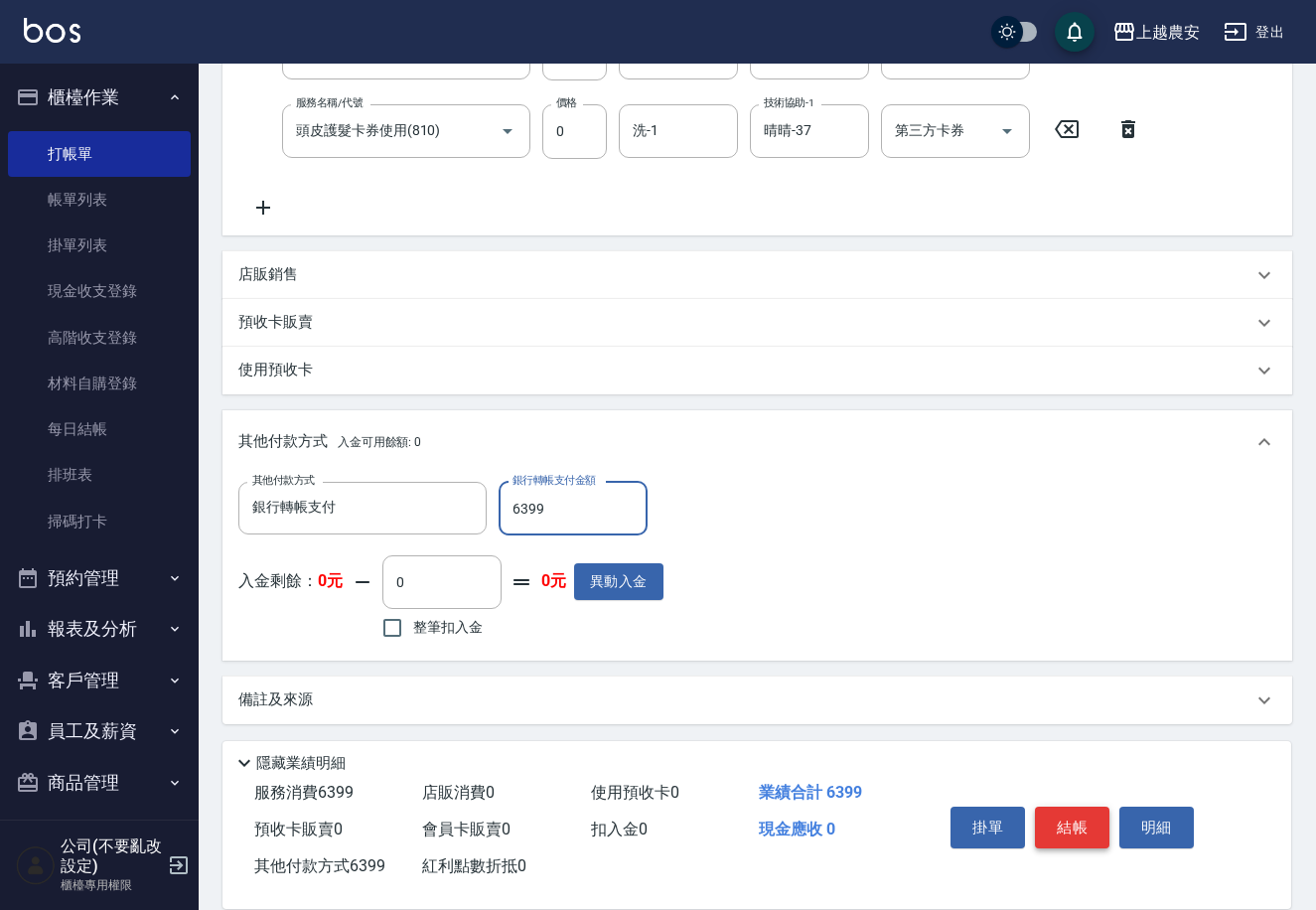 type on "6399" 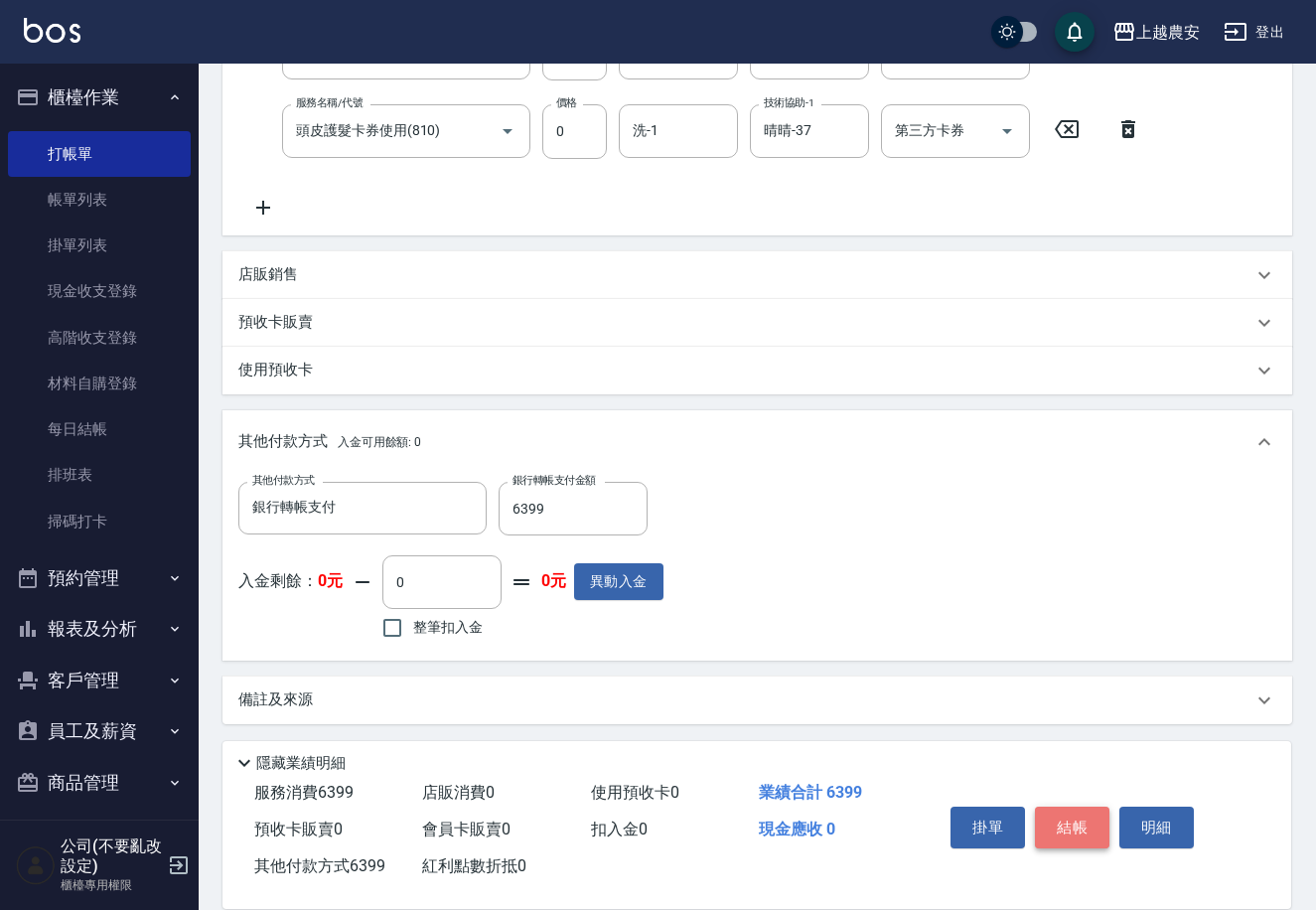 click on "結帳" at bounding box center (1072, 828) 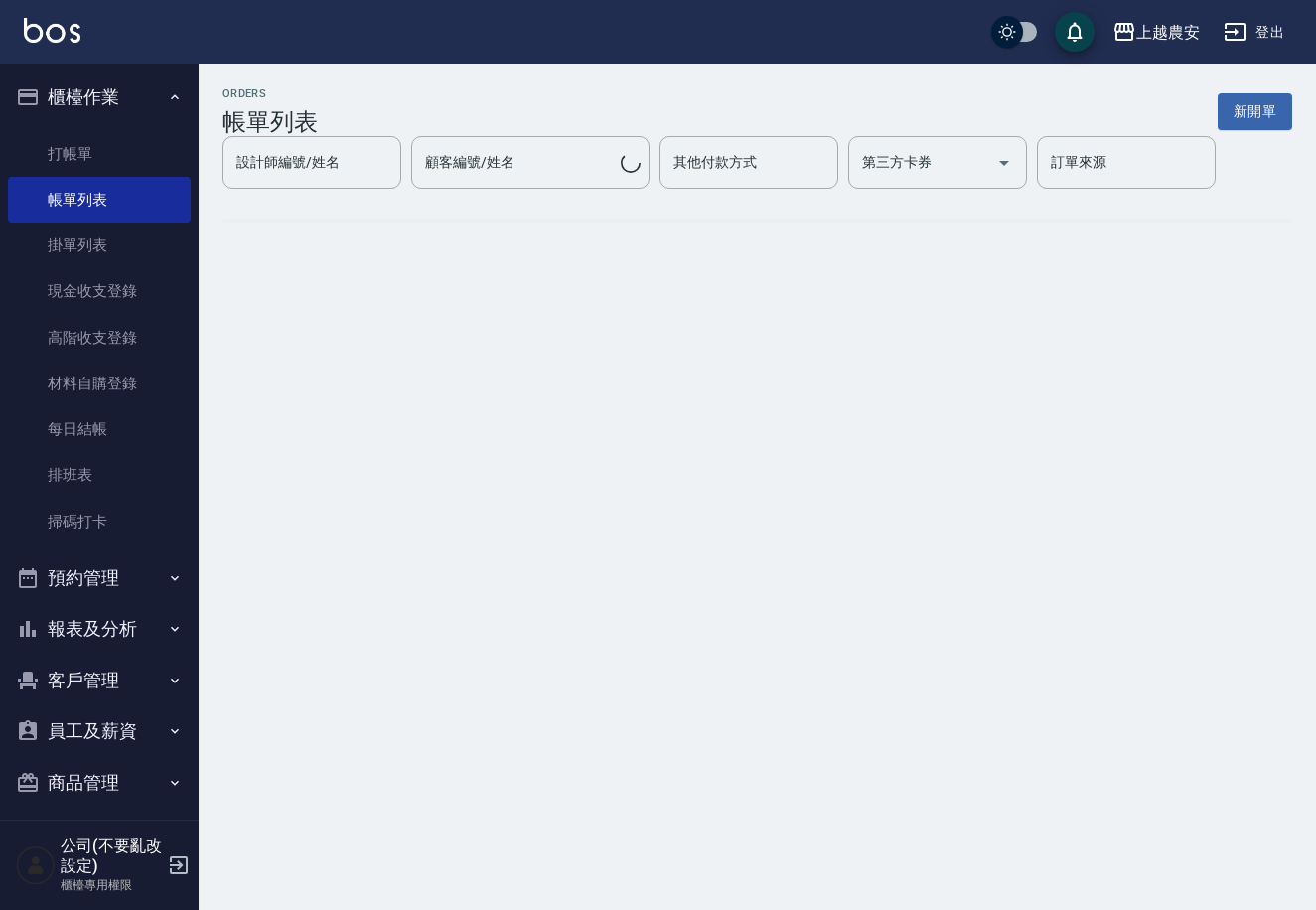 scroll, scrollTop: 0, scrollLeft: 0, axis: both 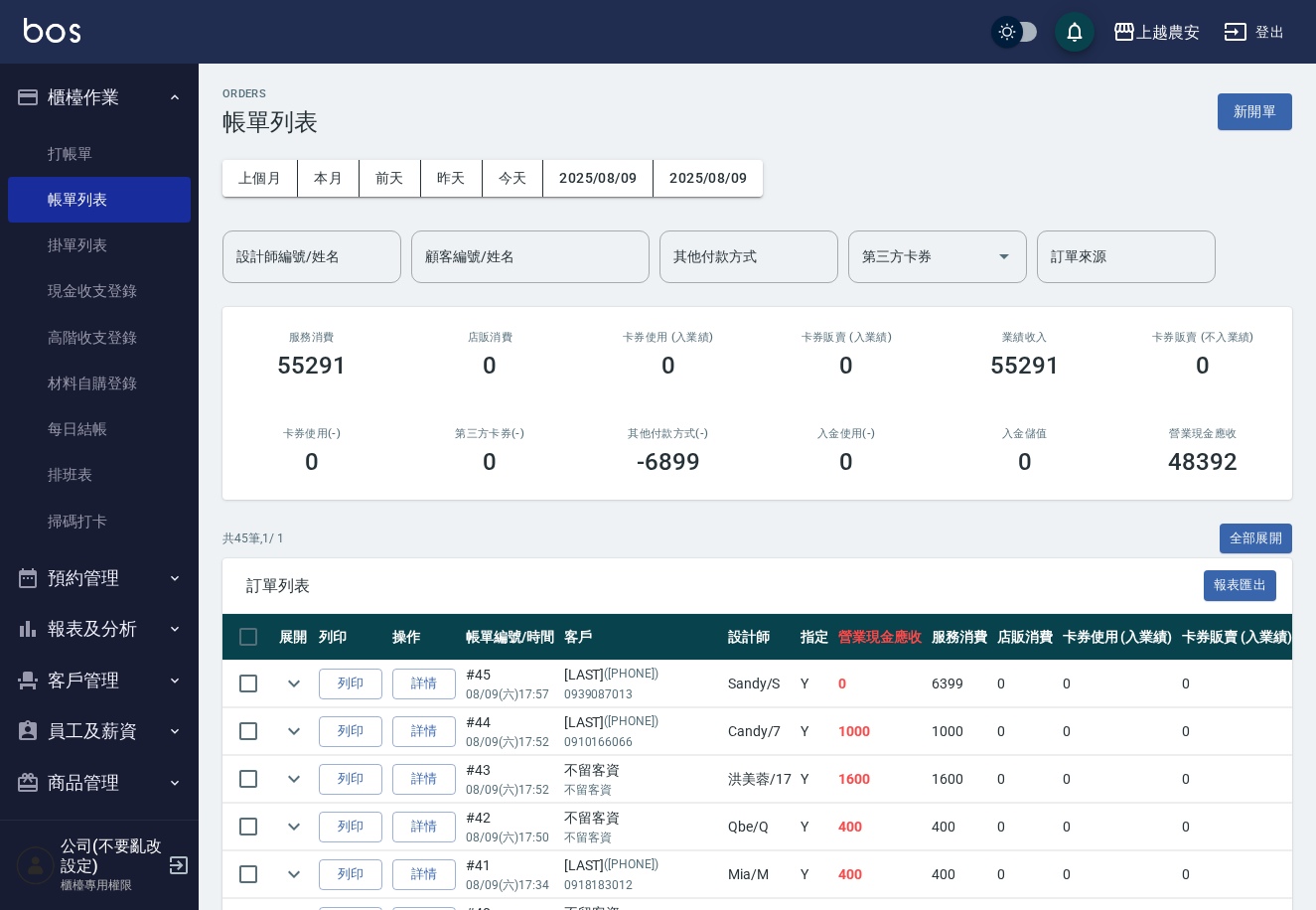 click on "報表及分析" at bounding box center (99, 629) 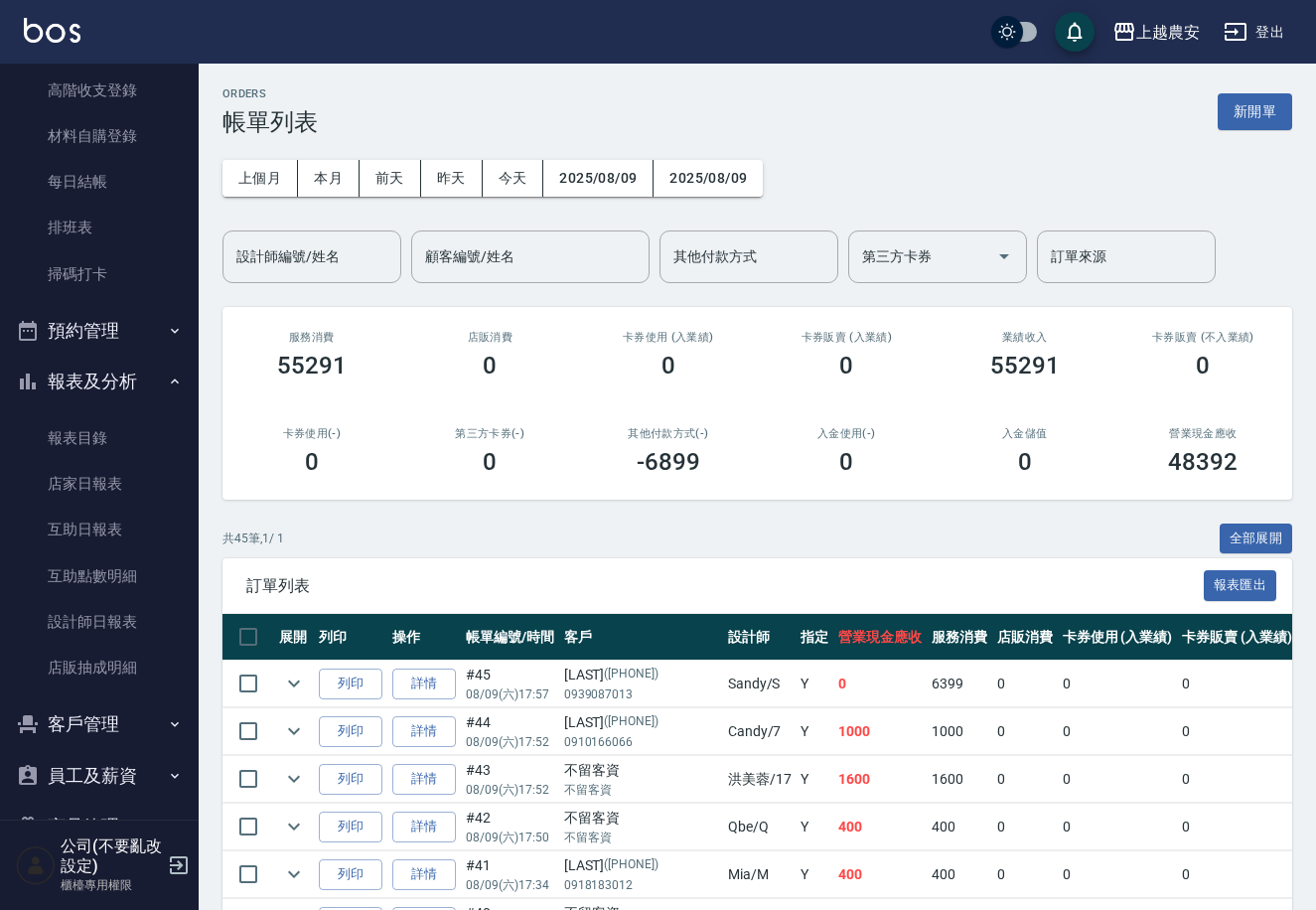 scroll, scrollTop: 302, scrollLeft: 0, axis: vertical 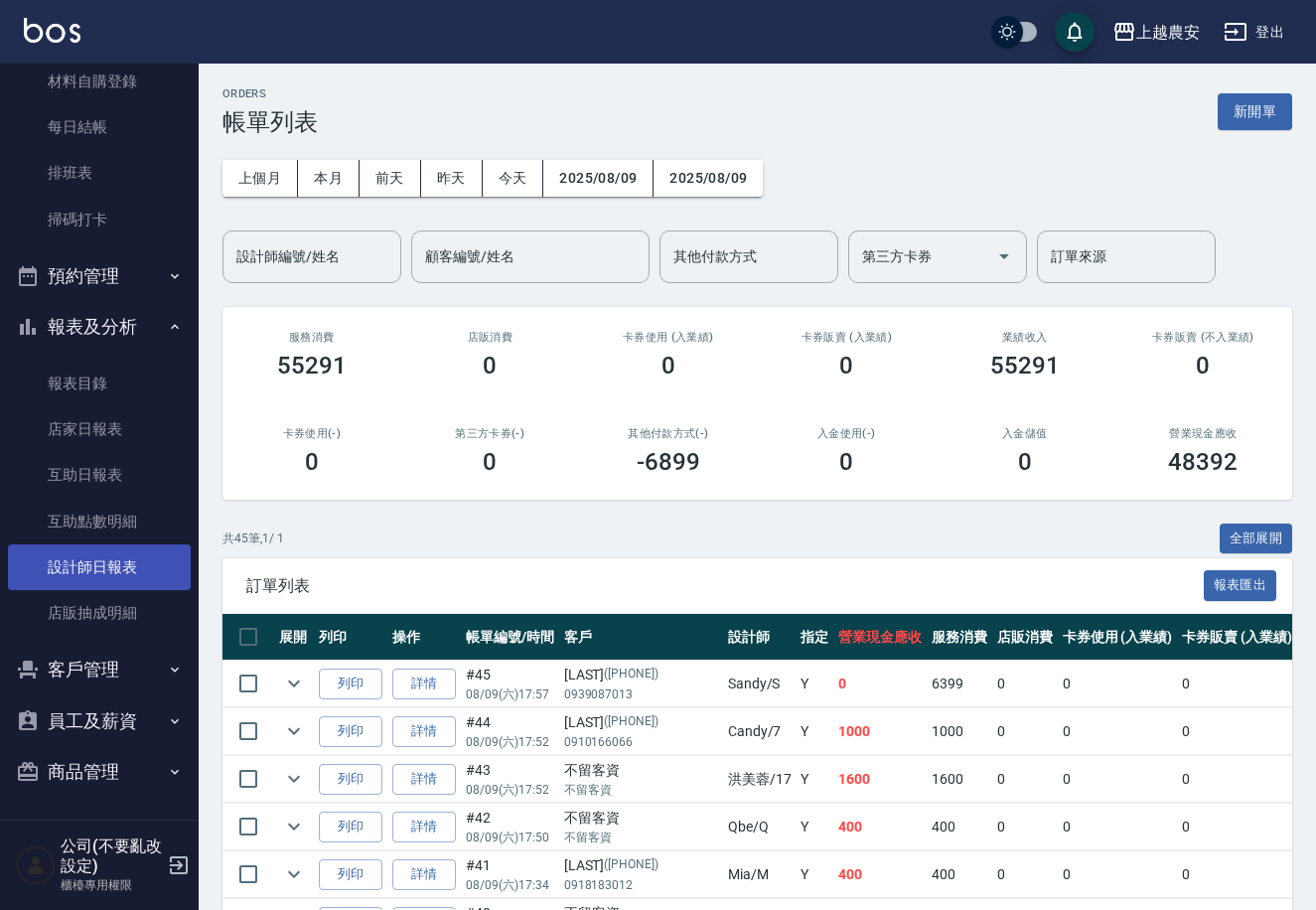 click on "設計師日報表" at bounding box center (99, 567) 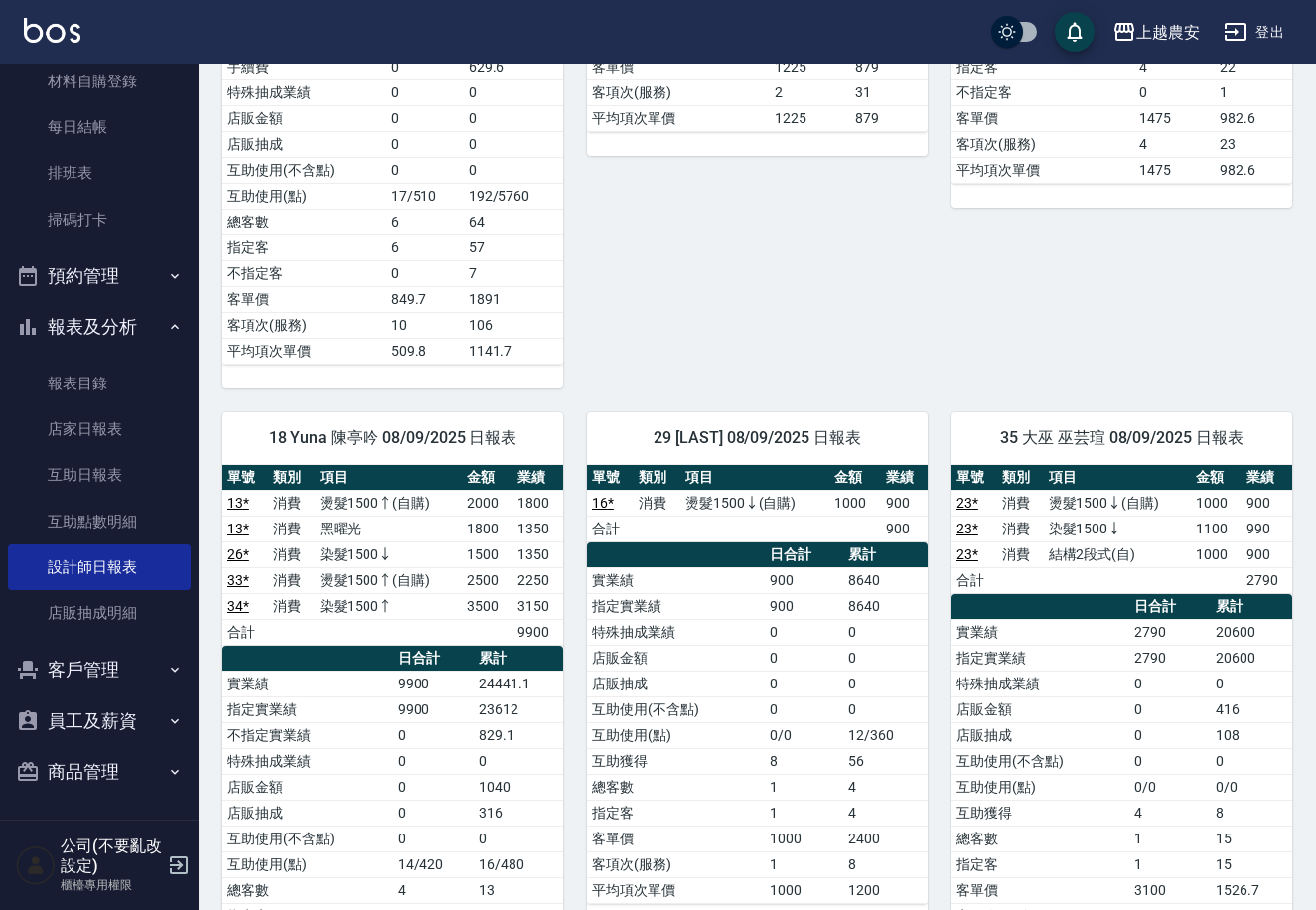 scroll, scrollTop: 1530, scrollLeft: 0, axis: vertical 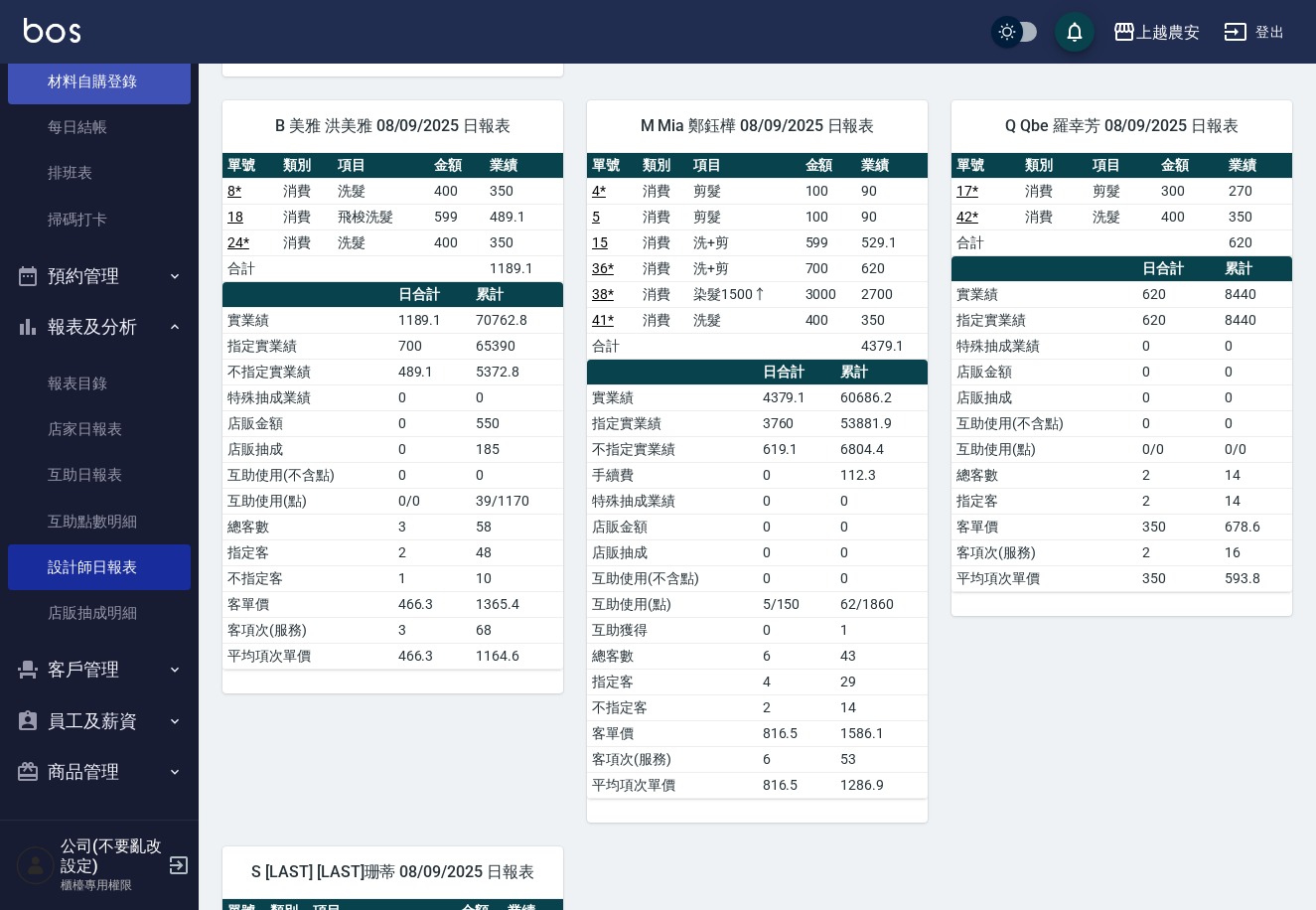 click on "材料自購登錄" at bounding box center [99, 81] 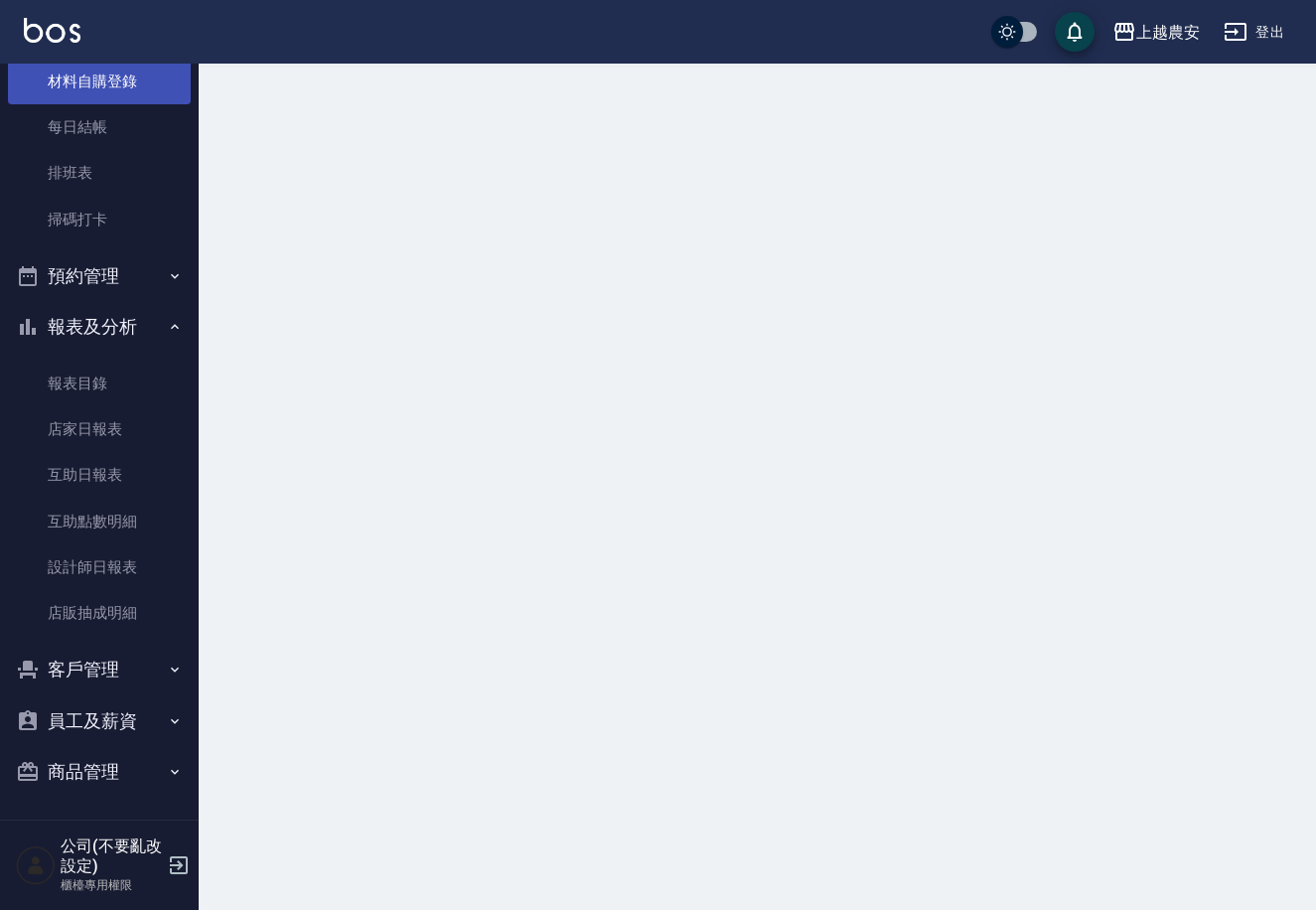 scroll, scrollTop: 0, scrollLeft: 0, axis: both 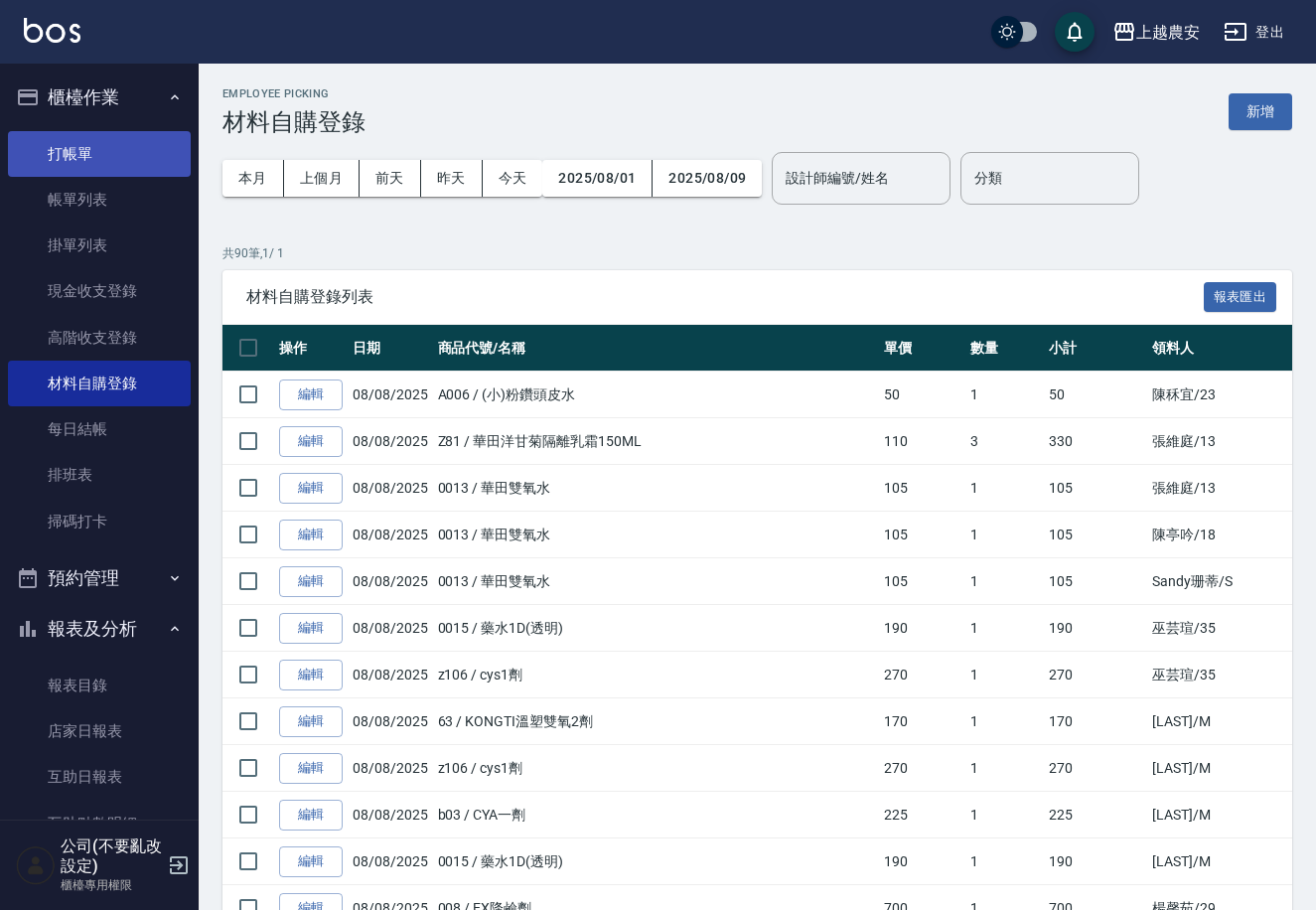 click on "打帳單" at bounding box center [99, 154] 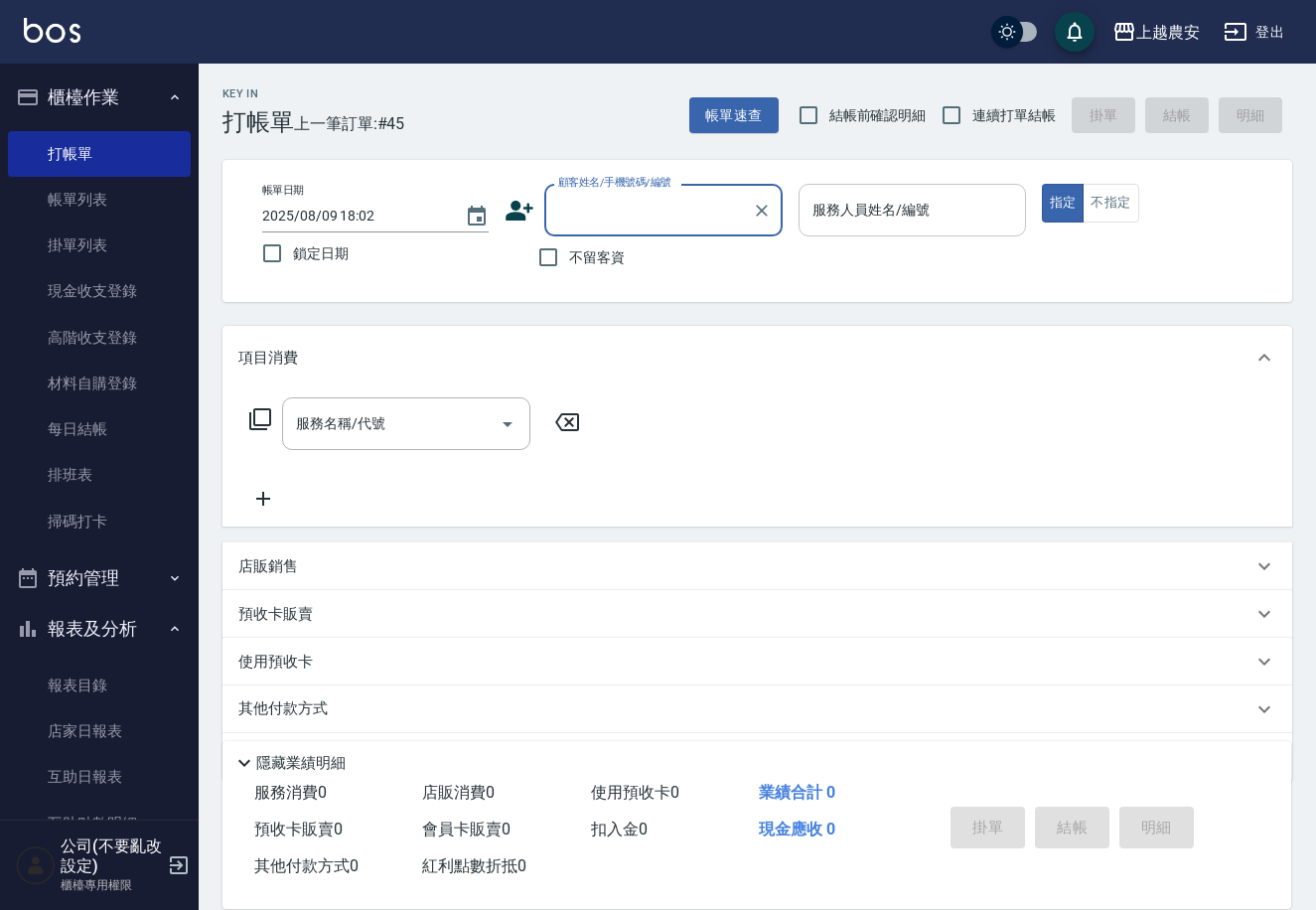 type on "7" 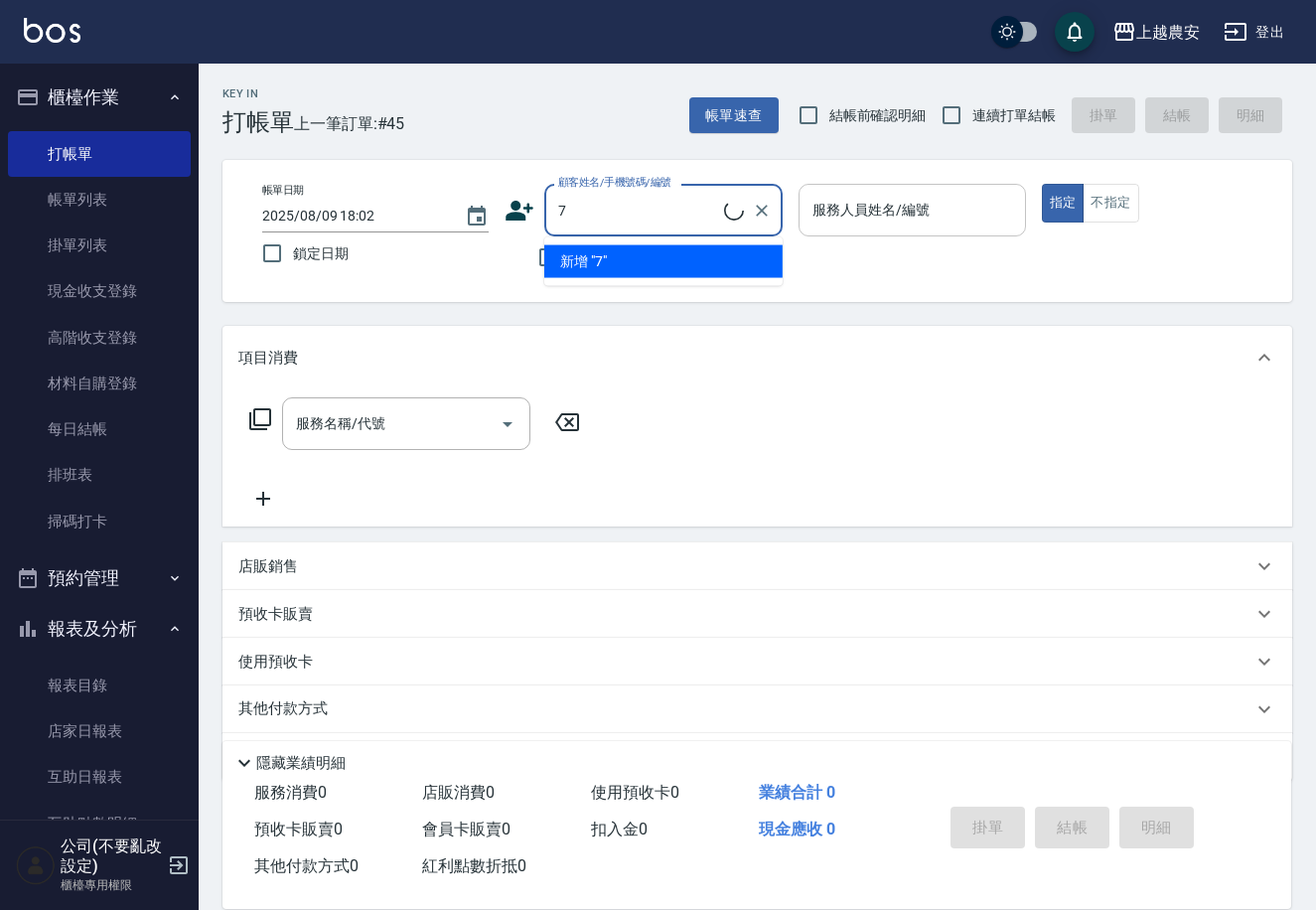 type 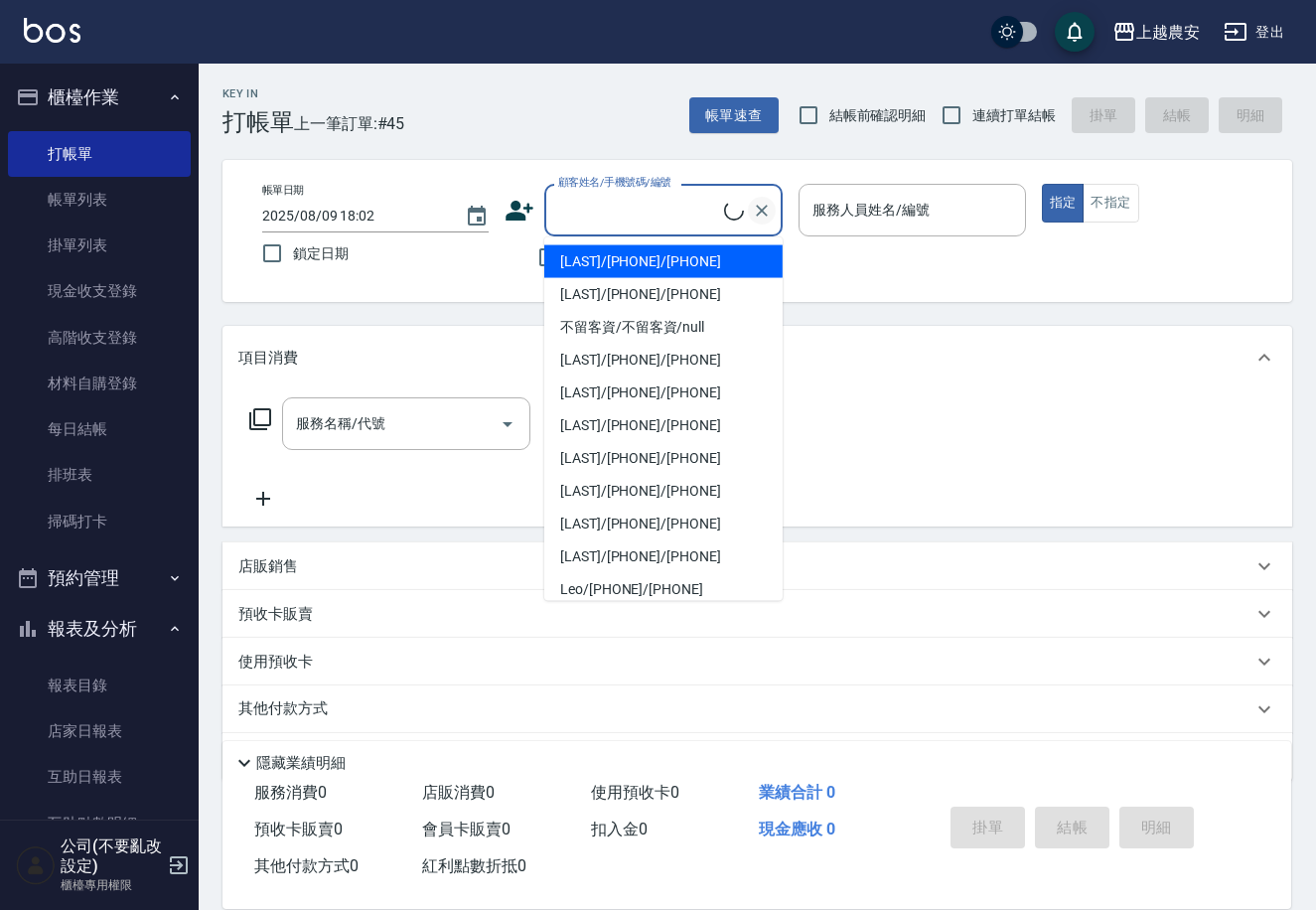 click 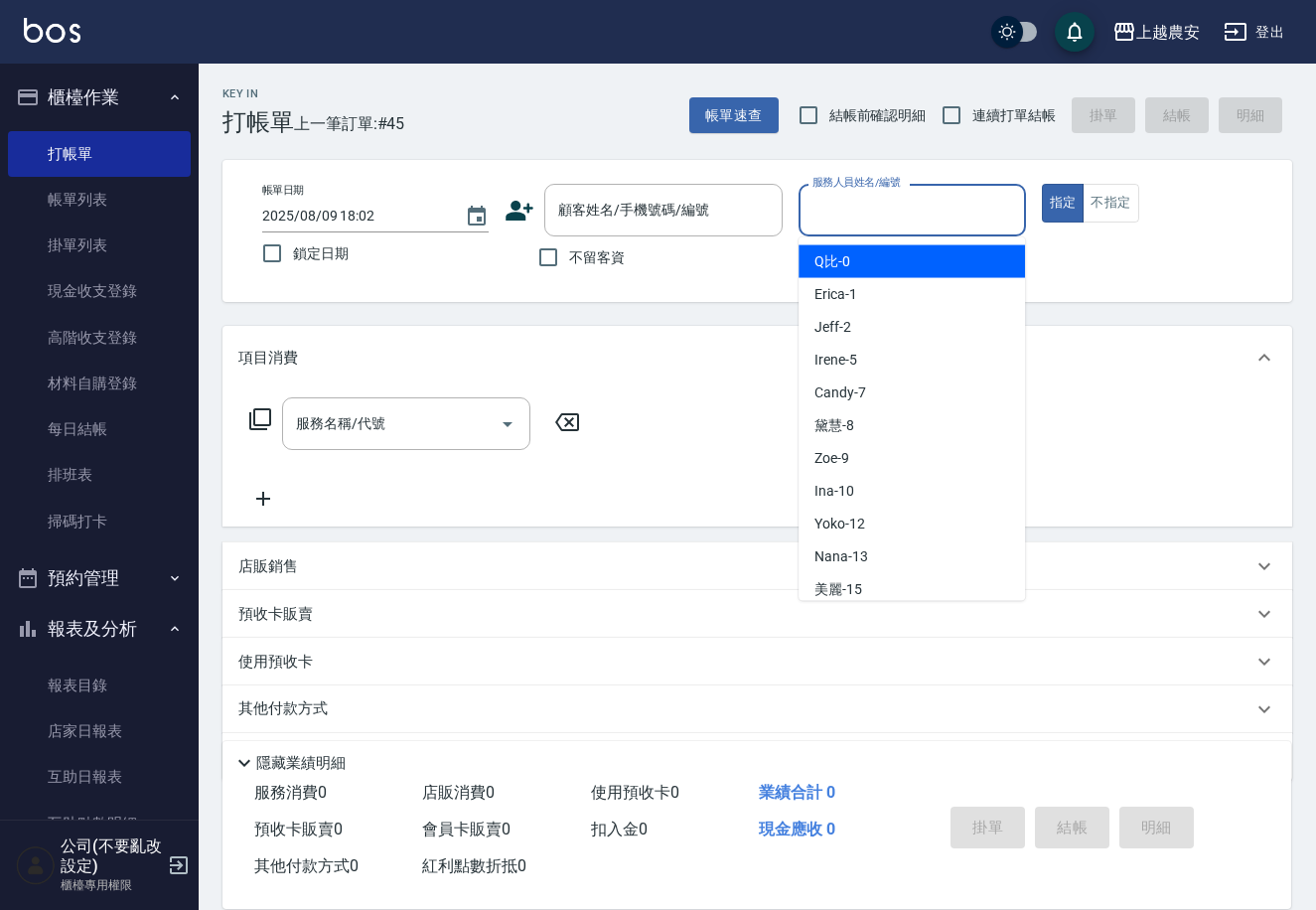 click on "服務人員姓名/編號" at bounding box center (912, 210) 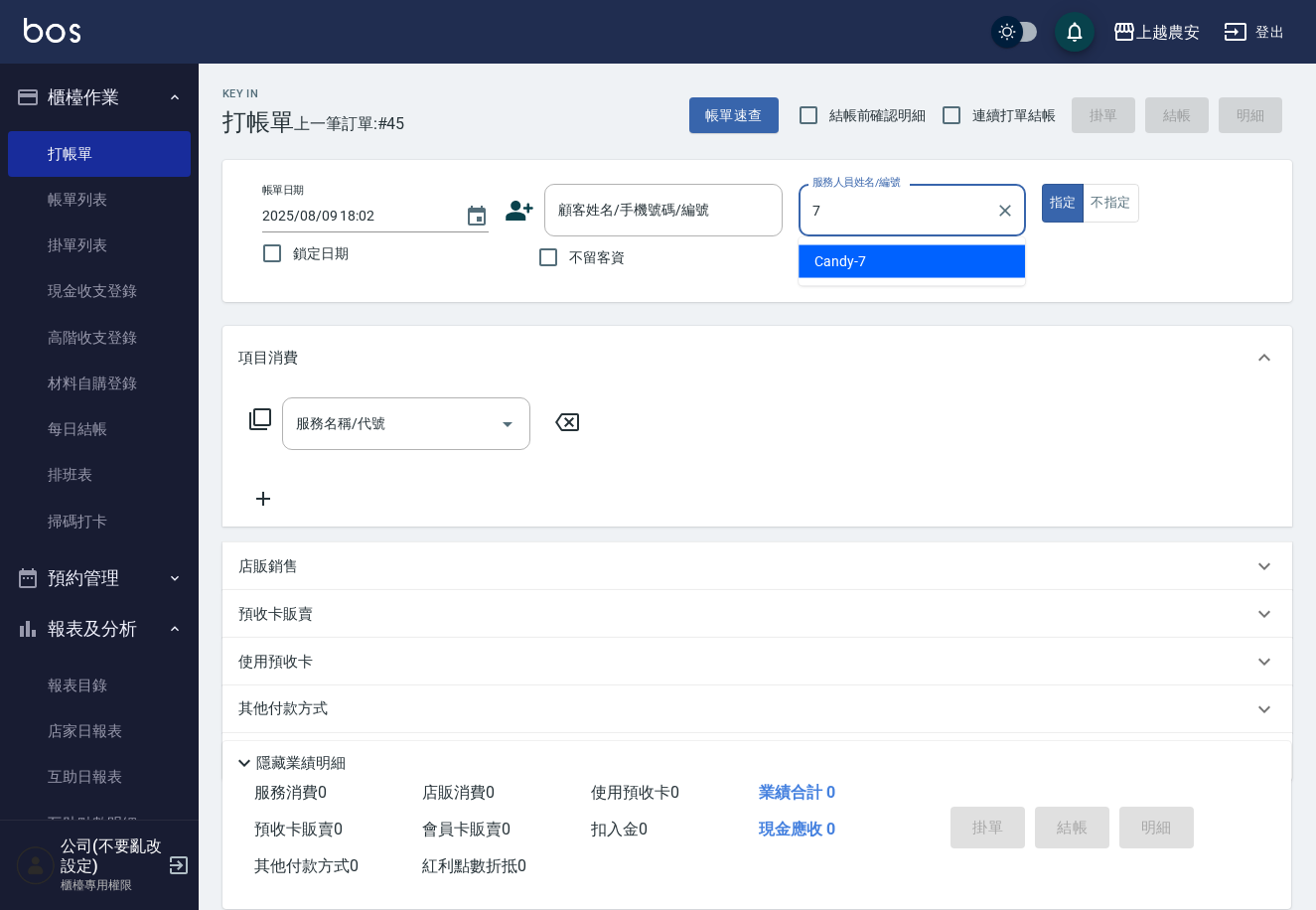 type on "Candy-7" 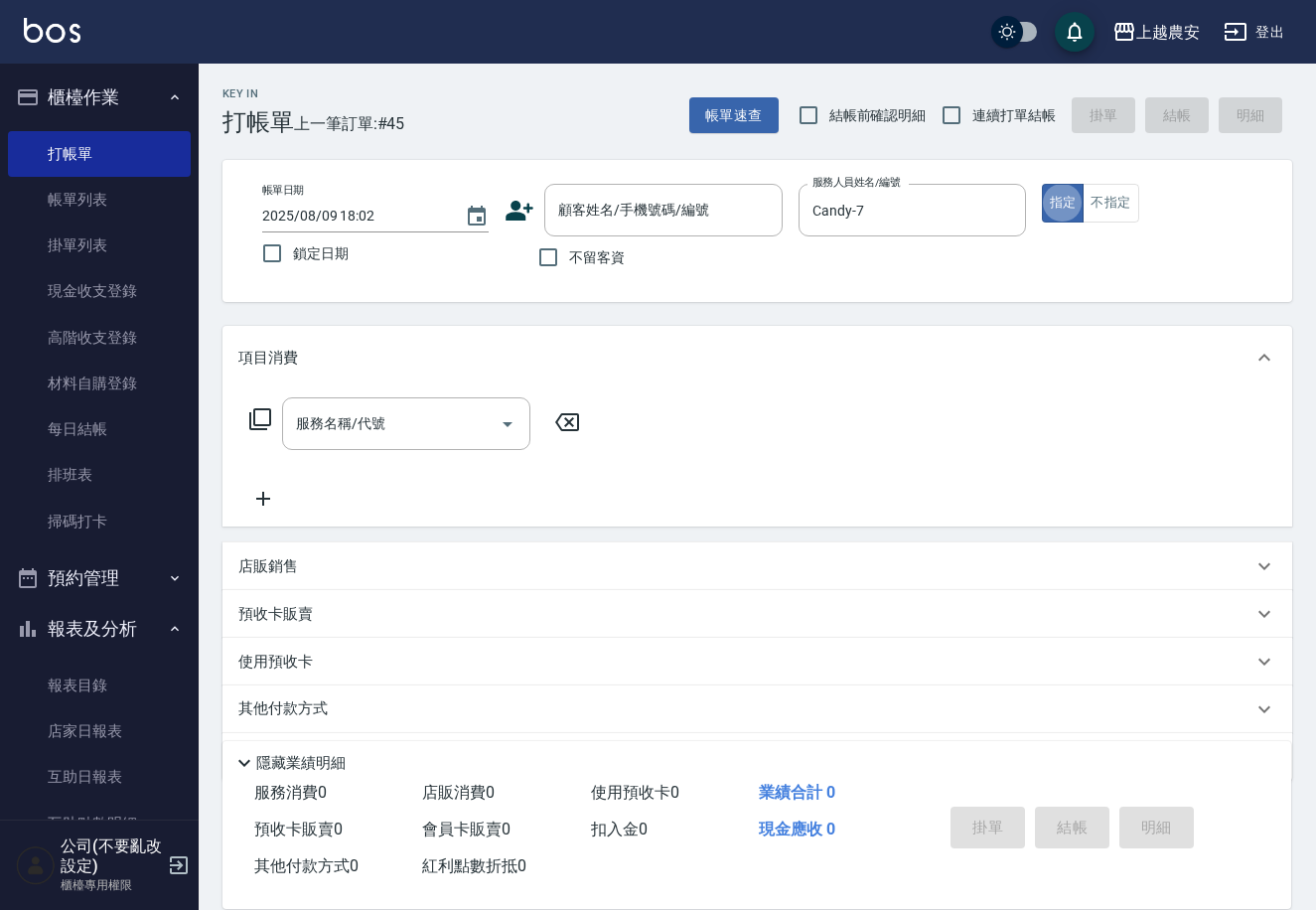 type on "true" 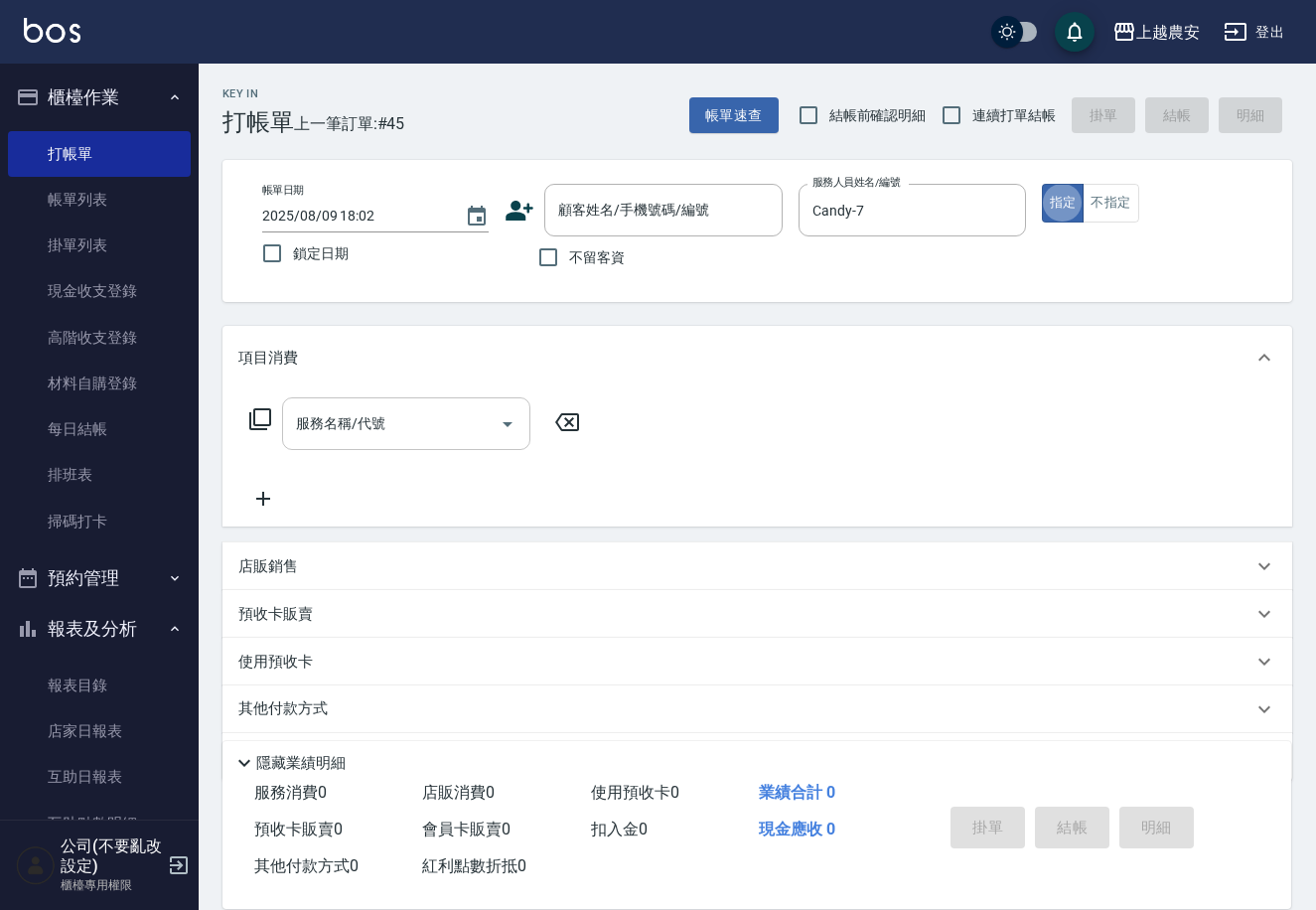 drag, startPoint x: 401, startPoint y: 423, endPoint x: 411, endPoint y: 417, distance: 11.661904 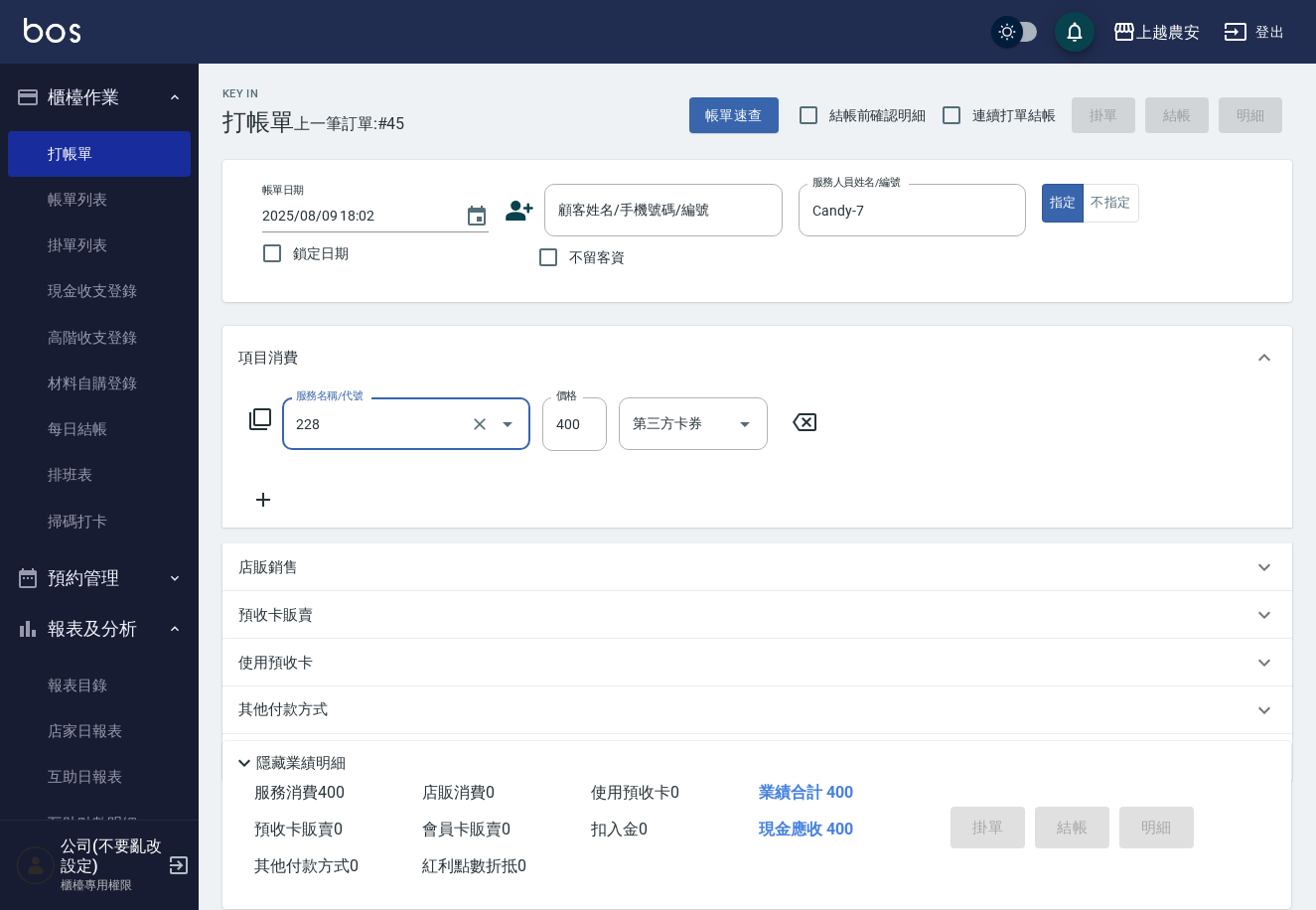 type on "洗髮(228)" 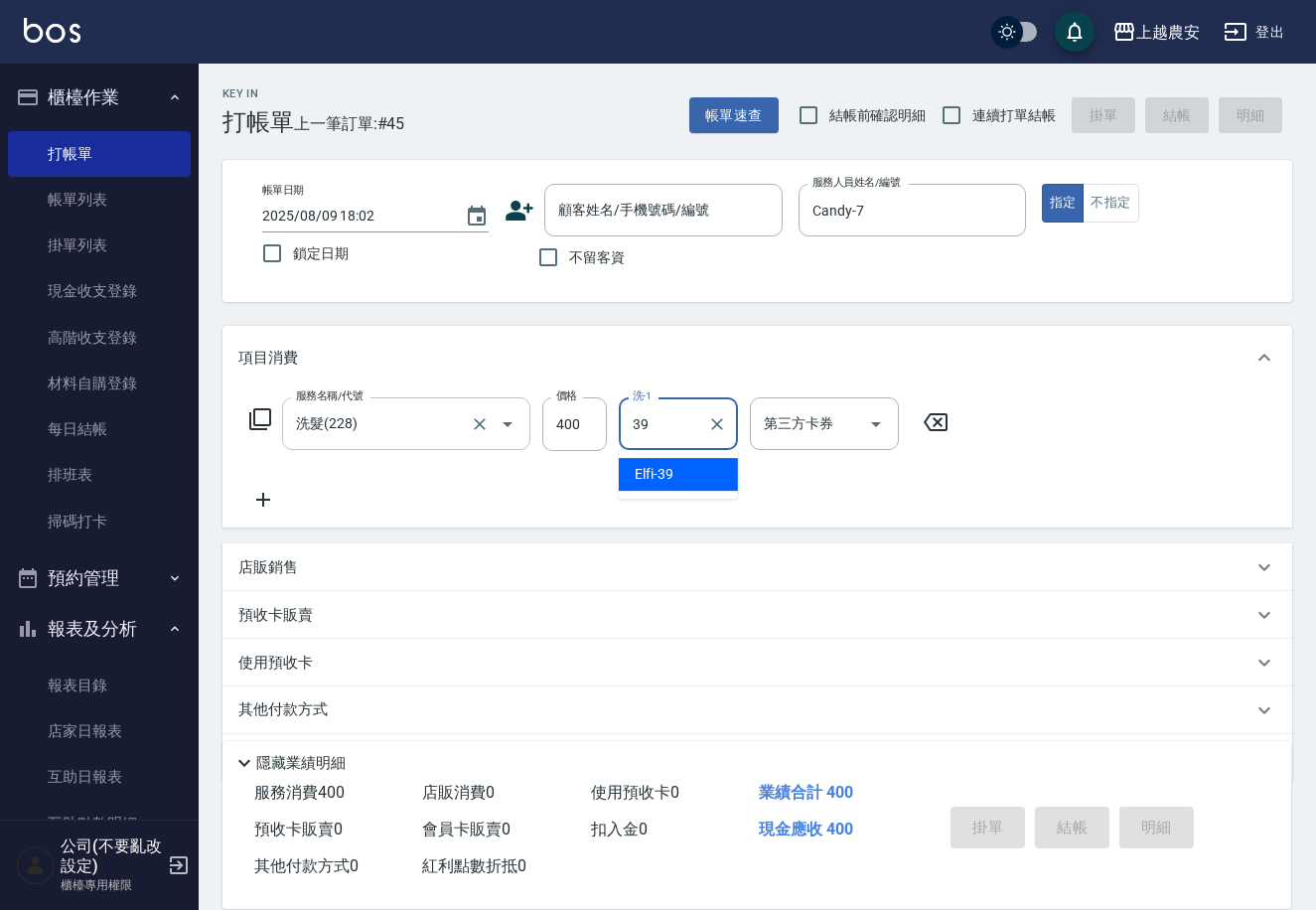 type on "Elfi-39" 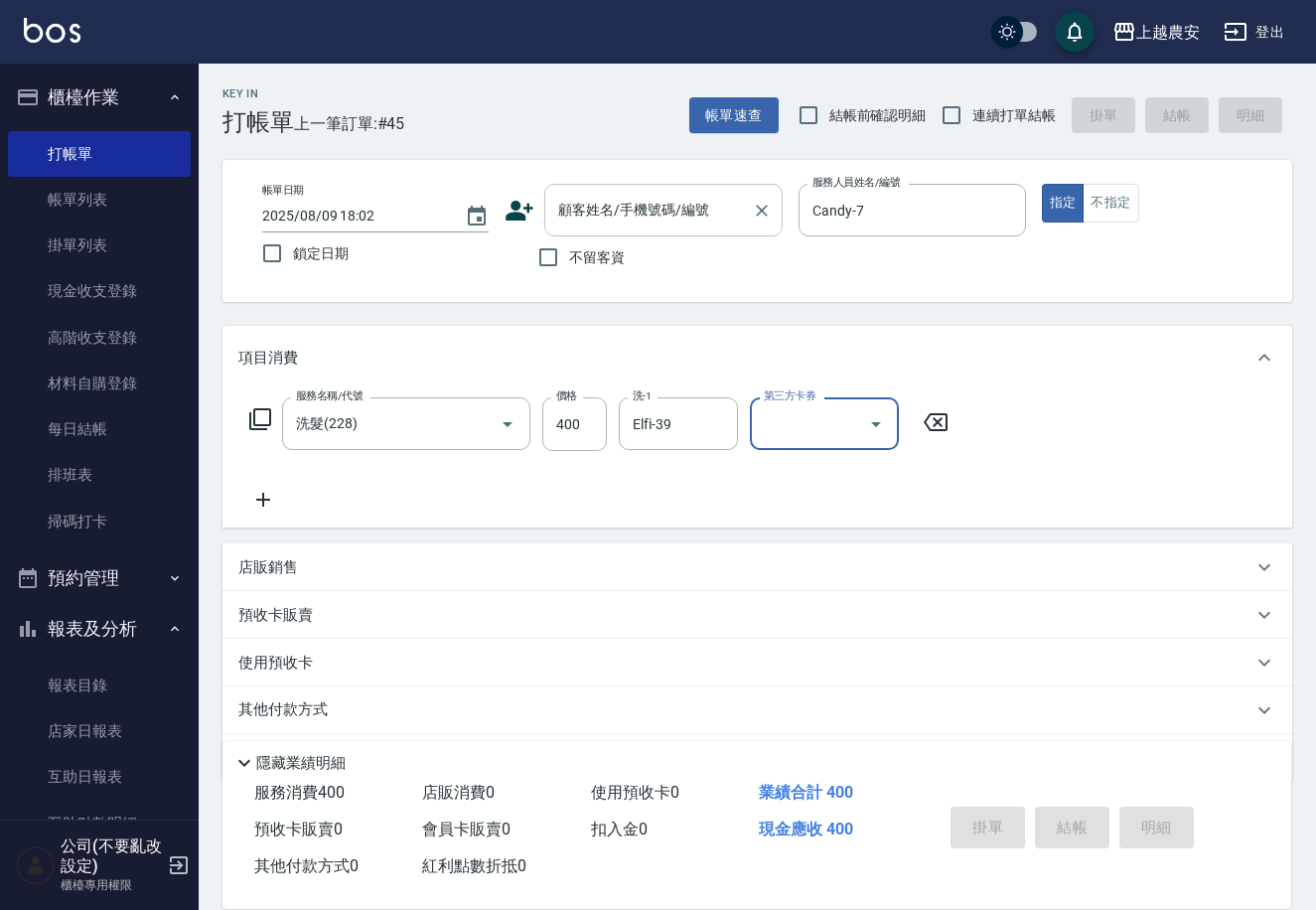 click on "顧客姓名/手機號碼/編號" at bounding box center [663, 210] 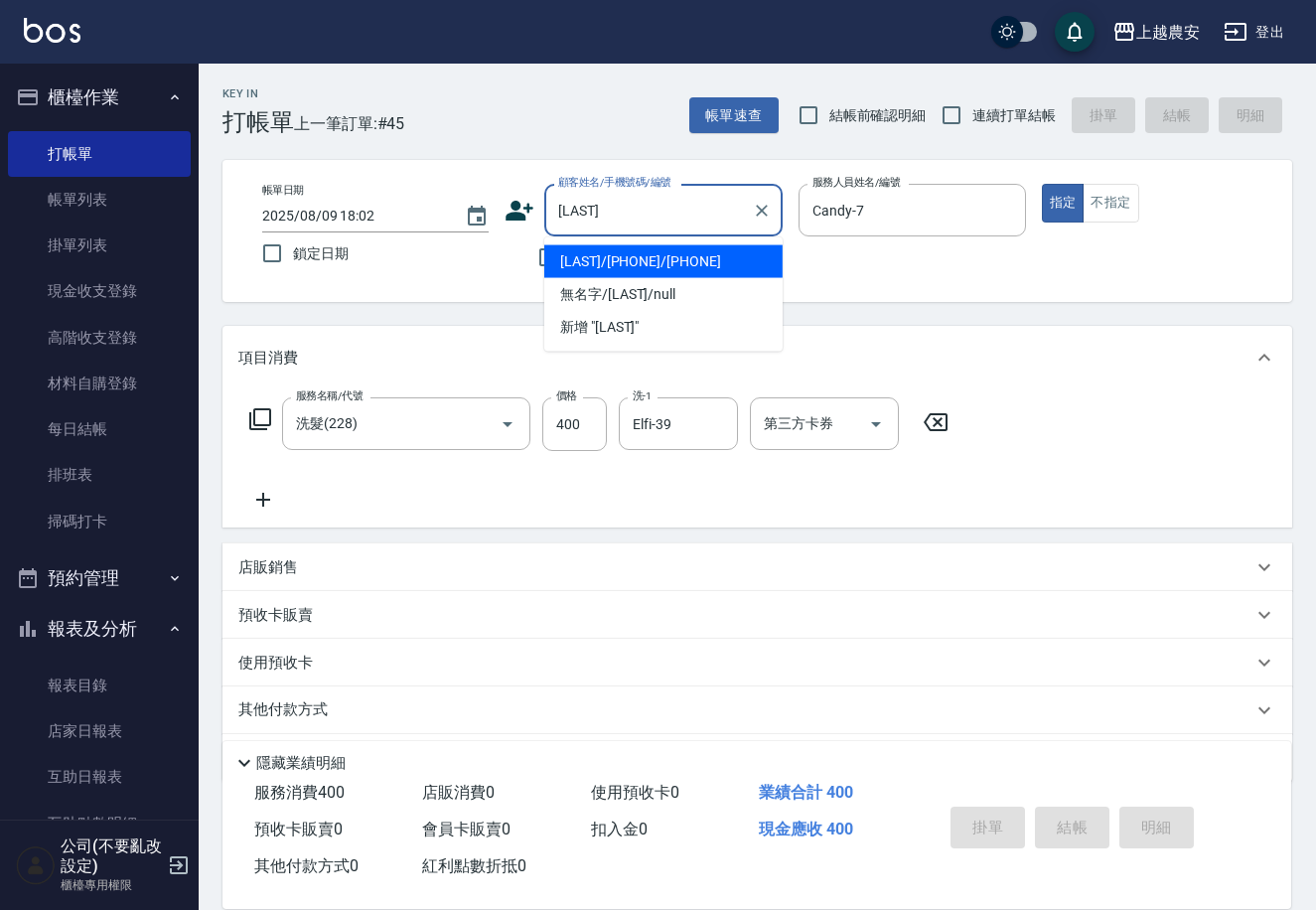 click on "江美玲/0922802818/0922802818" at bounding box center (663, 261) 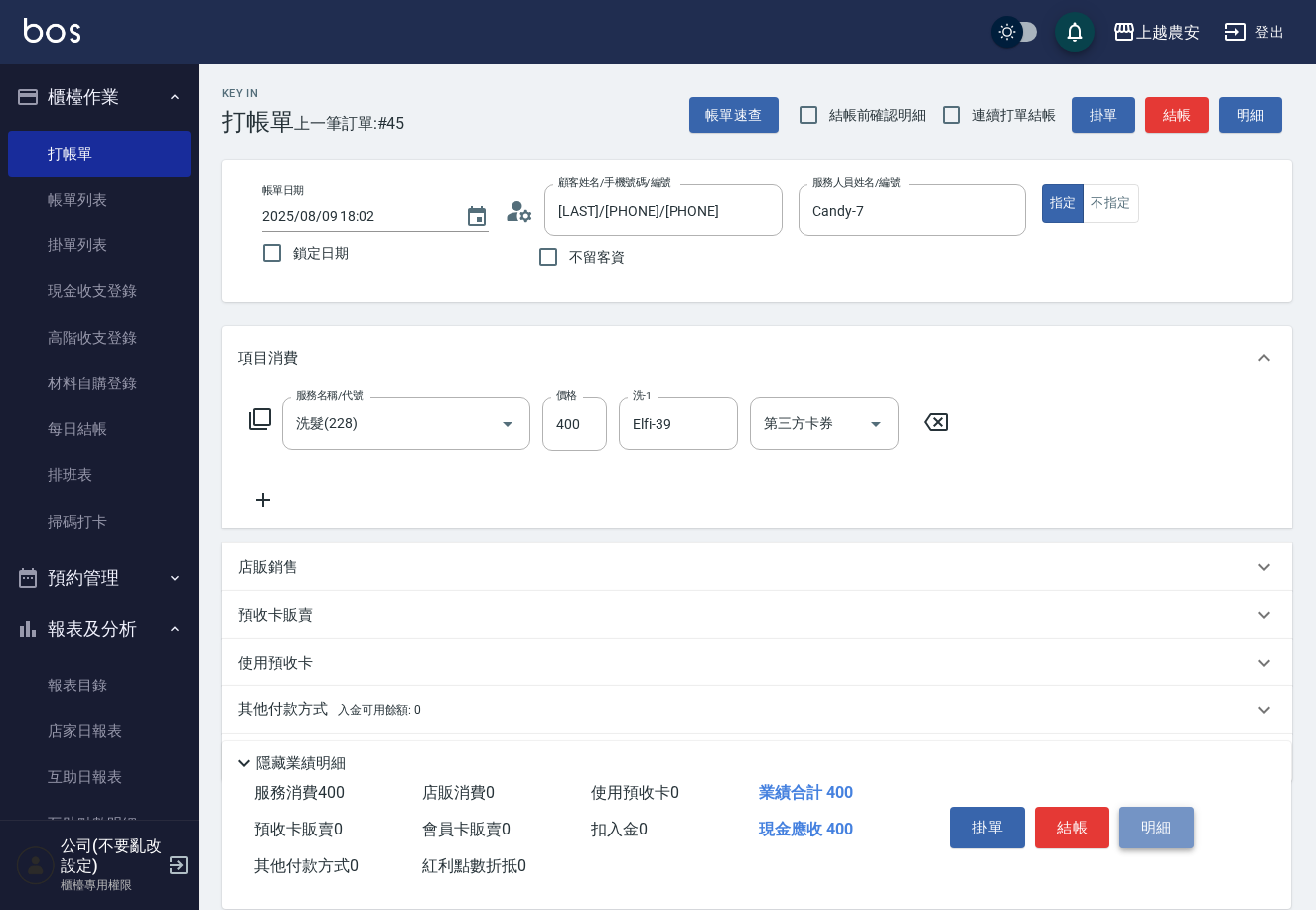 click on "明細" at bounding box center [1156, 828] 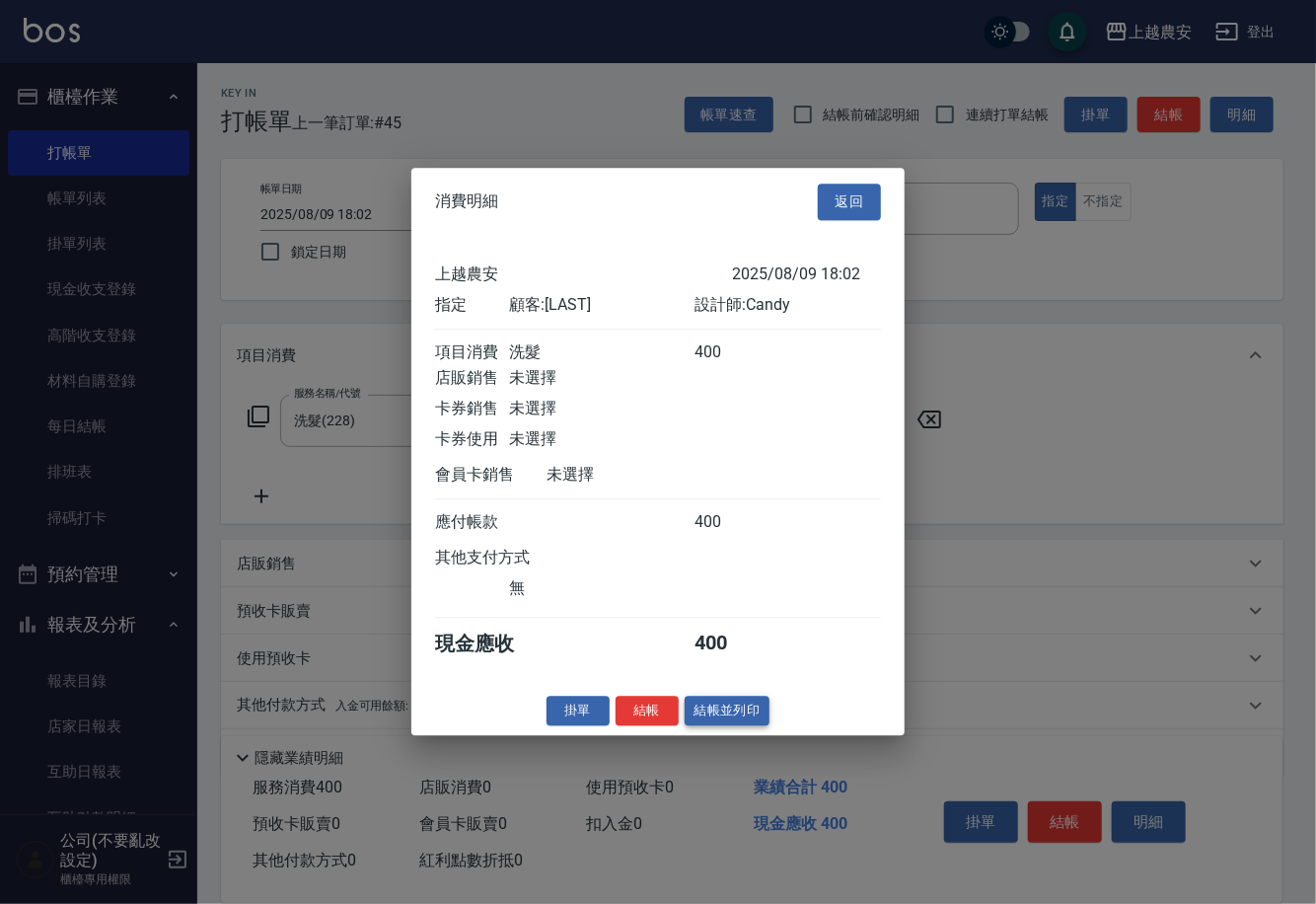 click on "結帳並列印" at bounding box center [727, 711] 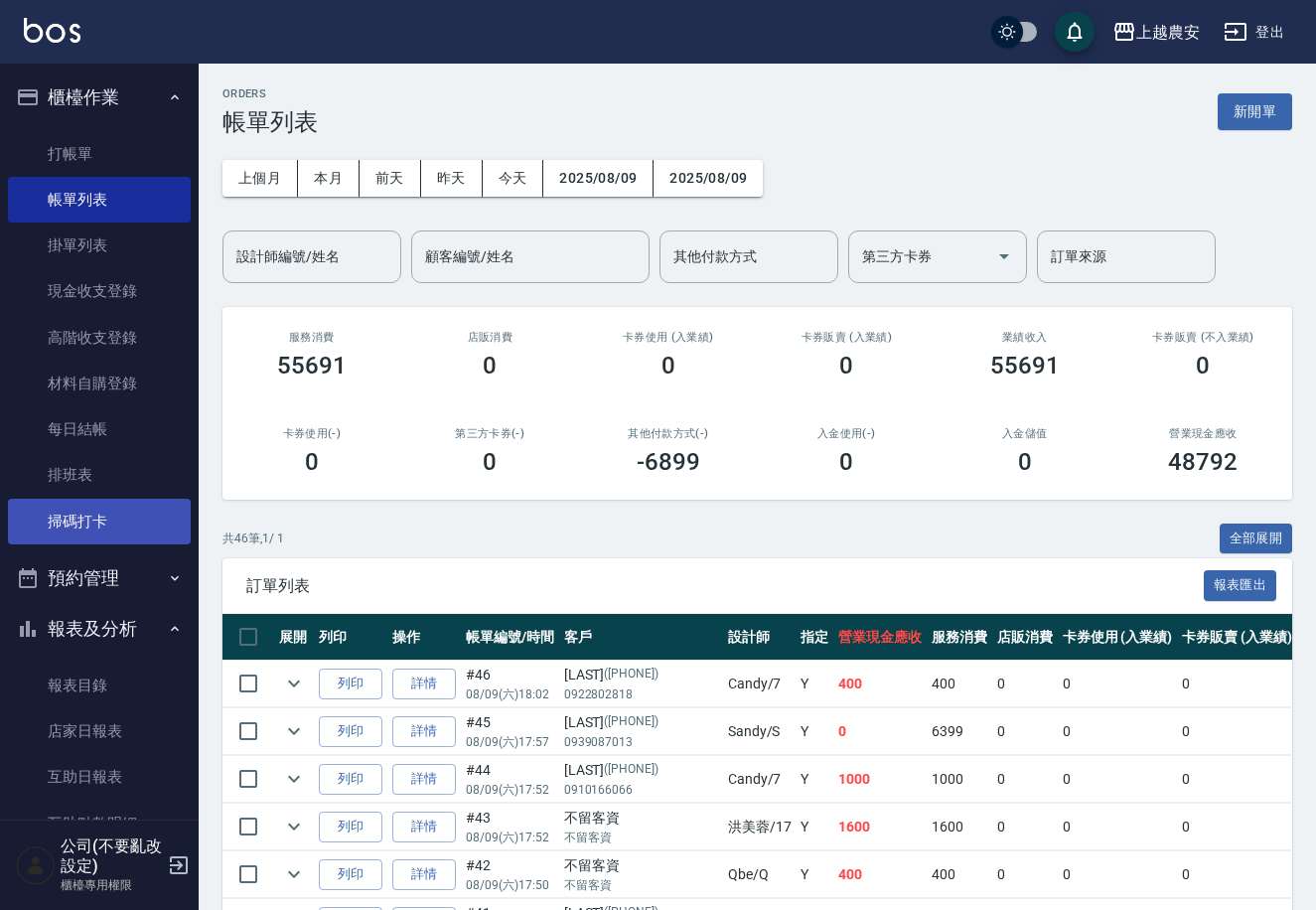 click on "掃碼打卡" at bounding box center [99, 522] 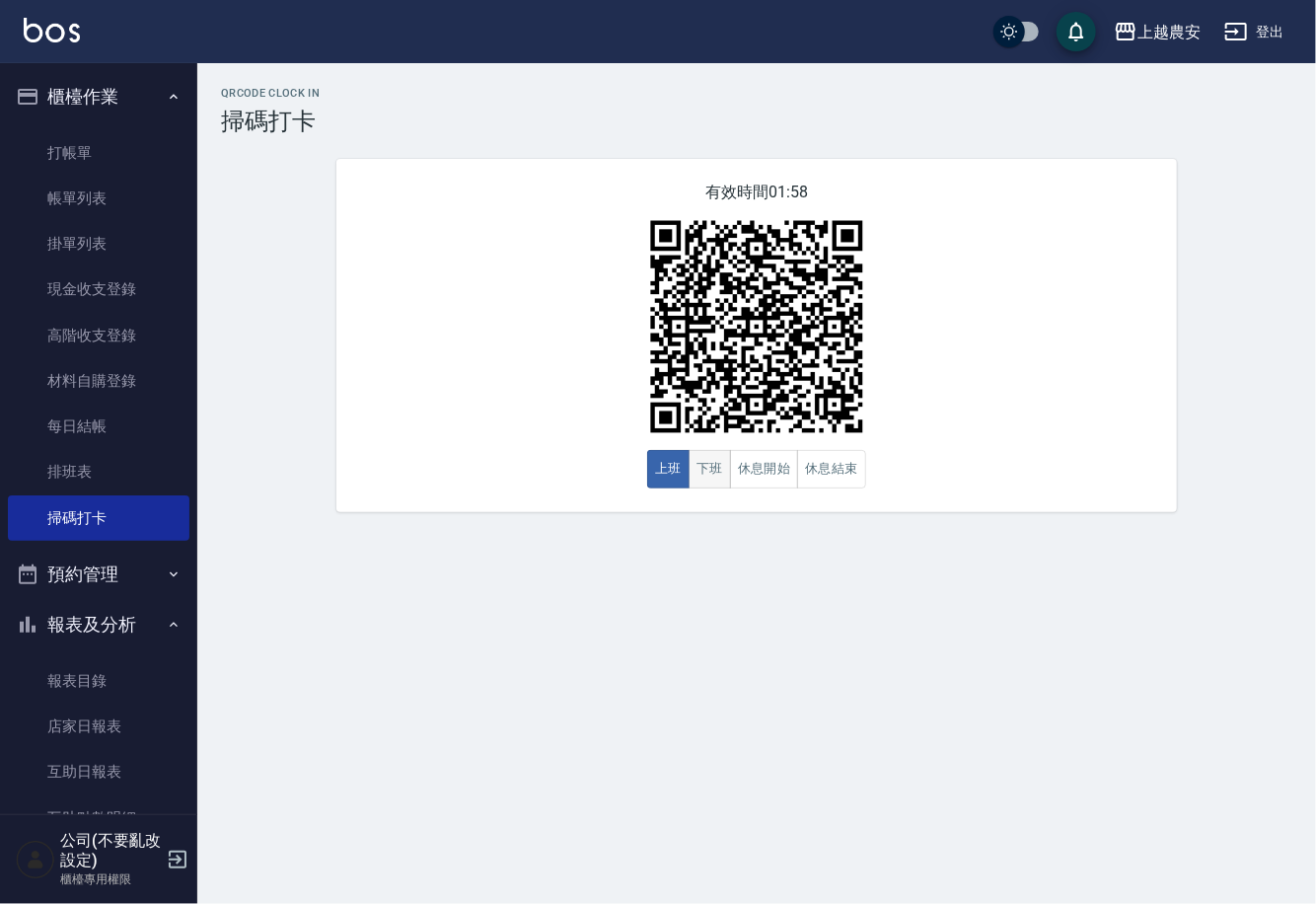 click on "下班" at bounding box center [709, 469] 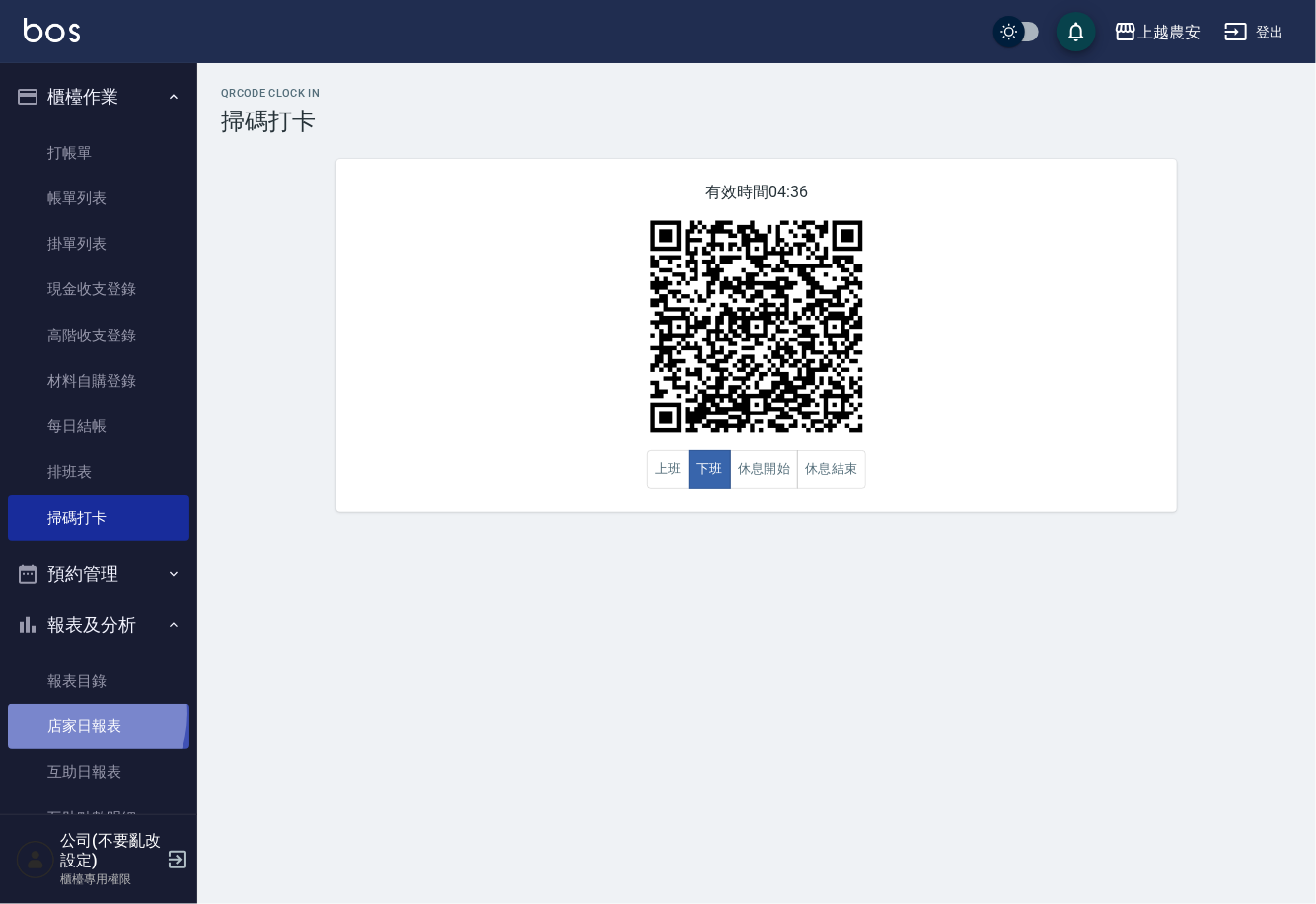 click on "店家日報表" at bounding box center (99, 726) 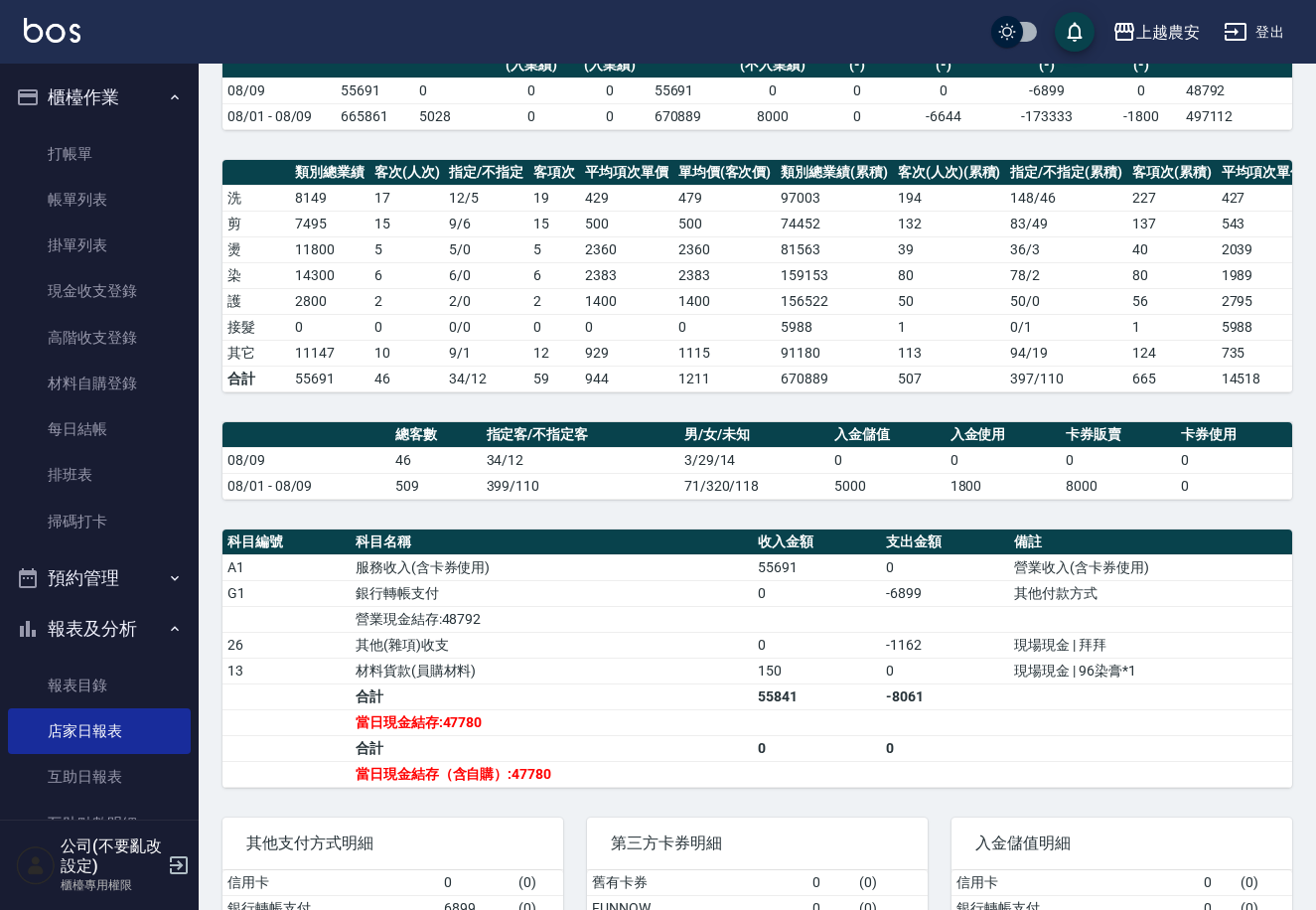 scroll, scrollTop: 210, scrollLeft: 0, axis: vertical 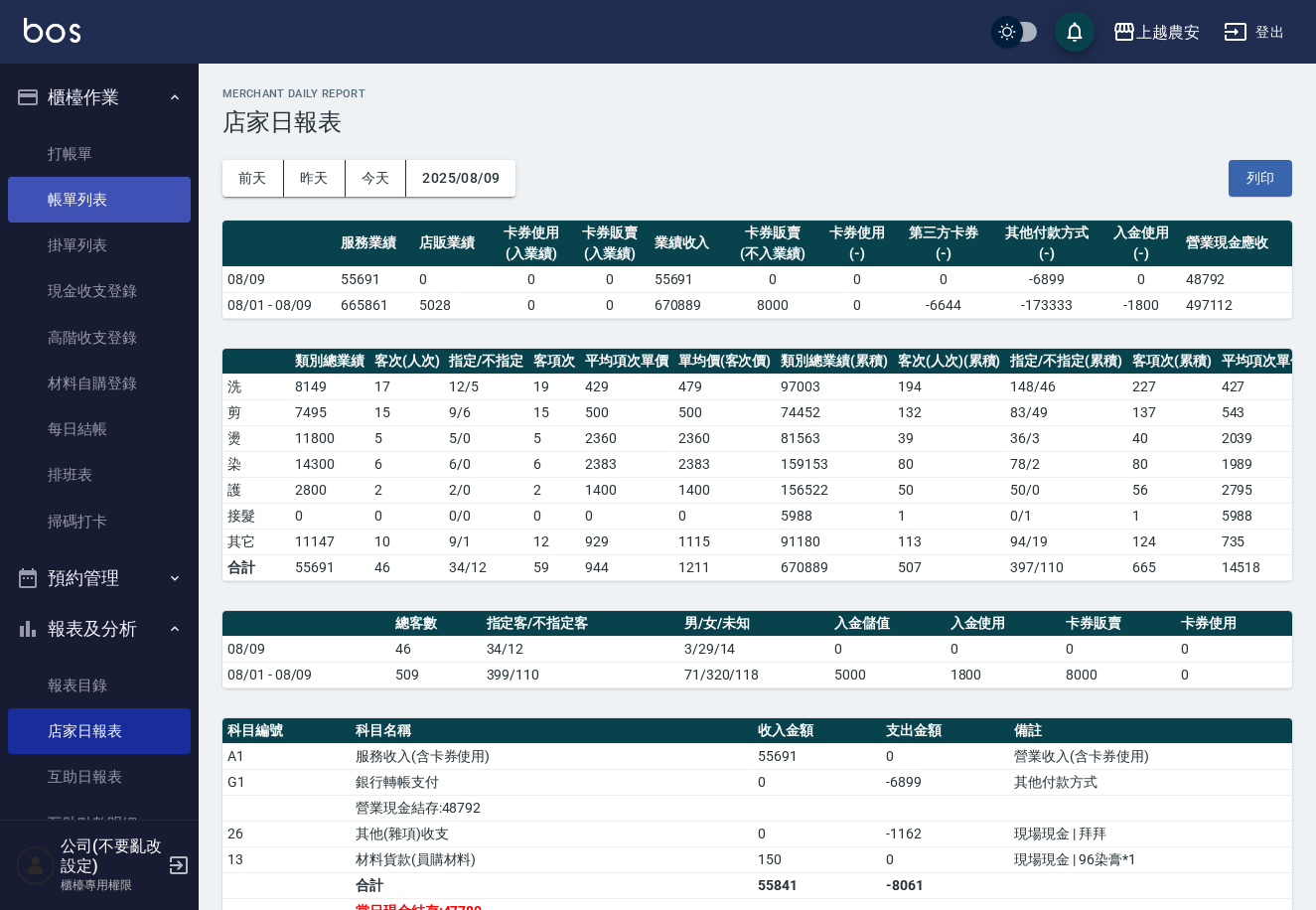 click on "帳單列表" at bounding box center [99, 200] 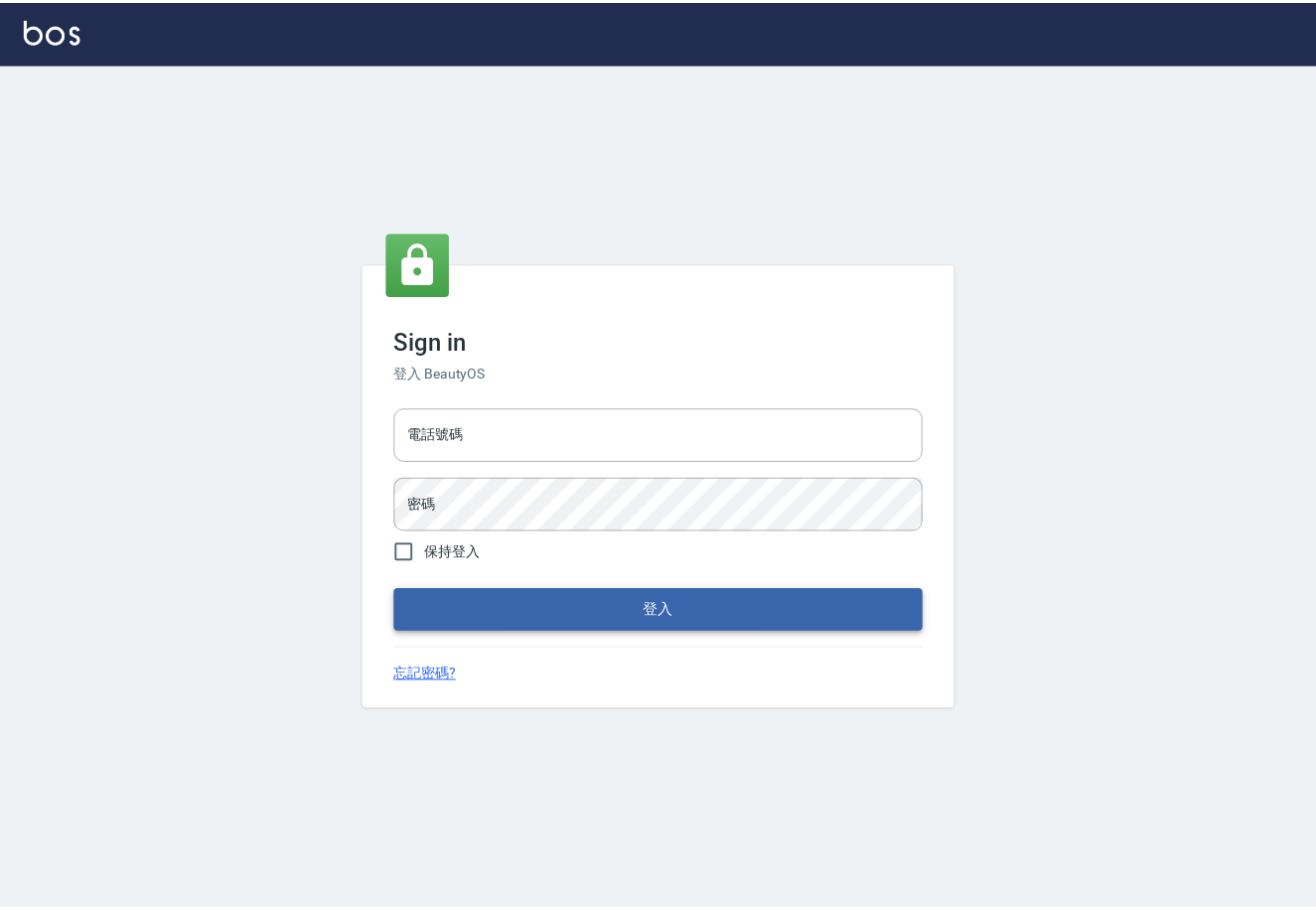 scroll, scrollTop: 0, scrollLeft: 0, axis: both 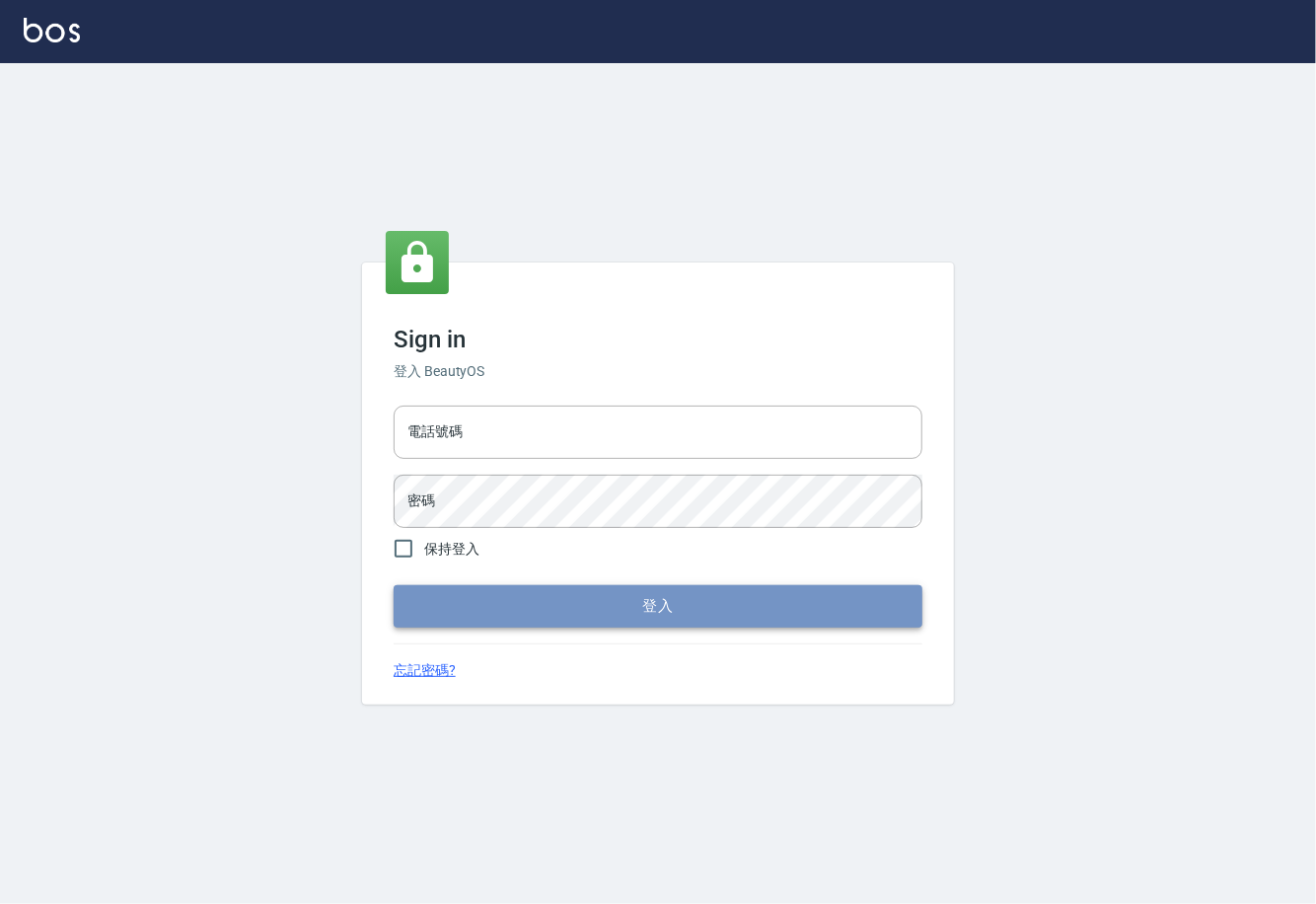 type 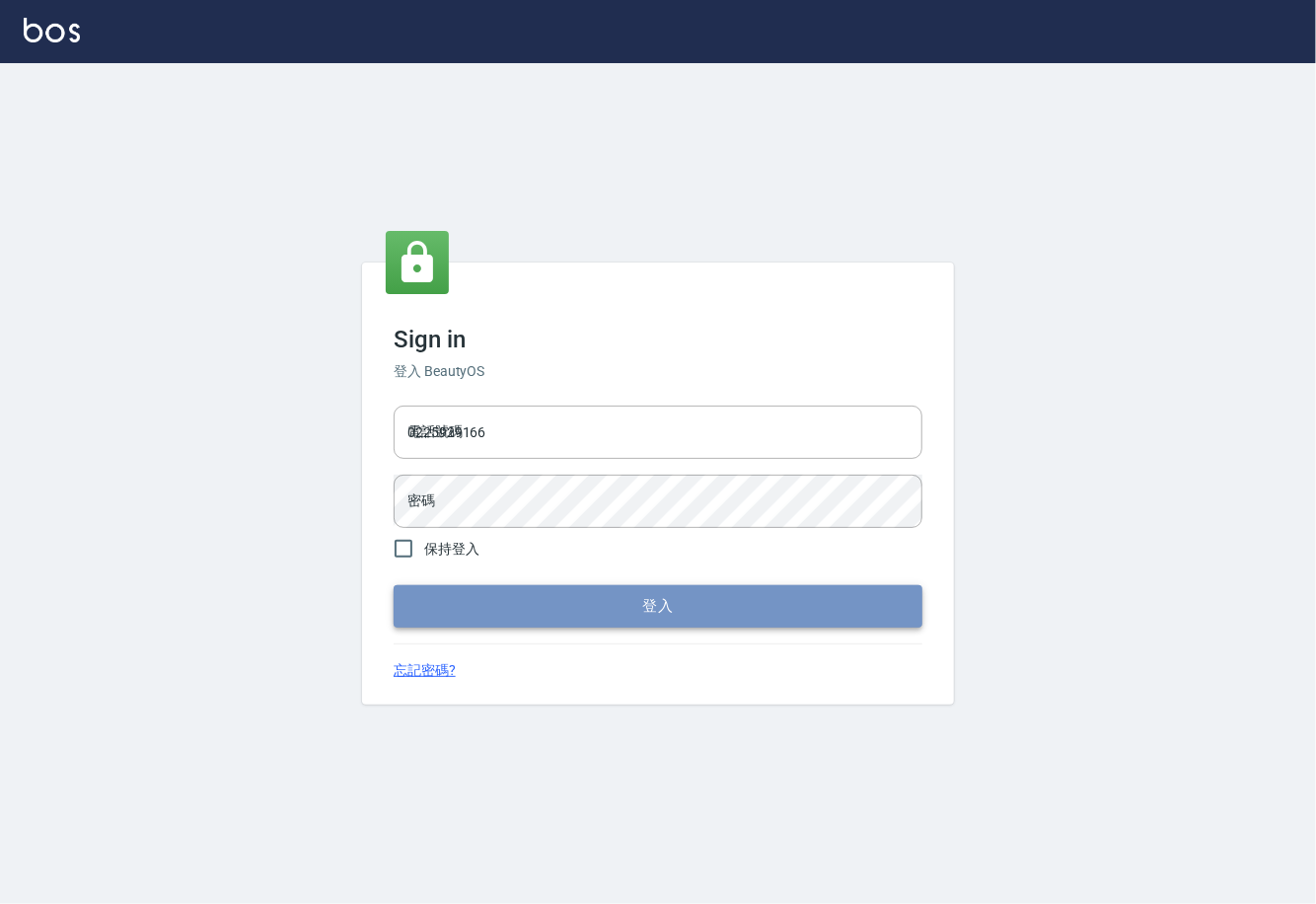 click on "登入" at bounding box center [658, 606] 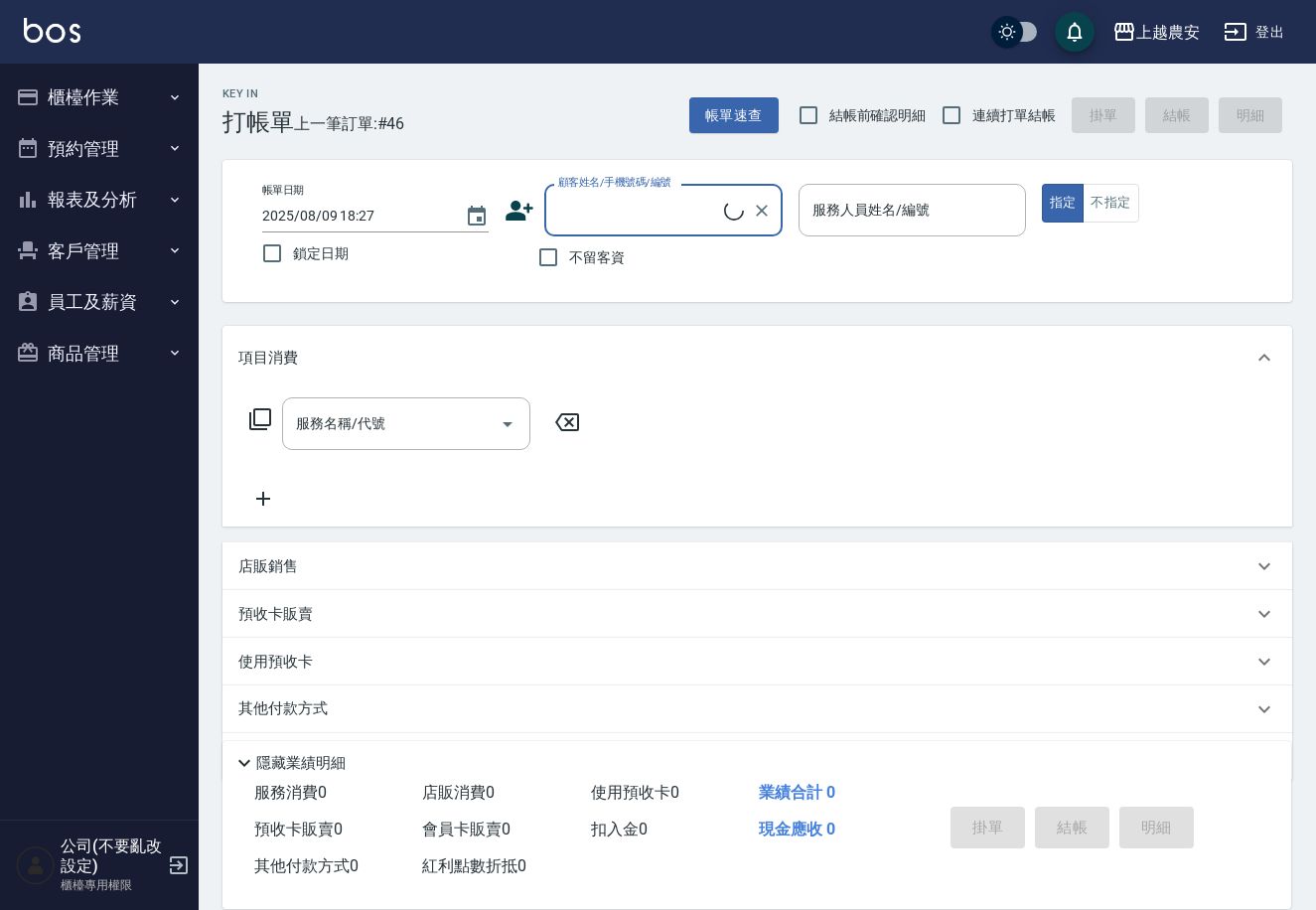 click on "櫃檯作業" at bounding box center (99, 97) 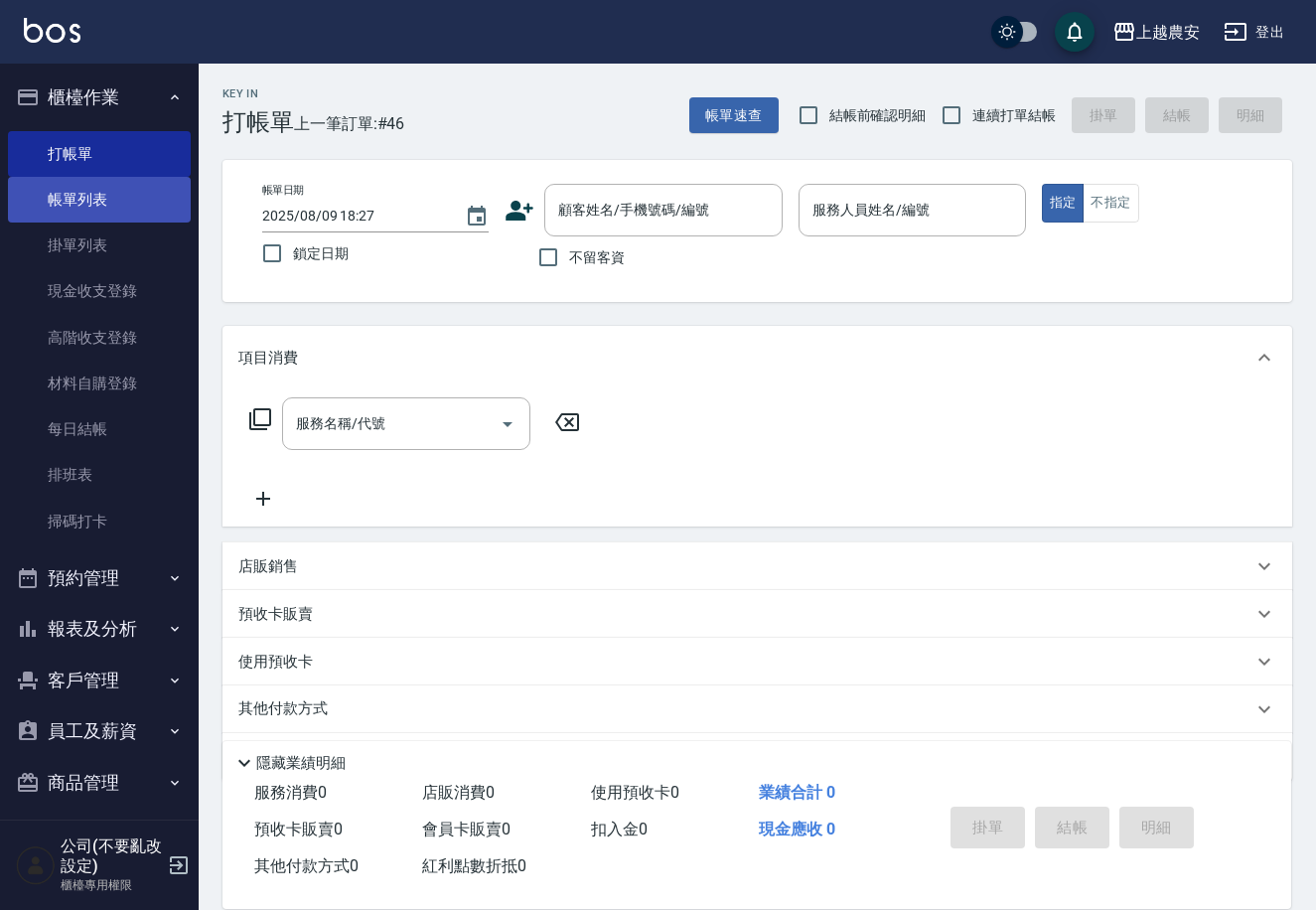 click on "帳單列表" at bounding box center (99, 200) 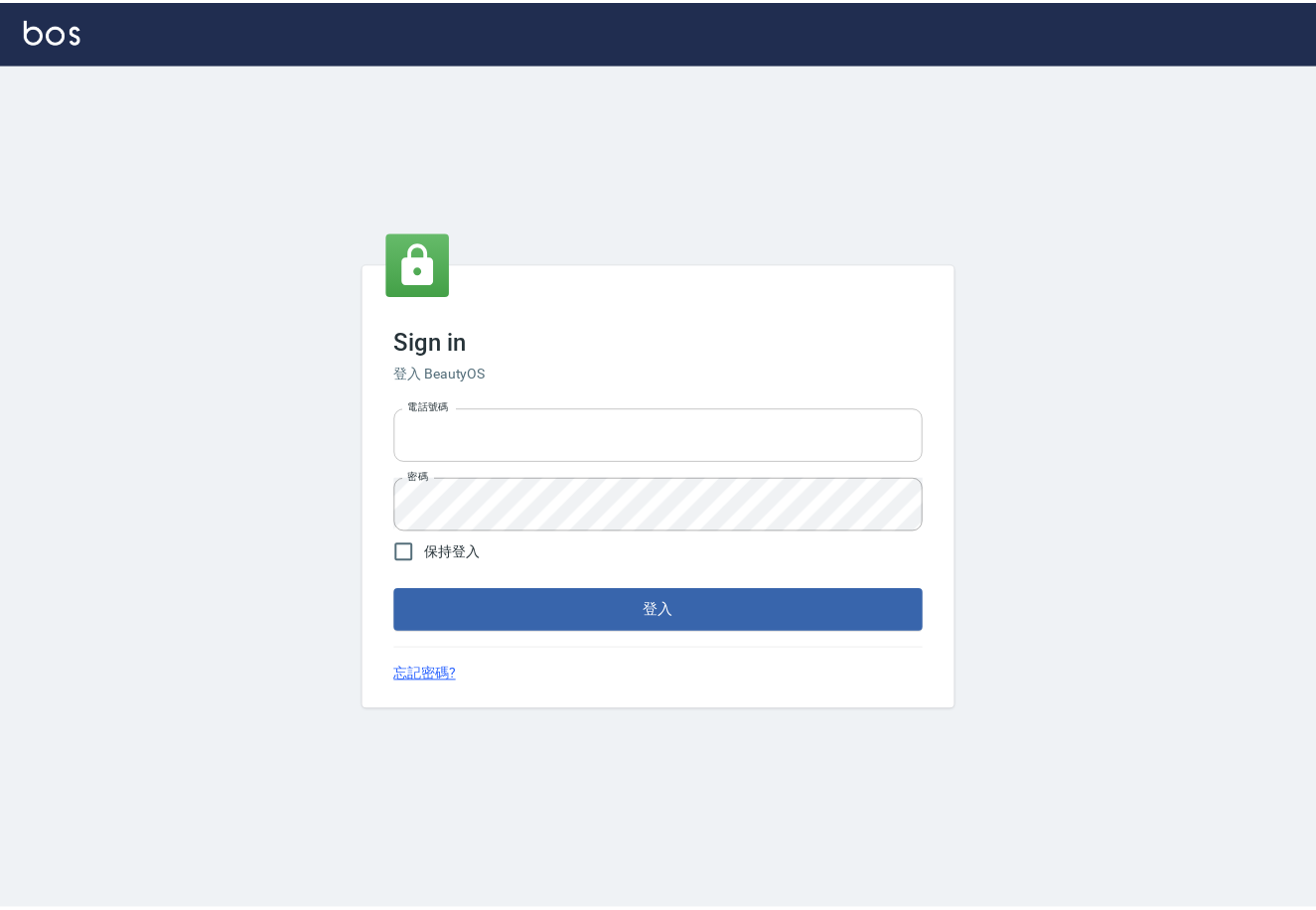 scroll, scrollTop: 0, scrollLeft: 0, axis: both 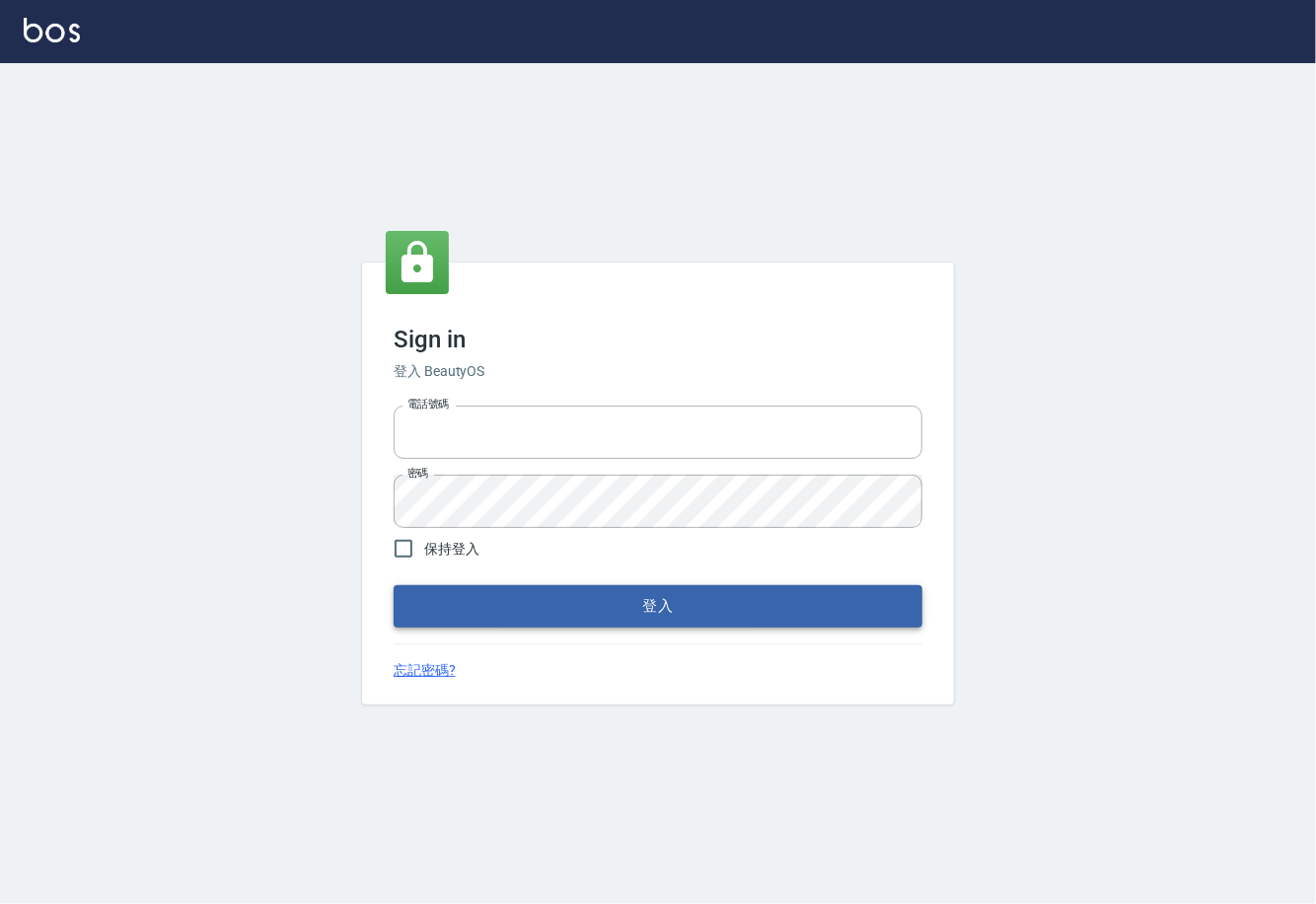 type on "0225929166" 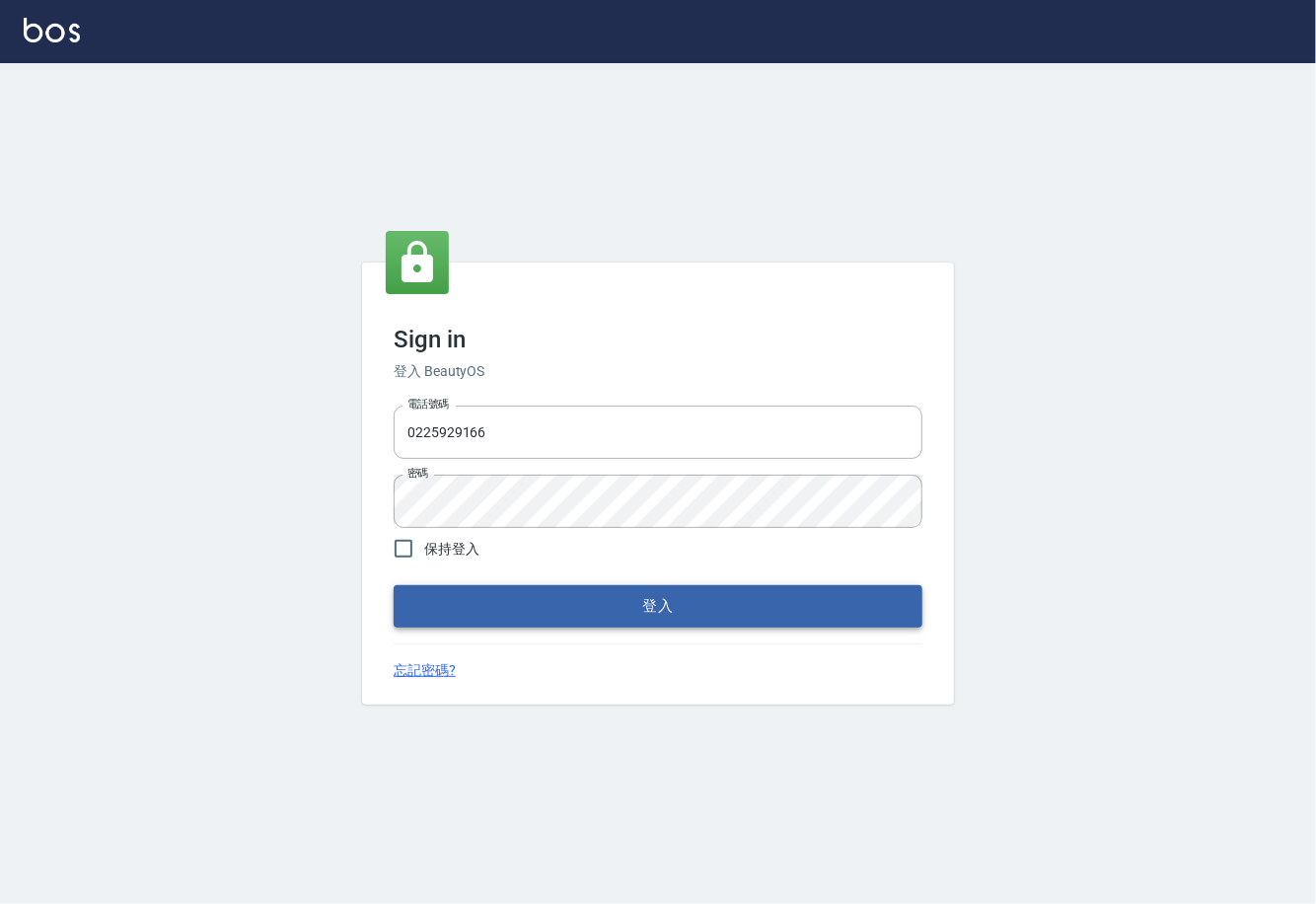 click on "登入" at bounding box center [658, 606] 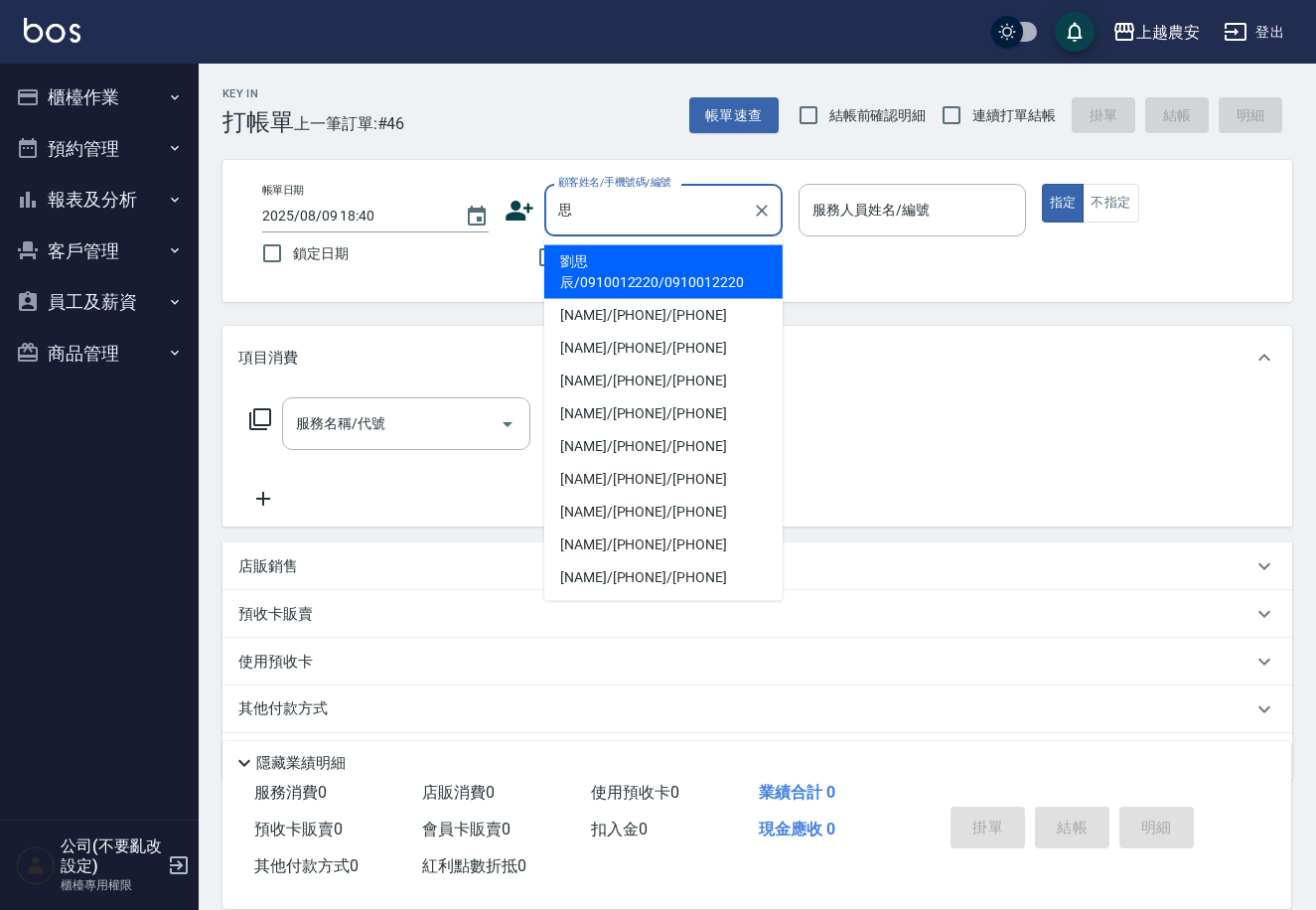 click on "劉思辰/0910012220/0910012220" at bounding box center [663, 272] 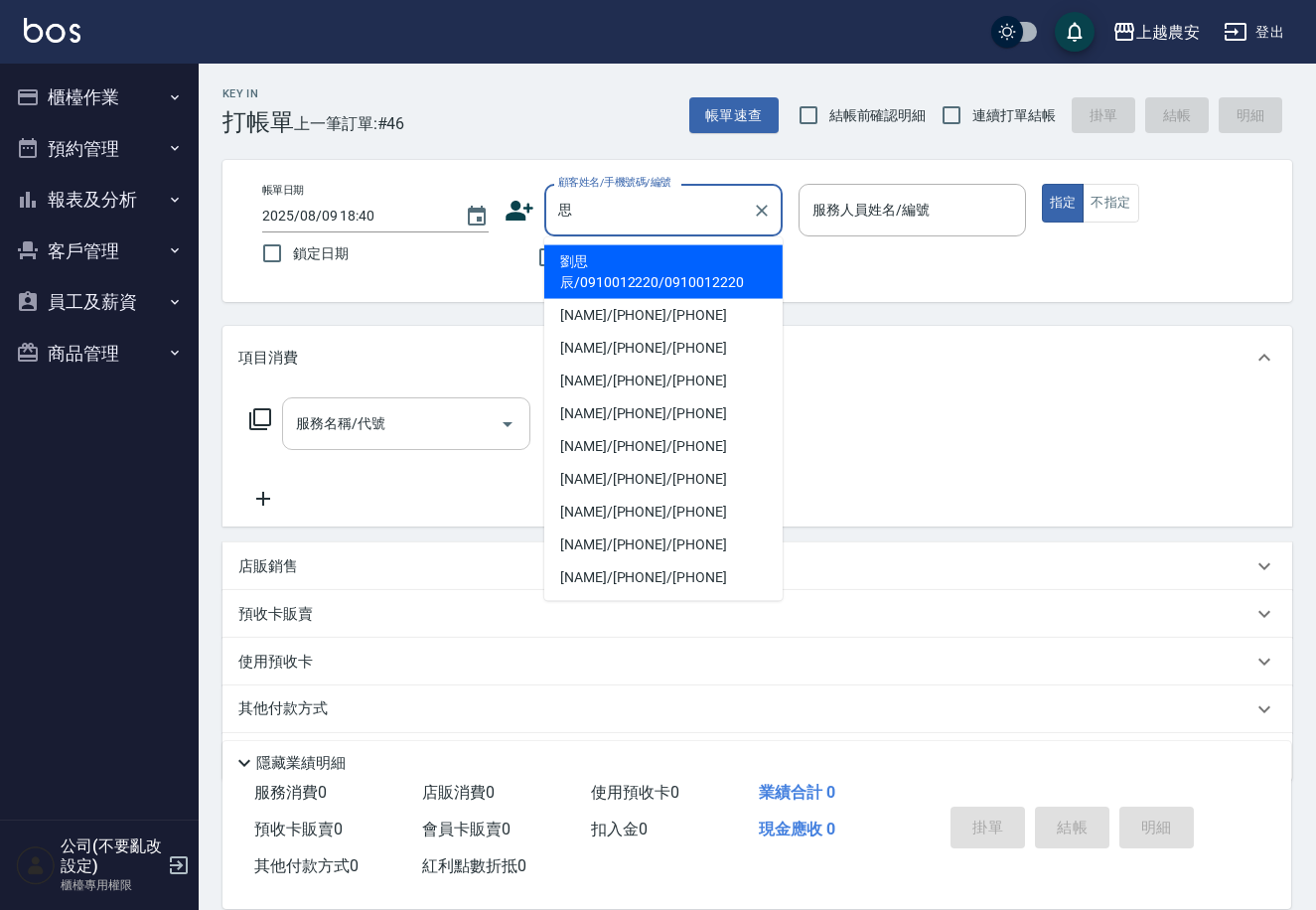 type on "劉思辰/0910012220/0910012220" 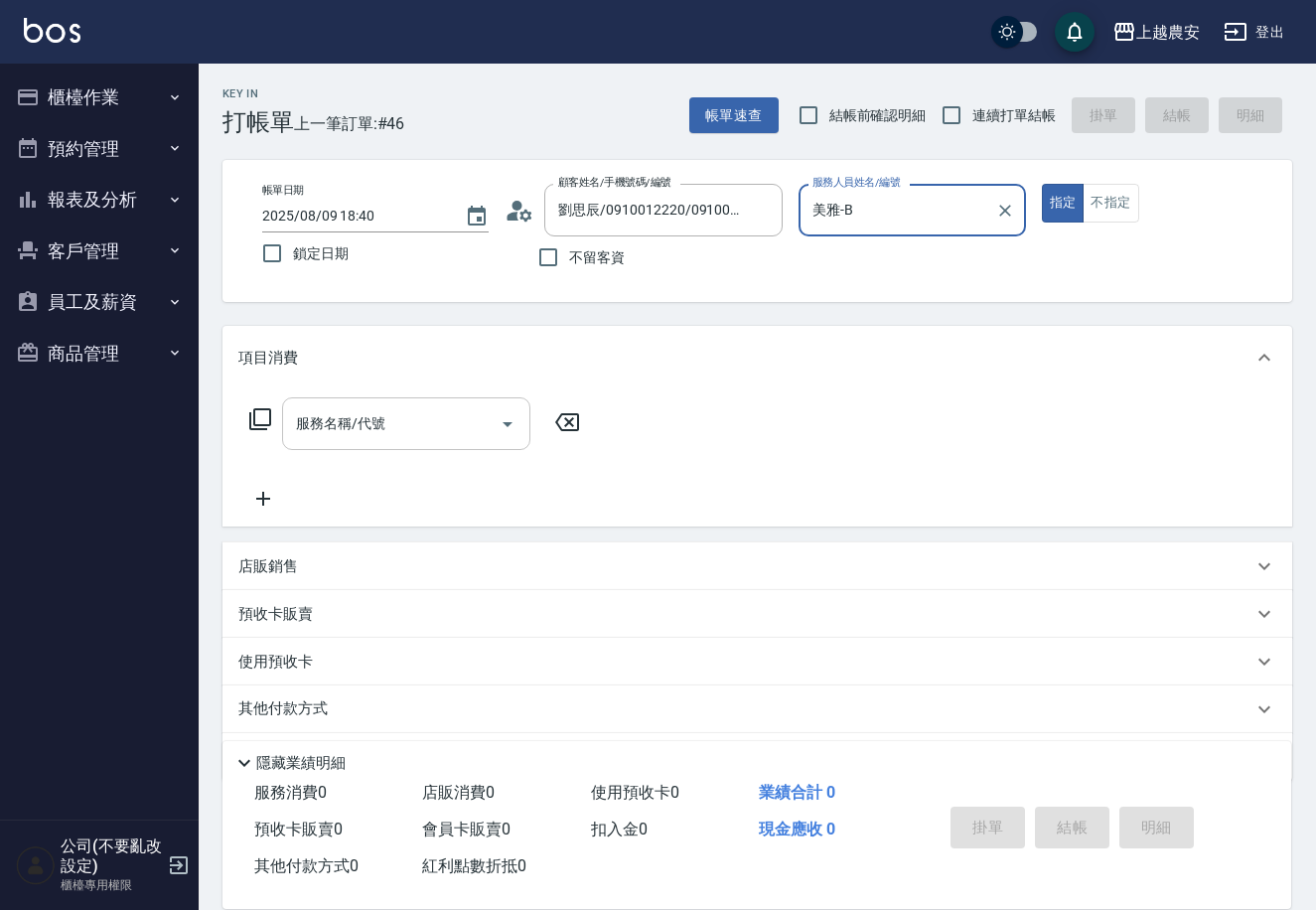 type on "美雅-B" 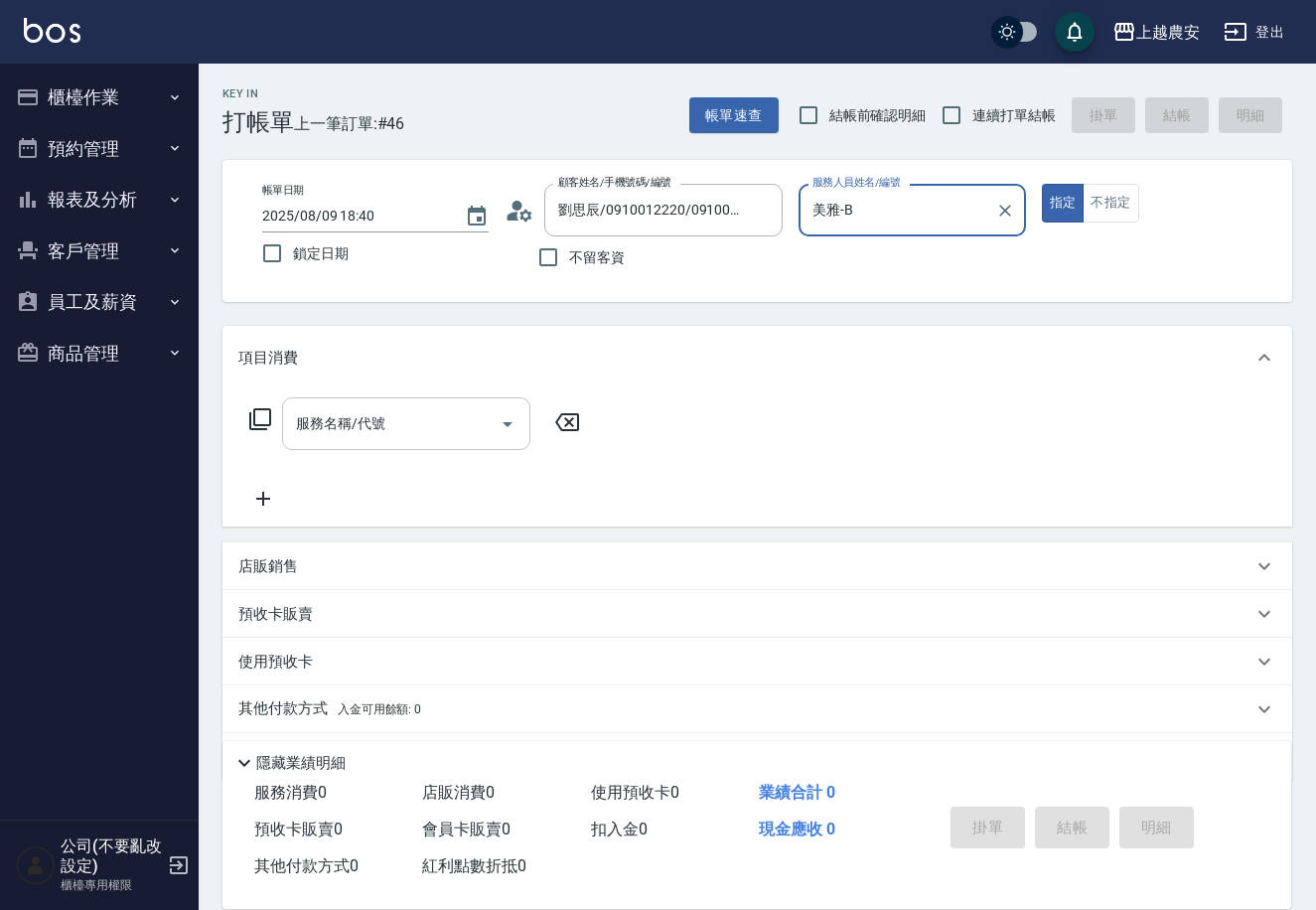 click on "服務名稱/代號" at bounding box center [391, 423] 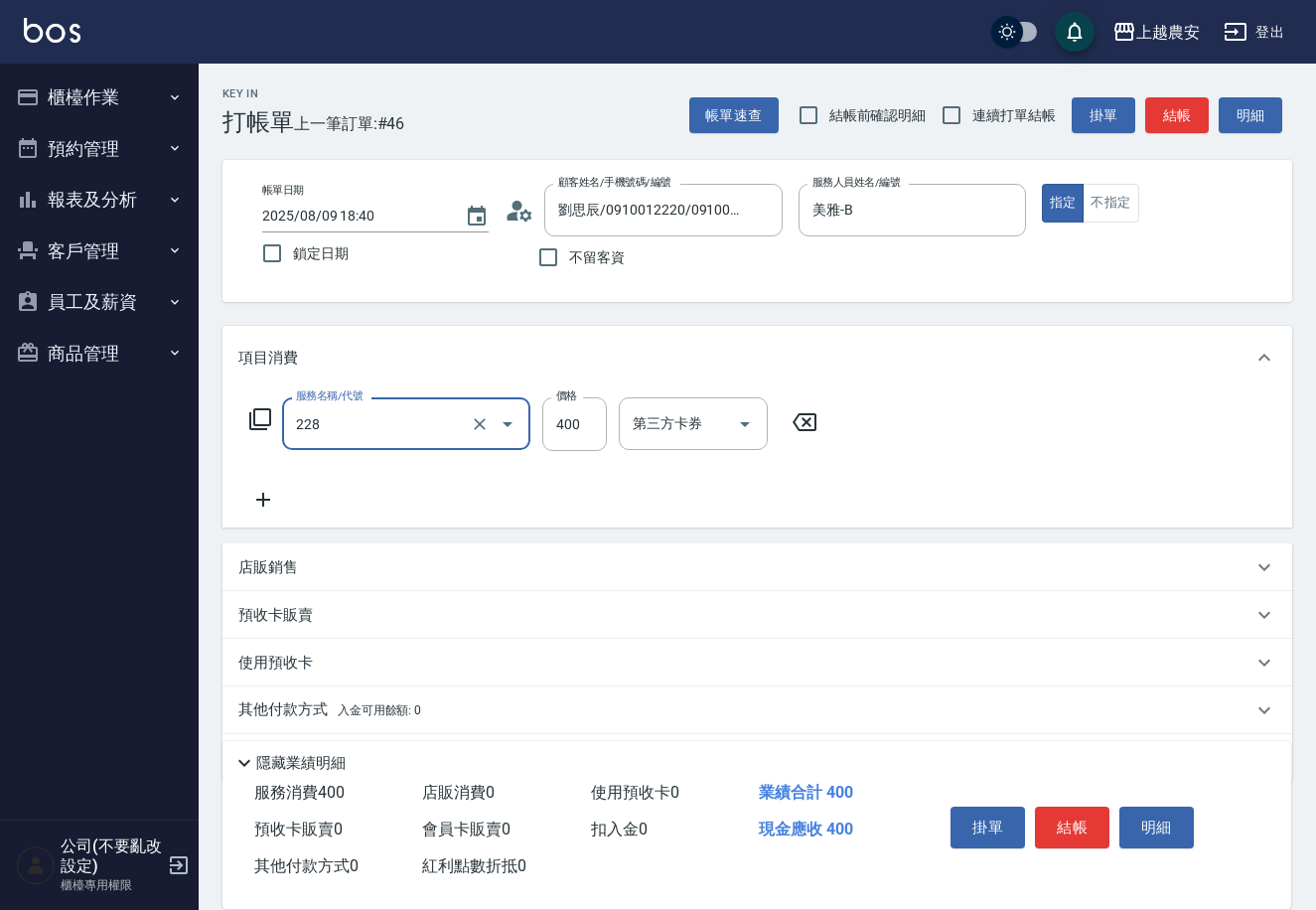 type on "洗髮(228)" 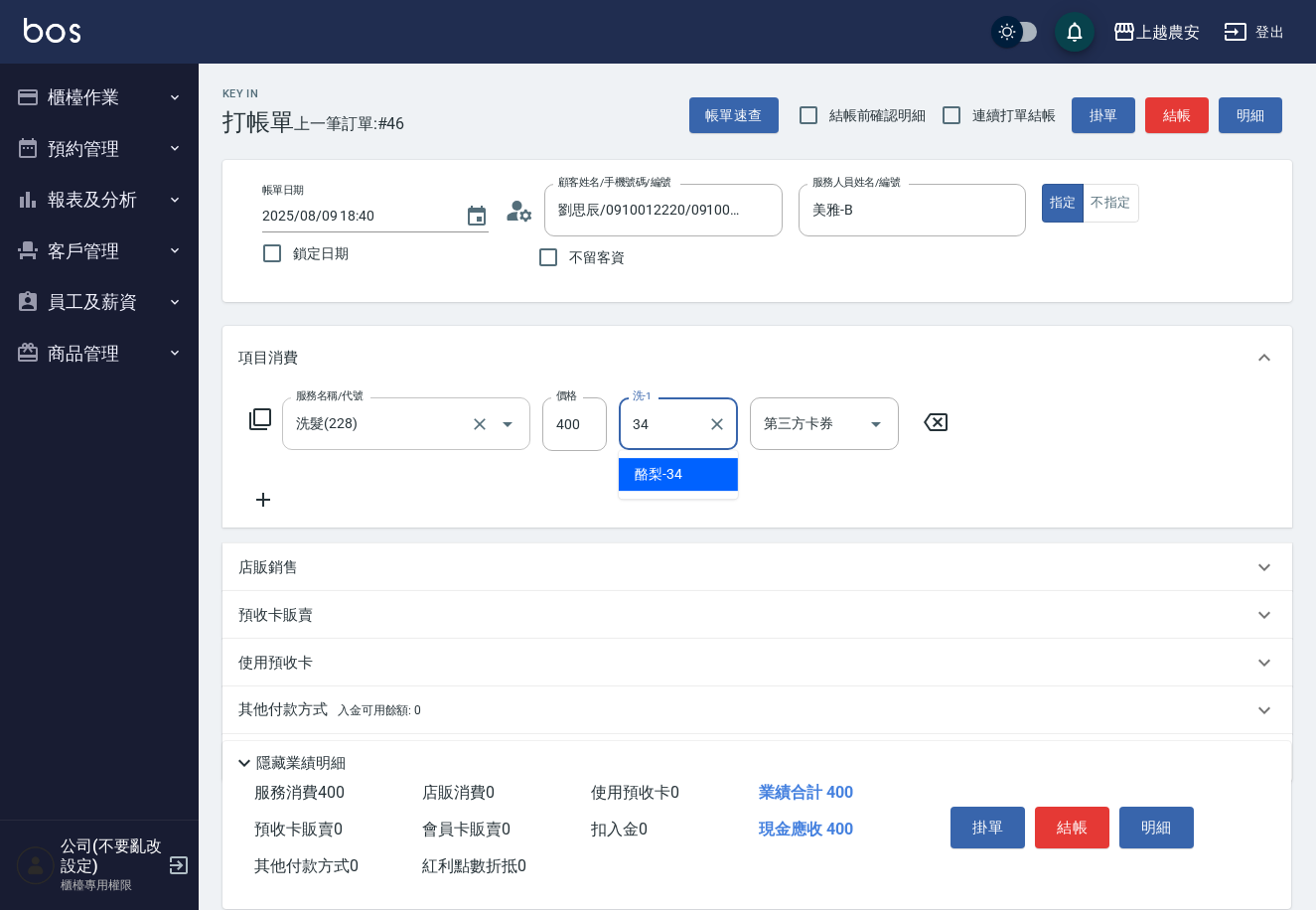 type on "酪梨-34" 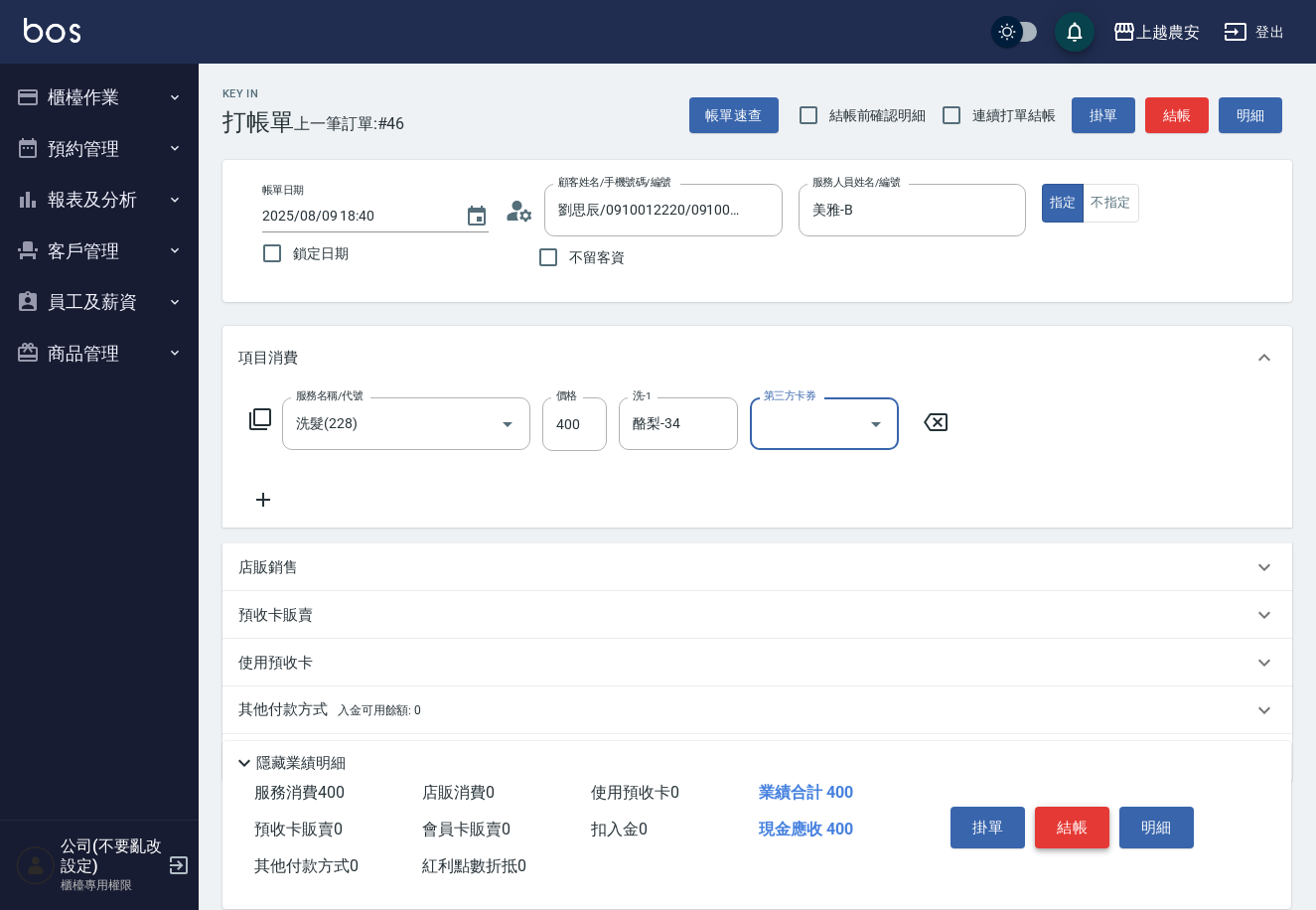 click on "結帳" at bounding box center [1072, 828] 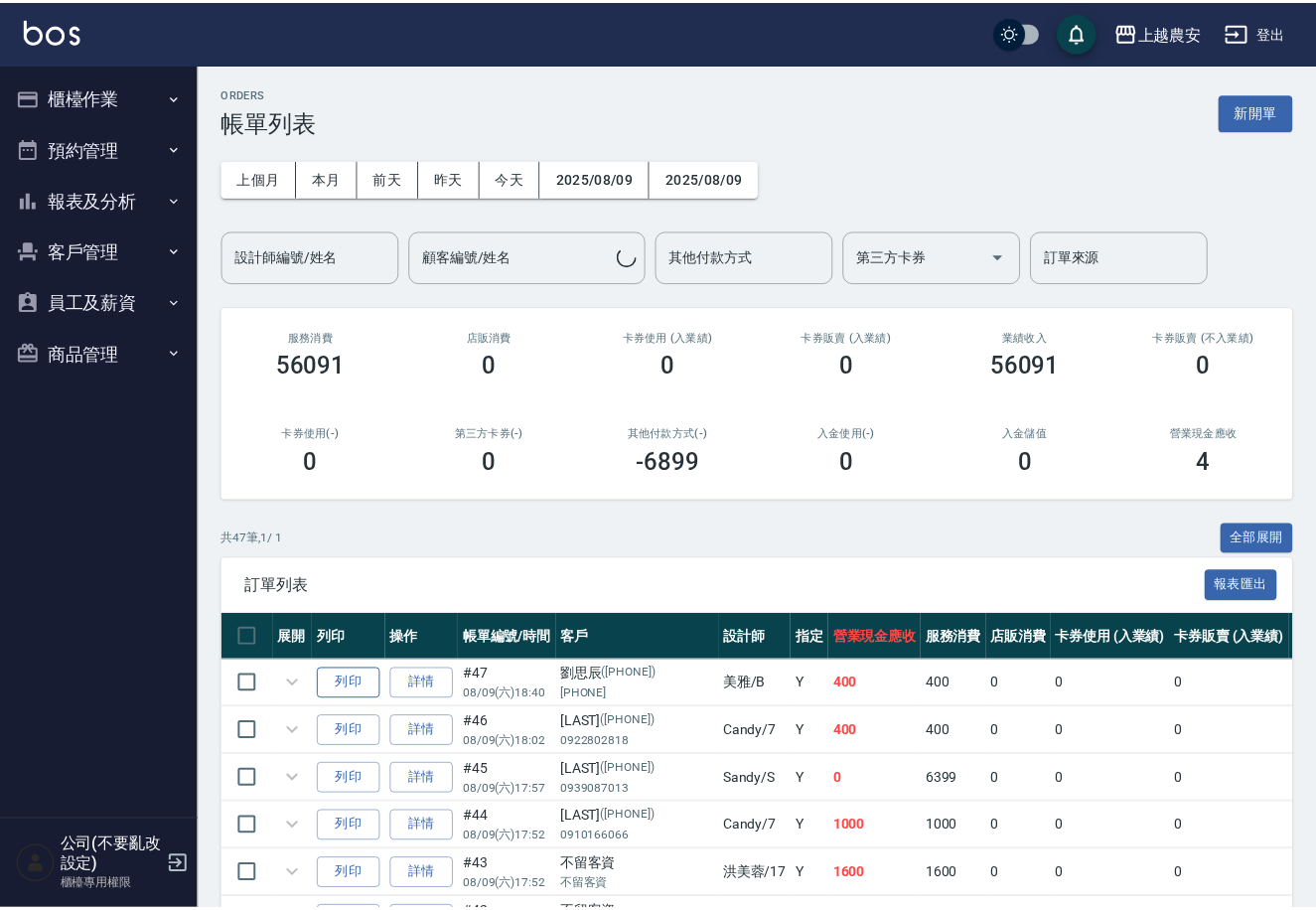 scroll, scrollTop: 0, scrollLeft: 0, axis: both 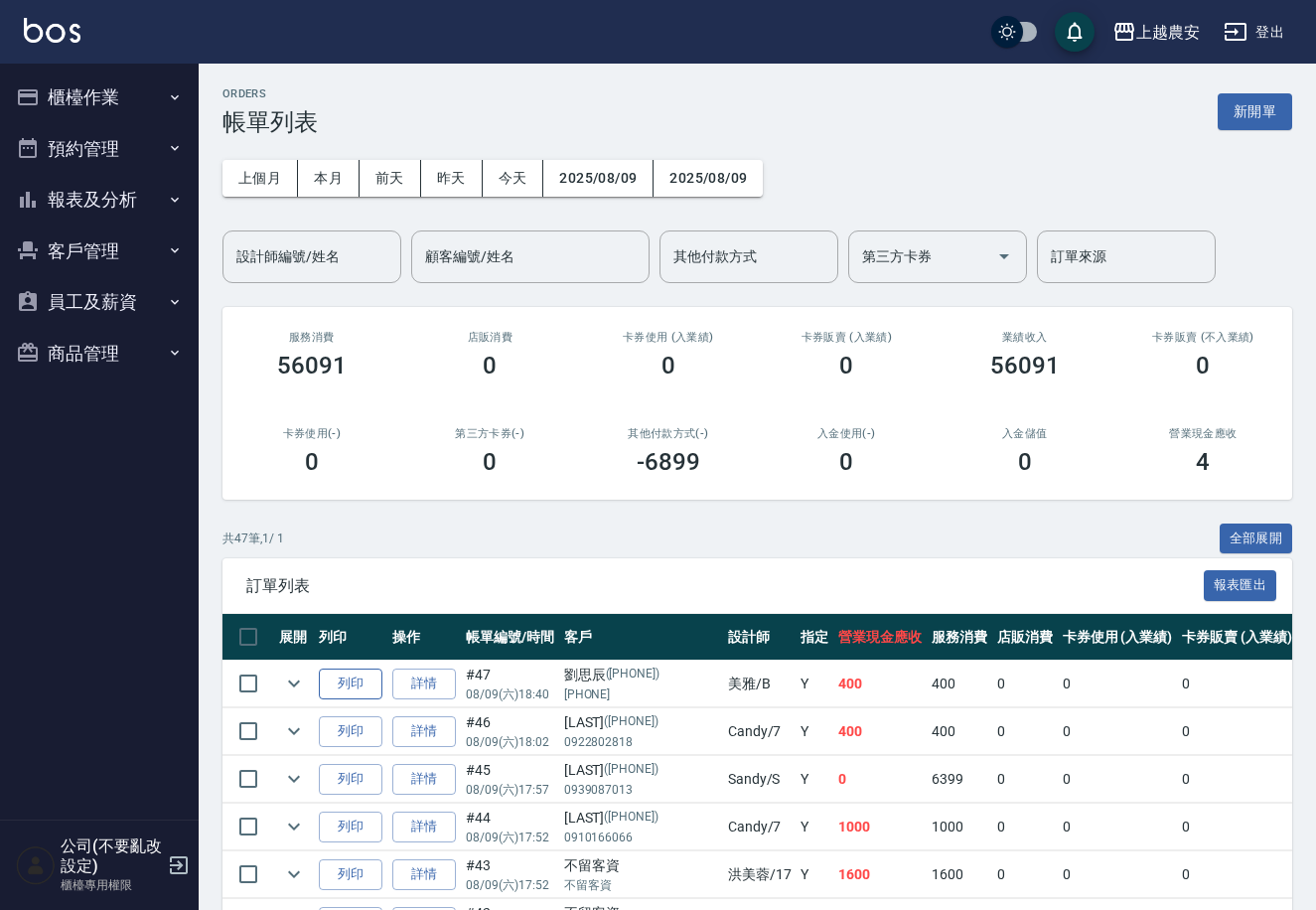 click on "列印" at bounding box center [351, 683] 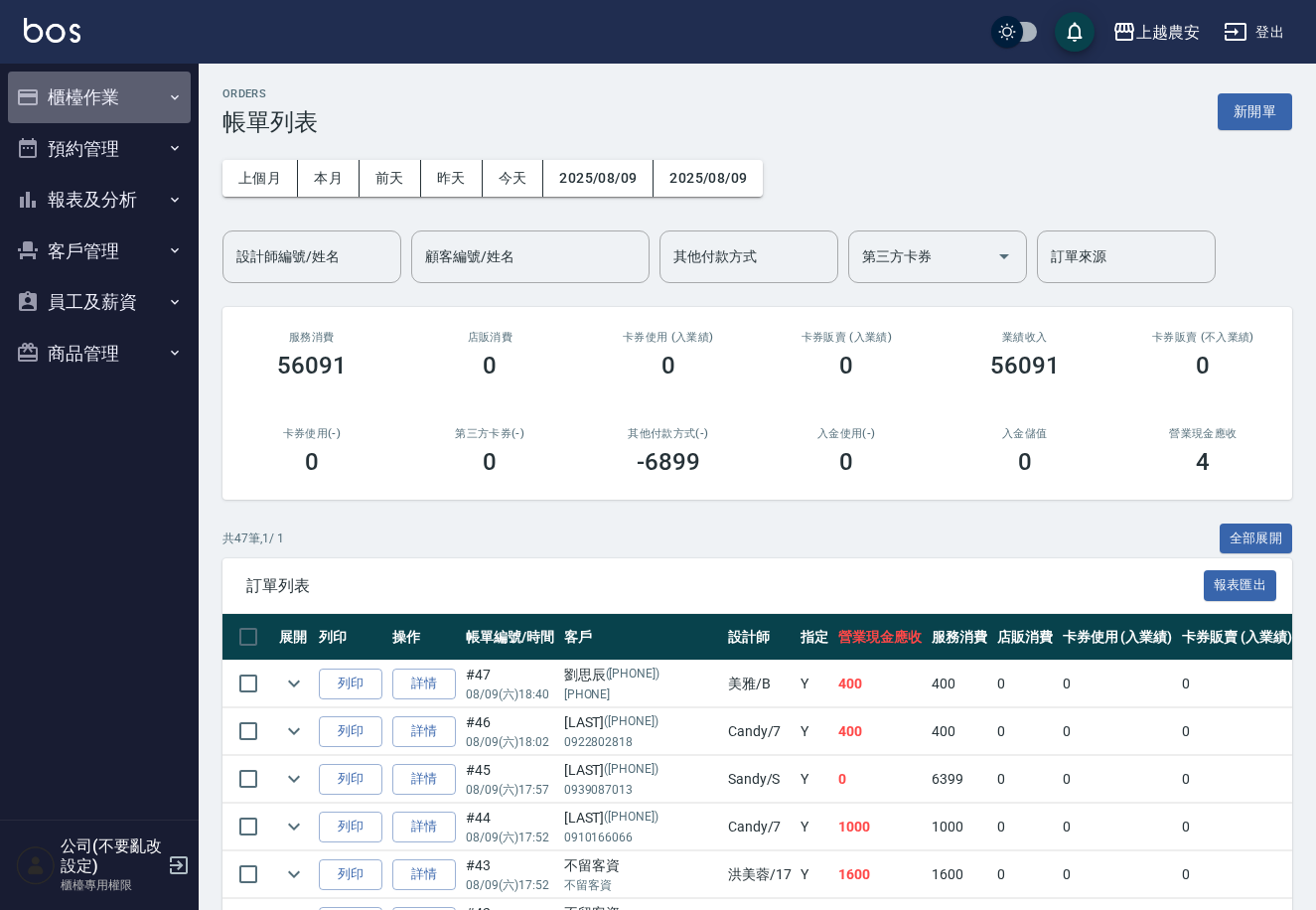 click on "櫃檯作業" at bounding box center [99, 97] 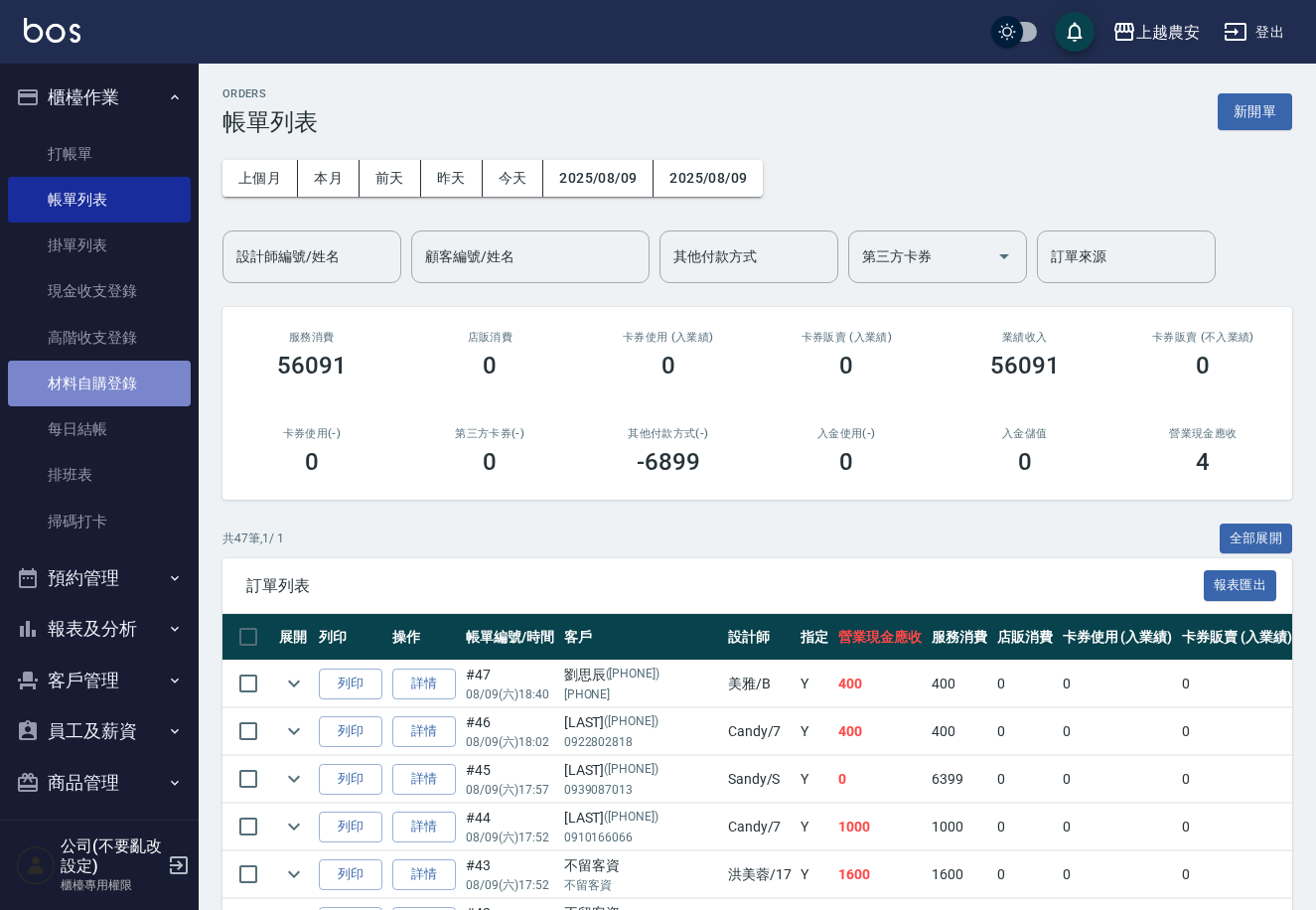 click on "材料自購登錄" at bounding box center (99, 383) 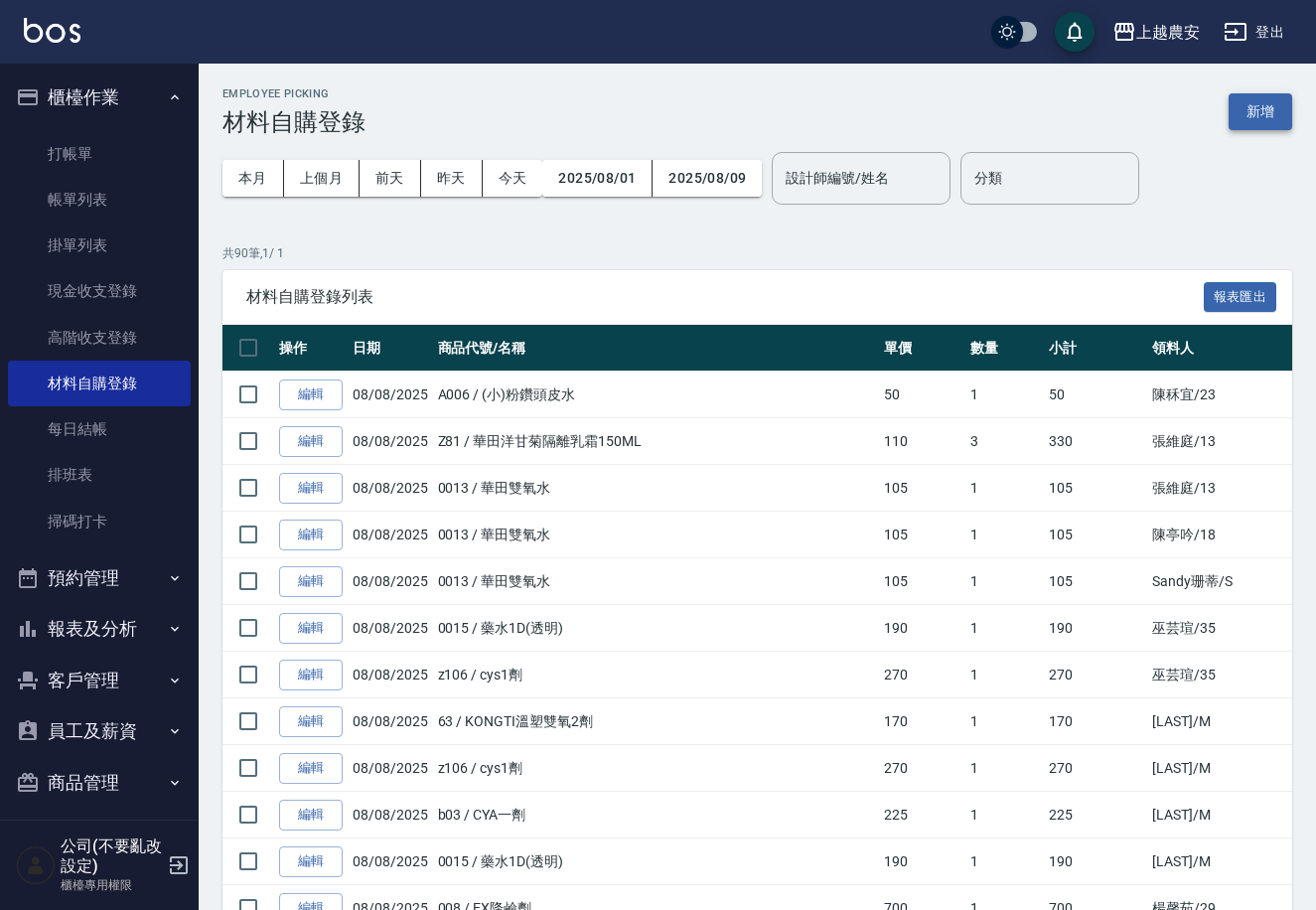 click on "新增" at bounding box center [1260, 111] 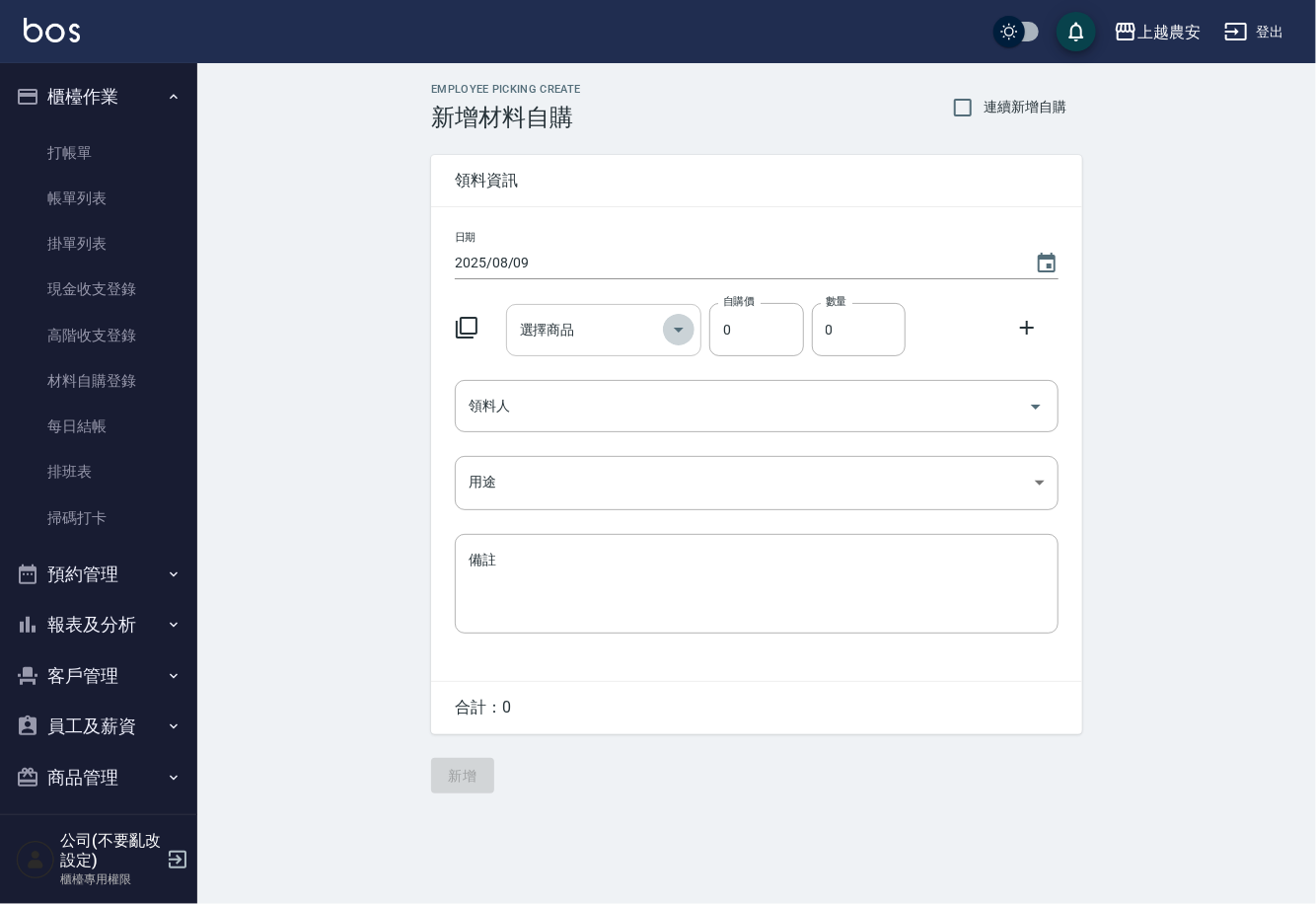 click 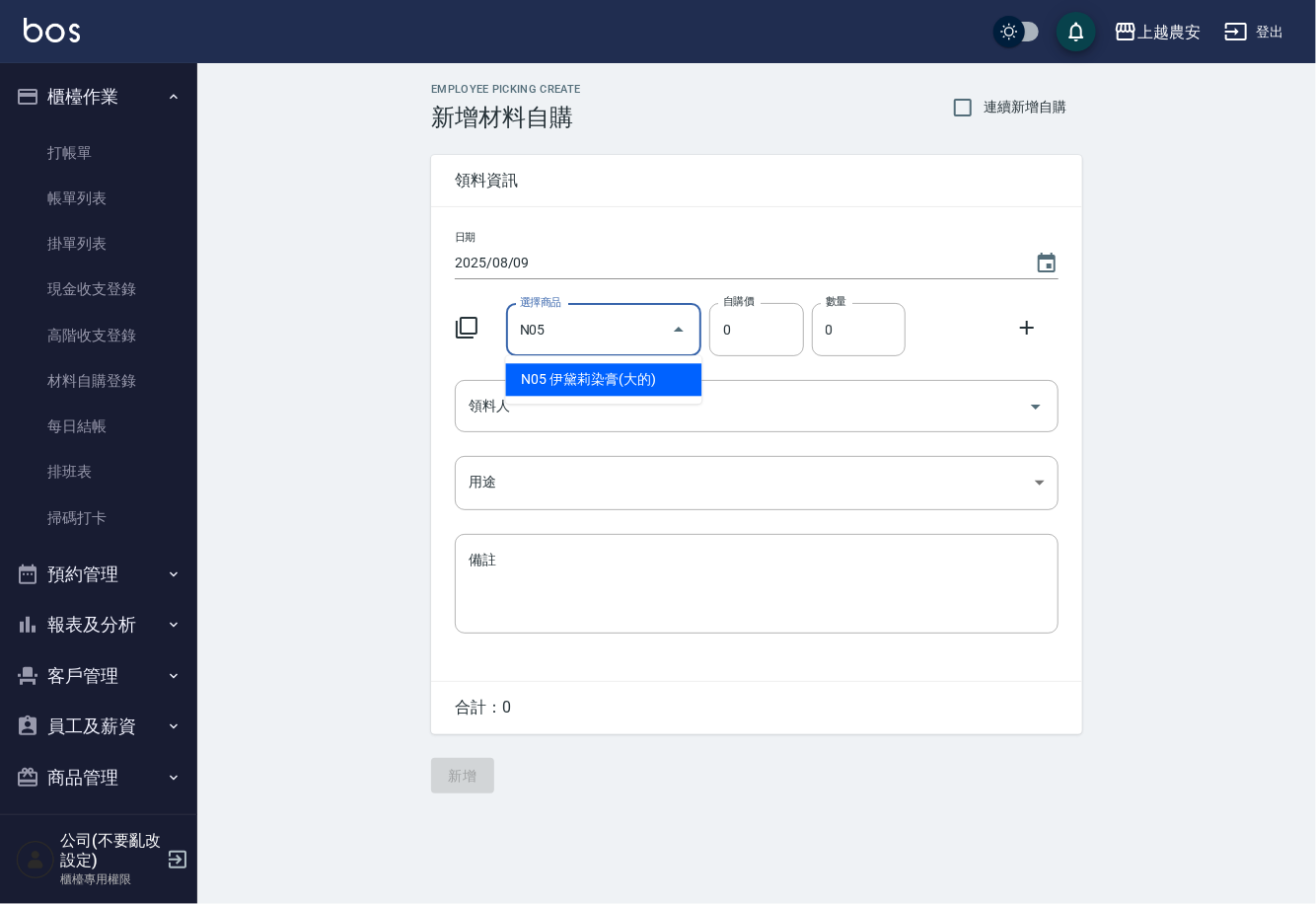 type on "伊黛莉染膏(大的)" 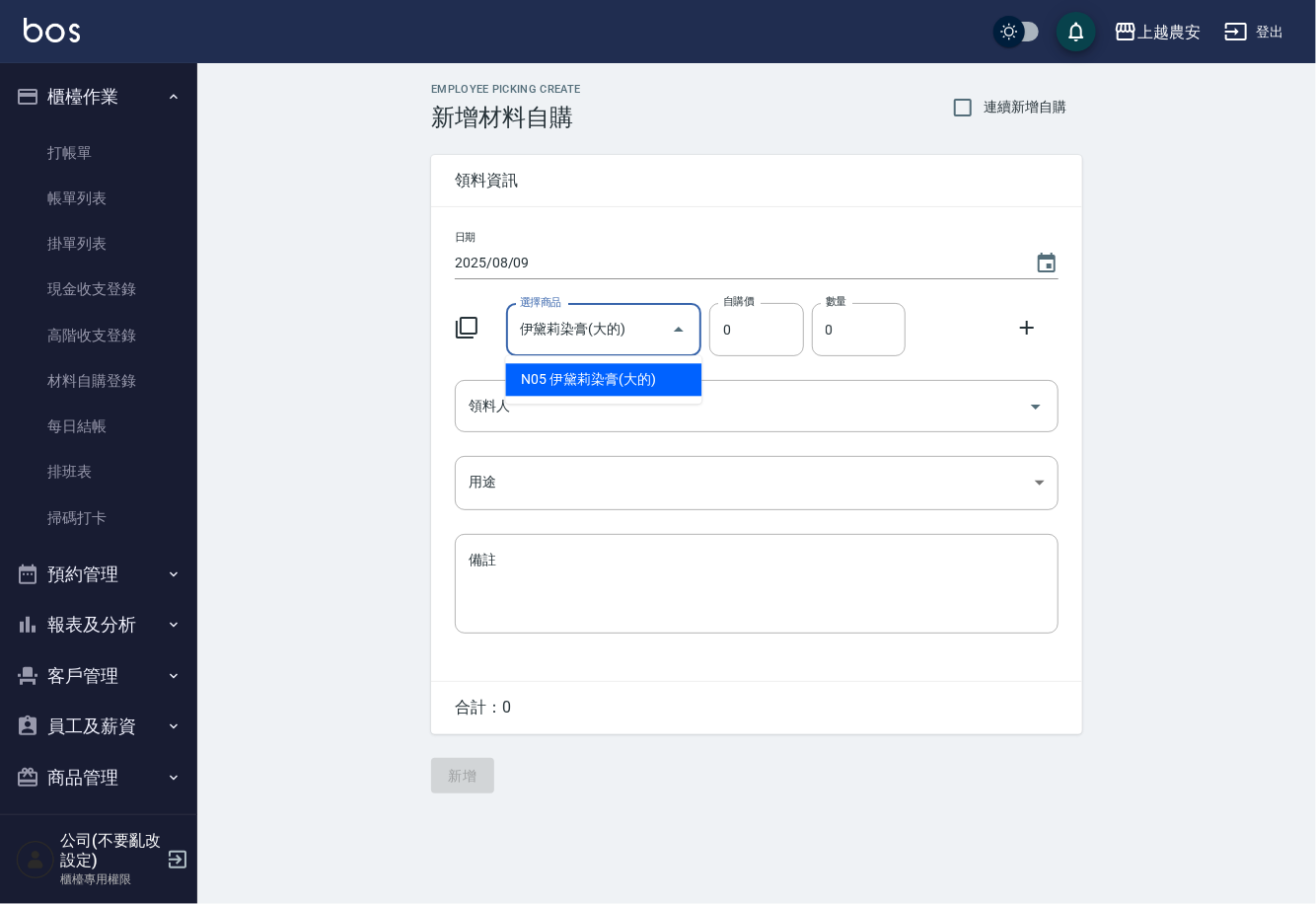 type on "150" 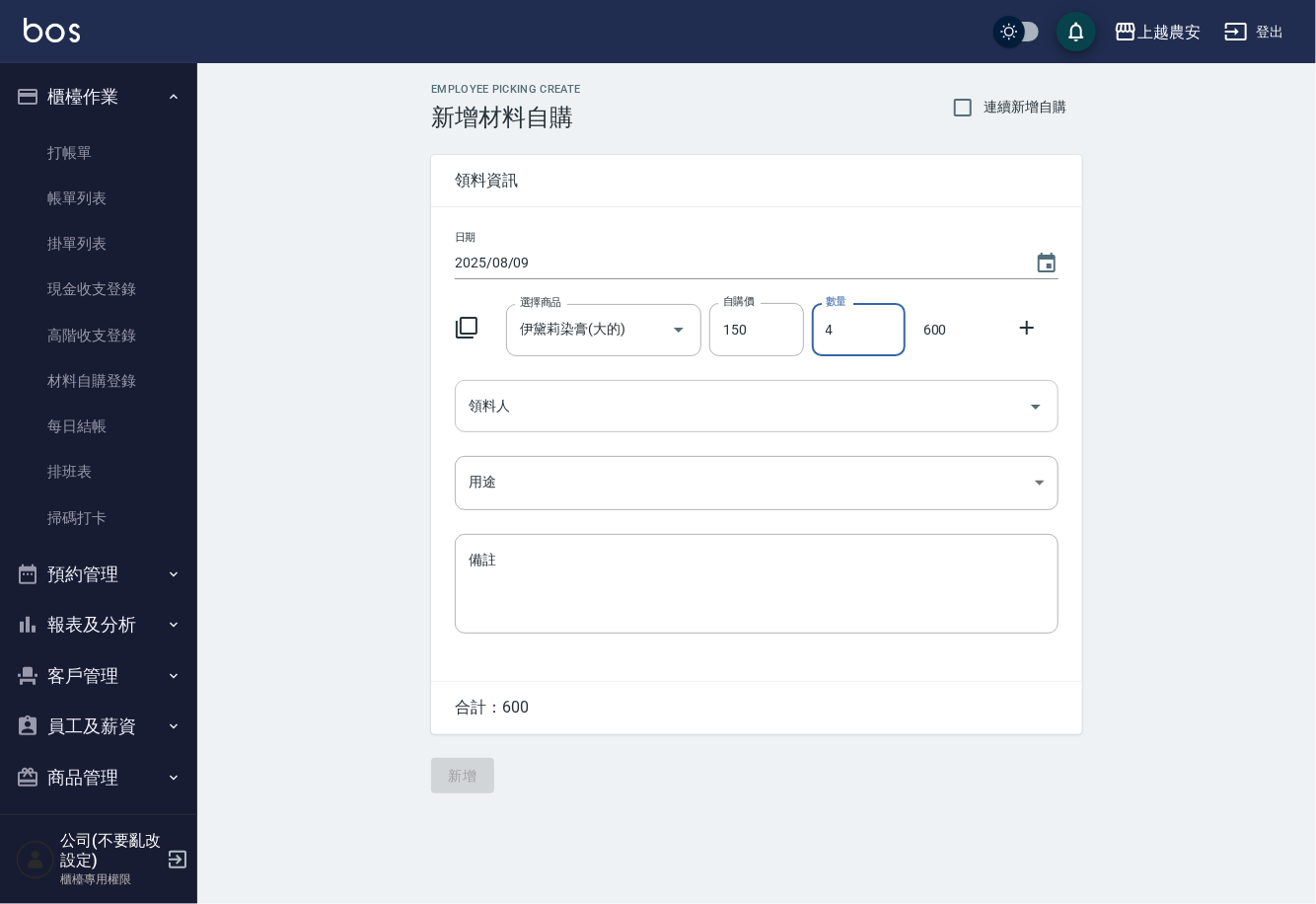 click on "領料人" at bounding box center (757, 406) 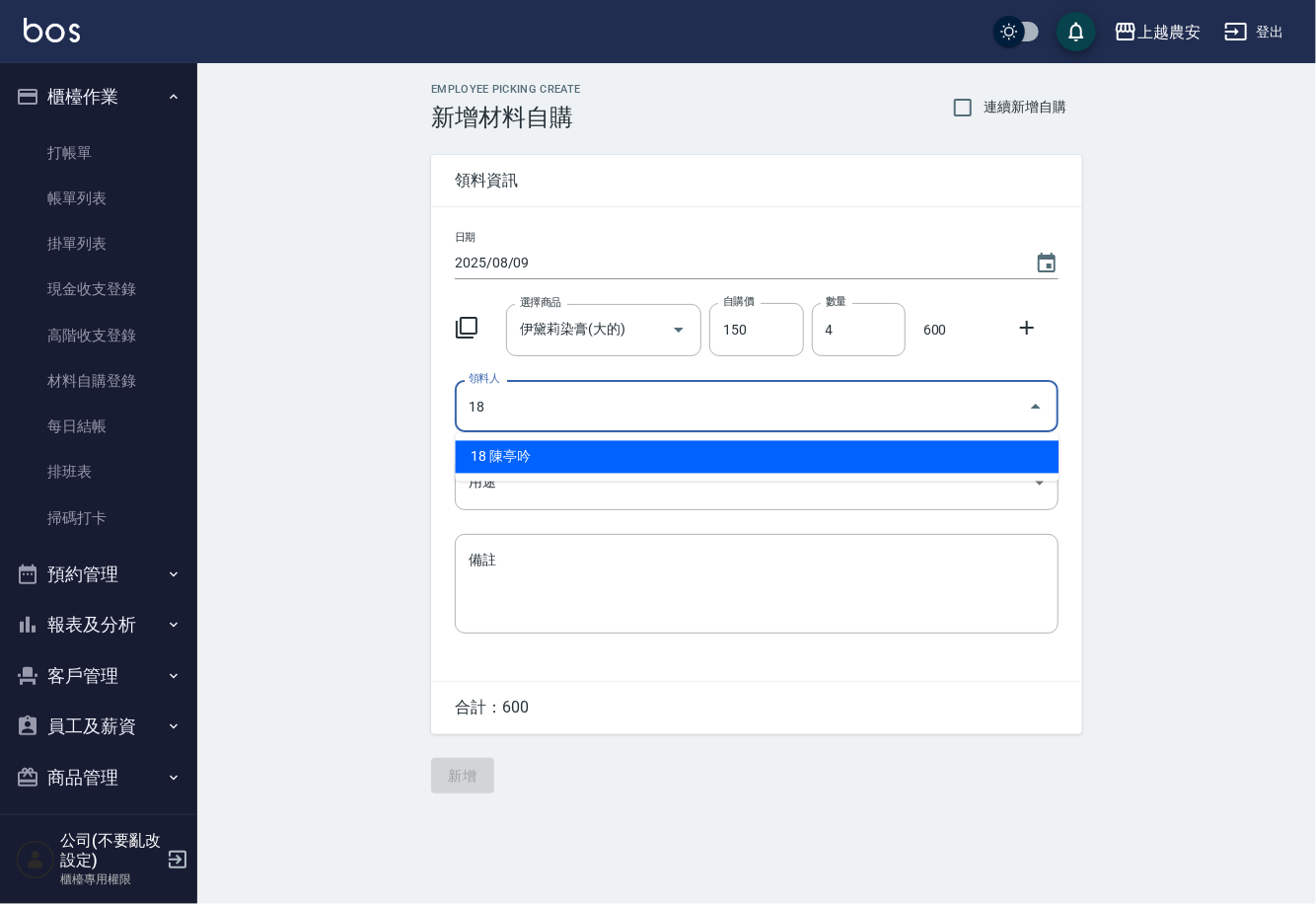 click on "18 陳亭吟" at bounding box center [757, 457] 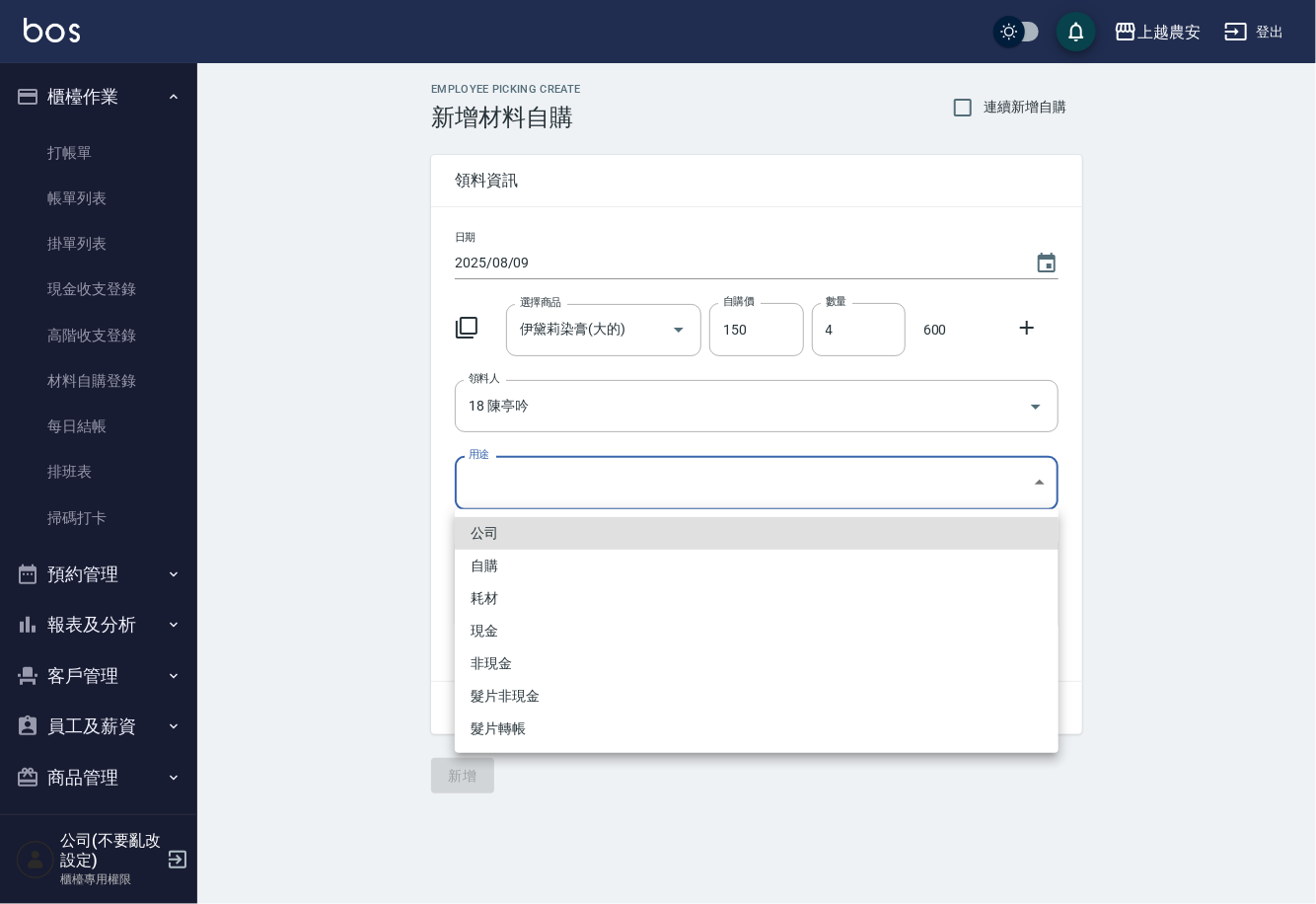 drag, startPoint x: 489, startPoint y: 484, endPoint x: 500, endPoint y: 561, distance: 77.78175 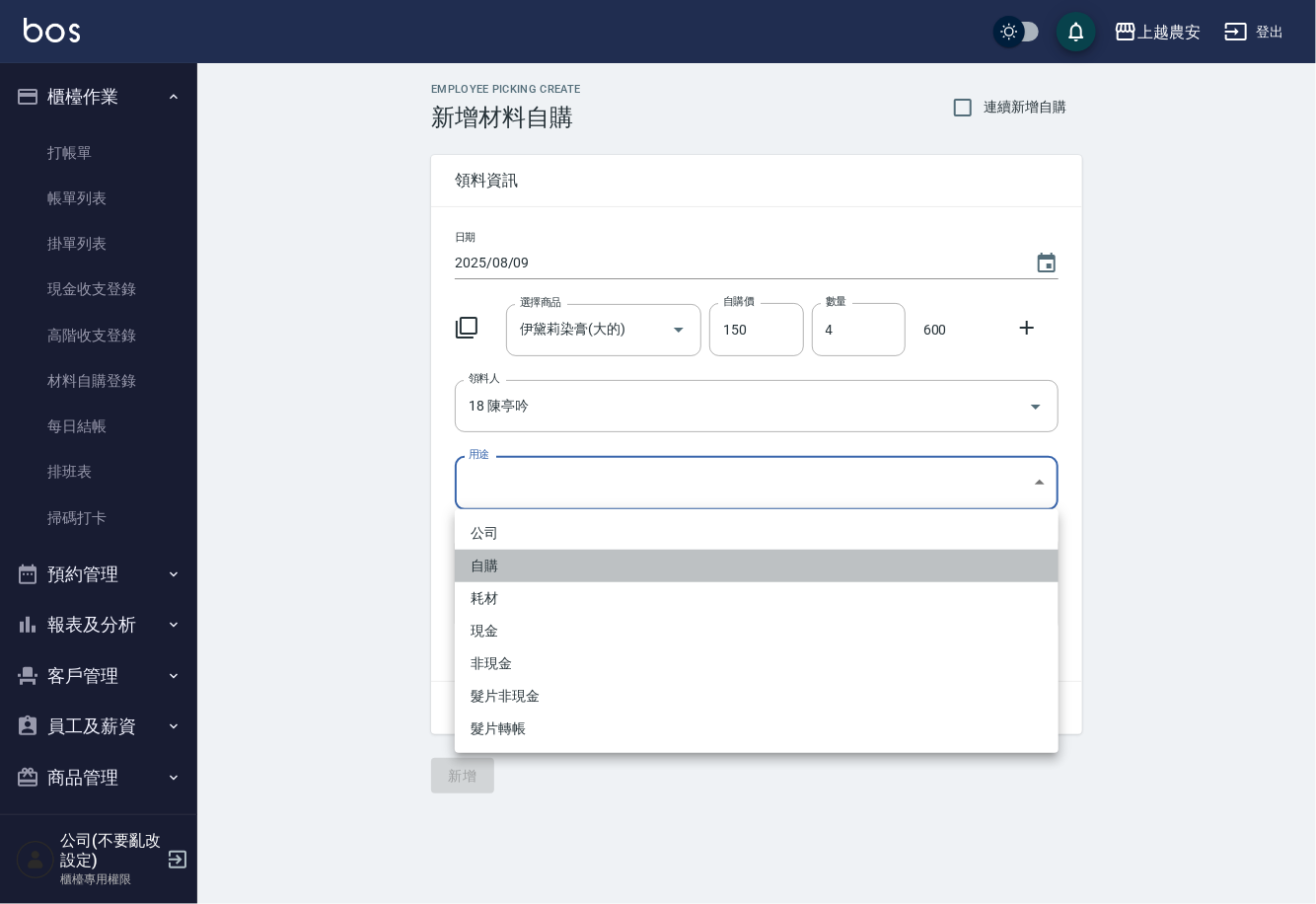 click on "自購" at bounding box center [757, 565] 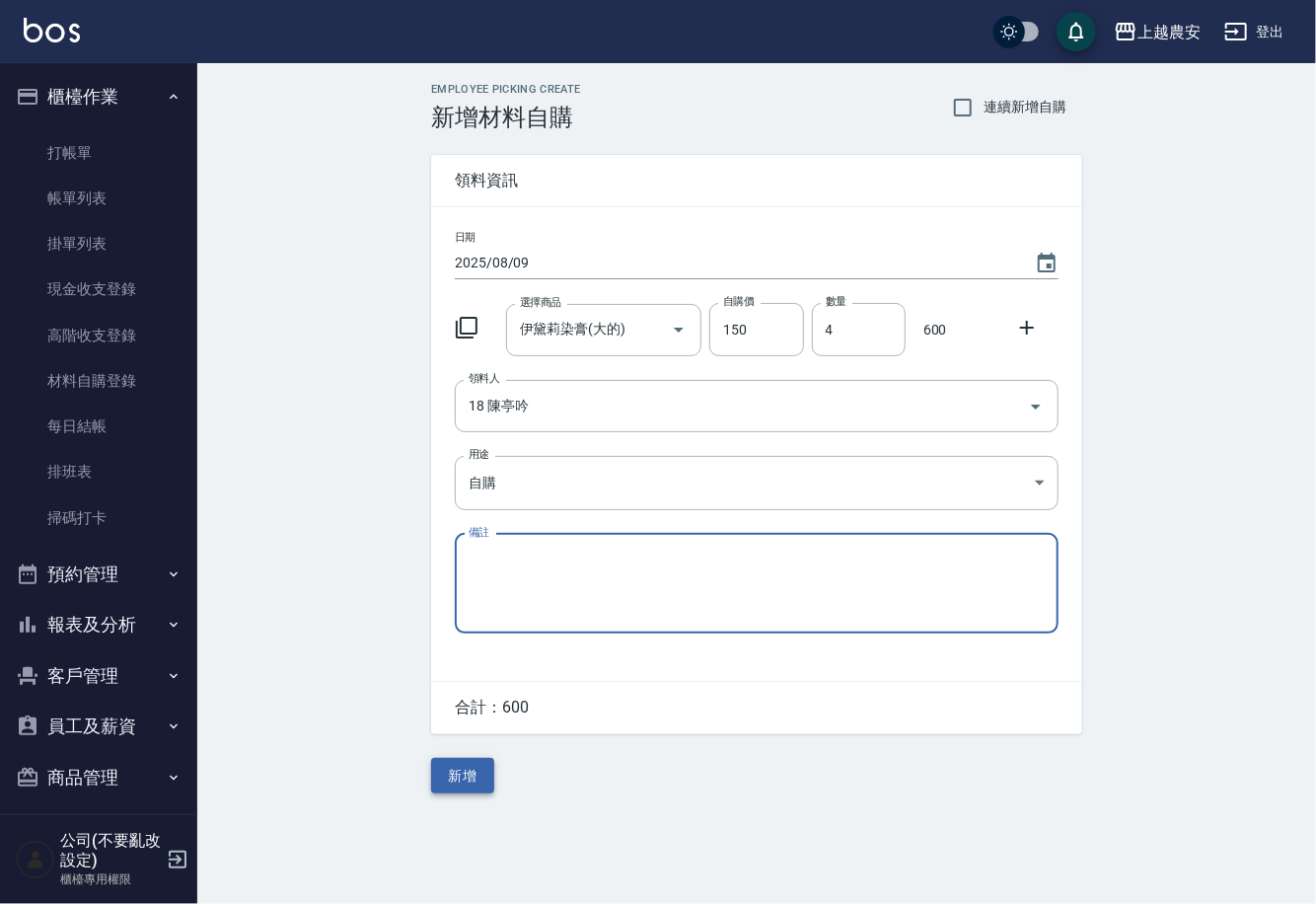 click on "新增" at bounding box center [463, 776] 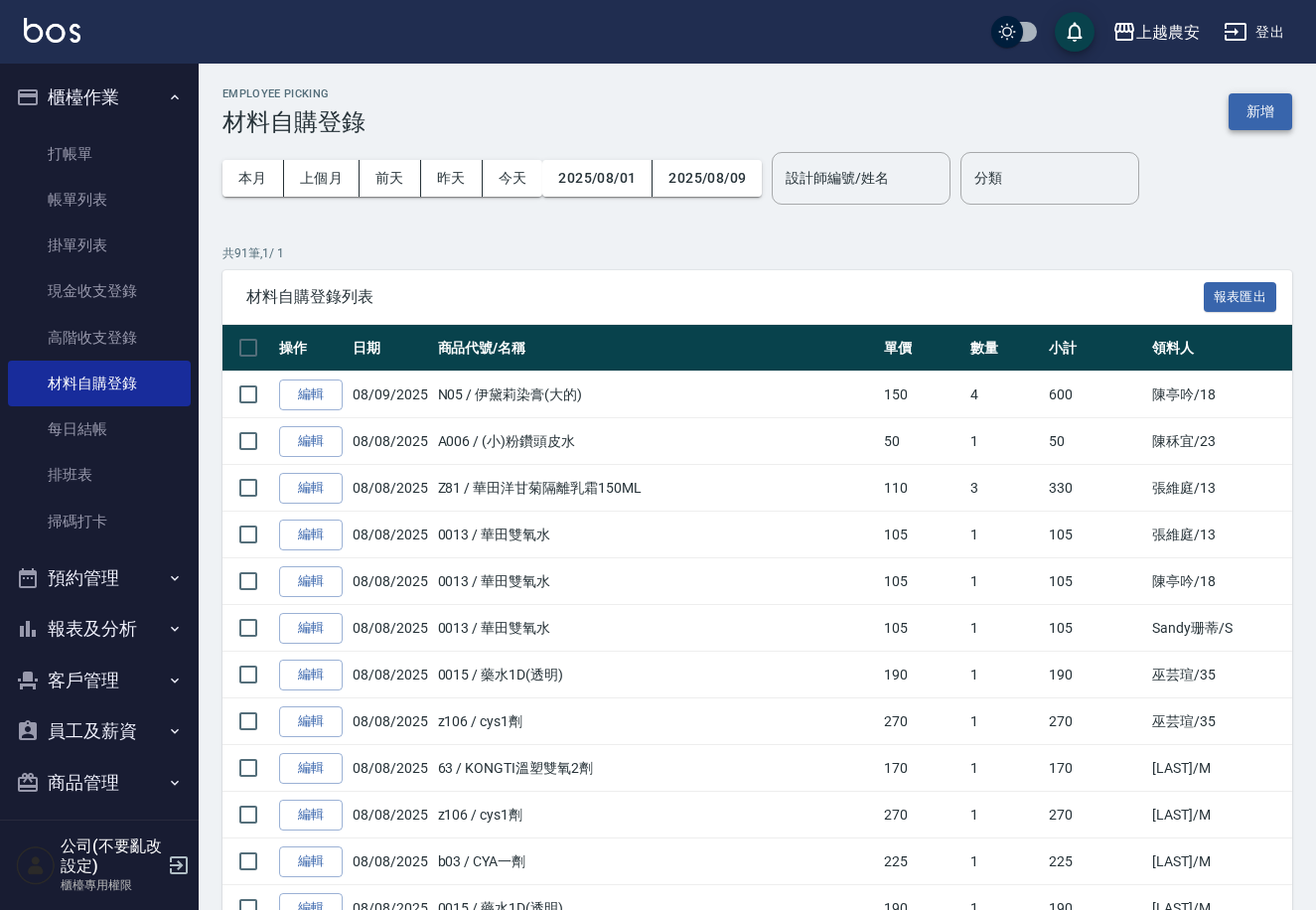 click on "新增" at bounding box center (1260, 111) 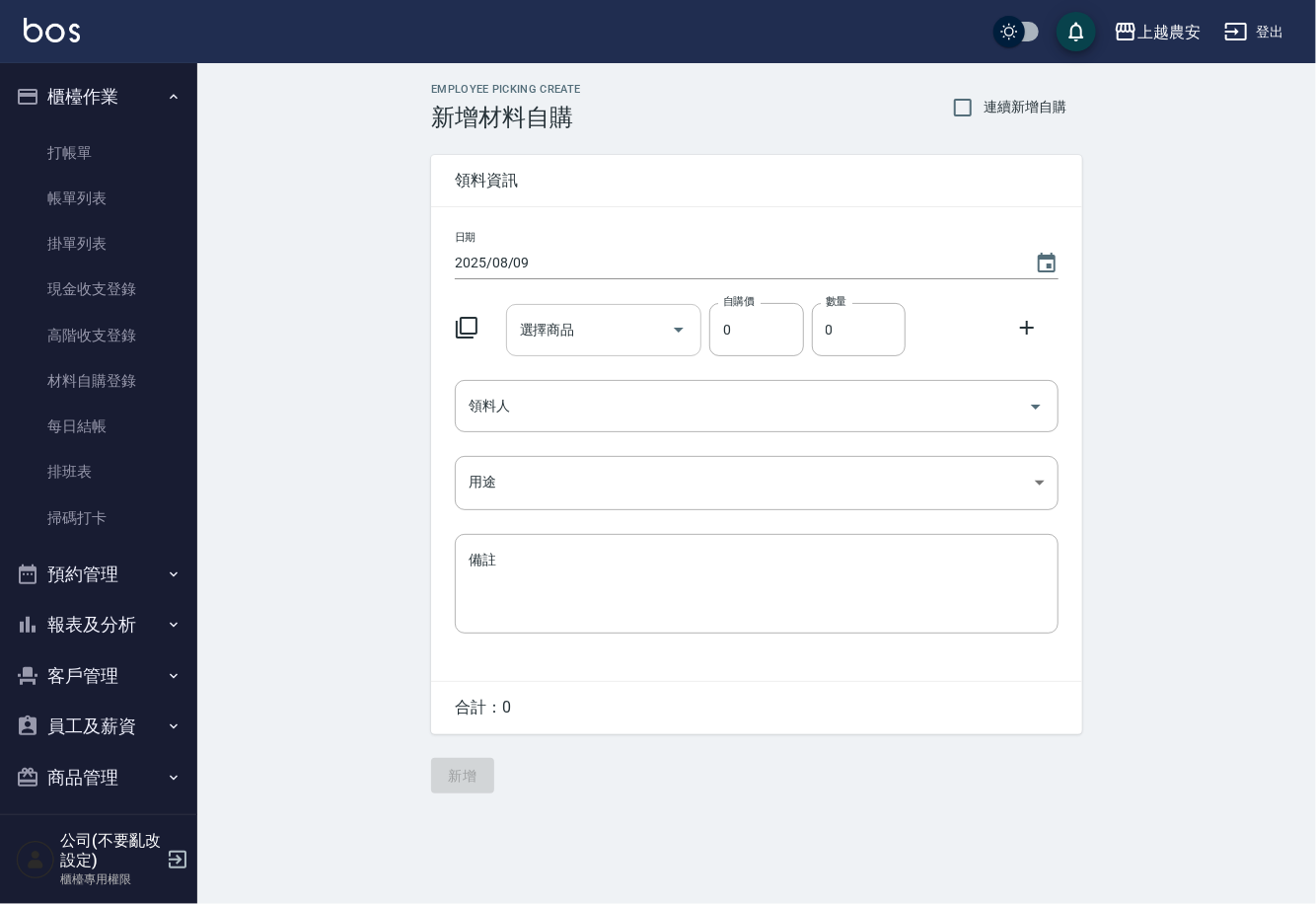 click on "選擇商品" at bounding box center (589, 330) 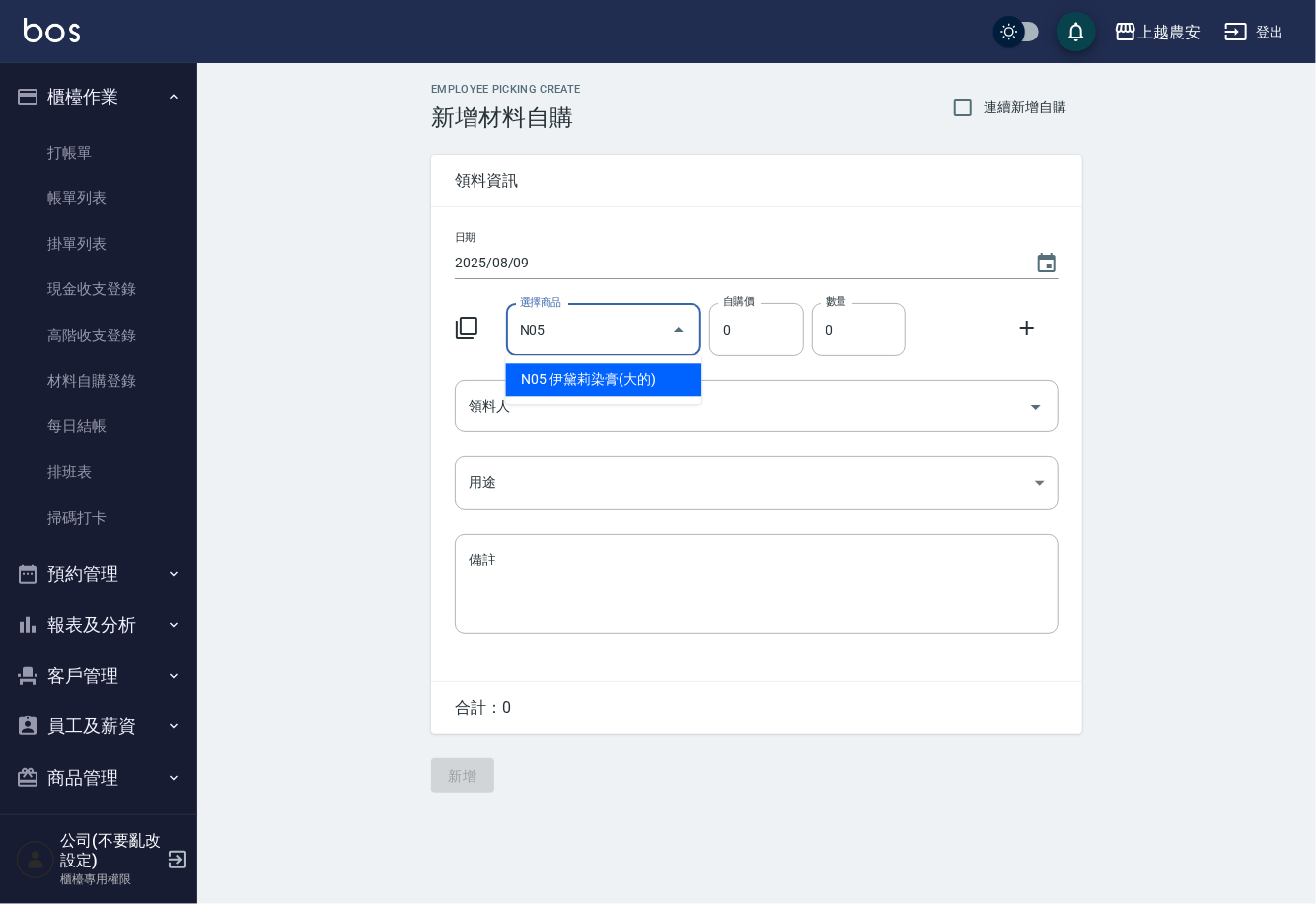type on "伊黛莉染膏(大的)" 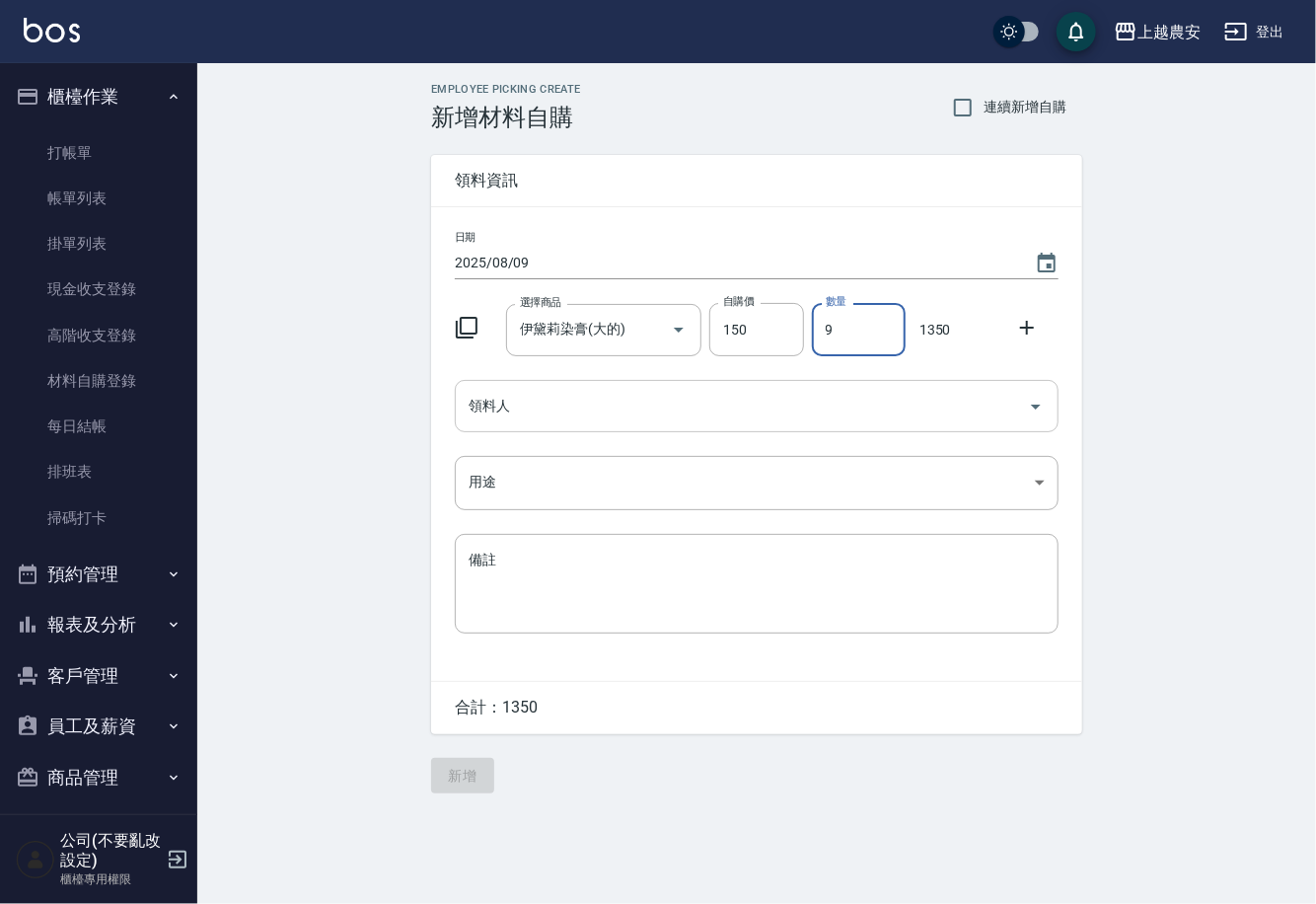 type on "9" 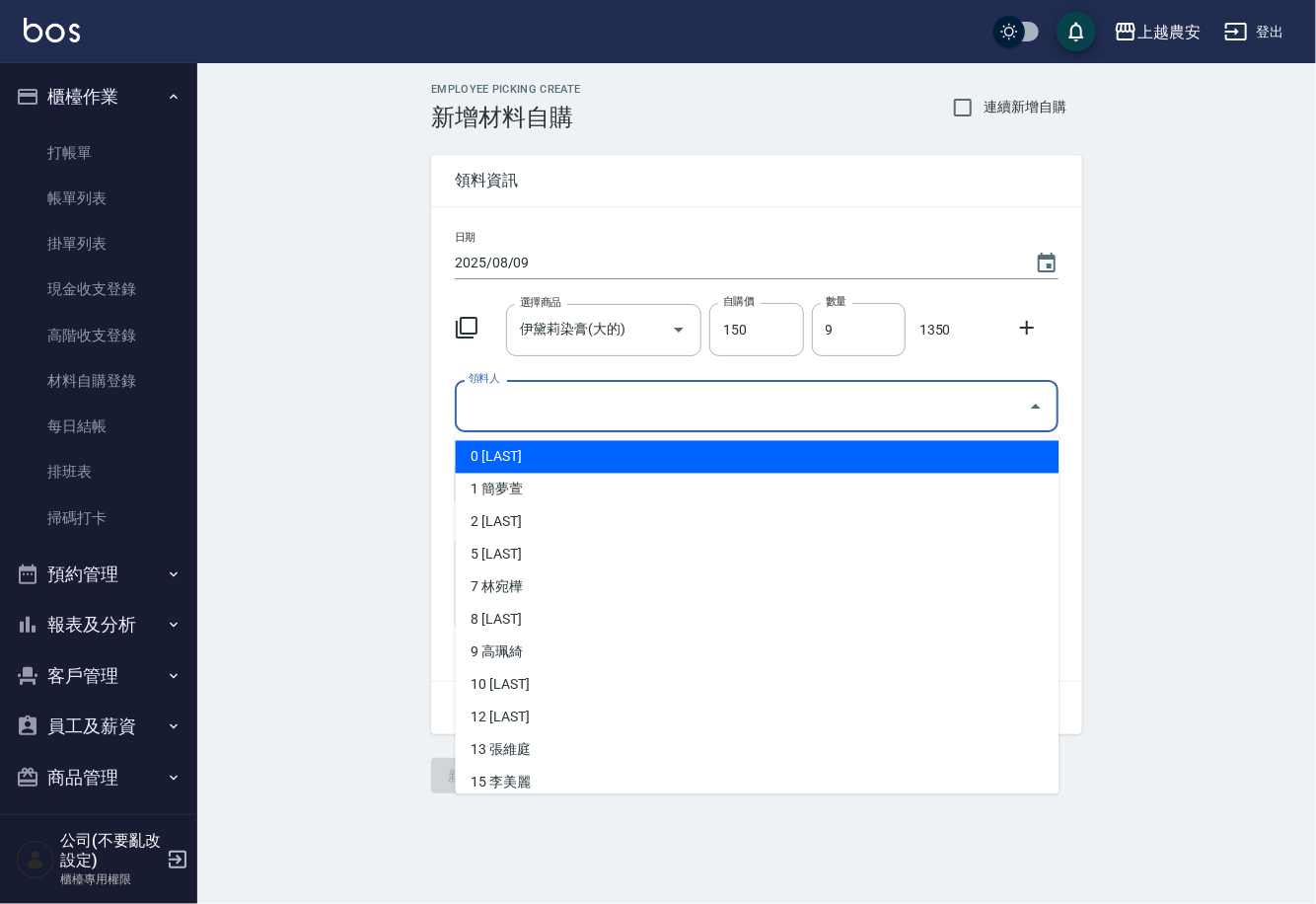 click on "領料人" at bounding box center (742, 406) 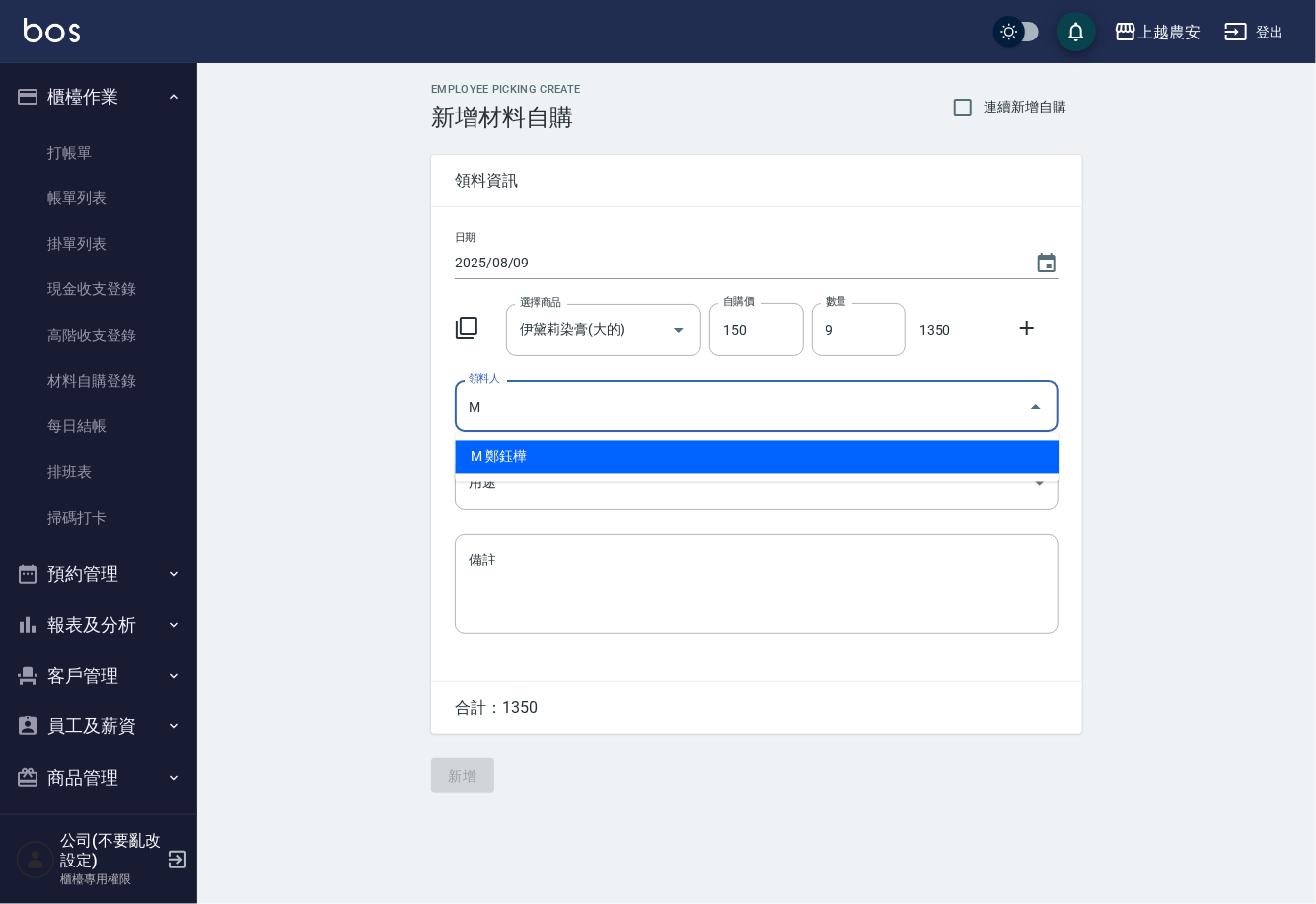 click on "M 鄭鈺樺" at bounding box center (757, 457) 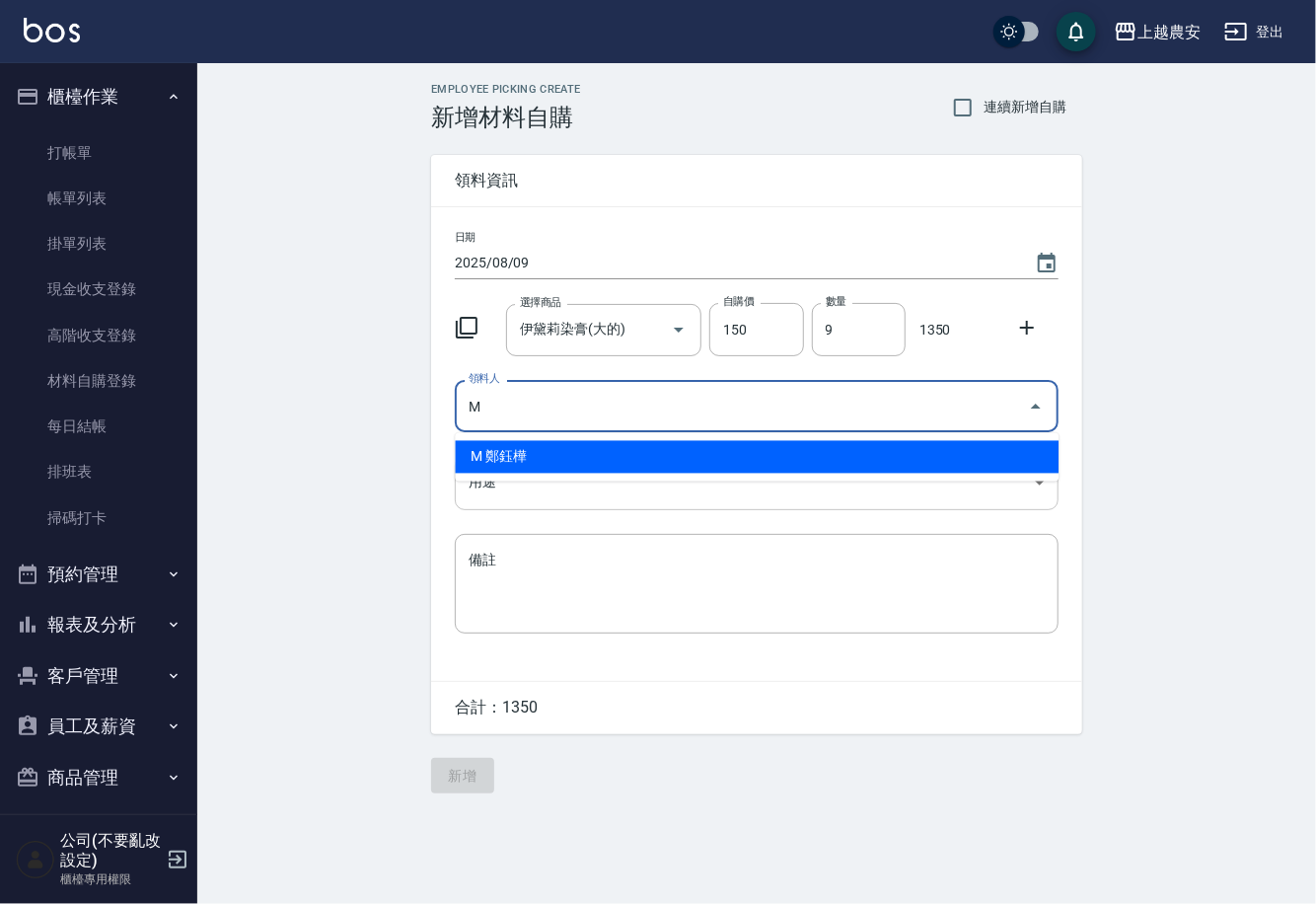 type on "M 鄭鈺樺" 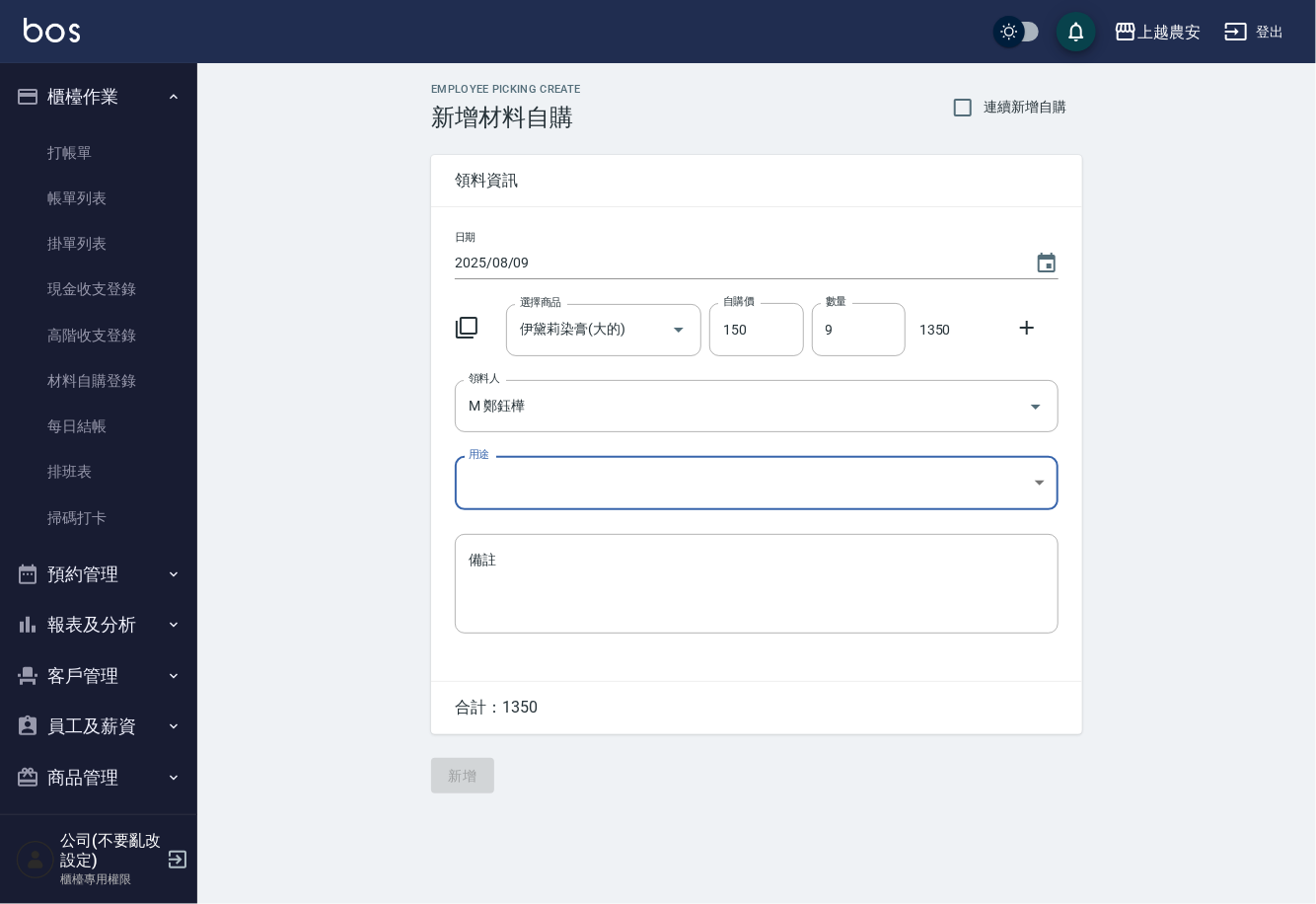 click on "上越農安 登出 櫃檯作業 打帳單 帳單列表 掛單列表 現金收支登錄 高階收支登錄 材料自購登錄 每日結帳 排班表 掃碼打卡 預約管理 預約管理 單日預約紀錄 單週預約紀錄 報表及分析 報表目錄 店家日報表 互助日報表 互助點數明細 設計師日報表 店販抽成明細 客戶管理 客戶列表 卡券管理 入金管理 員工及薪資 員工列表 商品管理 商品分類設定 商品列表 公司(不要亂改設定) 櫃檯專用權限 Employee Picking Create 新增材料自購 連續新增自購 領料資訊 日期 2025/08/09 選擇商品 伊黛莉染膏(大的) 選擇商品 自購價 150 自購價 數量 9 數量 1350 領料人 M 鄭鈺樺 領料人 用途 ​ 用途 備註 x 備註 合計： 1350 新增" at bounding box center (658, 452) 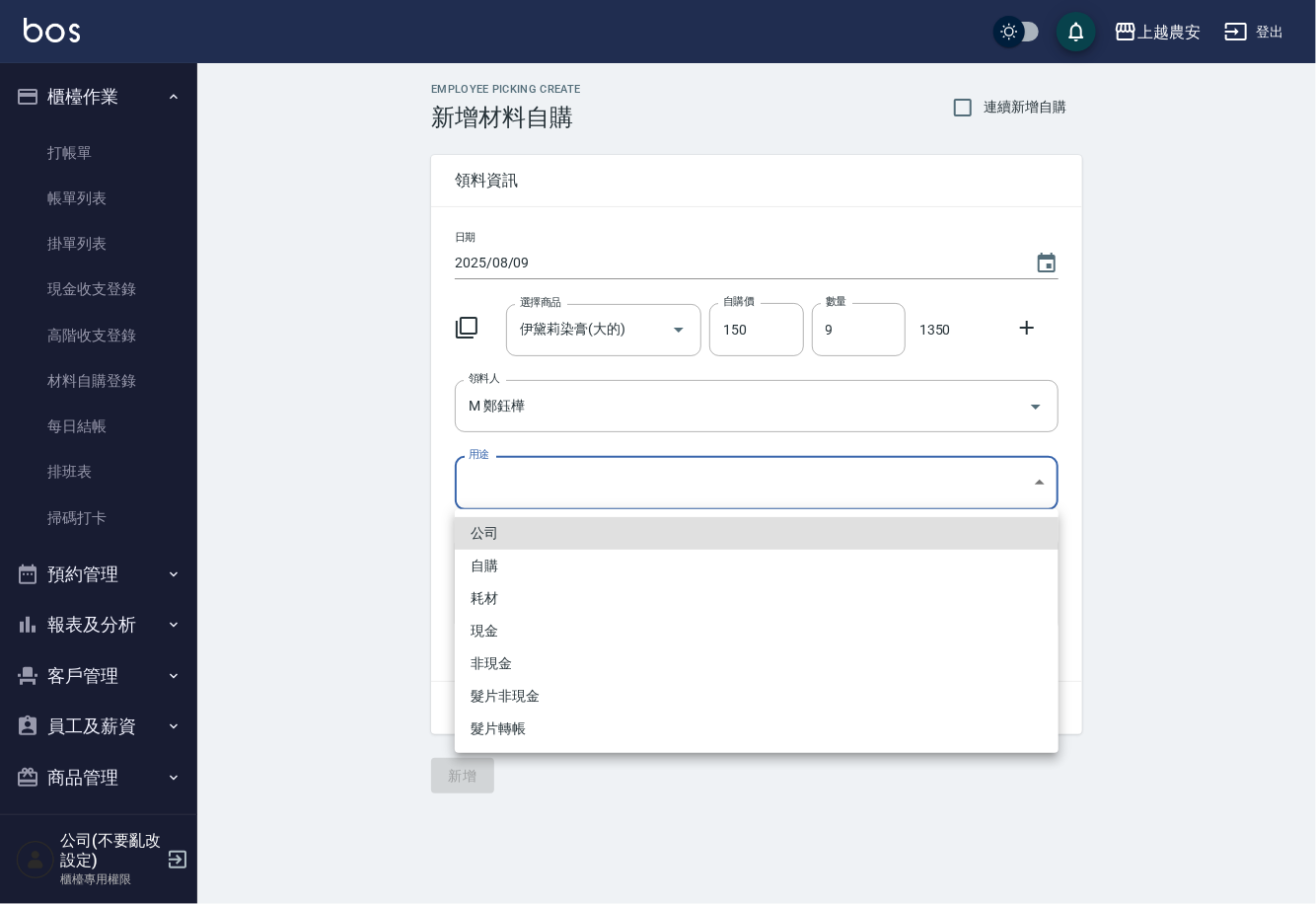 click on "自購" at bounding box center (757, 565) 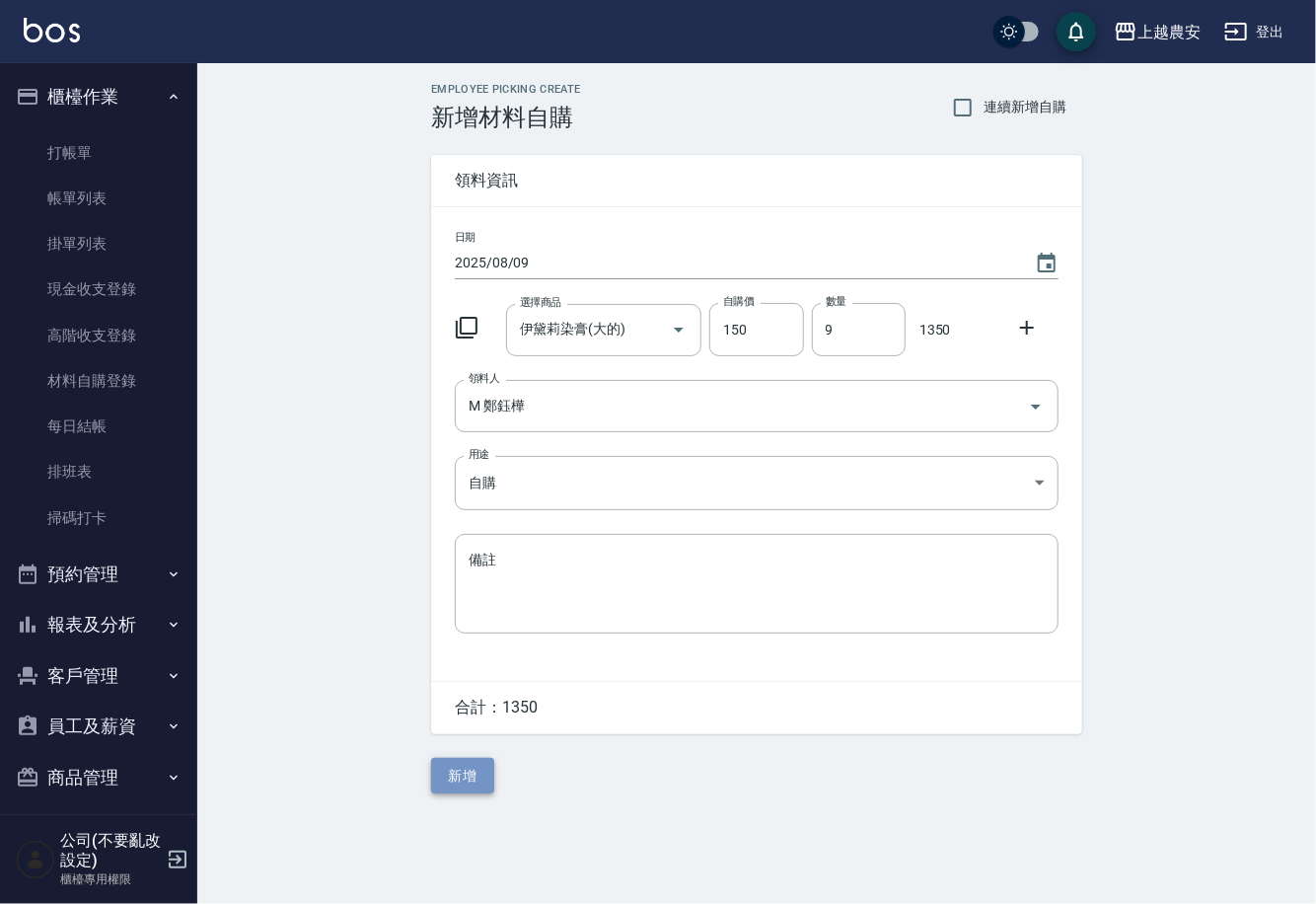 click on "新增" at bounding box center [463, 776] 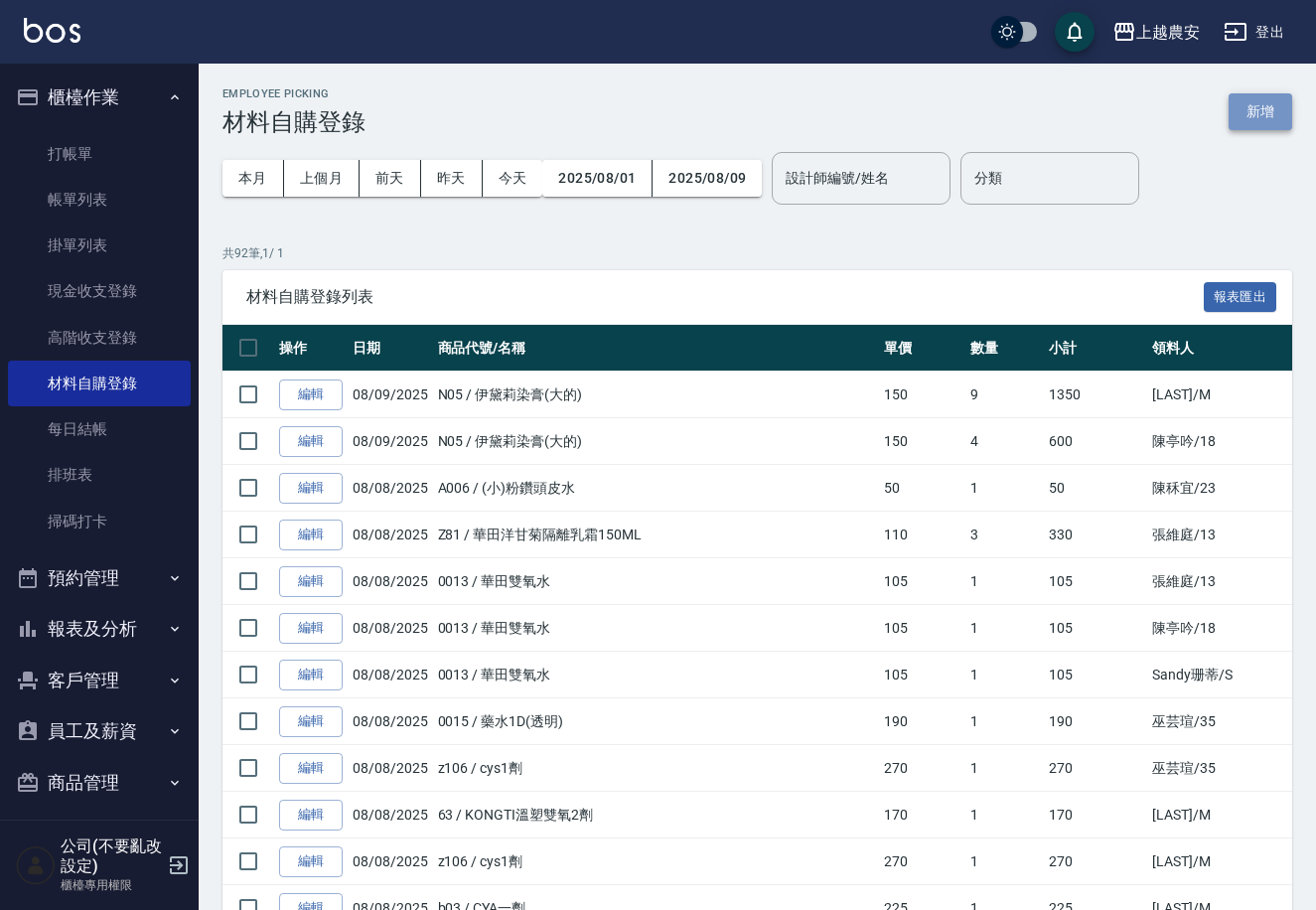 click on "新增" at bounding box center (1260, 111) 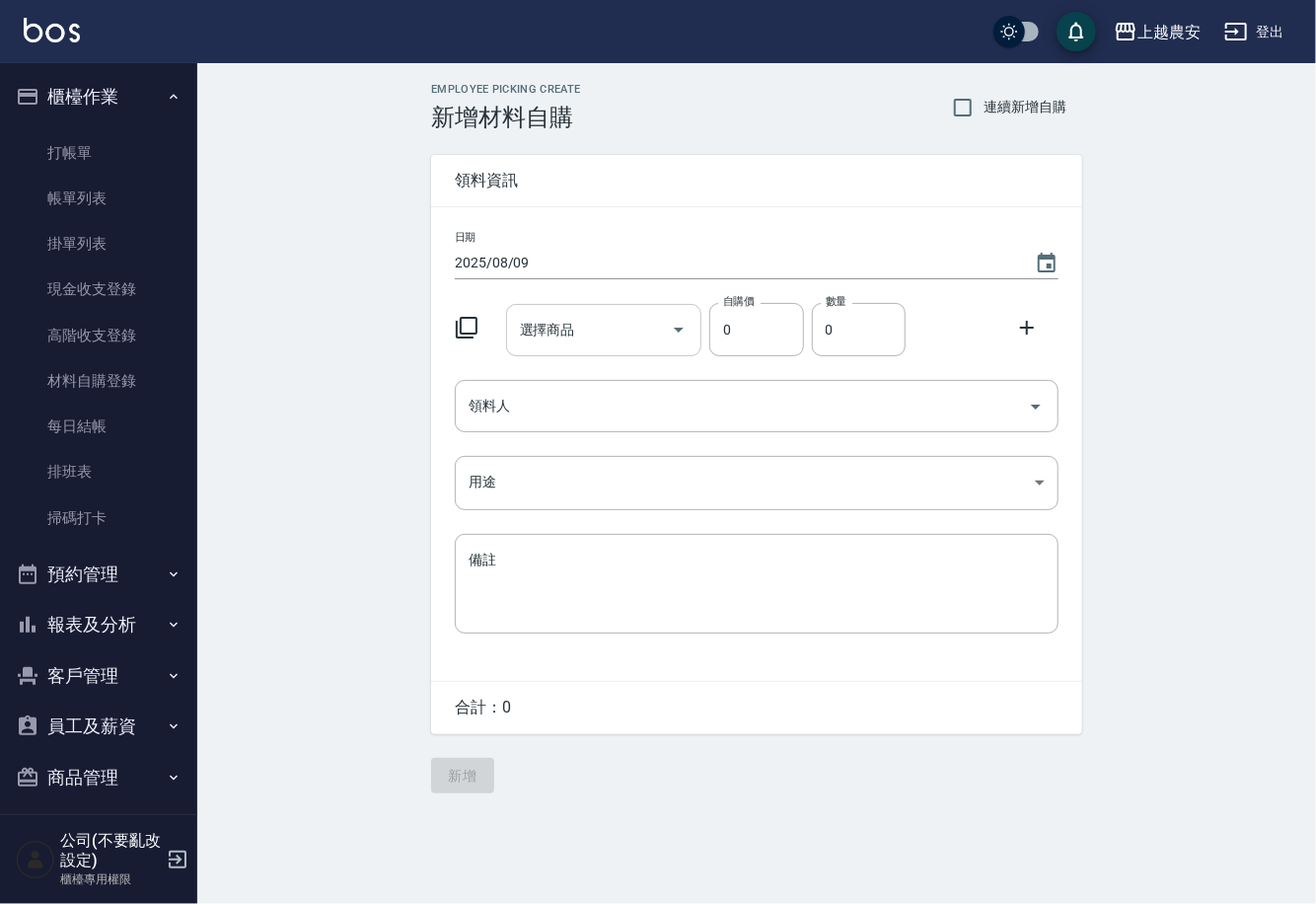 click on "選擇商品" at bounding box center (589, 330) 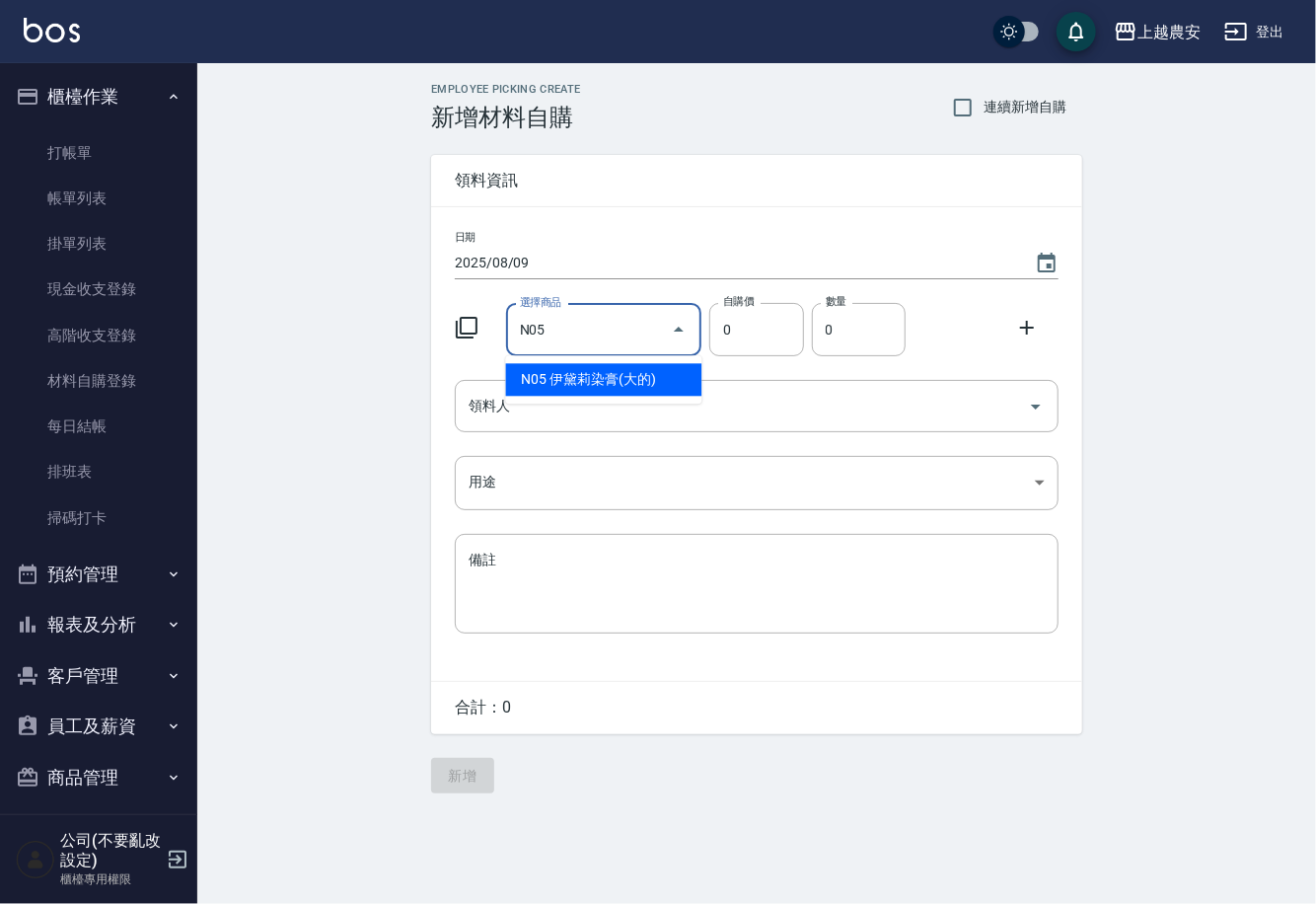 type on "伊黛莉染膏(大的)" 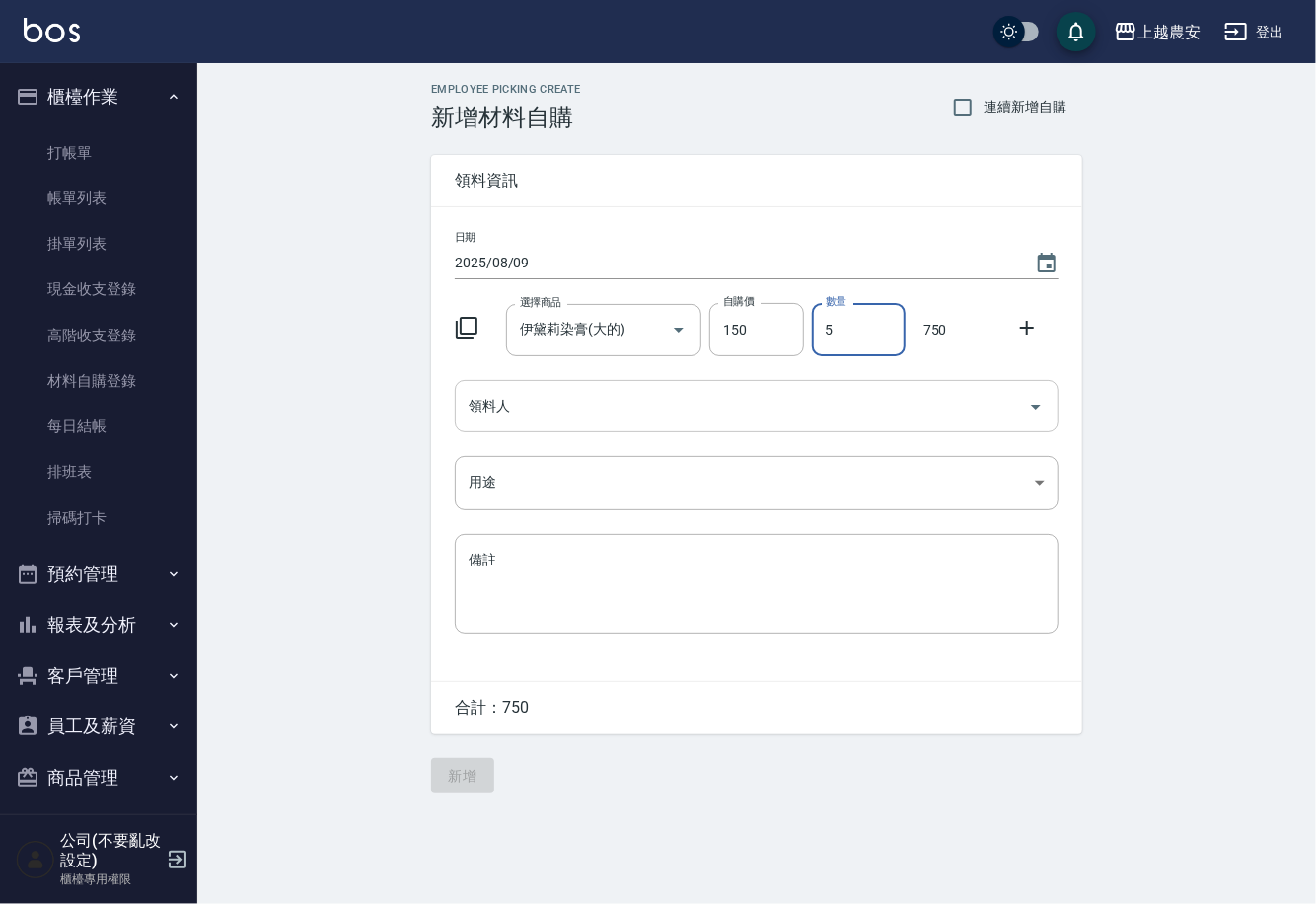 type on "5" 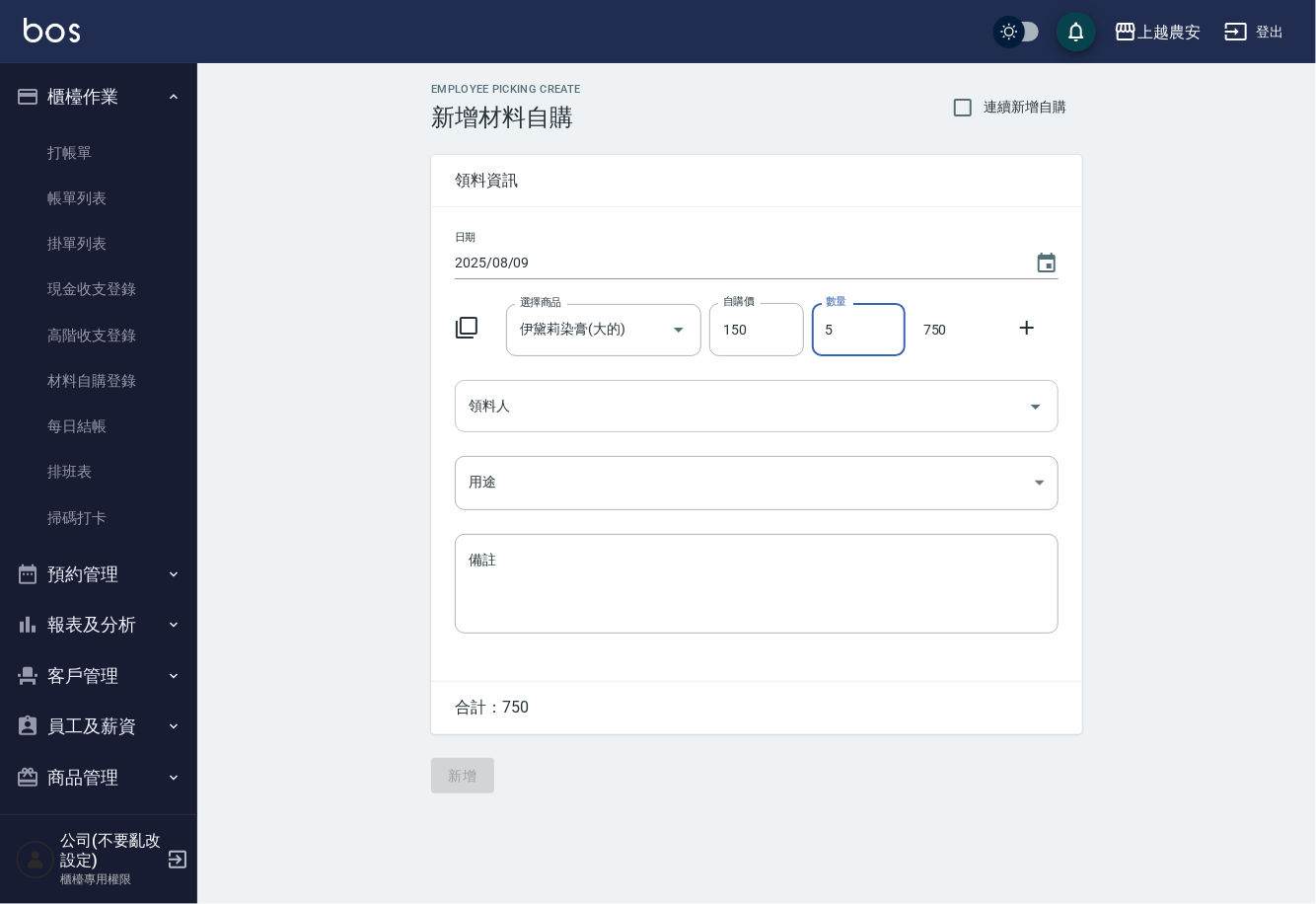 click on "領料人" at bounding box center [742, 406] 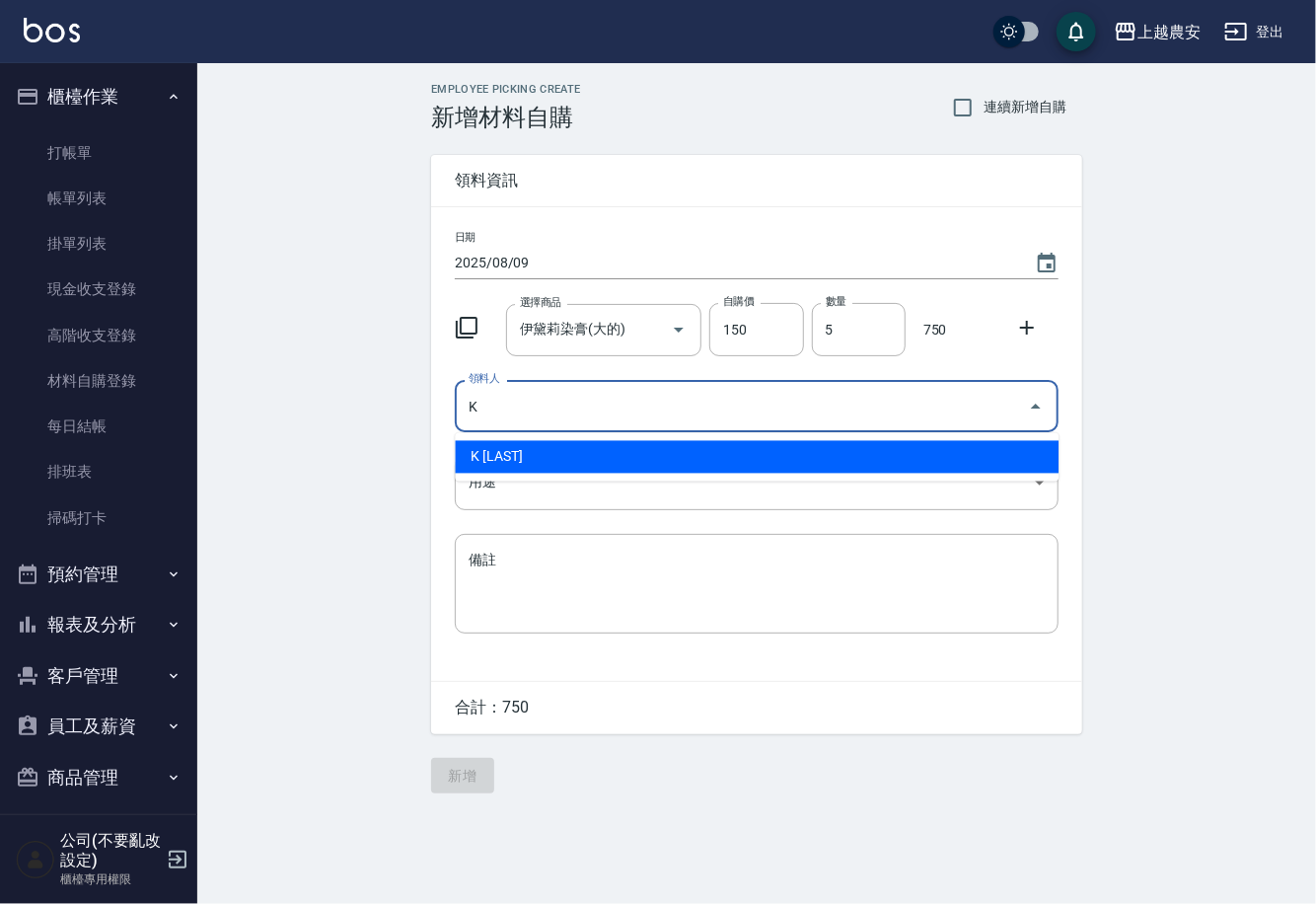 click on "K 林慧珊" at bounding box center [757, 457] 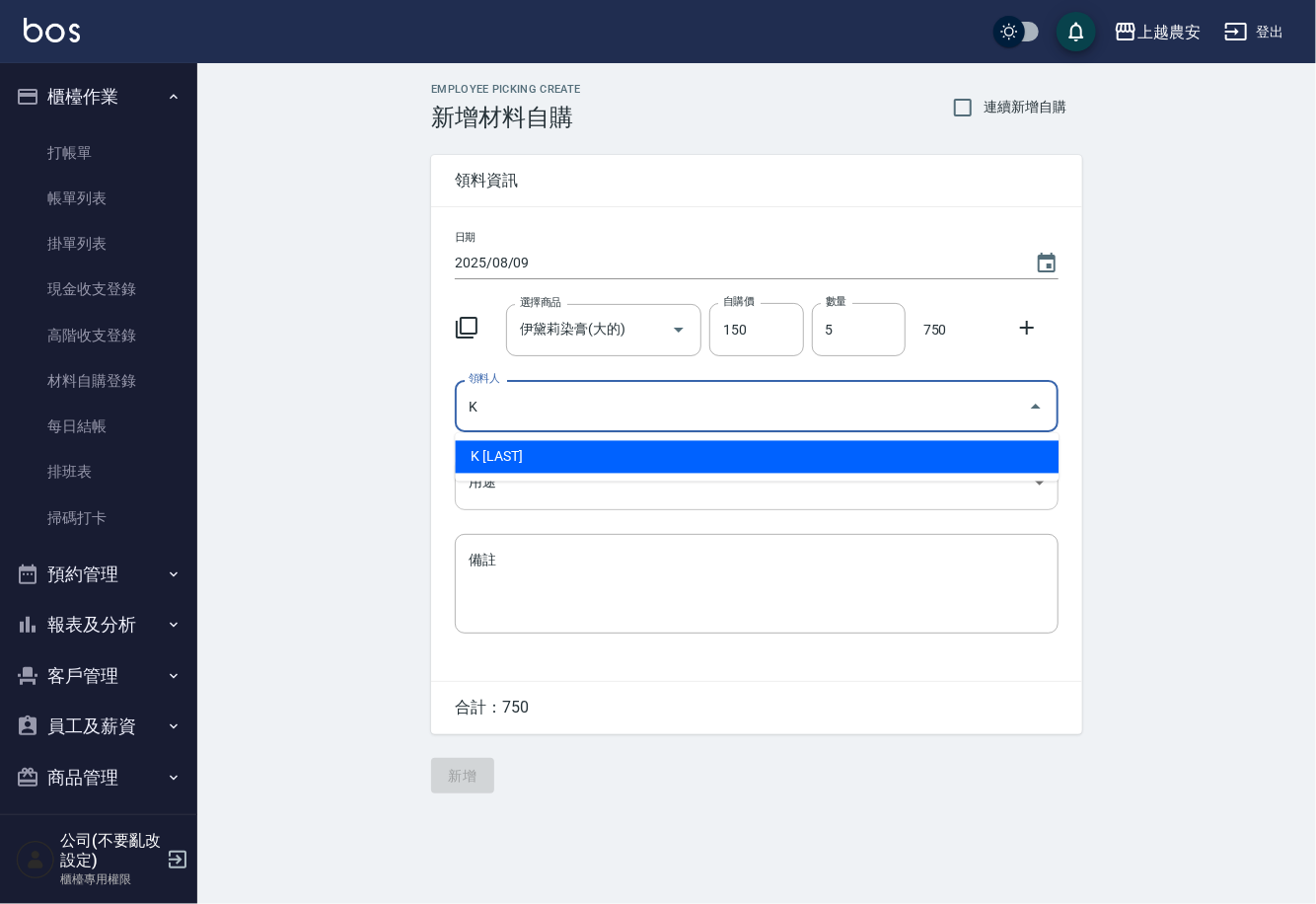 type on "K 林慧珊" 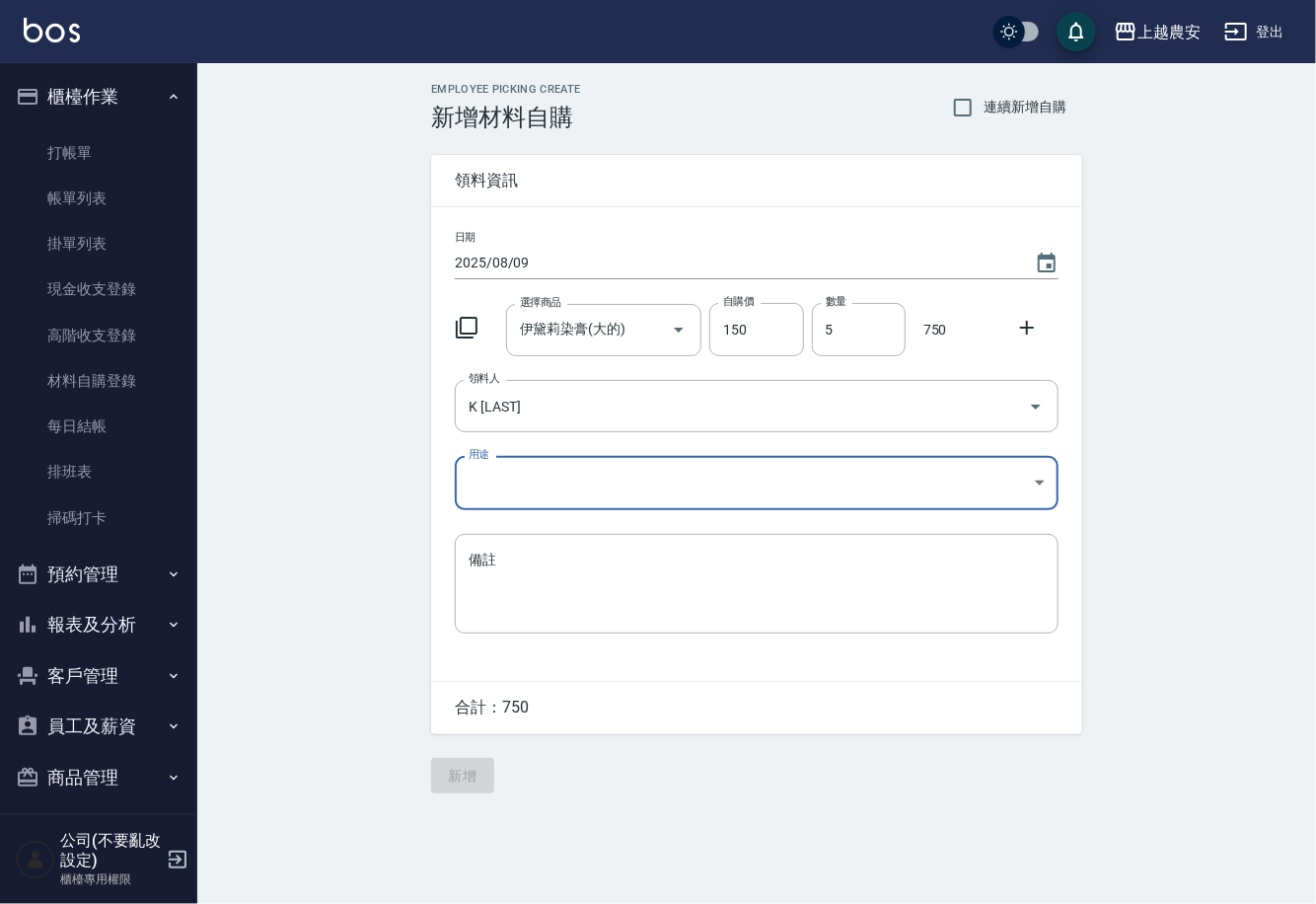 click on "上越農安 登出 櫃檯作業 打帳單 帳單列表 掛單列表 現金收支登錄 高階收支登錄 材料自購登錄 每日結帳 排班表 掃碼打卡 預約管理 預約管理 單日預約紀錄 單週預約紀錄 報表及分析 報表目錄 店家日報表 互助日報表 互助點數明細 設計師日報表 店販抽成明細 客戶管理 客戶列表 卡券管理 入金管理 員工及薪資 員工列表 商品管理 商品分類設定 商品列表 公司(不要亂改設定) 櫃檯專用權限 Employee Picking Create 新增材料自購 連續新增自購 領料資訊 日期 2025/08/09 選擇商品 伊黛莉染膏(大的) 選擇商品 自購價 150 自購價 數量 5 數量 750 領料人 K 林慧珊 領料人 用途 ​ 用途 備註 x 備註 合計： 750 新增" at bounding box center [658, 452] 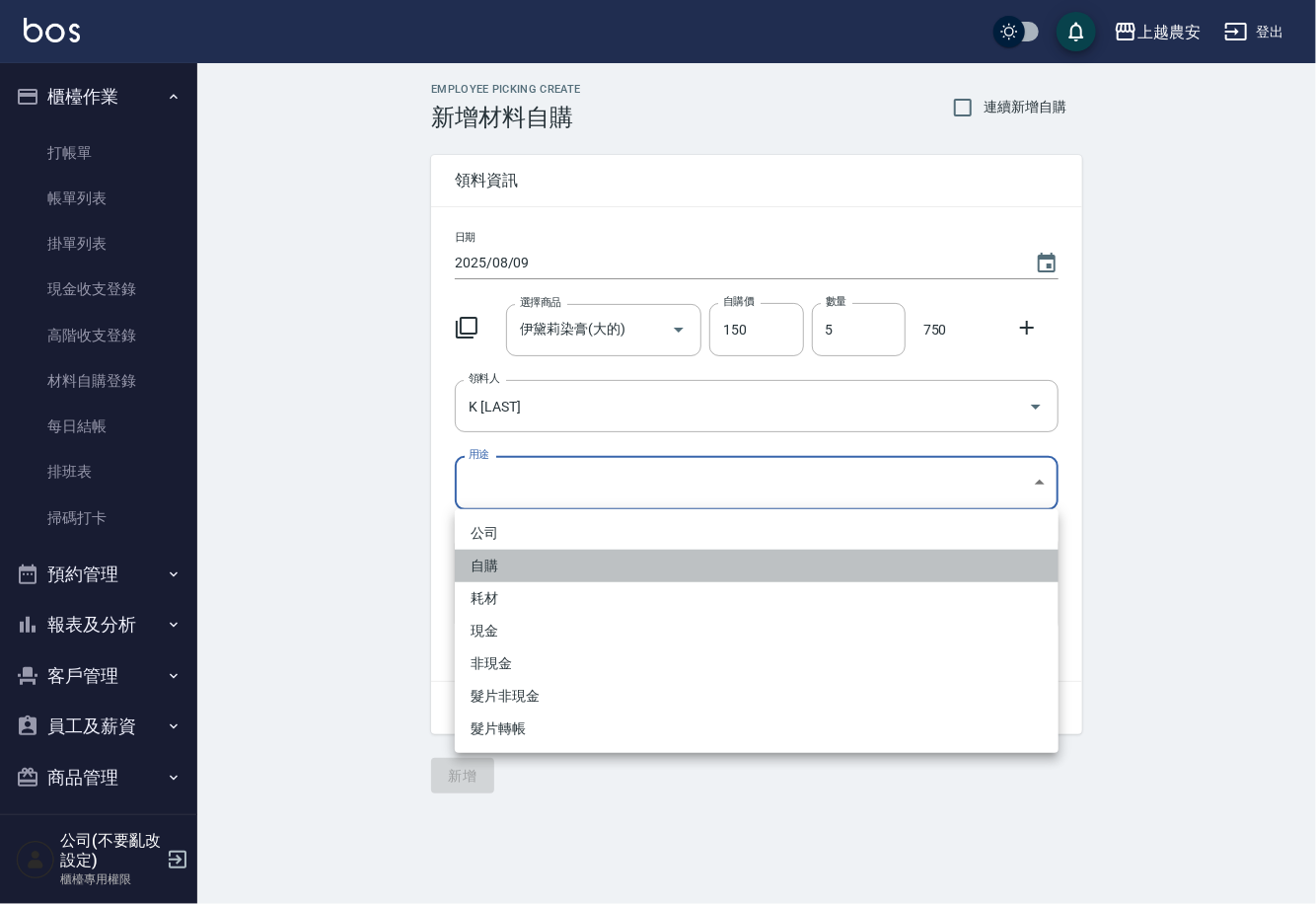 click on "自購" at bounding box center (757, 565) 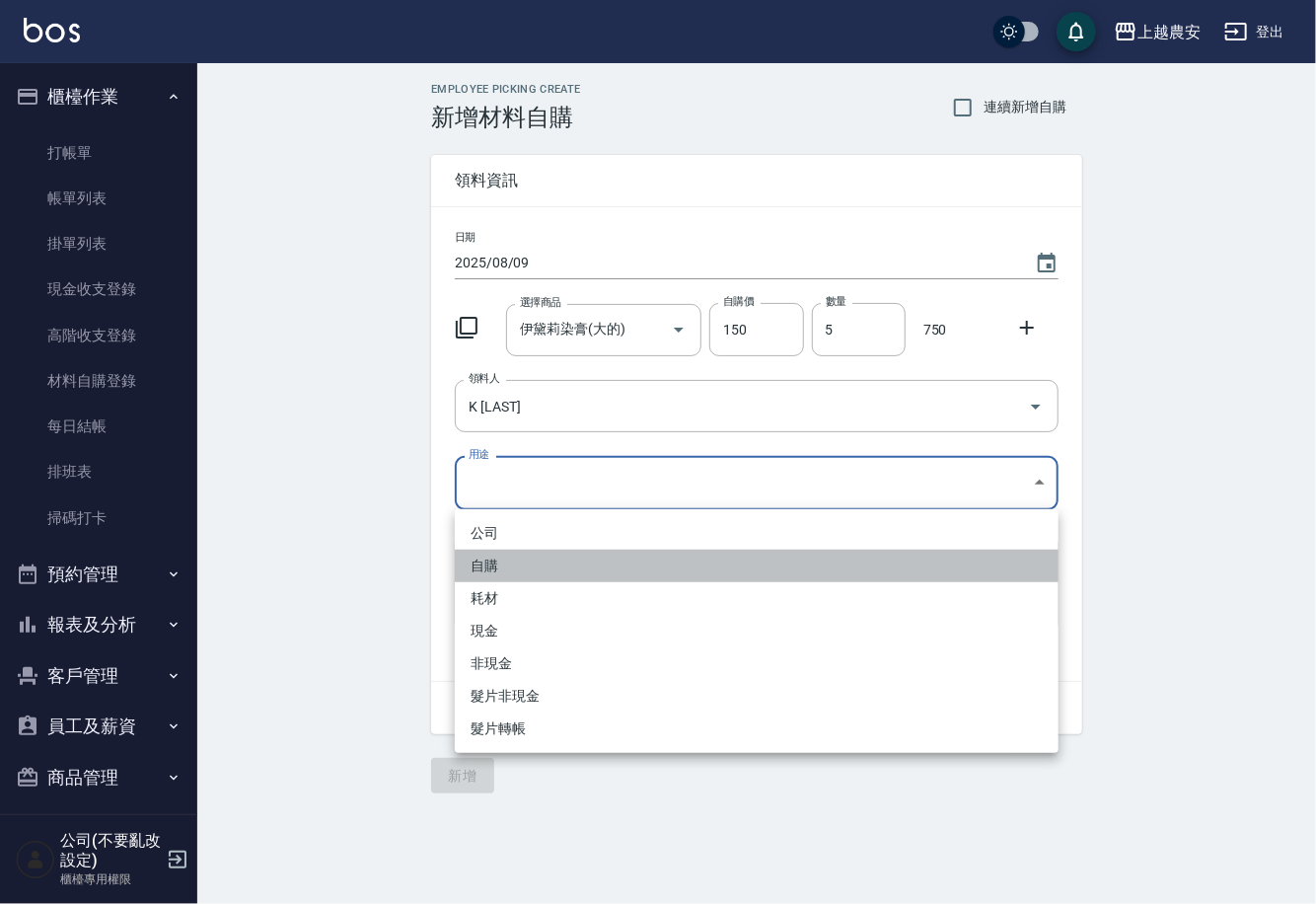 type on "自購" 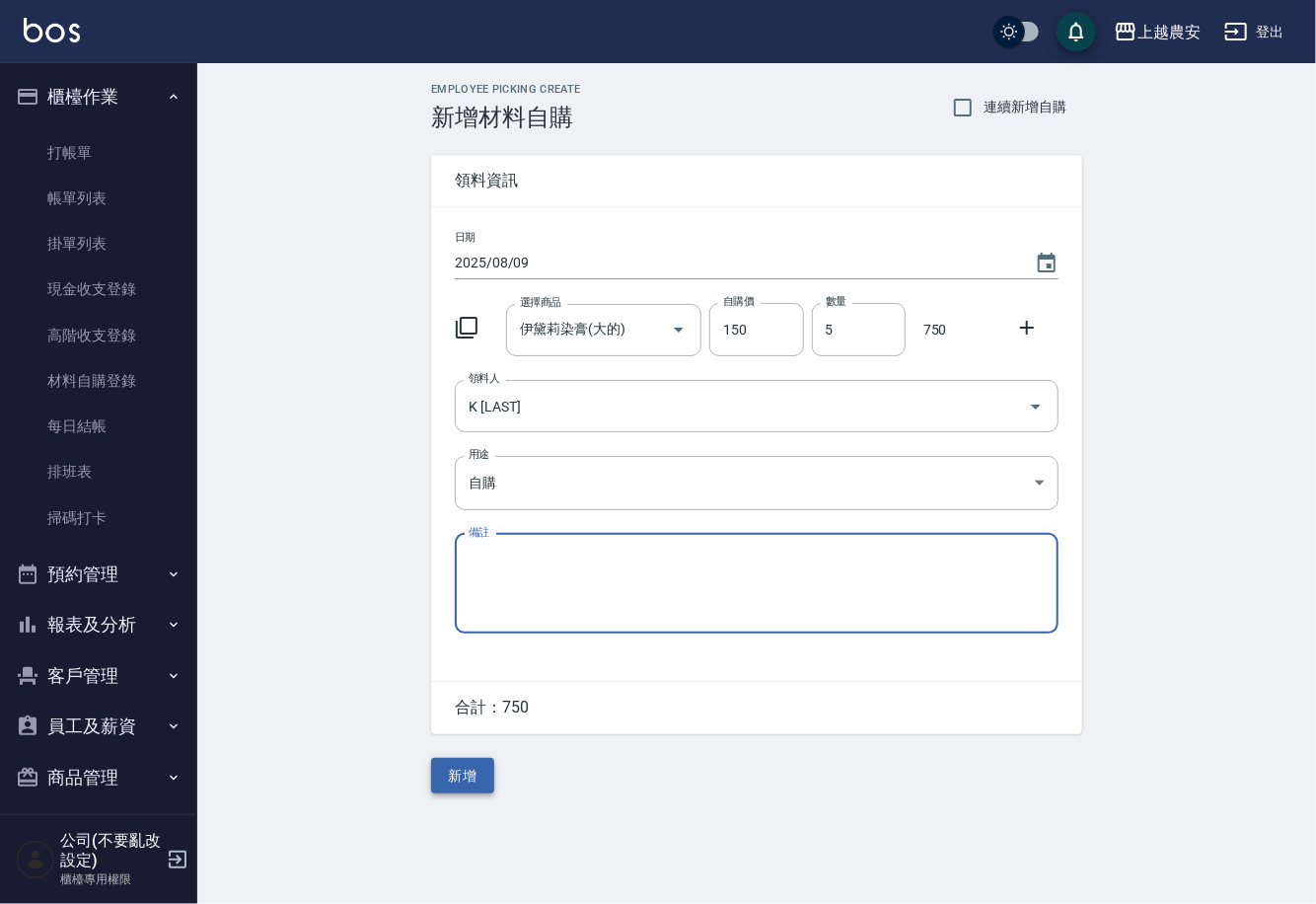 click on "新增" at bounding box center (463, 776) 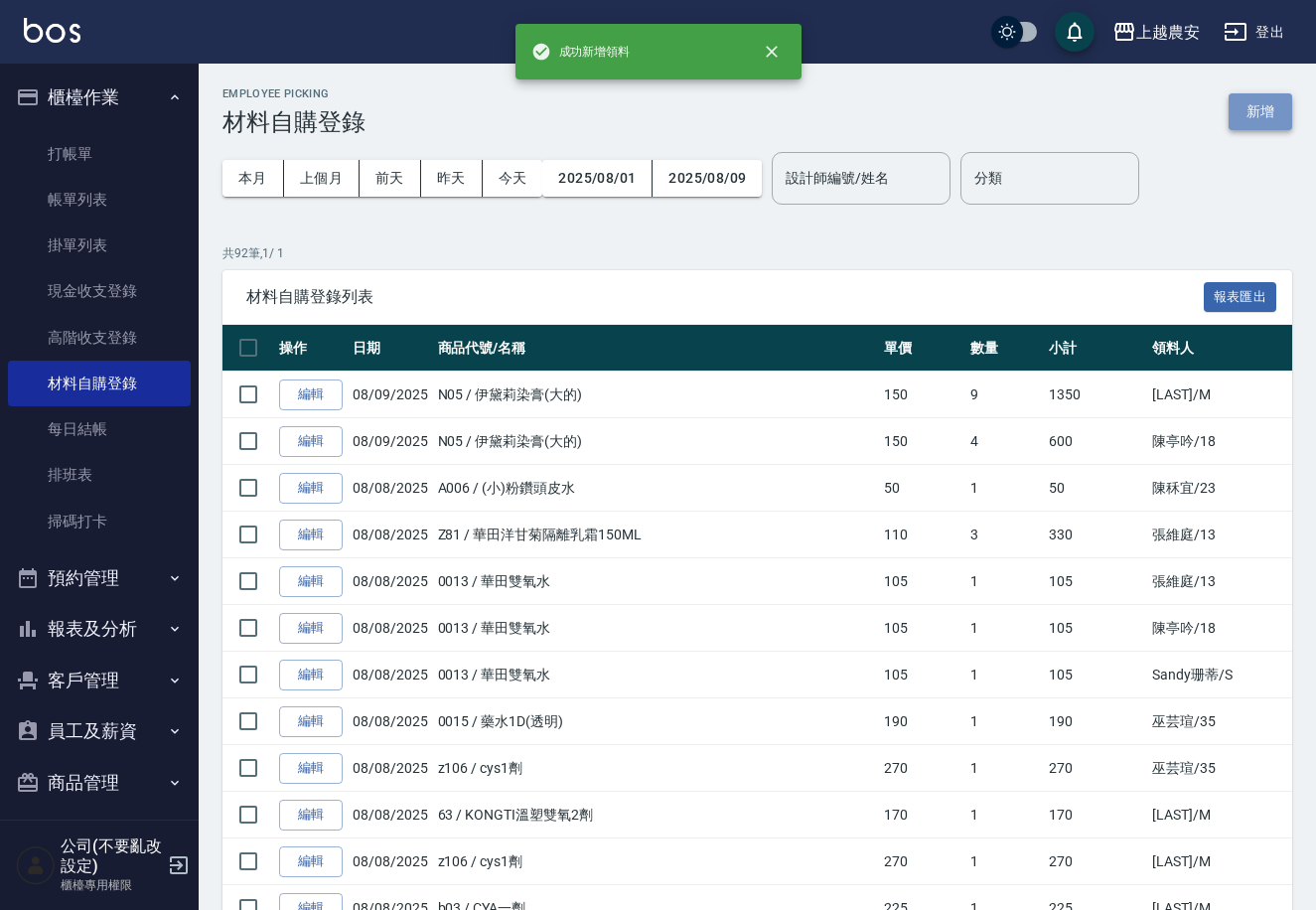 click on "新增" at bounding box center [1260, 111] 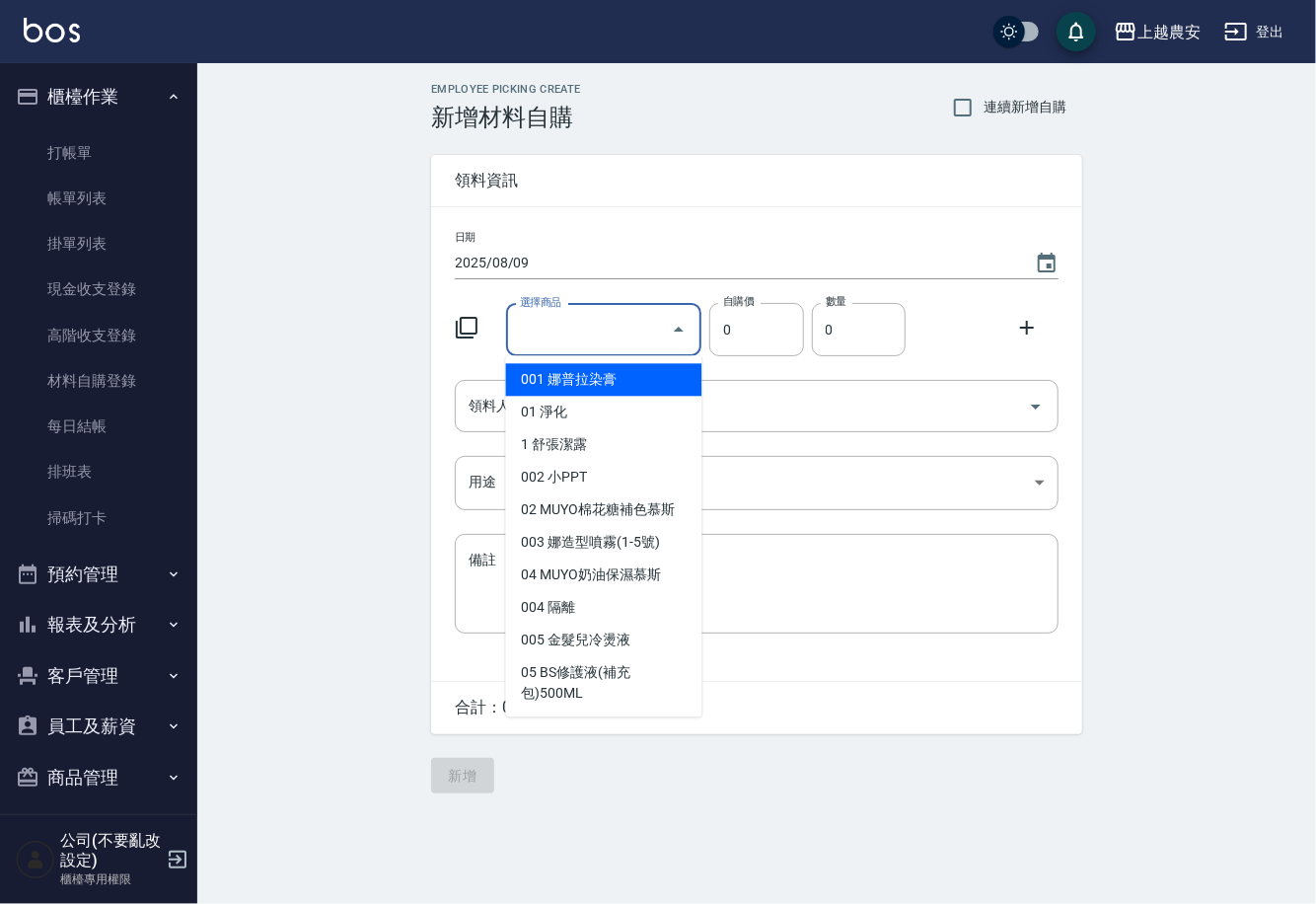 click on "選擇商品" at bounding box center (589, 330) 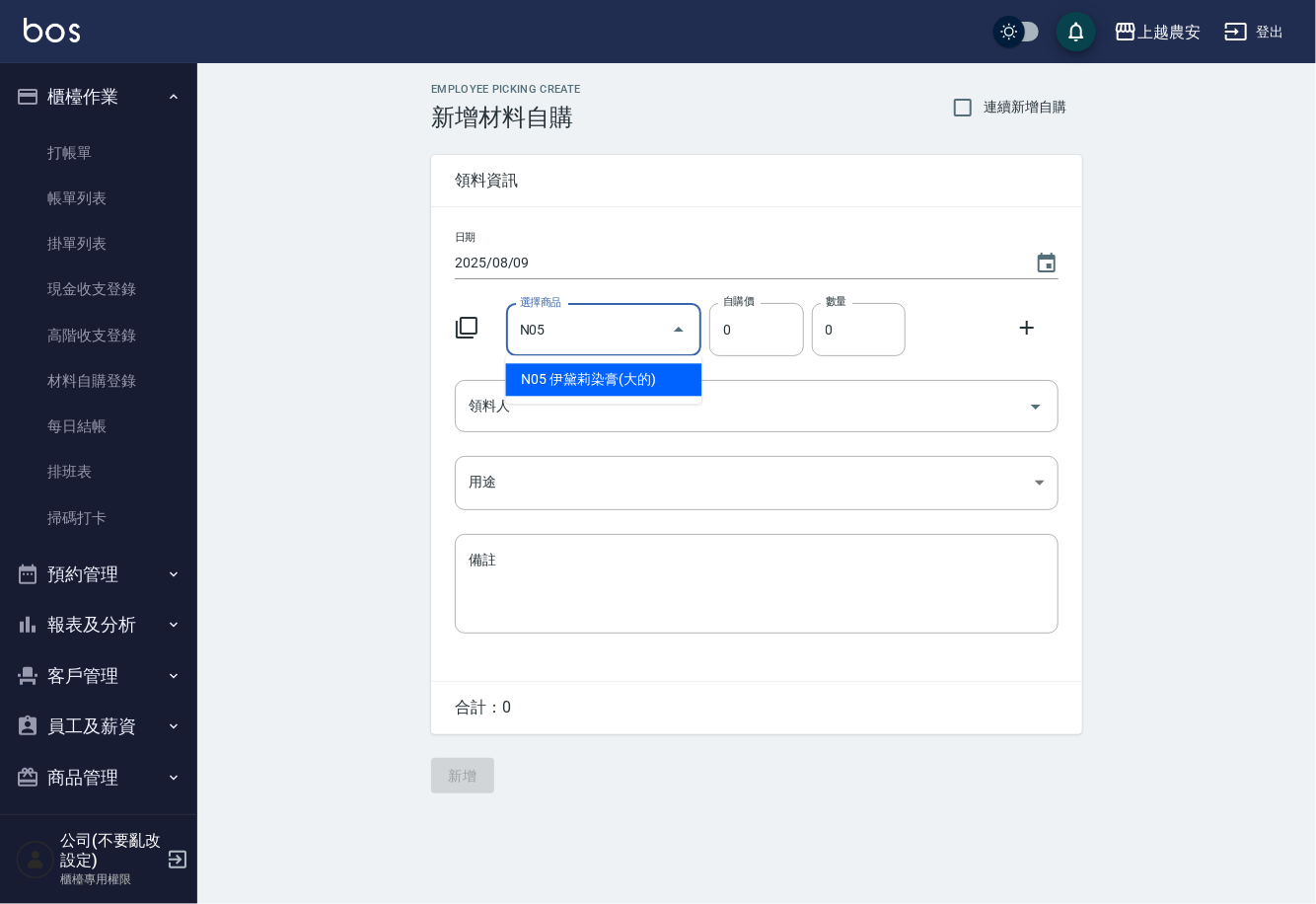 type on "伊黛莉染膏(大的)" 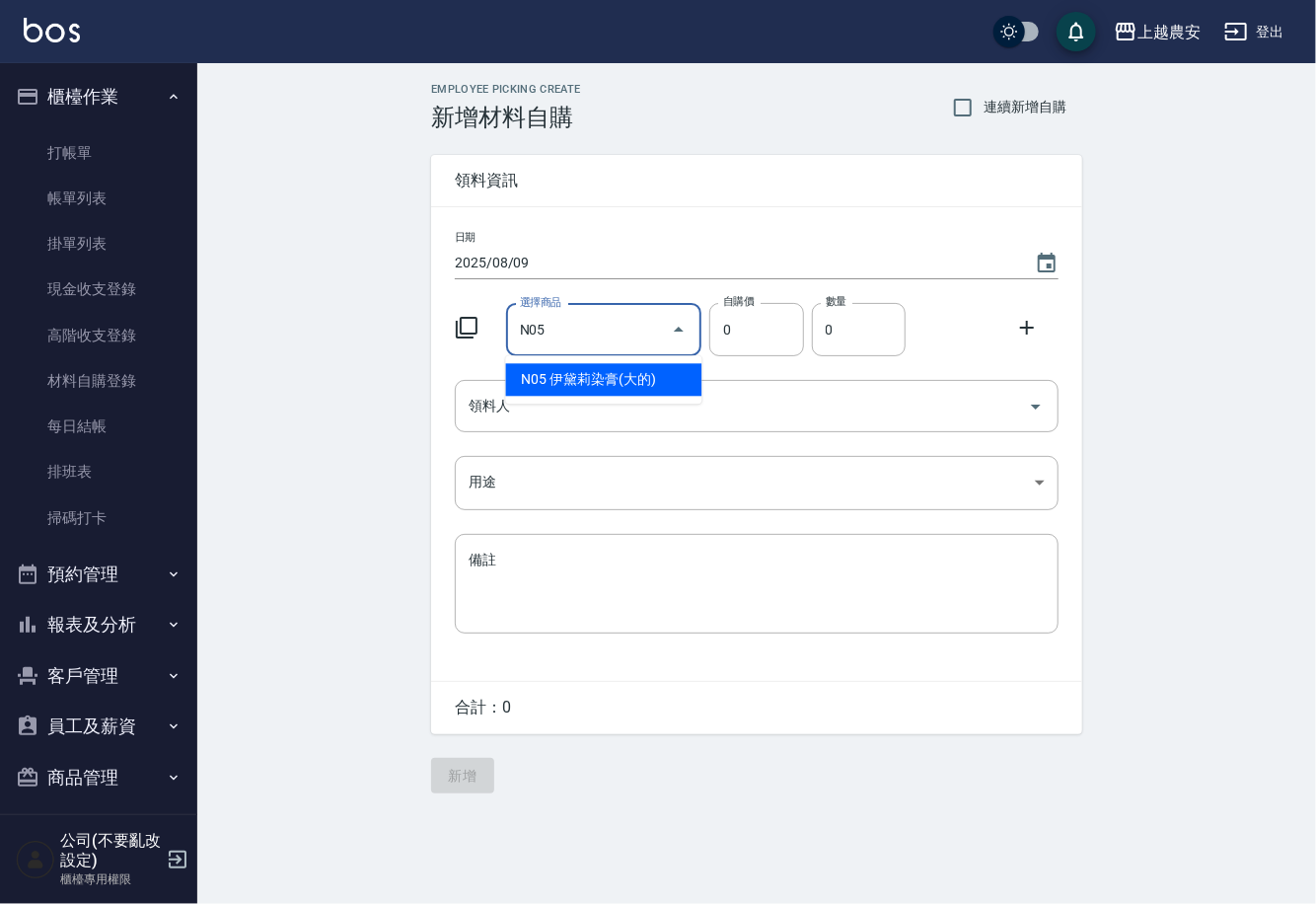 type on "150" 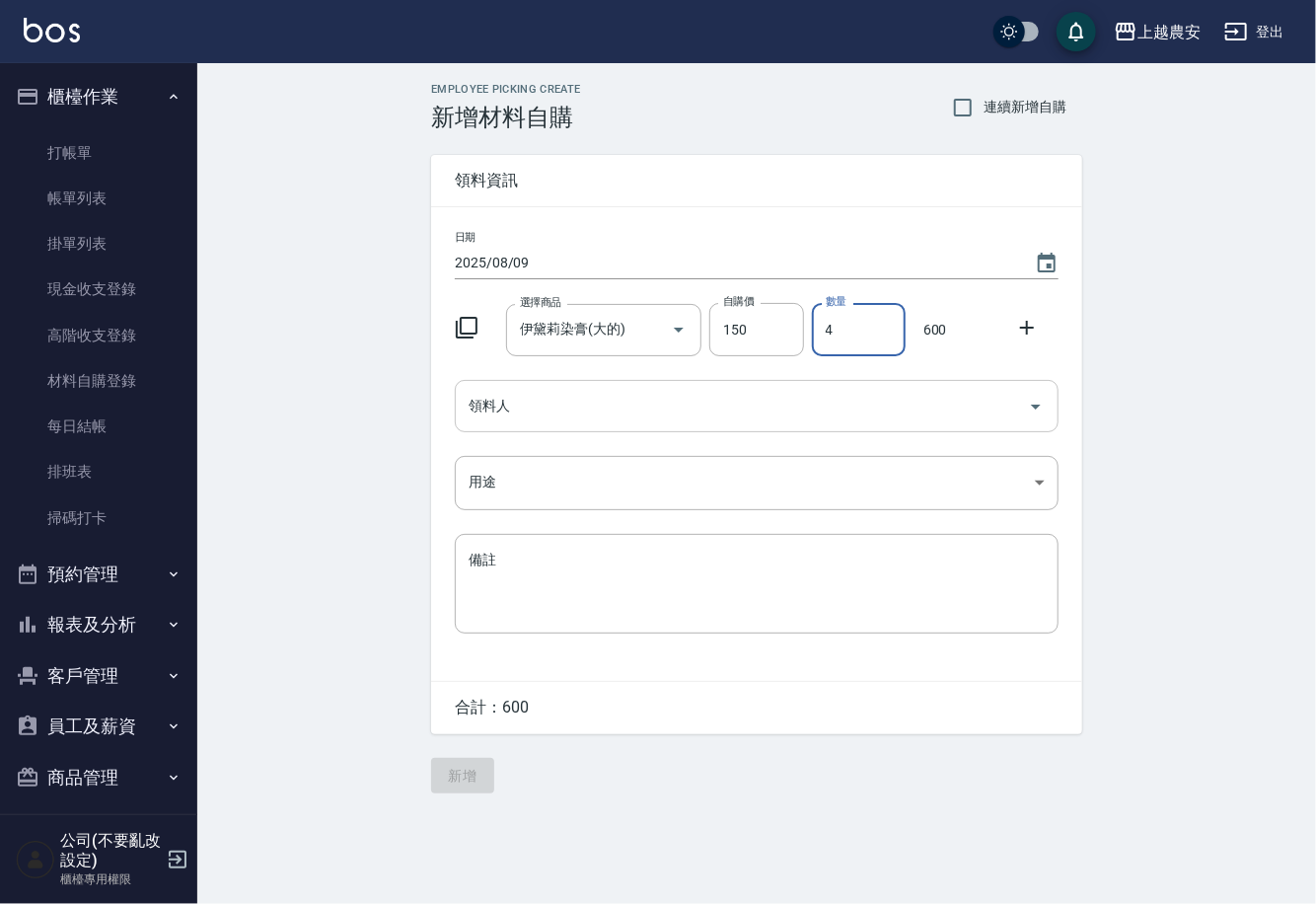 type on "4" 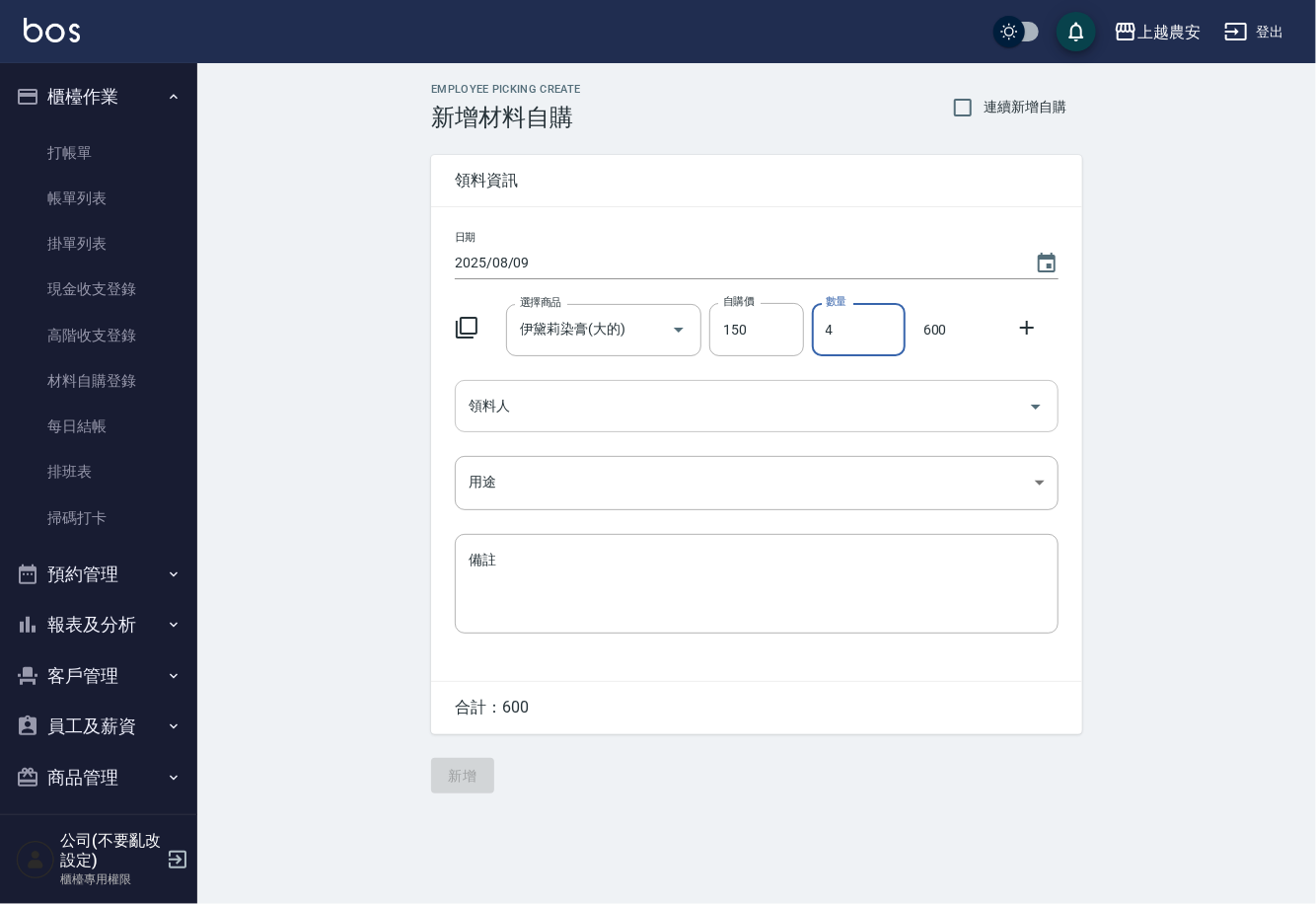 click on "領料人" at bounding box center (742, 406) 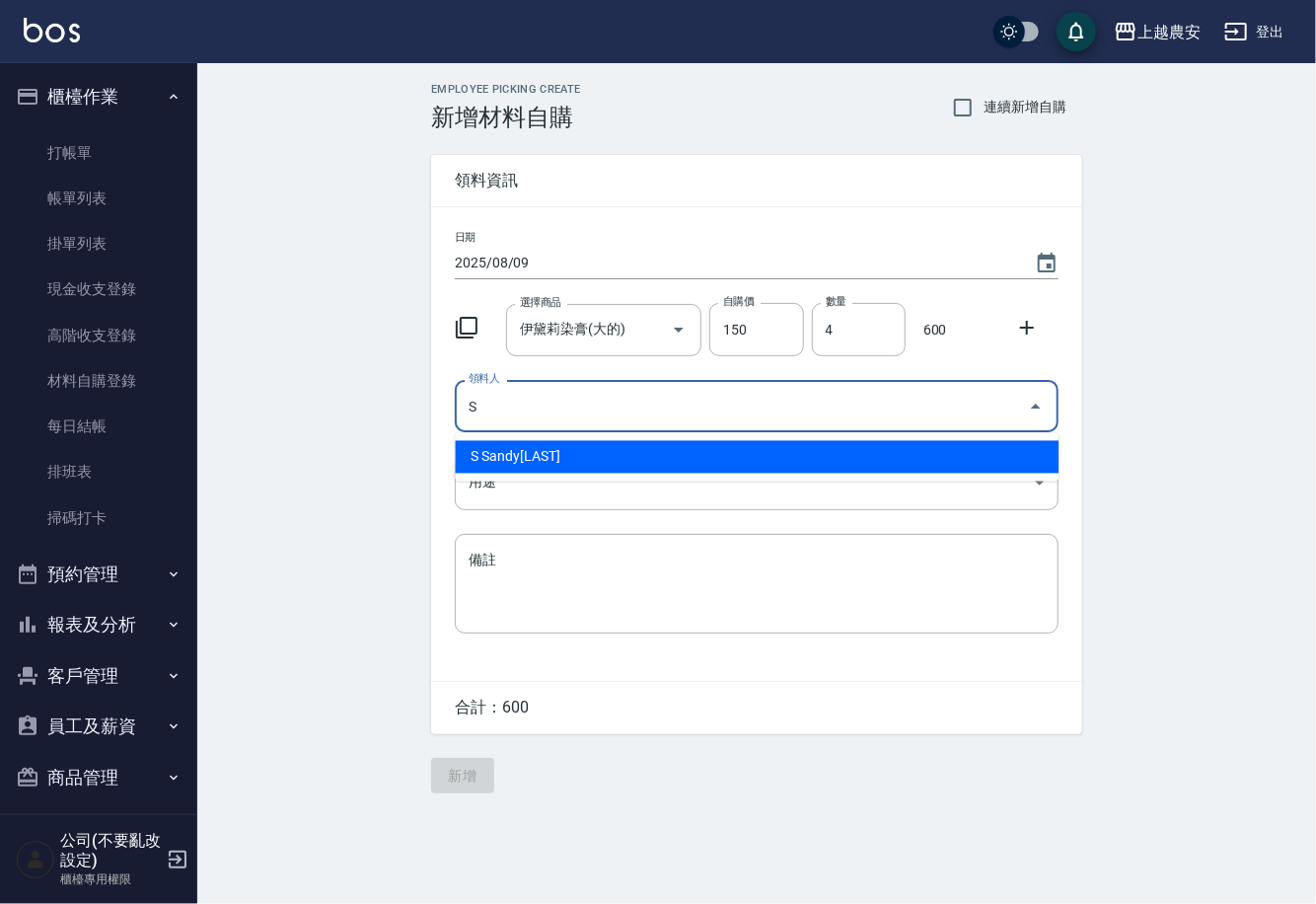 click on "S Sandy珊蒂" at bounding box center (757, 457) 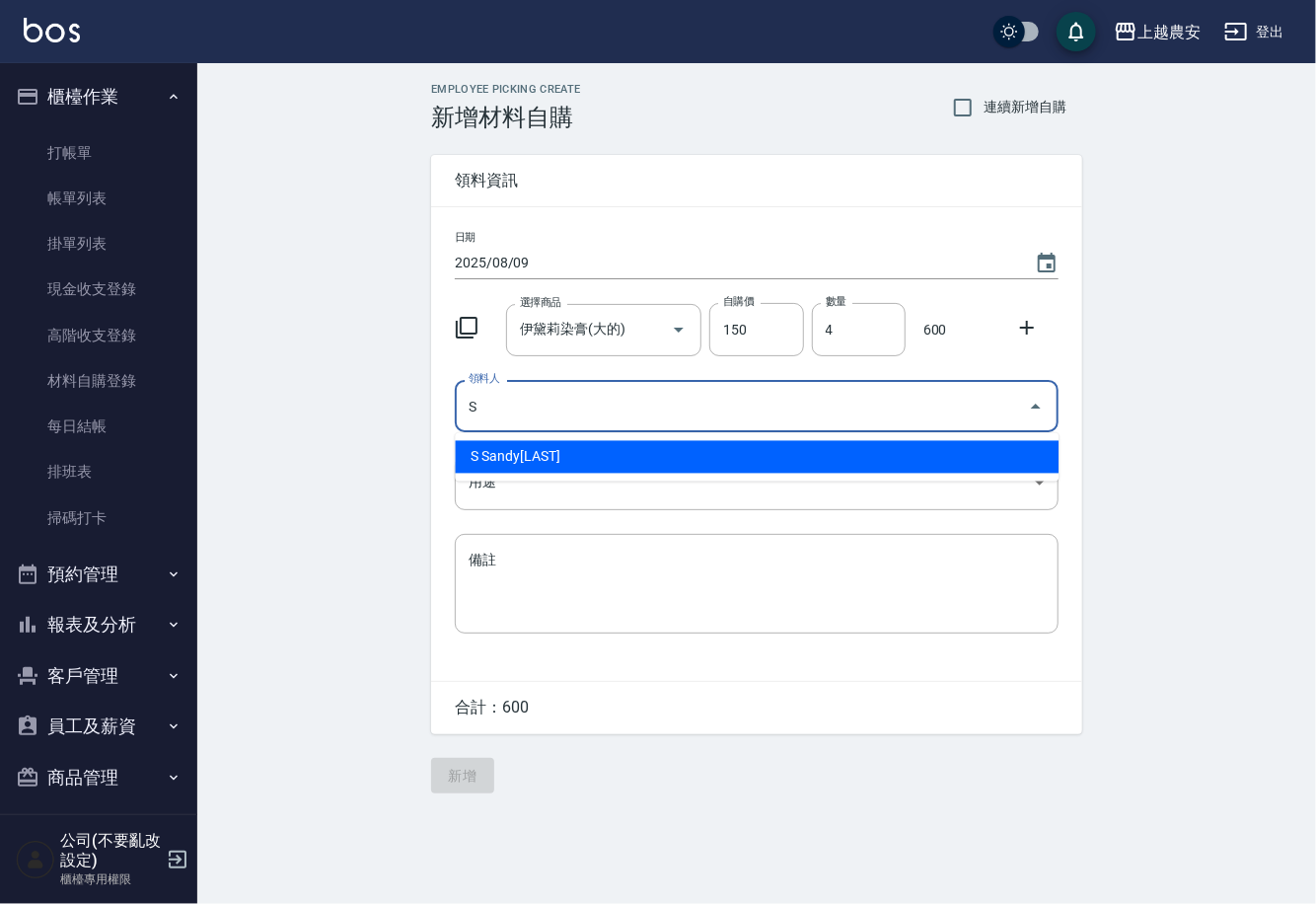 type on "S Sandy珊蒂" 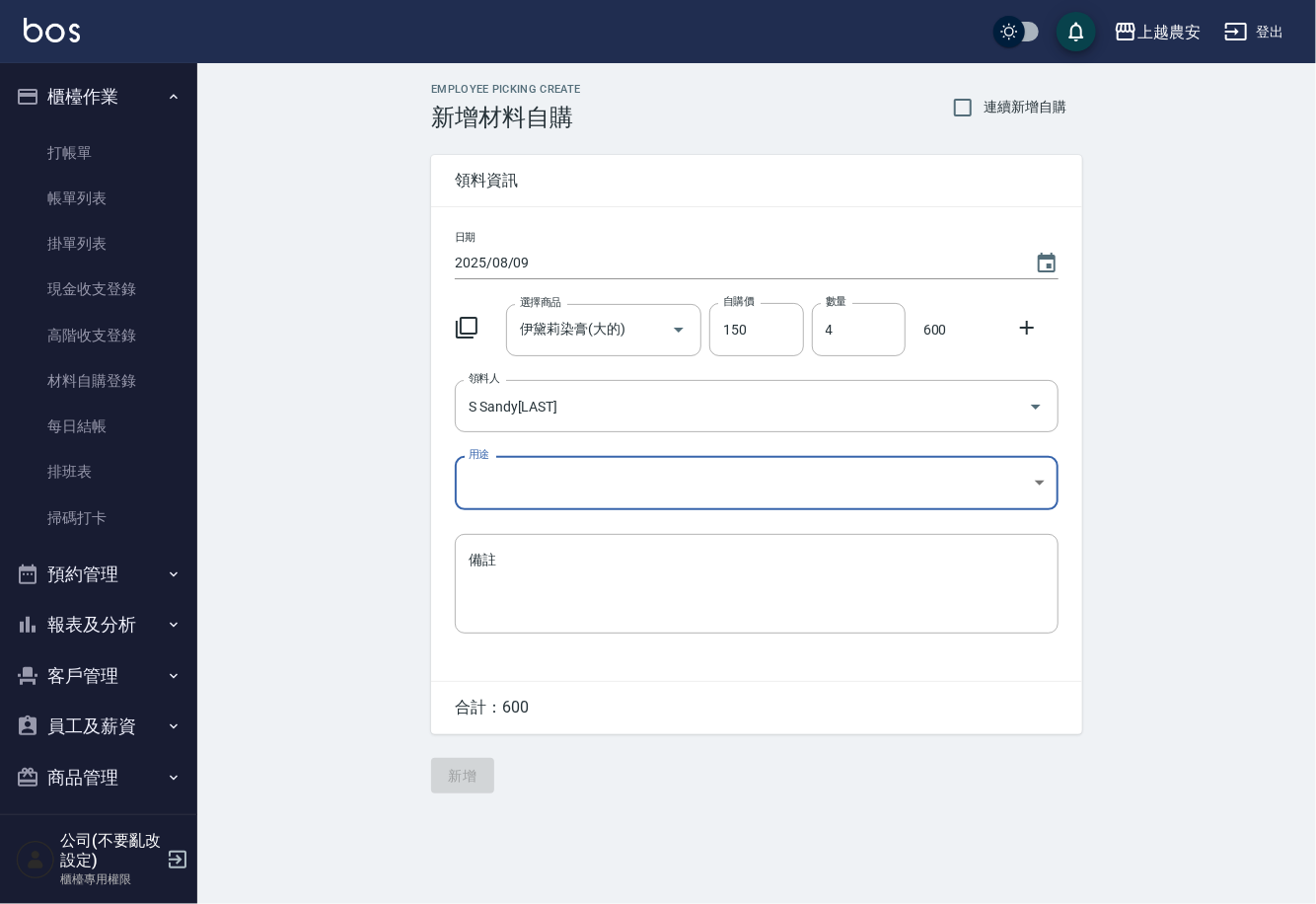 click on "上越農安 登出 櫃檯作業 打帳單 帳單列表 掛單列表 現金收支登錄 高階收支登錄 材料自購登錄 每日結帳 排班表 掃碼打卡 預約管理 預約管理 單日預約紀錄 單週預約紀錄 報表及分析 報表目錄 店家日報表 互助日報表 互助點數明細 設計師日報表 店販抽成明細 客戶管理 客戶列表 卡券管理 入金管理 員工及薪資 員工列表 商品管理 商品分類設定 商品列表 公司(不要亂改設定) 櫃檯專用權限 Employee Picking Create 新增材料自購 連續新增自購 領料資訊 日期 2025/08/09 選擇商品 伊黛莉染膏(大的) 選擇商品 自購價 150 自購價 數量 4 數量 600 領料人 S Sandy珊蒂 領料人 用途 ​ 用途 備註 x 備註 合計： 600 新增" at bounding box center [658, 452] 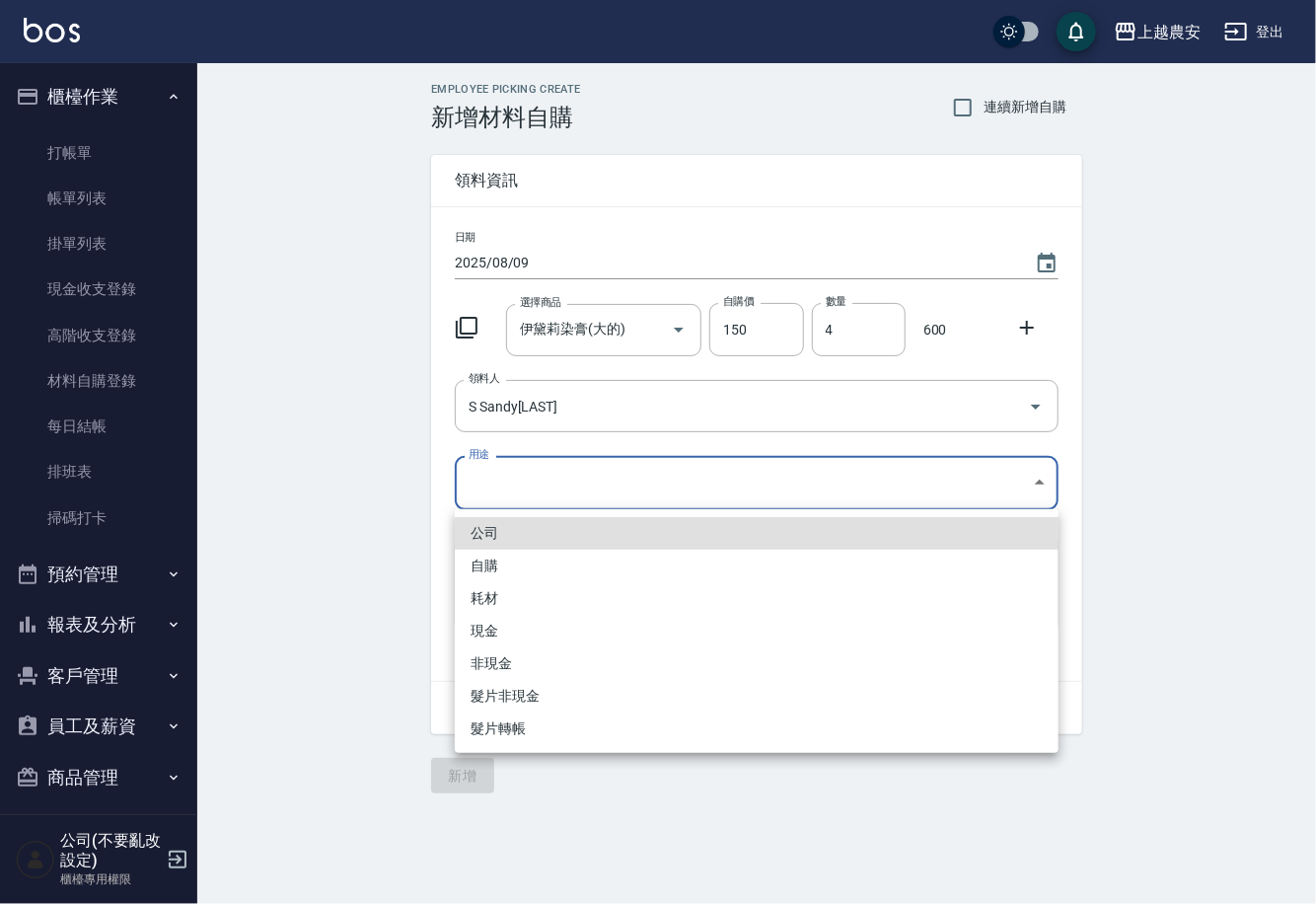 click on "自購" at bounding box center [757, 565] 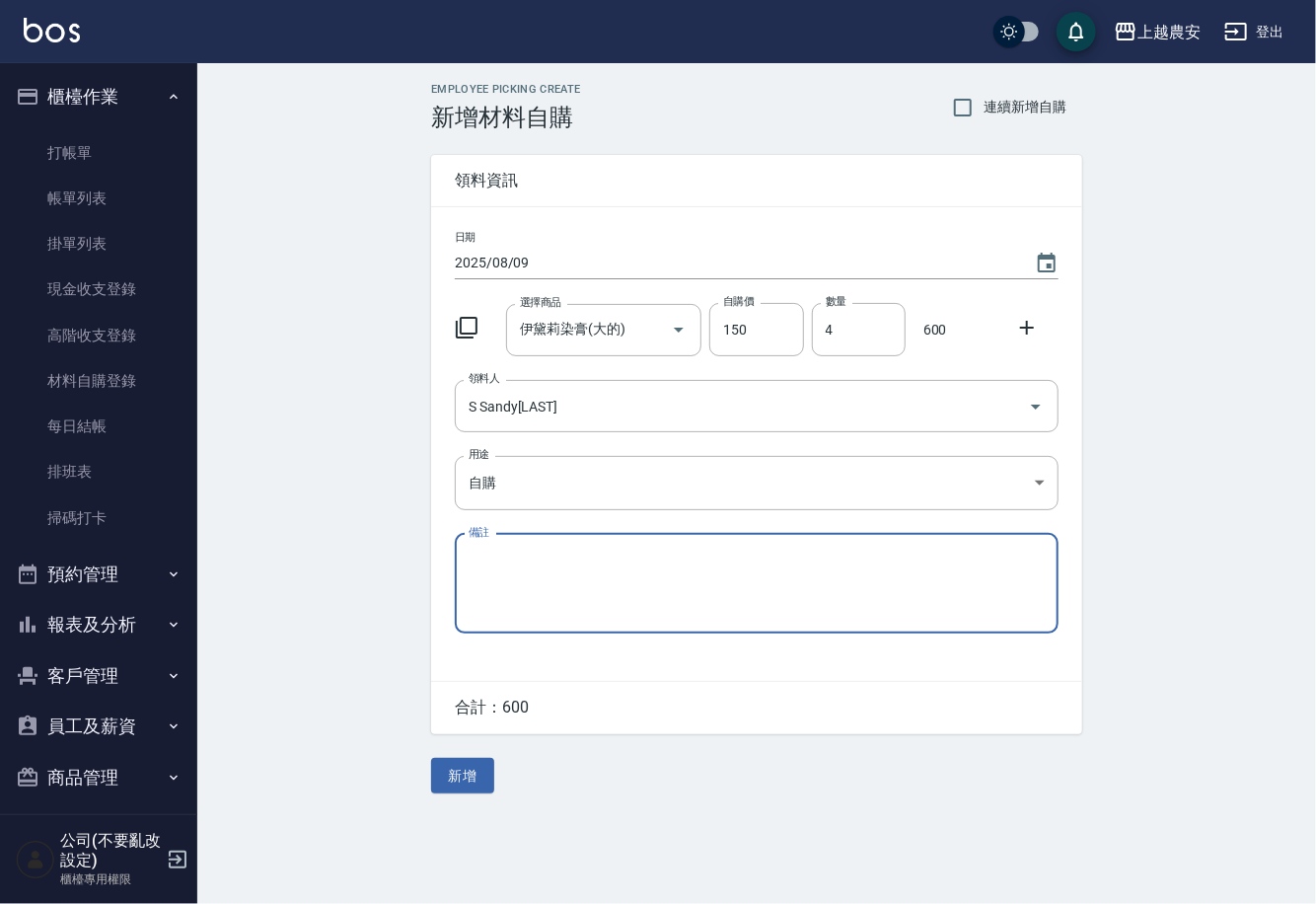 drag, startPoint x: 1026, startPoint y: 320, endPoint x: 770, endPoint y: 350, distance: 257.7518 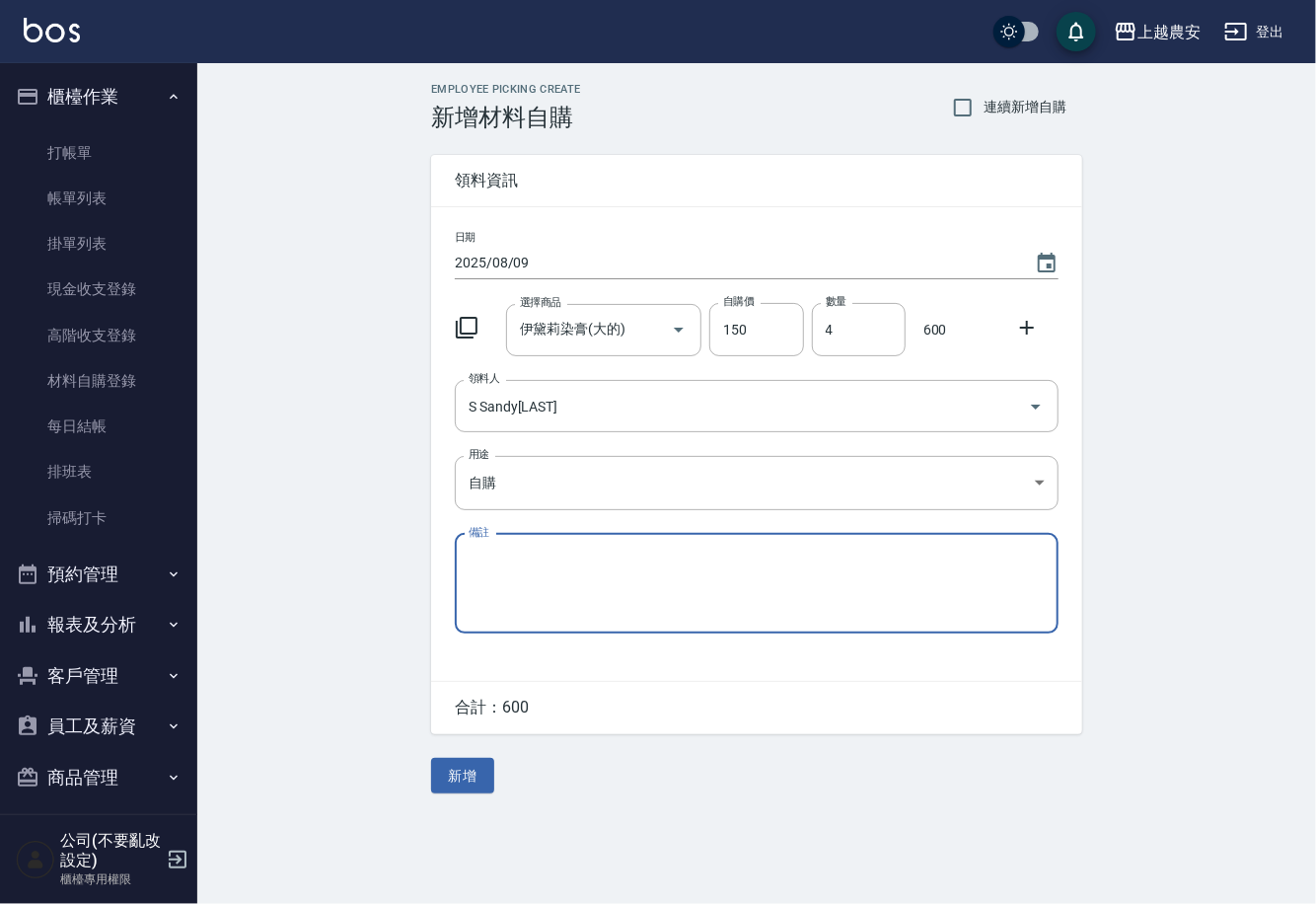 click 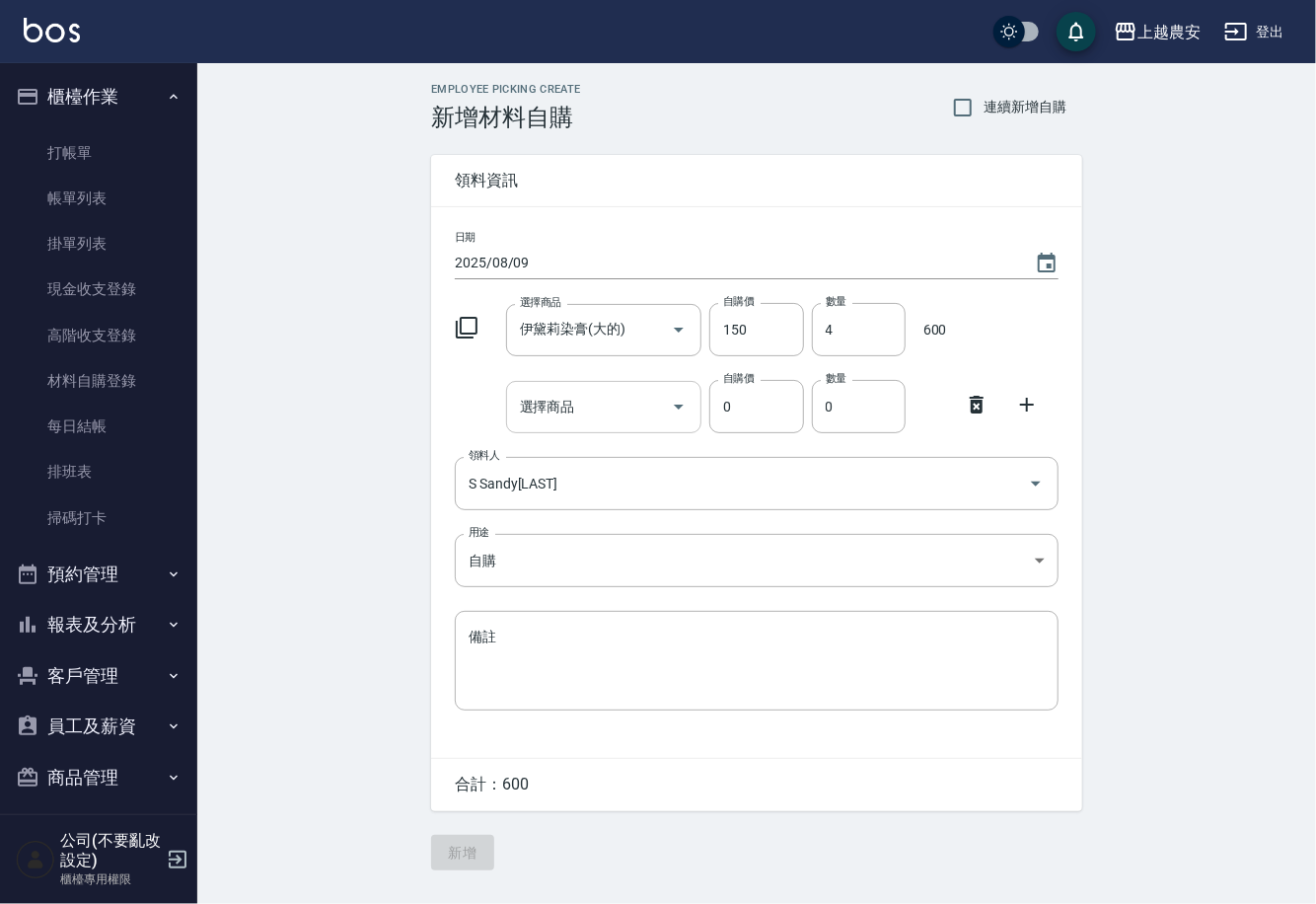 click on "選擇商品" at bounding box center (589, 407) 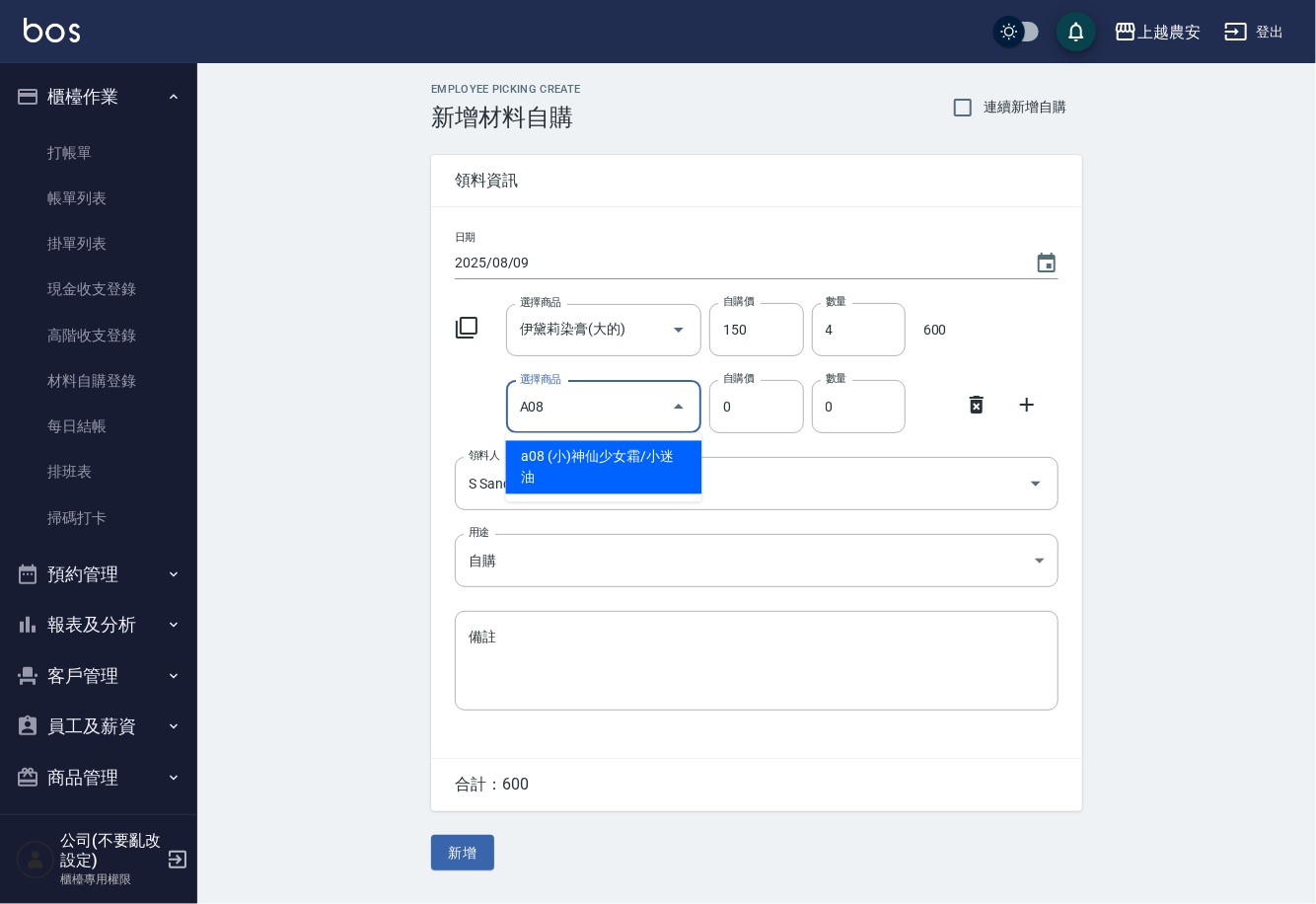type on "(小)神仙少女霜/小迷油" 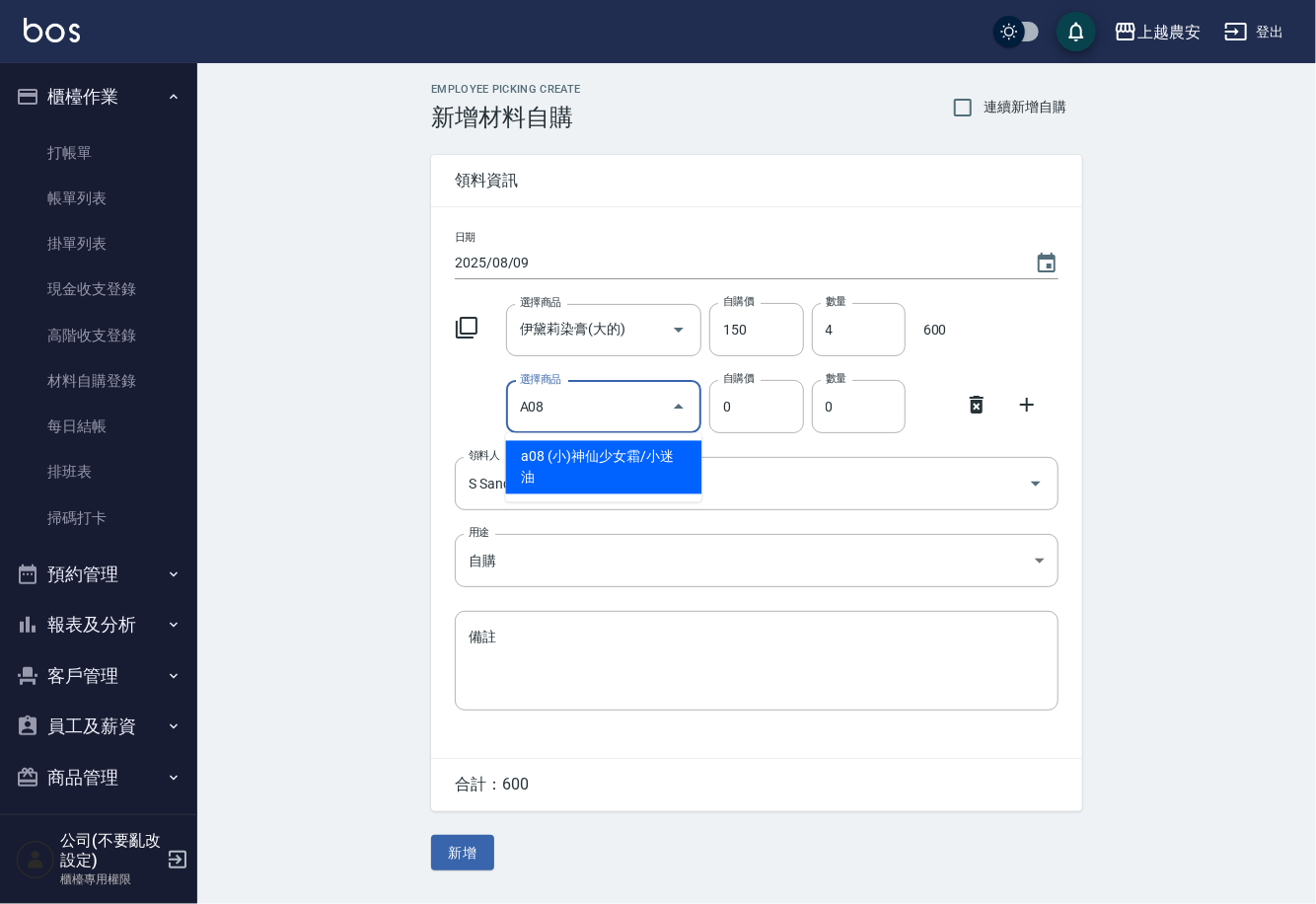 type on "30" 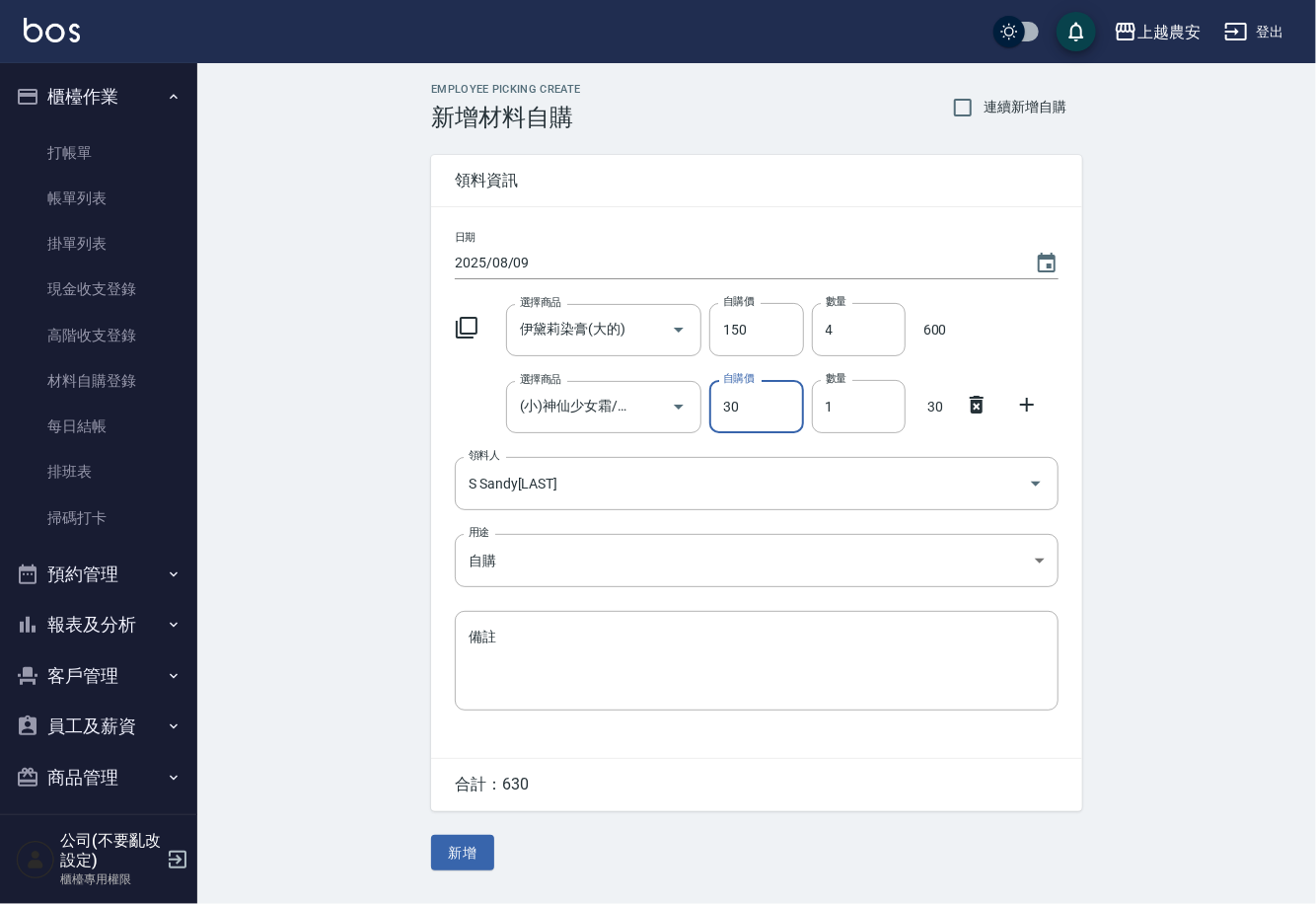 click on "新增" at bounding box center (463, 853) 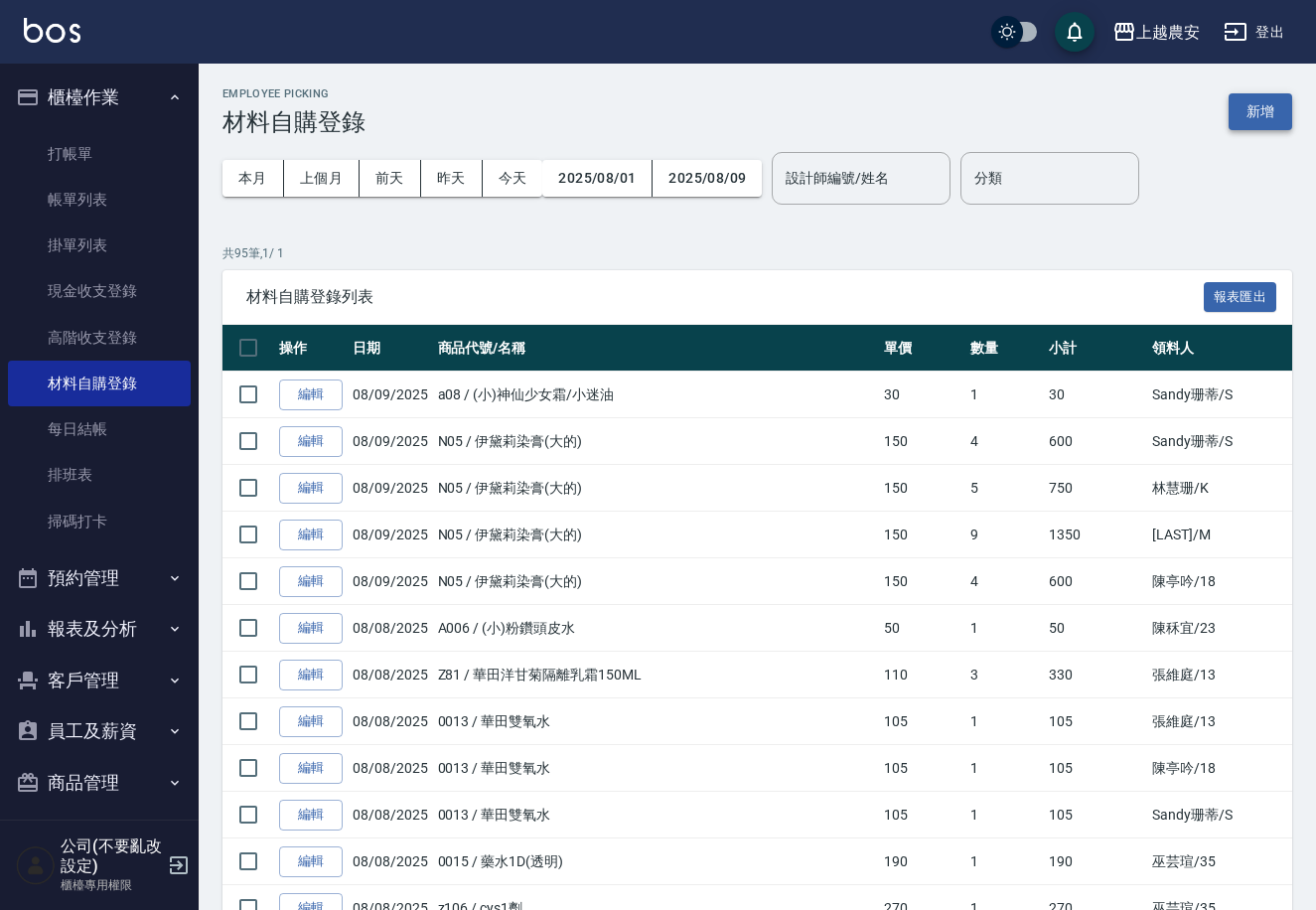 click on "新增" at bounding box center (1260, 111) 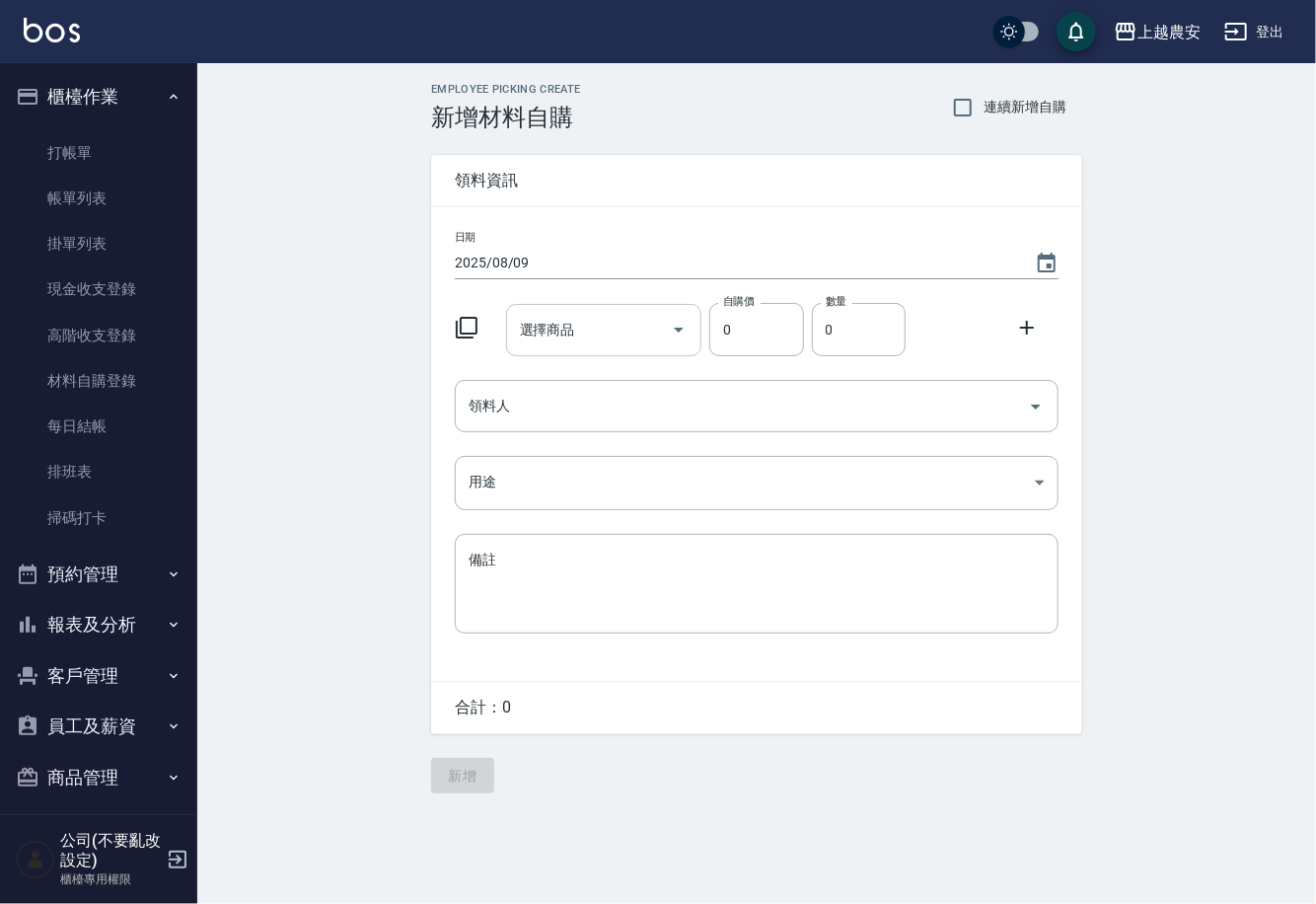 click on "選擇商品" at bounding box center [589, 330] 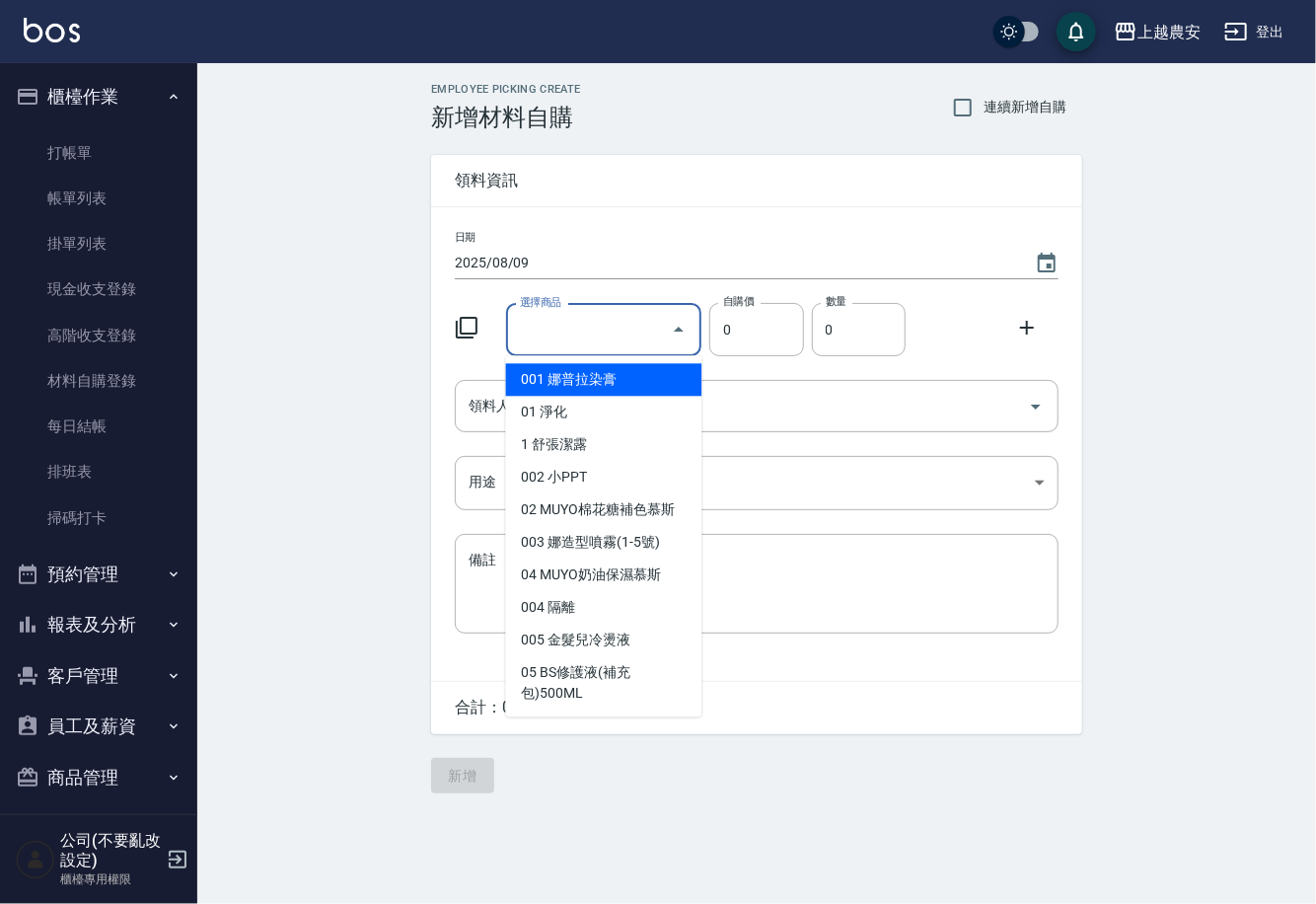 type on "M" 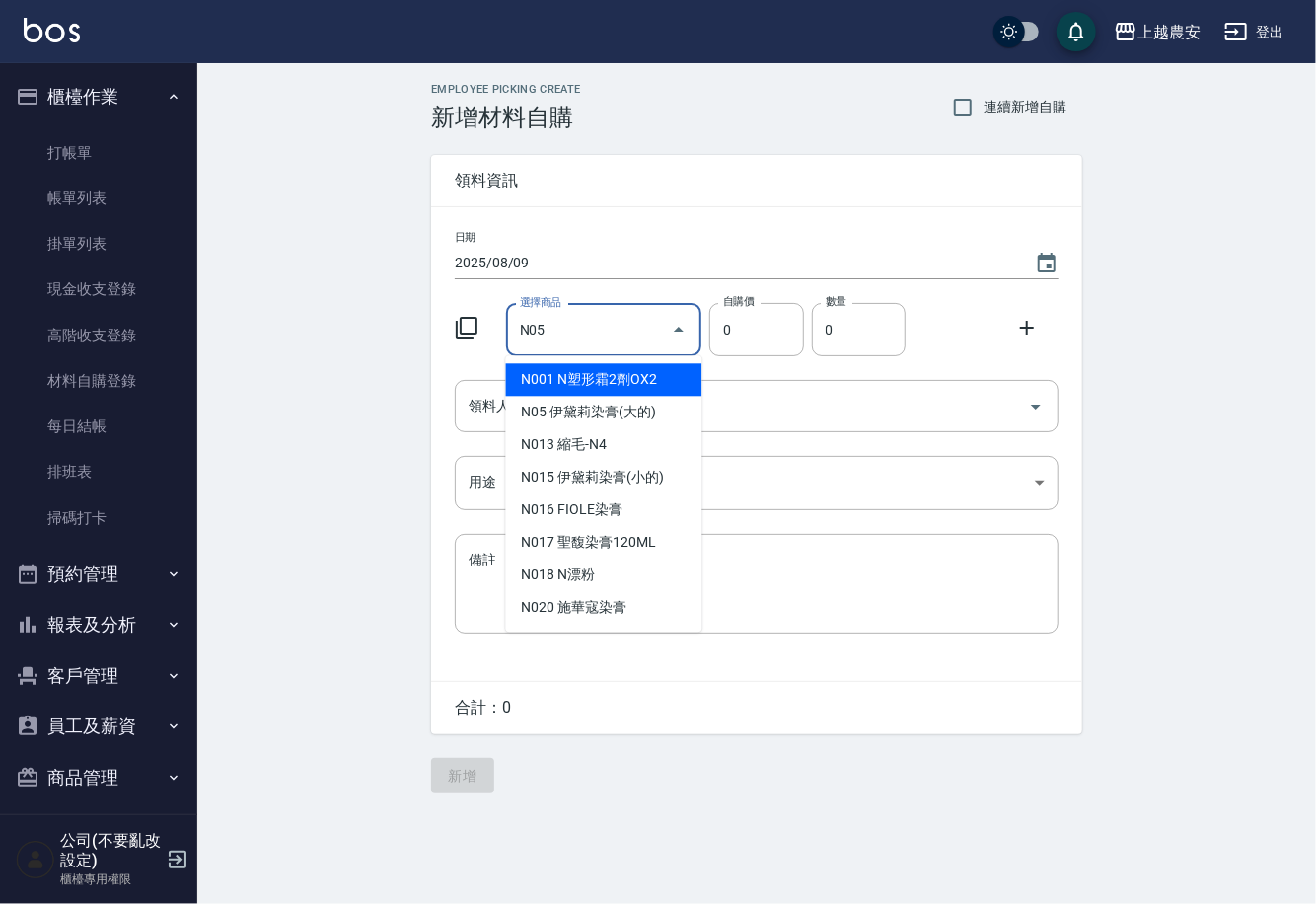 type on "伊黛莉染膏(大的)" 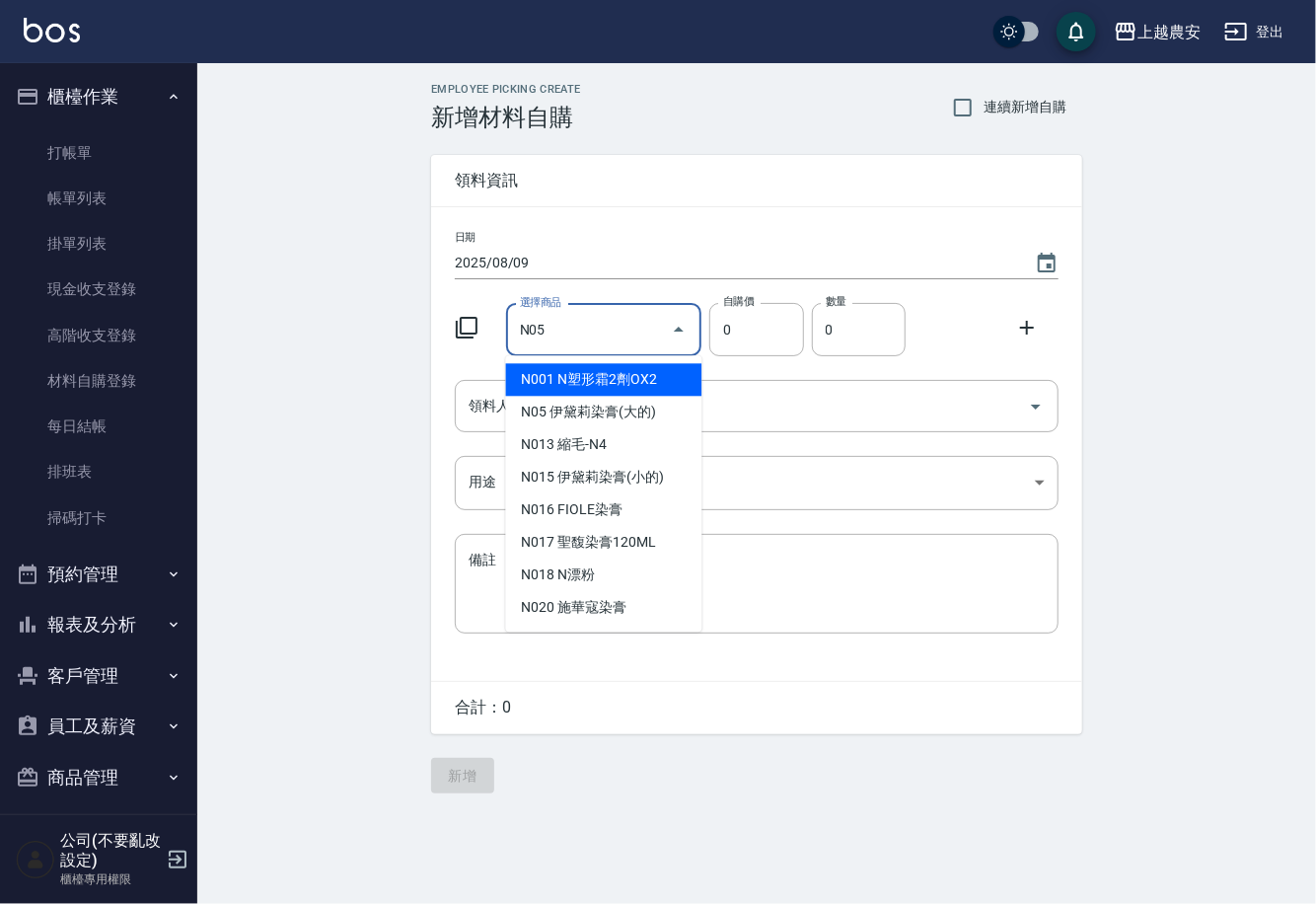 type on "150" 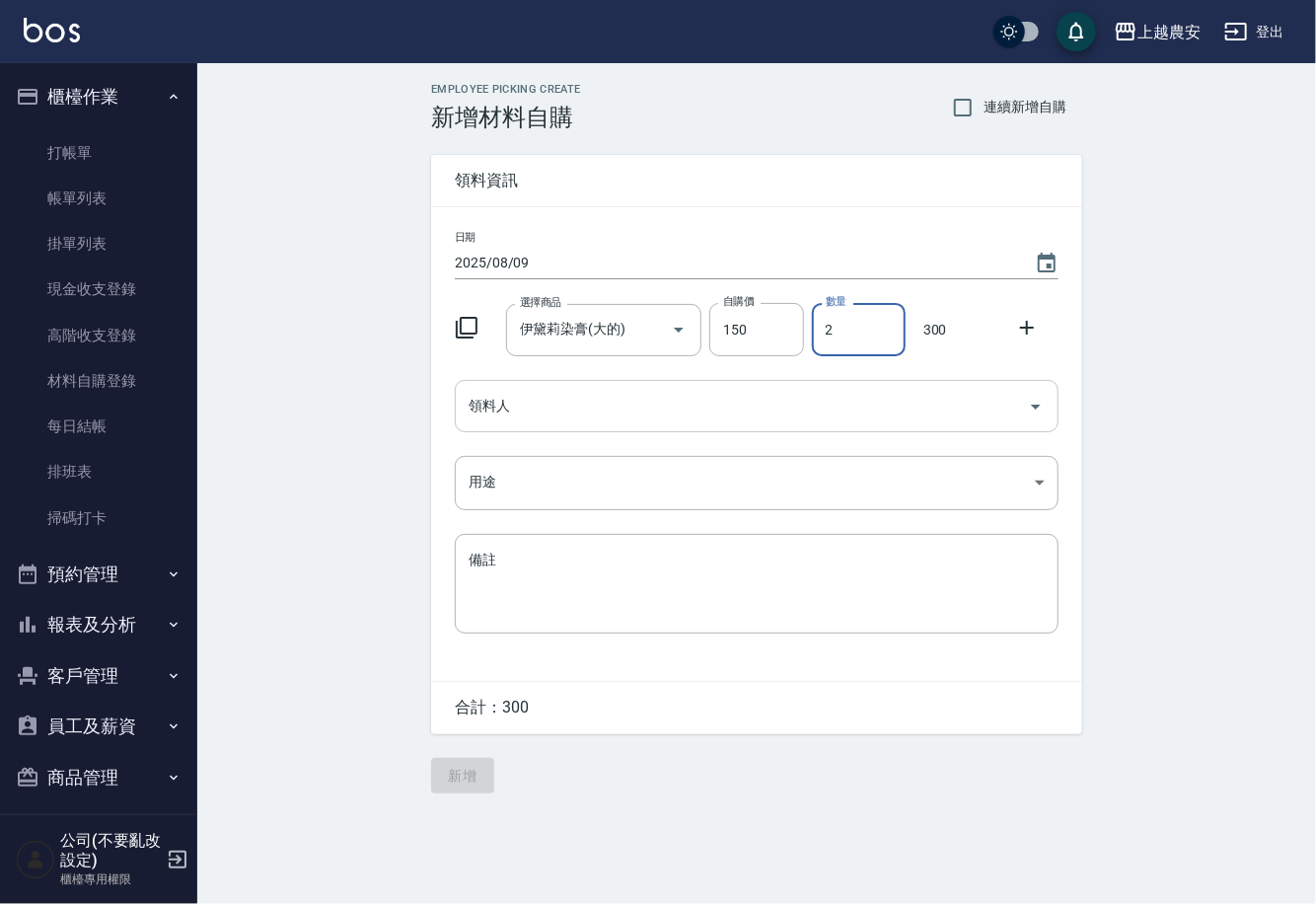 type on "2" 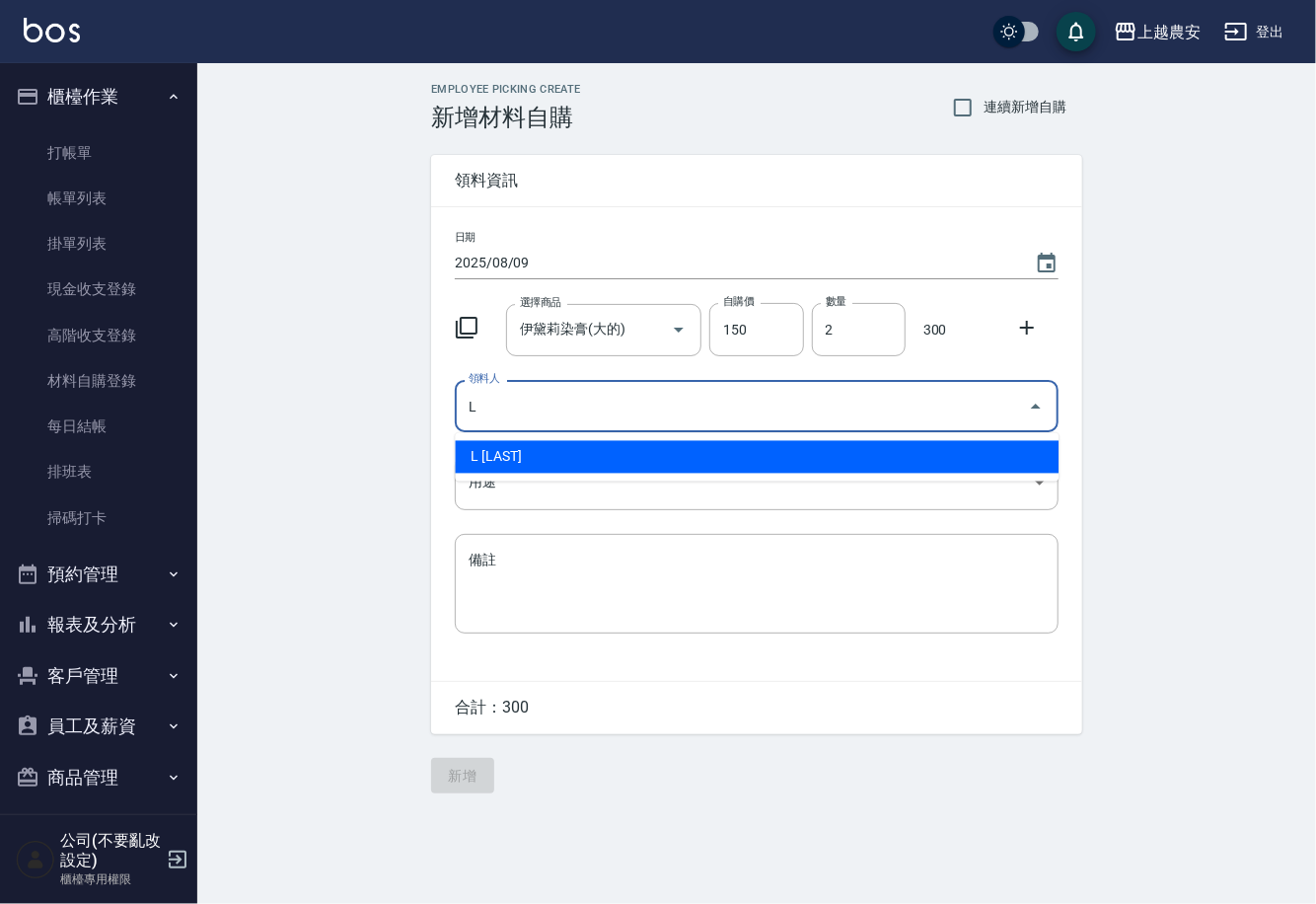 click on "L 溫莉娜" at bounding box center (757, 457) 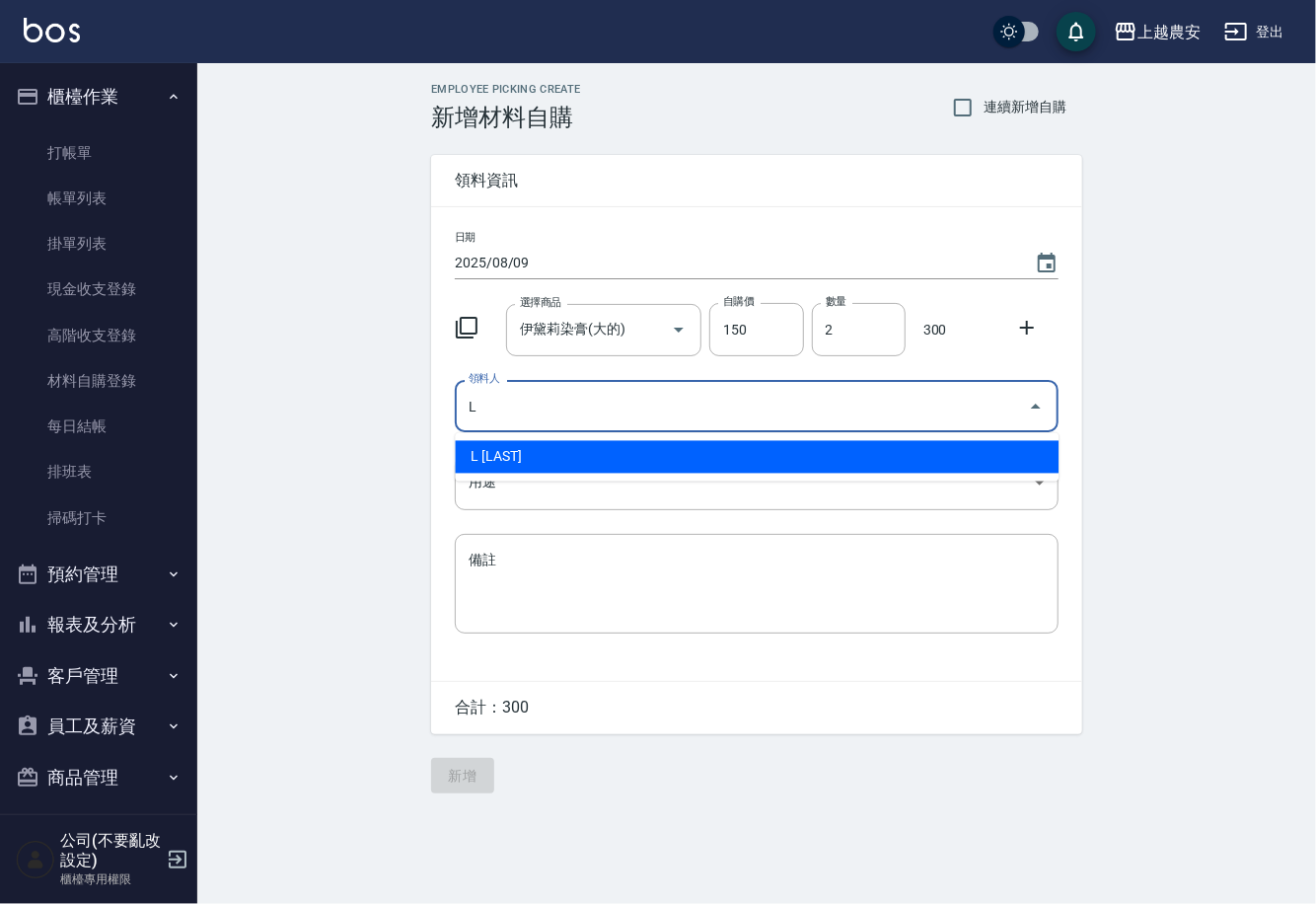 type on "L 溫莉娜" 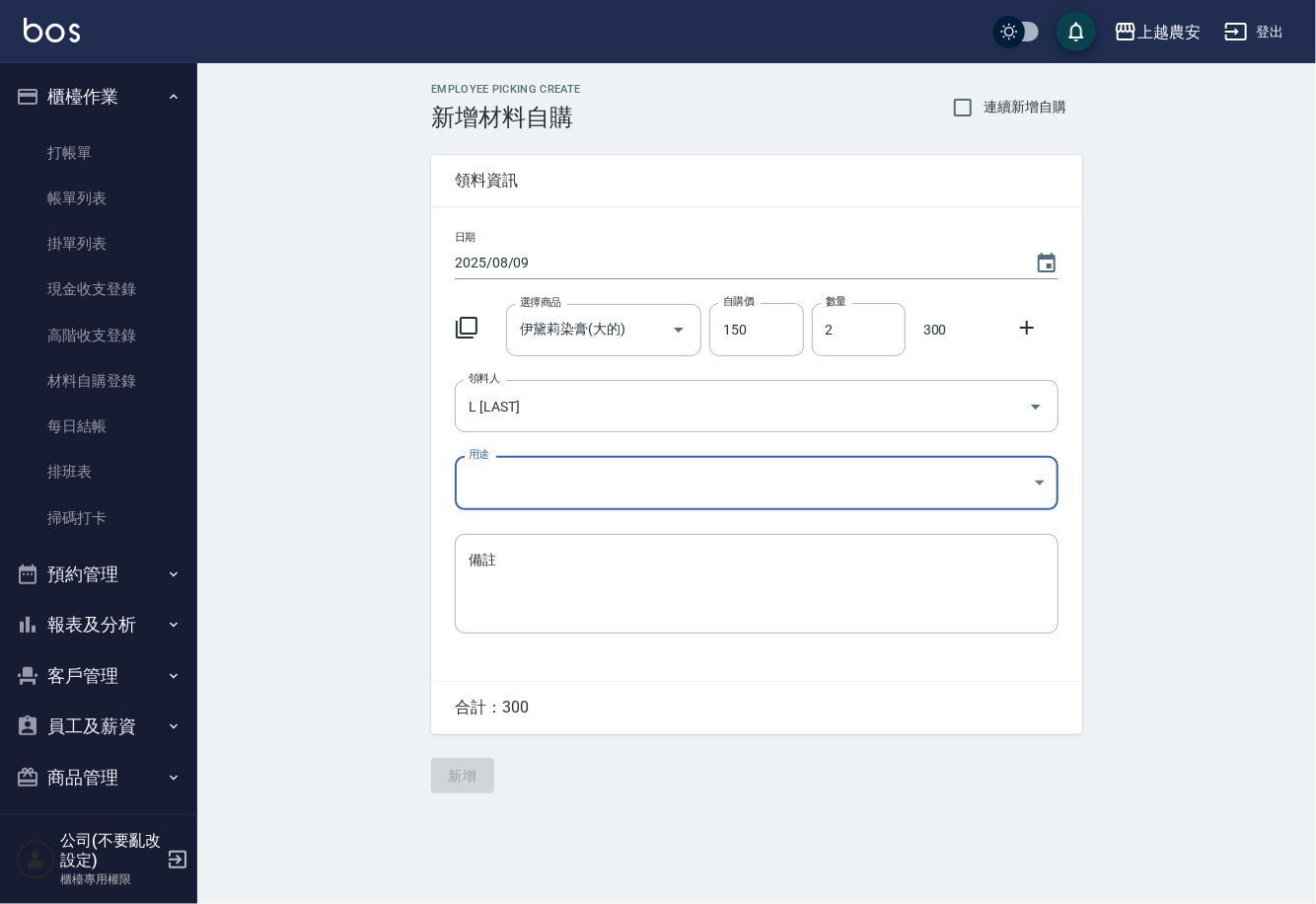click on "上越農安 登出 櫃檯作業 打帳單 帳單列表 掛單列表 現金收支登錄 高階收支登錄 材料自購登錄 每日結帳 排班表 掃碼打卡 預約管理 預約管理 單日預約紀錄 單週預約紀錄 報表及分析 報表目錄 店家日報表 互助日報表 互助點數明細 設計師日報表 店販抽成明細 客戶管理 客戶列表 卡券管理 入金管理 員工及薪資 員工列表 商品管理 商品分類設定 商品列表 公司(不要亂改設定) 櫃檯專用權限 Employee Picking Create 新增材料自購 連續新增自購 領料資訊 日期 2025/08/09 選擇商品 伊黛莉染膏(大的) 選擇商品 自購價 150 自購價 數量 2 數量 300 領料人 L 溫莉娜 領料人 用途 ​ 用途 備註 x 備註 合計： 300 新增" at bounding box center (658, 452) 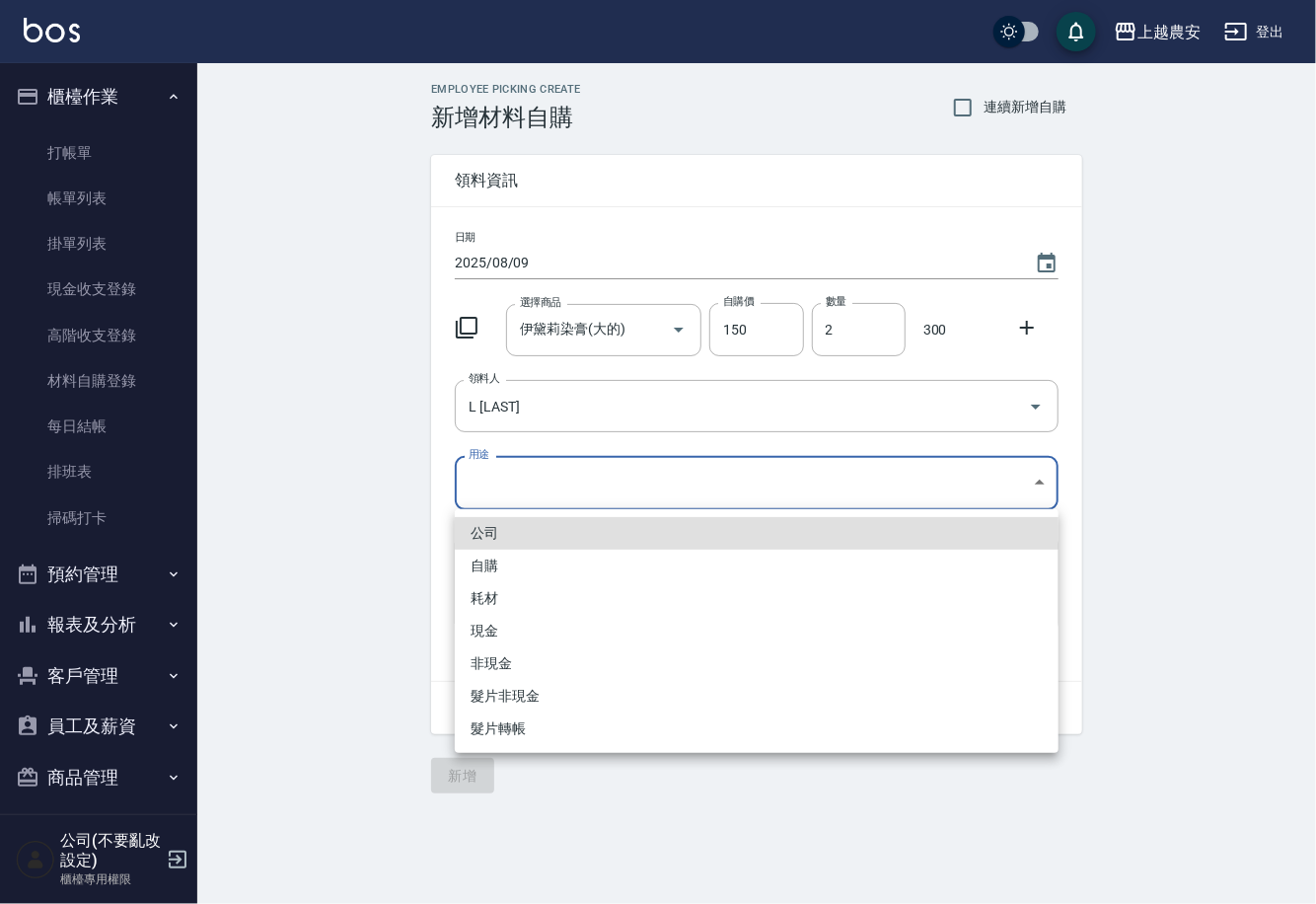 click on "自購" at bounding box center [757, 565] 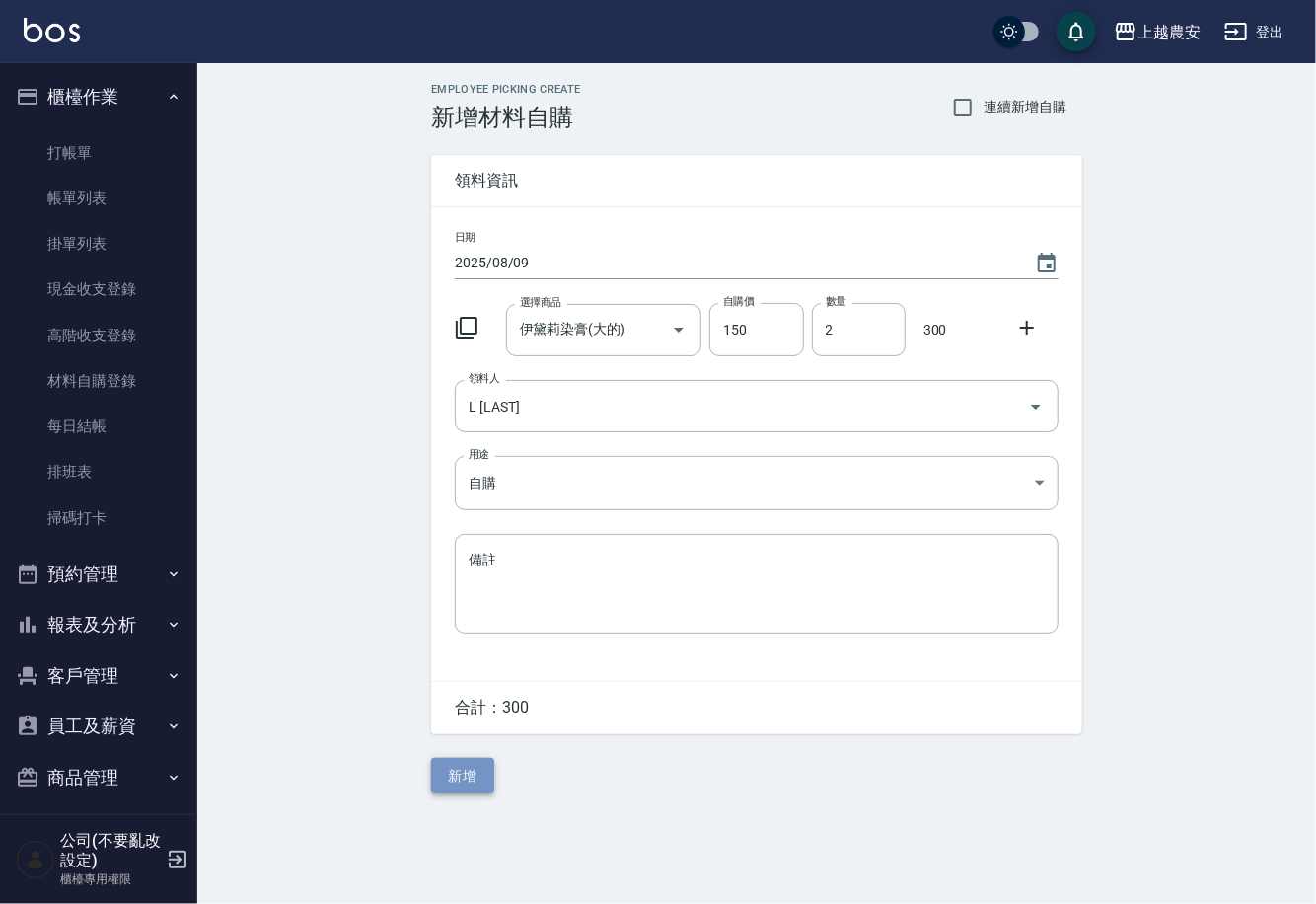click on "新增" at bounding box center (463, 776) 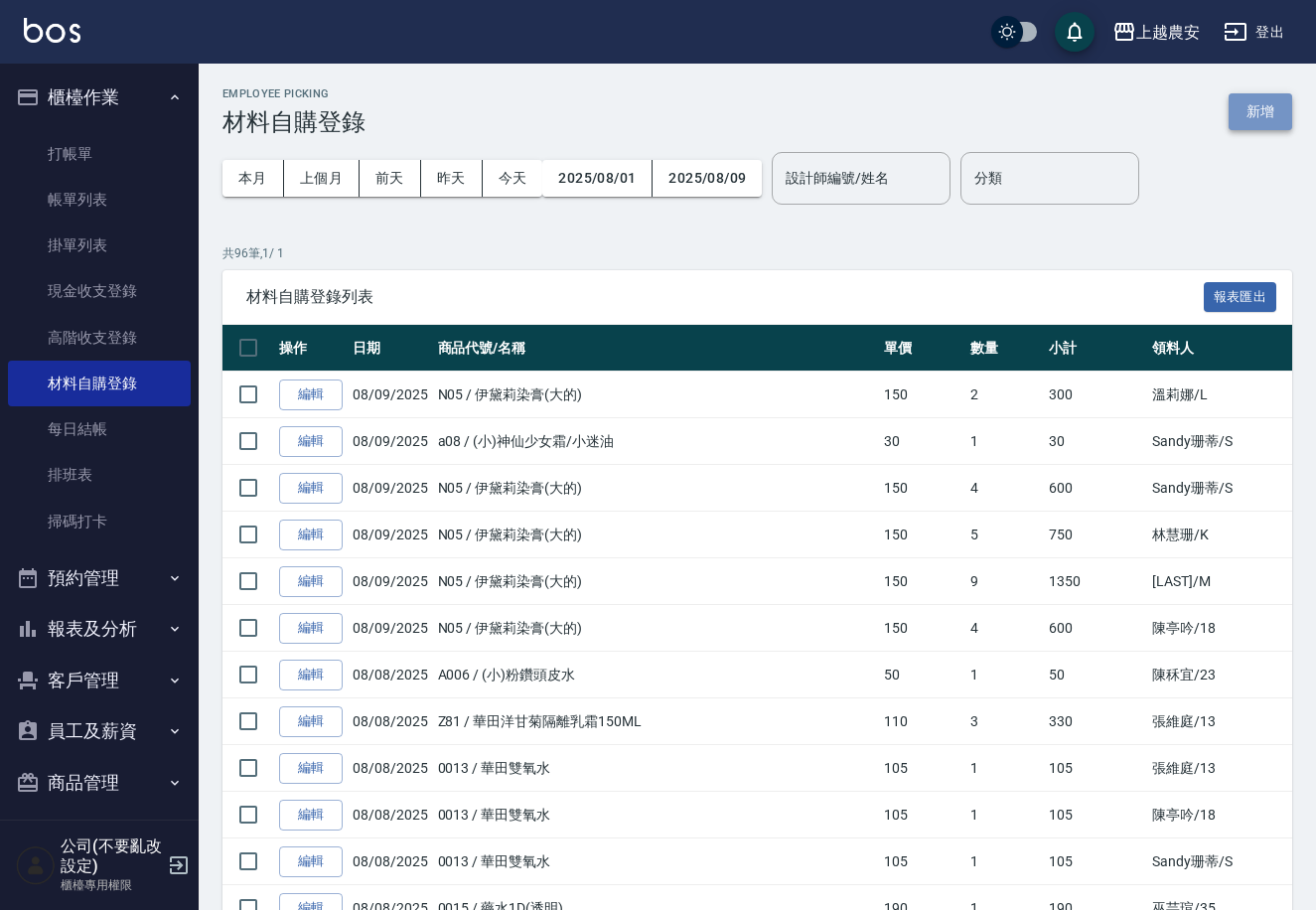 click on "新增" at bounding box center (1260, 111) 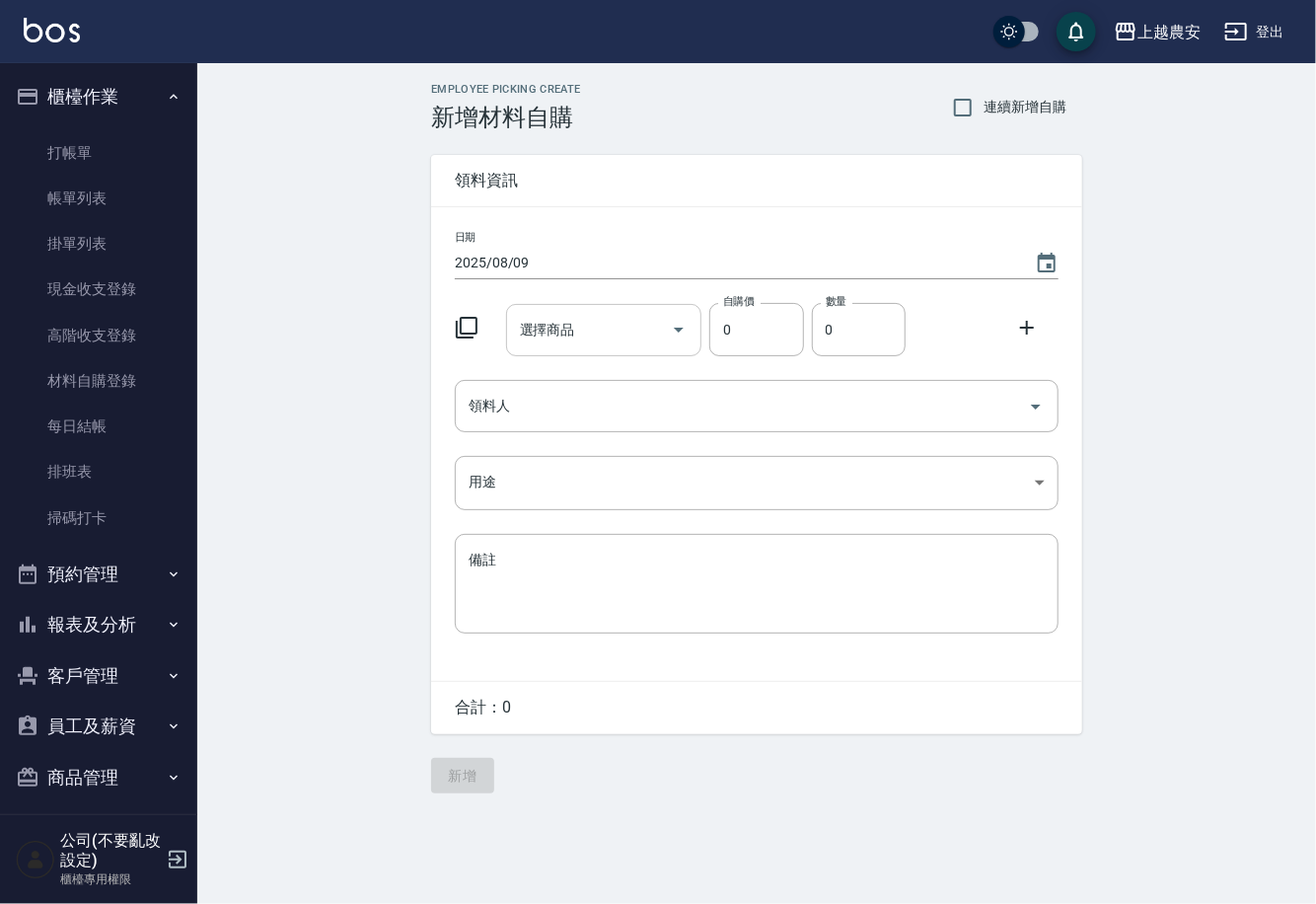 click on "選擇商品" at bounding box center [589, 330] 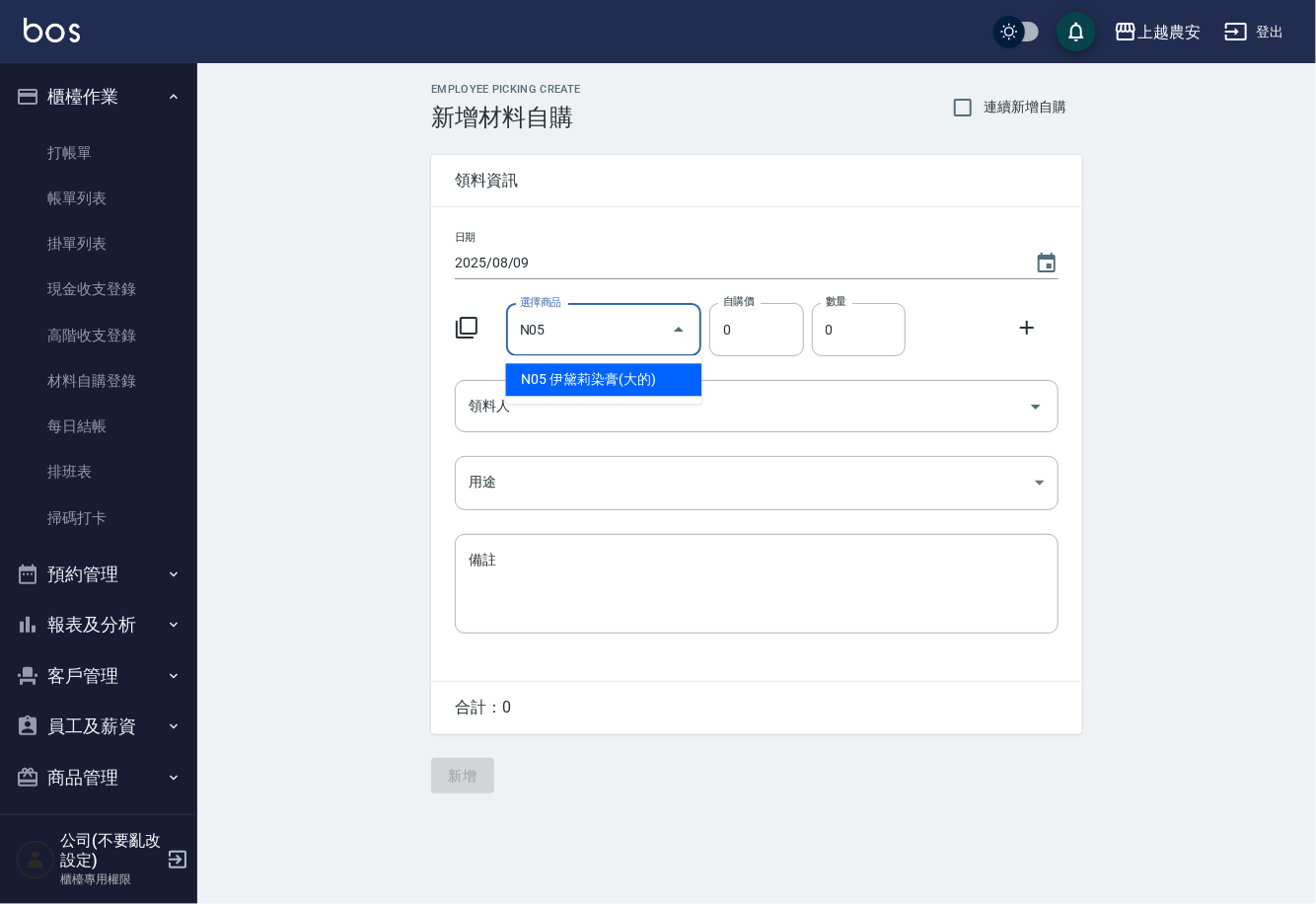 type on "伊黛莉染膏(大的)" 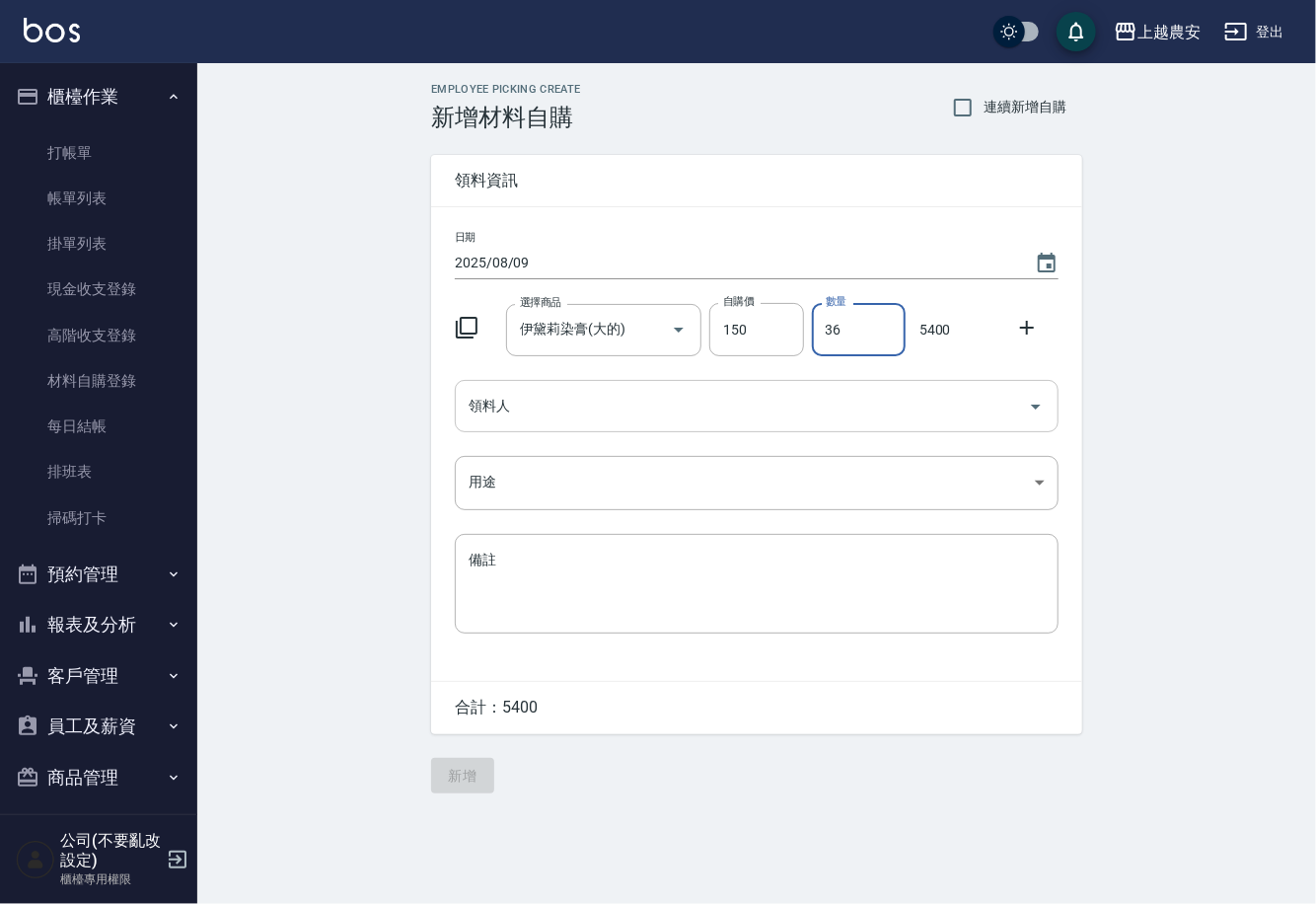 type on "36" 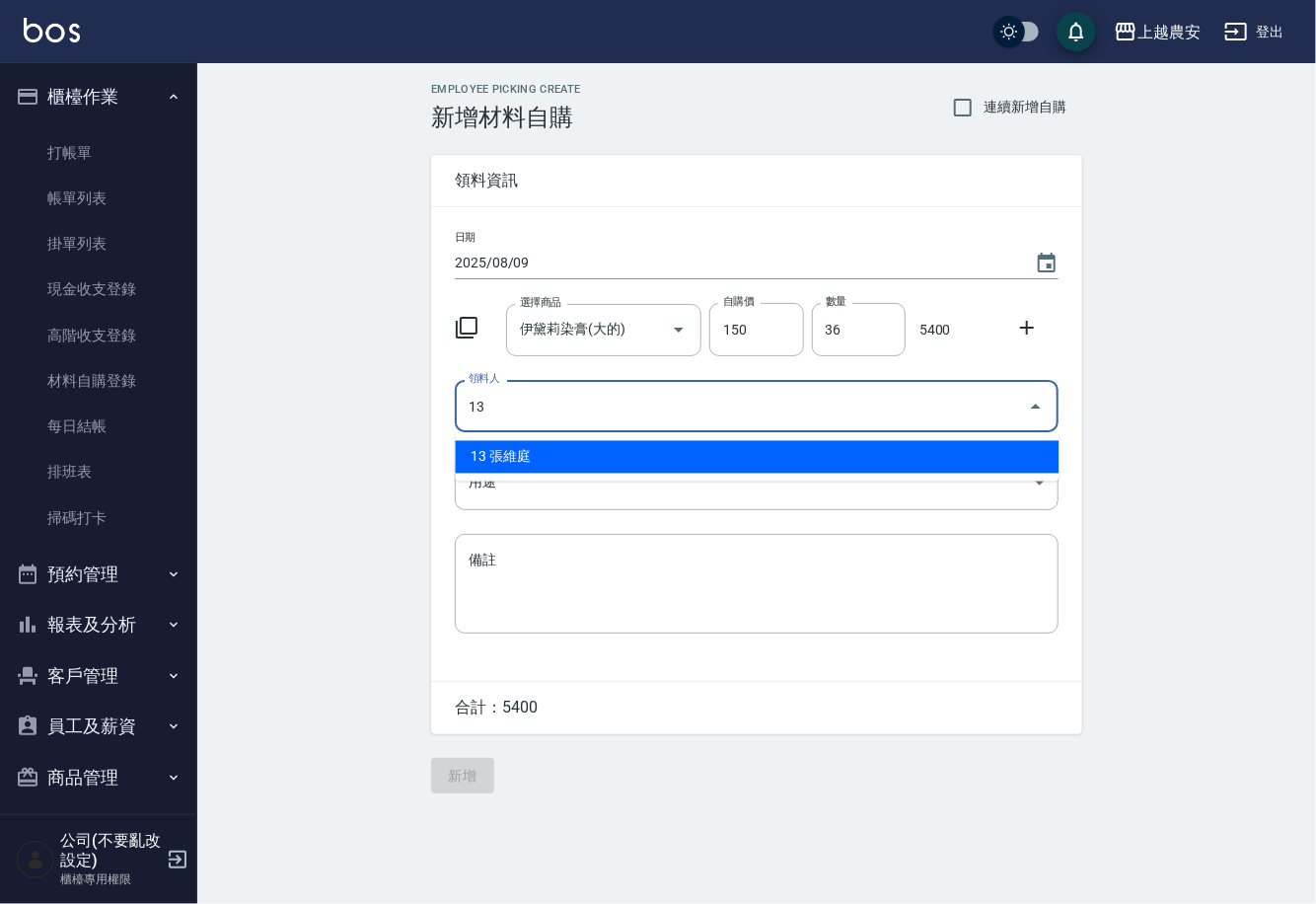 type on "13 張維庭" 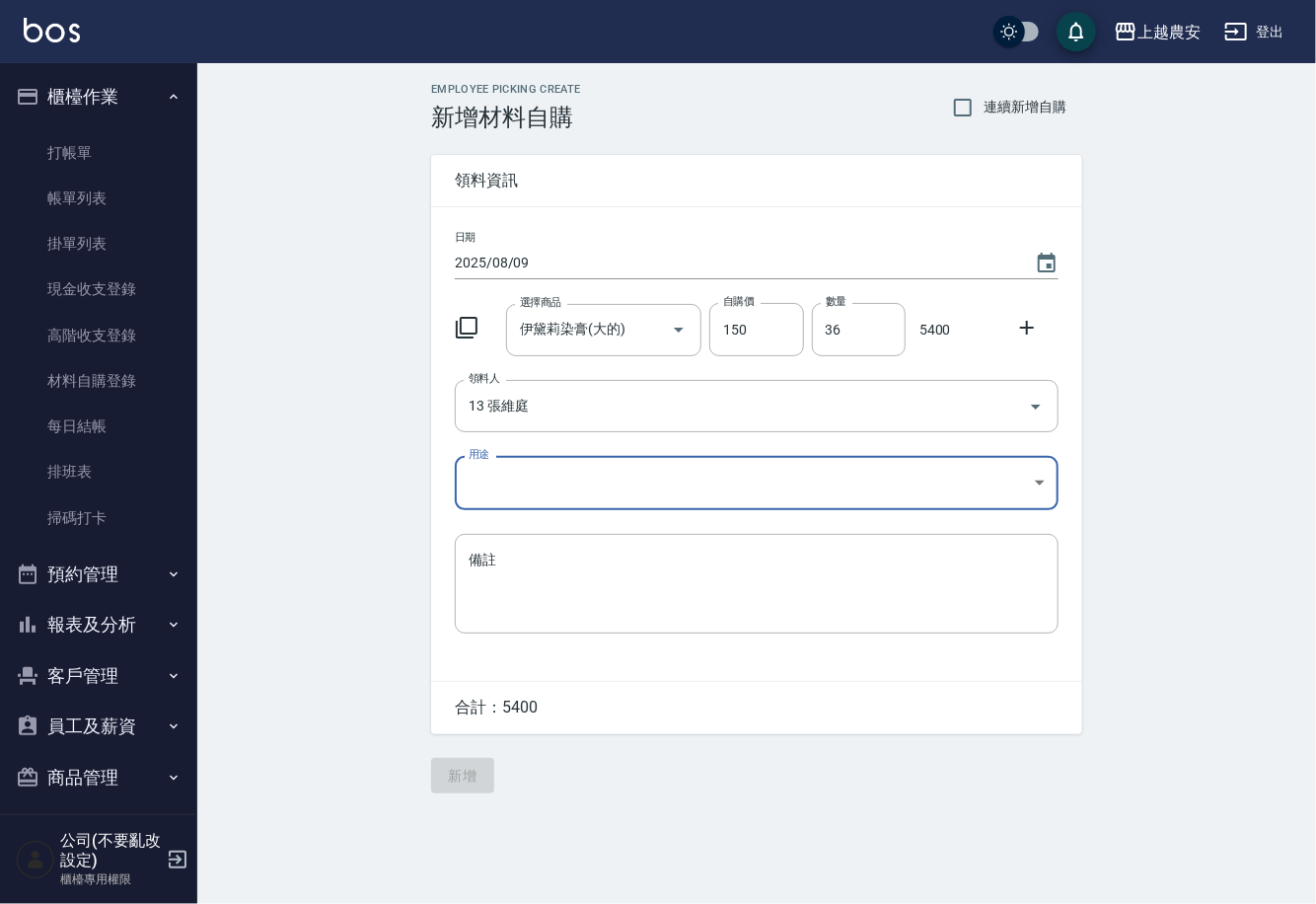 click on "上越農安 登出 櫃檯作業 打帳單 帳單列表 掛單列表 現金收支登錄 高階收支登錄 材料自購登錄 每日結帳 排班表 掃碼打卡 預約管理 預約管理 單日預約紀錄 單週預約紀錄 報表及分析 報表目錄 店家日報表 互助日報表 互助點數明細 設計師日報表 店販抽成明細 客戶管理 客戶列表 卡券管理 入金管理 員工及薪資 員工列表 商品管理 商品分類設定 商品列表 公司(不要亂改設定) 櫃檯專用權限 Employee Picking Create 新增材料自購 連續新增自購 領料資訊 日期 2025/08/09 選擇商品 伊黛莉染膏(大的) 選擇商品 自購價 150 自購價 數量 36 數量 5400 領料人 13 張維庭 領料人 用途 ​ 用途 備註 x 備註 合計： 5400 新增" at bounding box center (658, 452) 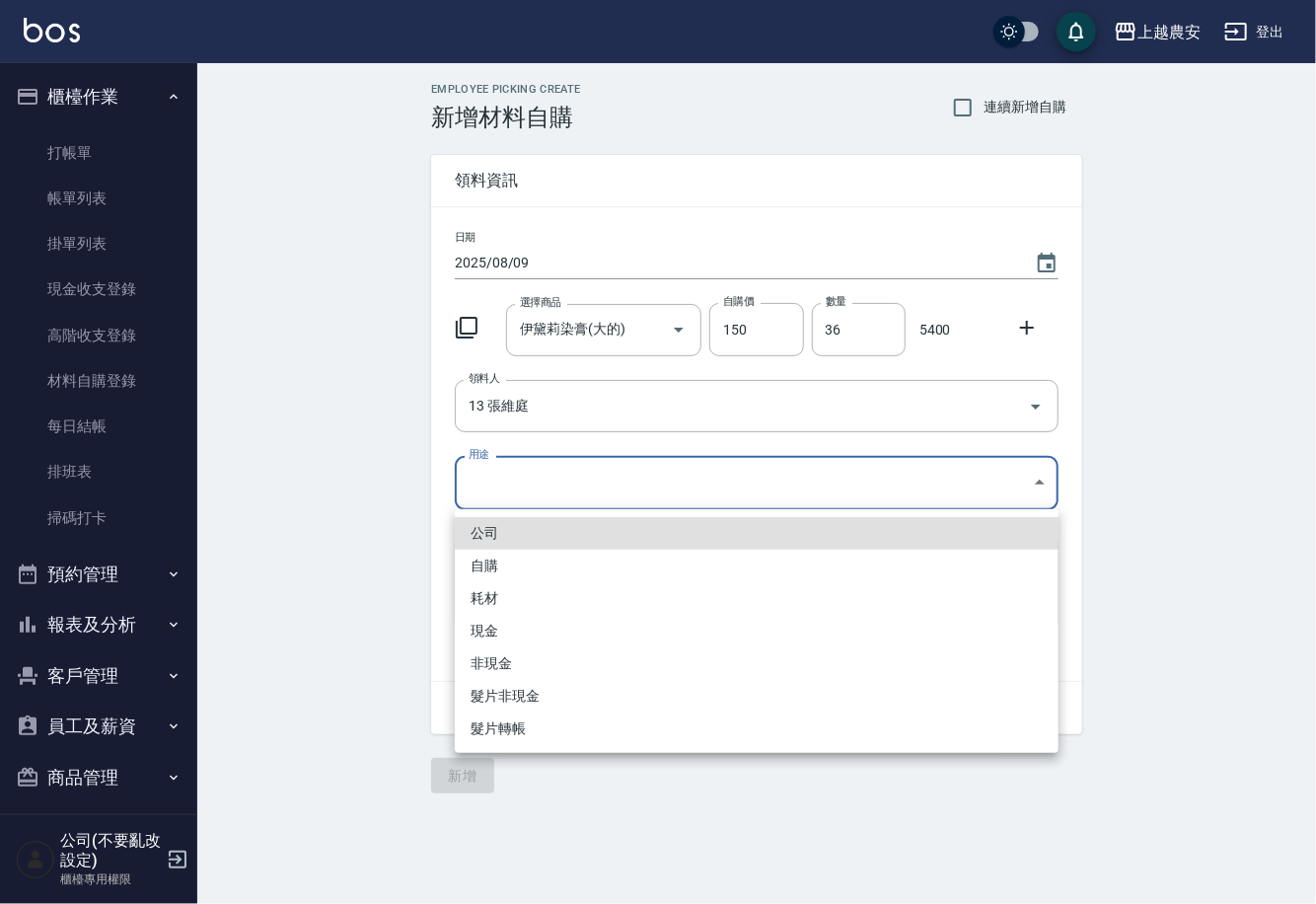 click on "自購" at bounding box center (757, 565) 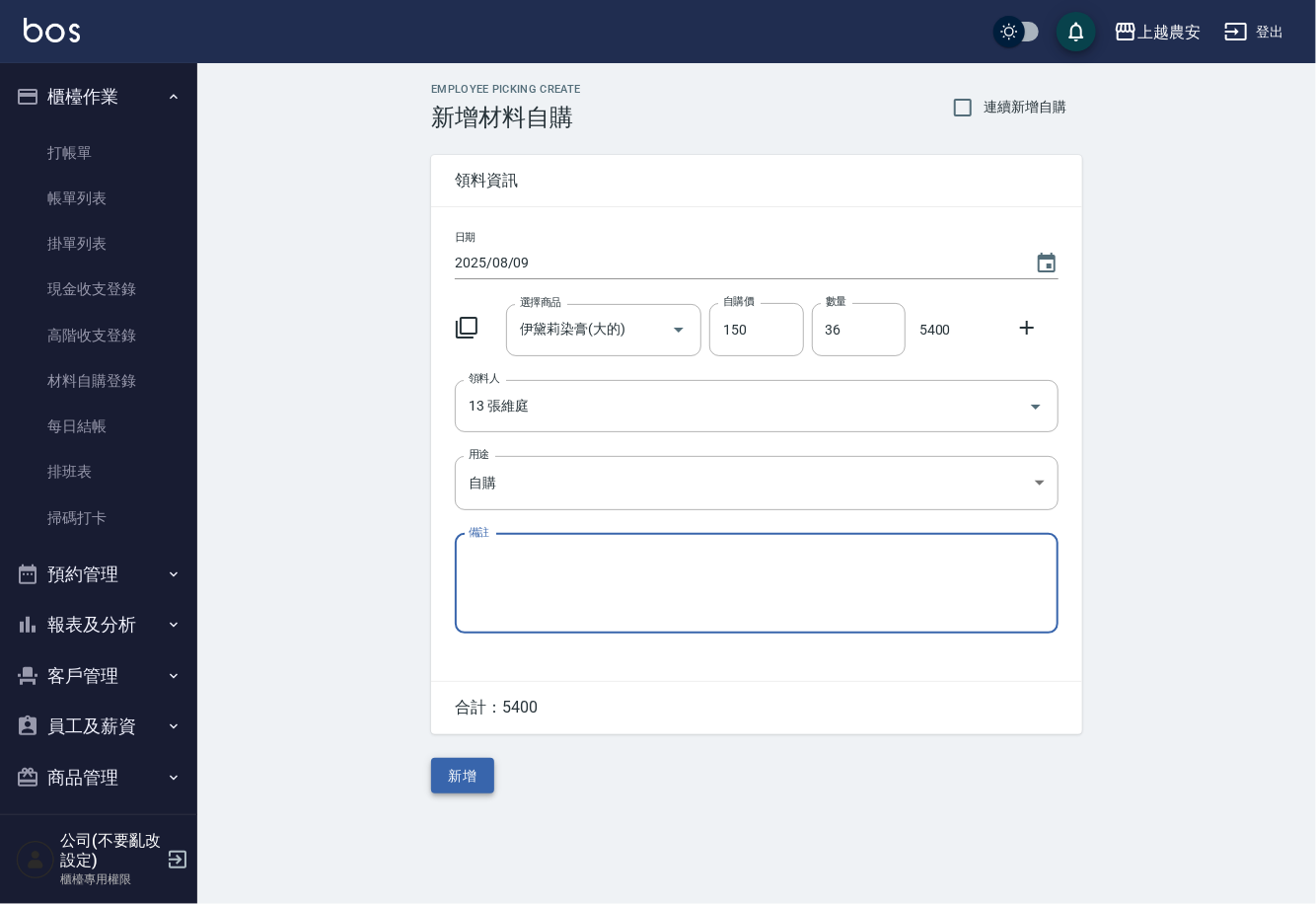 click on "新增" at bounding box center (463, 776) 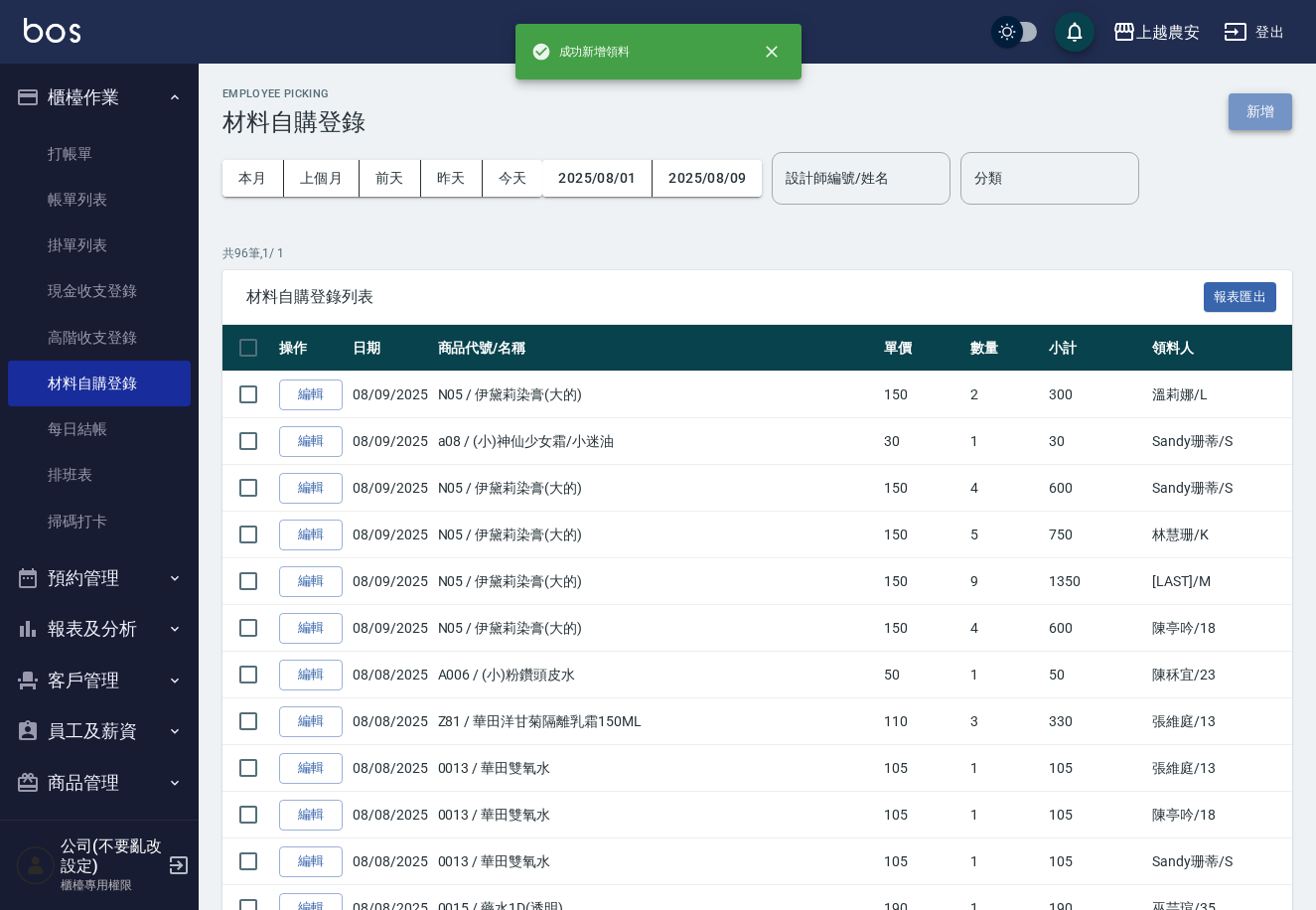 click on "新增" at bounding box center [1260, 111] 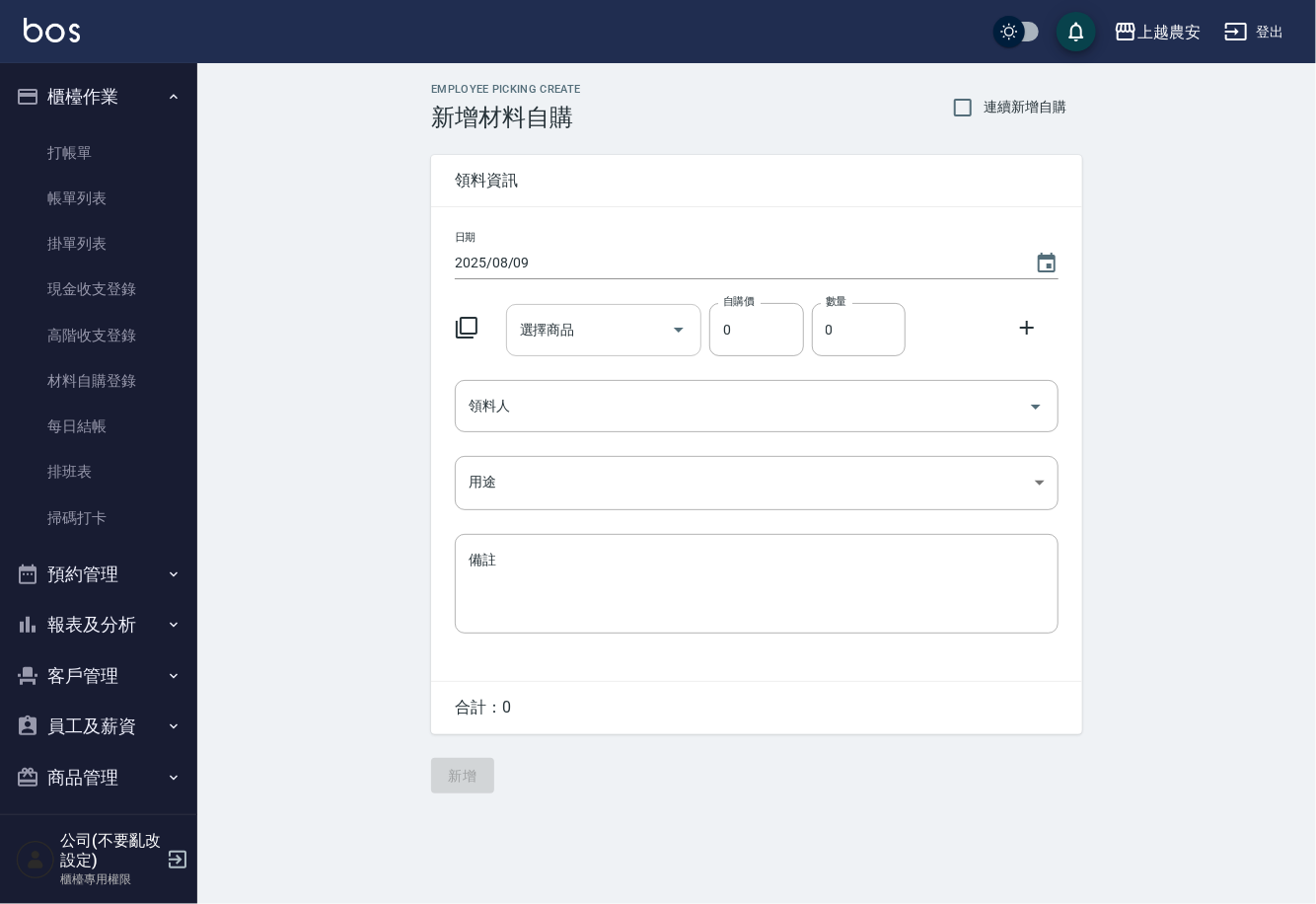 click on "選擇商品" at bounding box center (589, 330) 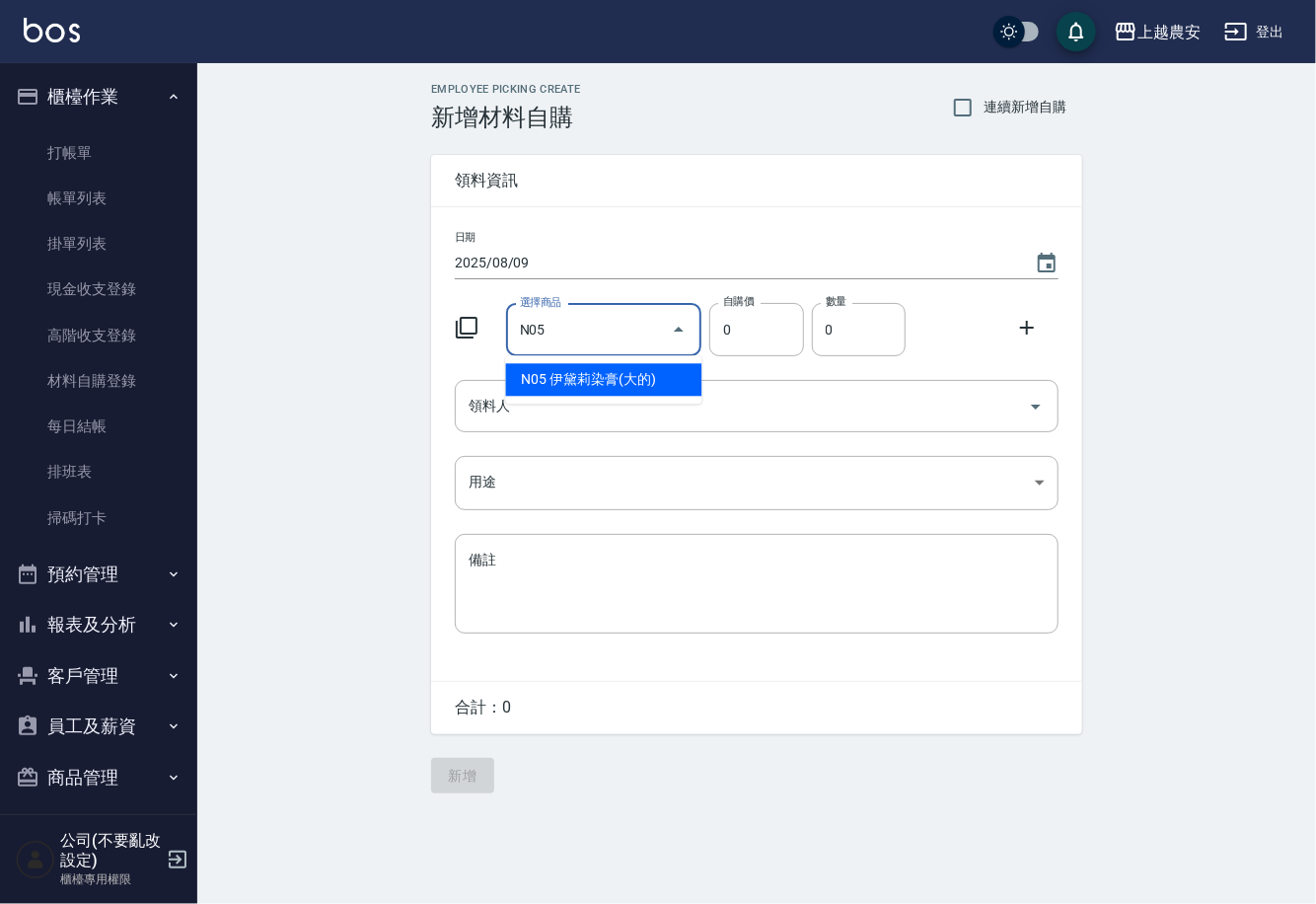 type on "伊黛莉染膏(大的)" 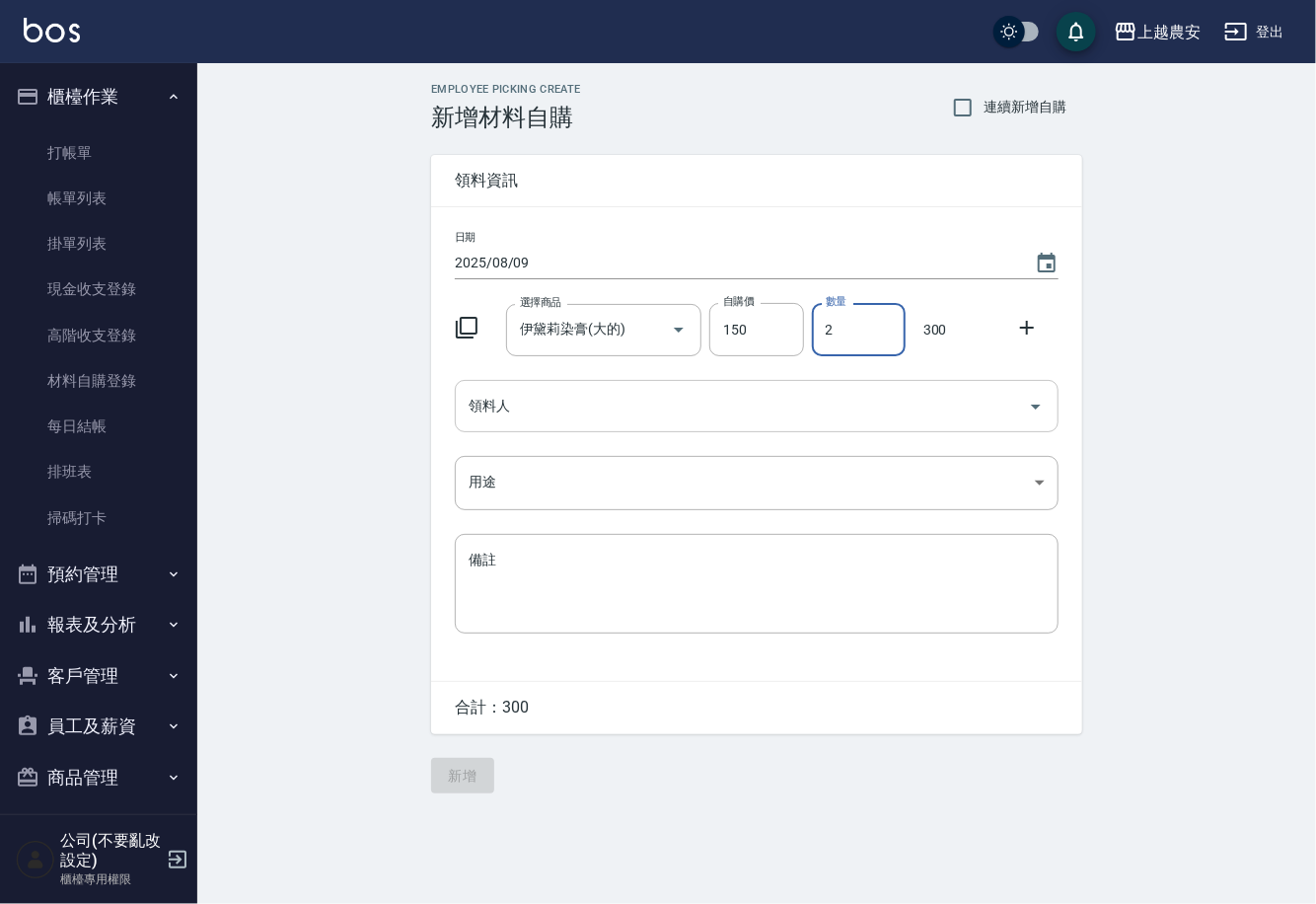 type on "2" 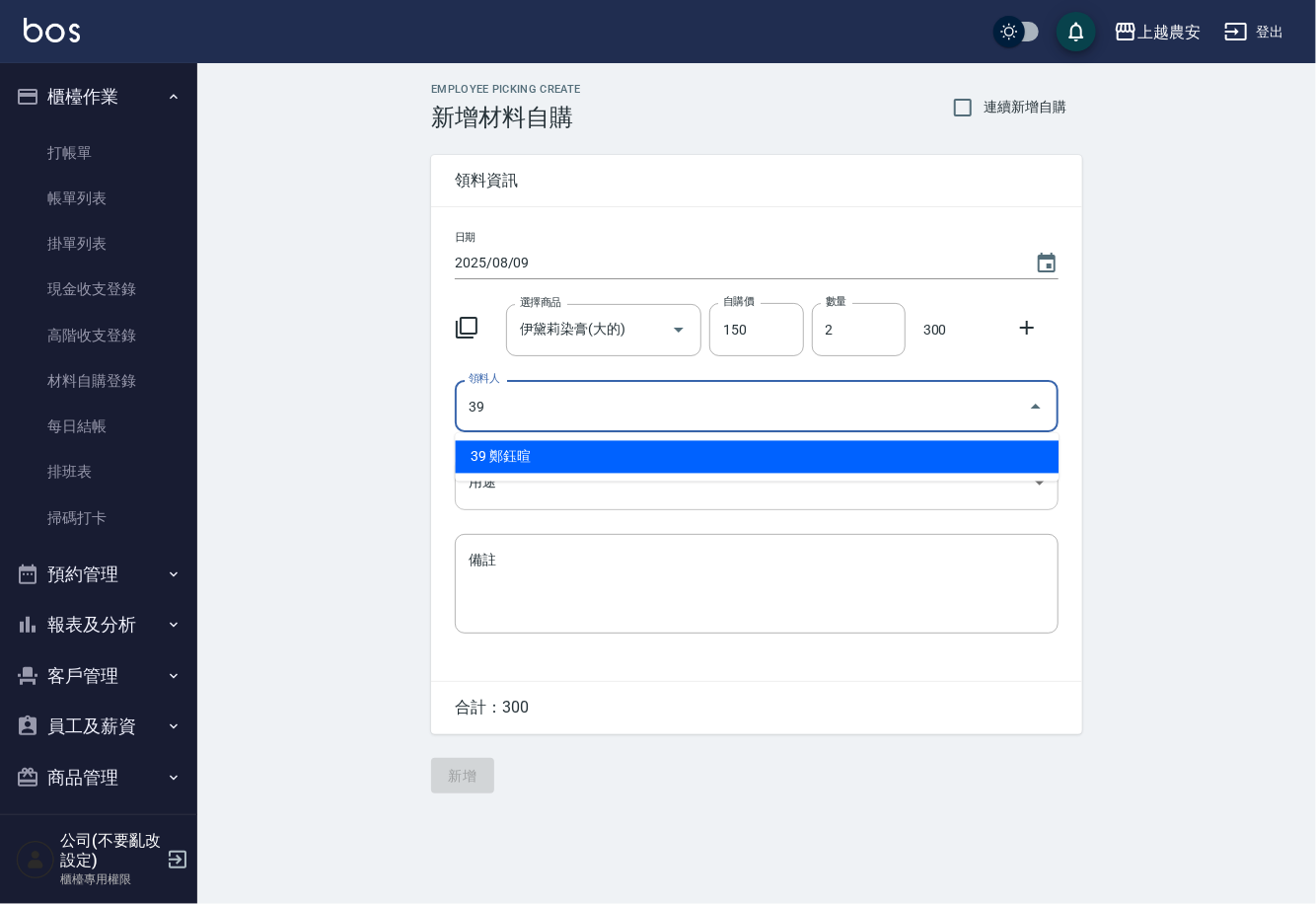 drag, startPoint x: 554, startPoint y: 452, endPoint x: 540, endPoint y: 468, distance: 21.260292 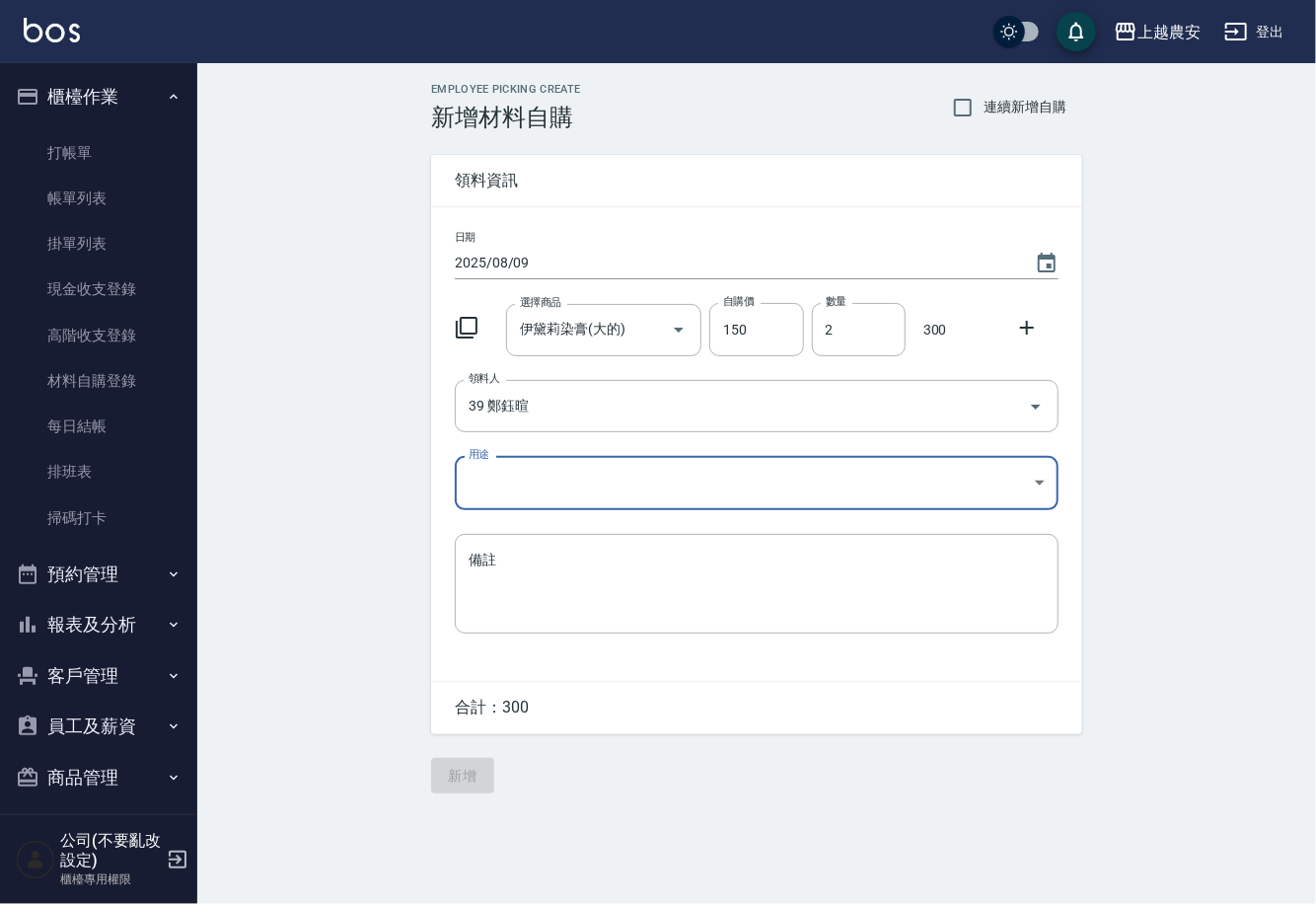 click on "上越農安 登出 櫃檯作業 打帳單 帳單列表 掛單列表 現金收支登錄 高階收支登錄 材料自購登錄 每日結帳 排班表 掃碼打卡 預約管理 預約管理 單日預約紀錄 單週預約紀錄 報表及分析 報表目錄 店家日報表 互助日報表 互助點數明細 設計師日報表 店販抽成明細 客戶管理 客戶列表 卡券管理 入金管理 員工及薪資 員工列表 商品管理 商品分類設定 商品列表 公司(不要亂改設定) 櫃檯專用權限 Employee Picking Create 新增材料自購 連續新增自購 領料資訊 日期 2025/08/09 選擇商品 伊黛莉染膏(大的) 選擇商品 自購價 150 自購價 數量 2 數量 300 領料人 39 鄭鈺暄 領料人 用途 ​ 用途 備註 x 備註 合計： 300 新增" at bounding box center [658, 452] 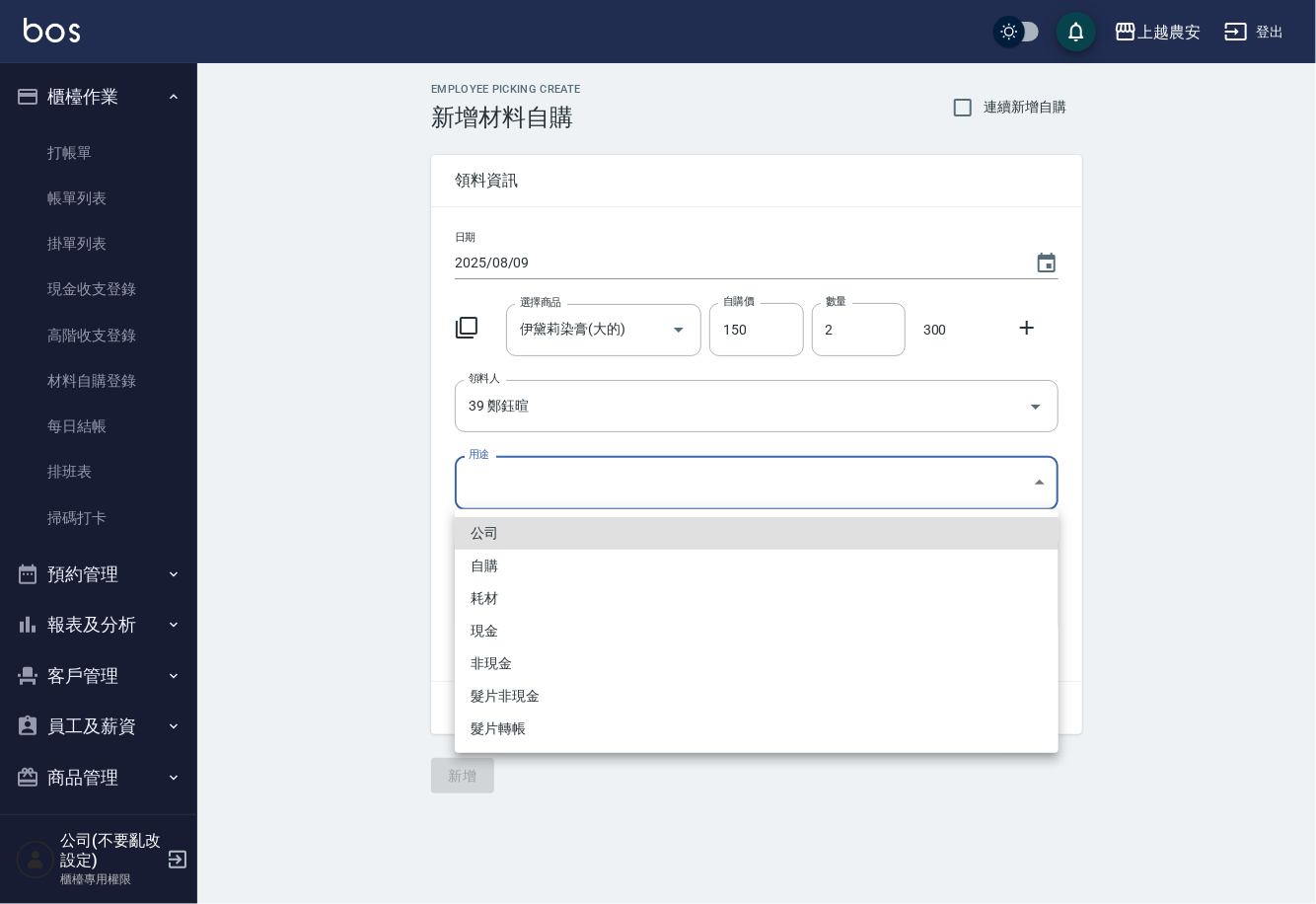 click on "自購" at bounding box center [757, 565] 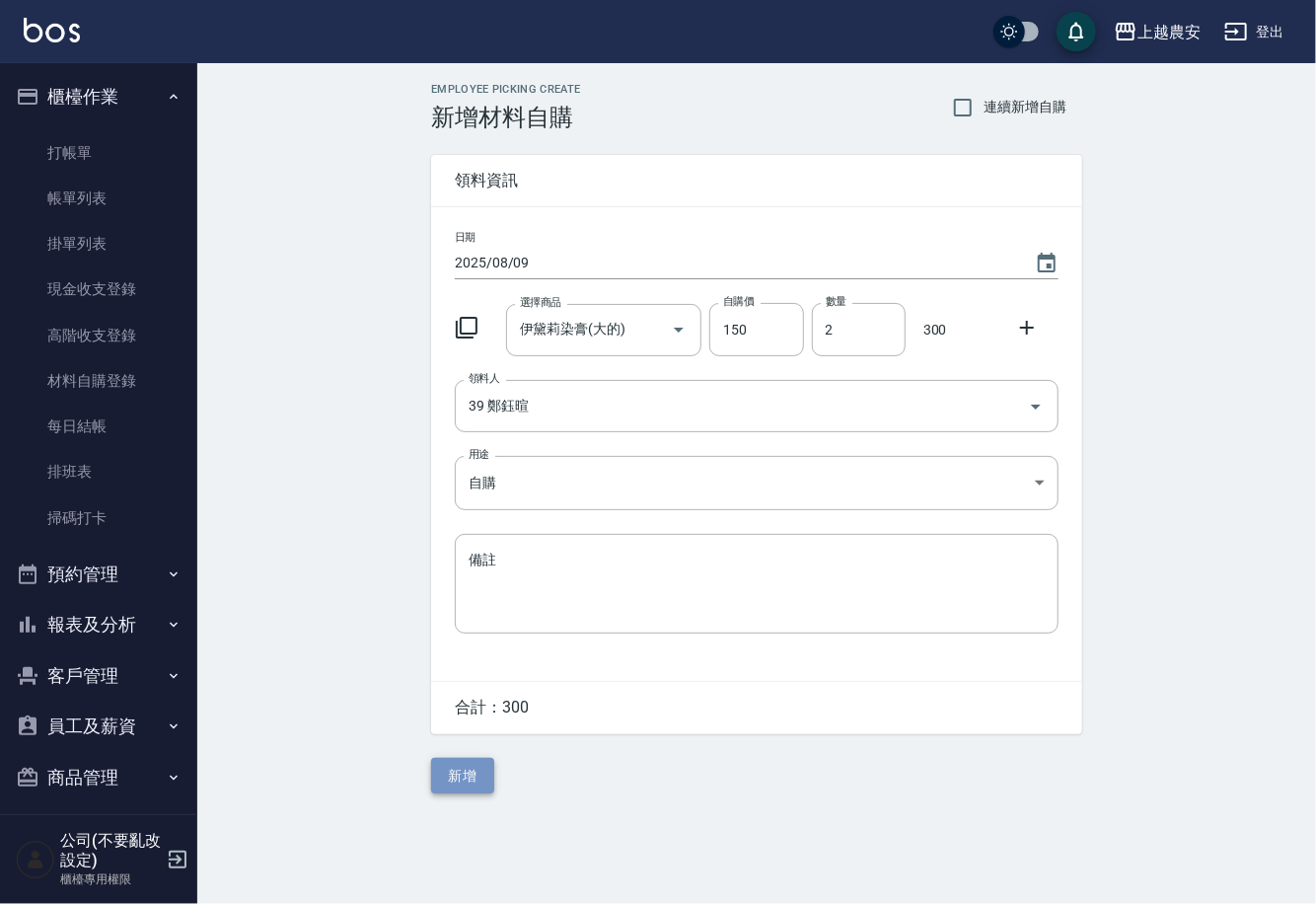 click on "新增" at bounding box center (463, 776) 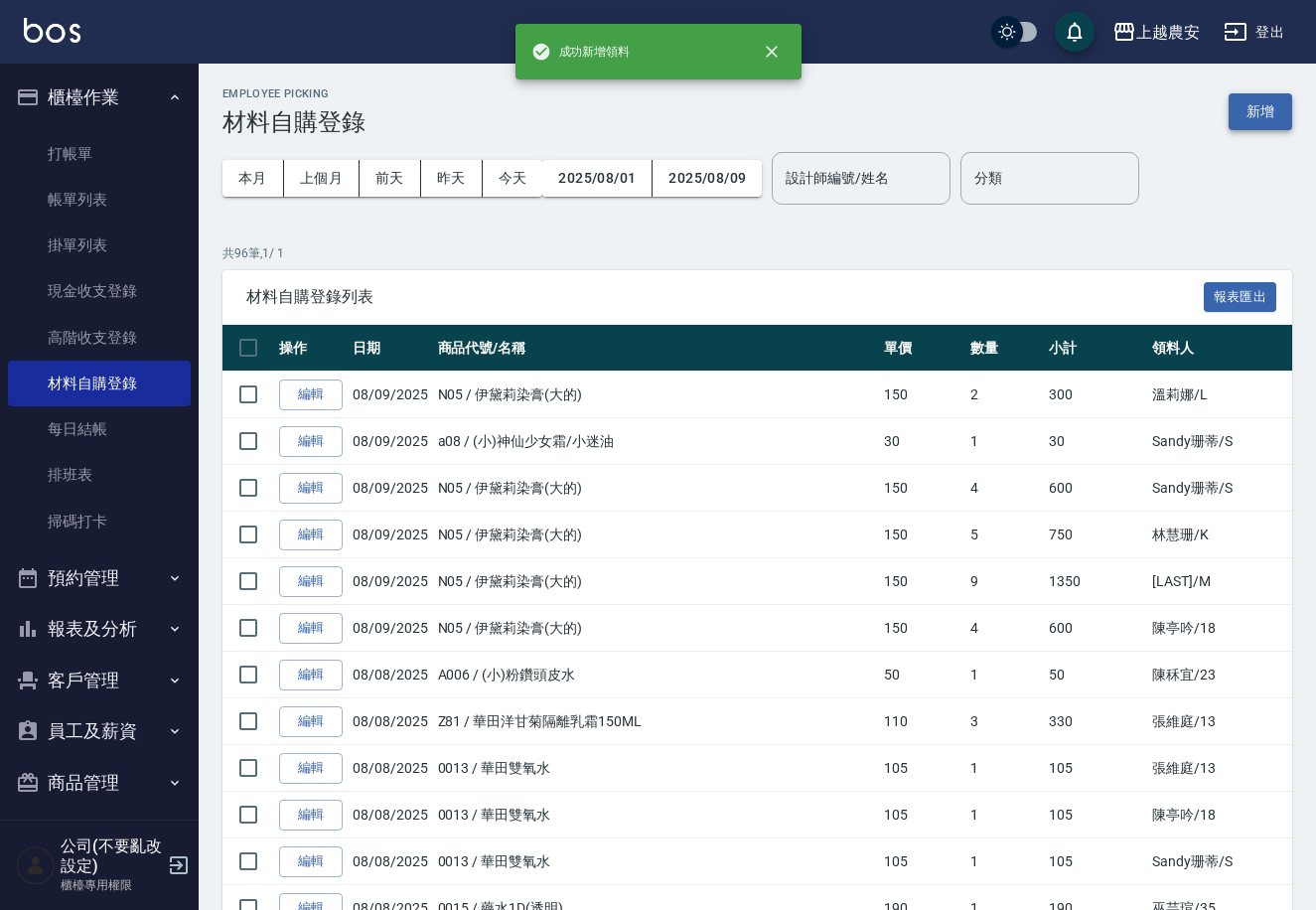 click on "新增" at bounding box center [1260, 111] 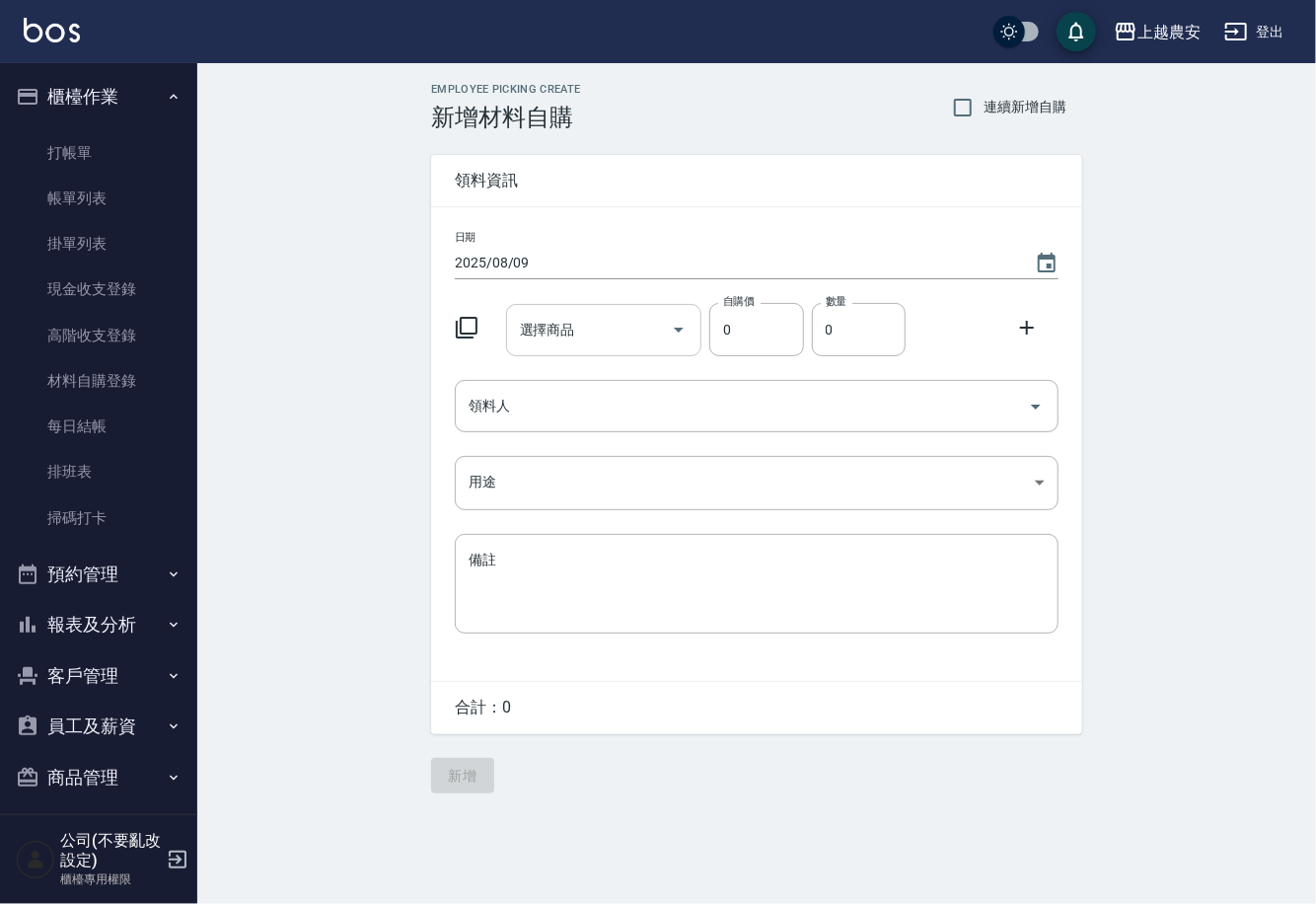 click on "選擇商品" at bounding box center (589, 330) 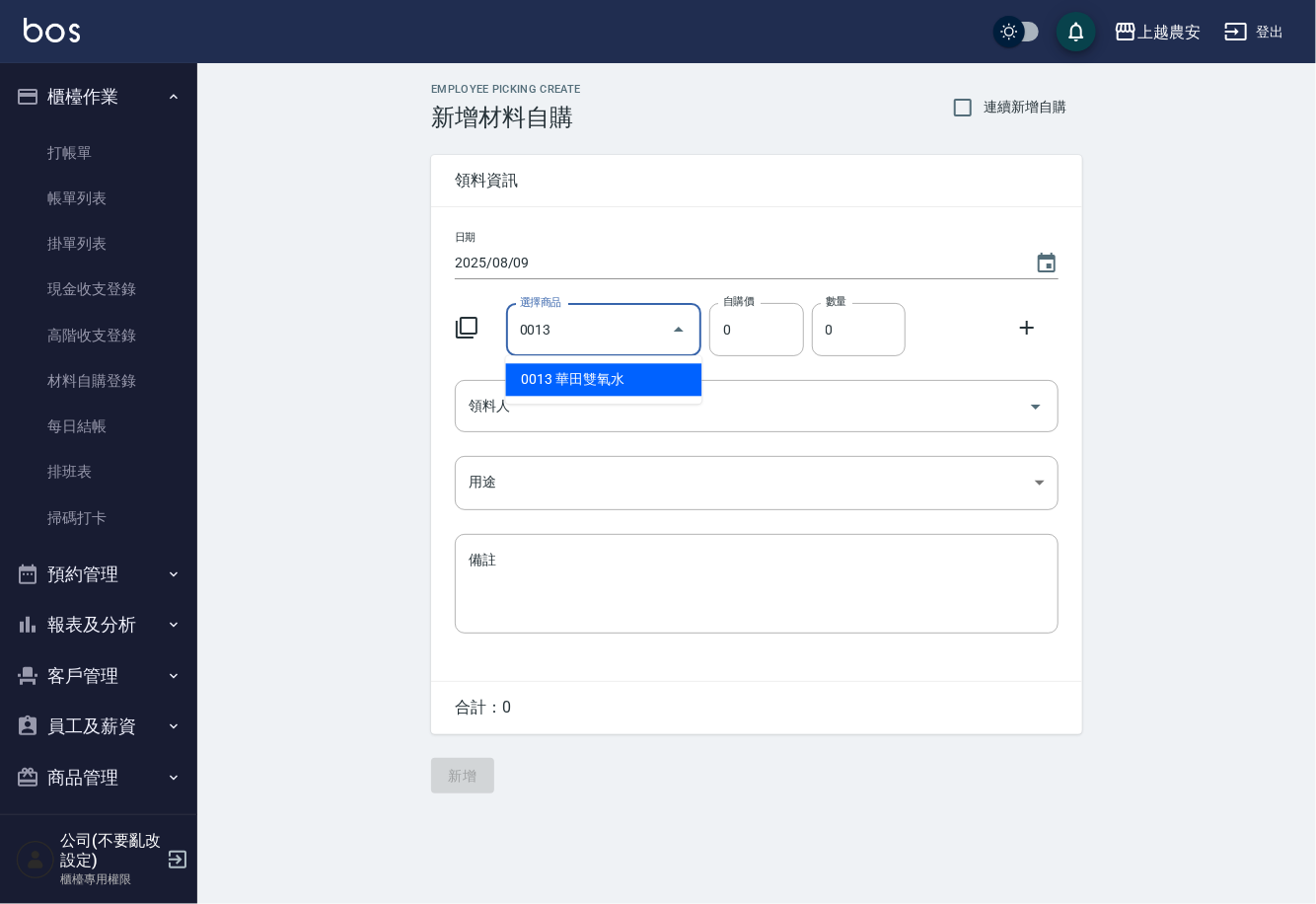 type on "華田雙氧水" 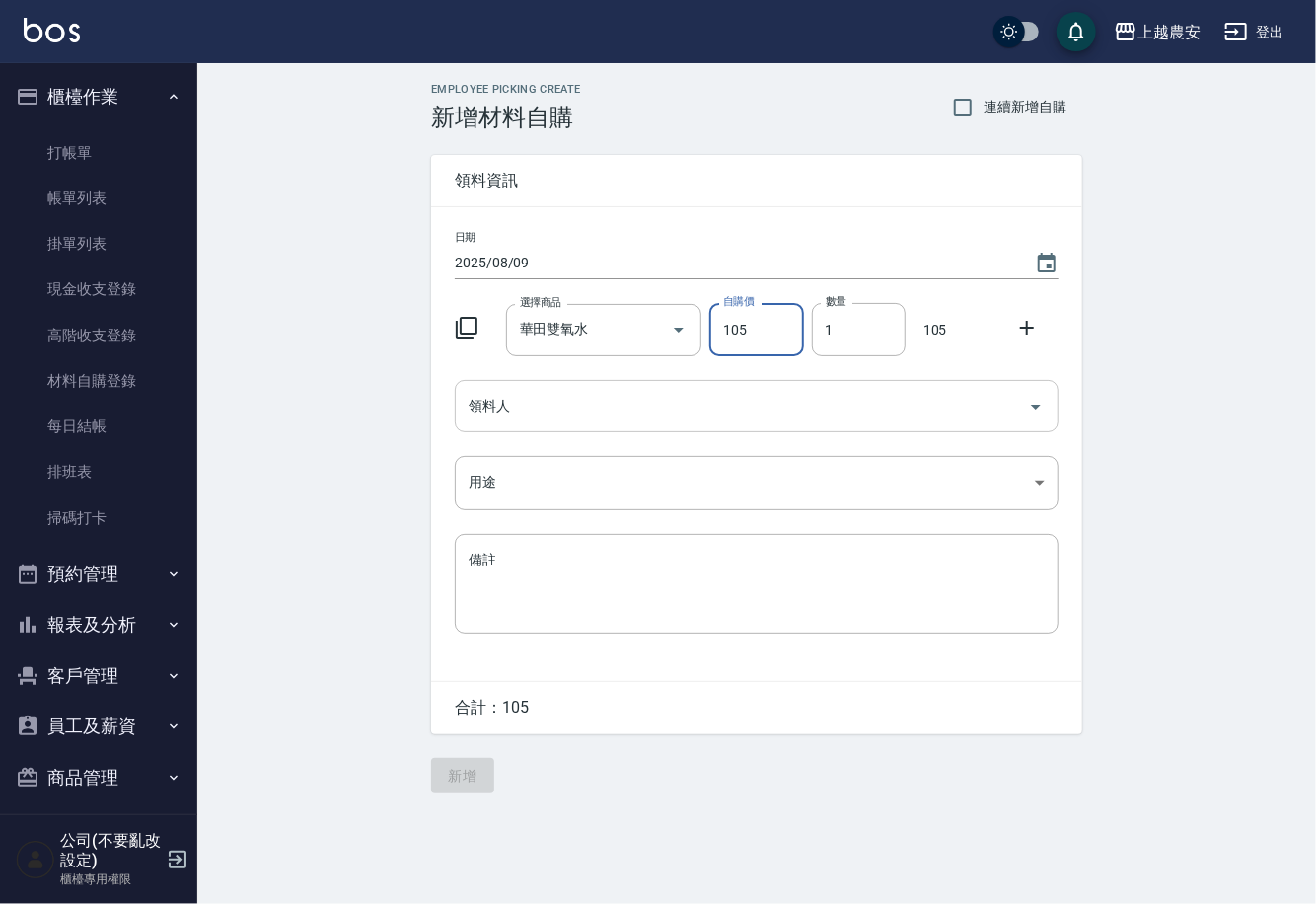 click on "領料人" at bounding box center (742, 406) 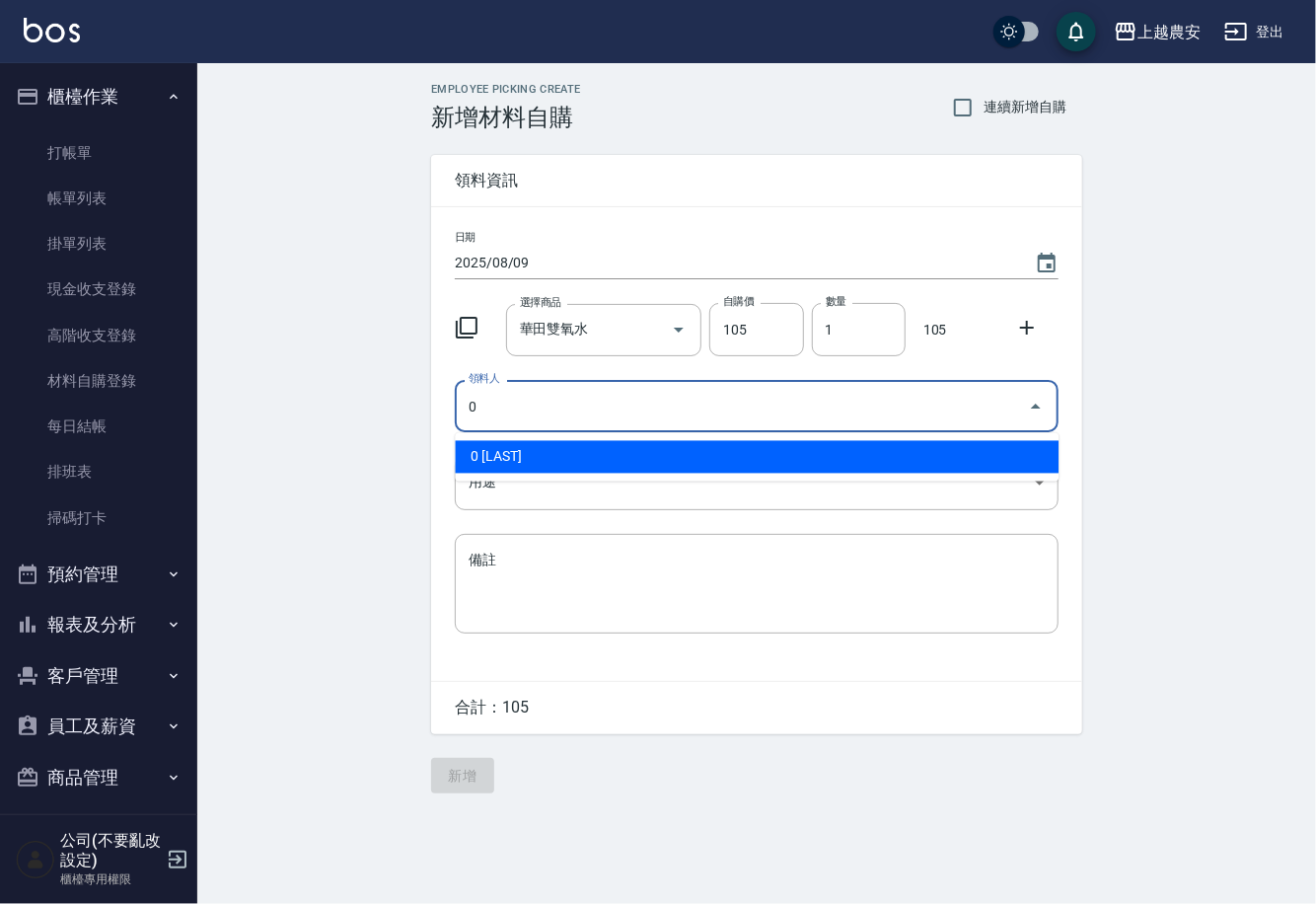 click on "0 [LAST]" at bounding box center (757, 457) 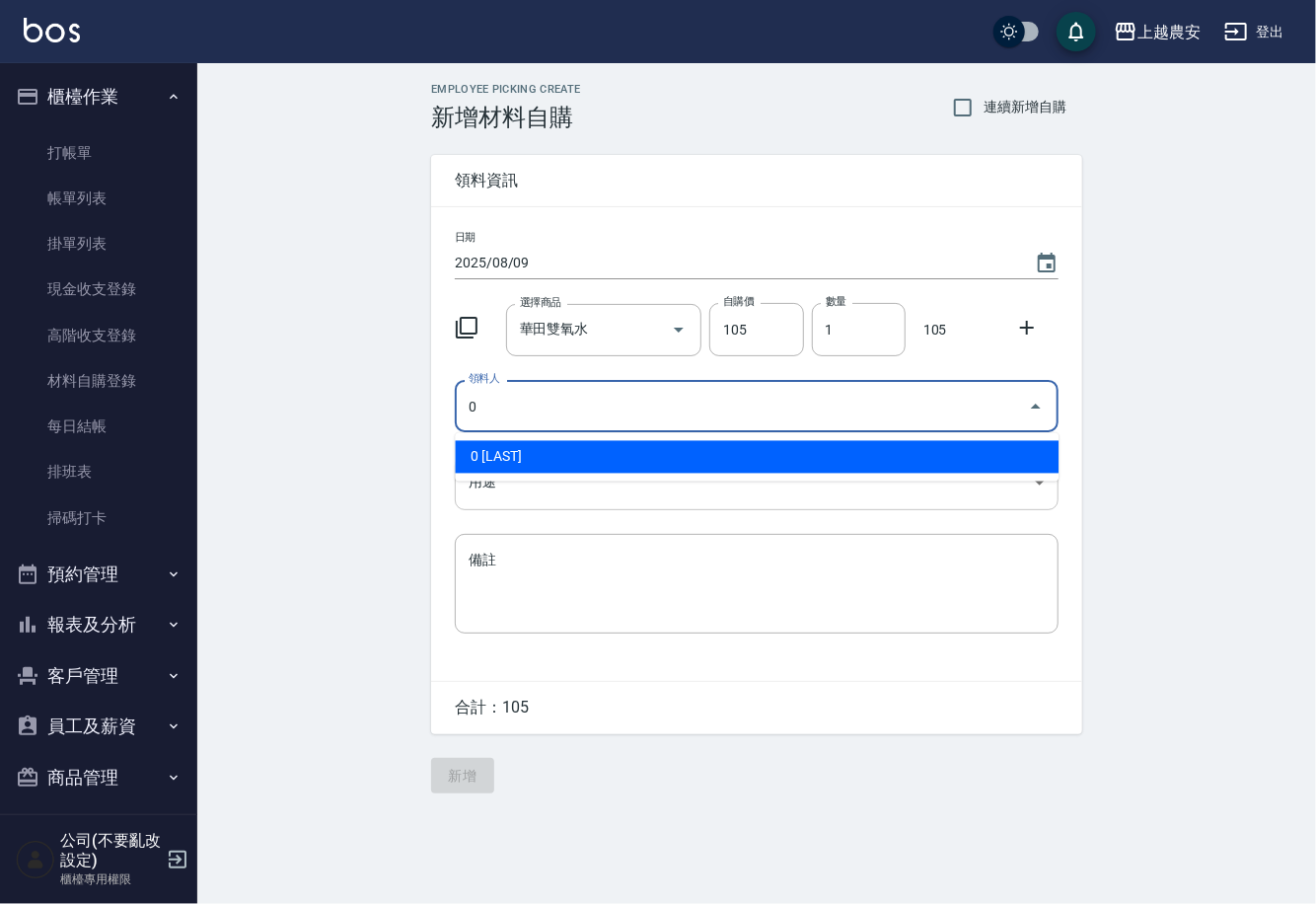 type on "0 [LAST]" 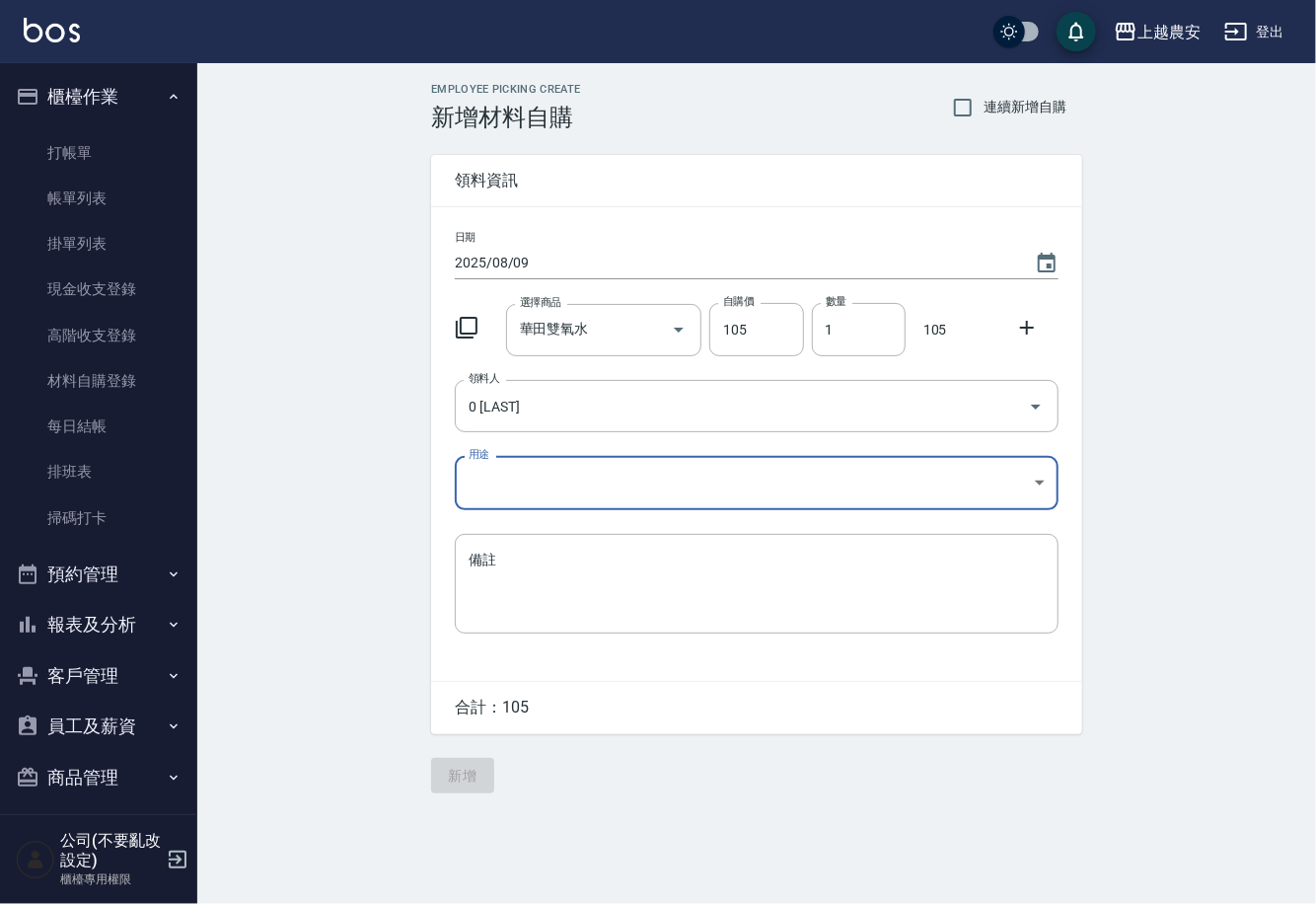 click on "上越農安 登出 櫃檯作業 打帳單 帳單列表 掛單列表 現金收支登錄 高階收支登錄 材料自購登錄 每日結帳 排班表 掃碼打卡 預約管理 預約管理 單日預約紀錄 單週預約紀錄 報表及分析 報表目錄 店家日報表 互助日報表 互助點數明細 設計師日報表 店販抽成明細 客戶管理 客戶列表 卡券管理 入金管理 員工及薪資 員工列表 商品管理 商品分類設定 商品列表 公司(不要亂改設定) 櫃檯專用權限 Employee Picking Create 新增材料自購 連續新增自購 領料資訊 日期 2025/08/09 選擇商品 華田雙氧水 選擇商品 自購價 105 自購價 數量 1 數量 105 領料人 0 陳佳怡 領料人 用途 ​ 用途 備註 x 備註 合計： 105 新增" at bounding box center [658, 452] 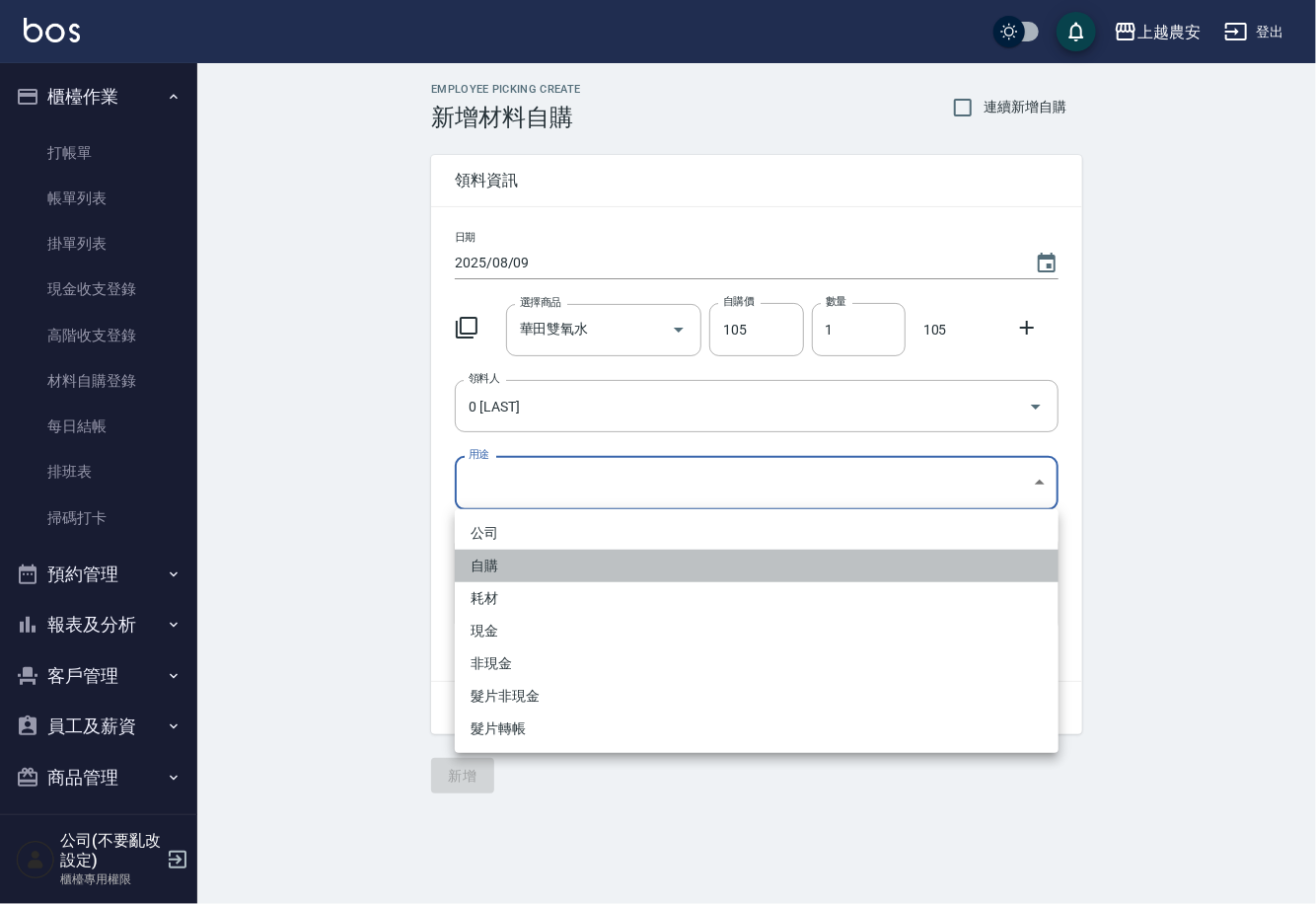 click on "自購" at bounding box center [757, 565] 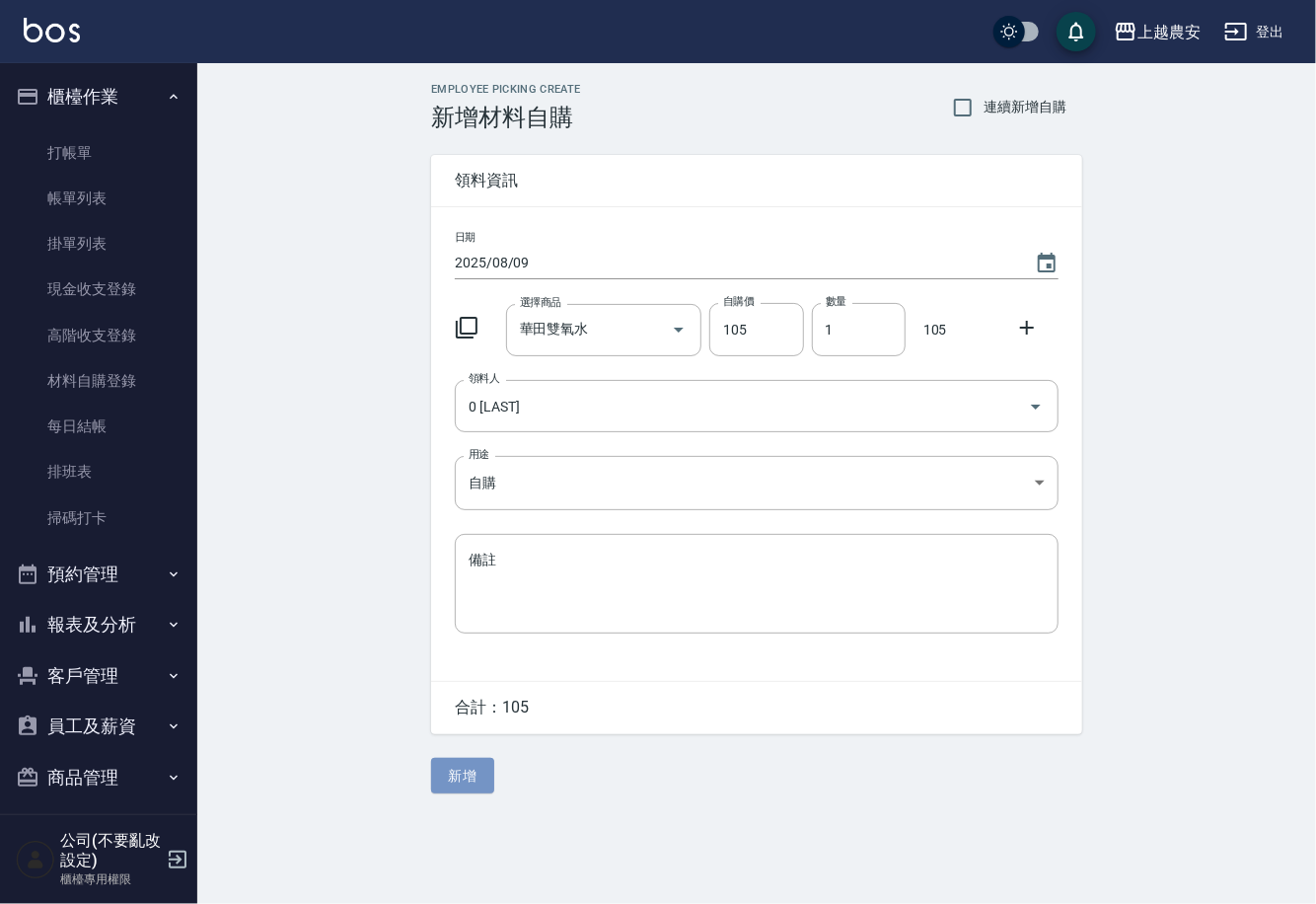 click on "新增" at bounding box center [463, 776] 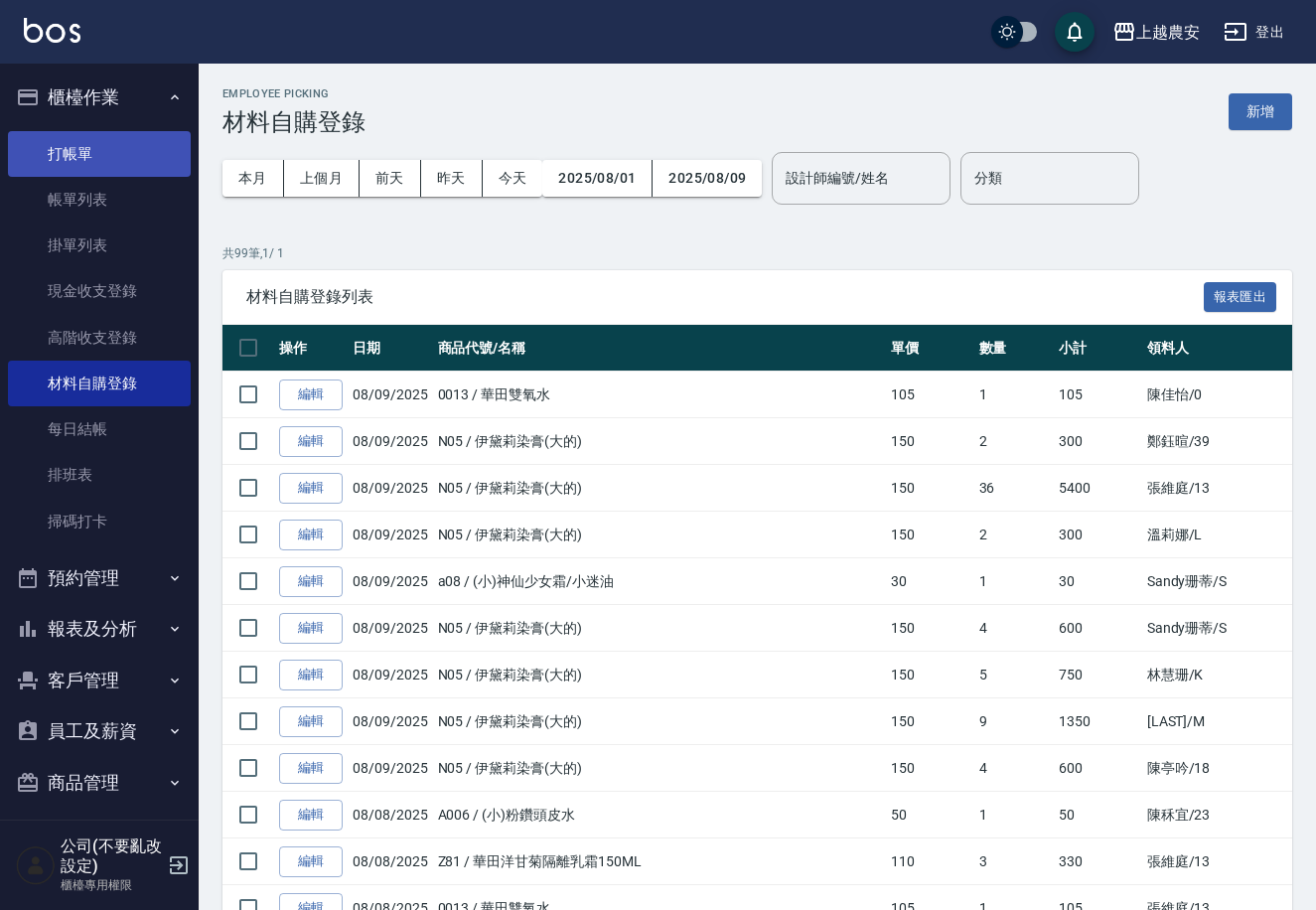 click on "打帳單" at bounding box center [99, 154] 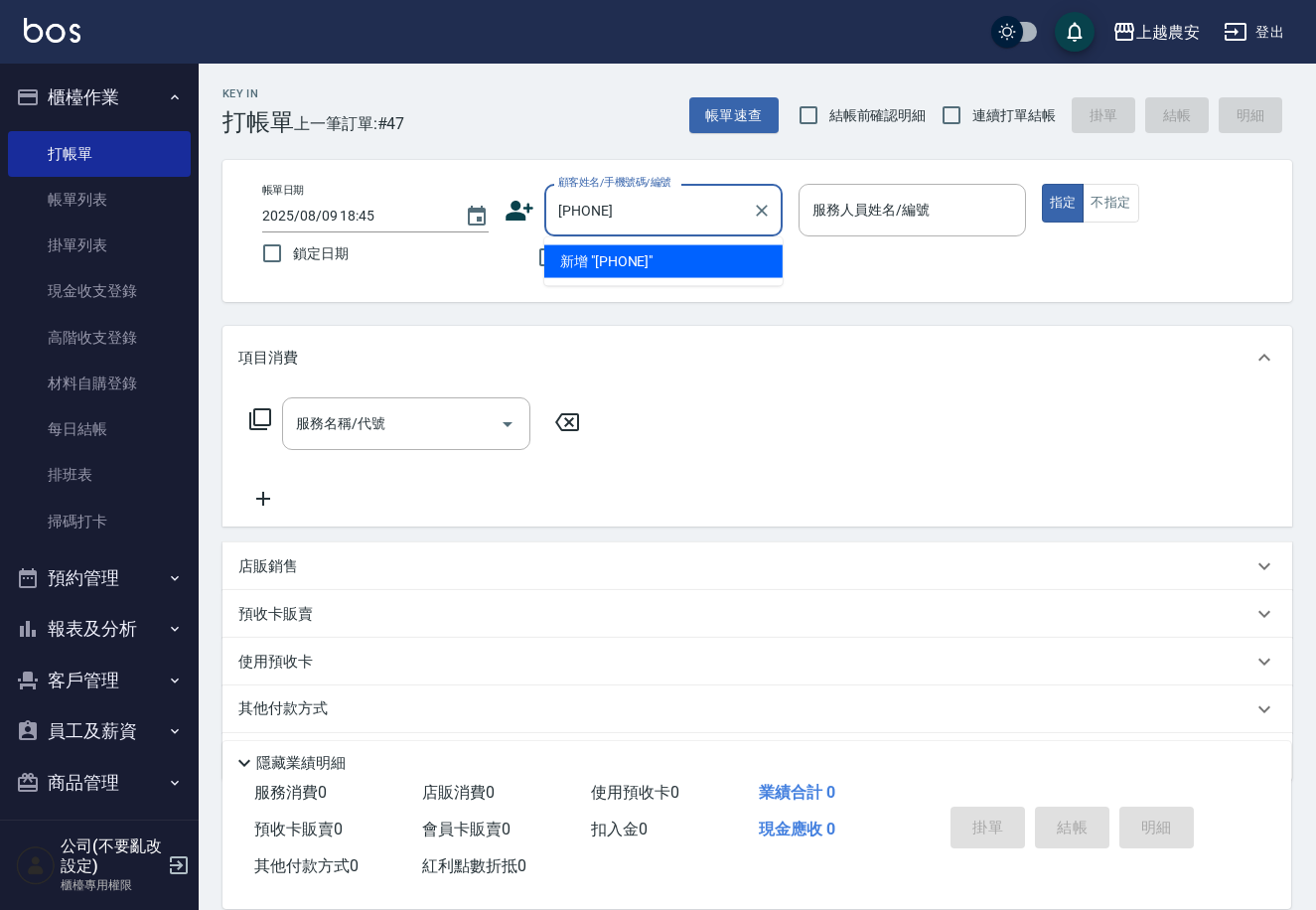 click on "新增 "0920050846"" at bounding box center [663, 261] 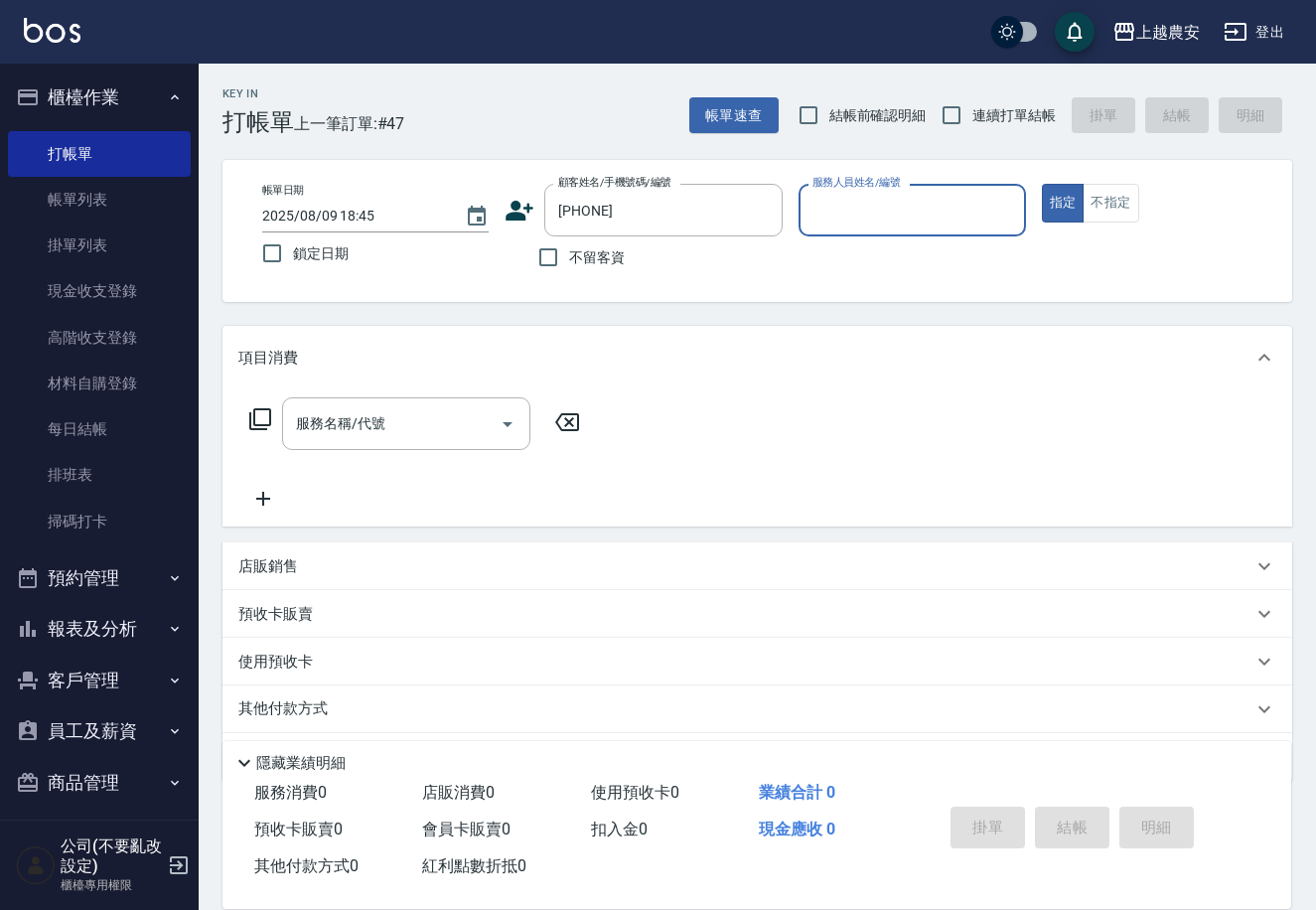 click 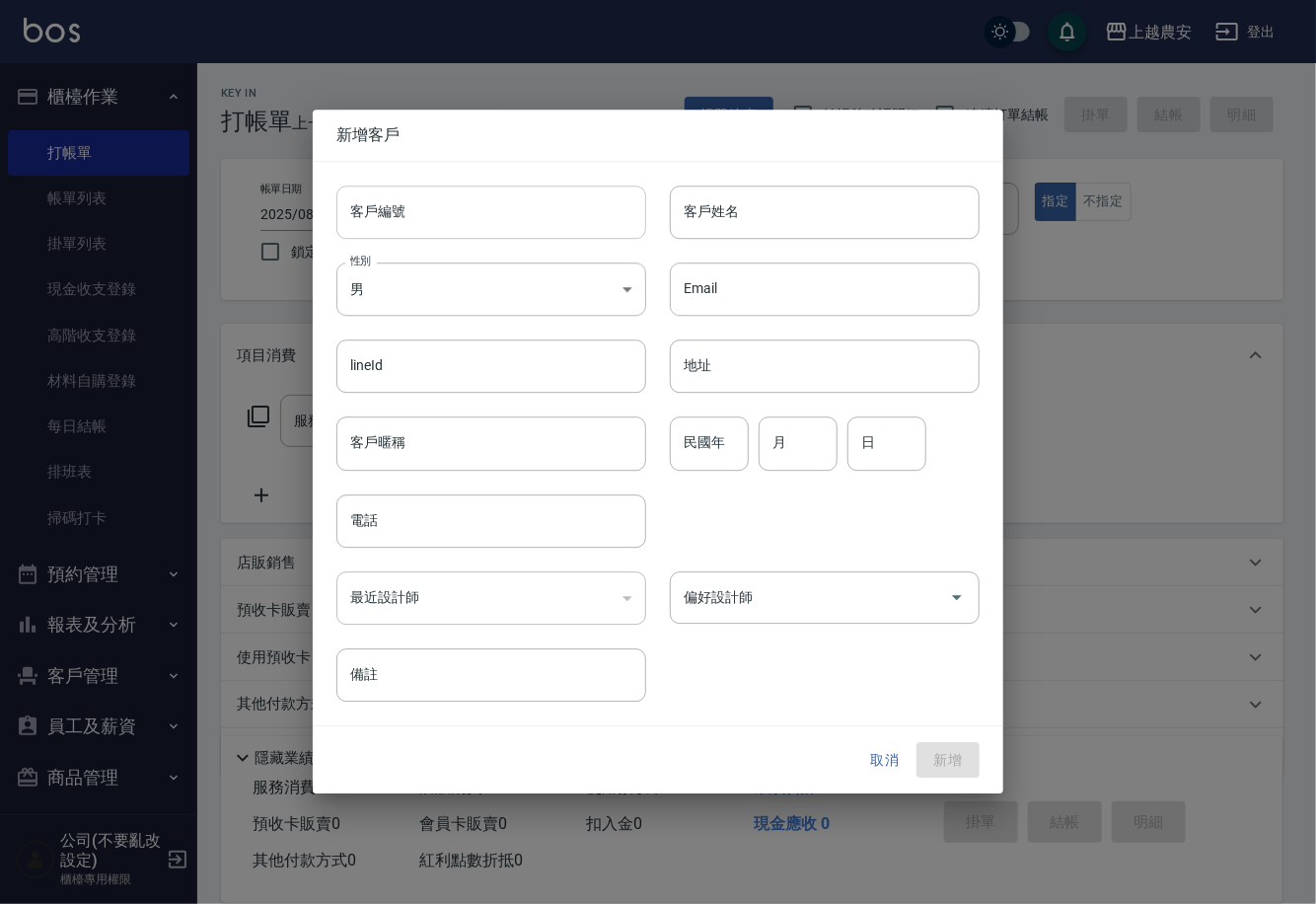 click on "客戶編號" at bounding box center [491, 212] 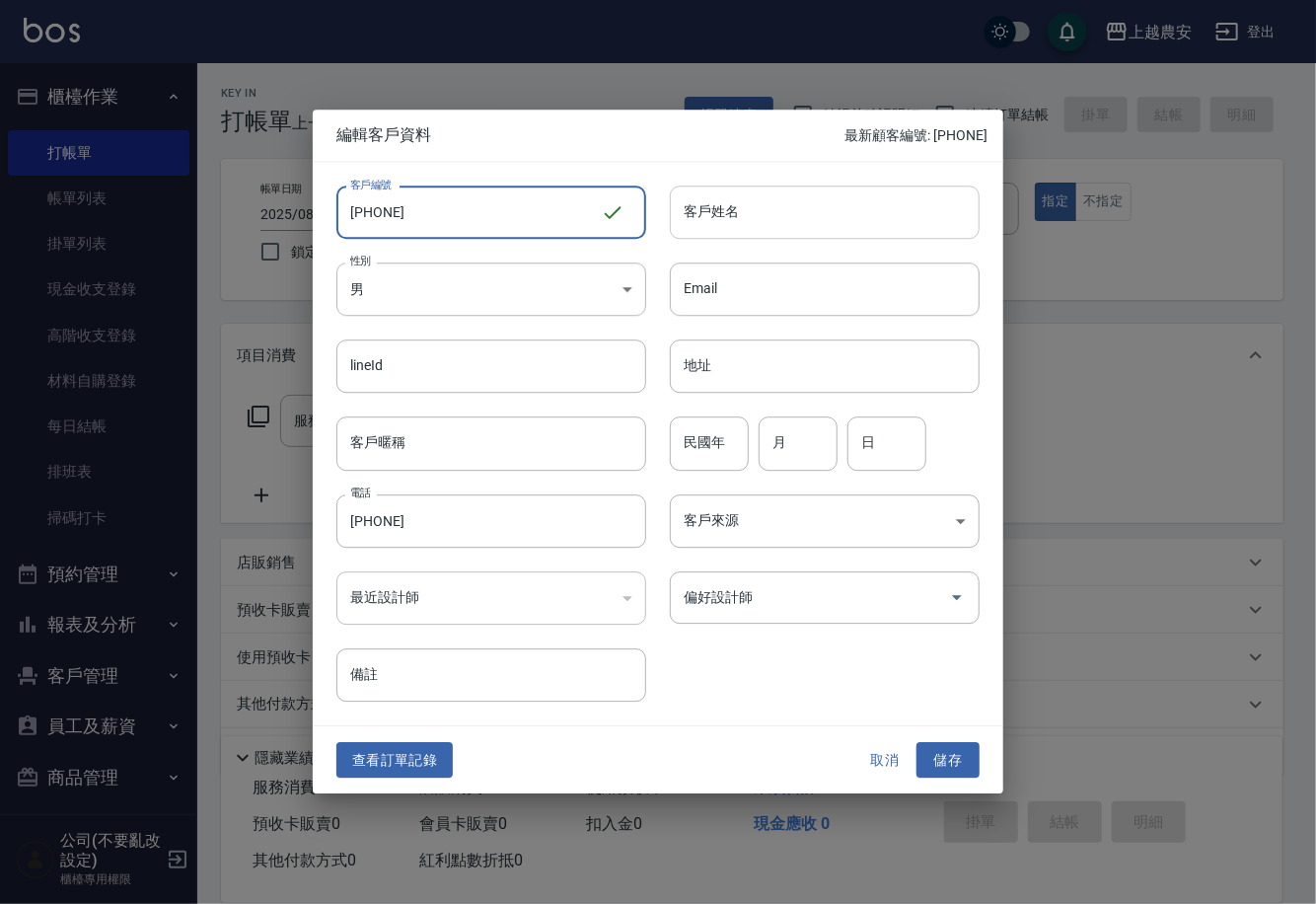 type on "[PHONE]" 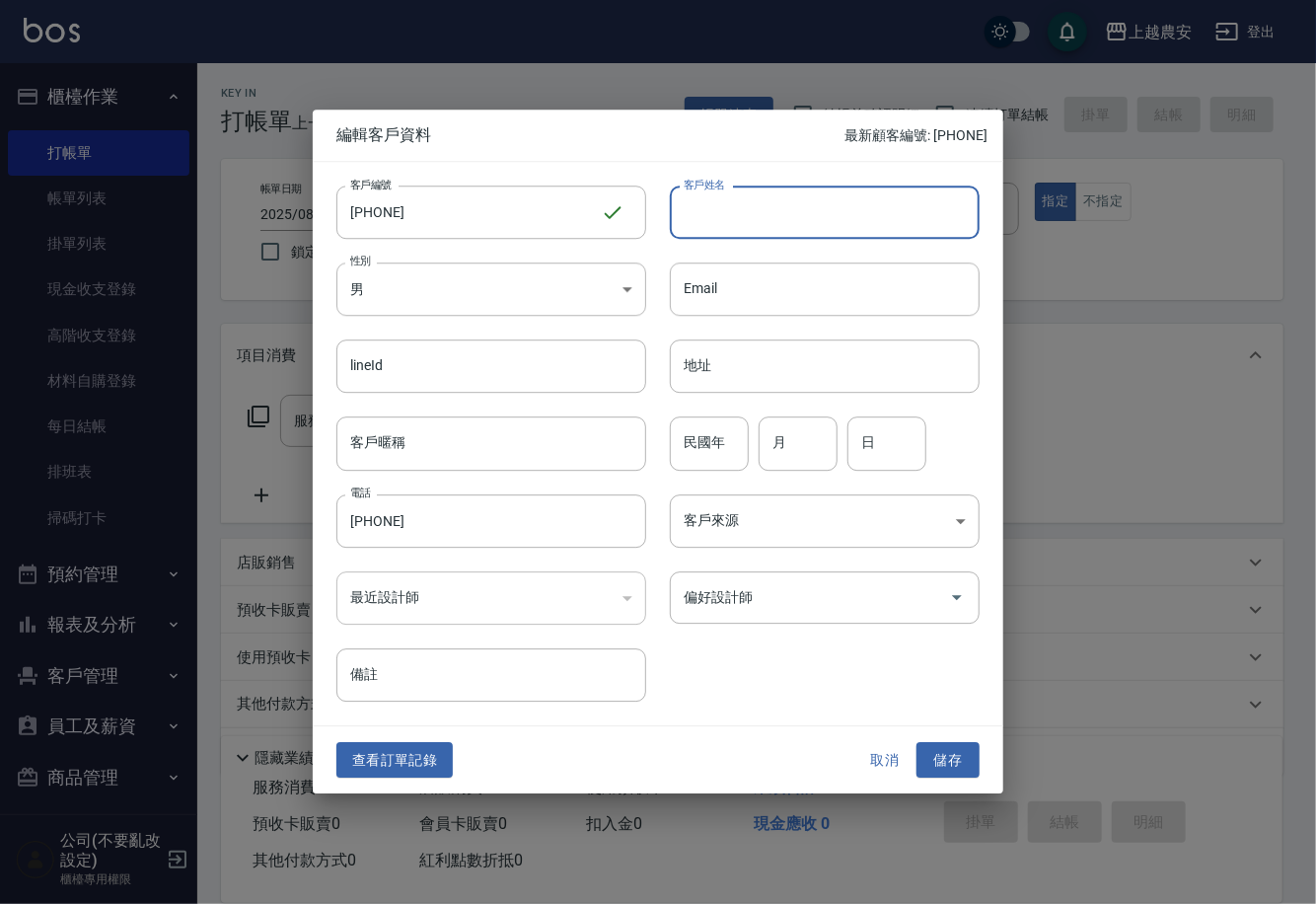 click on "客戶姓名" at bounding box center [825, 212] 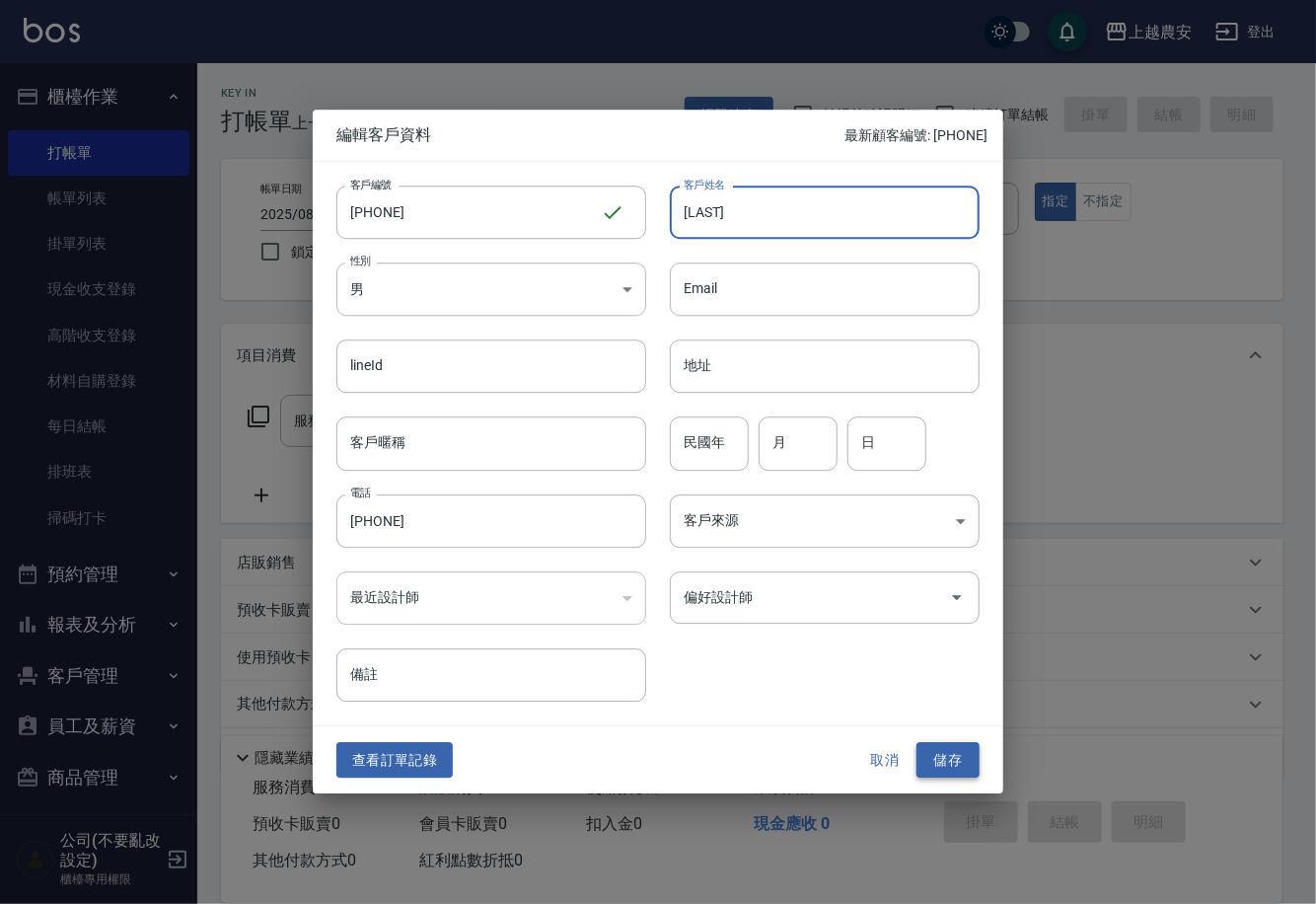 type on "[LAST]" 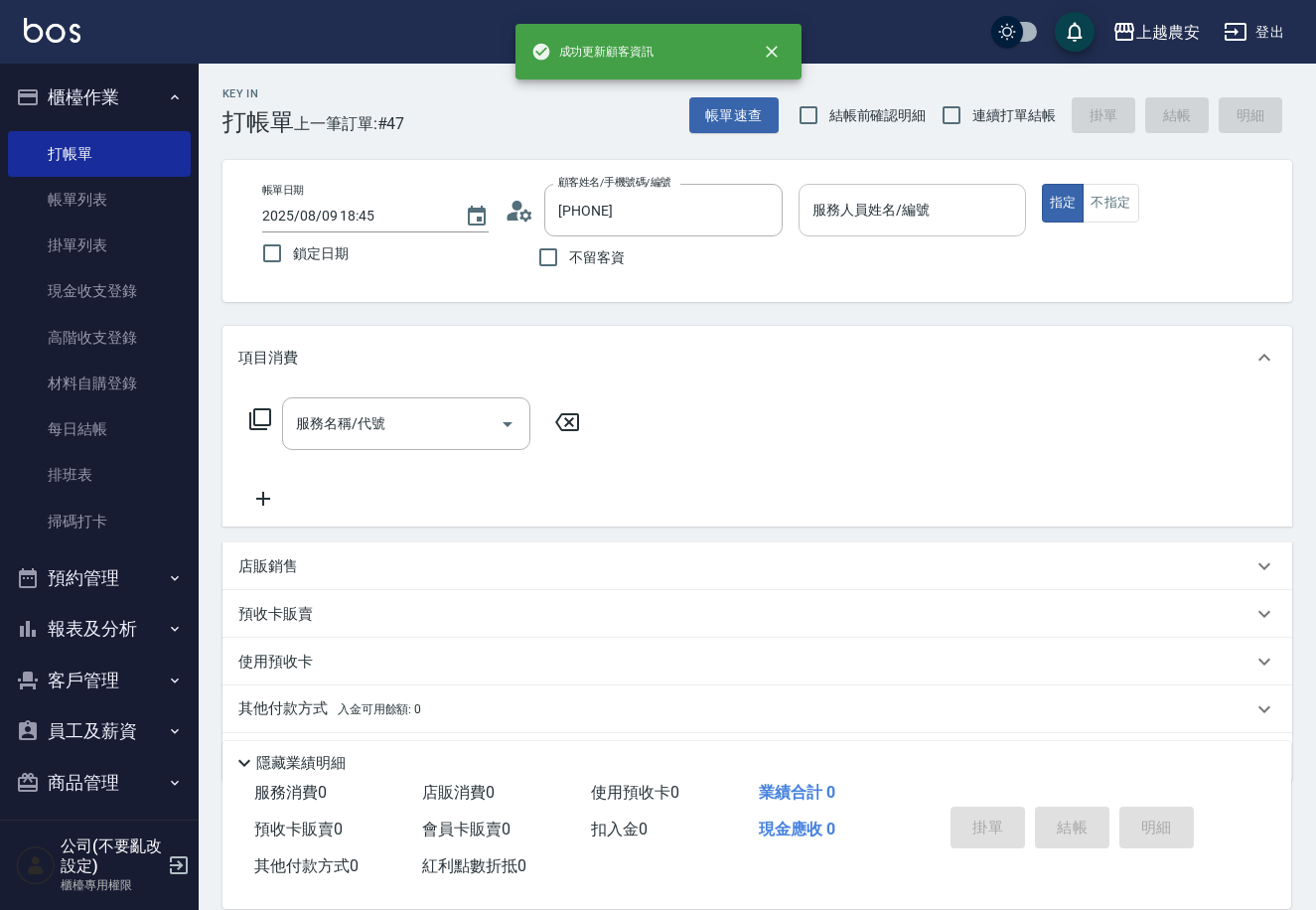 click on "服務人員姓名/編號 服務人員姓名/編號" at bounding box center (912, 210) 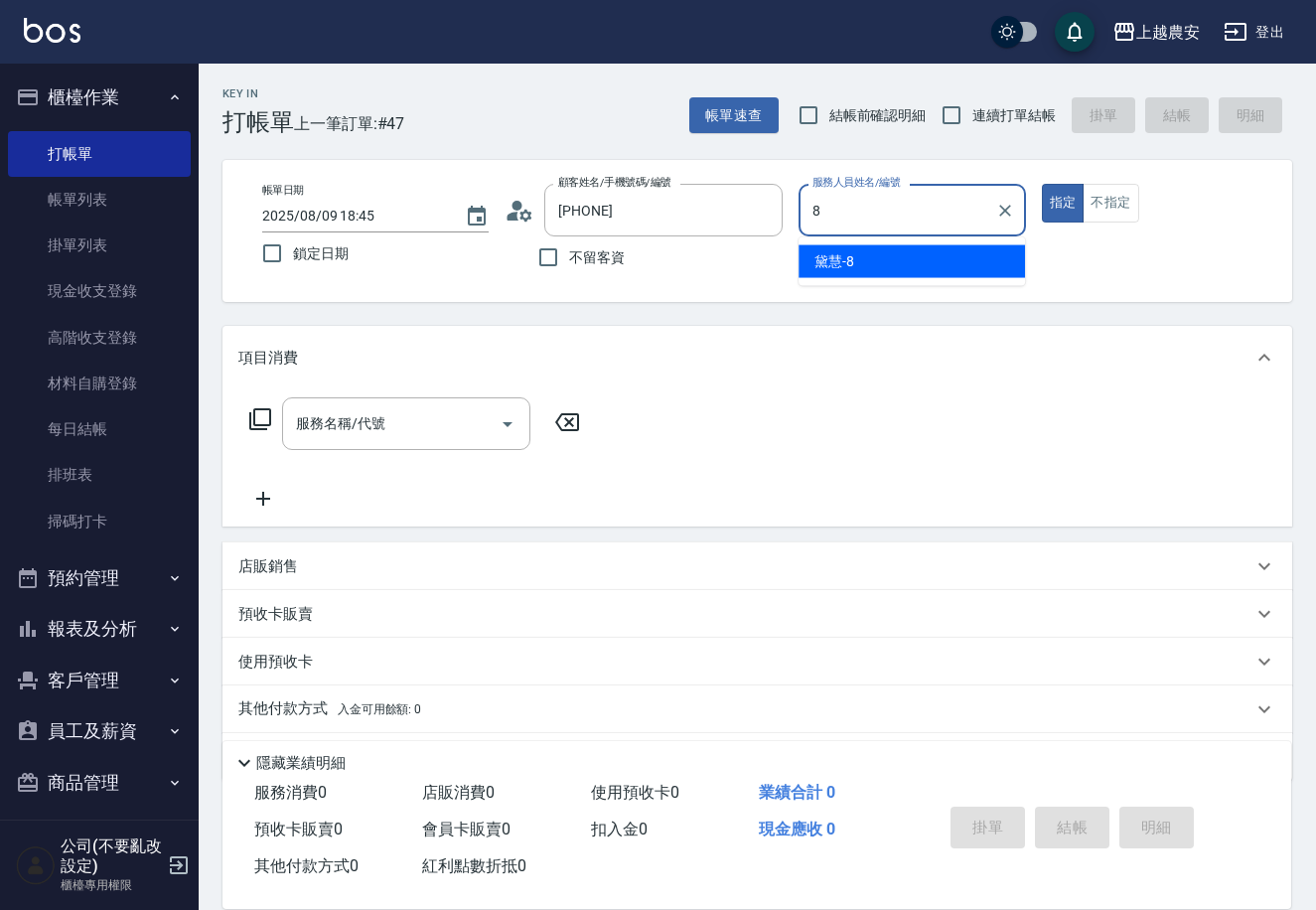 type on "黛慧-8" 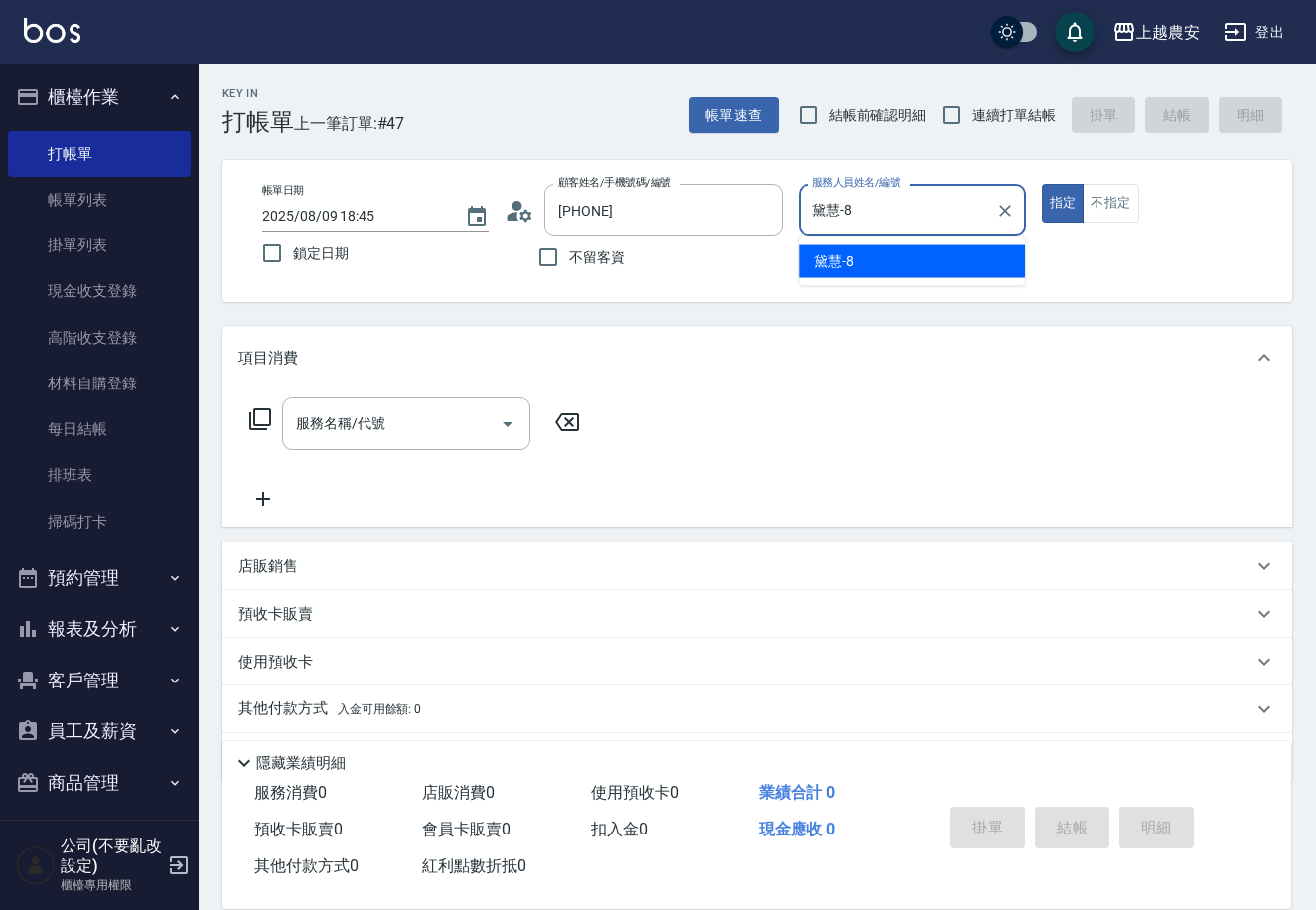 type on "true" 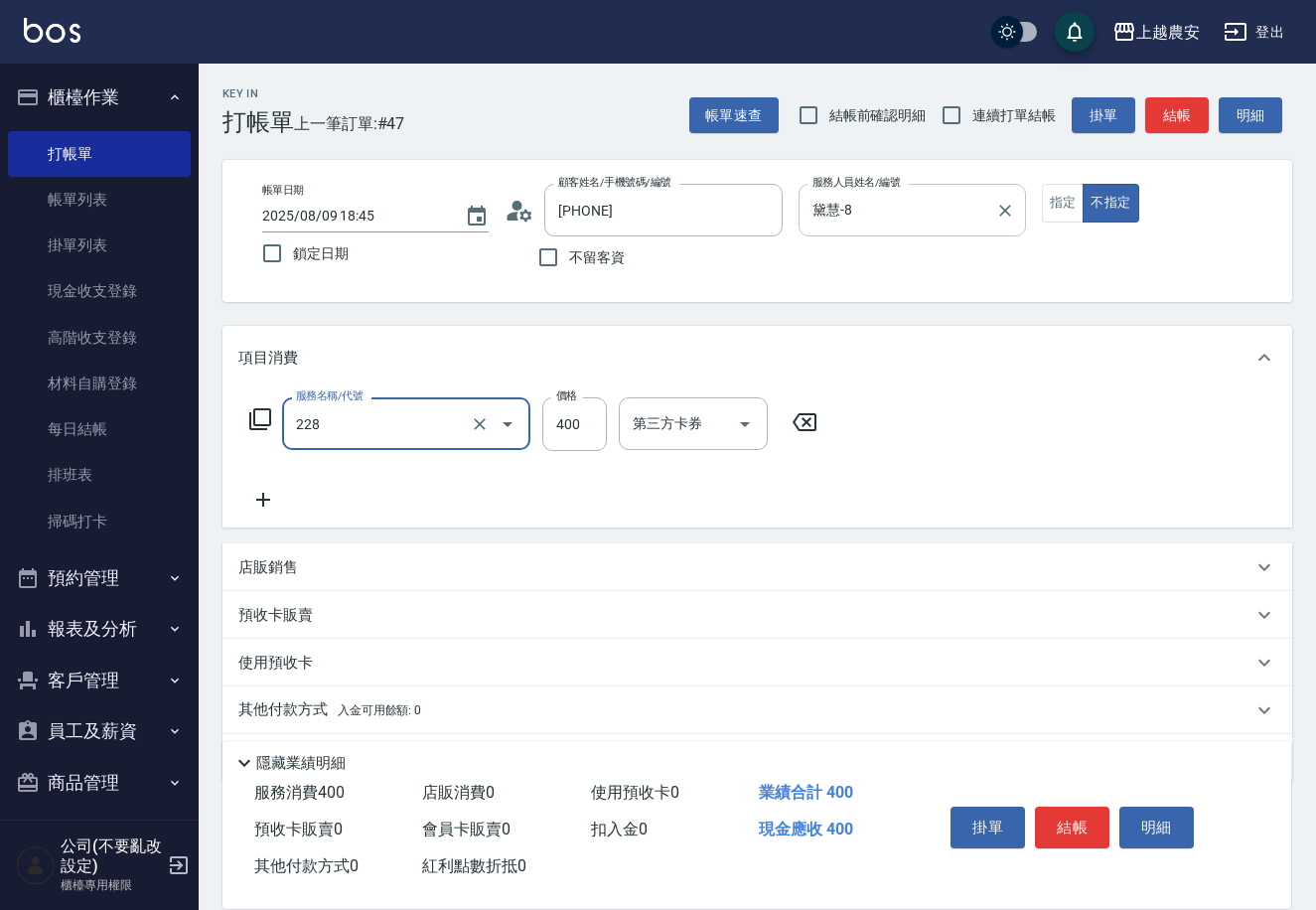 type on "洗髮(228)" 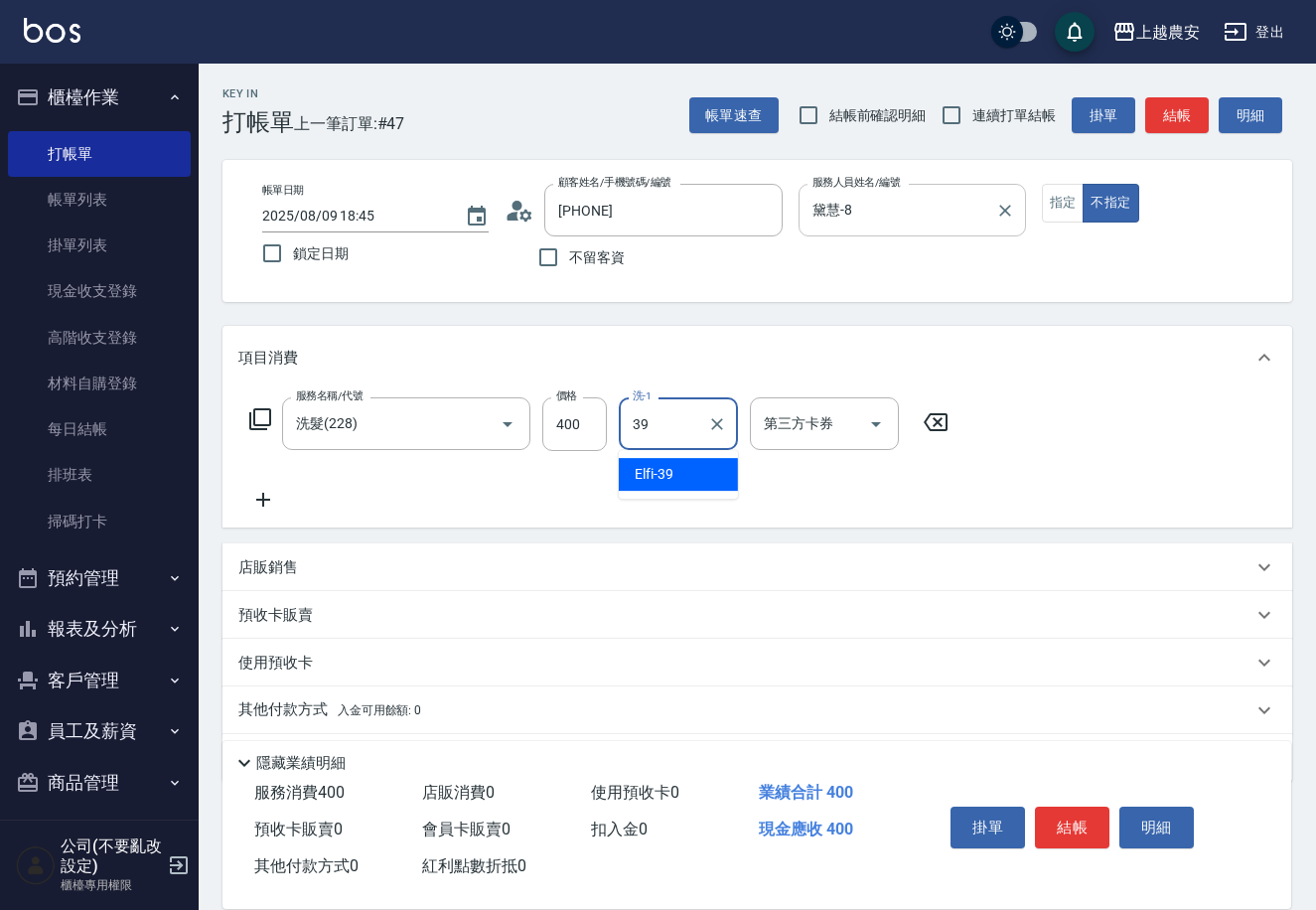 type on "Elfi-39" 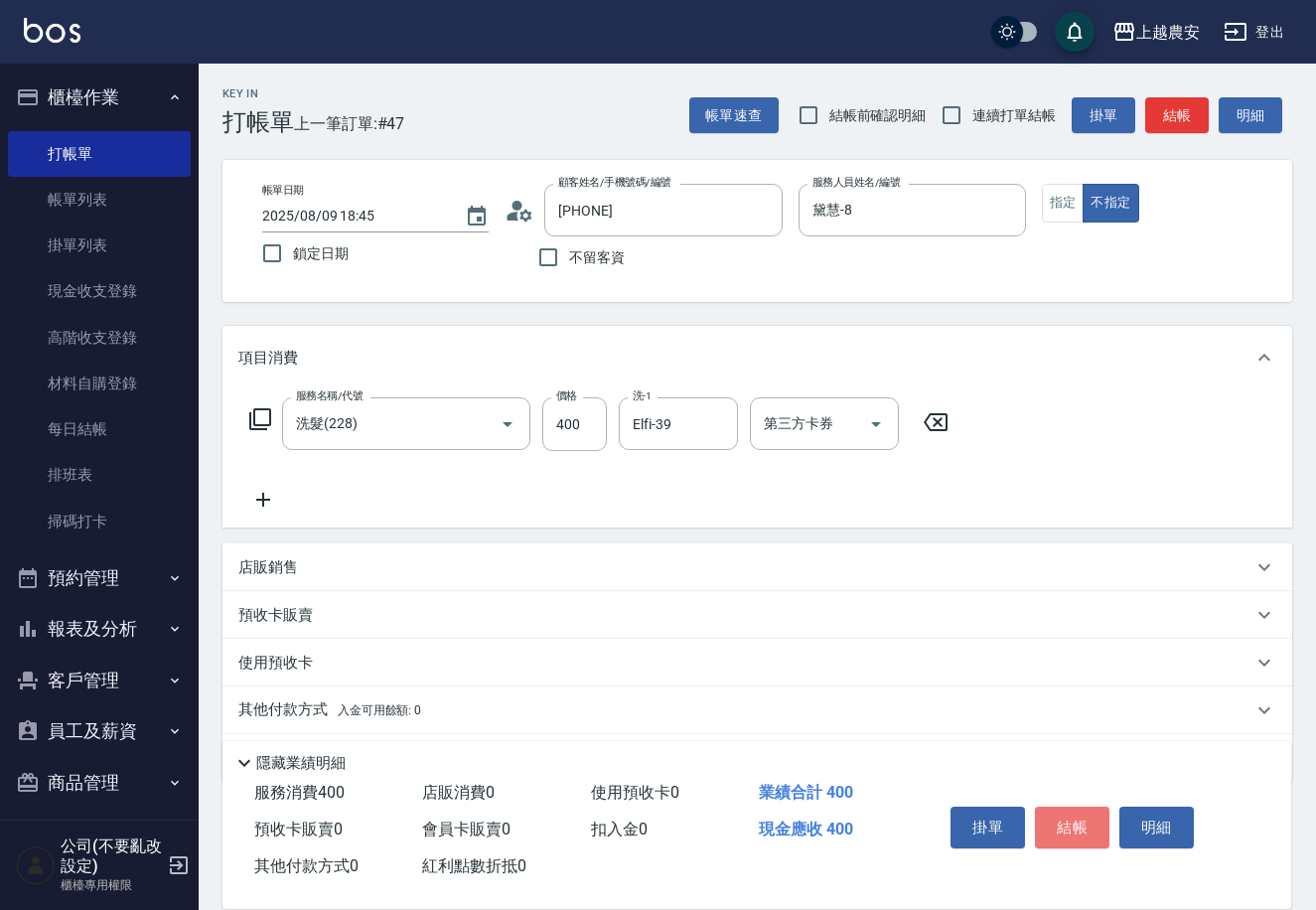 click on "結帳" at bounding box center (1072, 828) 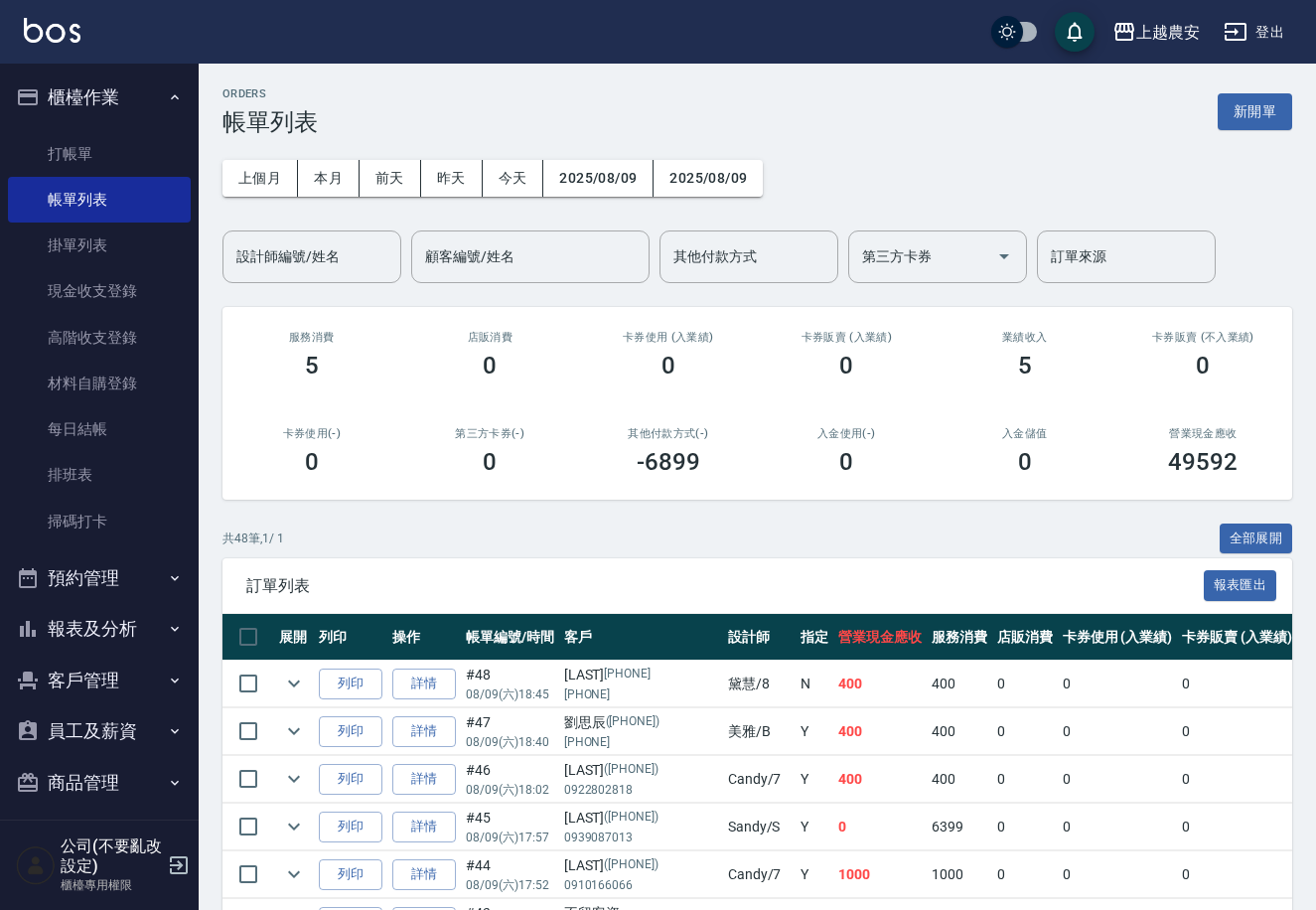 click on "商品管理" at bounding box center [99, 783] 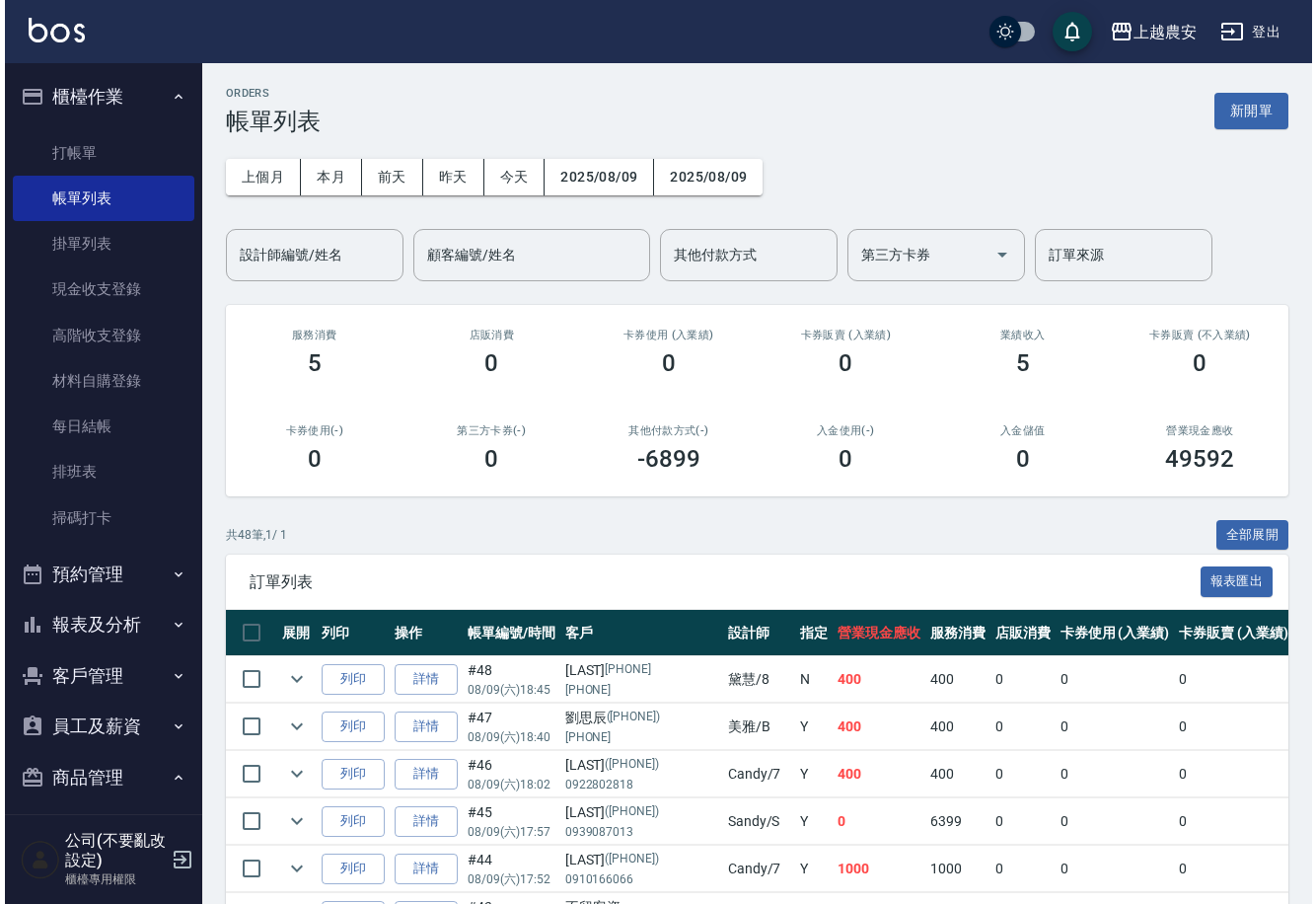 scroll, scrollTop: 117, scrollLeft: 0, axis: vertical 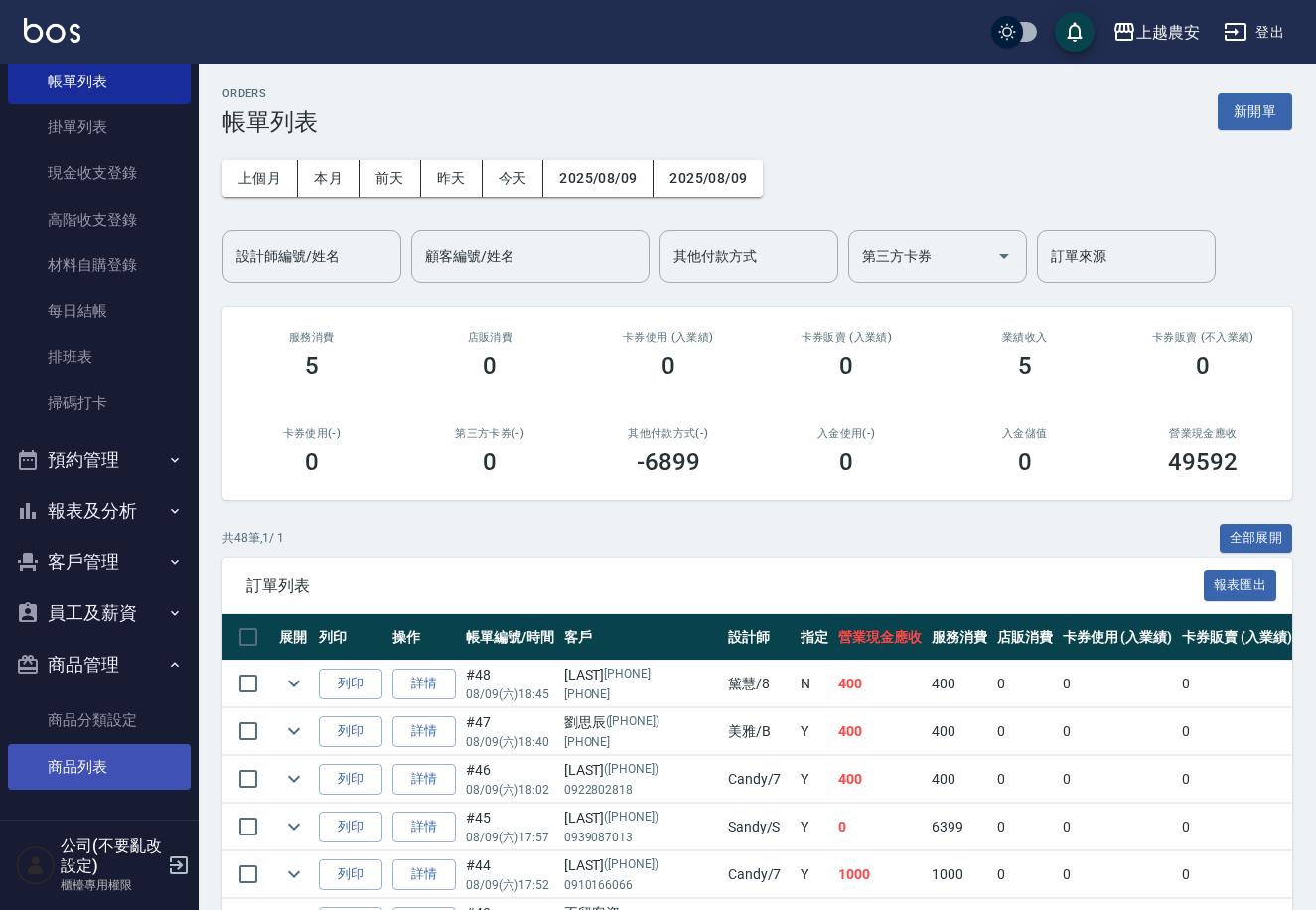 click on "商品列表" at bounding box center (99, 767) 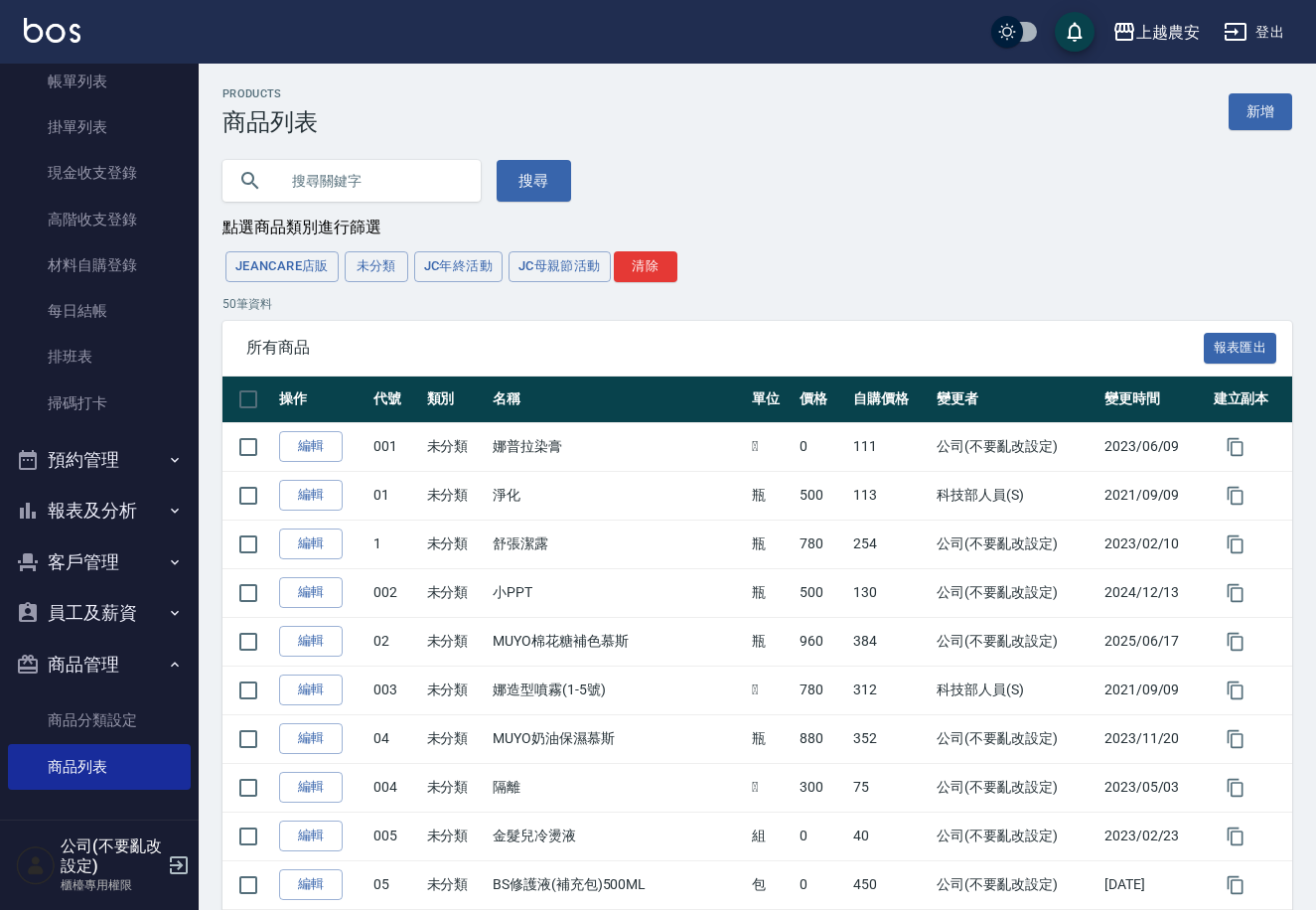 click at bounding box center (371, 181) 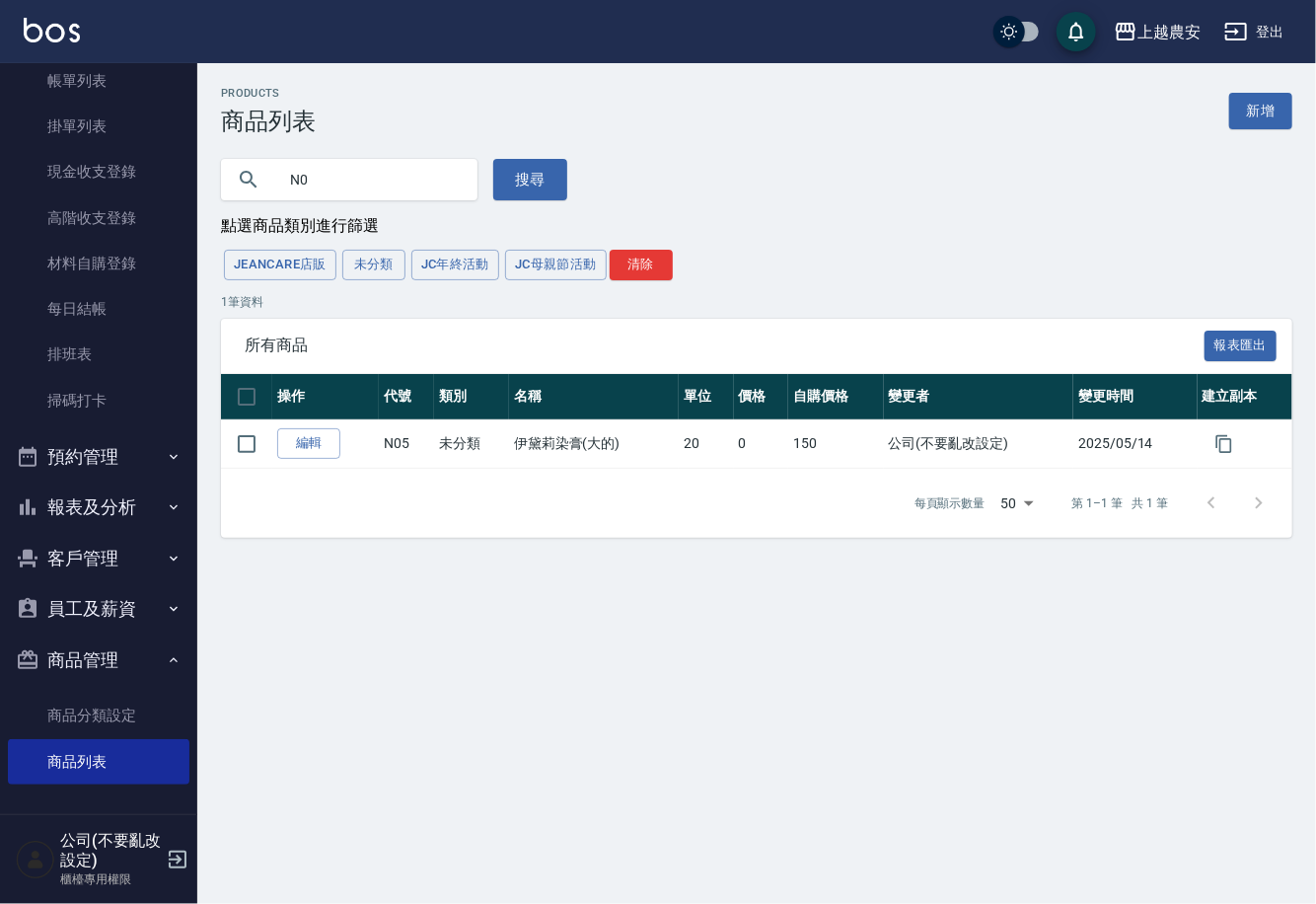 type on "N" 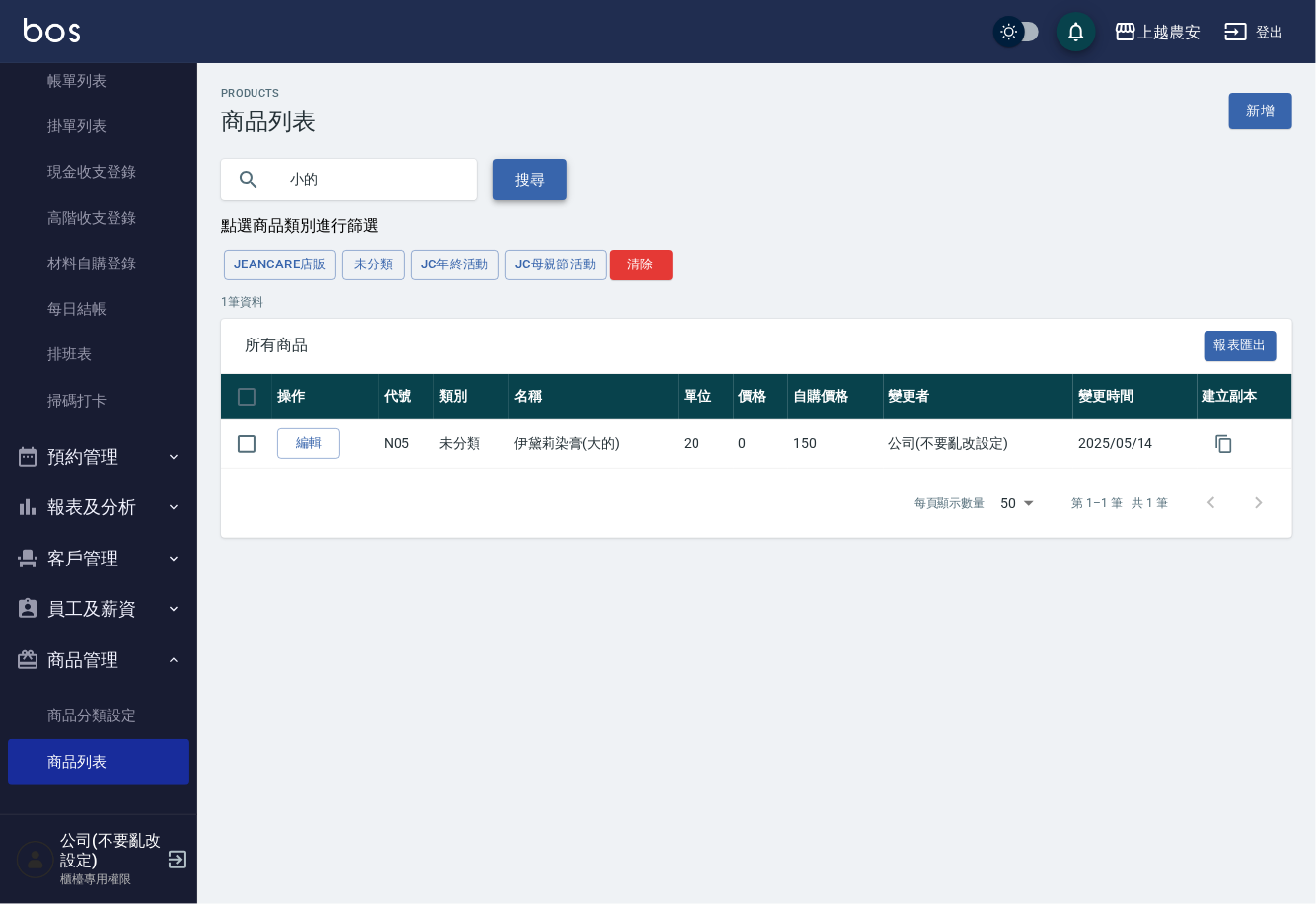 type on "小的" 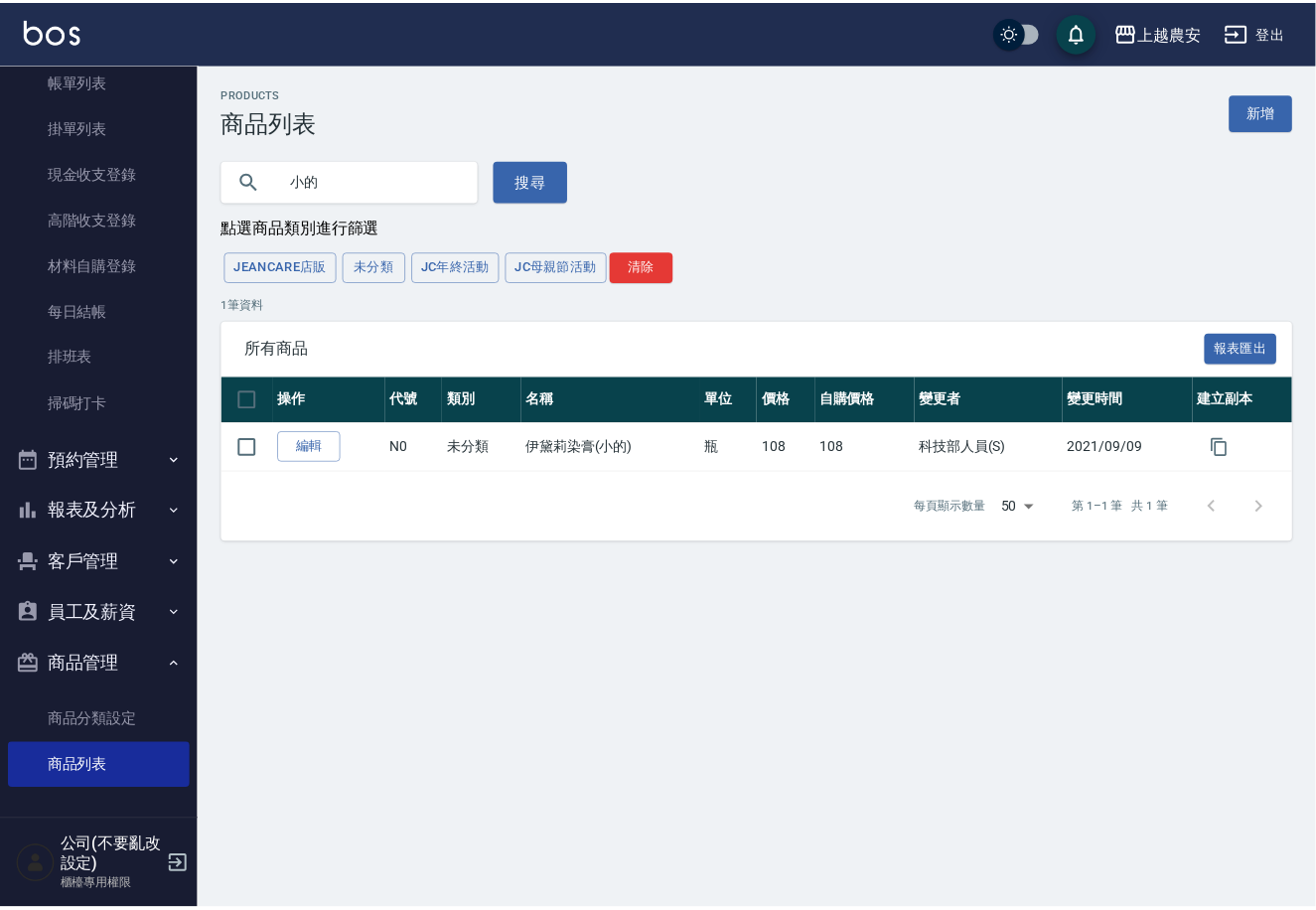 scroll, scrollTop: 0, scrollLeft: 0, axis: both 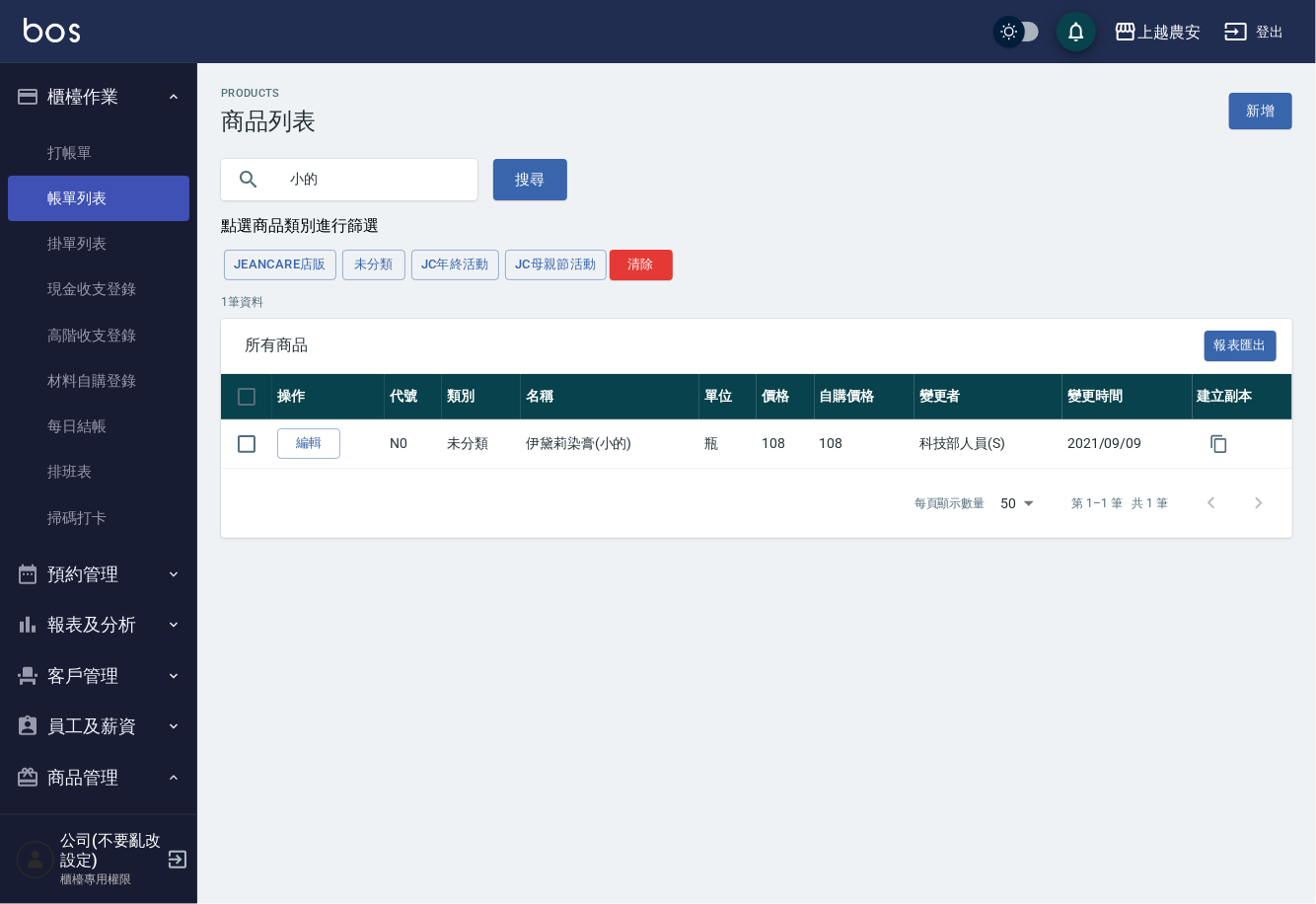 click on "帳單列表" at bounding box center (99, 198) 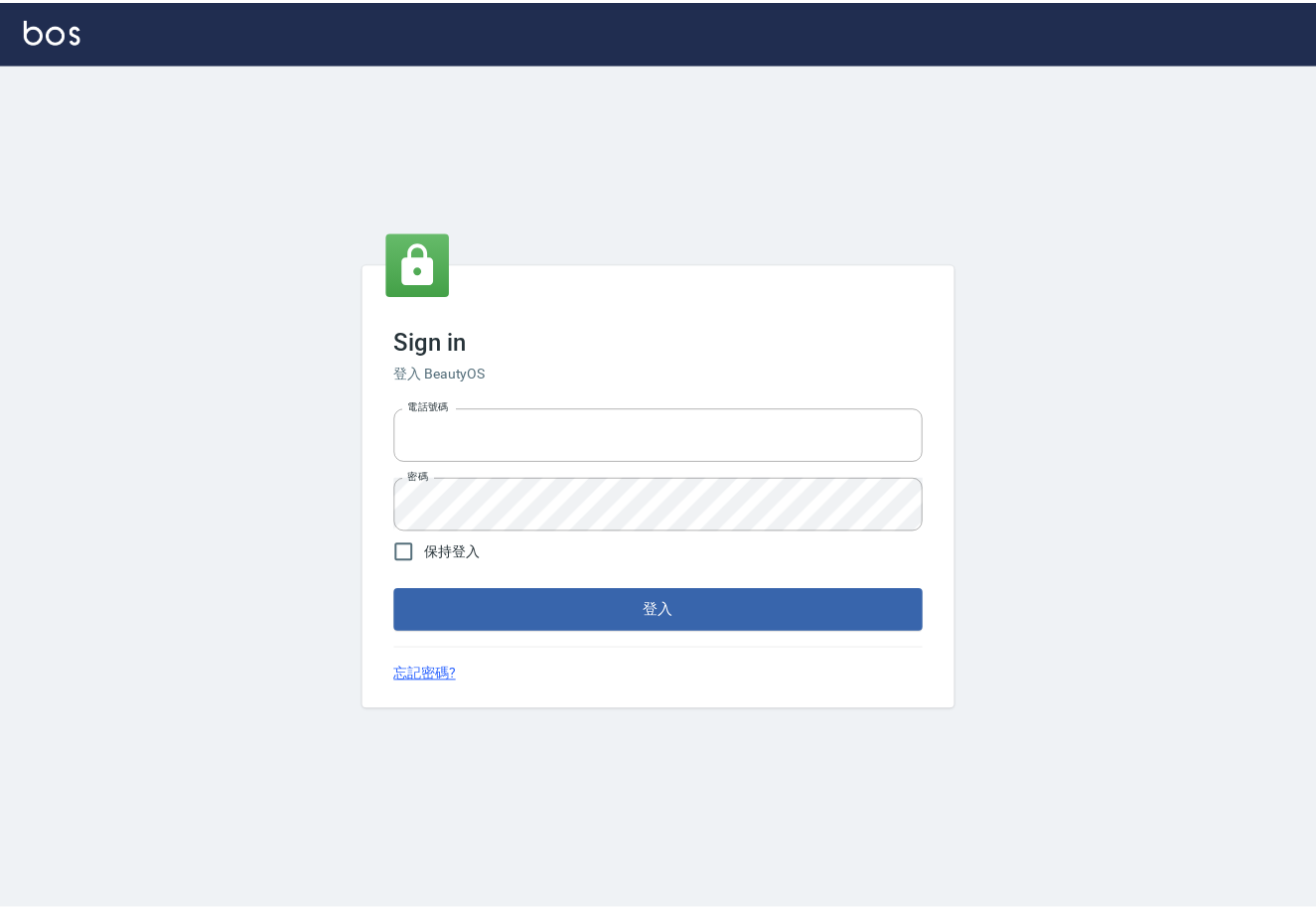 scroll, scrollTop: 0, scrollLeft: 0, axis: both 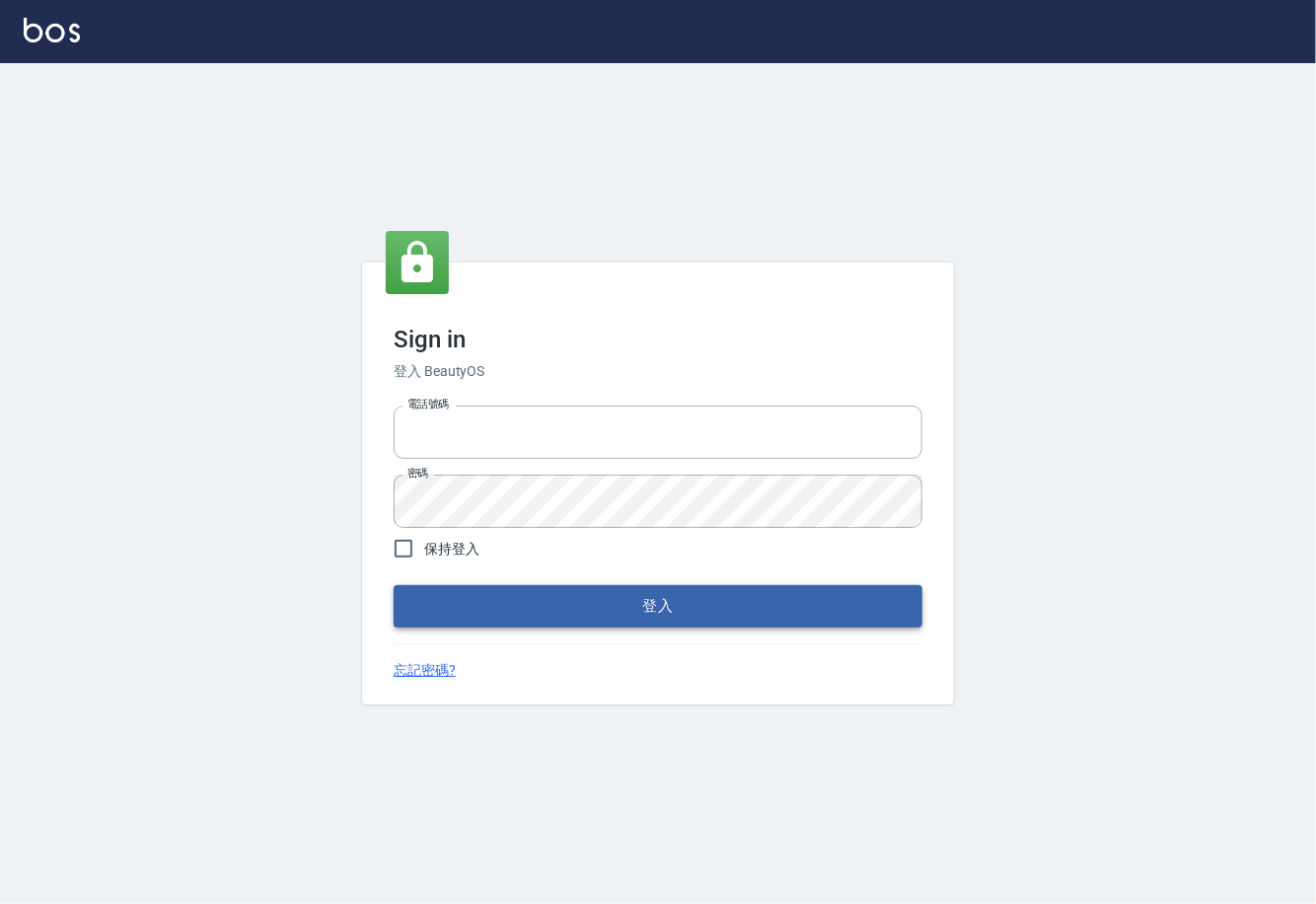 type on "0225929166" 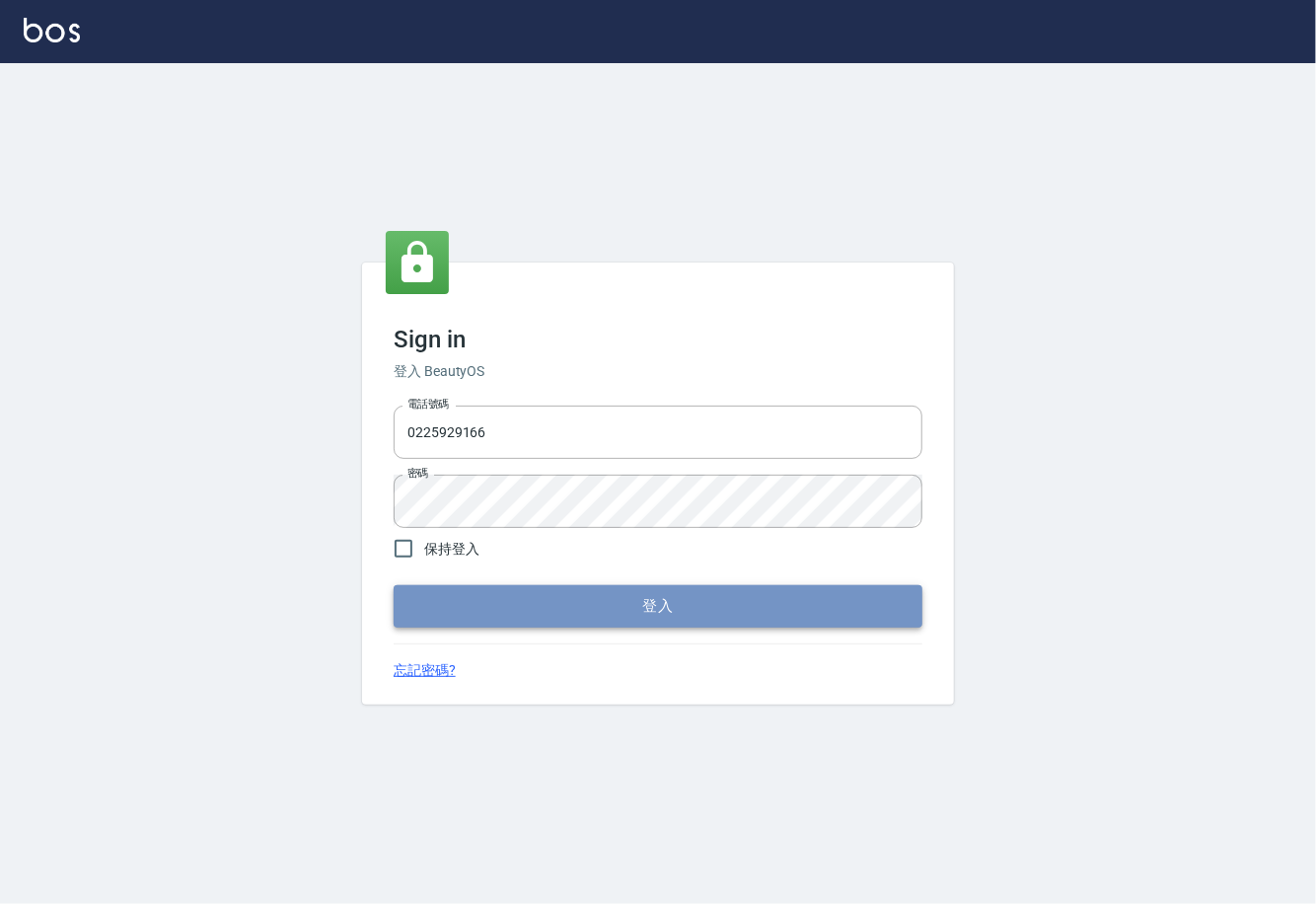 click on "登入" at bounding box center [658, 606] 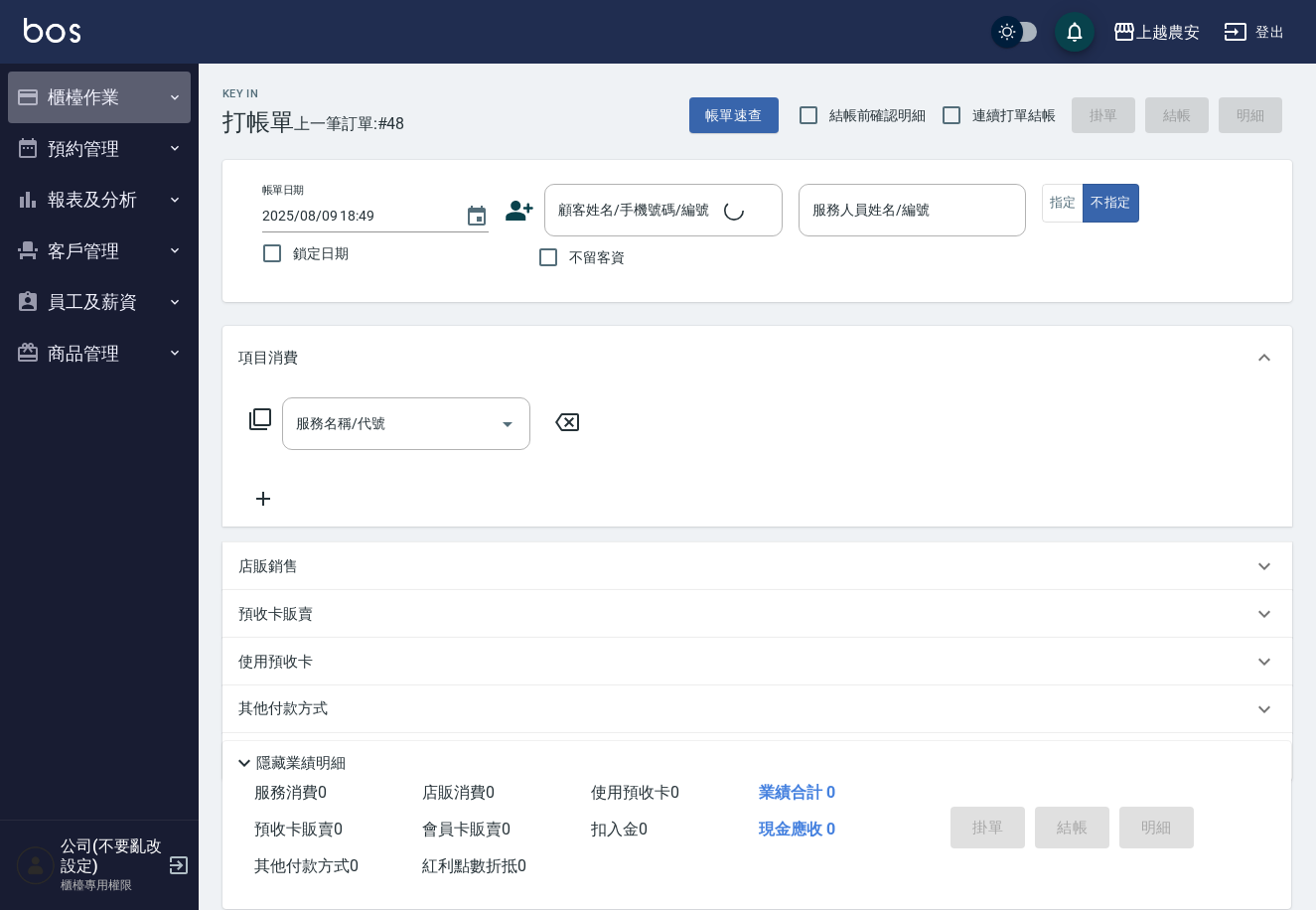 click on "櫃檯作業" at bounding box center (99, 97) 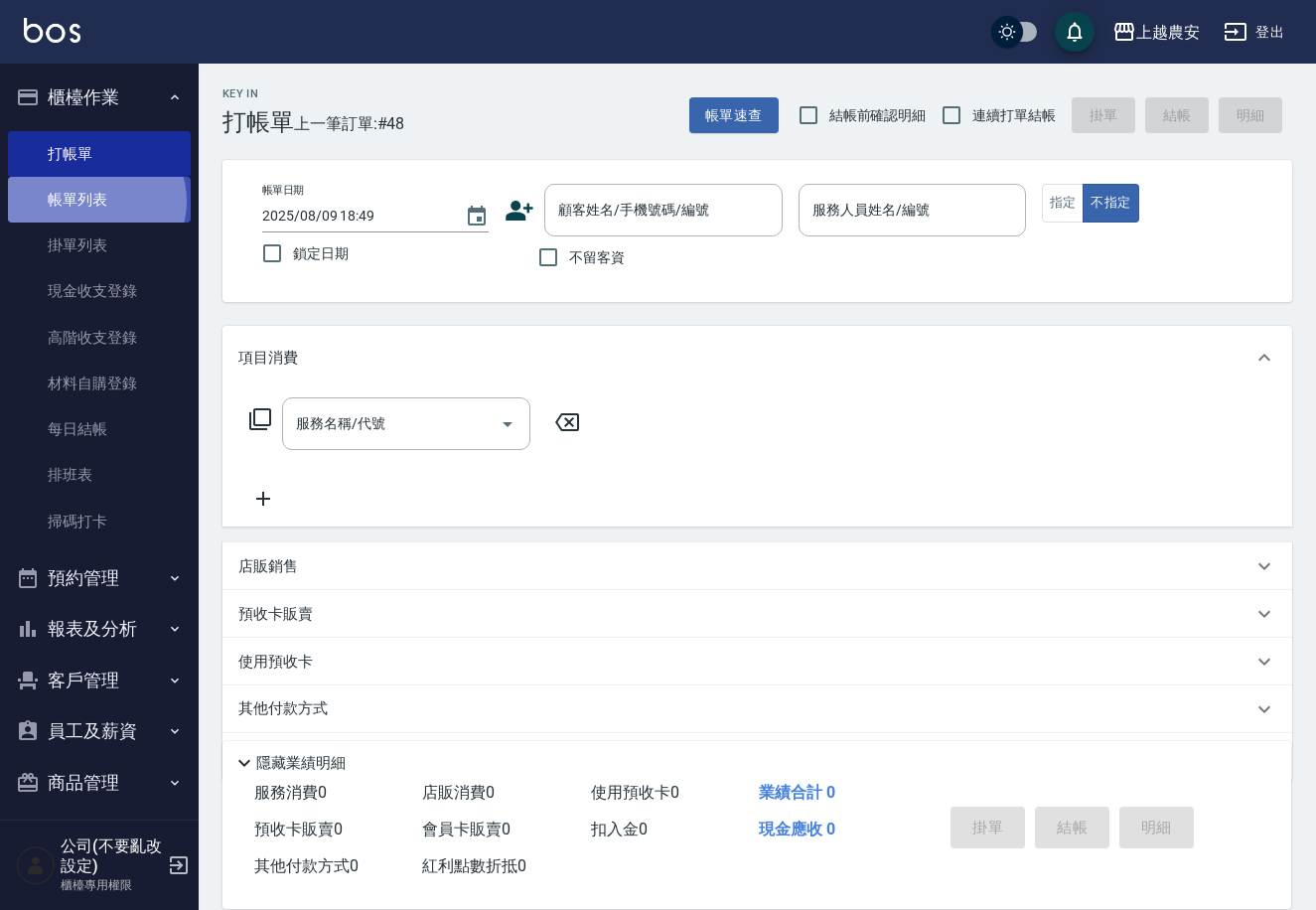 click on "帳單列表" at bounding box center (99, 200) 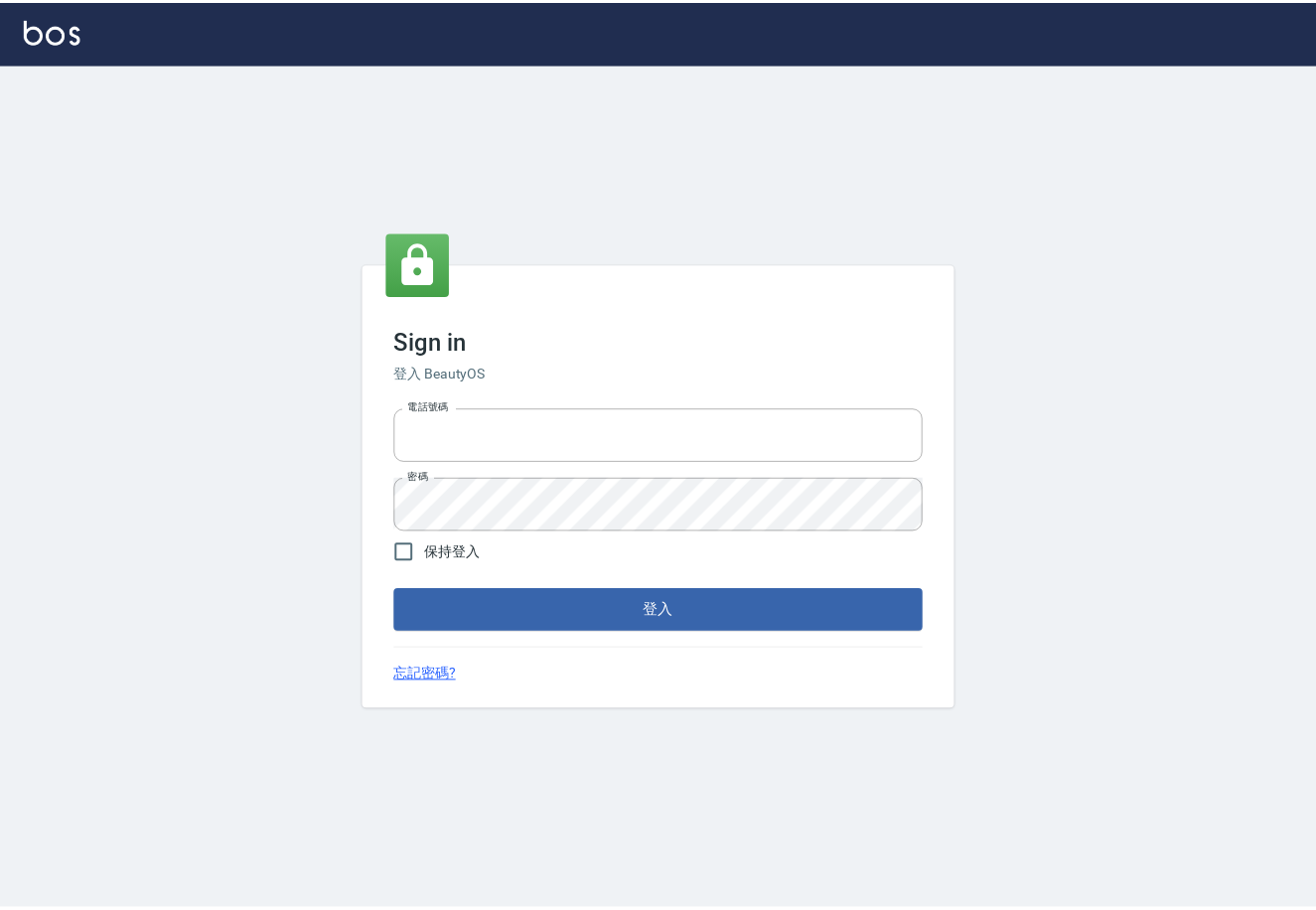 scroll, scrollTop: 0, scrollLeft: 0, axis: both 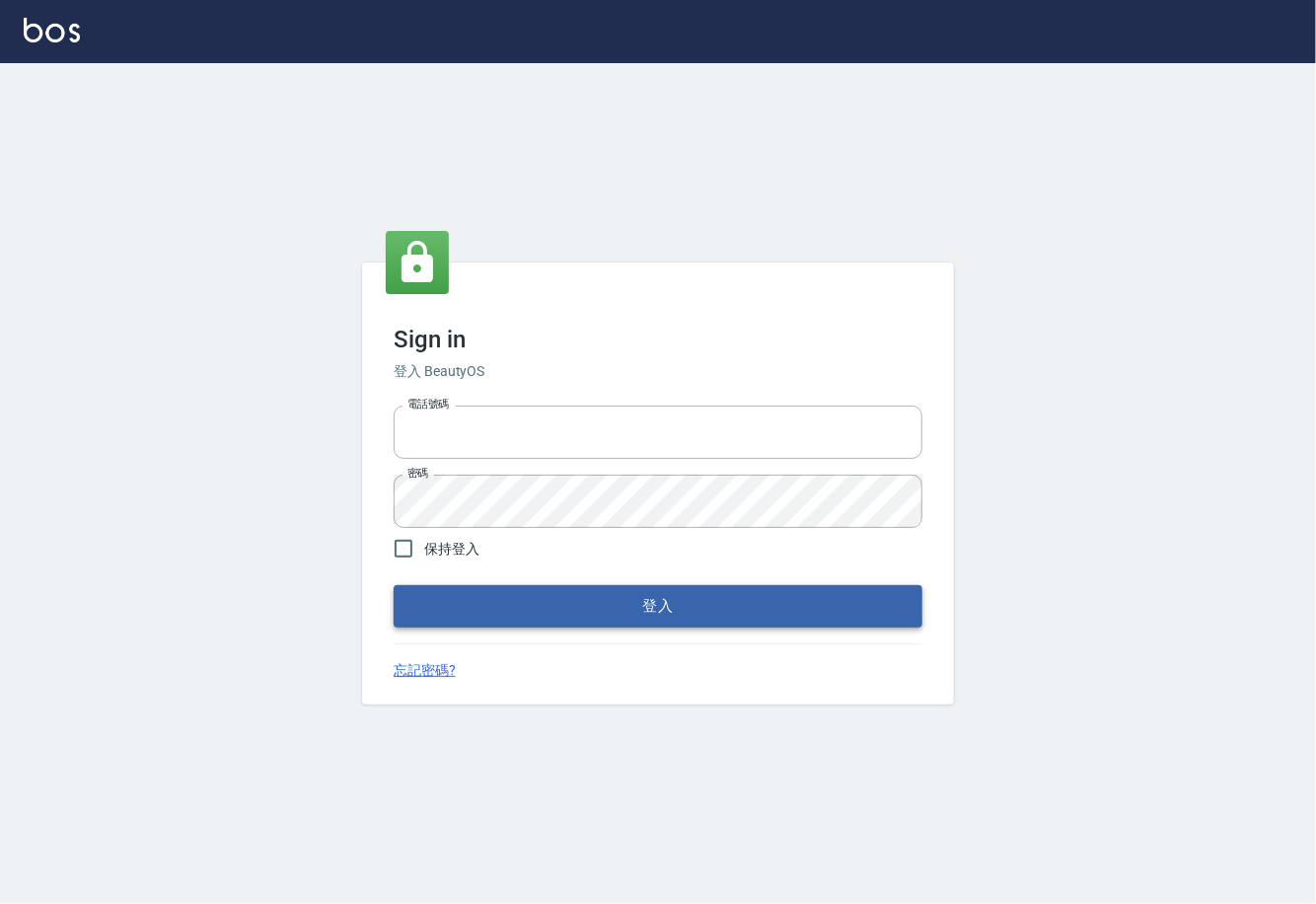 type on "0225929166" 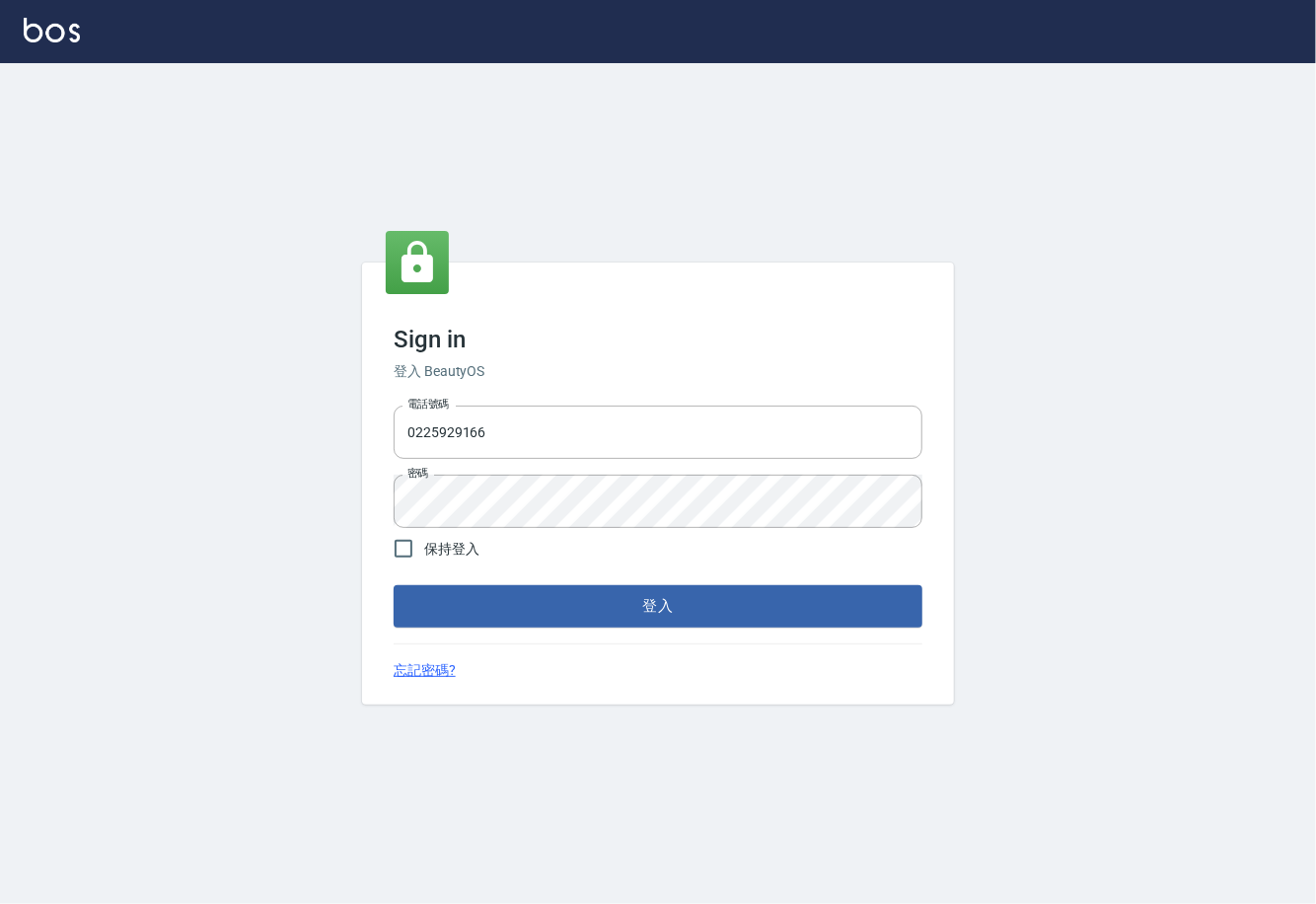 click on "登入" at bounding box center (658, 606) 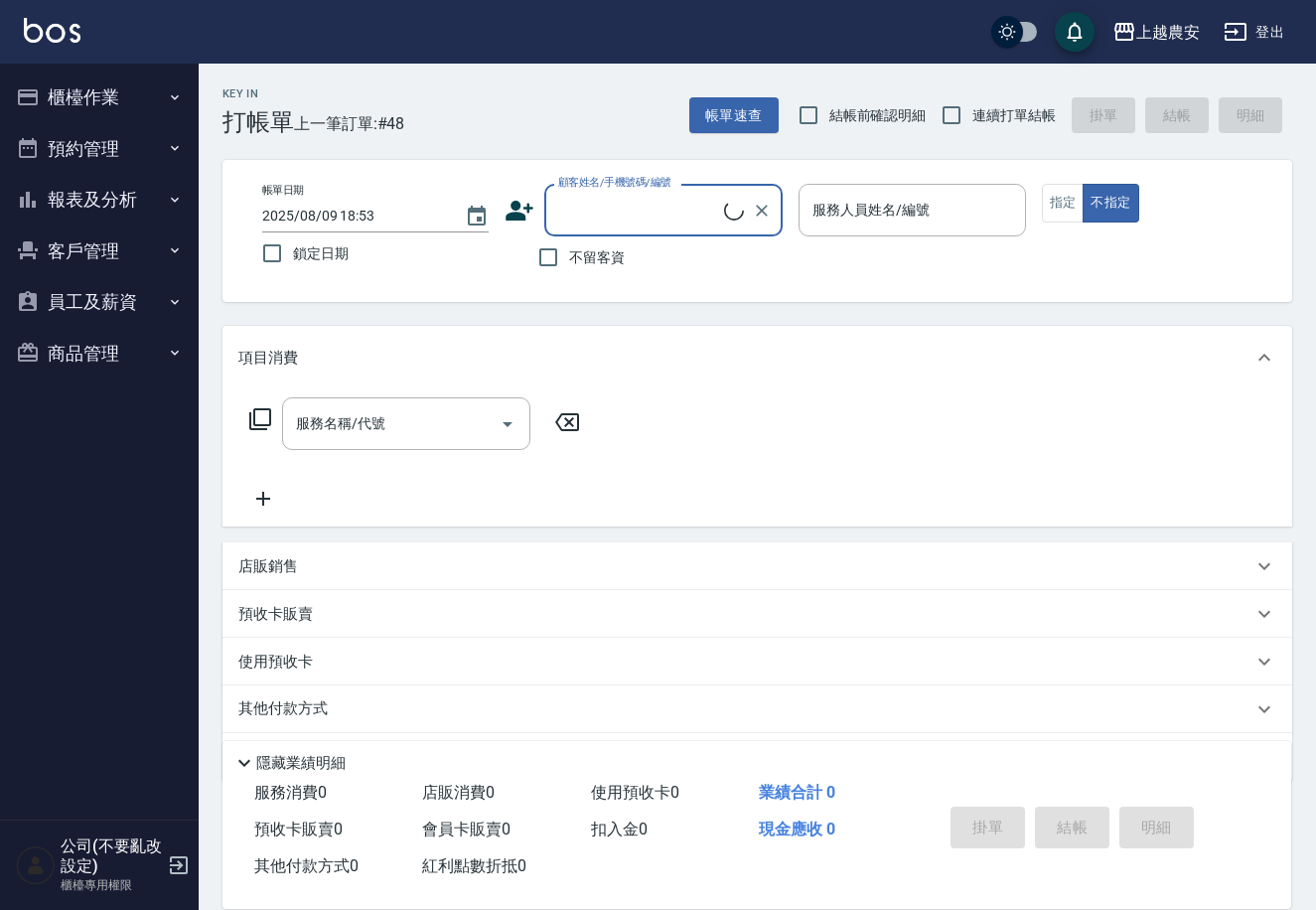 click on "報表及分析" at bounding box center (99, 200) 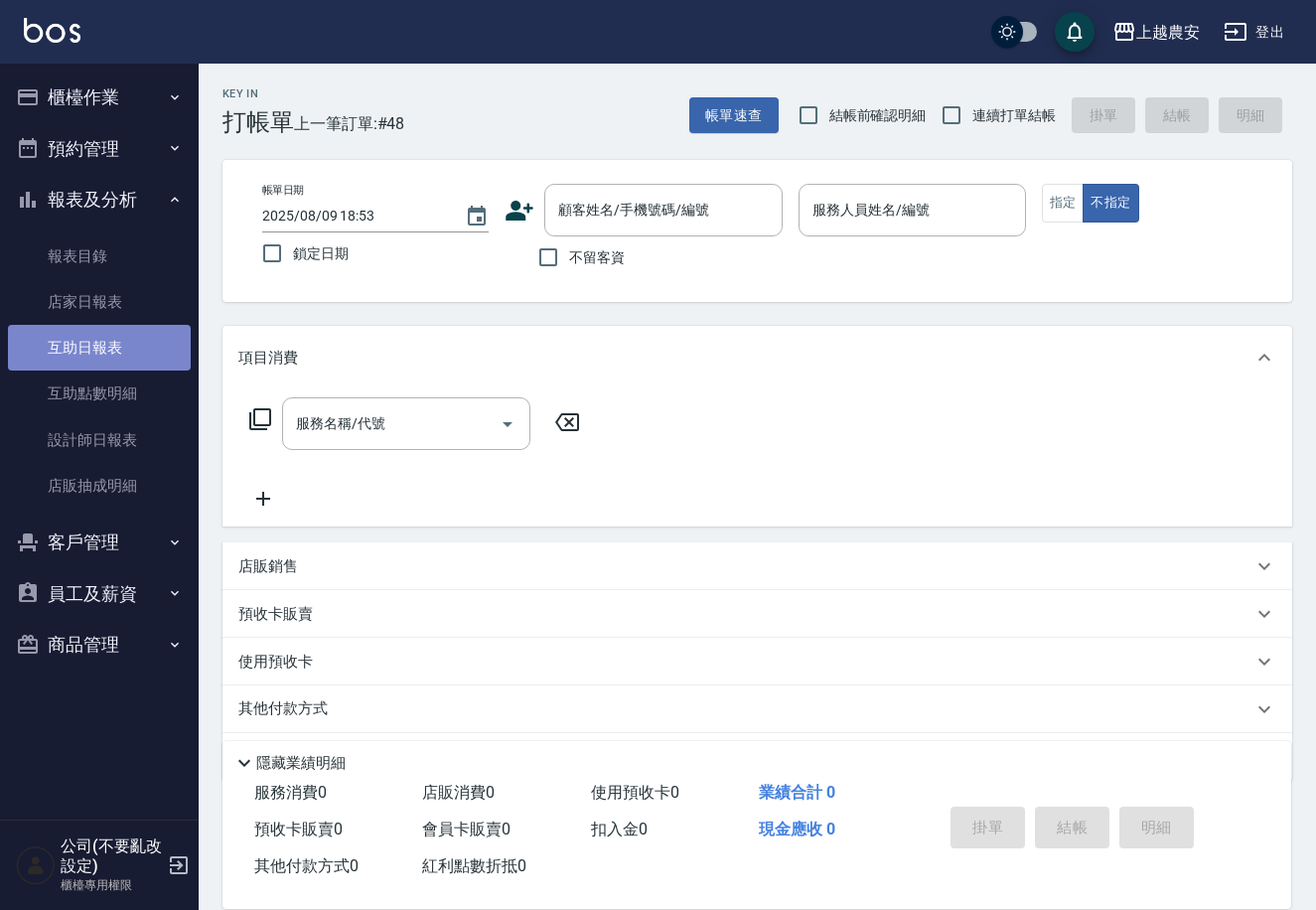 click on "互助日報表" at bounding box center [99, 348] 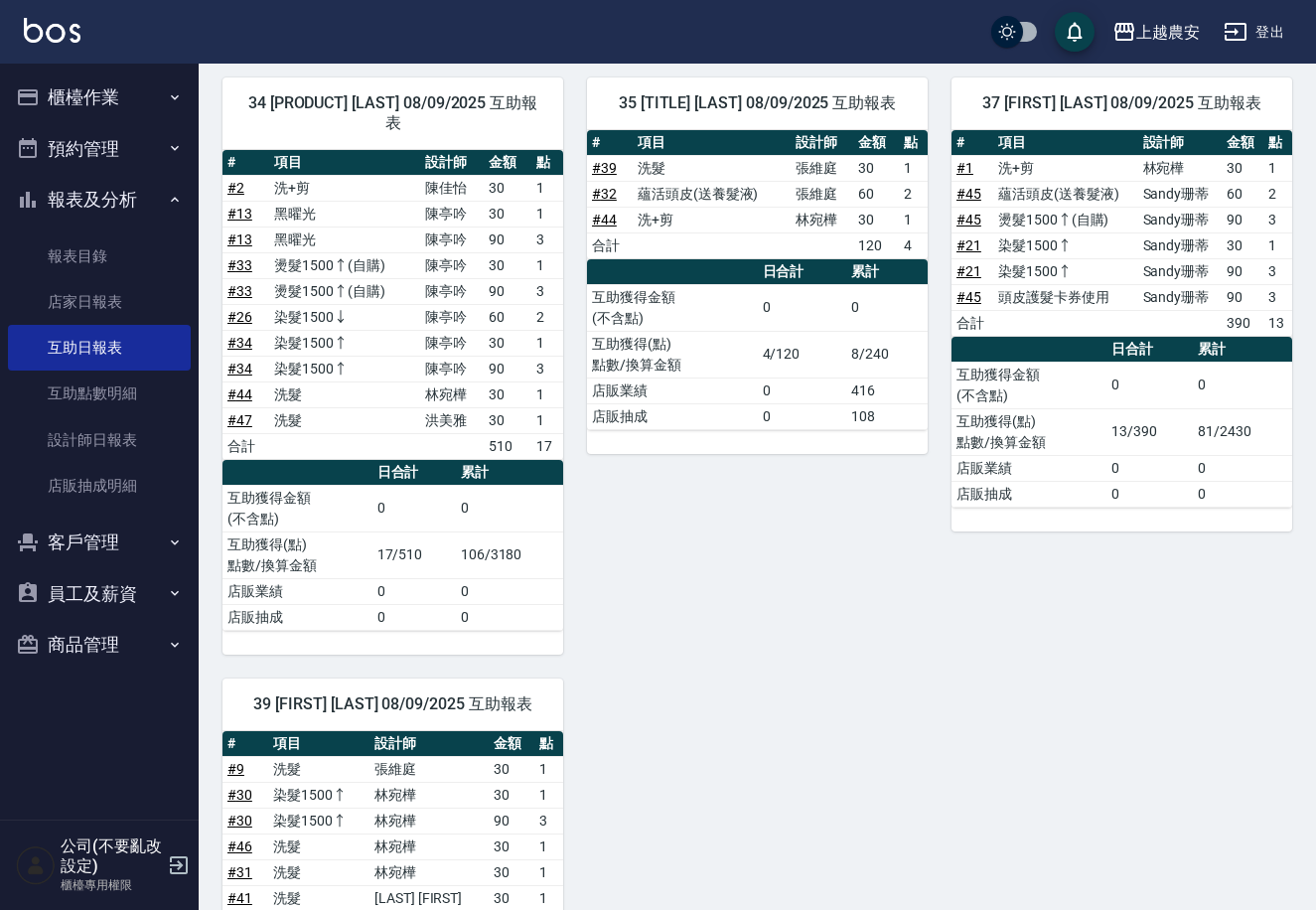 scroll, scrollTop: 663, scrollLeft: 0, axis: vertical 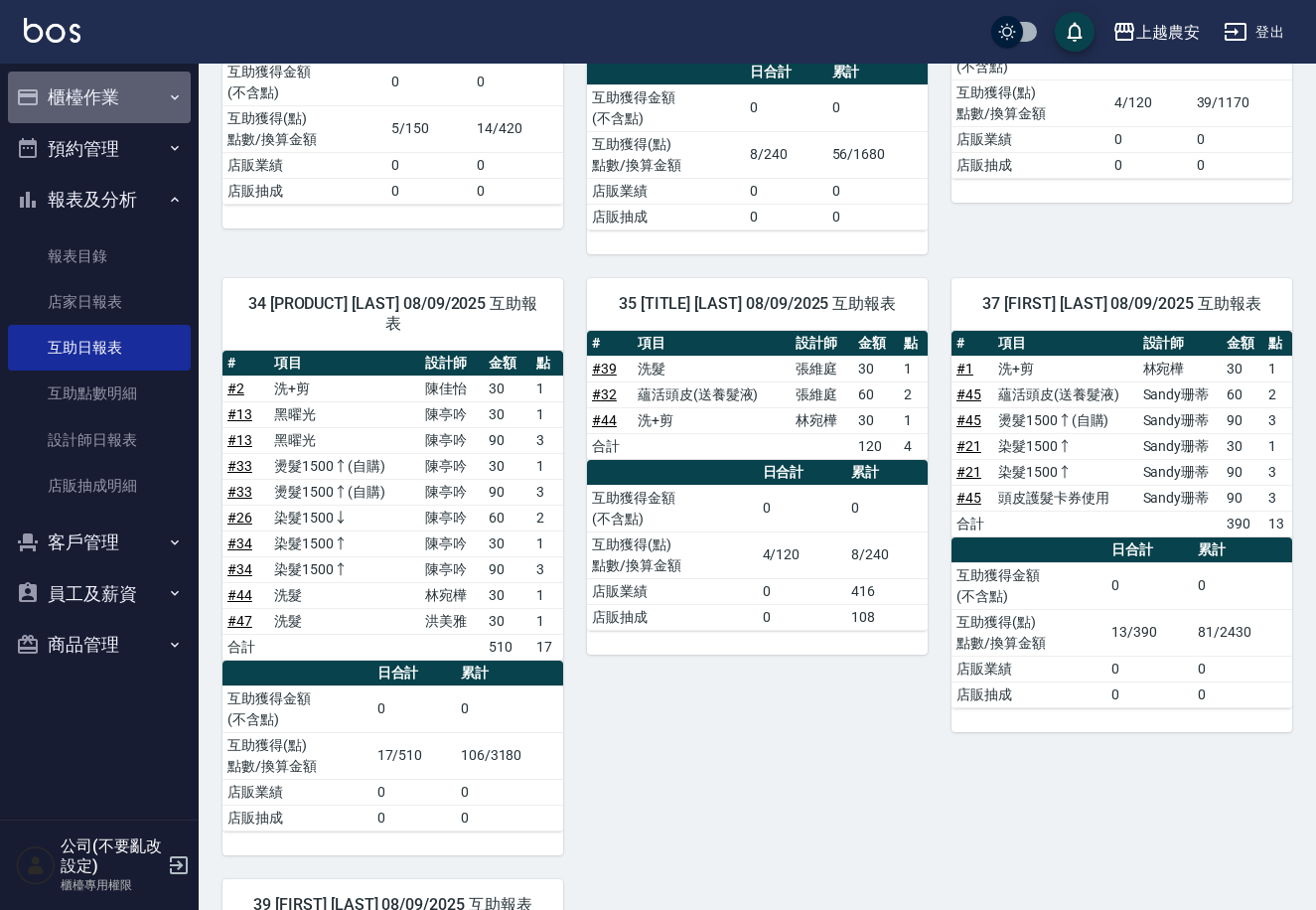 click on "櫃檯作業" at bounding box center [99, 97] 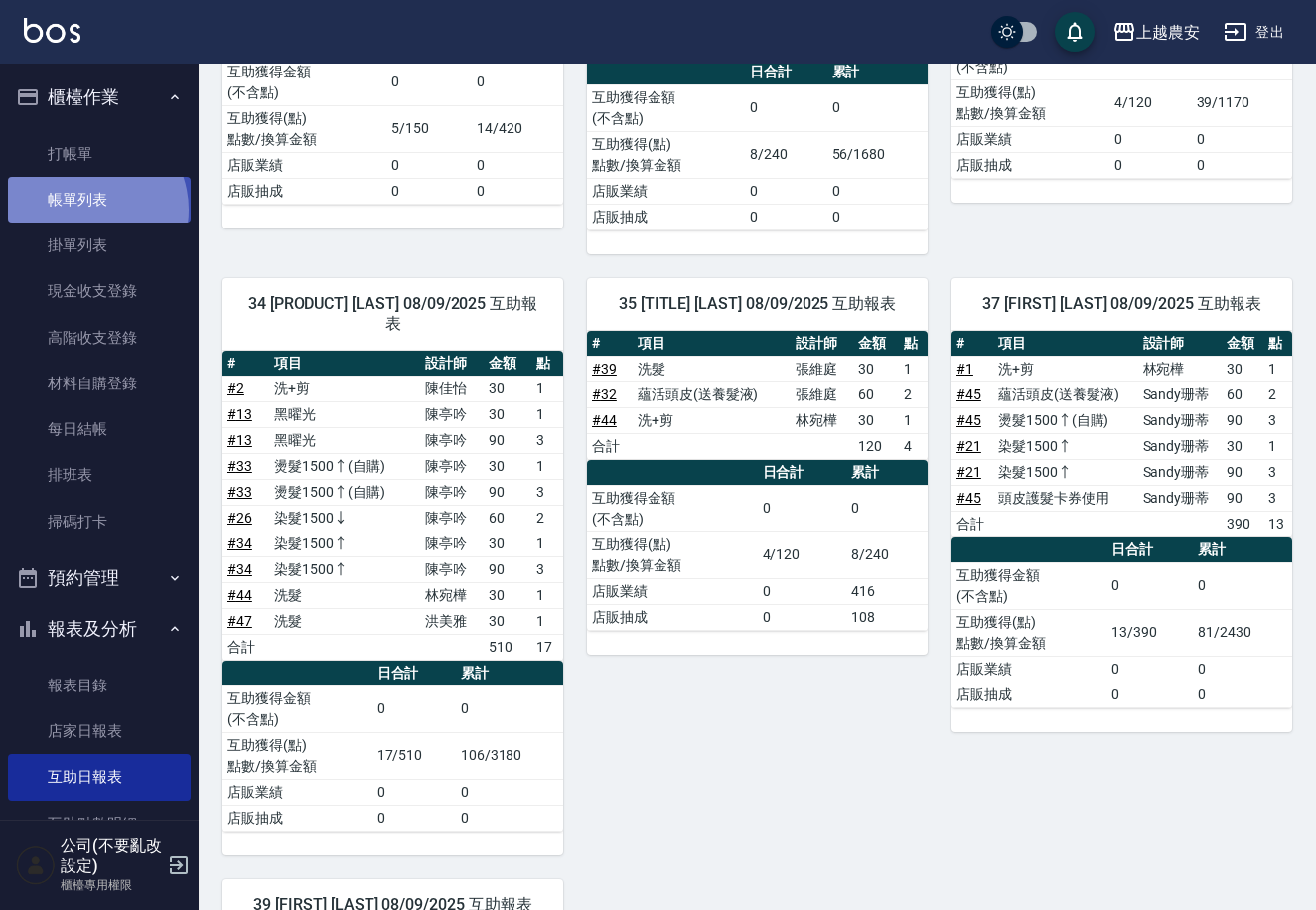 click on "帳單列表" at bounding box center (99, 200) 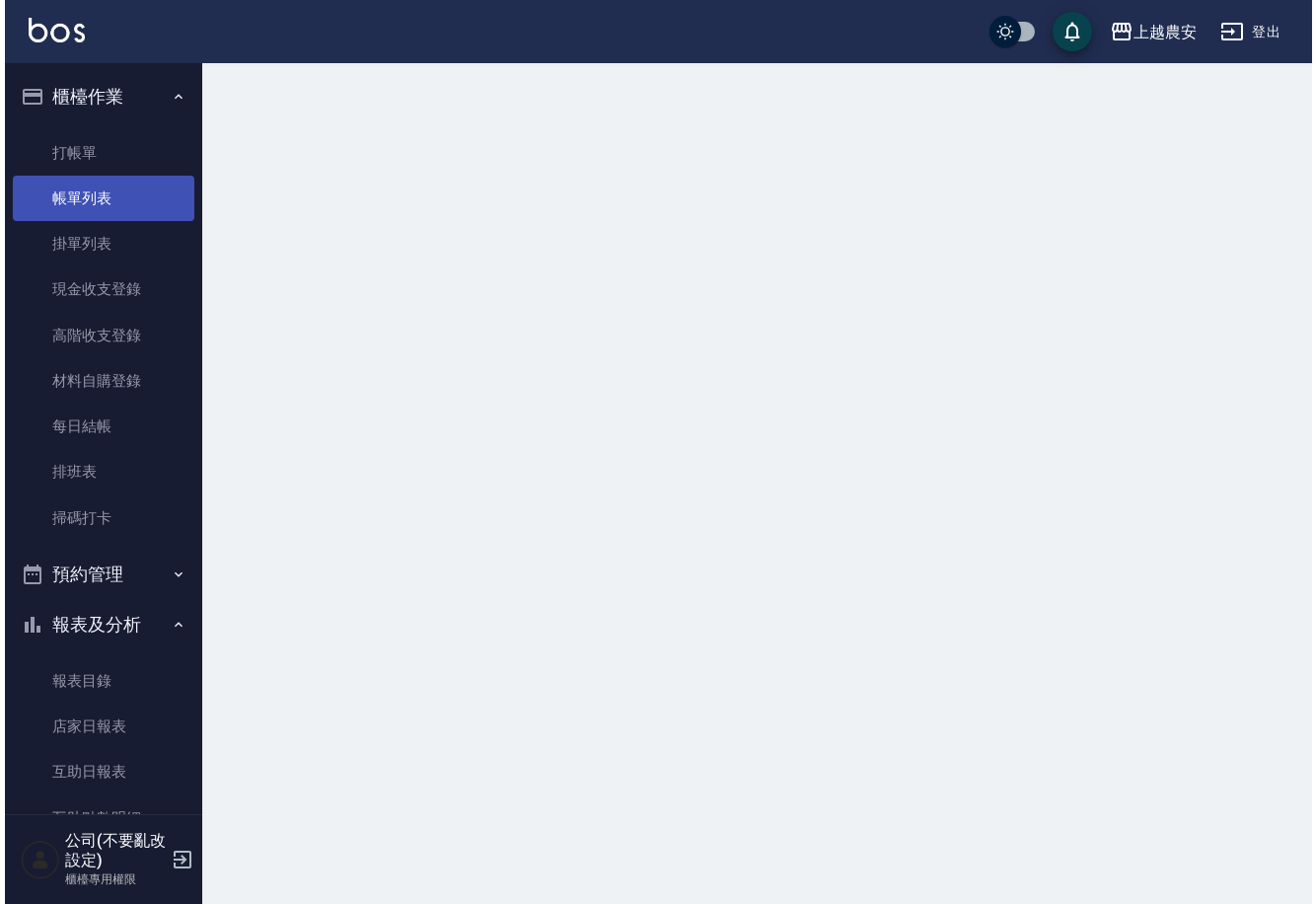 scroll, scrollTop: 0, scrollLeft: 0, axis: both 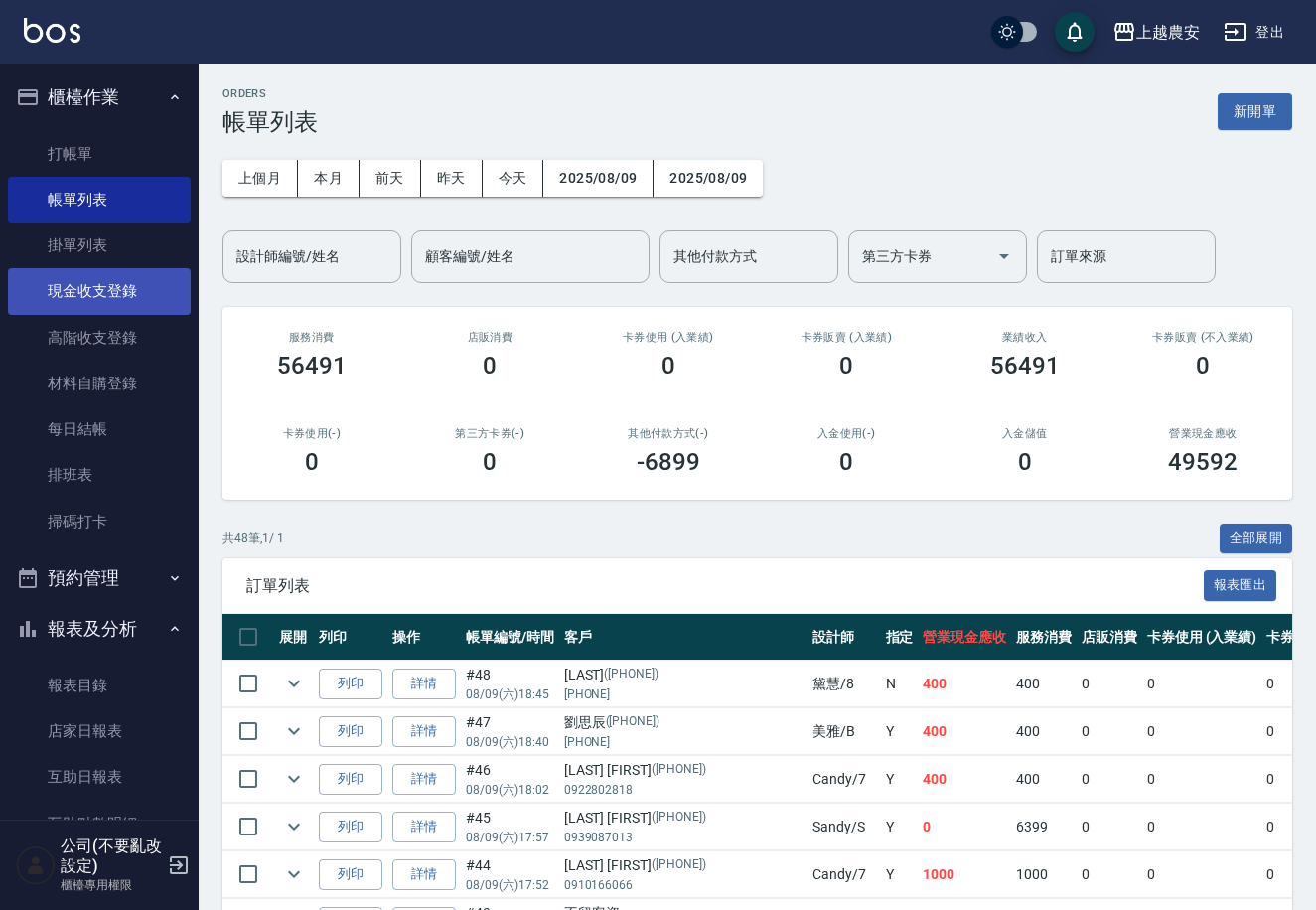 click on "現金收支登錄" at bounding box center [99, 291] 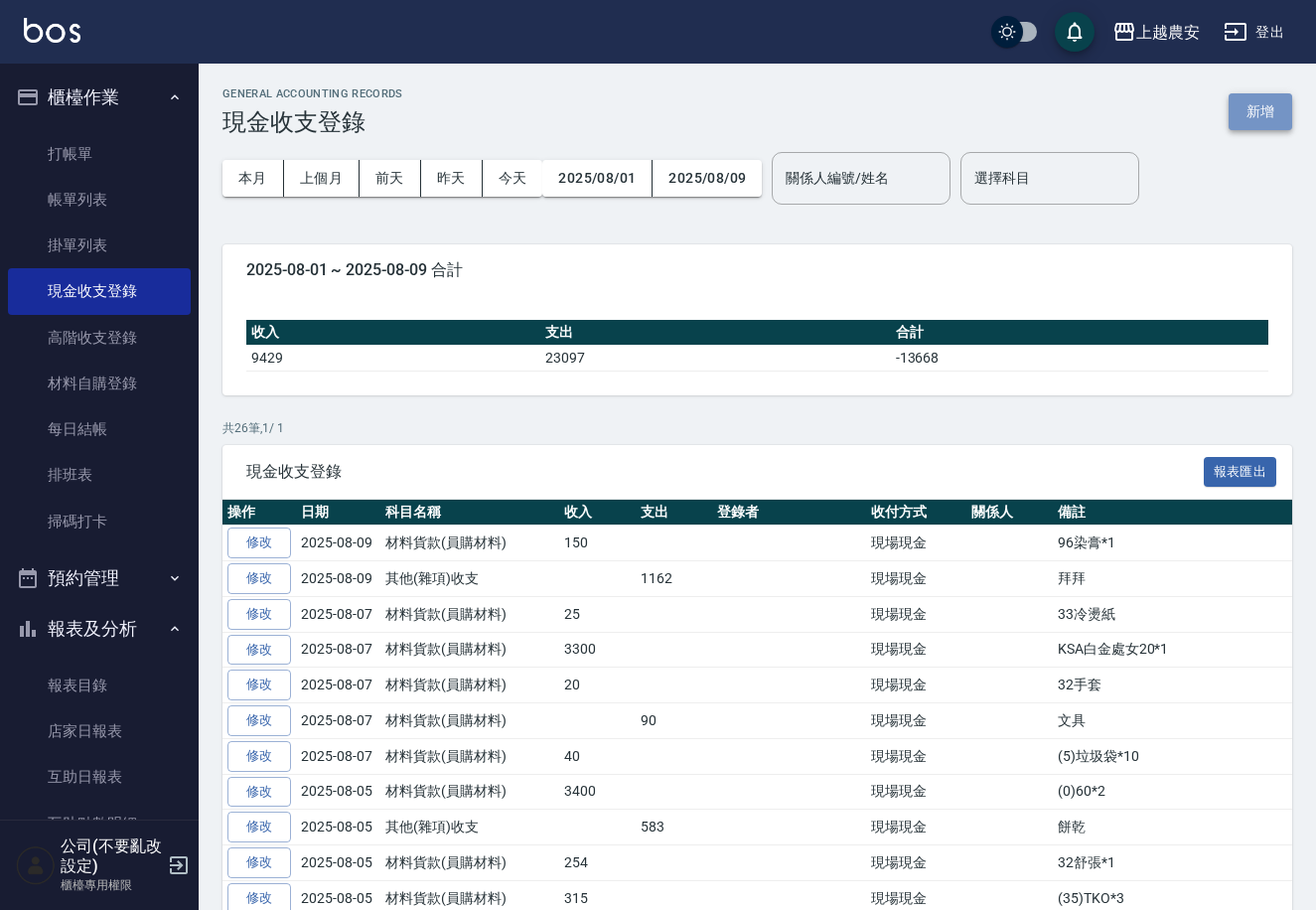 click on "新增" at bounding box center (1260, 111) 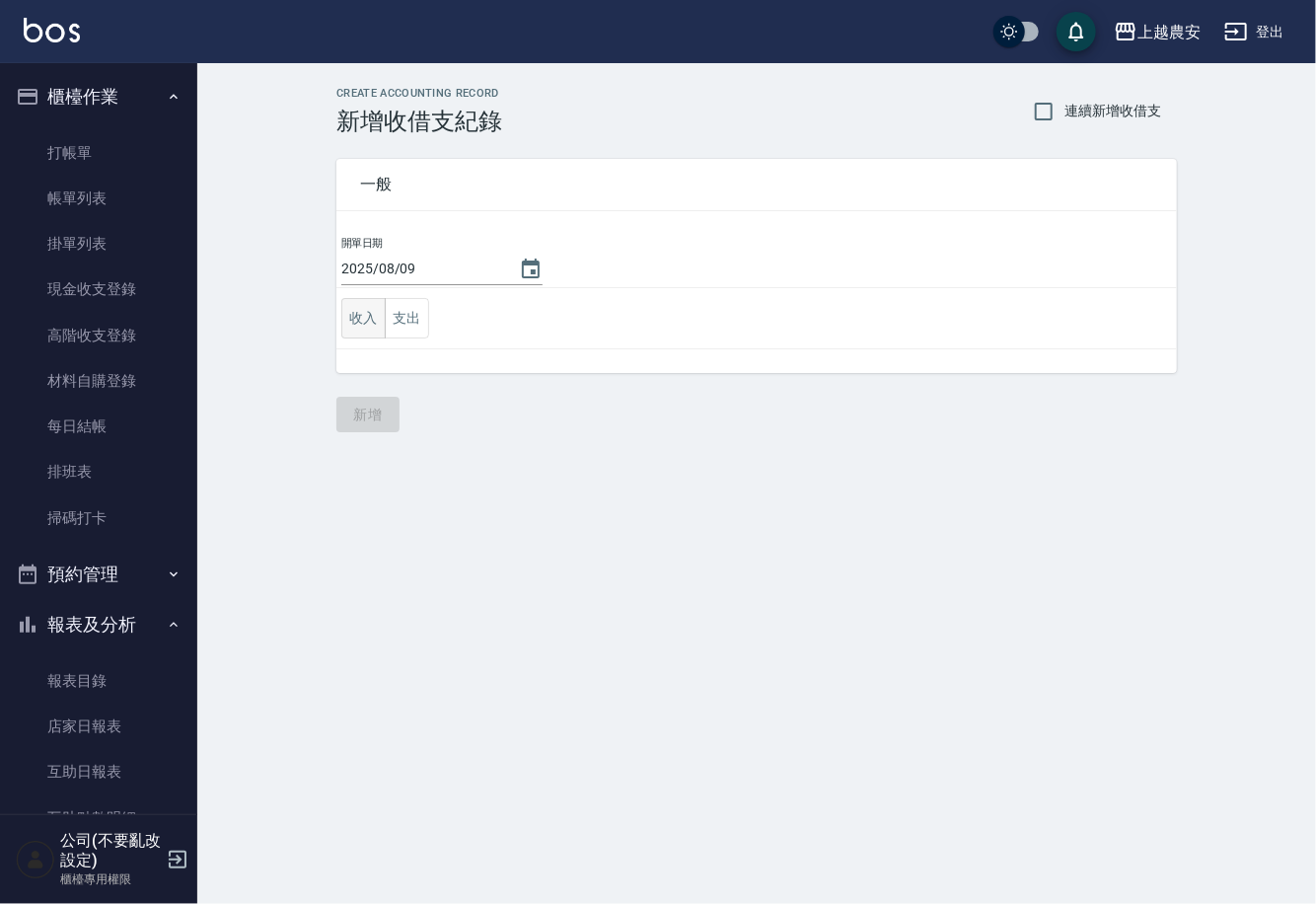 click on "收入" at bounding box center (363, 318) 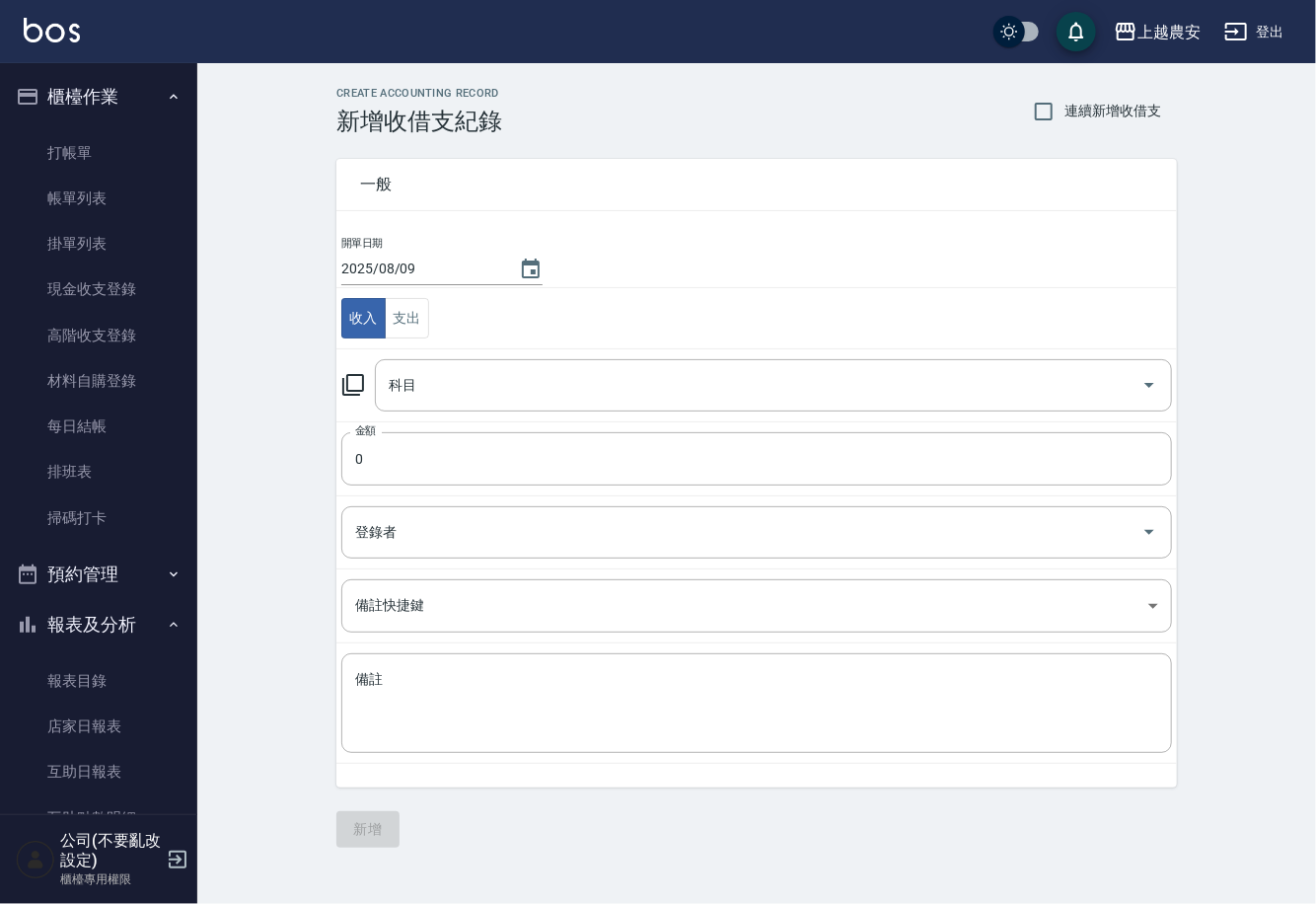 click 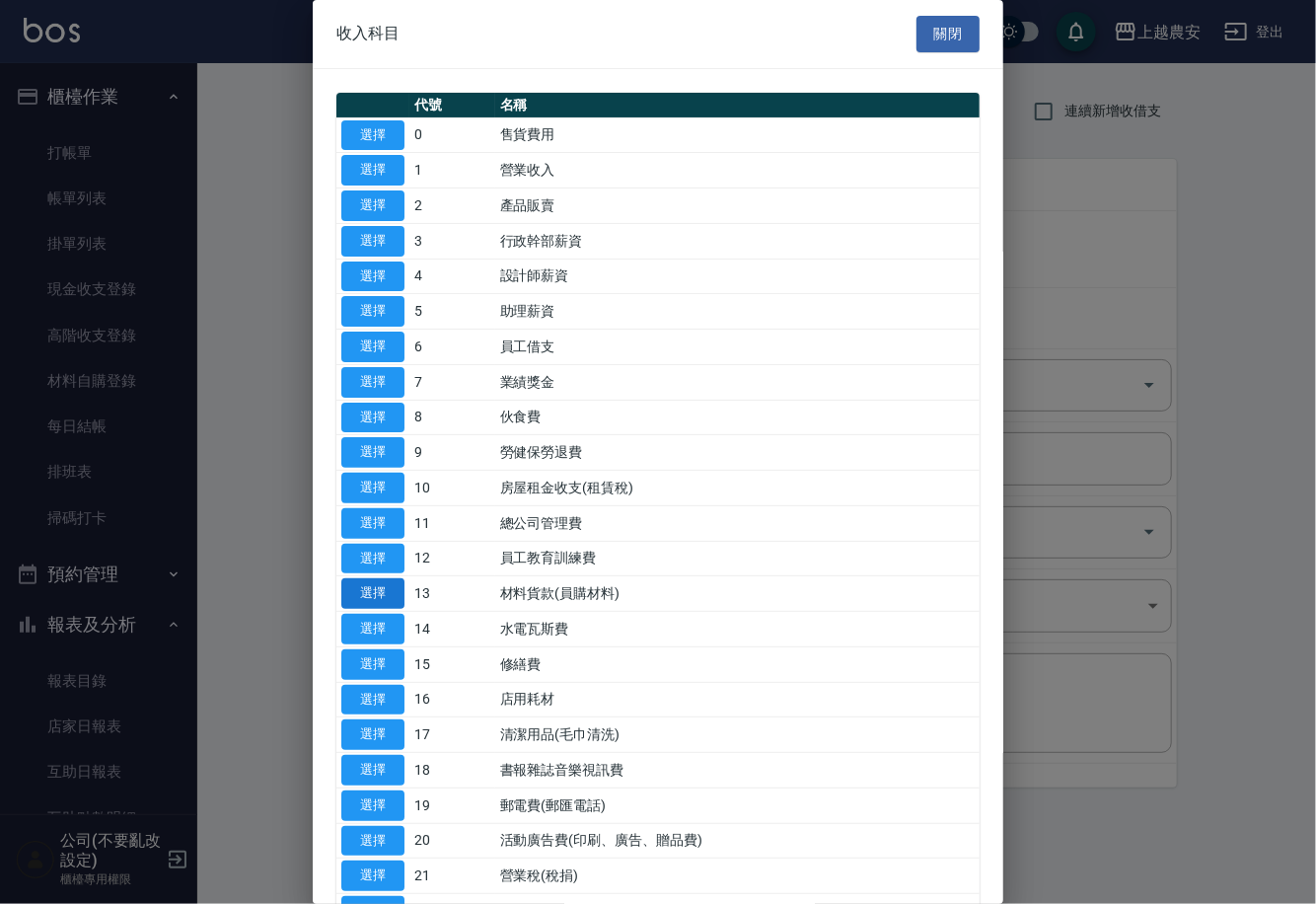 click on "選擇" at bounding box center [373, 593] 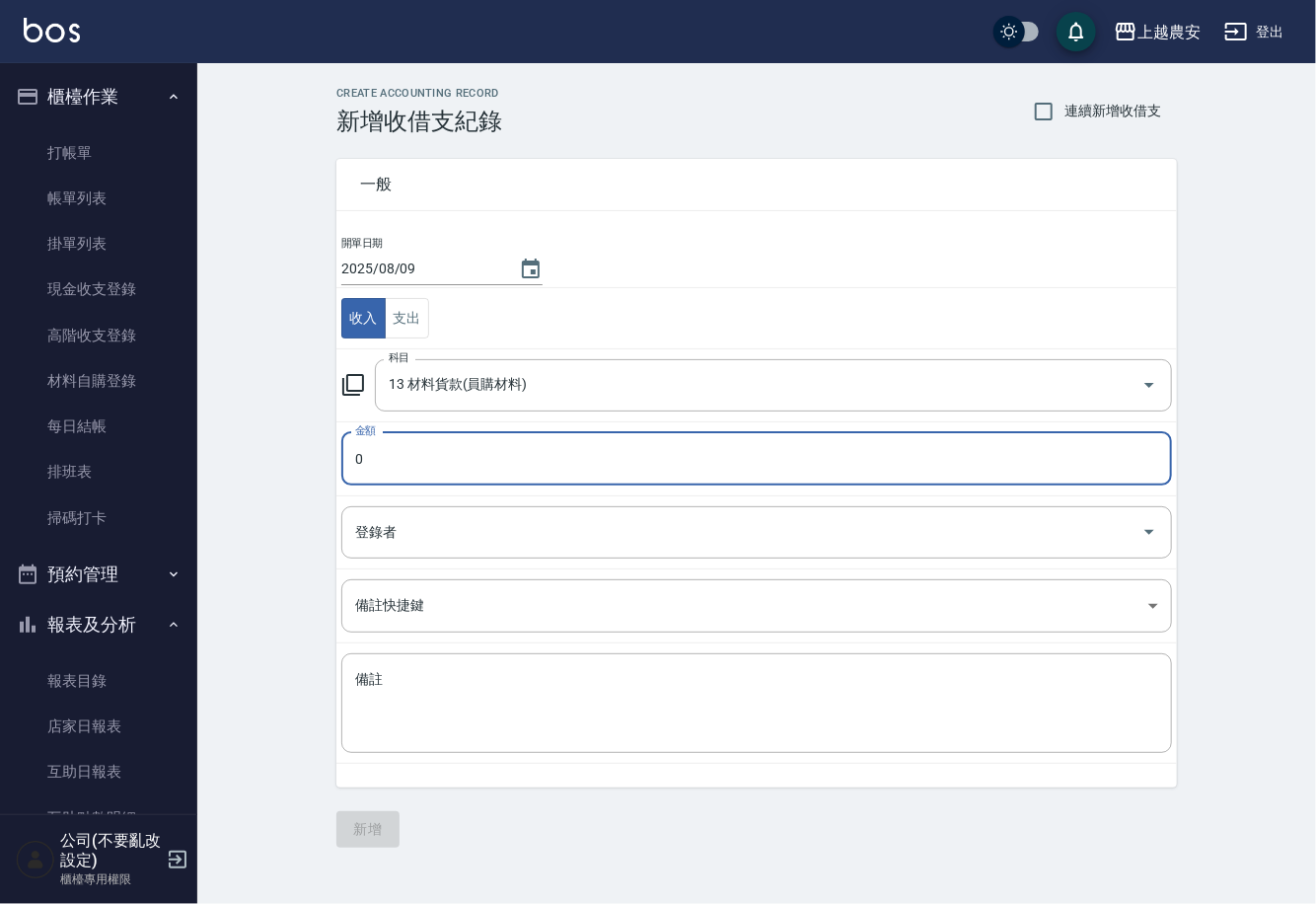 click on "0" at bounding box center (757, 459) 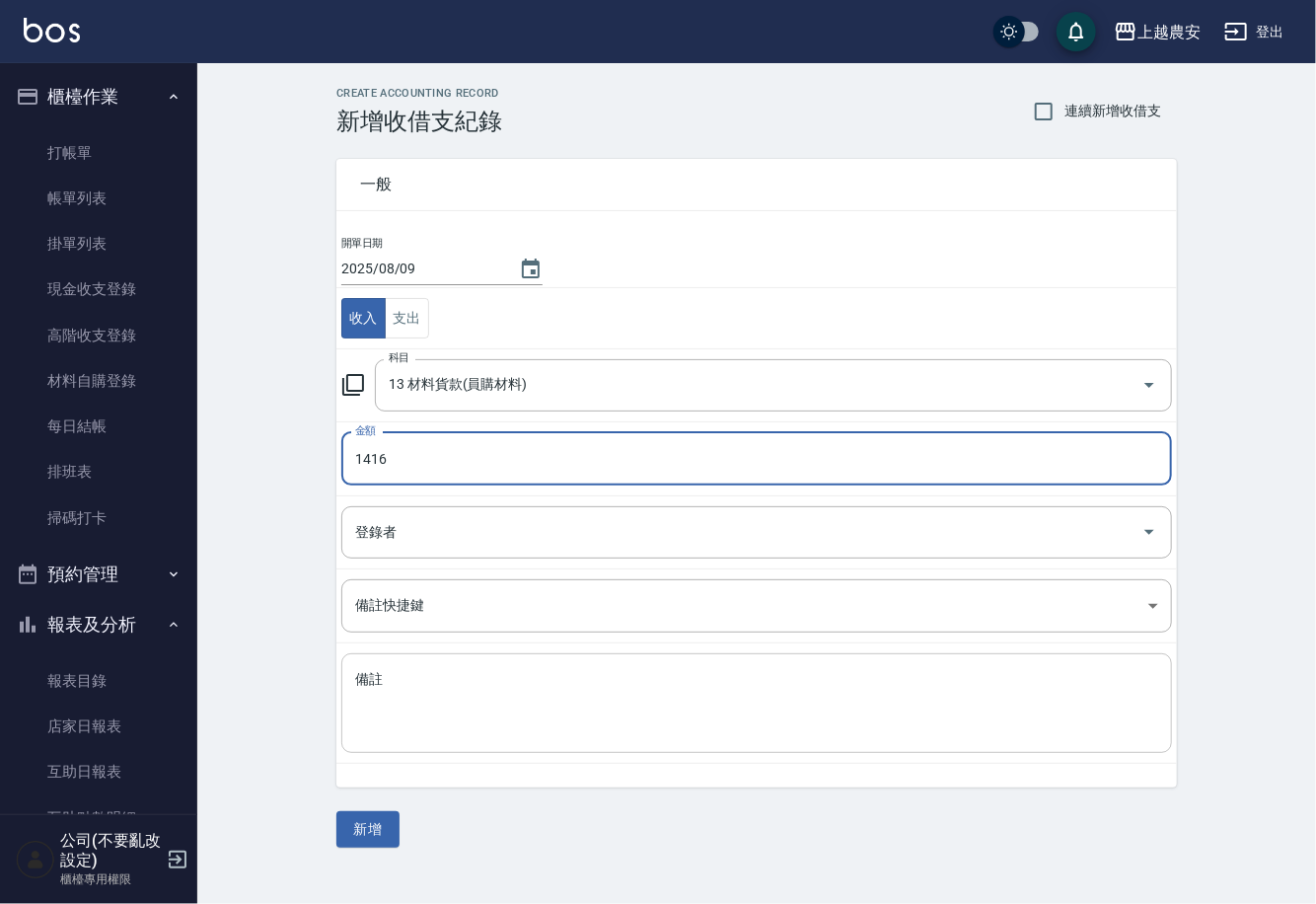 type on "1416" 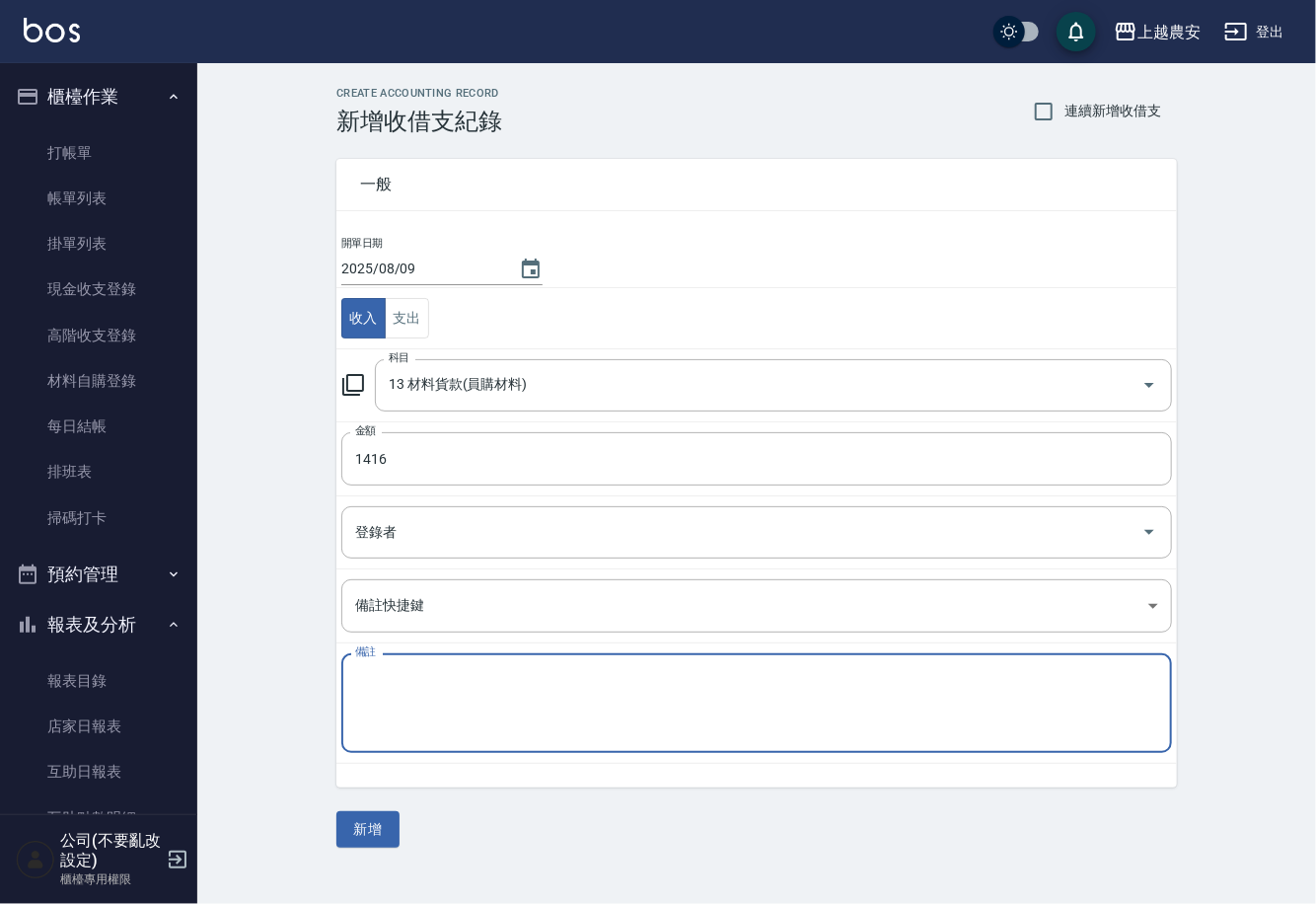 click on "備註" at bounding box center (757, 704) 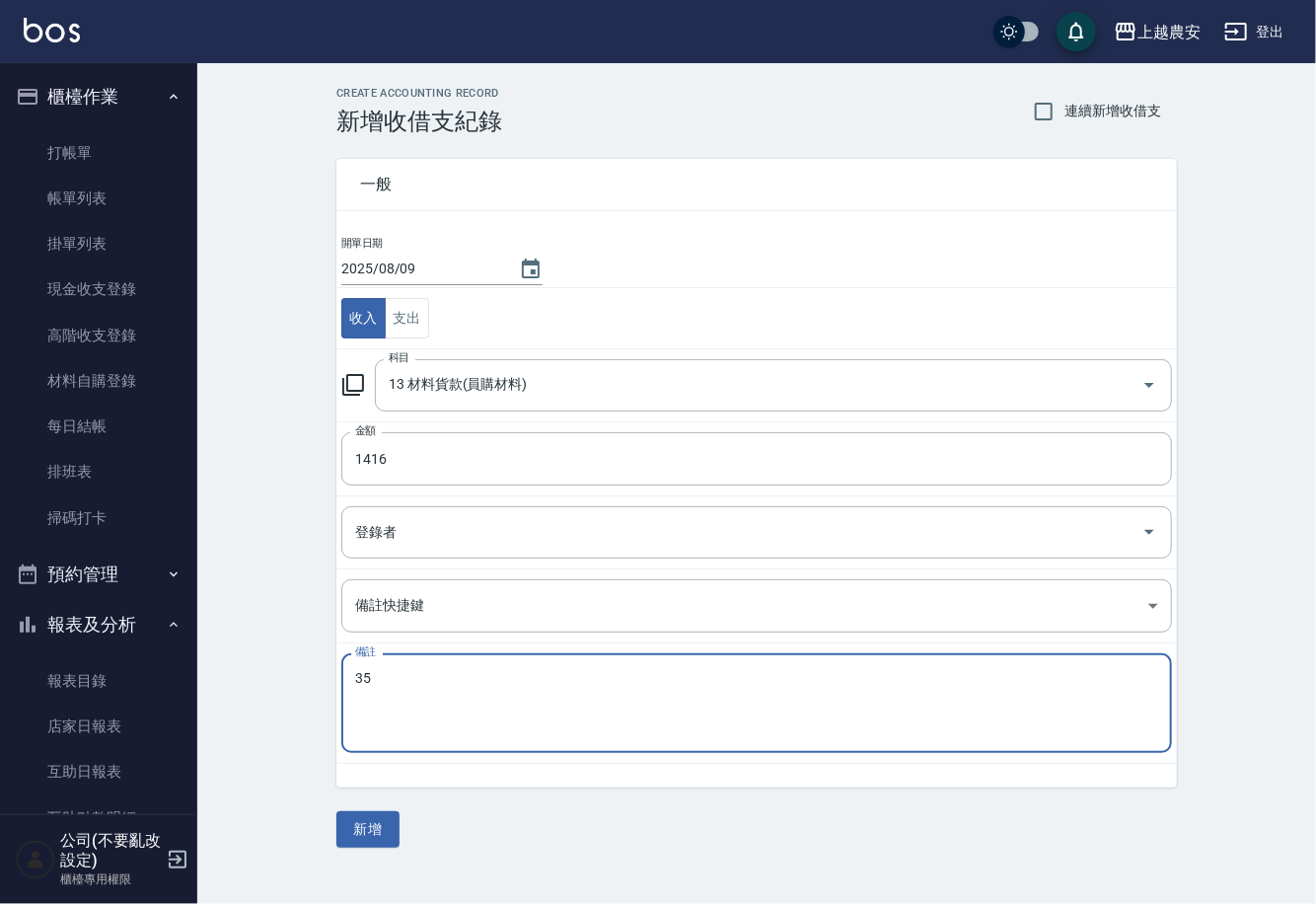 type on "3" 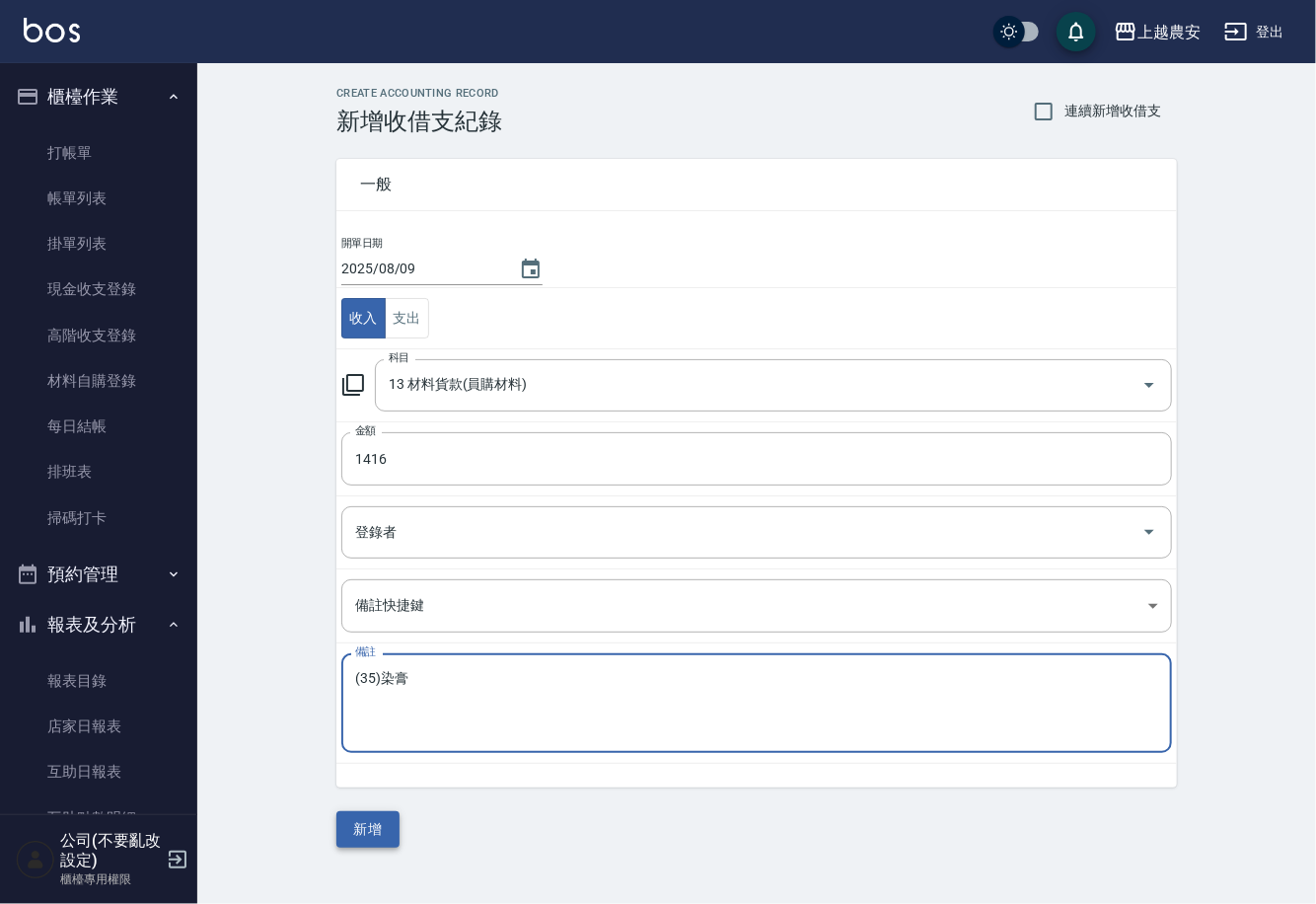 type on "(35)染膏" 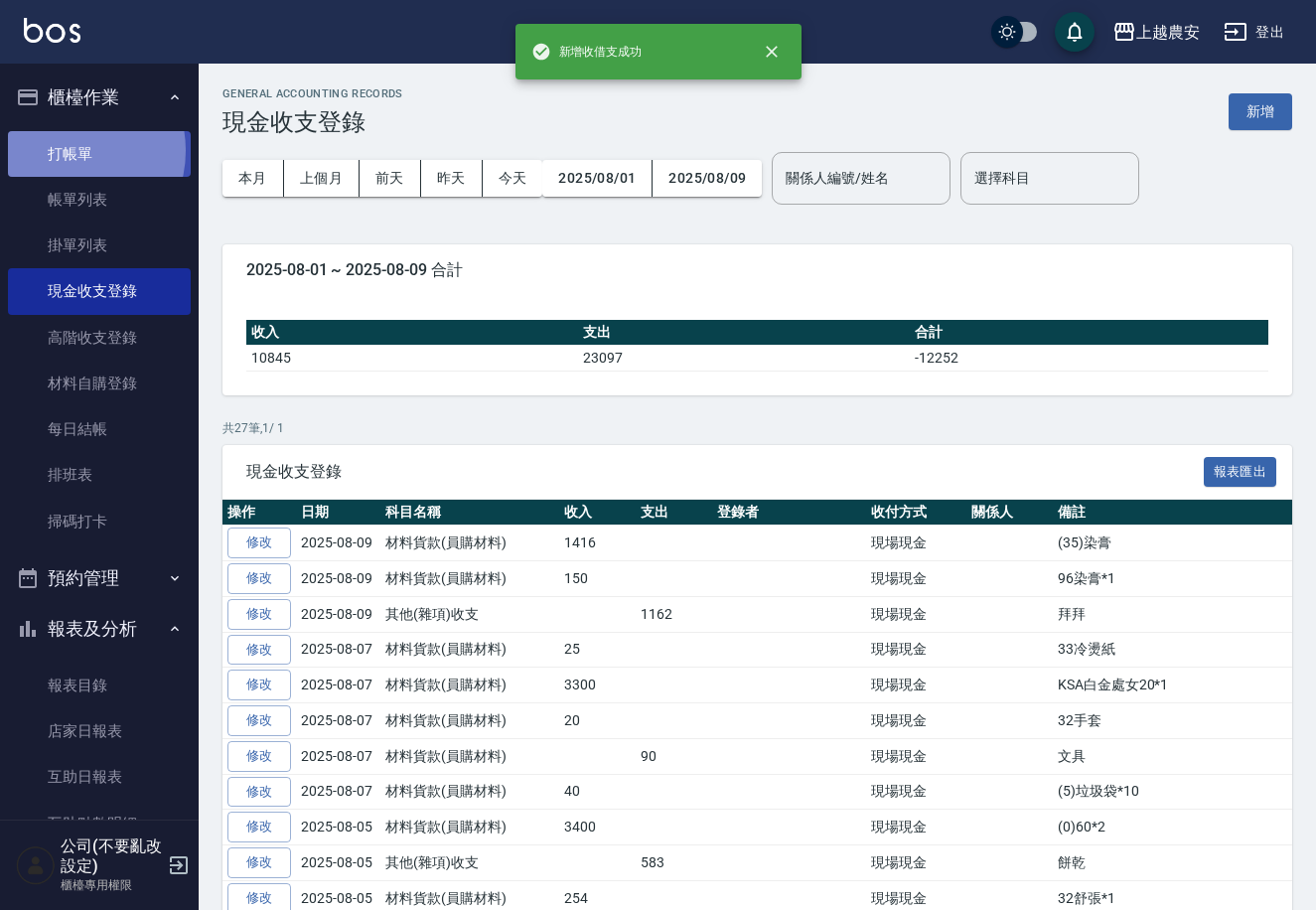click on "打帳單" at bounding box center [99, 154] 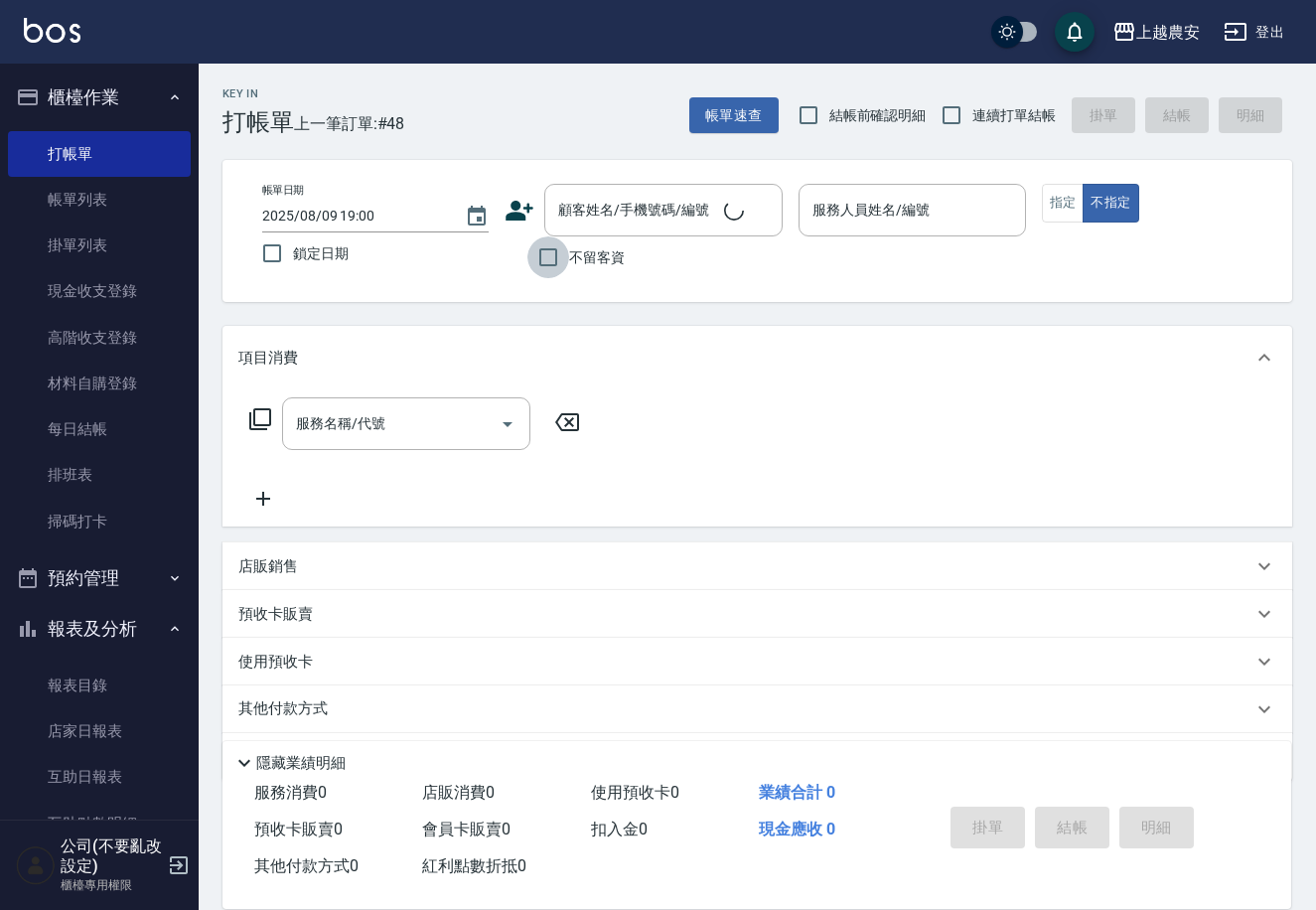 click on "不留客資" at bounding box center (548, 257) 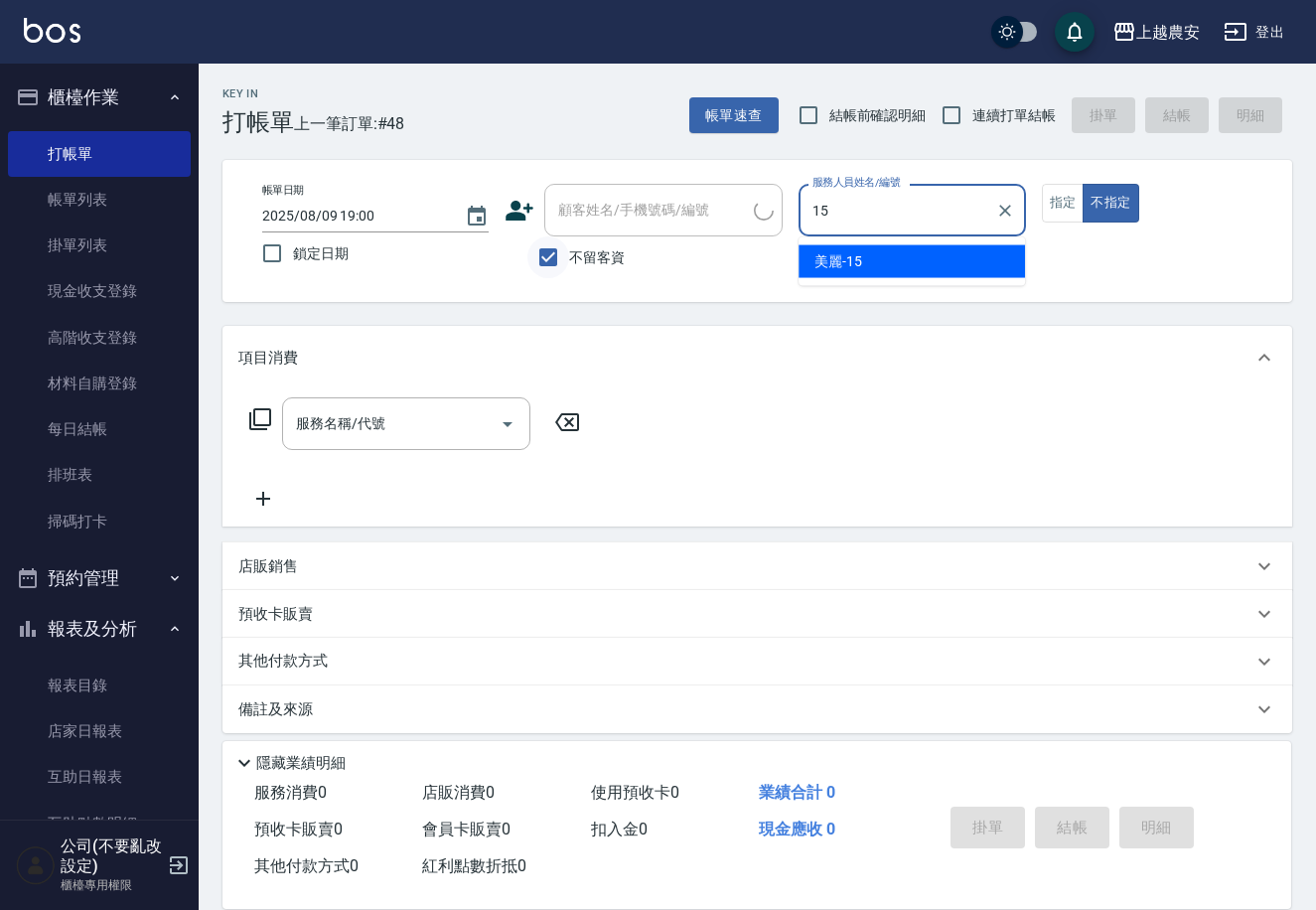 type on "美麗-15" 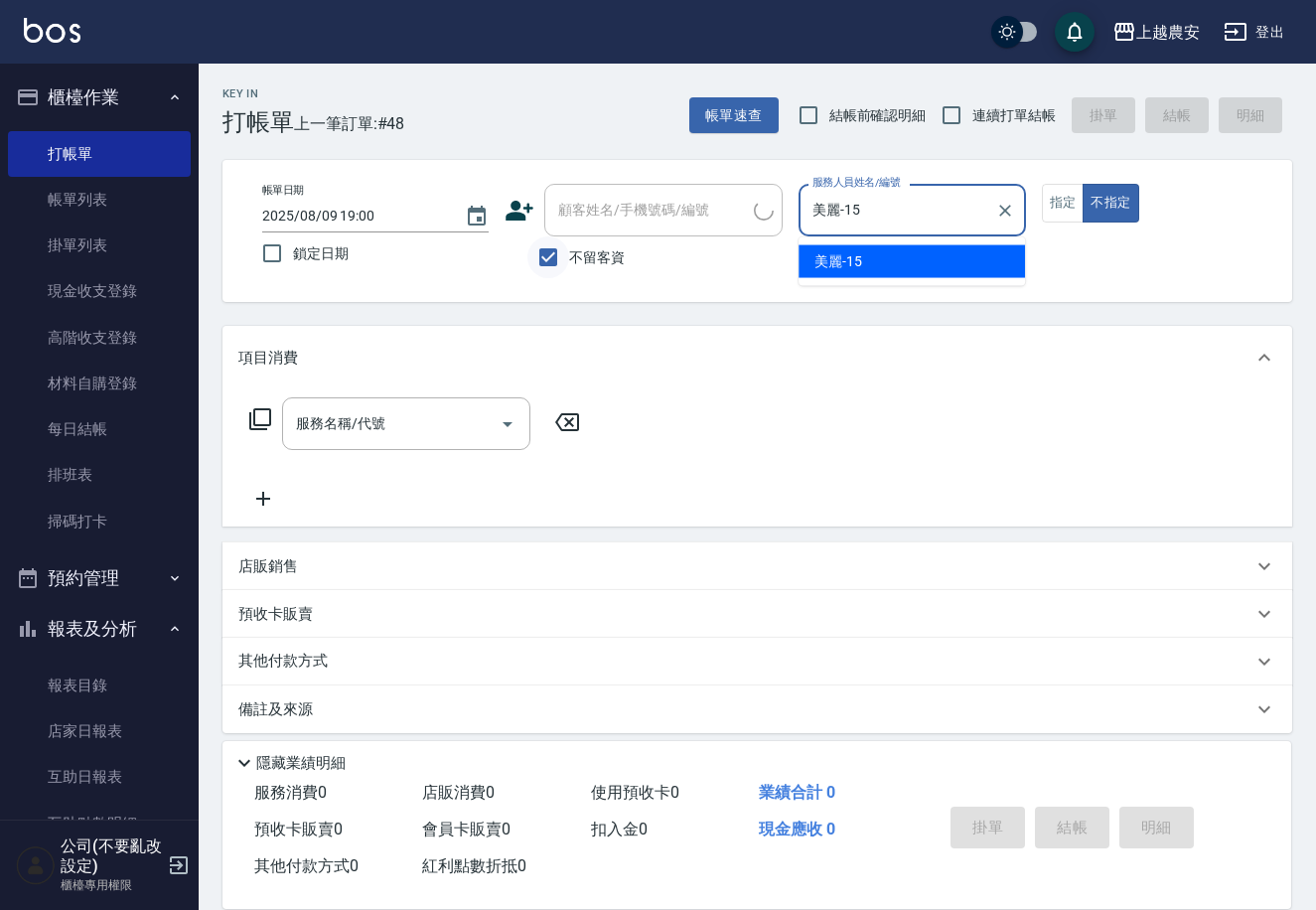 type on "false" 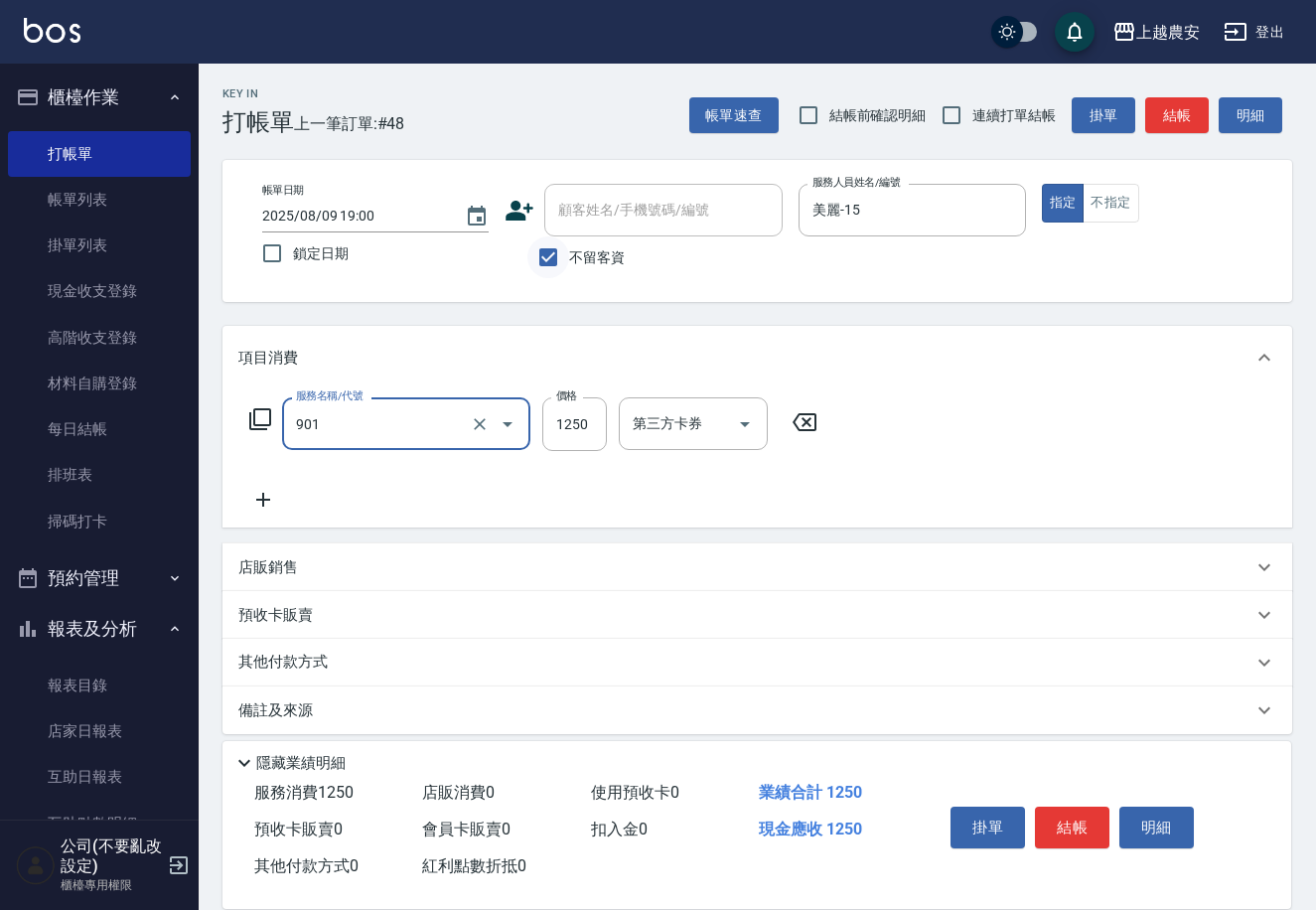 type on "修手指甲(901)" 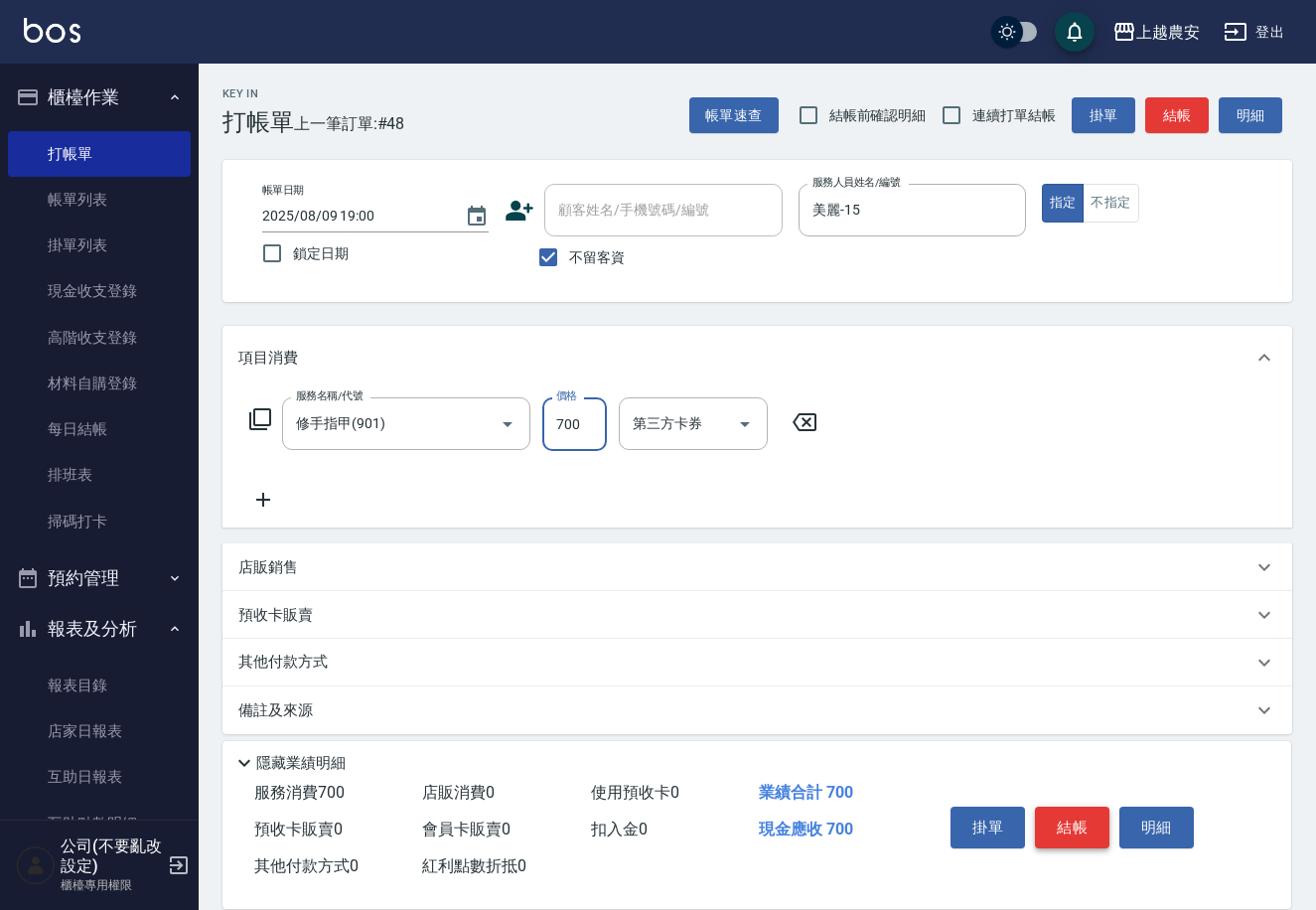 type on "700" 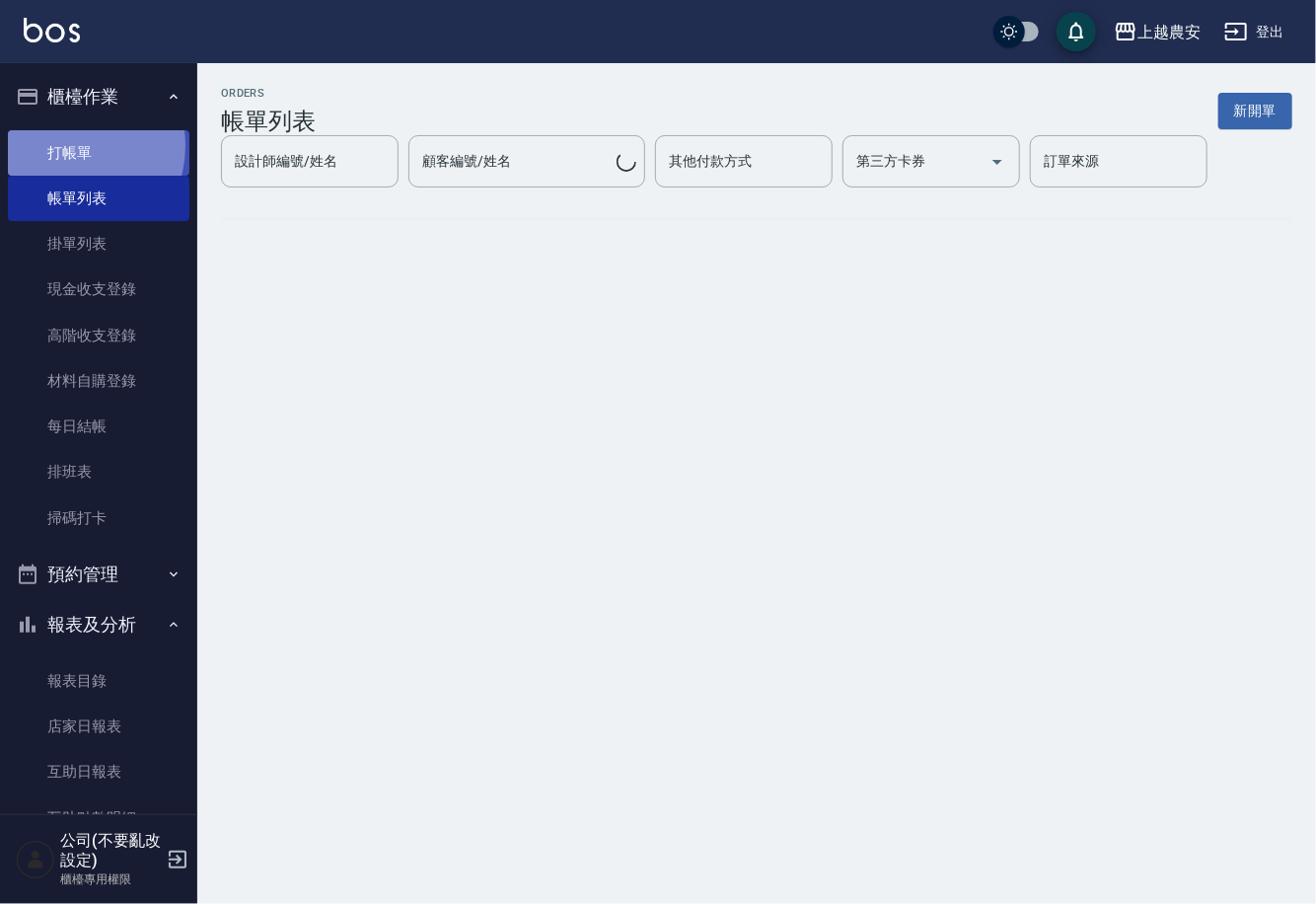 click on "打帳單" at bounding box center (99, 153) 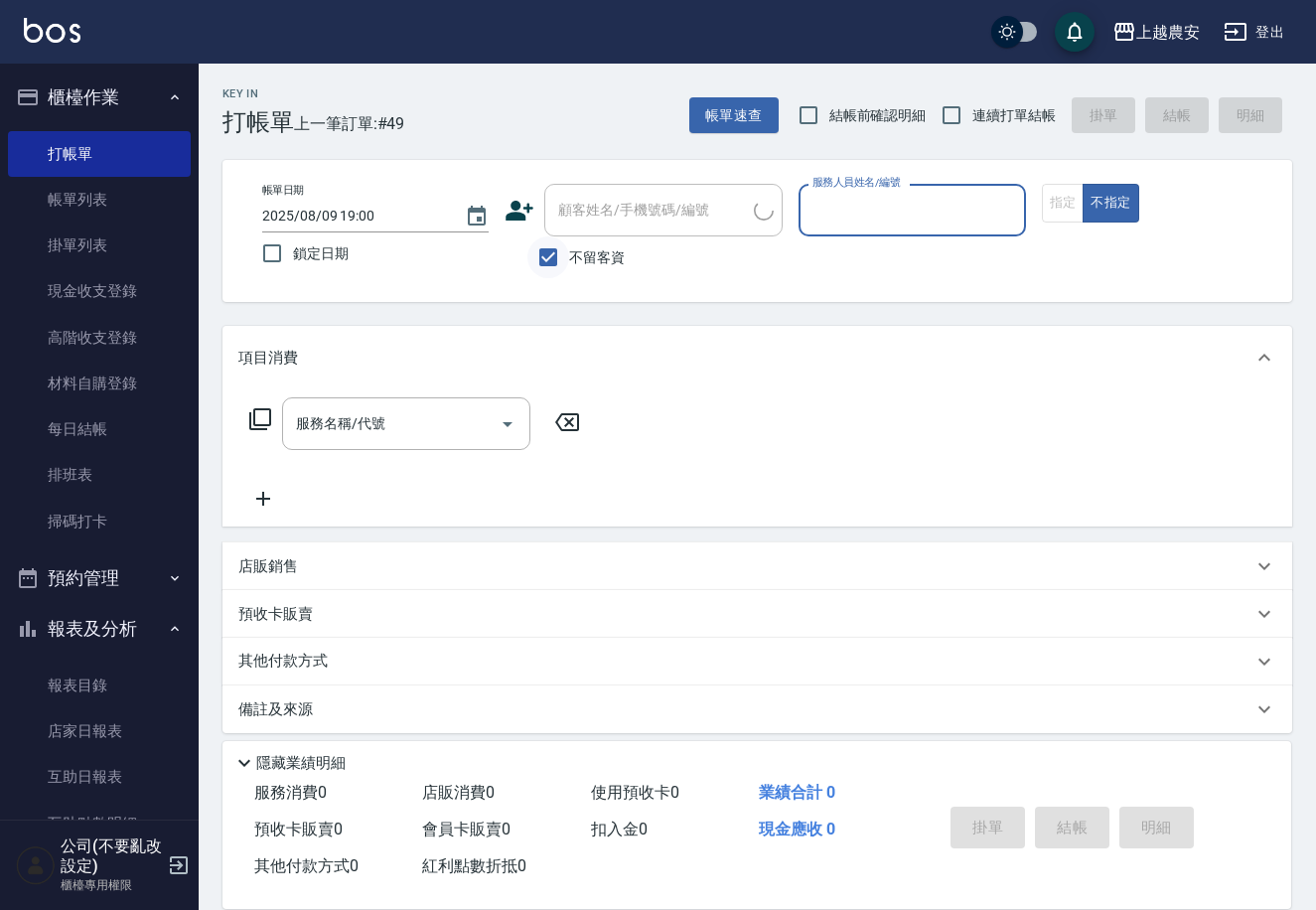 click on "不留客資" at bounding box center (548, 257) 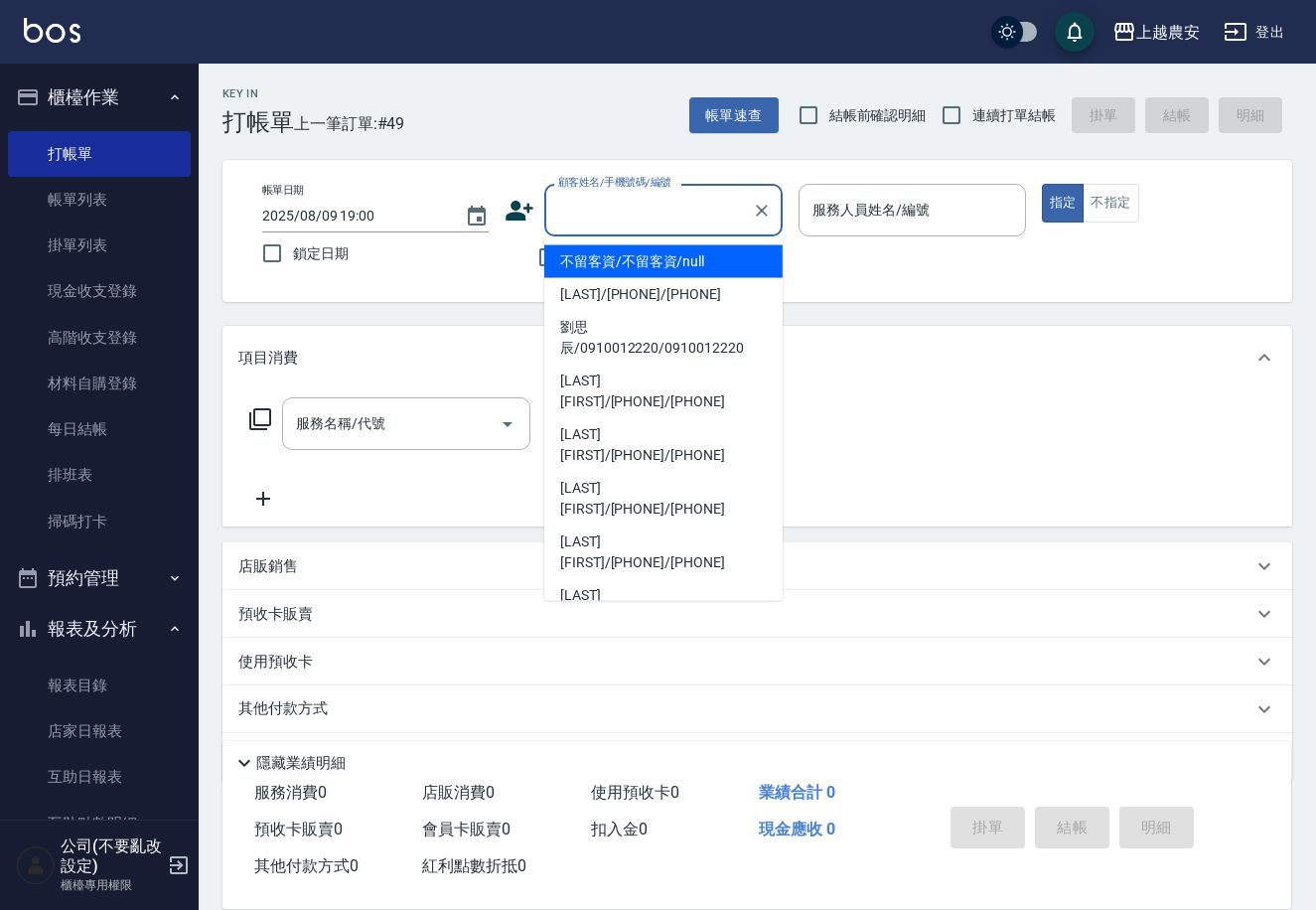 click on "顧客姓名/手機號碼/編號" at bounding box center [649, 210] 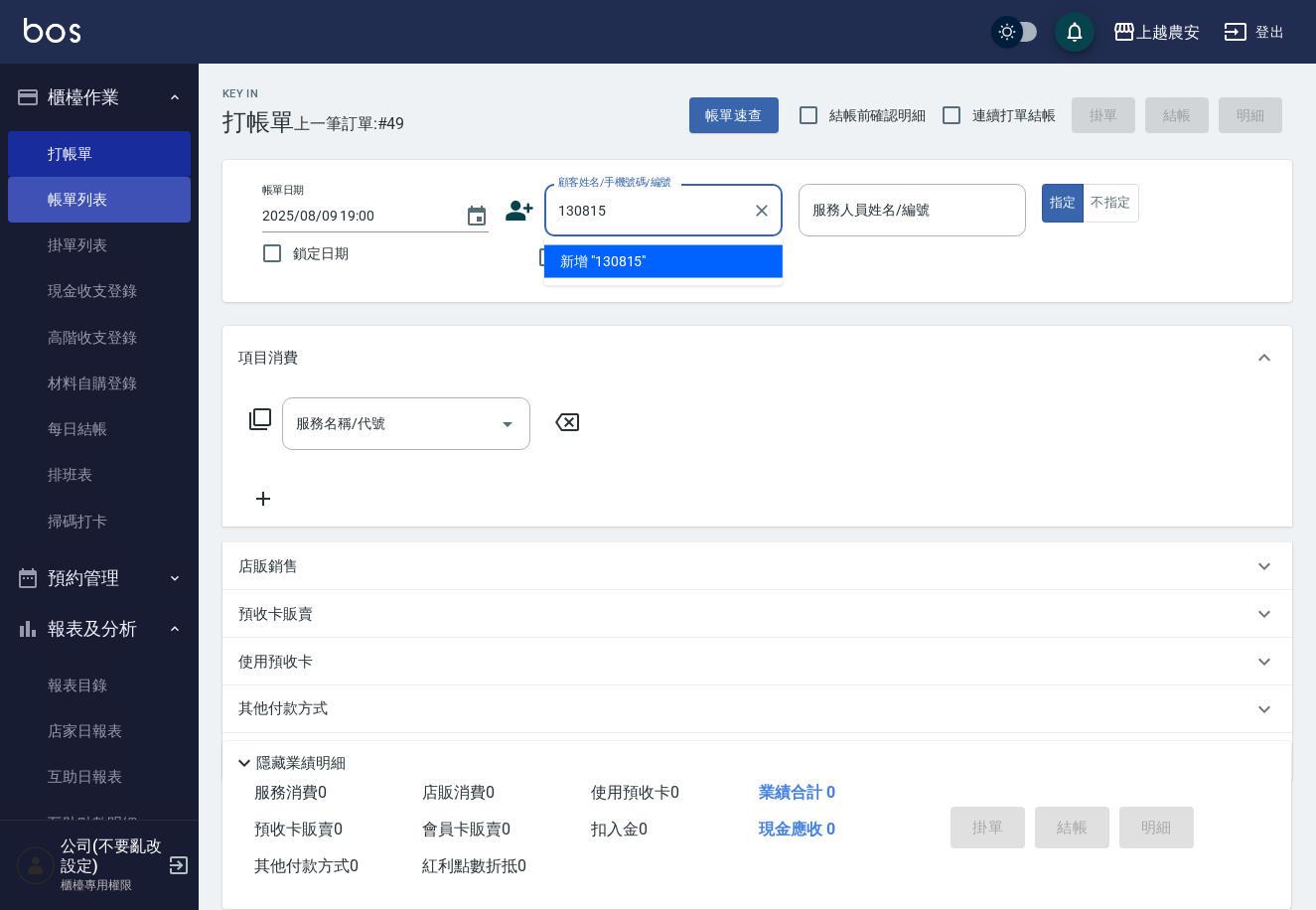 type on "130815" 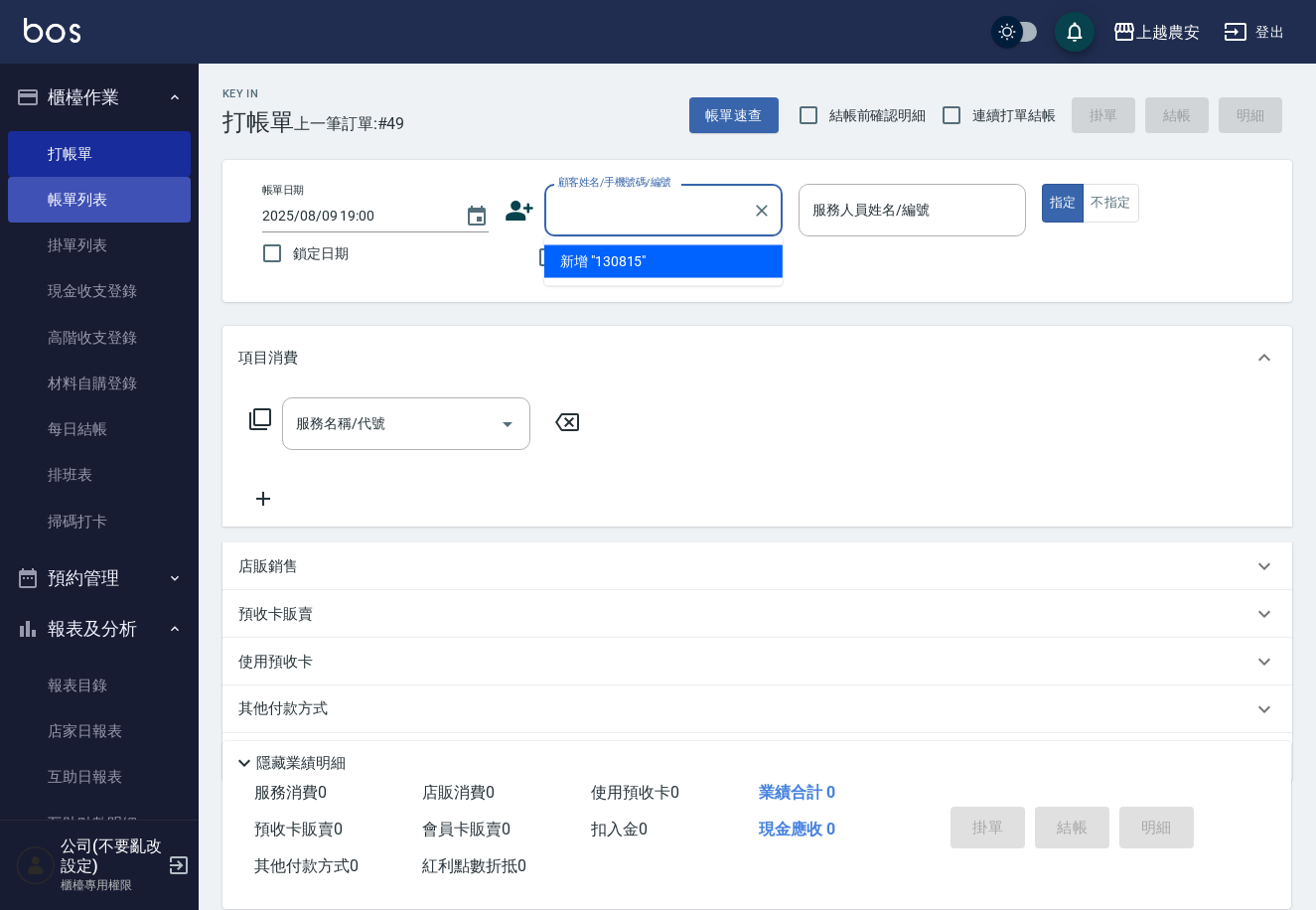 click on "帳單列表" at bounding box center [99, 200] 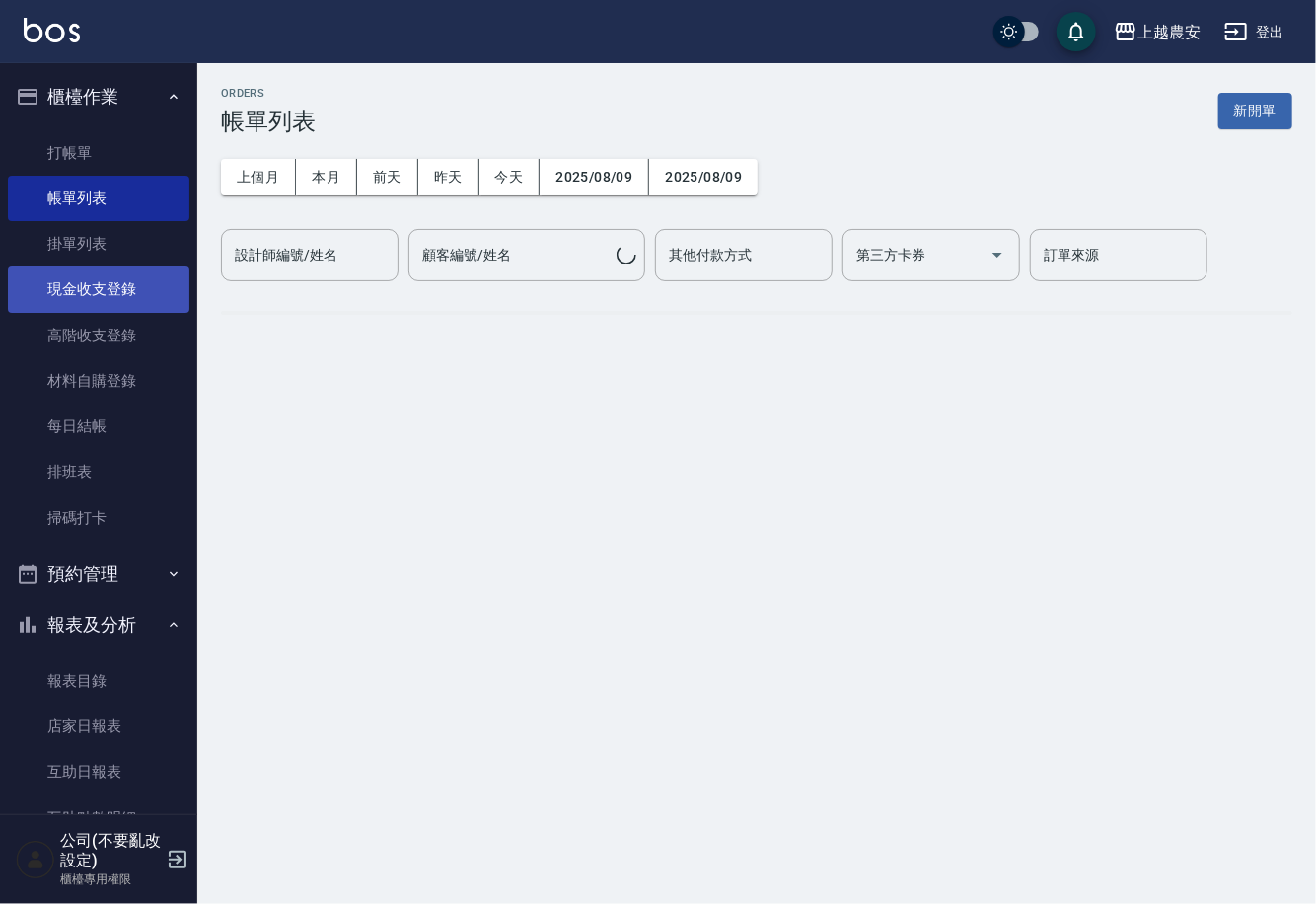 click on "現金收支登錄" at bounding box center [99, 289] 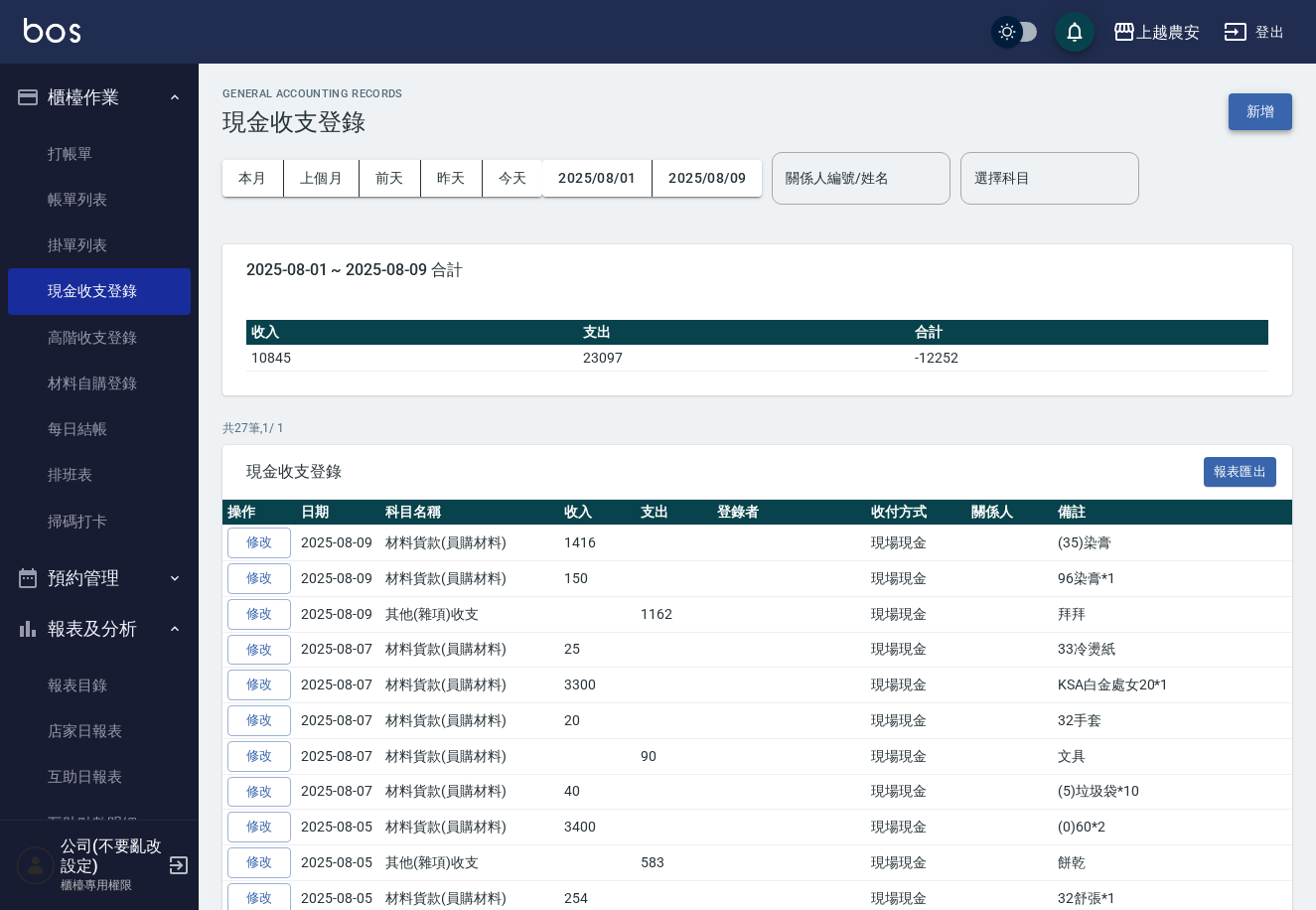 click on "新增" at bounding box center (1260, 111) 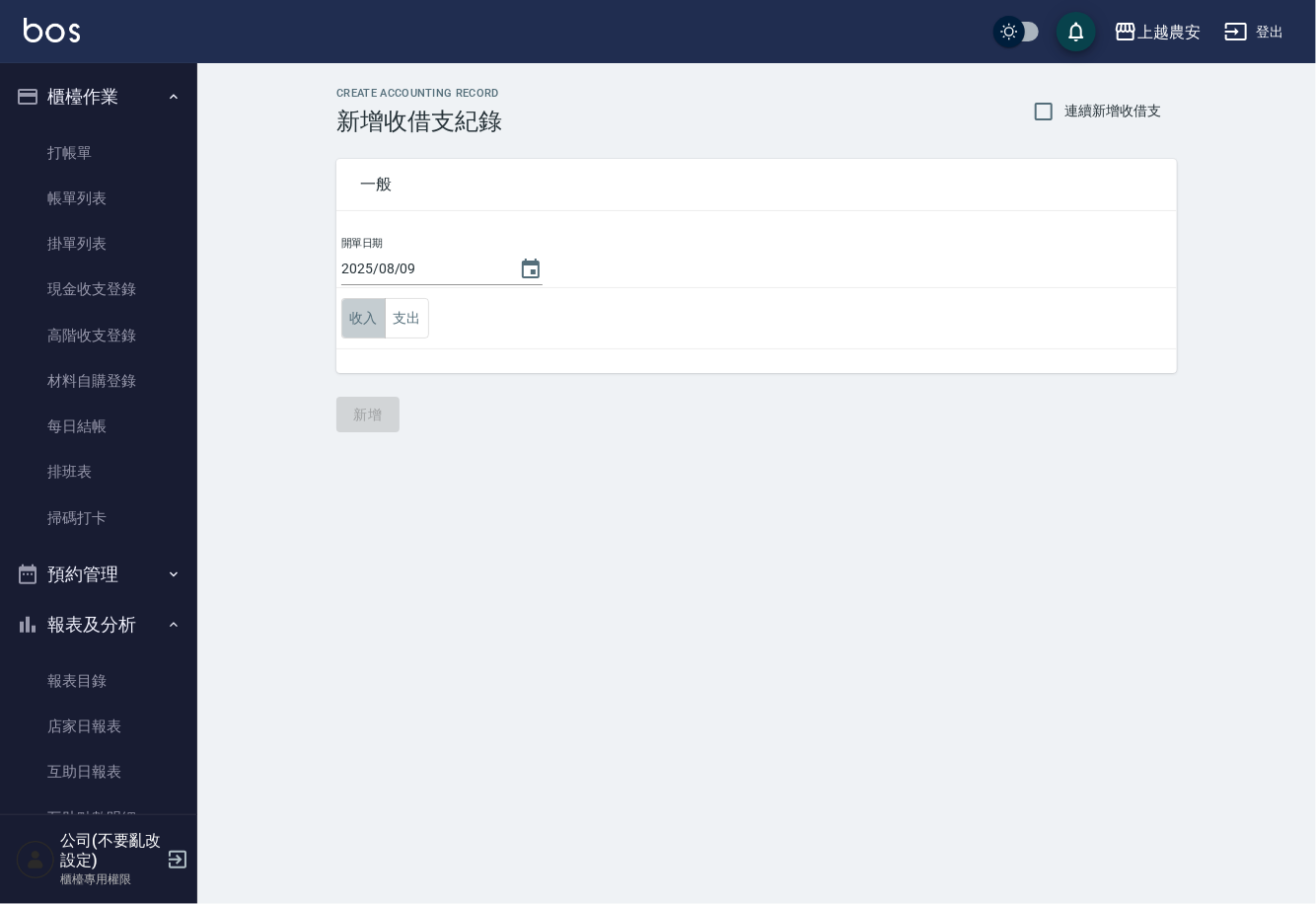 click on "收入" at bounding box center (363, 318) 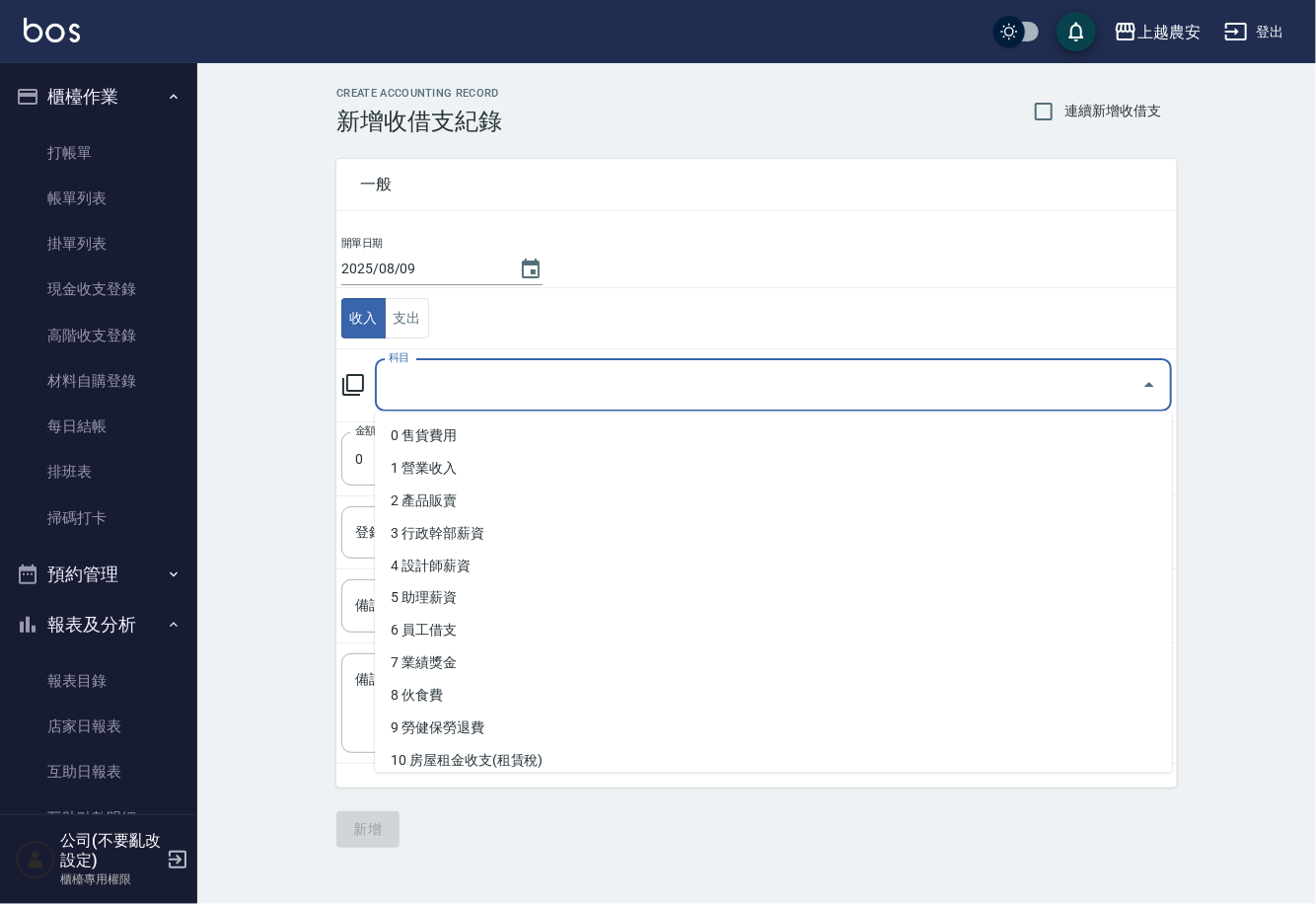 click on "科目" at bounding box center [759, 385] 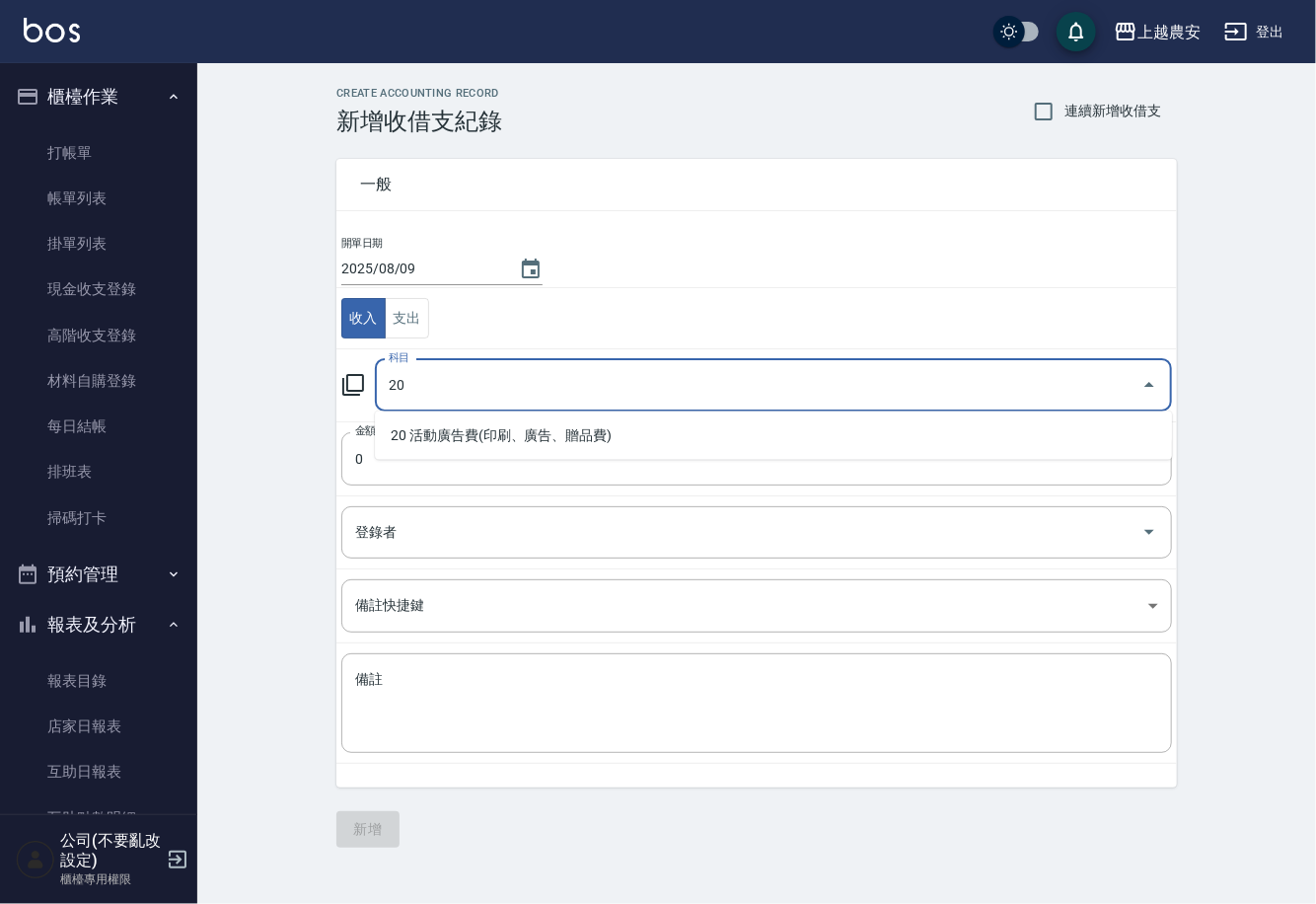 type on "20" 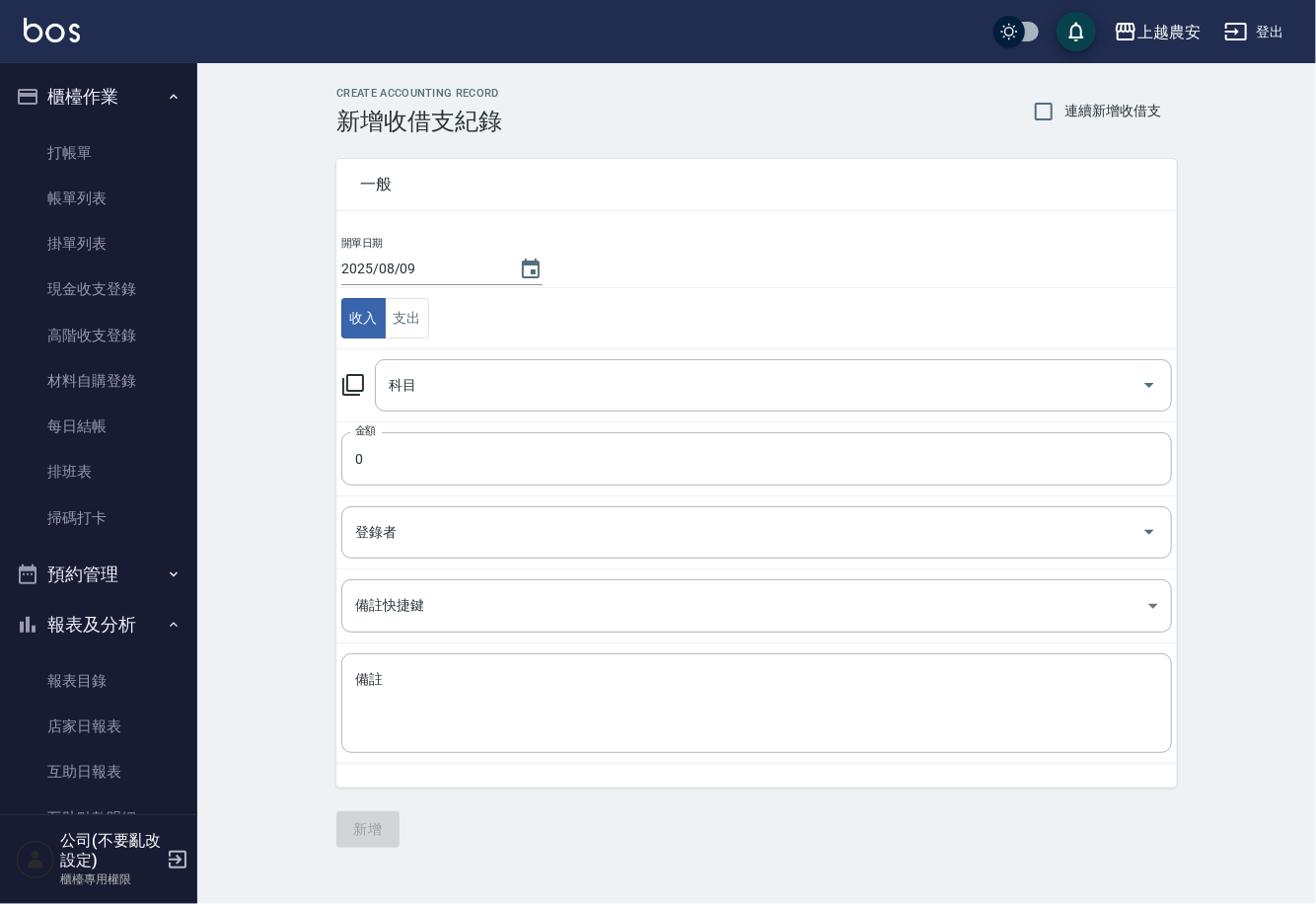 drag, startPoint x: 497, startPoint y: 334, endPoint x: 450, endPoint y: 344, distance: 48.05206 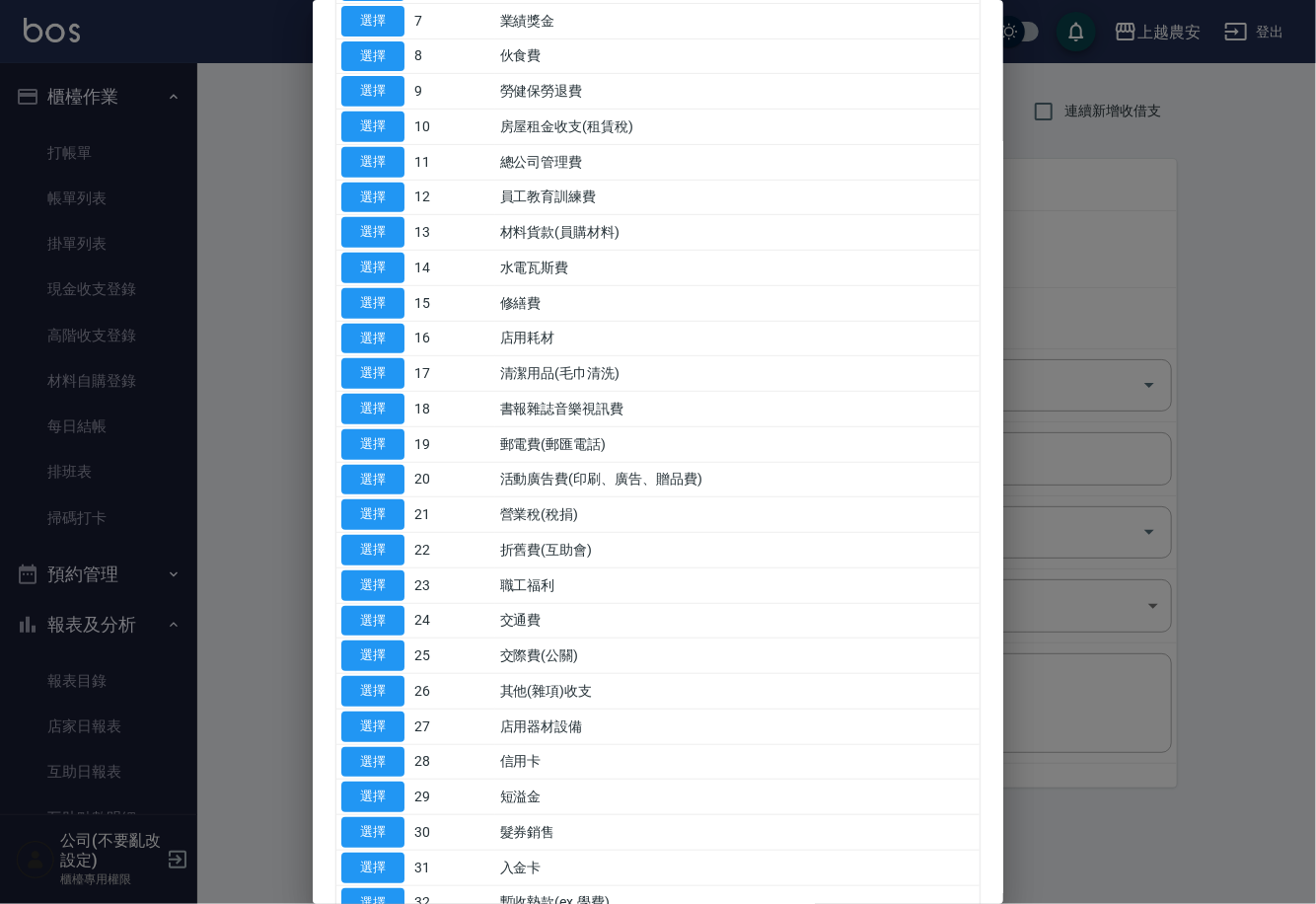 scroll, scrollTop: 383, scrollLeft: 0, axis: vertical 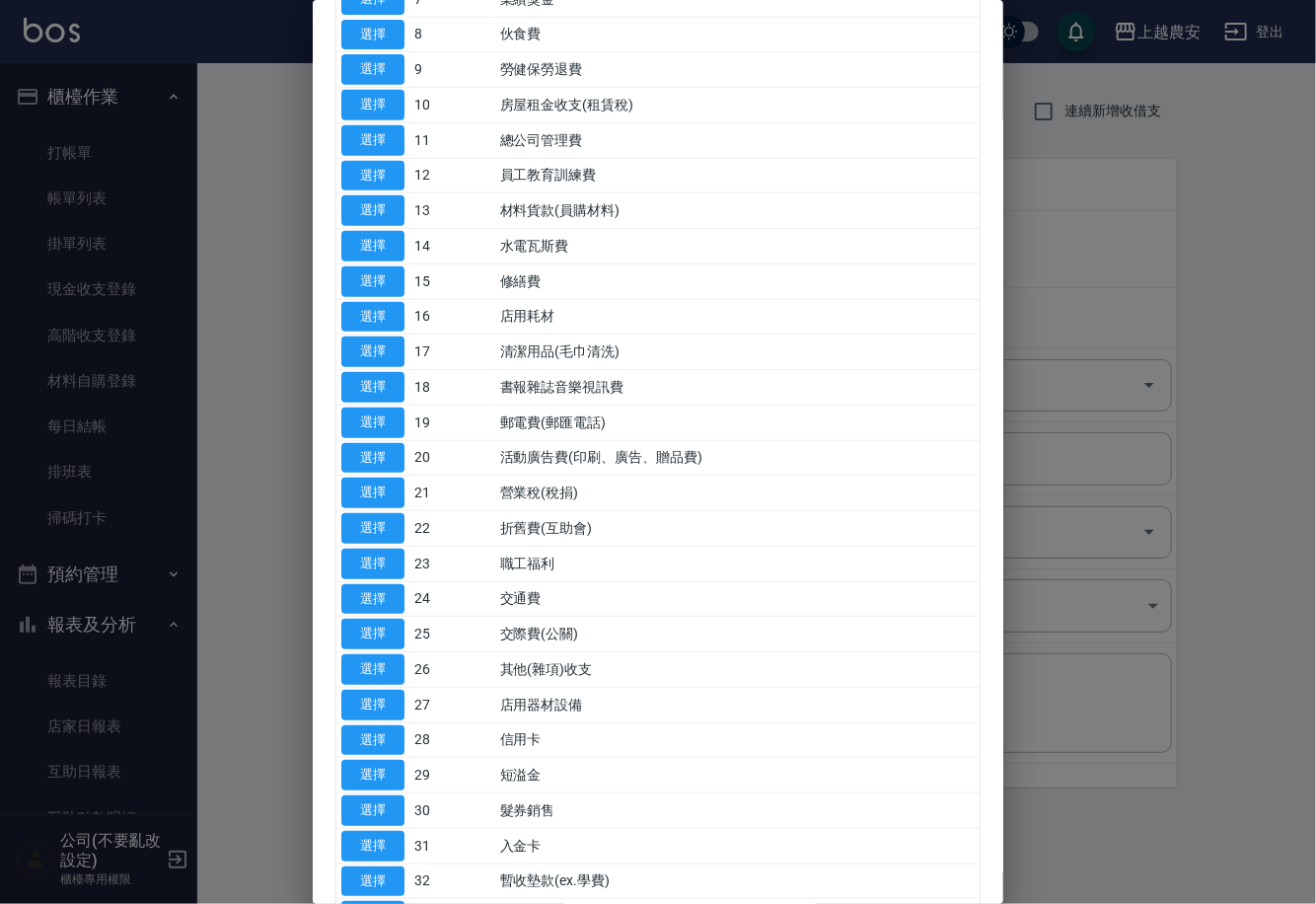 drag, startPoint x: 987, startPoint y: 386, endPoint x: 1014, endPoint y: 217, distance: 171.14321 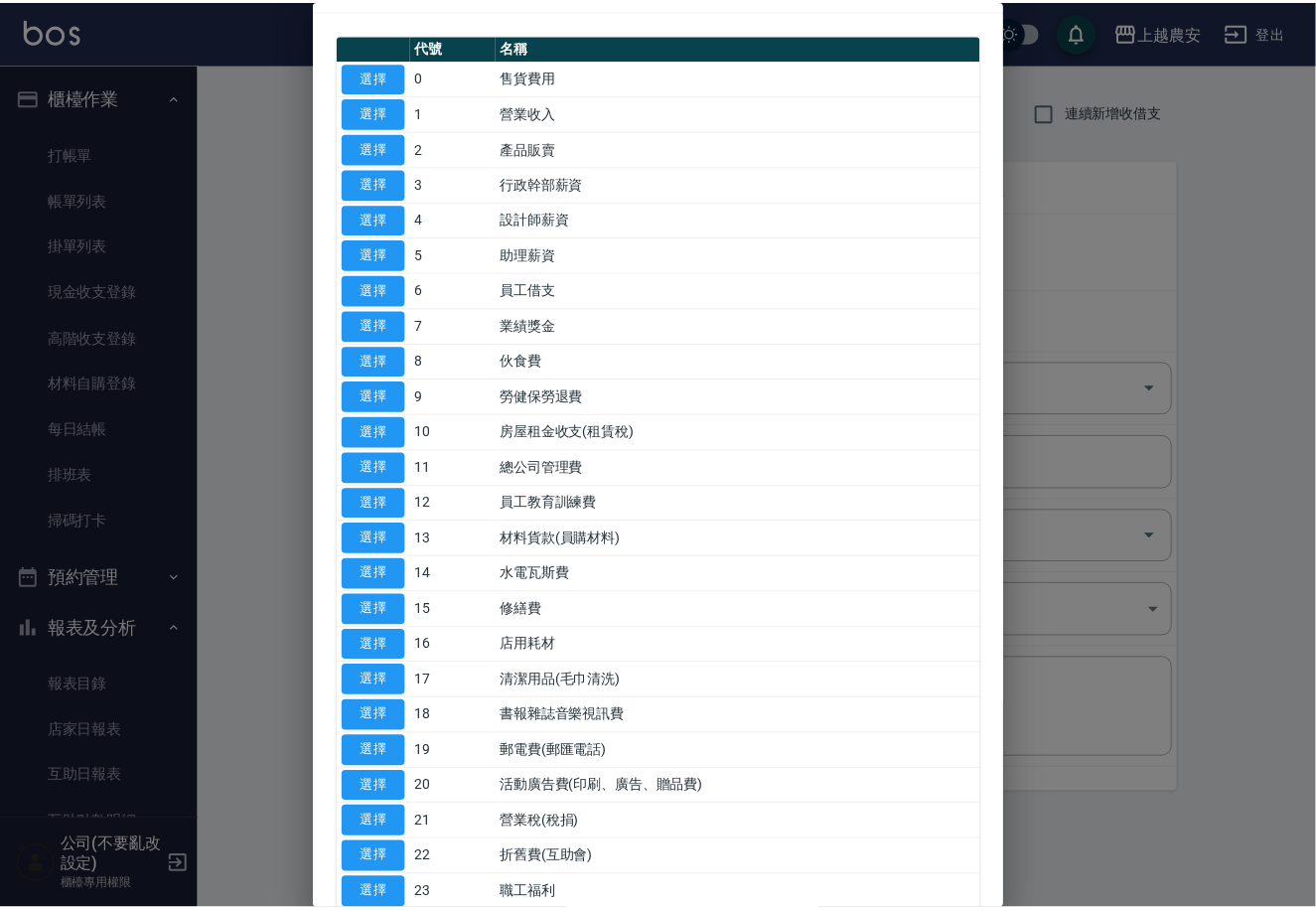 scroll, scrollTop: 45, scrollLeft: 0, axis: vertical 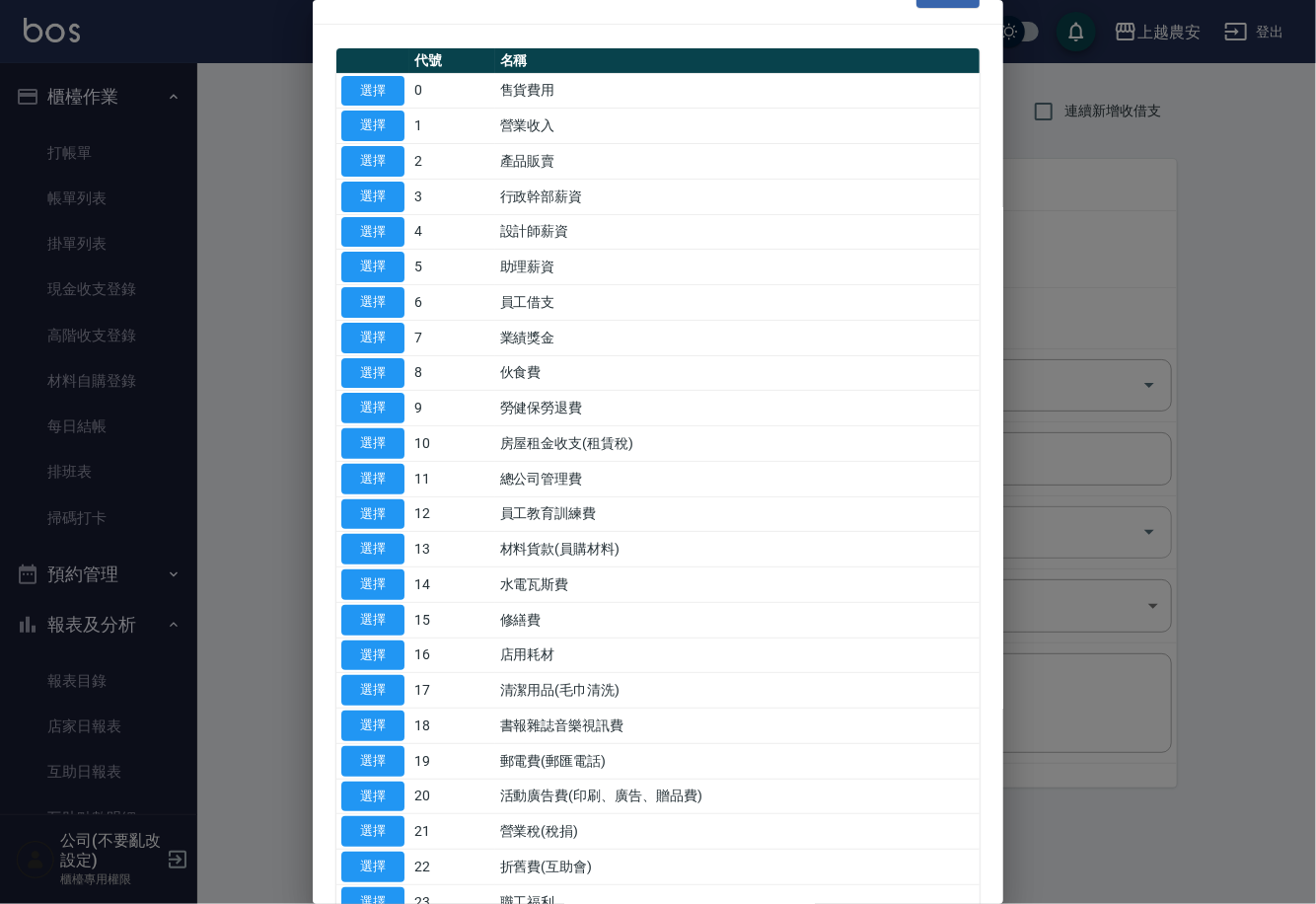 click on "選擇" at bounding box center [373, 549] 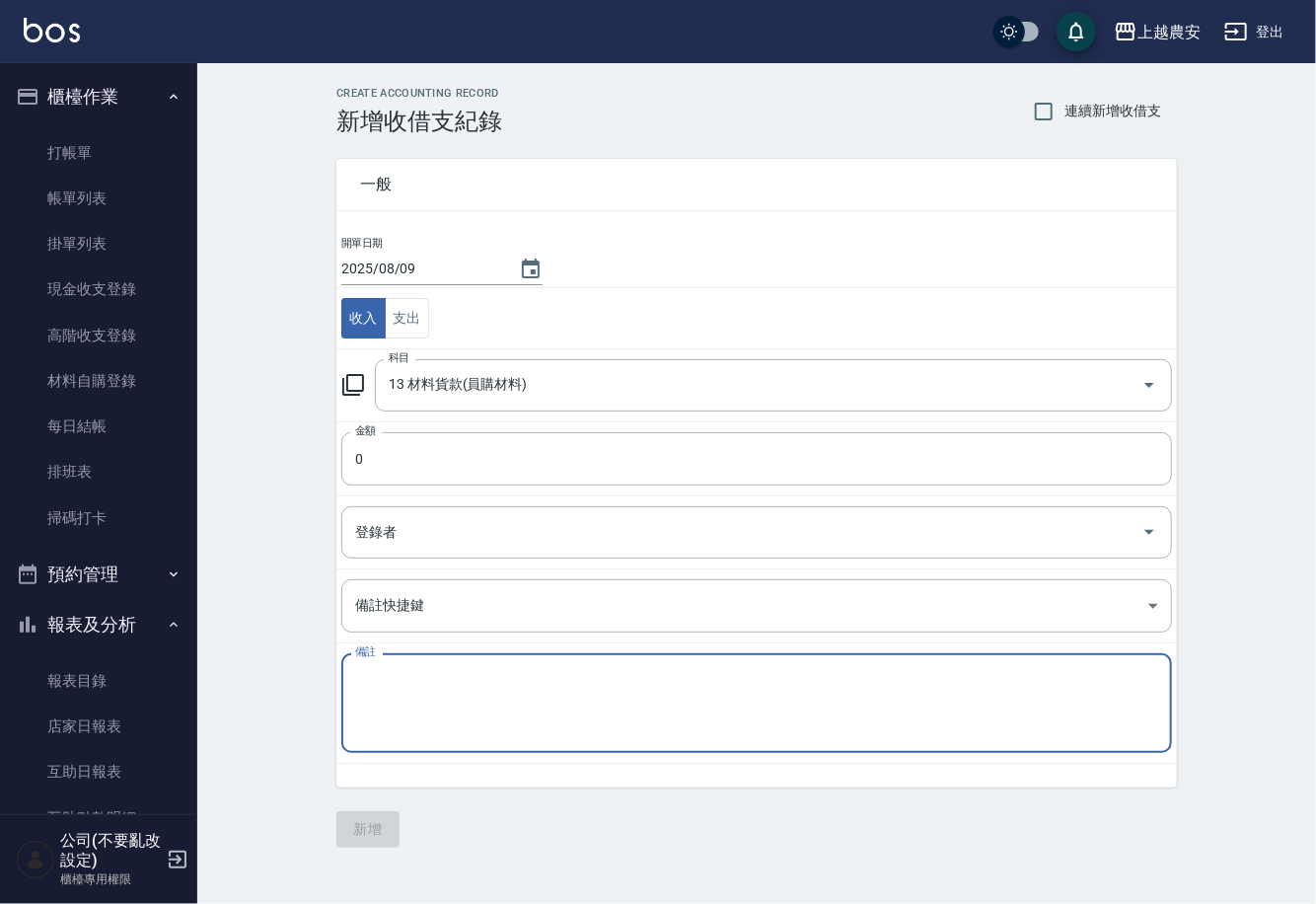 click on "備註" at bounding box center [757, 704] 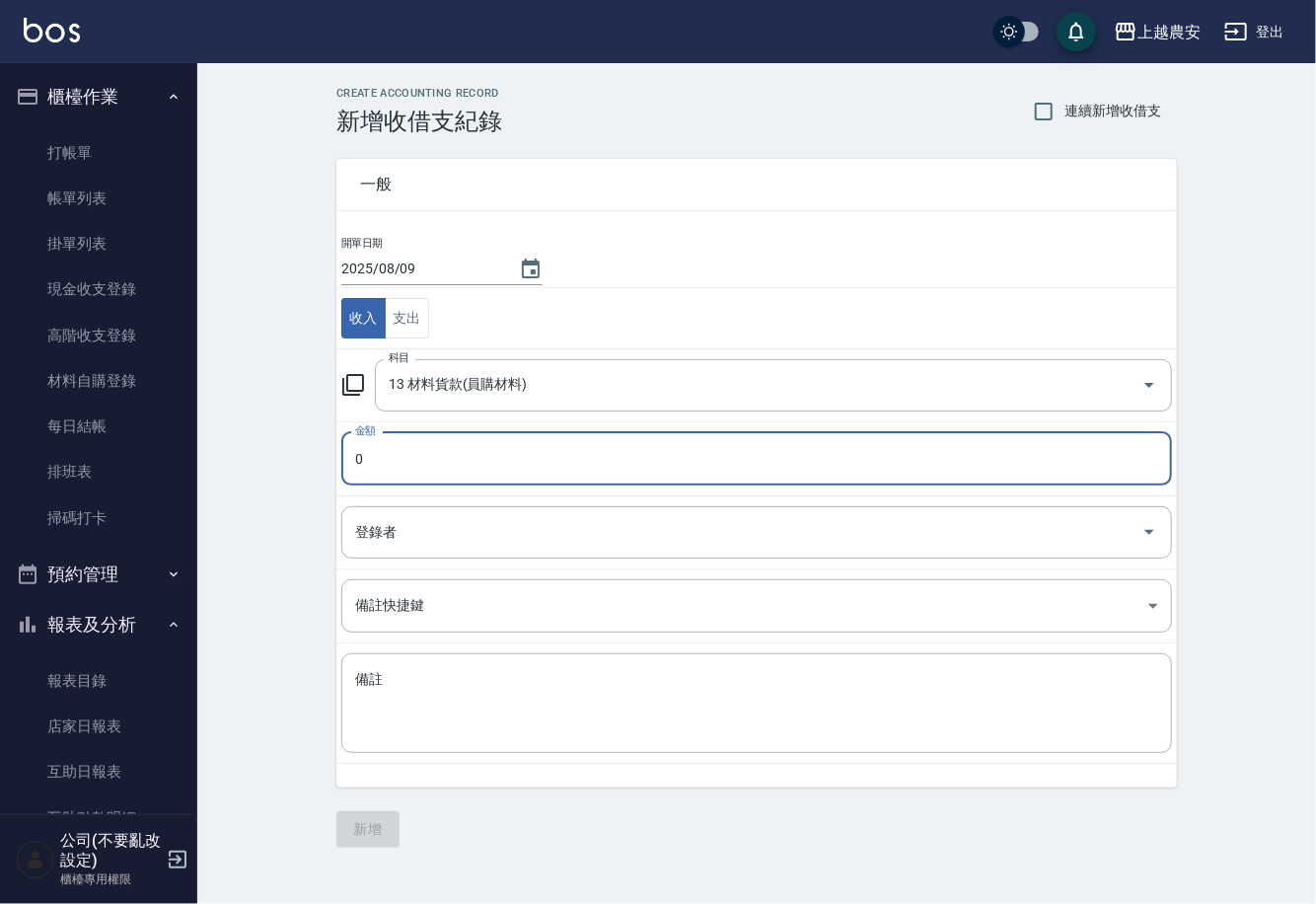 click on "0" at bounding box center [757, 459] 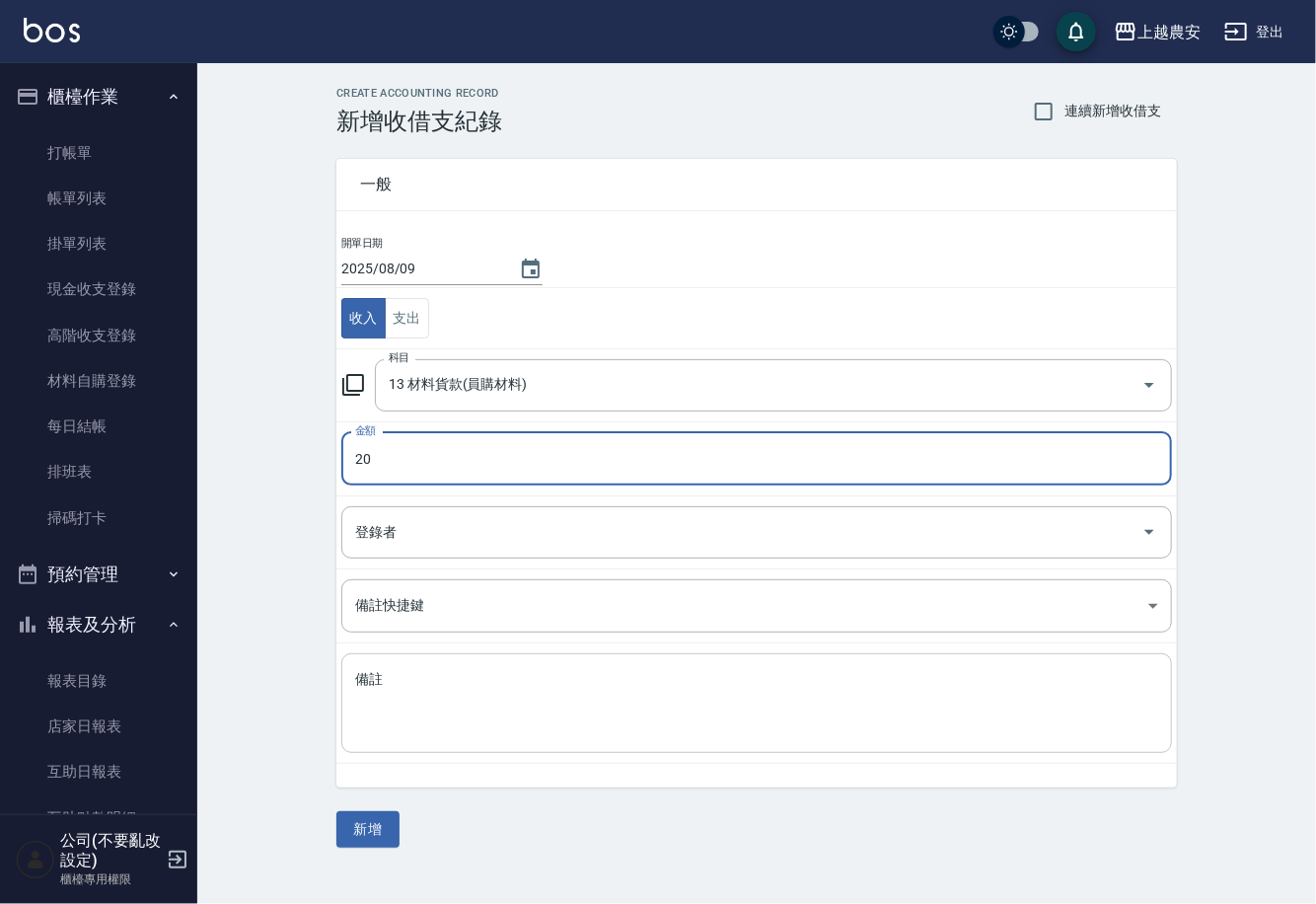 type on "20" 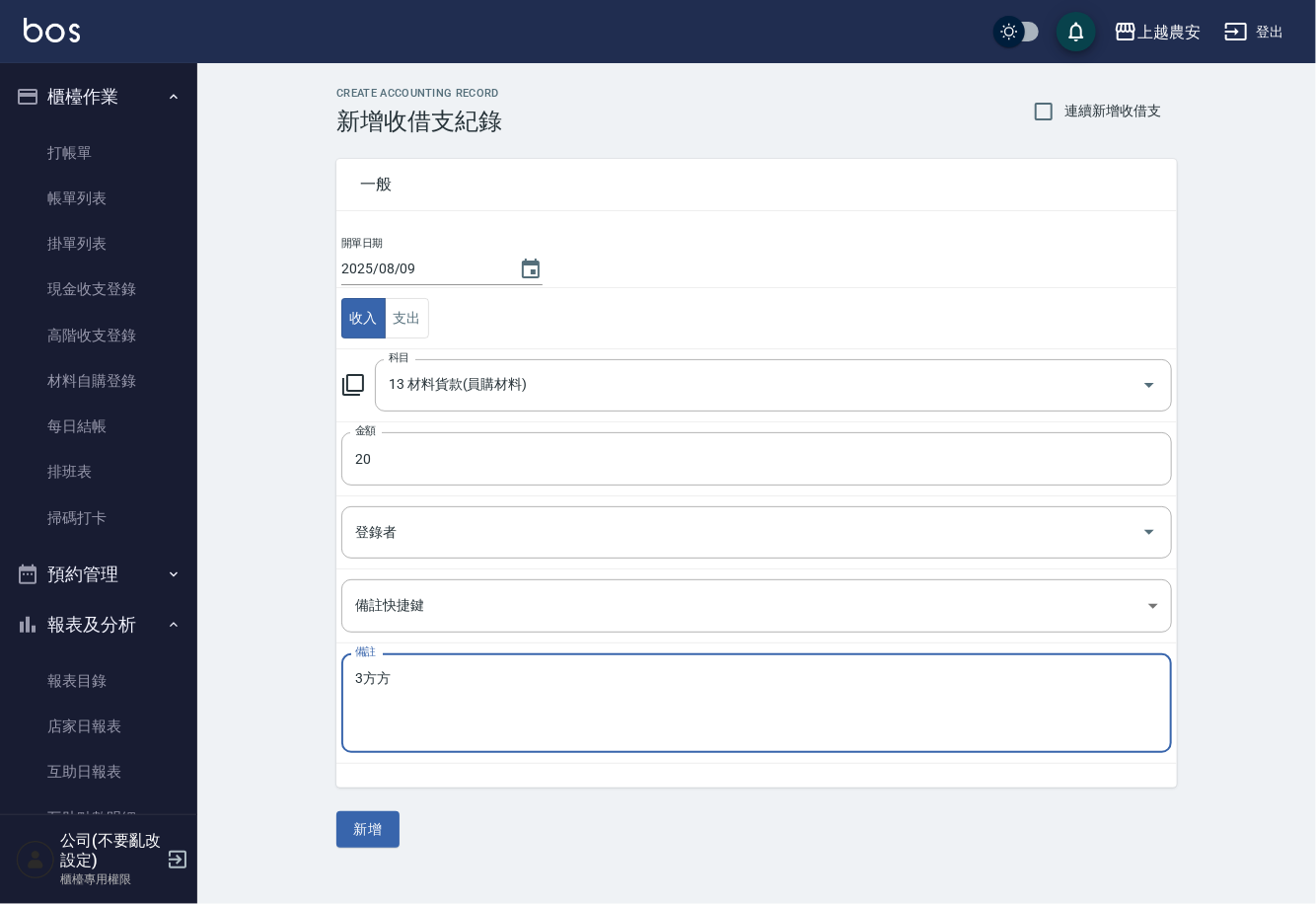 click on "34方" at bounding box center [757, 704] 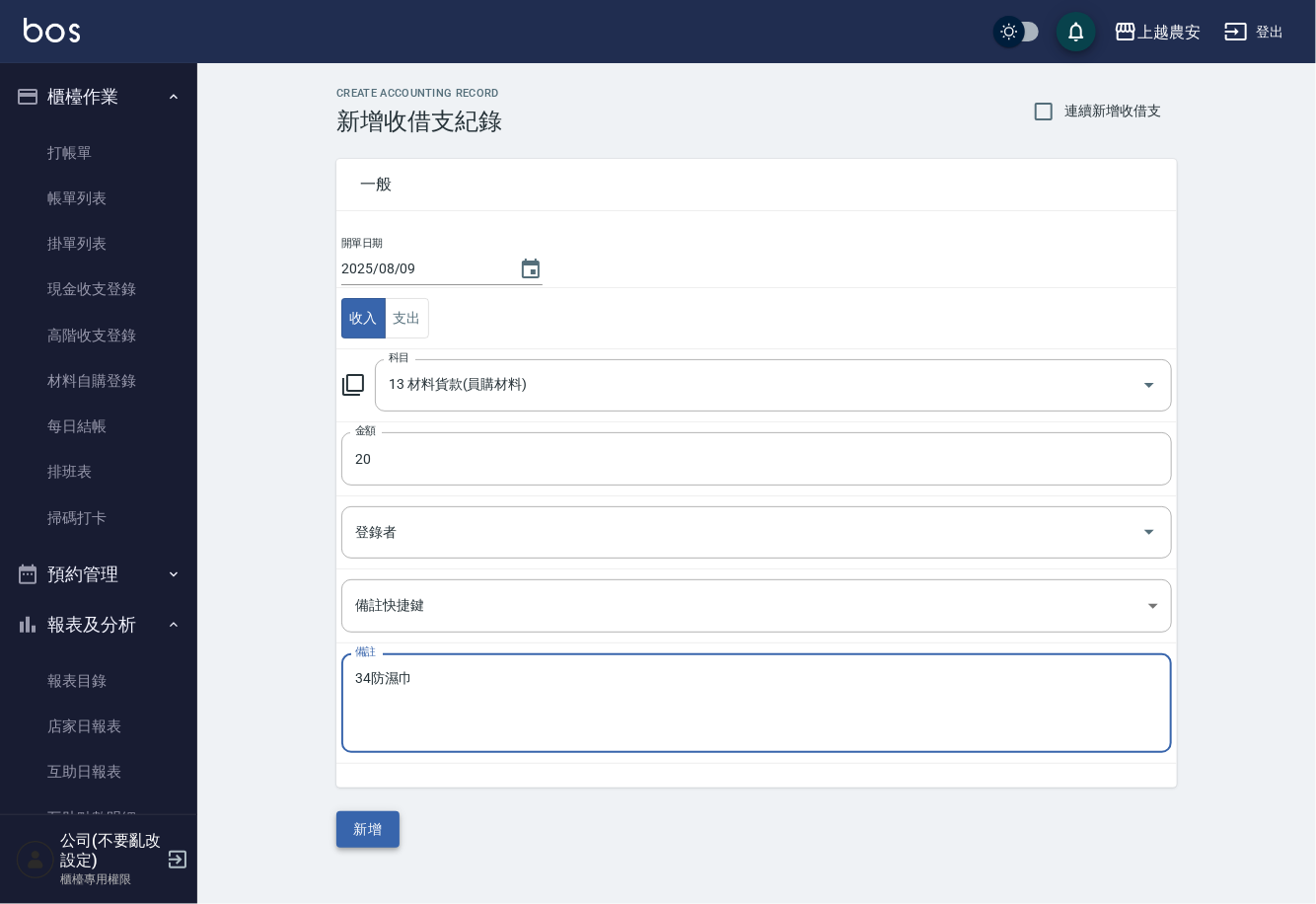 type on "34防濕巾" 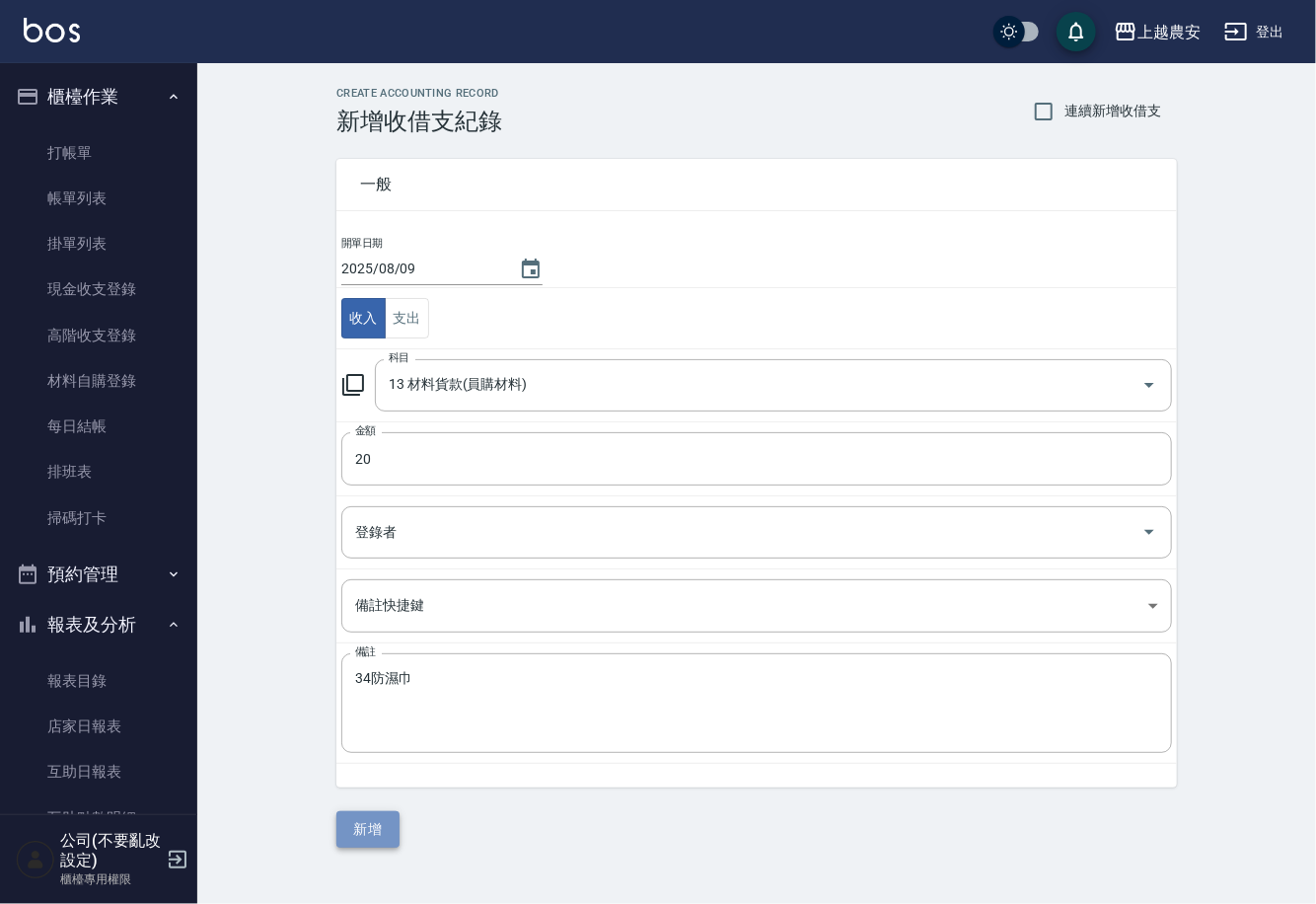 click on "新增" at bounding box center [368, 829] 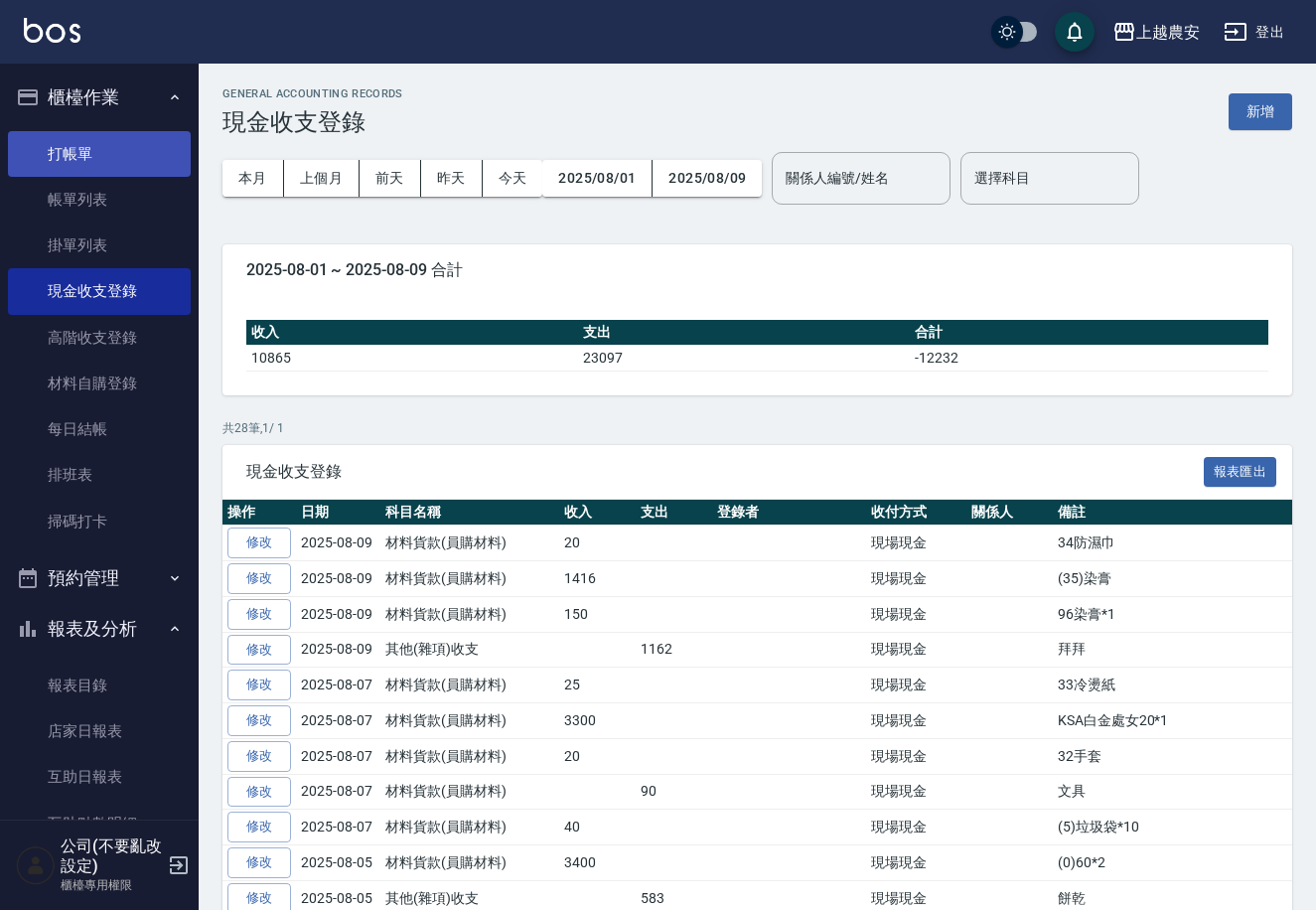 click on "打帳單" at bounding box center (99, 154) 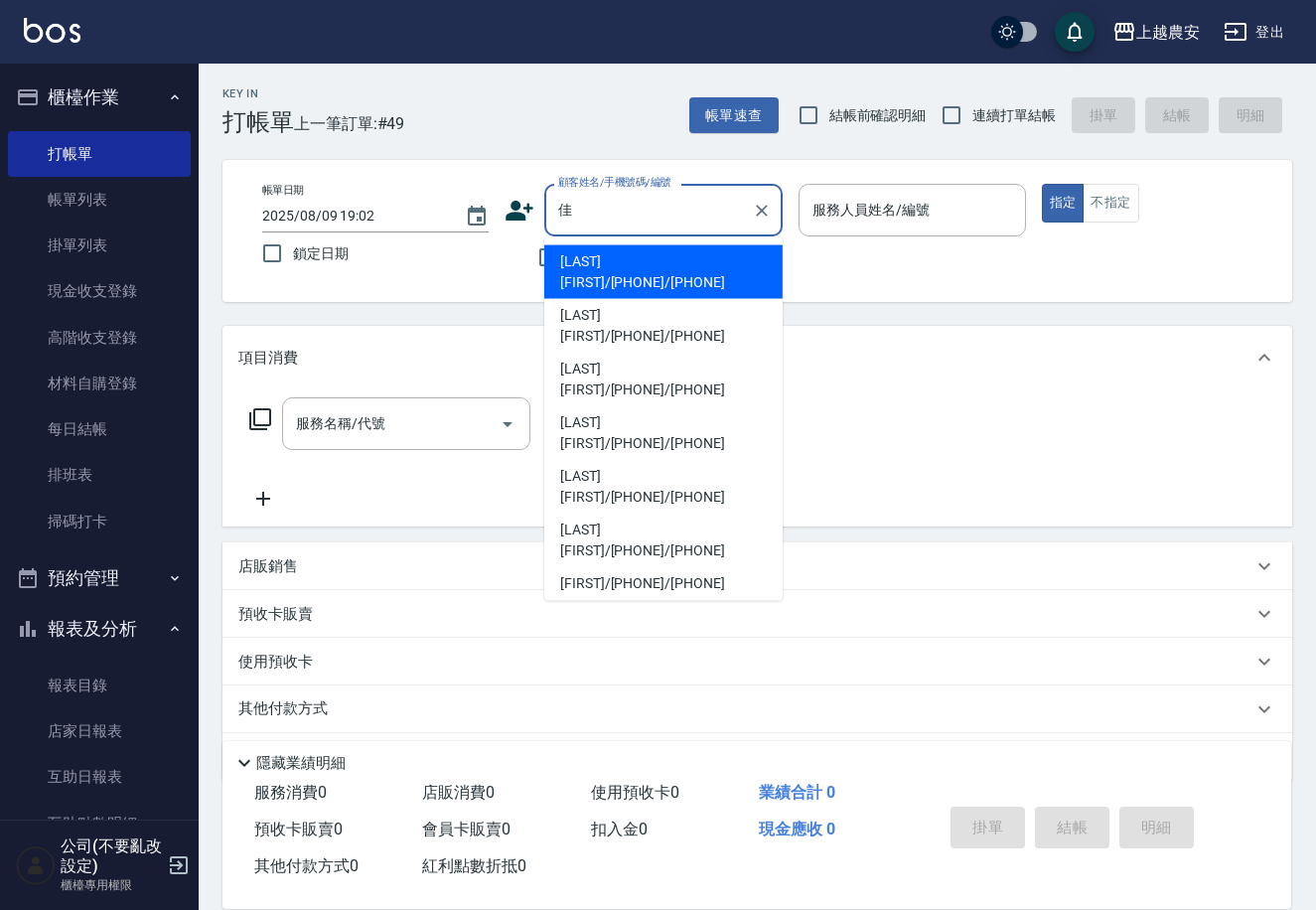 click on "佳" at bounding box center [649, 210] 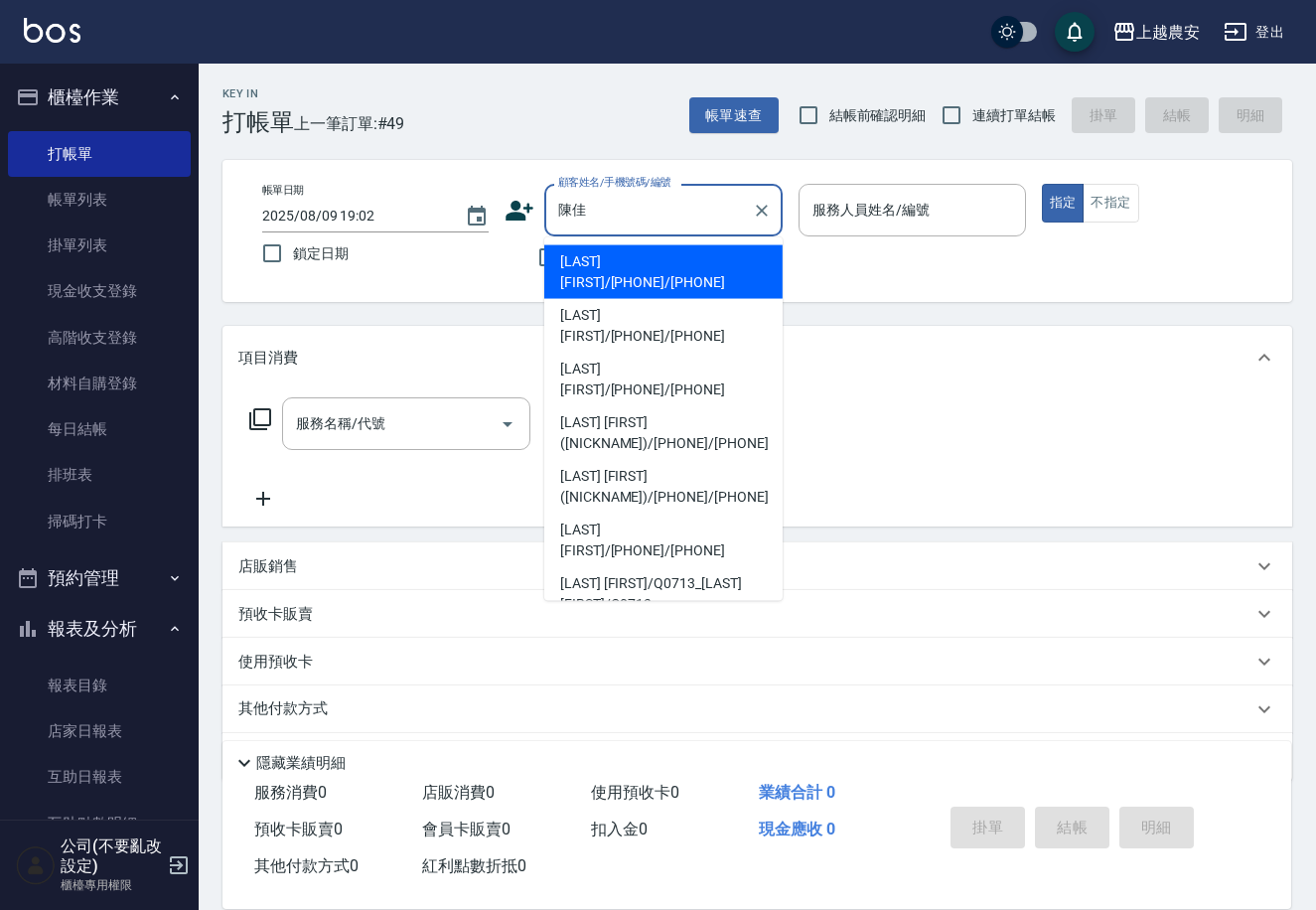 click on "陳佳頤/0916043705/0916043705" at bounding box center (663, 379) 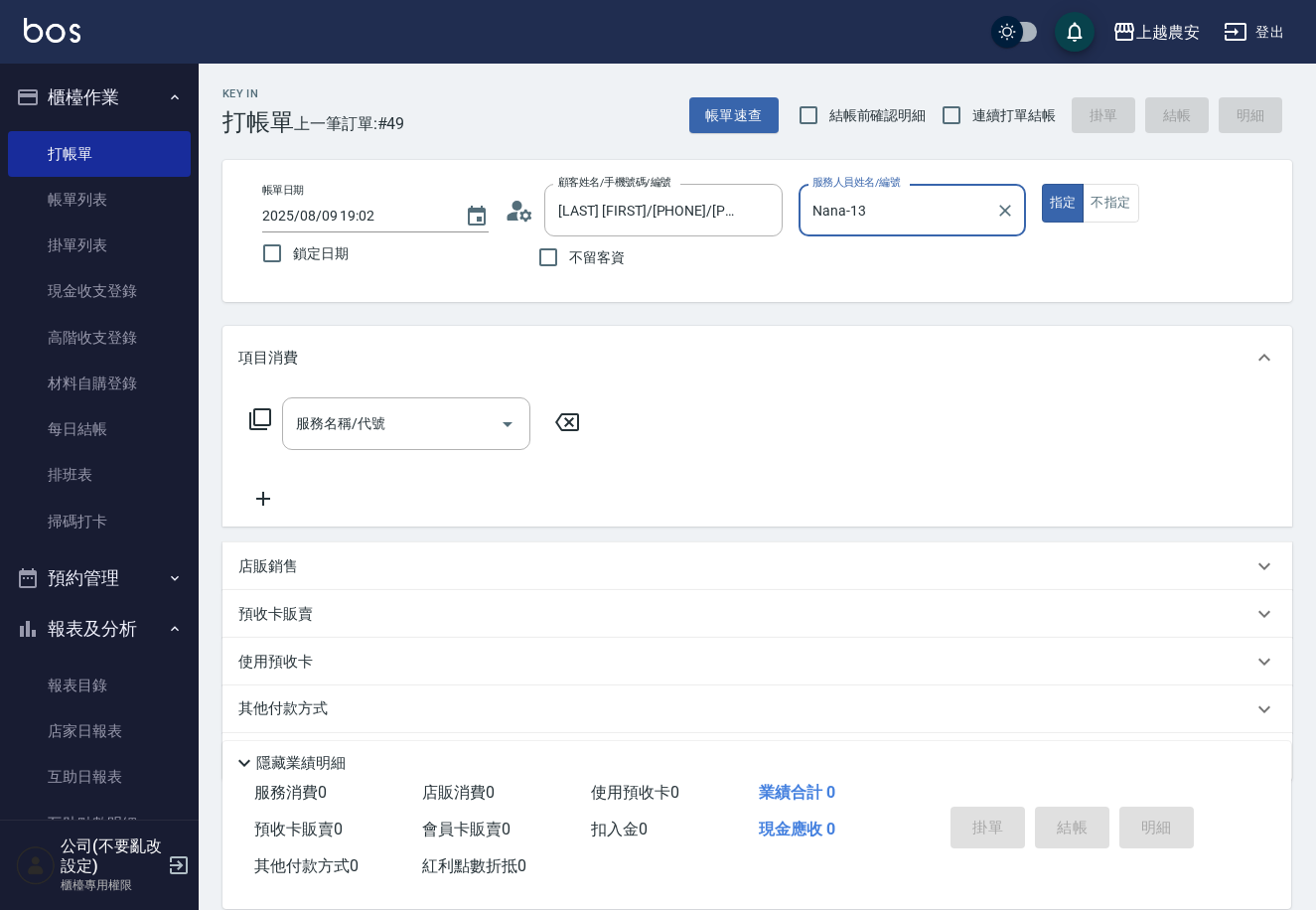 type on "Nana-13" 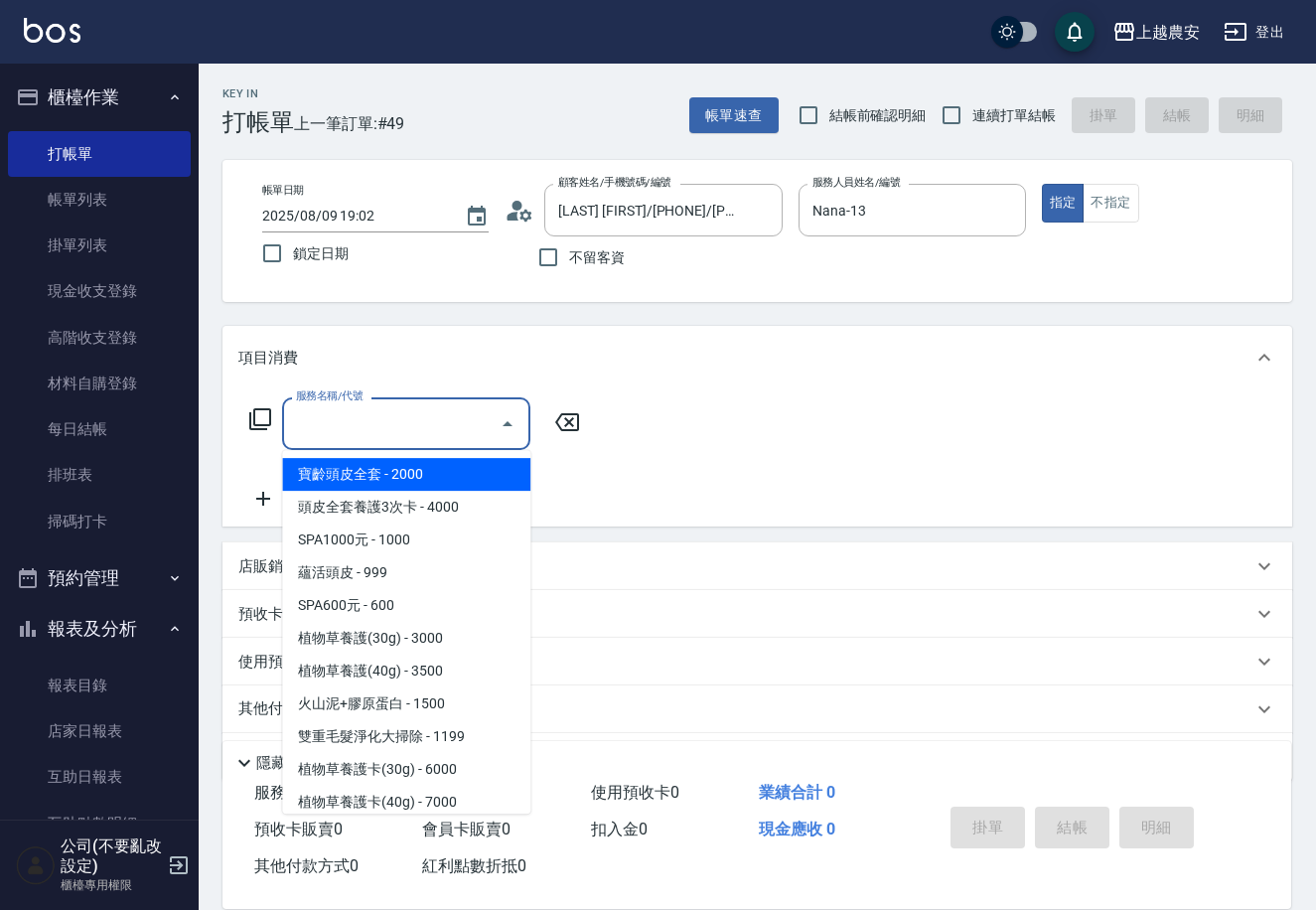 click on "服務名稱/代號" at bounding box center (391, 423) 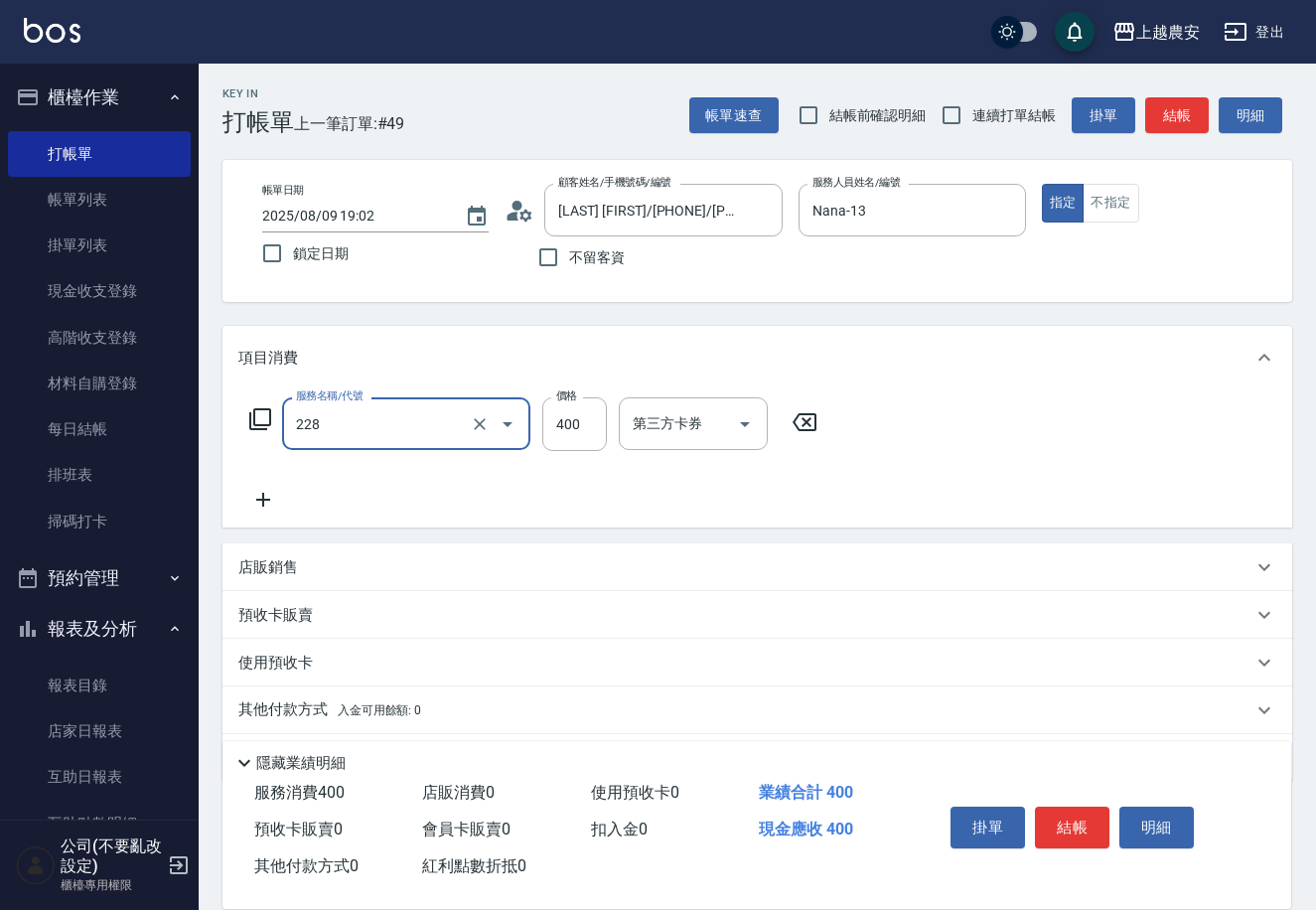 type on "洗髮(228)" 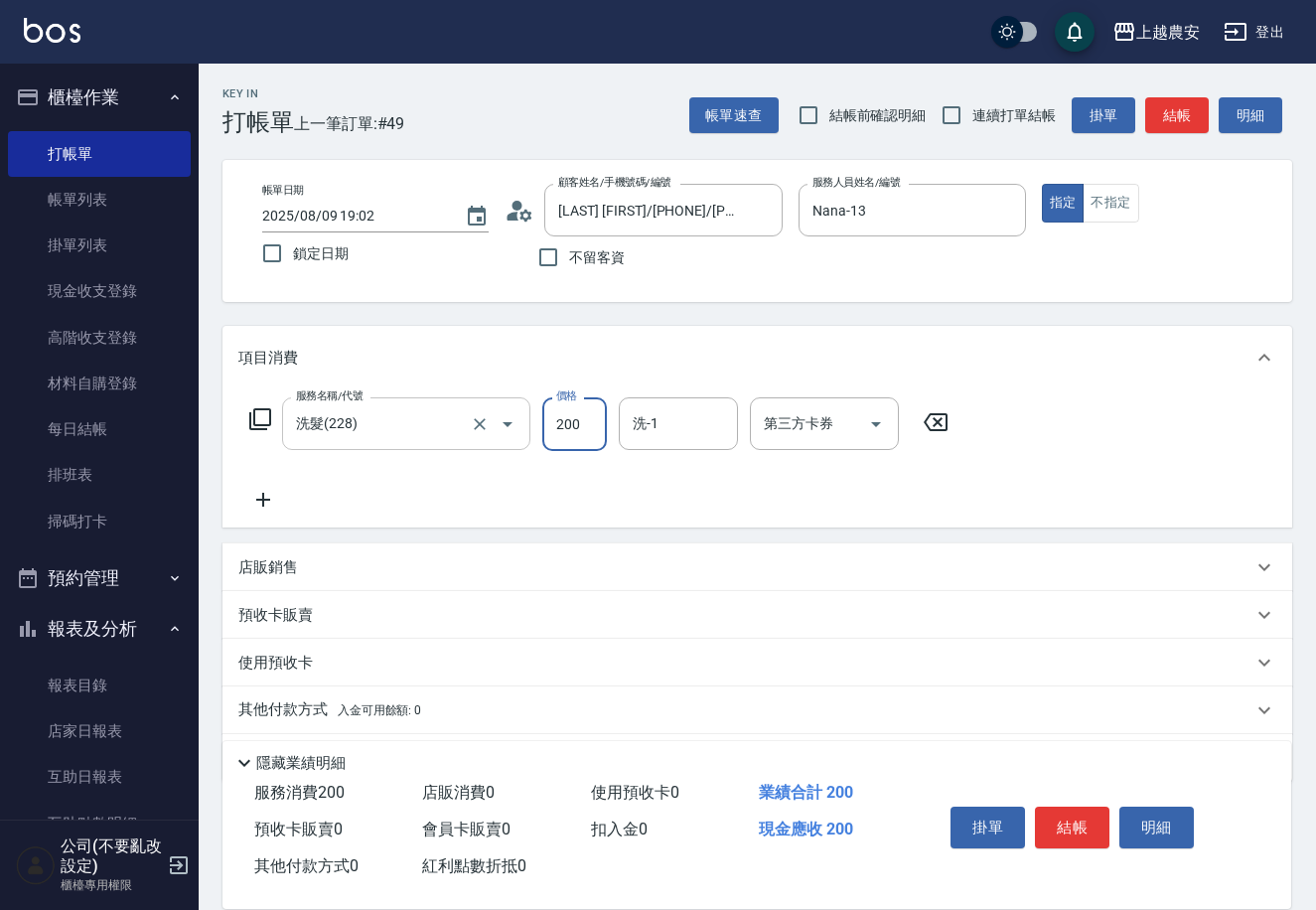 type on "200" 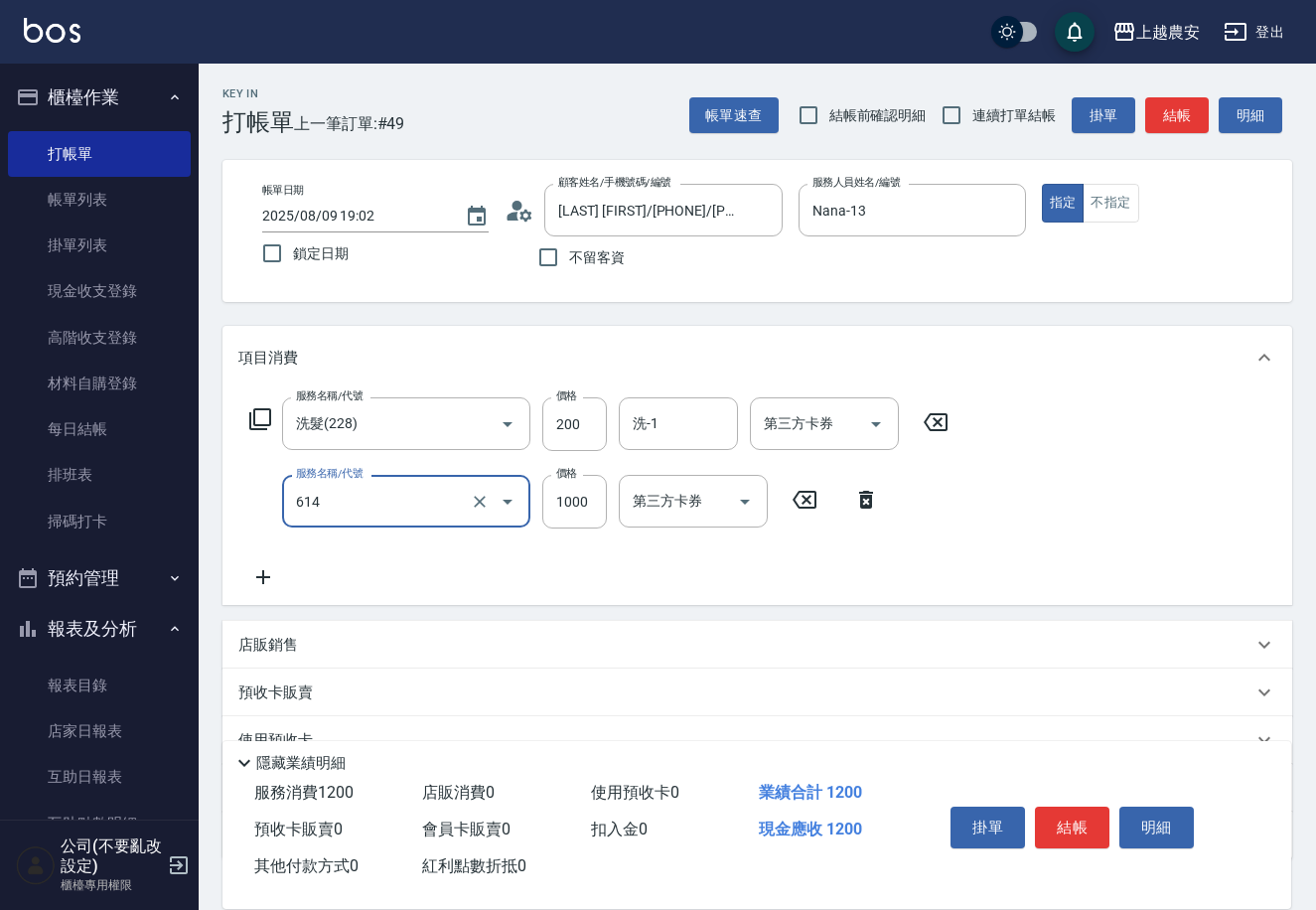 type on "大掃除(614)" 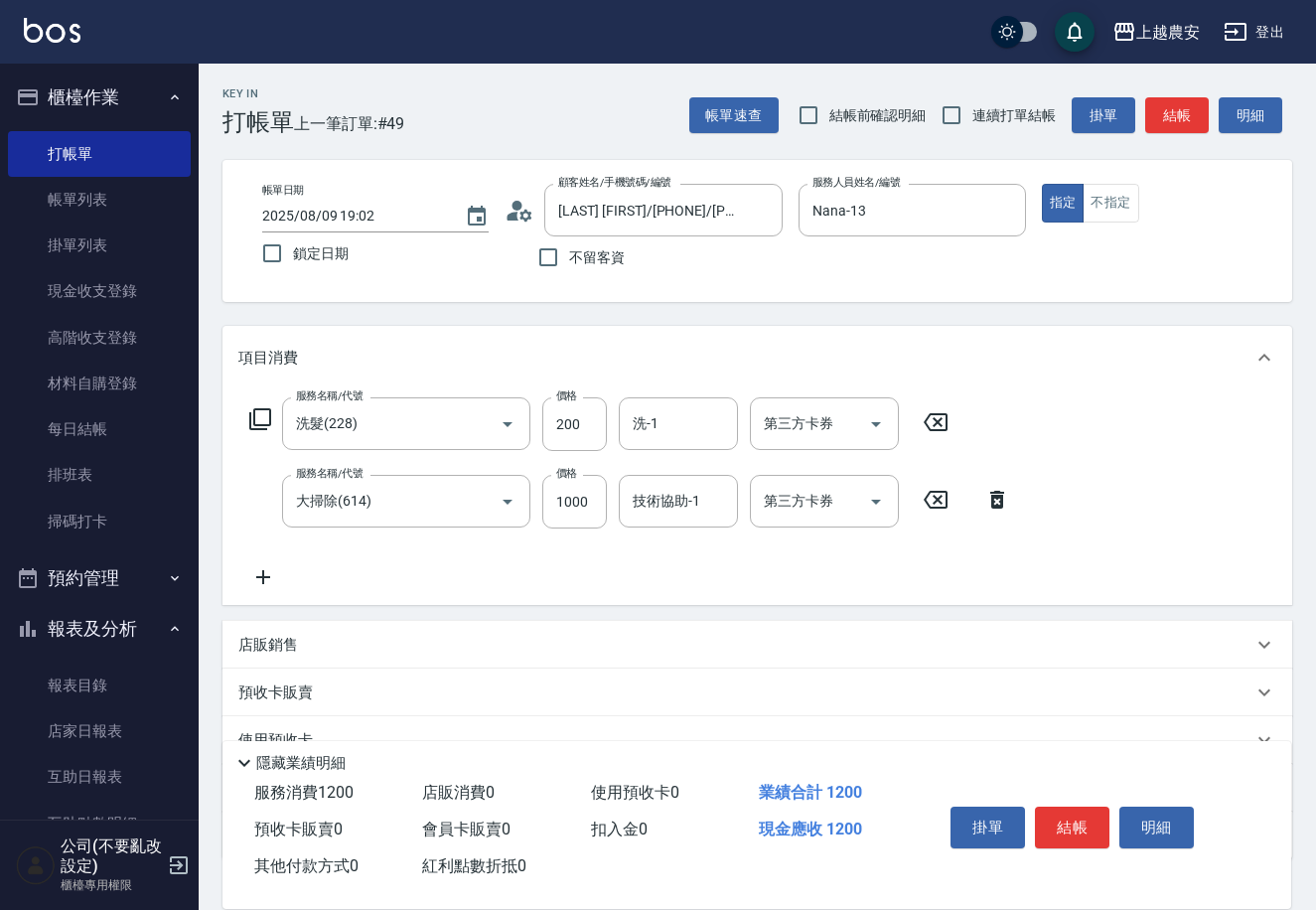 click 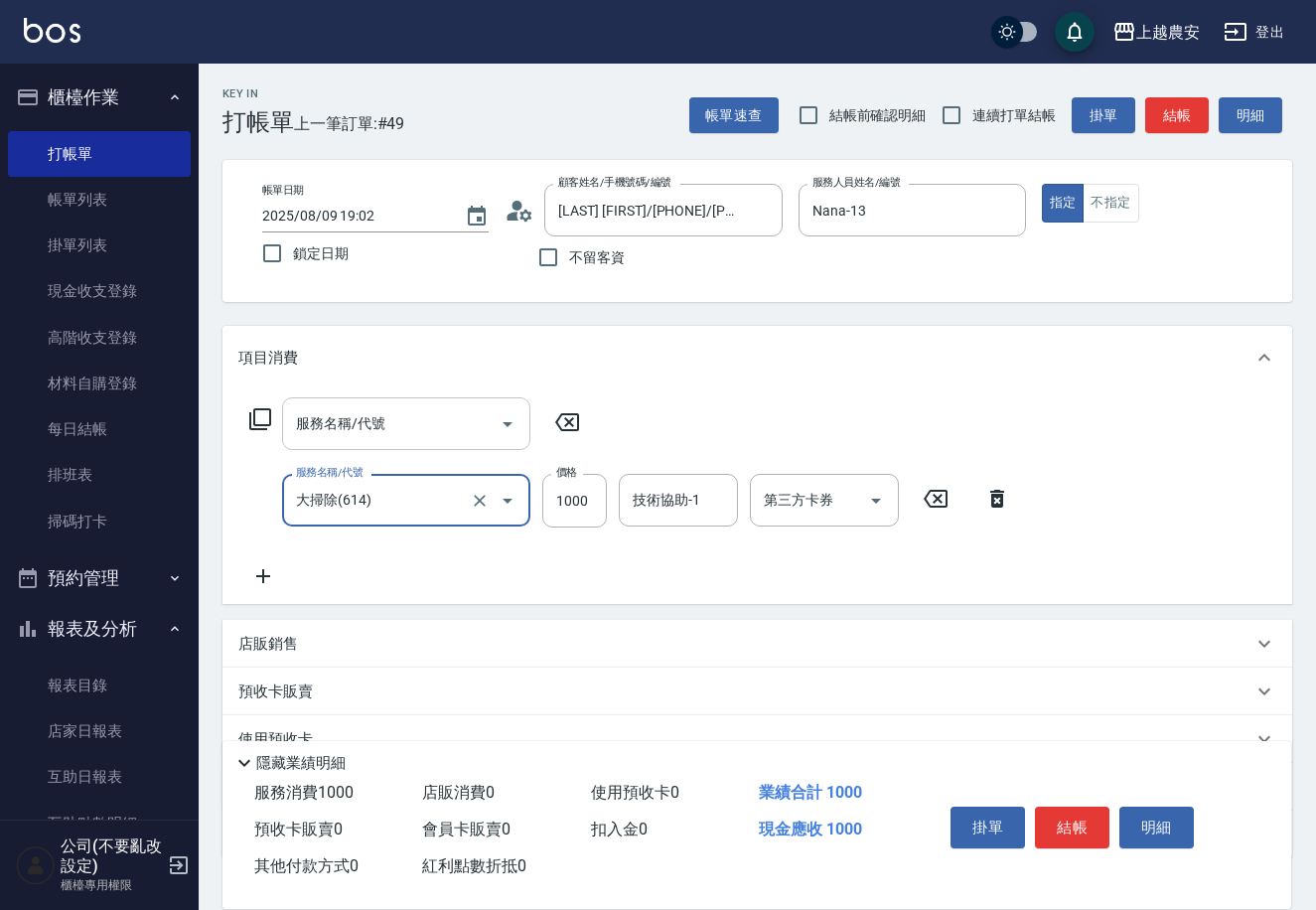 click on "服務名稱/代號" at bounding box center [391, 423] 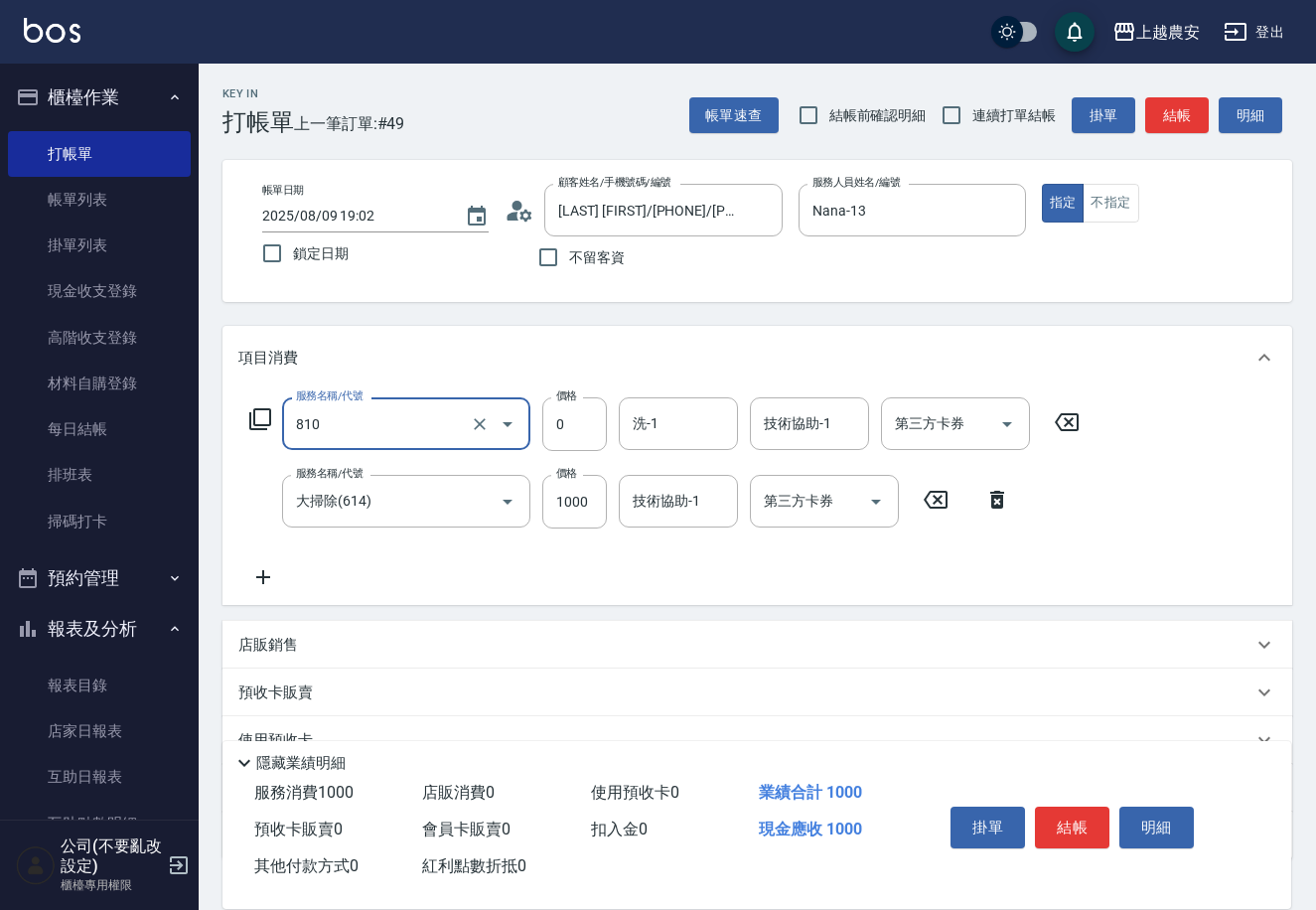 type on "頭皮護髮卡券使用(810)" 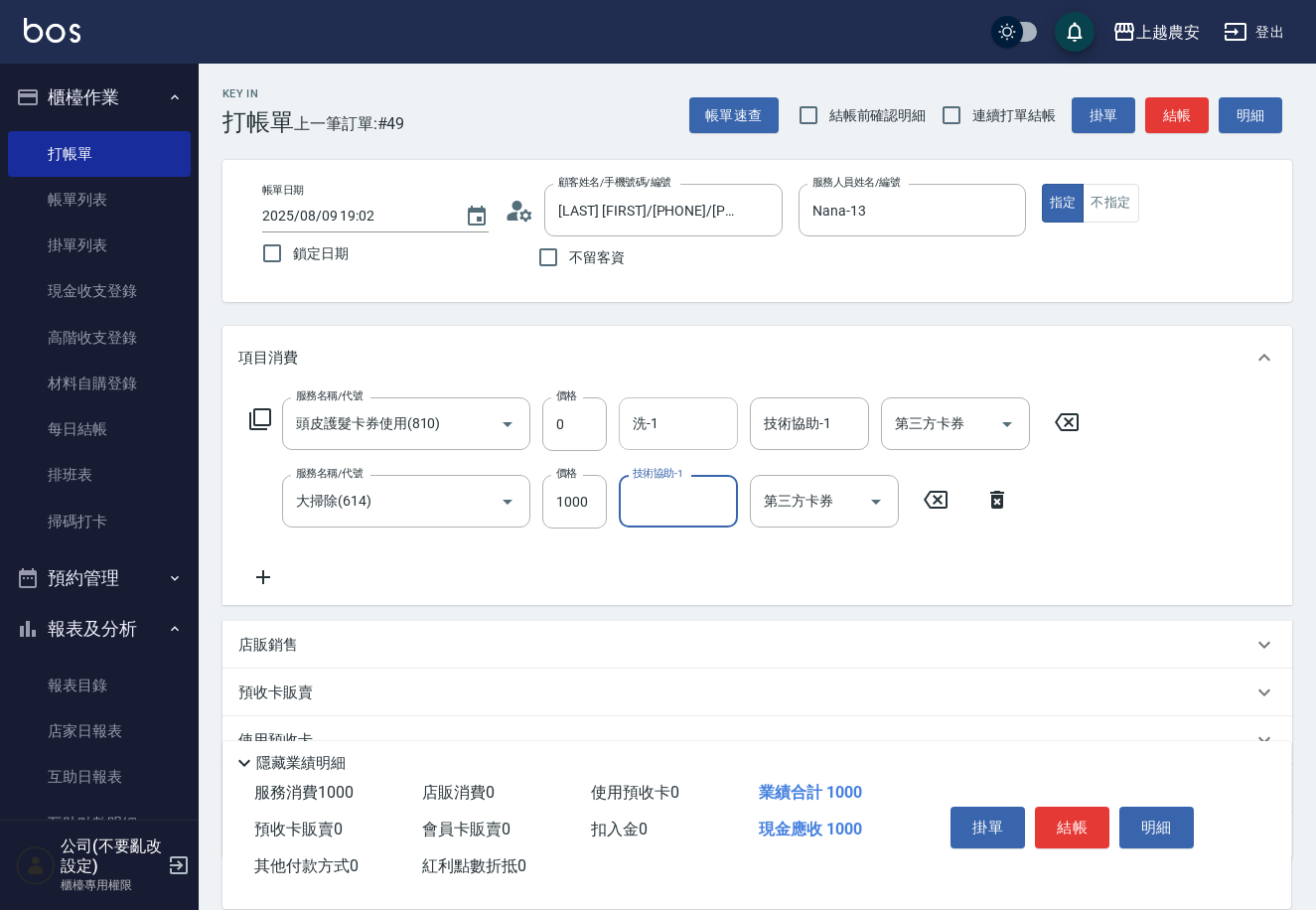 click on "洗-1 洗-1" at bounding box center [678, 423] 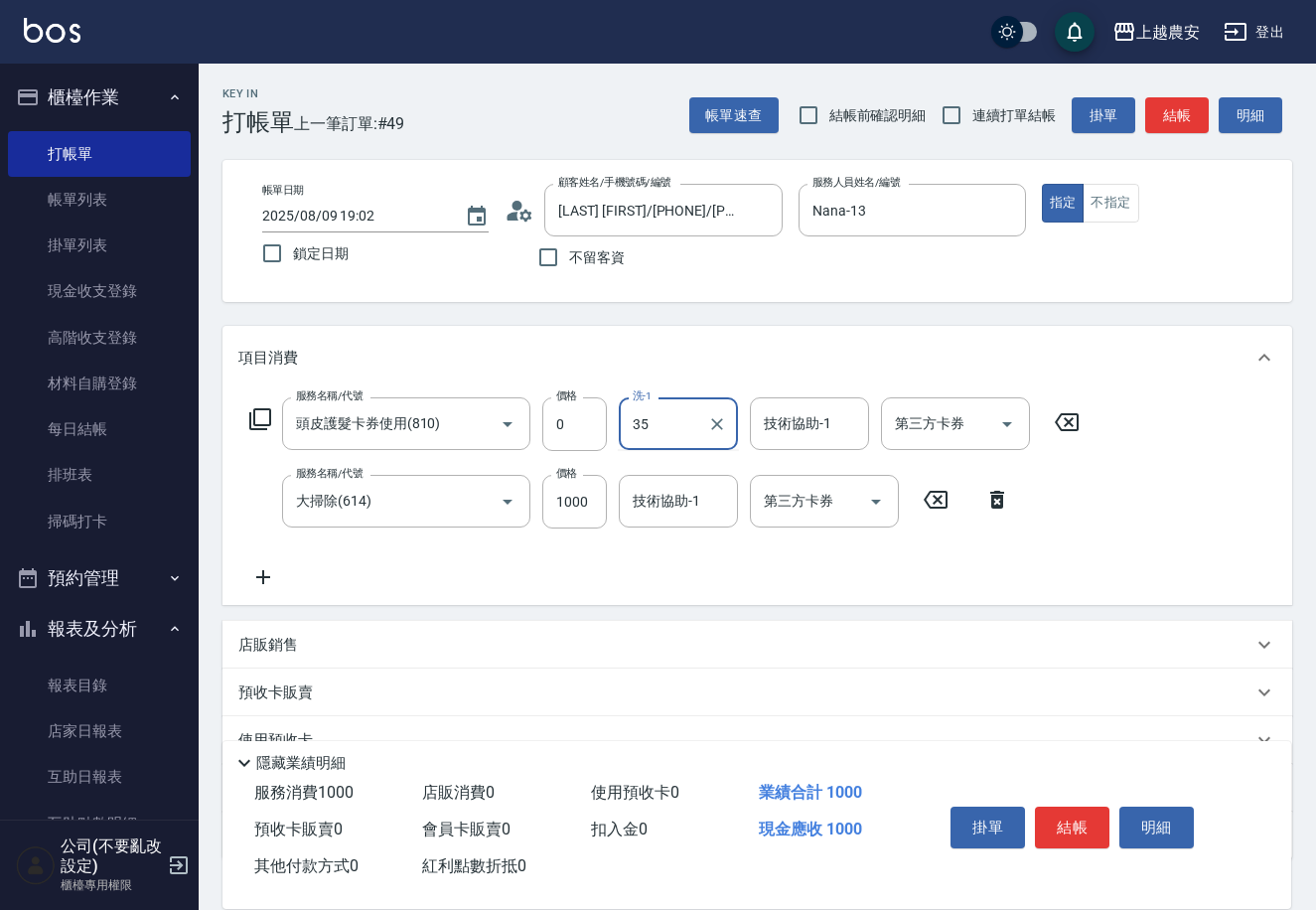 type on "大巫-35" 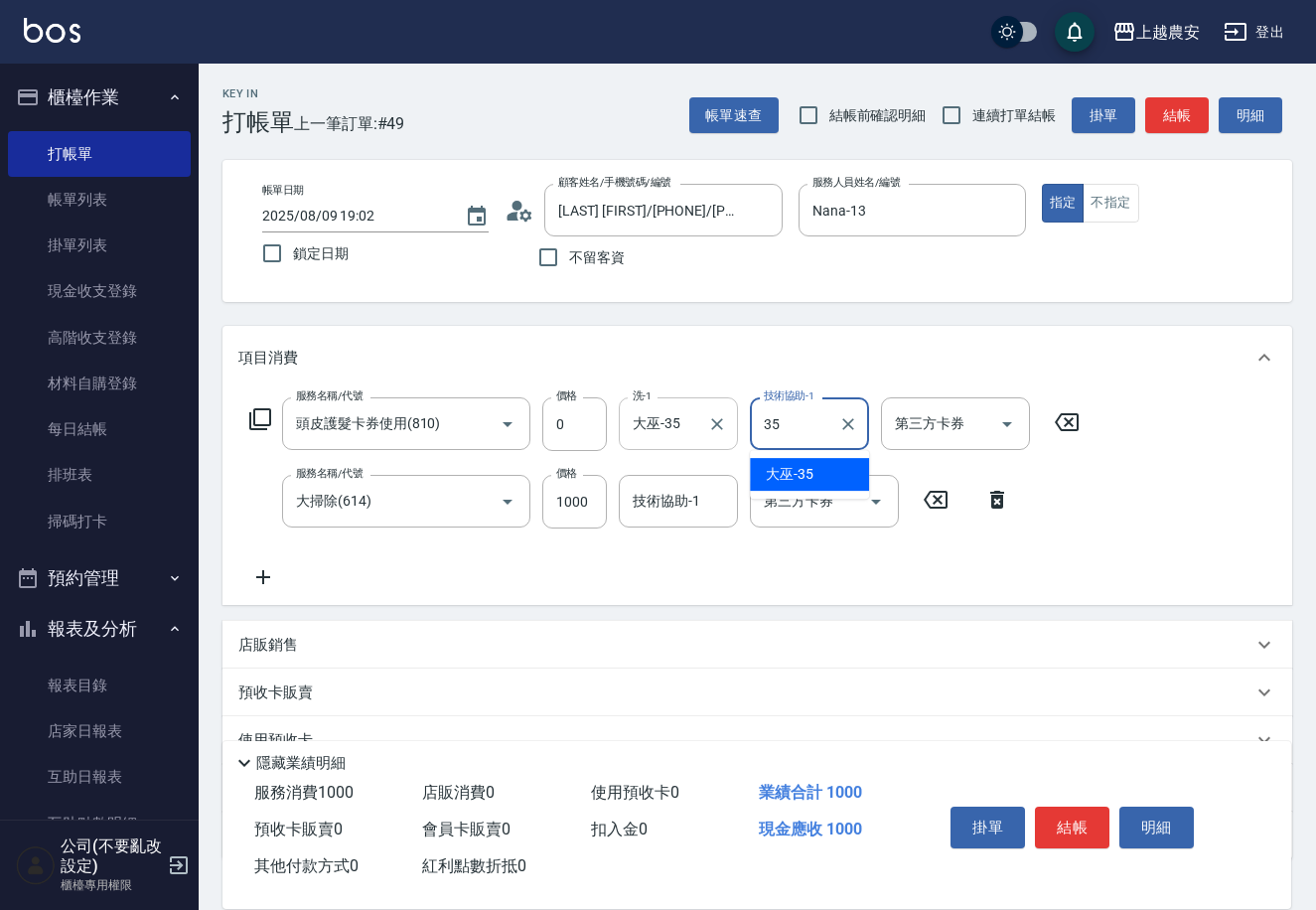 type on "大巫-35" 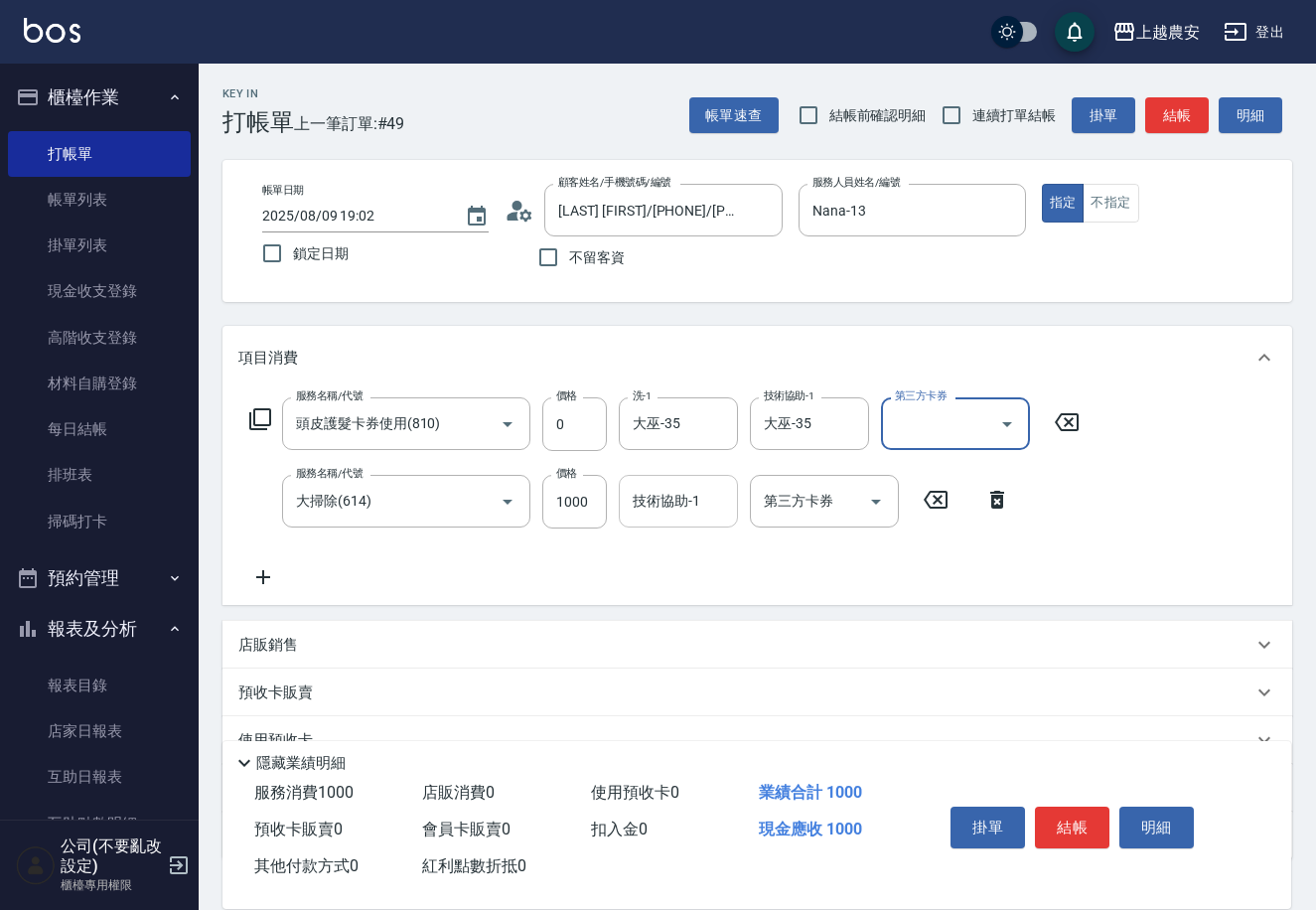 click on "技術協助-1" at bounding box center (678, 501) 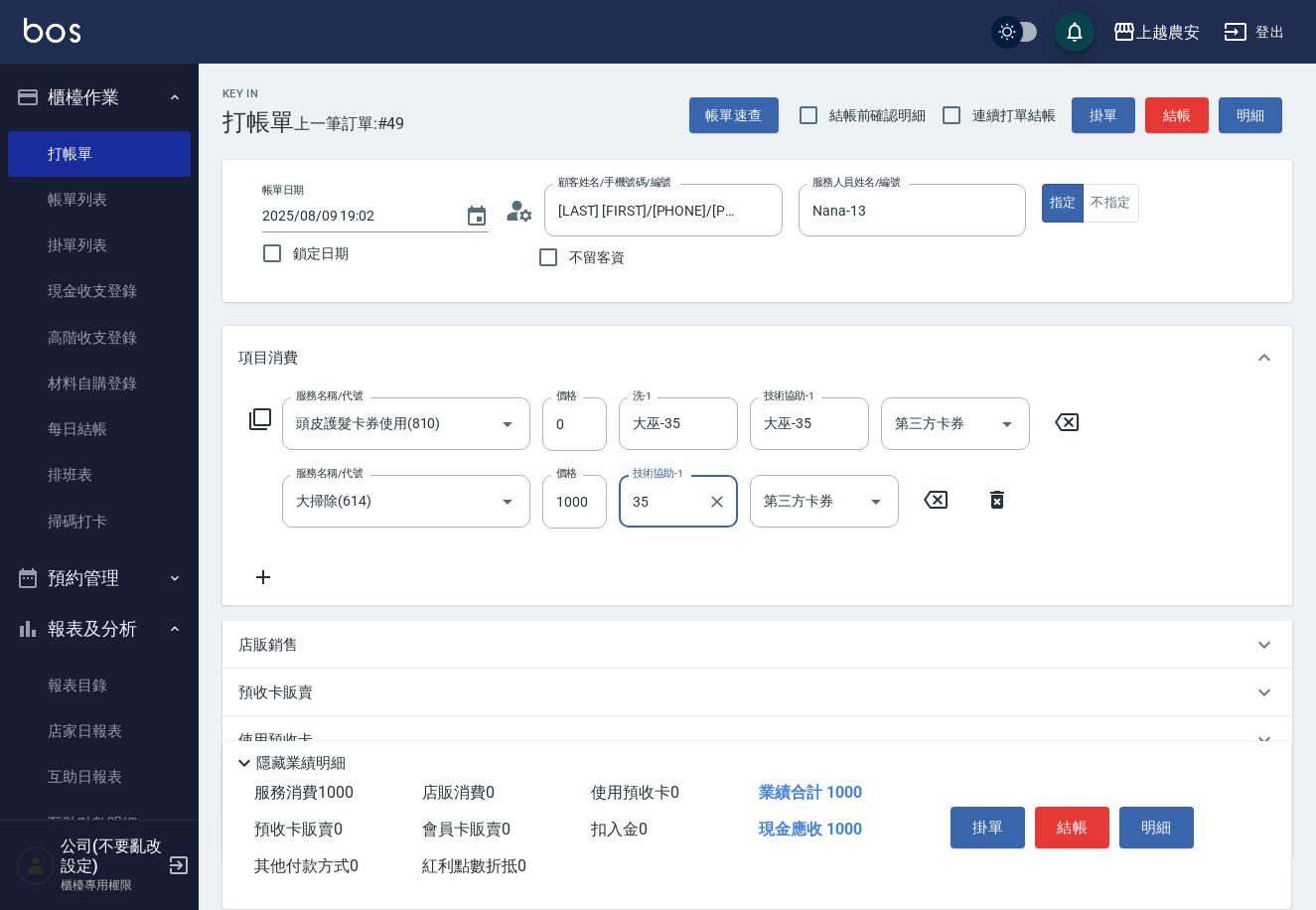 type on "大巫-35" 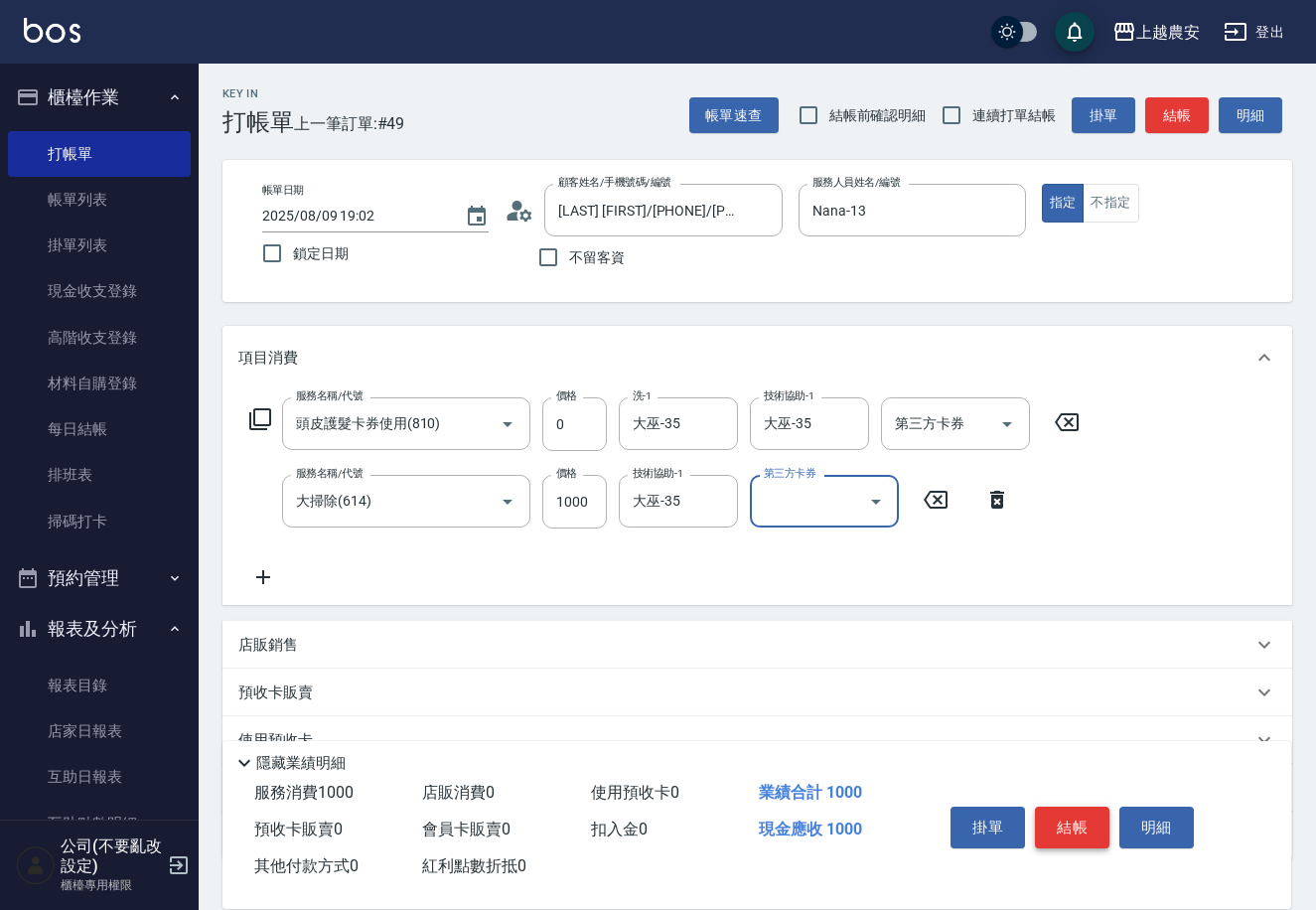 click on "結帳" at bounding box center (1072, 828) 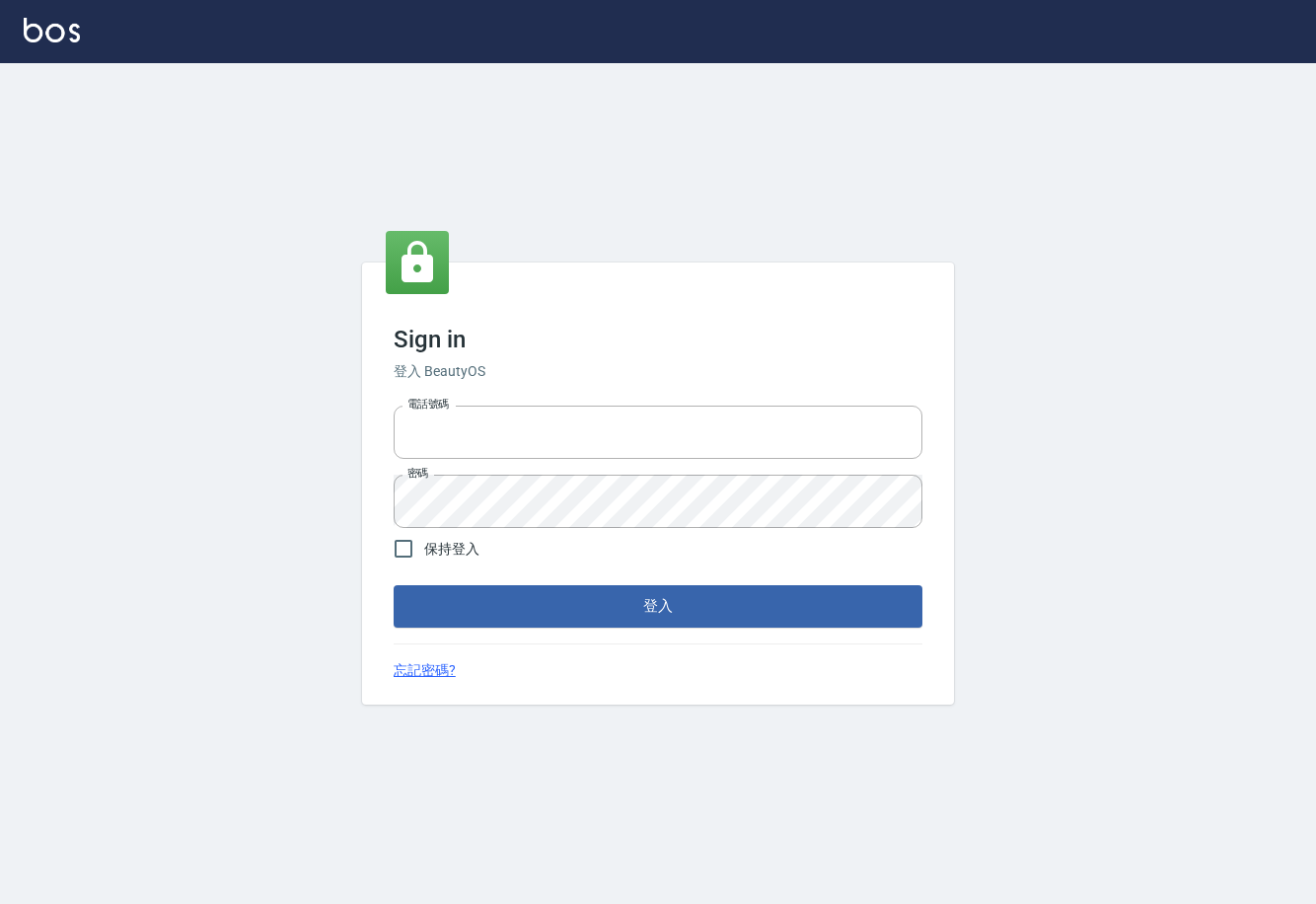 scroll, scrollTop: 0, scrollLeft: 0, axis: both 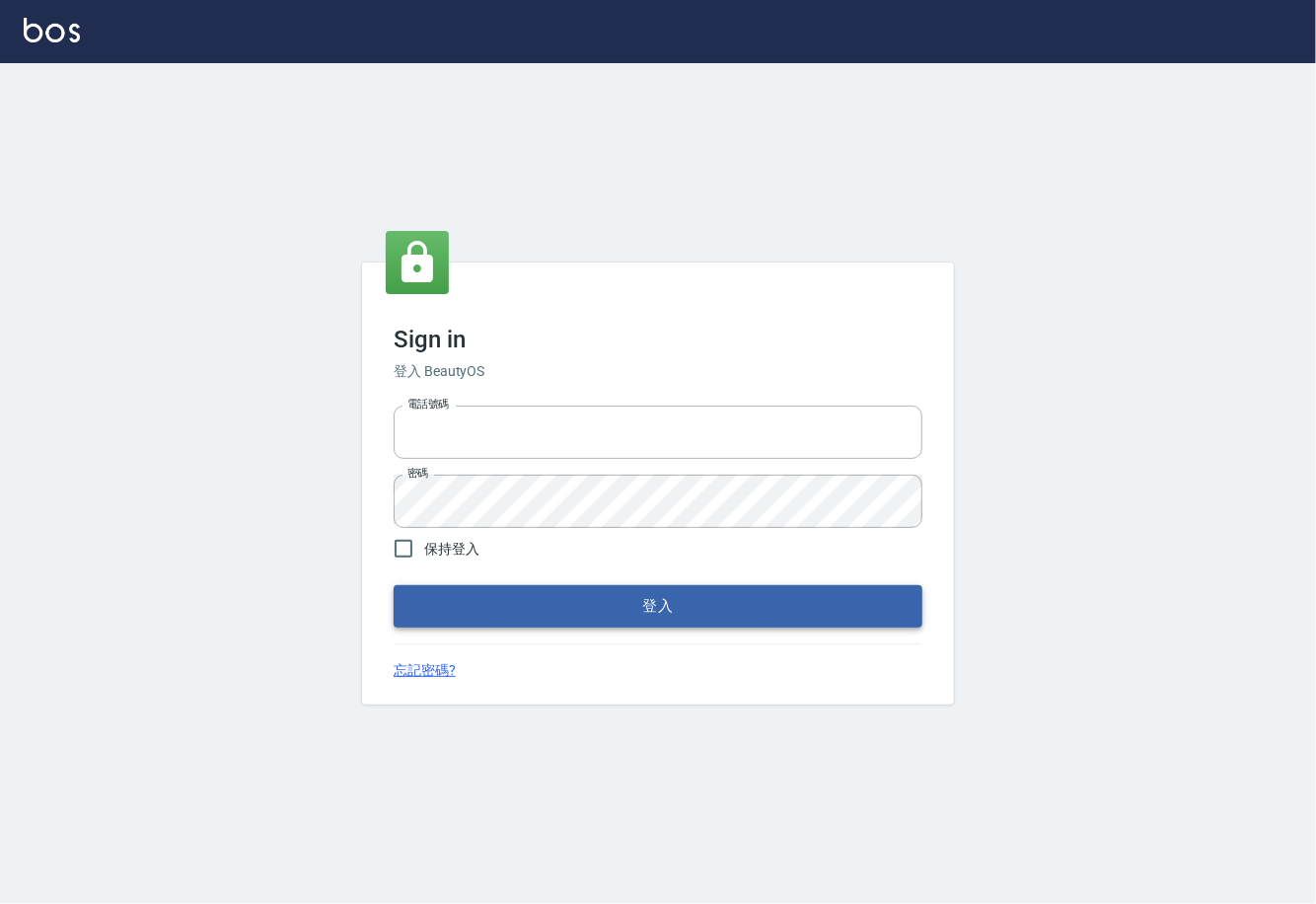 type on "0225929166" 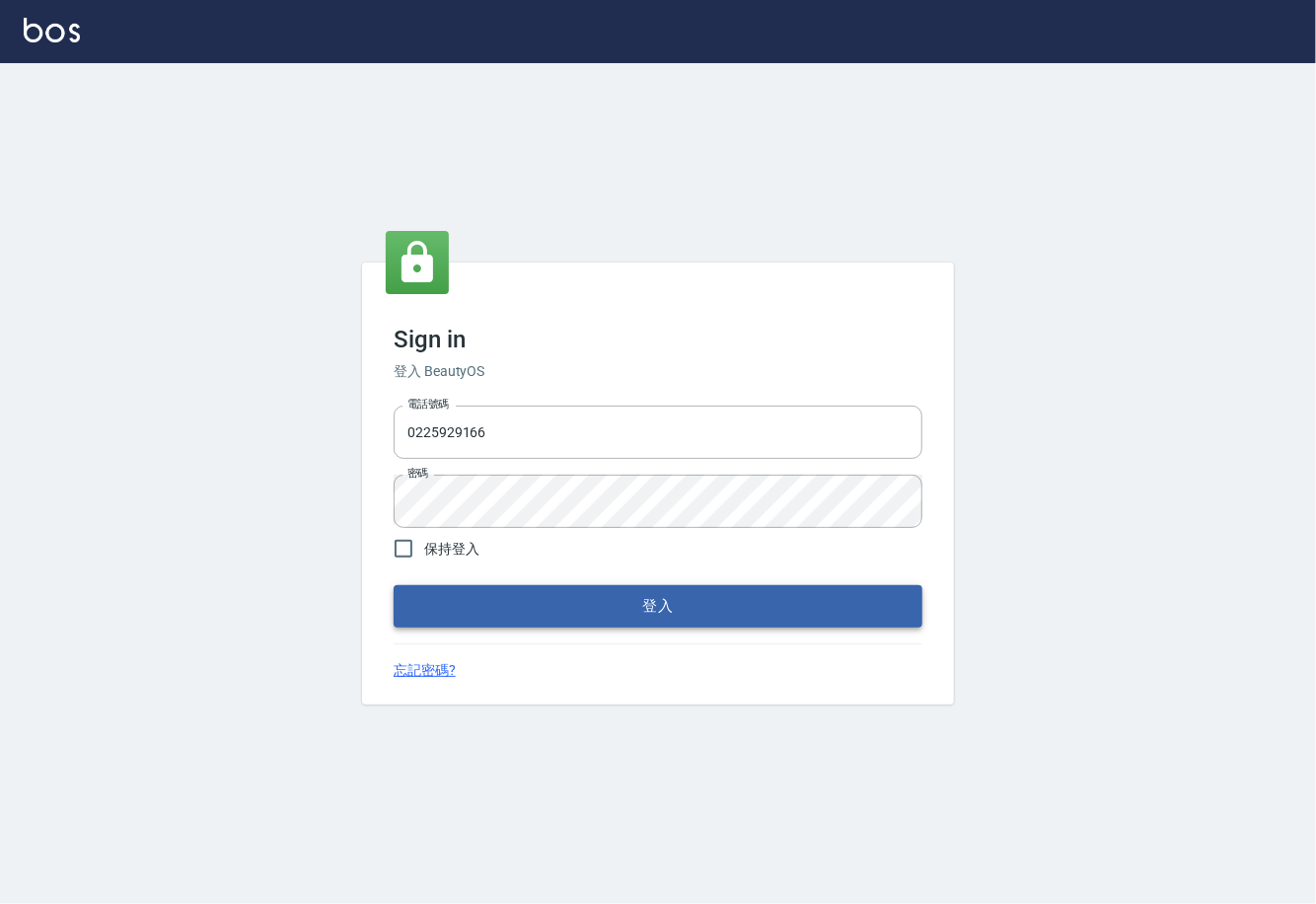 click on "登入" at bounding box center (658, 606) 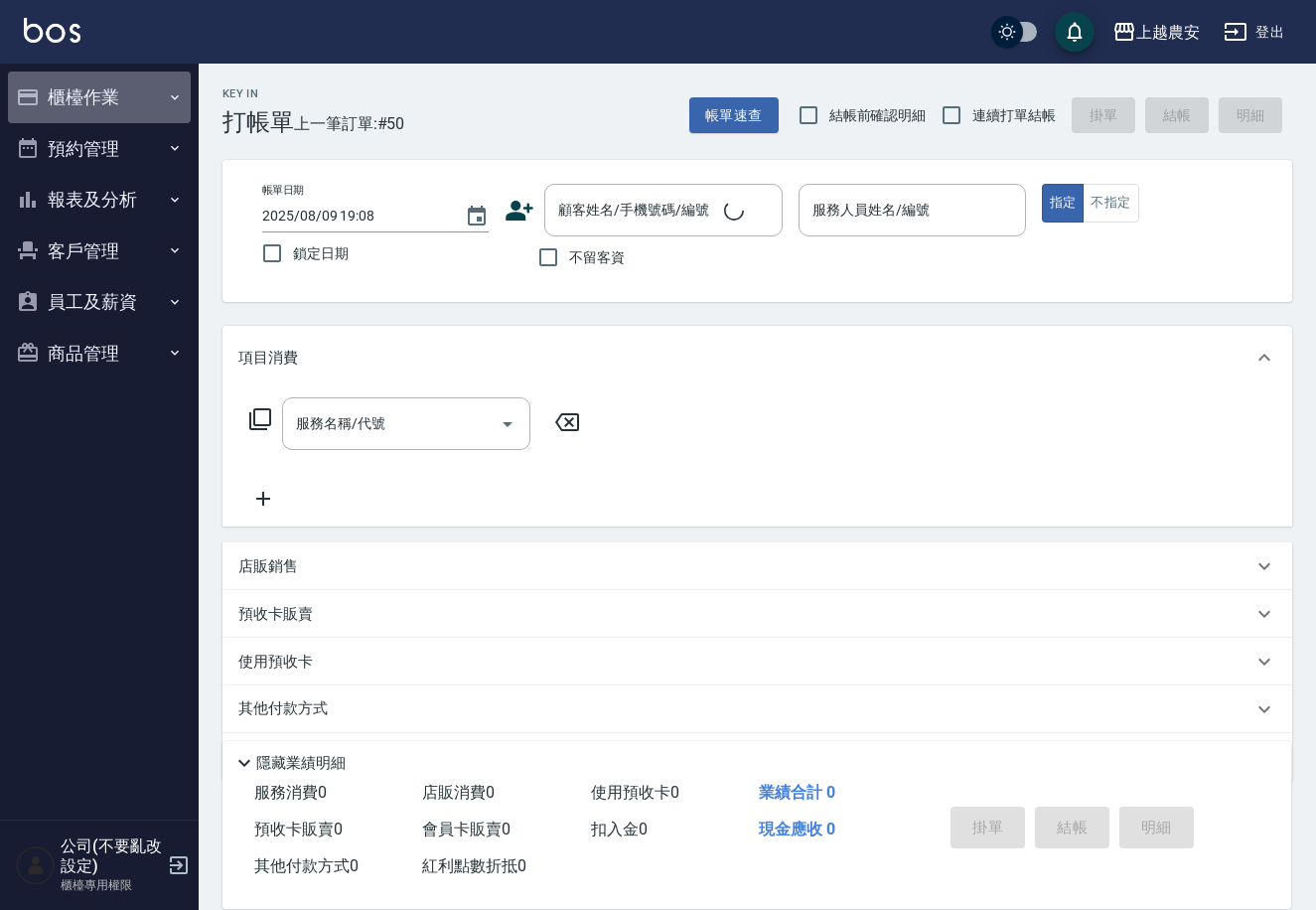 click on "櫃檯作業" at bounding box center [99, 97] 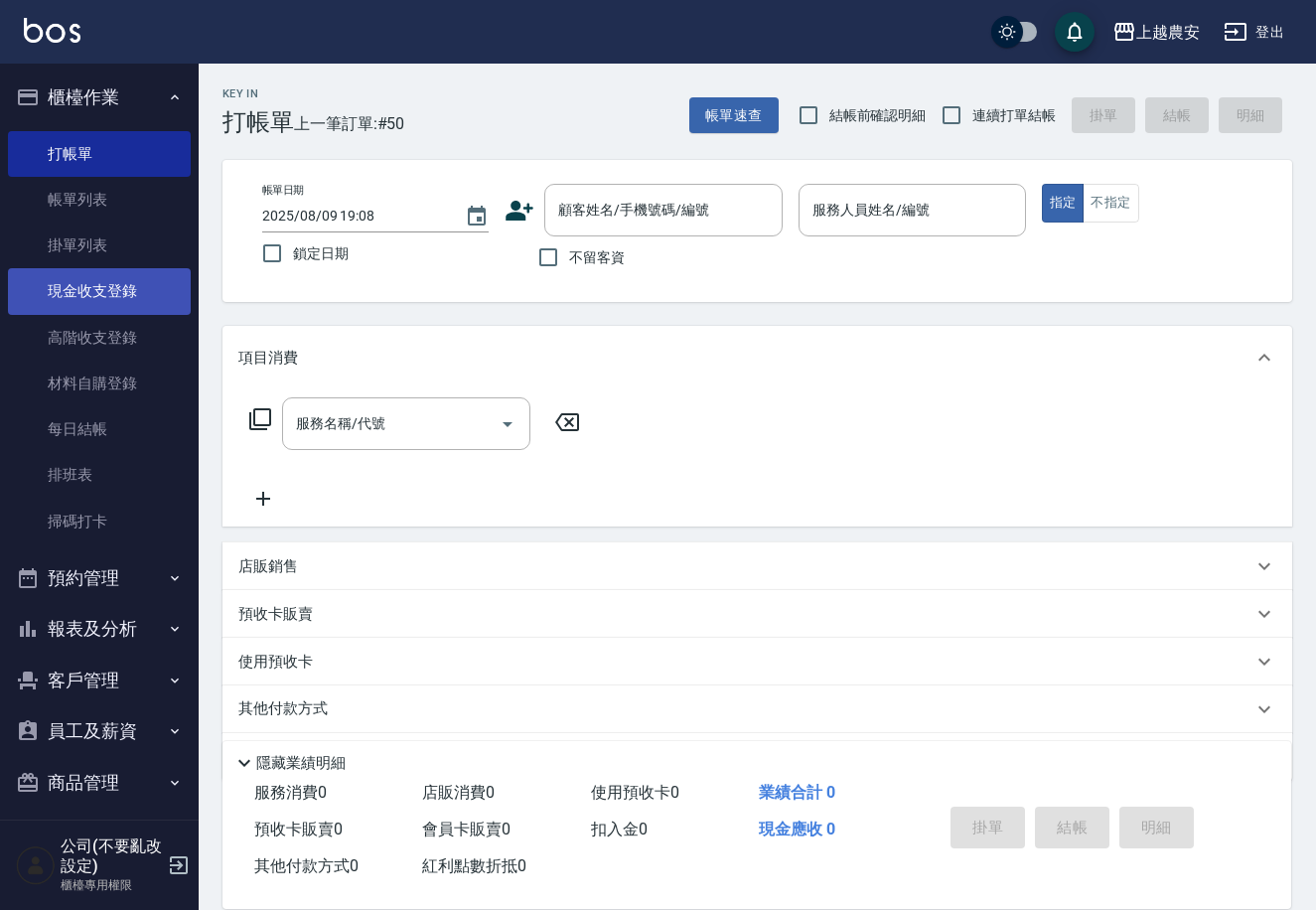 click on "現金收支登錄" at bounding box center [99, 291] 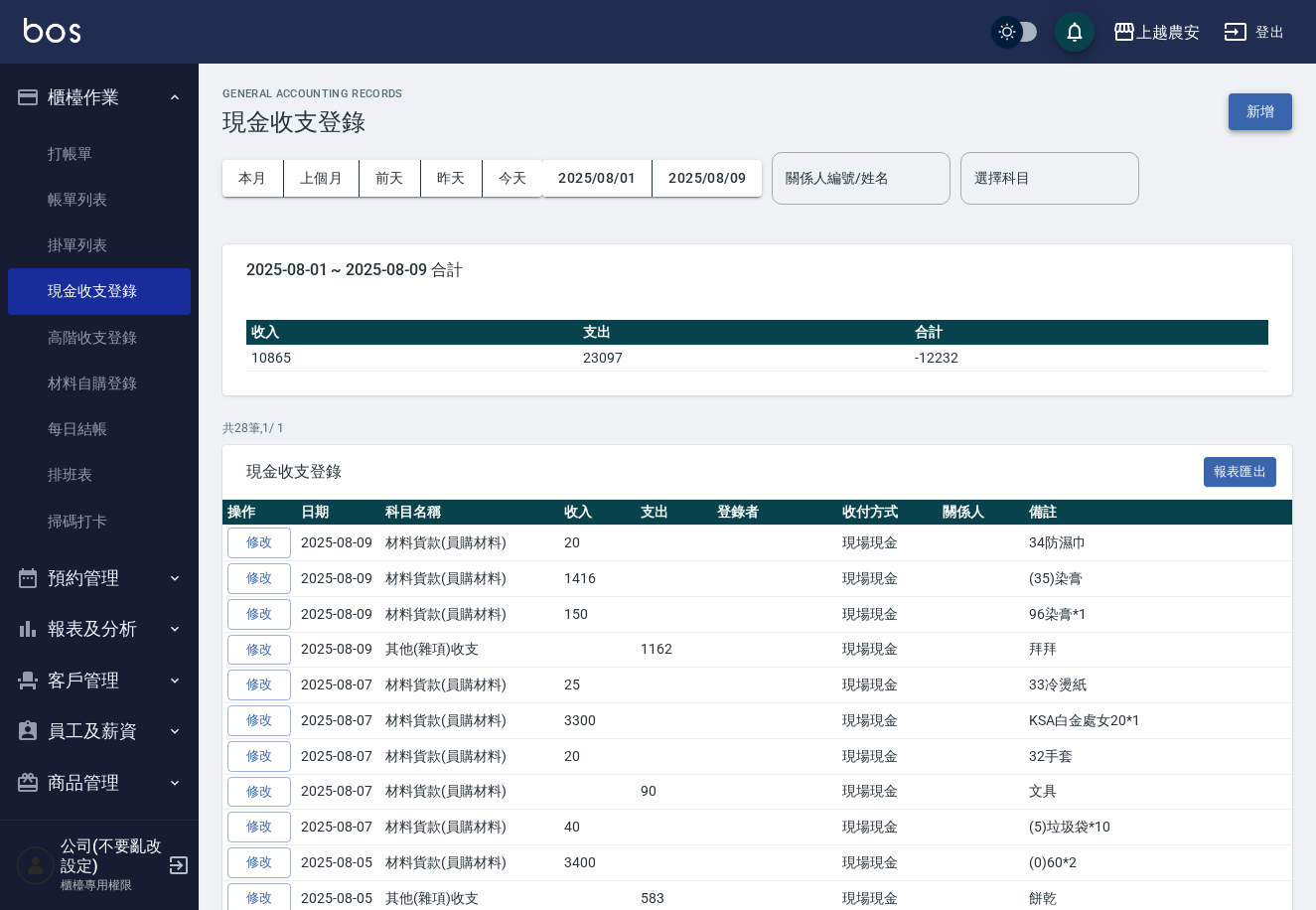 click on "新增" at bounding box center [1260, 111] 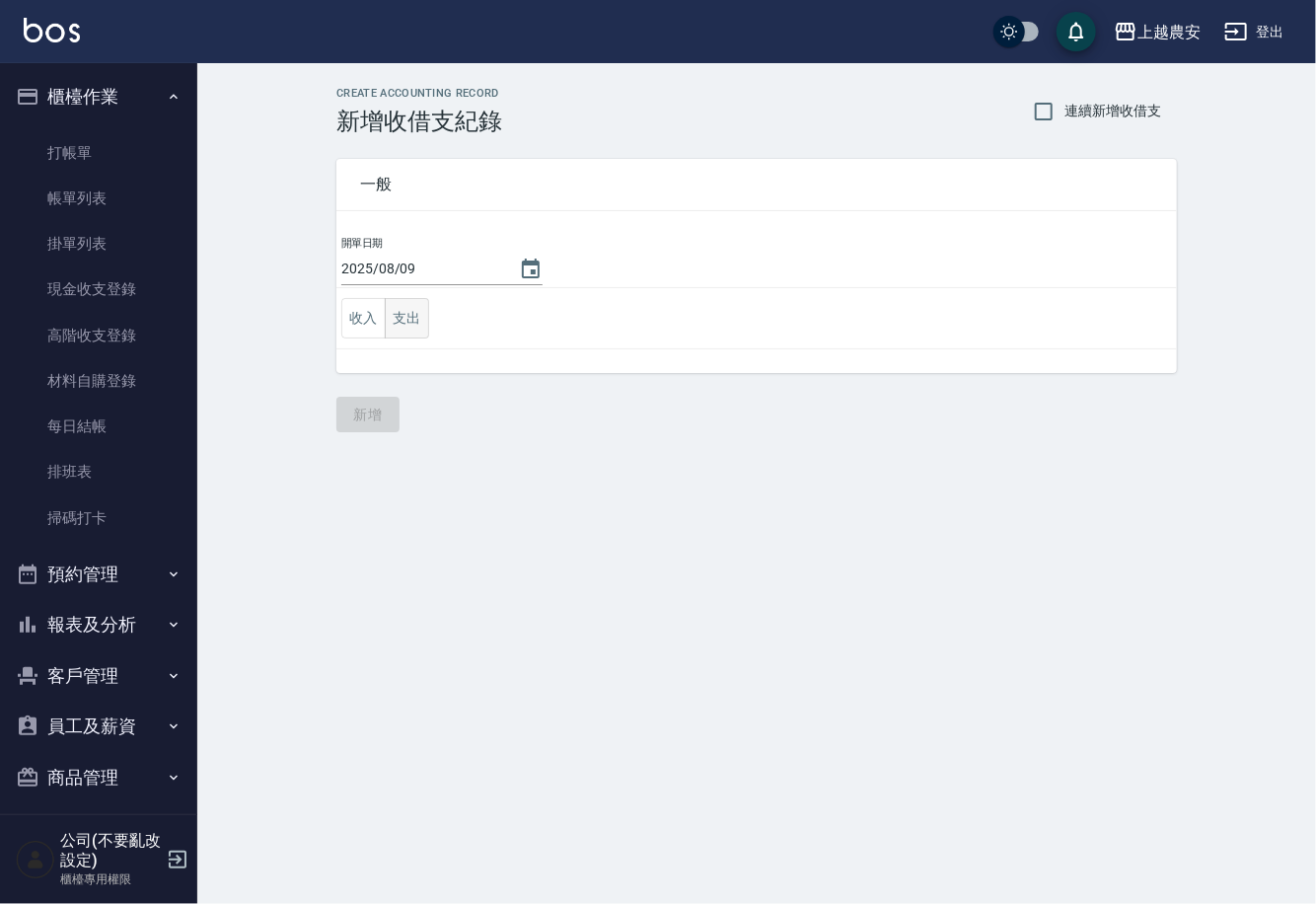 click on "支出" at bounding box center [406, 318] 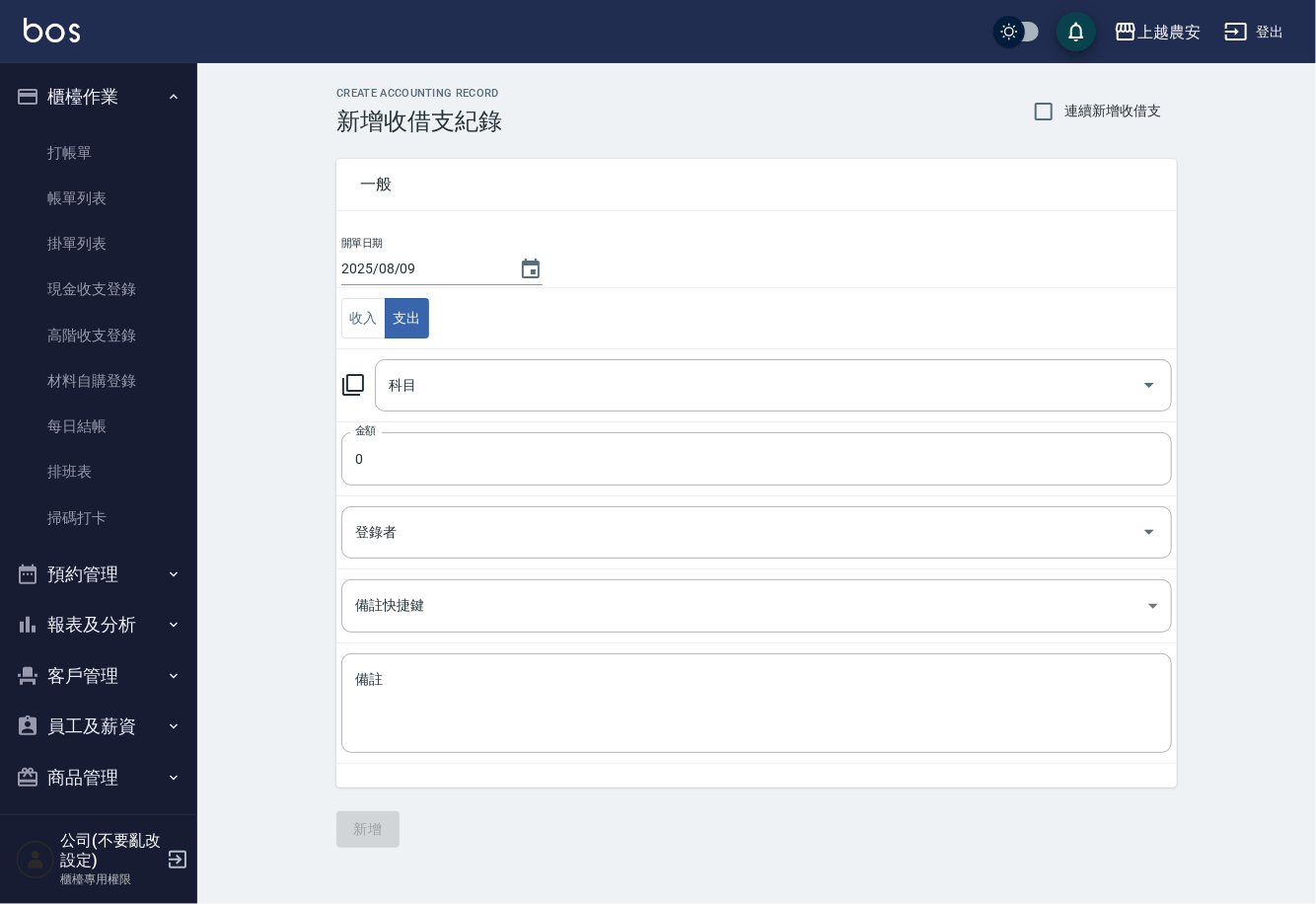 click 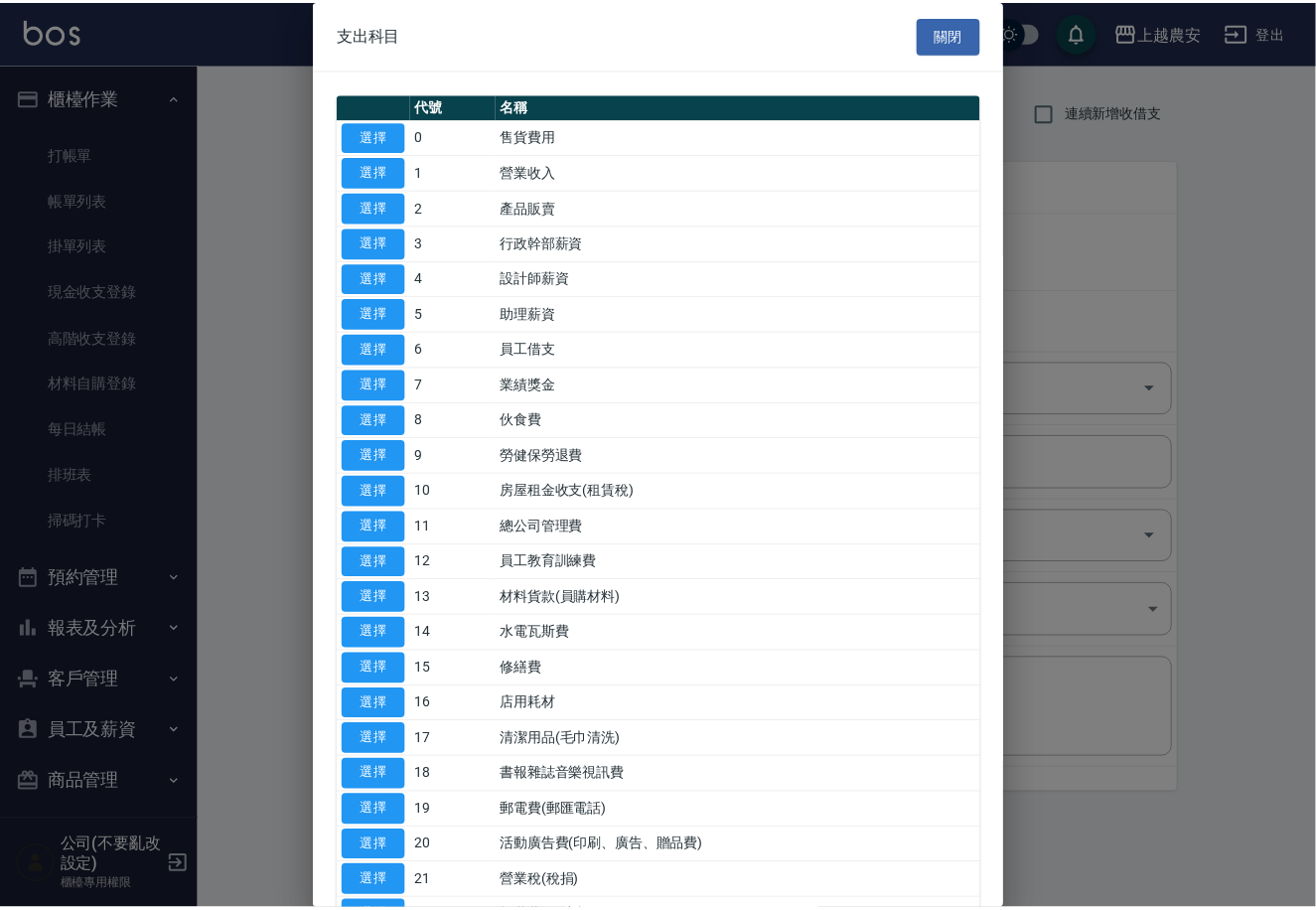 scroll, scrollTop: 684, scrollLeft: 0, axis: vertical 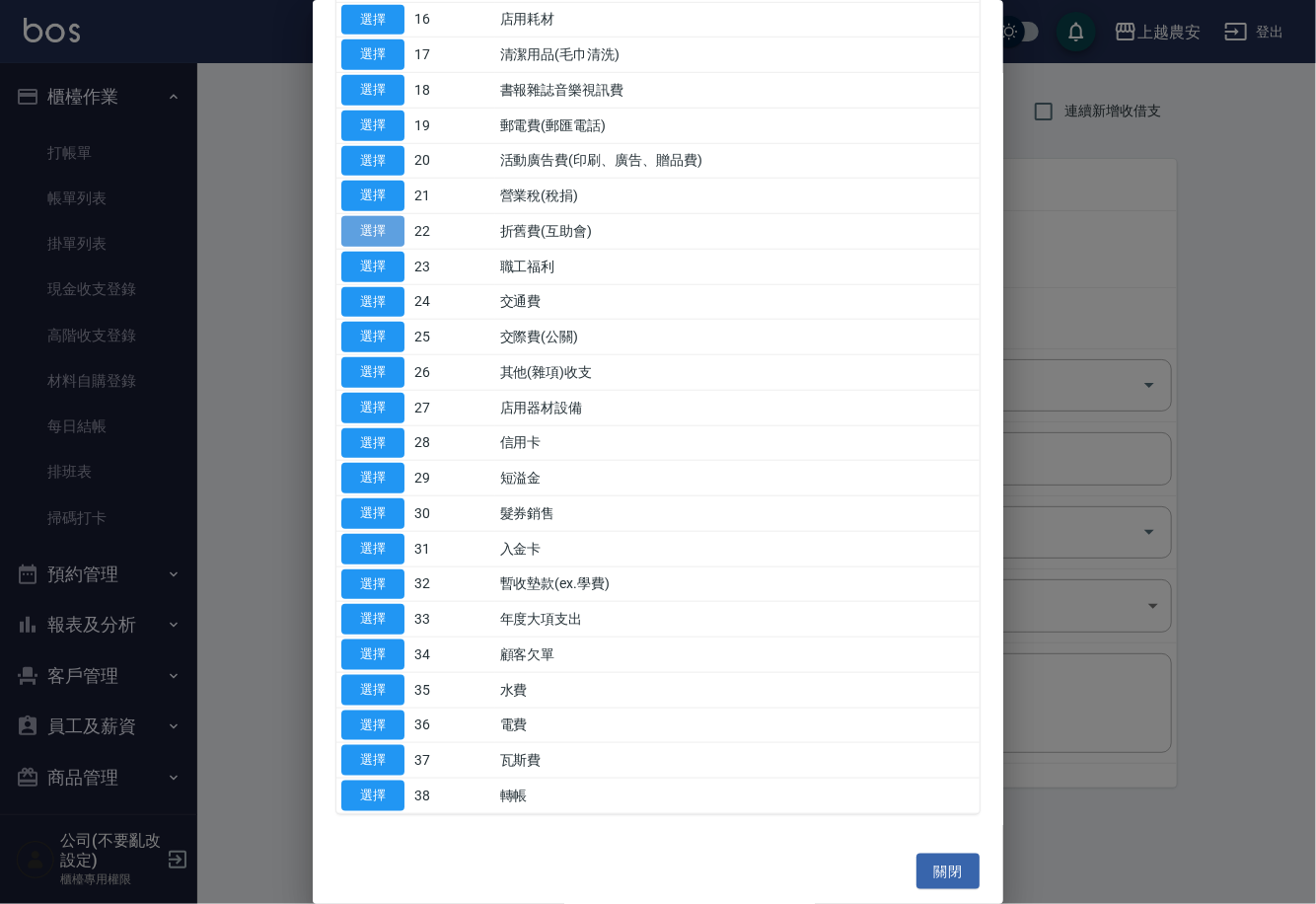 click on "選擇" at bounding box center [373, 231] 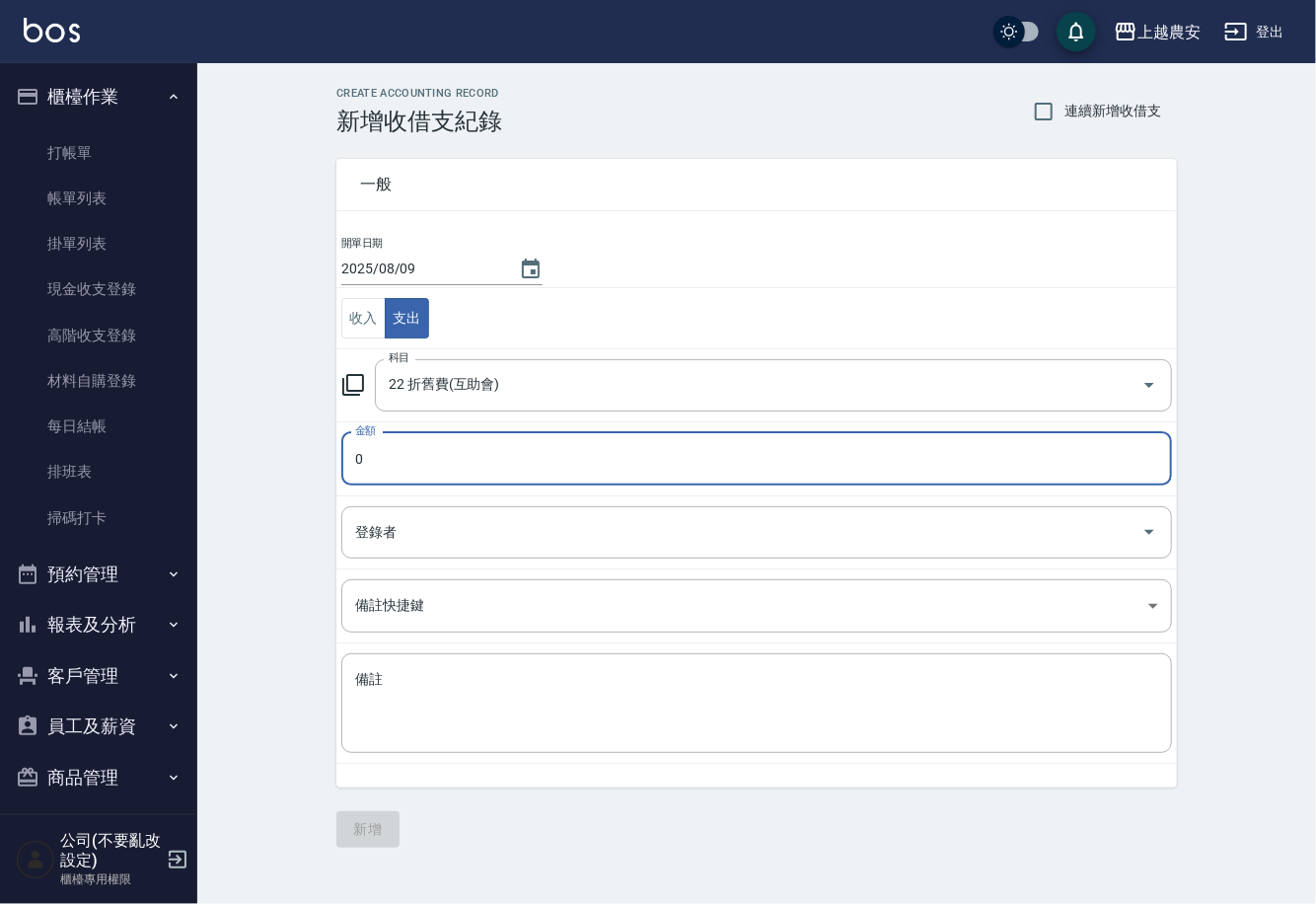 click on "0" at bounding box center (757, 459) 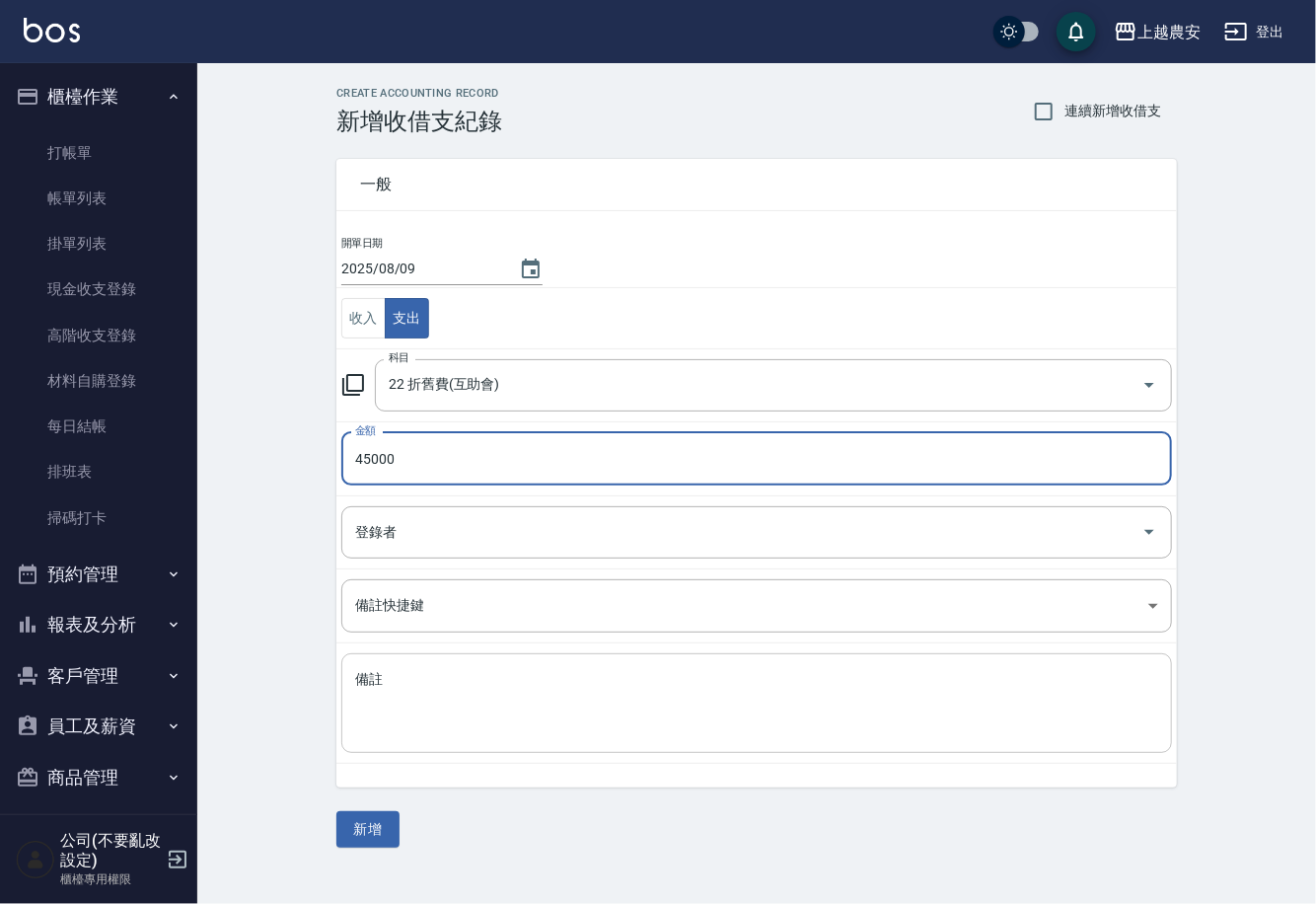 type on "45000" 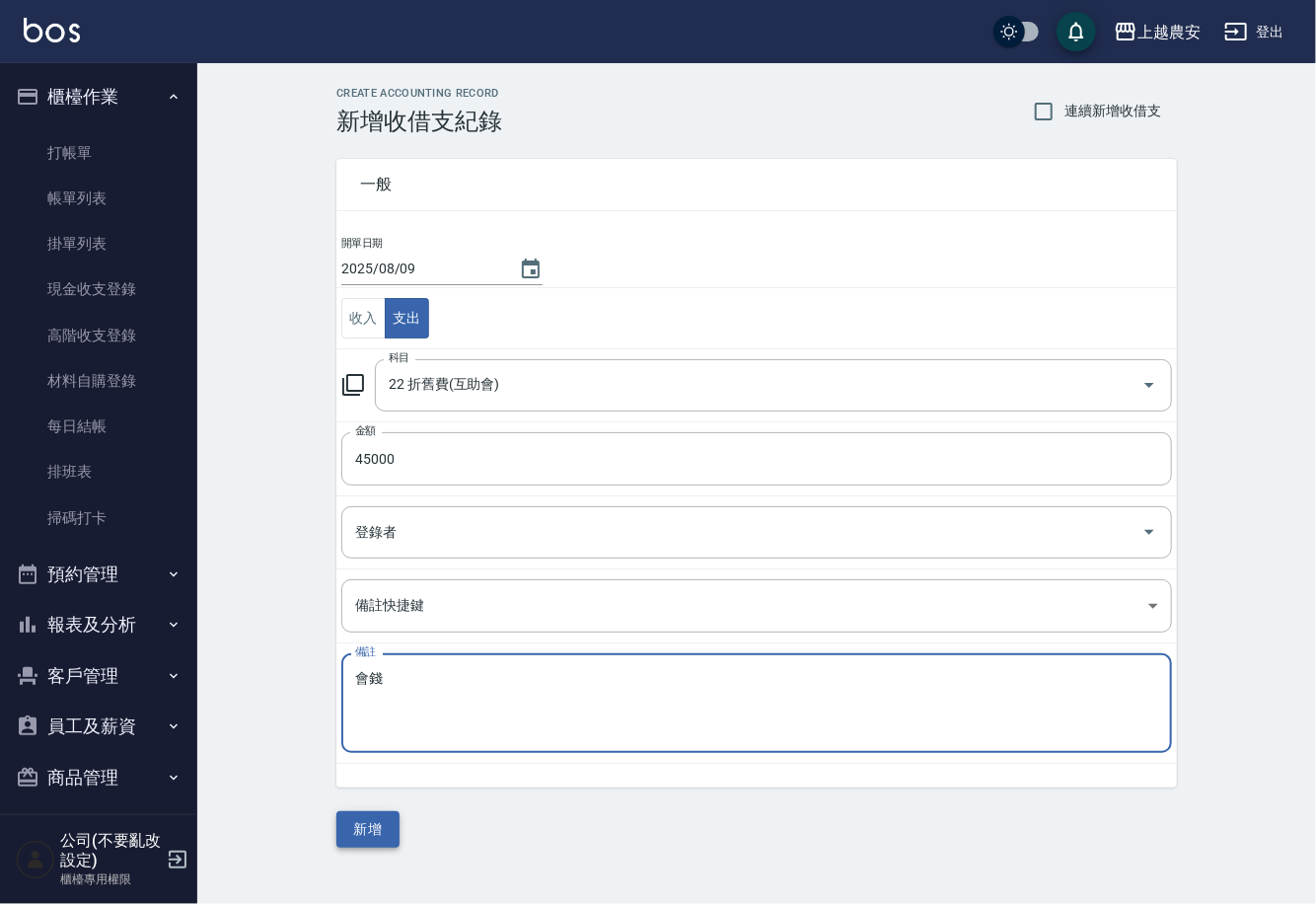 type on "會錢" 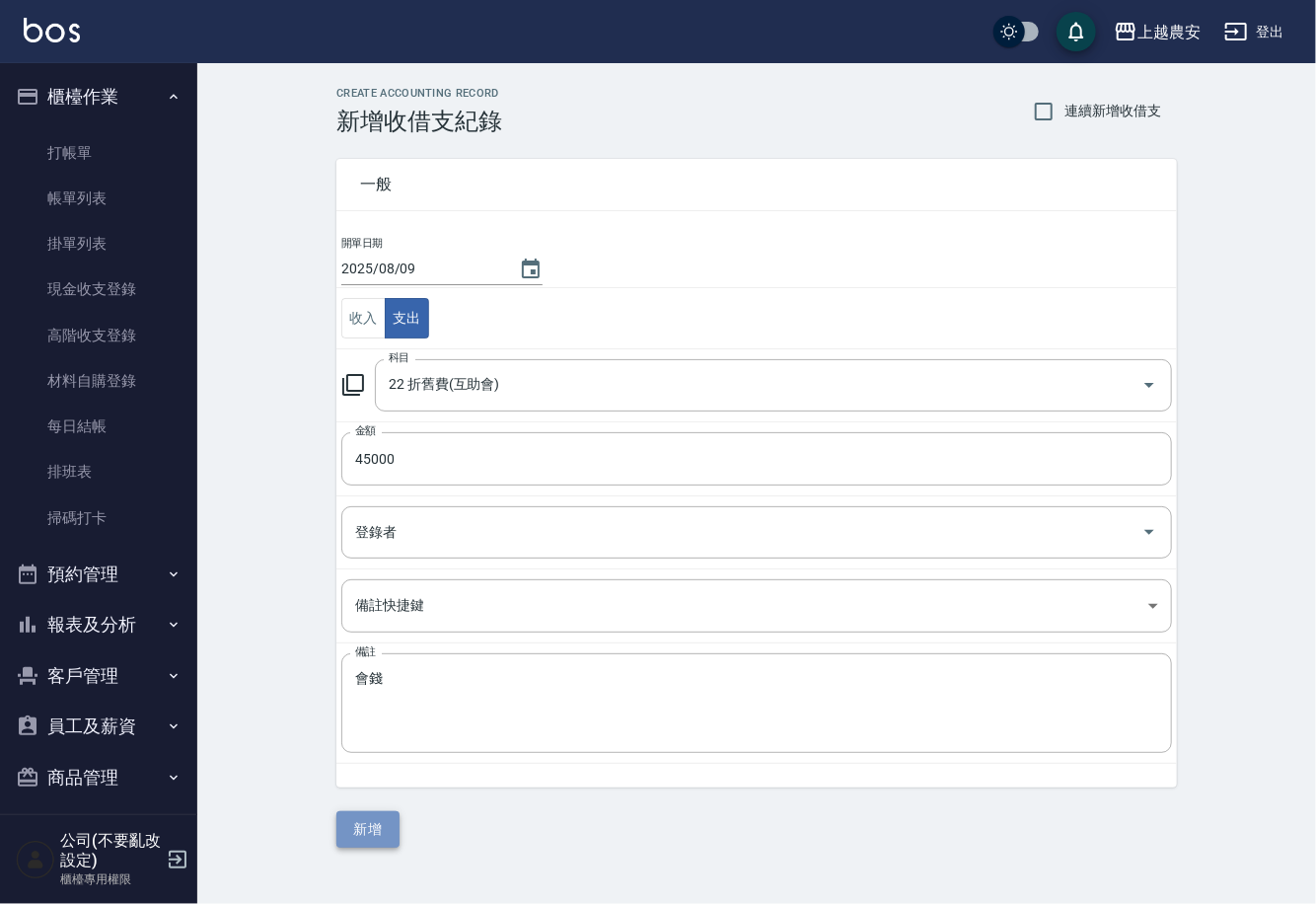 click on "新增" at bounding box center (368, 829) 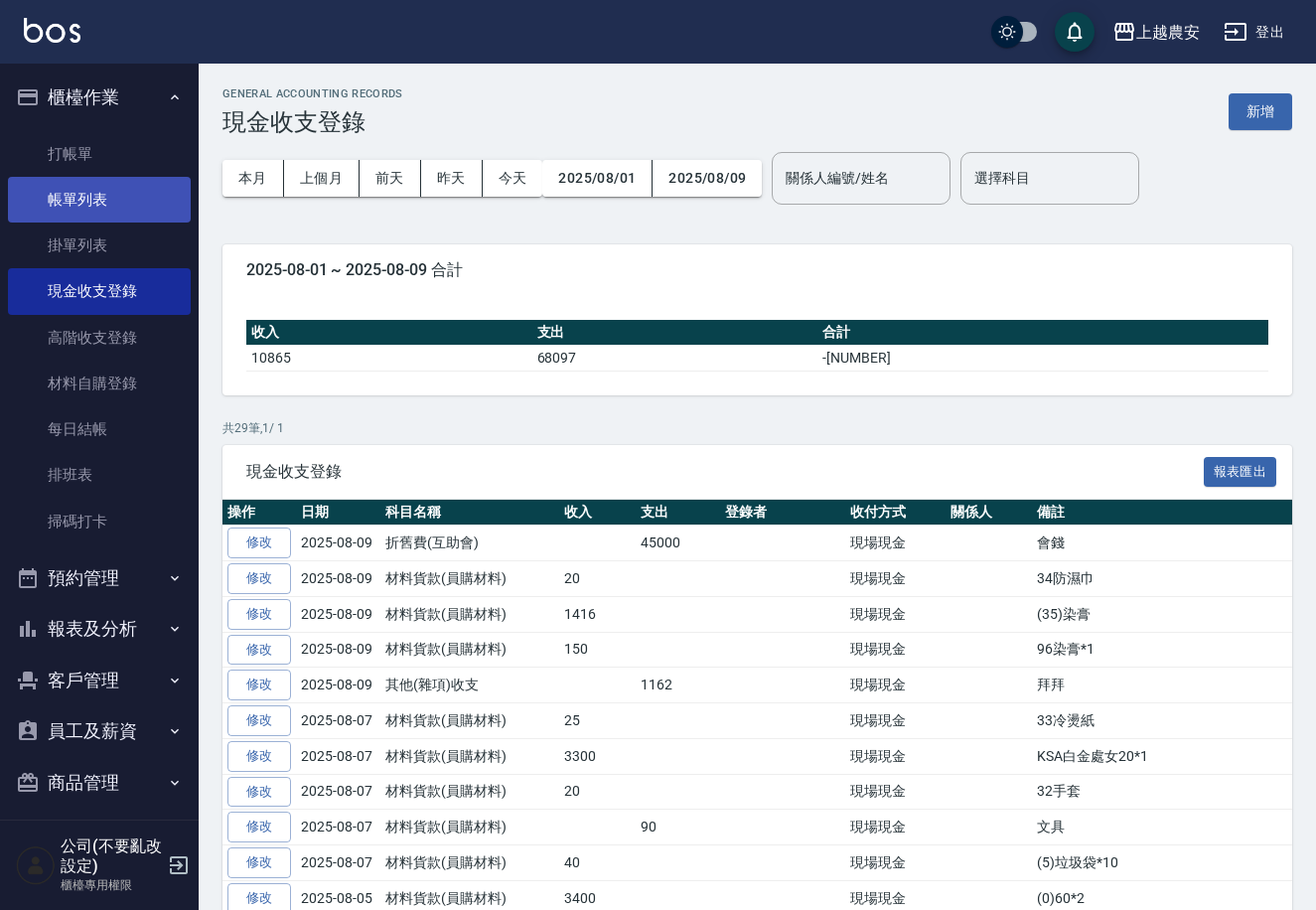 click on "帳單列表" at bounding box center (99, 200) 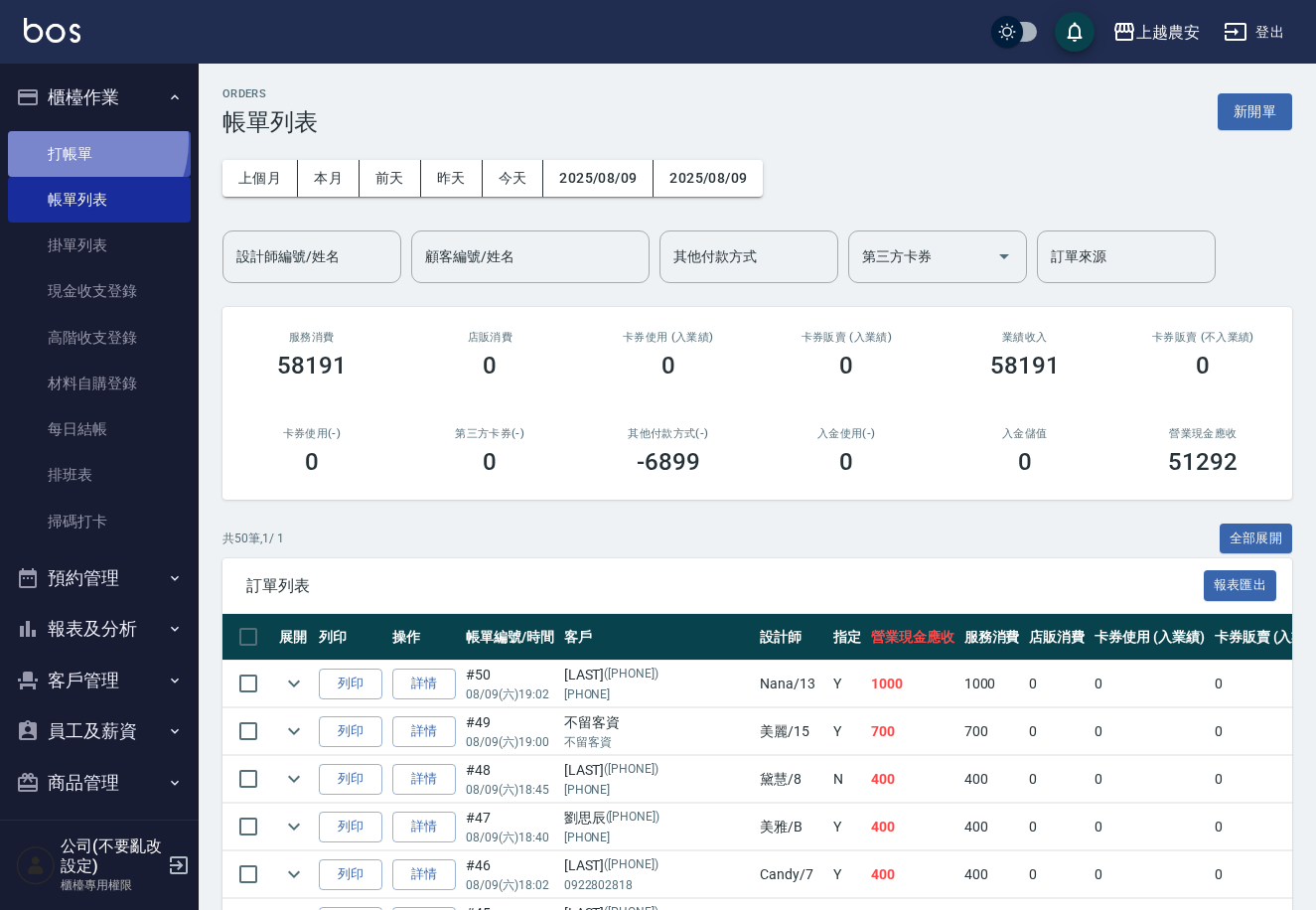 click on "打帳單" at bounding box center [99, 154] 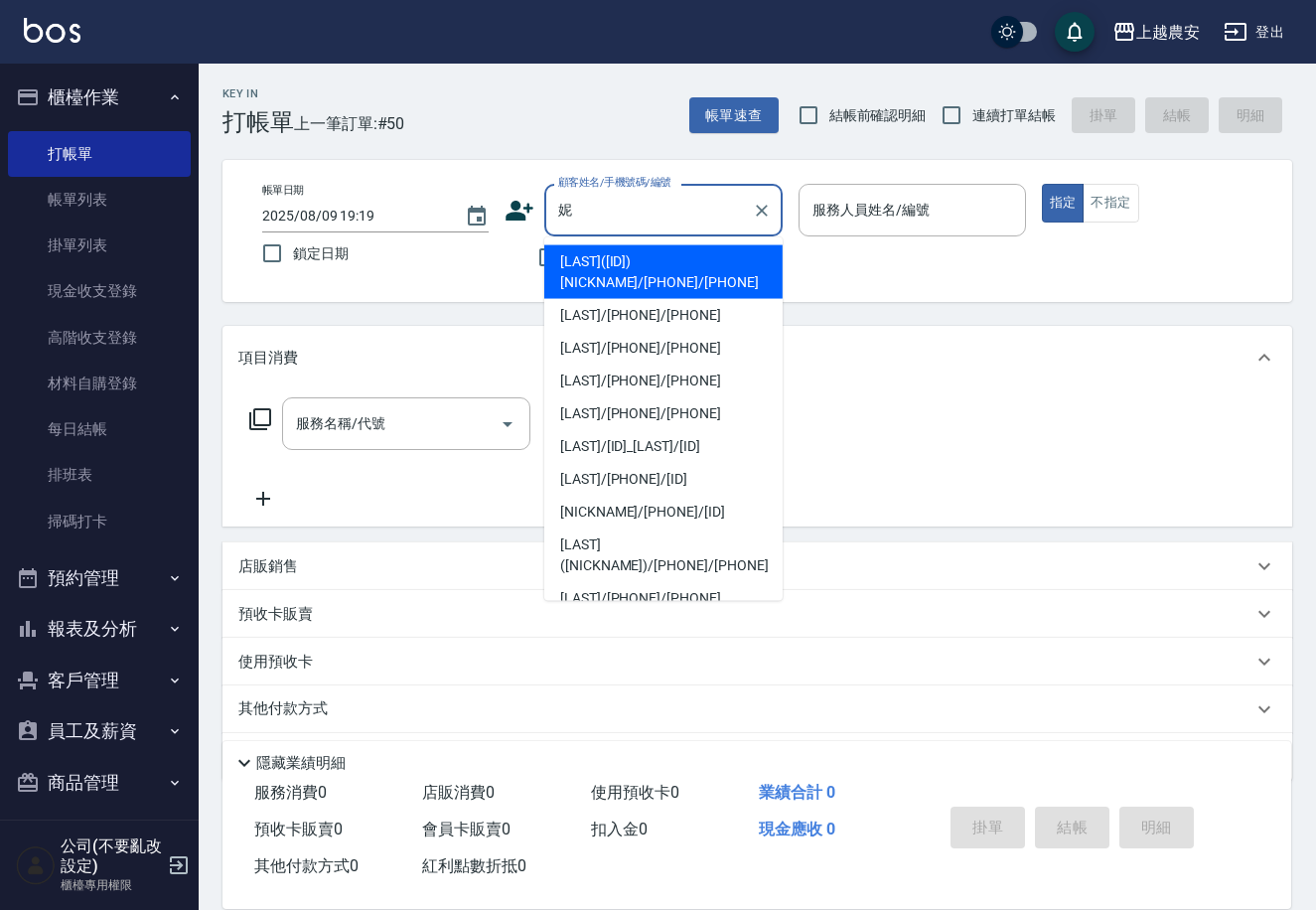 click on "謝喬晞(130816)妮基/0981812777/0981812777" at bounding box center [663, 272] 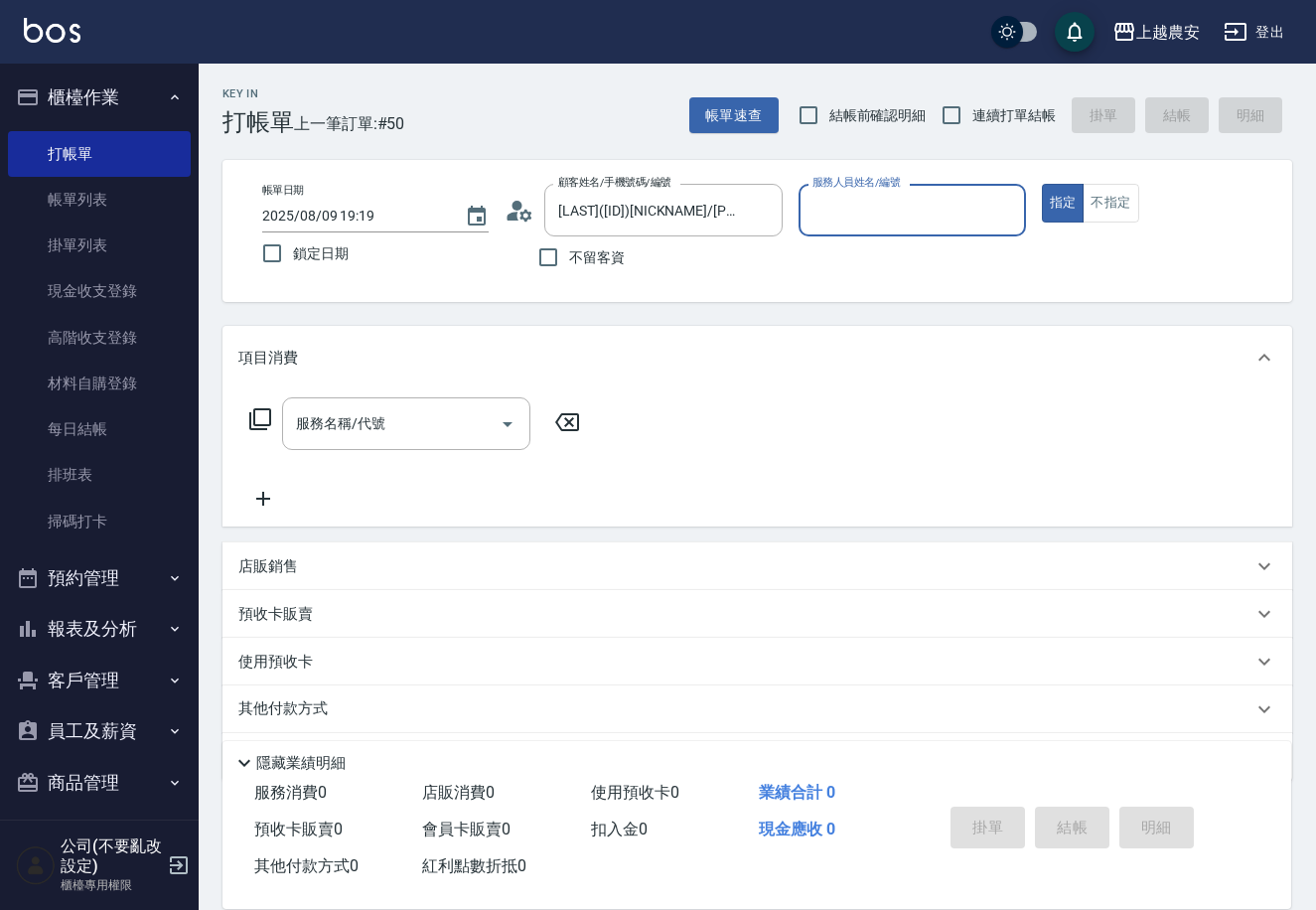 type on "Nana-13" 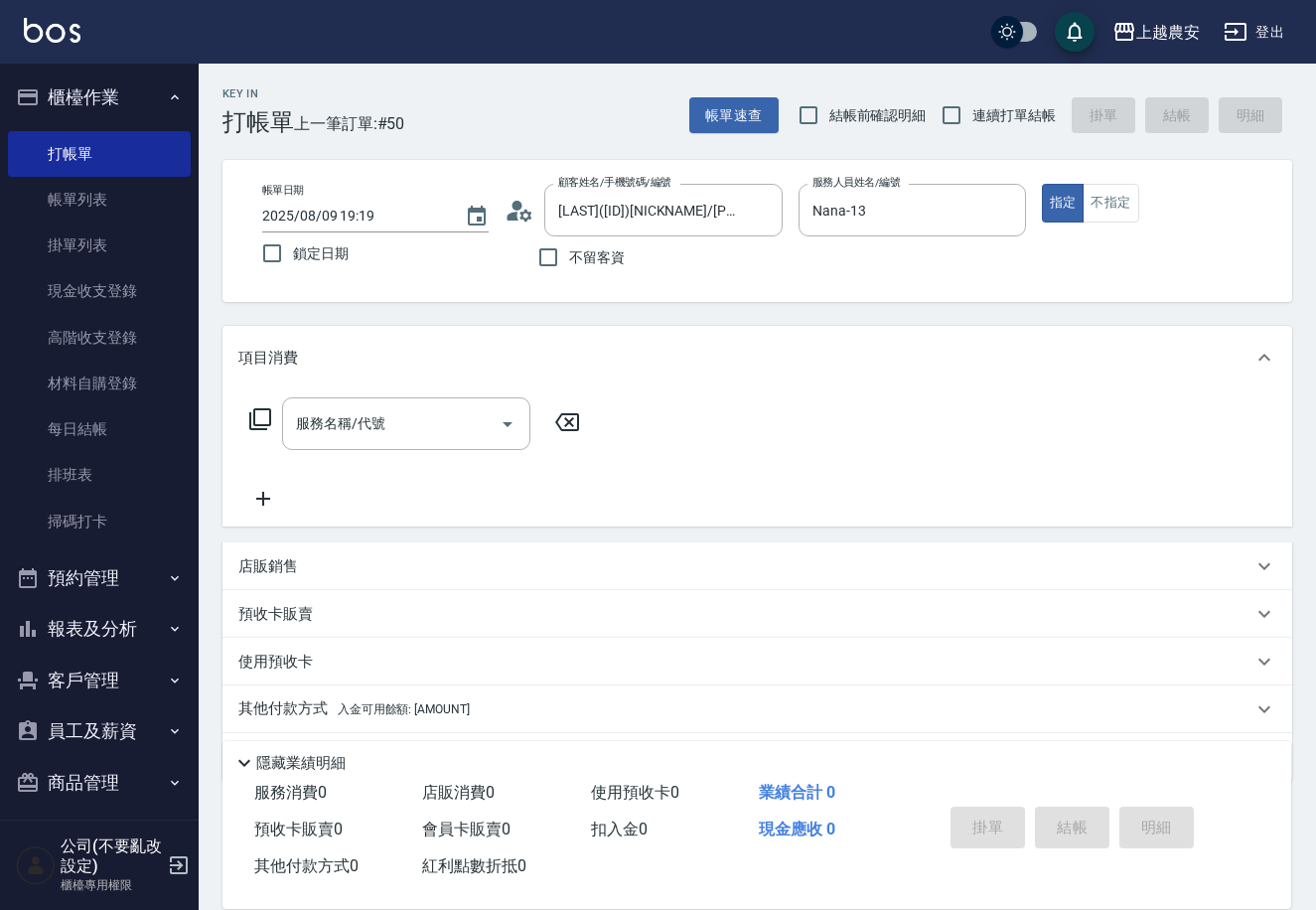 click on "Key In 打帳單 上一筆訂單:#50 帳單速查 結帳前確認明細 連續打單結帳 掛單 結帳 明細 帳單日期 2025/08/09 19:19 鎖定日期 顧客姓名/手機號碼/編號 謝喬晞(130816)妮基/0981812777/0981812777 顧客姓名/手機號碼/編號 不留客資 服務人員姓名/編號 Nana-13 服務人員姓名/編號 指定 不指定 項目消費 服務名稱/代號 服務名稱/代號 店販銷售 服務人員姓名/編號 服務人員姓名/編號 商品代號/名稱 商品代號/名稱 預收卡販賣 卡券名稱/代號 卡券名稱/代號 使用預收卡 卡券代號/名稱 卡券代號/名稱 其他付款方式 入金可用餘額: 795 其他付款方式 其他付款方式 入金剩餘： 795元 0 ​ 整筆扣入金 795元 異動入金 備註及來源 備註 備註 訂單來源 ​ 訂單來源 隱藏業績明細 服務消費  0 店販消費  0 使用預收卡  0 業績合計   0 預收卡販賣  0 會員卡販賣  0 扣入金  0 現金應收   0 其他付款方式  0 0 掛單" at bounding box center [757, 516] 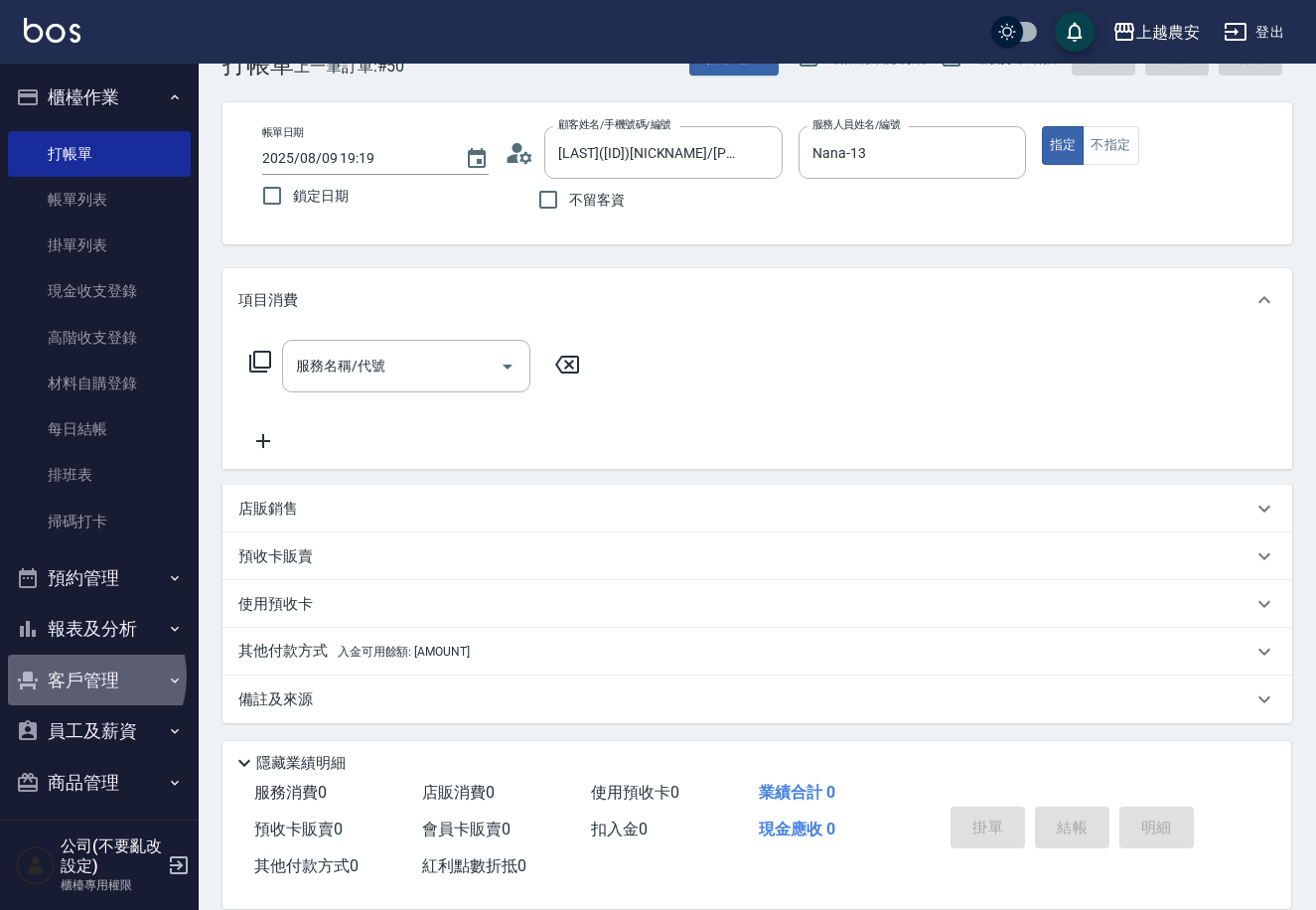 click on "客戶管理" at bounding box center [99, 681] 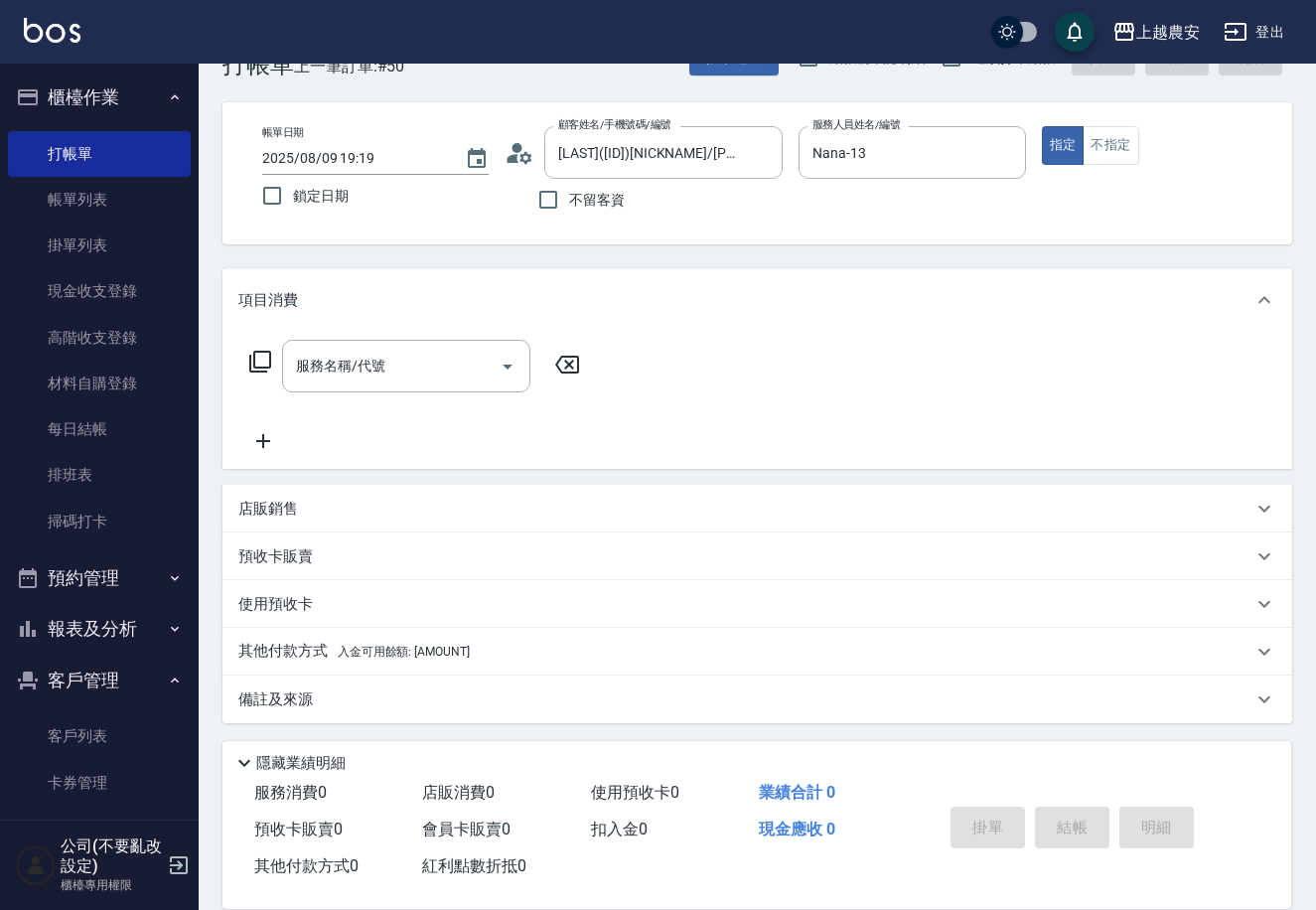 scroll, scrollTop: 164, scrollLeft: 0, axis: vertical 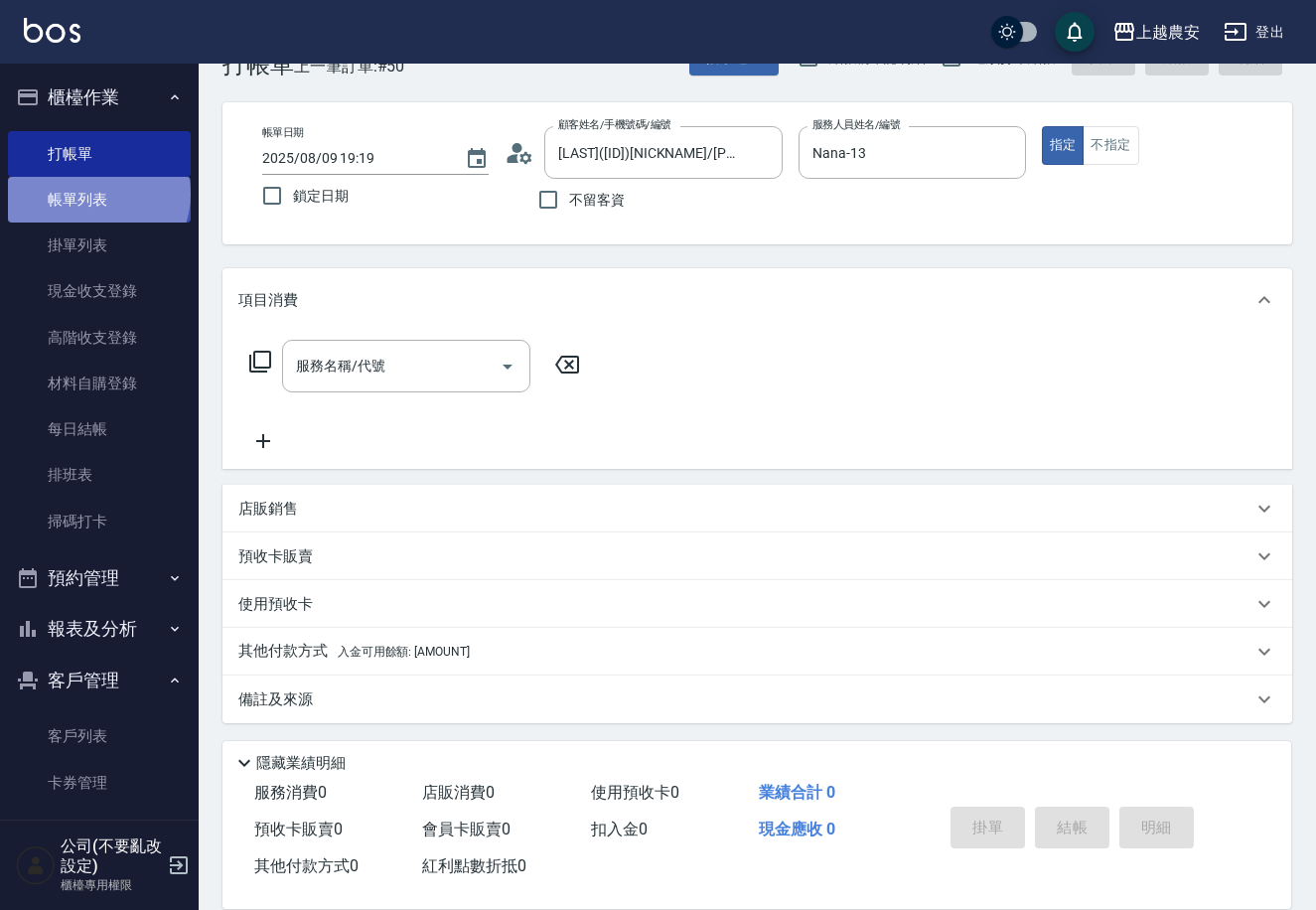 click on "帳單列表" at bounding box center [99, 200] 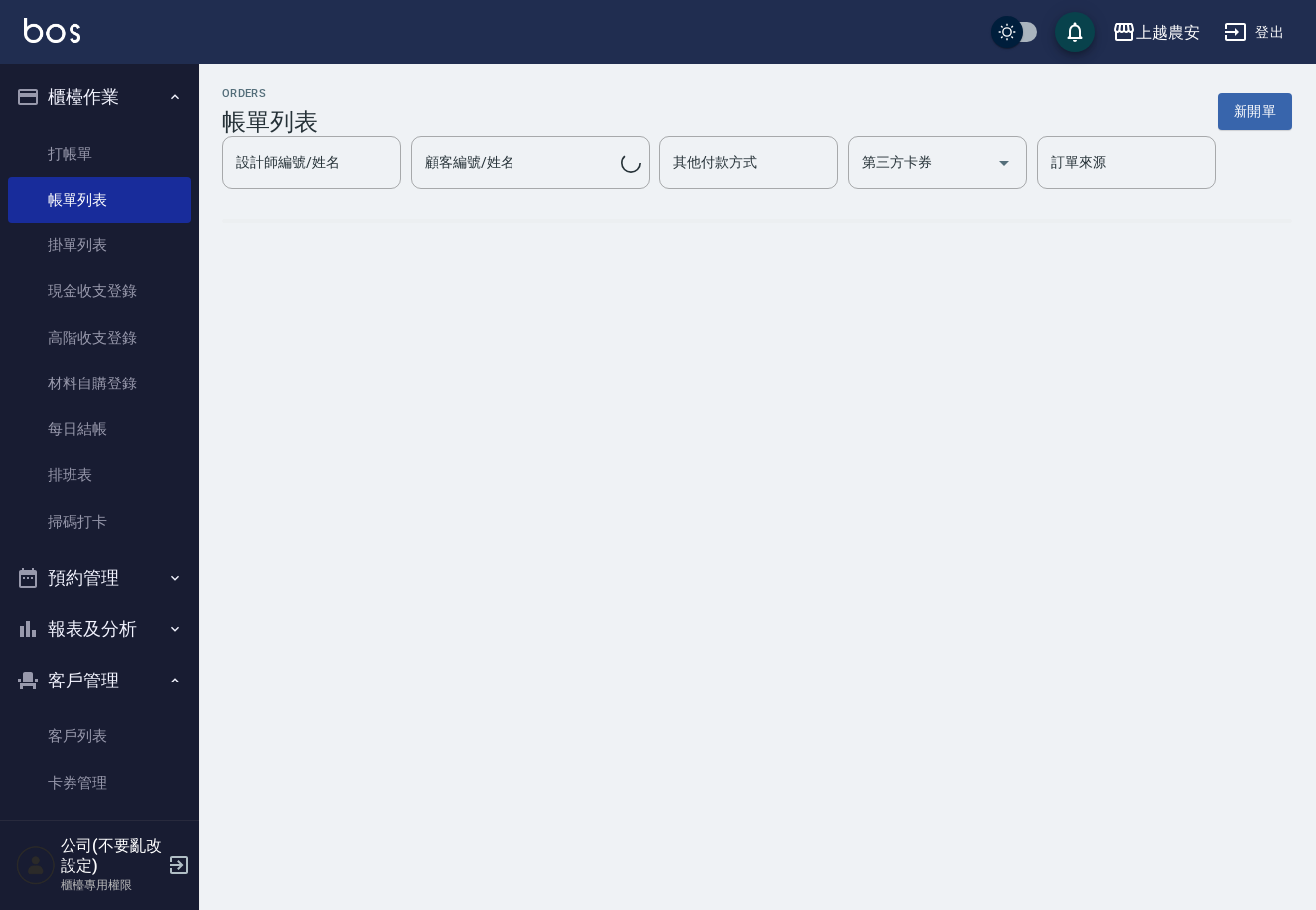 scroll, scrollTop: 0, scrollLeft: 0, axis: both 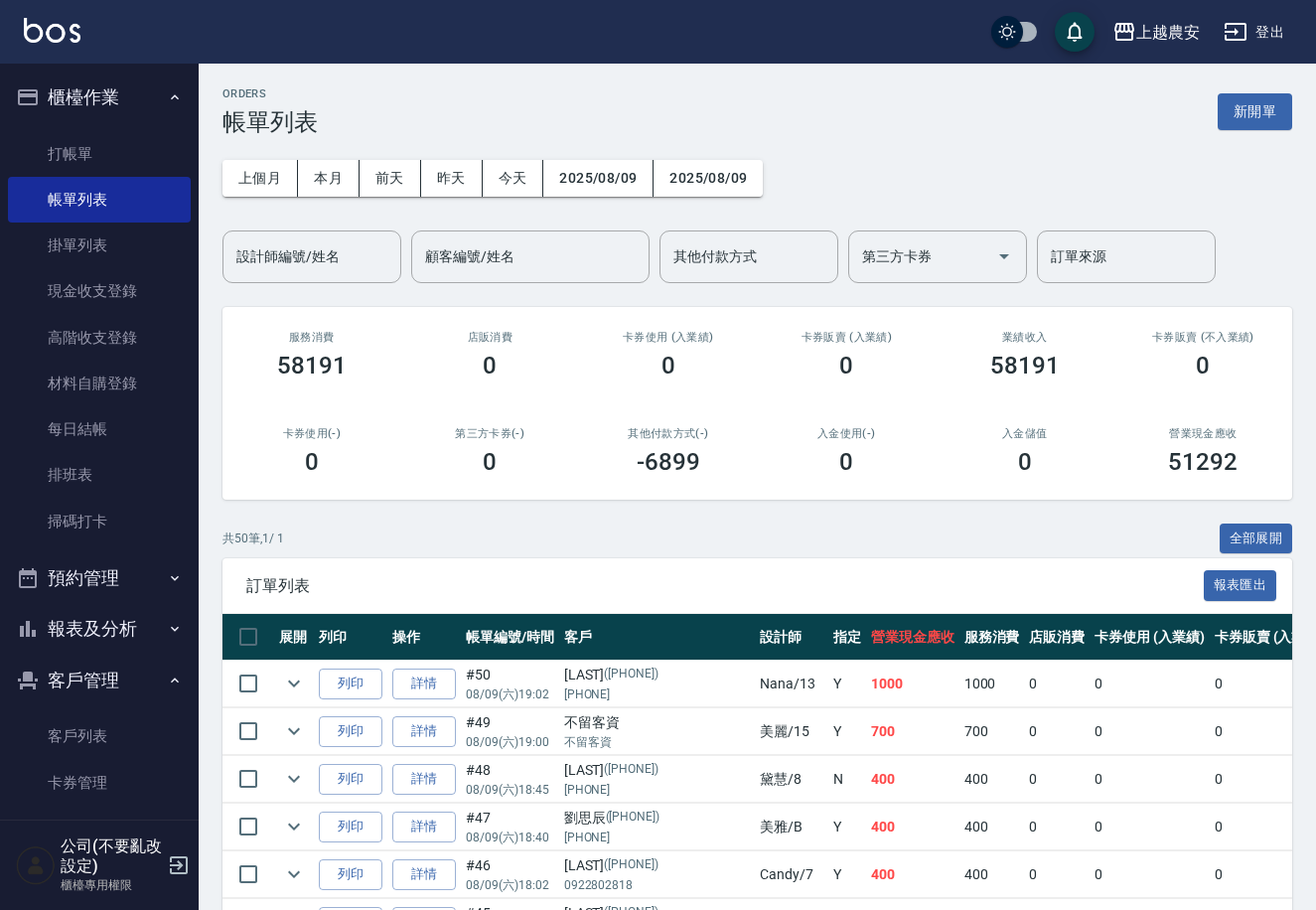 click on "客戶管理" at bounding box center [99, 681] 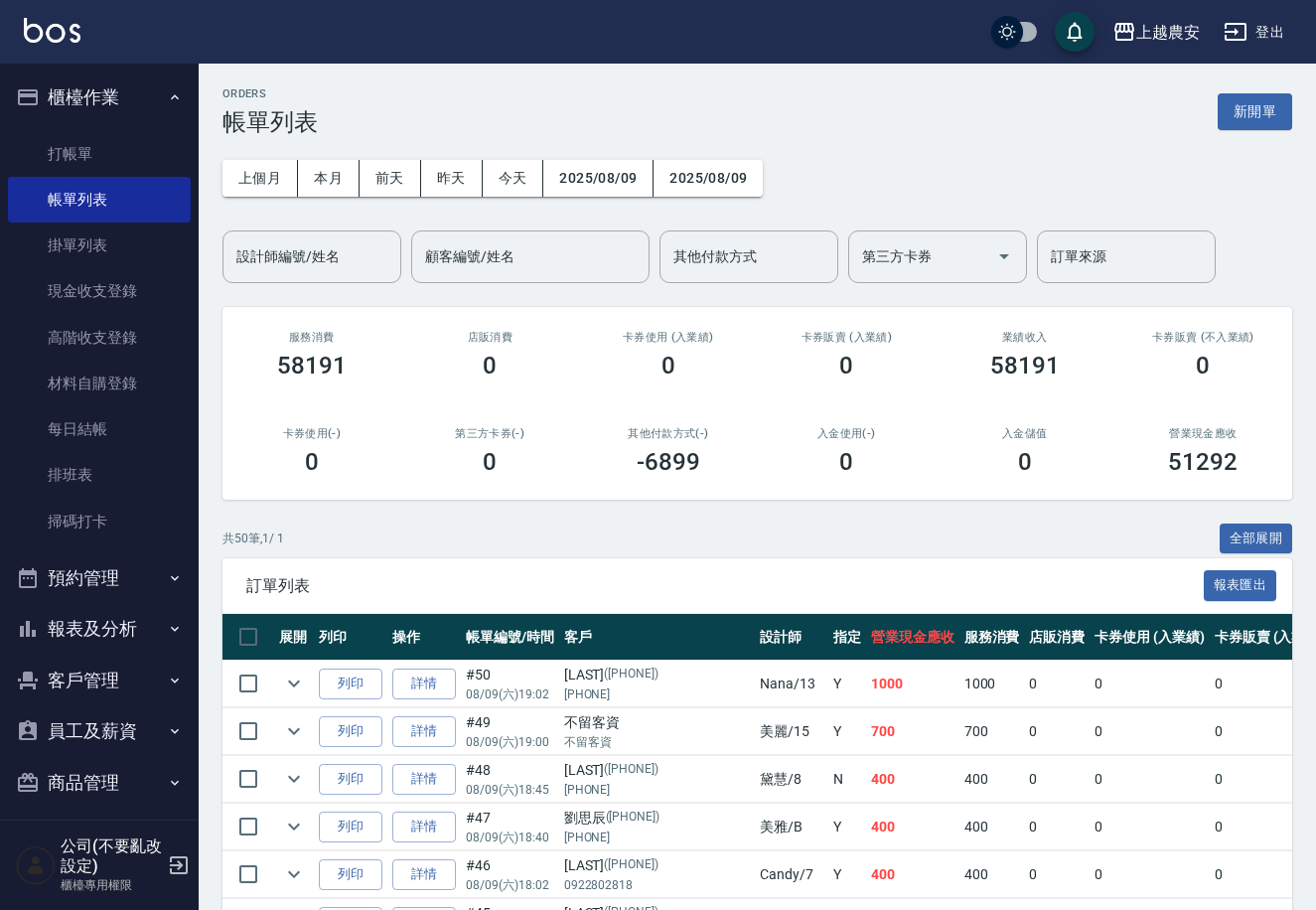 scroll, scrollTop: 11, scrollLeft: 0, axis: vertical 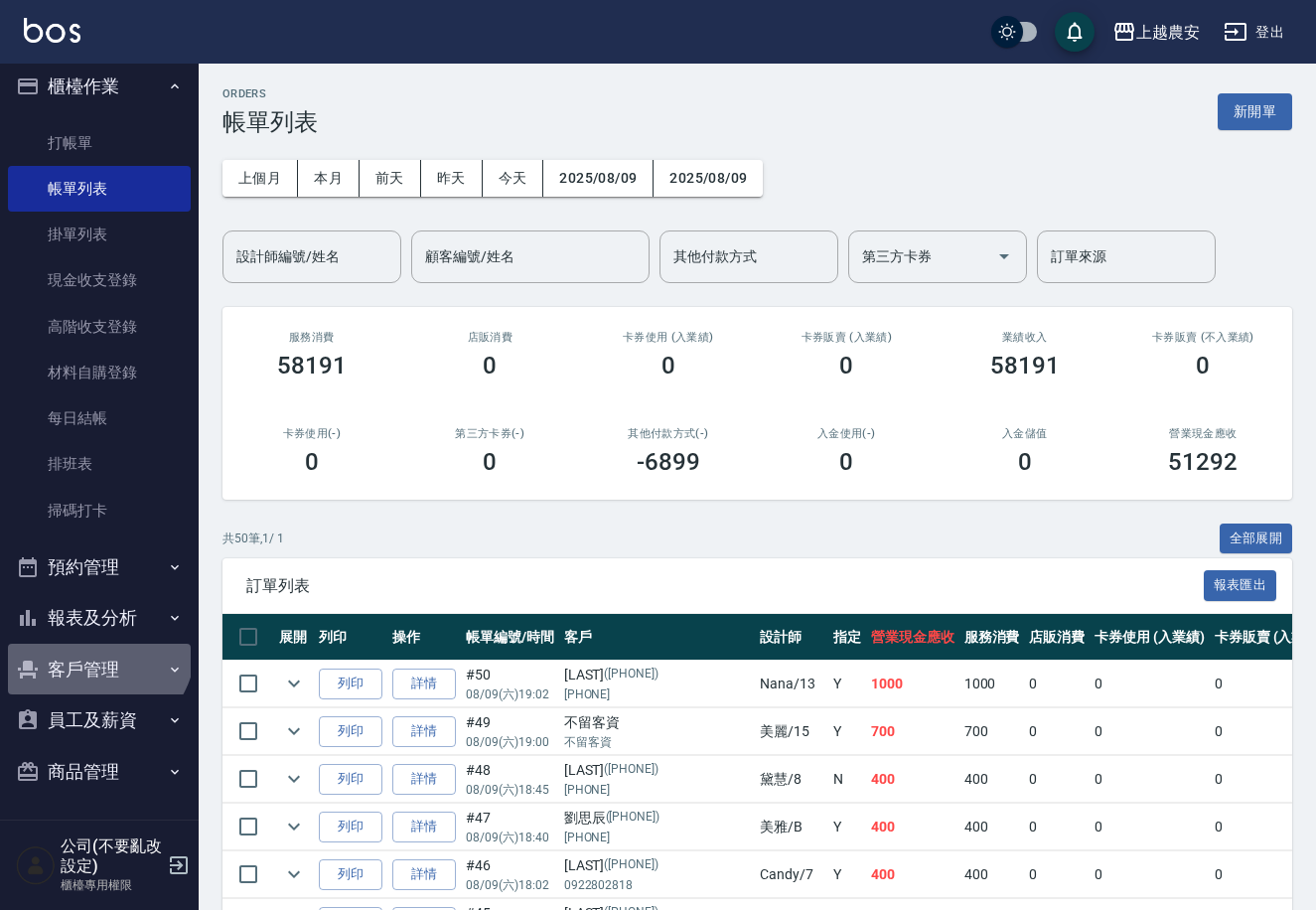 click on "客戶管理" at bounding box center (99, 670) 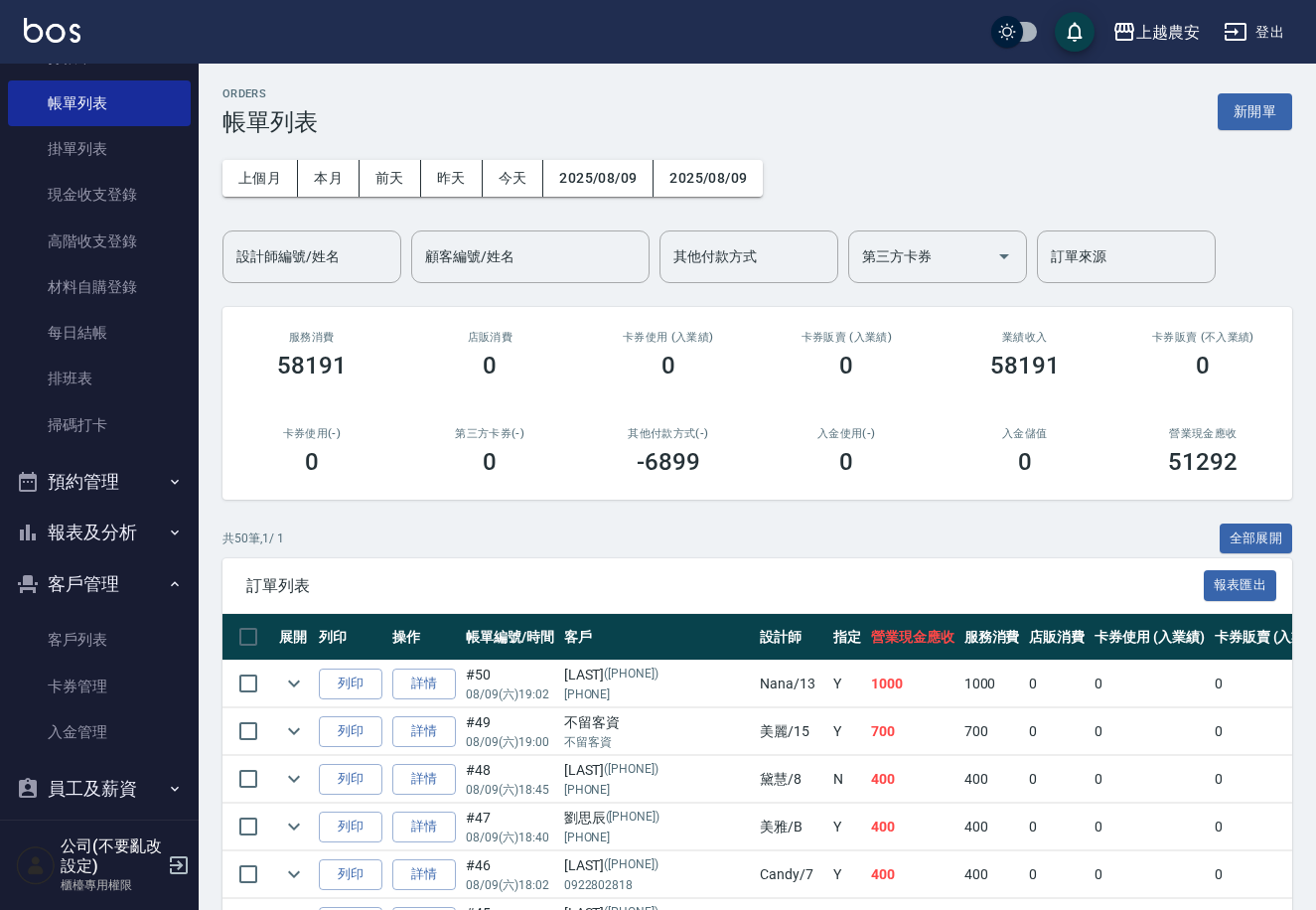 scroll, scrollTop: 103, scrollLeft: 0, axis: vertical 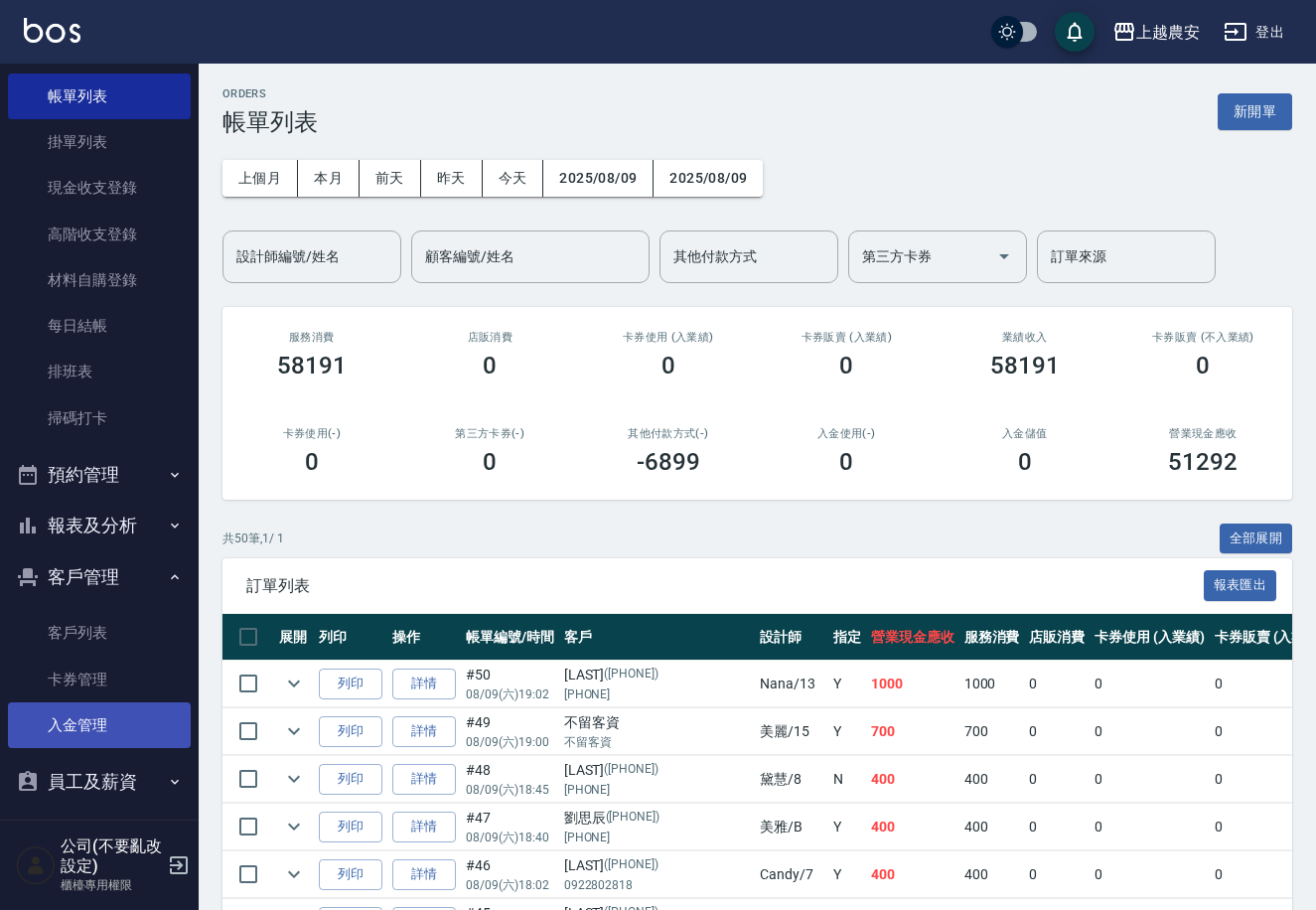 click on "入金管理" at bounding box center (99, 725) 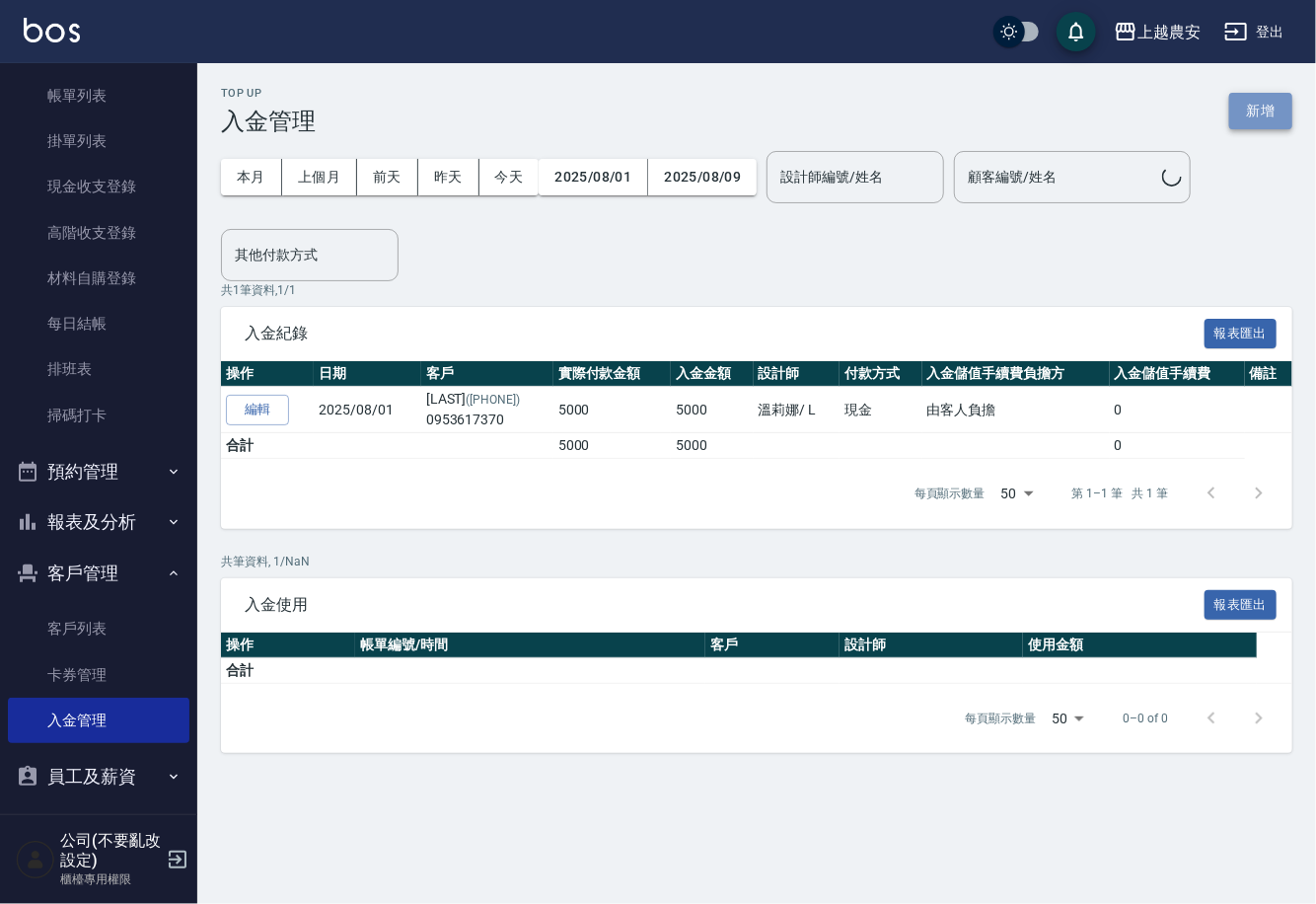 click on "新增" at bounding box center [1261, 111] 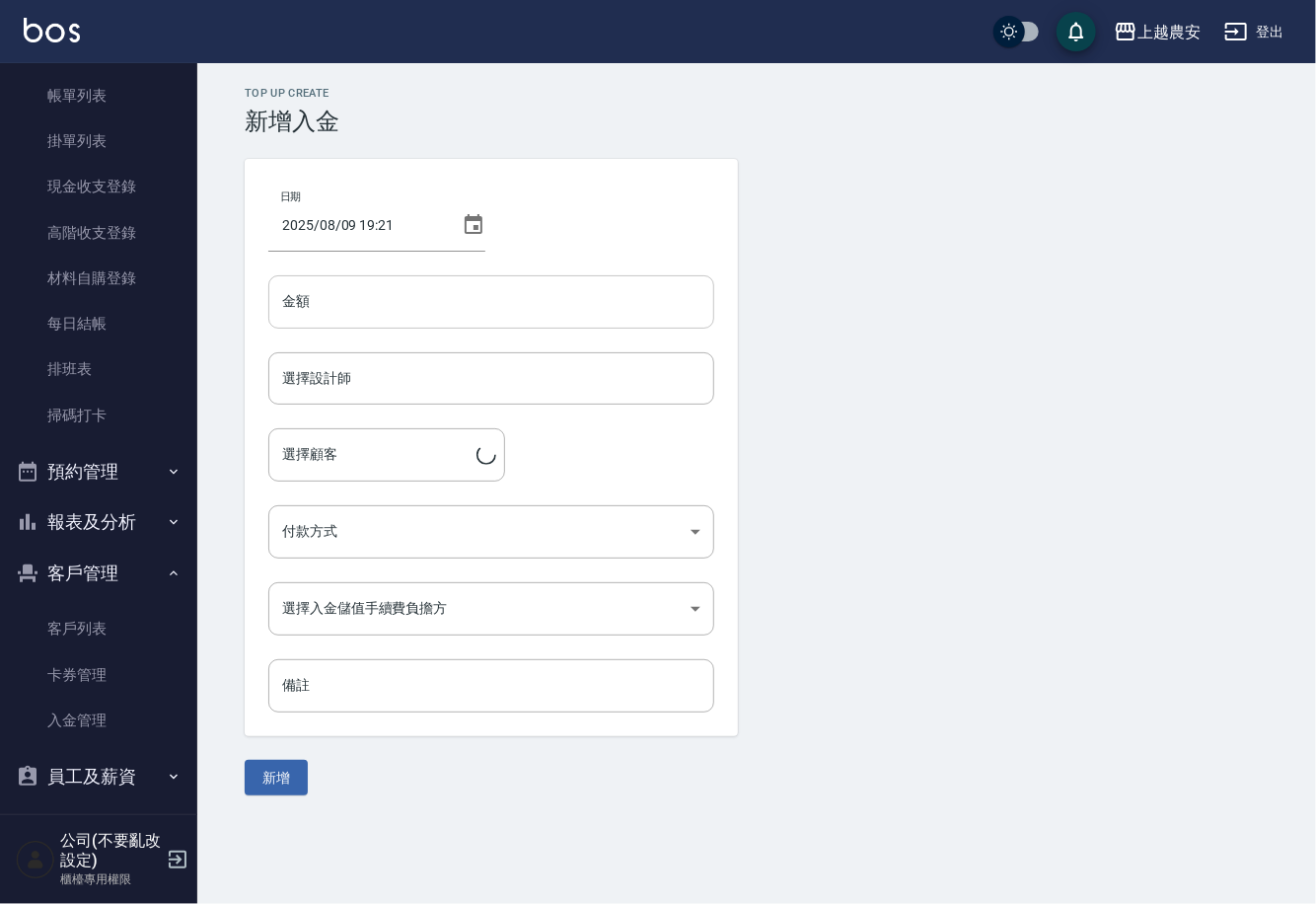 click on "金額" at bounding box center [491, 302] 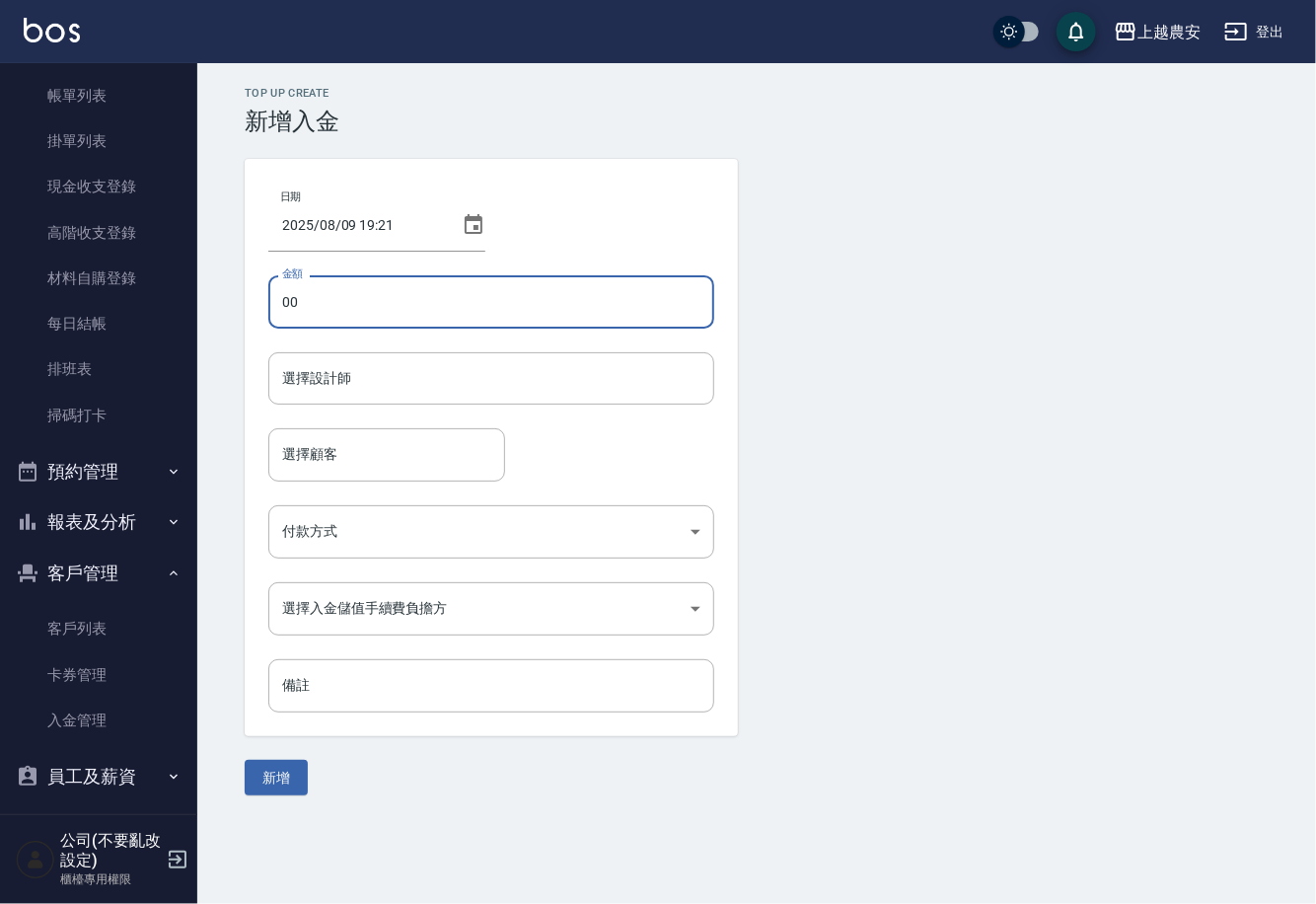 type on "0" 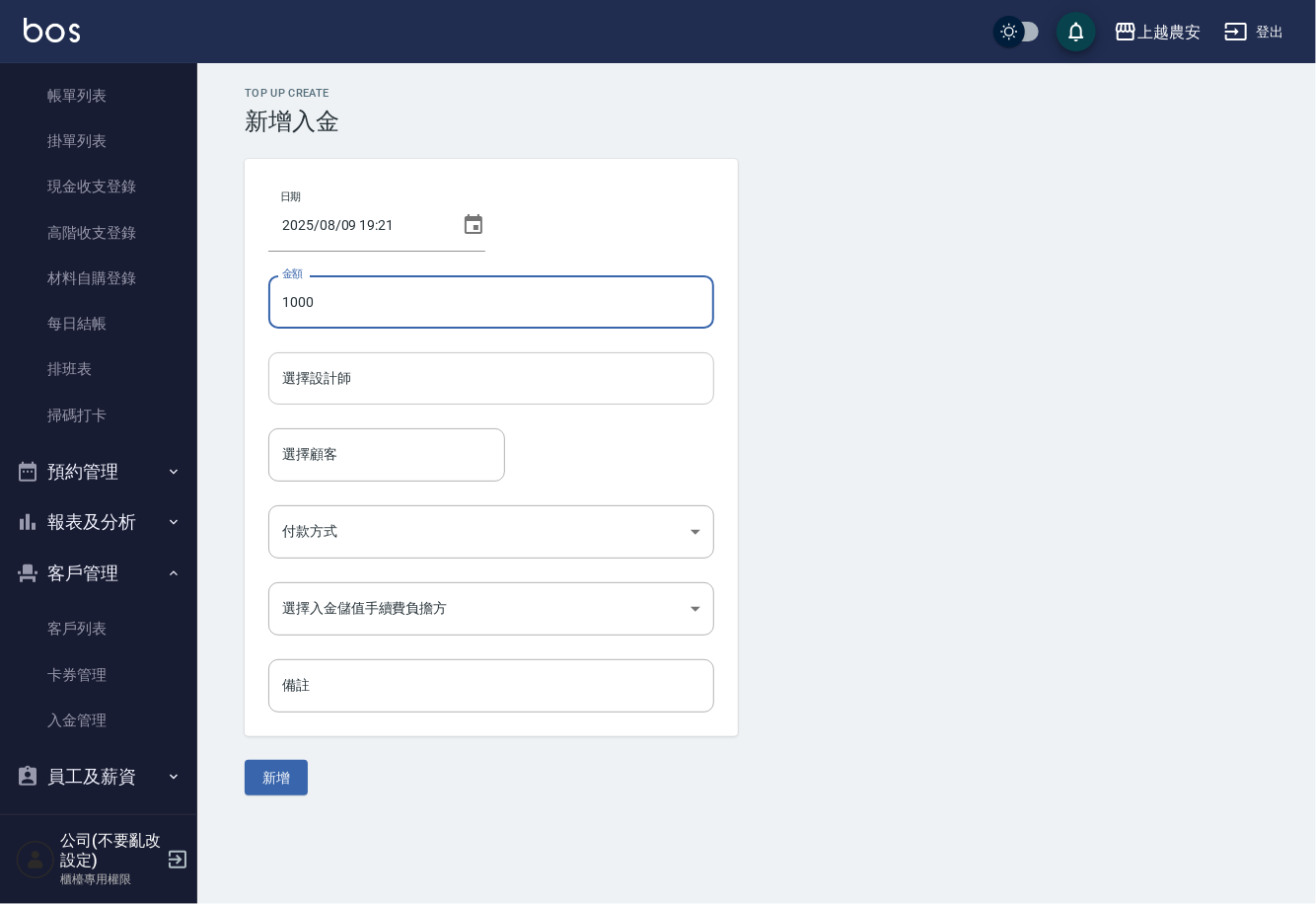type on "1000" 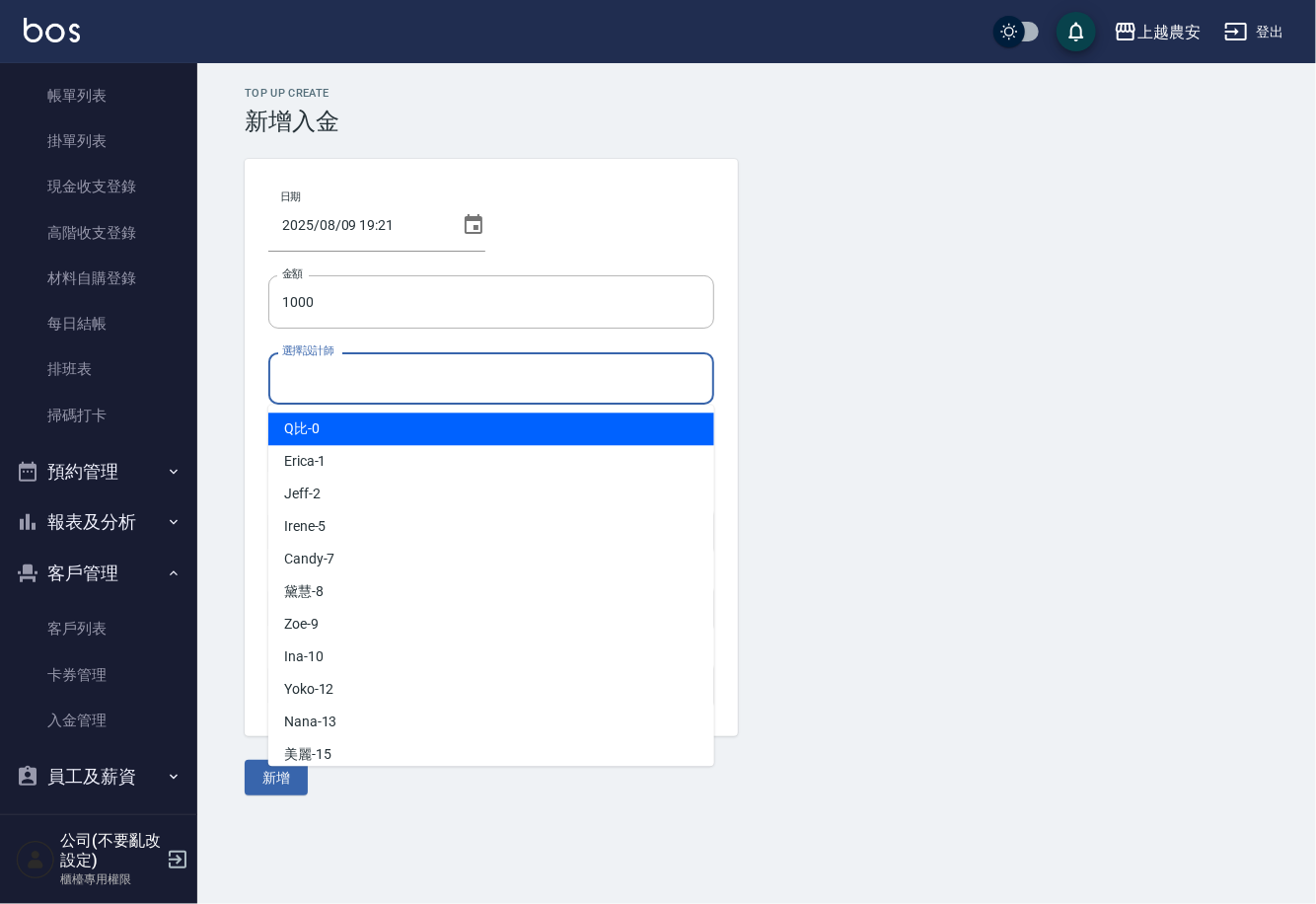 click on "選擇設計師" at bounding box center (491, 378) 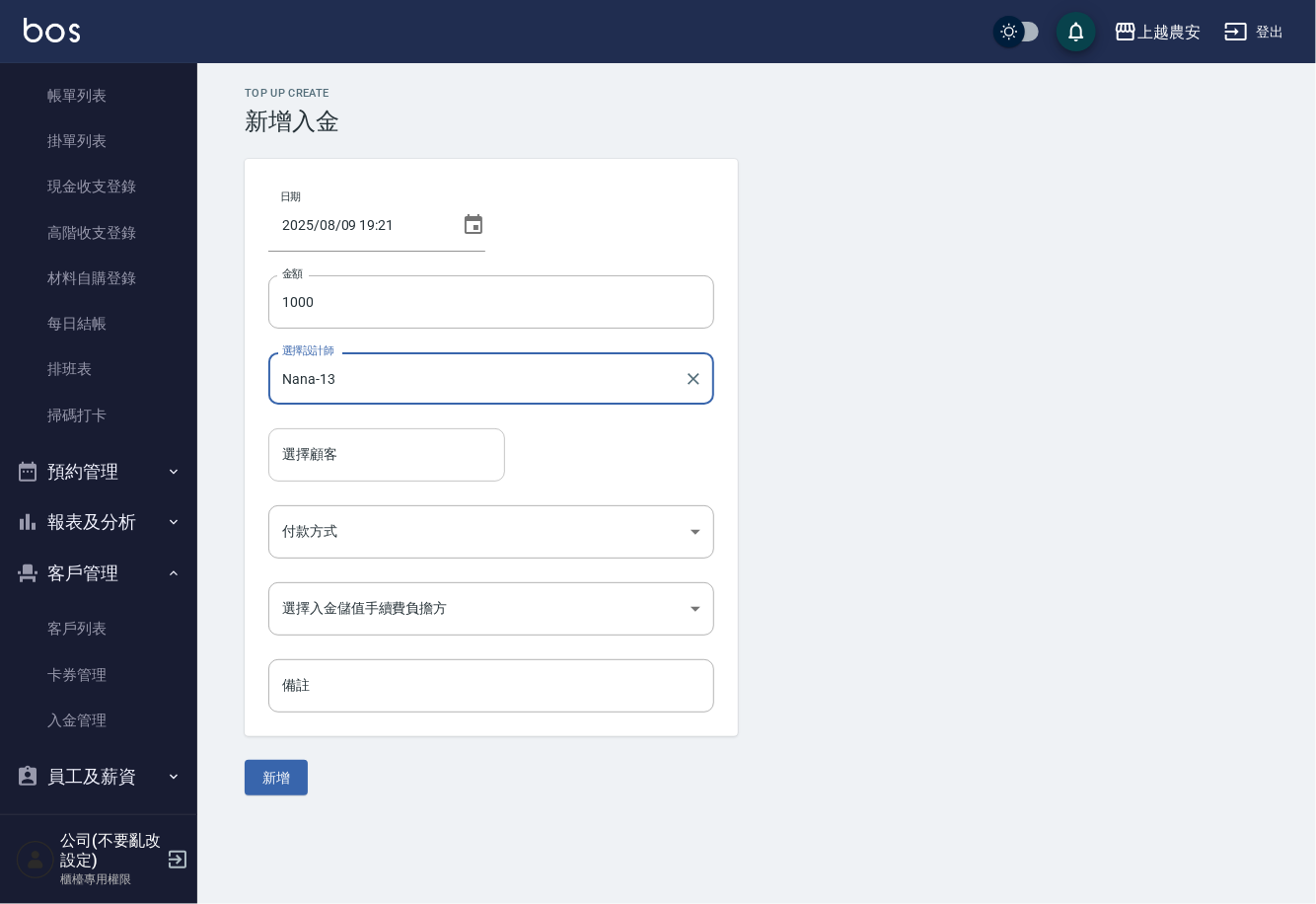 type on "Nana-13" 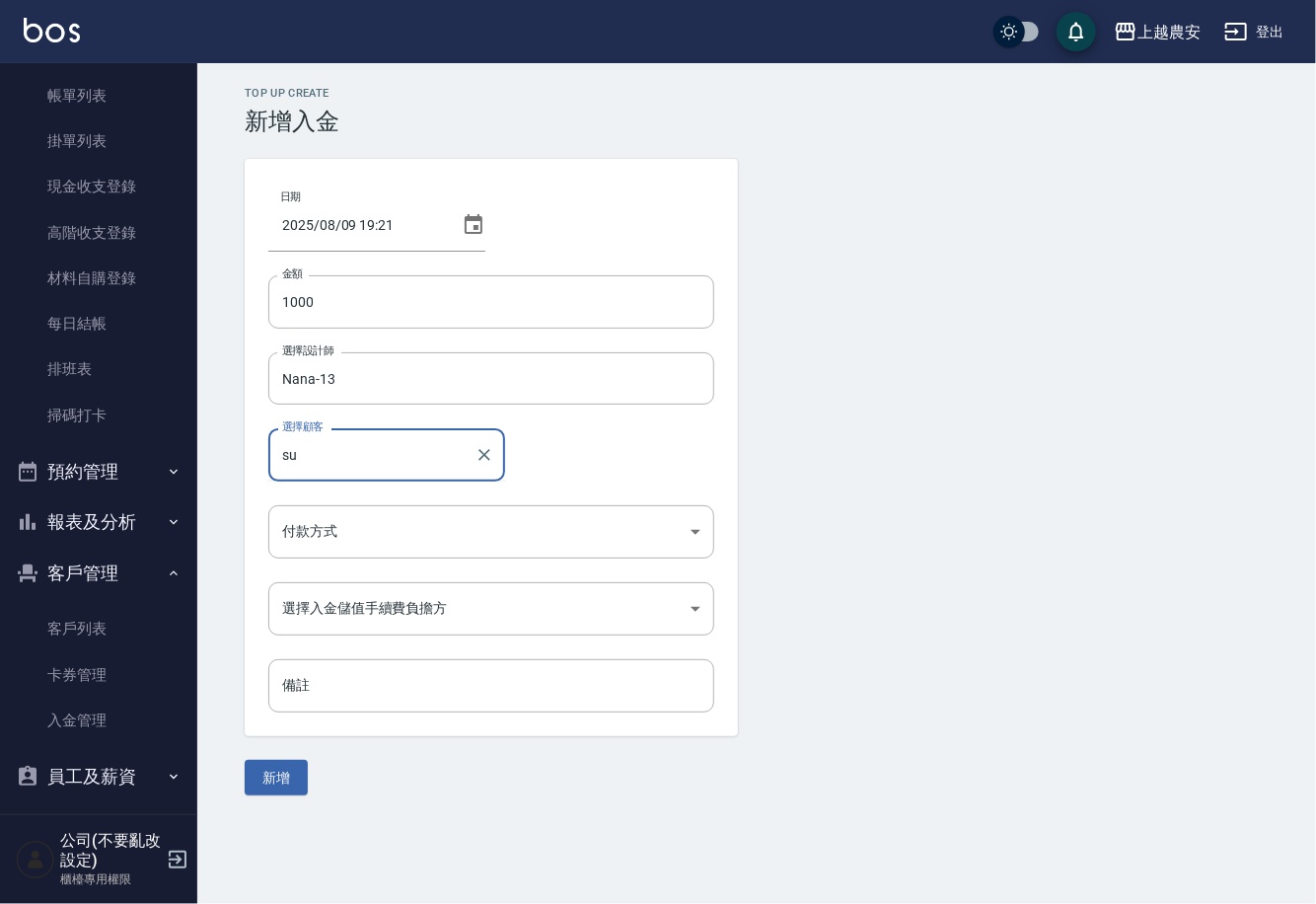 type on "s" 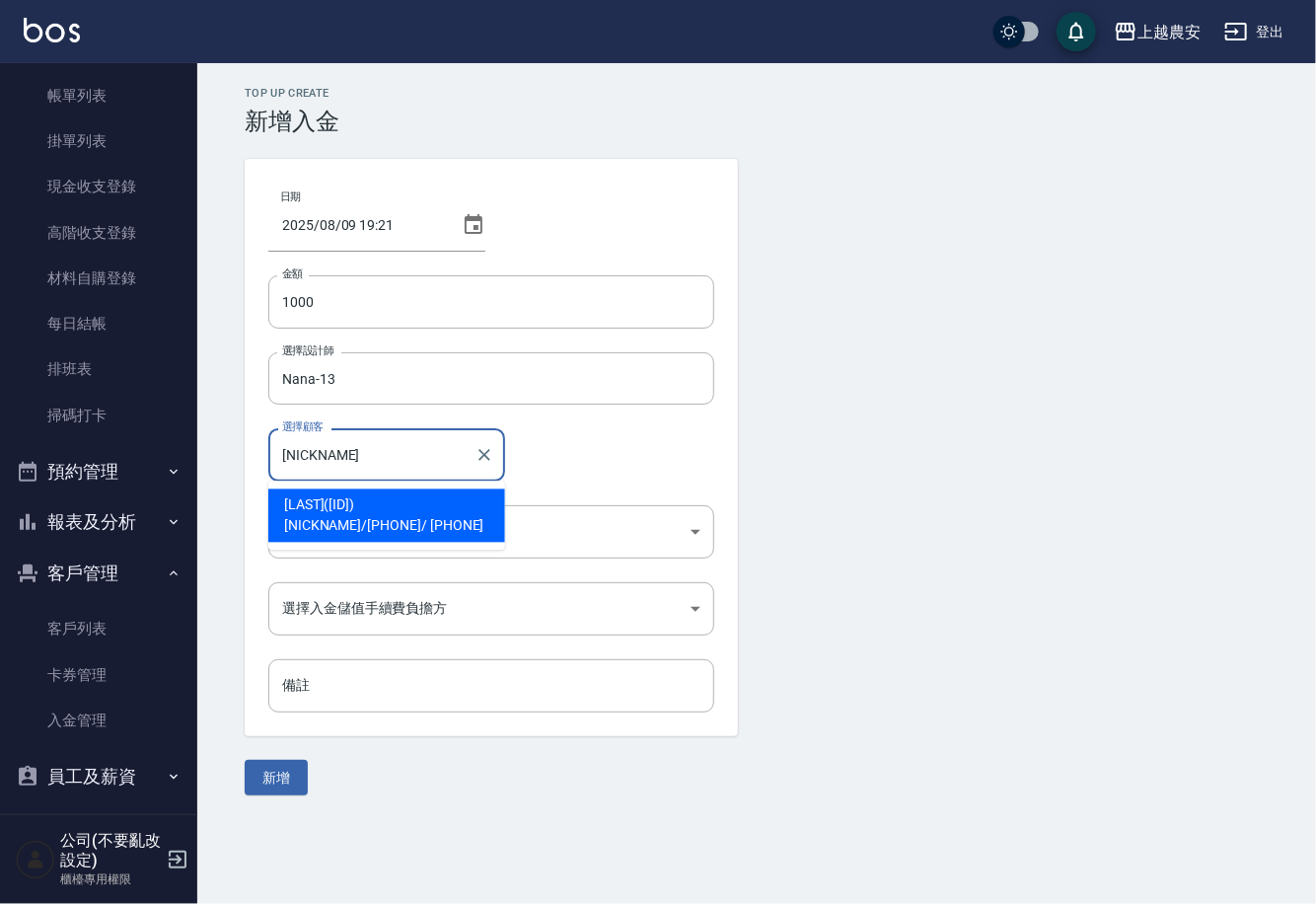 click on "謝喬晞(130816)妮基  /  0981812777  / 0981812777" at bounding box center [387, 516] 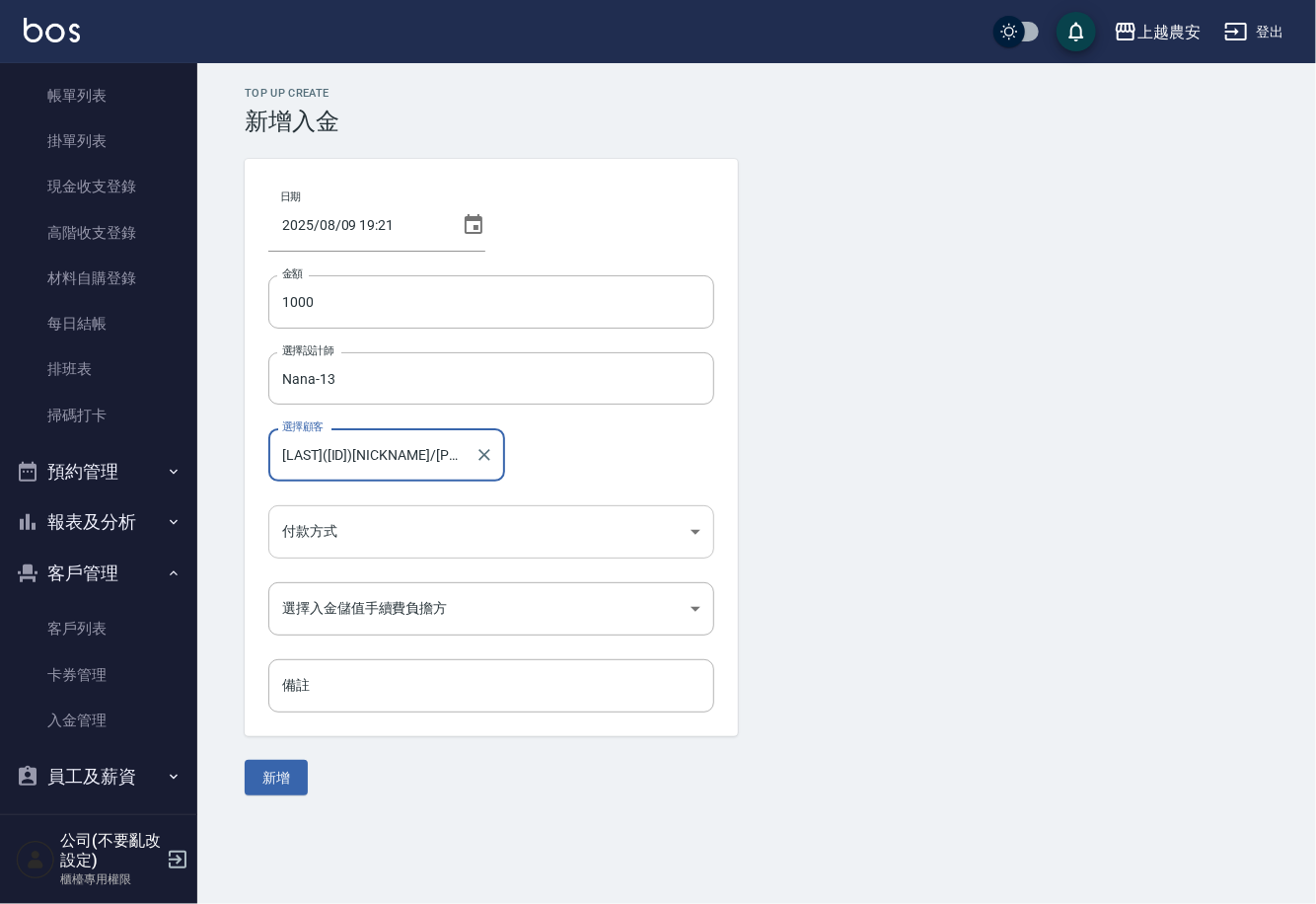 type on "謝喬晞(130816)妮基/0981812777/0981812777" 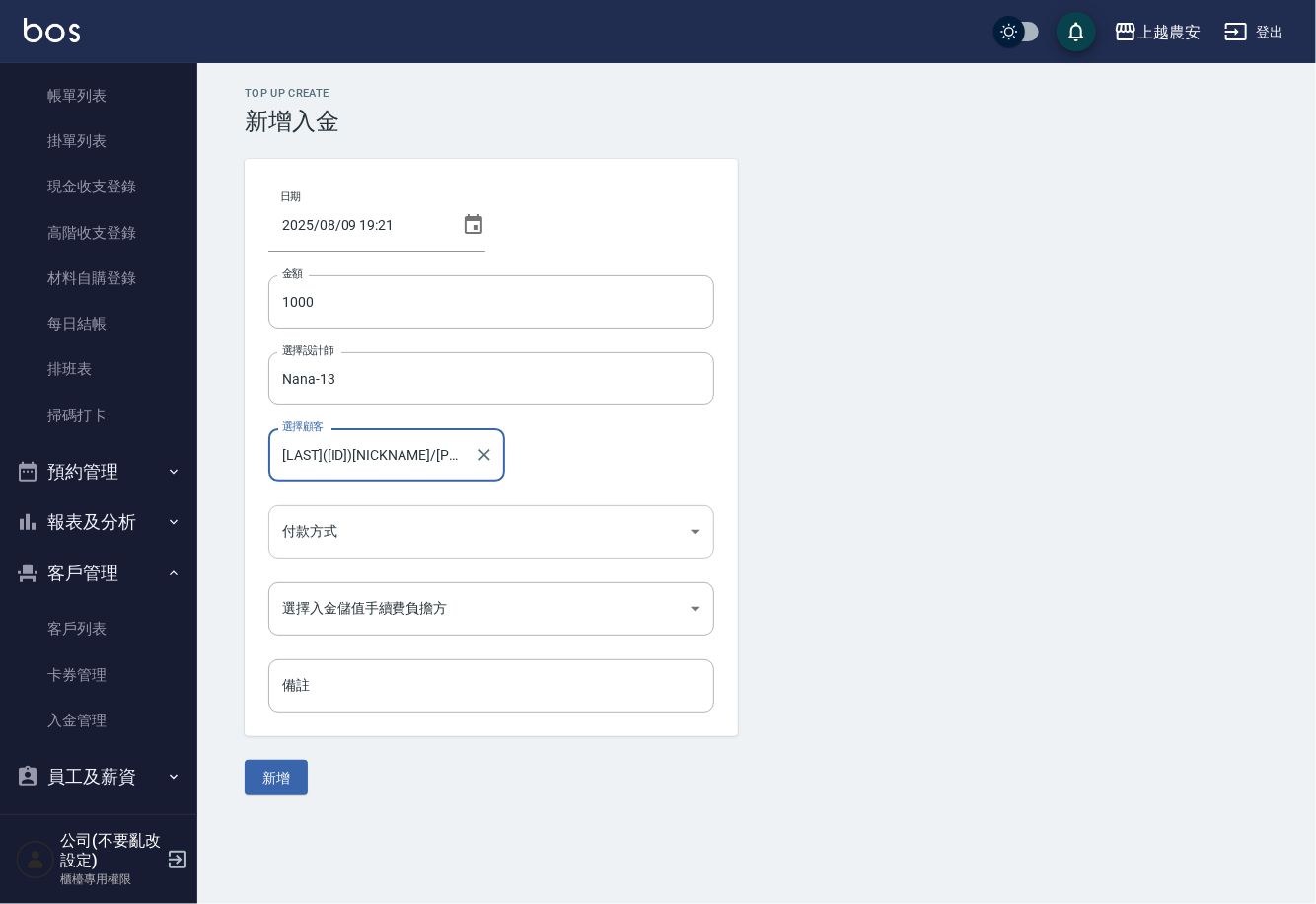 click on "上越農安 登出 櫃檯作業 打帳單 帳單列表 掛單列表 現金收支登錄 高階收支登錄 材料自購登錄 每日結帳 排班表 掃碼打卡 預約管理 預約管理 單日預約紀錄 單週預約紀錄 報表及分析 報表目錄 店家日報表 互助日報表 互助點數明細 設計師日報表 店販抽成明細 客戶管理 客戶列表 卡券管理 入金管理 員工及薪資 員工列表 商品管理 商品分類設定 商品列表 公司(不要亂改設定) 櫃檯專用權限 Top Up Create 新增入金 日期 2025/08/09 19:21 金額 1000 金額 選擇設計師 Nana-13 選擇設計師 選擇顧客 謝喬晞(130816)妮基/0981812777/0981812777 選擇顧客 付款方式 ​ 付款方式 選擇入金儲值手續費負擔方 ​ 選擇入金儲值手續費負擔方 備註 備註 新增" at bounding box center [658, 452] 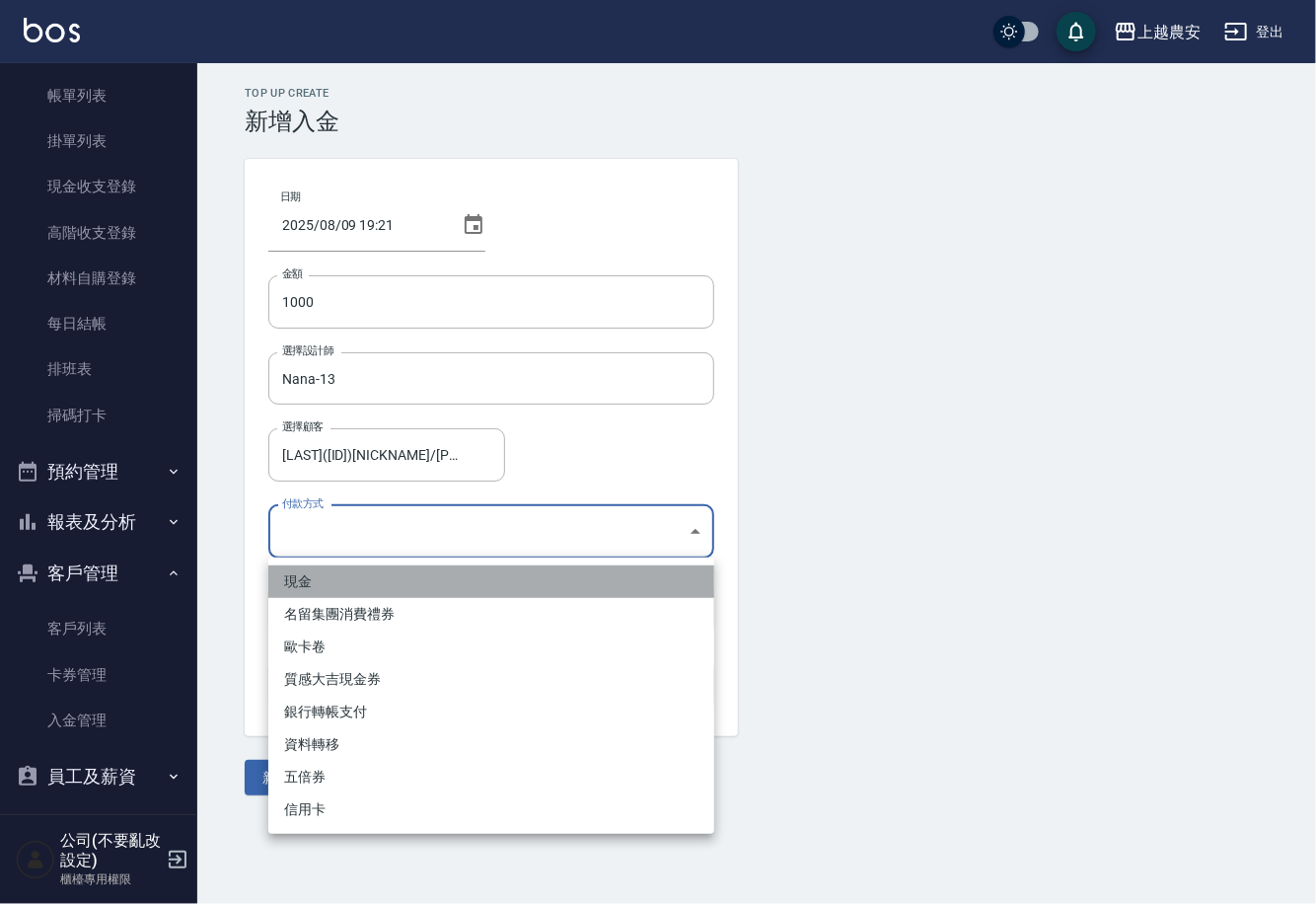click on "現金" at bounding box center (491, 581) 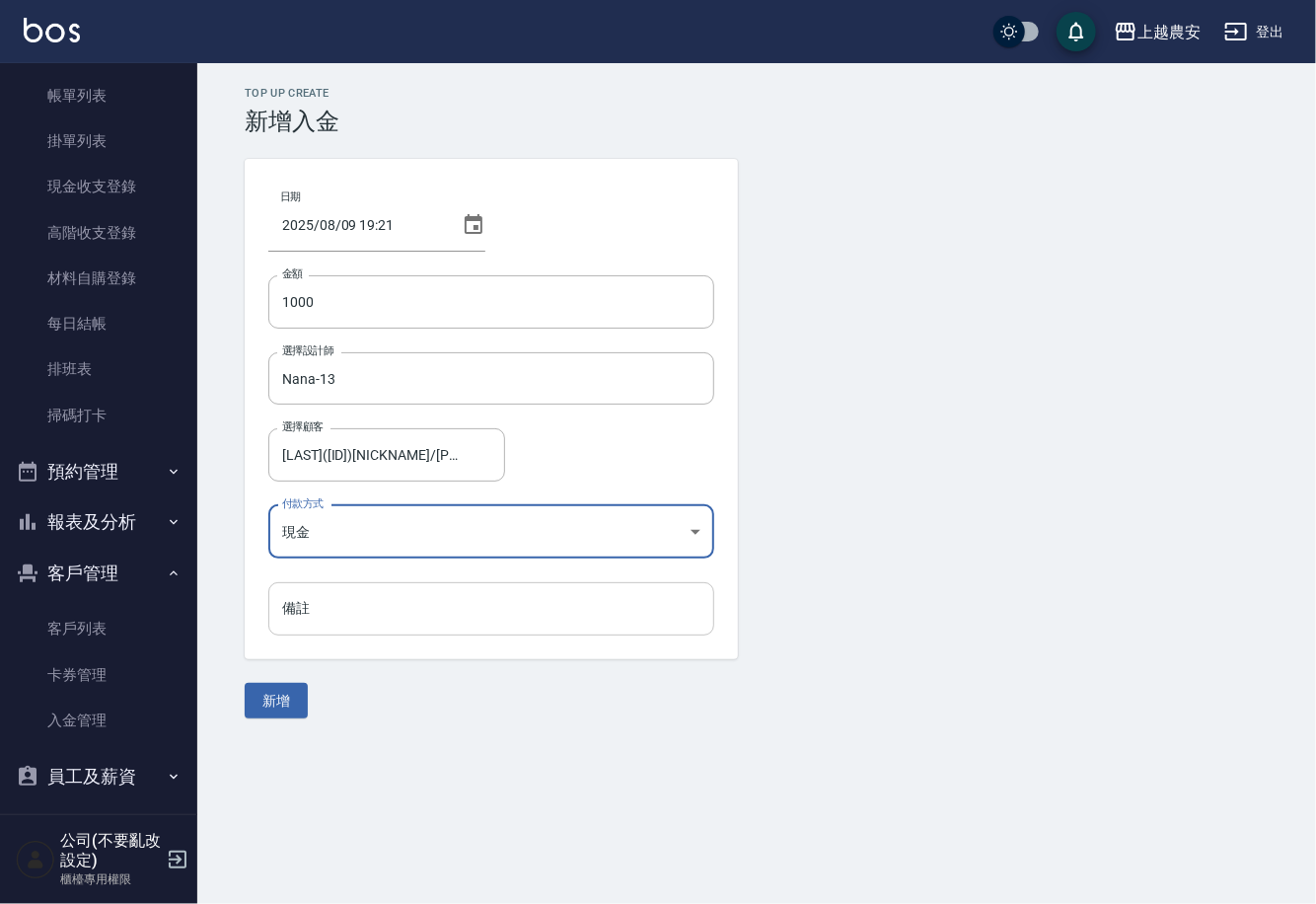 click on "備註" at bounding box center (491, 609) 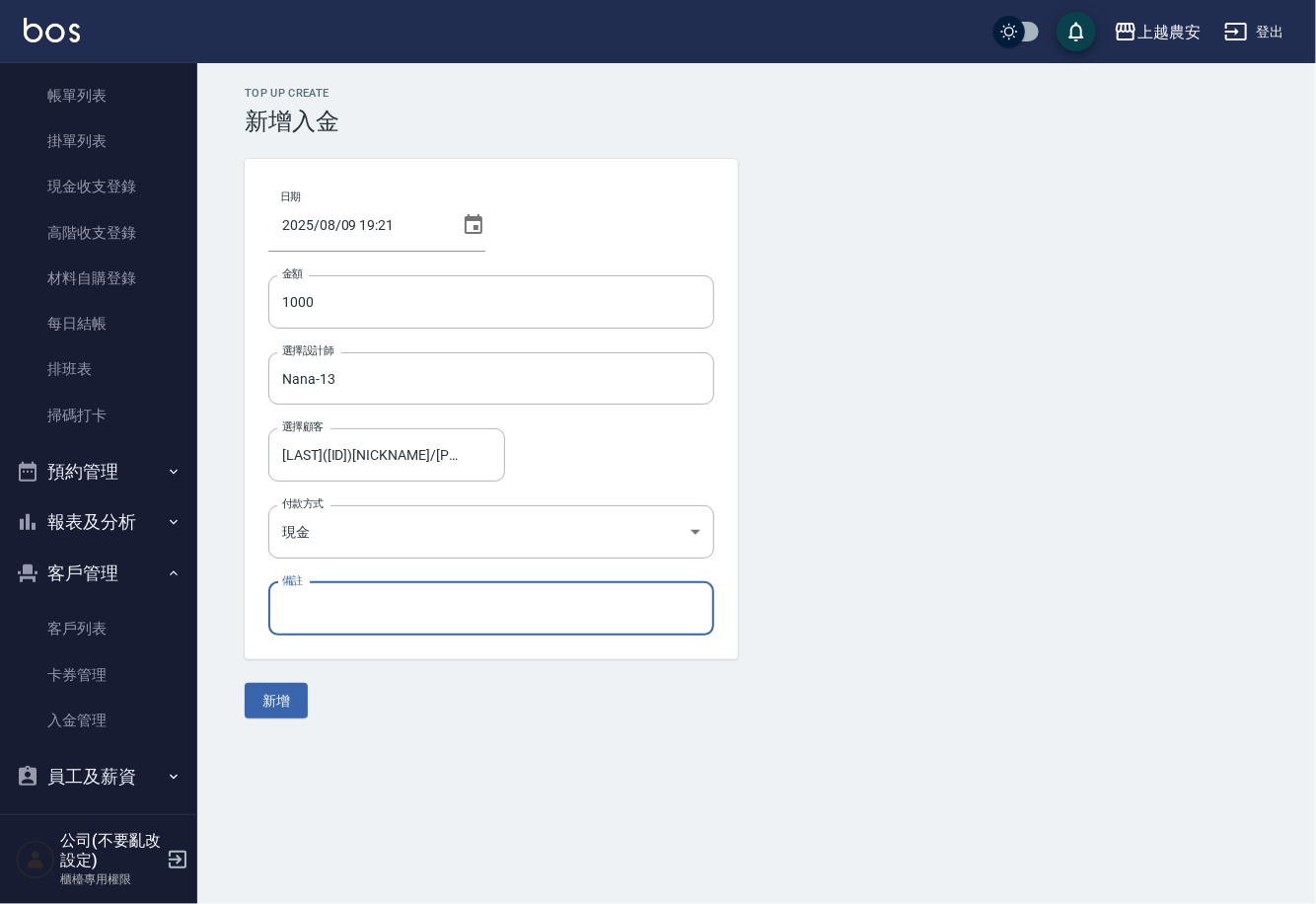click on "日期 2025/08/09 19:21 金額 1000 金額 選擇設計師 Nana-13 選擇設計師 選擇顧客 謝喬晞(130816)妮基/0981812777/0981812777 選擇顧客 付款方式 現金 現金 付款方式 備註 備註 新增" at bounding box center [757, 438] 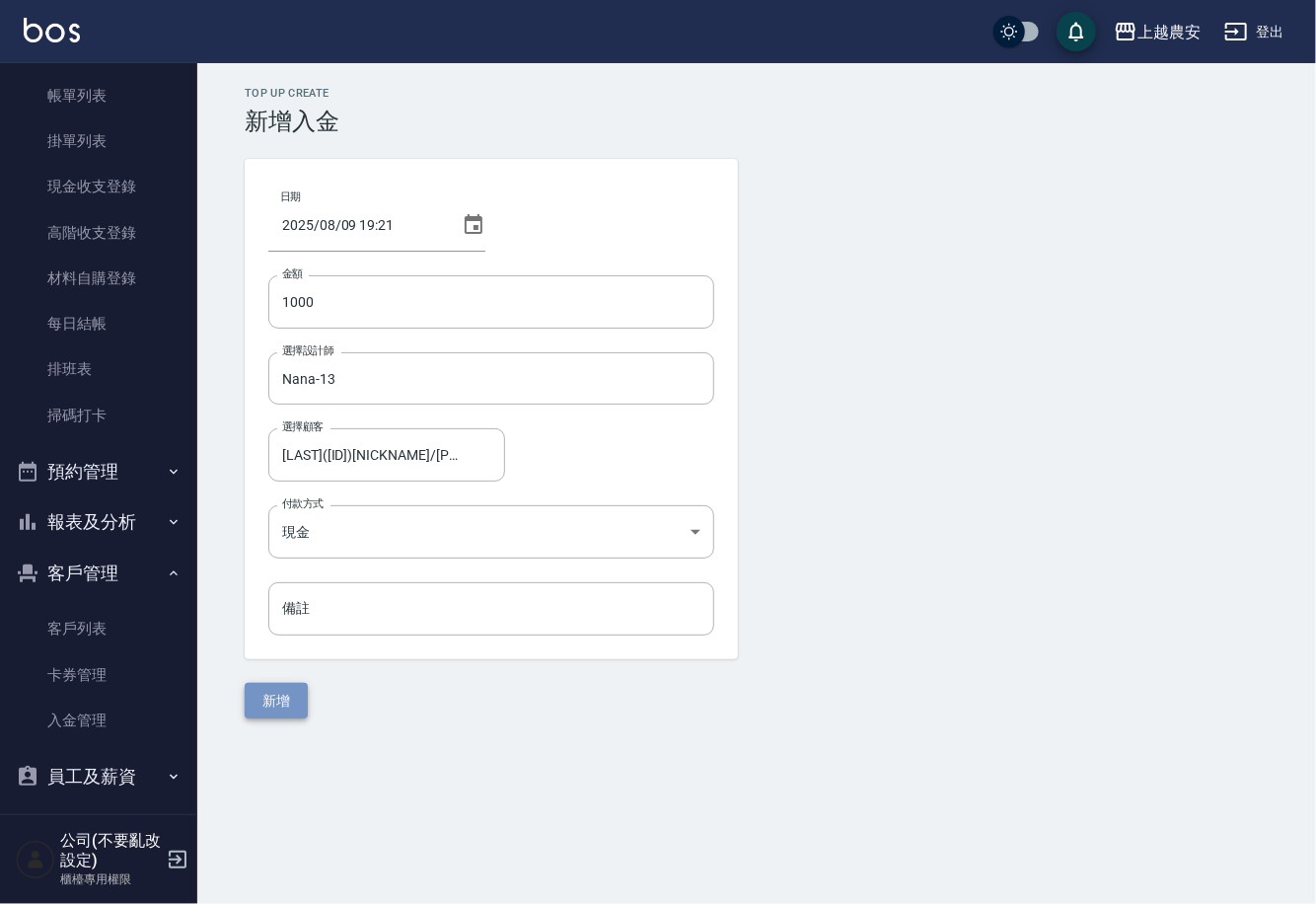 click on "新增" at bounding box center [276, 701] 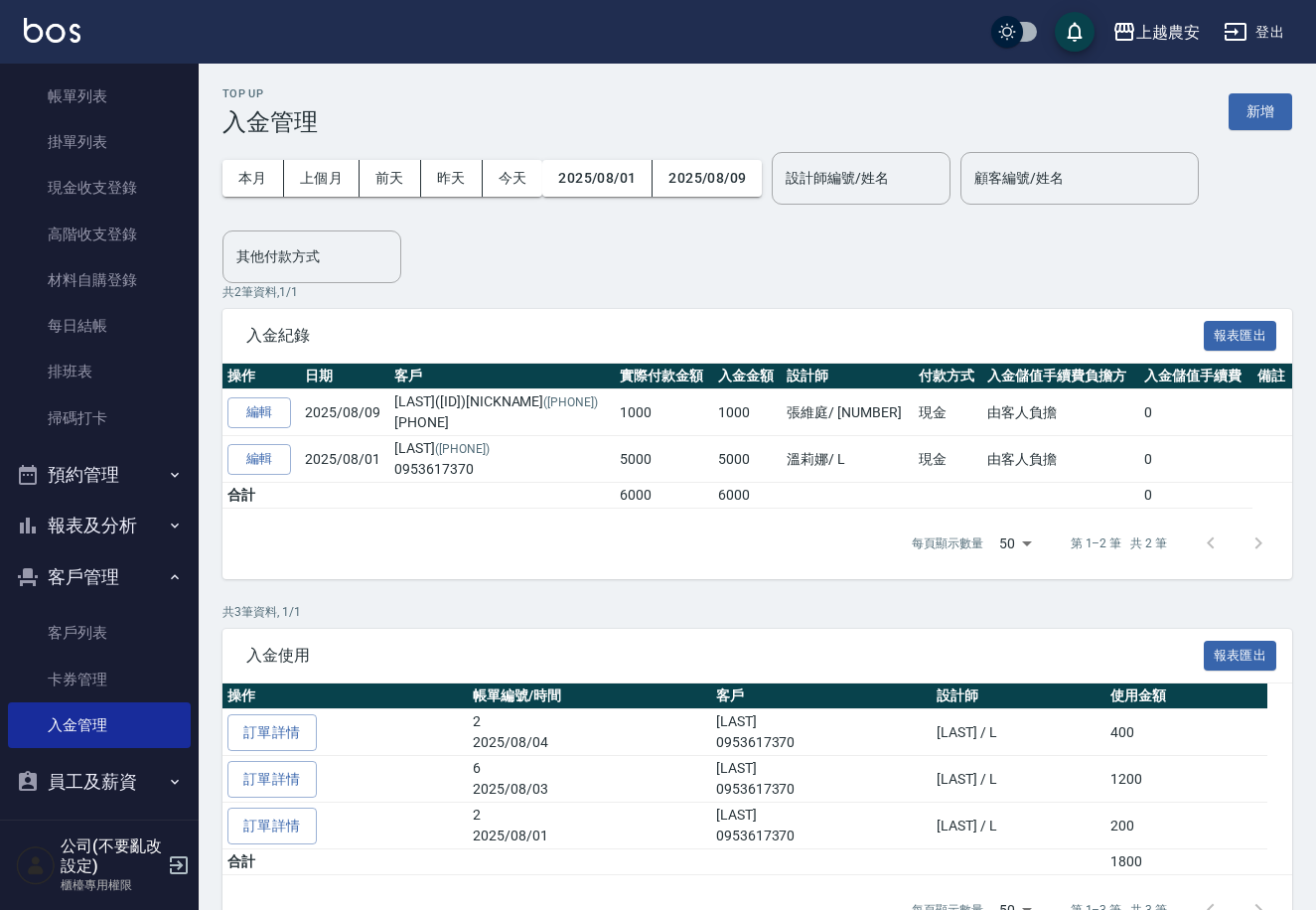 scroll, scrollTop: 0, scrollLeft: 0, axis: both 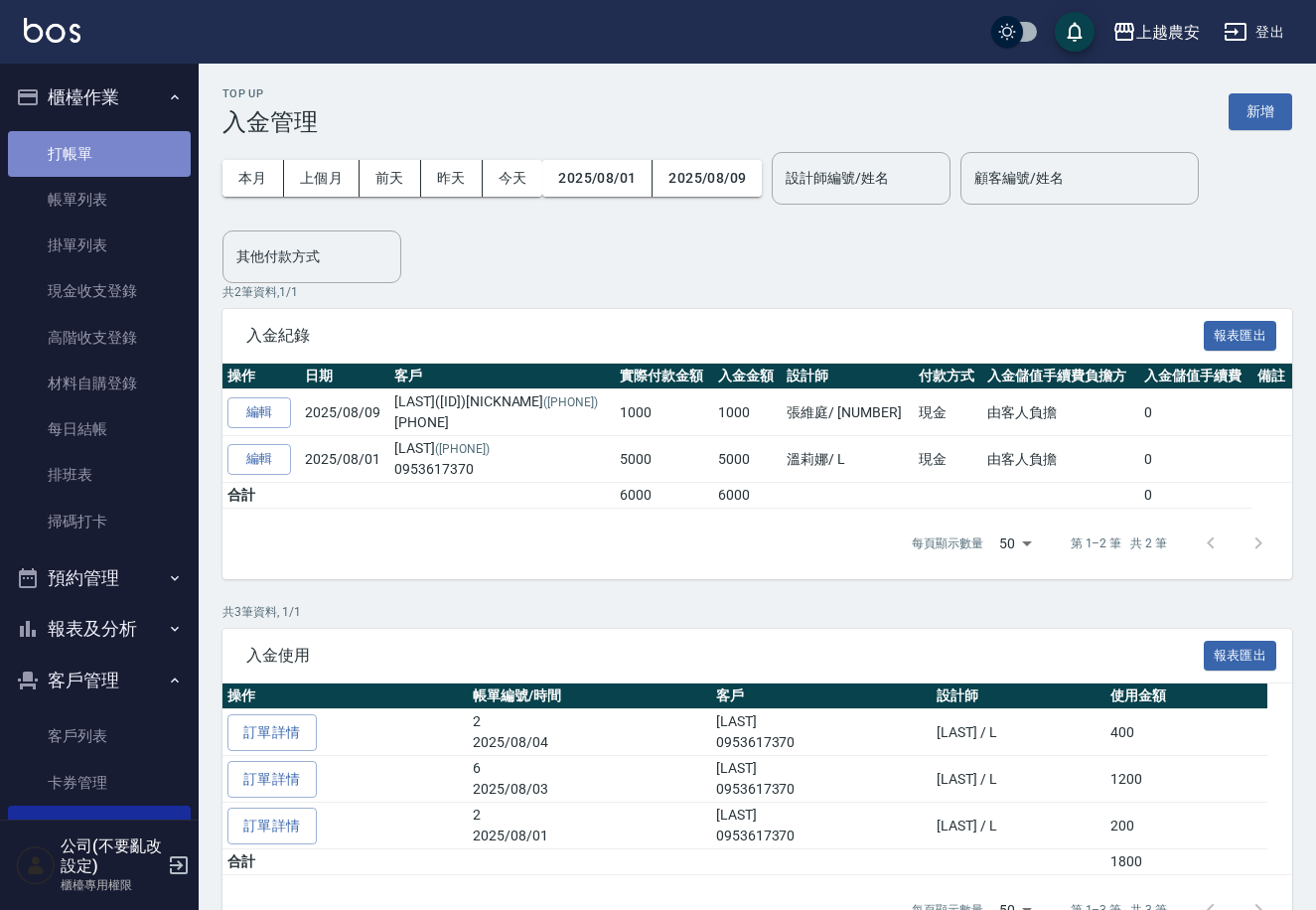 click on "打帳單" at bounding box center (99, 154) 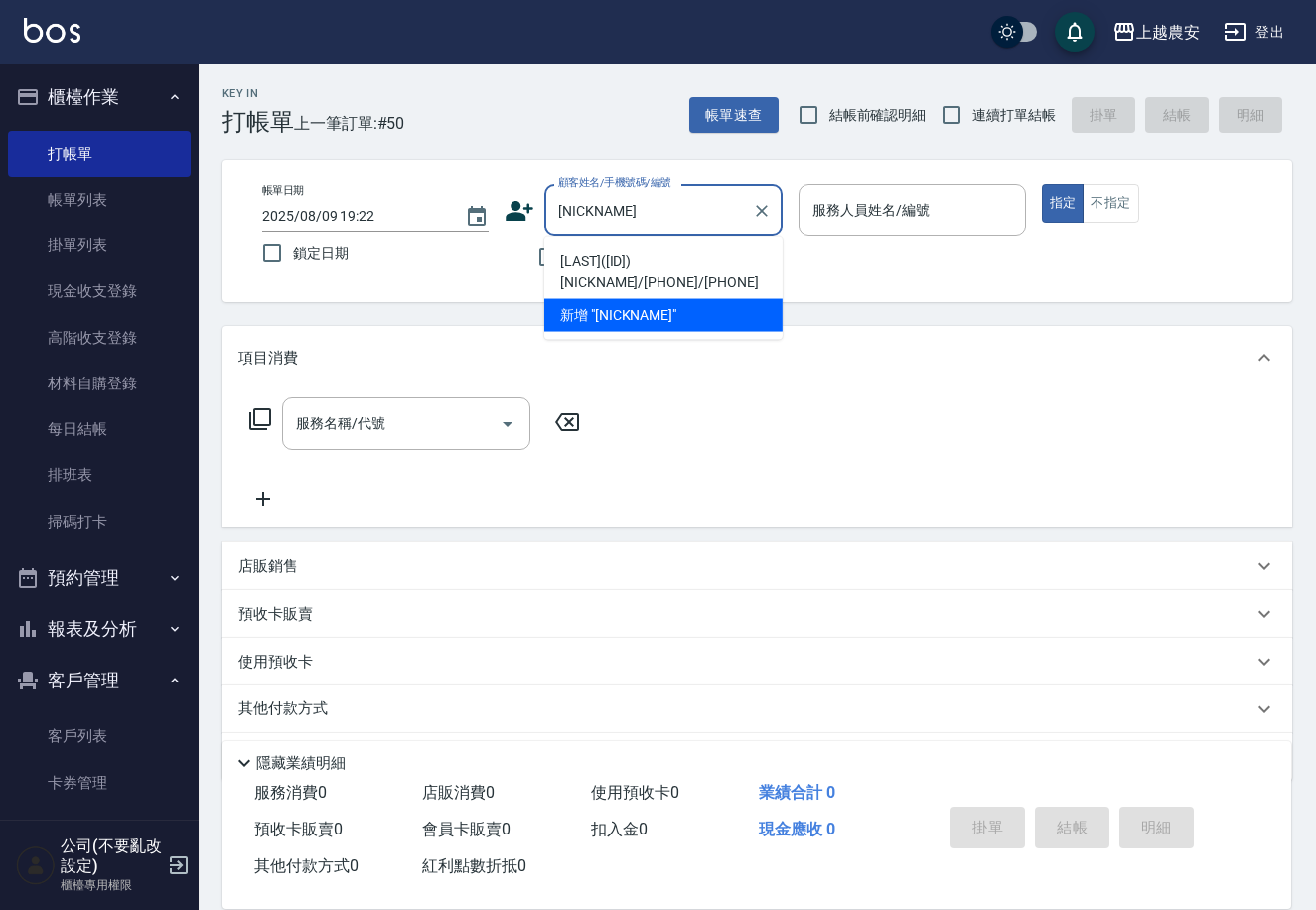 type on "謝喬晞(130816)妮基/0981812777/0981812777" 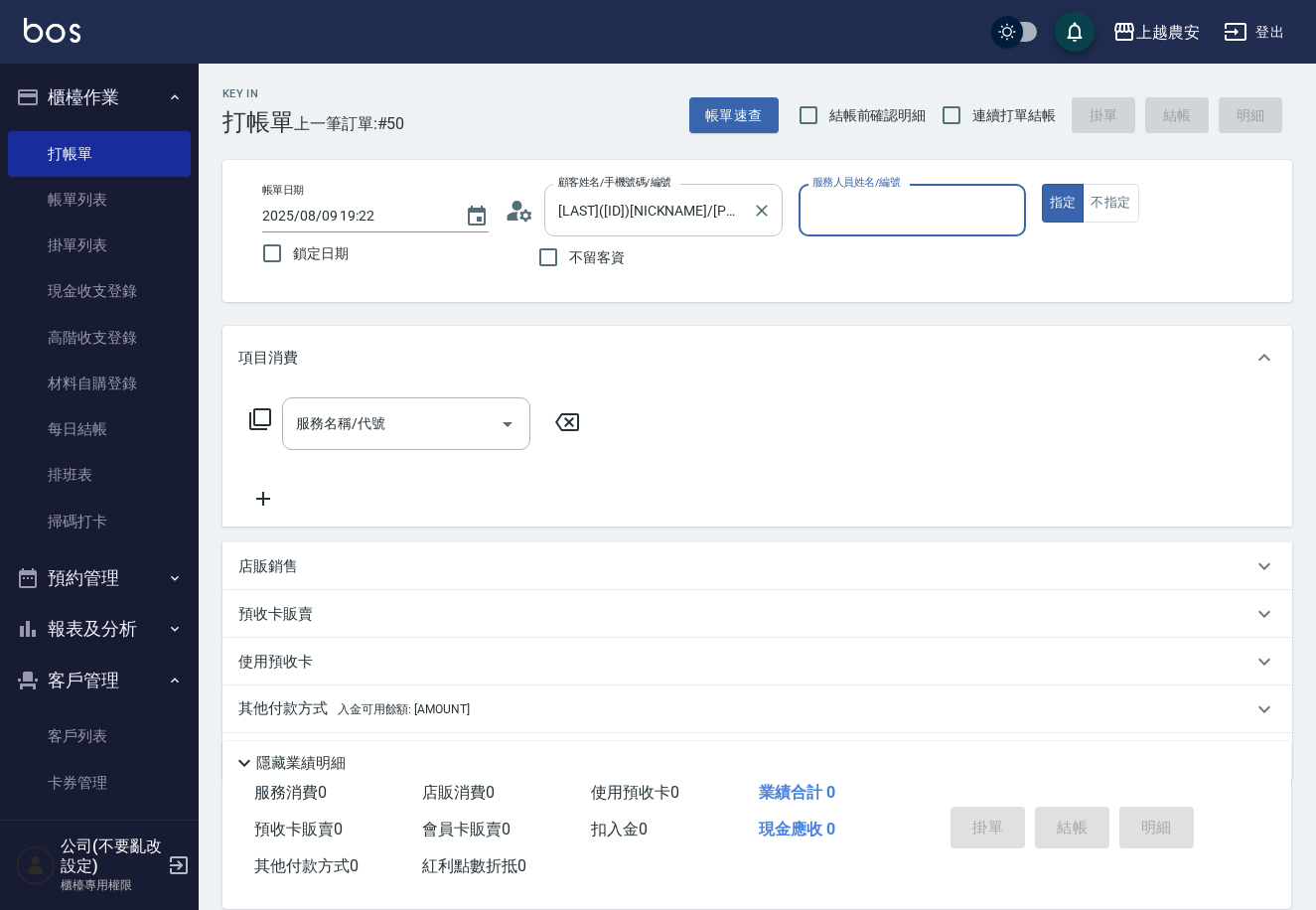 type on "Nana-13" 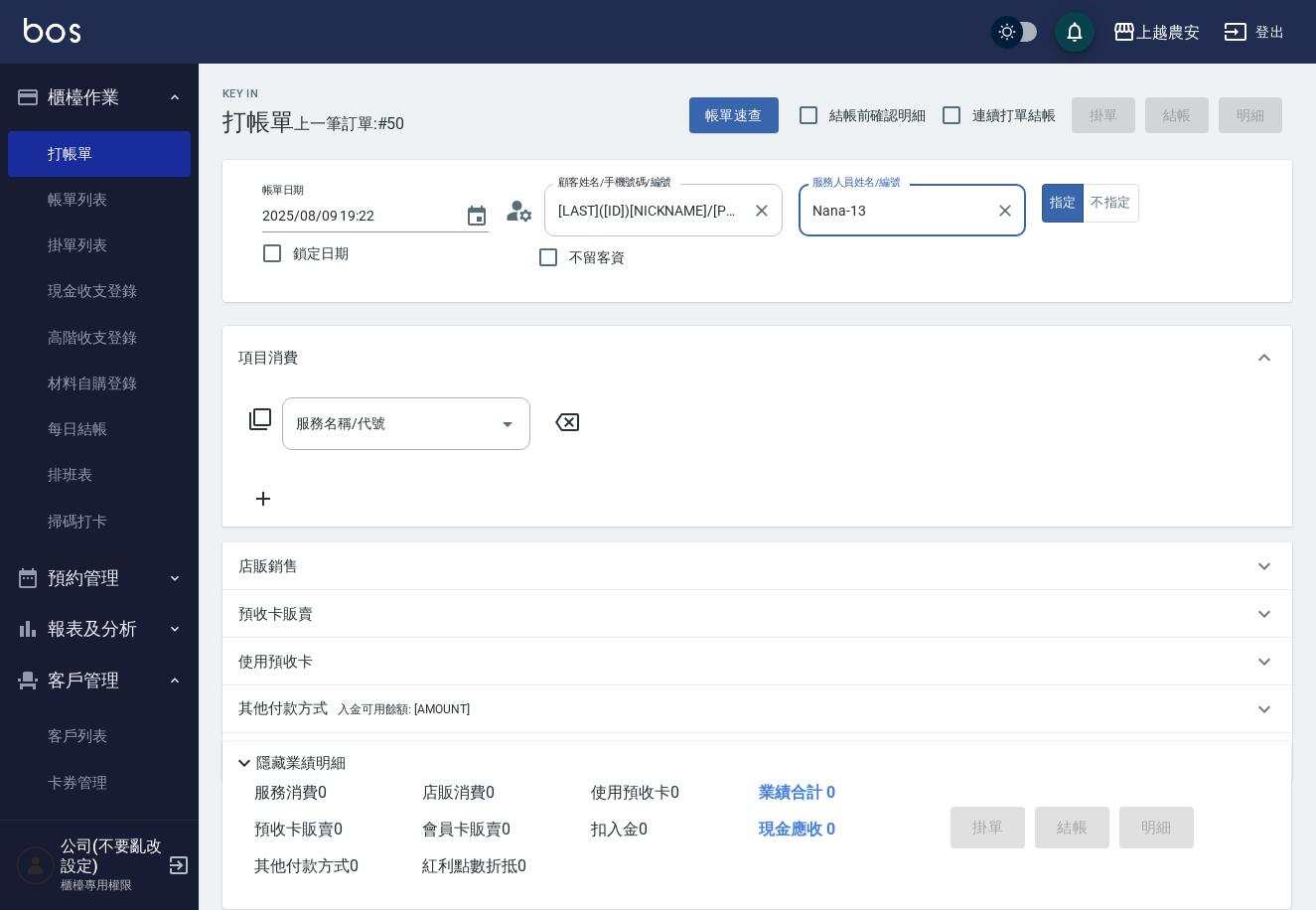 click on "指定" at bounding box center (1063, 203) 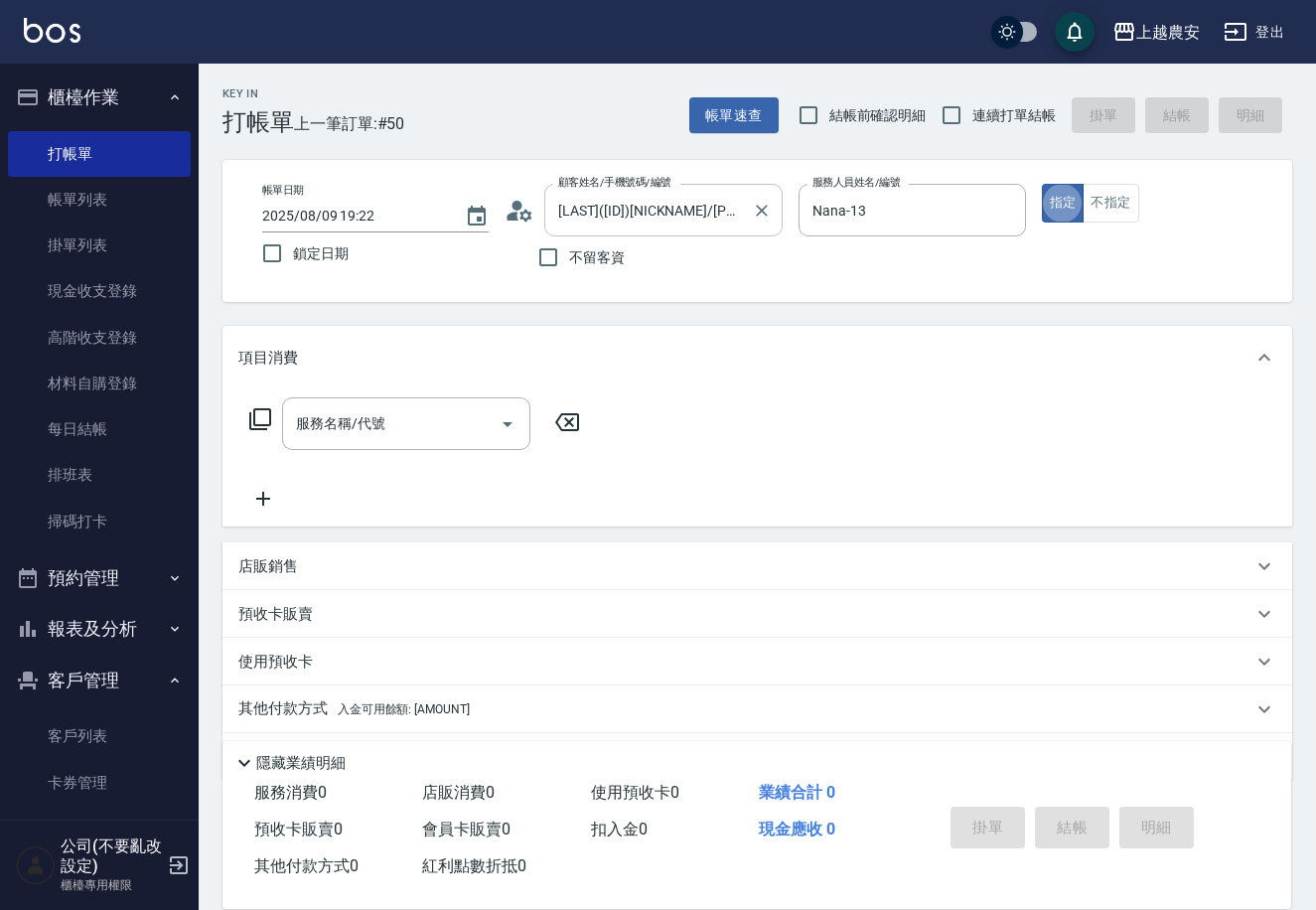type on "true" 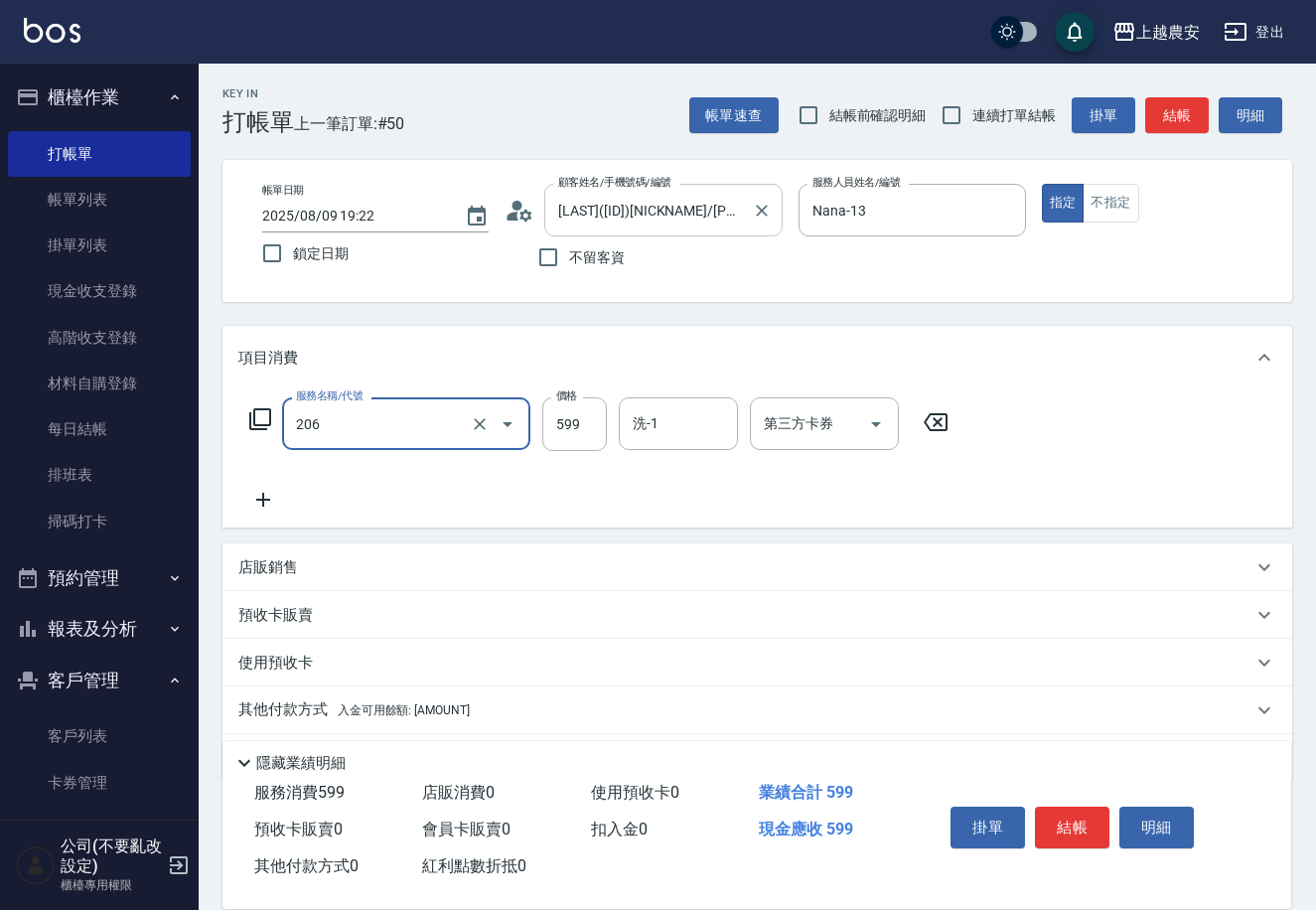 type on "洗+剪(206)" 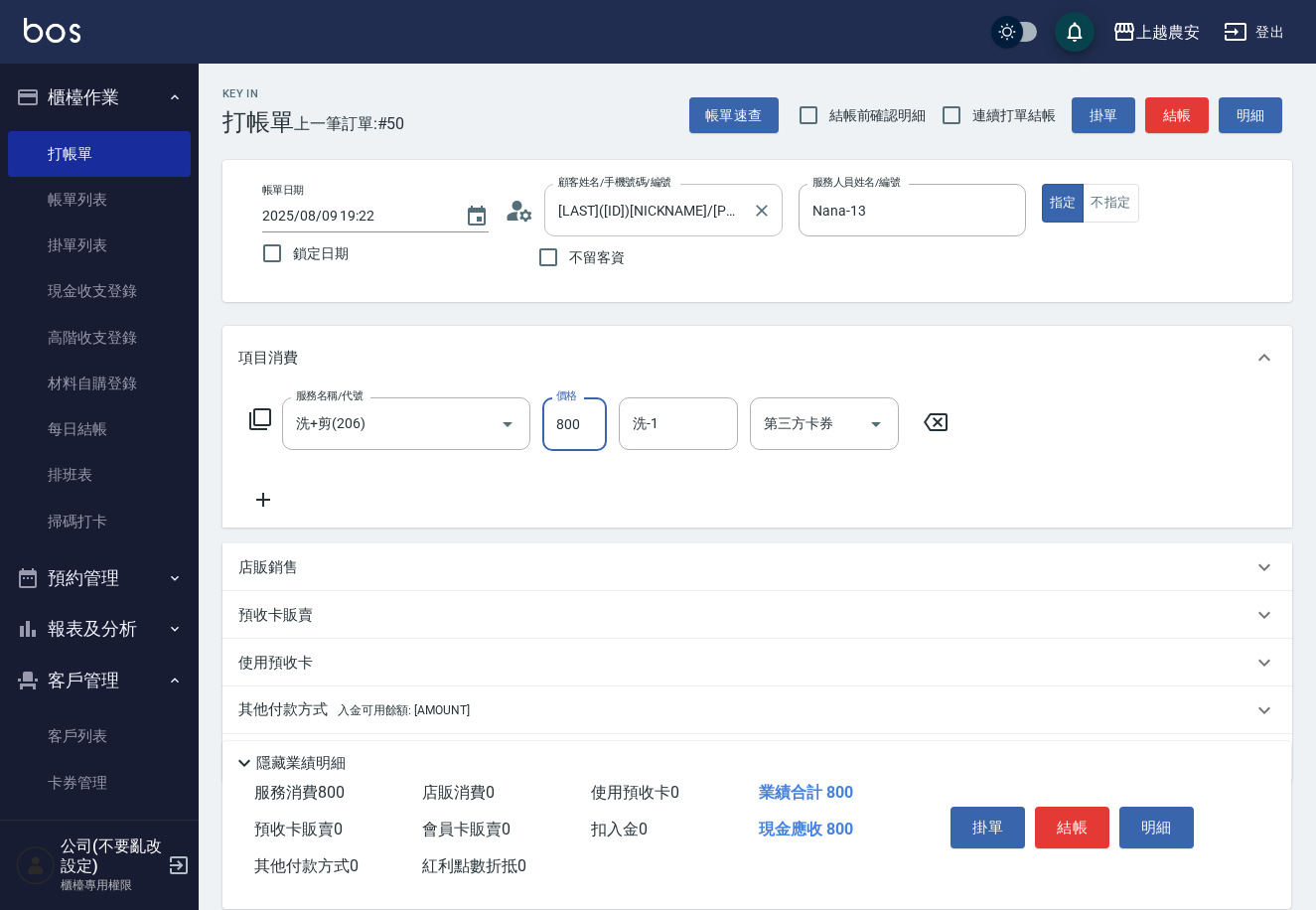 type on "800" 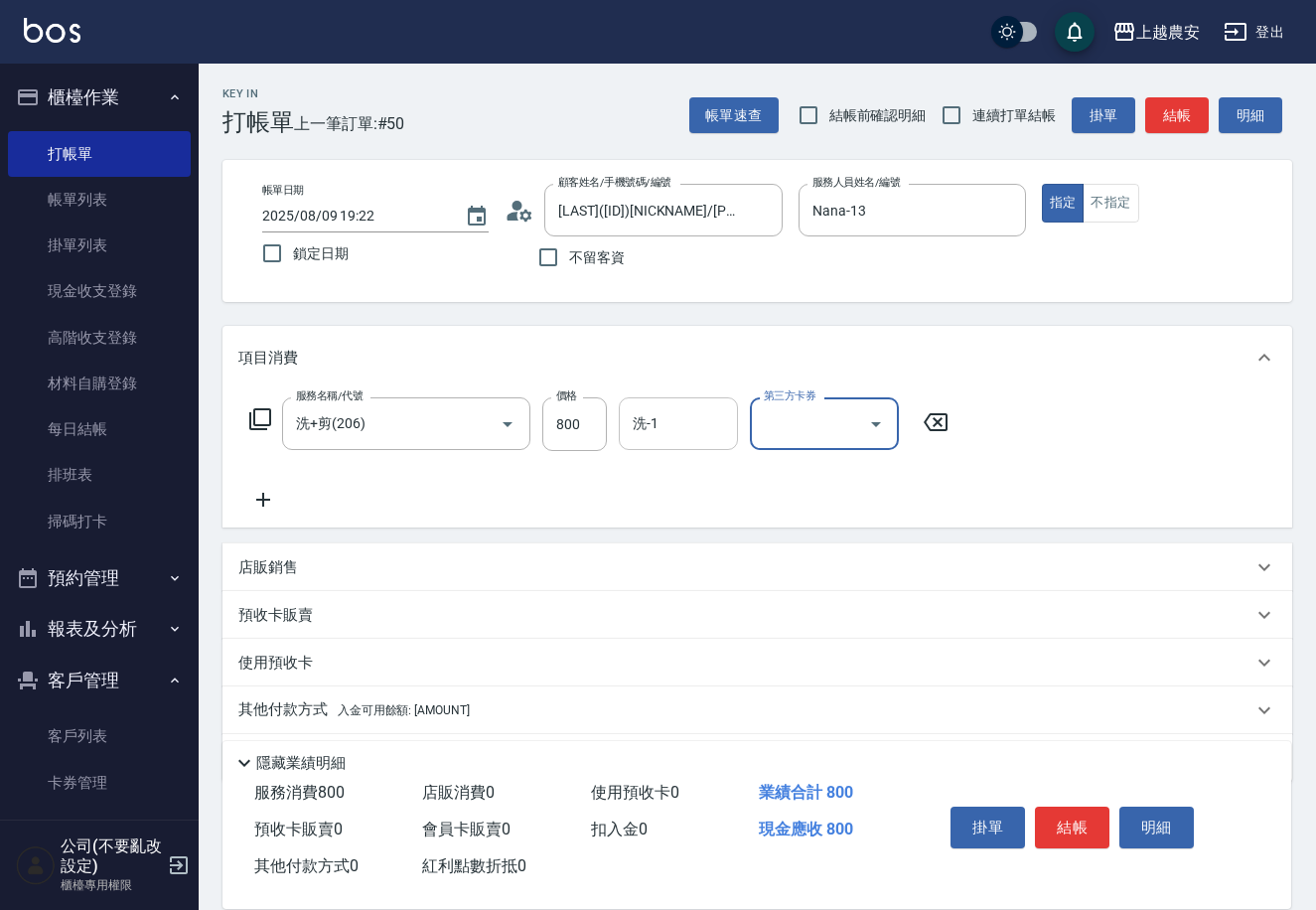 click on "洗-1" at bounding box center (678, 423) 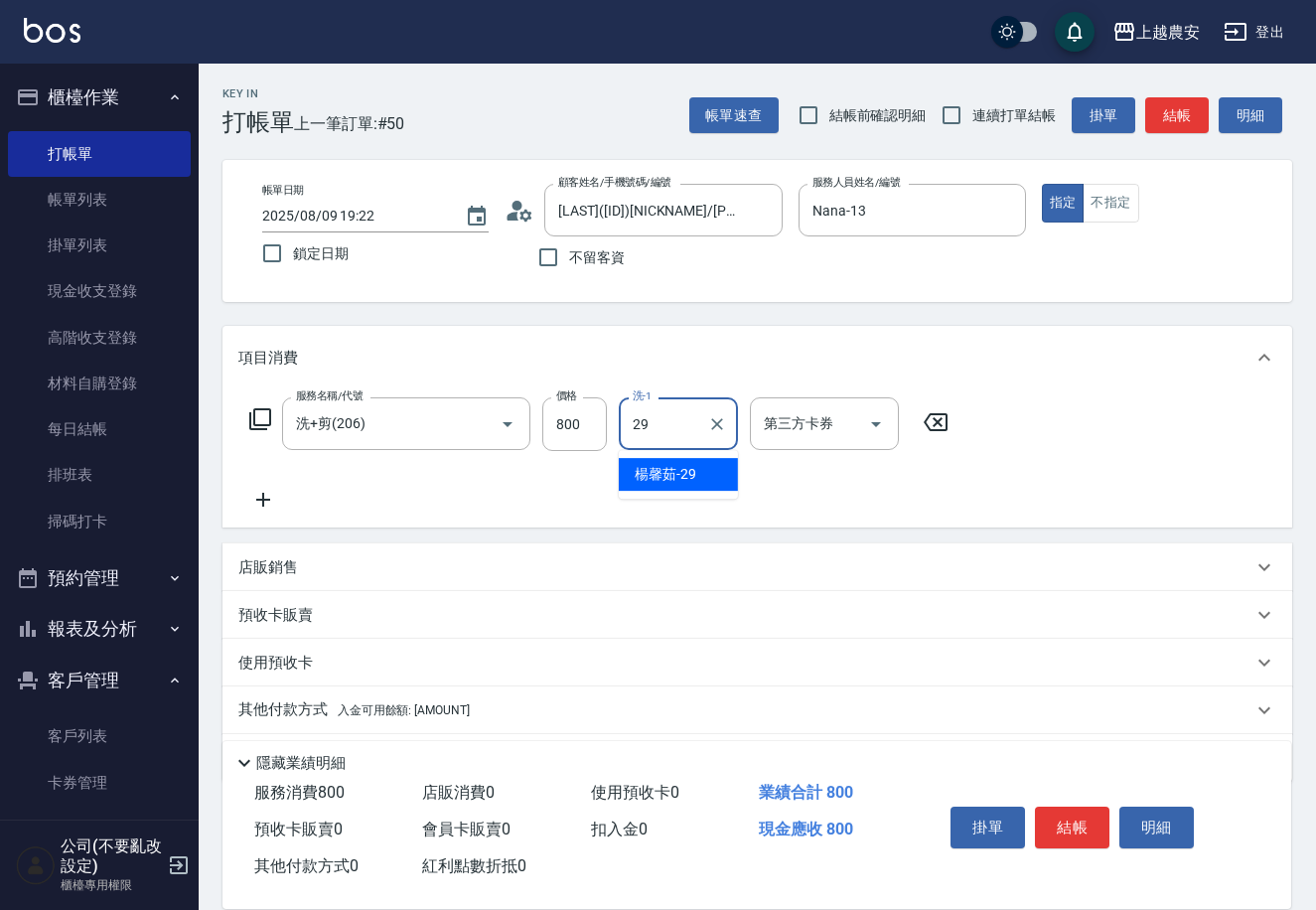 type on "楊馨茹-29" 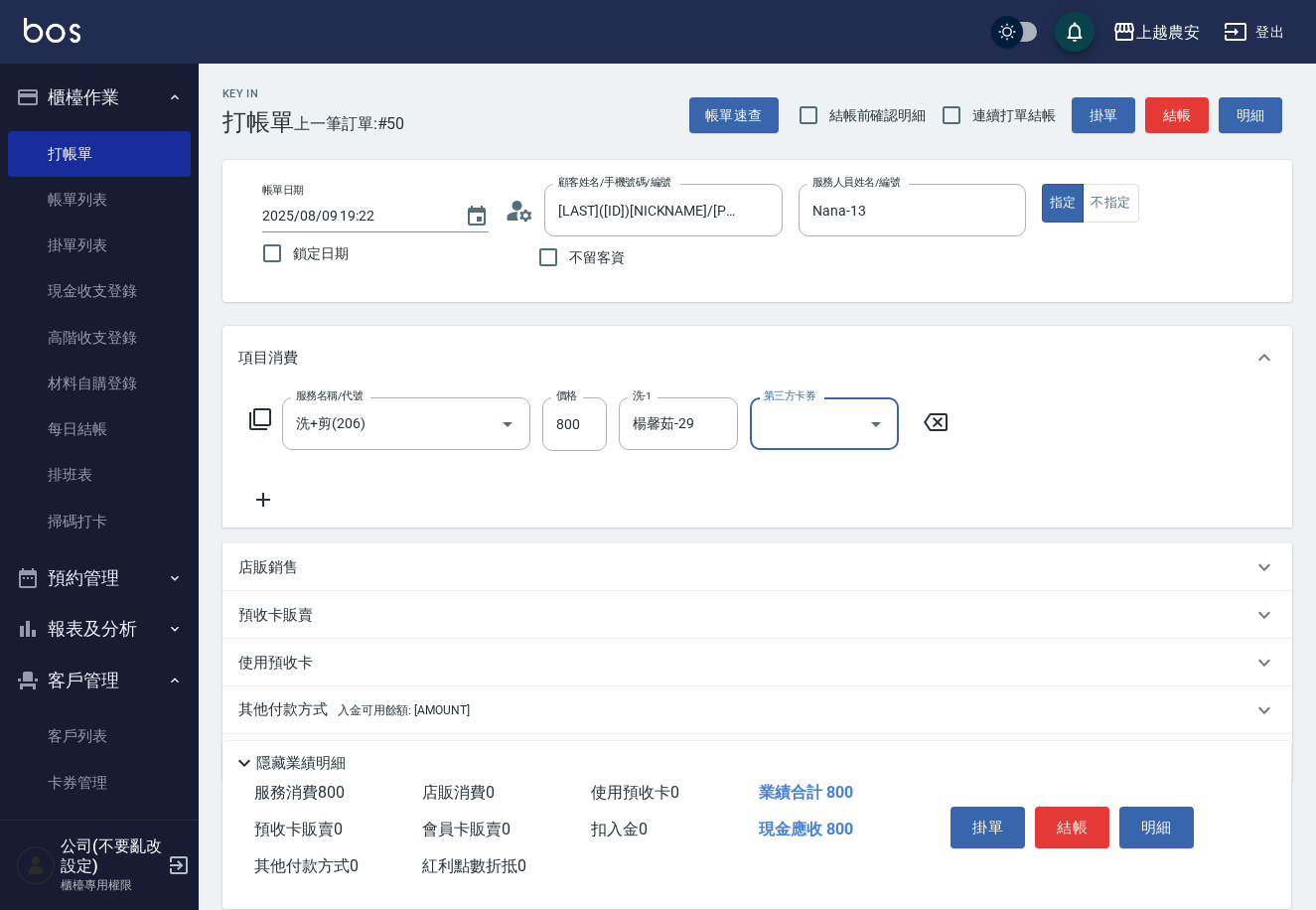 scroll, scrollTop: 59, scrollLeft: 0, axis: vertical 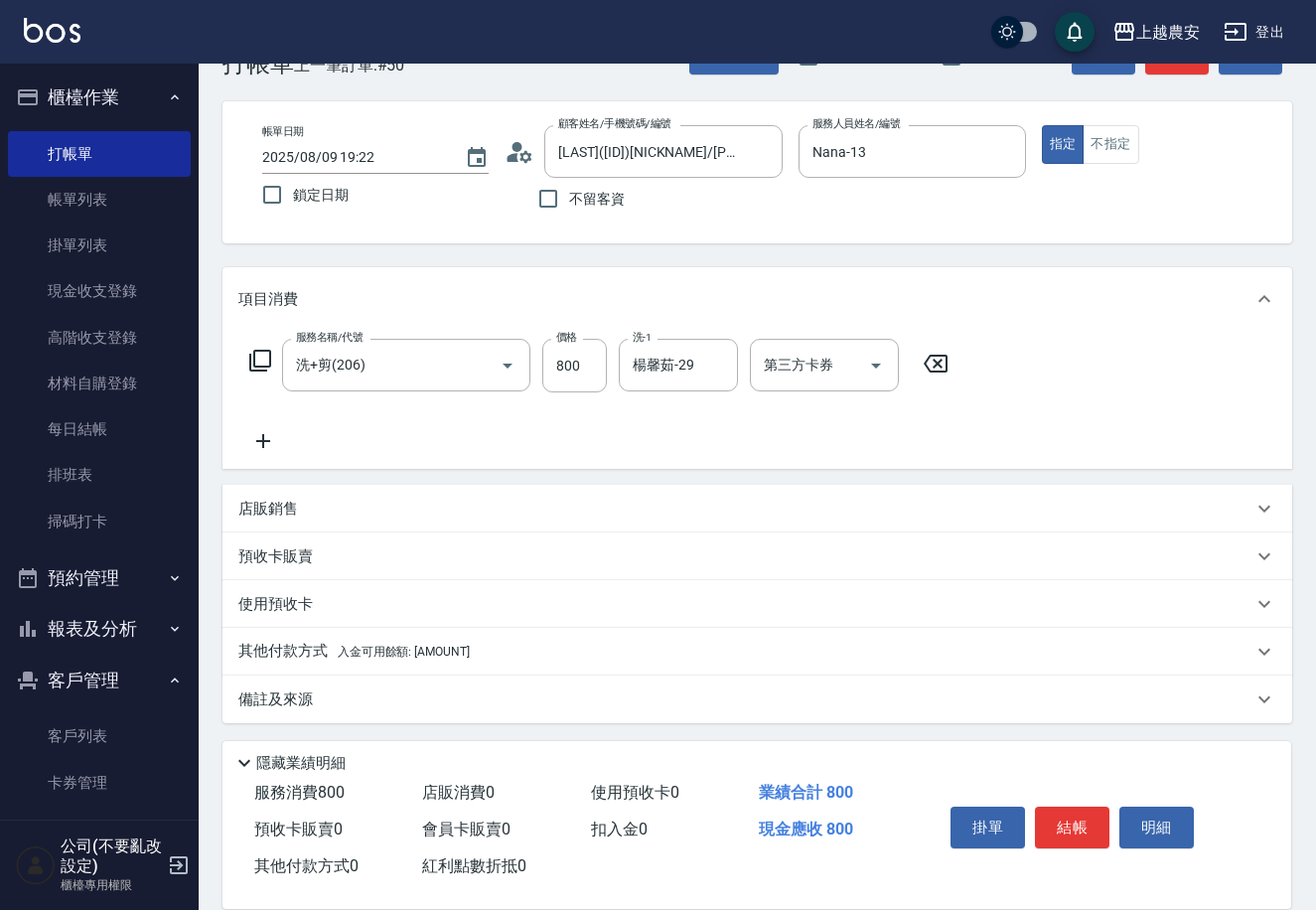 click on "其他付款方式 入金可用餘額: 1795" at bounding box center (354, 652) 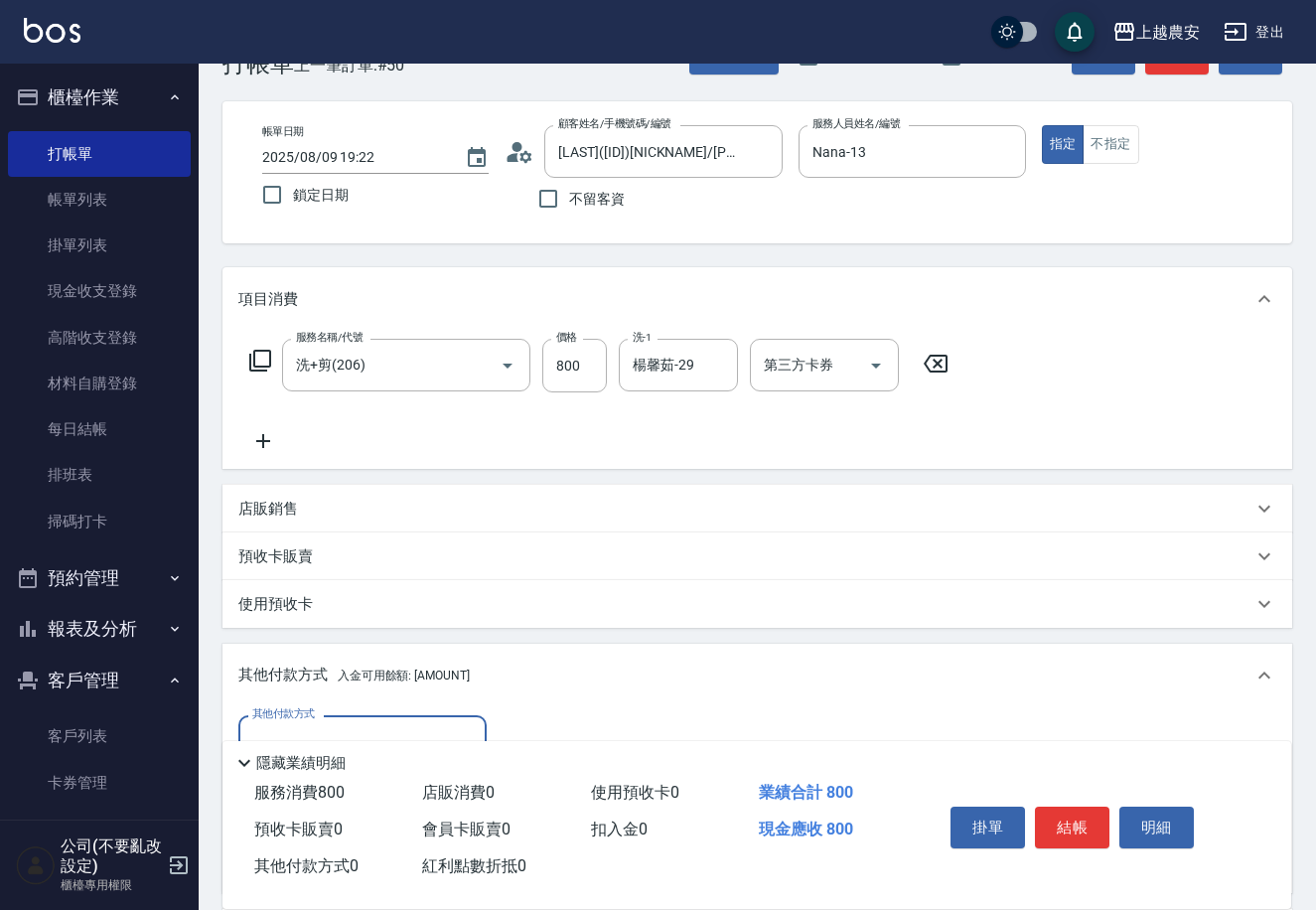 scroll, scrollTop: 0, scrollLeft: 0, axis: both 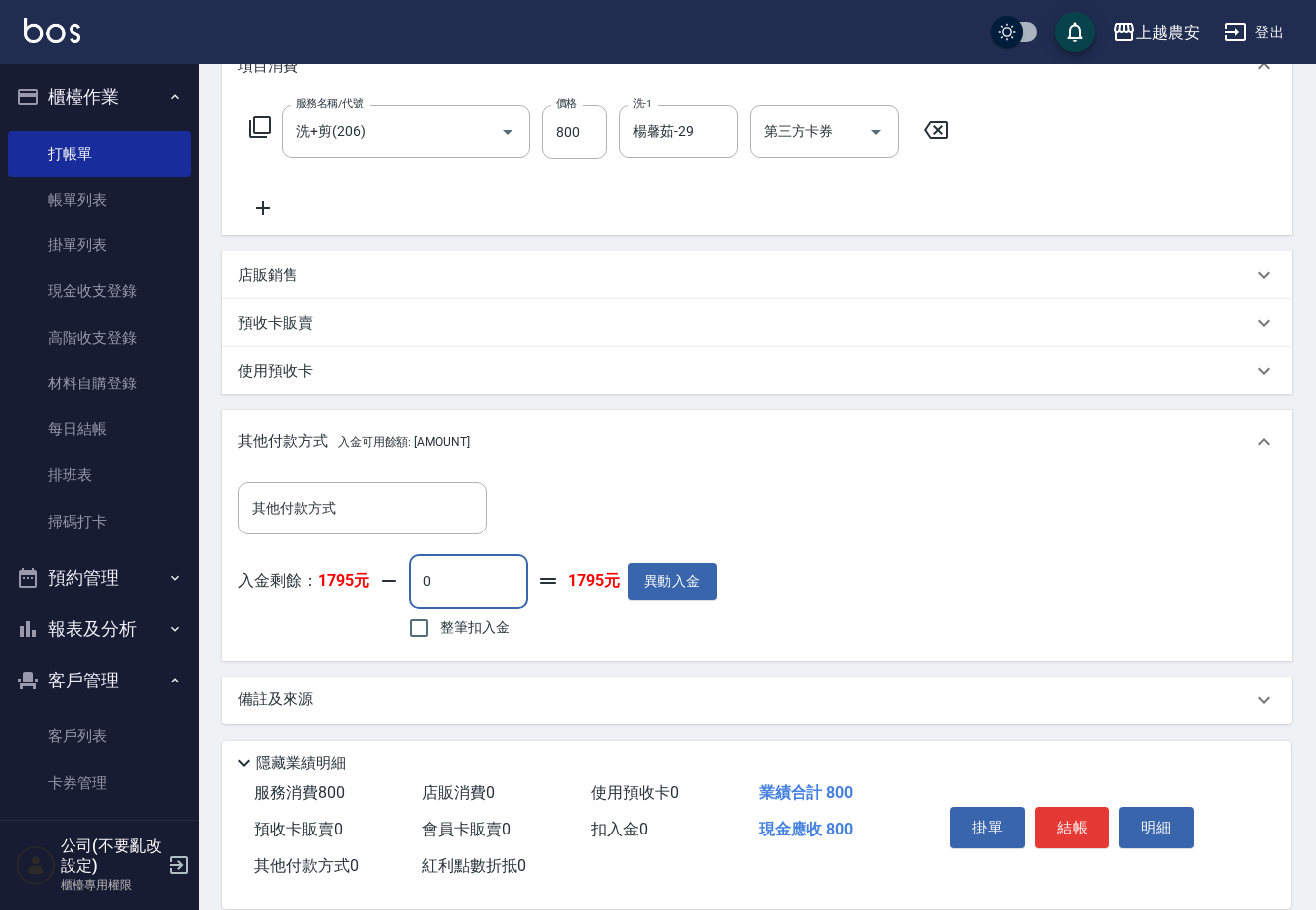 click on "0" at bounding box center (469, 581) 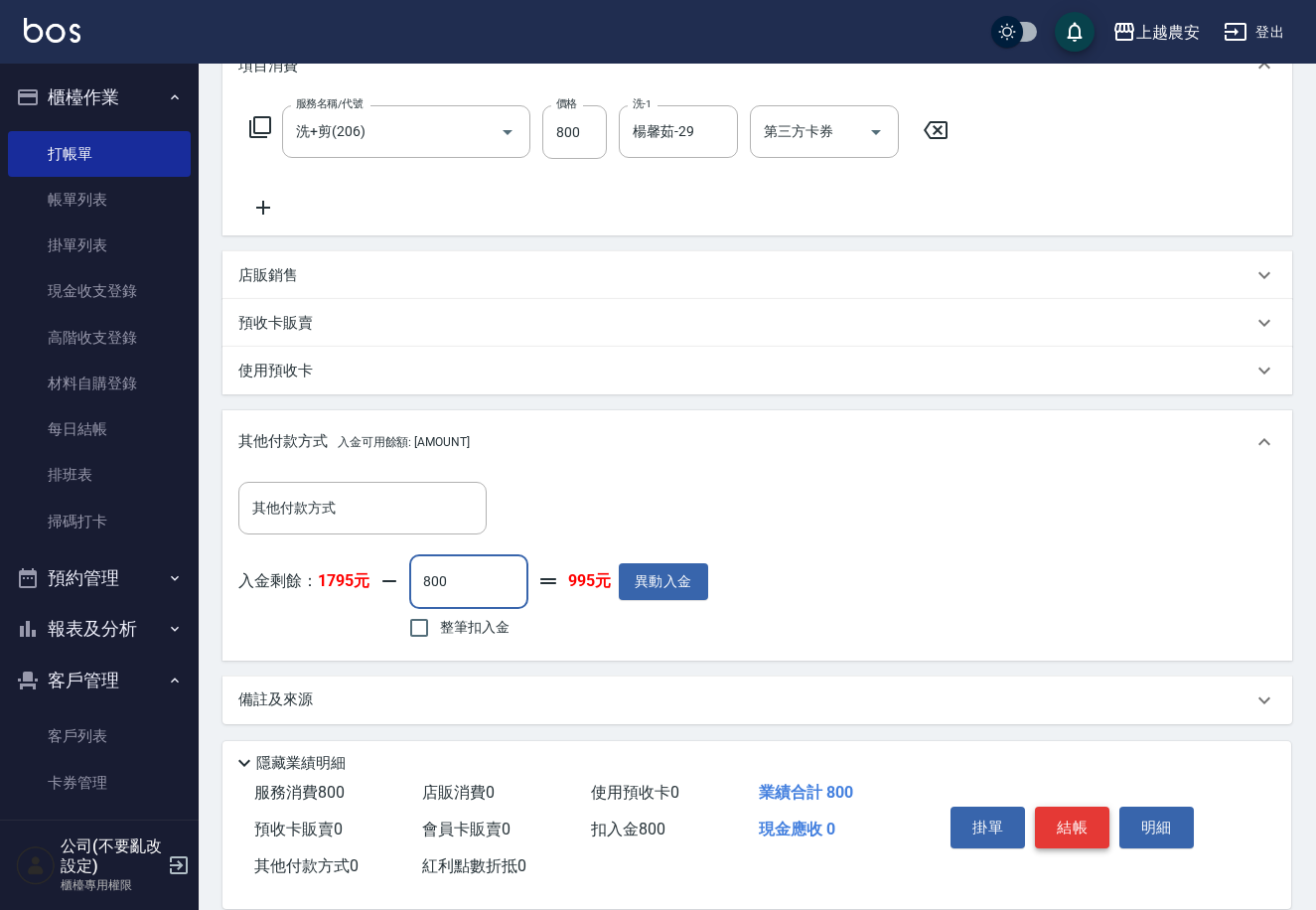 type on "800" 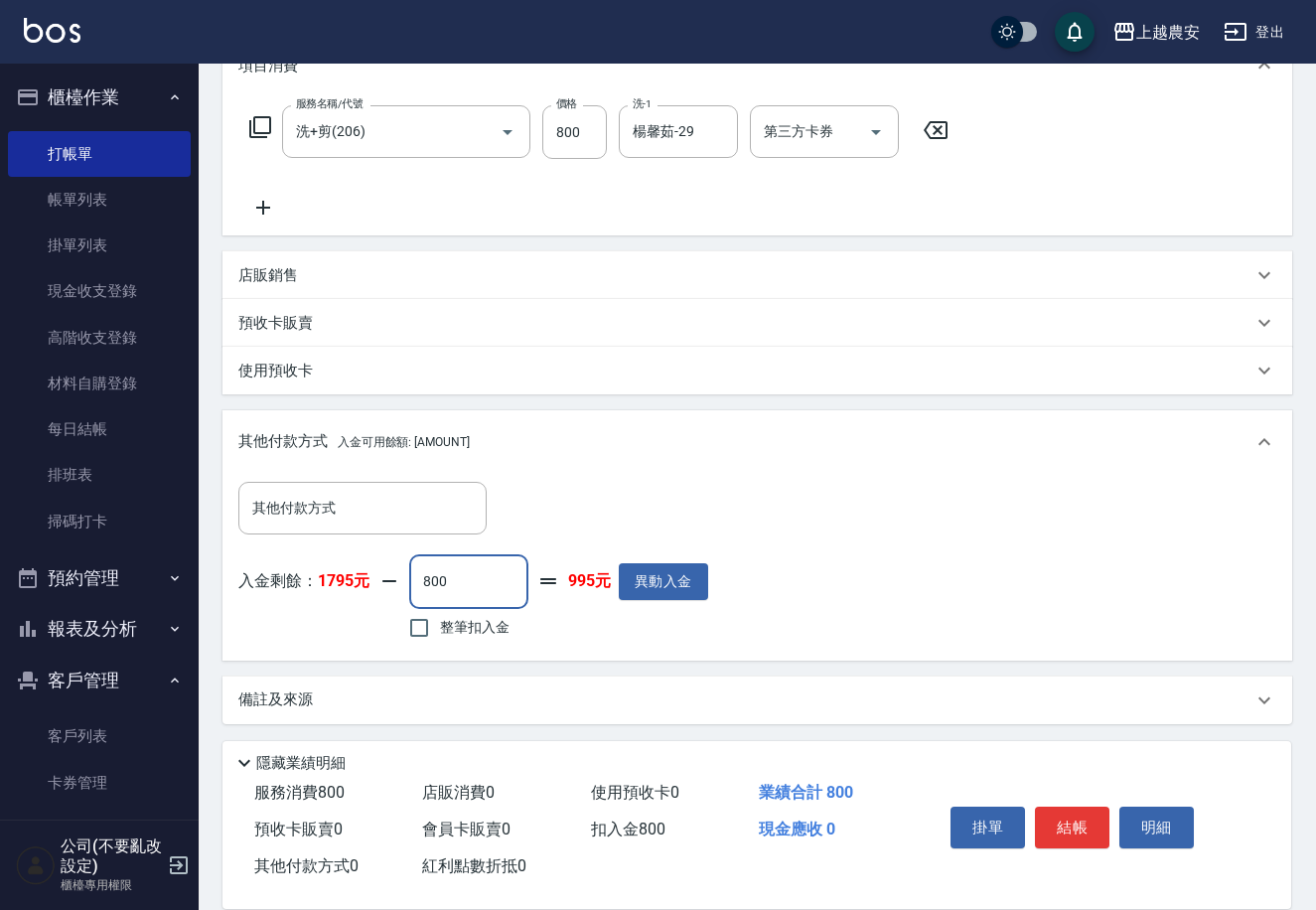 click on "結帳" at bounding box center [1072, 828] 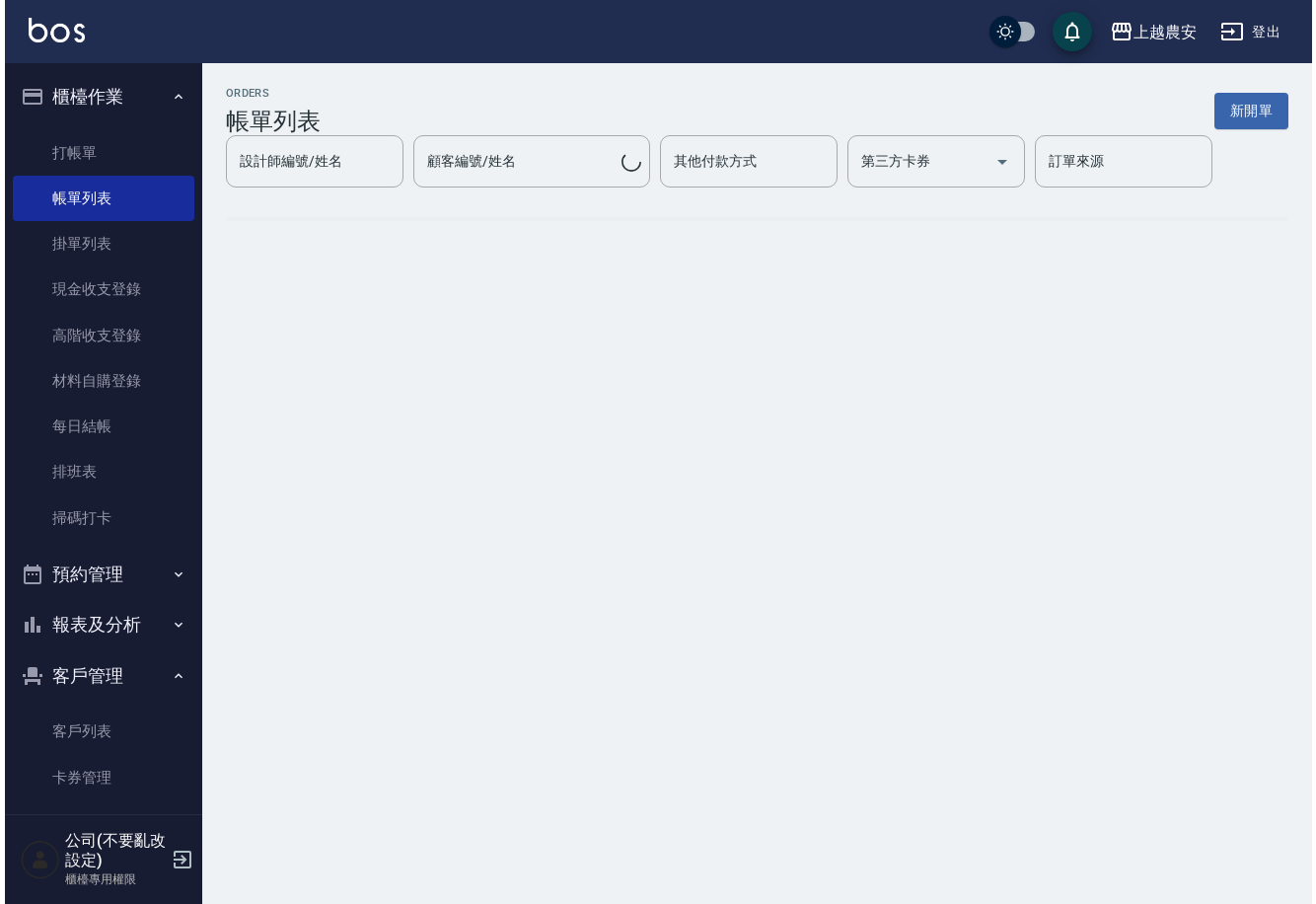 scroll, scrollTop: 0, scrollLeft: 0, axis: both 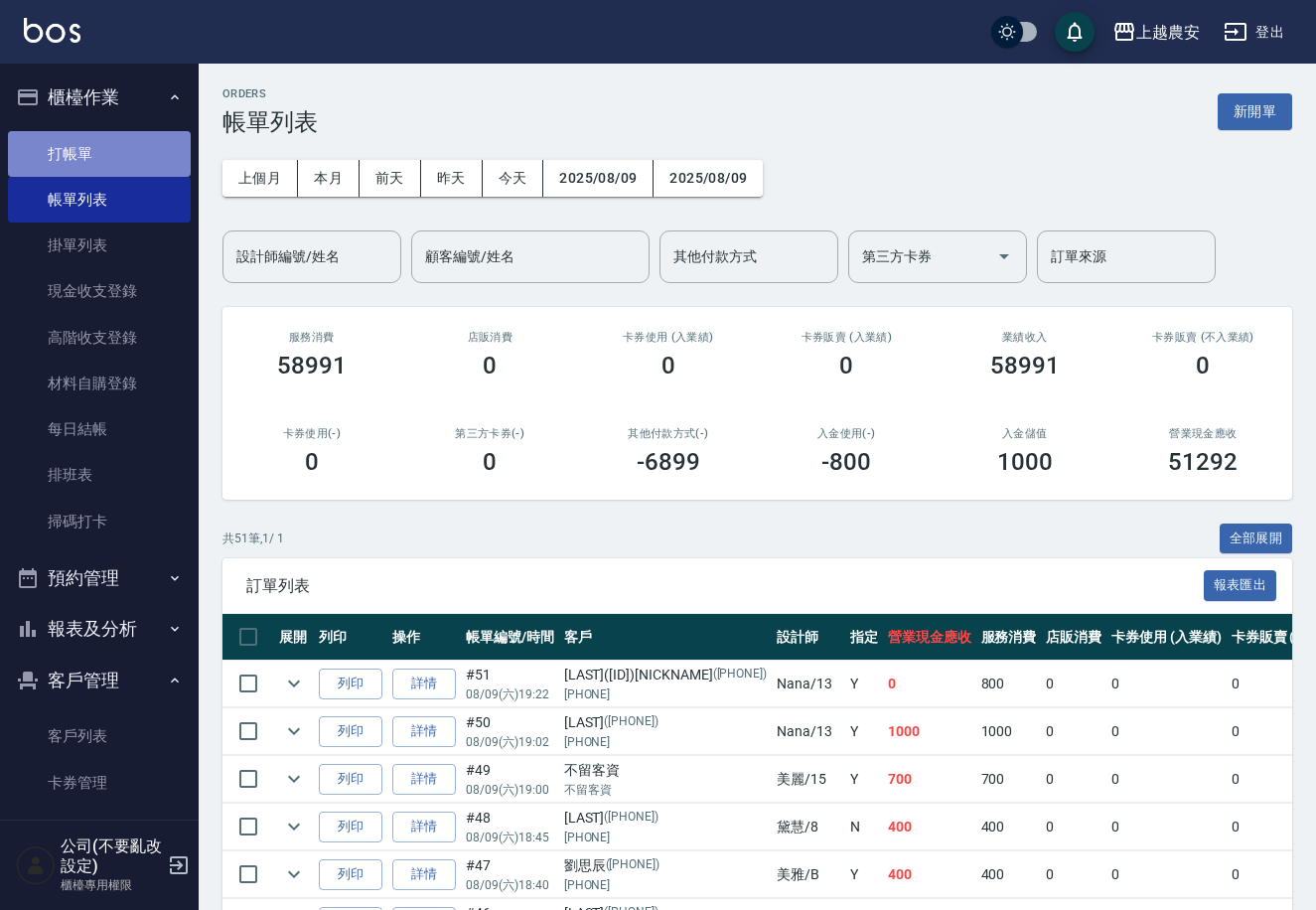 click on "打帳單" at bounding box center [99, 154] 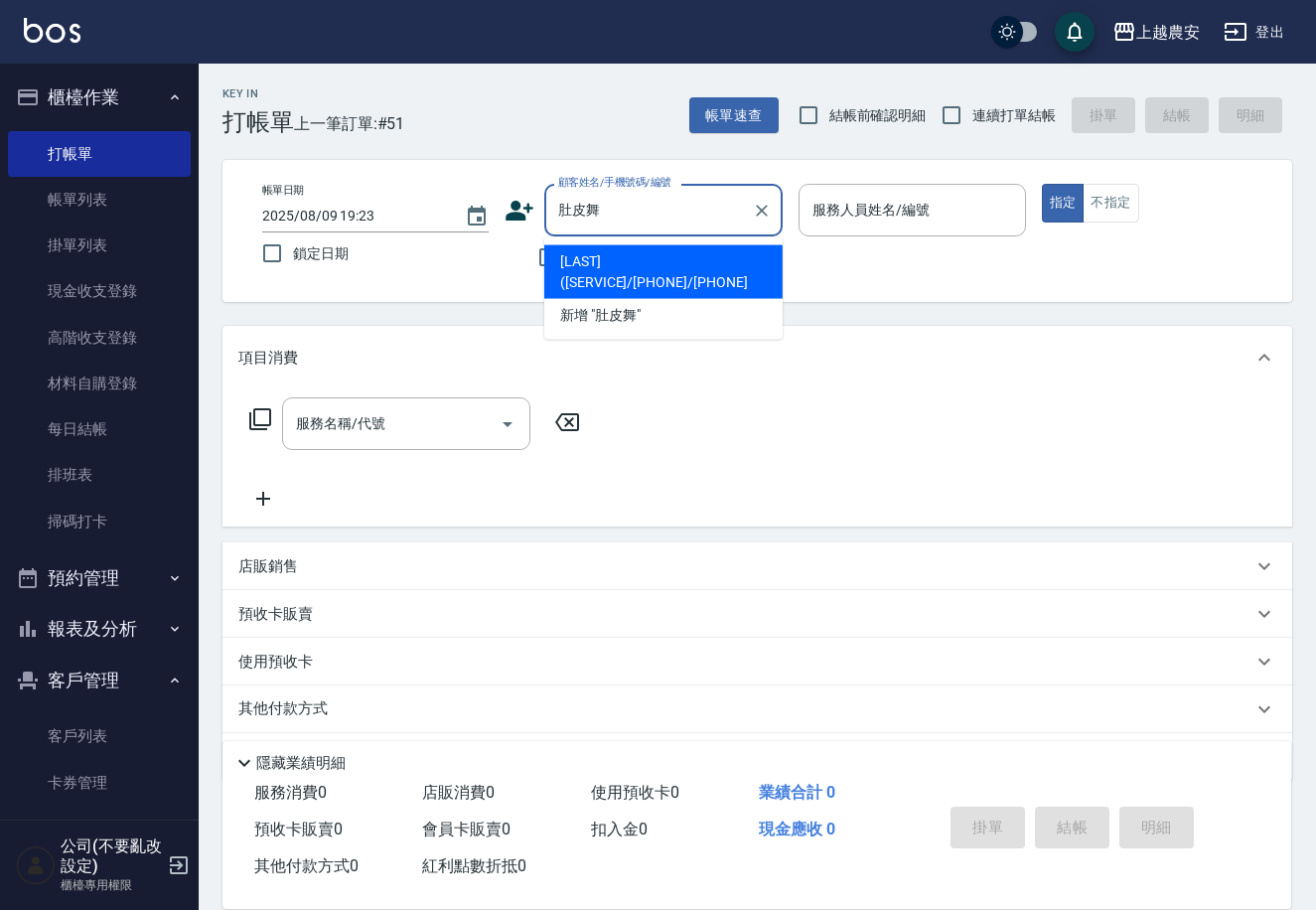 click on "吳逸曦(肚皮舞/0932389659/0932389659" at bounding box center [663, 272] 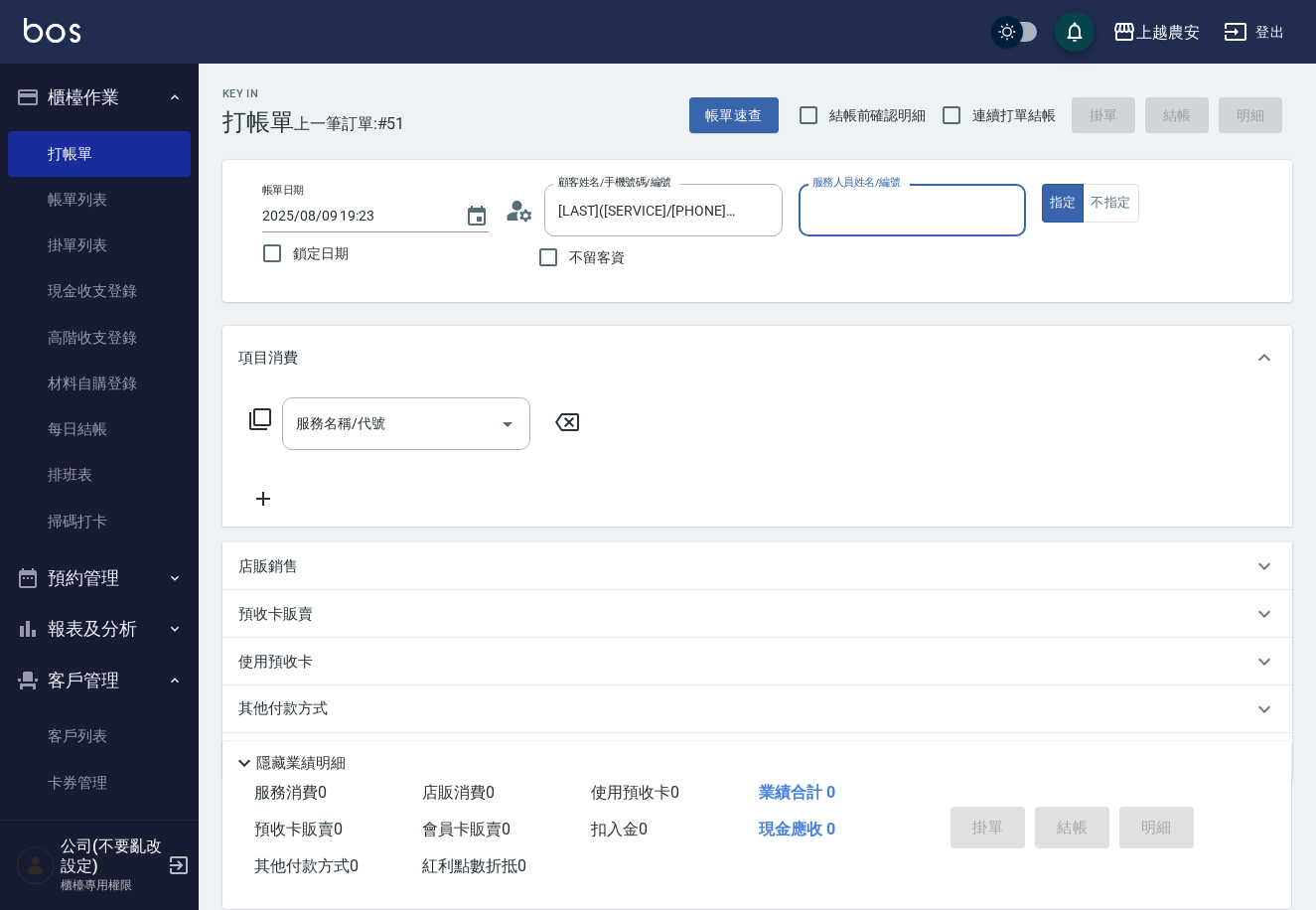 type on "黛慧-8" 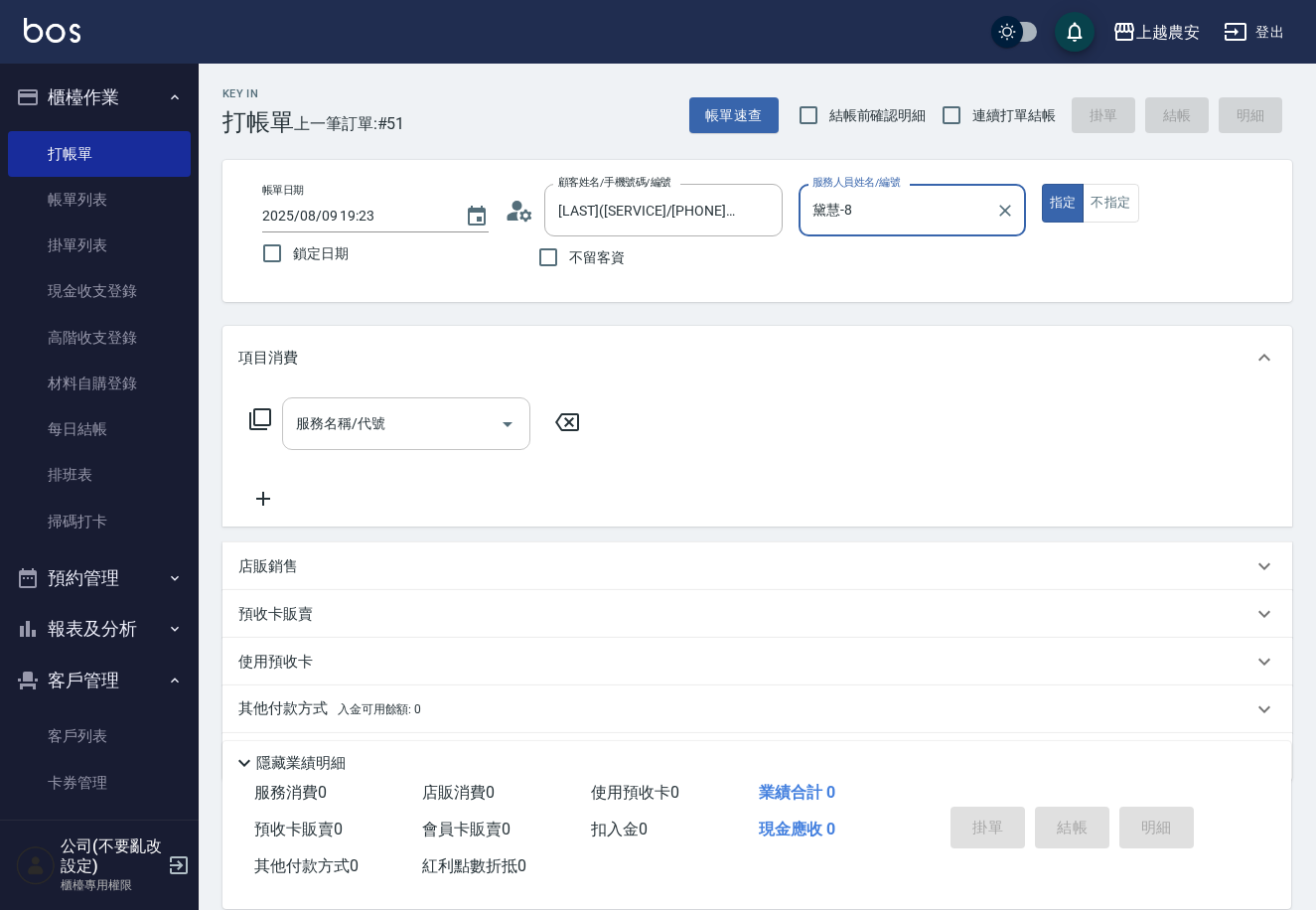 click on "服務名稱/代號" at bounding box center (391, 423) 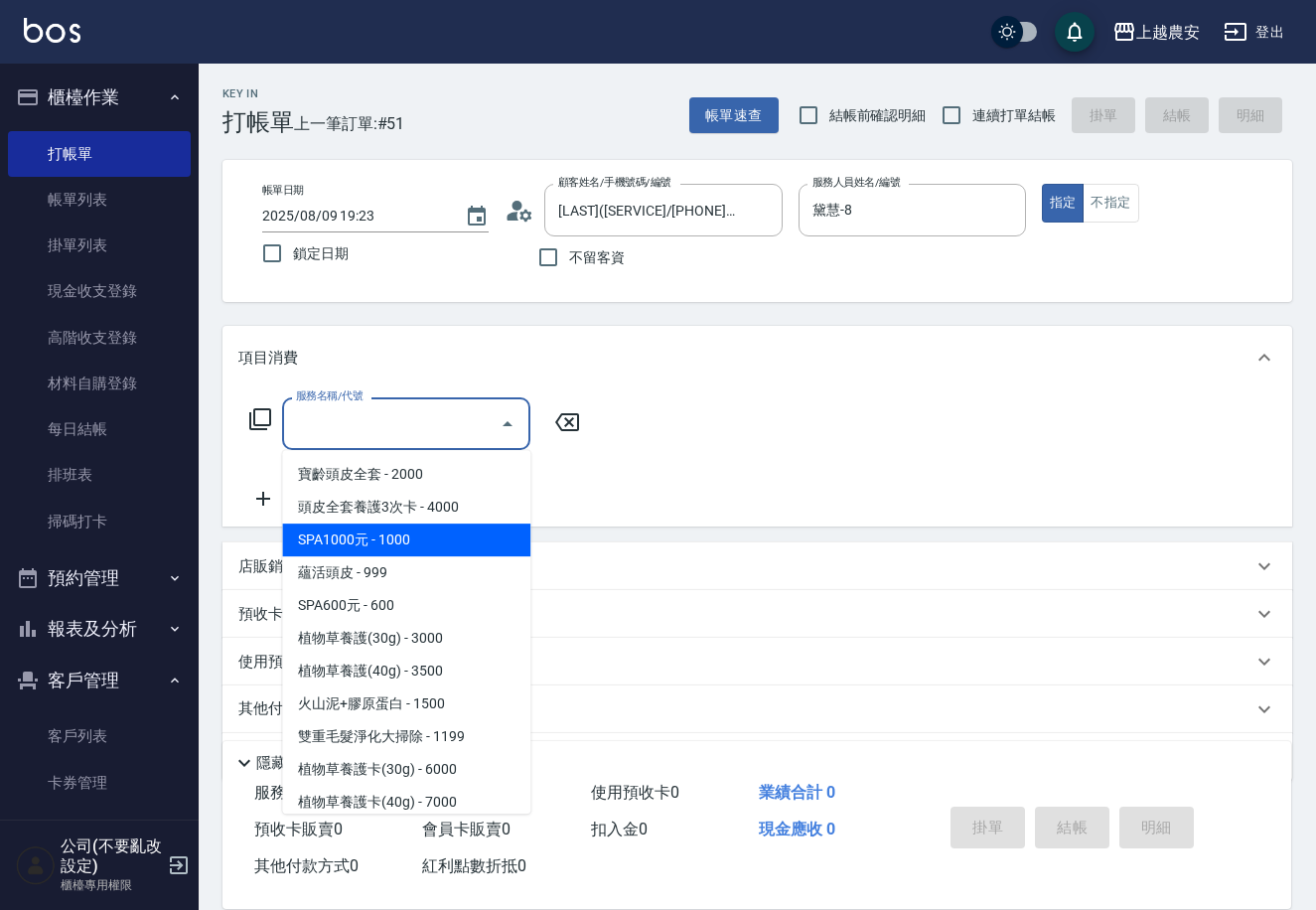click 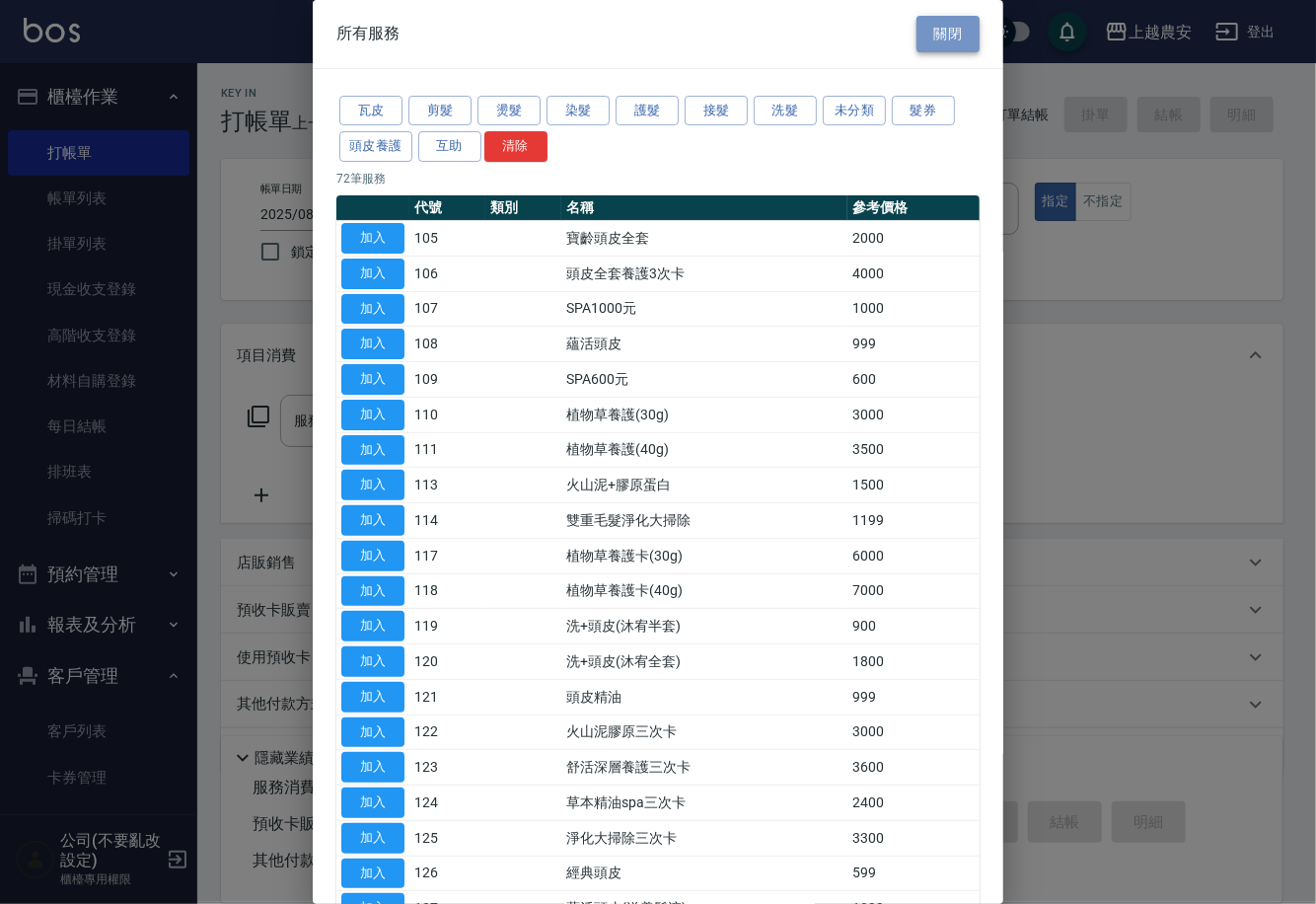 click on "關閉" at bounding box center (948, 34) 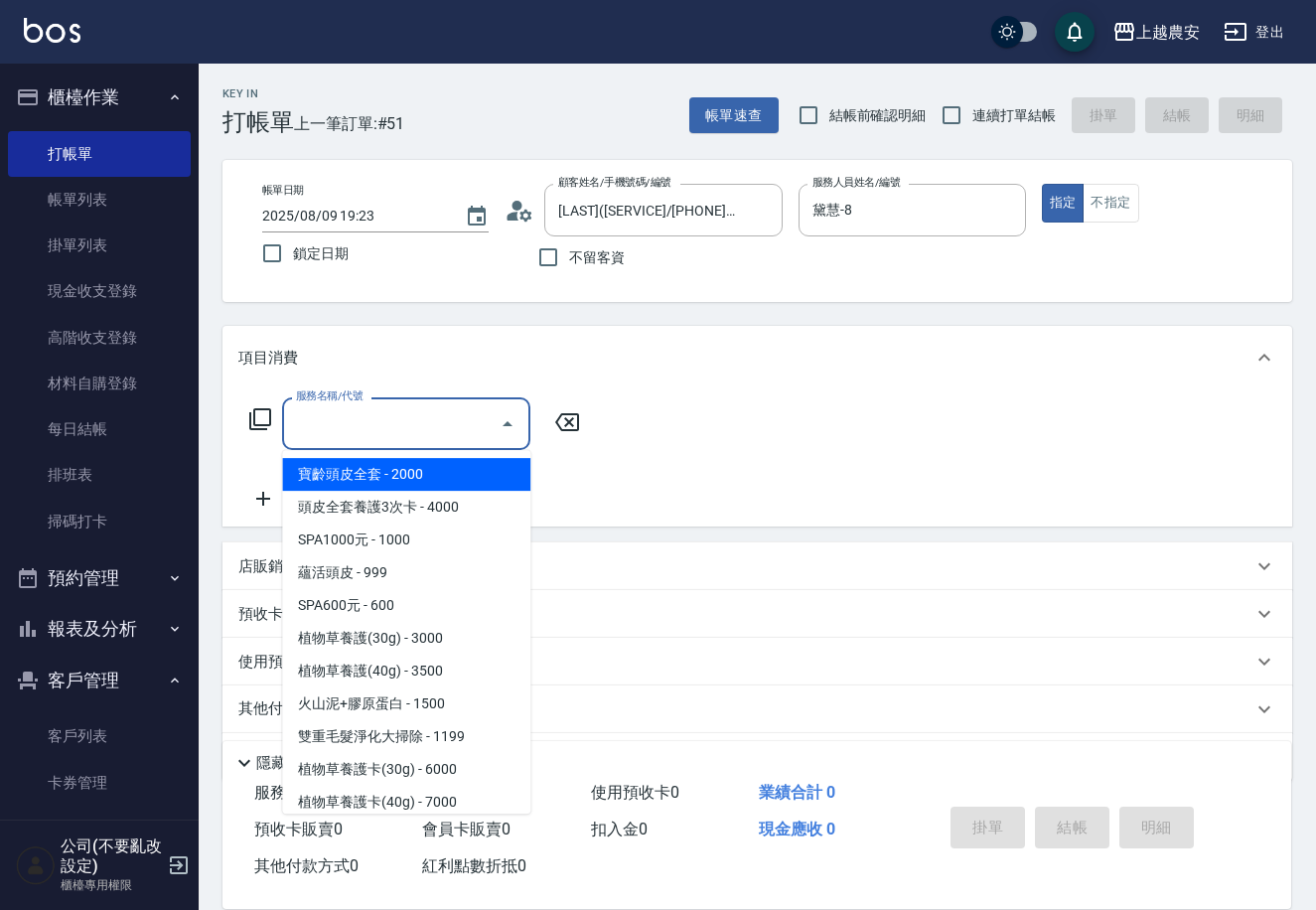 click on "服務名稱/代號" at bounding box center [391, 423] 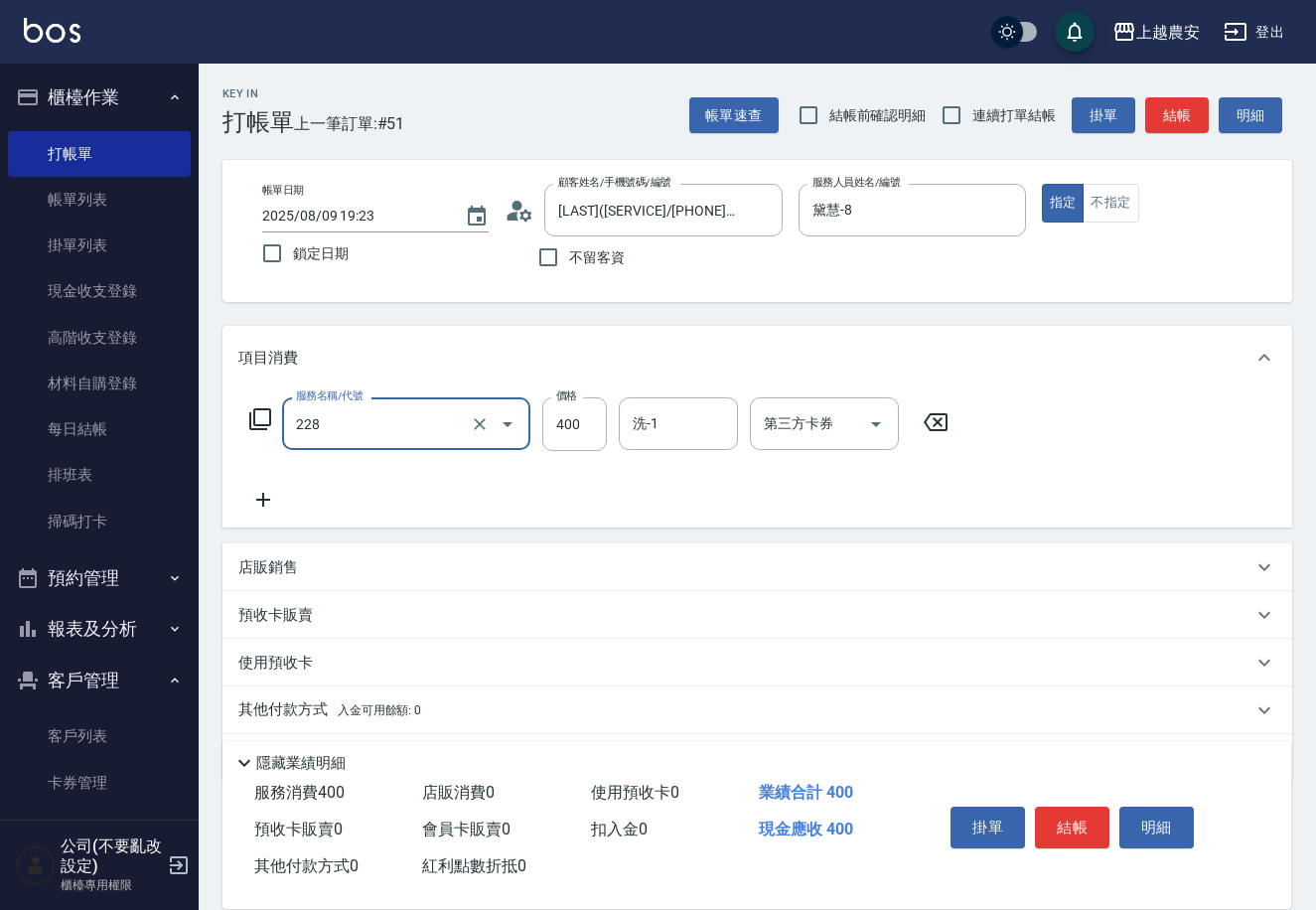 type on "洗髮(228)" 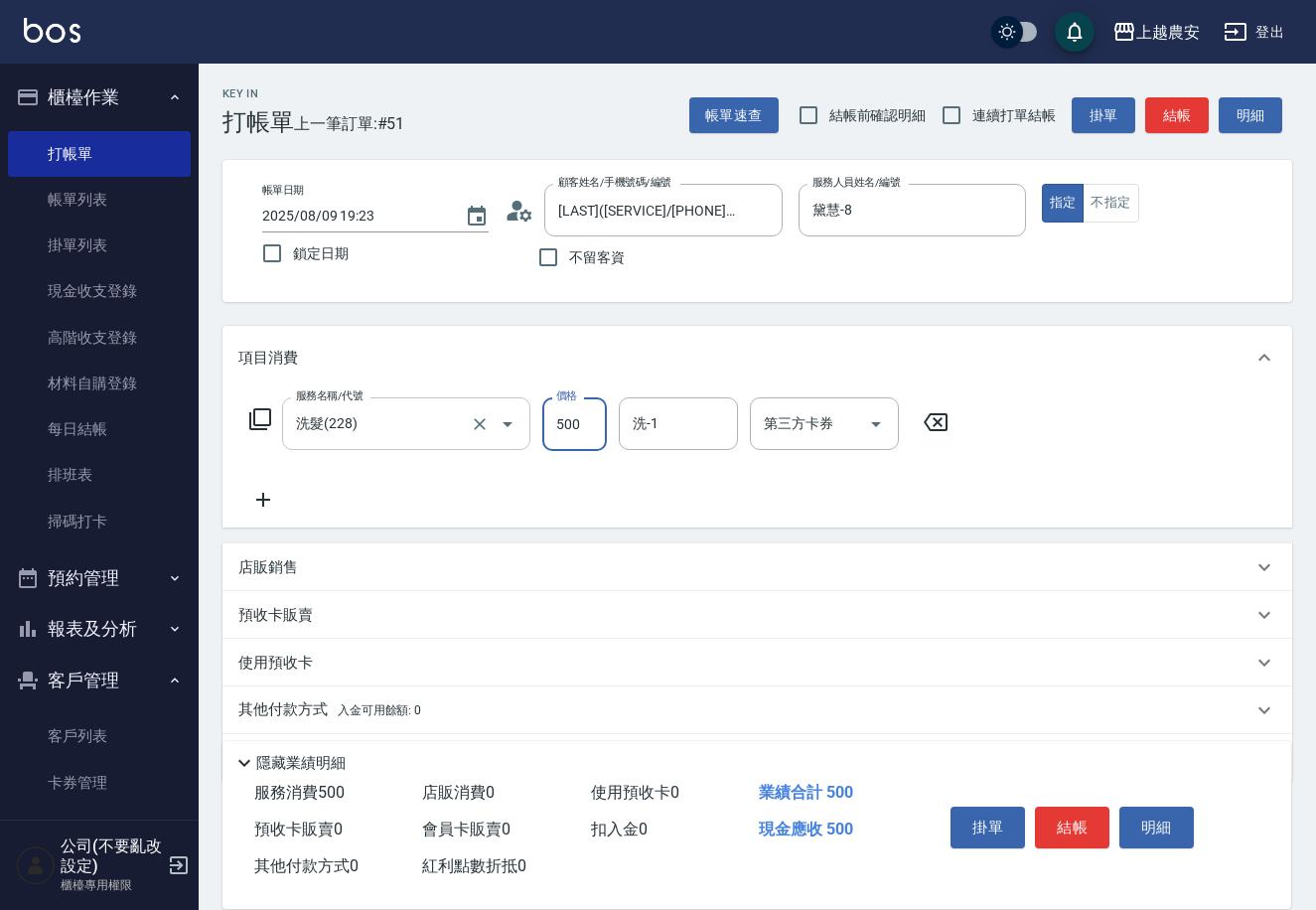 type on "500" 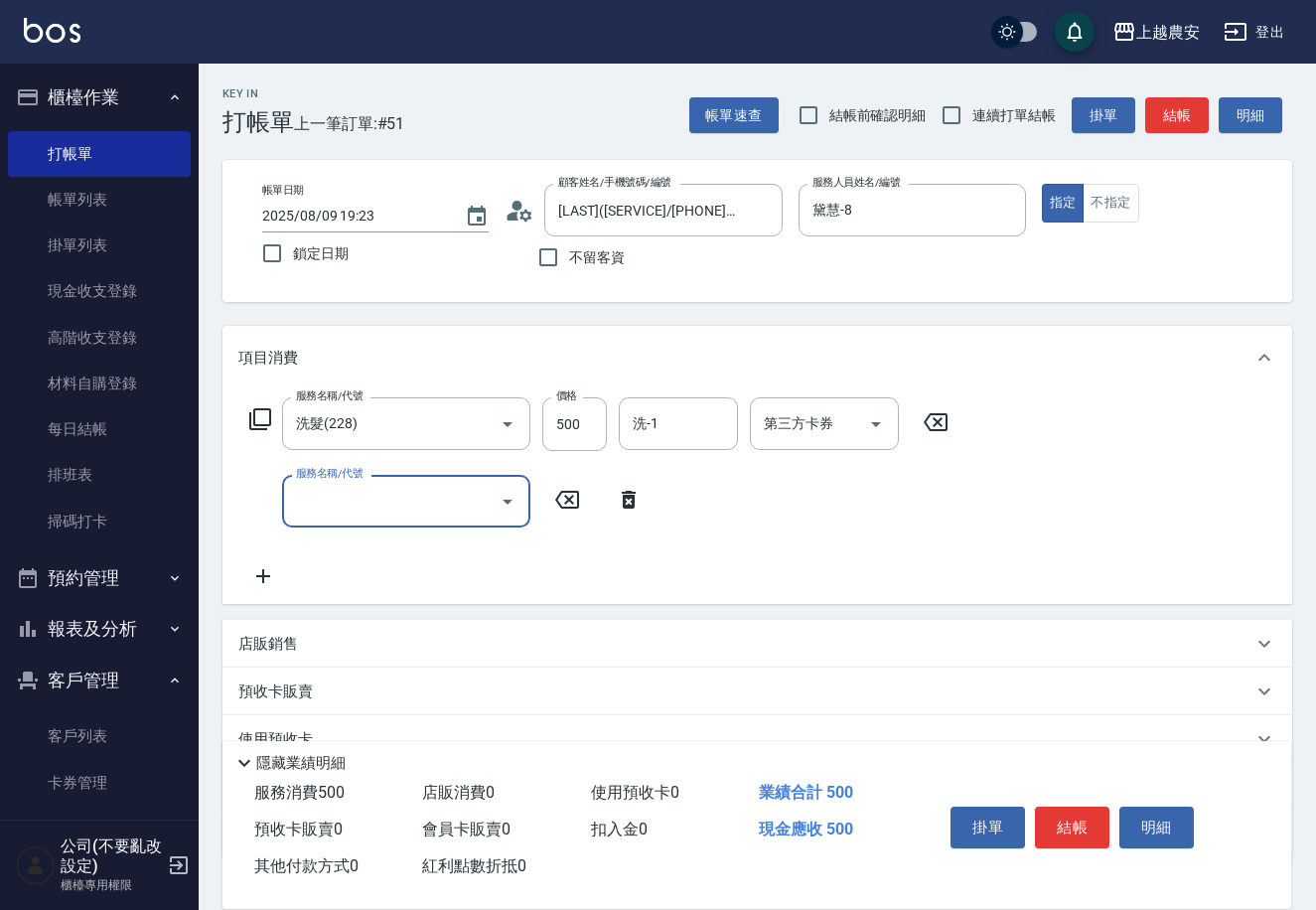 click 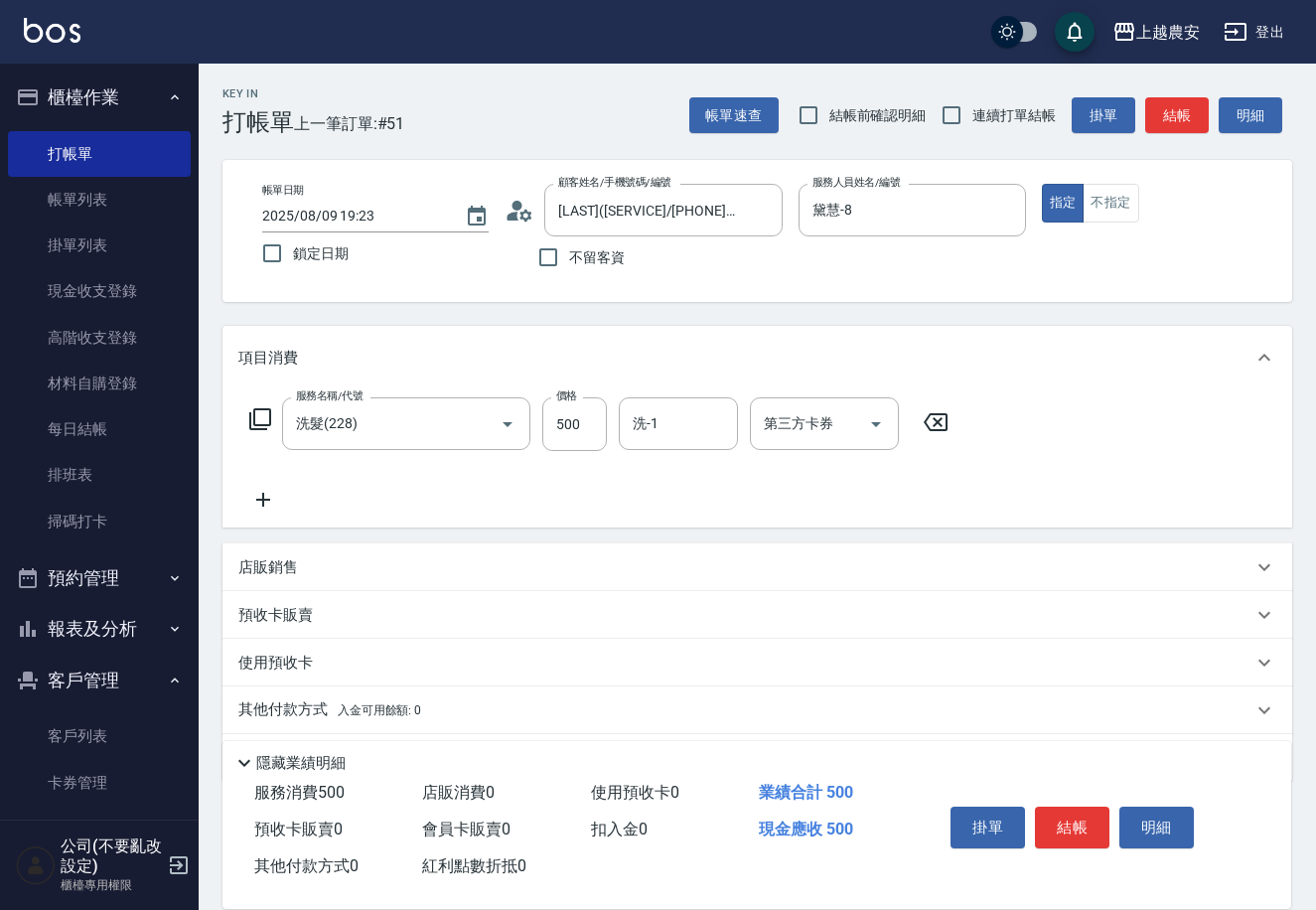click 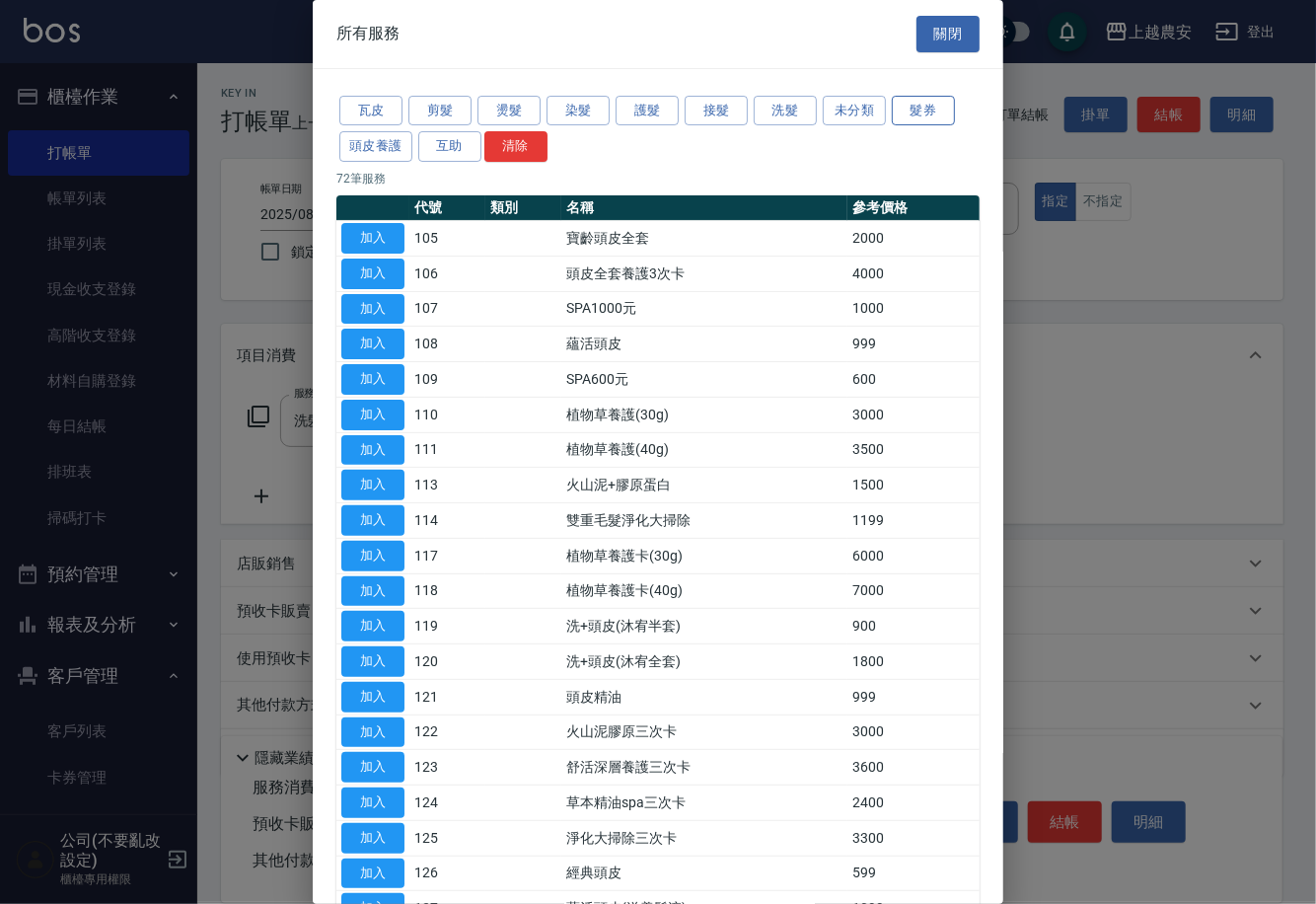 click on "髮券" at bounding box center [923, 111] 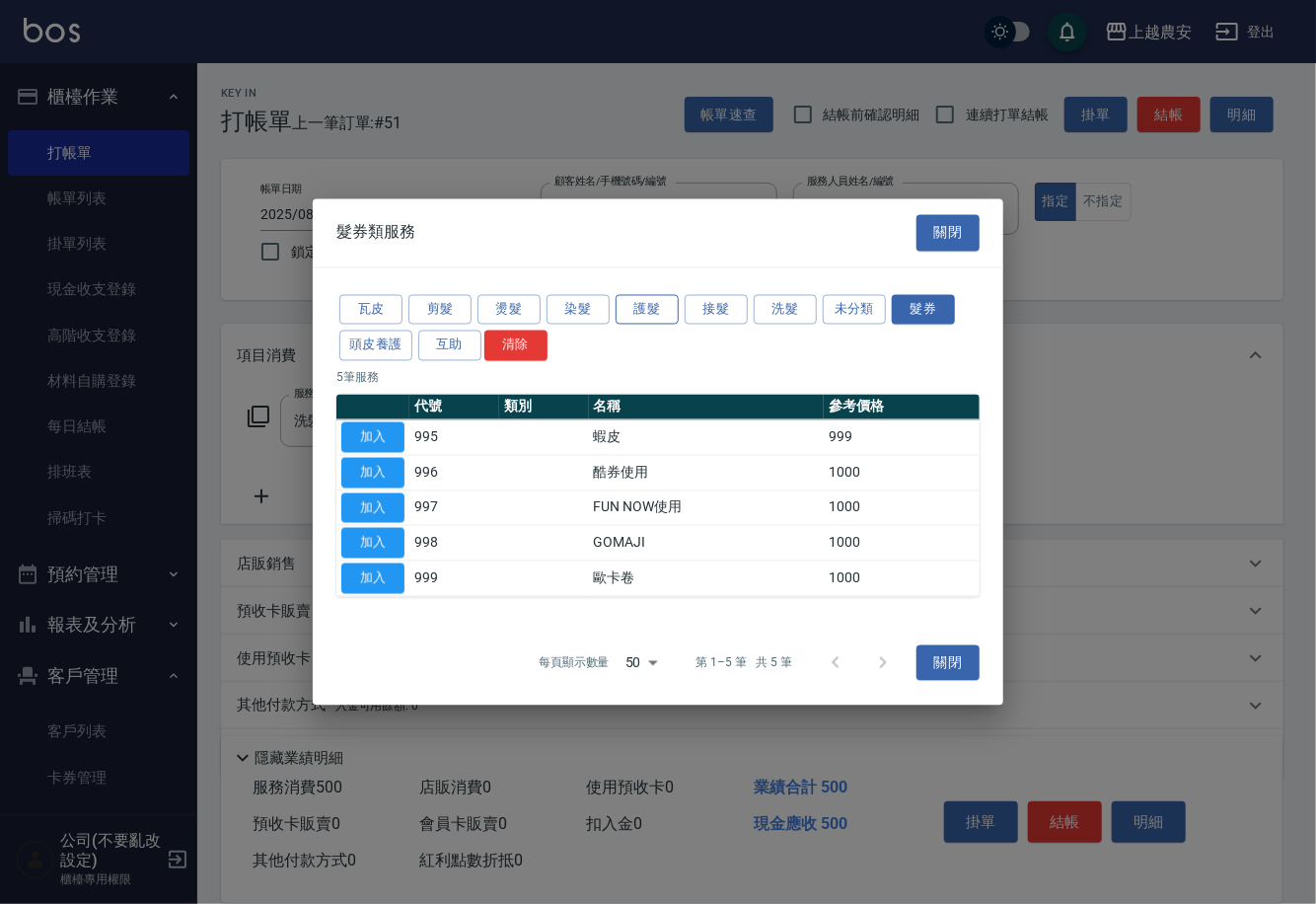 click on "護髮" at bounding box center (647, 309) 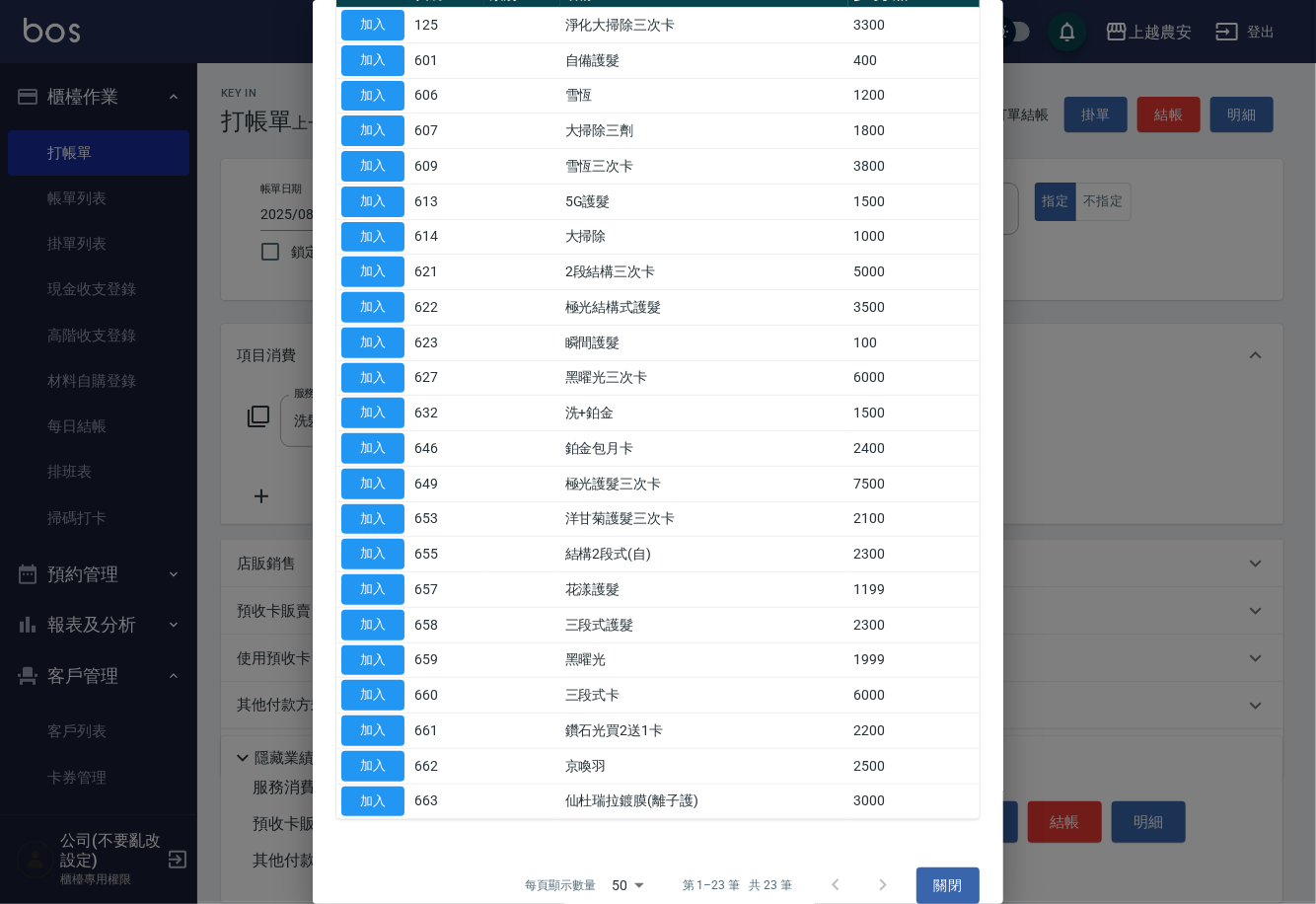 scroll, scrollTop: 236, scrollLeft: 0, axis: vertical 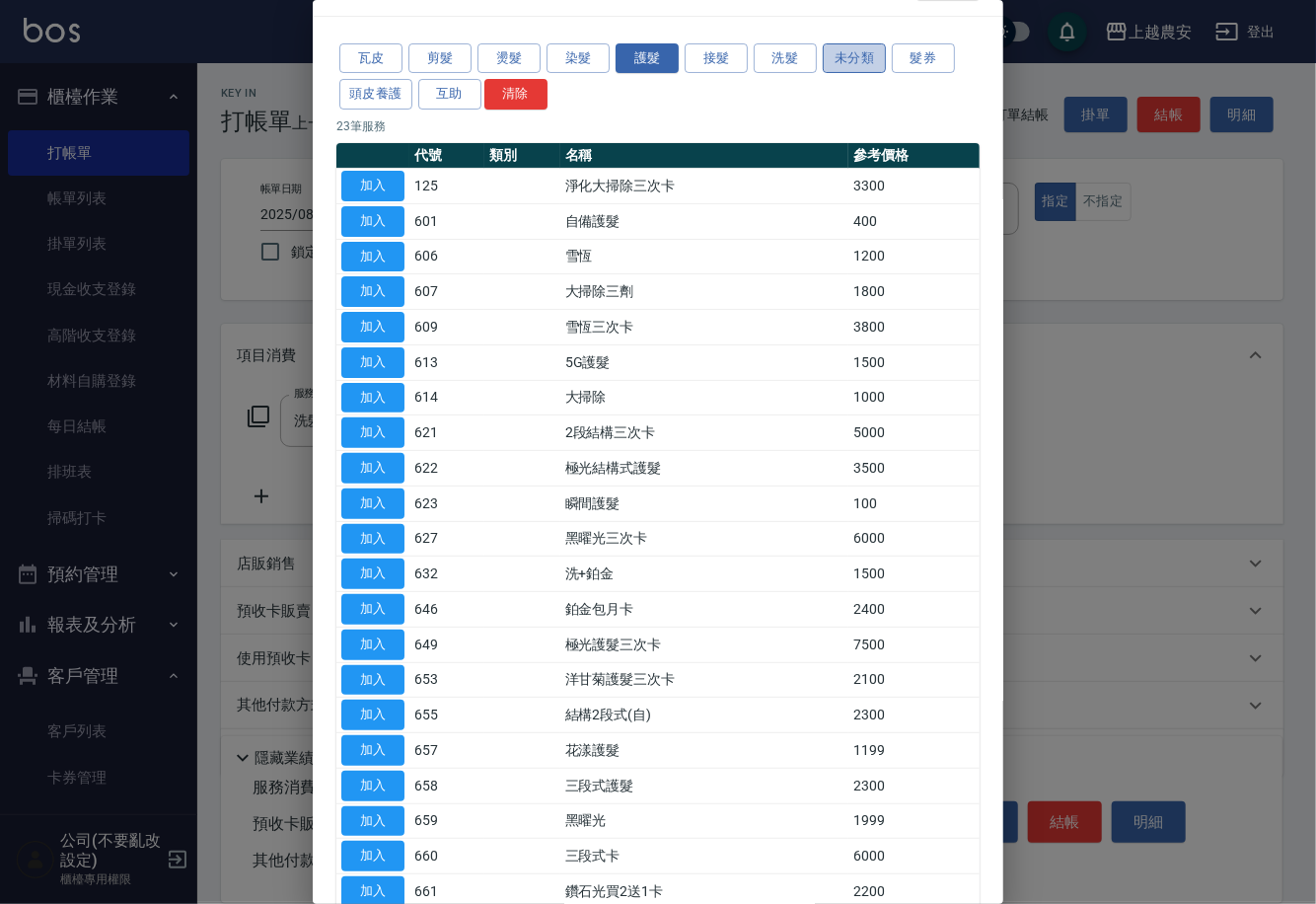 click on "未分類" at bounding box center [854, 58] 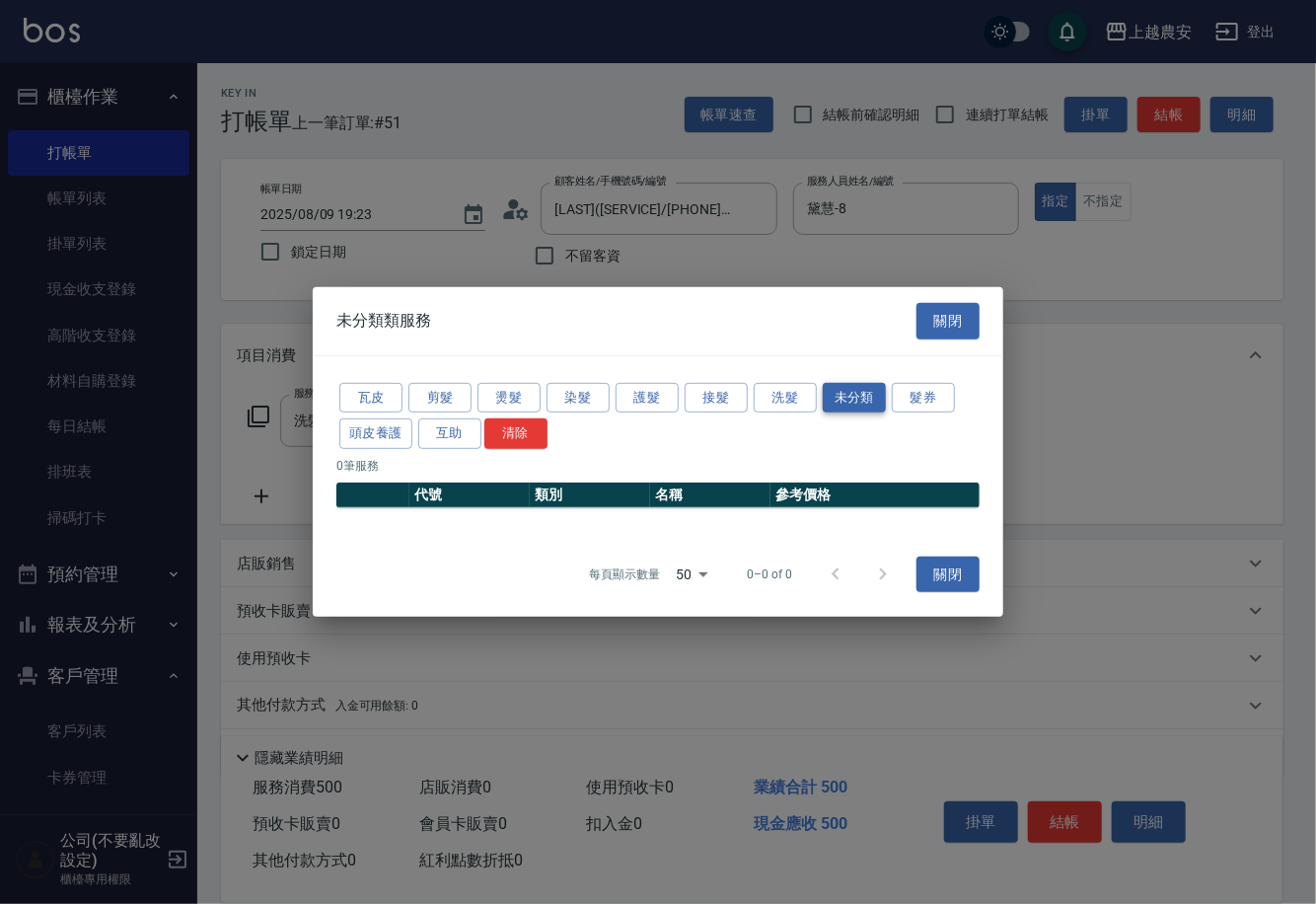scroll, scrollTop: 0, scrollLeft: 0, axis: both 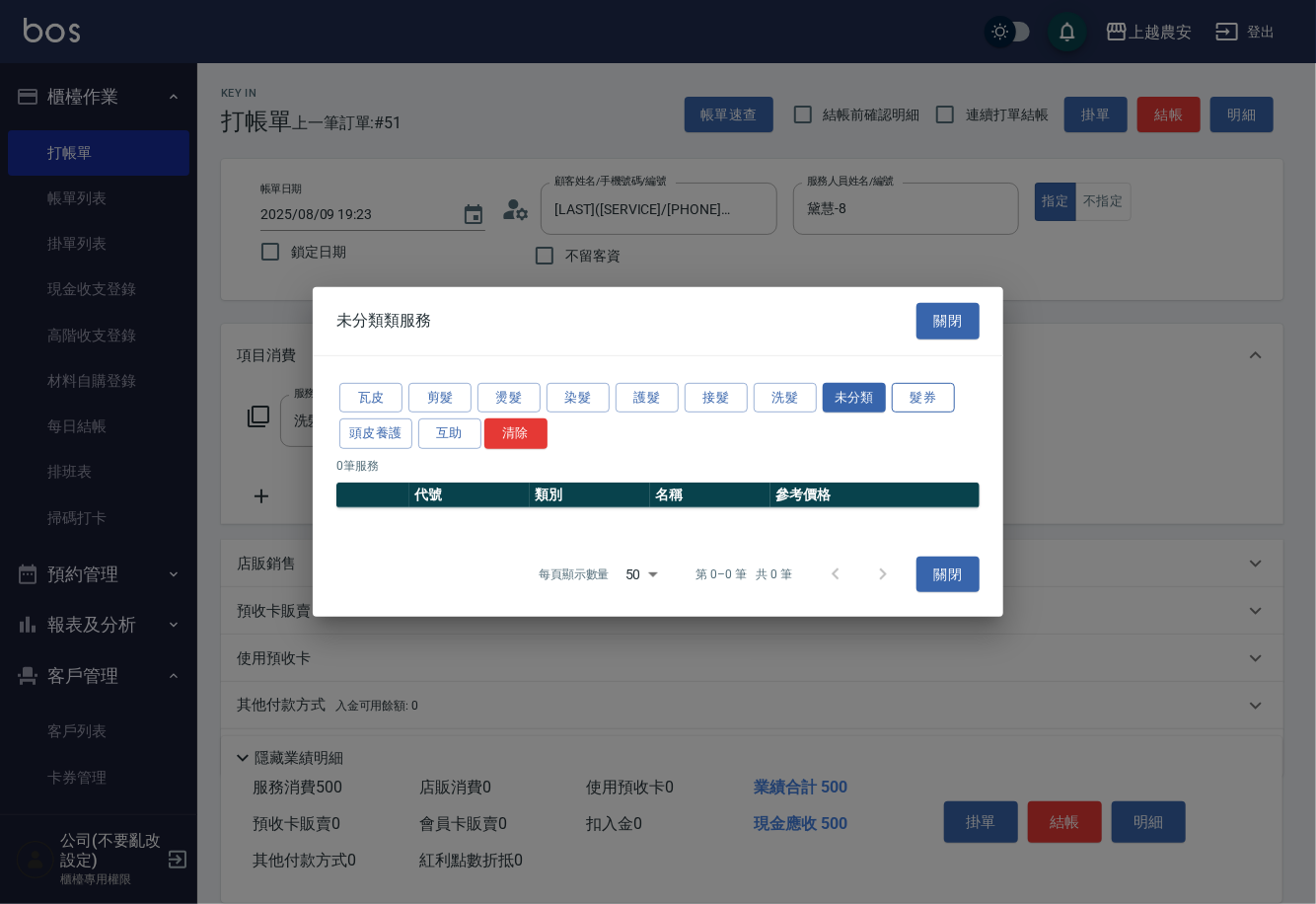 click on "髮券" at bounding box center (923, 397) 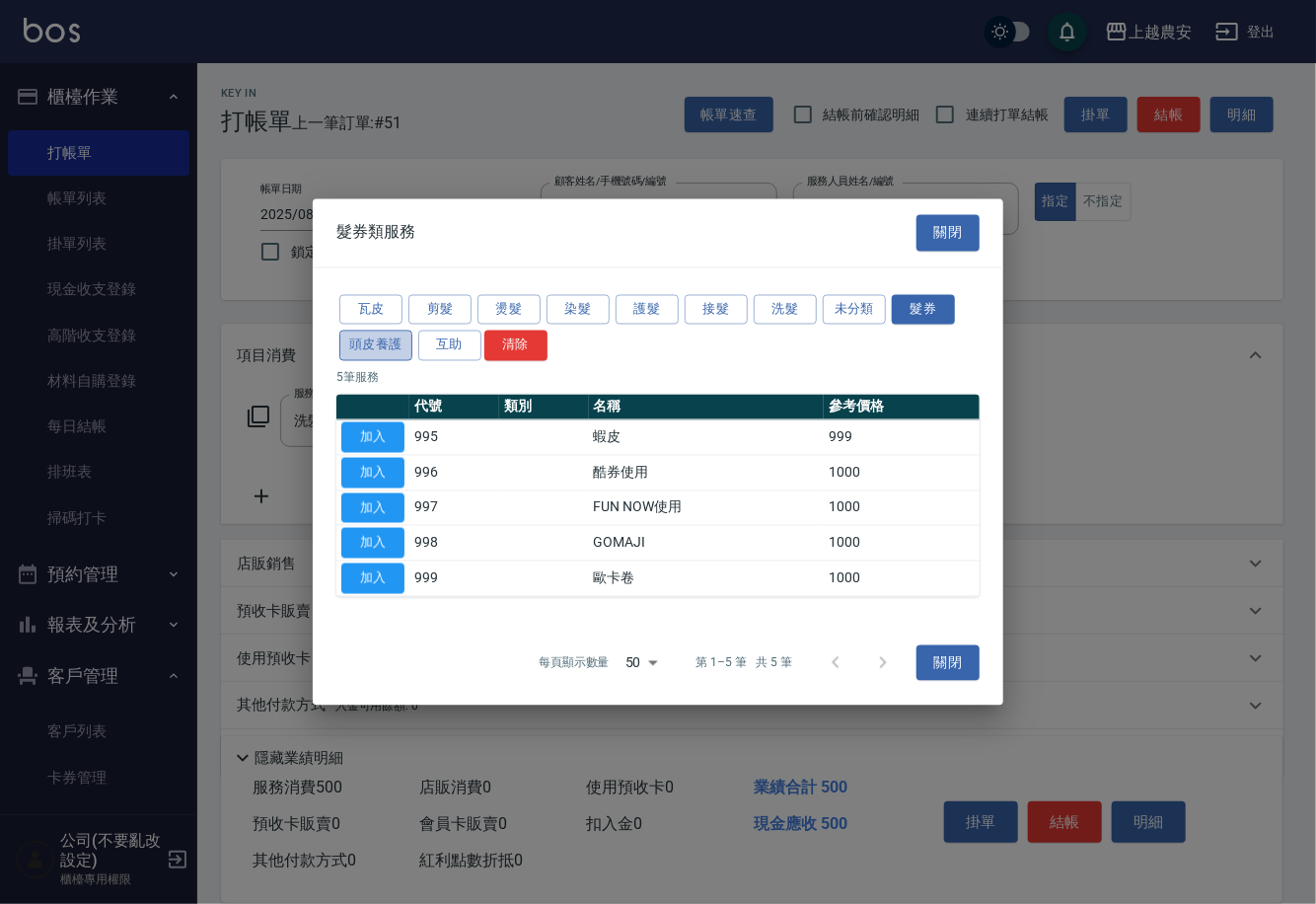 click on "頭皮養護" at bounding box center (376, 345) 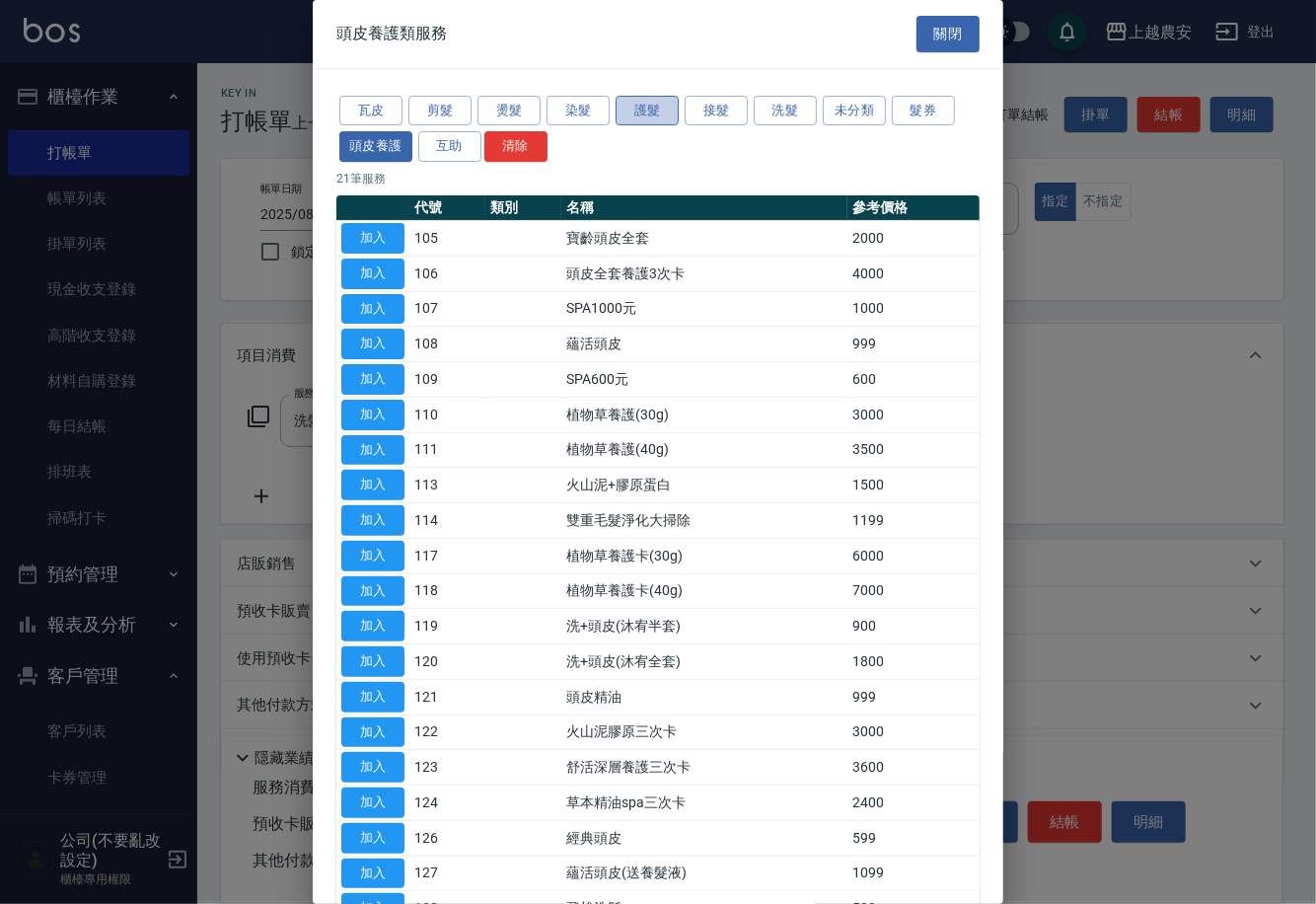 click on "護髮" at bounding box center [647, 111] 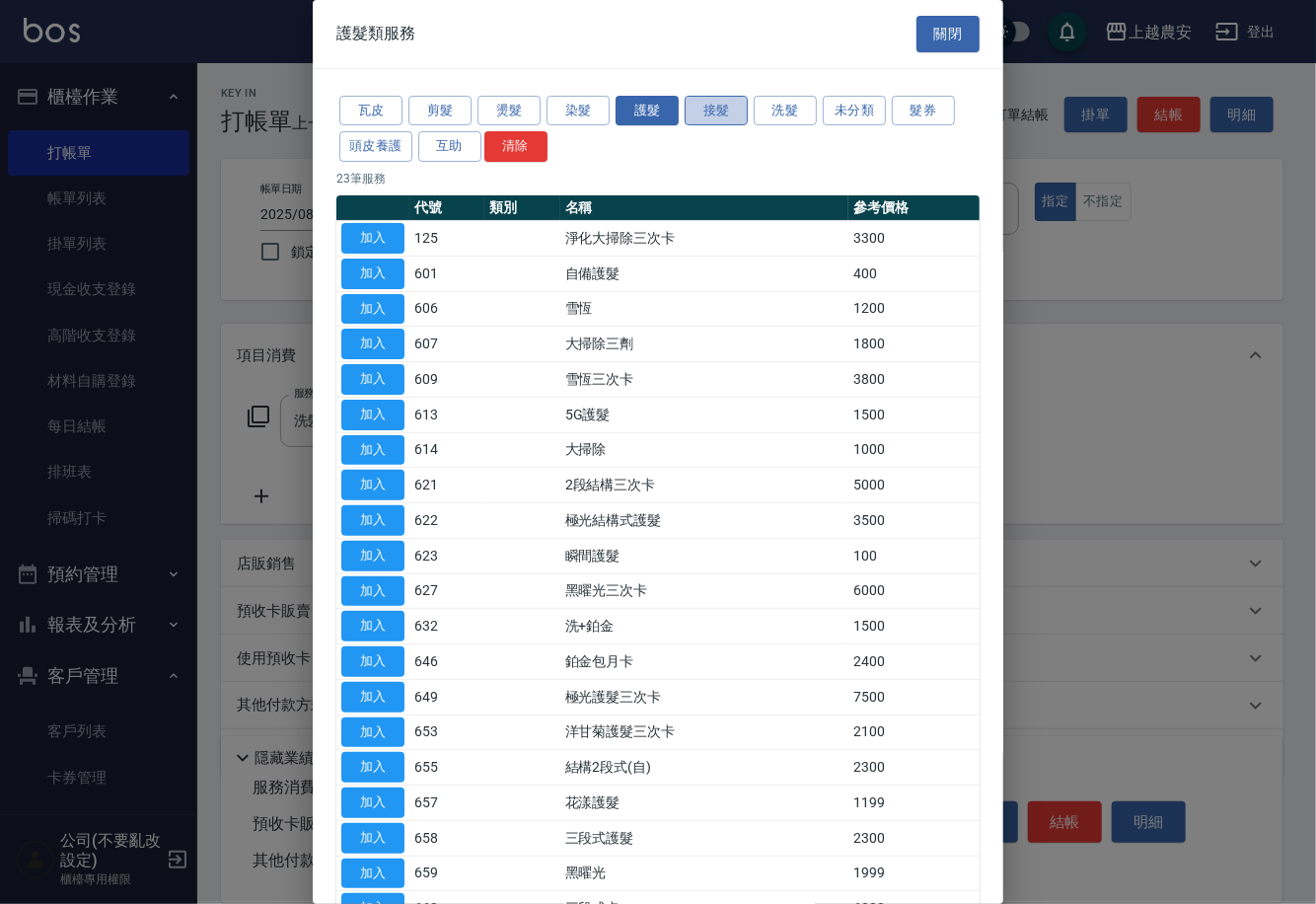 click on "接髮" at bounding box center (716, 111) 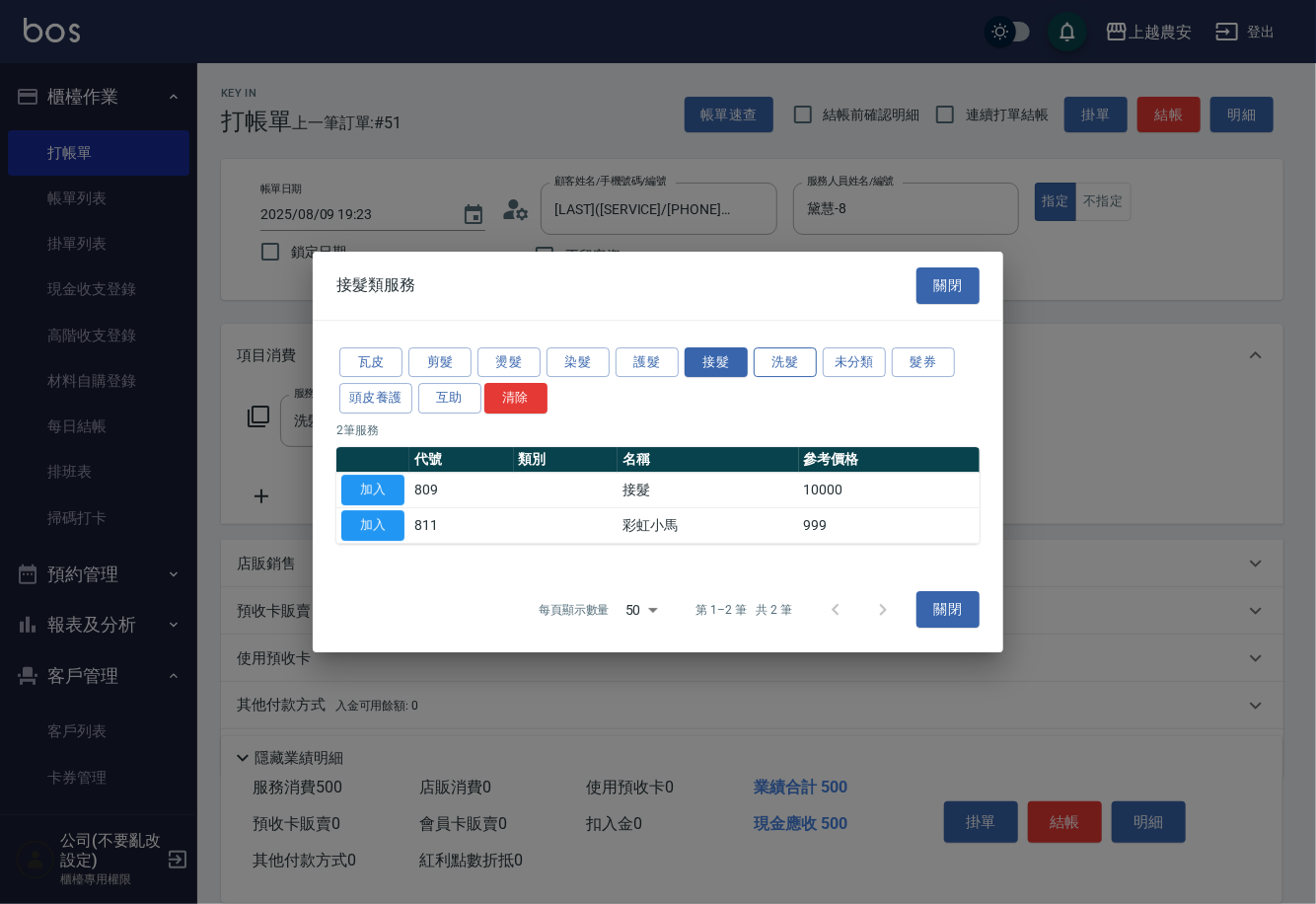 click on "洗髮" at bounding box center [785, 362] 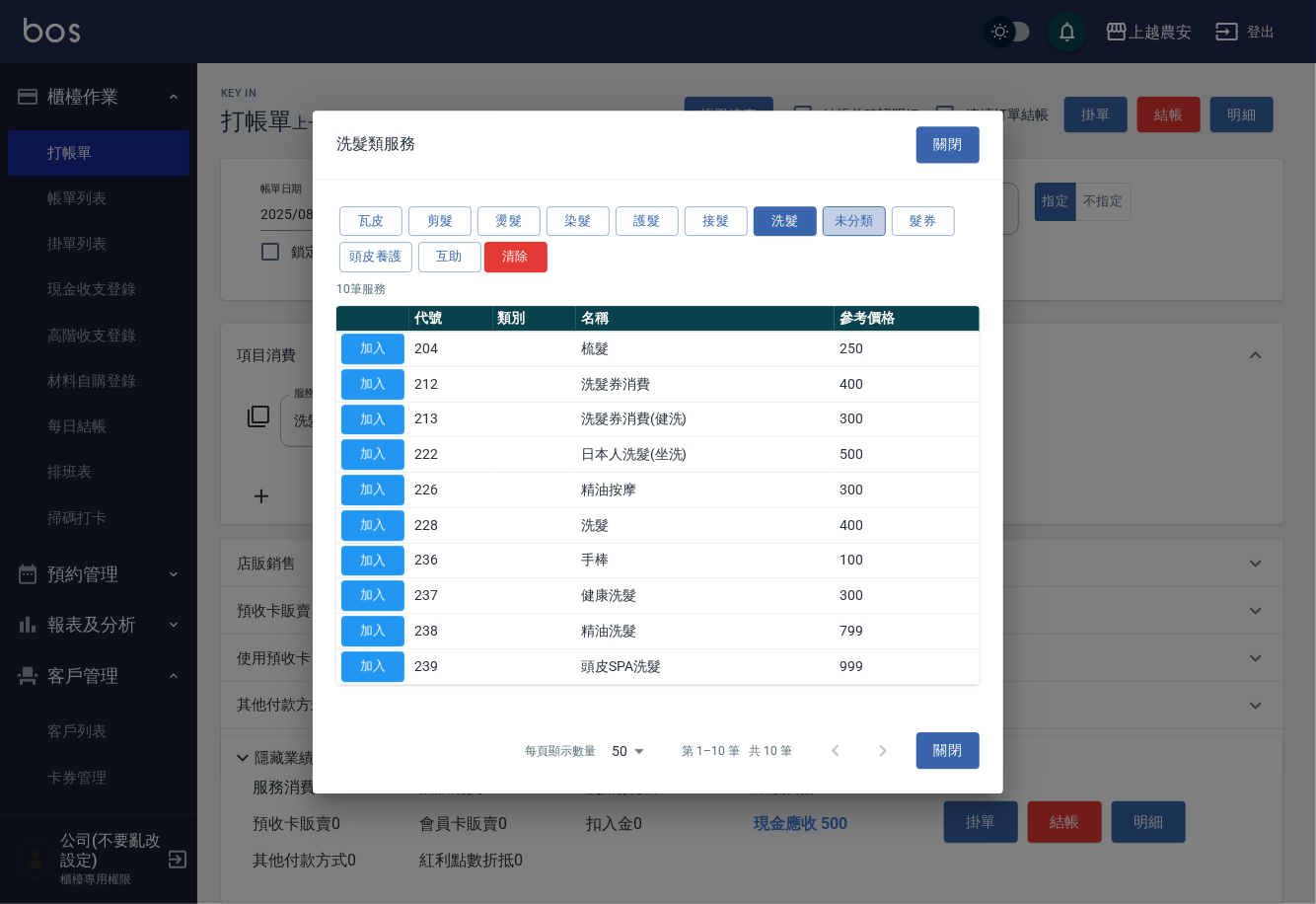 click on "未分類" at bounding box center (854, 221) 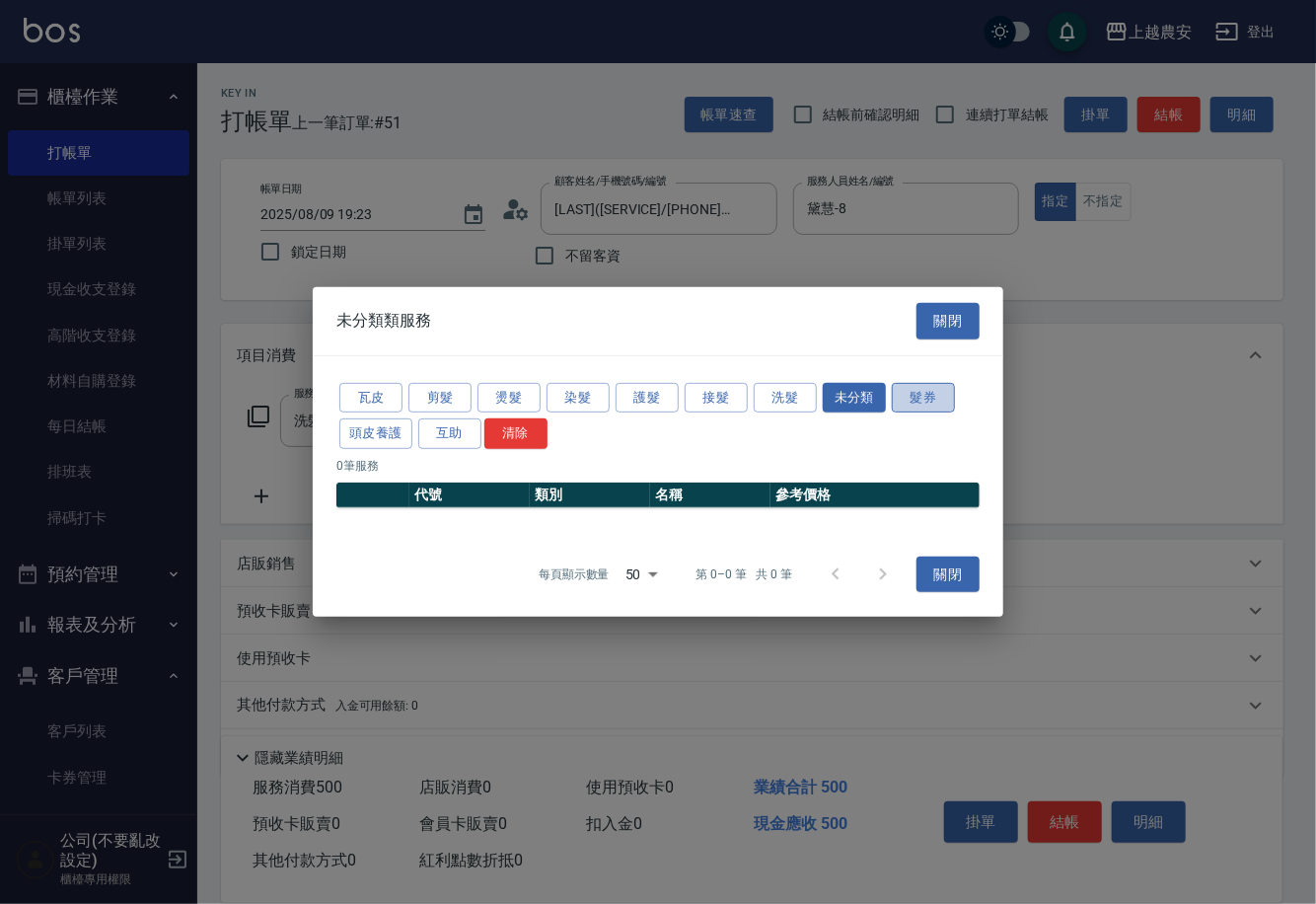 click on "髮券" at bounding box center [923, 397] 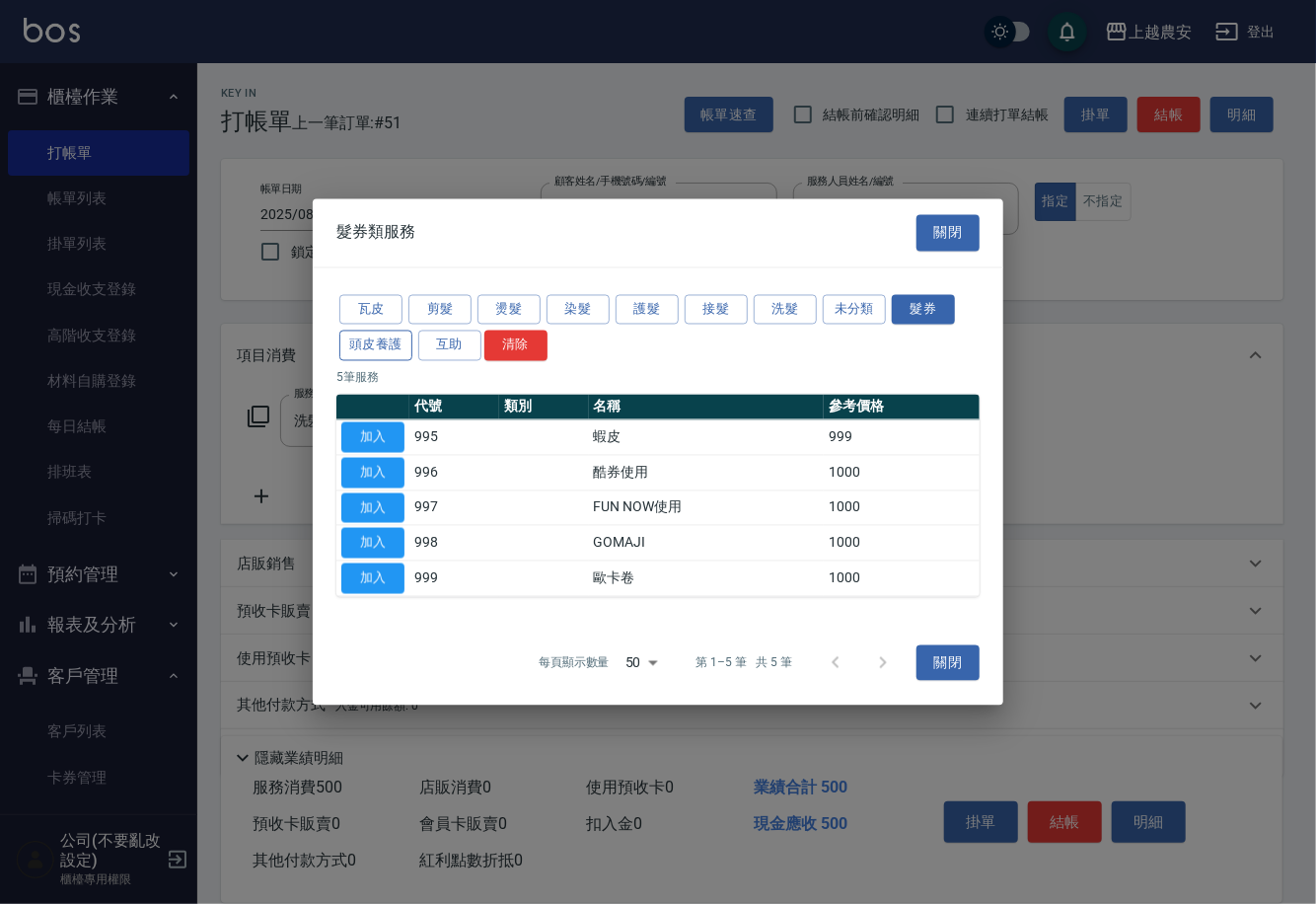 click on "頭皮養護" at bounding box center [376, 345] 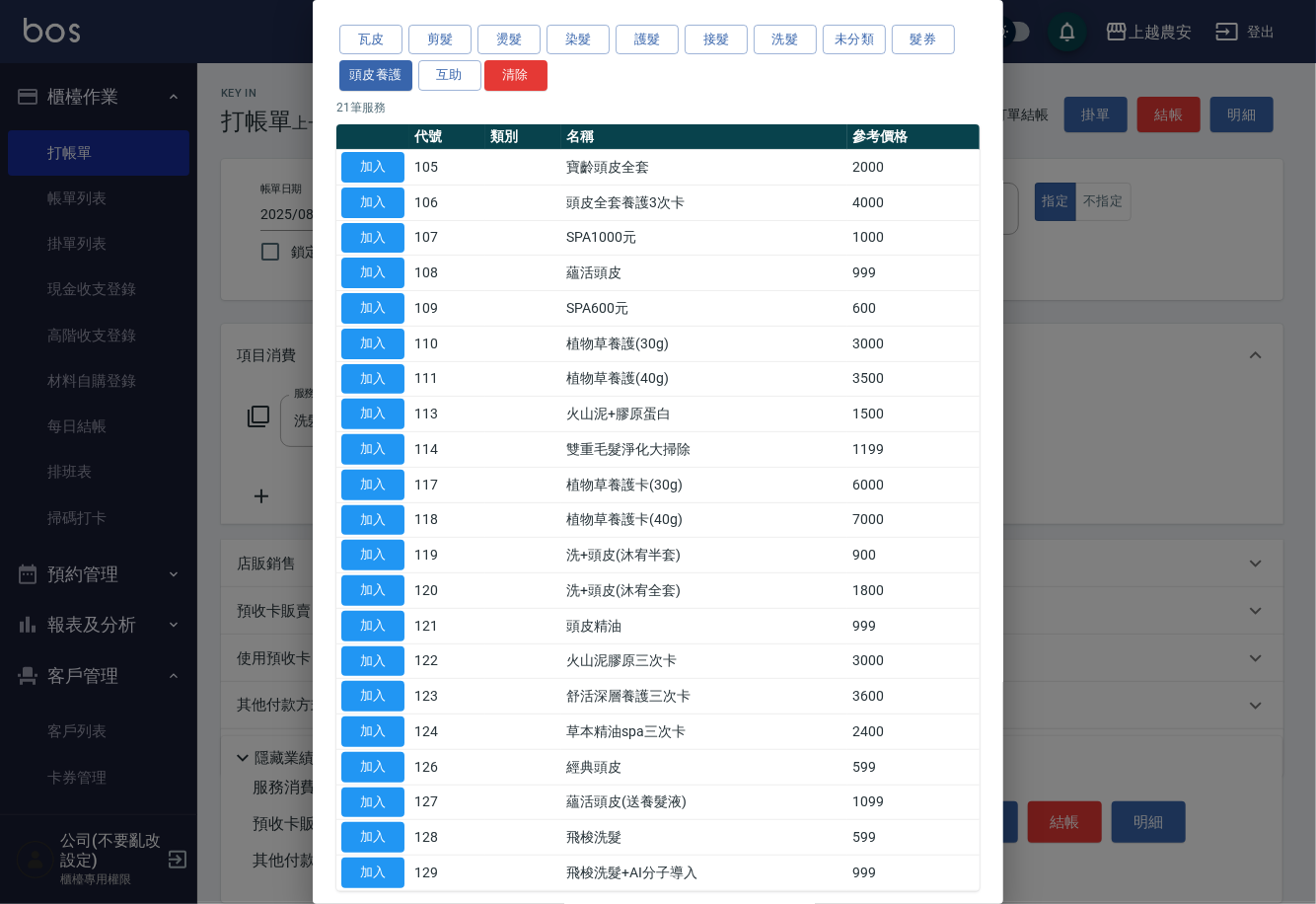 scroll, scrollTop: 91, scrollLeft: 0, axis: vertical 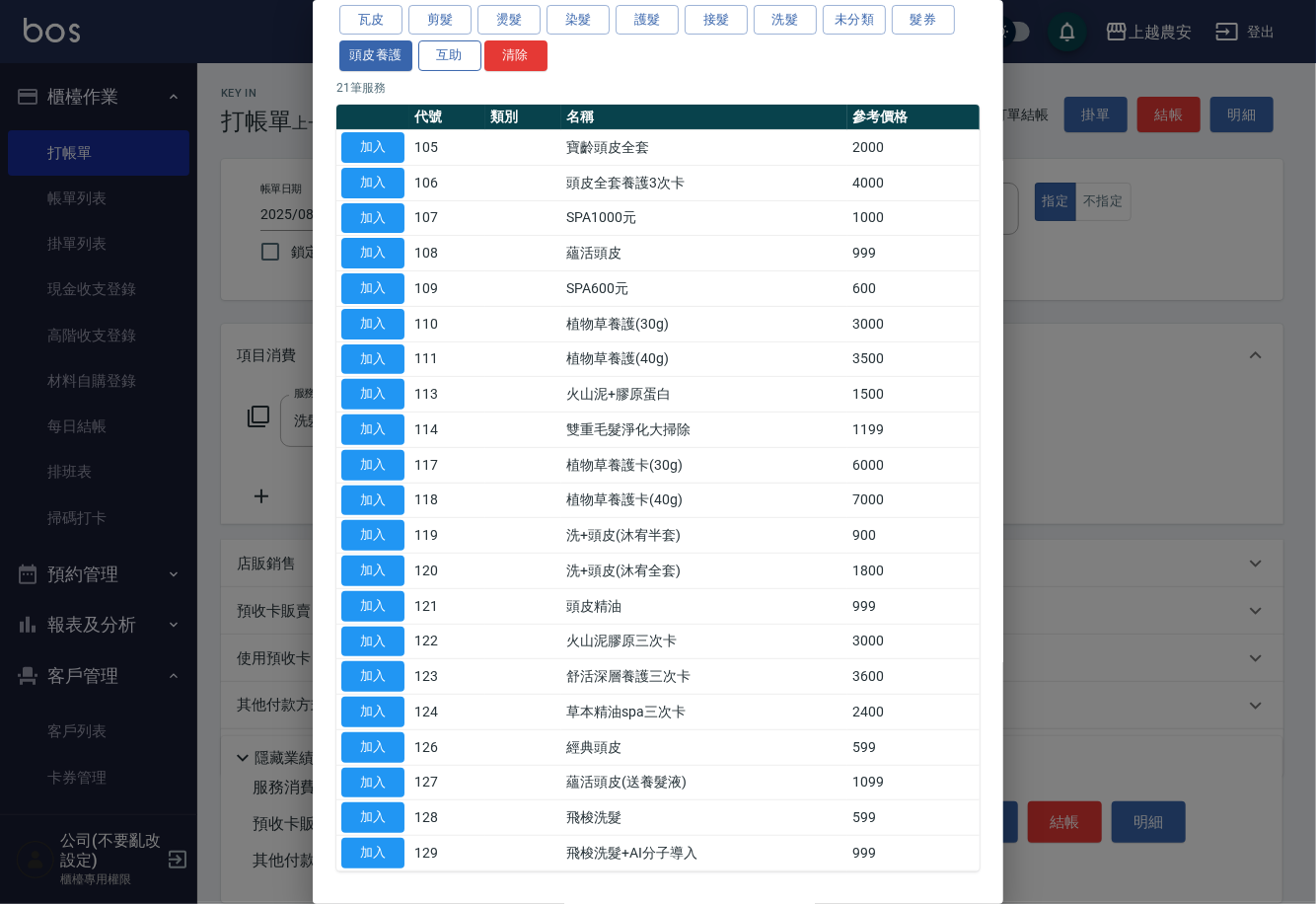 click on "互助" at bounding box center [450, 55] 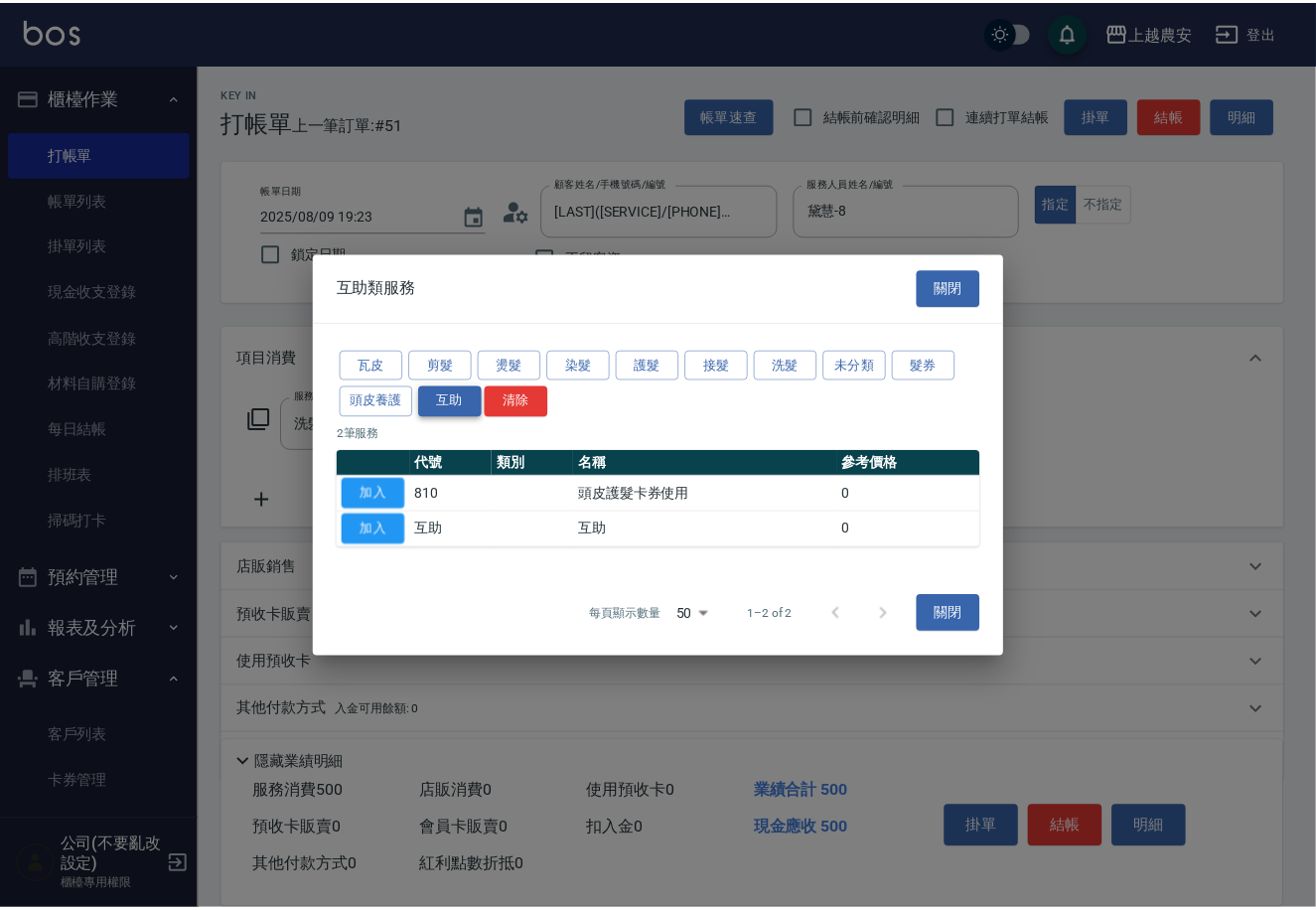 scroll, scrollTop: 0, scrollLeft: 0, axis: both 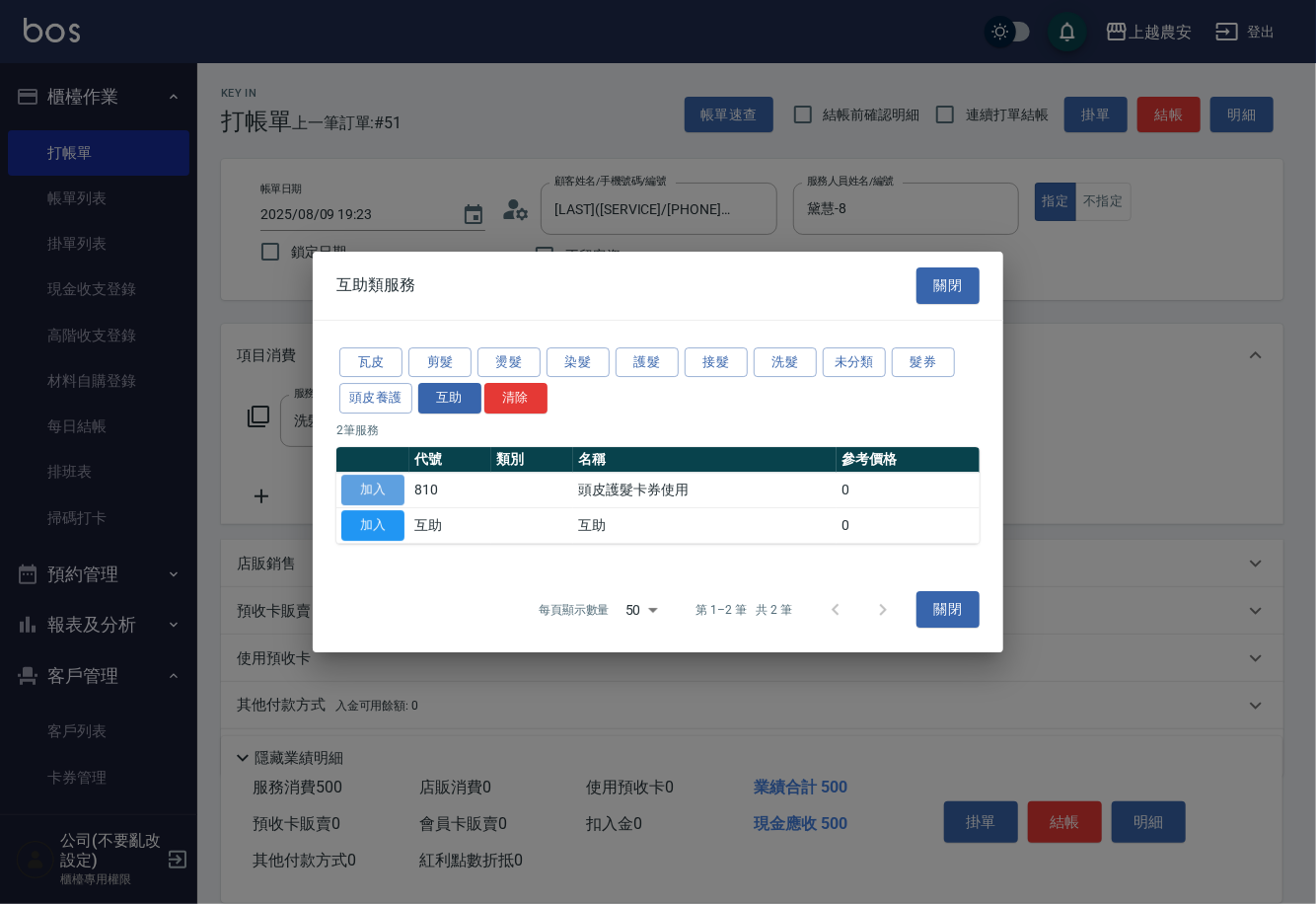 click on "加入" at bounding box center [373, 490] 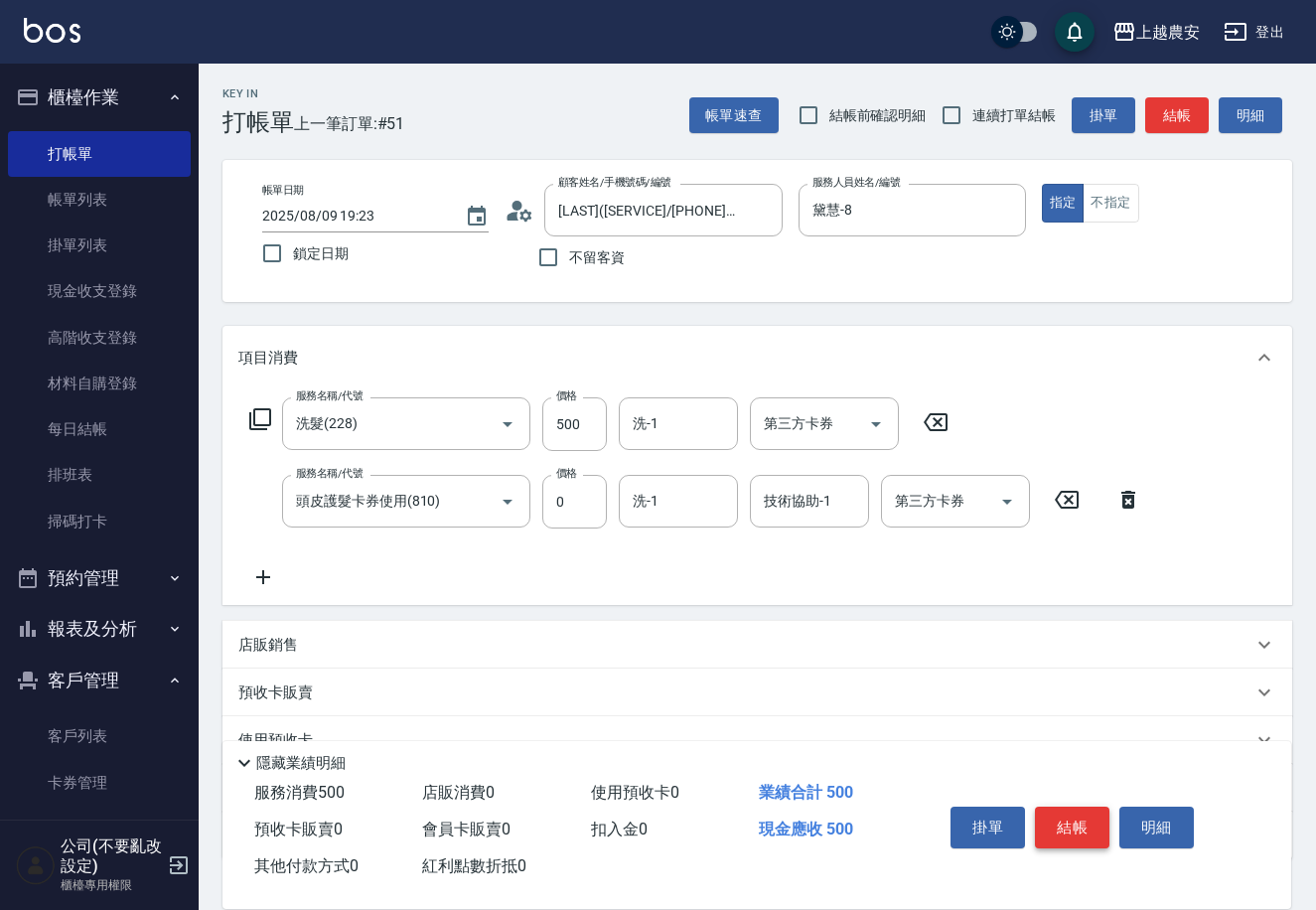 click on "結帳" at bounding box center [1072, 828] 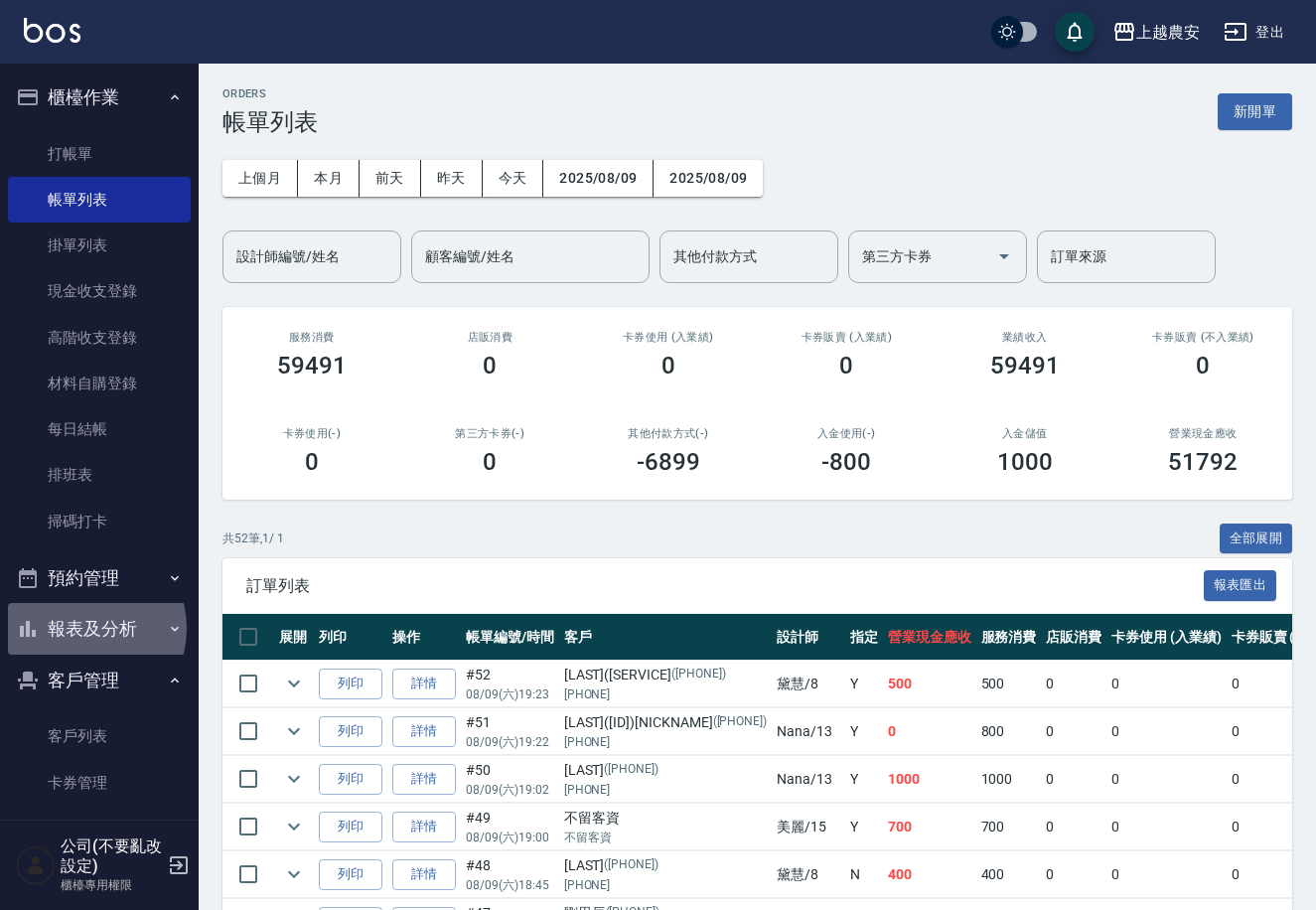 click on "報表及分析" at bounding box center (99, 629) 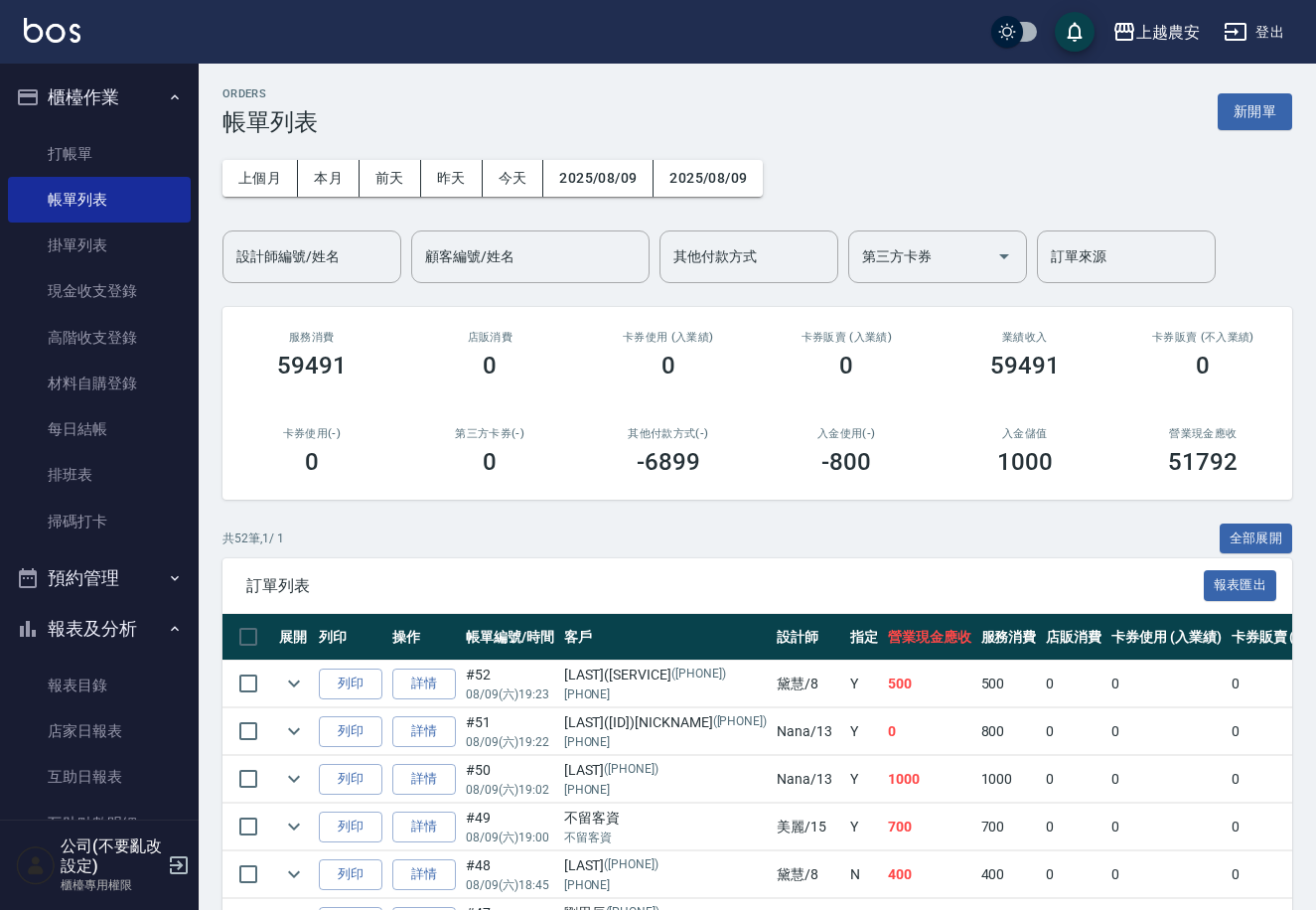 scroll, scrollTop: 456, scrollLeft: 0, axis: vertical 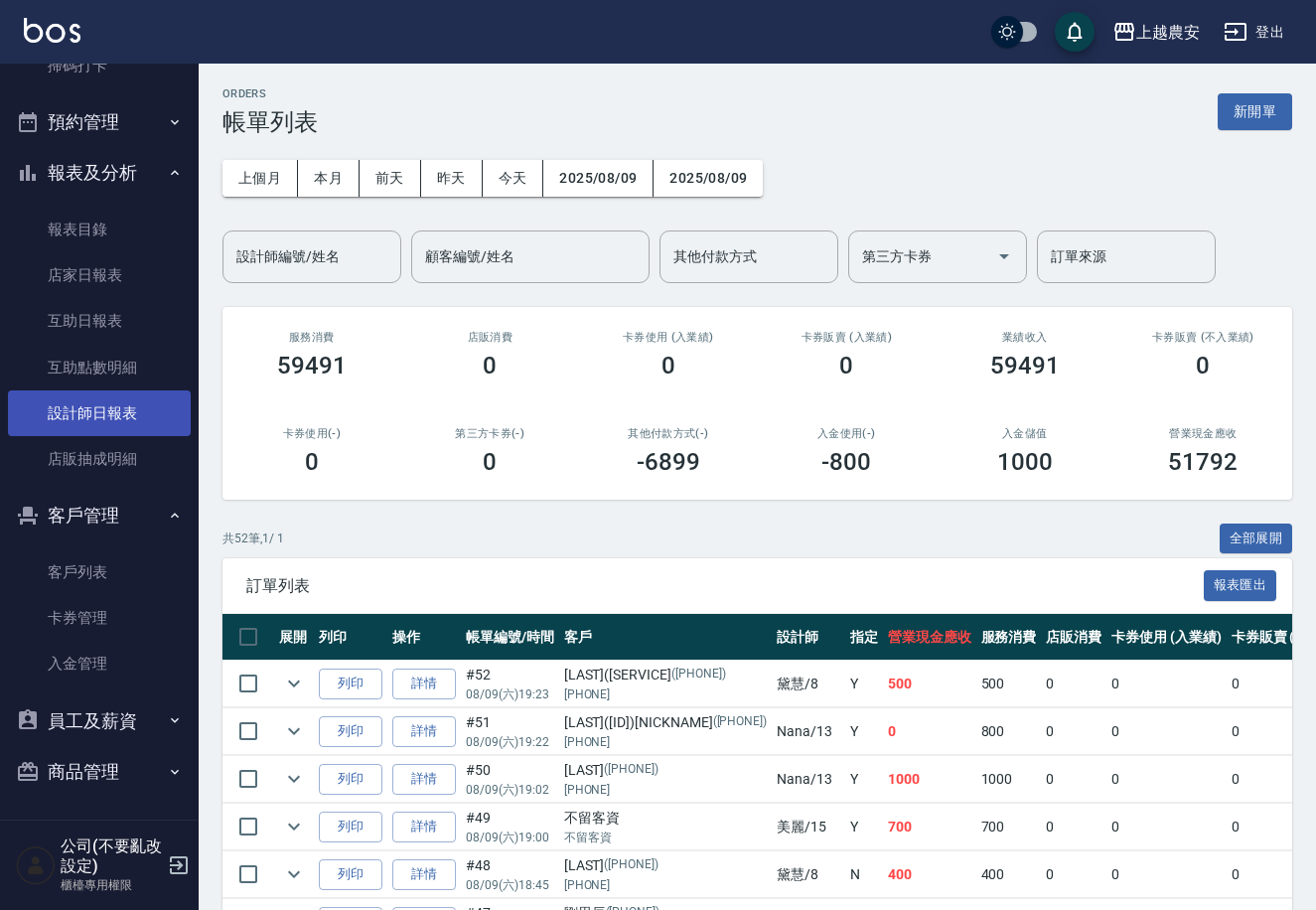 click on "設計師日報表" at bounding box center (99, 413) 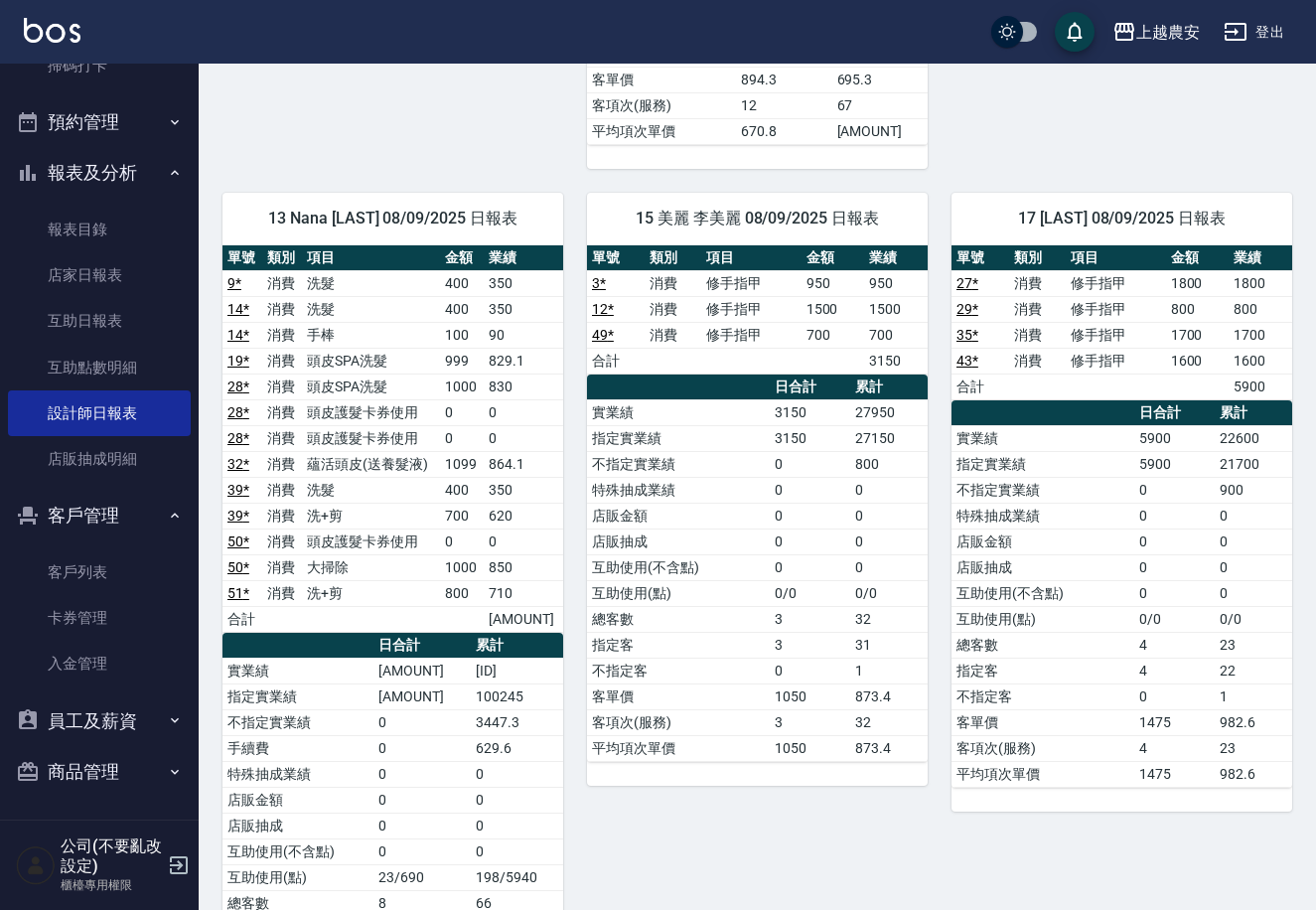 scroll, scrollTop: 954, scrollLeft: 0, axis: vertical 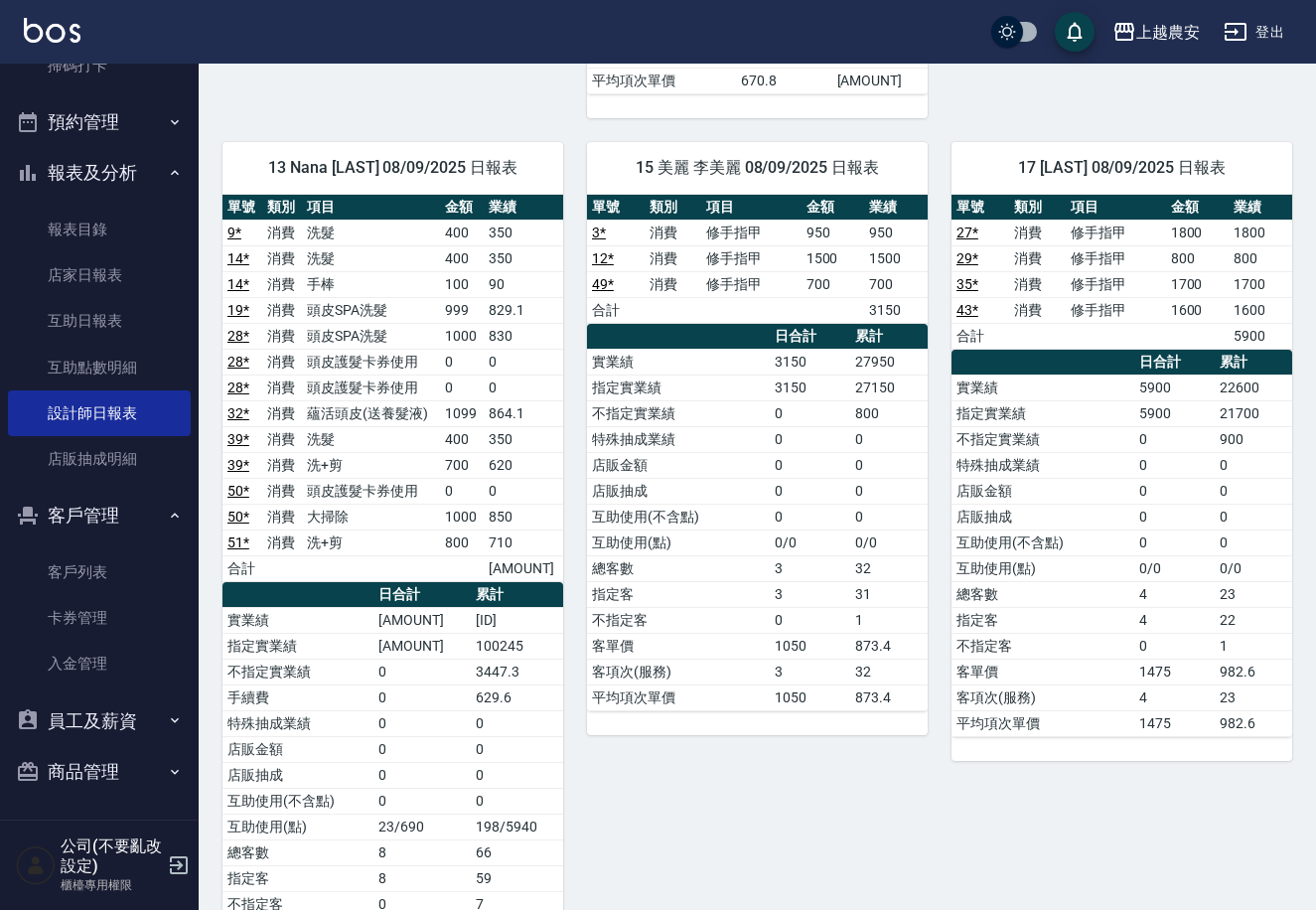 click on "13 Nana 張維庭 08/09/2025 日報表  單號 類別 項目 金額 業績 9 * 消費 洗髮 400 350 14 * 消費 洗髮 400 350 14 * 消費 手棒 100 90 19 * 消費 頭皮SPA洗髮 999 829.1 28 * 消費 頭皮SPA洗髮 1000 830 28 * 消費 頭皮護髮卡券使用 0 0 28 * 消費 頭皮護髮卡券使用 0 0 32 * 消費 蘊活頭皮(送養髮液) 1099 864.1 39 * 消費 洗髮 400 350 39 * 消費 洗+剪 700 620 50 * 消費 頭皮護髮卡券使用 0 0 50 * 消費 大掃除 1000 850 51 * 消費 洗+剪 800 710 合計 5843.2 日合計 累計 實業績 5843.2 103693 指定實業績 5843.2 100245 不指定實業績 0 3447.3 手續費 0 629.6 特殊抽成業績 0 0 店販金額 0 0 店販抽成 0 0 互助使用(不含點) 0 0 互助使用(點) 23/690 198/5940 總客數 8 66 指定客 8 59 不指定客 0 7 客單價 862.3 1861 客項次(服務) 13 109 平均項次單價 530.6 1126.8" at bounding box center [380, 568] 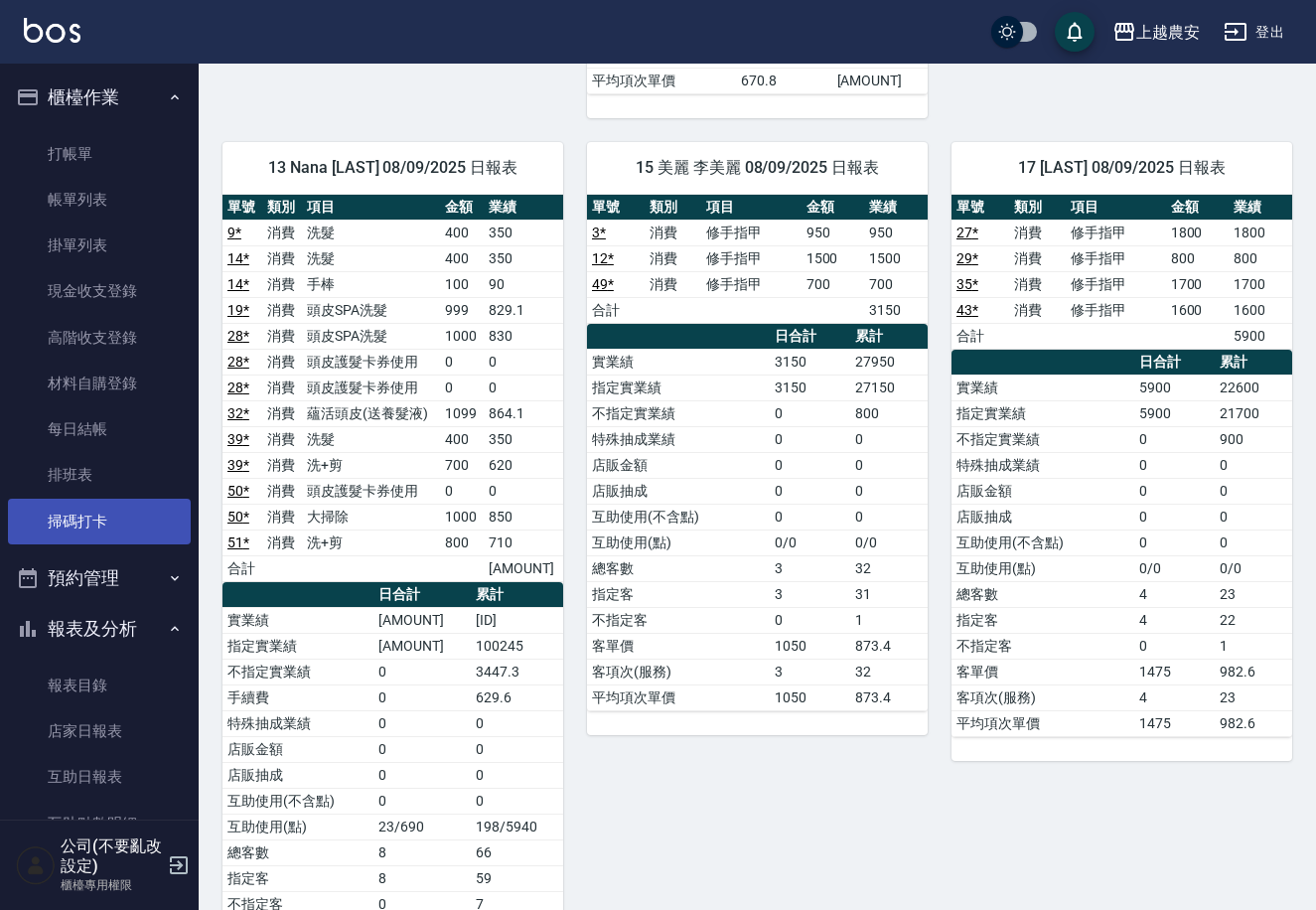 click on "掃碼打卡" at bounding box center (99, 522) 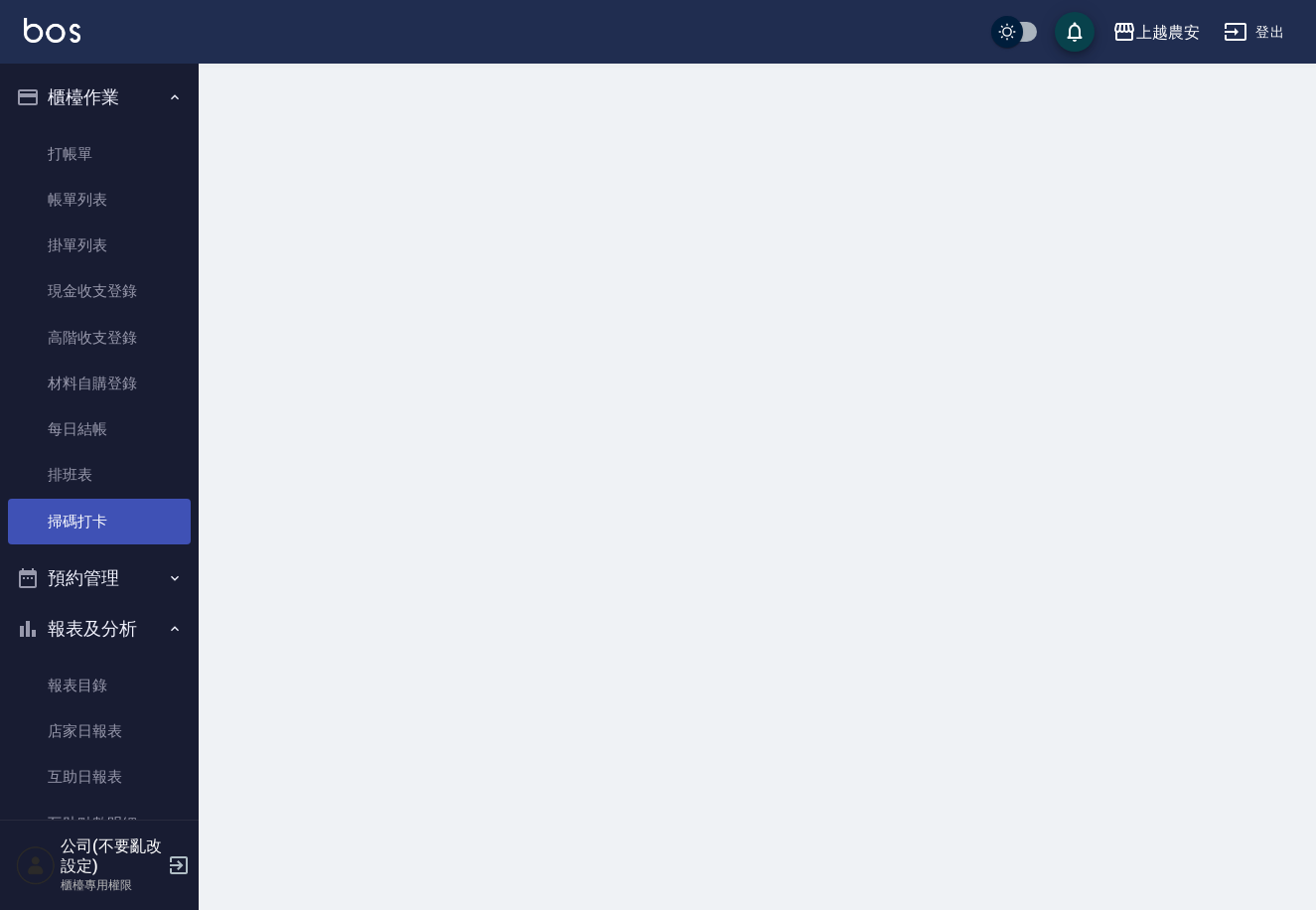 scroll, scrollTop: 0, scrollLeft: 0, axis: both 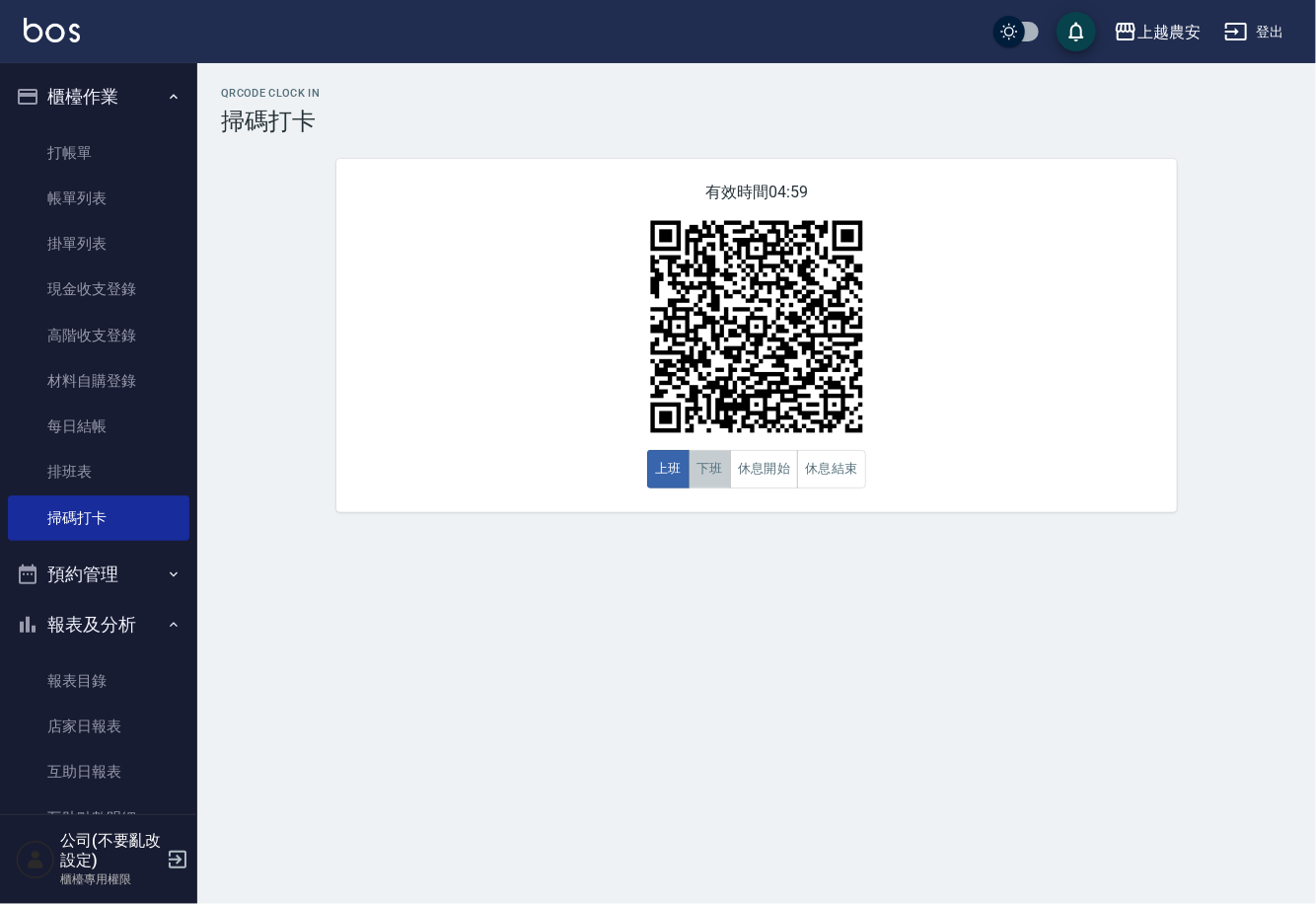 click on "下班" at bounding box center [709, 469] 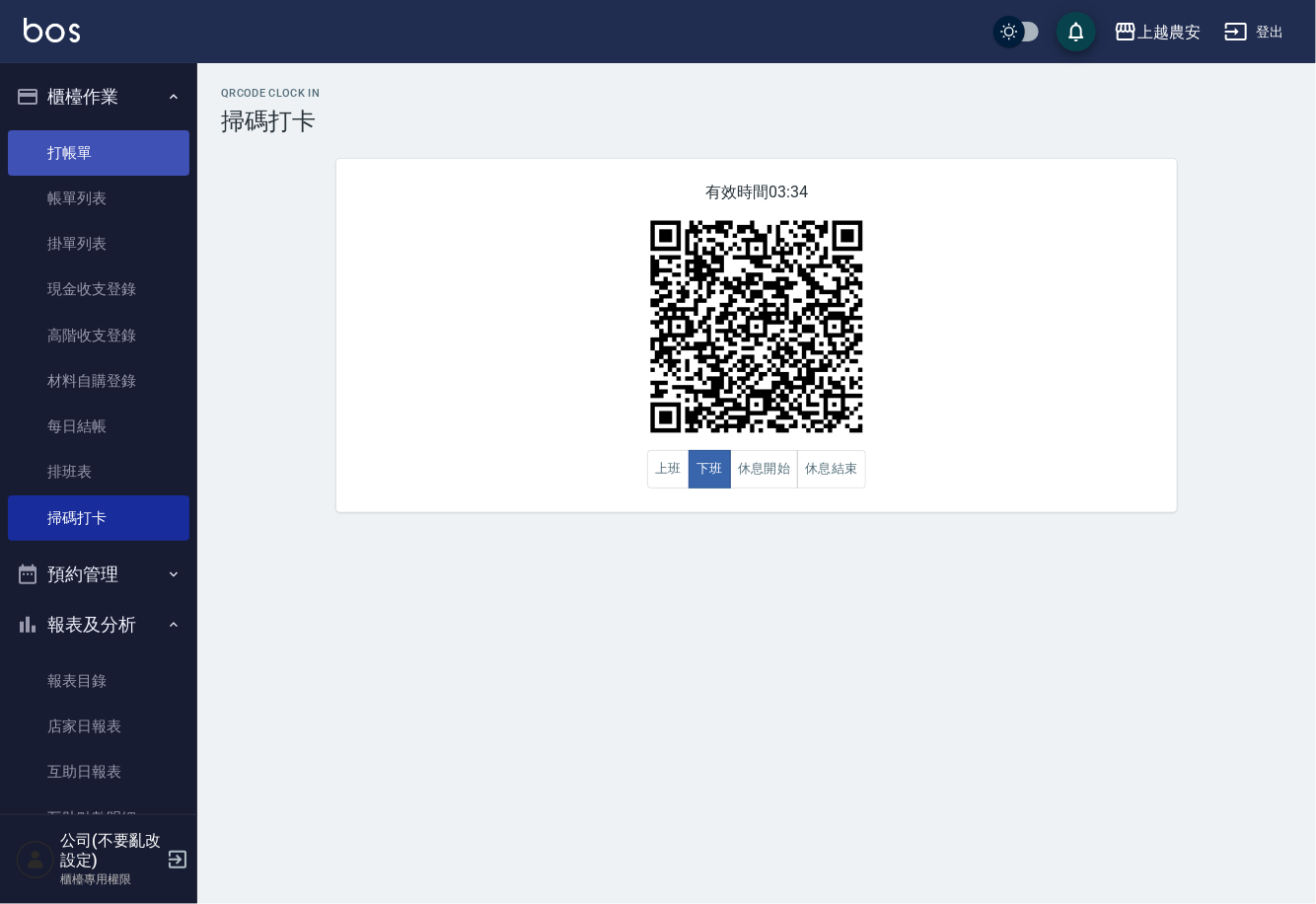 click on "打帳單" at bounding box center [99, 153] 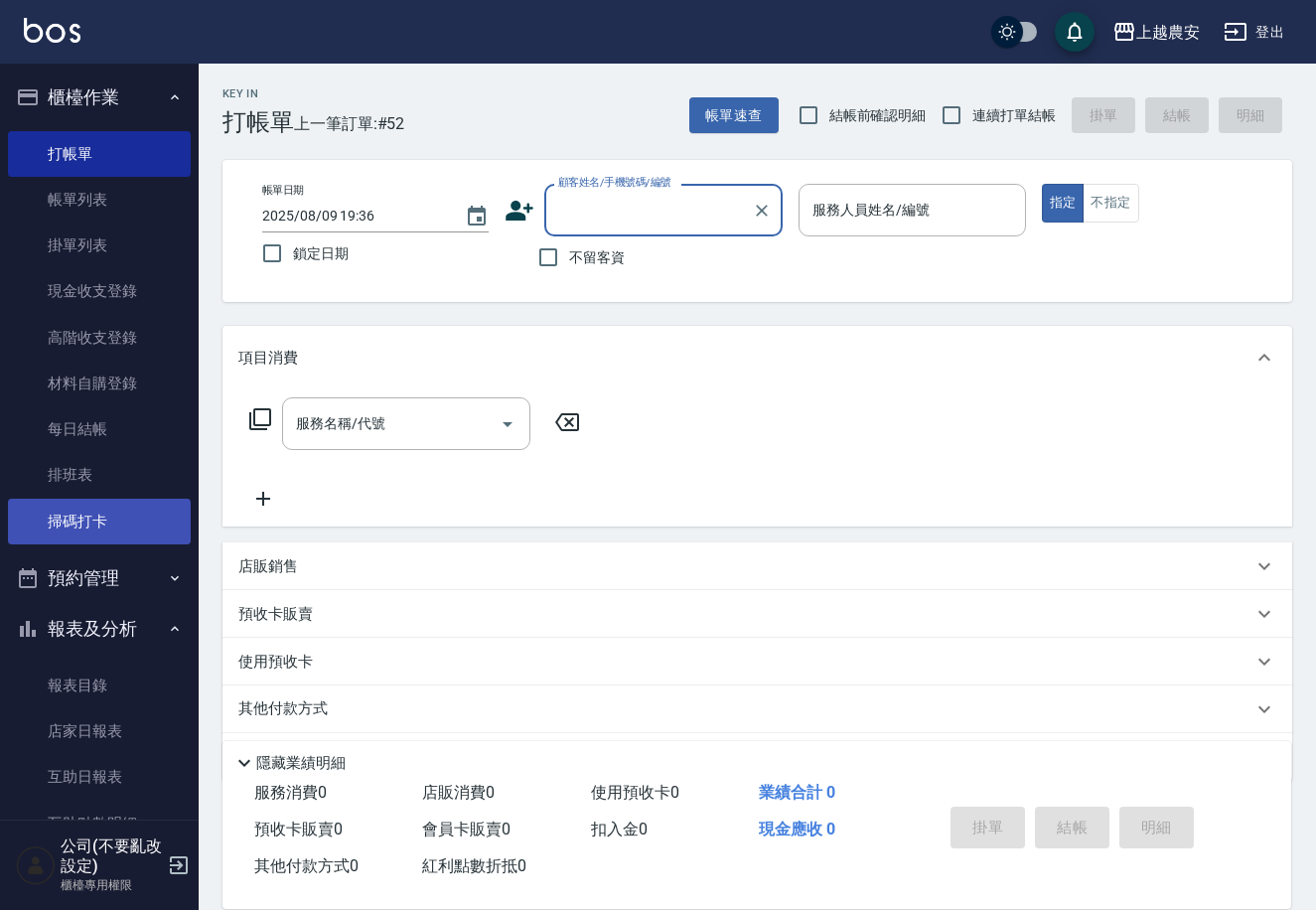 click on "掃碼打卡" at bounding box center [99, 522] 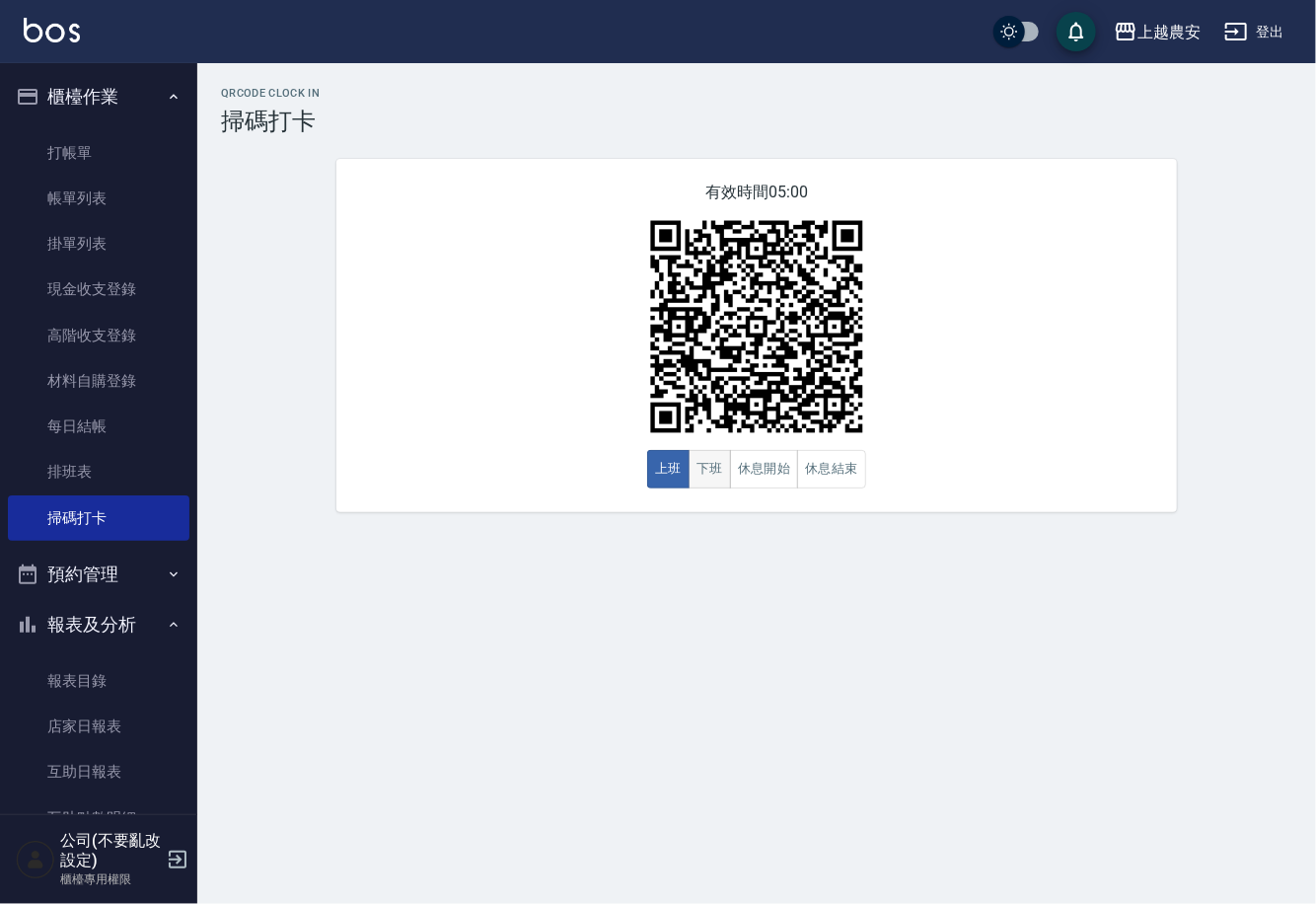 click on "下班" at bounding box center (709, 469) 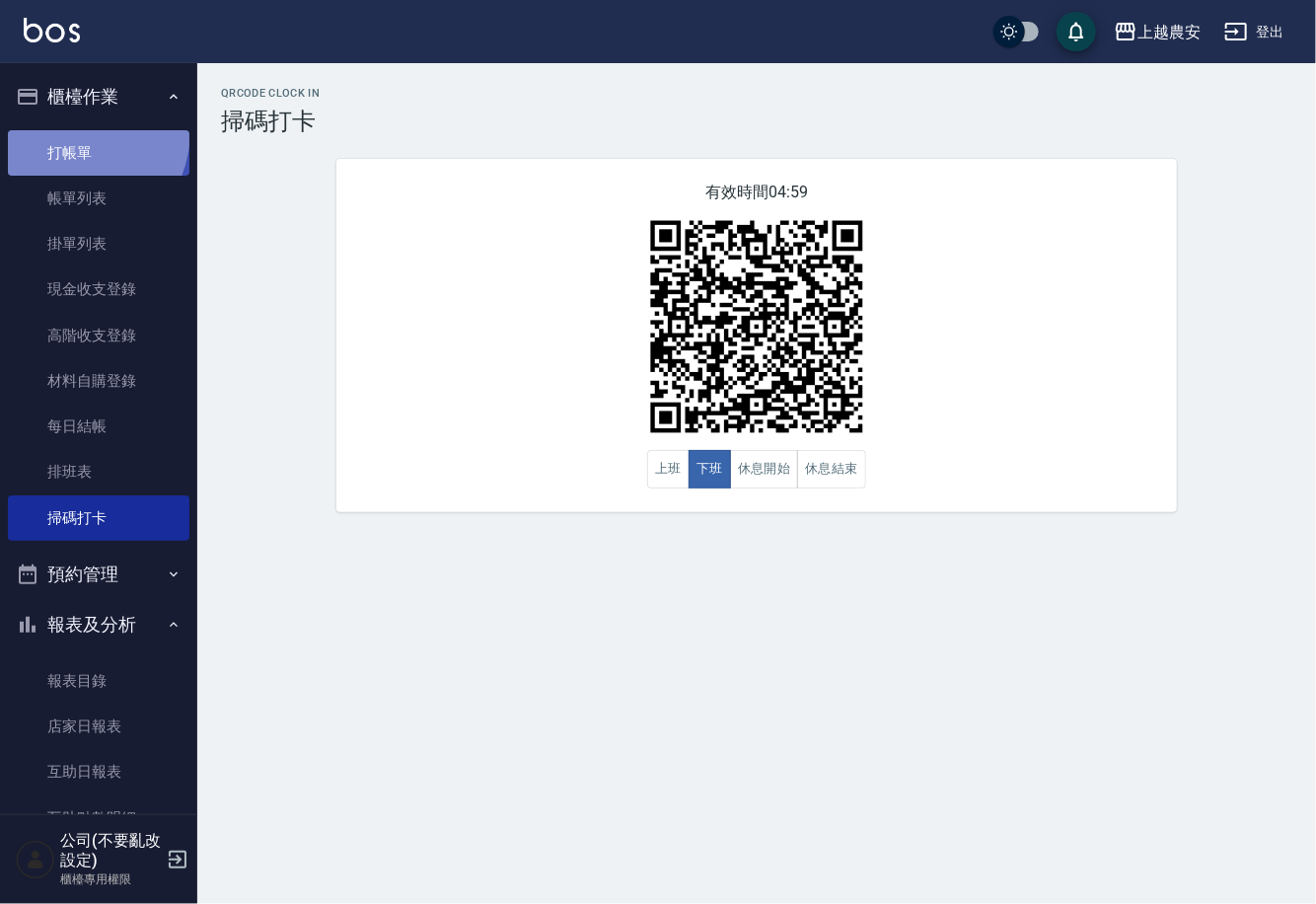 click on "打帳單" at bounding box center (99, 153) 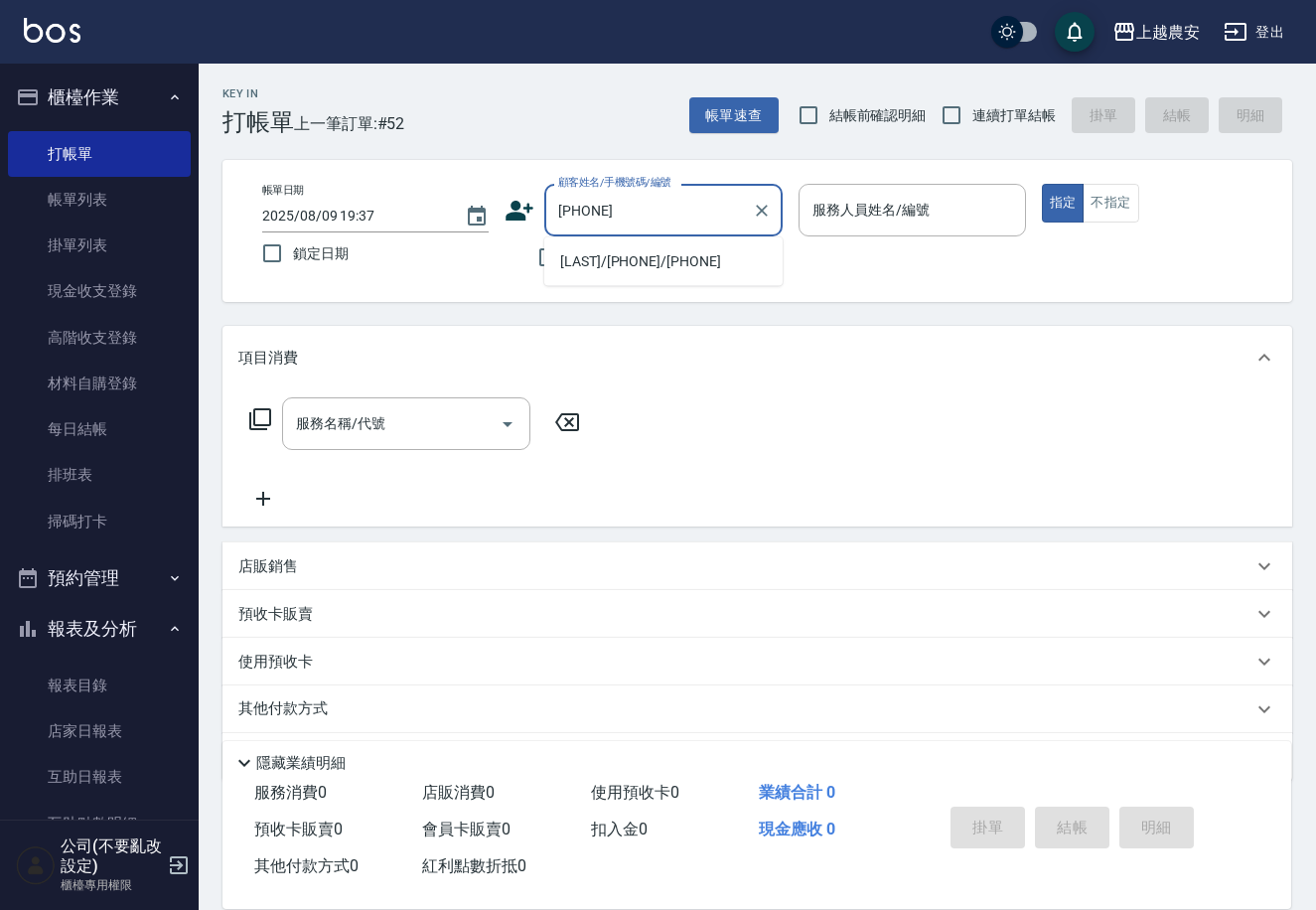 type on "蔡宜楹/0922993802/0922993802" 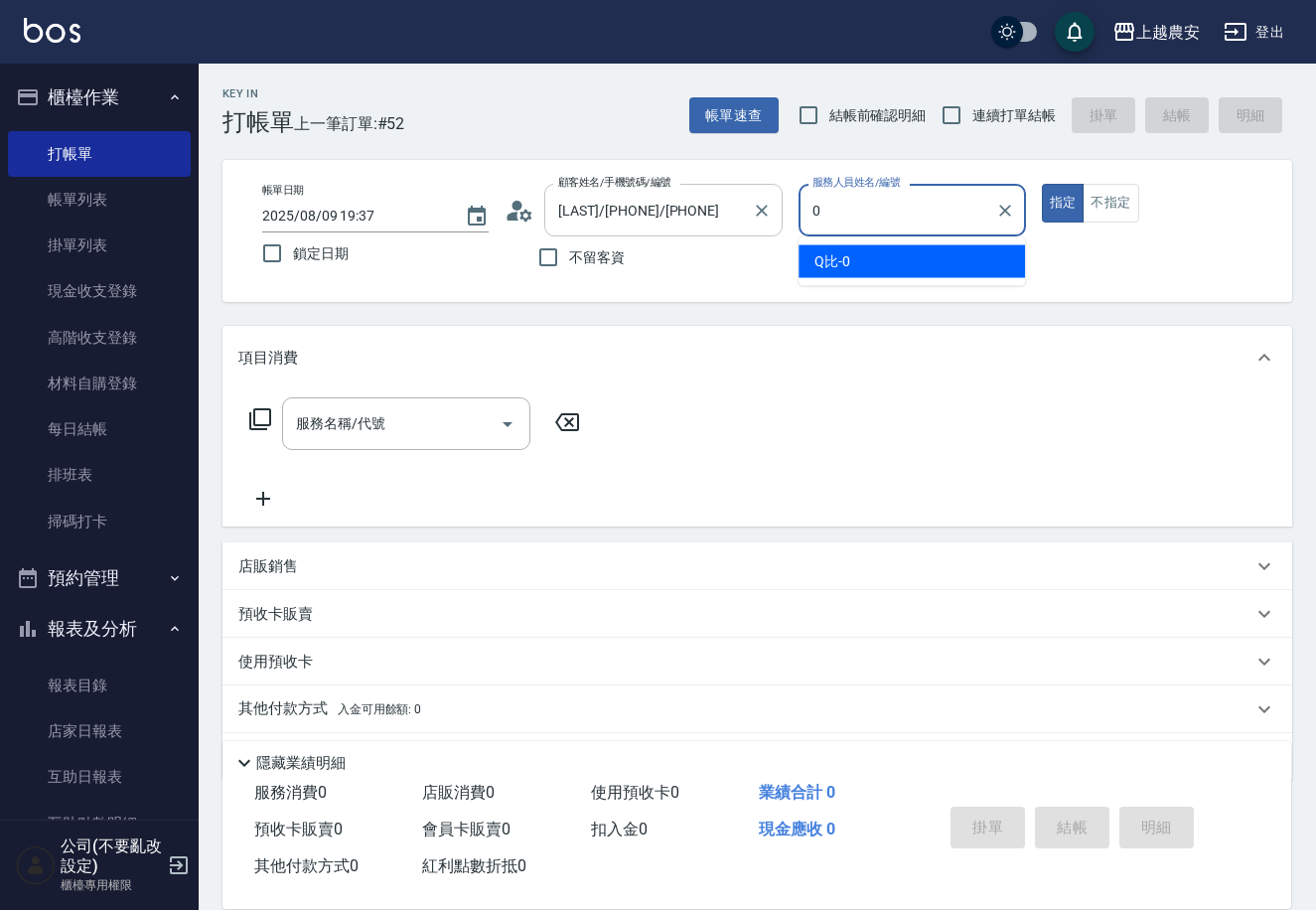 type on "Q比-0" 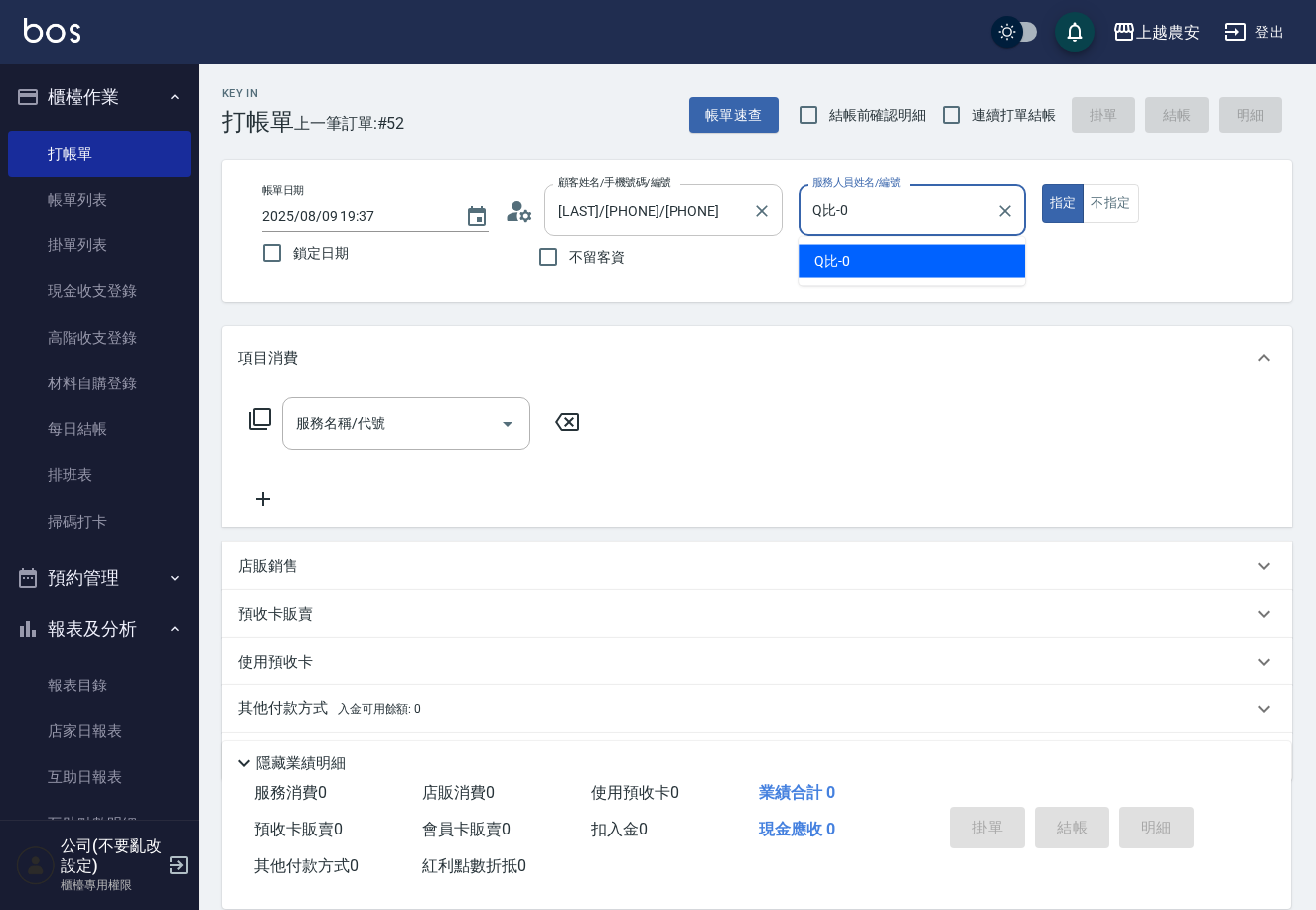 type on "true" 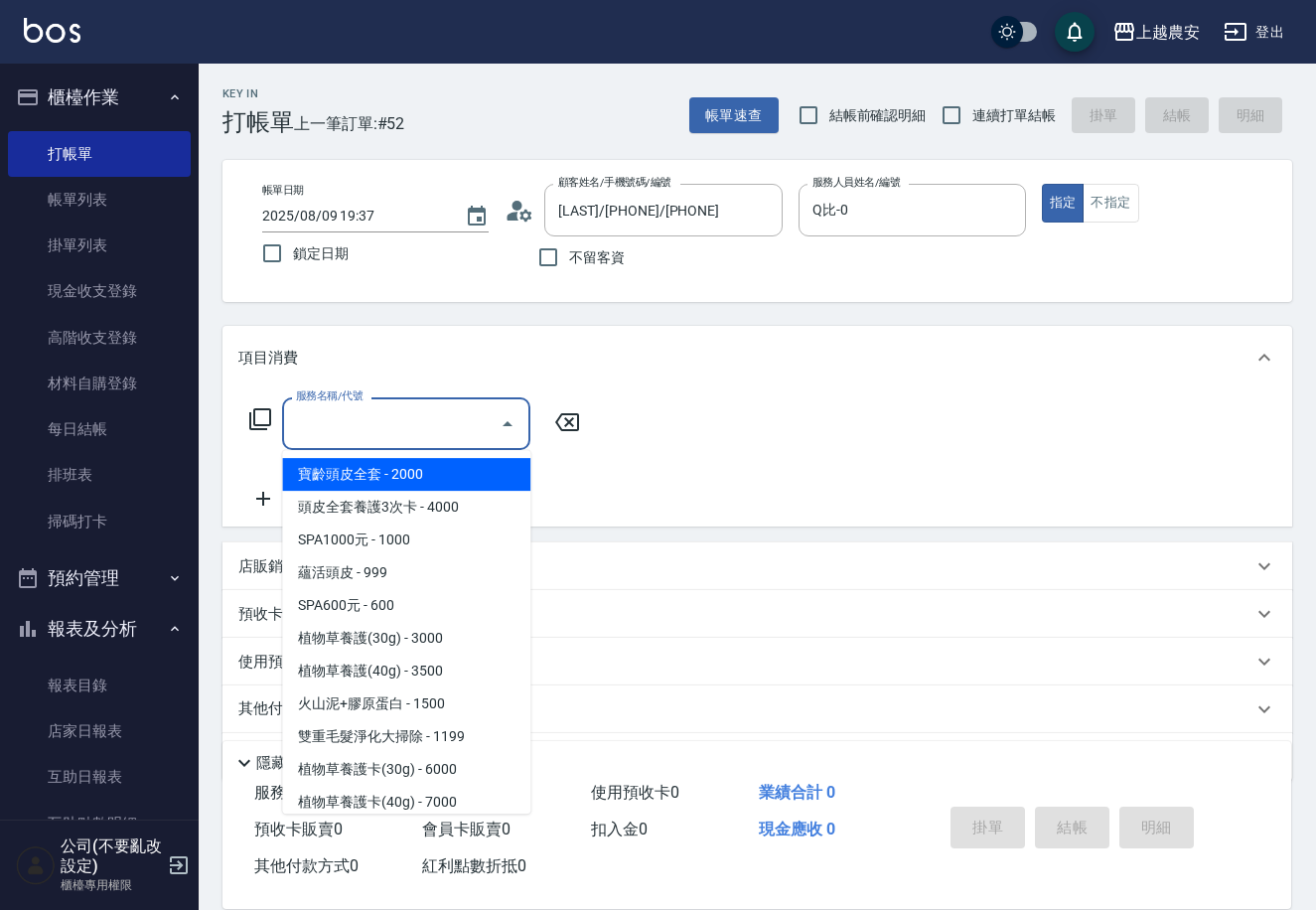 click on "服務名稱/代號" at bounding box center [391, 423] 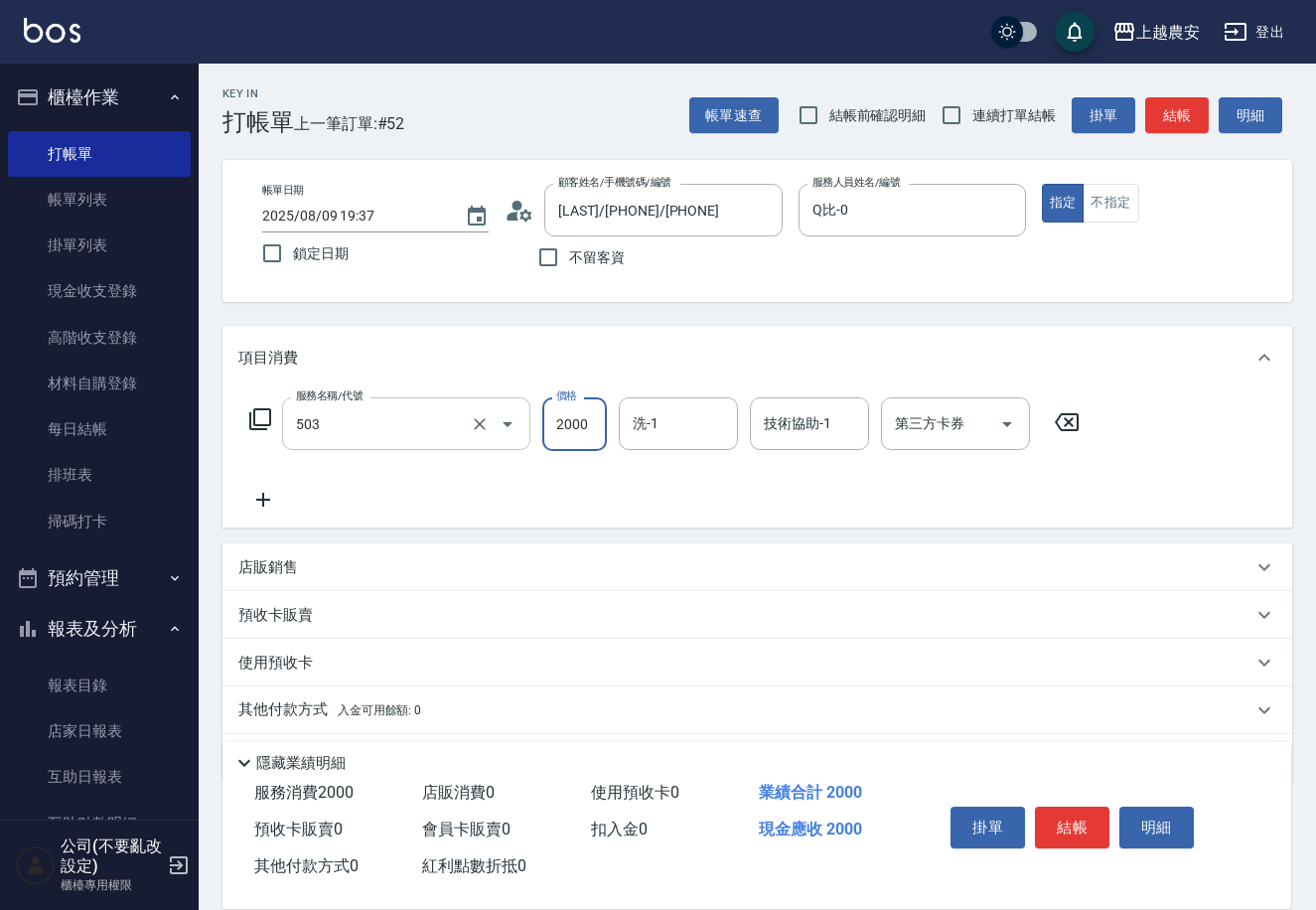 type on "染髮1500↑(503)" 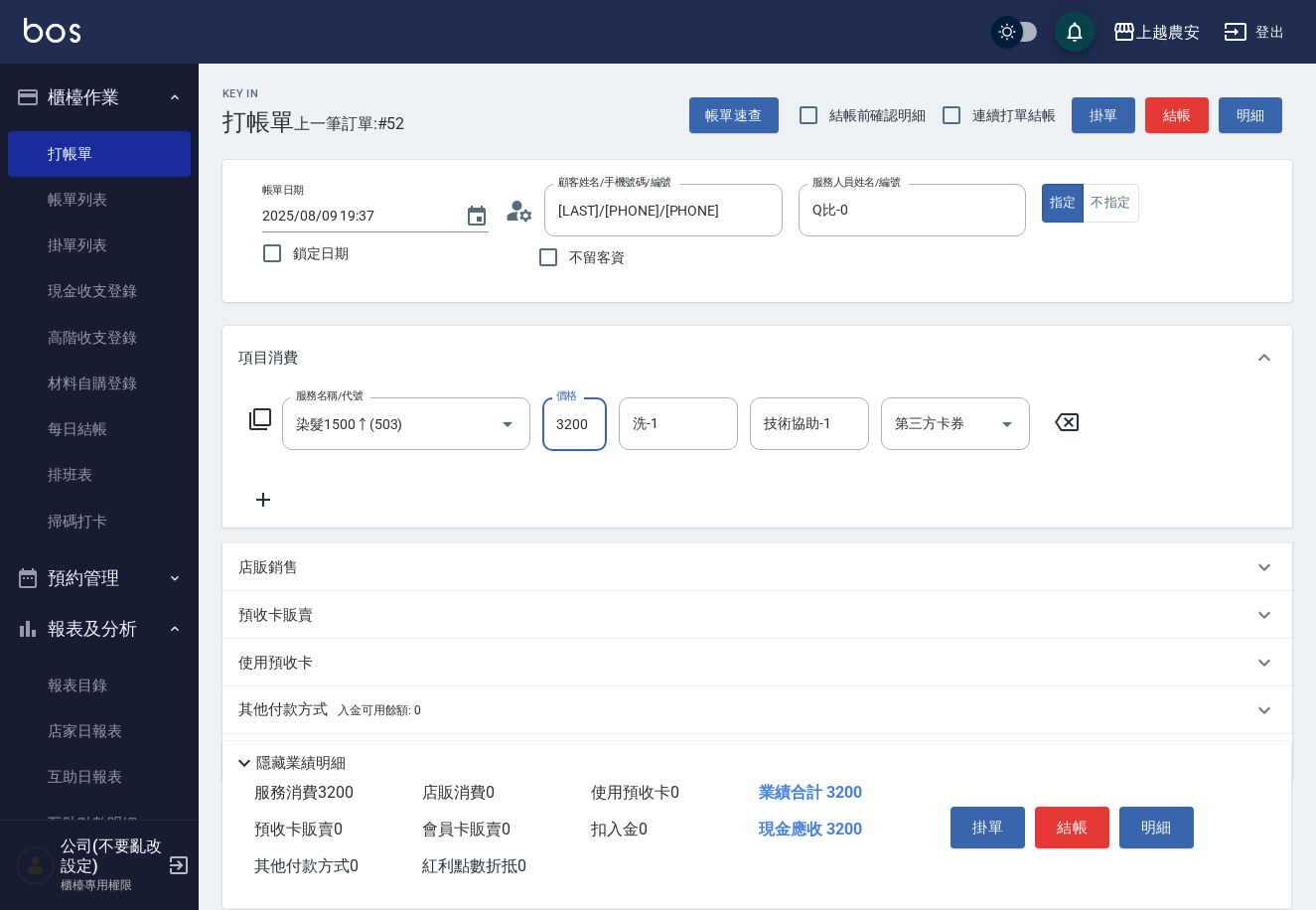 type on "3200" 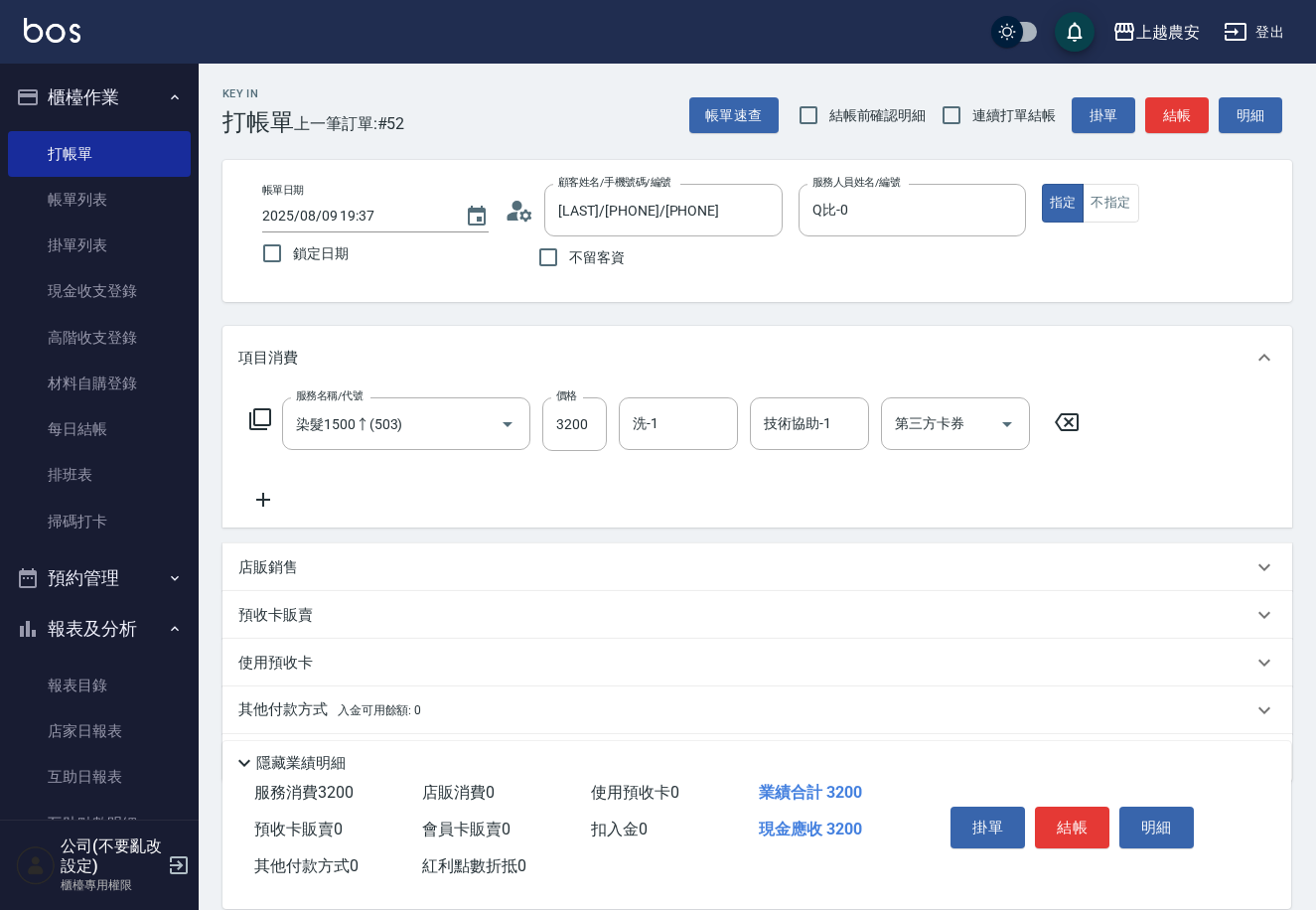click on "店販銷售" at bounding box center [745, 567] 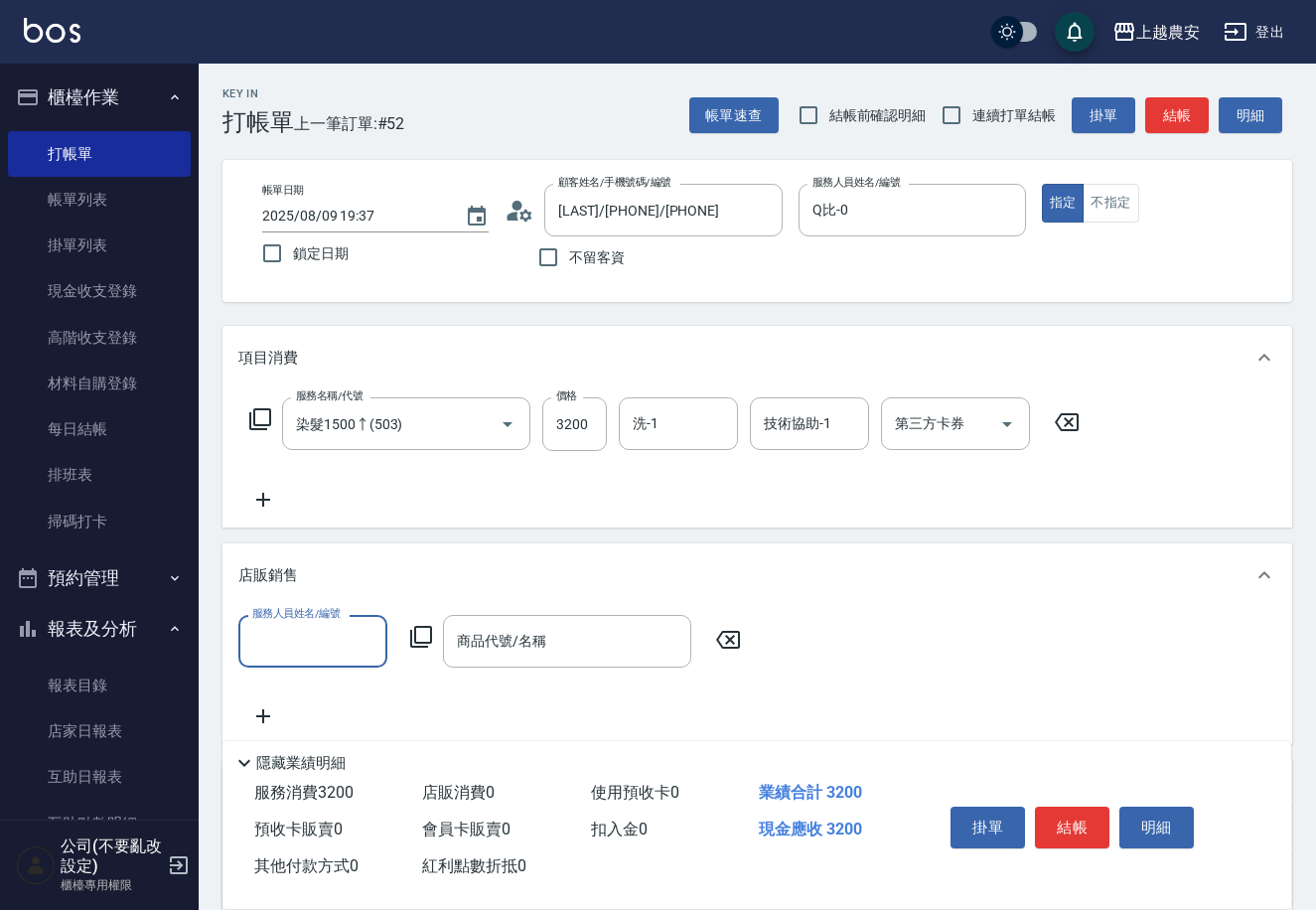 scroll, scrollTop: 1, scrollLeft: 0, axis: vertical 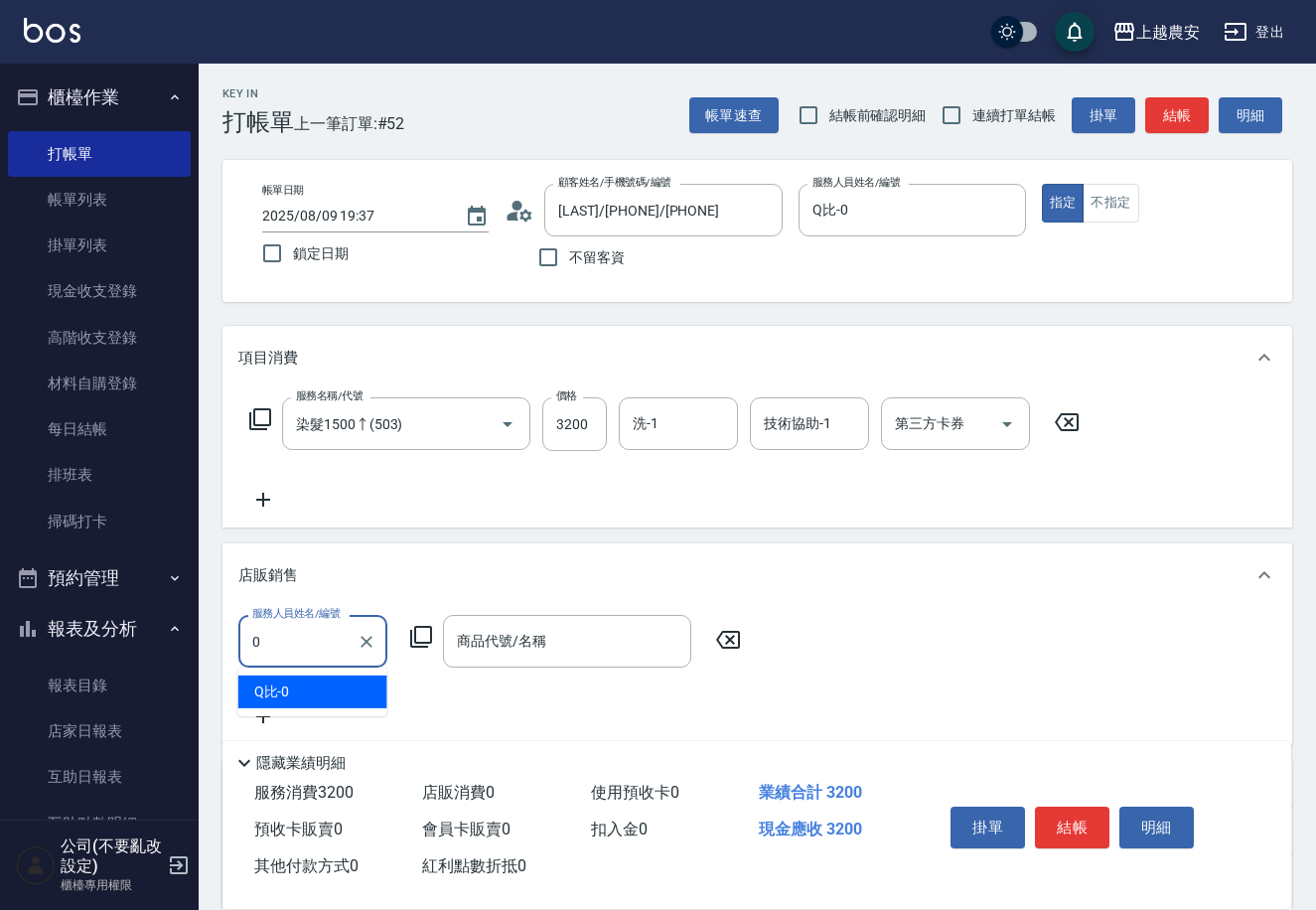 type on "Q比-0" 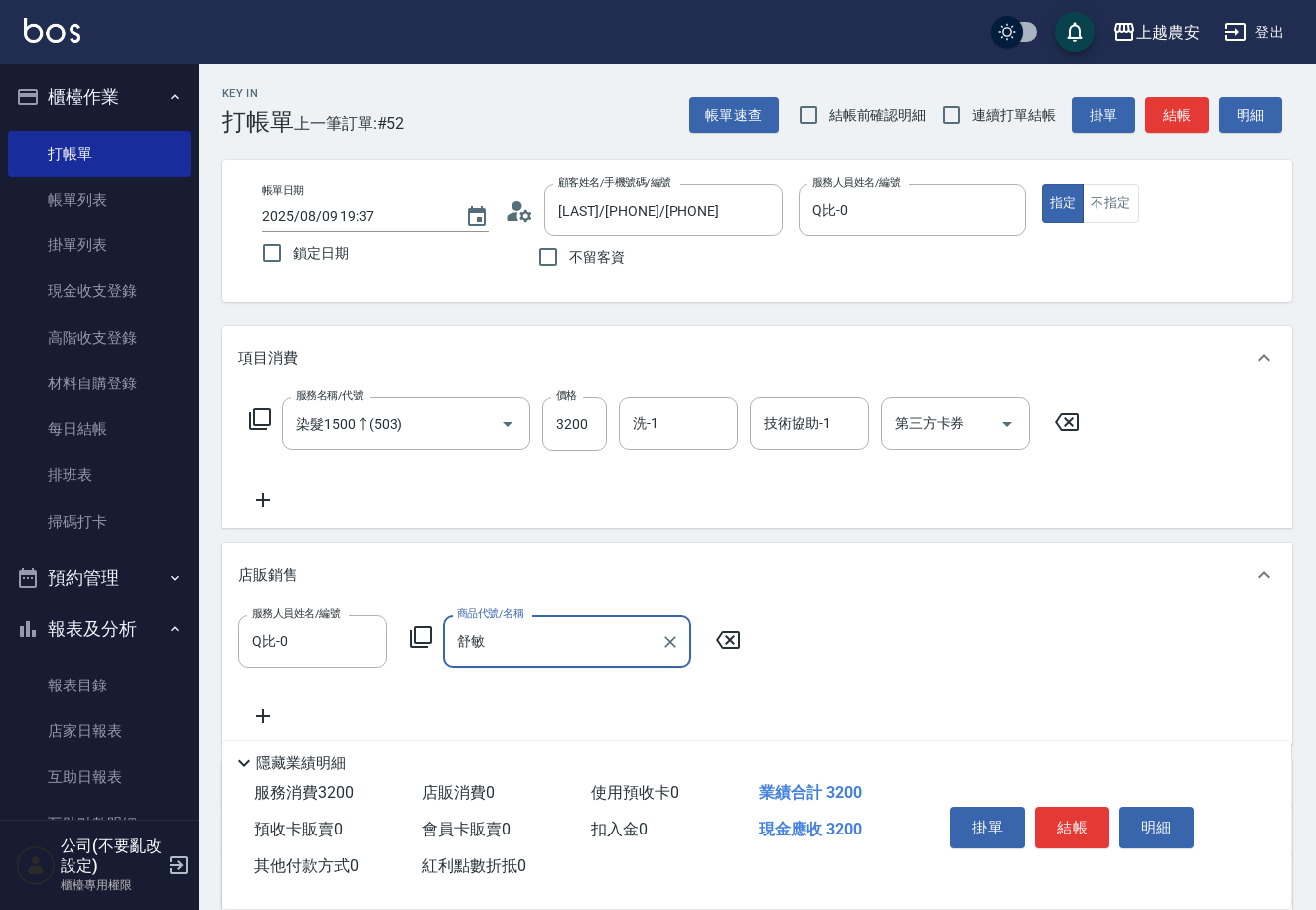 type on "舒" 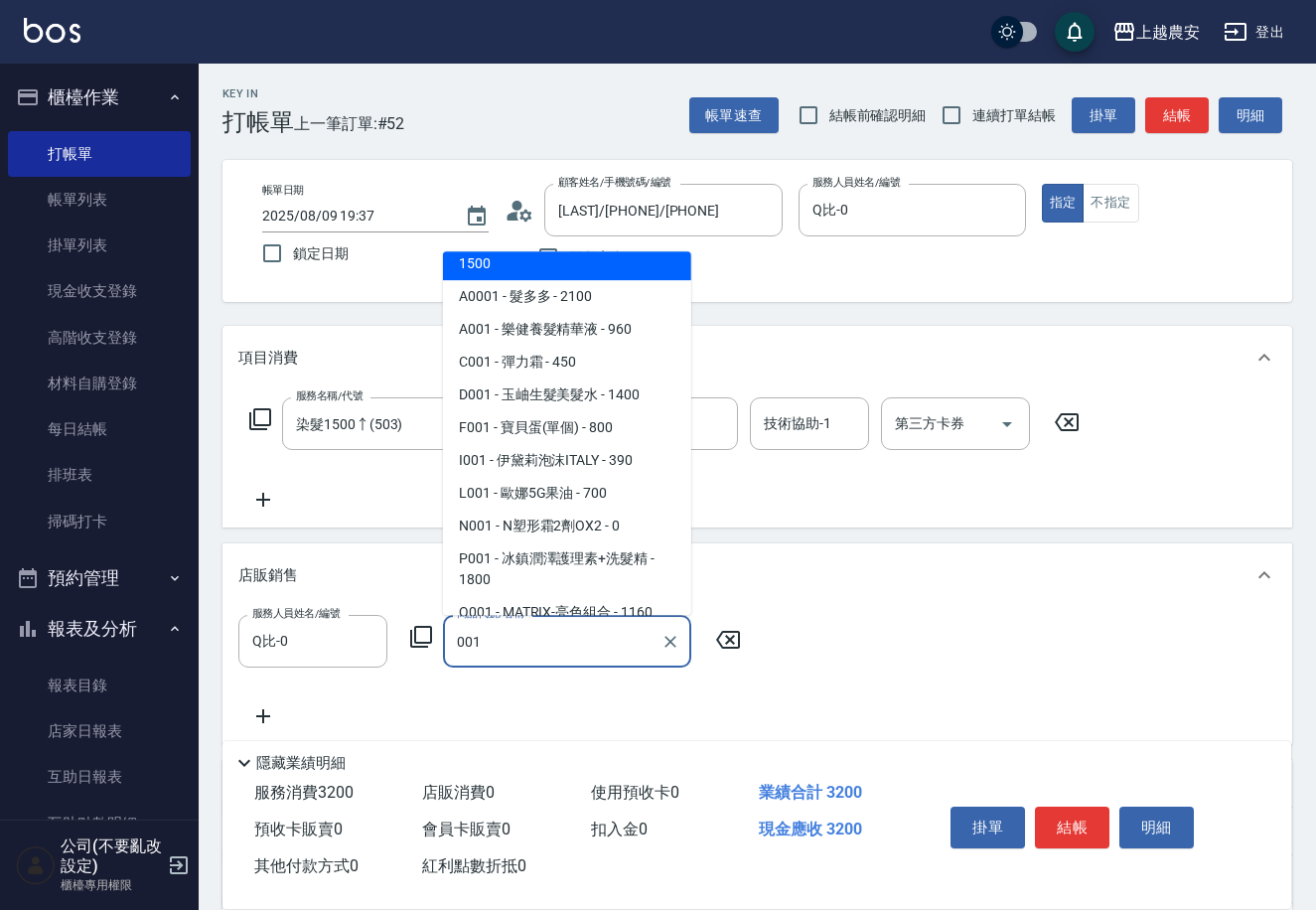 scroll, scrollTop: 217, scrollLeft: 0, axis: vertical 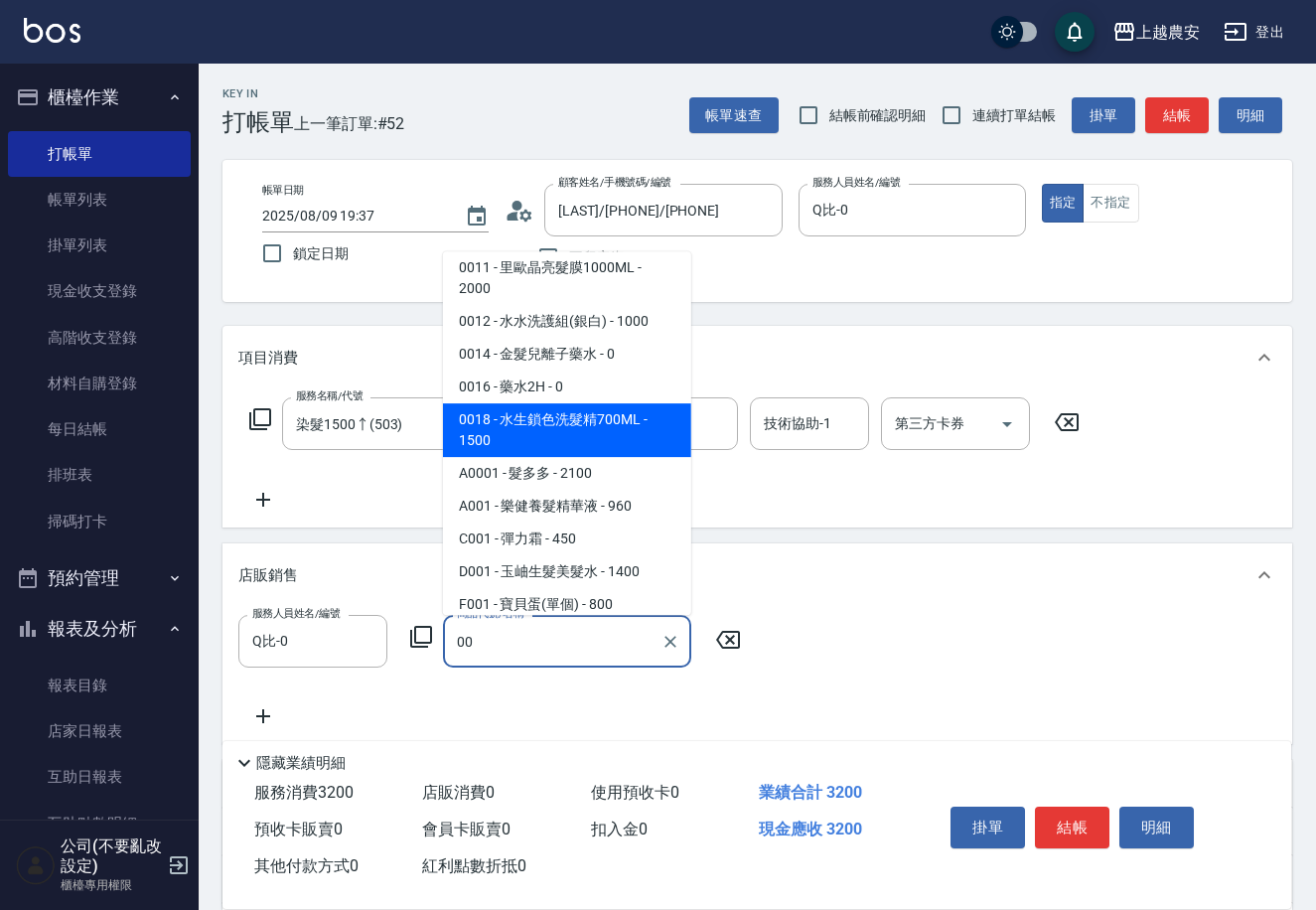 type on "0" 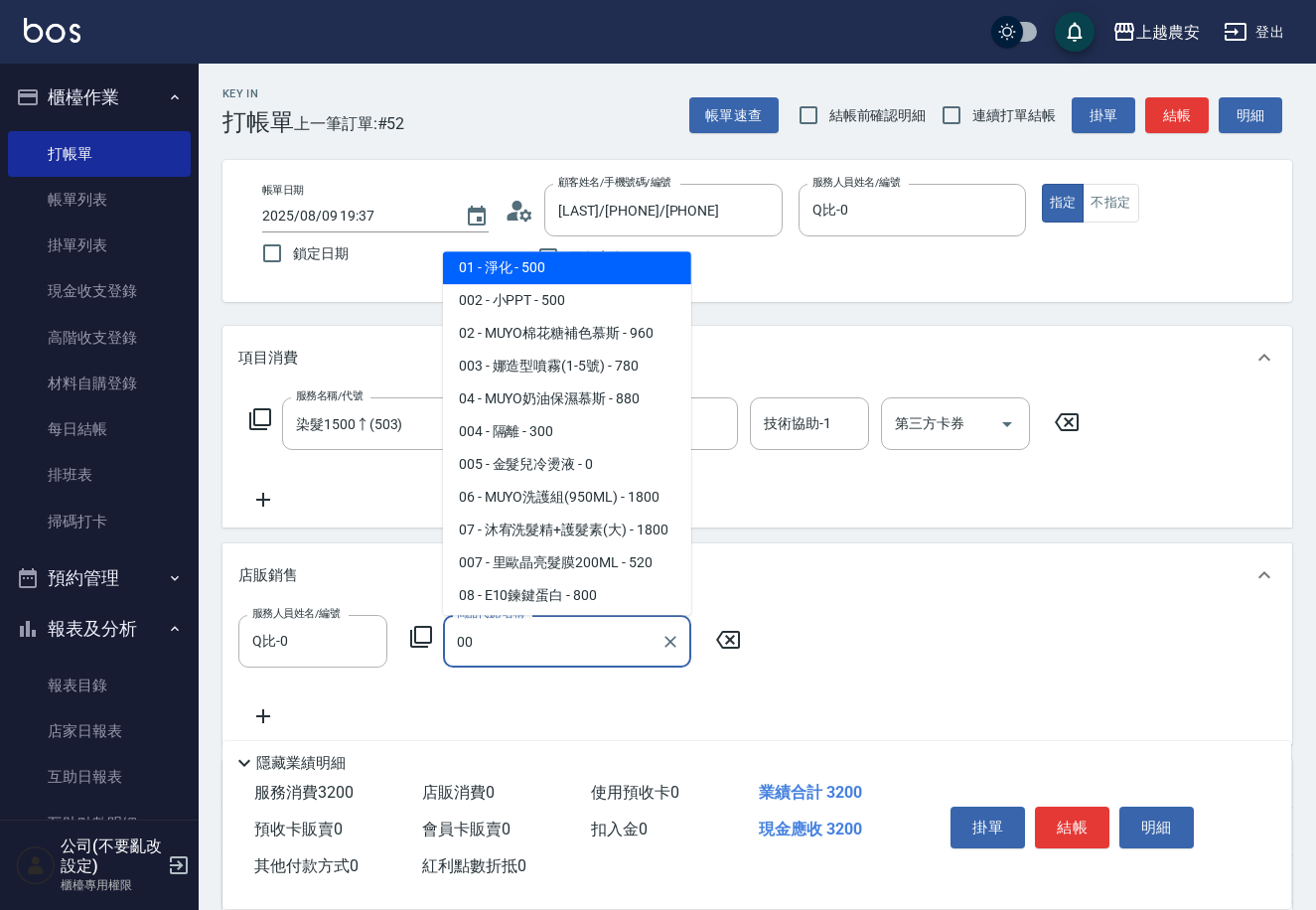 scroll, scrollTop: 0, scrollLeft: 0, axis: both 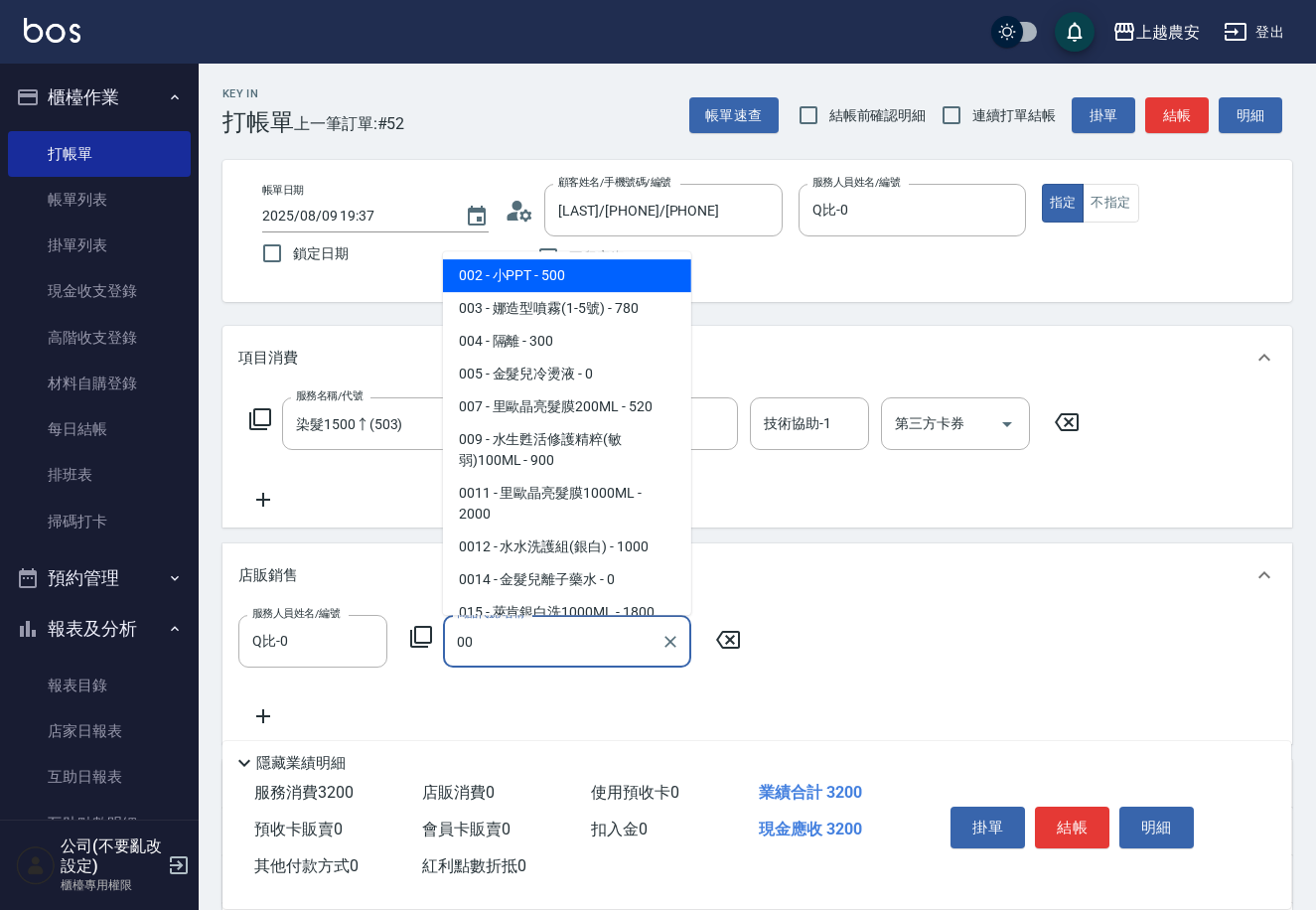 type on "0" 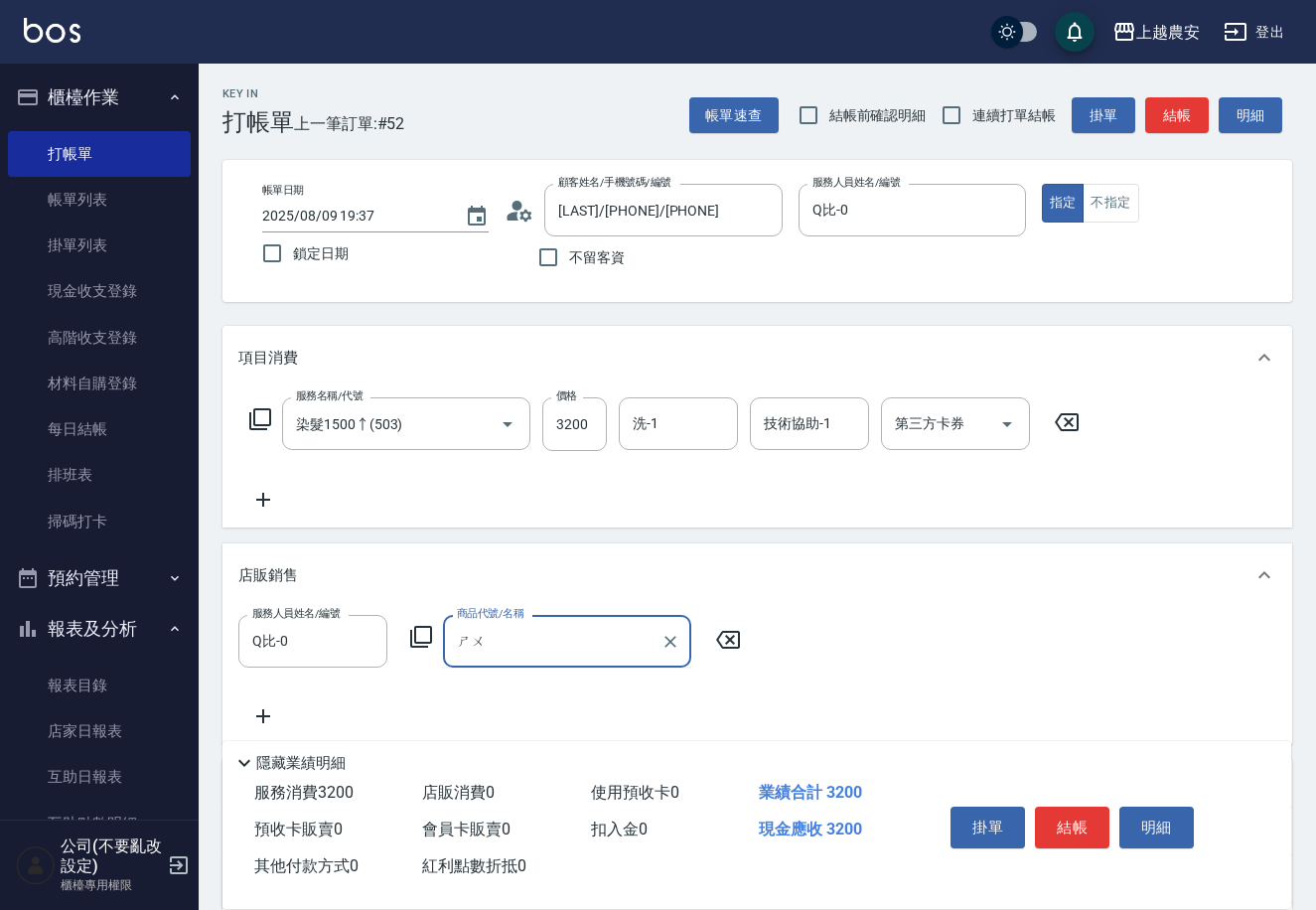 type on "舒" 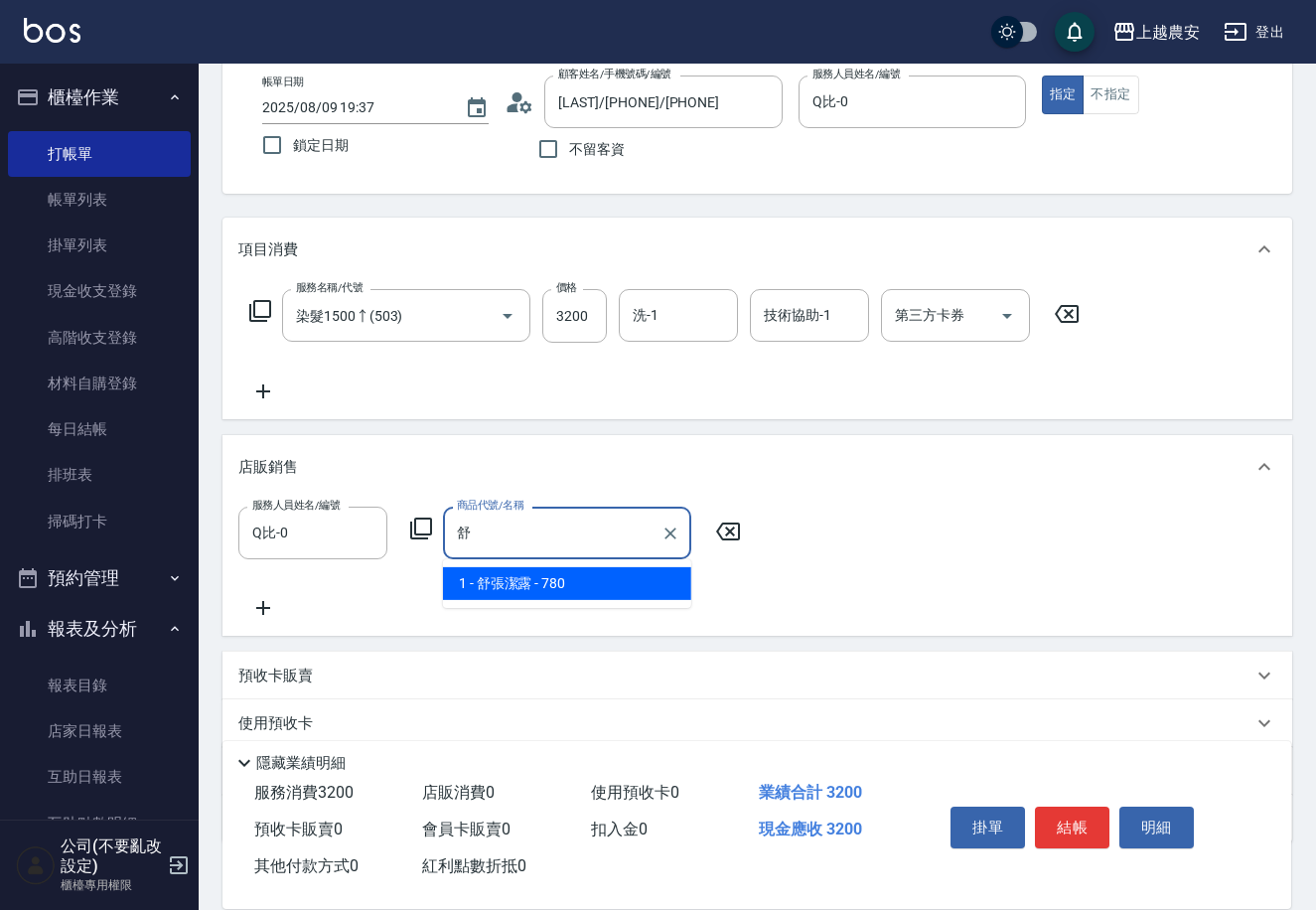 scroll, scrollTop: 150, scrollLeft: 0, axis: vertical 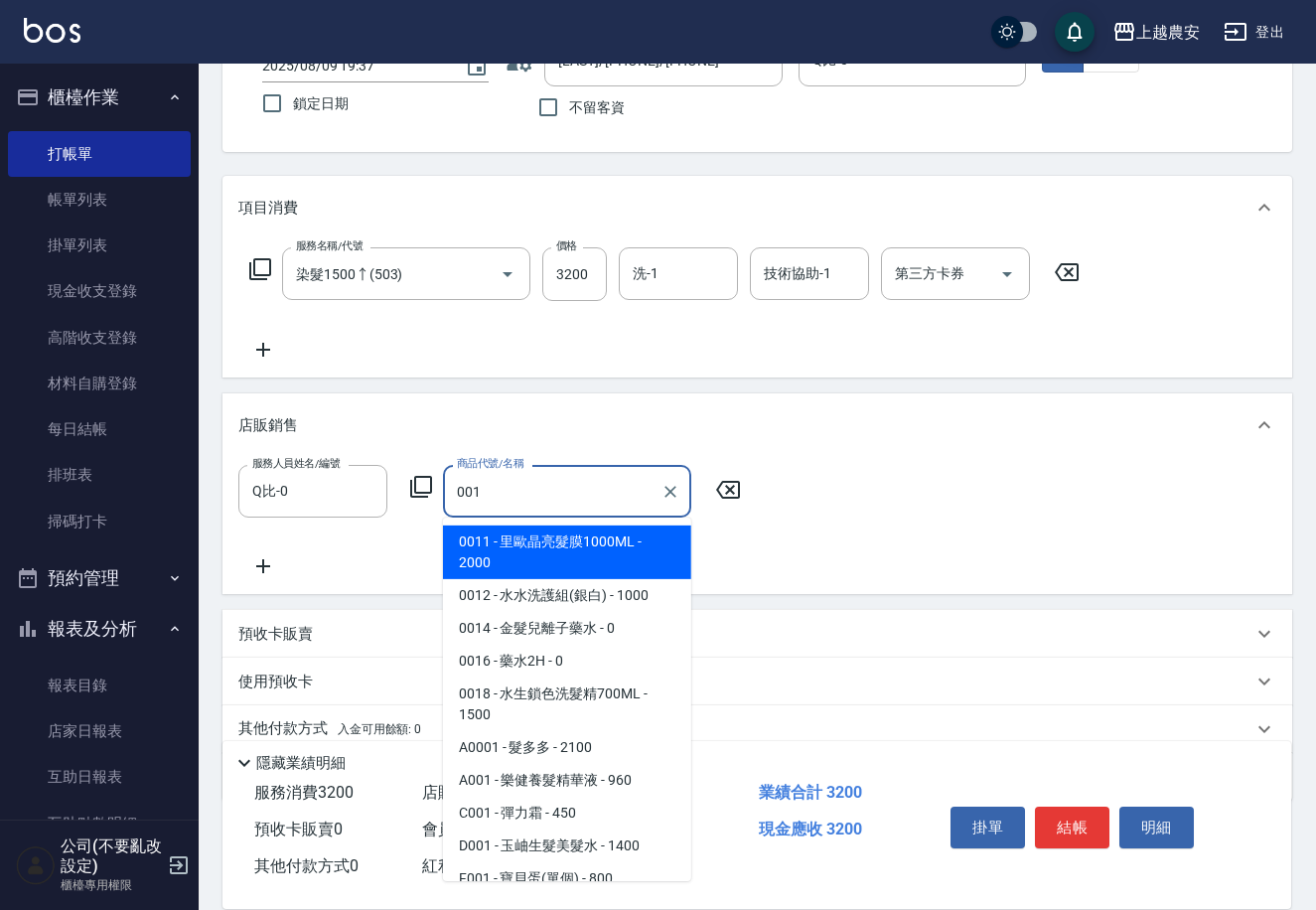 type on "里歐晶亮髮膜1000ML" 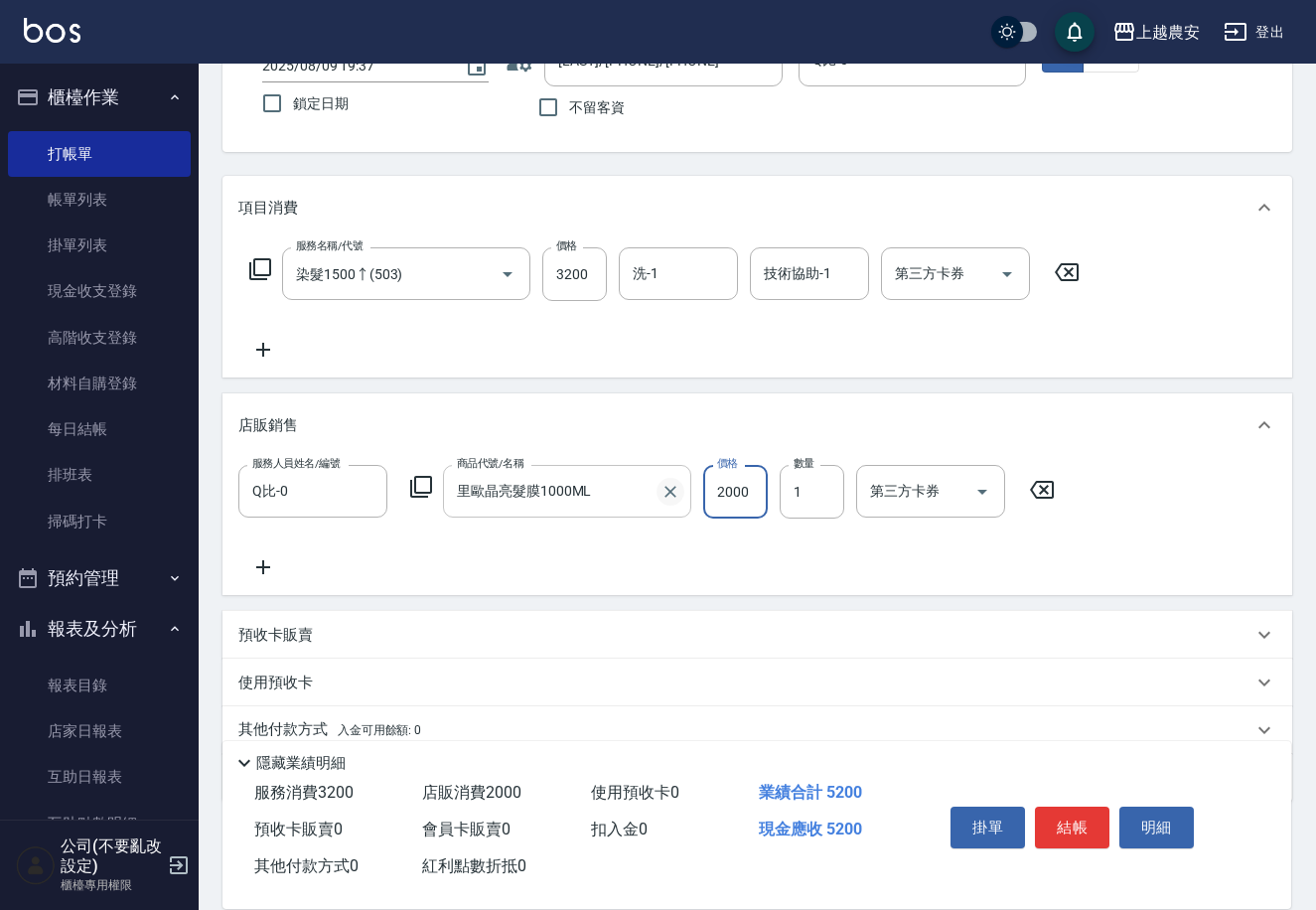 click 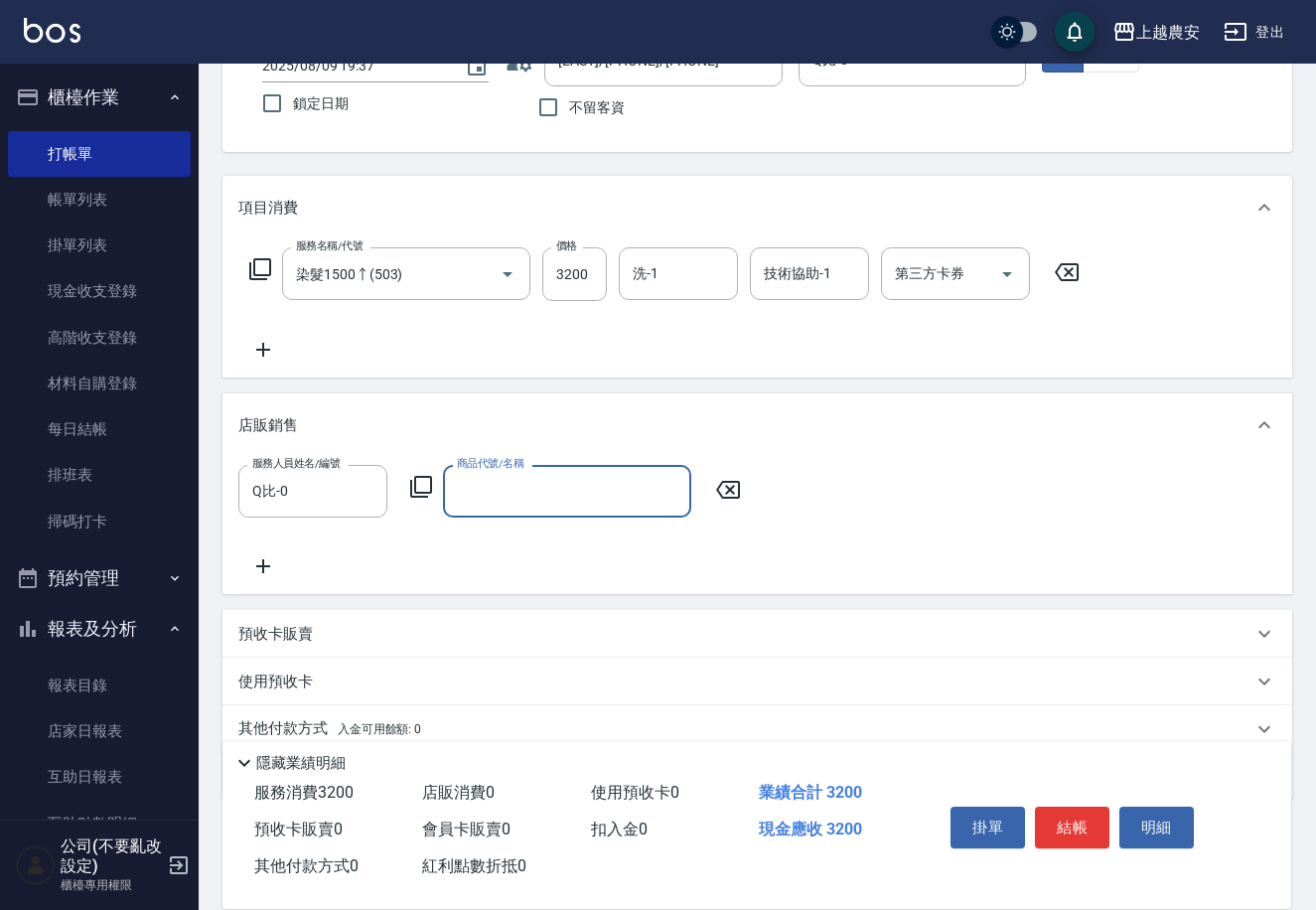 click on "商品代號/名稱" at bounding box center [567, 491] 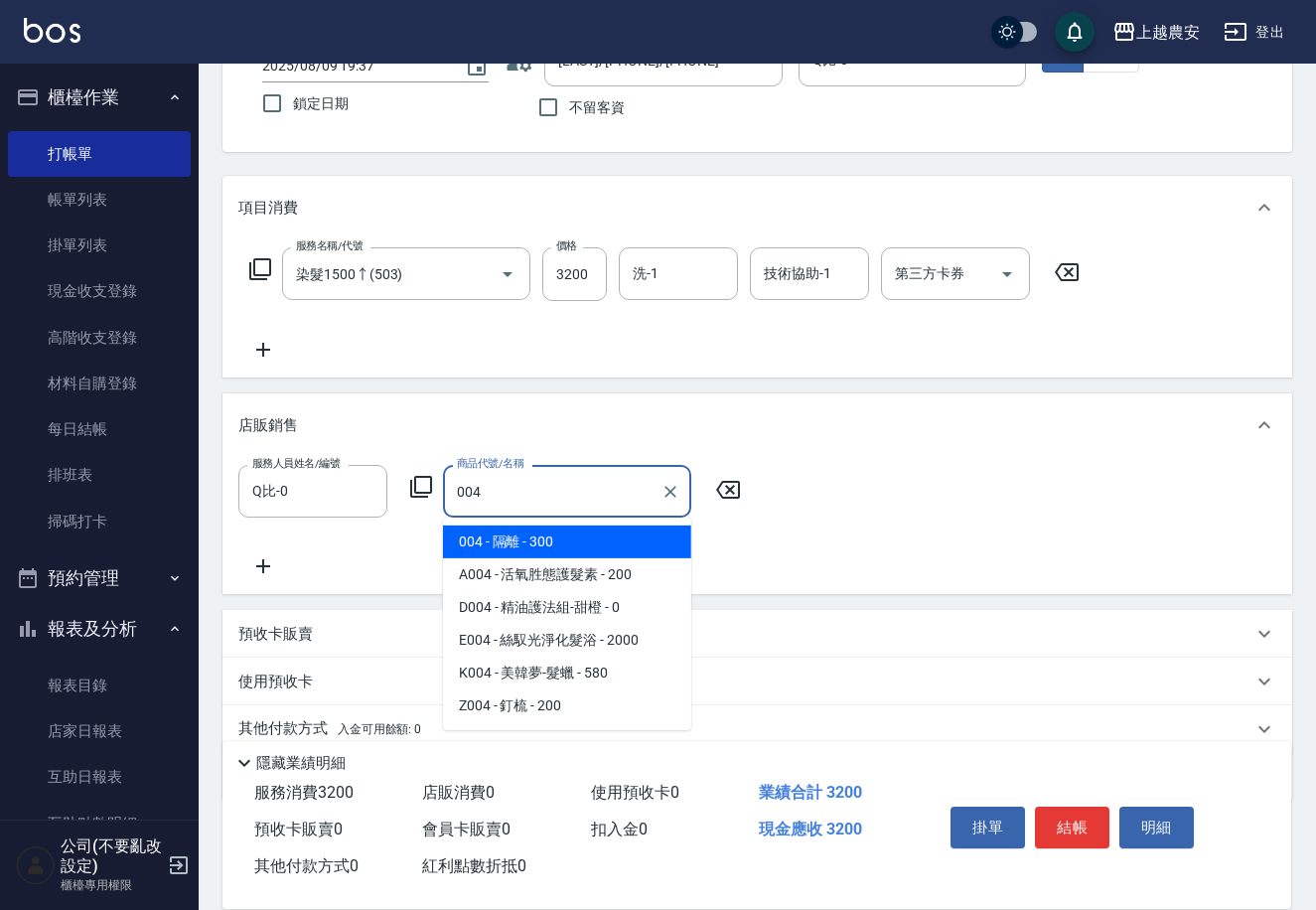 click on "004 - 隔離 - 300" at bounding box center (567, 541) 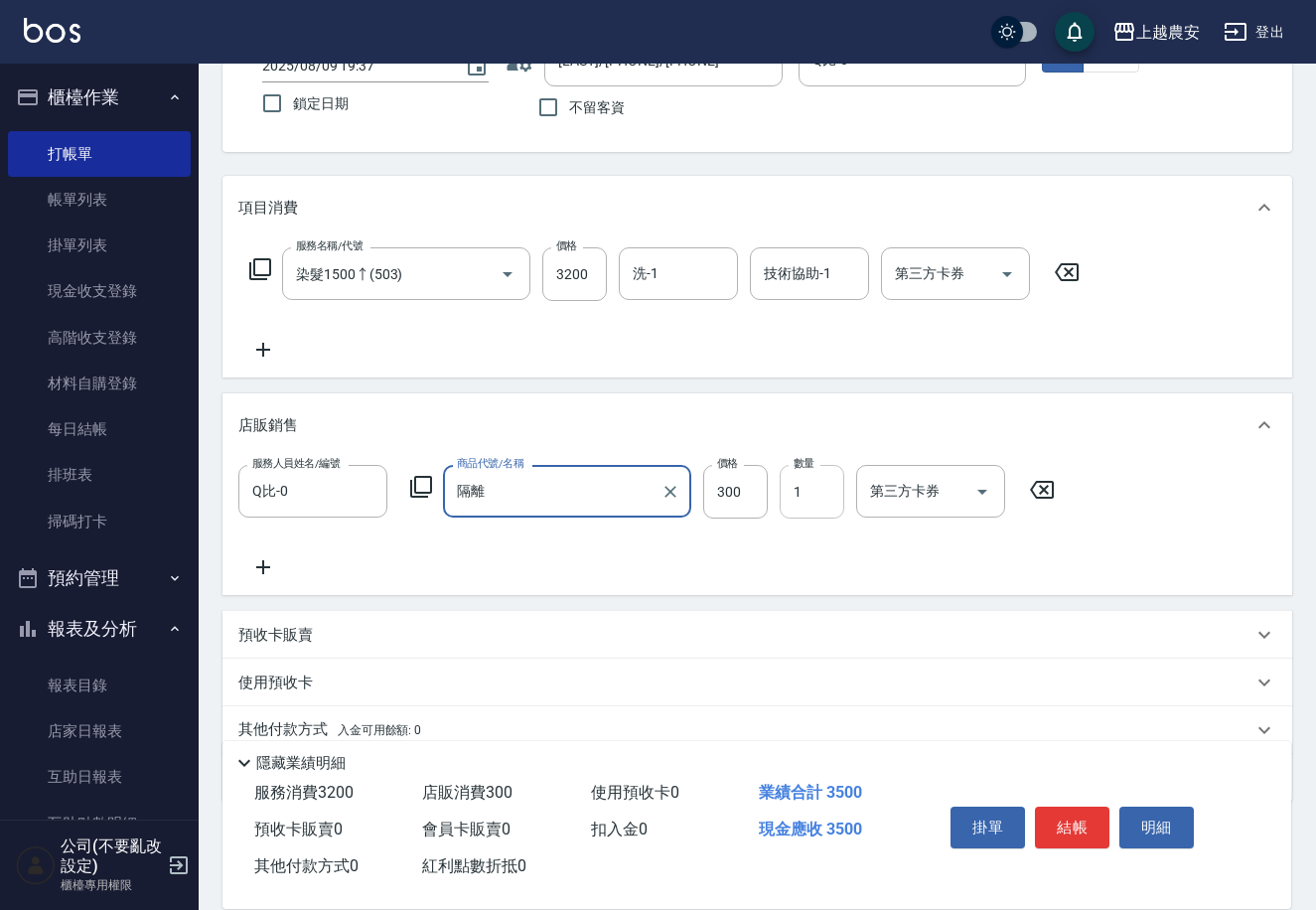 type on "隔離" 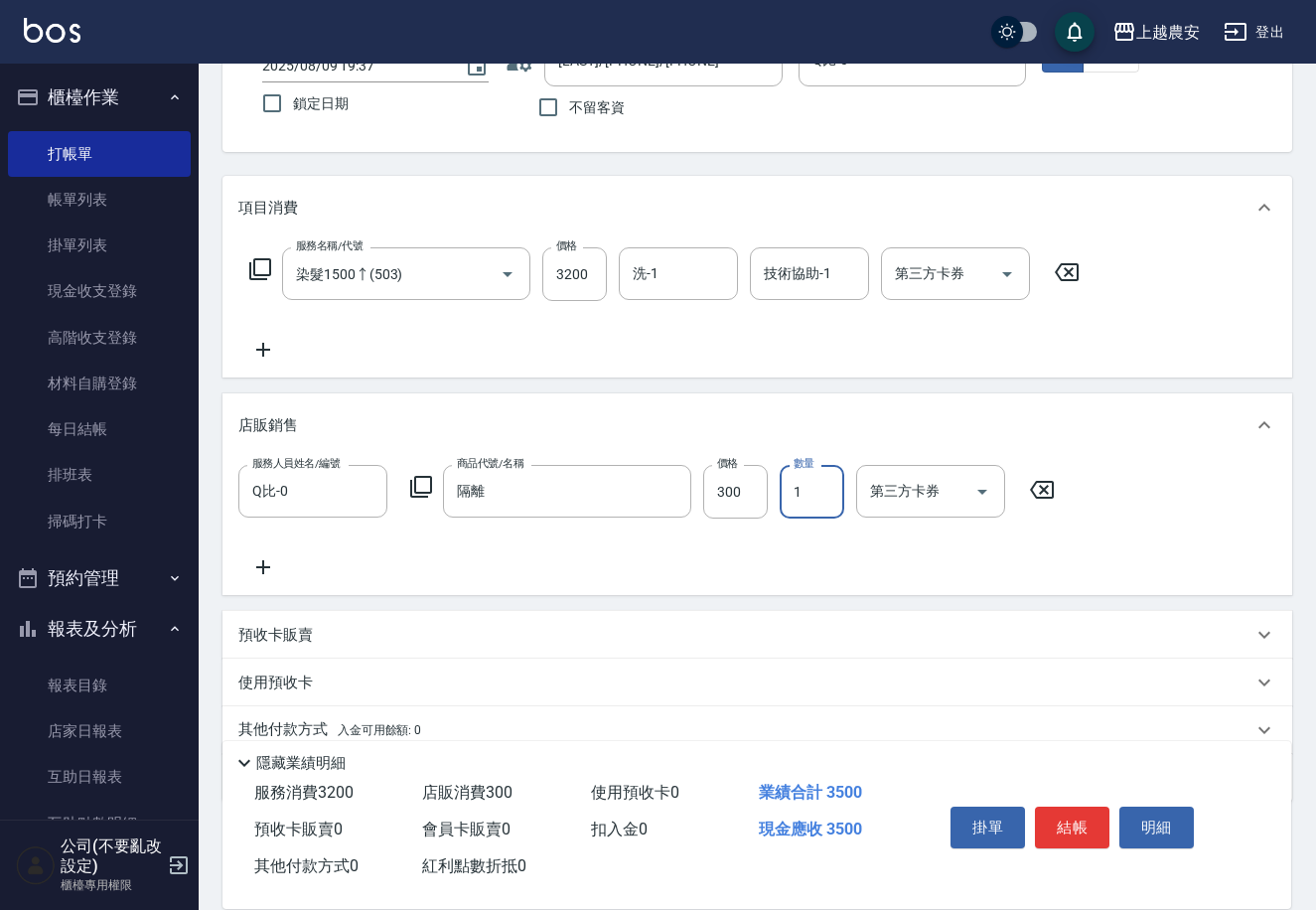 click on "1" at bounding box center [811, 492] 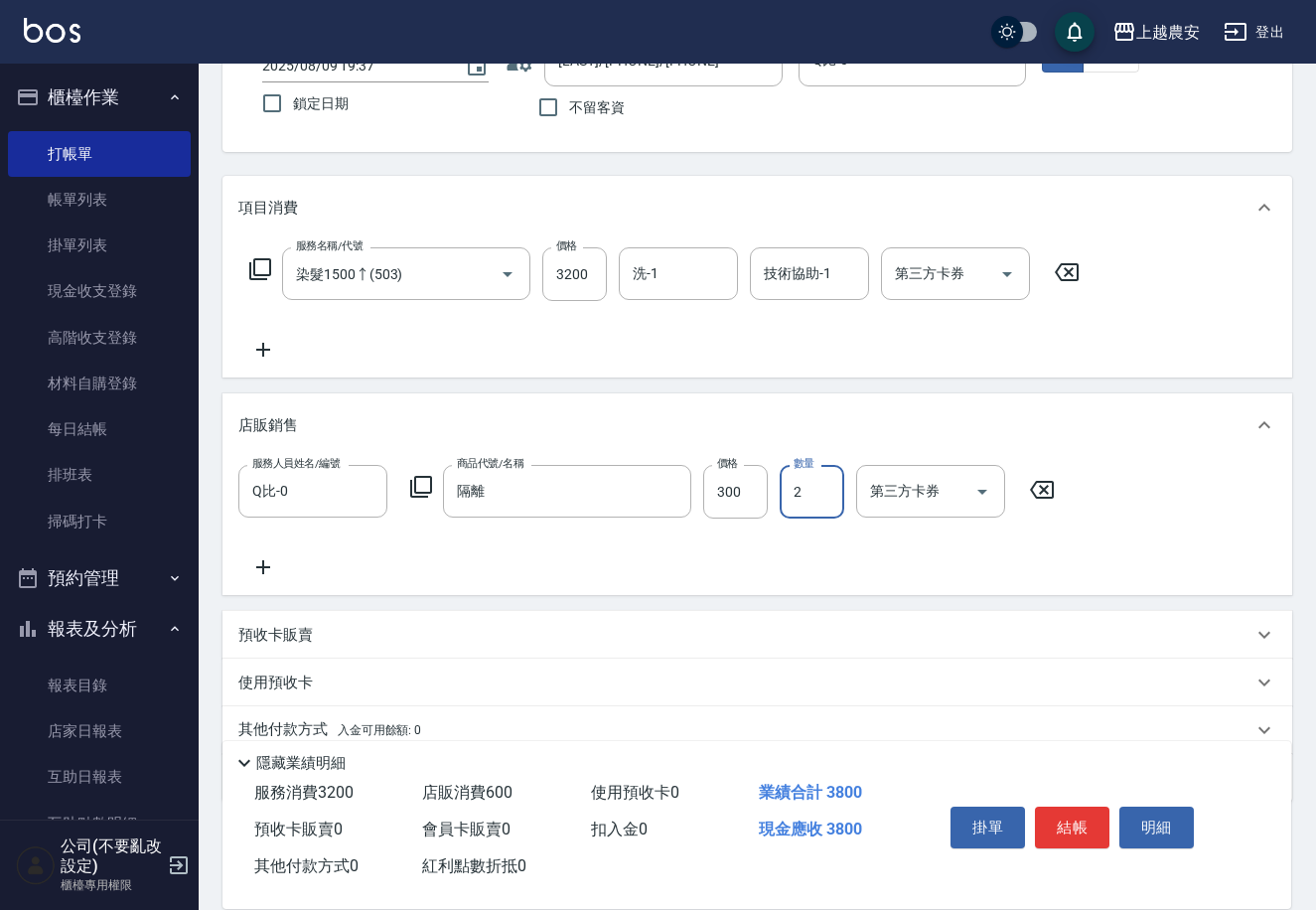 type on "2" 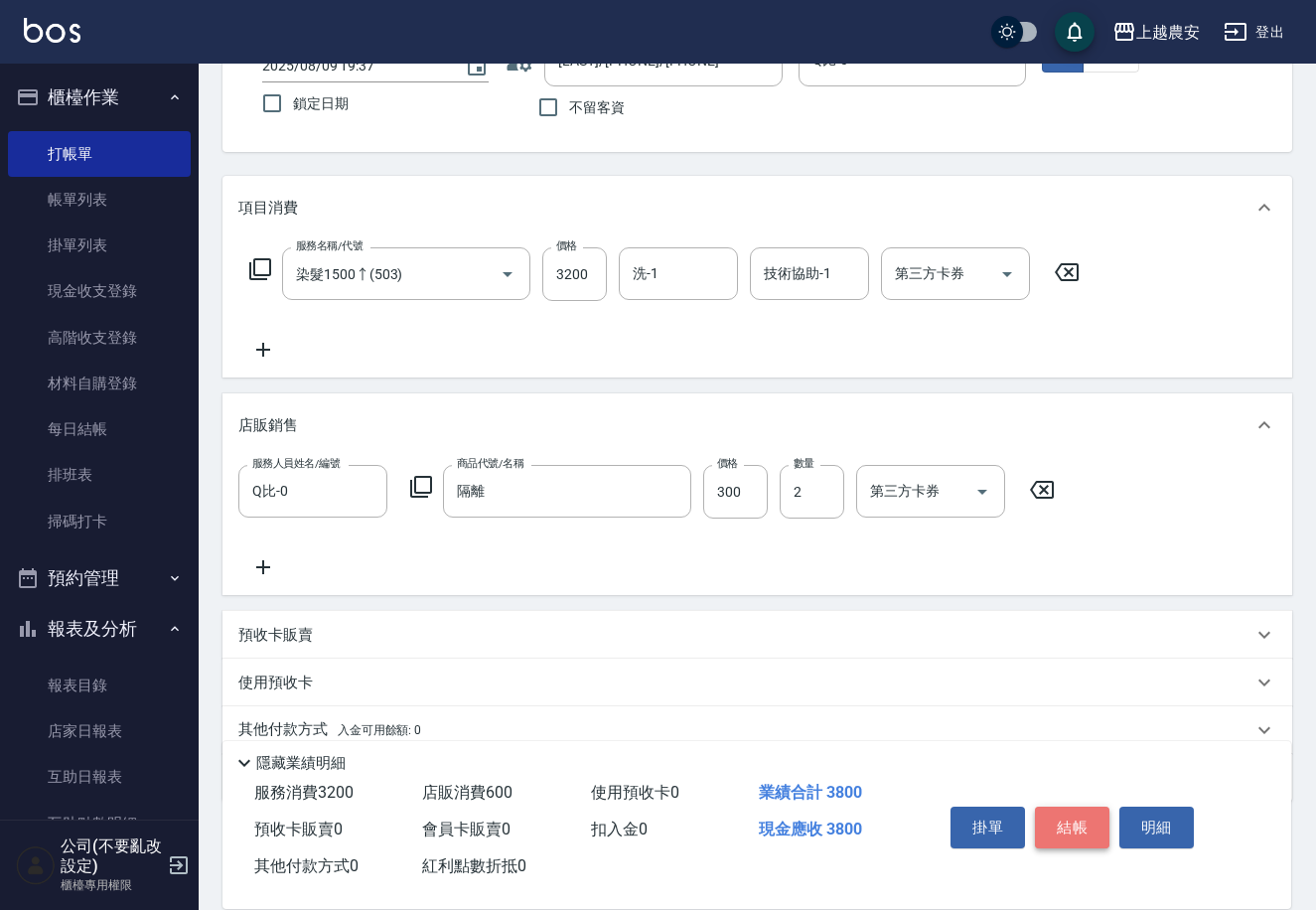 click on "結帳" at bounding box center (1072, 828) 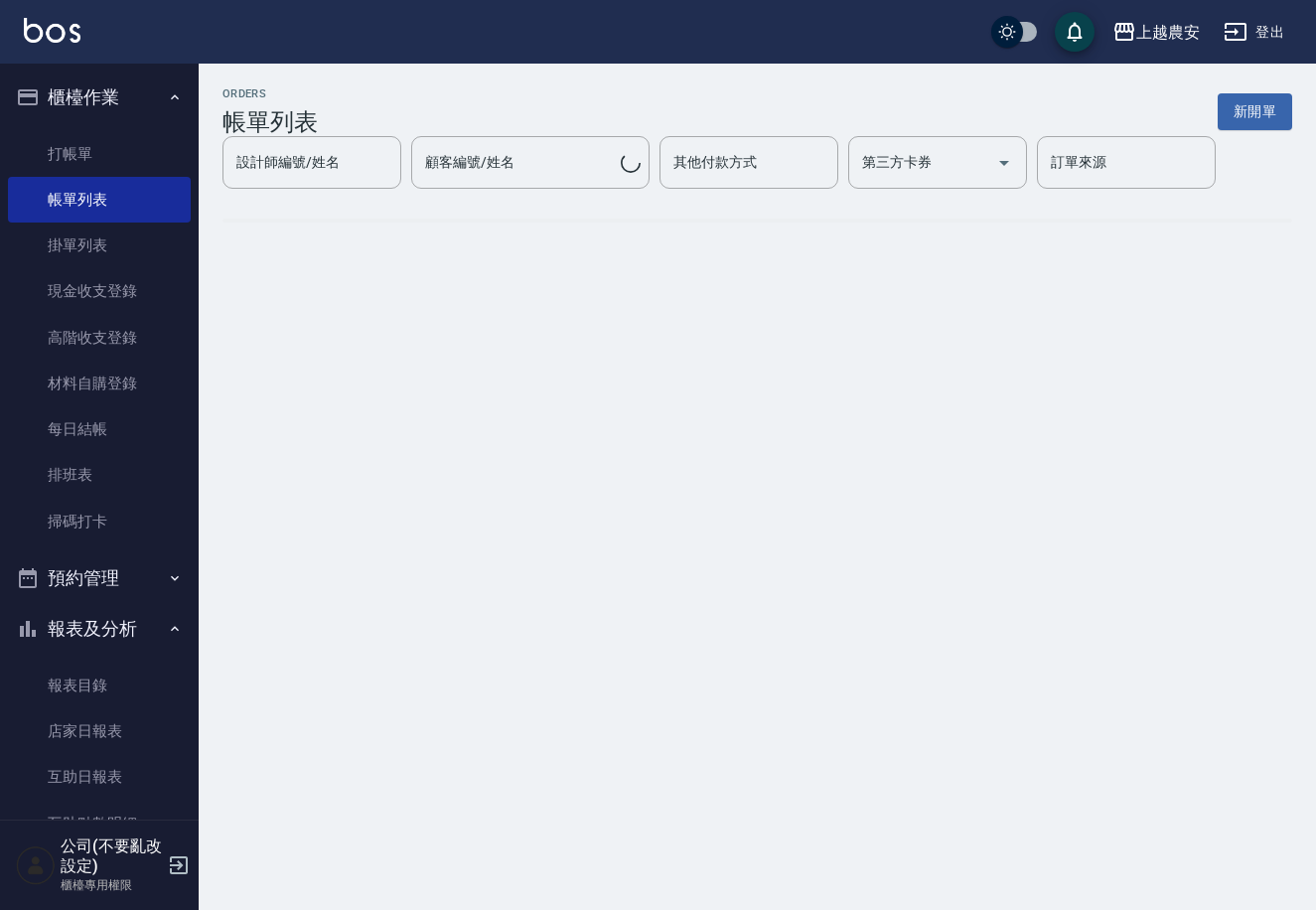 scroll, scrollTop: 0, scrollLeft: 0, axis: both 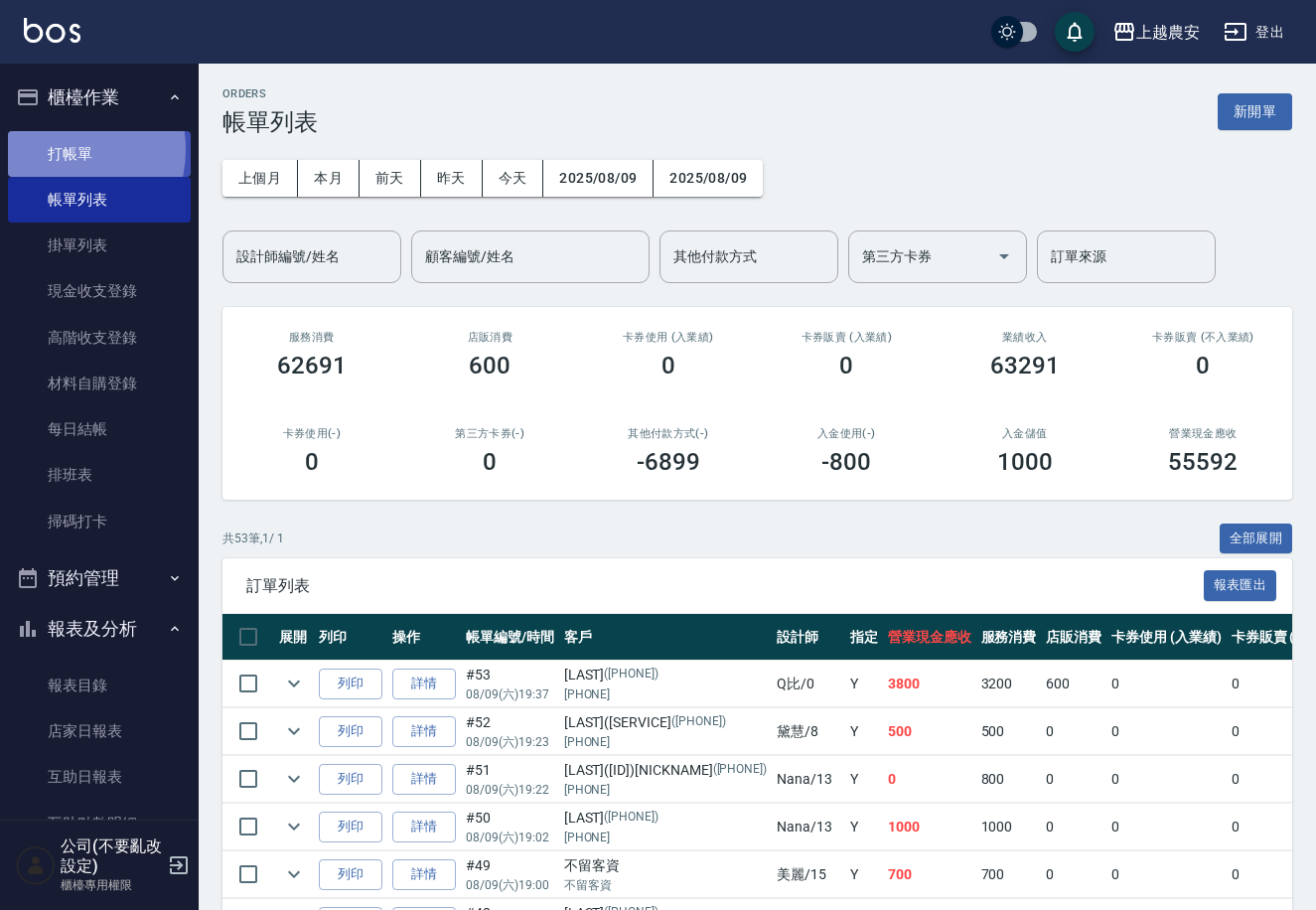 click on "打帳單" at bounding box center [99, 154] 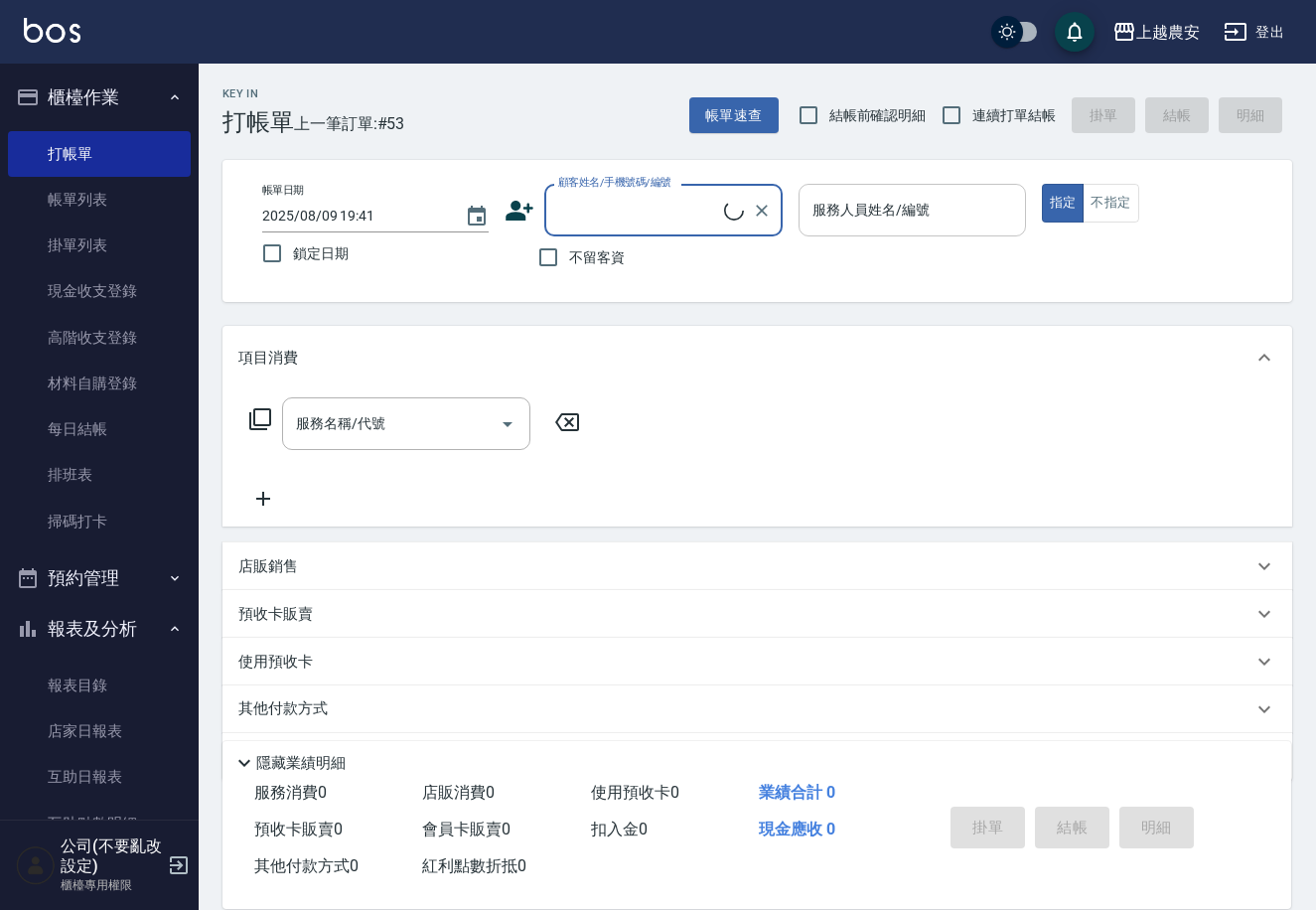 click on "服務人員姓名/編號" at bounding box center (912, 210) 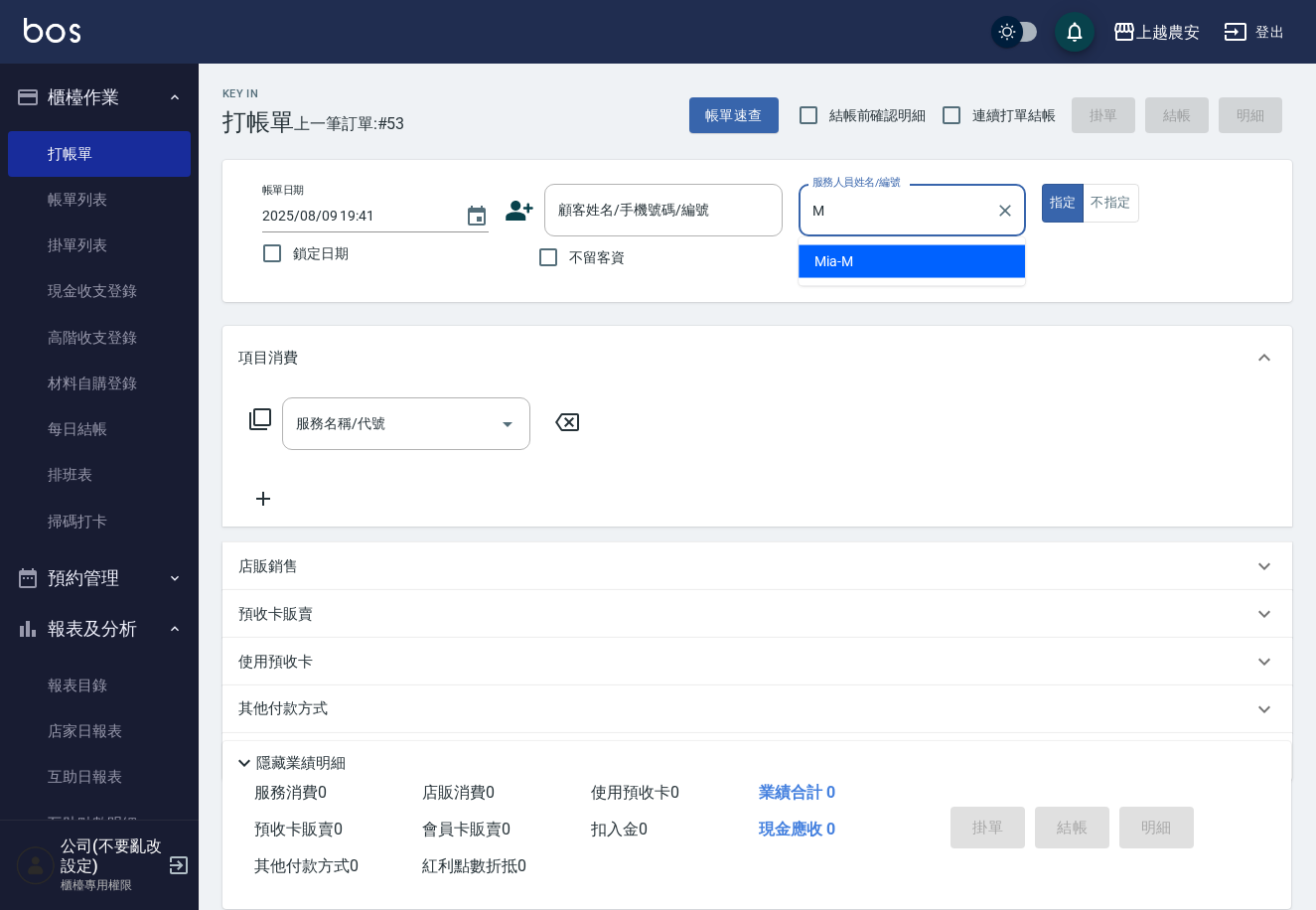 type on "Mia-M" 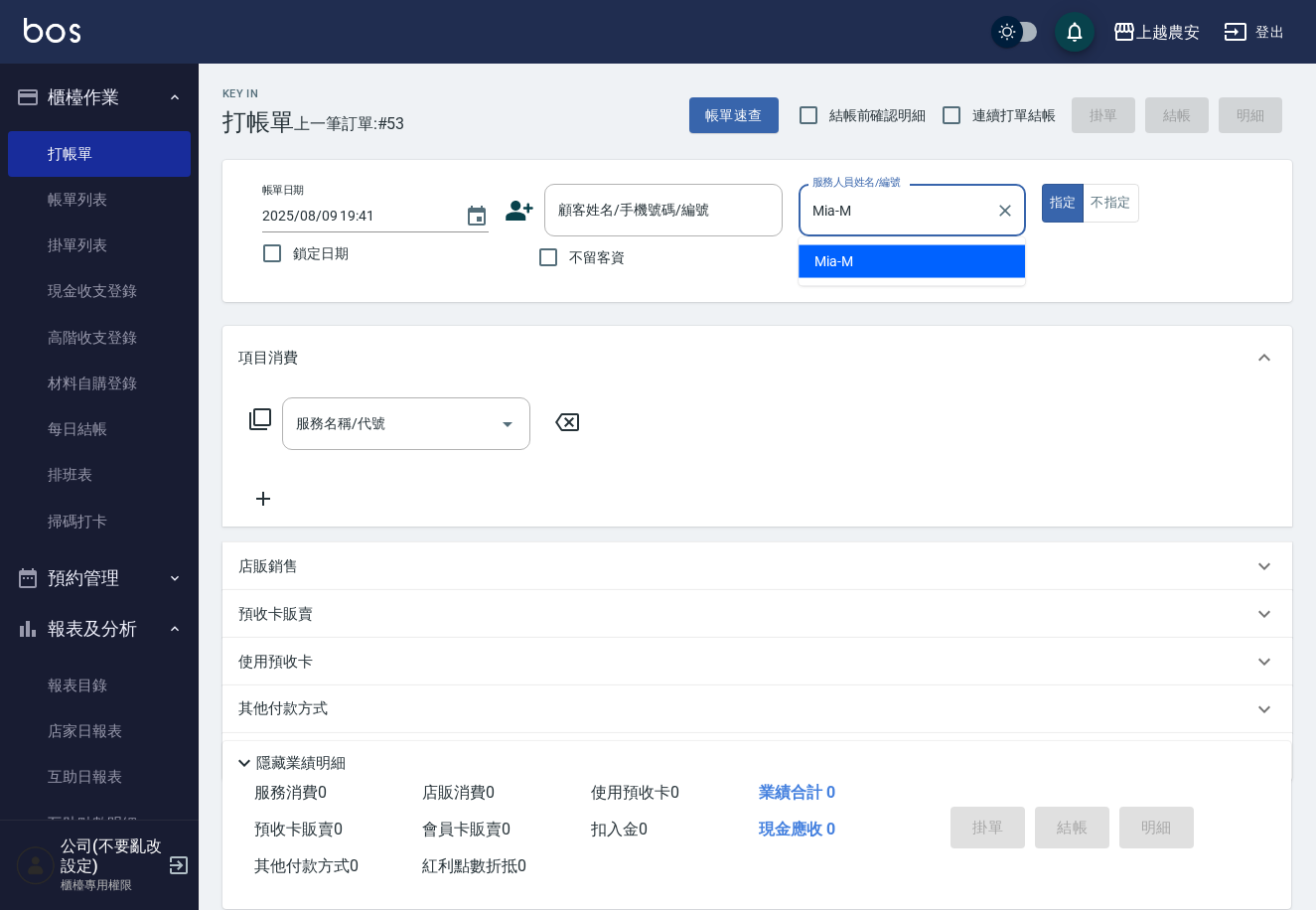 type on "true" 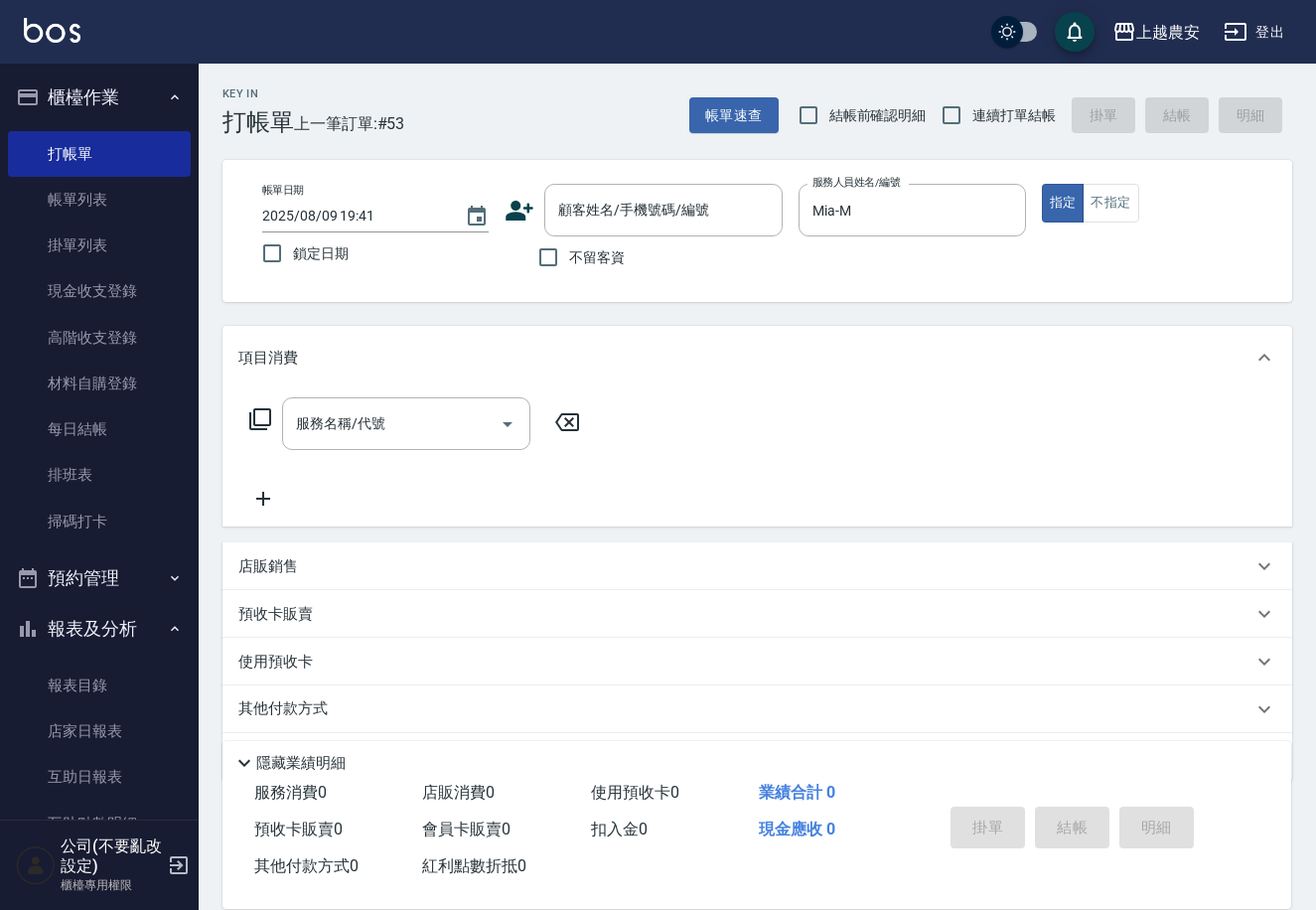 click 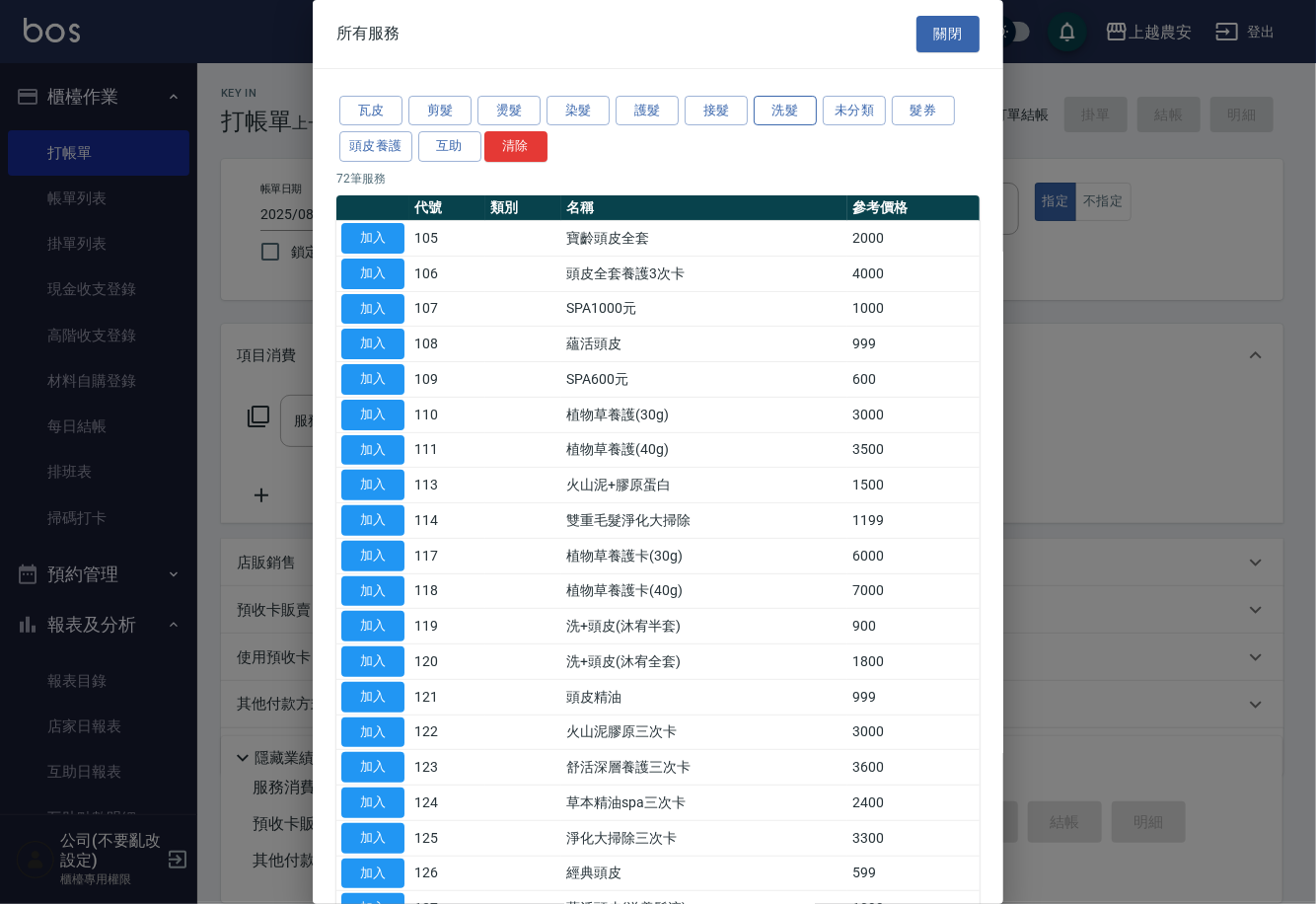 click on "洗髮" at bounding box center (785, 111) 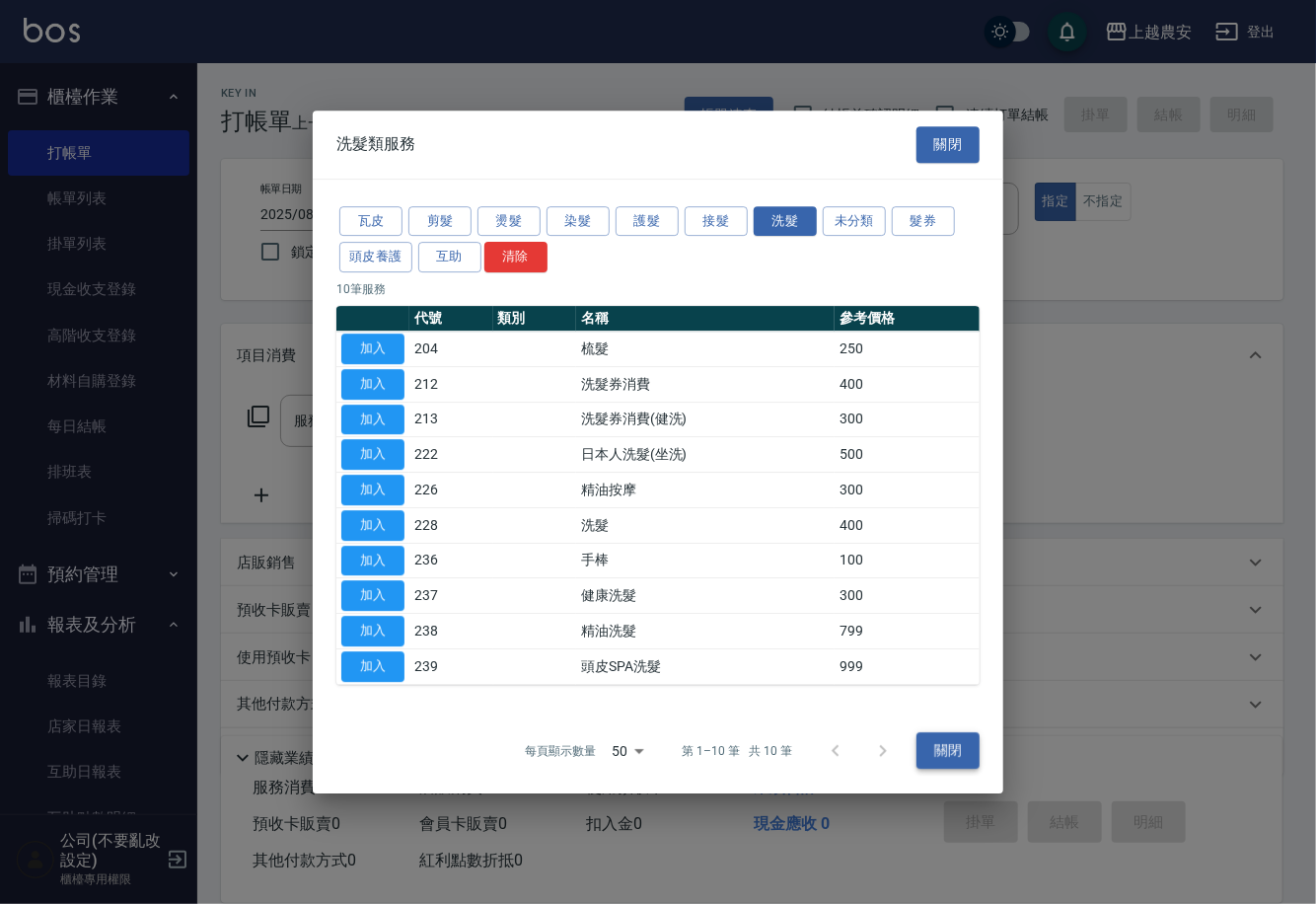click on "關閉" at bounding box center (948, 751) 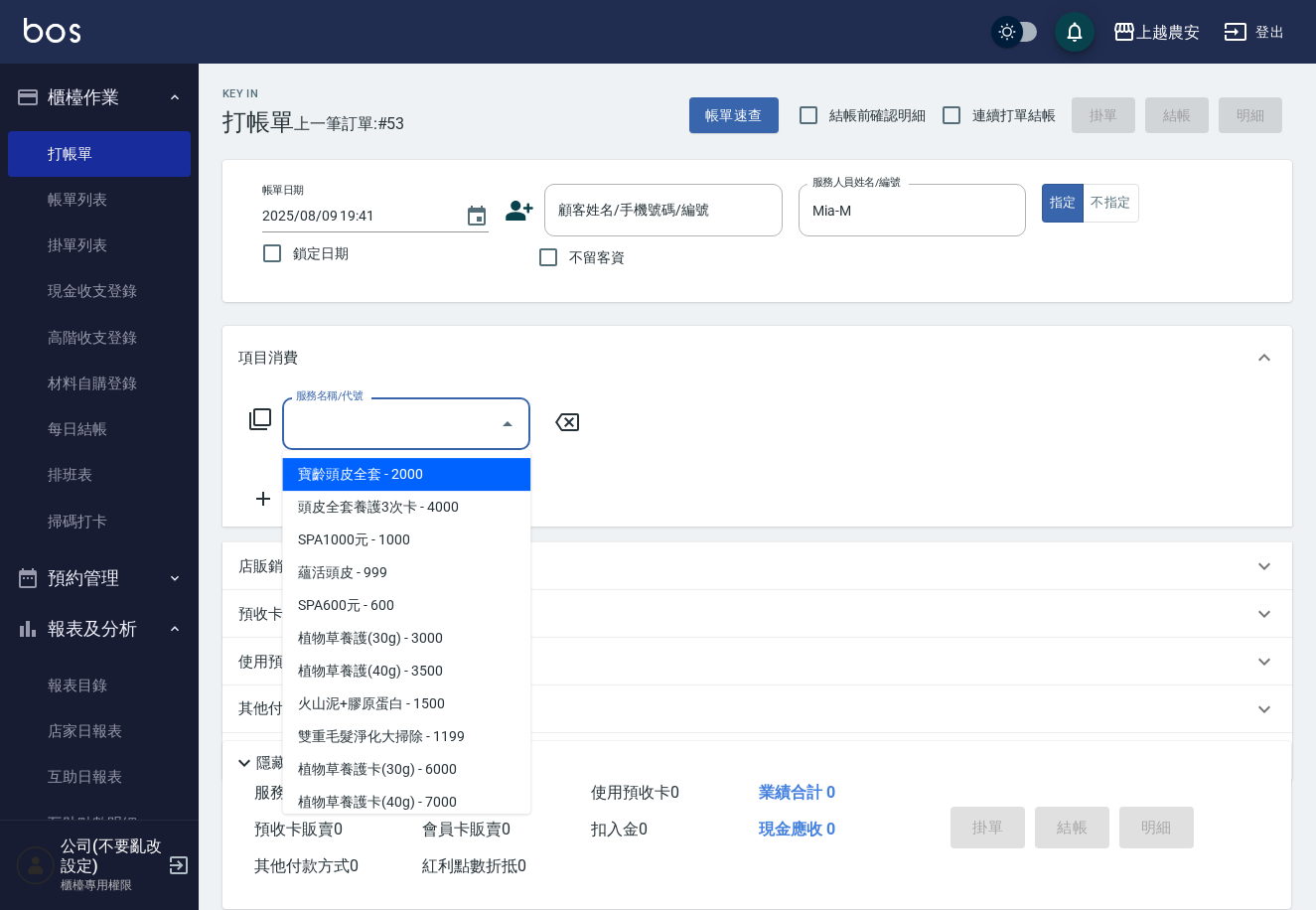 click on "服務名稱/代號" at bounding box center (391, 423) 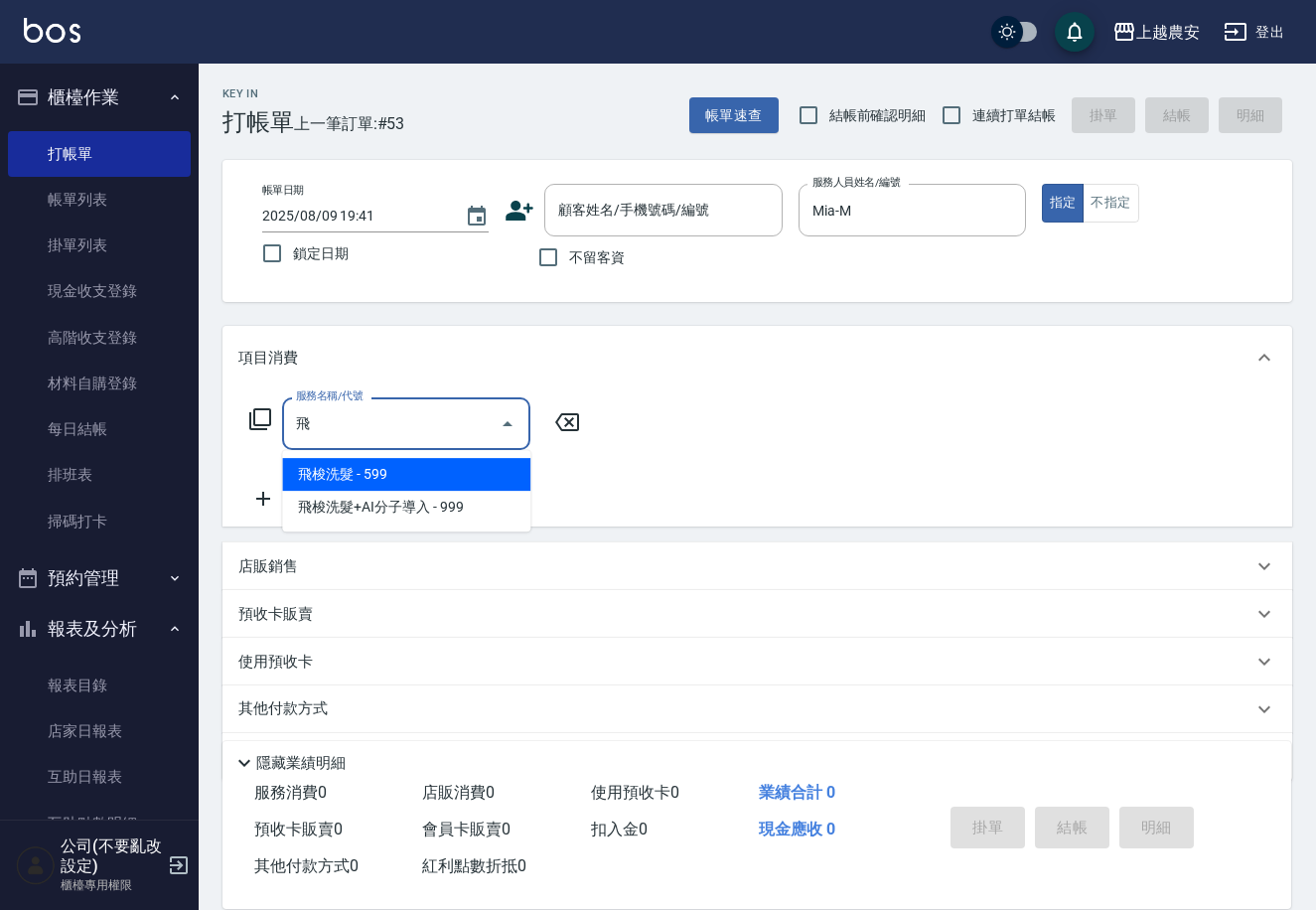 click on "飛梭洗髮 - 599" at bounding box center (406, 474) 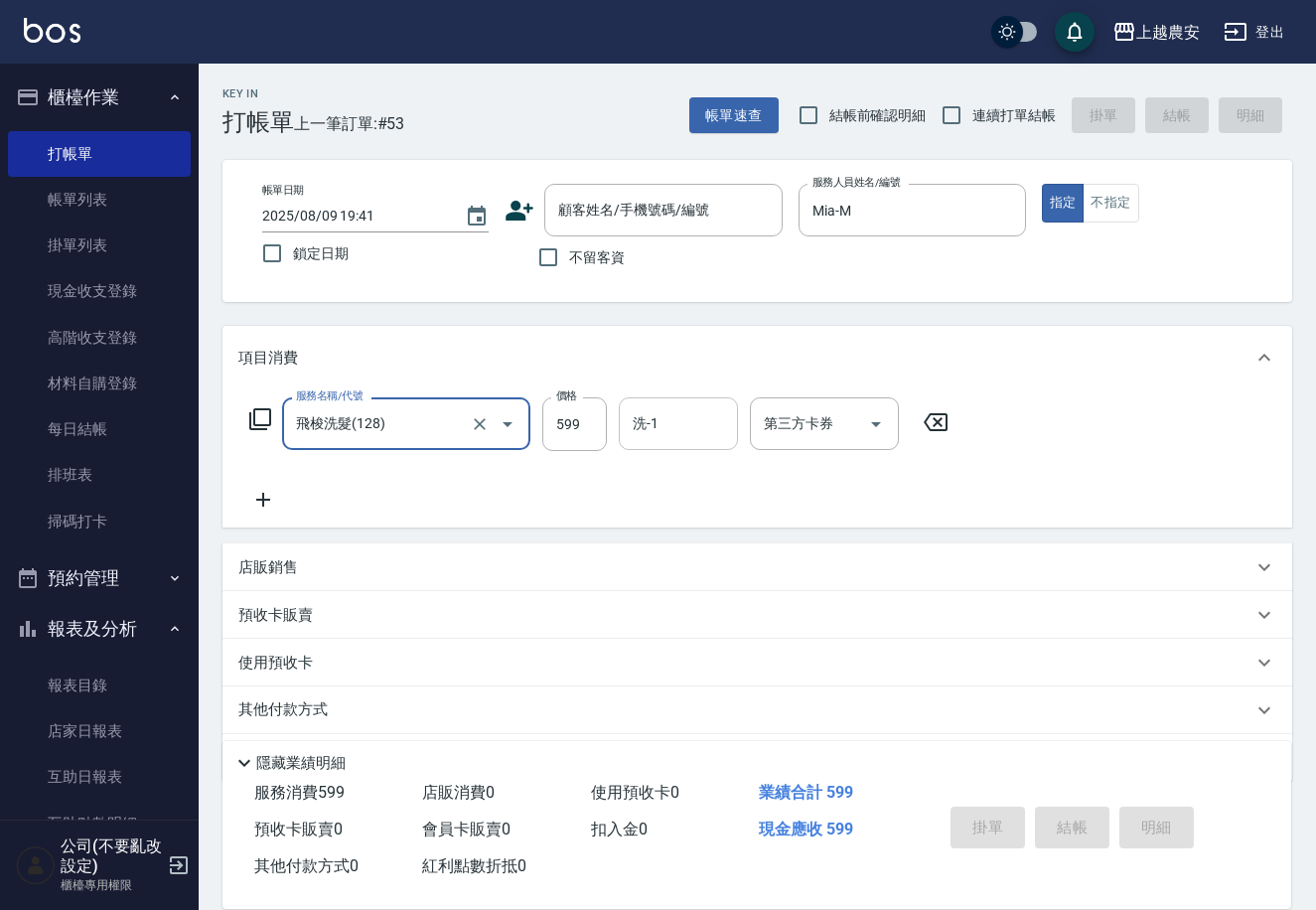 type on "飛梭洗髮(128)" 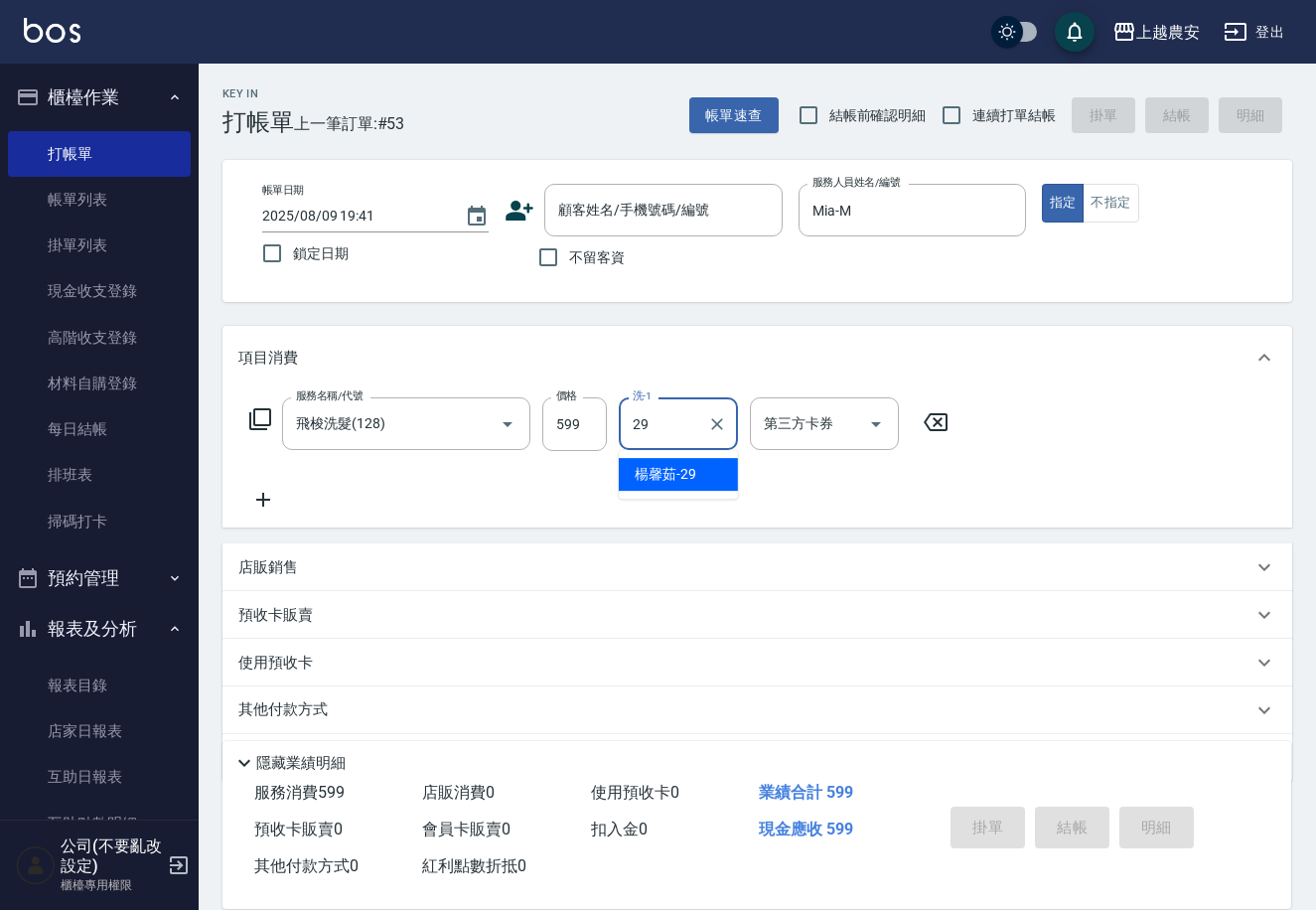 type on "2" 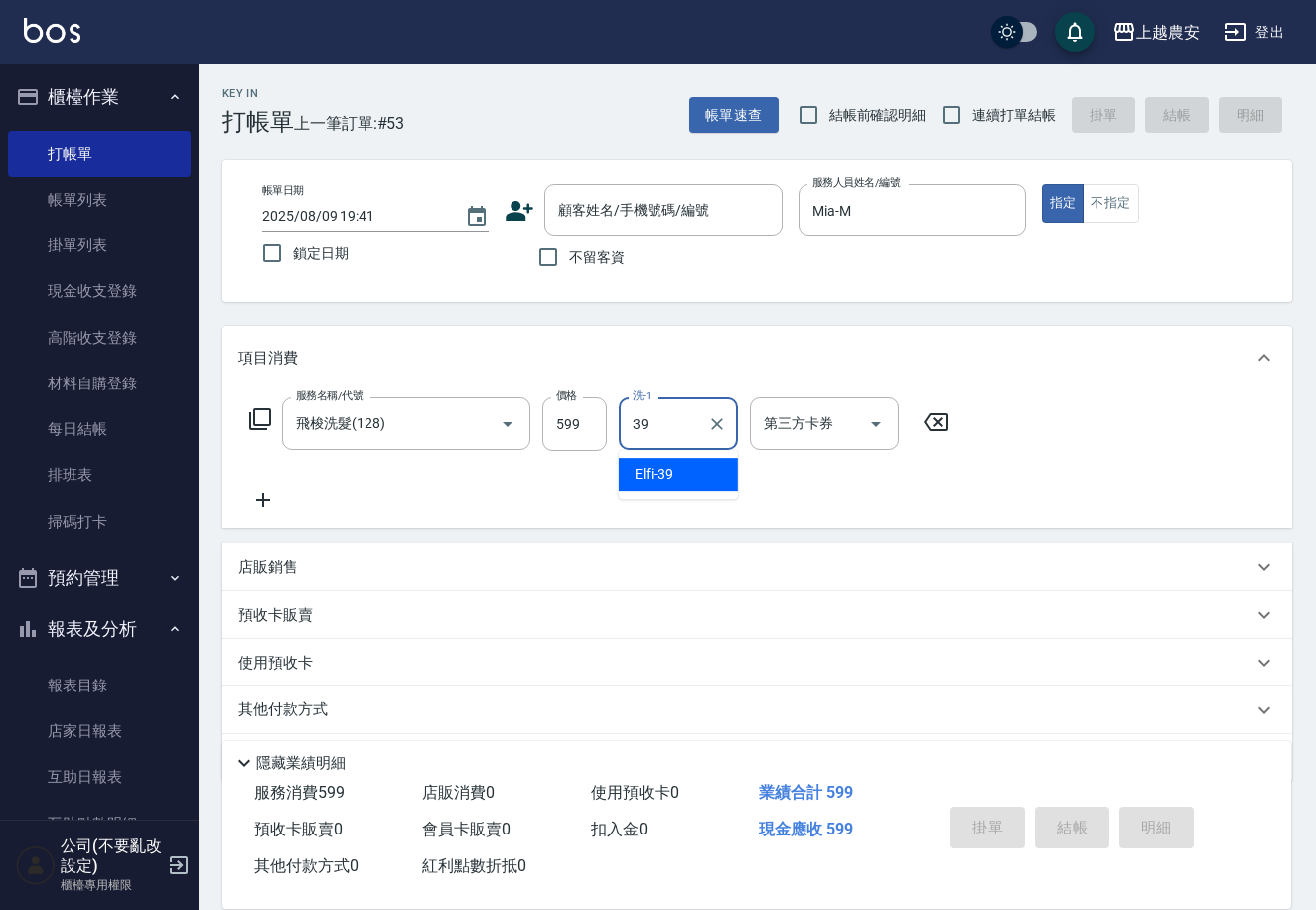 type on "Elfi-39" 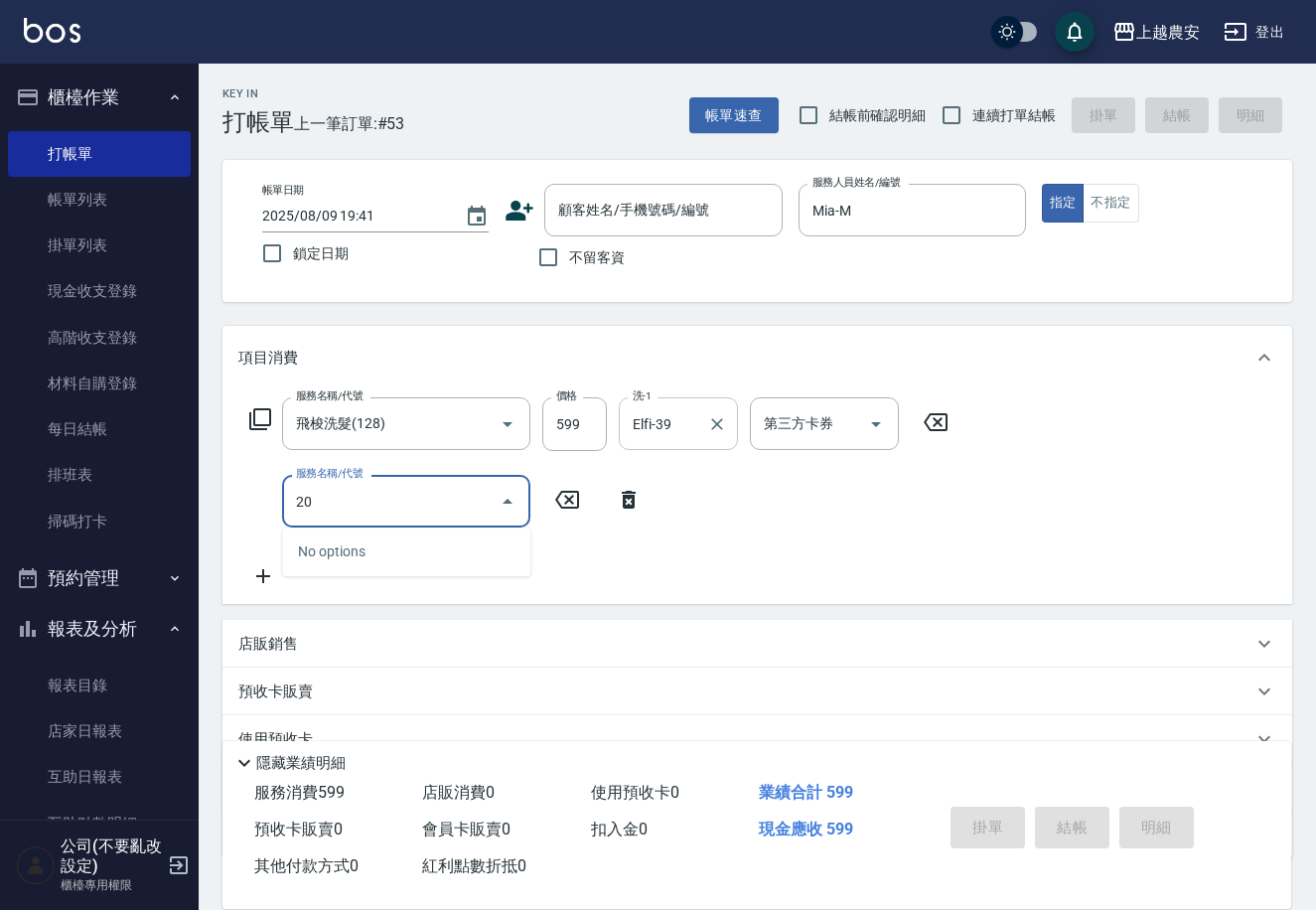 type on "2" 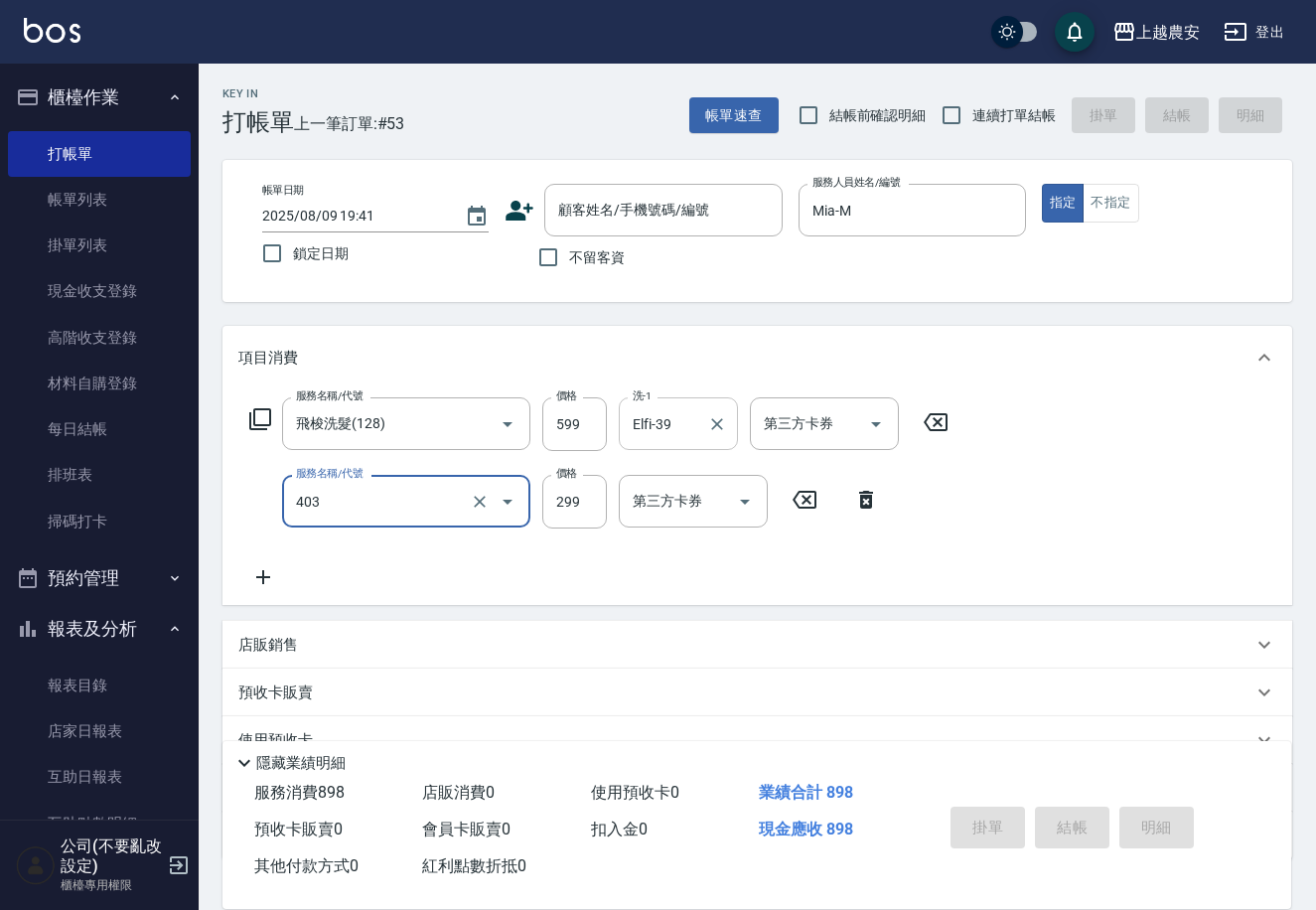 type on "剪髮(403)" 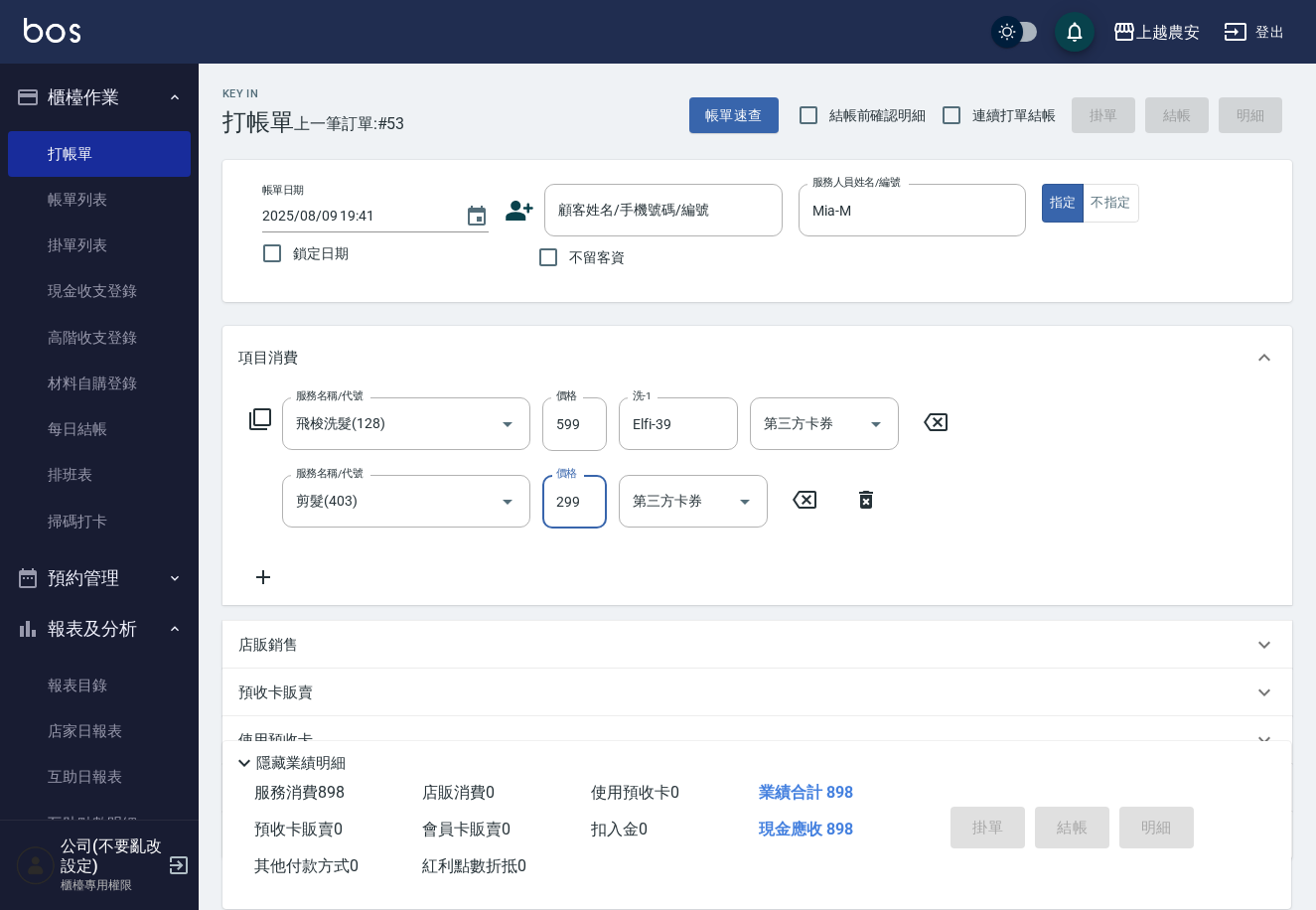 click on "服務名稱/代號 飛梭洗髮(128) 服務名稱/代號 價格 599 價格 洗-1 Elfi-39 洗-1 第三方卡券 第三方卡券 服務名稱/代號 剪髮(403) 服務名稱/代號 價格 299 價格 第三方卡券 第三方卡券" at bounding box center (757, 497) 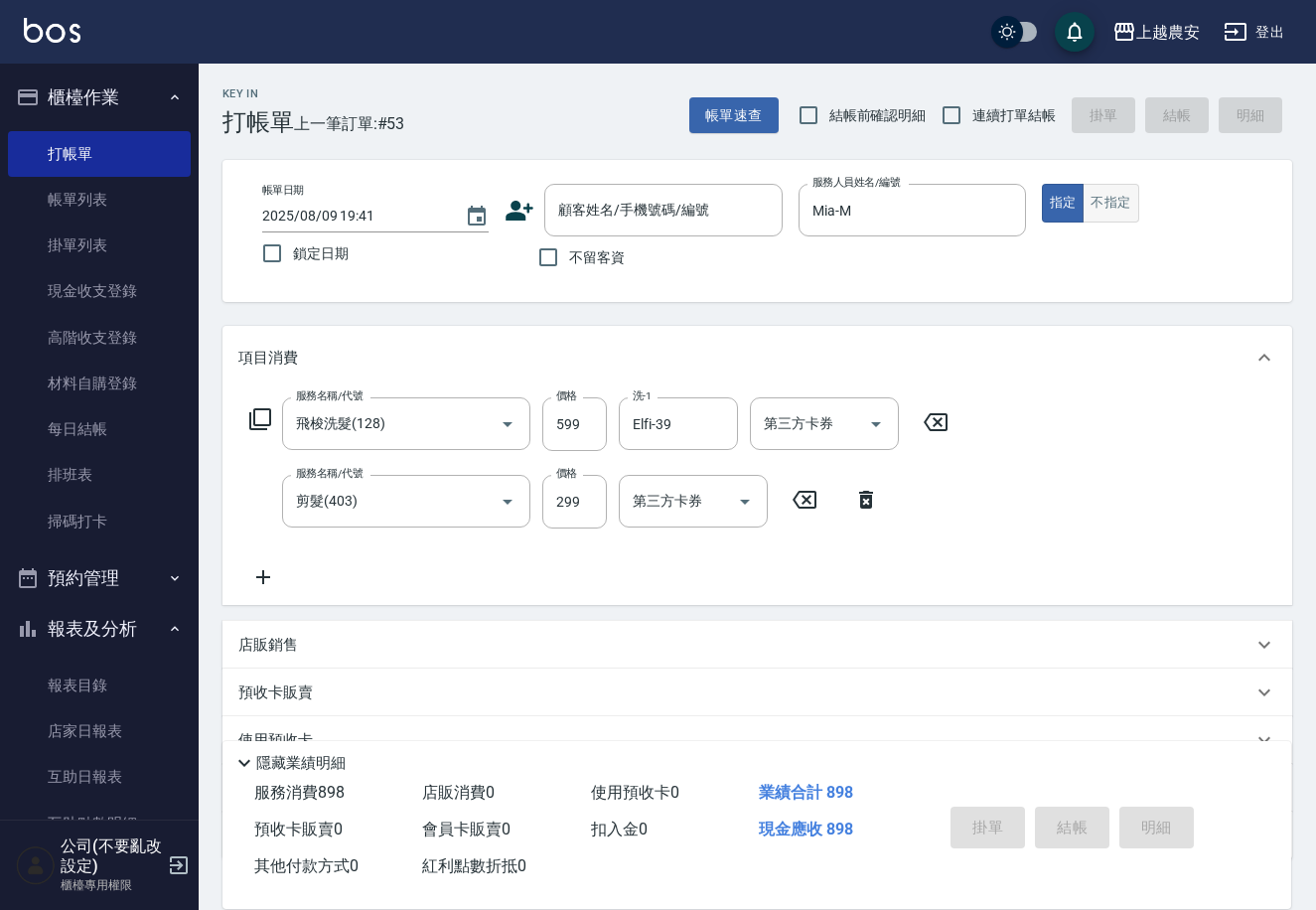 click on "不指定" at bounding box center (1110, 203) 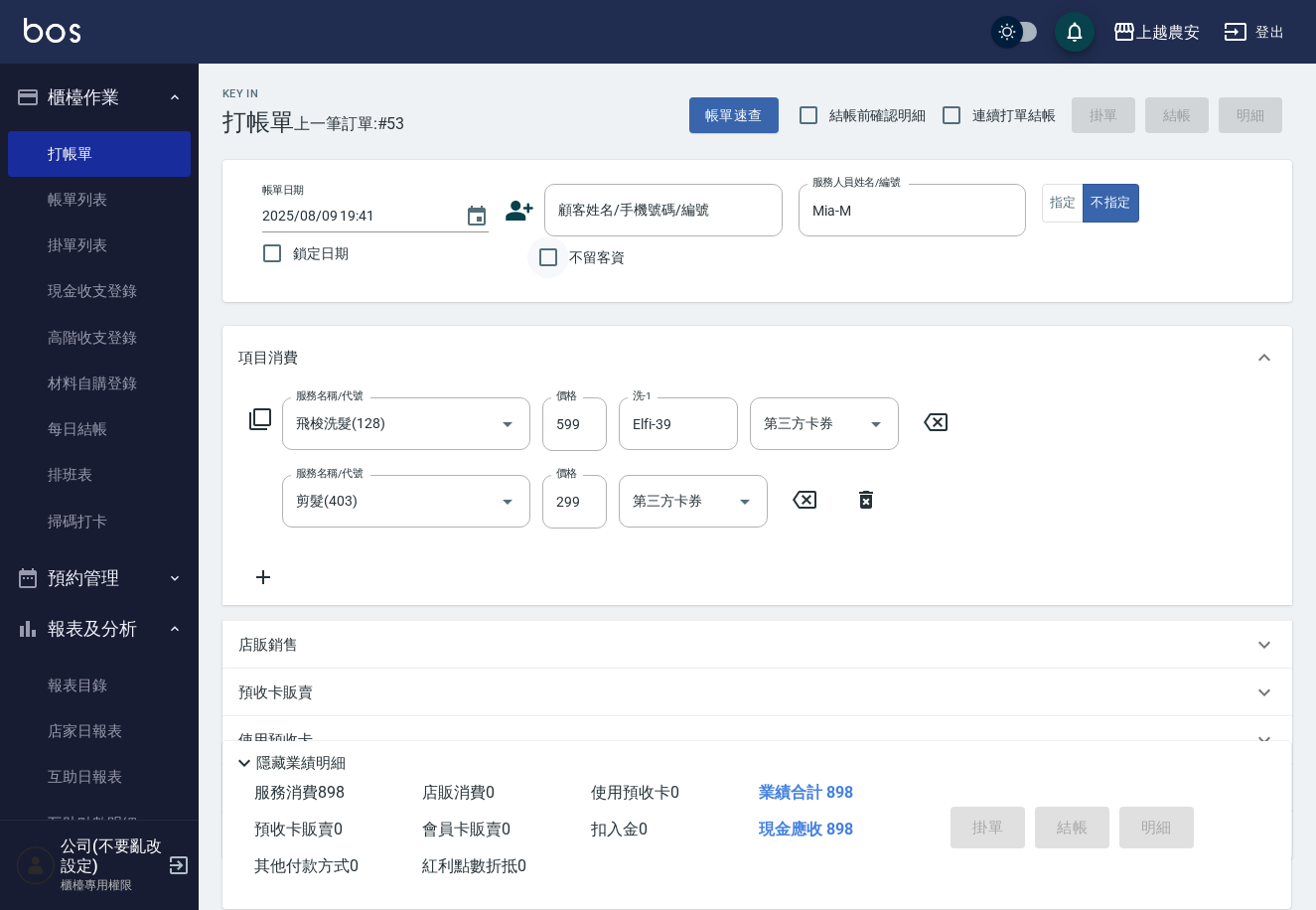 click on "不留客資" at bounding box center [548, 257] 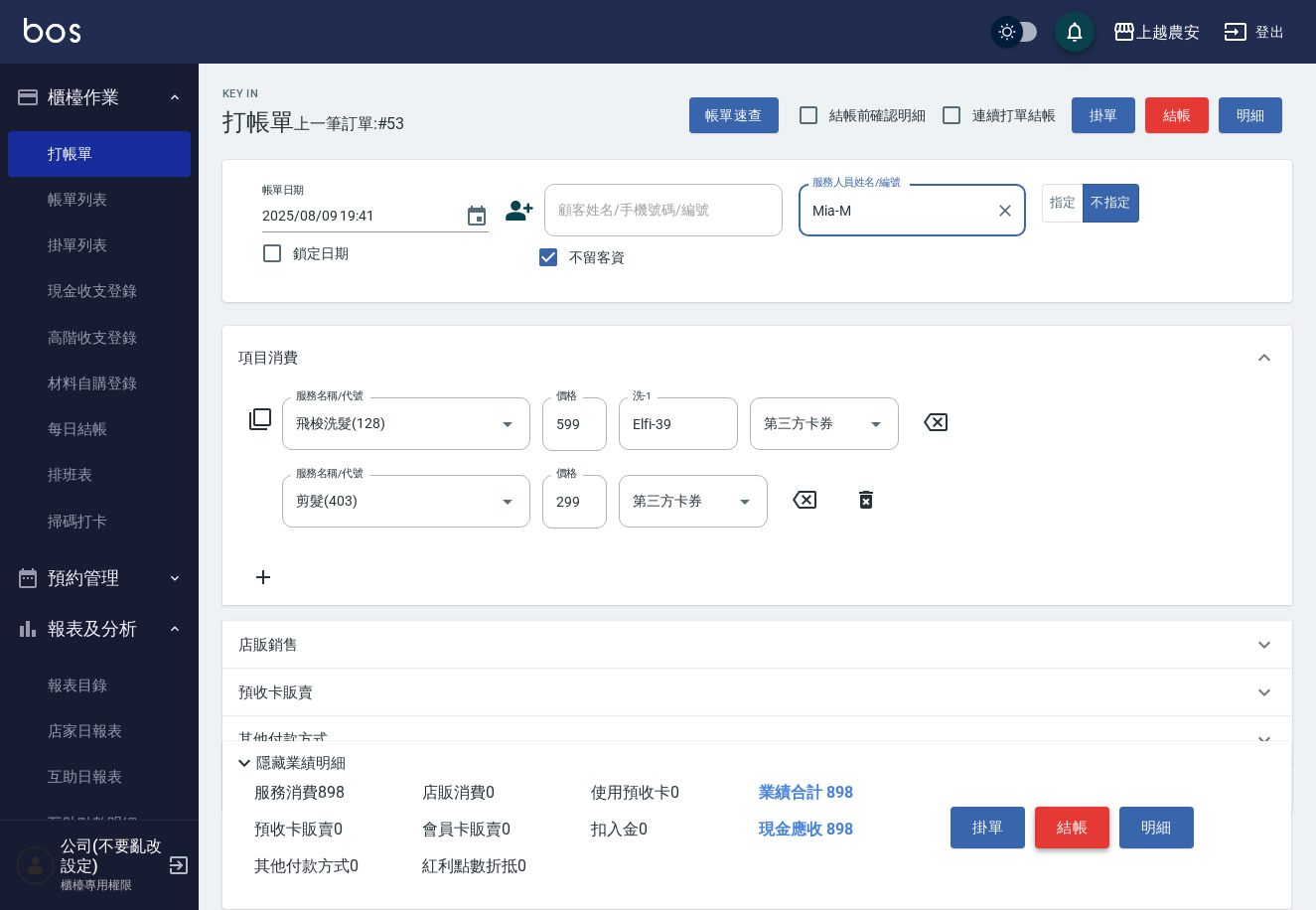 click on "結帳" at bounding box center [1072, 828] 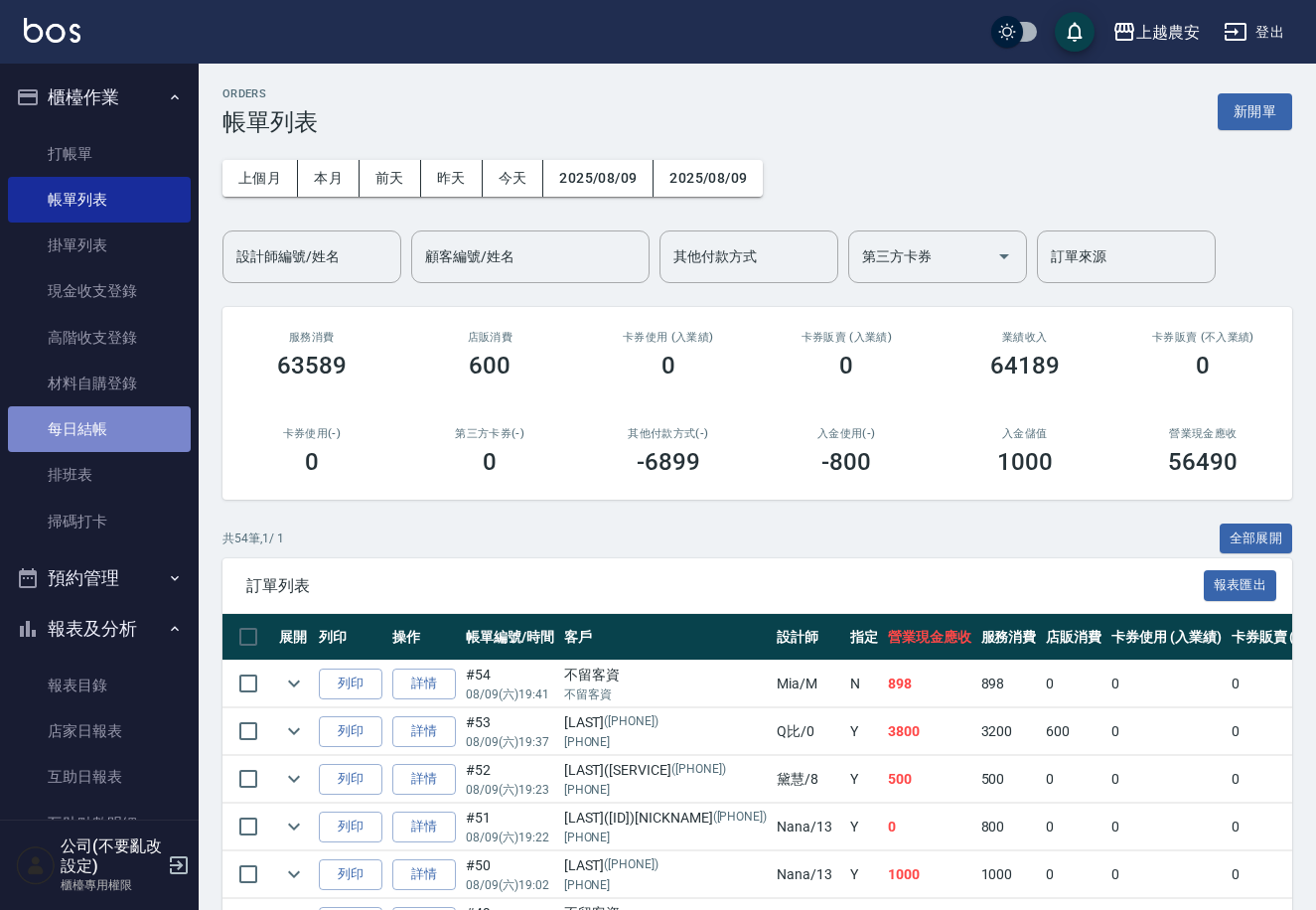 click on "每日結帳" at bounding box center (99, 429) 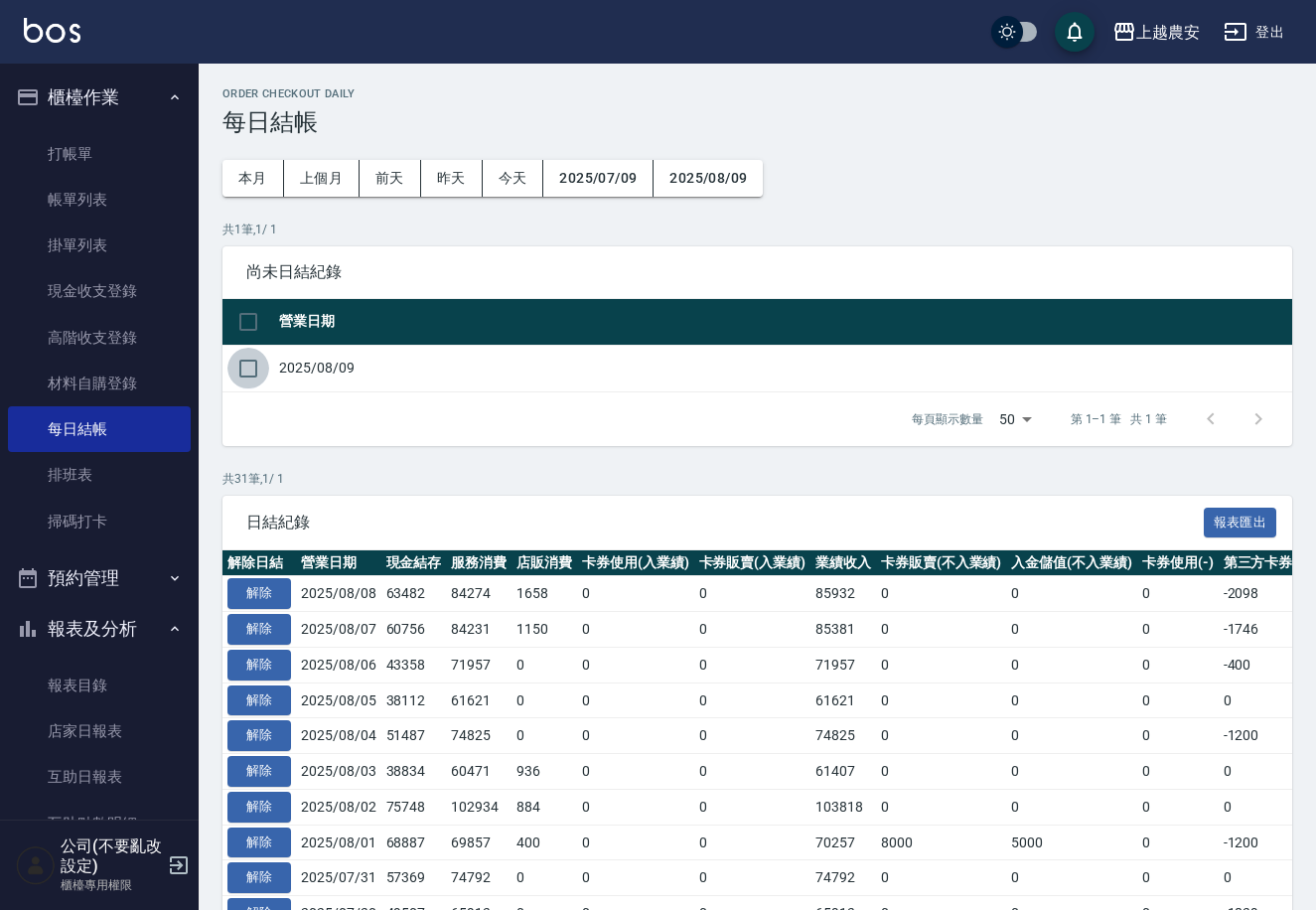 click at bounding box center (248, 369) 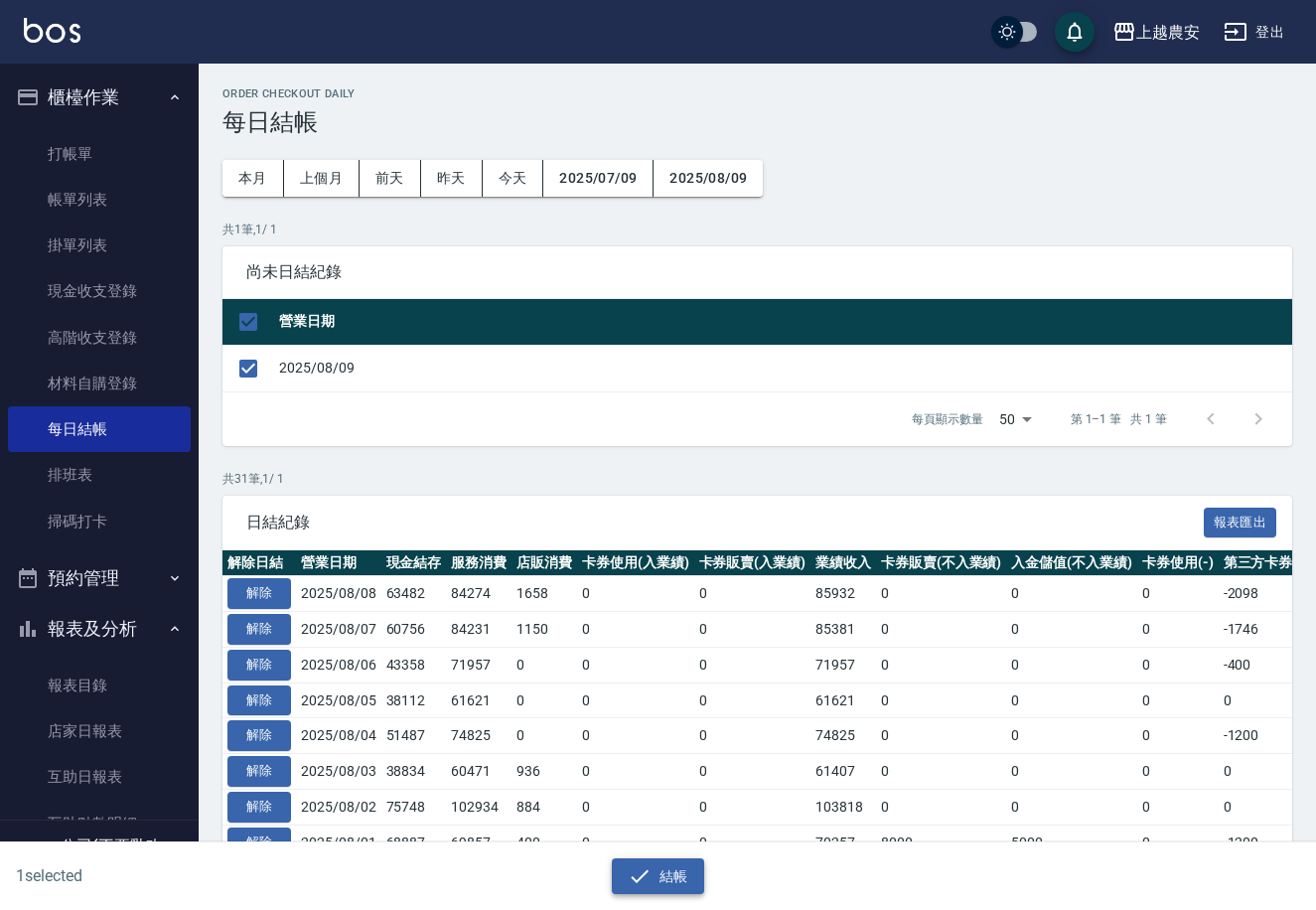 click on "結帳" at bounding box center [658, 876] 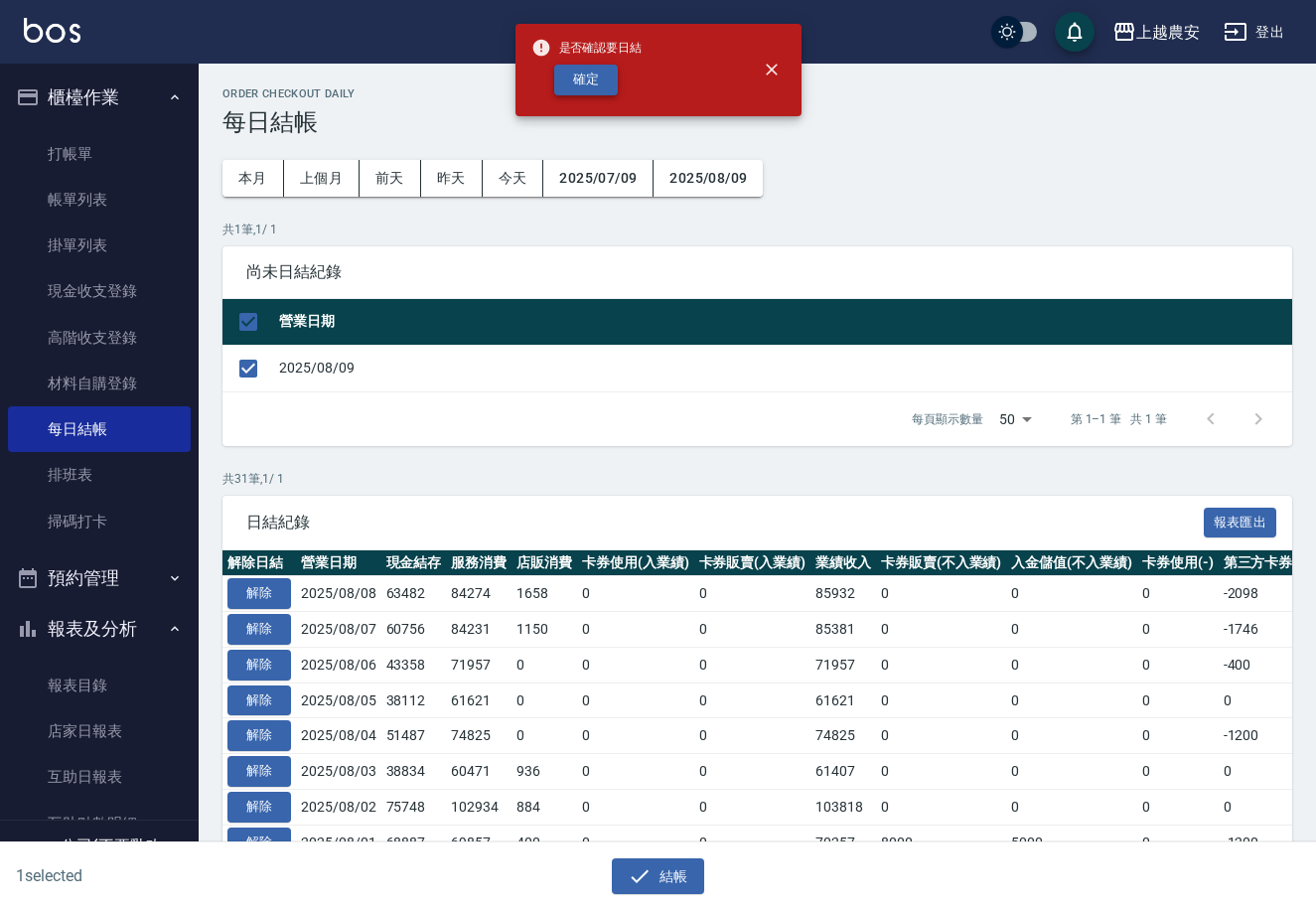 click on "確定" at bounding box center (586, 79) 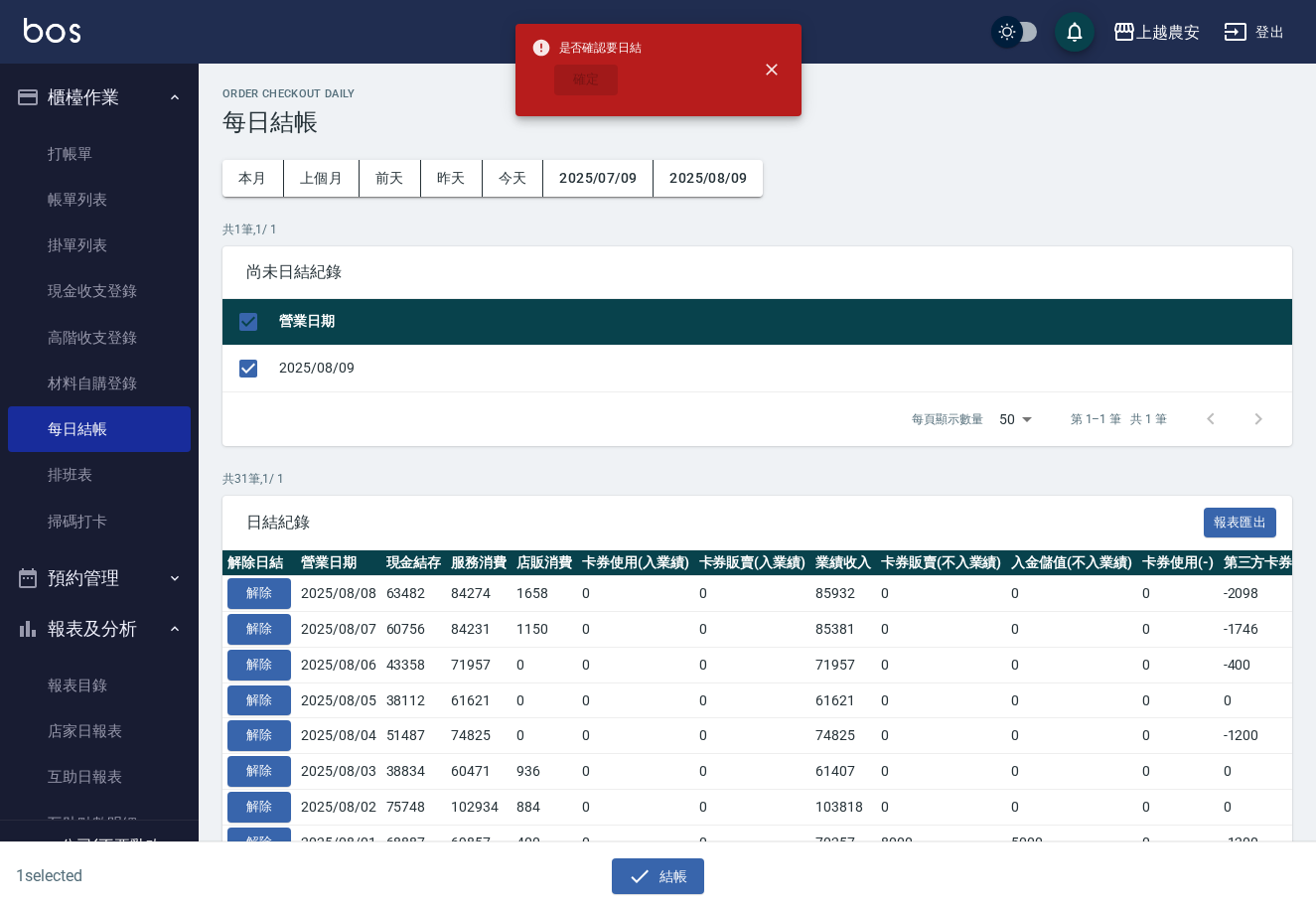 checkbox on "false" 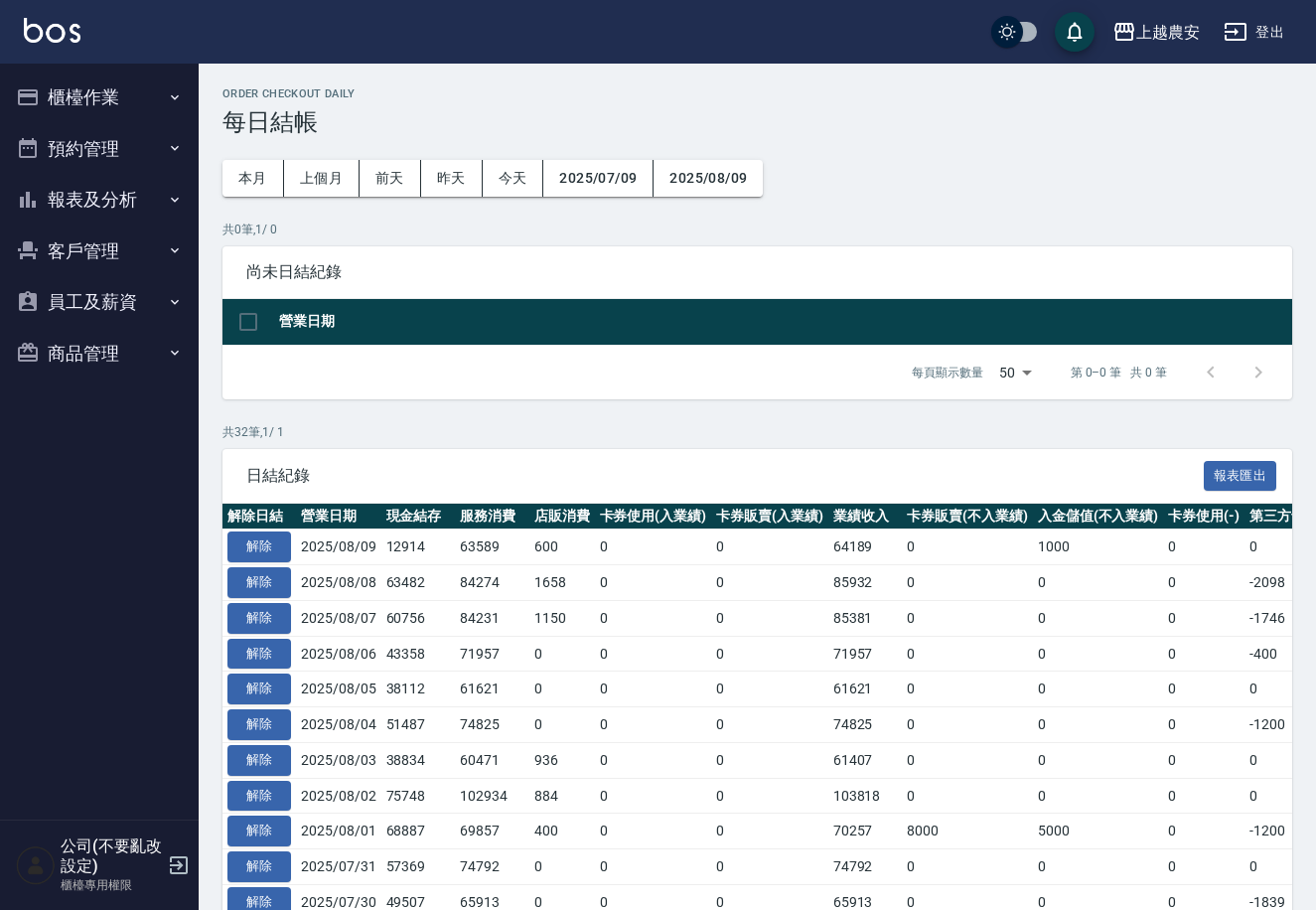 scroll, scrollTop: 0, scrollLeft: 0, axis: both 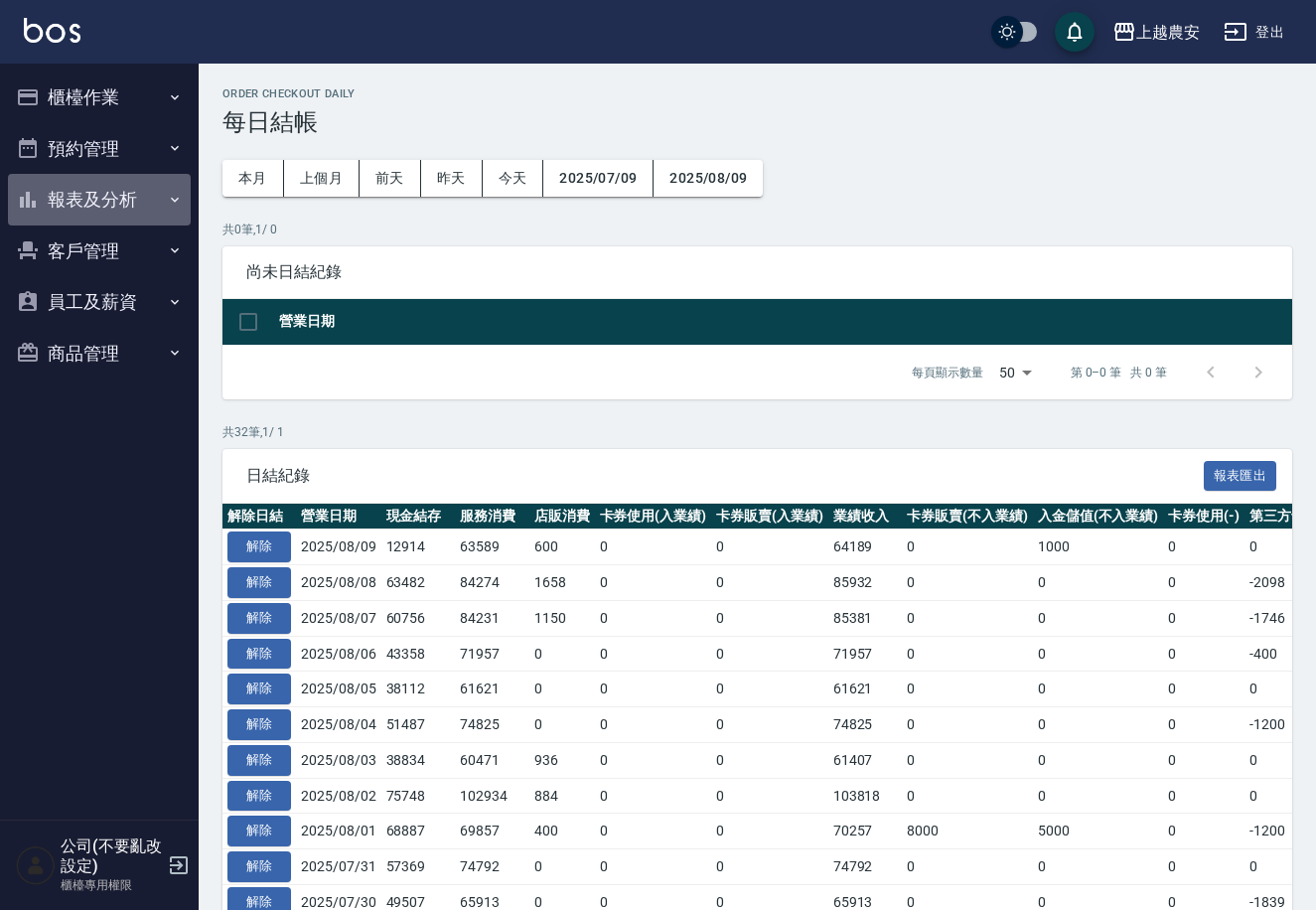 click on "報表及分析" at bounding box center [99, 200] 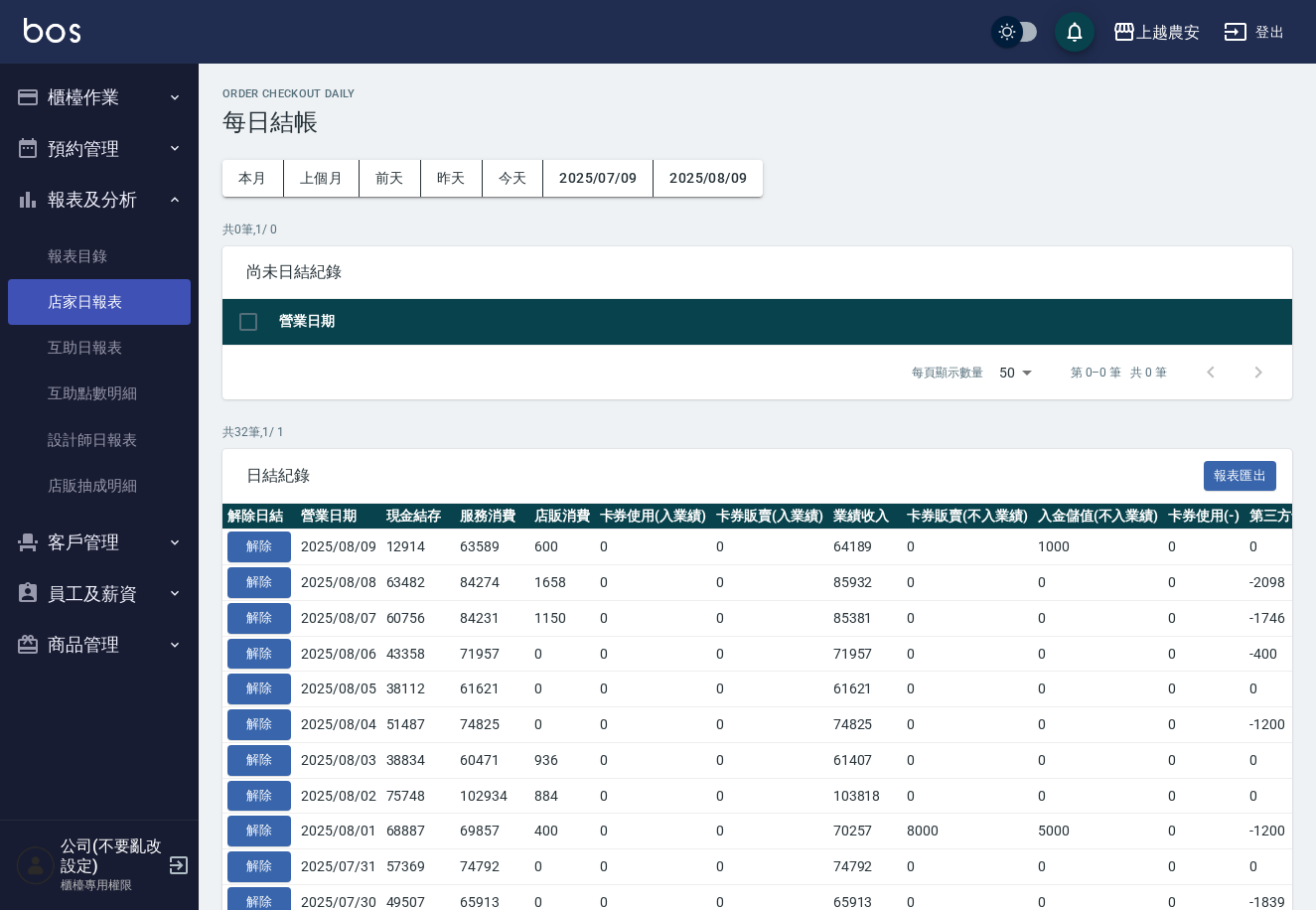 click on "店家日報表" at bounding box center (99, 302) 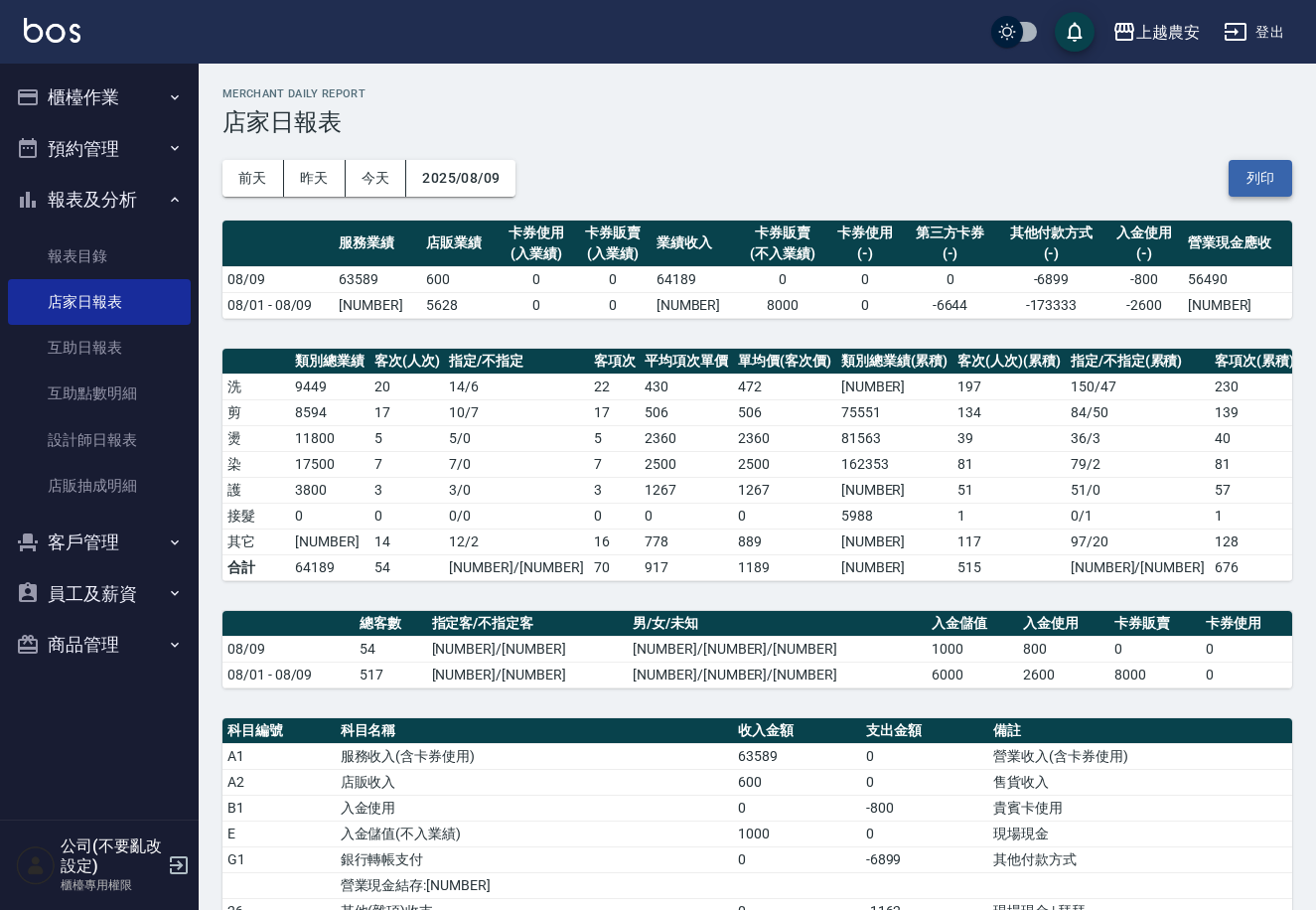 click on "列印" at bounding box center [1260, 178] 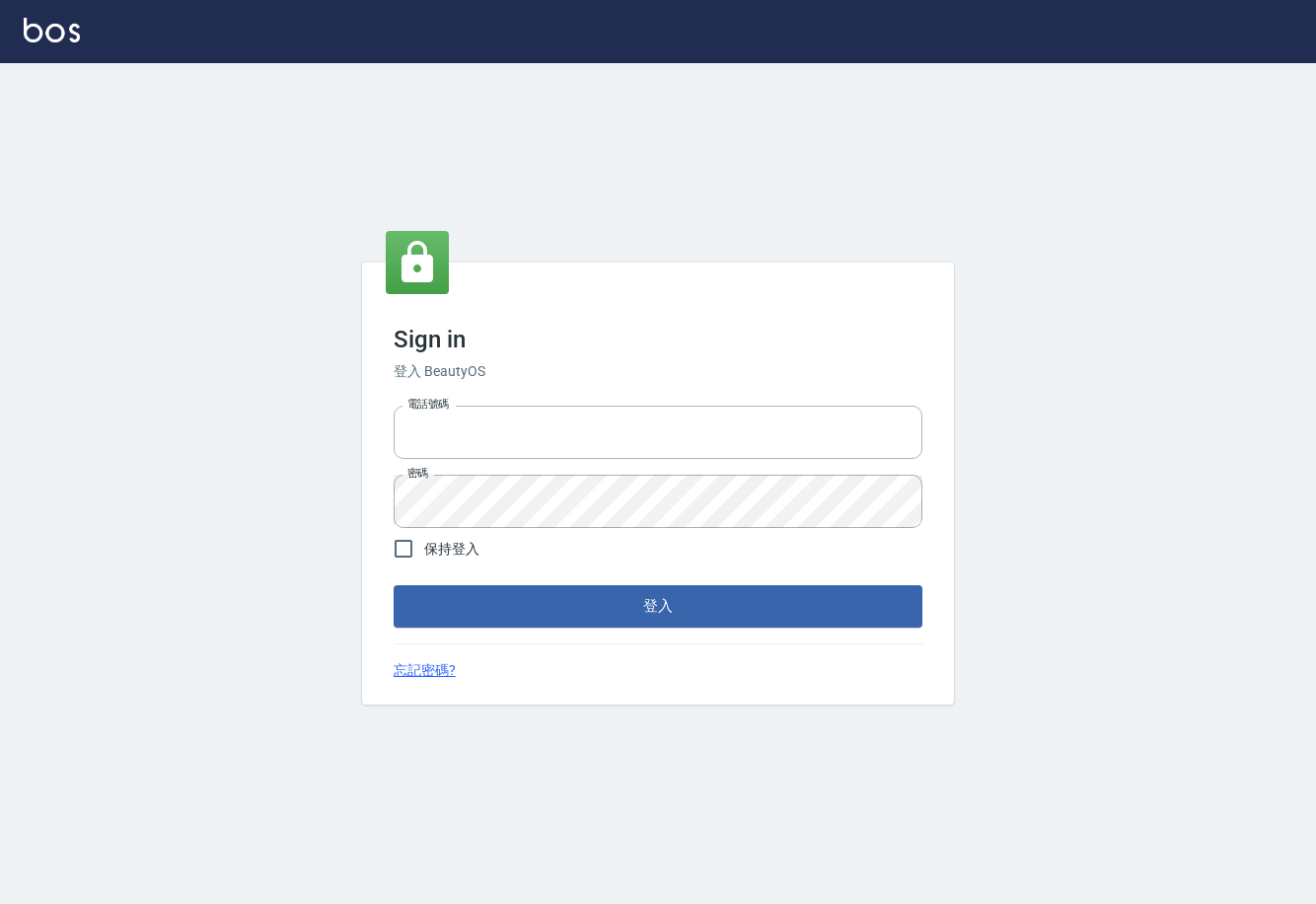 scroll, scrollTop: 0, scrollLeft: 0, axis: both 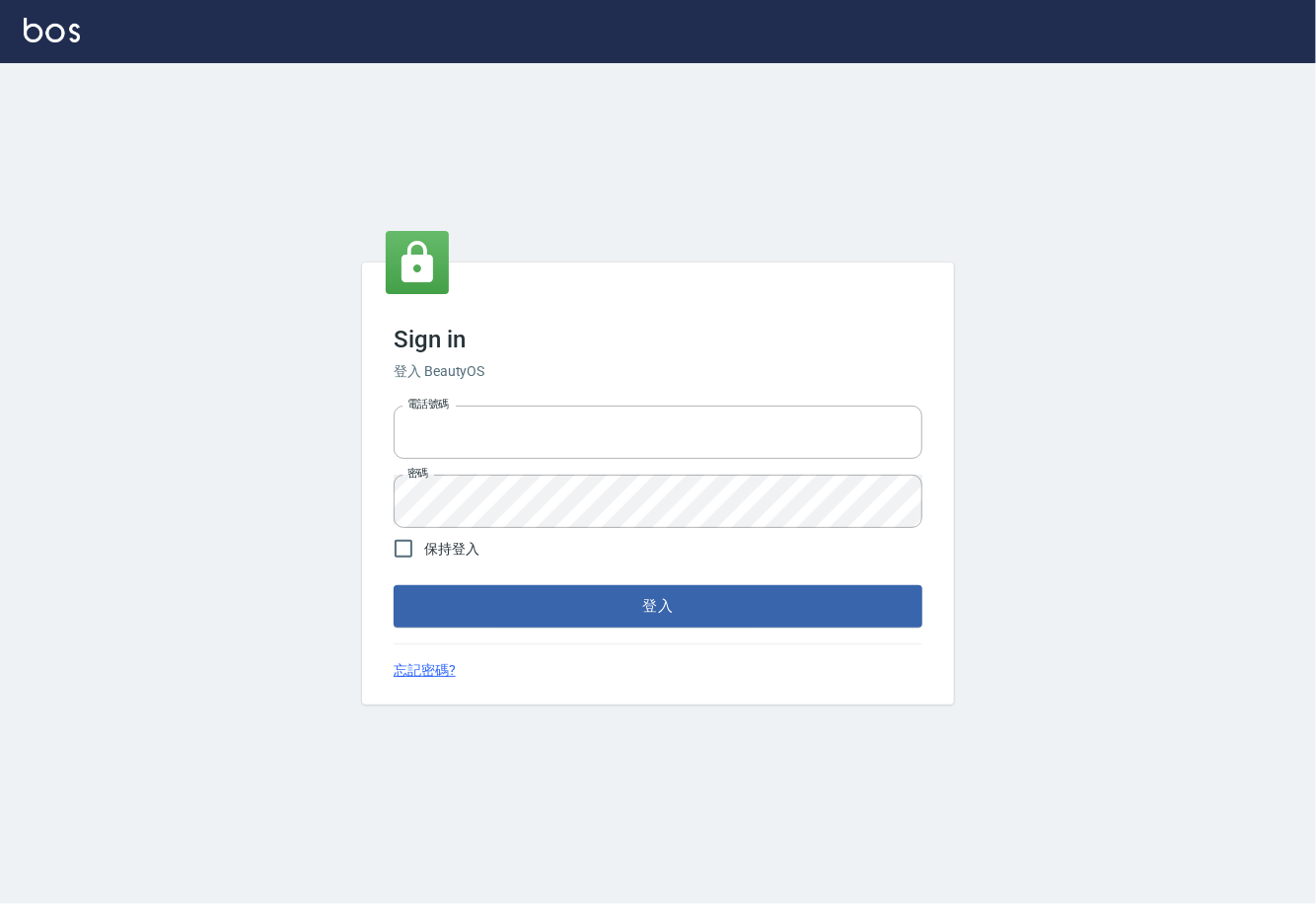 type on "0225929166" 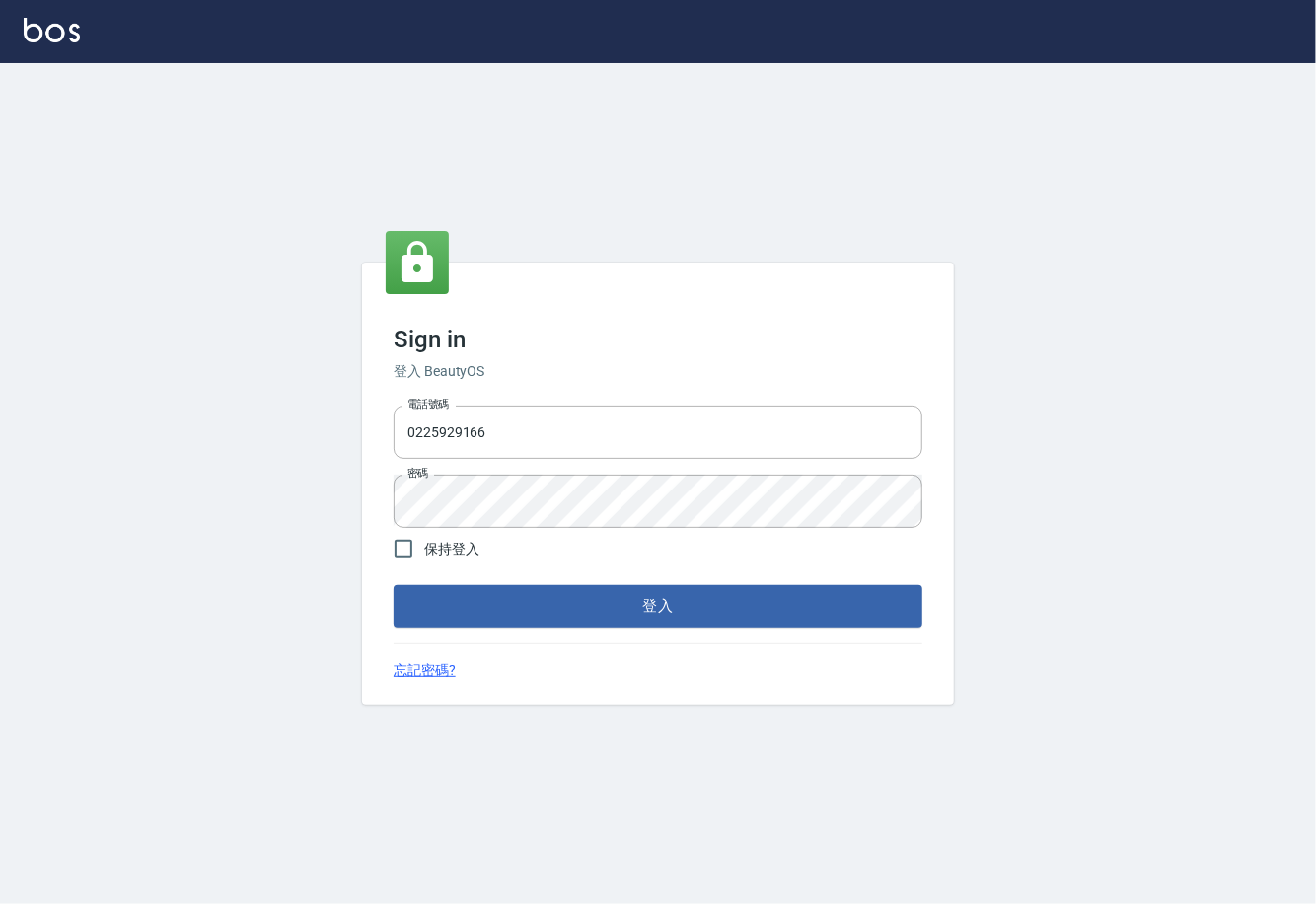 click on "Sign in 登入 BeautyOS 電話號碼 [PHONE] 電話號碼 密碼 密碼 保持登入 登入 忘記密碼?" at bounding box center [658, 483] 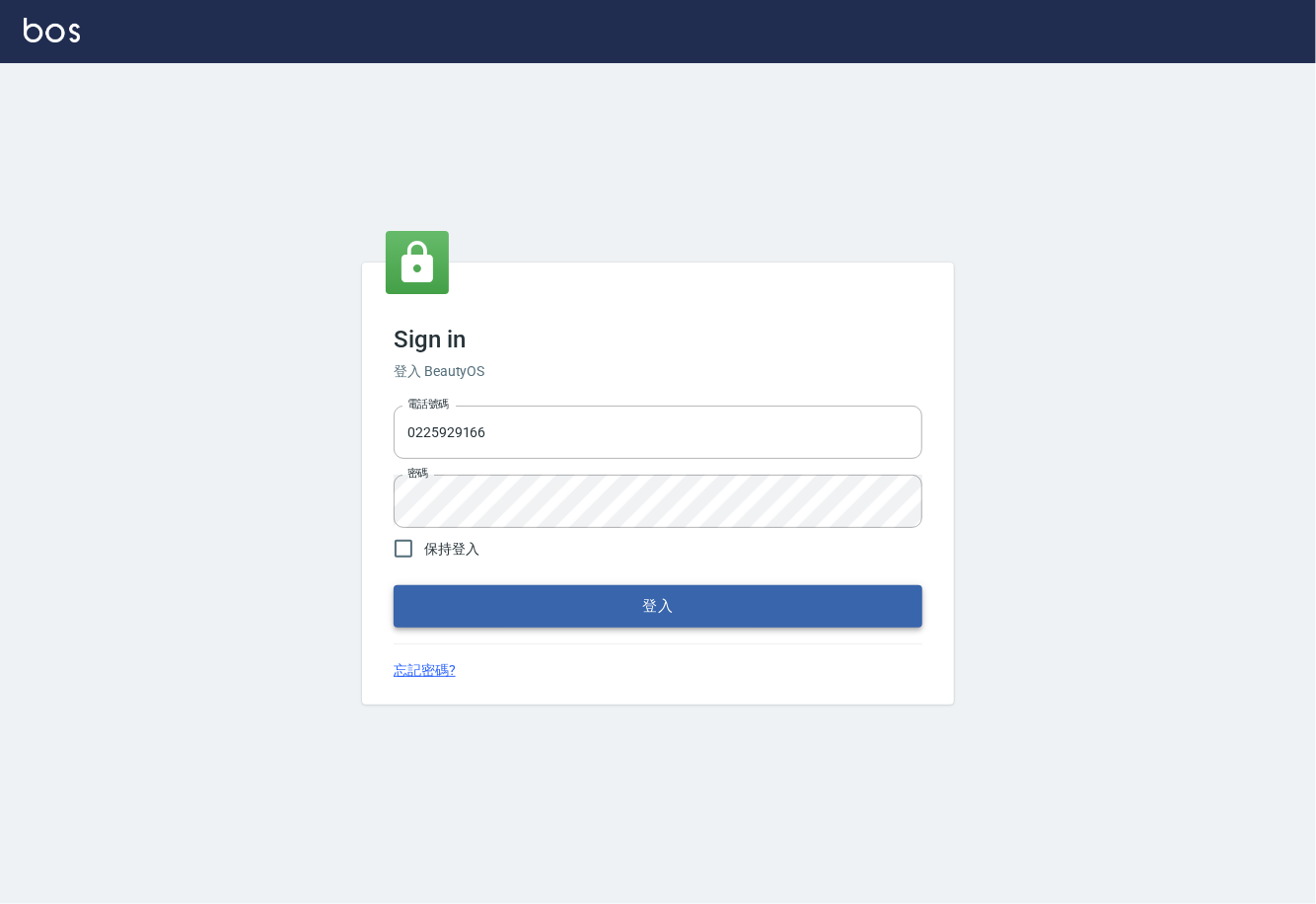 click on "登入" at bounding box center (658, 606) 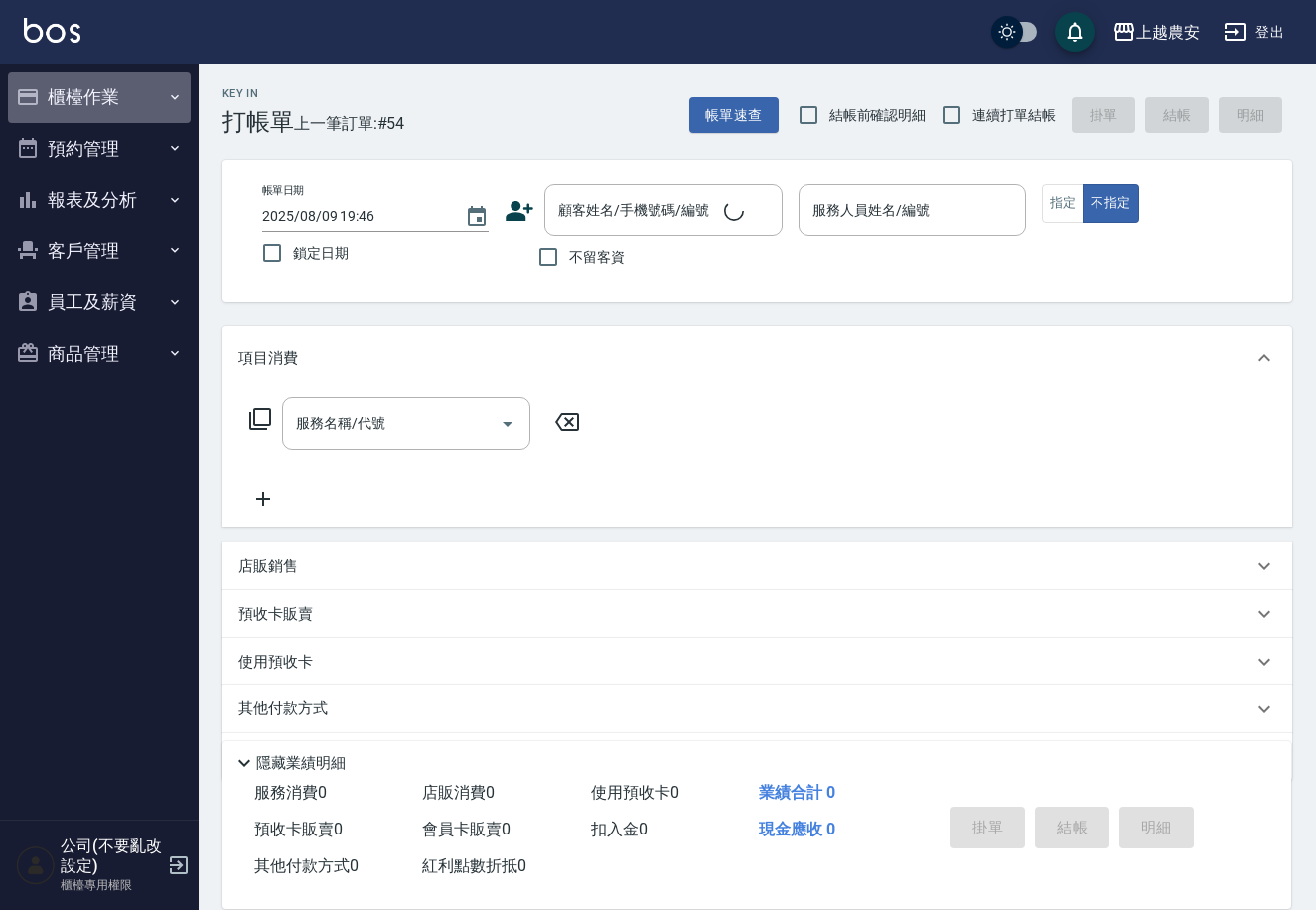 click on "櫃檯作業" at bounding box center (99, 97) 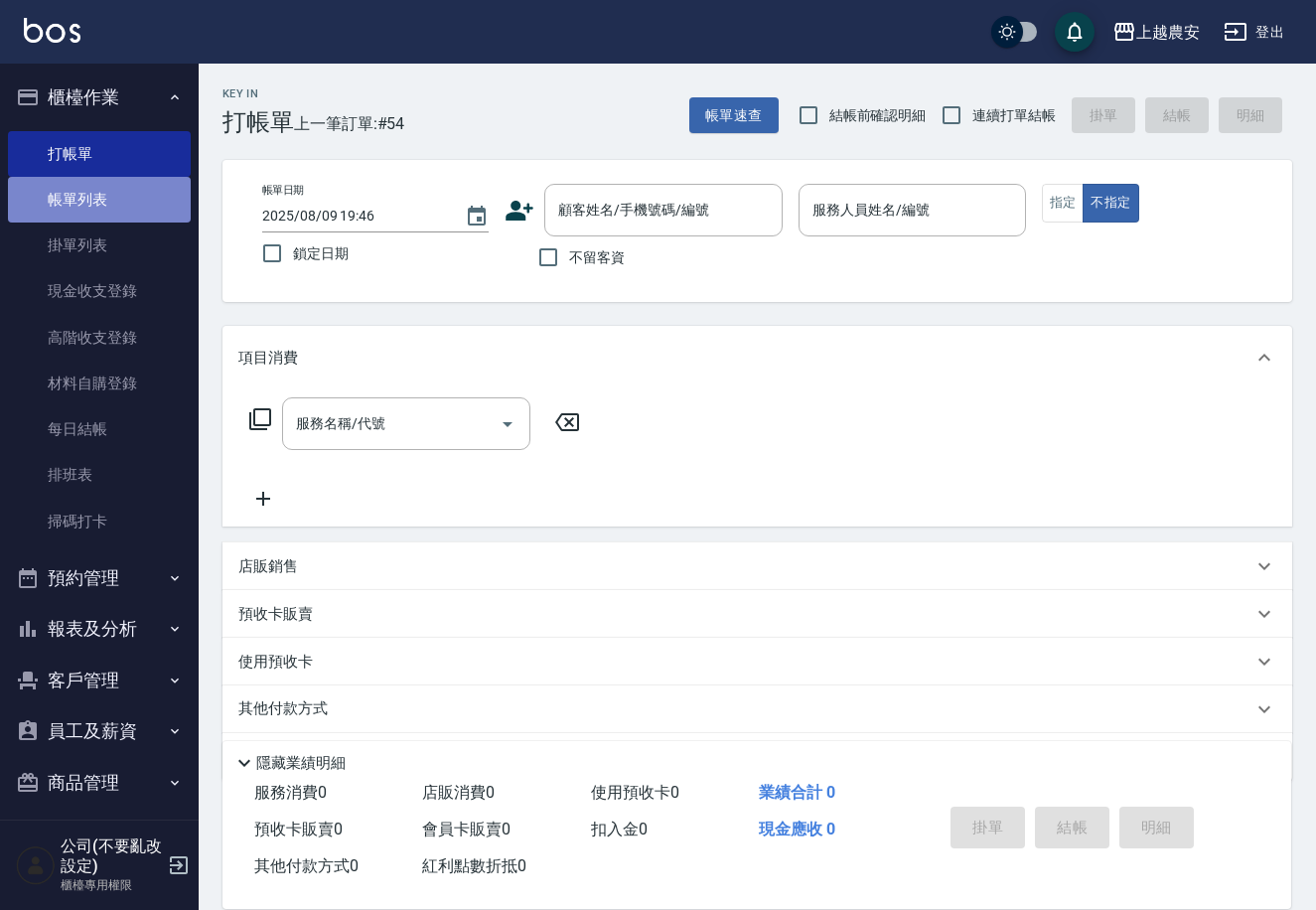 click on "帳單列表" at bounding box center (99, 200) 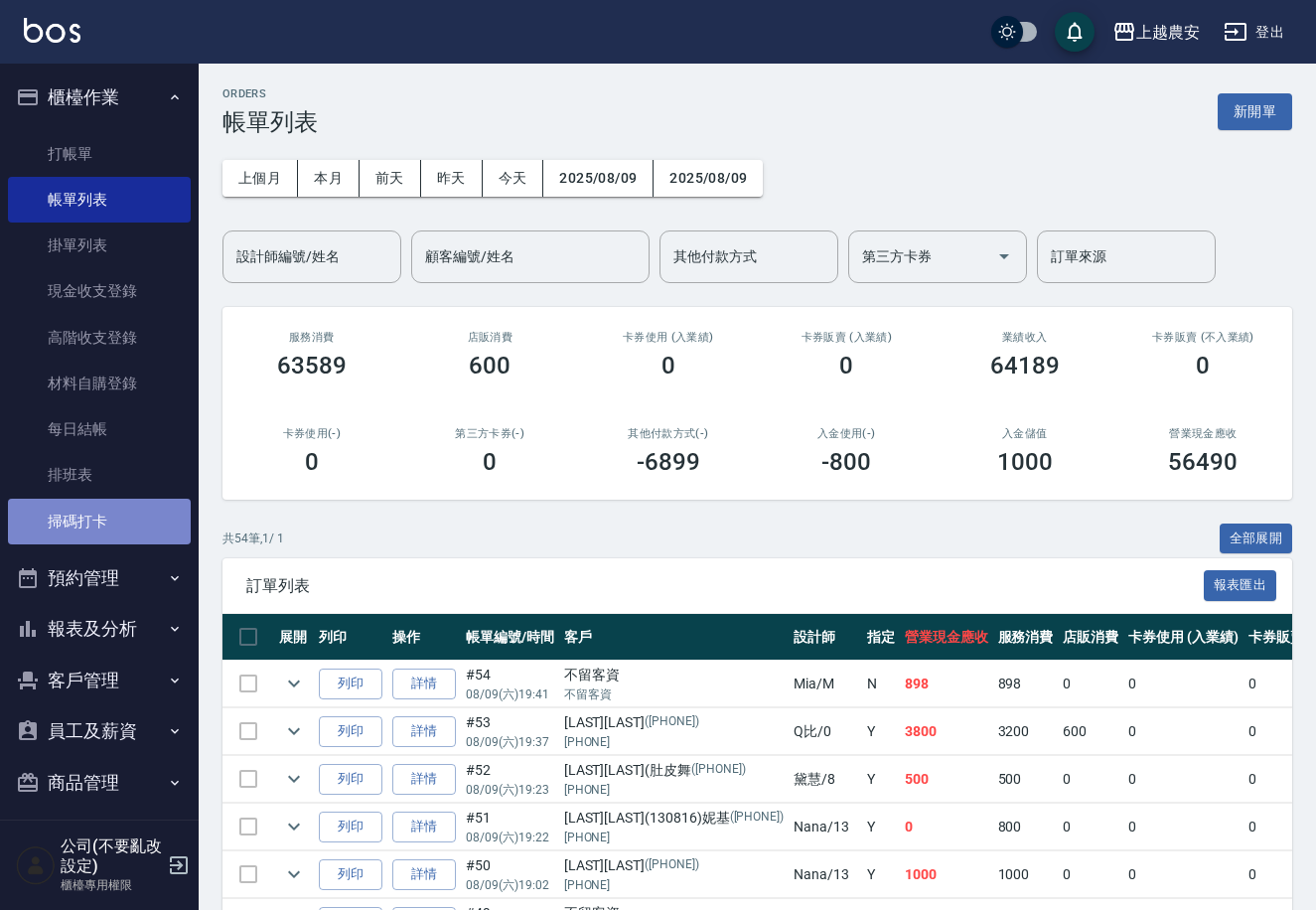 click on "掃碼打卡" at bounding box center [99, 522] 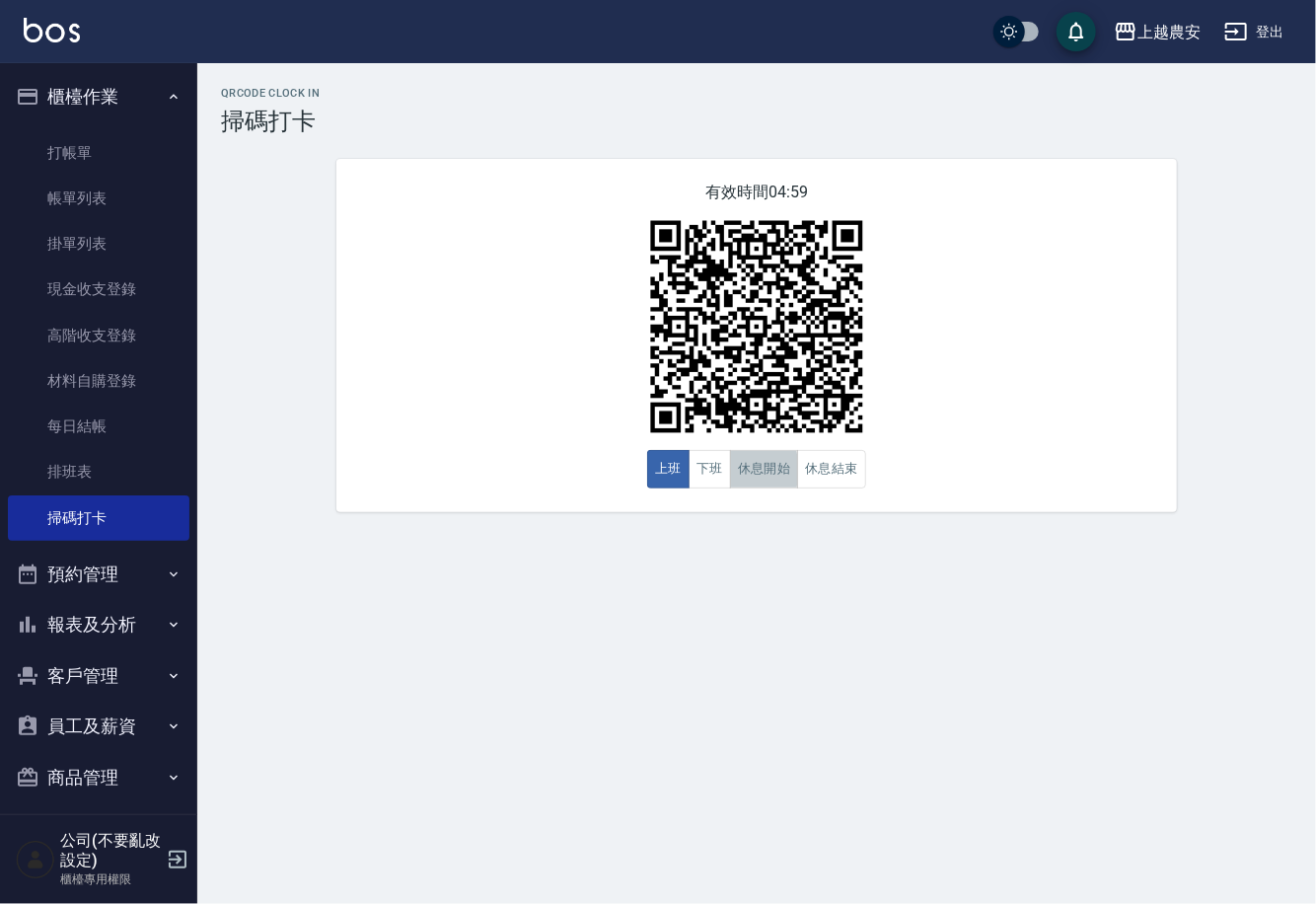 click on "休息開始" at bounding box center [765, 469] 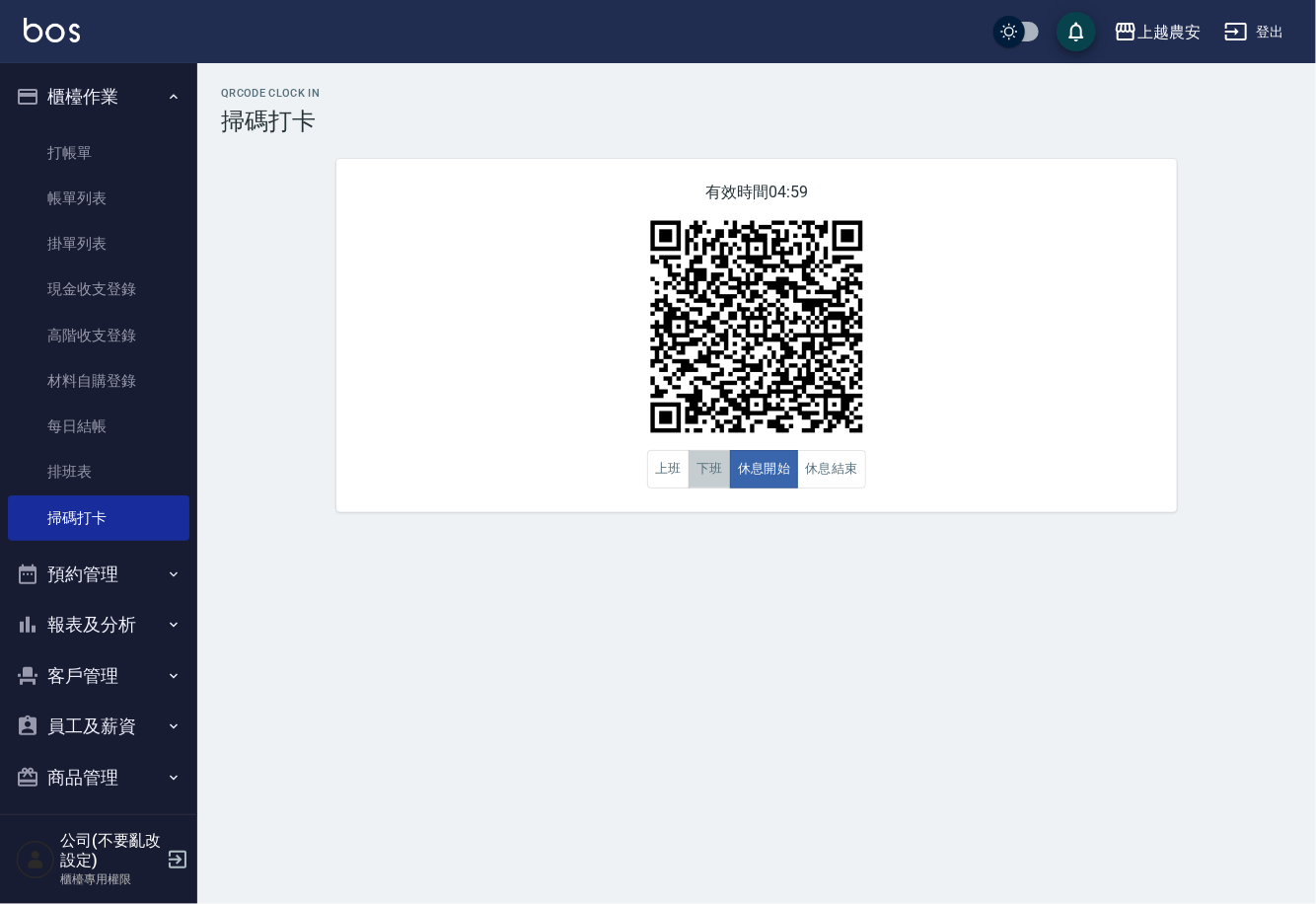 click on "下班" at bounding box center [709, 469] 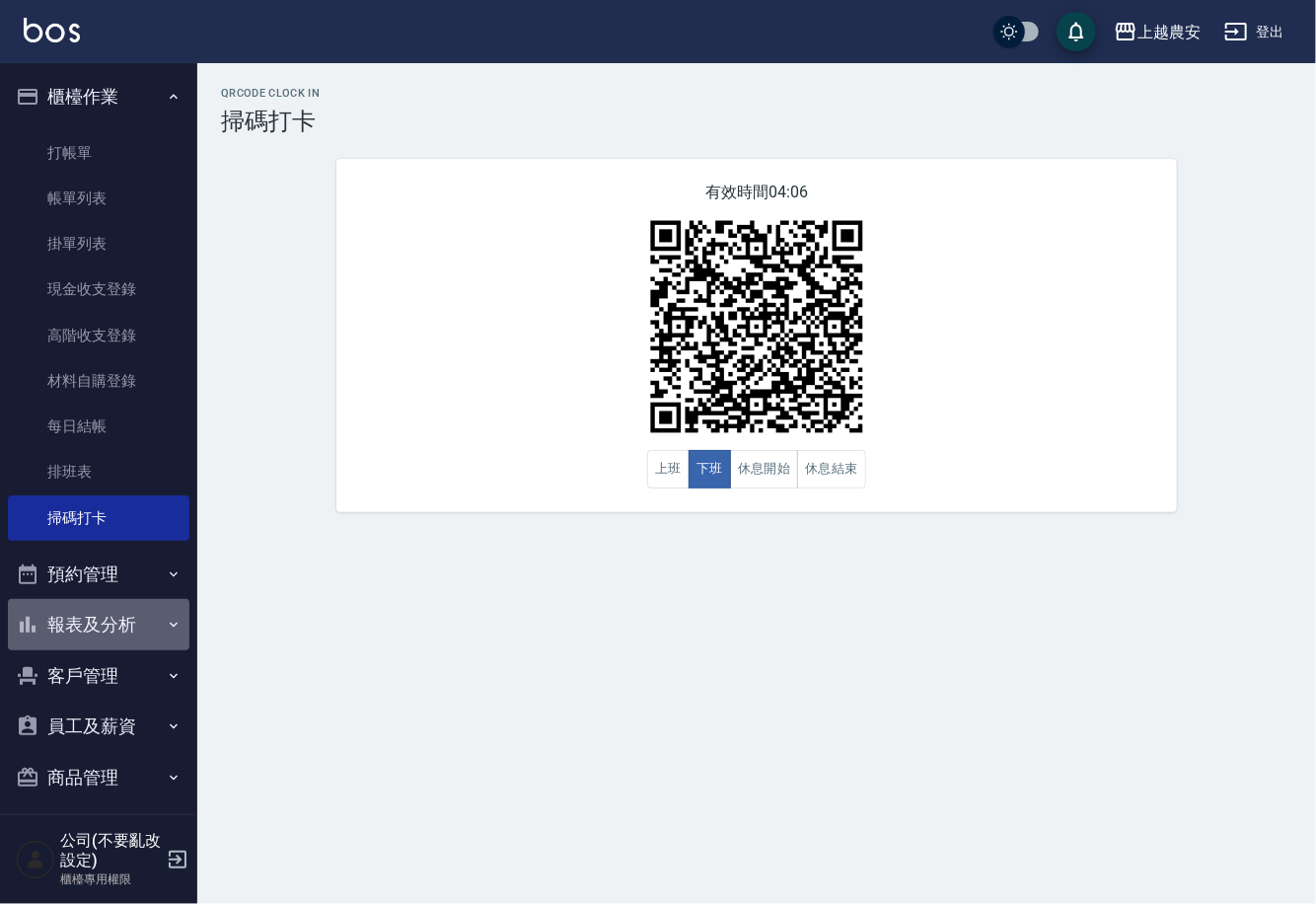 click on "報表及分析" at bounding box center [99, 625] 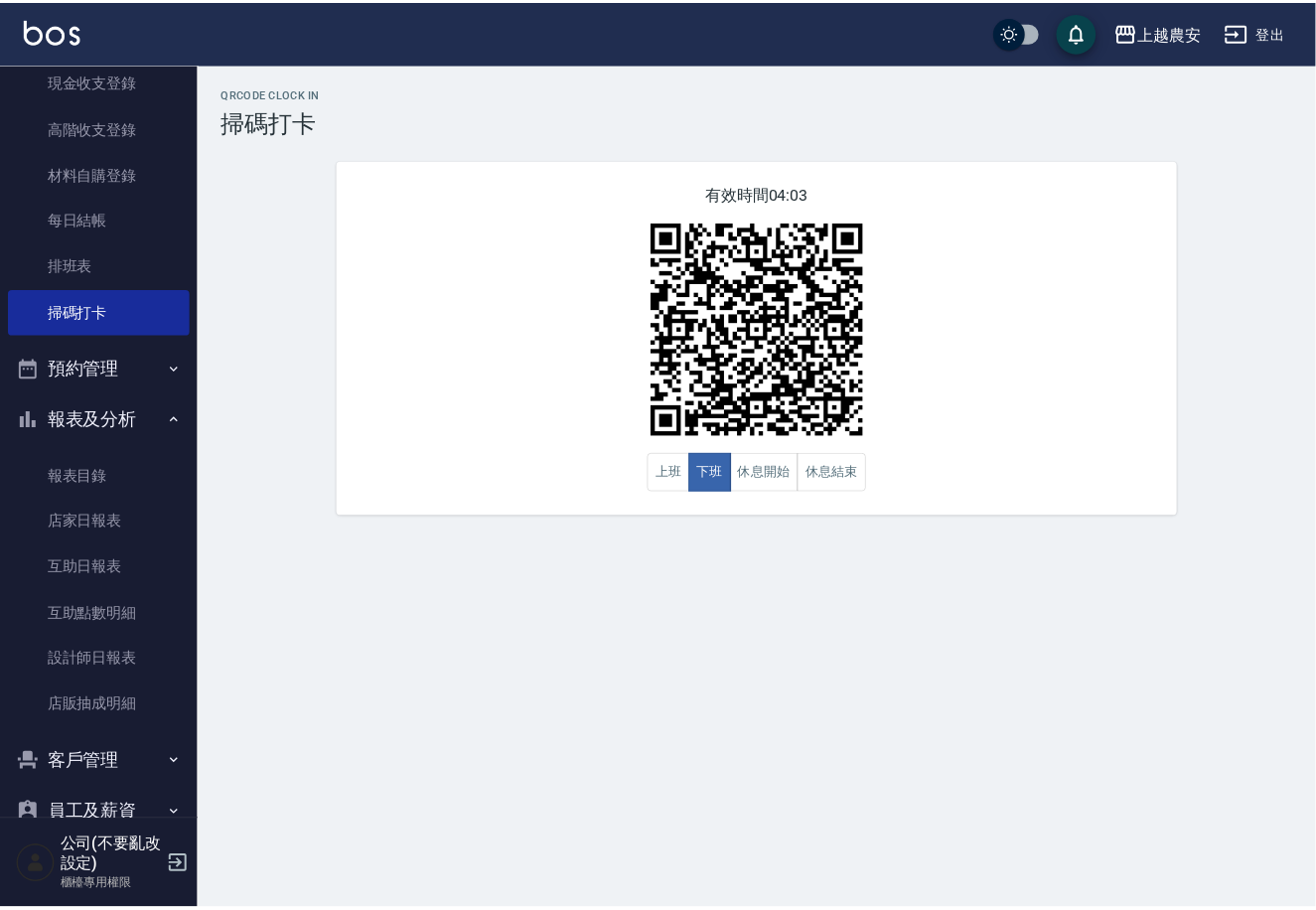 scroll, scrollTop: 232, scrollLeft: 0, axis: vertical 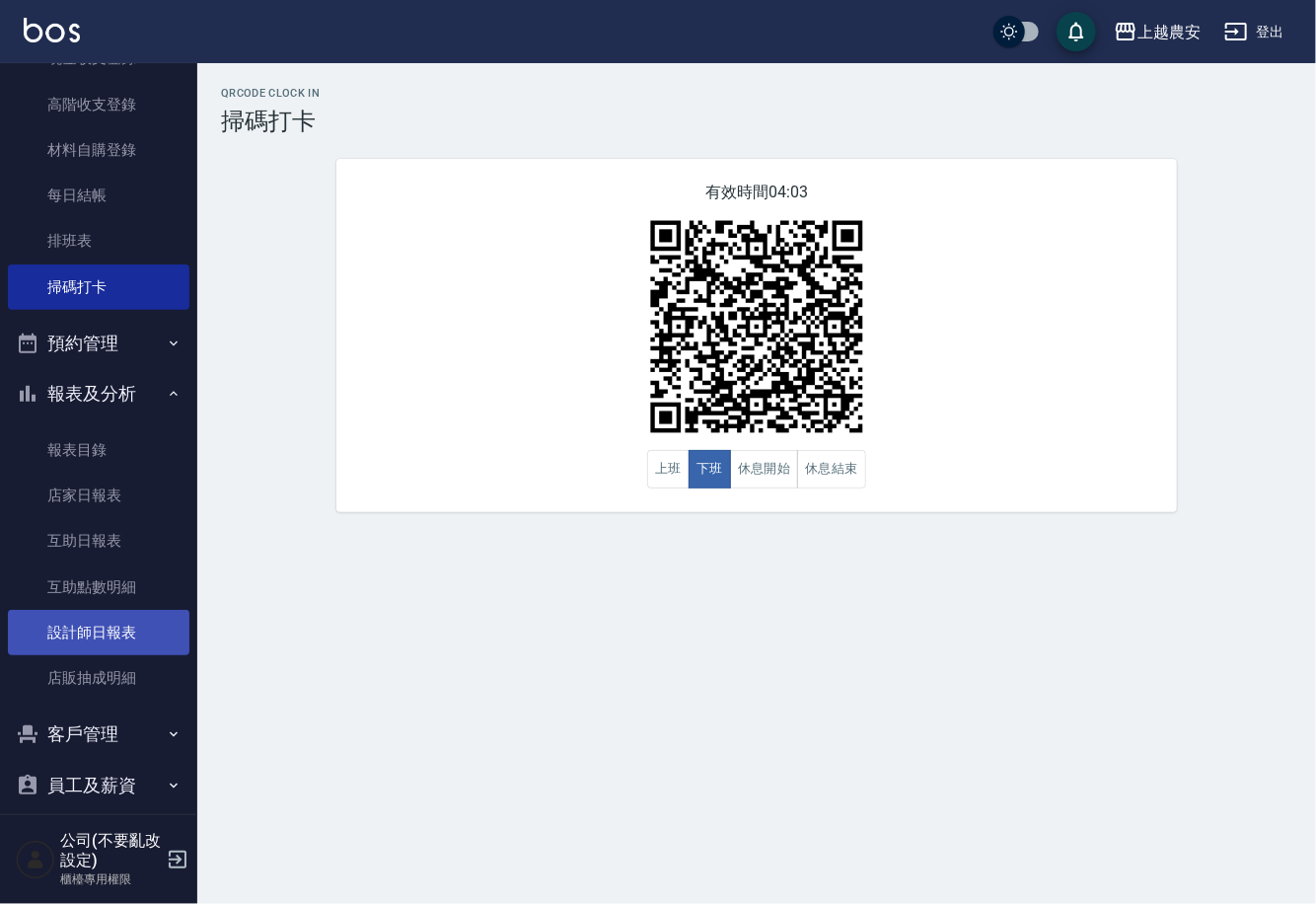 click on "設計師日報表" at bounding box center [99, 633] 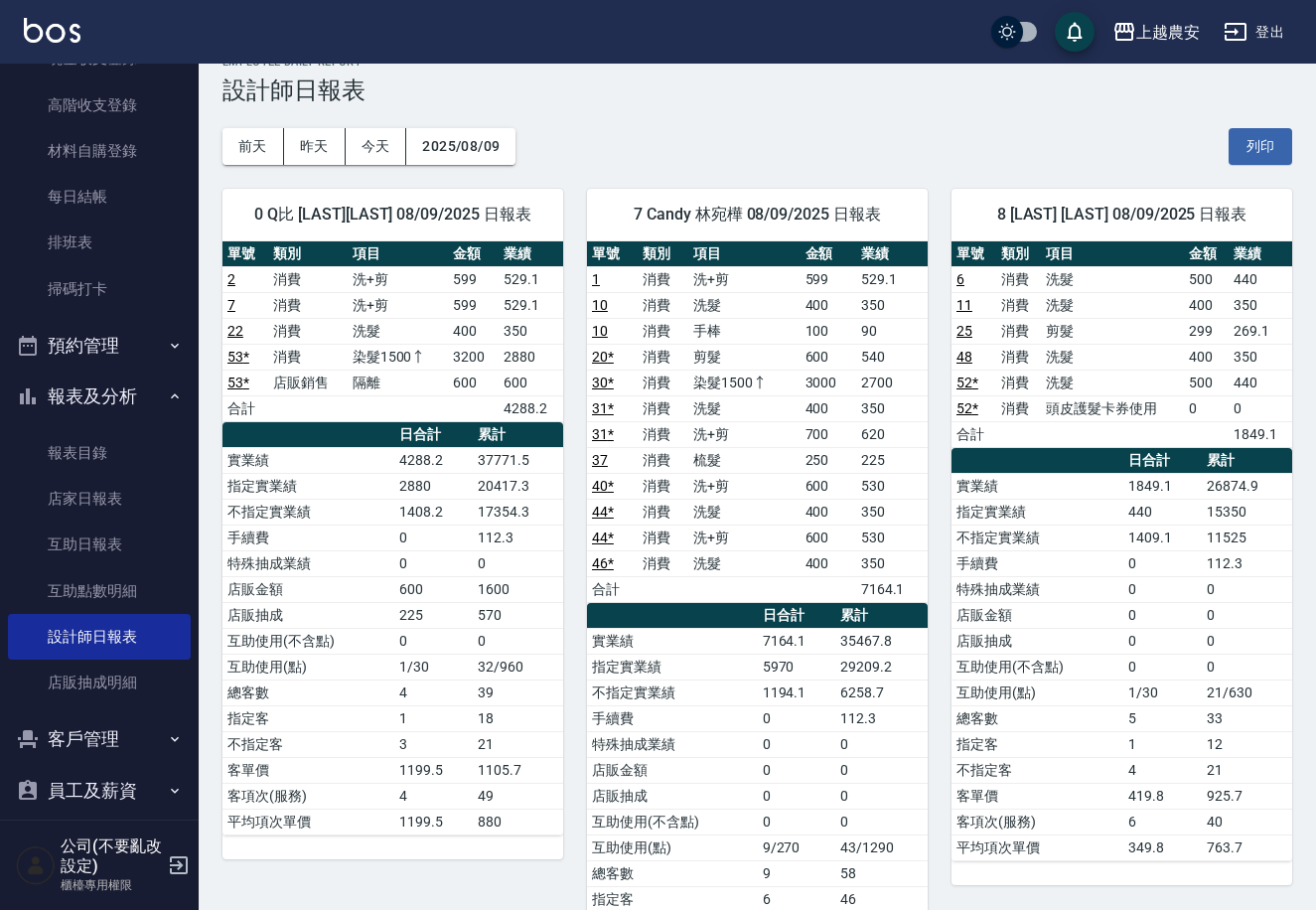 scroll, scrollTop: 57, scrollLeft: 0, axis: vertical 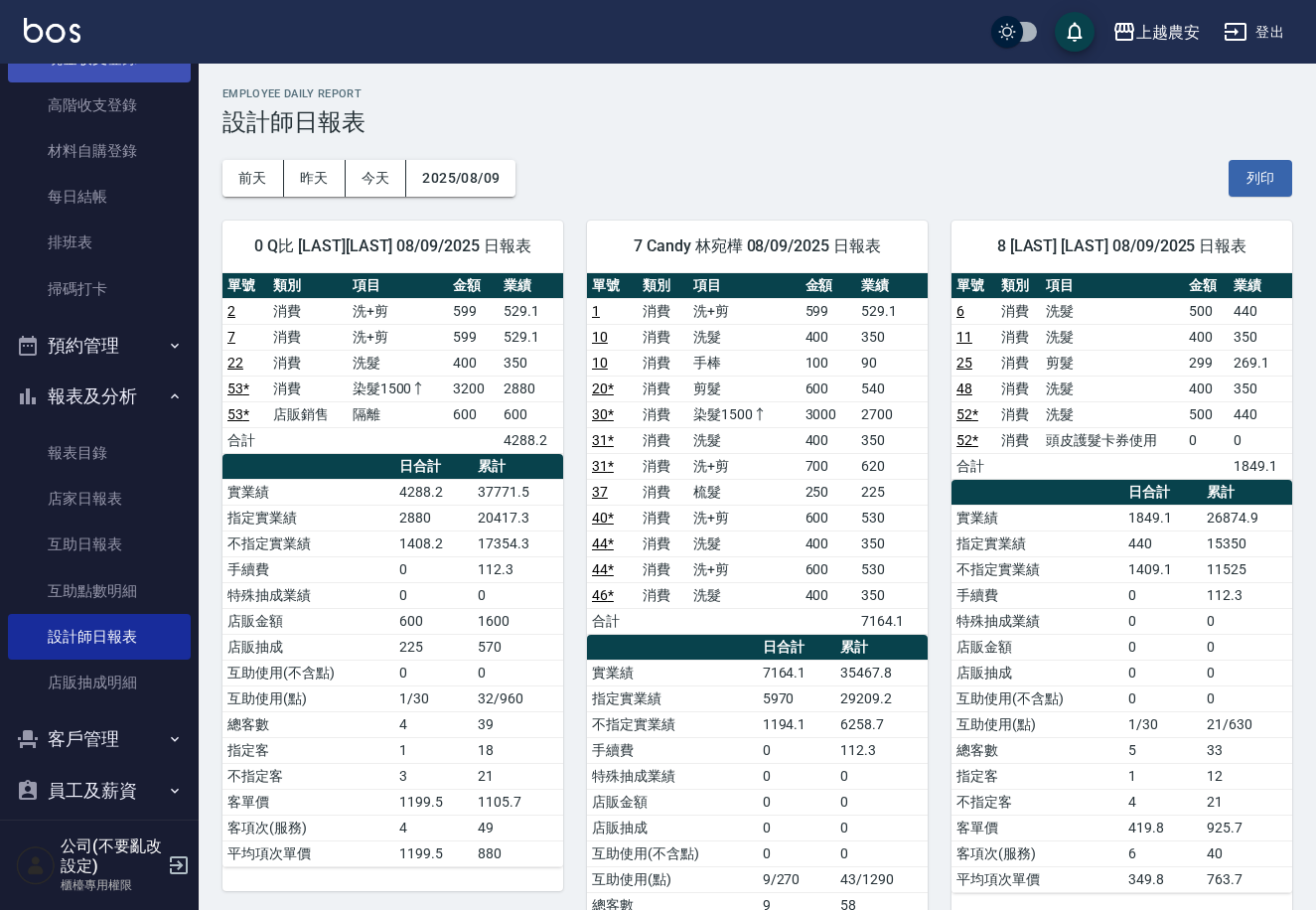 click on "現金收支登錄" at bounding box center [99, 59] 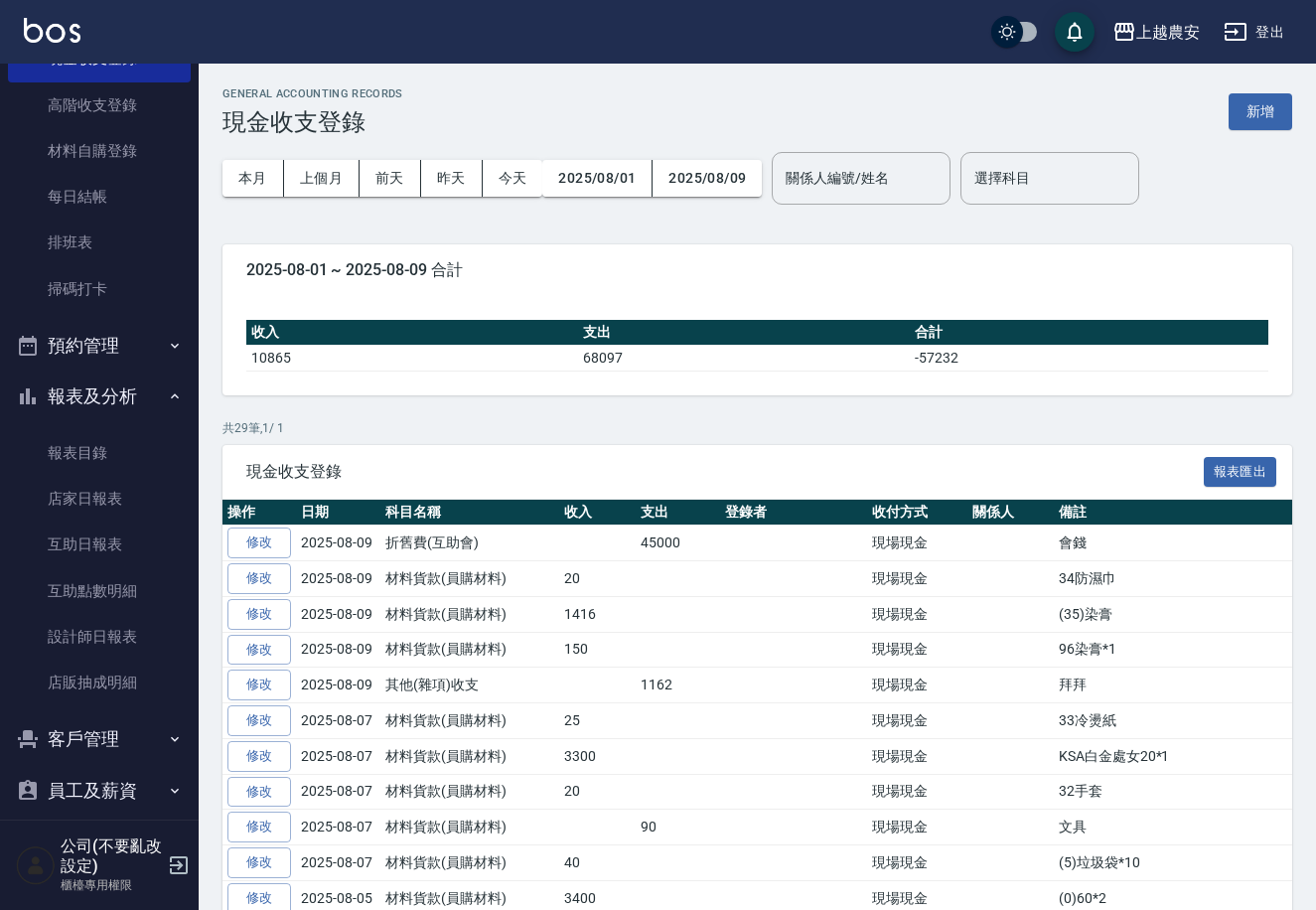 scroll, scrollTop: 0, scrollLeft: 0, axis: both 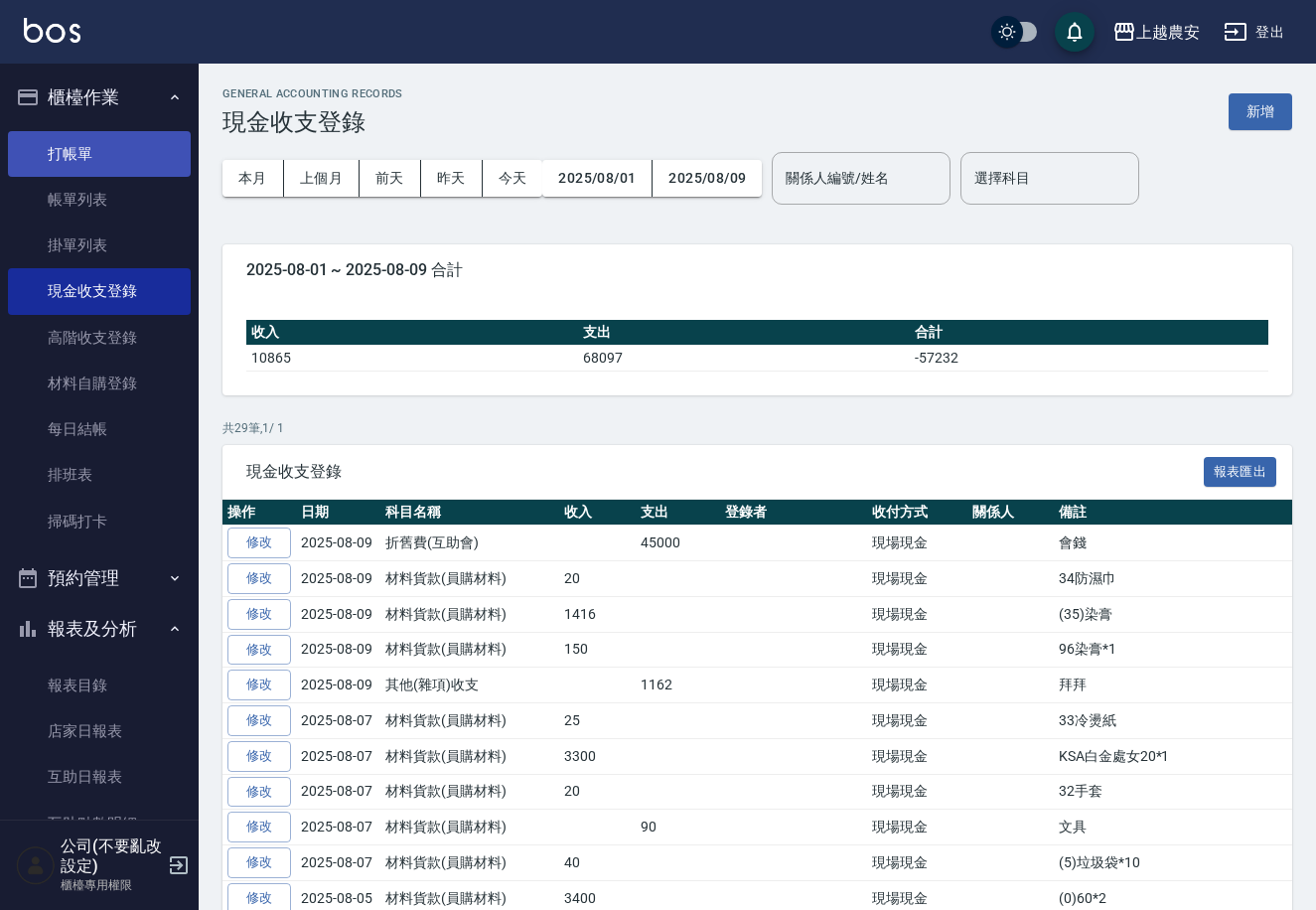 click on "打帳單" at bounding box center [99, 154] 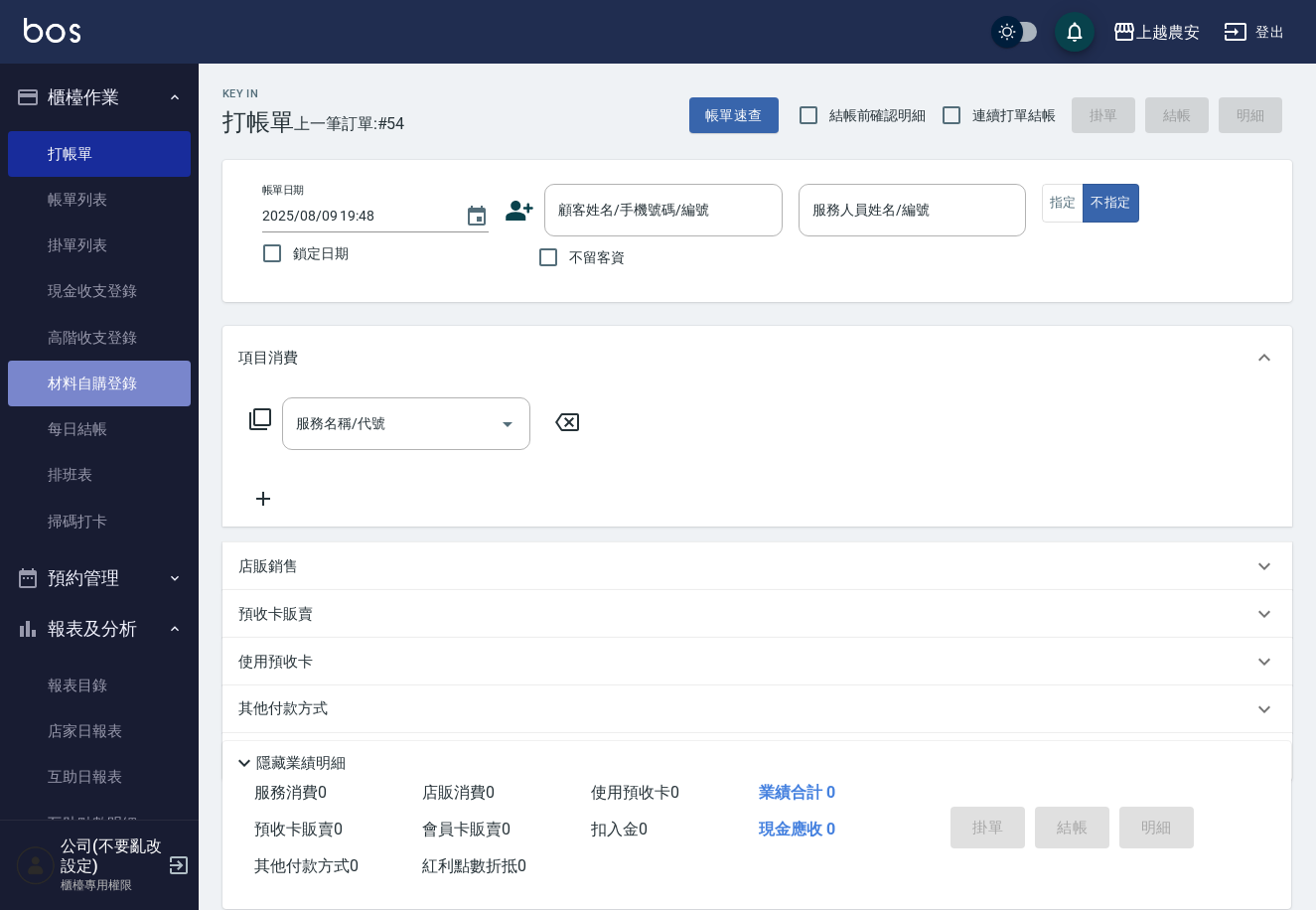 click on "材料自購登錄" at bounding box center (99, 383) 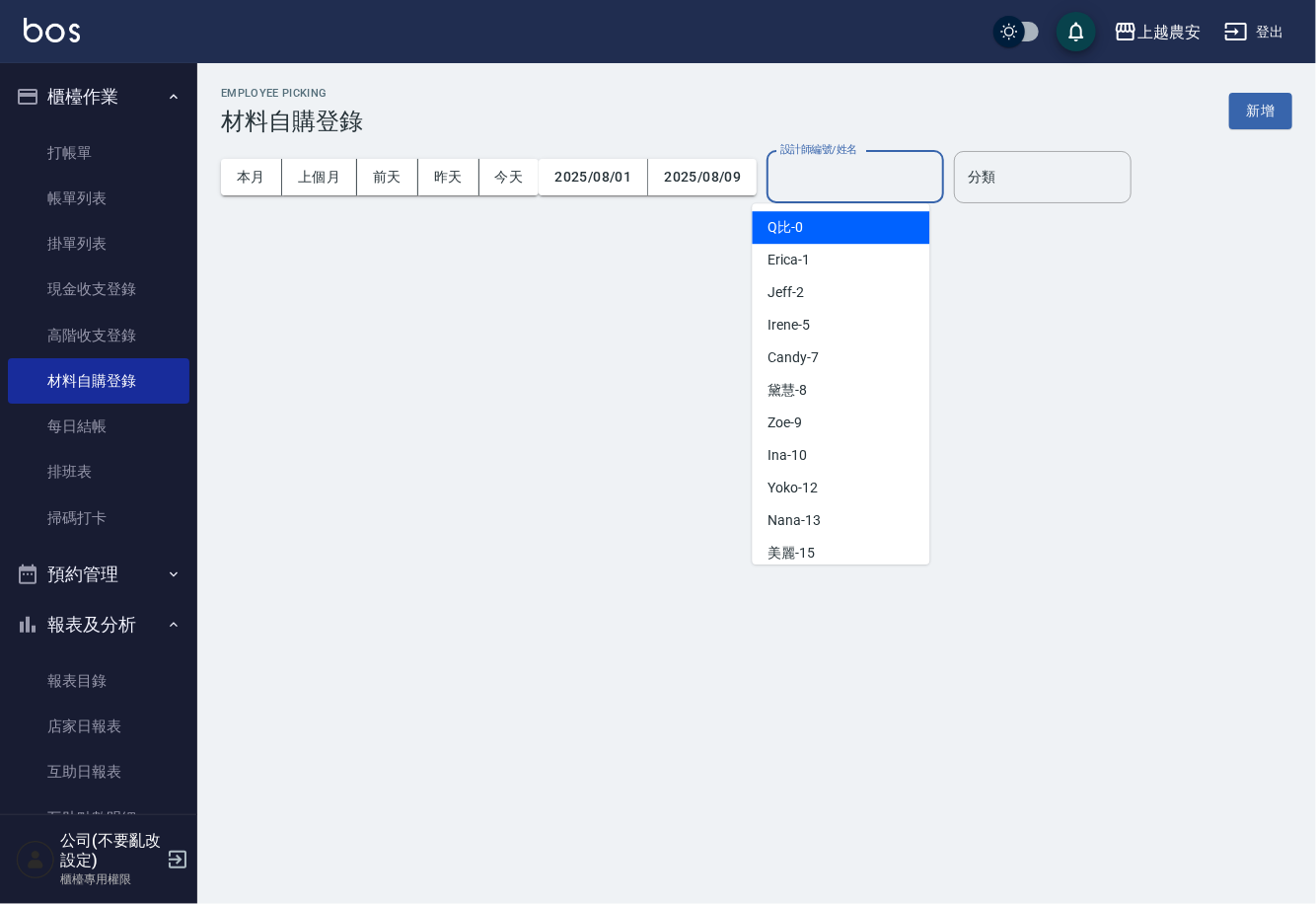 click on "設計師編號/姓名 設計師編號/姓名" at bounding box center [855, 177] 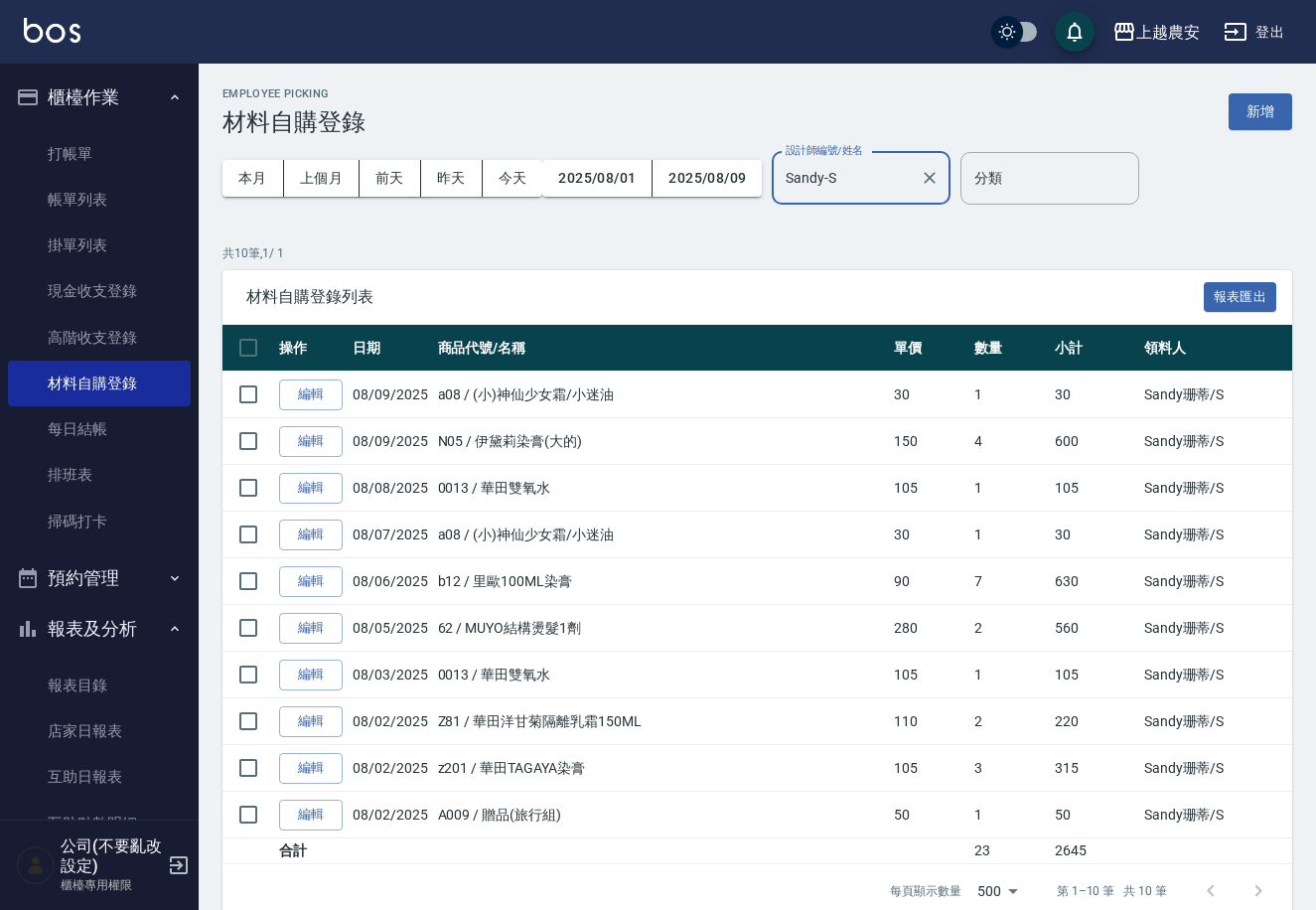 scroll, scrollTop: 31, scrollLeft: 0, axis: vertical 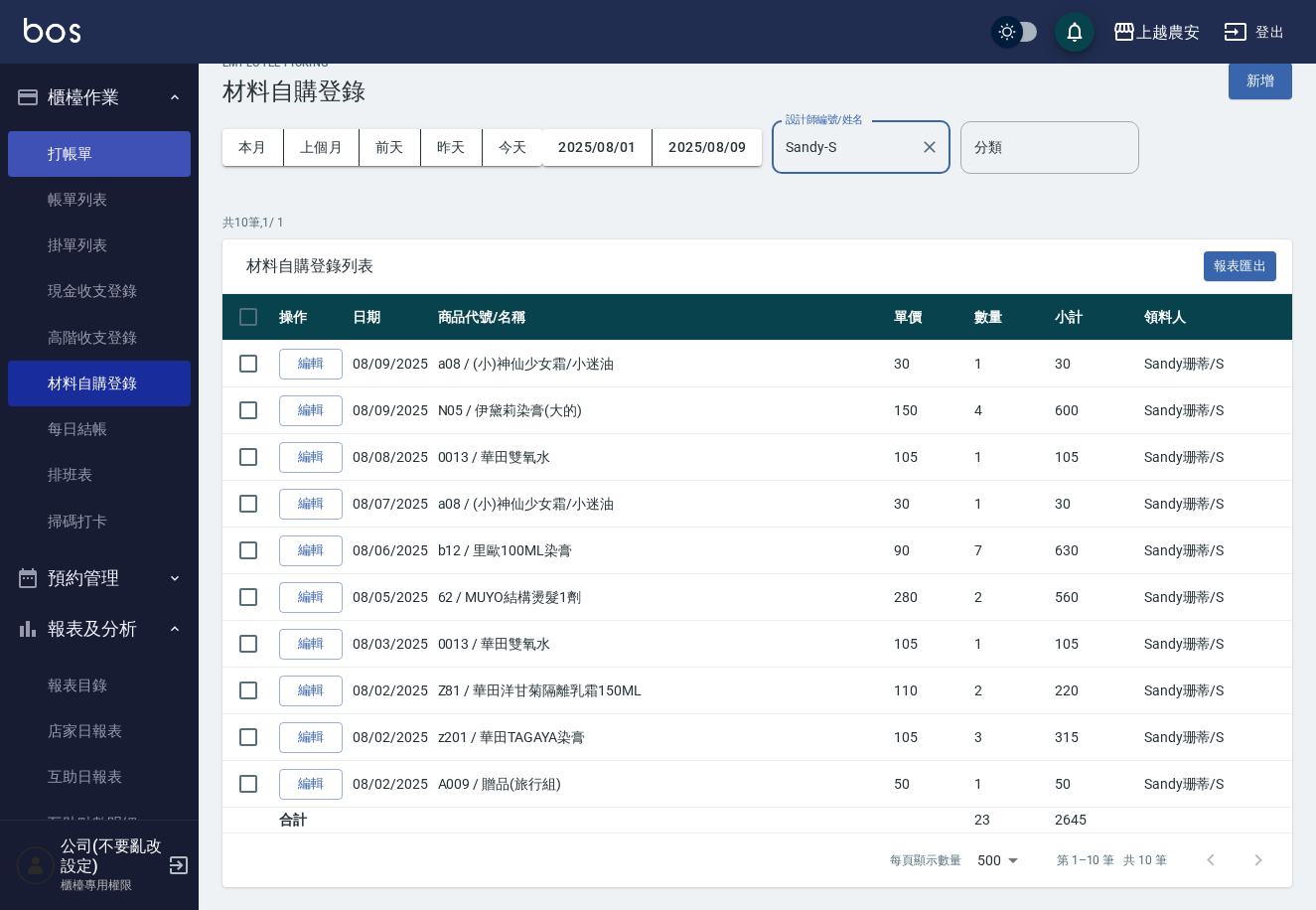 type on "Sandy-S" 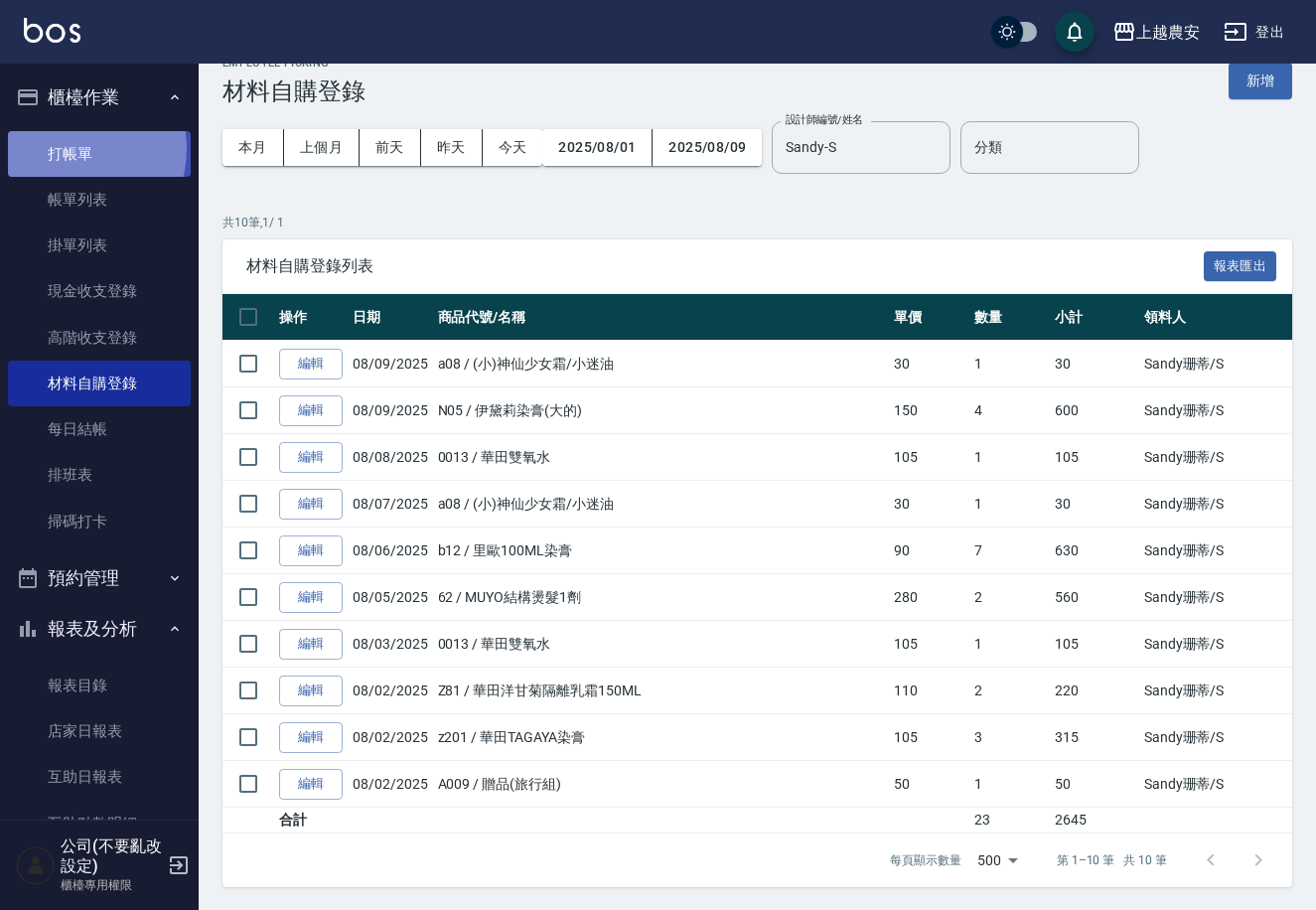 click on "打帳單" at bounding box center [99, 154] 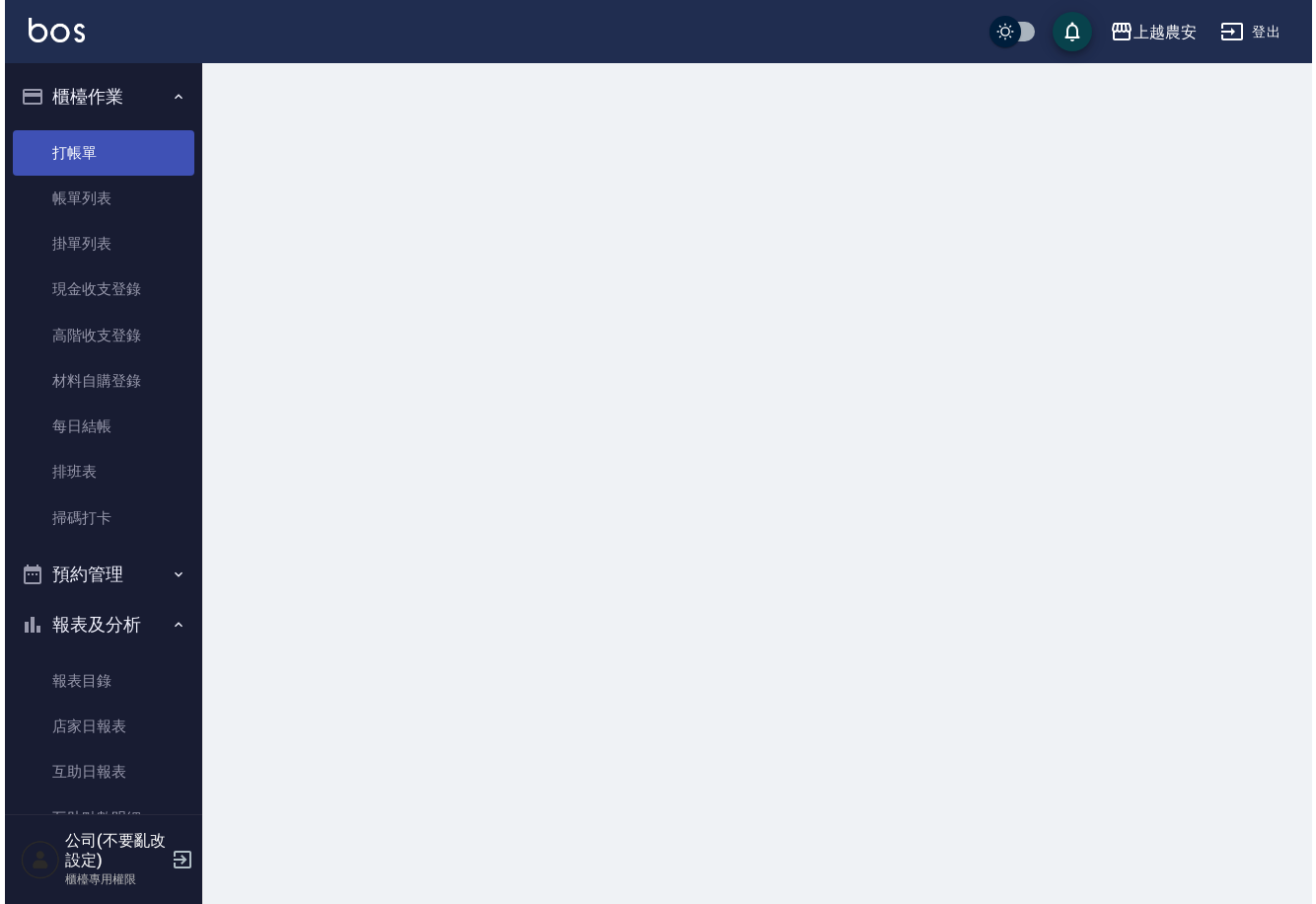 scroll, scrollTop: 0, scrollLeft: 0, axis: both 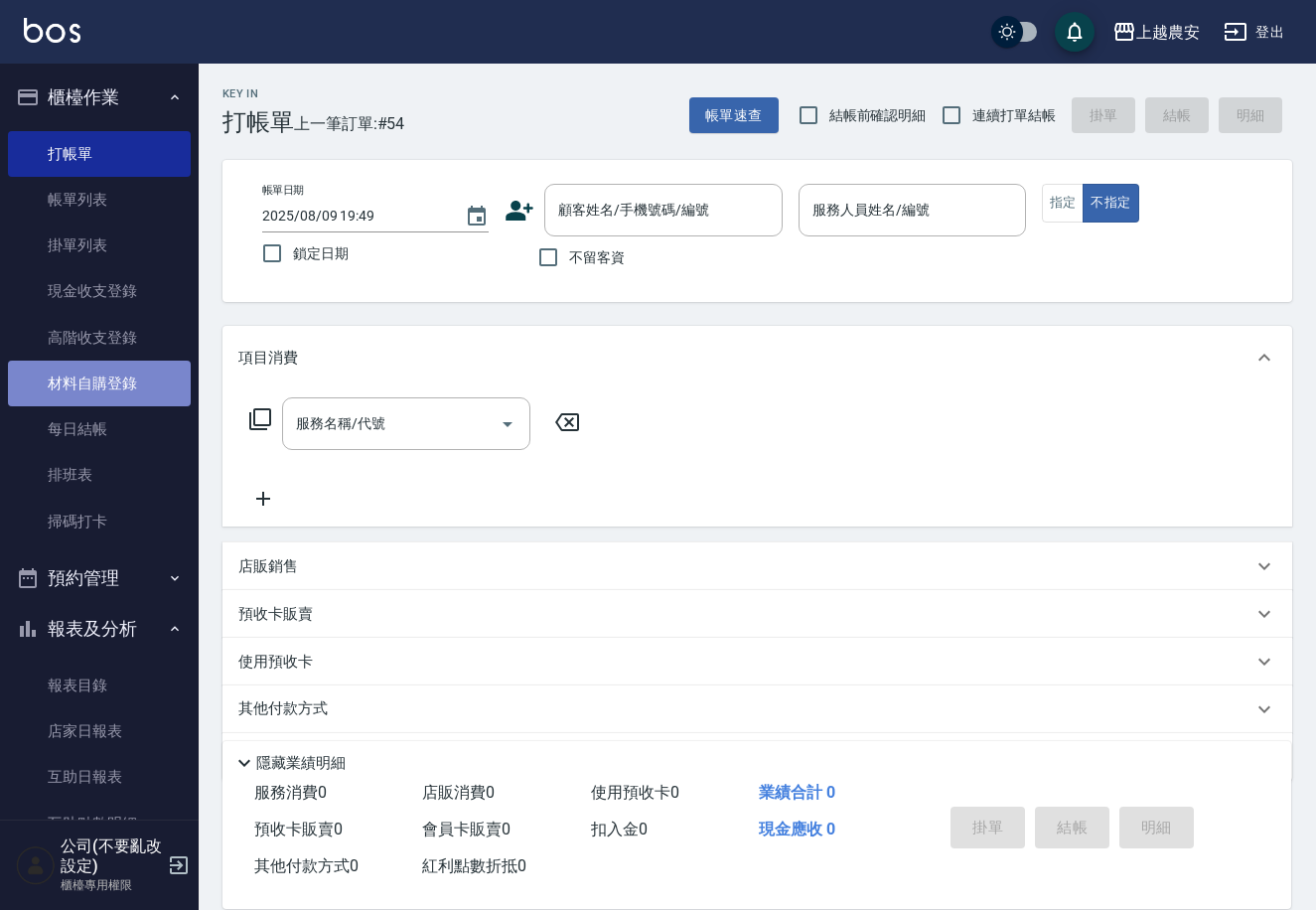 click on "材料自購登錄" at bounding box center [99, 383] 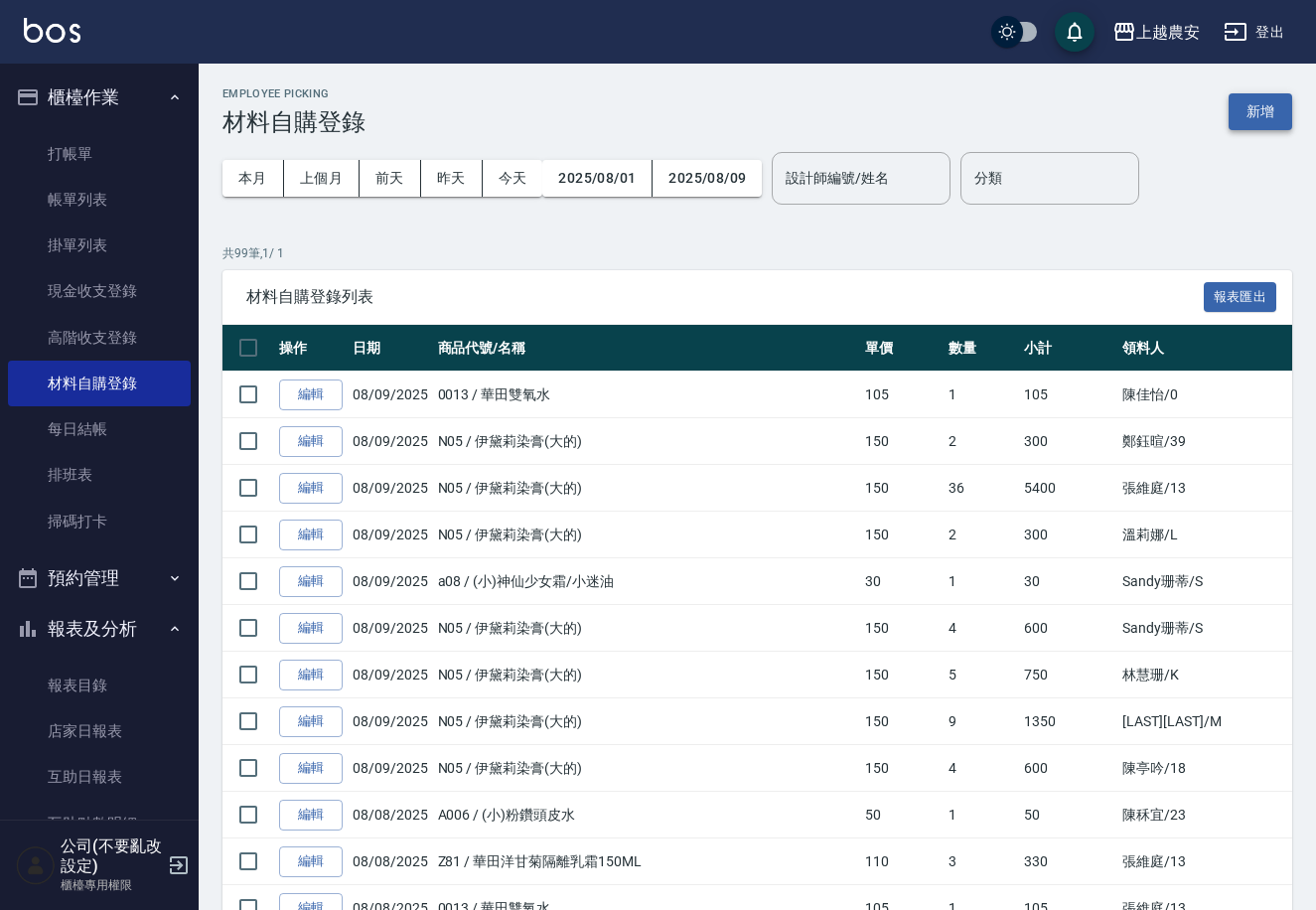 click on "新增" at bounding box center (1260, 111) 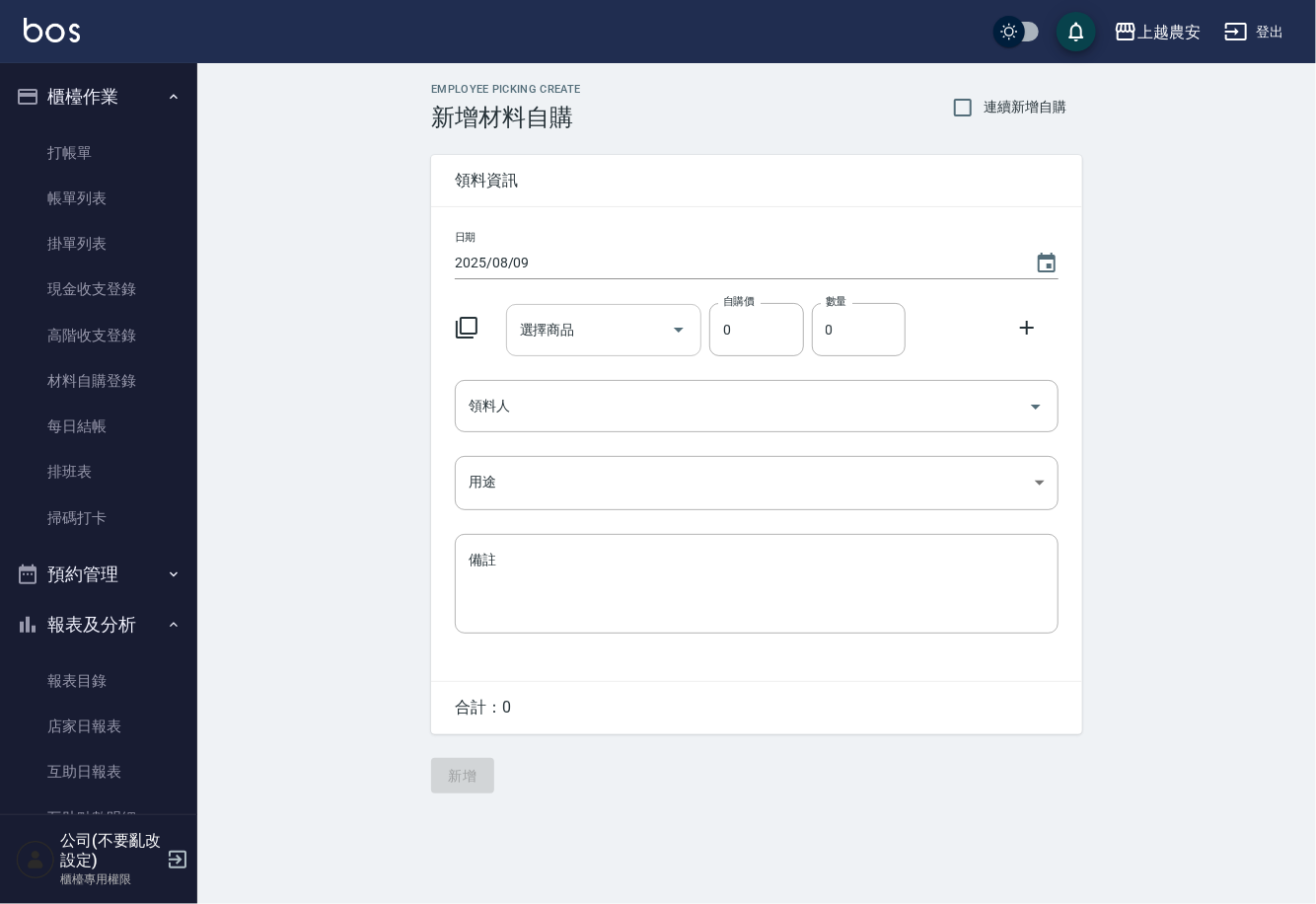 click on "選擇商品" at bounding box center [589, 330] 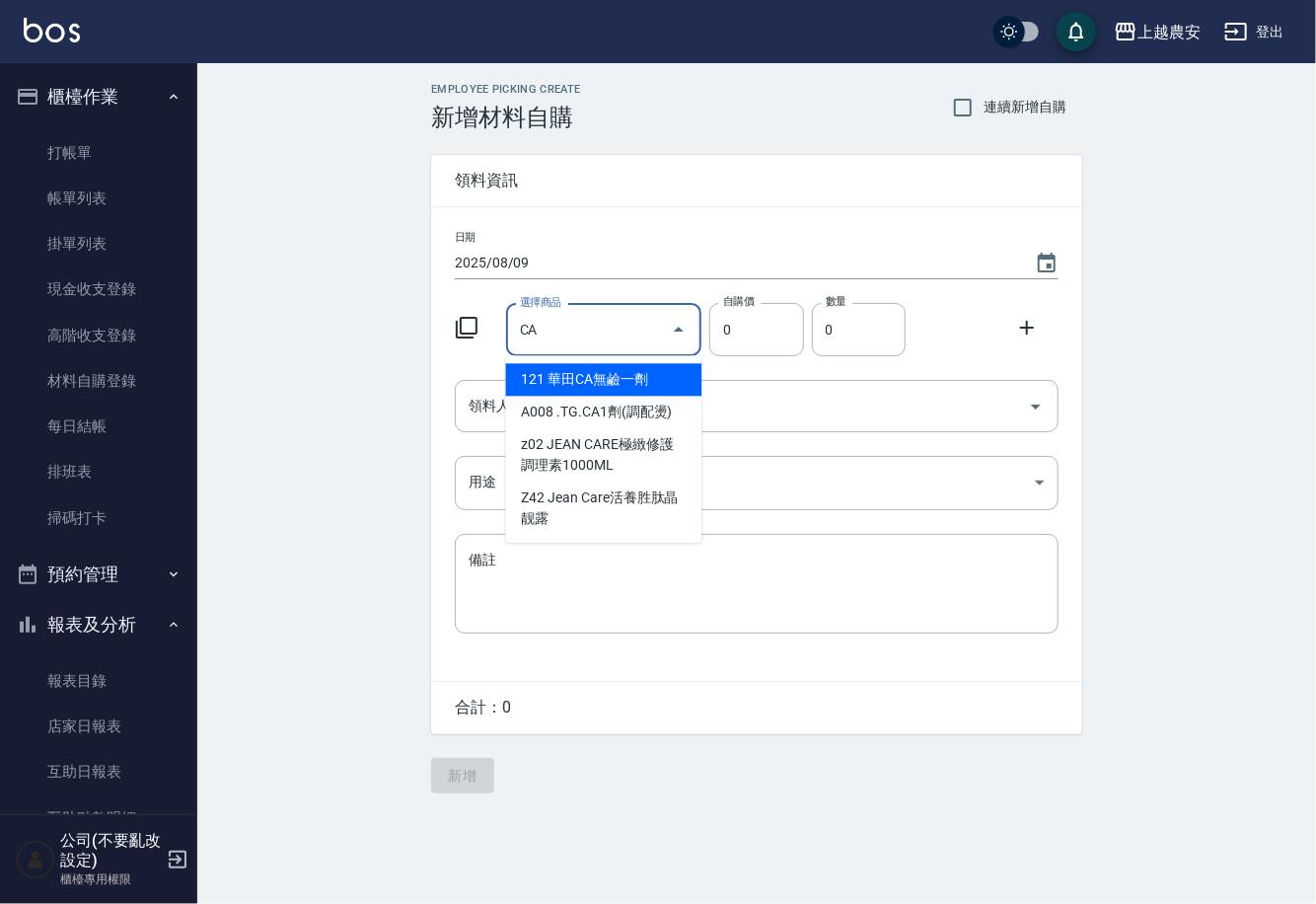 click on "CA" at bounding box center [589, 330] 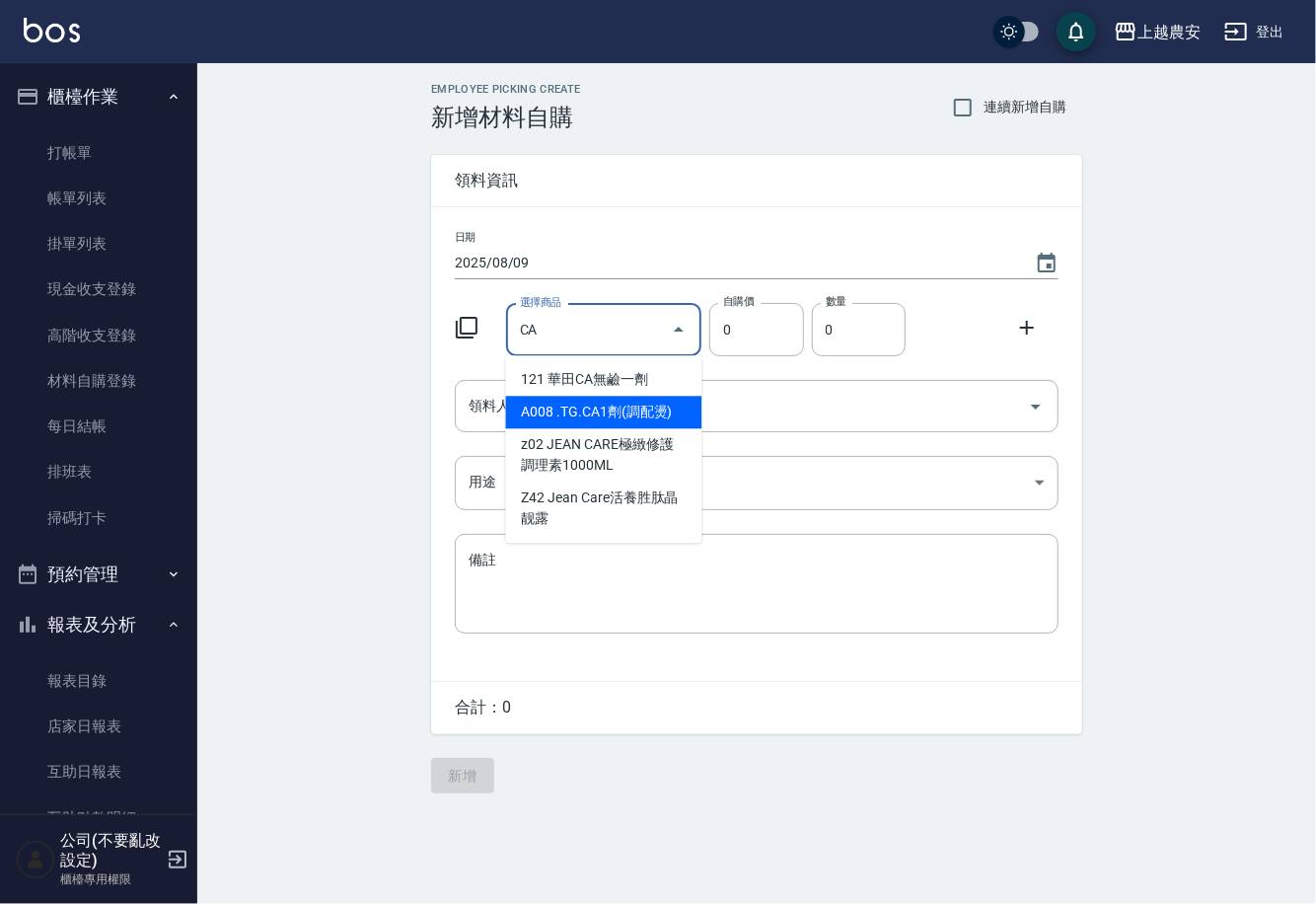 drag, startPoint x: 545, startPoint y: 334, endPoint x: 504, endPoint y: 334, distance: 41 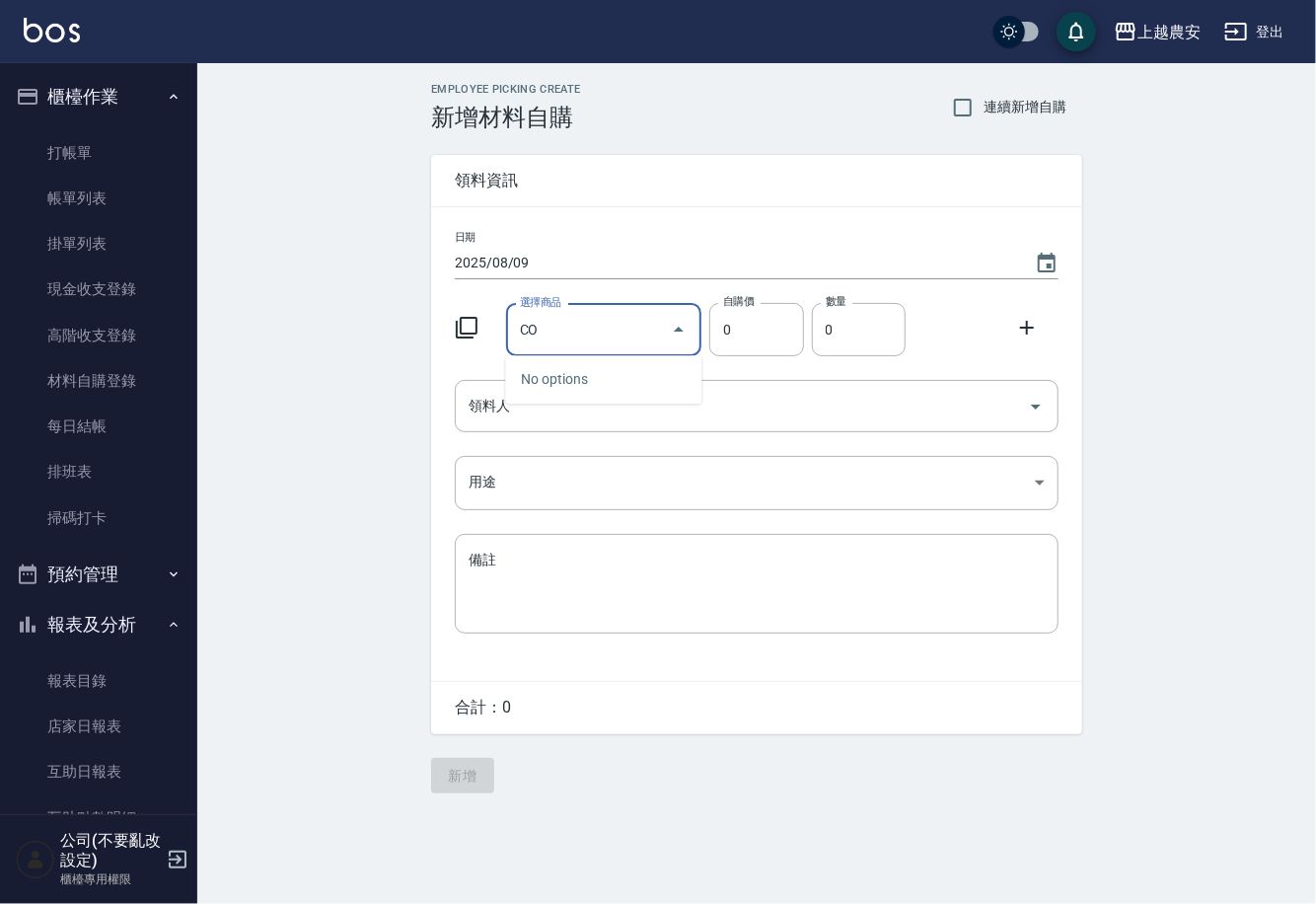 type on "C" 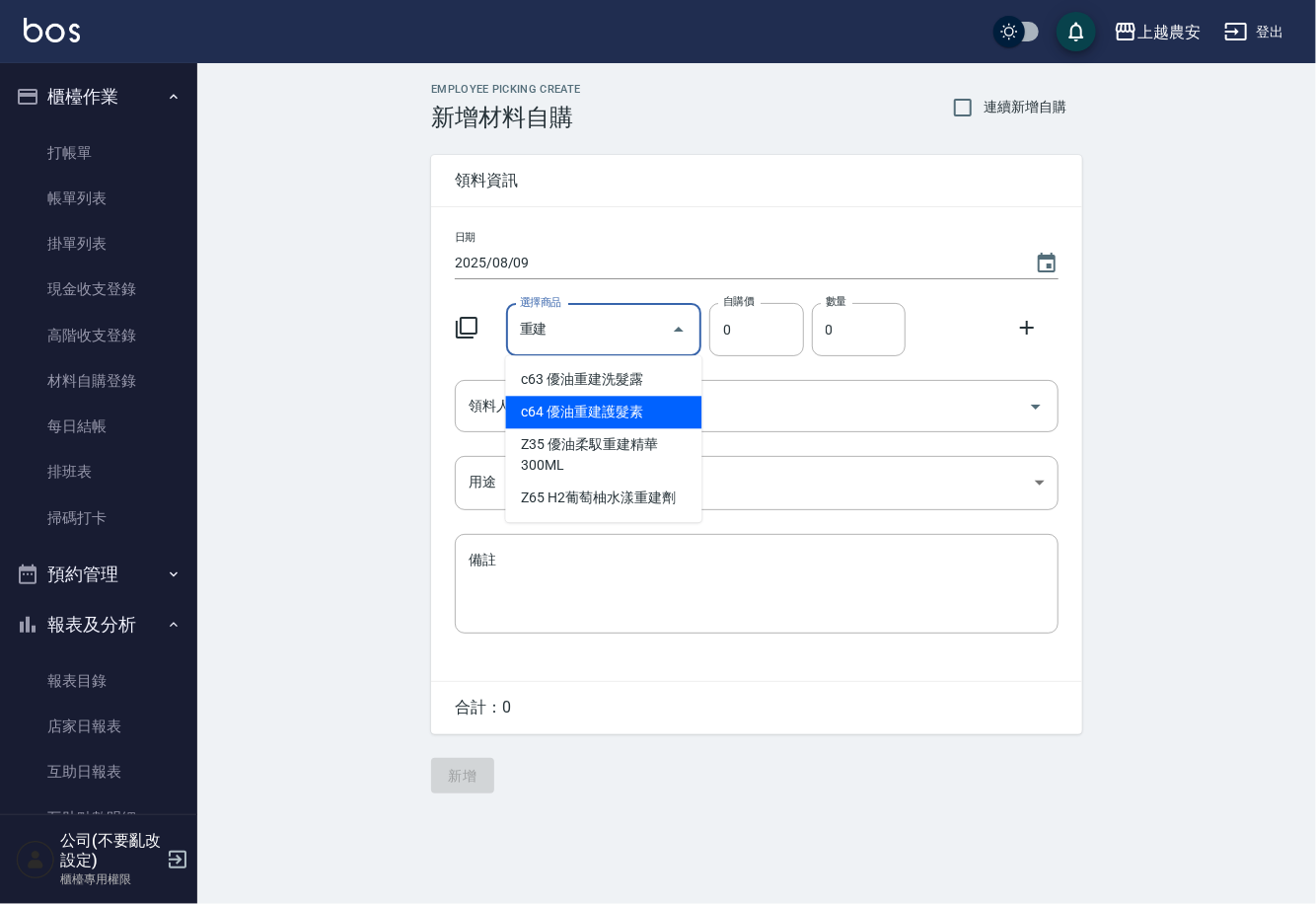 type on "重鍵" 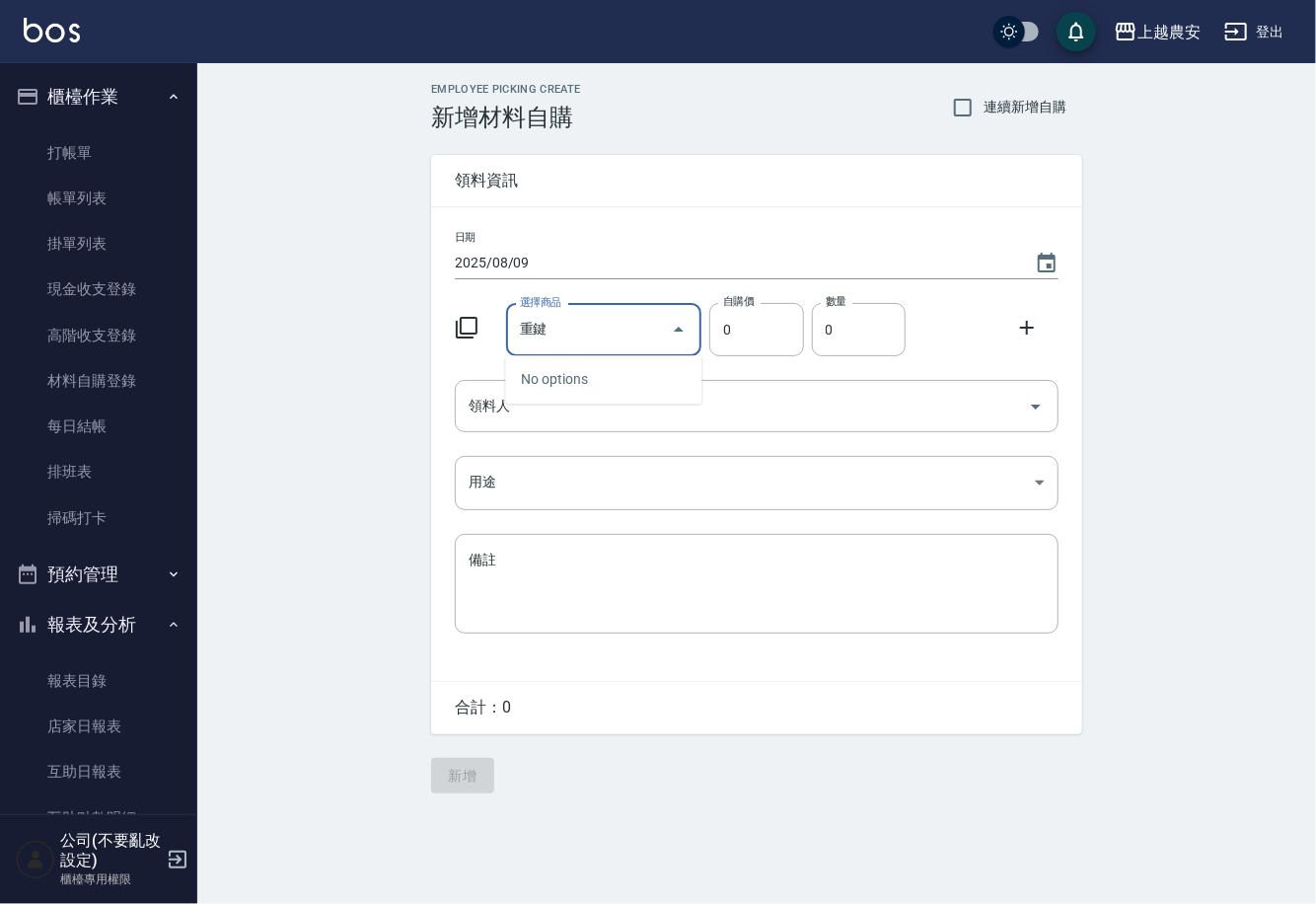 drag, startPoint x: 558, startPoint y: 329, endPoint x: 459, endPoint y: 345, distance: 100.2846 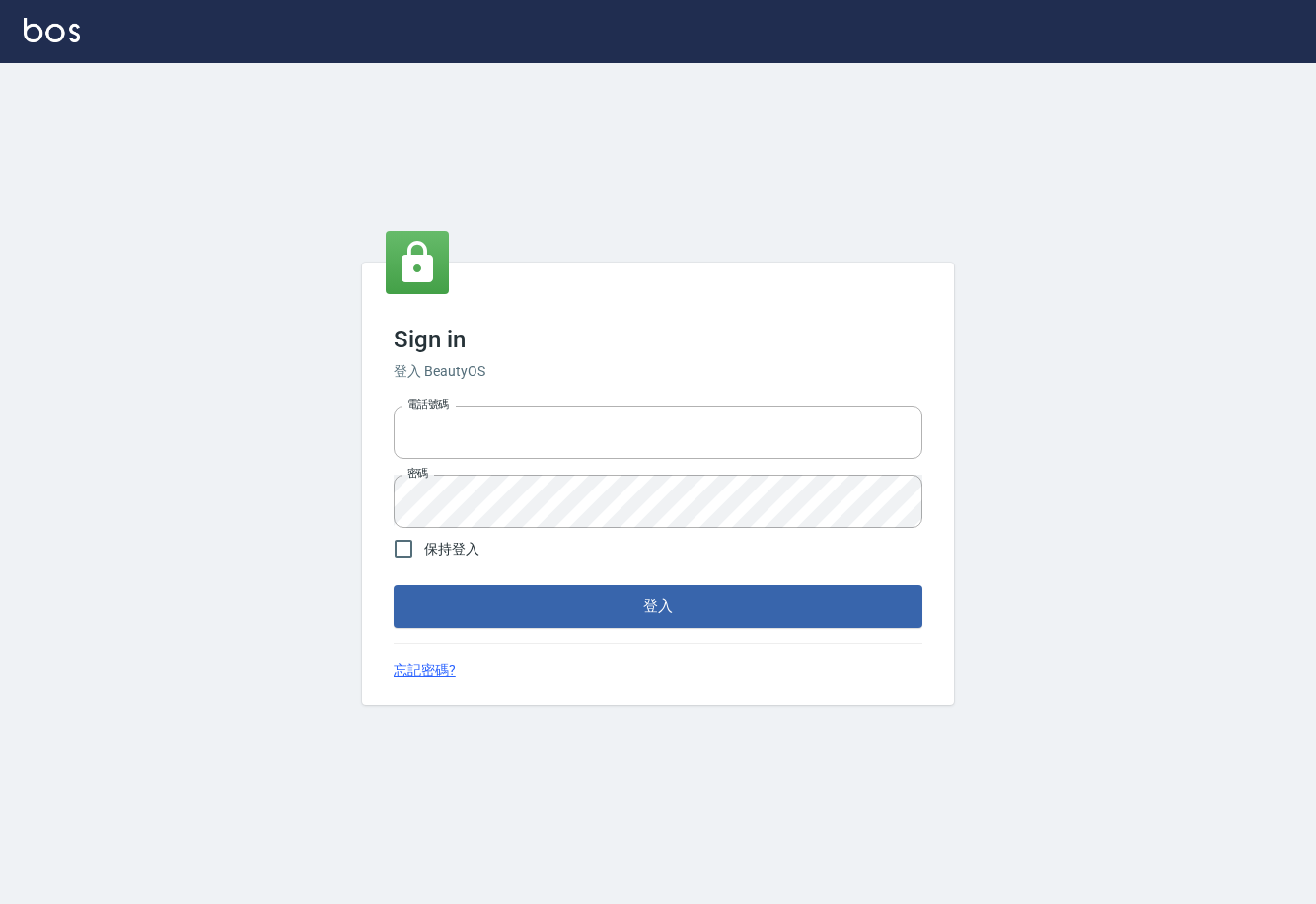 scroll, scrollTop: 0, scrollLeft: 0, axis: both 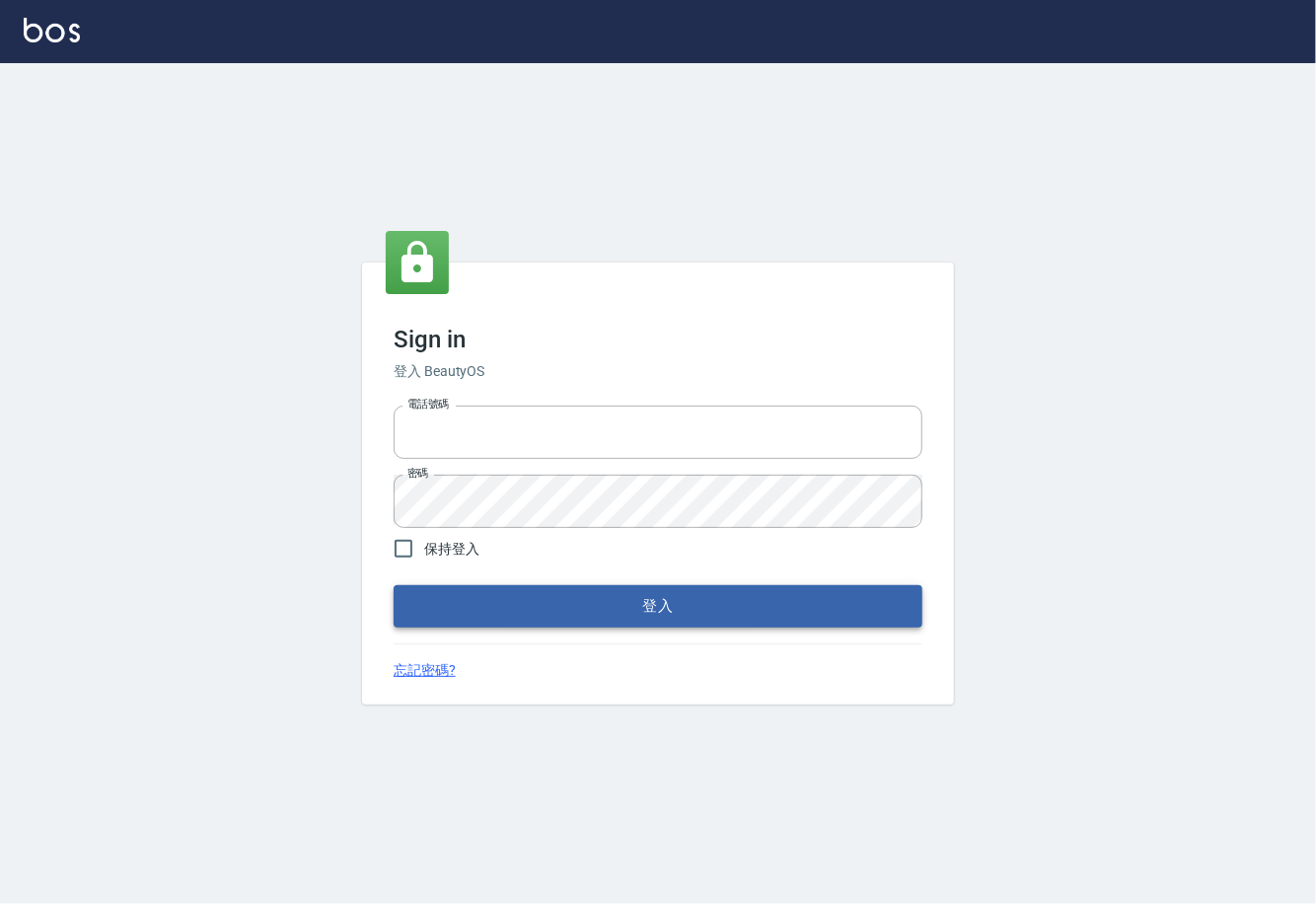 type on "0225929166" 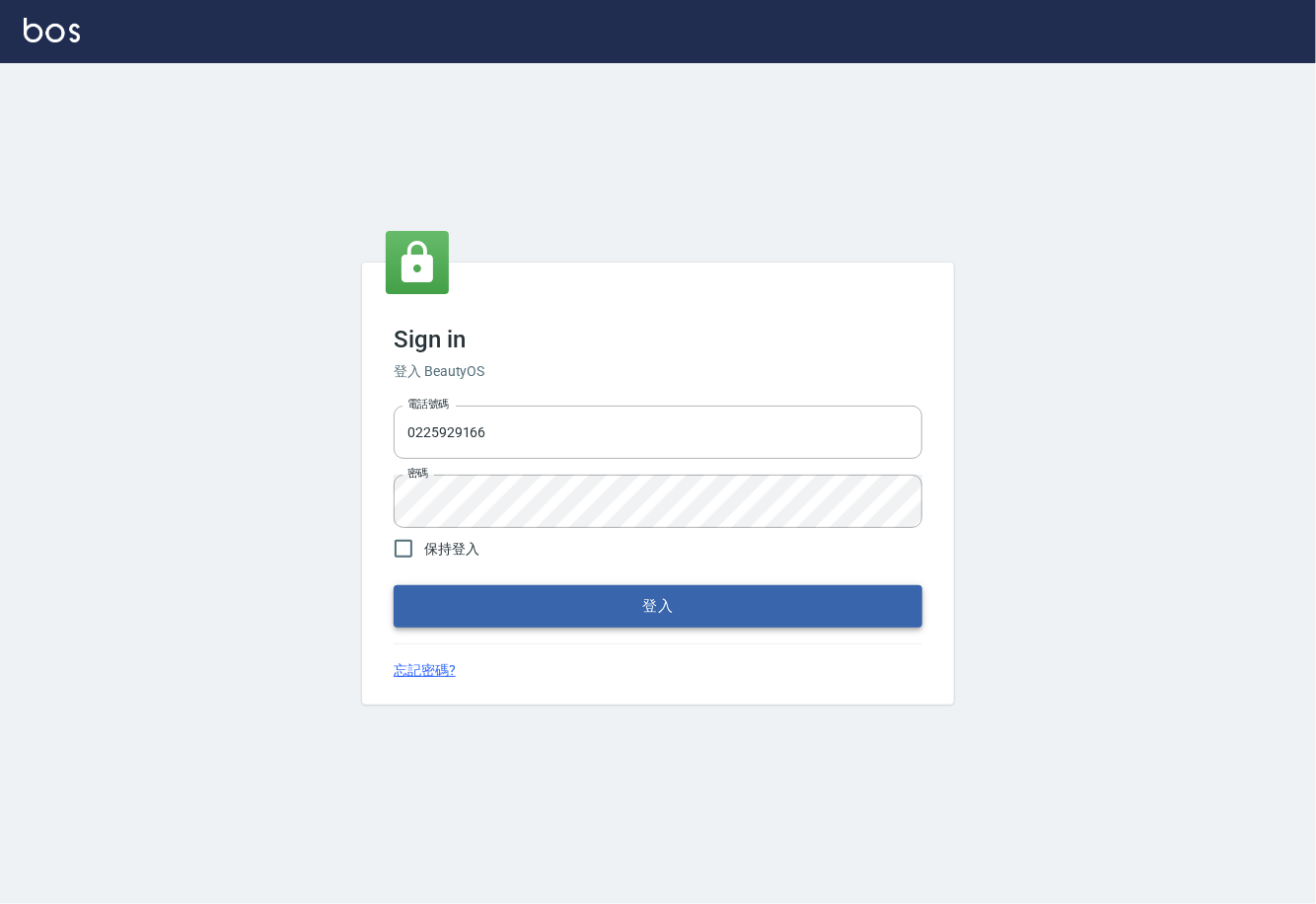 click on "登入" at bounding box center [658, 606] 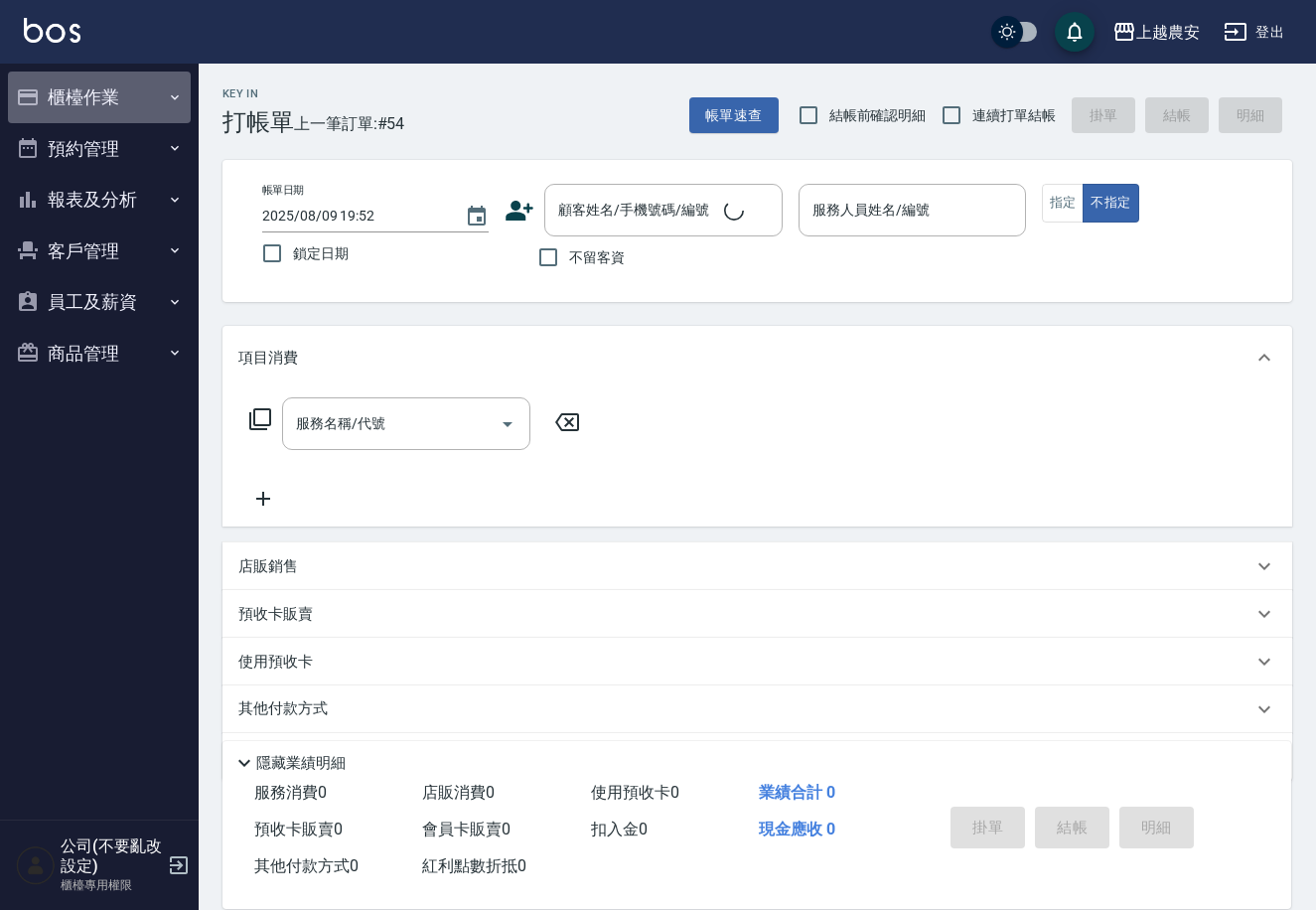 click on "櫃檯作業" at bounding box center [99, 97] 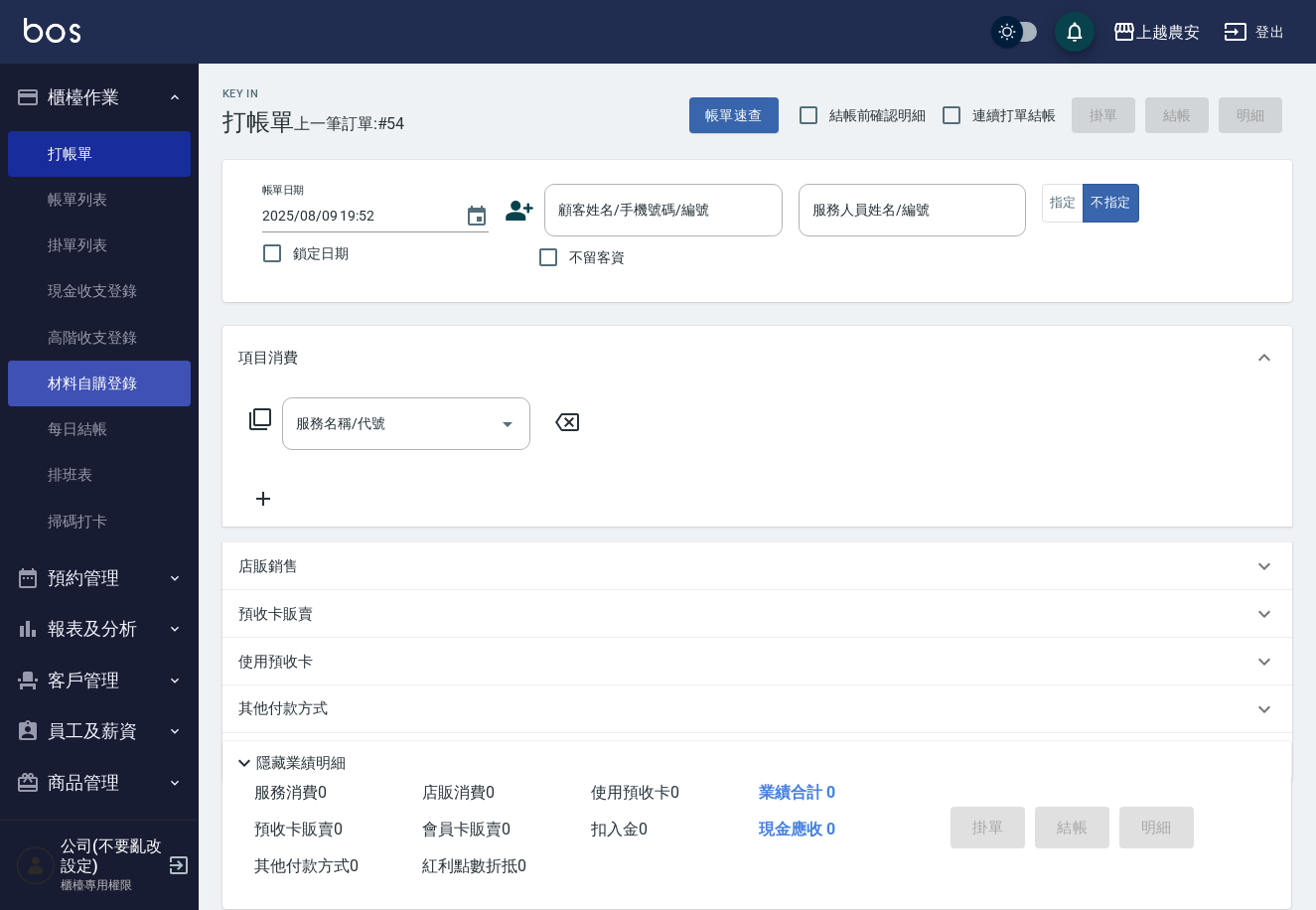 click on "材料自購登錄" at bounding box center (99, 383) 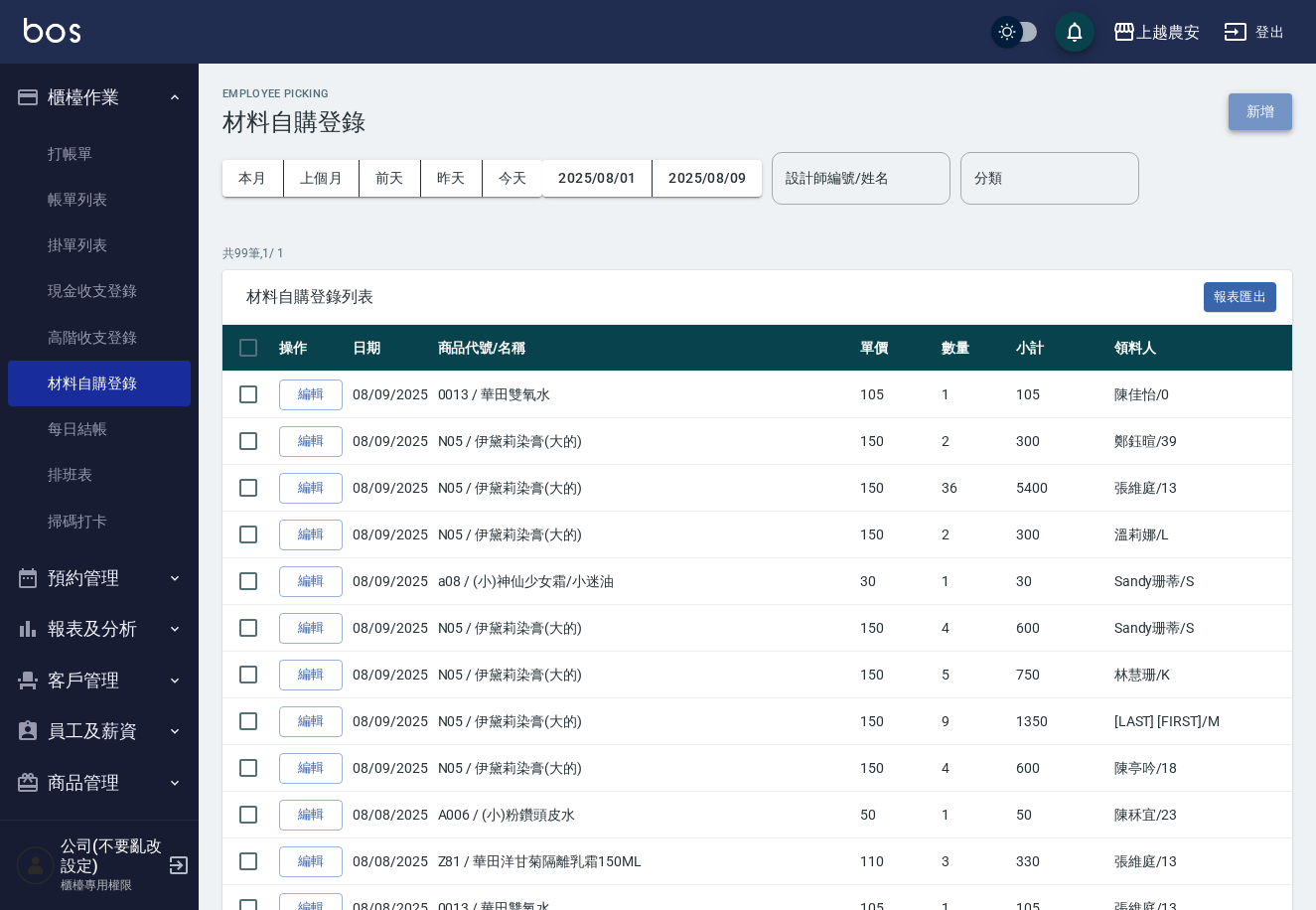 click on "新增" at bounding box center [1260, 111] 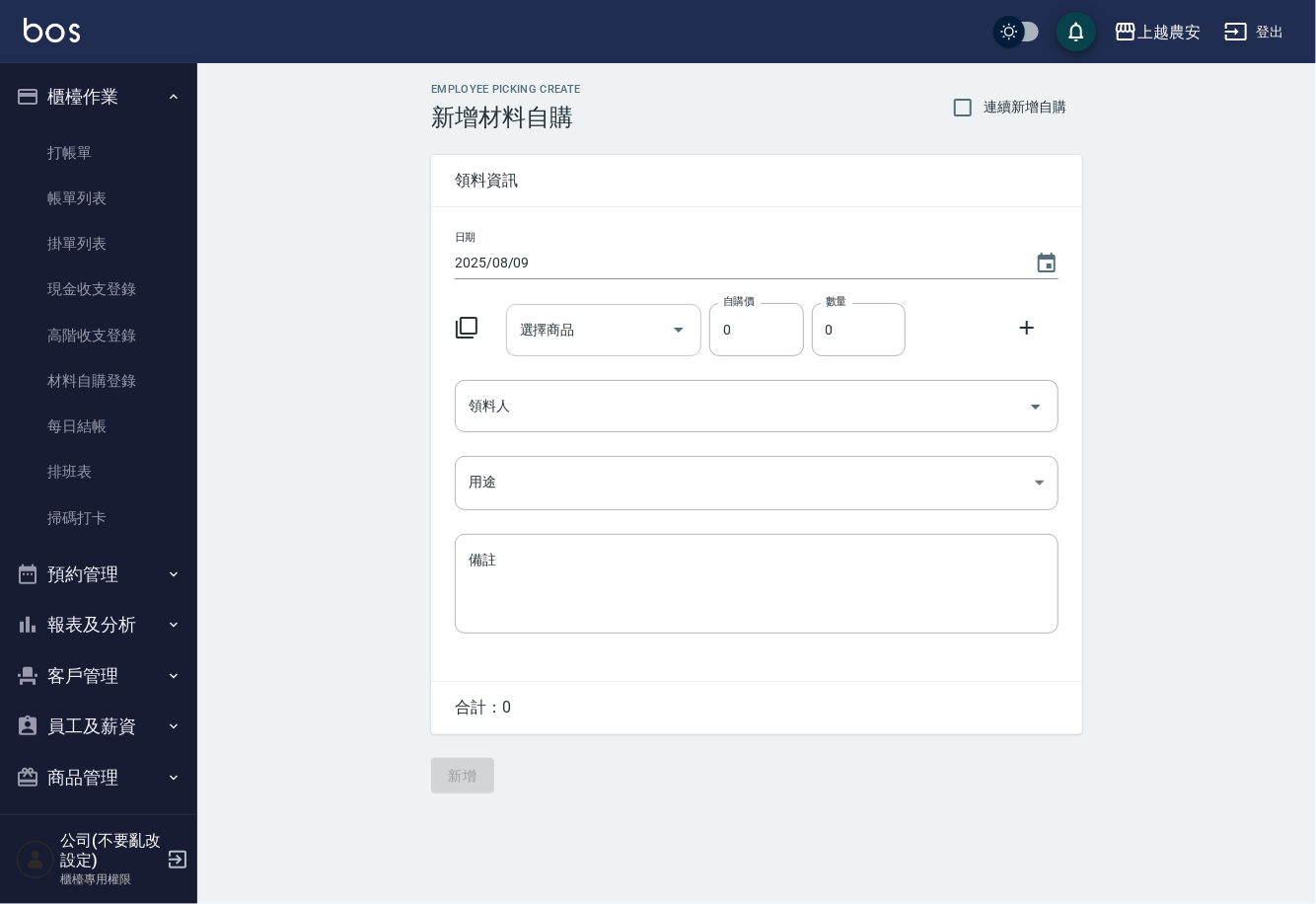 click on "選擇商品 選擇商品" at bounding box center [604, 330] 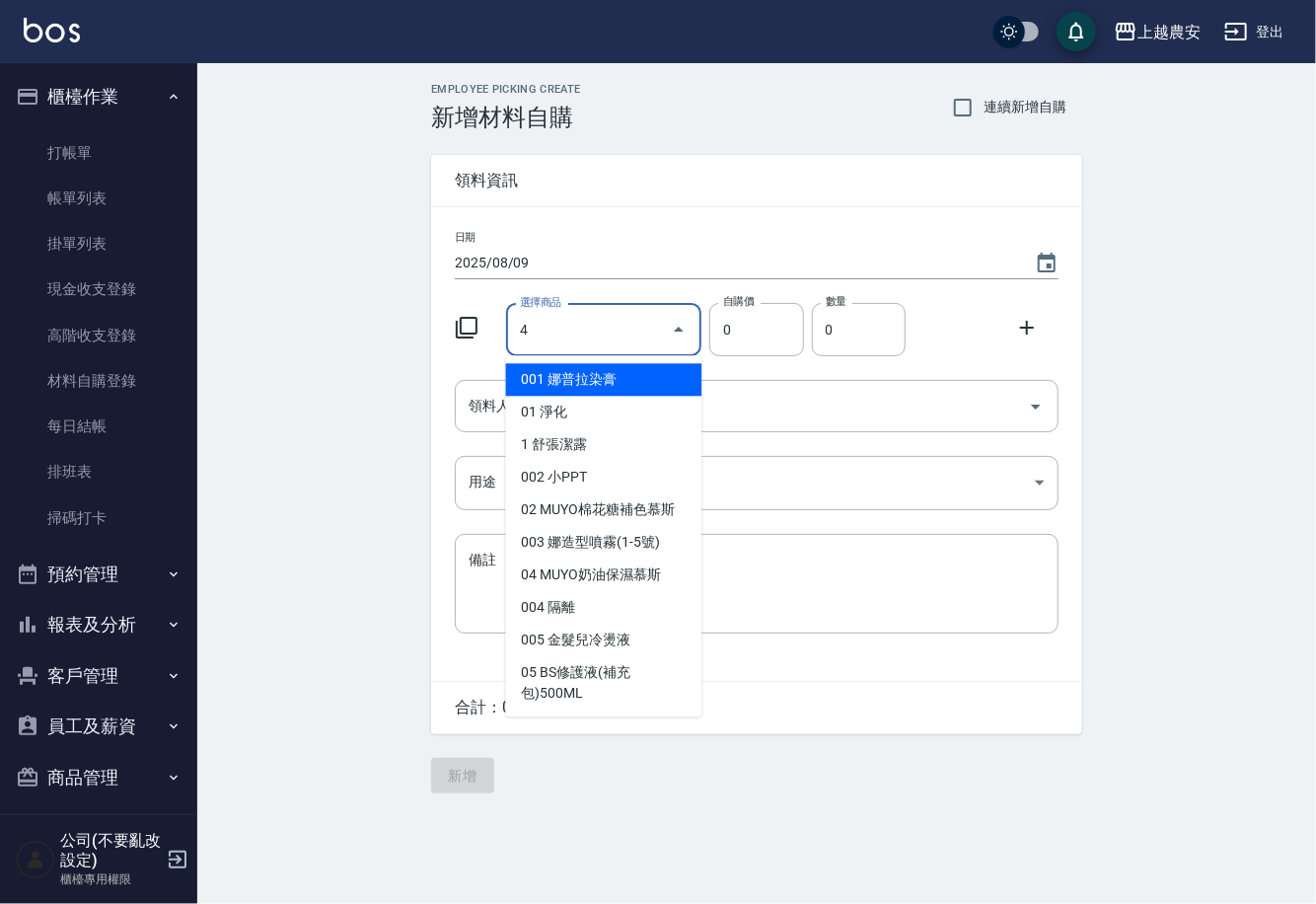type on "45" 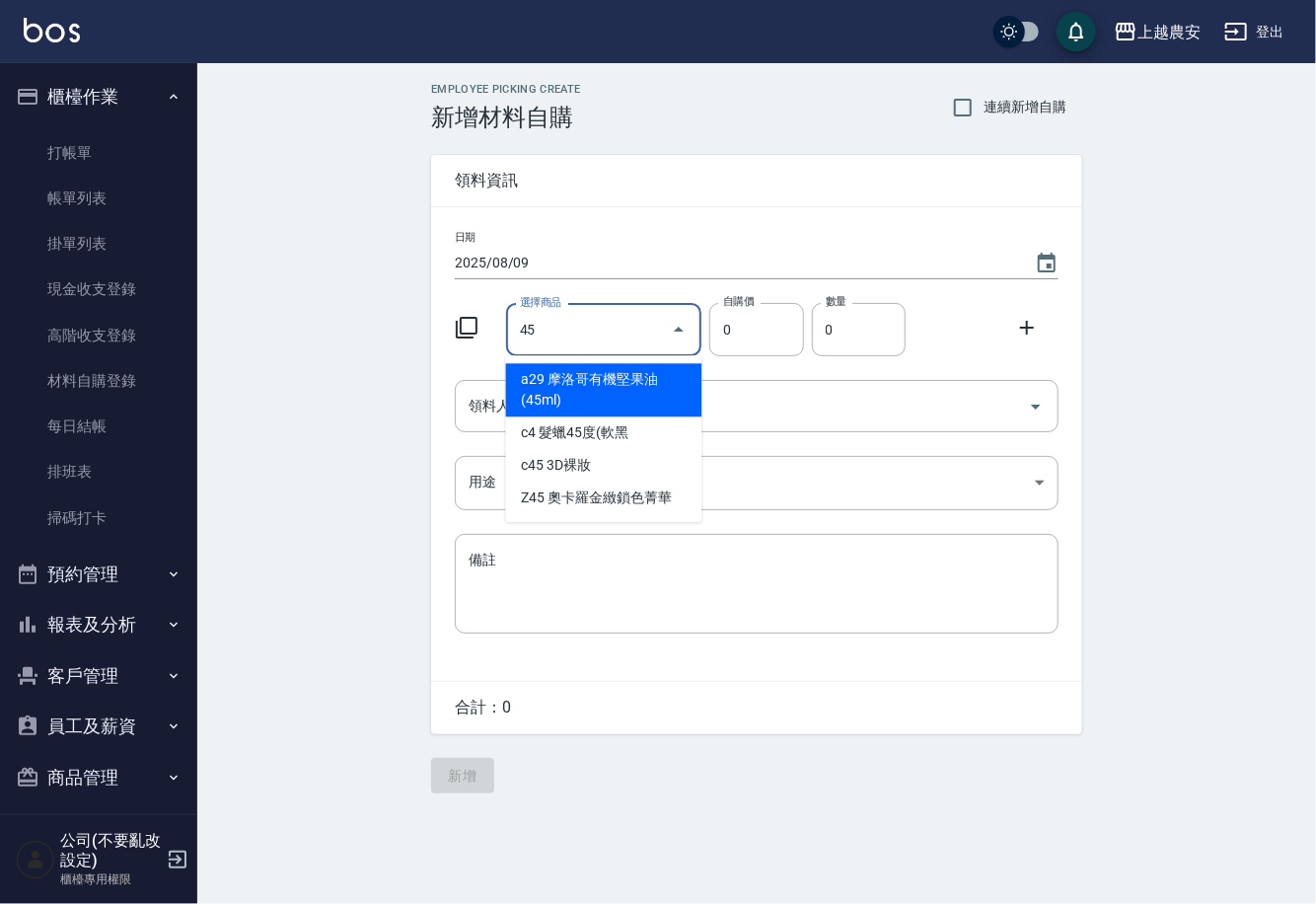 drag, startPoint x: 543, startPoint y: 331, endPoint x: 514, endPoint y: 337, distance: 29.614186 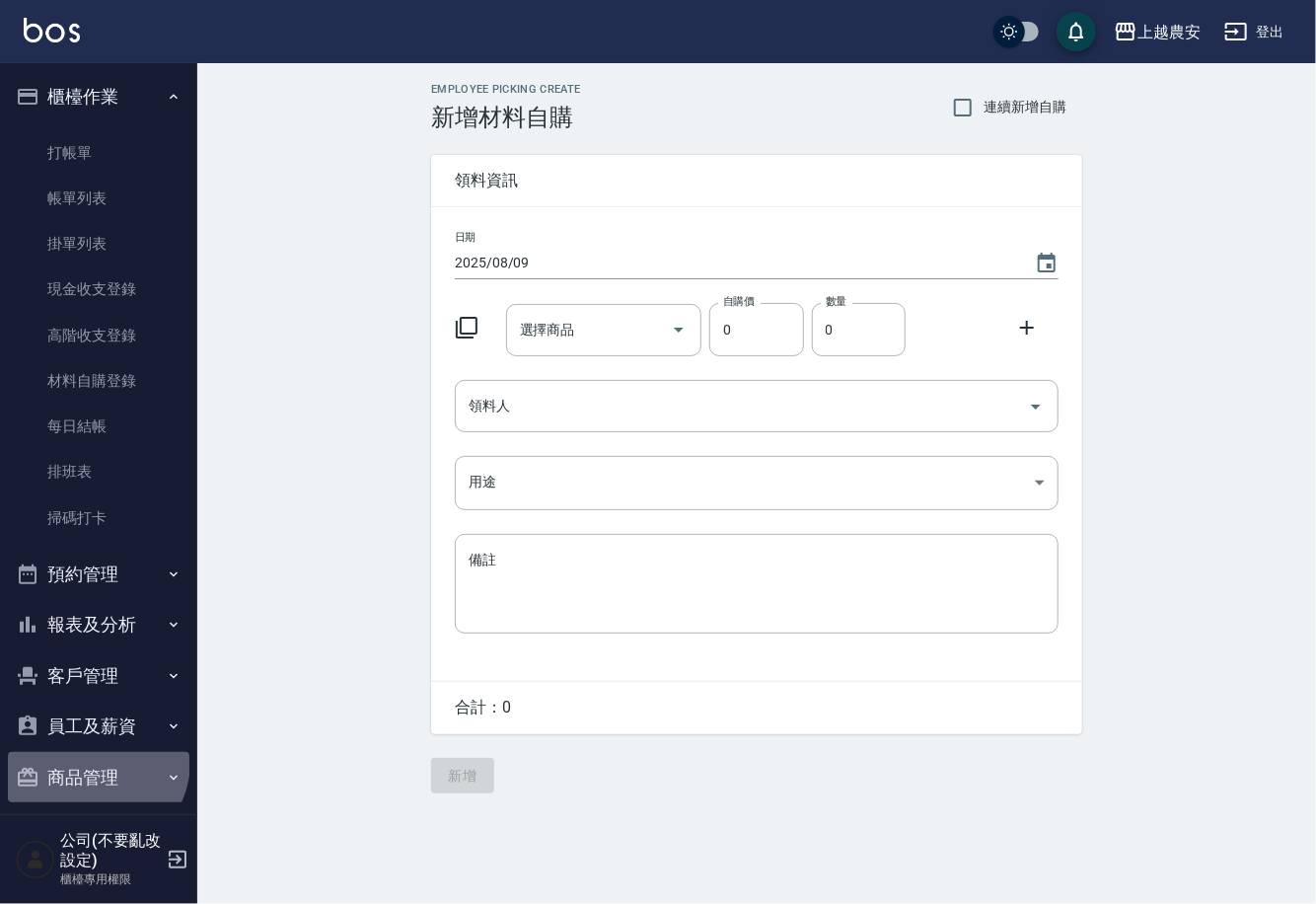 click on "商品管理" at bounding box center [99, 778] 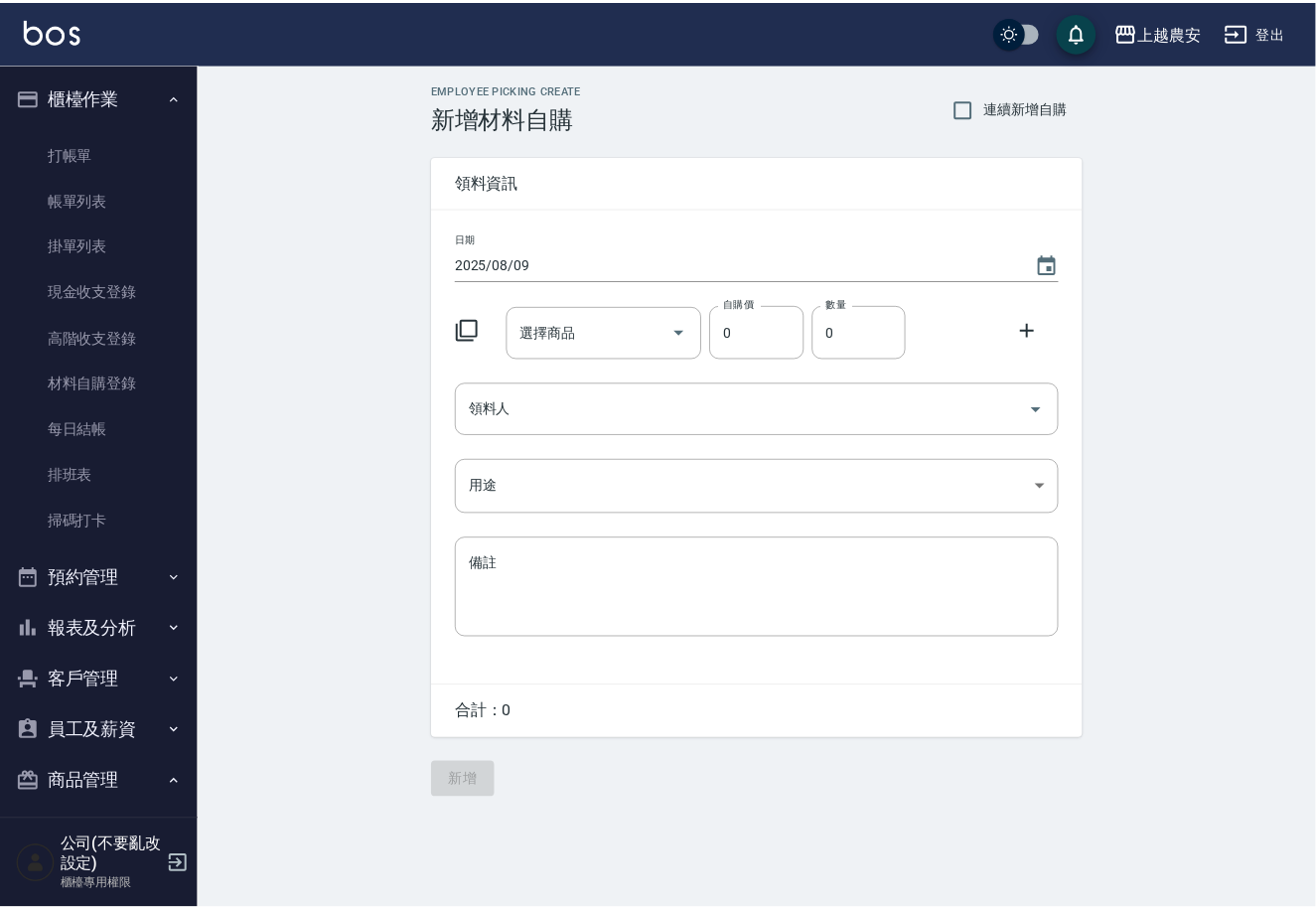 scroll, scrollTop: 118, scrollLeft: 0, axis: vertical 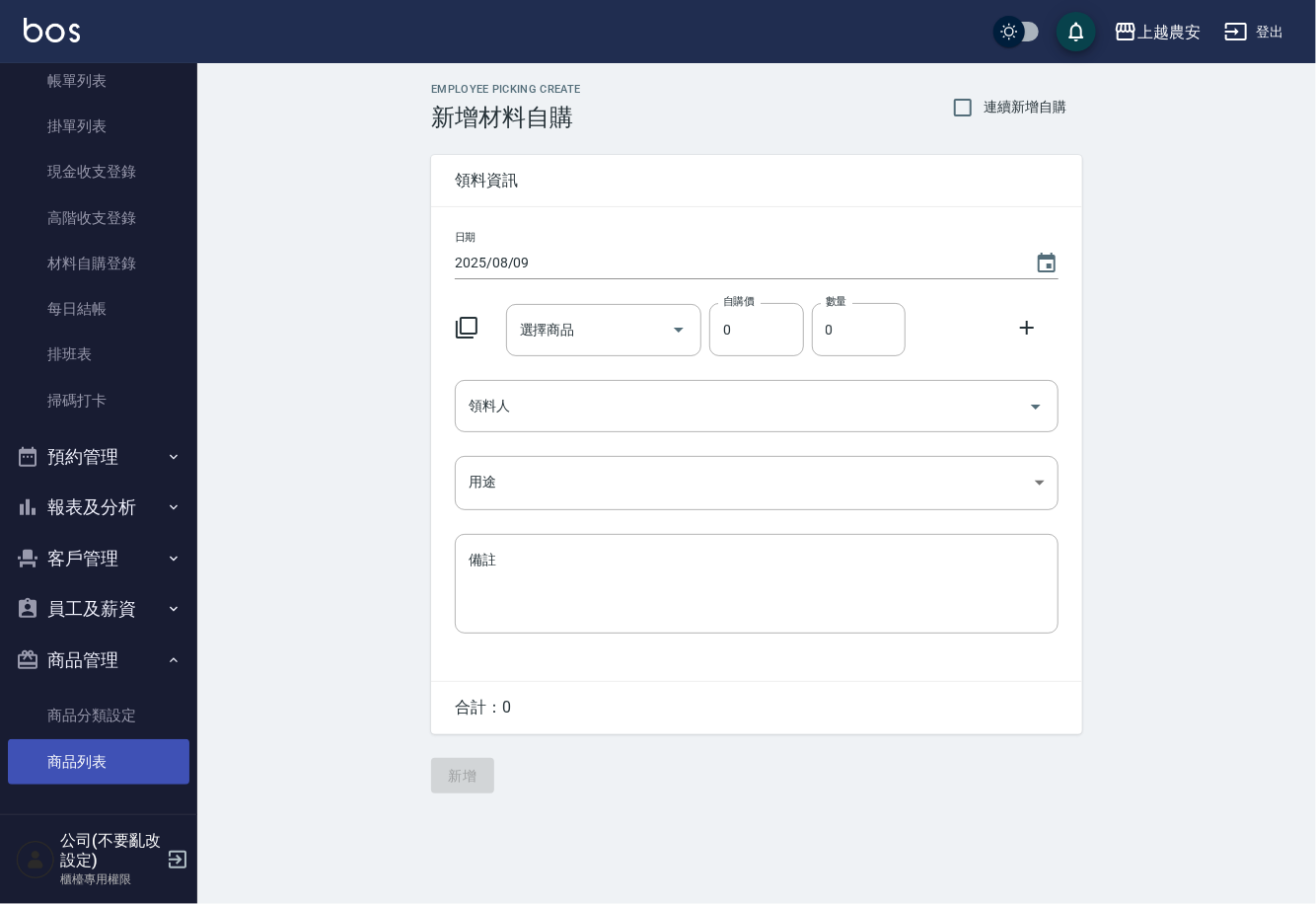 click on "商品列表" at bounding box center (99, 762) 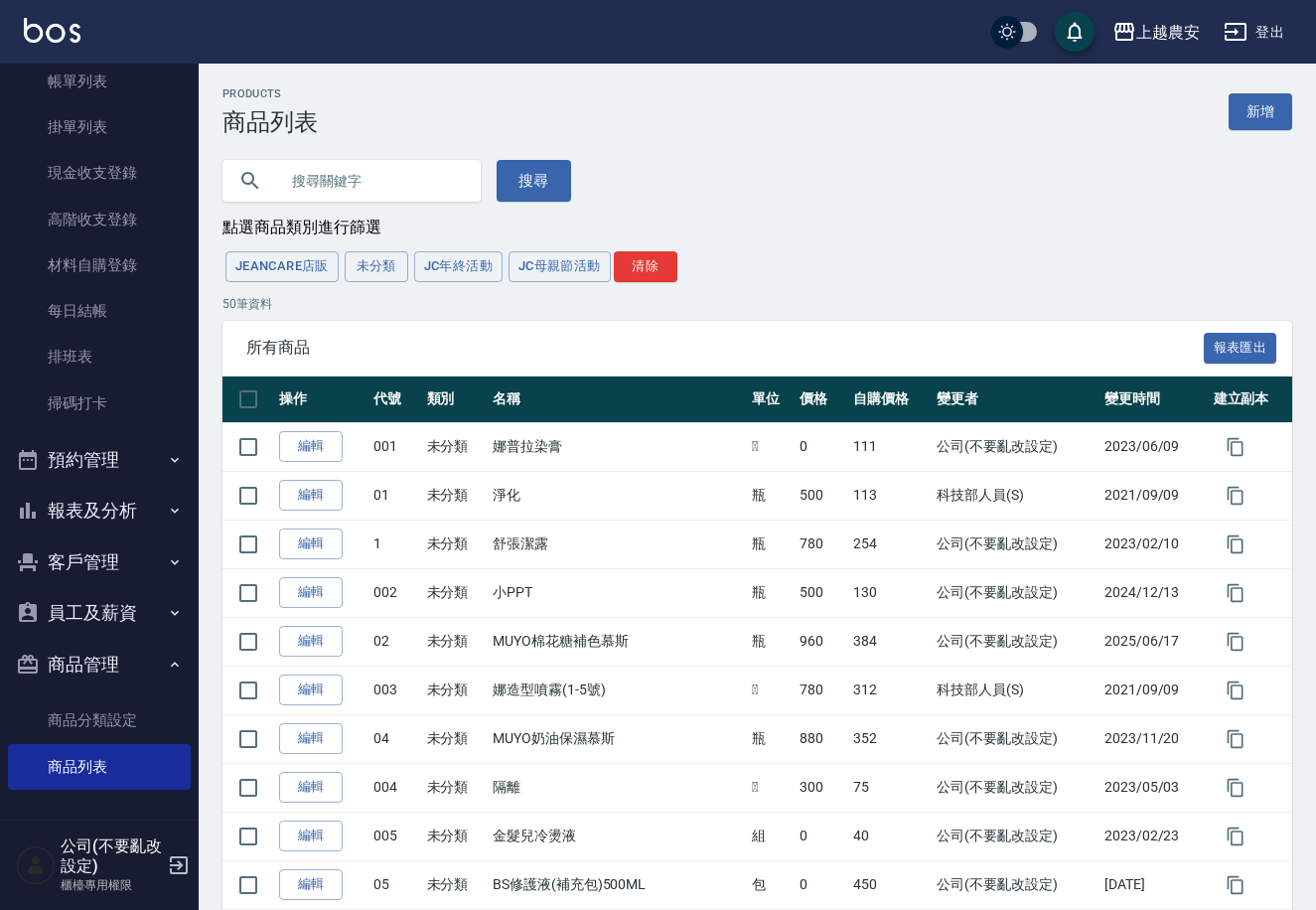 click at bounding box center [371, 181] 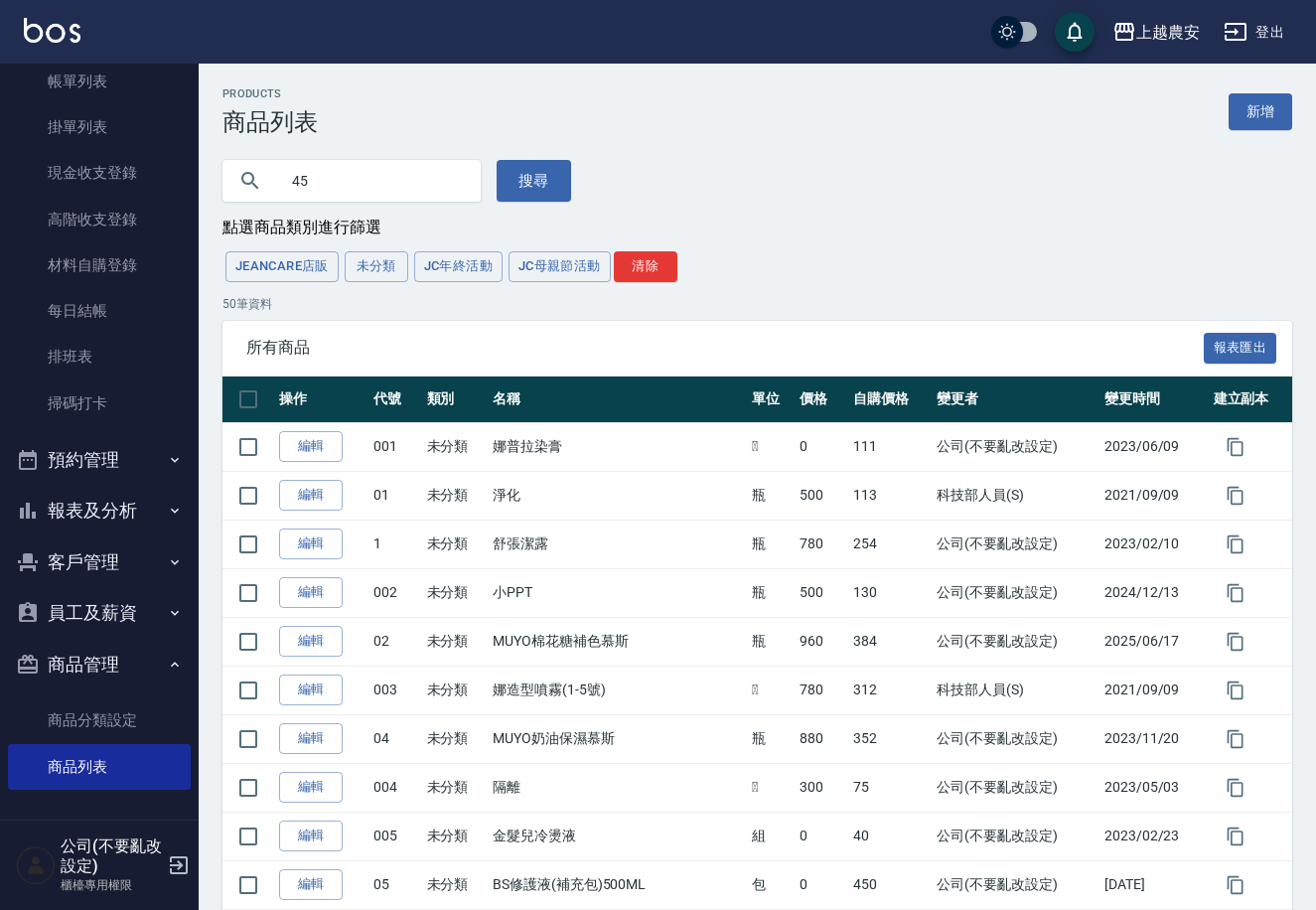 type on "45" 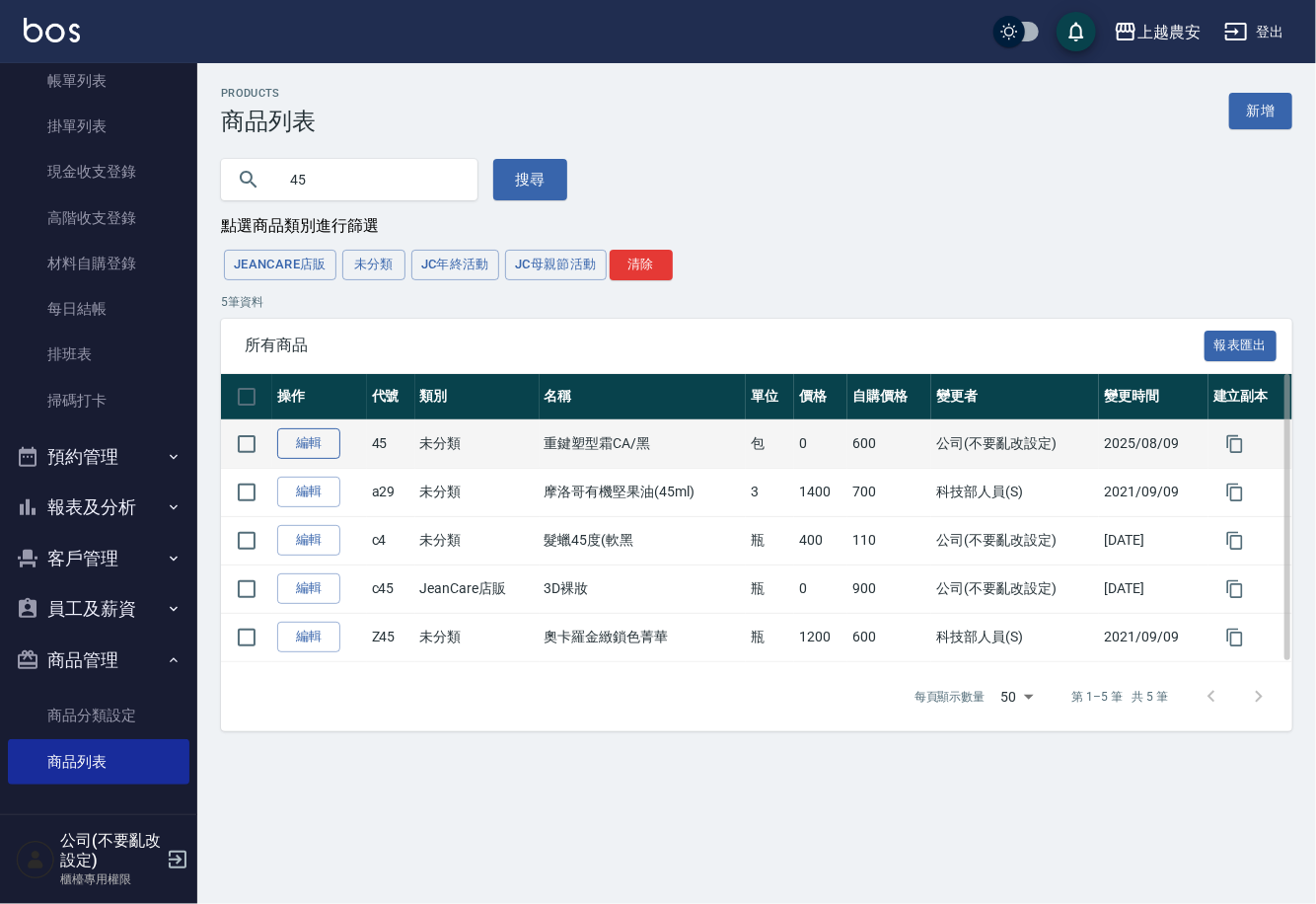 click on "編輯" at bounding box center (309, 443) 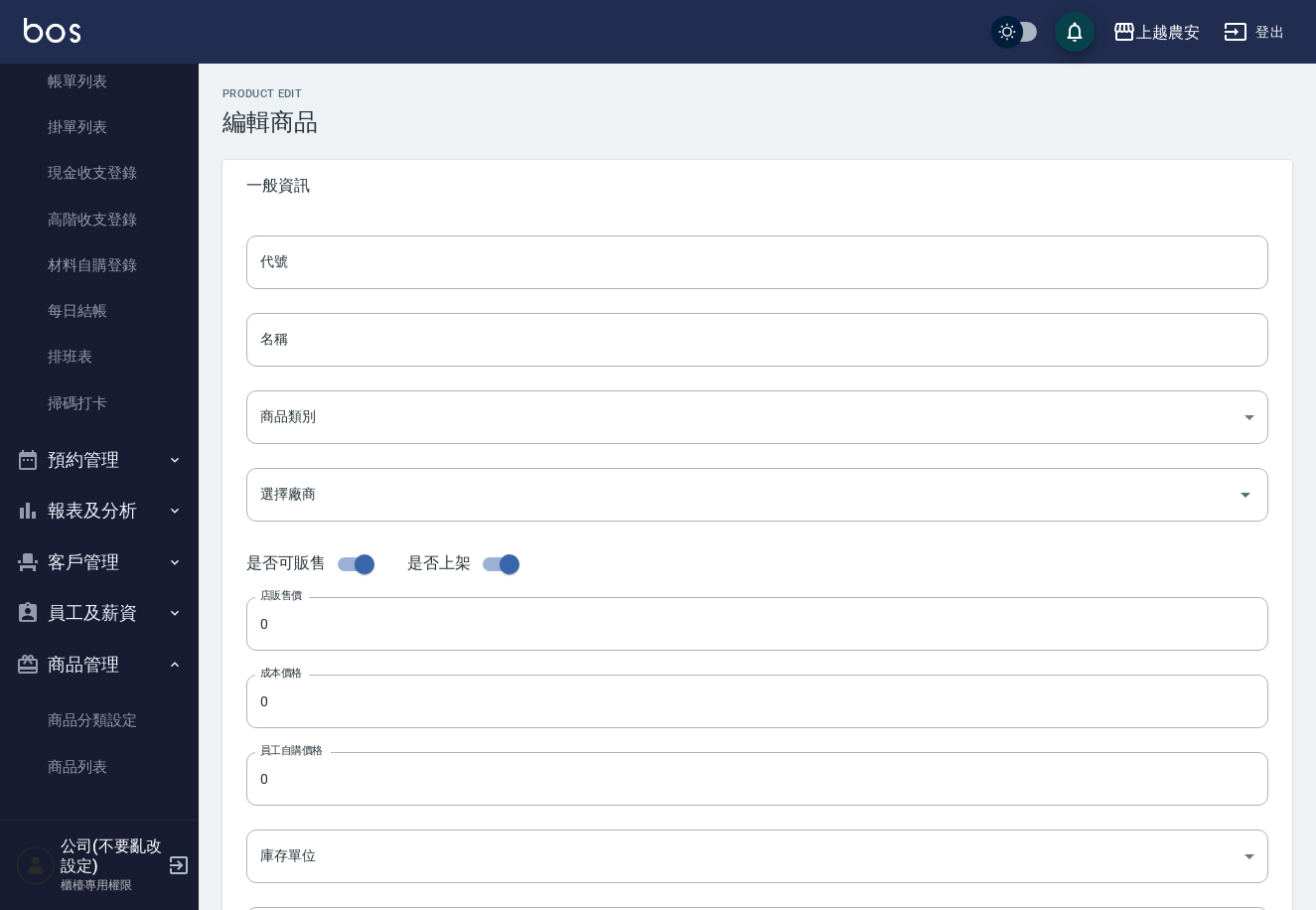 type on "45" 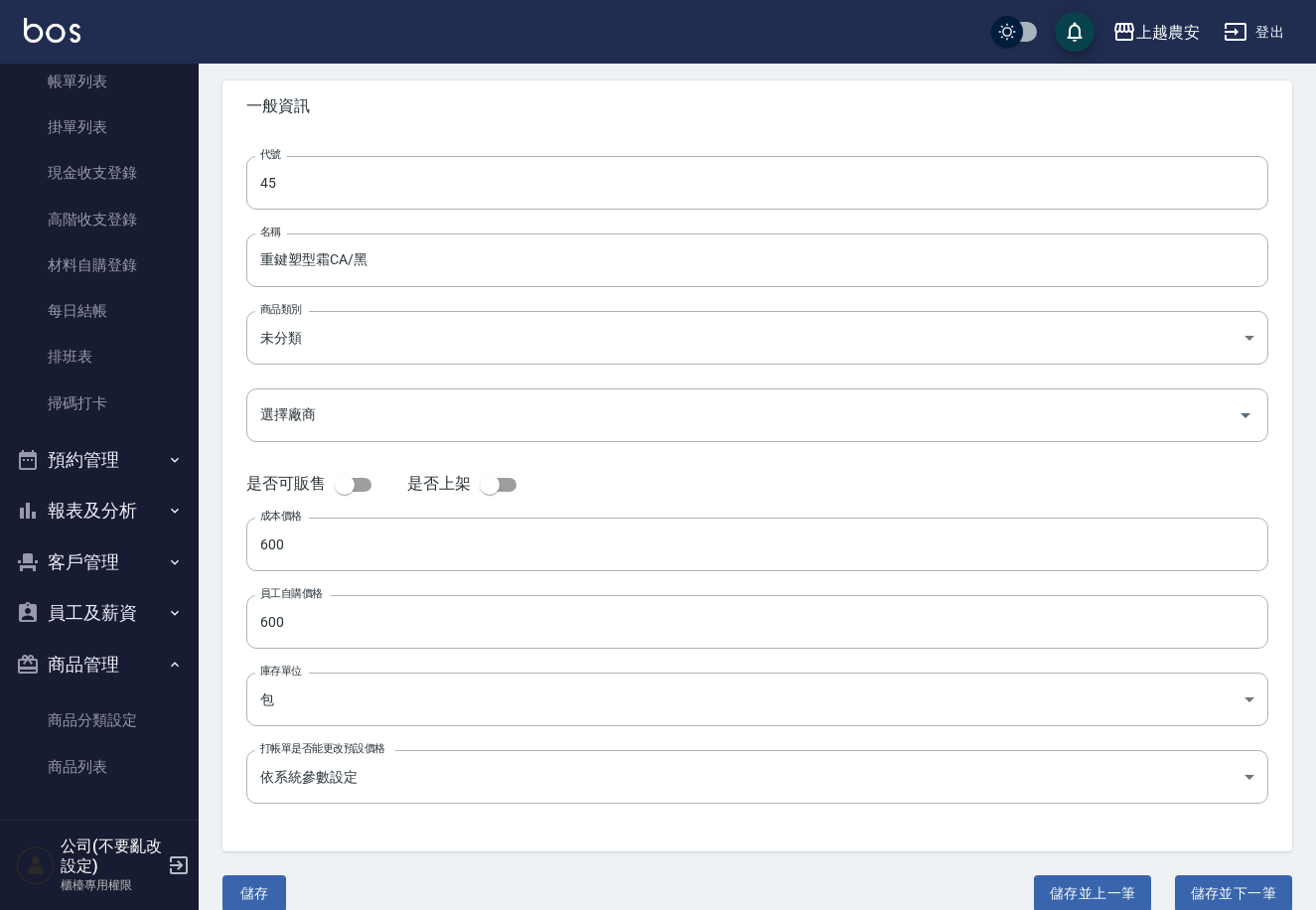 scroll, scrollTop: 103, scrollLeft: 0, axis: vertical 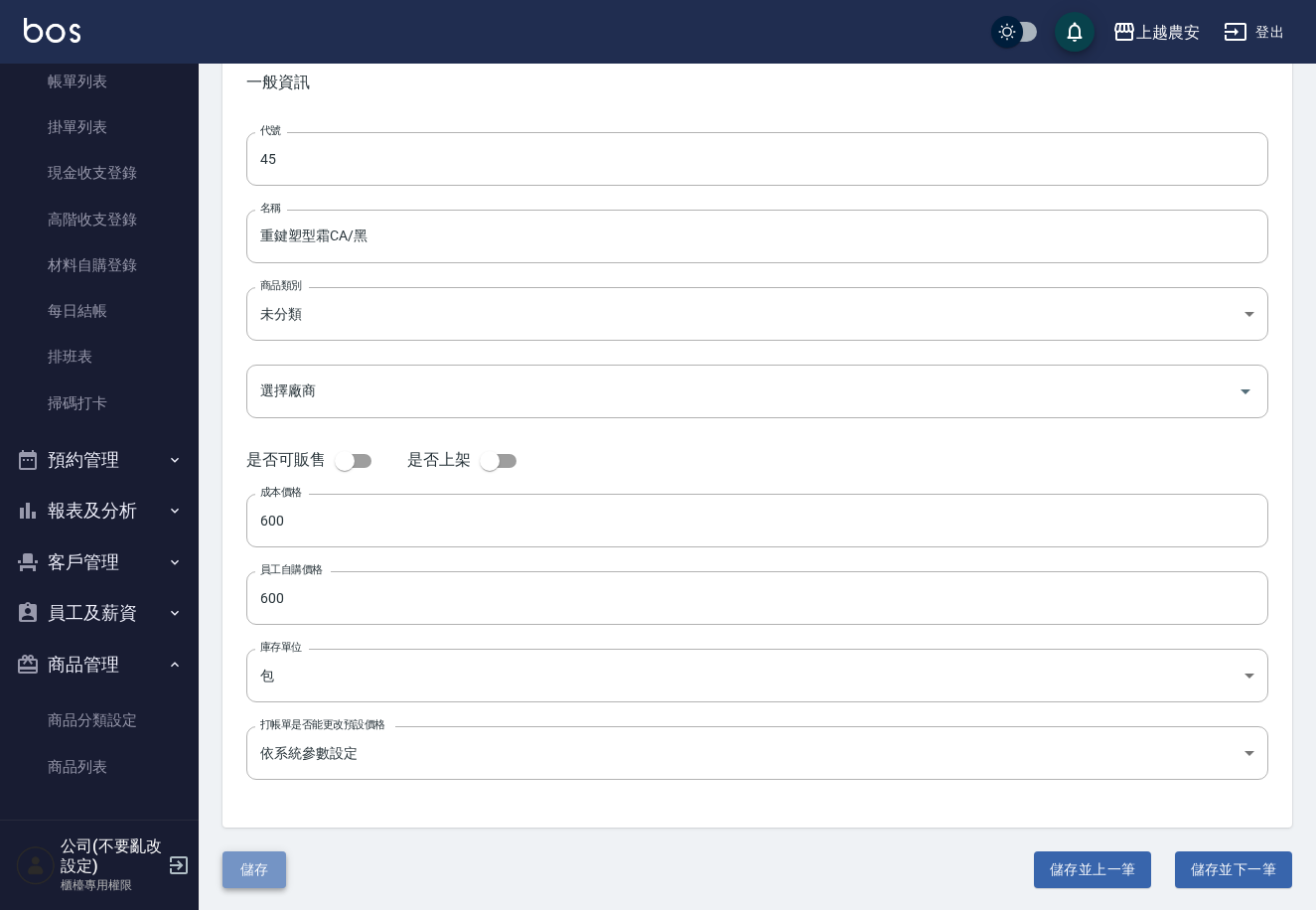 click on "儲存" at bounding box center (254, 869) 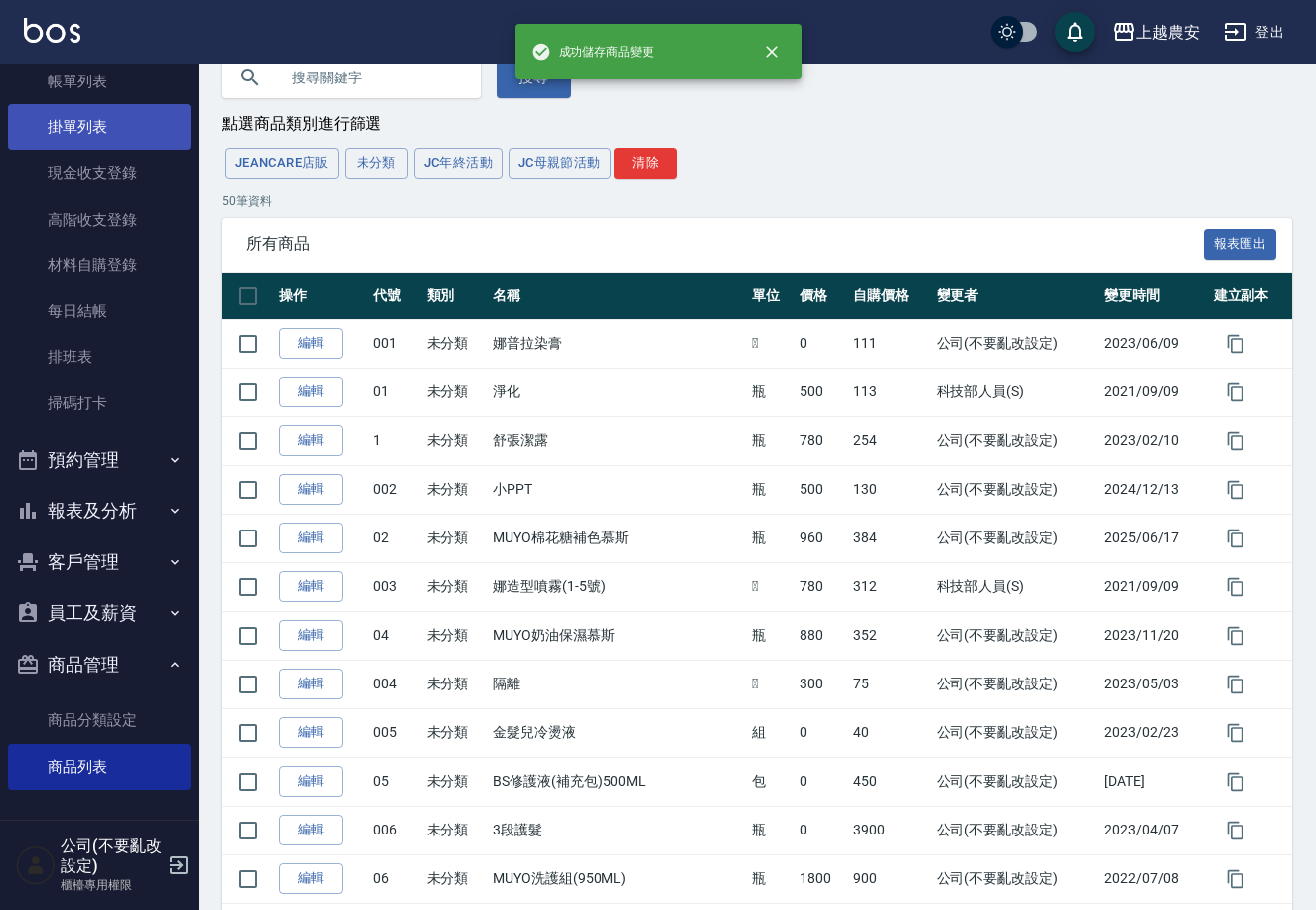 scroll, scrollTop: 0, scrollLeft: 0, axis: both 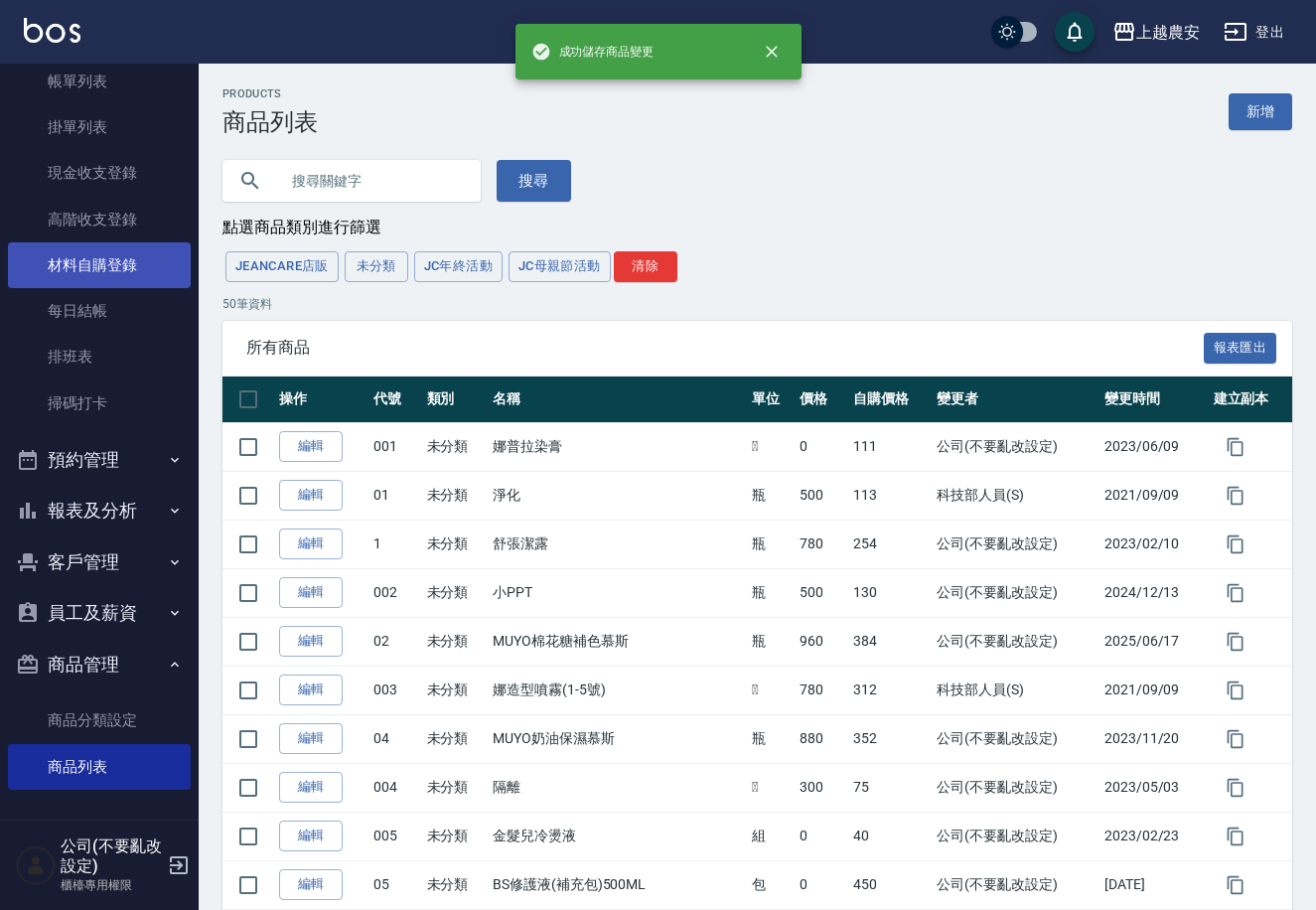 click on "材料自購登錄" at bounding box center [99, 265] 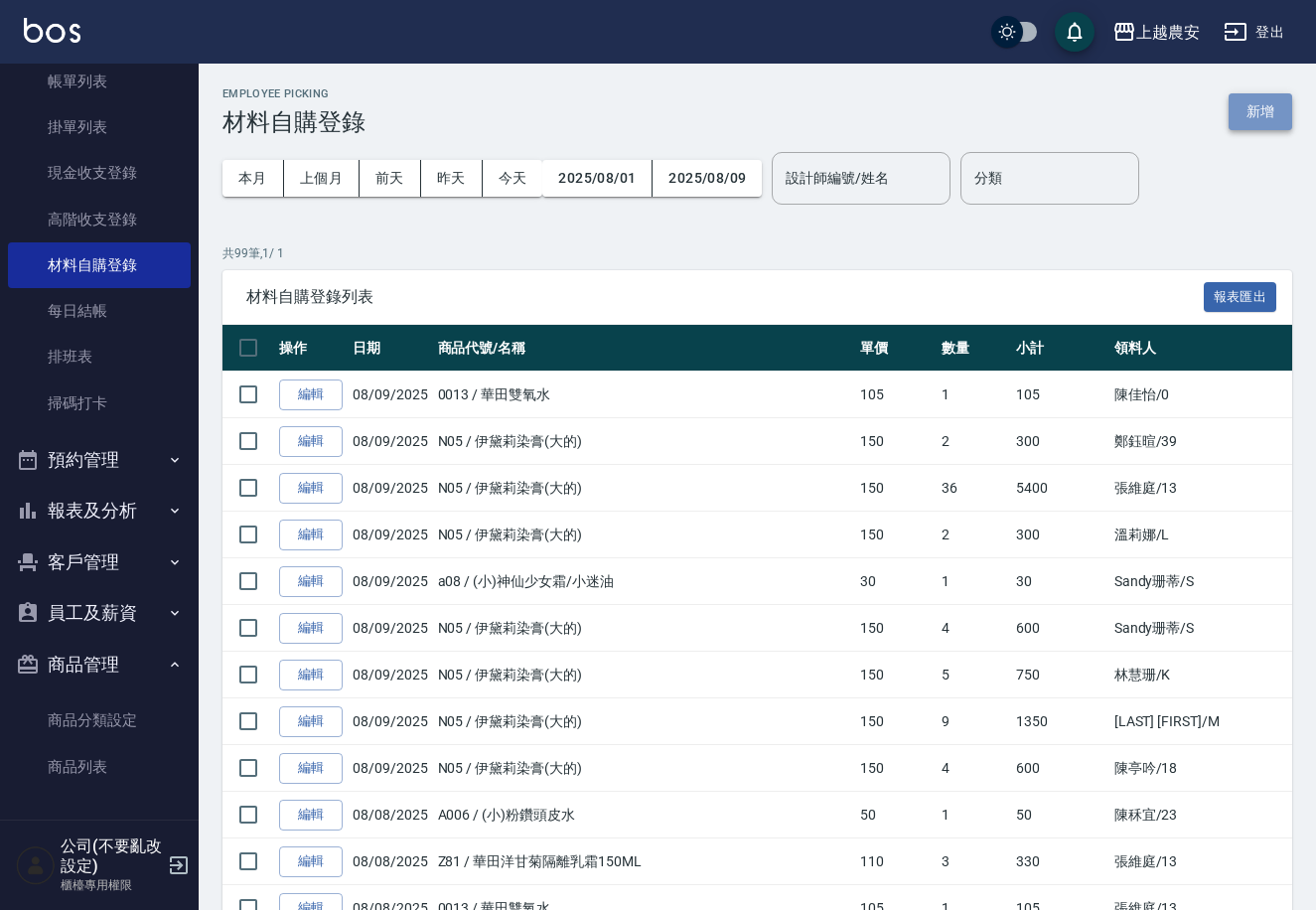 click on "新增" at bounding box center (1260, 111) 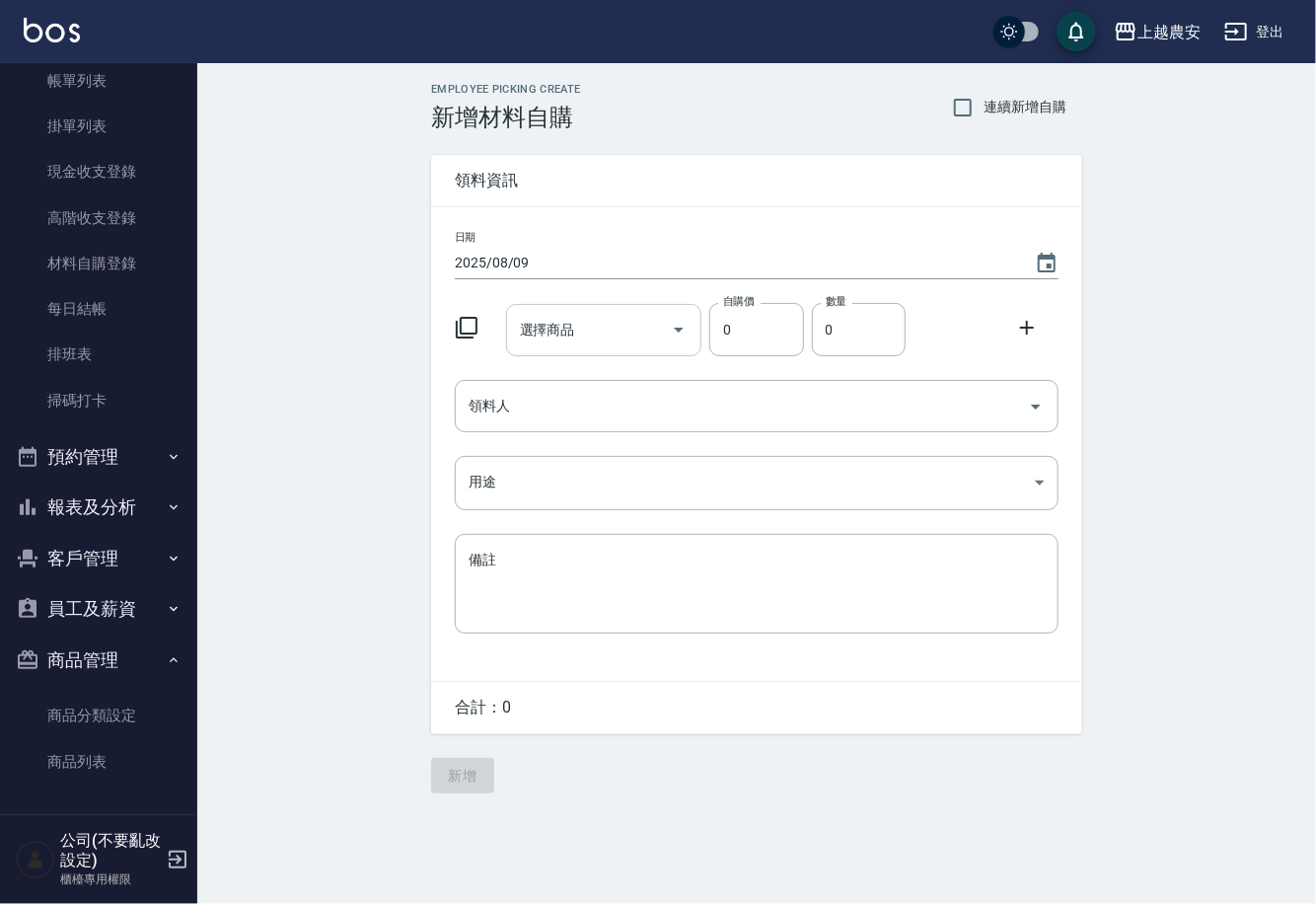 click on "選擇商品 選擇商品" at bounding box center [604, 330] 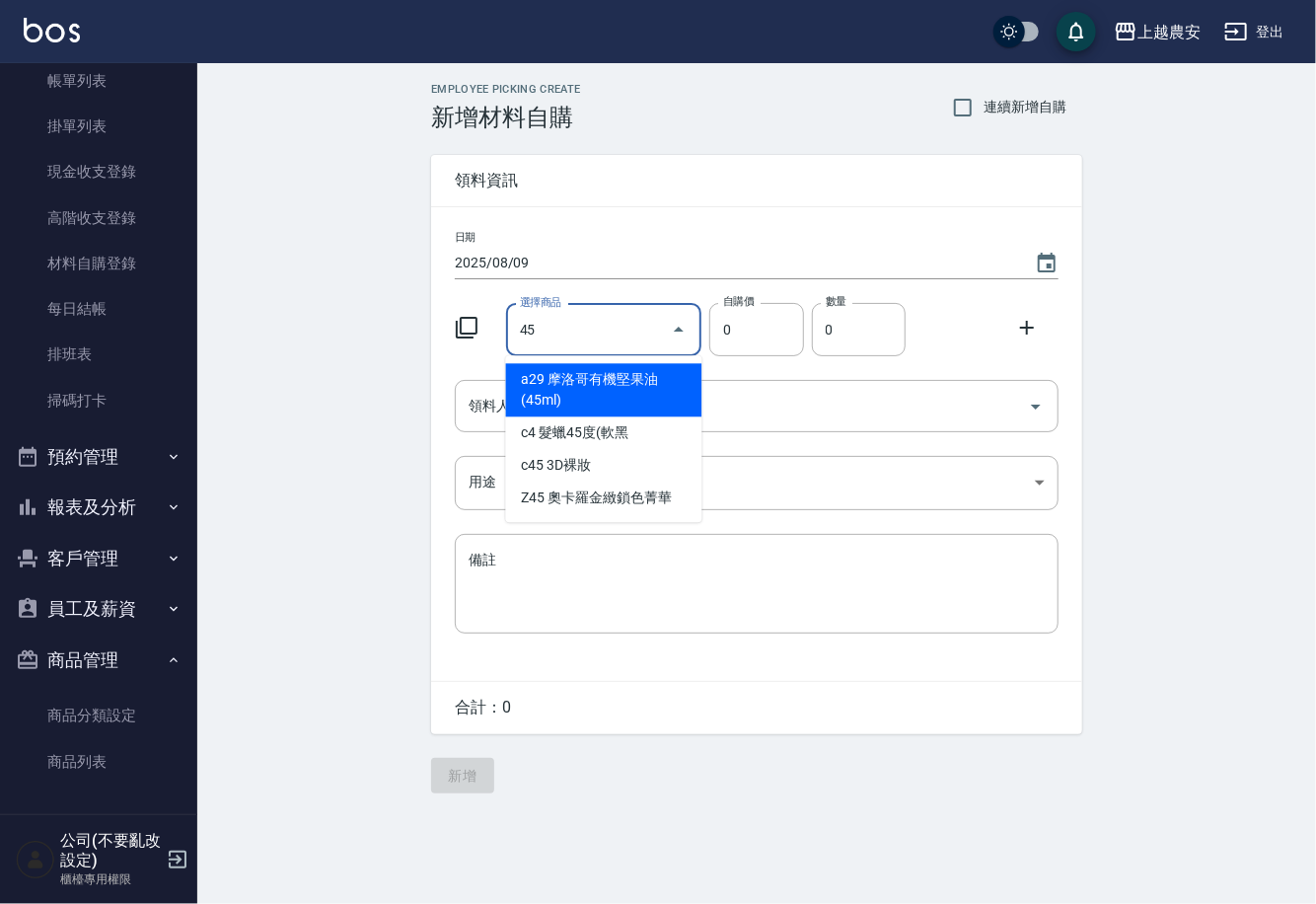 drag, startPoint x: 554, startPoint y: 327, endPoint x: 504, endPoint y: 328, distance: 50.009999 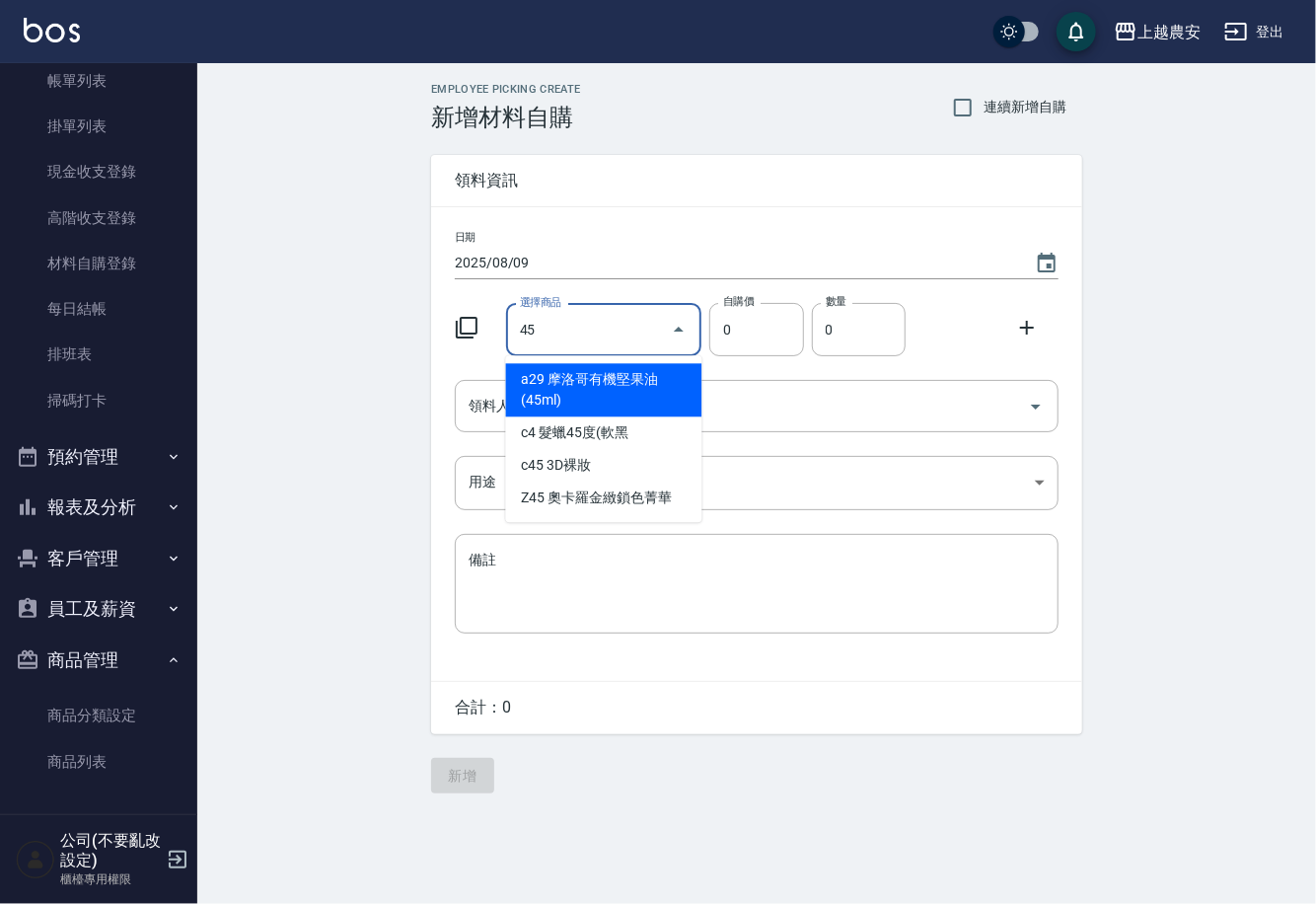click on "選擇商品 45 選擇商品" at bounding box center (600, 326) 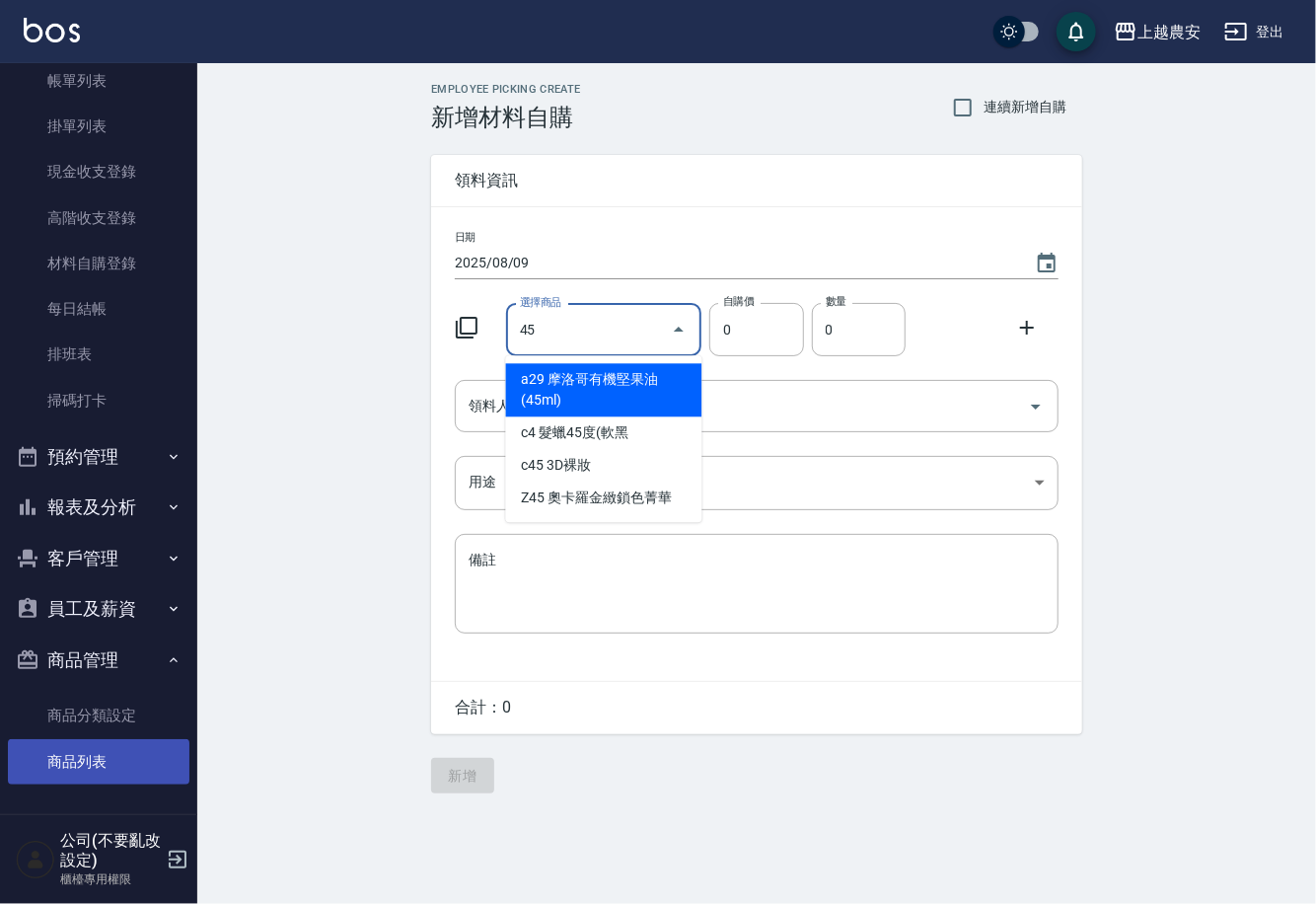 type on "45" 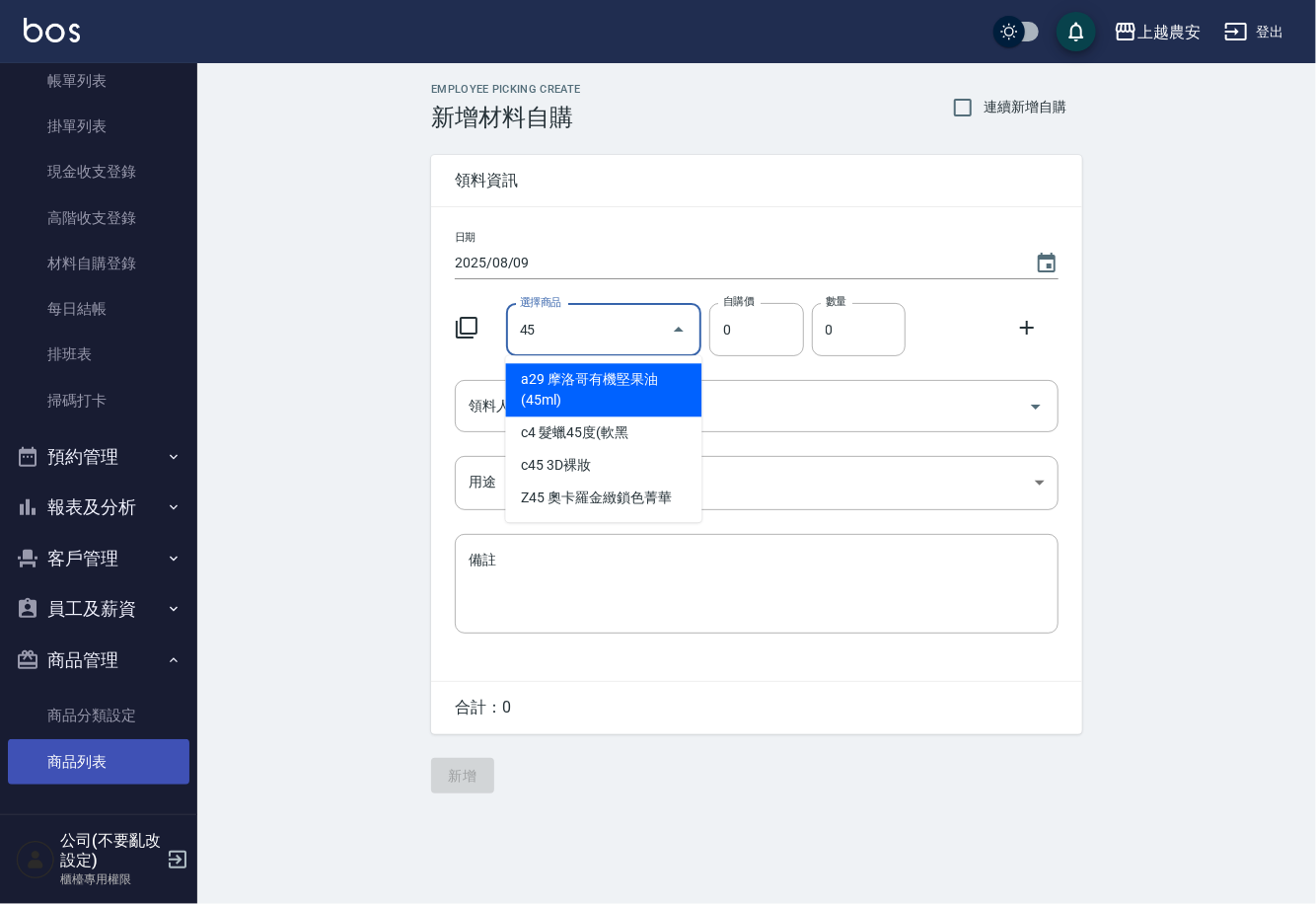 click on "商品列表" at bounding box center (99, 762) 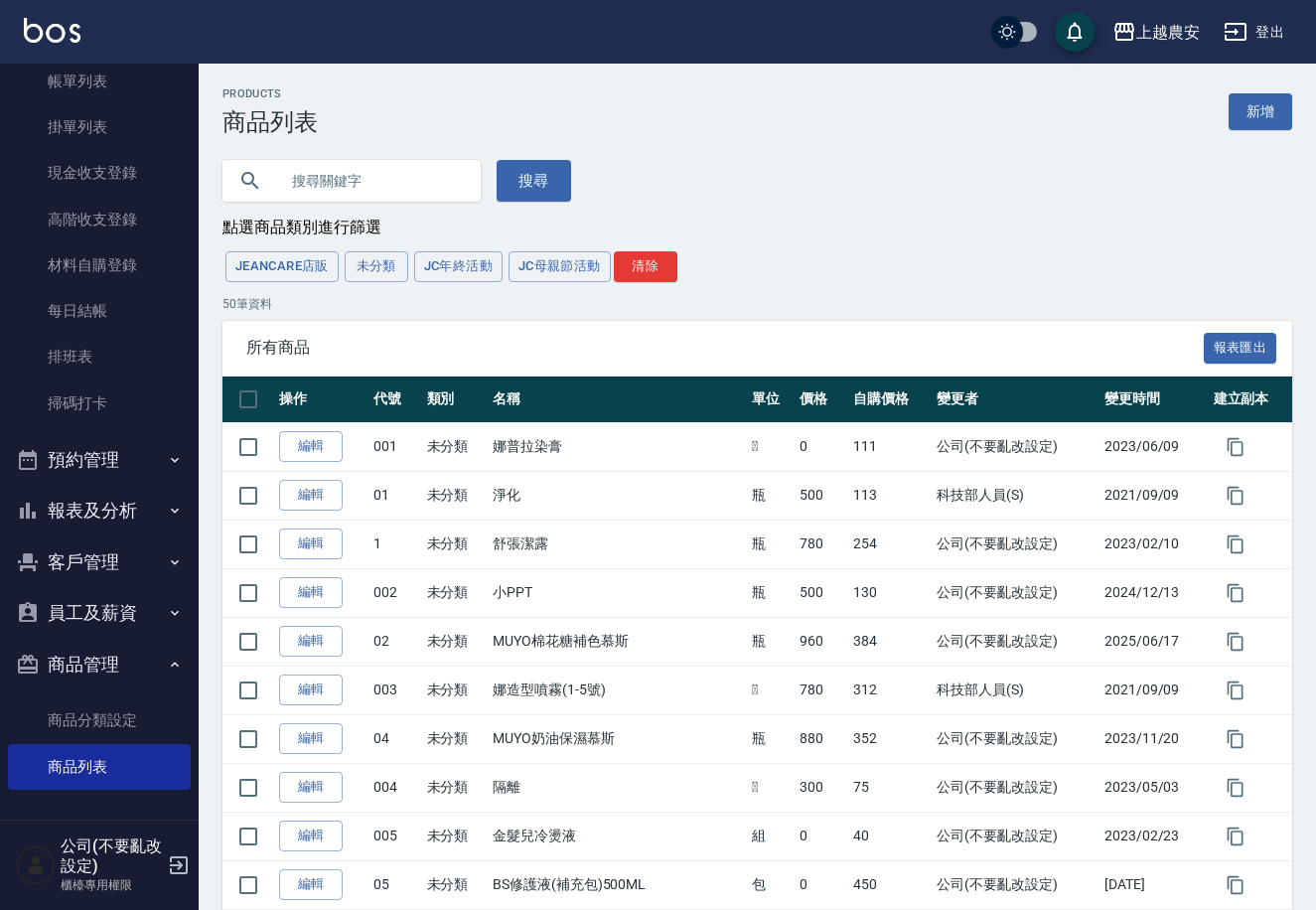 click at bounding box center [371, 181] 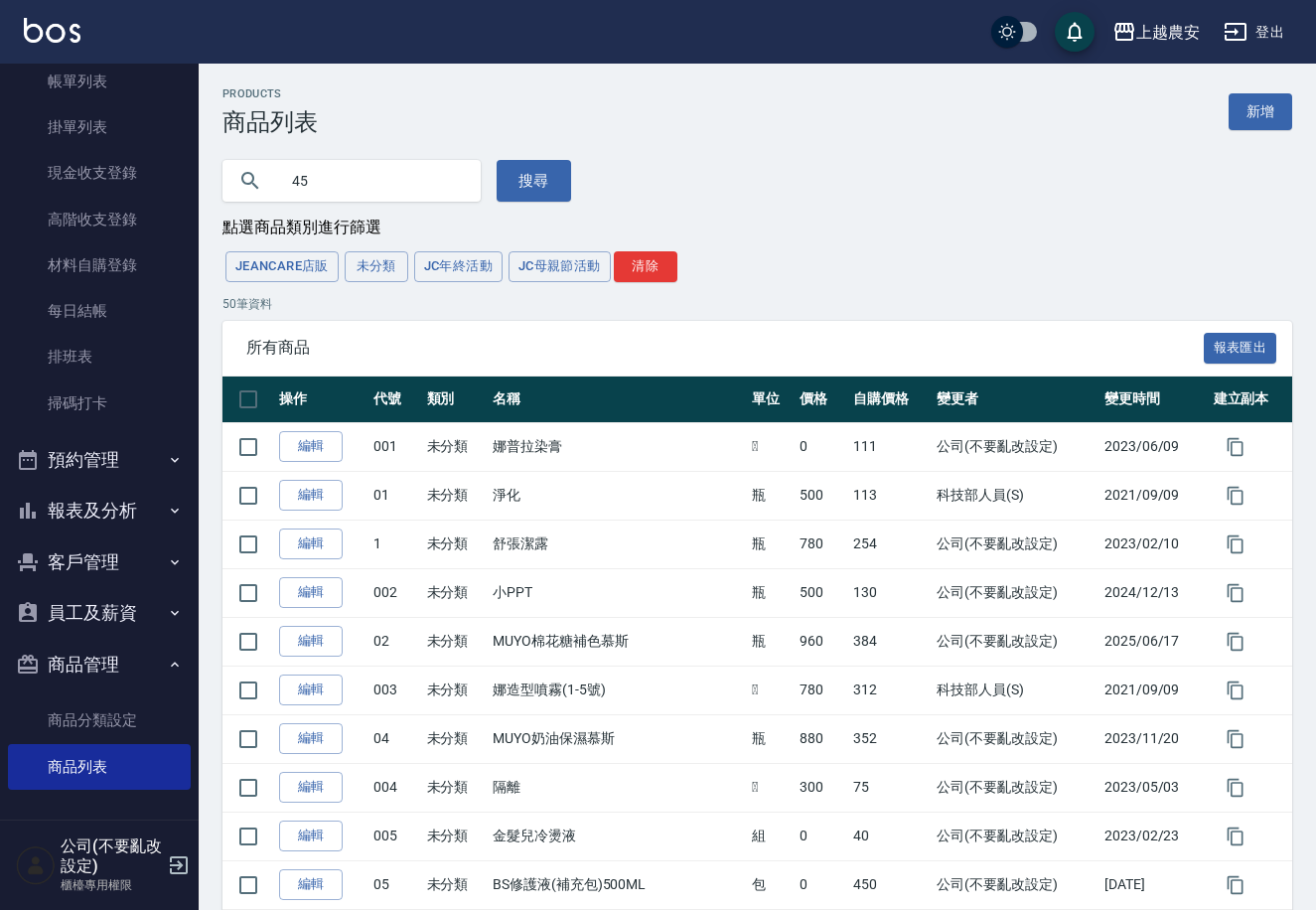 type on "45" 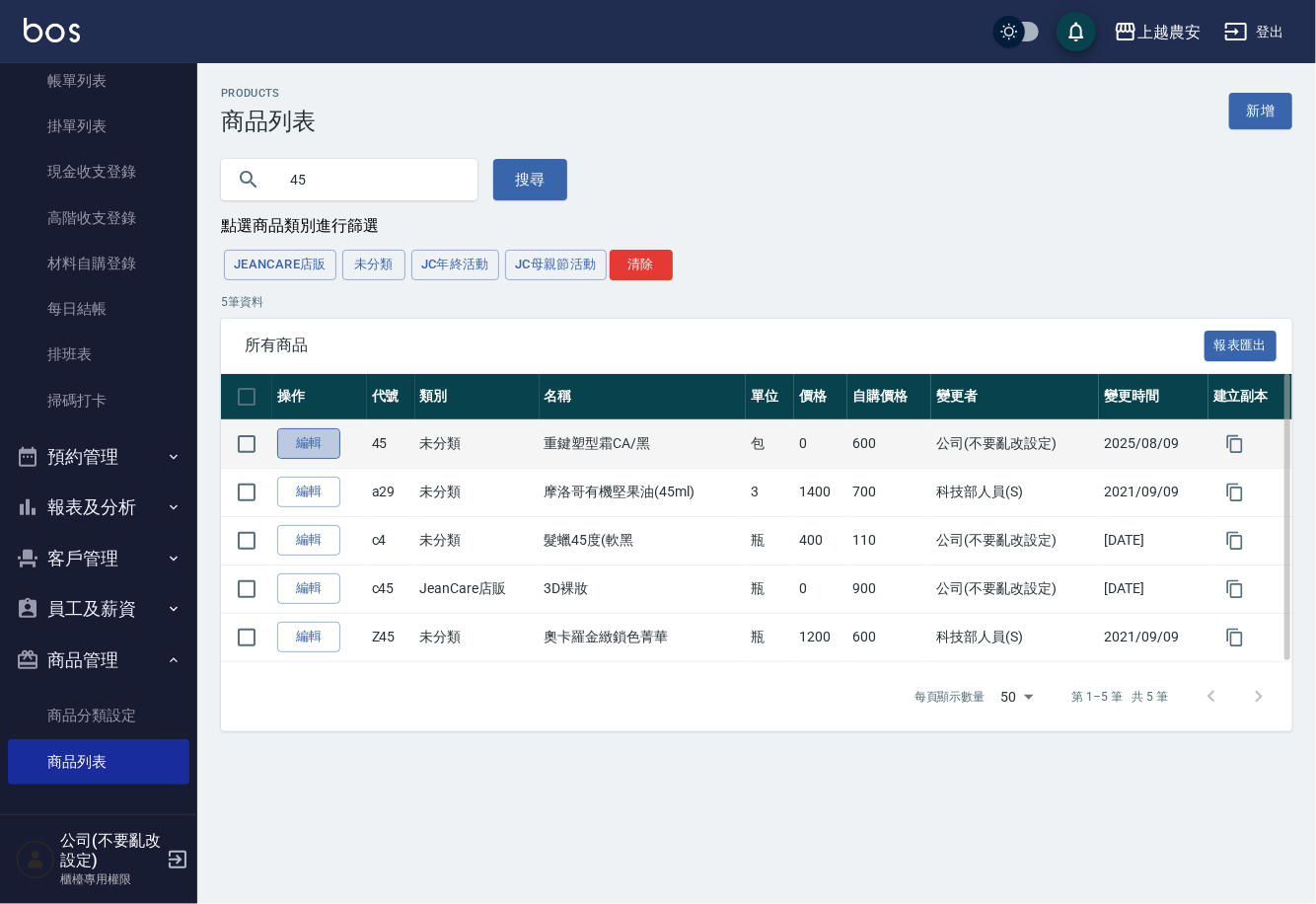 click on "編輯" at bounding box center [309, 443] 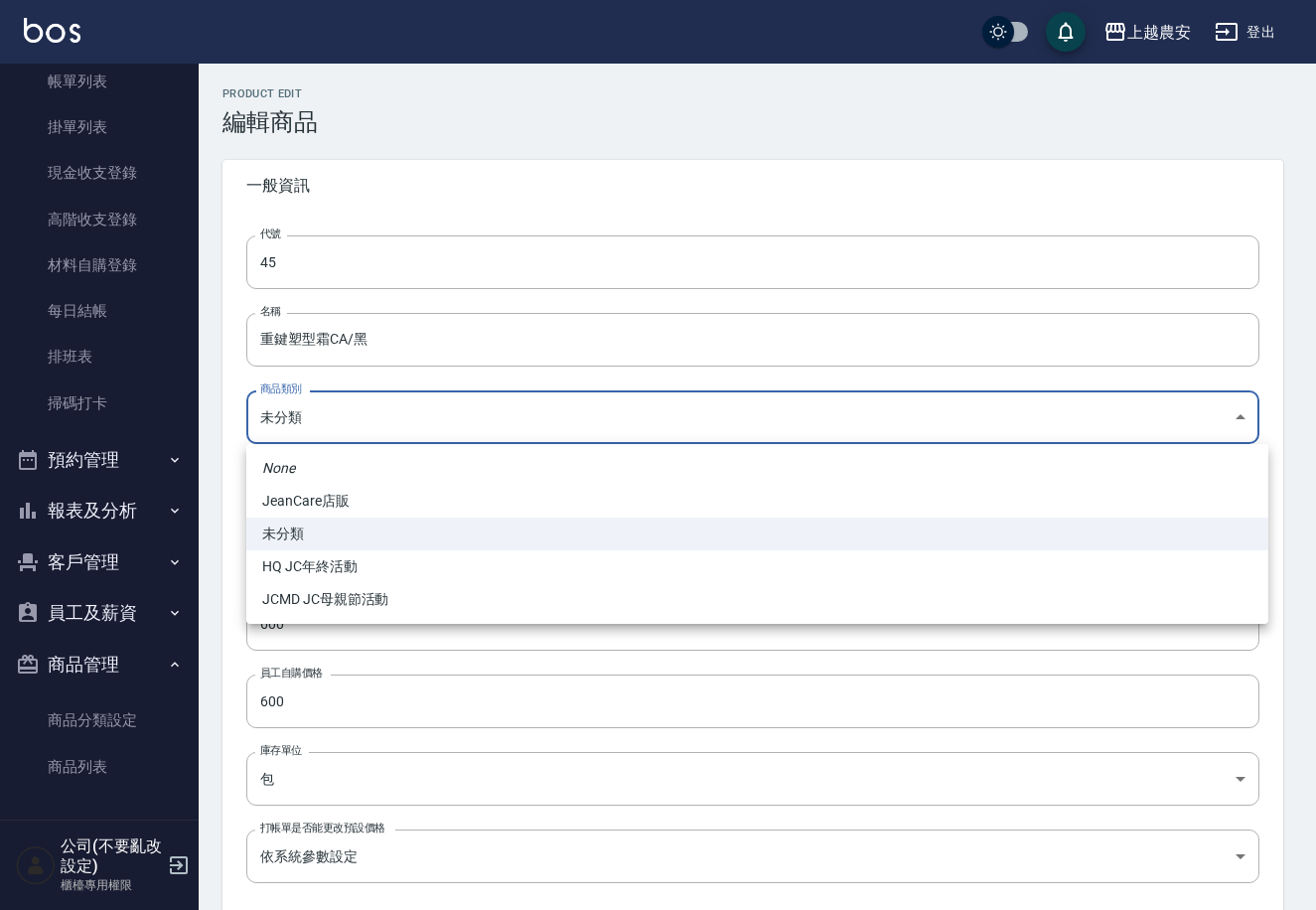 click on "上越農安 登出 櫃檯作業 打帳單 帳單列表 掛單列表 現金收支登錄 高階收支登錄 材料自購登錄 每日結帳 排班表 掃碼打卡 預約管理 預約管理 單日預約紀錄 單週預約紀錄 報表及分析 報表目錄 店家日報表 互助日報表 互助點數明細 設計師日報表 店販抽成明細 客戶管理 客戶列表 卡券管理 入金管理 員工及薪資 員工列表 商品管理 商品分類設定 商品列表 公司(不要亂改設定) 櫃檯專用權限 Product Edit 編輯商品 一般資訊 代號 45 代號 名稱 重鍵塑型霜CA/黑 名稱 商品類別   未分類 409ecfd6-093d-4307-9fd7-dfd0fdd6e13c 商品類別 選擇廠商 選擇廠商 是否可販售 是否上架 成本價格 600 成本價格 員工自購價格 600 員工自購價格 庫存單位 包 包 庫存單位 打帳單是否能更改預設價格 依系統參數設定 UNSET 打帳單是否能更改預設價格 儲存 儲存並上一筆 儲存並下一筆 None   JeanCare店販   HQ" at bounding box center (658, 508) 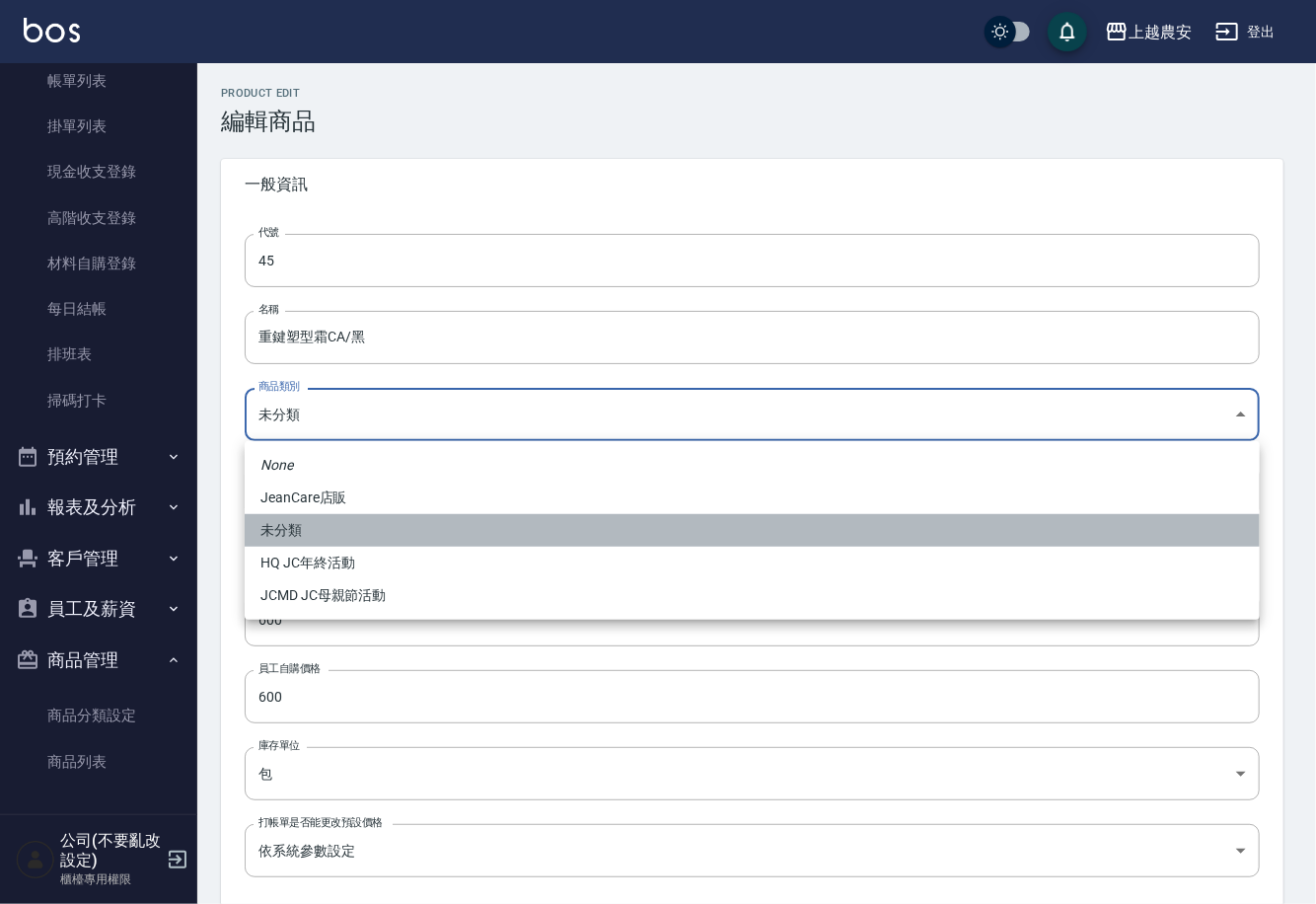 click on "未分類" at bounding box center (752, 530) 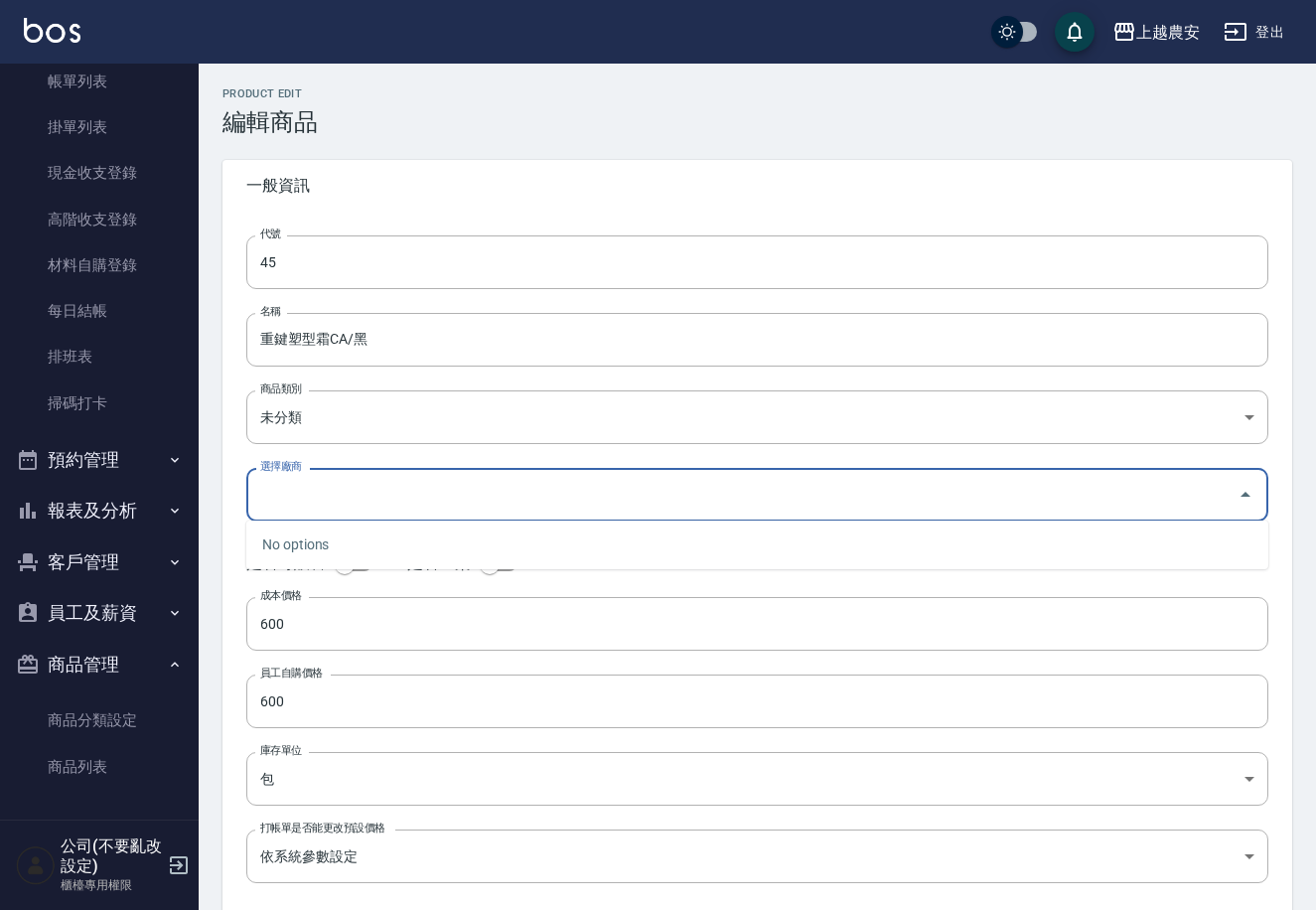 click on "選擇廠商 選擇廠商" at bounding box center [757, 494] 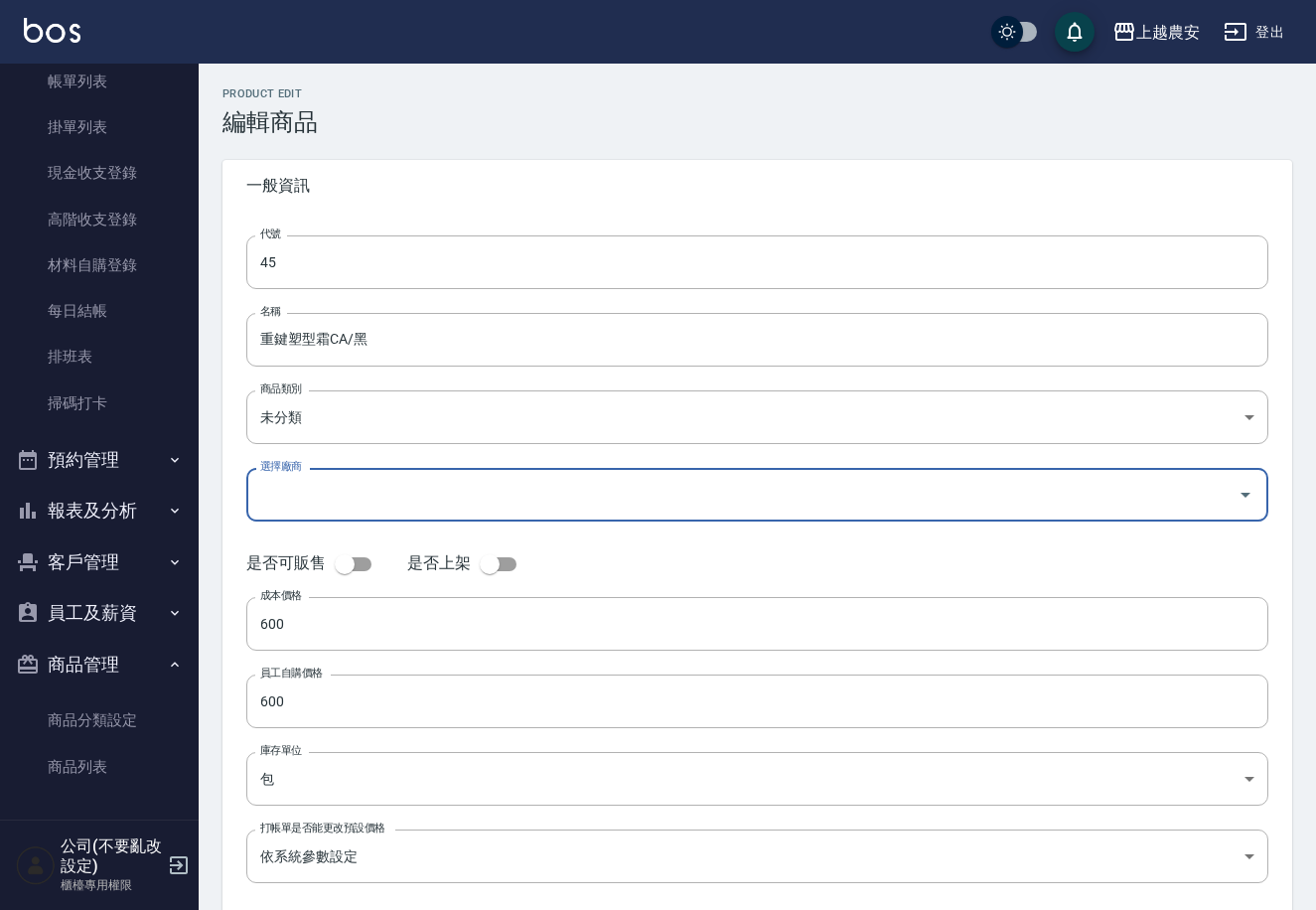 click on "代號 45 代號 名稱 重鍵塑型霜CA/黑 名稱 商品類別   未分類 409ecfd6-093d-4307-9fd7-dfd0fdd6e13c 商品類別 選擇廠商 選擇廠商 是否可販售 是否上架 成本價格 600 成本價格 員工自購價格 600 員工自購價格 庫存單位 包 包 庫存單位 打帳單是否能更改預設價格 依系統參數設定 UNSET 打帳單是否能更改預設價格" at bounding box center [757, 571] 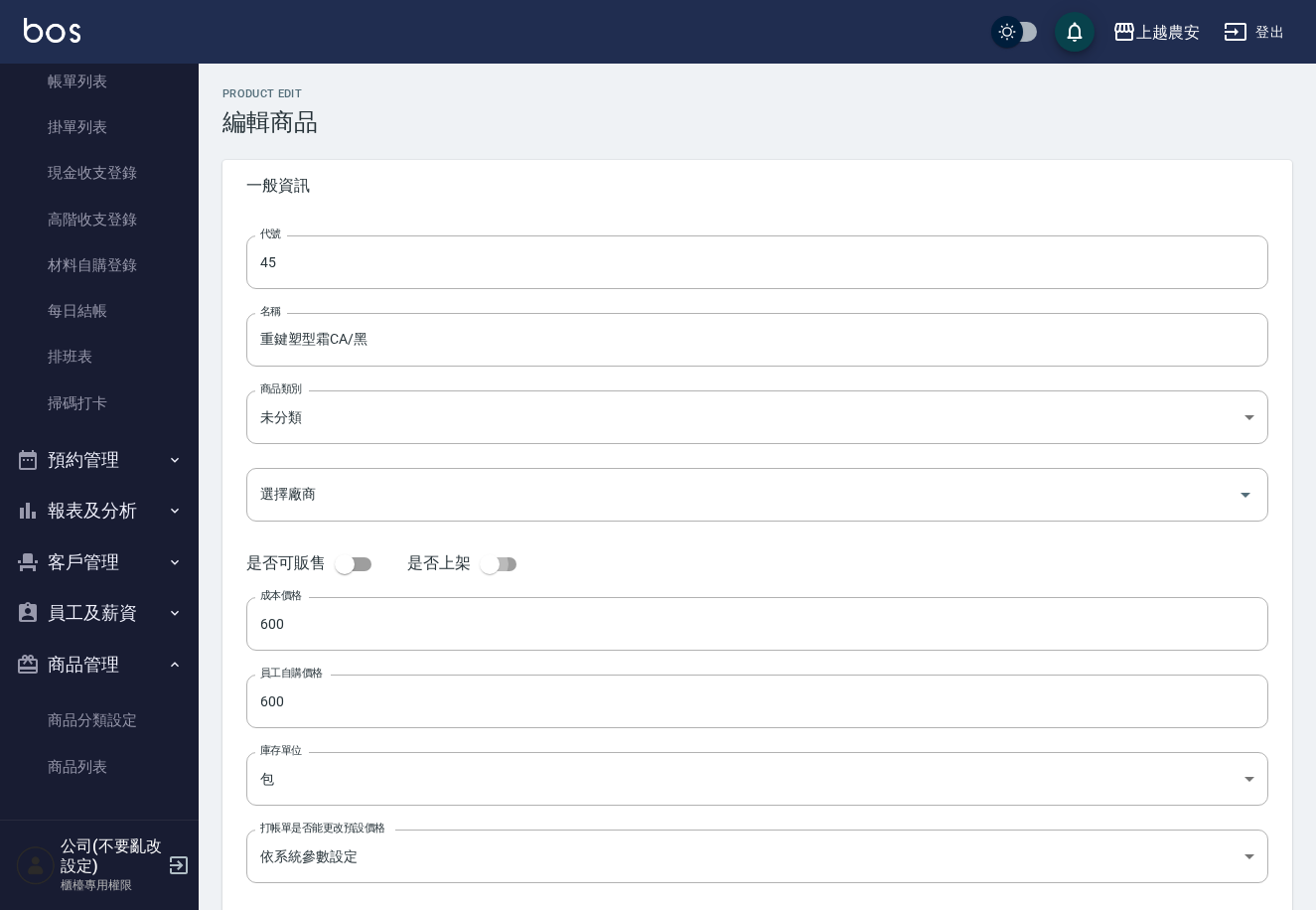 click at bounding box center [490, 564] 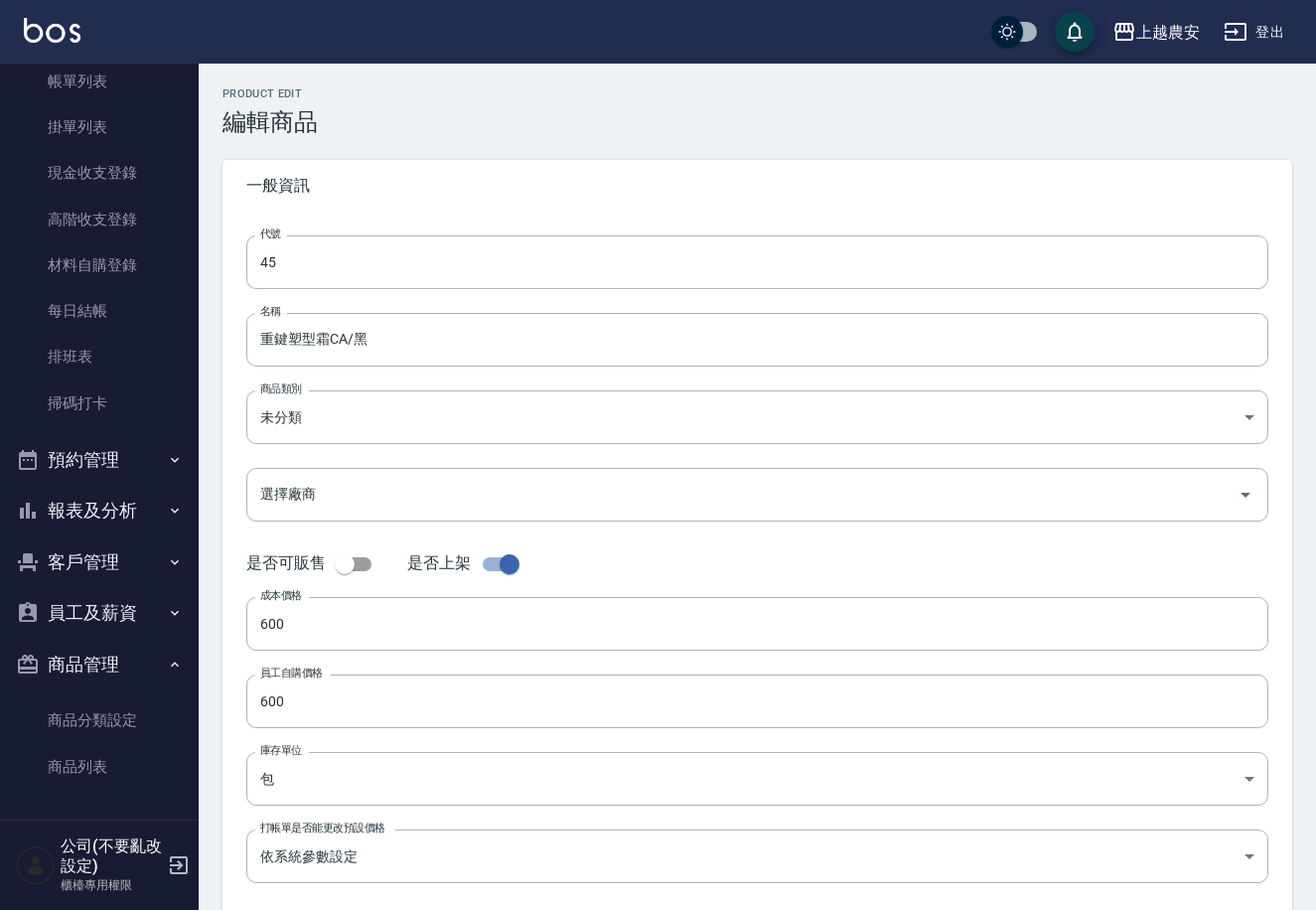 scroll, scrollTop: 103, scrollLeft: 0, axis: vertical 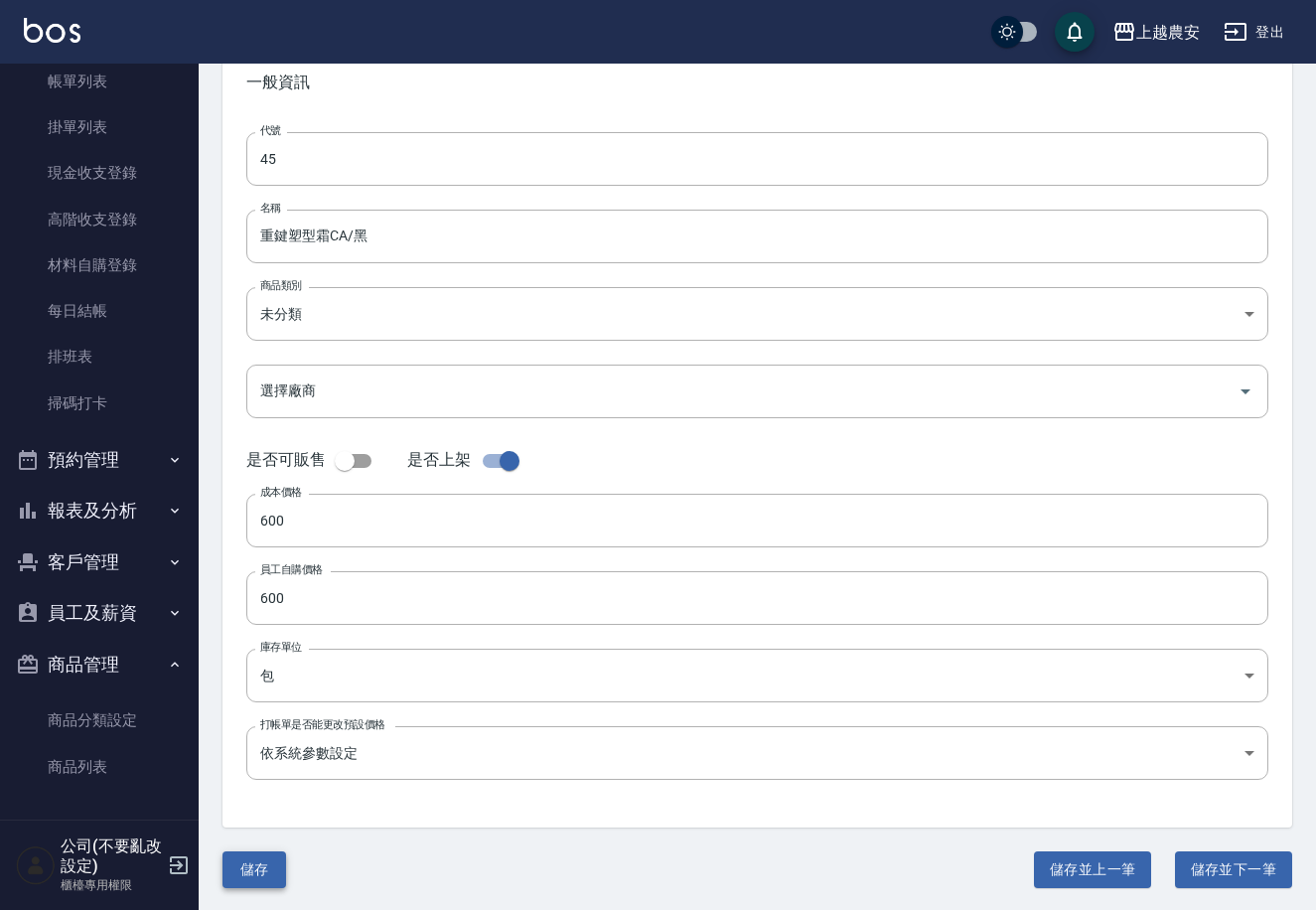 click on "儲存" at bounding box center (254, 869) 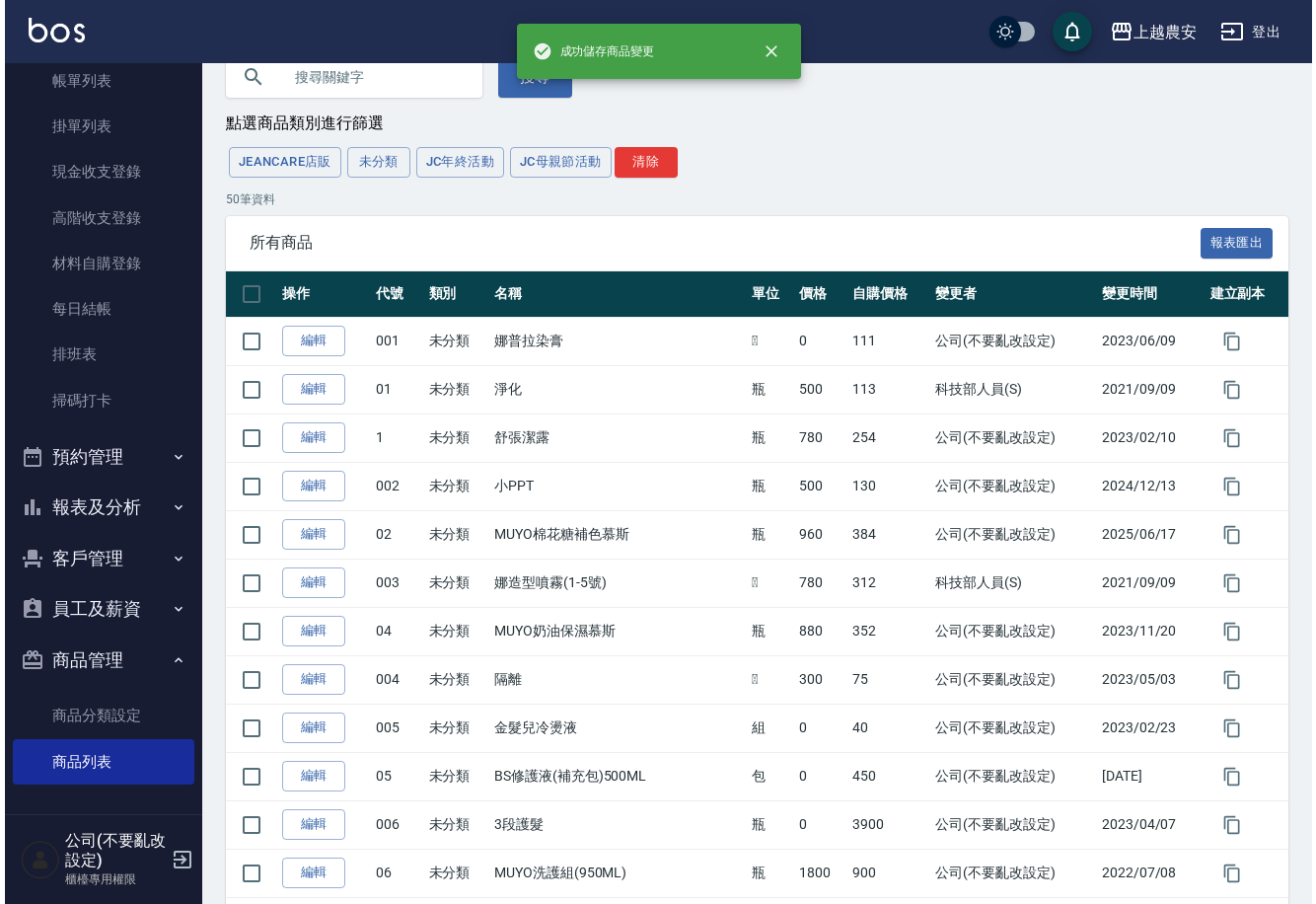 scroll, scrollTop: 0, scrollLeft: 0, axis: both 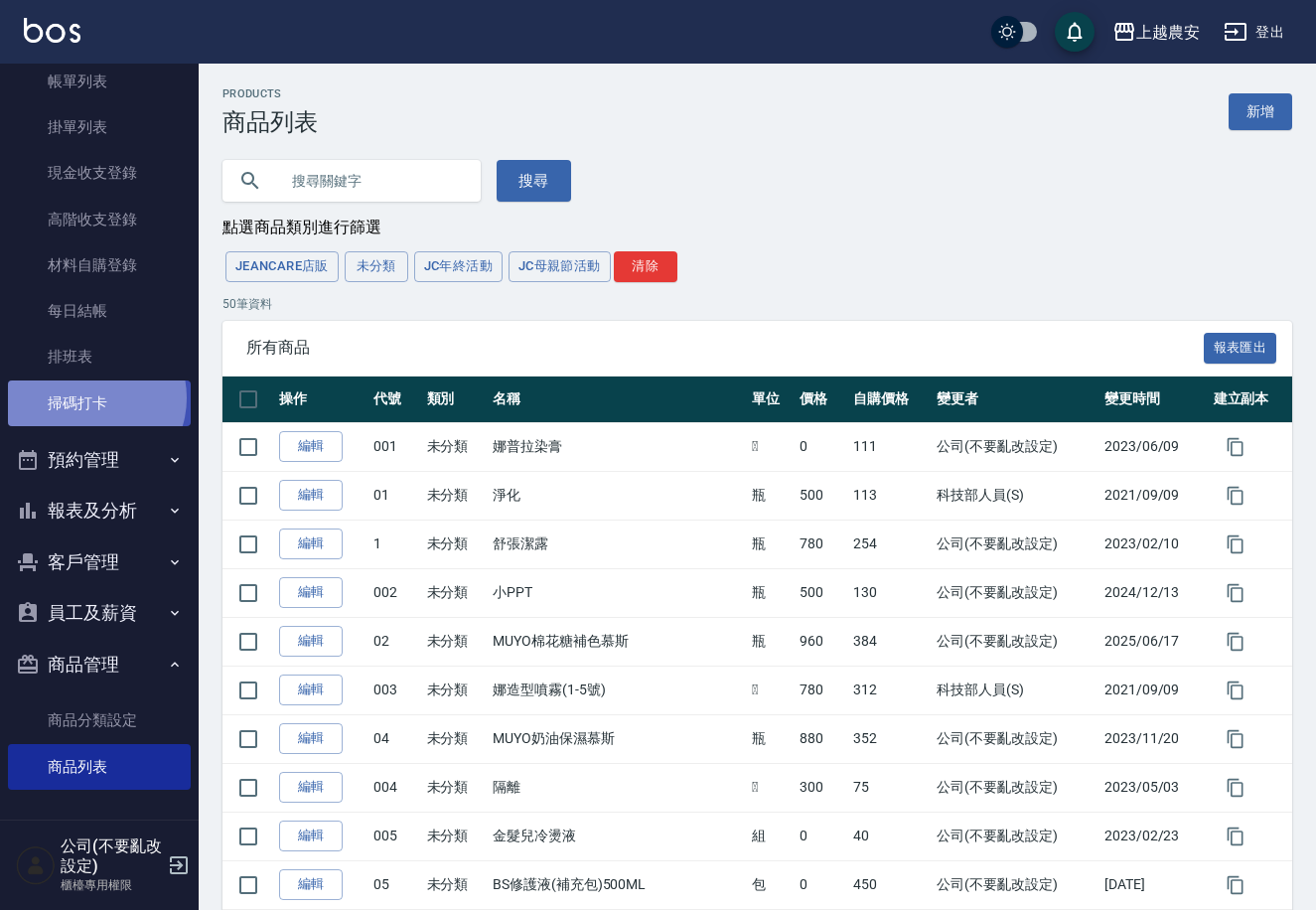 click on "掃碼打卡" at bounding box center [99, 403] 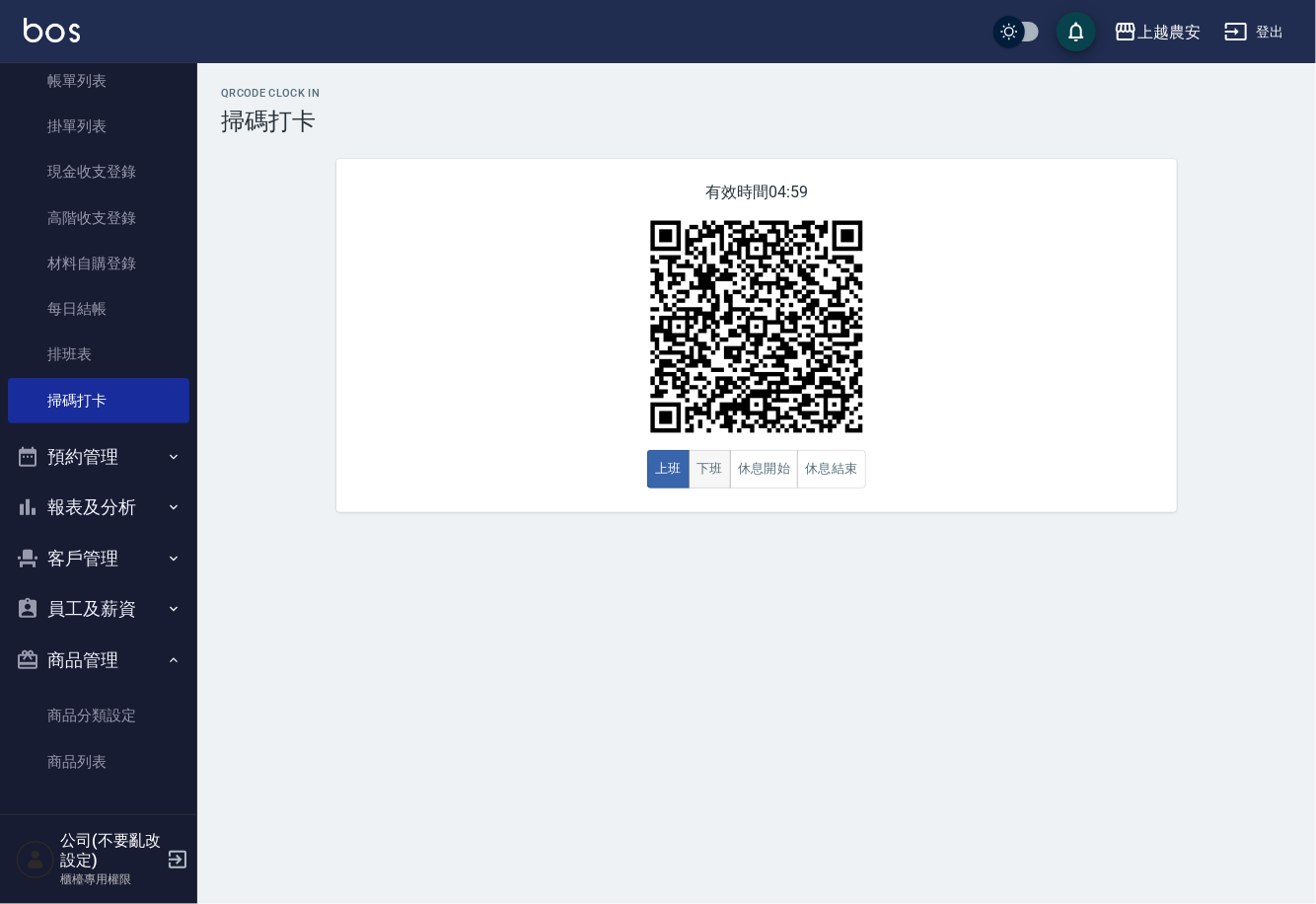 click on "下班" at bounding box center (709, 469) 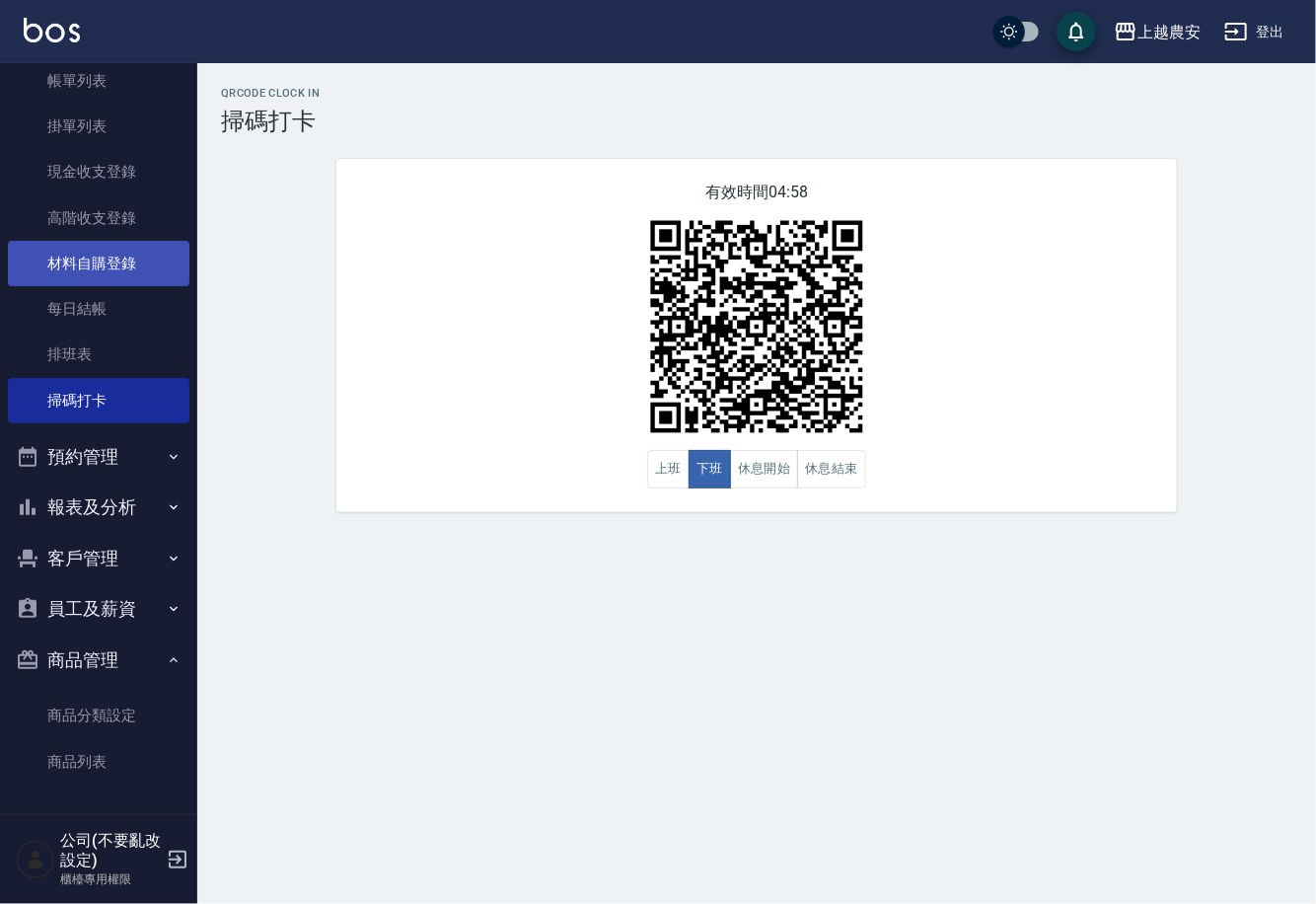 click on "材料自購登錄" at bounding box center [99, 264] 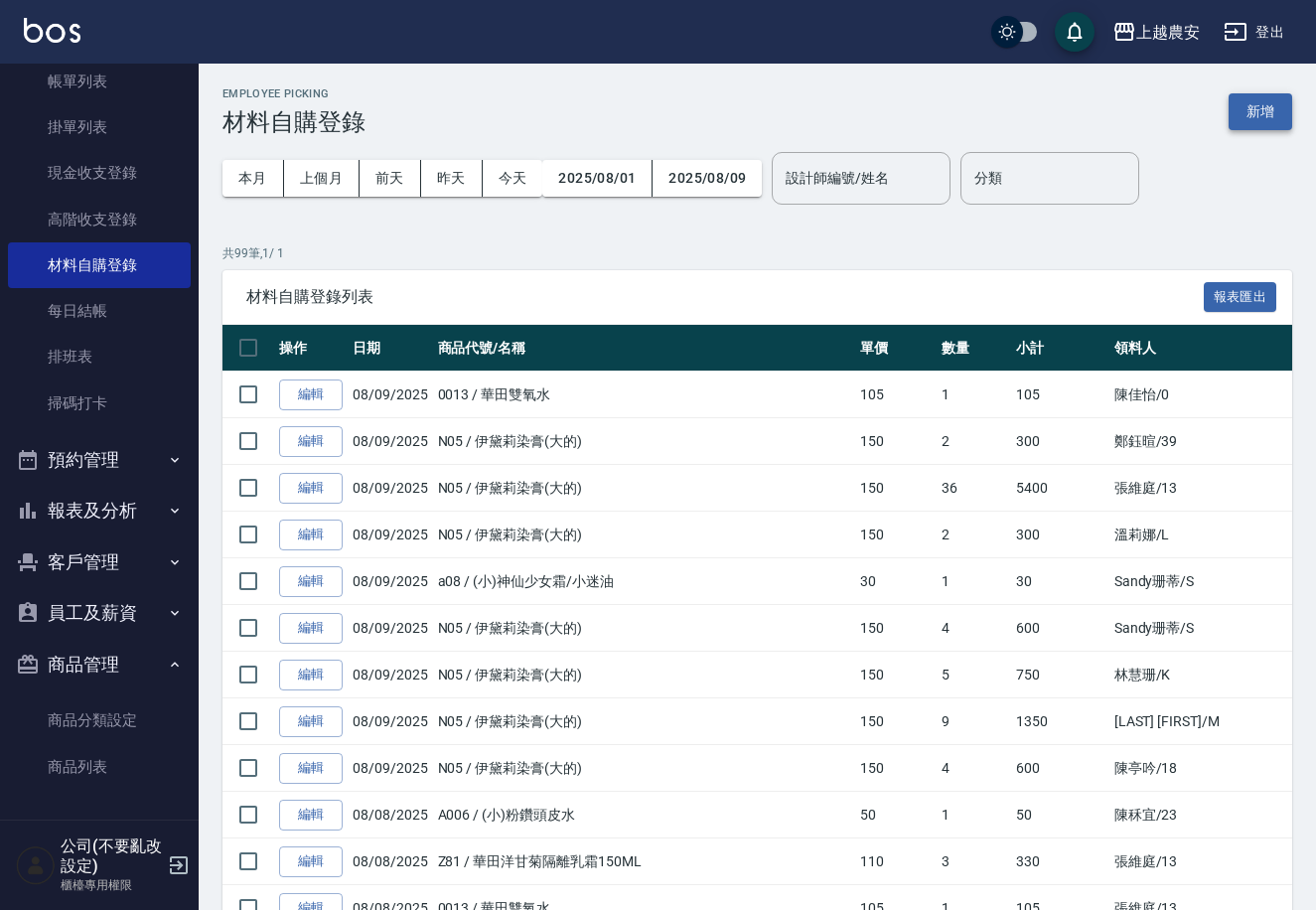 click on "新增" at bounding box center (1260, 111) 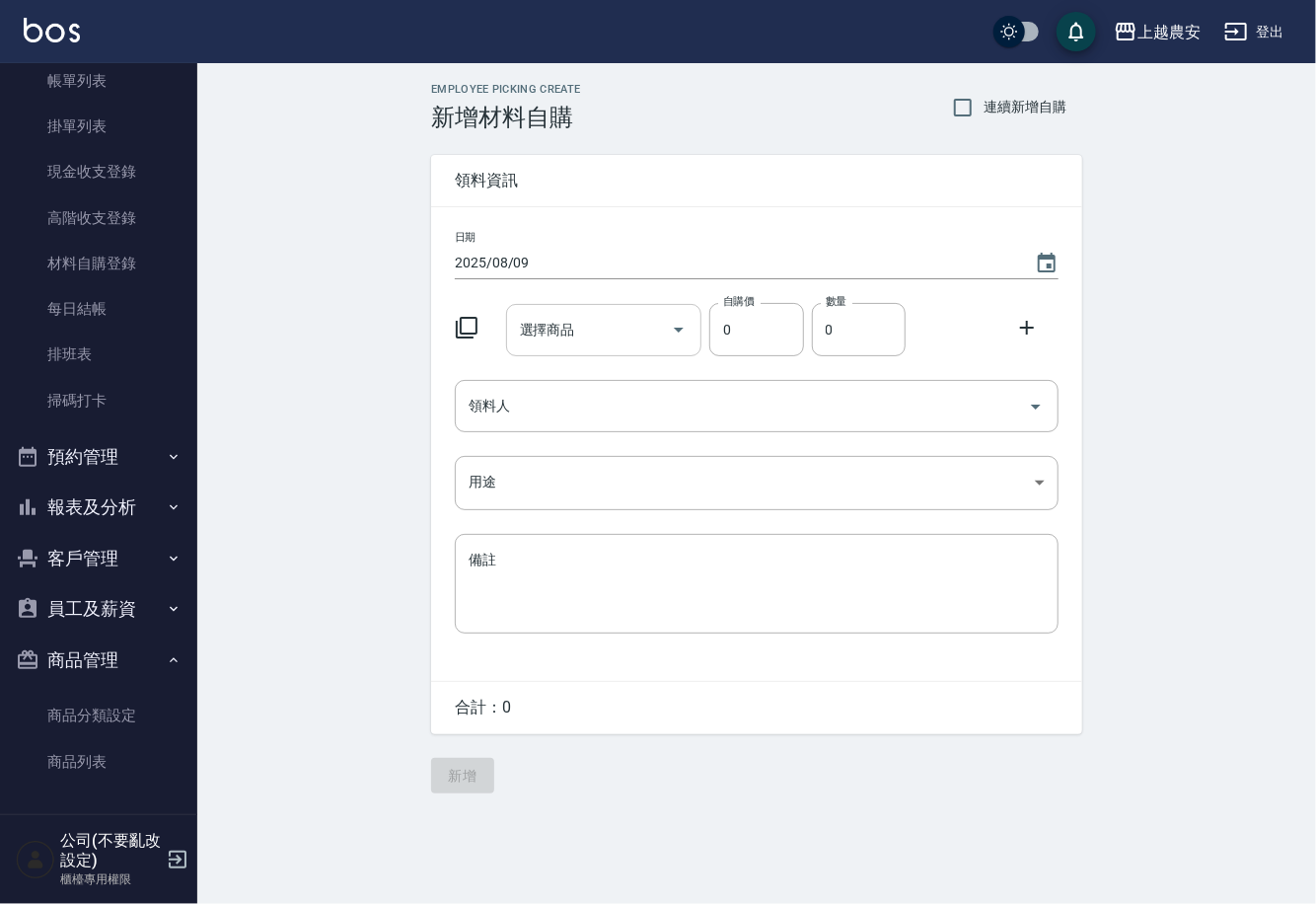 click on "選擇商品 選擇商品" at bounding box center [604, 330] 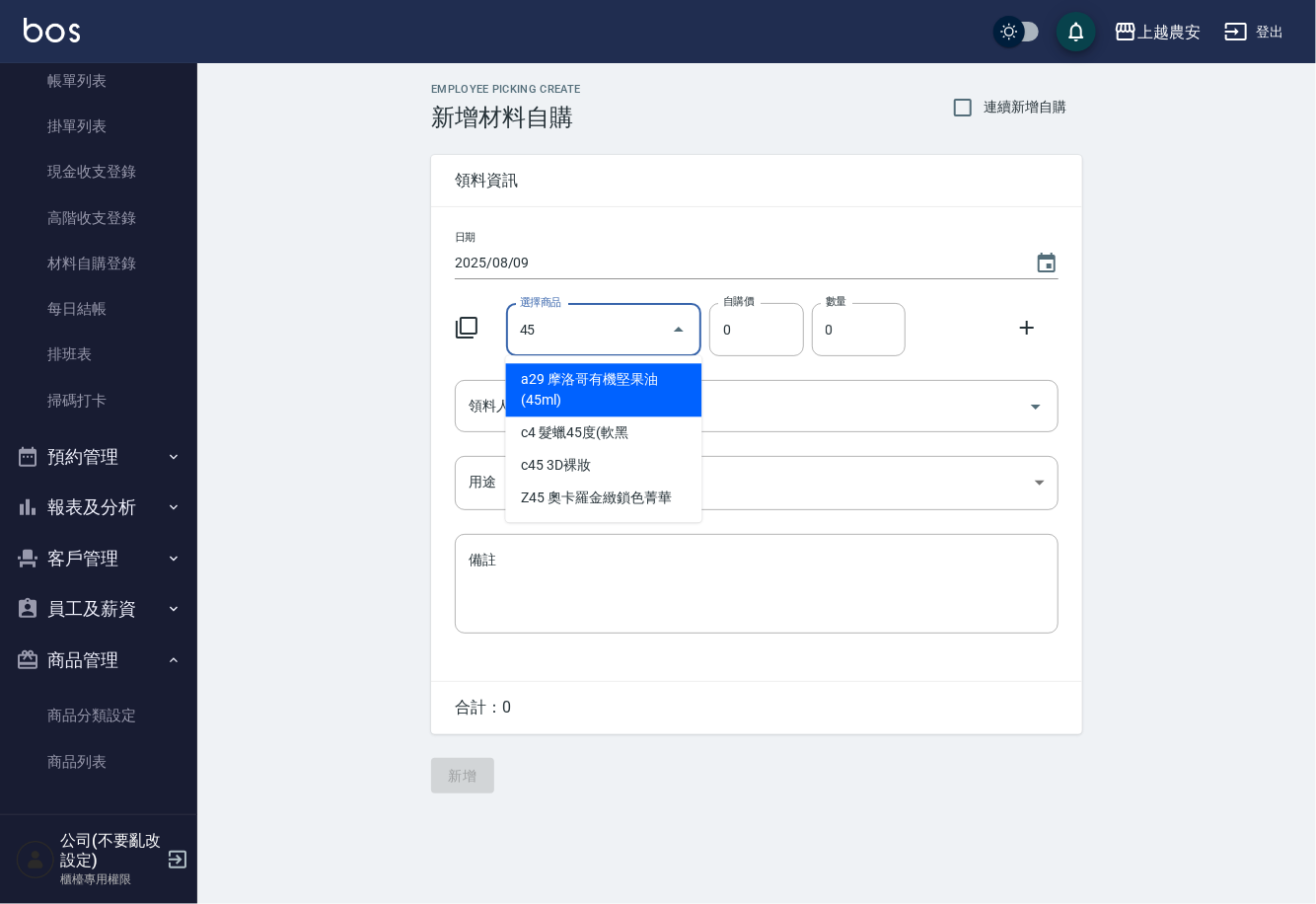 drag, startPoint x: 559, startPoint y: 336, endPoint x: 478, endPoint y: 352, distance: 82.56513 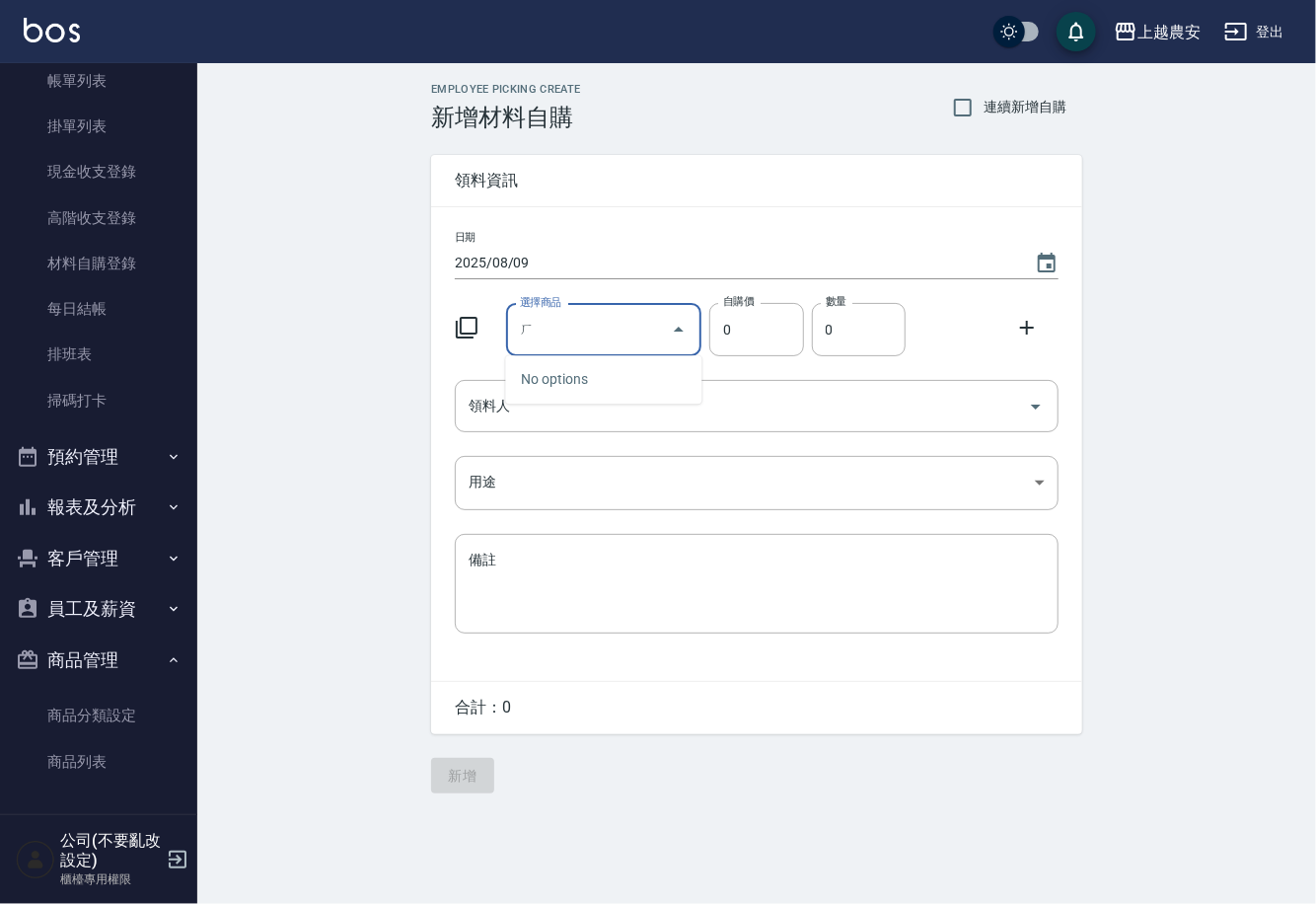 type on "ㄇ" 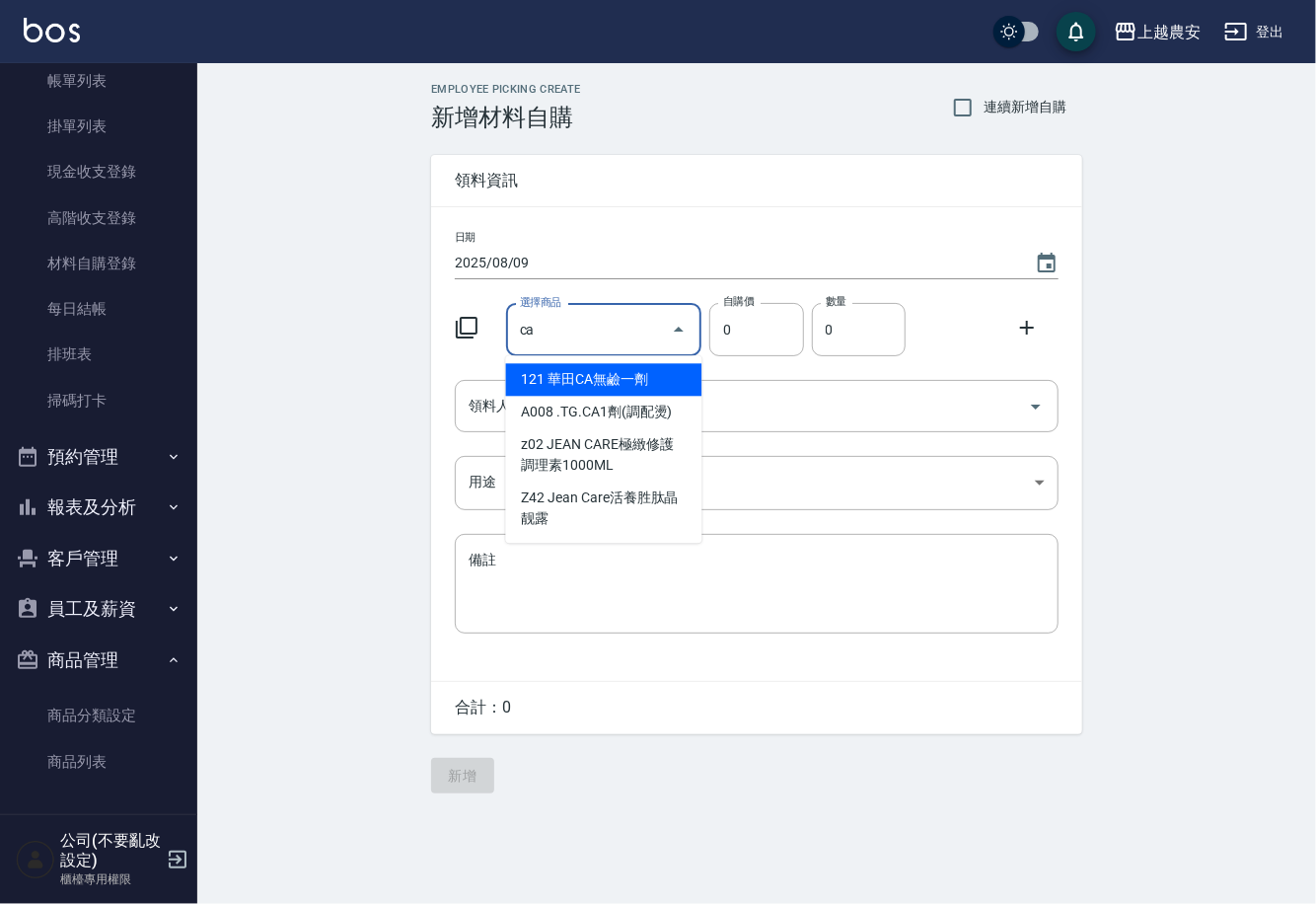 drag, startPoint x: 556, startPoint y: 336, endPoint x: 510, endPoint y: 346, distance: 47.074409 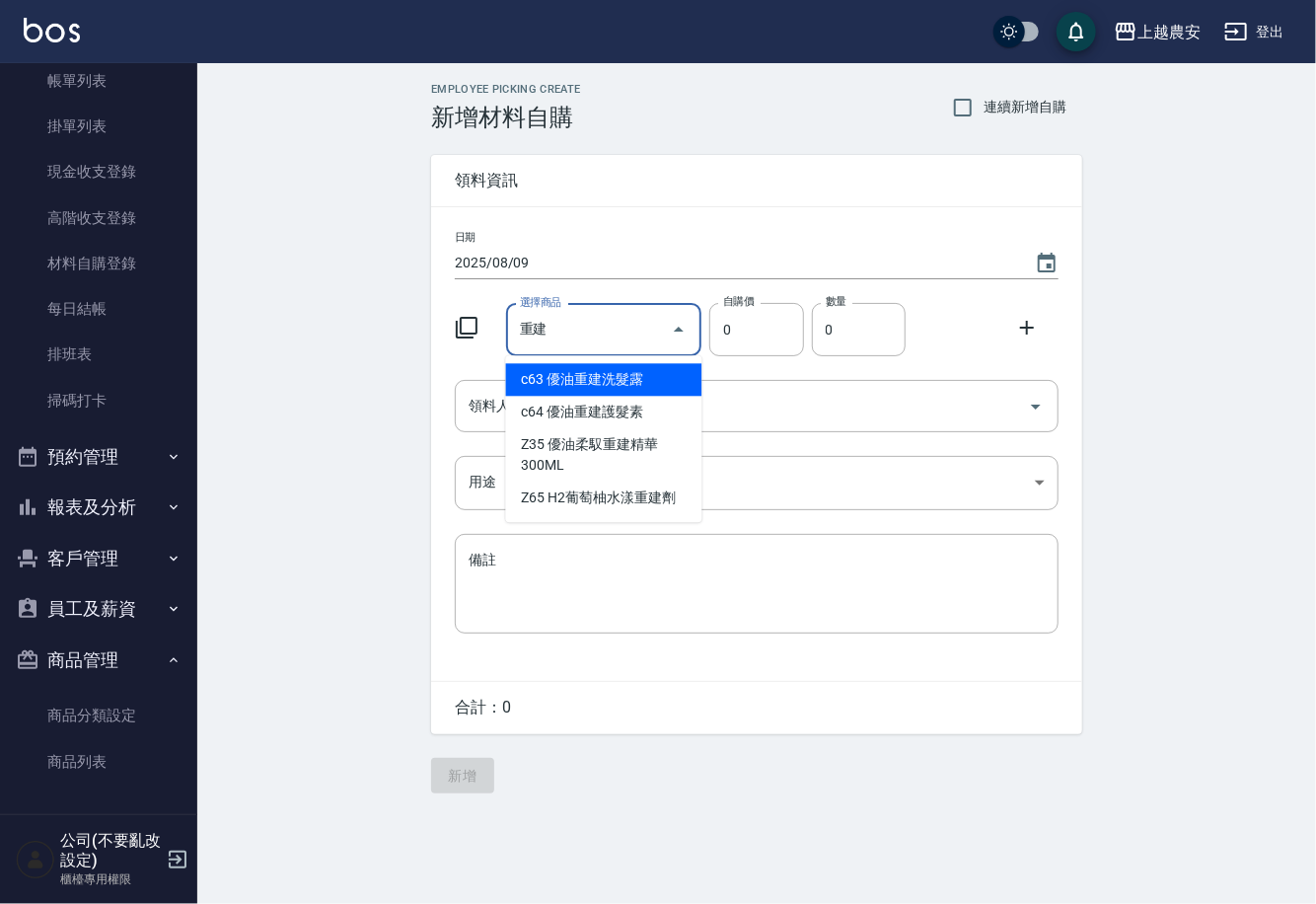 type on "重鍵" 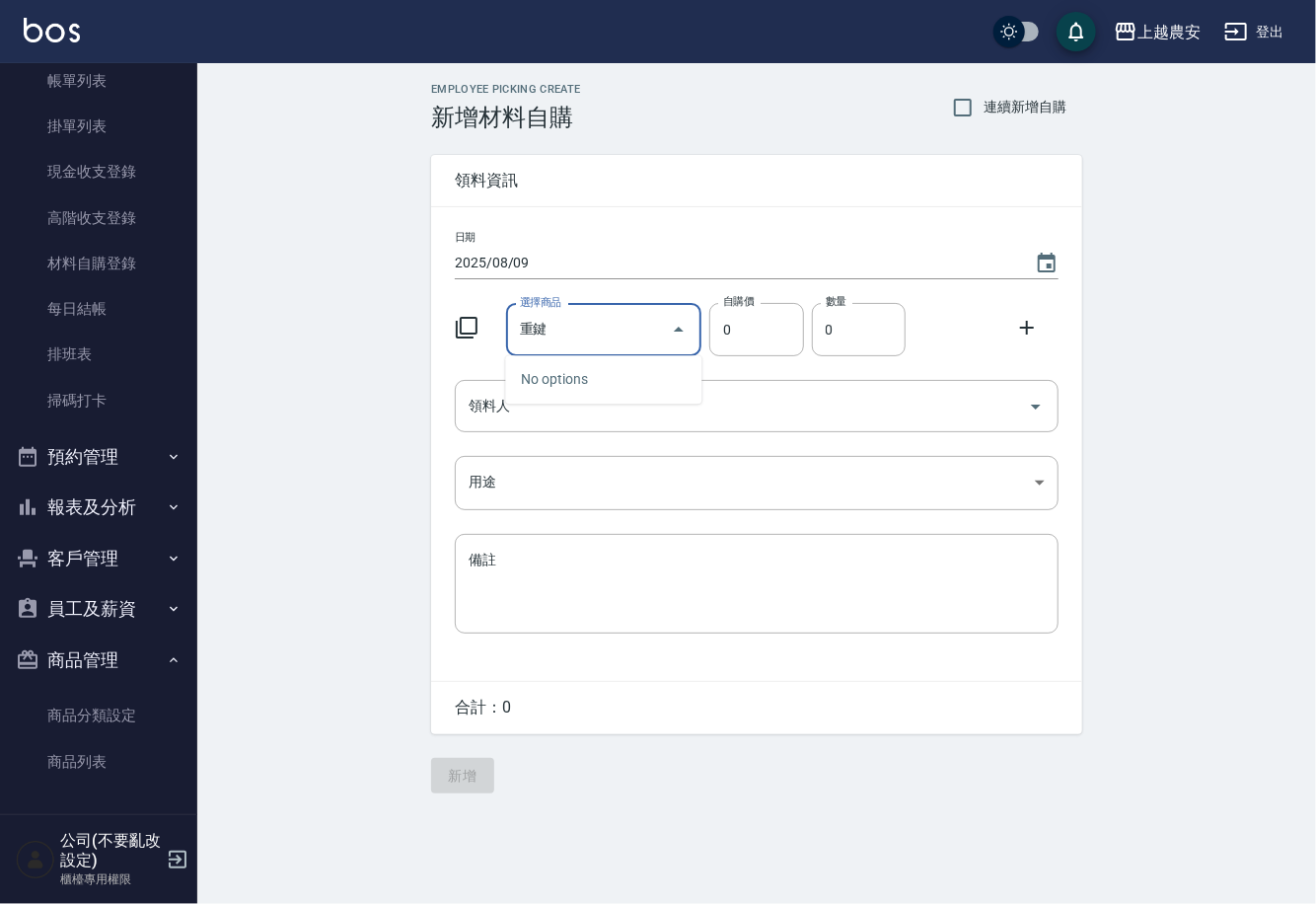 drag, startPoint x: 569, startPoint y: 338, endPoint x: 511, endPoint y: 340, distance: 58.03447 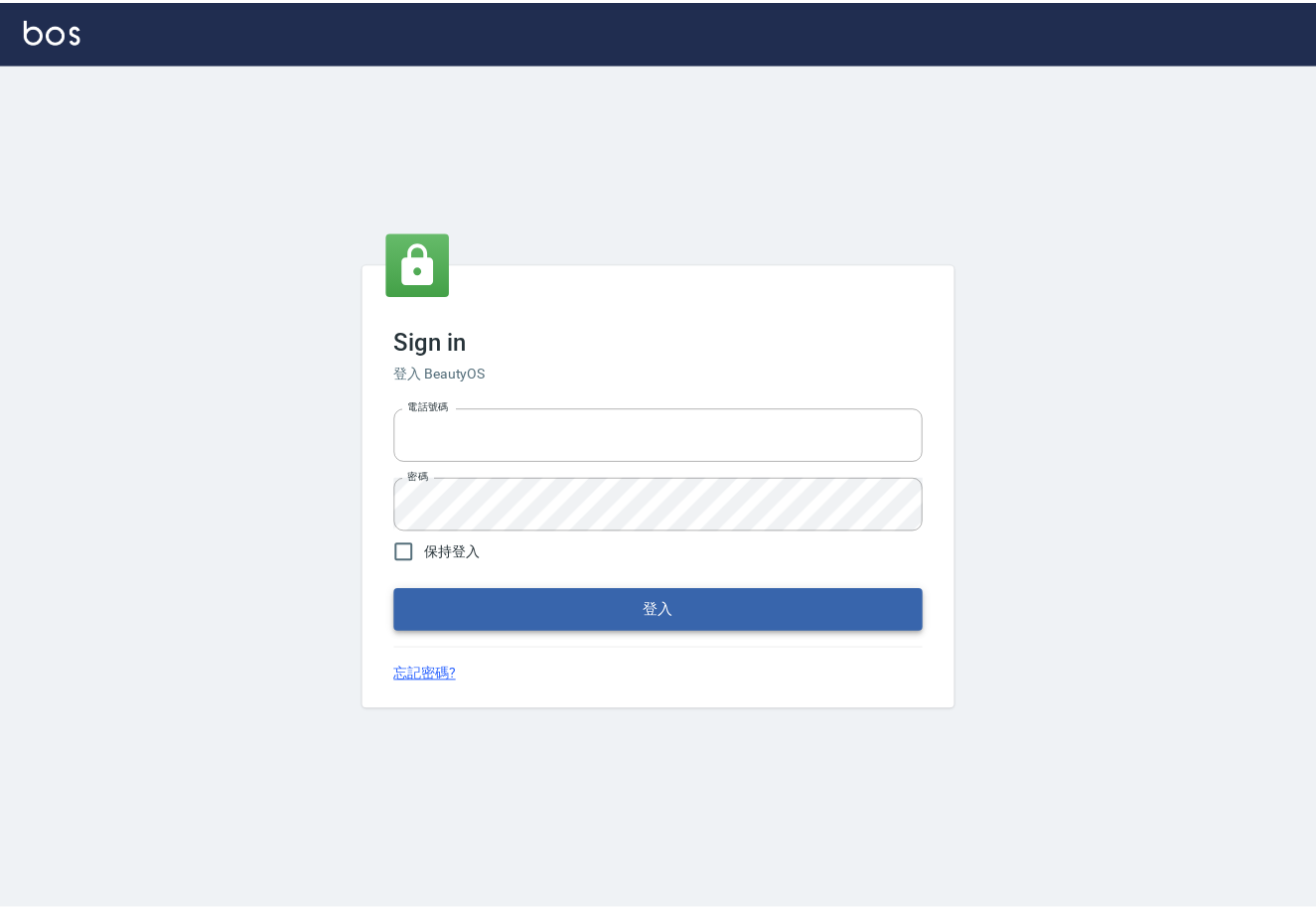 scroll, scrollTop: 0, scrollLeft: 0, axis: both 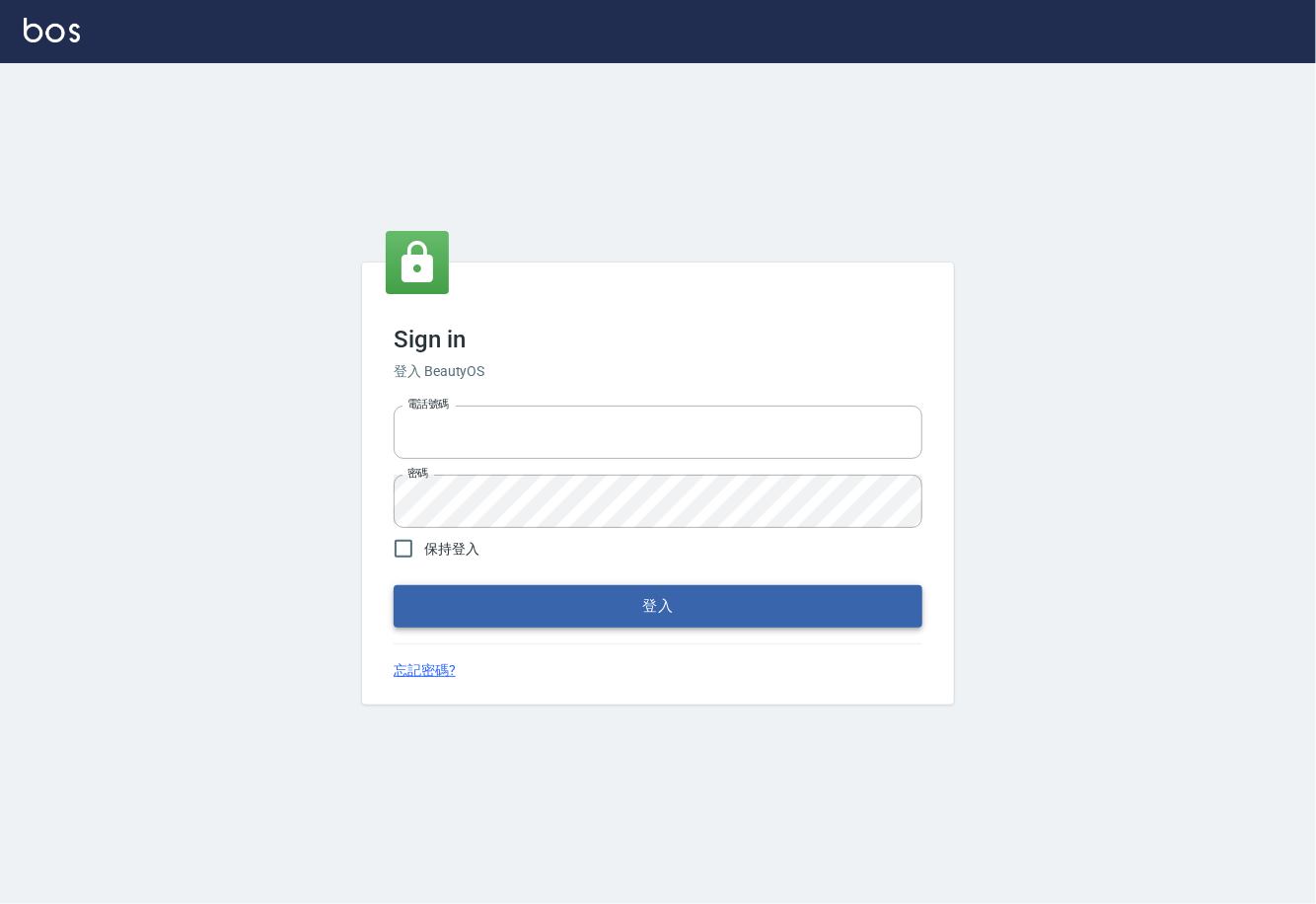 type on "0225929166" 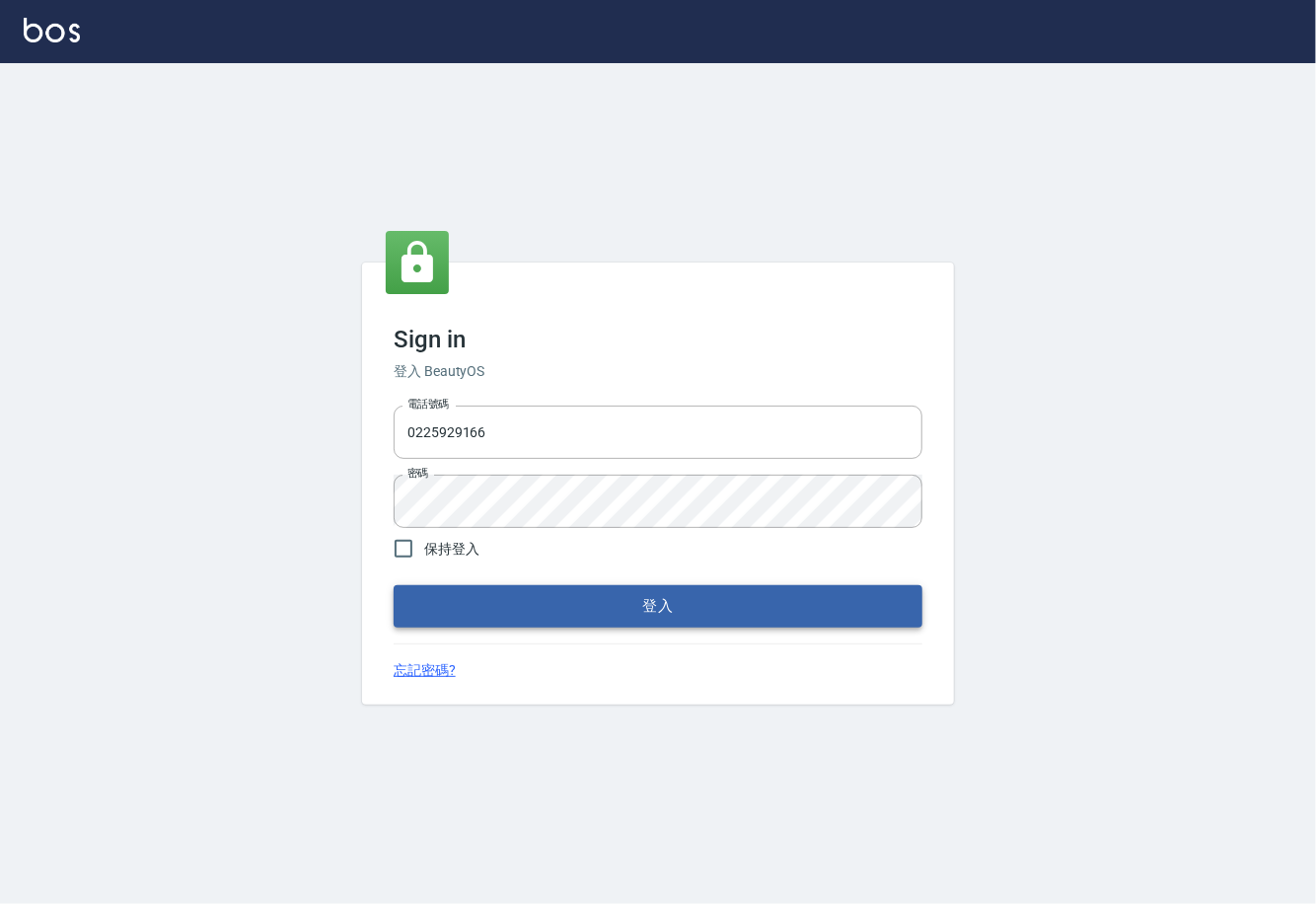 click on "登入" at bounding box center (658, 606) 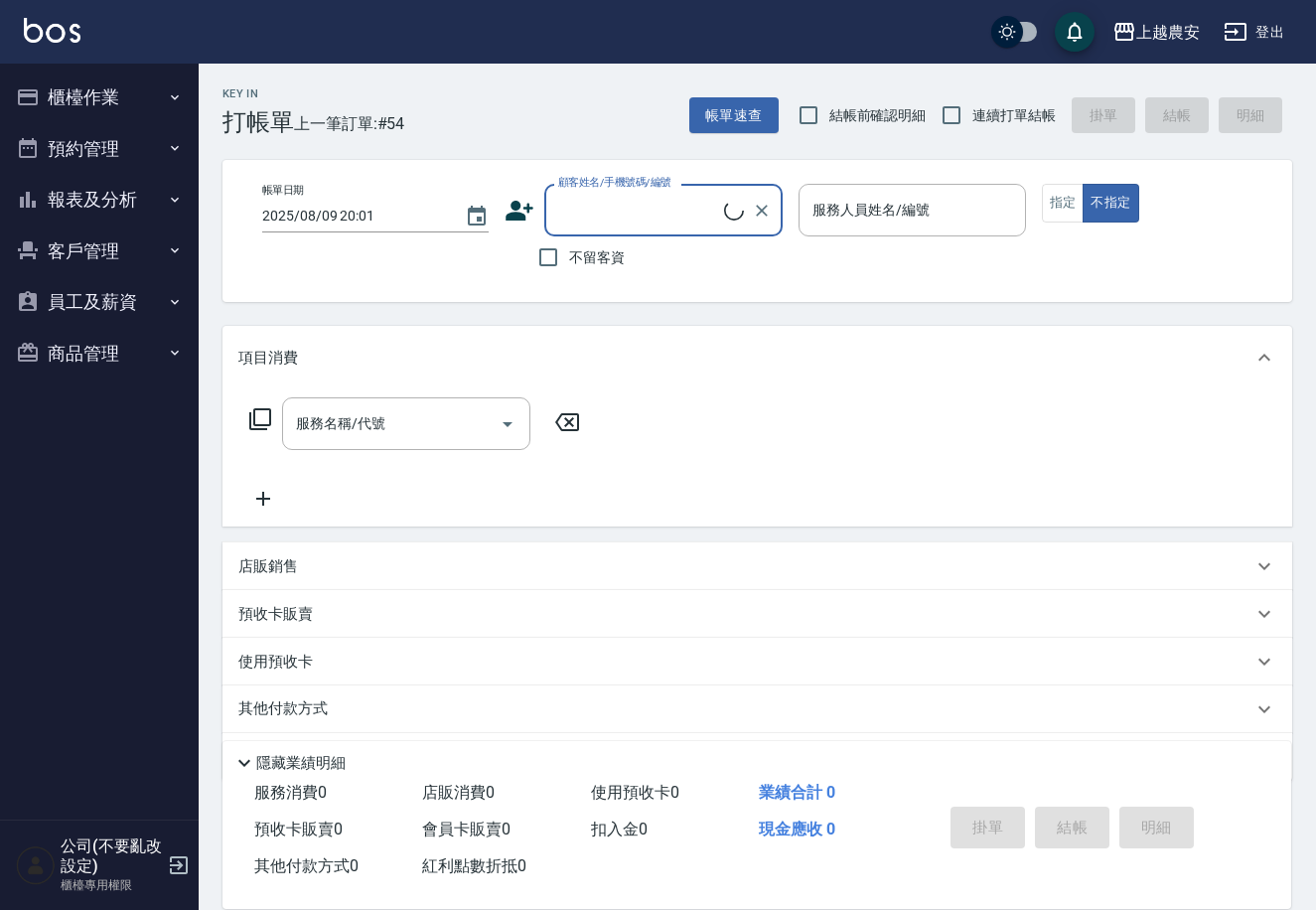 click on "商品管理" at bounding box center (99, 354) 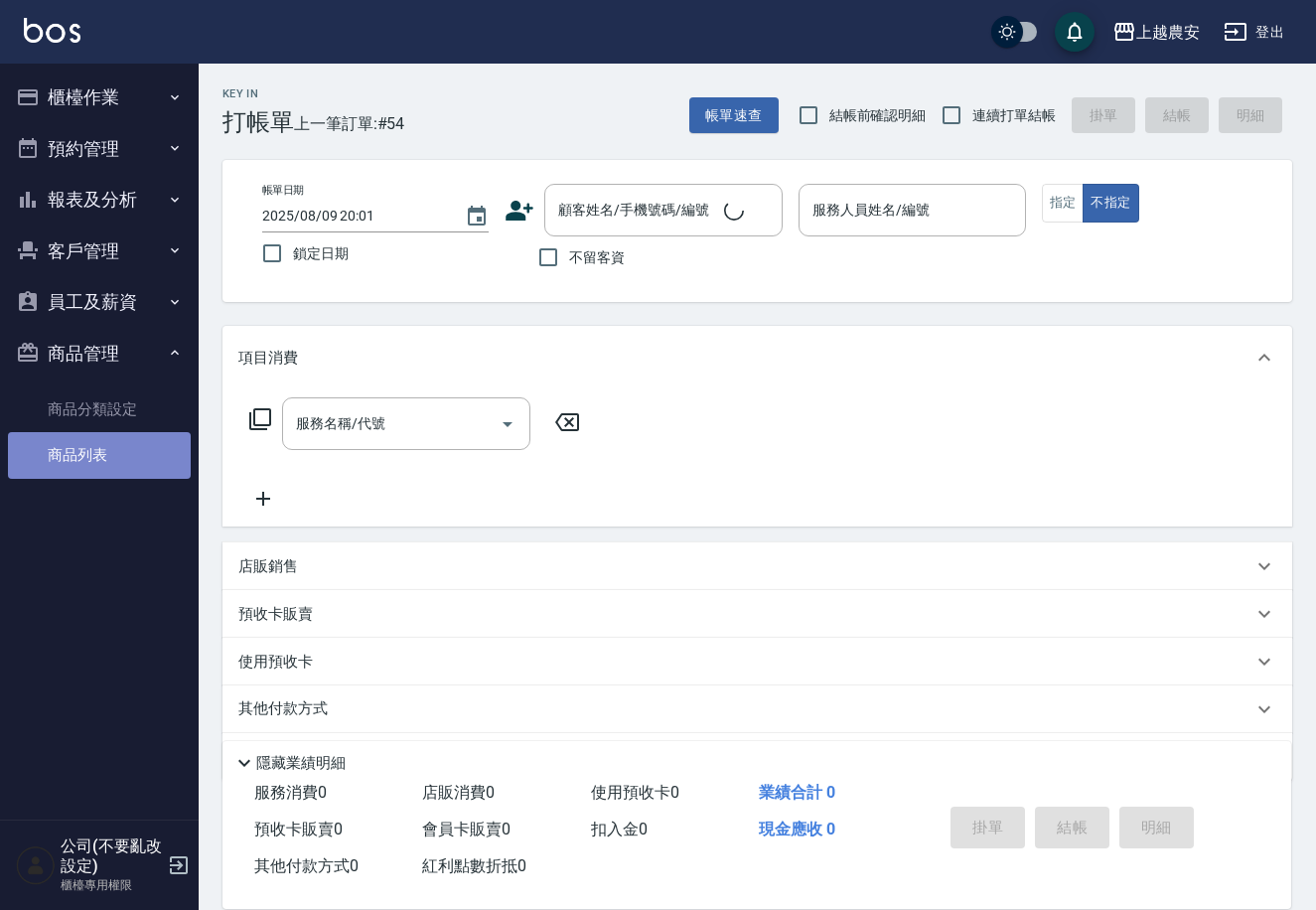 click on "商品列表" at bounding box center [99, 455] 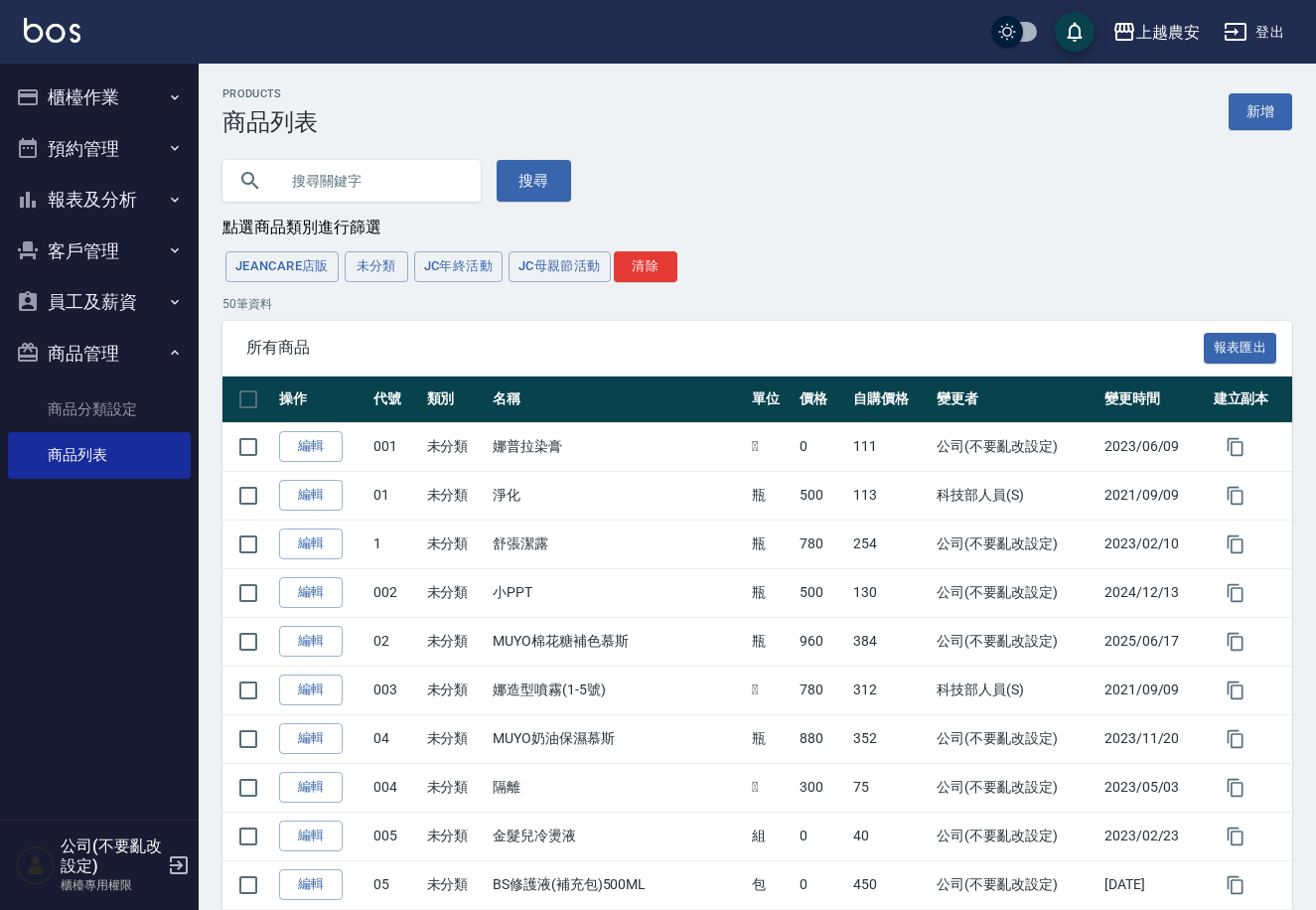 click at bounding box center [371, 181] 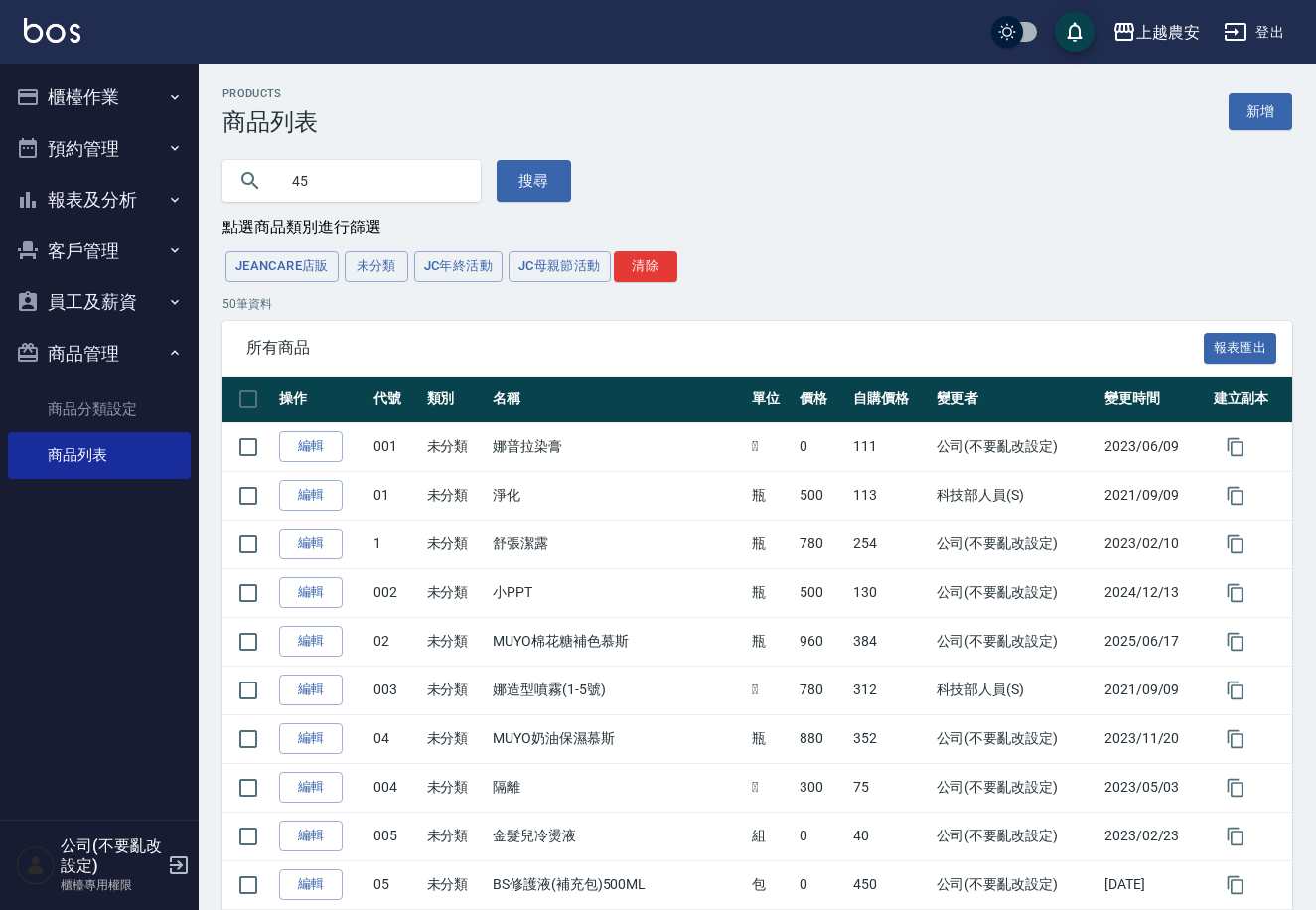 type on "45" 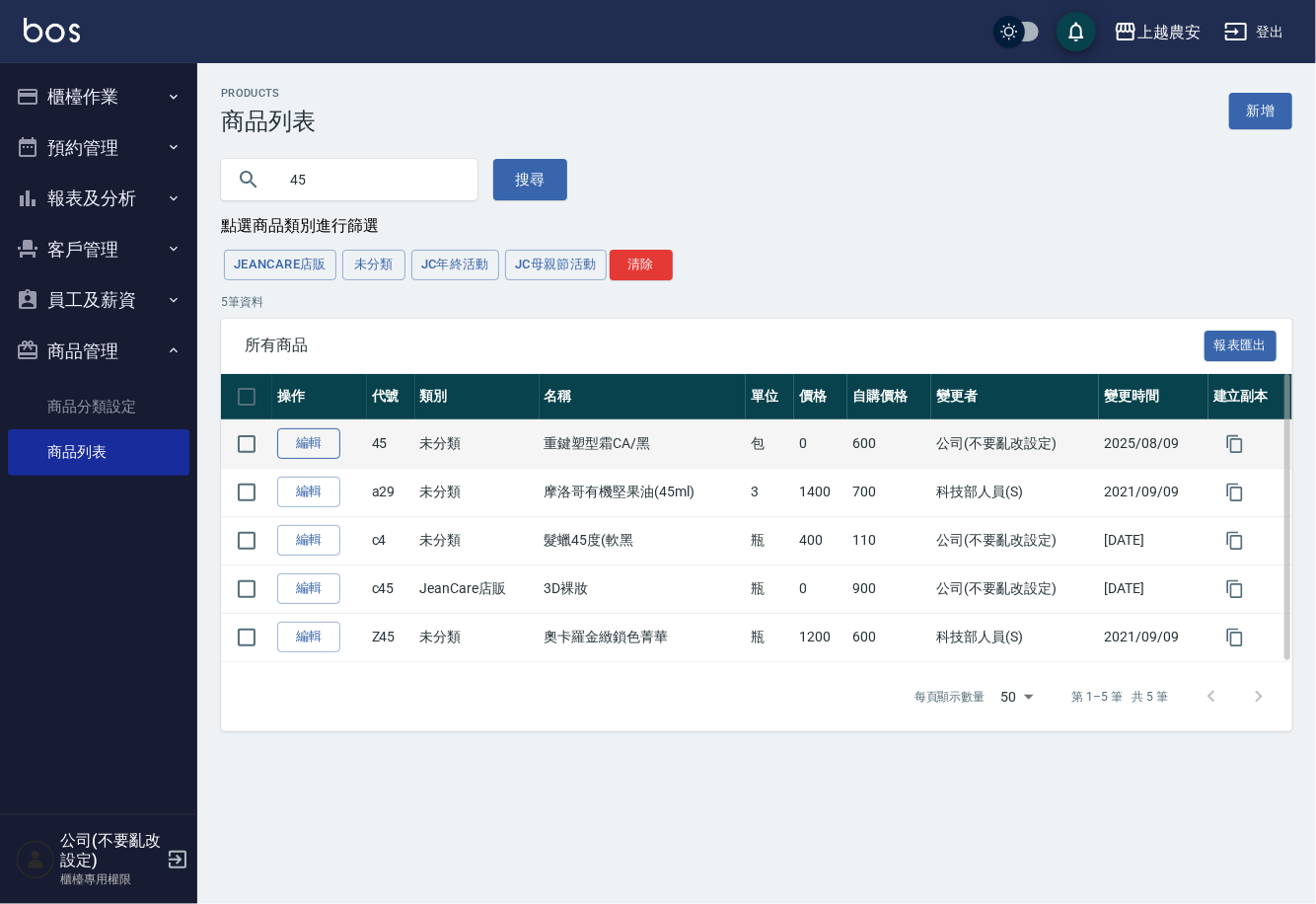 click on "編輯" at bounding box center [309, 443] 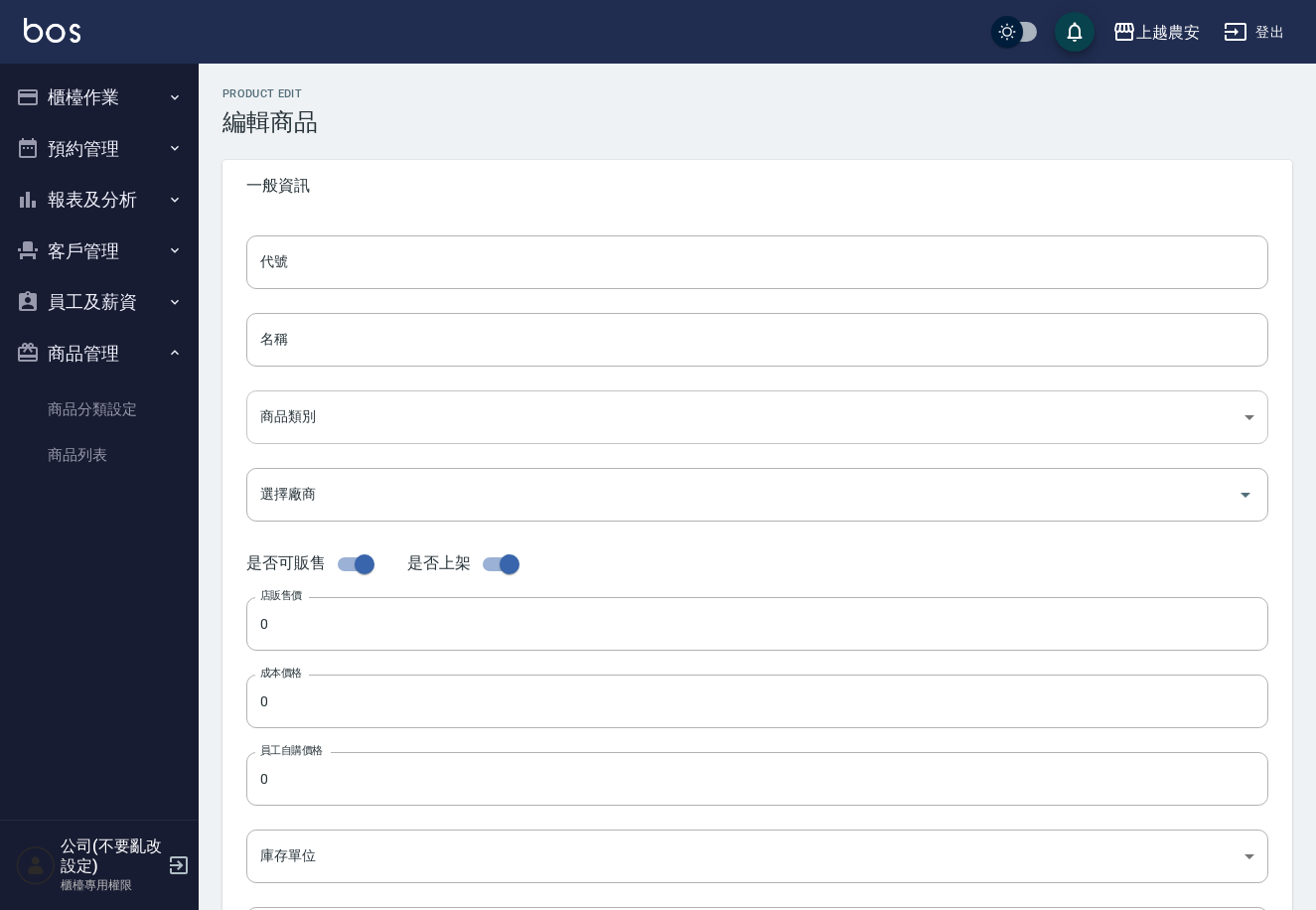 type on "45" 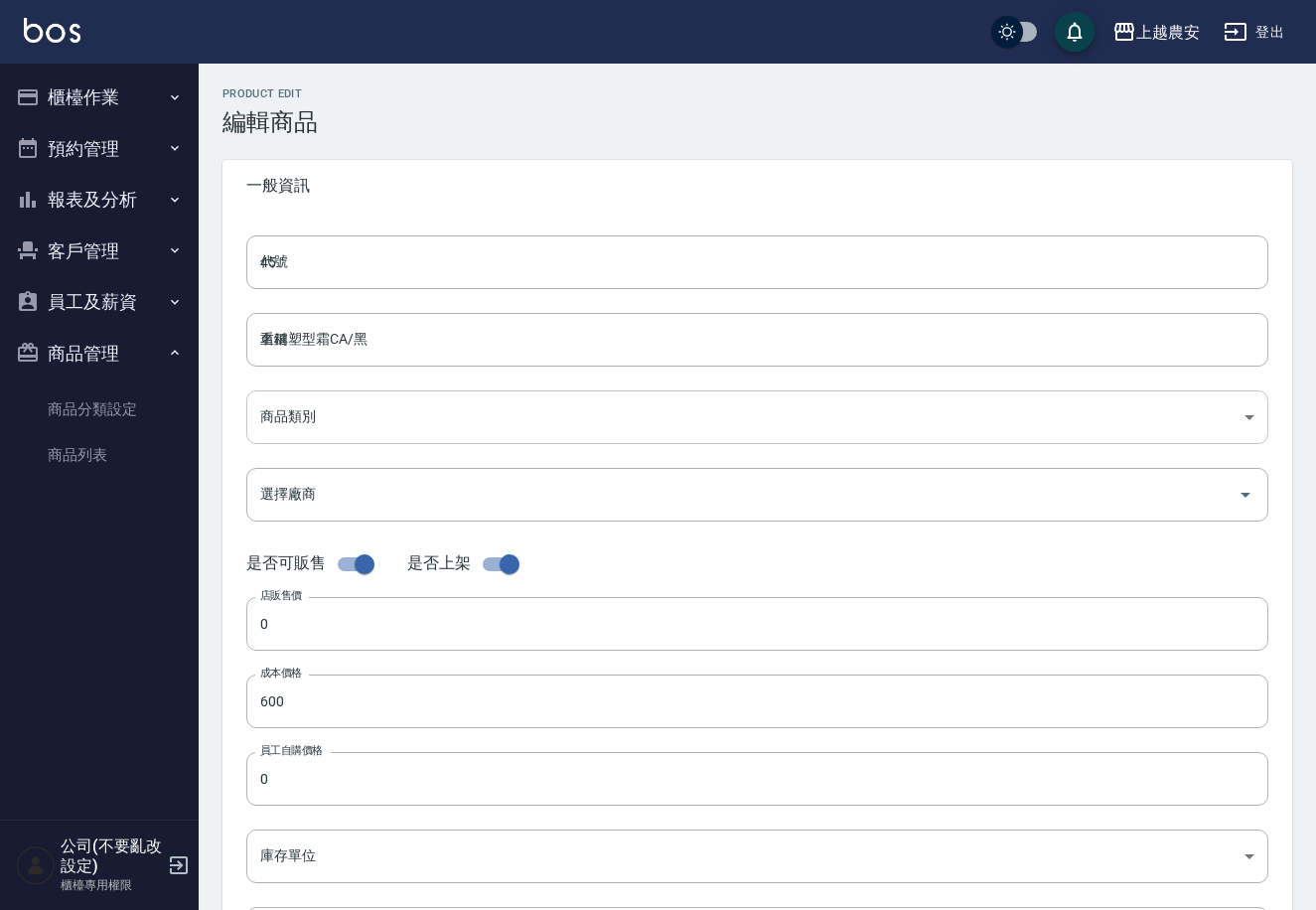 type on "600" 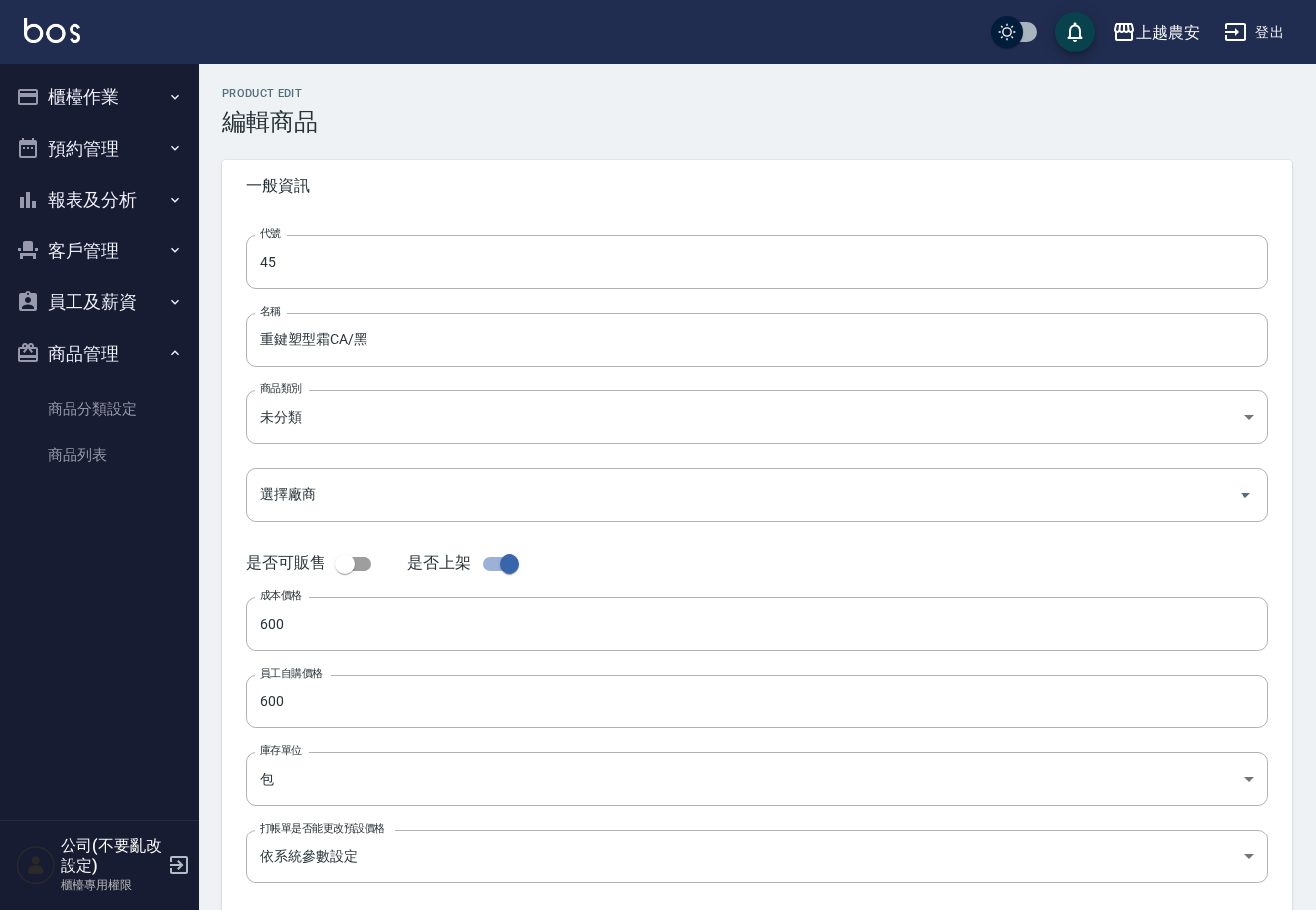 click at bounding box center [345, 564] 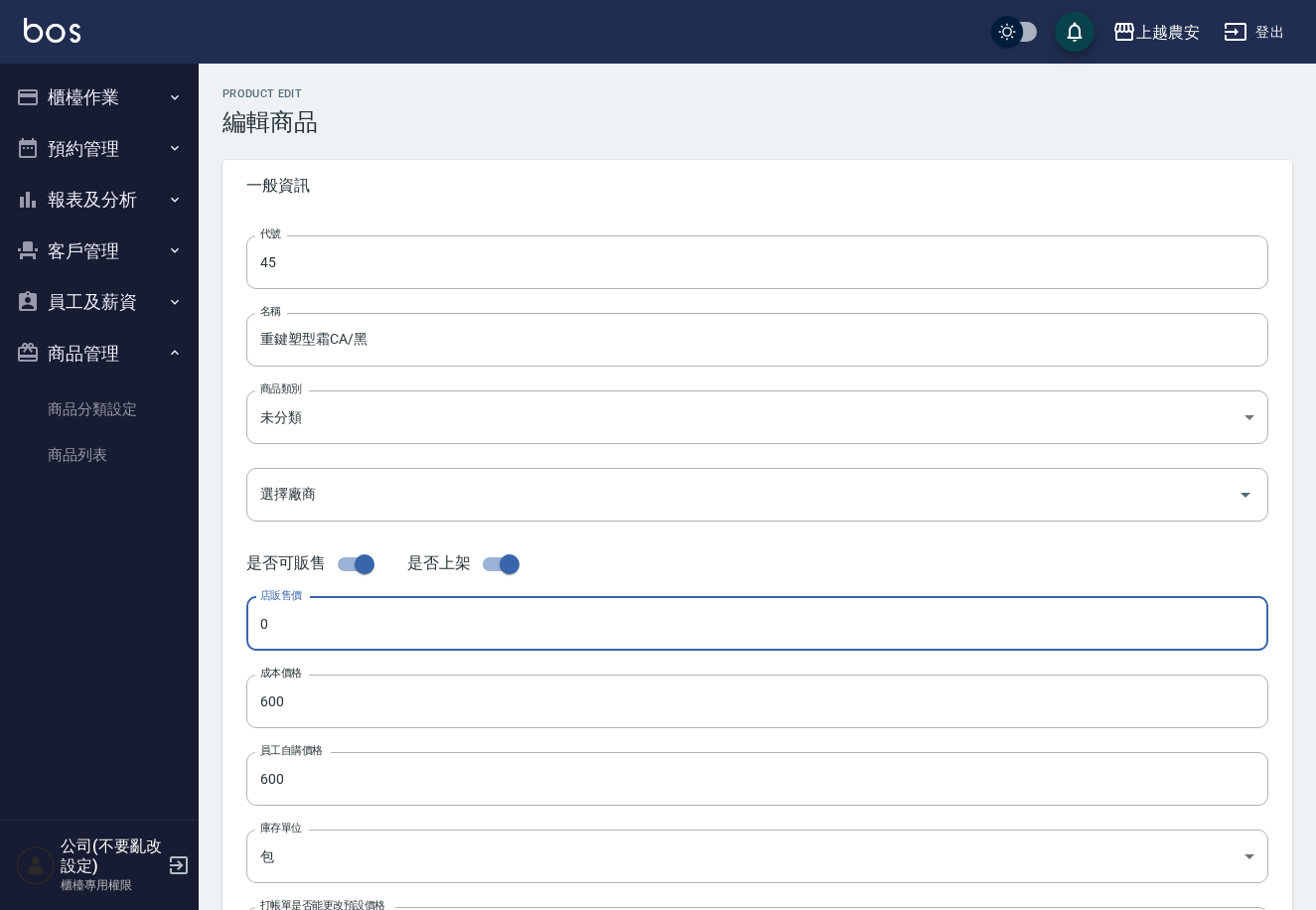 drag, startPoint x: 282, startPoint y: 628, endPoint x: 188, endPoint y: 627, distance: 94.005319 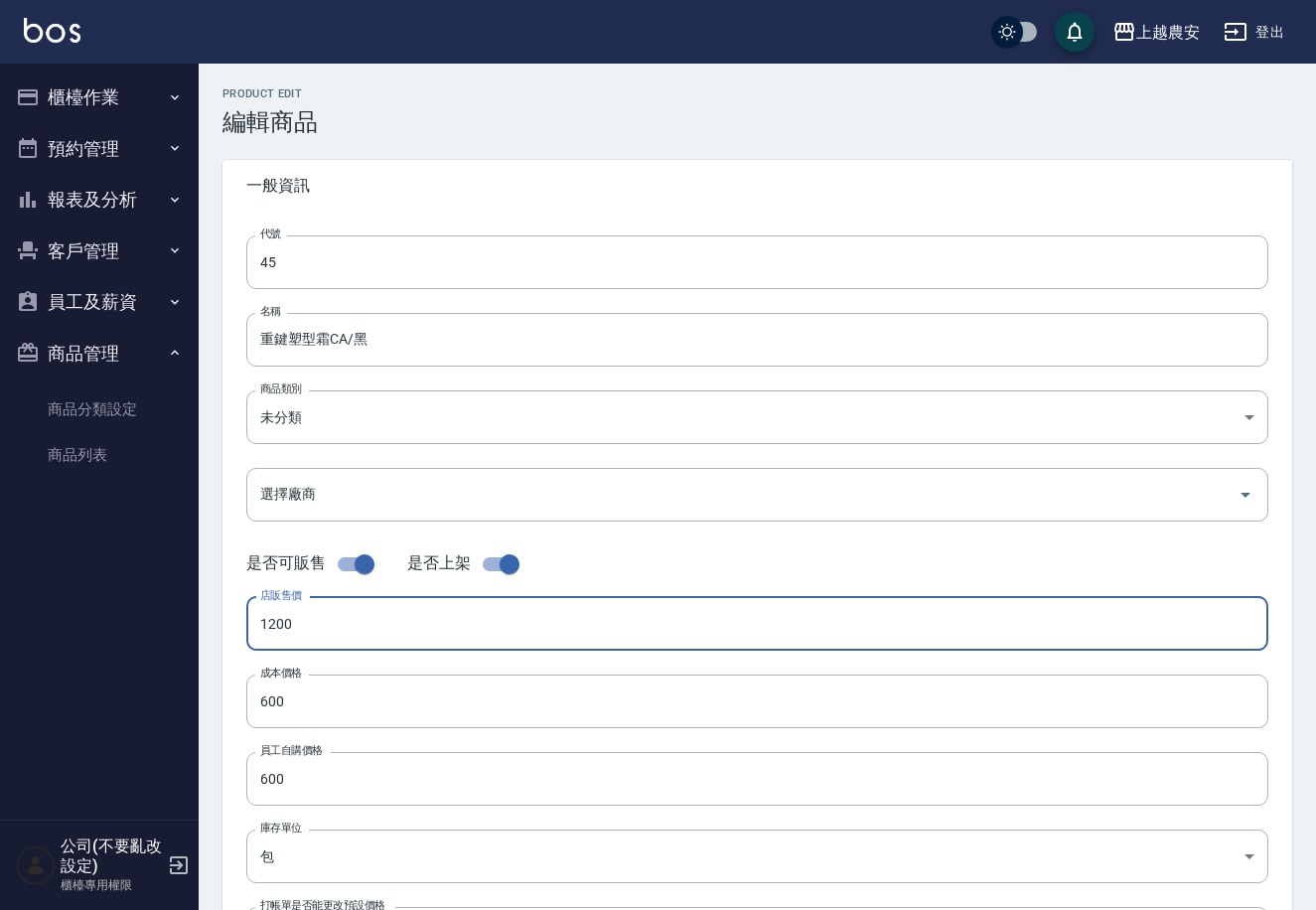 scroll, scrollTop: 459, scrollLeft: 0, axis: vertical 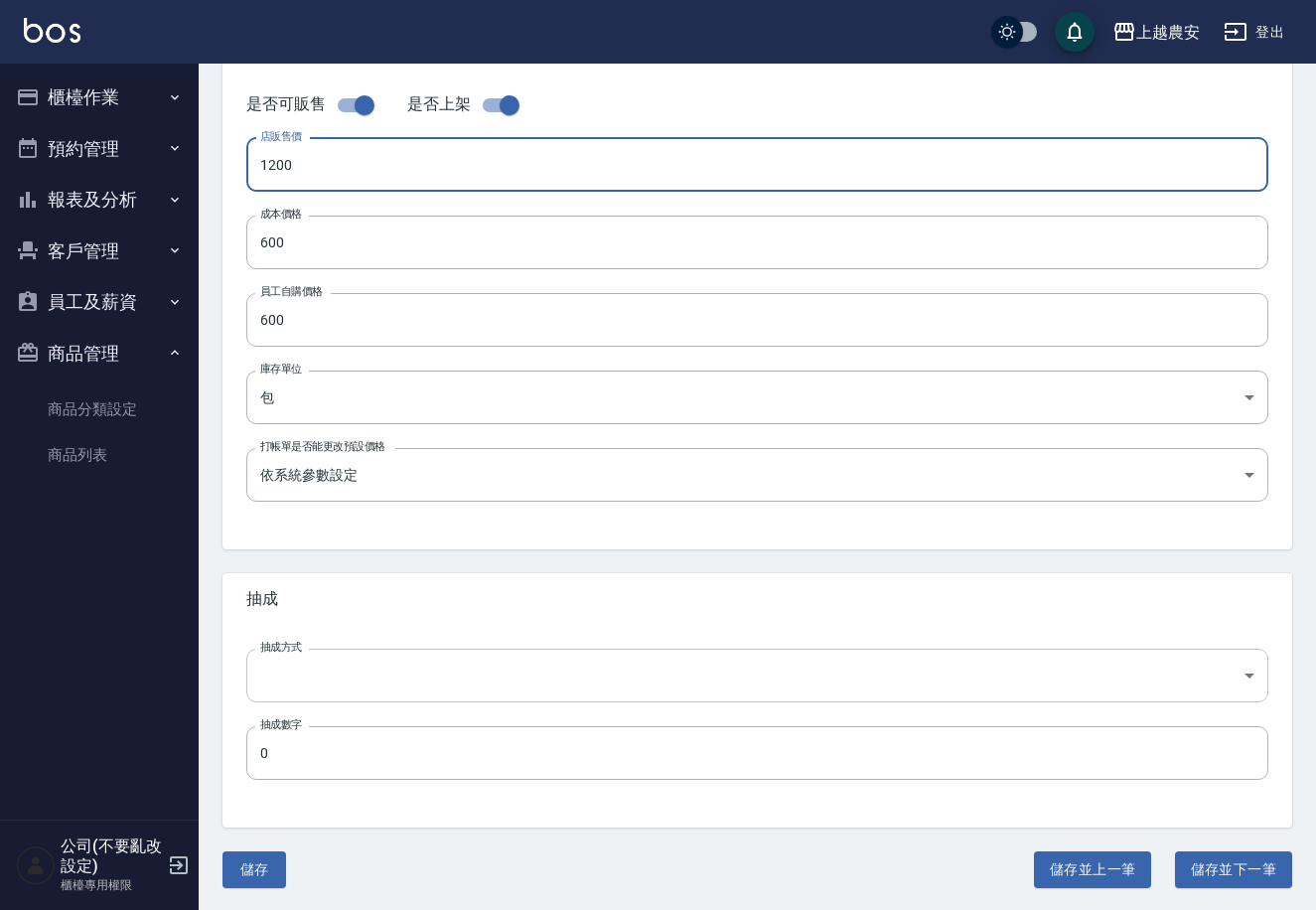type on "1200" 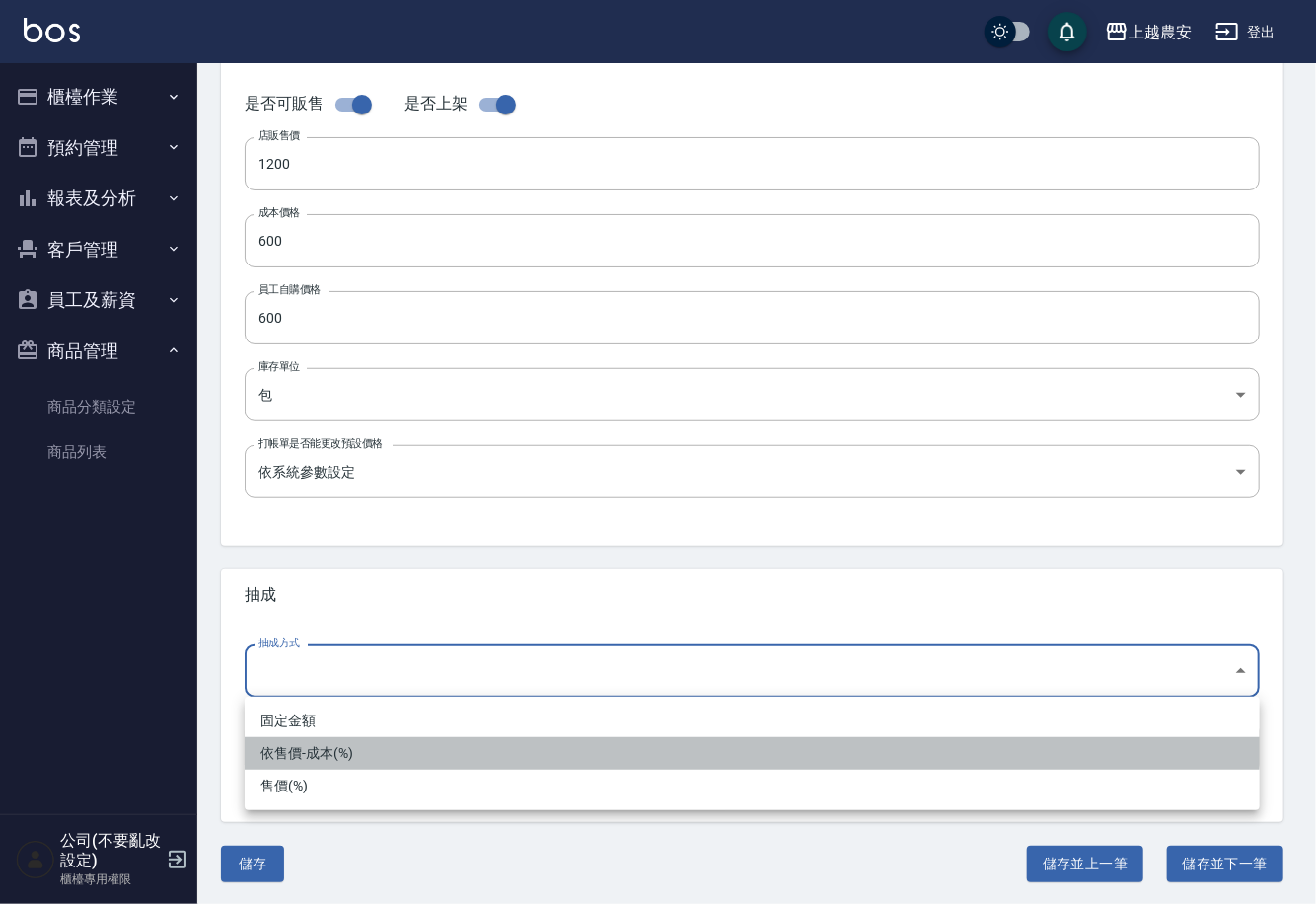 click on "依售價-成本(%)" at bounding box center [752, 753] 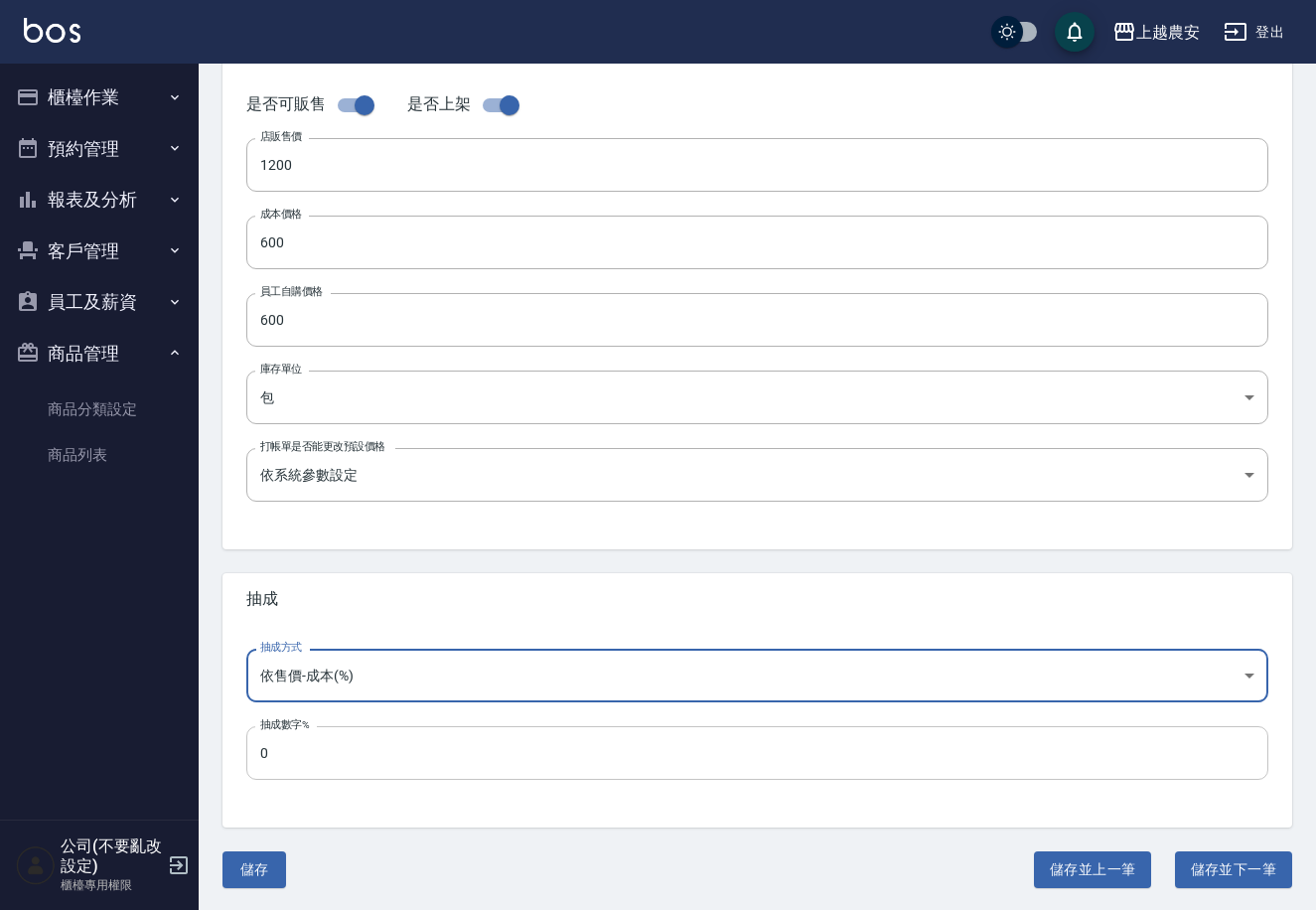click on "0" at bounding box center [757, 753] 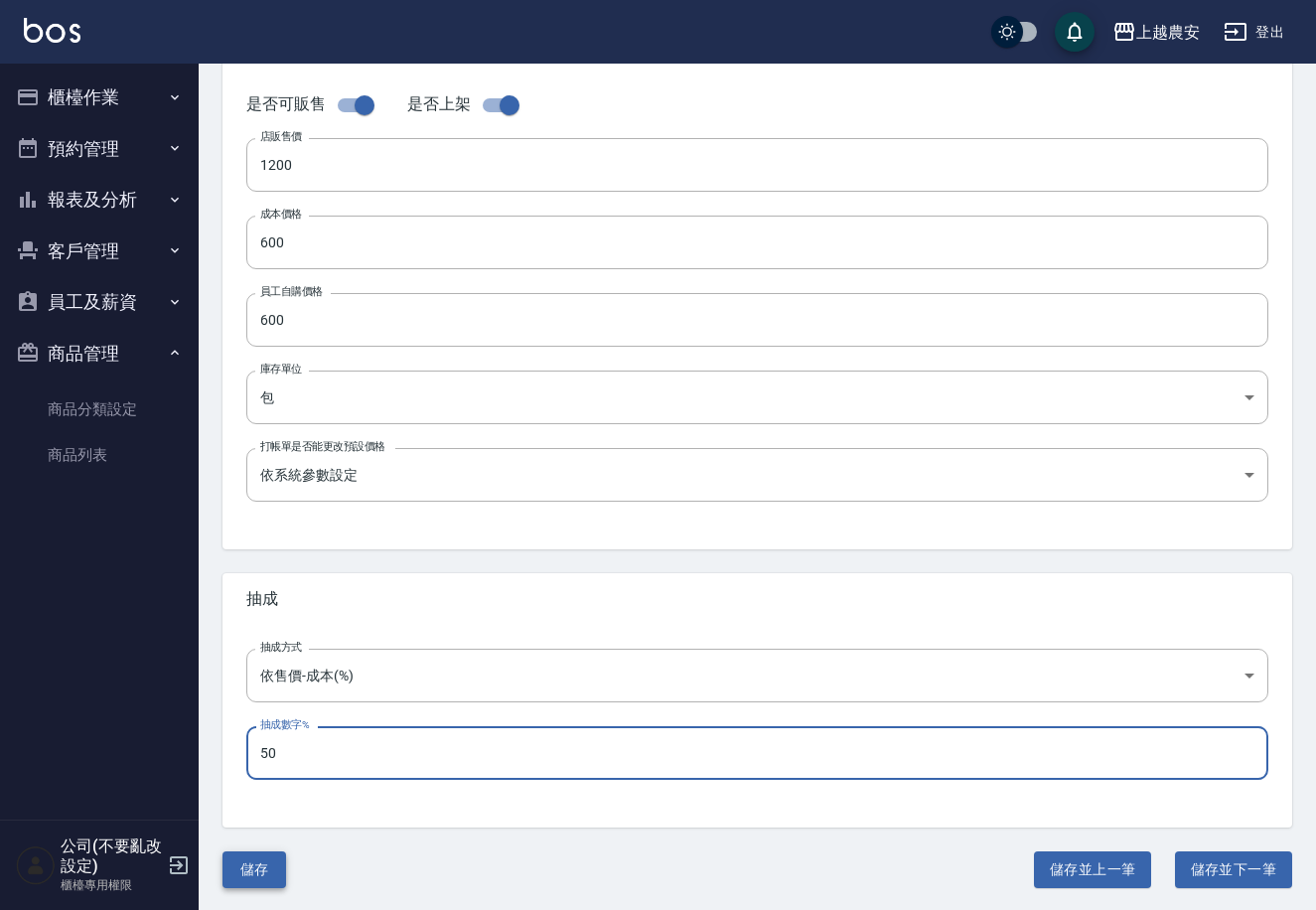 type on "50" 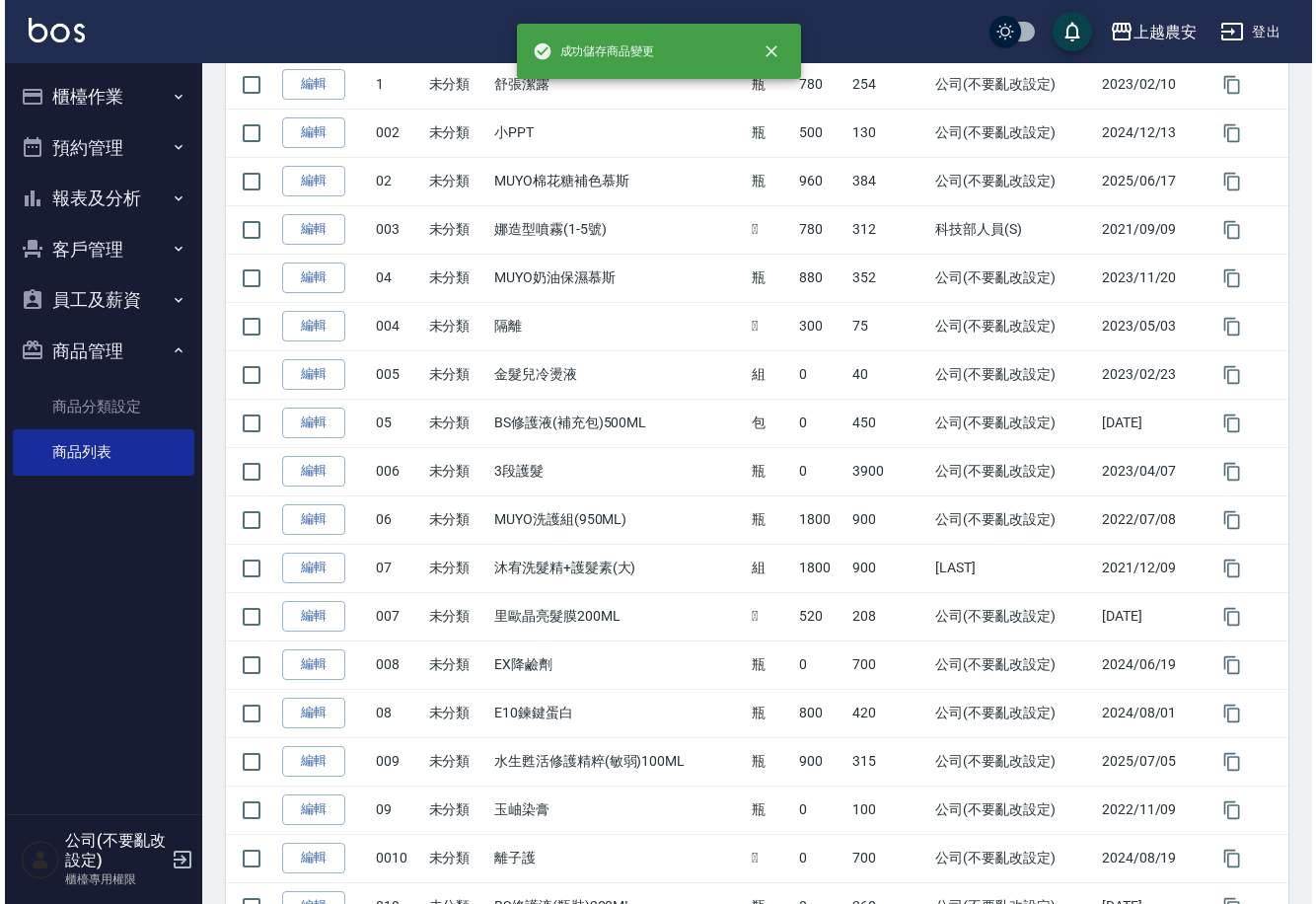 scroll, scrollTop: 0, scrollLeft: 0, axis: both 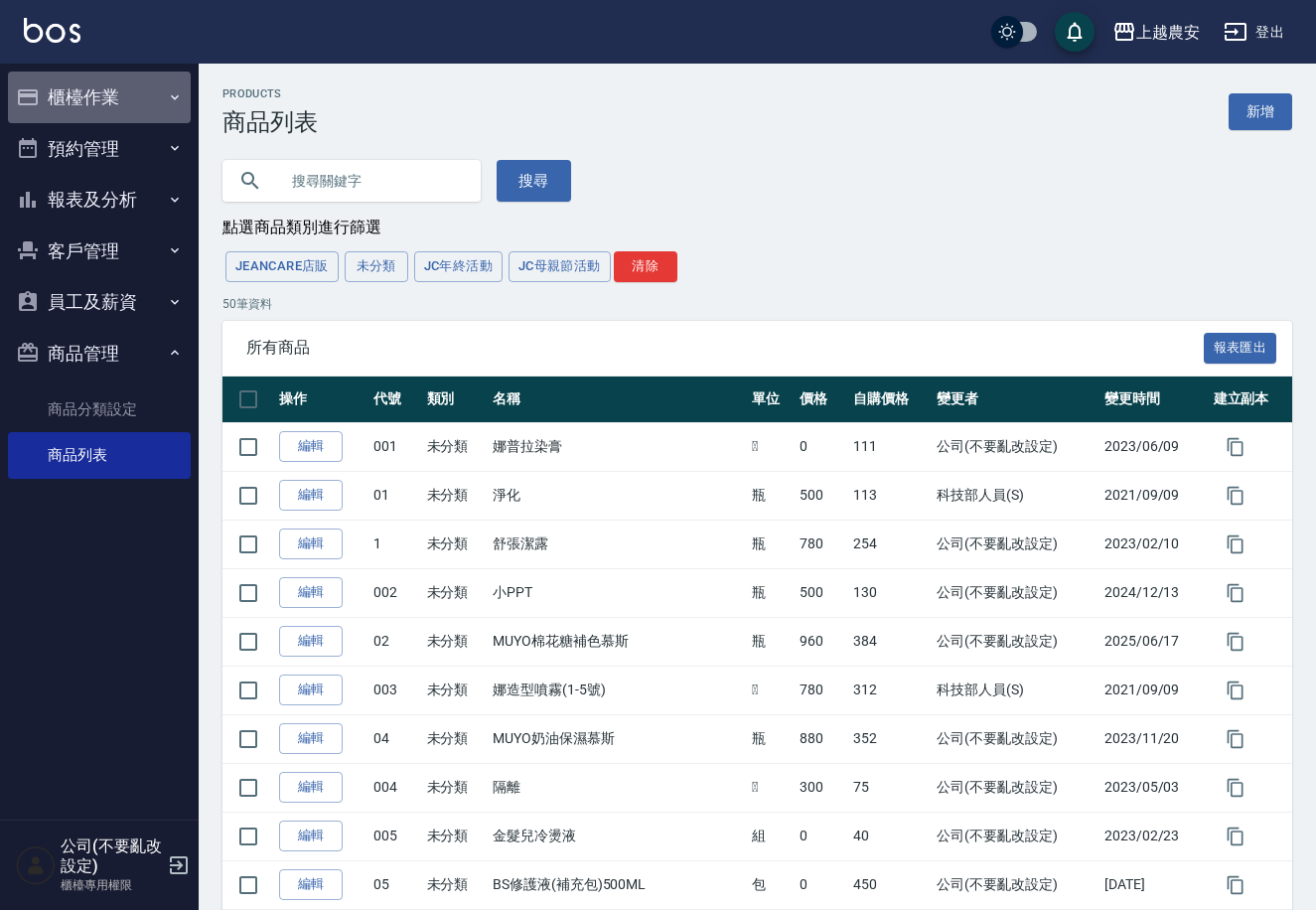 click on "櫃檯作業" at bounding box center [99, 97] 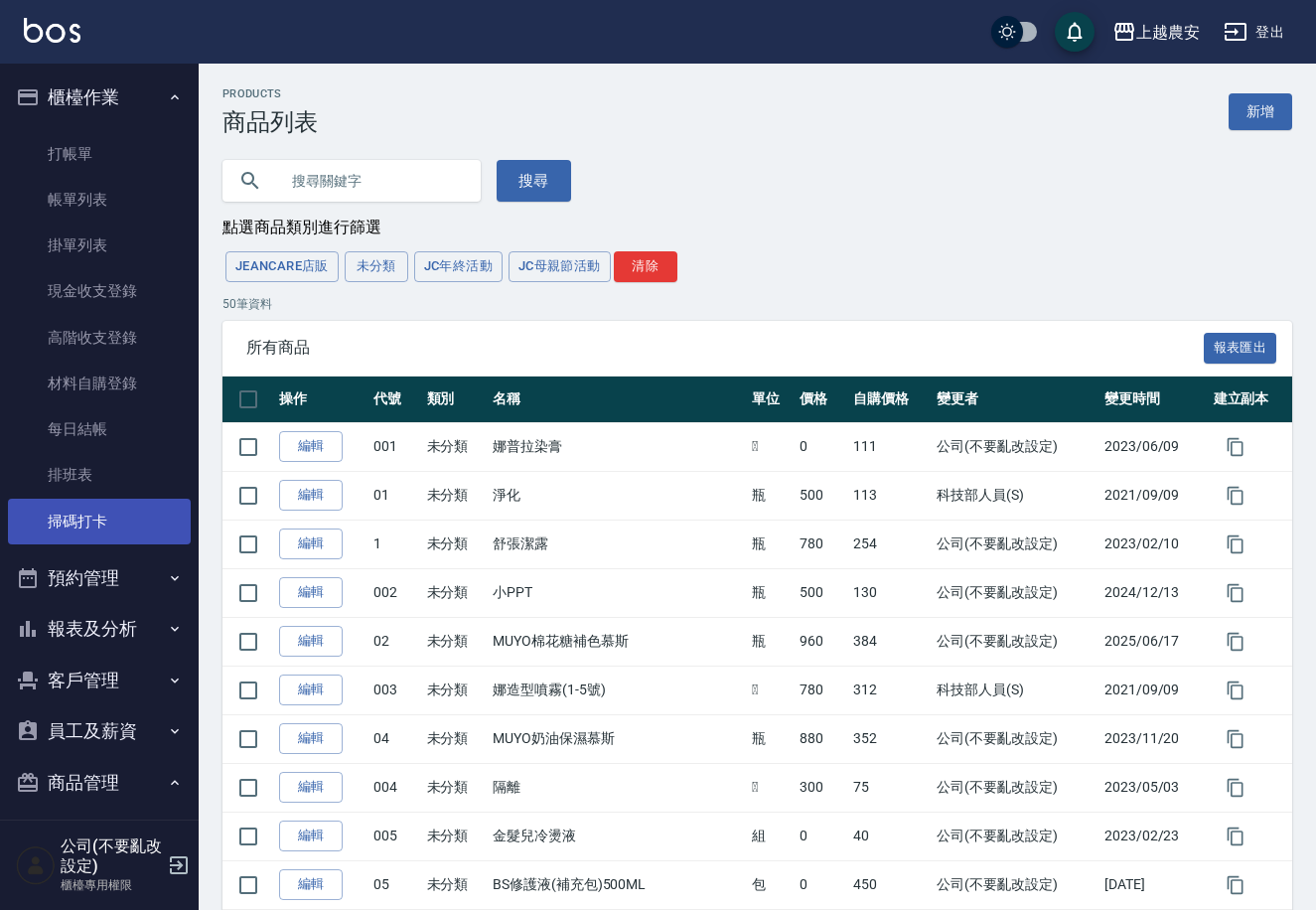 click on "掃碼打卡" at bounding box center [99, 522] 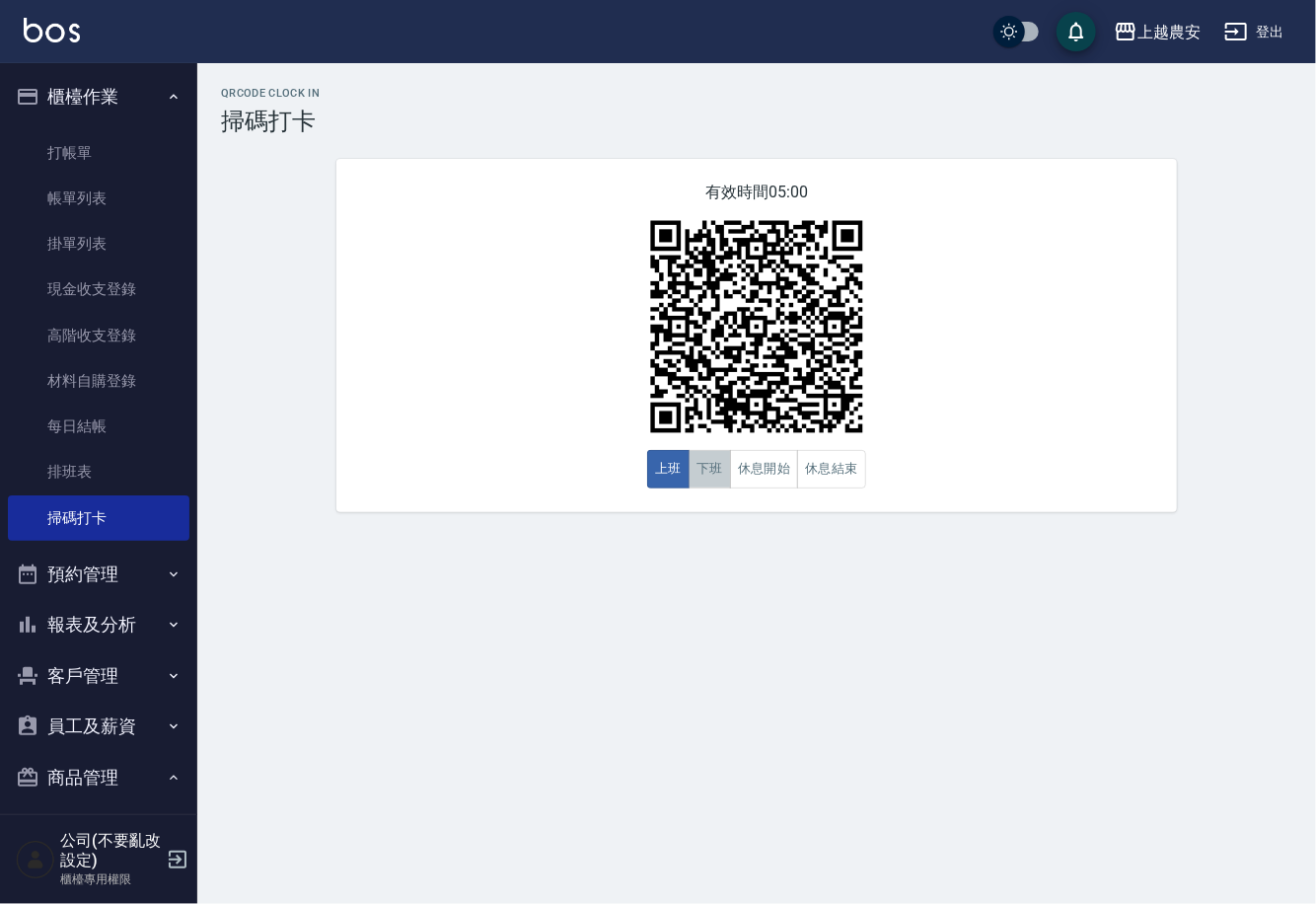 click on "下班" at bounding box center (709, 469) 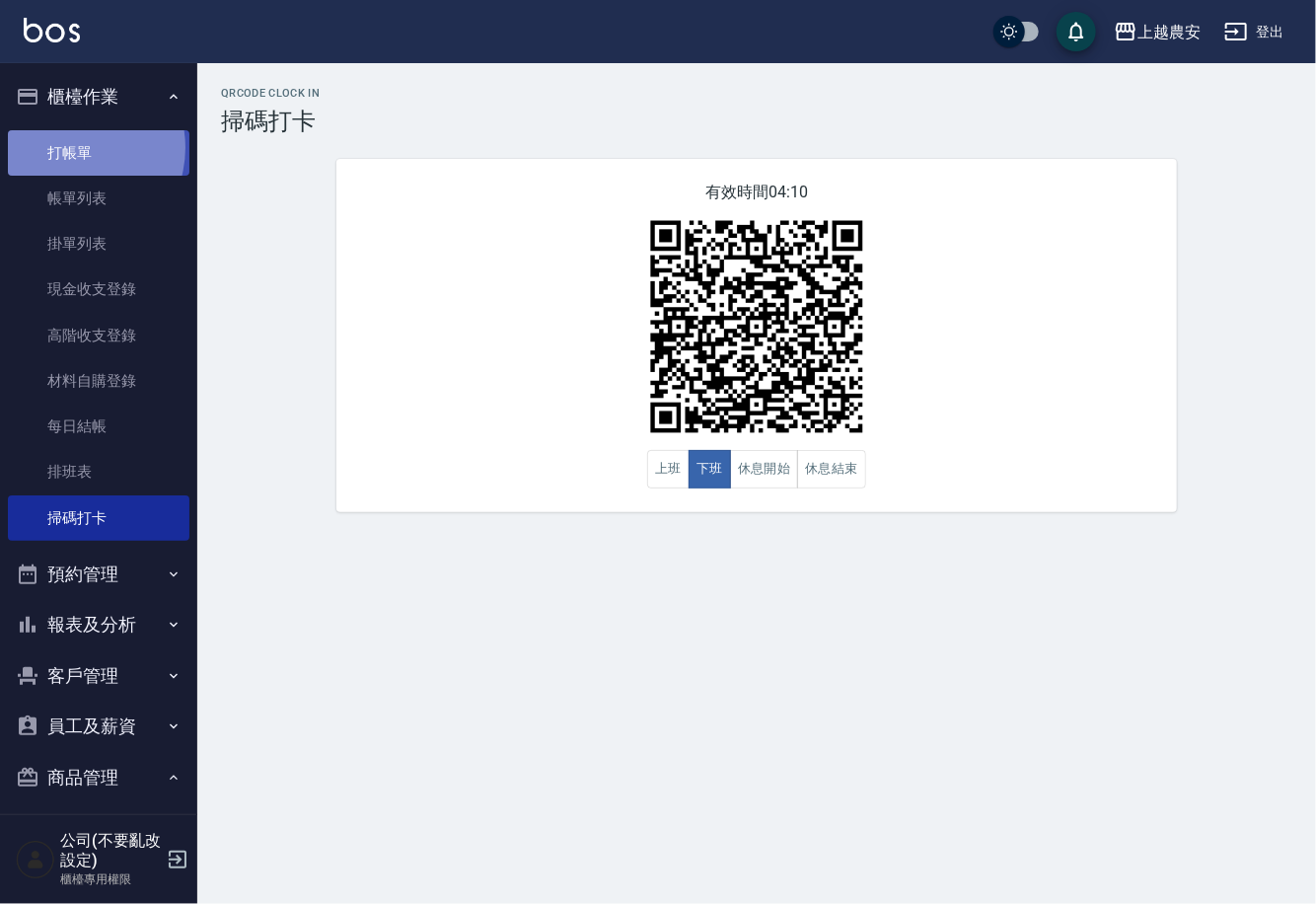 click on "打帳單" at bounding box center (99, 153) 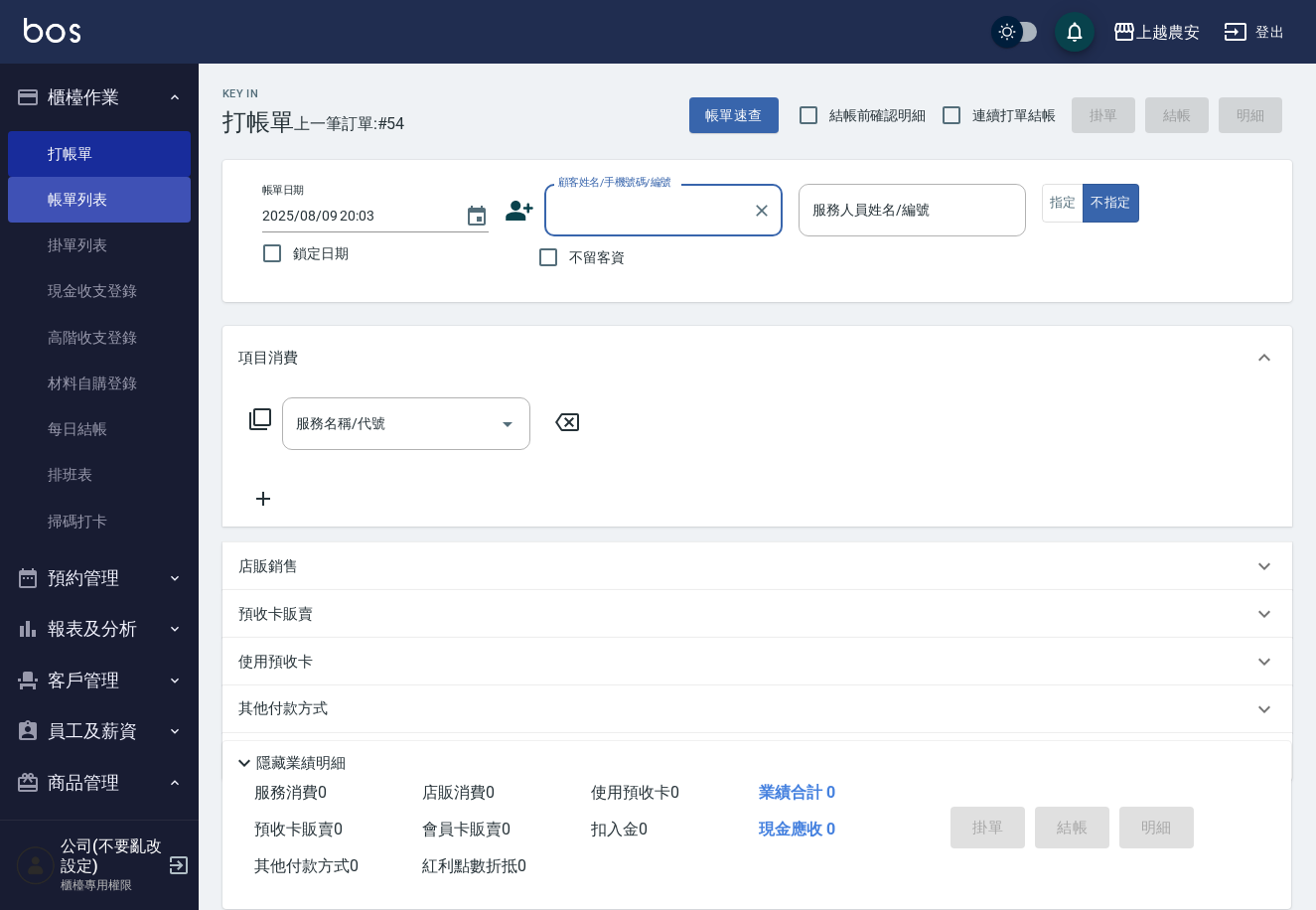 click on "帳單列表" at bounding box center (99, 200) 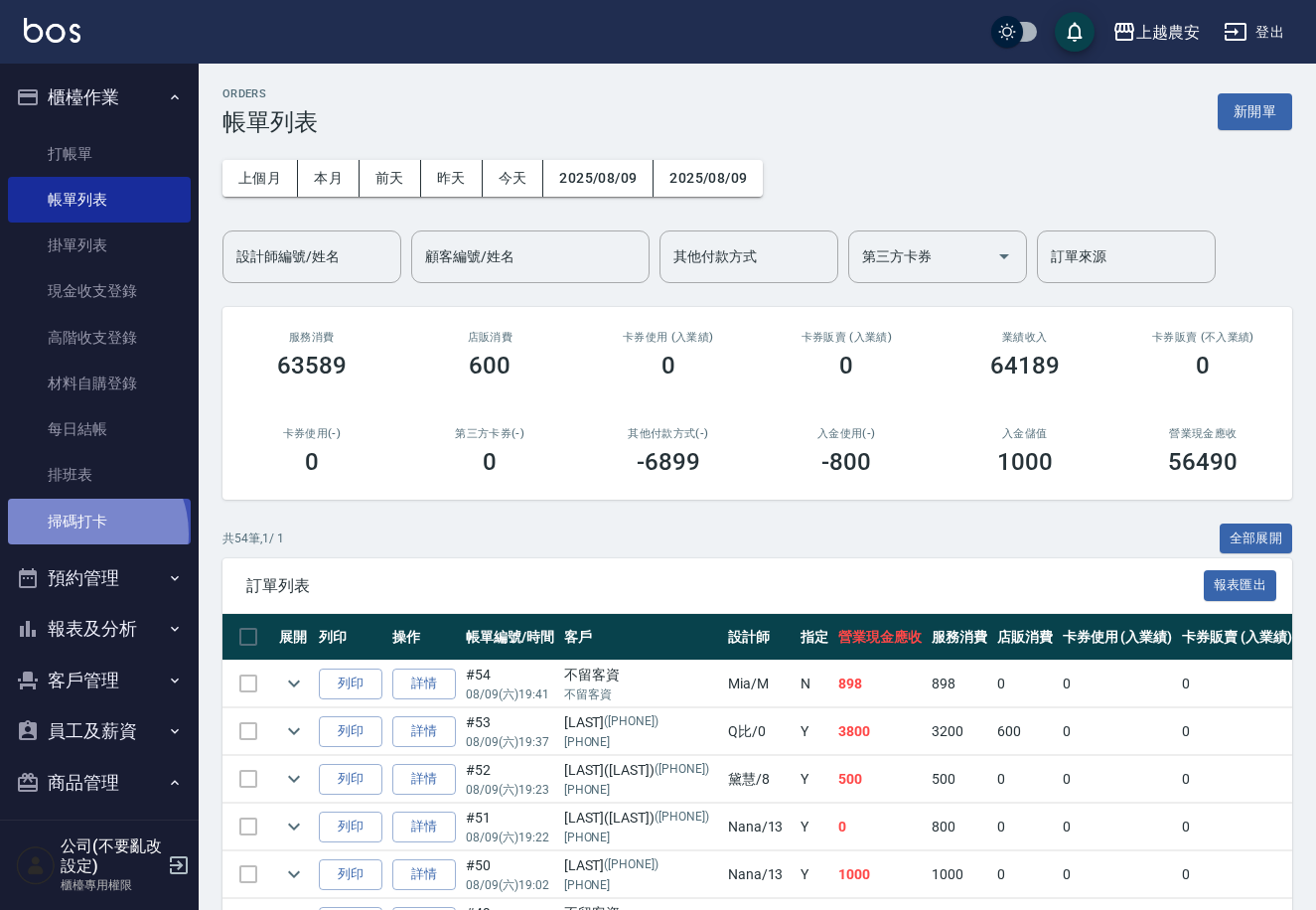 click on "掃碼打卡" at bounding box center (99, 522) 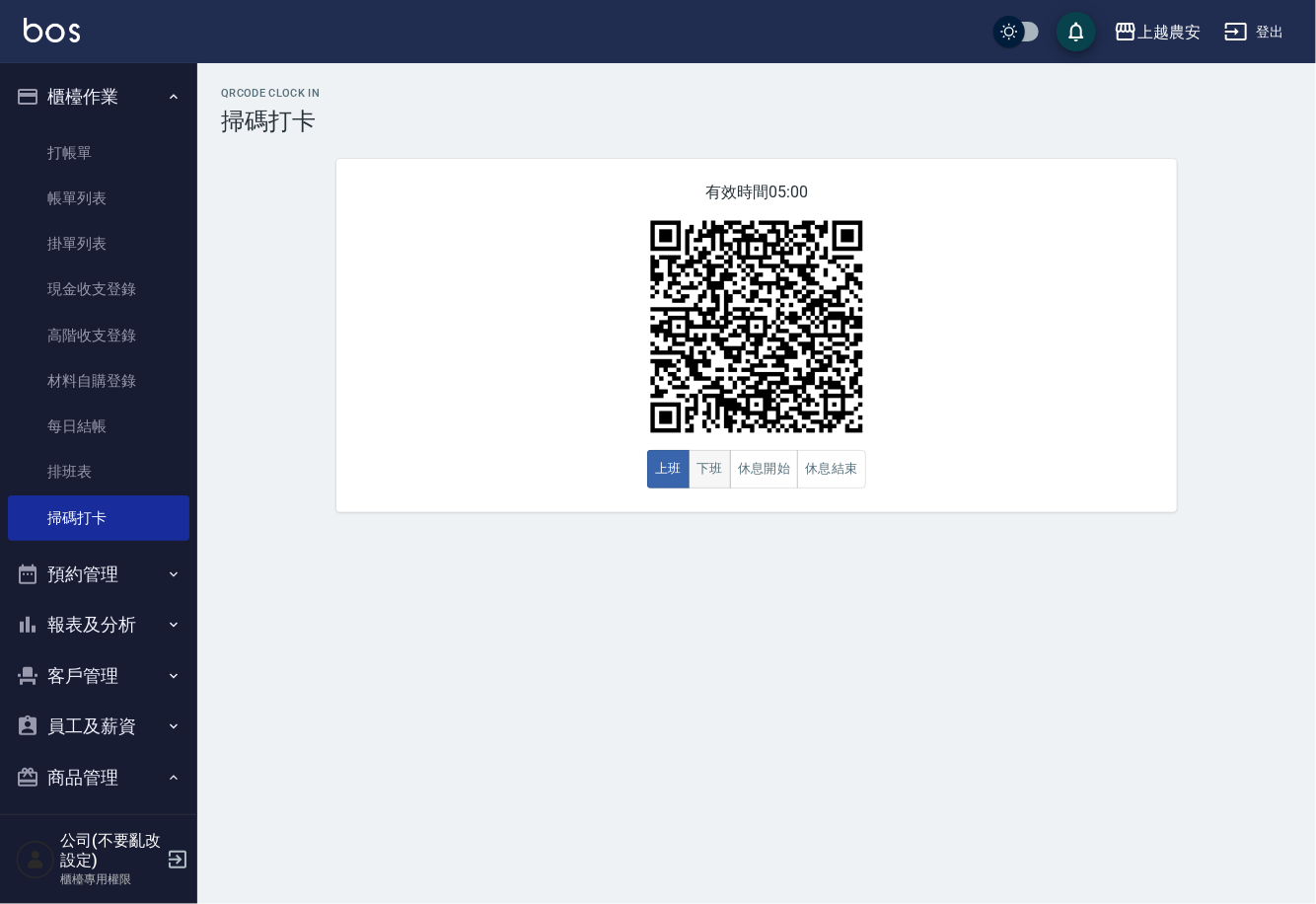 click on "下班" at bounding box center [709, 469] 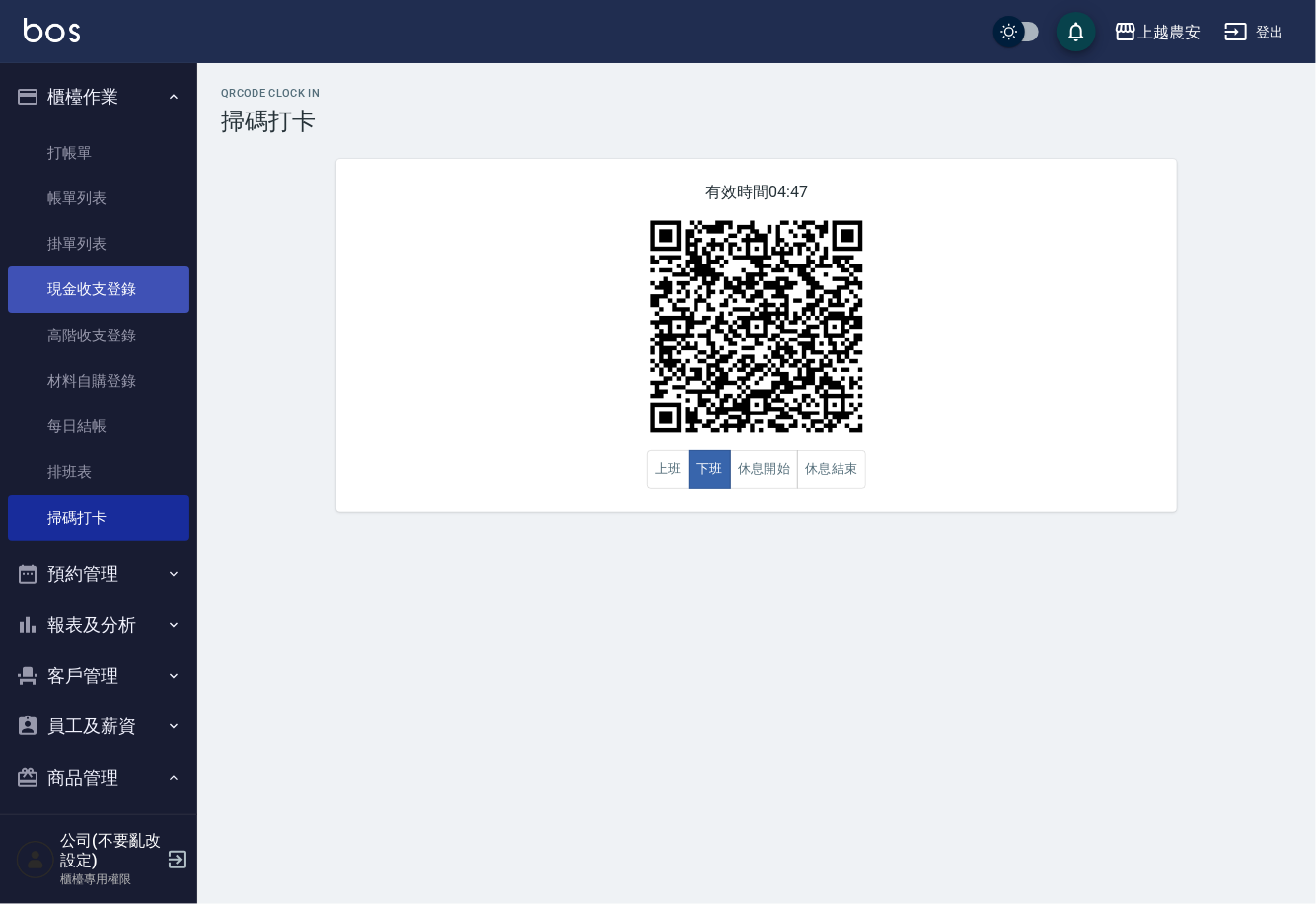 click on "現金收支登錄" at bounding box center [99, 289] 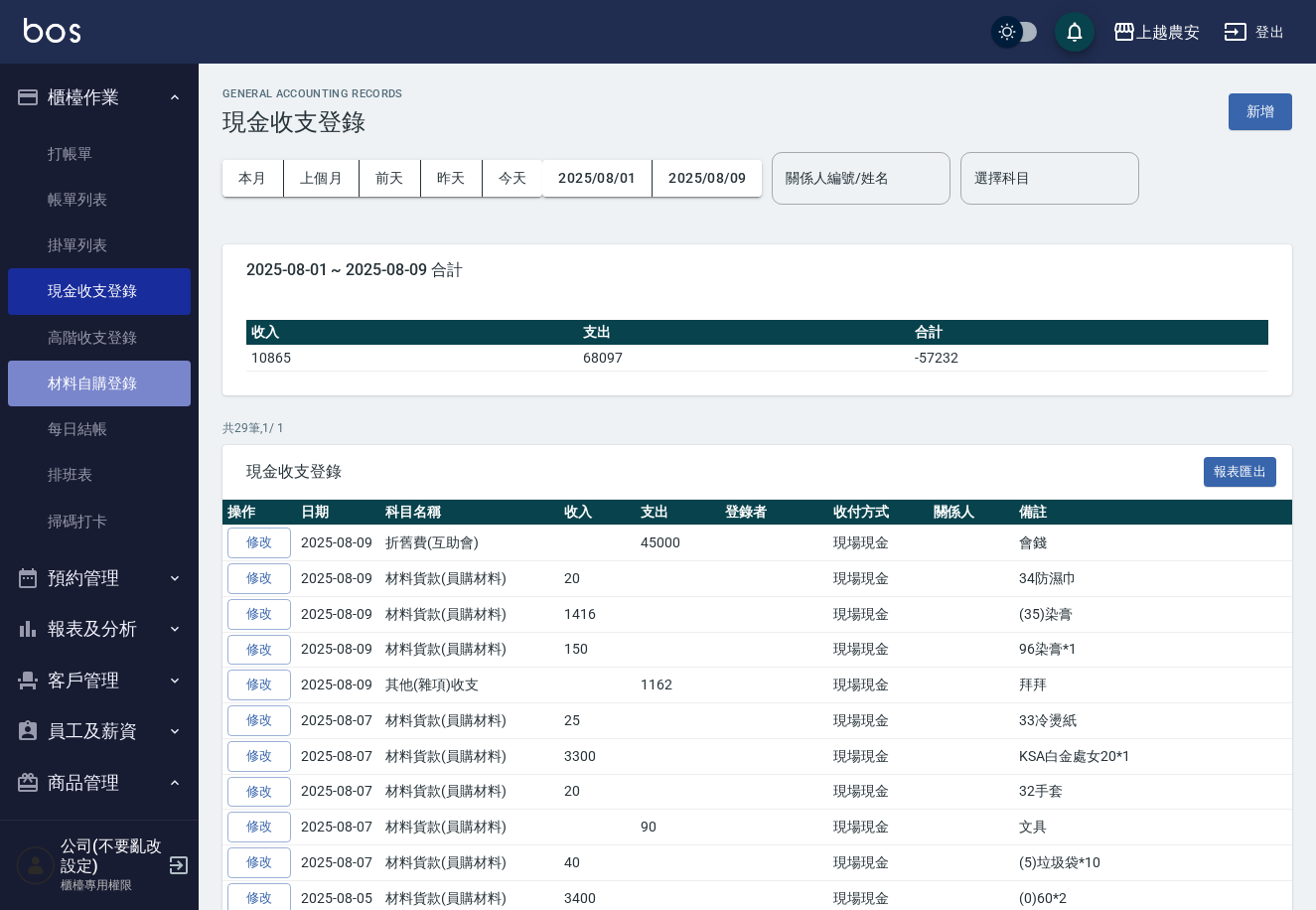 click on "材料自購登錄" at bounding box center (99, 383) 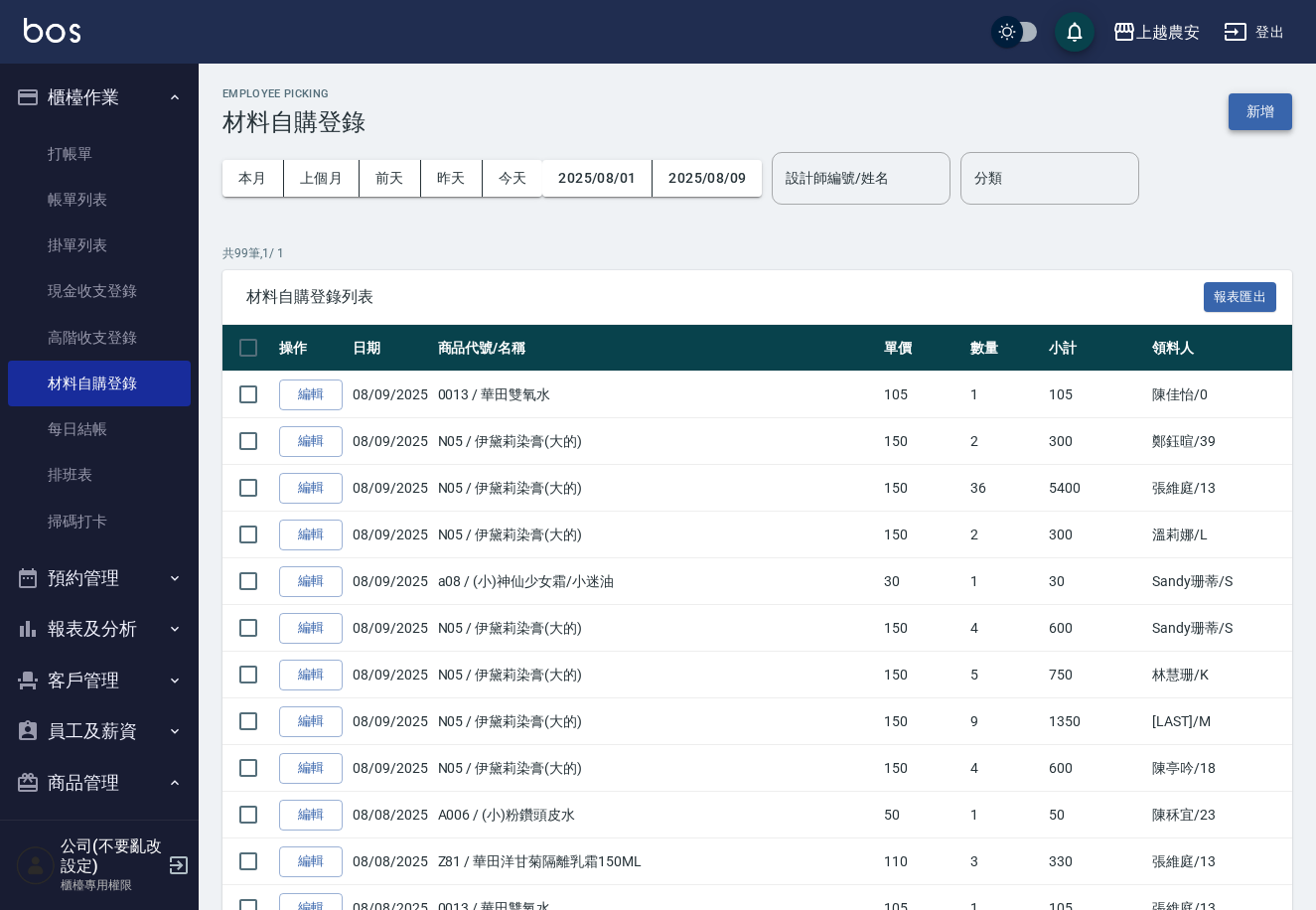 click on "新增" at bounding box center [1260, 111] 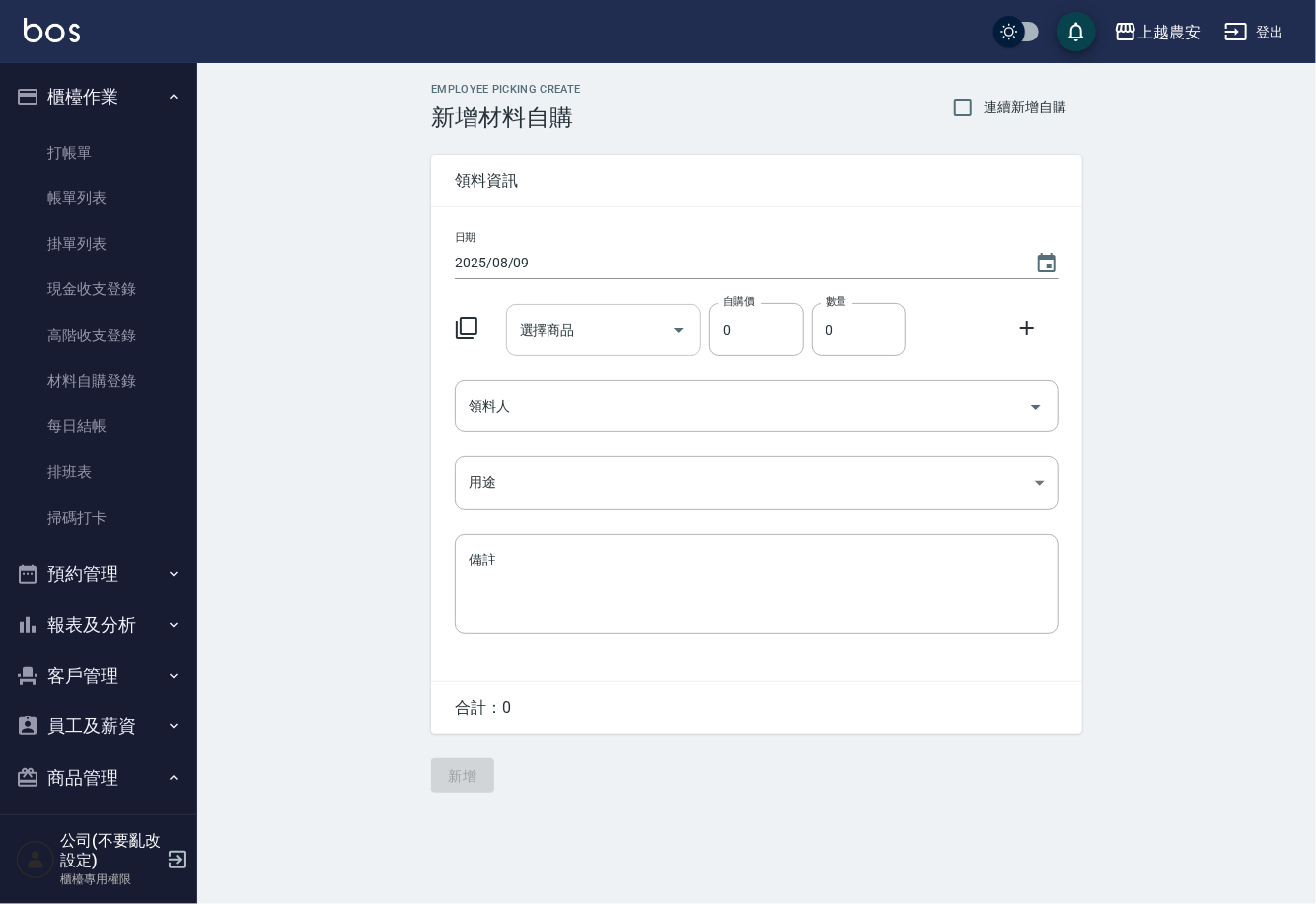 click on "選擇商品" at bounding box center [589, 330] 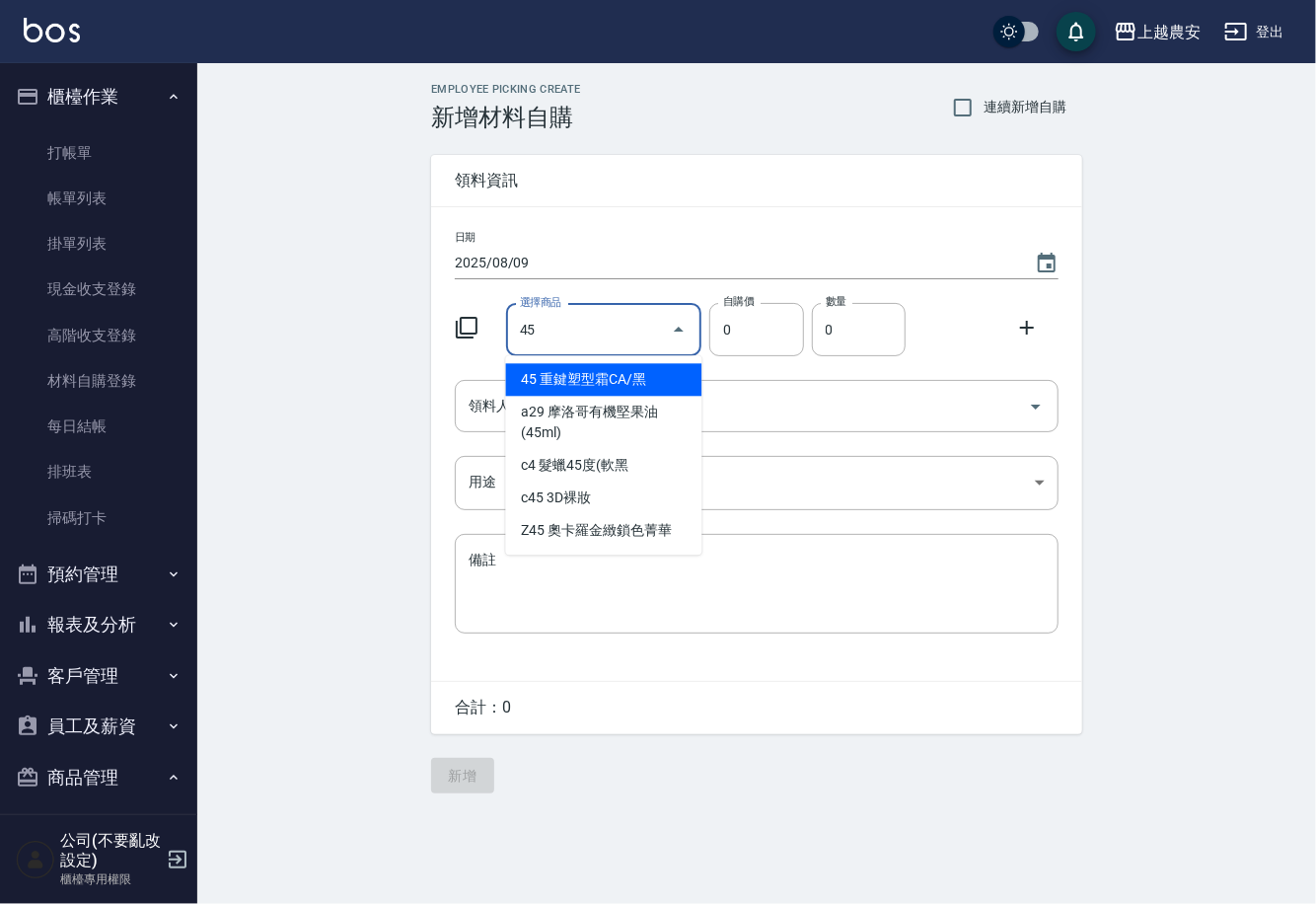 click on "45 重鍵塑型霜CA/黑" at bounding box center [604, 379] 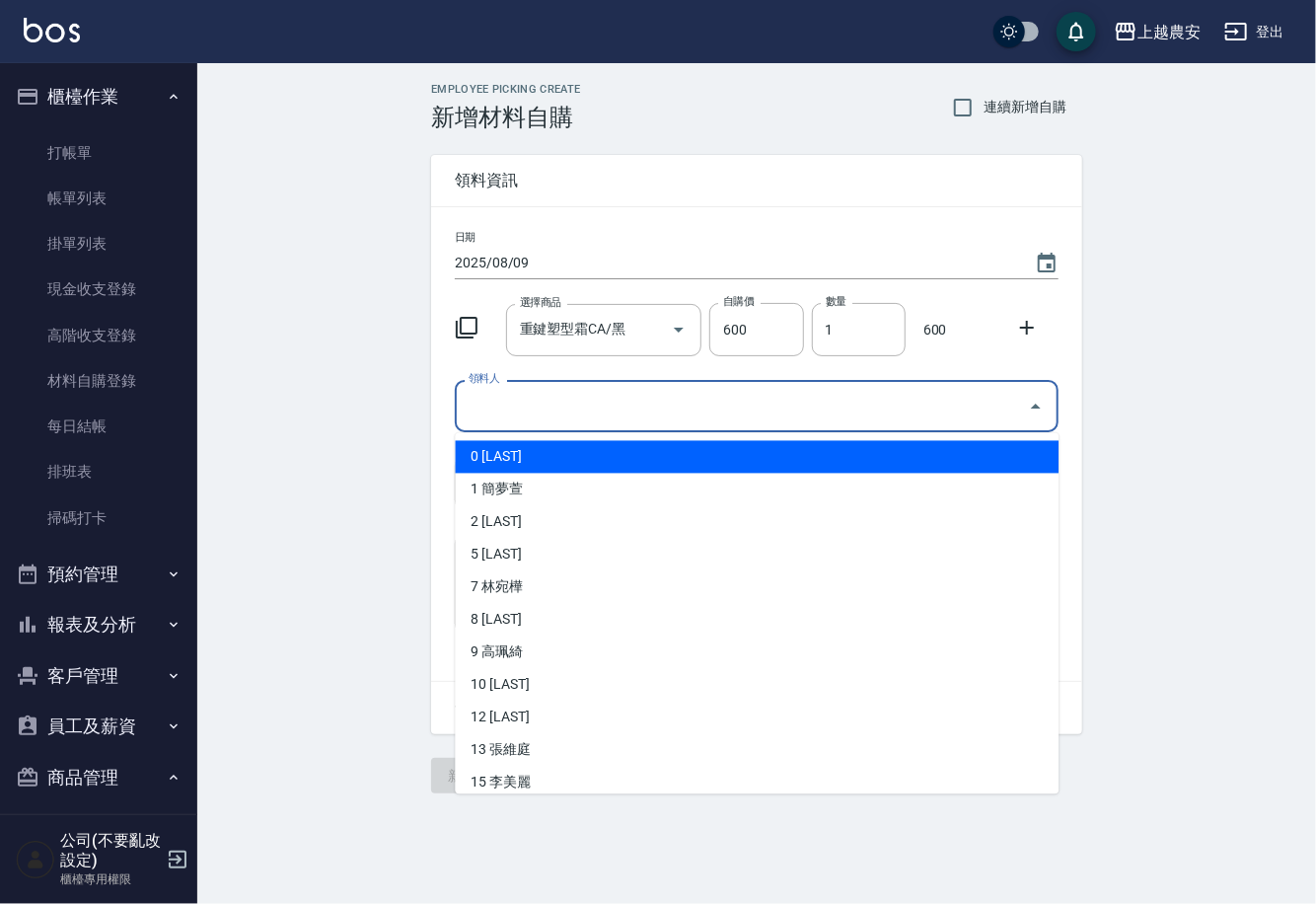 click on "領料人" at bounding box center [742, 406] 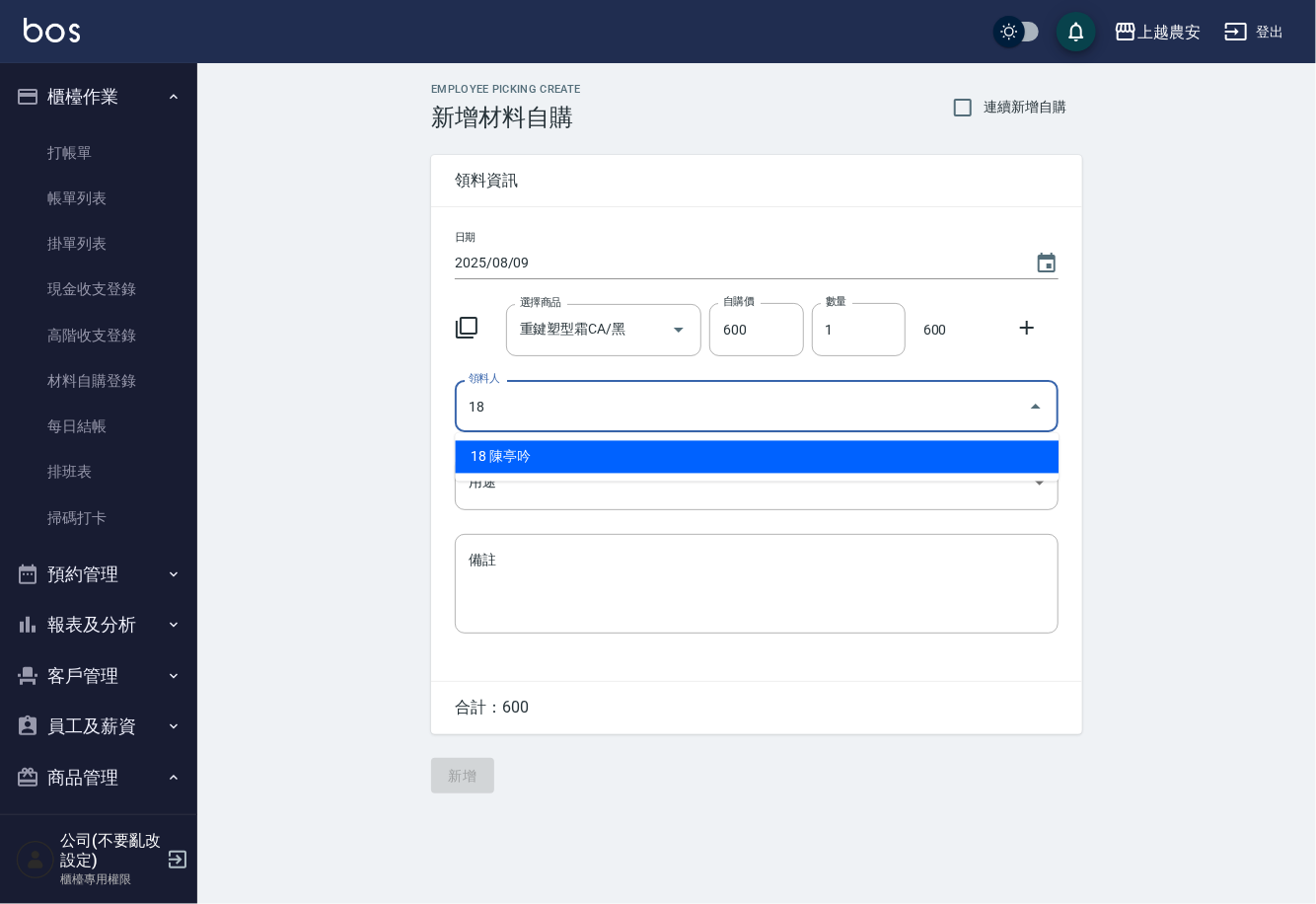 click on "18 陳亭吟" at bounding box center [757, 457] 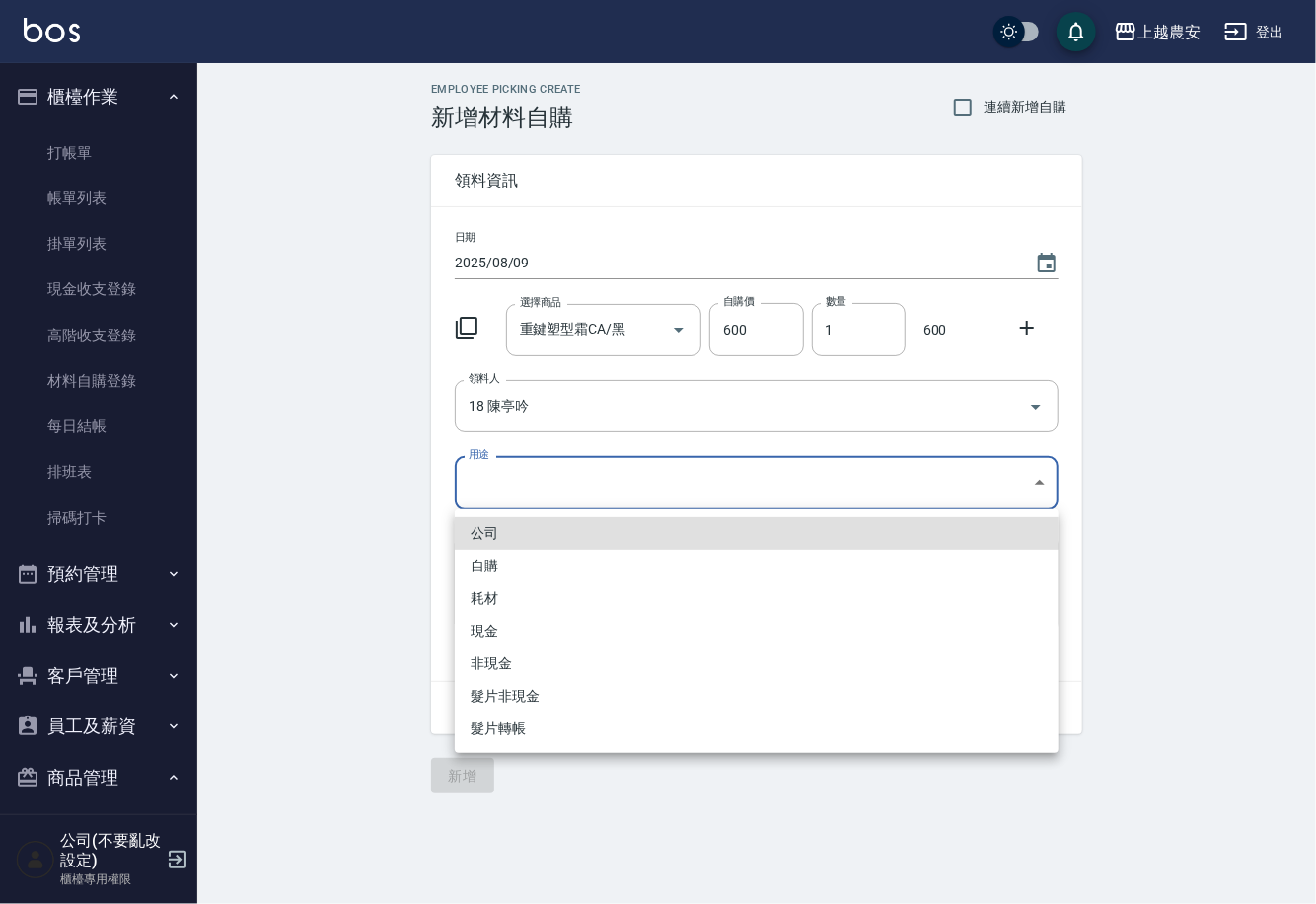 click on "2025/[DATE] [LAST]" at bounding box center [658, 452] 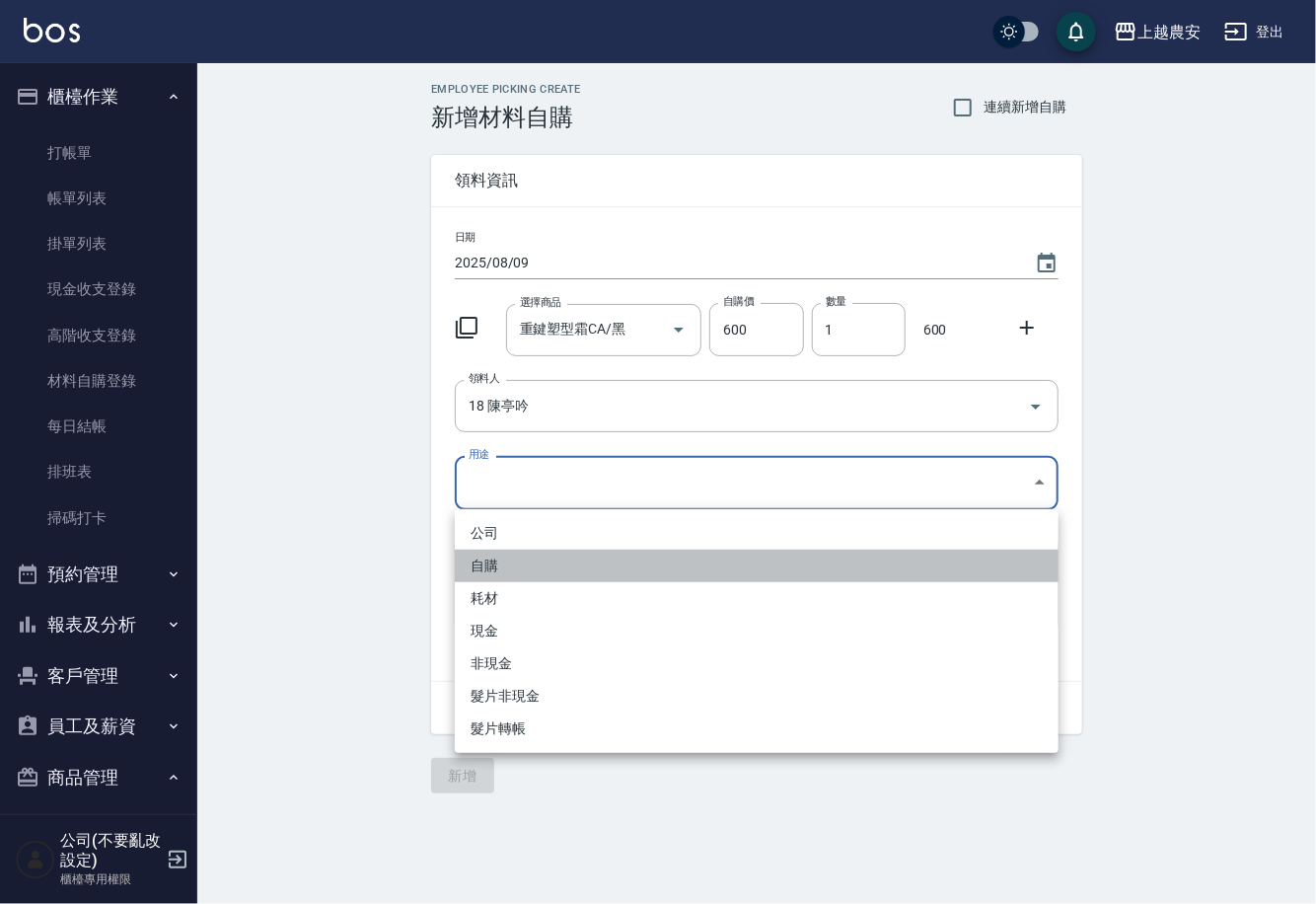 click on "自購" at bounding box center [757, 565] 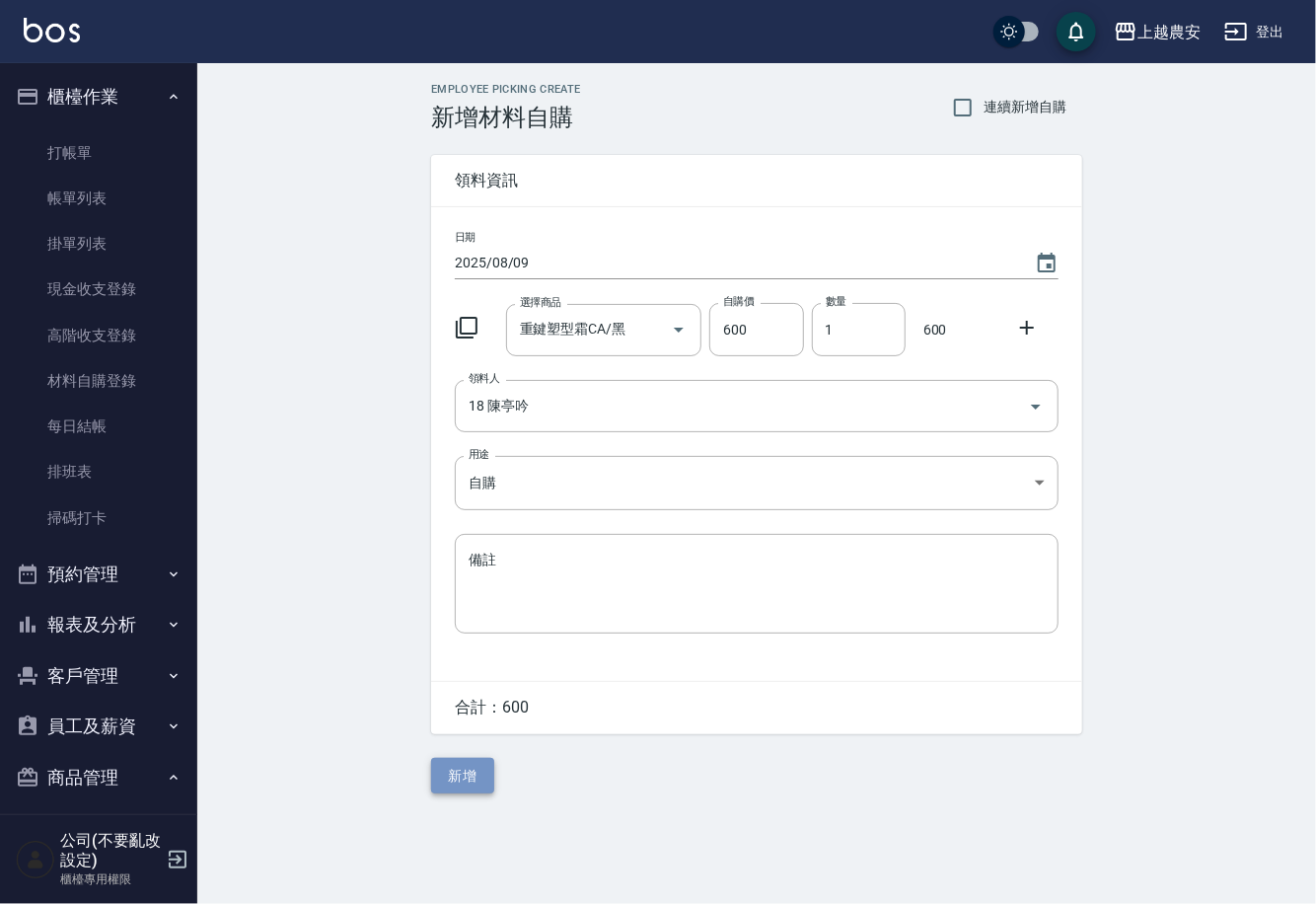 click on "新增" at bounding box center [463, 776] 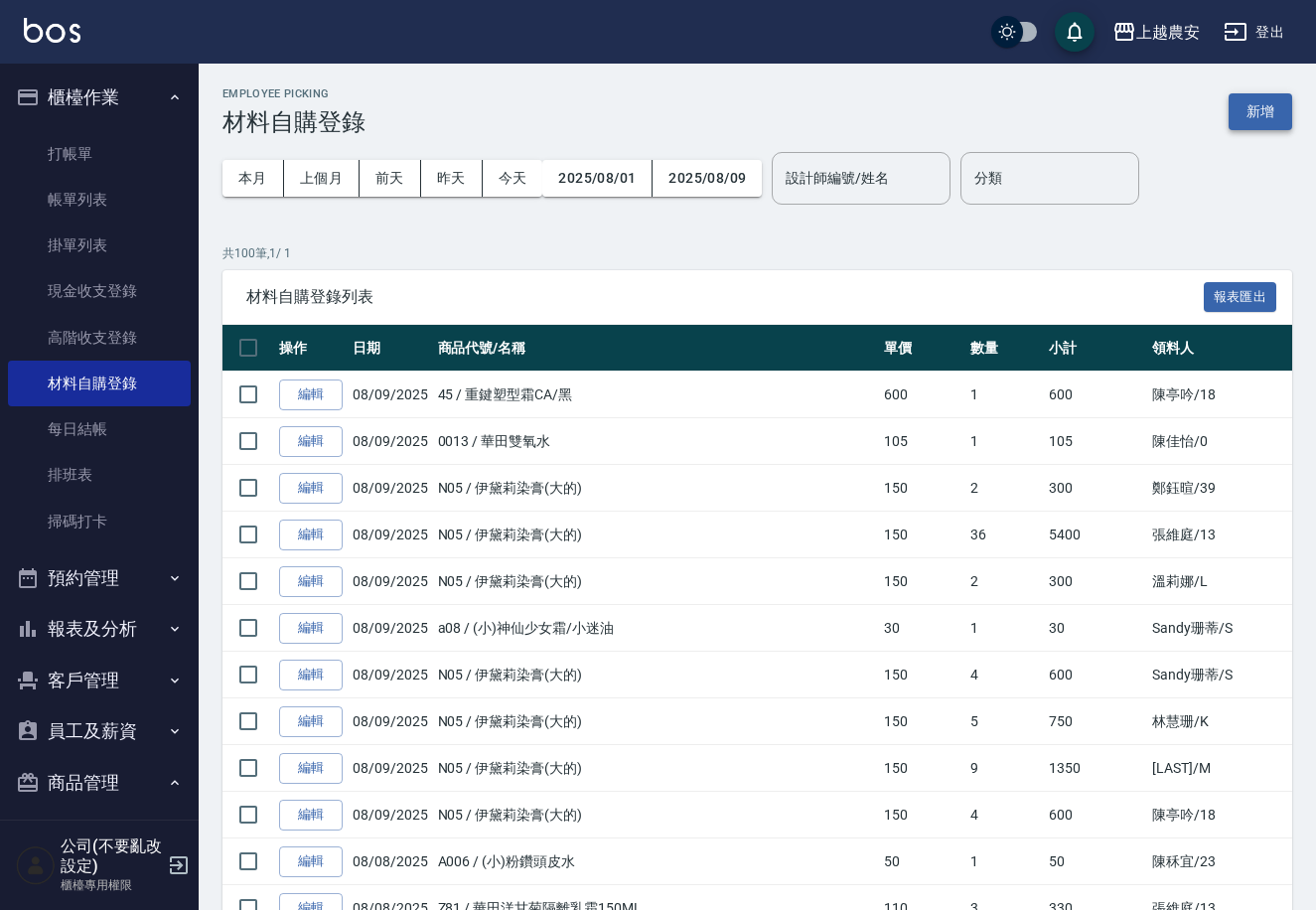 click on "新增" at bounding box center (1260, 111) 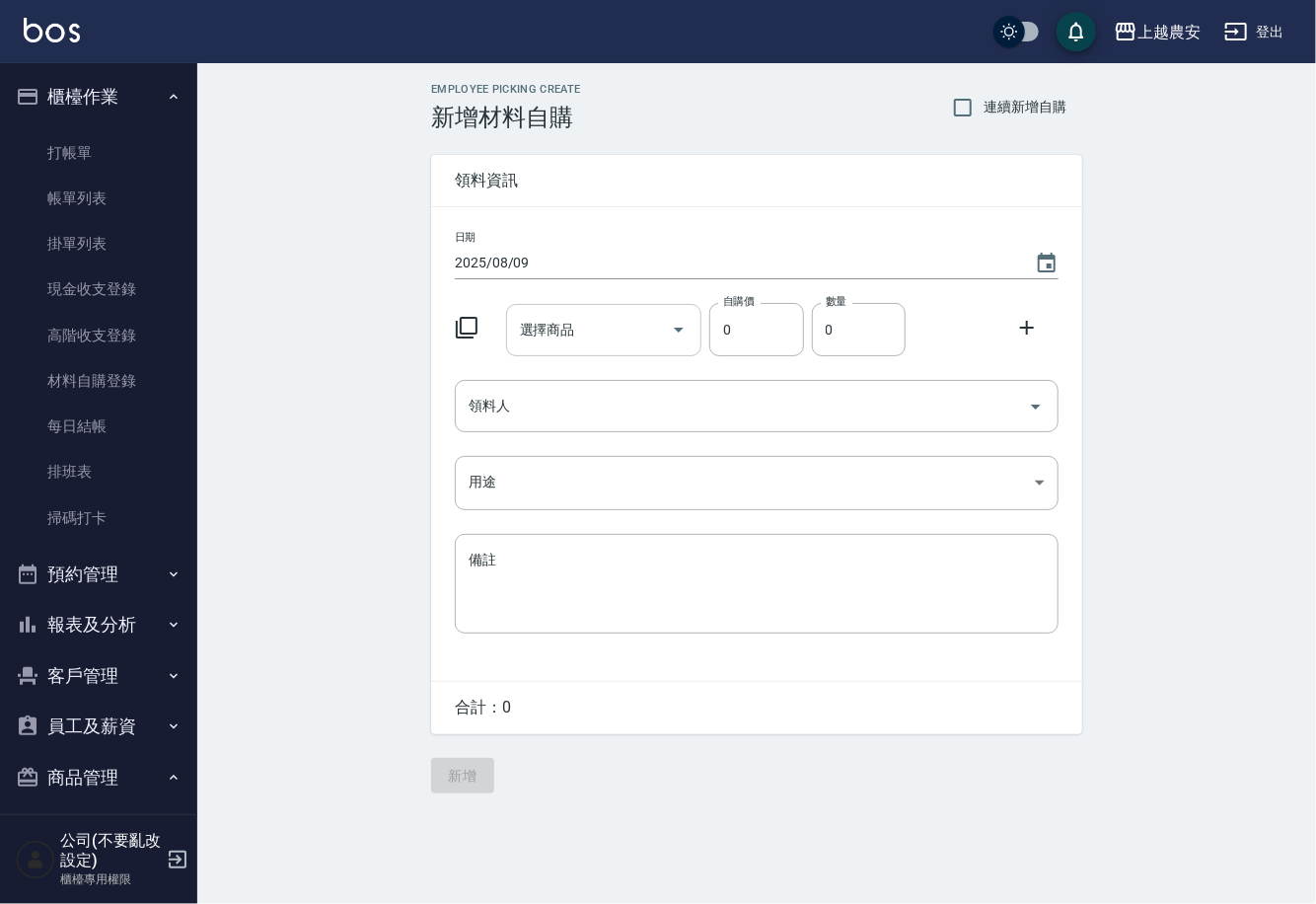 click on "選擇商品" at bounding box center [604, 330] 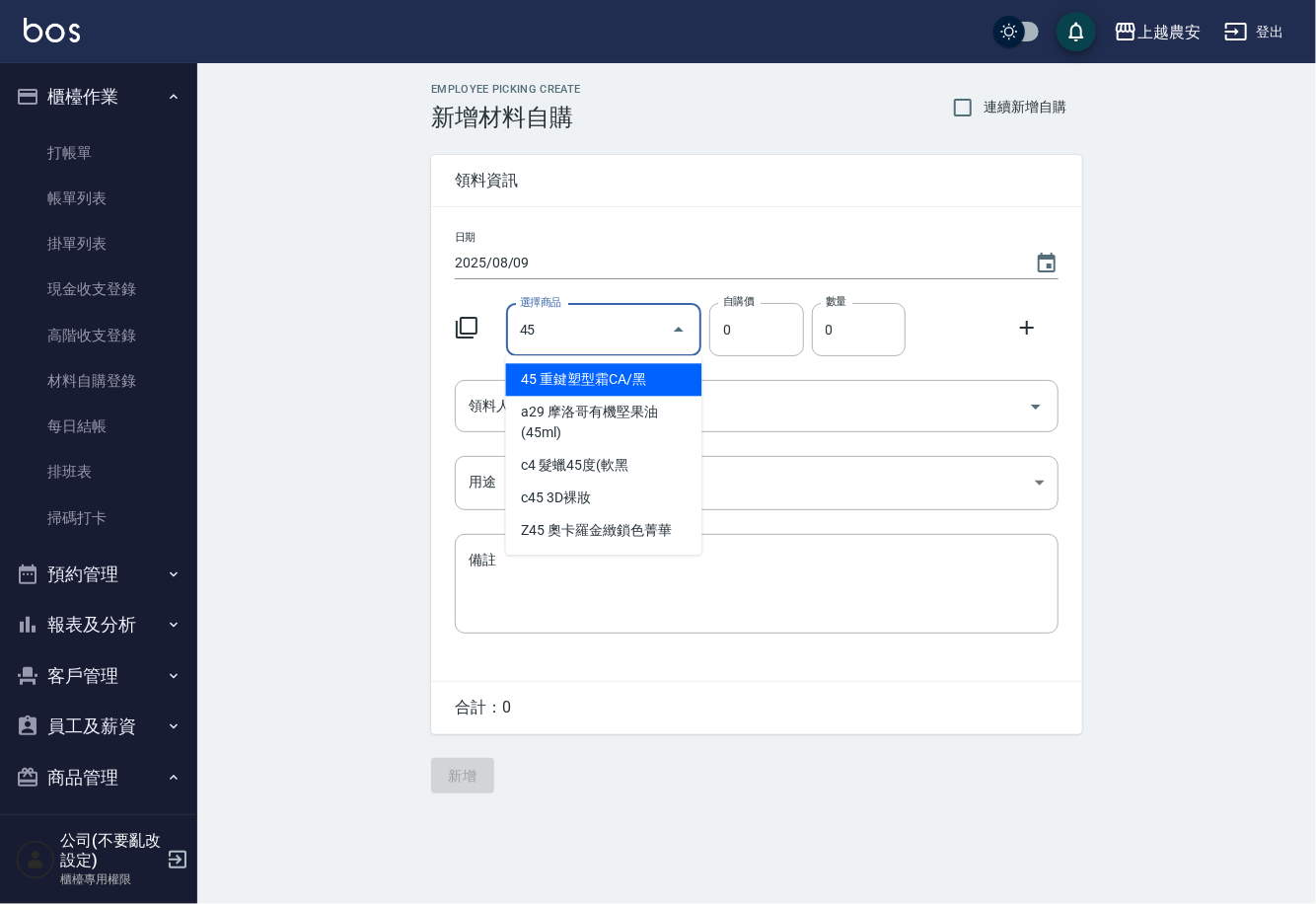 type on "重鍵塑型霜CA/黑" 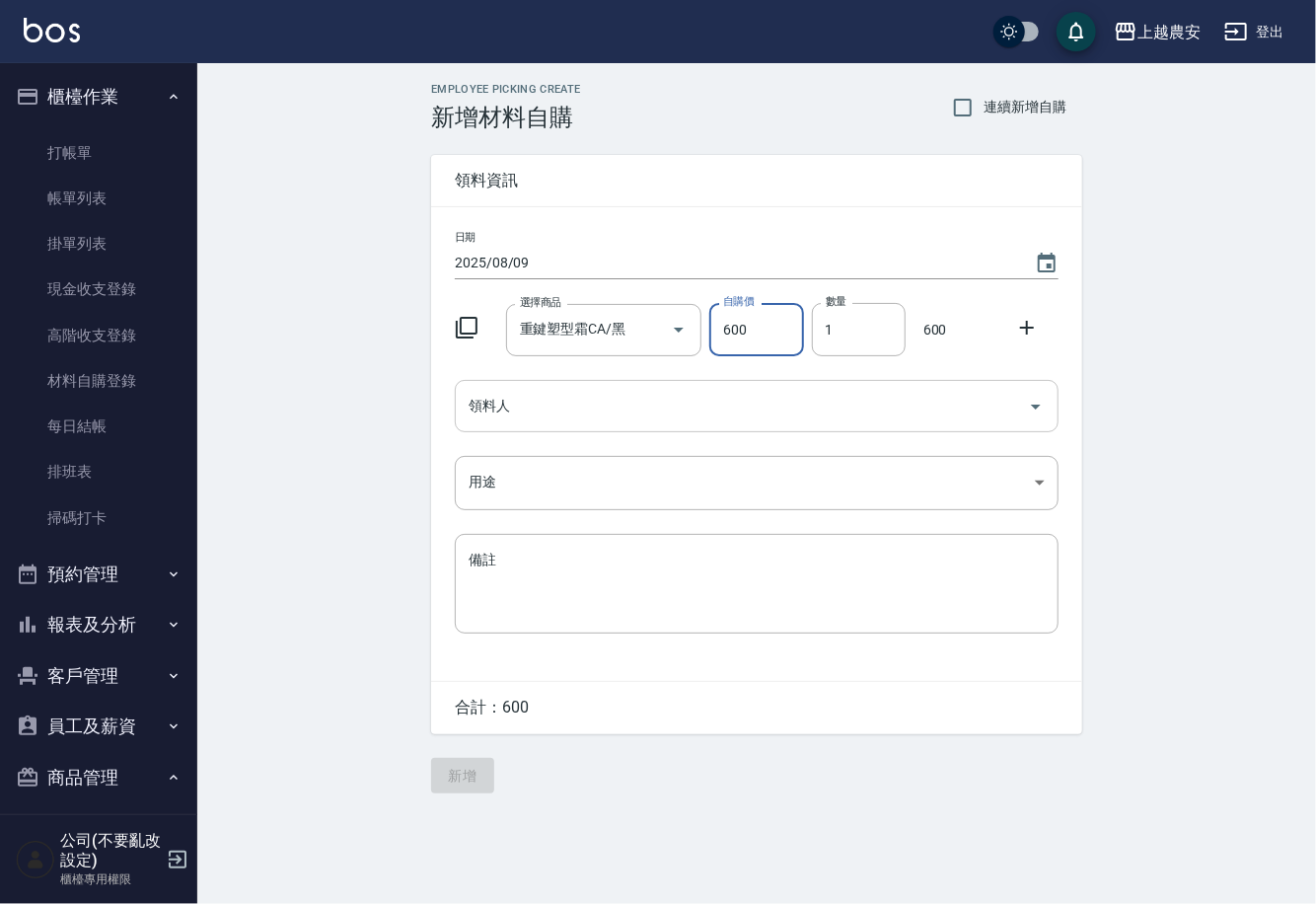 click on "領料人" at bounding box center [742, 406] 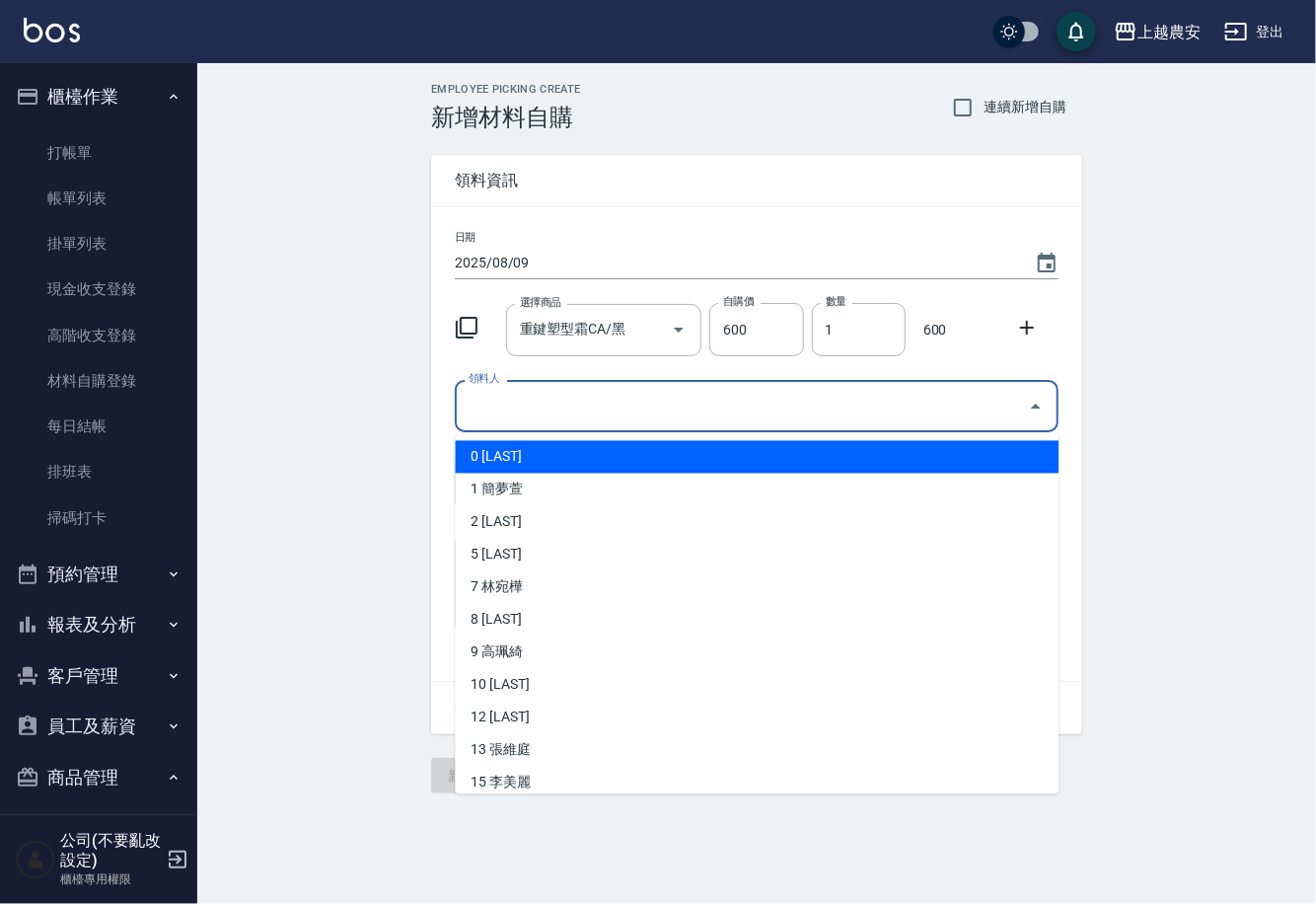 type on "0" 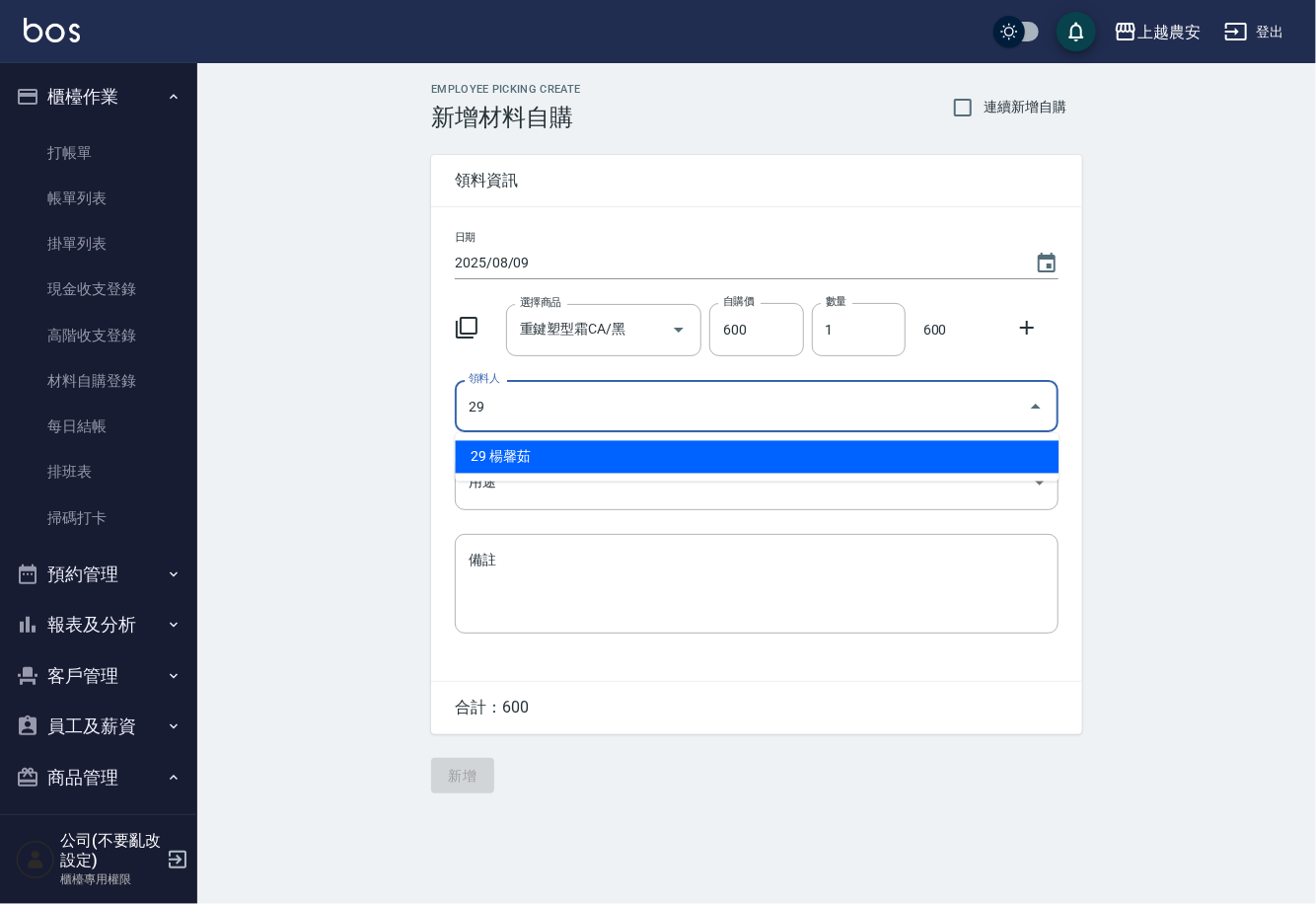 click on "29 楊馨茹" at bounding box center (757, 457) 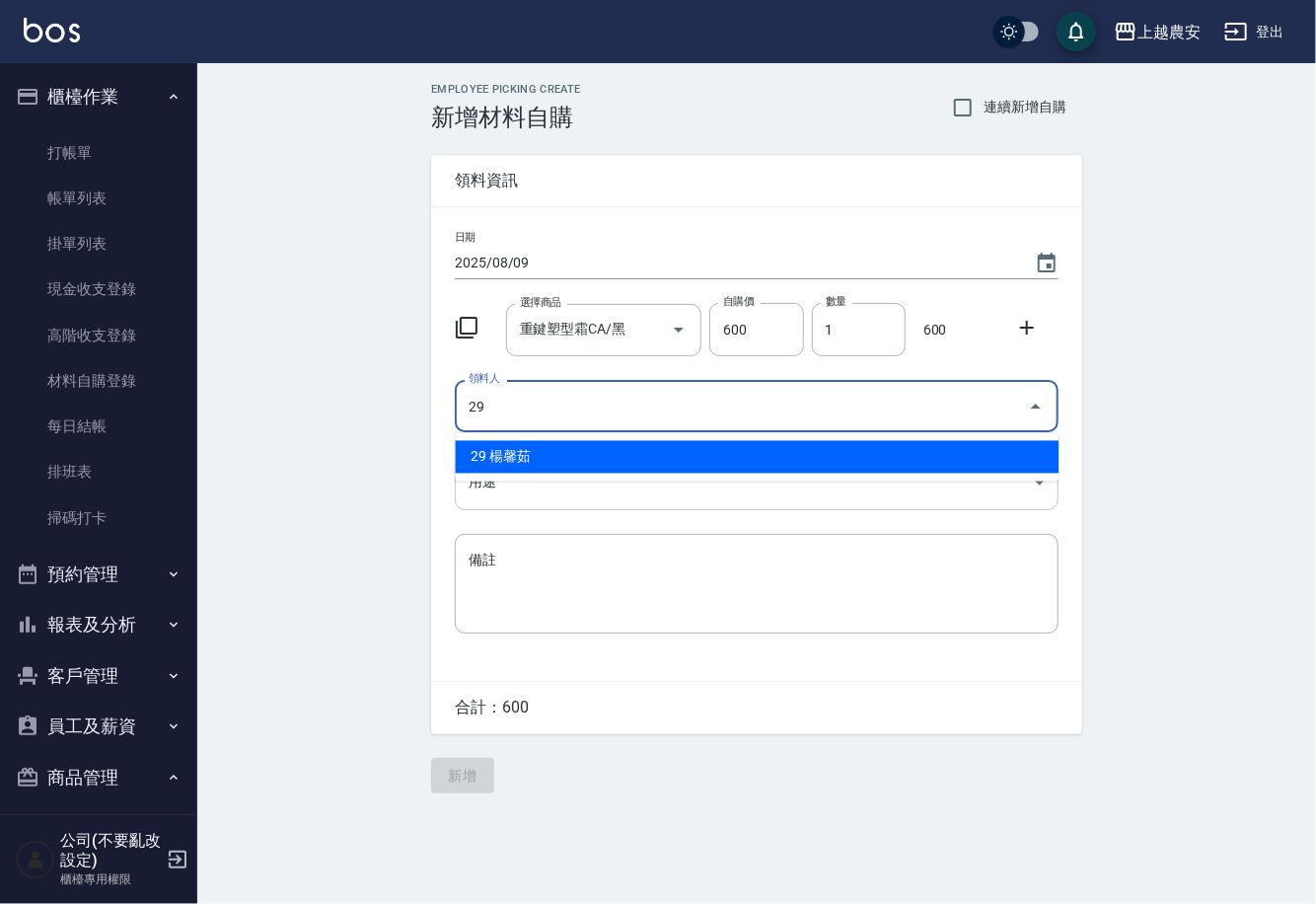 type on "29 楊馨茹" 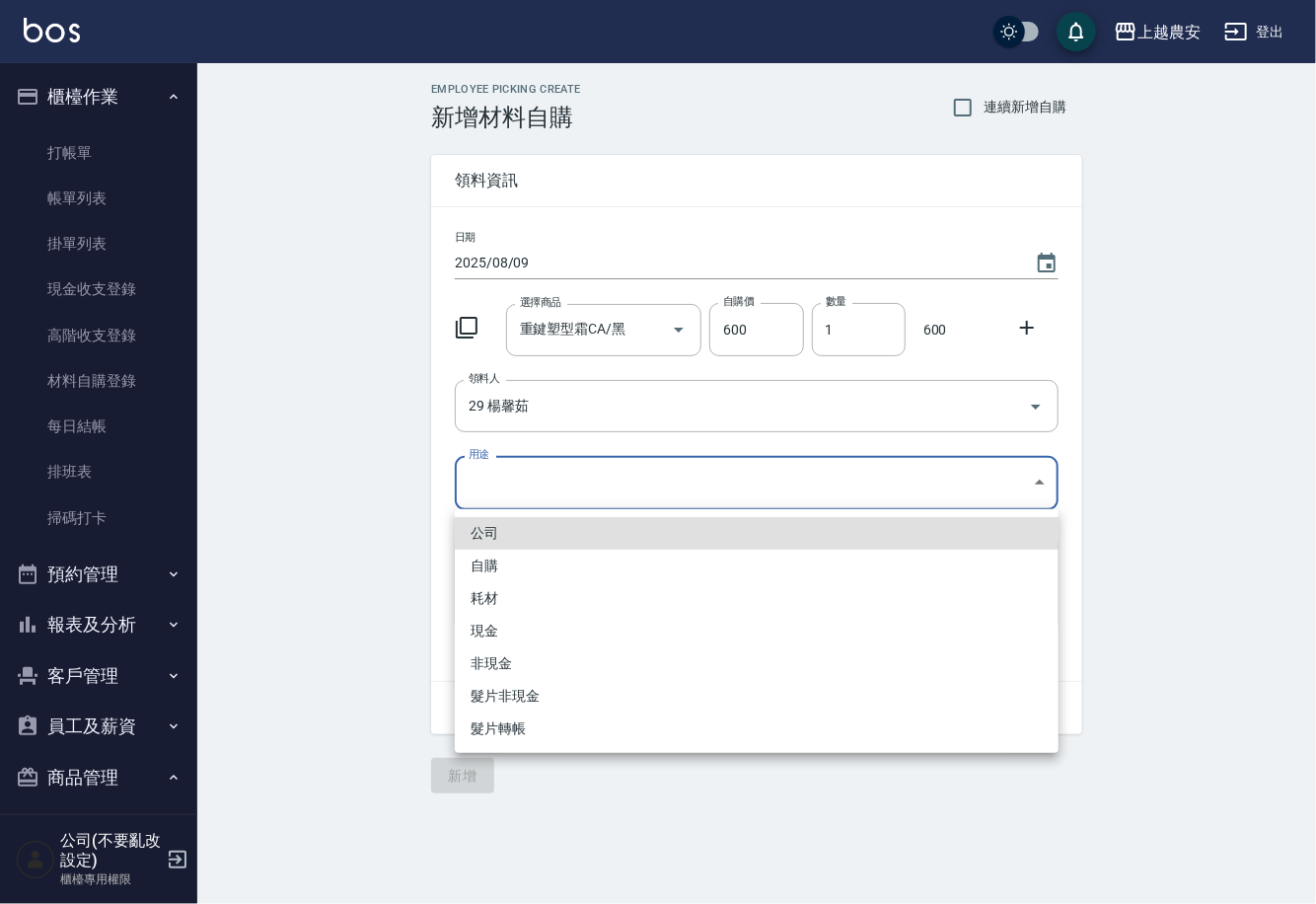 drag, startPoint x: 495, startPoint y: 479, endPoint x: 493, endPoint y: 551, distance: 72.02777 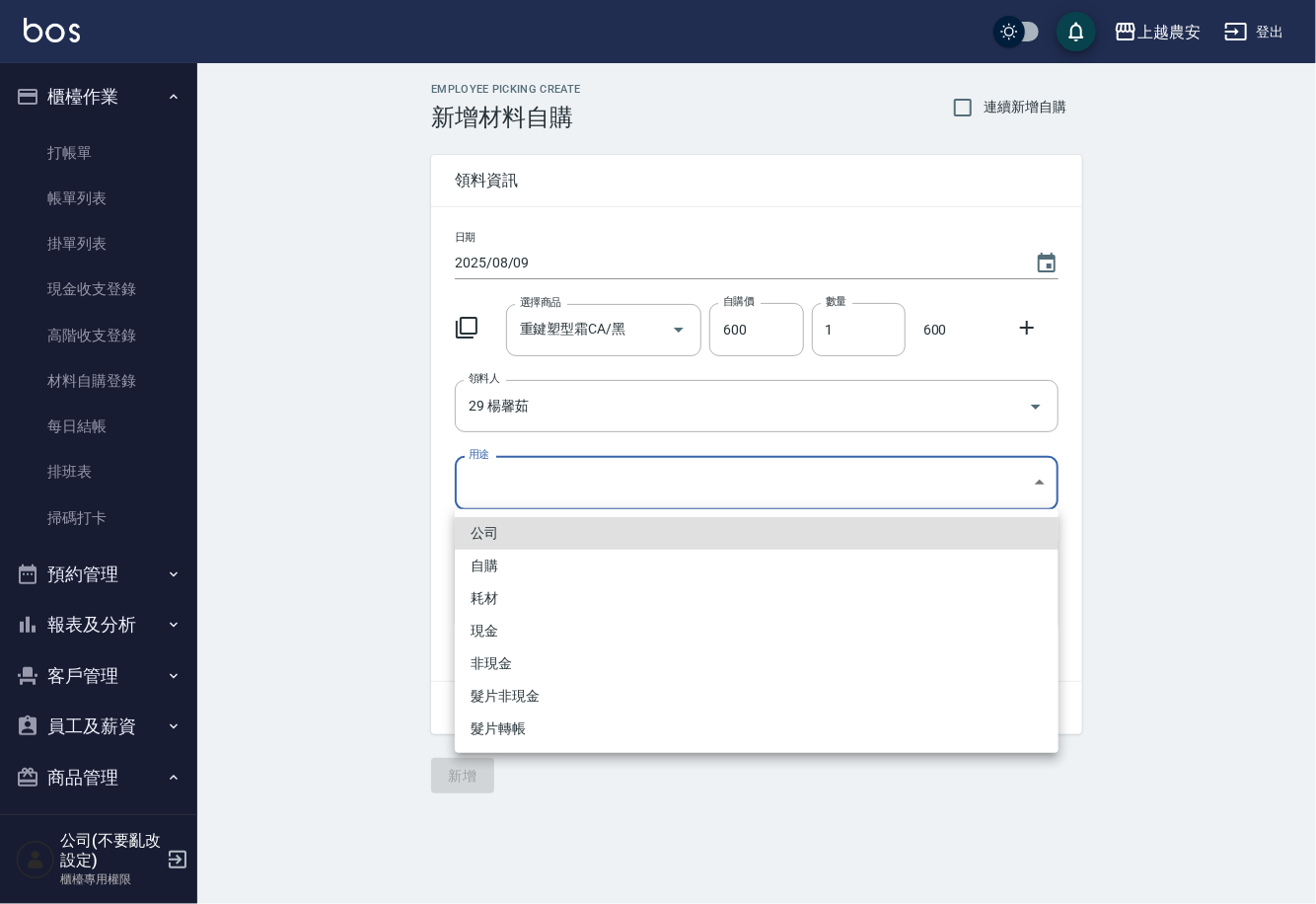 click on "自購" at bounding box center [757, 565] 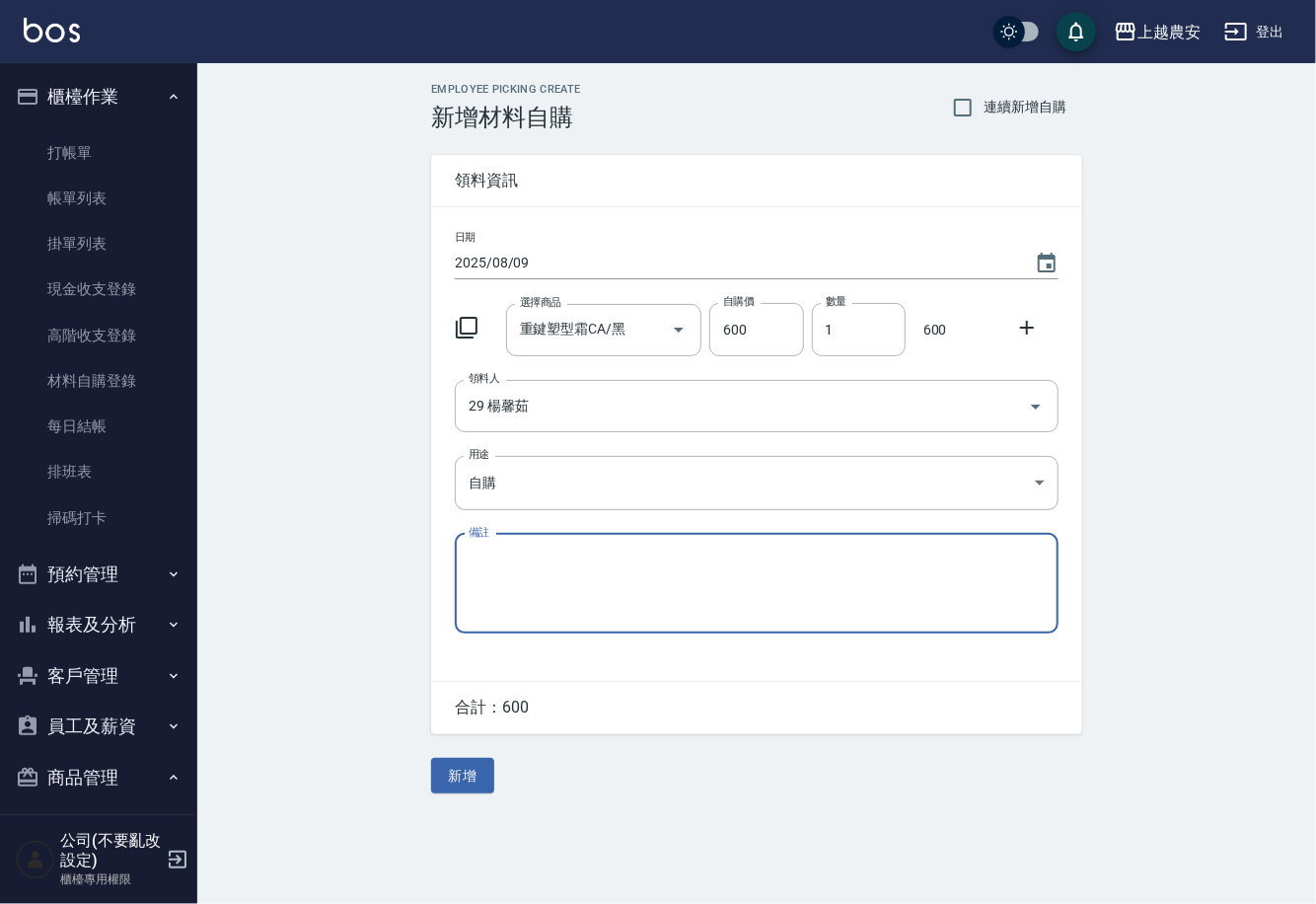 click on "新增" at bounding box center [463, 776] 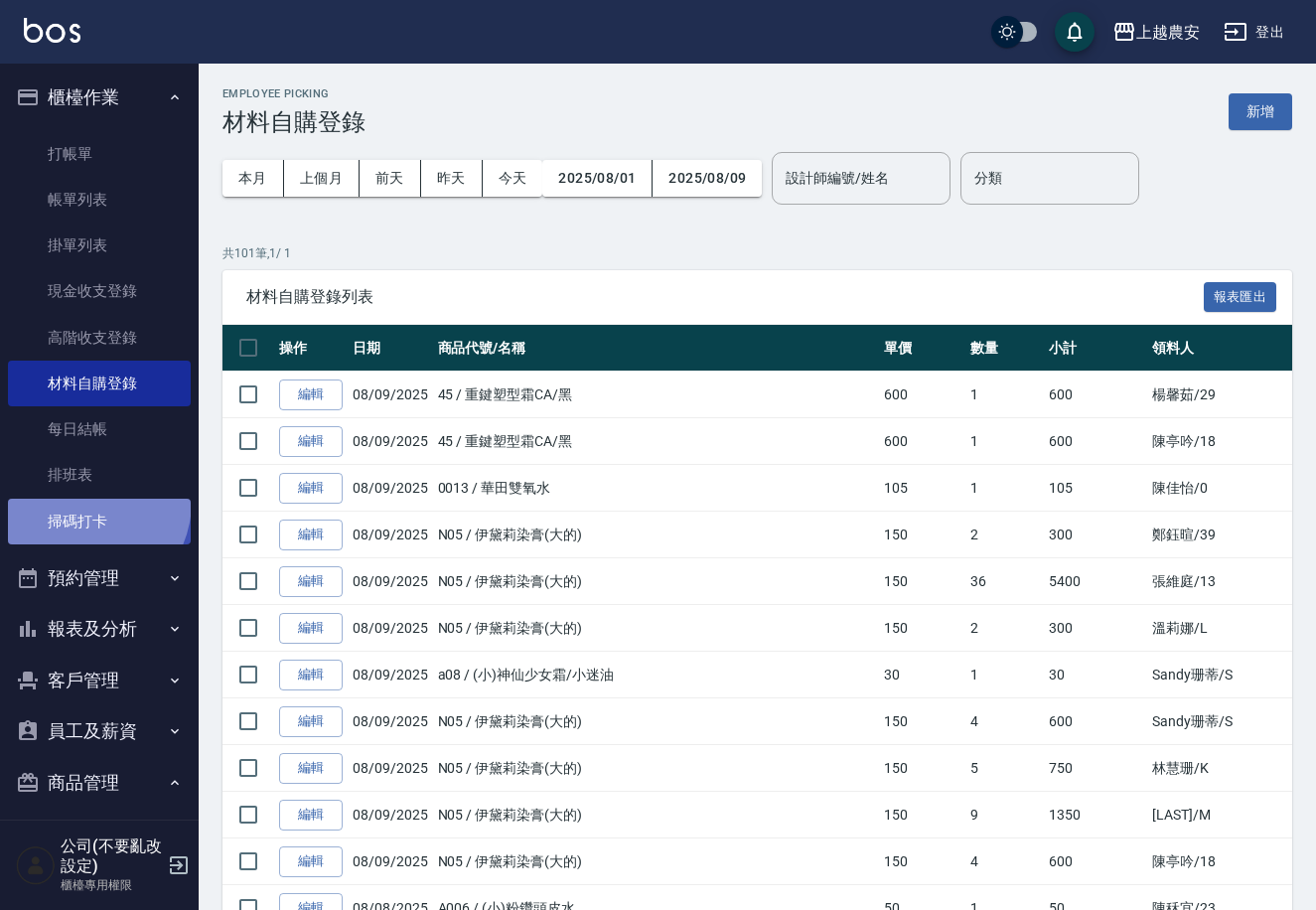 click on "掃碼打卡" at bounding box center (99, 522) 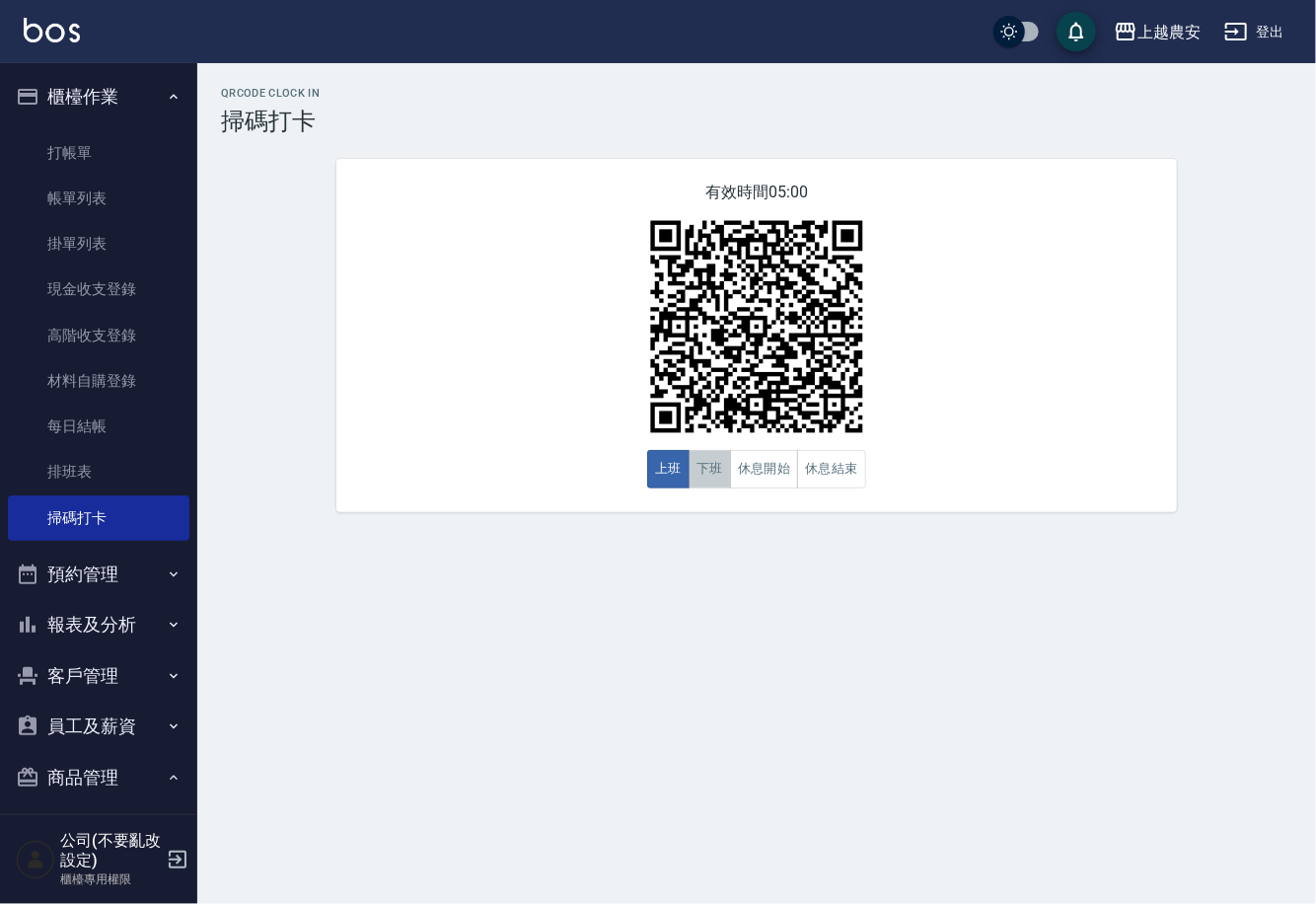 click on "下班" at bounding box center [709, 469] 